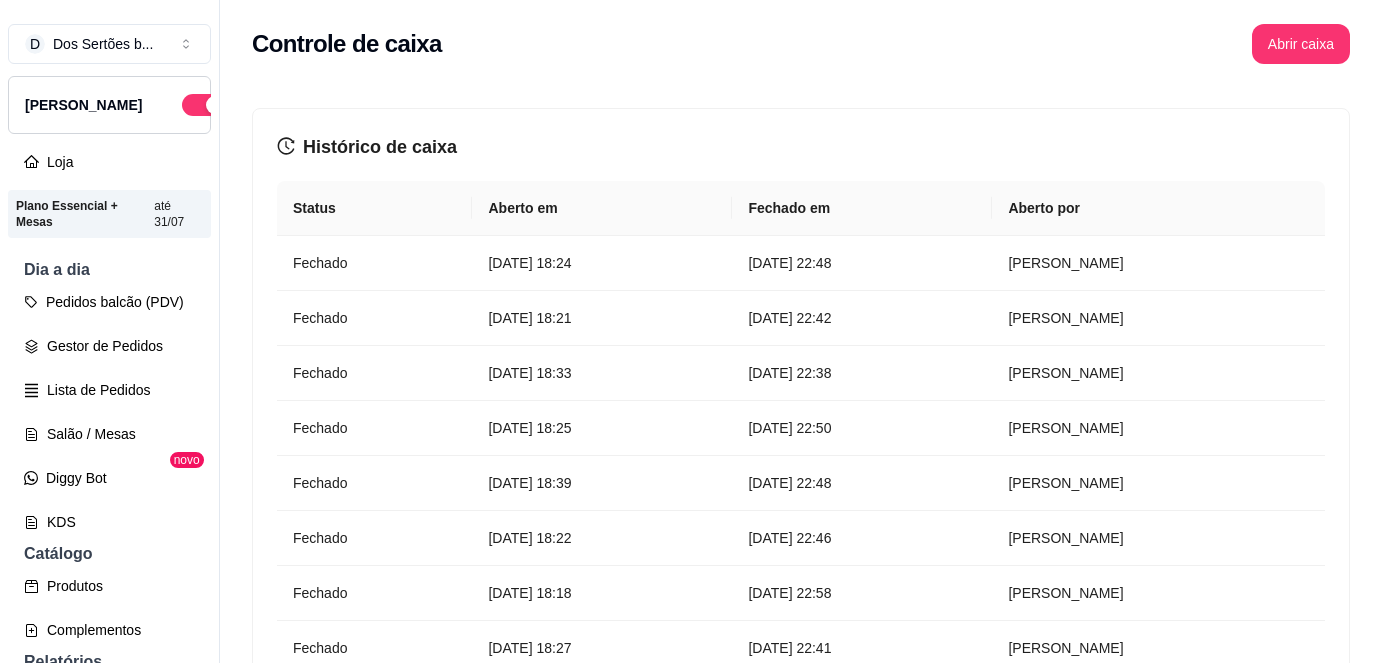 scroll, scrollTop: 0, scrollLeft: 0, axis: both 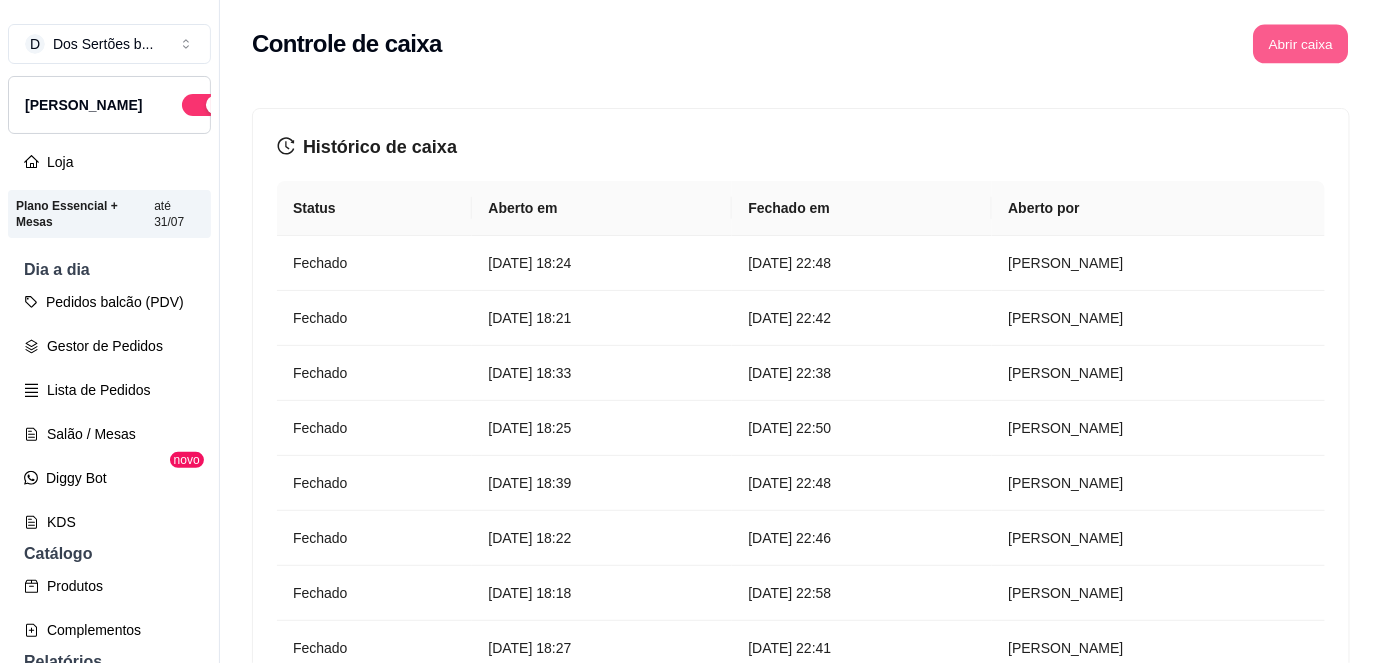 click on "Abrir caixa" at bounding box center (1300, 44) 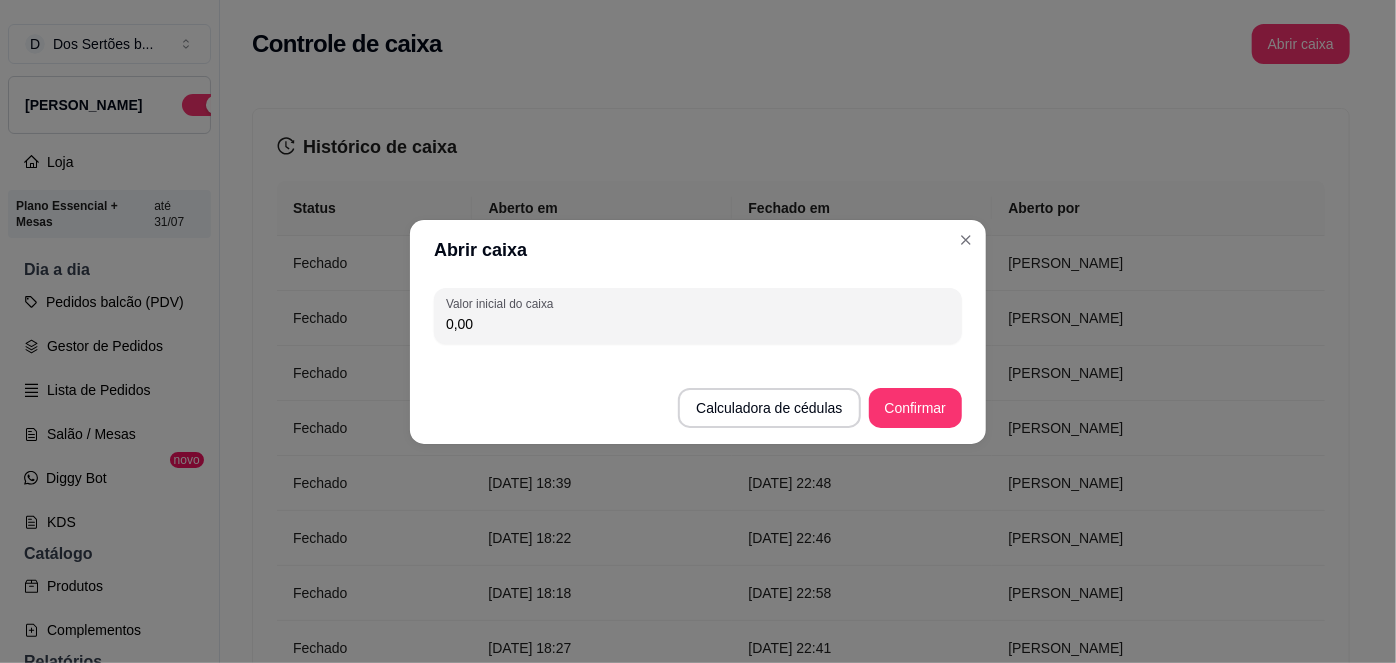 click on "0,00" at bounding box center (698, 324) 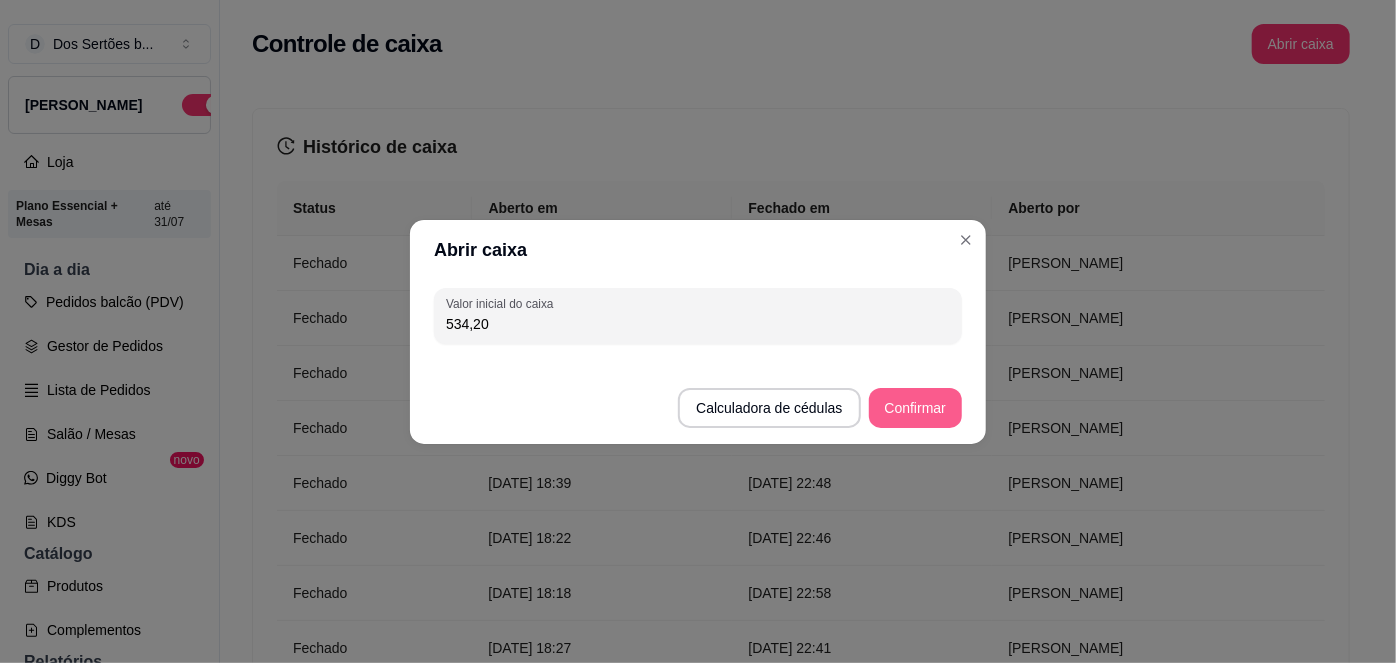 type on "534,20" 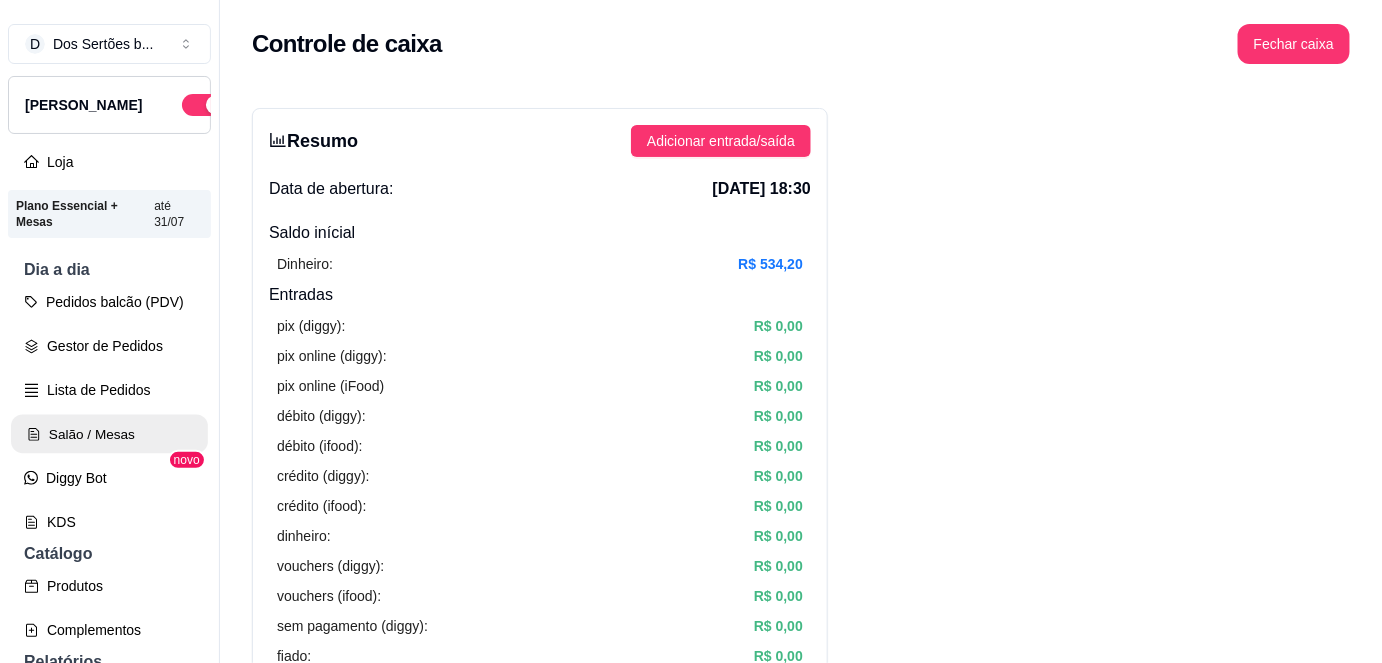 click on "Salão / Mesas" at bounding box center [109, 434] 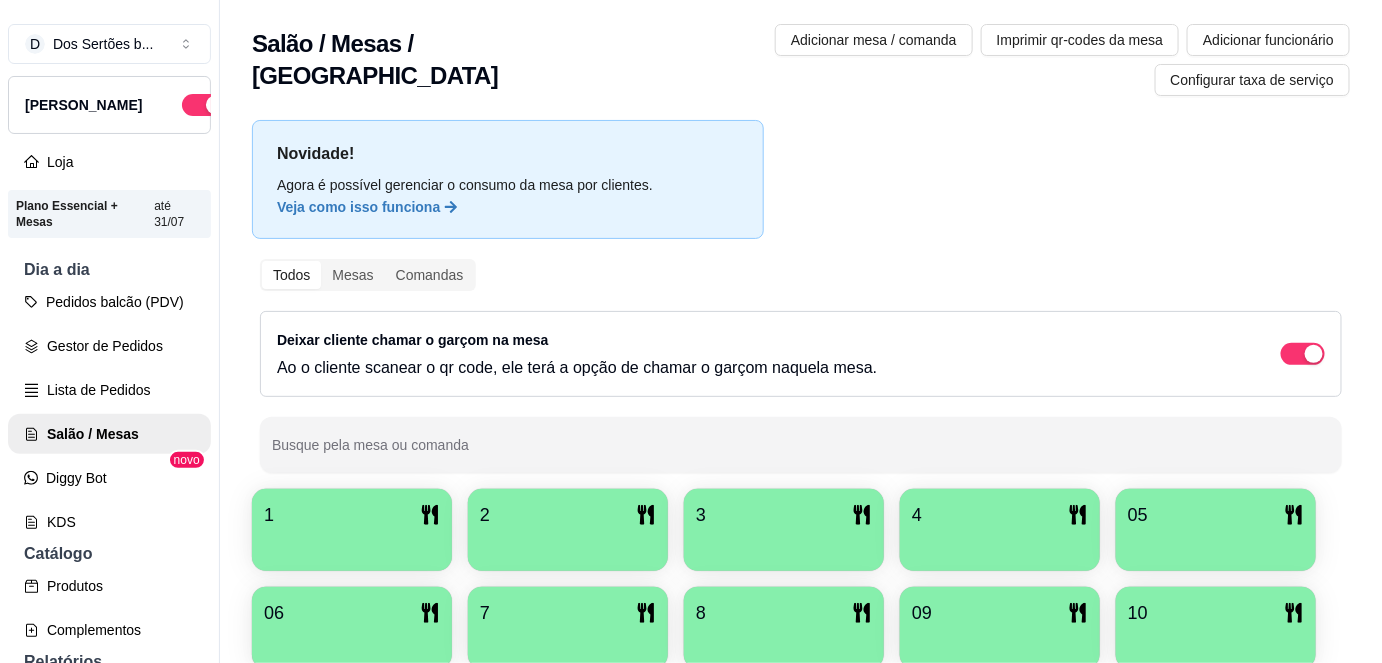 scroll, scrollTop: 156, scrollLeft: 0, axis: vertical 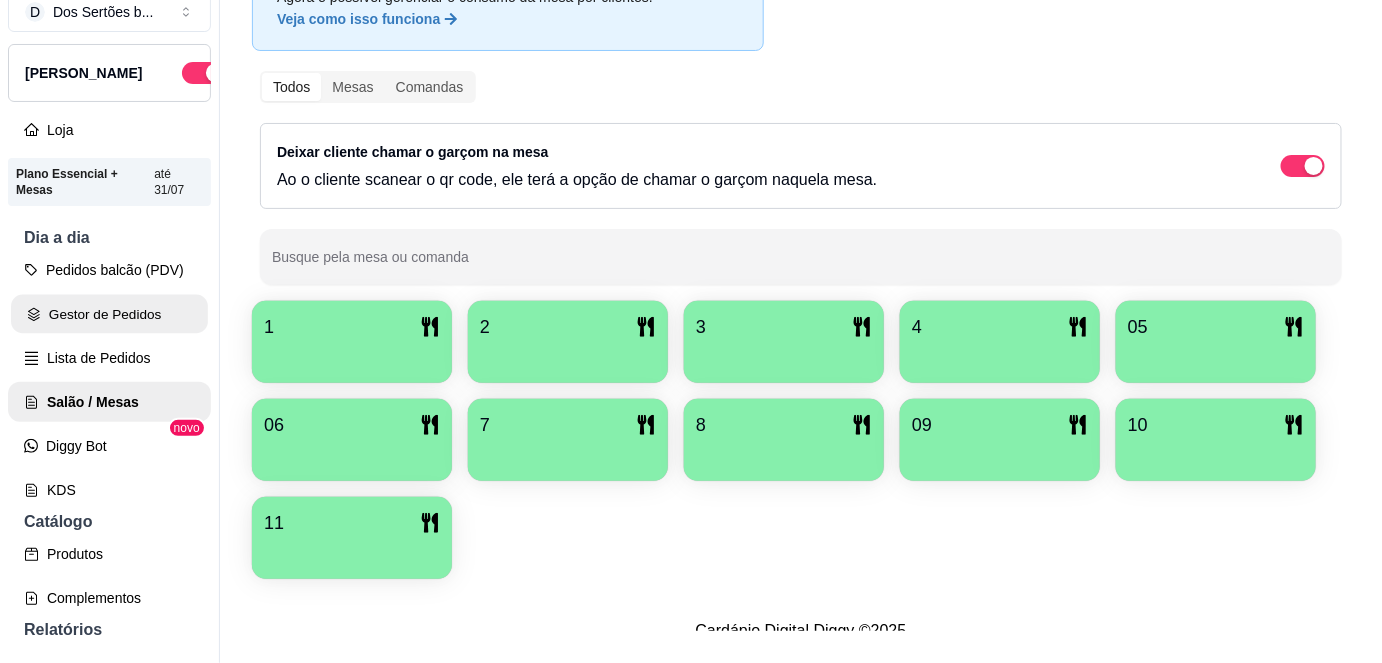click on "Gestor de Pedidos" at bounding box center (109, 314) 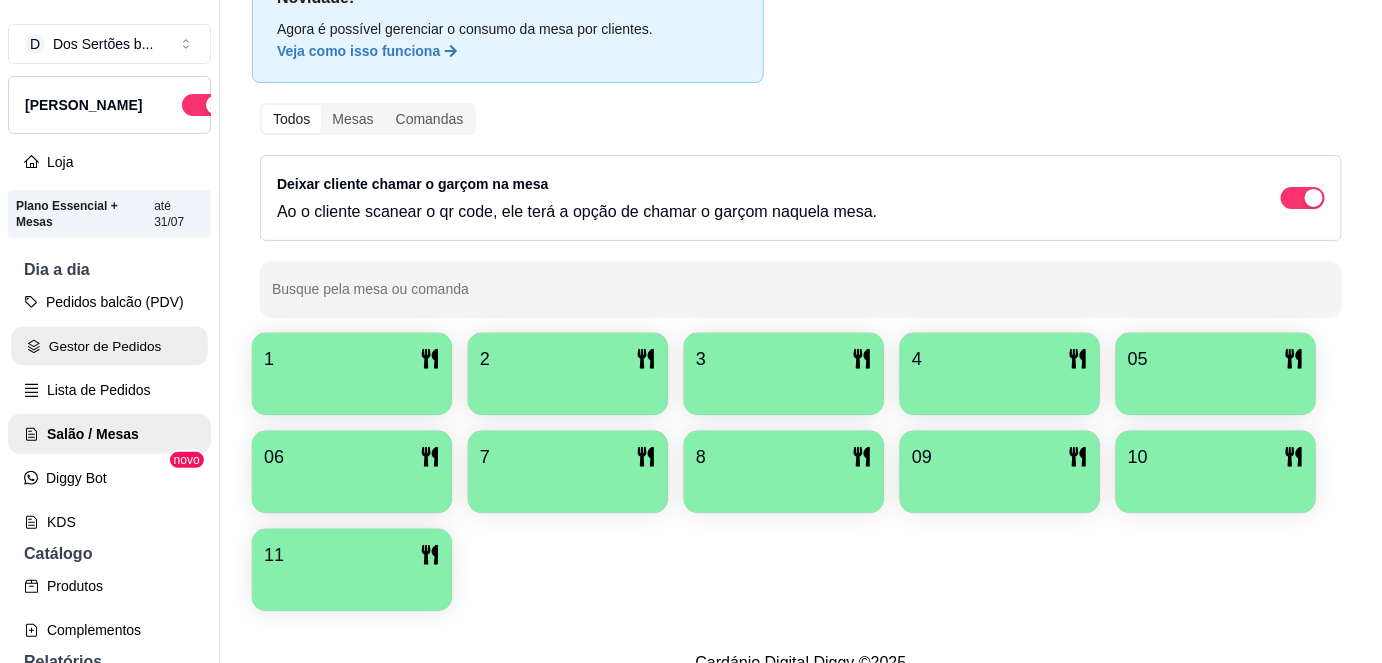 scroll, scrollTop: 0, scrollLeft: 0, axis: both 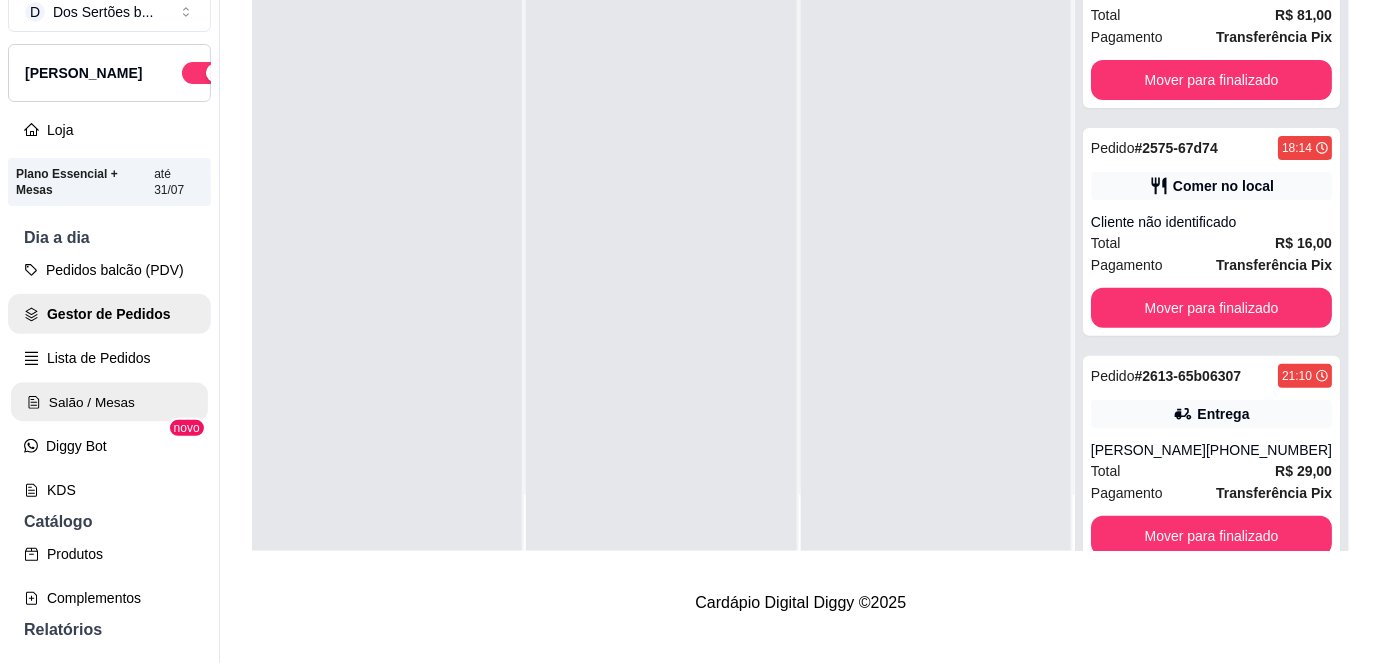click on "Salão / Mesas" at bounding box center (109, 402) 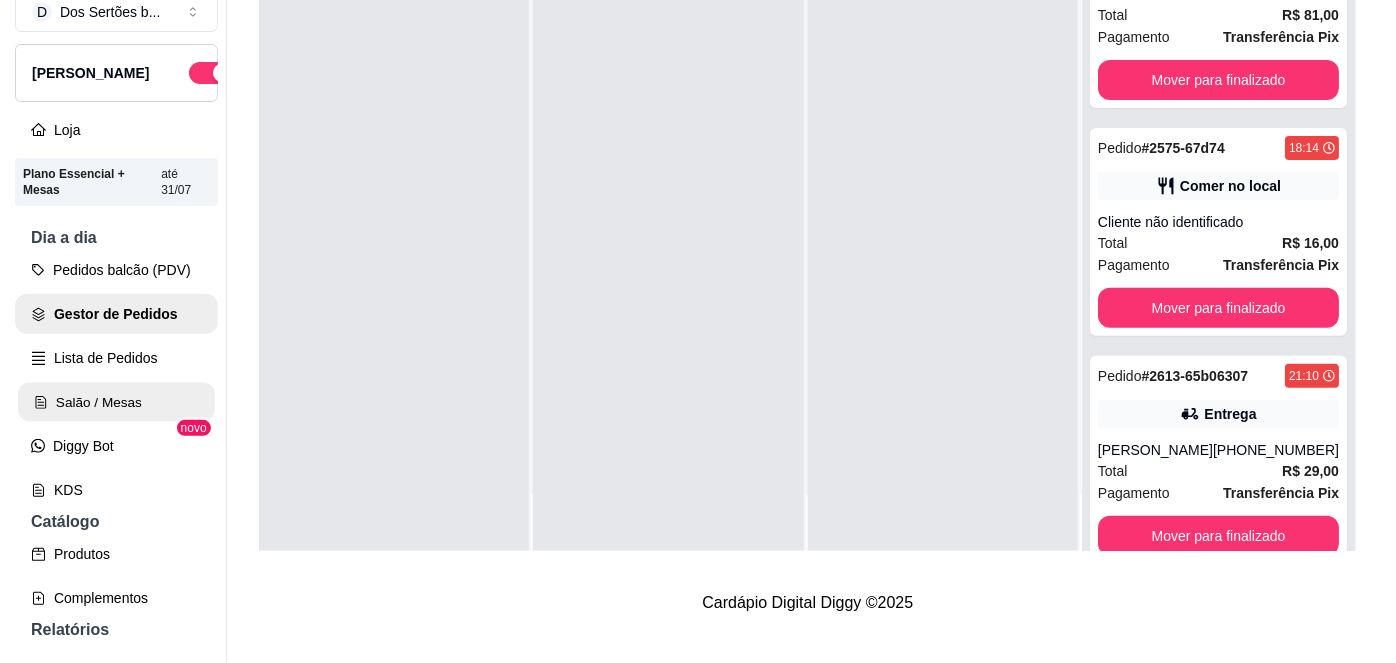scroll, scrollTop: 0, scrollLeft: 0, axis: both 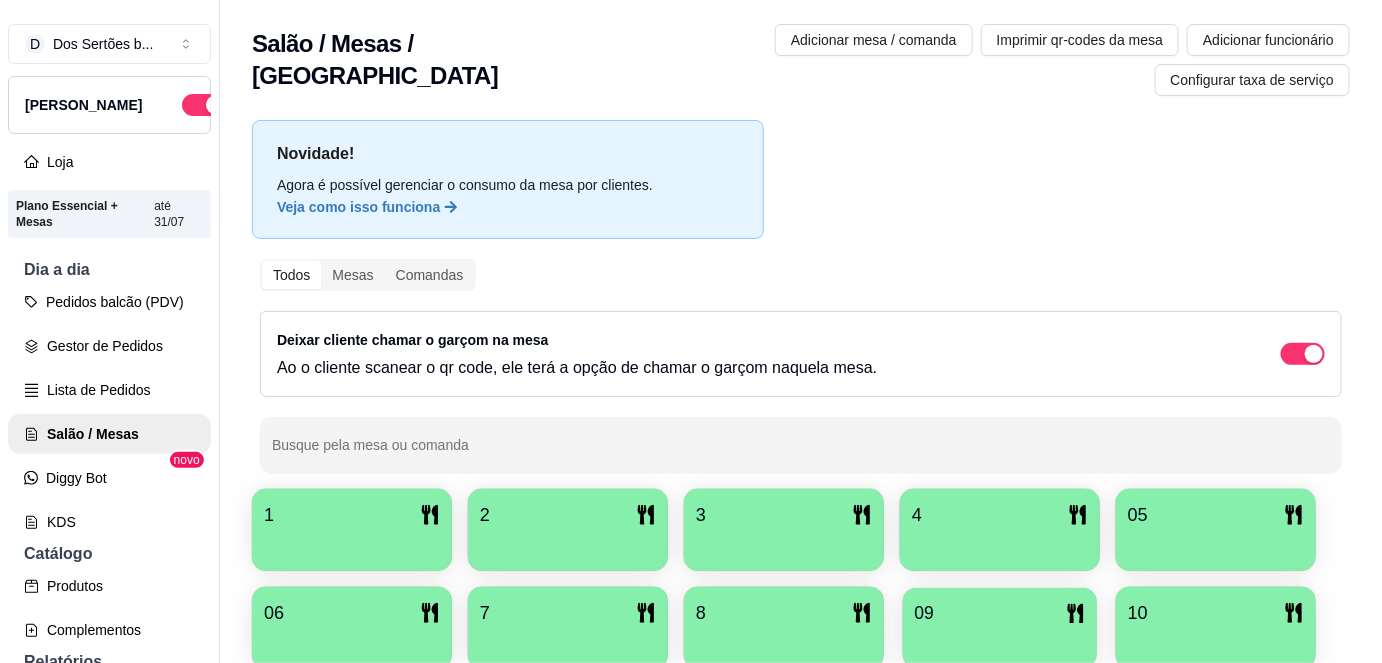 click on "09" at bounding box center (1000, 613) 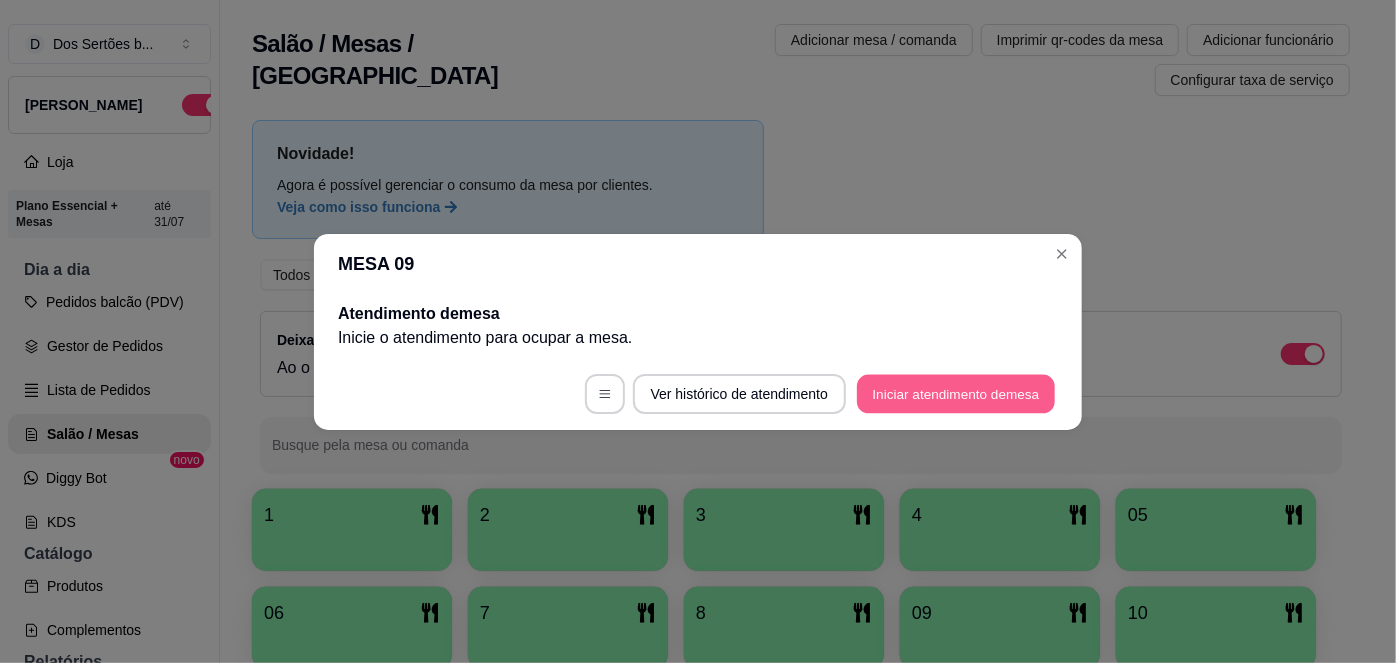 click on "Iniciar atendimento de  mesa" at bounding box center [956, 393] 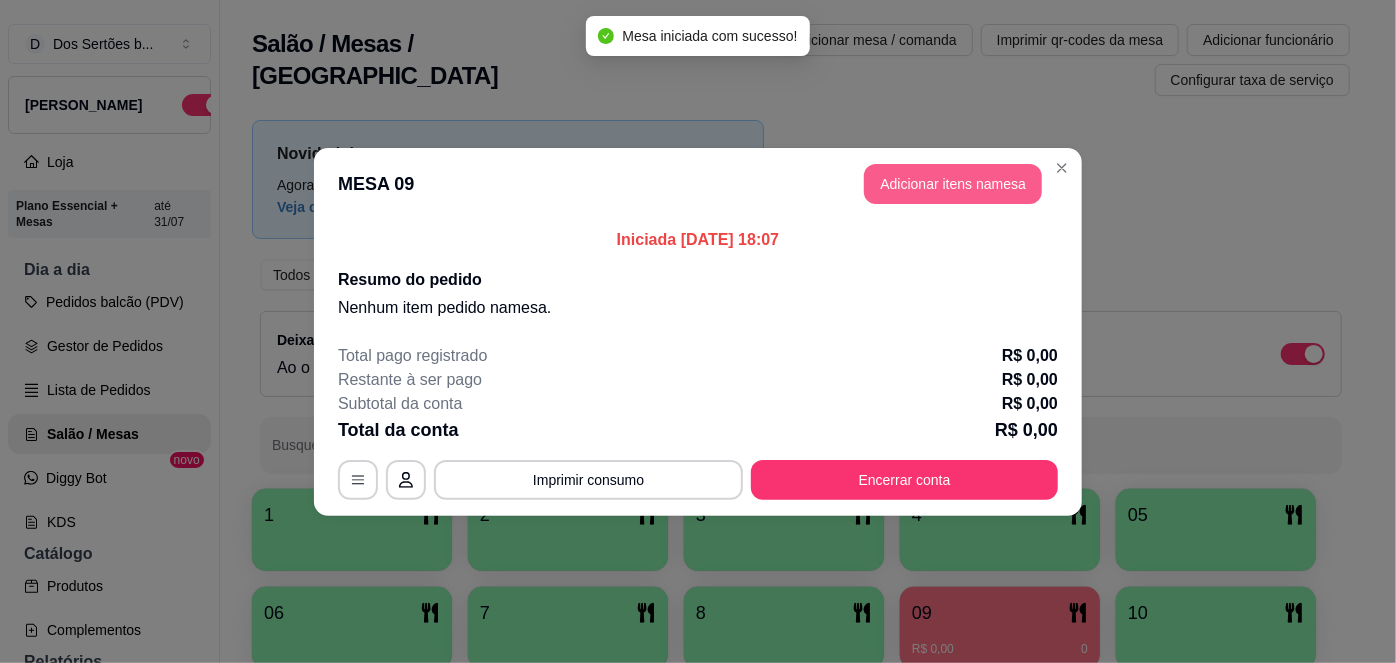 click on "Adicionar itens na  mesa" at bounding box center [953, 184] 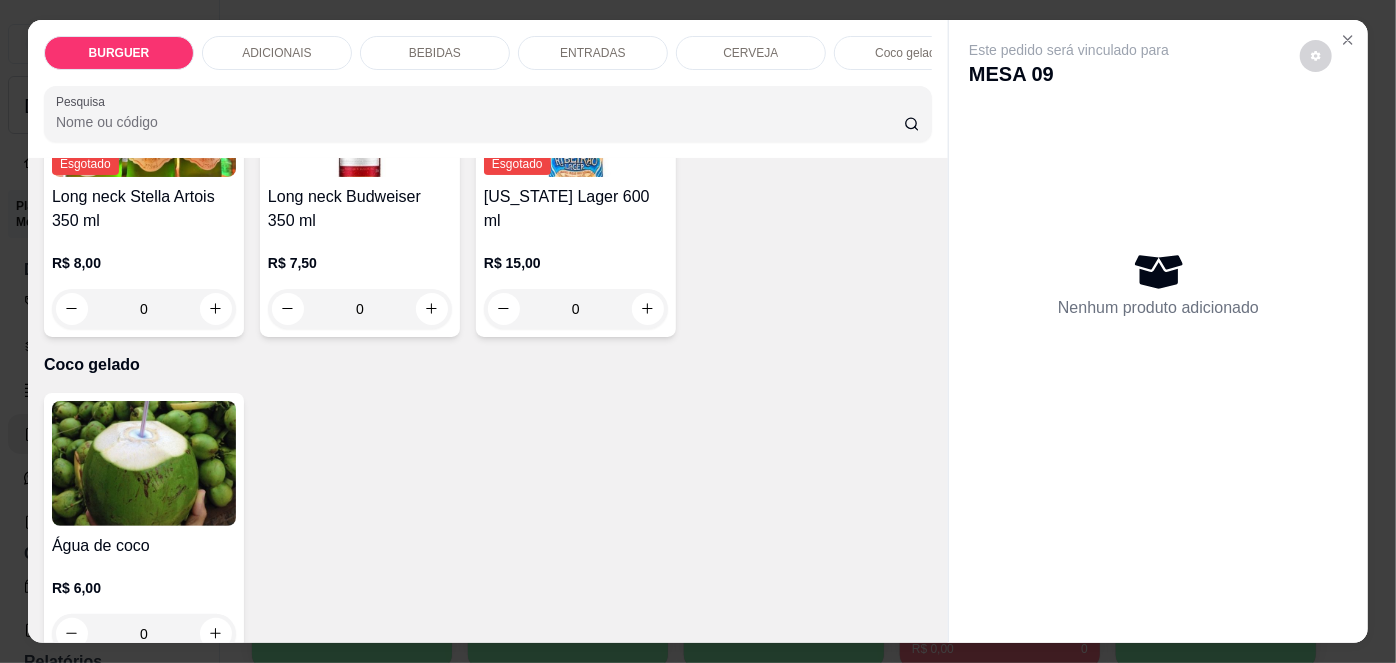 scroll, scrollTop: 3650, scrollLeft: 0, axis: vertical 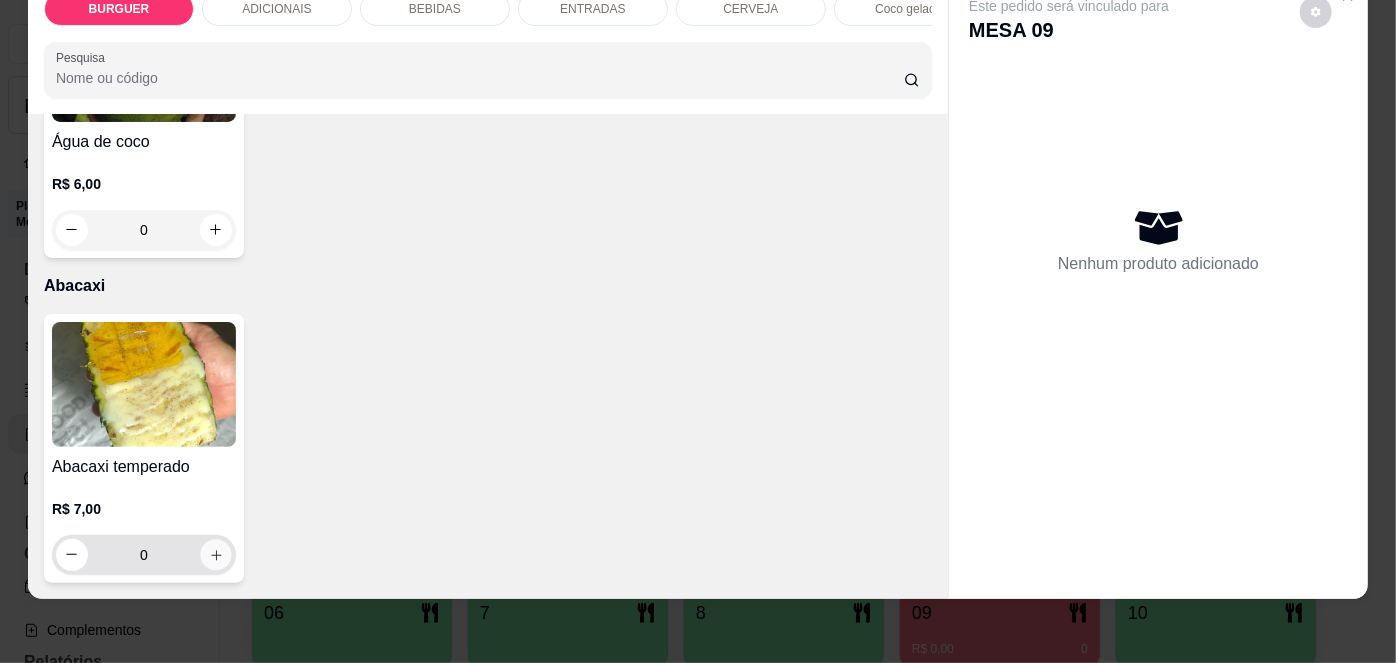 click 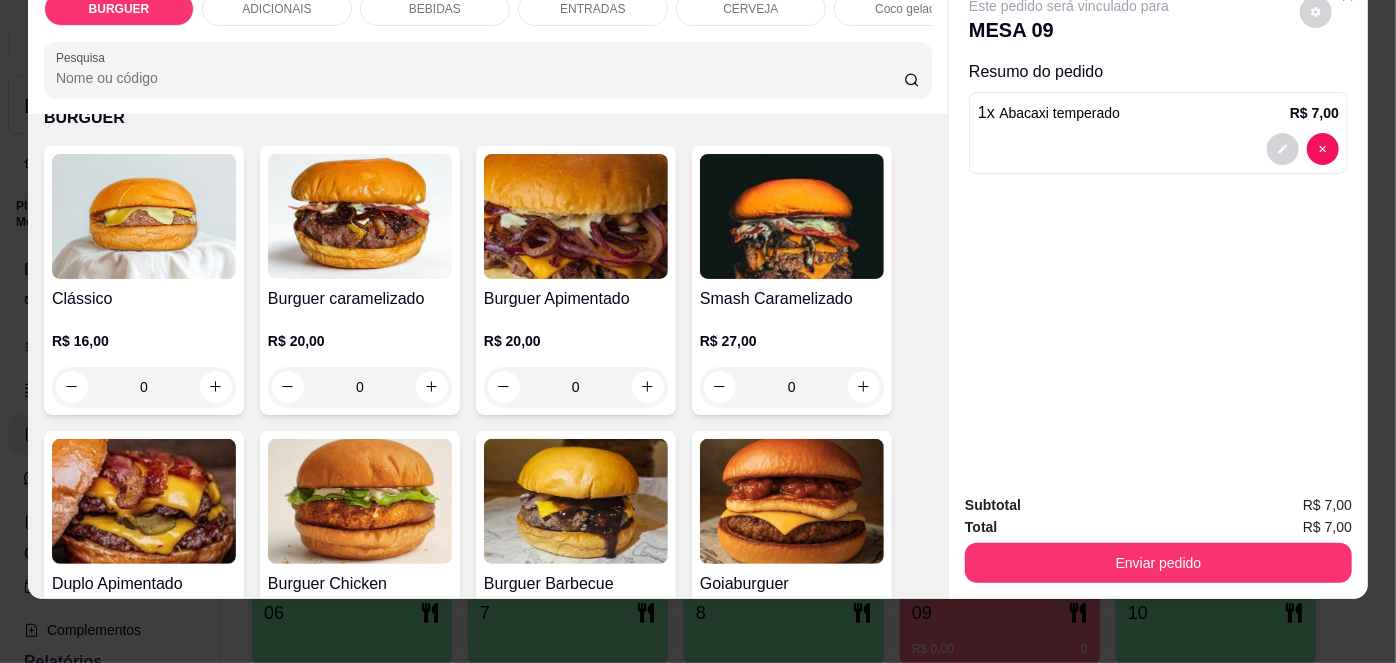 scroll, scrollTop: 0, scrollLeft: 0, axis: both 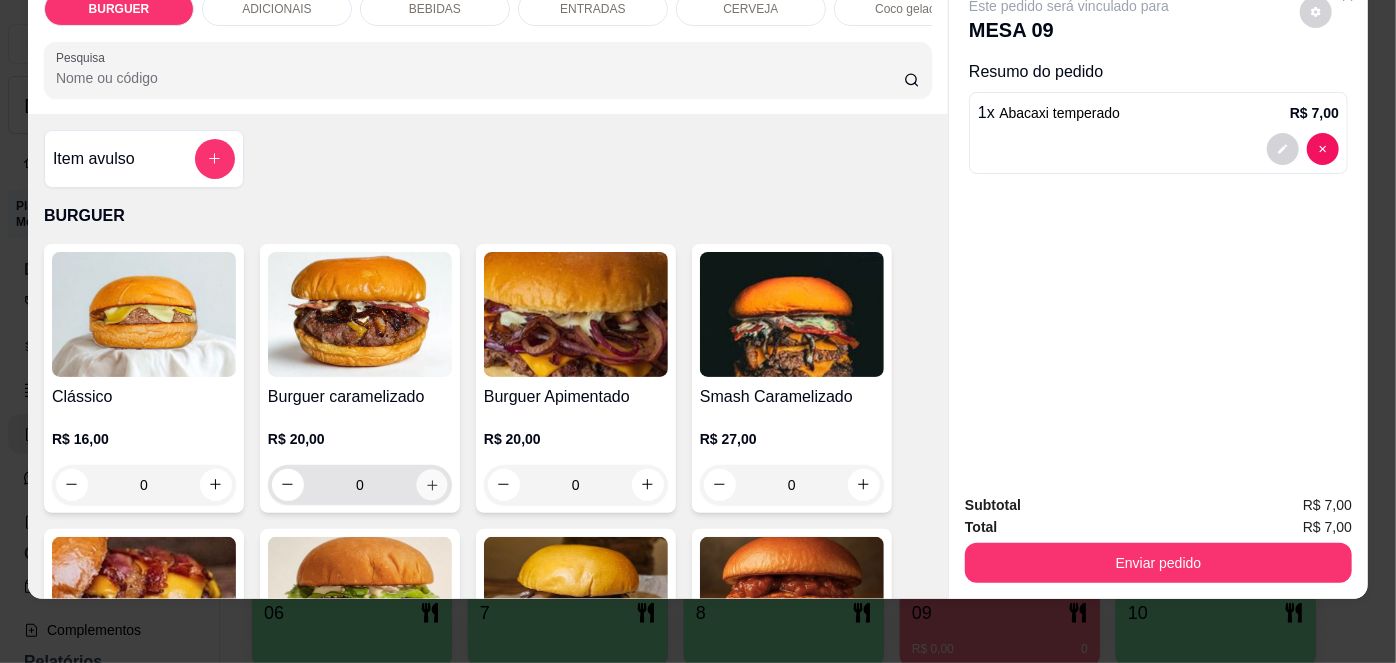 click 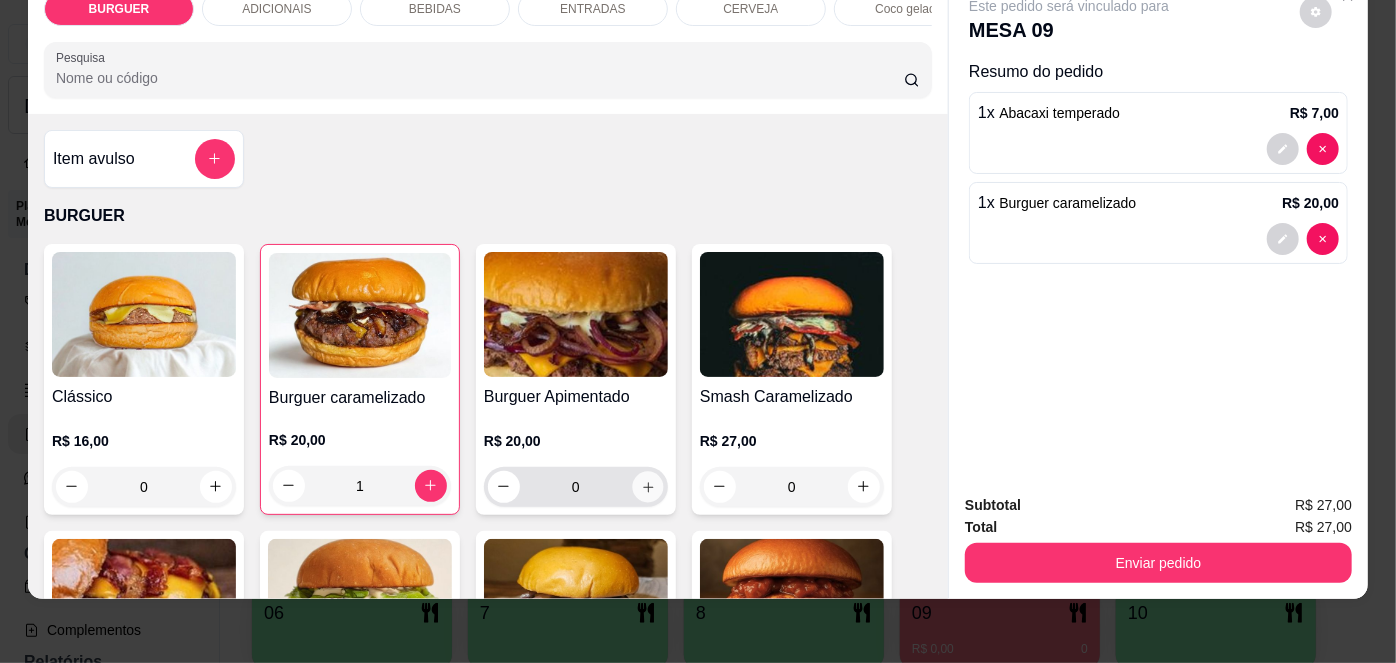 click 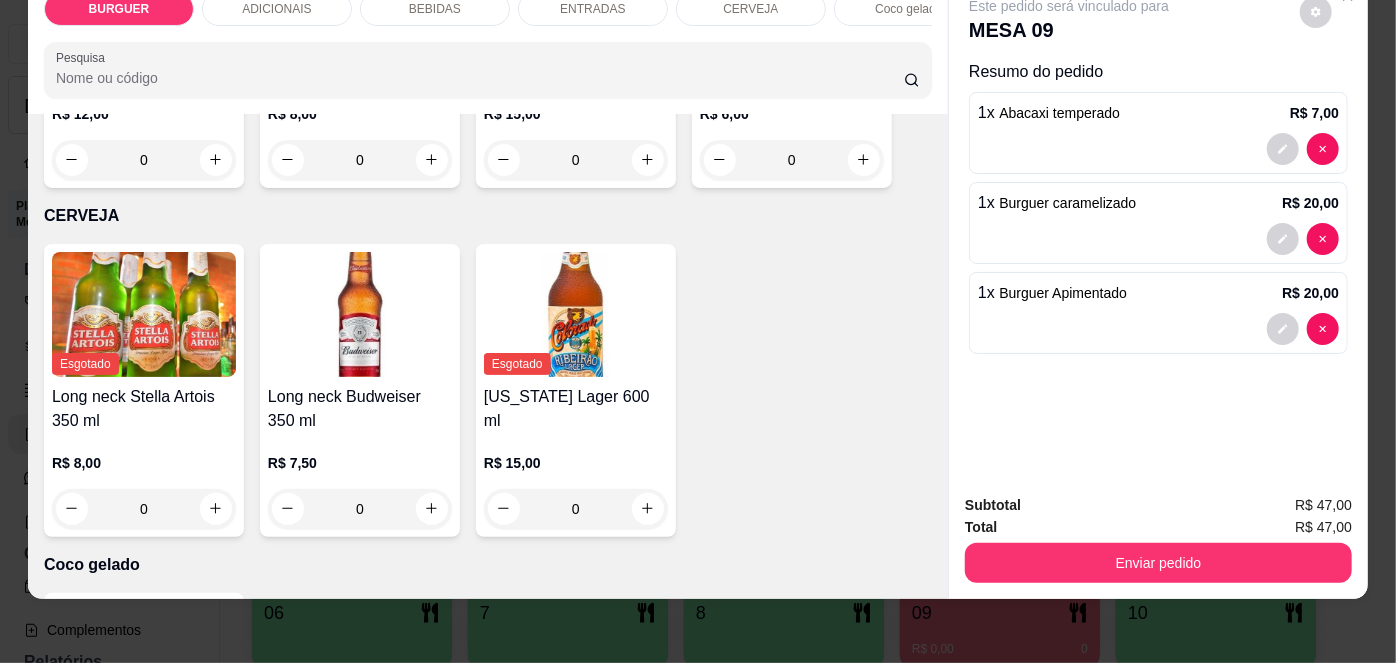 scroll, scrollTop: 3039, scrollLeft: 0, axis: vertical 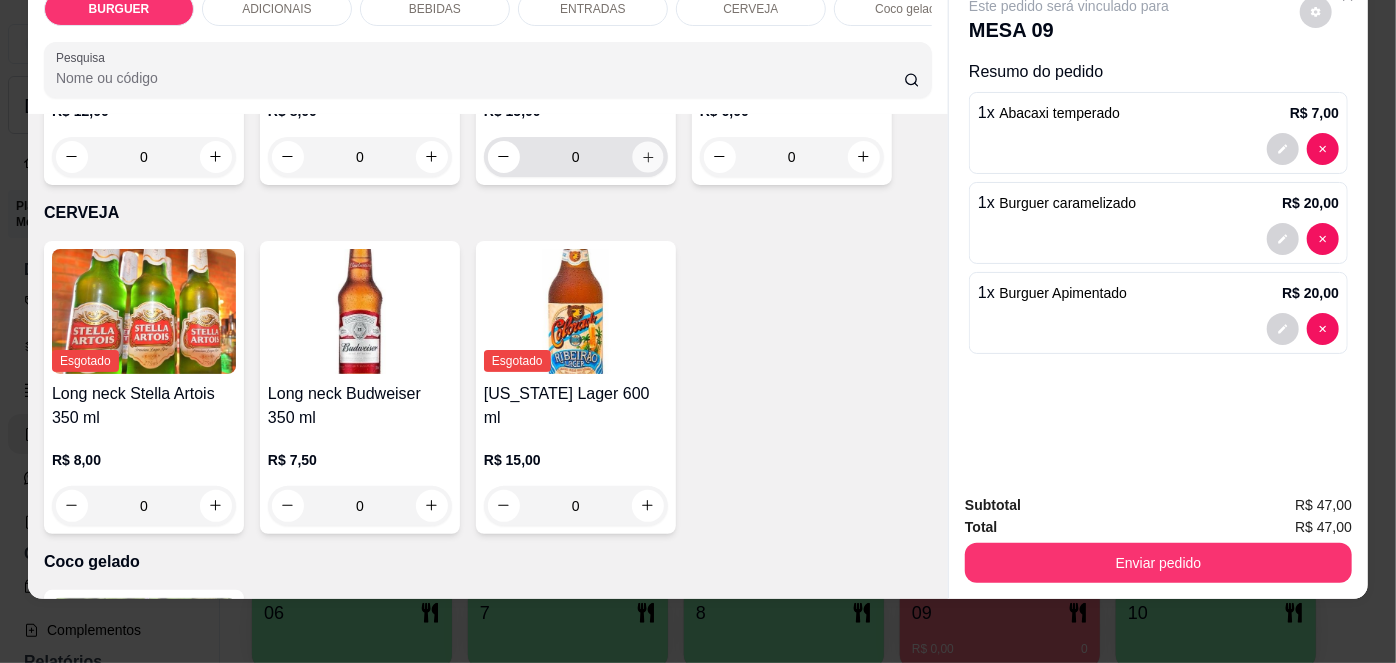 click 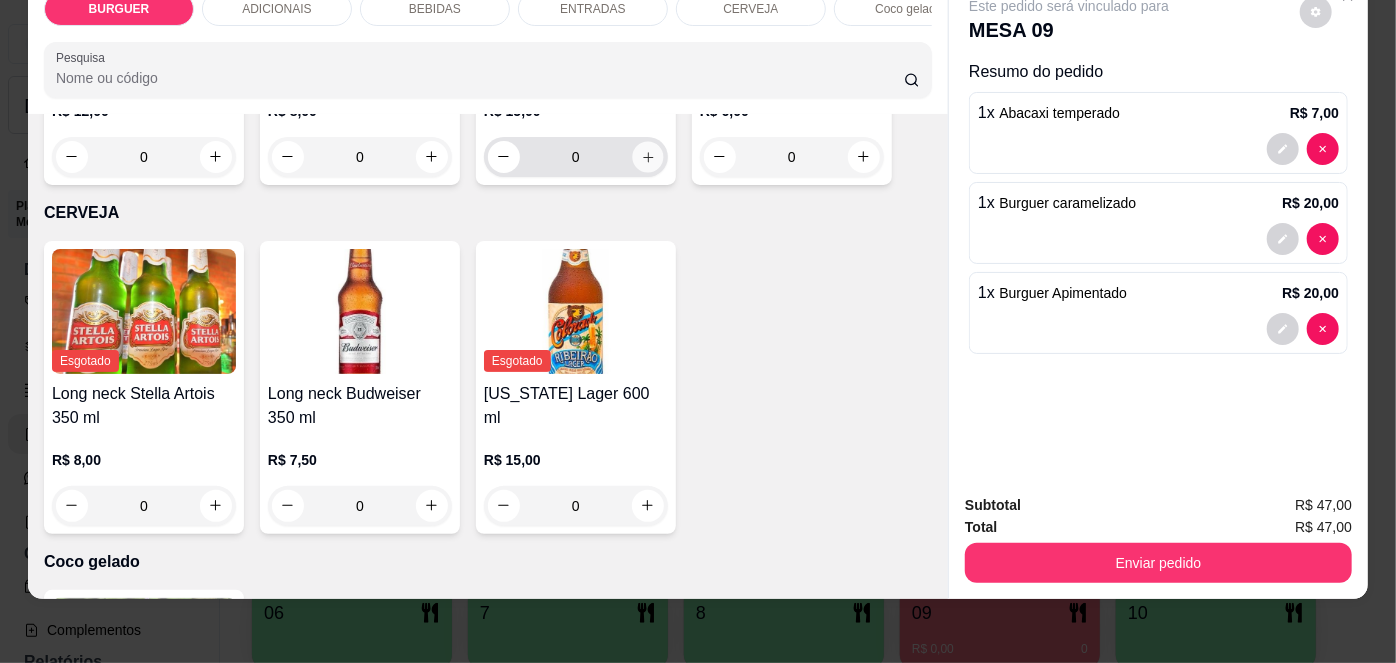 type on "1" 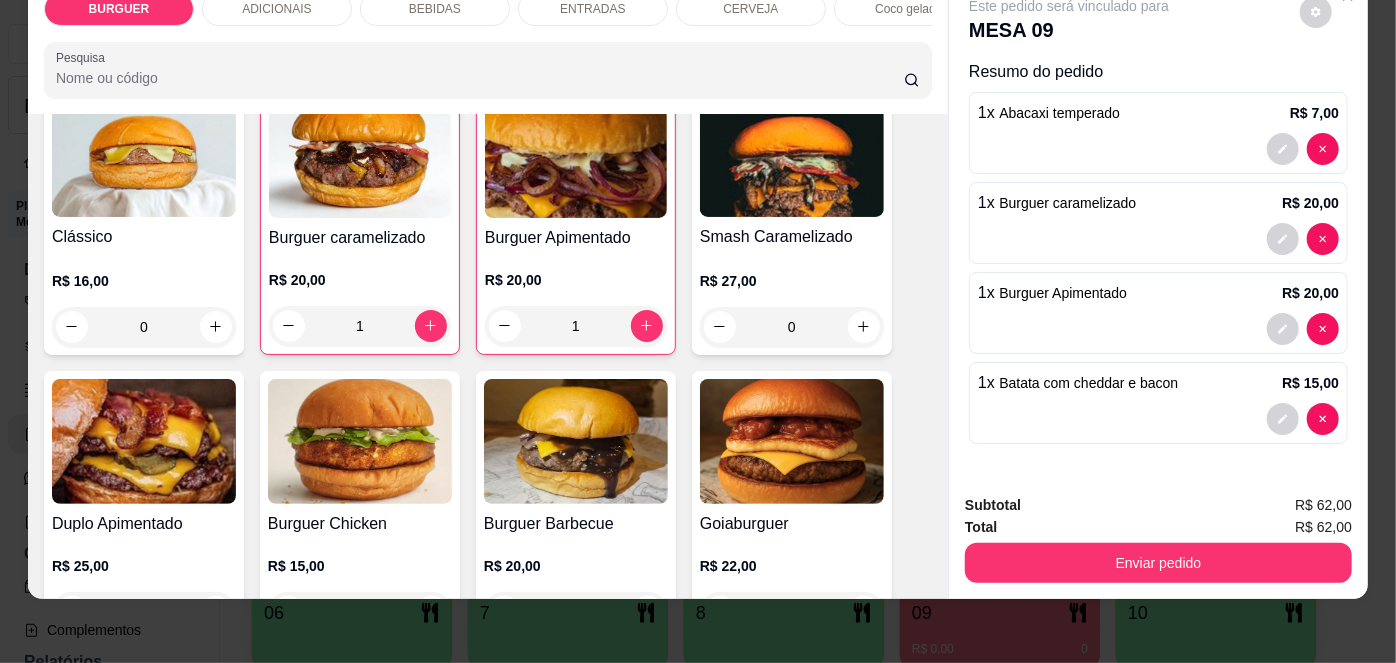 scroll, scrollTop: 0, scrollLeft: 0, axis: both 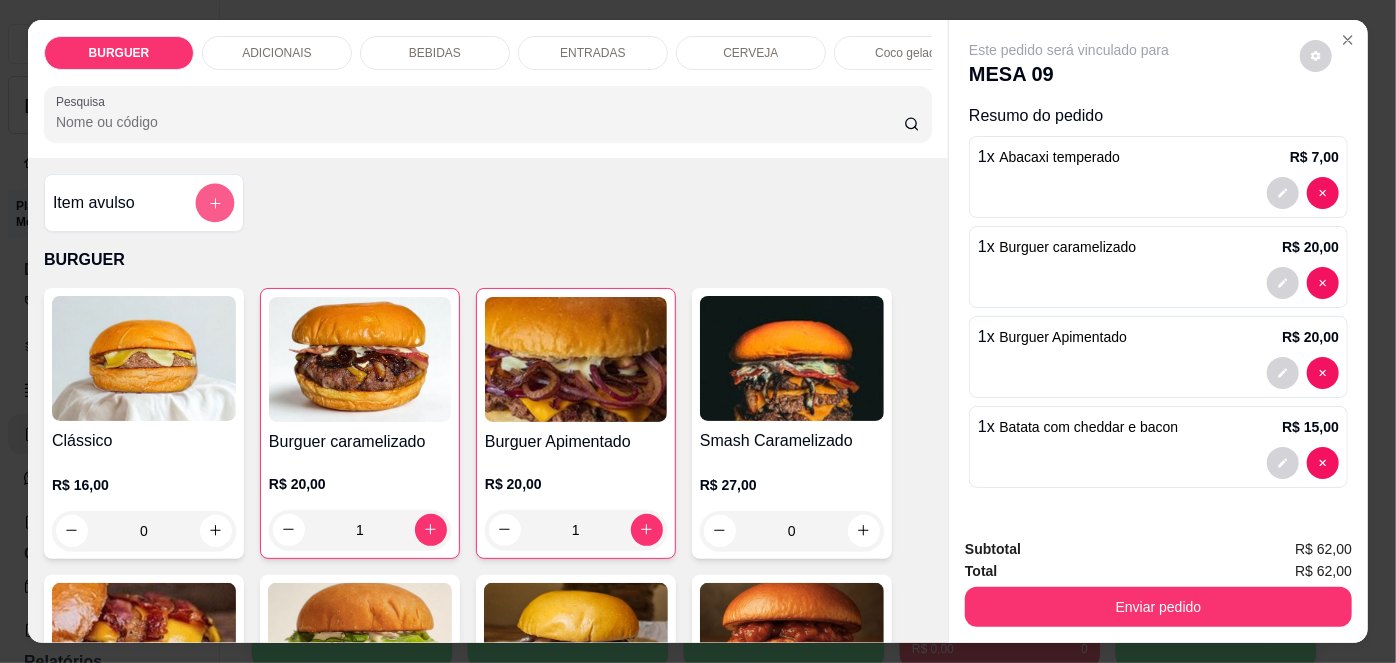 click at bounding box center [215, 202] 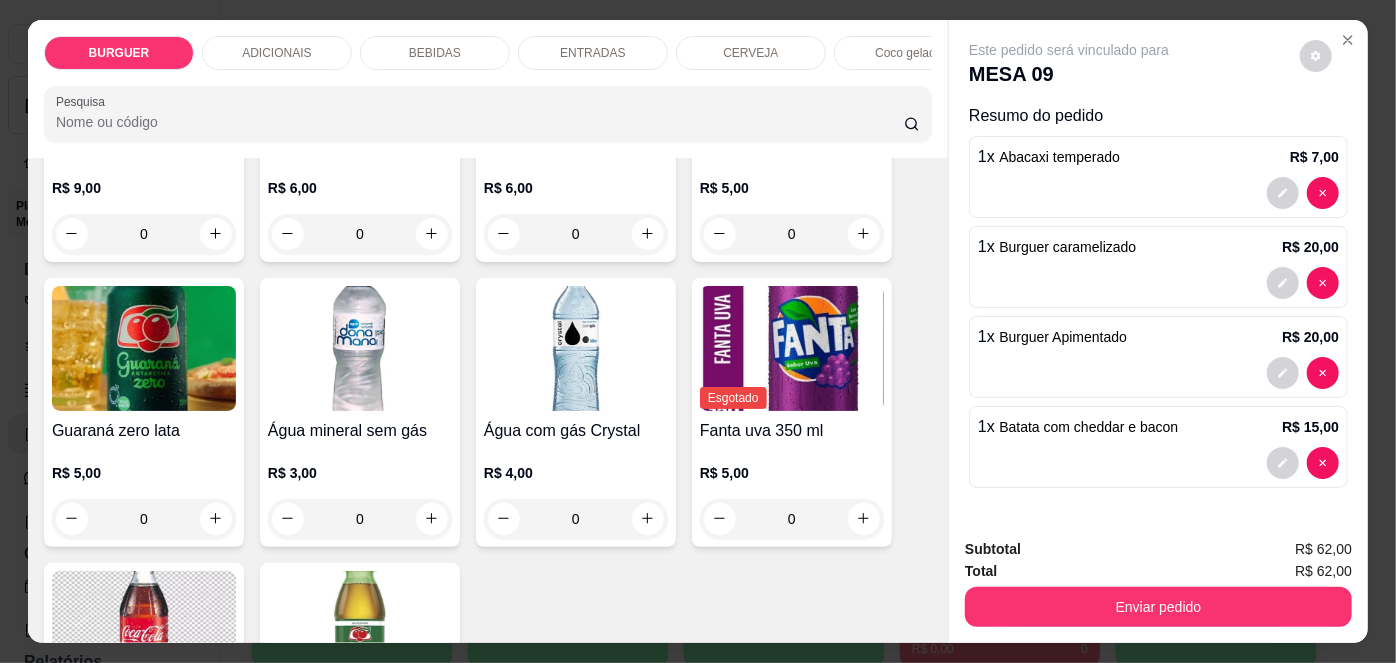 scroll, scrollTop: 2093, scrollLeft: 0, axis: vertical 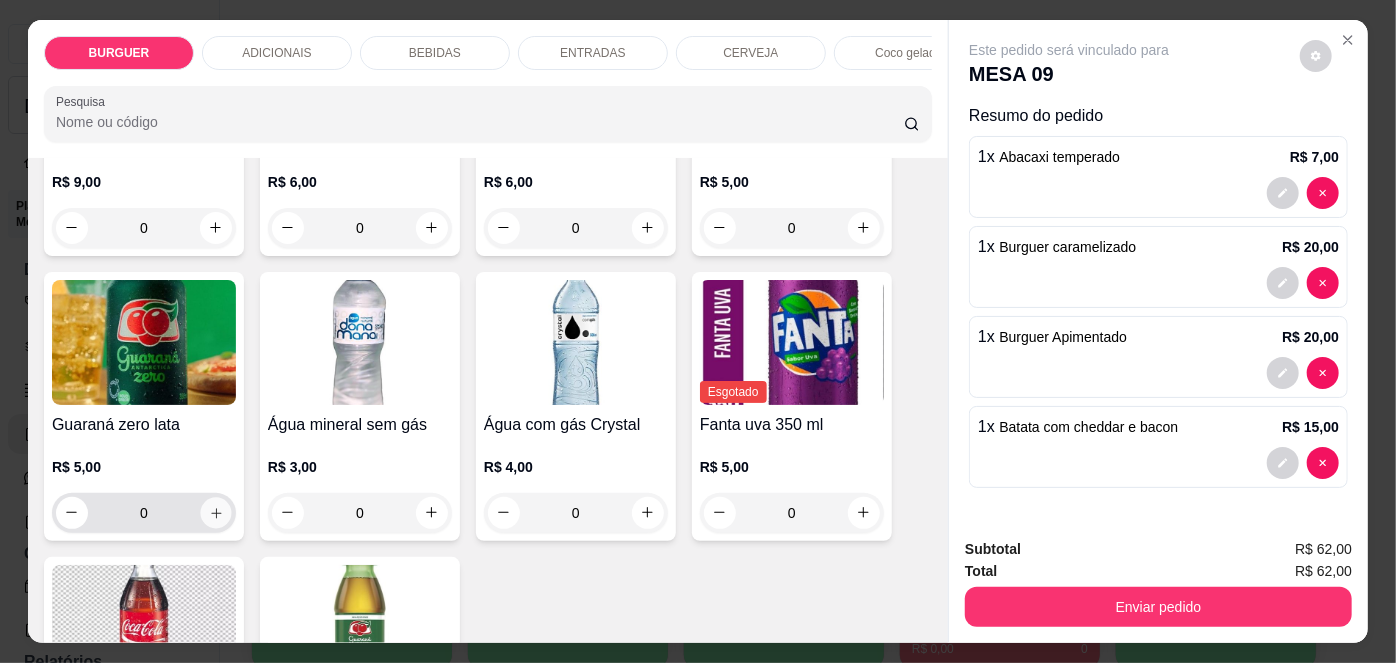 click at bounding box center [215, 512] 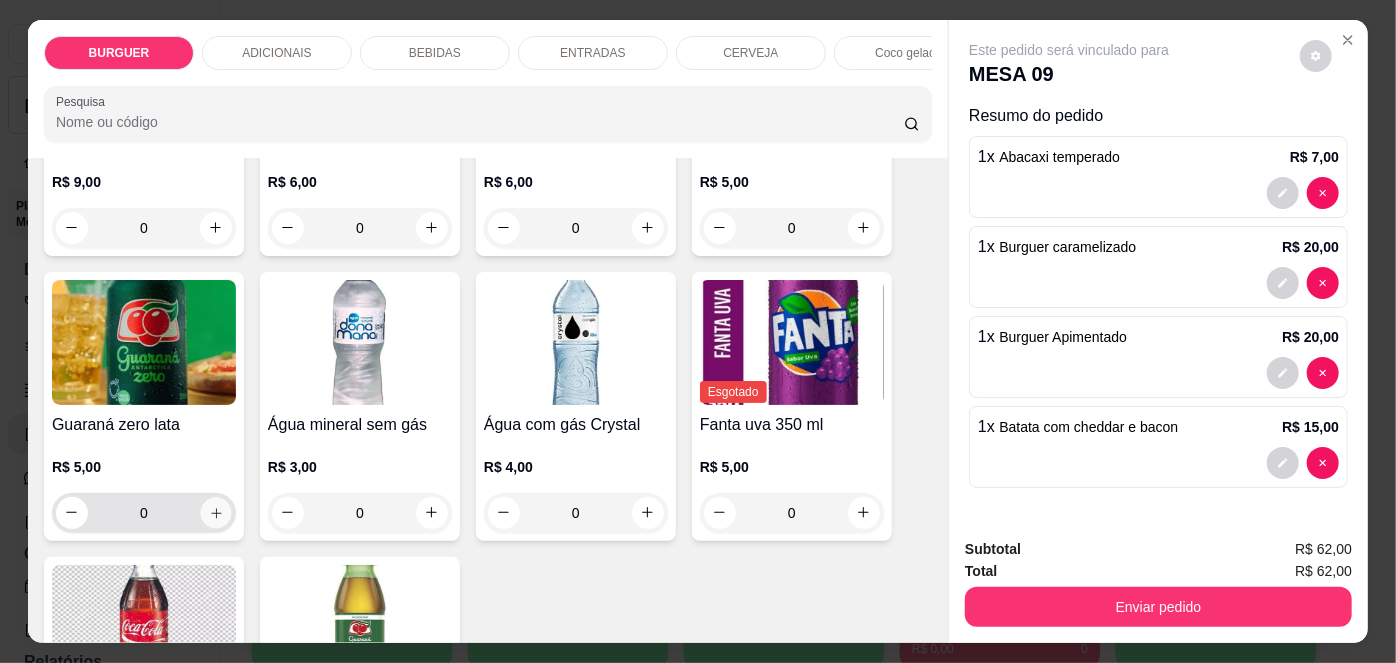 type on "1" 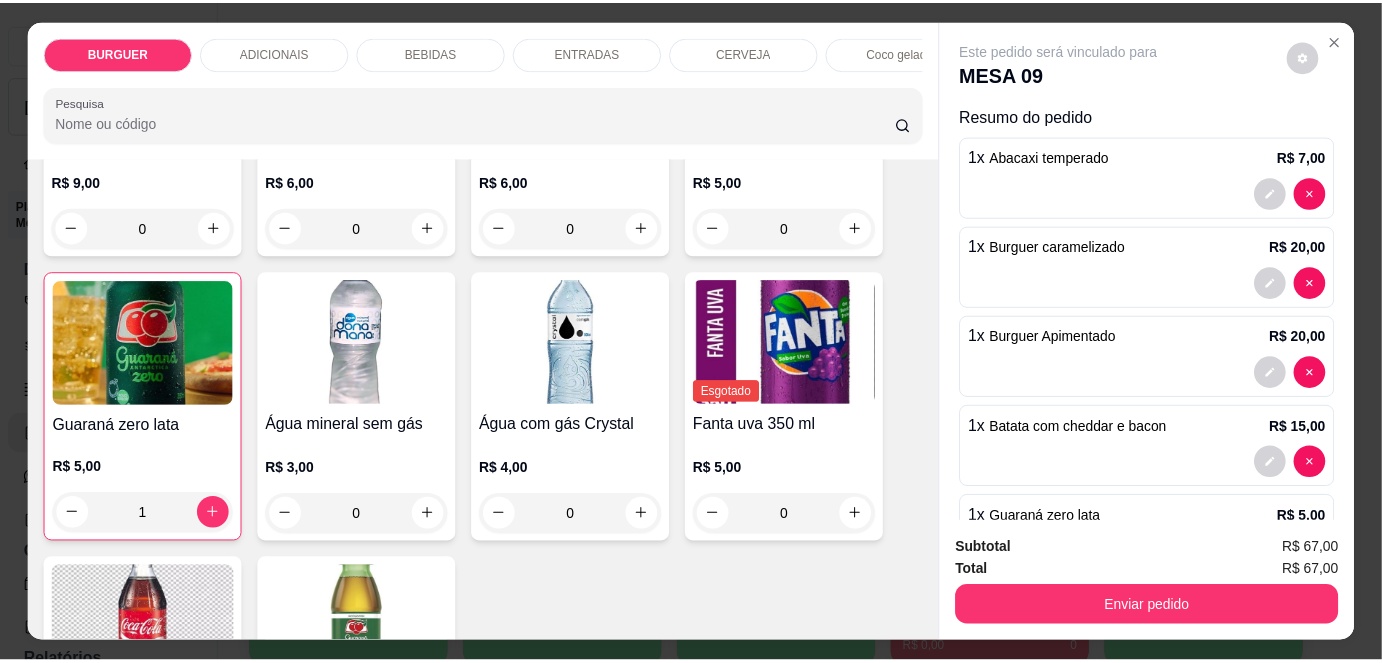 scroll, scrollTop: 80, scrollLeft: 0, axis: vertical 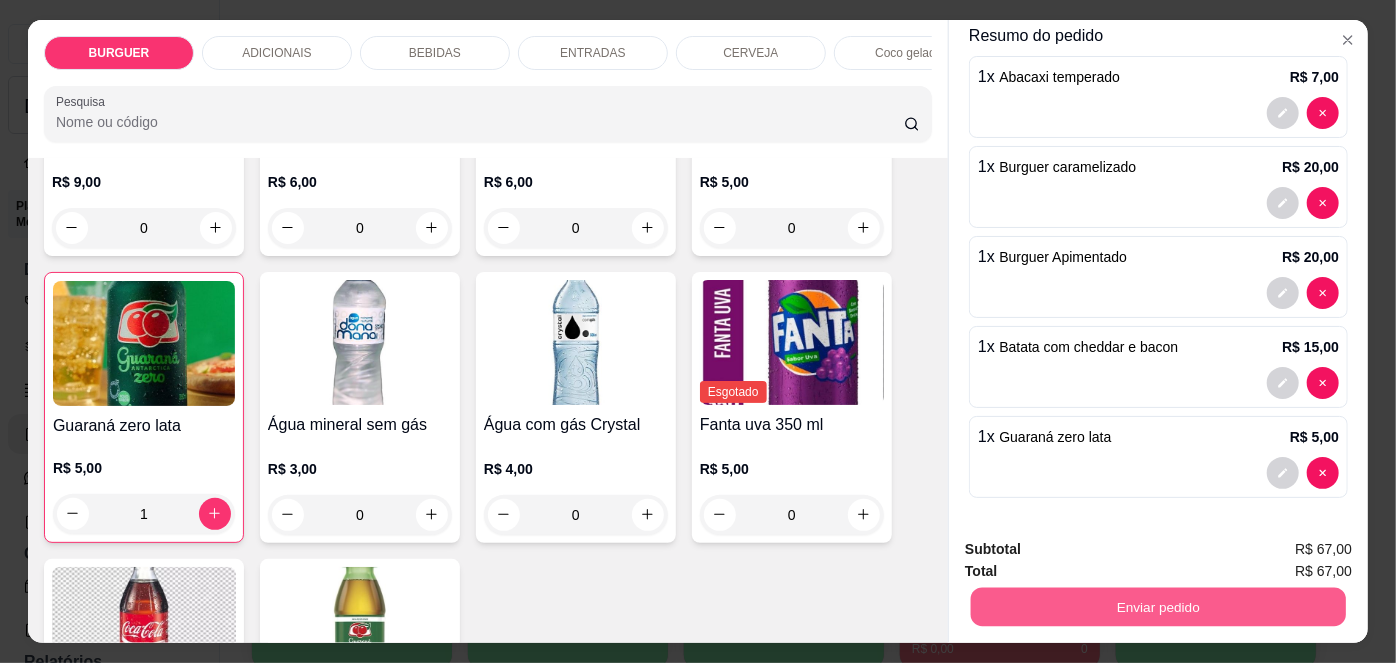 click on "Enviar pedido" at bounding box center [1158, 607] 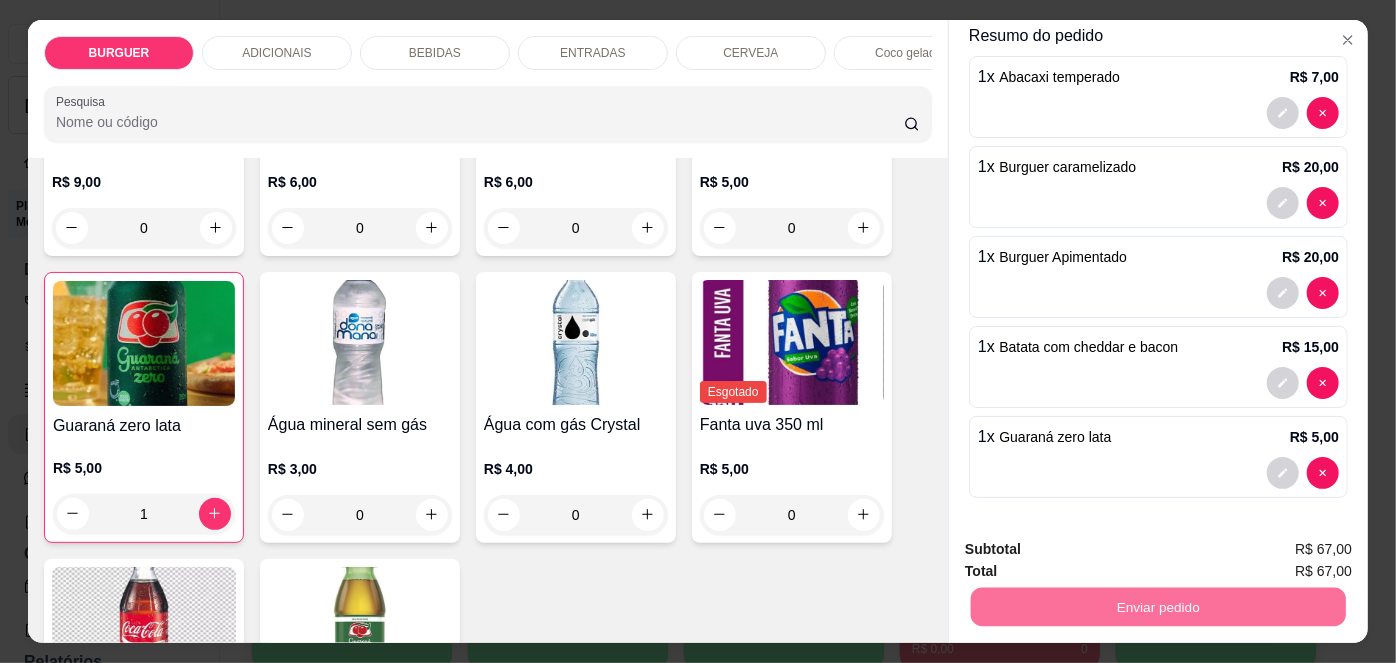 click on "Não registrar e enviar pedido" at bounding box center [1093, 551] 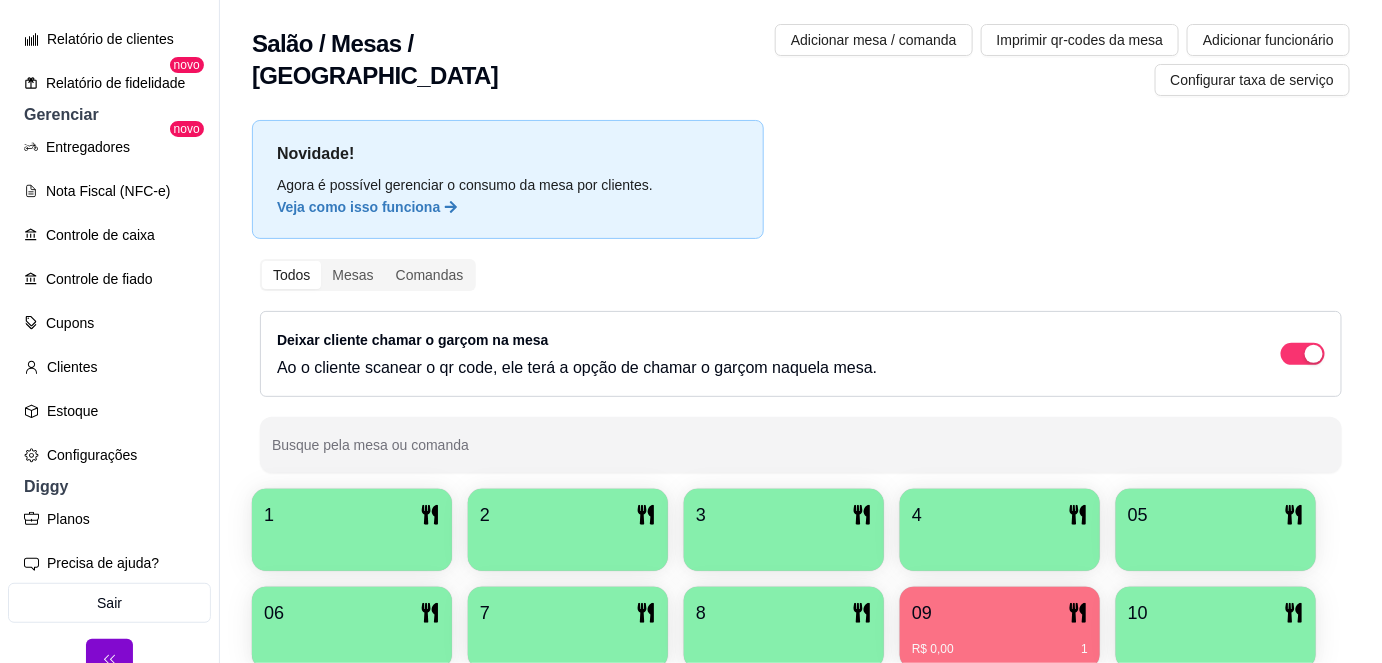 scroll, scrollTop: 722, scrollLeft: 0, axis: vertical 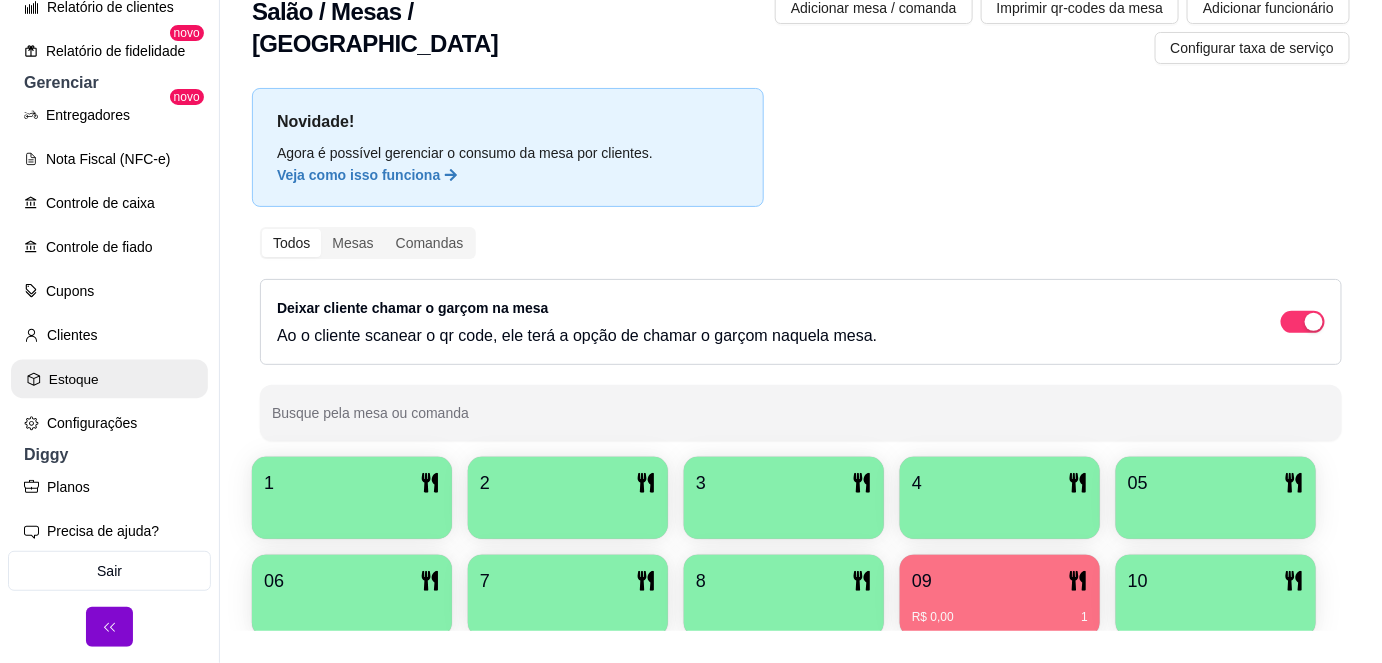 click 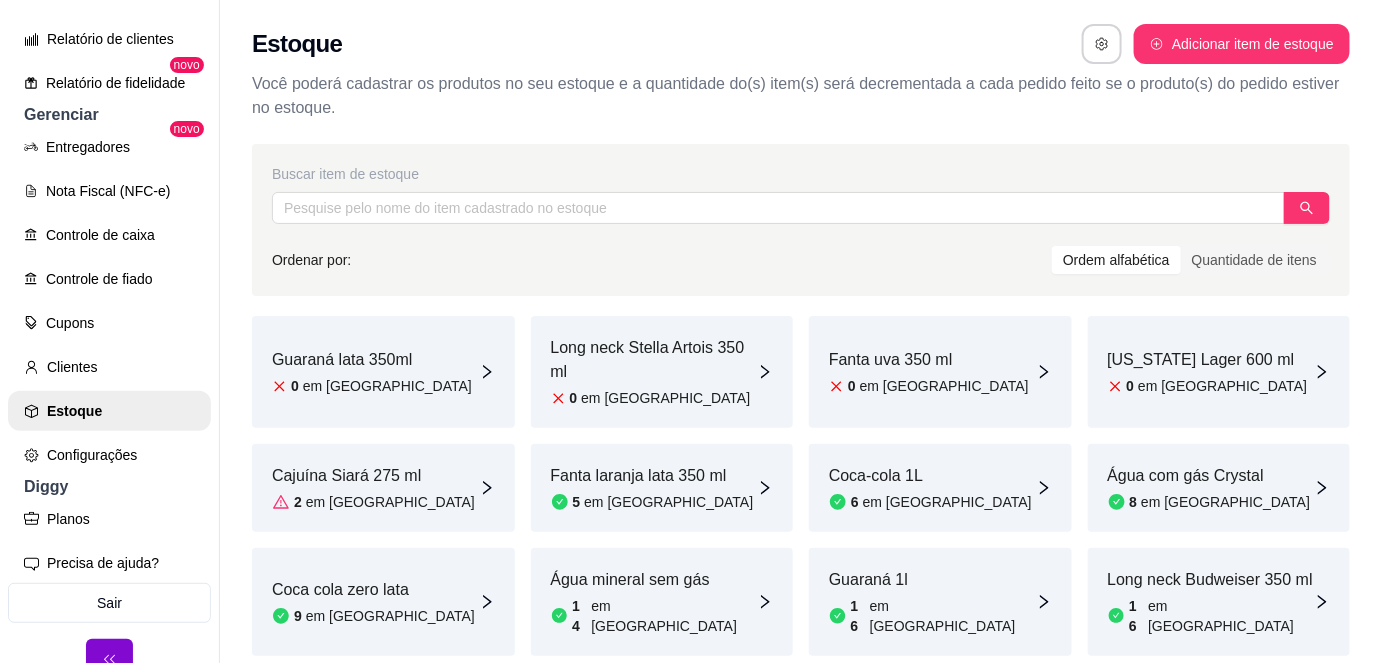 click on "Guaraná lata 350ml" at bounding box center (372, 360) 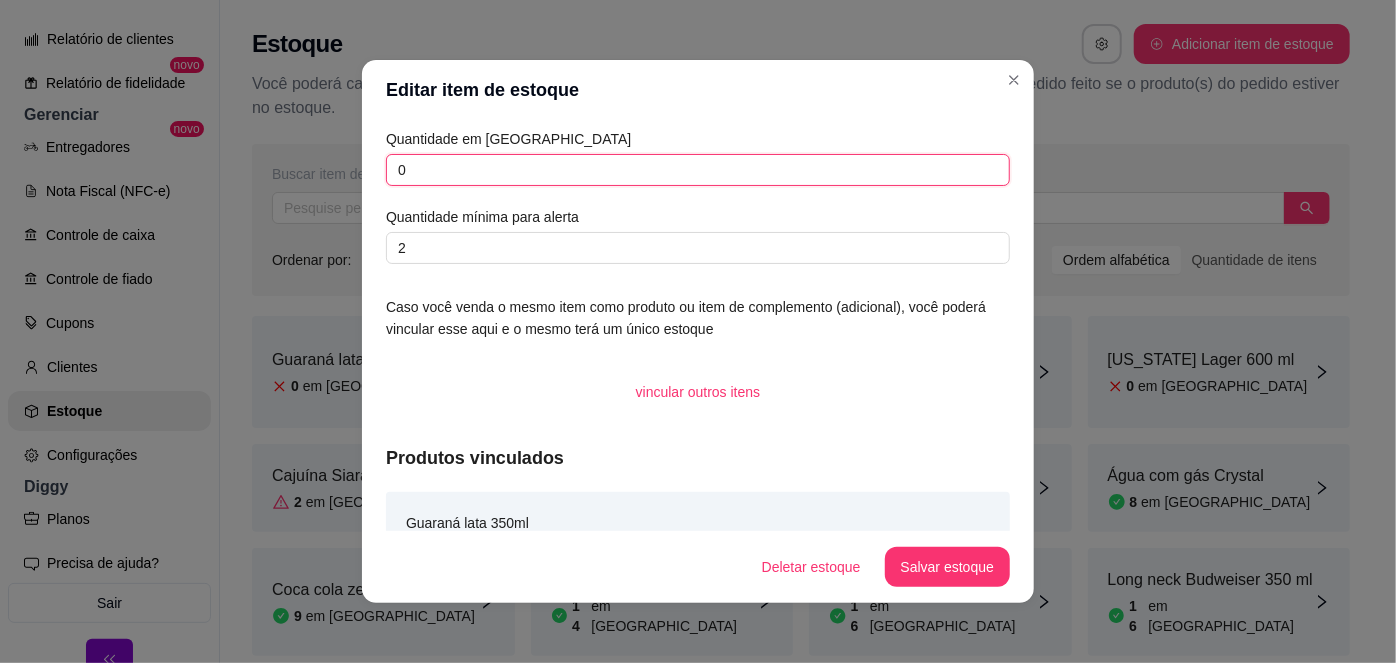 click on "0" at bounding box center (698, 170) 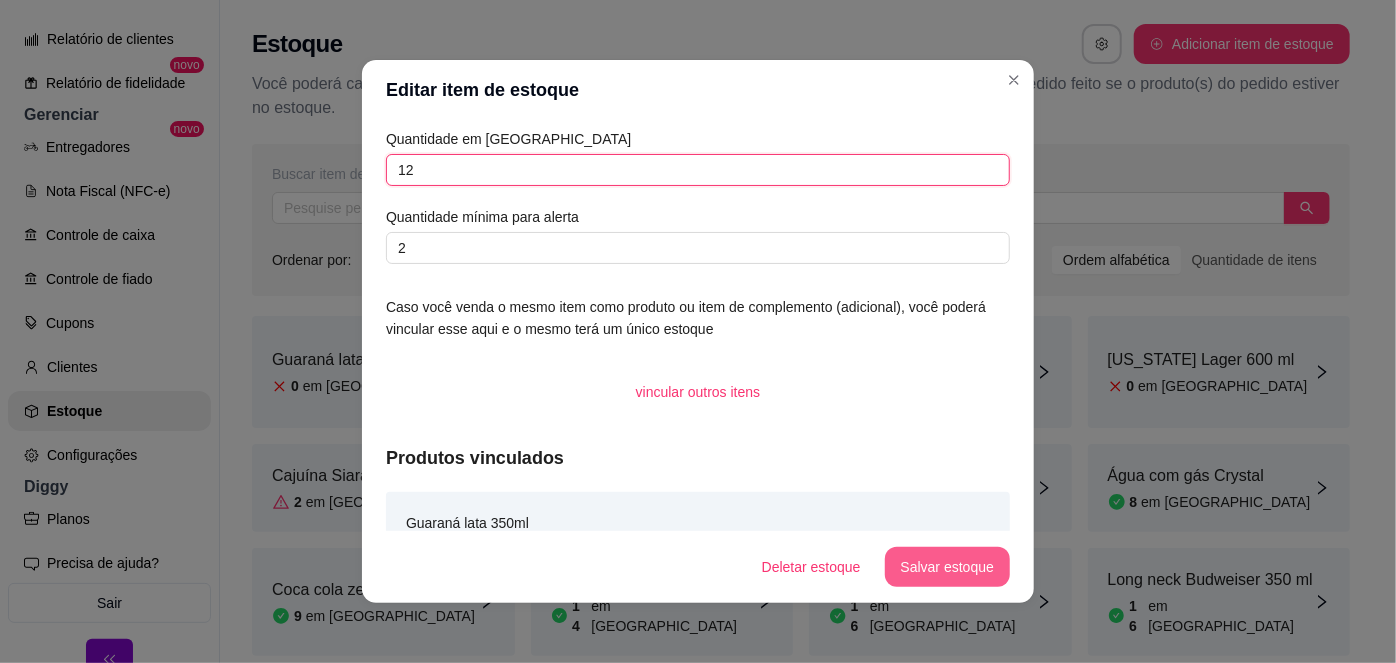 type on "12" 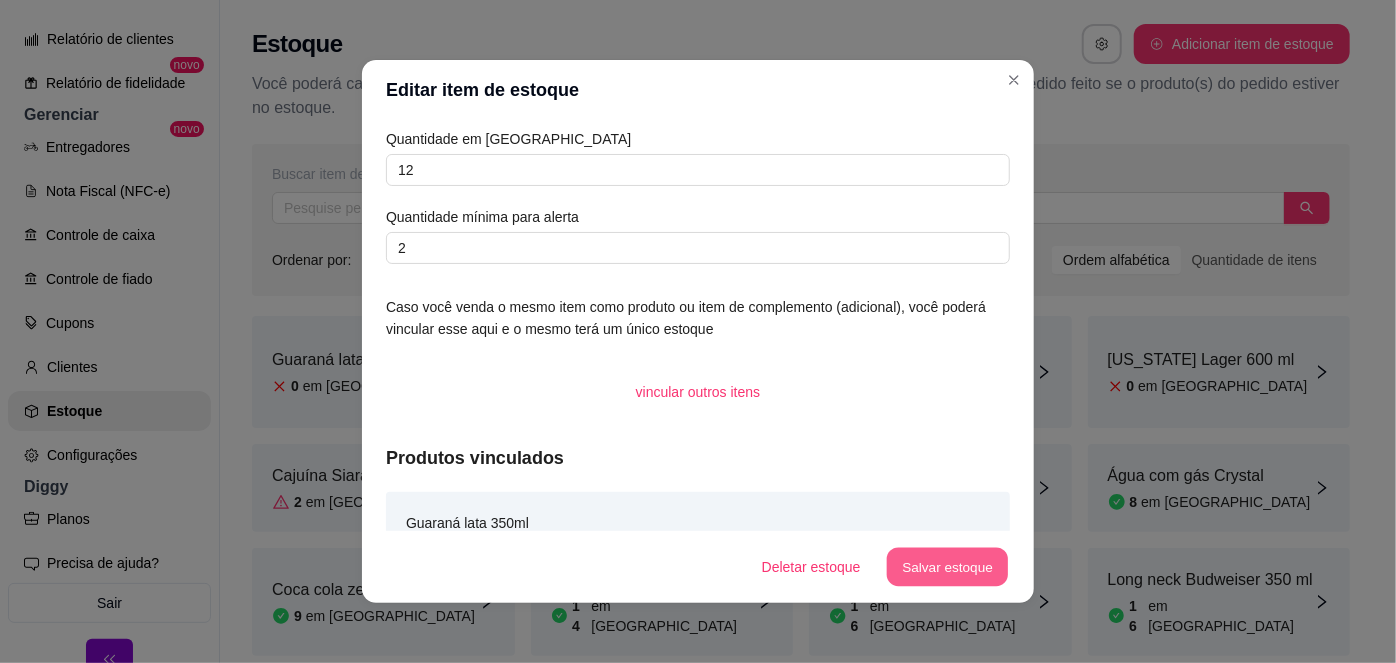 click on "Salvar estoque" at bounding box center (947, 567) 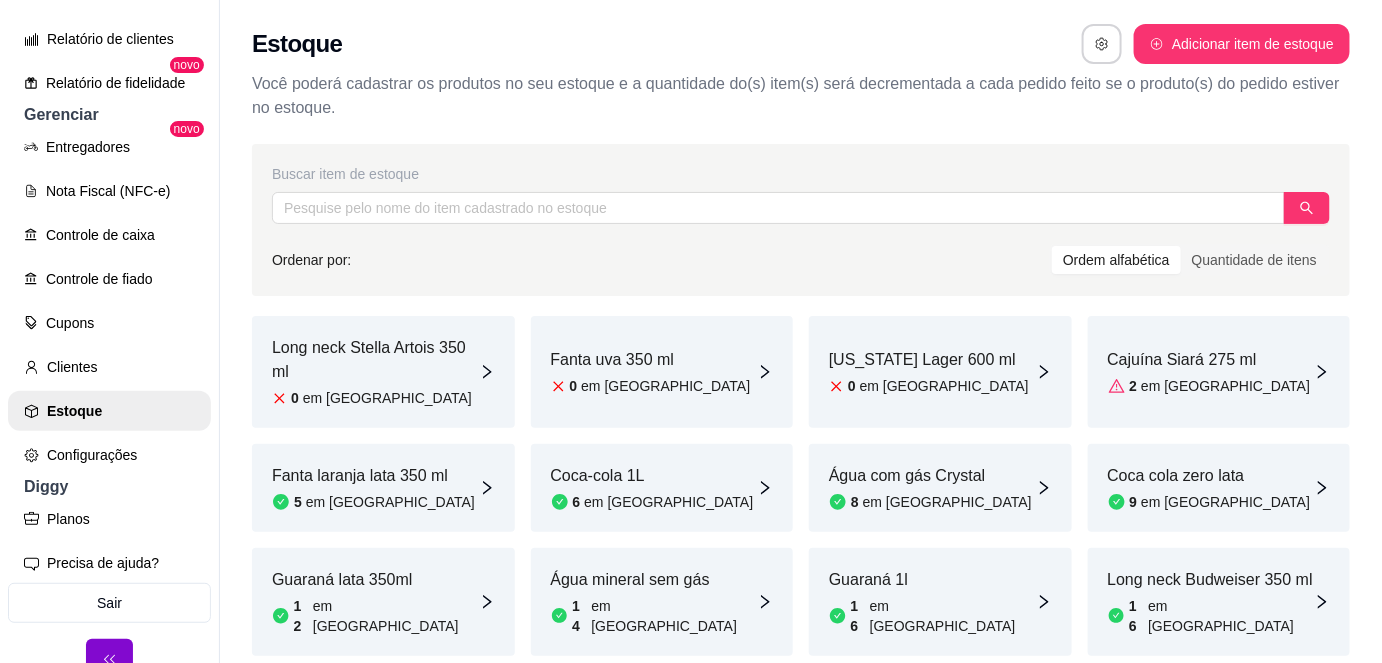 click on "Cajuína Siará 275 ml" at bounding box center [1209, 360] 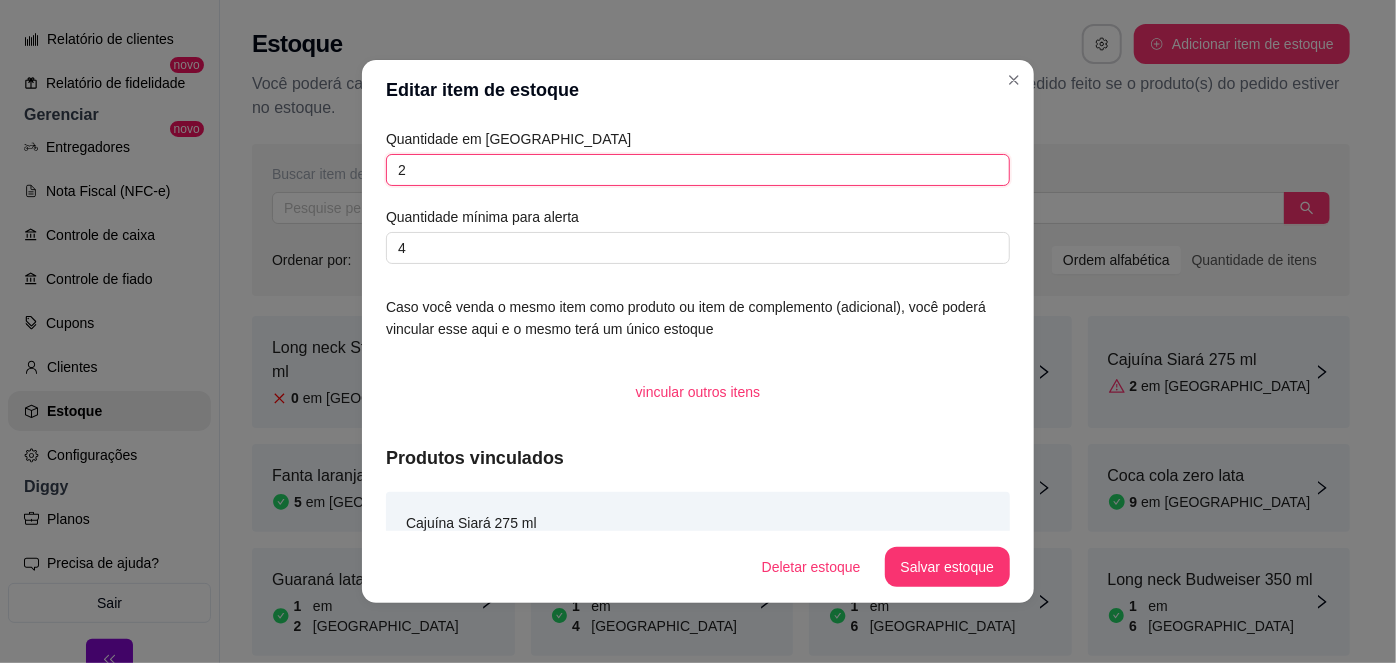 click on "2" at bounding box center [698, 170] 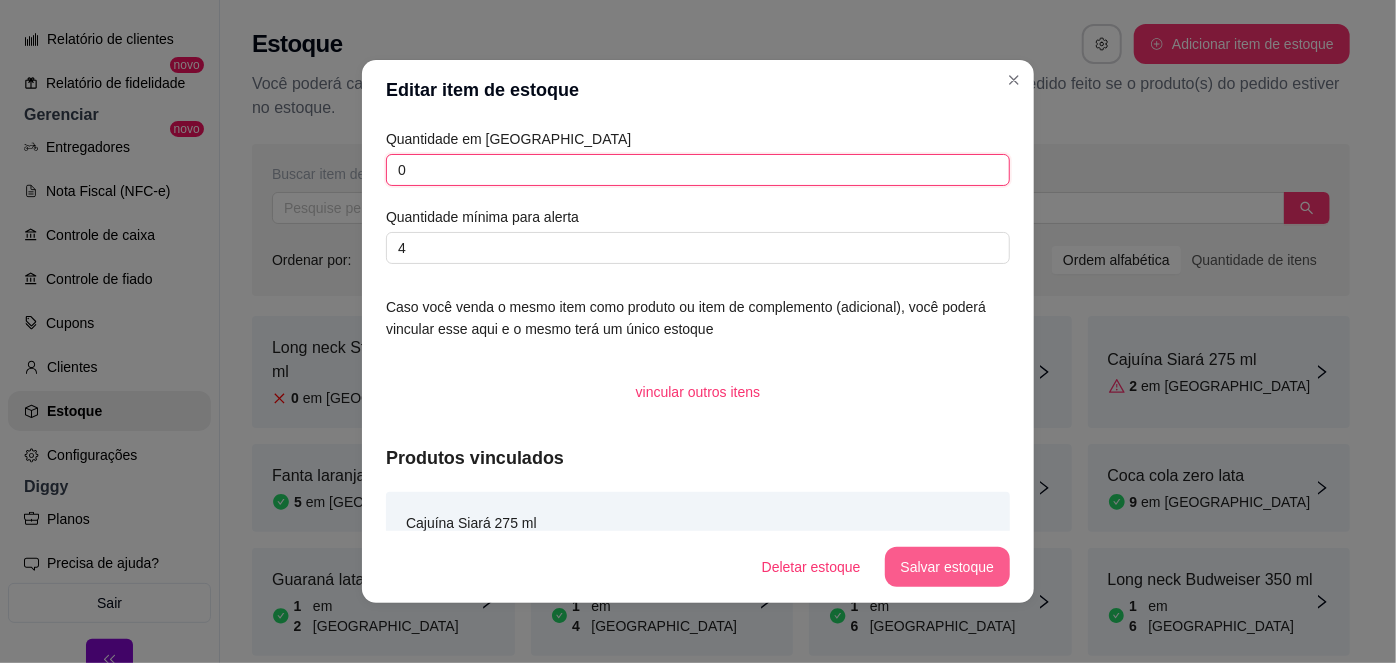 type on "0" 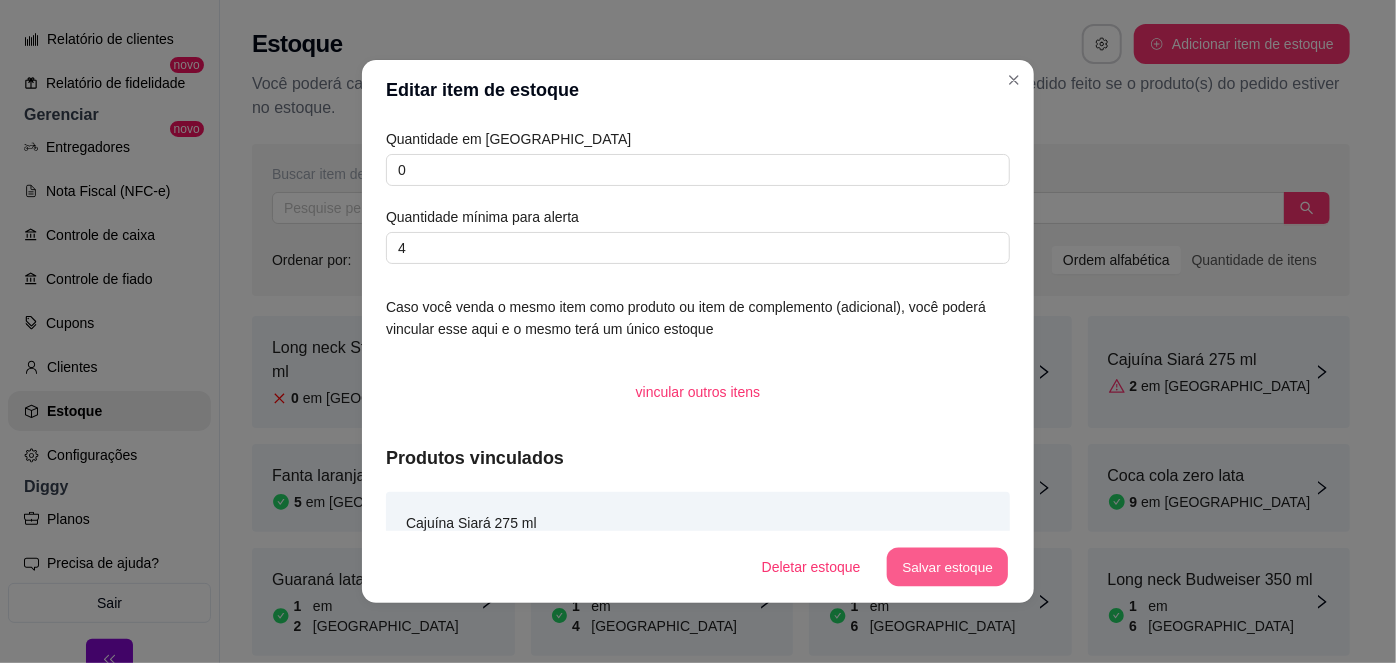 click on "Salvar estoque" at bounding box center (947, 567) 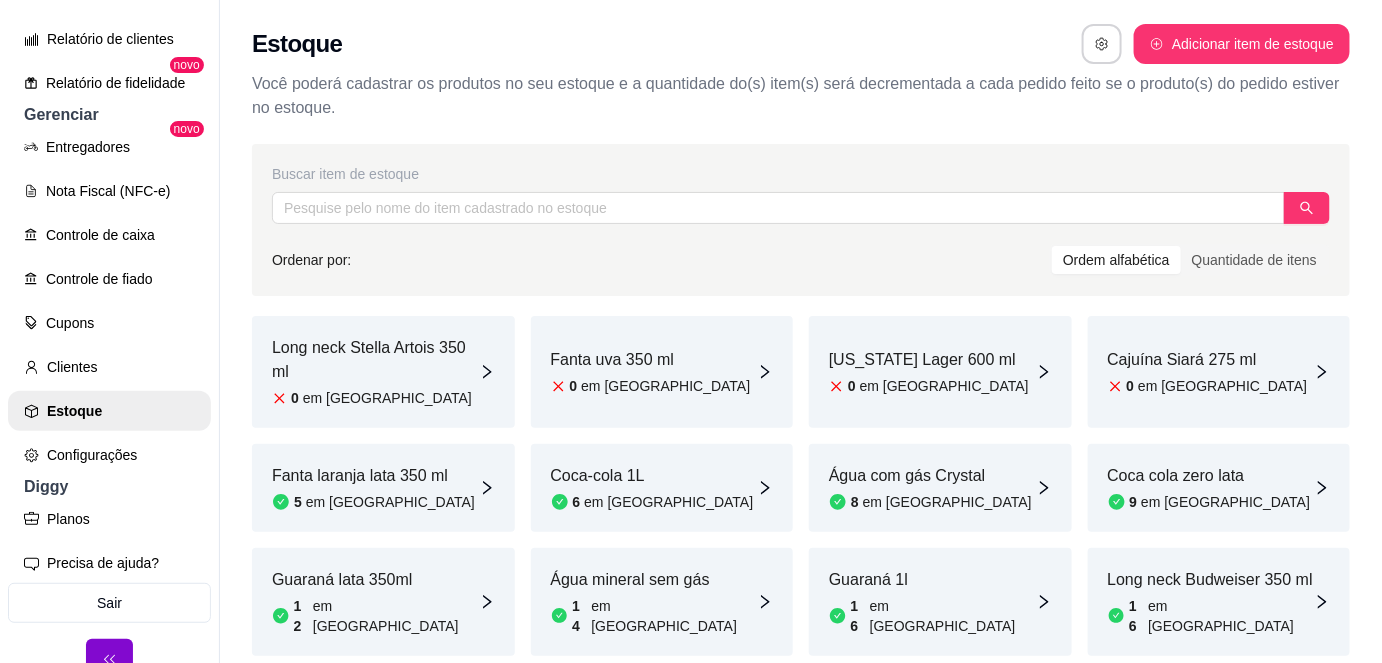click on "Long neck Stella Artois 350 ml" at bounding box center [375, 360] 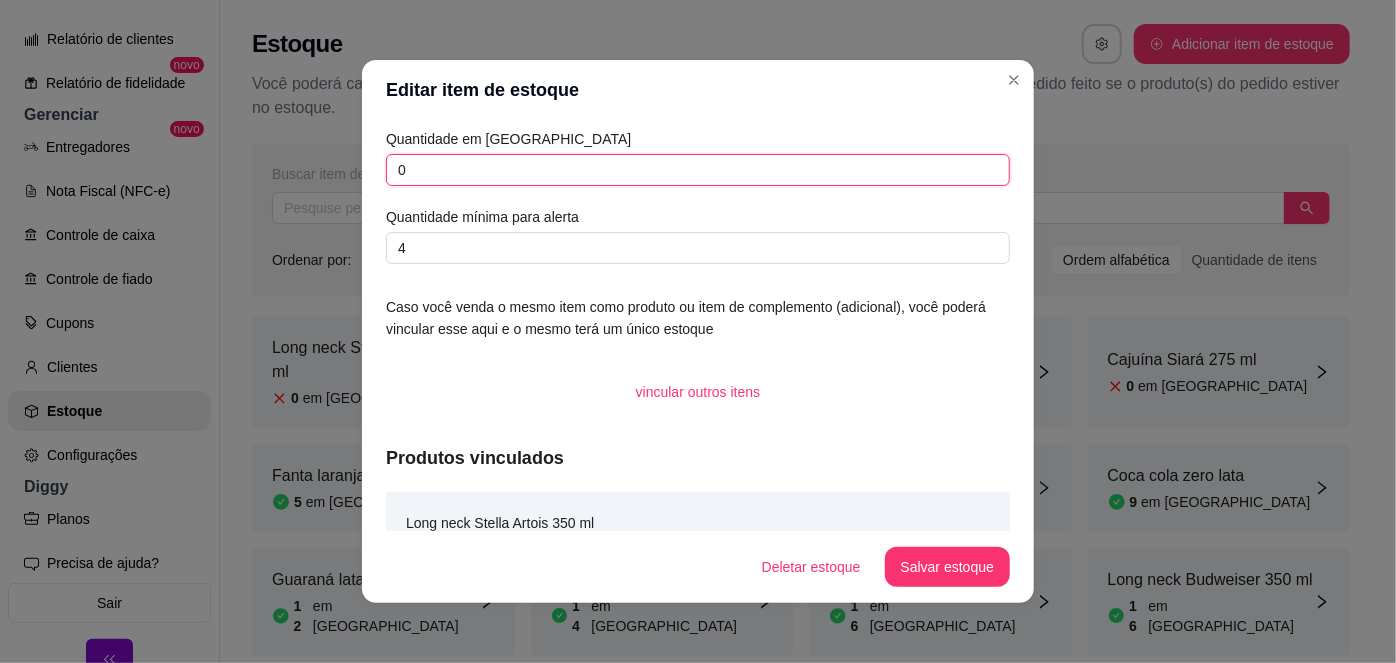click on "0" at bounding box center [698, 170] 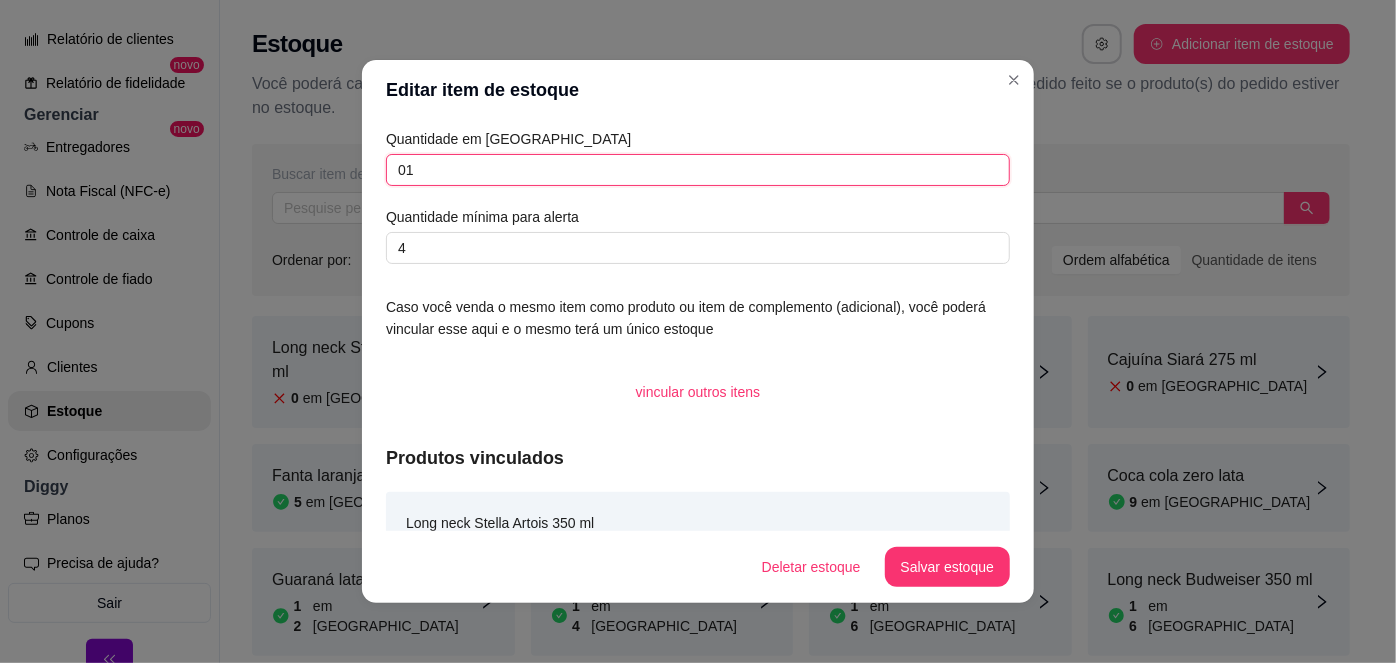 type on "0" 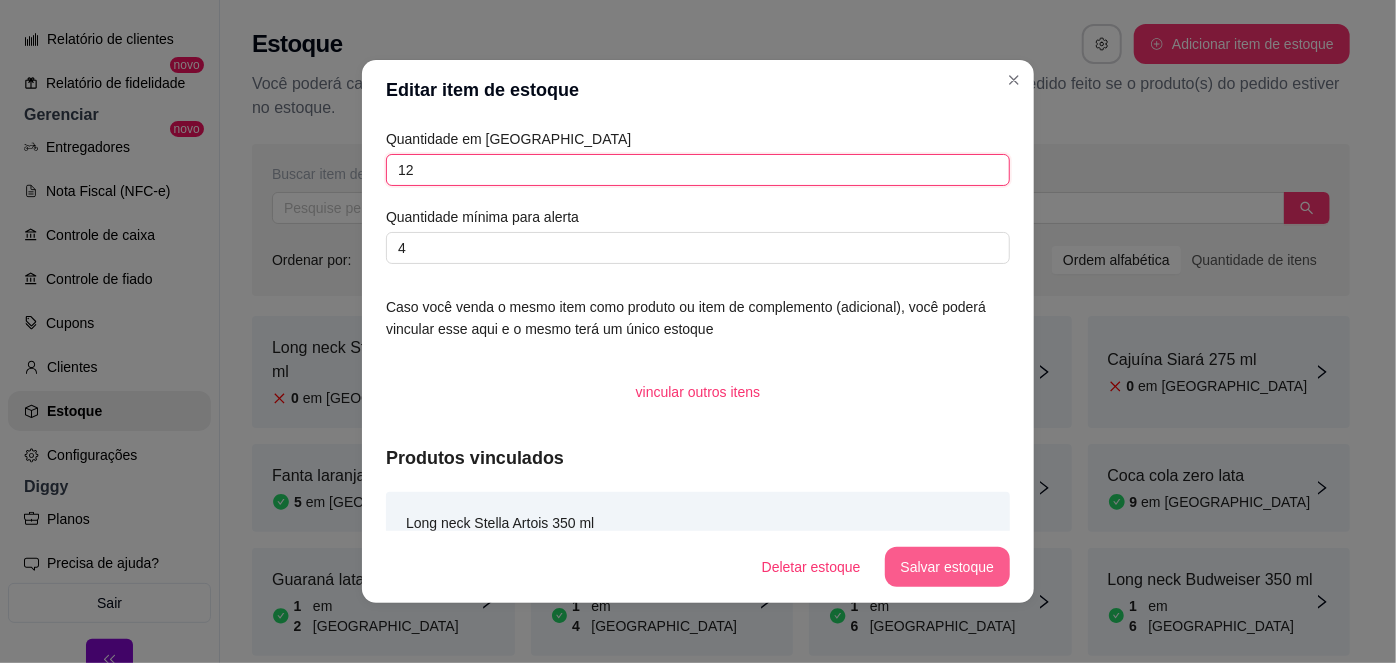 type on "12" 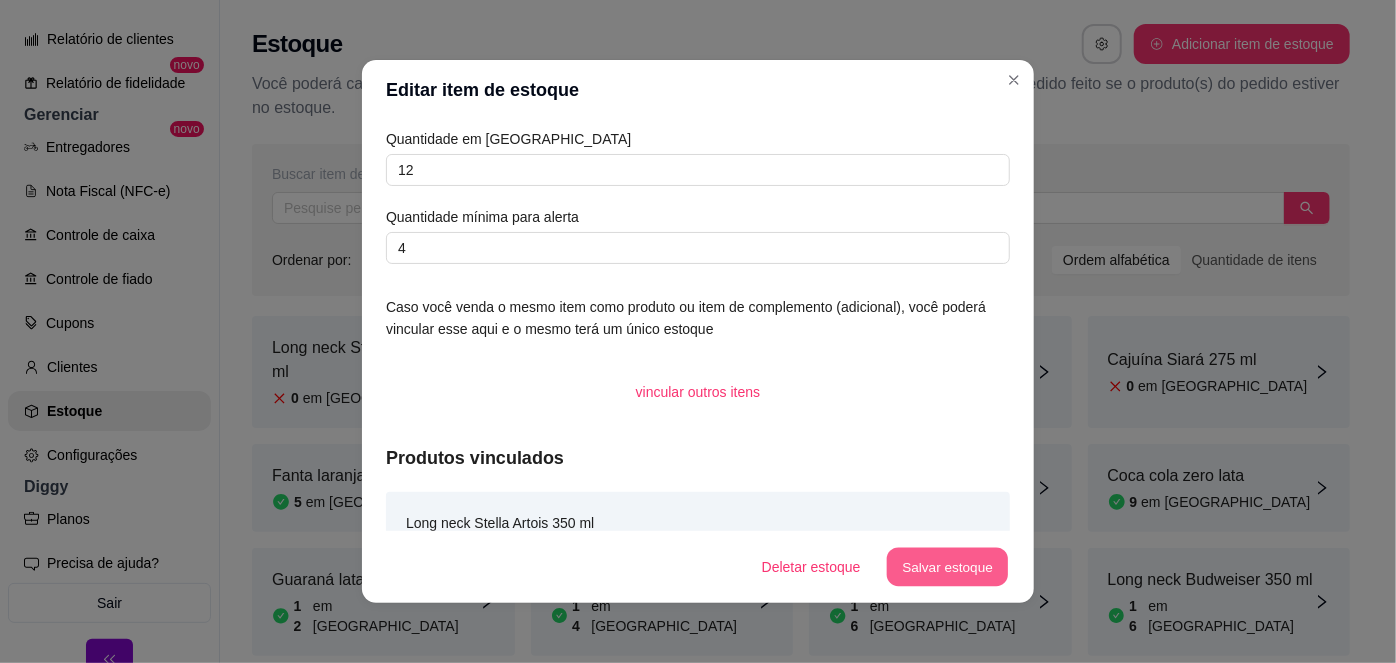 click on "Salvar estoque" at bounding box center (947, 567) 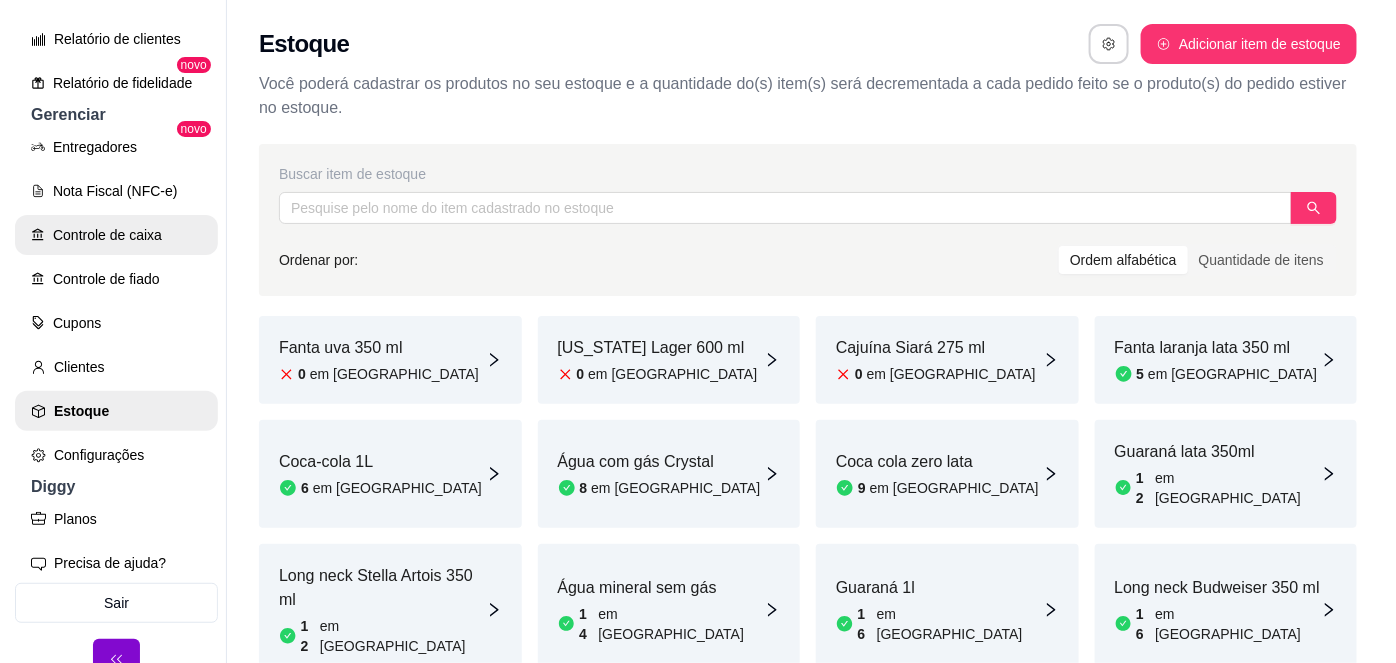 scroll, scrollTop: 0, scrollLeft: 0, axis: both 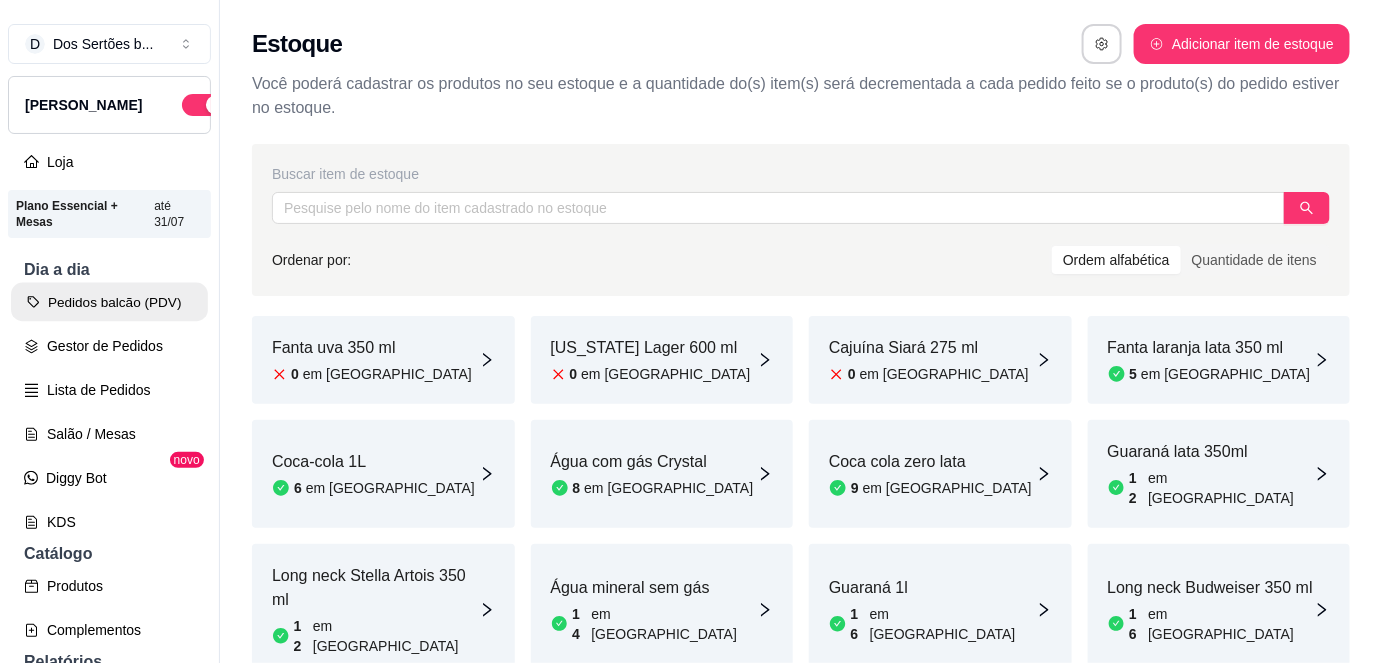 click on "Pedidos balcão (PDV)" at bounding box center [109, 302] 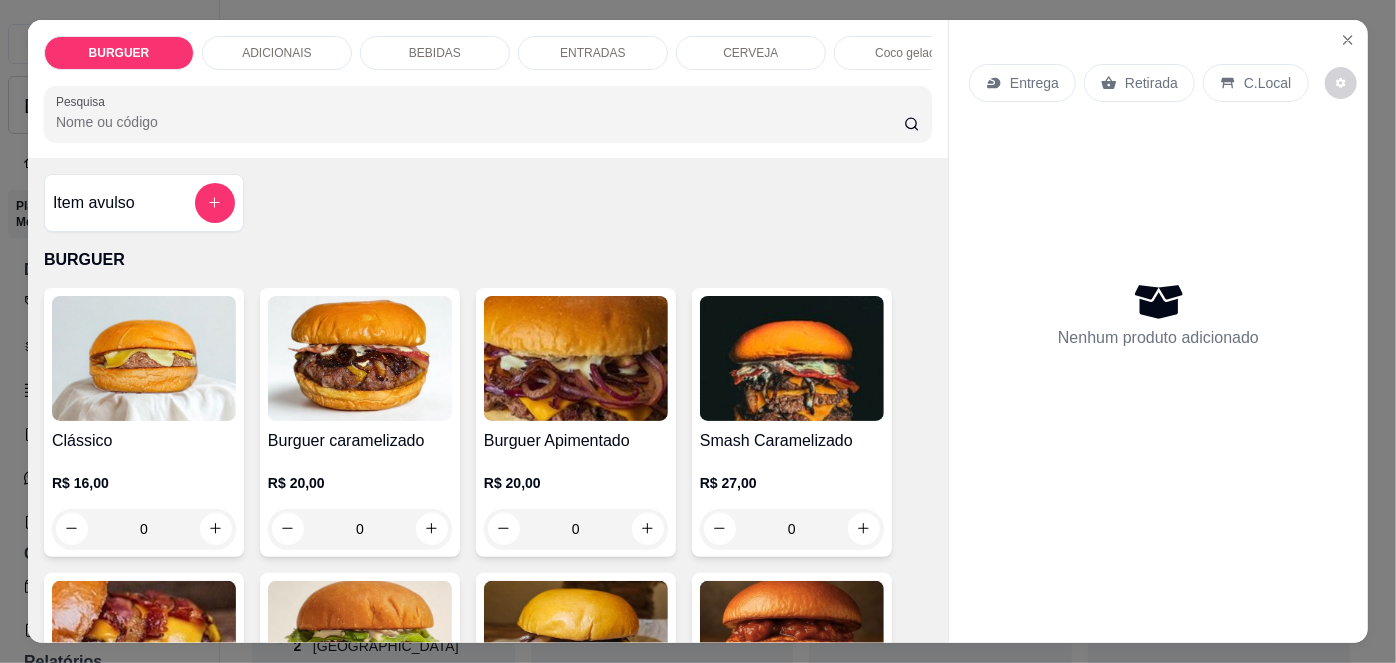 click on "Entrega" at bounding box center [1022, 83] 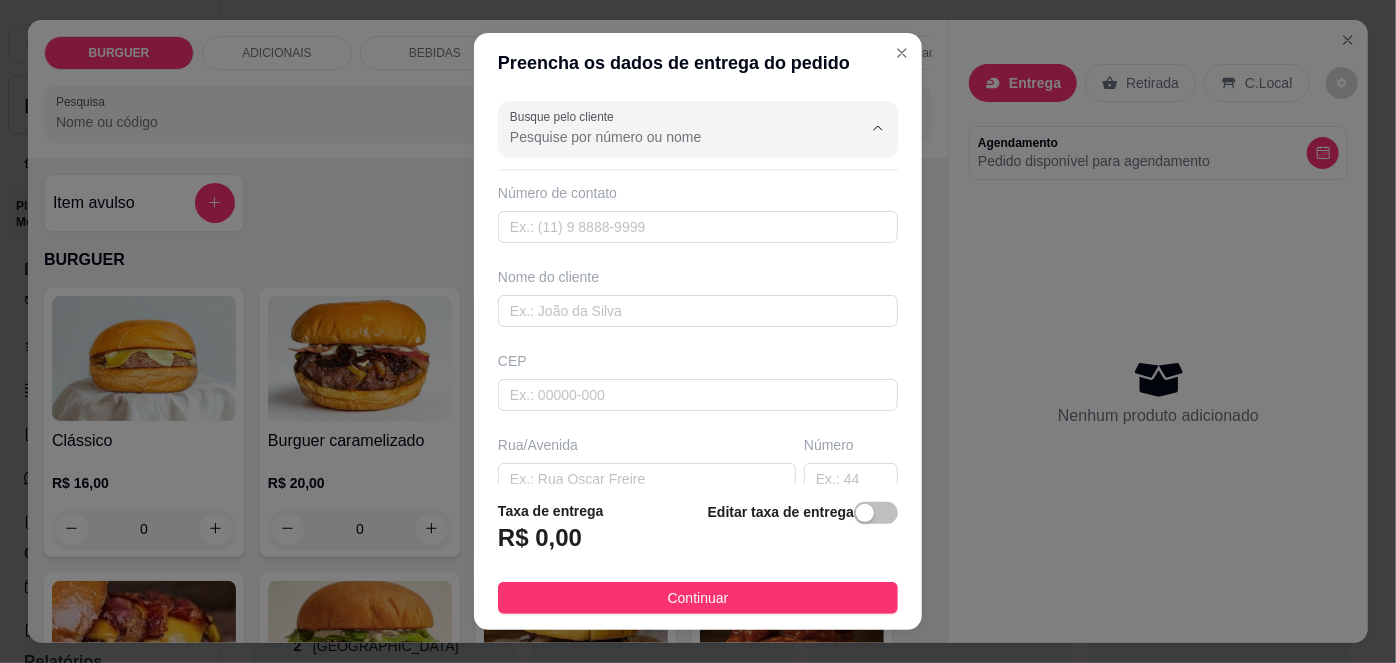 click on "Busque pelo cliente" at bounding box center [670, 137] 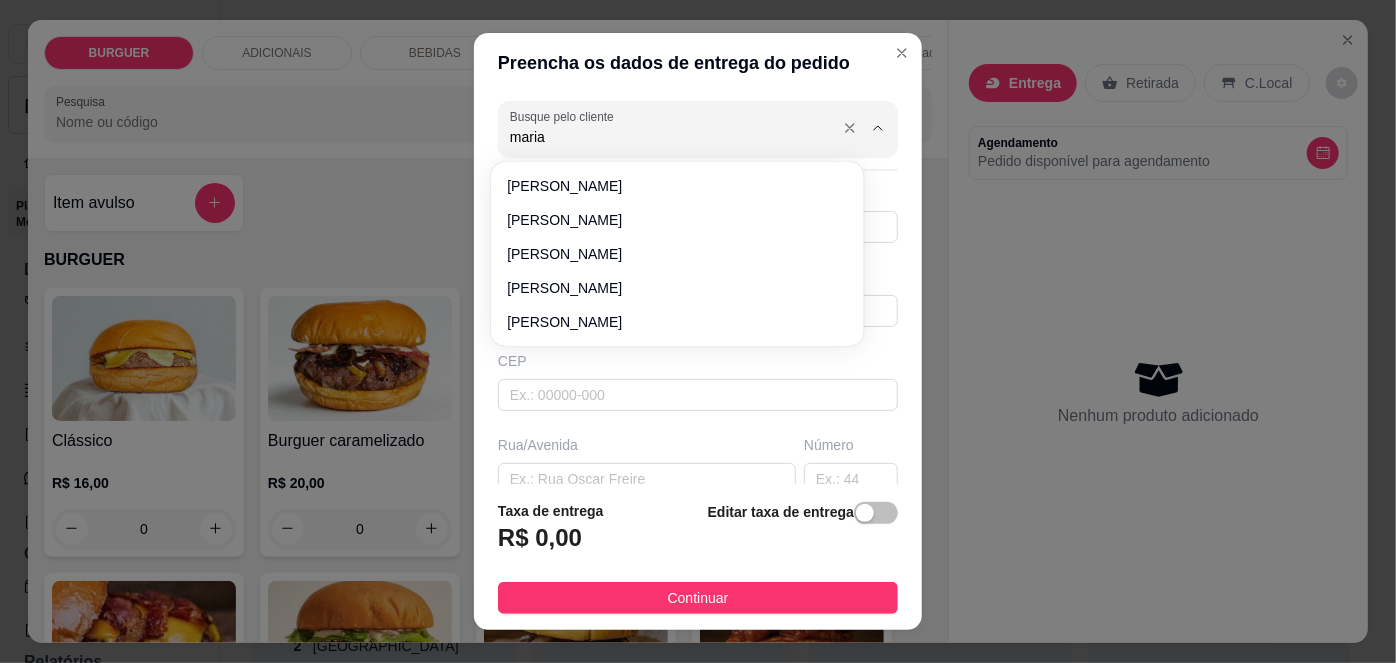 click on "maria" at bounding box center [670, 137] 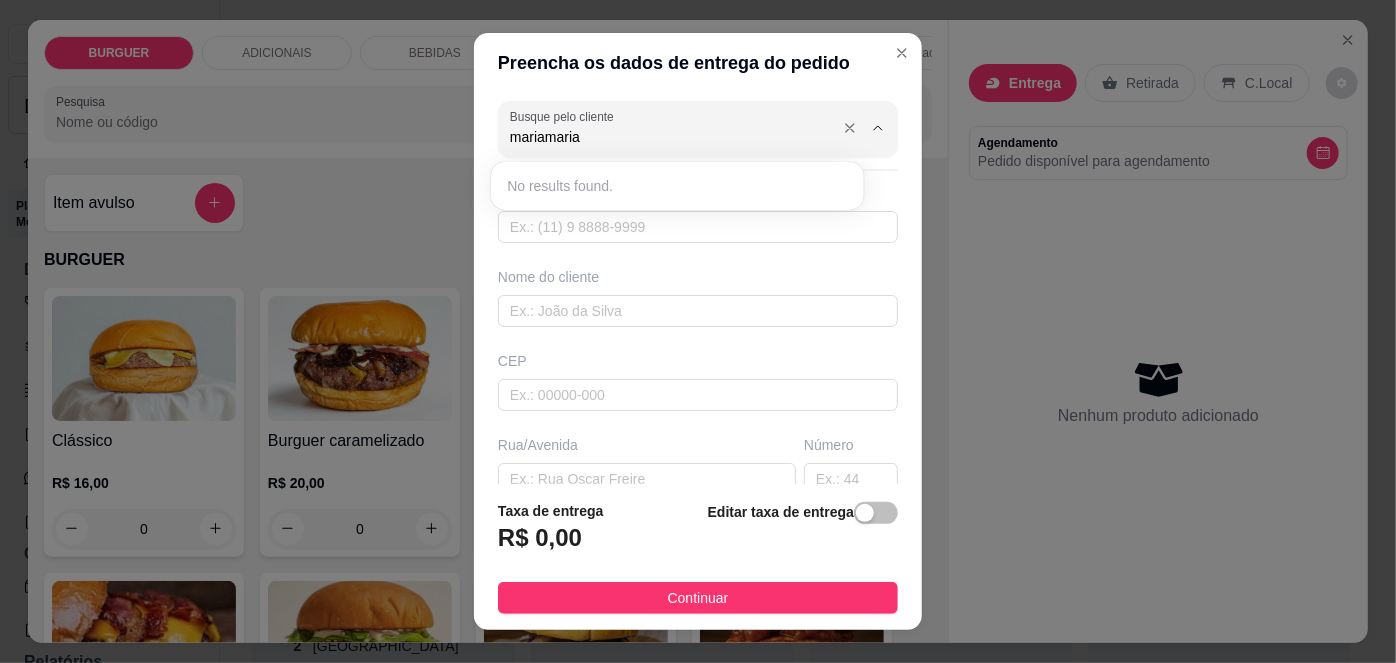 type on "mariamaria" 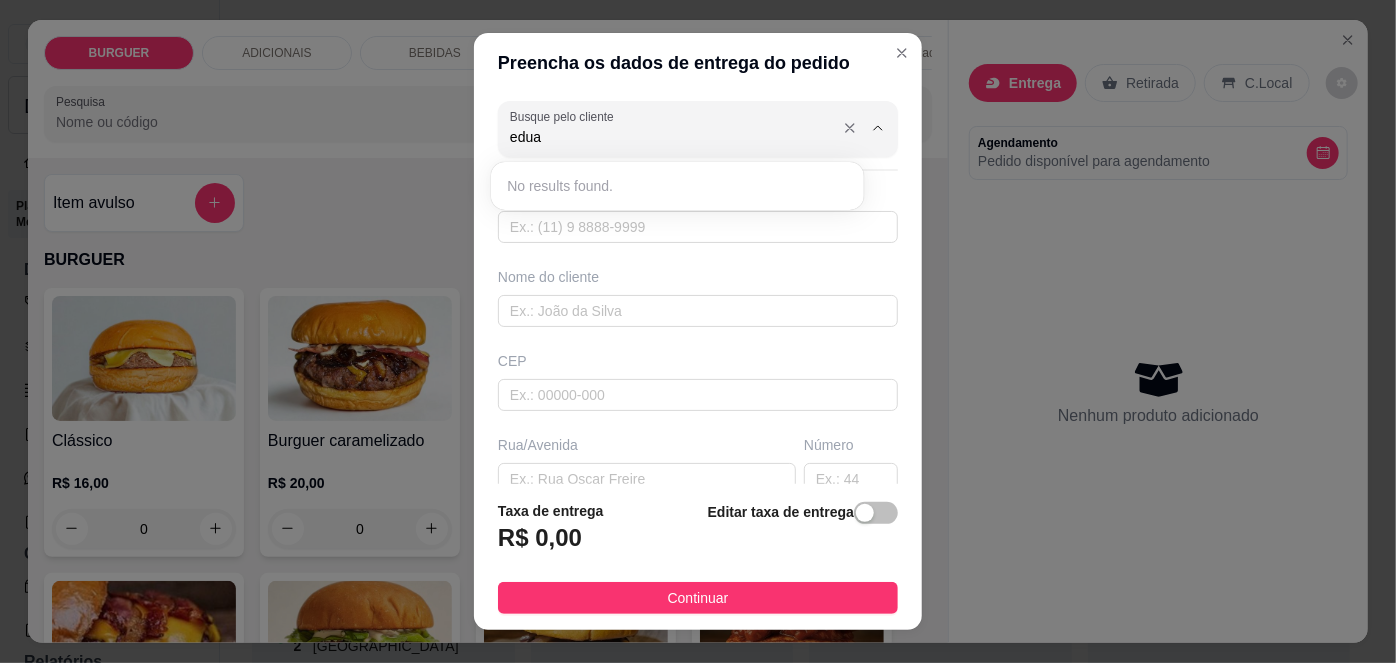 type on "edua" 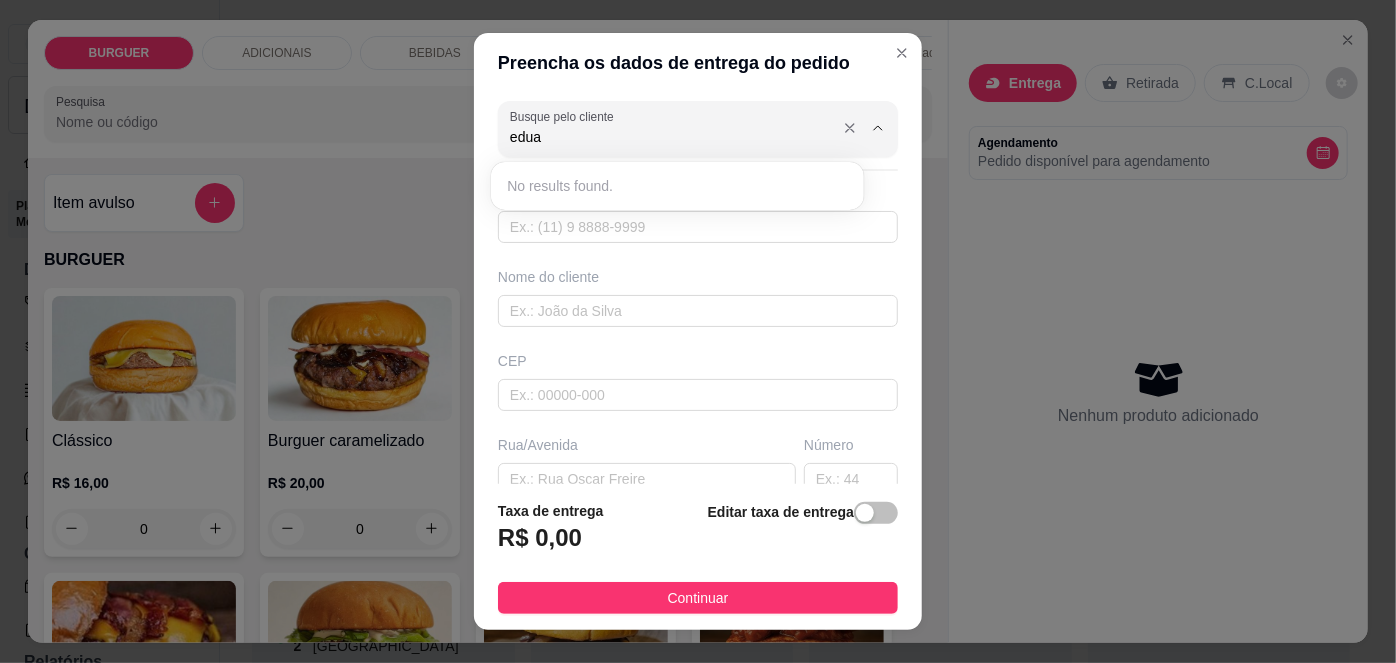 click 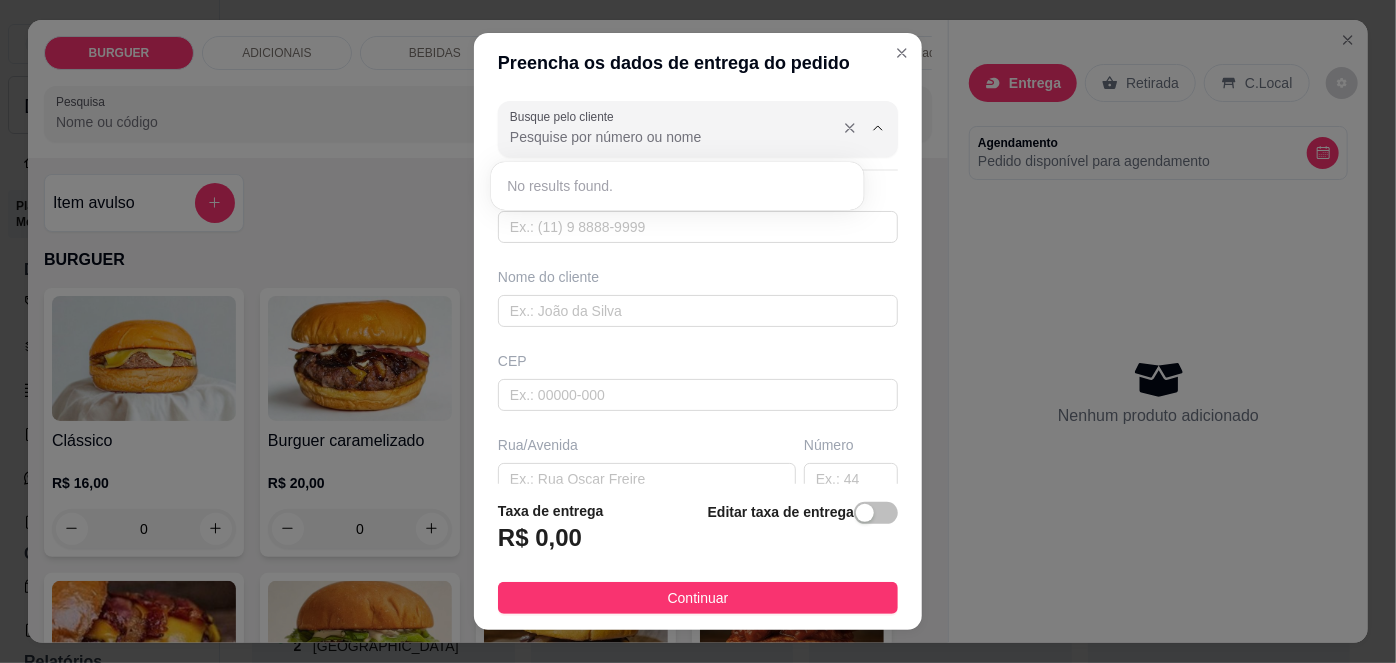 click 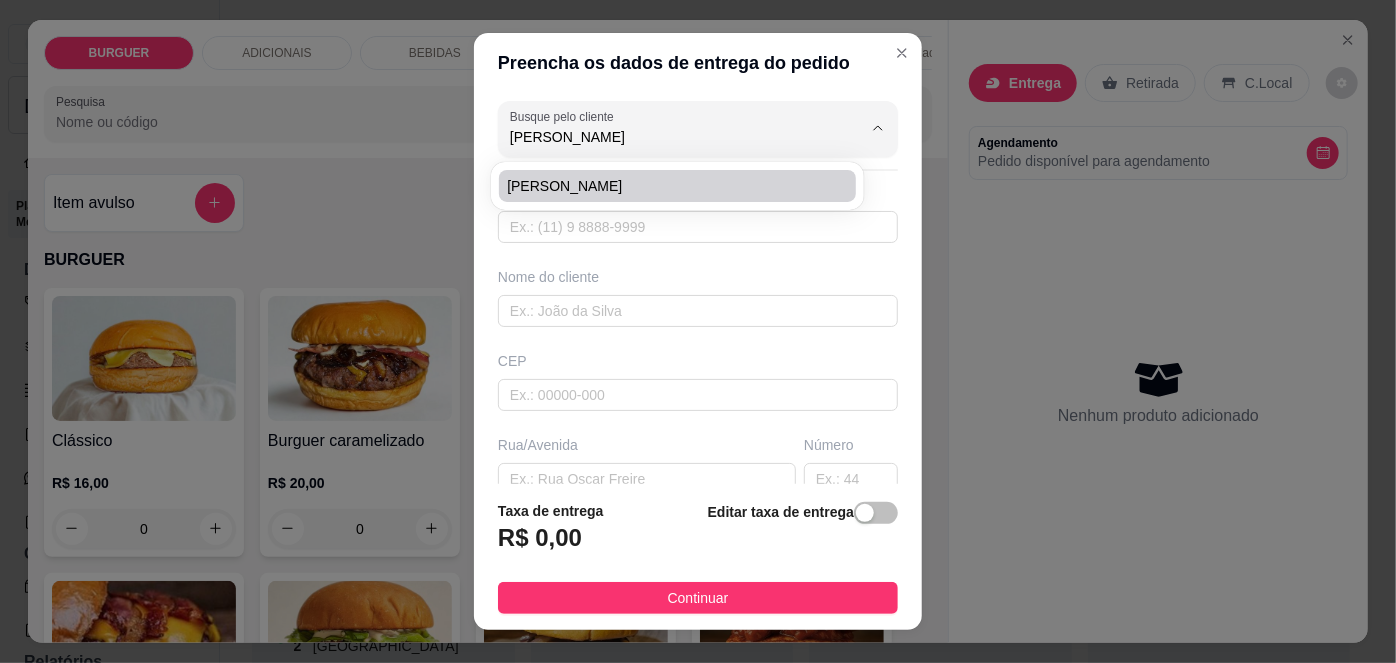 click on "[PERSON_NAME]" at bounding box center [667, 186] 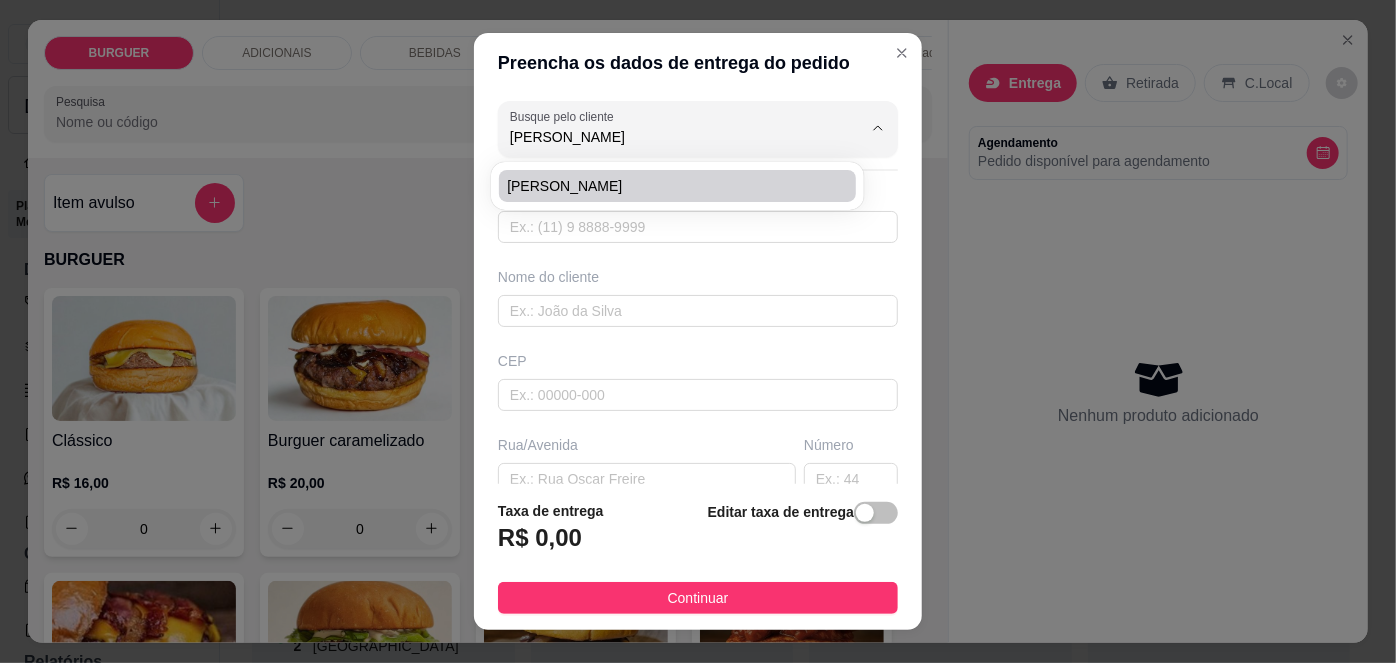 type on "[PERSON_NAME]" 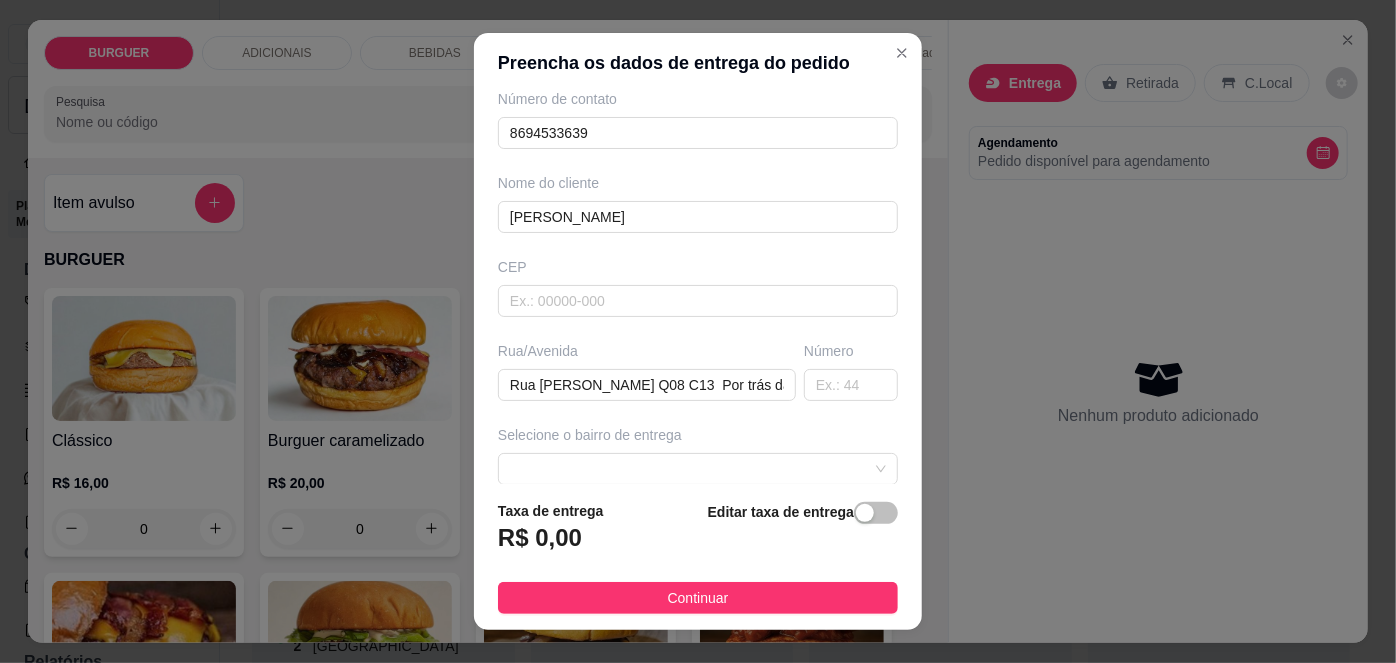 scroll, scrollTop: 279, scrollLeft: 0, axis: vertical 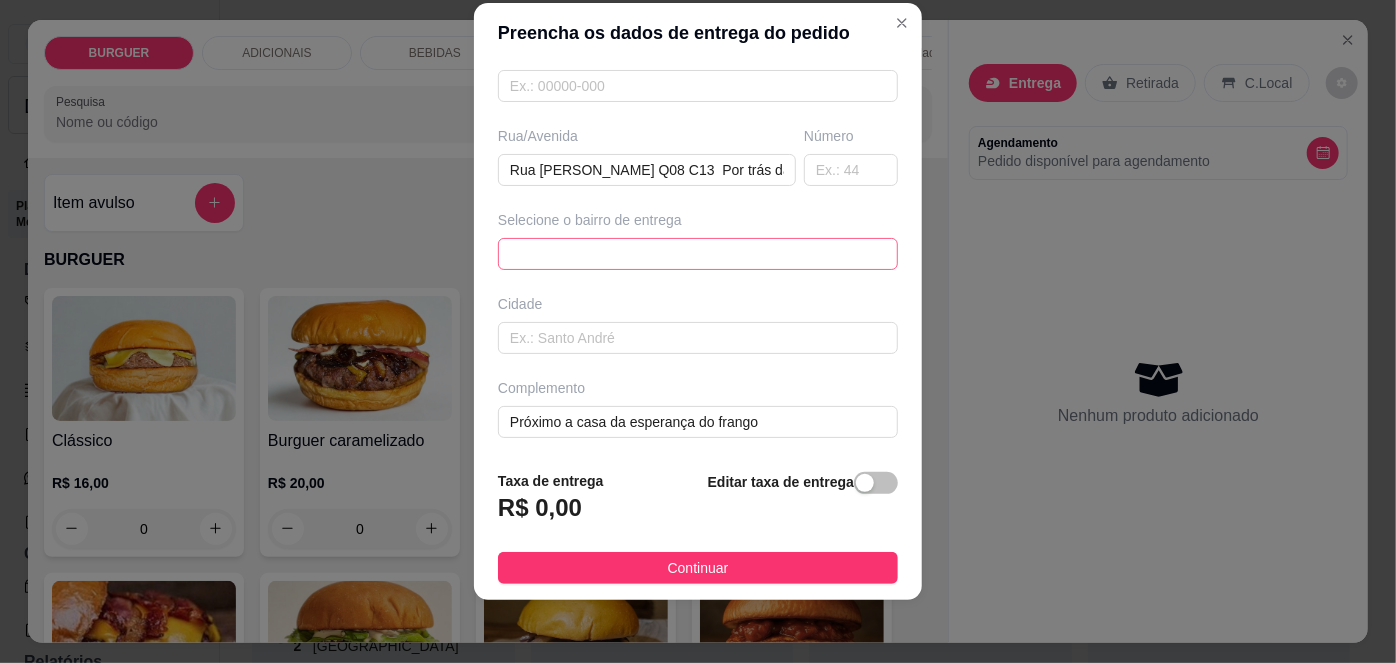 click on "67d0a9f2ac621123795caa57 67d0aa4c10a7c36e1d729bd0 [PERSON_NAME] - ESPERANTINA -  R$ 5,00 Chapadinha sul - ESPERANTINA -  R$ 3,00 [GEOGRAPHIC_DATA] - [GEOGRAPHIC_DATA] -  R$ 3,00 Centro - Esperantina -  R$ 3,00 Bezerrão - Esperantina -  R$ 4,00 [GEOGRAPHIC_DATA]  - [GEOGRAPHIC_DATA]  -  R$ 5,00 Bela vista - Batalha  -  R$ 5,00 [GEOGRAPHIC_DATA]  - [GEOGRAPHIC_DATA]  -  R$ 4,00 Varjota - Esperantina  -  R$ 6,00 Novo milênio - Esperantina -  R$ 4,00" at bounding box center (698, 254) 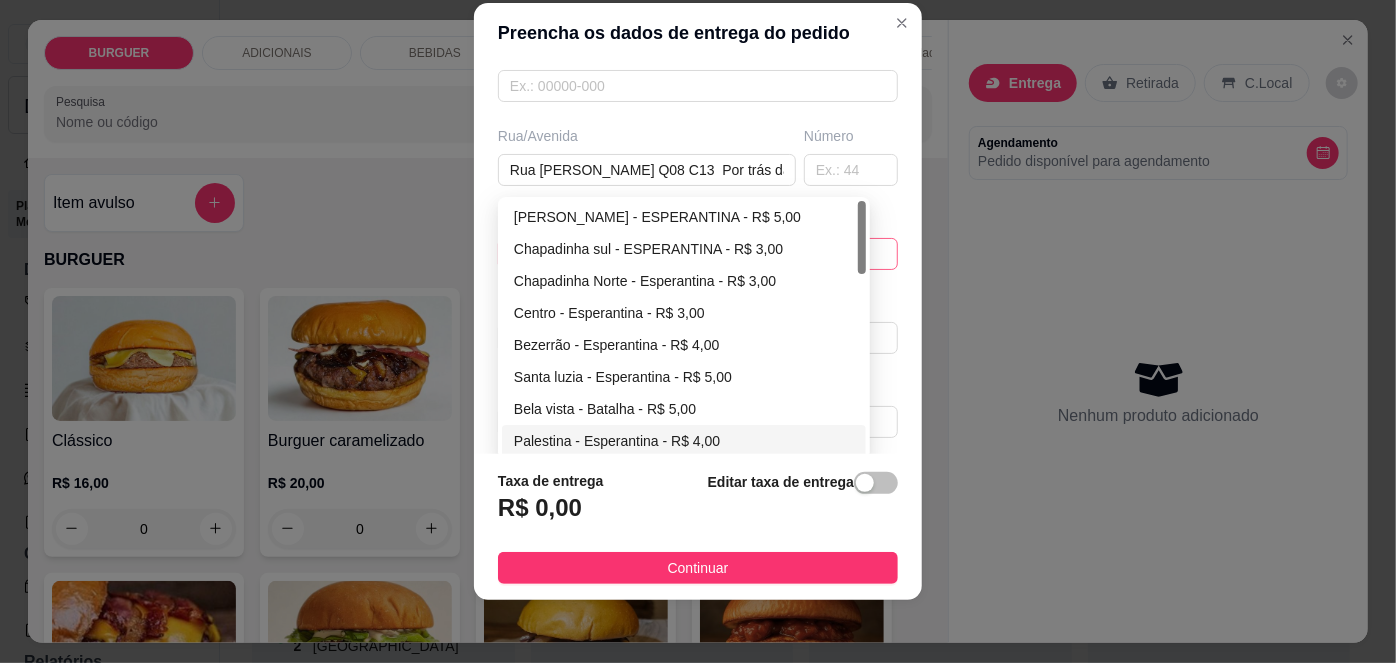 type on "[PERSON_NAME]" 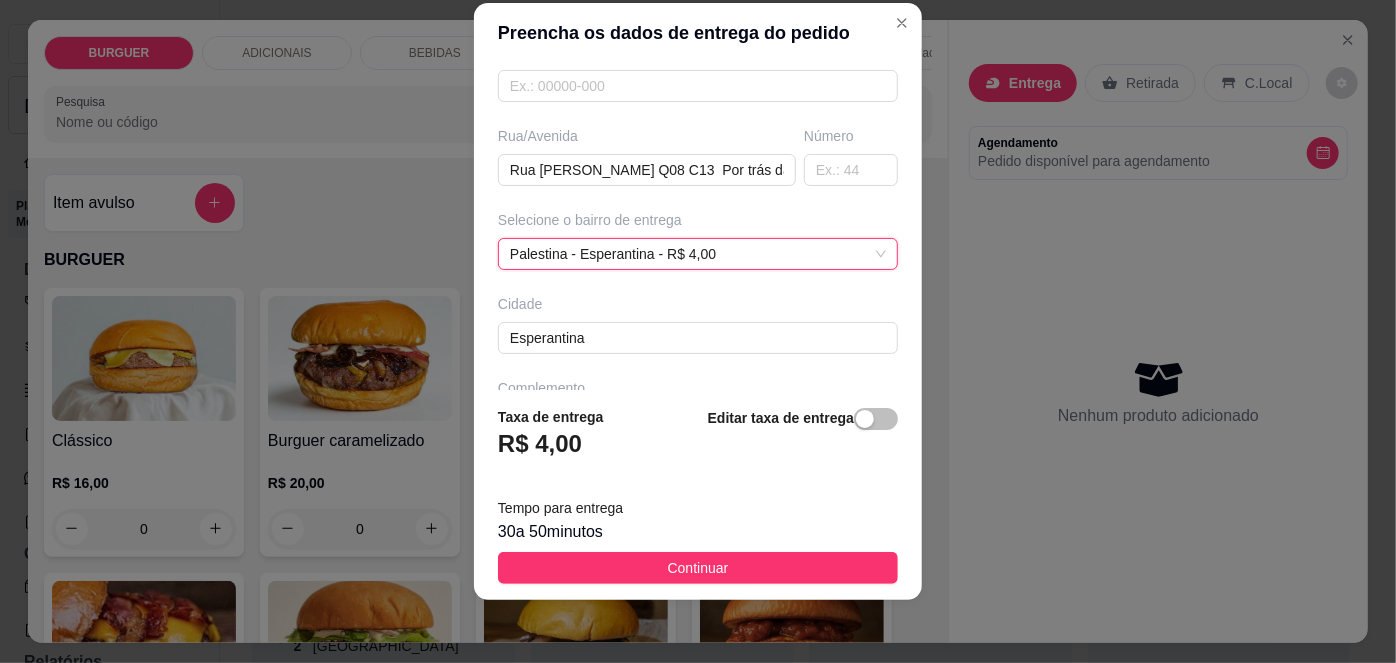 scroll, scrollTop: 343, scrollLeft: 0, axis: vertical 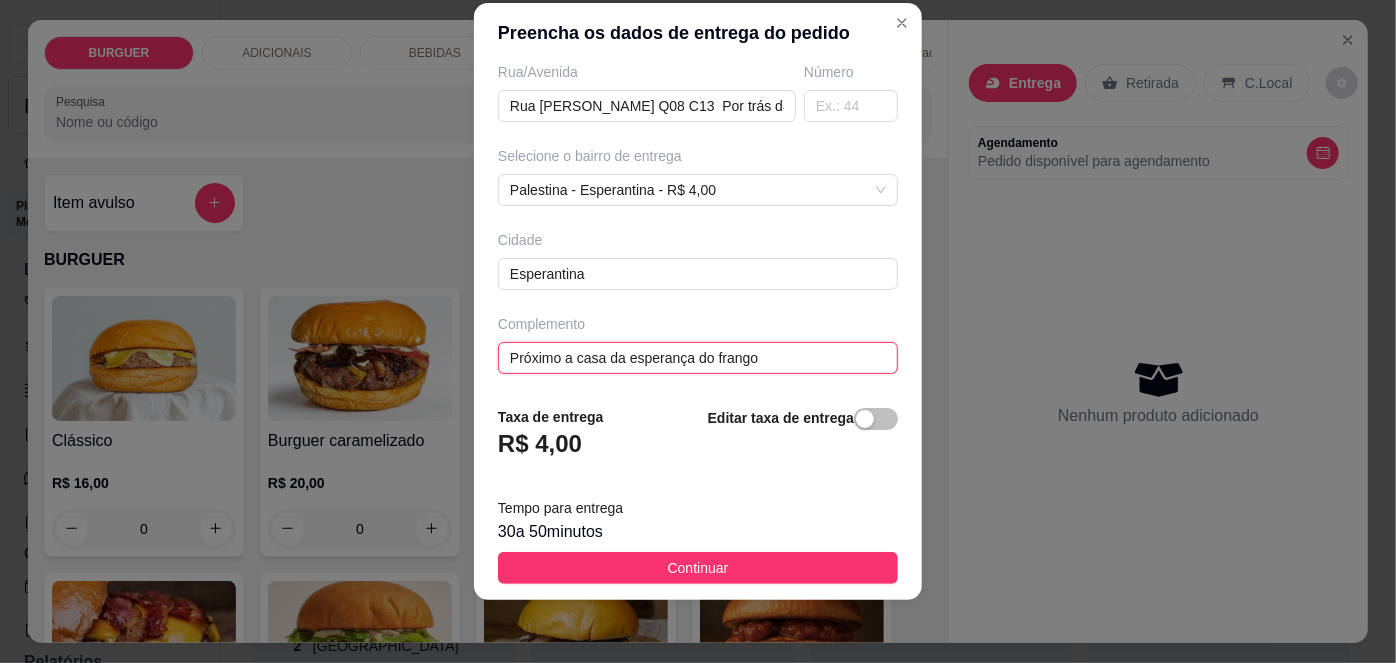 click on "Próximo a casa da esperança do frango" at bounding box center (698, 358) 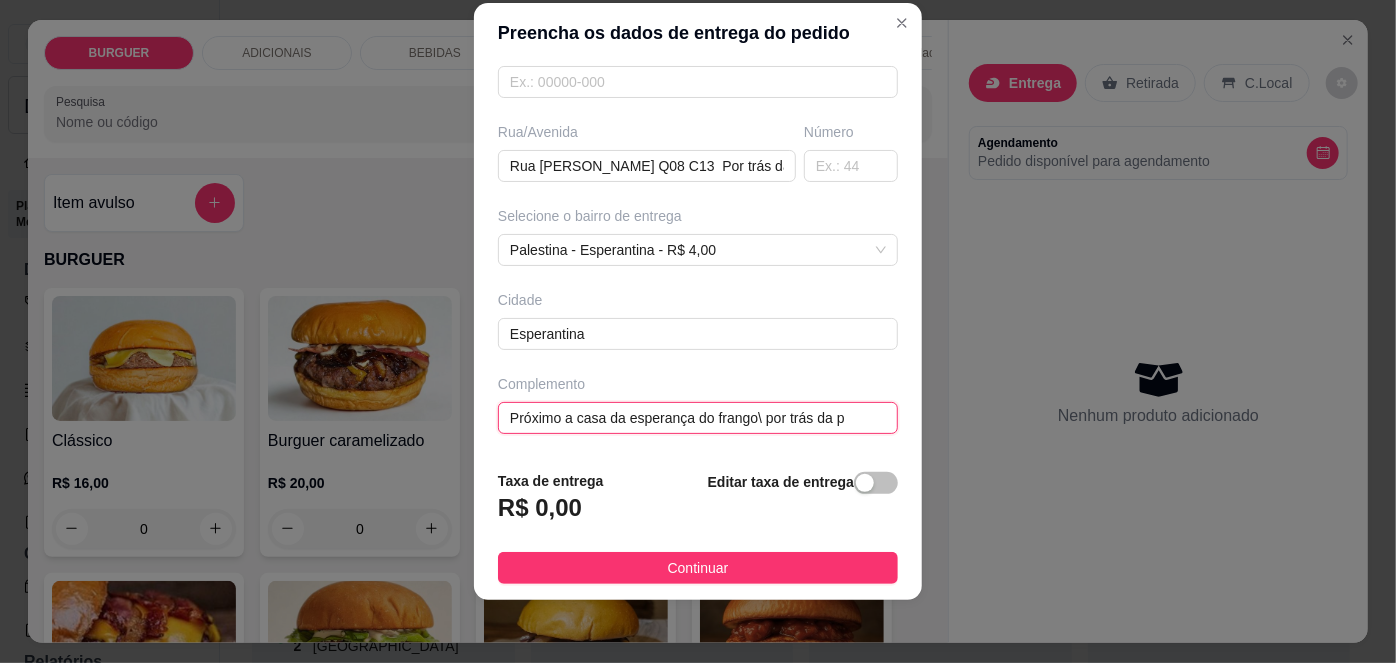 scroll, scrollTop: 279, scrollLeft: 0, axis: vertical 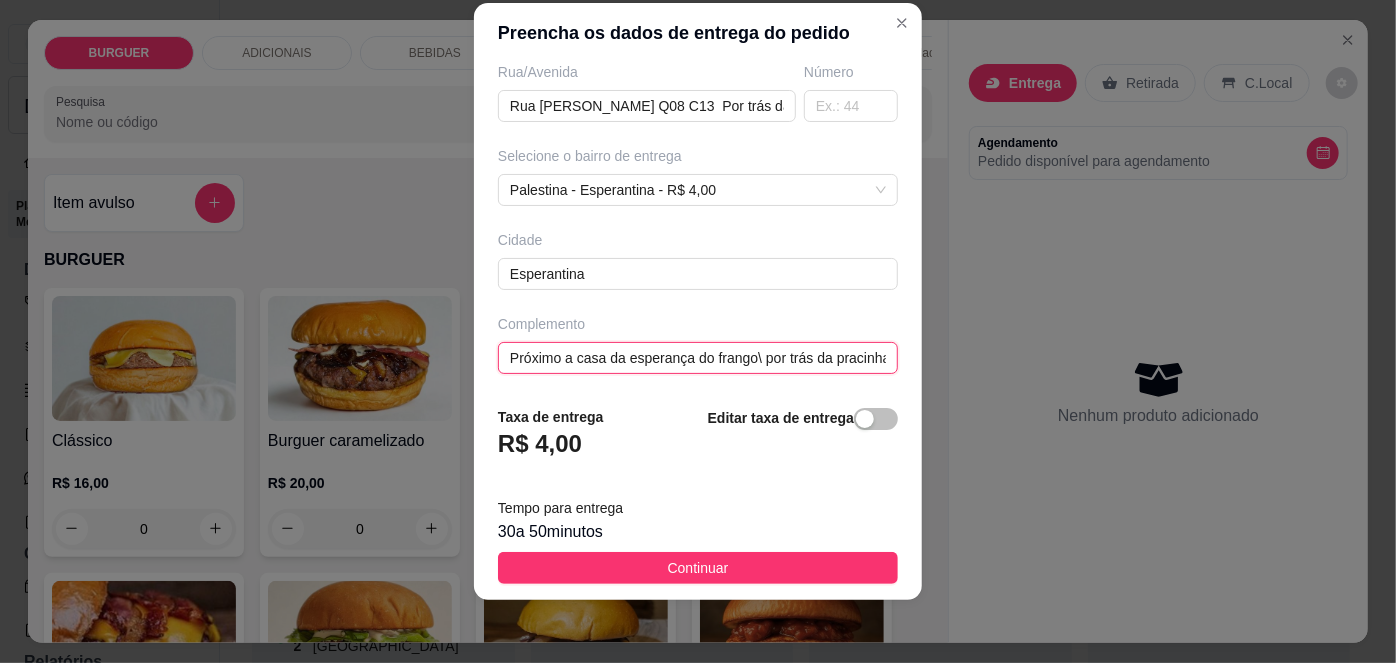 click on "Próximo a casa da esperança do frango\ por trás da pracinha de skate do palestina\ sobe o morro de calçamento, uma casa do muro cinza" at bounding box center [698, 358] 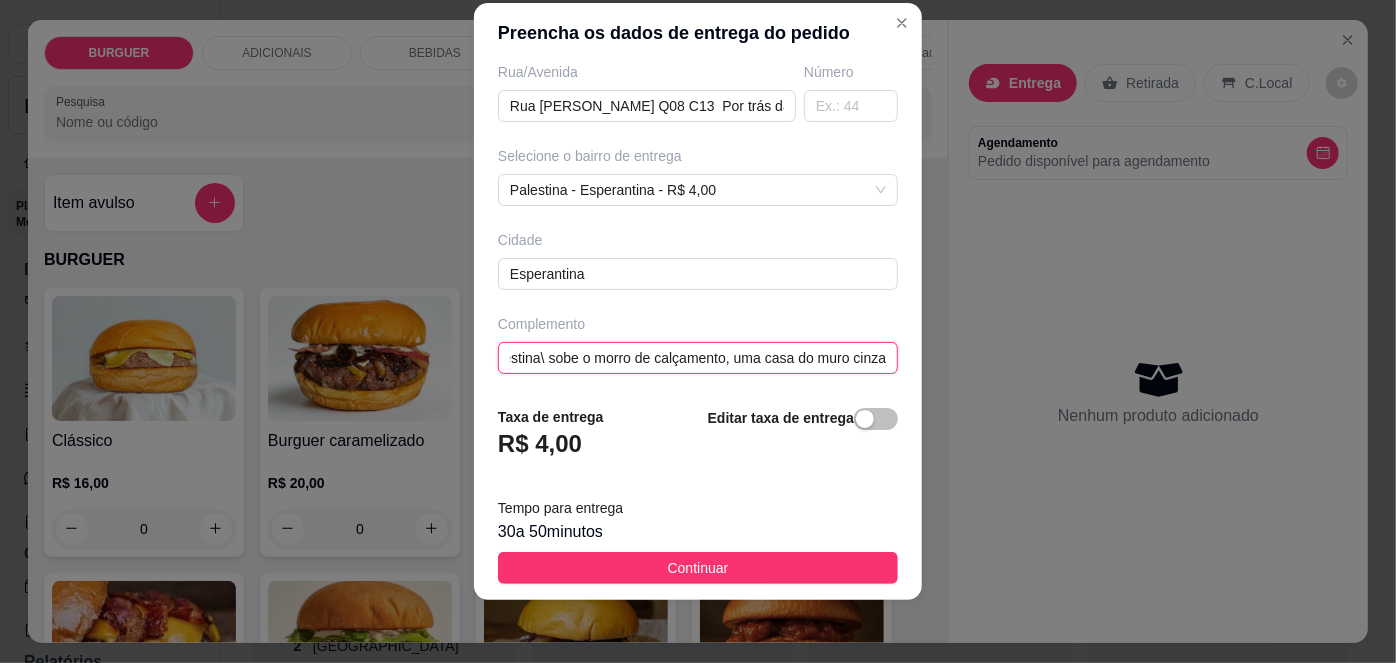 click on "Próximo a casa da esperança do frango\ por trás da pracinha de skate do palestina\ sobe o morro de calçamento, uma casa do muro cinza" at bounding box center [698, 358] 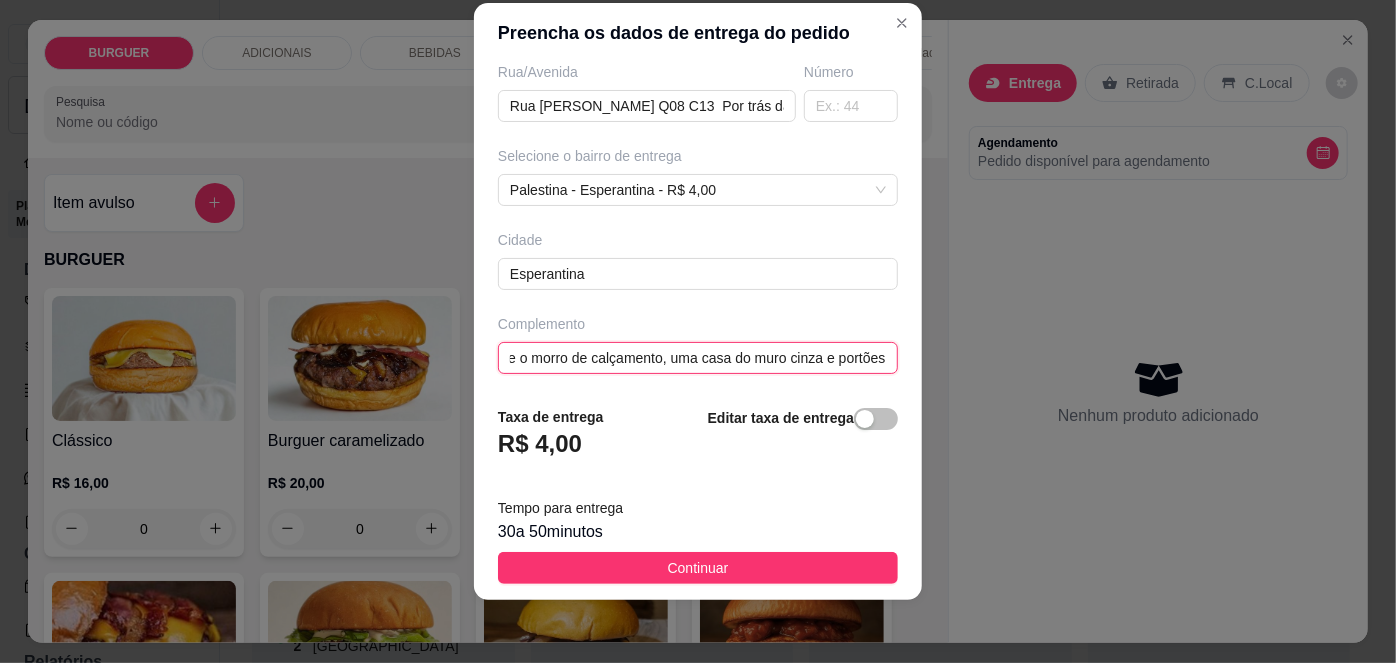 click on "Próximo a casa da esperança do frango\ por trás da pracinha de skate do palestina\ sobe o morro de calçamento, uma casa do muro cinza e portões" at bounding box center (698, 358) 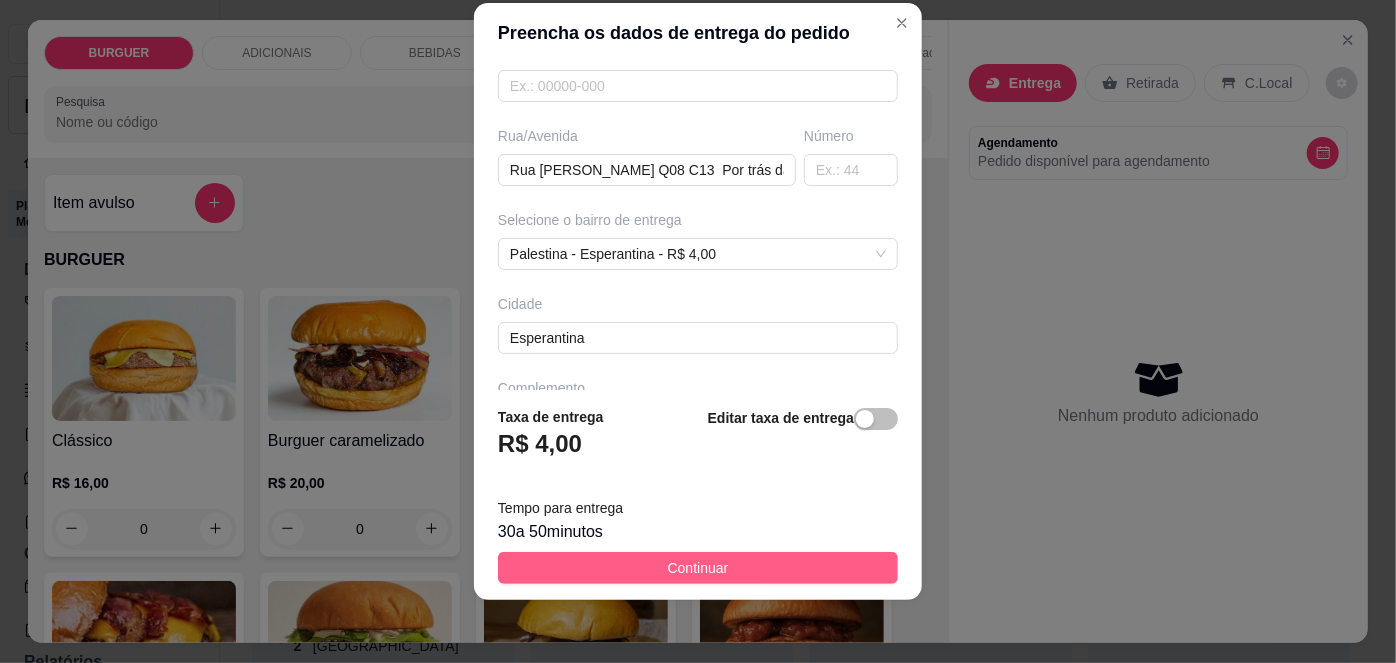 type on "Próximo a casa da esperança do frango\ por trás da pracinha de skate do palestina\ sobe o morro de calçamento, uma casa do muro cinza e portões brancos" 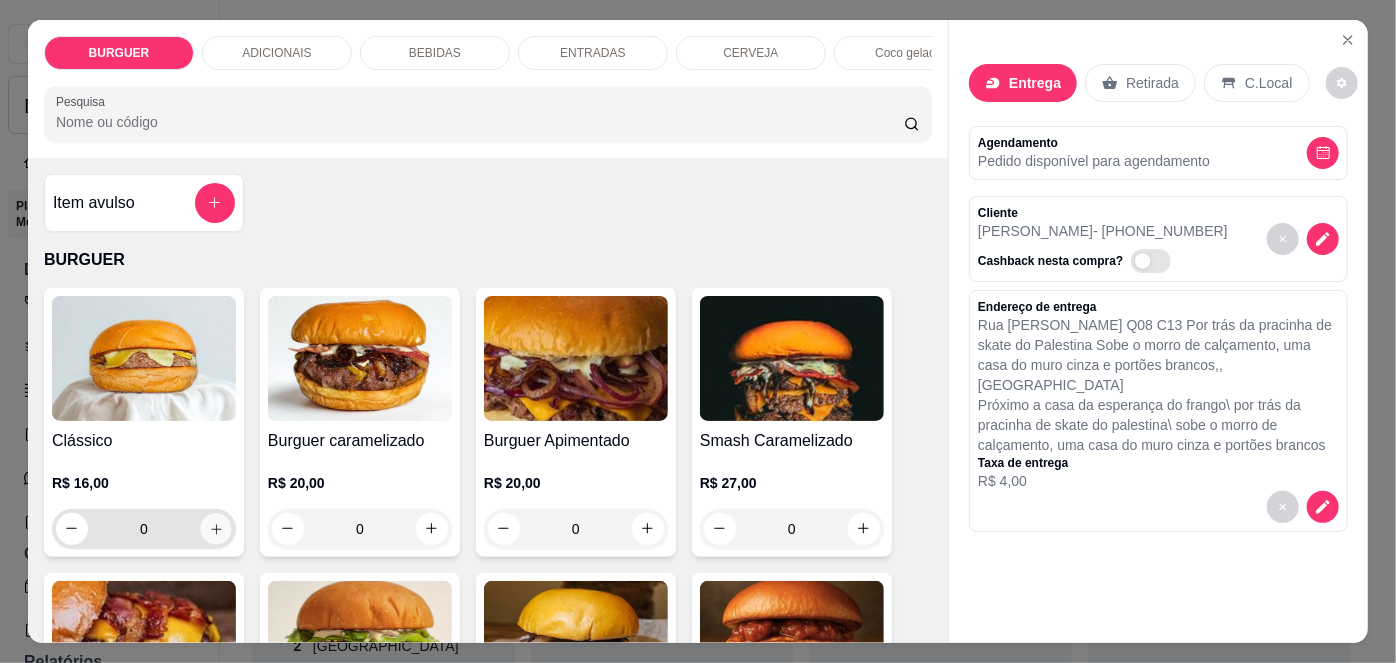 click 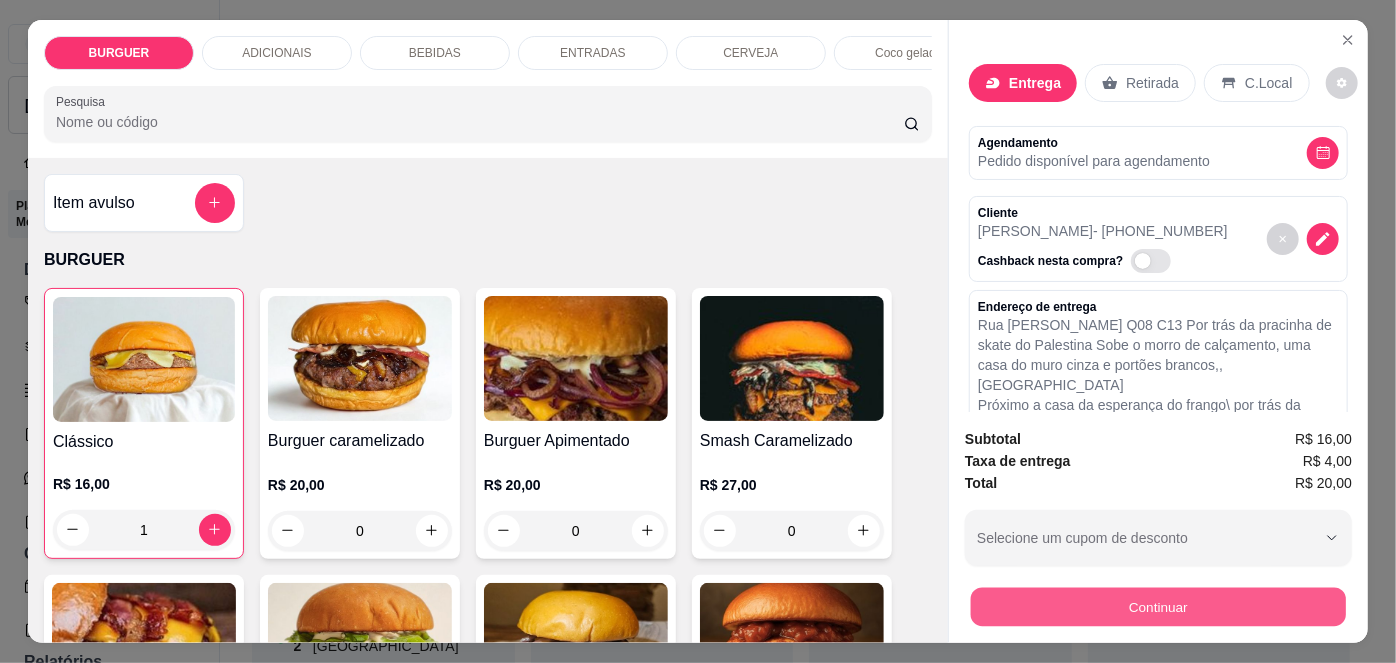 click on "Continuar" at bounding box center [1158, 607] 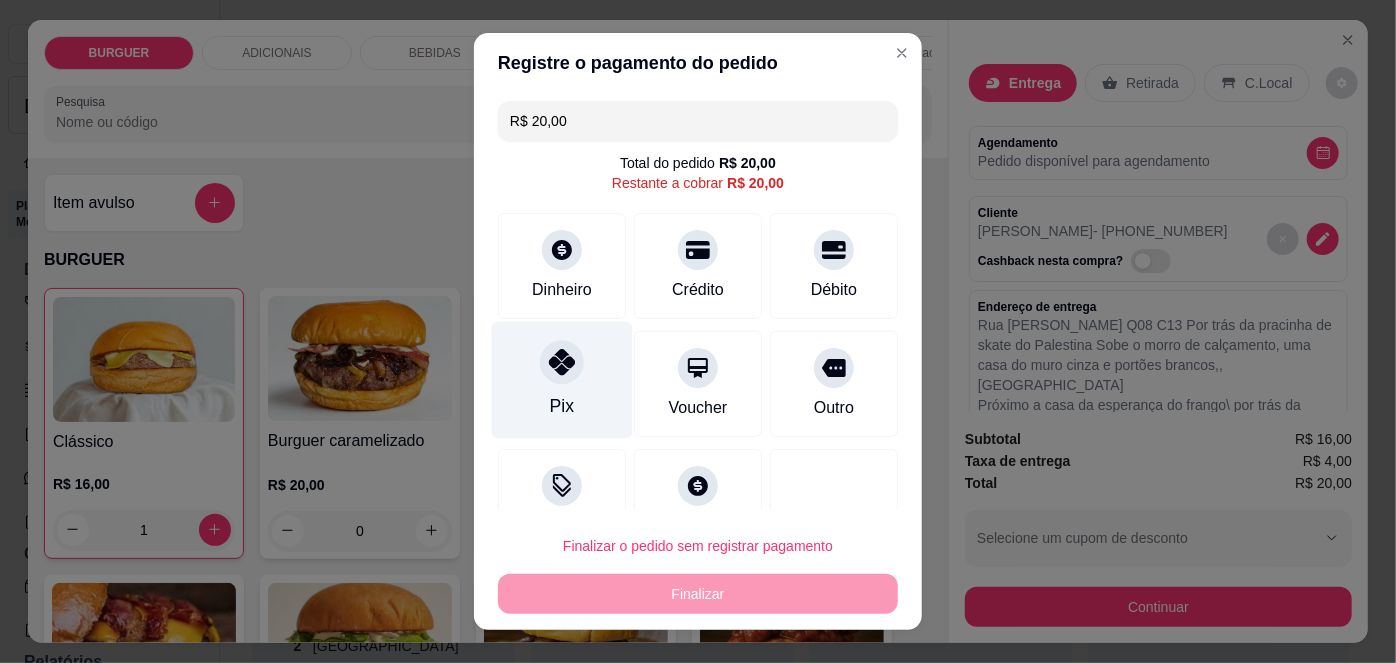click at bounding box center (562, 363) 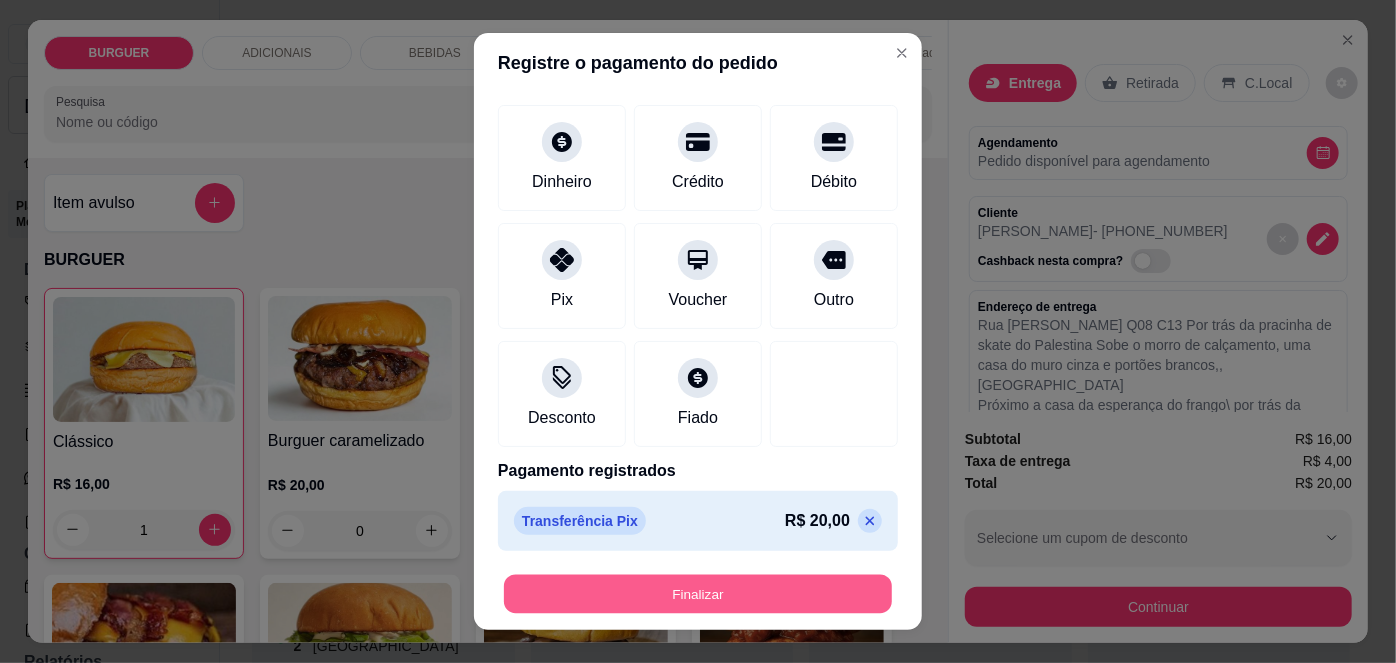 click on "Finalizar" at bounding box center (698, 593) 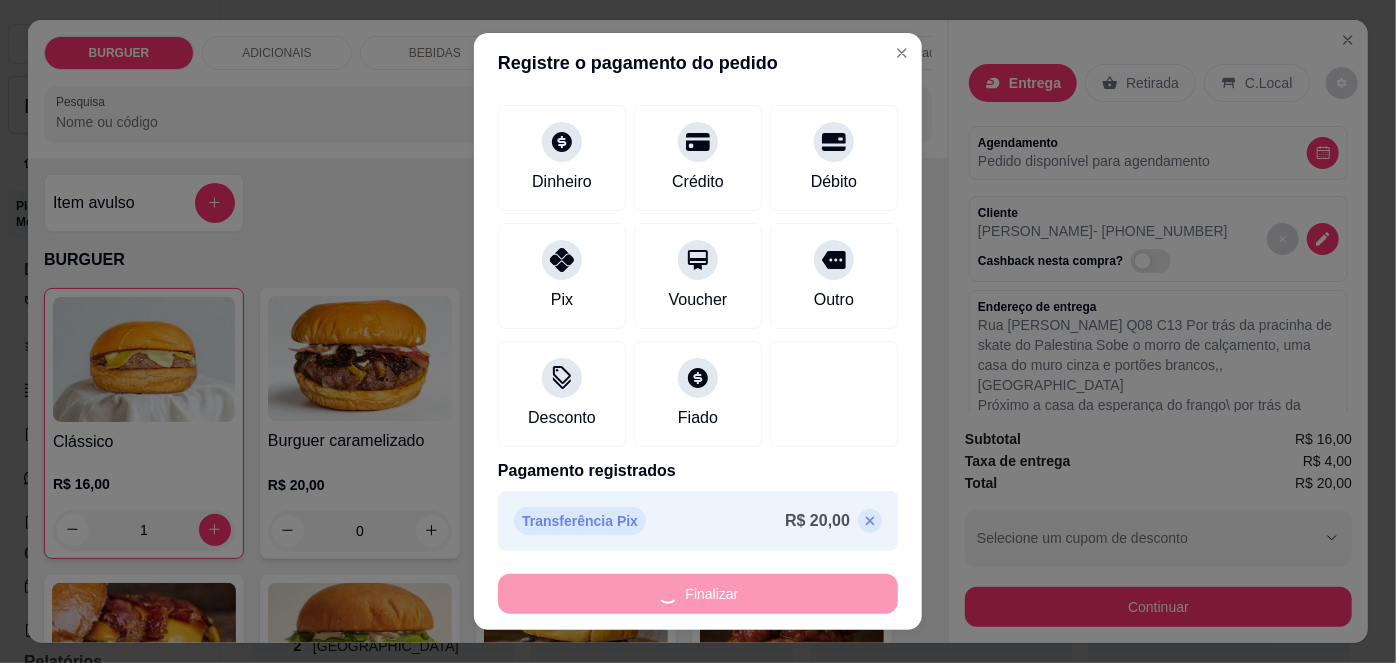 type on "0" 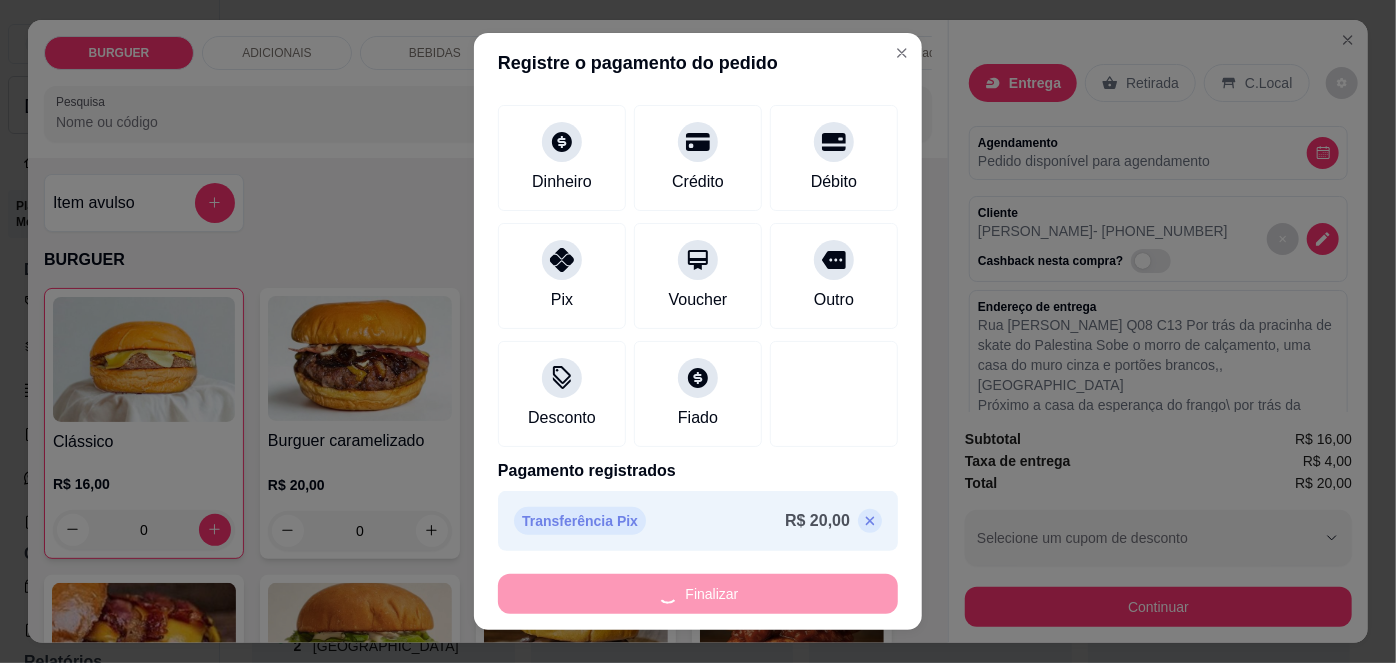 type on "-R$ 20,00" 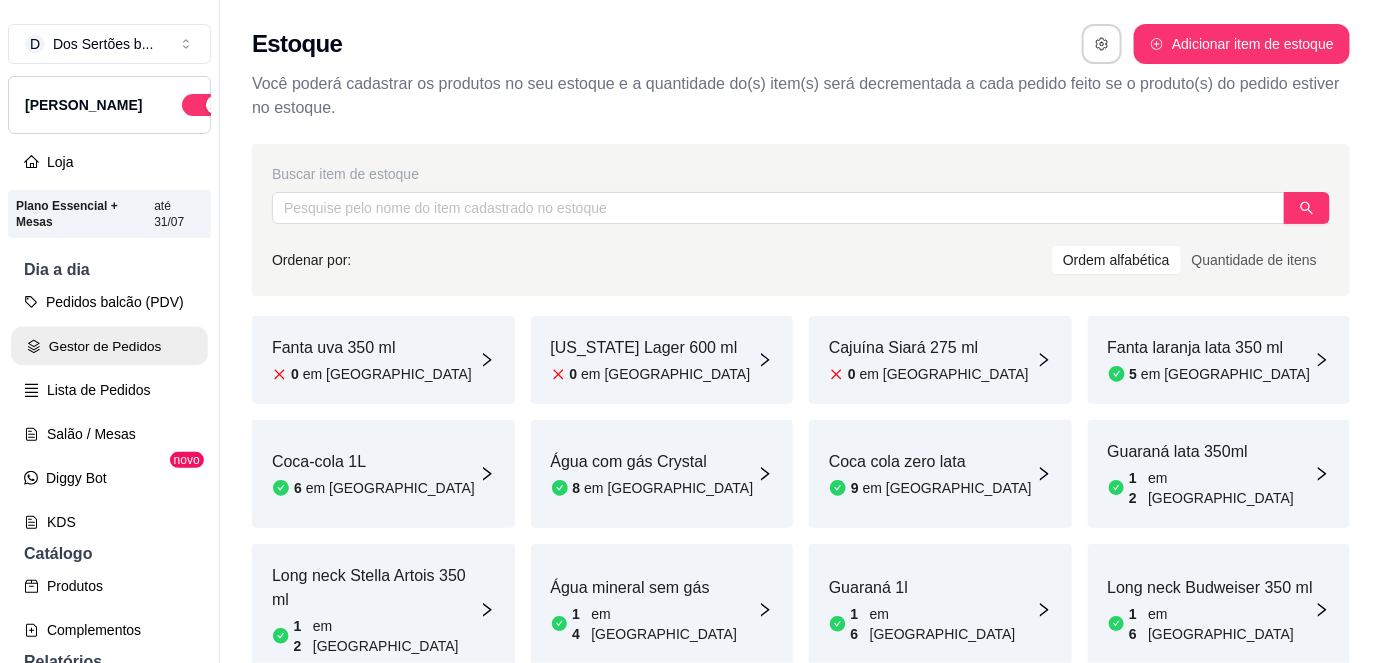 click on "Gestor de Pedidos" at bounding box center [109, 346] 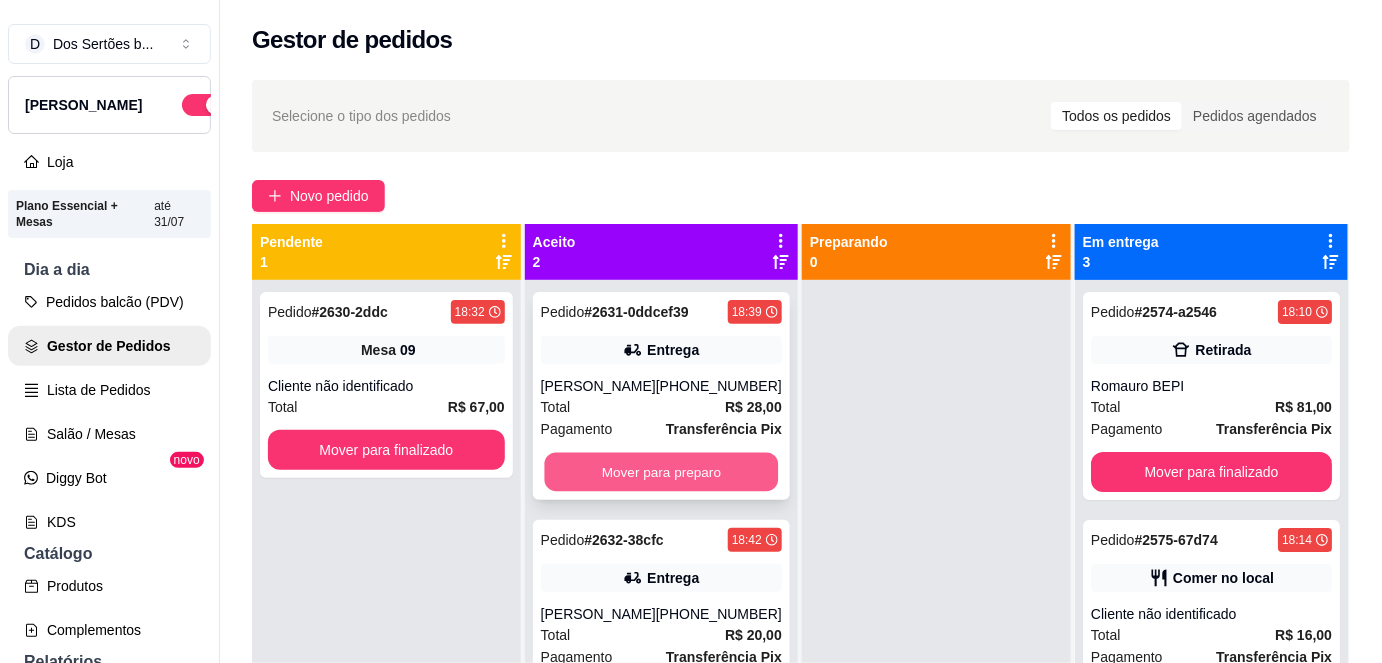 click on "Mover para preparo" at bounding box center [661, 472] 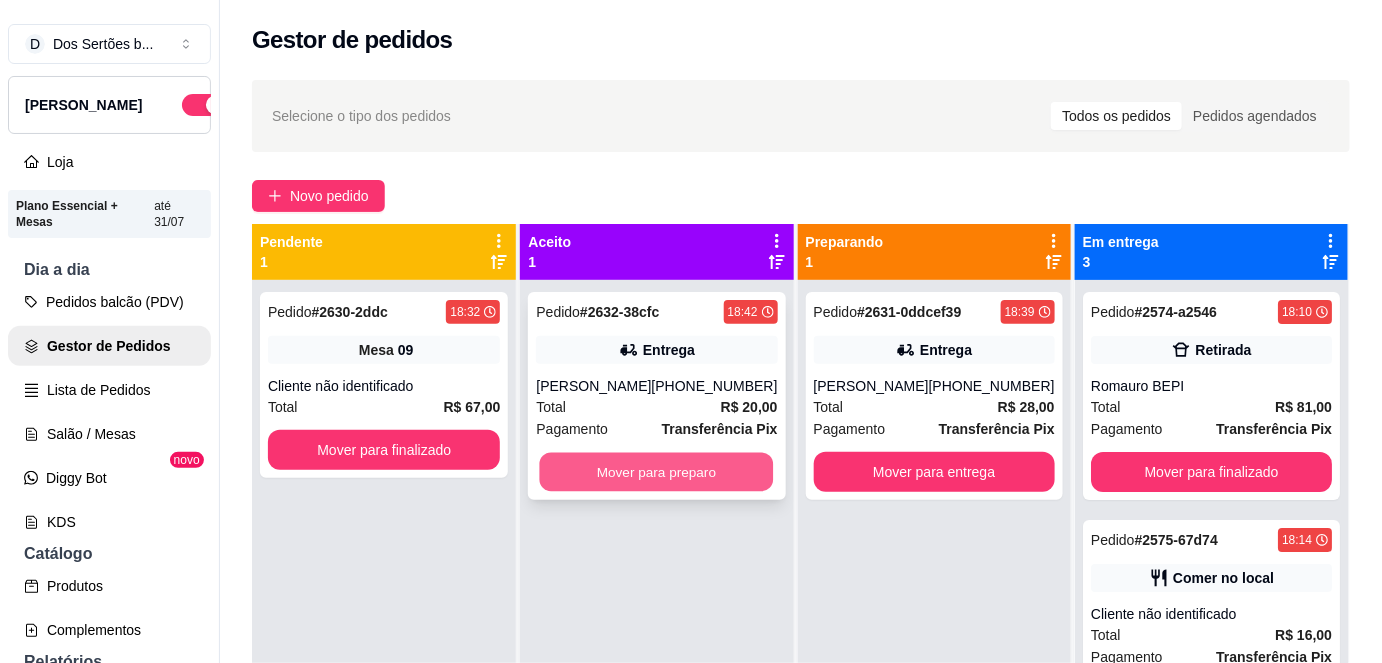 click on "Mover para preparo" at bounding box center [657, 472] 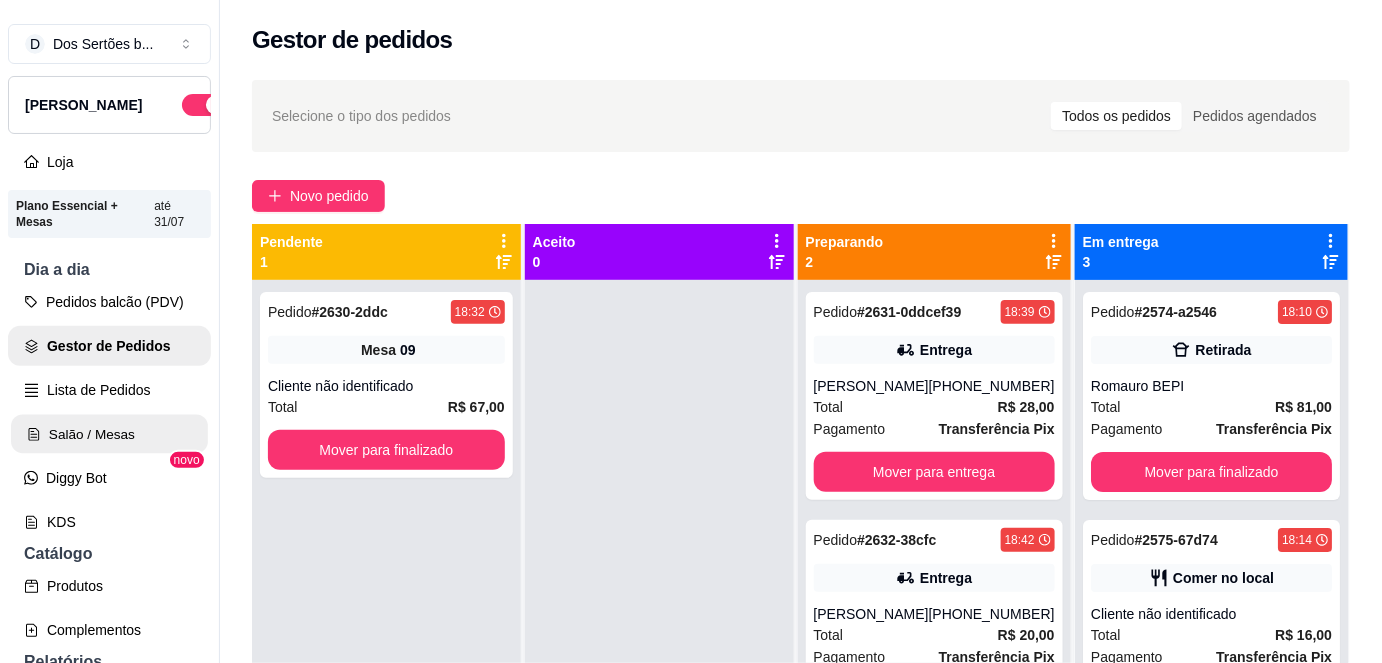 click on "Salão / Mesas" at bounding box center [109, 434] 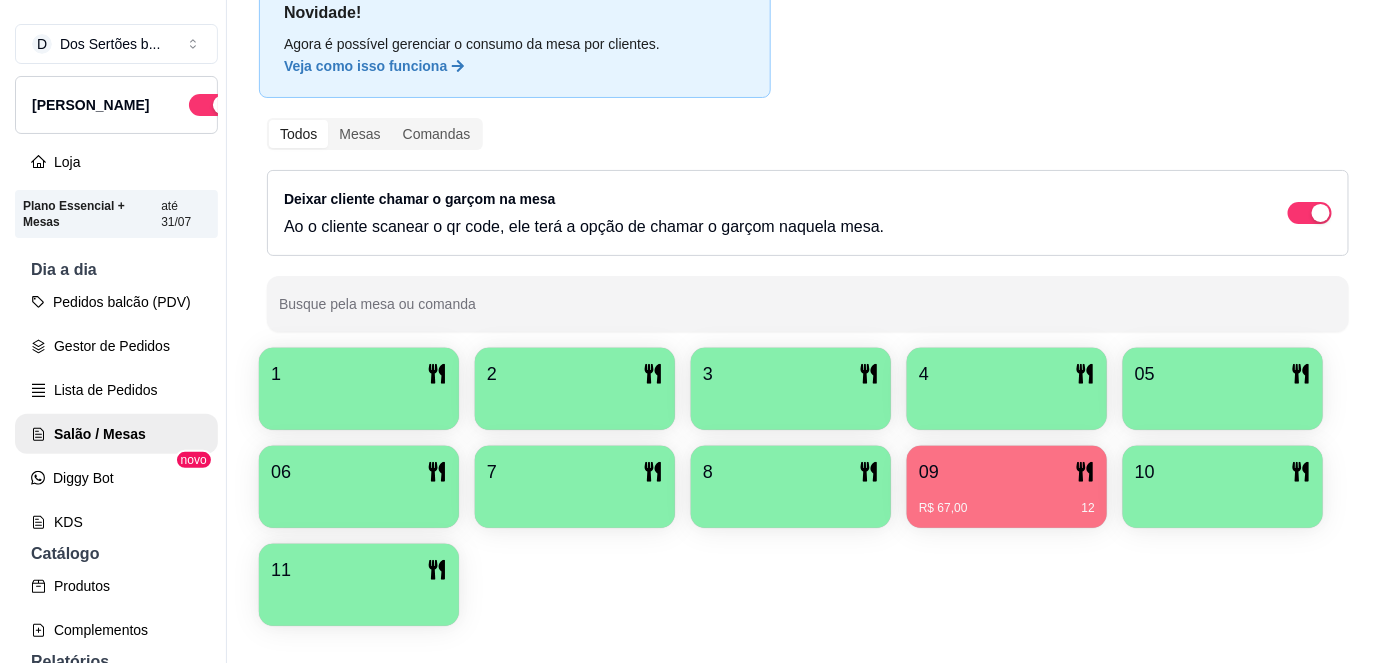 scroll, scrollTop: 156, scrollLeft: 0, axis: vertical 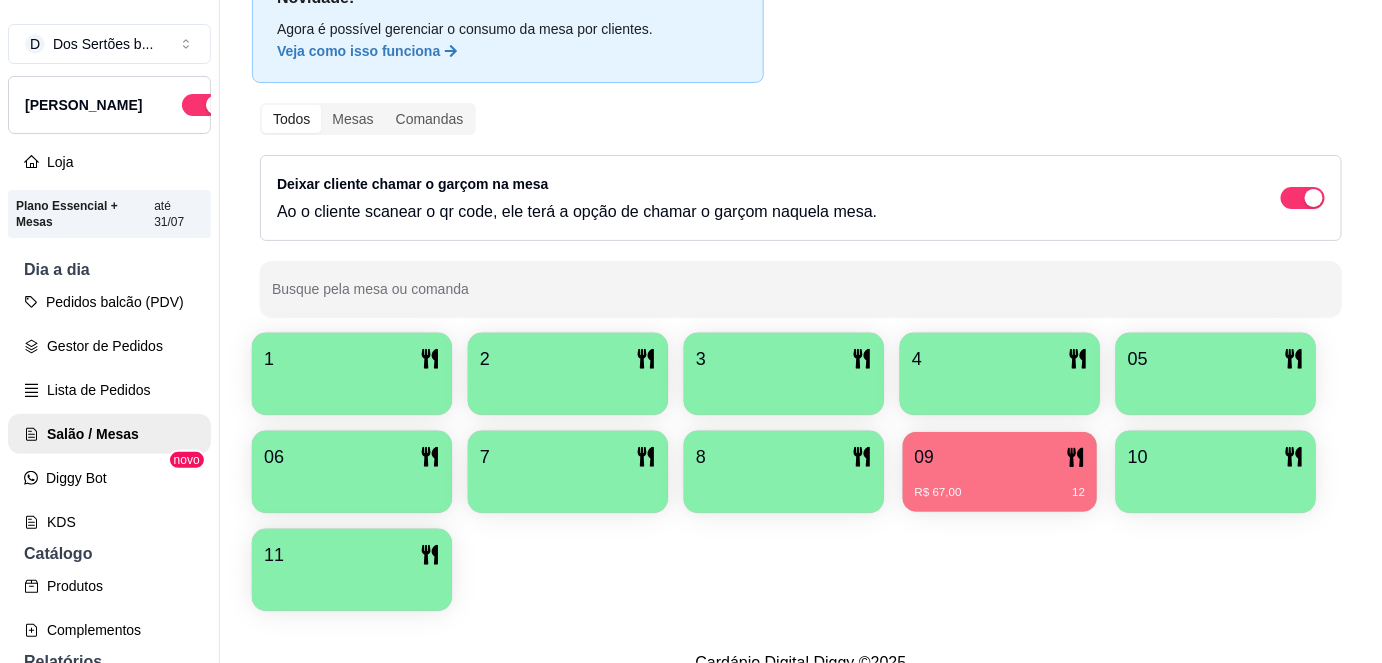click on "09" at bounding box center (1000, 457) 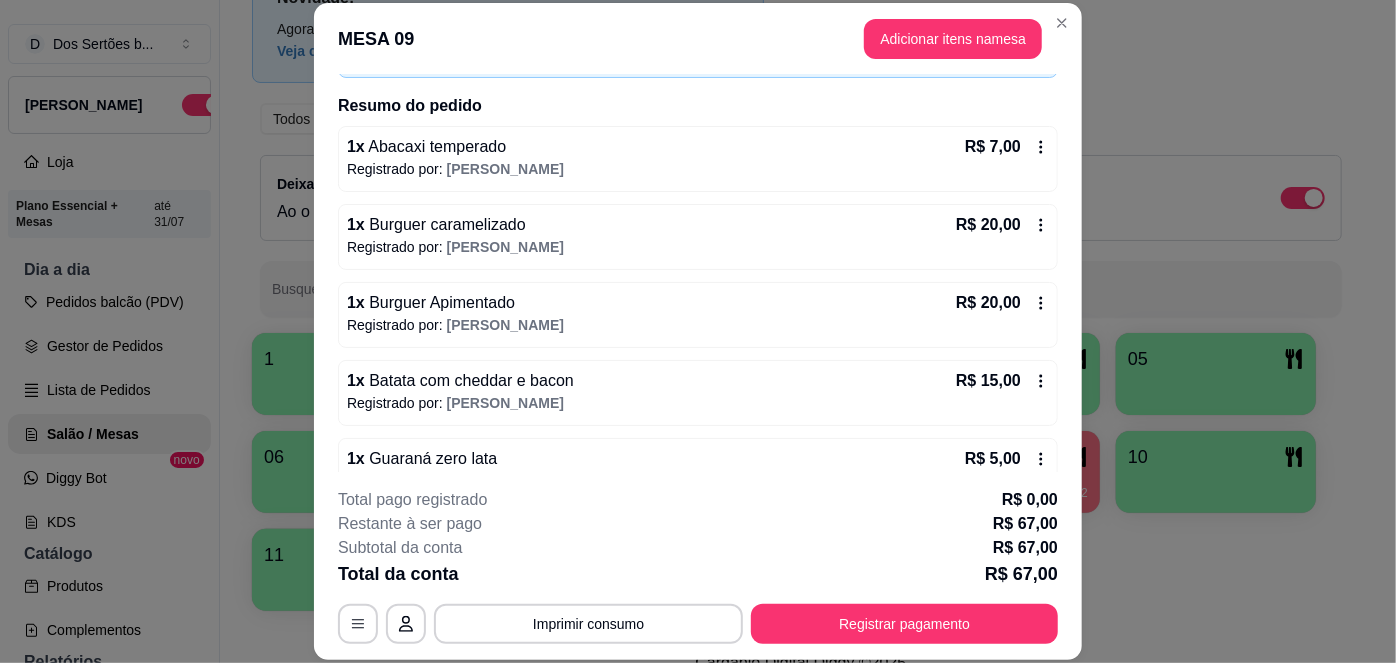 scroll, scrollTop: 175, scrollLeft: 0, axis: vertical 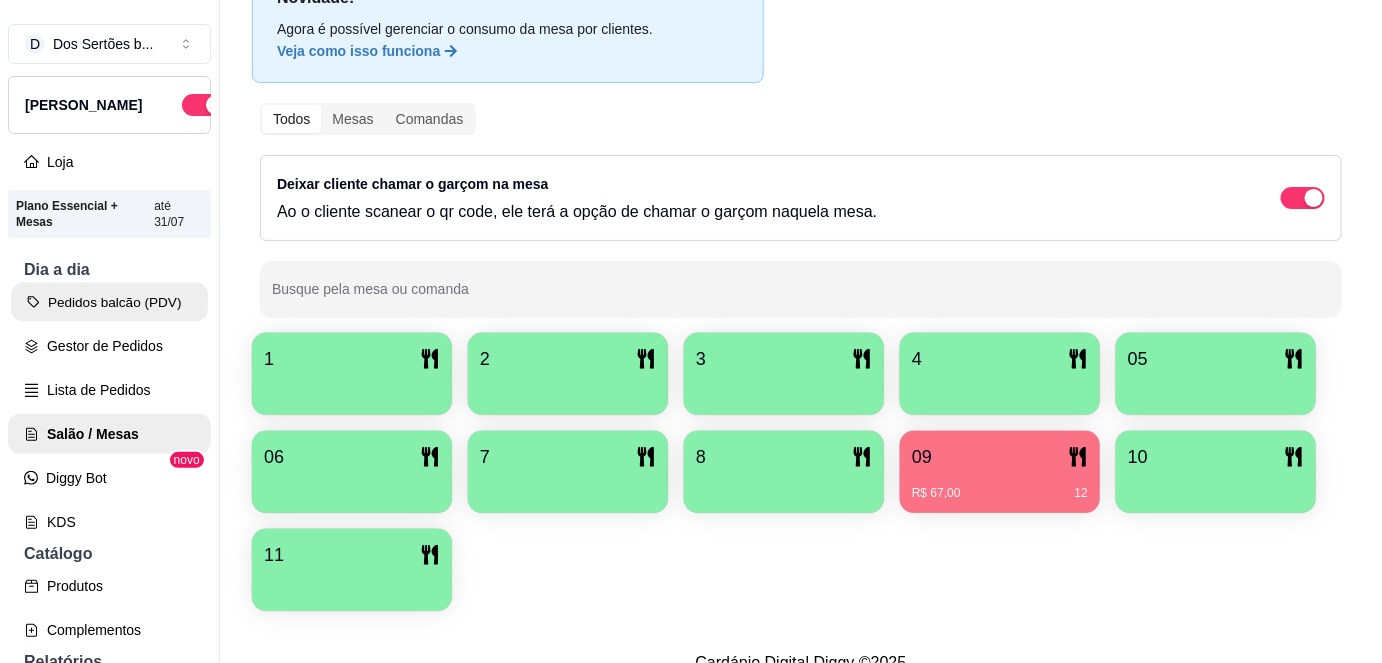 click on "Pedidos balcão (PDV)" at bounding box center [109, 302] 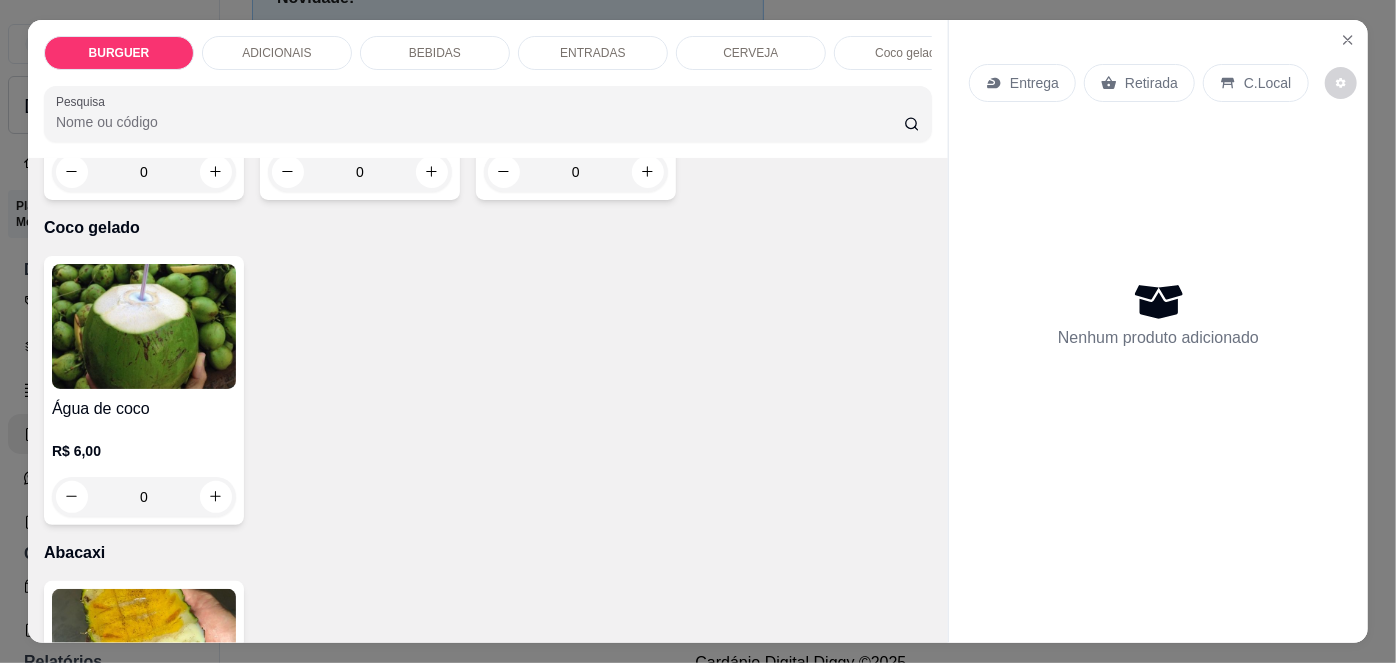 scroll, scrollTop: 3650, scrollLeft: 0, axis: vertical 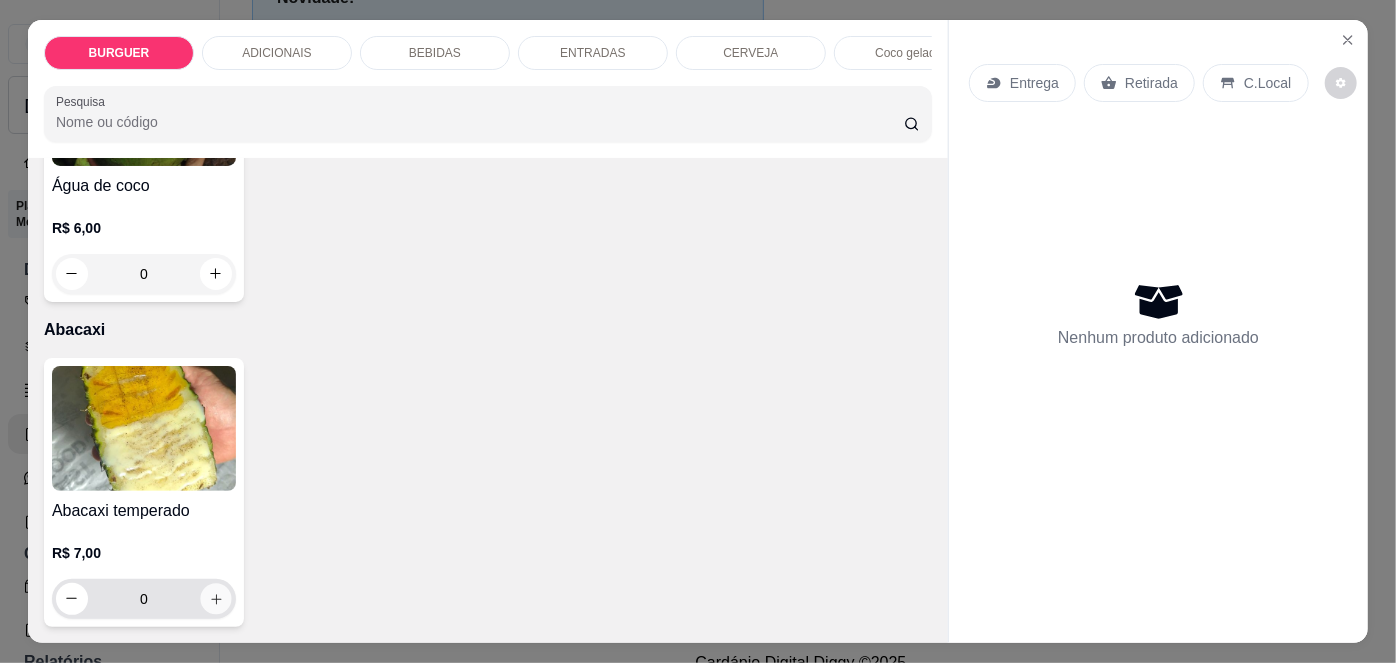 click 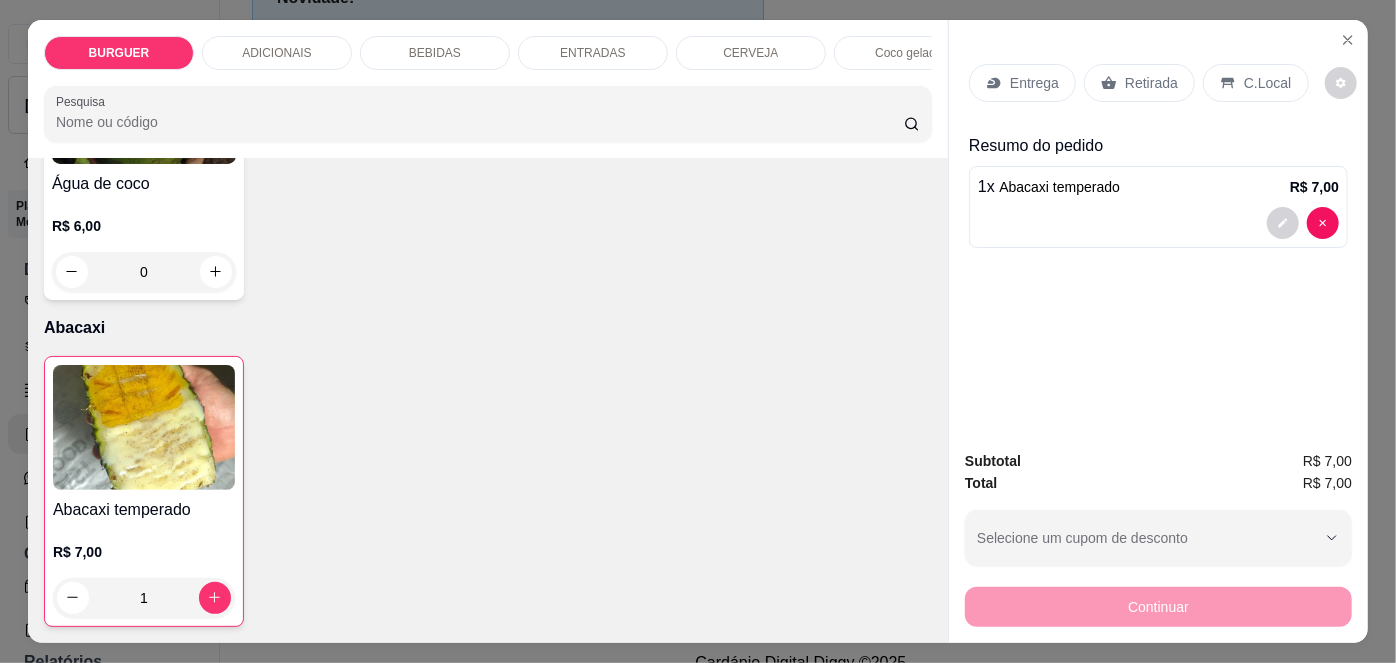 click on "Retirada" at bounding box center [1151, 83] 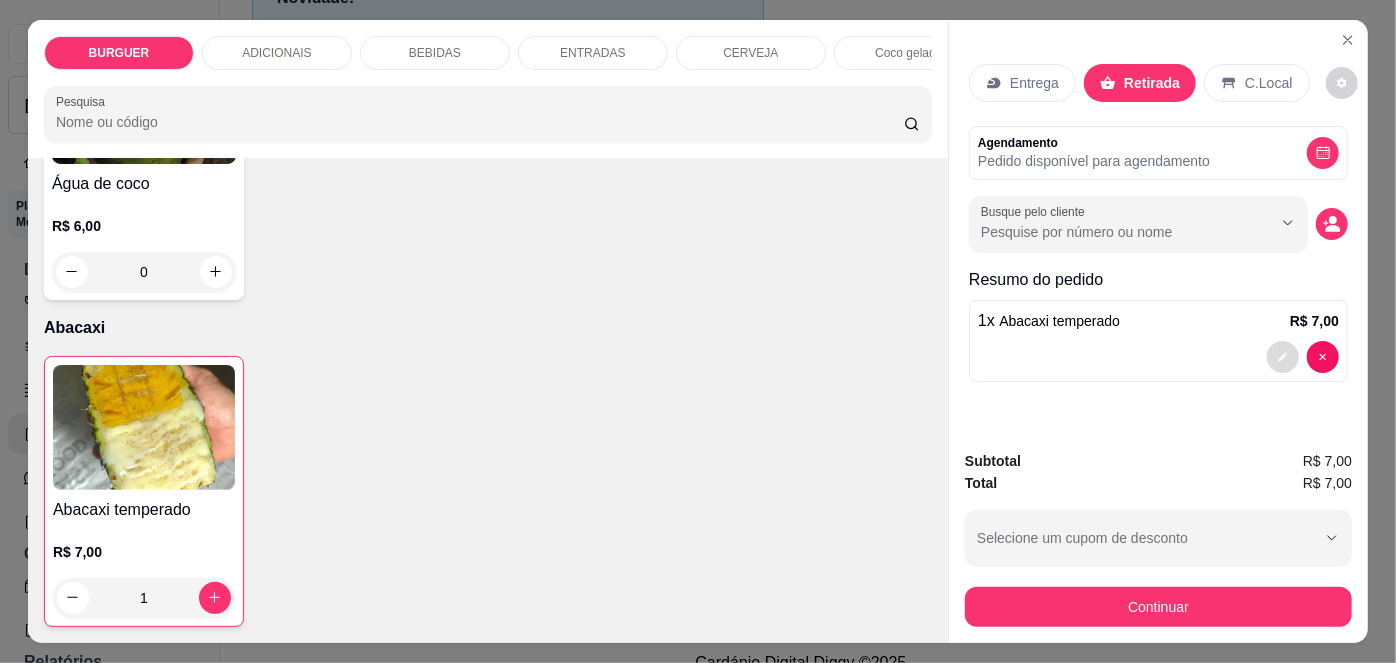 click 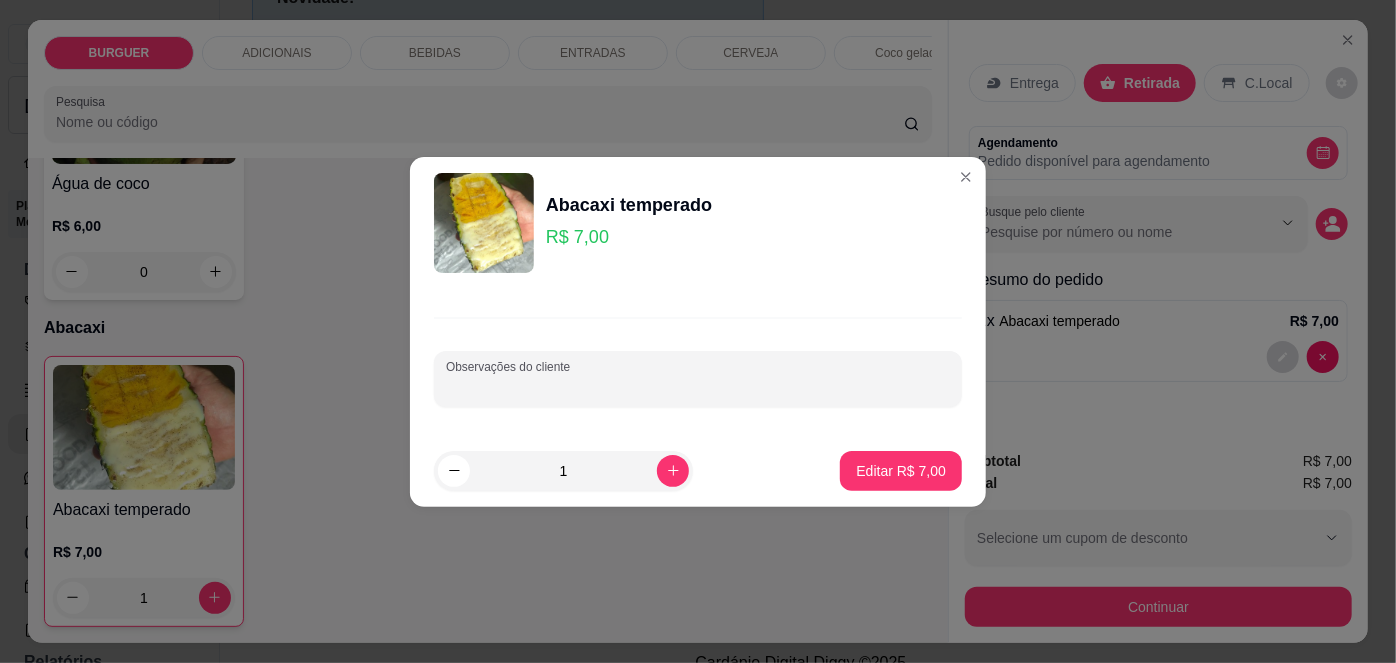click on "Observações do cliente" at bounding box center [698, 387] 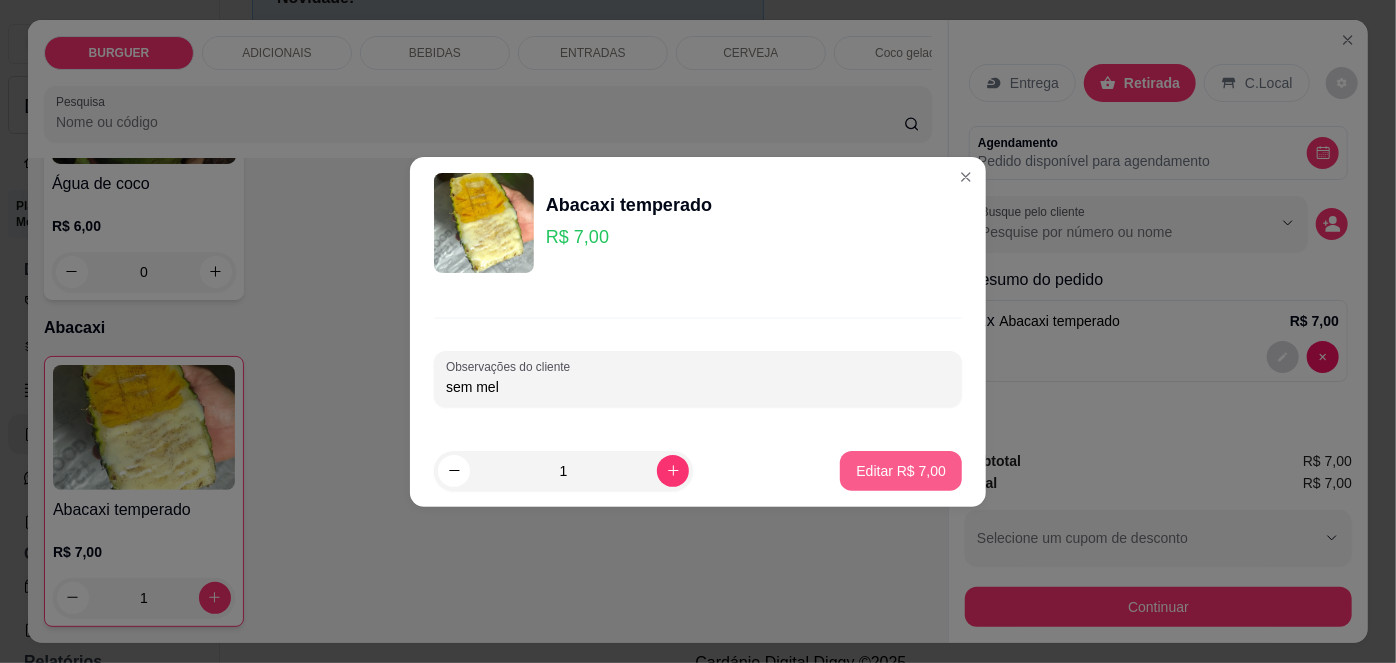 type on "sem mel" 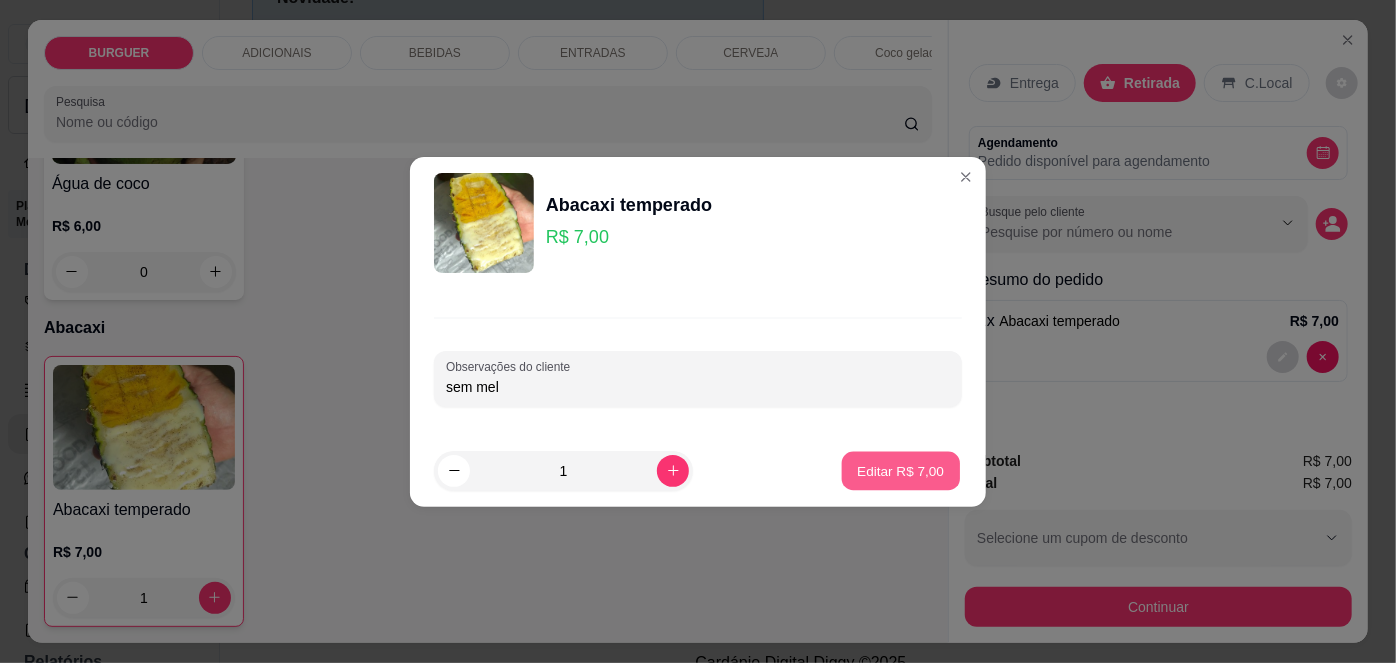click on "Editar   R$ 7,00" at bounding box center [901, 470] 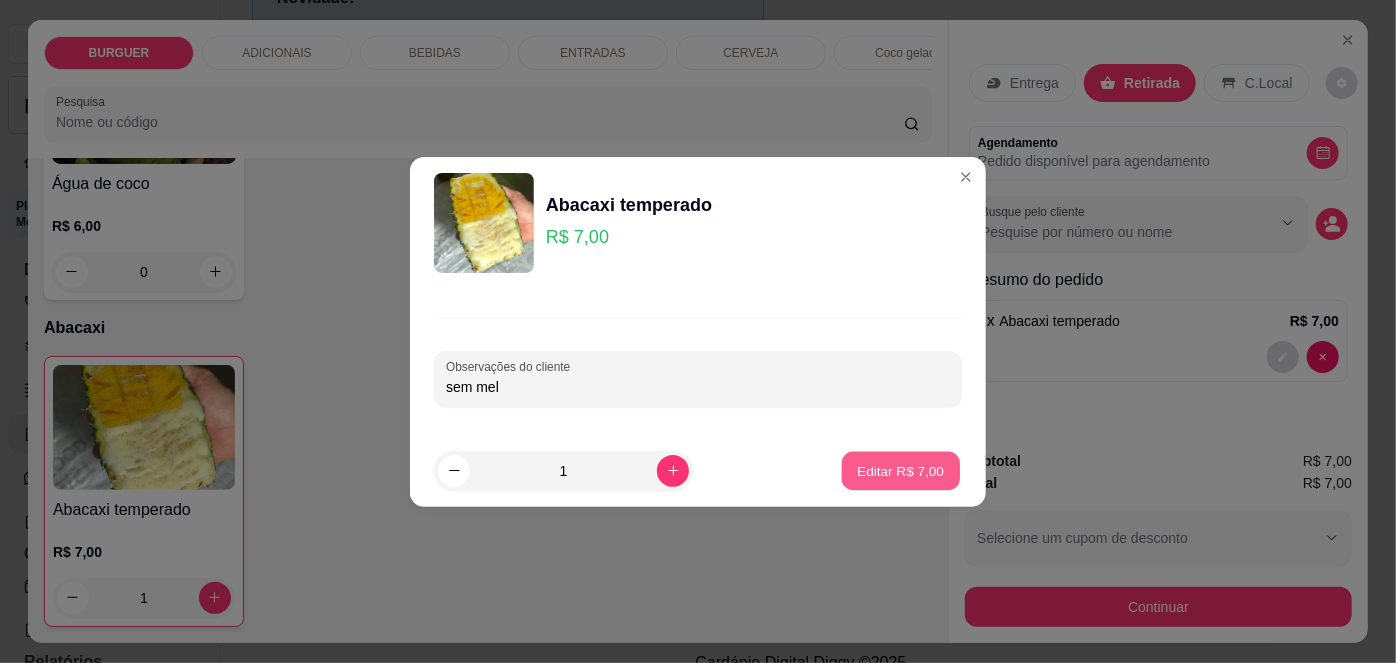 type on "0" 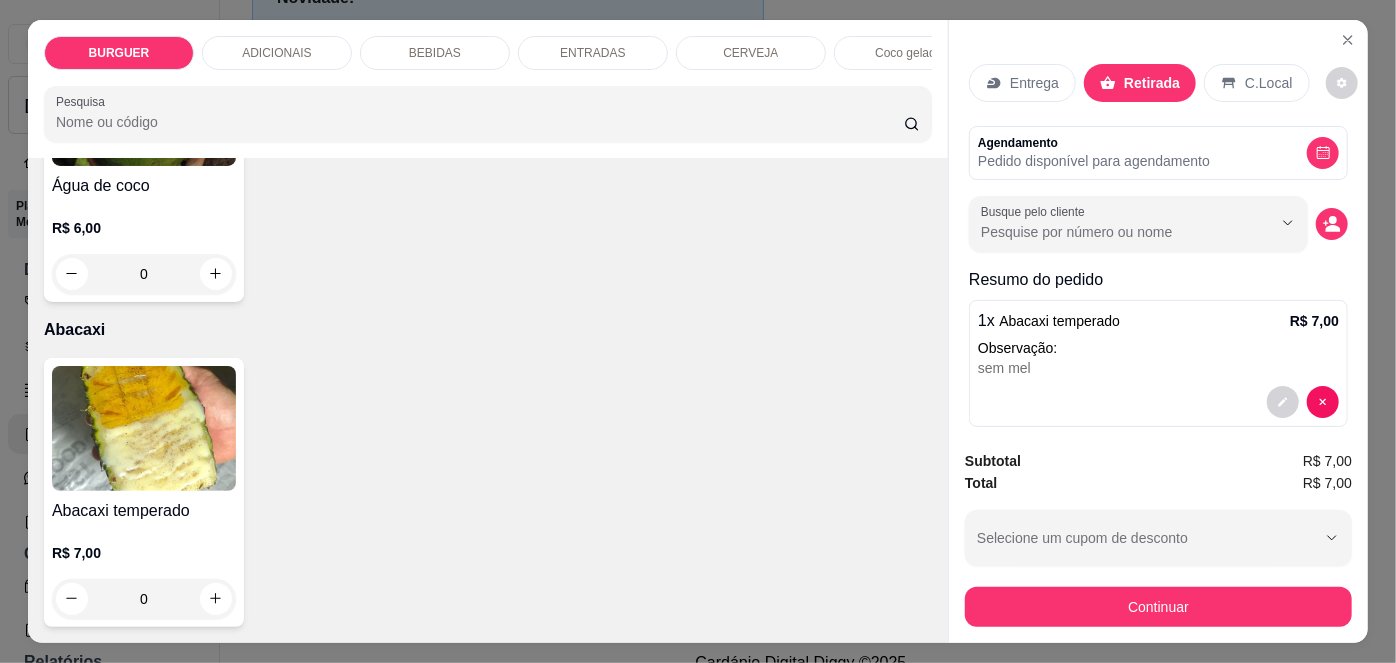 scroll, scrollTop: 18, scrollLeft: 0, axis: vertical 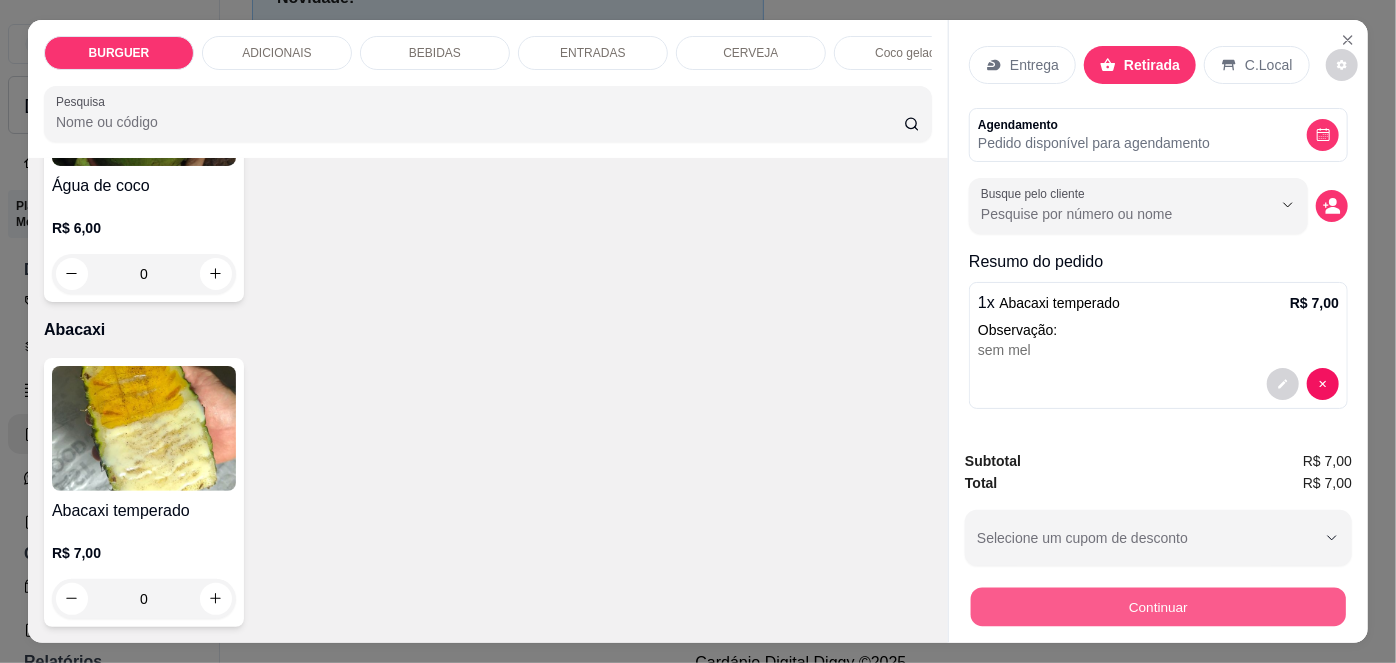 click on "Continuar" at bounding box center (1158, 607) 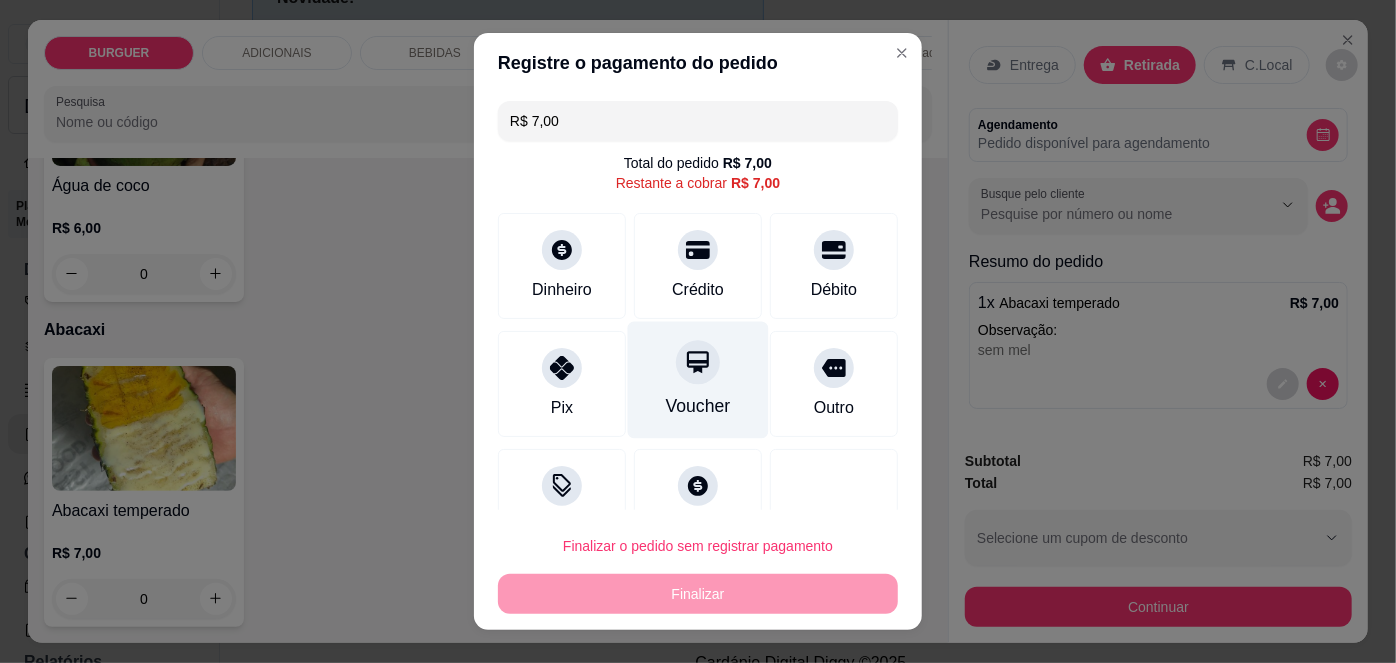 scroll, scrollTop: 51, scrollLeft: 0, axis: vertical 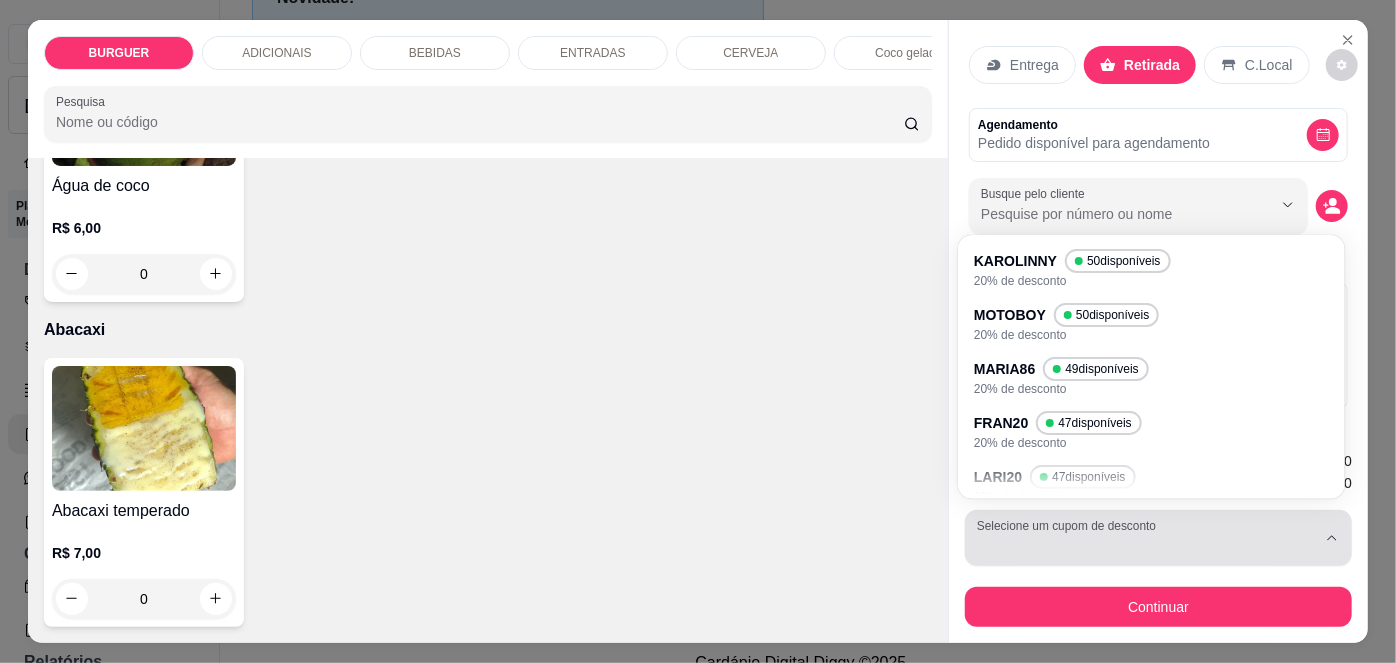 click on "Selecione um cupom de desconto" at bounding box center [1158, 538] 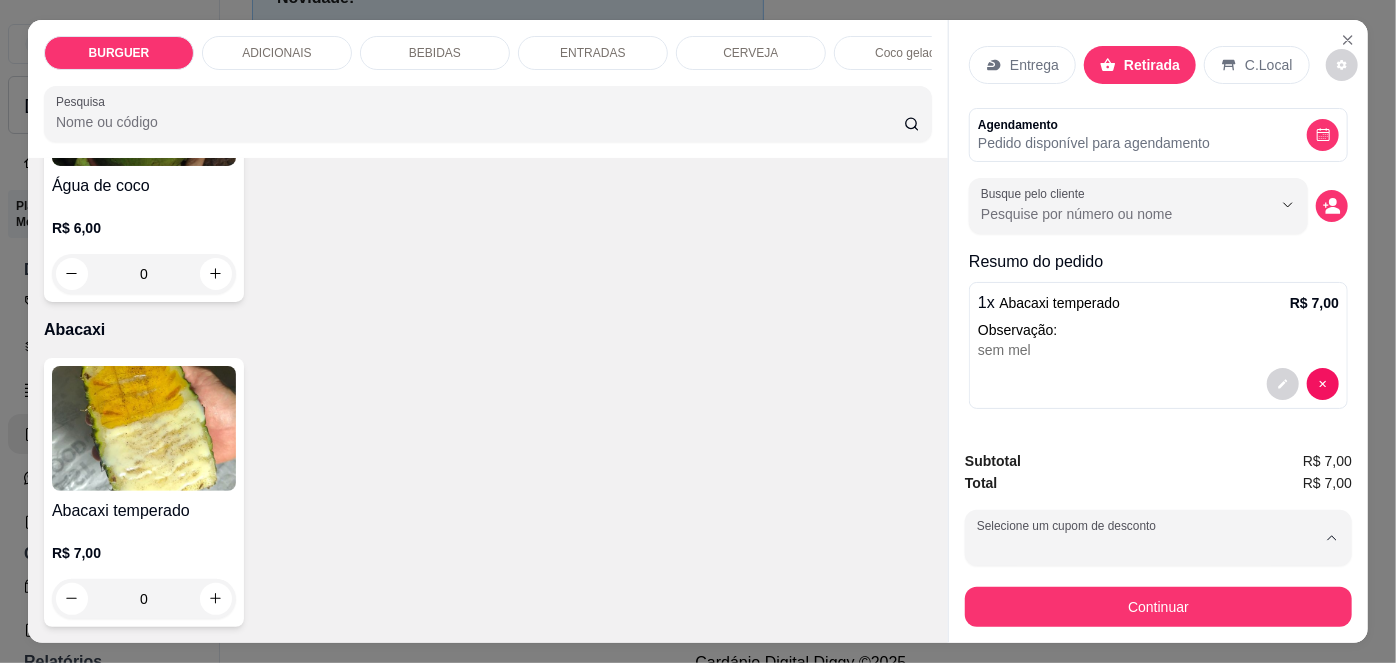 click on "KAROLINNY" at bounding box center (1021, 270) 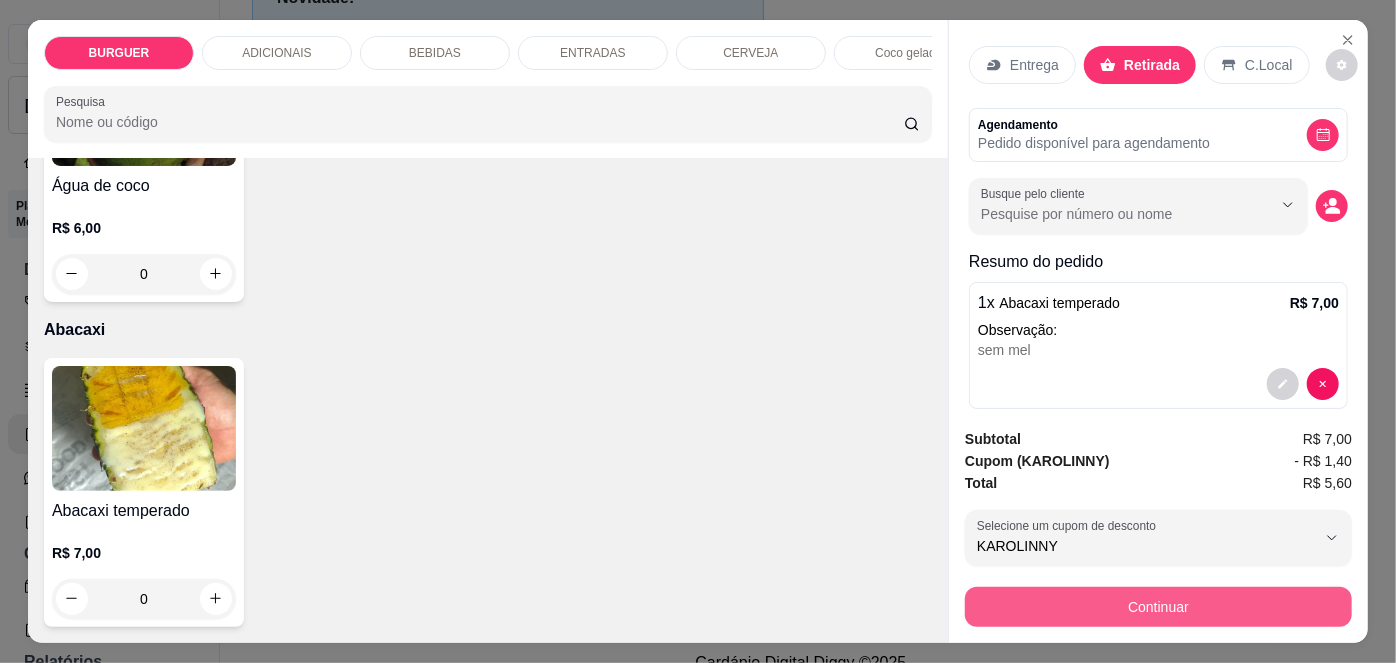 click on "Continuar" at bounding box center (1158, 607) 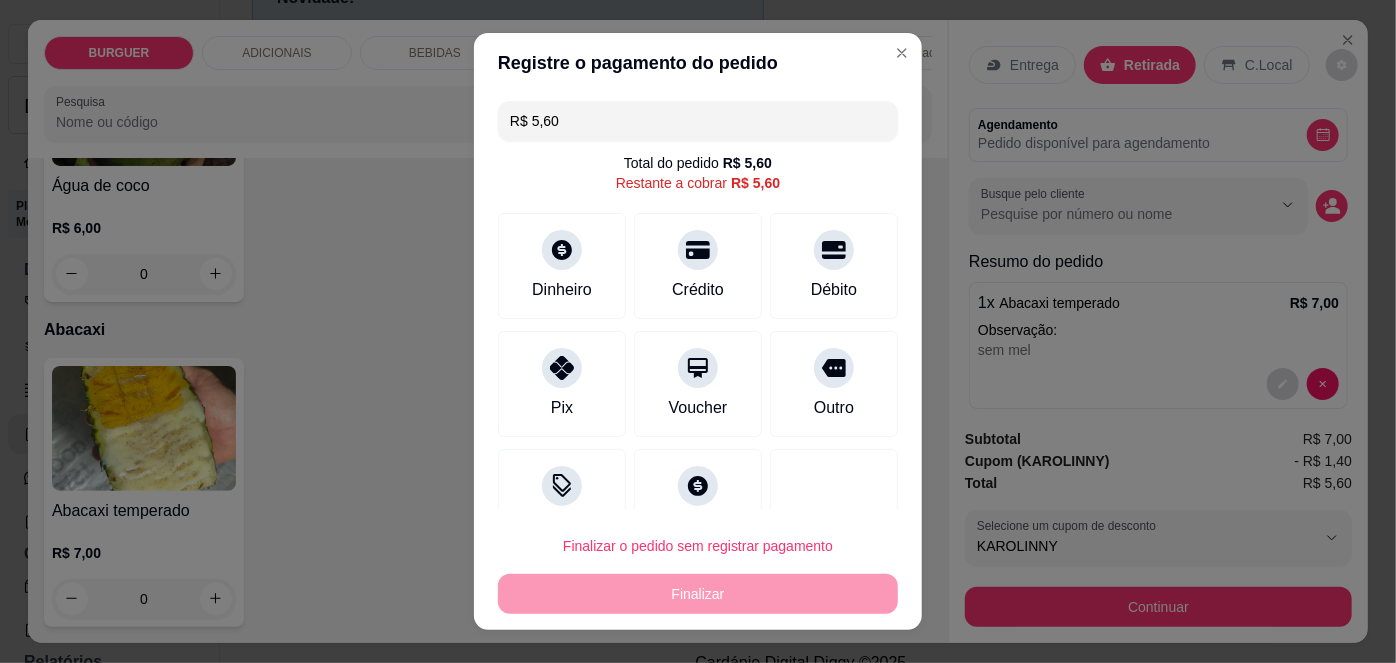 scroll, scrollTop: 51, scrollLeft: 0, axis: vertical 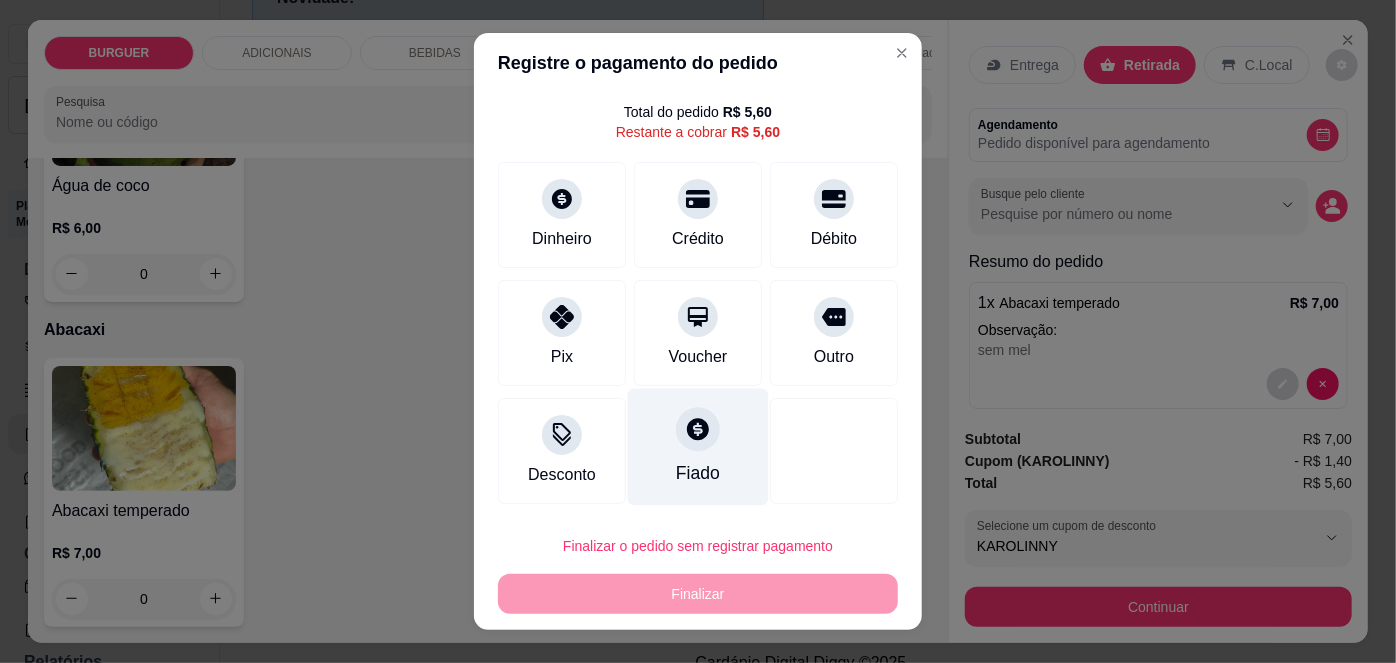 click on "Fiado" at bounding box center [698, 447] 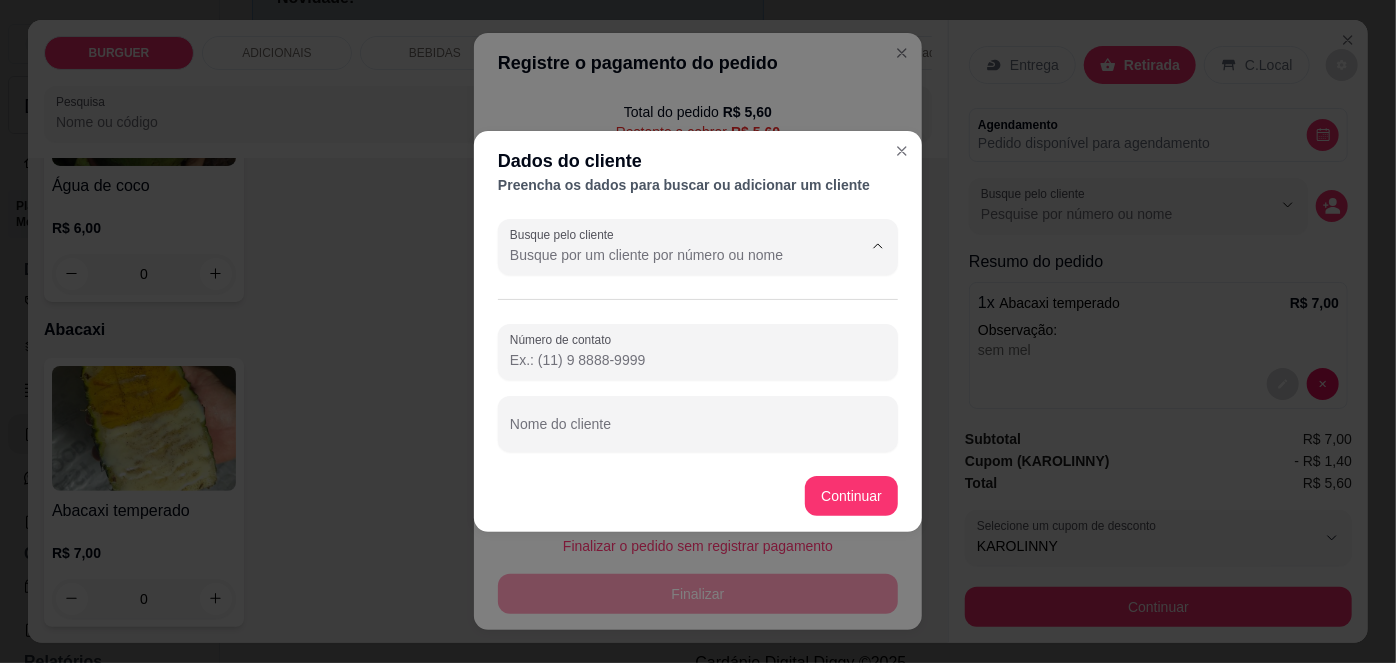 click on "Busque pelo cliente" at bounding box center (670, 255) 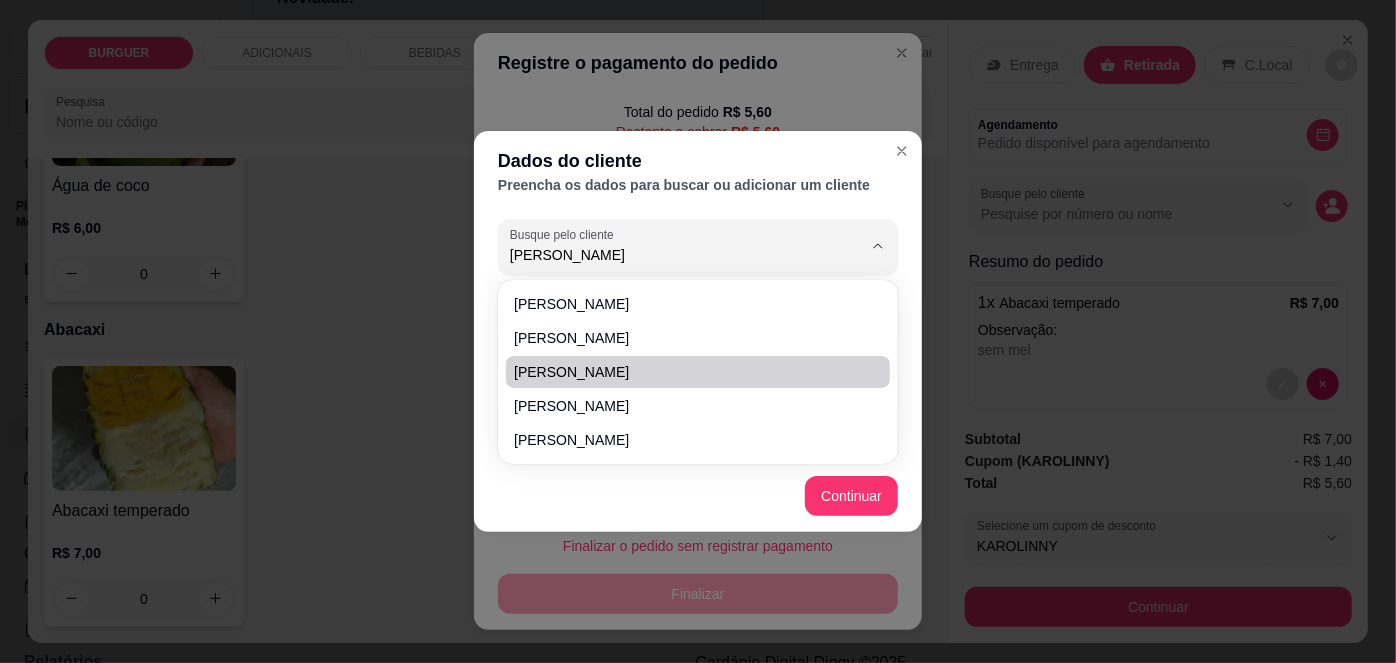 click on "[PERSON_NAME]" at bounding box center (688, 372) 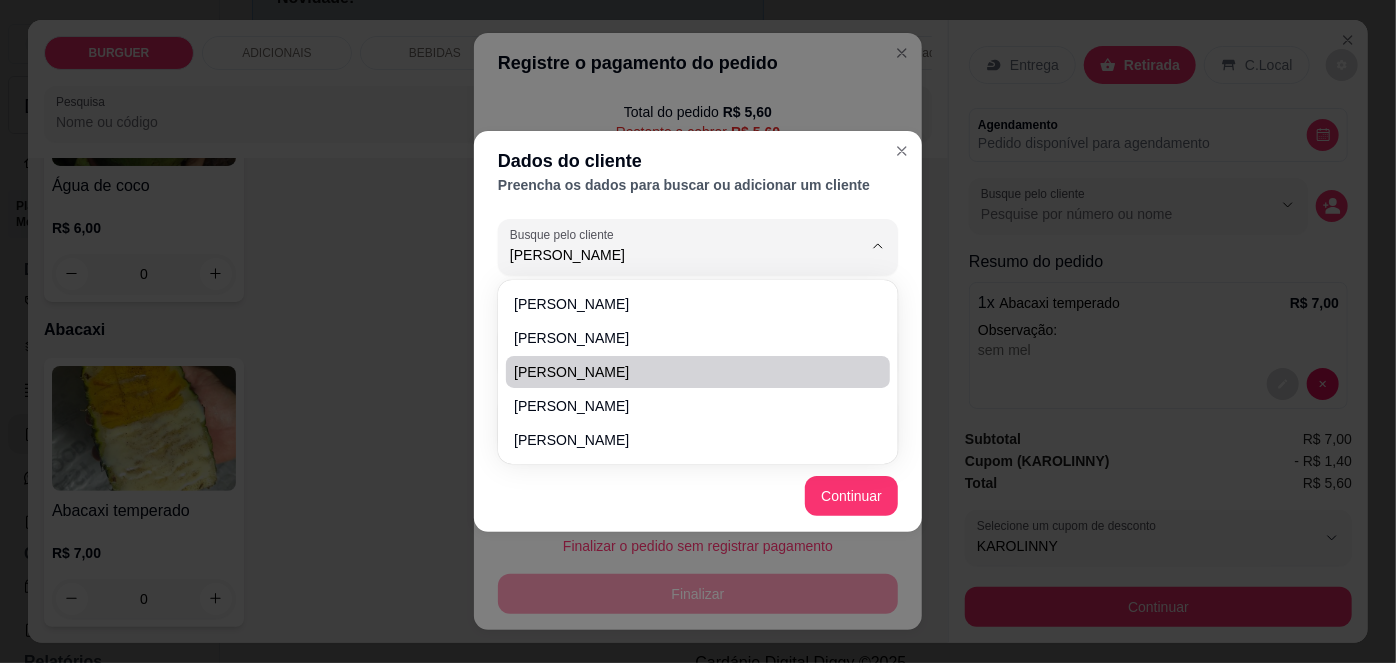 type on "[PERSON_NAME]" 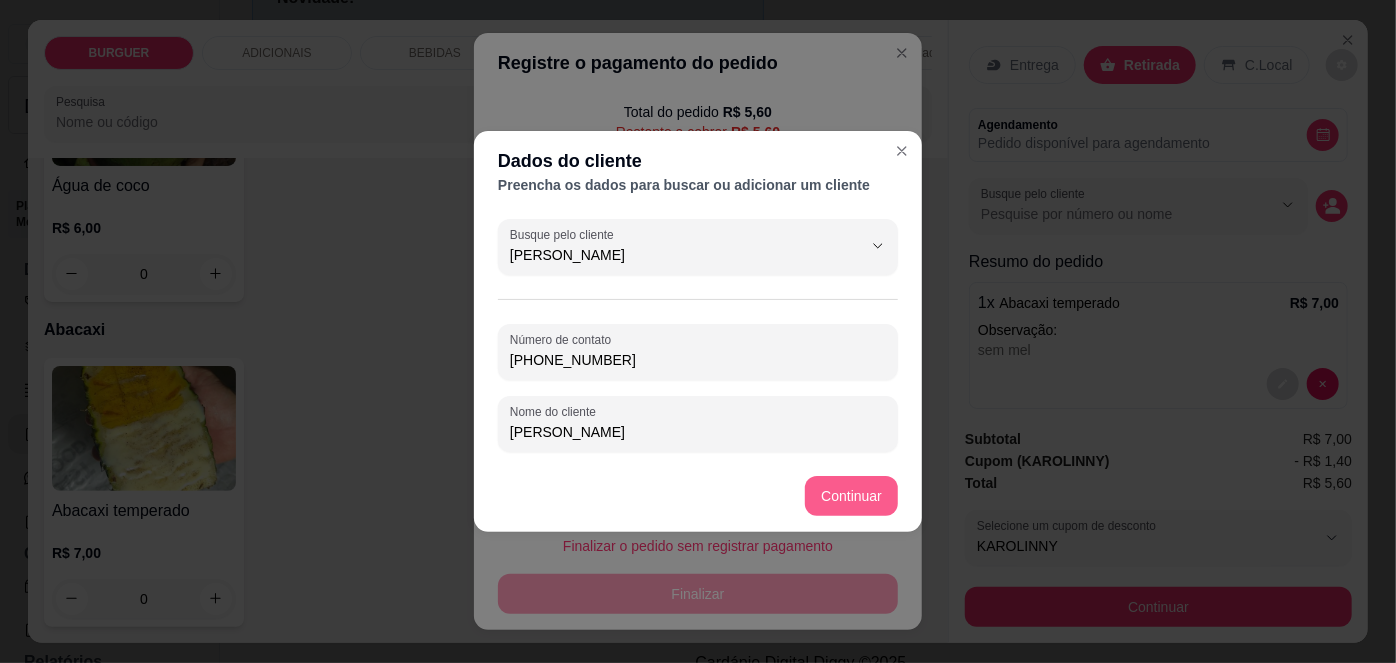 type on "[PERSON_NAME]" 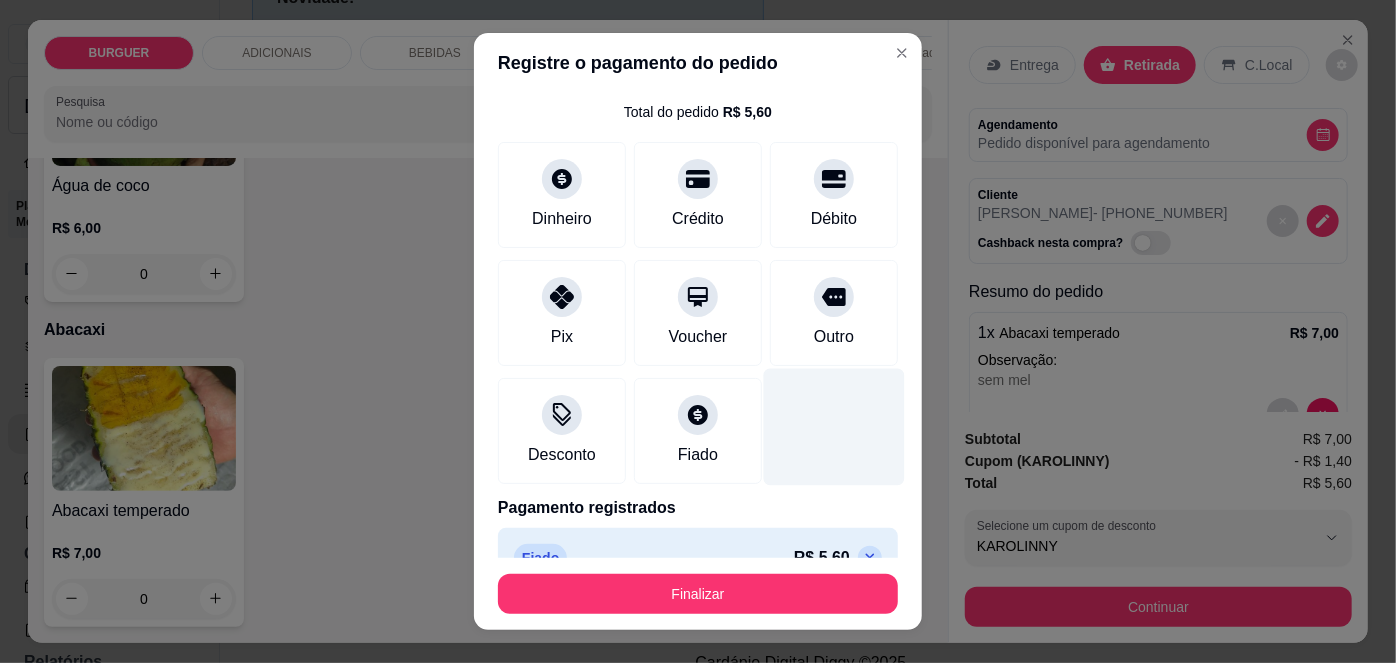 scroll, scrollTop: 88, scrollLeft: 0, axis: vertical 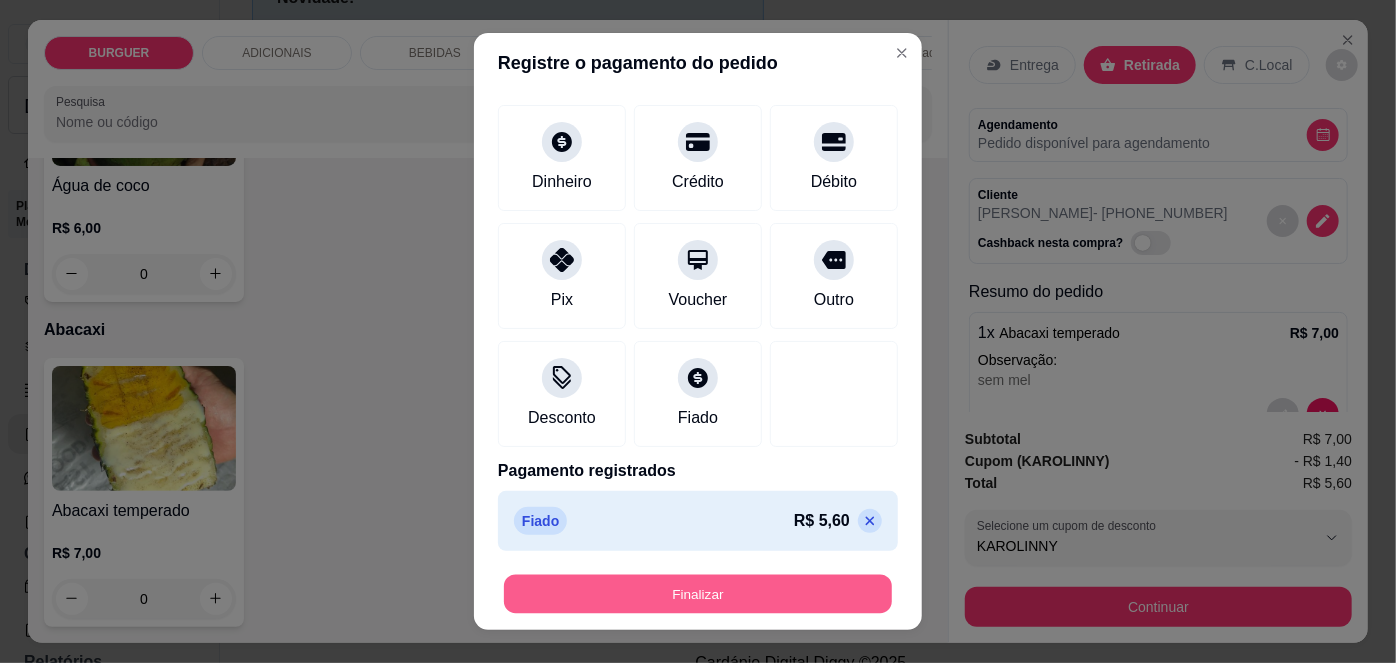 click on "Finalizar" at bounding box center (698, 593) 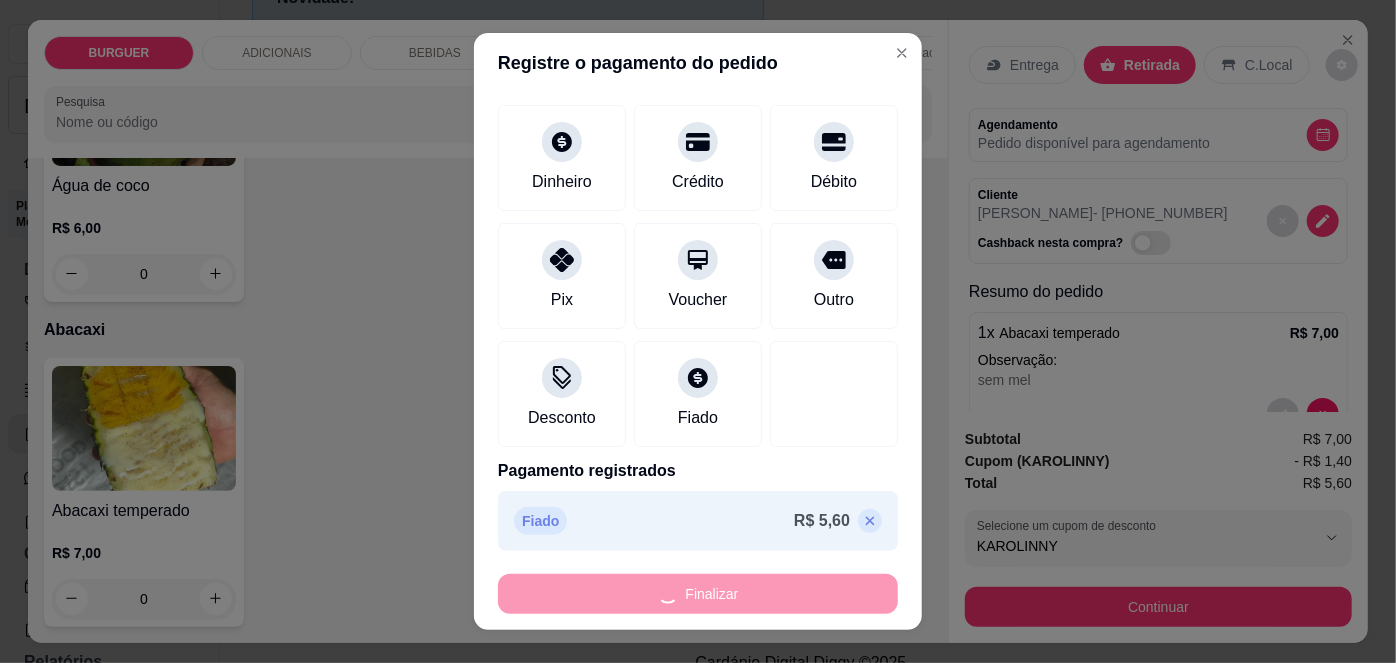 type on "-R$ 5,60" 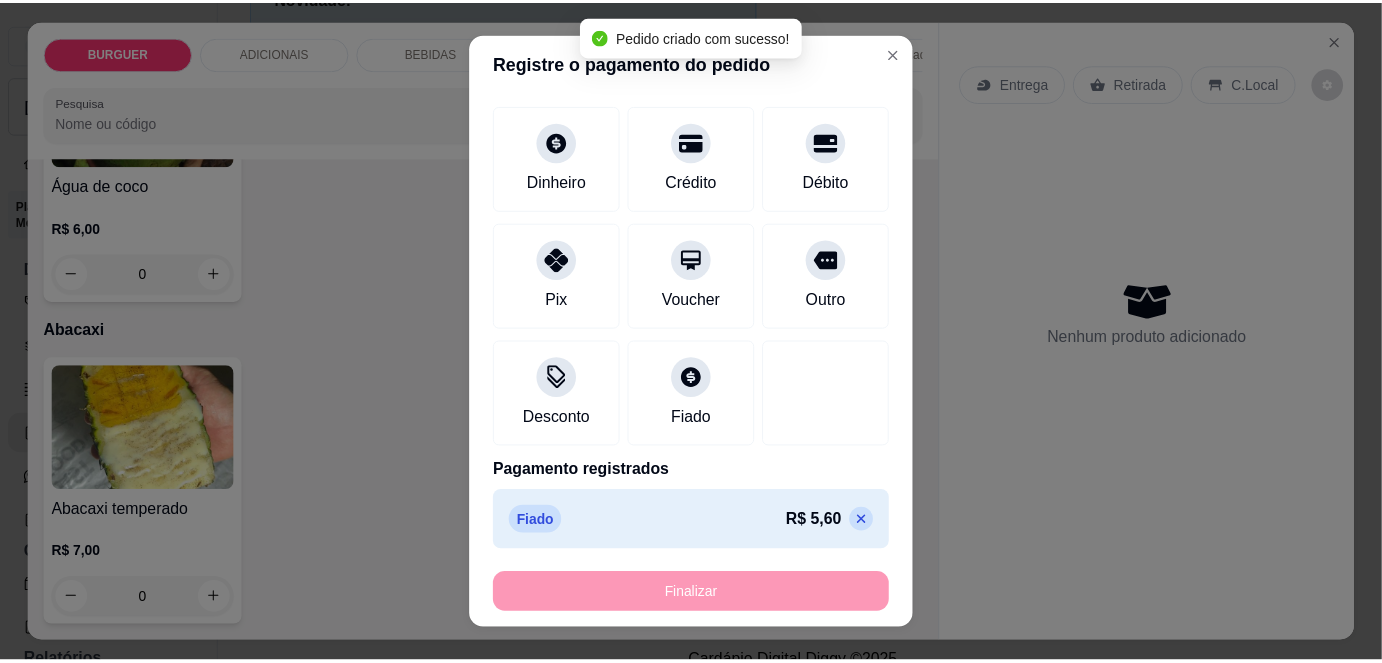 scroll, scrollTop: 0, scrollLeft: 0, axis: both 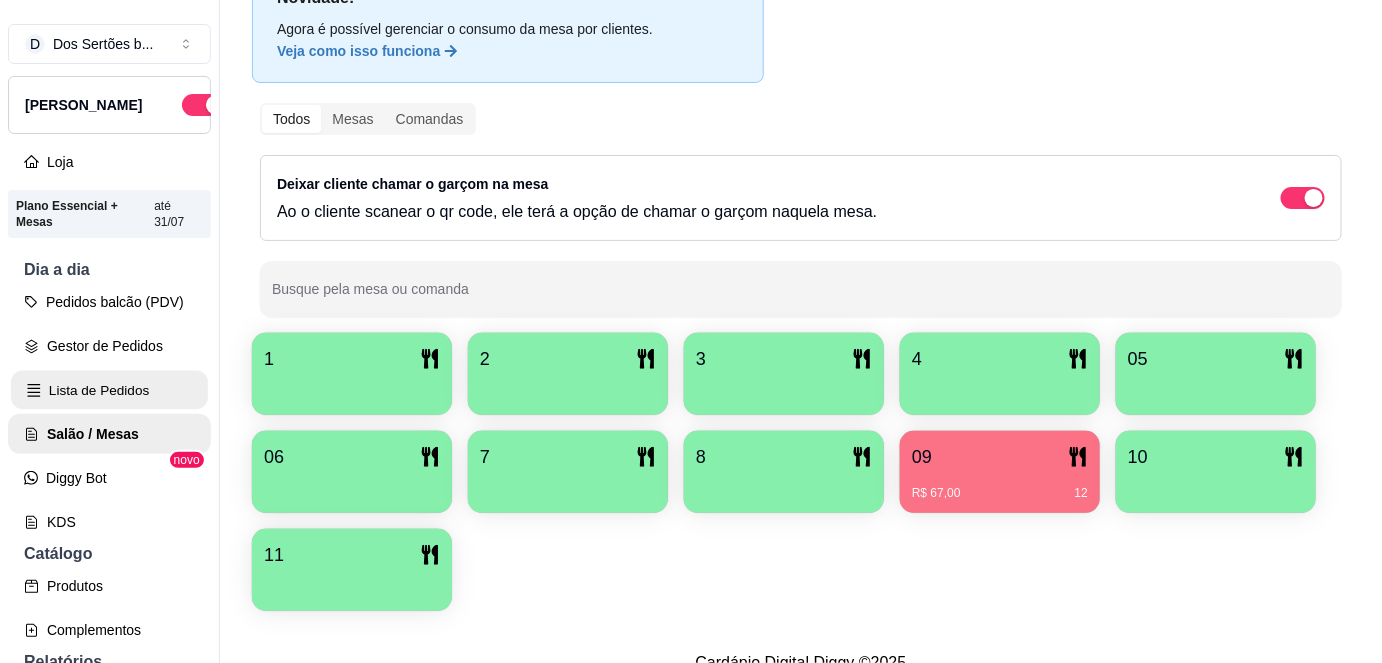 click on "Lista de Pedidos" at bounding box center [109, 390] 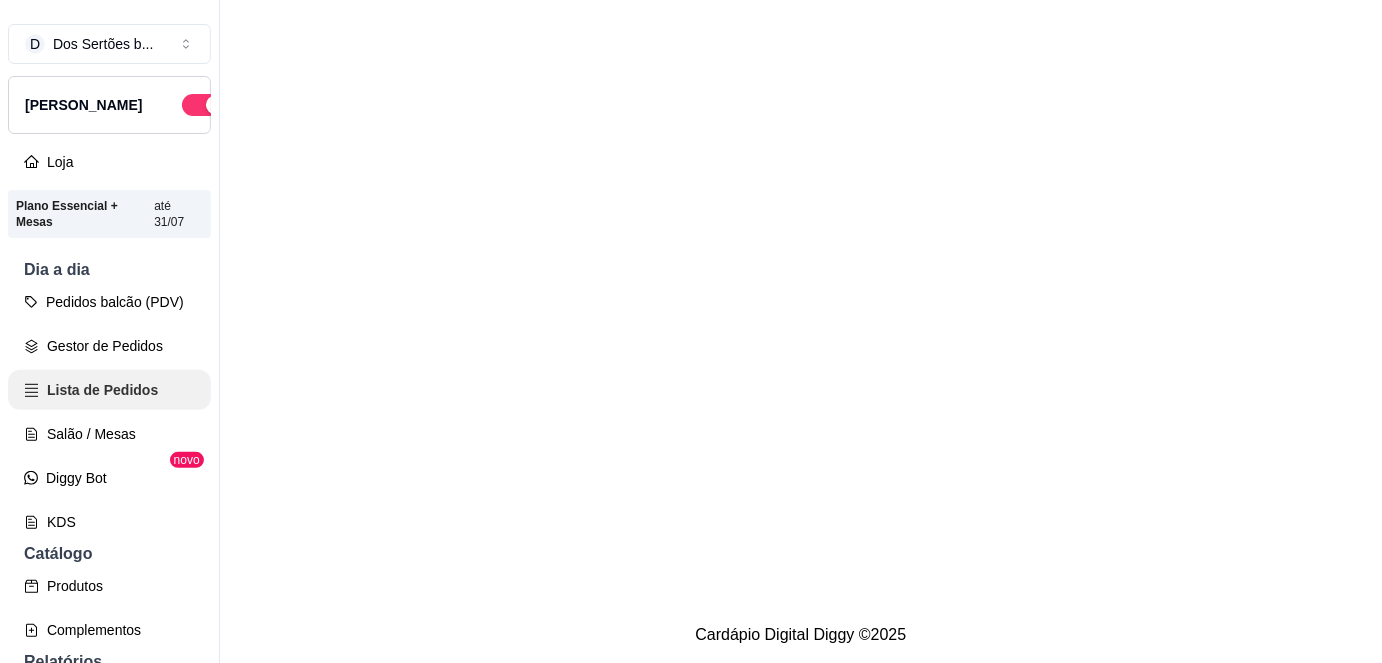 scroll, scrollTop: 0, scrollLeft: 0, axis: both 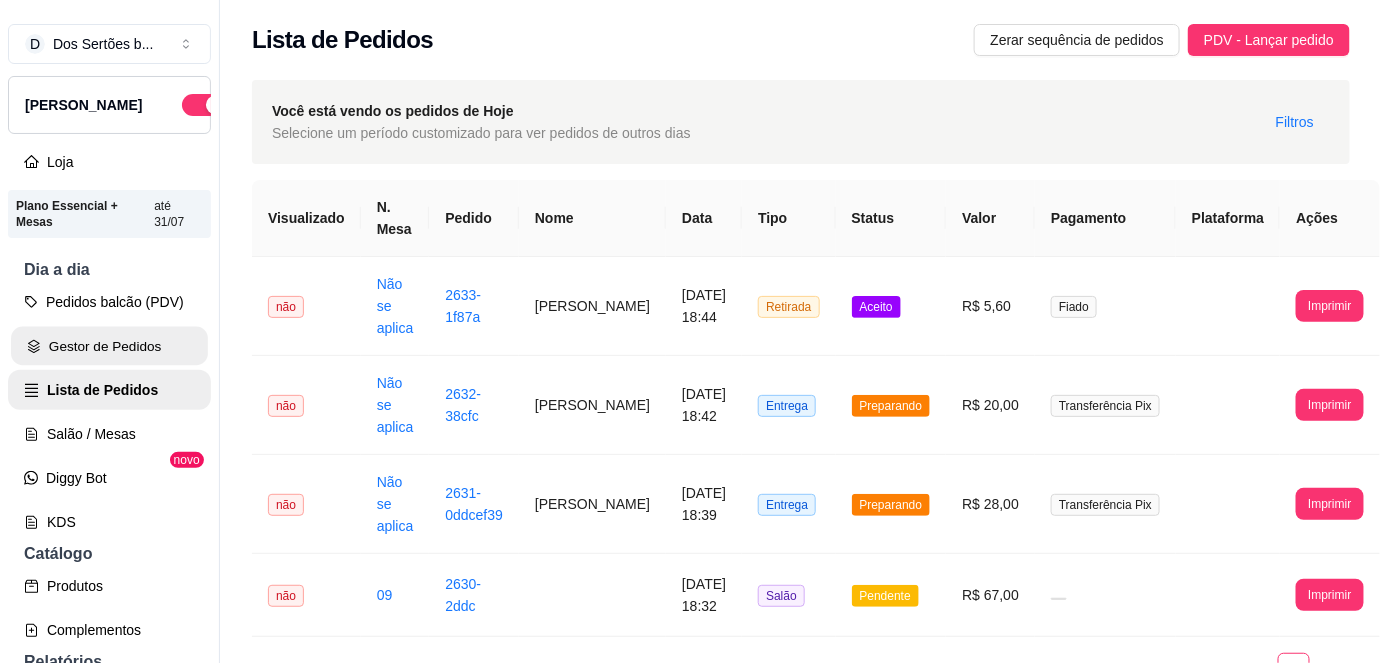 click on "Gestor de Pedidos" at bounding box center [109, 346] 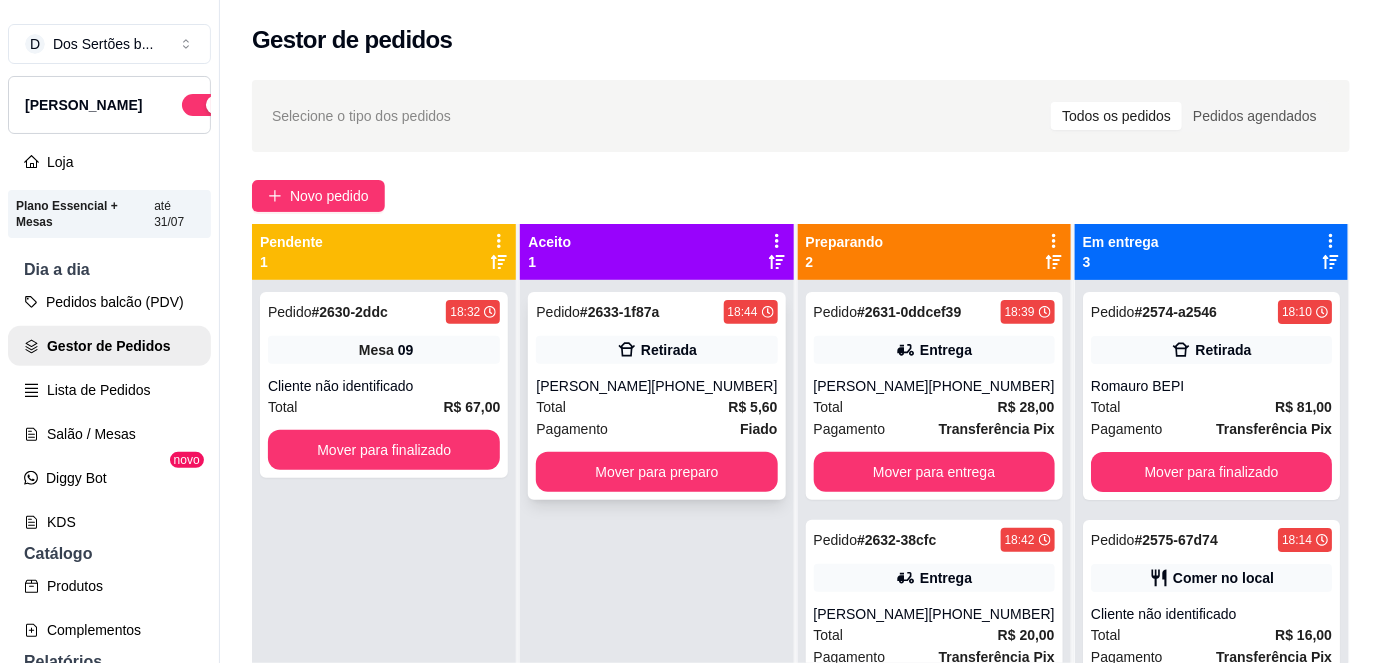 click on "Pedido  # 2633-1f87a 18:44 Retirada [PERSON_NAME] [PHONE_NUMBER] Total R$ 5,60 Pagamento Fiado Mover para preparo" at bounding box center (656, 396) 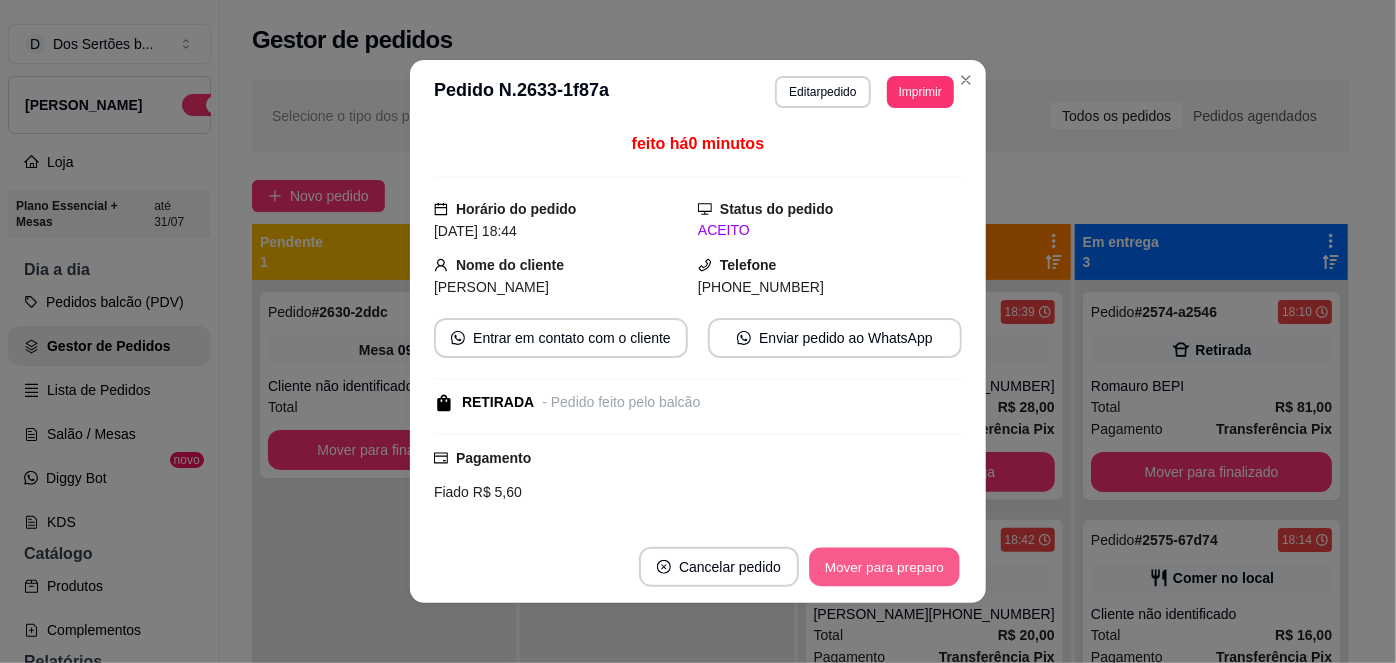 click on "Mover para preparo" at bounding box center (884, 567) 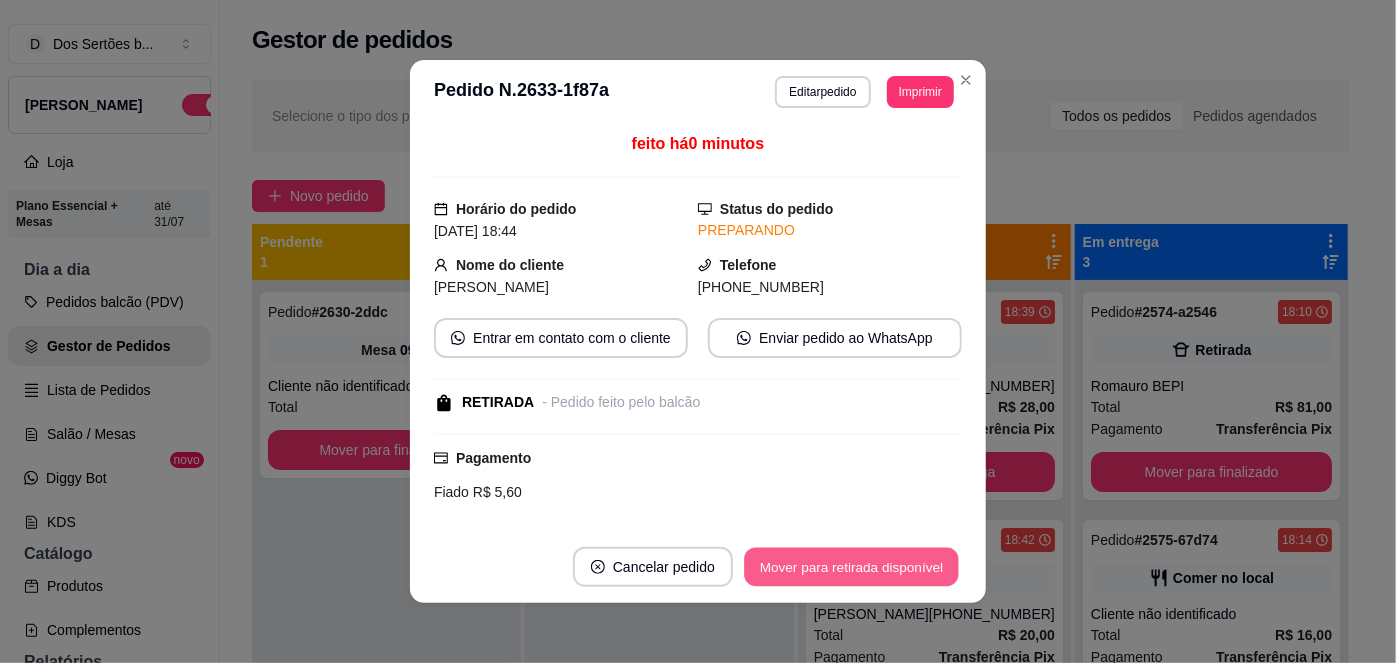 click on "Mover para retirada disponível" at bounding box center [851, 567] 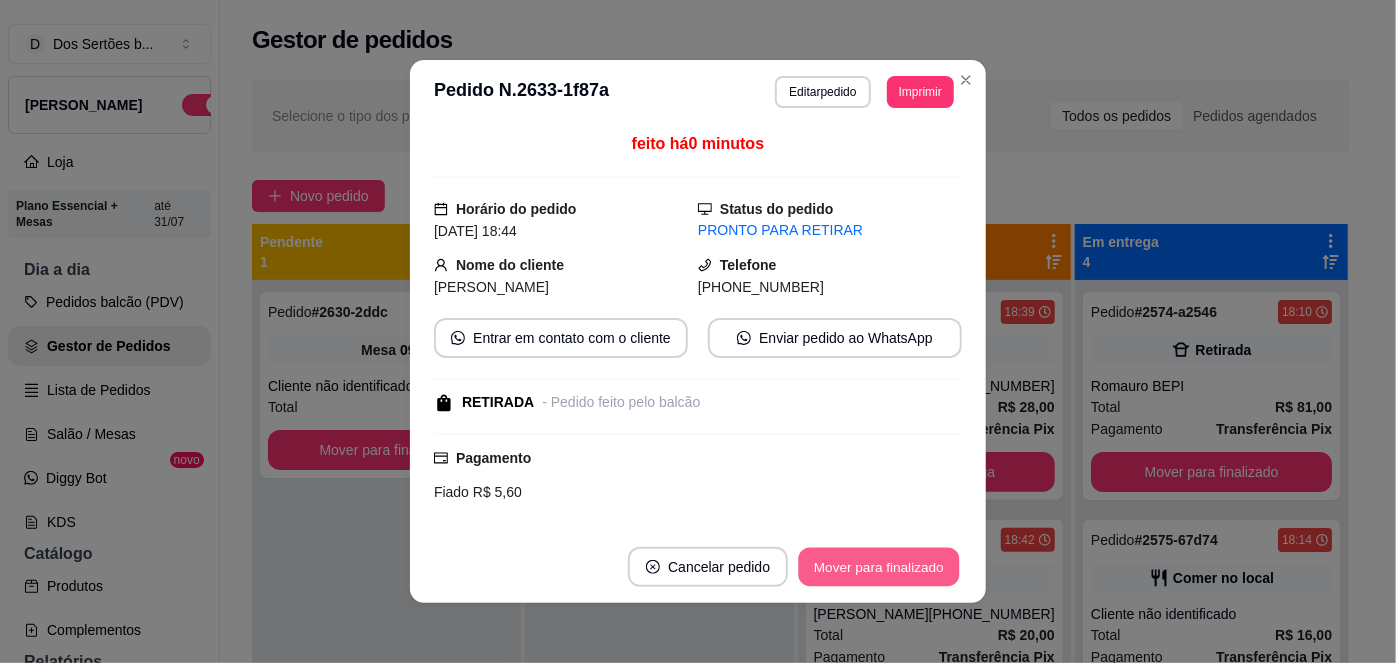click on "Mover para finalizado" at bounding box center [879, 567] 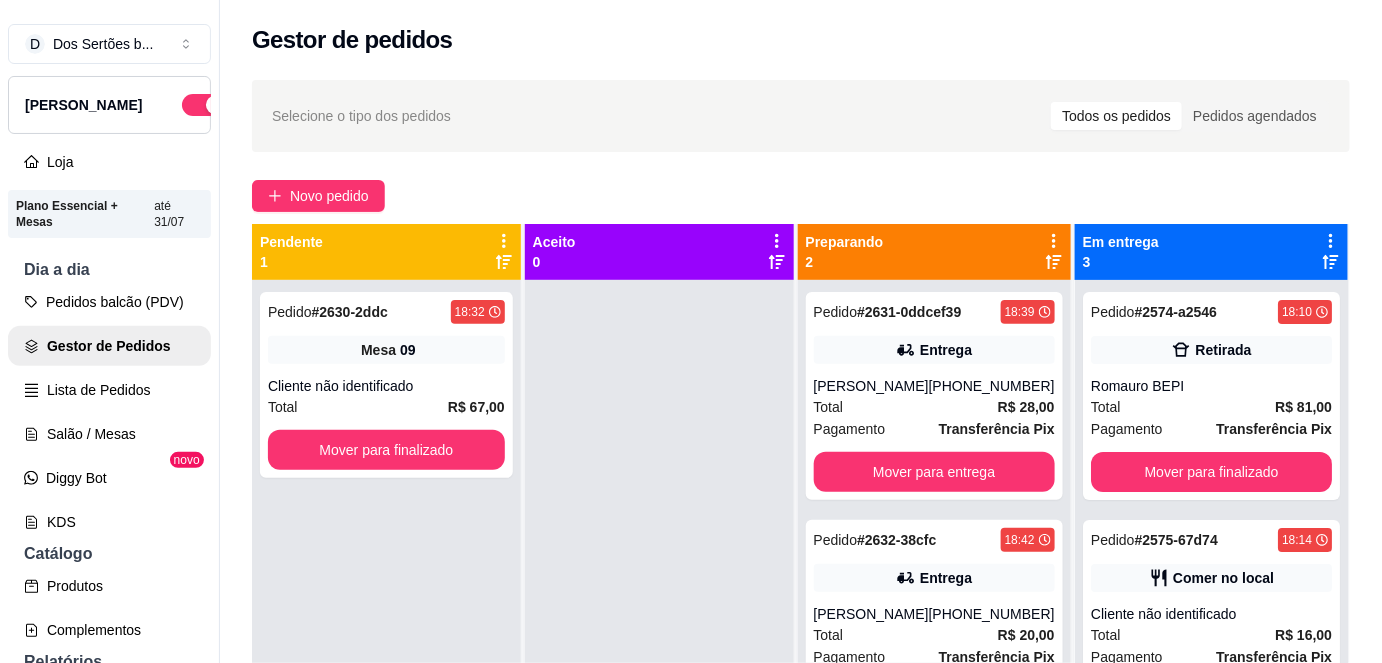 scroll, scrollTop: 56, scrollLeft: 0, axis: vertical 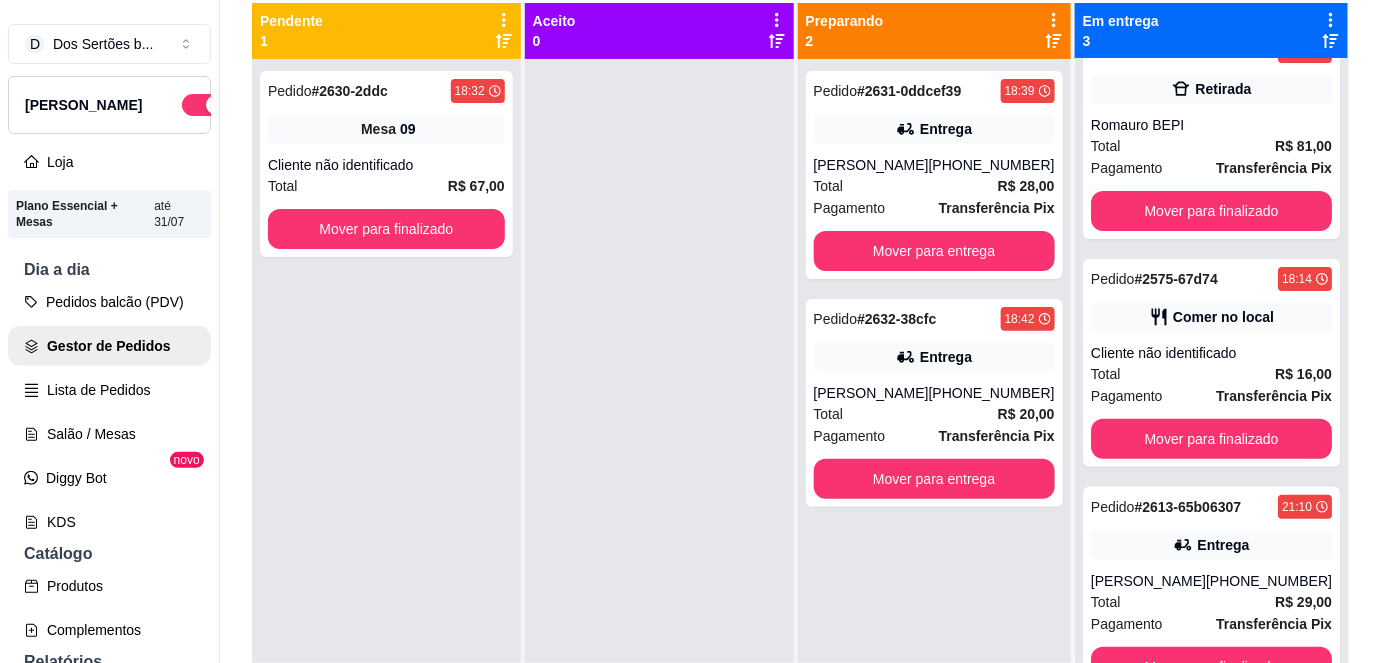 click at bounding box center [659, 390] 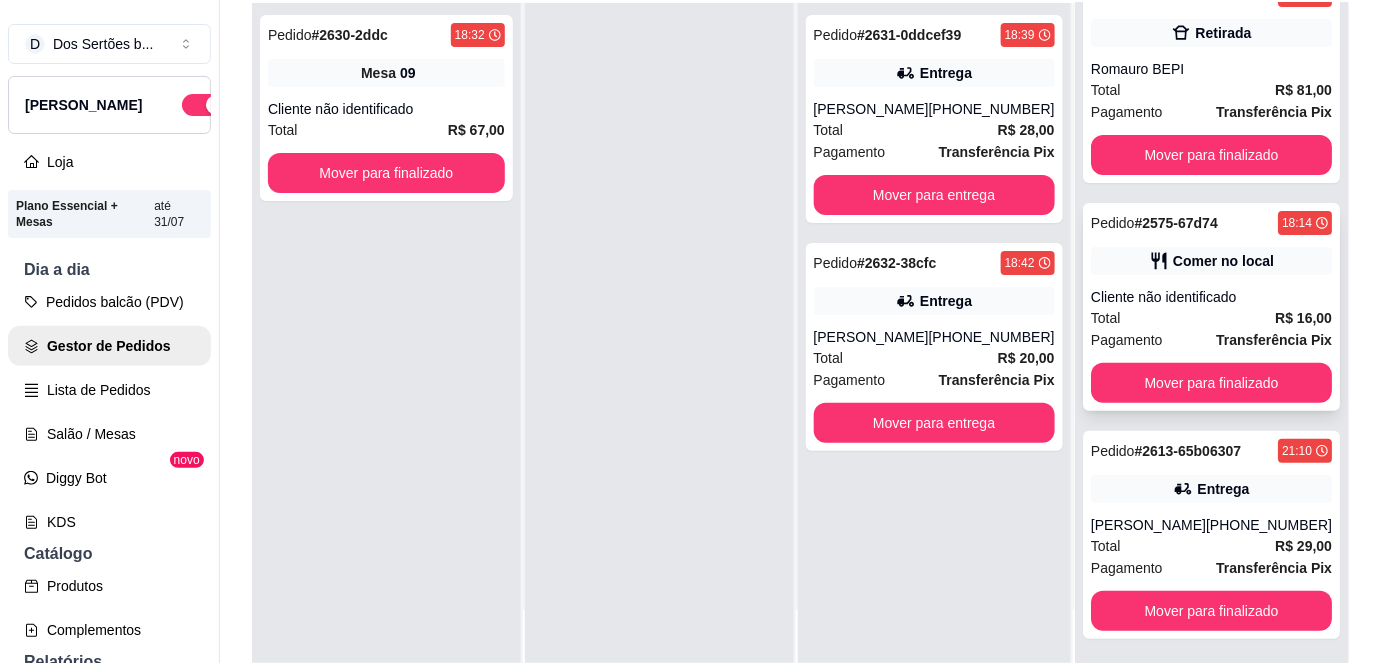 scroll, scrollTop: 317, scrollLeft: 0, axis: vertical 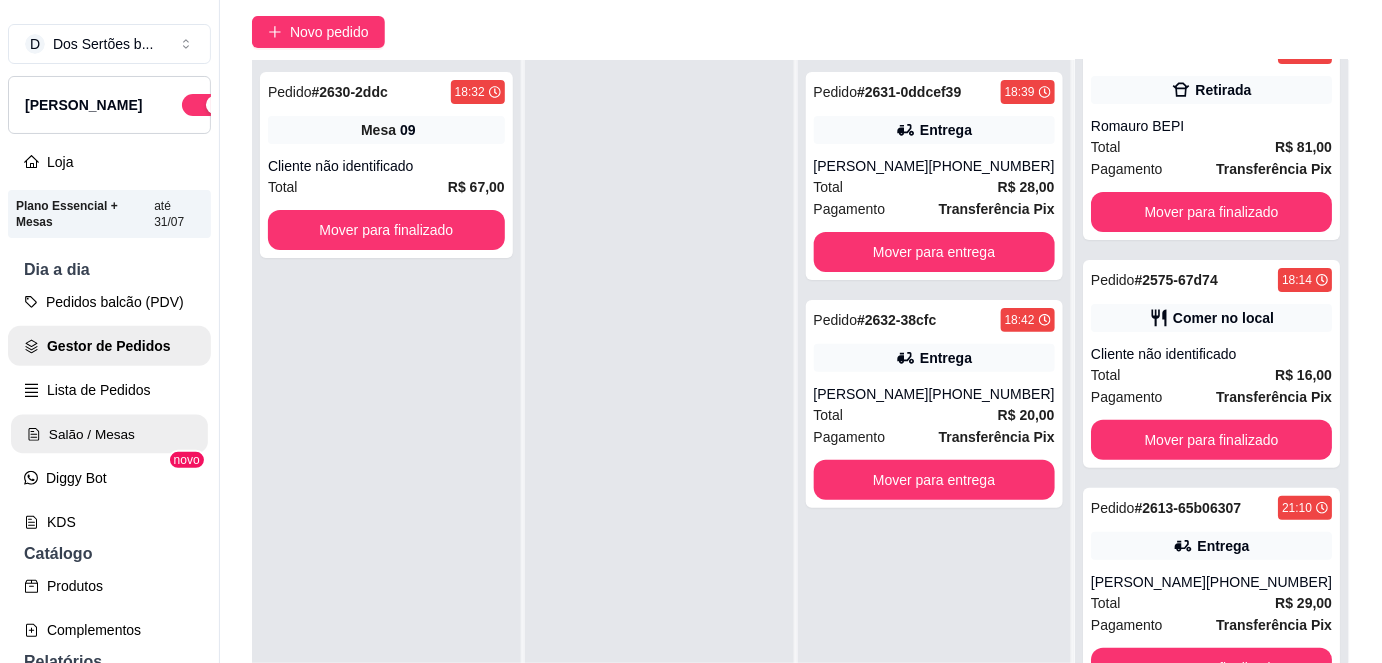 click on "Salão / Mesas" at bounding box center (109, 434) 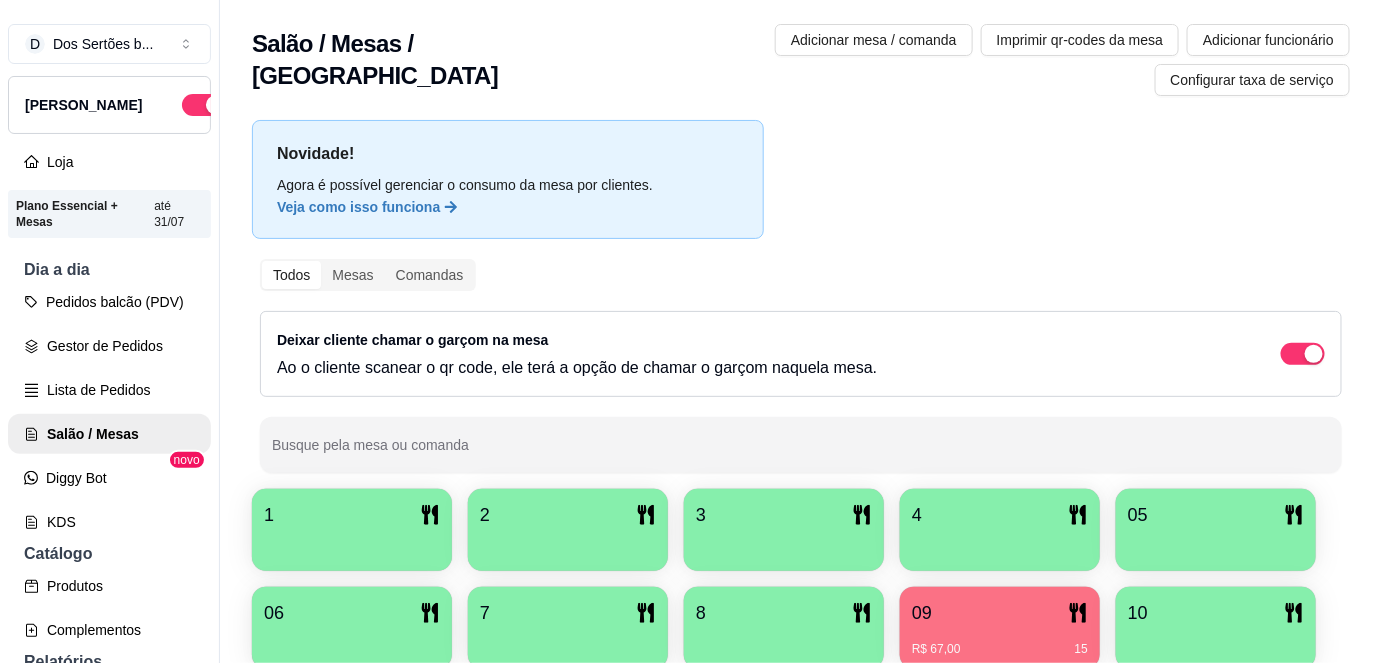 scroll, scrollTop: 156, scrollLeft: 0, axis: vertical 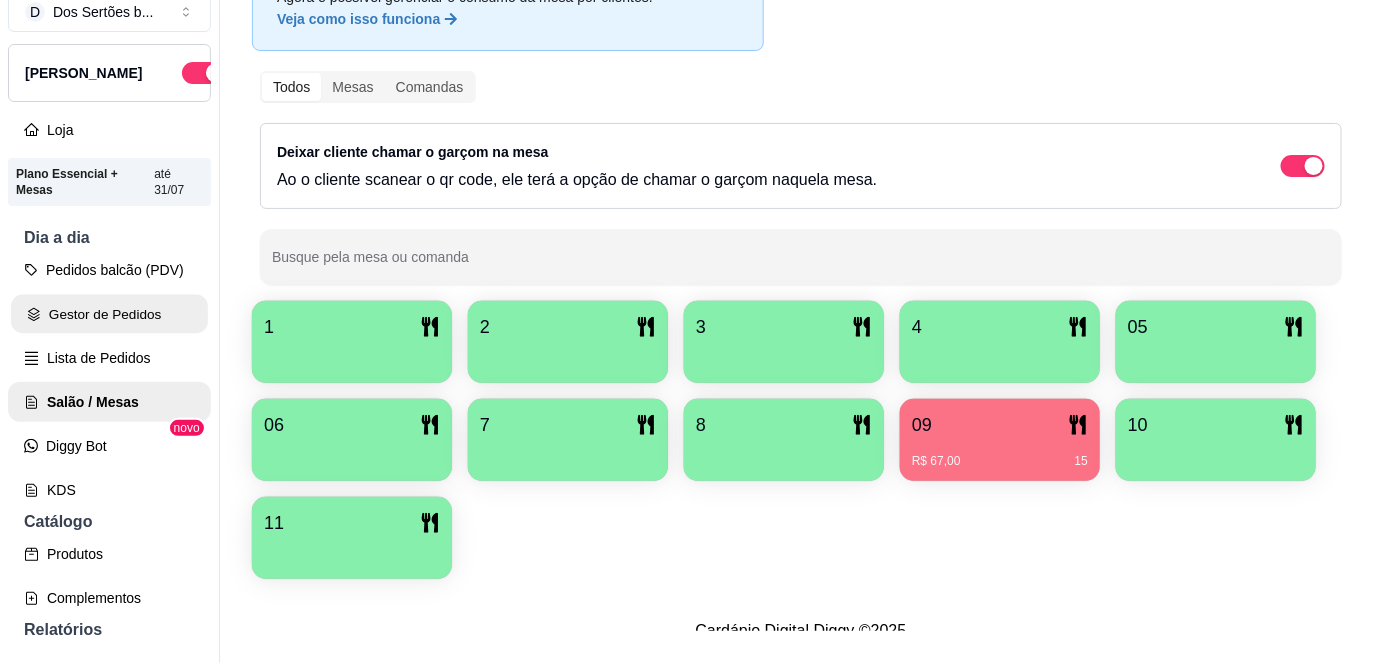 click on "Gestor de Pedidos" at bounding box center (109, 314) 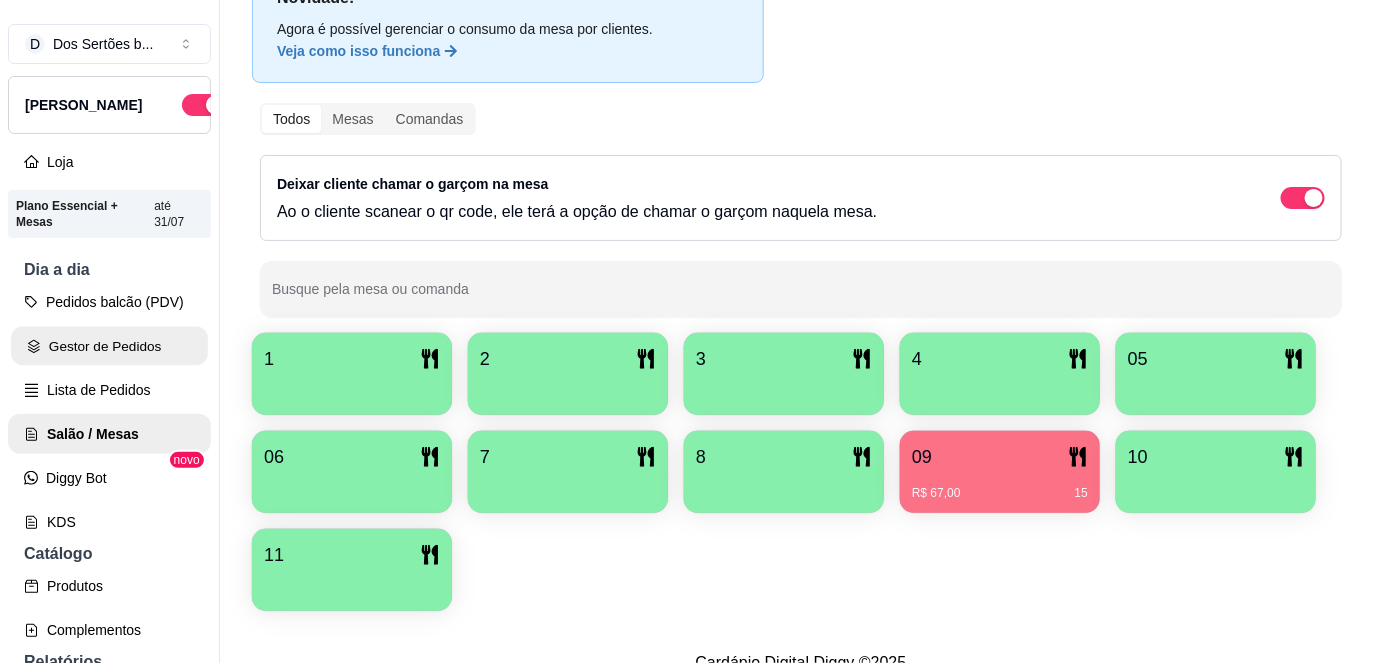 scroll, scrollTop: 0, scrollLeft: 0, axis: both 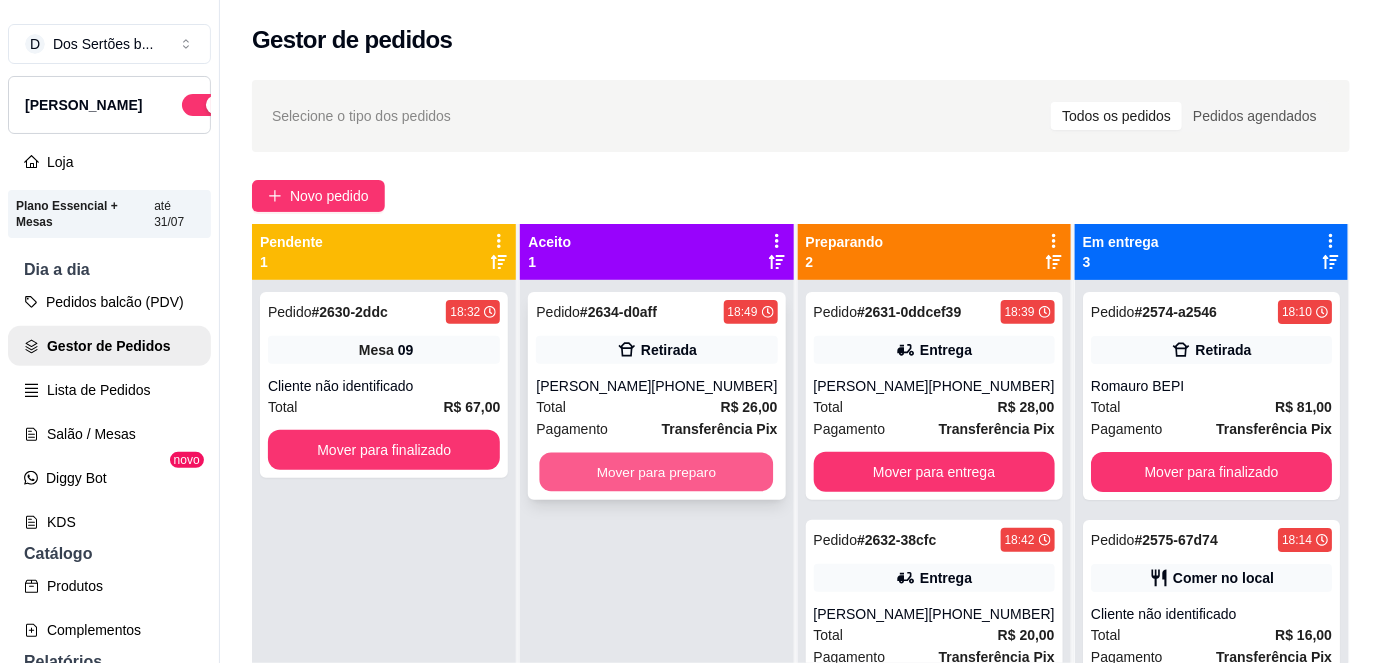 click on "Mover para preparo" at bounding box center (657, 472) 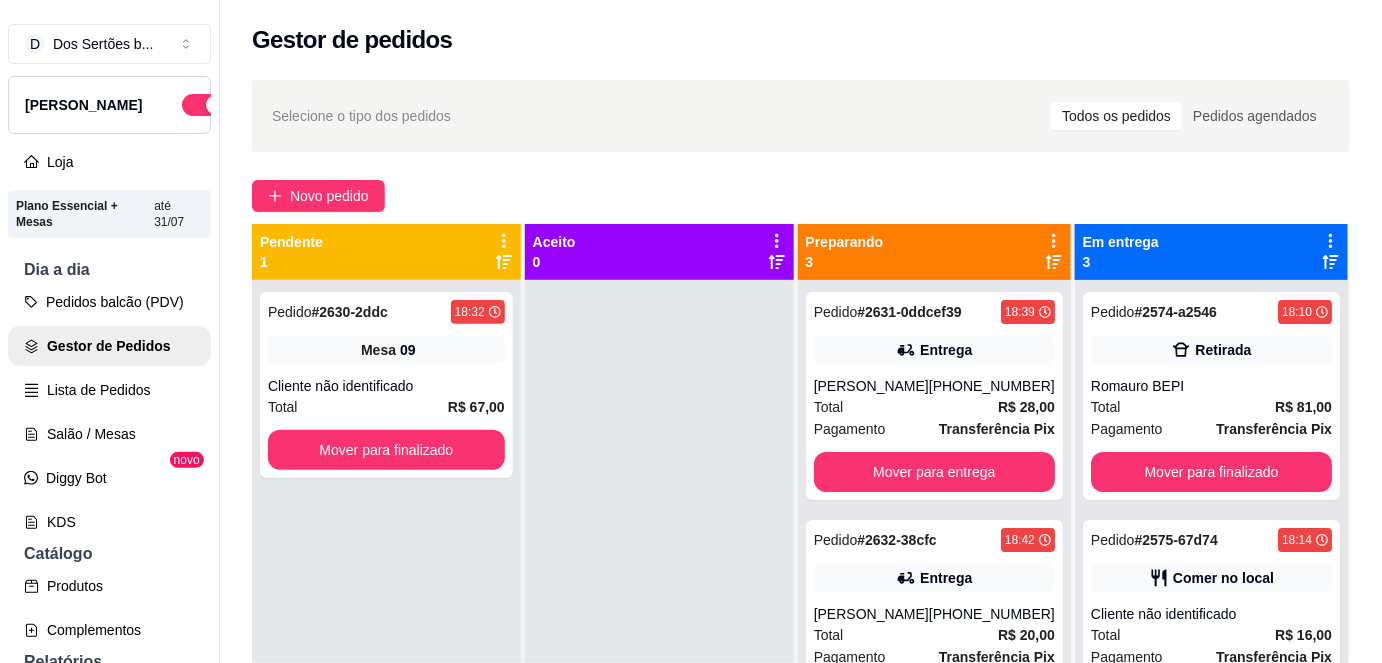 scroll, scrollTop: 56, scrollLeft: 0, axis: vertical 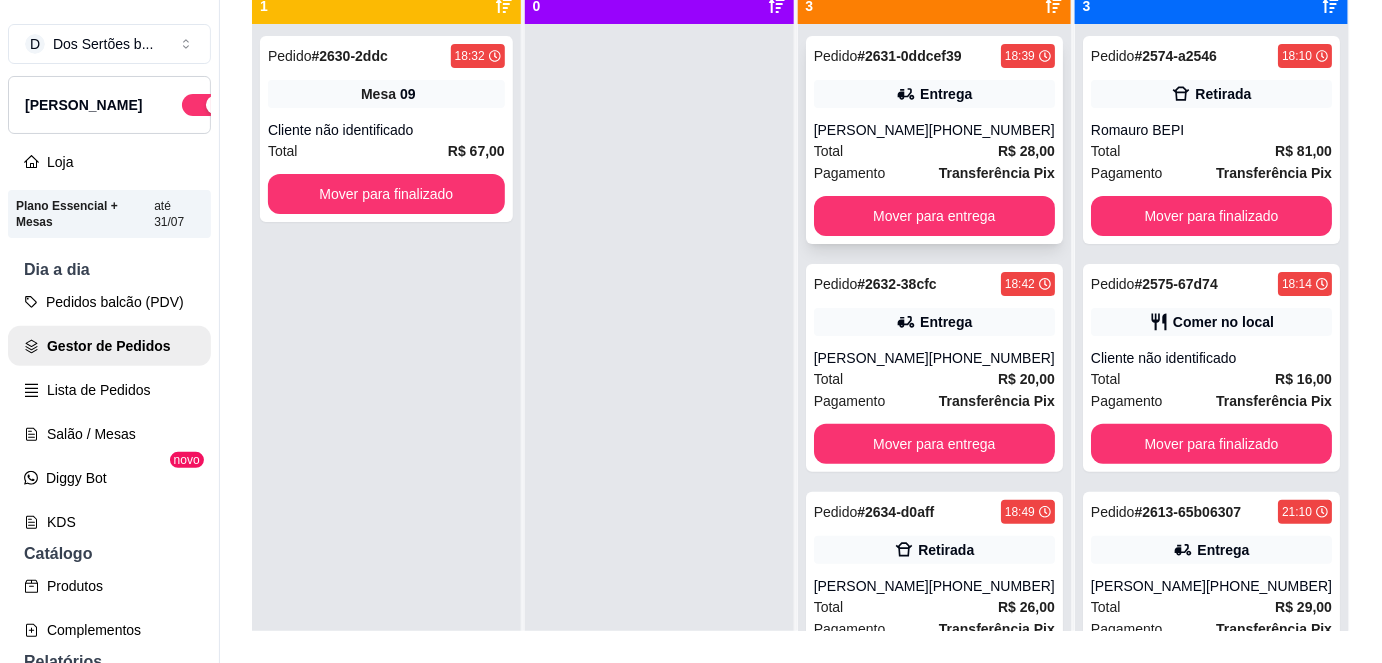click on "Pagamento Transferência Pix" at bounding box center (934, 173) 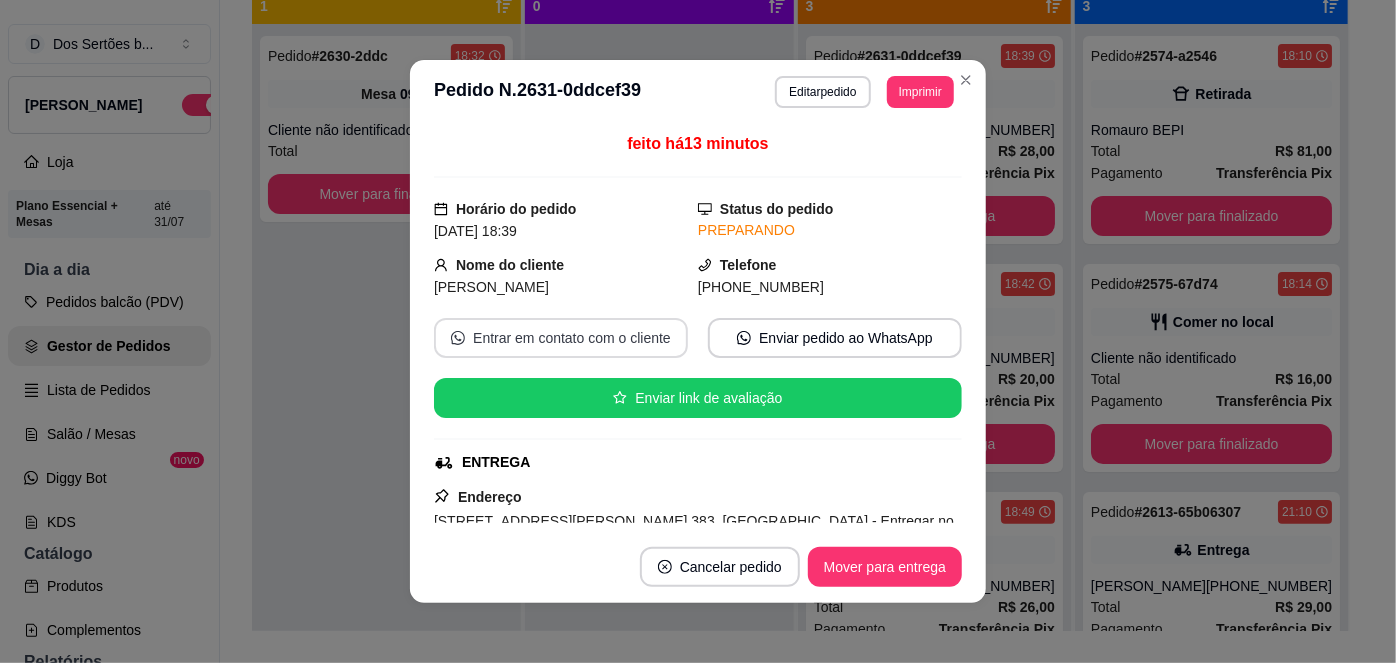 scroll, scrollTop: 405, scrollLeft: 0, axis: vertical 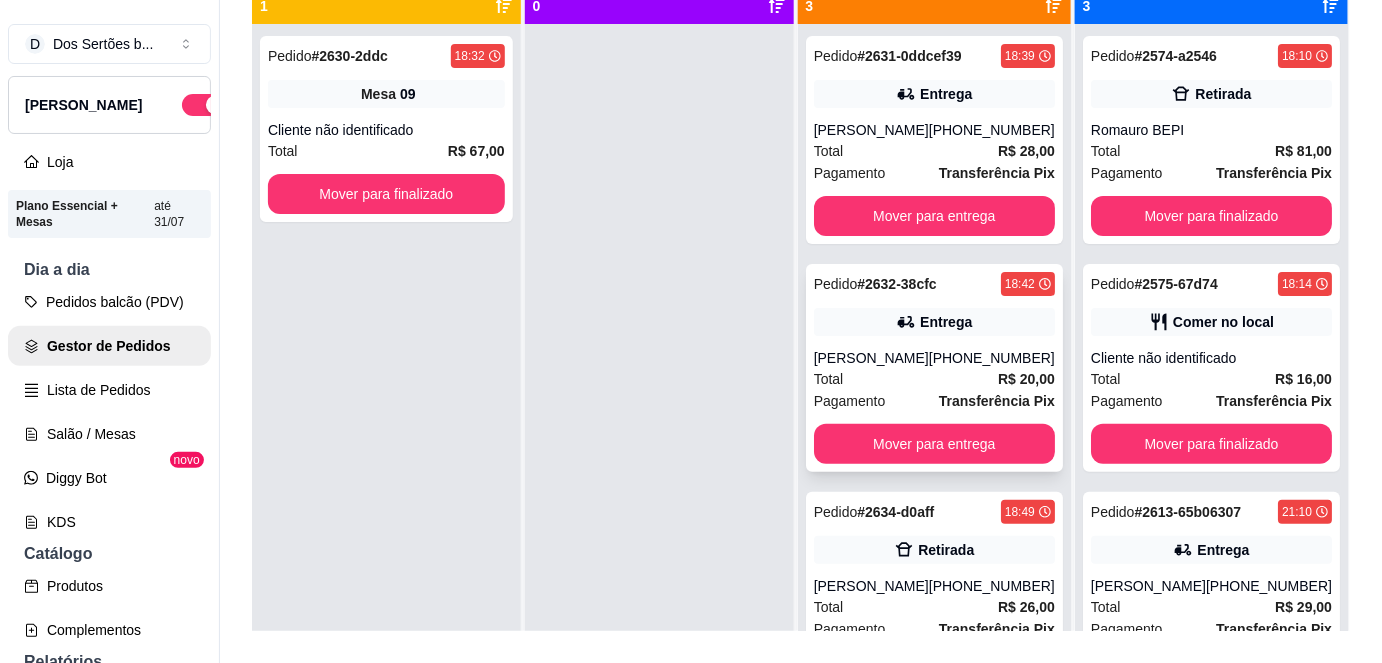click on "[PERSON_NAME]" at bounding box center (871, 358) 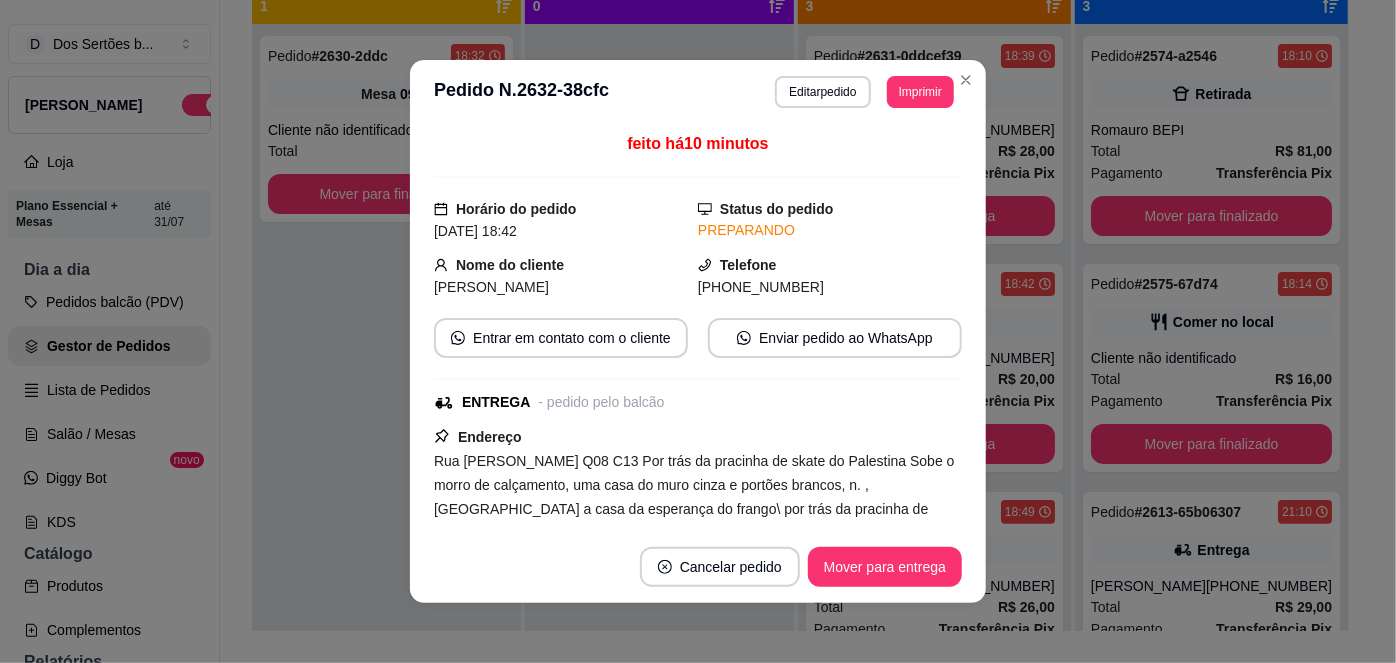 scroll, scrollTop: 418, scrollLeft: 0, axis: vertical 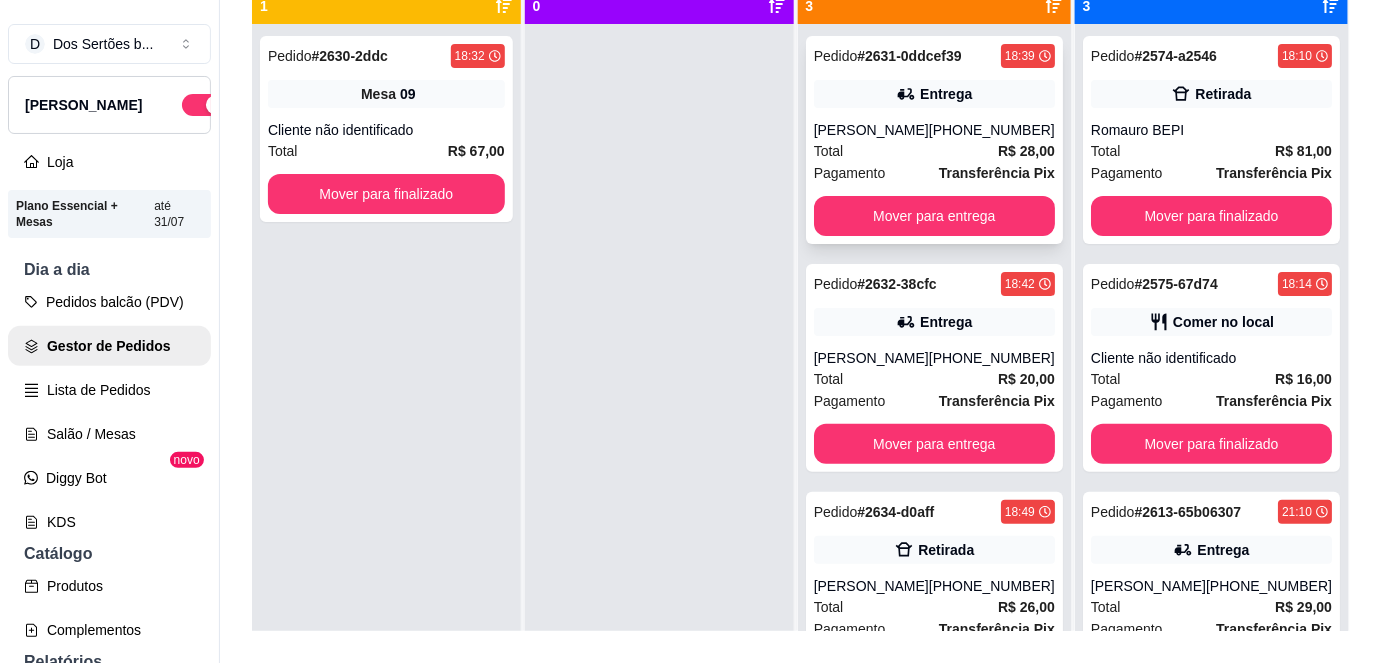 click on "Total R$ 28,00" at bounding box center (934, 151) 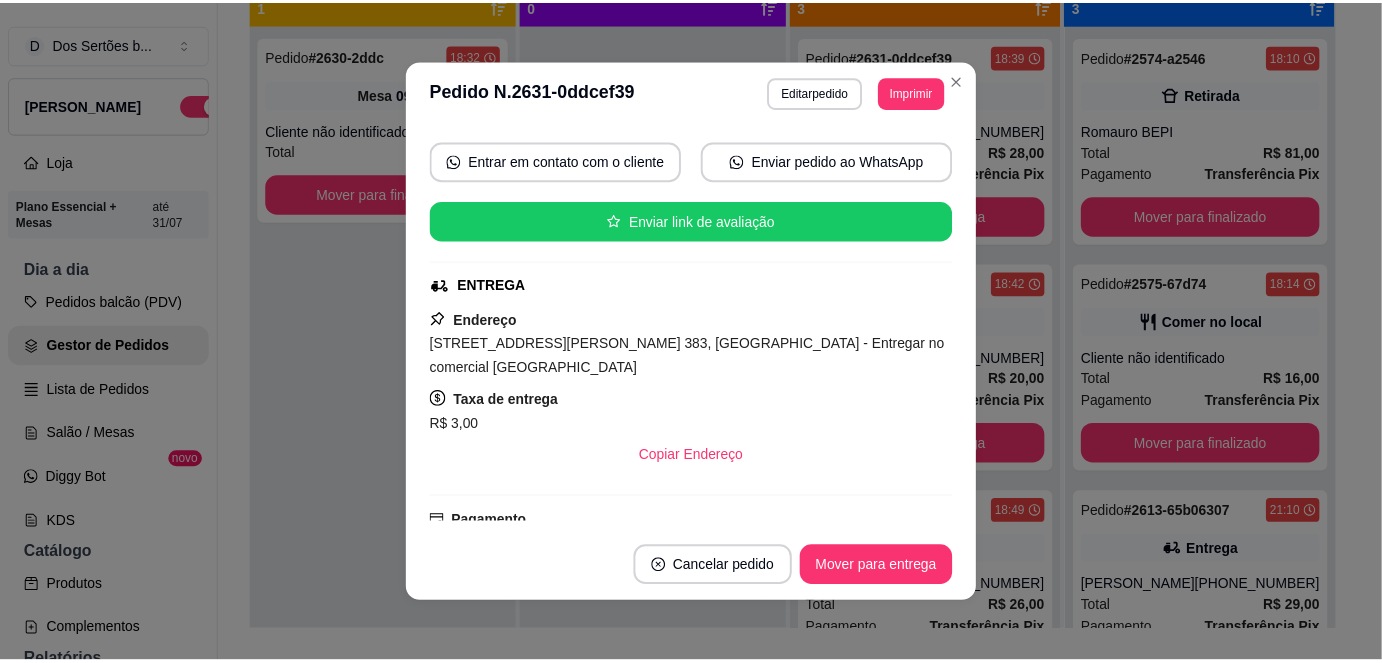 scroll, scrollTop: 176, scrollLeft: 0, axis: vertical 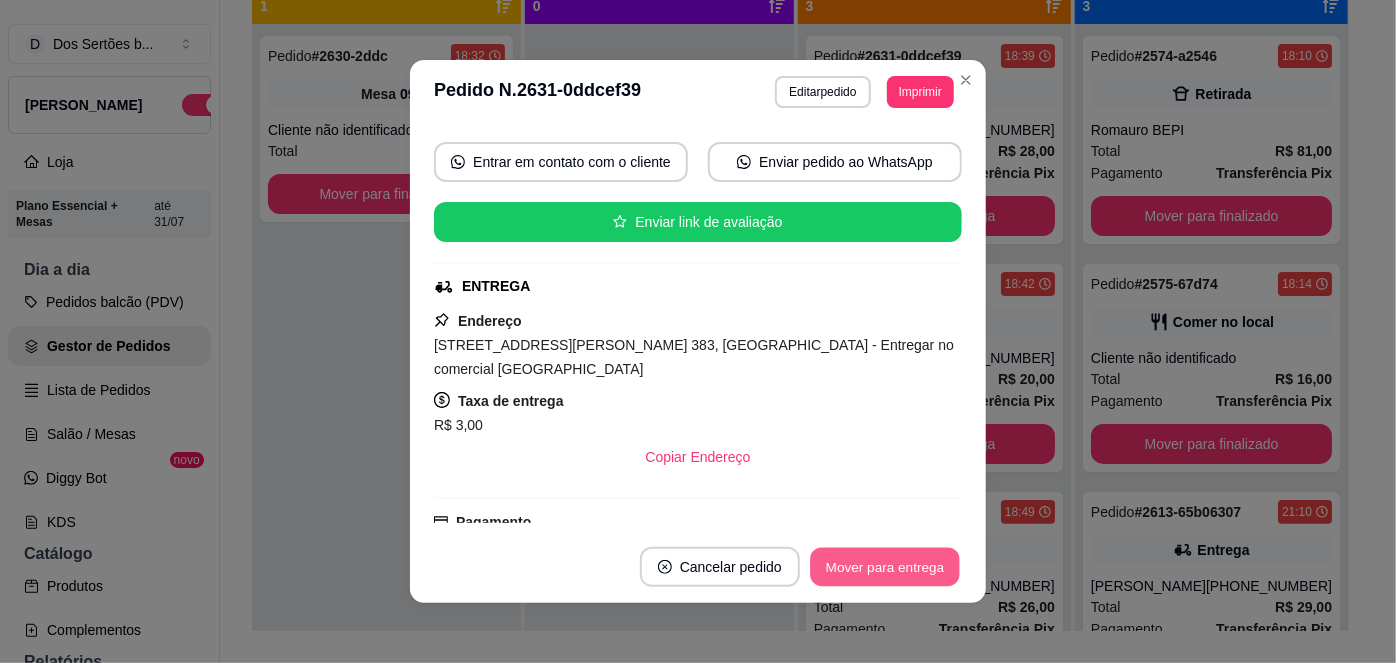 click on "Mover para entrega" at bounding box center [885, 567] 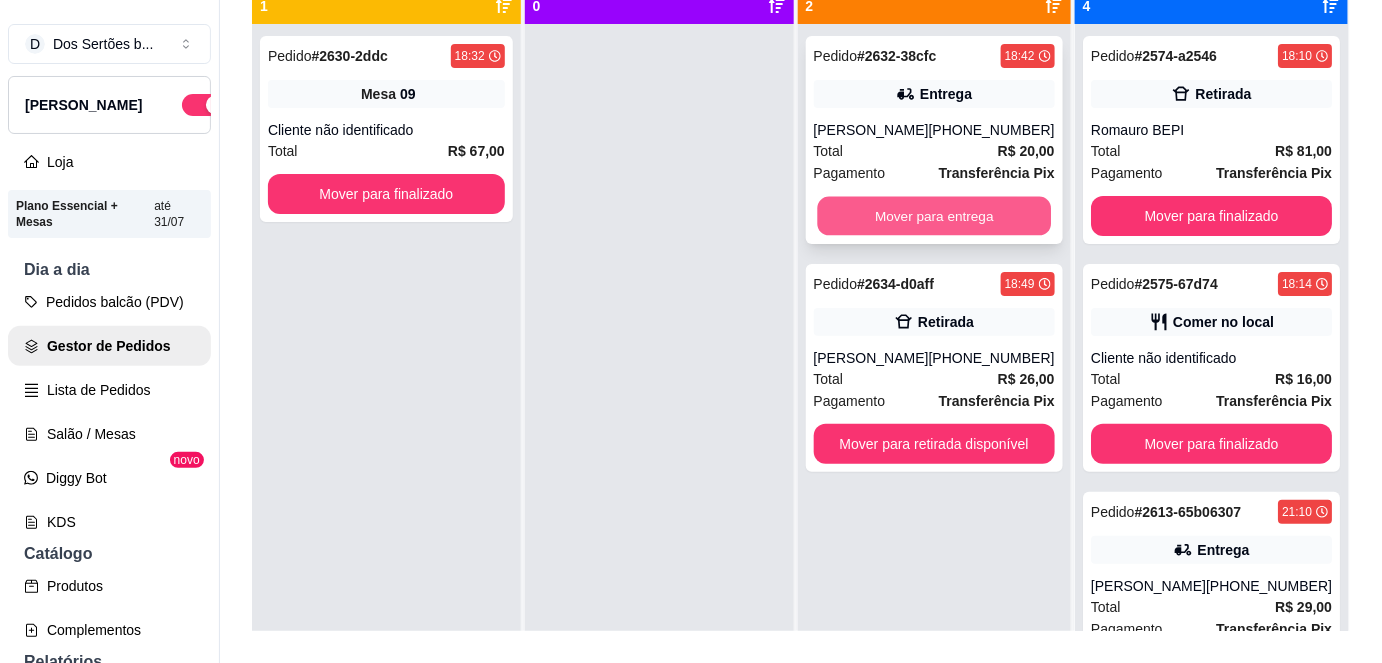 click on "Mover para entrega" at bounding box center (934, 216) 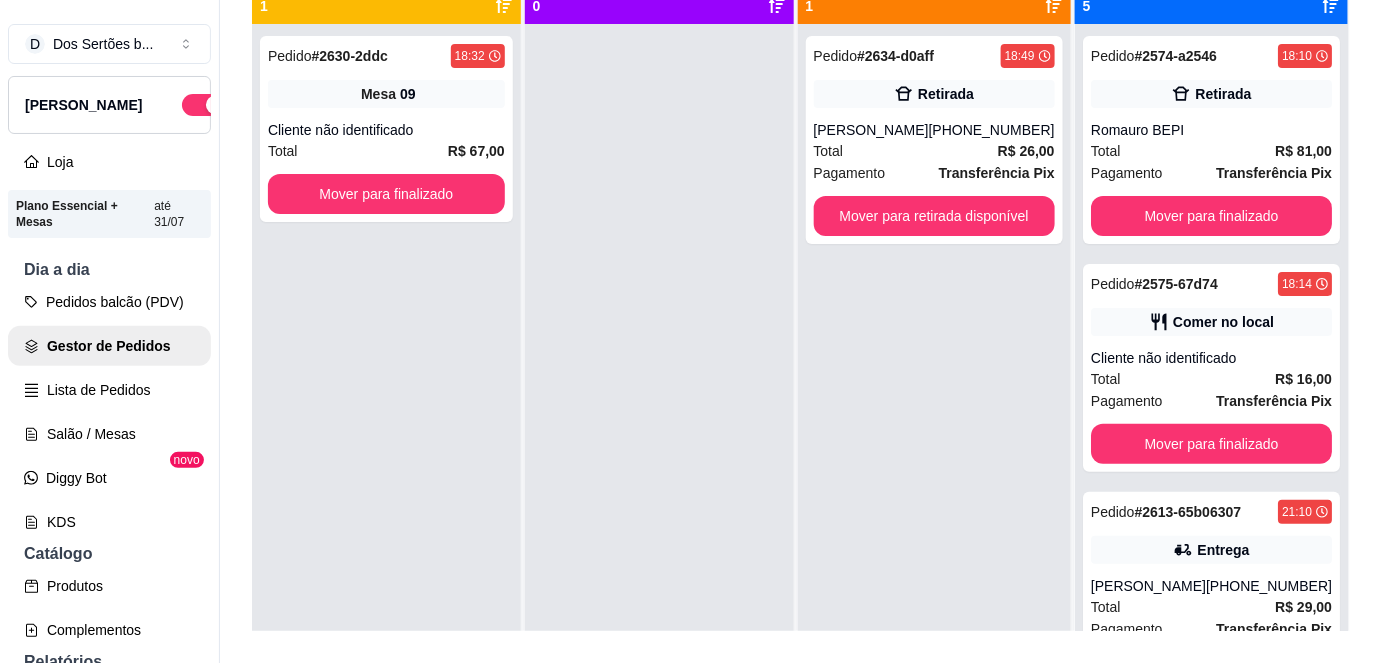 scroll, scrollTop: 56, scrollLeft: 0, axis: vertical 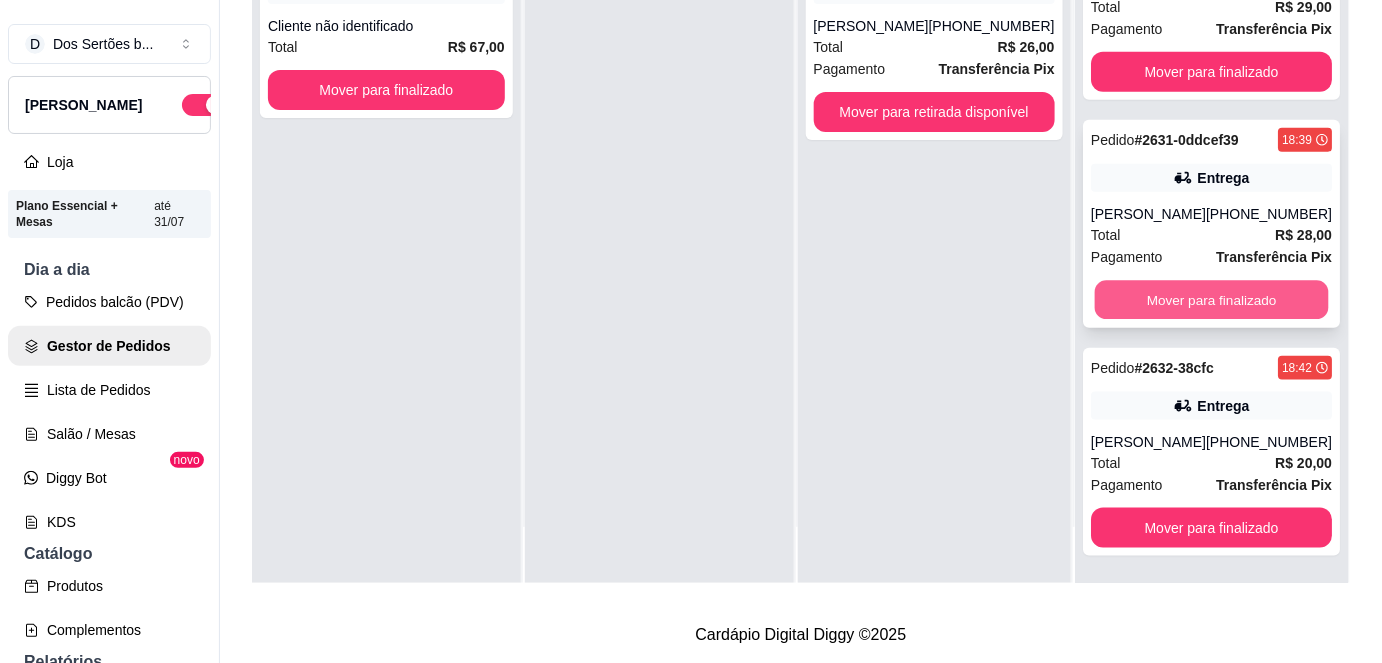 click on "Mover para finalizado" at bounding box center (1211, 300) 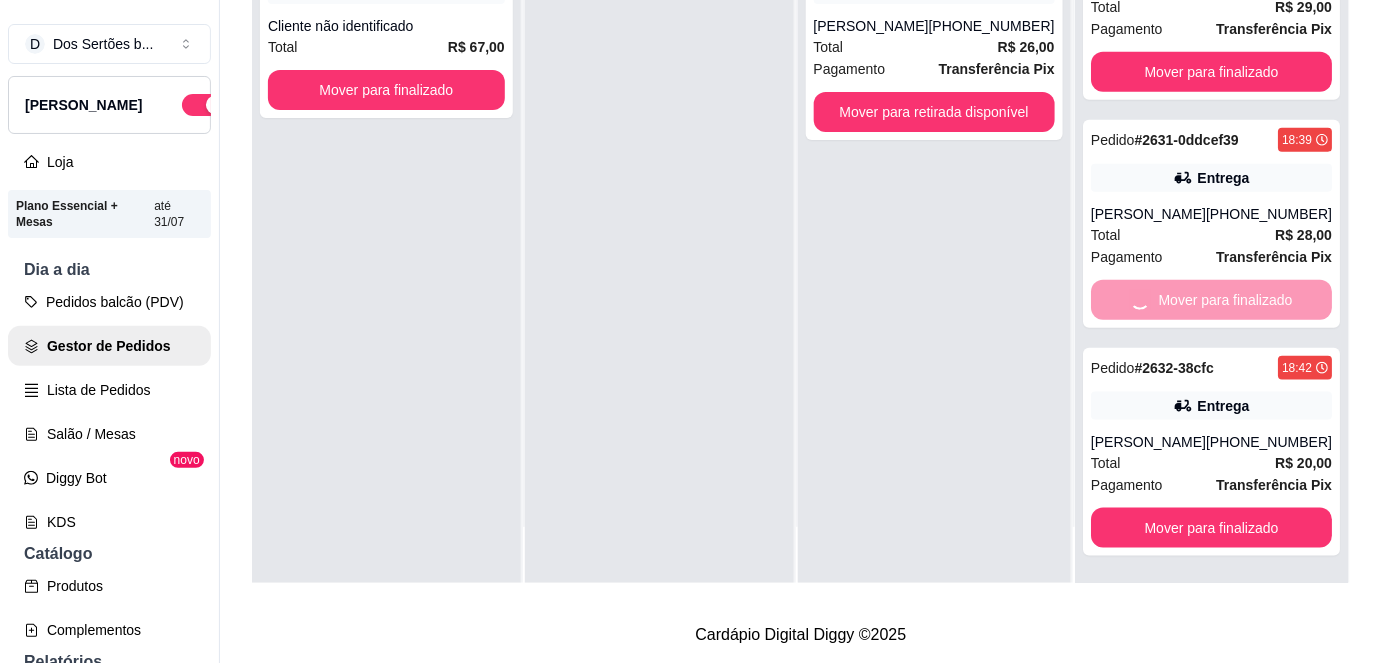 scroll, scrollTop: 269, scrollLeft: 0, axis: vertical 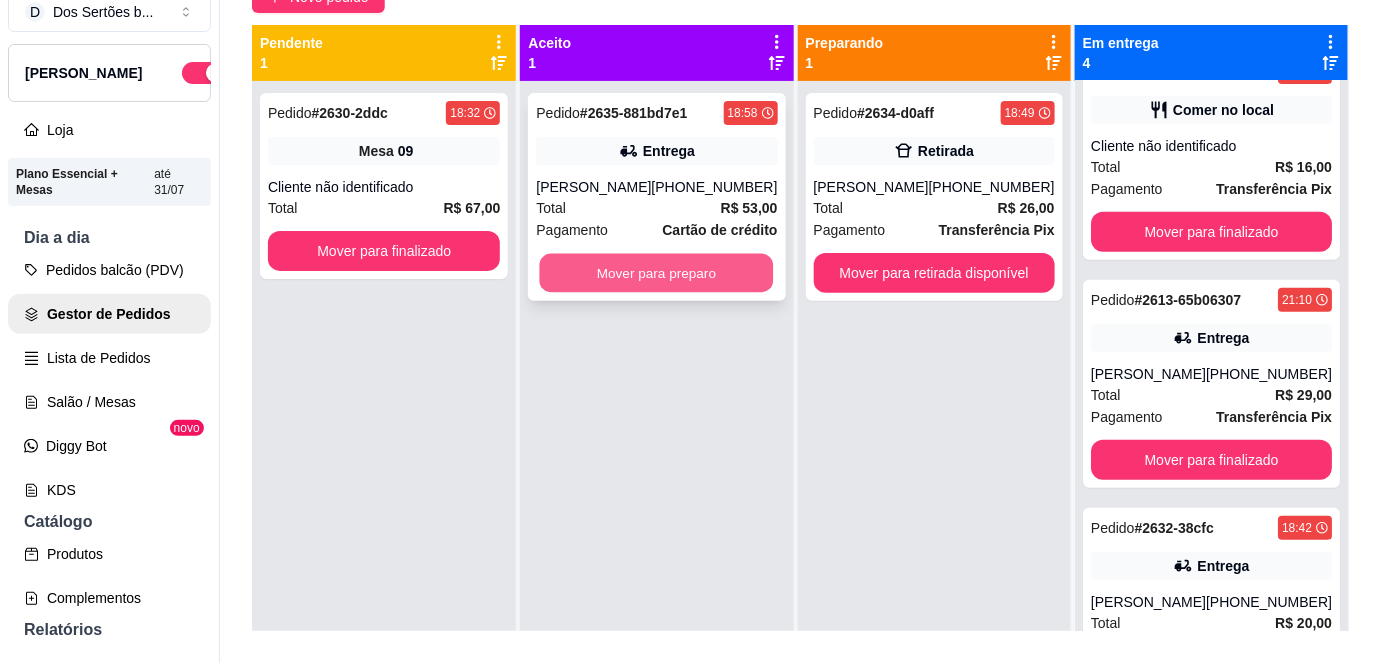 click on "Mover para preparo" at bounding box center [657, 273] 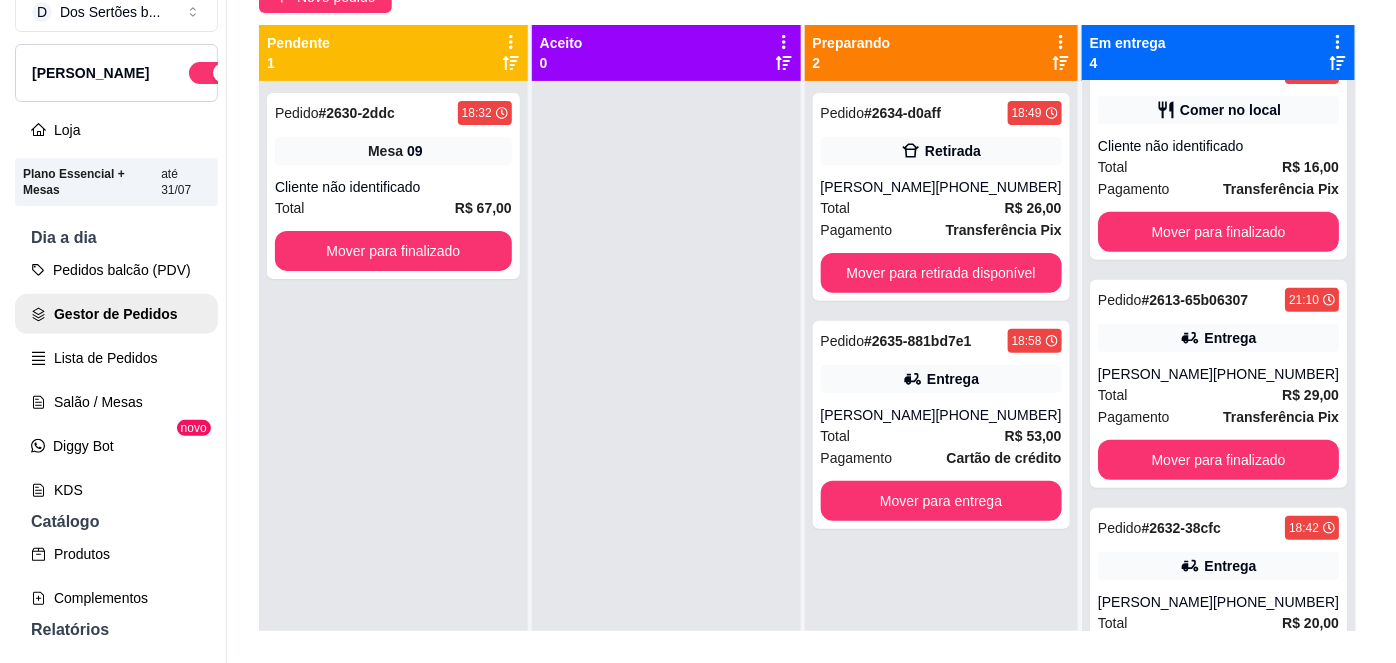scroll, scrollTop: 56, scrollLeft: 0, axis: vertical 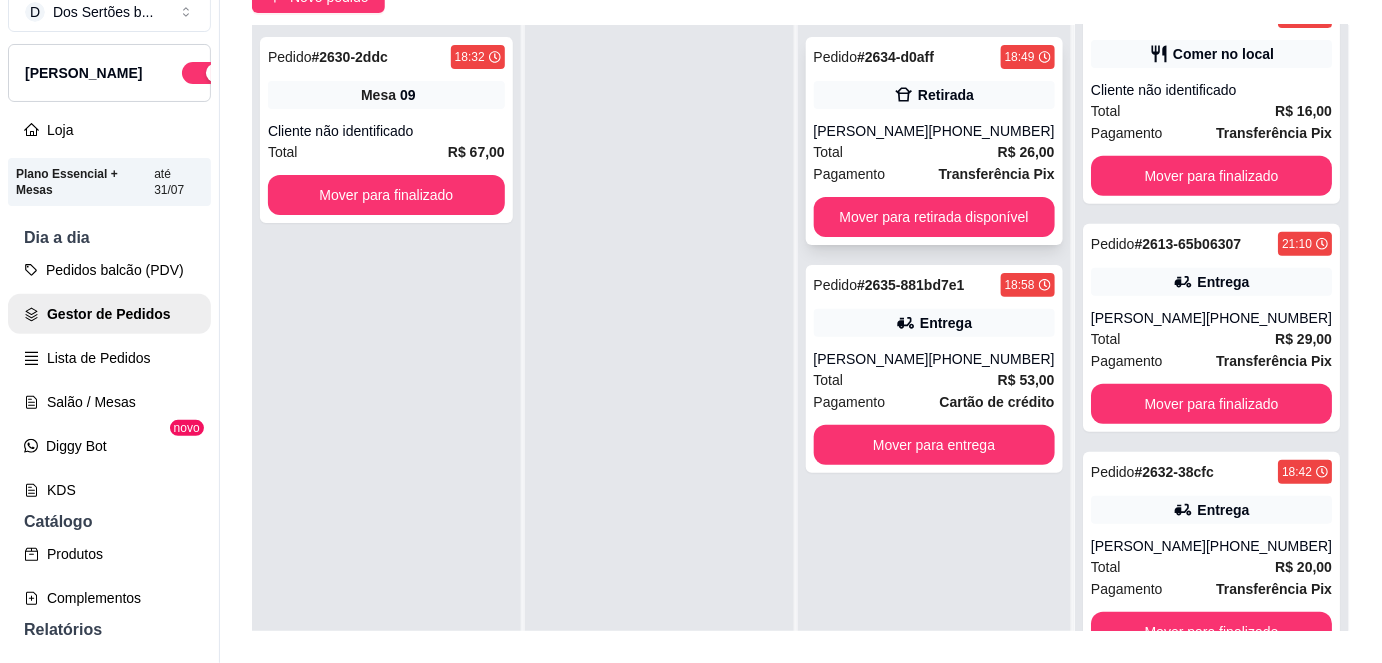 click on "Total R$ 26,00" at bounding box center [934, 152] 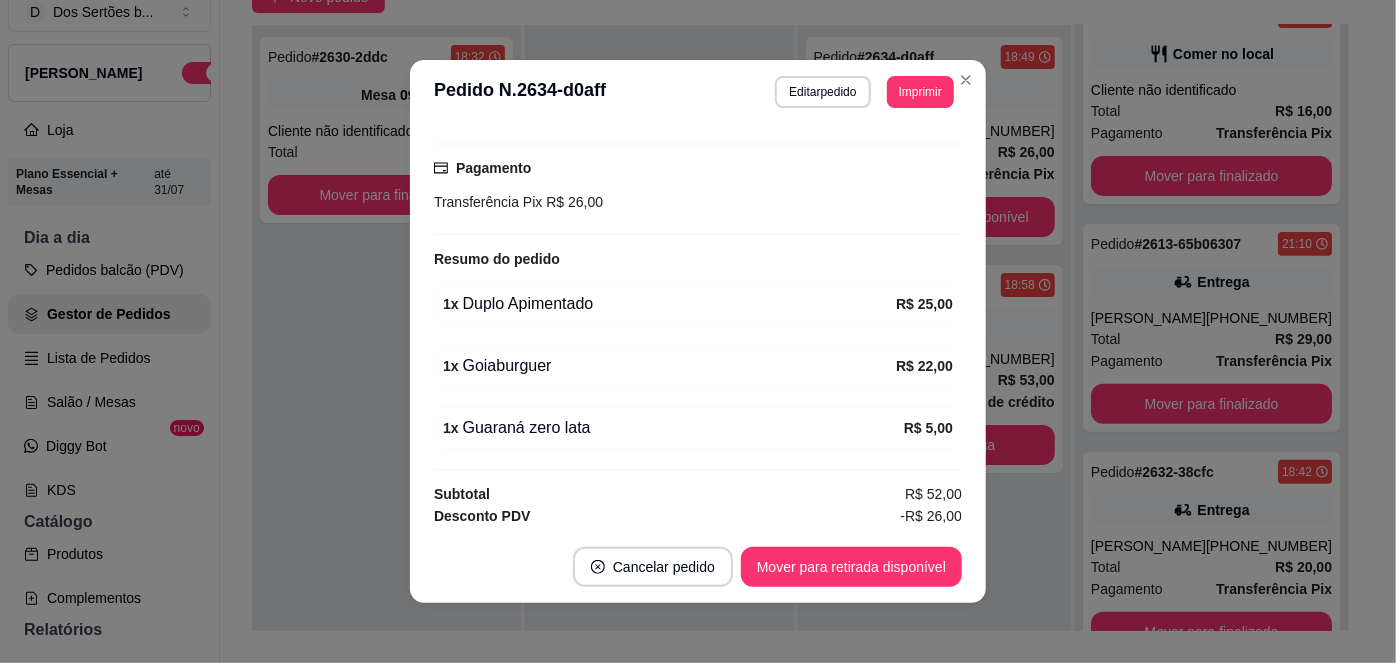 scroll, scrollTop: 311, scrollLeft: 0, axis: vertical 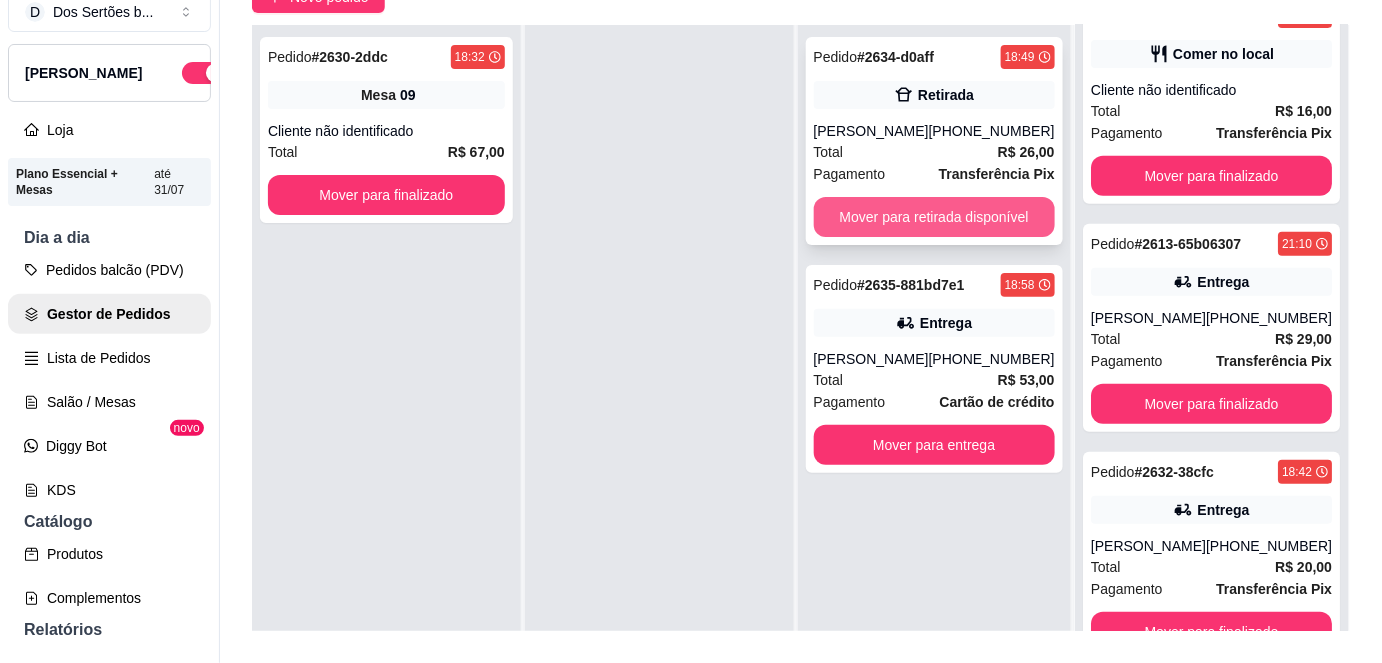 click on "Mover para retirada disponível" at bounding box center (934, 217) 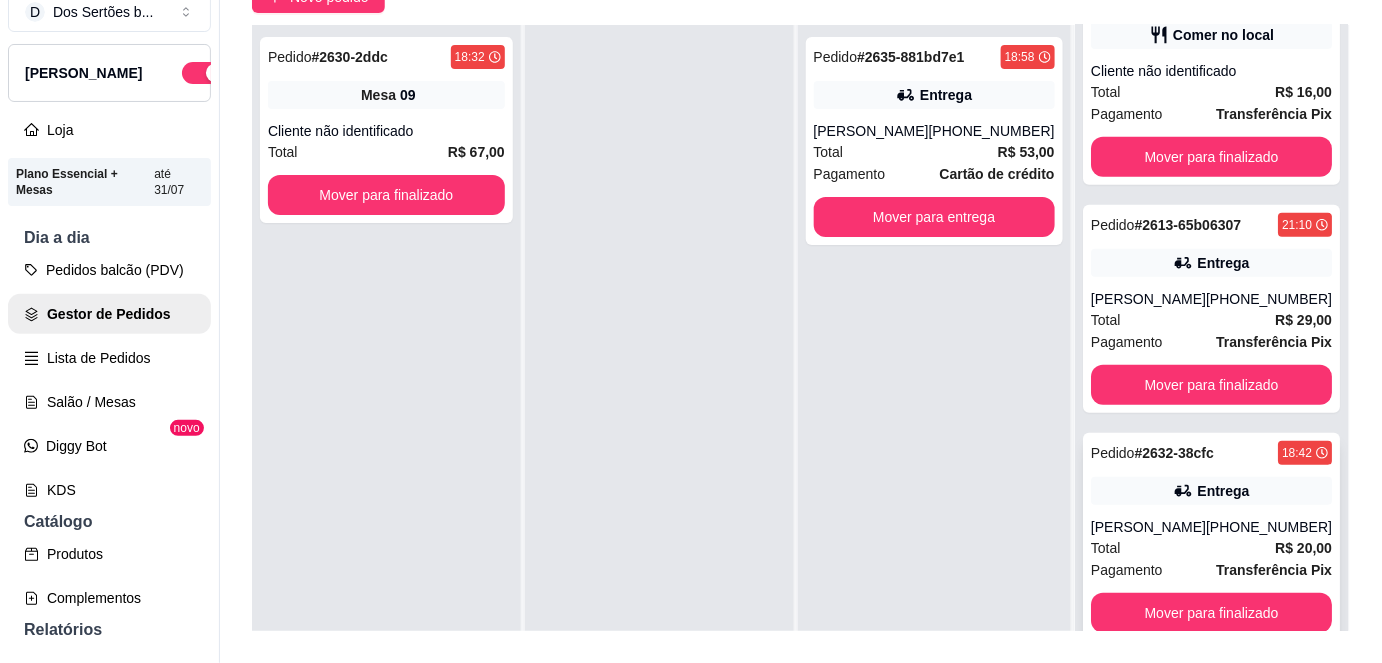 scroll, scrollTop: 496, scrollLeft: 0, axis: vertical 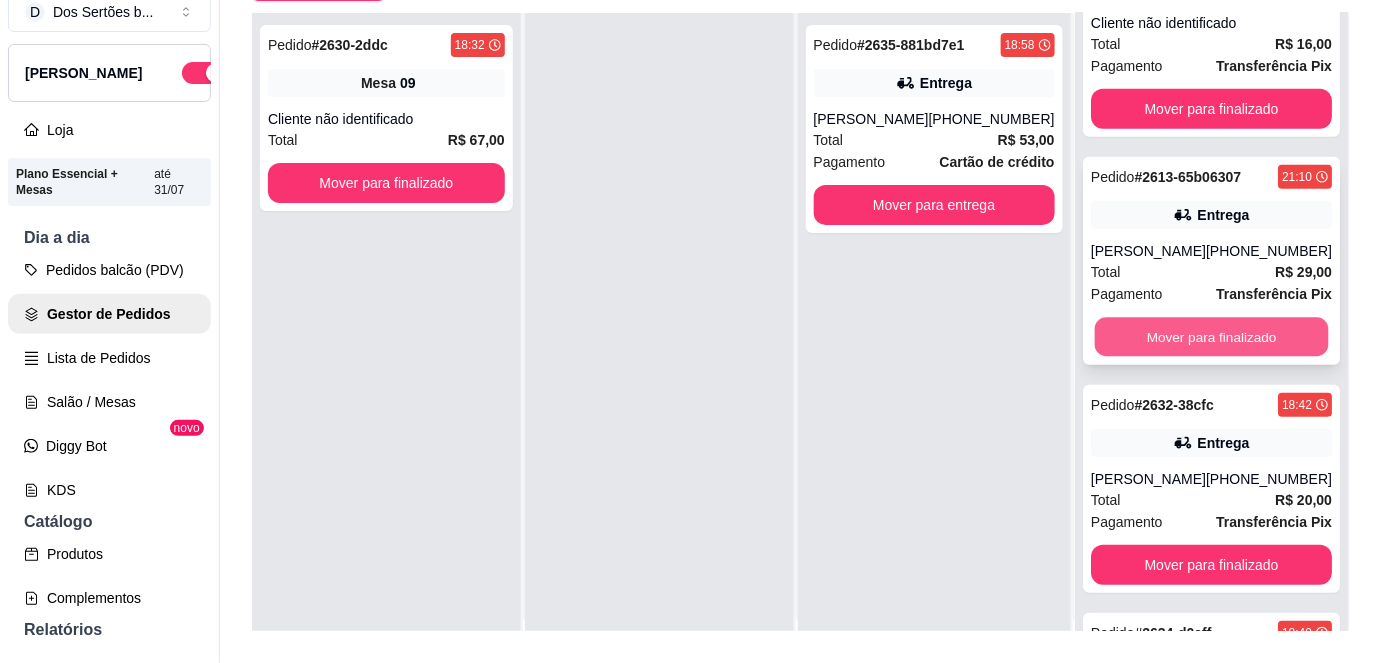 click on "Mover para finalizado" at bounding box center [1211, 337] 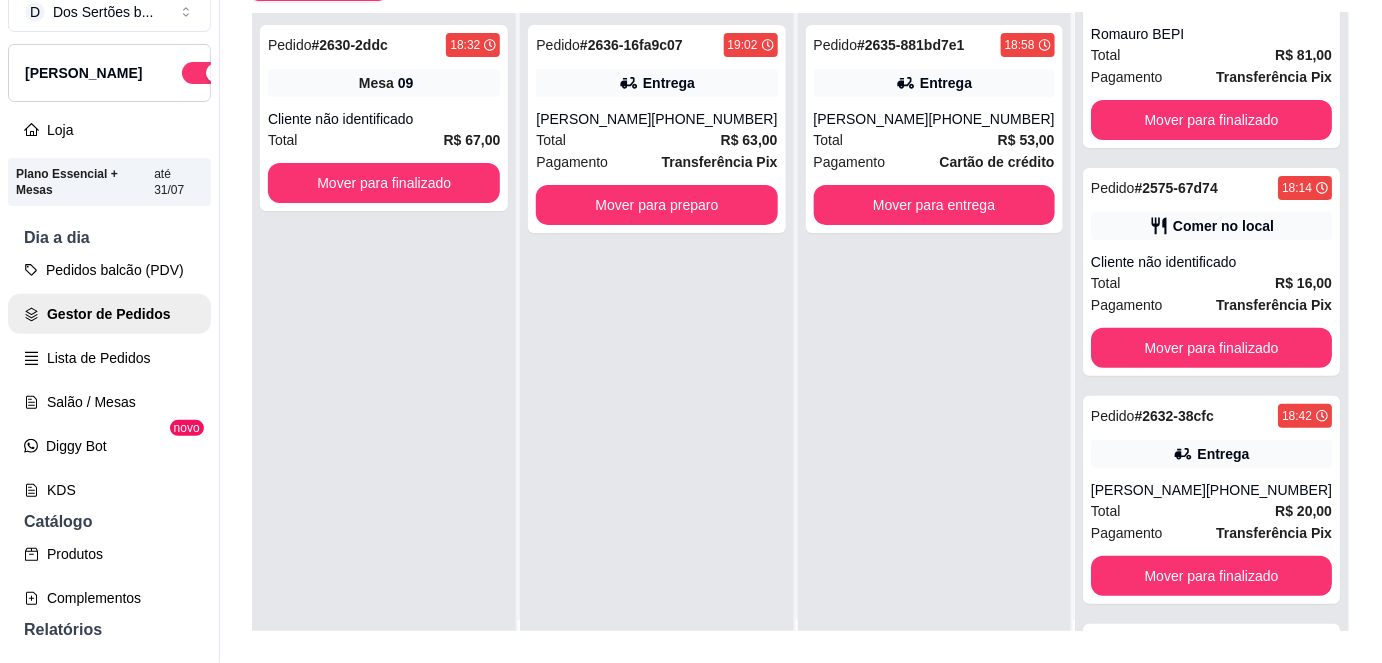 scroll, scrollTop: 0, scrollLeft: 0, axis: both 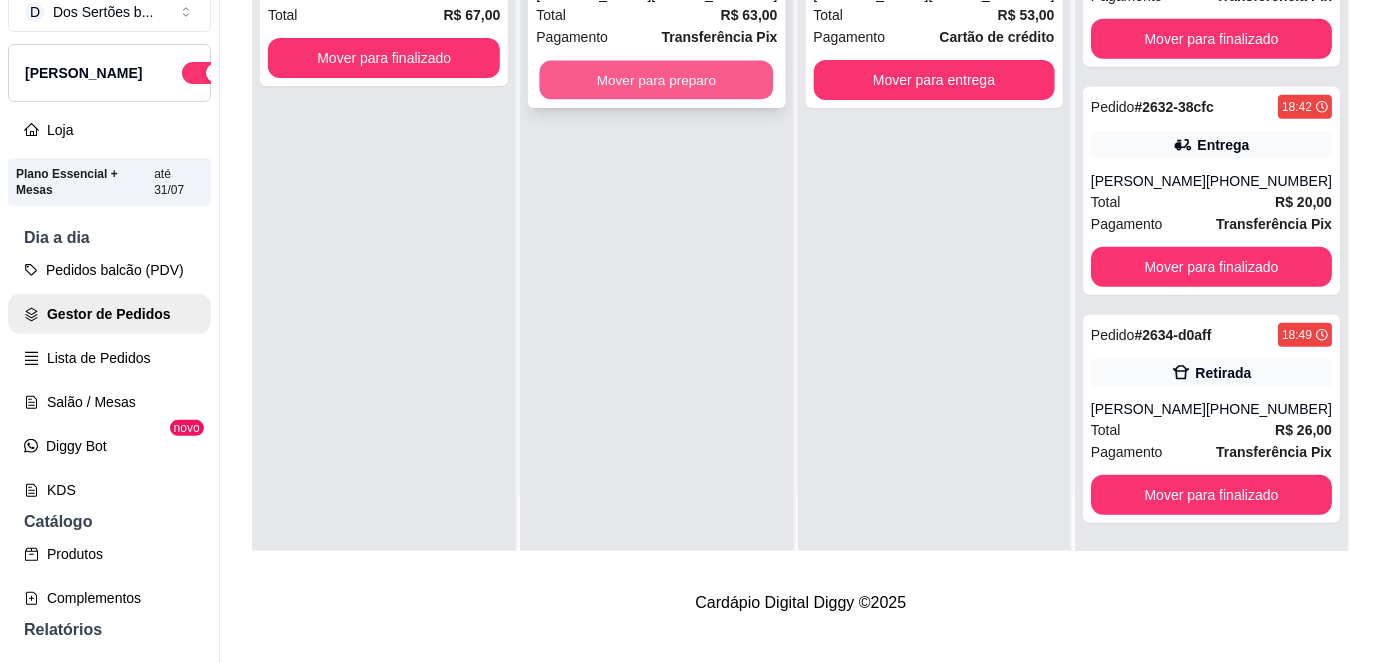 click on "Mover para preparo" at bounding box center (657, 80) 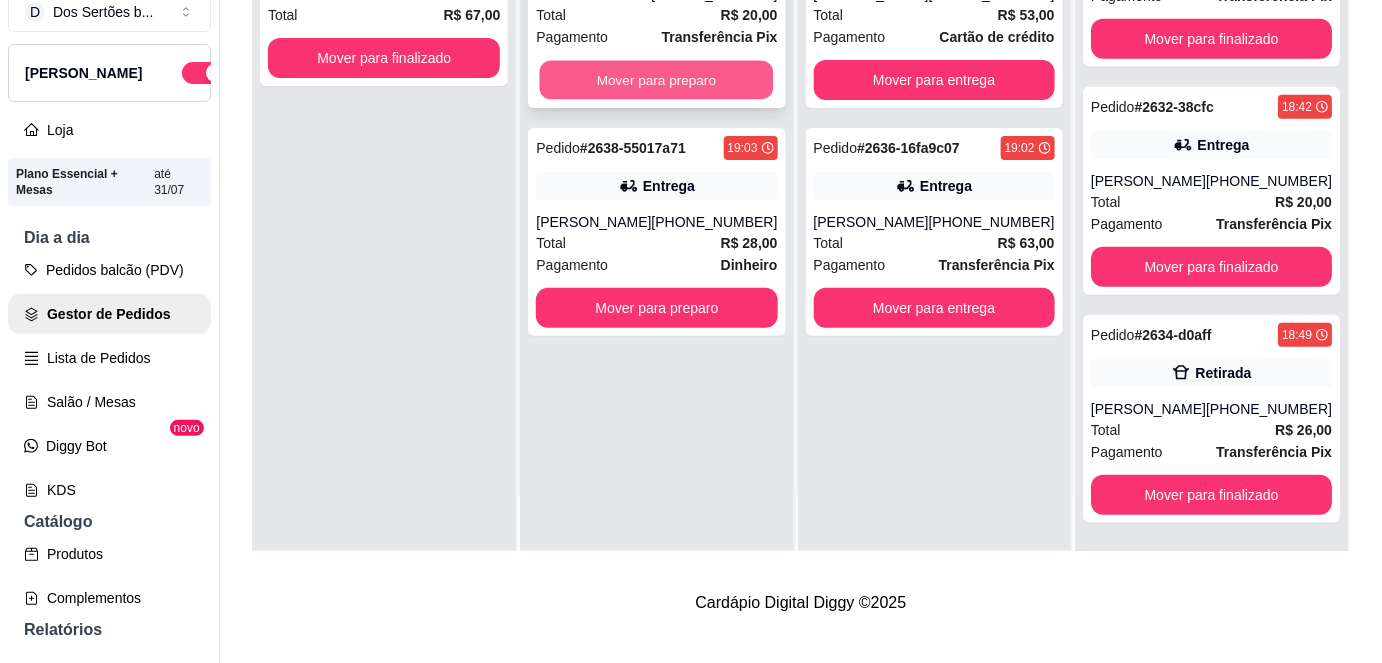 click on "Mover para preparo" at bounding box center (657, 80) 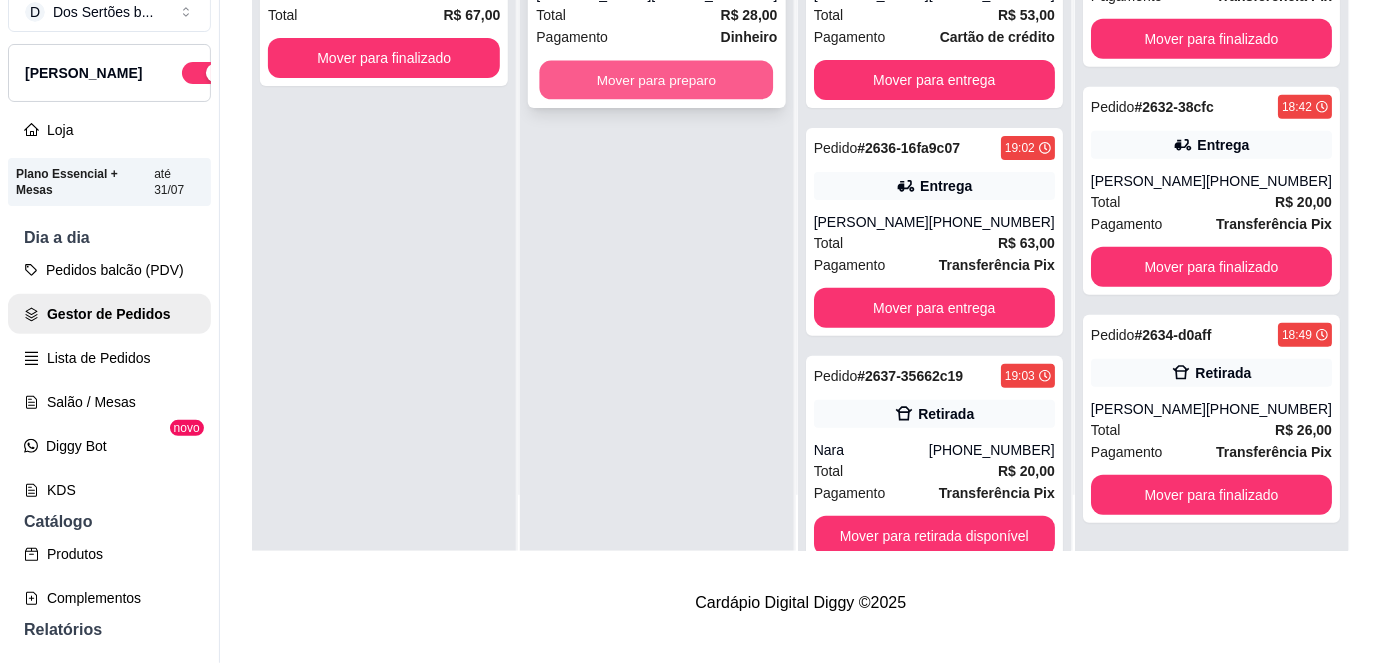 click on "Mover para preparo" at bounding box center [657, 80] 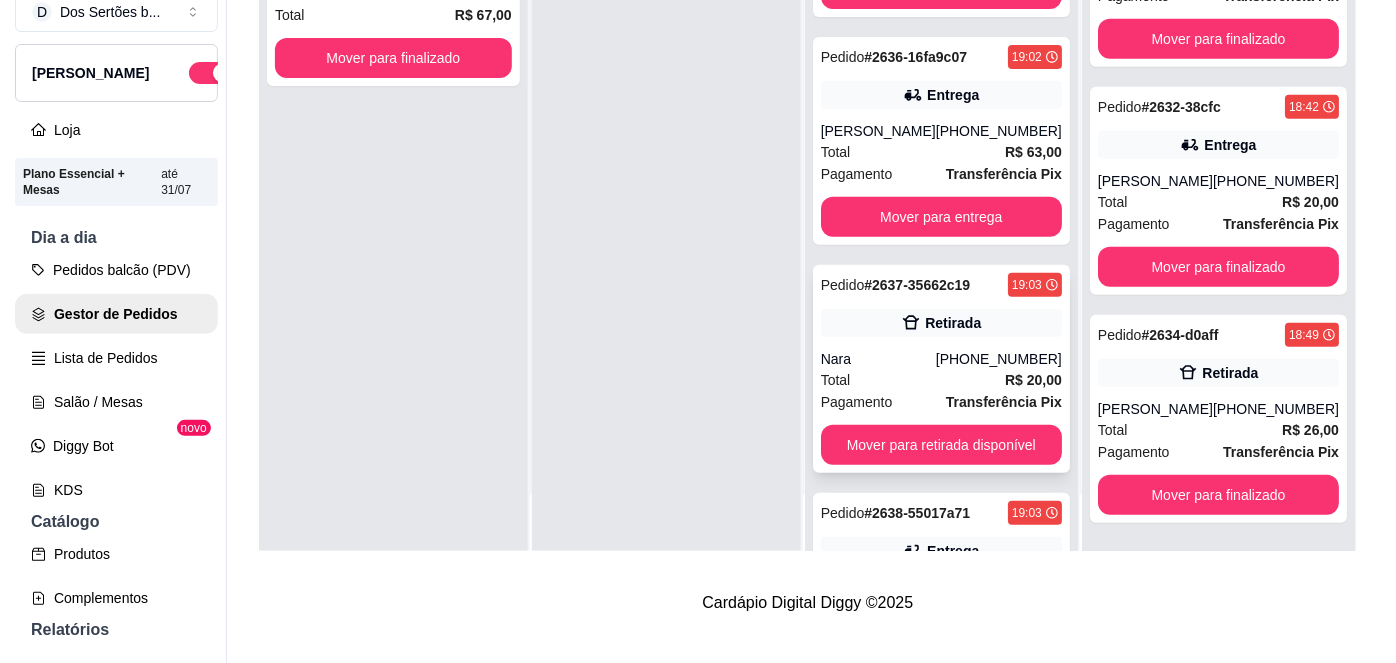 scroll, scrollTop: 39, scrollLeft: 0, axis: vertical 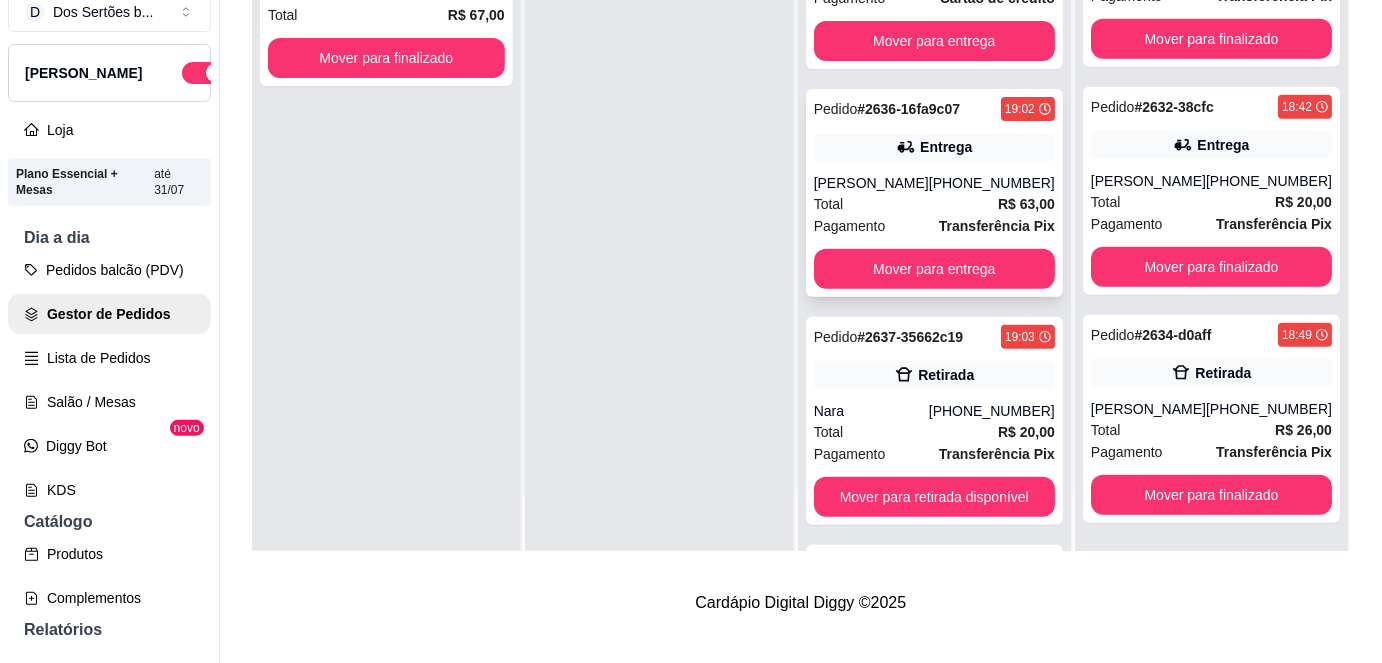 click on "[PERSON_NAME]" at bounding box center (871, 183) 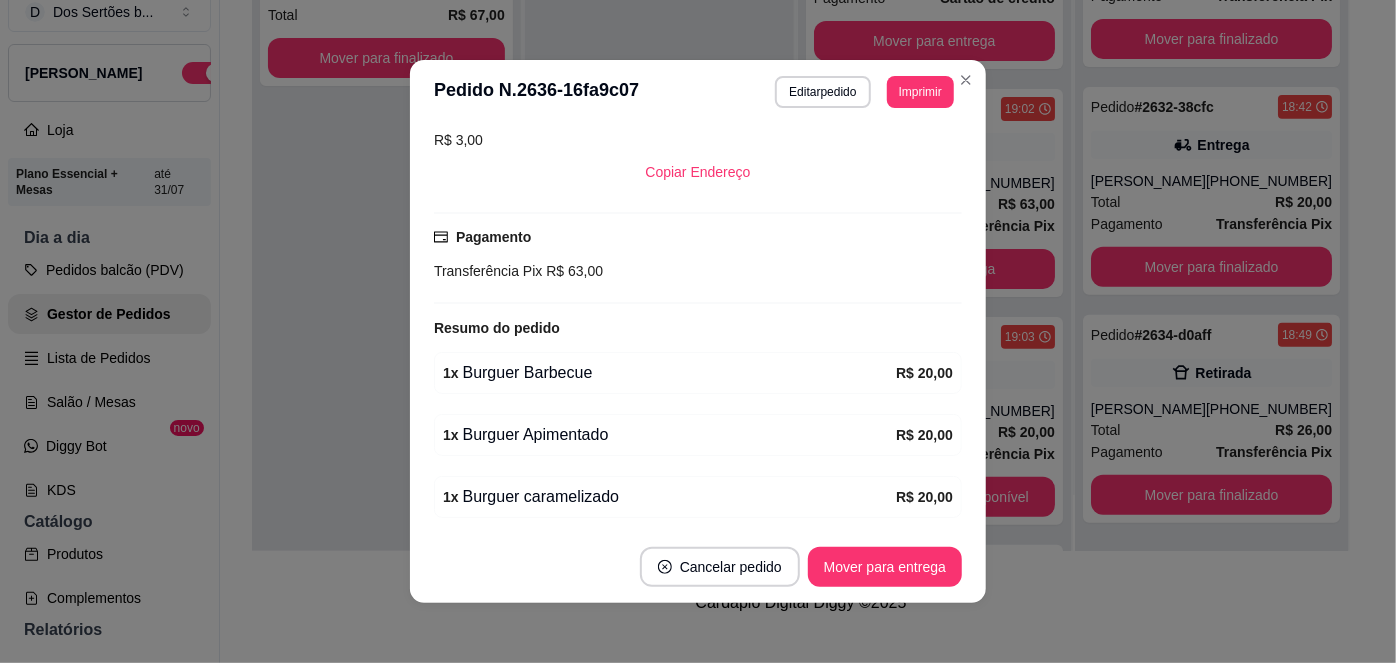 scroll, scrollTop: 528, scrollLeft: 0, axis: vertical 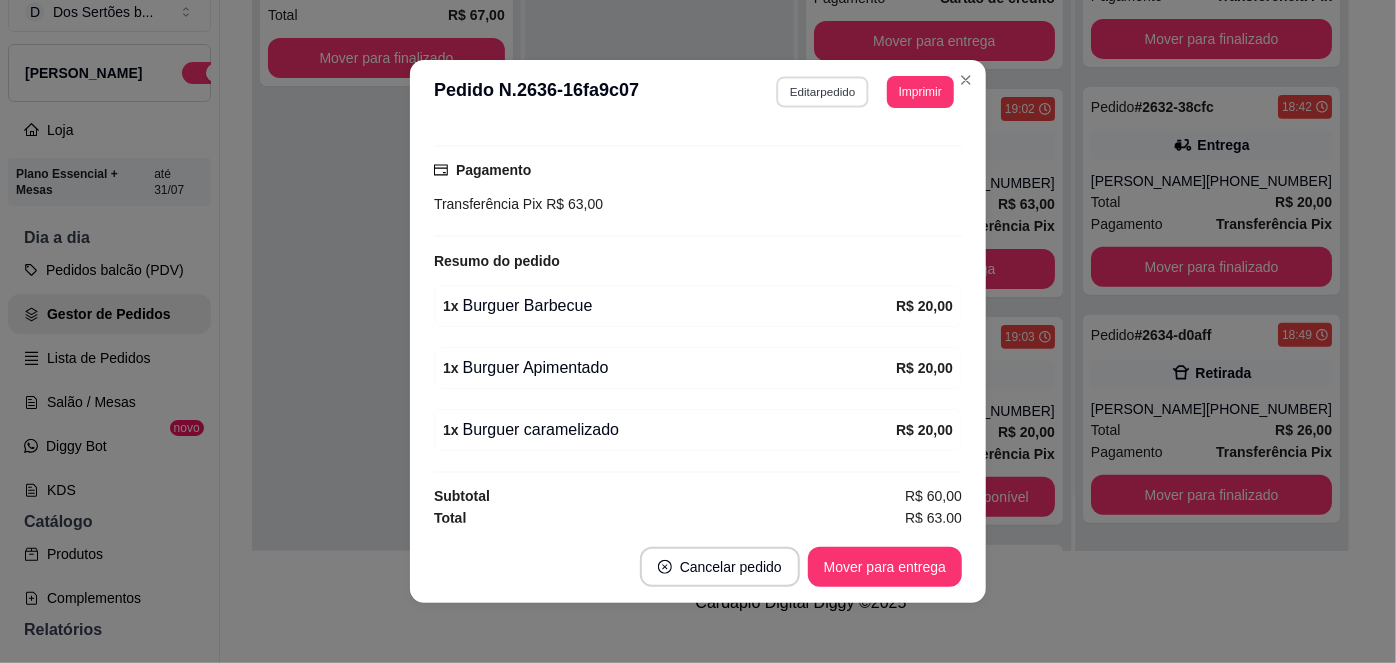click on "Editar  pedido" at bounding box center (823, 91) 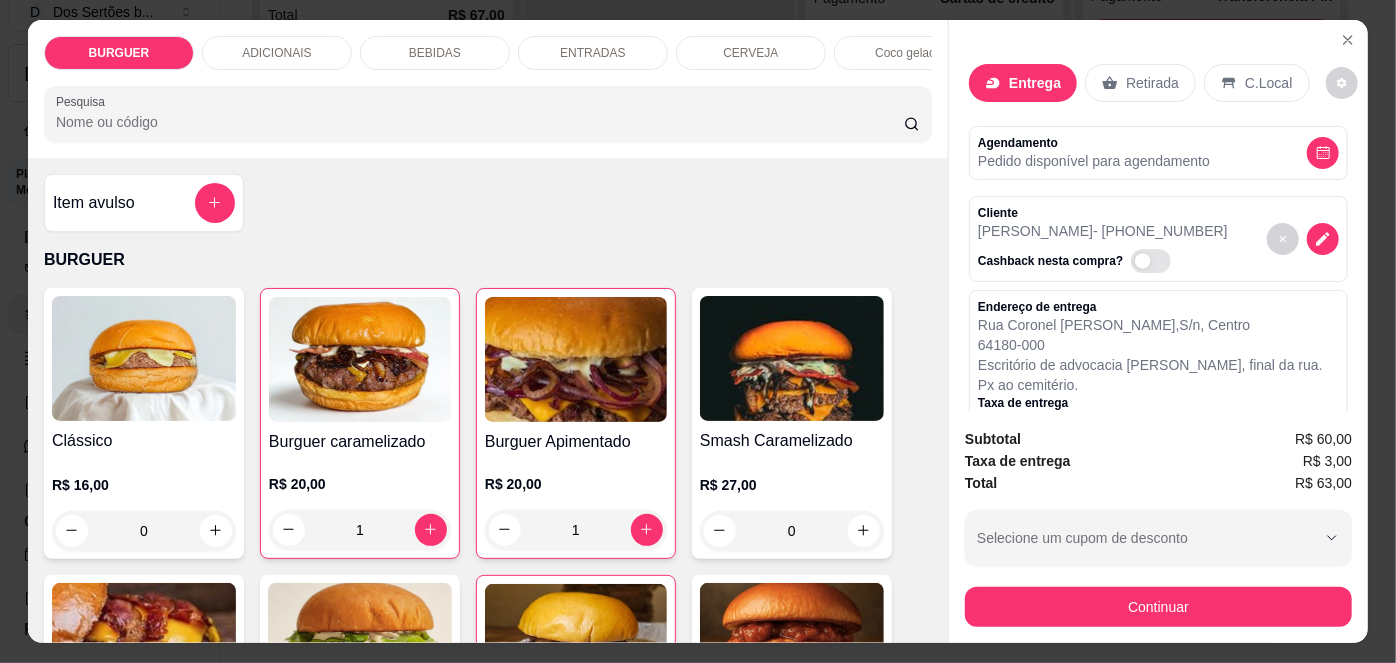 scroll, scrollTop: 413, scrollLeft: 0, axis: vertical 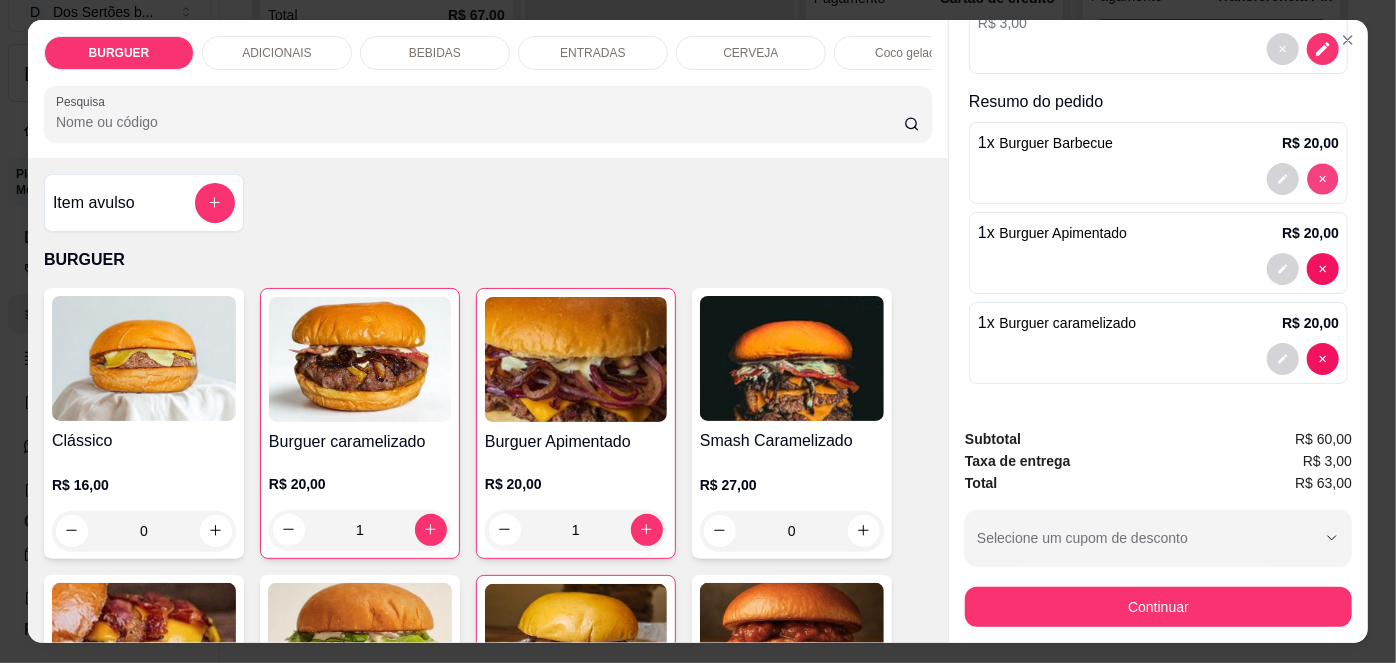 type on "0" 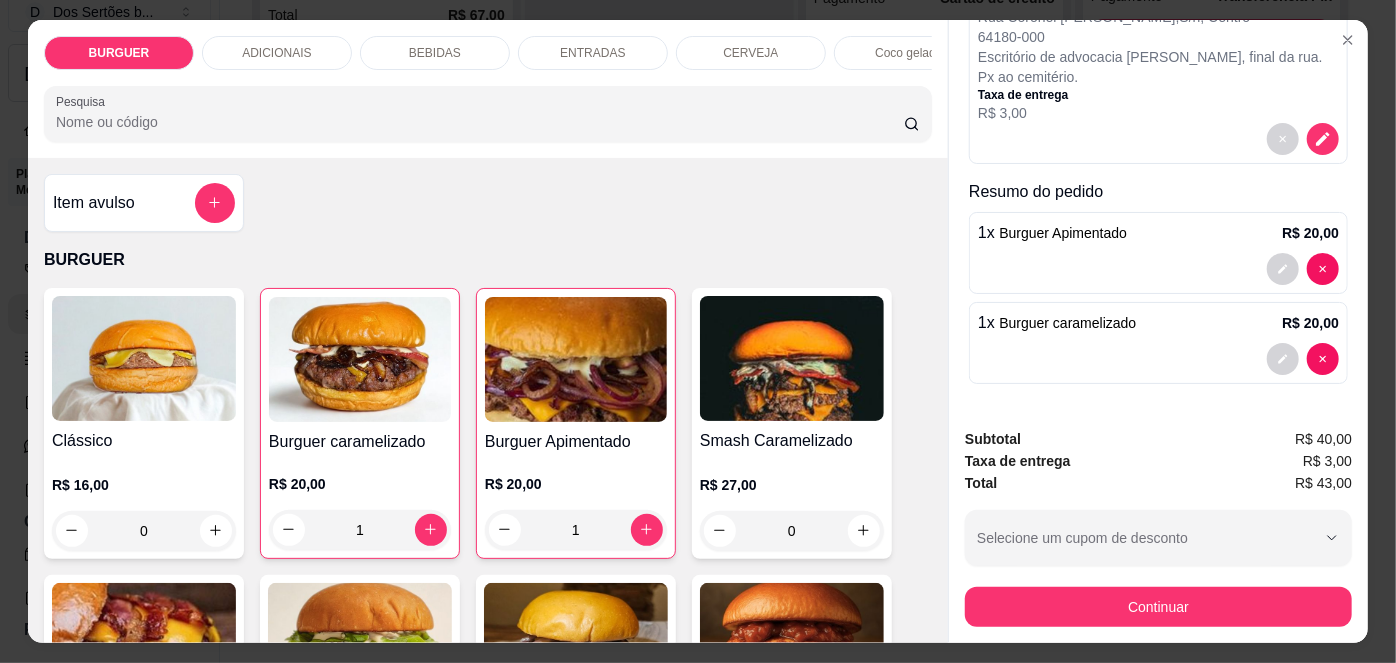 scroll, scrollTop: 324, scrollLeft: 0, axis: vertical 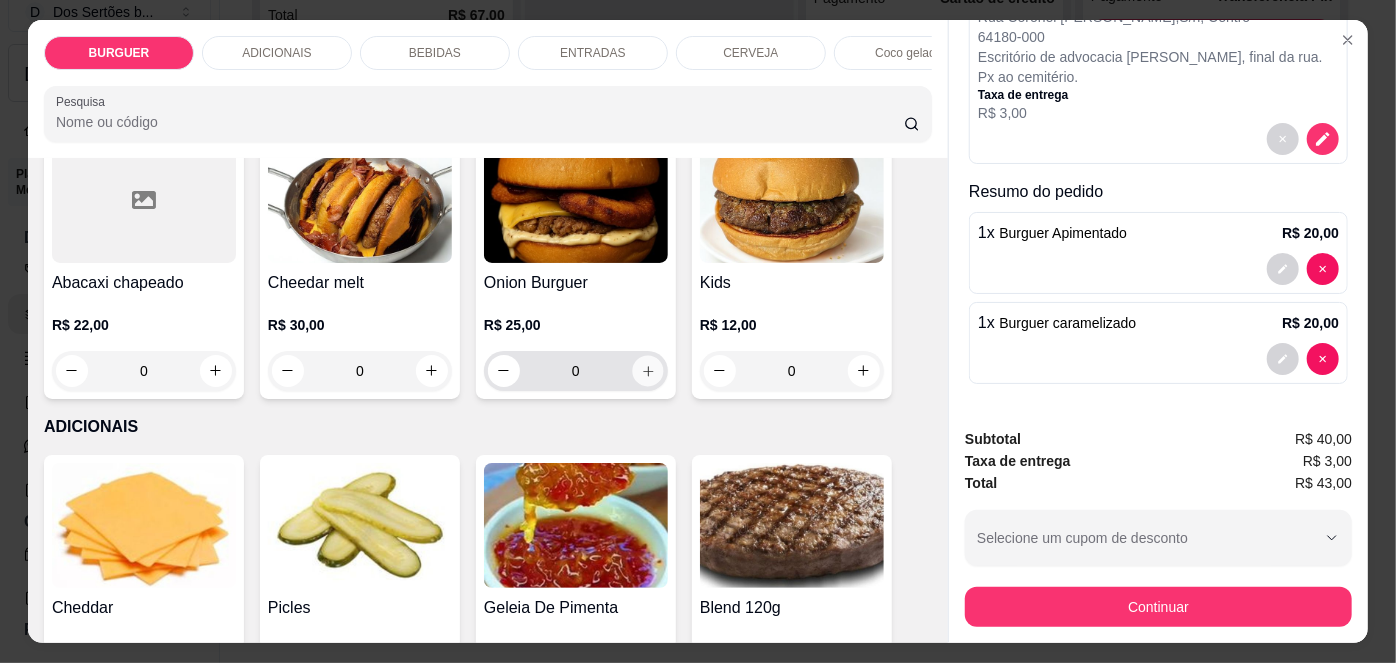 click 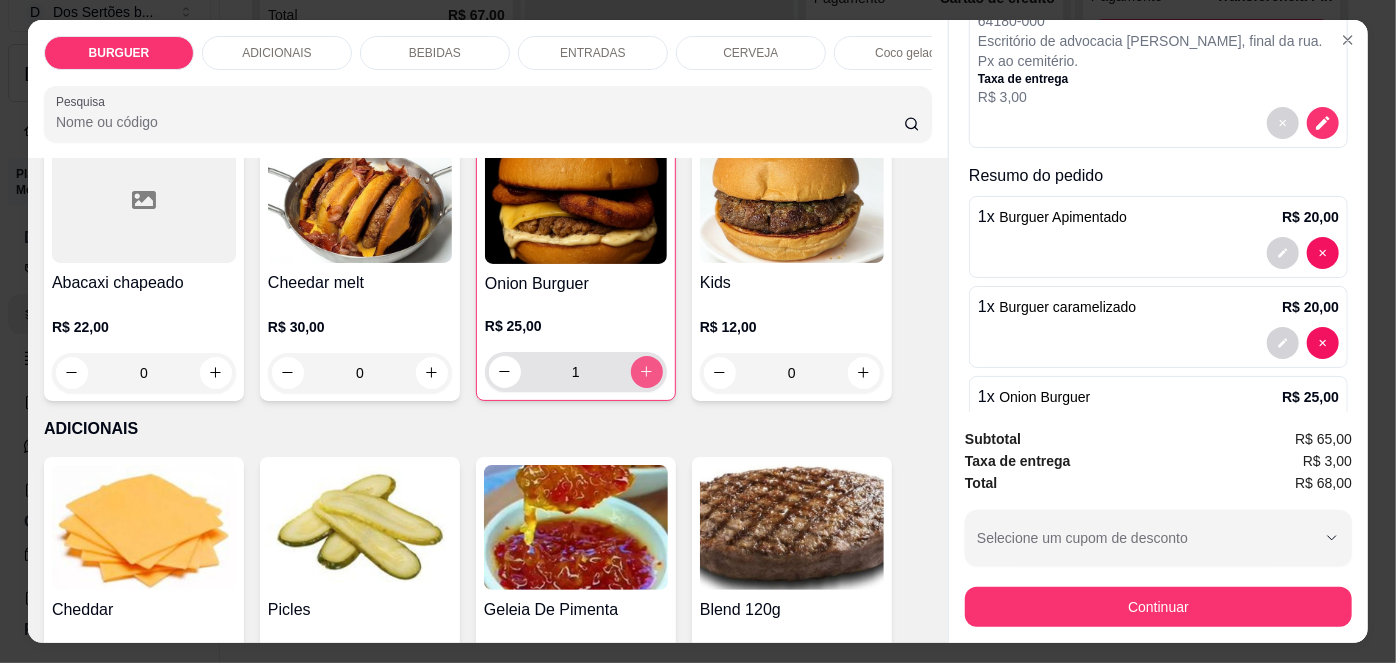 scroll, scrollTop: 413, scrollLeft: 0, axis: vertical 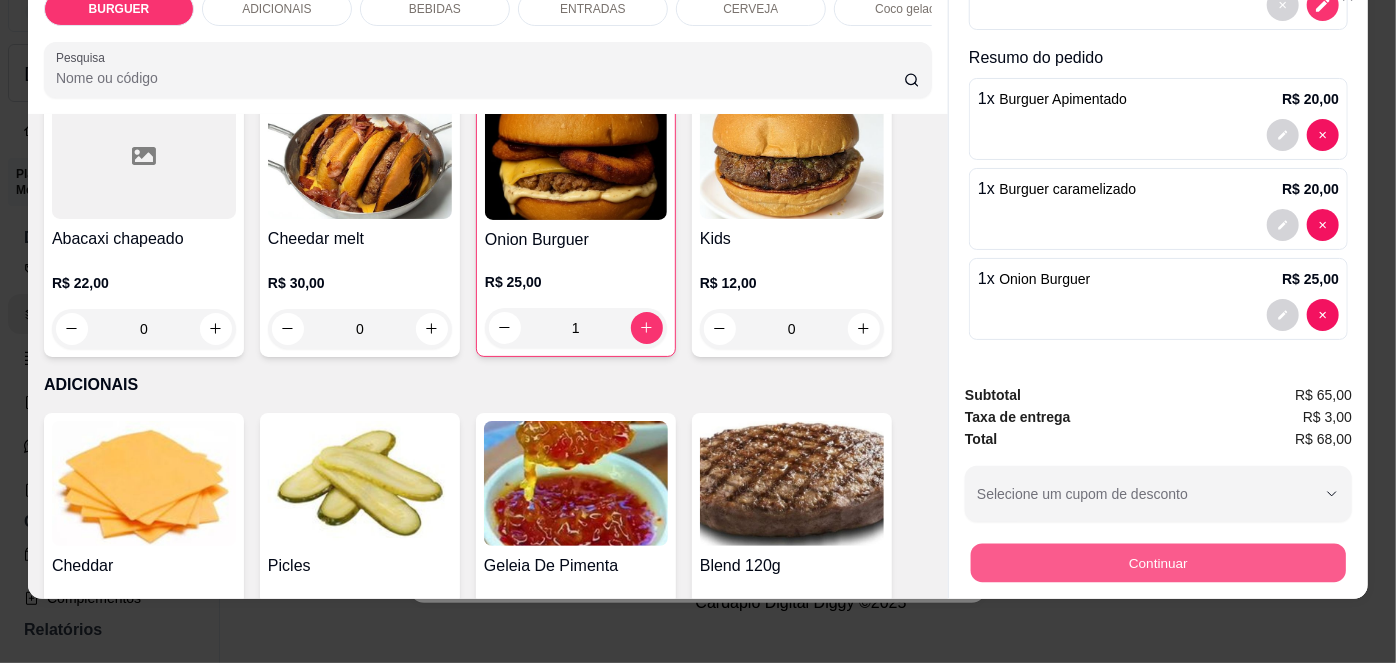 click on "Continuar" at bounding box center (1158, 563) 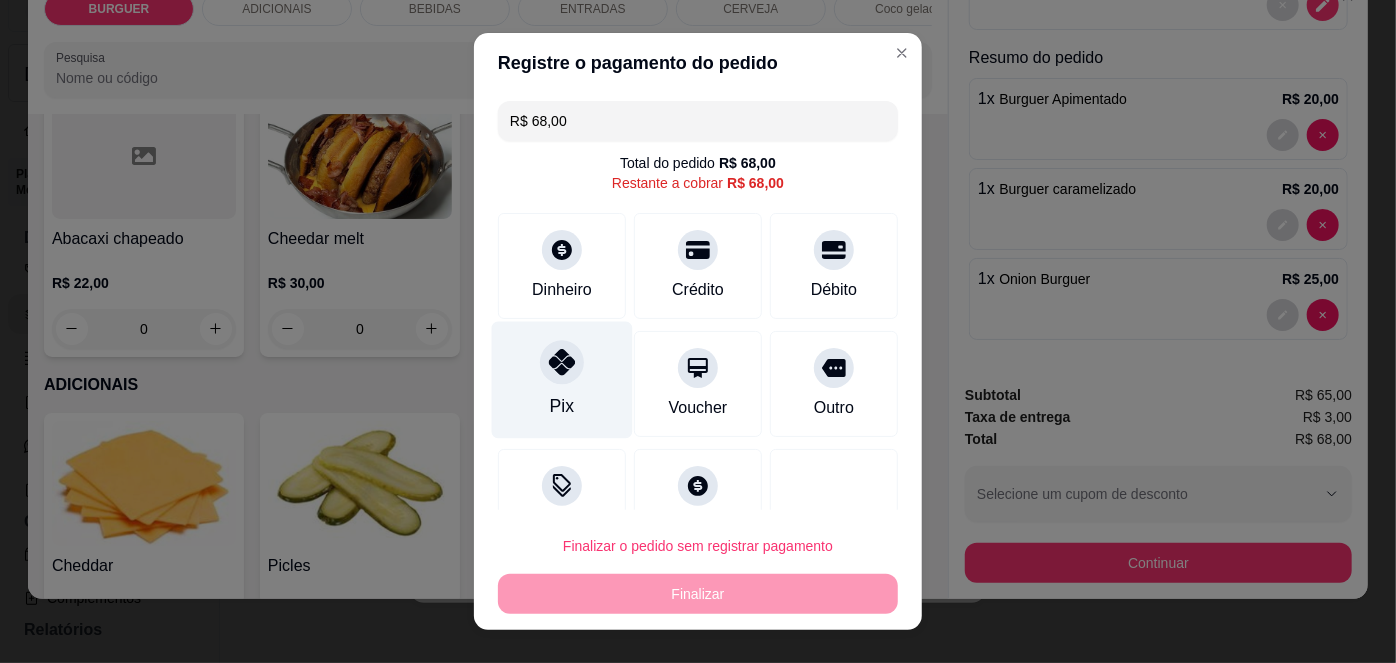 click on "Pix" at bounding box center (562, 406) 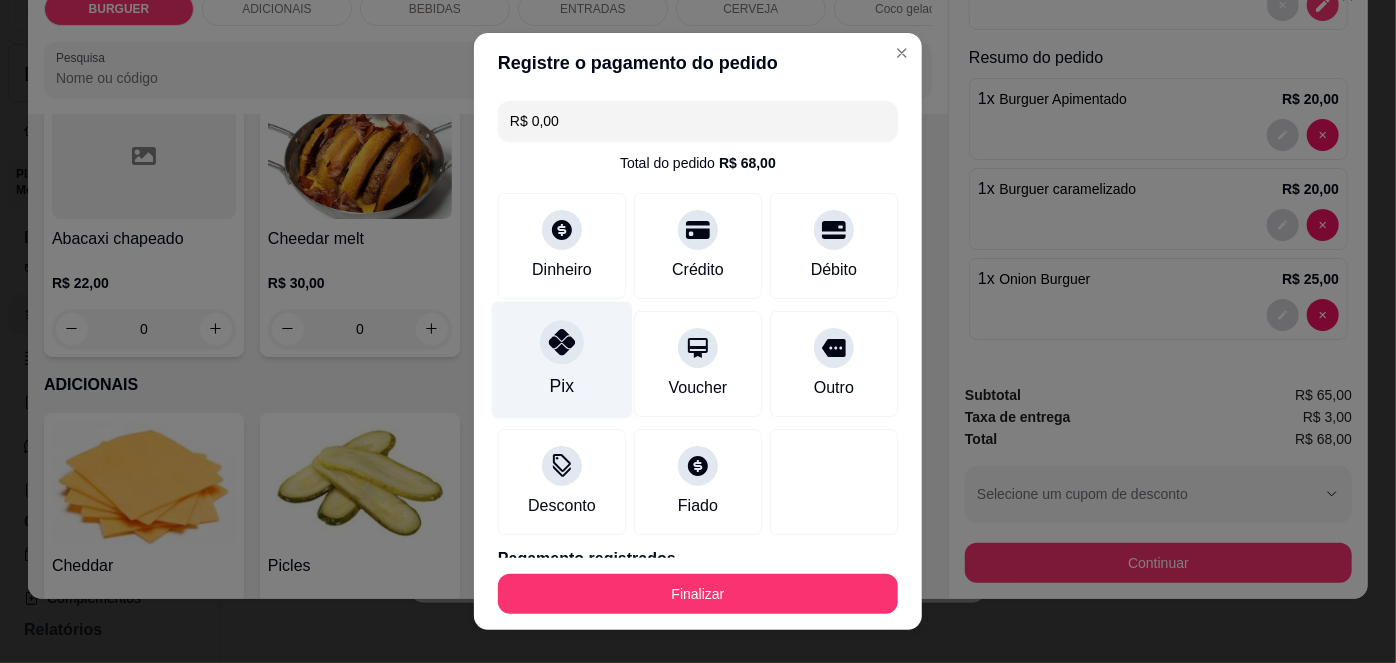 scroll, scrollTop: 88, scrollLeft: 0, axis: vertical 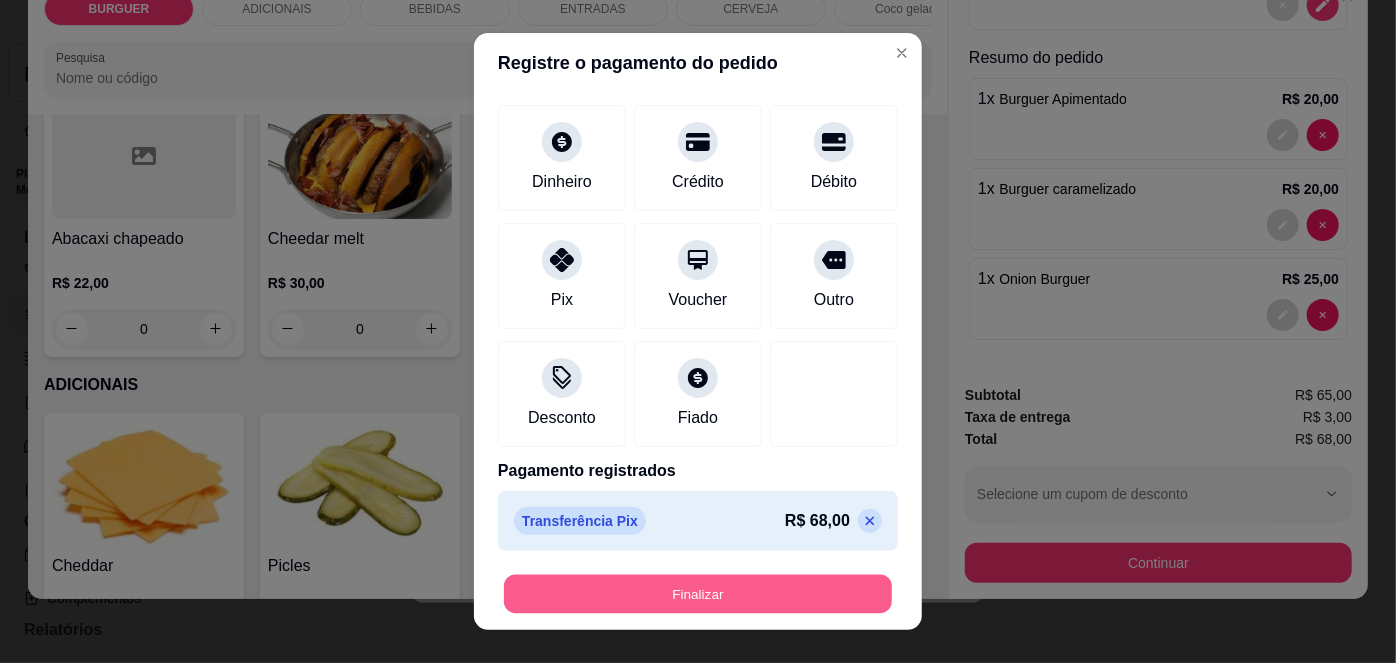 click on "Finalizar" at bounding box center [698, 593] 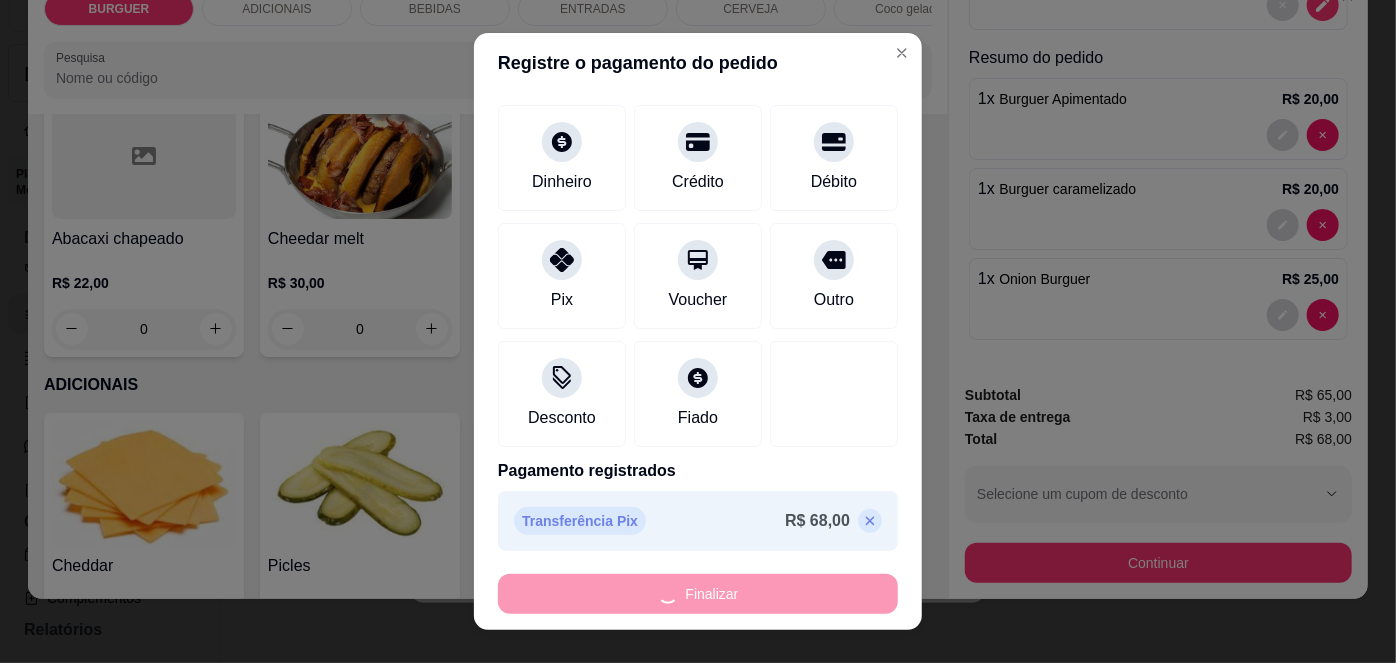 type on "0" 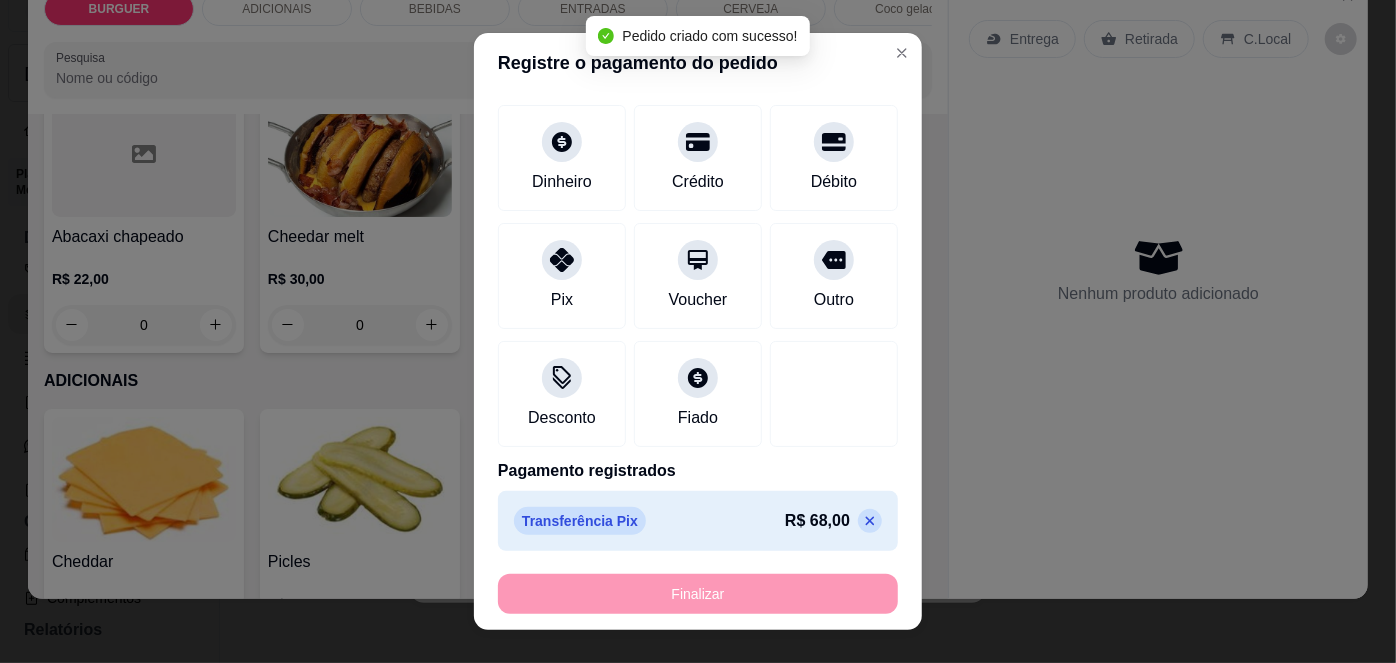 scroll, scrollTop: 0, scrollLeft: 0, axis: both 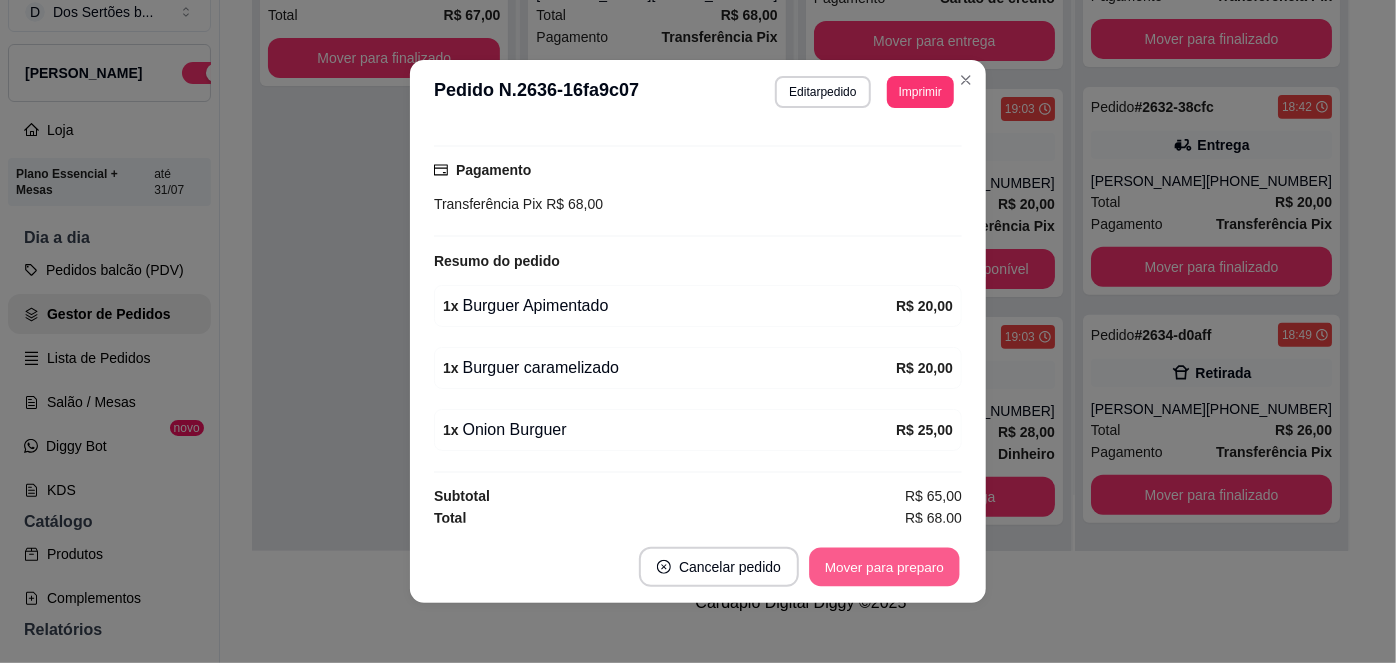 click on "Mover para preparo" at bounding box center (884, 567) 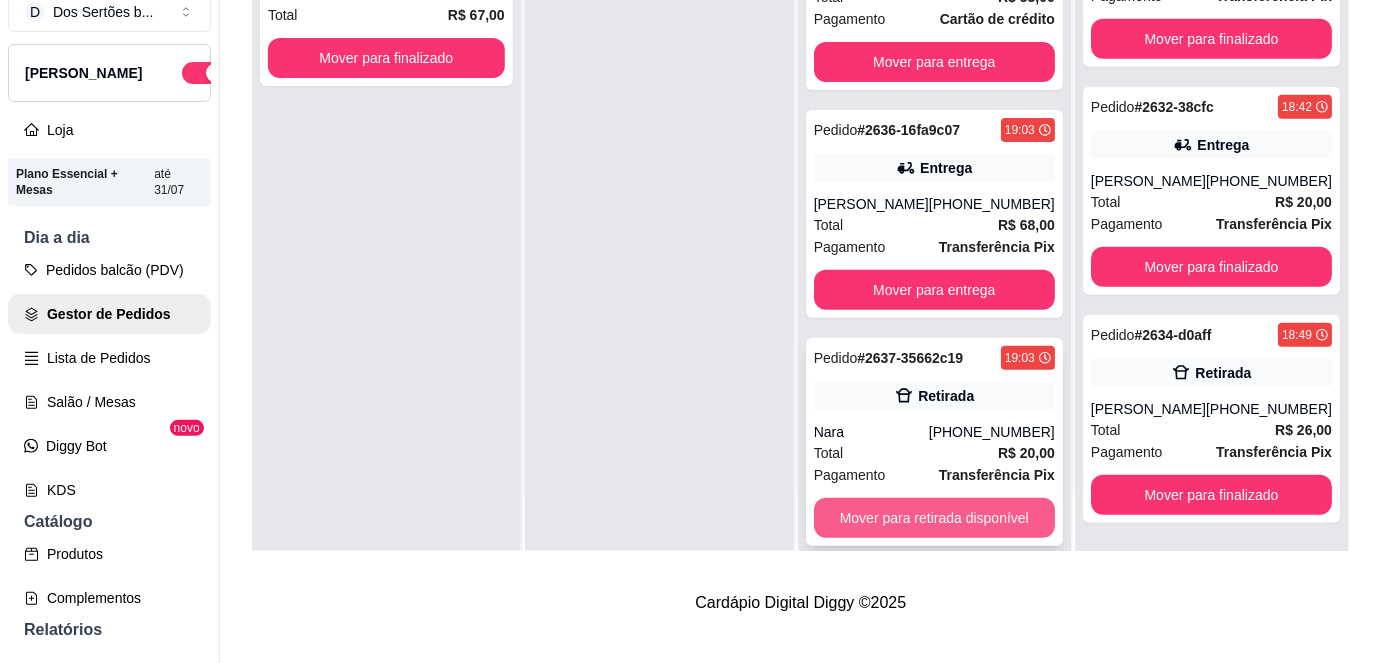 scroll, scrollTop: 0, scrollLeft: 0, axis: both 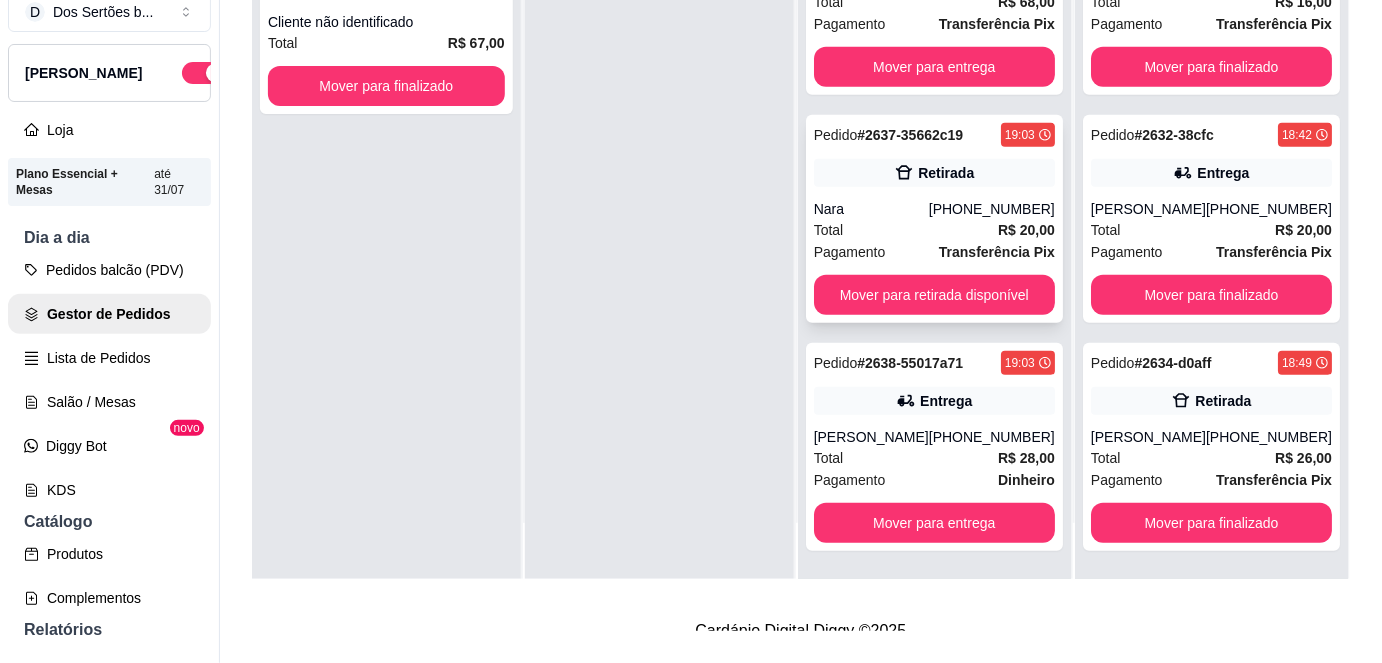 click on "Nara" at bounding box center (871, 209) 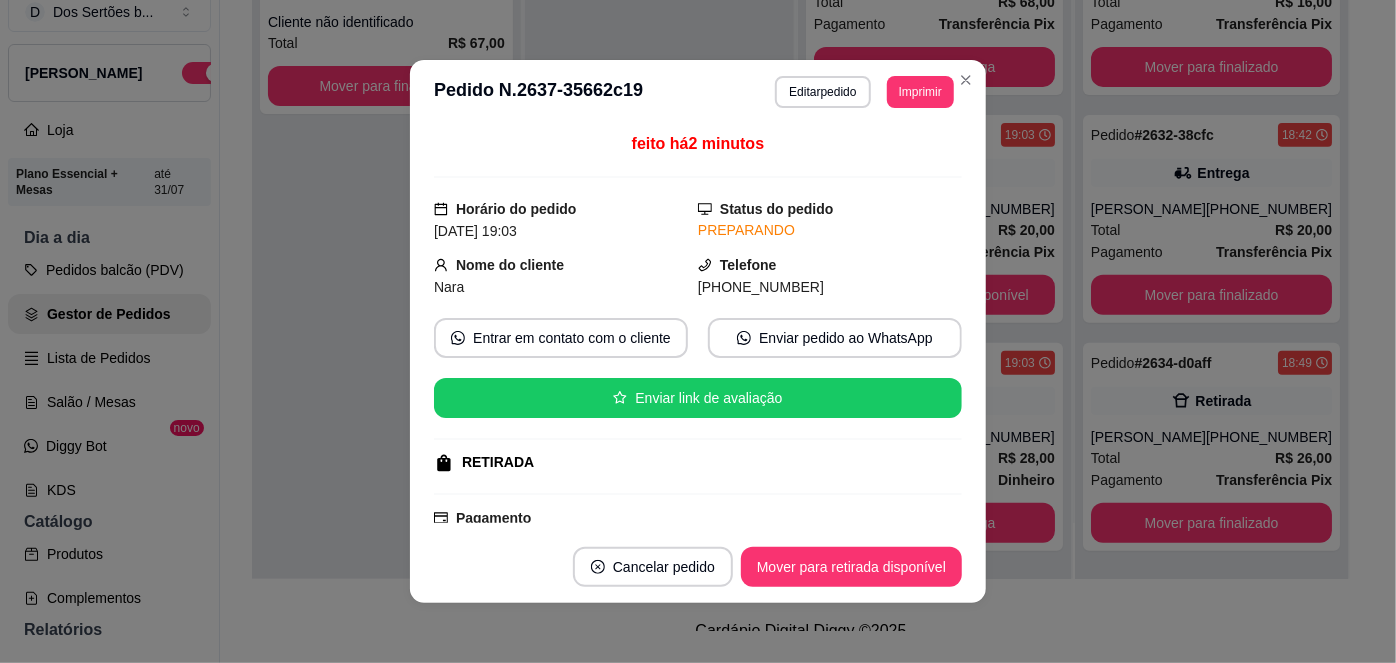 scroll, scrollTop: 226, scrollLeft: 0, axis: vertical 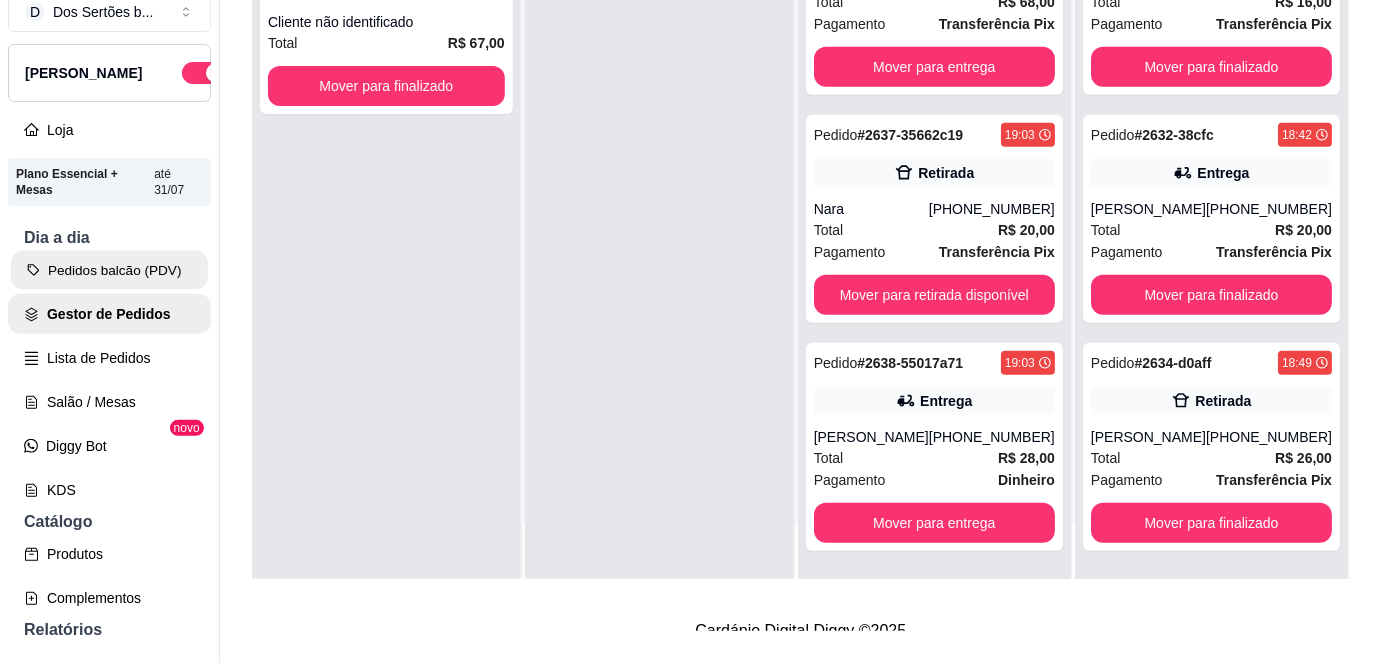 click on "Pedidos balcão (PDV)" at bounding box center [109, 270] 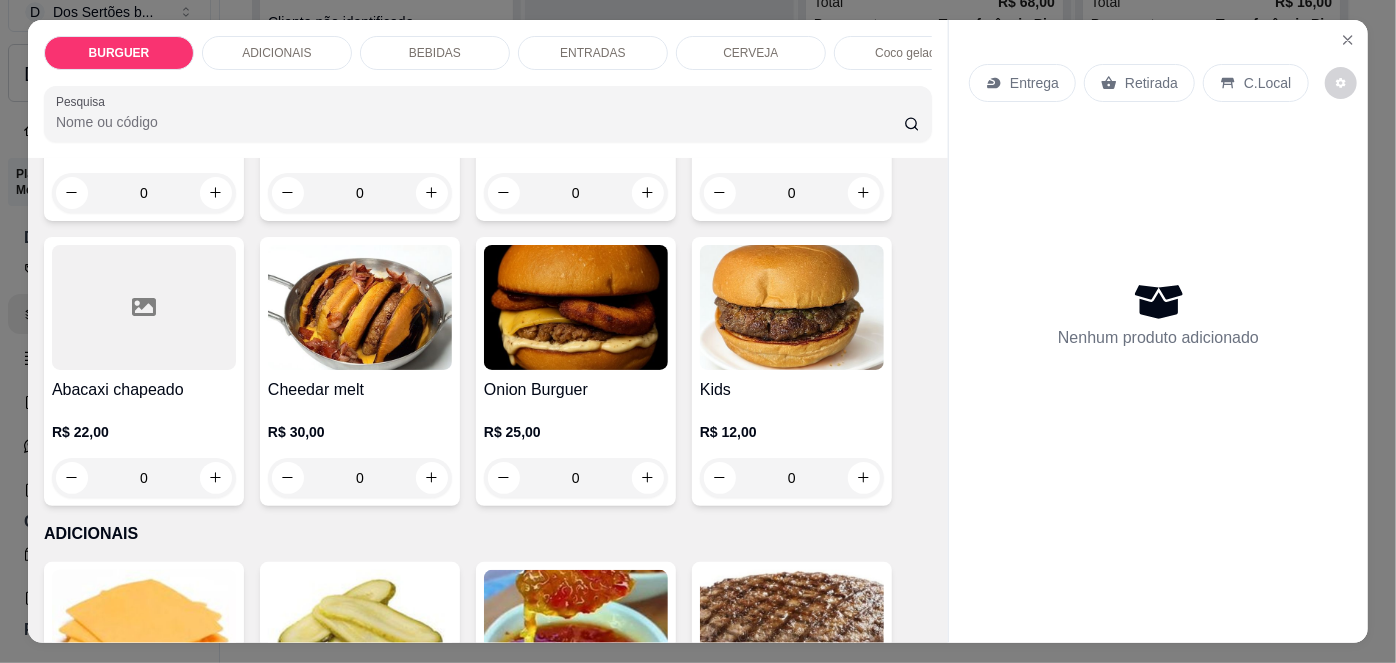 scroll, scrollTop: 624, scrollLeft: 0, axis: vertical 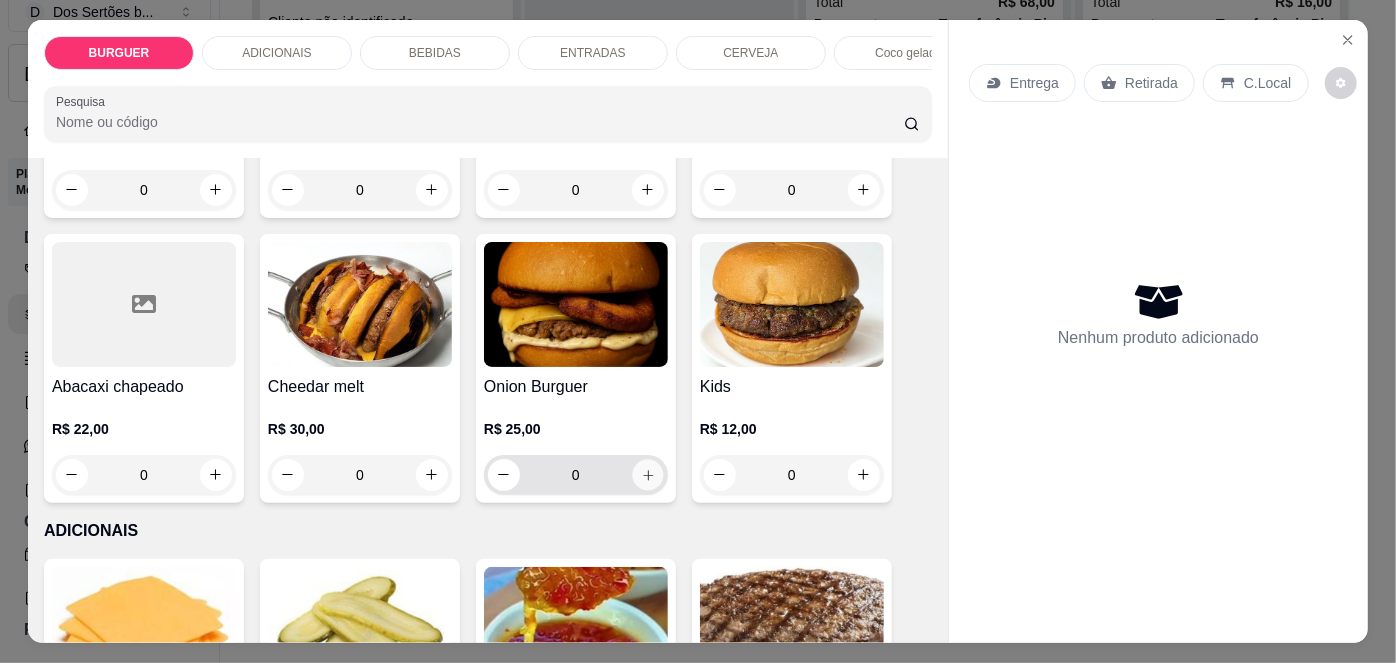click at bounding box center (647, 474) 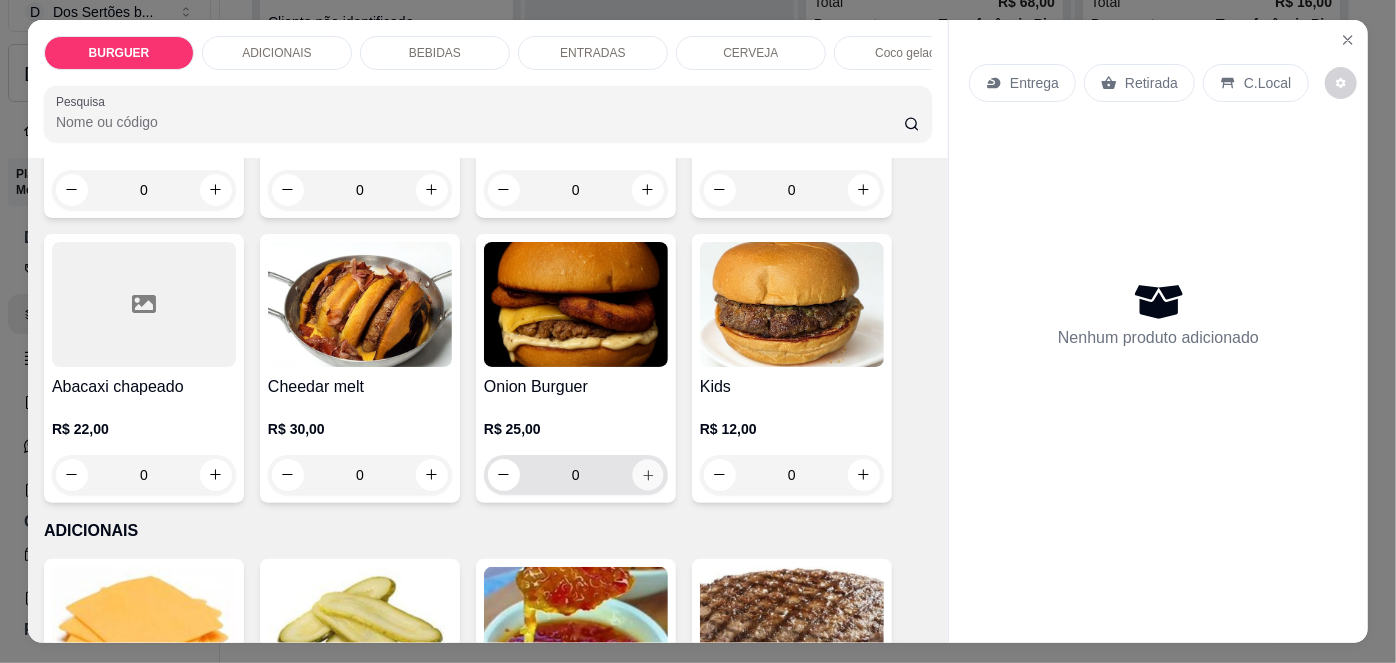 type on "1" 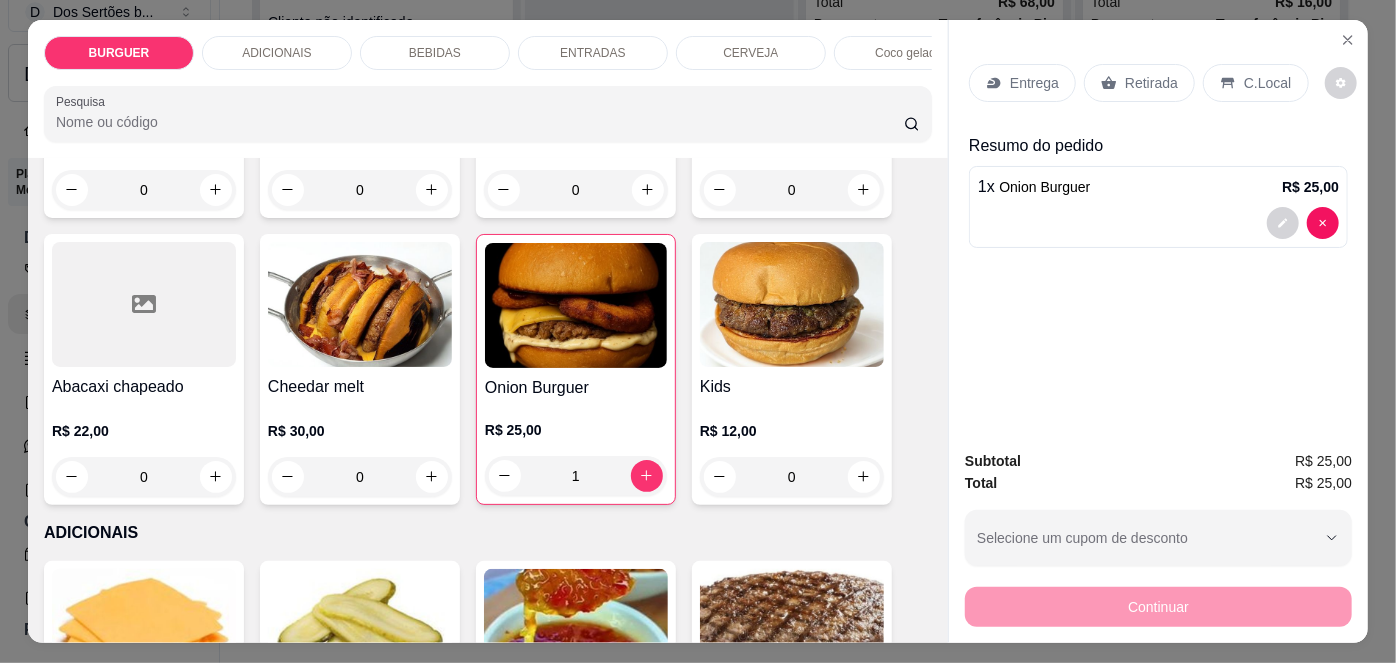 click on "Retirada" at bounding box center (1151, 83) 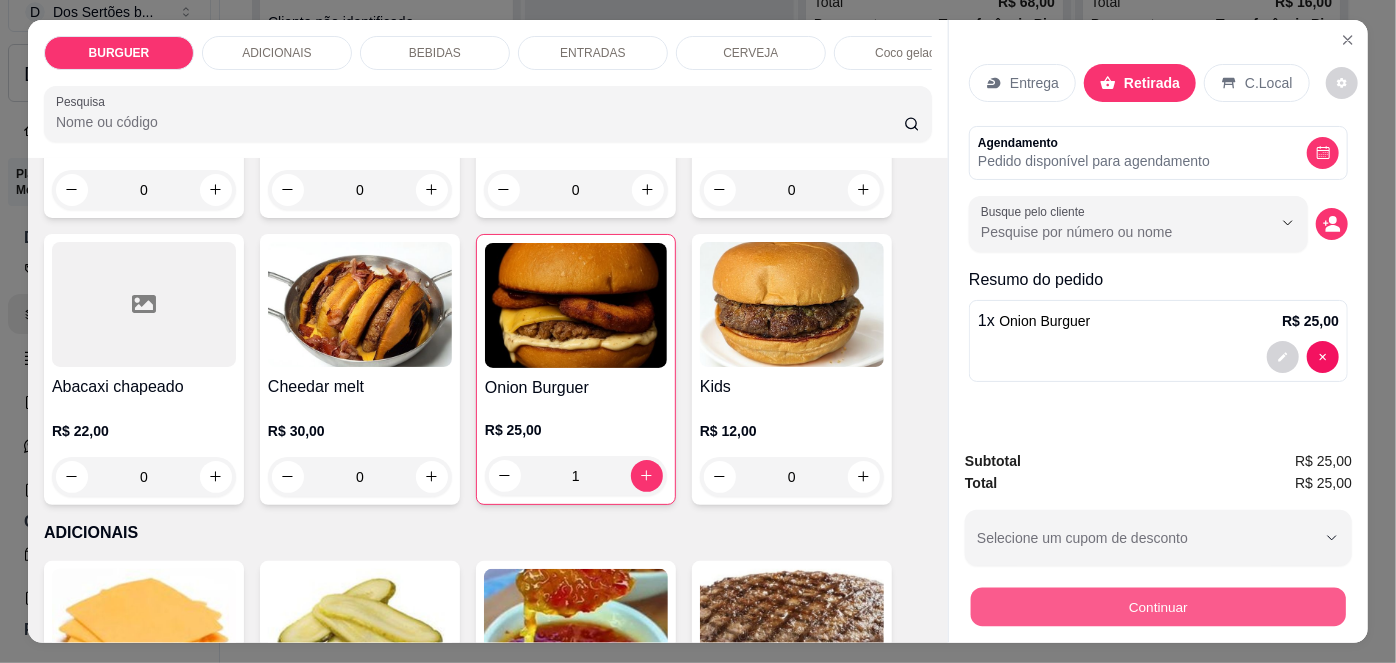 click on "Continuar" at bounding box center [1158, 607] 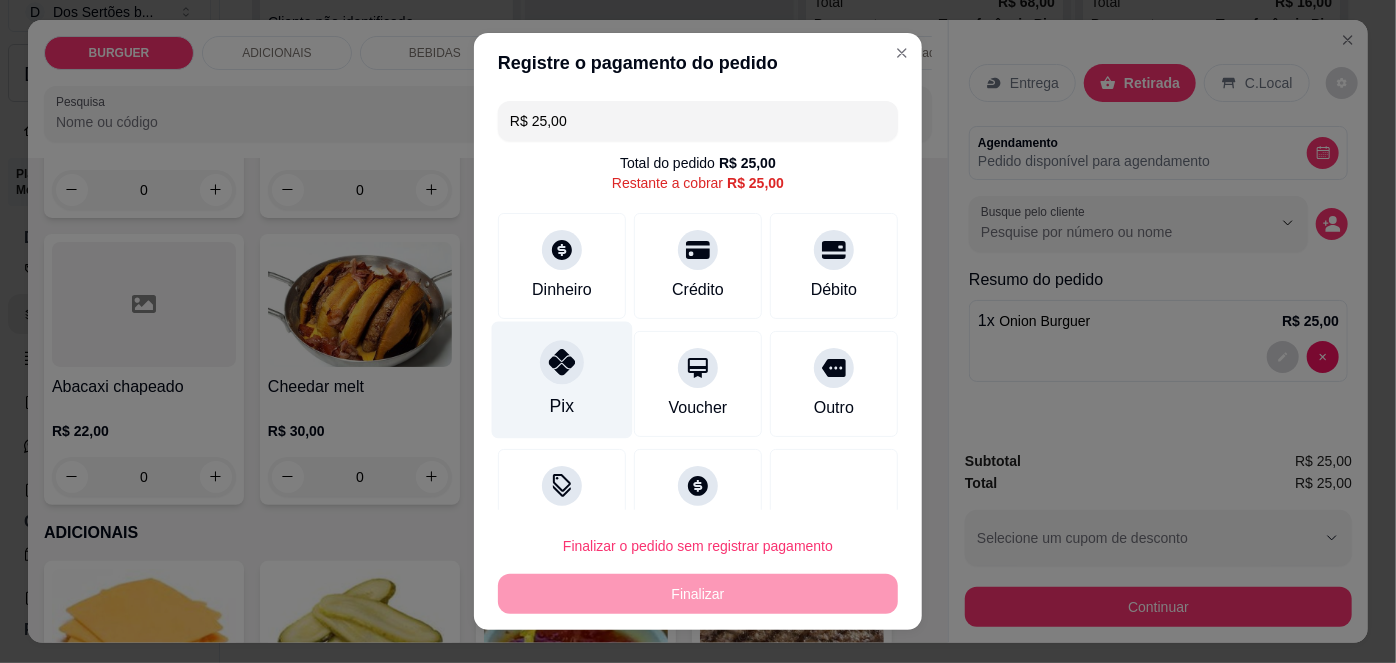 click on "Pix" at bounding box center [562, 380] 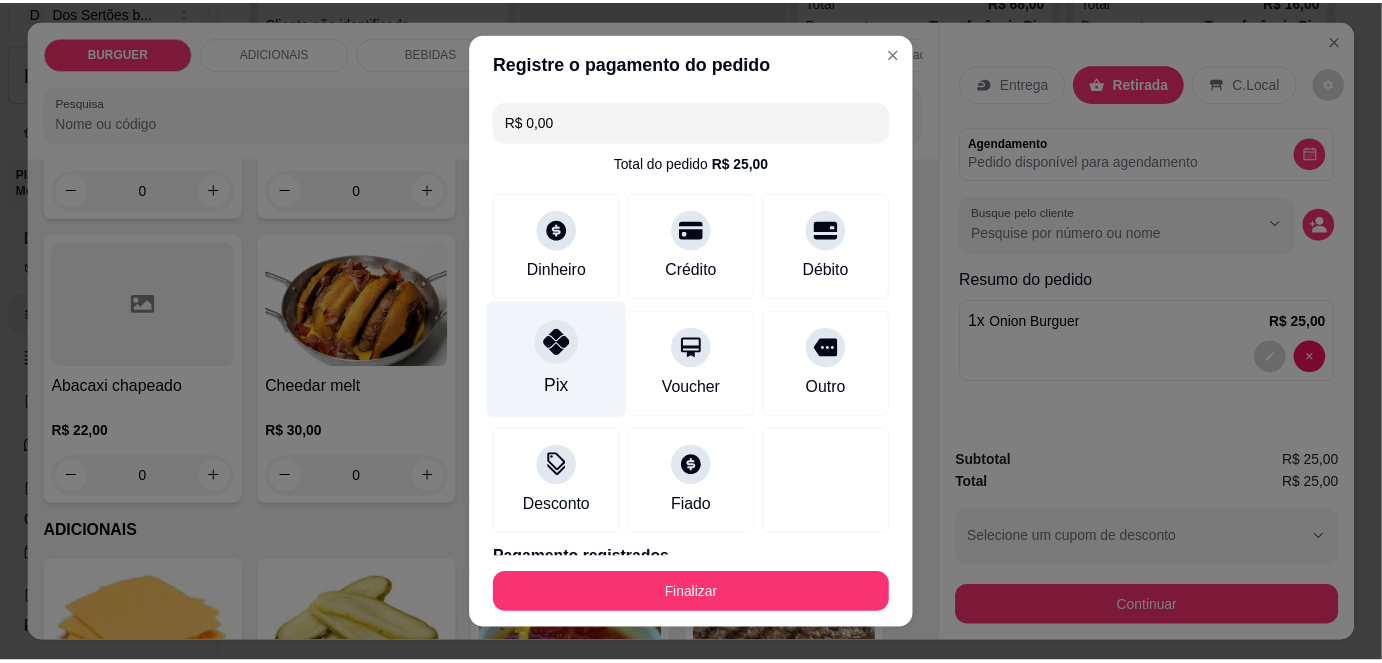 scroll, scrollTop: 88, scrollLeft: 0, axis: vertical 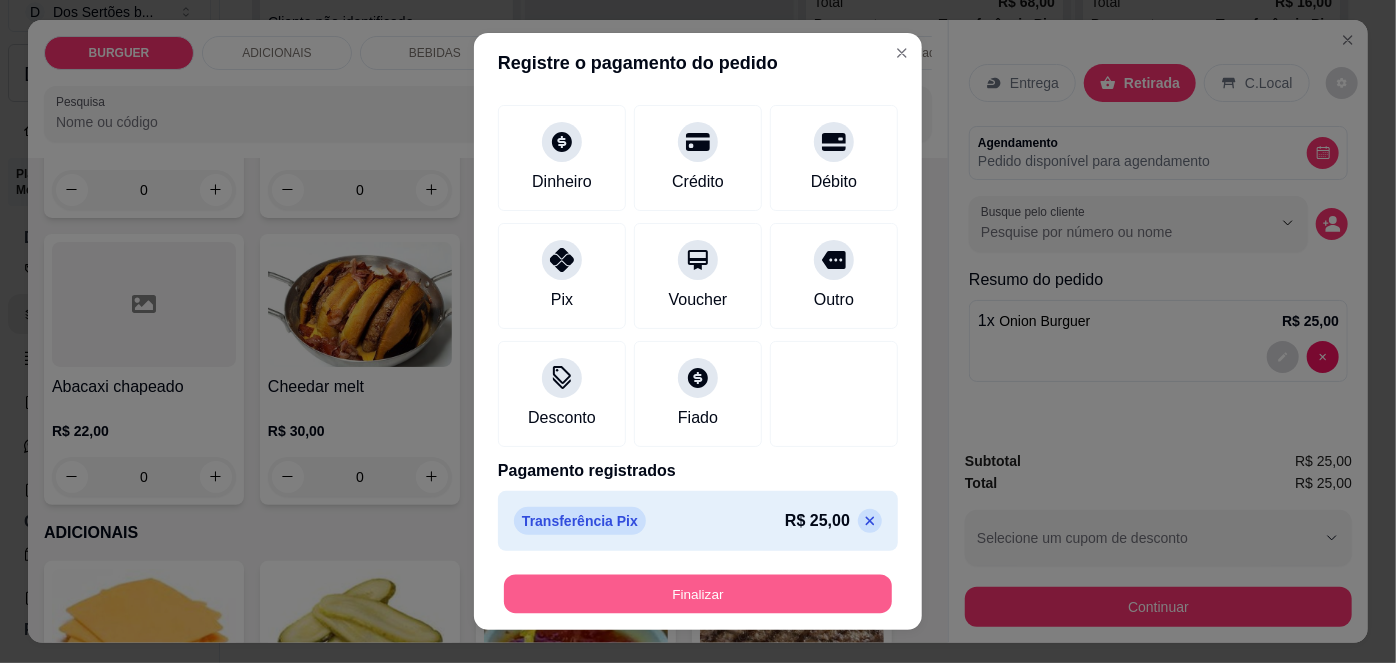 click on "Finalizar" at bounding box center [698, 593] 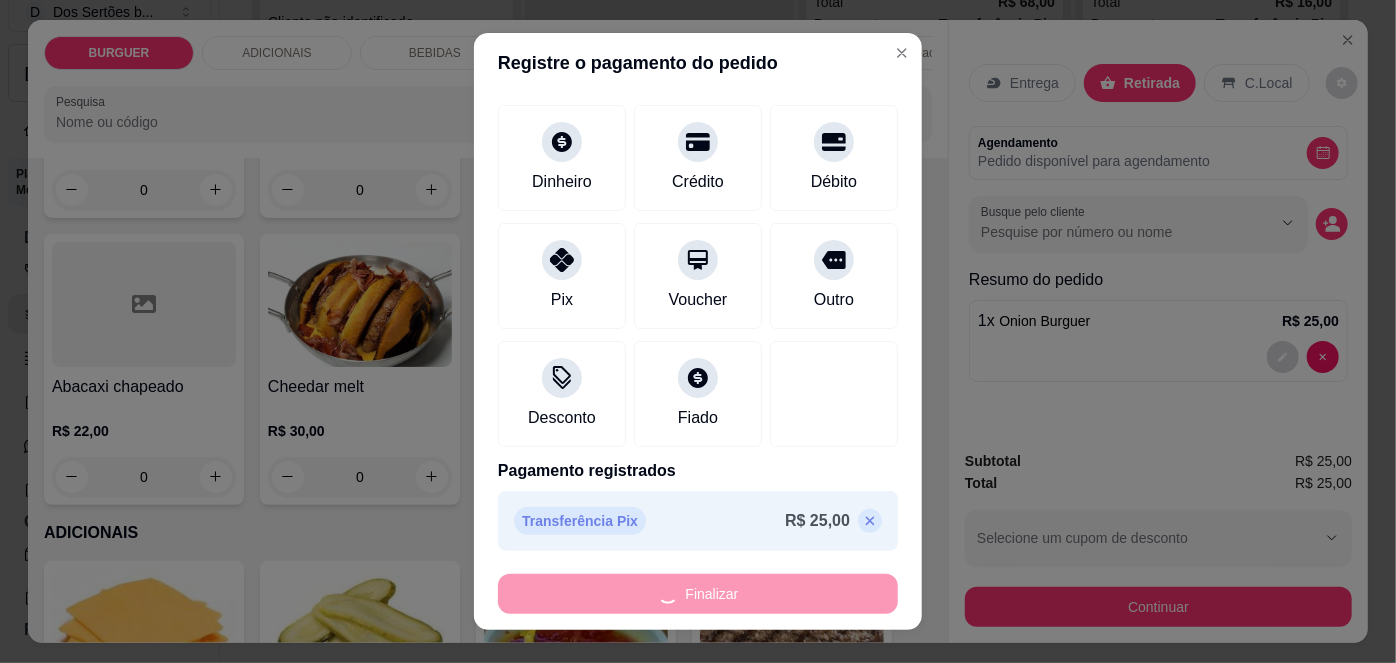 type on "0" 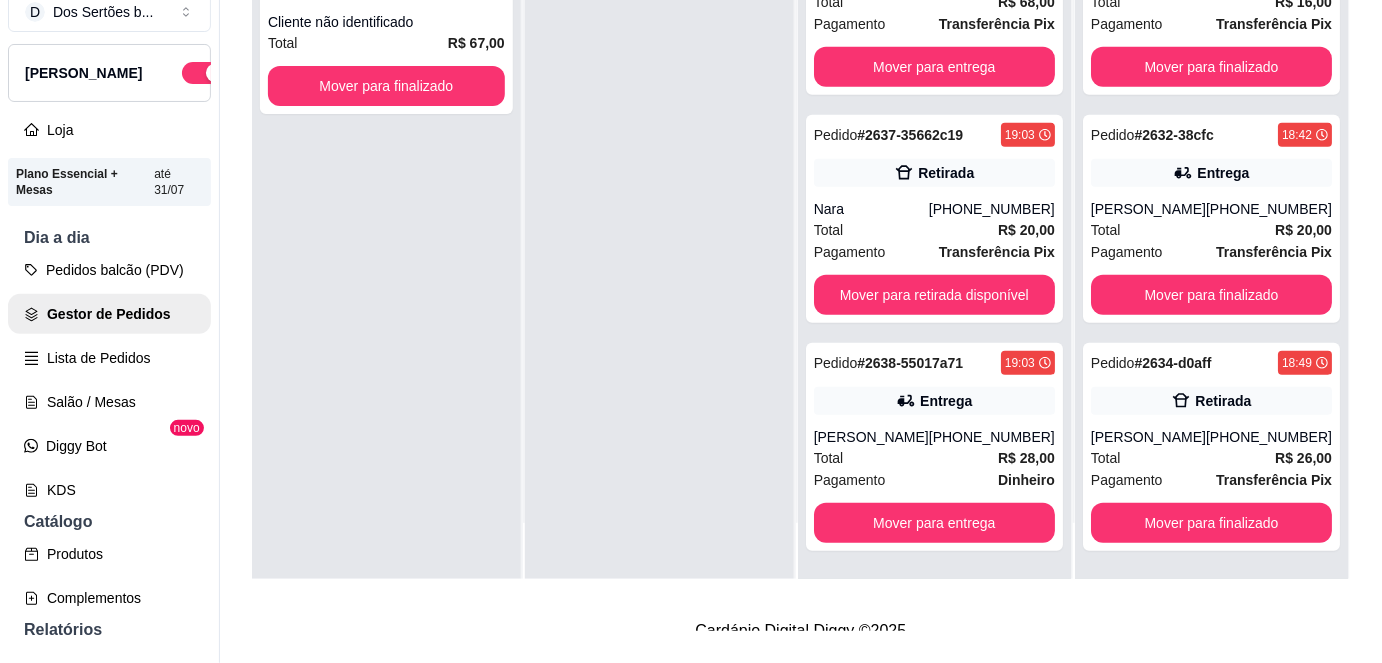 scroll, scrollTop: 0, scrollLeft: 0, axis: both 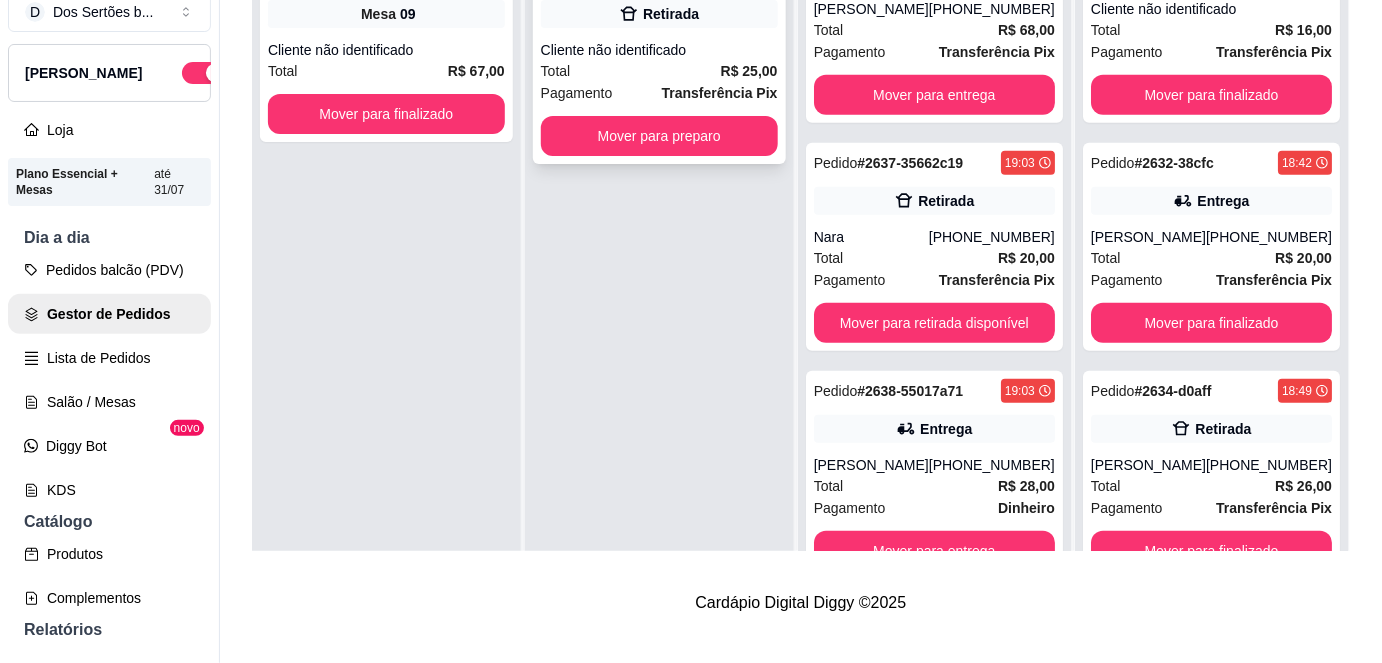 click on "Pagamento" at bounding box center [577, 93] 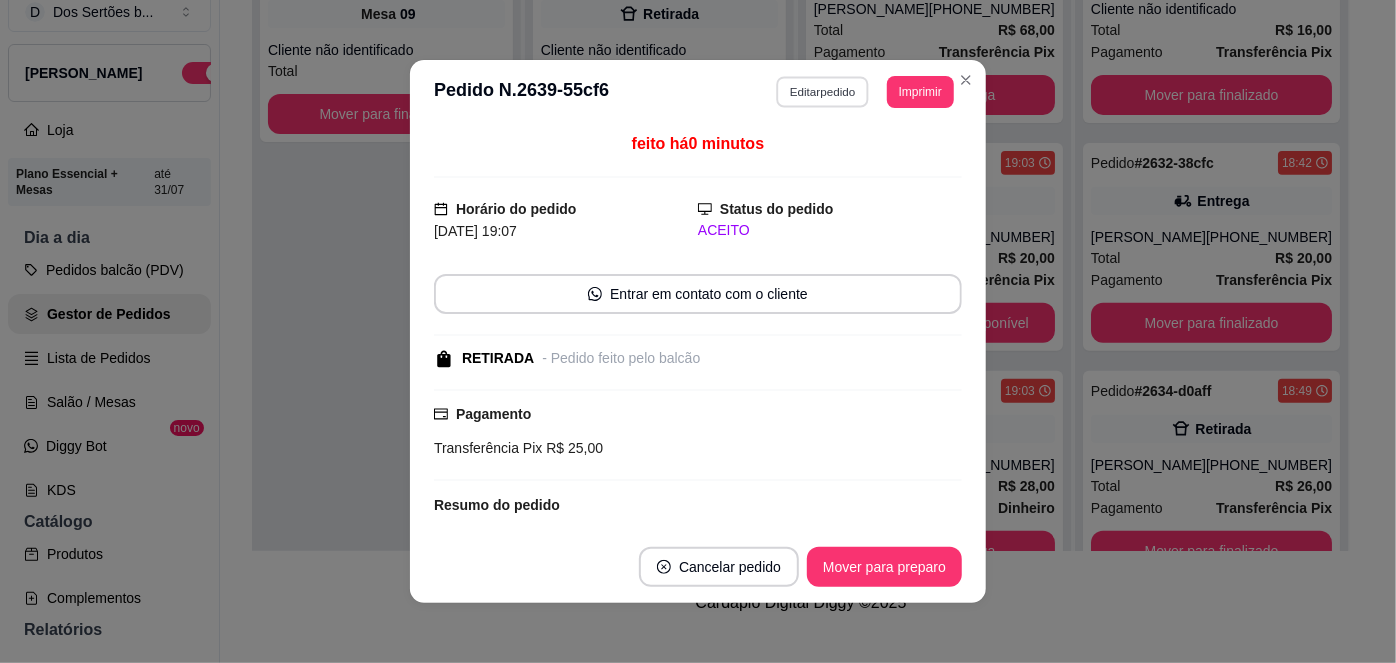click on "Editar  pedido" at bounding box center [823, 91] 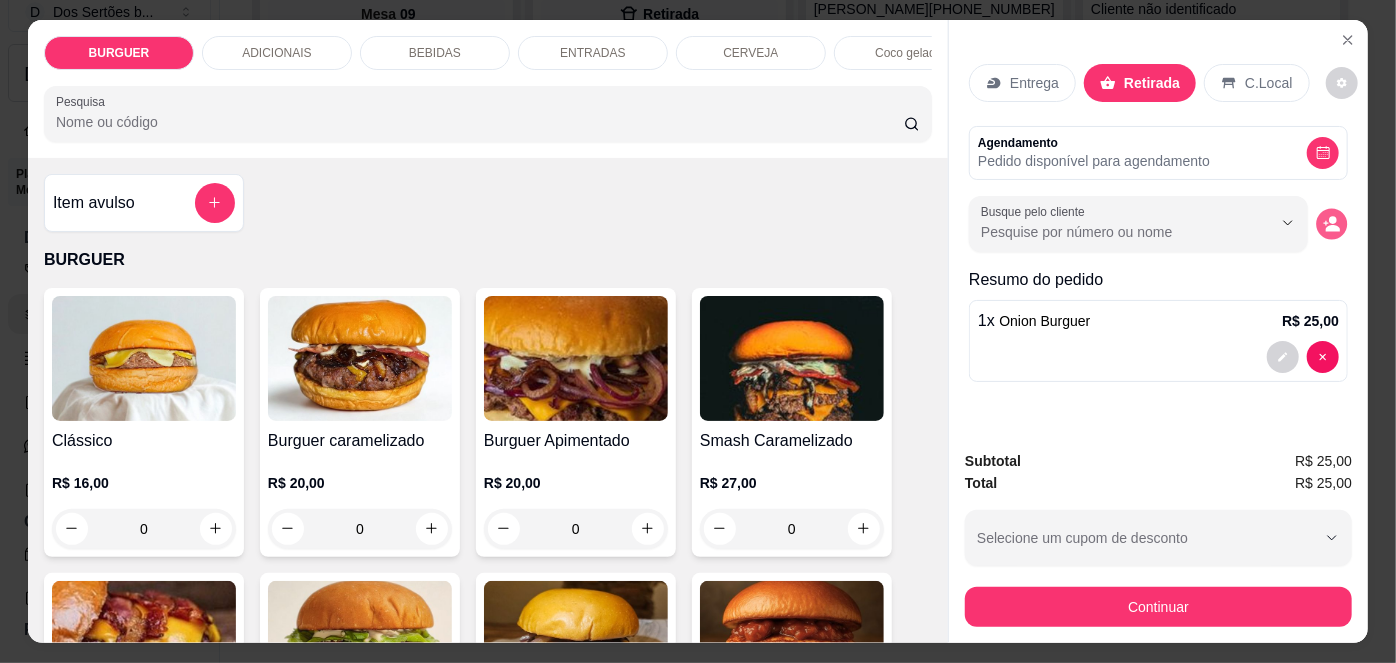 click 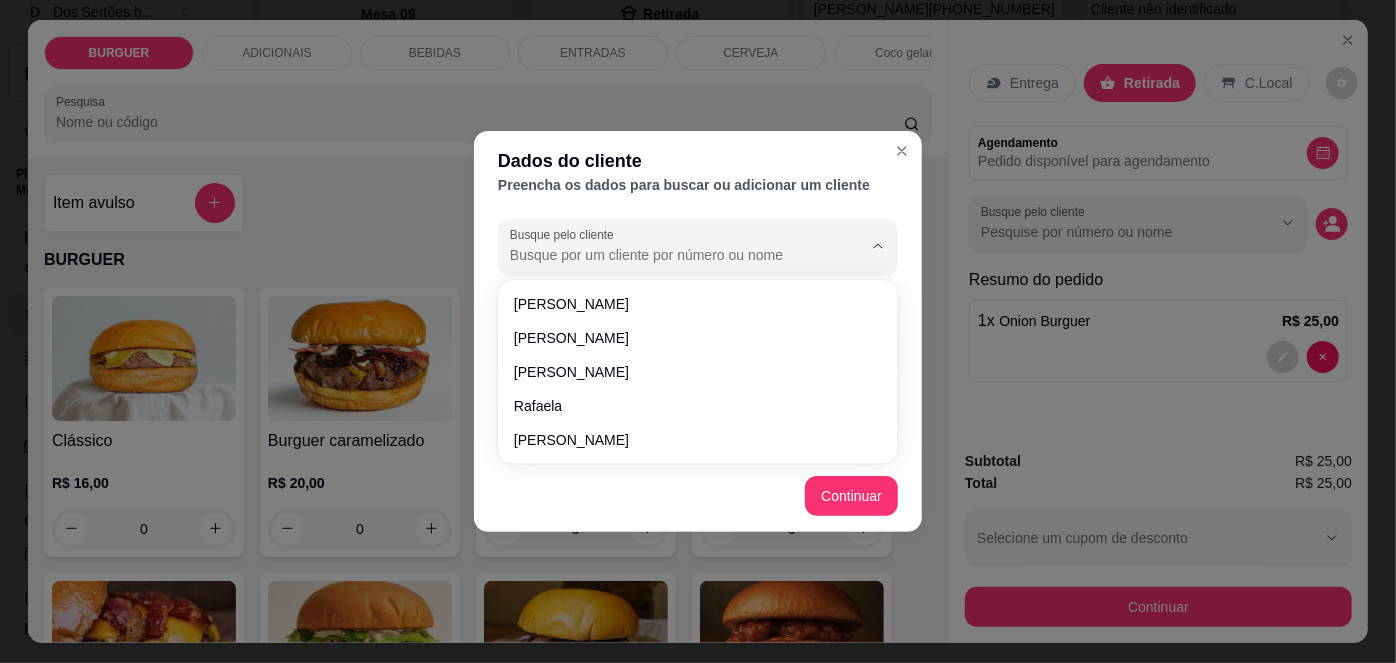 click on "Busque pelo cliente" at bounding box center [670, 255] 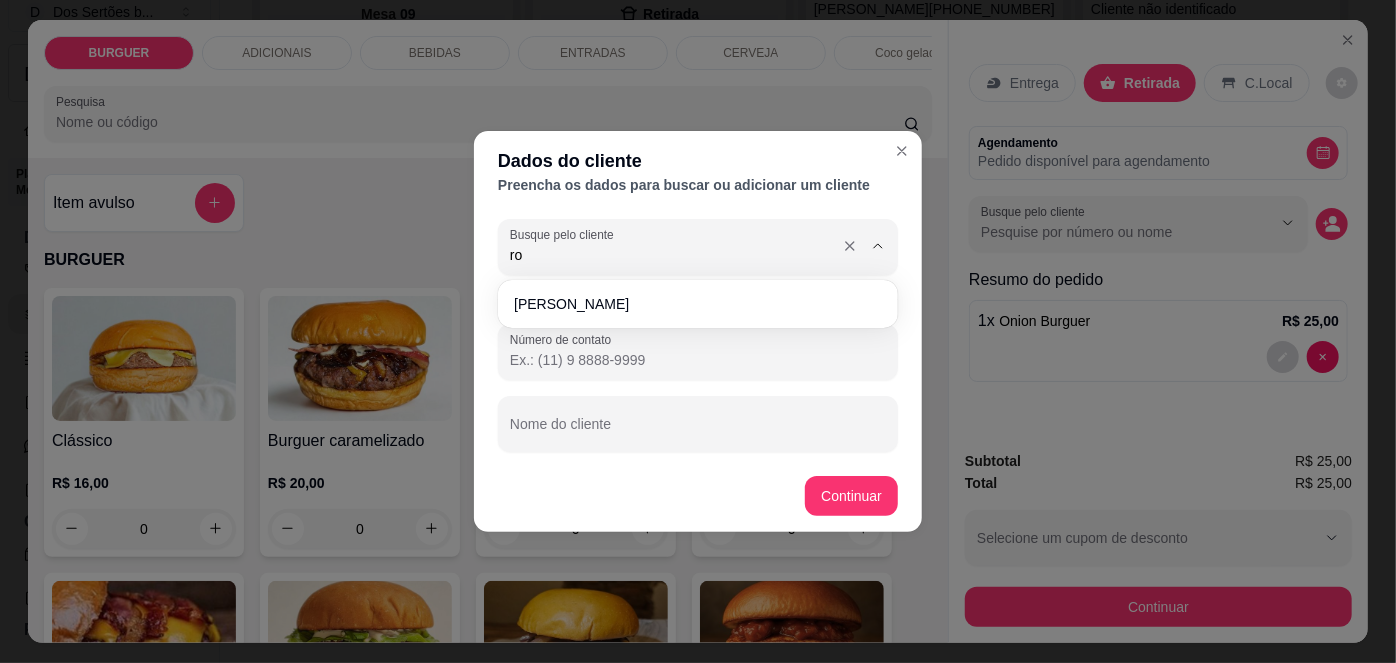 type on "r" 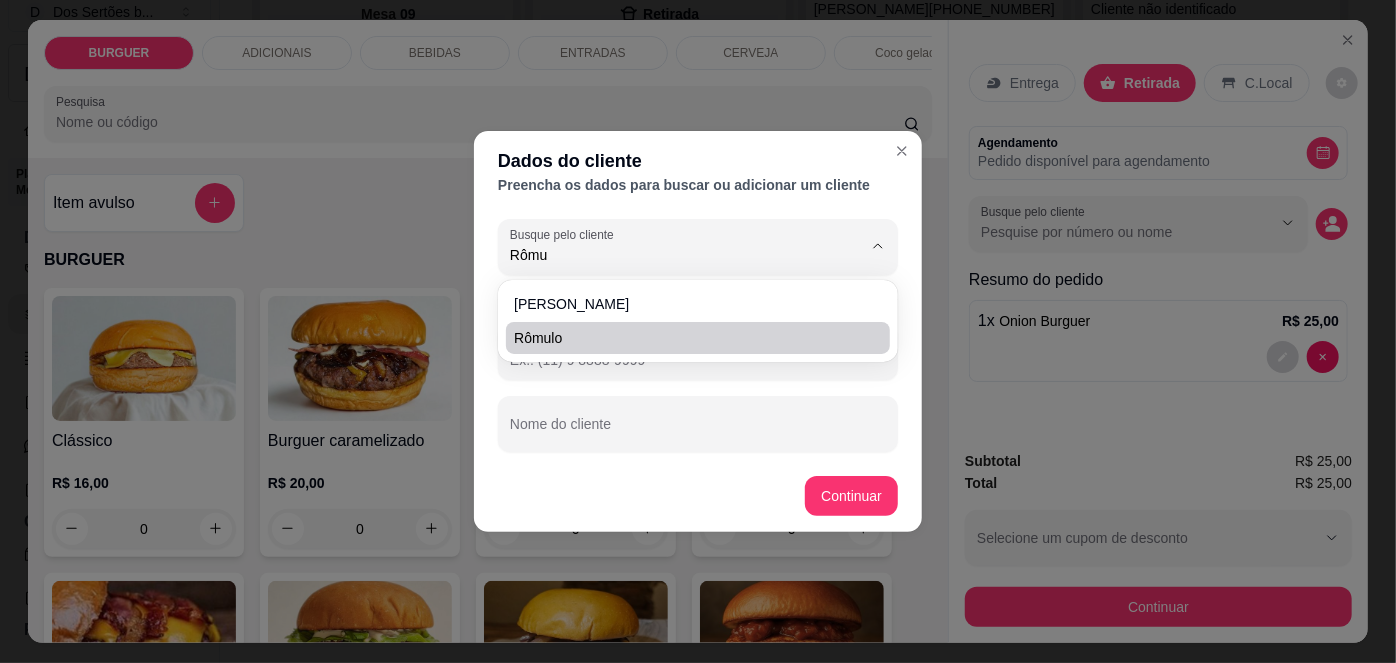 click on "Rômulo" at bounding box center (688, 338) 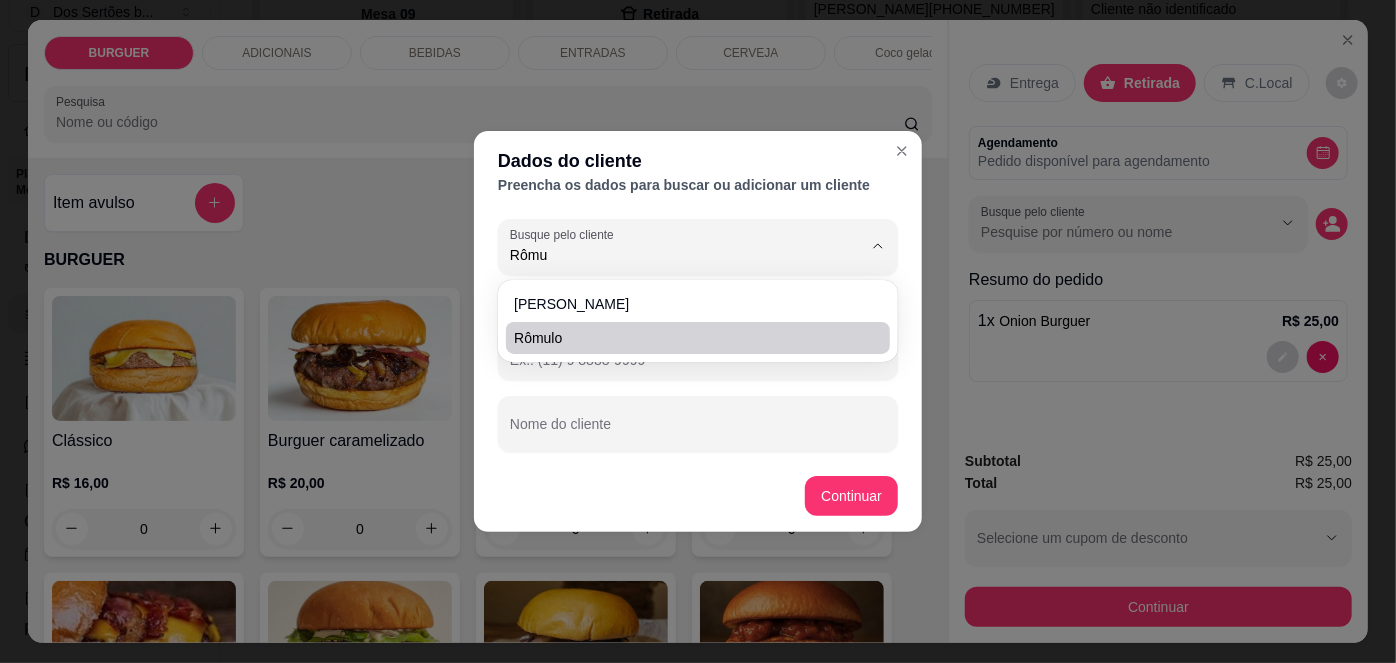 type on "Rômulo" 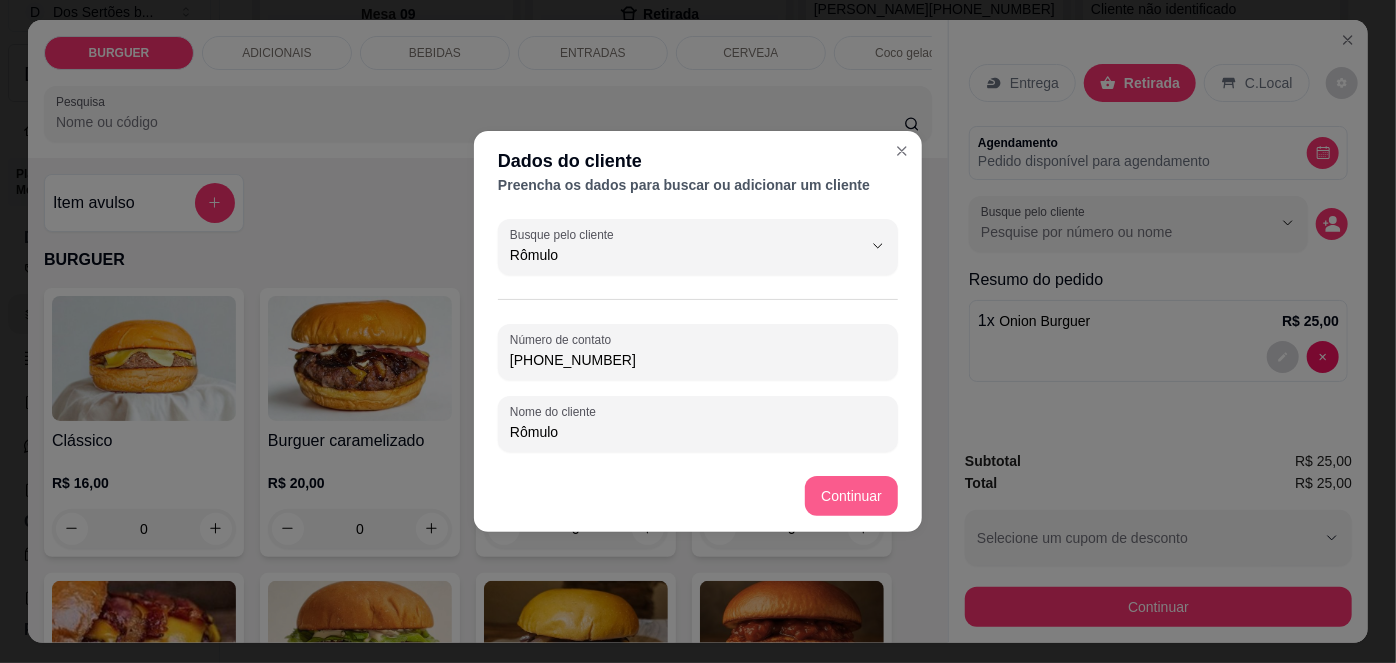 type on "Rômulo" 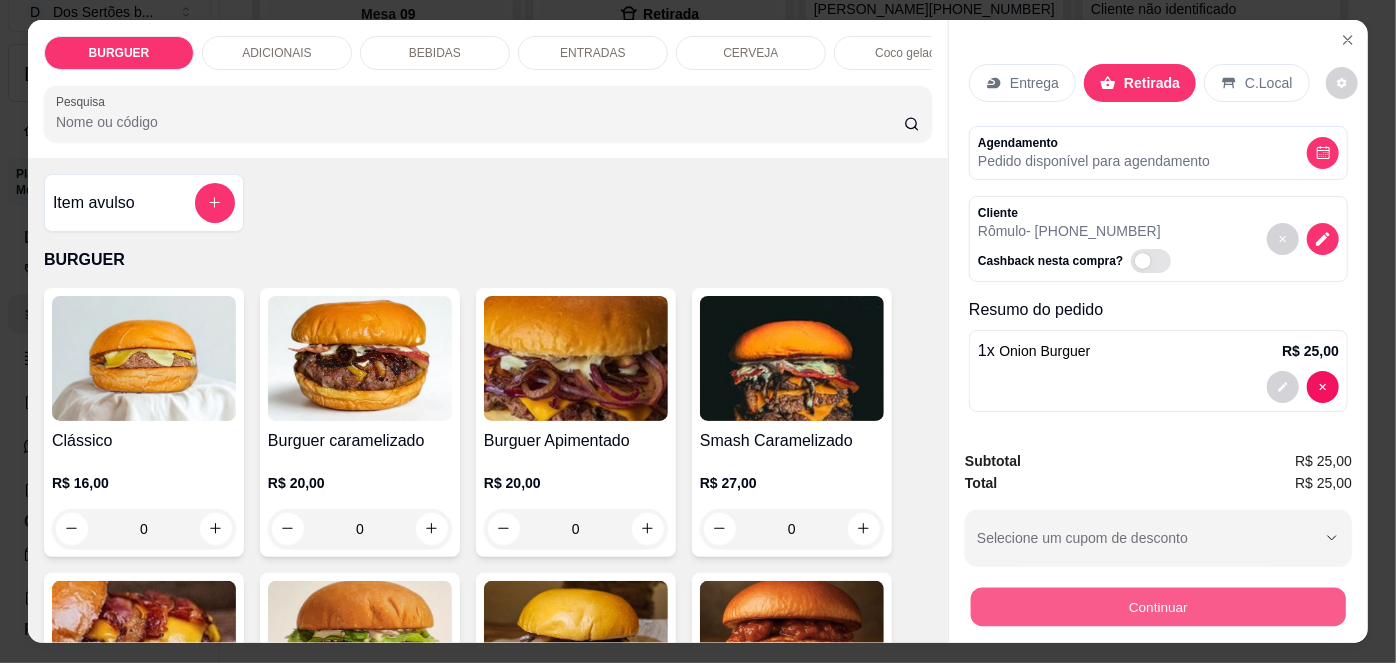 click on "Continuar" at bounding box center [1158, 607] 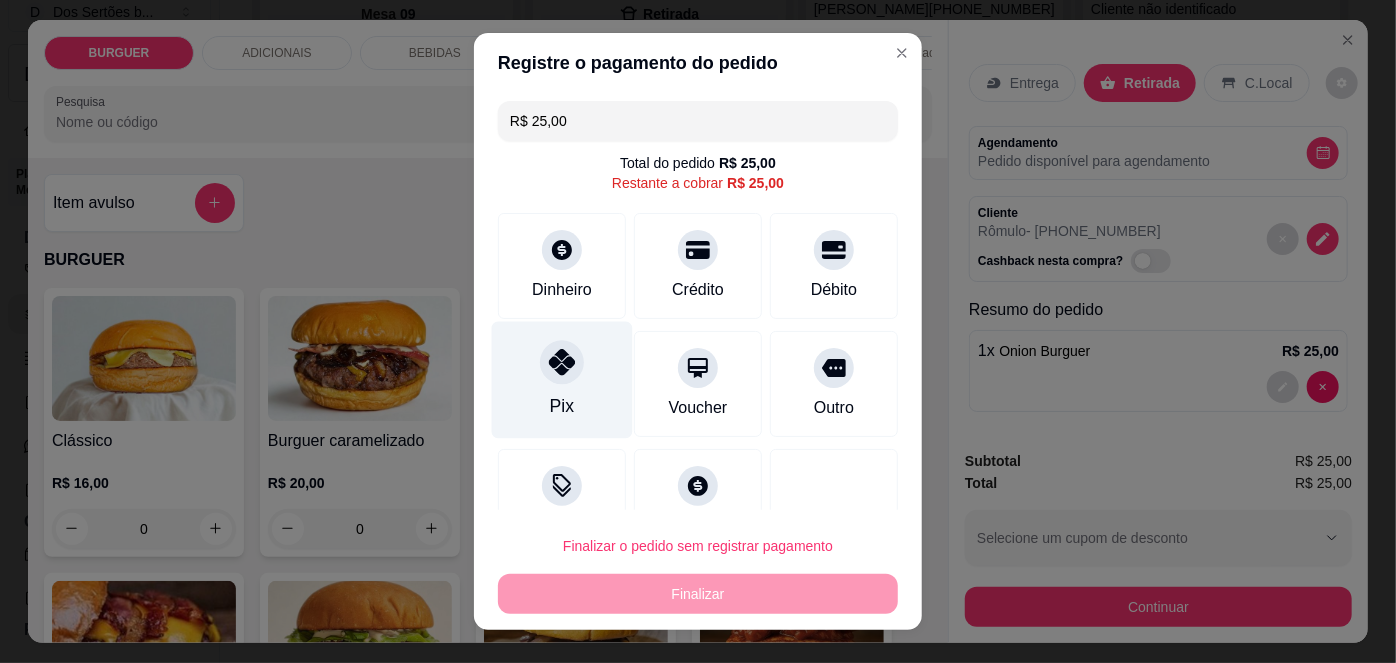 click 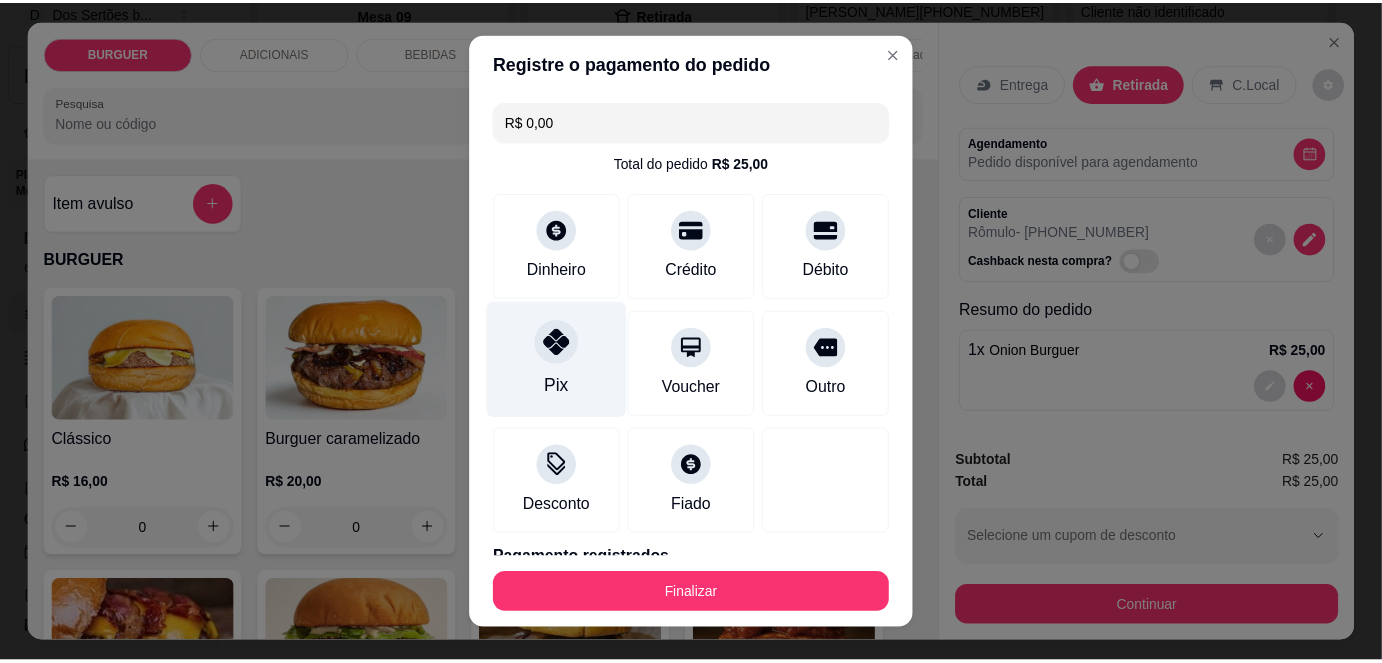 scroll, scrollTop: 88, scrollLeft: 0, axis: vertical 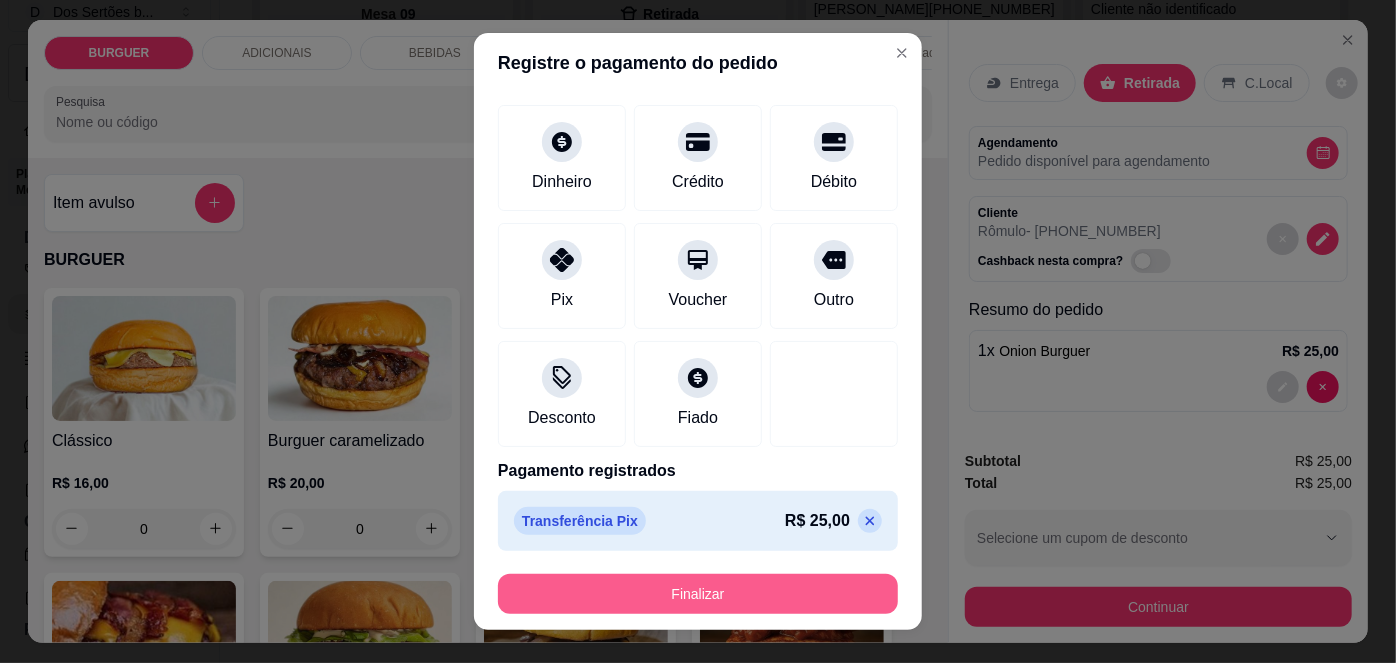 click on "Finalizar" at bounding box center [698, 594] 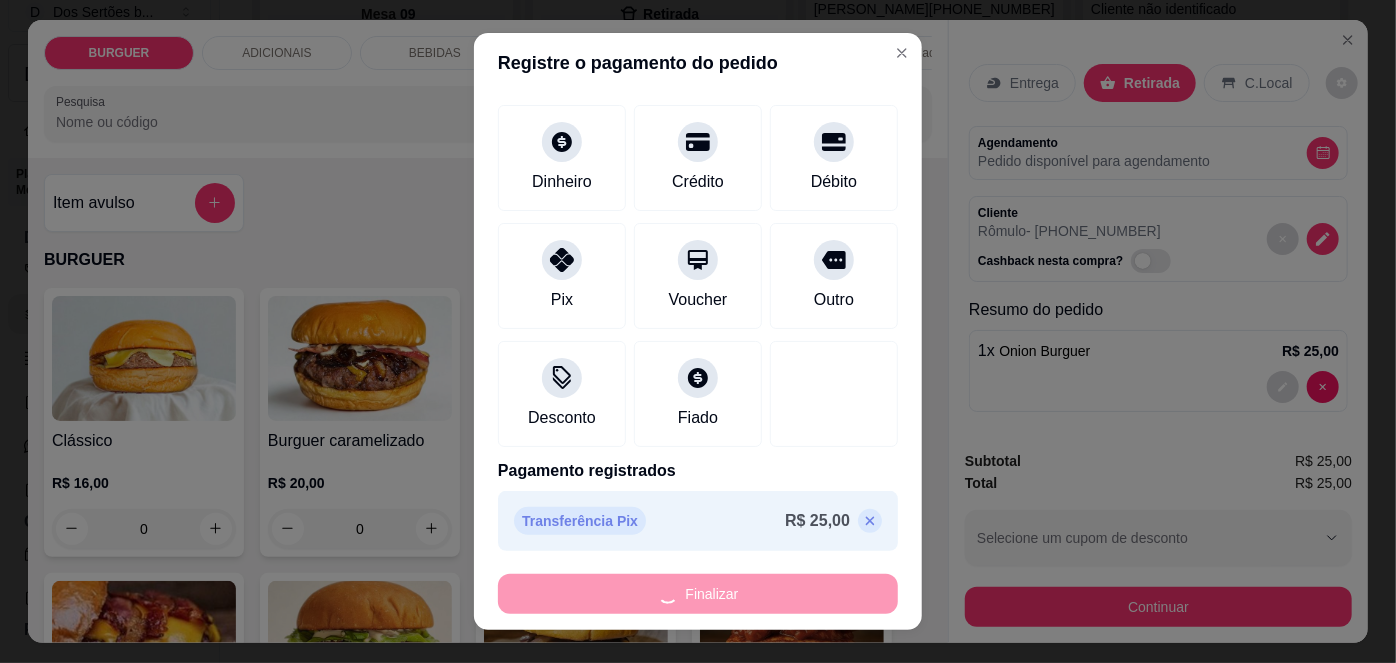 type on "0" 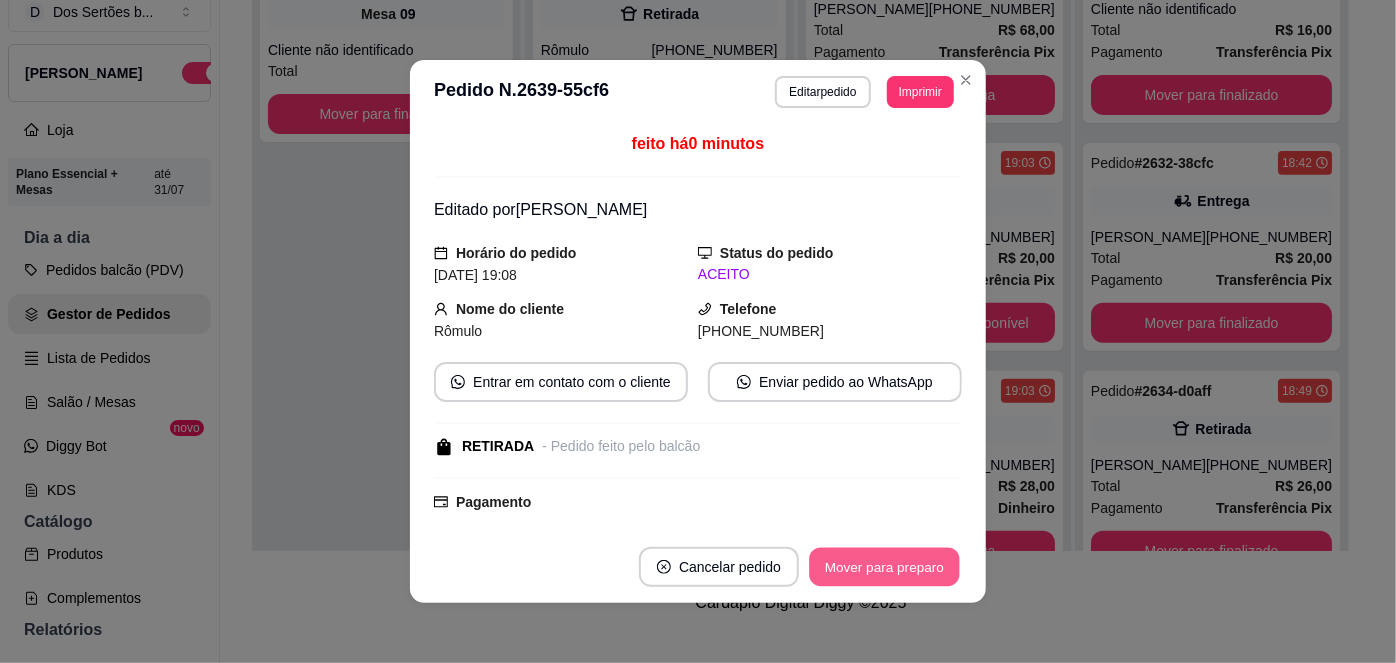click on "Mover para preparo" at bounding box center [884, 567] 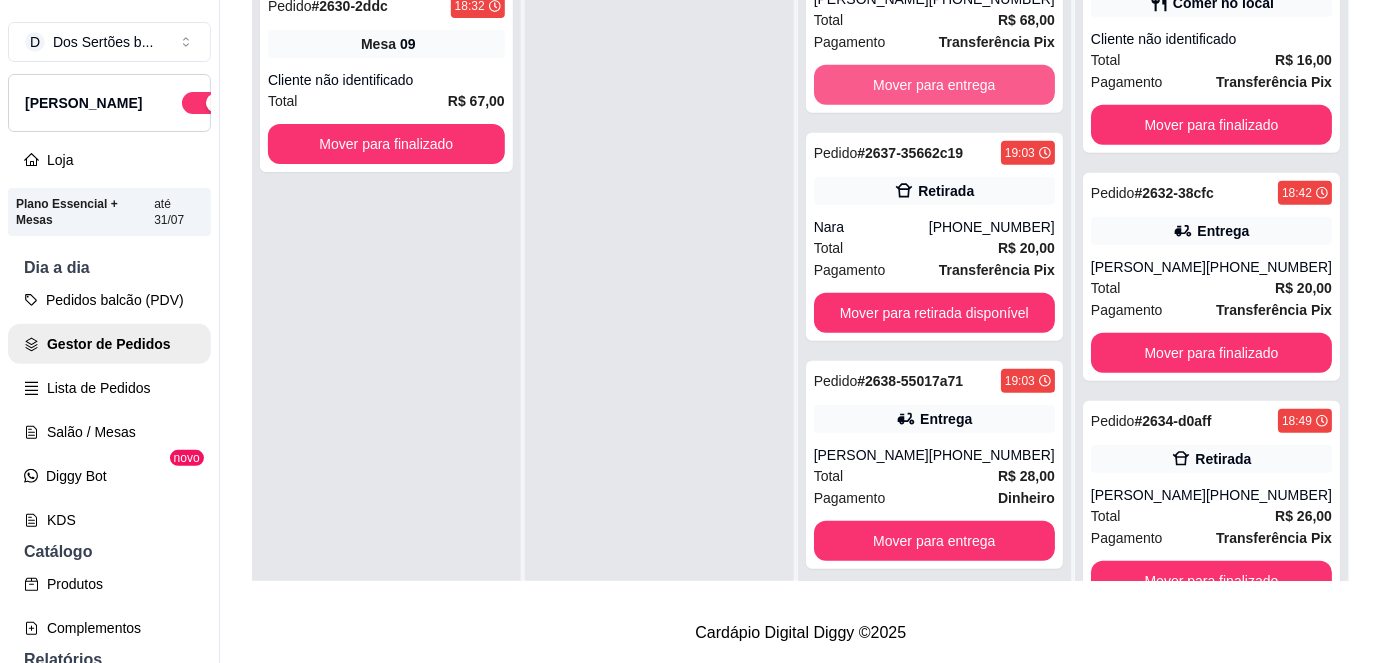 scroll, scrollTop: 0, scrollLeft: 0, axis: both 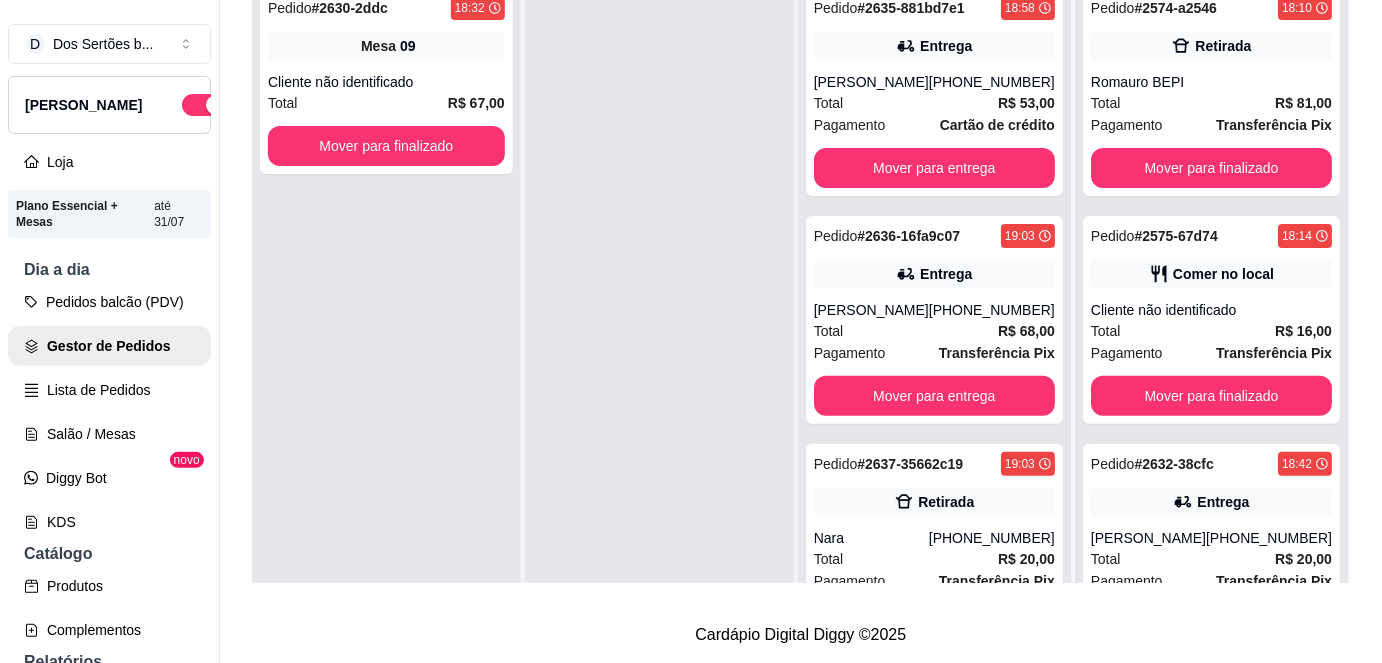 drag, startPoint x: 642, startPoint y: 238, endPoint x: 674, endPoint y: 71, distance: 170.03824 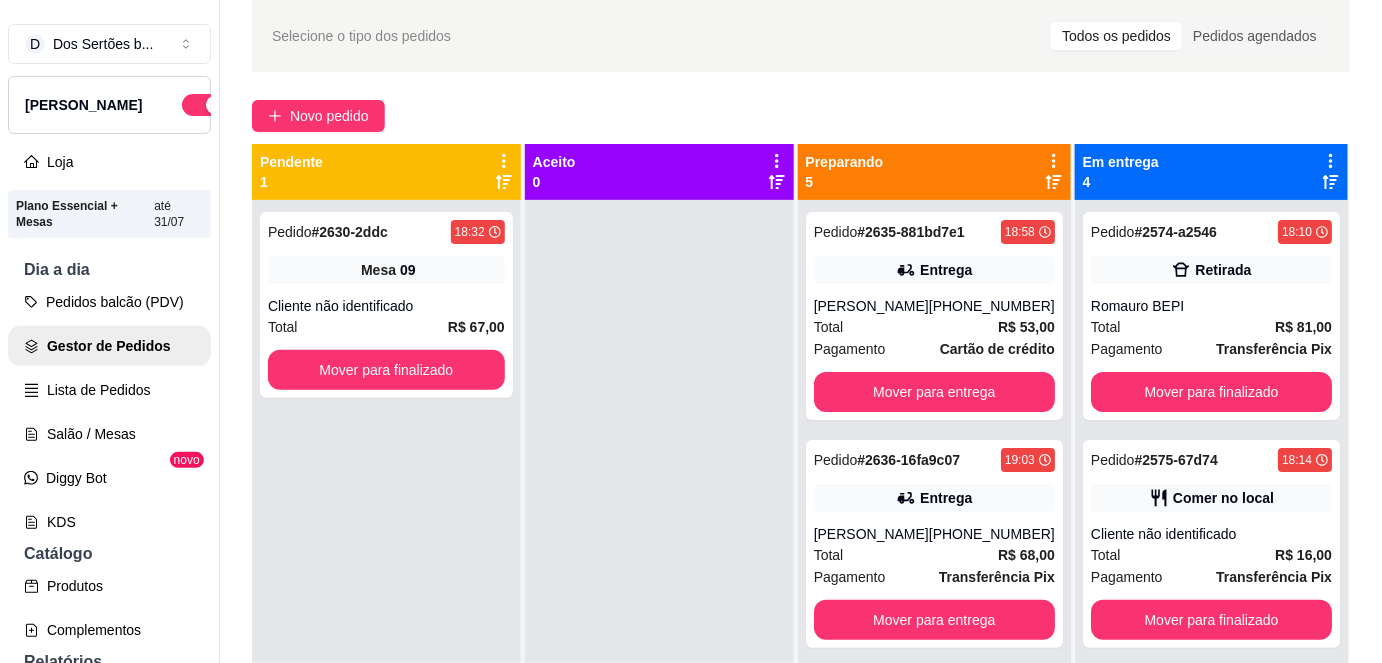 scroll, scrollTop: 77, scrollLeft: 0, axis: vertical 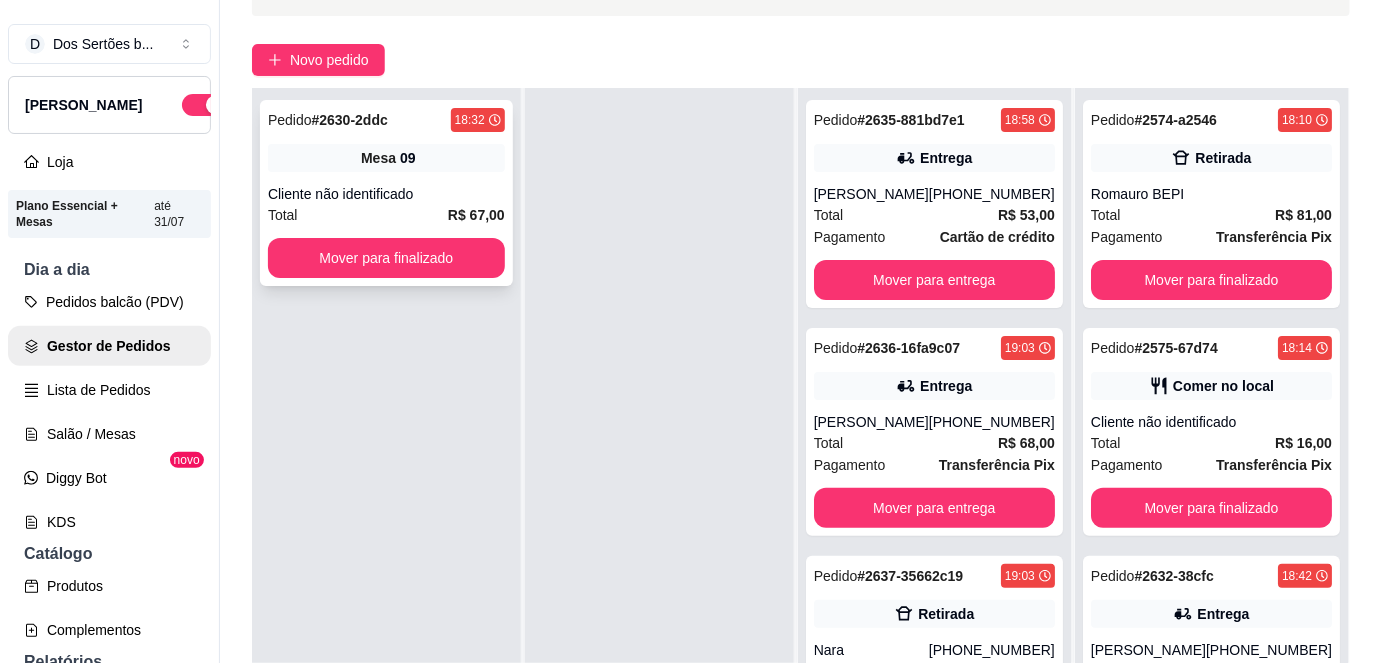 click on "Mesa" at bounding box center (378, 158) 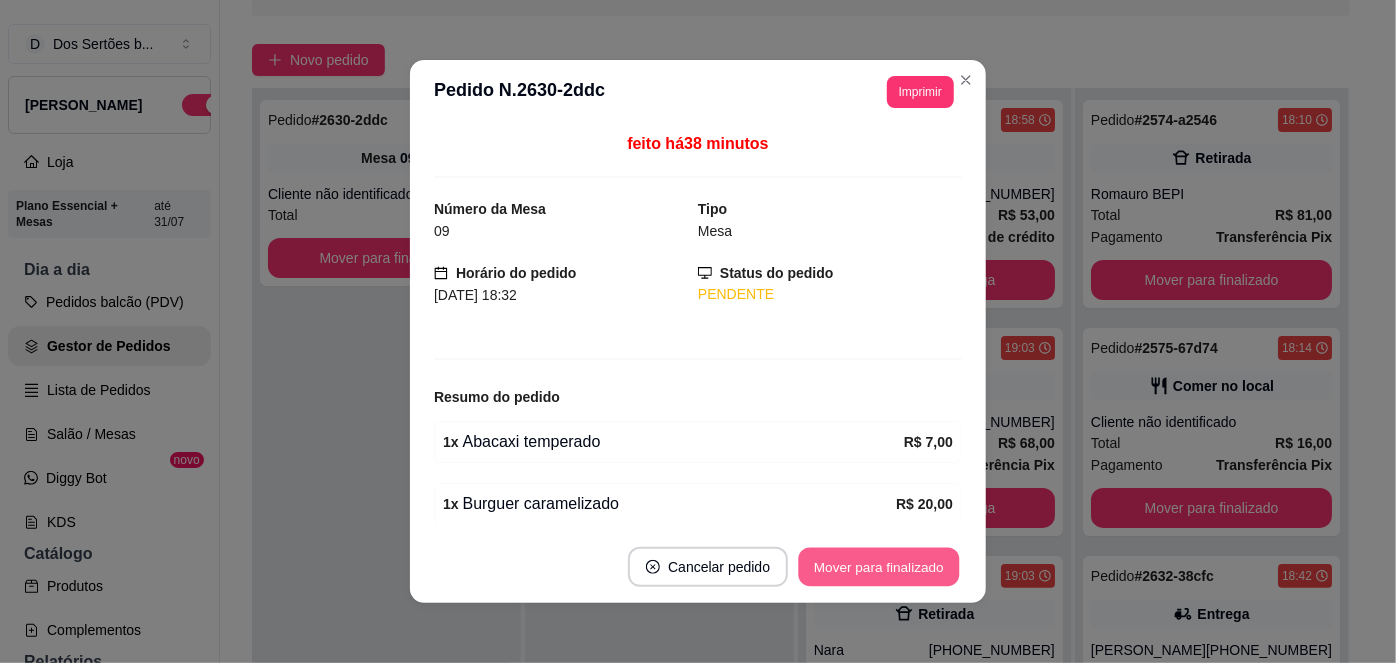 click on "Mover para finalizado" at bounding box center (879, 567) 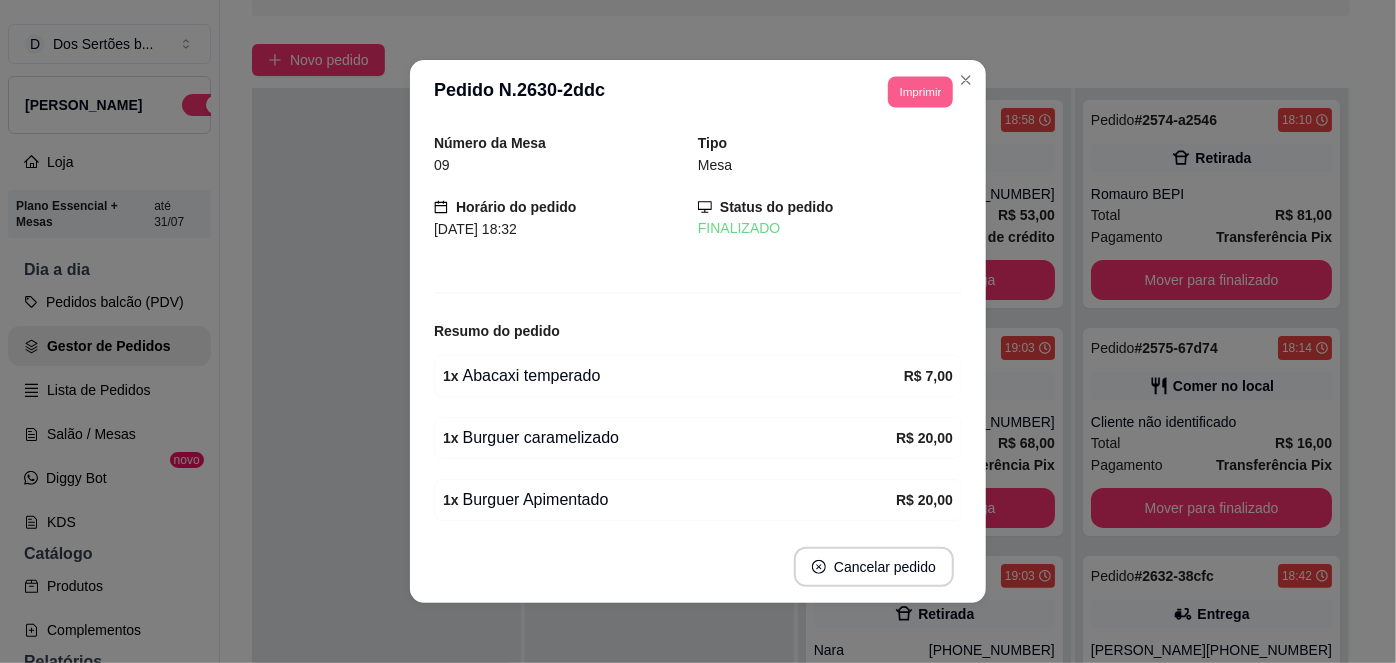 click on "Imprimir" at bounding box center (920, 91) 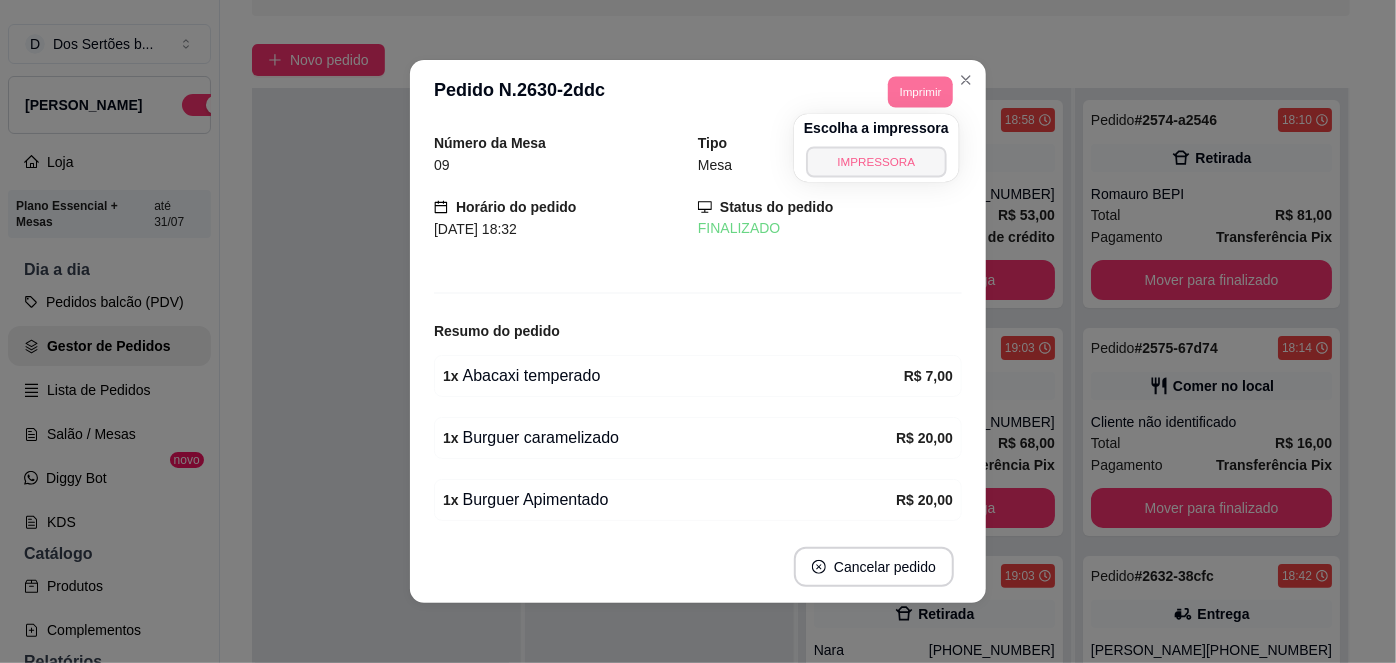 click on "IMPRESSORA" at bounding box center (876, 161) 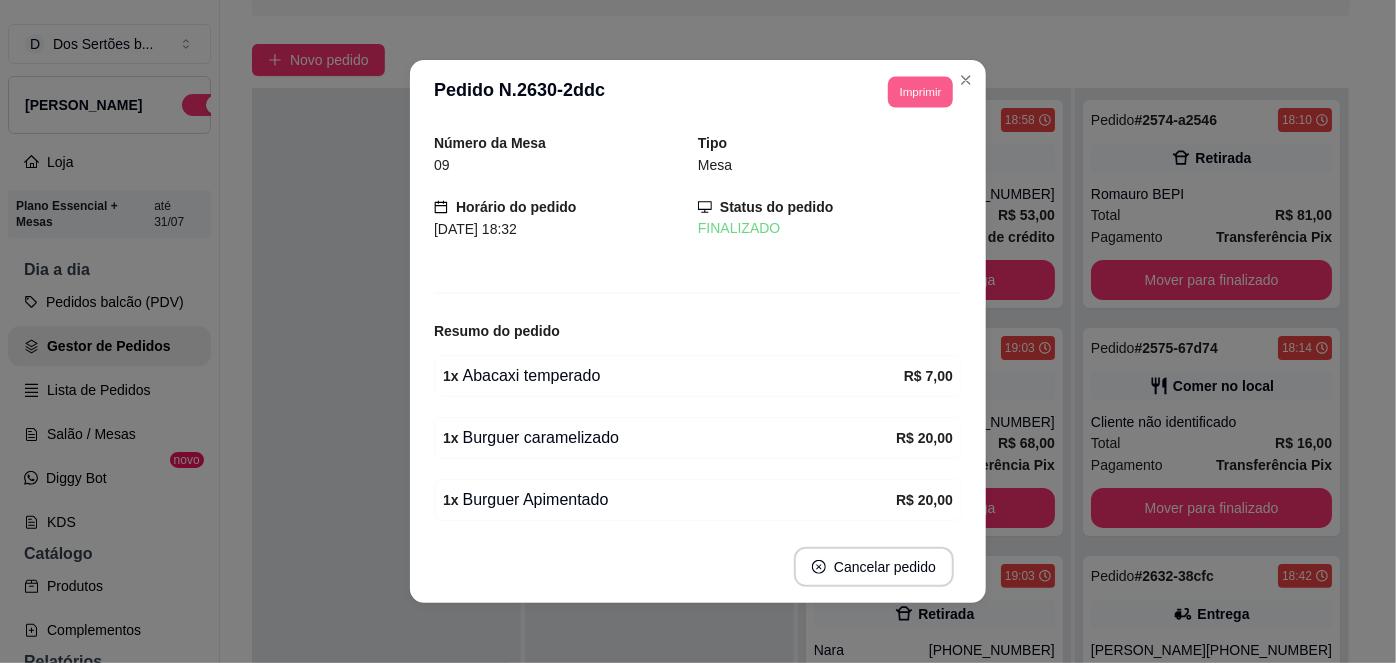 click on "Imprimir" at bounding box center [920, 91] 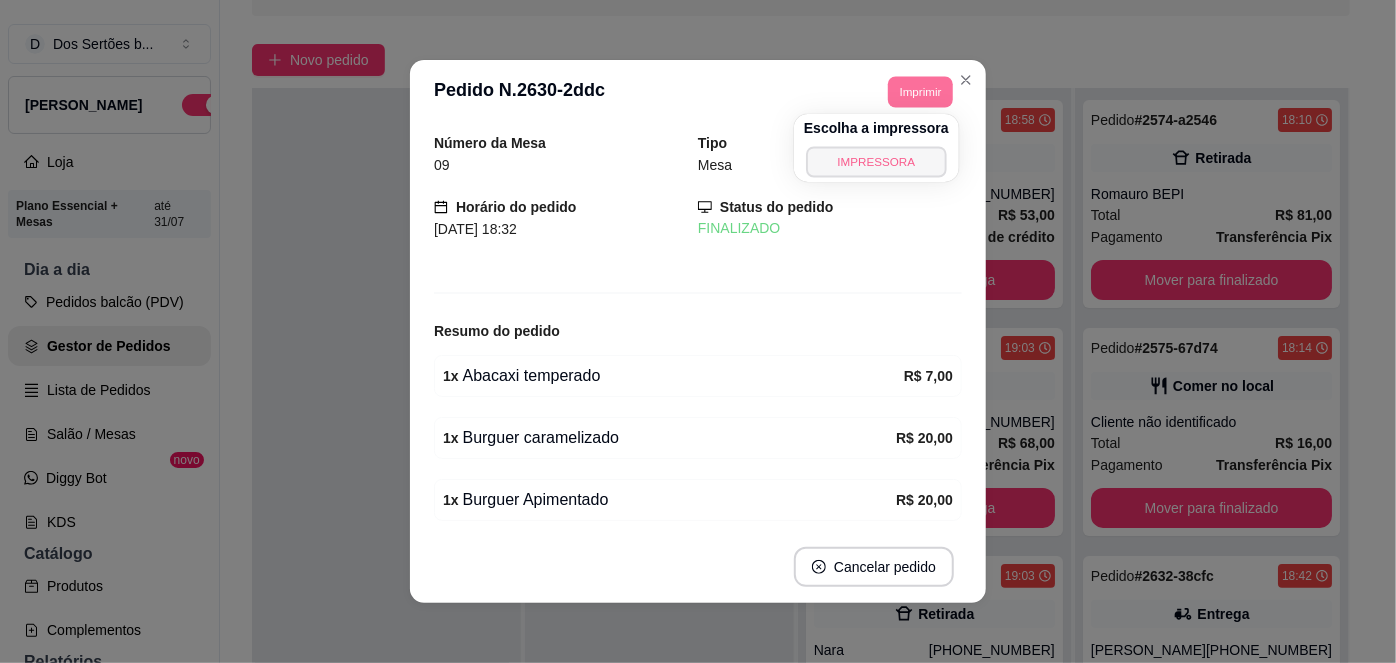 click on "IMPRESSORA" at bounding box center (876, 161) 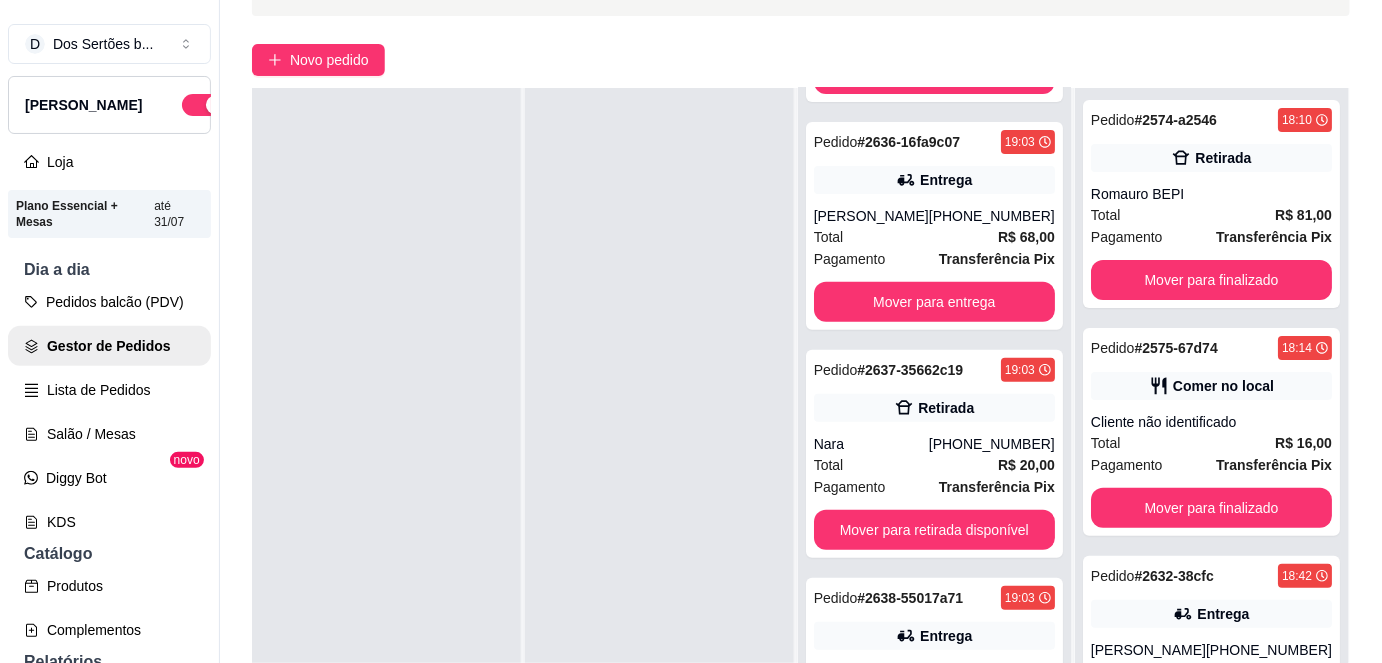 scroll, scrollTop: 0, scrollLeft: 0, axis: both 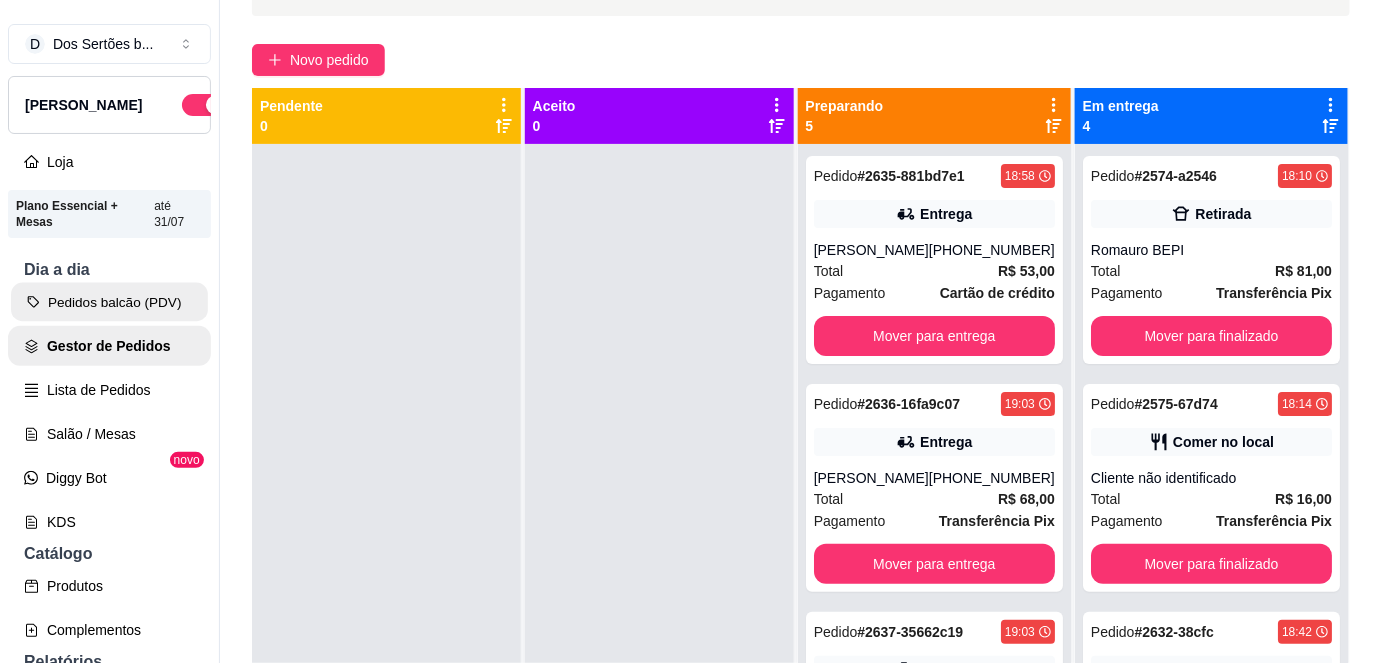 click on "Pedidos balcão (PDV)" at bounding box center [109, 302] 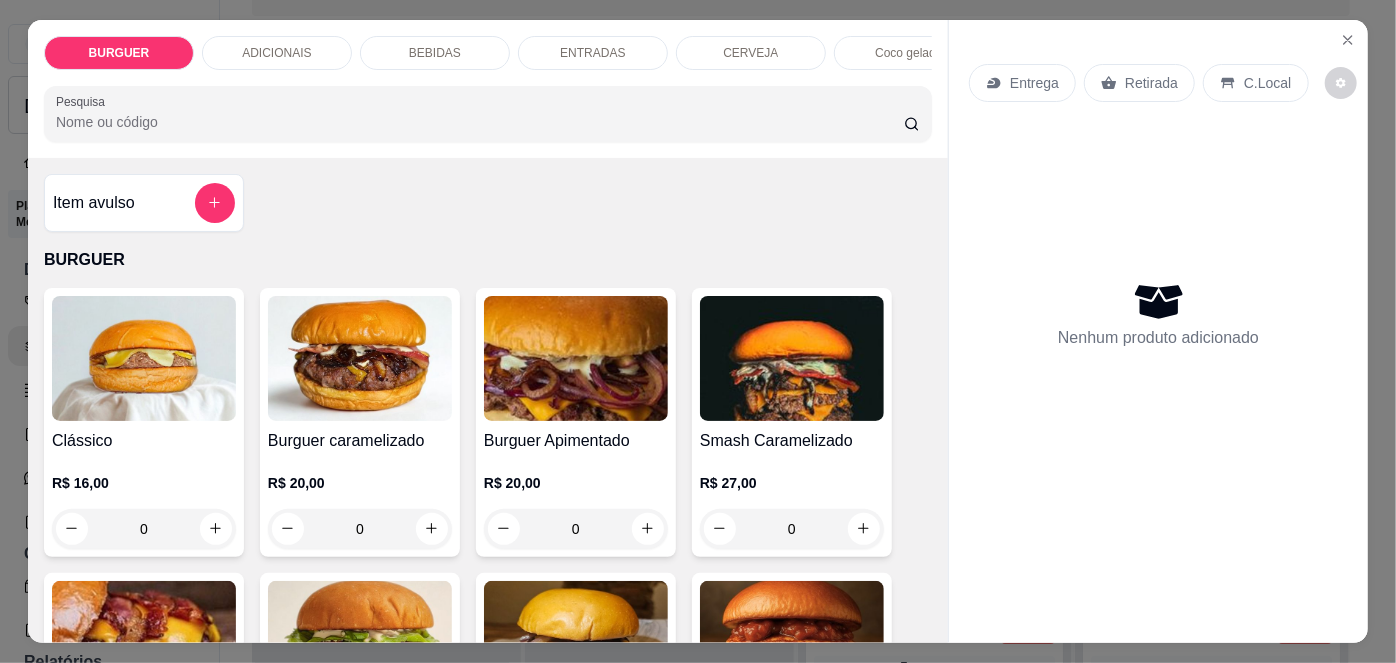 click at bounding box center [144, 358] 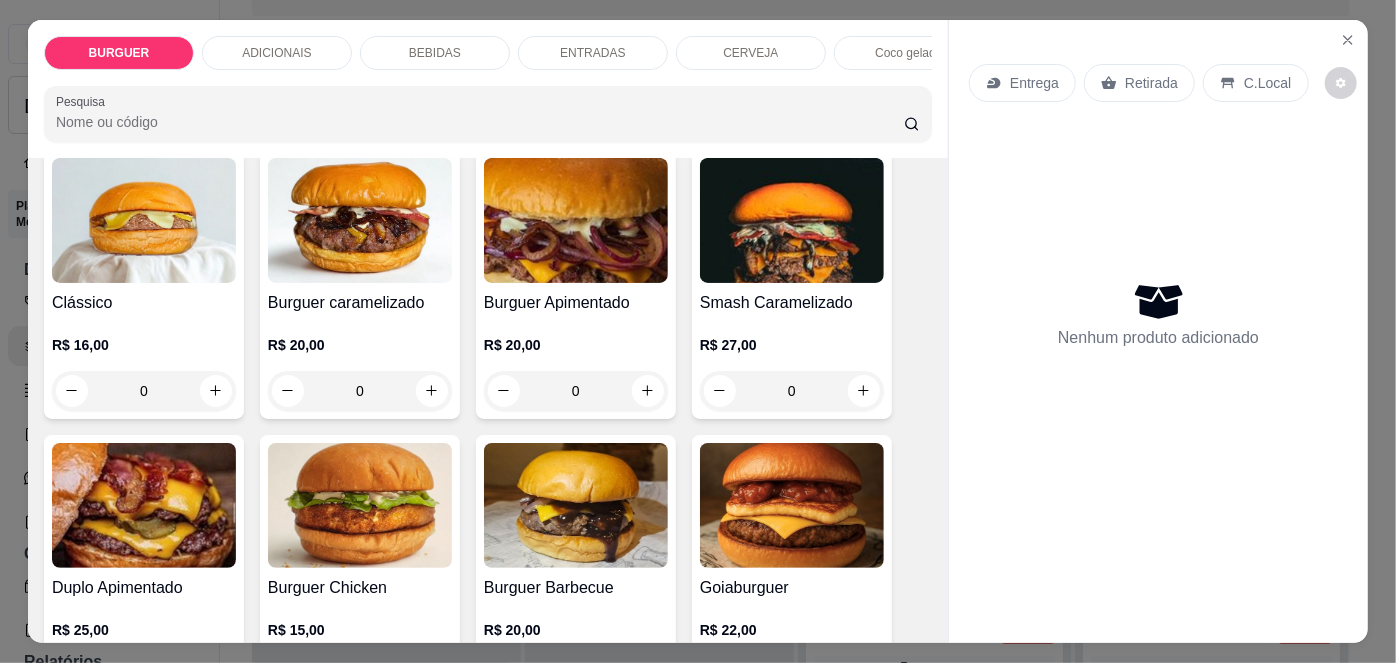 scroll, scrollTop: 145, scrollLeft: 0, axis: vertical 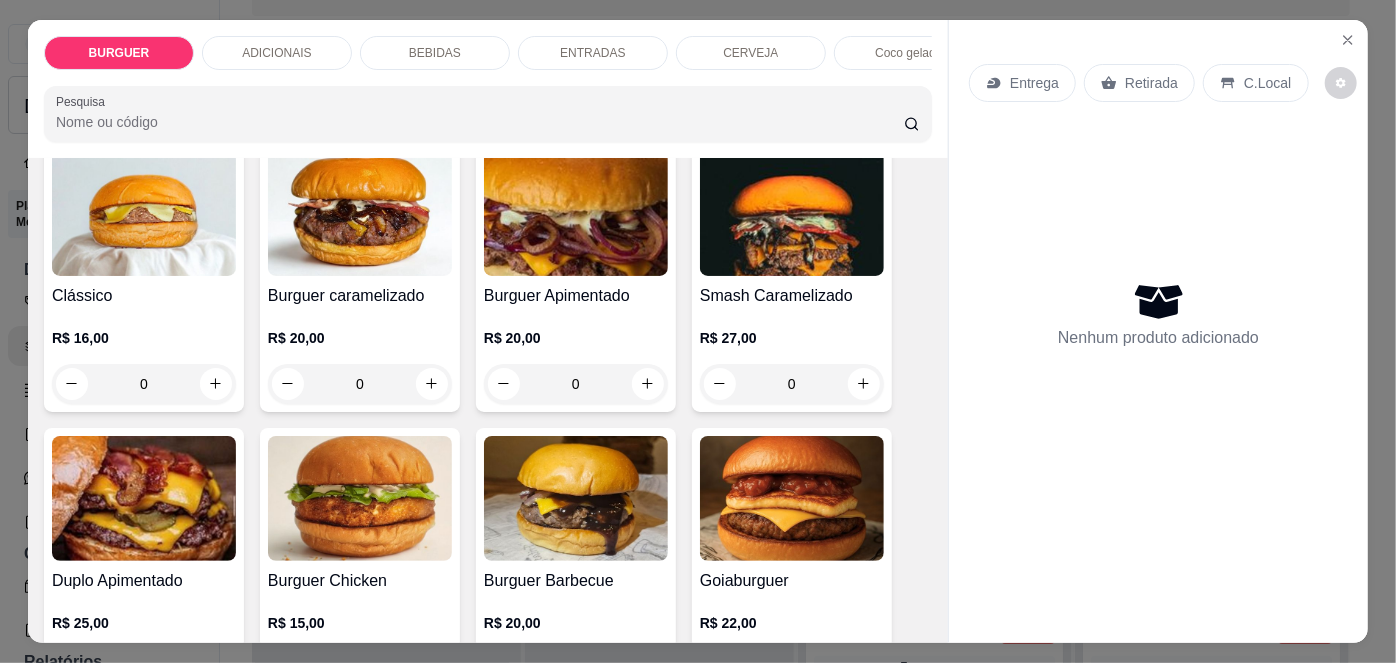 click on "0" at bounding box center [576, 384] 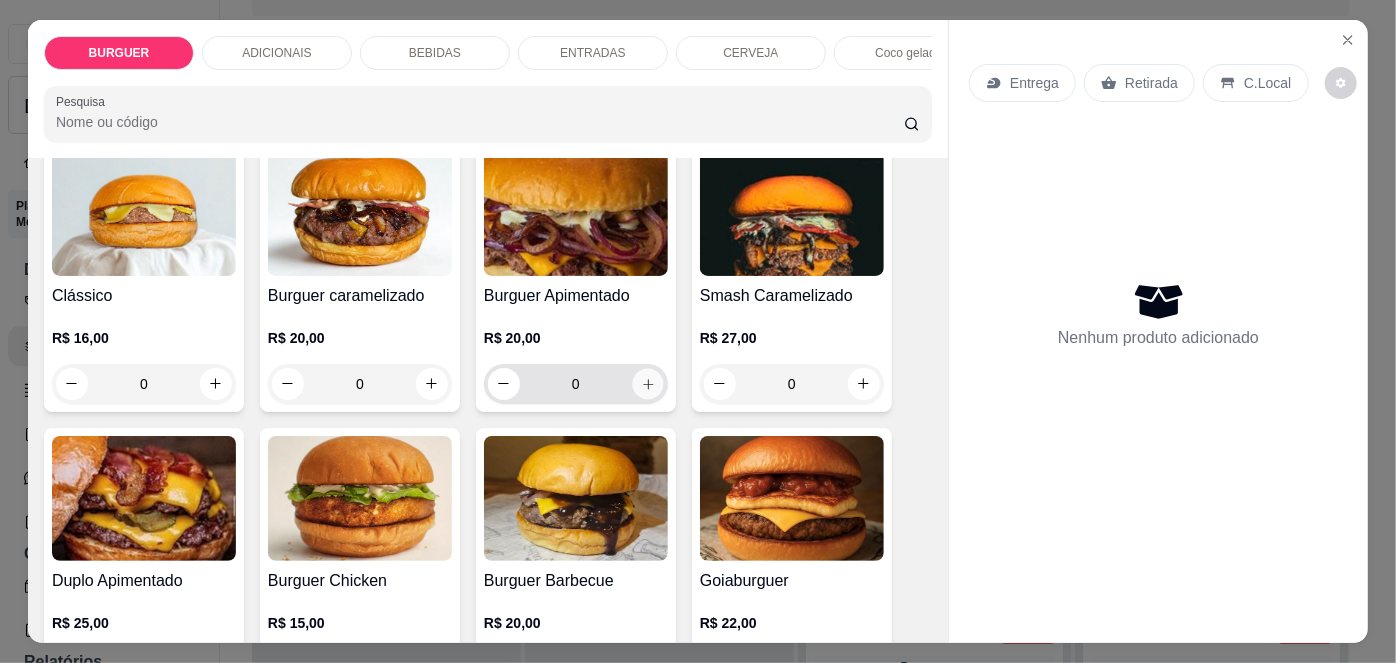 click 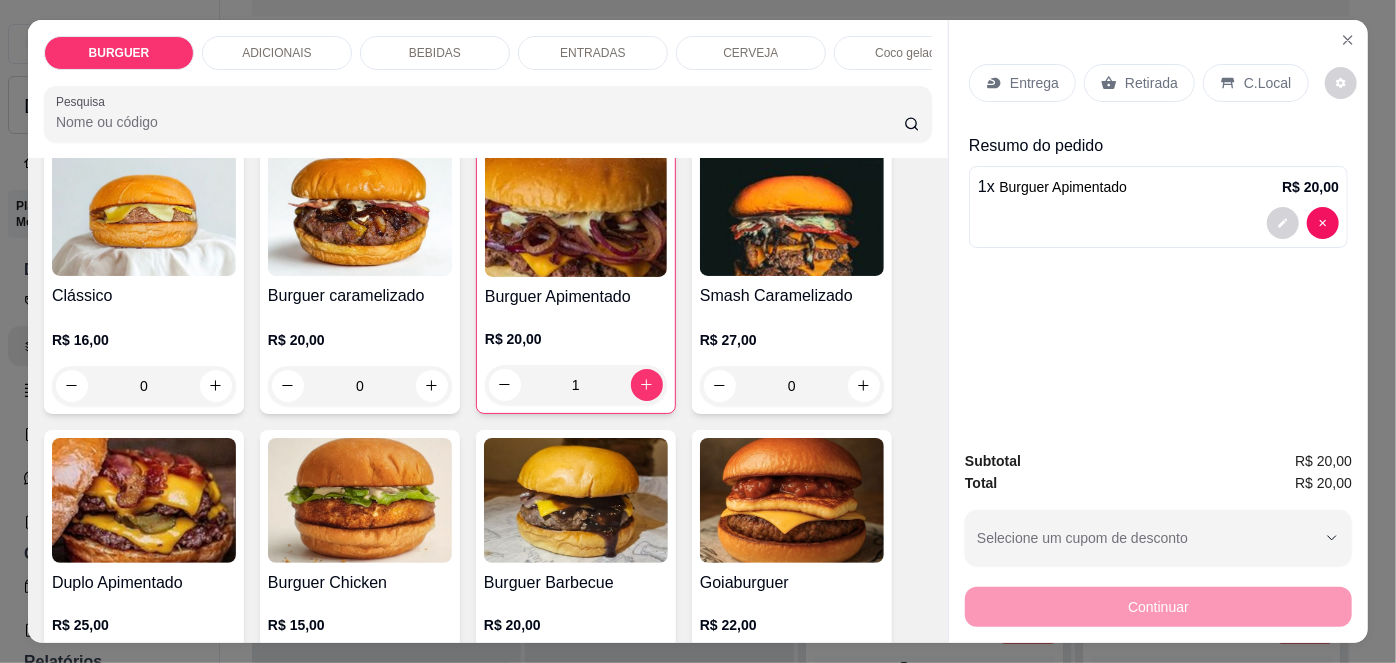 scroll, scrollTop: 181, scrollLeft: 0, axis: vertical 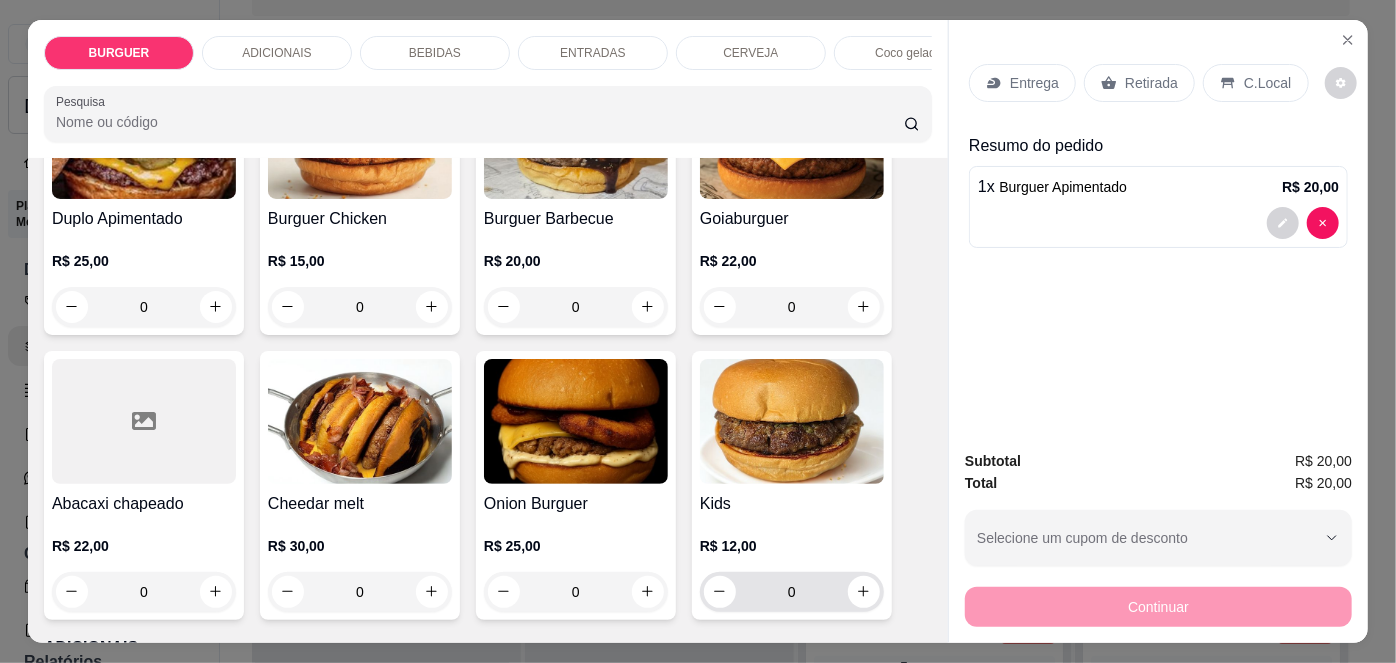 click on "0" at bounding box center (792, 592) 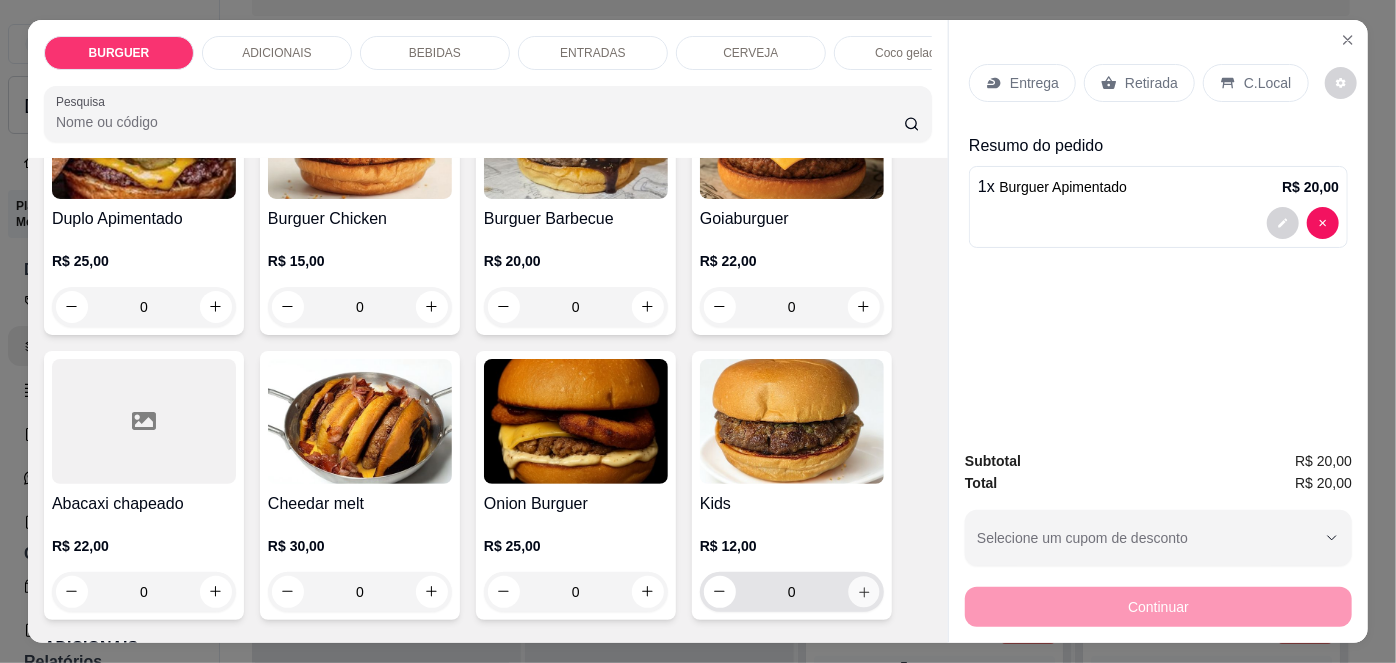 click 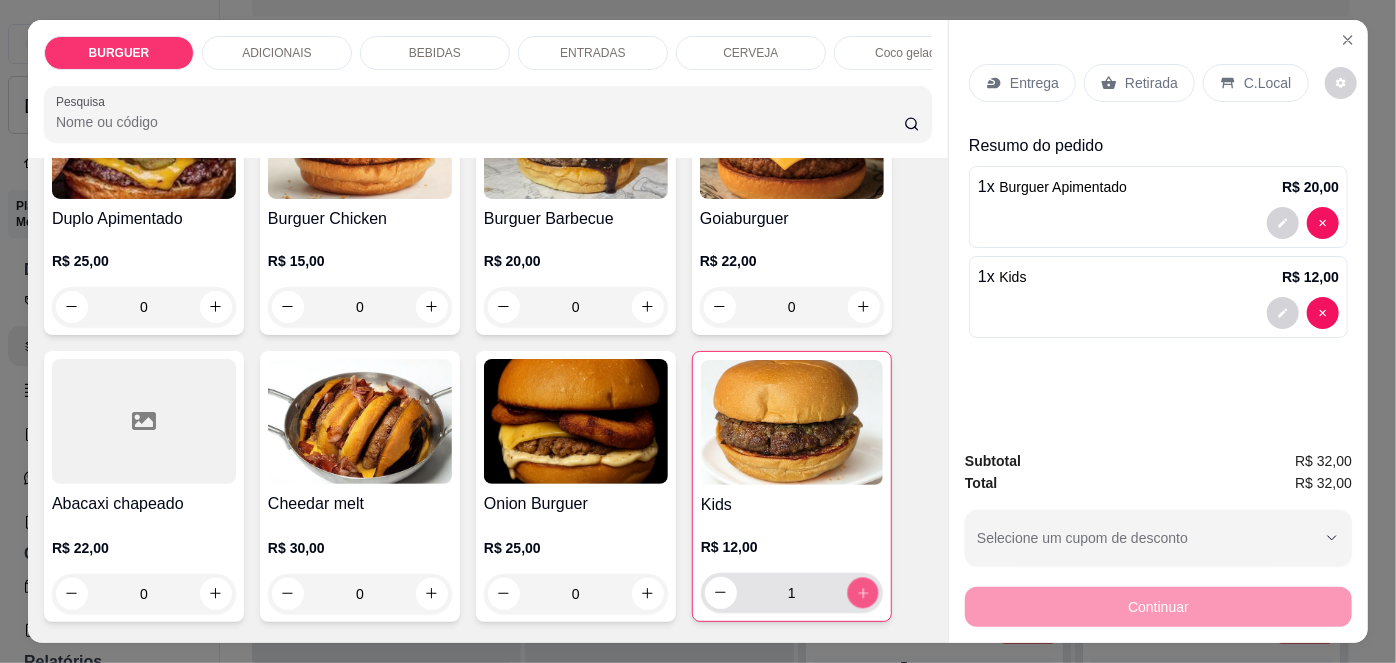click 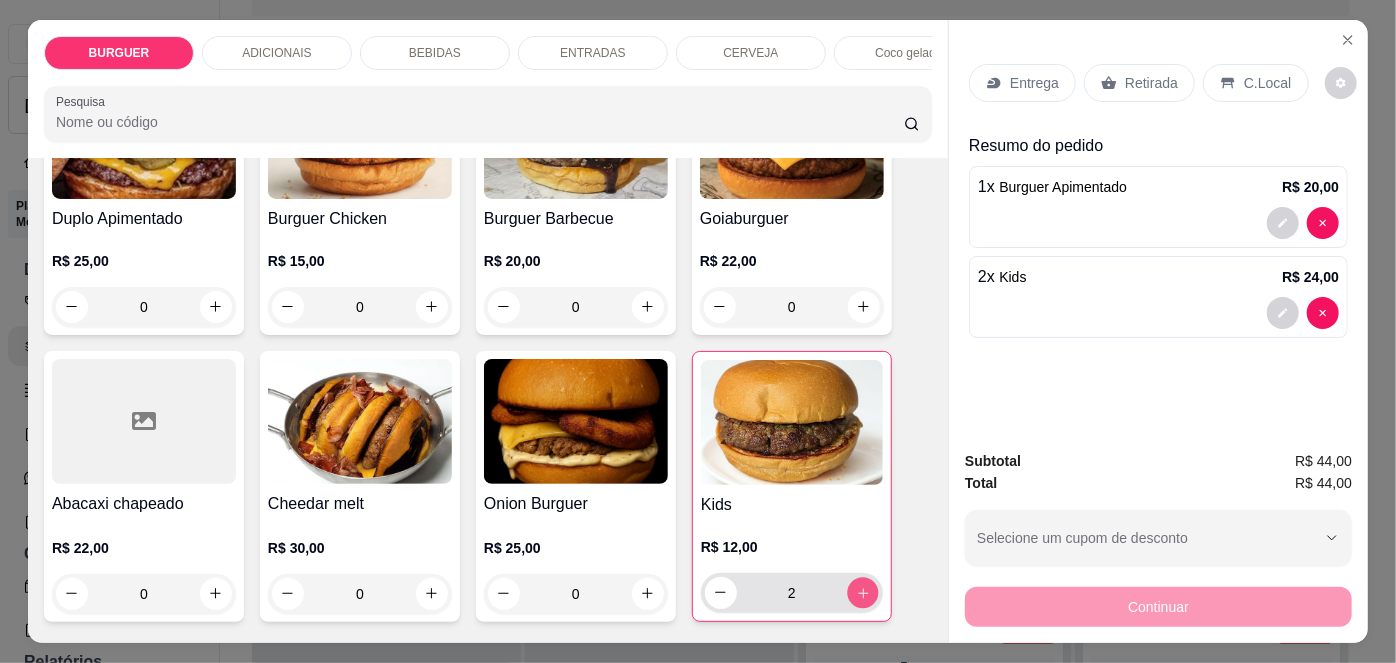 click 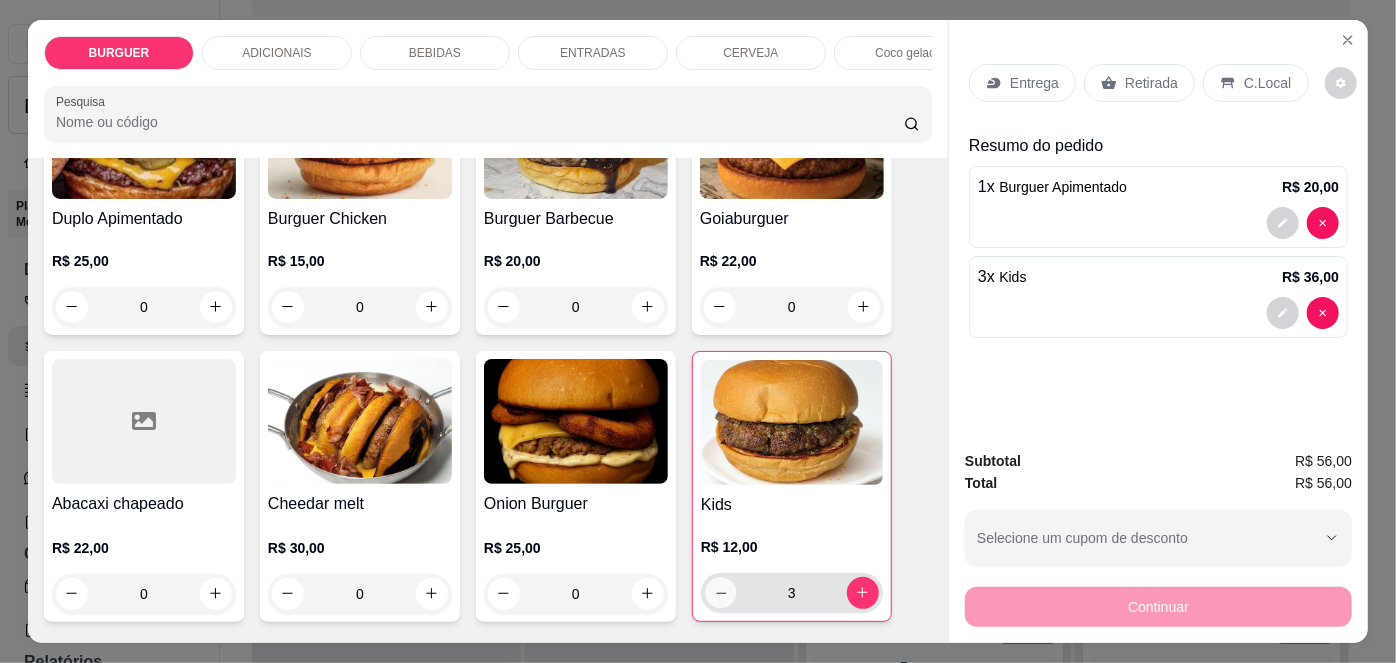 click at bounding box center [720, 592] 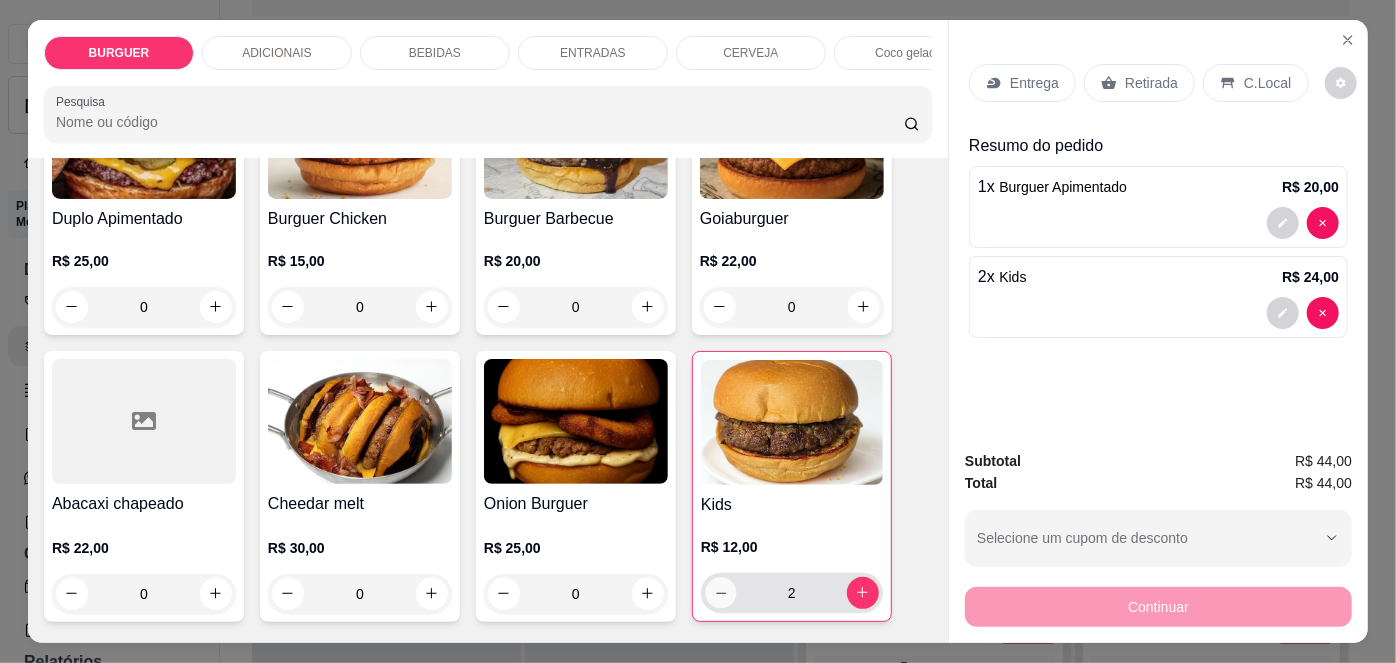 click at bounding box center [720, 592] 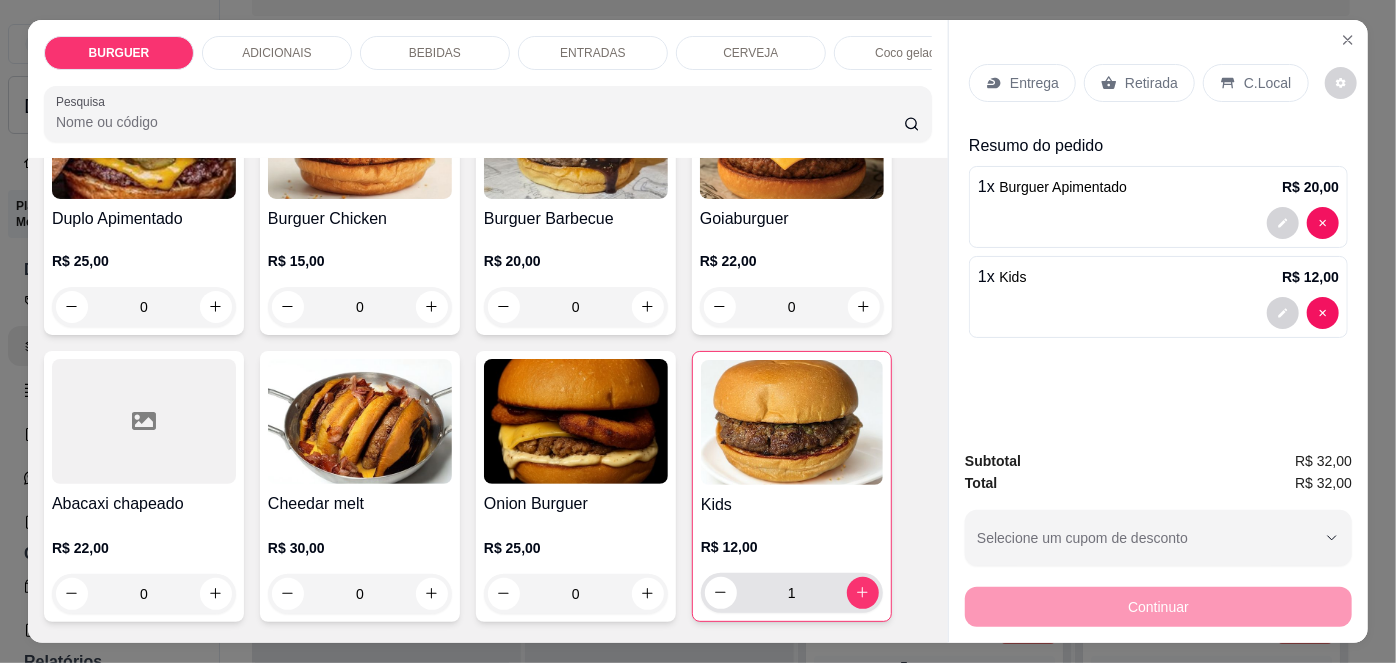 click on "1" at bounding box center (792, 593) 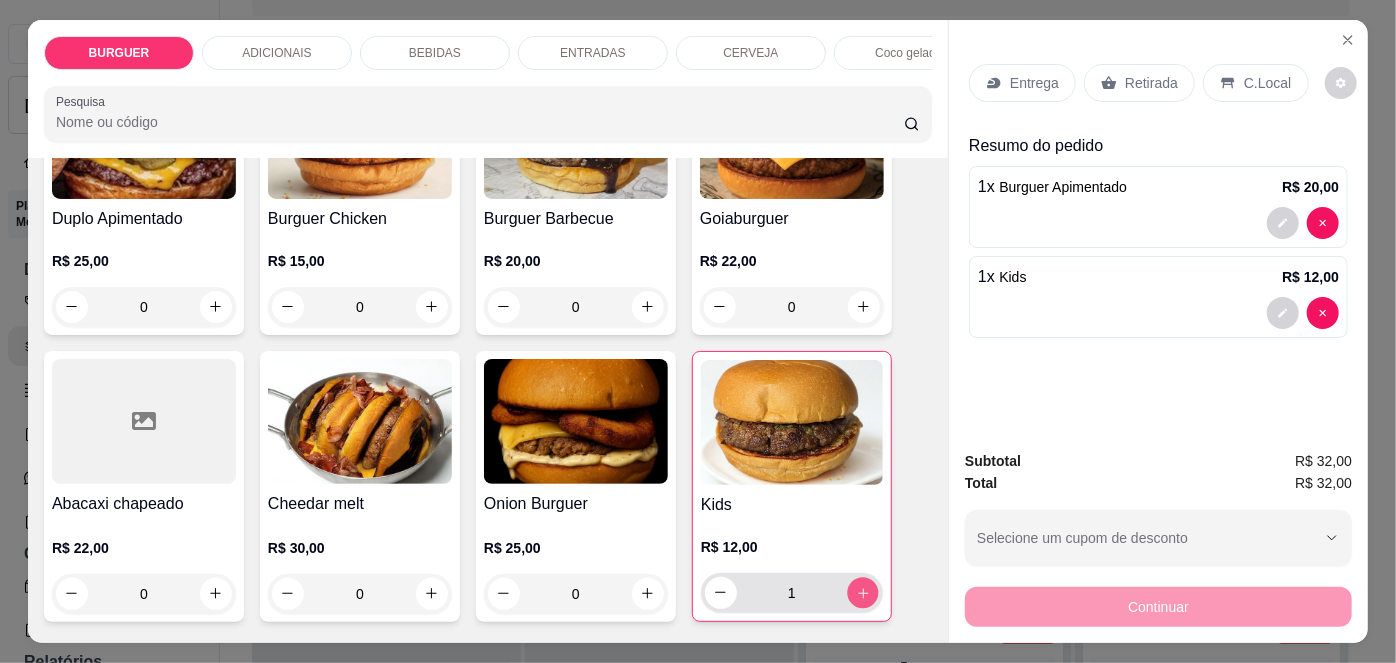 click at bounding box center (862, 592) 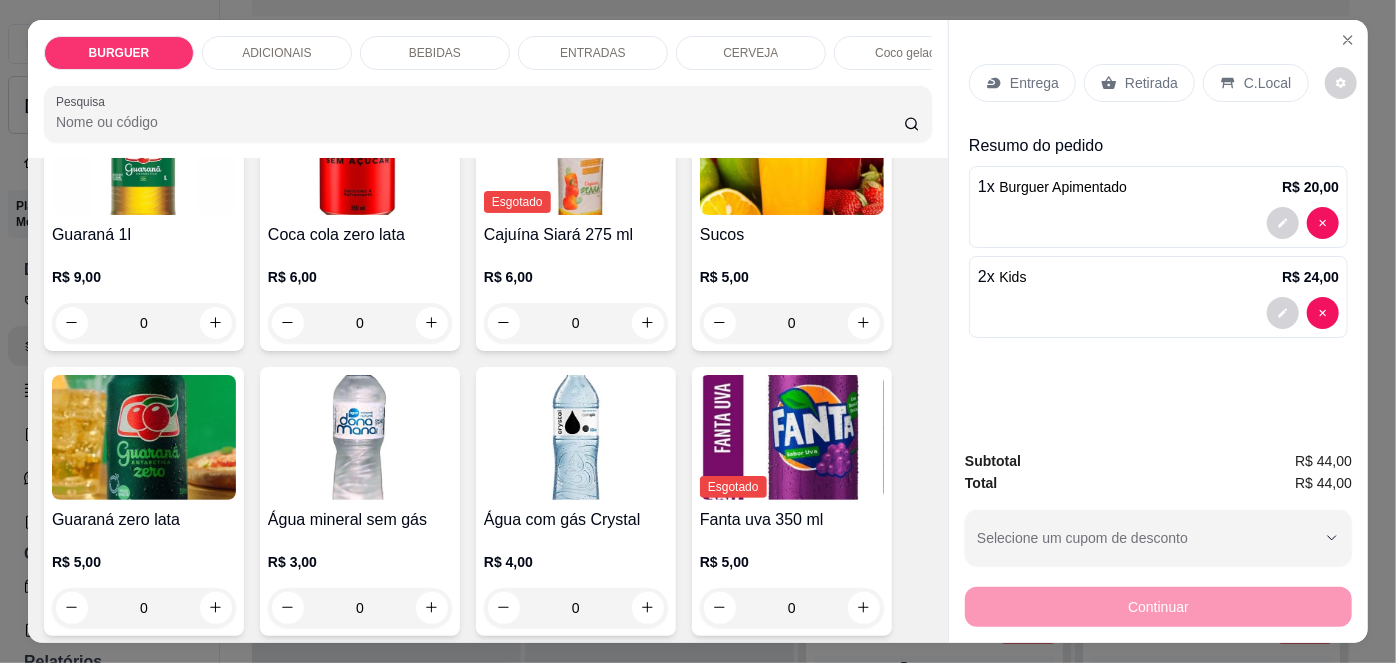 scroll, scrollTop: 2036, scrollLeft: 0, axis: vertical 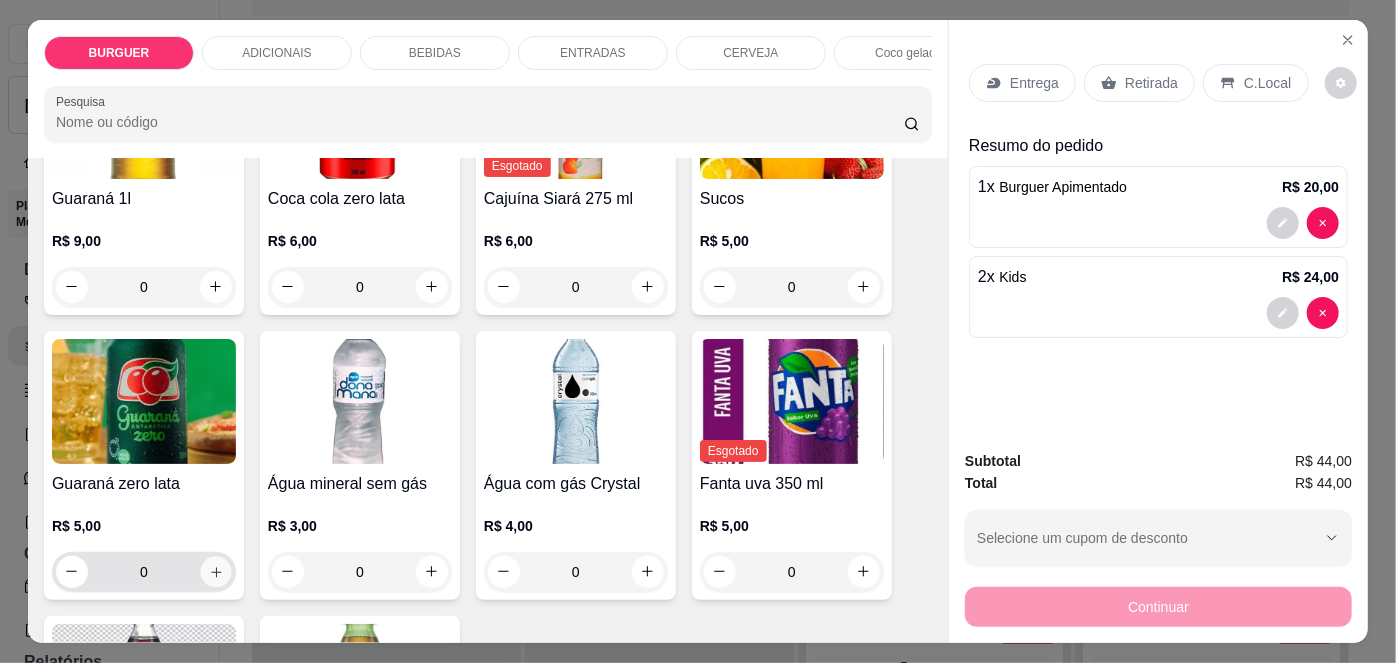 click 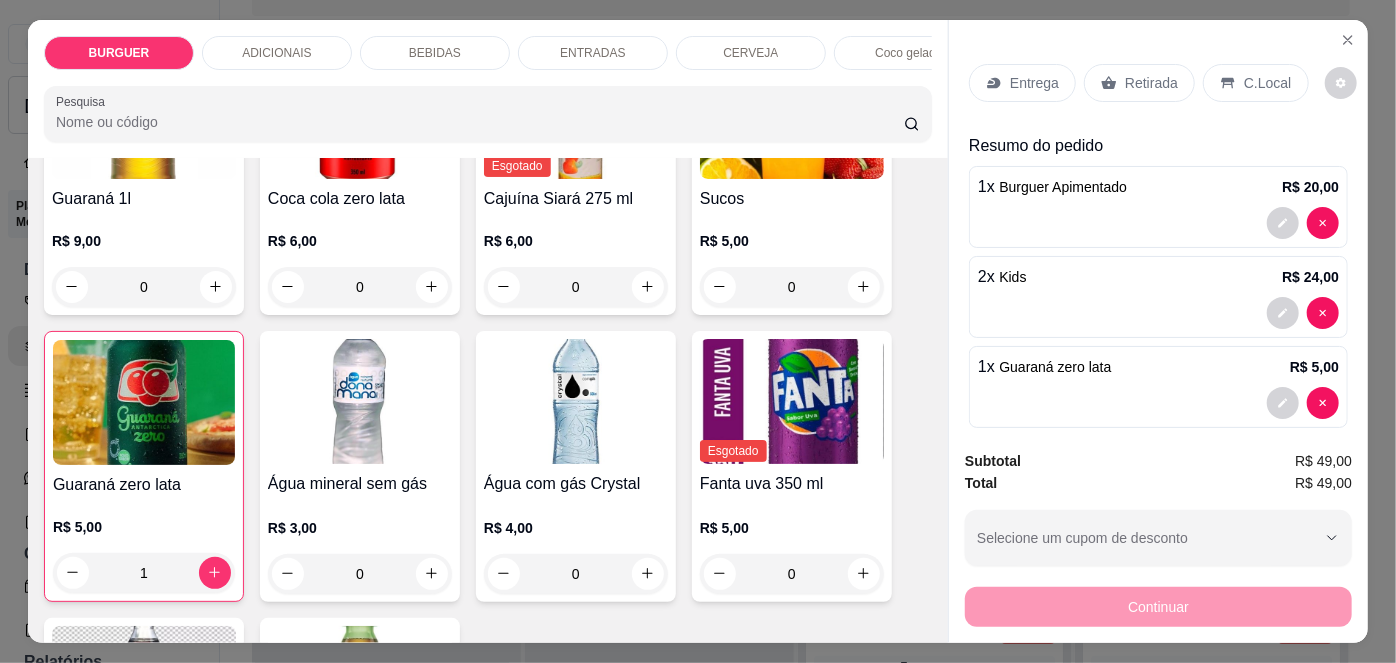 click on "Retirada" at bounding box center [1151, 83] 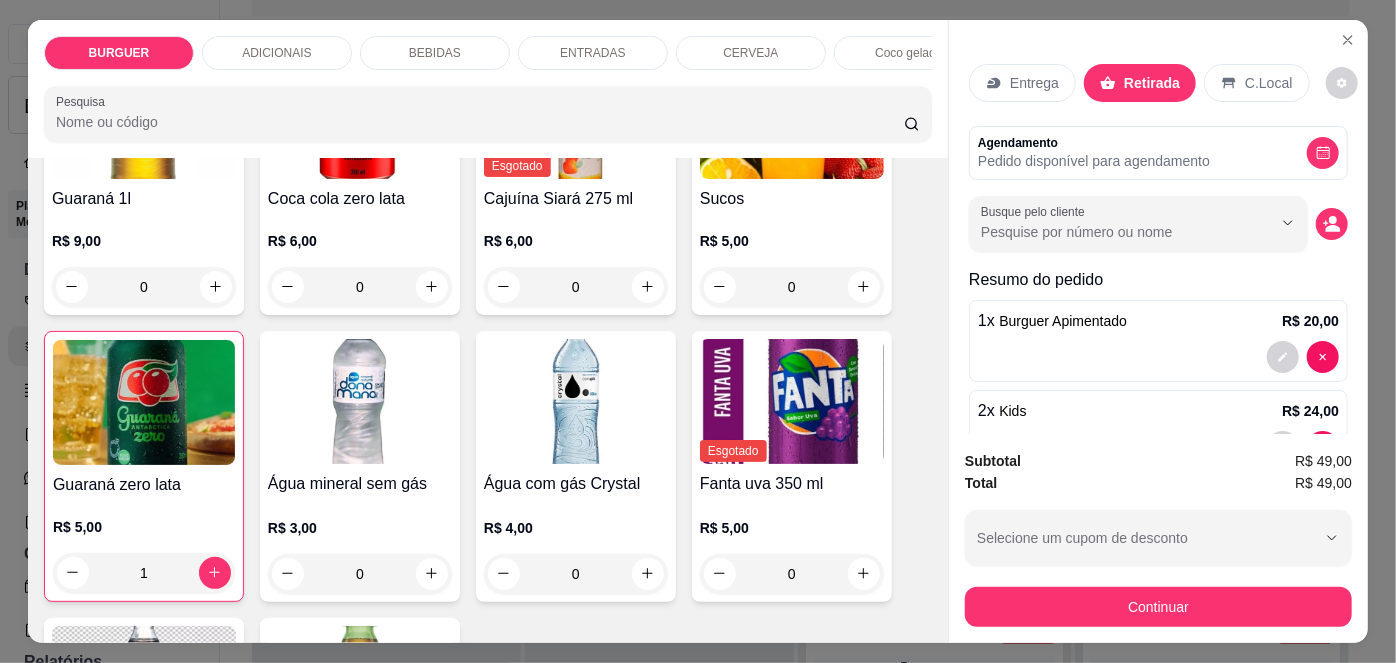 click on "Entrega" at bounding box center (1022, 83) 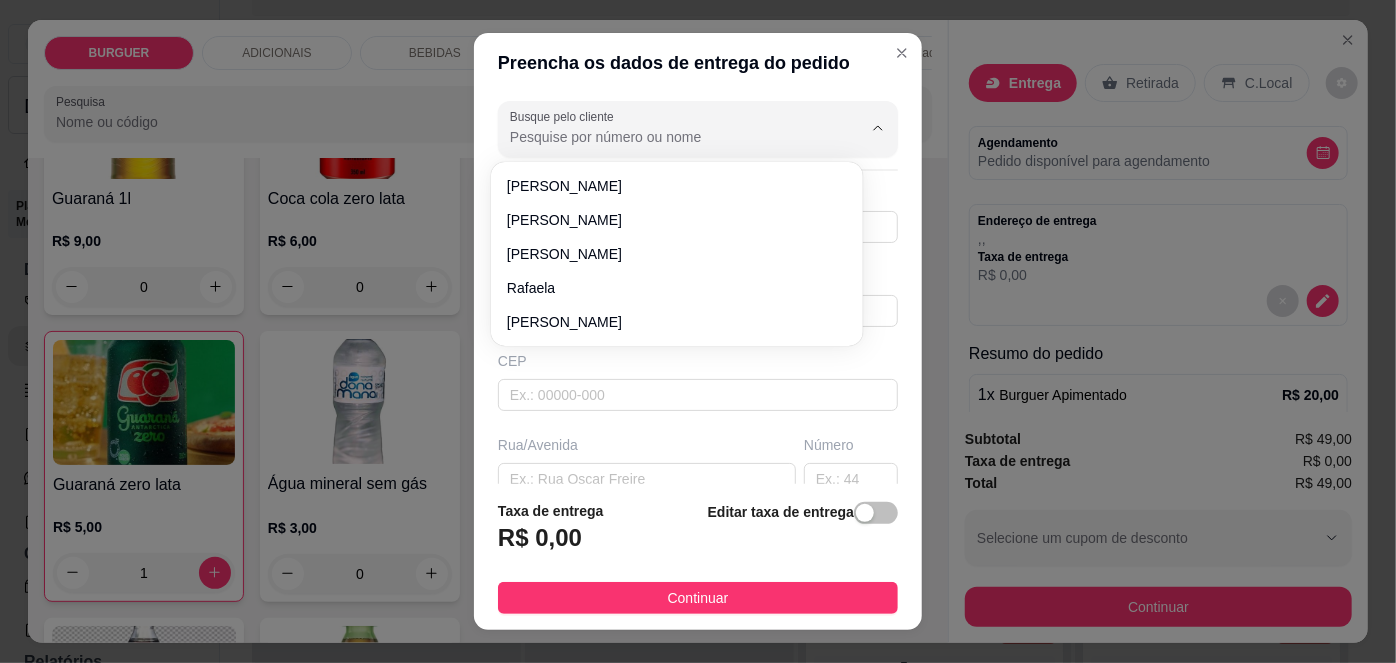click on "Busque pelo cliente" at bounding box center [670, 137] 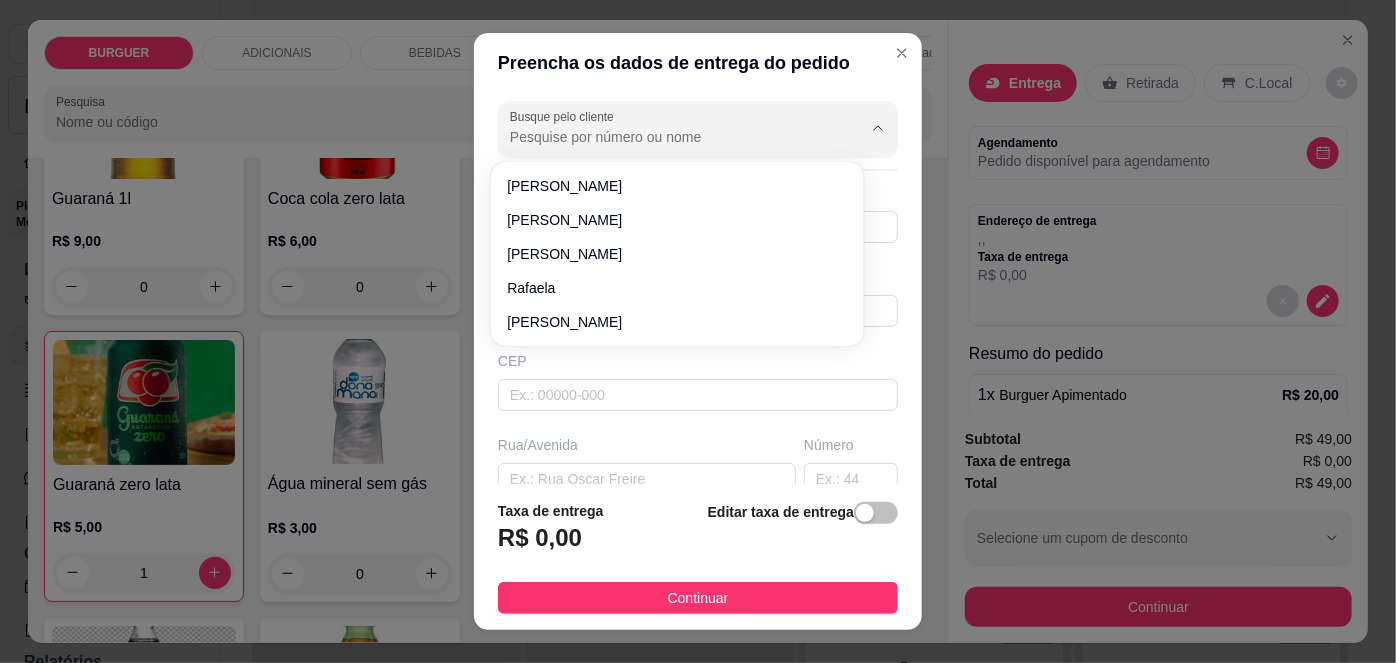 click on "Busque pelo cliente" at bounding box center (670, 137) 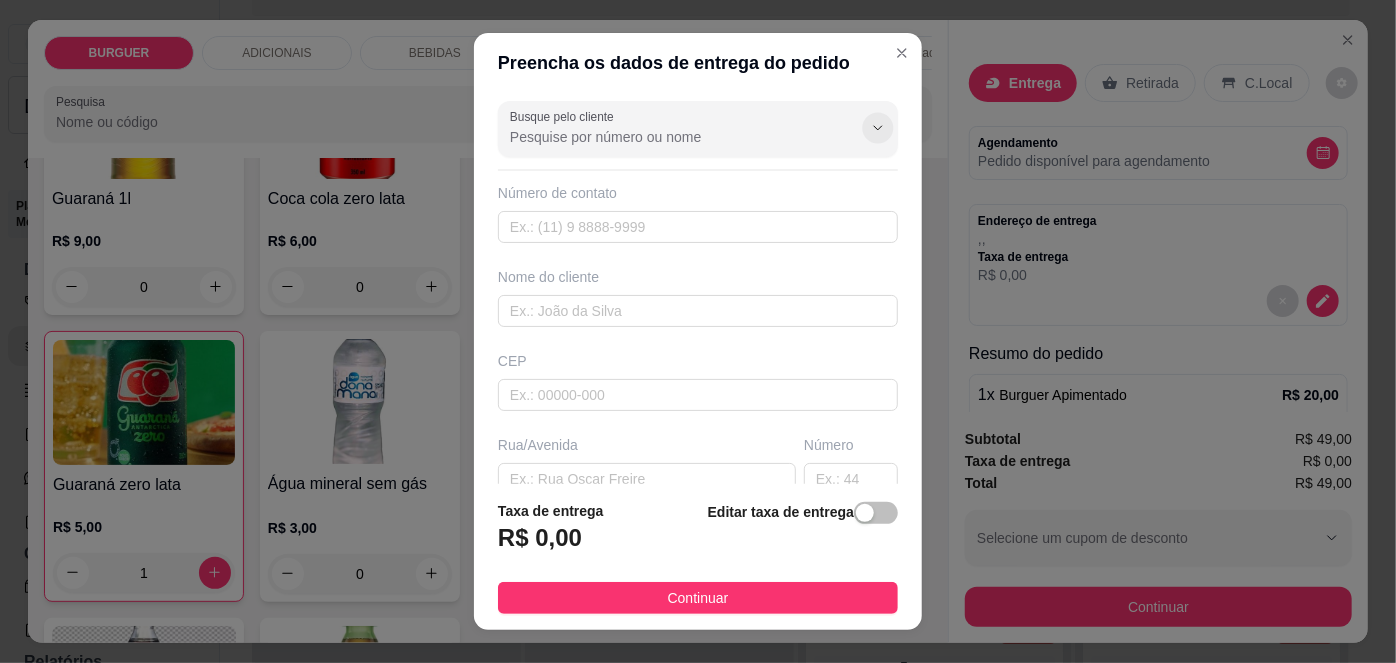 click 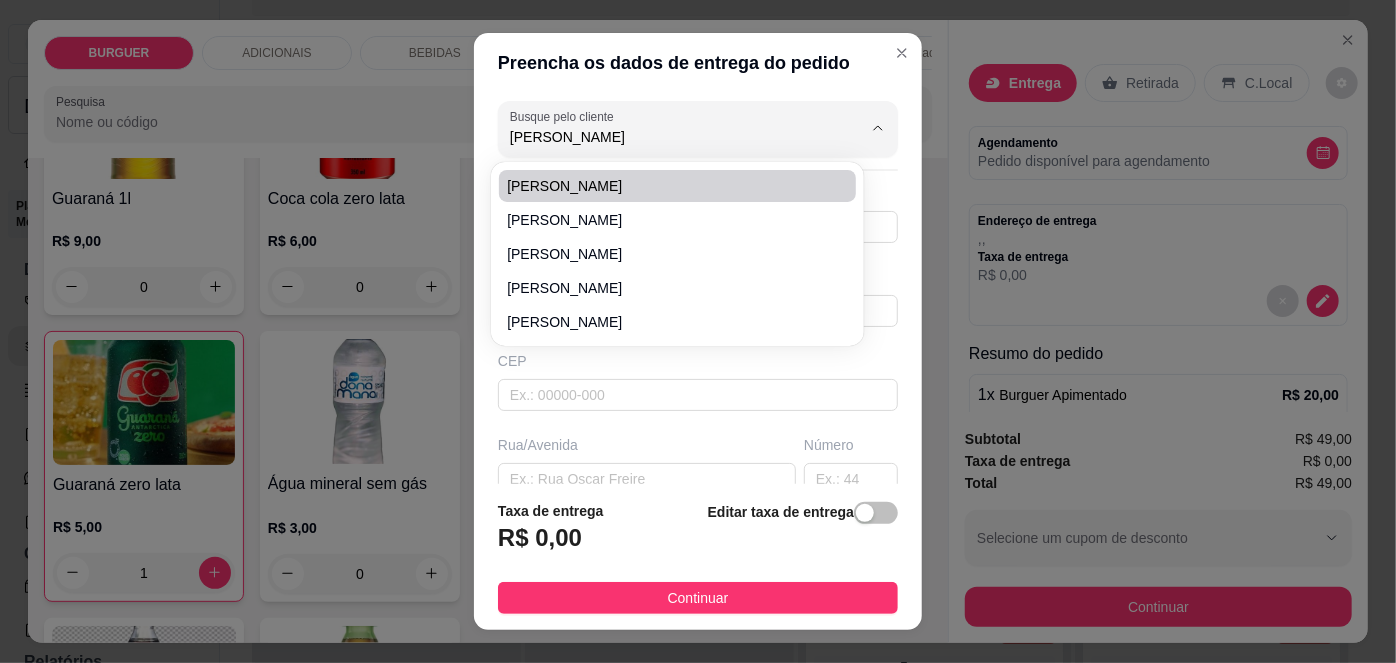 click on "[PERSON_NAME]" at bounding box center (667, 186) 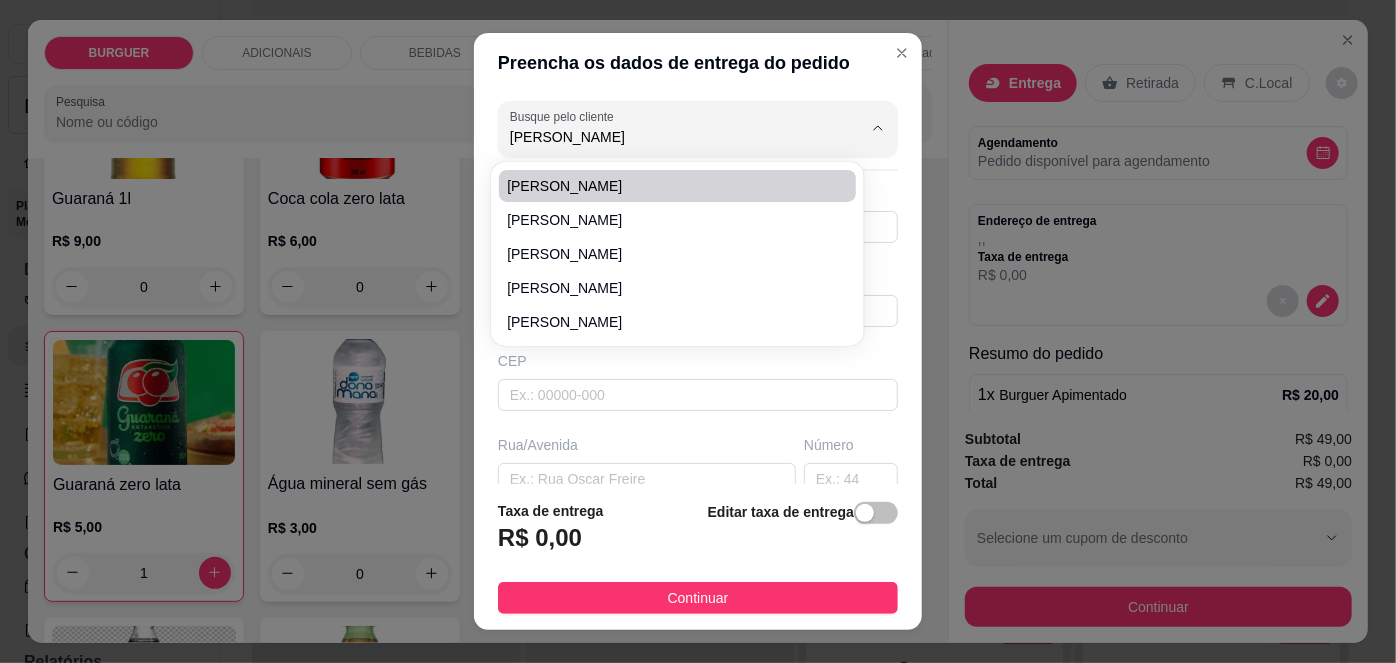 type on "[PERSON_NAME]" 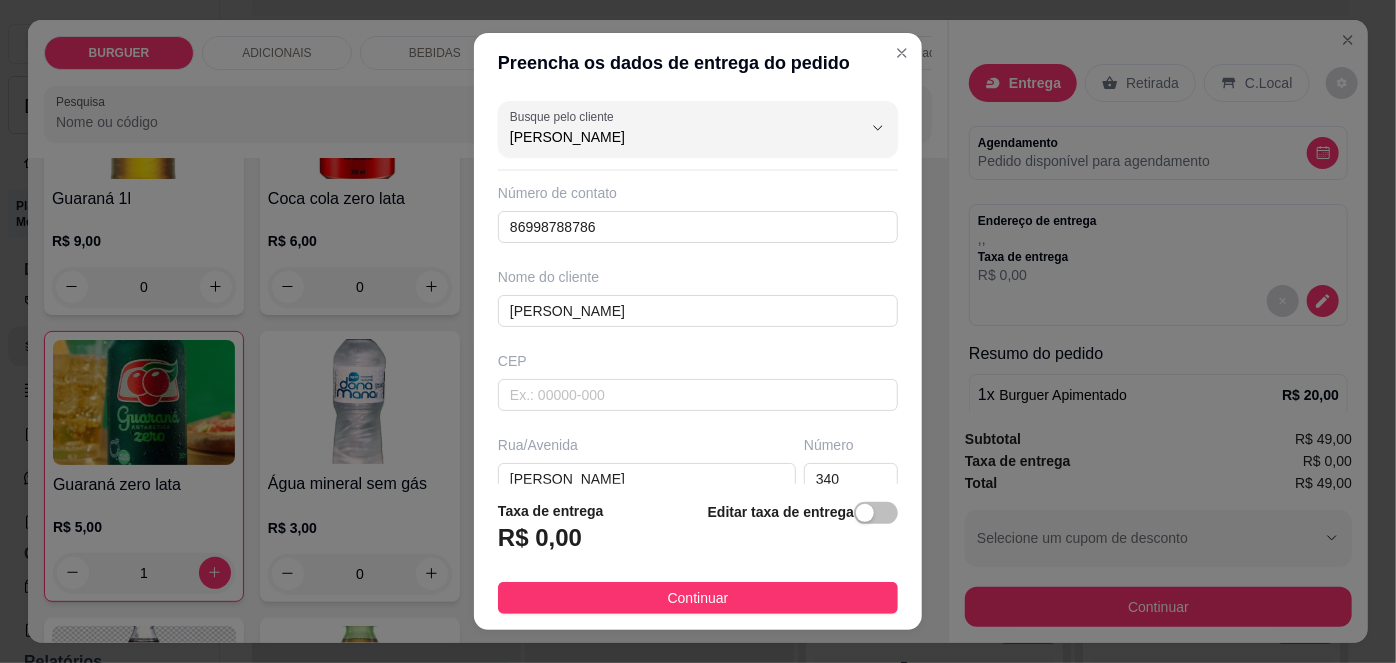 type on "[PERSON_NAME]" 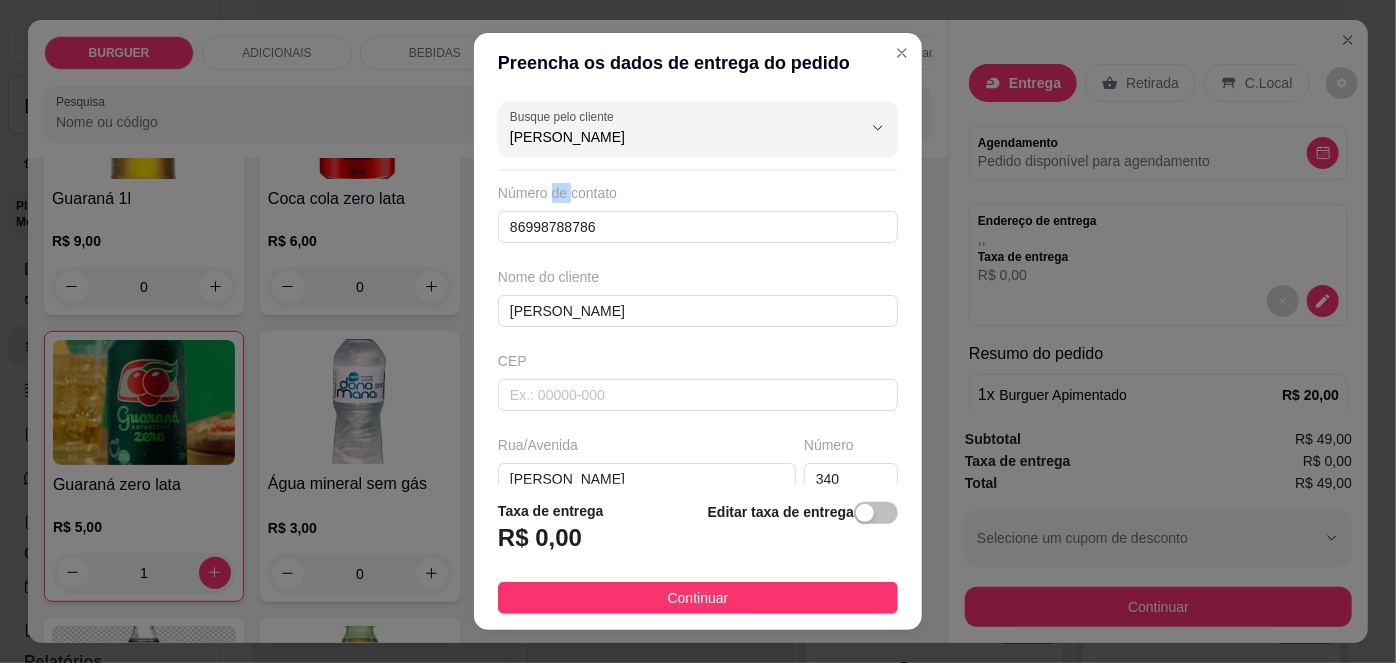 click on "Número de contato" at bounding box center [698, 193] 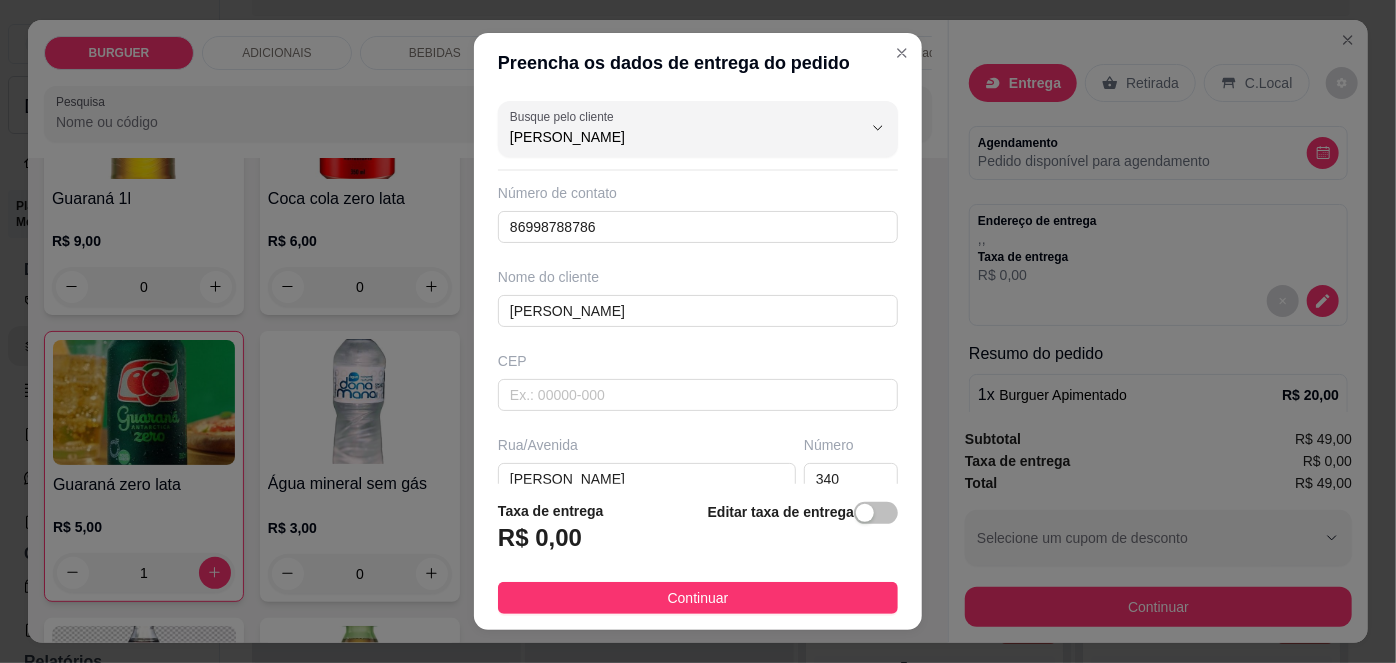 click on "Número de contato" at bounding box center (698, 193) 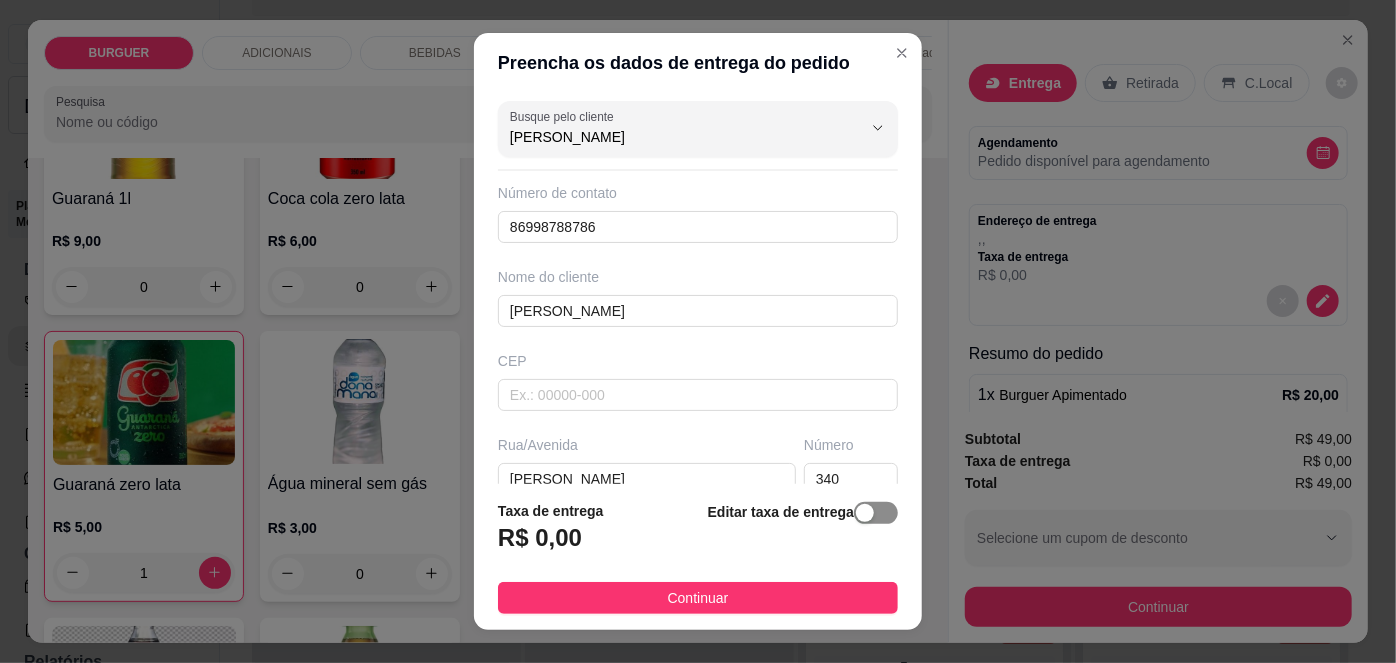 click at bounding box center (865, 513) 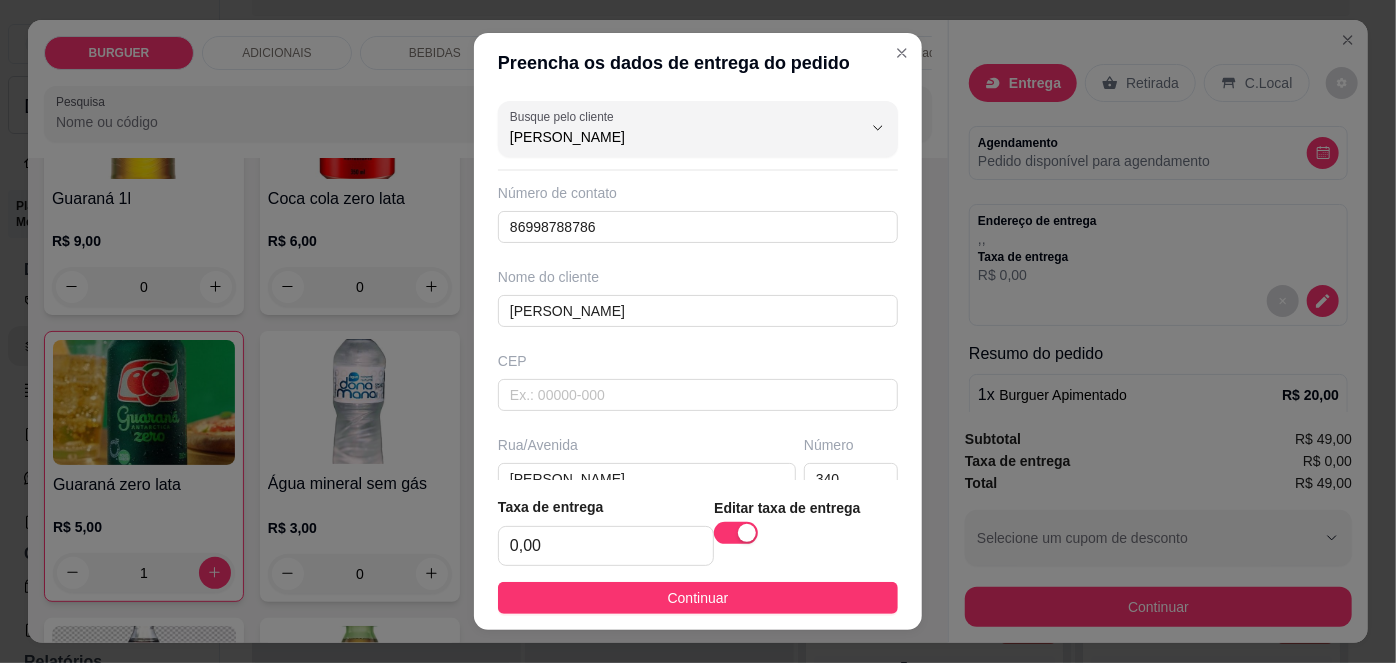 click on "Editar taxa de entrega" at bounding box center [806, 531] 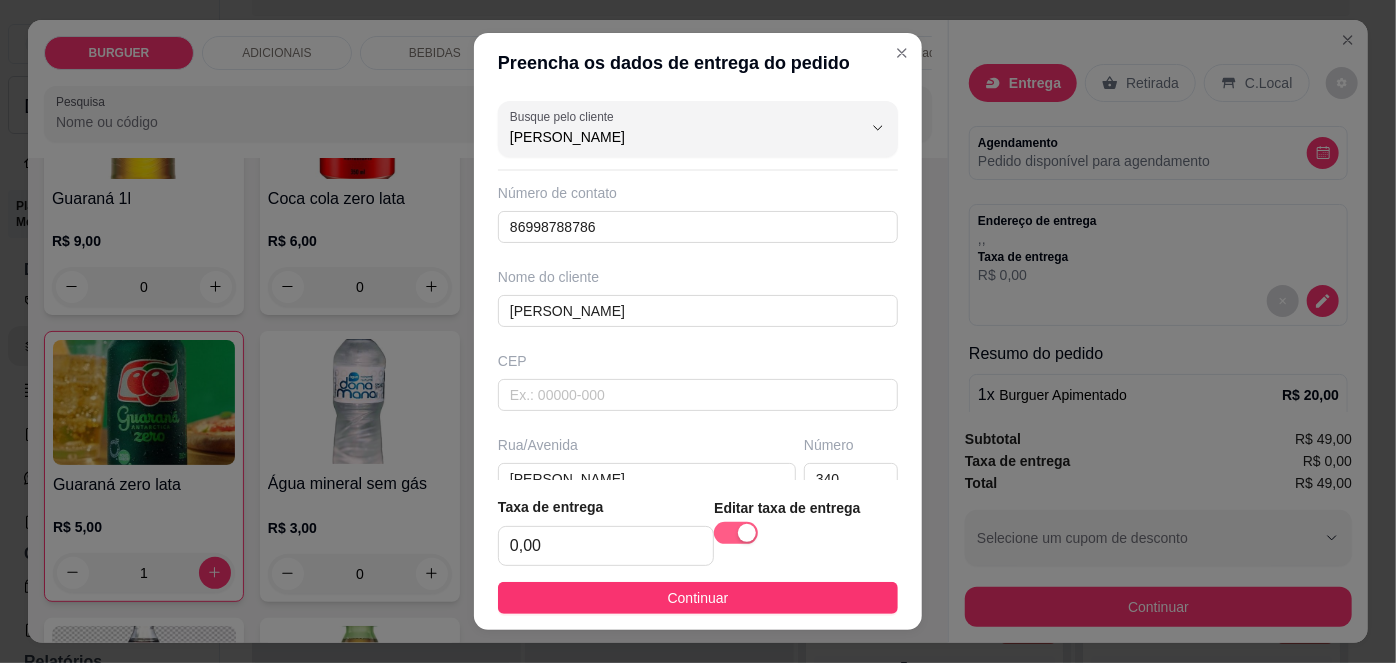 click at bounding box center (747, 533) 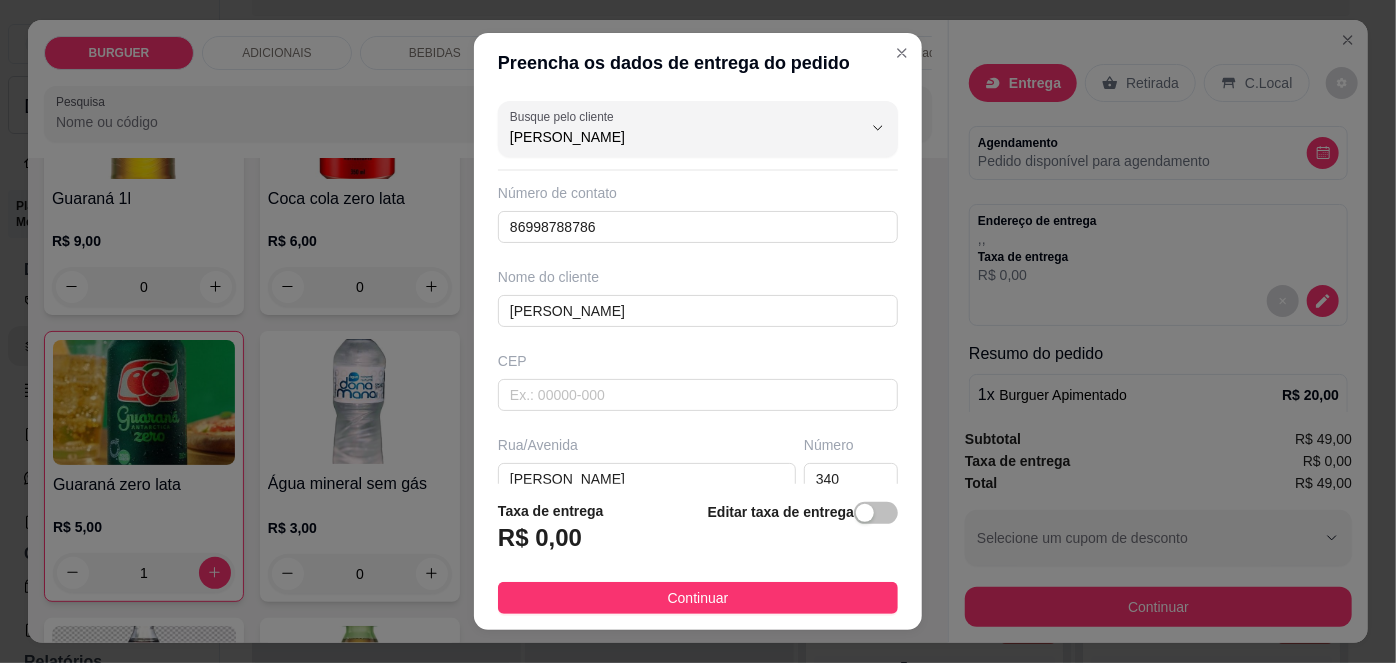 click on "Taxa de entrega R$ 0,00 Editar taxa de entrega  Continuar" at bounding box center [698, 557] 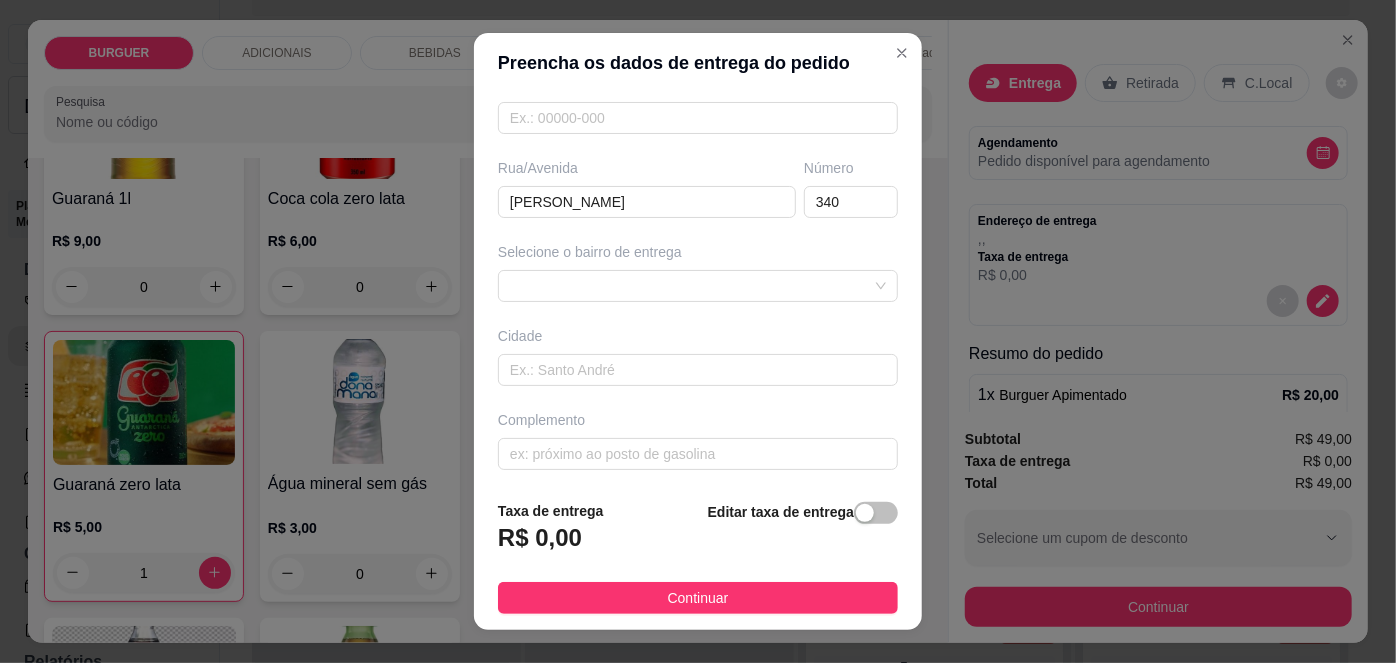 scroll, scrollTop: 279, scrollLeft: 0, axis: vertical 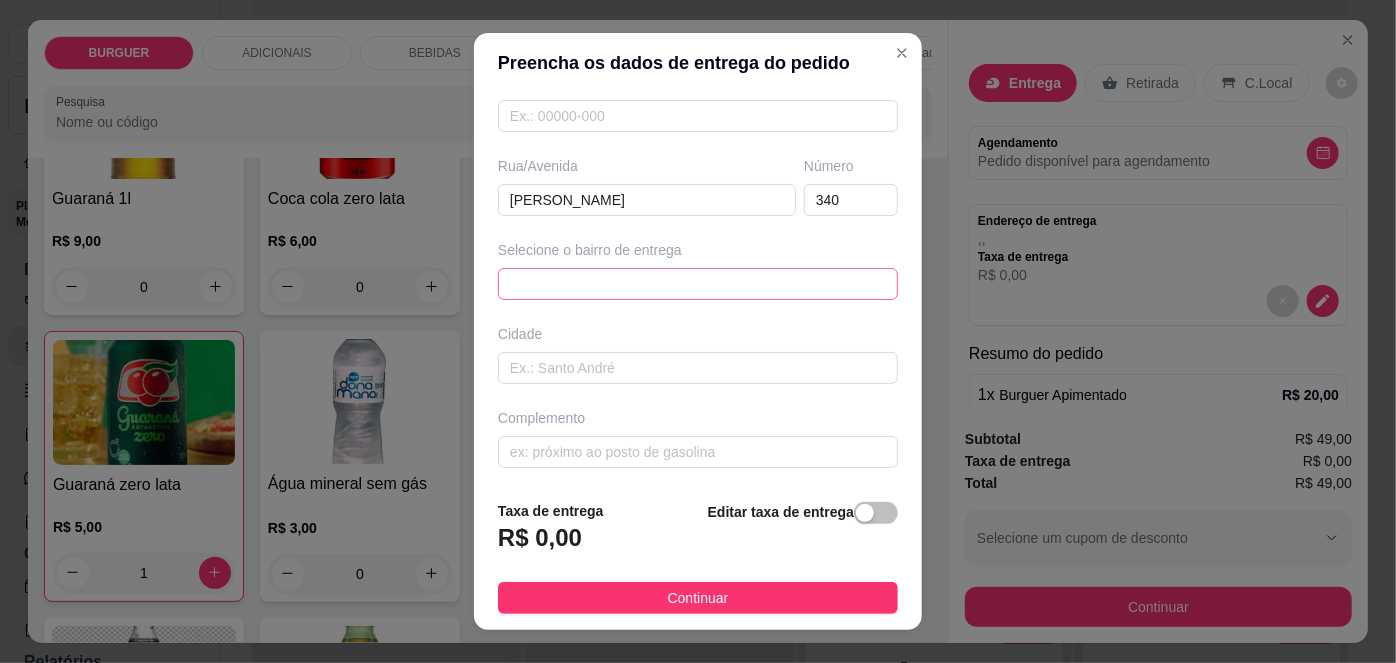 click on "67d0a9f2ac621123795caa57 67d0aa4c10a7c36e1d729bd0 [PERSON_NAME] - ESPERANTINA -  R$ 5,00 Chapadinha sul - ESPERANTINA -  R$ 3,00 [GEOGRAPHIC_DATA] - [GEOGRAPHIC_DATA] -  R$ 3,00 Centro - Esperantina -  R$ 3,00 Bezerrão - Esperantina -  R$ 4,00 [GEOGRAPHIC_DATA]  - [GEOGRAPHIC_DATA]  -  R$ 5,00 Bela vista - Batalha  -  R$ 5,00 [GEOGRAPHIC_DATA]  - [GEOGRAPHIC_DATA]  -  R$ 4,00 Varjota - Esperantina  -  R$ 6,00 Novo milênio - Esperantina -  R$ 4,00" at bounding box center (698, 284) 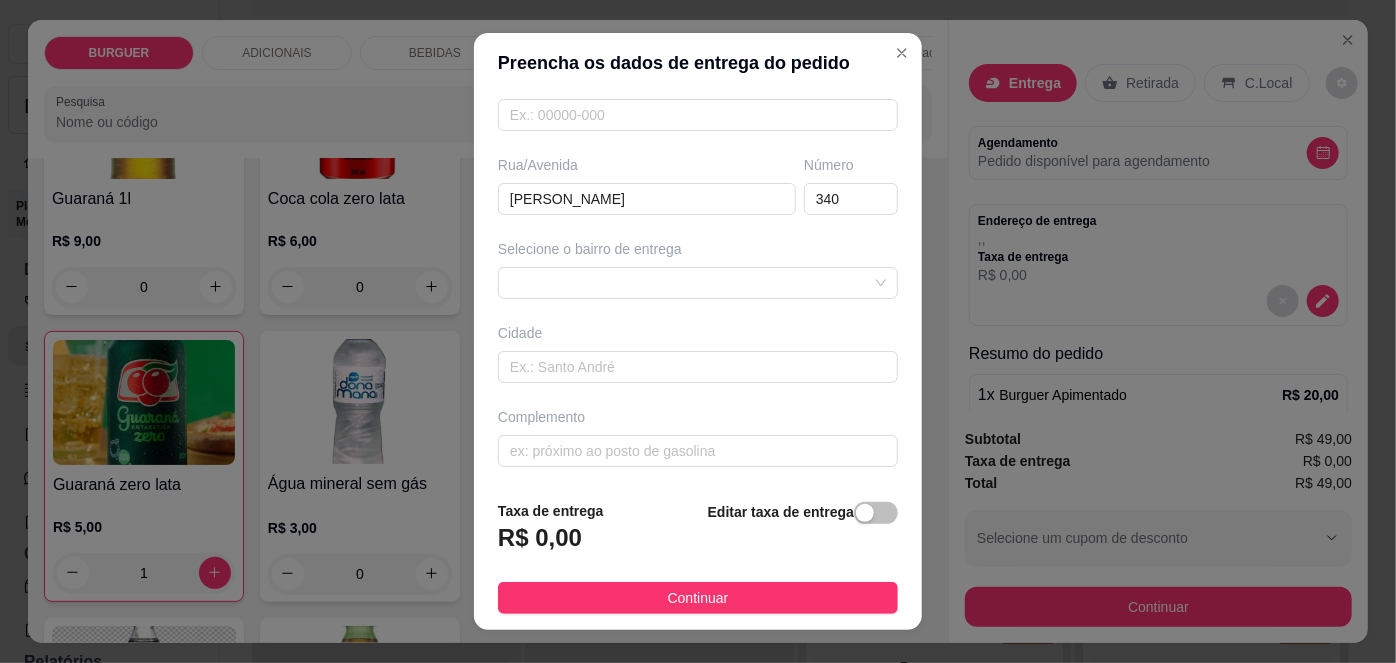 scroll, scrollTop: 279, scrollLeft: 0, axis: vertical 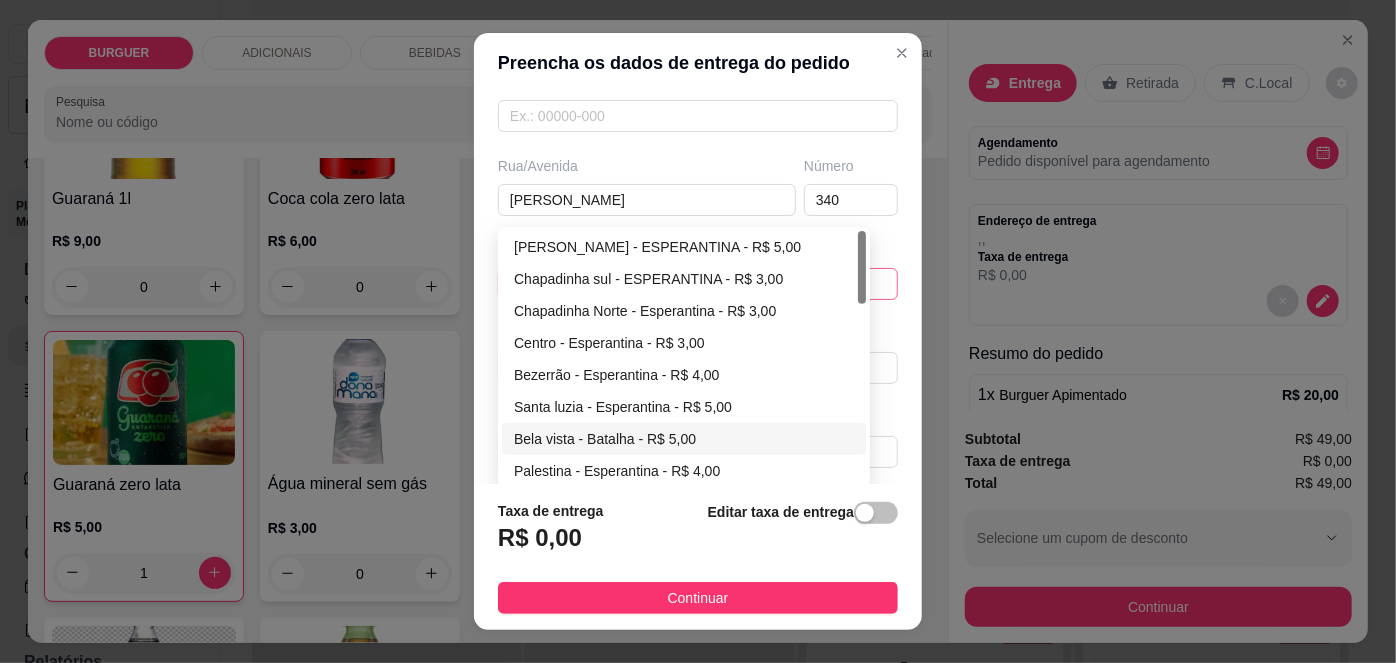 click on "67d0ab4c10a7c36e1d729bdc 67d0abe110a7c36e1d729bdf 67d0ac0010a7c36e1d729be2 [PERSON_NAME] - ESPERANTINA -  R$ 5,00 Chapadinha sul - ESPERANTINA -  R$ 3,00 Chapadinha Norte - Esperantina -  R$ 3,00 Centro - Esperantina -  R$ 3,00 Bezerrão - Esperantina -  R$ 4,00 [GEOGRAPHIC_DATA]  - Esperantina  -  R$ 5,00 Bela vista - Batalha  -  R$ 5,00 [GEOGRAPHIC_DATA]  - Esperantina  -  R$ 4,00 Varjota - Esperantina  -  R$ 6,00 Novo milênio - Esperantina -  R$ 4,00" at bounding box center (698, 284) 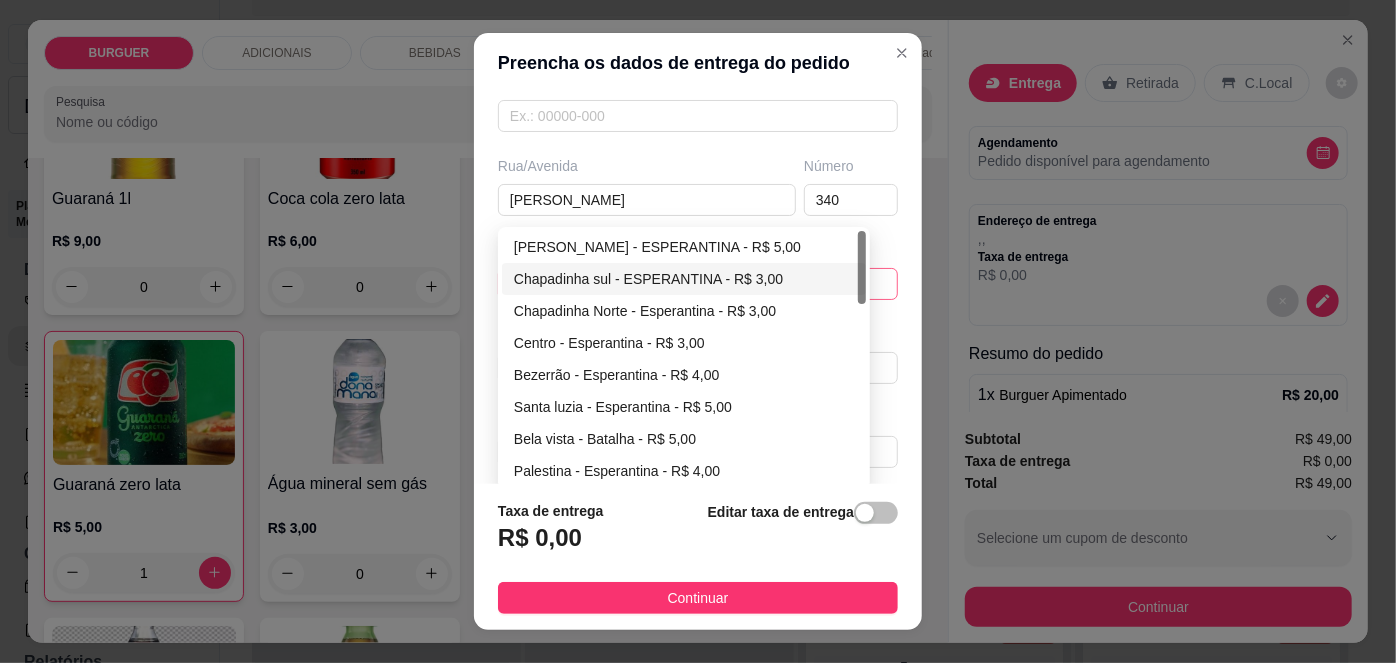 click at bounding box center [862, 267] 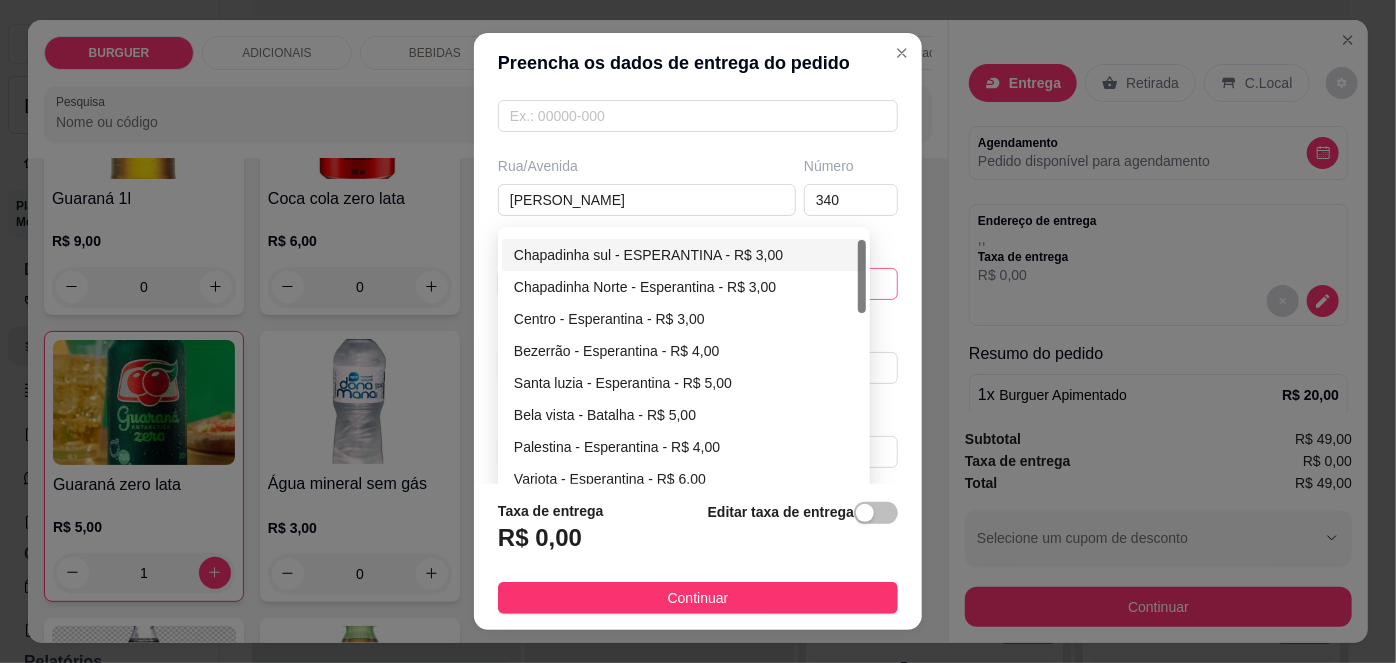 scroll, scrollTop: 42, scrollLeft: 0, axis: vertical 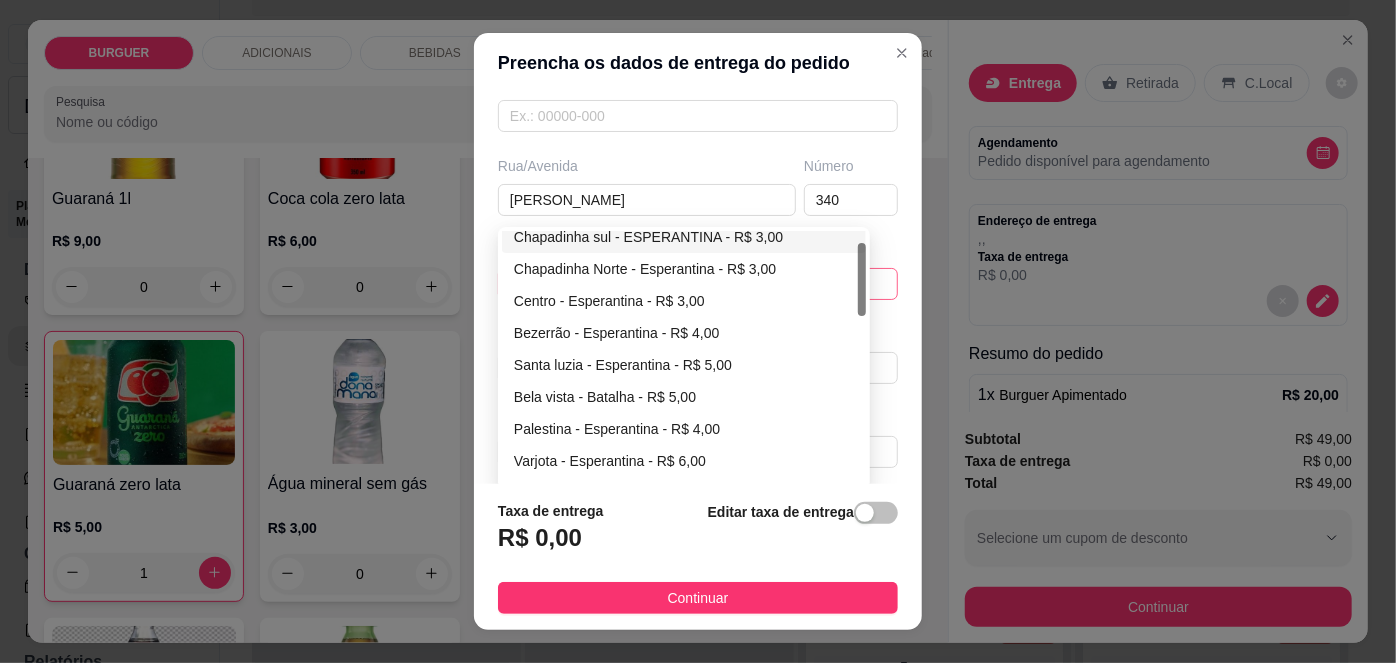 drag, startPoint x: 854, startPoint y: 260, endPoint x: 855, endPoint y: 272, distance: 12.0415945 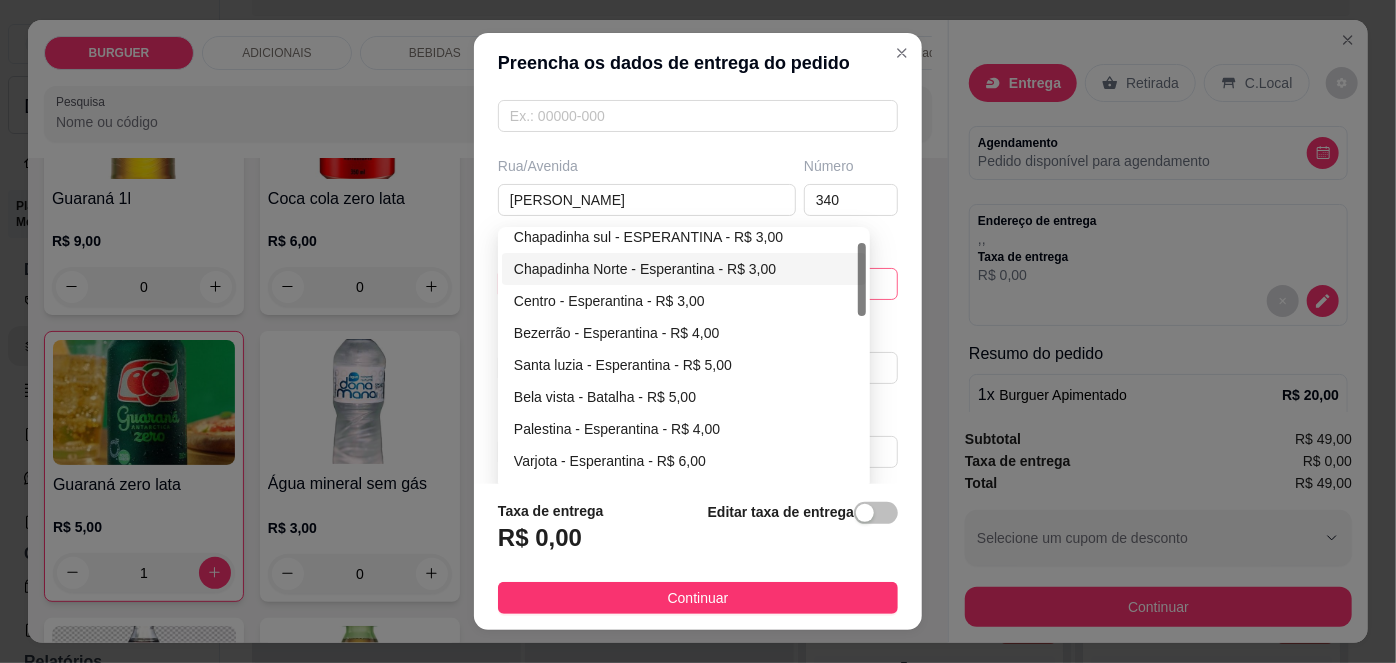 click at bounding box center [862, 279] 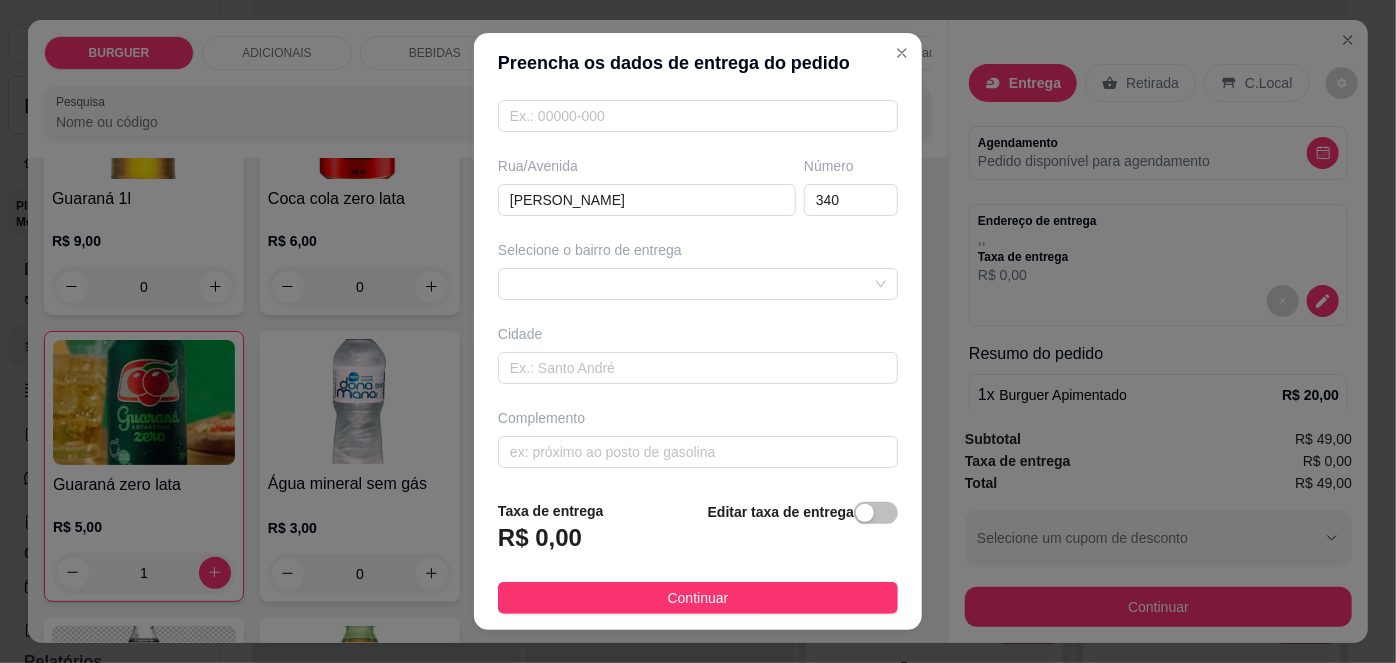 click on "Busque pelo cliente [PERSON_NAME] Número de contato 86998788786 Nome do cliente [PERSON_NAME] Rua/[GEOGRAPHIC_DATA][PERSON_NAME] Número 340 Selecione o bairro de entrega 67d0aa4c10a7c36e1d729bd0 67d0aa8910a7c36e1d729bd3 67d0aaaf10a7c36e1d729bd6 Chapadinha sul - ESPERANTINA -  R$ 3,00 [GEOGRAPHIC_DATA] - Esperantina -  R$ 3,00 Centro - Esperantina -  R$ 3,00 Bezerrão - Esperantina -  R$ 4,00 [GEOGRAPHIC_DATA]  - [GEOGRAPHIC_DATA]  -  R$ 5,00 [GEOGRAPHIC_DATA] - Batalha  -  R$ 5,00 [GEOGRAPHIC_DATA]  - Esperantina  -  R$ 4,00 Varjota - Esperantina  -  R$ 6,00 Novo milênio - Esperantina -  R$ 4,00 Multirão - Esperantina  -  R$ 4,00 Cidade Complemento" at bounding box center [698, 288] 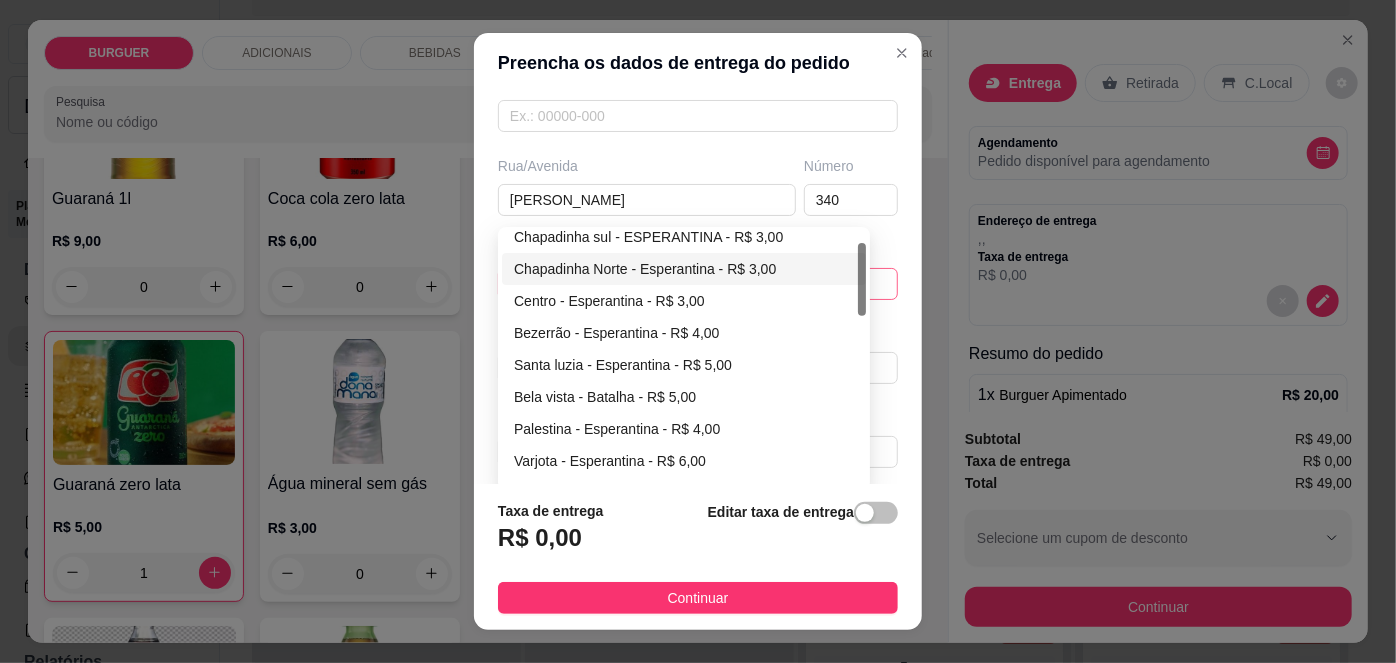 click on "67d0aa4c10a7c36e1d729bd0 67d0aa8910a7c36e1d729bd3 67d0aaaf10a7c36e1d729bd6 Chapadinha sul - ESPERANTINA -  R$ 3,00 [GEOGRAPHIC_DATA] - [GEOGRAPHIC_DATA] -  R$ 3,00 Centro - Esperantina -  R$ 3,00 Bezerrão - Esperantina -  R$ 4,00 [GEOGRAPHIC_DATA]  - [GEOGRAPHIC_DATA]  -  R$ 5,00 Bela vista - Batalha  -  R$ 5,00 [GEOGRAPHIC_DATA]  - Esperantina  -  R$ 4,00 Varjota - Esperantina  -  R$ 6,00 Novo milênio - Esperantina -  R$ 4,00 Multirão - Esperantina  -  R$ 4,00" at bounding box center (698, 284) 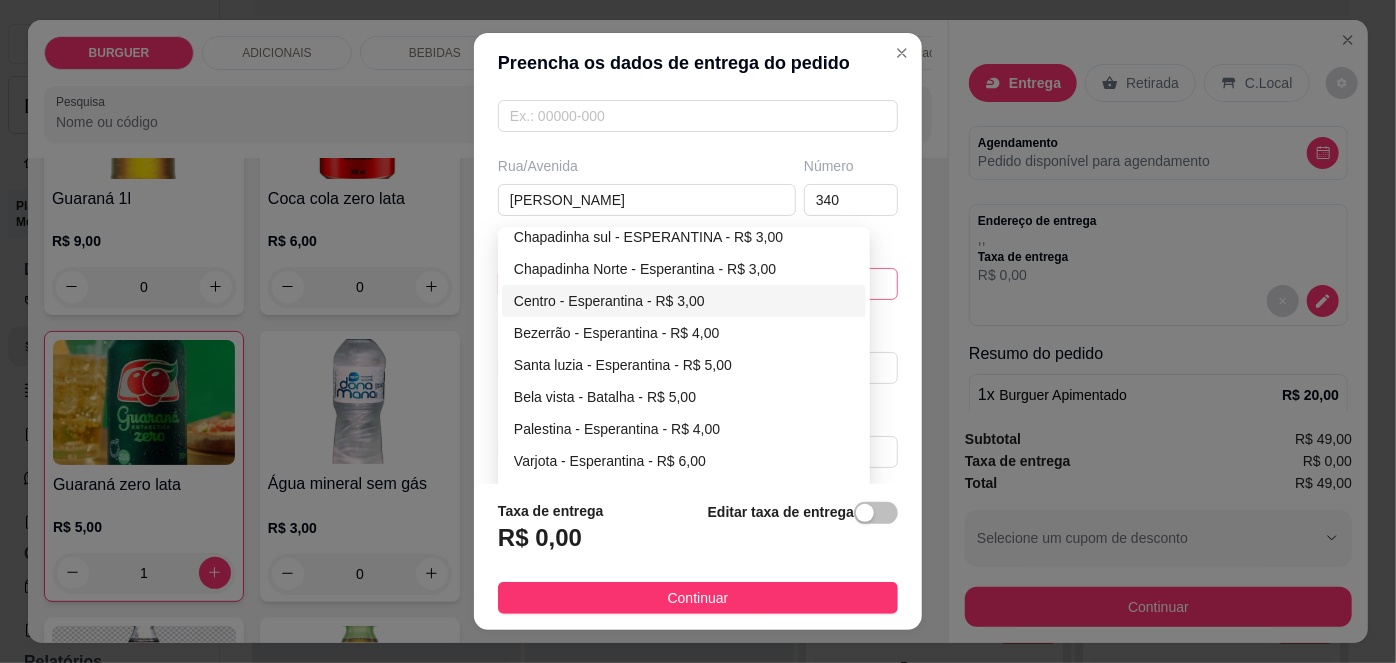 click on "Chapadinha sul - ESPERANTINA -  R$ 3,00 [GEOGRAPHIC_DATA] - [GEOGRAPHIC_DATA] -  R$ 3,00 Centro - Esperantina -  R$ 3,00 Bezerrão - Esperantina -  R$ 4,00 [GEOGRAPHIC_DATA]  - Esperantina  -  R$ 5,00 [GEOGRAPHIC_DATA] - Batalha  -  R$ 5,00 [GEOGRAPHIC_DATA]  - Esperantina  -  R$ 4,00 Varjota - Esperantina  -  R$ 6,00 Novo milênio - Esperantina -  R$ 4,00 Multirão - Esperantina  -  R$ 4,00" at bounding box center (684, 359) 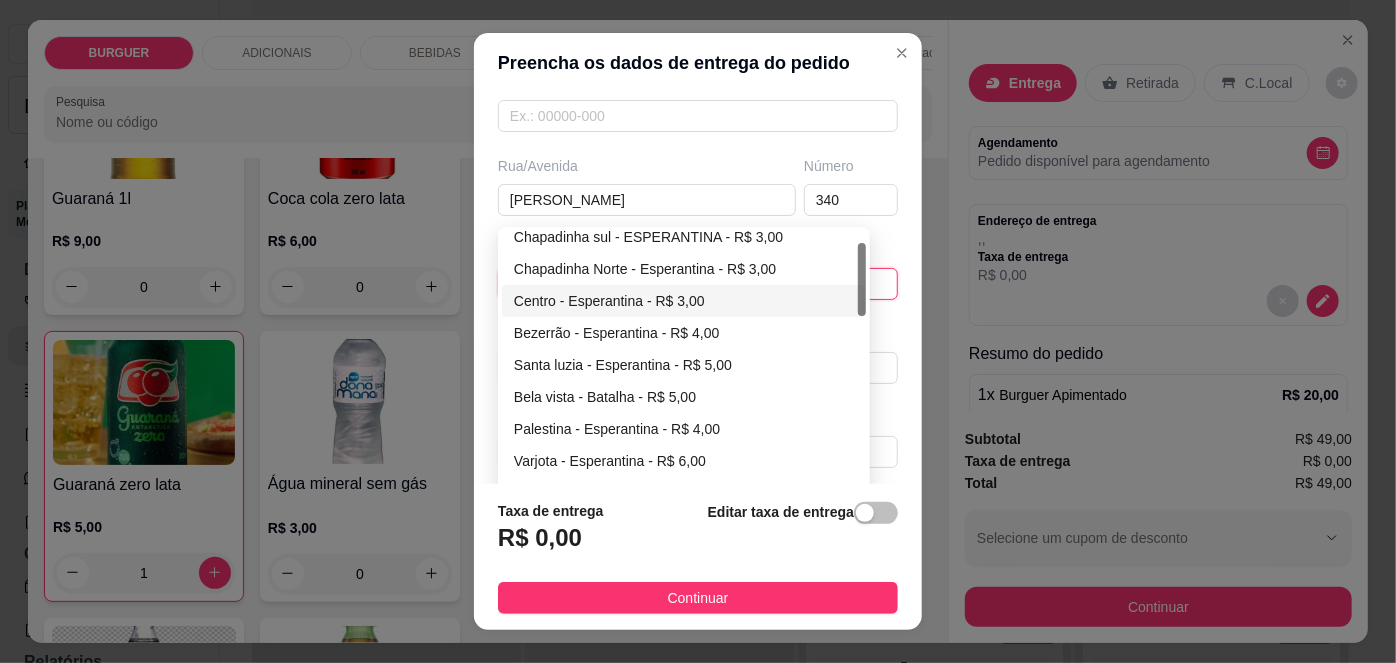 click on "Chapadinha sul - ESPERANTINA -  R$ 3,00 [GEOGRAPHIC_DATA] - [GEOGRAPHIC_DATA] -  R$ 3,00 Centro - Esperantina -  R$ 3,00 Bezerrão - Esperantina -  R$ 4,00 [GEOGRAPHIC_DATA]  - Esperantina  -  R$ 5,00 [GEOGRAPHIC_DATA] - Batalha  -  R$ 5,00 [GEOGRAPHIC_DATA]  - Esperantina  -  R$ 4,00 Varjota - Esperantina  -  R$ 6,00 Novo milênio - Esperantina -  R$ 4,00 Multirão - Esperantina  -  R$ 4,00" at bounding box center (684, 359) 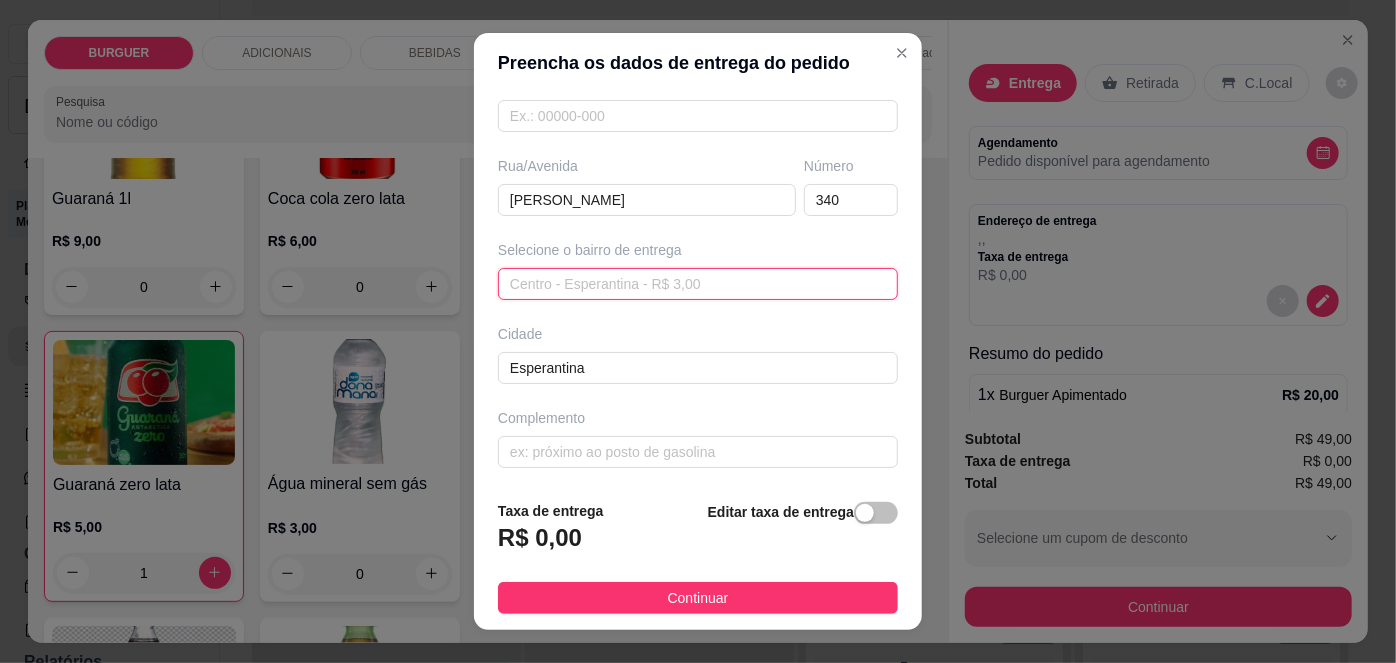 click on "Centro - Esperantina -  R$ 3,00 67d0aa8910a7c36e1d729bd3 67d0aaaf10a7c36e1d729bd6 67d0aadf10a7c36e1d729bd9 Chapadinha sul - ESPERANTINA -  R$ 3,00 [GEOGRAPHIC_DATA] - Esperantina -  R$ 3,00 Centro - Esperantina -  R$ 3,00 Bezerrão - Esperantina -  R$ 4,00 Santa luzia  - Esperantina  -  R$ 5,00 Bela vista - Batalha  -  R$ 5,00 [GEOGRAPHIC_DATA]  - Esperantina  -  R$ 4,00 Varjota - Esperantina  -  R$ 6,00 Novo milênio - Esperantina -  R$ 4,00 Multirão - Esperantina  -  R$ 4,00" at bounding box center [698, 284] 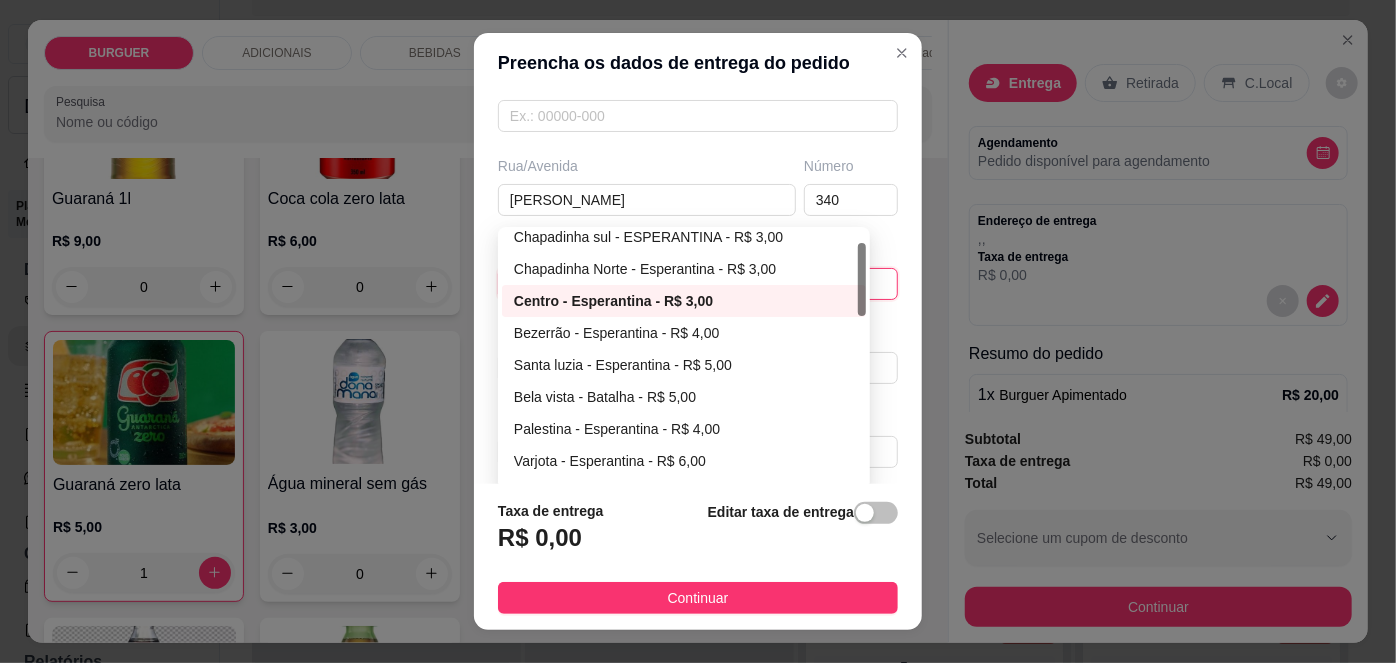 click on "Chapadinha sul - ESPERANTINA -  R$ 3,00 [GEOGRAPHIC_DATA] - [GEOGRAPHIC_DATA] -  R$ 3,00 Centro - Esperantina -  R$ 3,00 Bezerrão - Esperantina -  R$ 4,00 [GEOGRAPHIC_DATA]  - Esperantina  -  R$ 5,00 [GEOGRAPHIC_DATA] - Batalha  -  R$ 5,00 [GEOGRAPHIC_DATA]  - Esperantina  -  R$ 4,00 Varjota - Esperantina  -  R$ 6,00 Novo milênio - Esperantina -  R$ 4,00 Multirão - Esperantina  -  R$ 4,00" at bounding box center (684, 381) 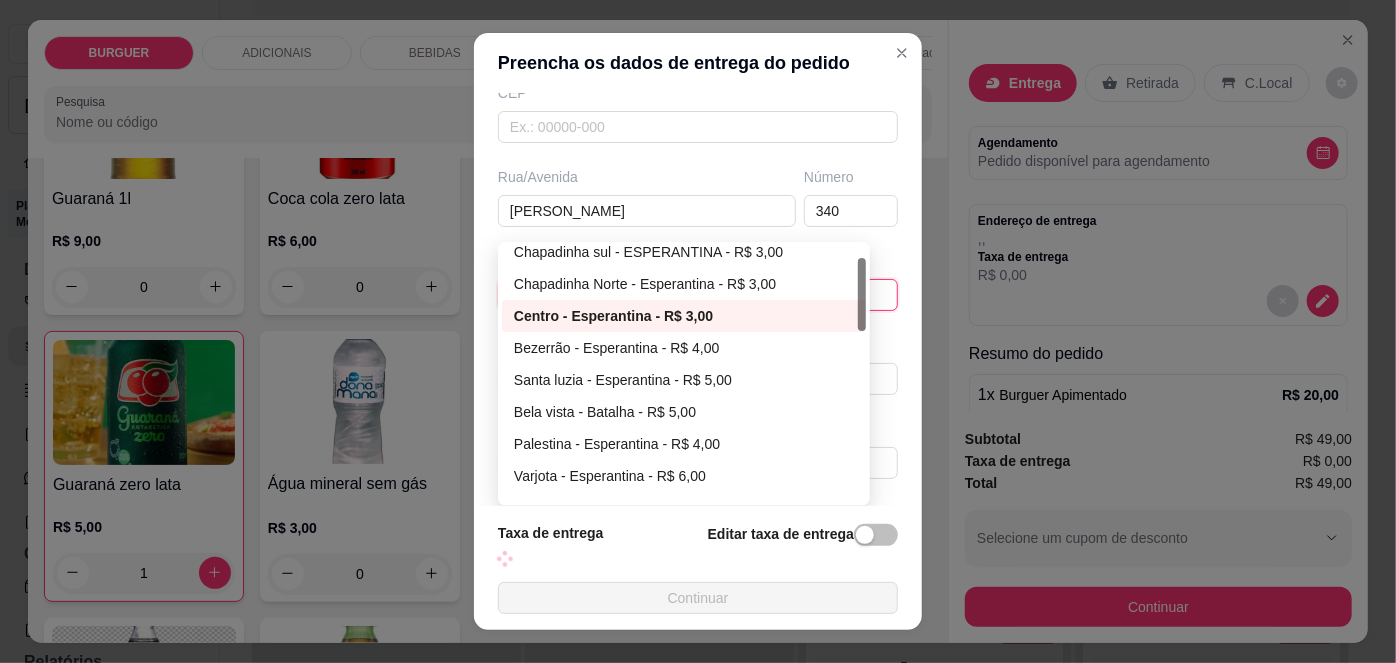 scroll, scrollTop: 261, scrollLeft: 0, axis: vertical 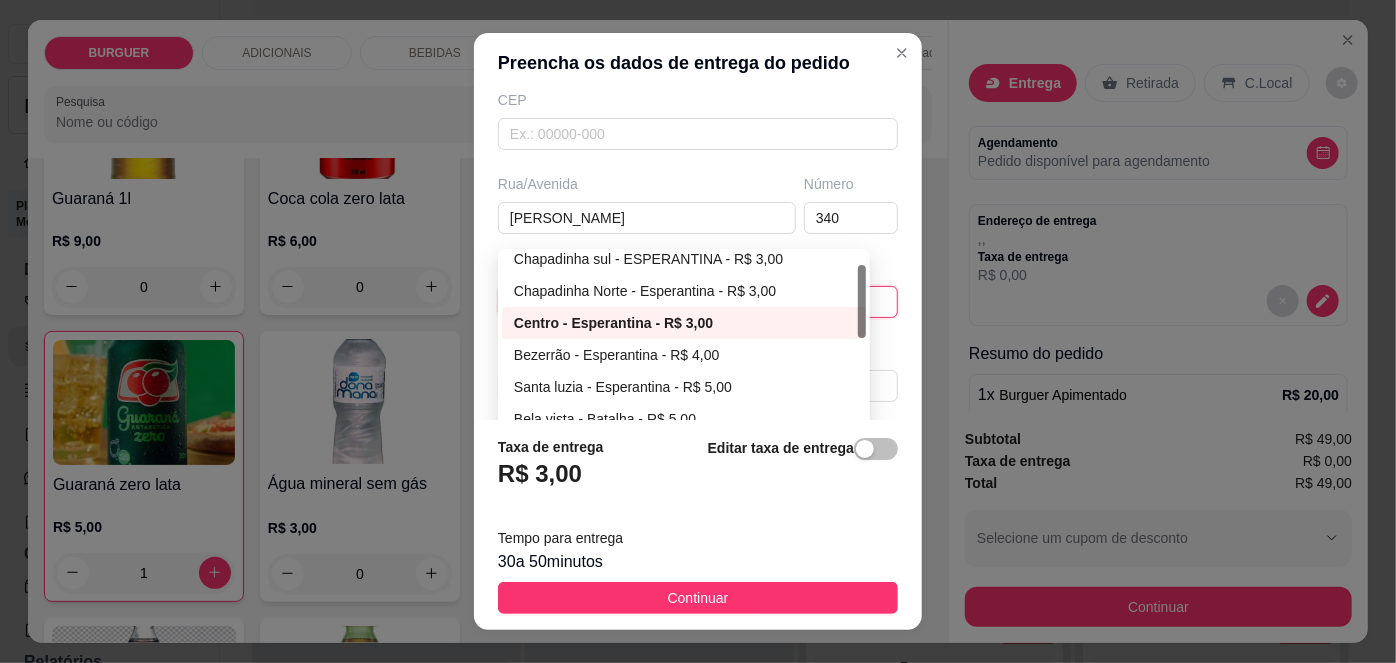 click at bounding box center [862, 301] 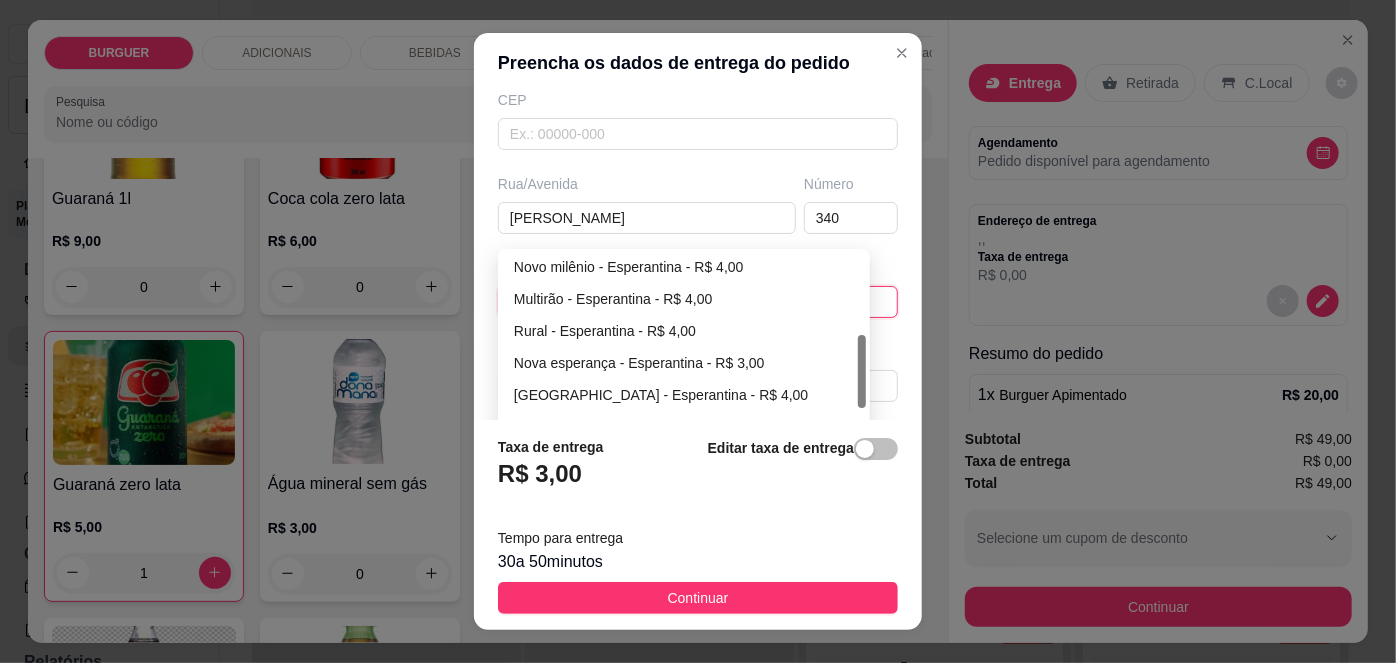 scroll, scrollTop: 293, scrollLeft: 0, axis: vertical 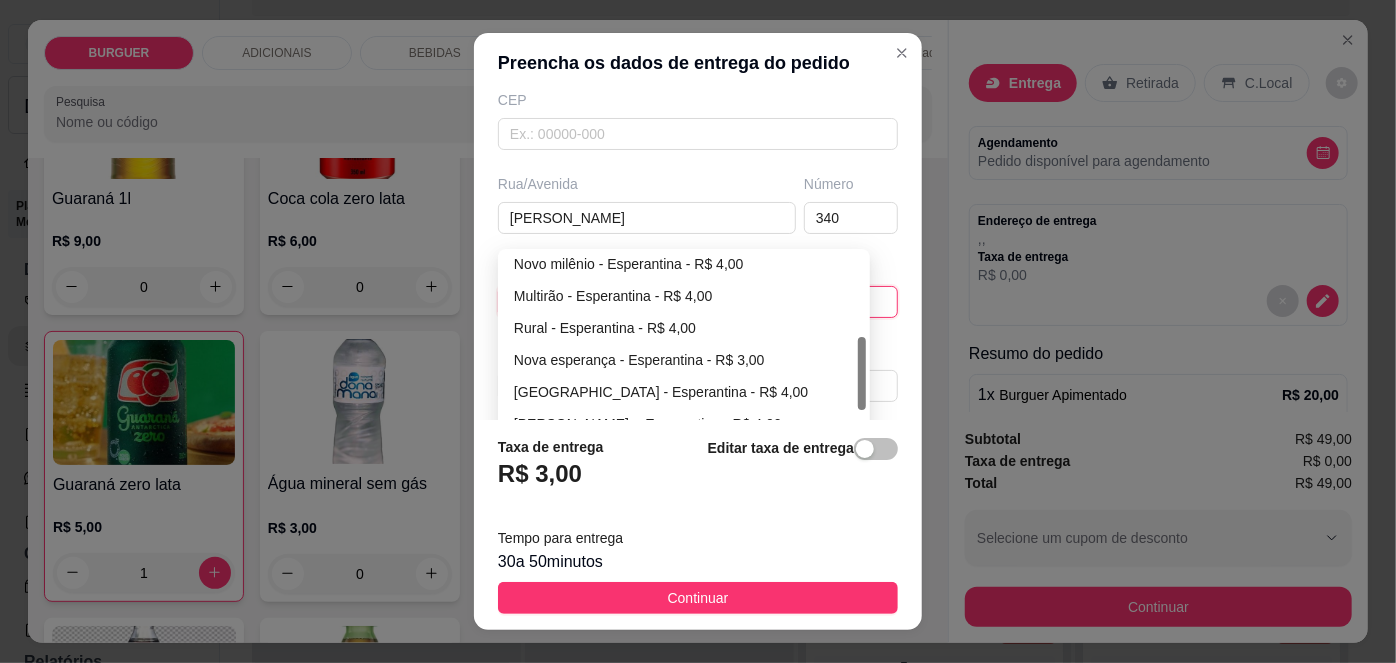 drag, startPoint x: 853, startPoint y: 312, endPoint x: 851, endPoint y: 384, distance: 72.02777 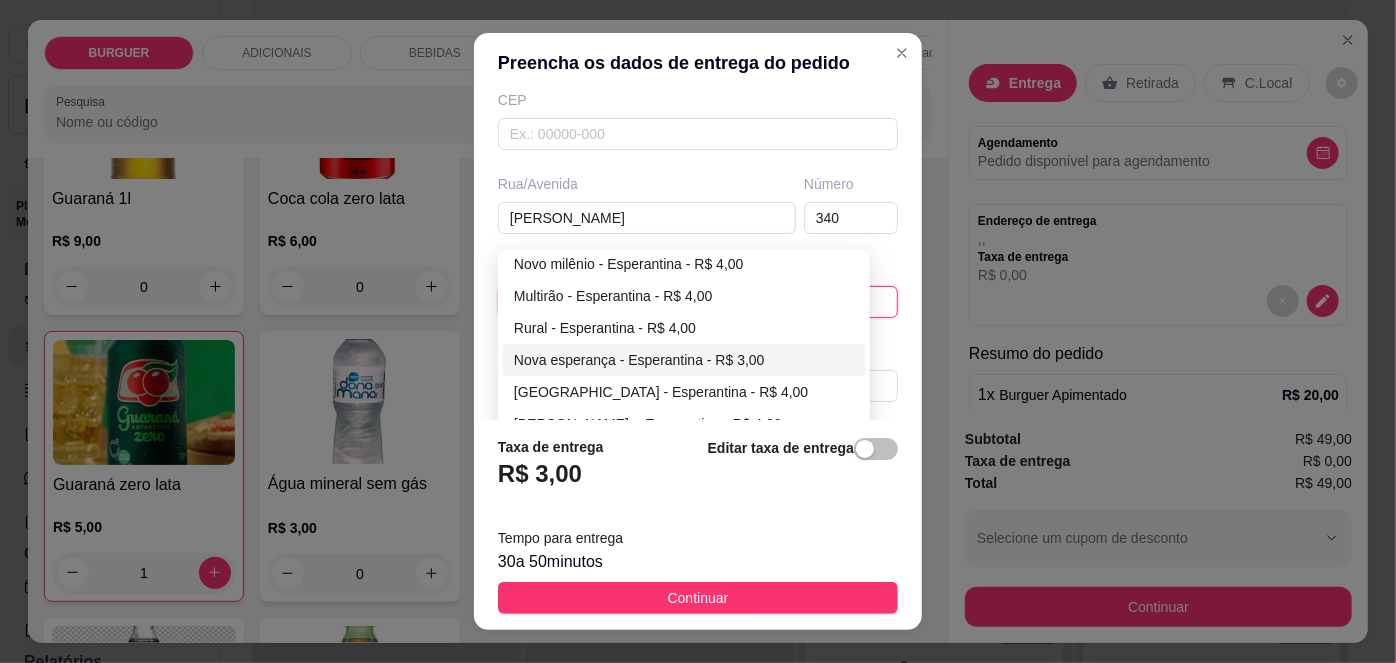 click on "Nova esperança  - Esperantina  -  R$ 3,00" at bounding box center (684, 360) 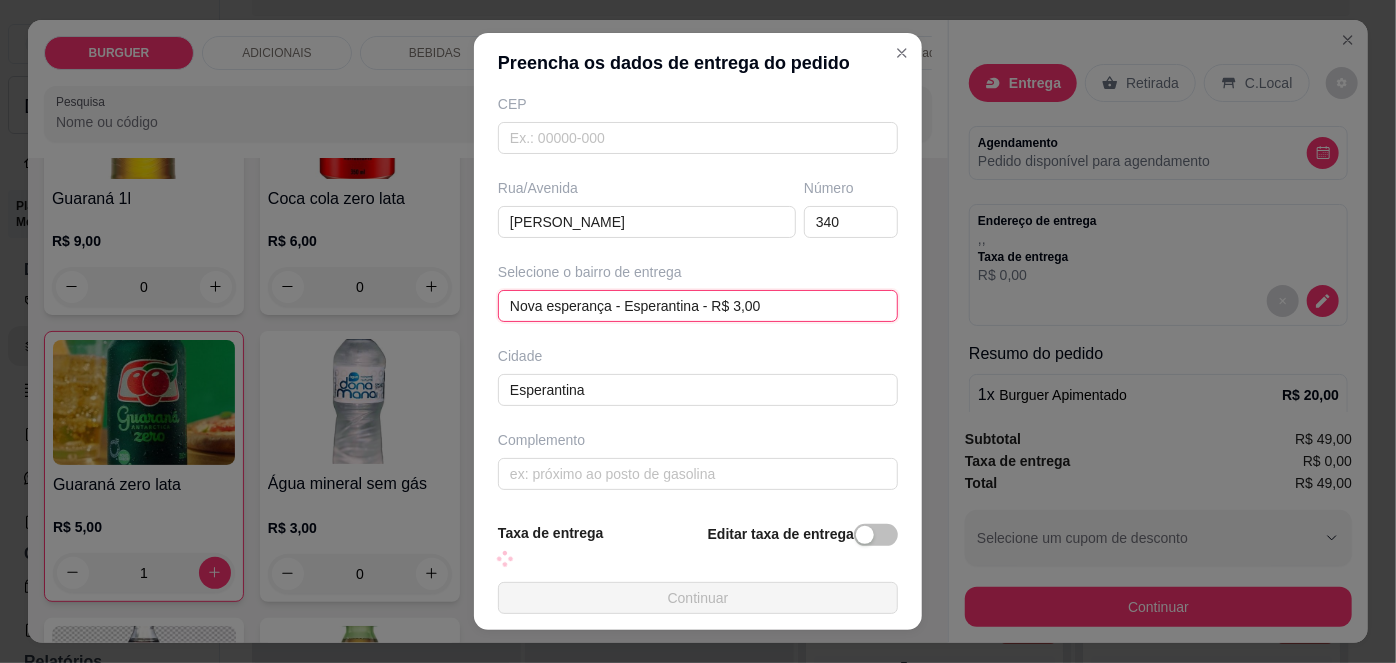 scroll, scrollTop: 261, scrollLeft: 0, axis: vertical 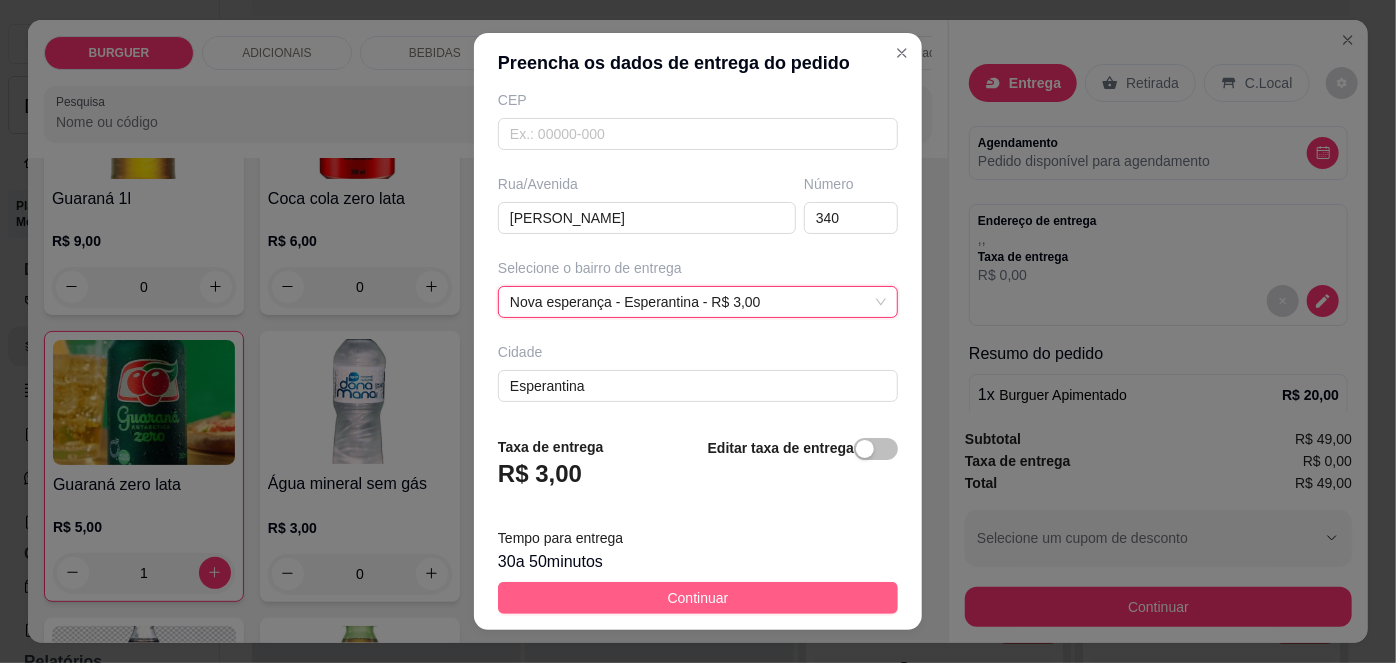 click on "Continuar" at bounding box center [698, 598] 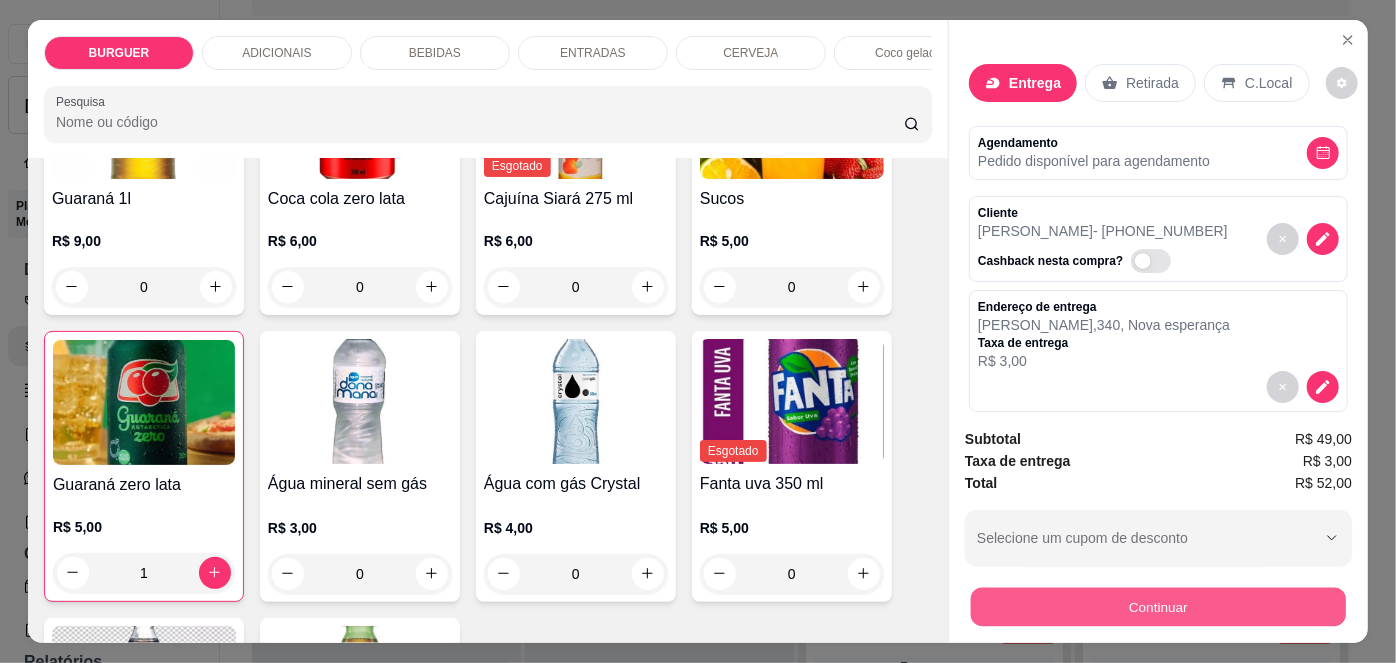 click on "Continuar" at bounding box center (1158, 607) 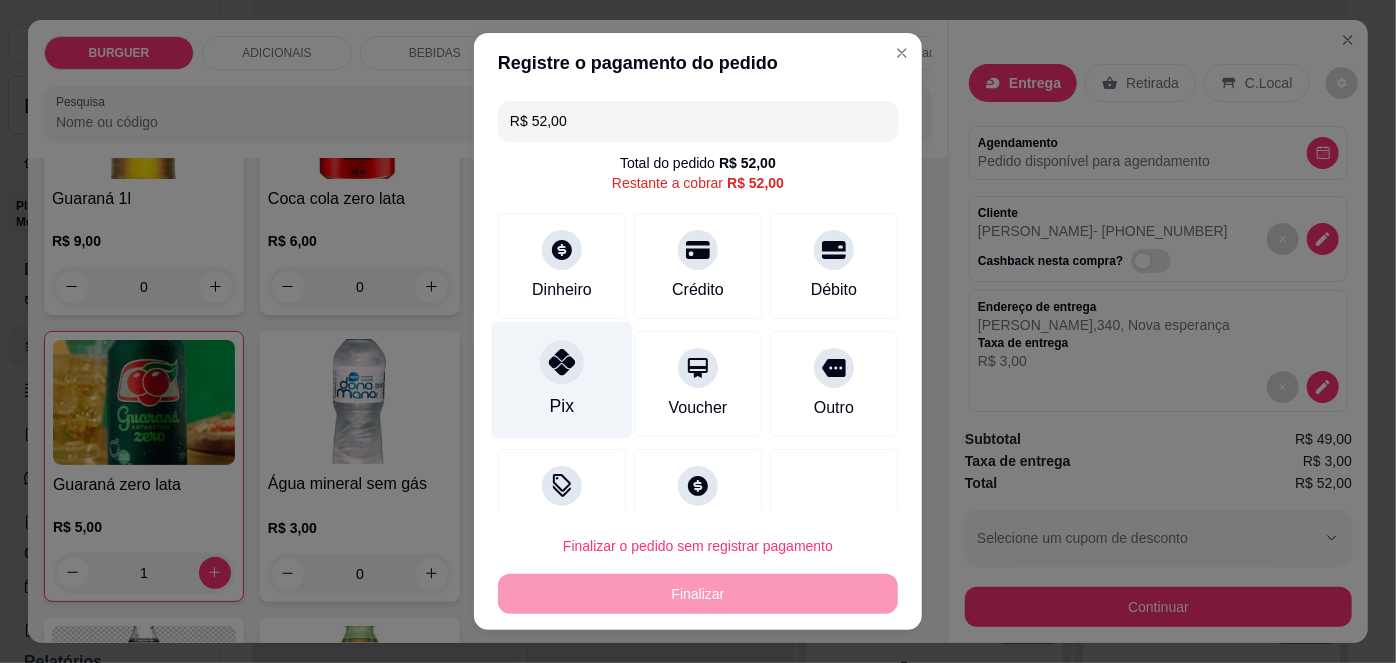 click on "Pix" at bounding box center (562, 380) 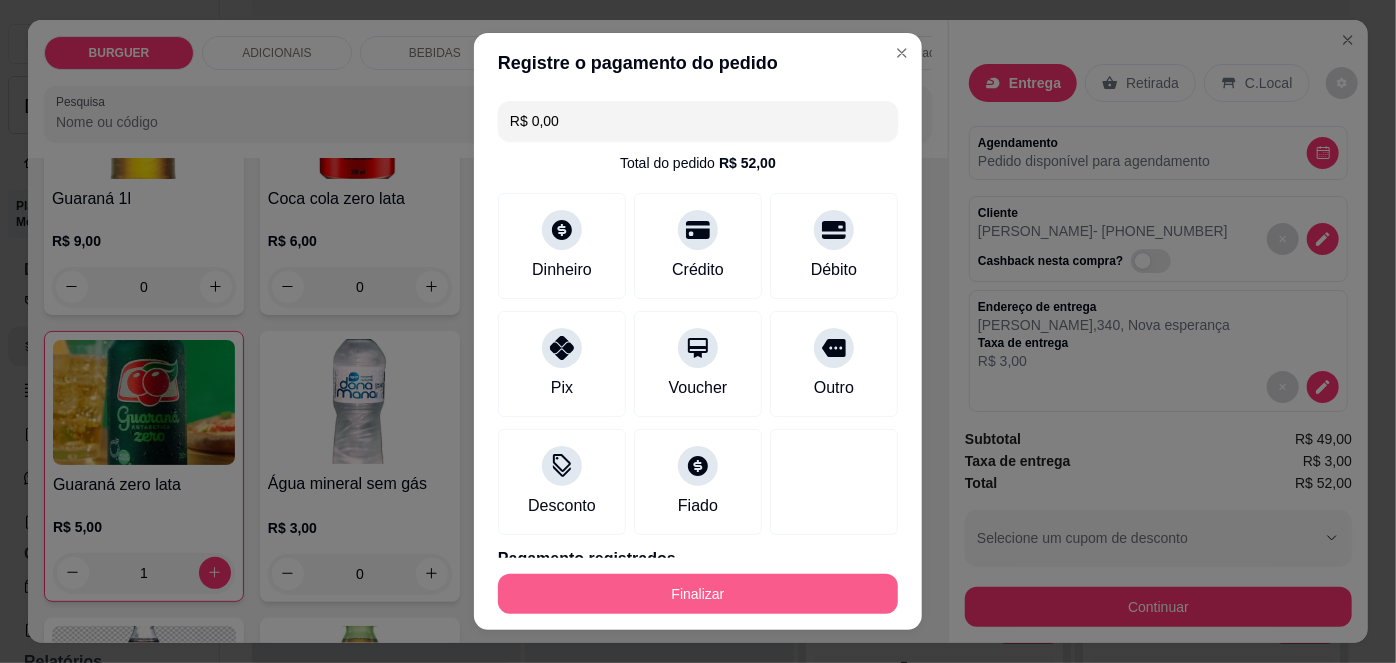 click on "Finalizar" at bounding box center [698, 594] 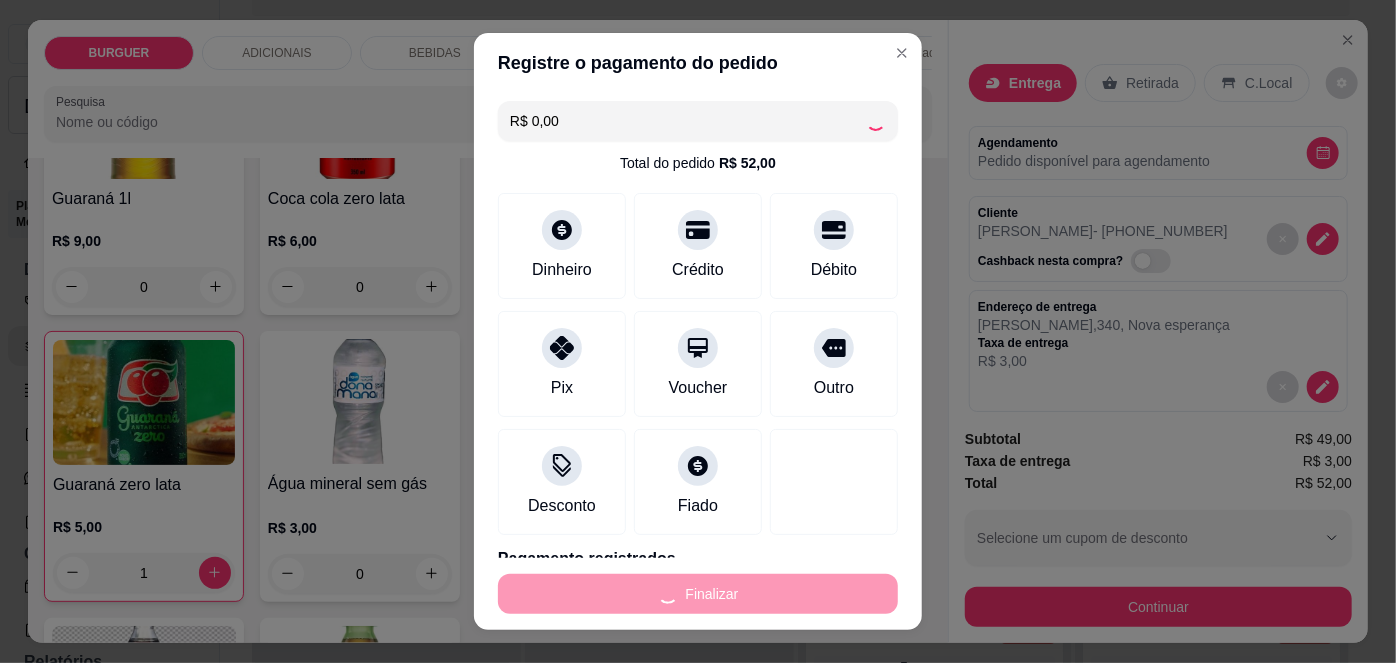 type on "0" 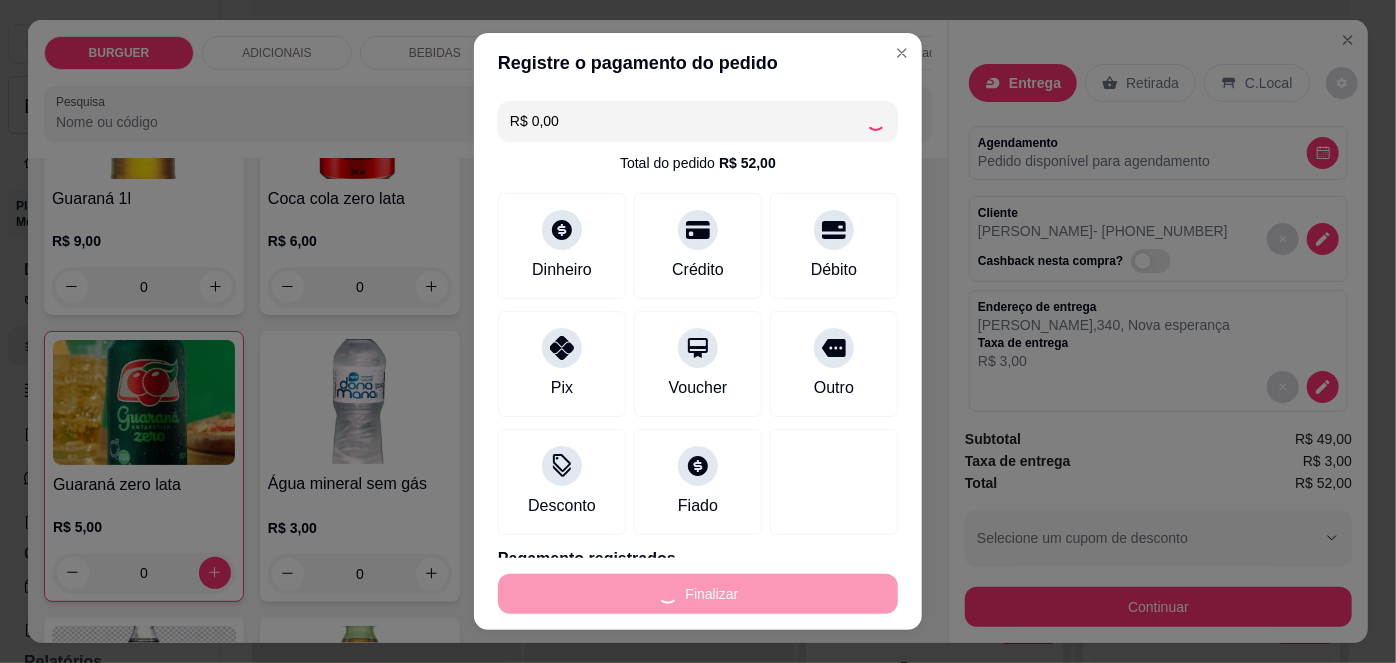 type on "-R$ 52,00" 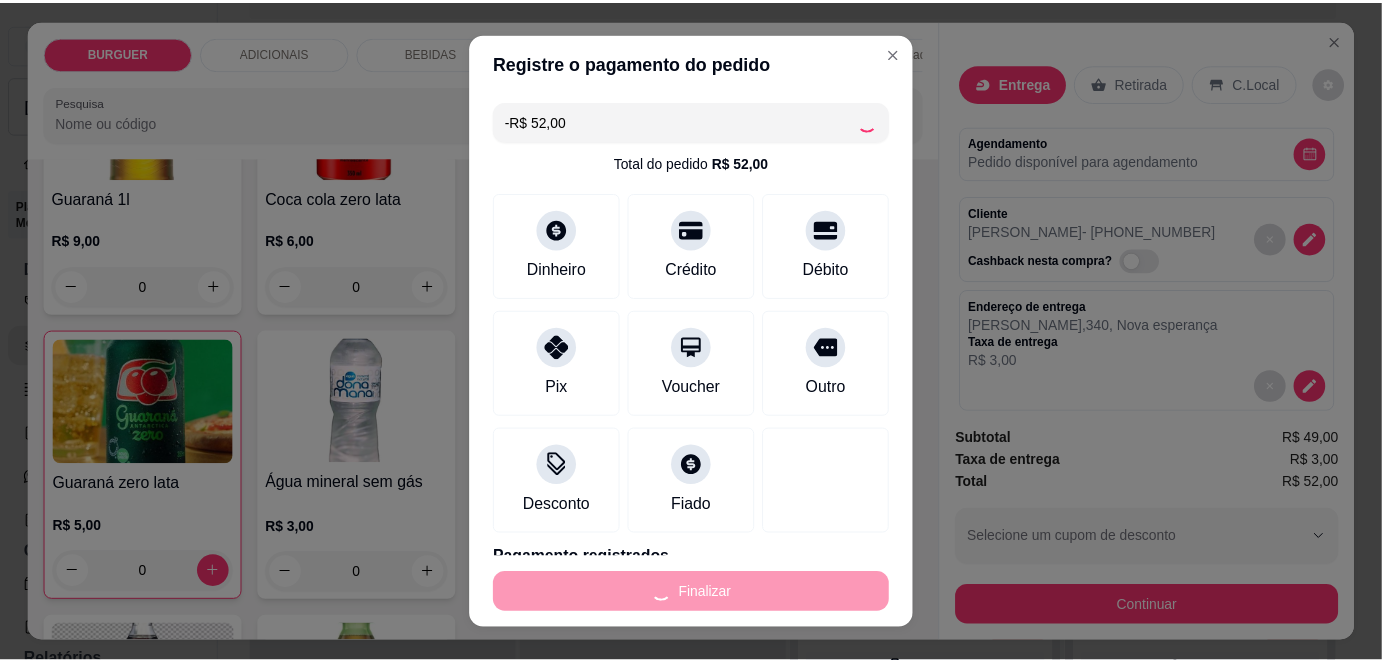 scroll, scrollTop: 2033, scrollLeft: 0, axis: vertical 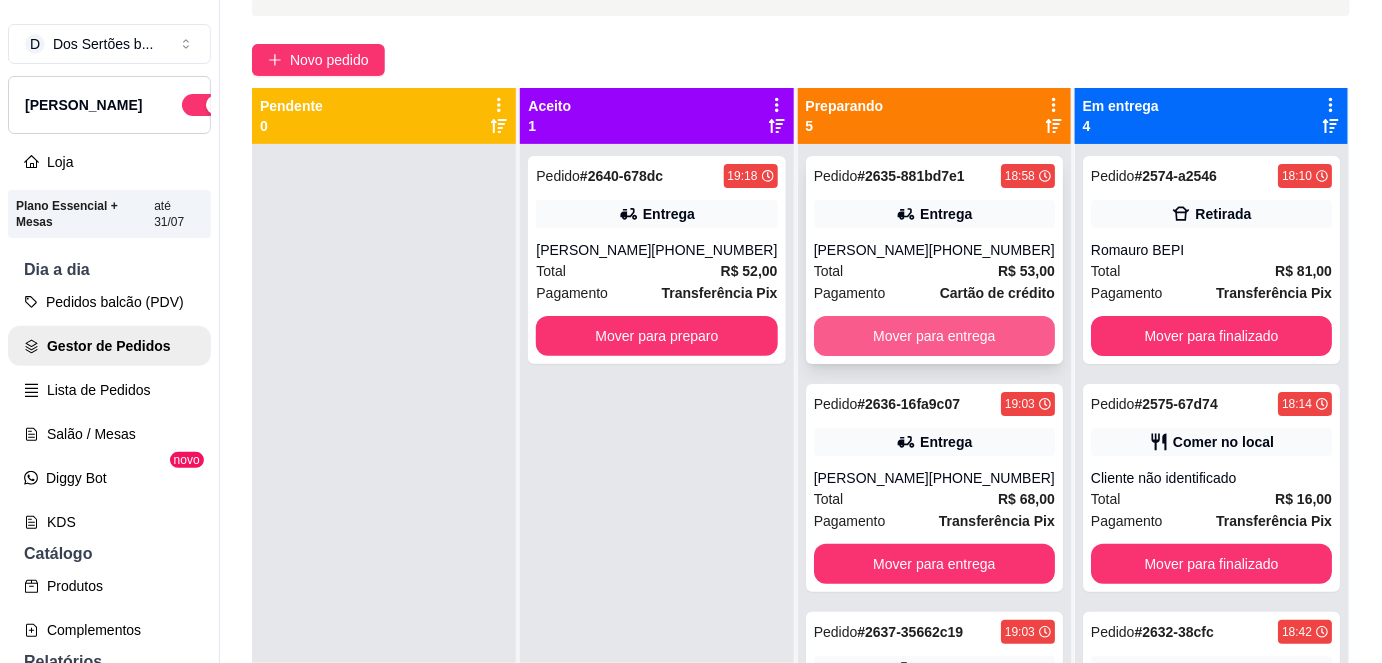 click on "Mover para entrega" at bounding box center (934, 336) 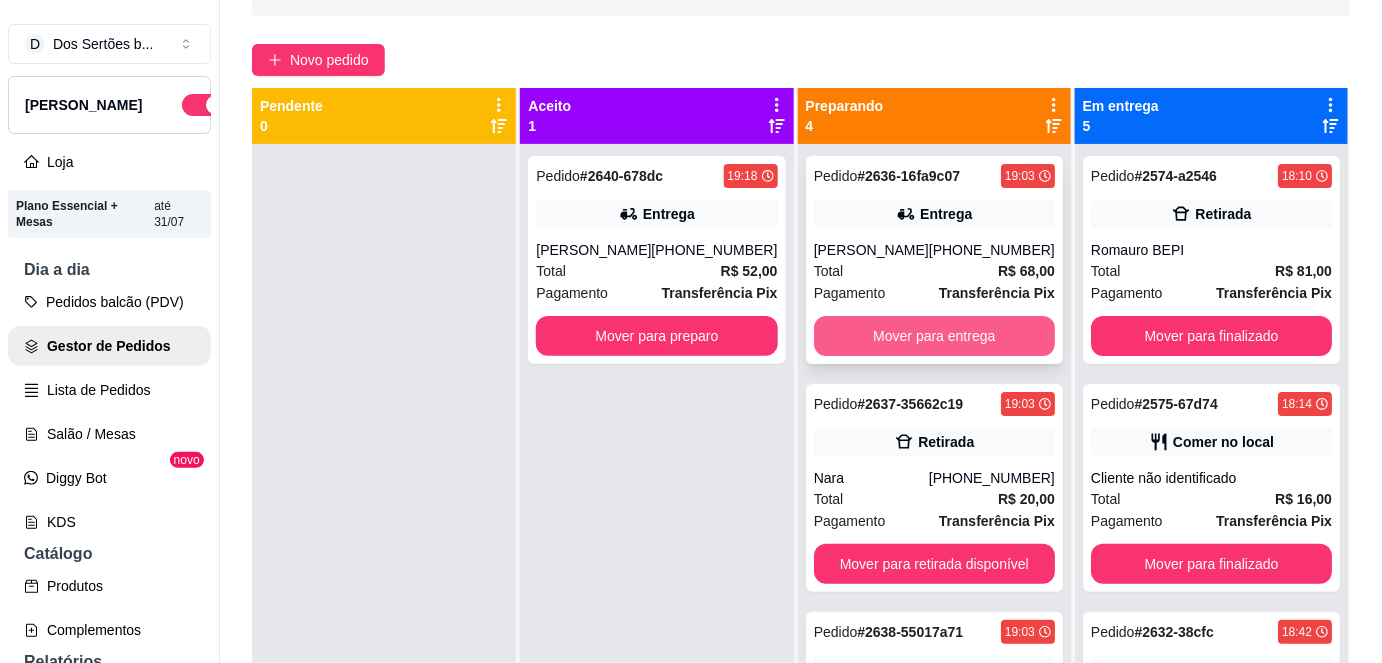 click on "Mover para entrega" at bounding box center [934, 336] 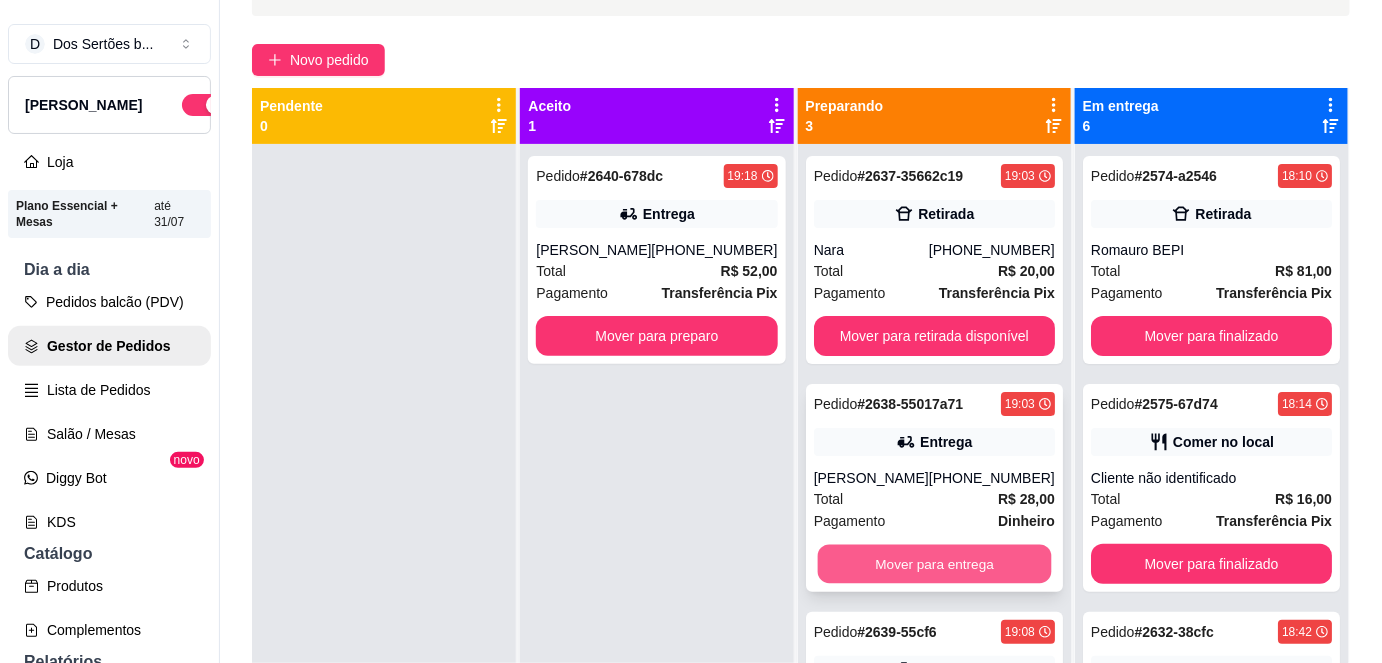 click on "Mover para entrega" at bounding box center (934, 564) 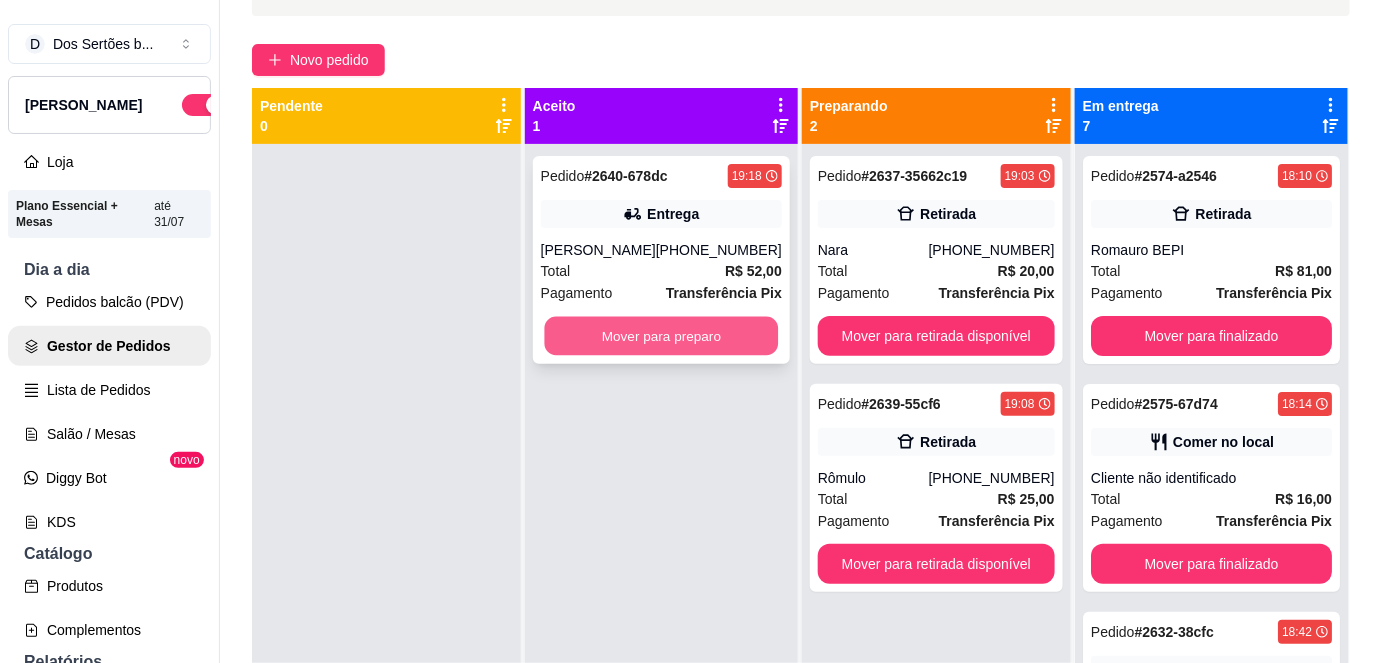 click on "Mover para preparo" at bounding box center [661, 336] 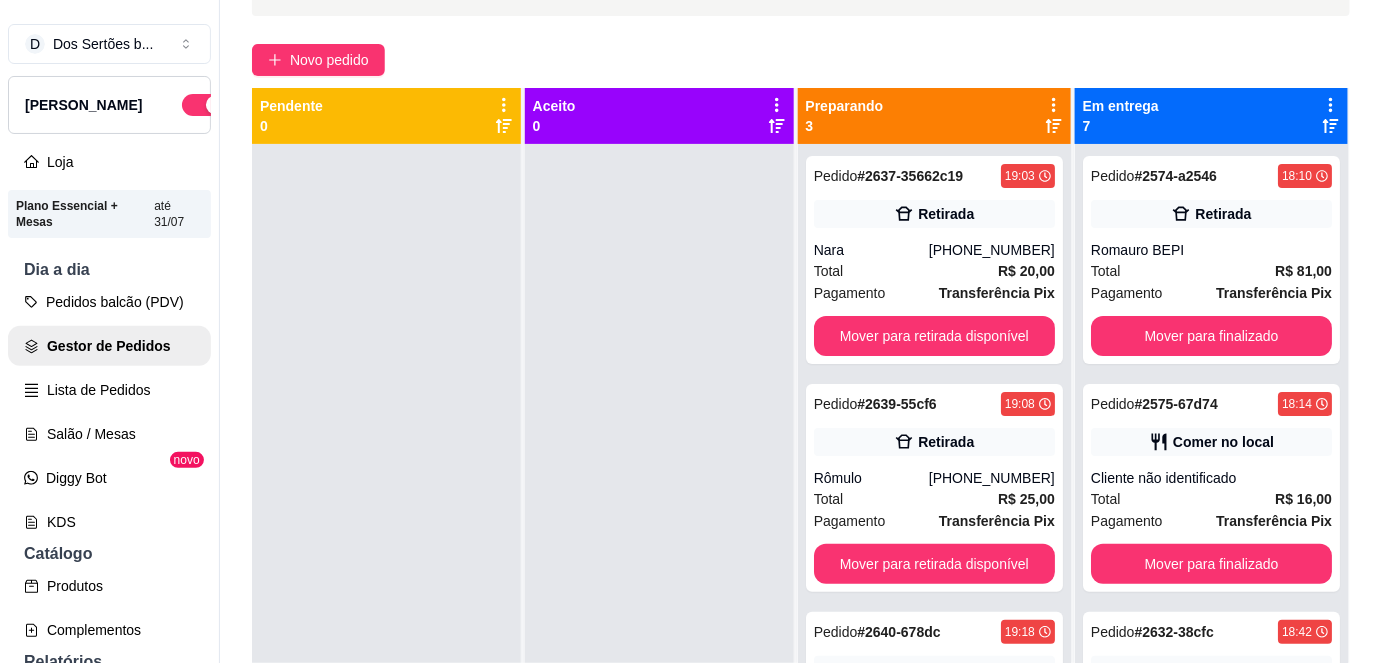 scroll, scrollTop: 56, scrollLeft: 0, axis: vertical 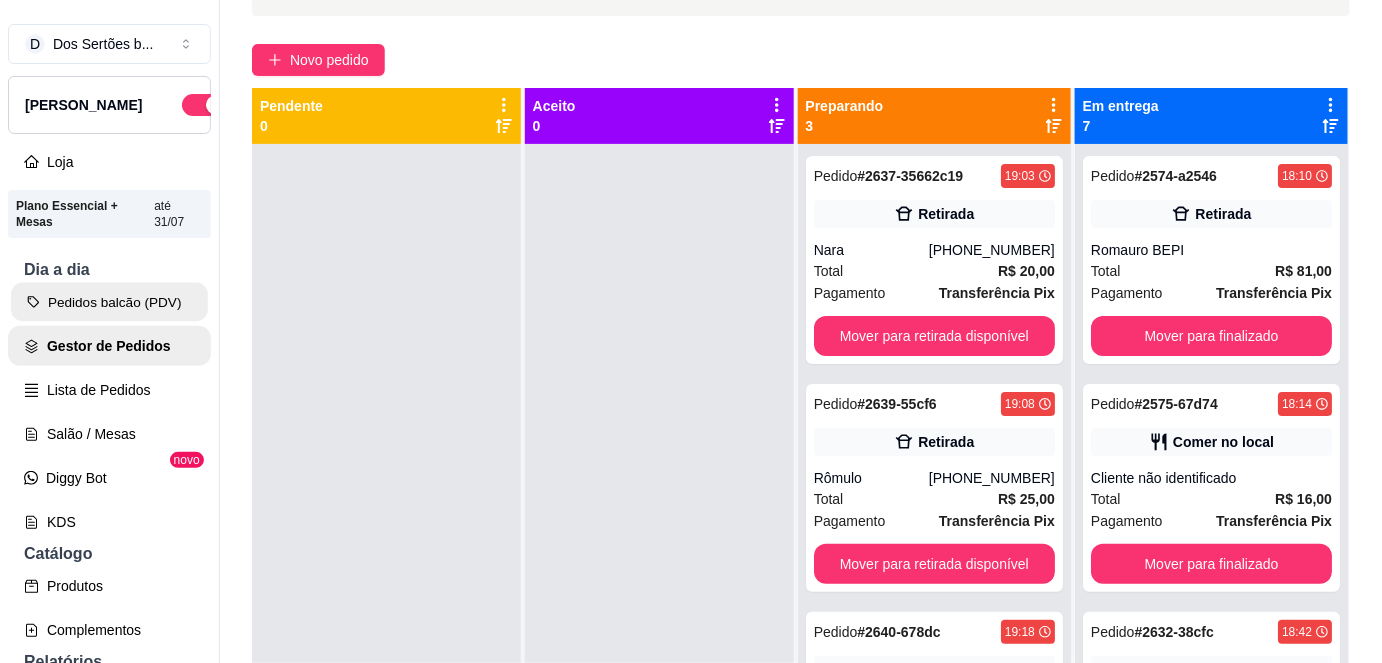click on "Pedidos balcão (PDV)" at bounding box center (109, 302) 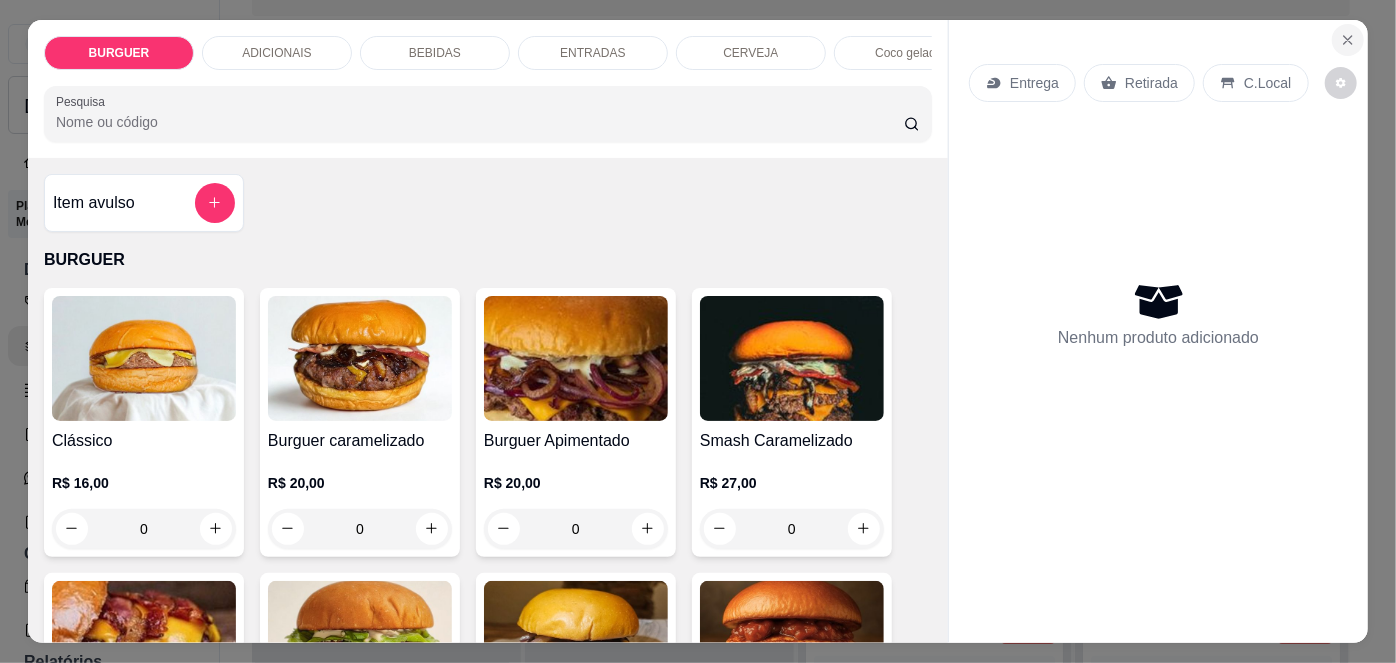 click 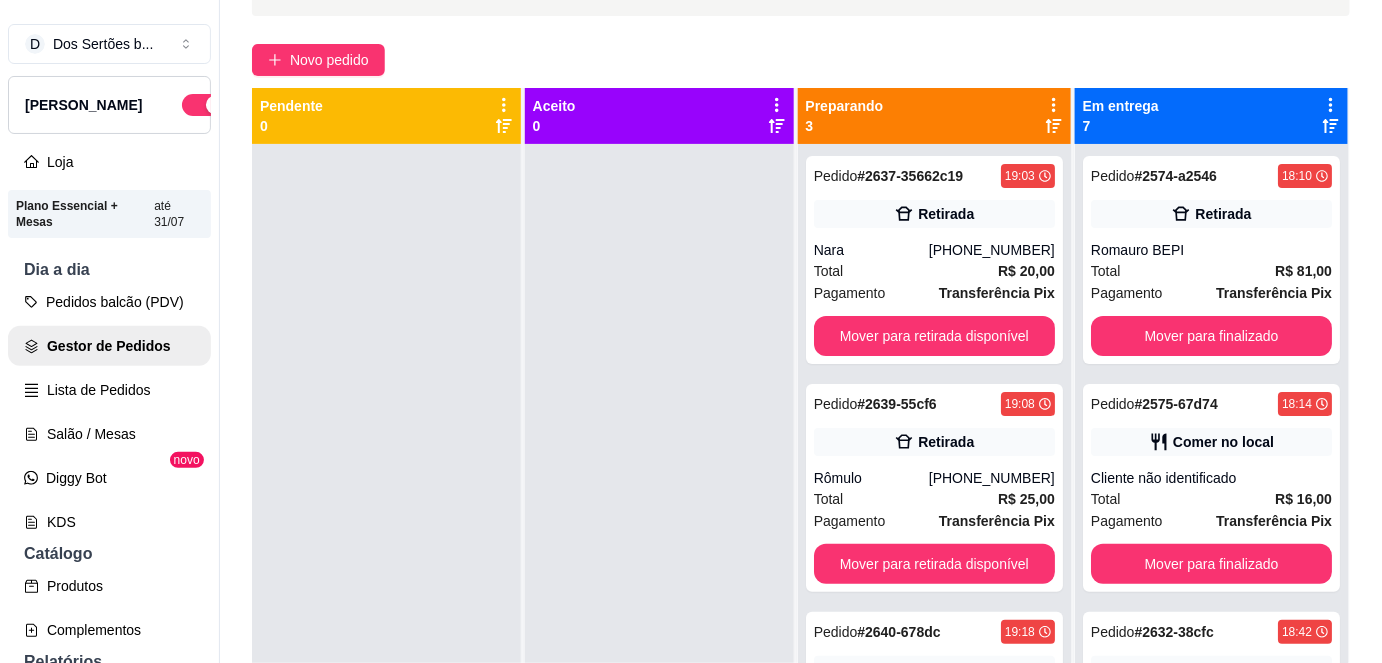 scroll, scrollTop: 56, scrollLeft: 0, axis: vertical 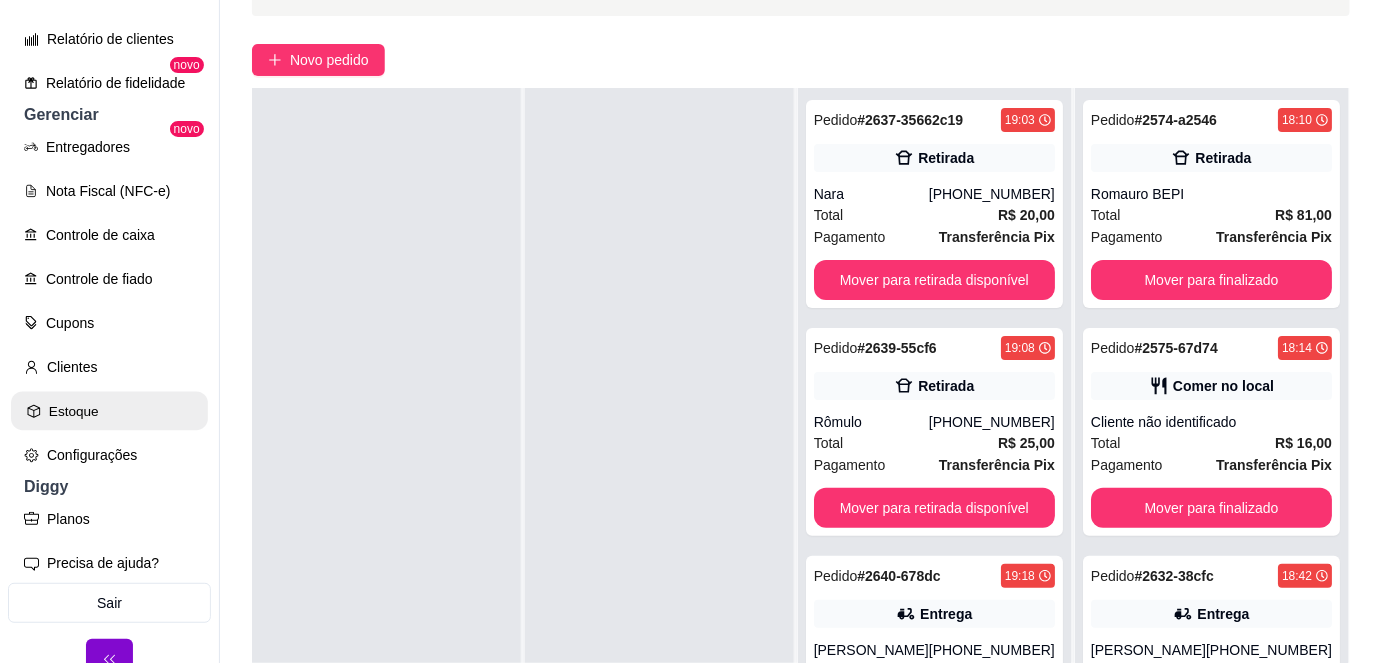 click on "Estoque" at bounding box center [109, 411] 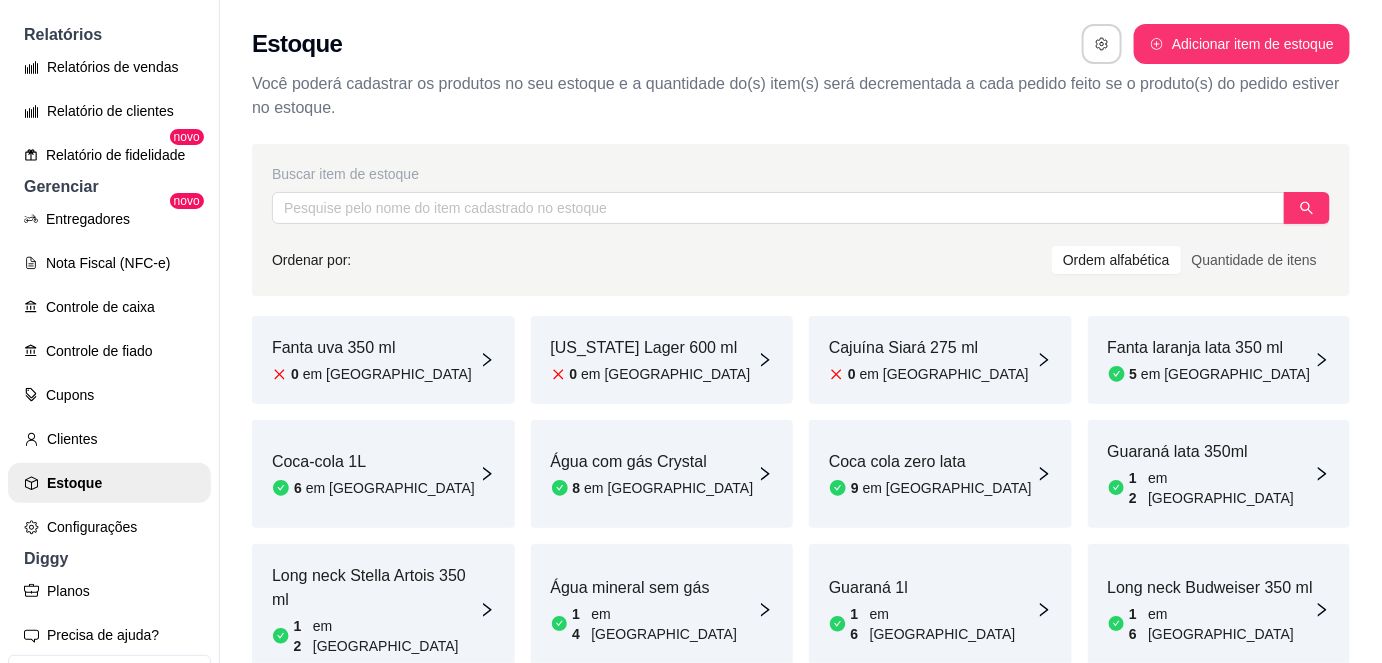 scroll, scrollTop: 624, scrollLeft: 0, axis: vertical 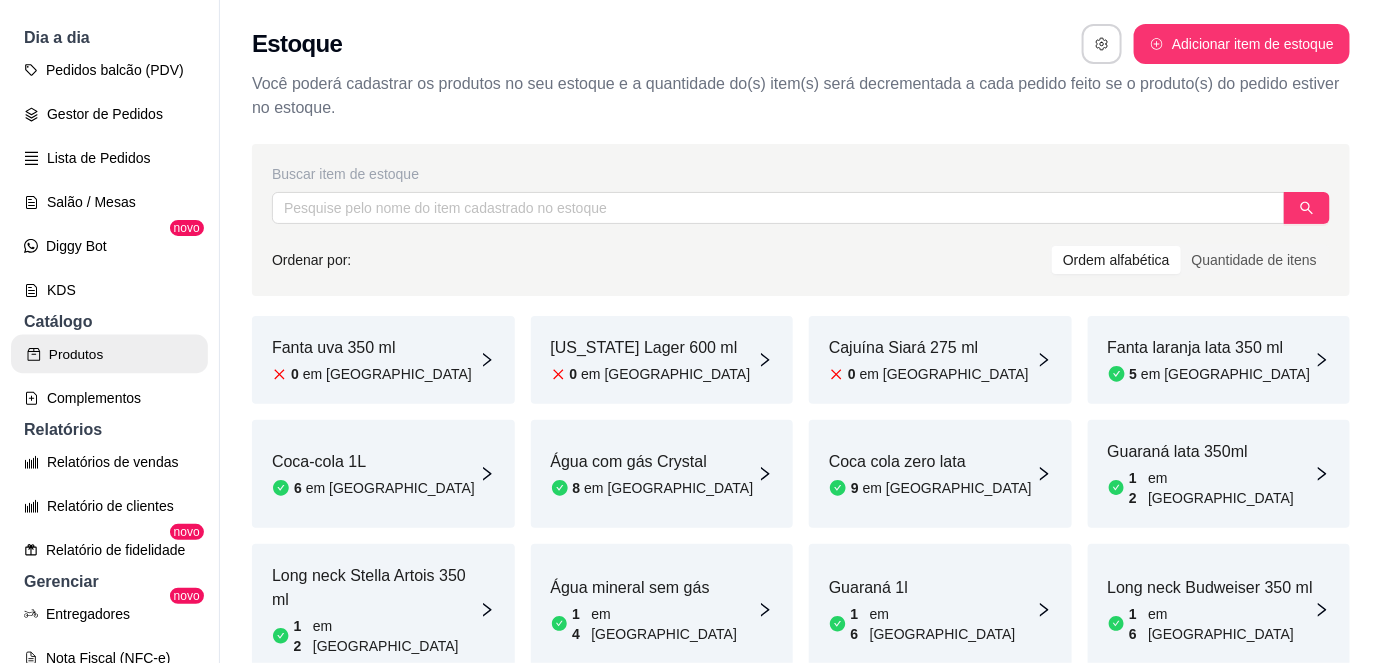 click on "Produtos" at bounding box center (109, 354) 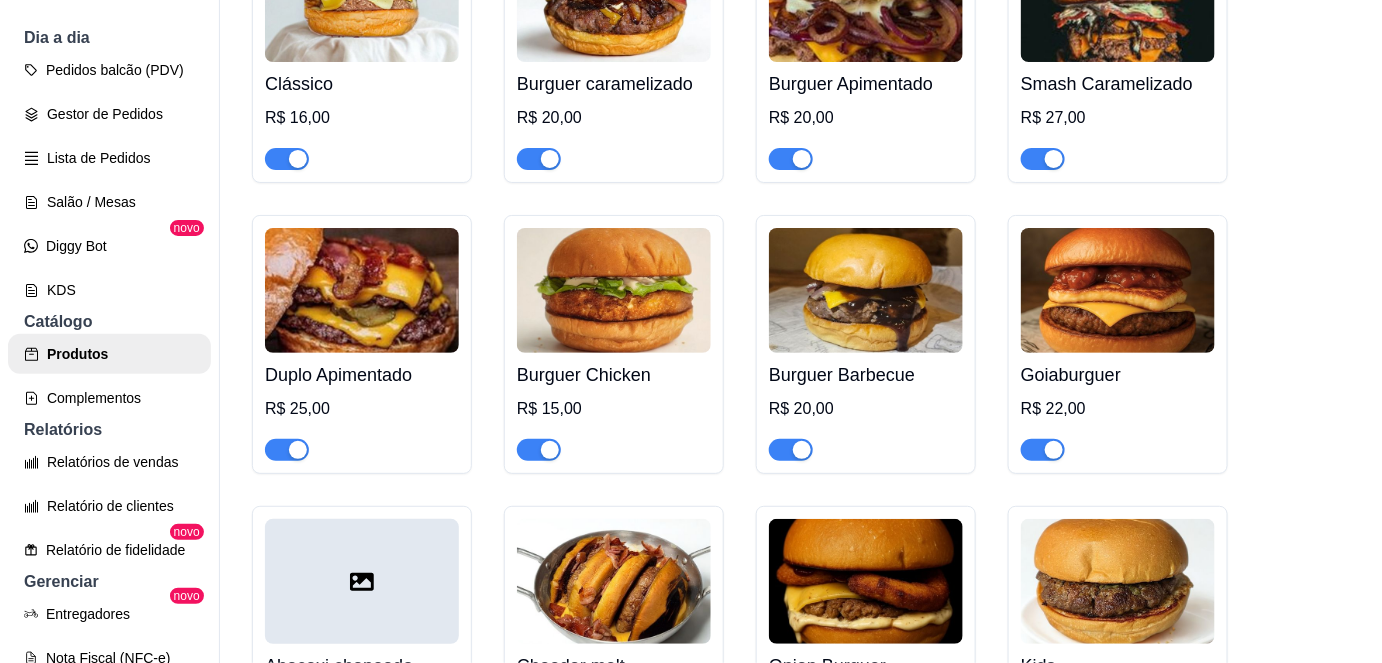 scroll, scrollTop: 334, scrollLeft: 0, axis: vertical 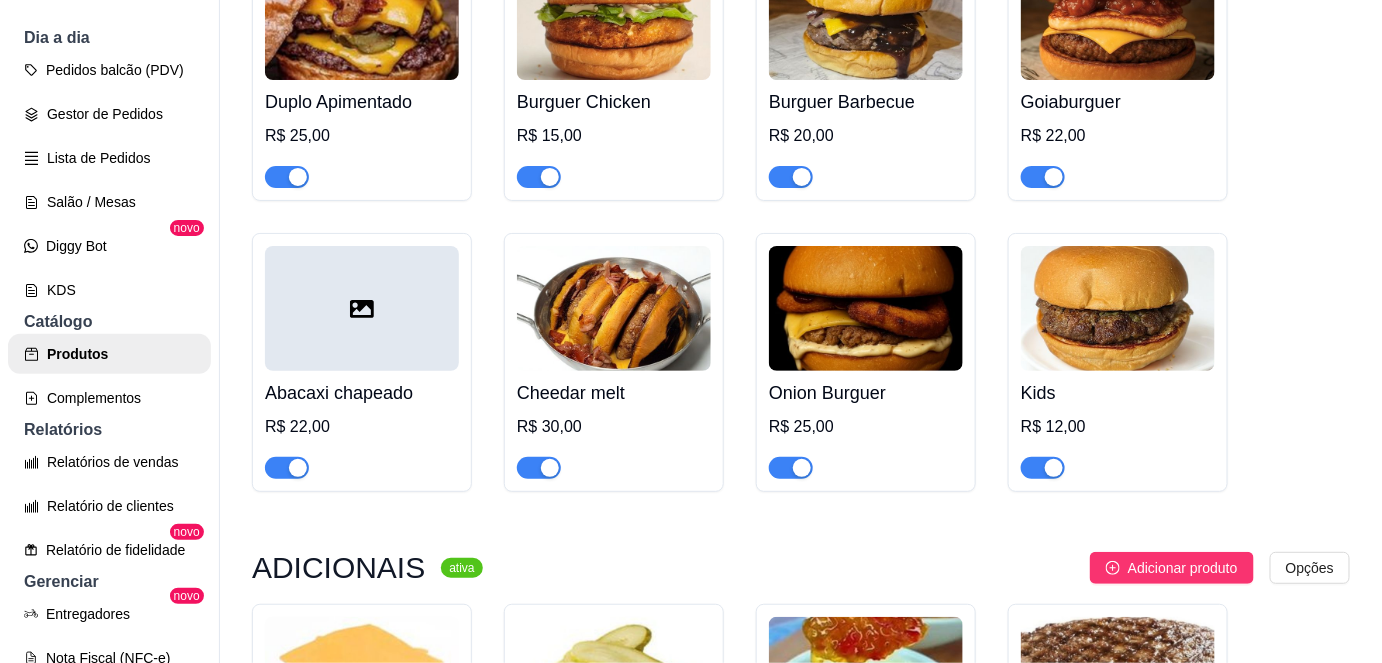 click at bounding box center [1118, 308] 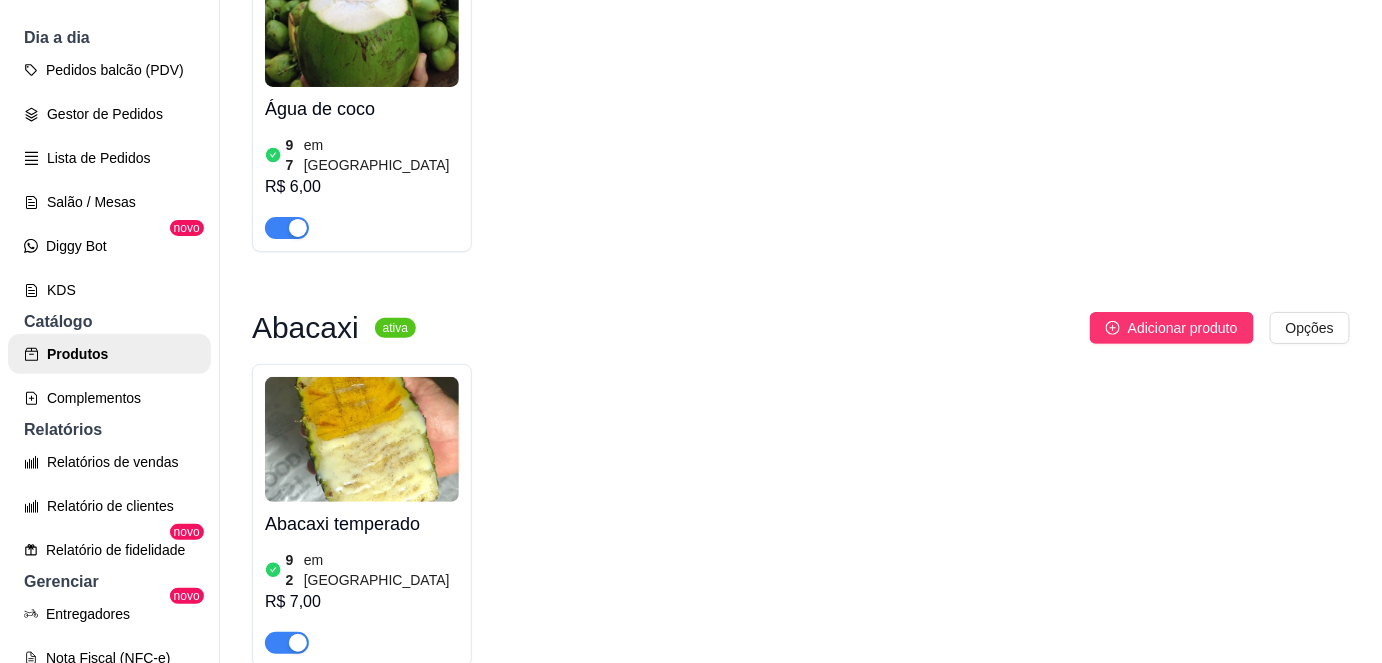 scroll, scrollTop: 4169, scrollLeft: 0, axis: vertical 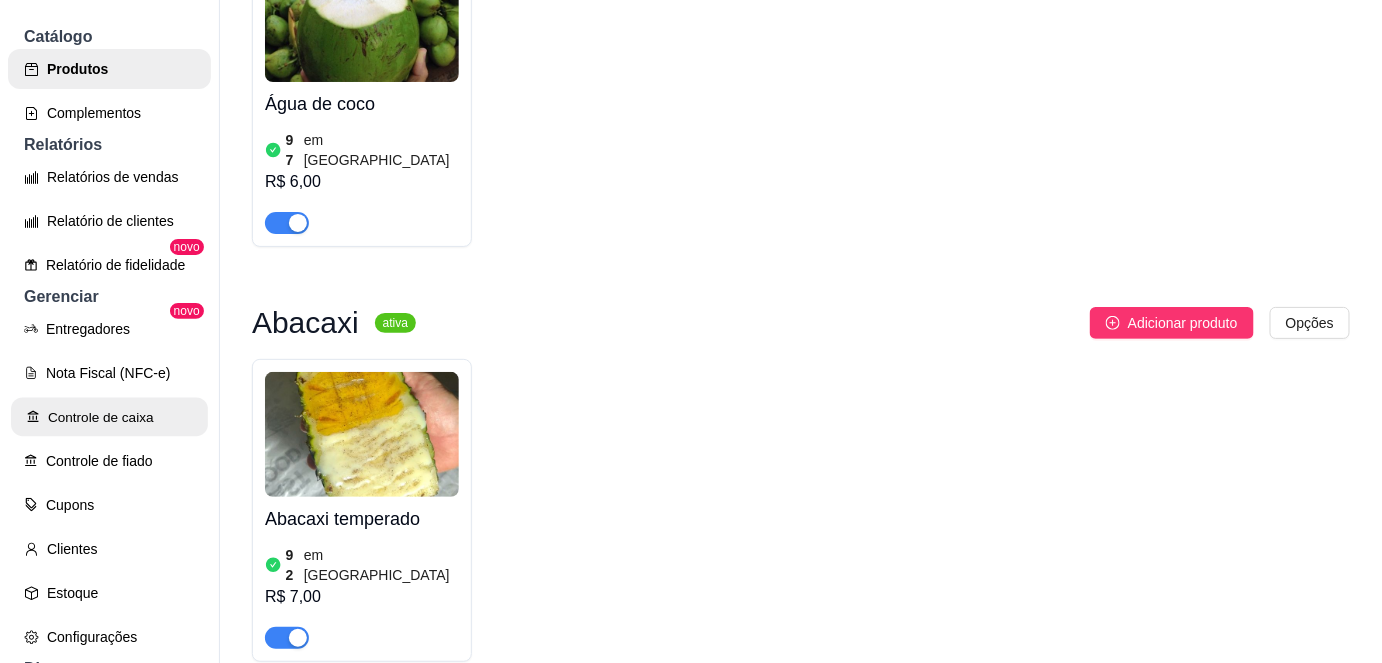 click on "Controle de caixa" at bounding box center [109, 417] 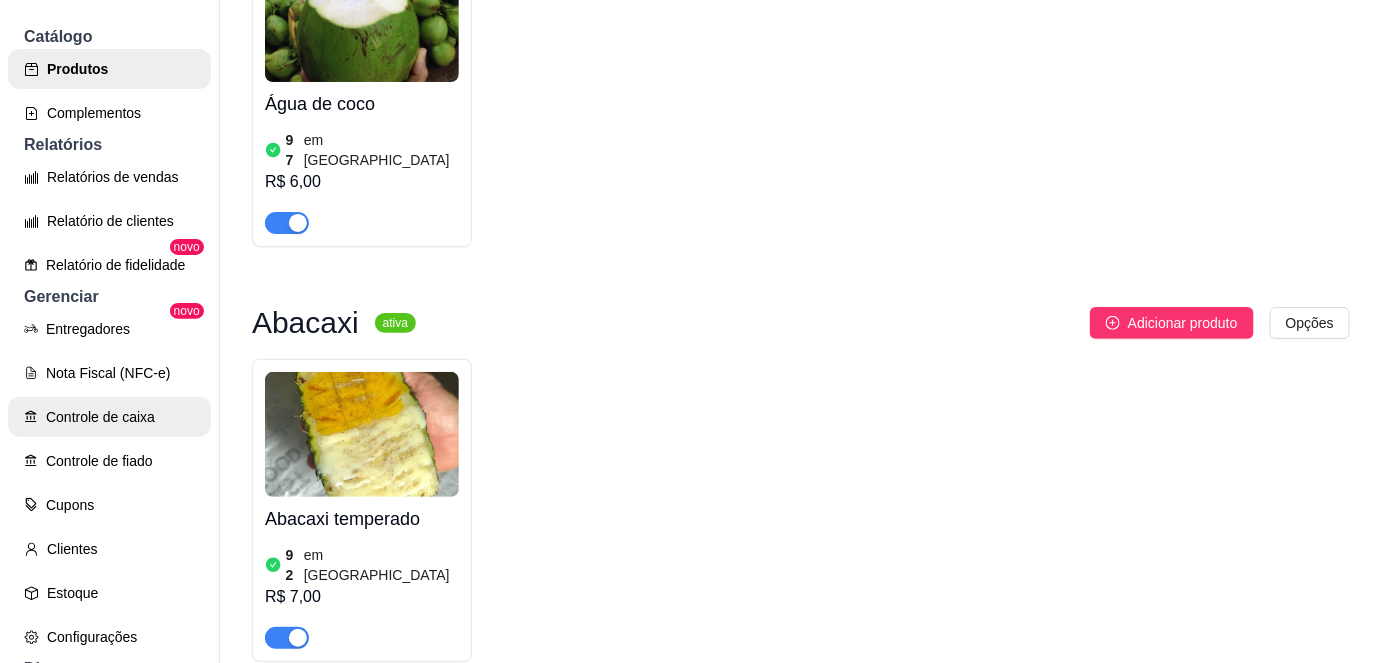 scroll, scrollTop: 0, scrollLeft: 0, axis: both 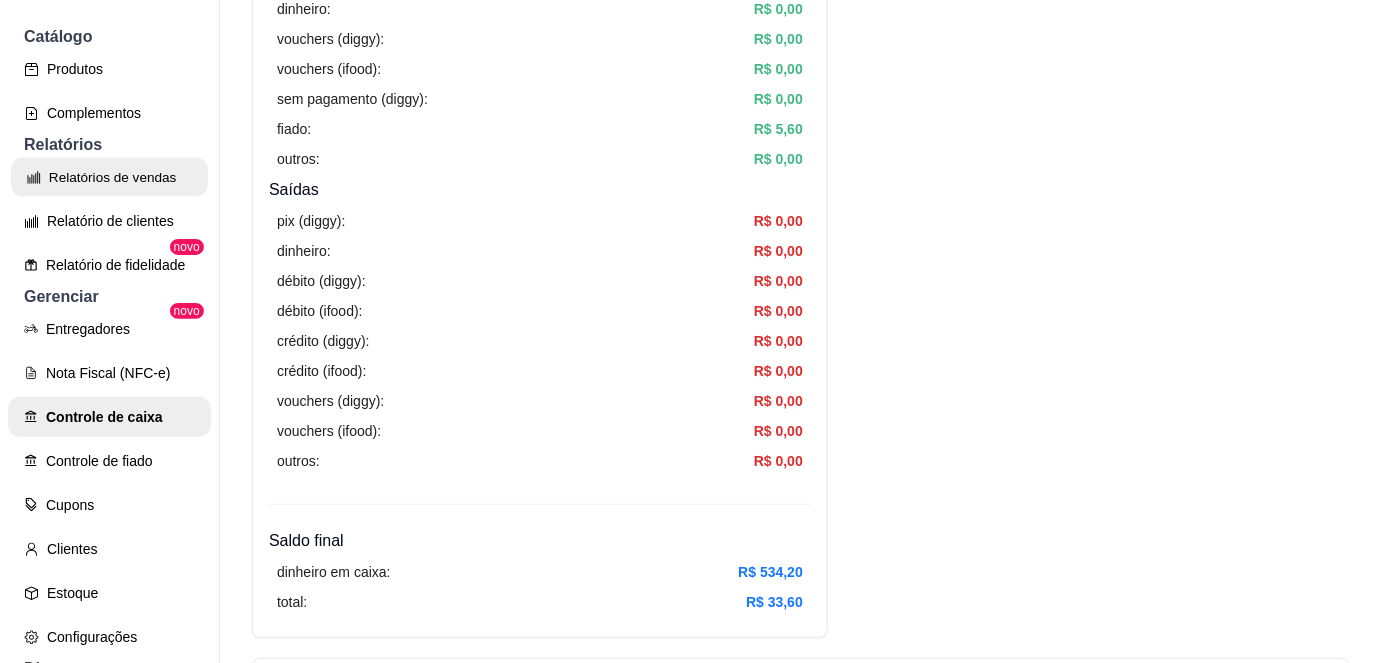 click on "Relatórios de vendas" at bounding box center (109, 177) 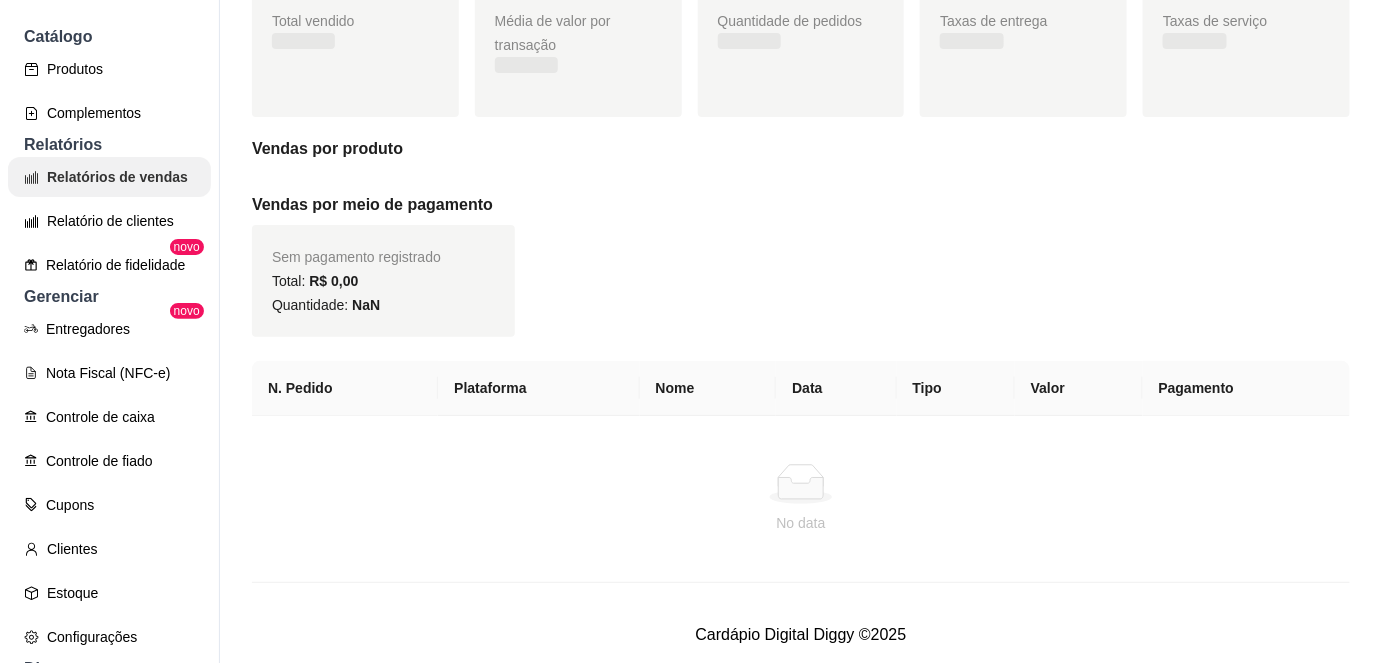 scroll, scrollTop: 0, scrollLeft: 0, axis: both 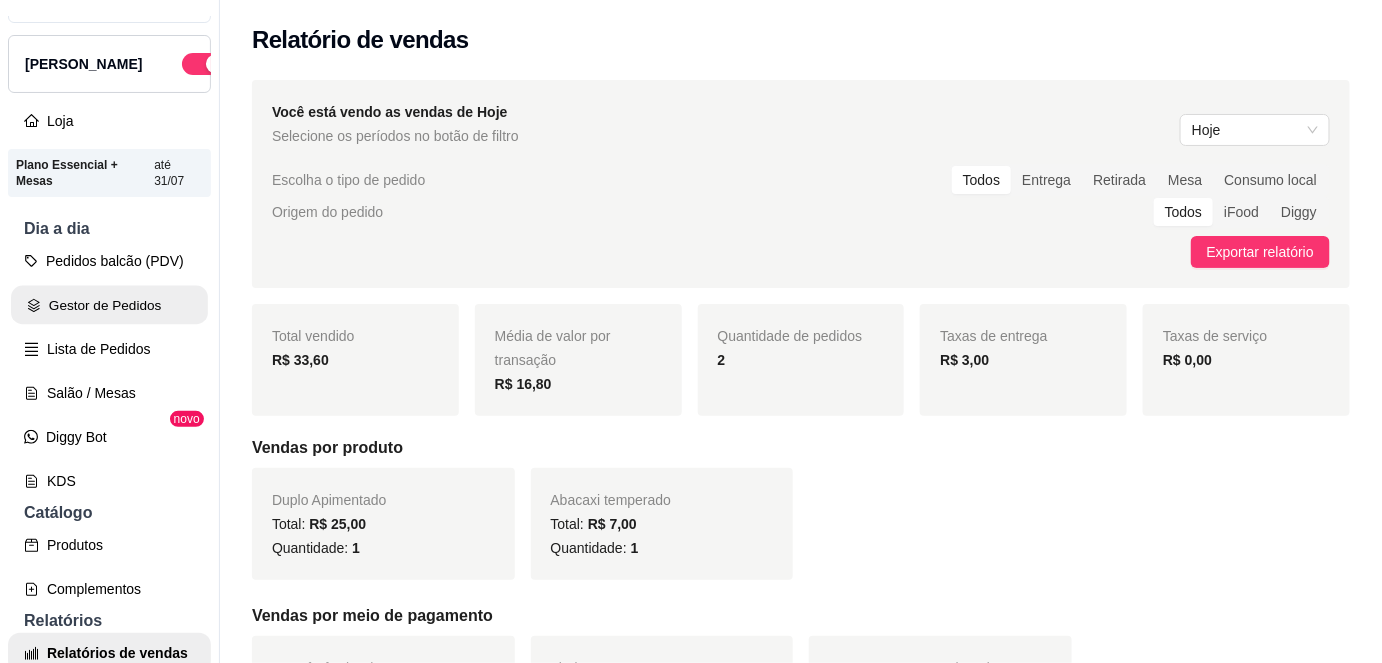 click on "Gestor de Pedidos" at bounding box center (109, 305) 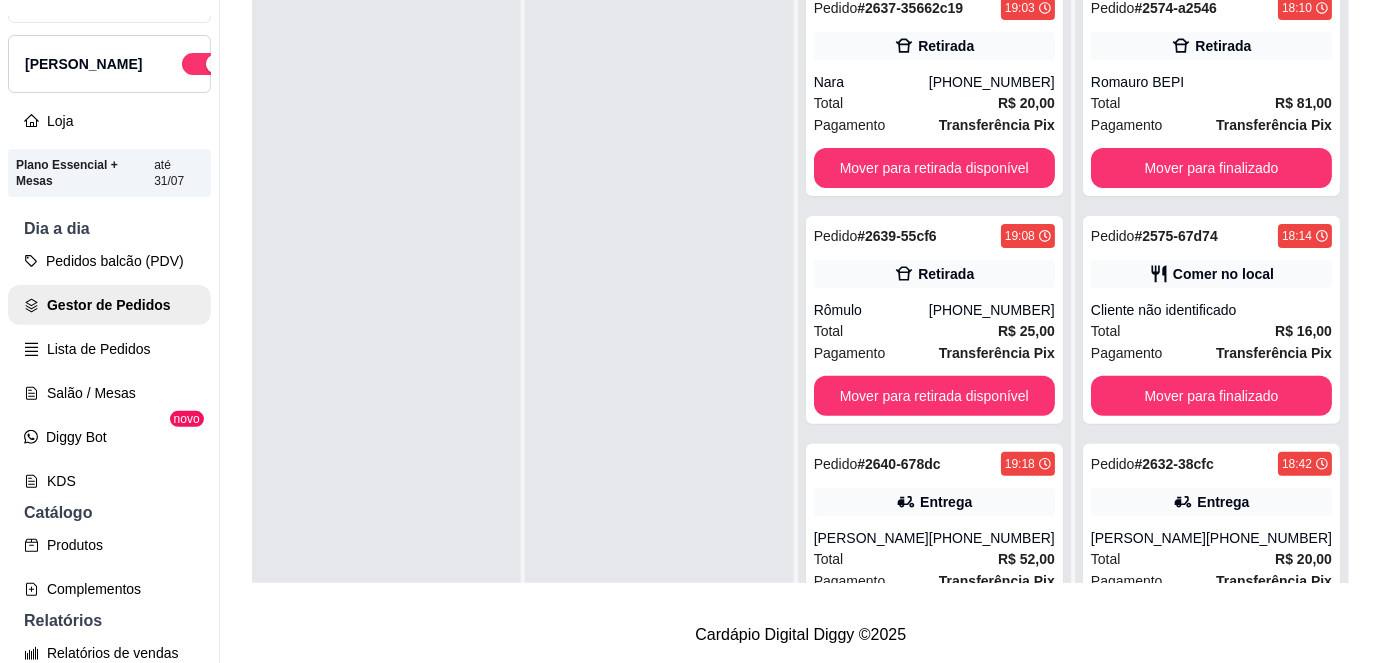 scroll, scrollTop: 317, scrollLeft: 0, axis: vertical 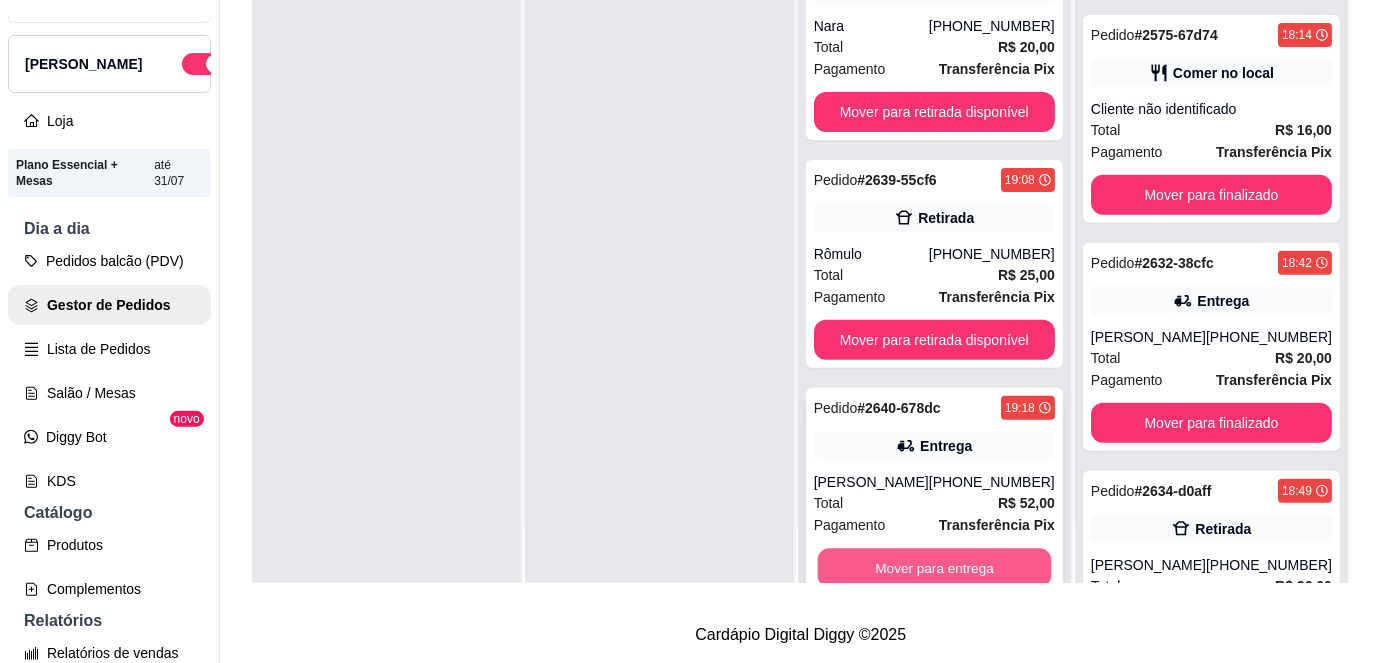 click on "Mover para entrega" at bounding box center (934, 568) 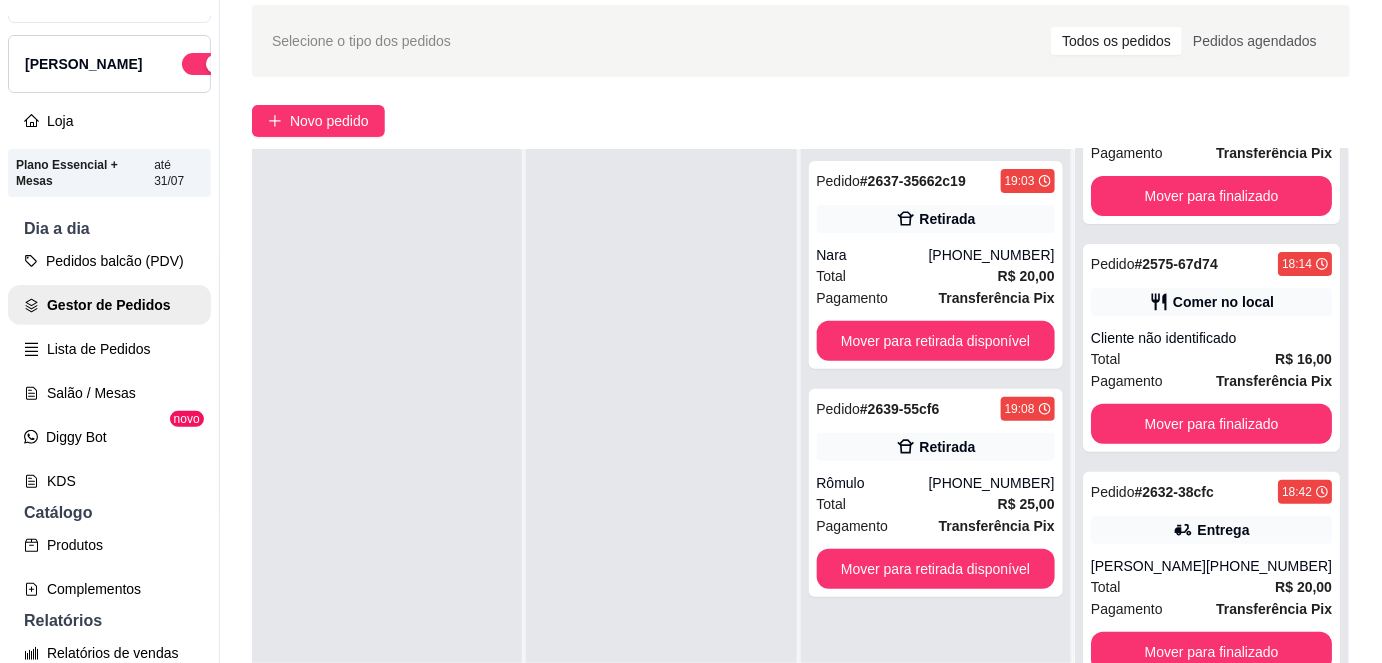 scroll, scrollTop: 0, scrollLeft: 0, axis: both 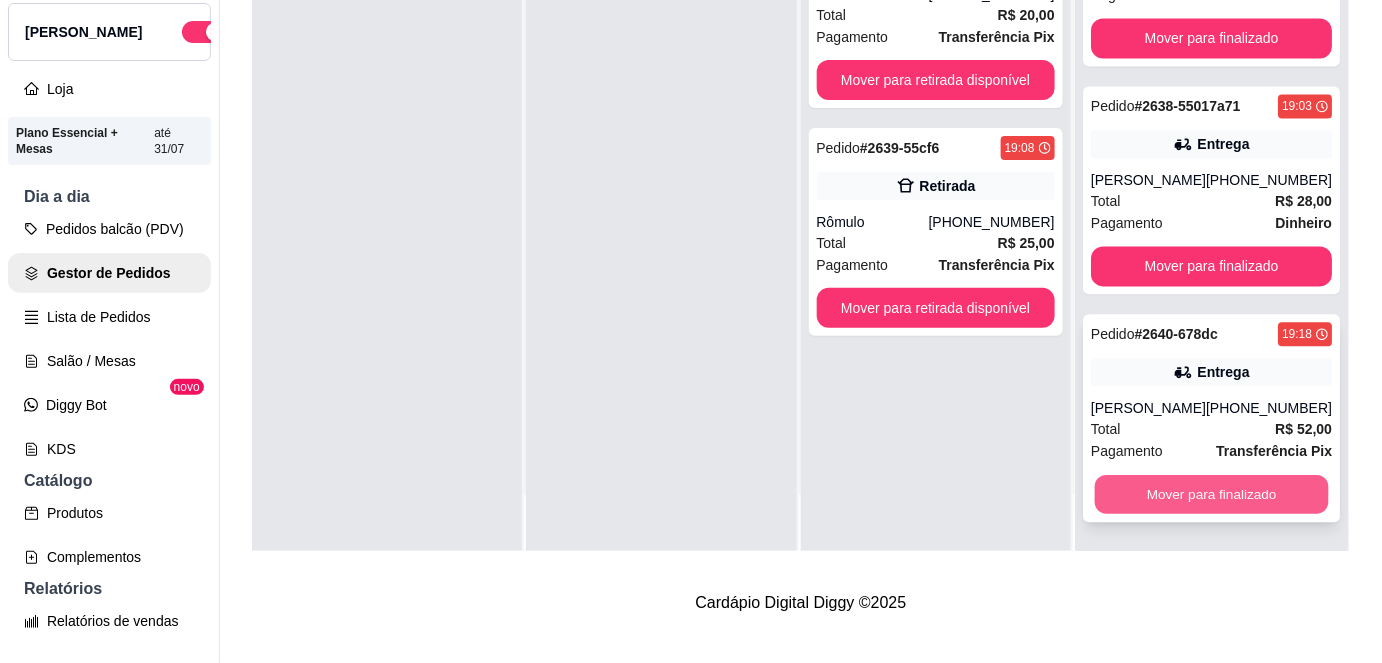 click on "Mover para finalizado" at bounding box center [1211, 495] 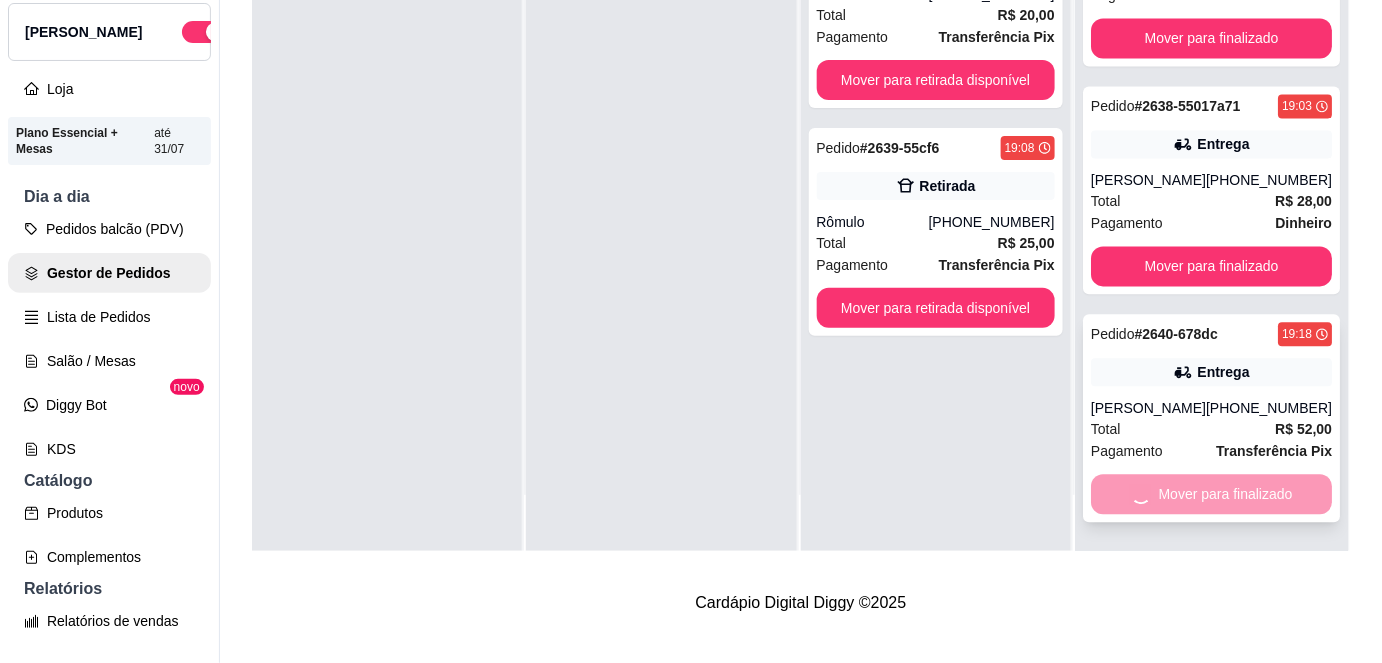 scroll, scrollTop: 992, scrollLeft: 0, axis: vertical 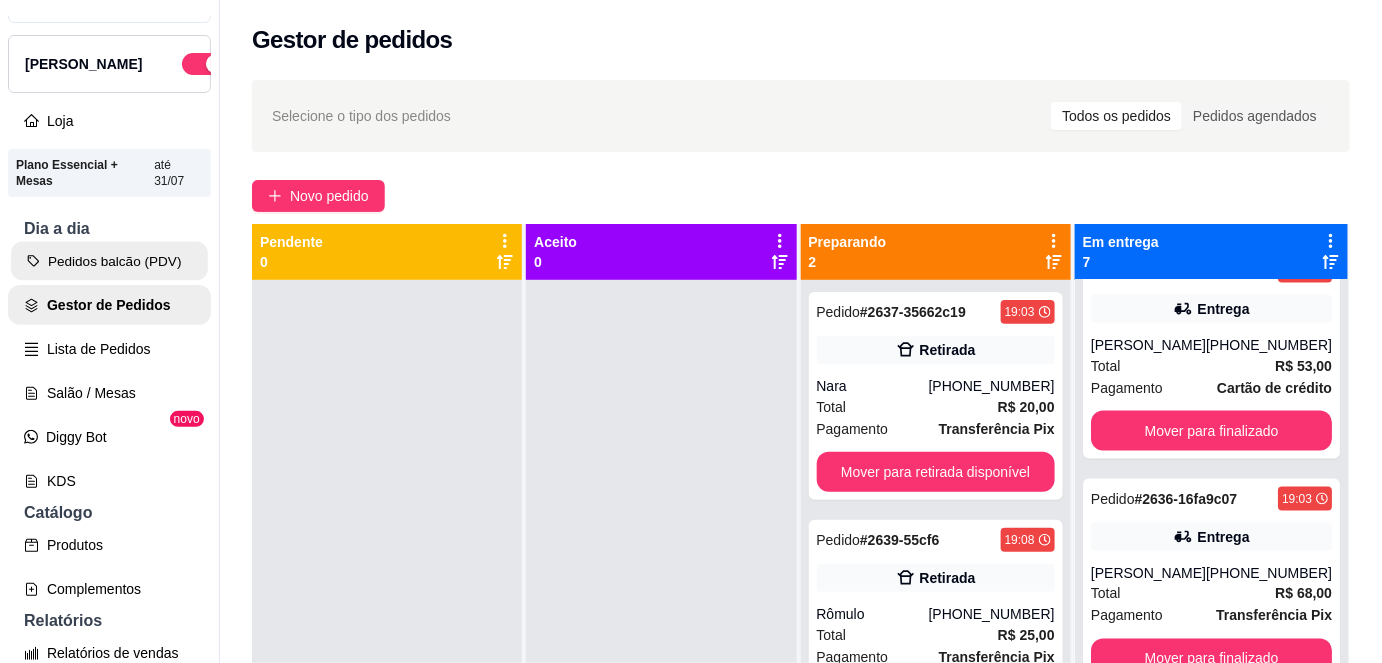 click on "Pedidos balcão (PDV)" at bounding box center (109, 261) 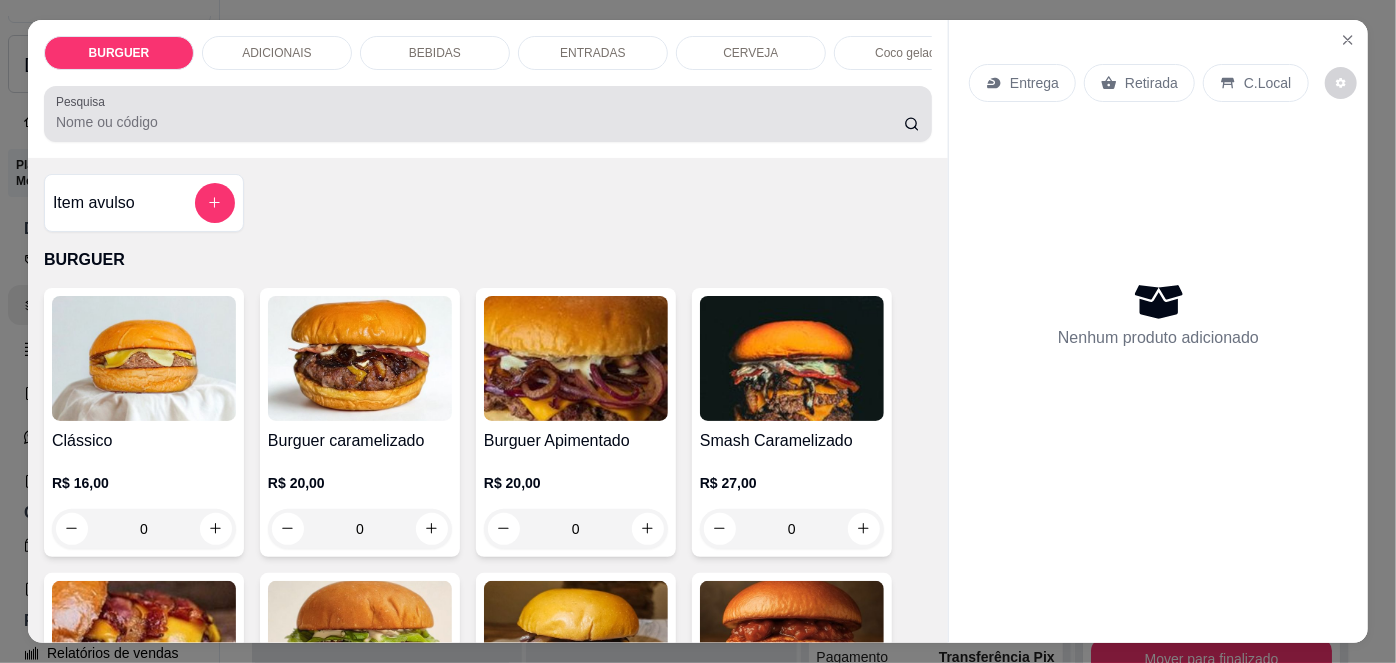 click at bounding box center [488, 114] 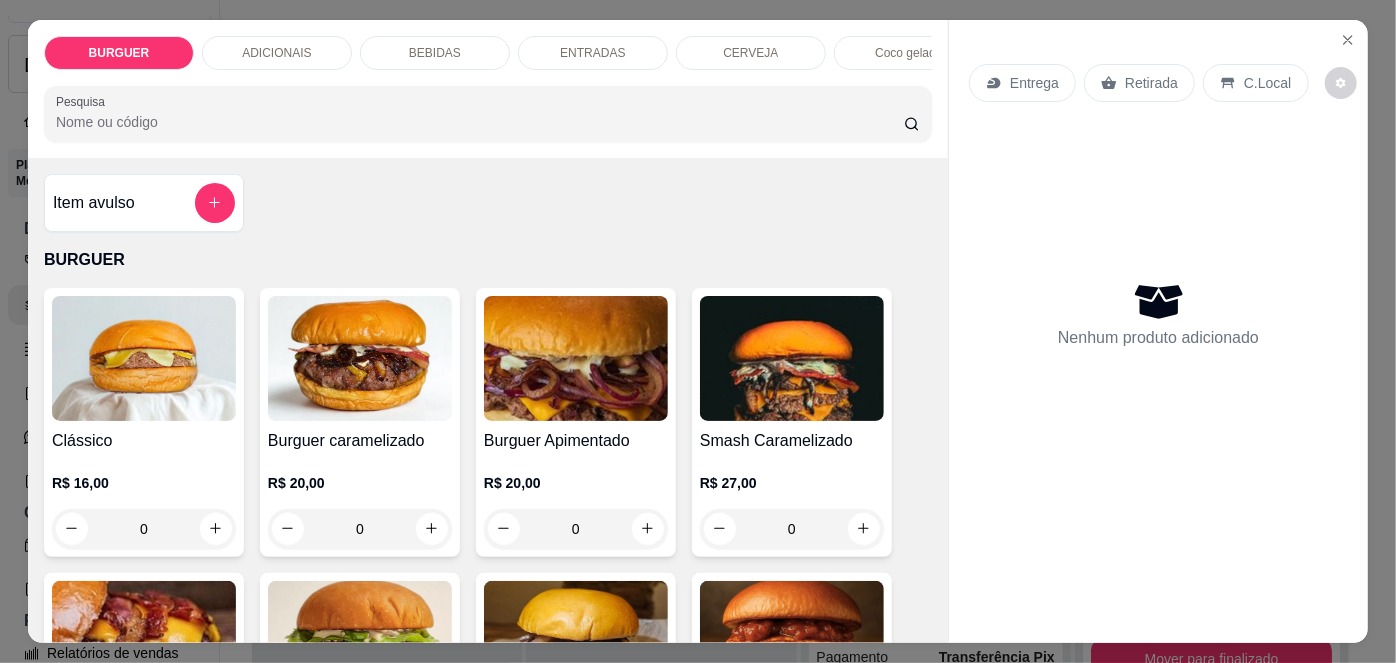 click on "R$ 20,00 0" at bounding box center [576, 501] 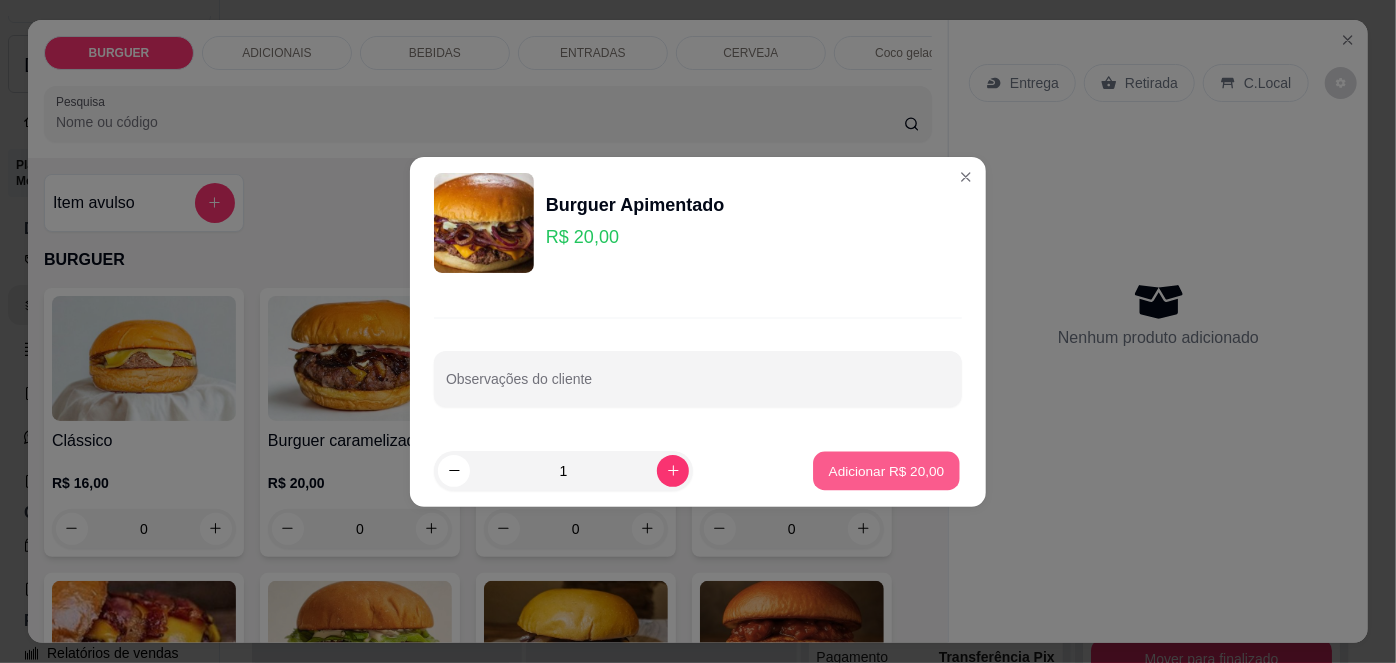 click on "Adicionar   R$ 20,00" at bounding box center (887, 470) 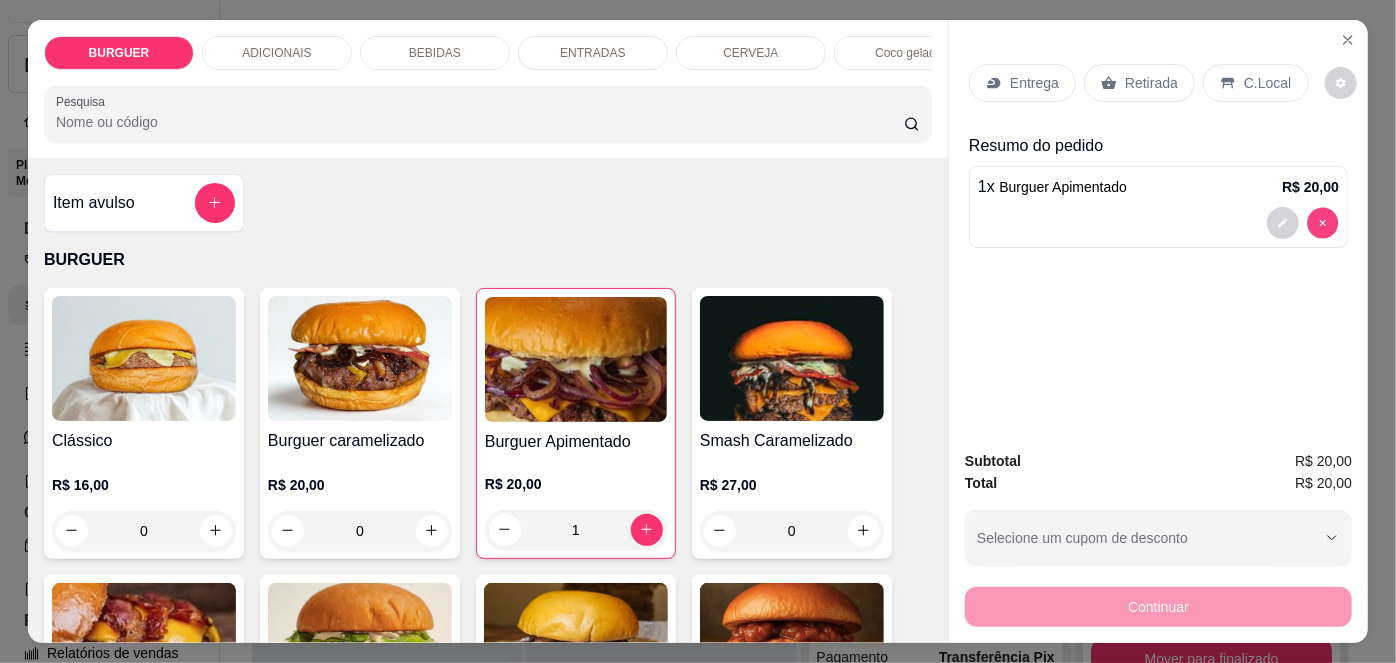 type on "0" 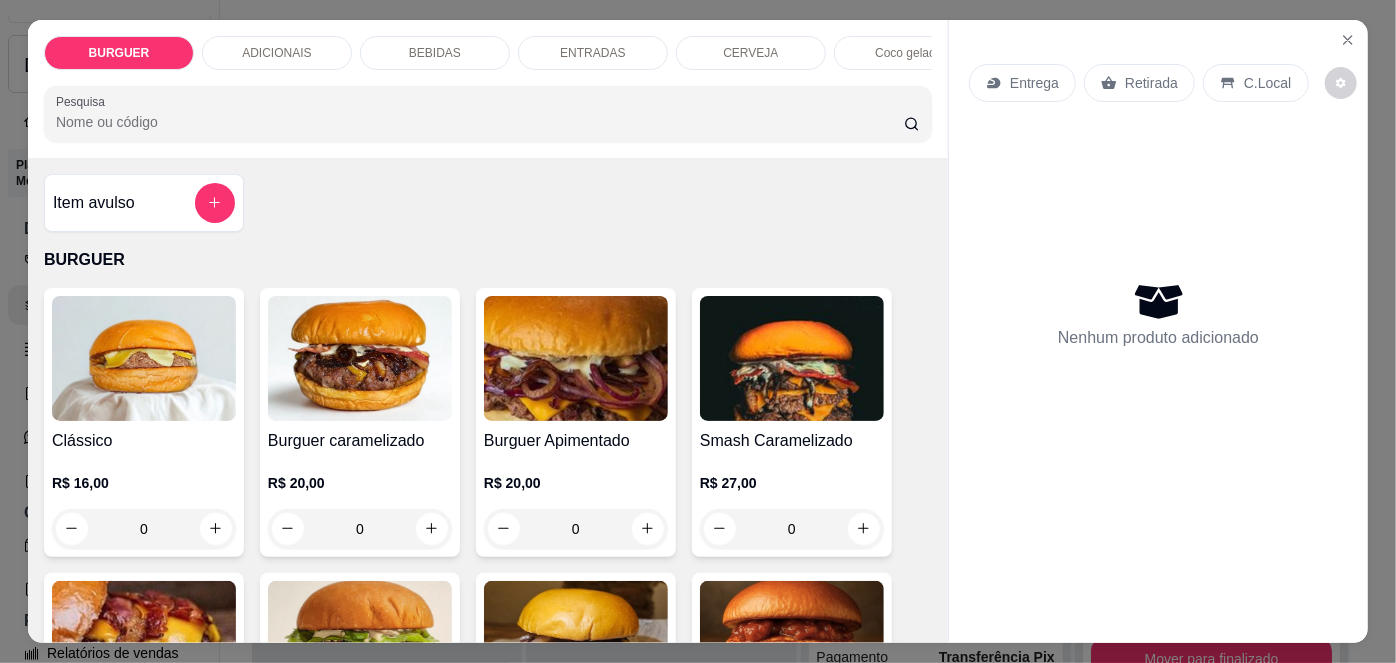 click on "Pesquisa" at bounding box center (480, 122) 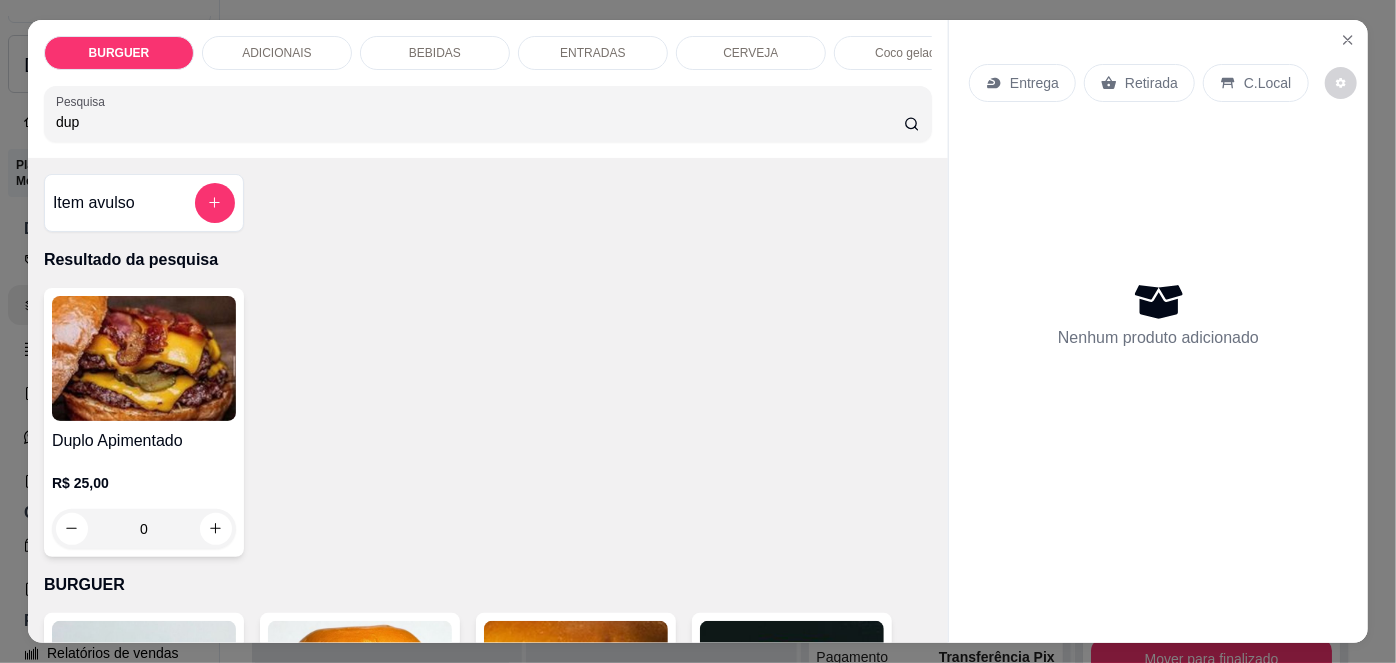 type on "dup" 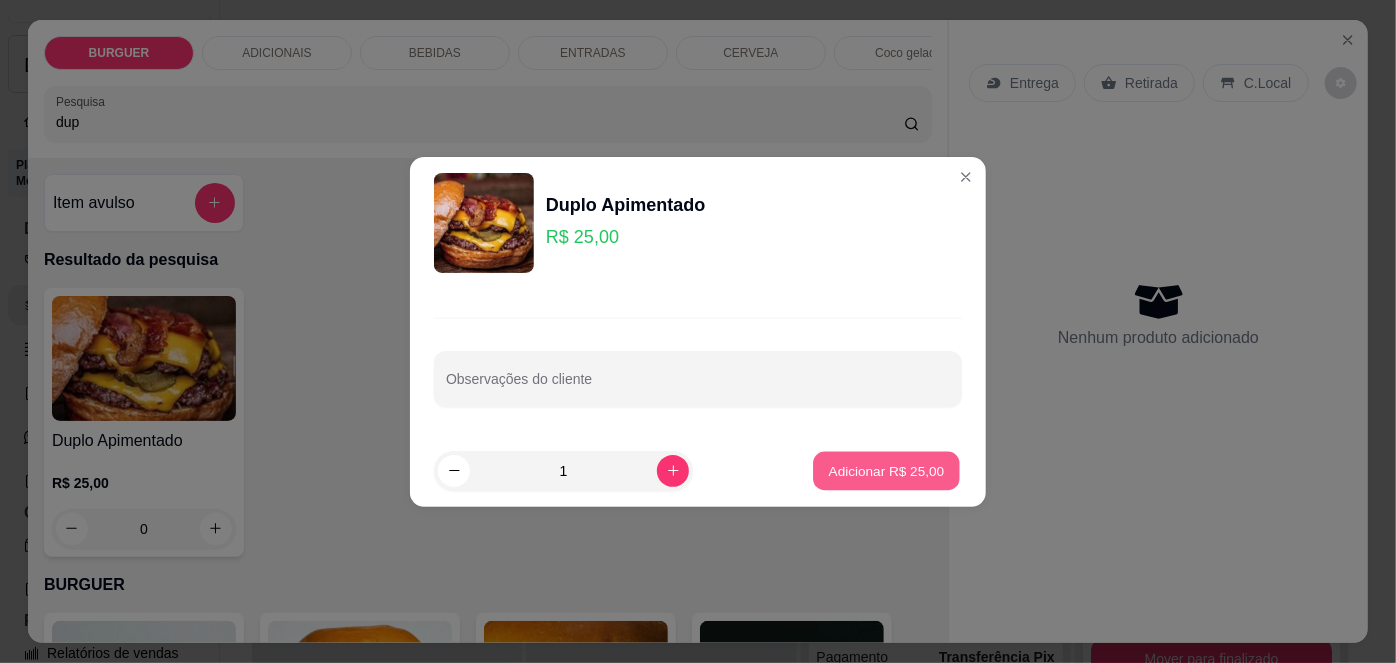 click on "Adicionar   R$ 25,00" at bounding box center [887, 470] 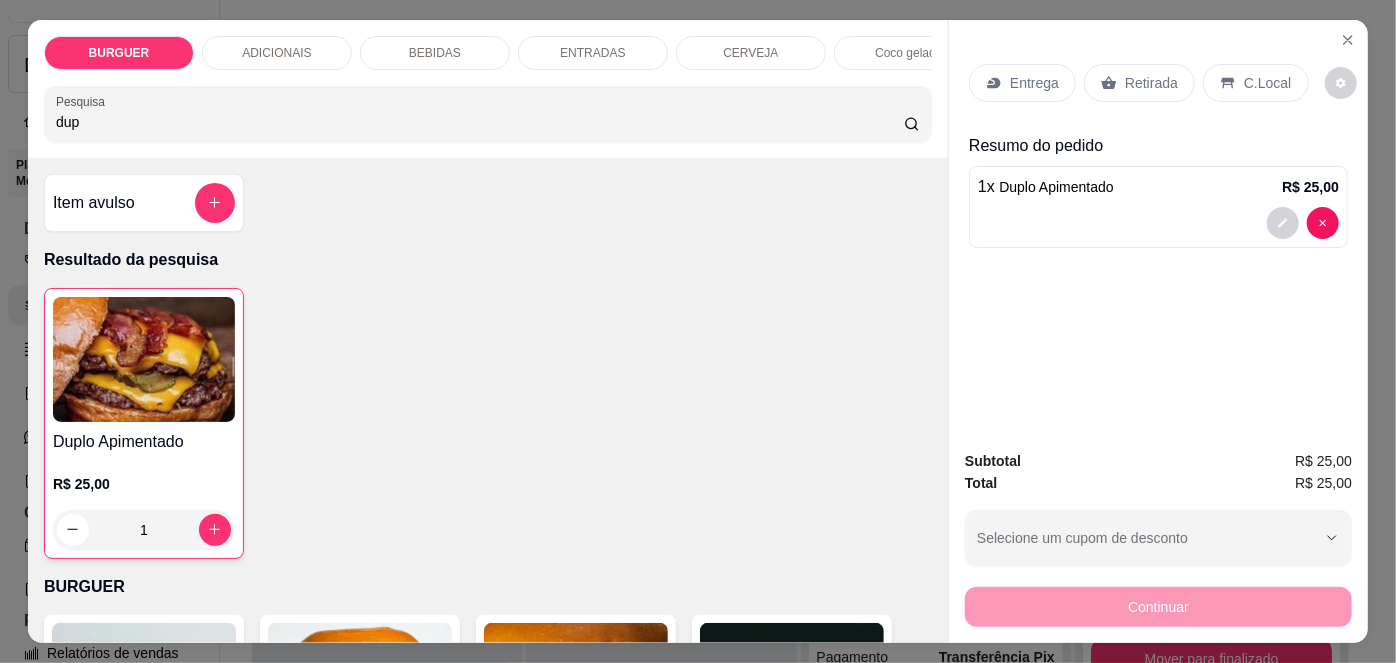 click on "dup" at bounding box center [480, 122] 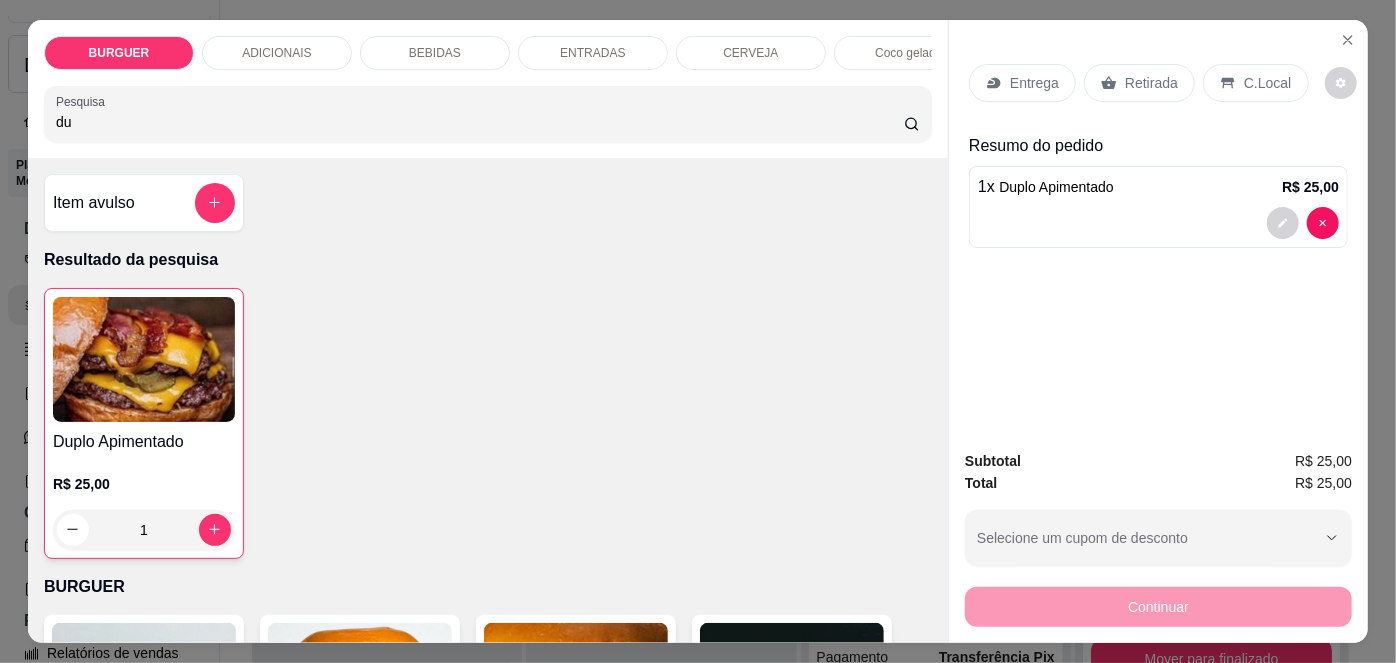 type on "d" 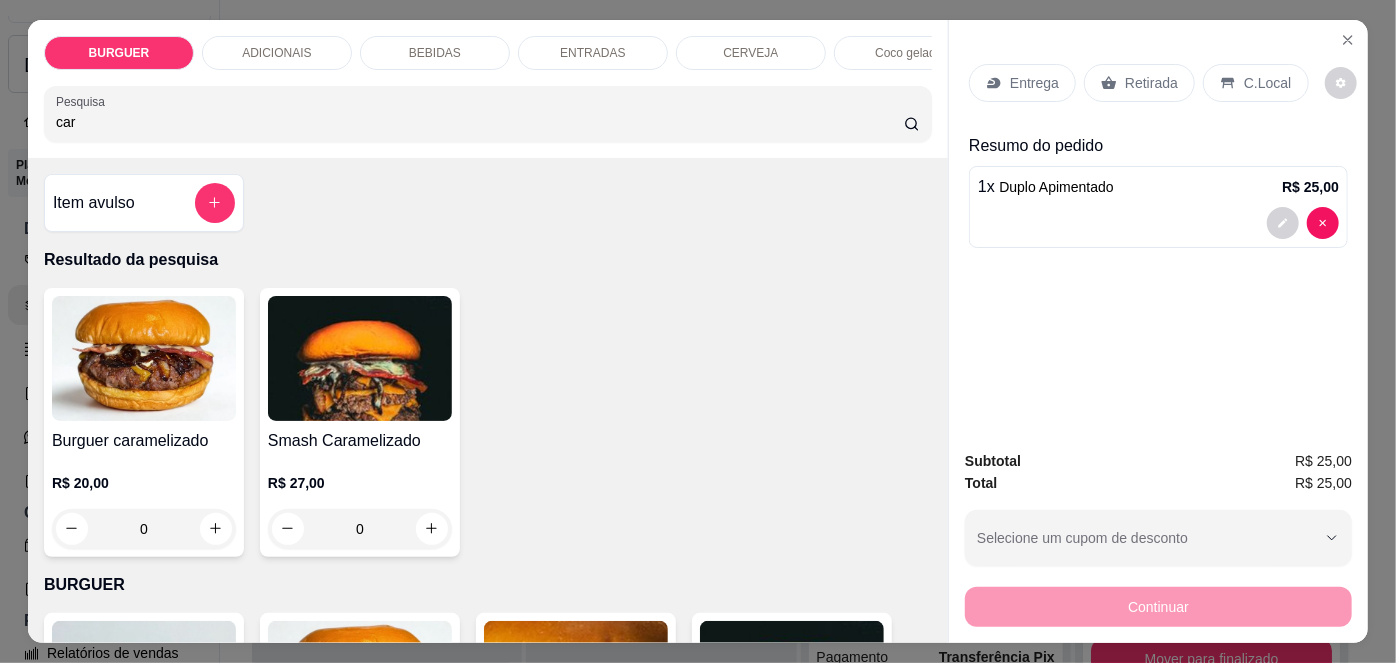 type on "car" 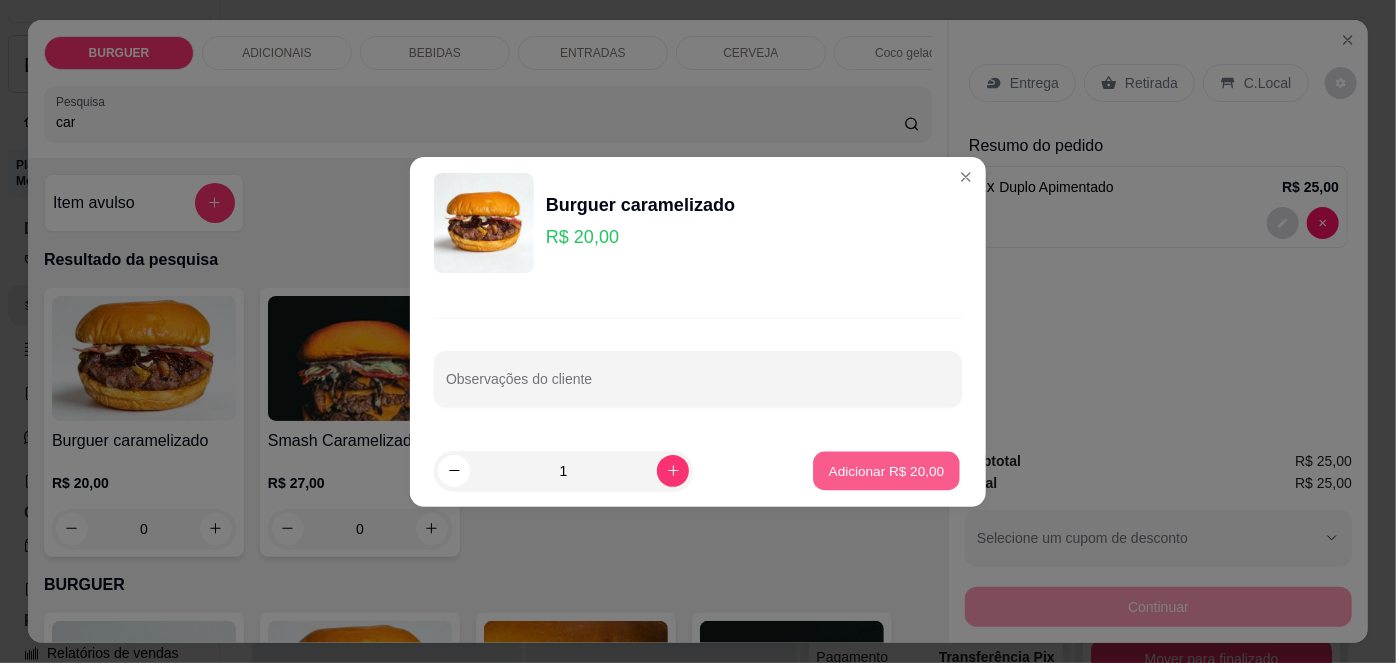 click on "Adicionar   R$ 20,00" at bounding box center (887, 470) 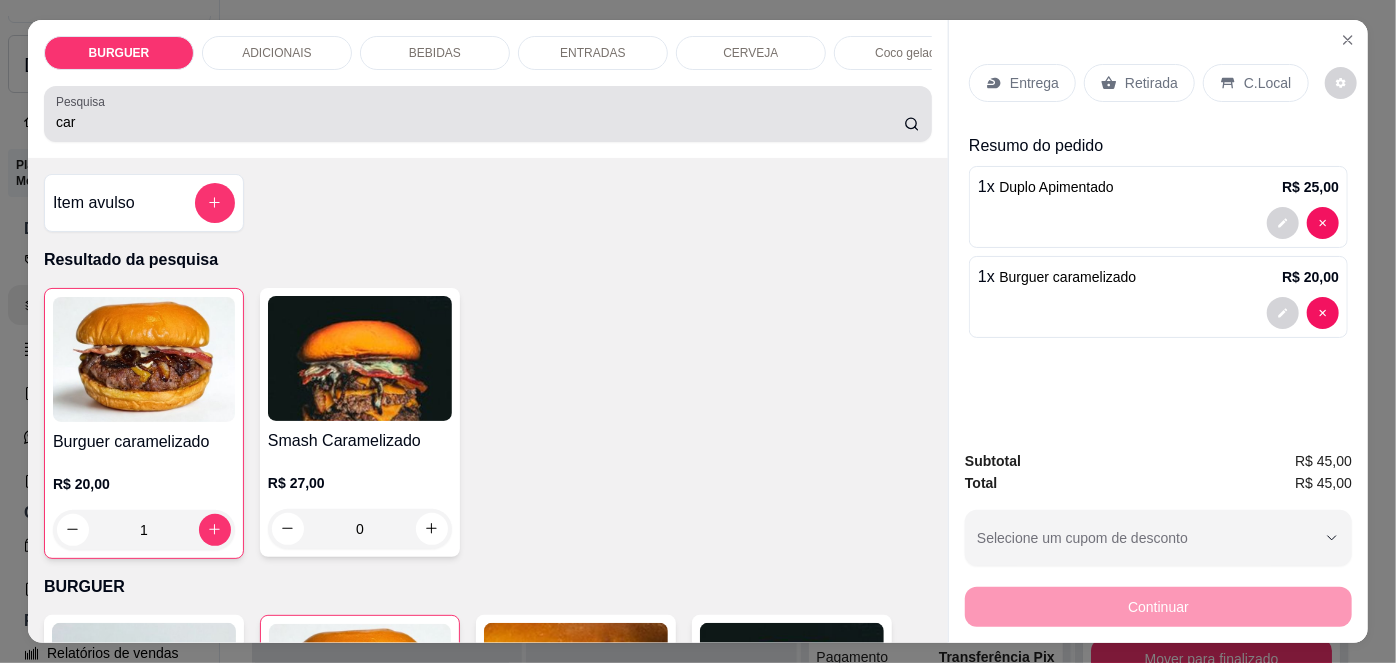 click on "Pesquisa car" at bounding box center (488, 114) 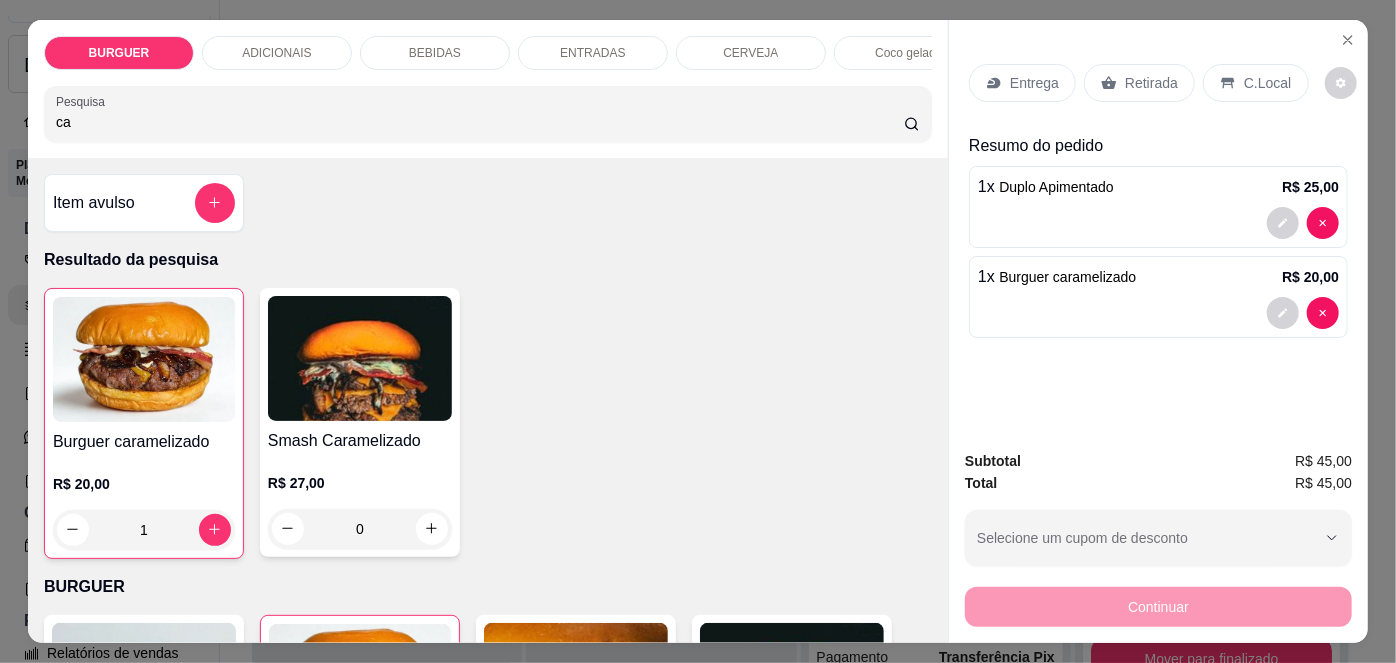 type on "c" 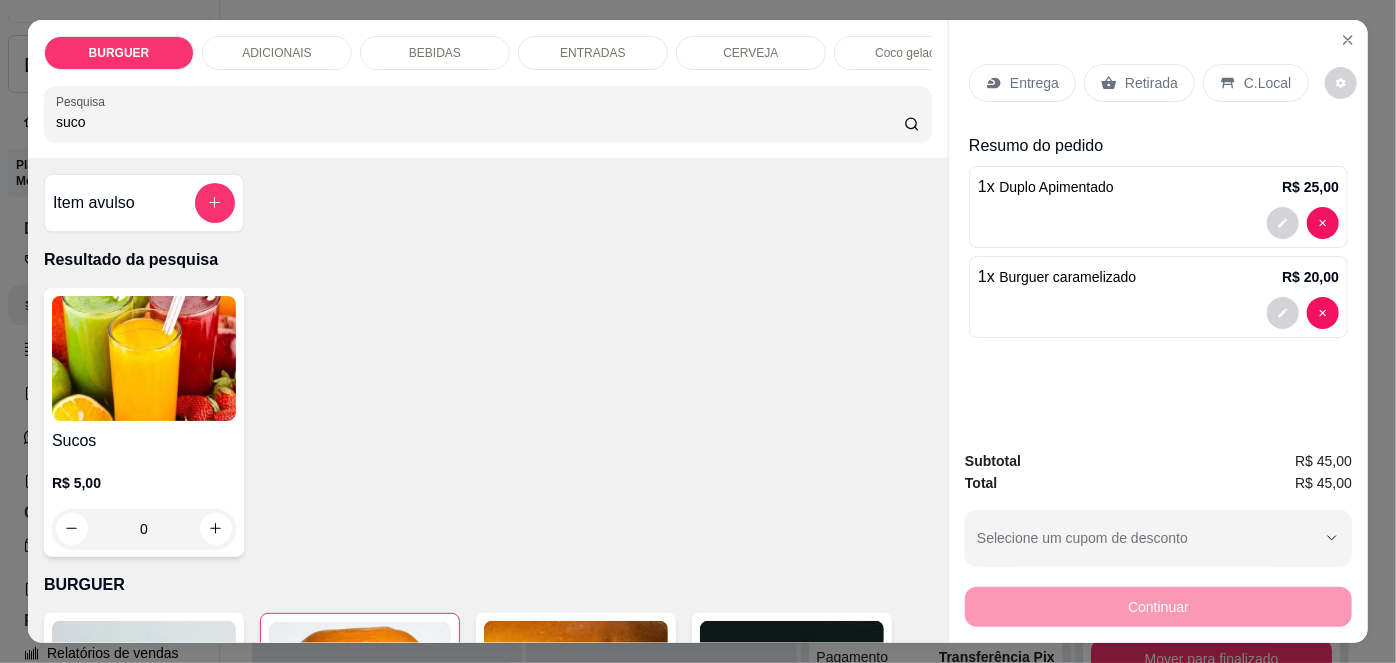 type on "suco" 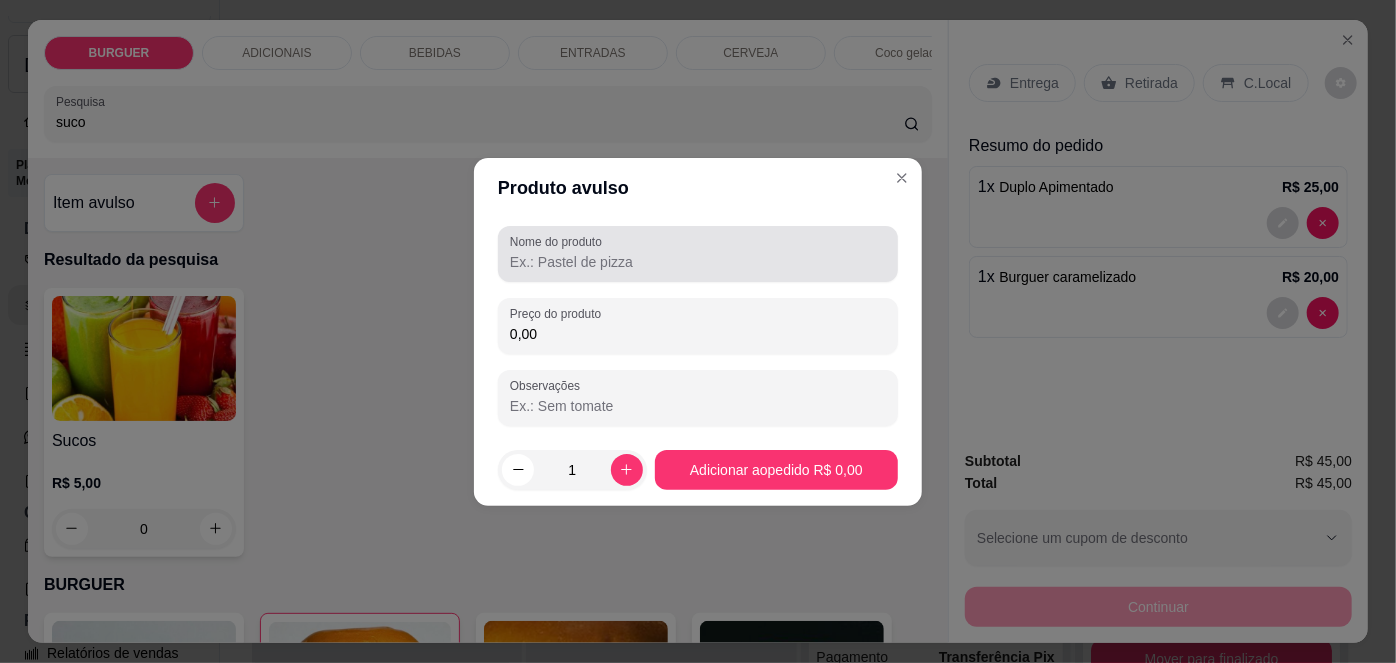 click on "Nome do produto" at bounding box center (559, 241) 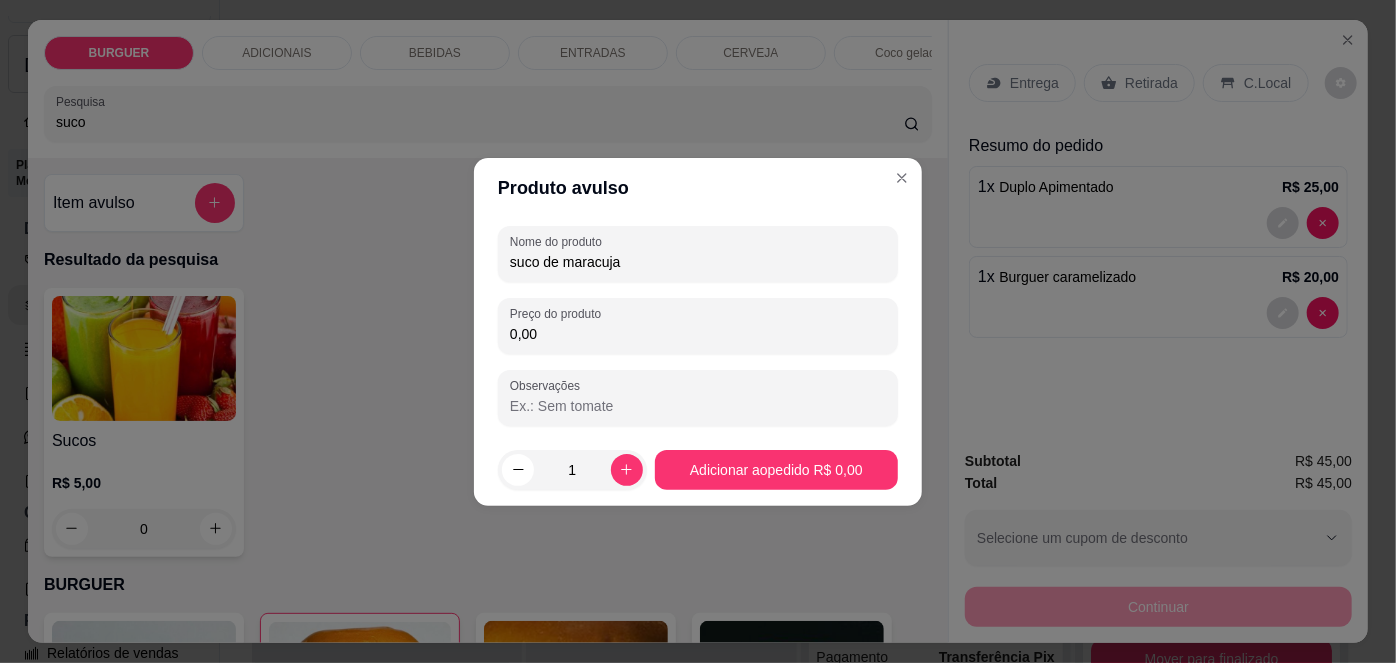 click on "0,00" at bounding box center [698, 334] 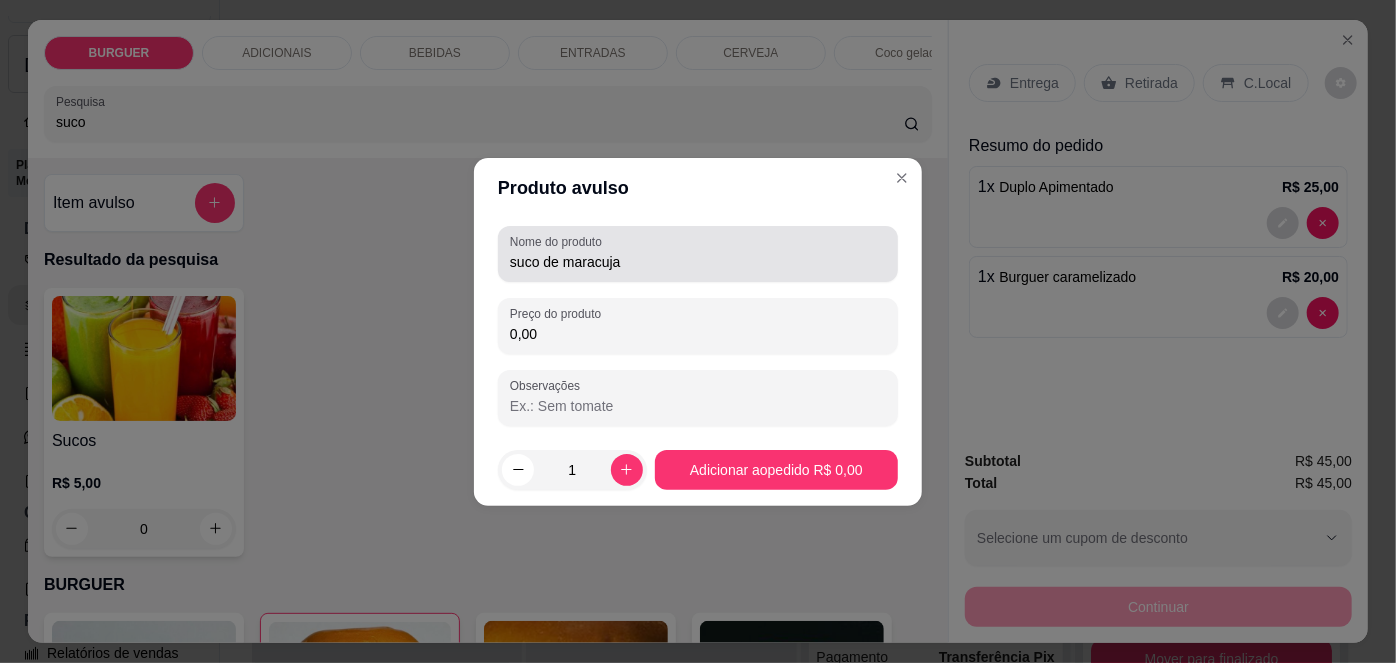 click on "Nome do produto suco de maracuja" at bounding box center [698, 254] 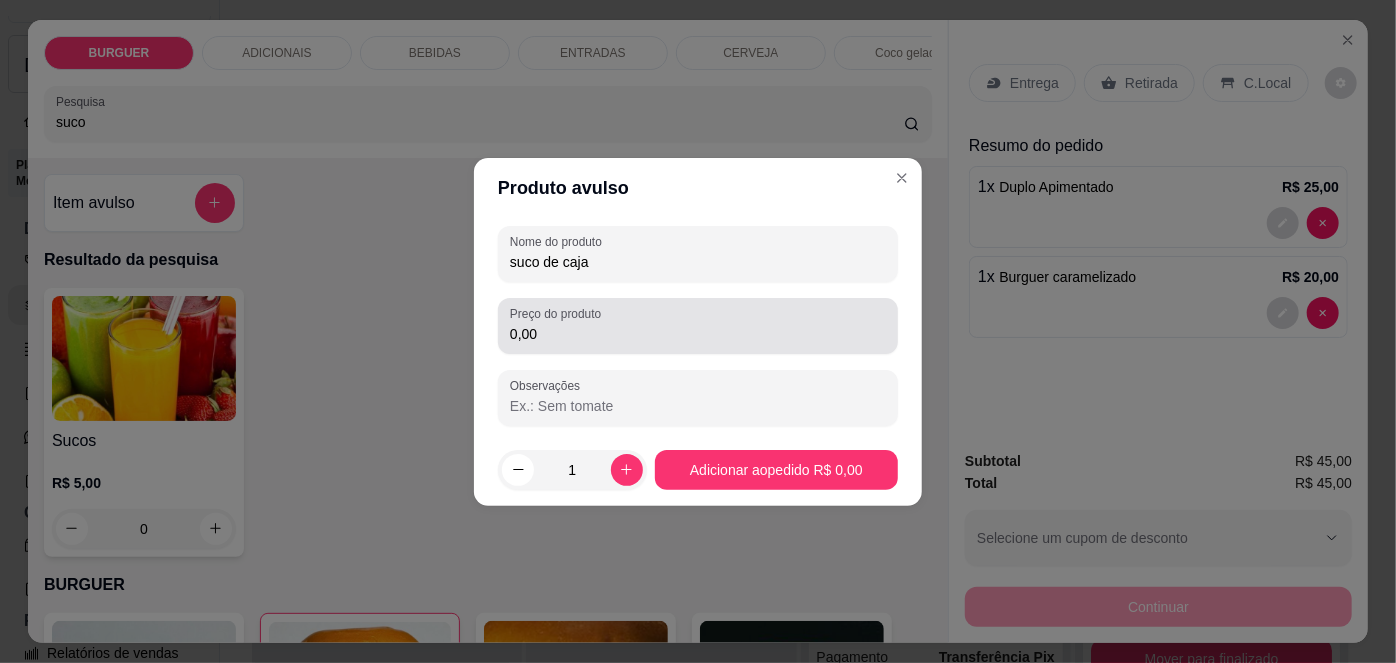 type on "suco de caja" 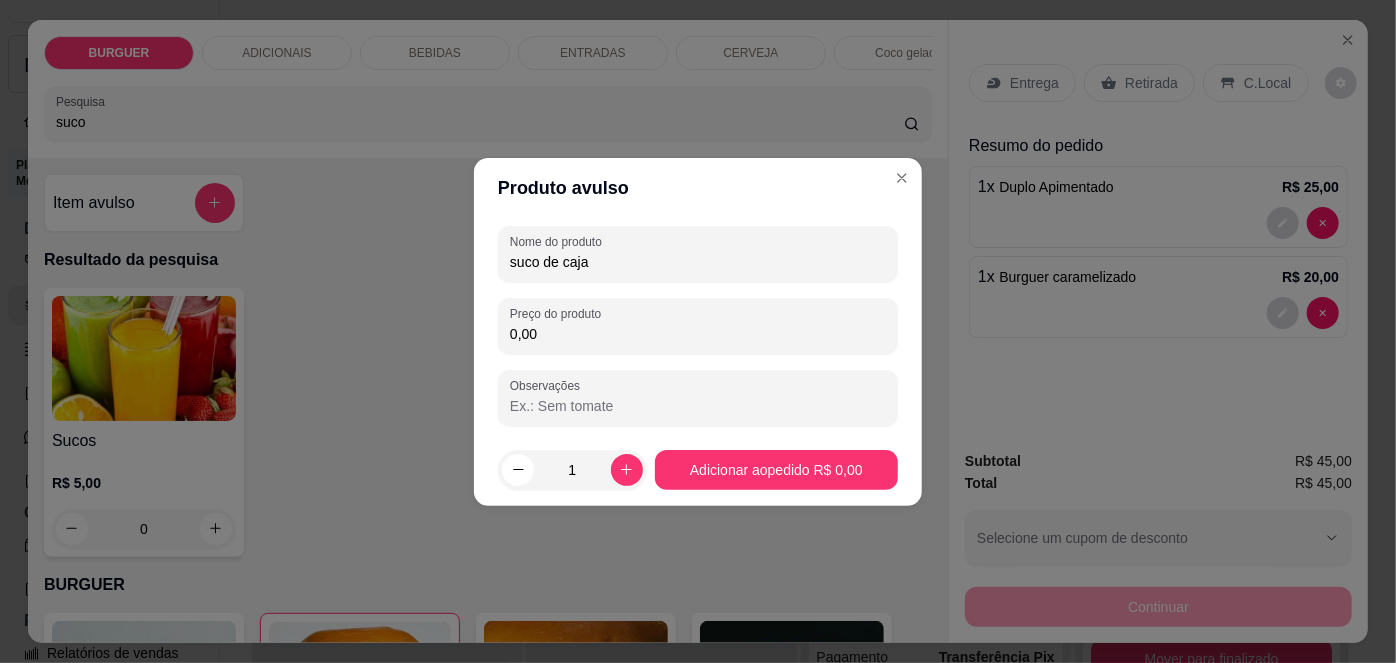 click on "0,00" at bounding box center (698, 334) 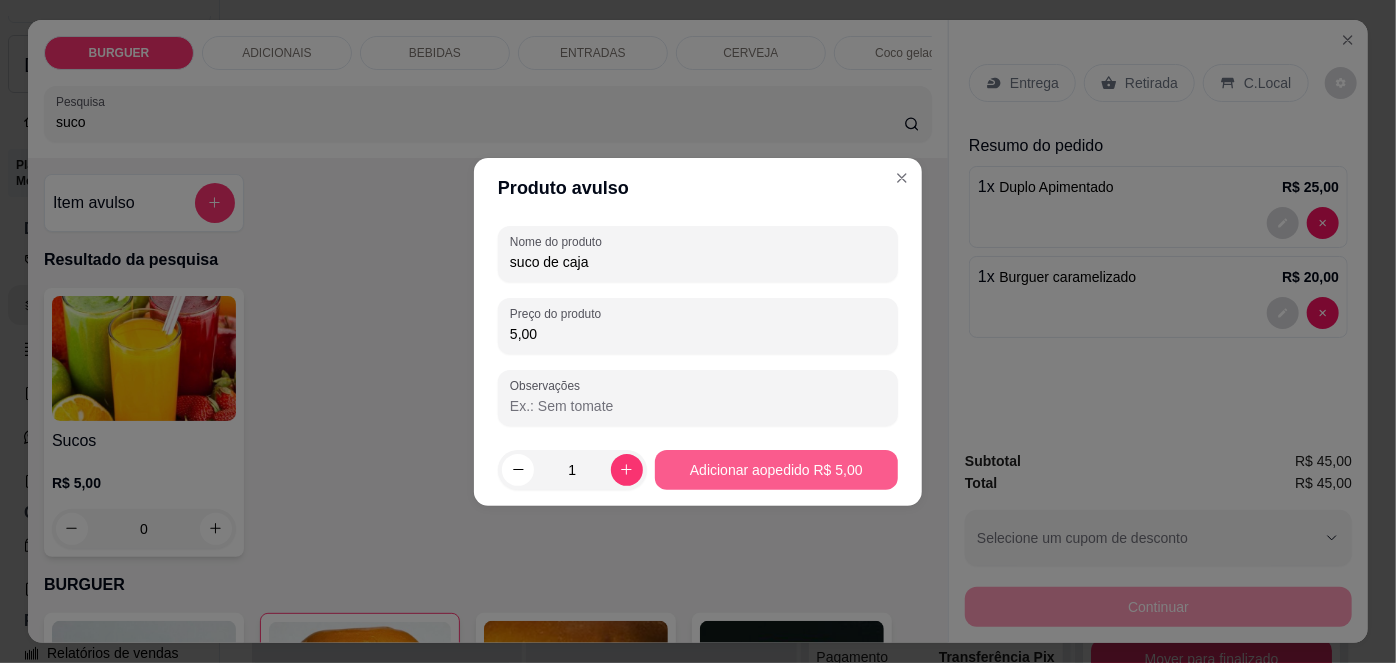 type on "5,00" 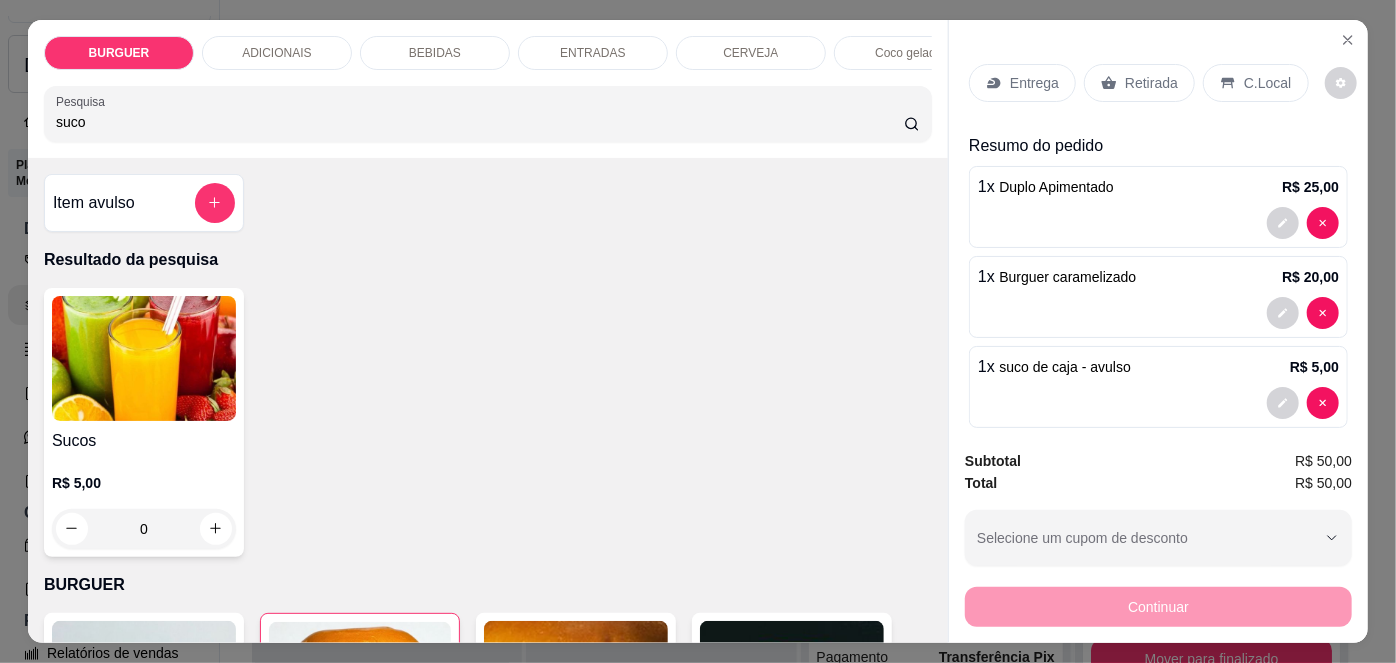 click on "Retirada" at bounding box center [1151, 83] 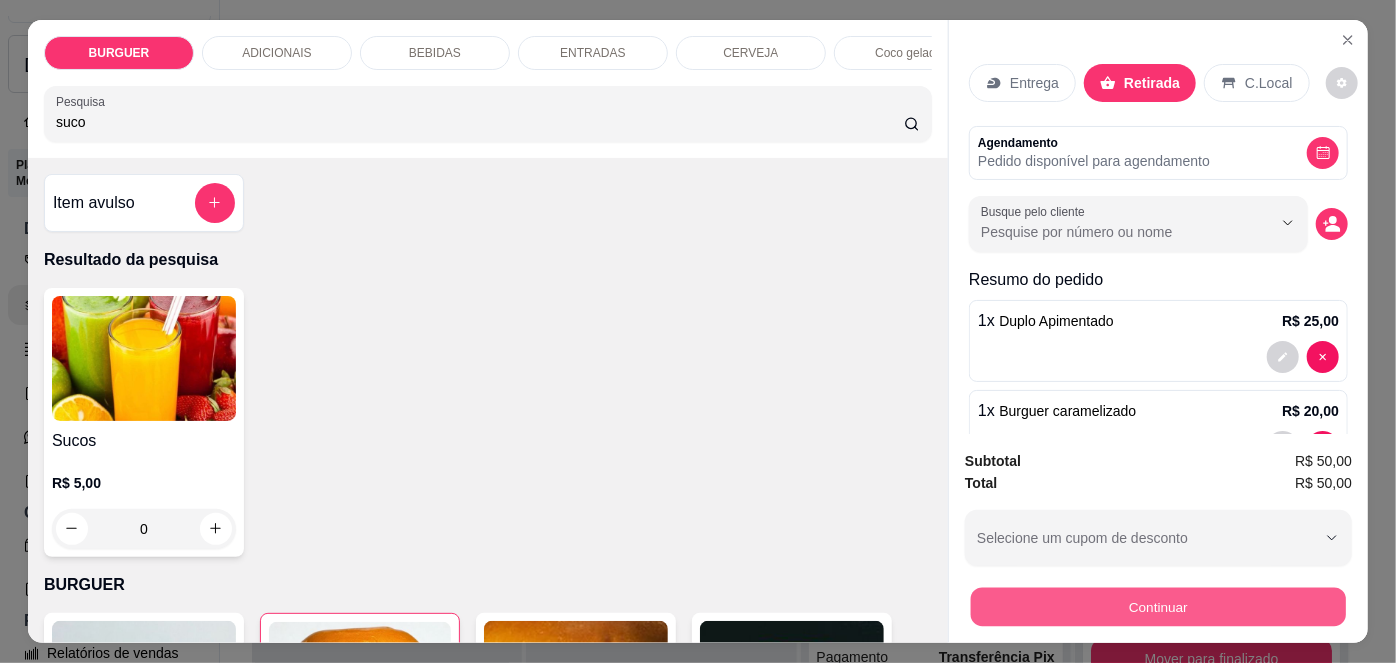 click on "Continuar" at bounding box center [1158, 607] 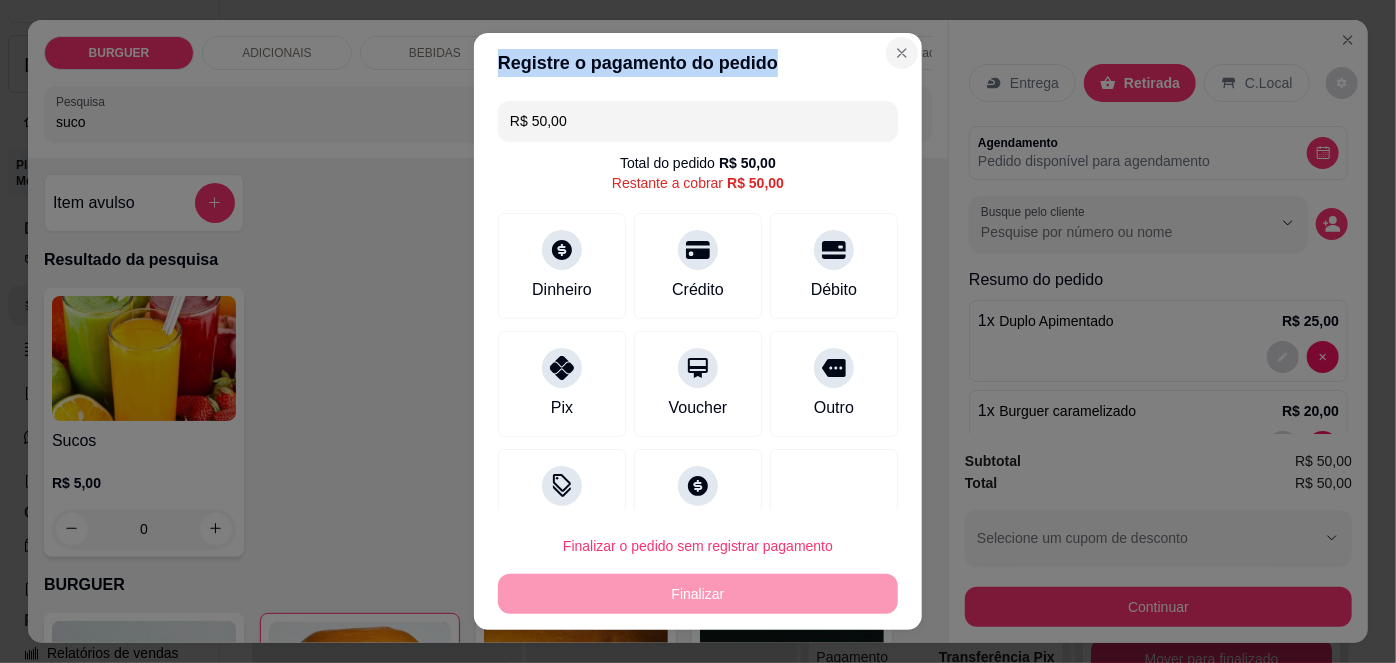 drag, startPoint x: 897, startPoint y: 54, endPoint x: 874, endPoint y: 46, distance: 24.351591 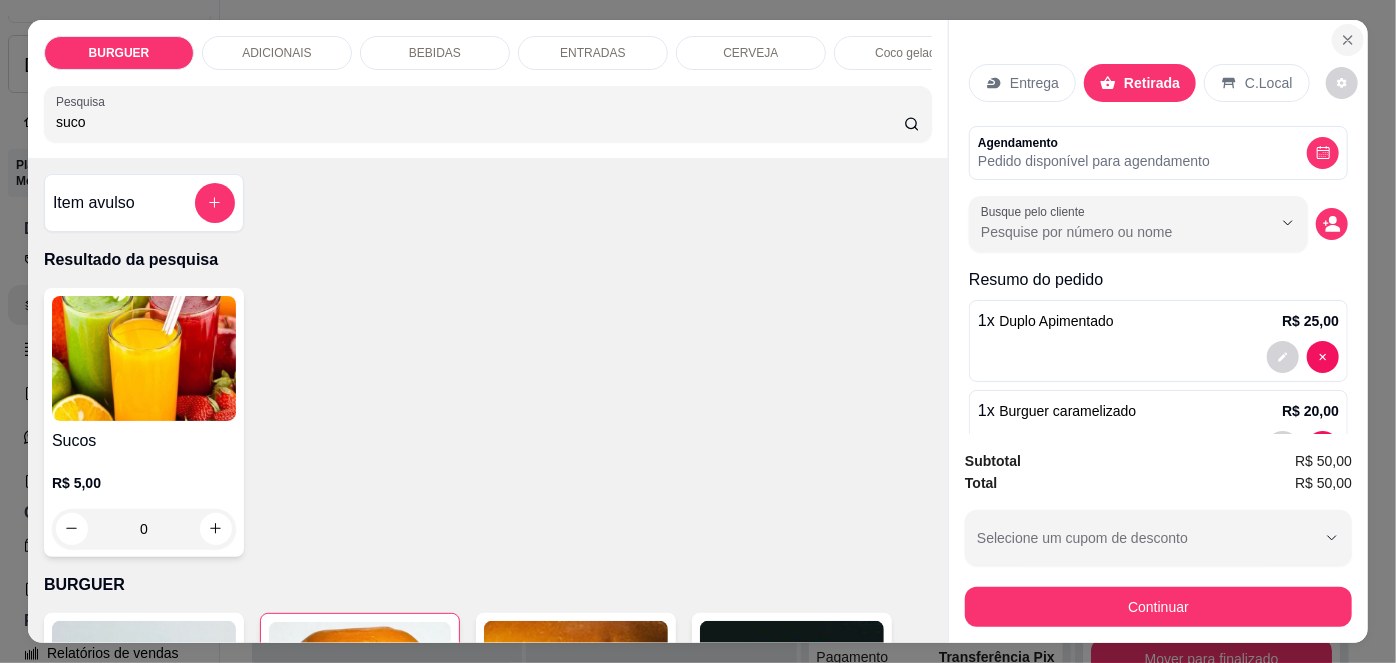 click 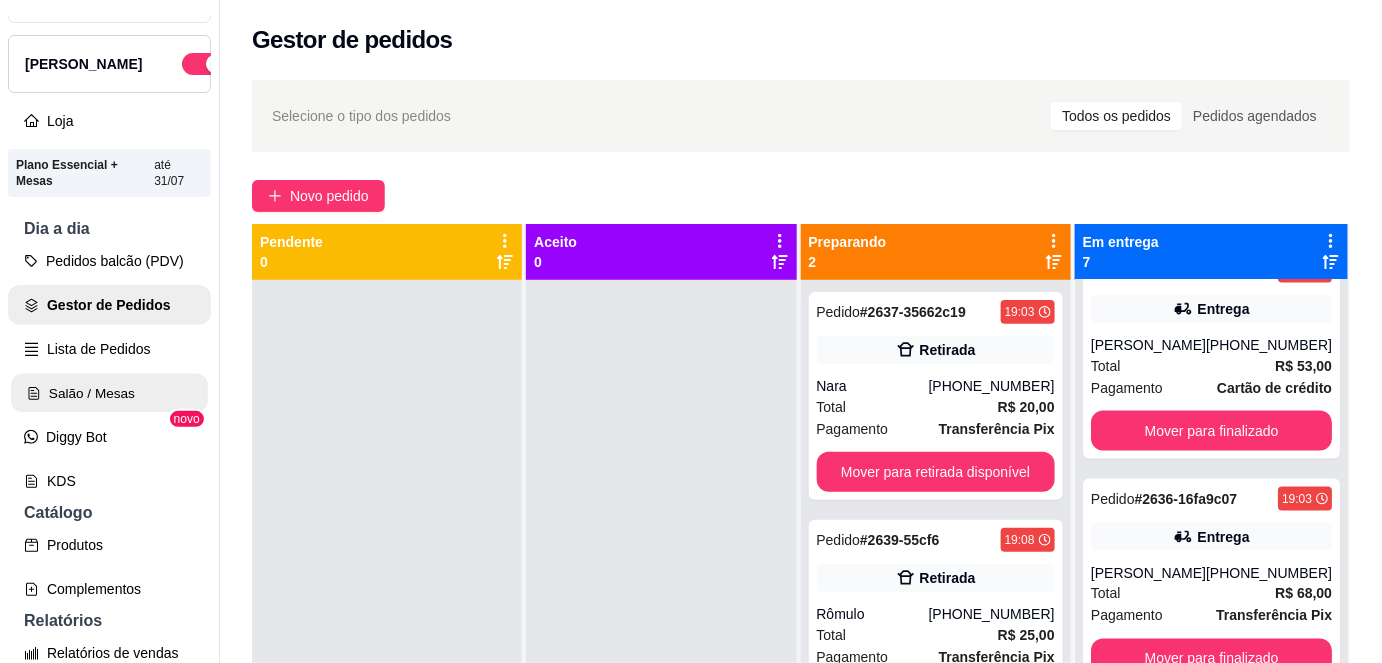 click on "Salão / Mesas" at bounding box center [109, 393] 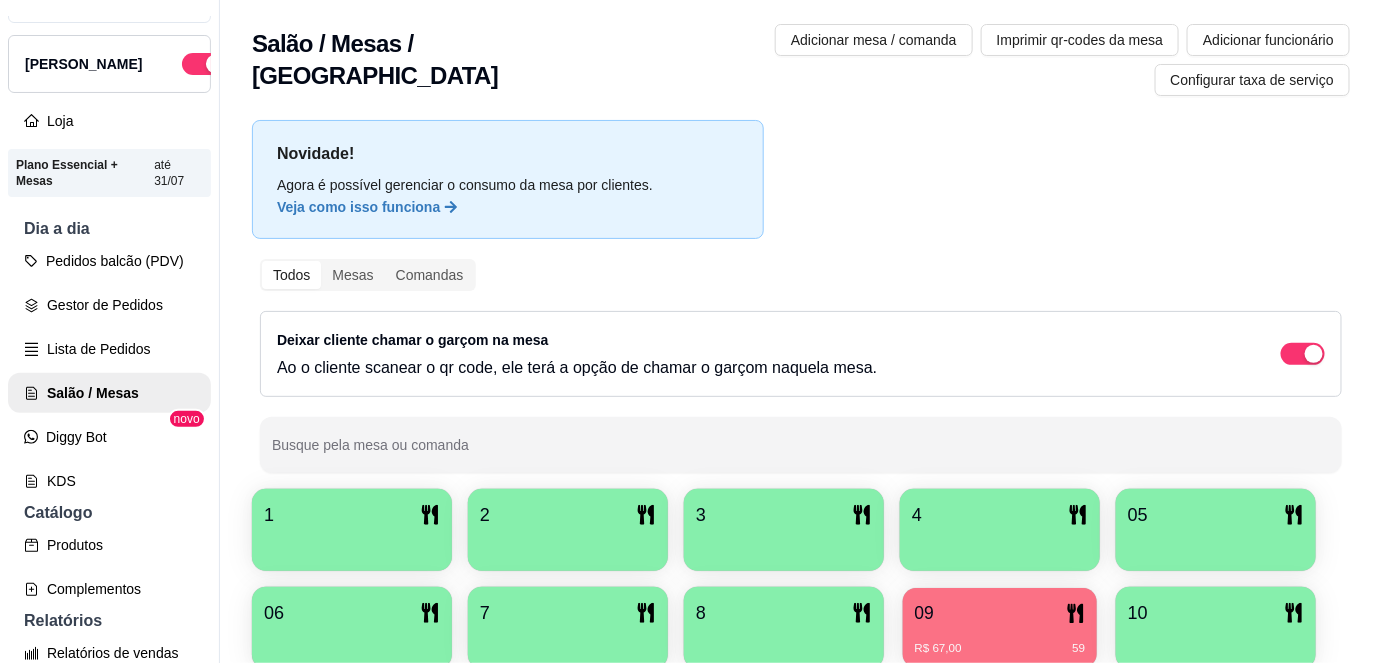 click on "09" at bounding box center (1000, 613) 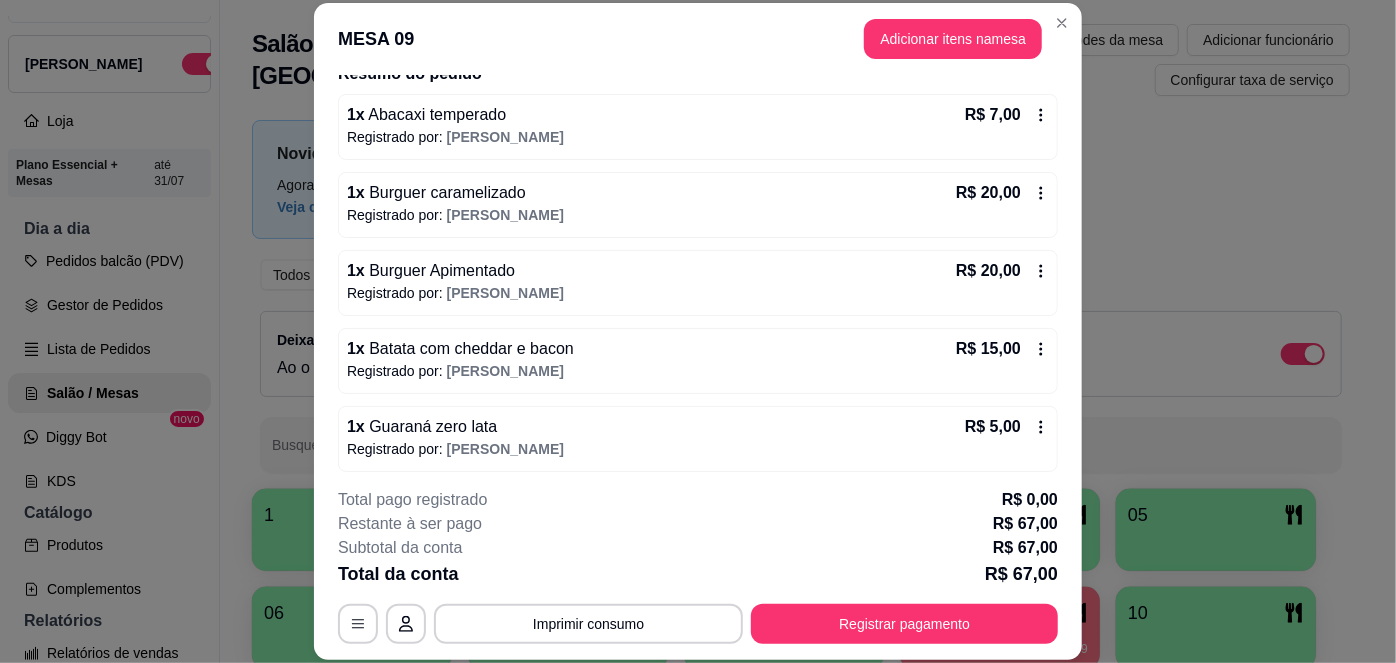 scroll, scrollTop: 175, scrollLeft: 0, axis: vertical 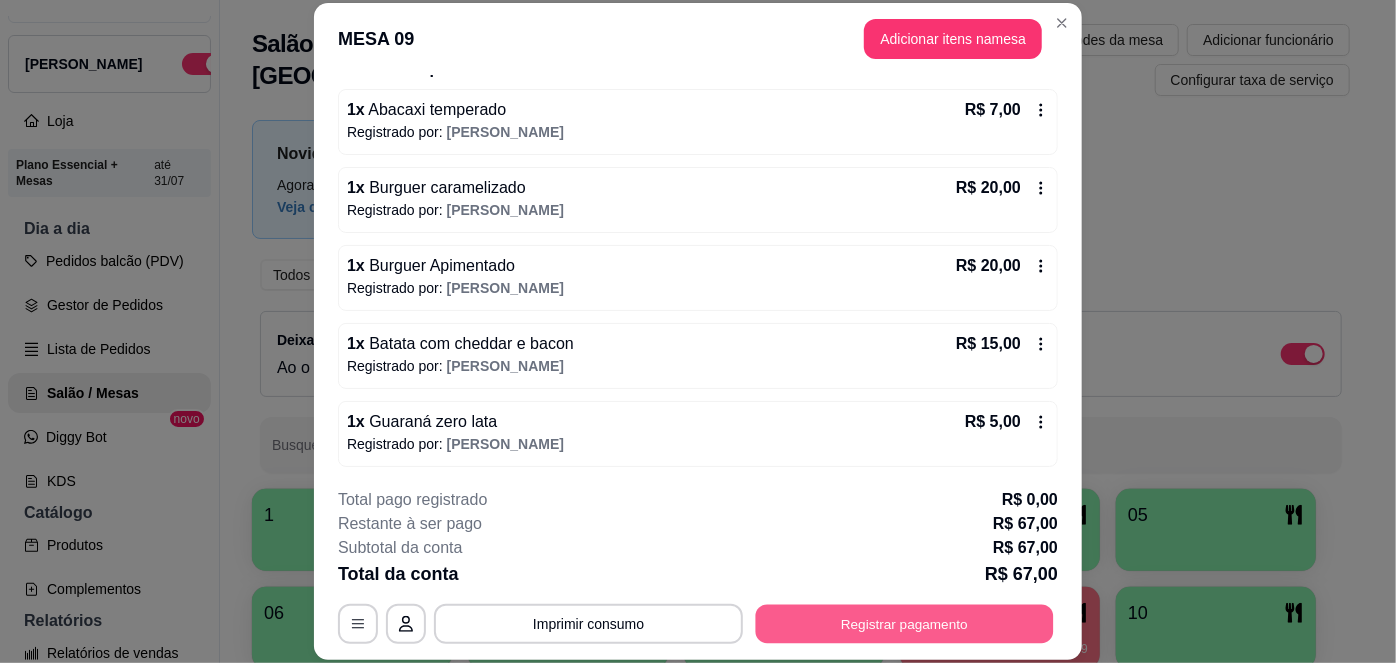 click on "Registrar pagamento" at bounding box center [905, 623] 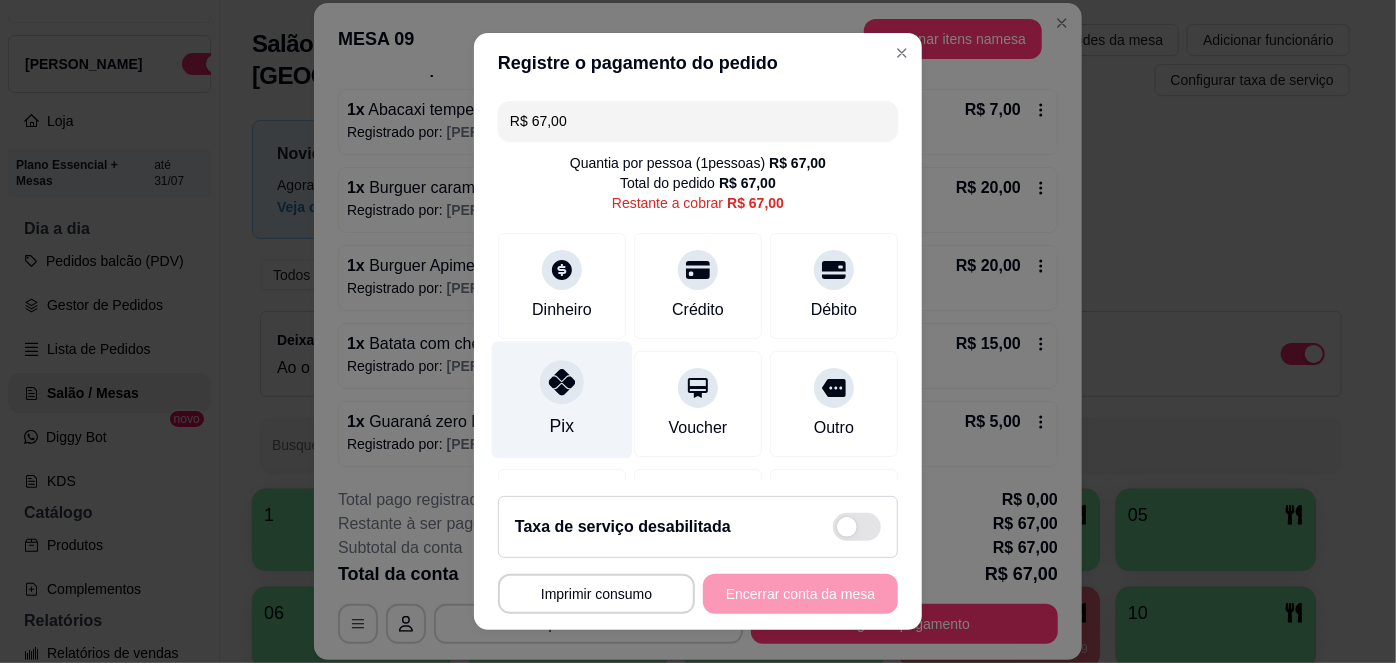 click 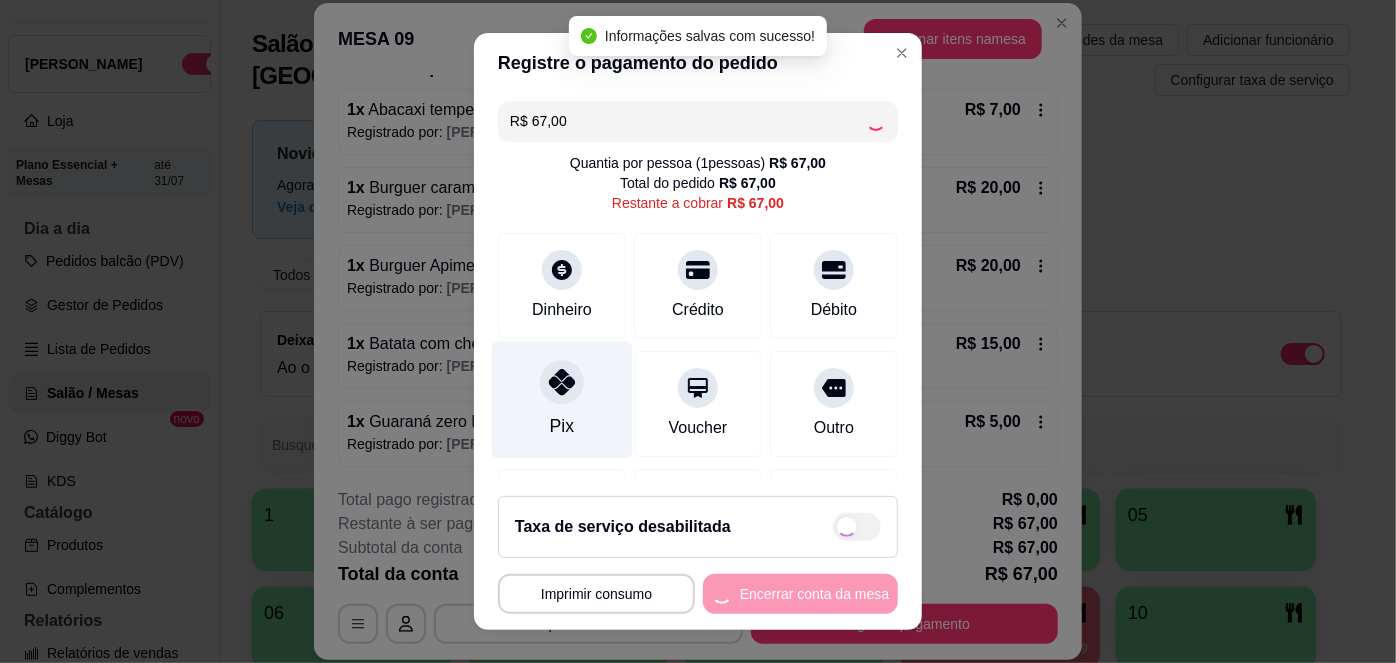type on "R$ 0,00" 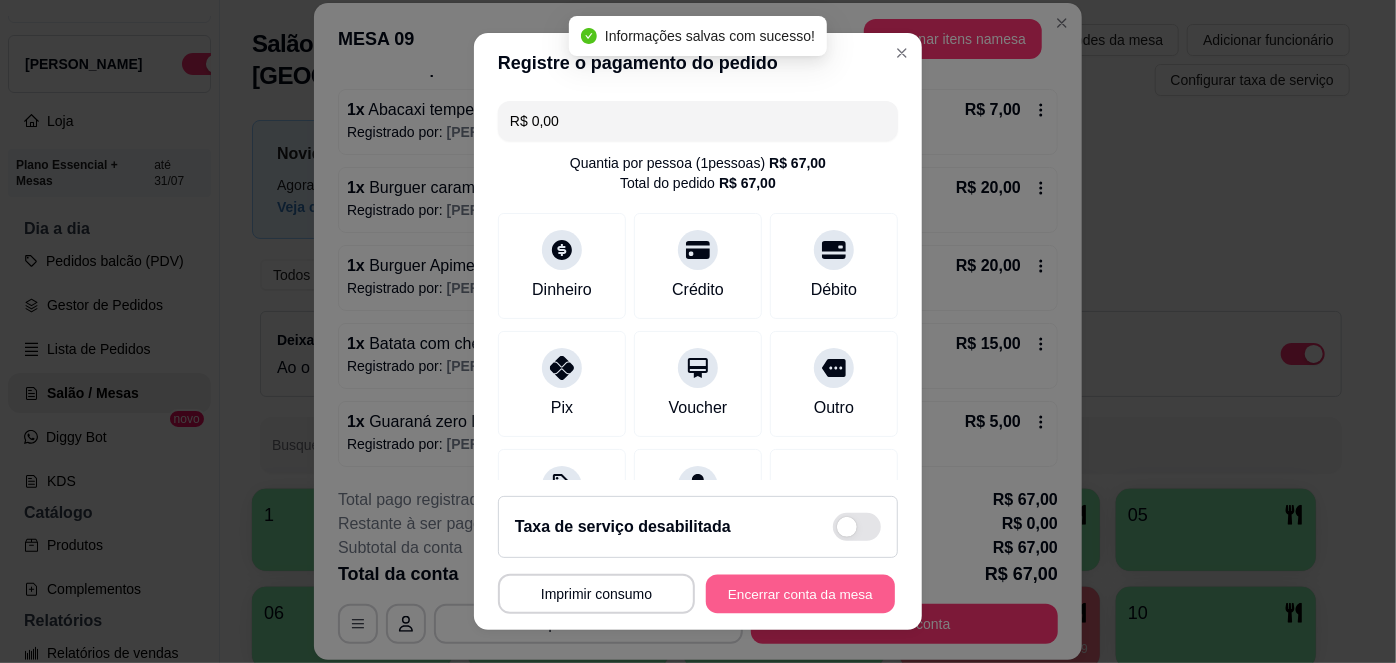 click on "Encerrar conta da mesa" at bounding box center (800, 593) 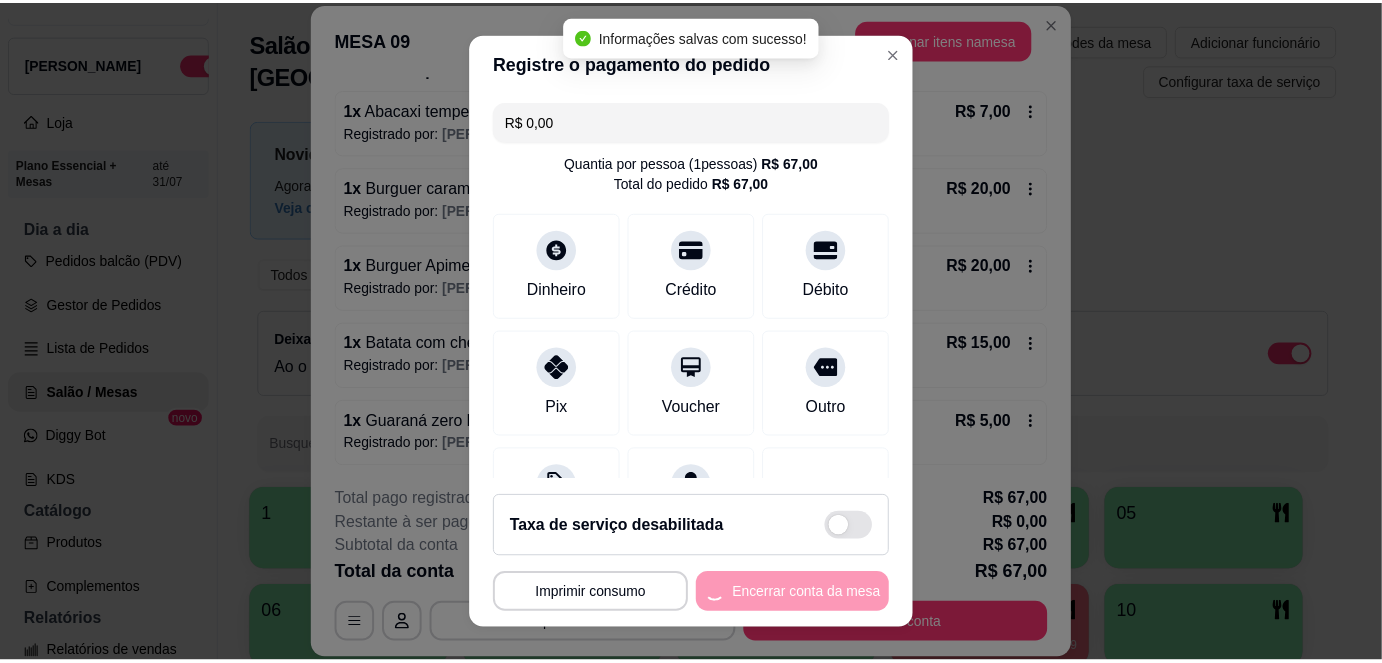 scroll, scrollTop: 0, scrollLeft: 0, axis: both 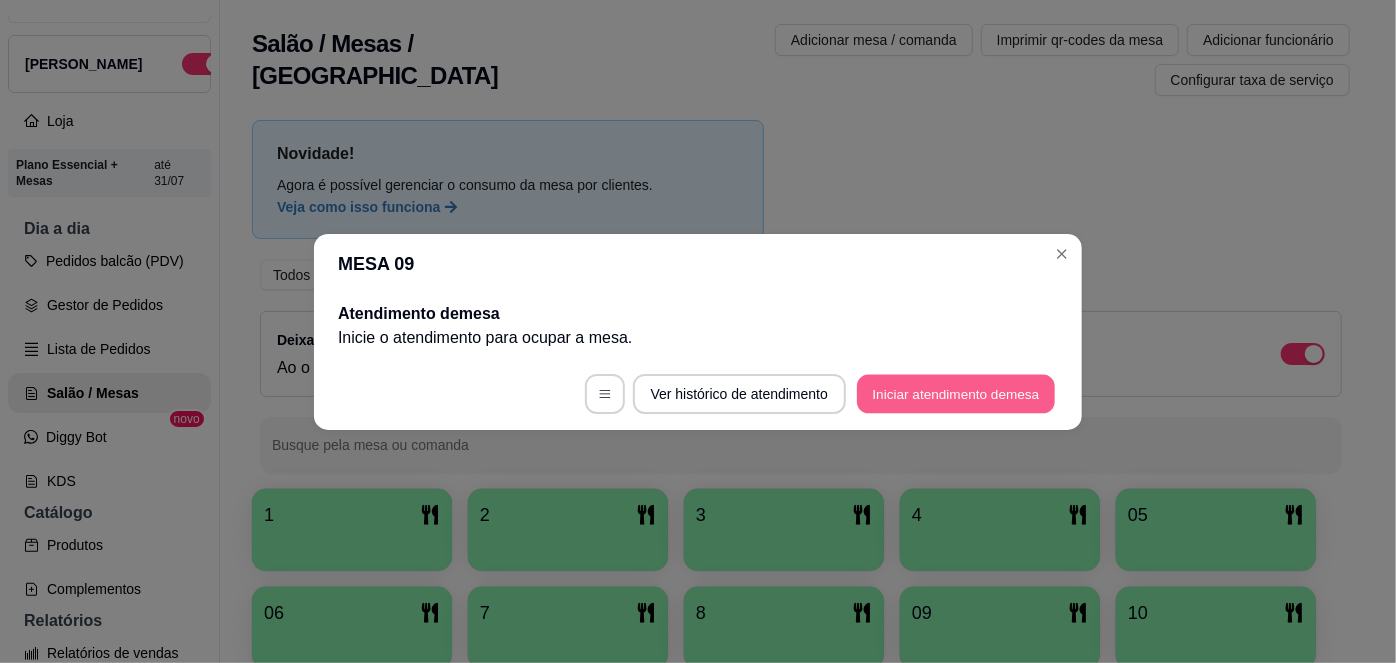 click on "Iniciar atendimento de  mesa" at bounding box center [956, 393] 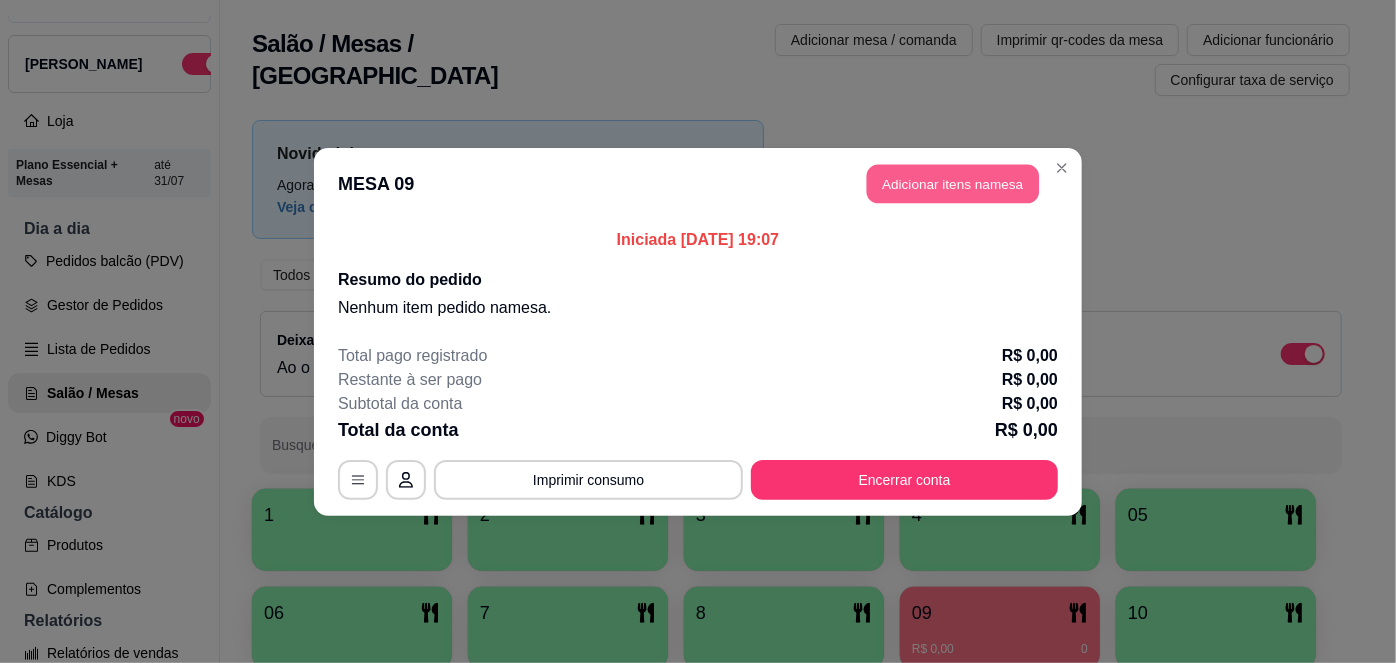 click on "Adicionar itens na  mesa" at bounding box center (953, 183) 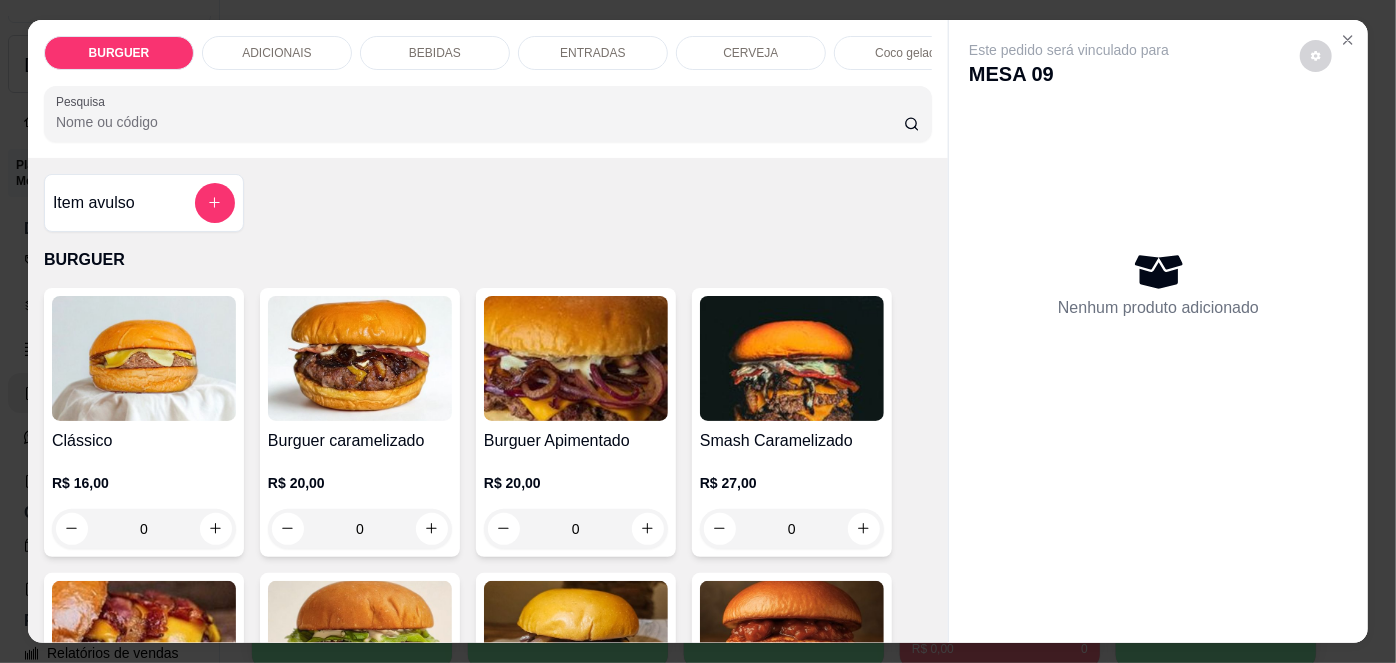 click on "Pesquisa" at bounding box center (480, 122) 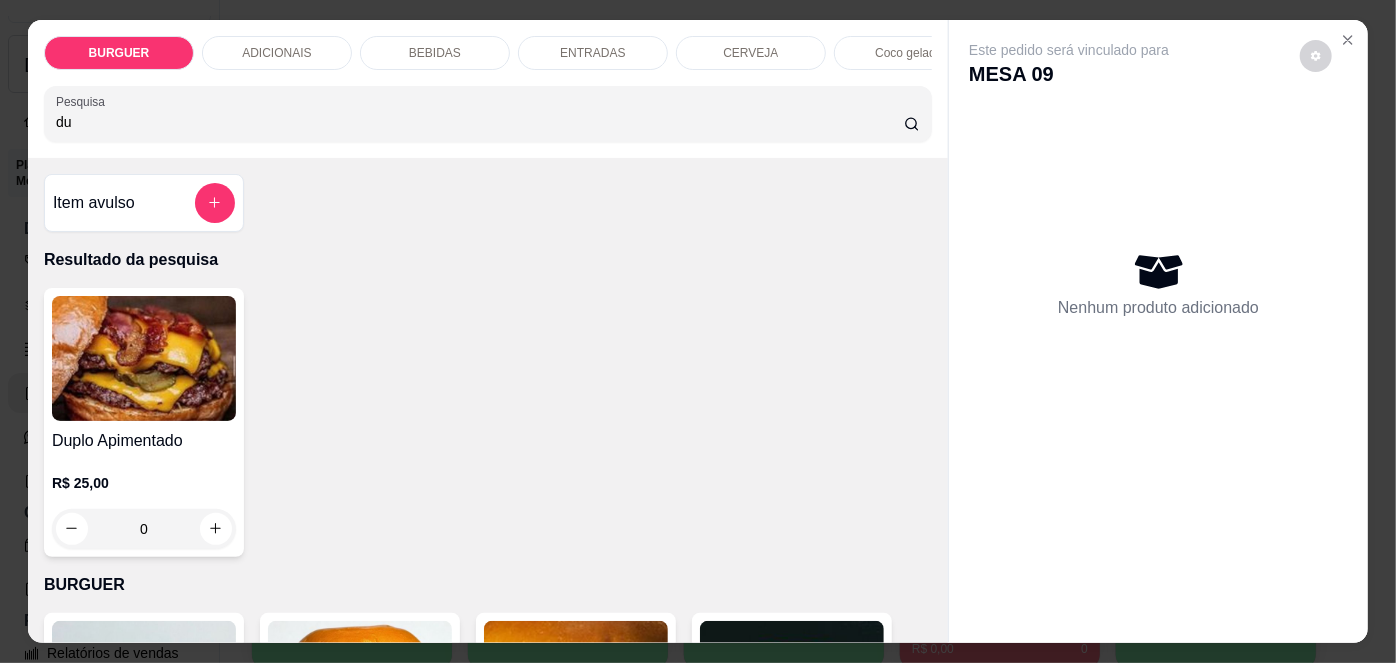 type on "du" 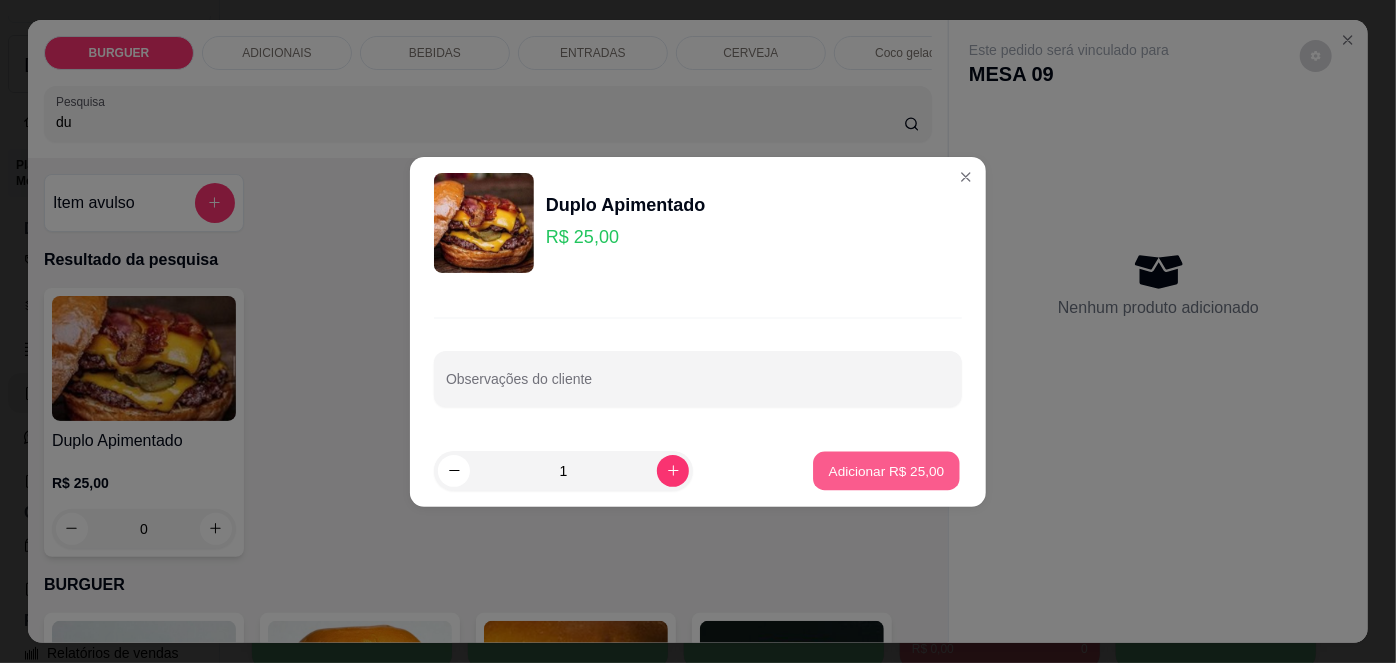 click on "Adicionar   R$ 25,00" at bounding box center (887, 470) 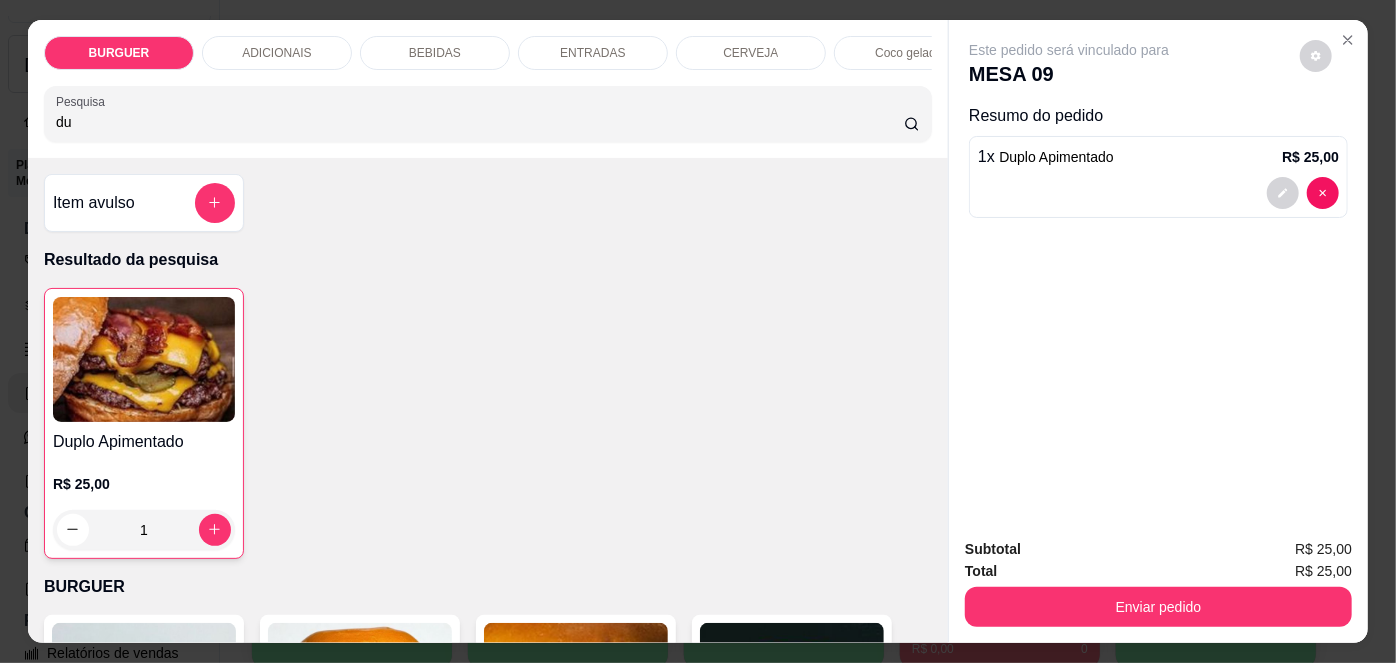 click on "du" at bounding box center (480, 122) 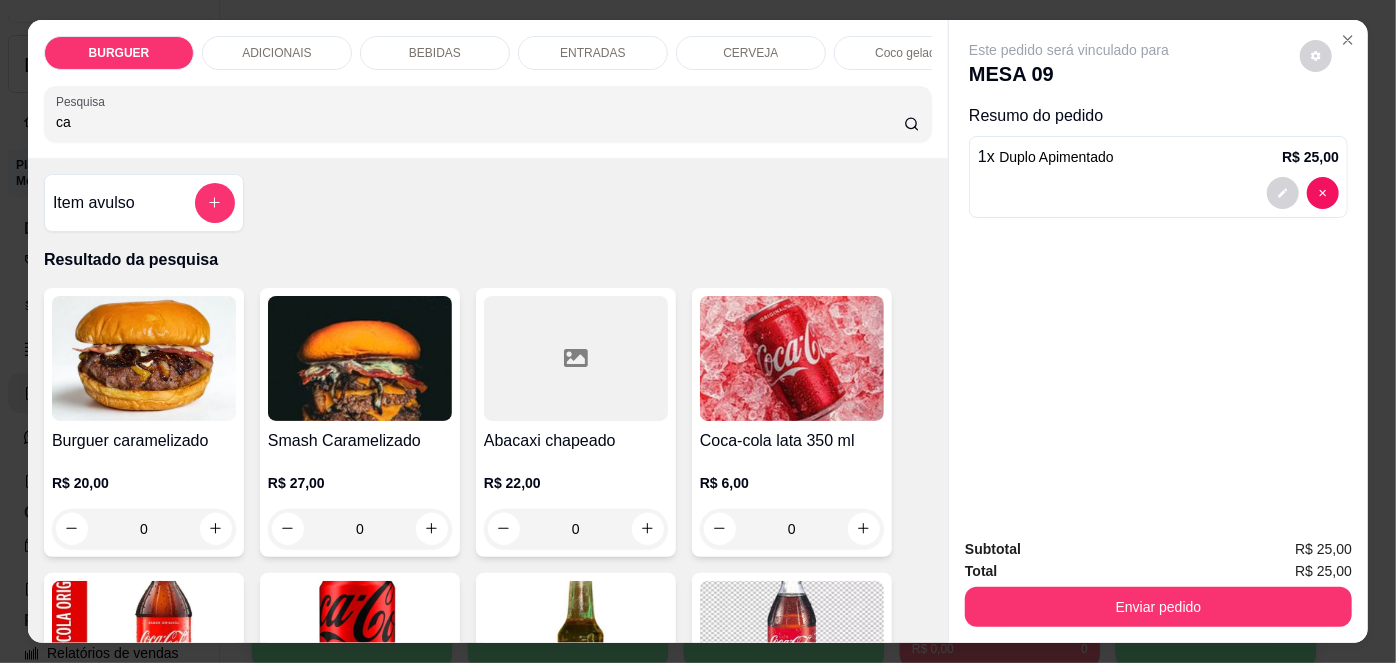 type on "ca" 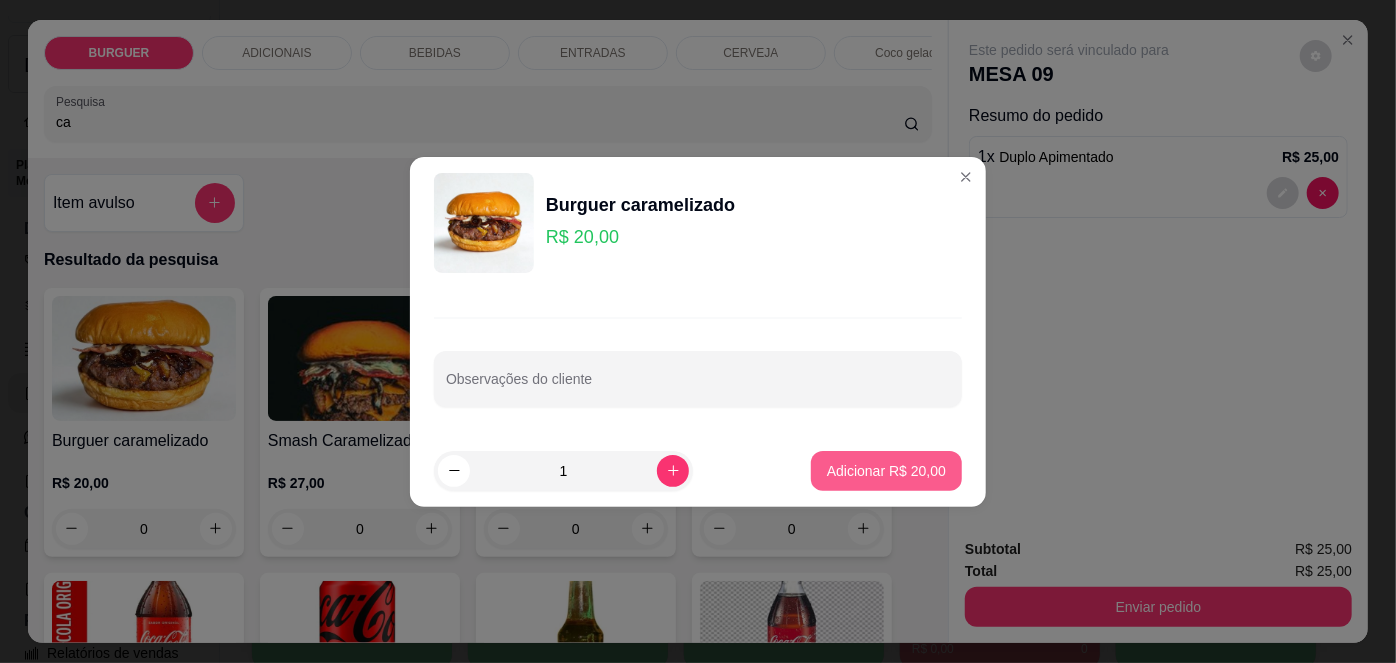 click on "Adicionar   R$ 20,00" at bounding box center (886, 471) 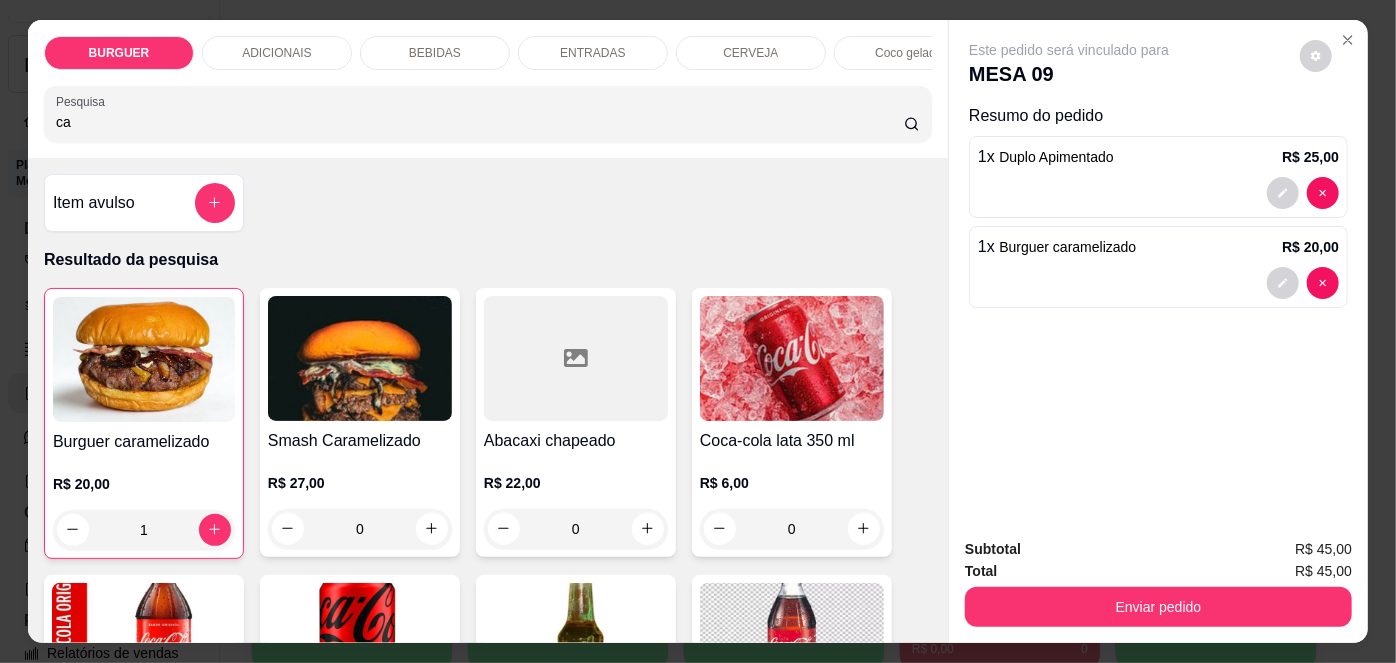 click on "Item avulso" at bounding box center [94, 203] 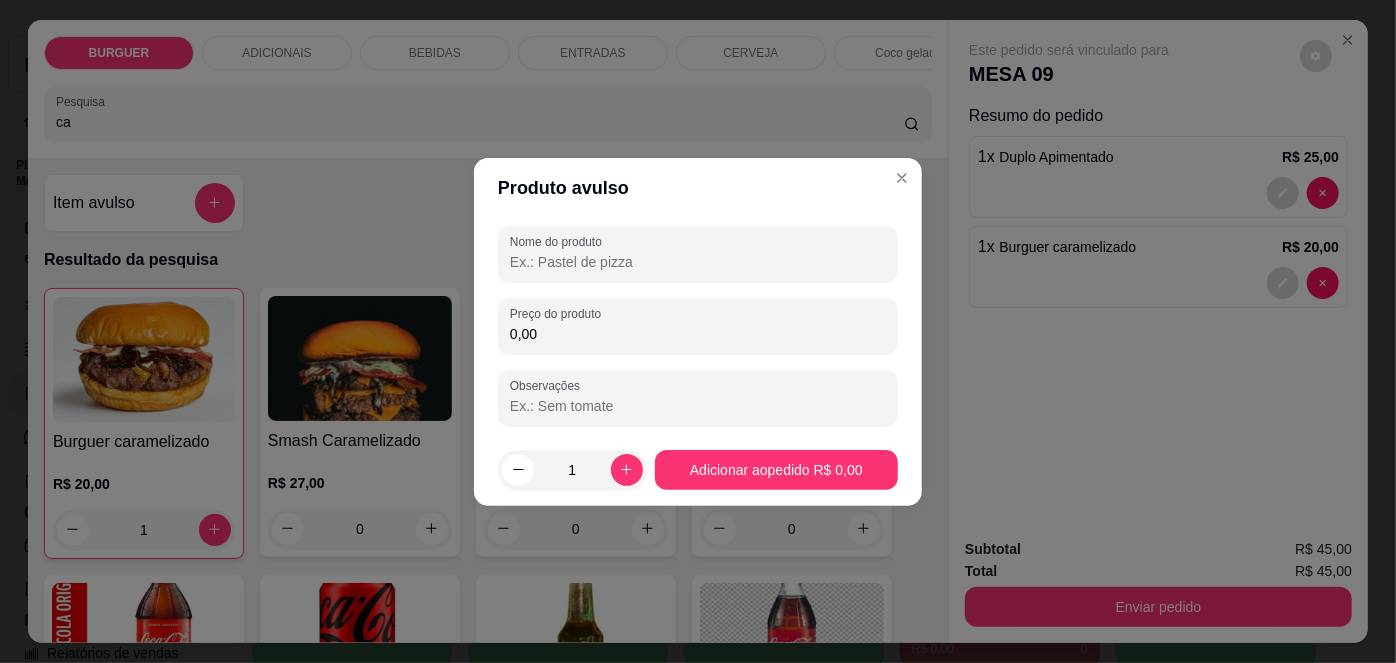 click on "Nome do produto" at bounding box center [698, 262] 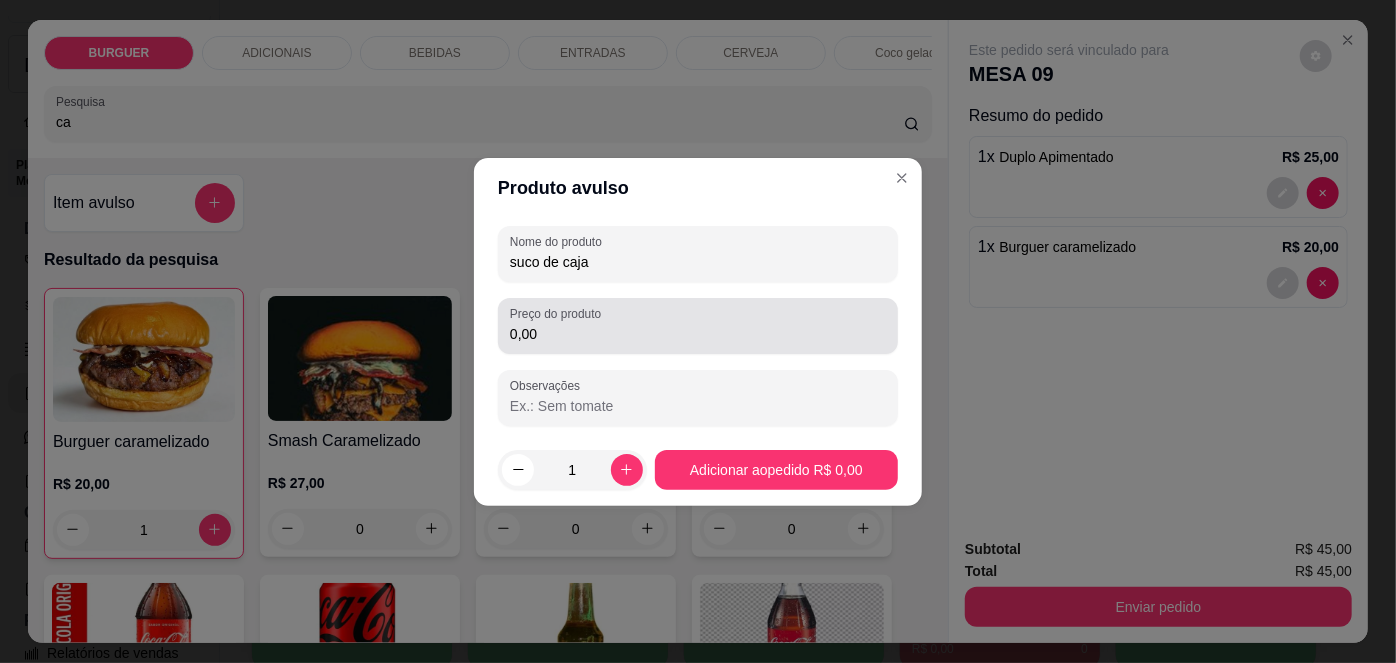 type on "suco de caja" 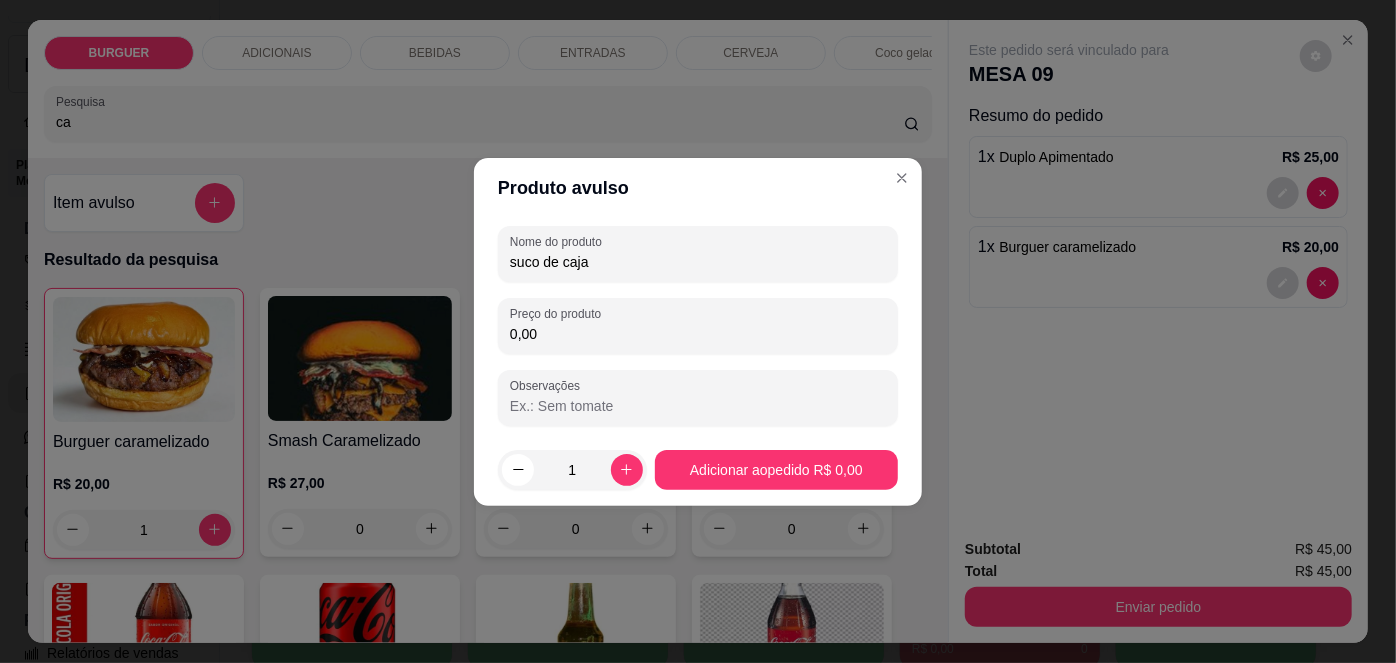 click on "0,00" at bounding box center [698, 334] 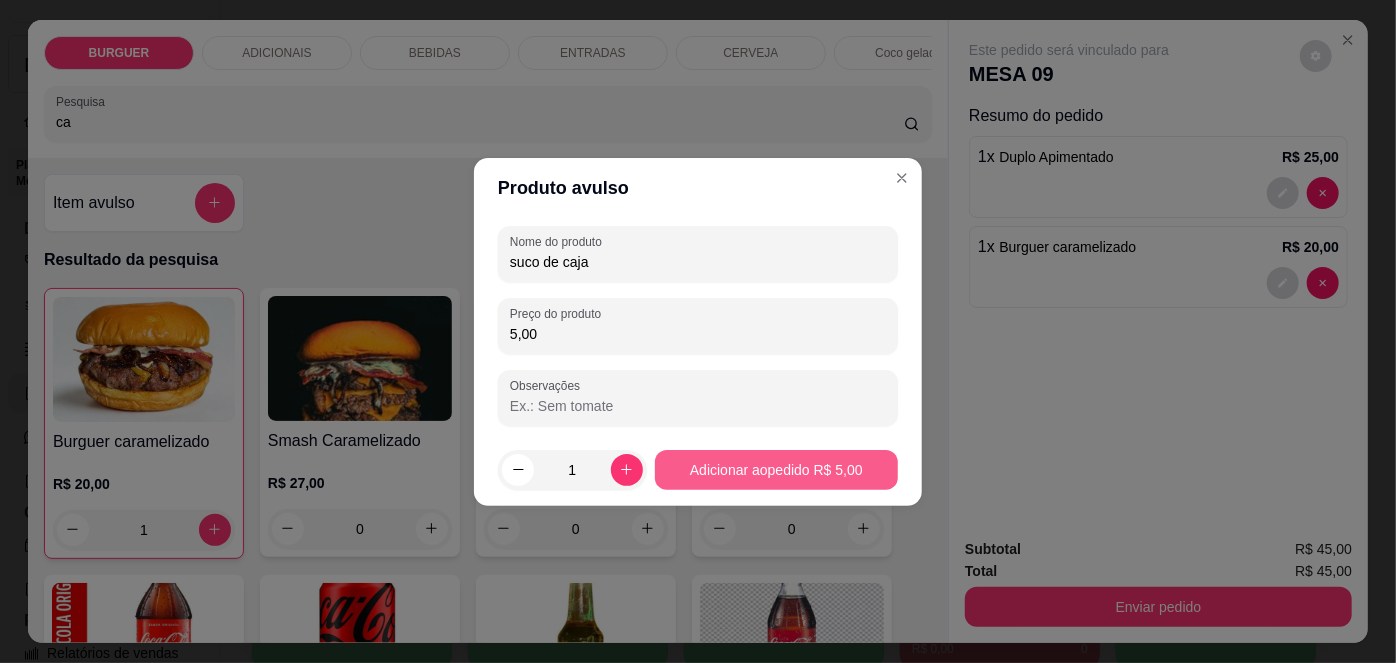 type on "5,00" 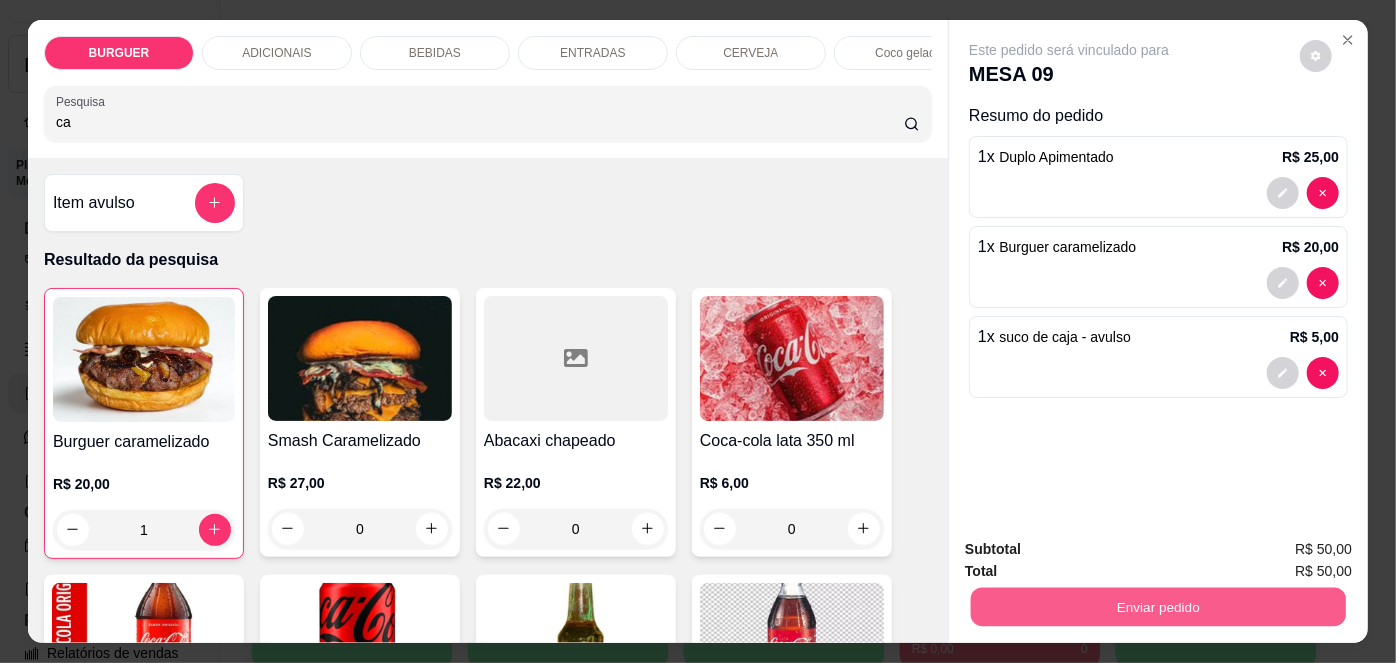 click on "Enviar pedido" at bounding box center [1158, 607] 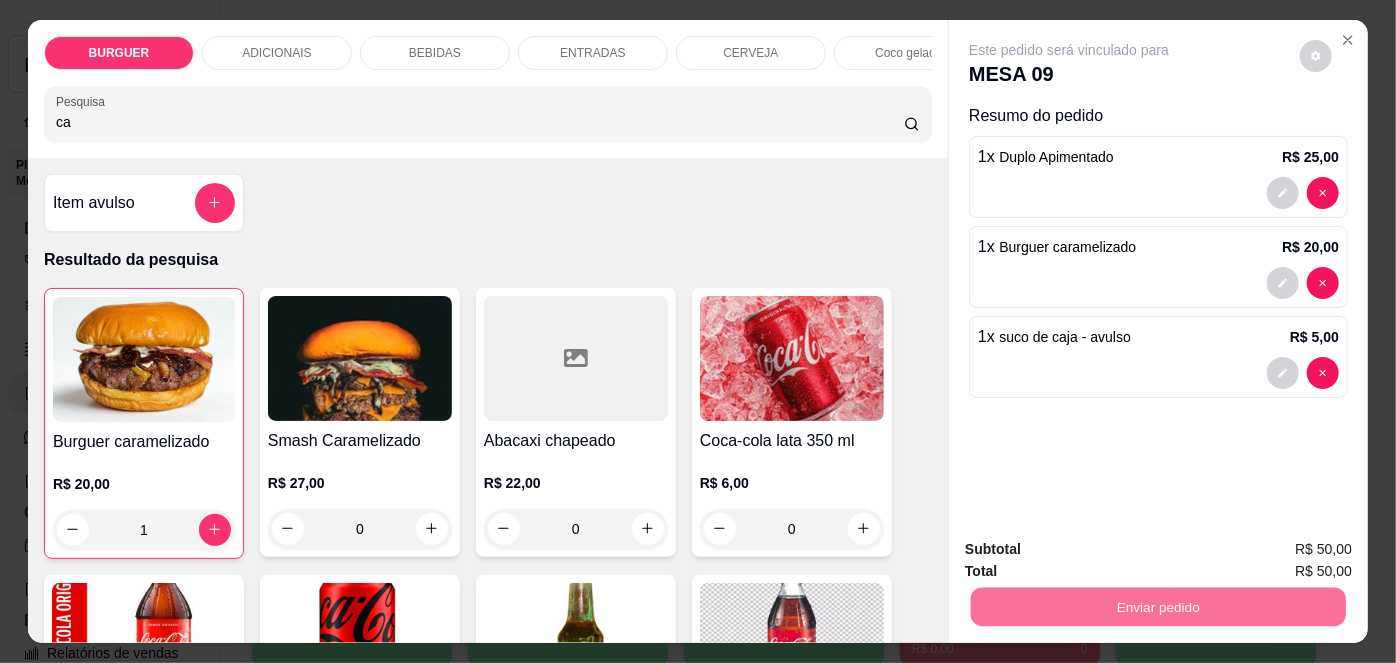 click on "Não registrar e enviar pedido" at bounding box center [1093, 551] 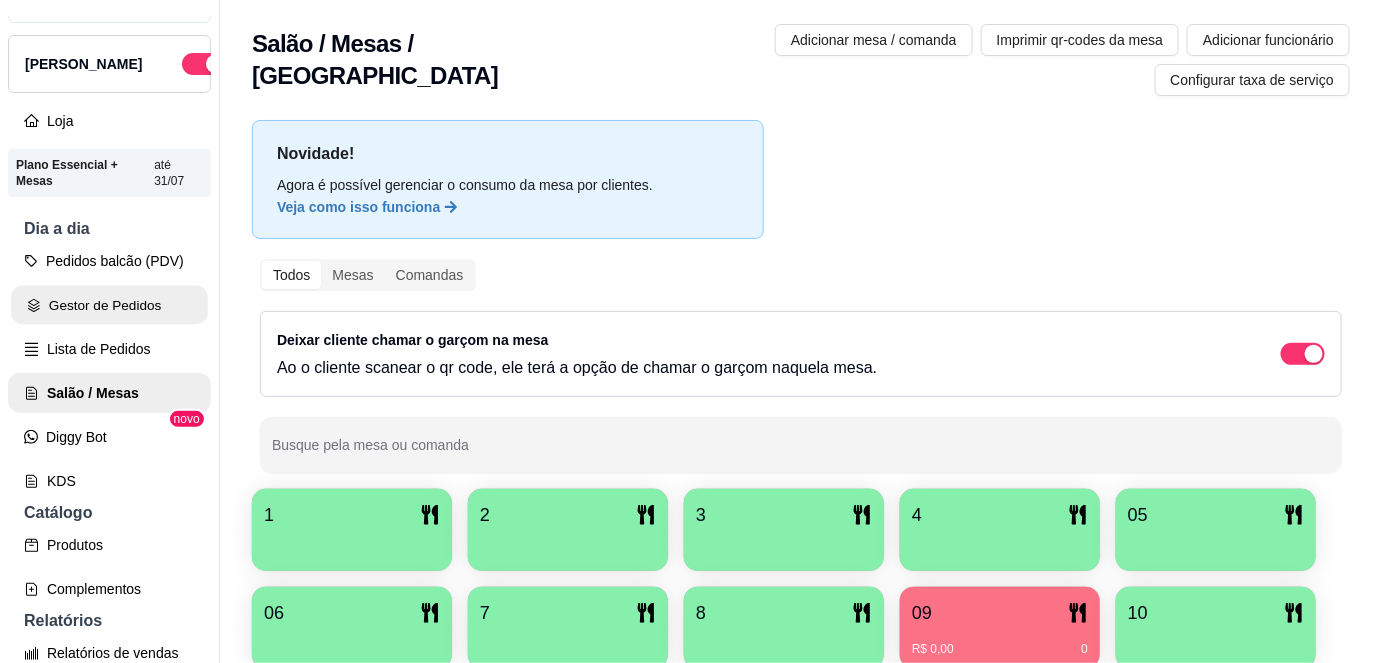 click on "Gestor de Pedidos" at bounding box center (109, 305) 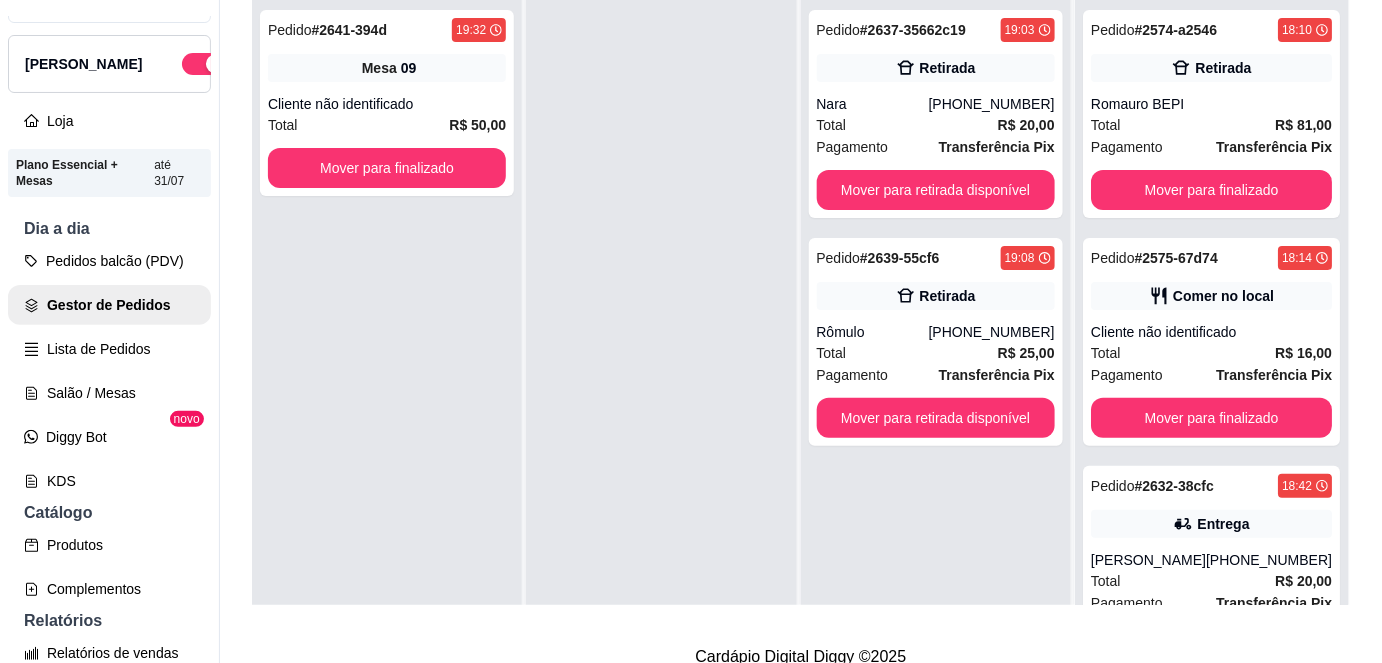 scroll, scrollTop: 280, scrollLeft: 0, axis: vertical 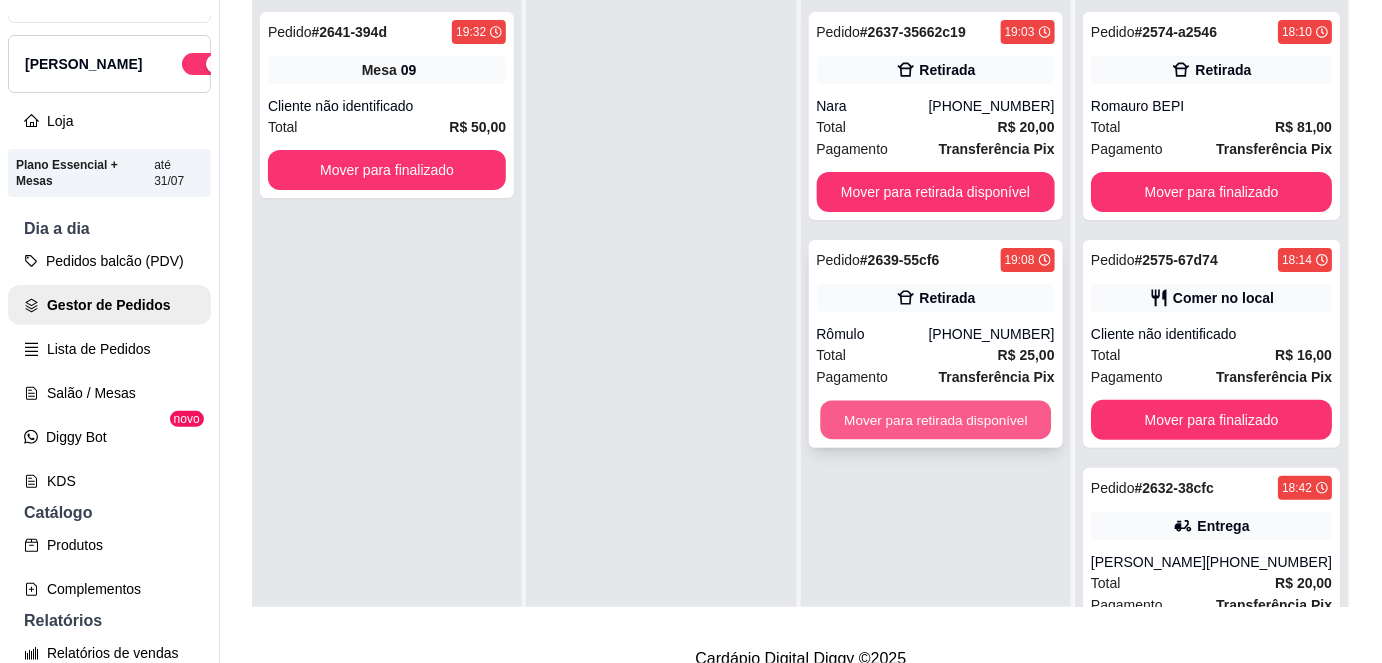 click on "Mover para retirada disponível" at bounding box center (935, 420) 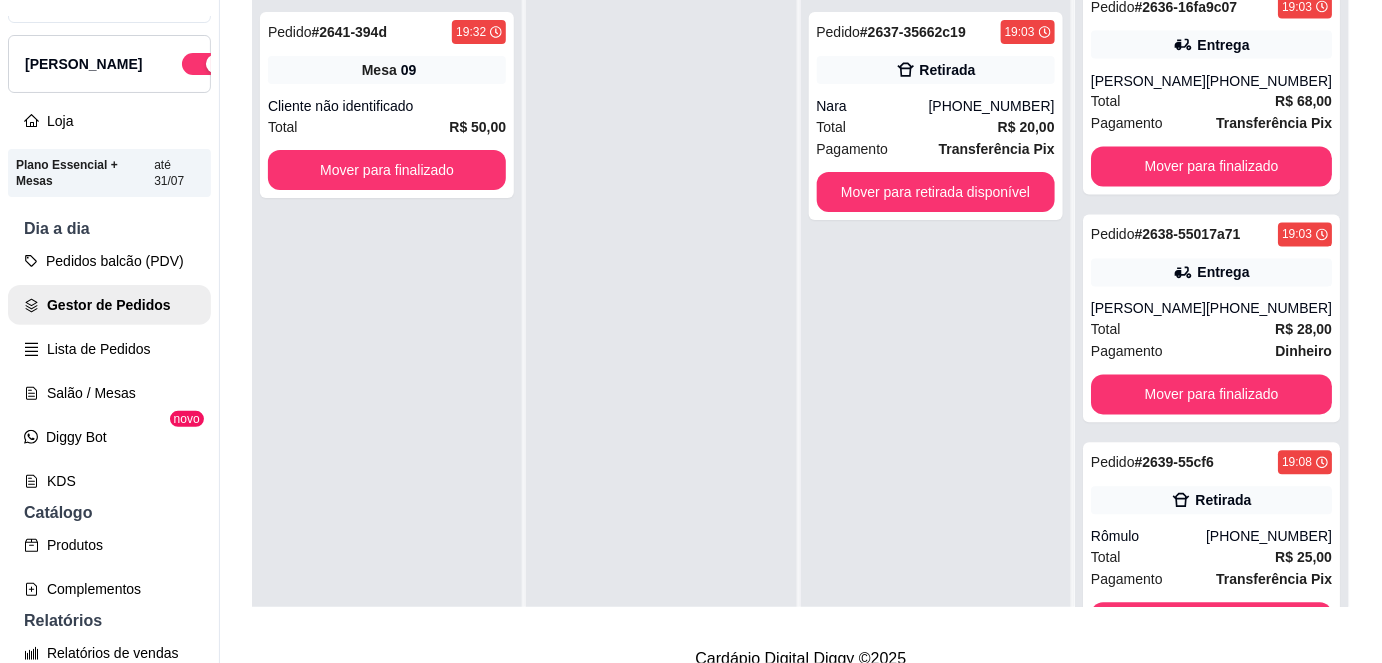 scroll, scrollTop: 1221, scrollLeft: 0, axis: vertical 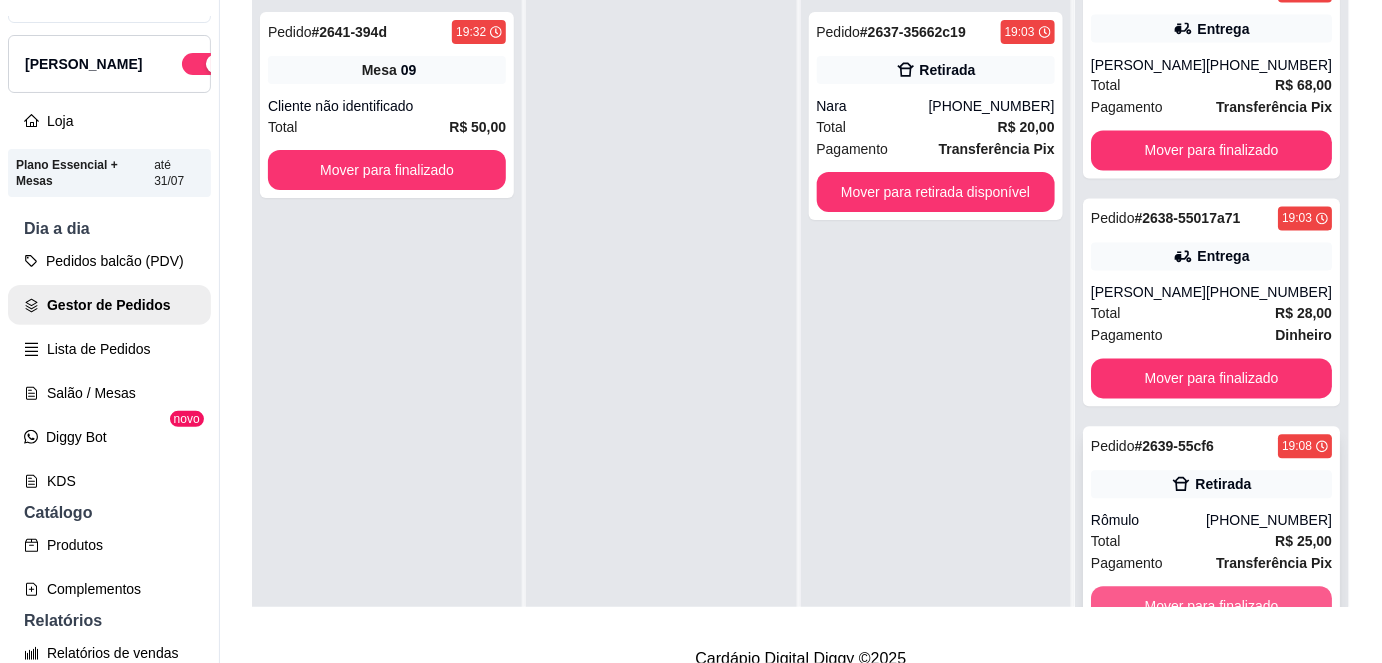 click on "Mover para finalizado" at bounding box center (1211, 607) 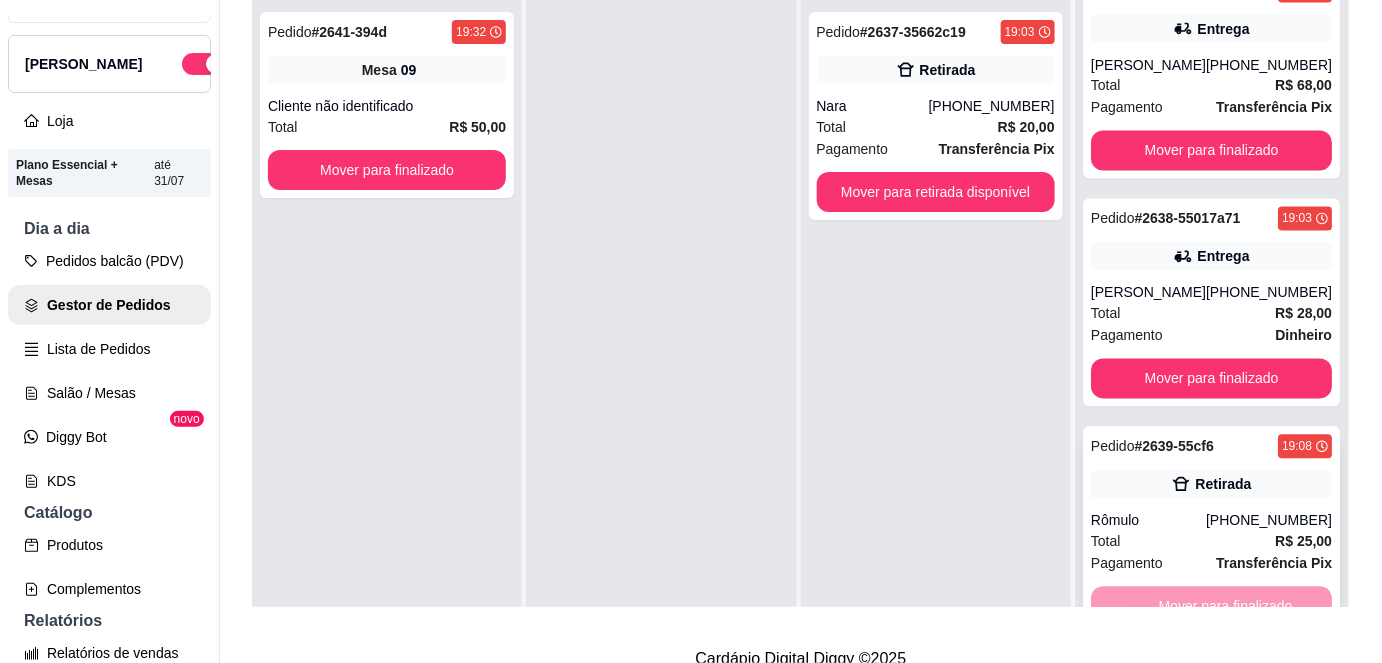 scroll, scrollTop: 992, scrollLeft: 0, axis: vertical 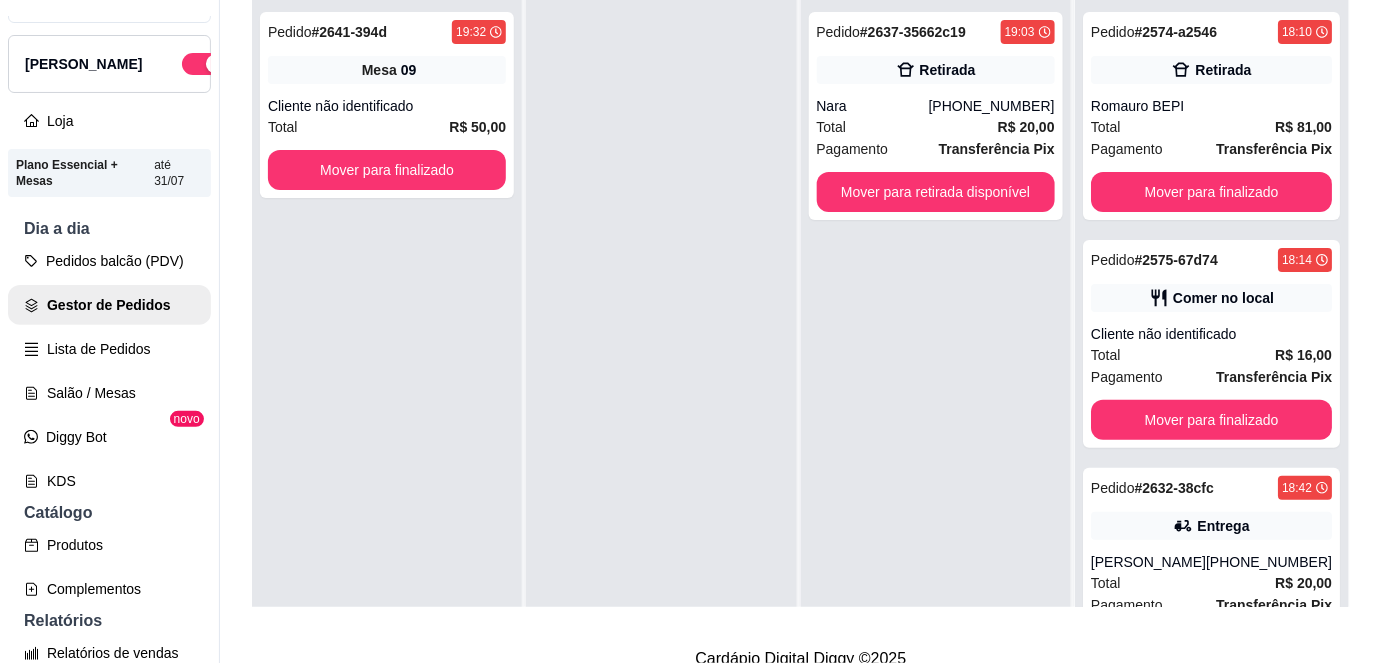click on "Pedido  # 2637-35662c19 19:03 Retirada Nara  [PHONE_NUMBER] Total R$ 20,00 Pagamento Transferência Pix Mover para retirada disponível" at bounding box center (936, 331) 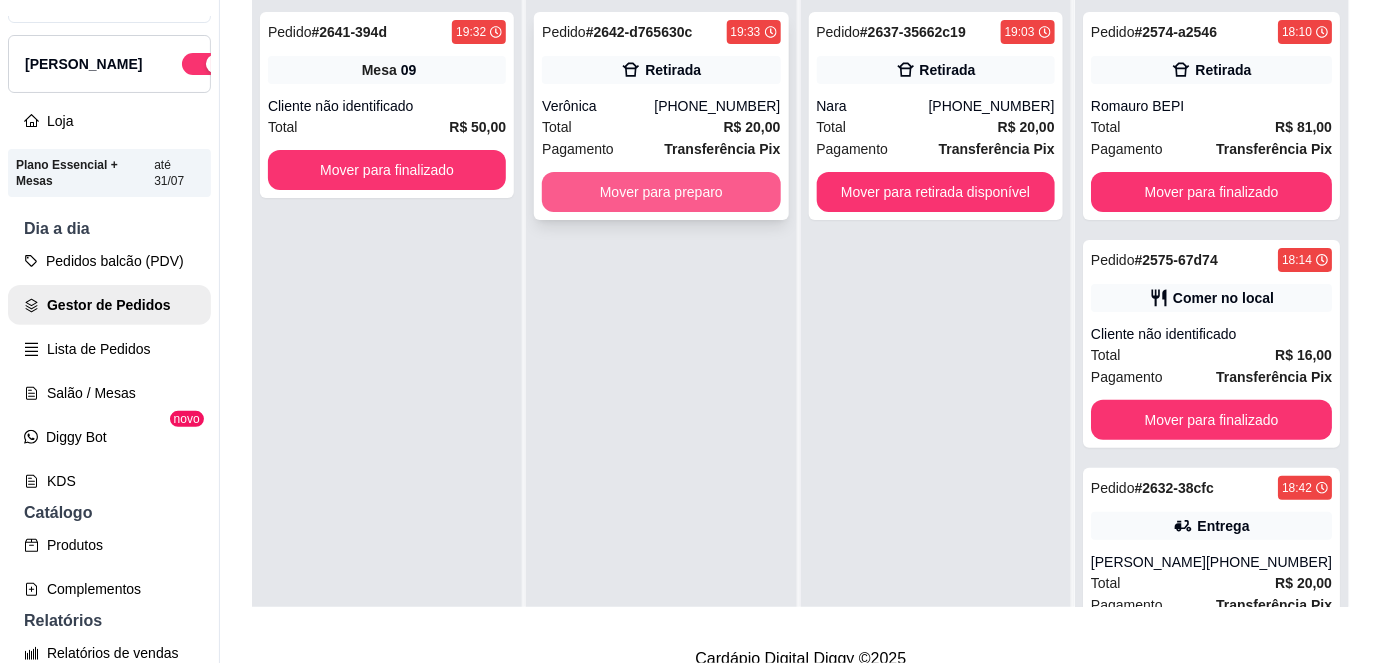 click on "Mover para preparo" at bounding box center (661, 192) 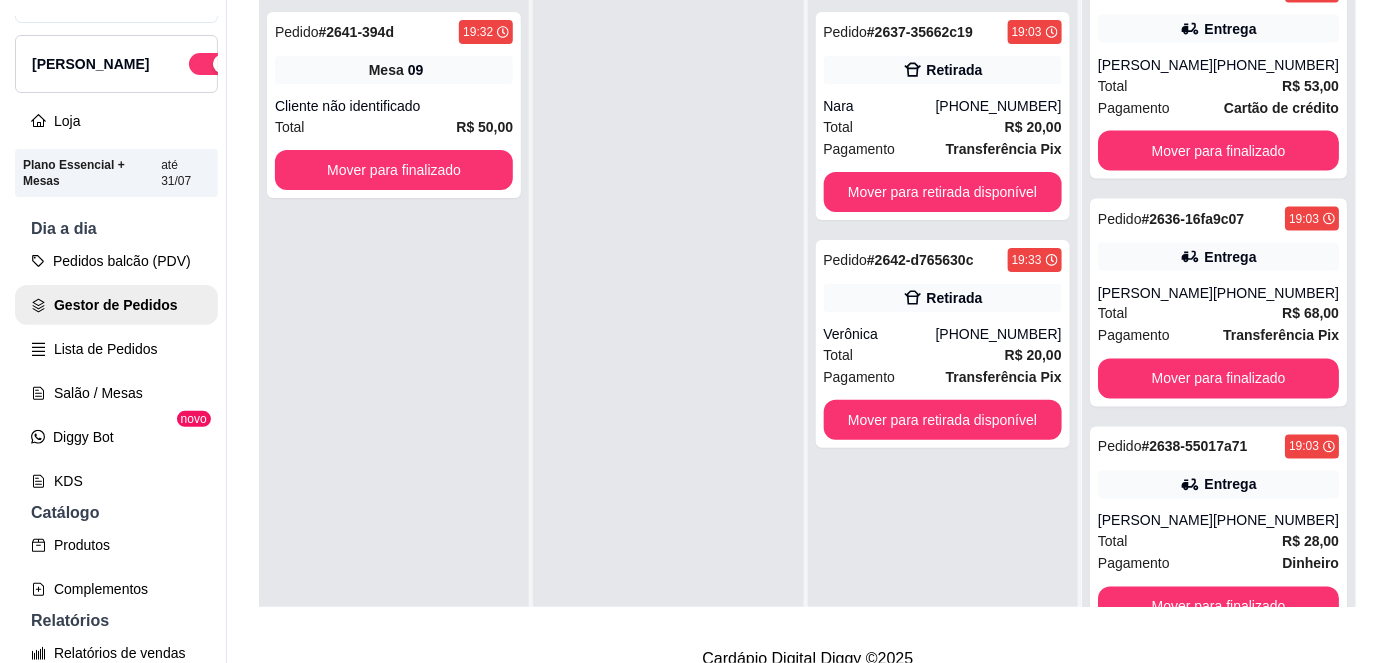 scroll, scrollTop: 992, scrollLeft: 0, axis: vertical 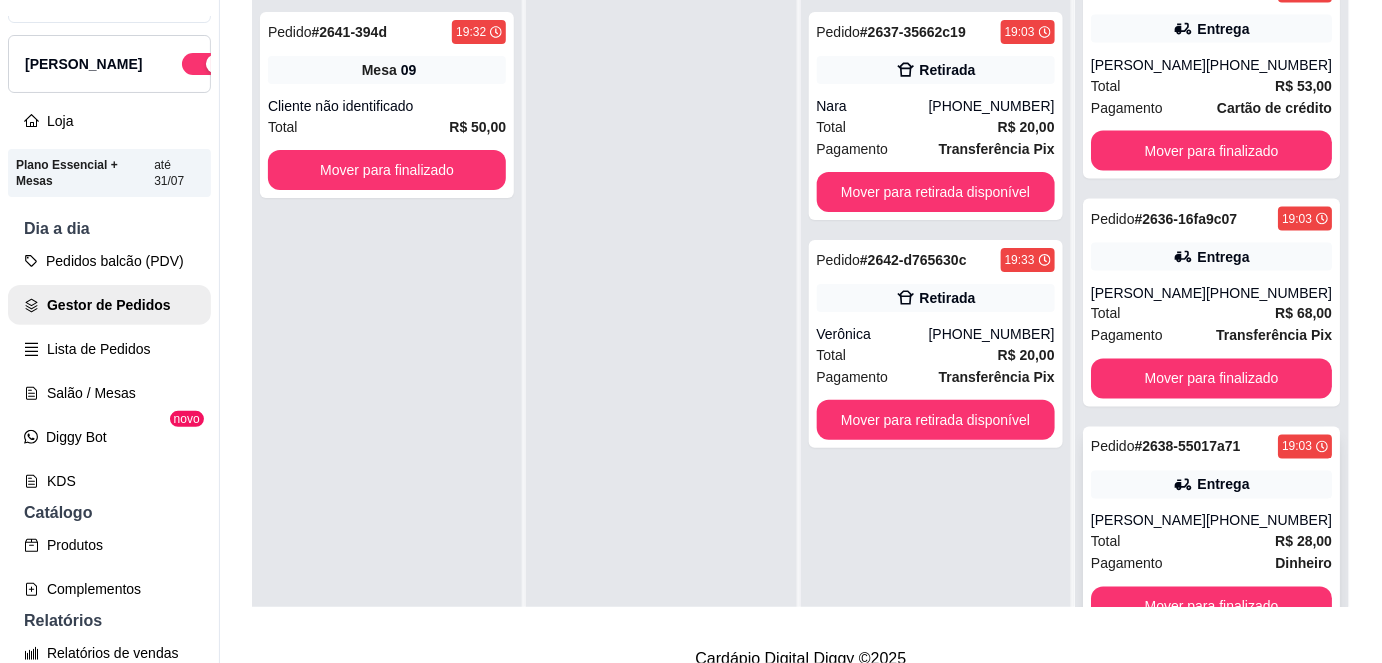 click on "R$ 28,00" at bounding box center (1303, 542) 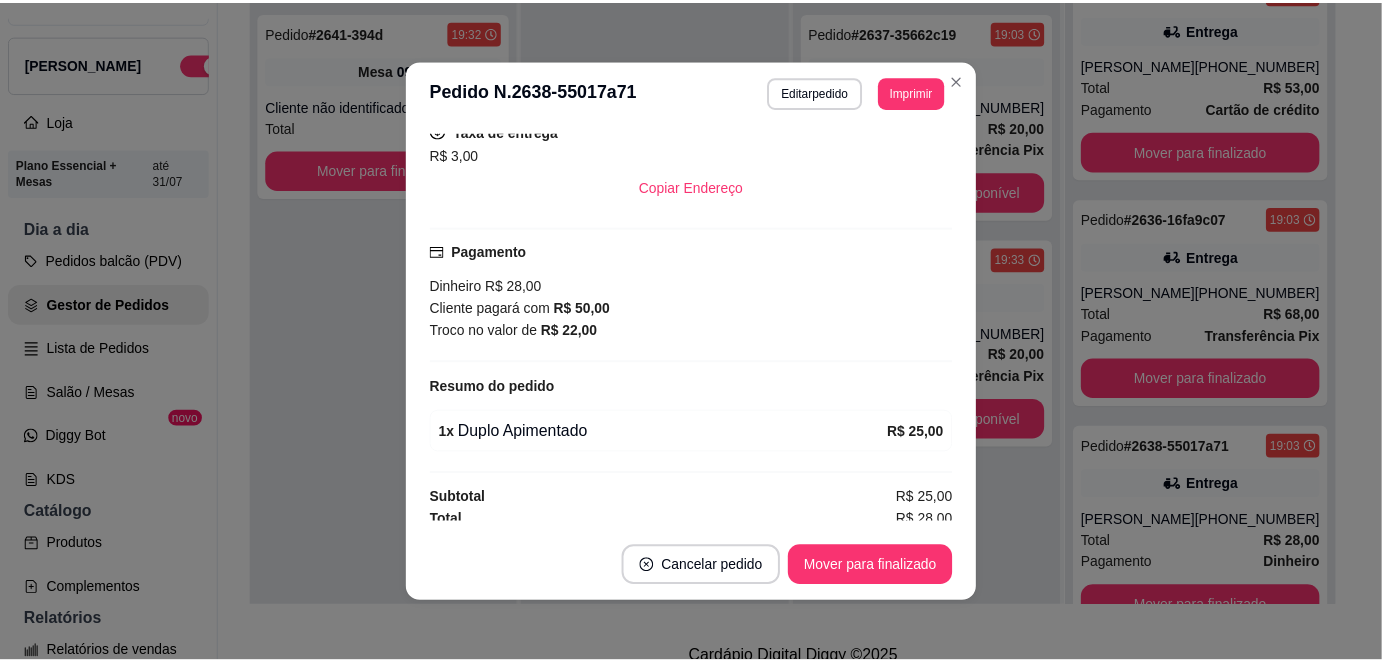 scroll, scrollTop: 450, scrollLeft: 0, axis: vertical 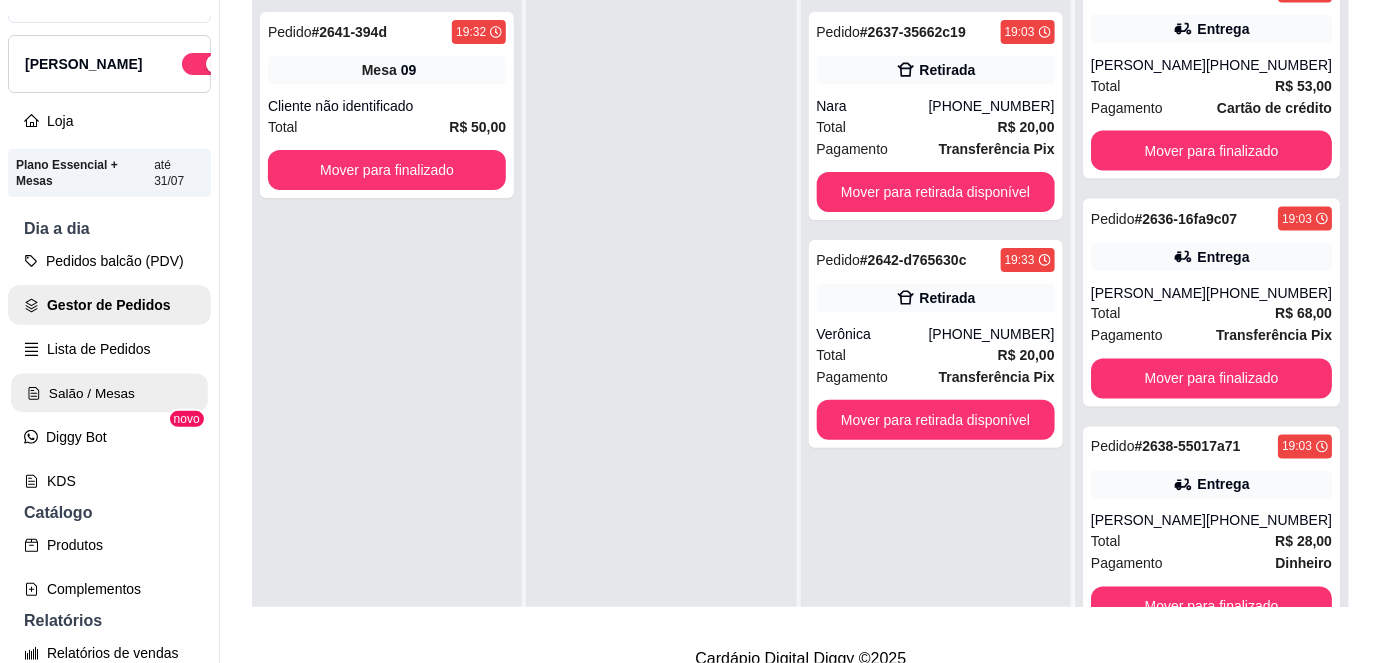 click on "Salão / Mesas" at bounding box center (109, 393) 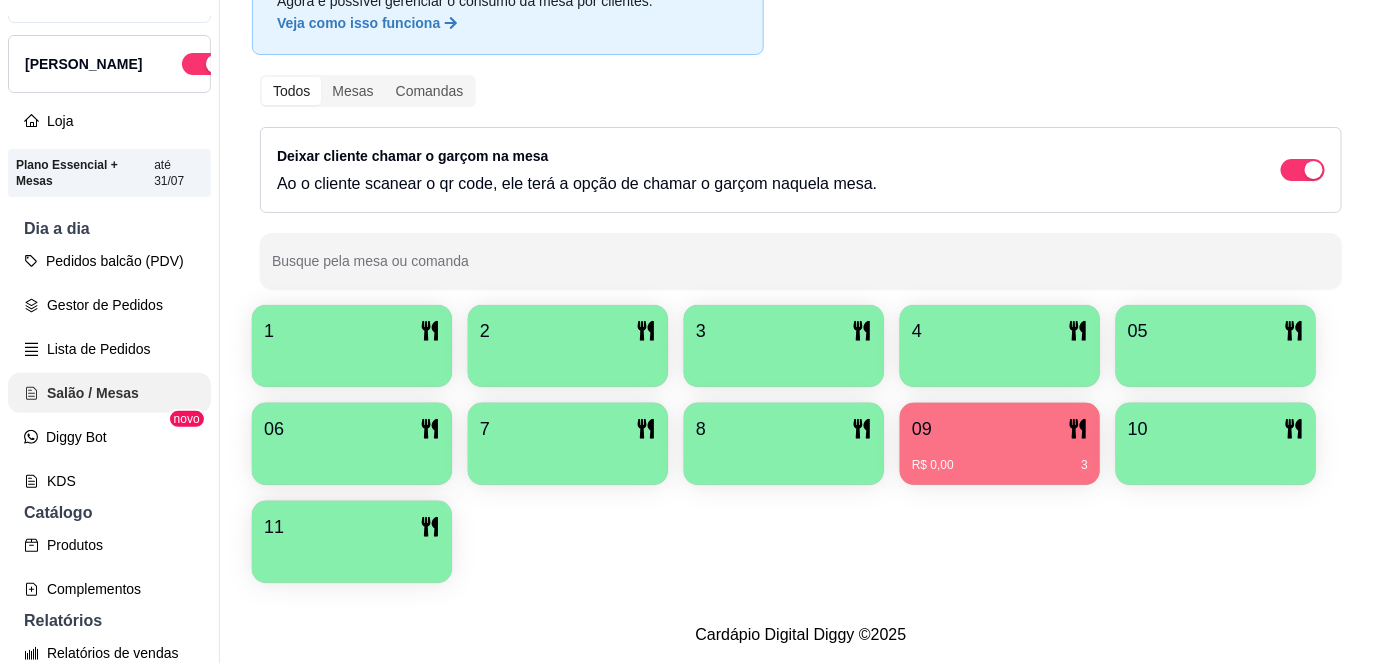 scroll, scrollTop: 0, scrollLeft: 0, axis: both 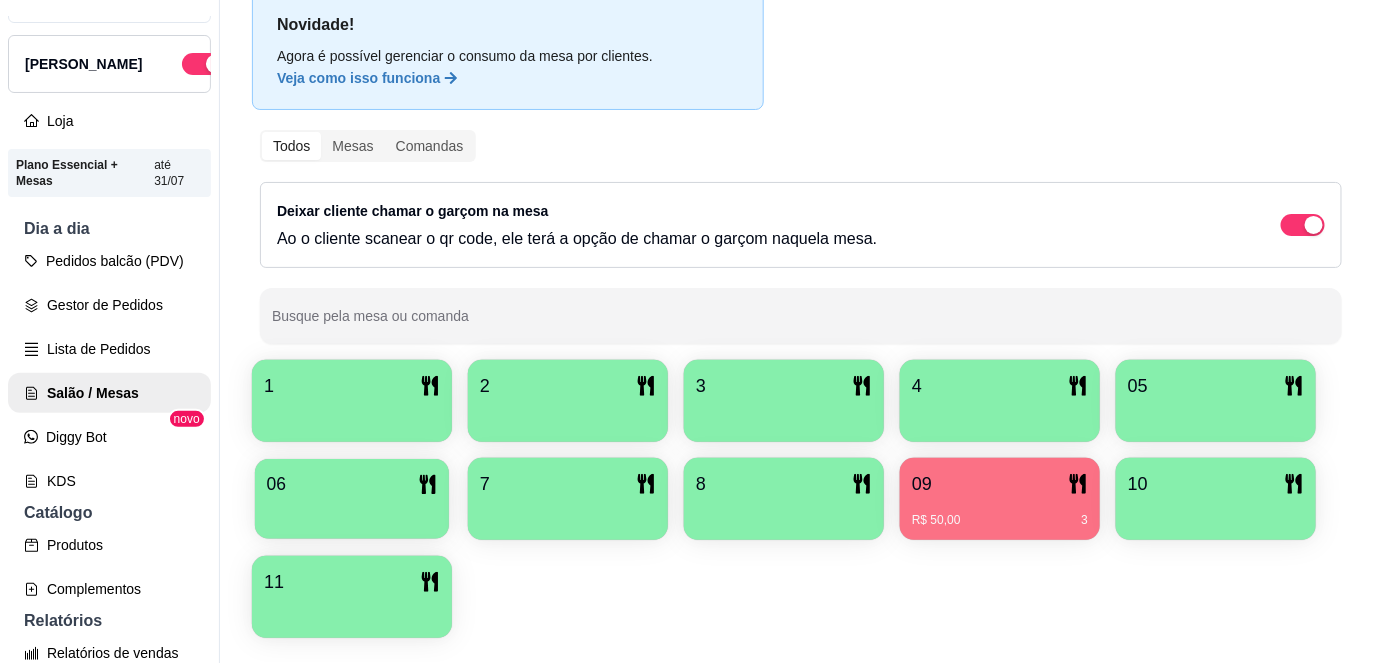 click on "06" at bounding box center (352, 484) 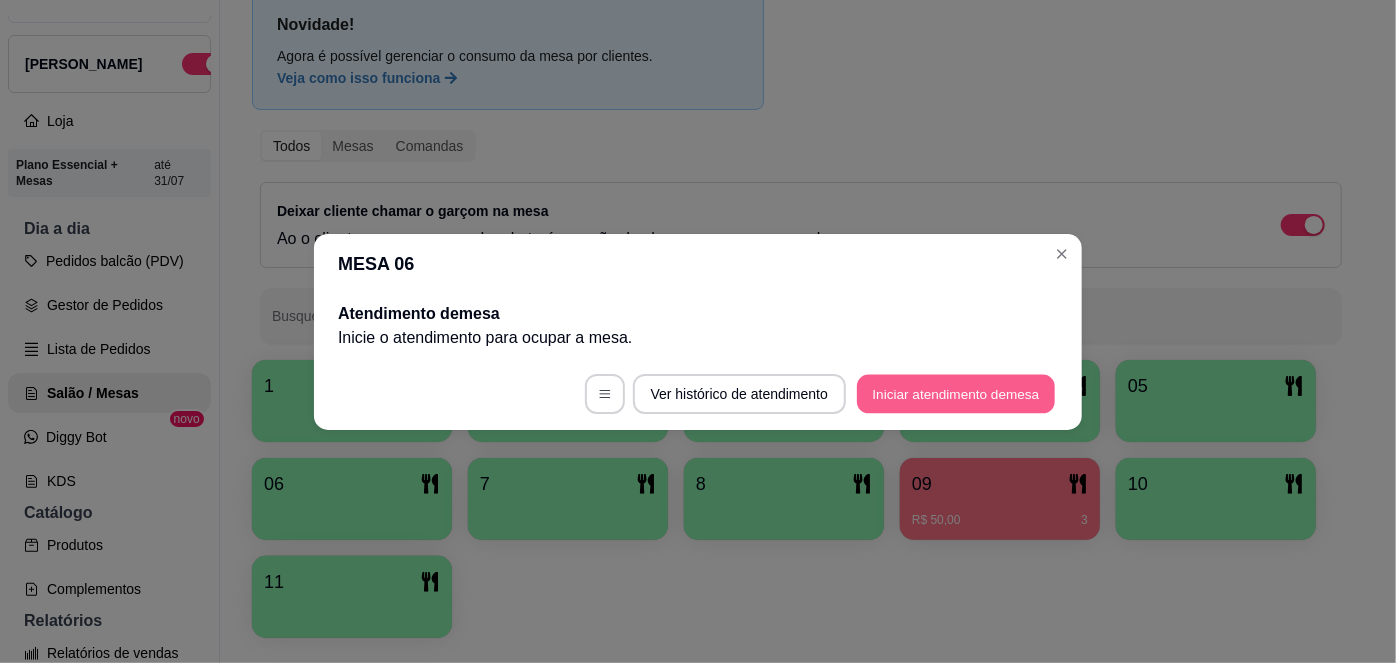 click on "Iniciar atendimento de  mesa" at bounding box center [956, 393] 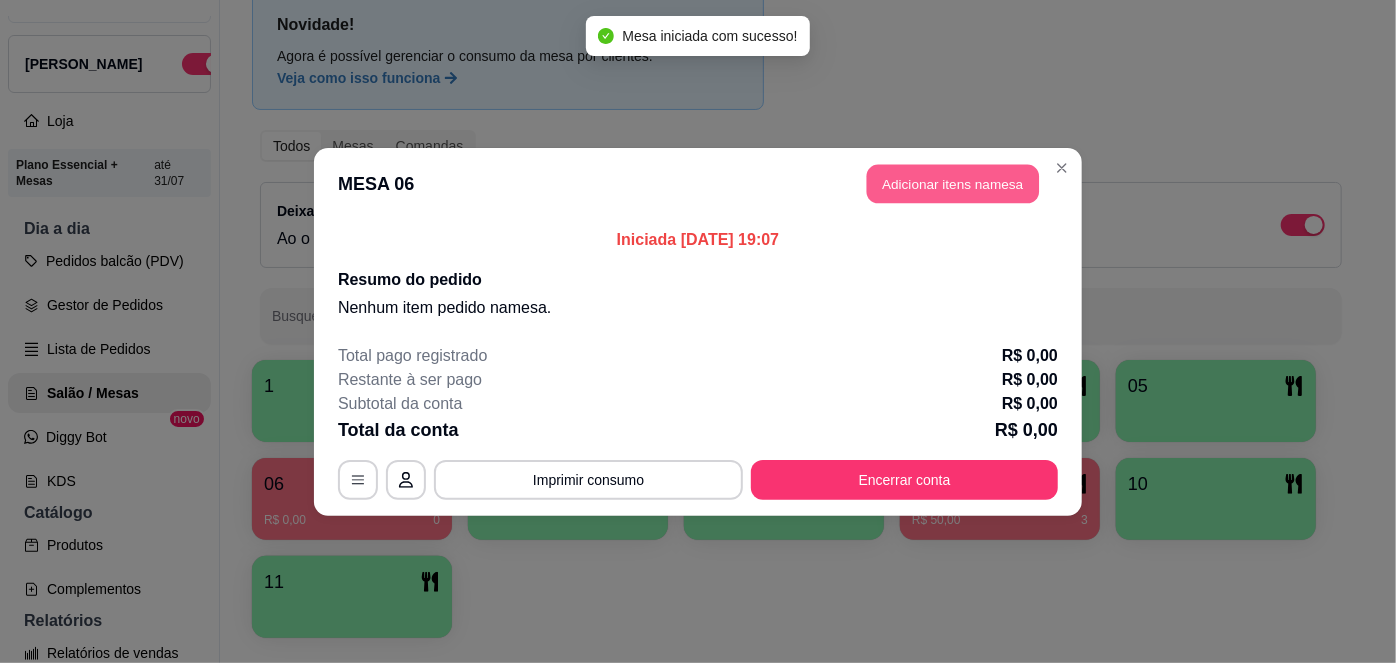 click on "Adicionar itens na  mesa" at bounding box center [953, 183] 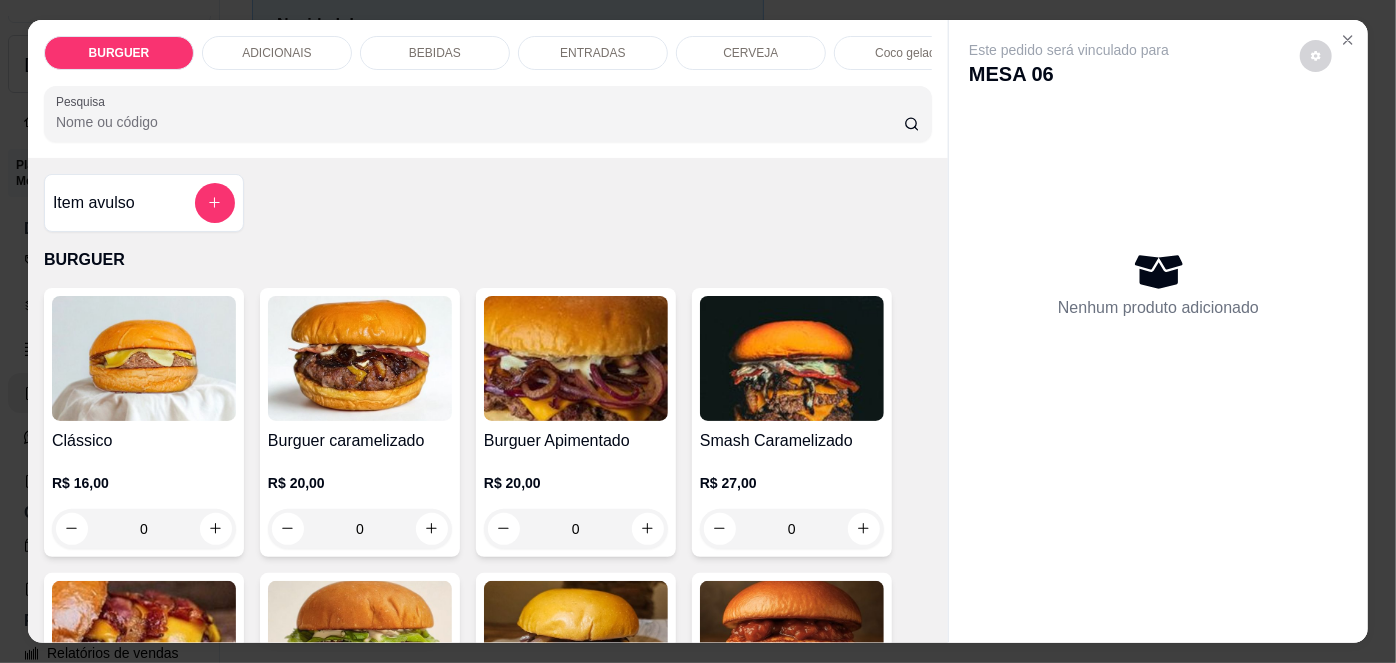 click on "Burguer caramelizado   R$ 20,00 0" at bounding box center (360, 422) 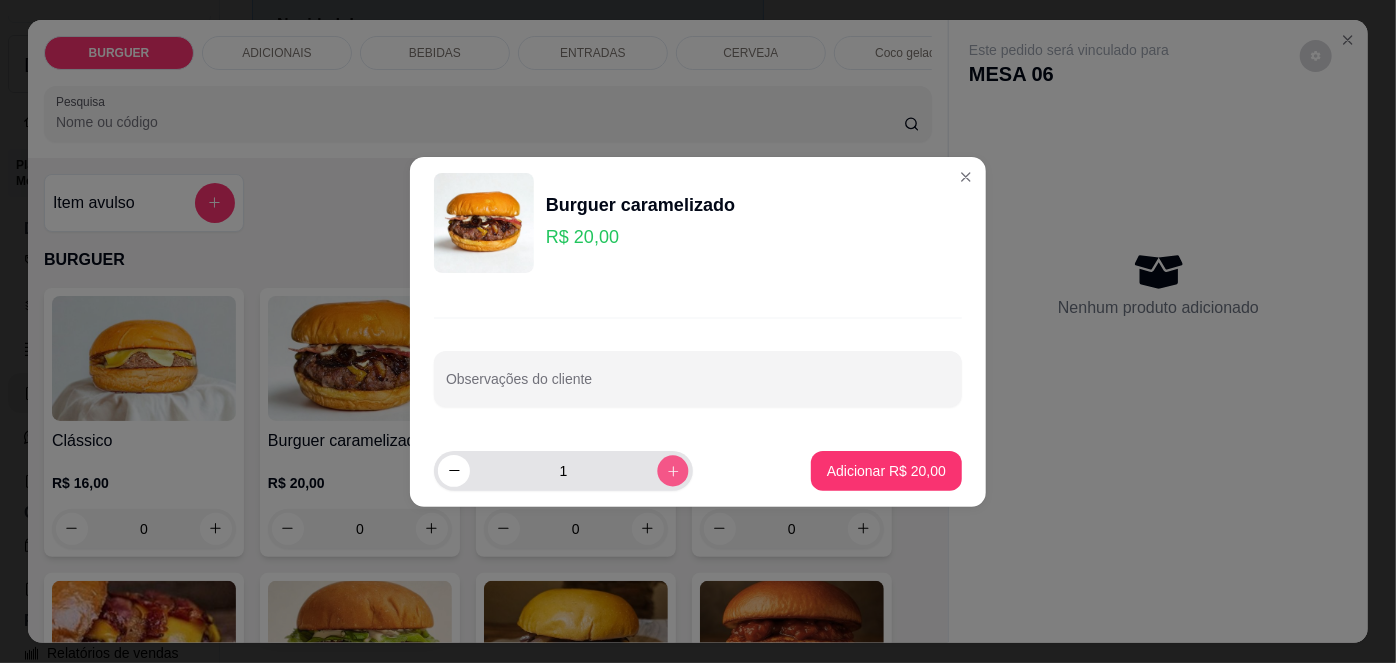 click at bounding box center (672, 470) 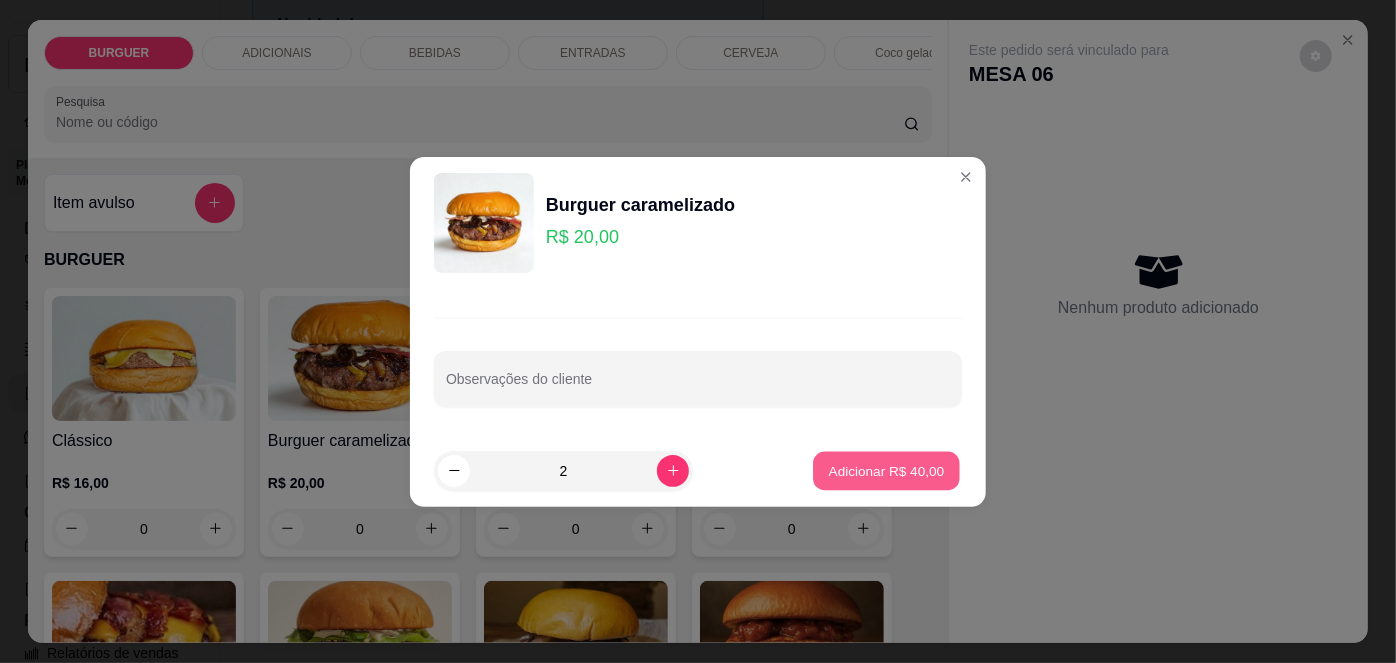 click on "Adicionar   R$ 40,00" at bounding box center [887, 470] 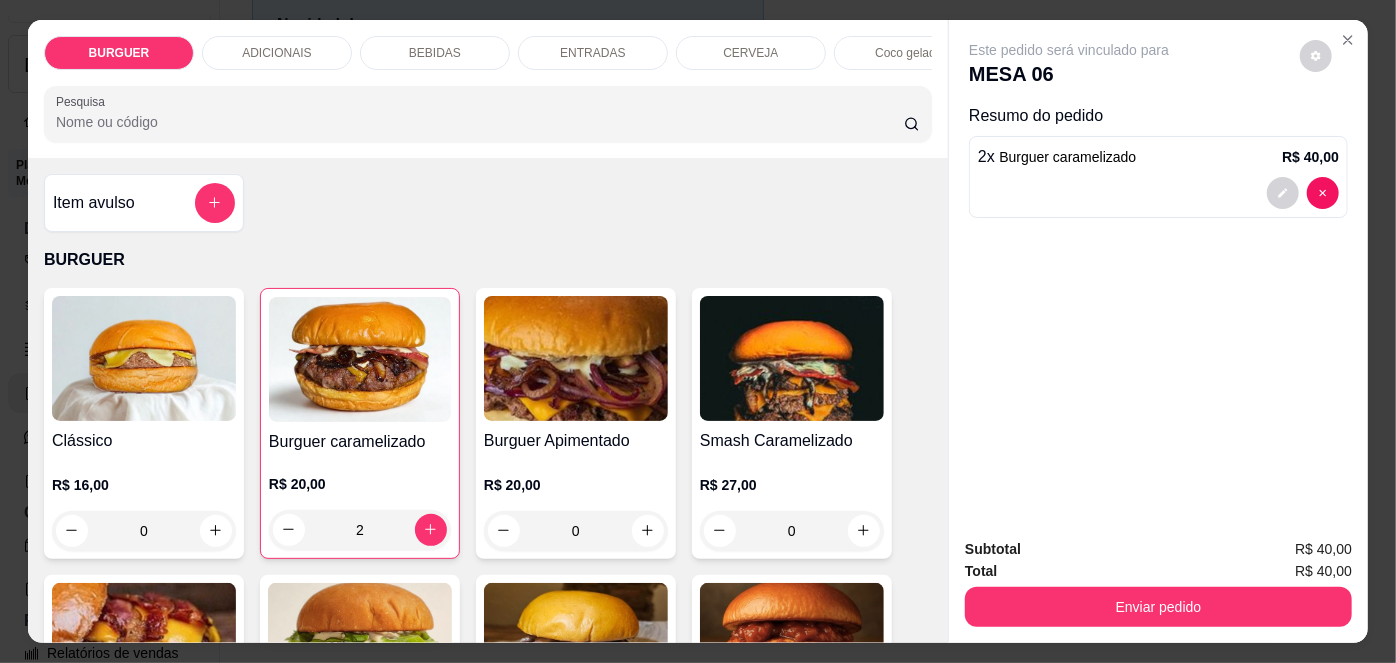 click on "Item avulso" at bounding box center (94, 203) 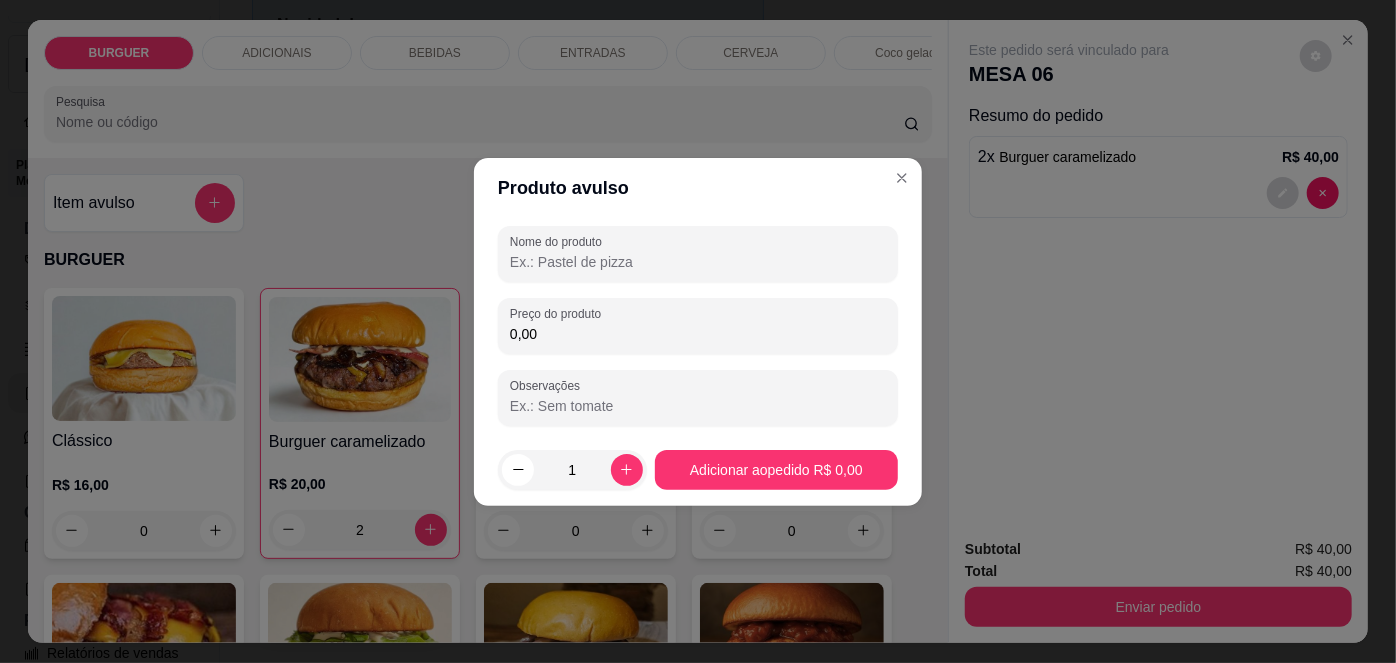 click on "Nome do produto" at bounding box center [698, 262] 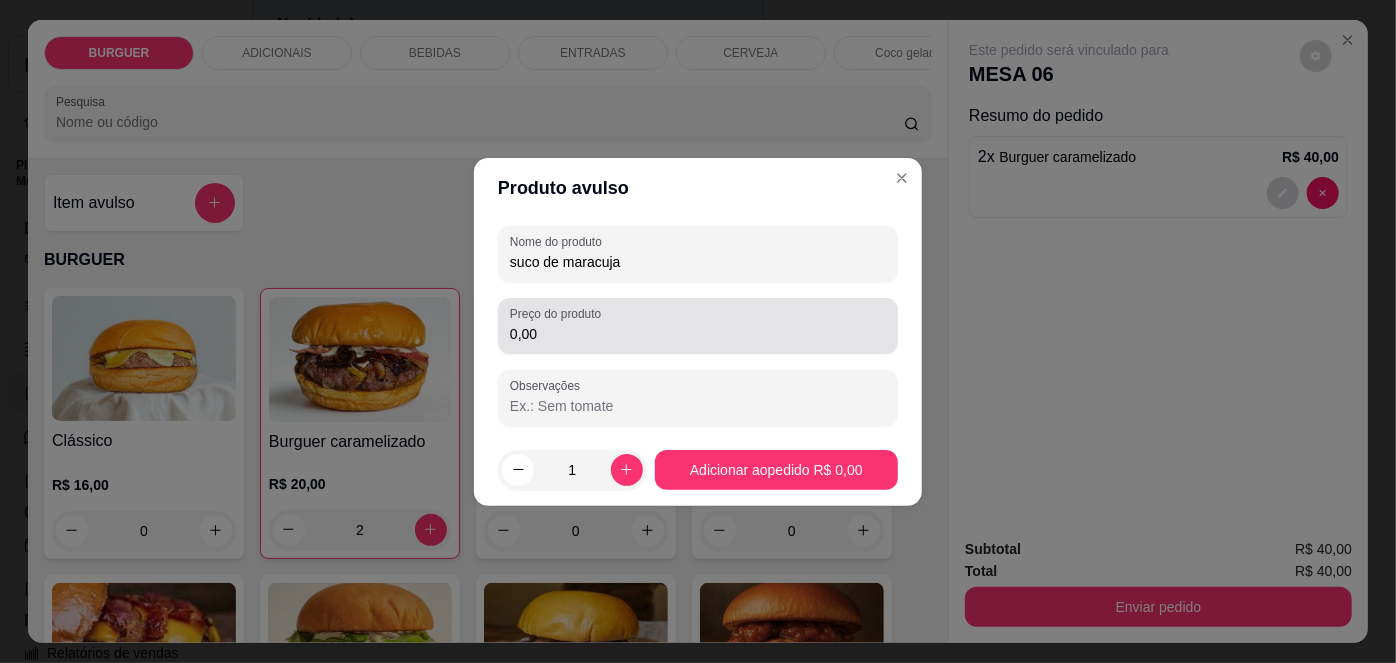 type on "suco de maracuja" 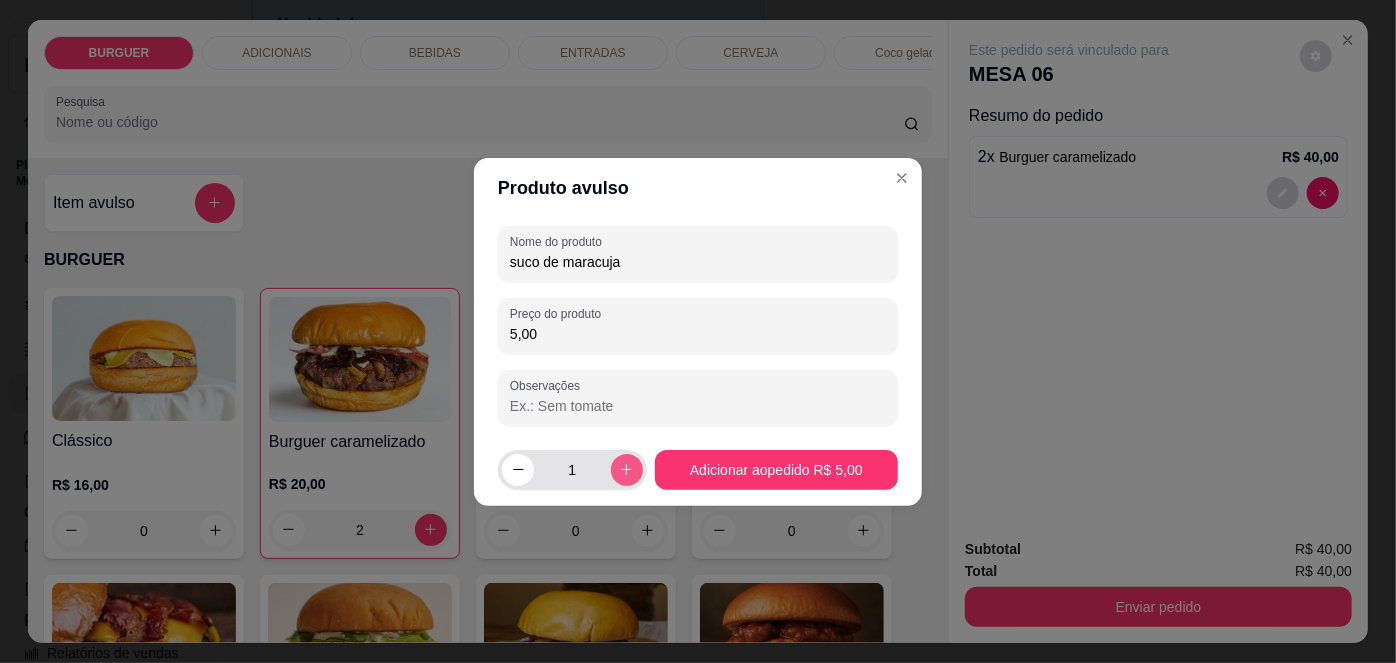 type on "5,00" 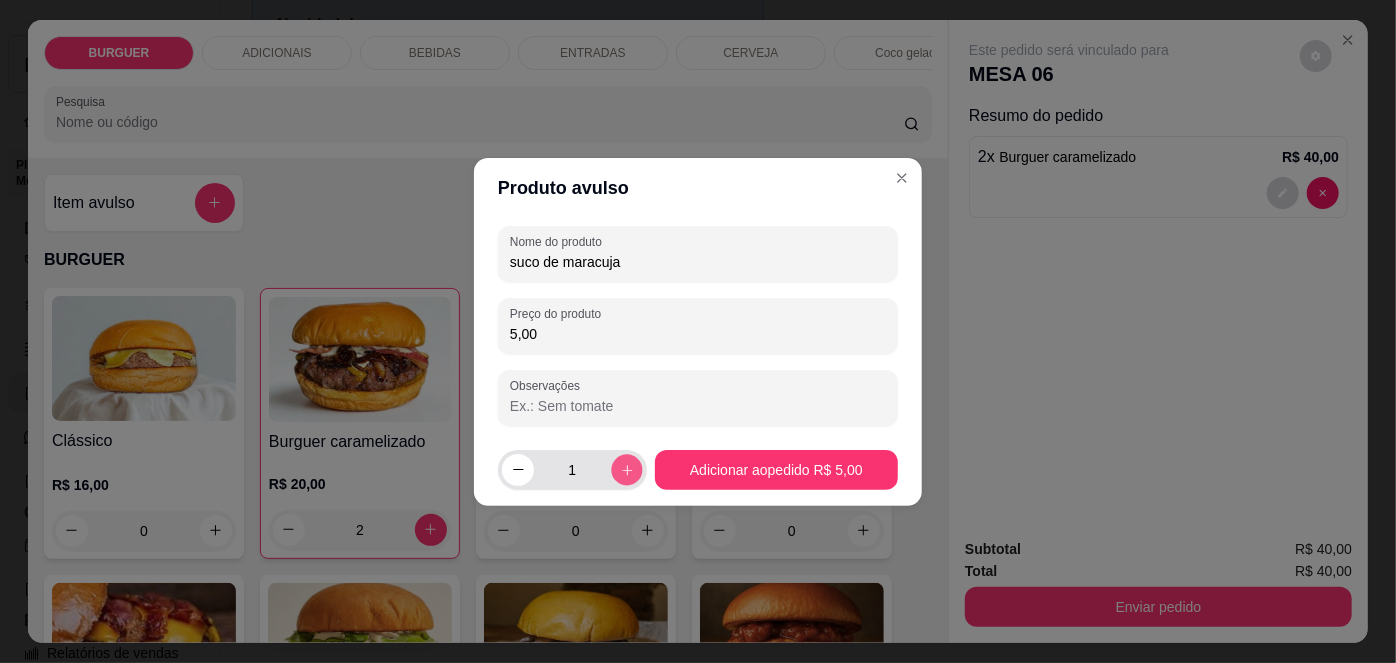 click 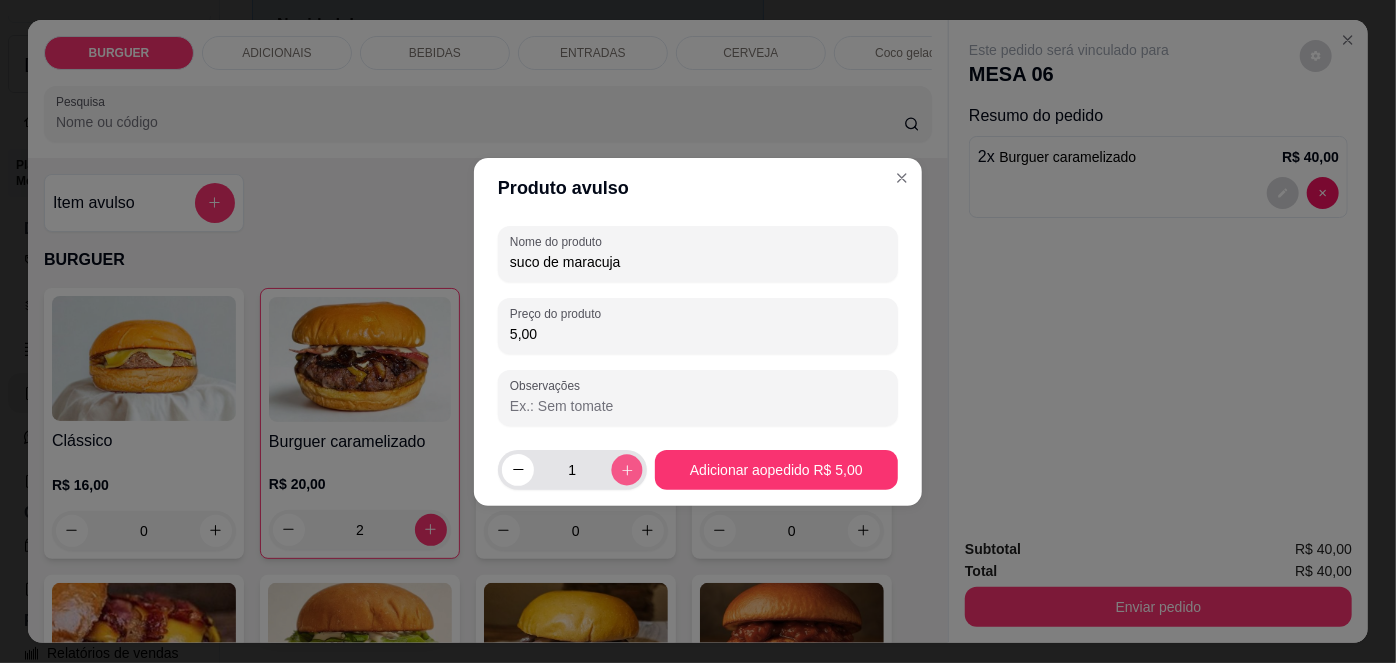 type on "2" 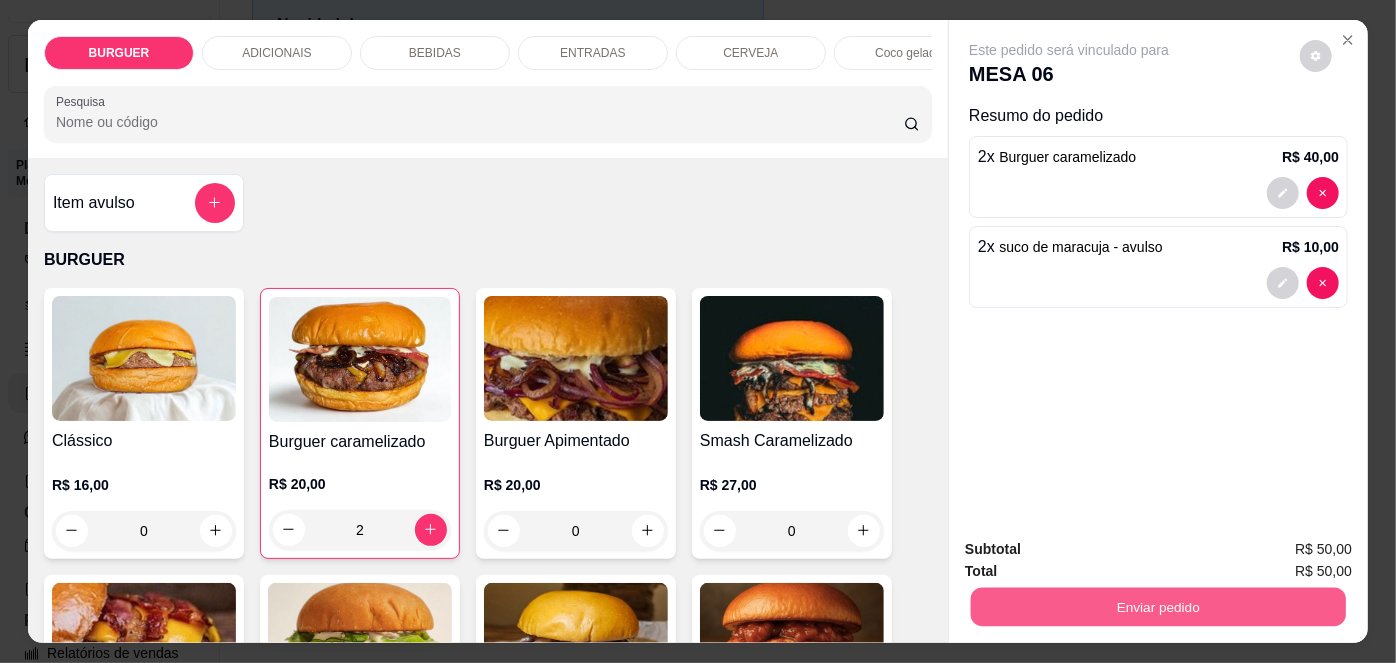 click on "Enviar pedido" at bounding box center [1158, 607] 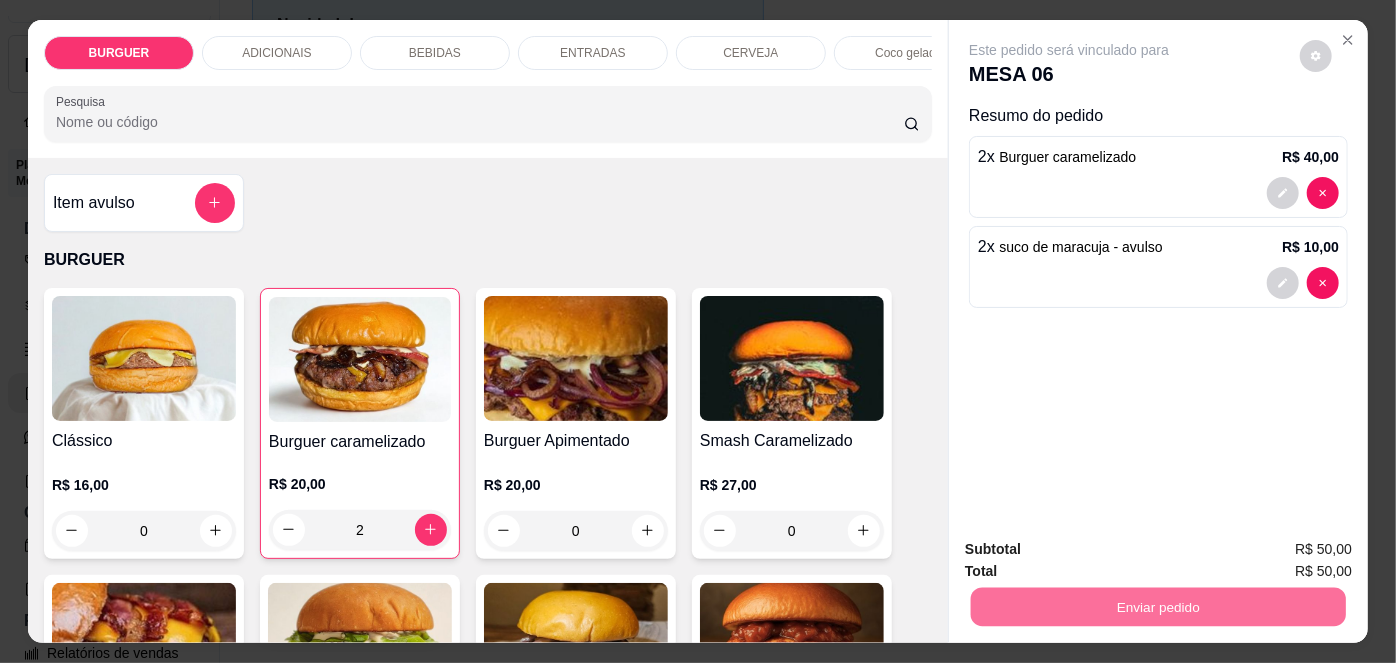click on "Não registrar e enviar pedido" at bounding box center [1093, 552] 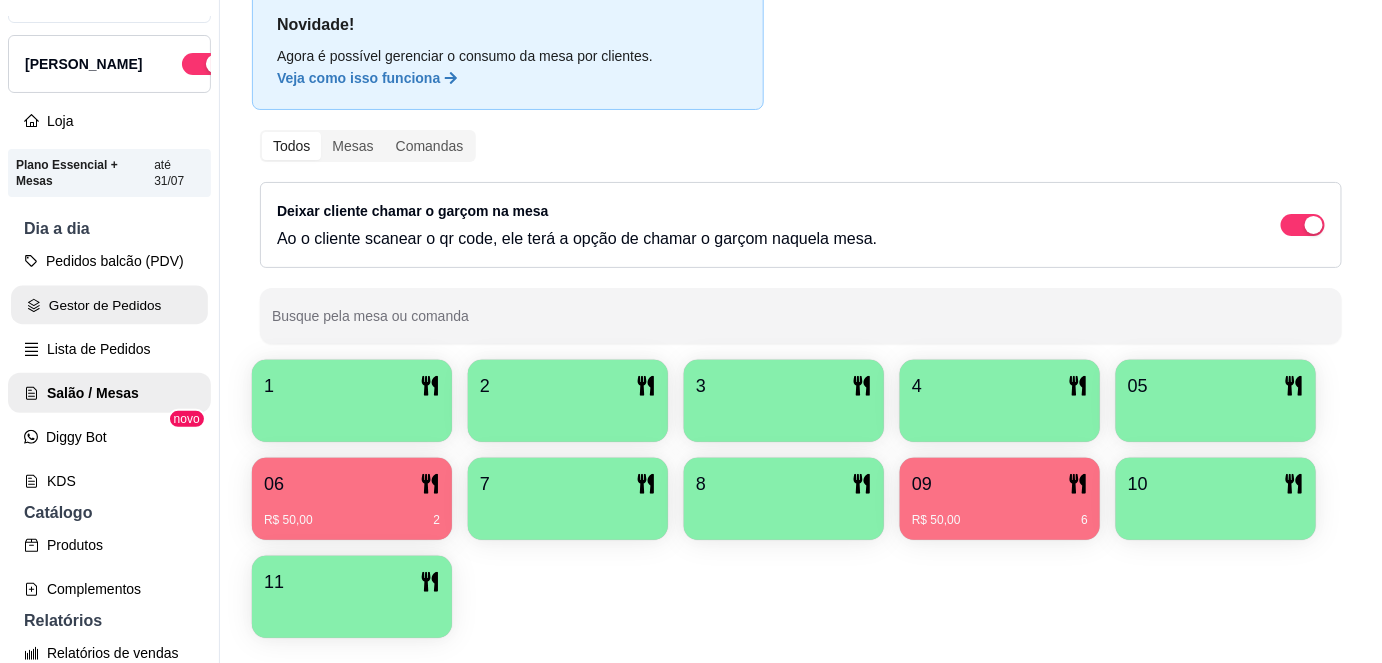 click on "Gestor de Pedidos" at bounding box center (109, 305) 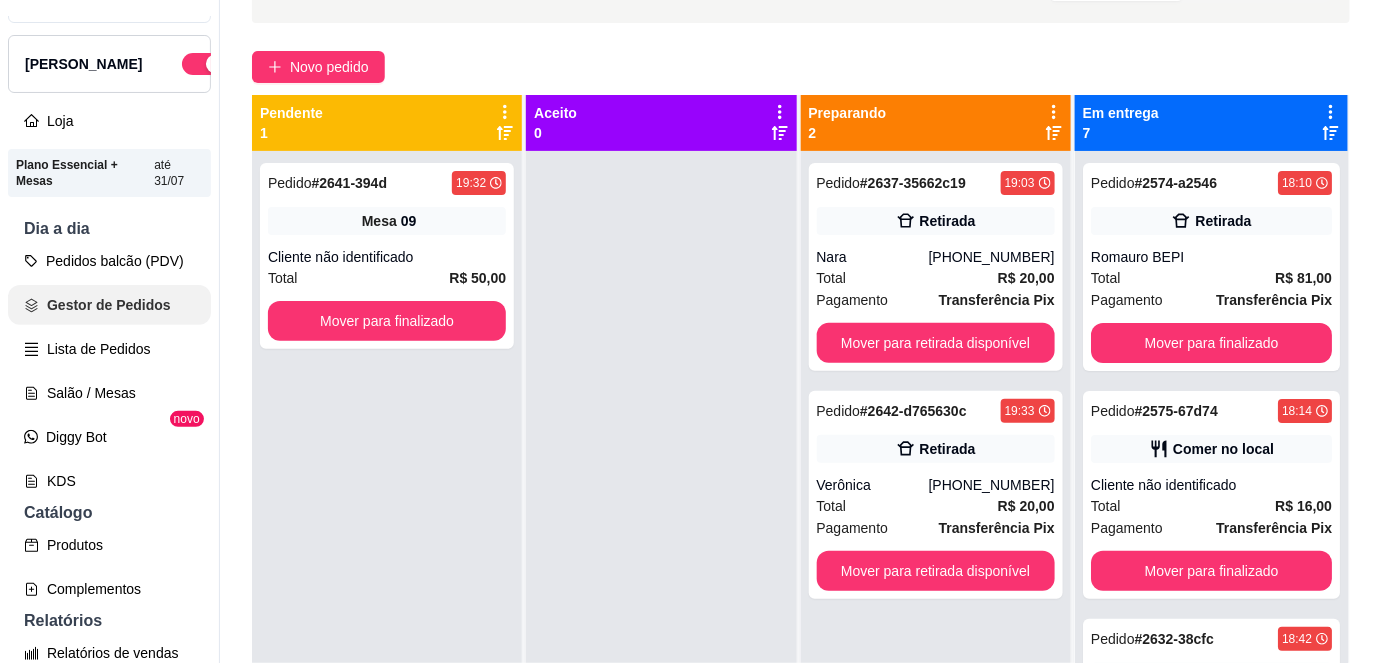 scroll, scrollTop: 0, scrollLeft: 0, axis: both 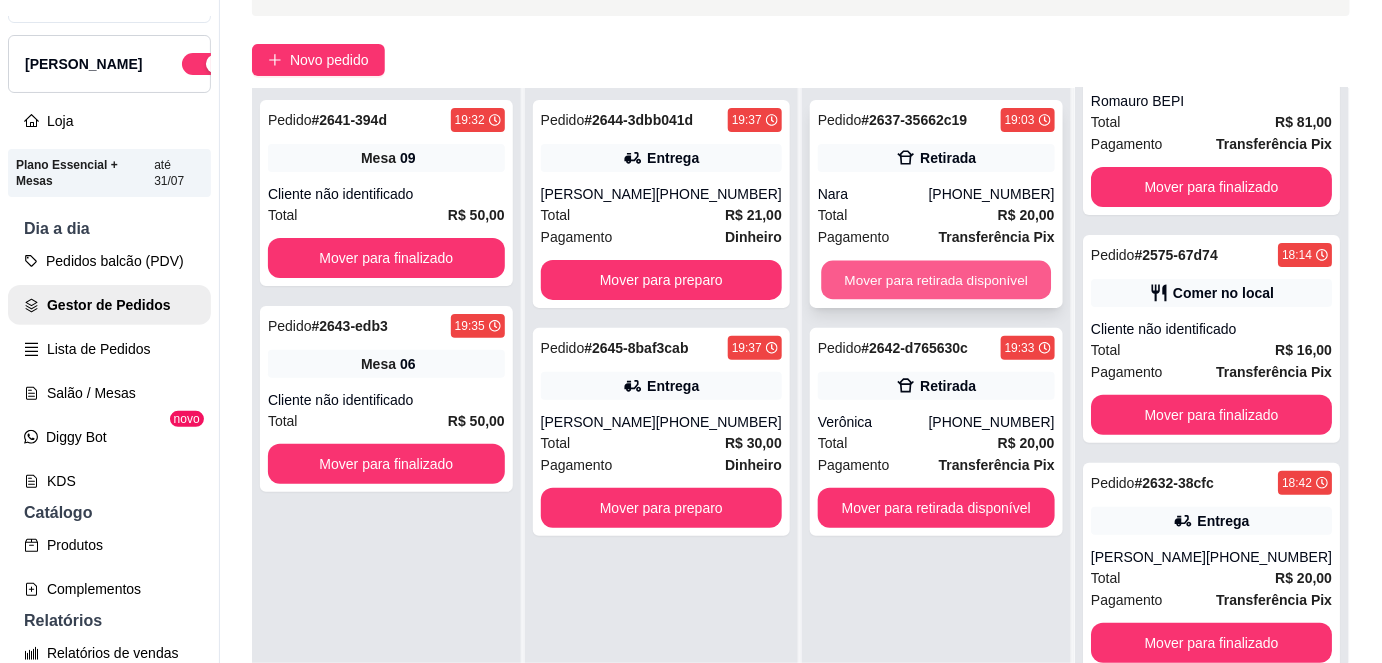 click on "Mover para retirada disponível" at bounding box center [937, 280] 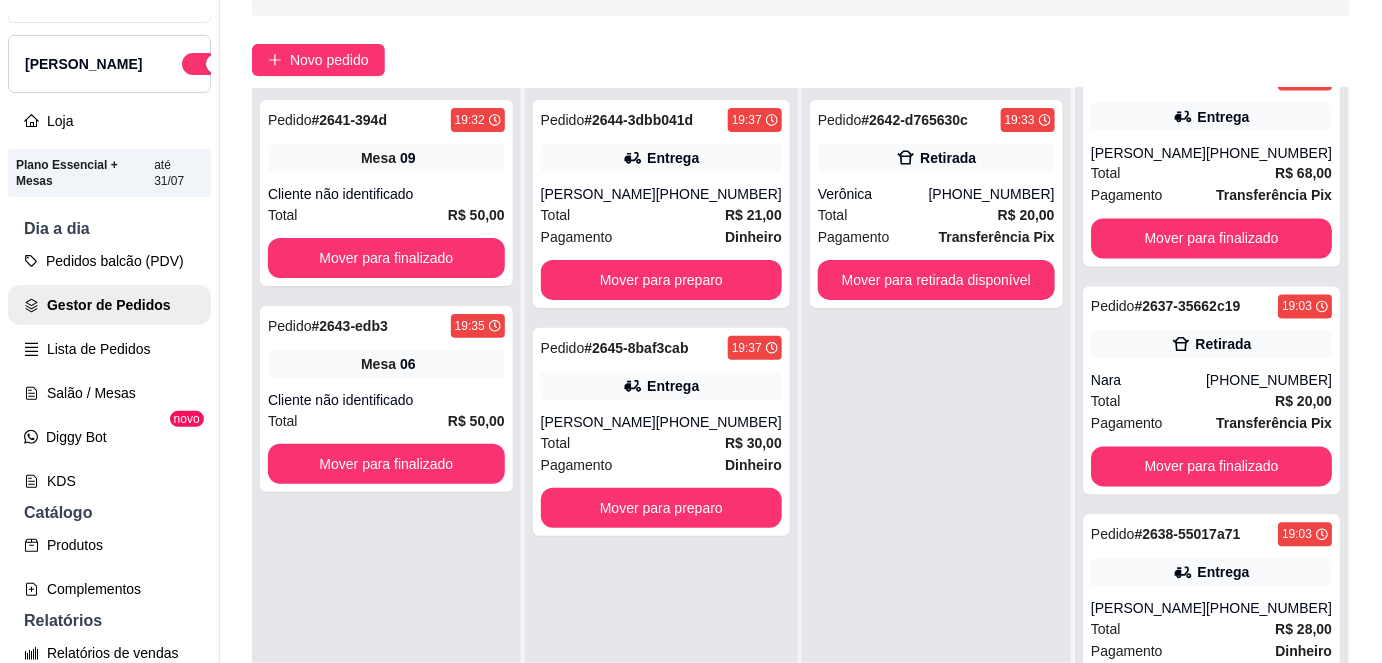 scroll, scrollTop: 1221, scrollLeft: 0, axis: vertical 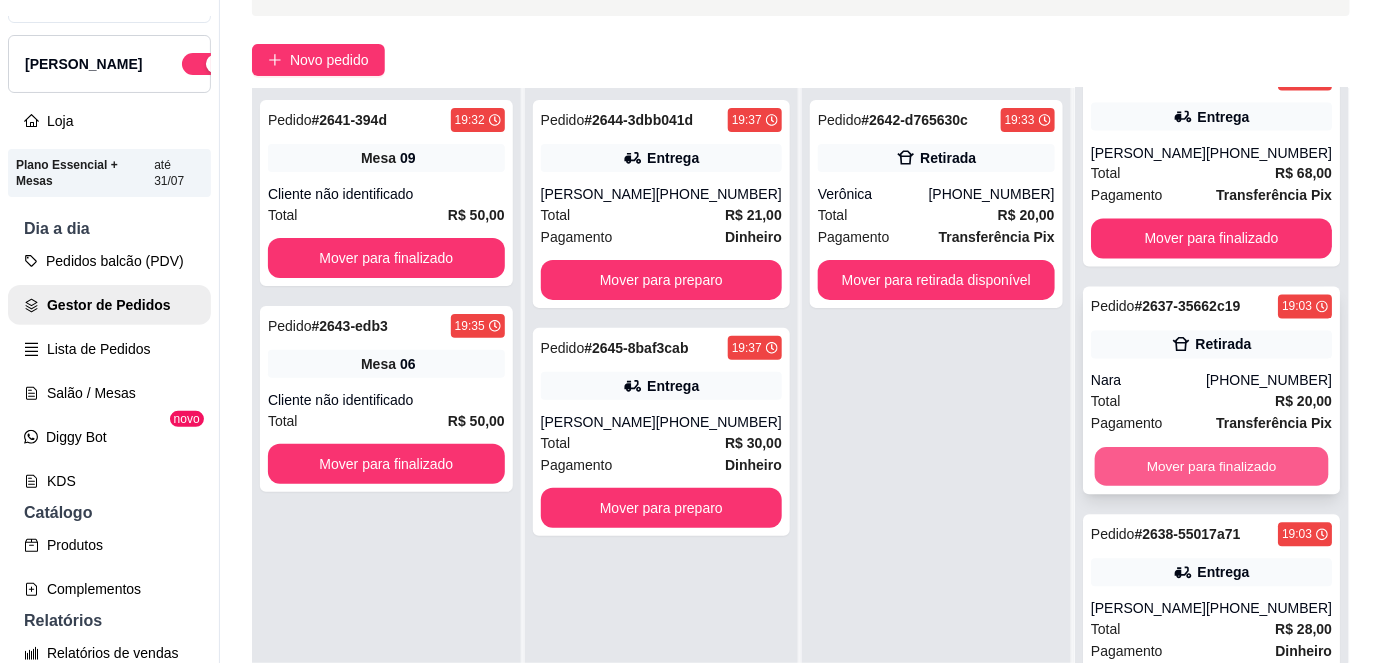 click on "Mover para finalizado" at bounding box center [1211, 467] 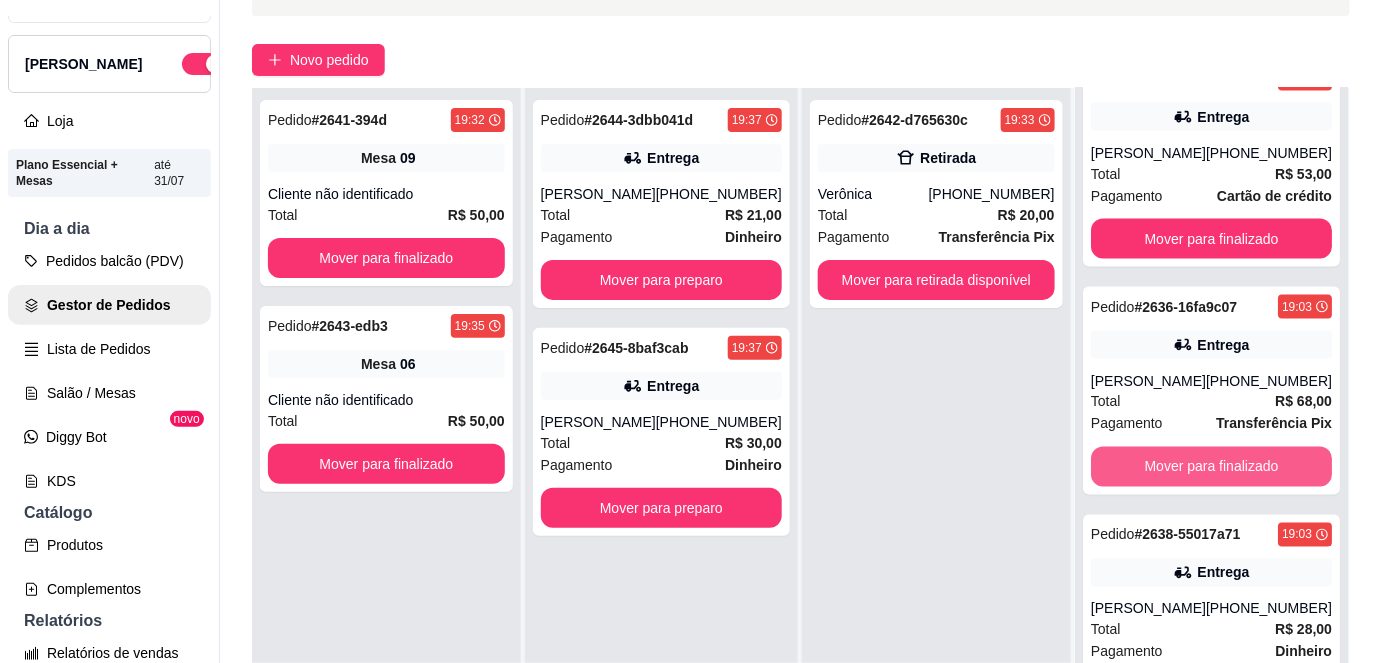 scroll, scrollTop: 992, scrollLeft: 0, axis: vertical 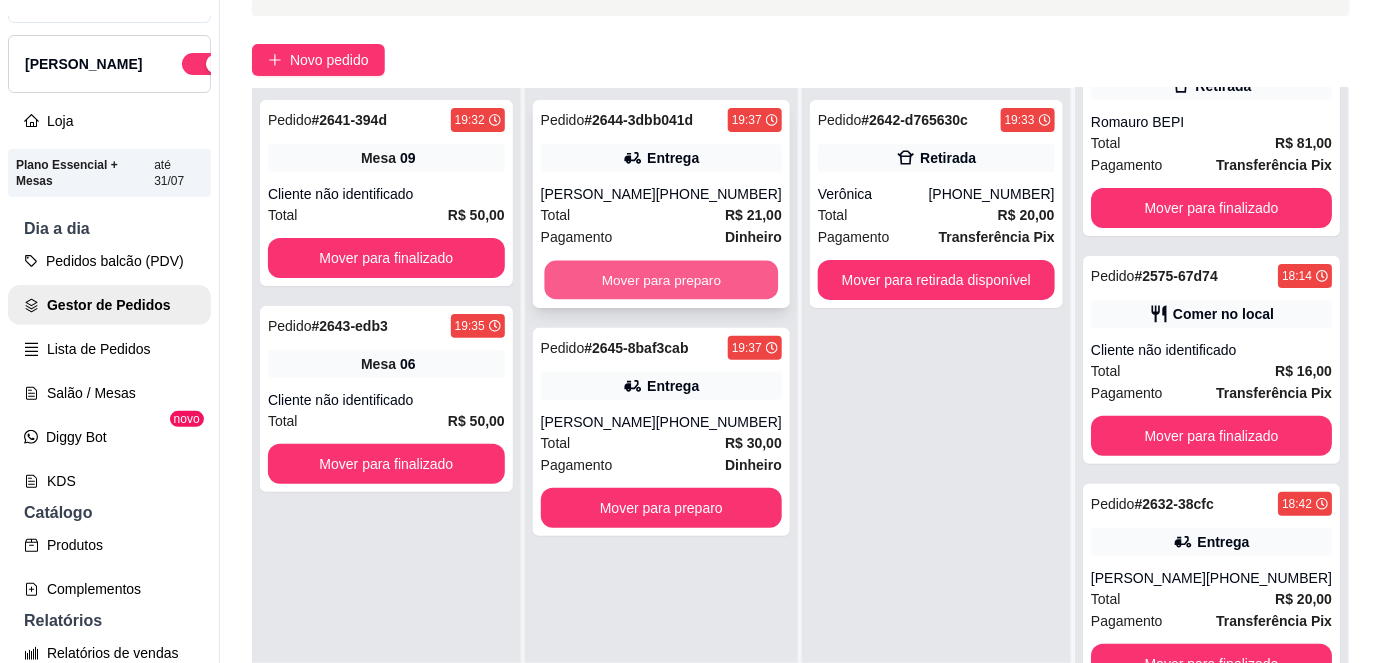 click on "Mover para preparo" at bounding box center [661, 280] 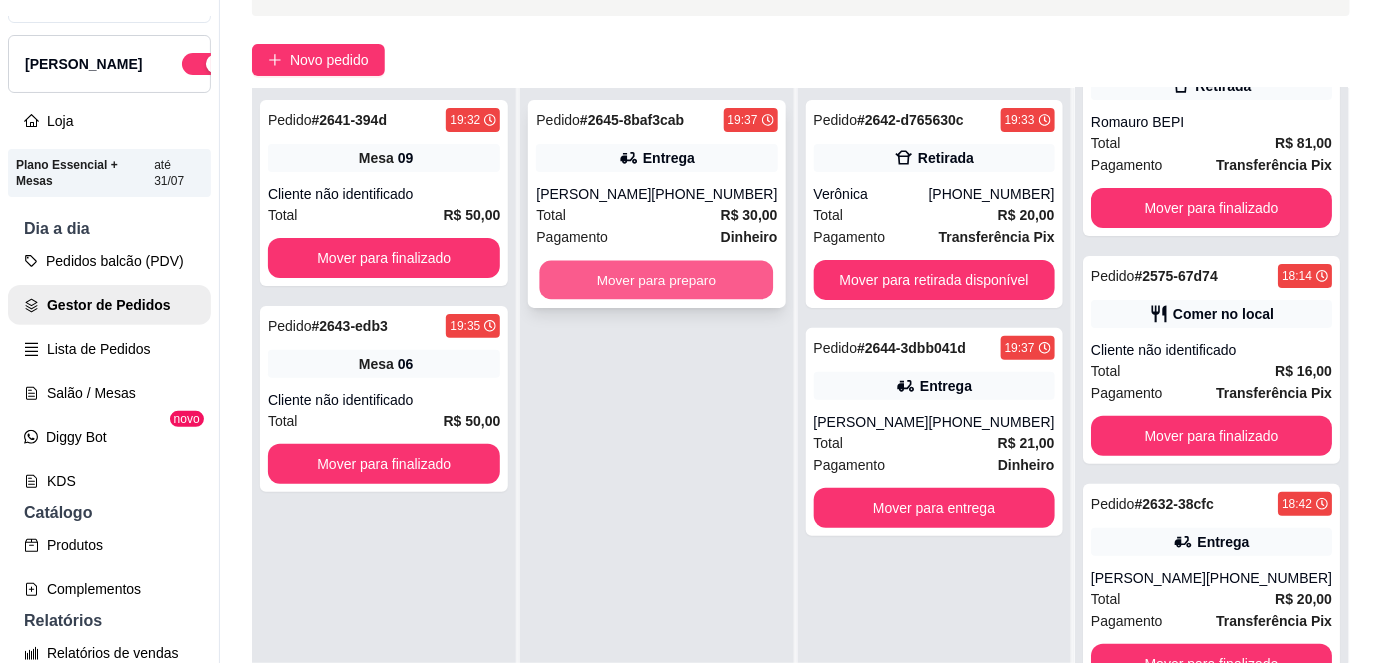 click on "Mover para preparo" at bounding box center (657, 280) 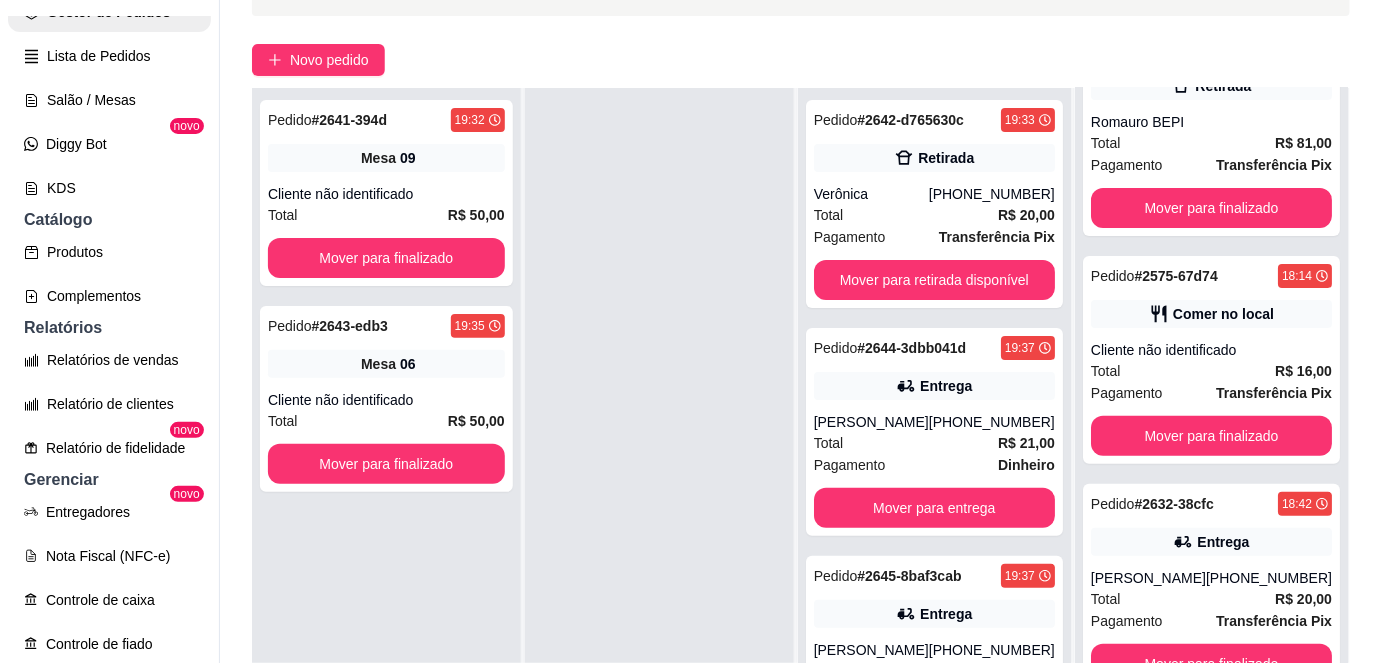 scroll, scrollTop: 326, scrollLeft: 0, axis: vertical 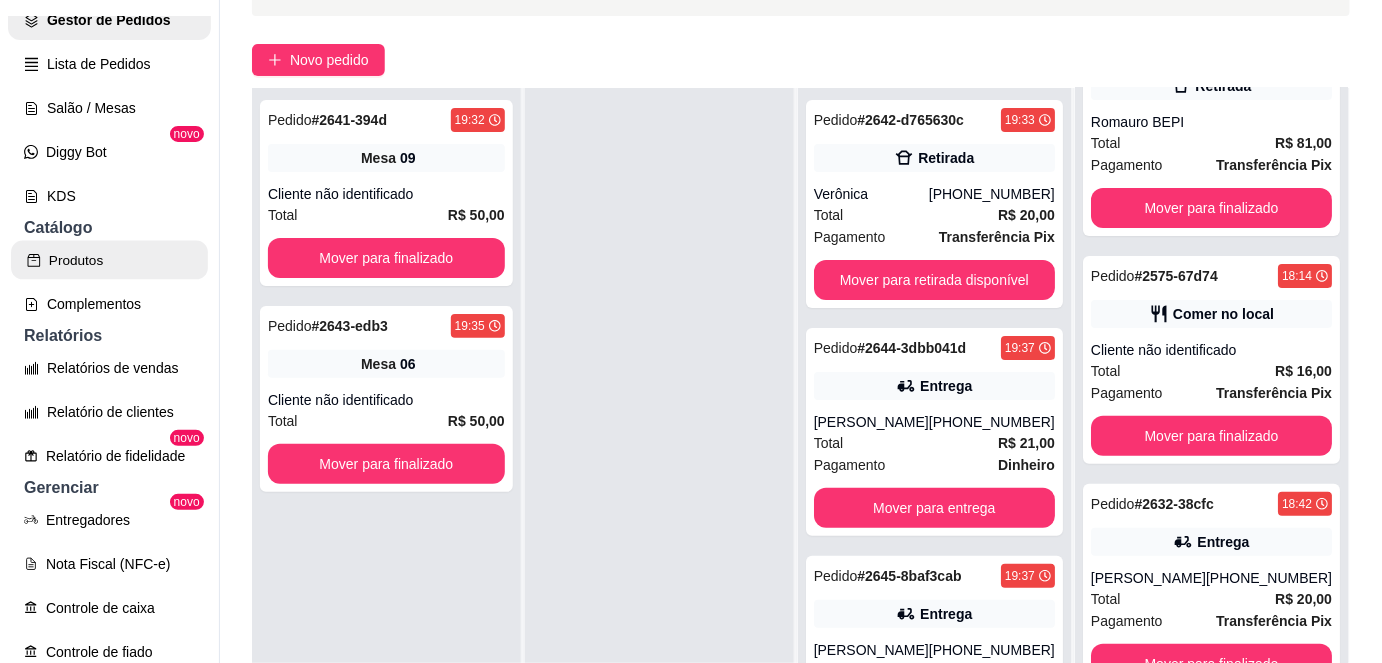 click on "Produtos" at bounding box center (109, 260) 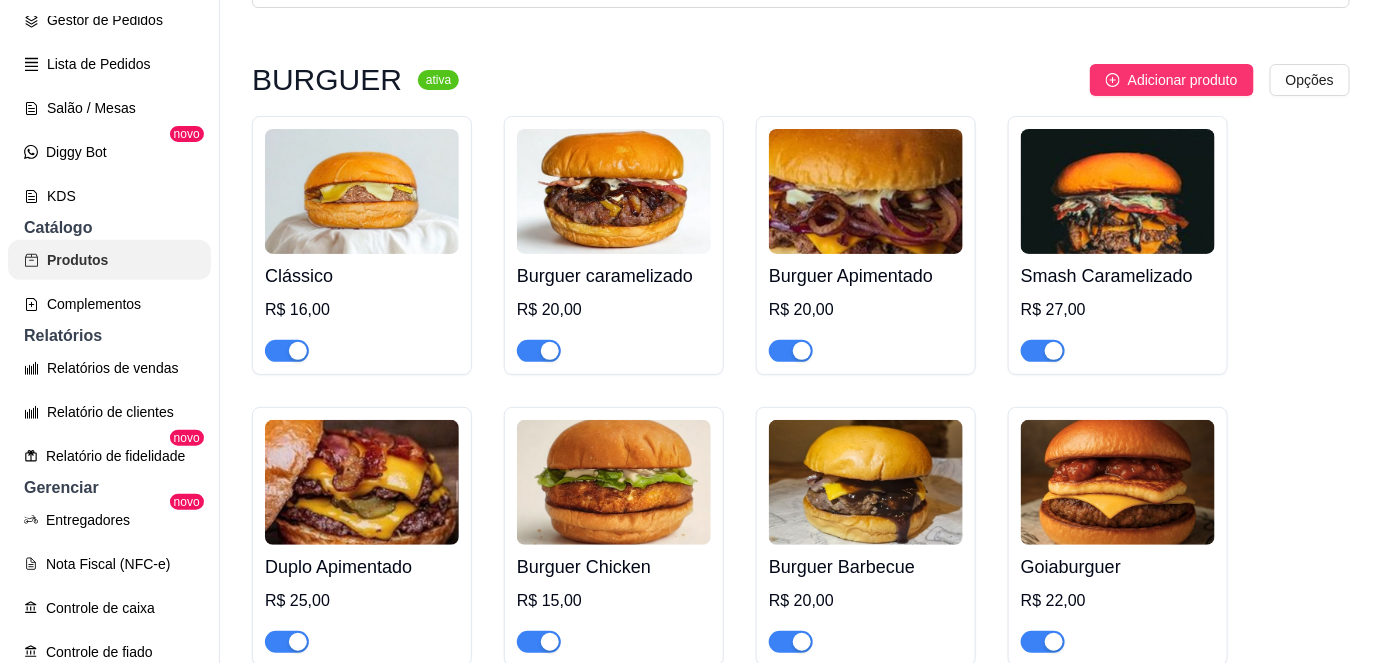 scroll, scrollTop: 0, scrollLeft: 0, axis: both 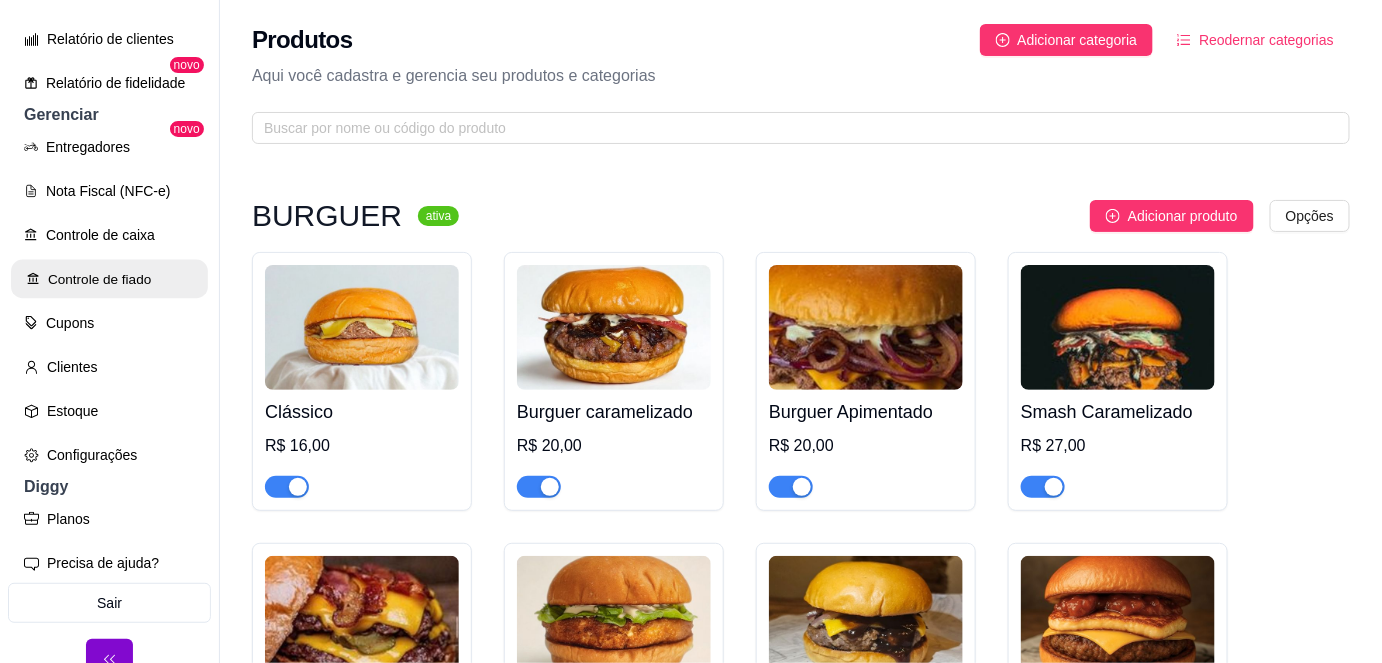 click on "Controle de fiado" at bounding box center [109, 279] 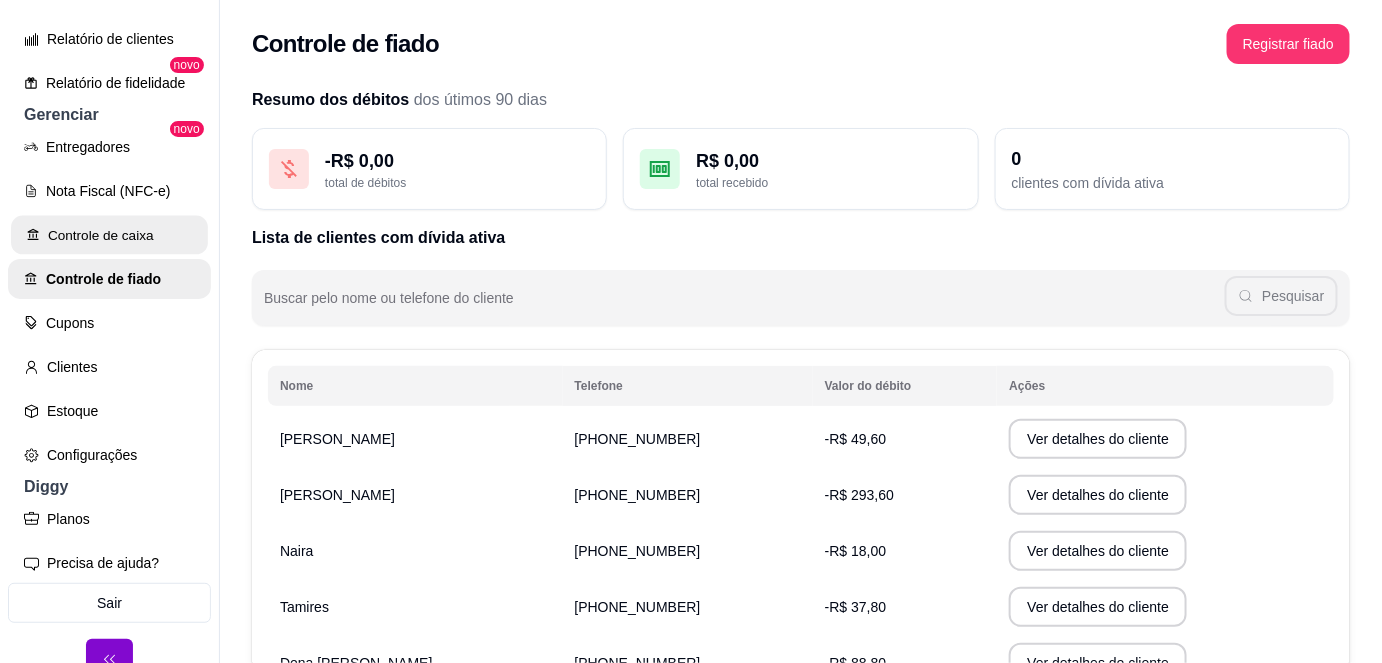 click on "Controle de caixa" at bounding box center (109, 235) 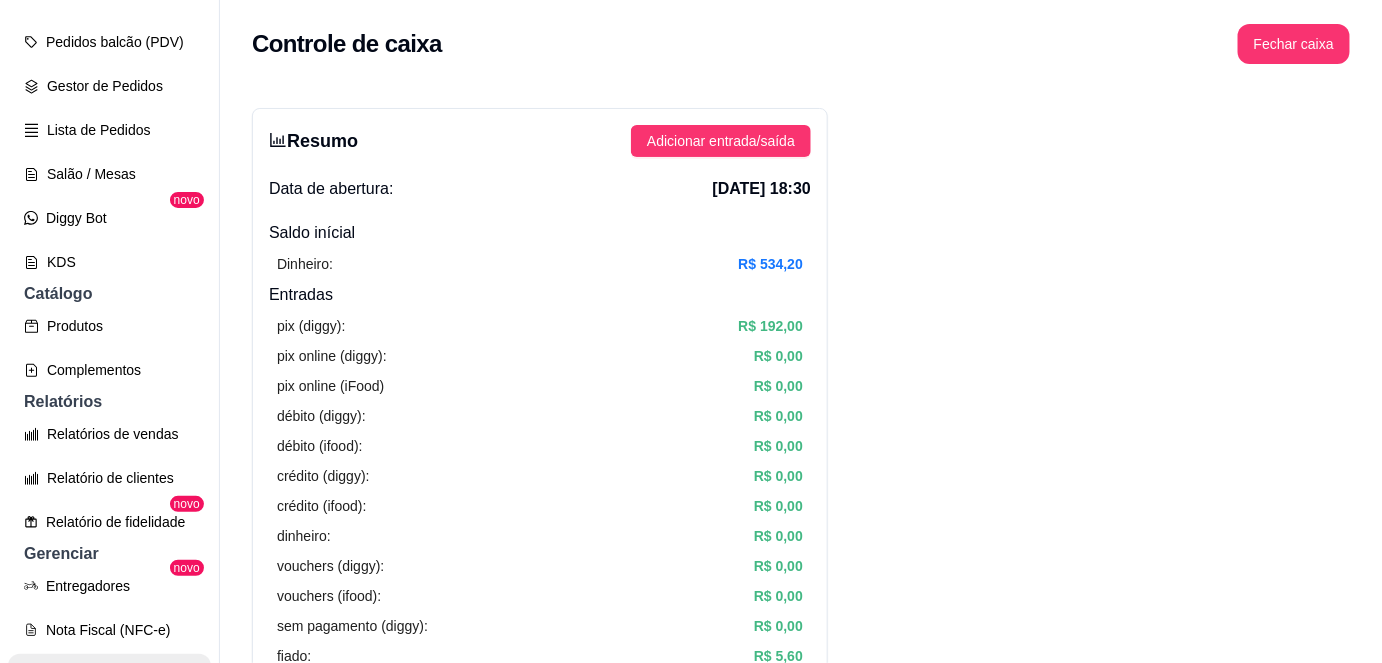 scroll, scrollTop: 257, scrollLeft: 0, axis: vertical 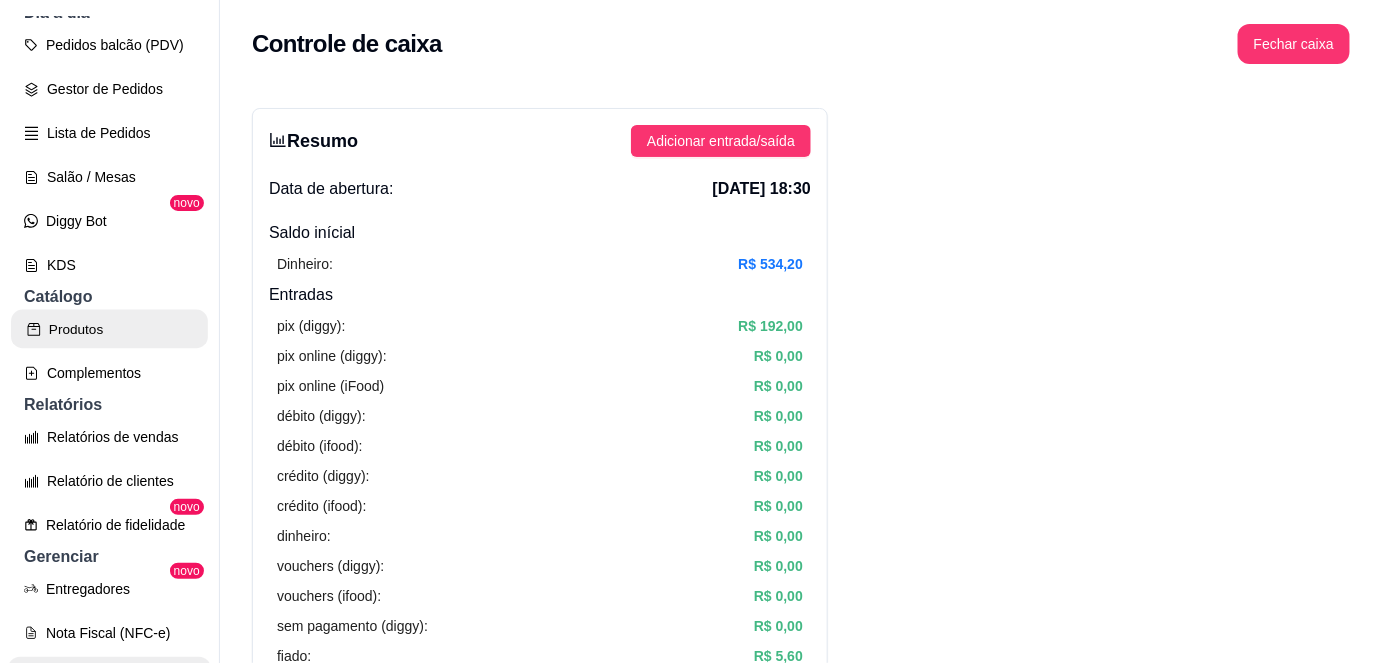 click on "Produtos" at bounding box center [109, 329] 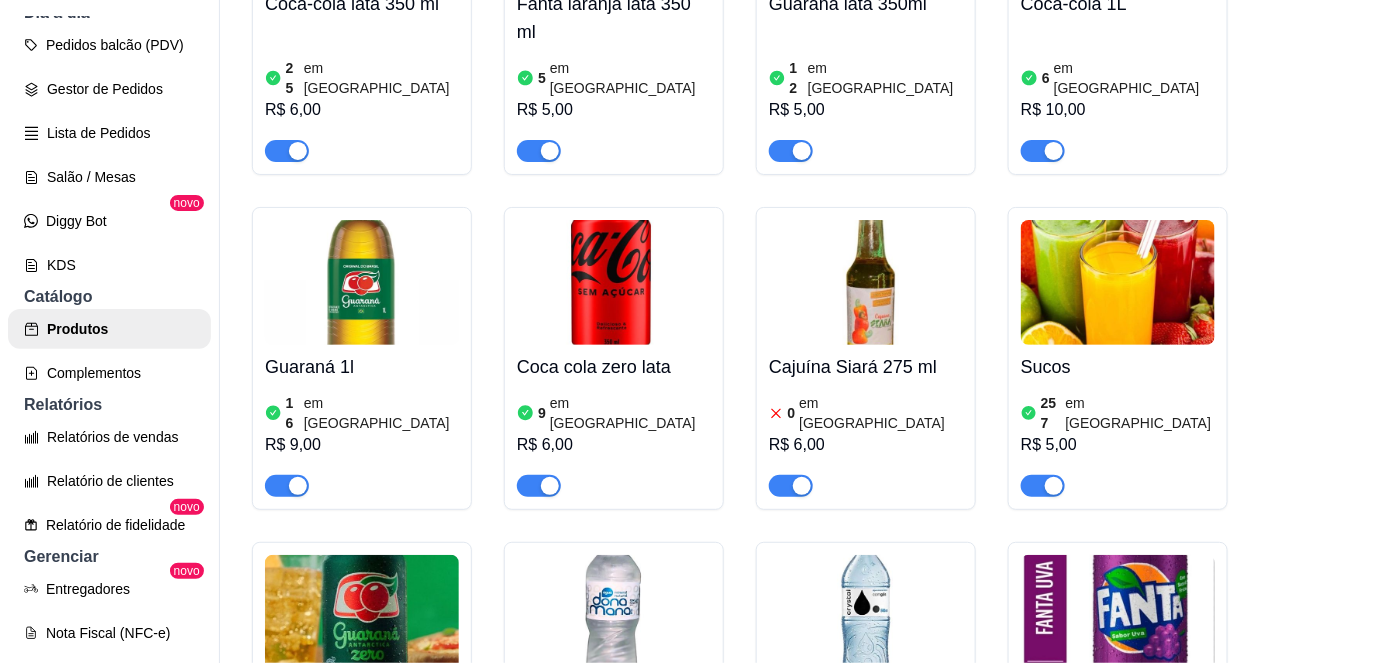 scroll, scrollTop: 1972, scrollLeft: 0, axis: vertical 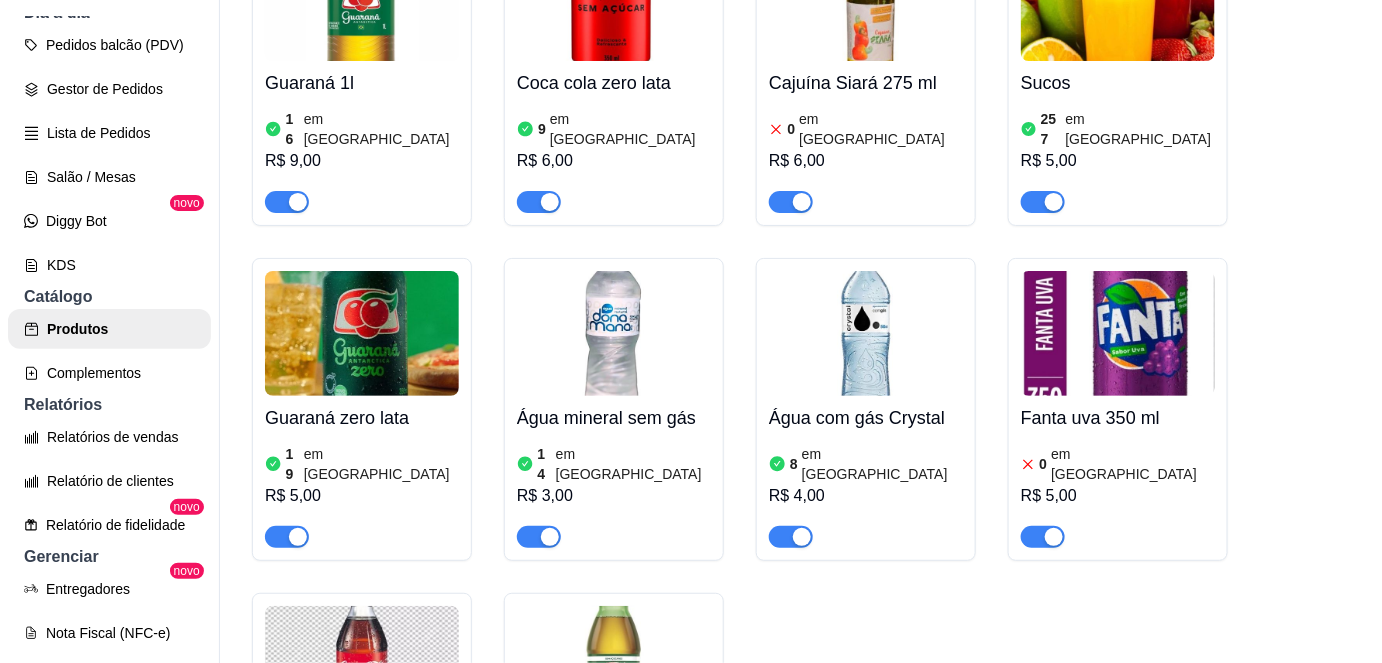 click on "Sucos   257 em estoque R$ 5,00" at bounding box center (1118, 137) 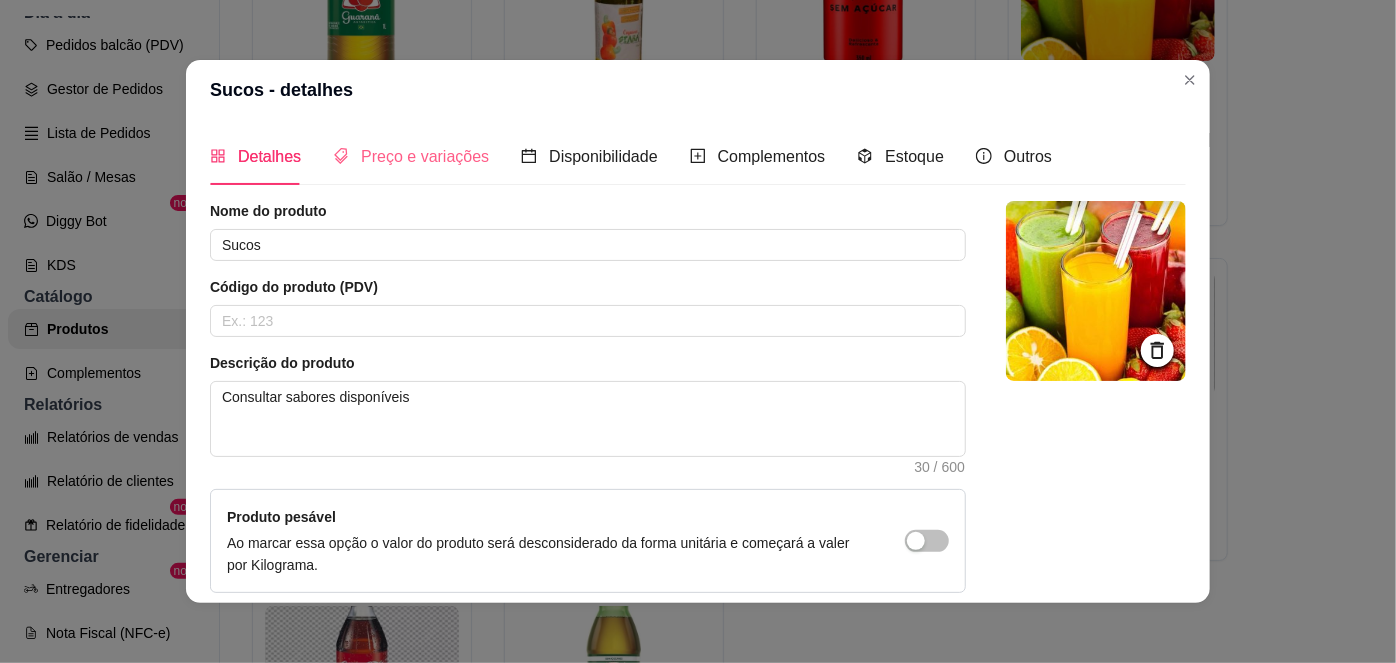 click on "Preço e variações" at bounding box center (411, 156) 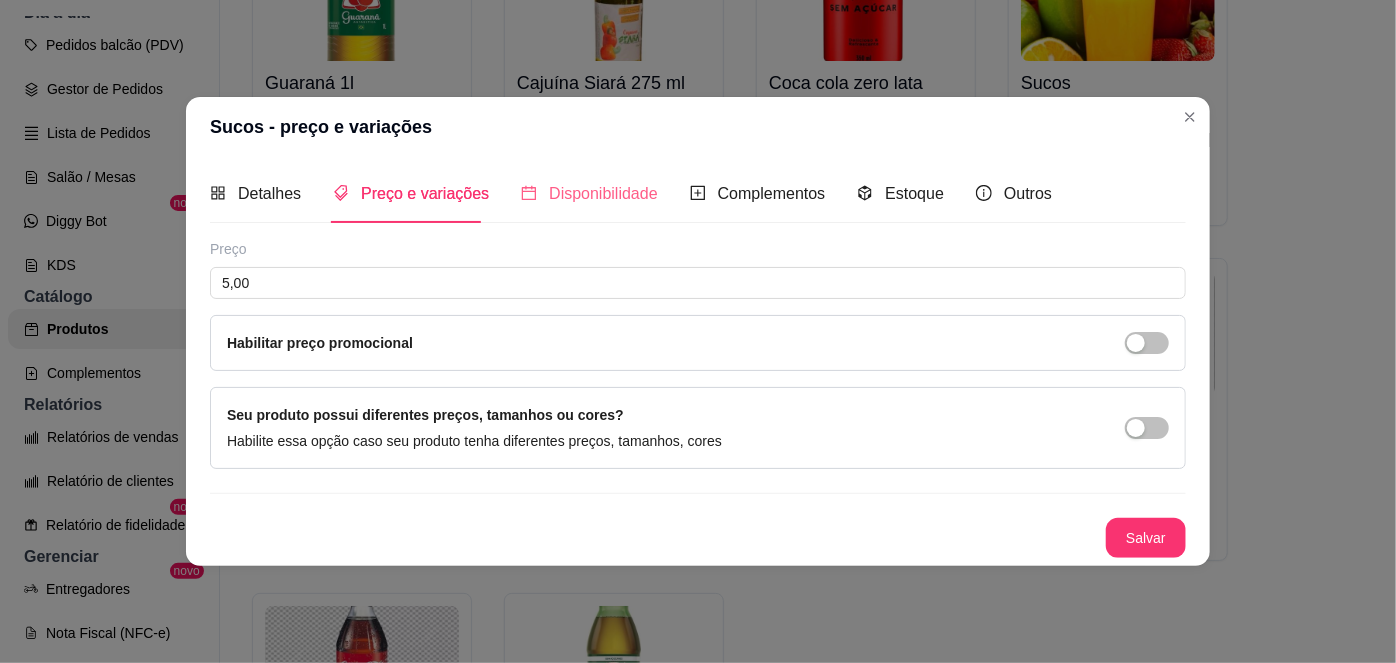 click on "Disponibilidade" at bounding box center [589, 193] 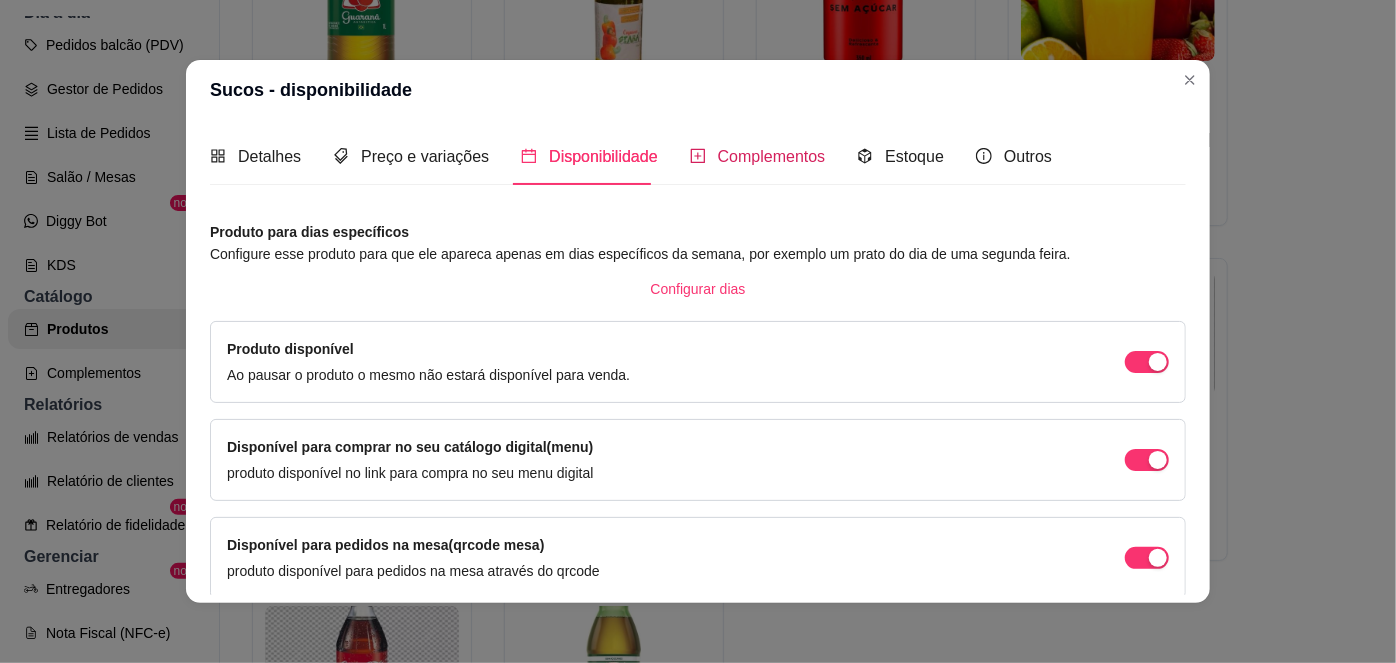 click on "Complementos" at bounding box center (772, 156) 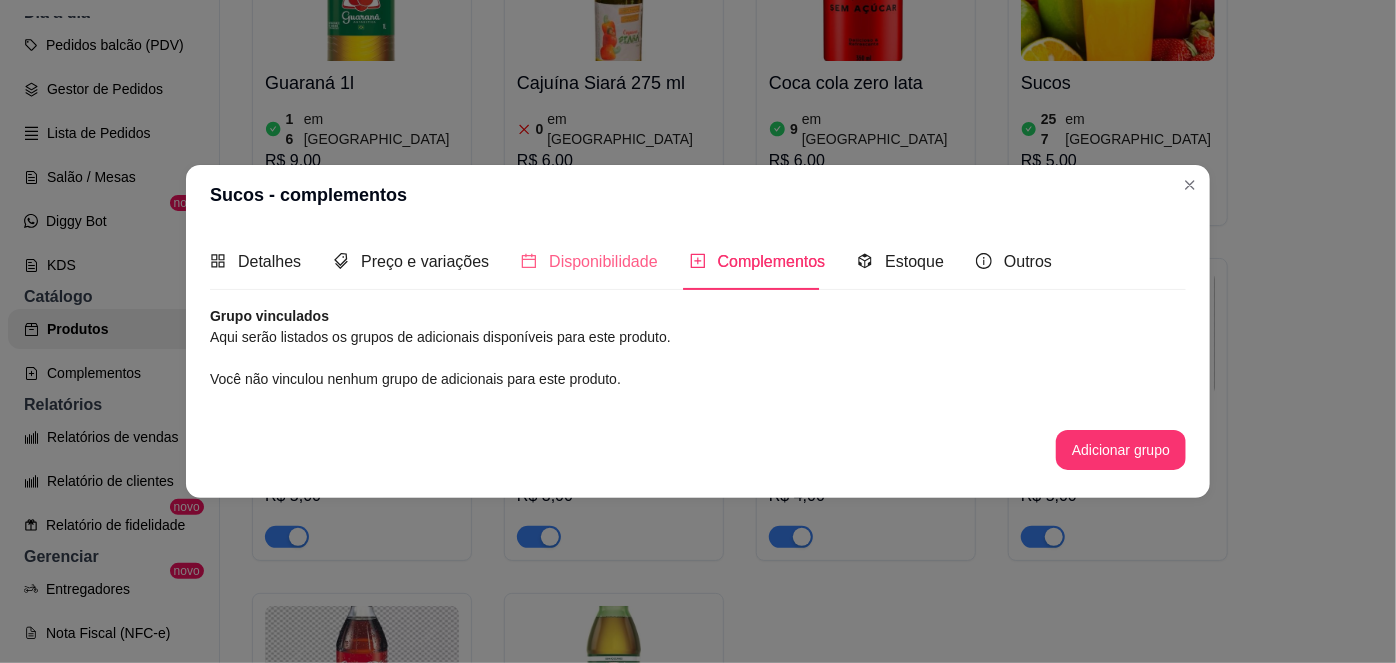 click on "Disponibilidade" at bounding box center [589, 261] 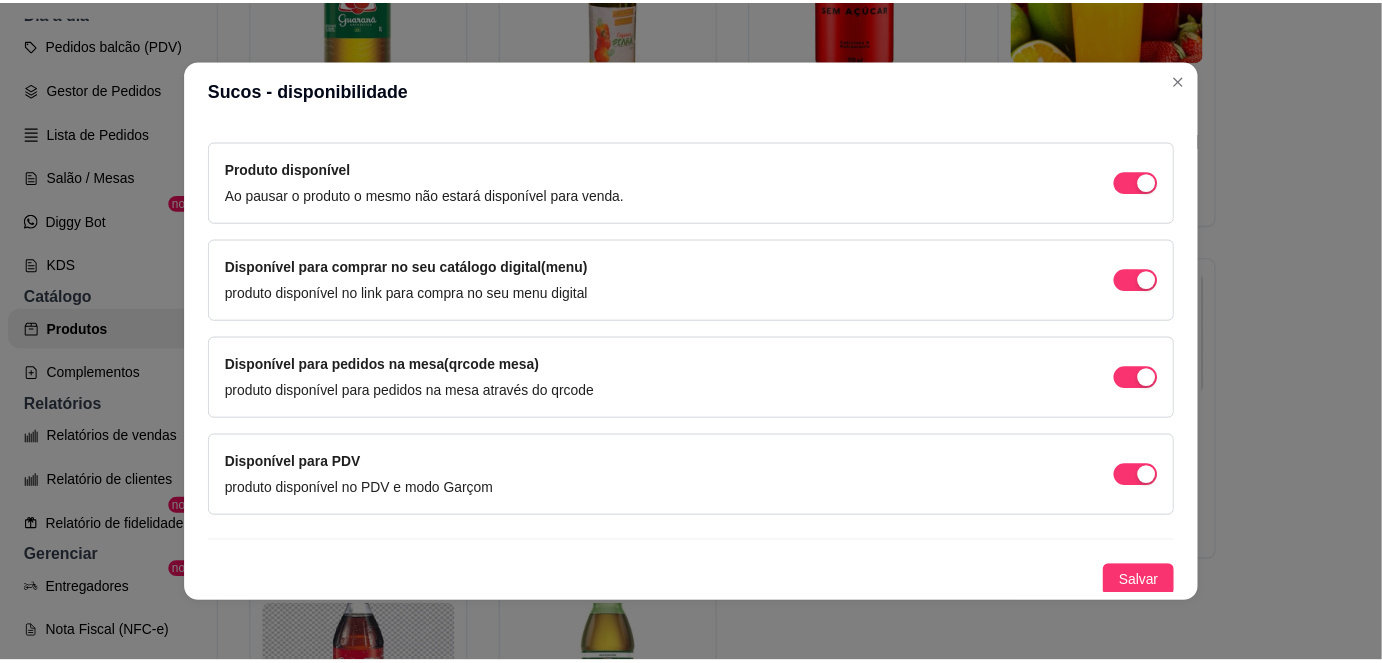 scroll, scrollTop: 0, scrollLeft: 0, axis: both 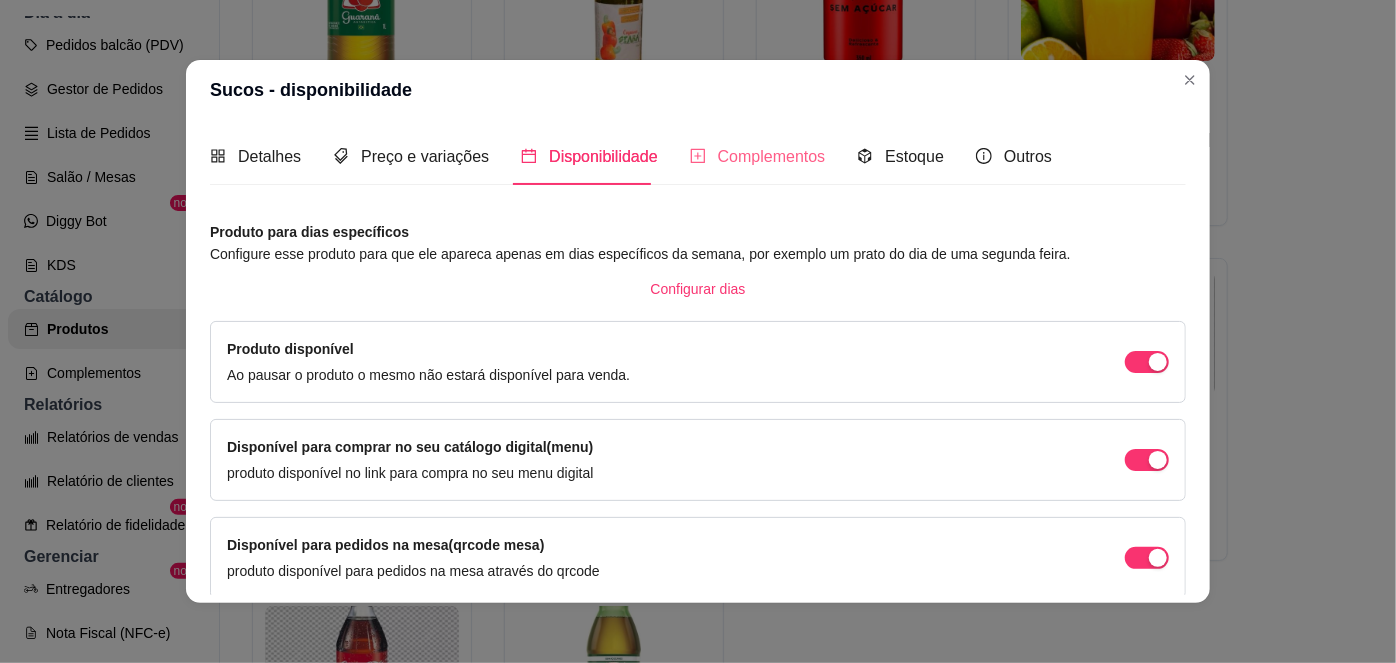 click on "Complementos" at bounding box center (758, 156) 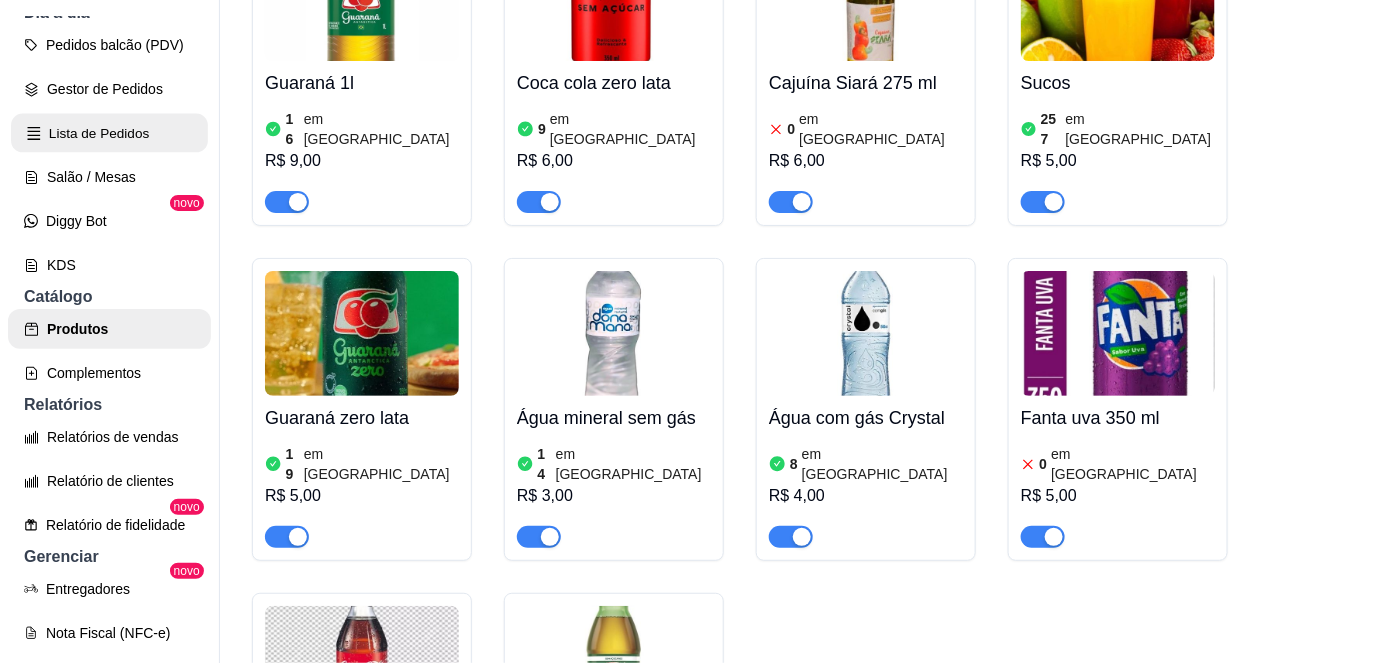 click on "Lista de Pedidos" at bounding box center (109, 133) 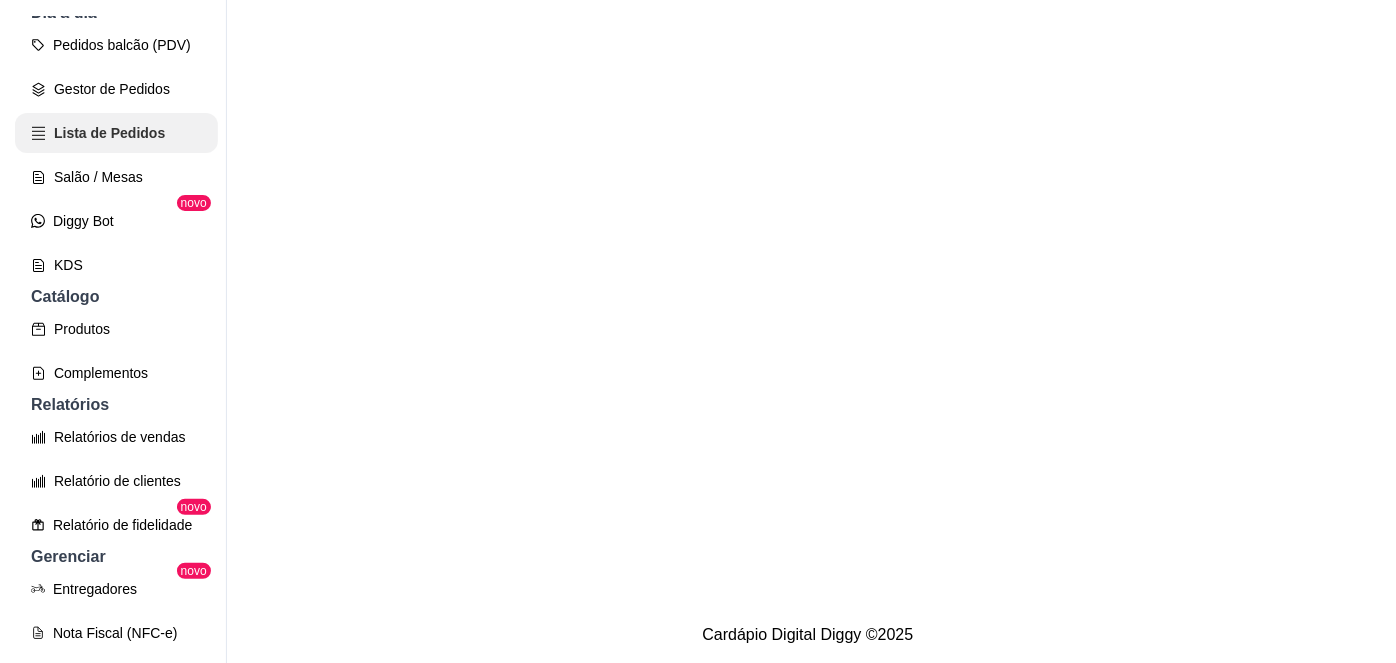 scroll, scrollTop: 0, scrollLeft: 0, axis: both 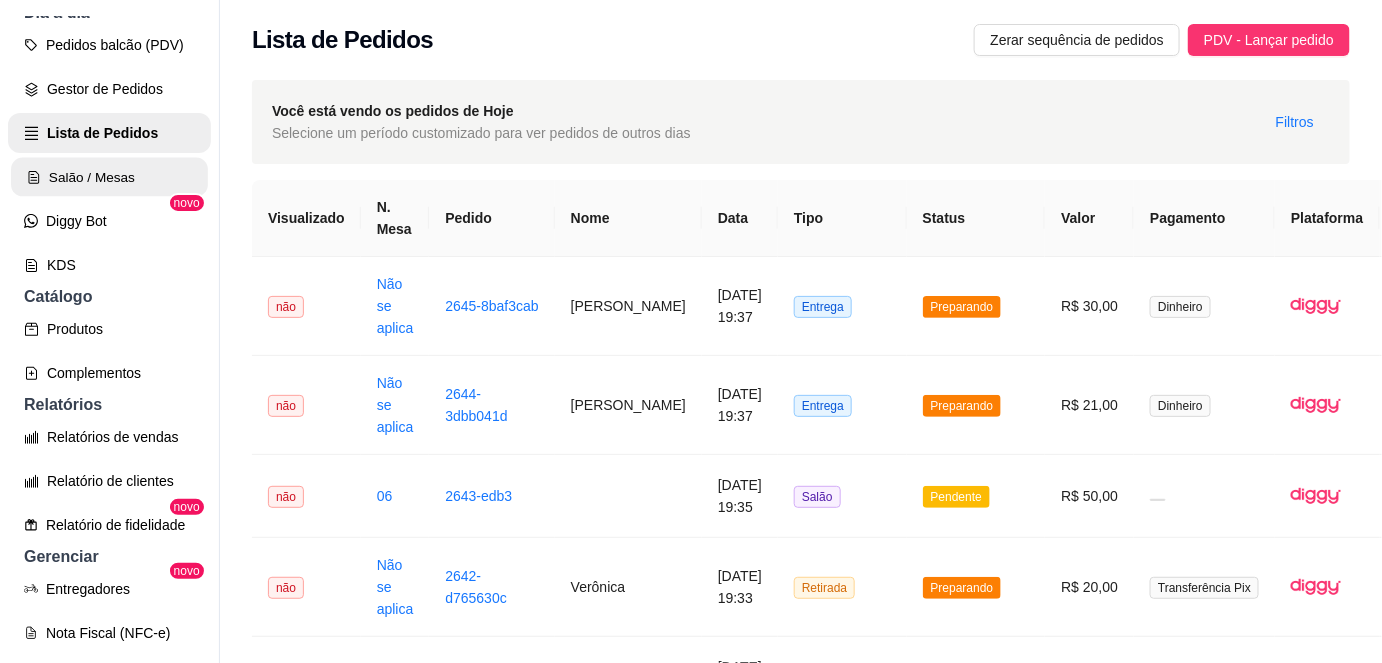 click on "Salão / Mesas" at bounding box center (109, 177) 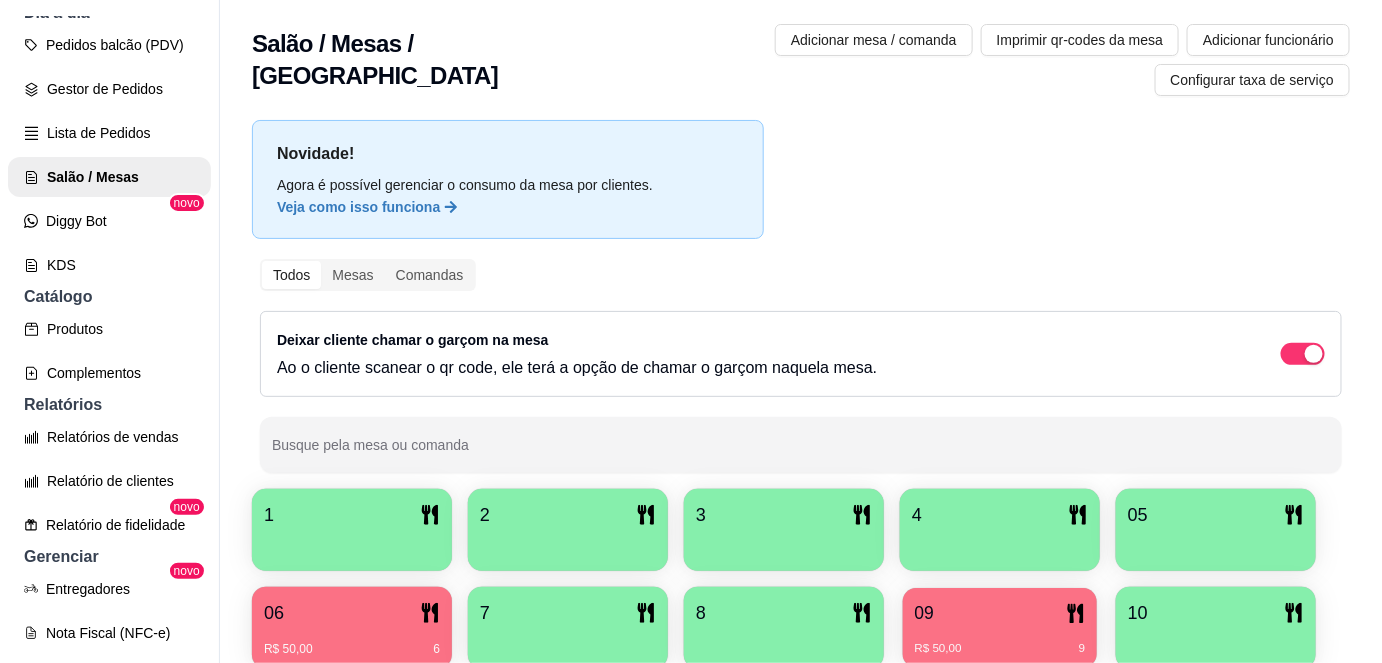 click on "09" at bounding box center (1000, 613) 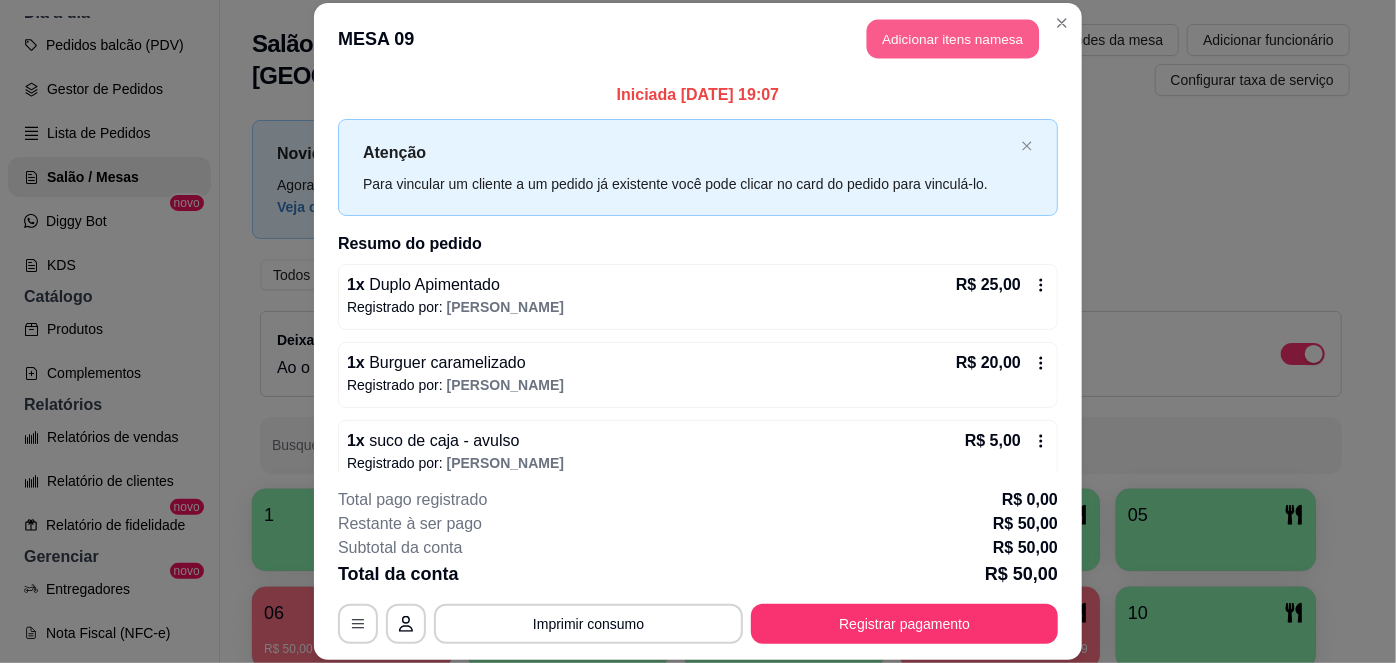 click on "Adicionar itens na  mesa" at bounding box center [953, 39] 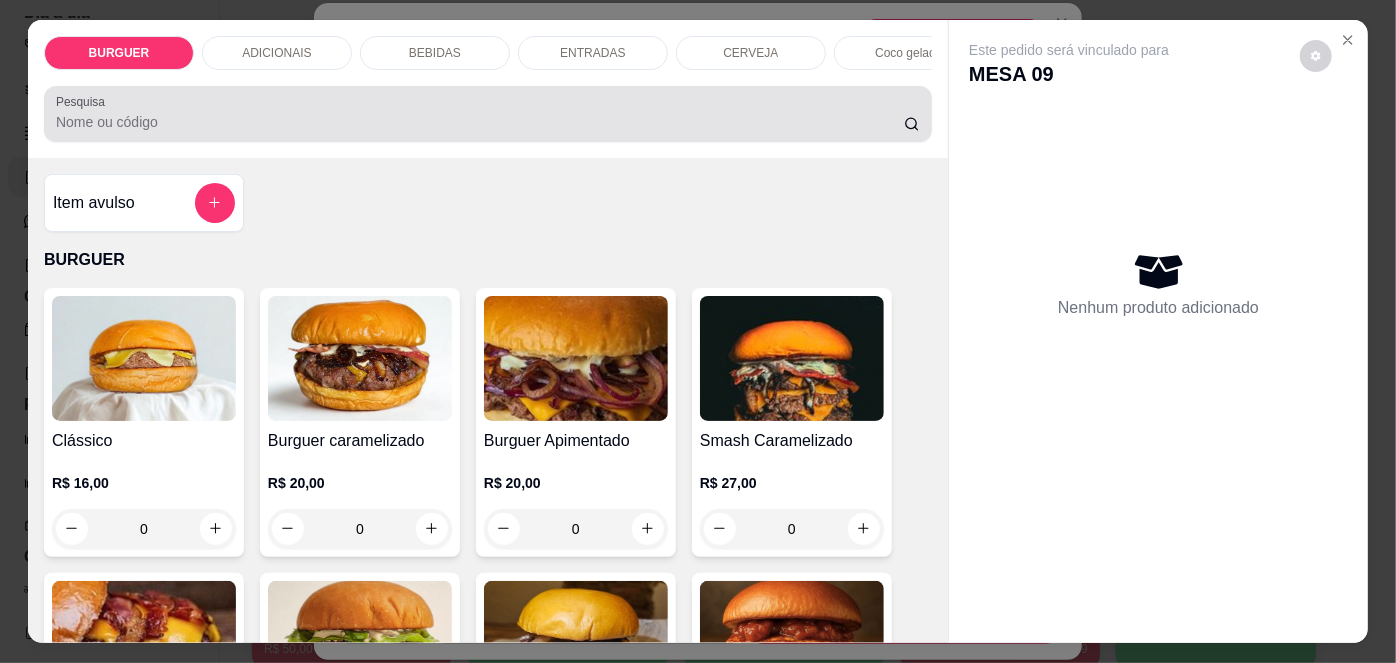 click at bounding box center [488, 114] 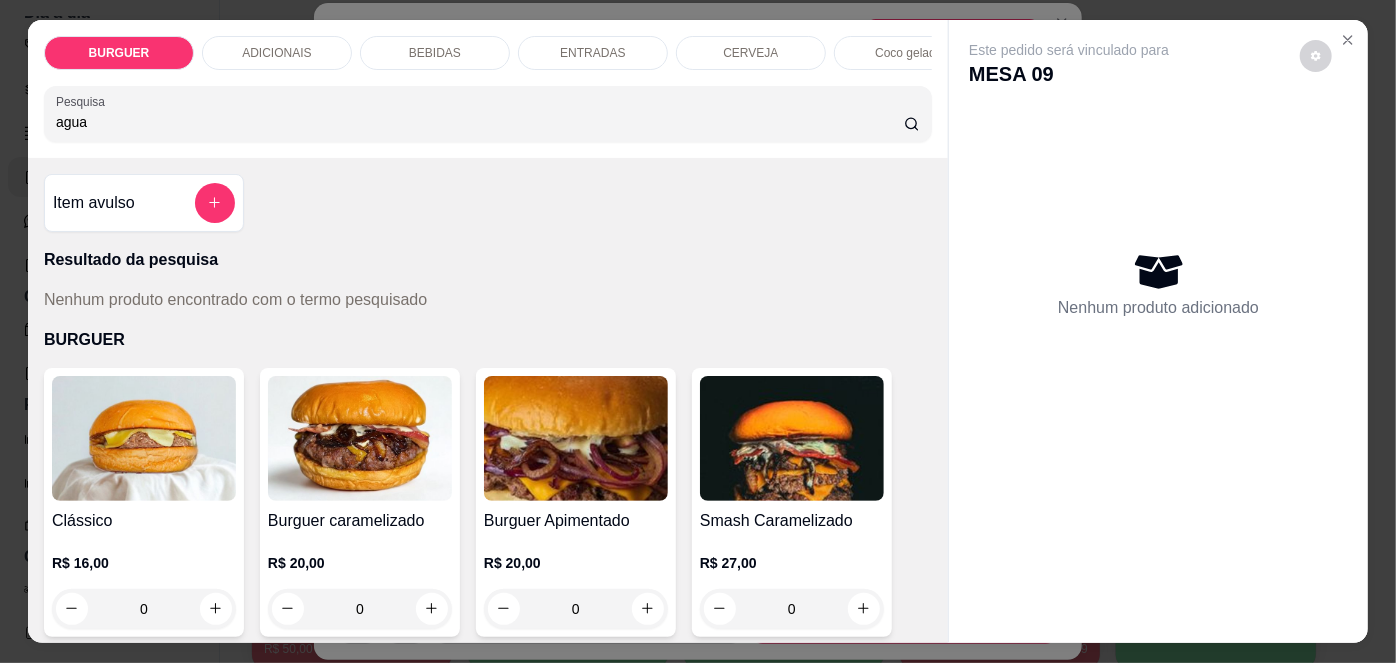 type on "agua" 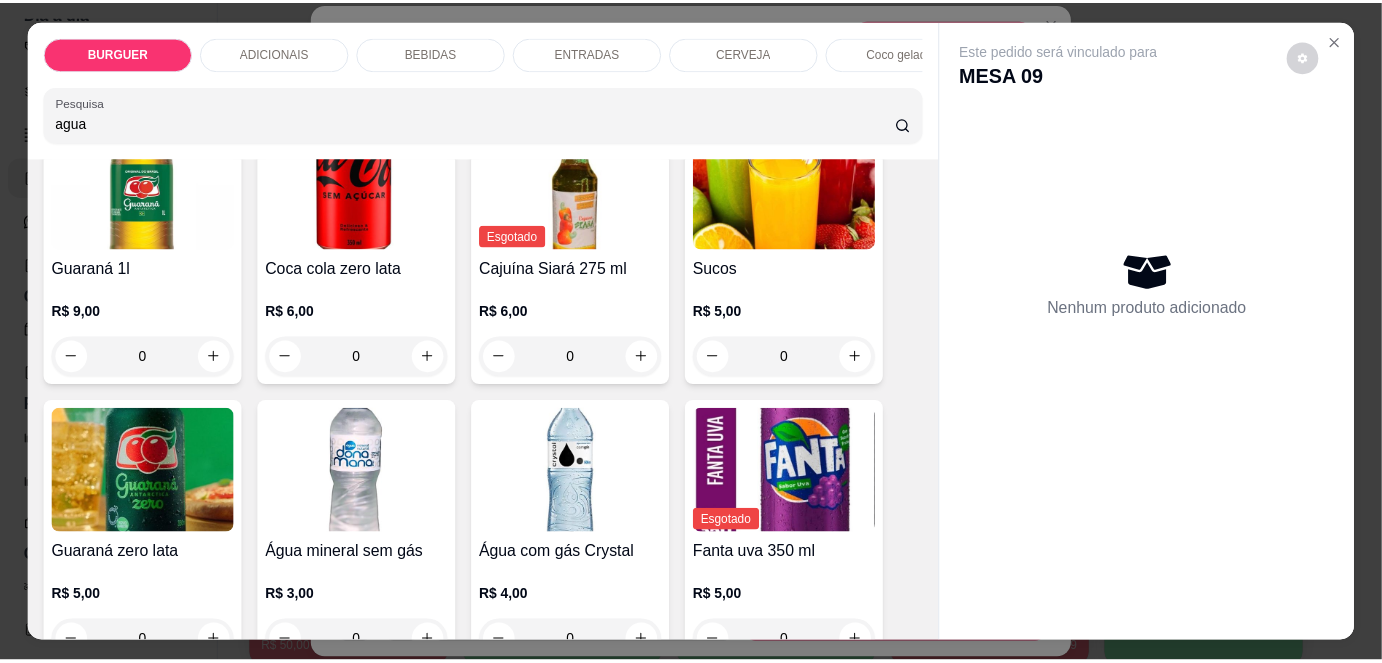 scroll, scrollTop: 2072, scrollLeft: 0, axis: vertical 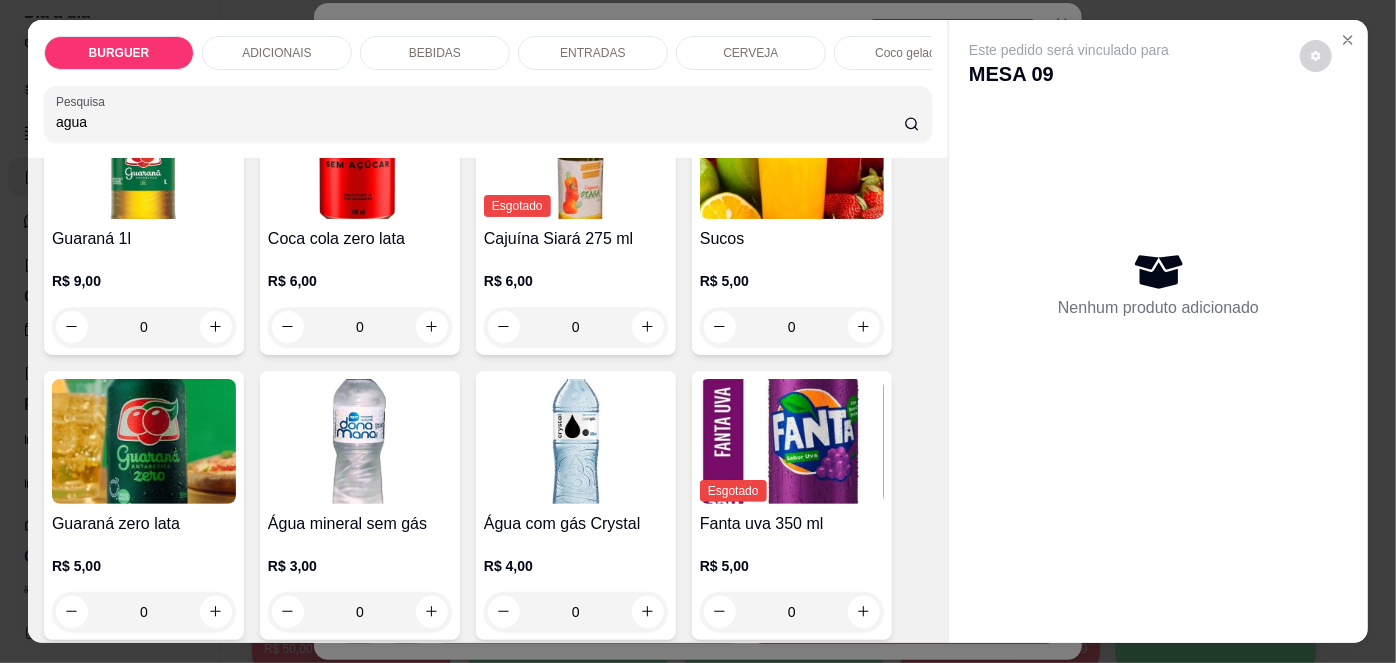 click on "BURGUER ADICIONAIS  BEBIDAS ENTRADAS  CERVEJA  Coco gelado  Abacaxi  Pesquisa agua Item avulso Resultado da pesquisa Nenhum produto encontrado com o termo pesquisado BURGUER Clássico    R$ 16,00 0 Burguer caramelizado   R$ 20,00 0 Burguer Apimentado   R$ 20,00 0 Smash Caramelizado   R$ 27,00 0 Duplo Apimentado   R$ 25,00 0 Burguer Chicken    R$ 15,00 0 Burguer Barbecue   R$ 20,00 0 Goiaburguer    R$ 22,00 0 Abacaxi chapeado   R$ 22,00 0 Cheedar melt    R$ 30,00 0 Onion Burguer    R$ 25,00 0 Kids   R$ 12,00 0 ADICIONAIS  Cheddar   R$ 3,00 0 Picles    R$ 1,00 0 Geleia De Pimenta    R$ 2,00 0 Blend 120g    R$ 5,00 0 Molho especial    R$ 2,00 0 BEBIDAS Coca-cola lata 350 ml    R$ 6,00 0 Fanta laranja lata 350 ml    R$ 5,00 0 Guaraná lata 350ml   R$ 5,00 0 Coca-cola 1L   R$ 10,00 0 Guaraná 1l   R$ 9,00 0 Coca cola zero lata    R$ 6,00 0 Esgotado Cajuína Siará 275 ml    R$ 6,00 0 Sucos   R$ 5,00 0  Guaraná zero lata    R$ 5,00 0 Água mineral sem gás    R$ 3,00 0   R$ 4,00 0   0" at bounding box center (698, 331) 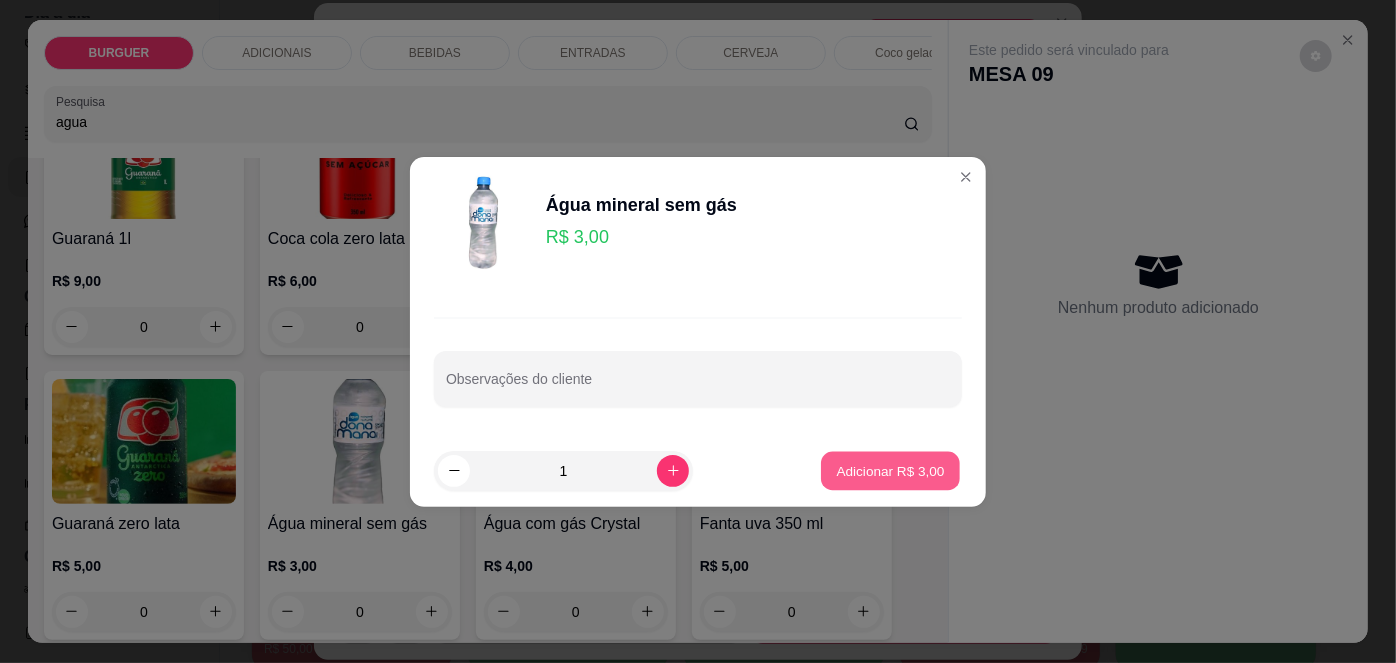 click on "Adicionar   R$ 3,00" at bounding box center [890, 470] 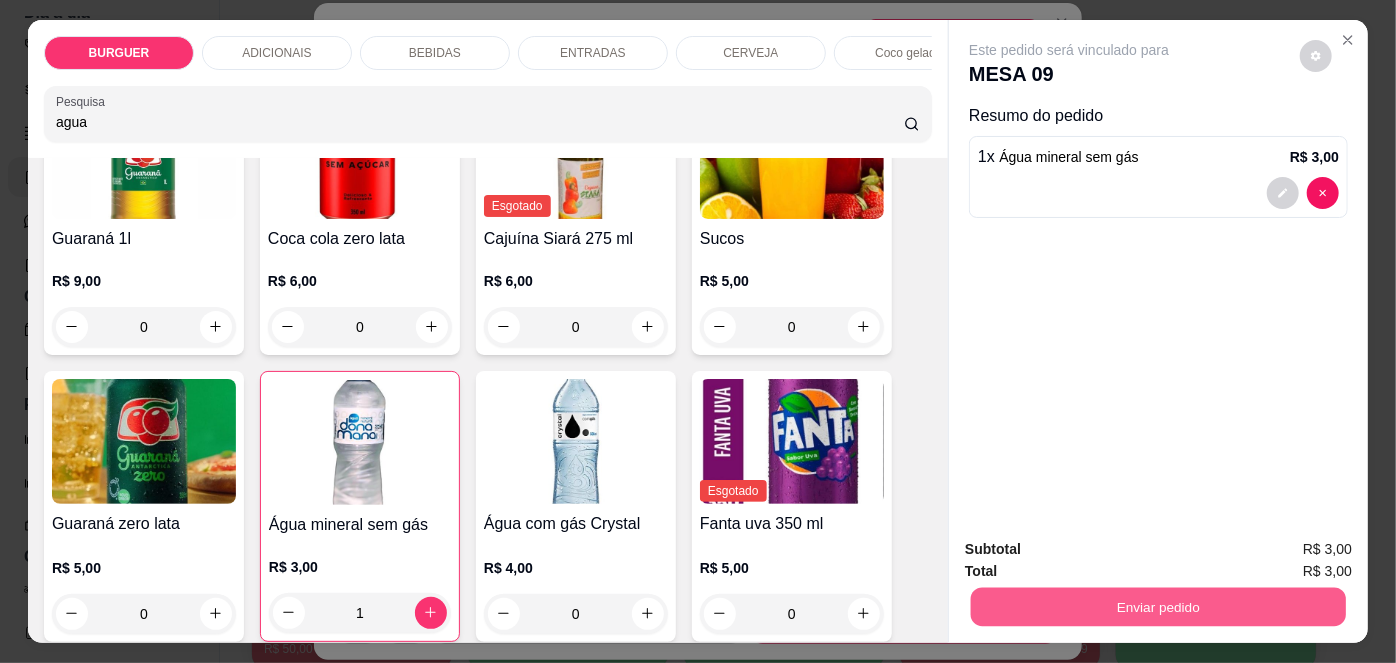 click on "Enviar pedido" at bounding box center [1158, 607] 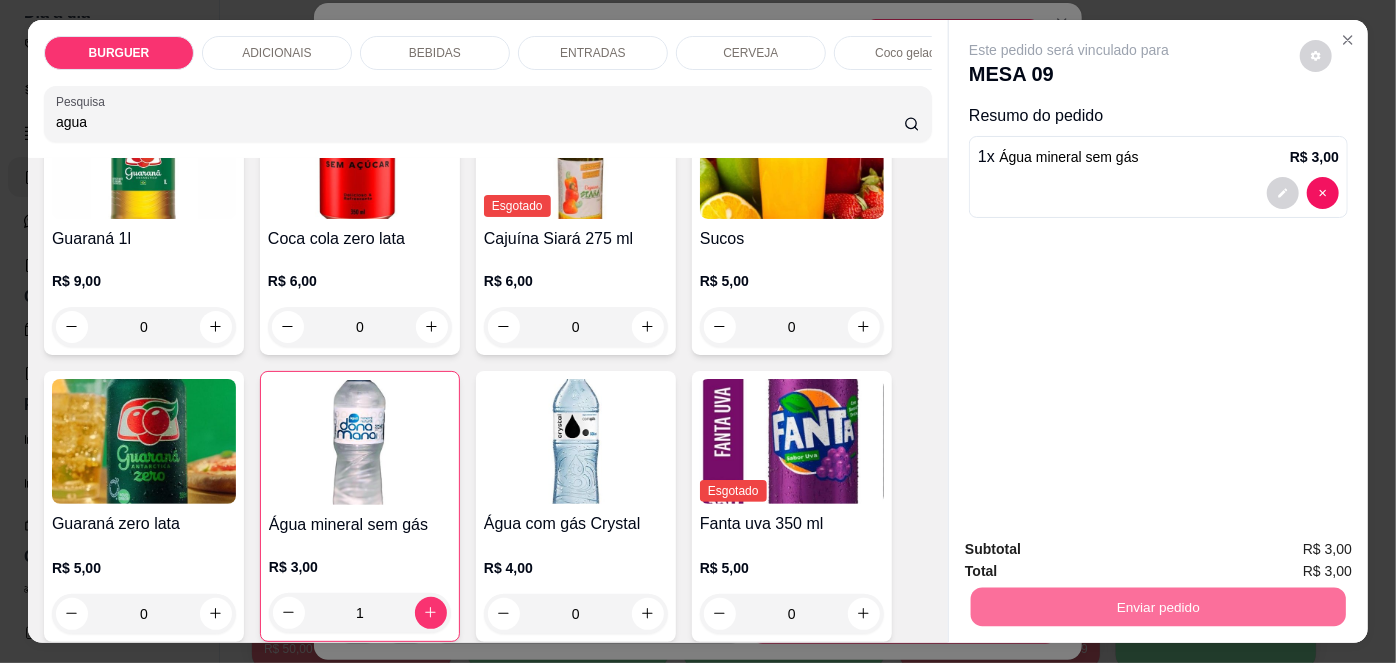 click on "Não registrar e enviar pedido" at bounding box center [1093, 551] 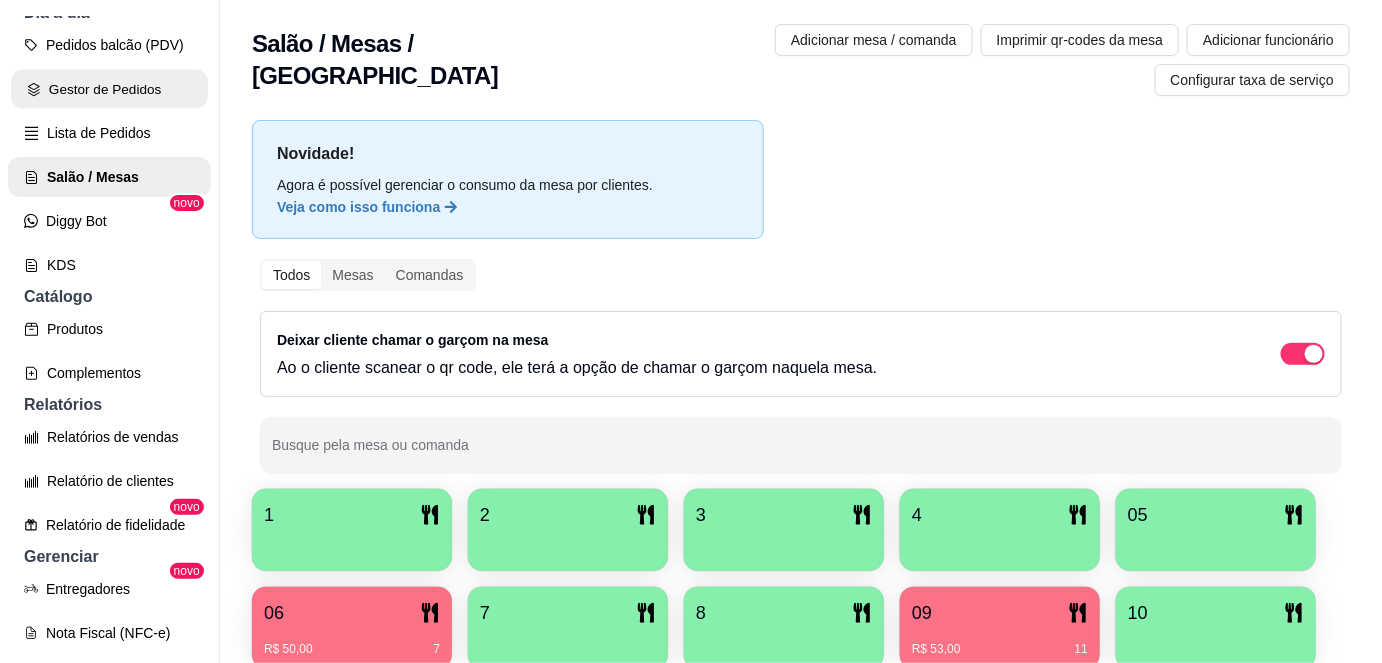 click on "Gestor de Pedidos" at bounding box center [109, 89] 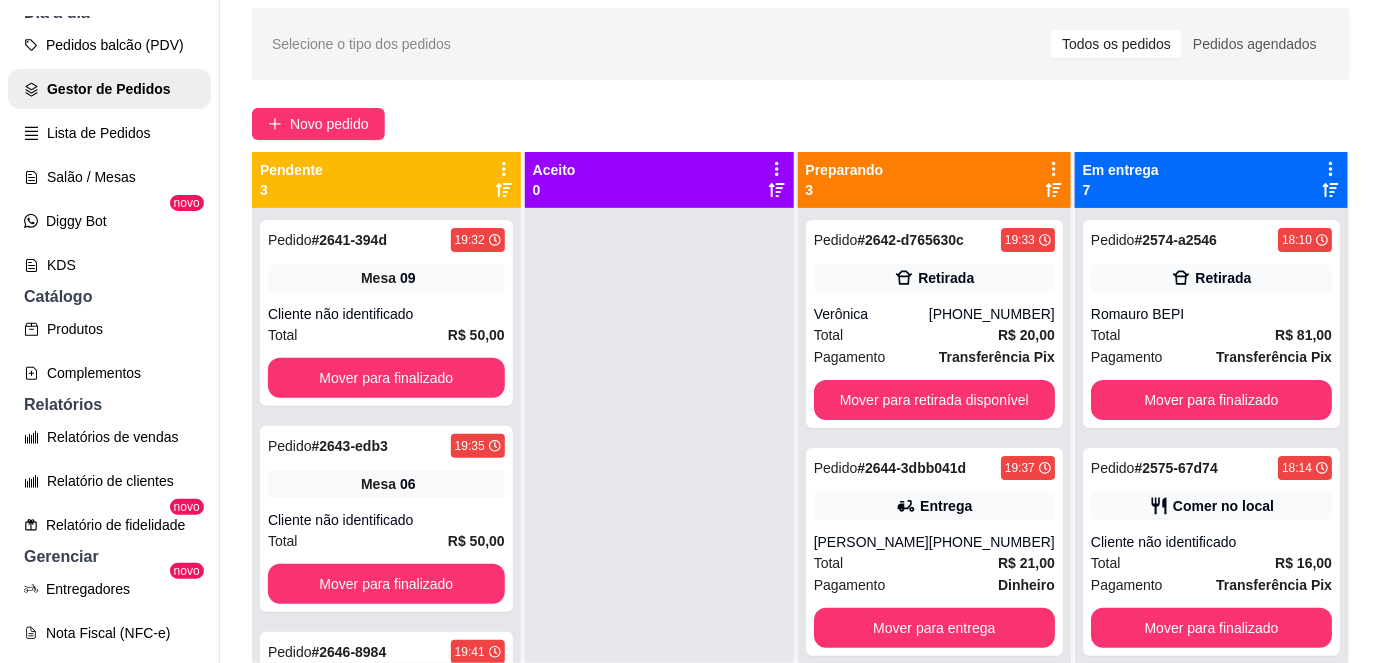 scroll, scrollTop: 109, scrollLeft: 0, axis: vertical 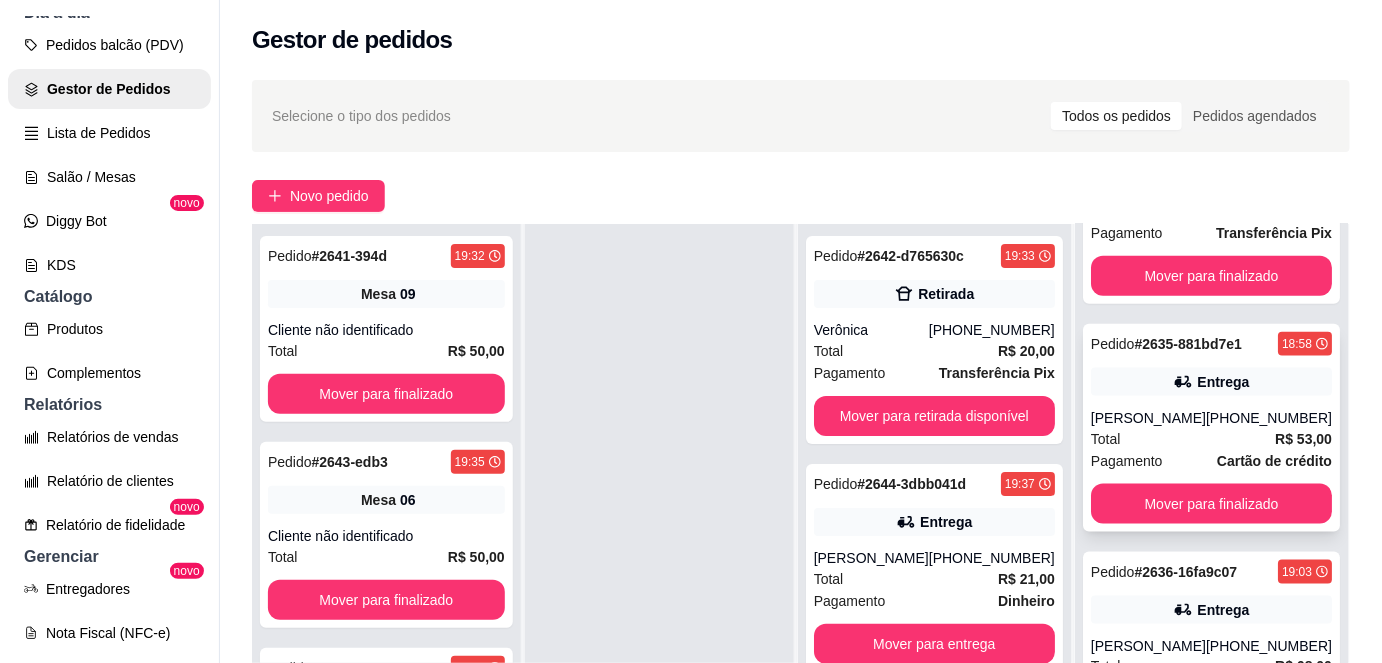 click on "[PHONE_NUMBER]" at bounding box center (1269, 418) 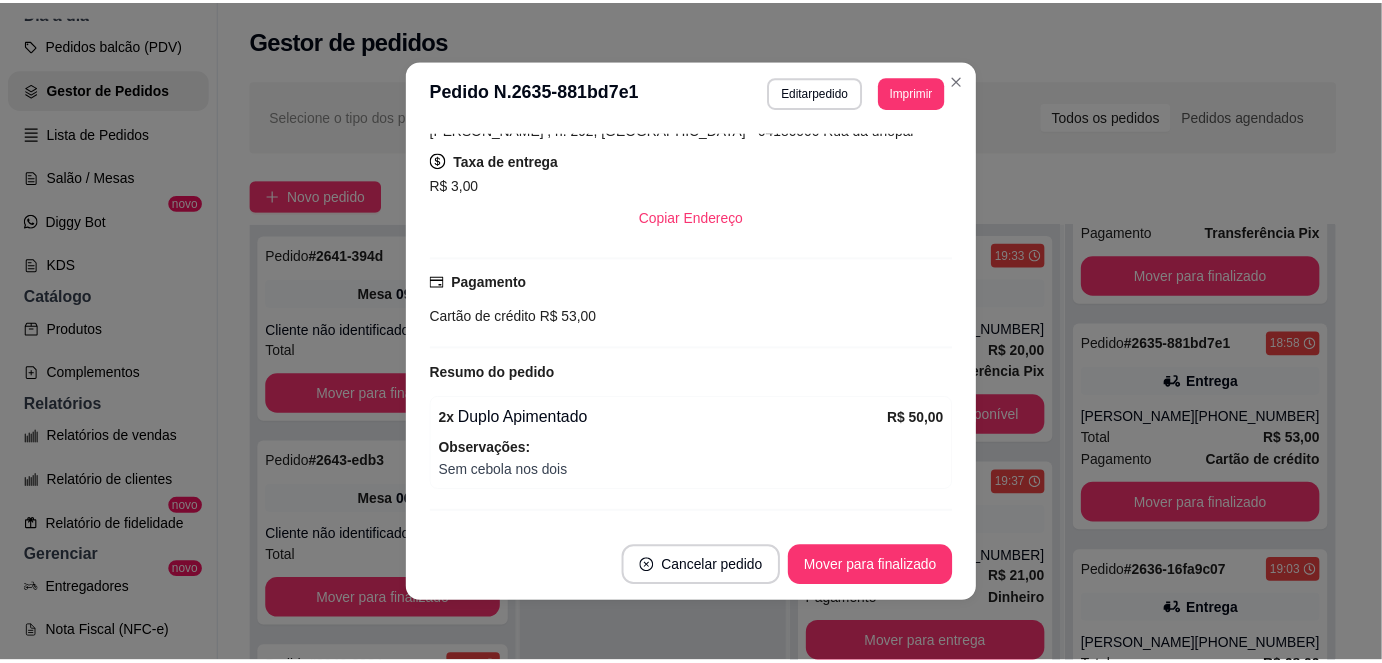 scroll, scrollTop: 434, scrollLeft: 0, axis: vertical 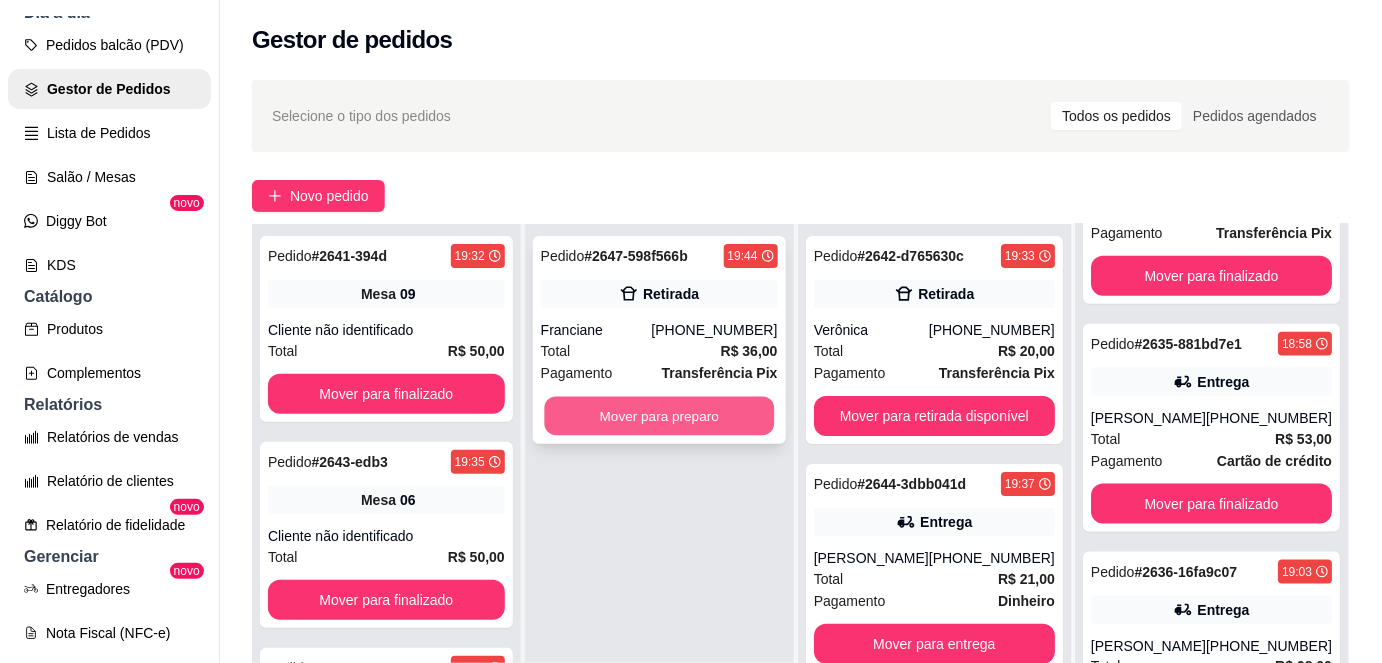 click on "Mover para preparo" at bounding box center (659, 416) 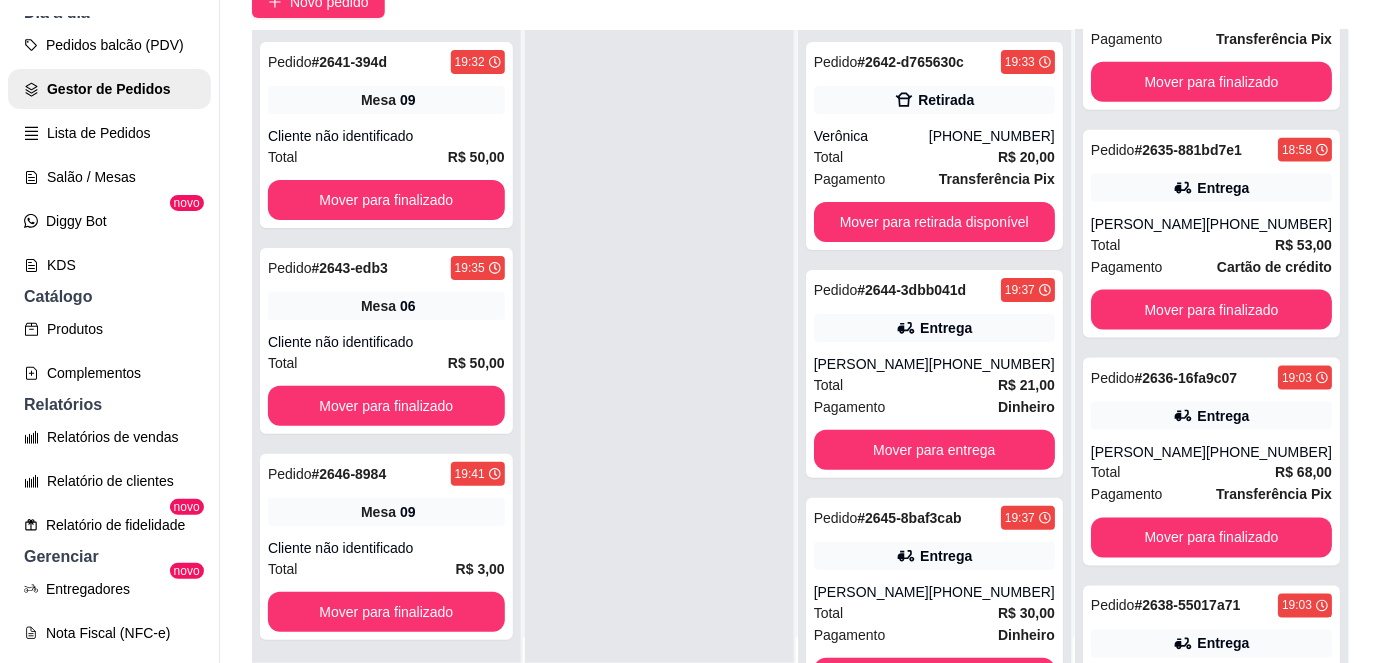 scroll, scrollTop: 194, scrollLeft: 0, axis: vertical 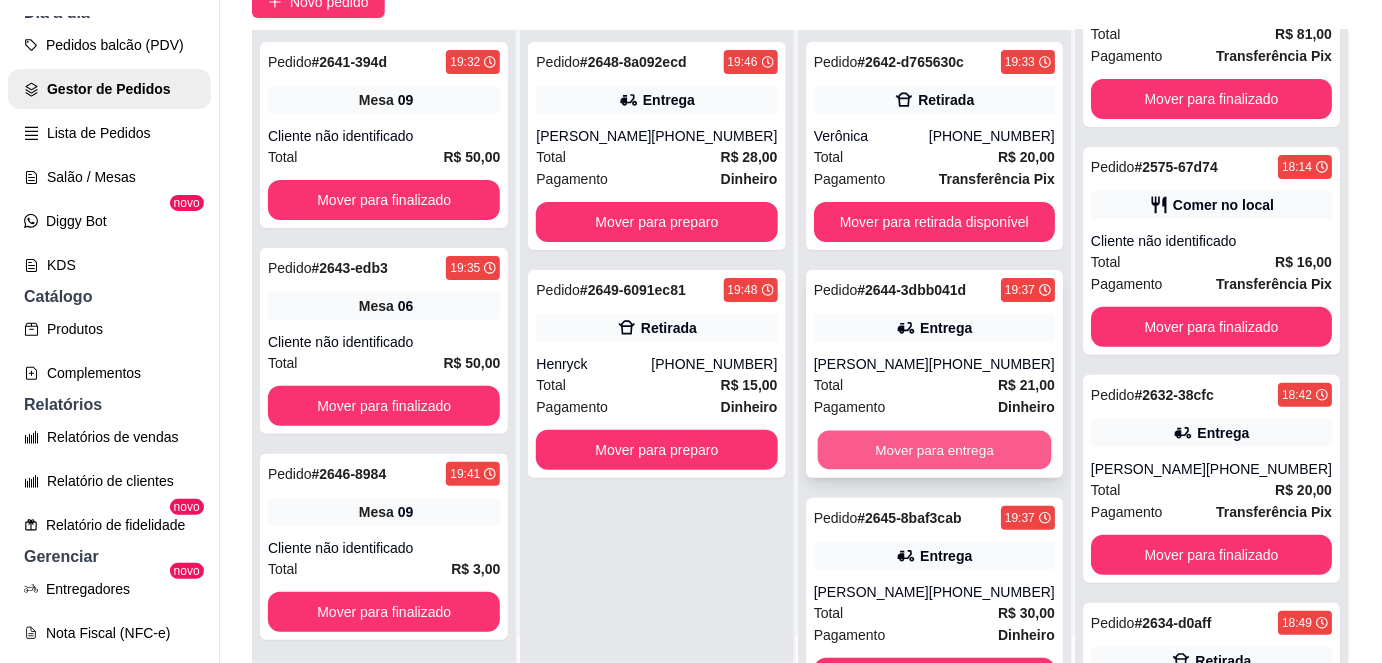 click on "Mover para entrega" at bounding box center [934, 450] 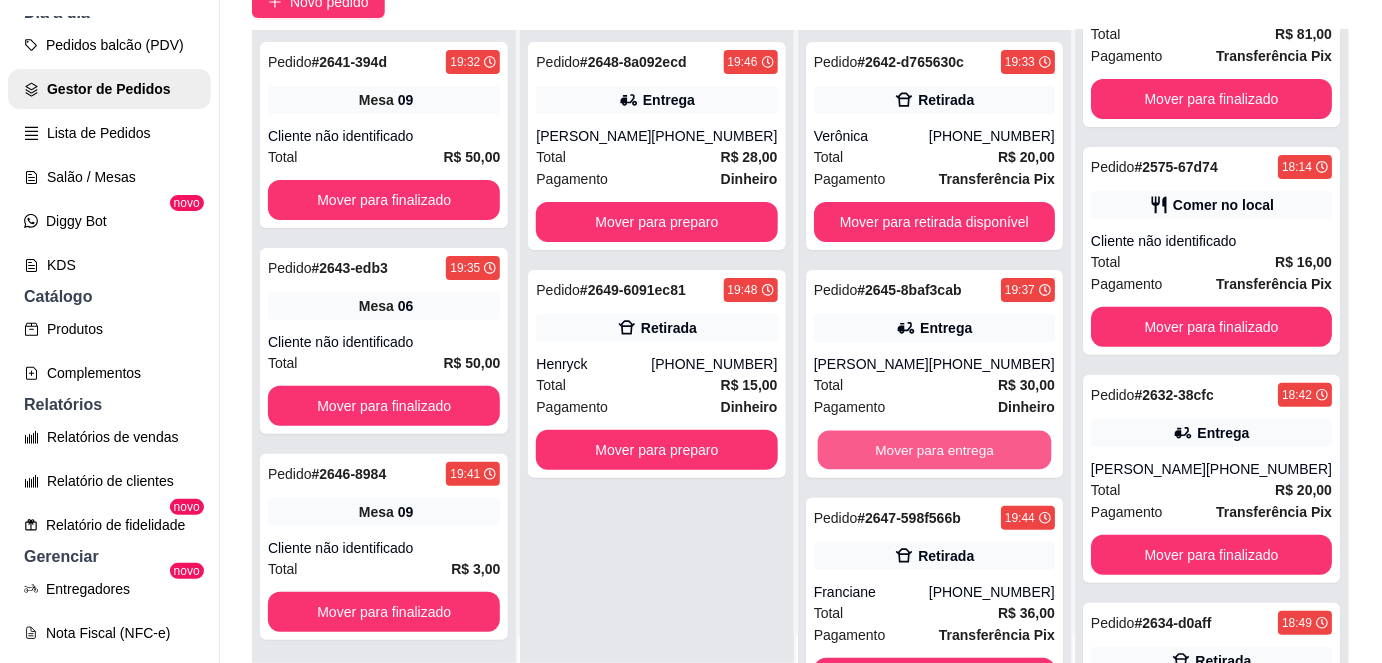 click on "Mover para entrega" at bounding box center (934, 450) 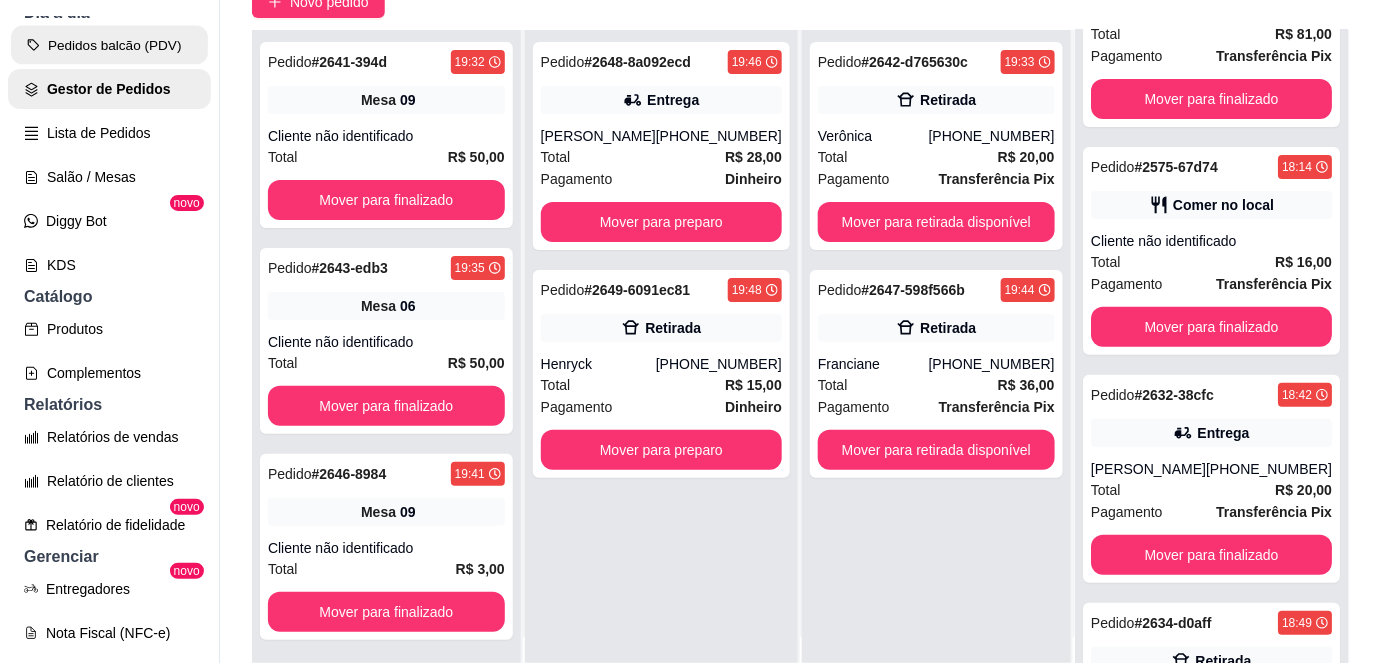 click on "Pedidos balcão (PDV)" at bounding box center [109, 45] 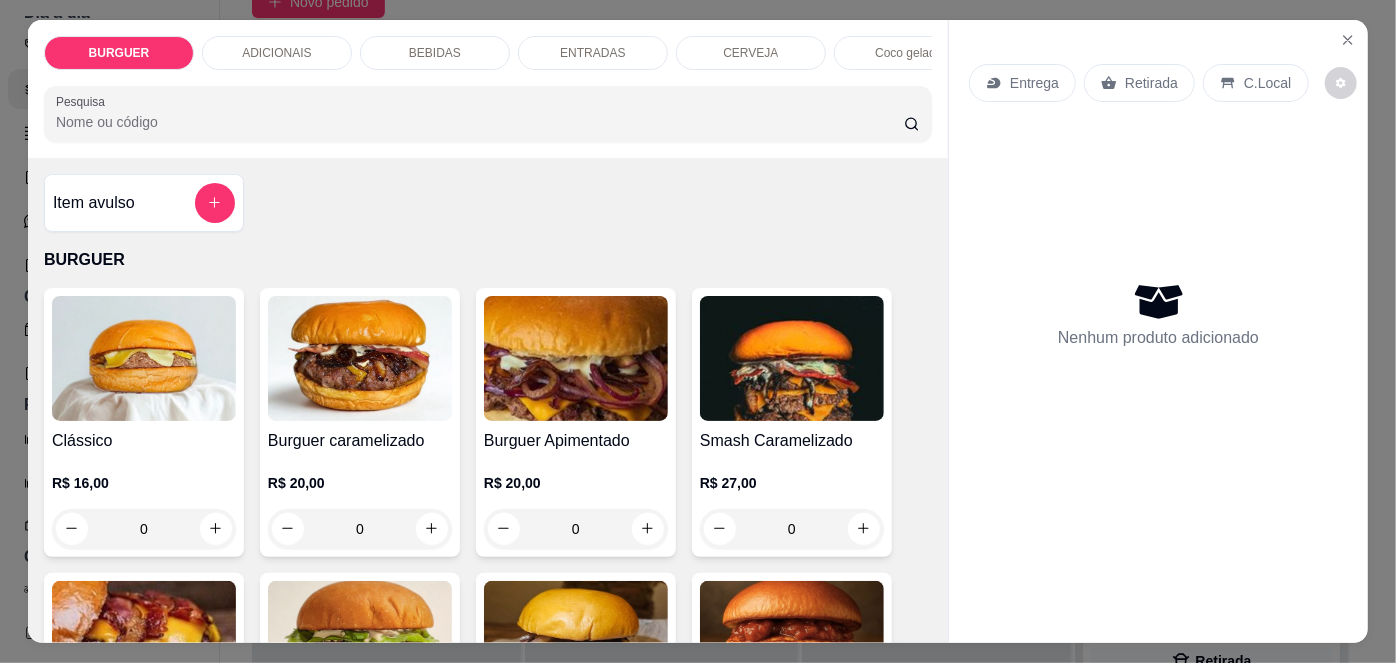 click on "Pesquisa" at bounding box center [480, 122] 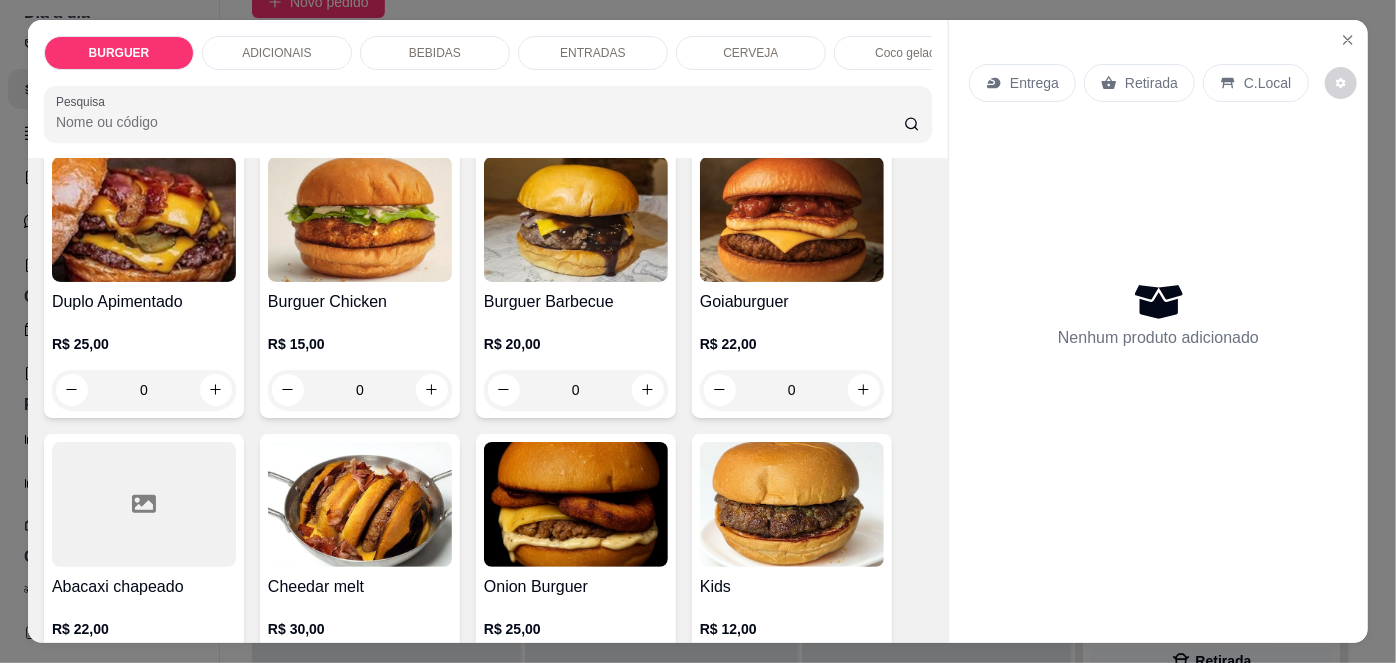 scroll, scrollTop: 396, scrollLeft: 0, axis: vertical 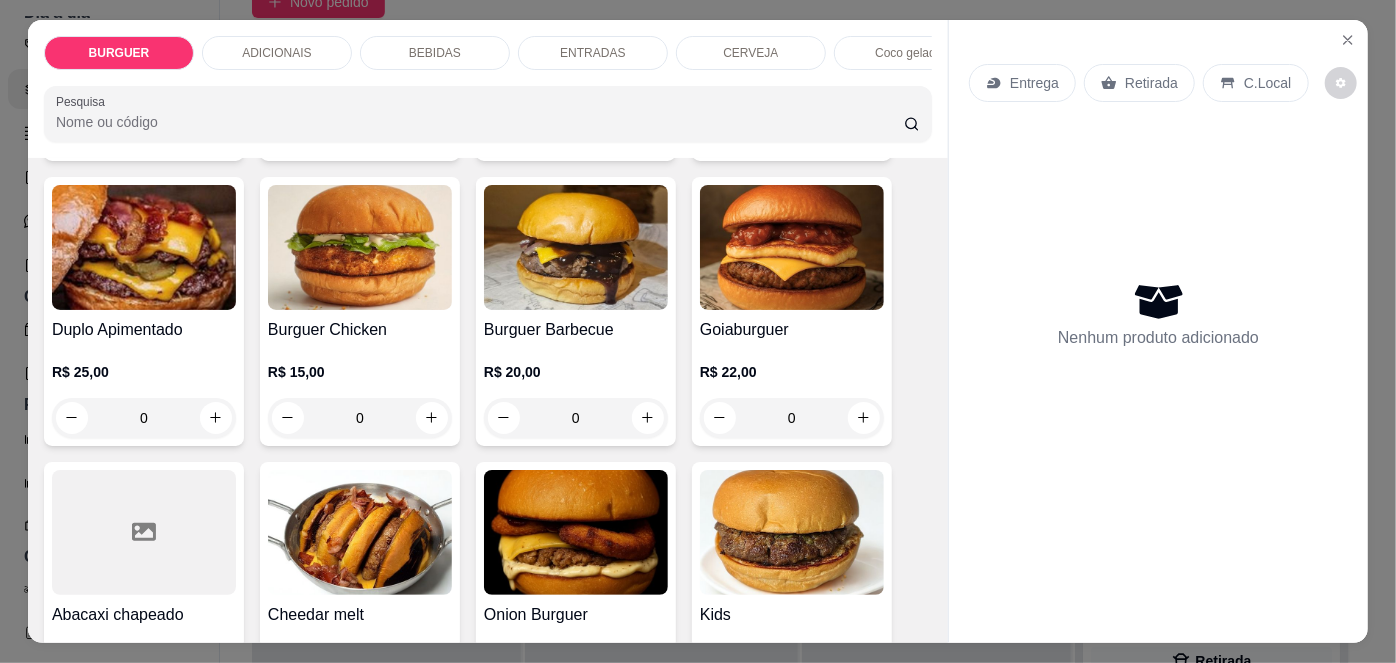click on "Burguer Chicken" at bounding box center [360, 330] 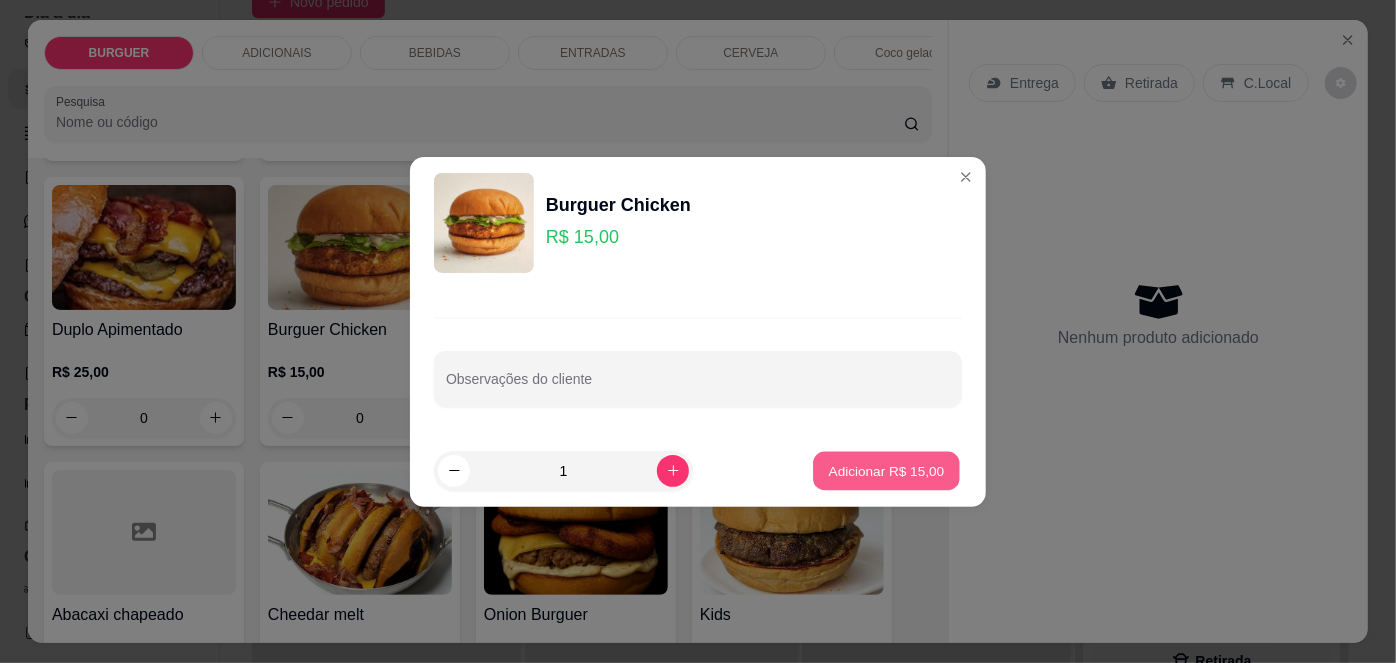 click on "Adicionar   R$ 15,00" at bounding box center (887, 470) 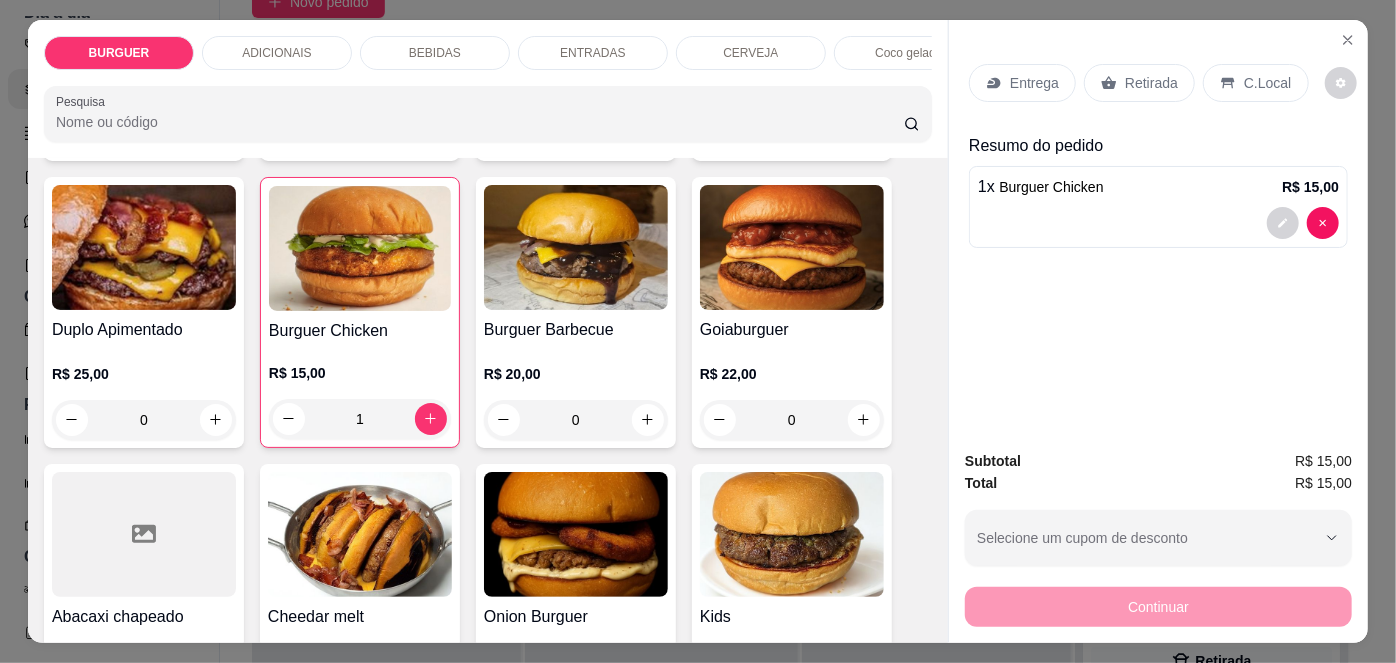 click on "Burguer Barbecue" at bounding box center (576, 330) 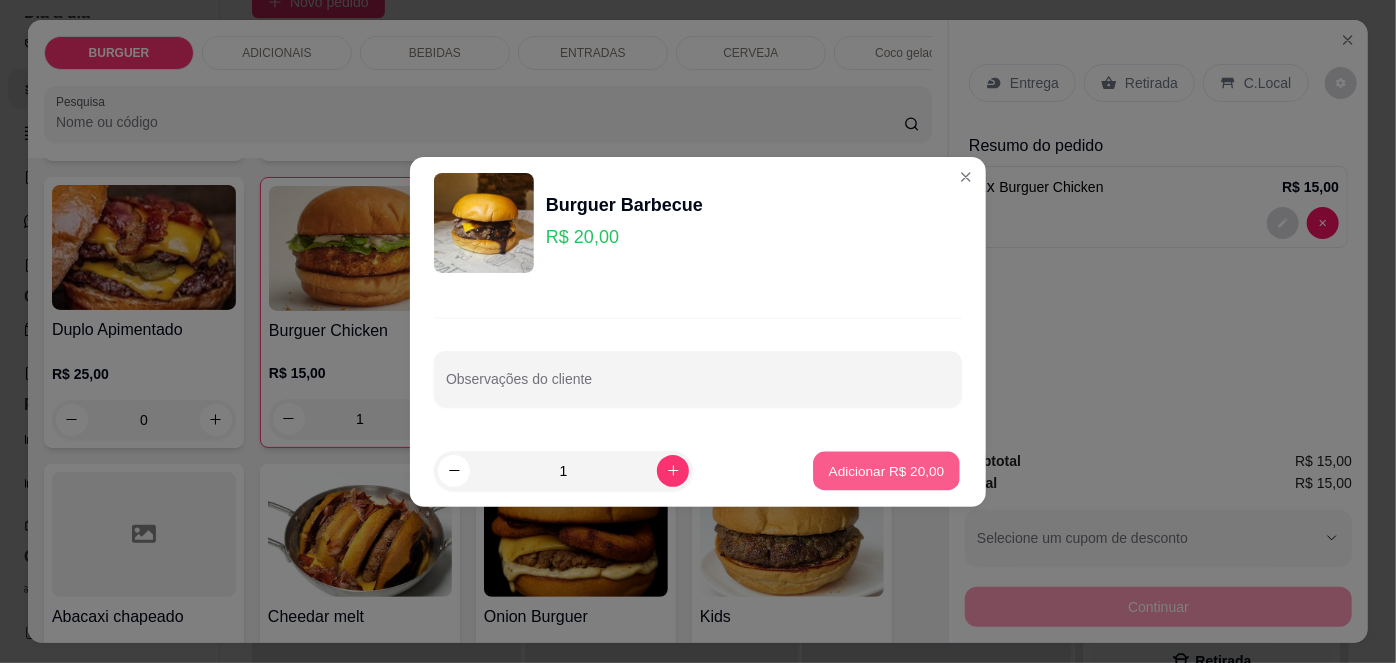 click on "Adicionar   R$ 20,00" at bounding box center (887, 470) 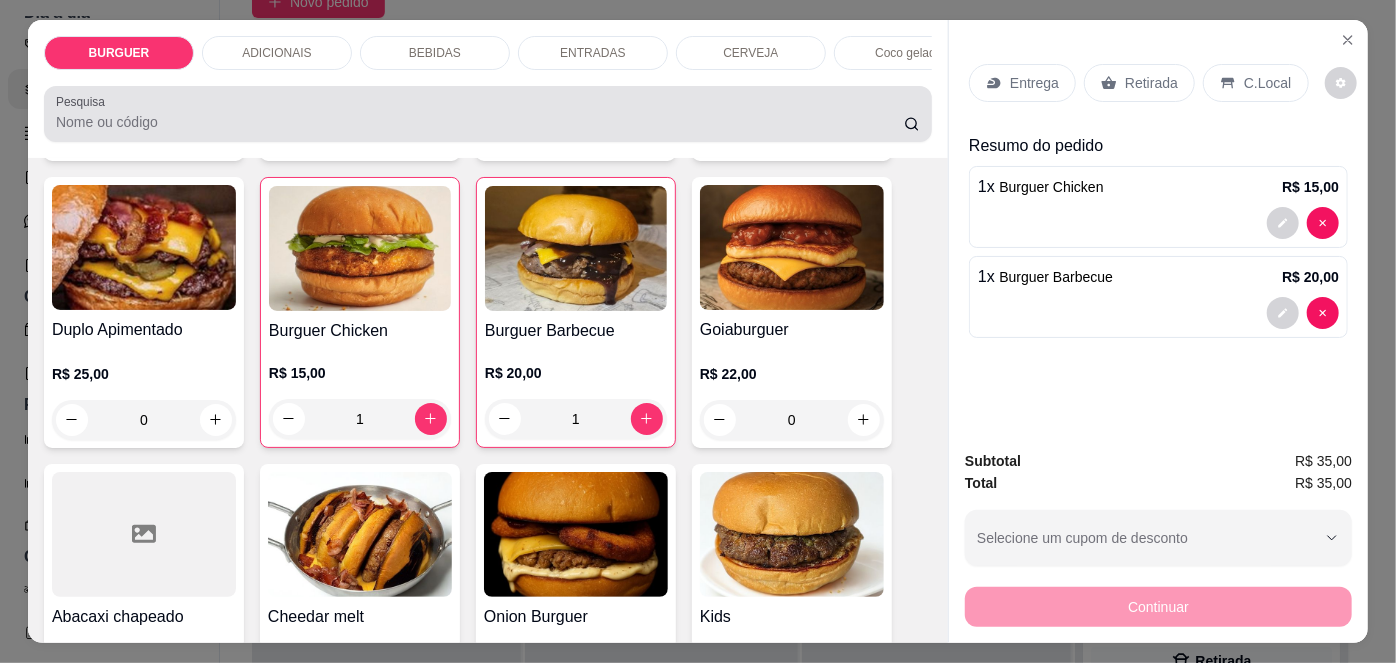 click at bounding box center (488, 114) 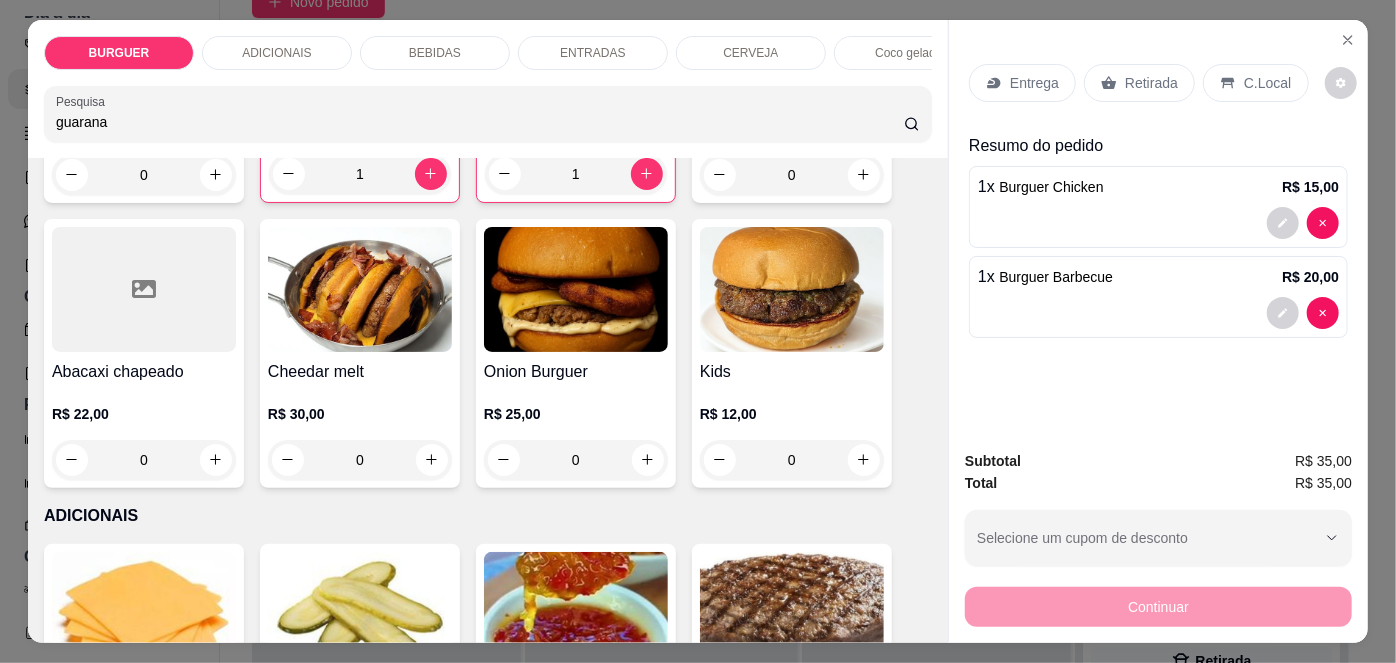 scroll, scrollTop: 476, scrollLeft: 0, axis: vertical 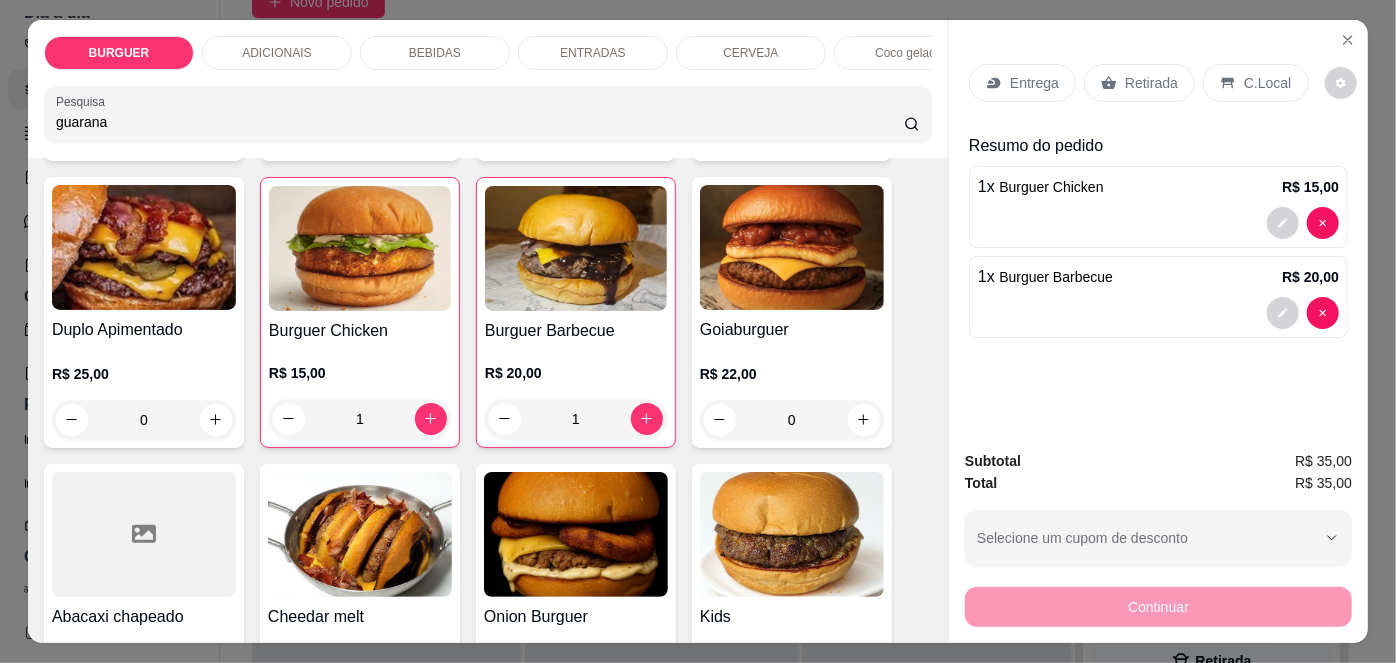 type on "guarana" 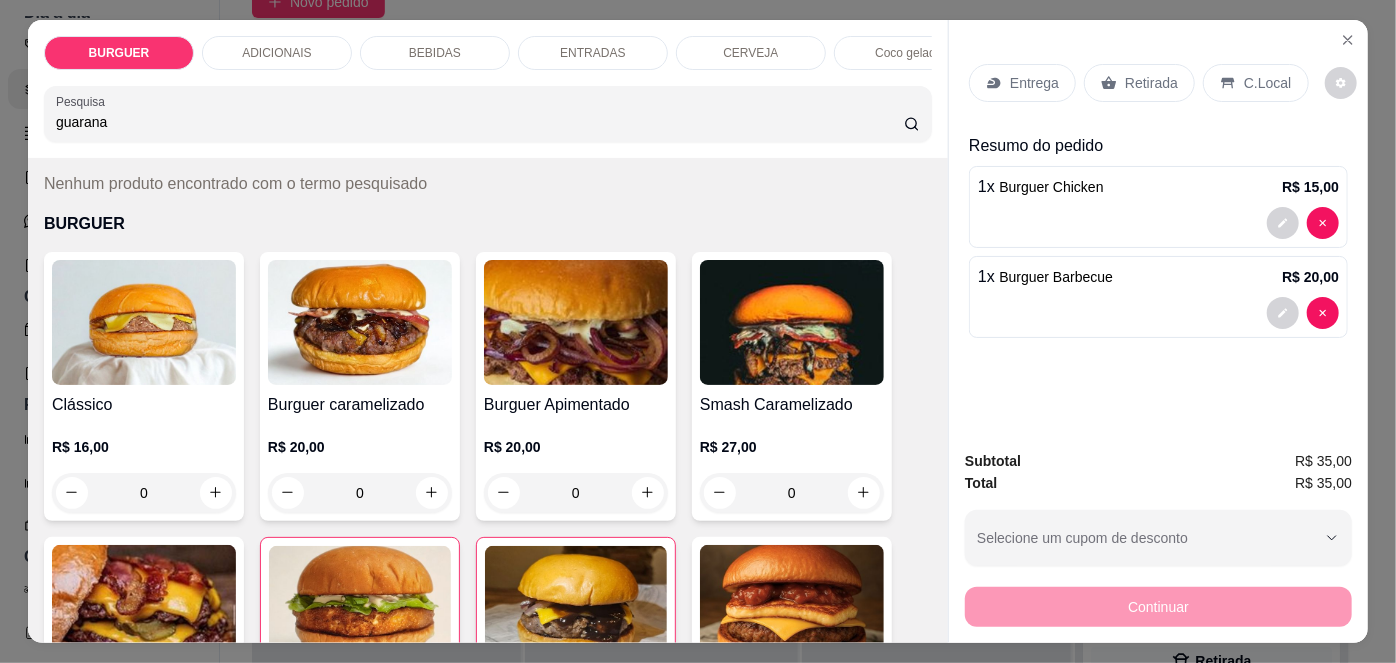 scroll, scrollTop: 43, scrollLeft: 0, axis: vertical 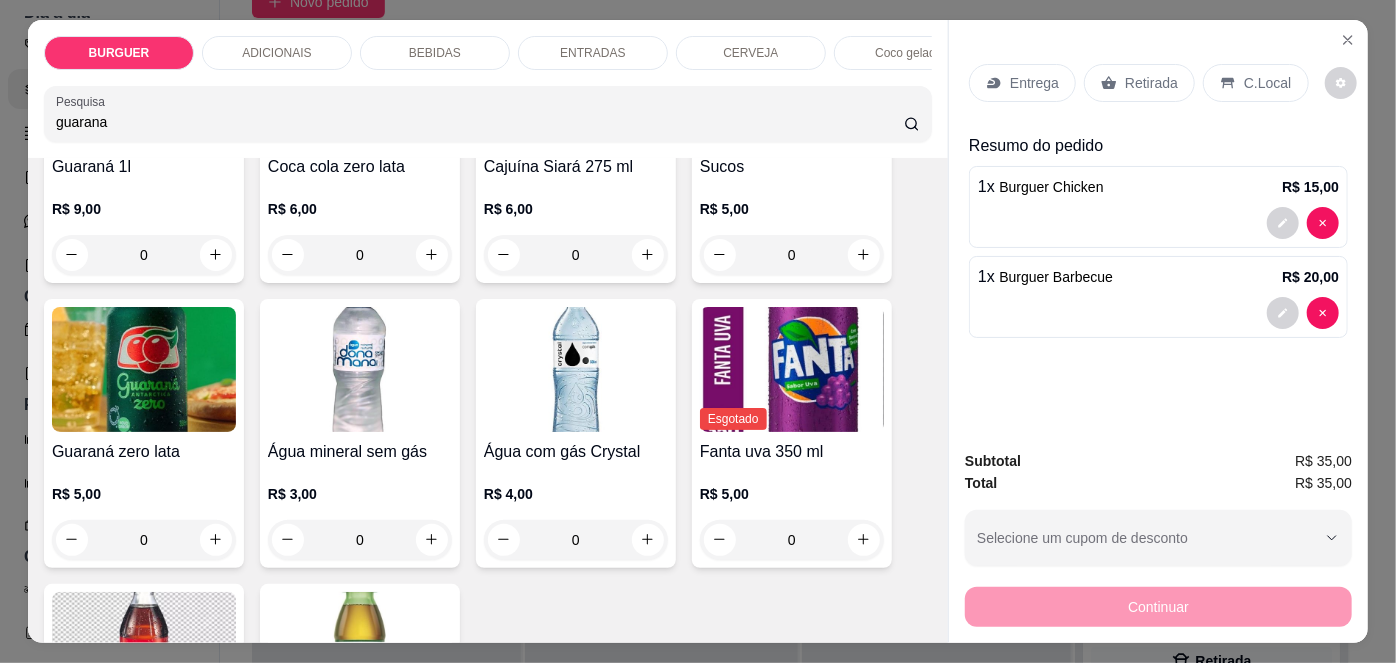 click on "Guaraná zero lata" at bounding box center (144, 452) 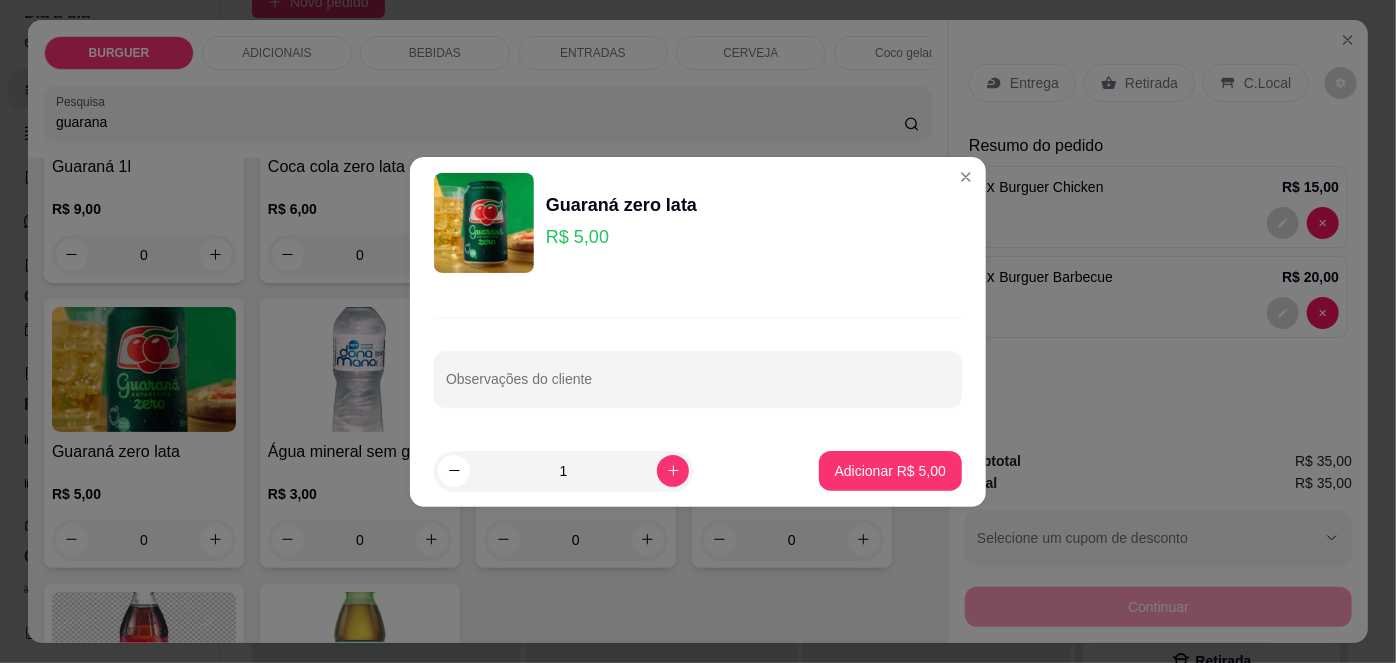 click on "1 Adicionar   R$ 5,00" at bounding box center [698, 471] 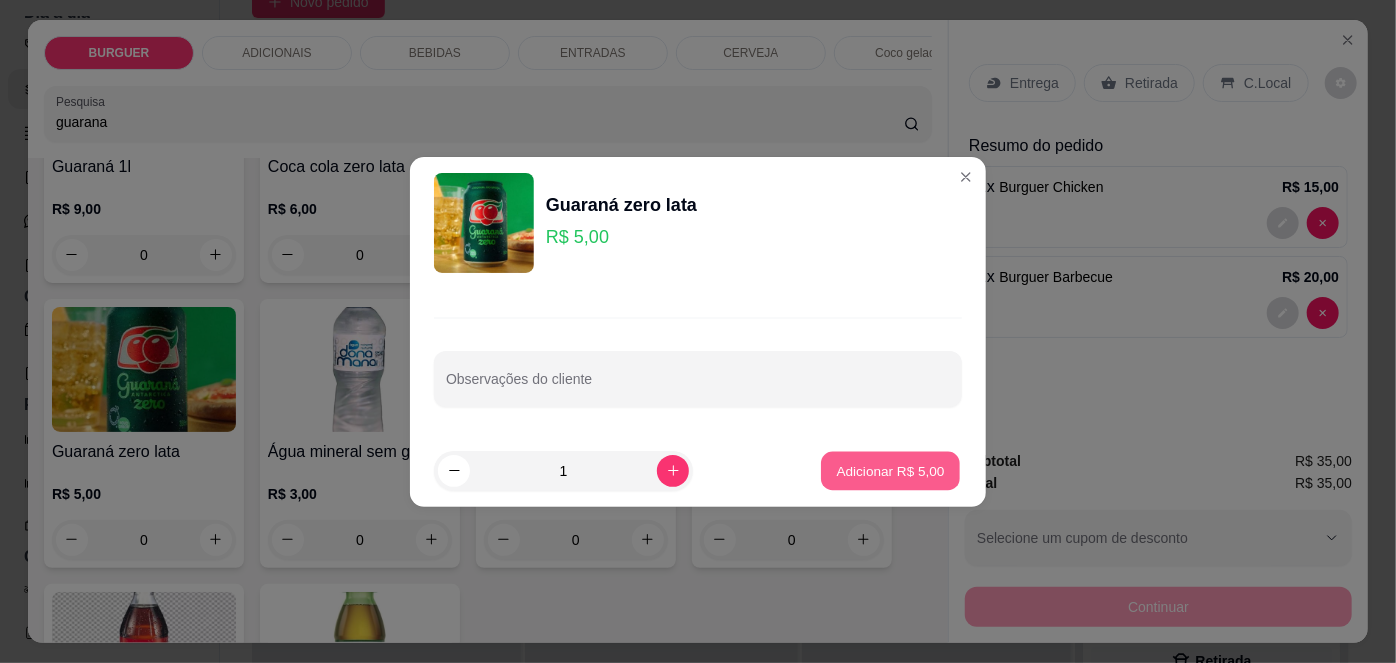click on "Adicionar   R$ 5,00" at bounding box center (890, 470) 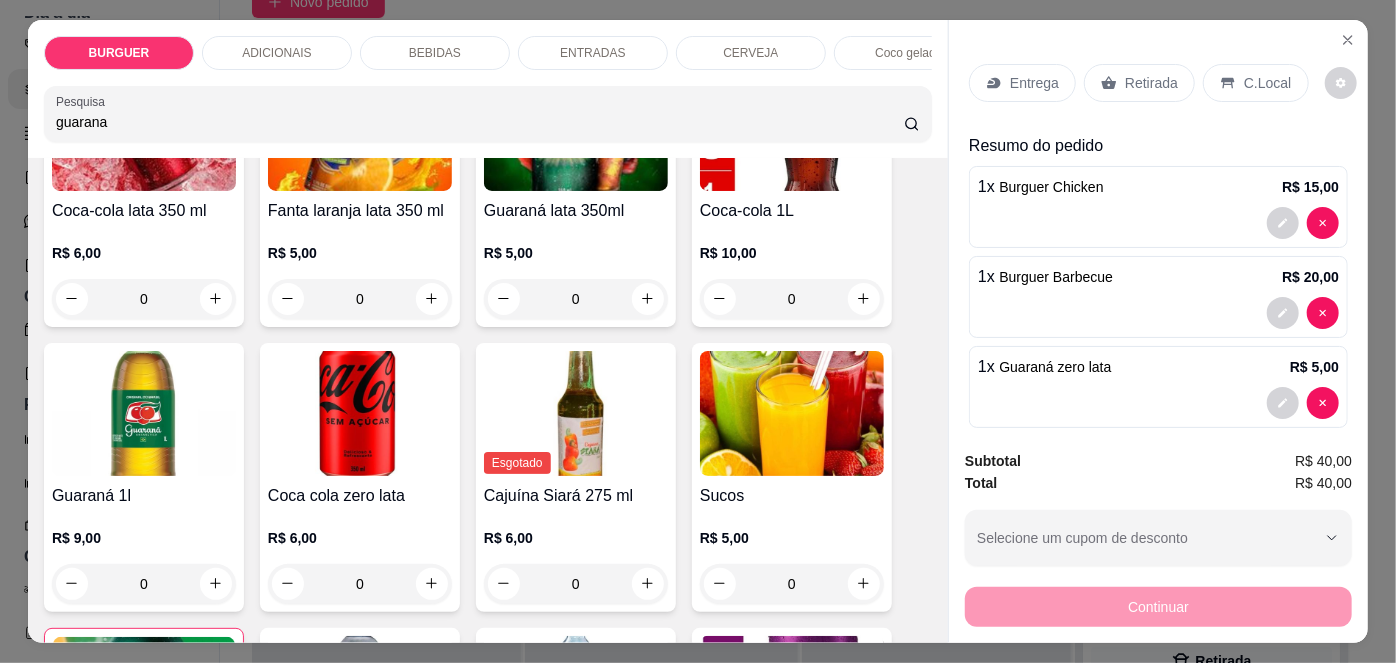 scroll, scrollTop: 1783, scrollLeft: 0, axis: vertical 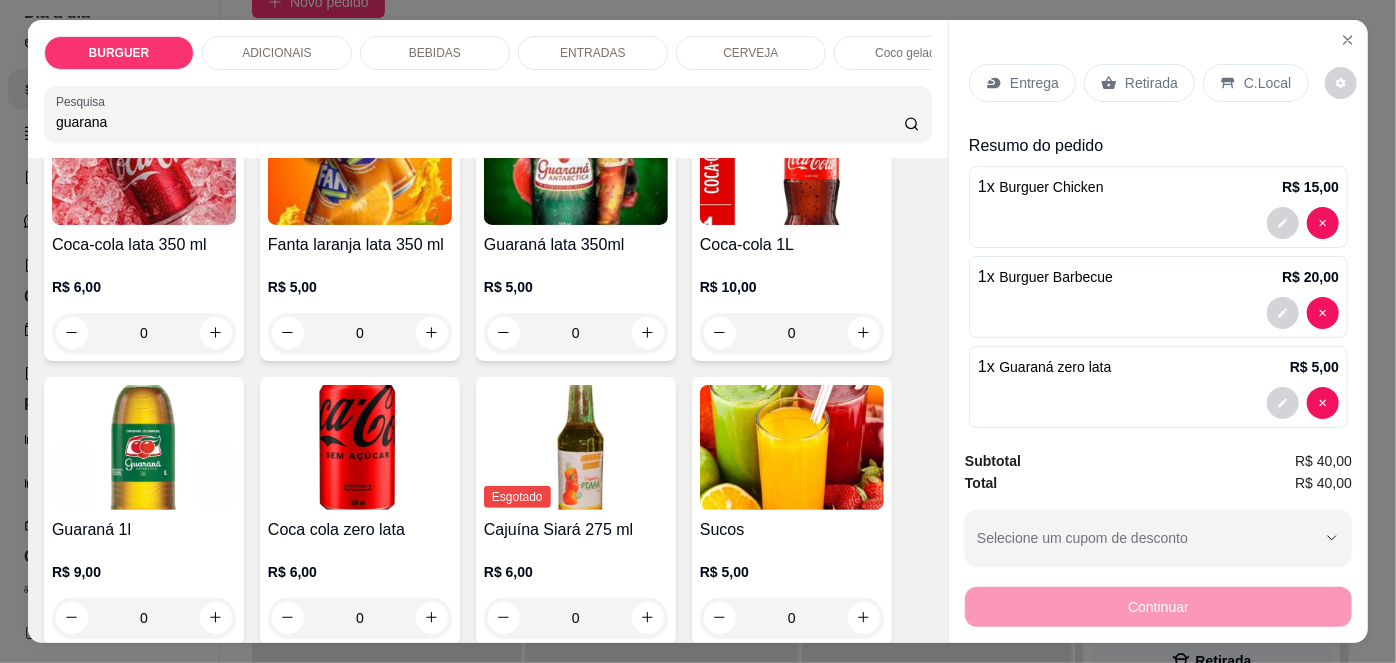 click on "Coca-cola lata 350 ml" at bounding box center [144, 245] 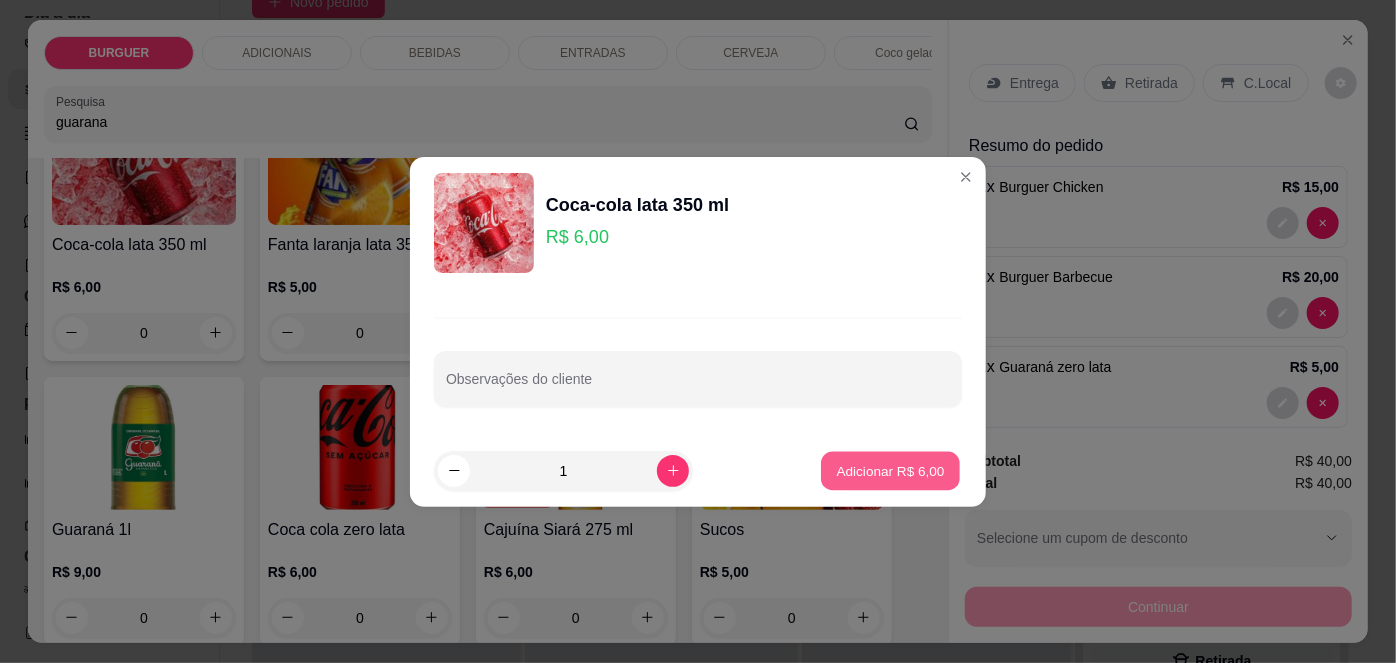 click on "Adicionar   R$ 6,00" at bounding box center (890, 470) 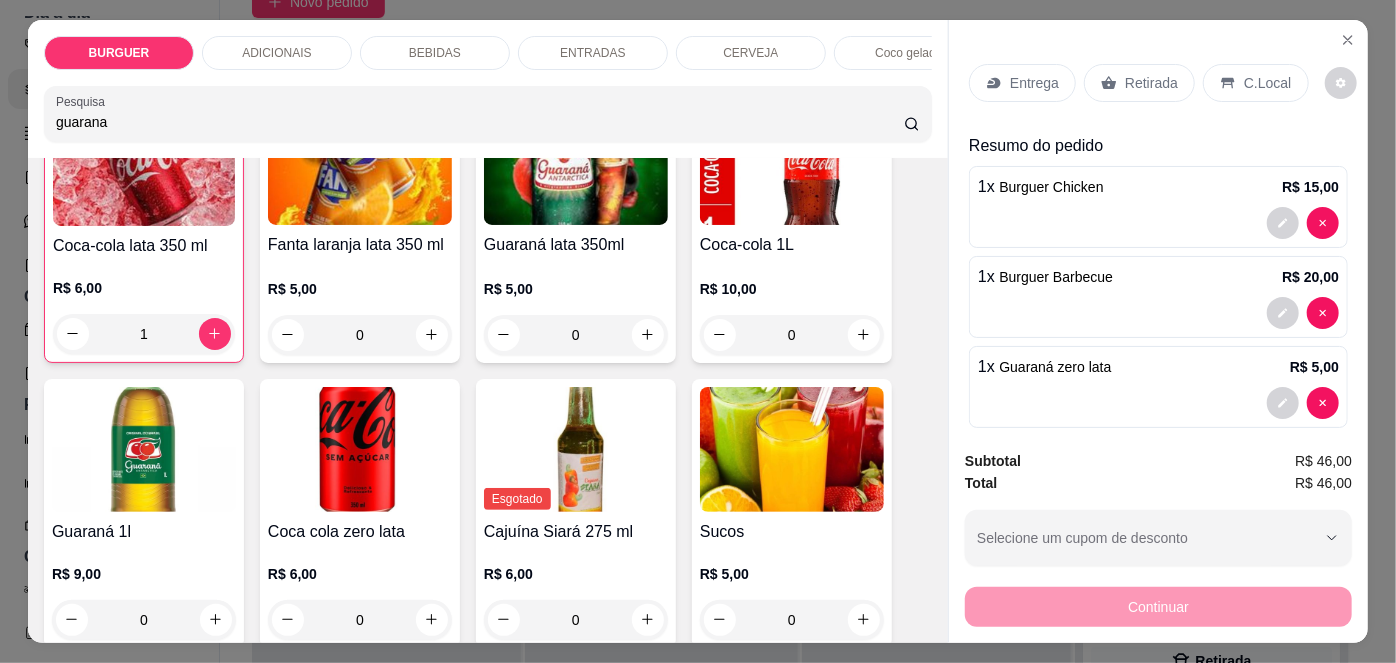 scroll, scrollTop: 1784, scrollLeft: 0, axis: vertical 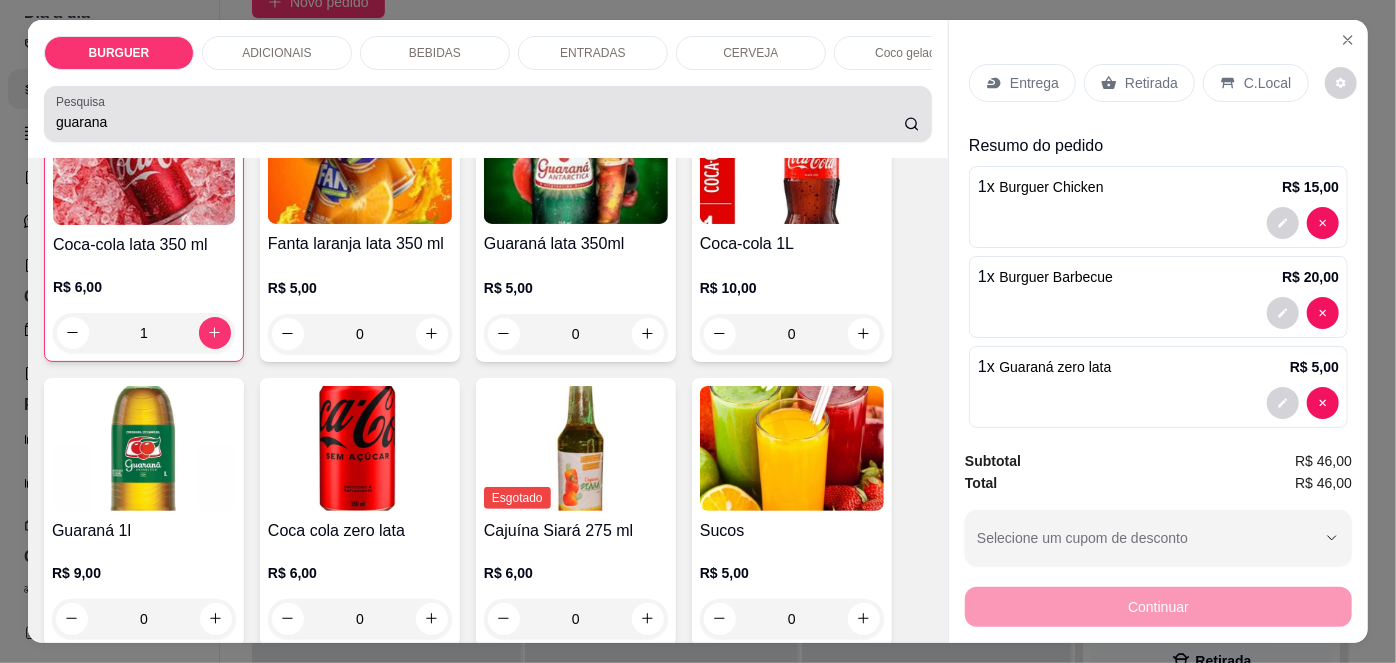 click on "guarana" at bounding box center (488, 114) 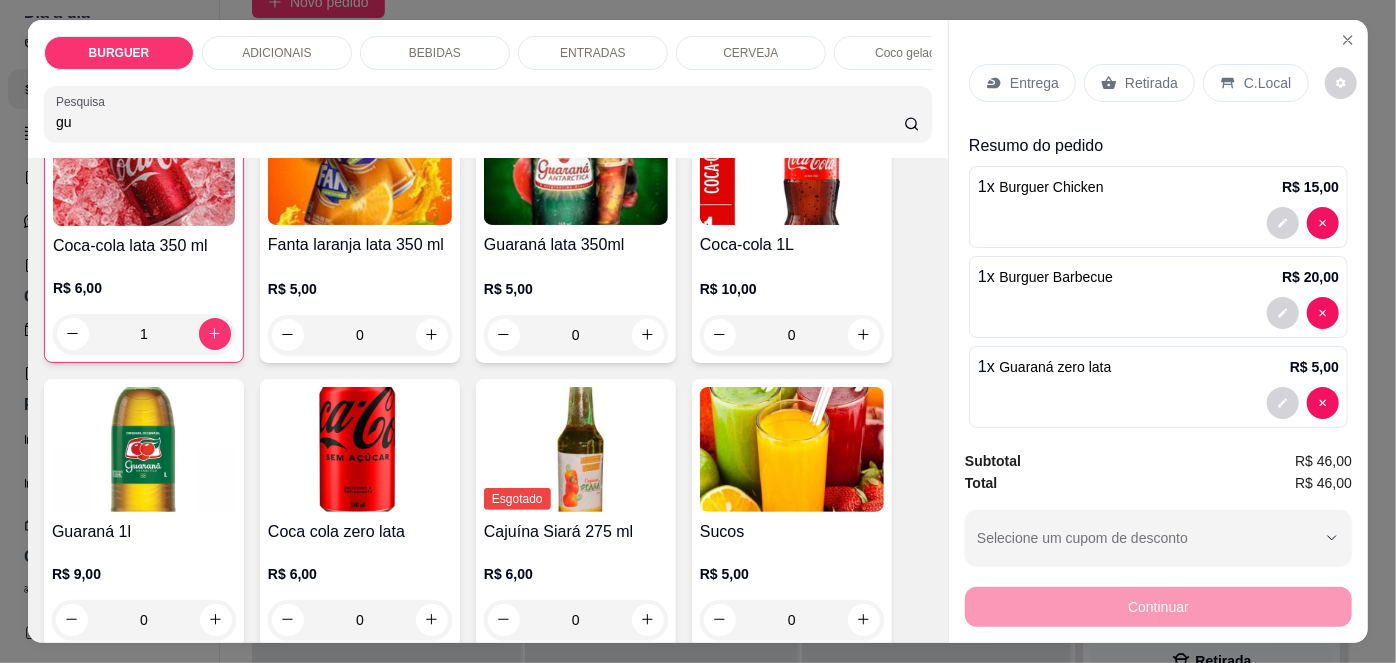 type on "g" 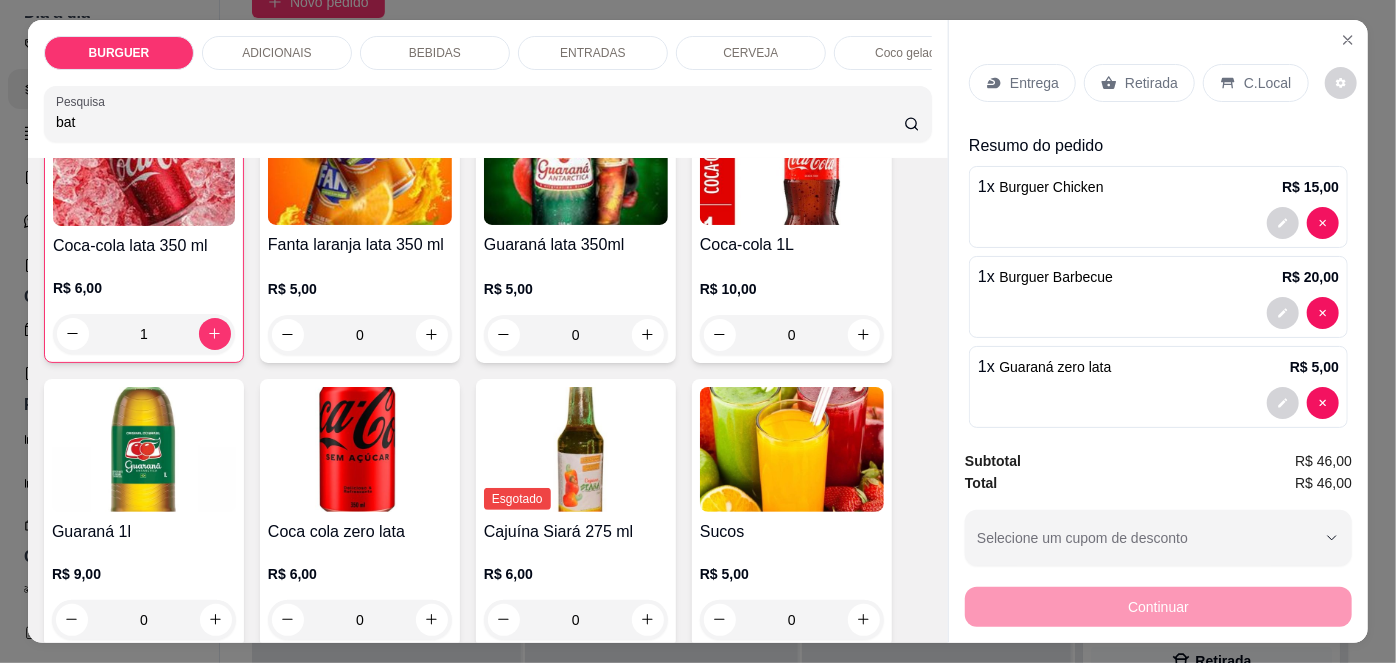 scroll, scrollTop: 2053, scrollLeft: 0, axis: vertical 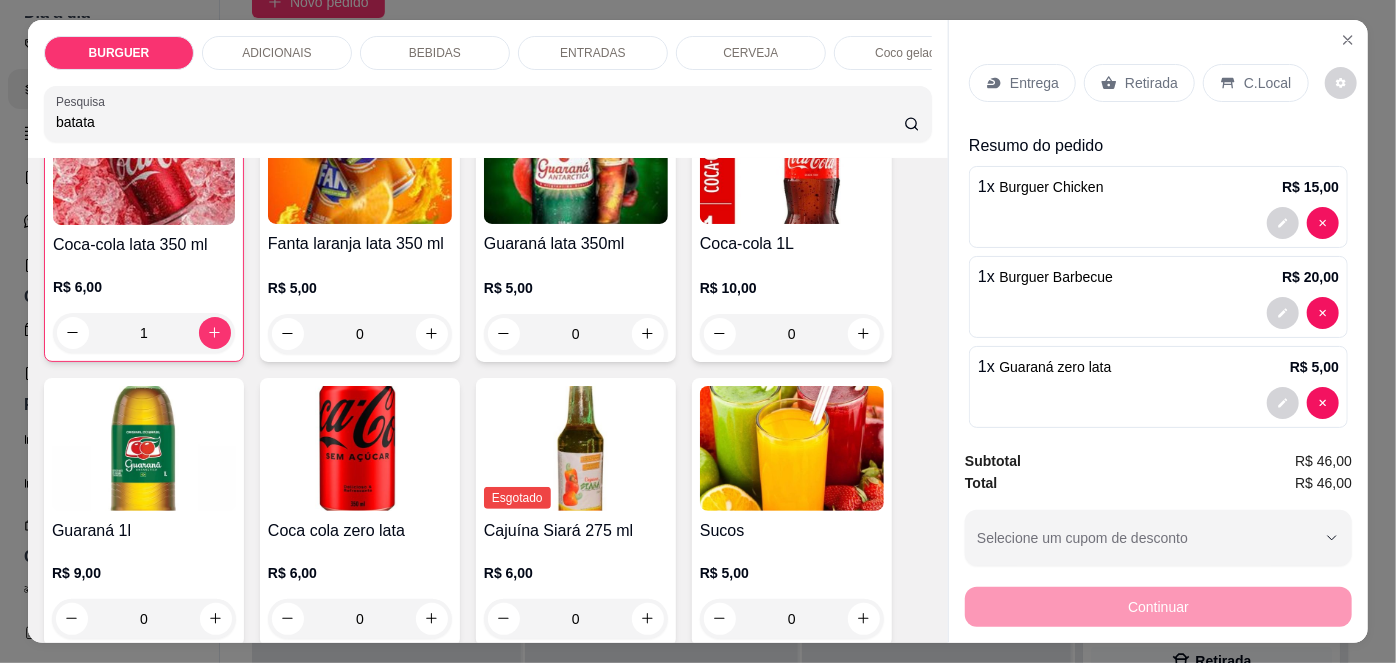 type on "batata" 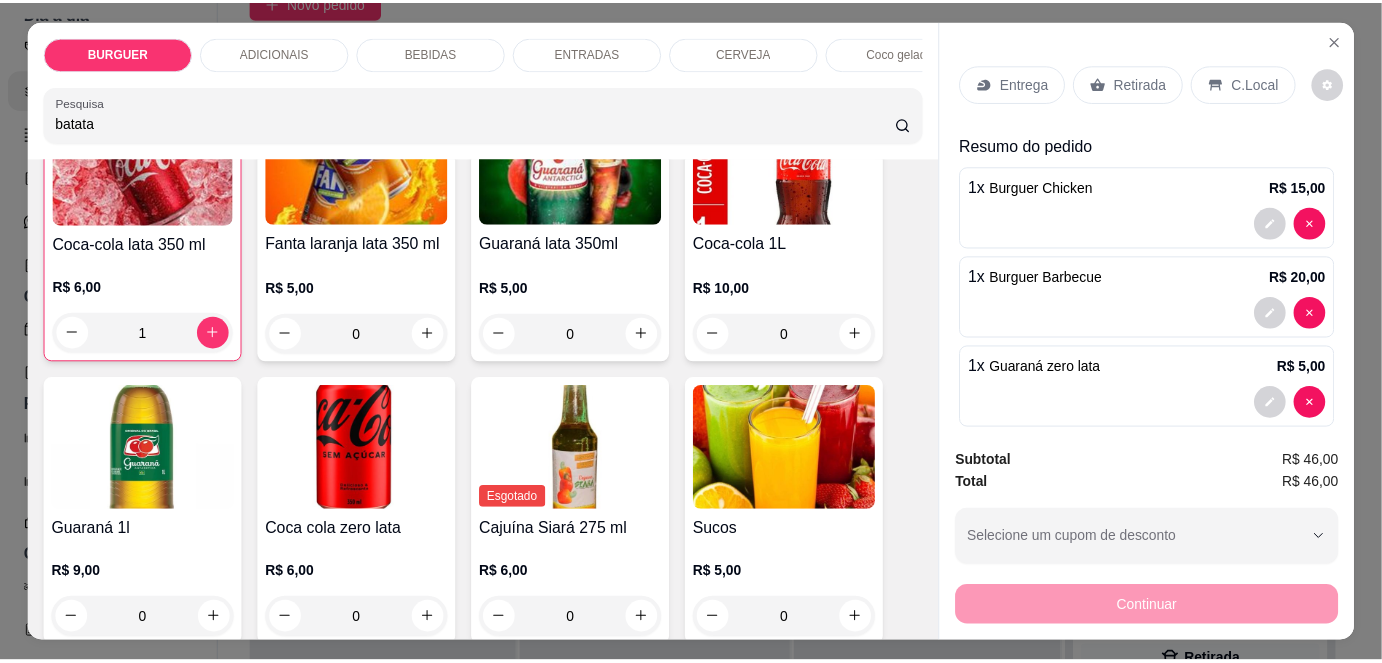 scroll, scrollTop: 0, scrollLeft: 0, axis: both 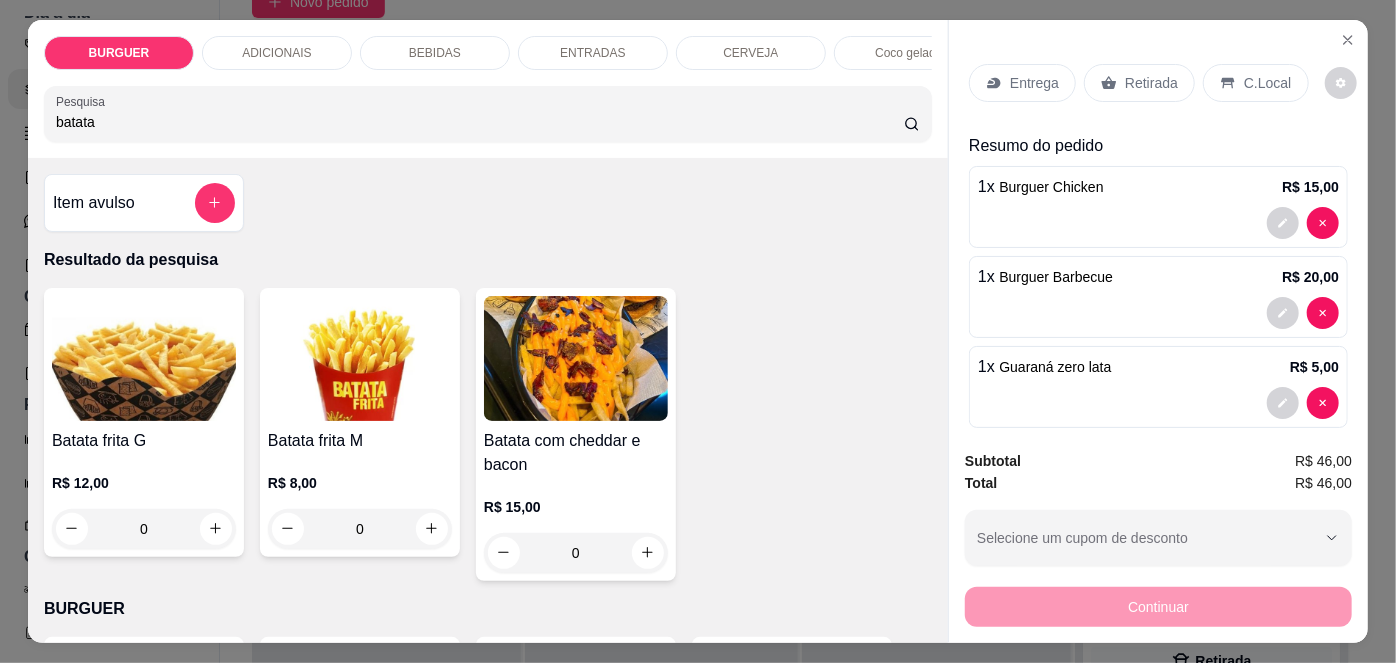 click on "Batata frita G" at bounding box center [144, 441] 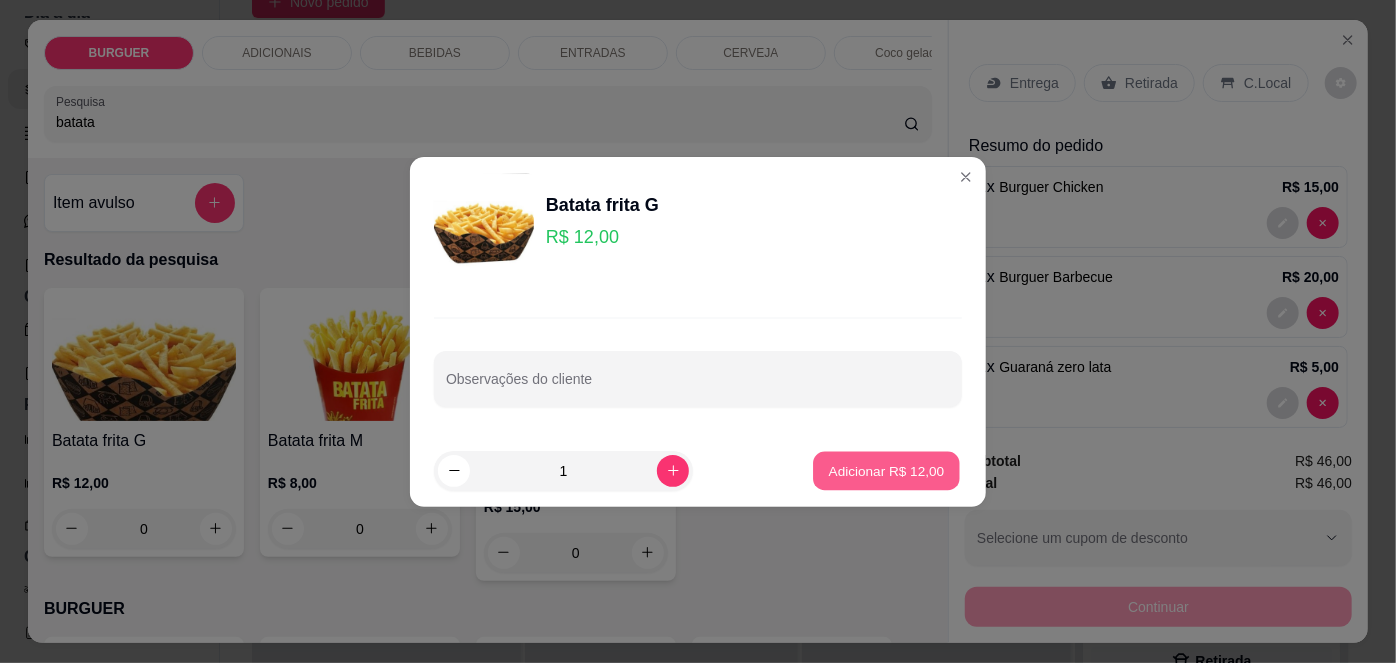 click on "Adicionar   R$ 12,00" at bounding box center (887, 470) 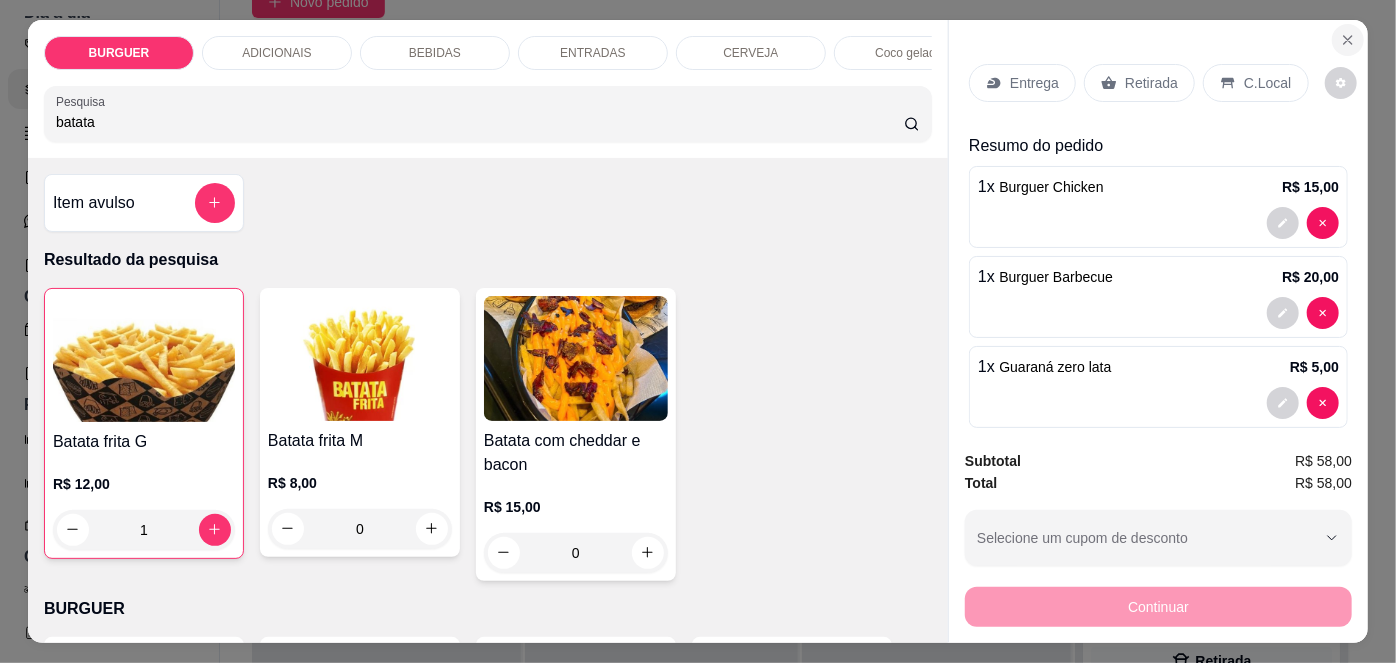 click 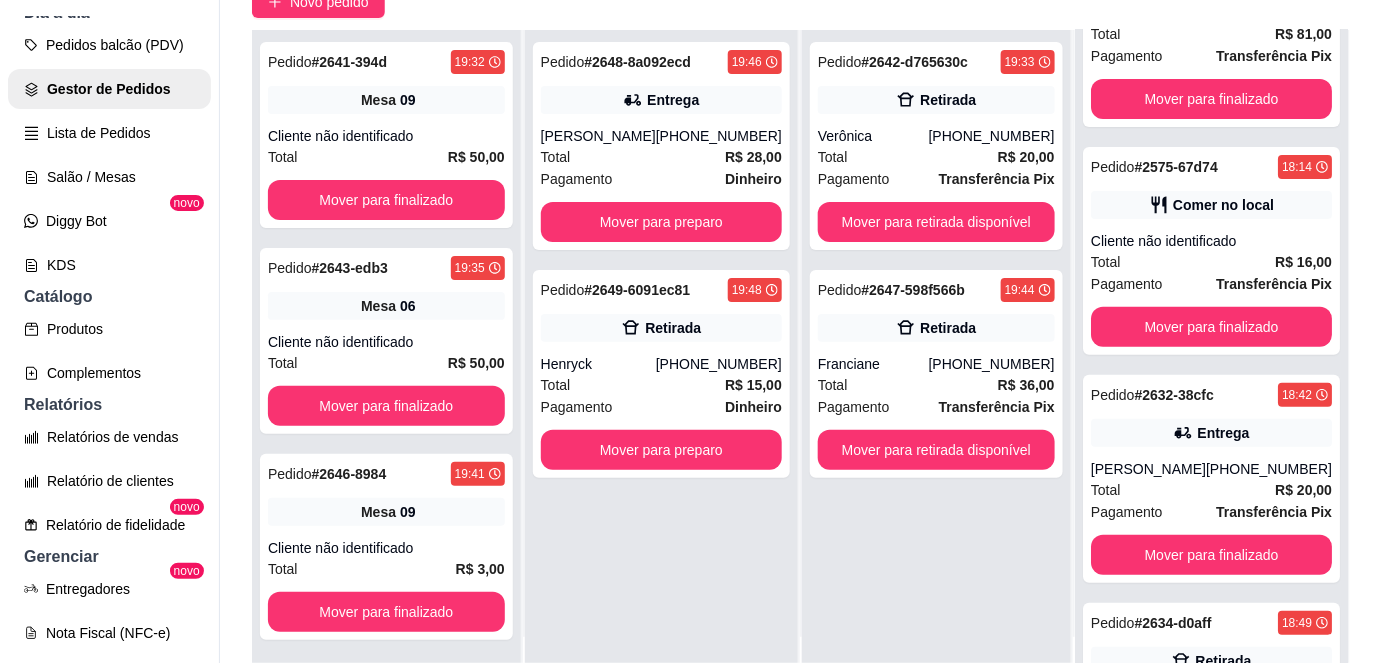 click on "Pedidos balcão (PDV) Gestor de Pedidos Lista de Pedidos Salão / Mesas Diggy Bot novo KDS" at bounding box center [109, 155] 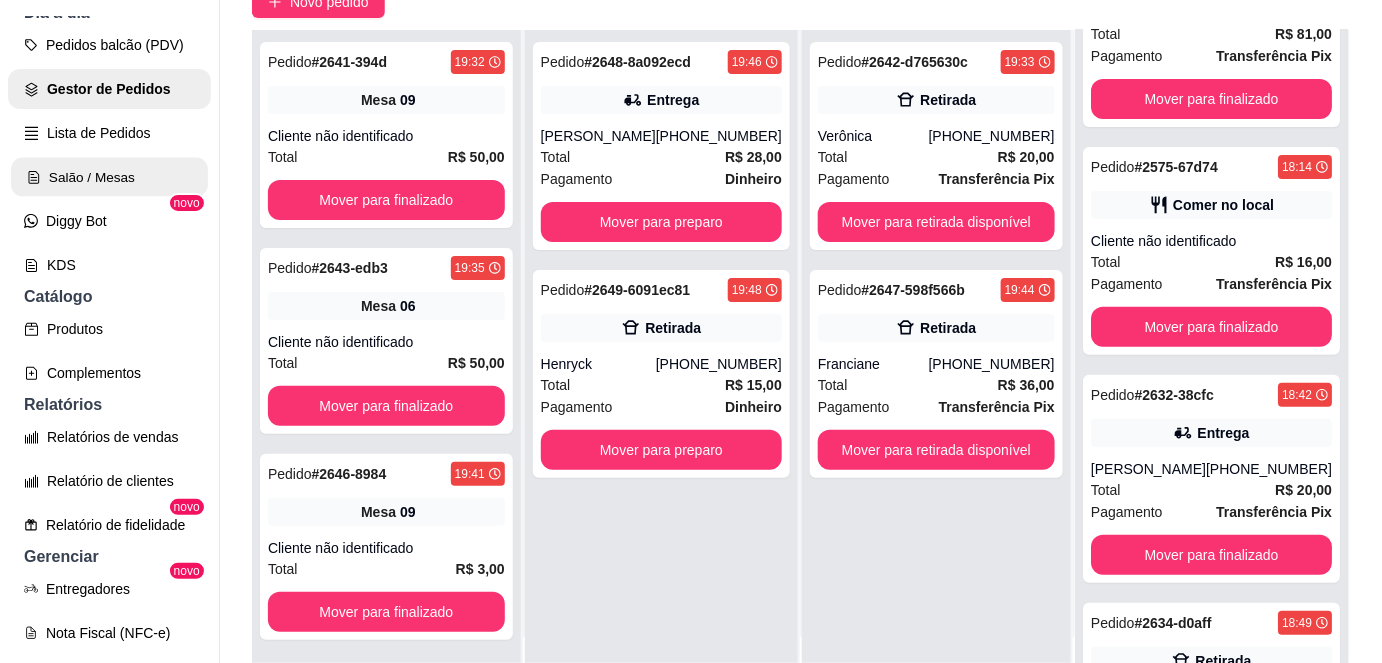 click on "Salão / Mesas" at bounding box center (109, 177) 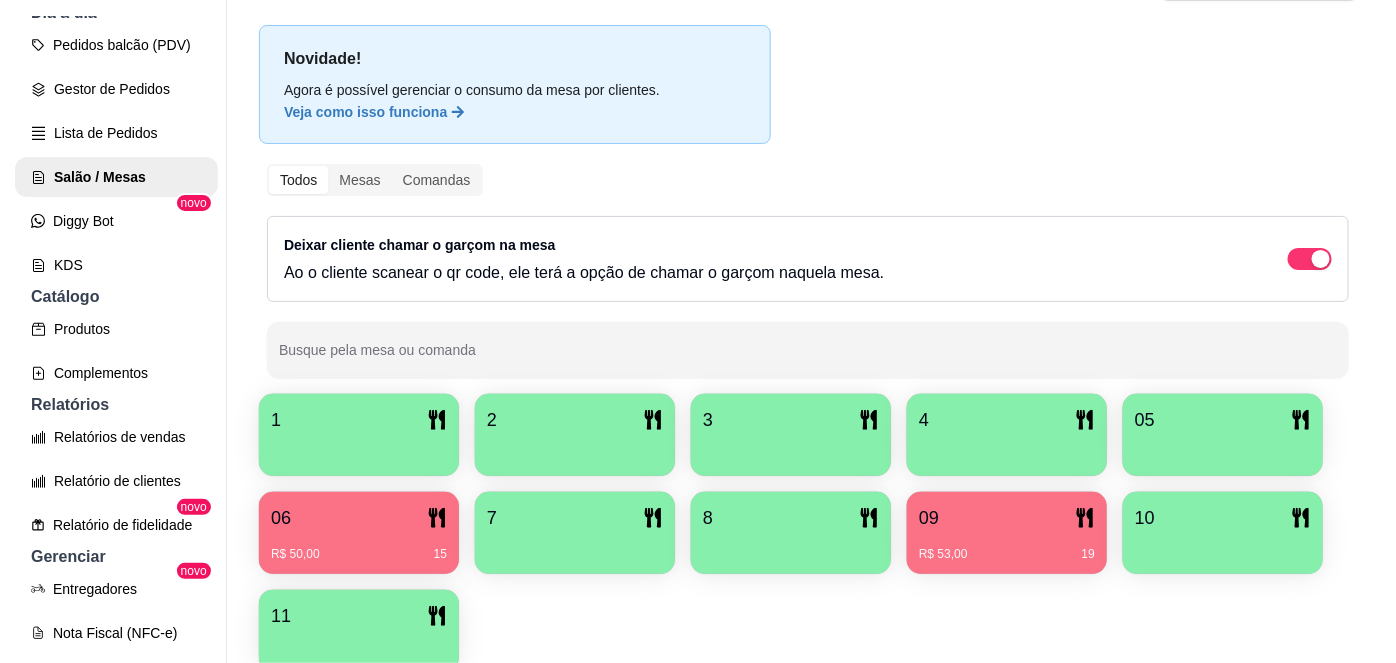 scroll, scrollTop: 101, scrollLeft: 0, axis: vertical 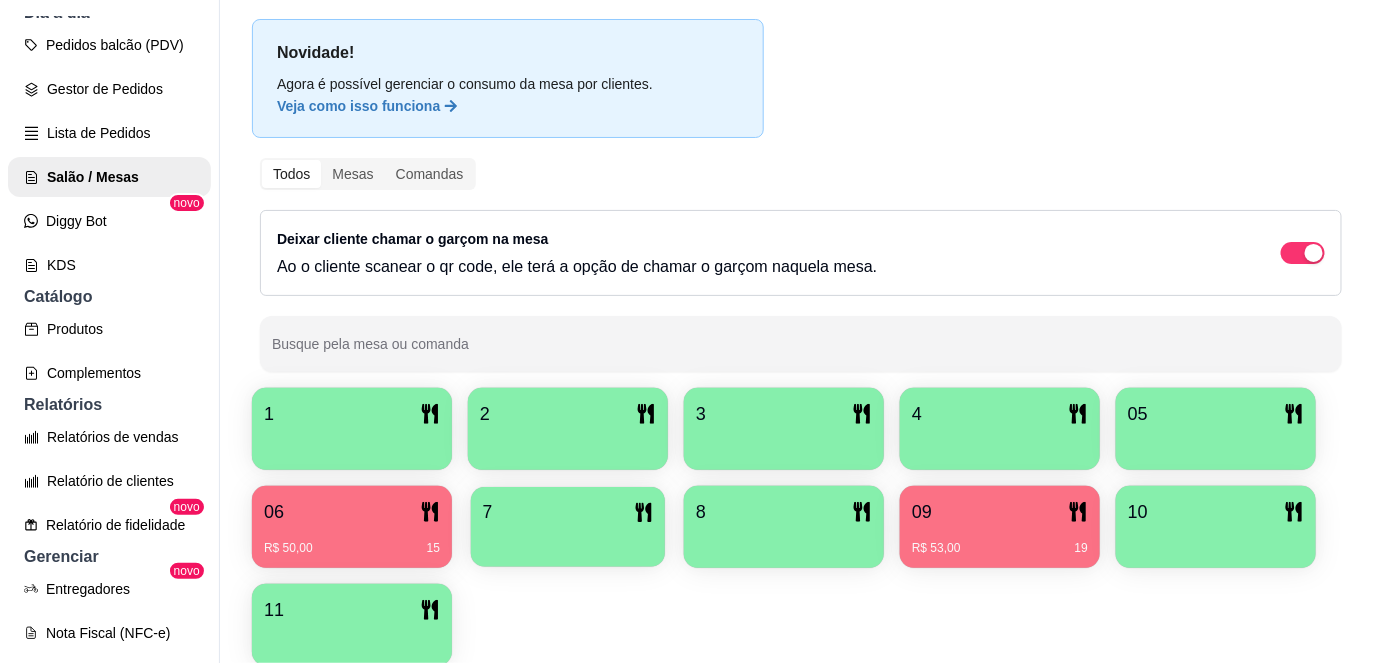 click at bounding box center (568, 540) 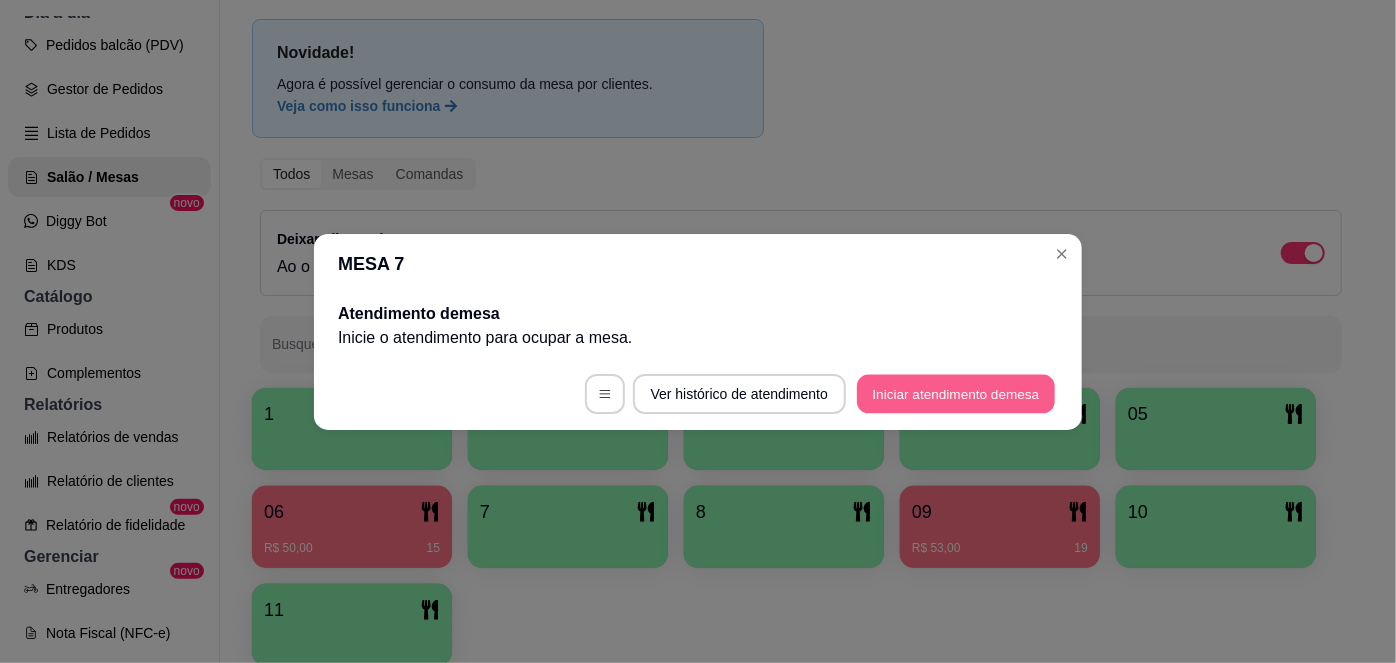 click on "Iniciar atendimento de  mesa" at bounding box center [956, 393] 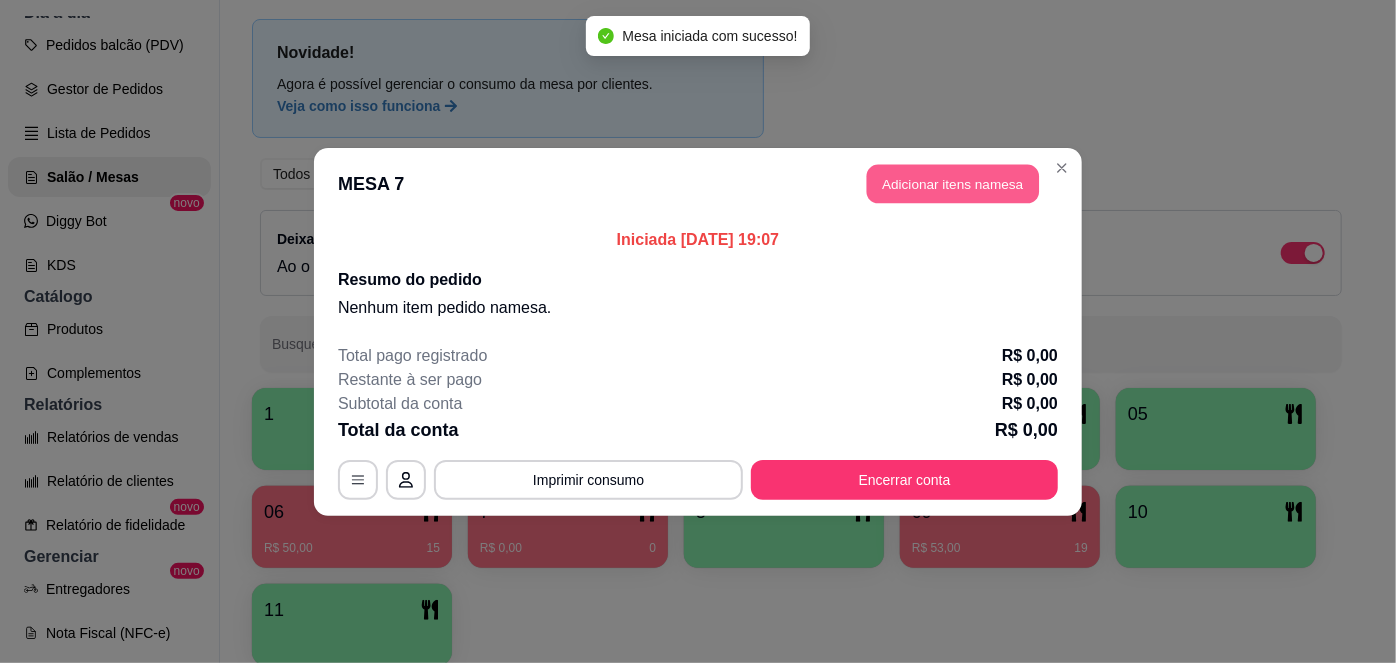 click on "Adicionar itens na  mesa" at bounding box center (953, 183) 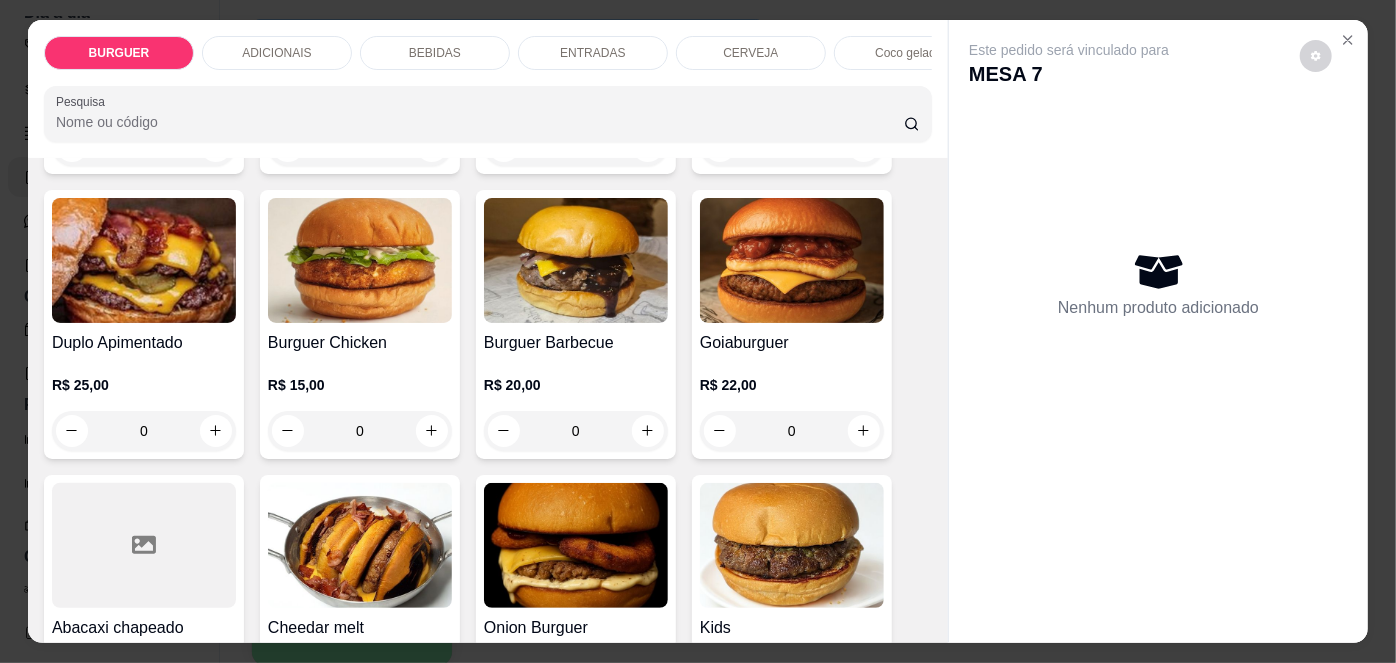 scroll, scrollTop: 430, scrollLeft: 0, axis: vertical 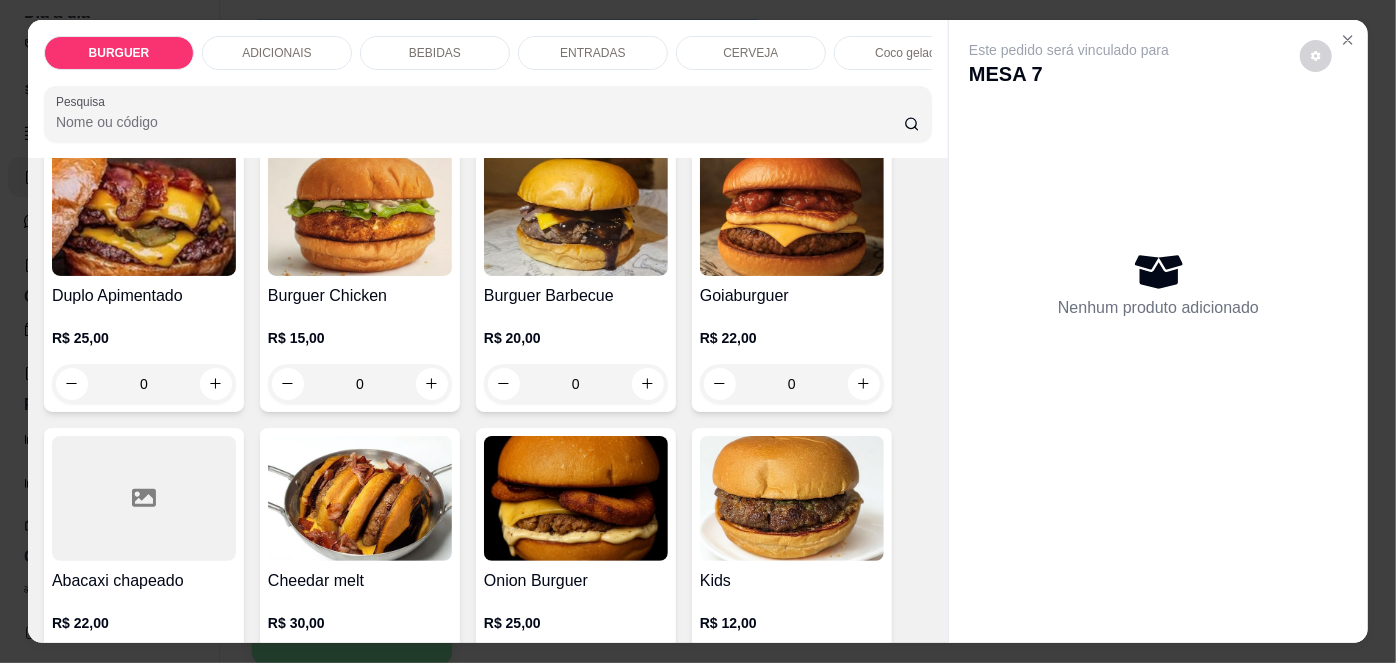 click on "Burguer Chicken" at bounding box center [360, 296] 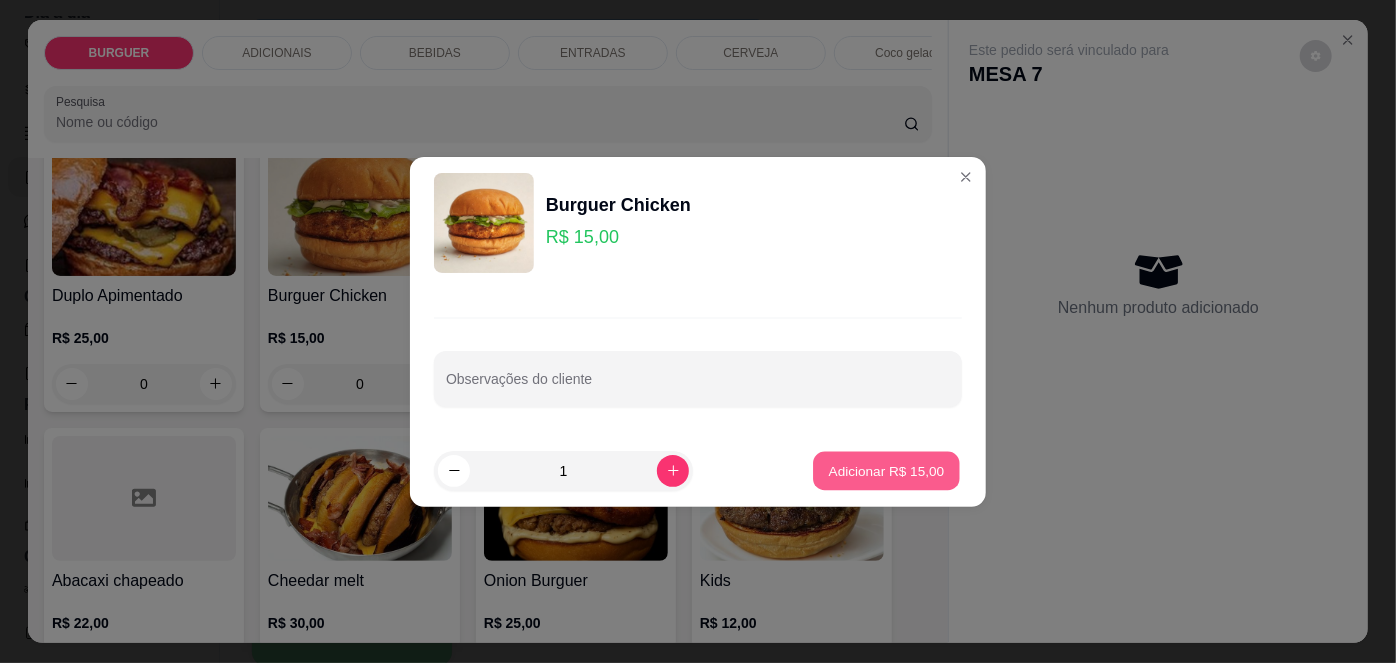 click on "Adicionar   R$ 15,00" at bounding box center [887, 470] 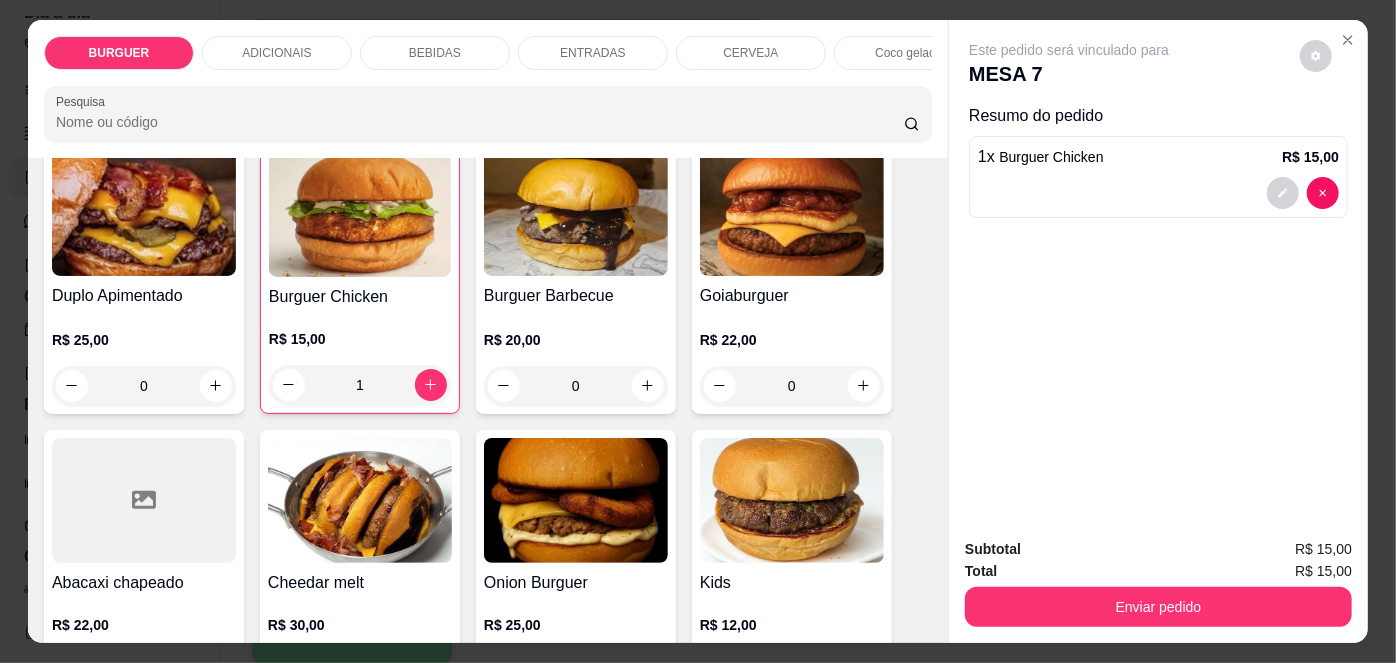 click on "Burguer Barbecue" at bounding box center (576, 296) 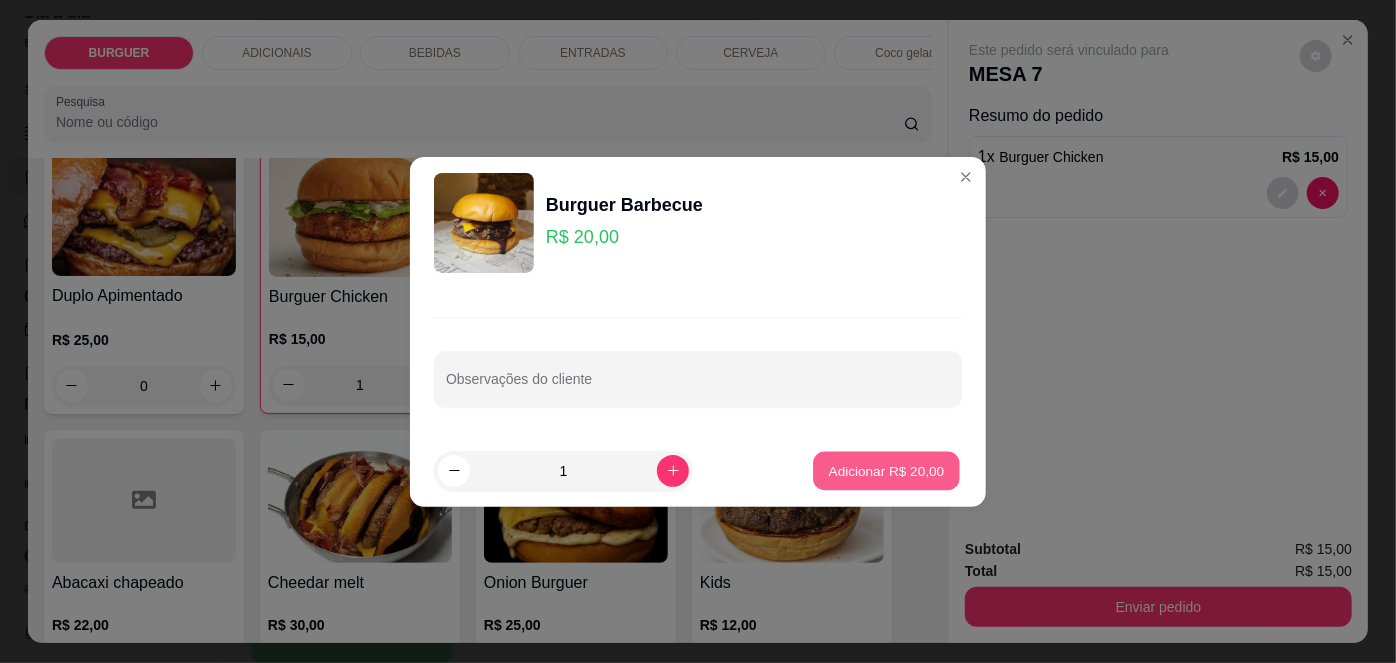 click on "Adicionar   R$ 20,00" at bounding box center [887, 470] 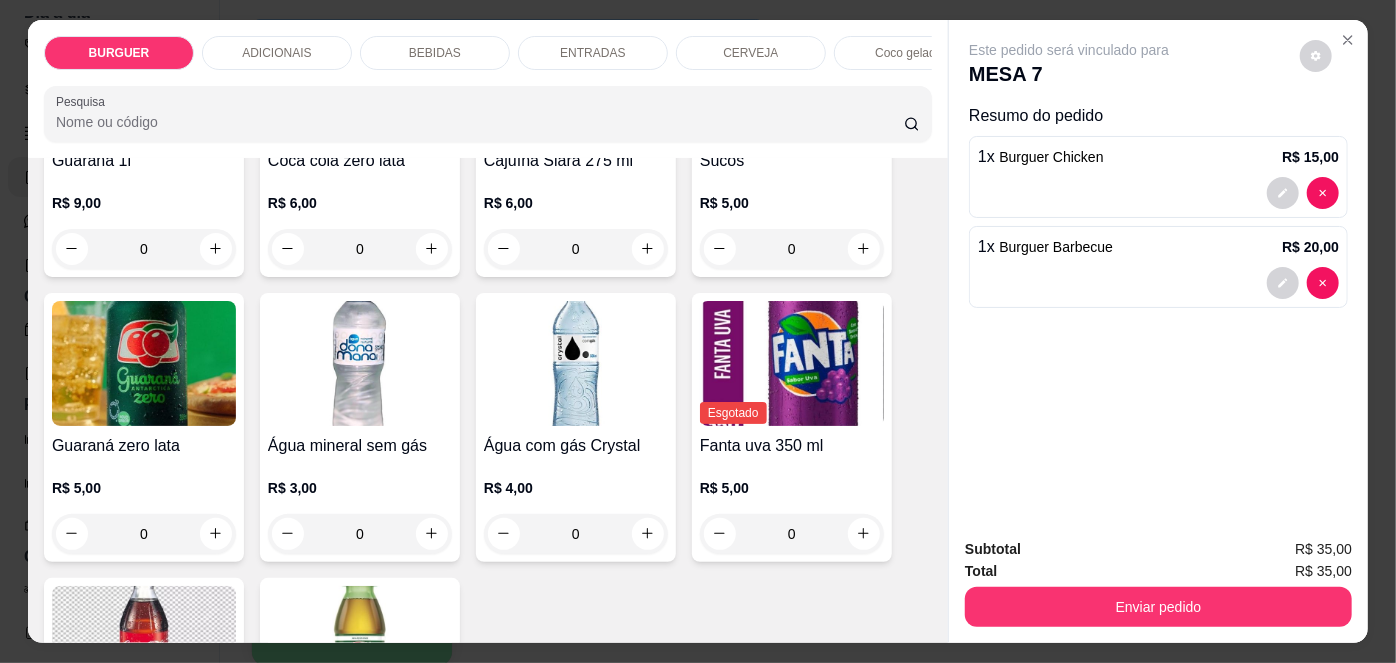 scroll, scrollTop: 2106, scrollLeft: 0, axis: vertical 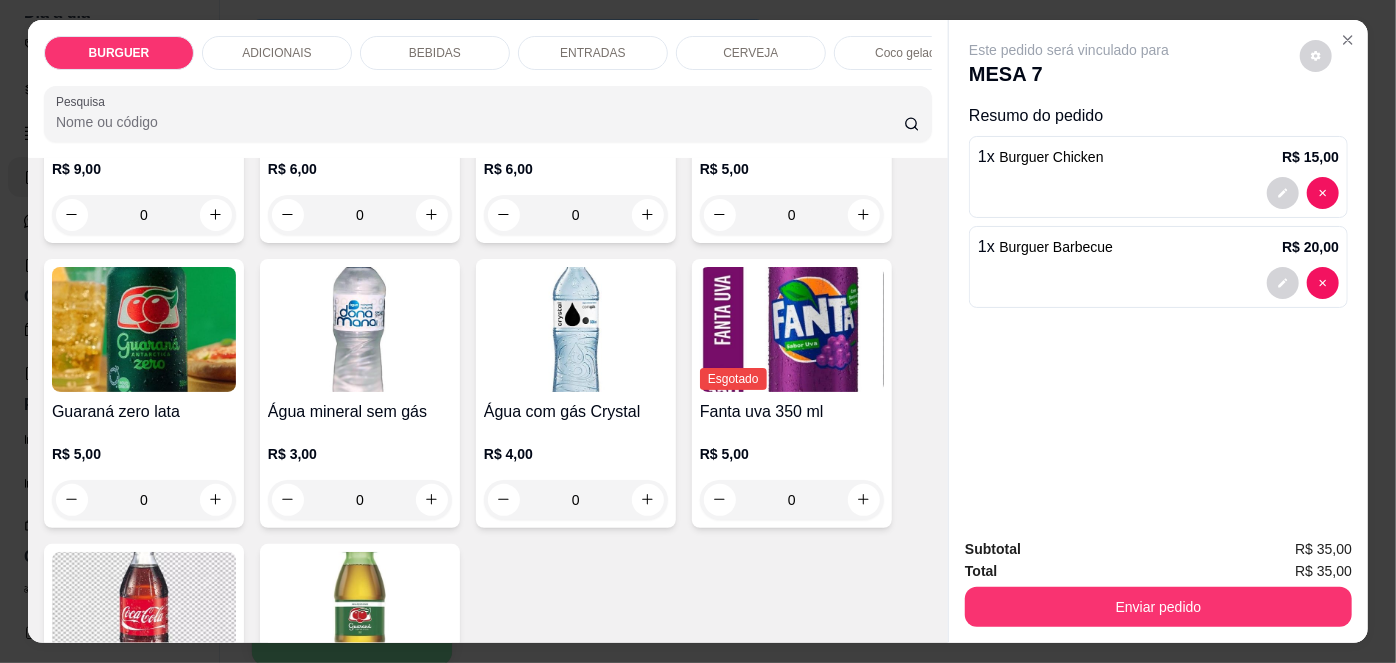 click on "R$ 5,00" at bounding box center [144, 454] 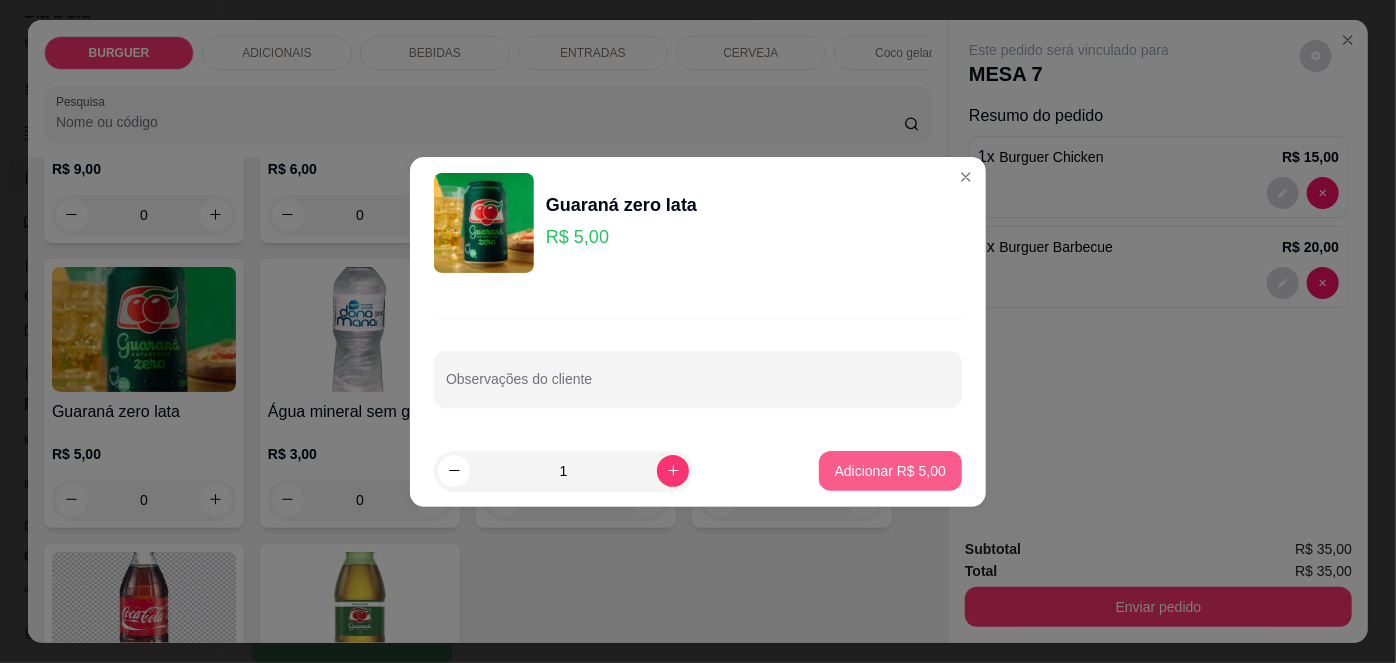 click on "Adicionar   R$ 5,00" at bounding box center [890, 471] 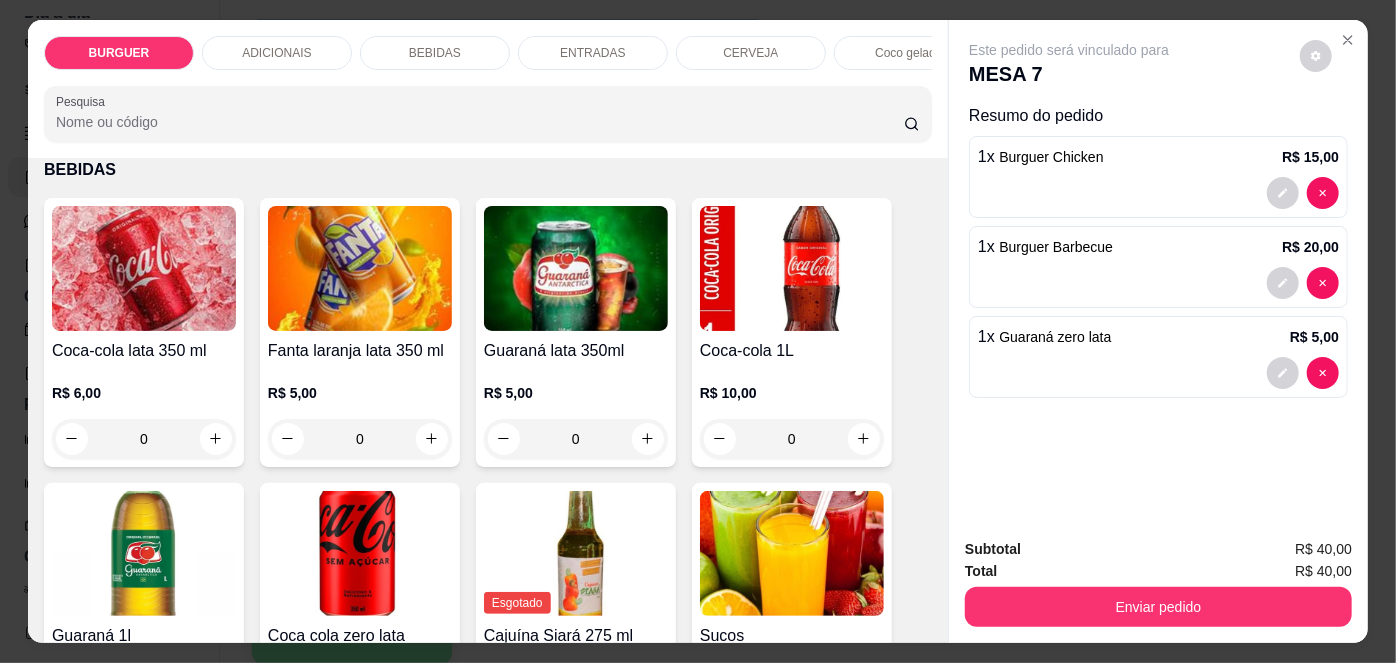 scroll, scrollTop: 1560, scrollLeft: 0, axis: vertical 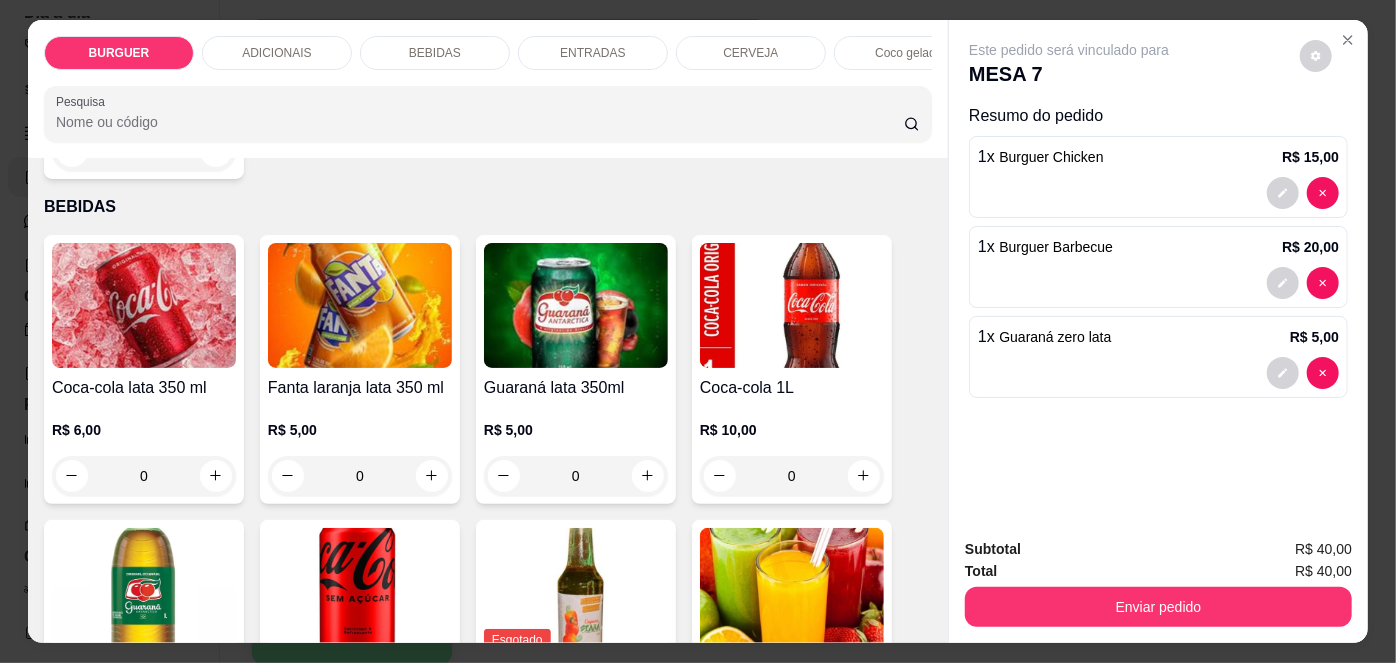 click at bounding box center (144, 305) 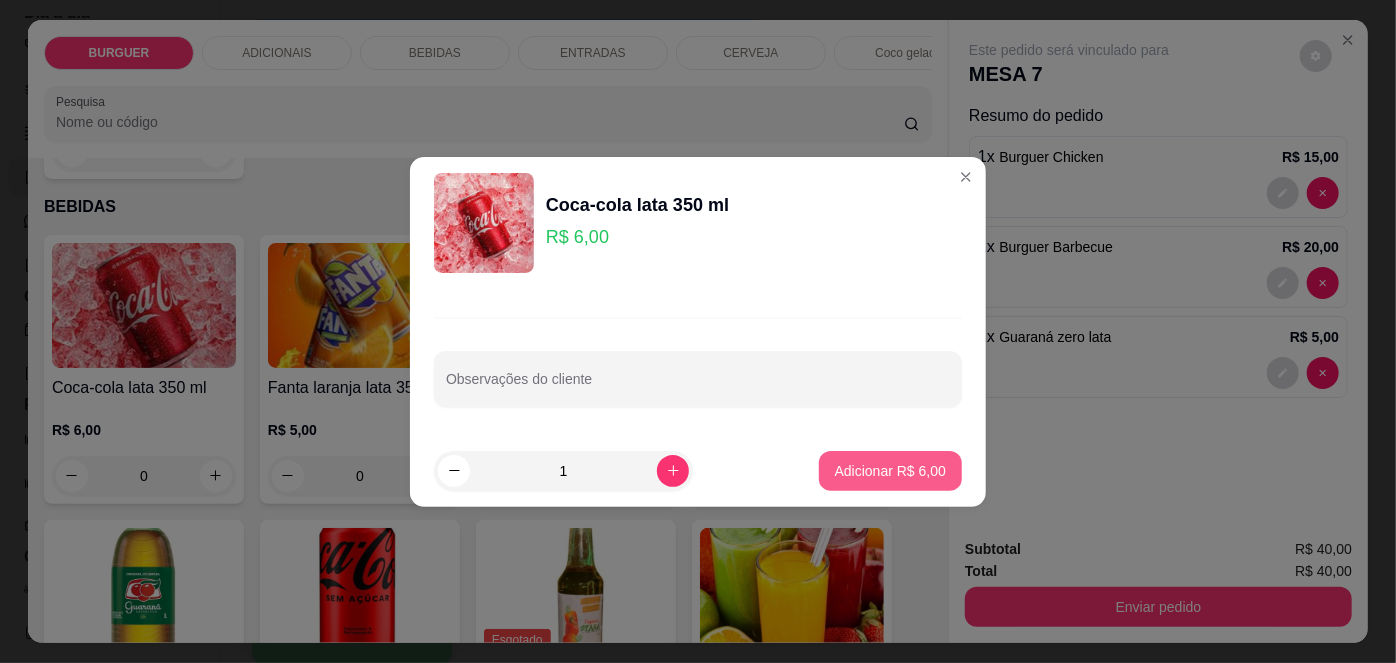 click on "Adicionar   R$ 6,00" at bounding box center (890, 471) 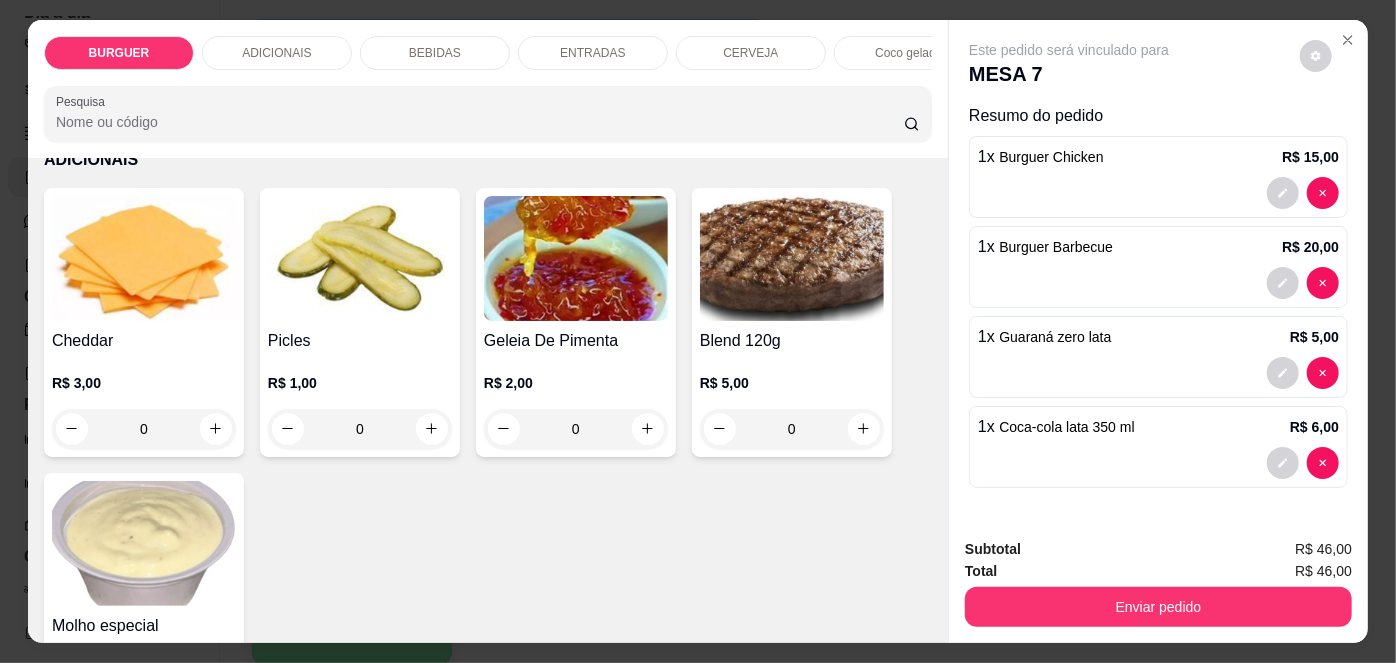scroll, scrollTop: 978, scrollLeft: 0, axis: vertical 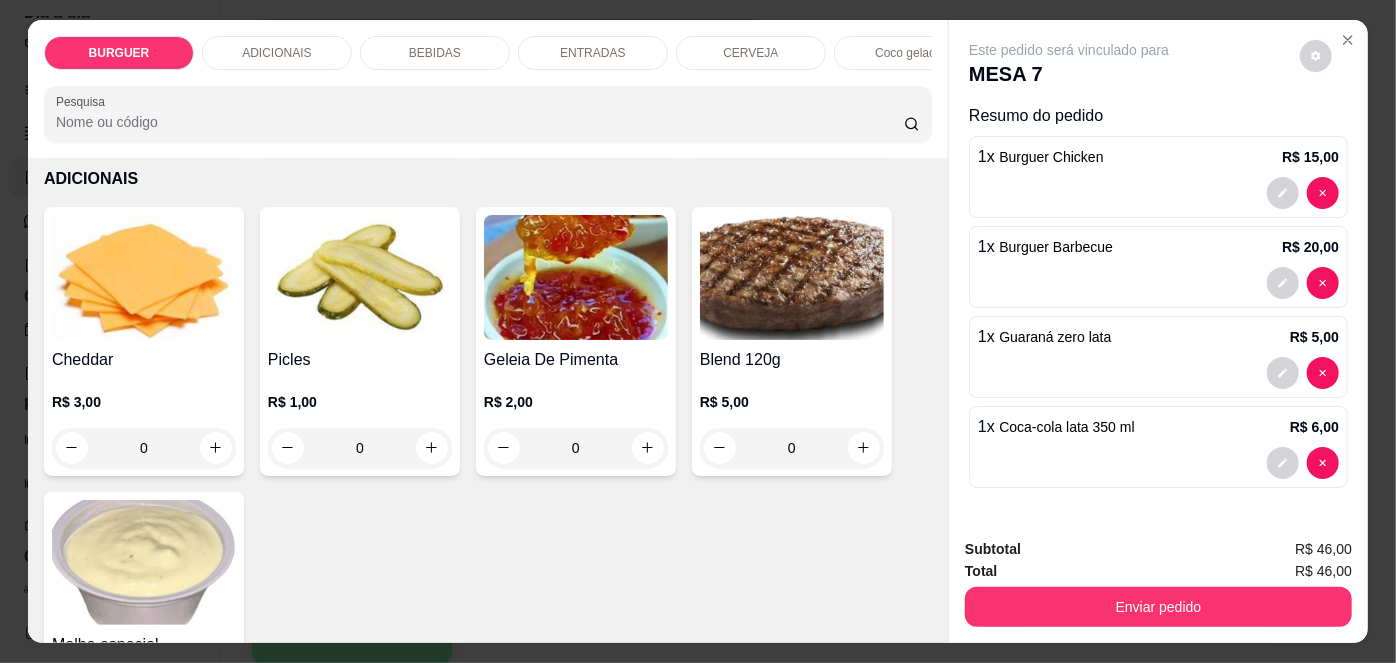 click on "Pesquisa" at bounding box center [480, 122] 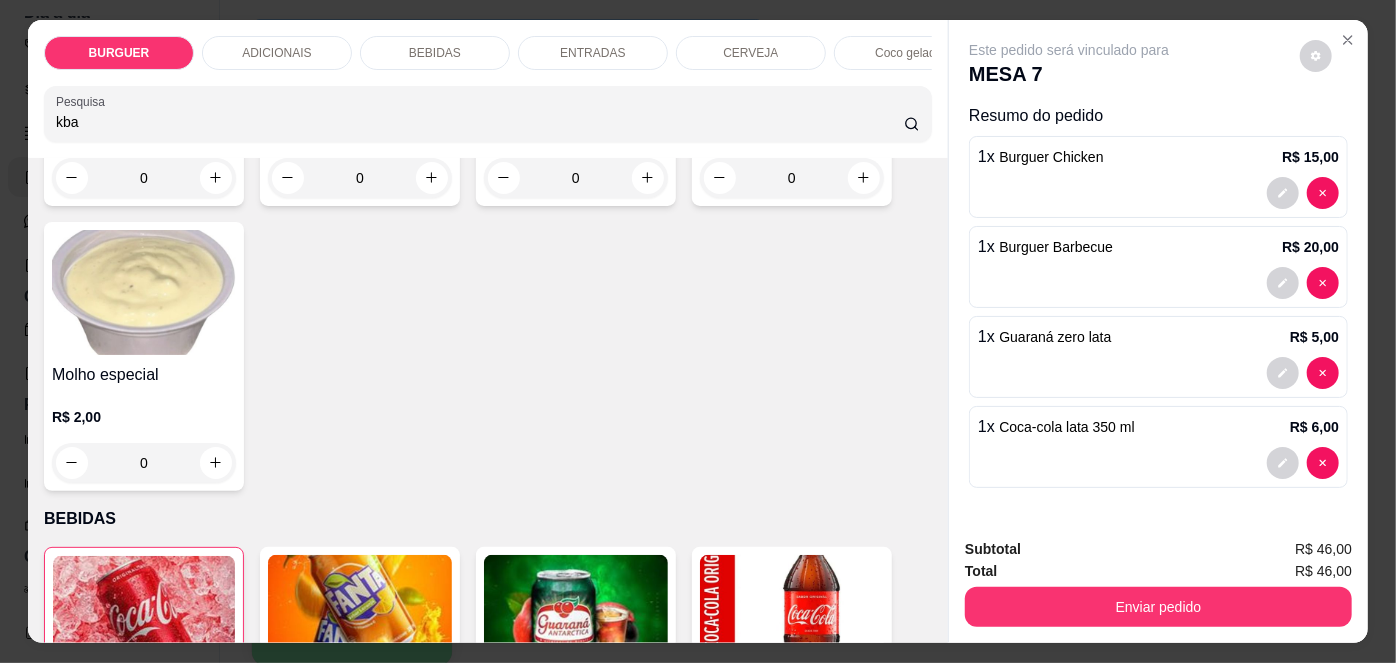 scroll, scrollTop: 1058, scrollLeft: 0, axis: vertical 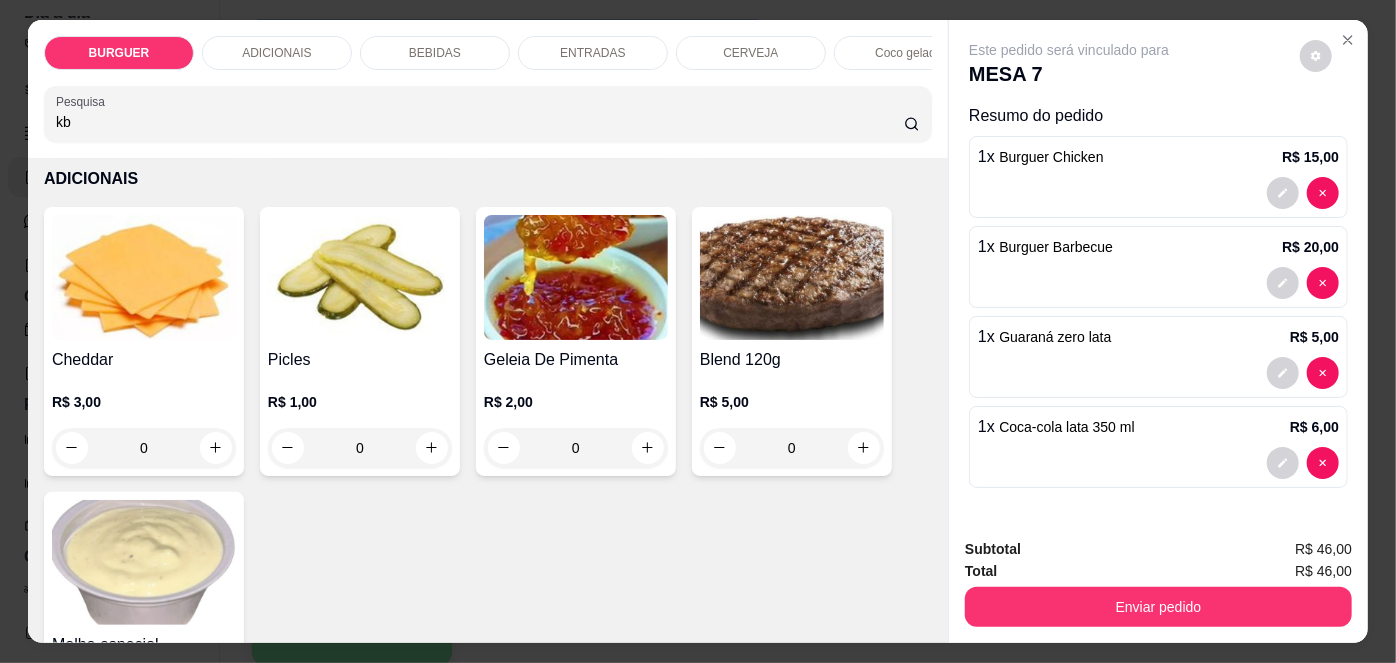 type on "k" 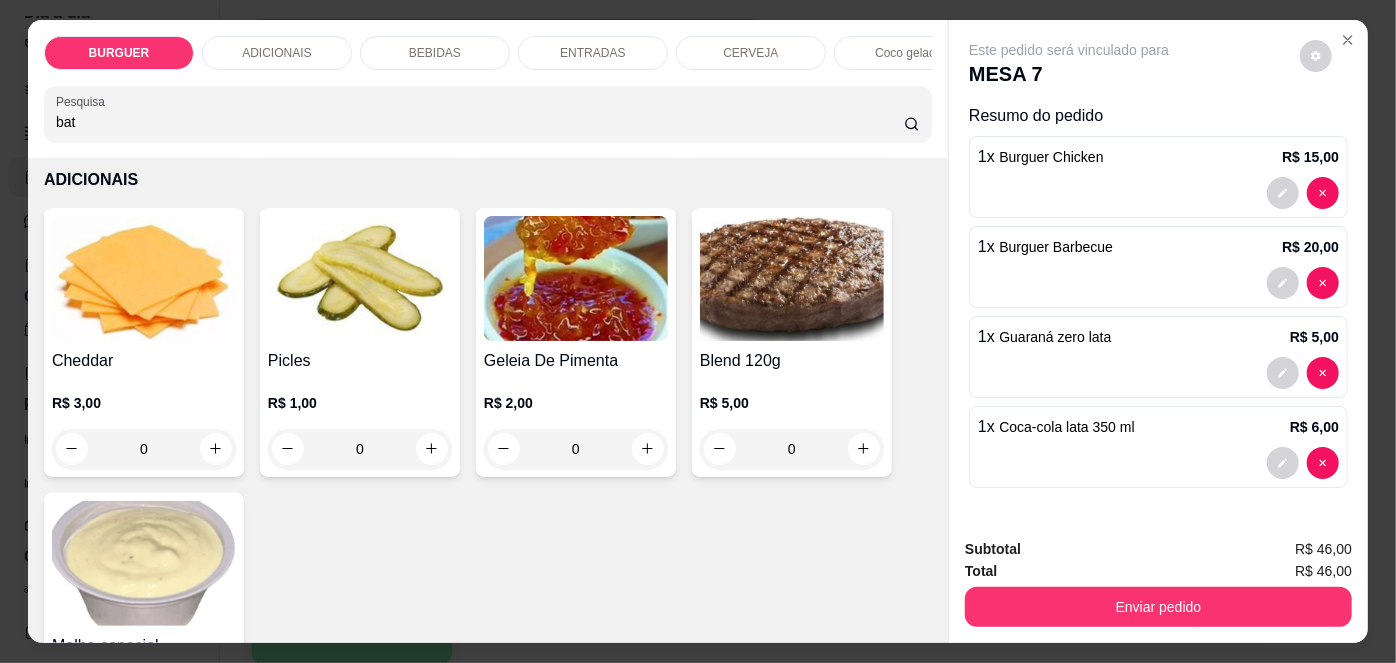 scroll, scrollTop: 1328, scrollLeft: 0, axis: vertical 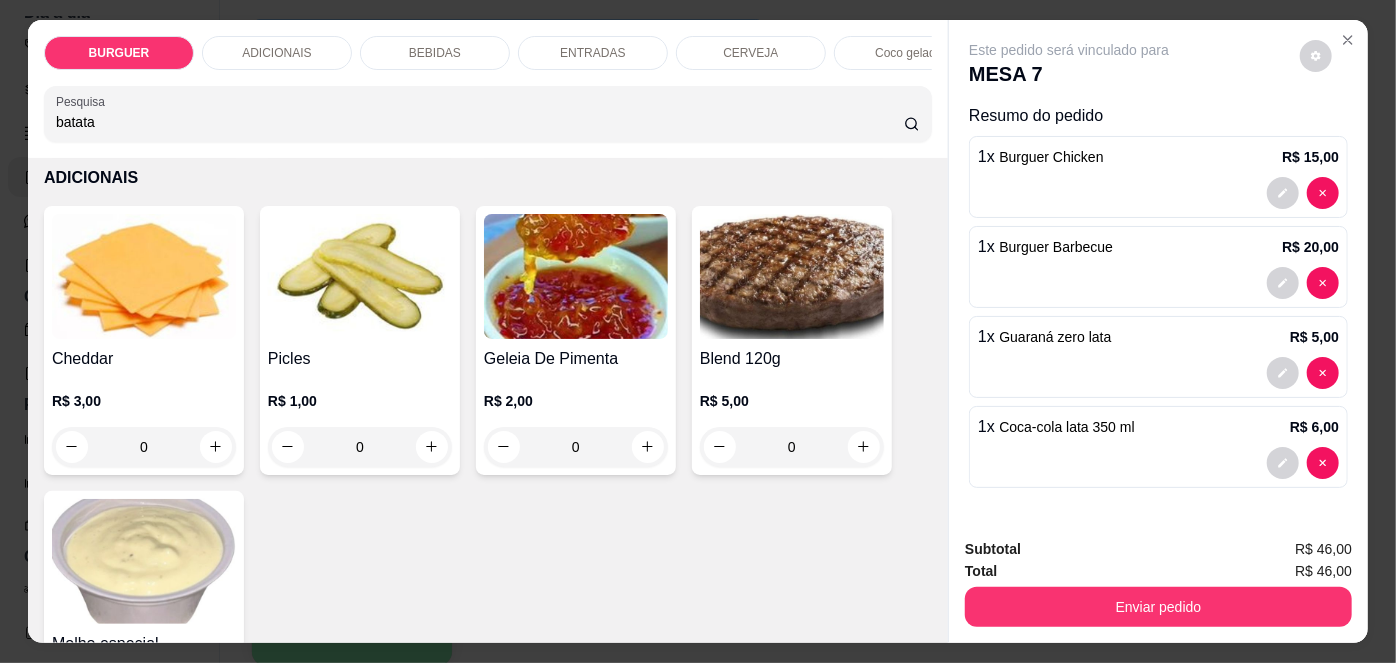 type on "batata" 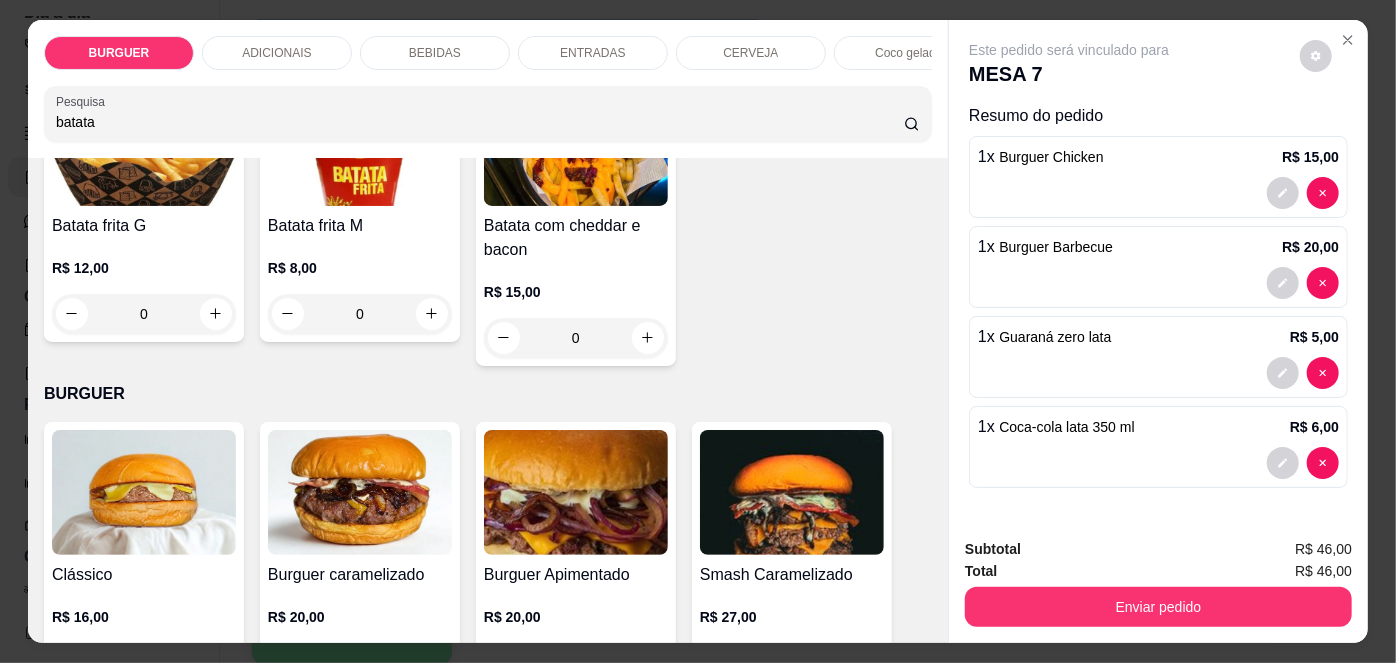 scroll, scrollTop: 148, scrollLeft: 0, axis: vertical 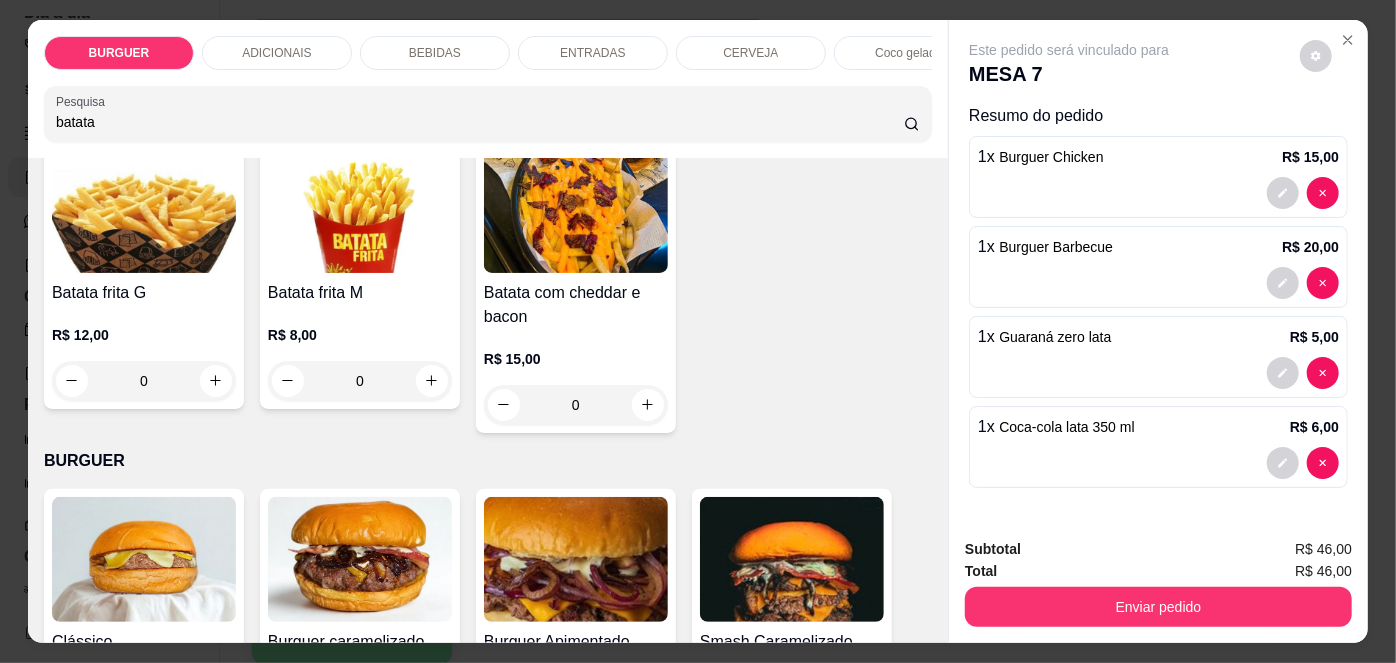 click at bounding box center [144, 210] 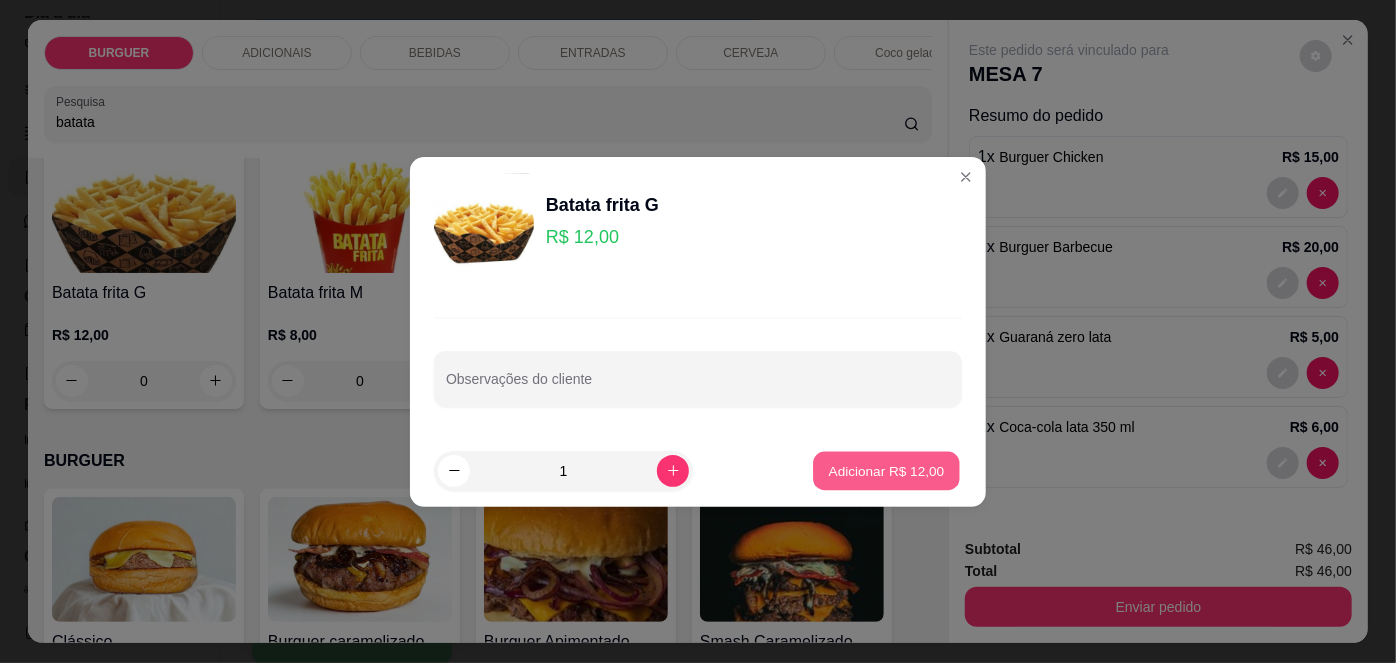 click on "Adicionar   R$ 12,00" at bounding box center [887, 470] 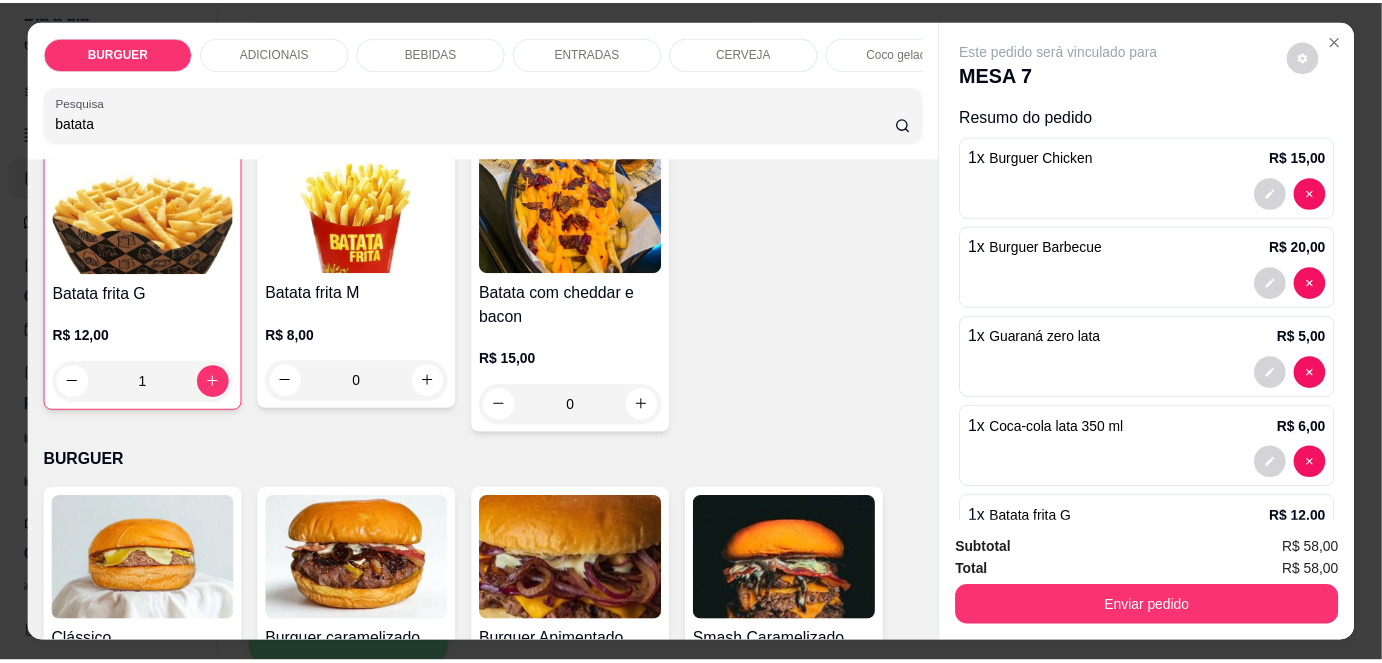 scroll, scrollTop: 149, scrollLeft: 0, axis: vertical 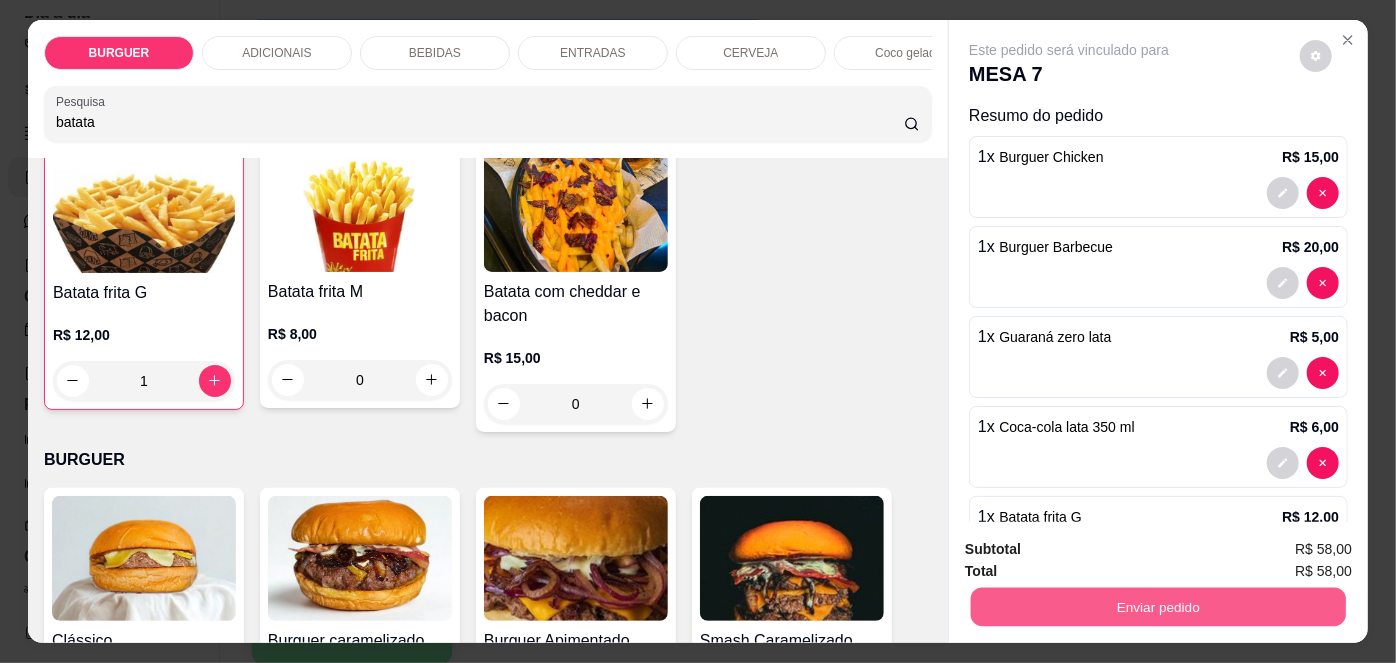 click on "Enviar pedido" at bounding box center [1158, 607] 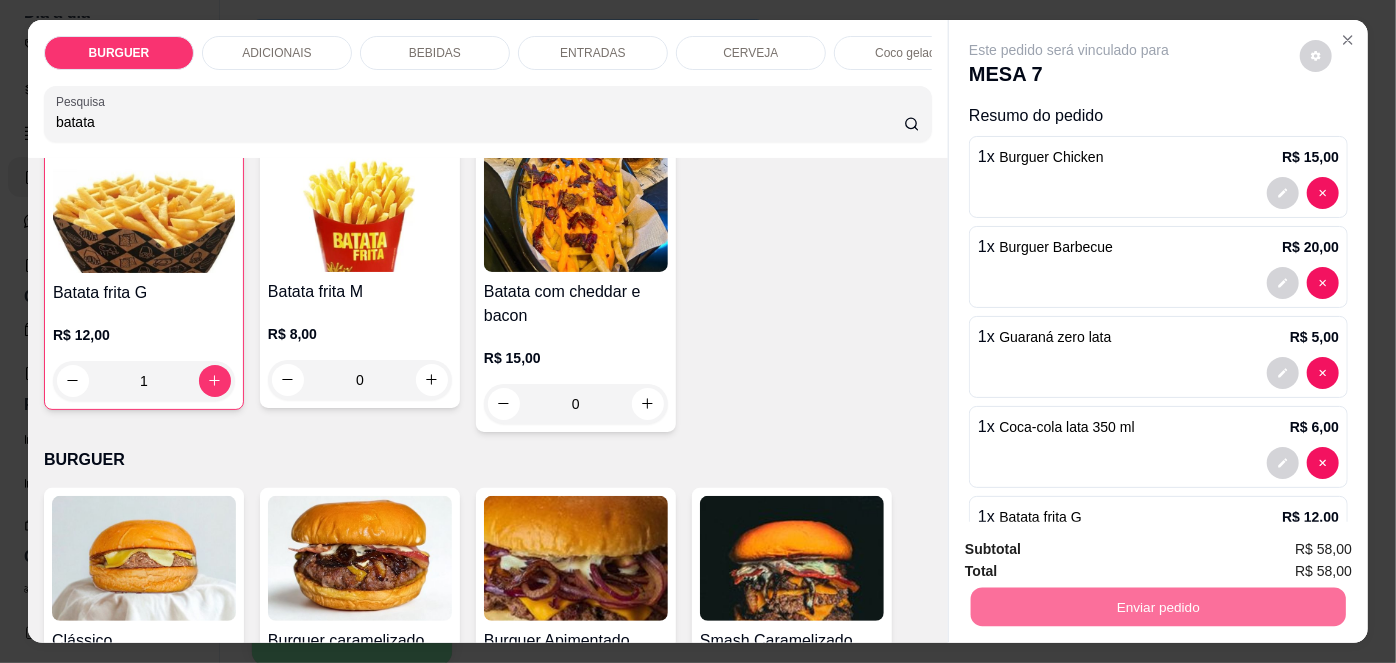 click on "Não registrar e enviar pedido" at bounding box center [1091, 551] 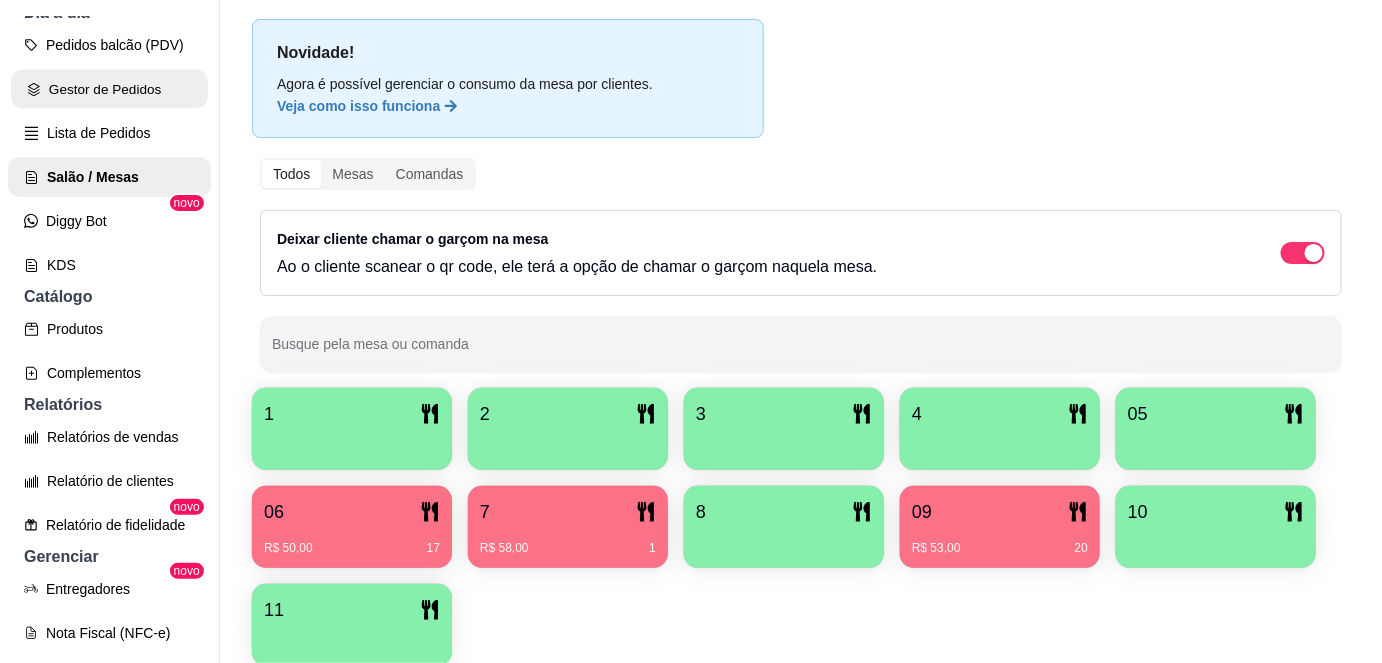 click on "Gestor de Pedidos" at bounding box center [109, 89] 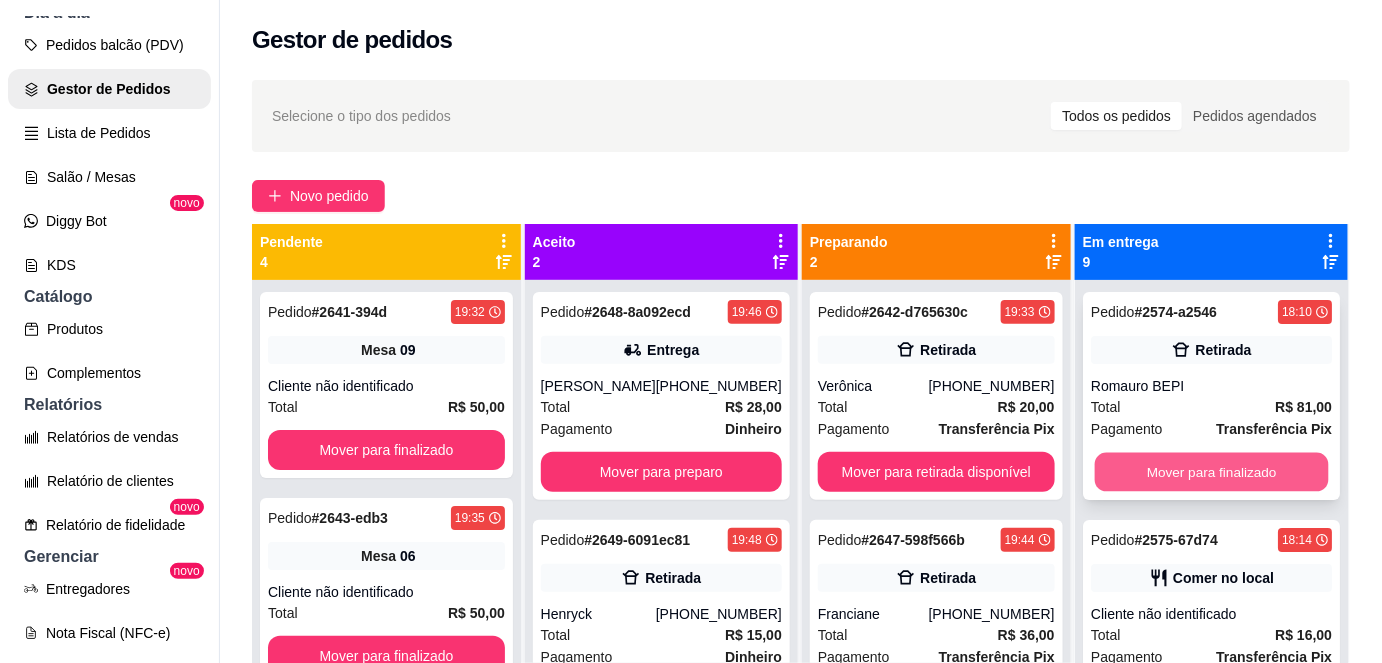 click on "Mover para finalizado" at bounding box center (1211, 472) 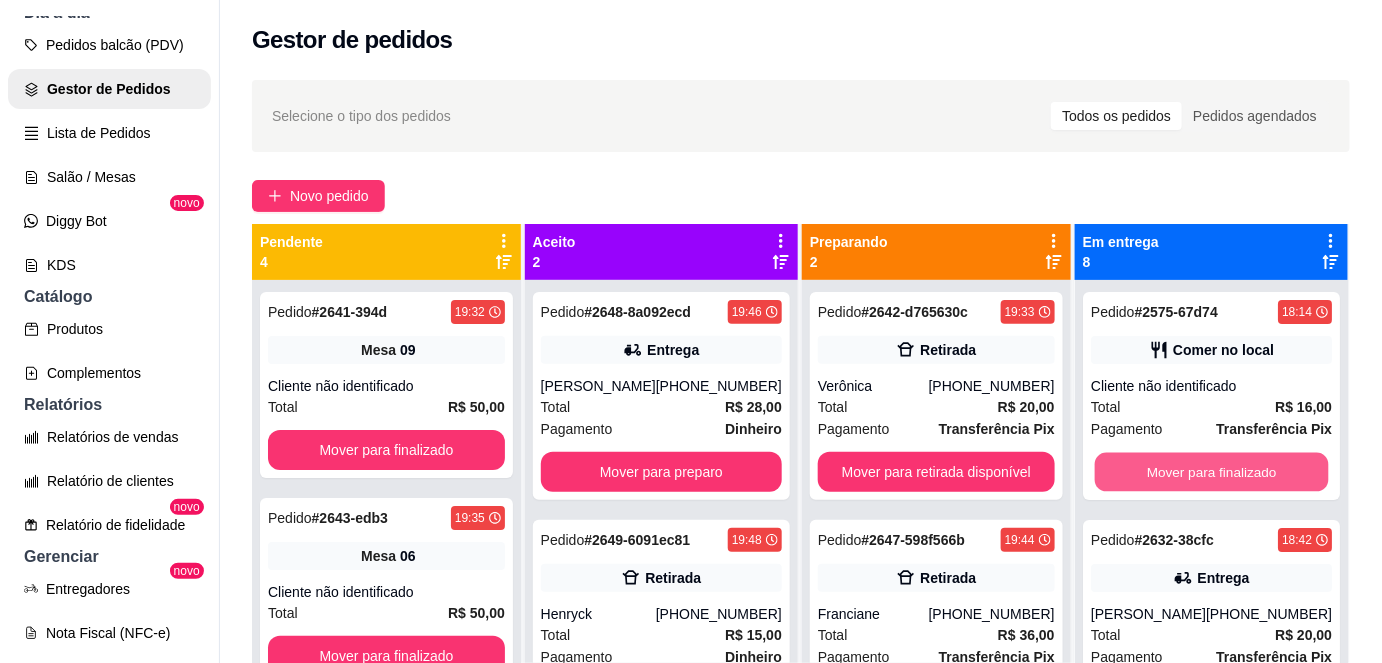 click on "Mover para finalizado" at bounding box center (1211, 472) 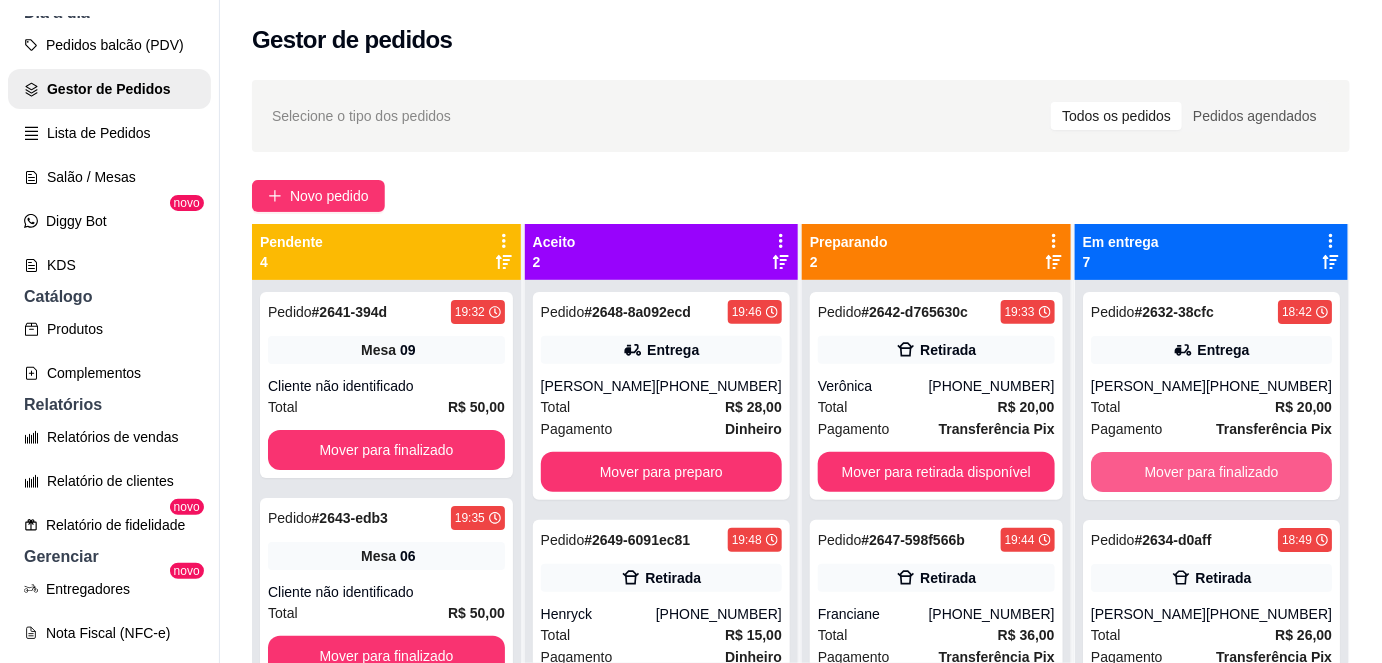 click on "Mover para finalizado" at bounding box center [1211, 472] 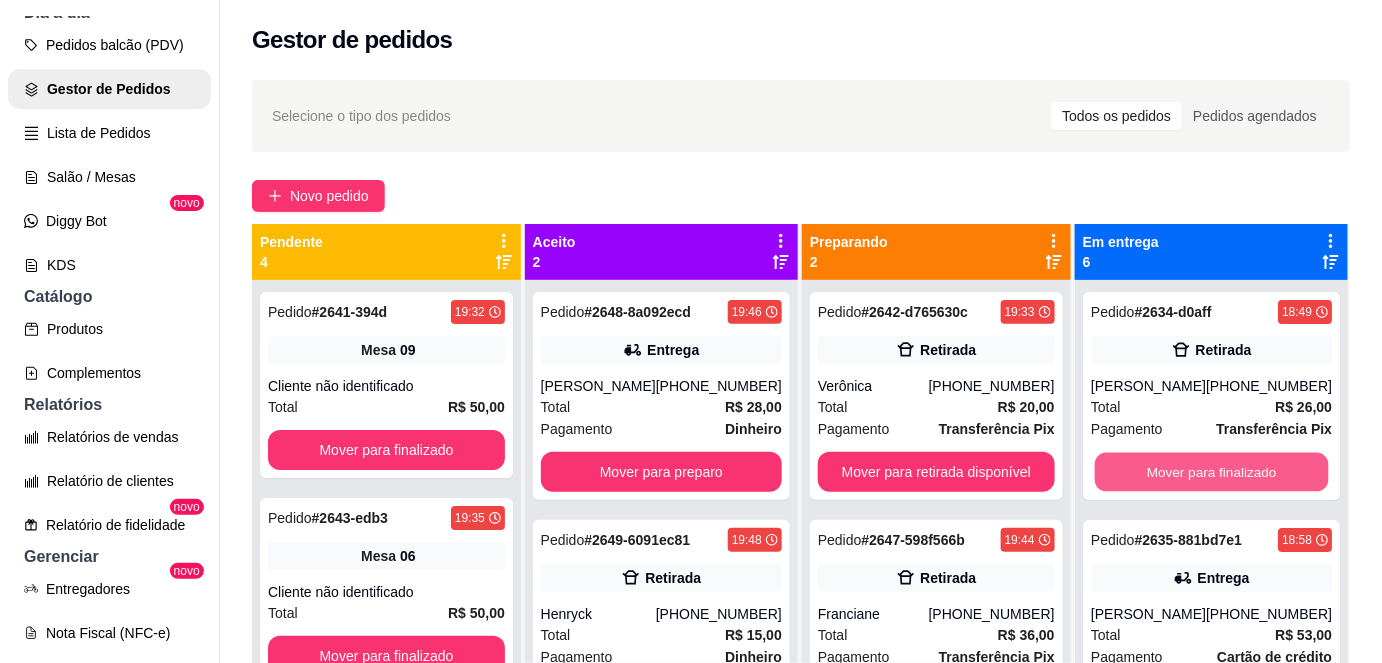 click on "Mover para finalizado" at bounding box center [1211, 472] 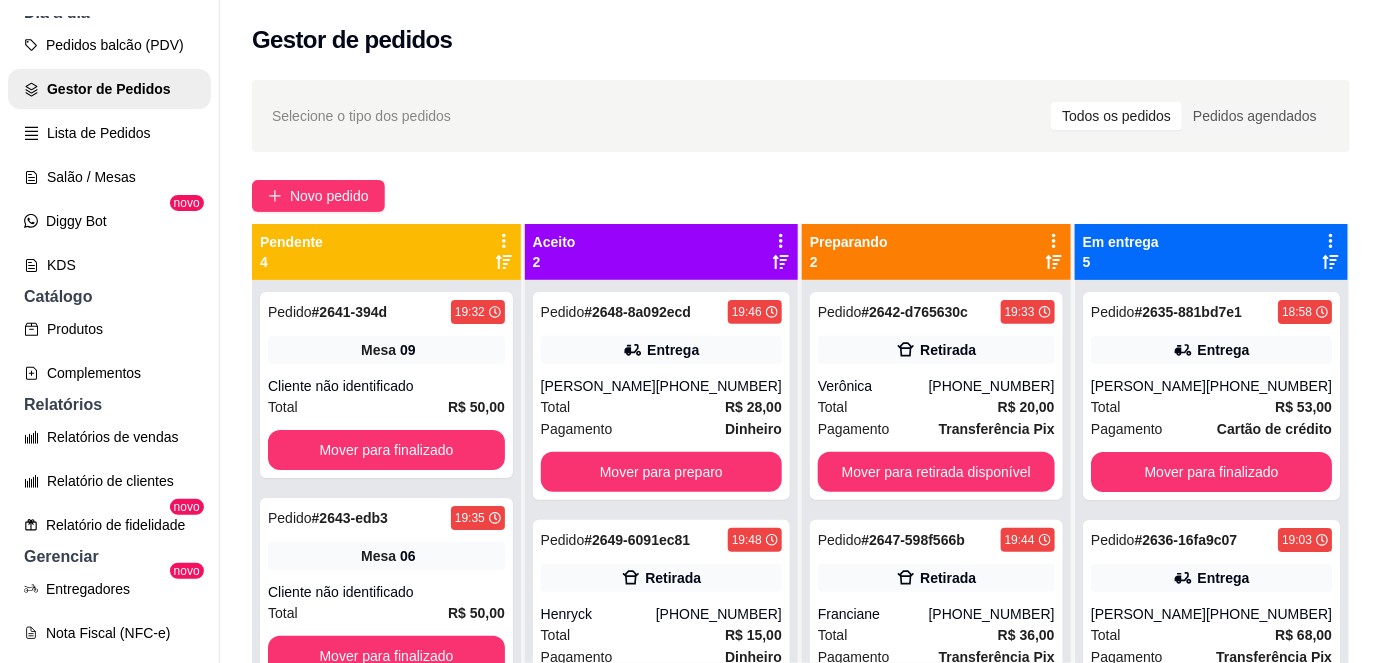 click on "Cartão de crédito" at bounding box center (1274, 429) 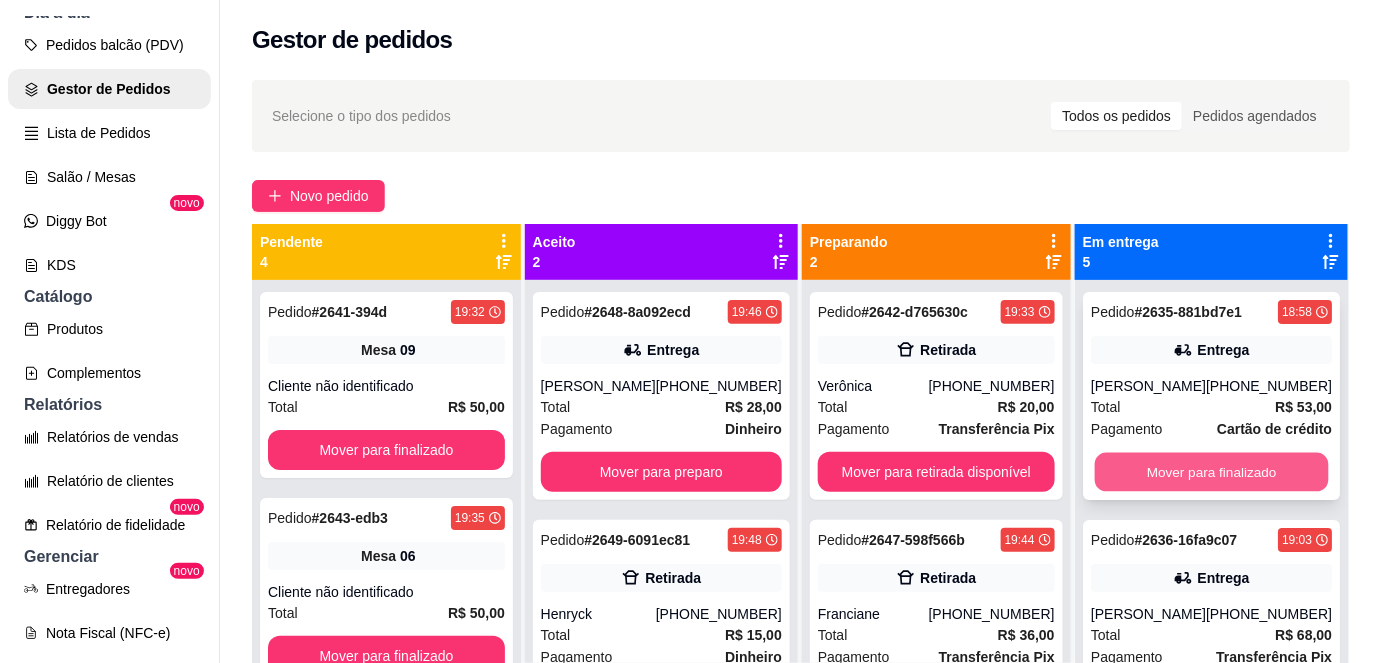 click on "Mover para finalizado" at bounding box center (1211, 472) 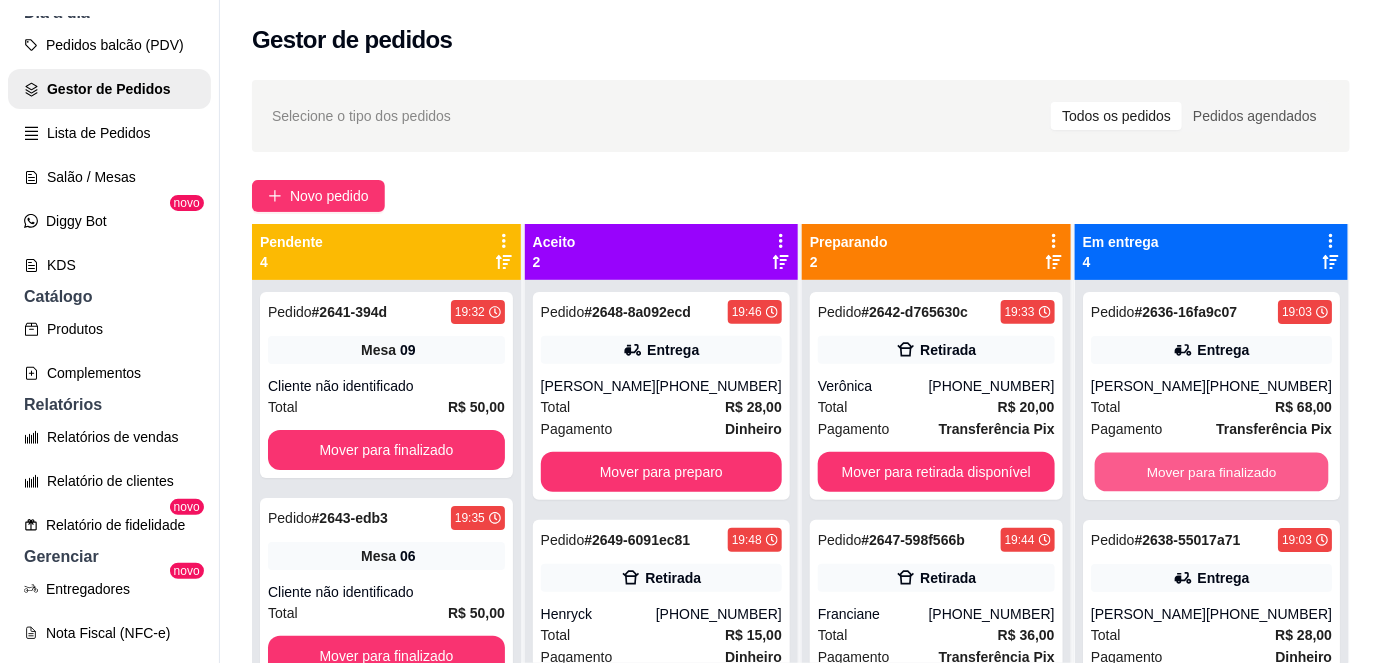 click on "Mover para finalizado" at bounding box center (1211, 472) 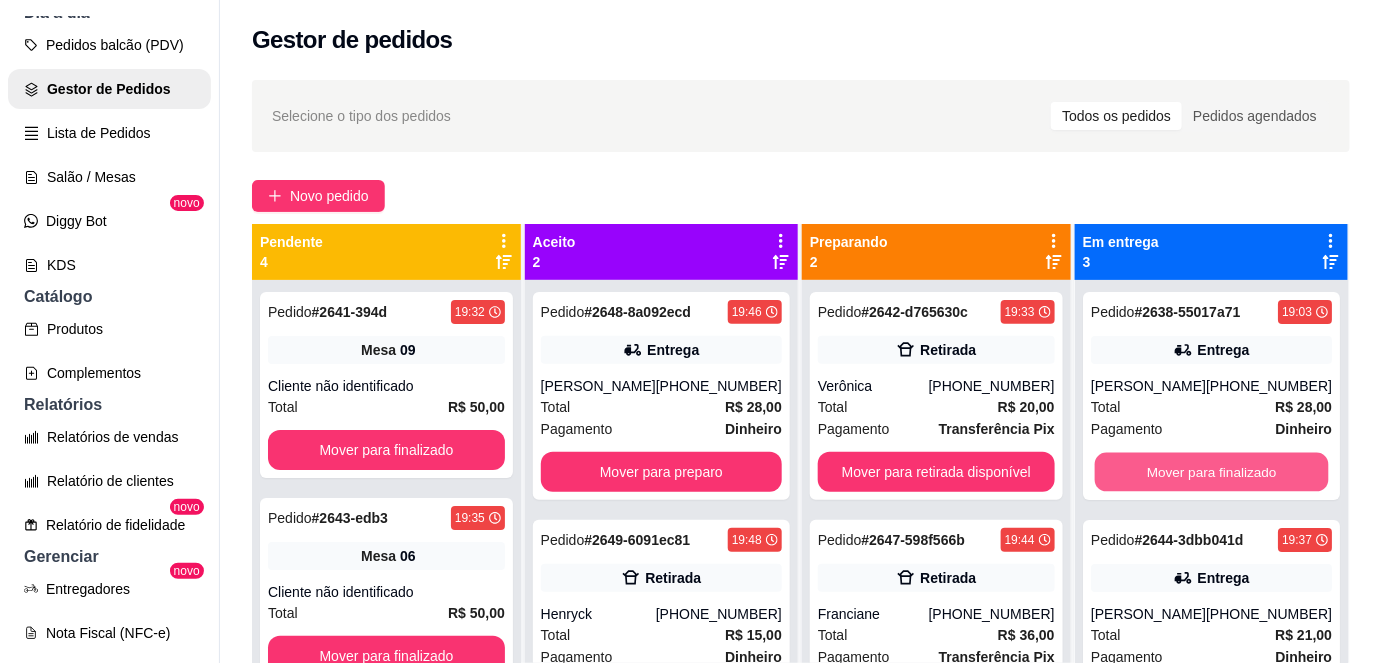 click on "Mover para finalizado" at bounding box center [1211, 472] 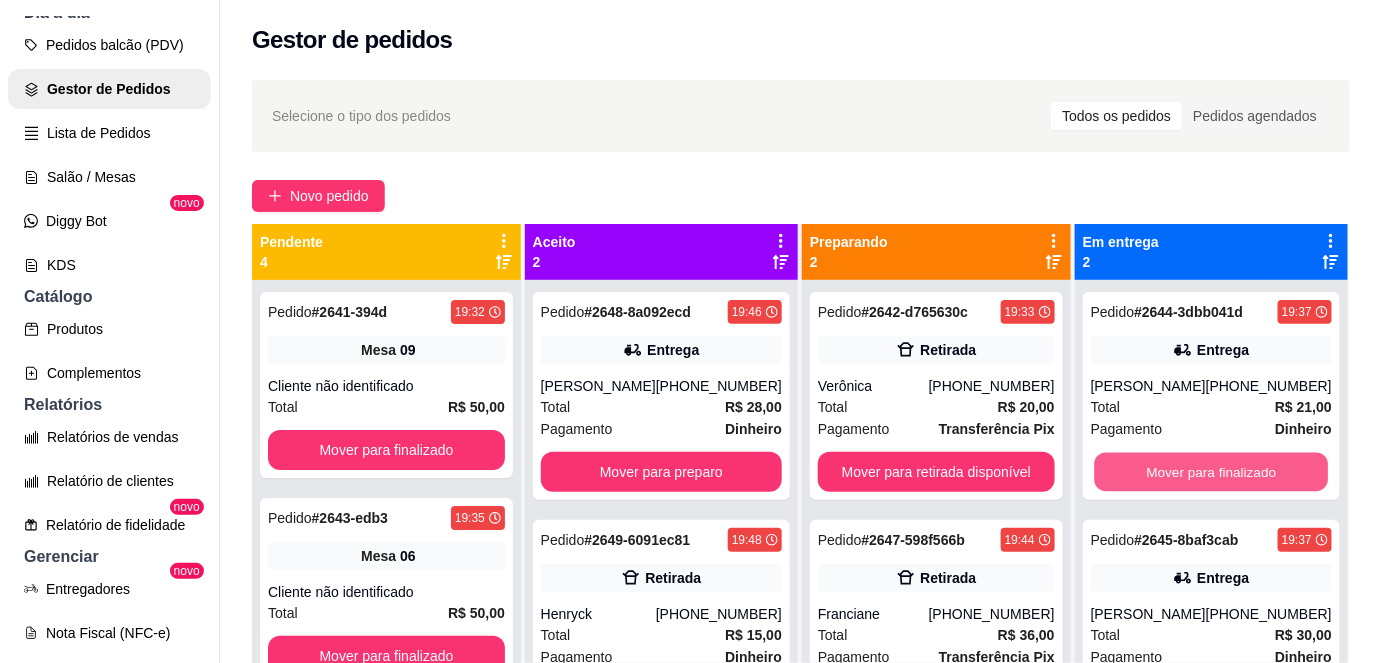 click on "Mover para finalizado" at bounding box center (1211, 472) 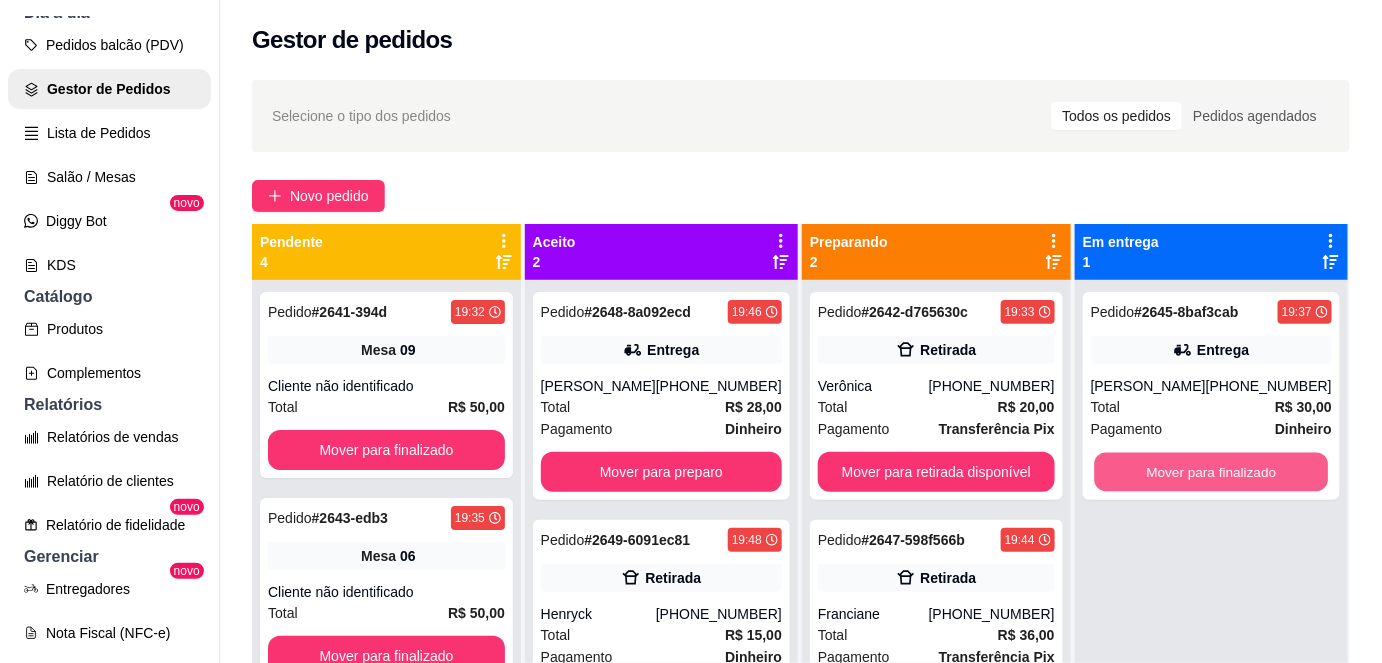 click on "Mover para finalizado" at bounding box center [1211, 472] 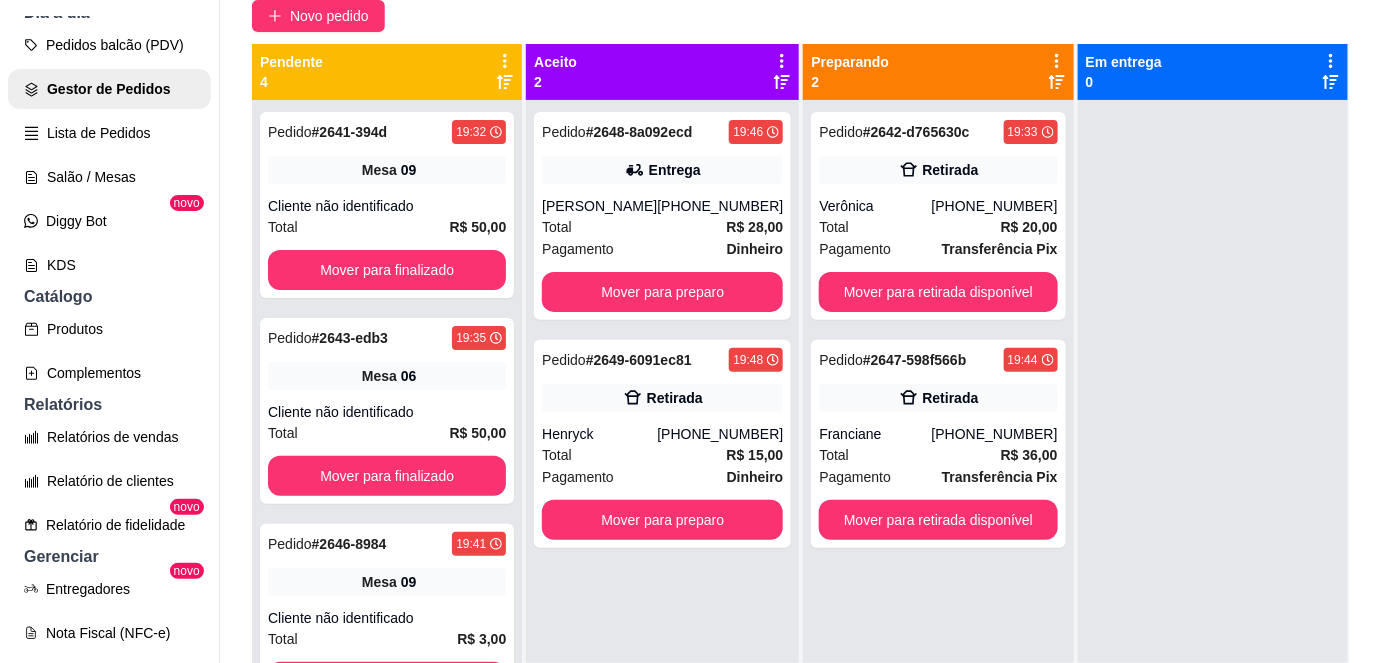 scroll, scrollTop: 190, scrollLeft: 0, axis: vertical 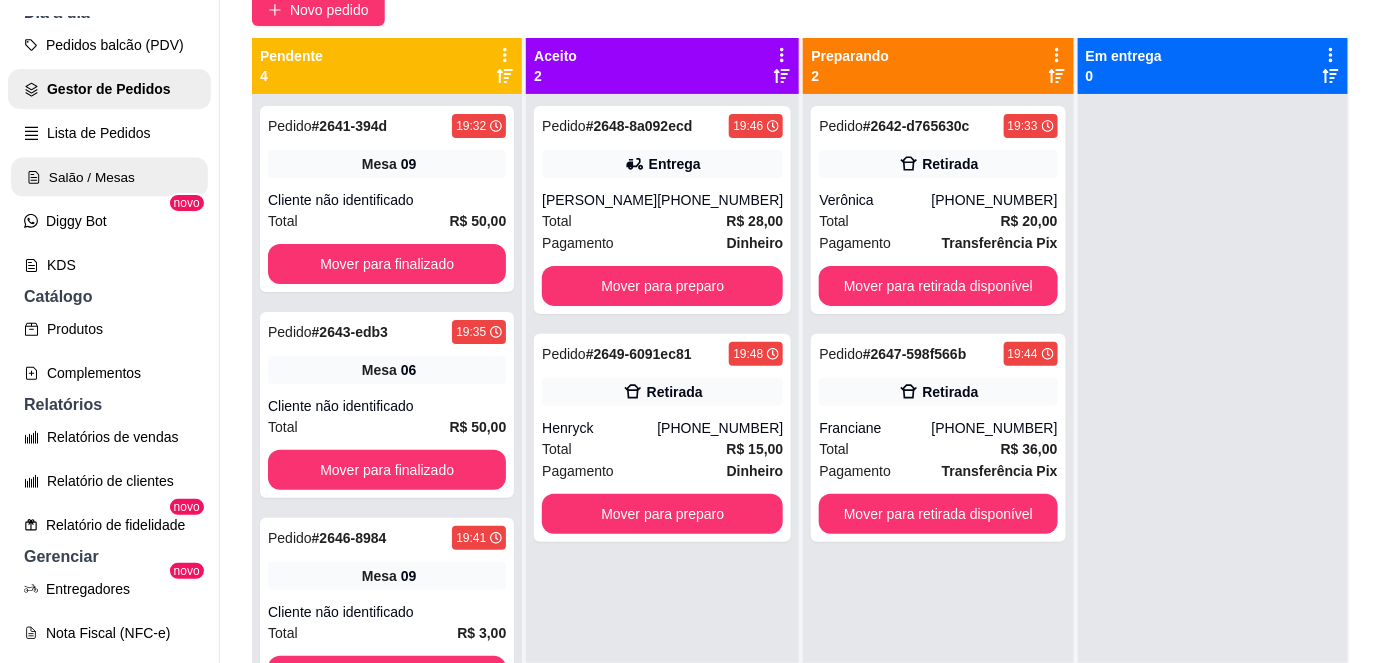 click on "Salão / Mesas" at bounding box center [109, 177] 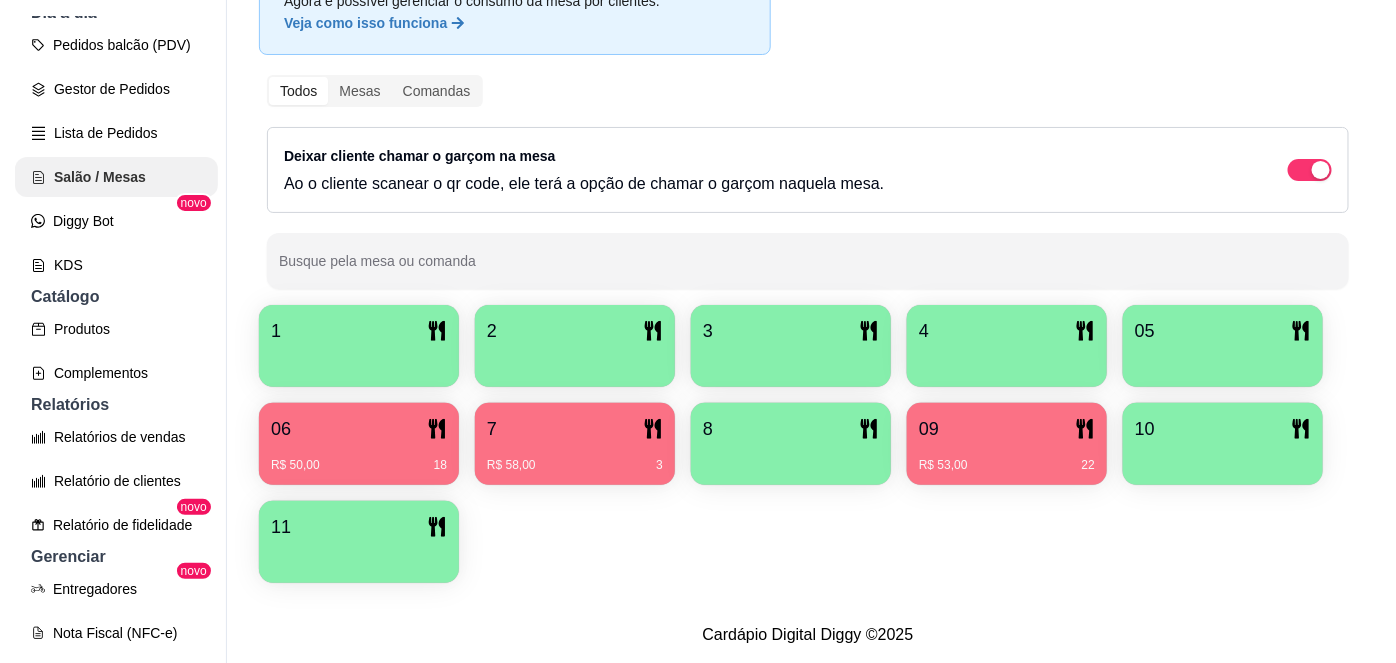 scroll, scrollTop: 0, scrollLeft: 0, axis: both 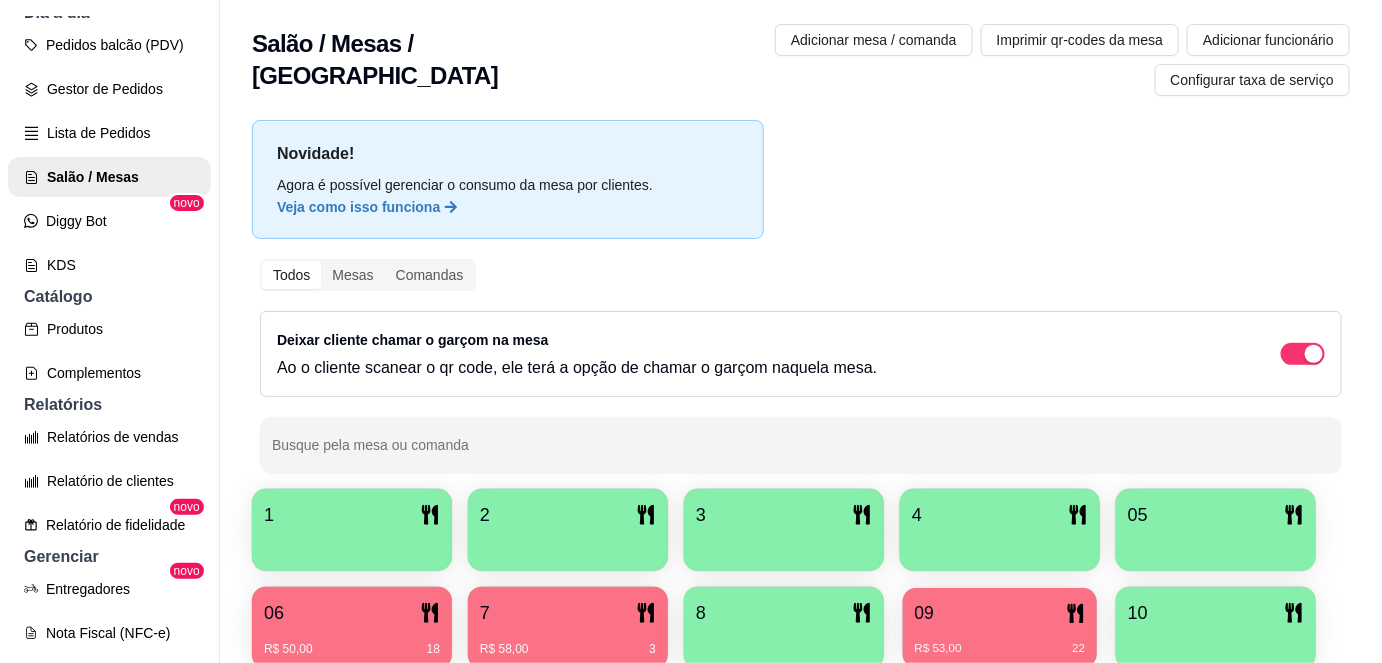 click on "09" at bounding box center [924, 613] 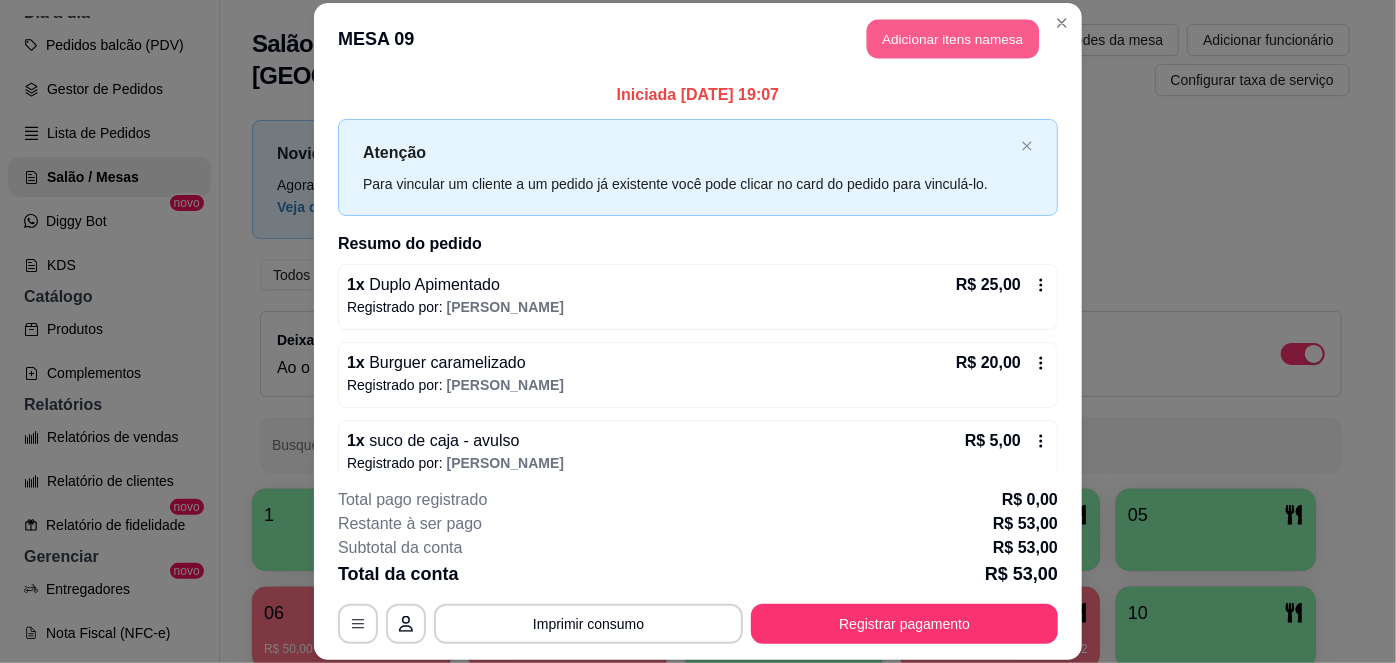 click on "Adicionar itens na  mesa" at bounding box center (953, 39) 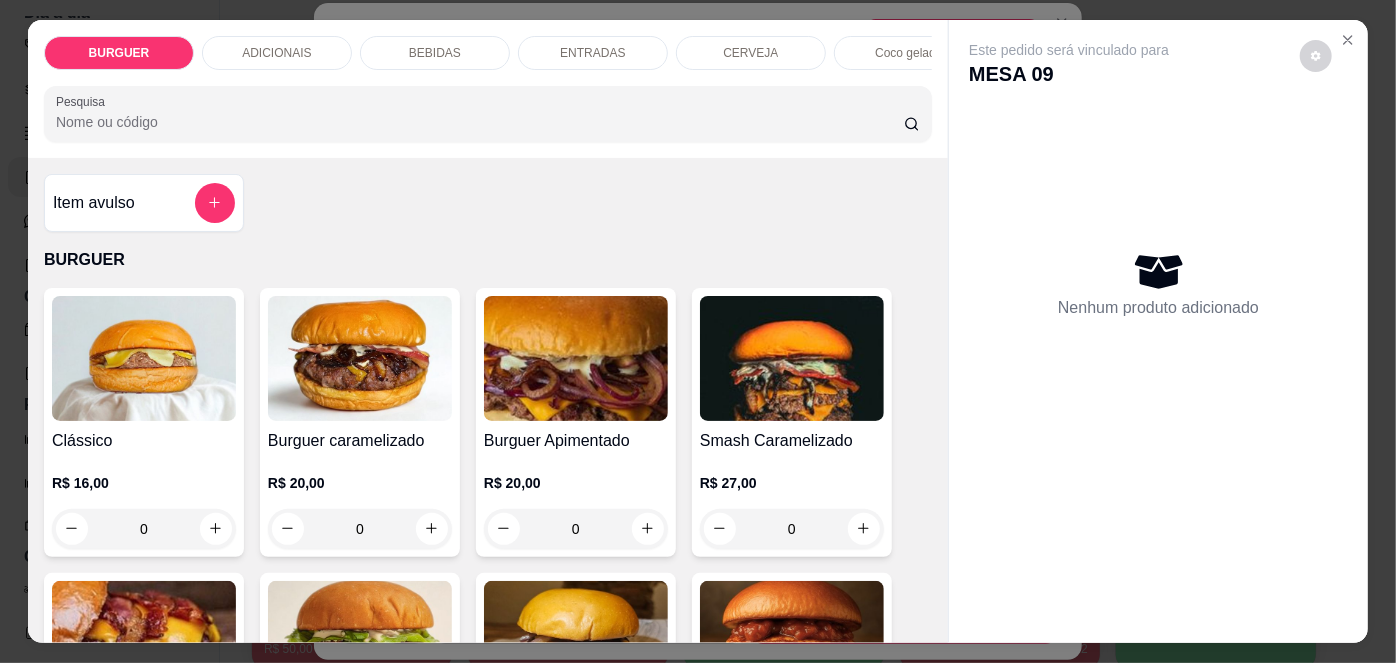 click on "Burguer Apimentado" at bounding box center [576, 441] 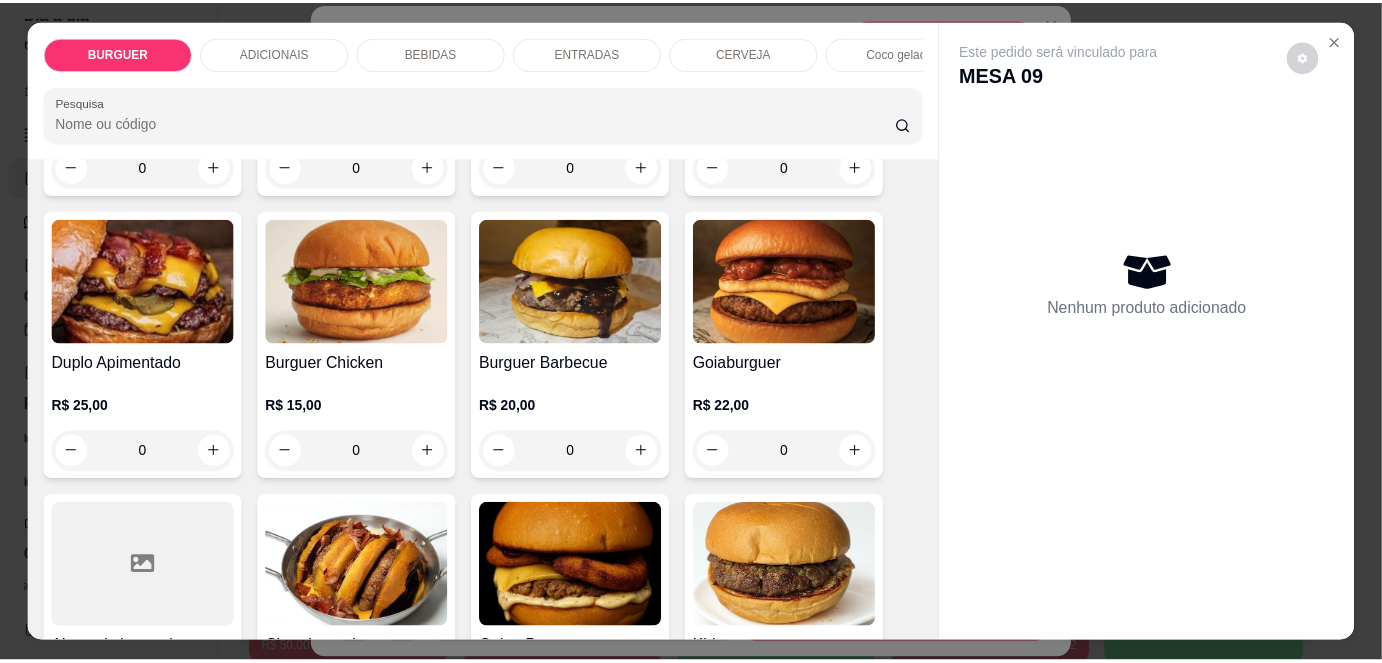 scroll, scrollTop: 363, scrollLeft: 0, axis: vertical 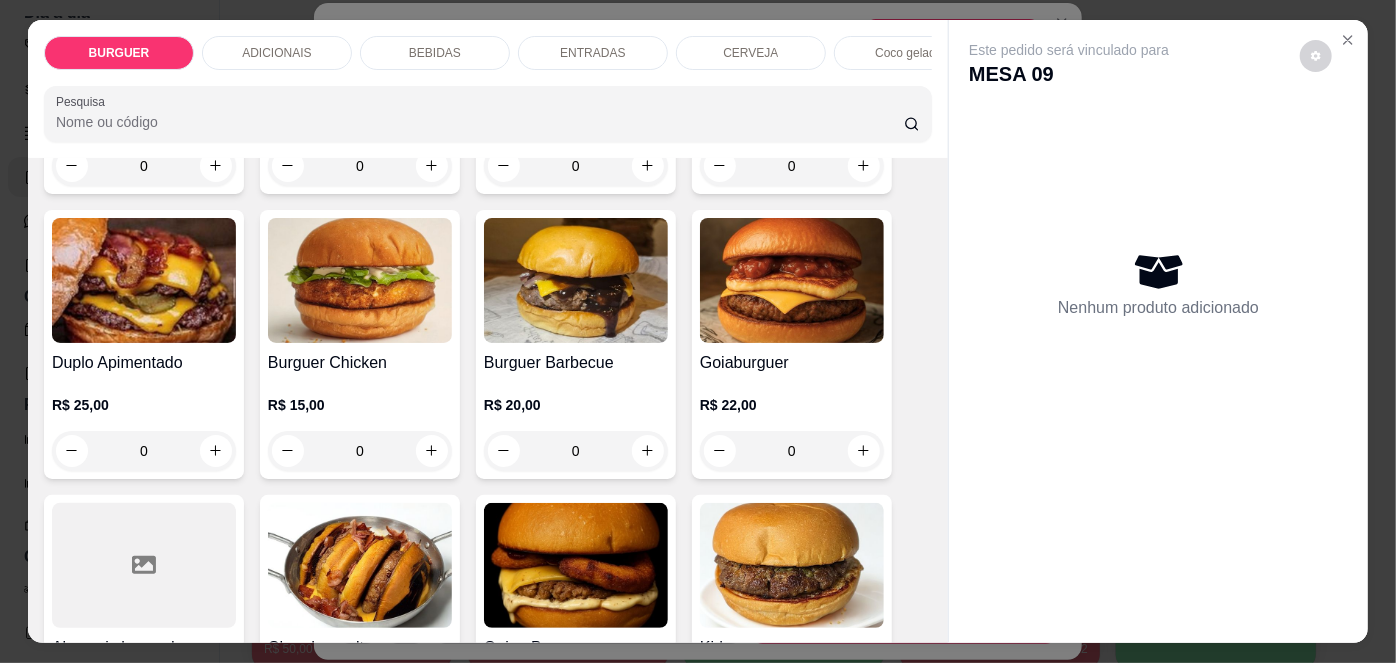 click on "R$ 25,00" at bounding box center [144, 405] 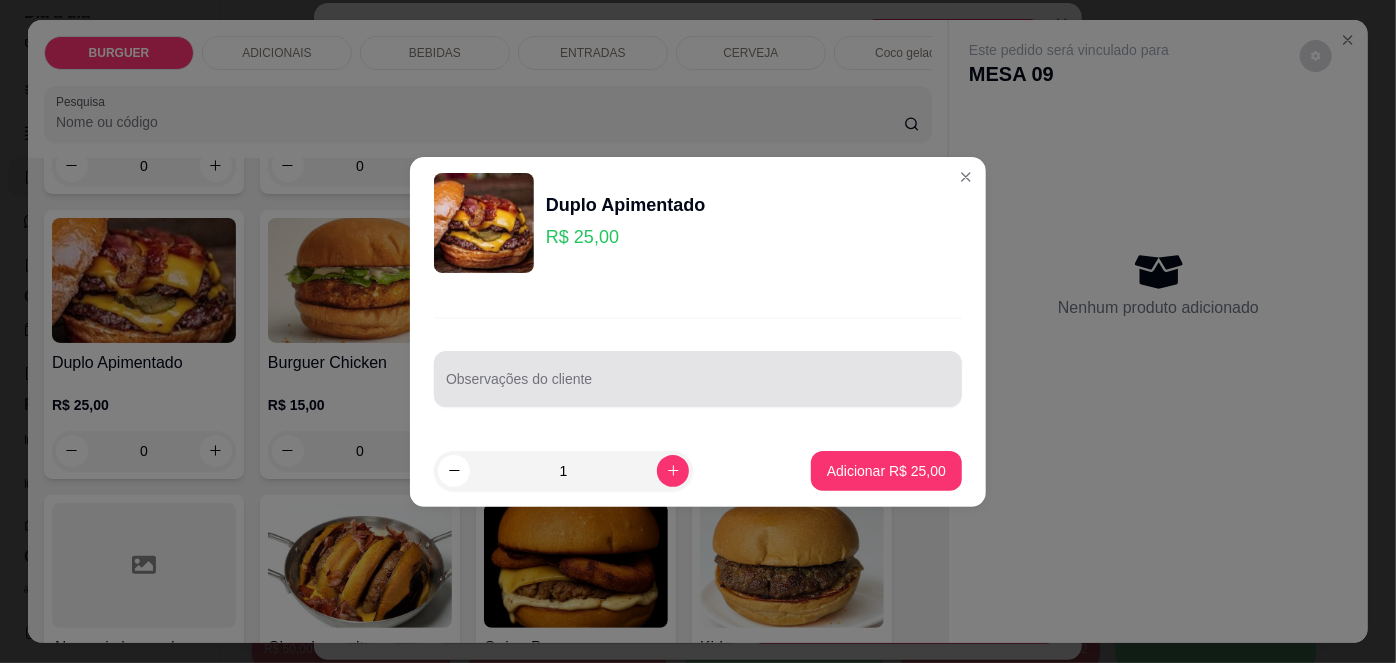 click at bounding box center (698, 379) 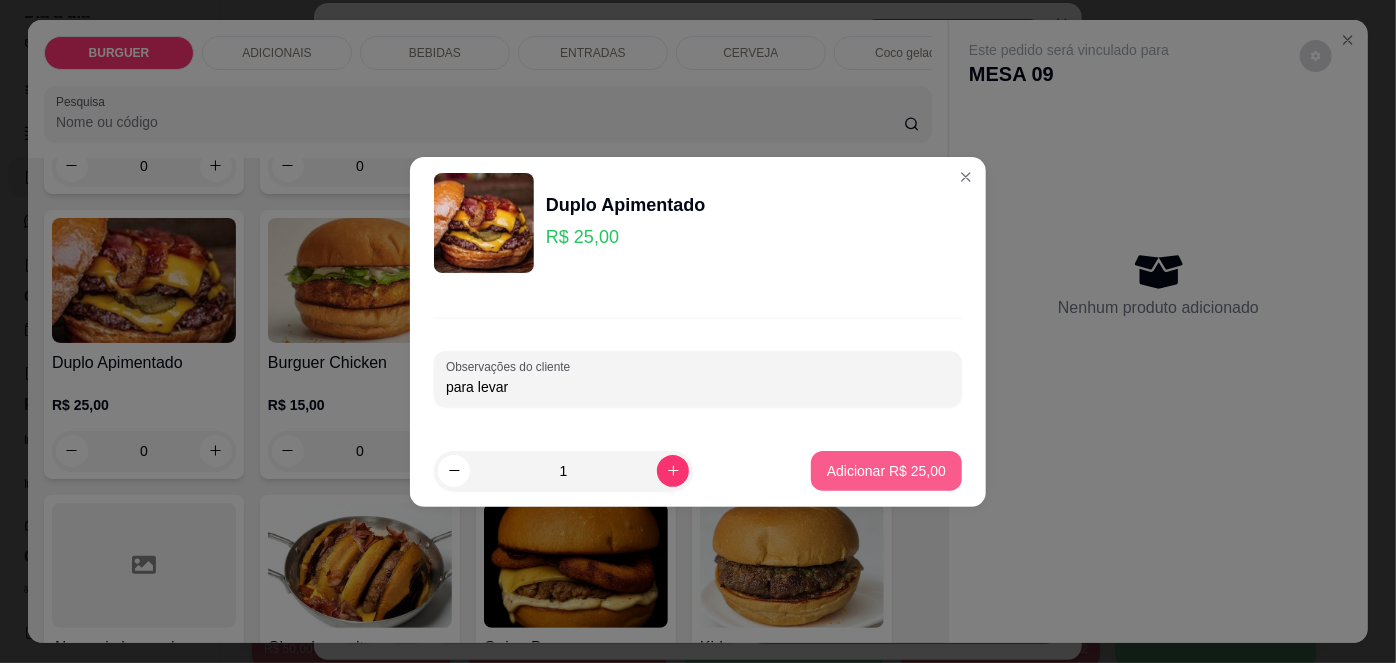 type on "para levar" 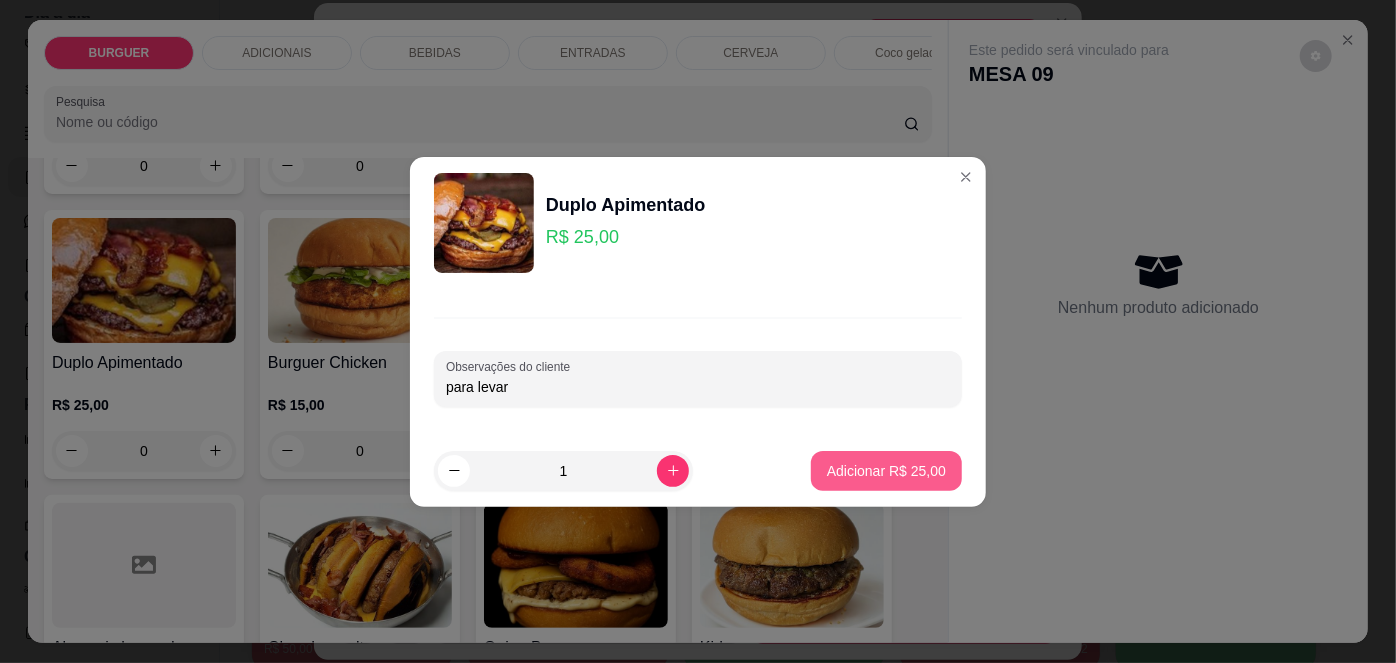 click on "Adicionar   R$ 25,00" at bounding box center (886, 471) 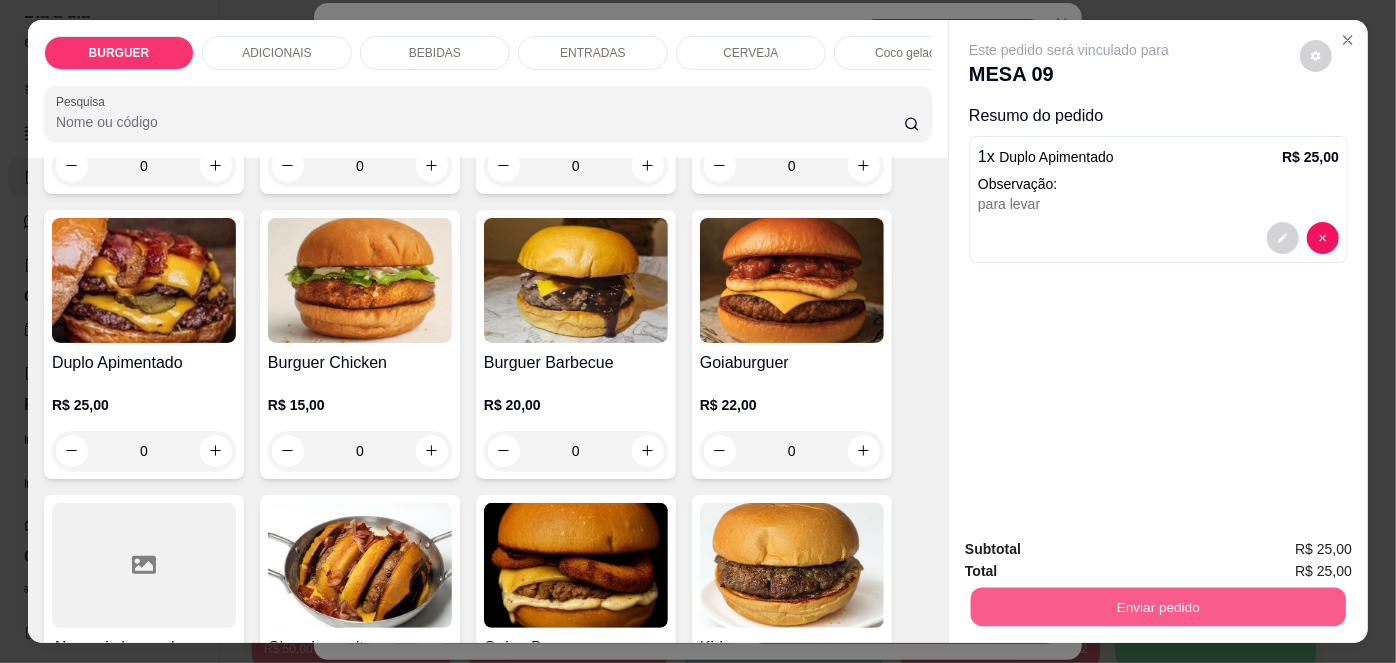 click on "Enviar pedido" at bounding box center [1158, 607] 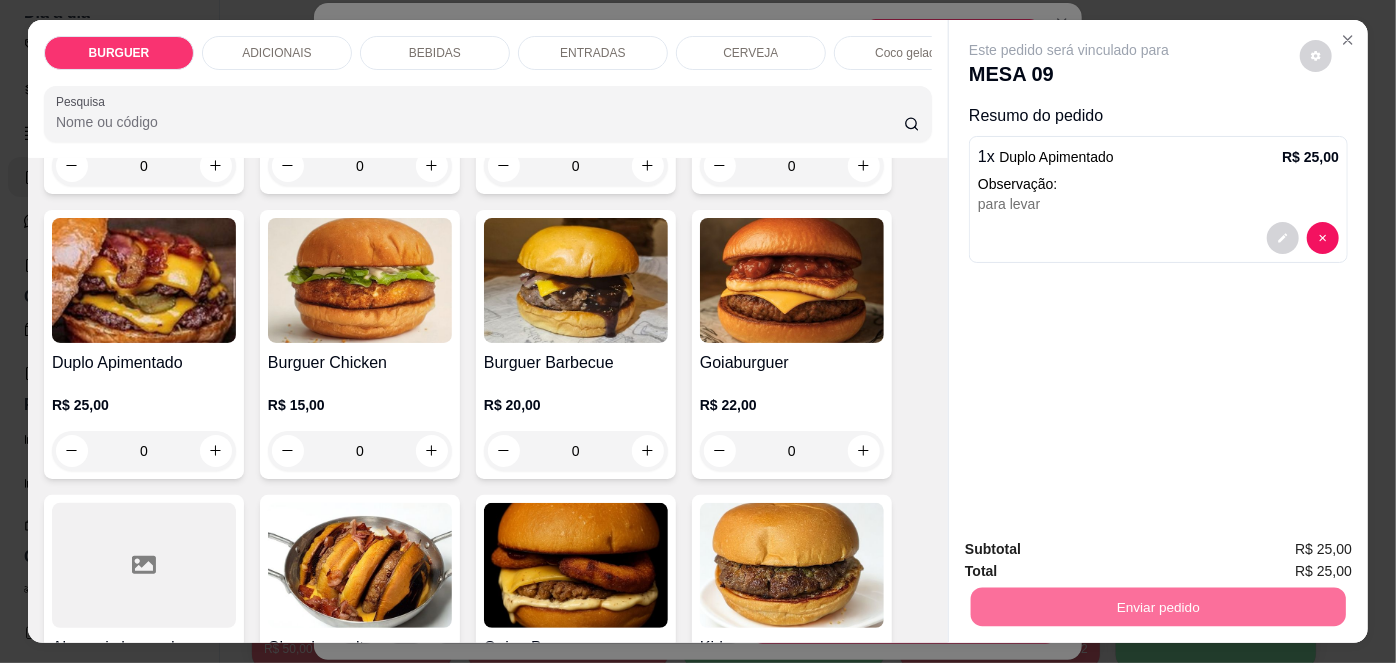click on "Não registrar e enviar pedido" at bounding box center (1093, 551) 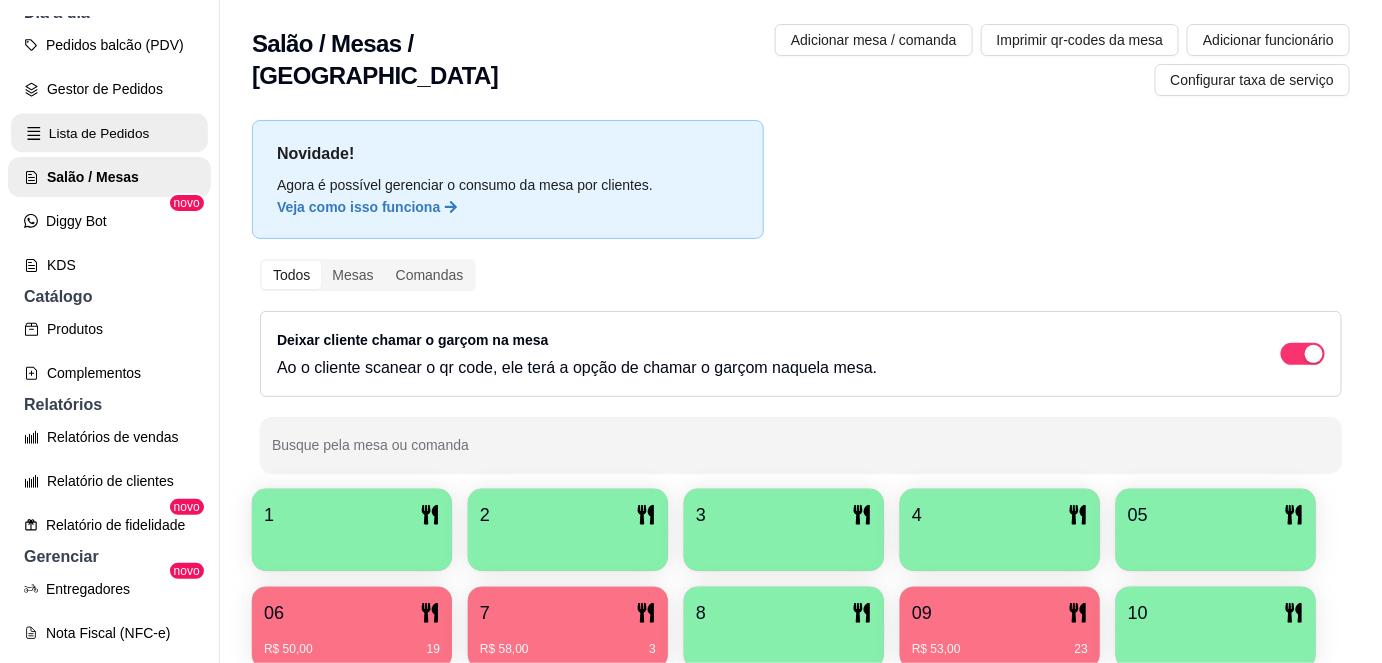click on "Lista de Pedidos" at bounding box center [109, 133] 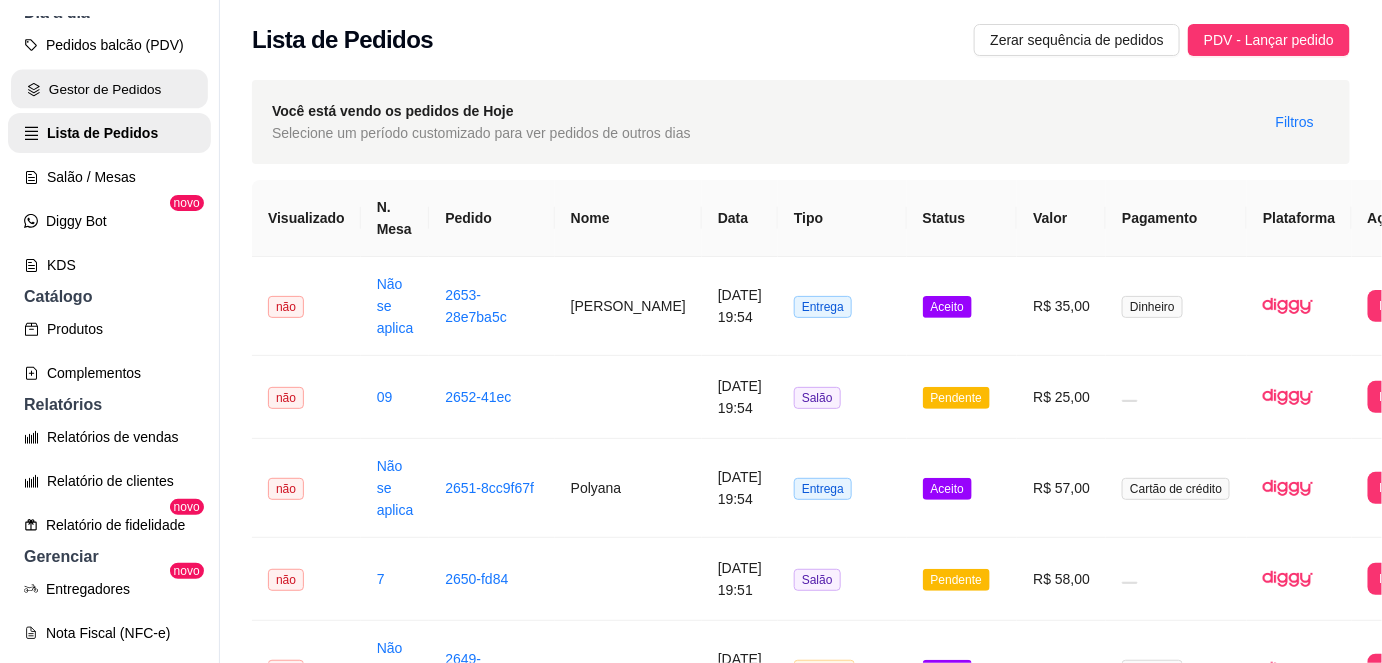click on "Gestor de Pedidos" at bounding box center (109, 89) 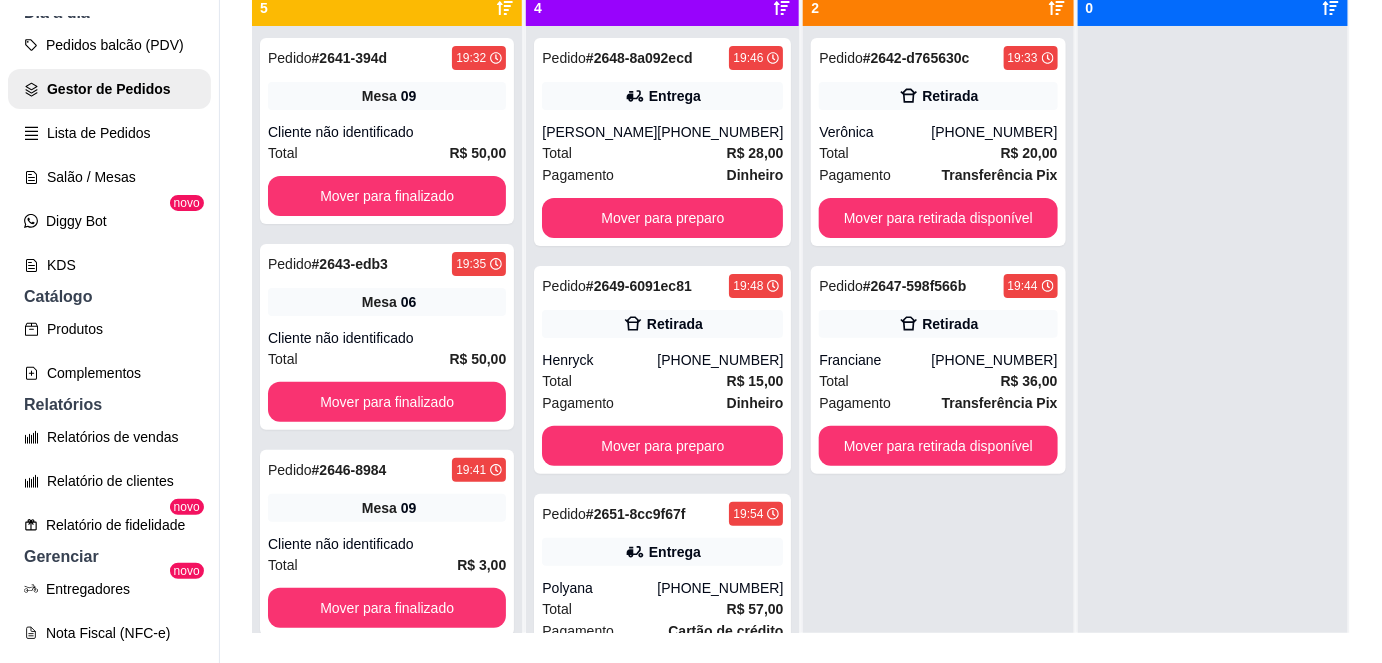 scroll, scrollTop: 261, scrollLeft: 0, axis: vertical 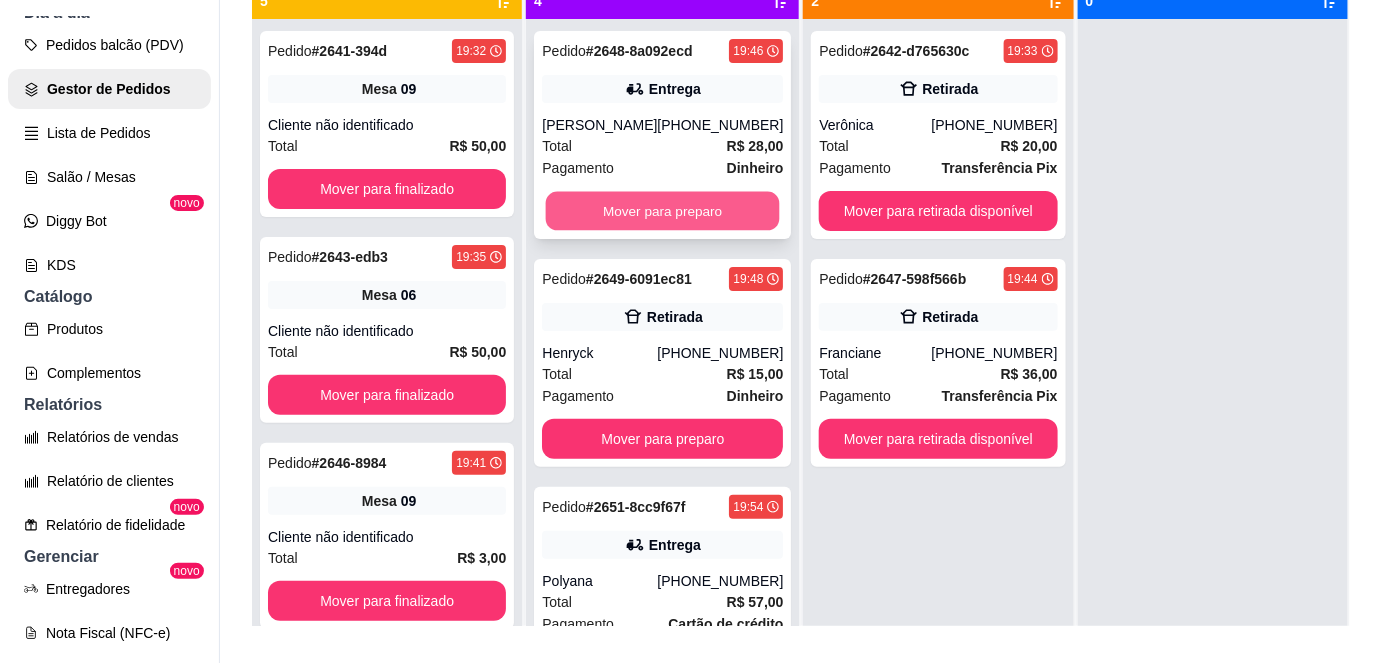 click on "Mover para preparo" at bounding box center (663, 211) 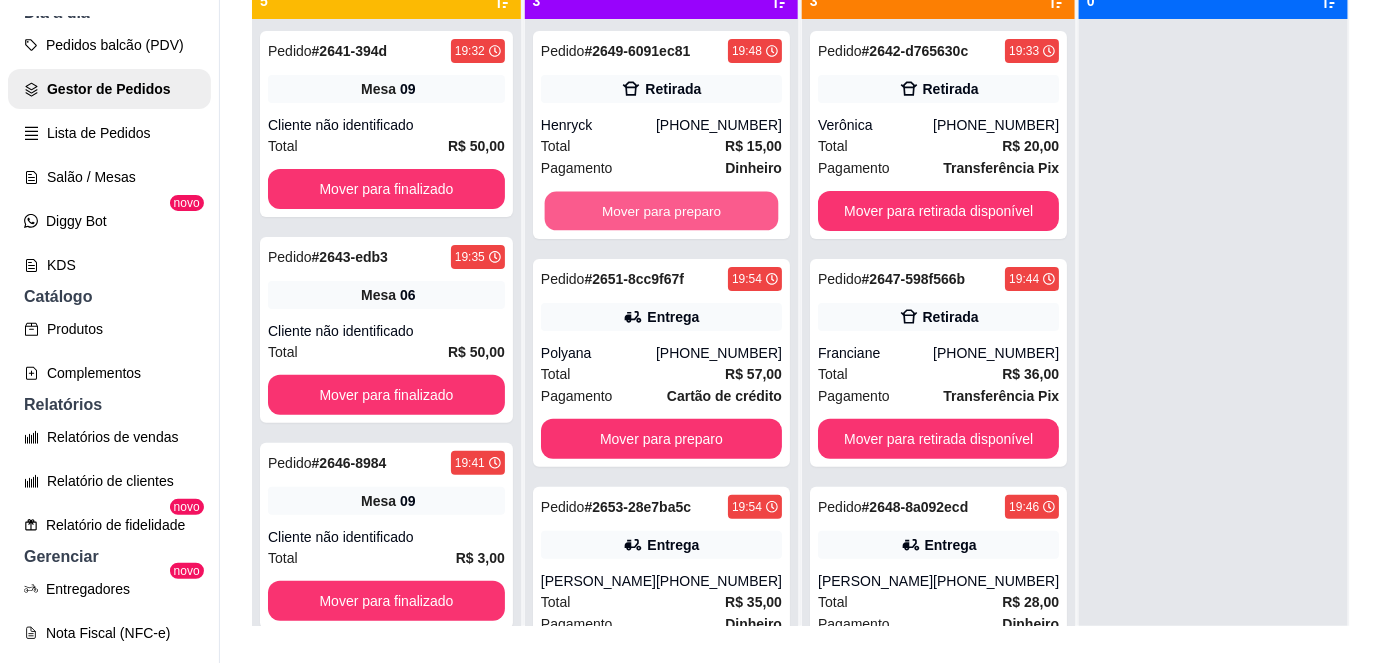 click on "Mover para preparo" at bounding box center (661, 211) 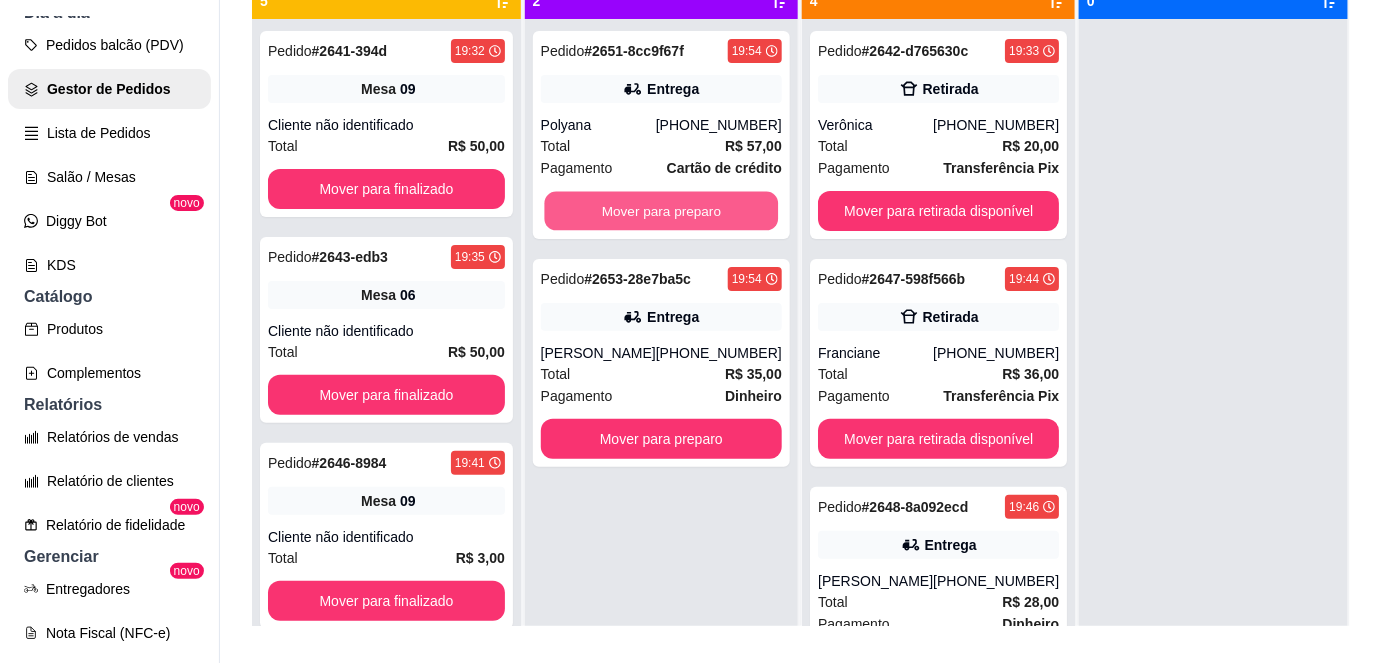 click on "Mover para preparo" at bounding box center (661, 211) 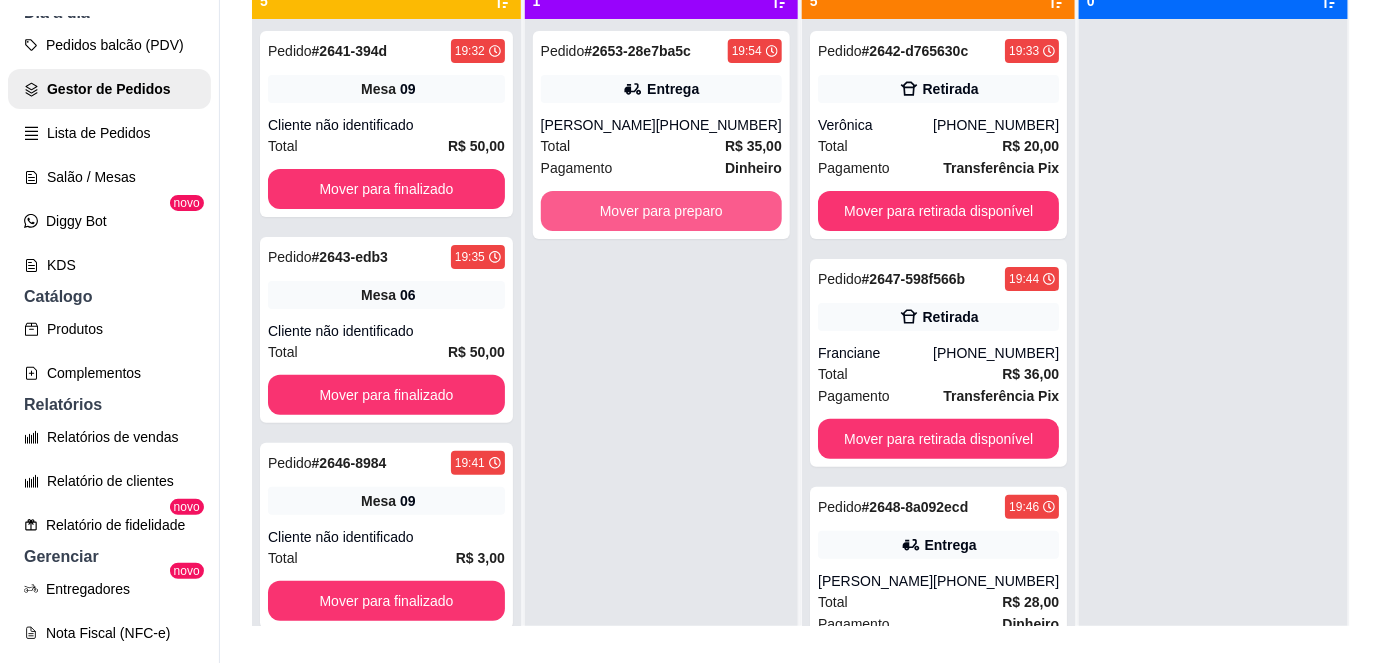 click on "Mover para preparo" at bounding box center [661, 211] 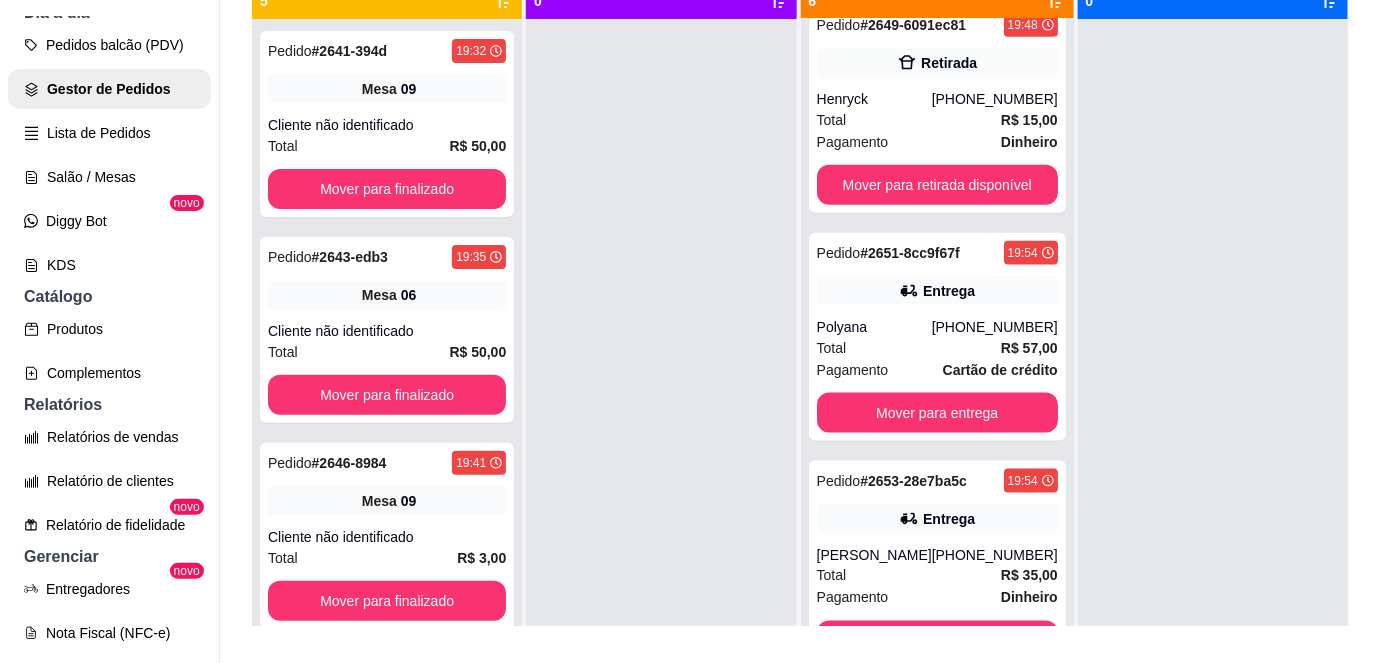 scroll, scrollTop: 725, scrollLeft: 0, axis: vertical 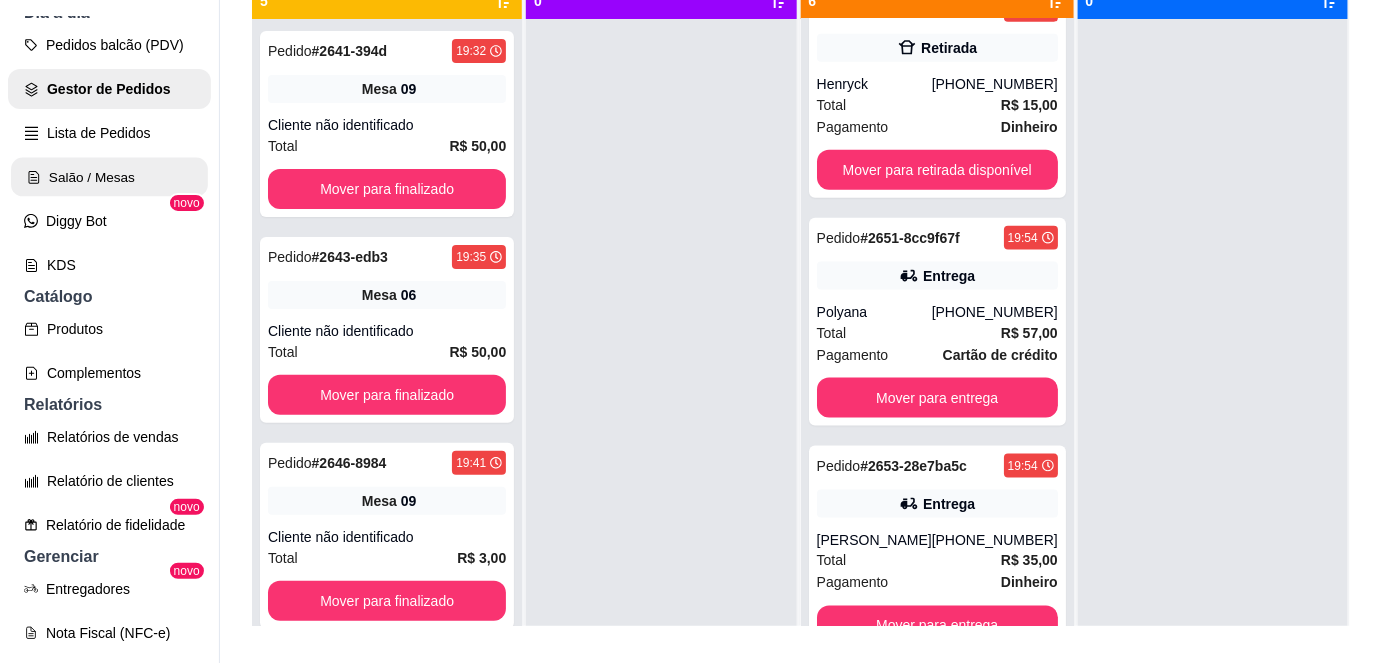 click on "Salão / Mesas" at bounding box center [109, 177] 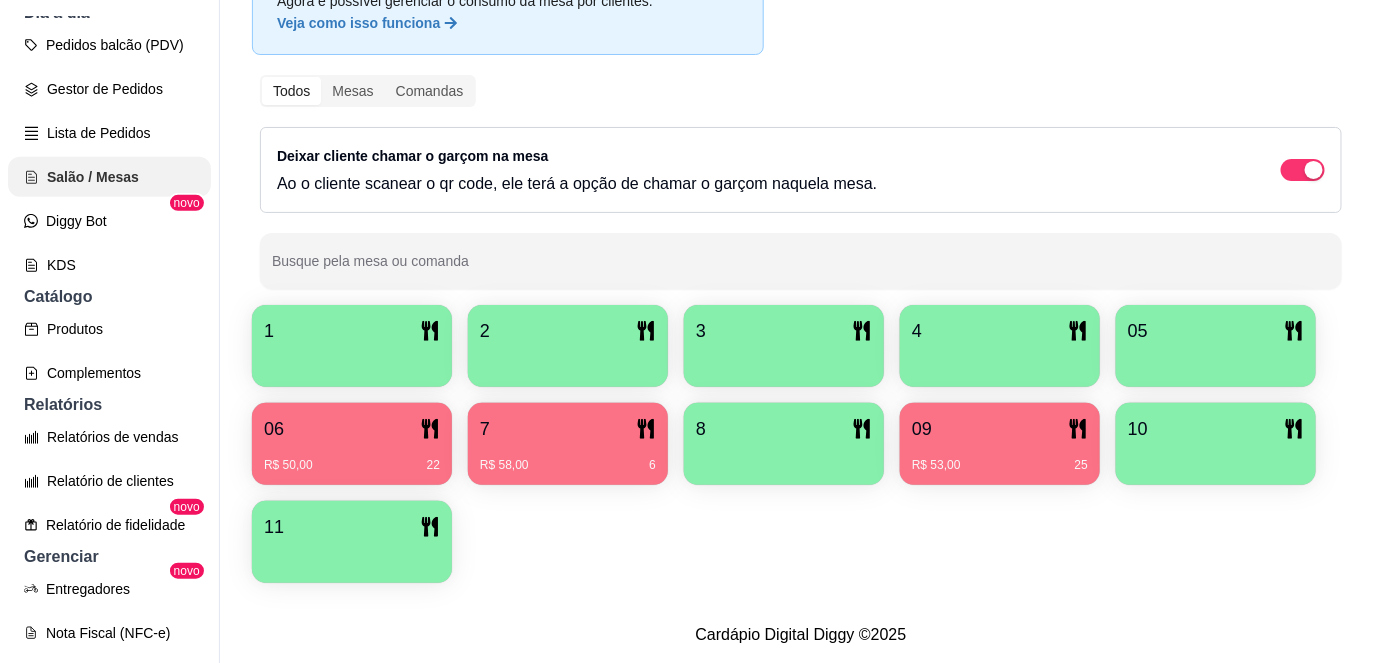 scroll, scrollTop: 0, scrollLeft: 0, axis: both 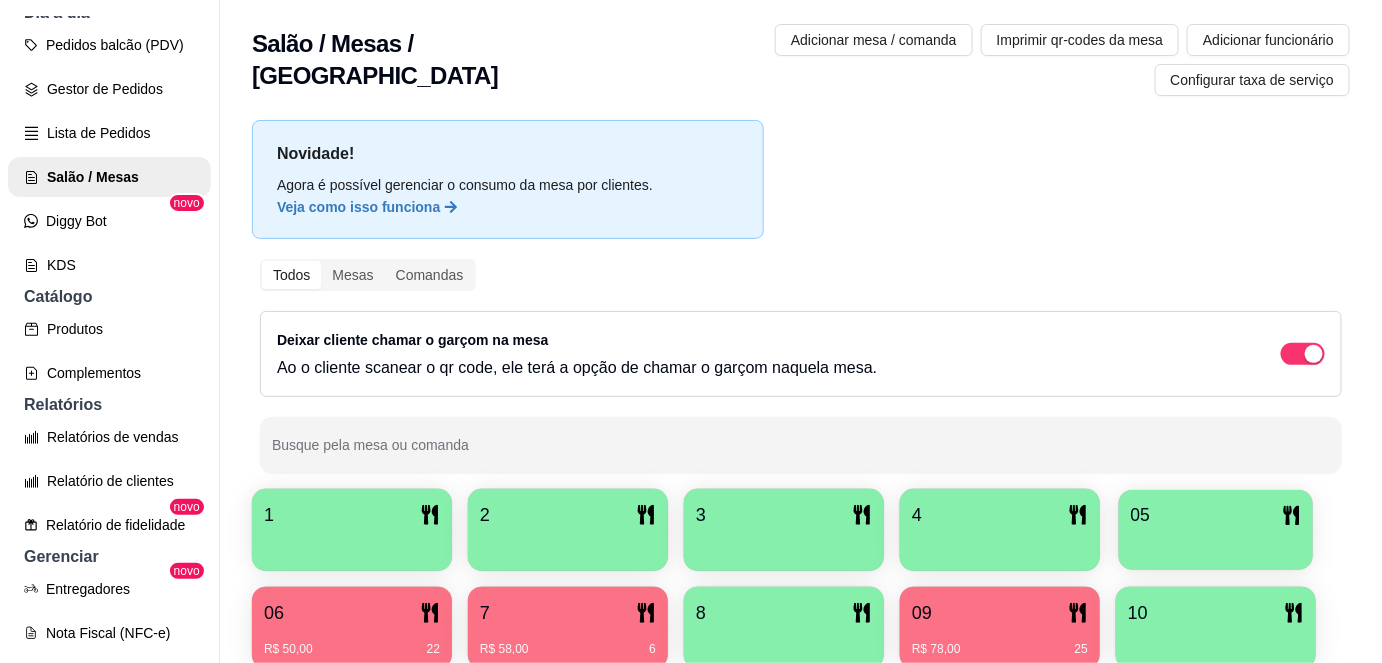 click on "05" at bounding box center [1216, 515] 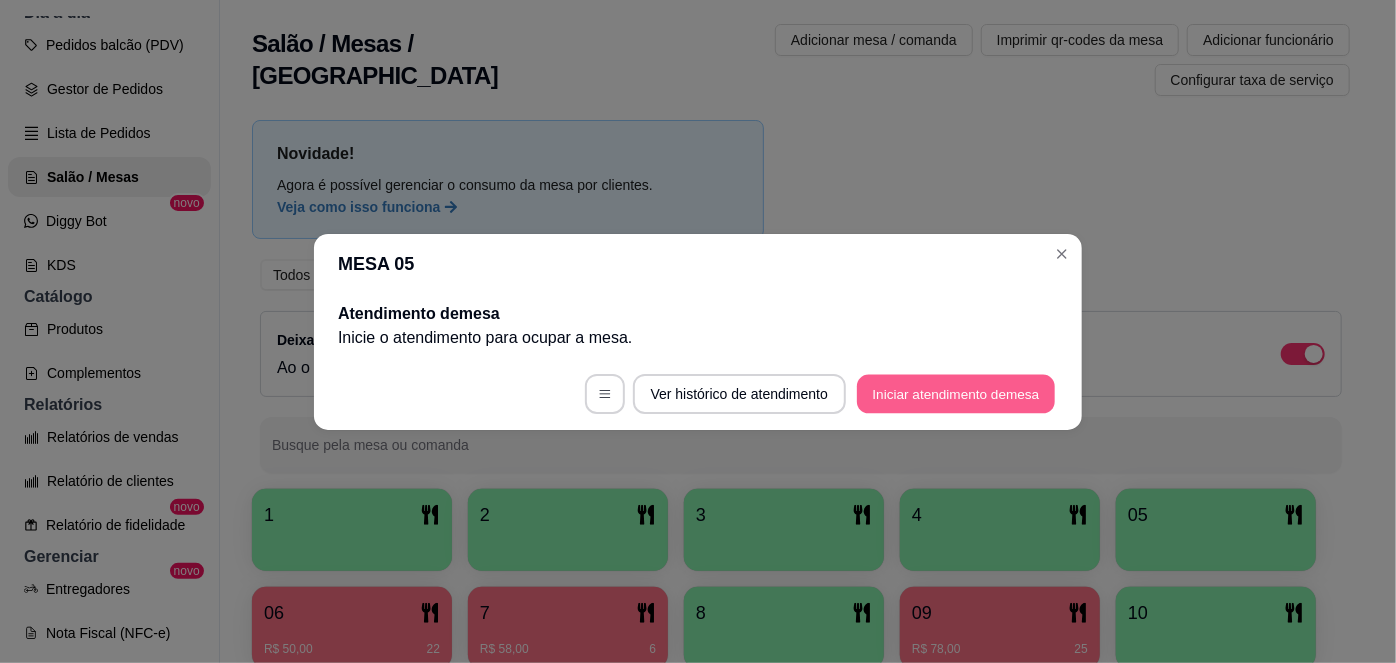 click on "Iniciar atendimento de  mesa" at bounding box center [956, 393] 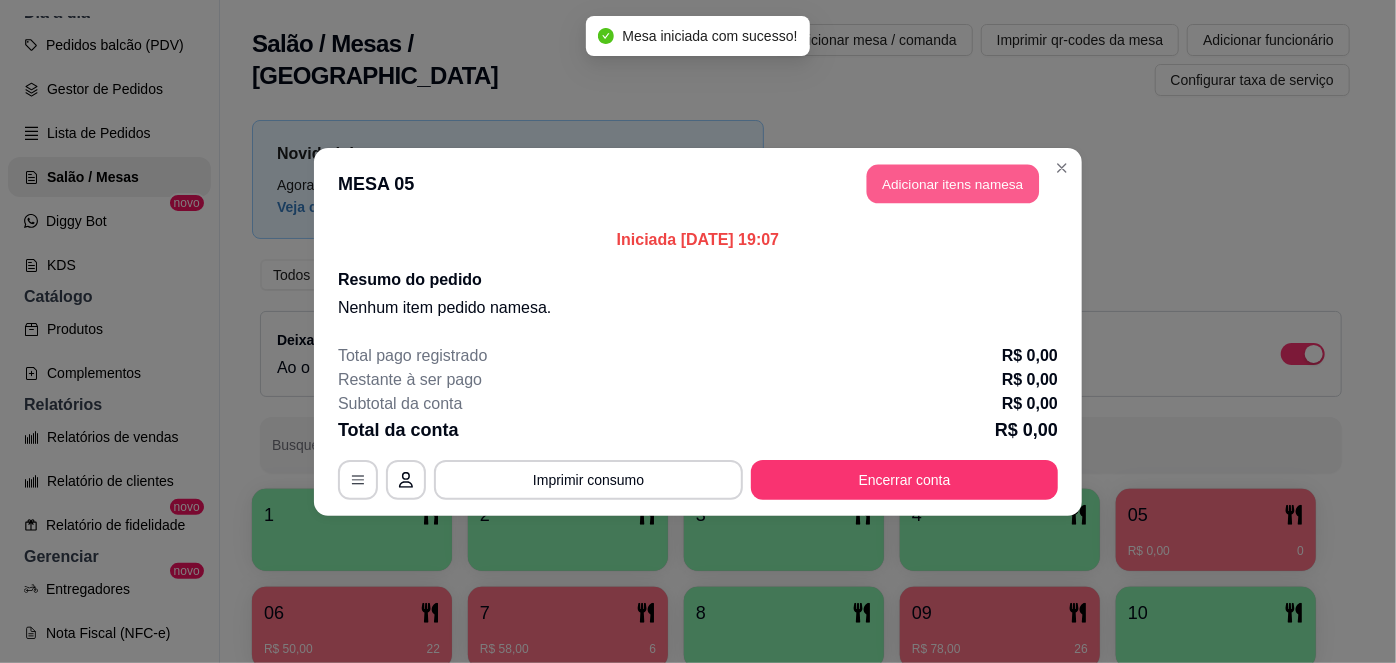 click on "Adicionar itens na  mesa" at bounding box center [953, 183] 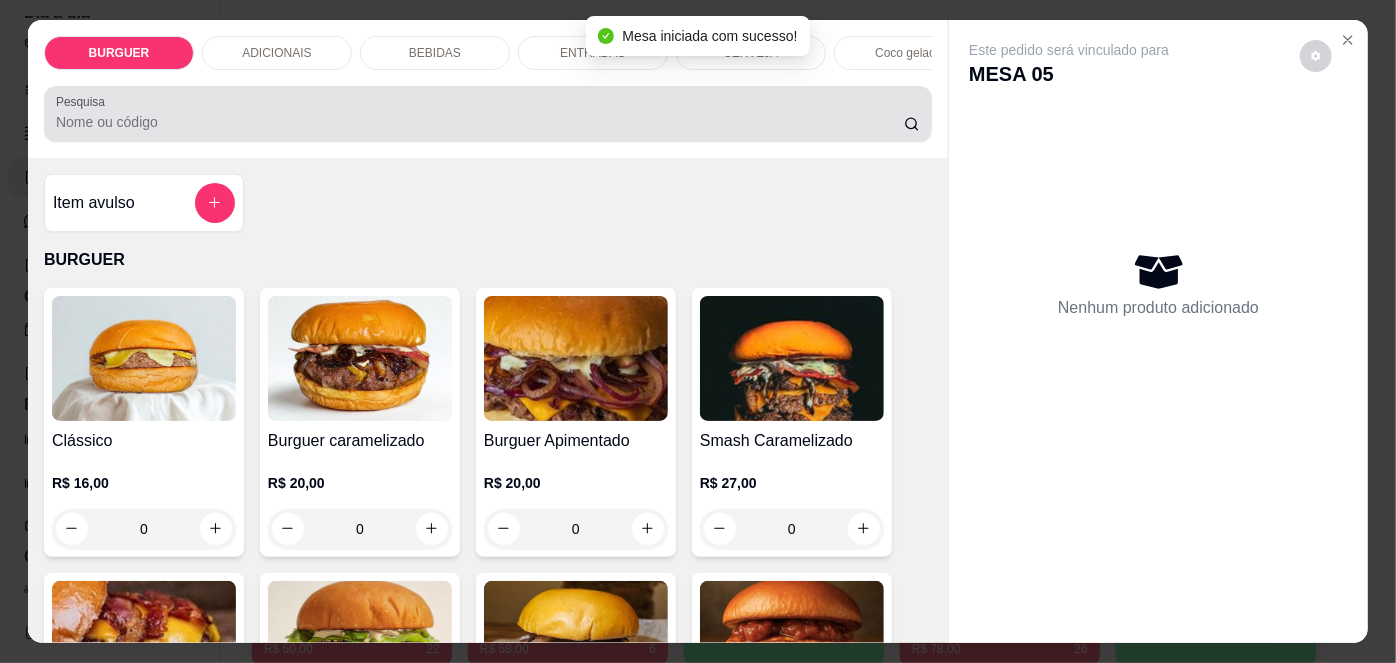 click on "Pesquisa" at bounding box center [480, 122] 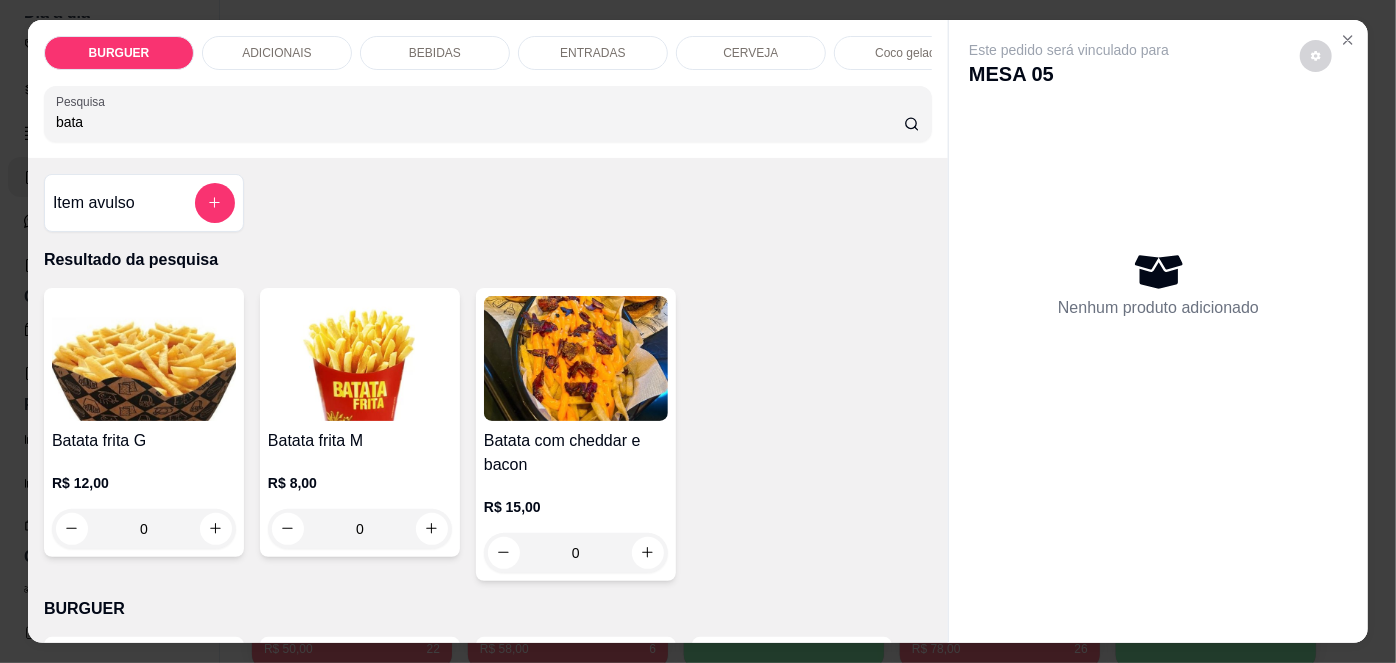 type on "bata" 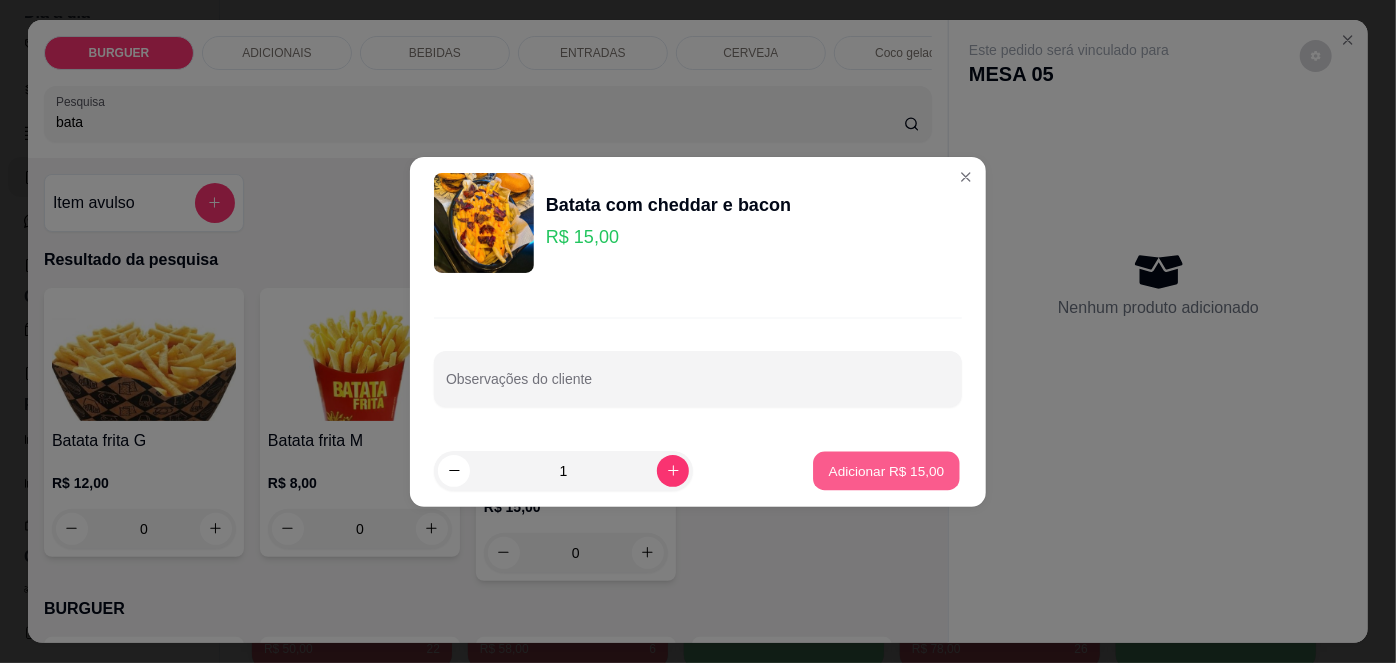 click on "Adicionar   R$ 15,00" at bounding box center (886, 470) 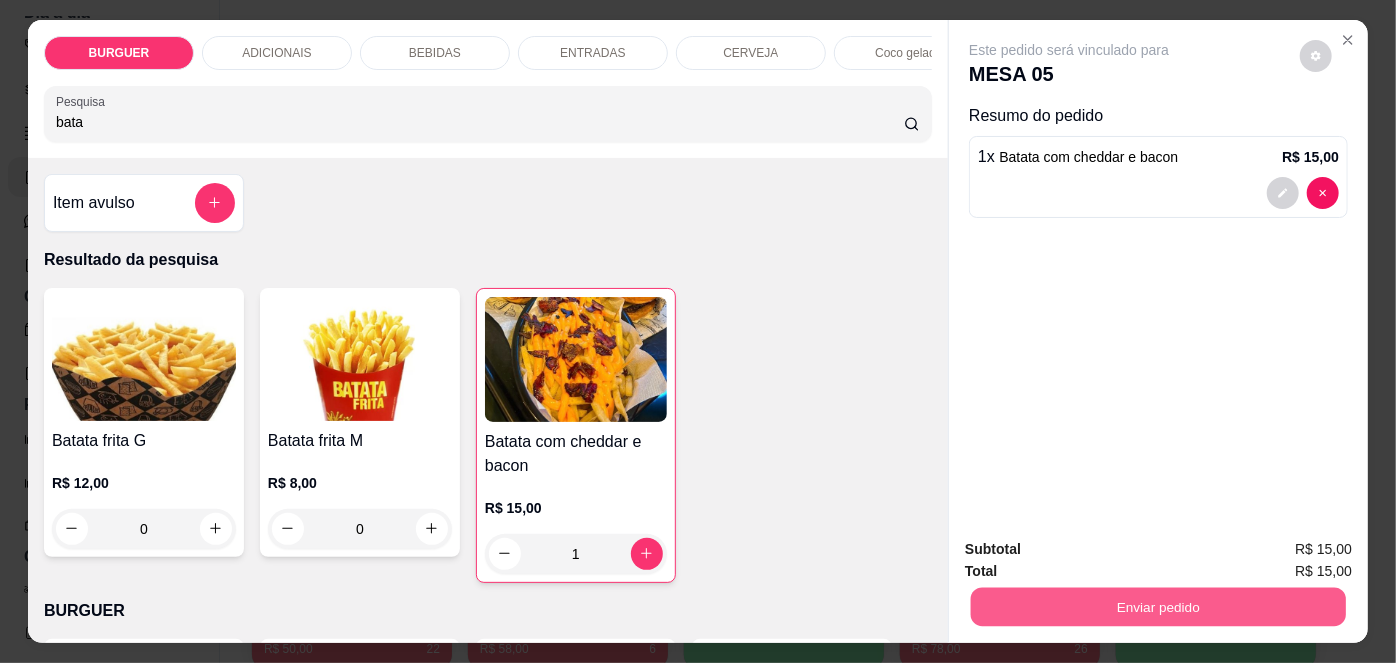 click on "Enviar pedido" at bounding box center (1158, 607) 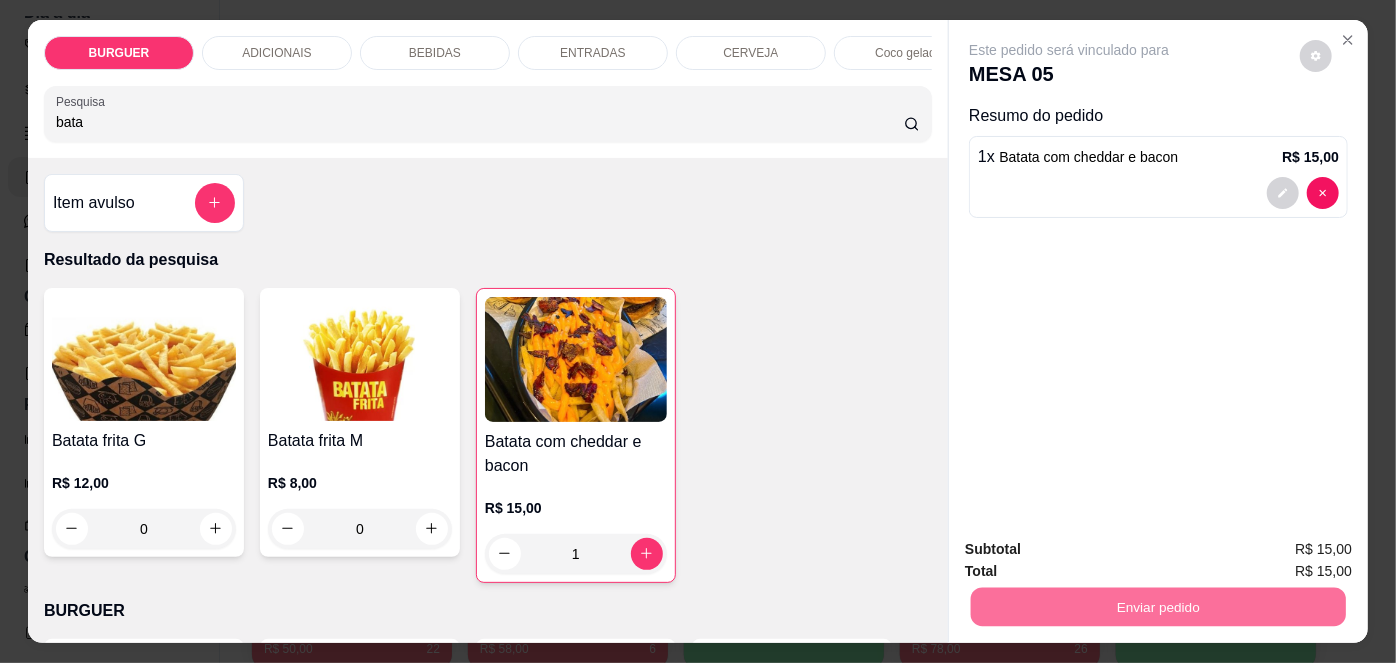 click on "Não registrar e enviar pedido" at bounding box center [1093, 551] 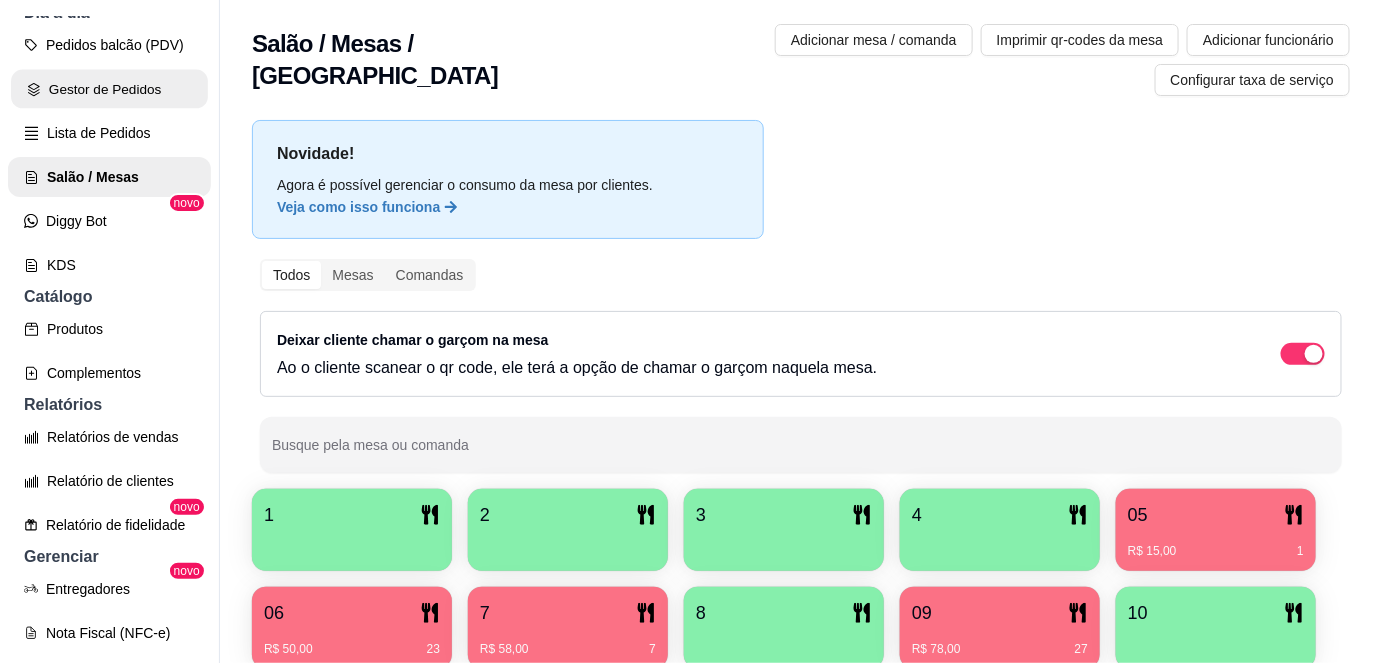 click on "Gestor de Pedidos" at bounding box center [109, 89] 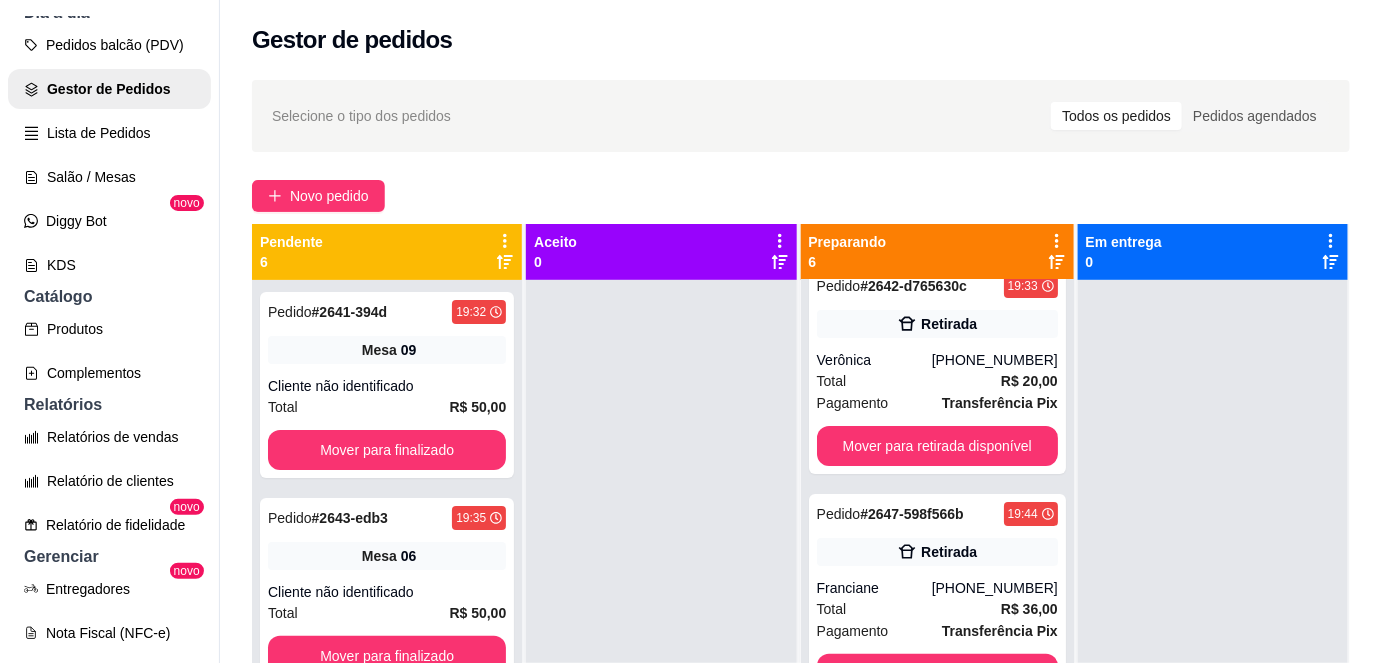 scroll, scrollTop: 32, scrollLeft: 0, axis: vertical 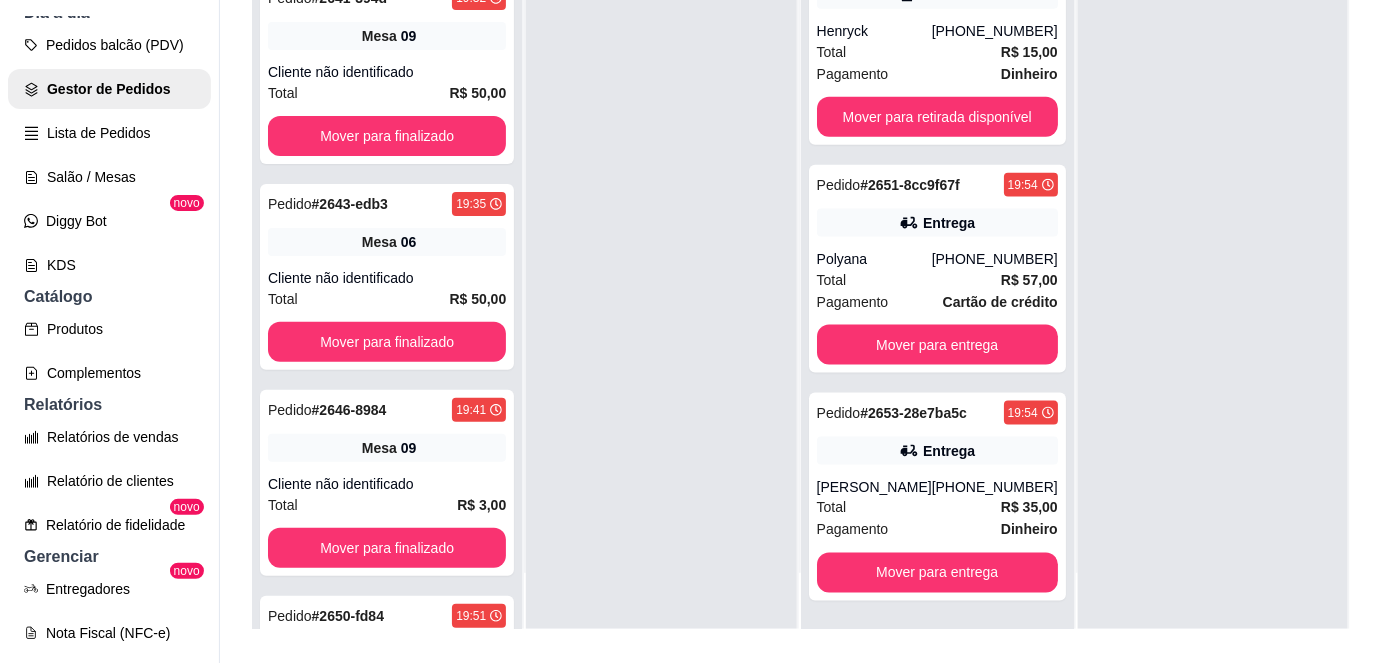click at bounding box center [1213, 297] 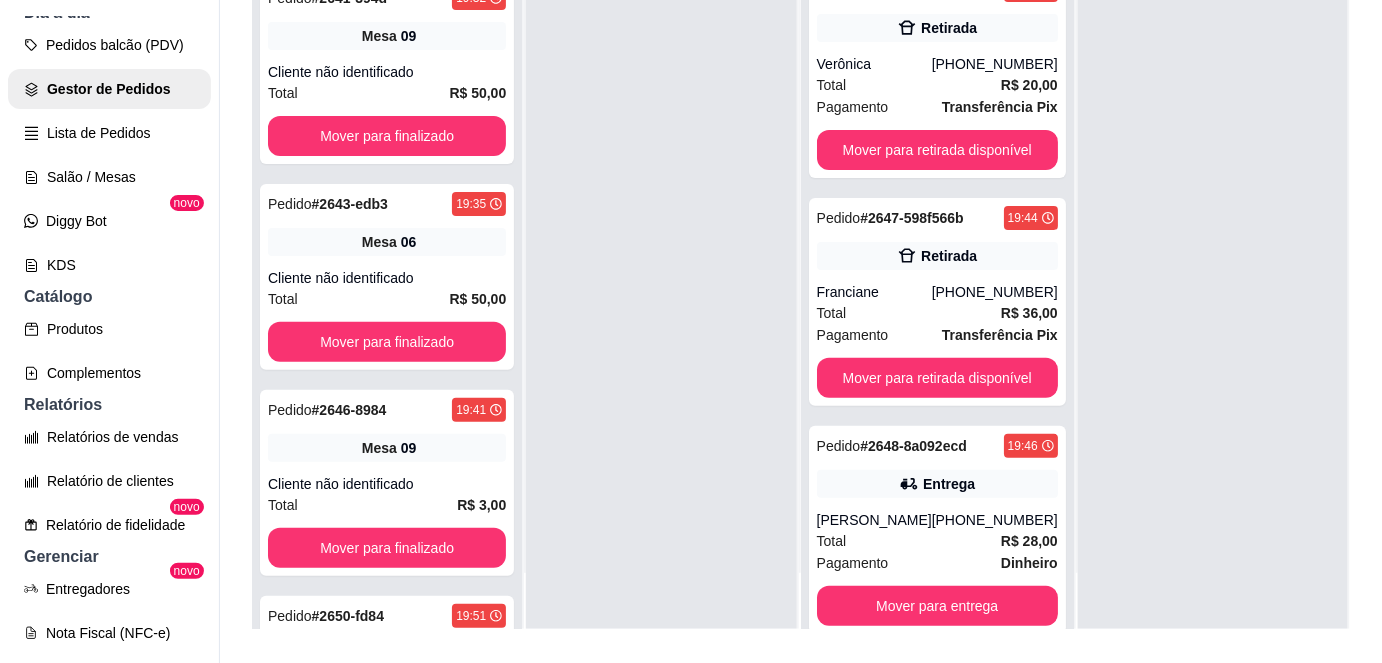 scroll, scrollTop: 0, scrollLeft: 0, axis: both 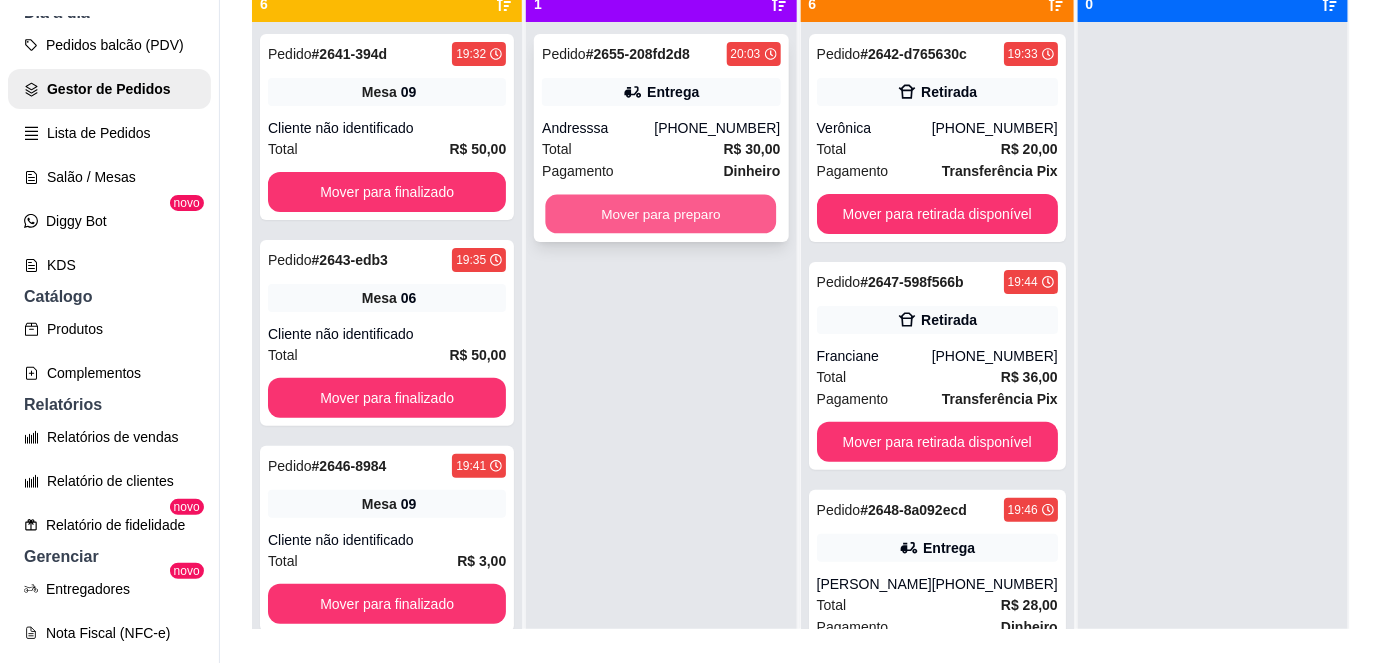 click on "Mover para preparo" at bounding box center [661, 214] 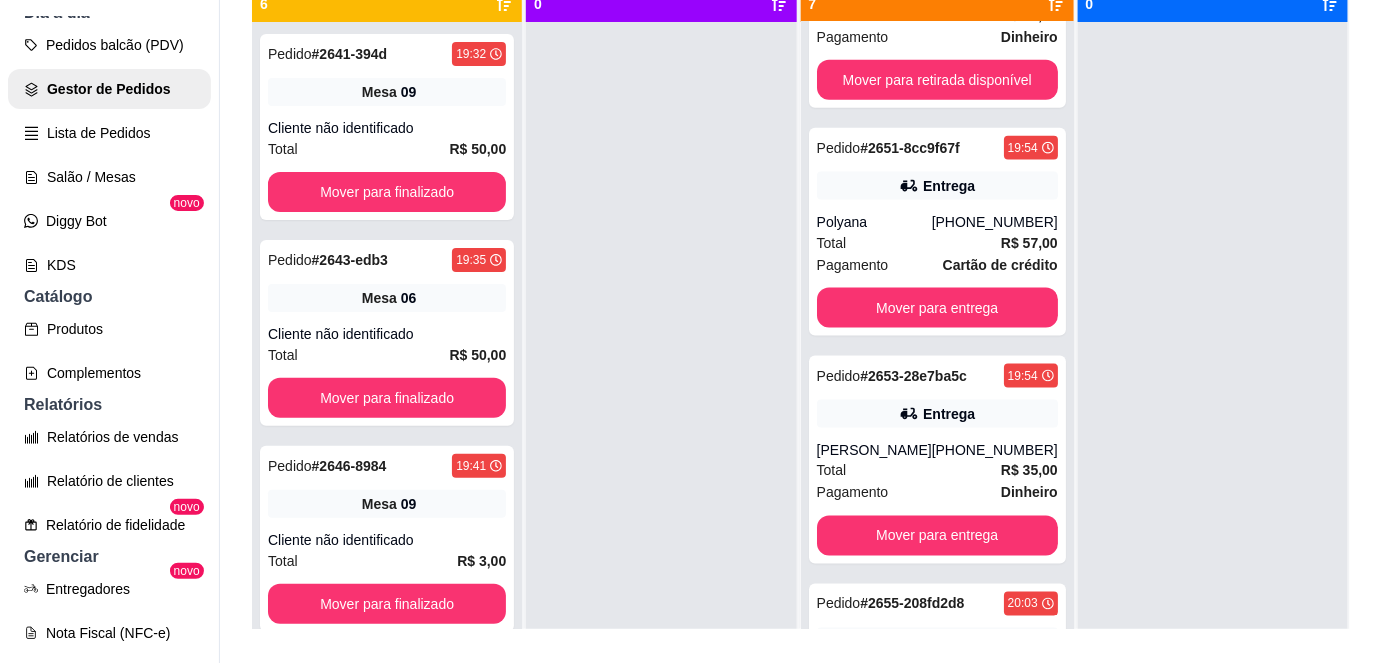 scroll, scrollTop: 821, scrollLeft: 0, axis: vertical 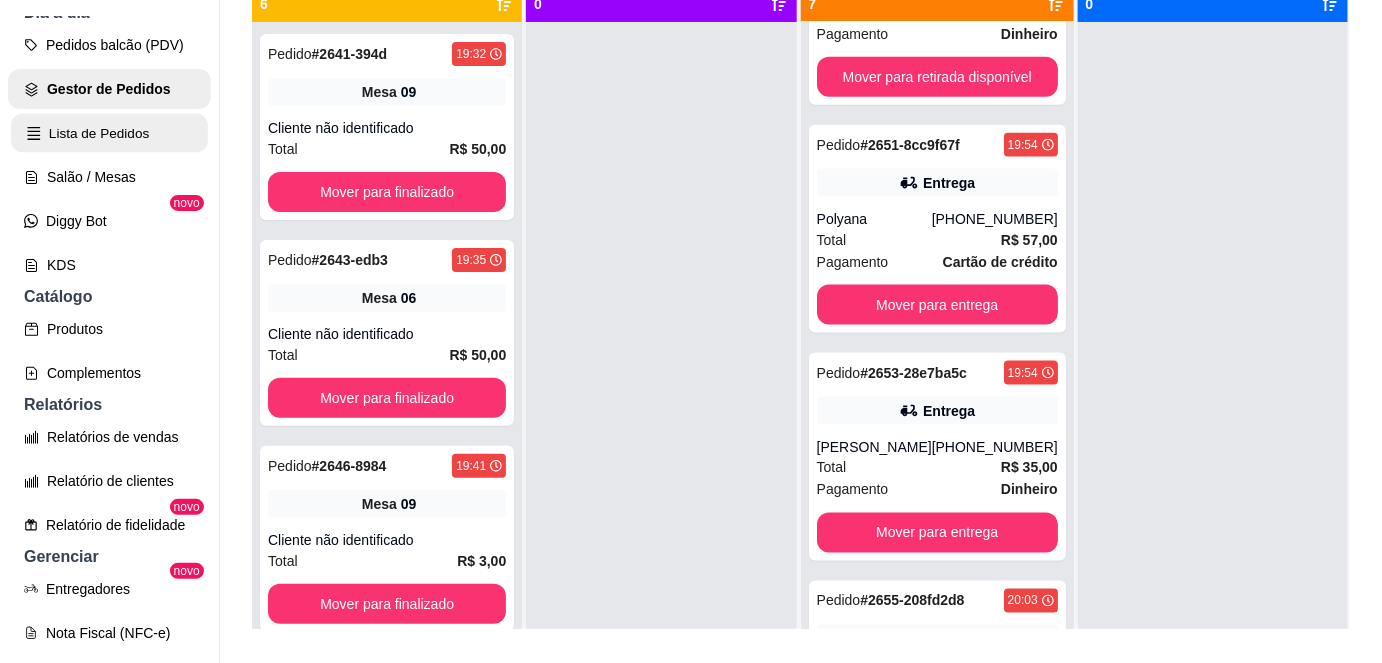 click on "Lista de Pedidos" at bounding box center [109, 133] 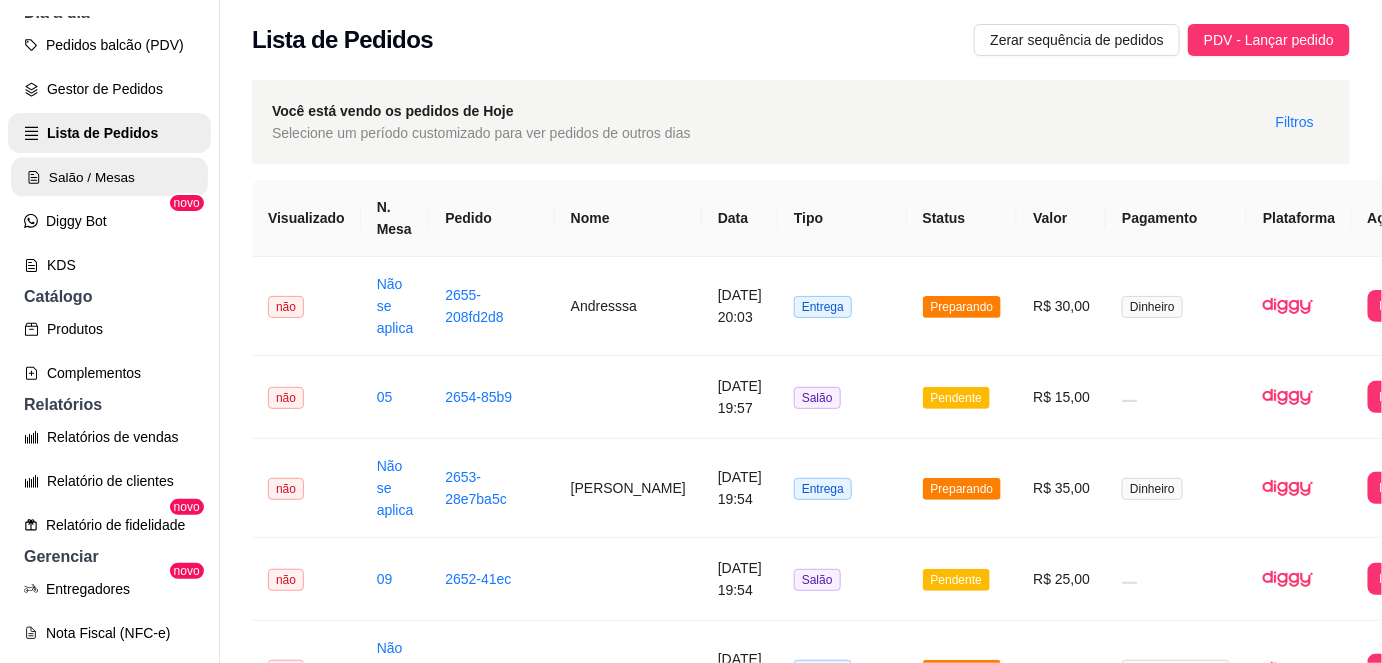 click on "Salão / Mesas" at bounding box center (109, 177) 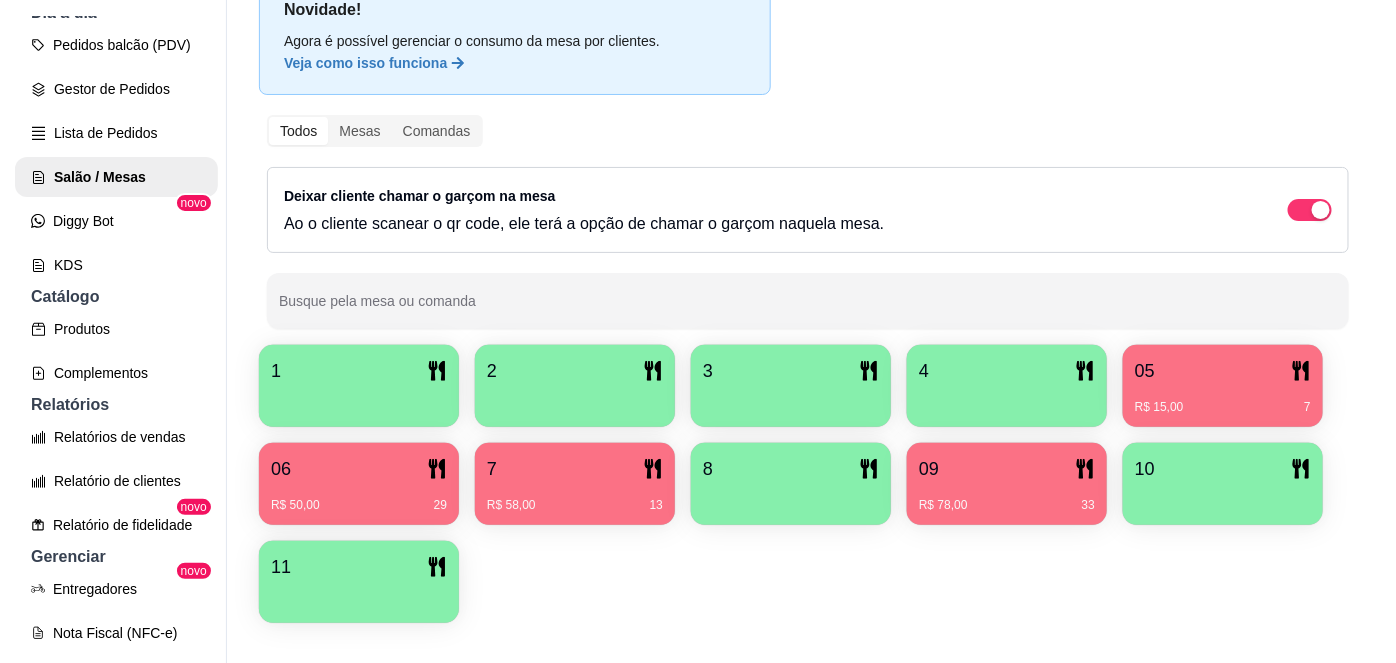 scroll, scrollTop: 156, scrollLeft: 0, axis: vertical 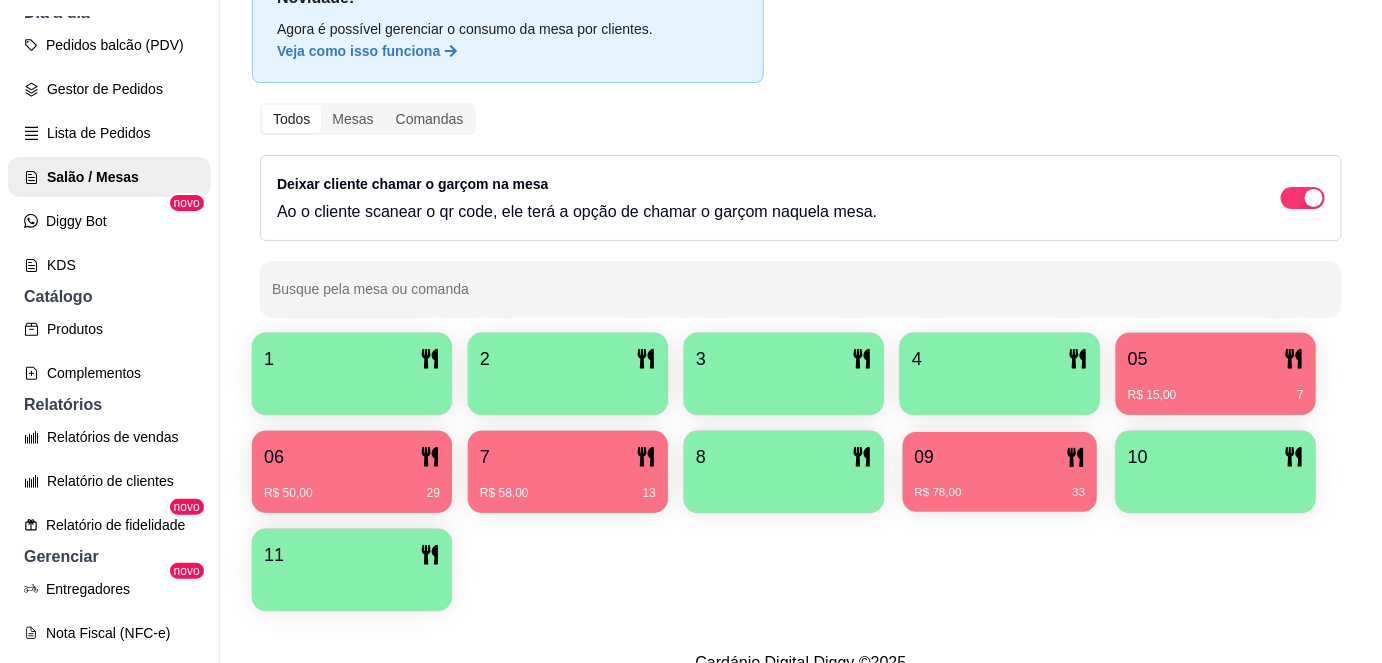 click on "09" at bounding box center [1000, 457] 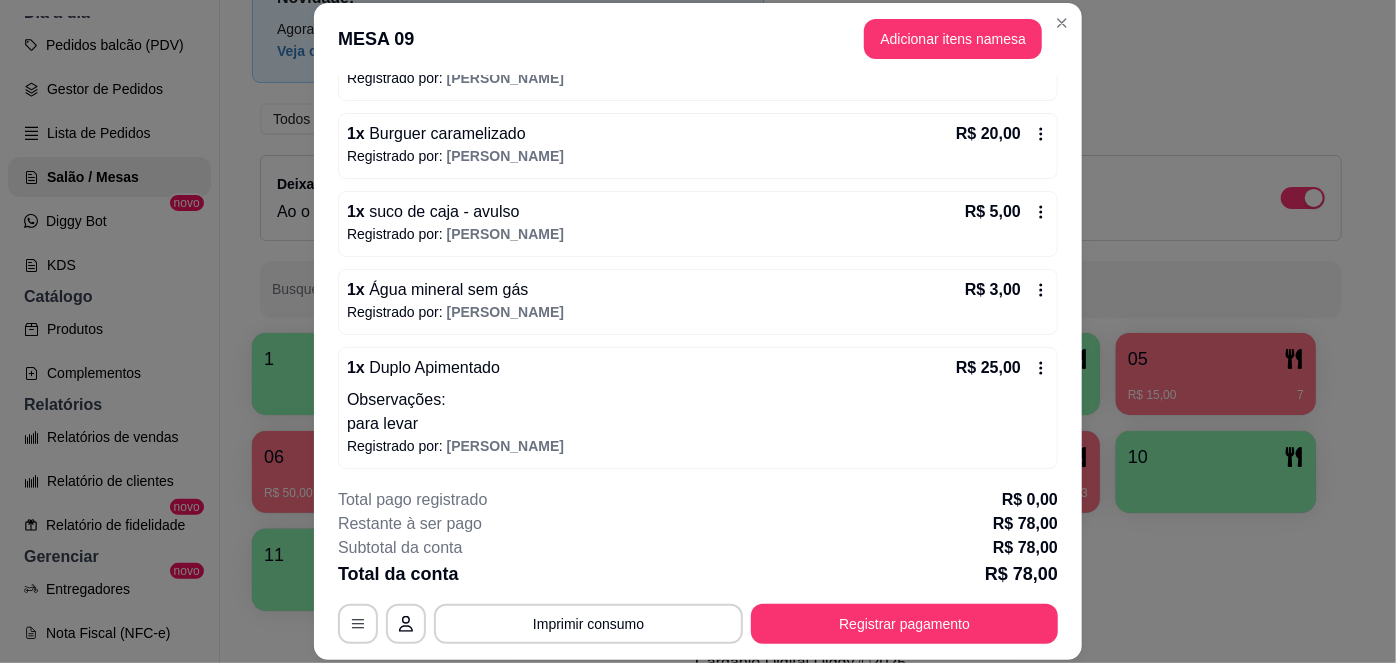 scroll, scrollTop: 231, scrollLeft: 0, axis: vertical 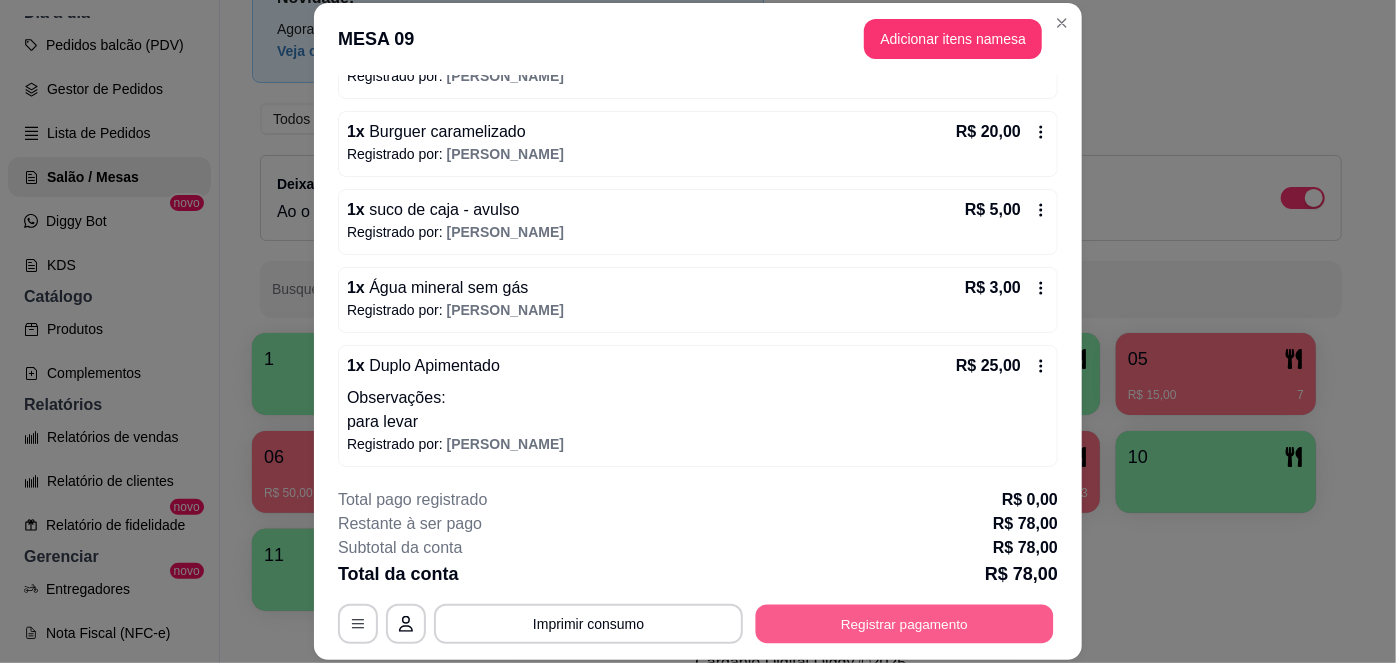 click on "Registrar pagamento" at bounding box center [905, 623] 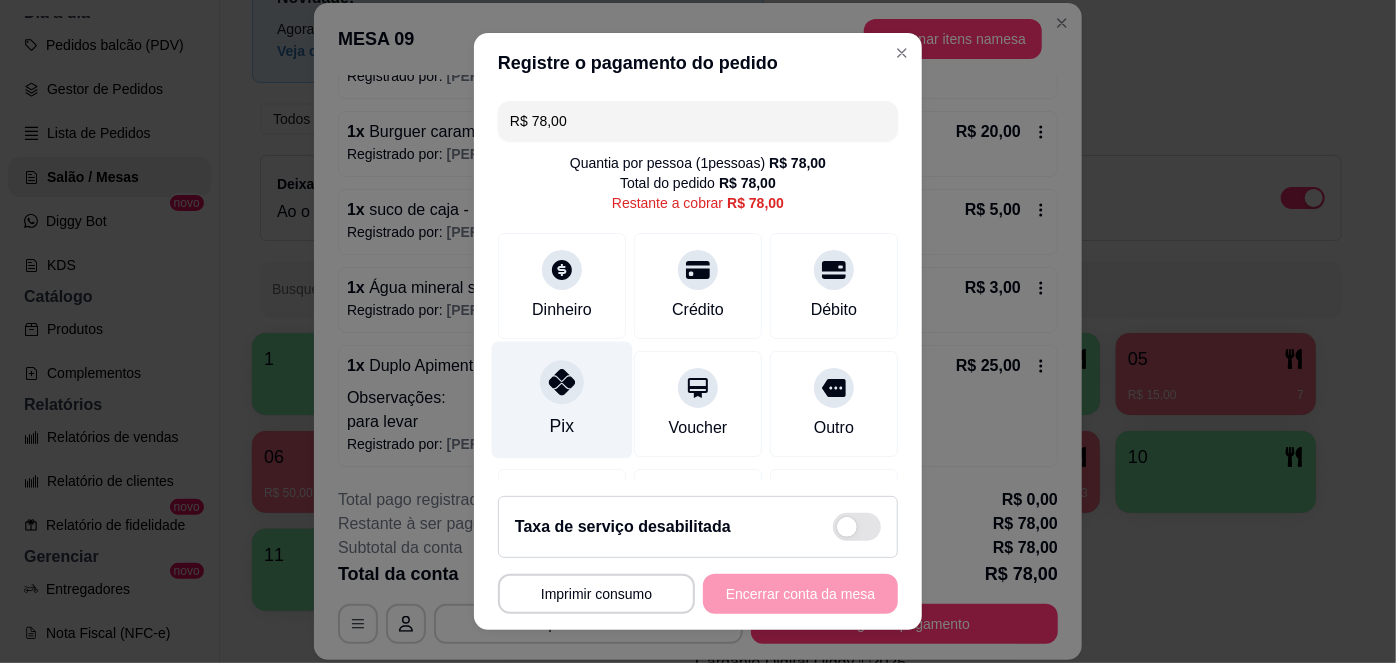 click at bounding box center (562, 383) 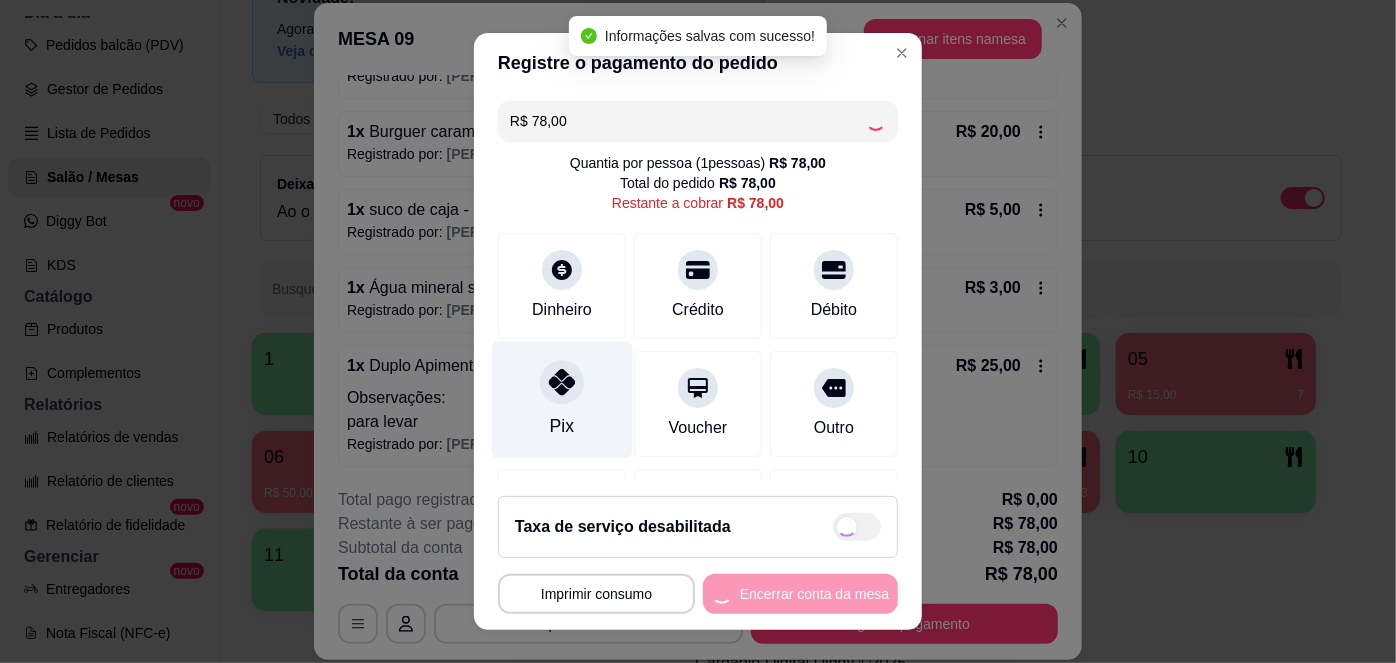 type on "R$ 0,00" 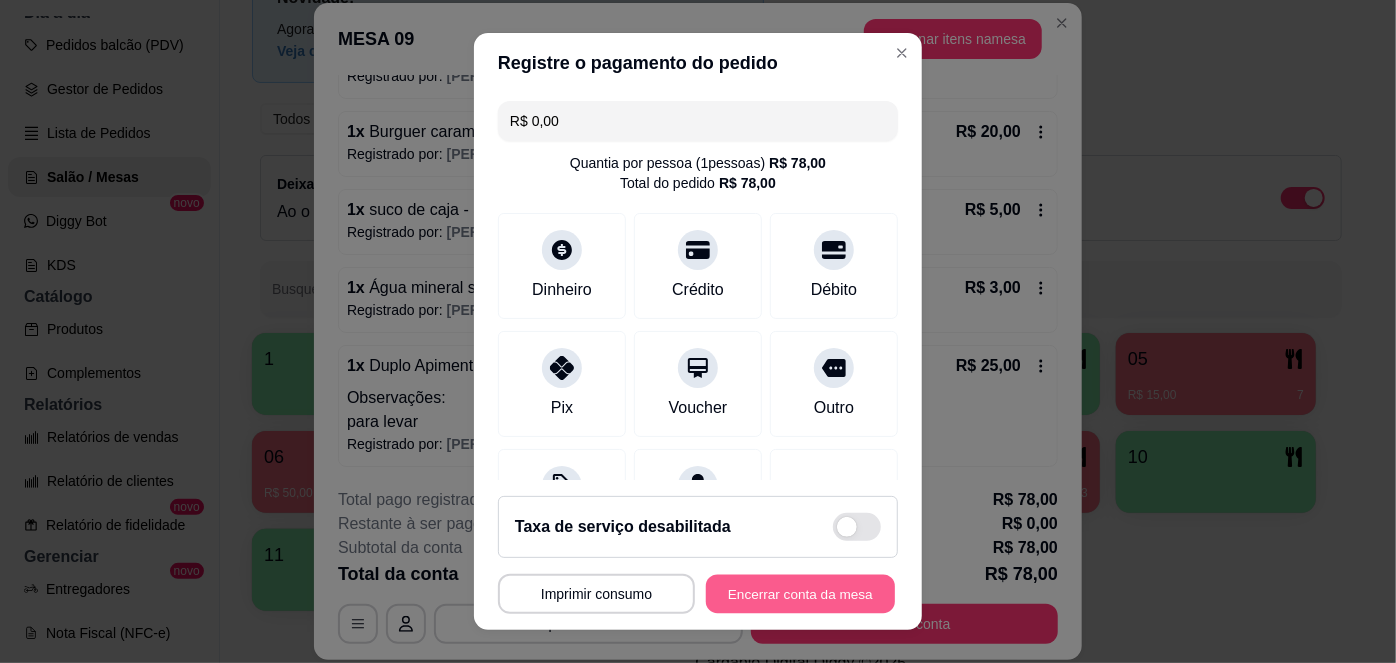 click on "Encerrar conta da mesa" at bounding box center [800, 593] 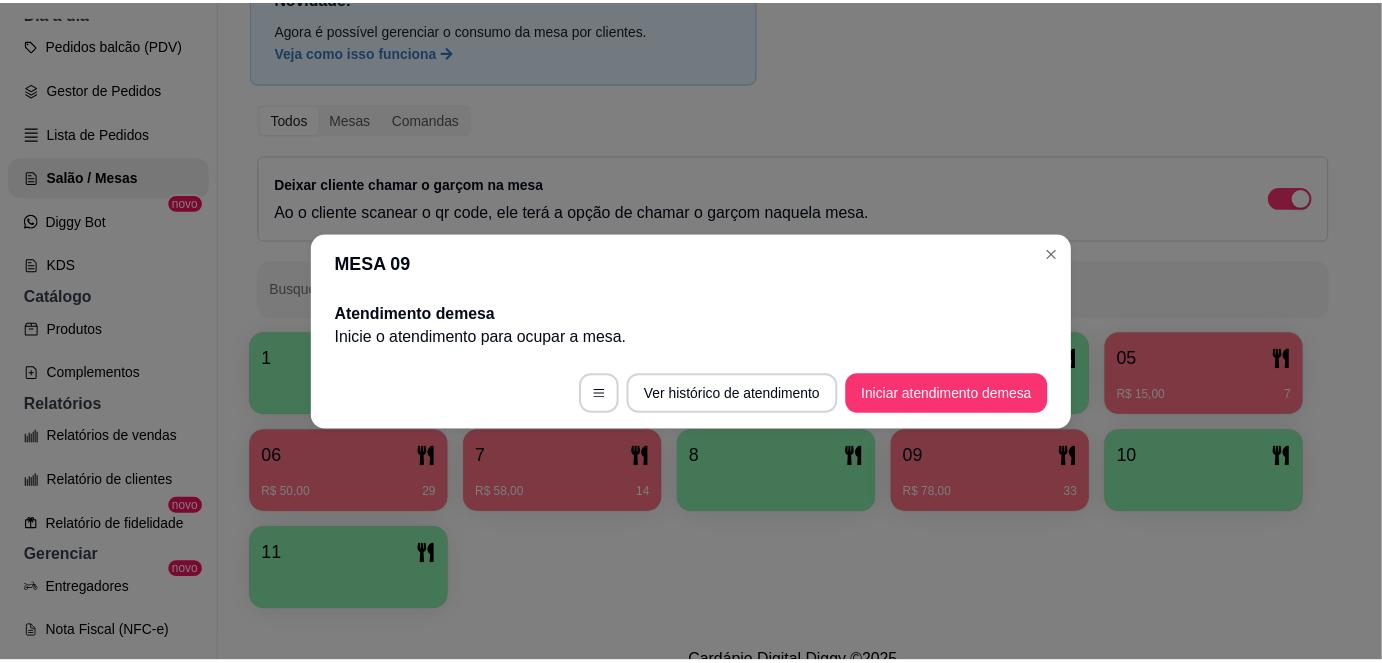 scroll, scrollTop: 0, scrollLeft: 0, axis: both 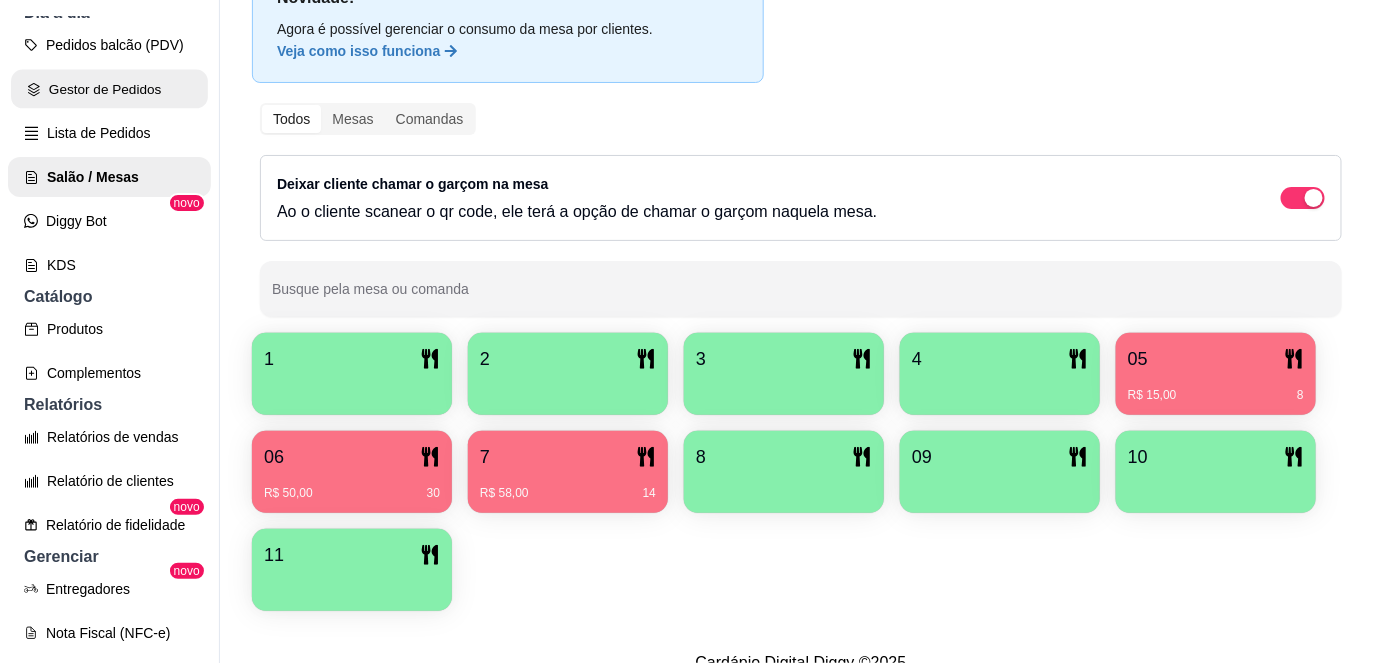 click on "Gestor de Pedidos" at bounding box center [109, 89] 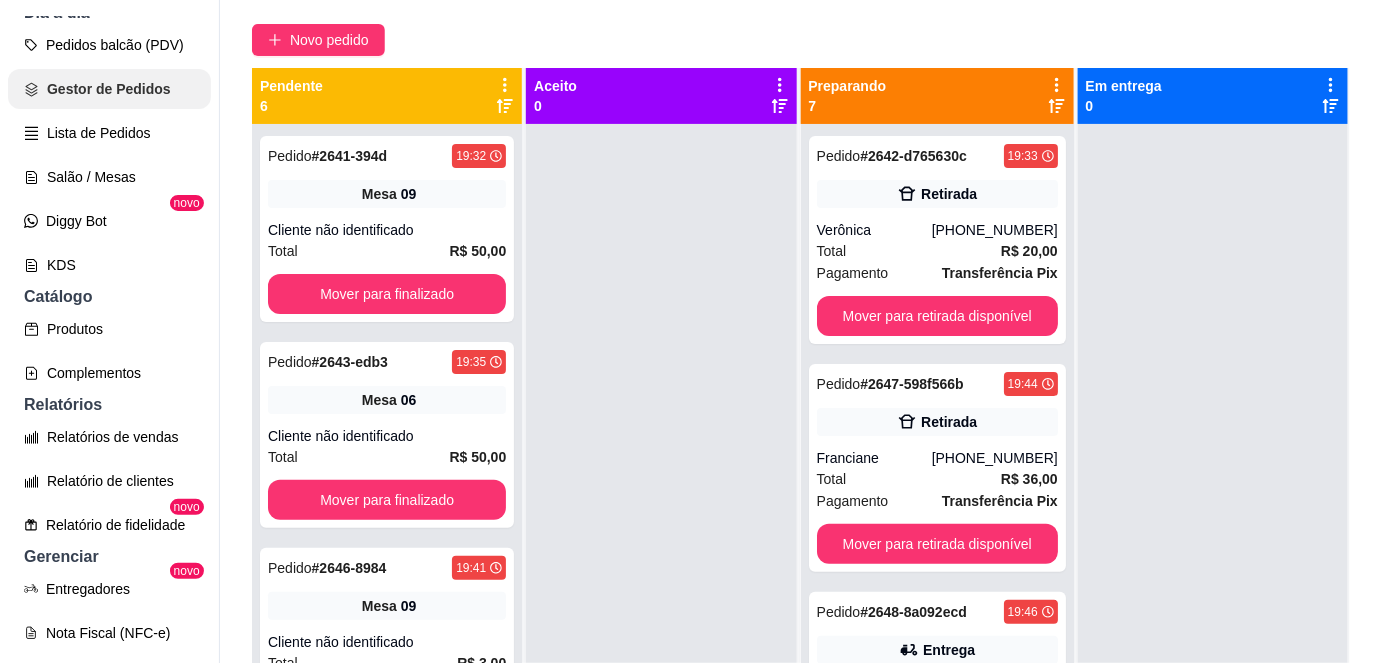 scroll, scrollTop: 0, scrollLeft: 0, axis: both 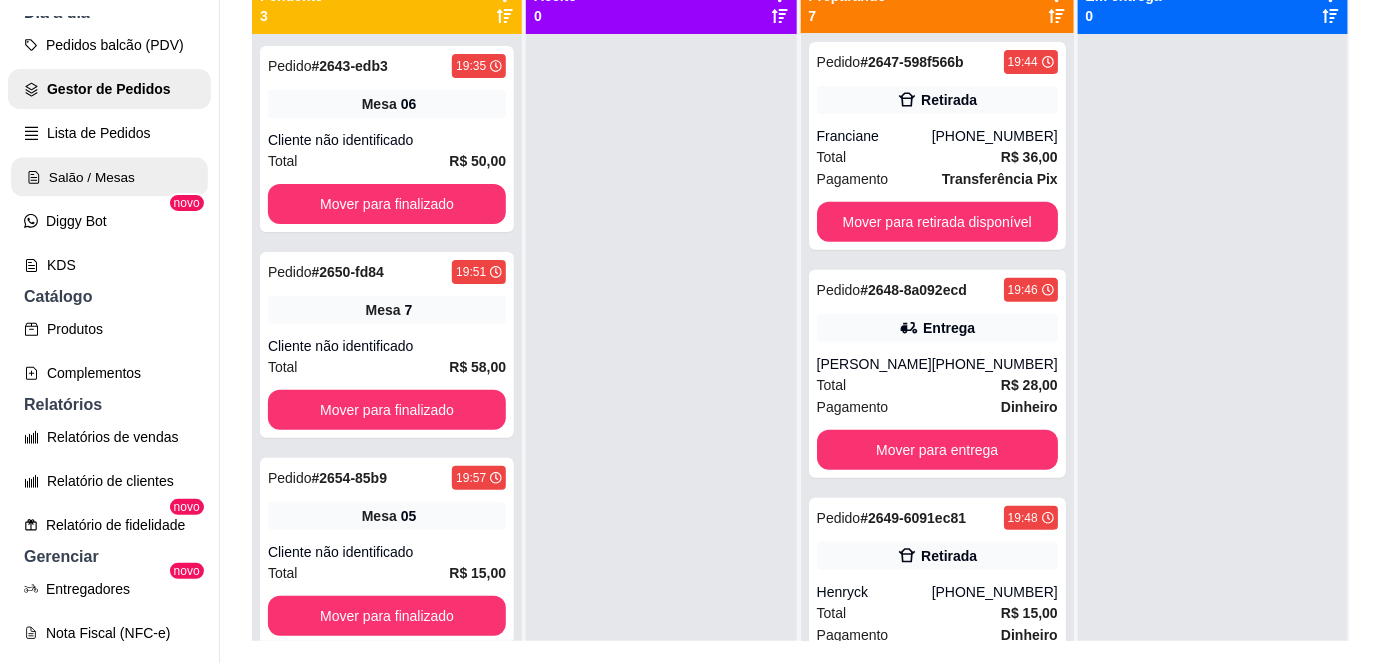 click on "Salão / Mesas" at bounding box center [109, 177] 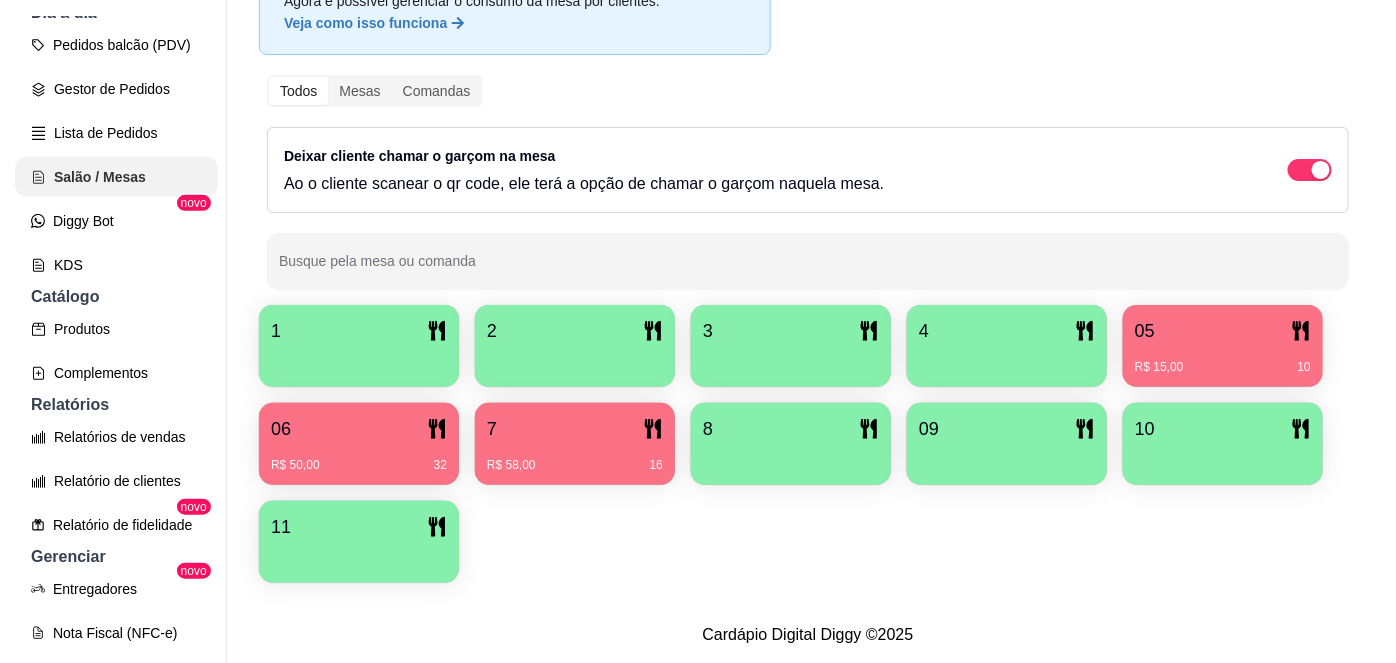 scroll, scrollTop: 0, scrollLeft: 0, axis: both 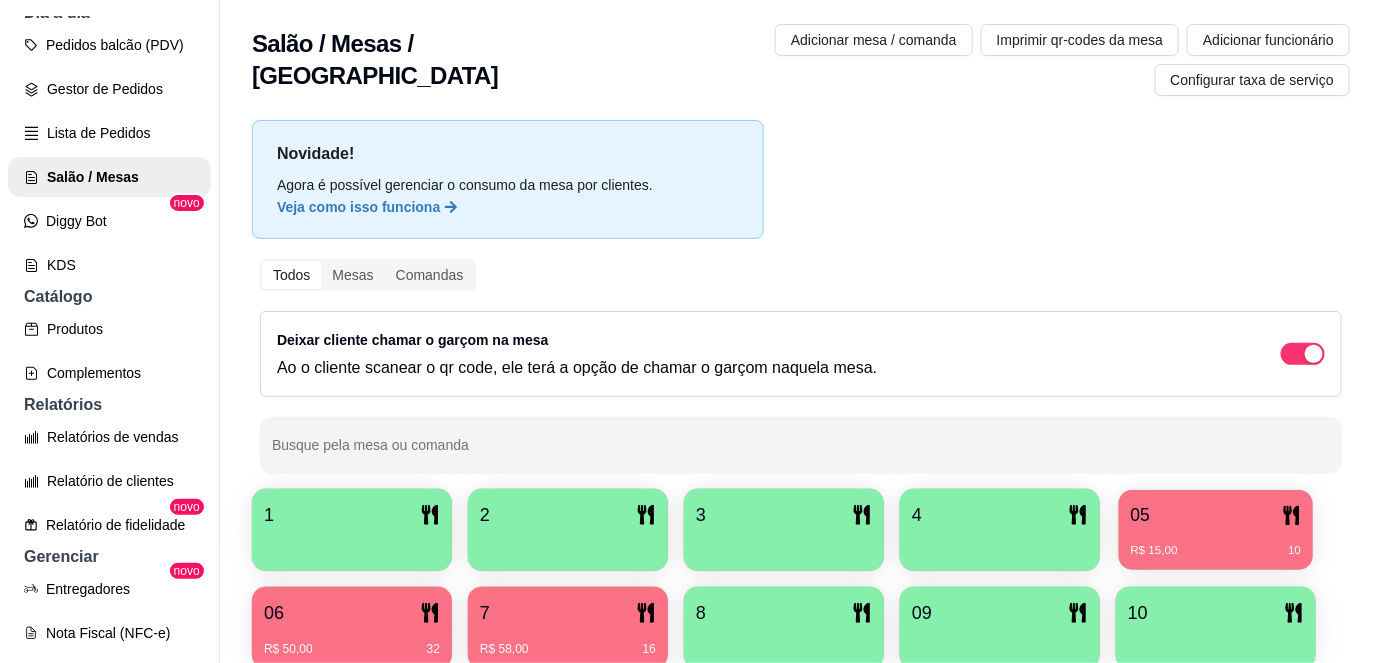 click on "05" at bounding box center (1216, 515) 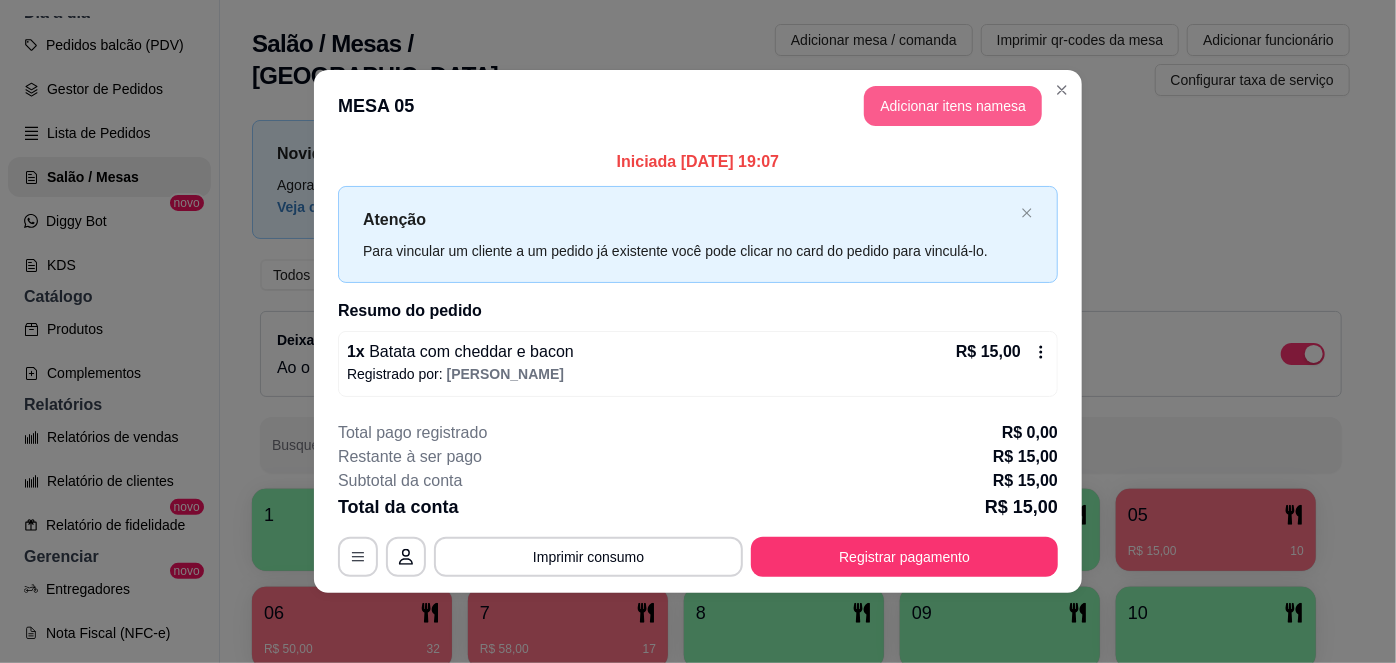 click on "Adicionar itens na  mesa" at bounding box center (953, 106) 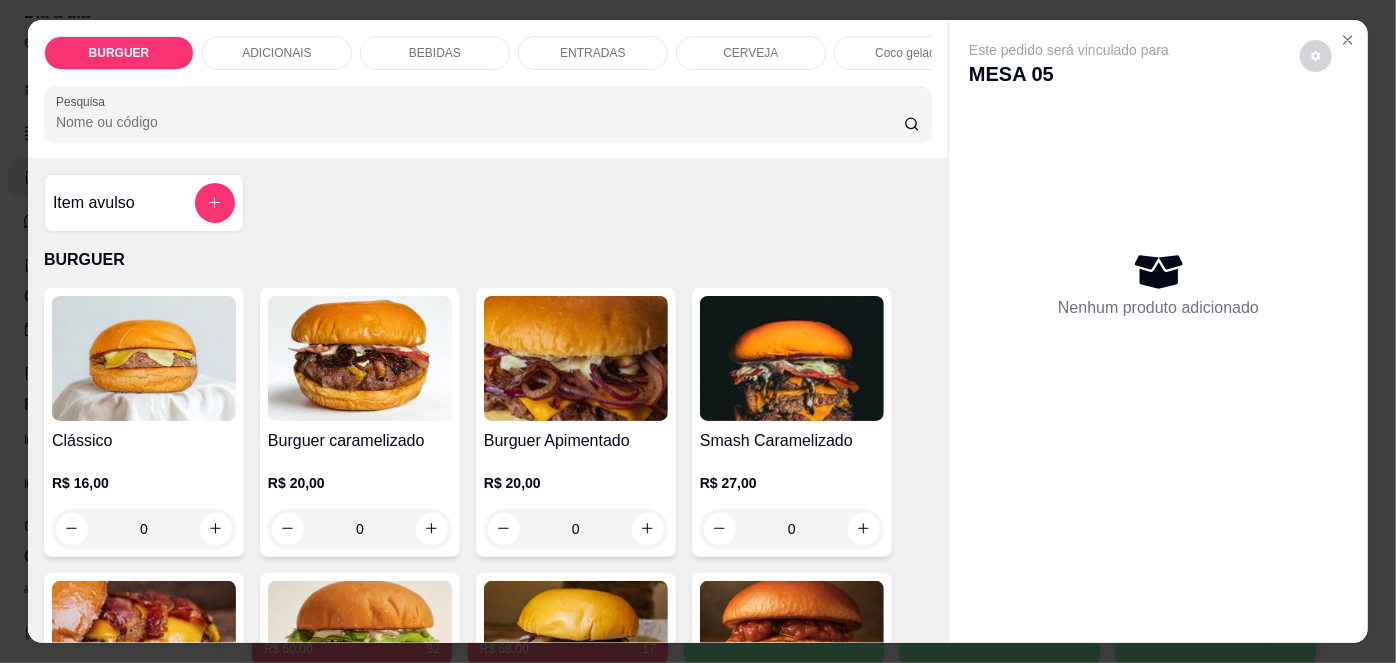 click on "Pesquisa" at bounding box center (480, 122) 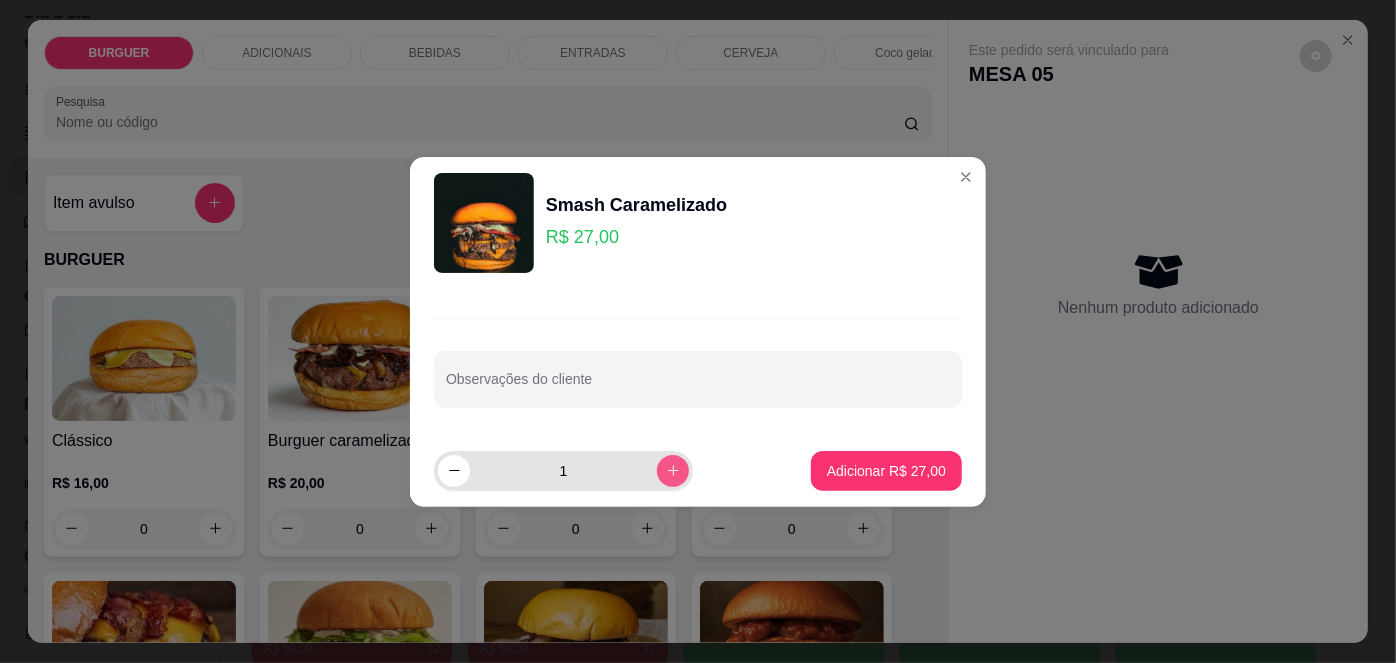 click 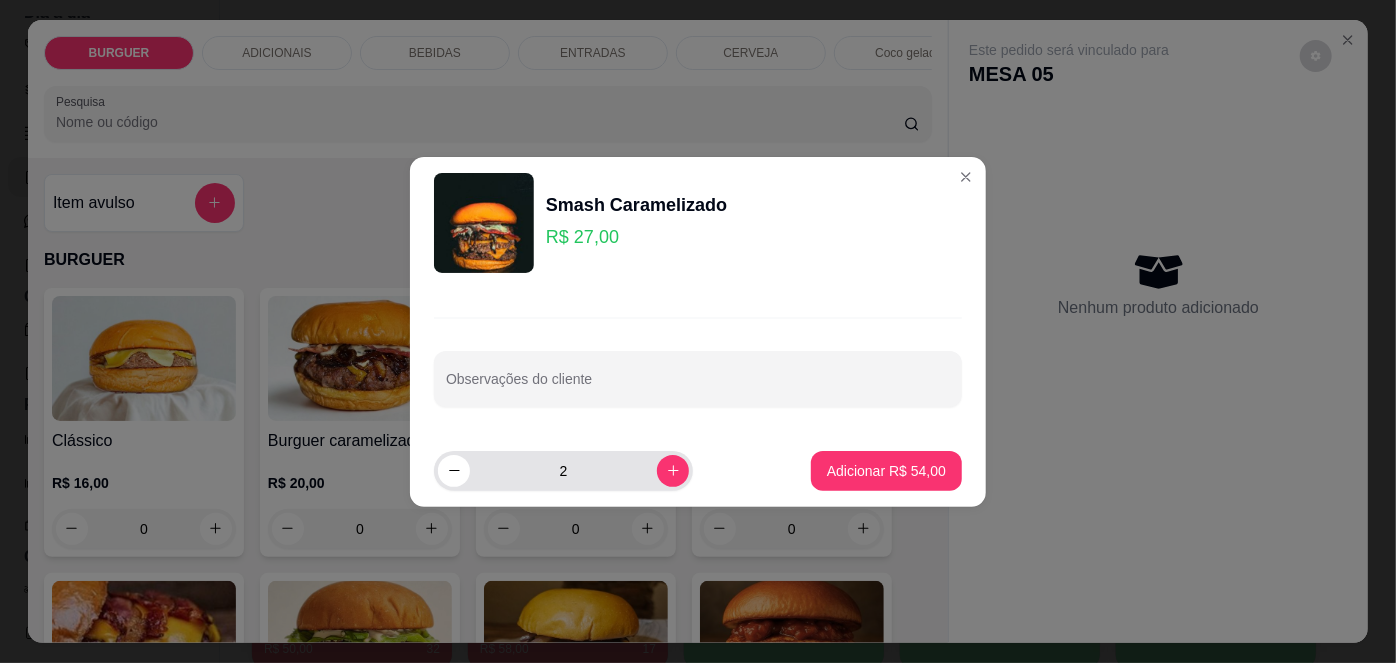 click on "2" at bounding box center [563, 471] 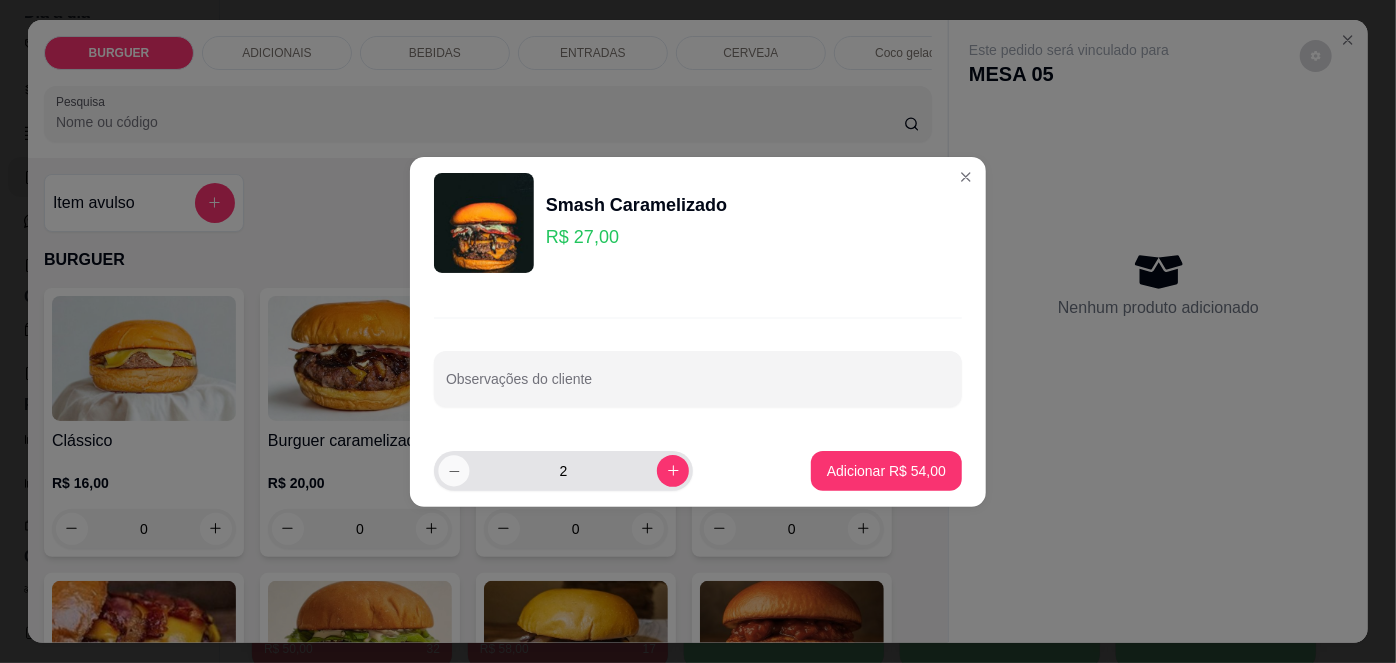 click 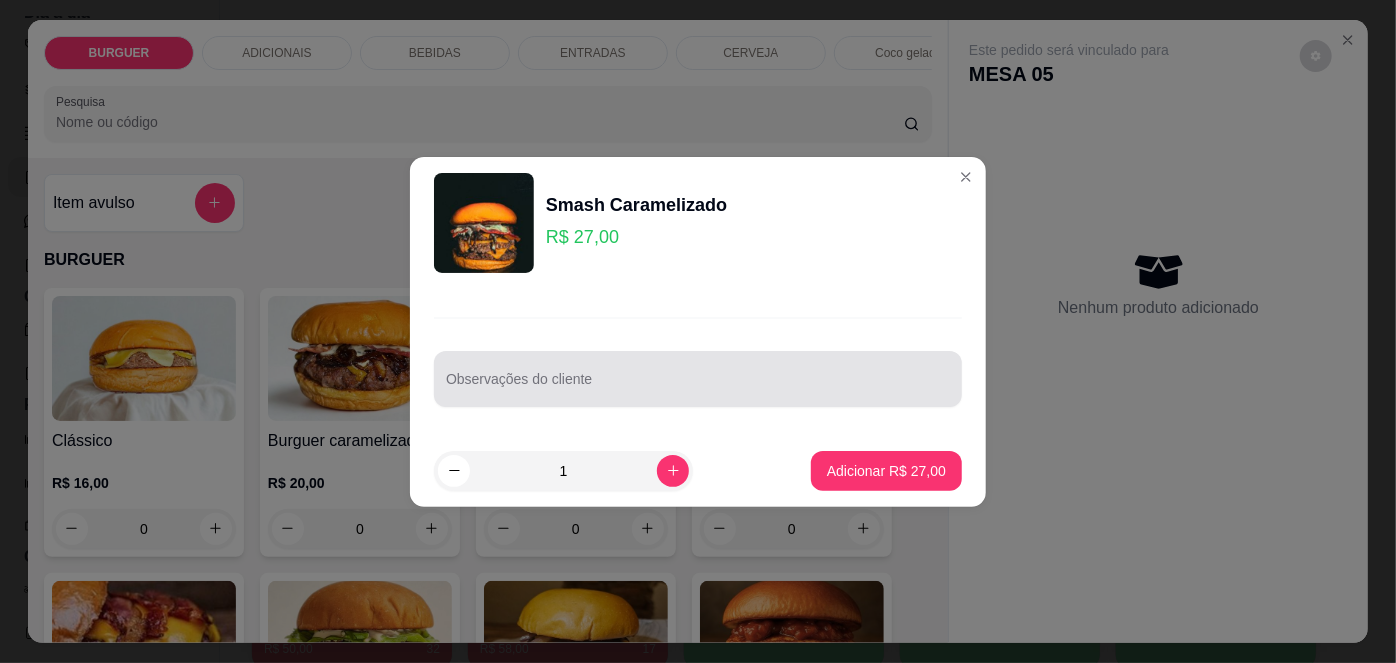 click at bounding box center [698, 379] 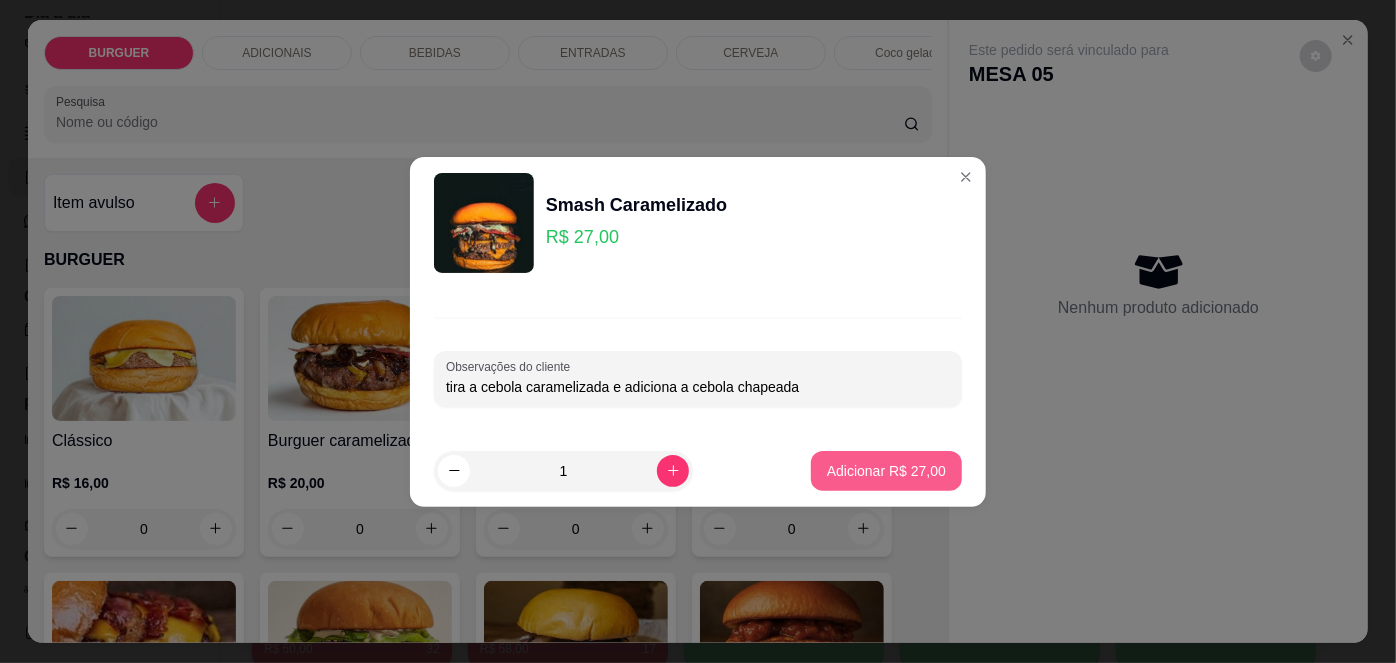 type on "tira a cebola caramelizada e adiciona a cebola chapeada" 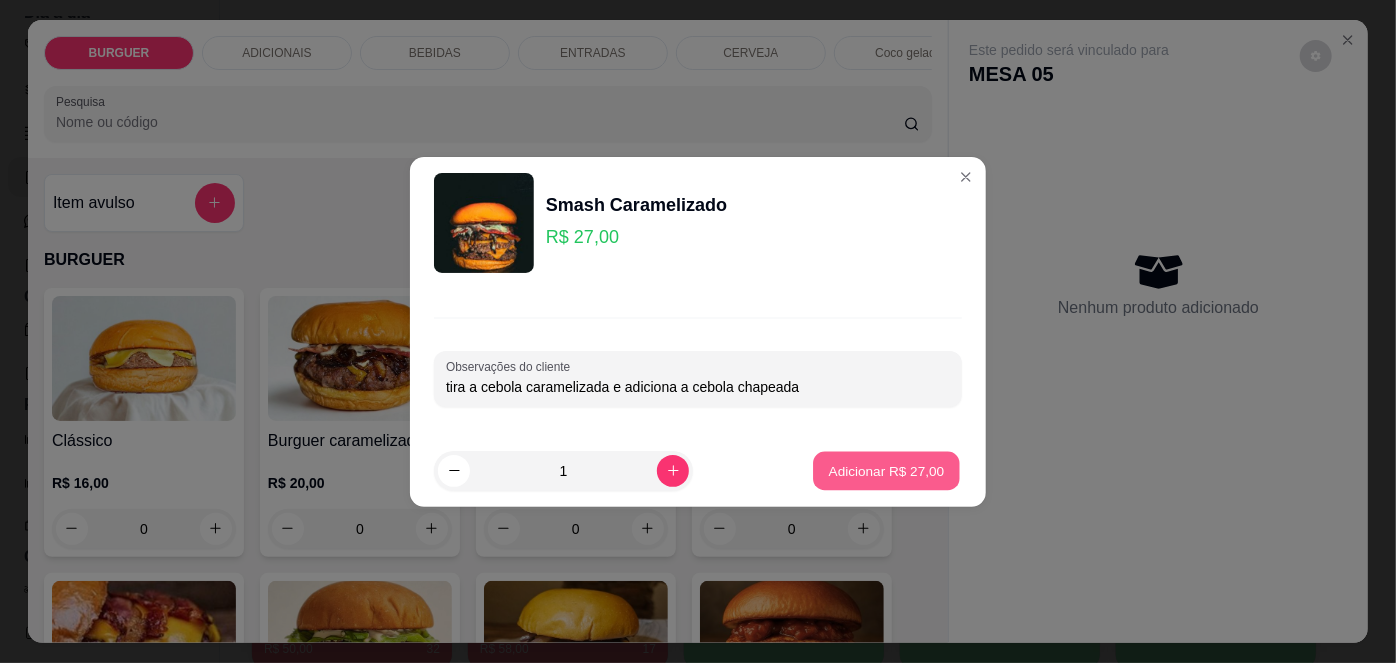click on "Adicionar   R$ 27,00" at bounding box center (887, 470) 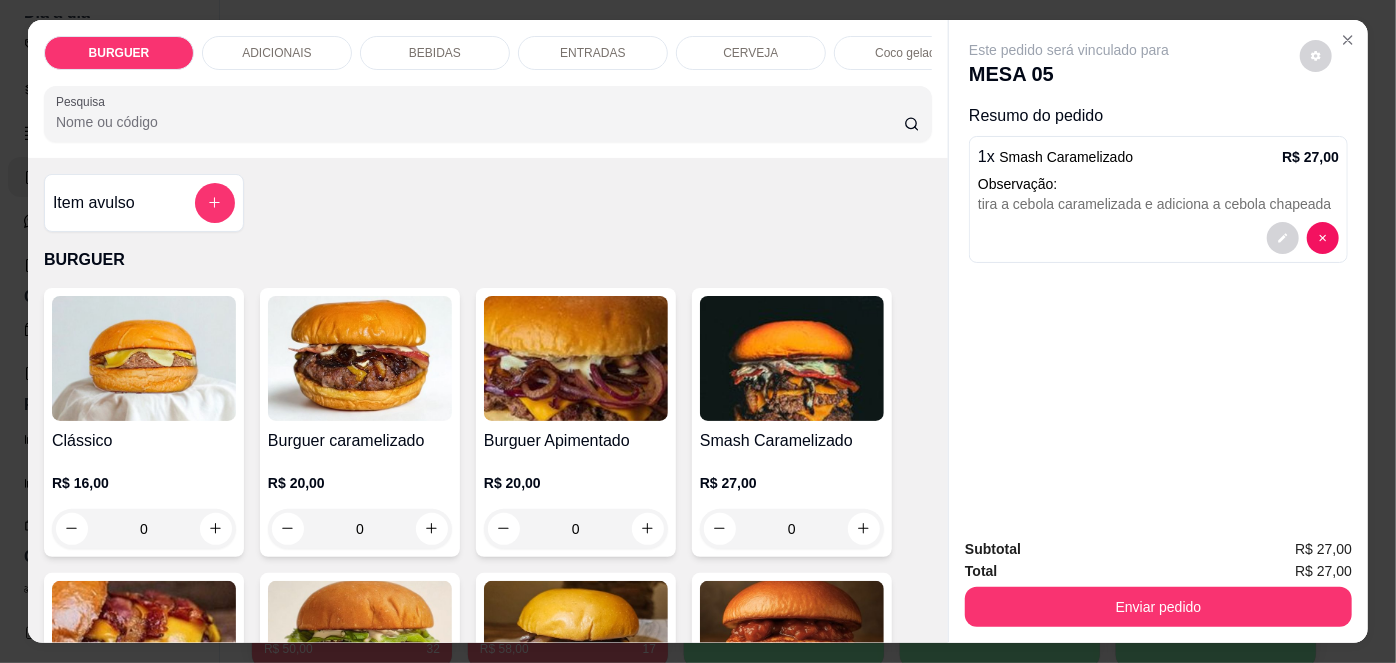click on "R$ 27,00 0" at bounding box center (792, 501) 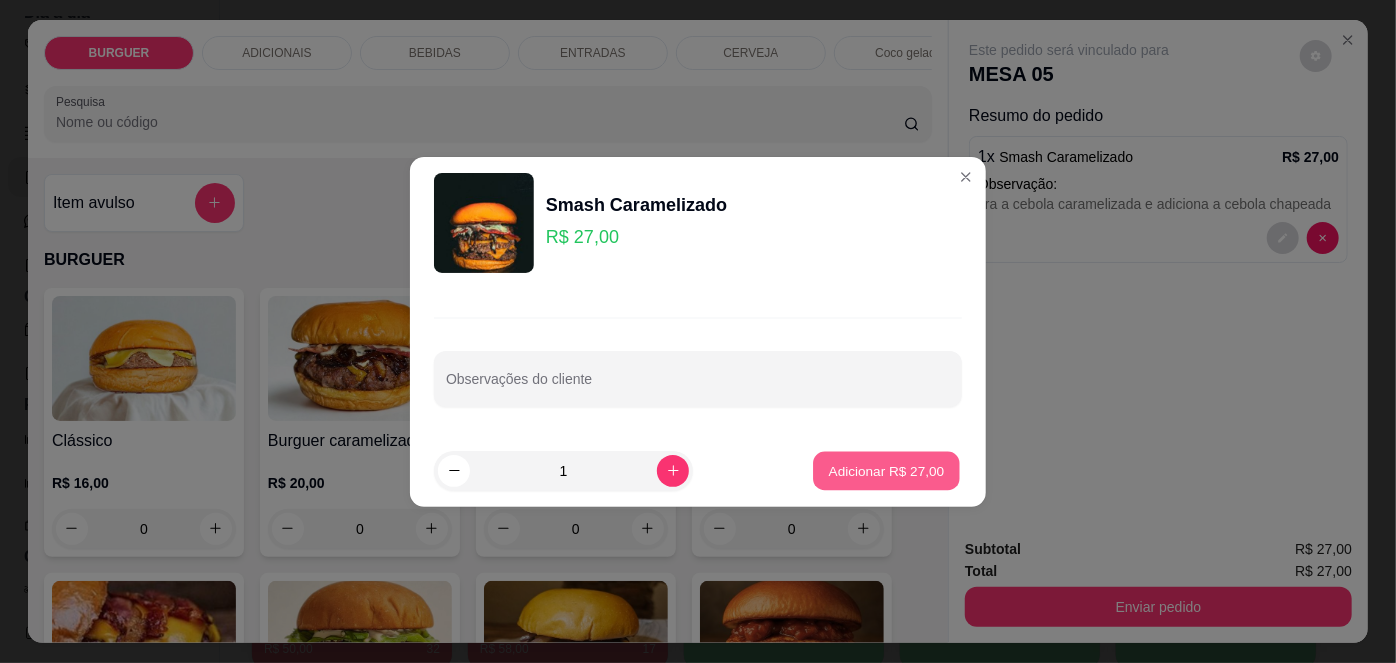 click on "Adicionar   R$ 27,00" at bounding box center [887, 470] 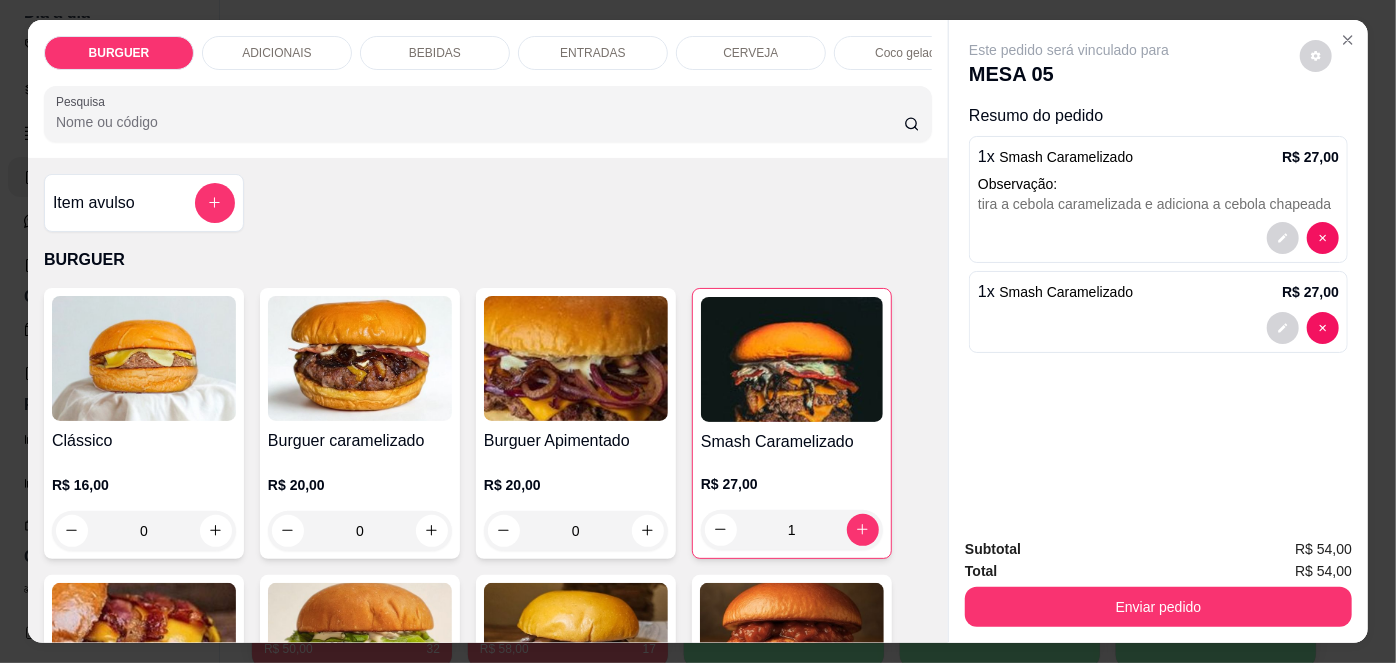 click on "Pesquisa" at bounding box center (480, 122) 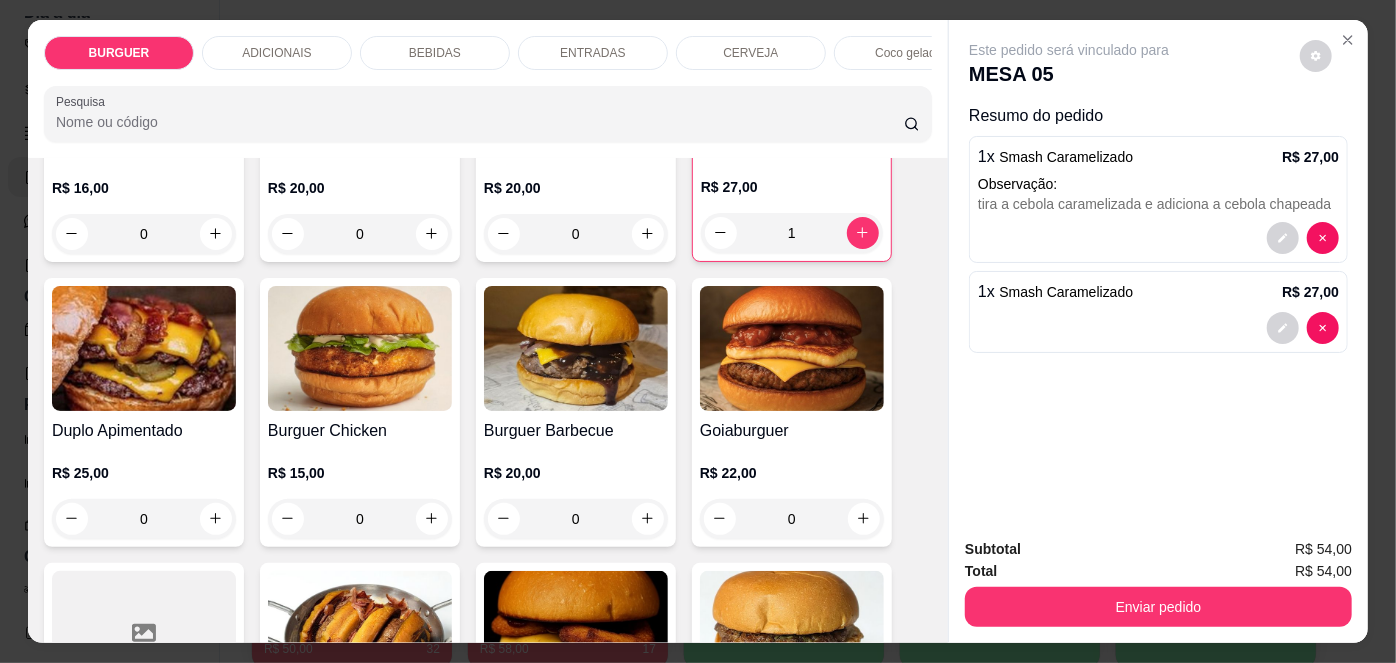 scroll, scrollTop: 327, scrollLeft: 0, axis: vertical 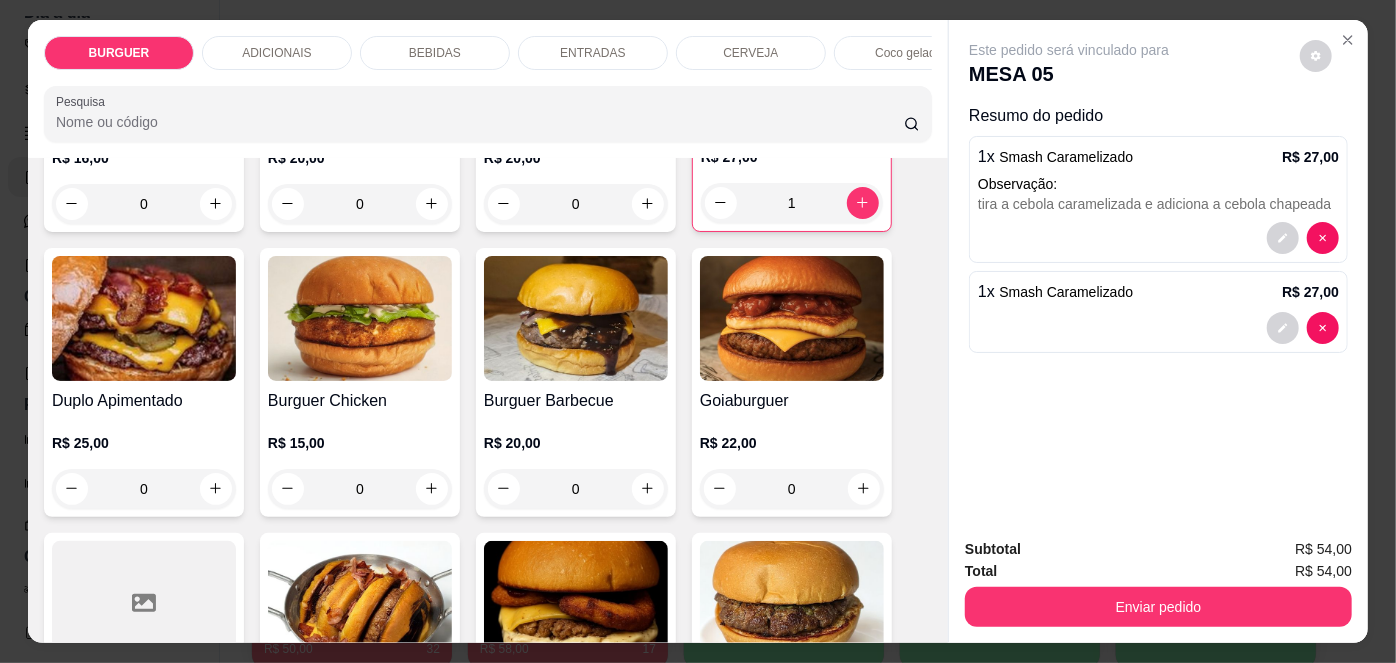 click on "Burguer Barbecue" at bounding box center [576, 401] 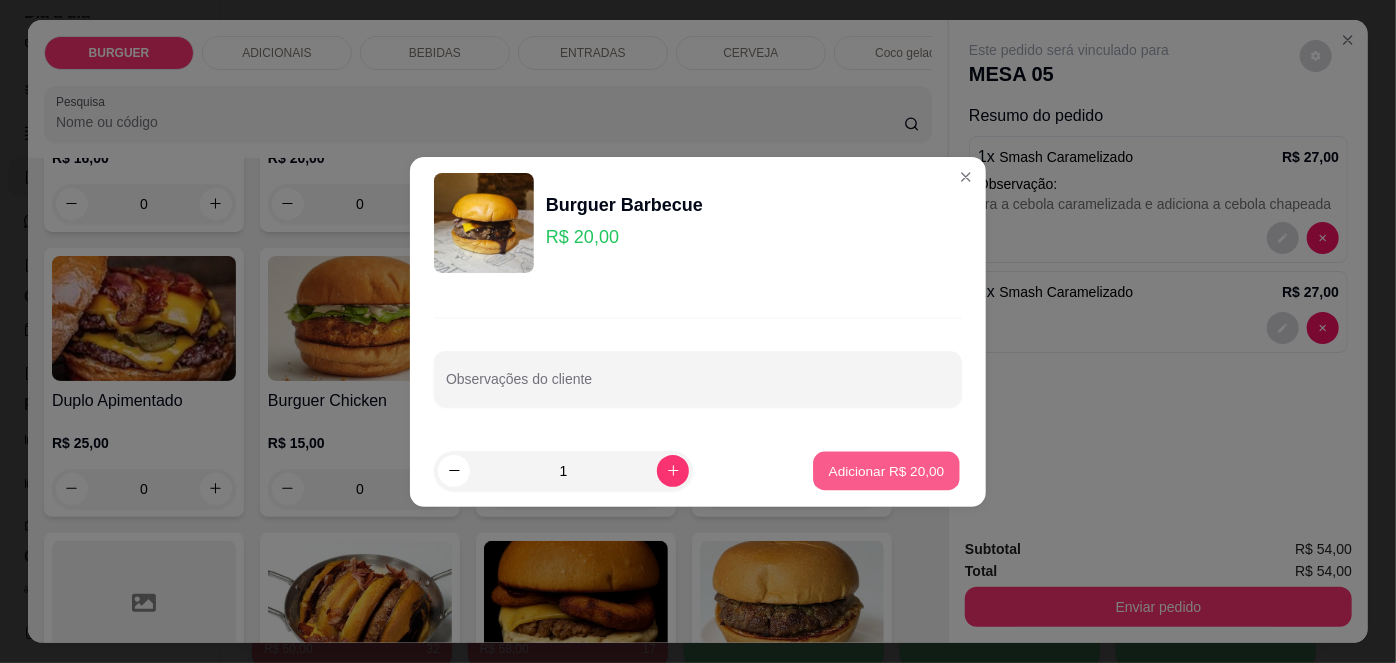 click on "Adicionar   R$ 20,00" at bounding box center [887, 470] 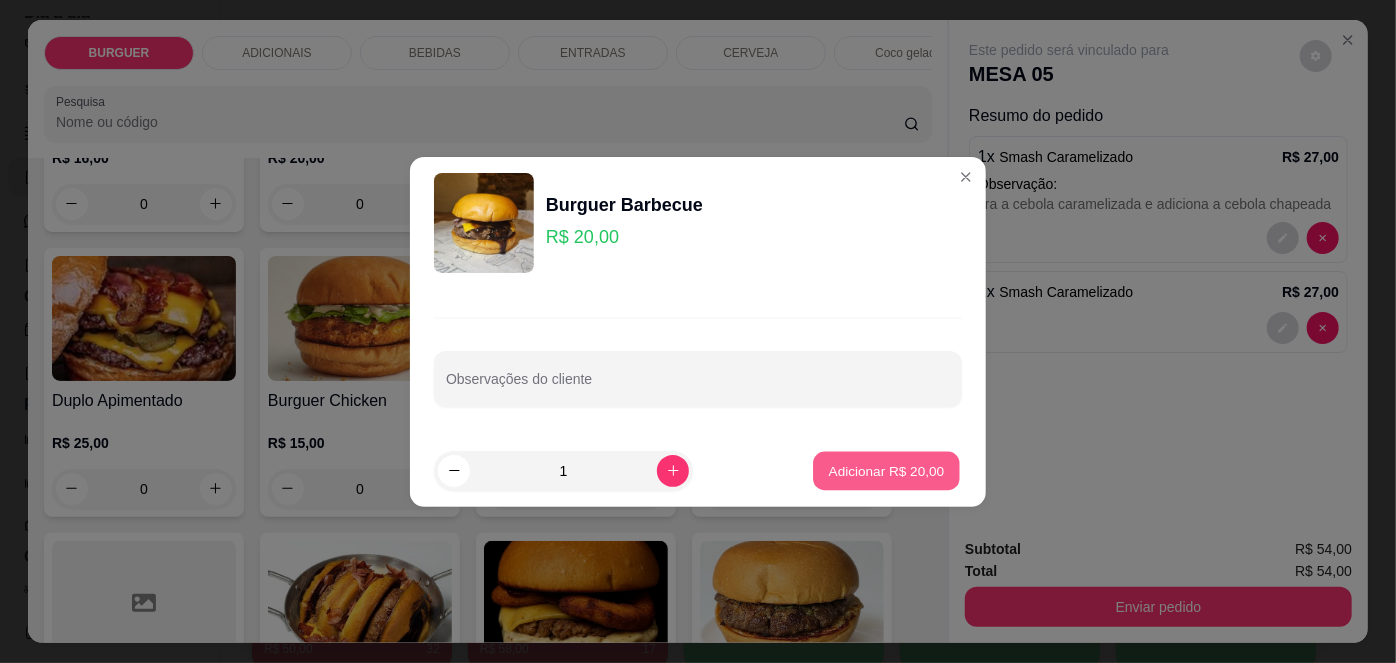 type on "1" 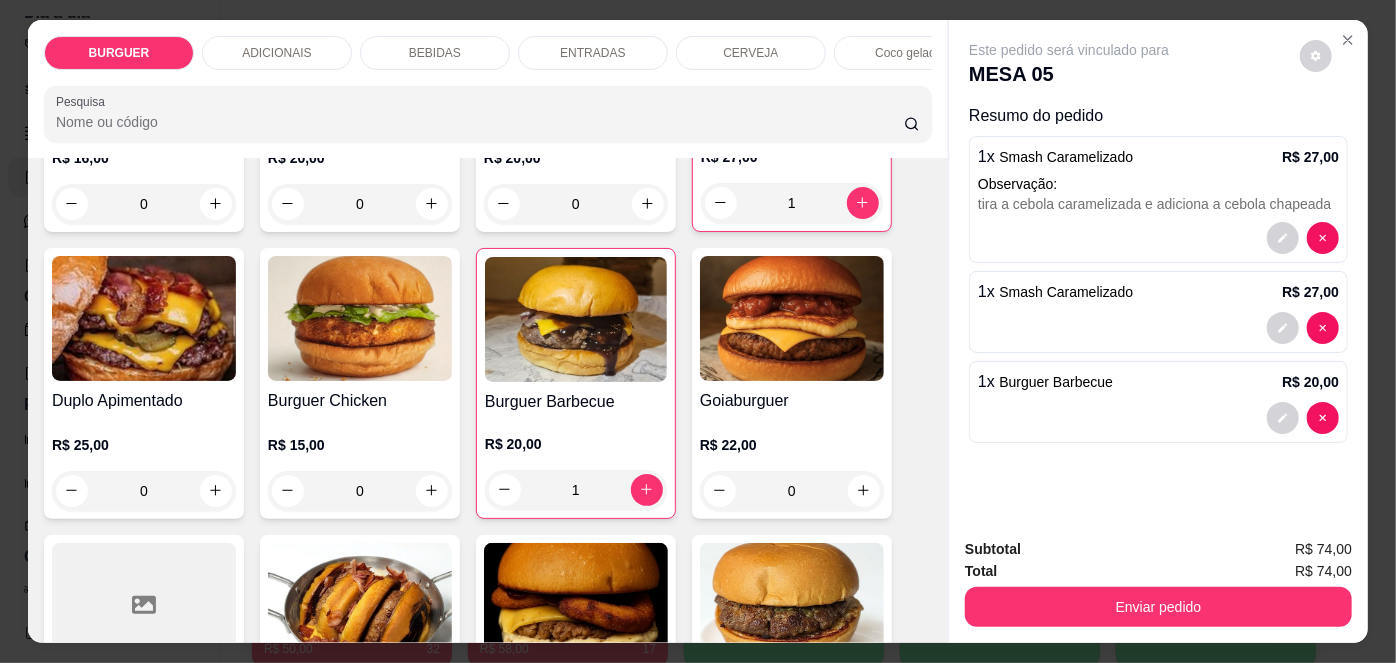click on "R$ 22,00 0" at bounding box center (792, 463) 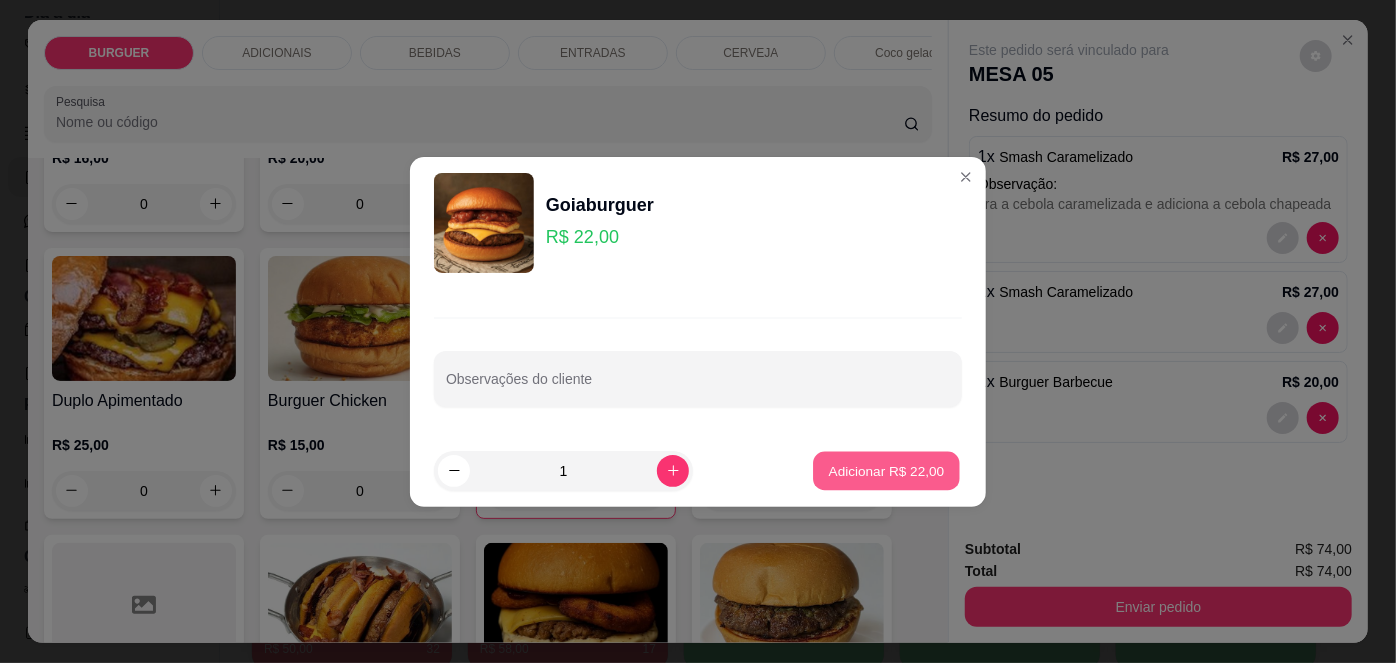 click on "Adicionar   R$ 22,00" at bounding box center [887, 470] 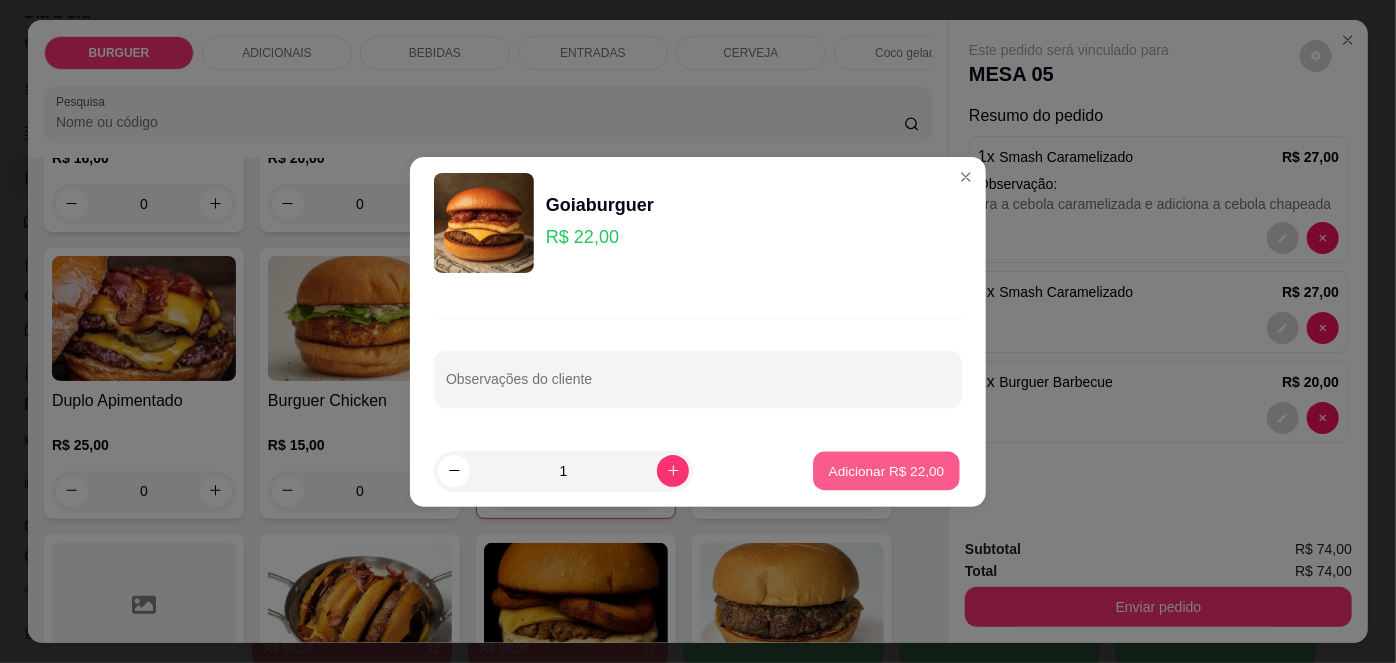 type on "1" 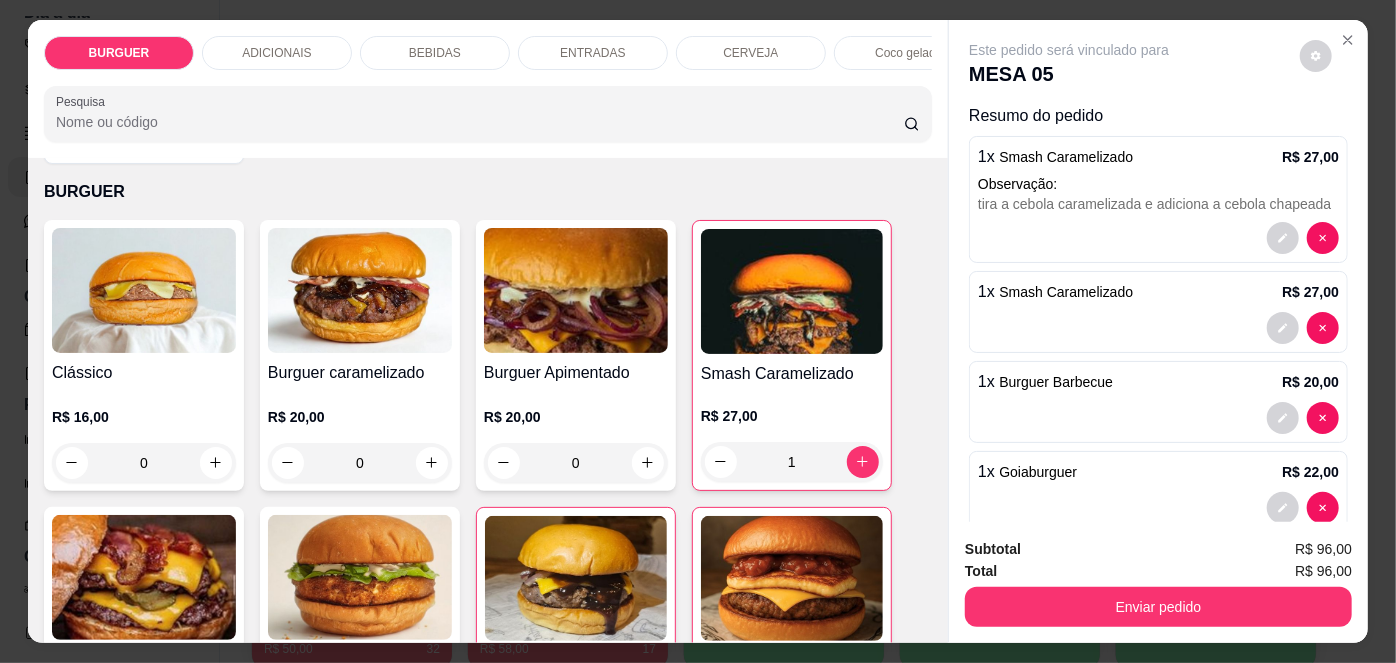 scroll, scrollTop: 36, scrollLeft: 0, axis: vertical 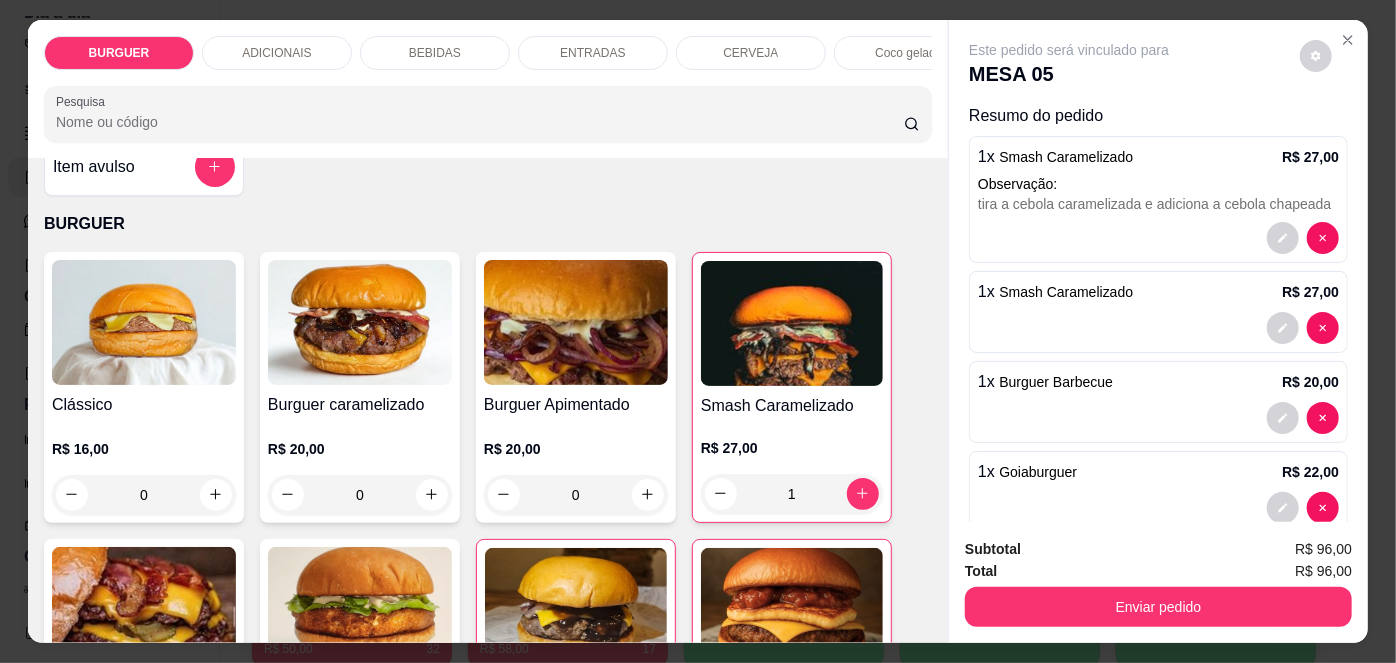click on "R$ 16,00 0" at bounding box center [144, 467] 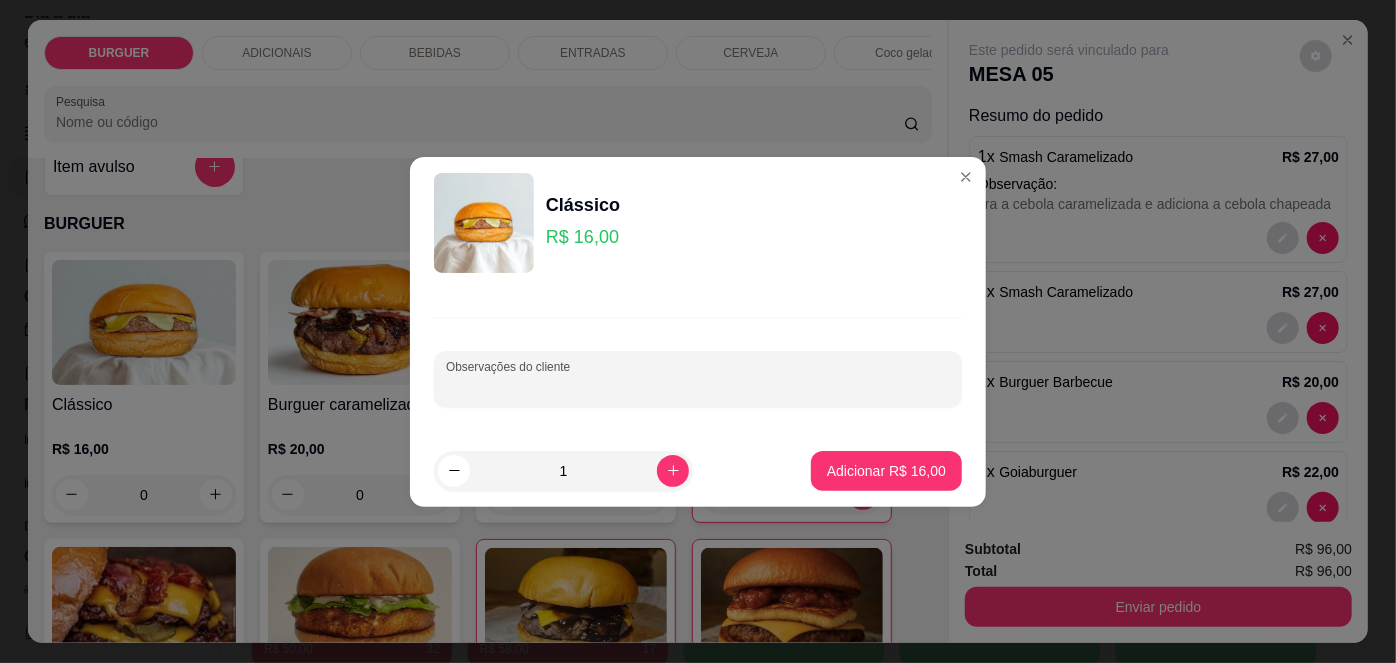 click on "Observações do cliente" at bounding box center [698, 387] 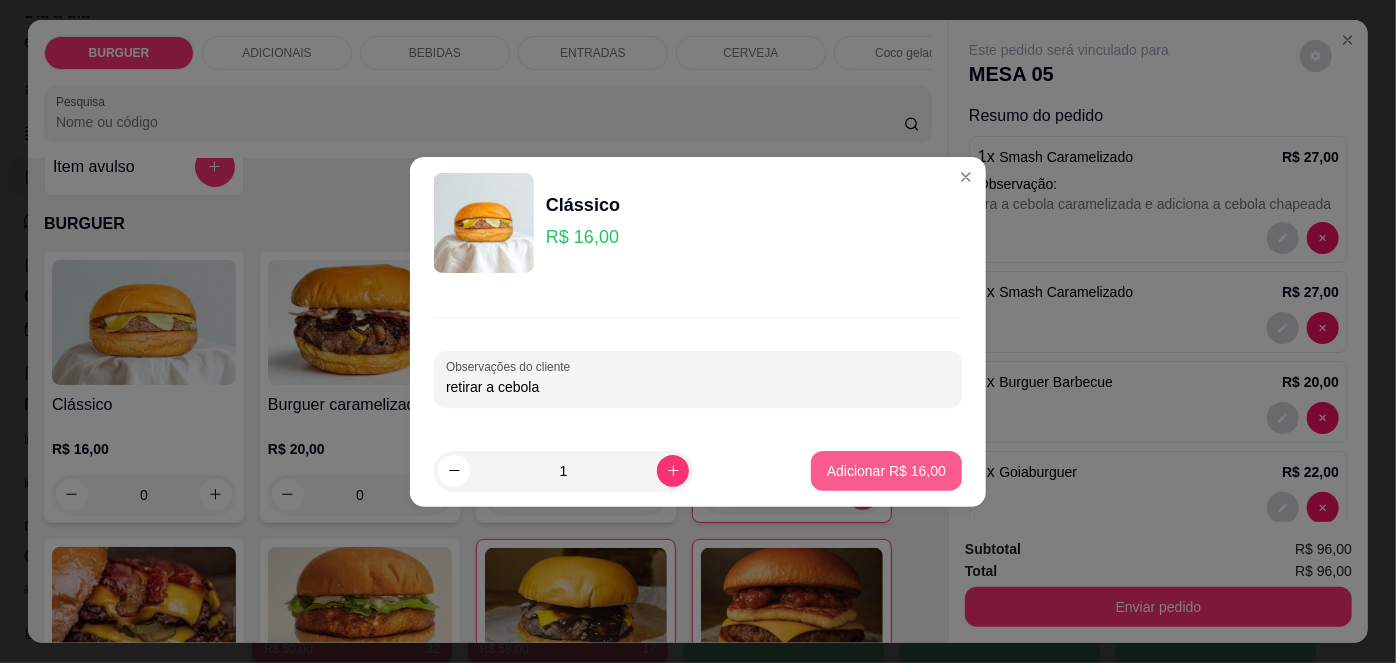 type on "retirar a cebola" 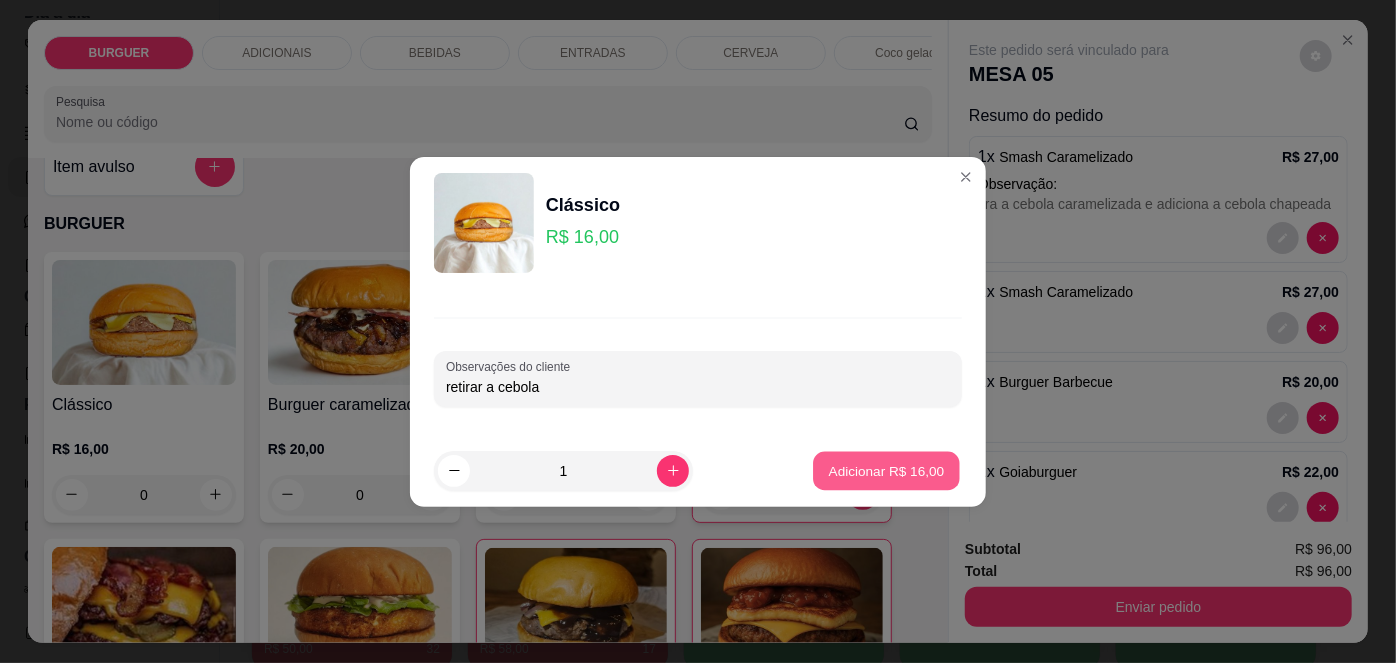 click on "Adicionar   R$ 16,00" at bounding box center [887, 470] 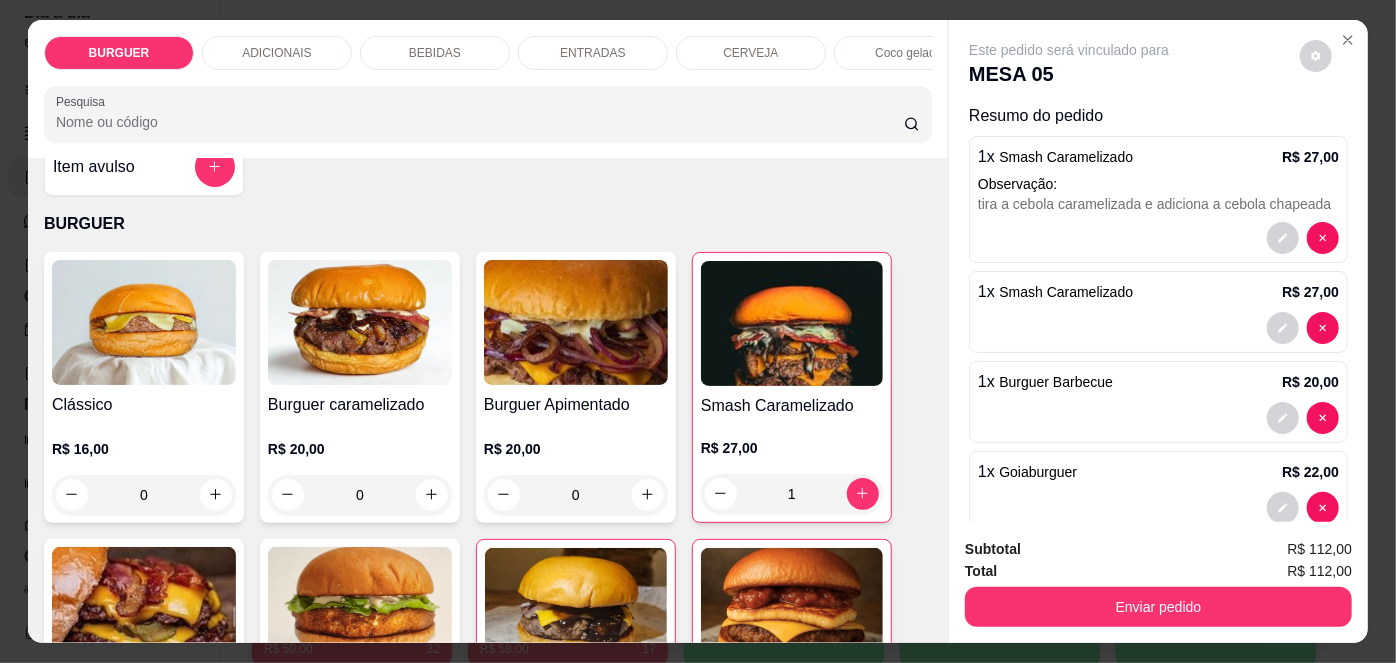 click on "R$ 20,00" at bounding box center [576, 449] 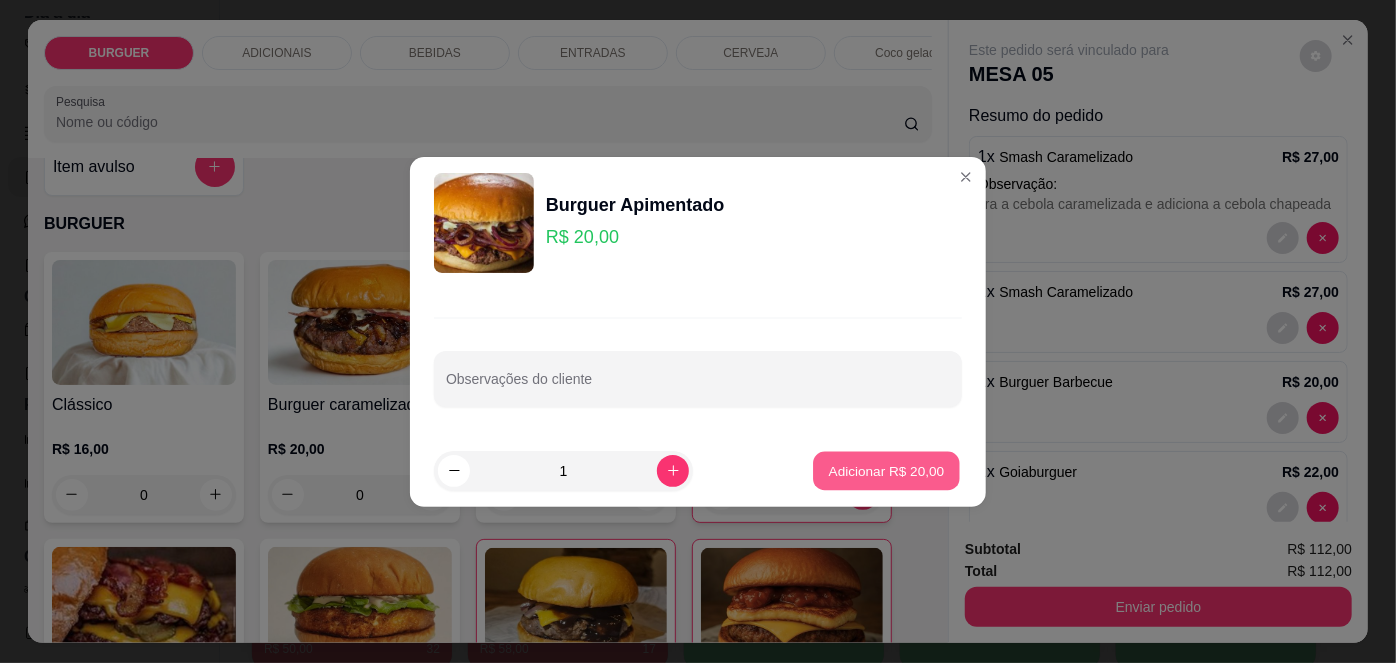 click on "Adicionar   R$ 20,00" at bounding box center (886, 470) 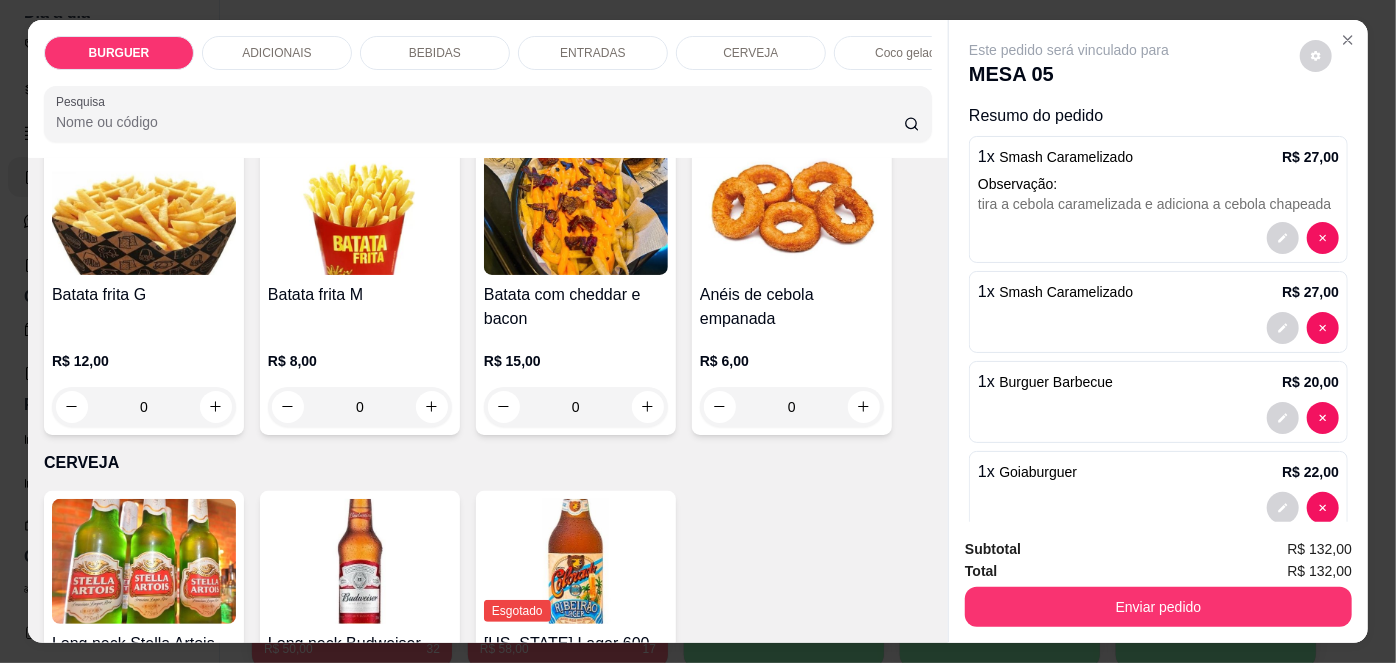 scroll, scrollTop: 2836, scrollLeft: 0, axis: vertical 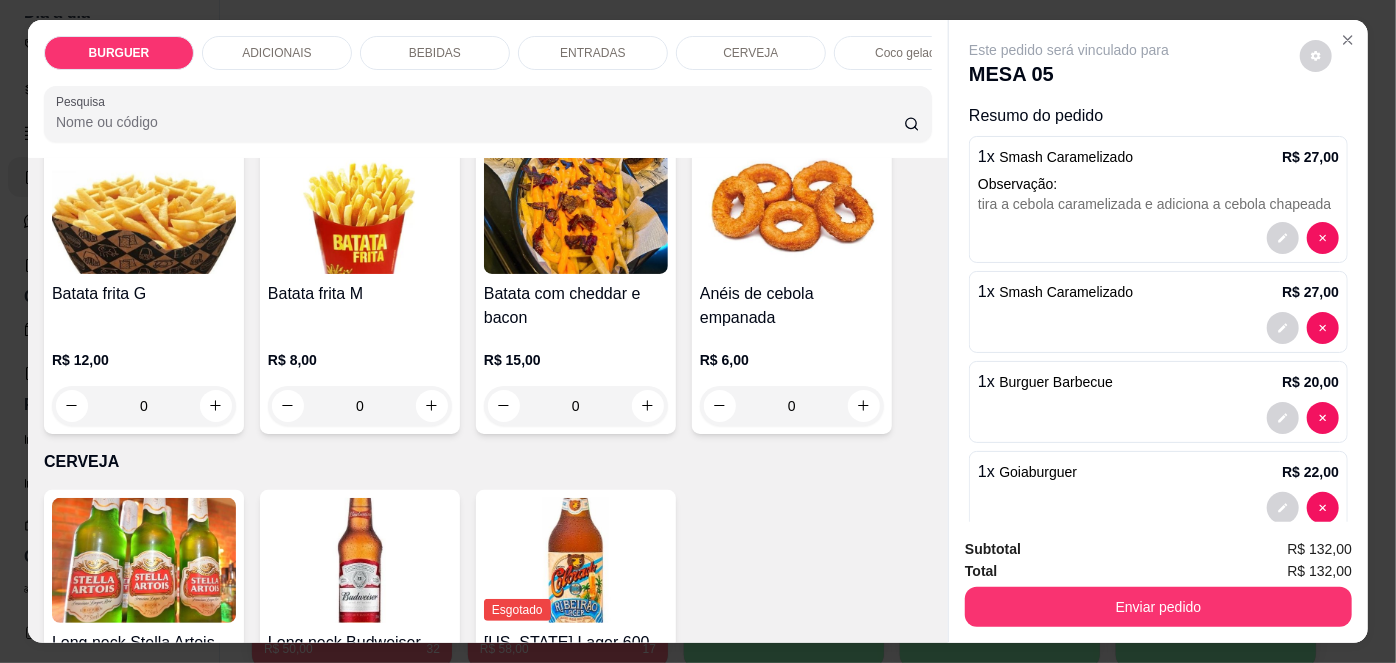click on "Anéis de cebola empanada" at bounding box center (792, 306) 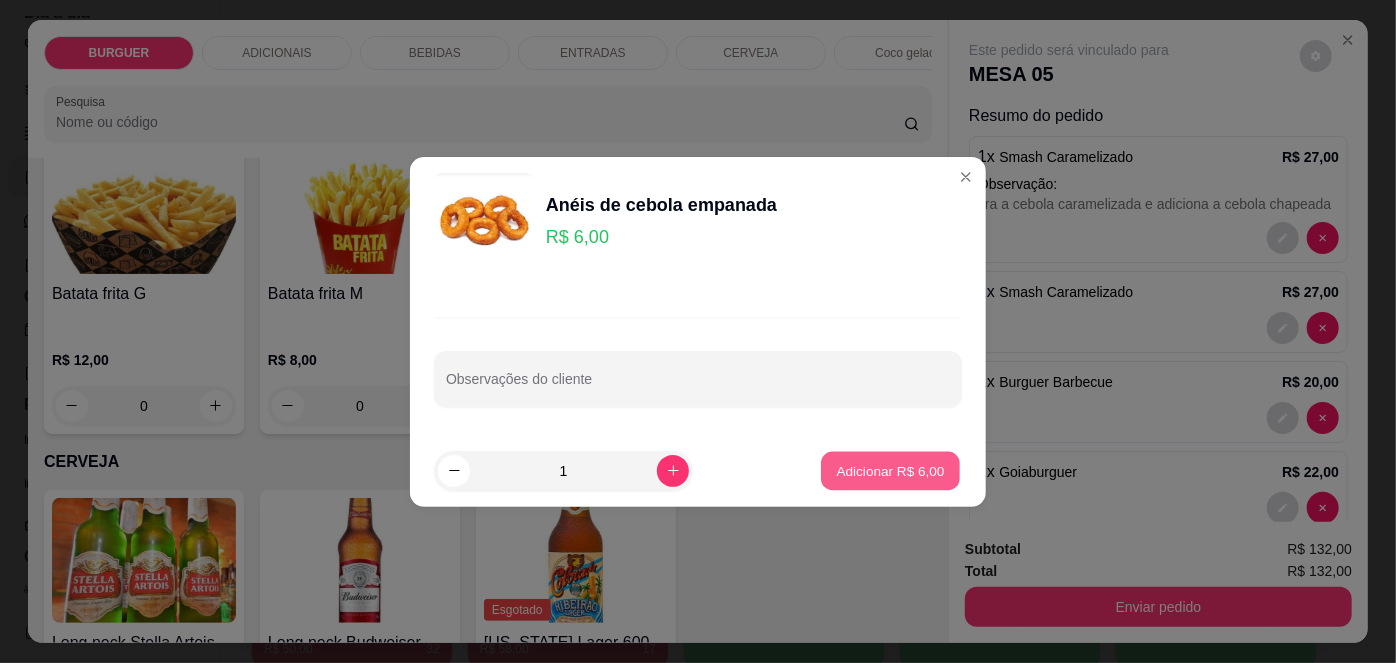click on "Adicionar   R$ 6,00" at bounding box center [890, 470] 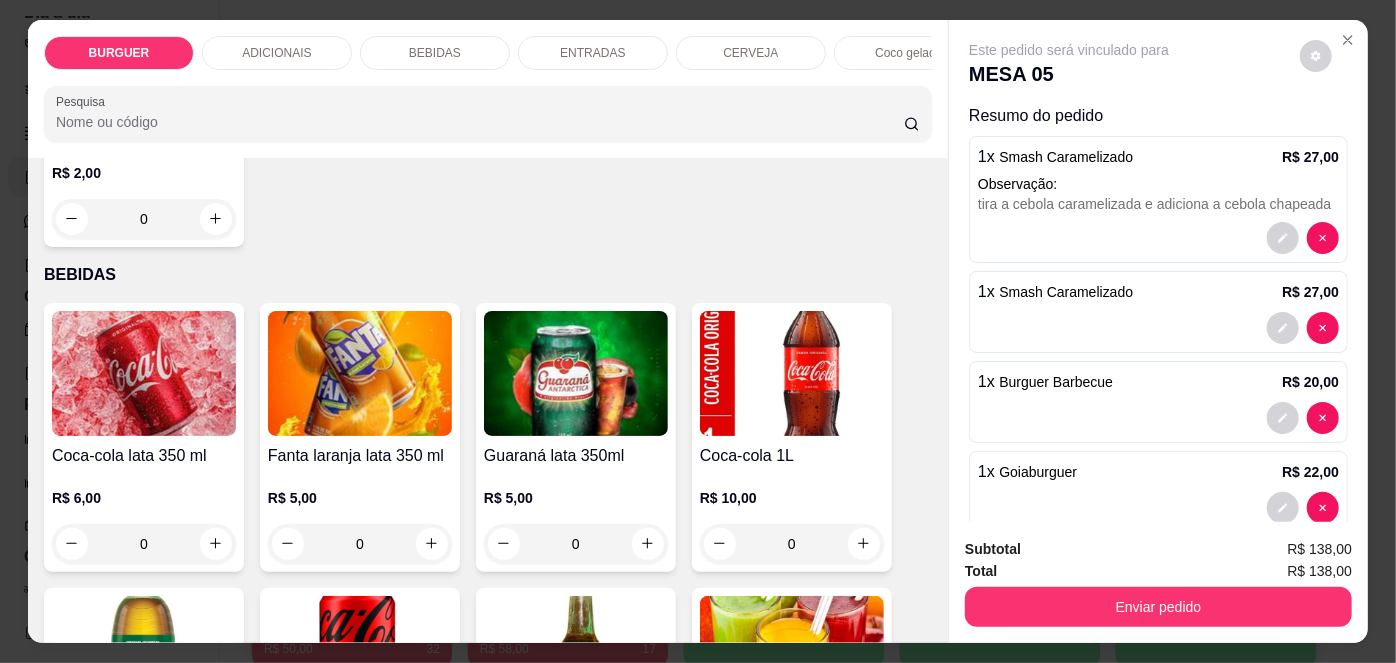 scroll, scrollTop: 1490, scrollLeft: 0, axis: vertical 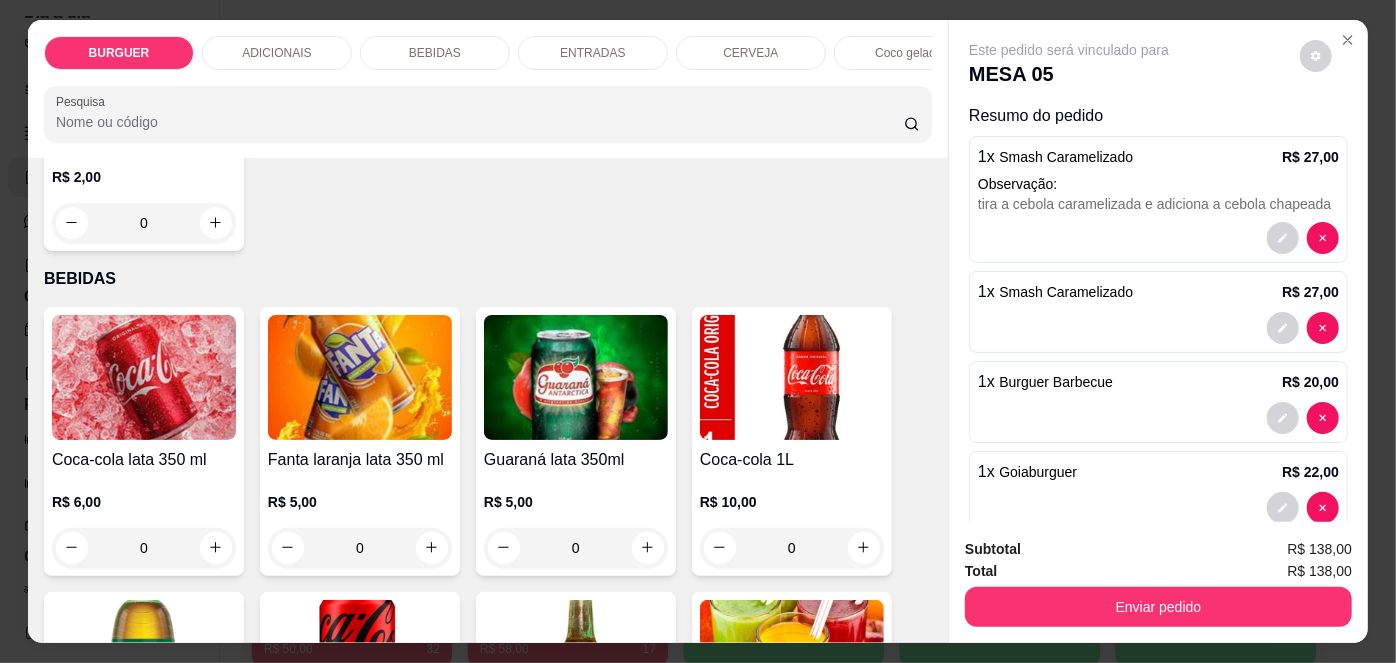 click at bounding box center (792, 377) 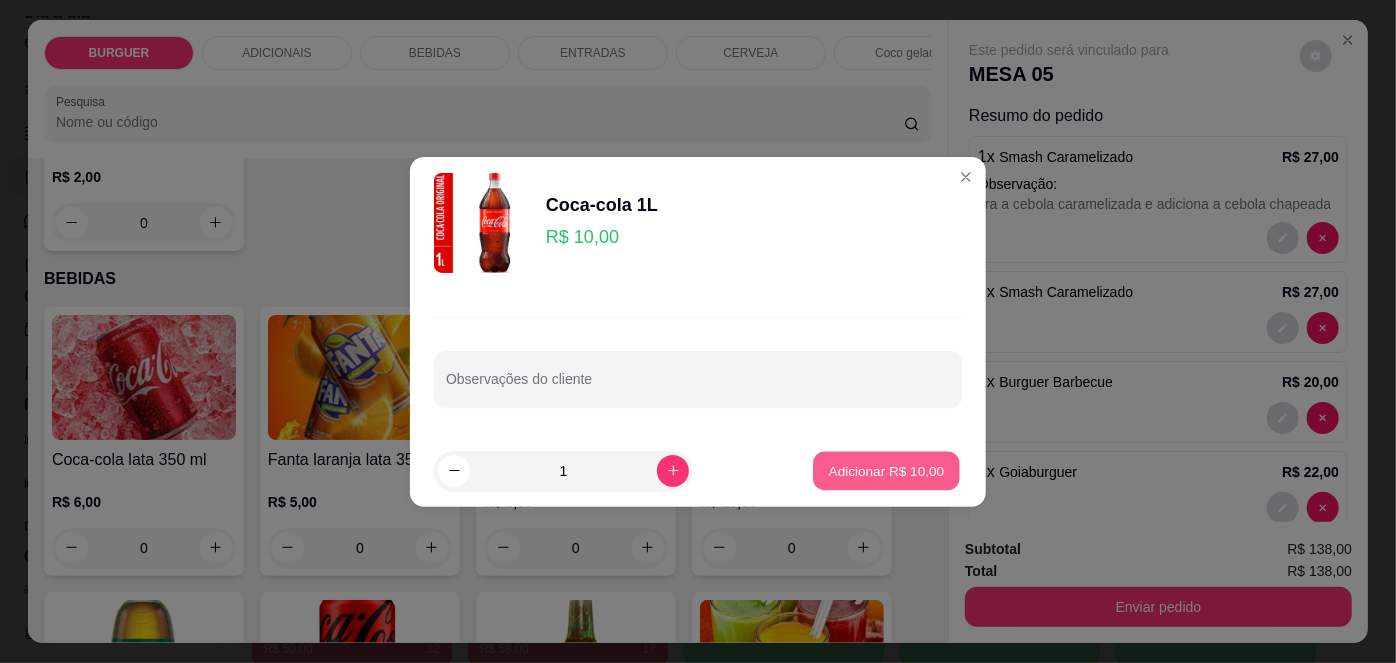 click on "Adicionar   R$ 10,00" at bounding box center (887, 470) 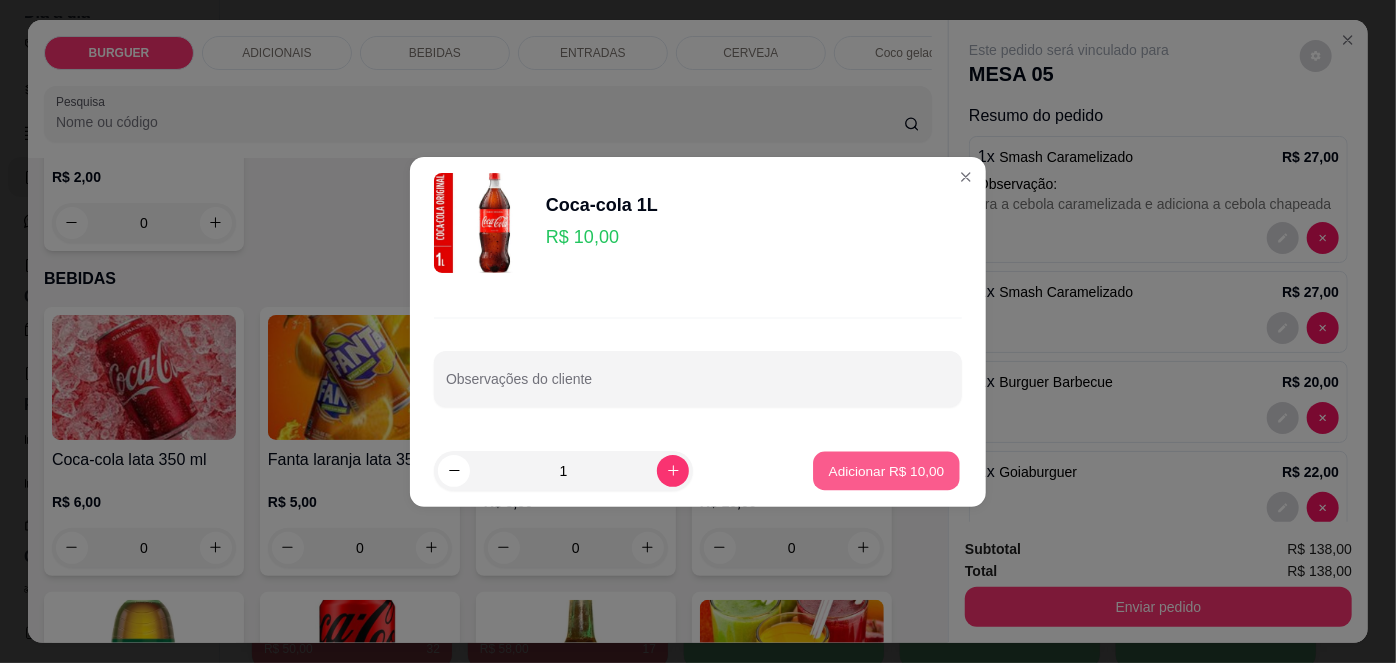 type on "1" 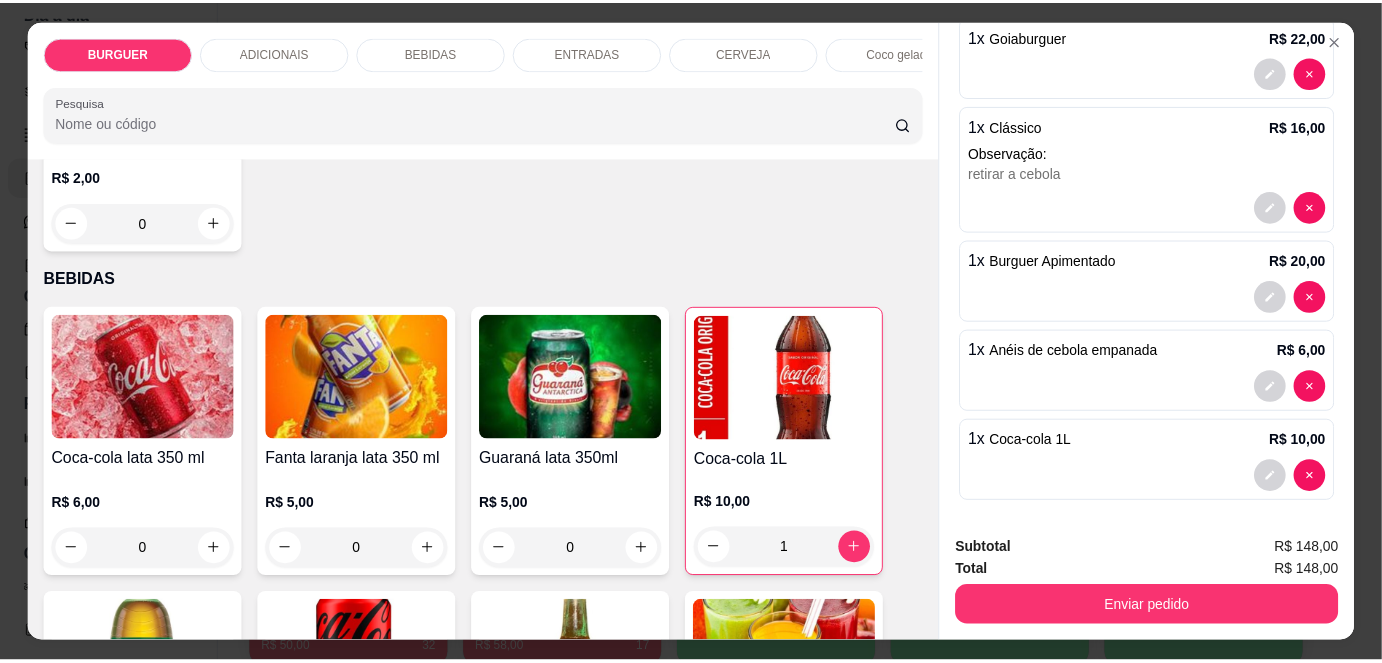 scroll, scrollTop: 439, scrollLeft: 0, axis: vertical 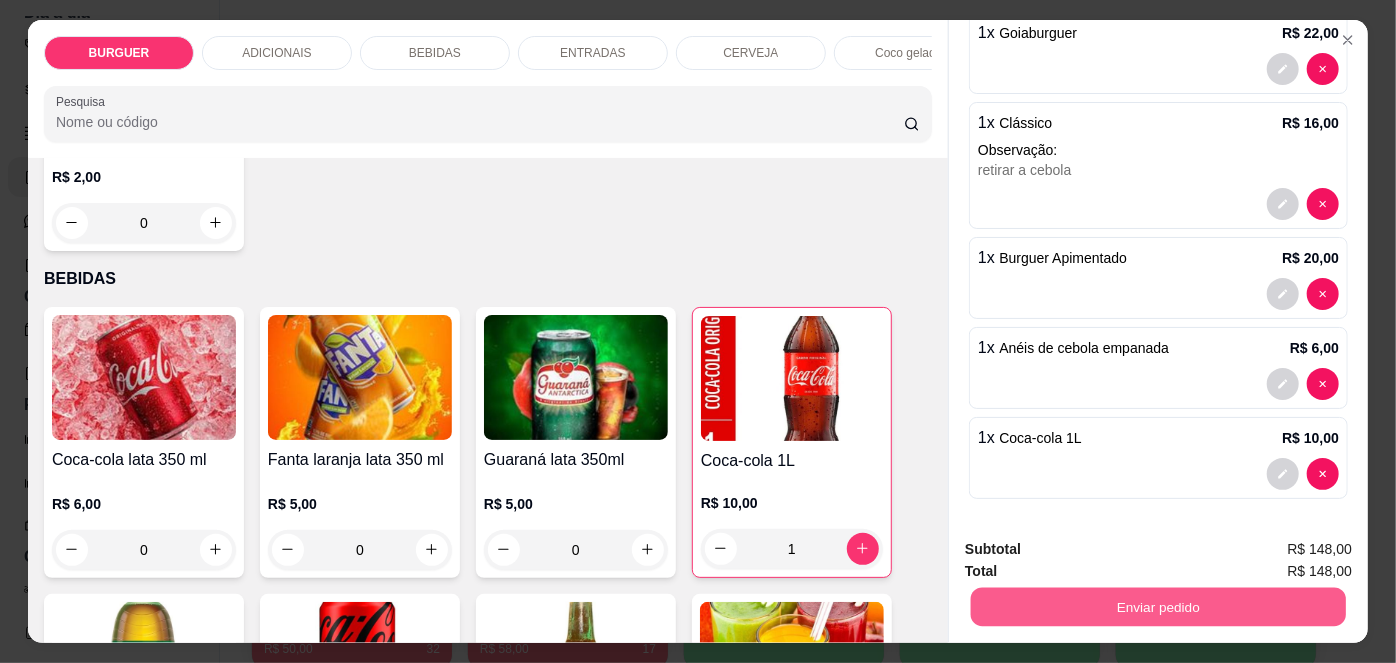click on "Enviar pedido" at bounding box center [1158, 607] 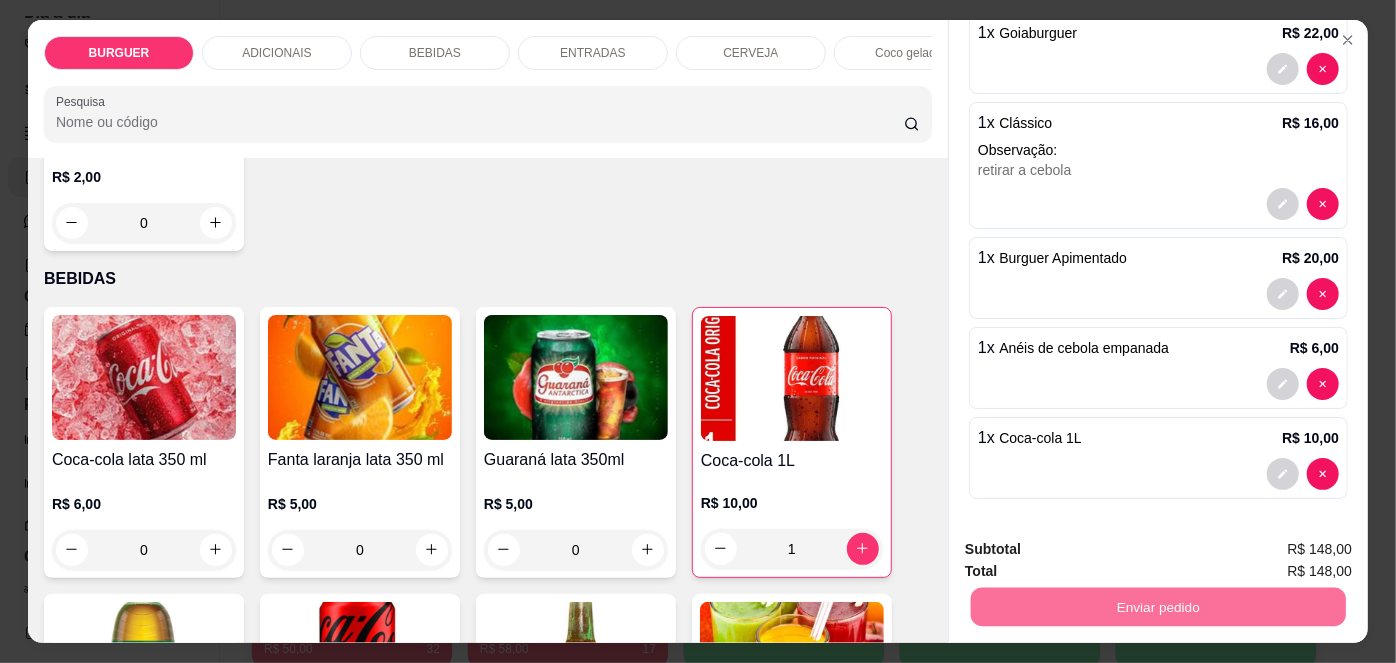 click on "Não registrar e enviar pedido" at bounding box center [1093, 551] 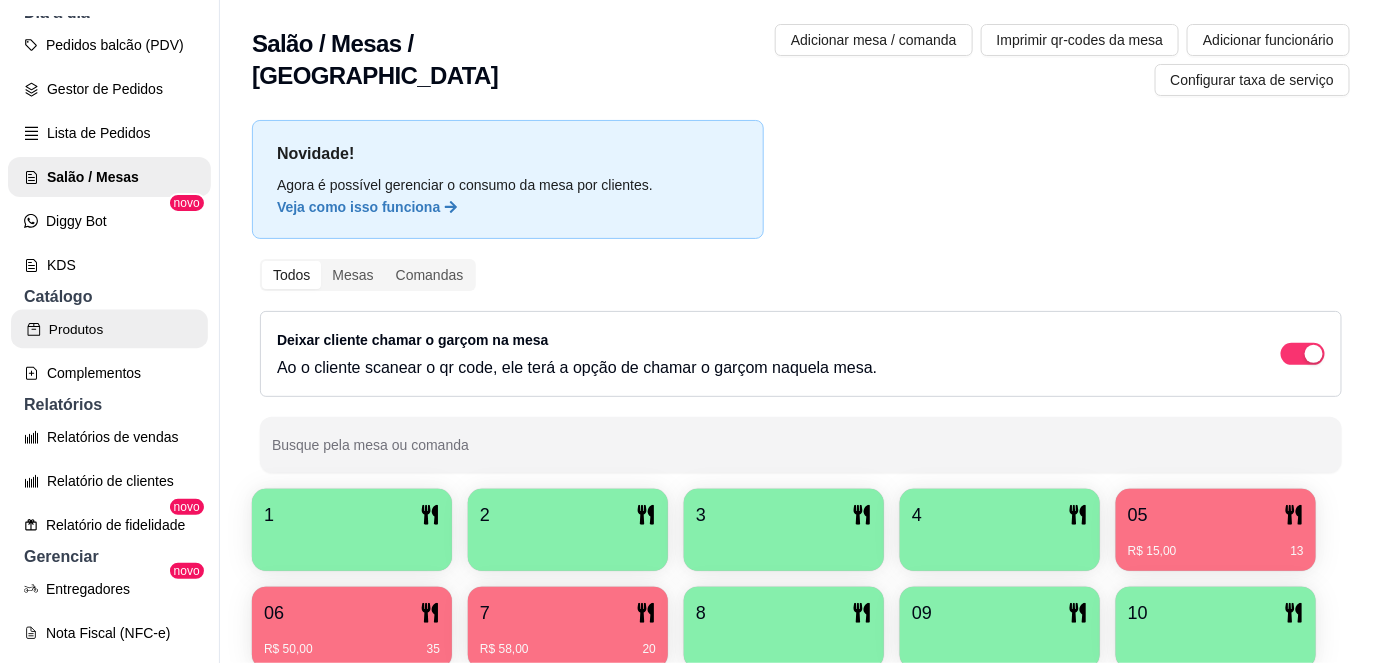 click on "Produtos" at bounding box center (109, 329) 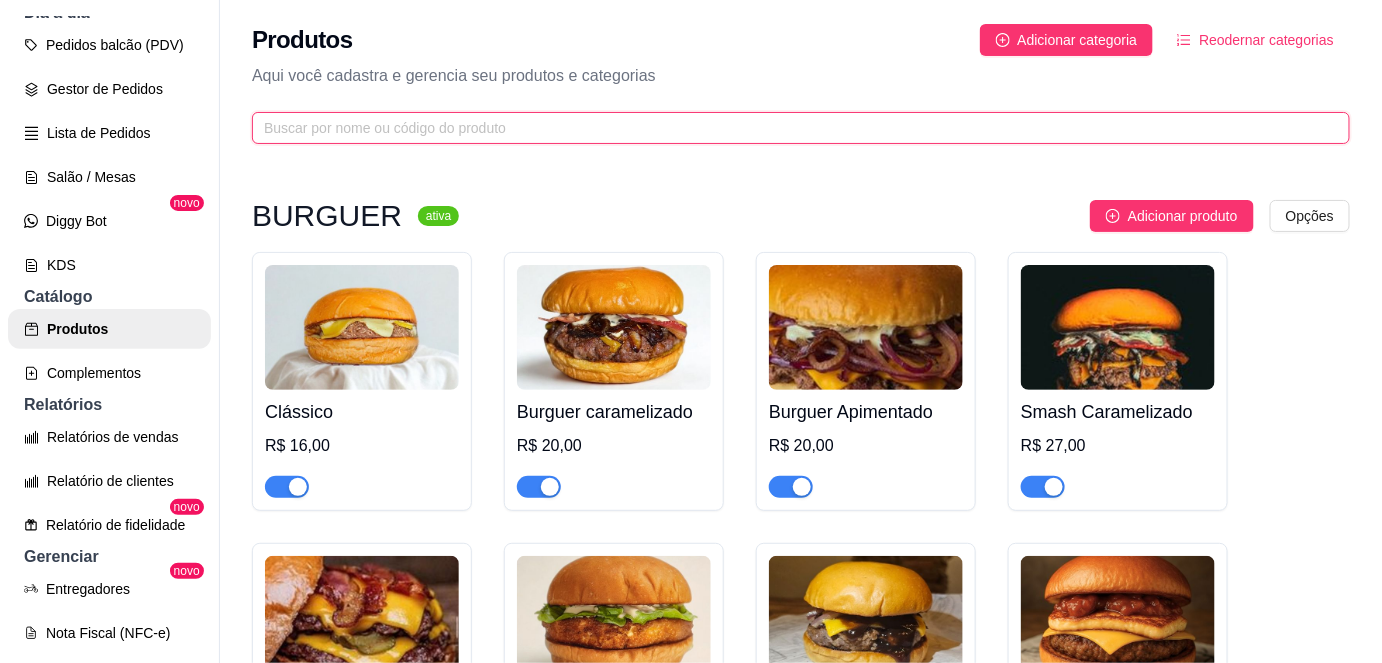 click at bounding box center [793, 128] 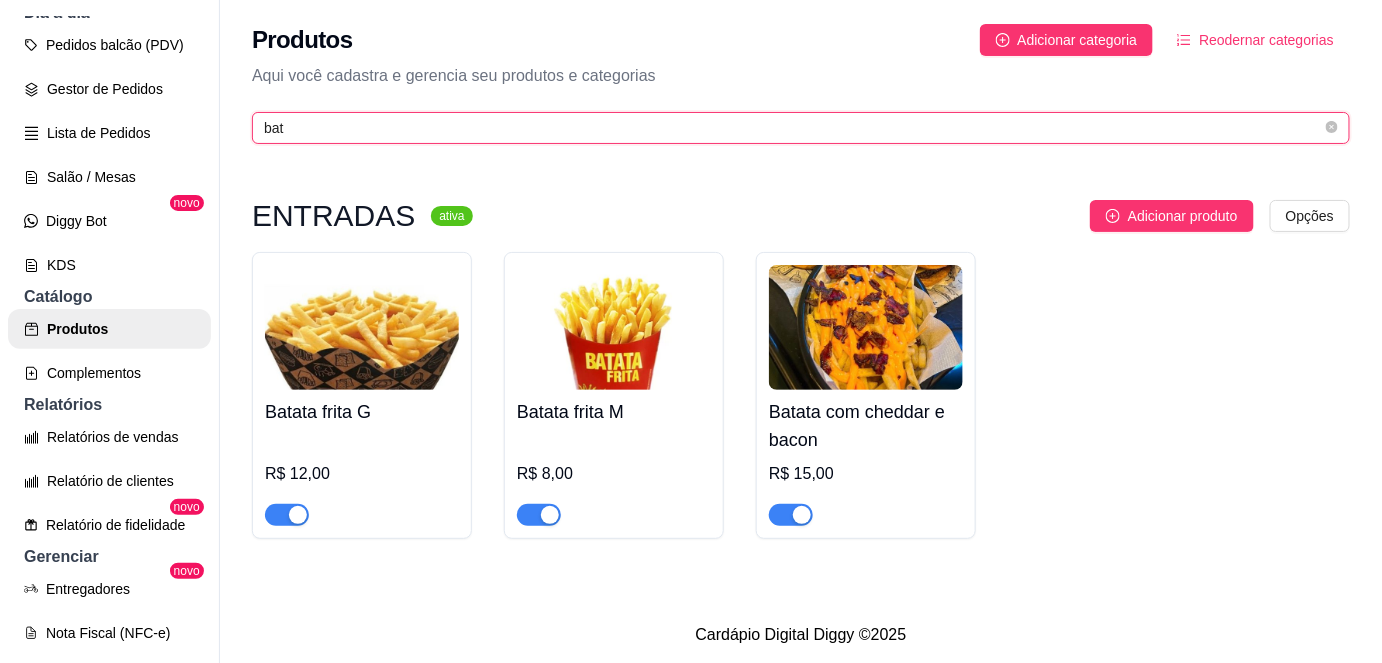type on "bat" 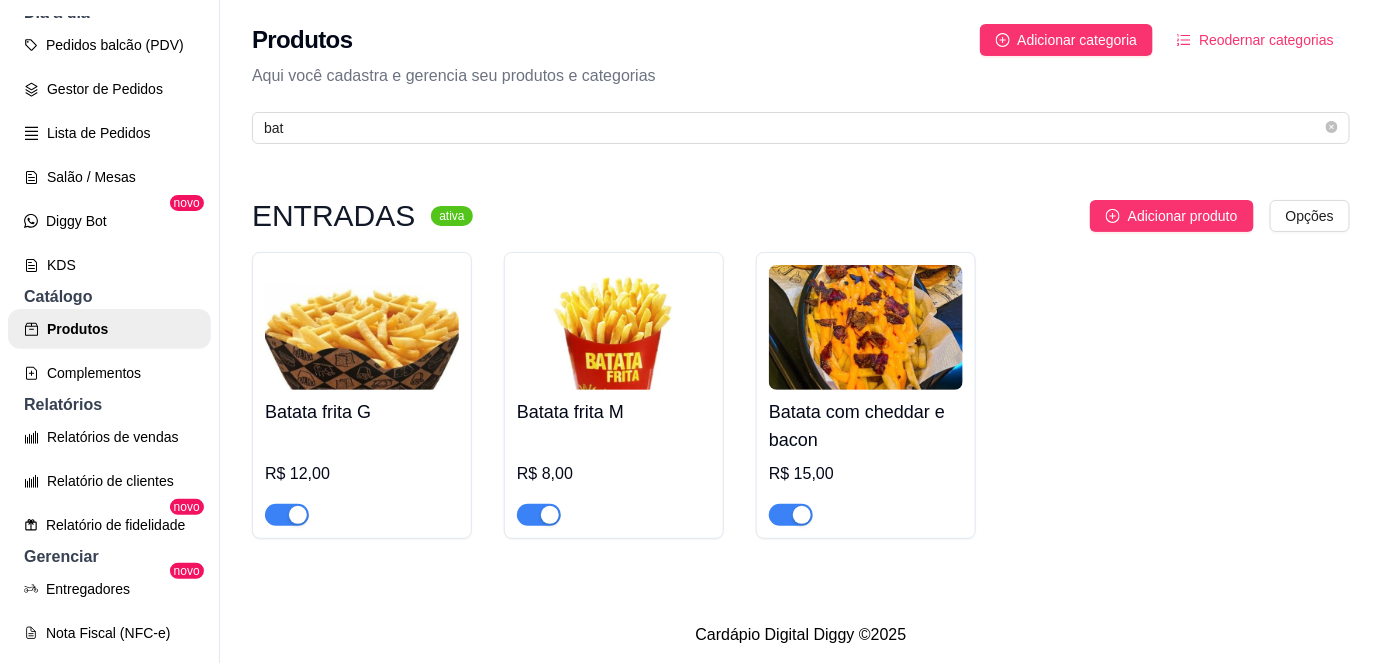 click at bounding box center [287, 515] 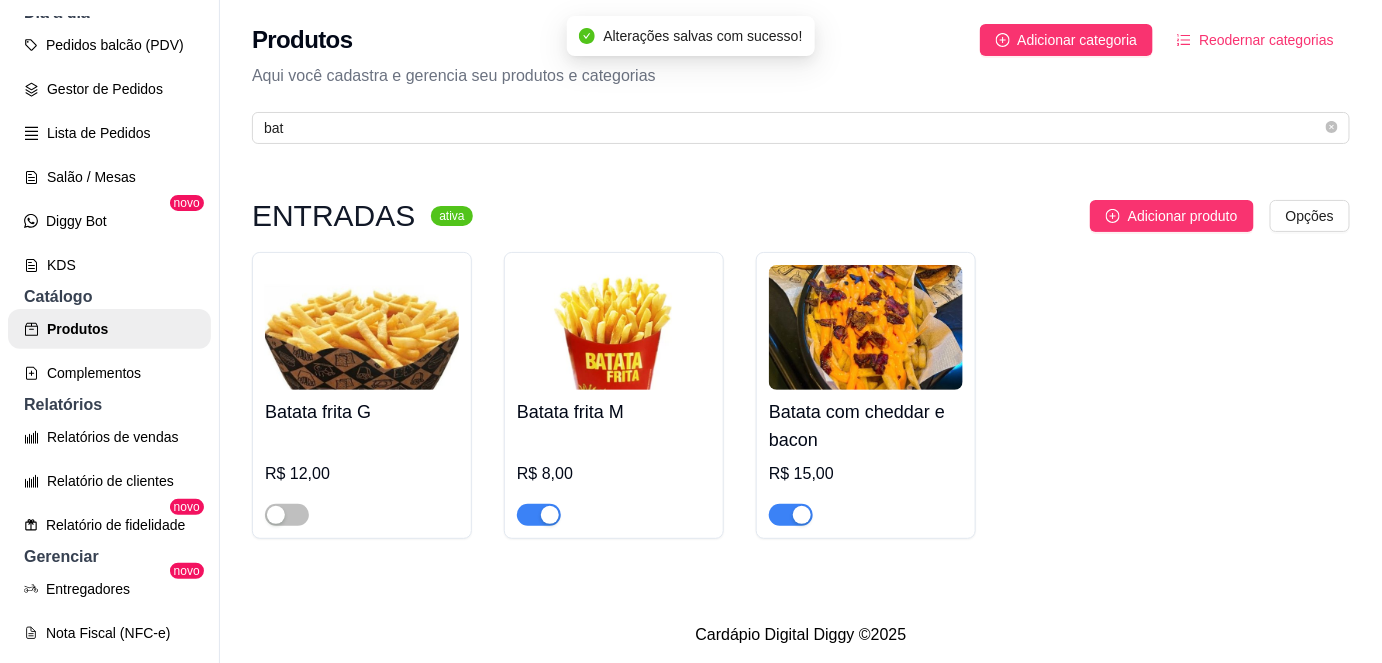 click at bounding box center [550, 515] 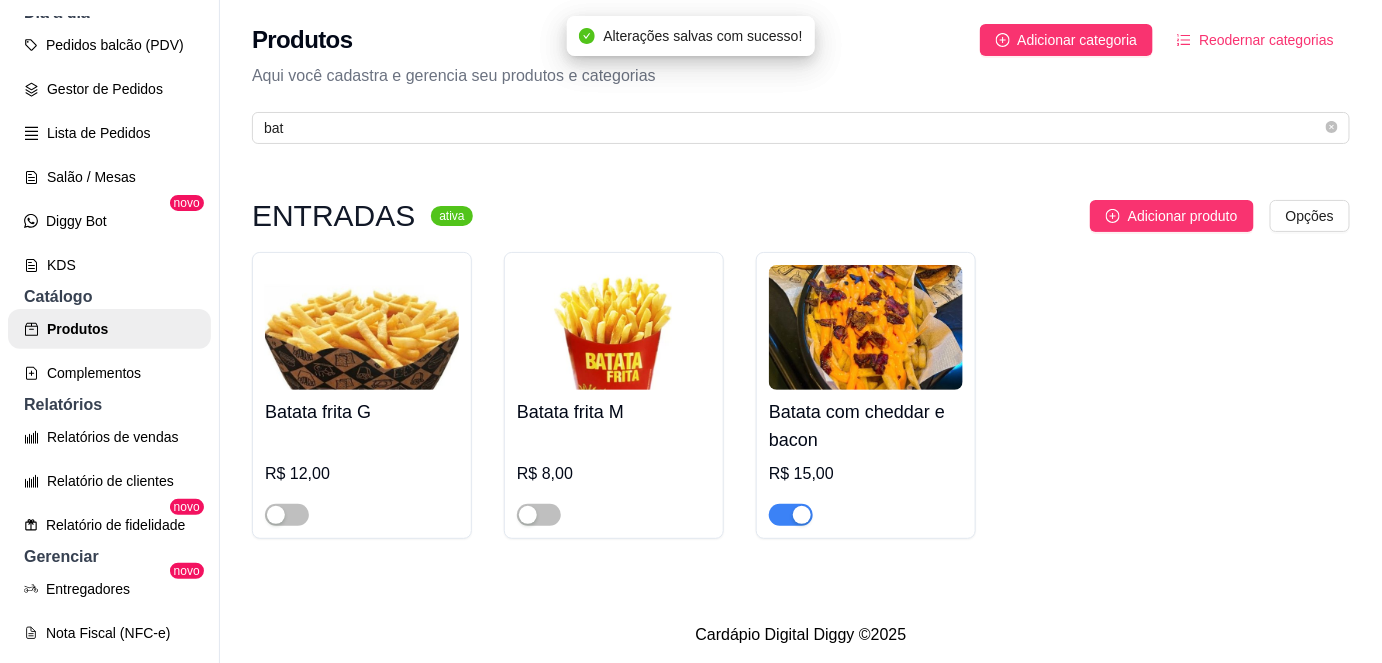 click on "Batata com cheddar e bacon    R$ 15,00" at bounding box center (866, 395) 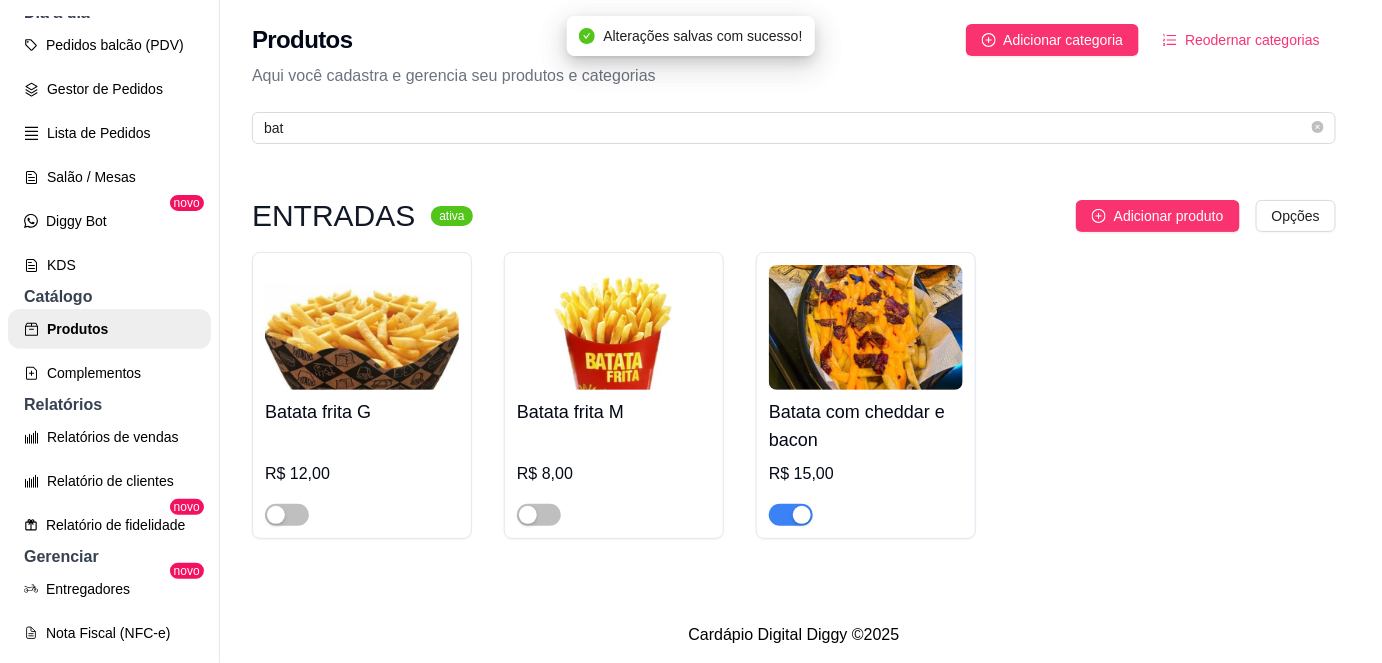type 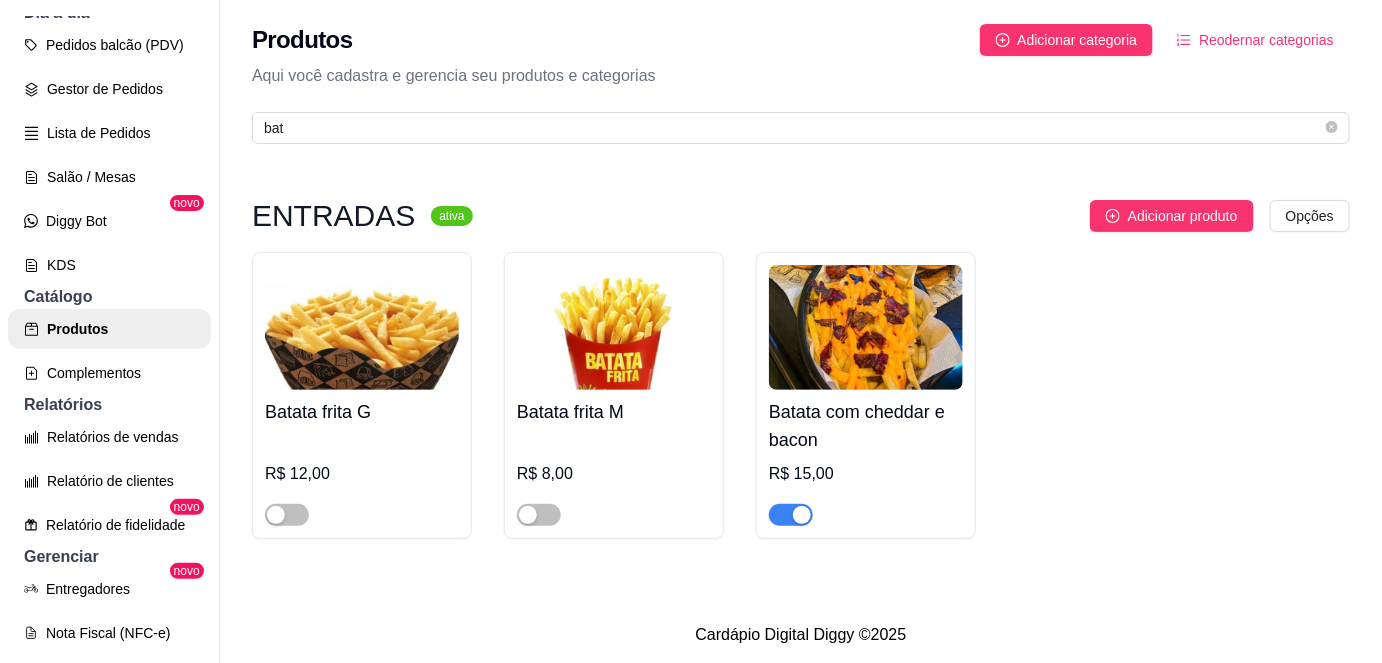 click at bounding box center (791, 515) 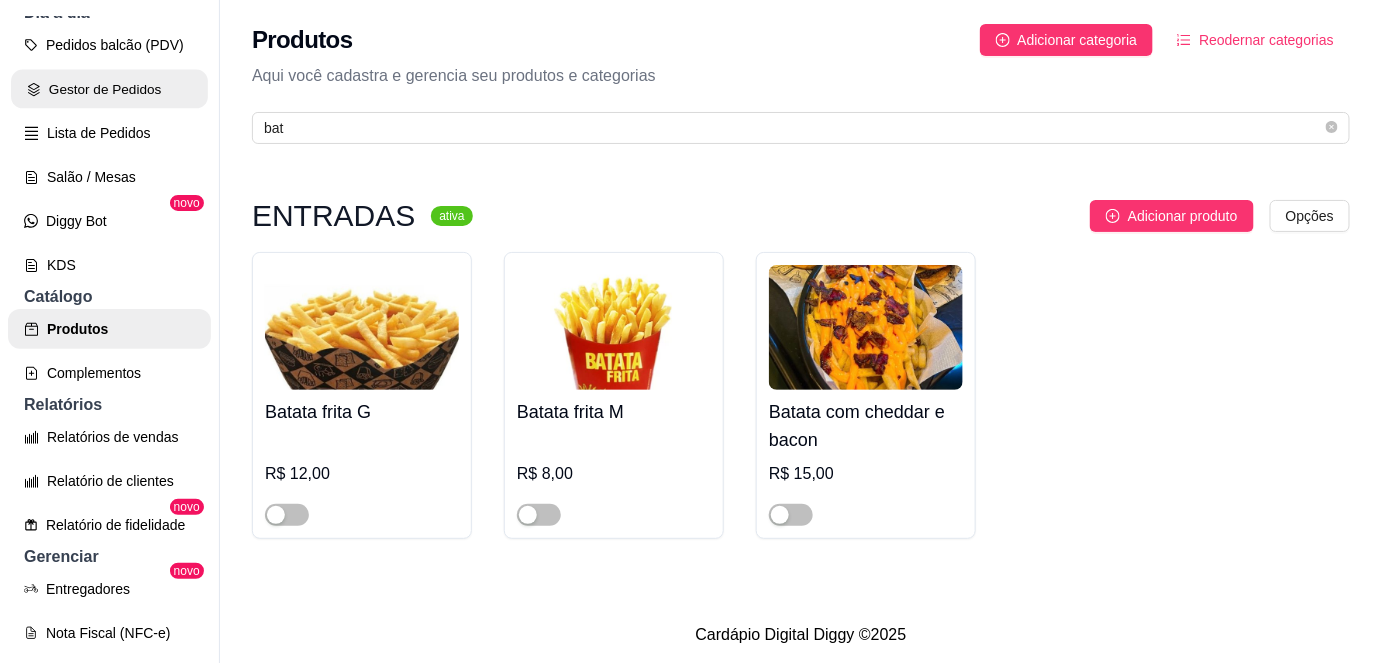 click on "Gestor de Pedidos" at bounding box center (109, 89) 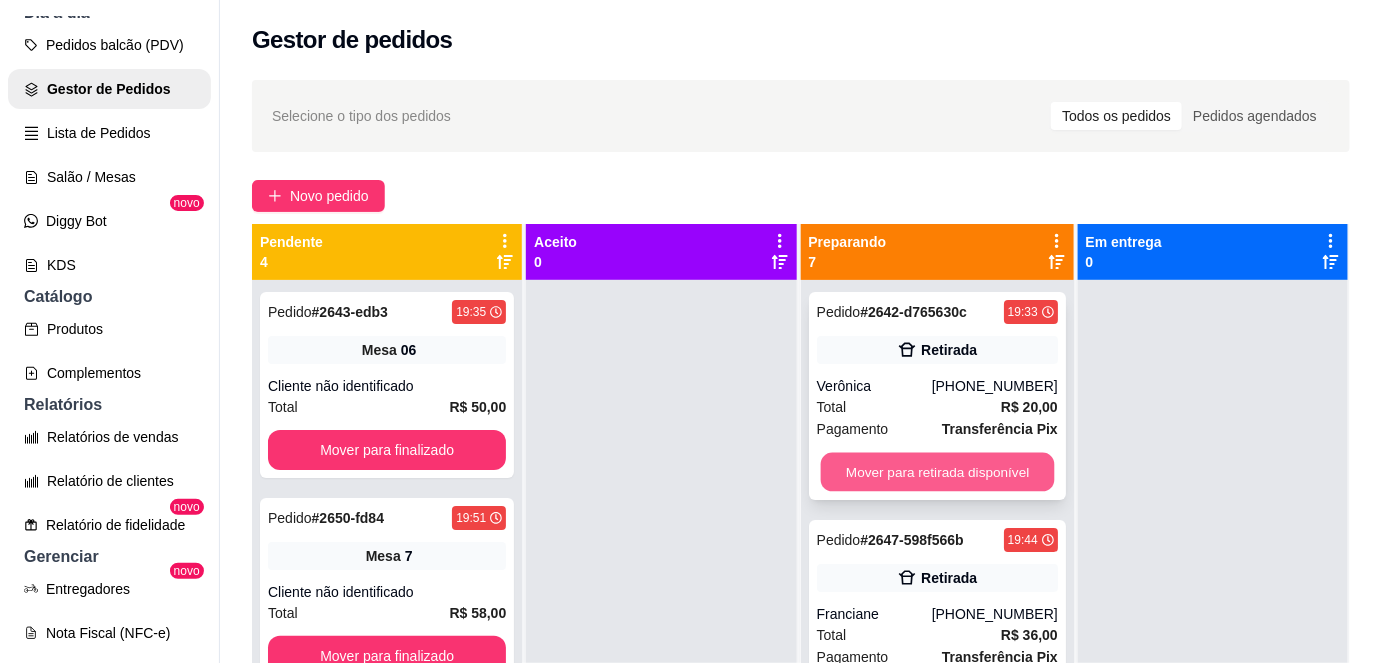click on "Mover para retirada disponível" at bounding box center [937, 472] 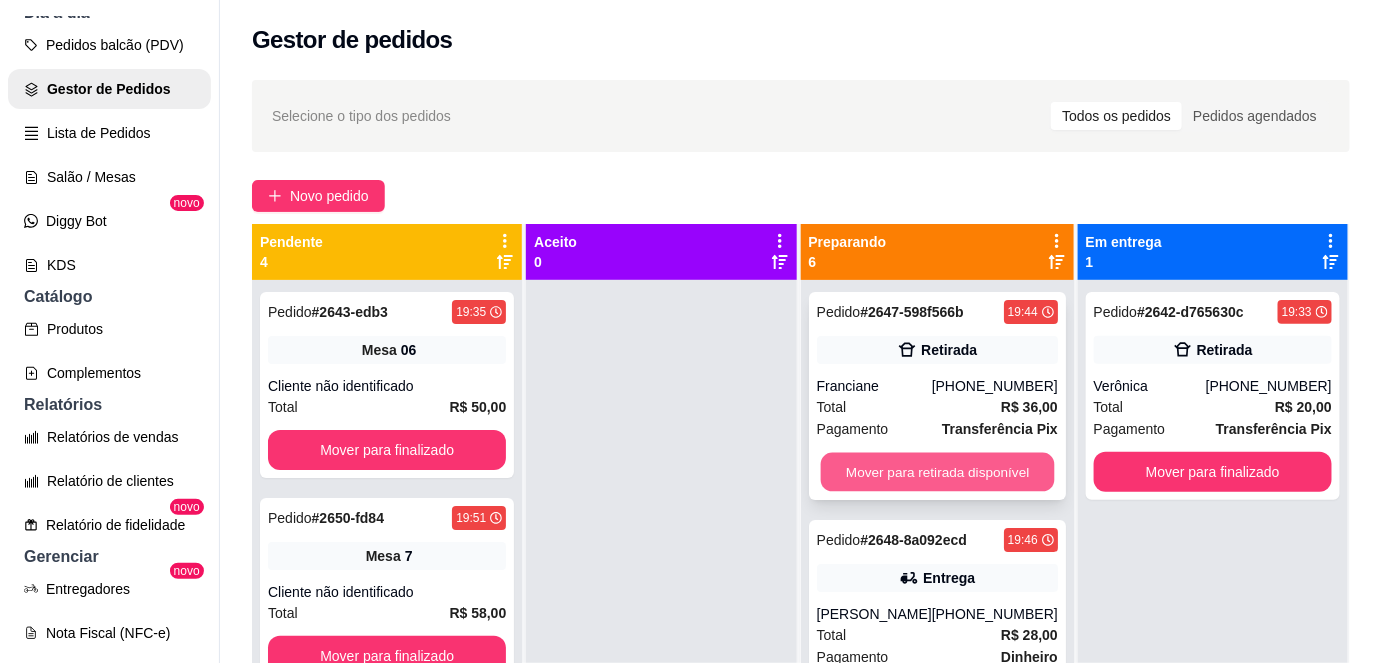 click on "Mover para retirada disponível" at bounding box center (937, 472) 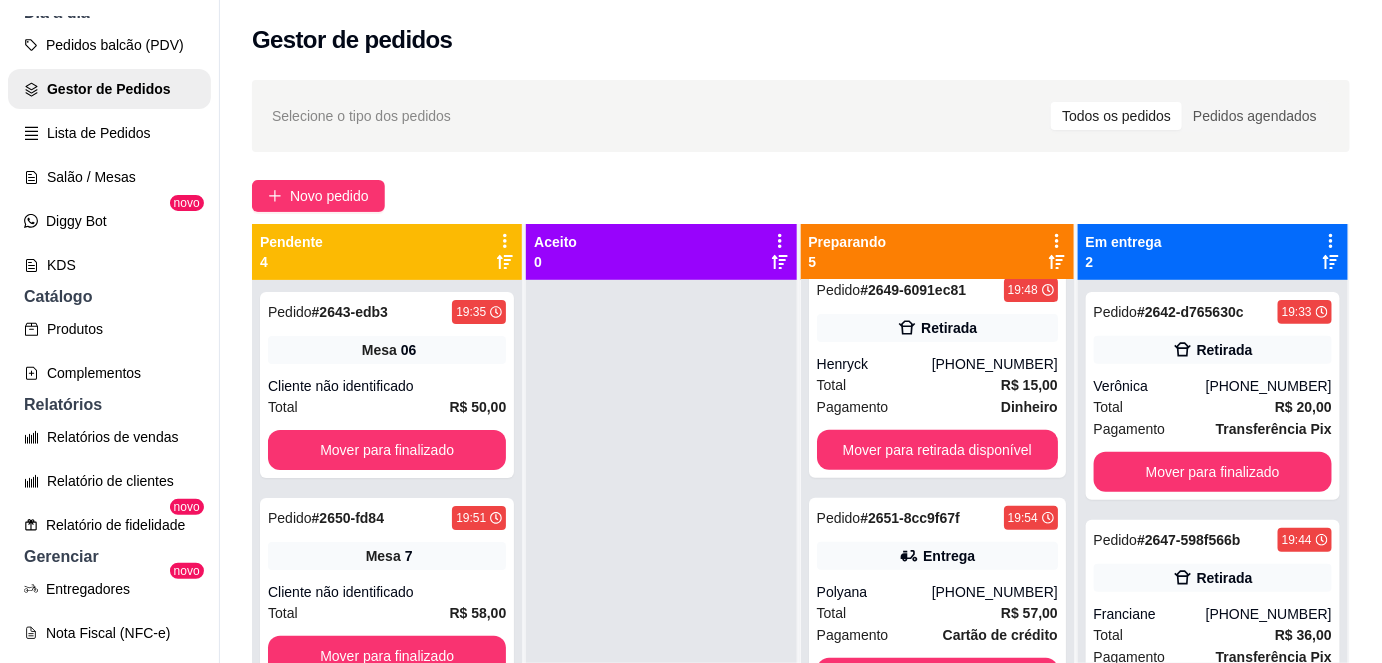 scroll, scrollTop: 247, scrollLeft: 0, axis: vertical 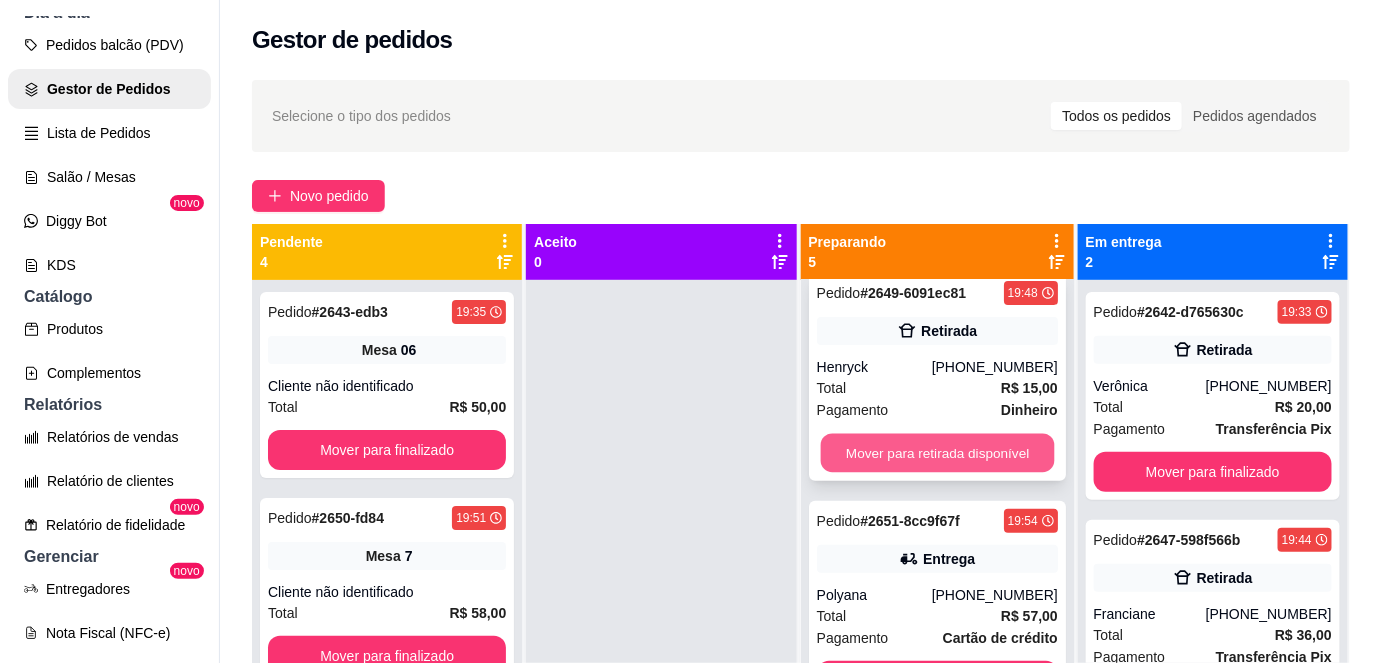click on "Mover para retirada disponível" at bounding box center [937, 453] 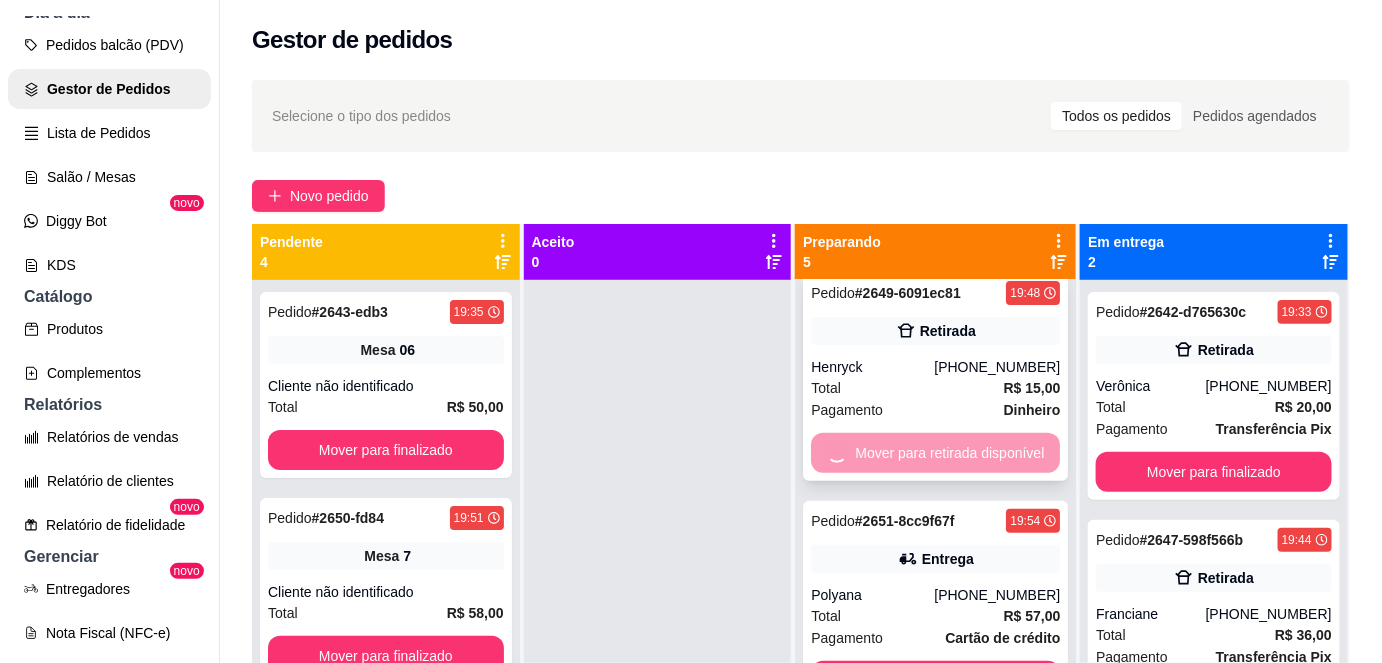 scroll, scrollTop: 18, scrollLeft: 0, axis: vertical 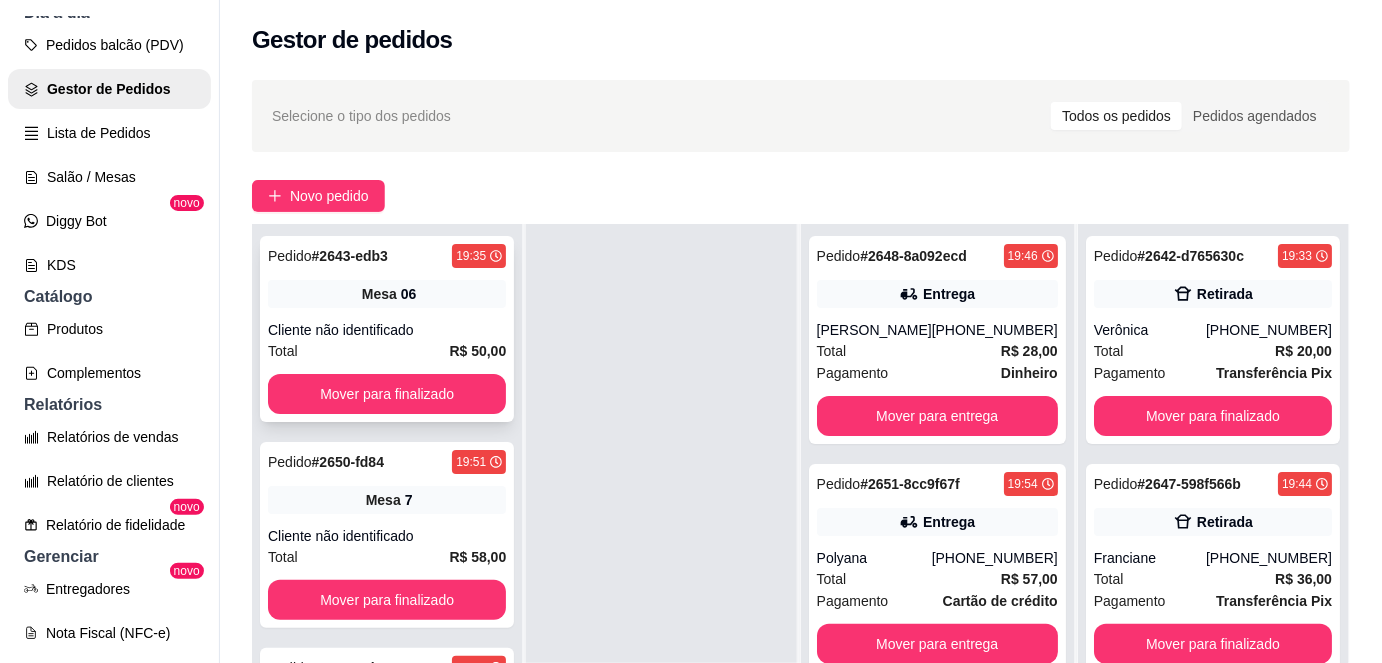 click on "Mesa 06" at bounding box center (387, 294) 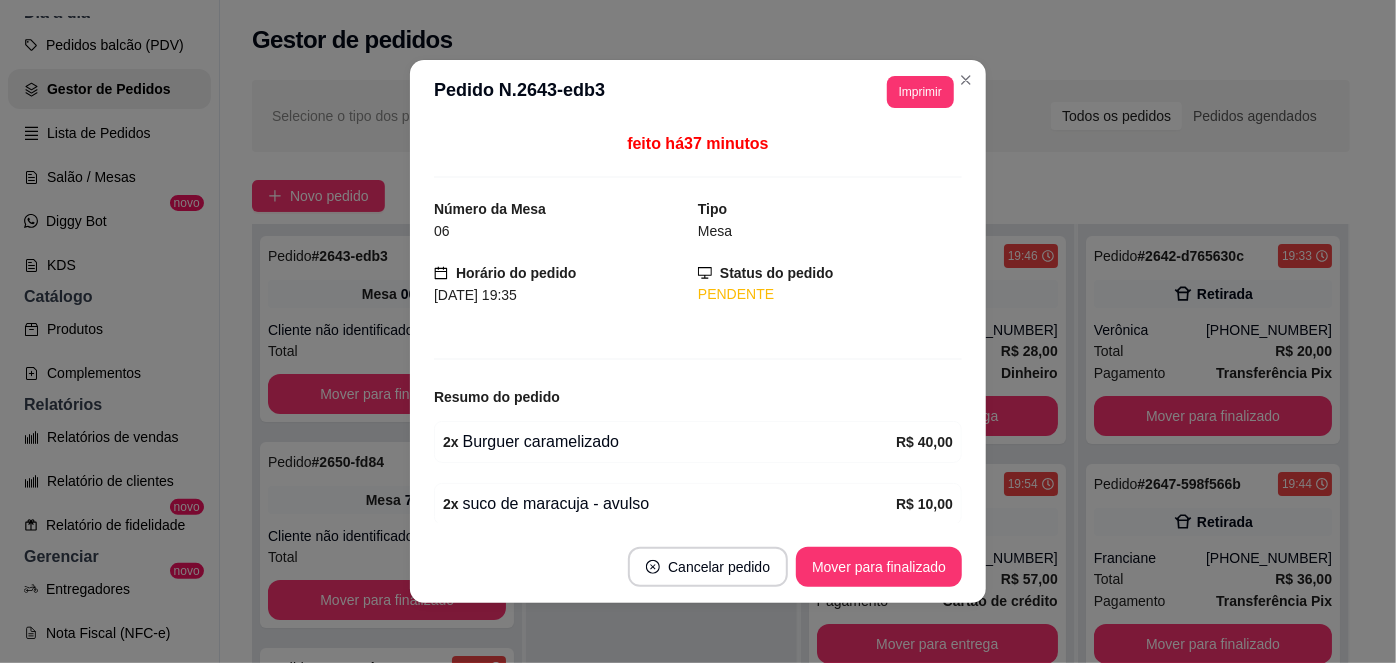 scroll, scrollTop: 76, scrollLeft: 0, axis: vertical 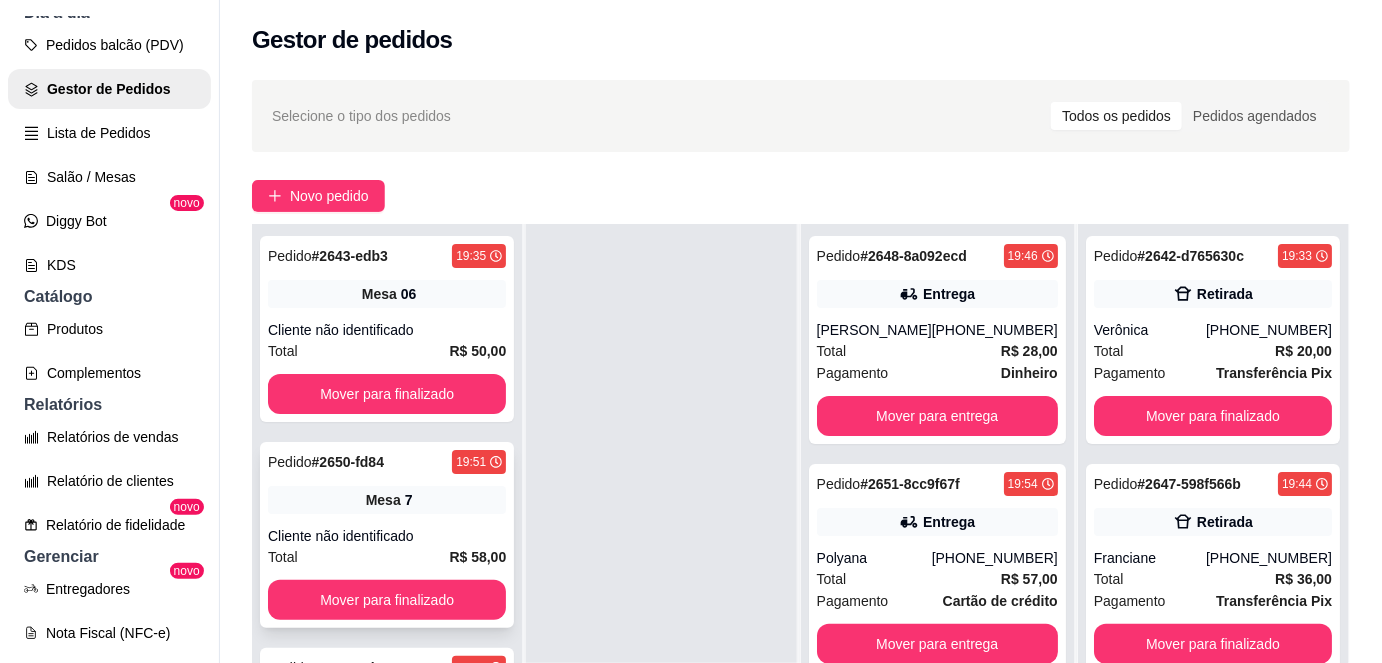 click on "Pedido  # 2650-fd84 19:51 Mesa 7 Cliente não identificado Total R$ 58,00 Mover para finalizado" at bounding box center (387, 535) 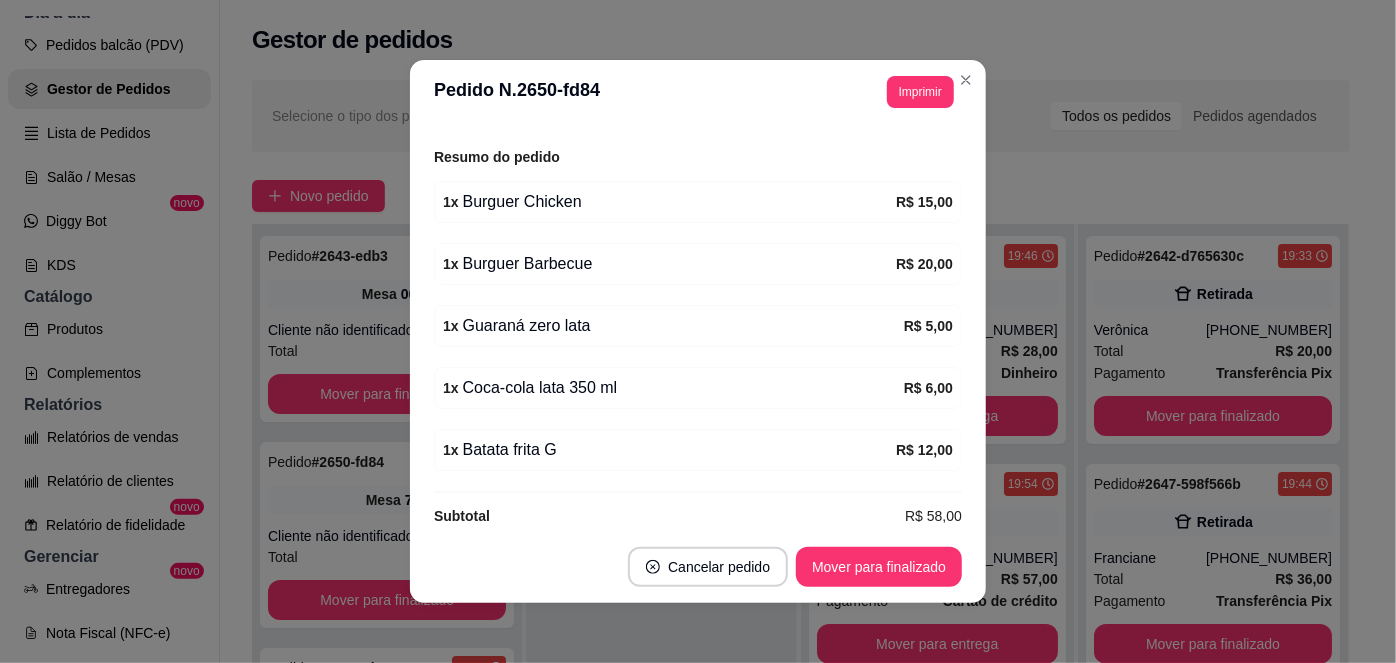 scroll, scrollTop: 261, scrollLeft: 0, axis: vertical 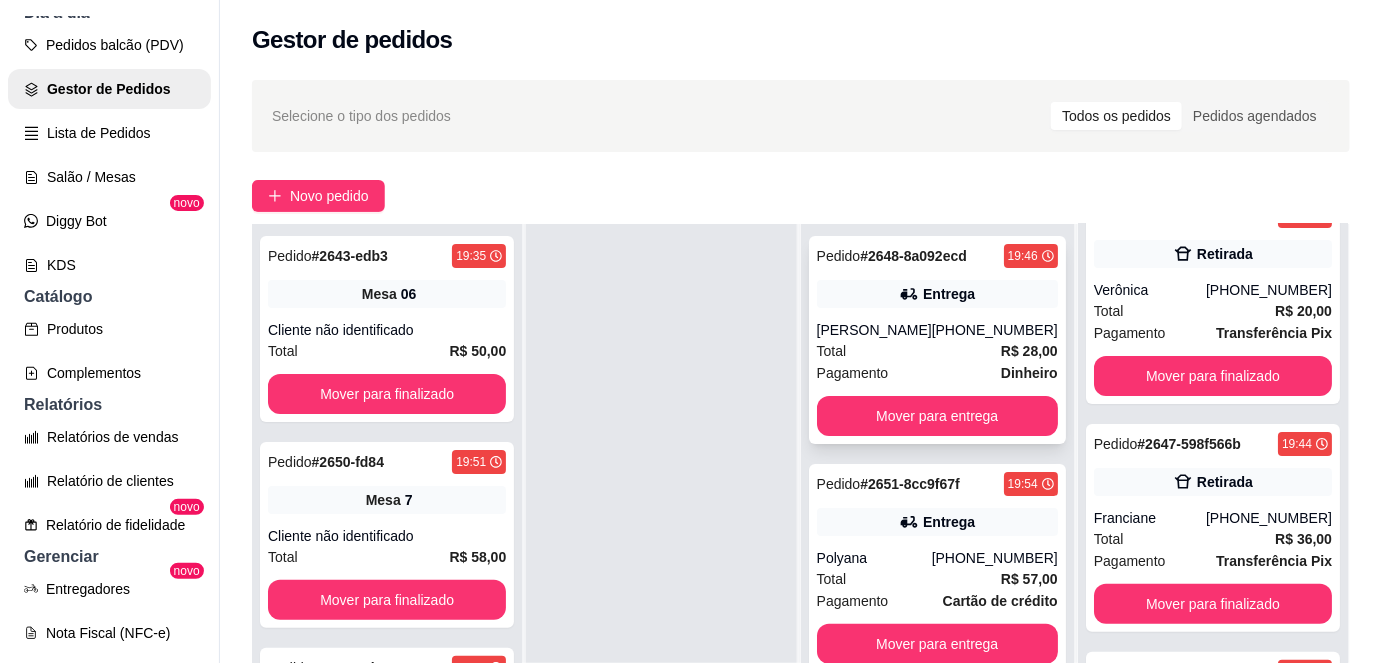 click on "[PHONE_NUMBER]" at bounding box center (995, 330) 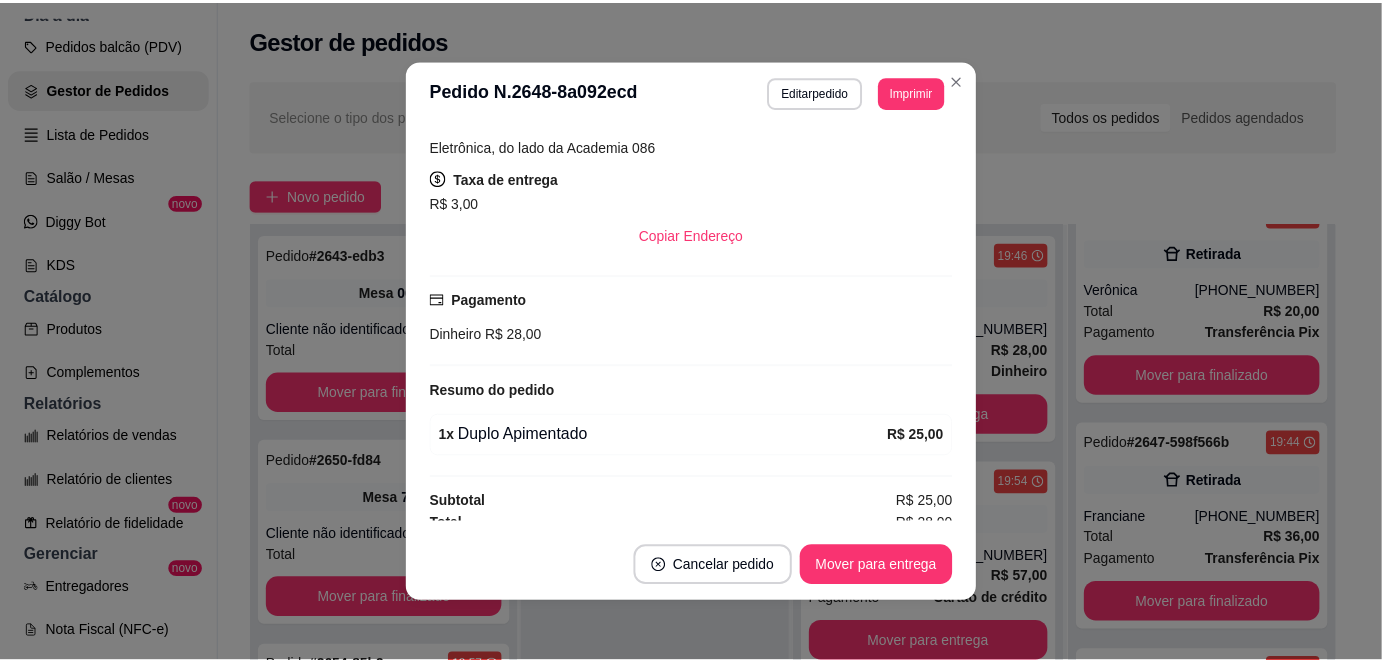 scroll, scrollTop: 405, scrollLeft: 0, axis: vertical 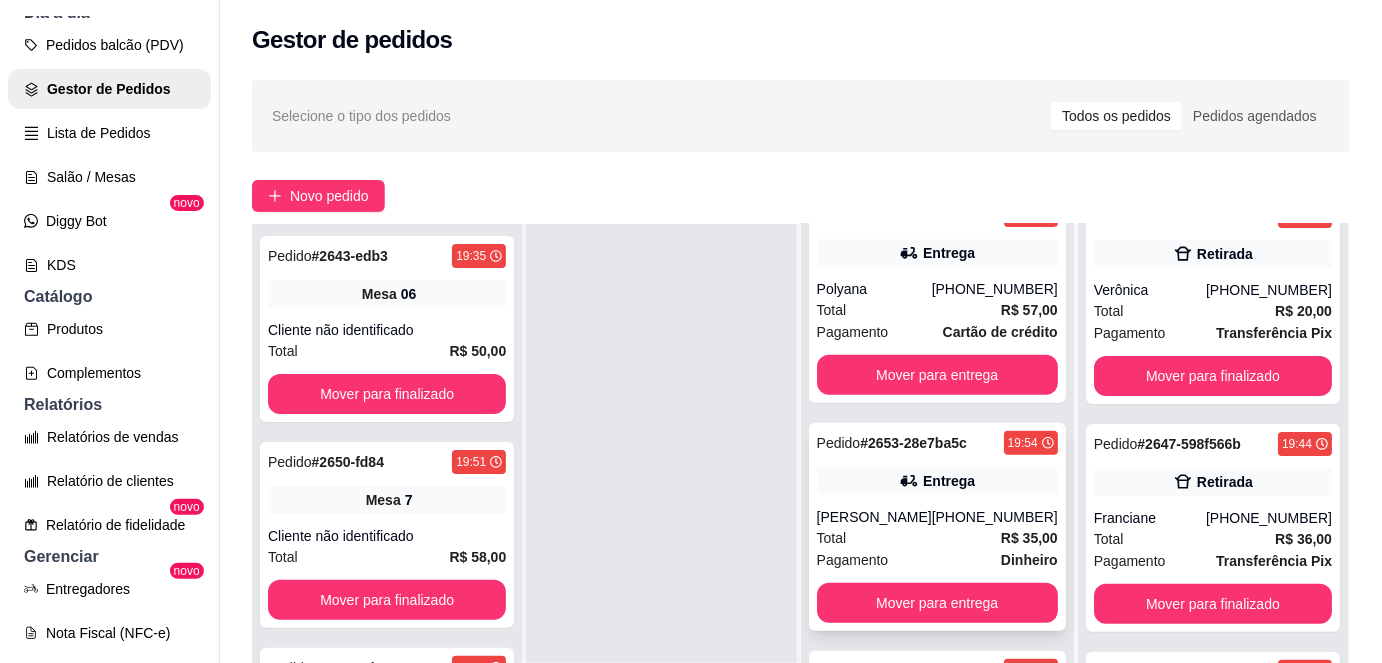 click on "R$ 35,00" at bounding box center [1029, 538] 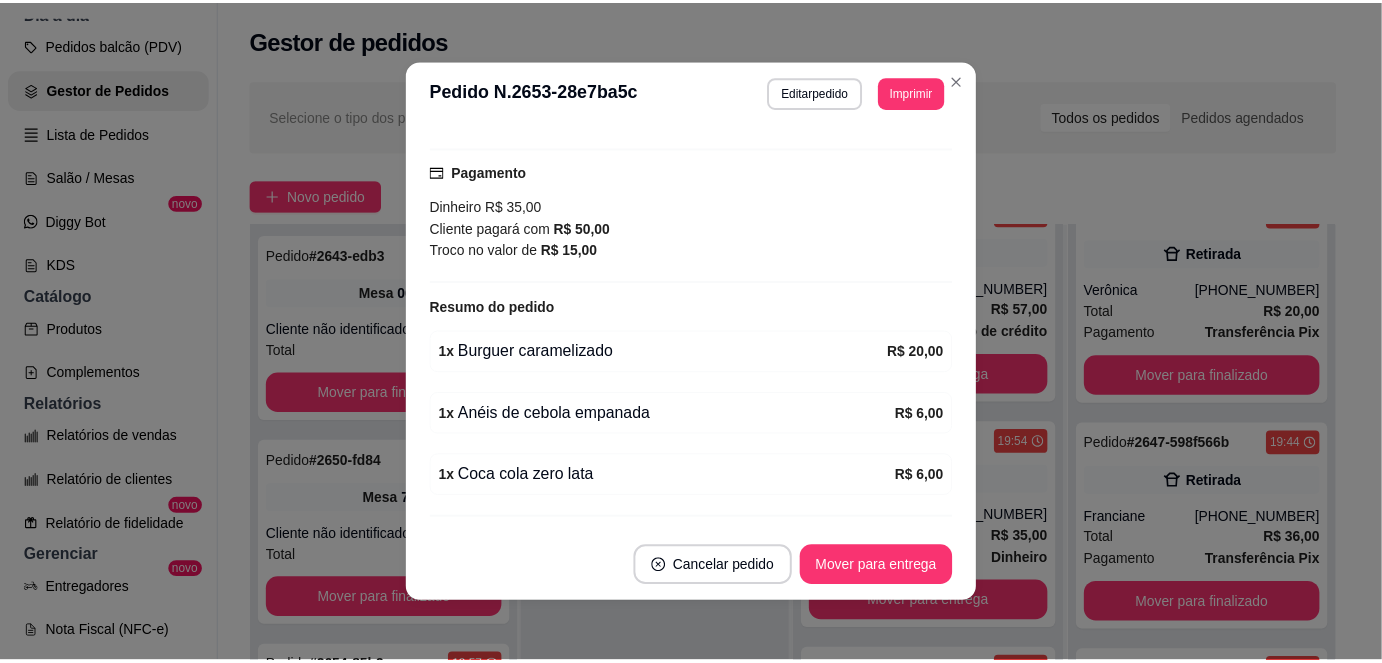 scroll, scrollTop: 528, scrollLeft: 0, axis: vertical 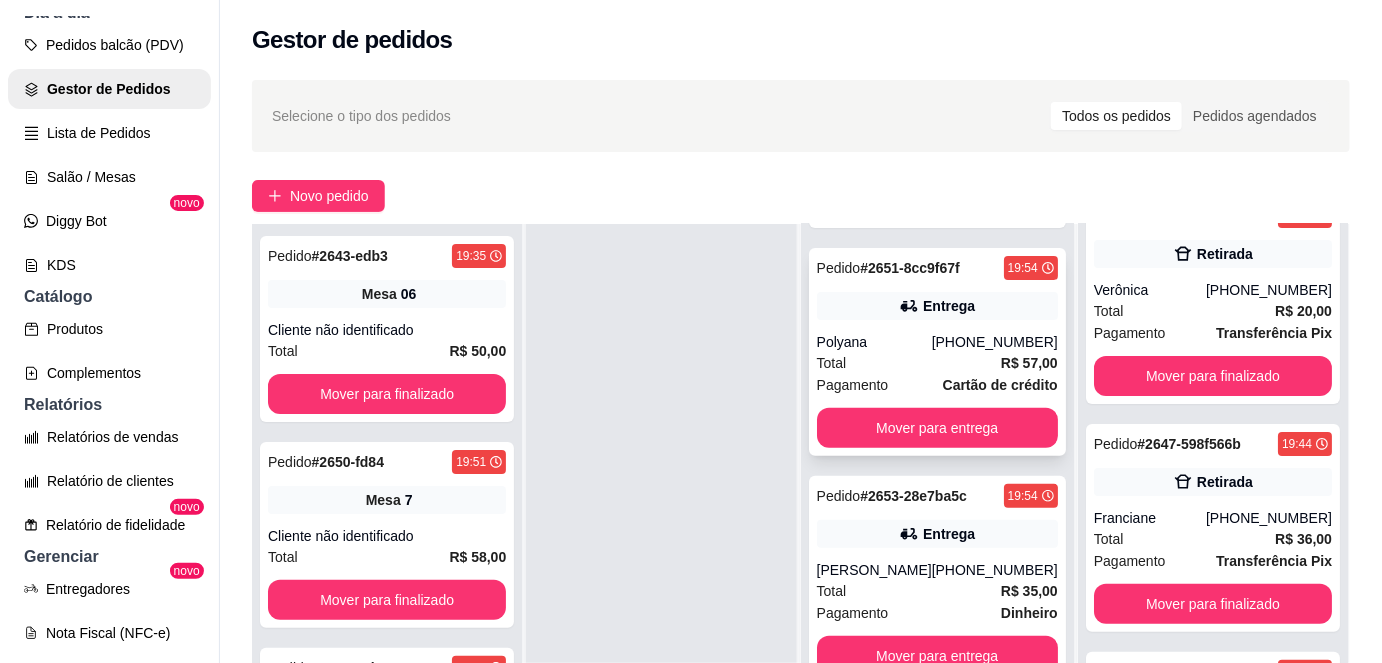 click on "R$ 57,00" at bounding box center (1029, 363) 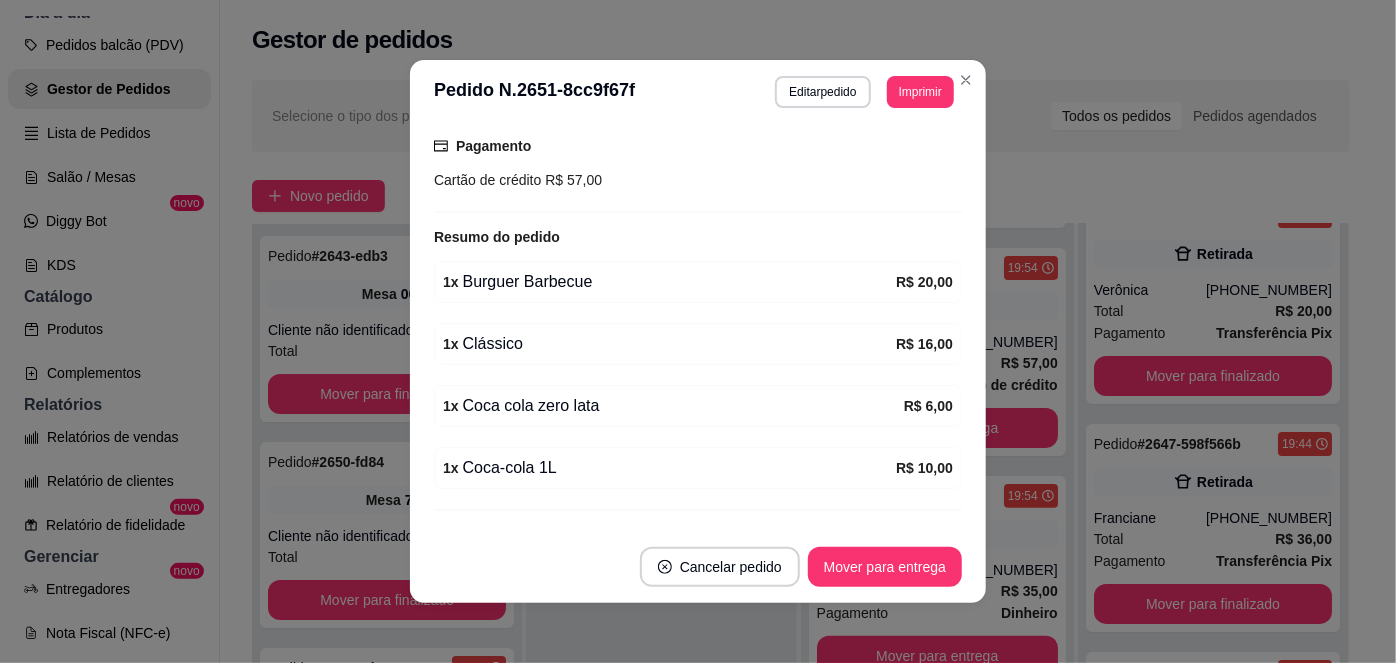 scroll, scrollTop: 566, scrollLeft: 0, axis: vertical 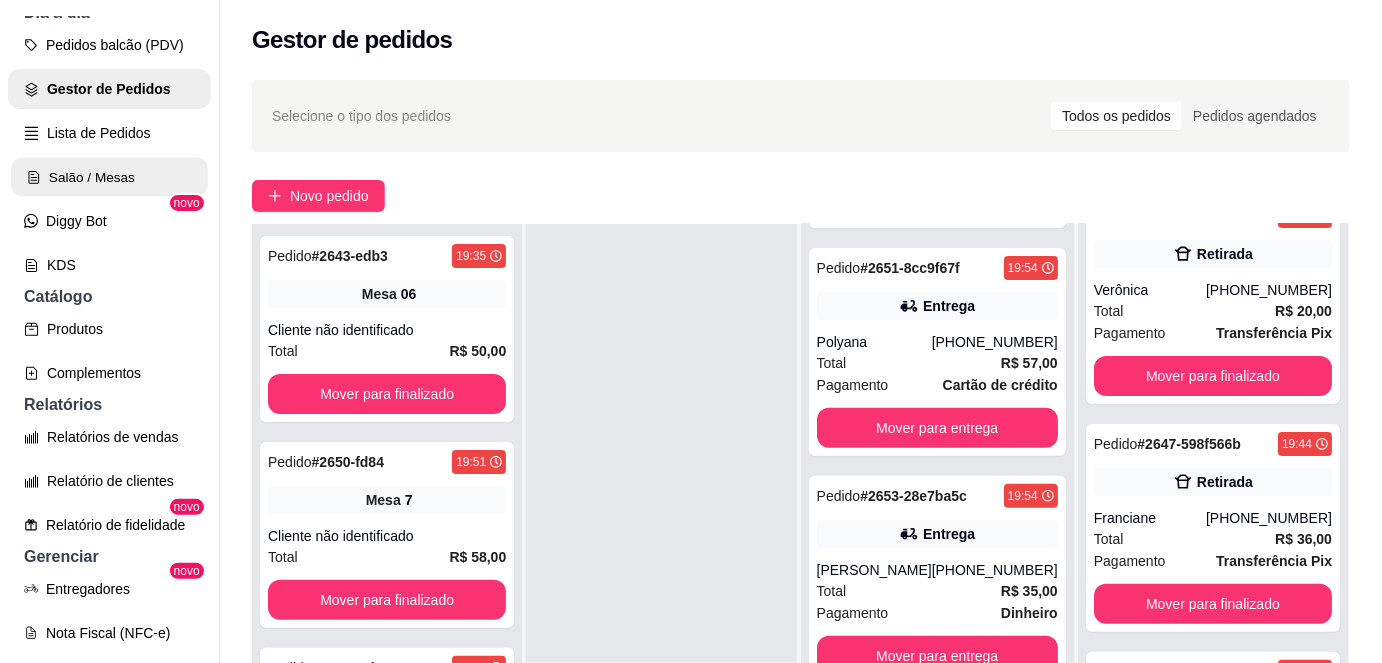 click on "Salão / Mesas" at bounding box center (109, 177) 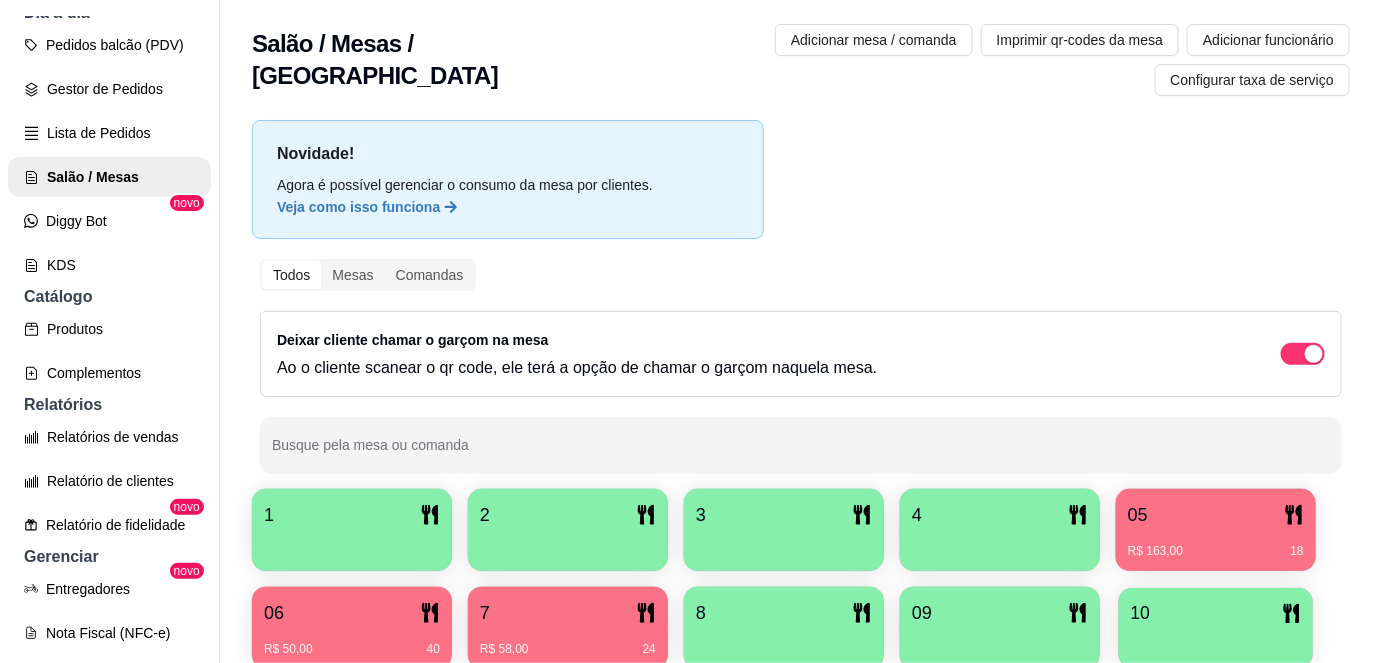 click on "10" at bounding box center [1216, 613] 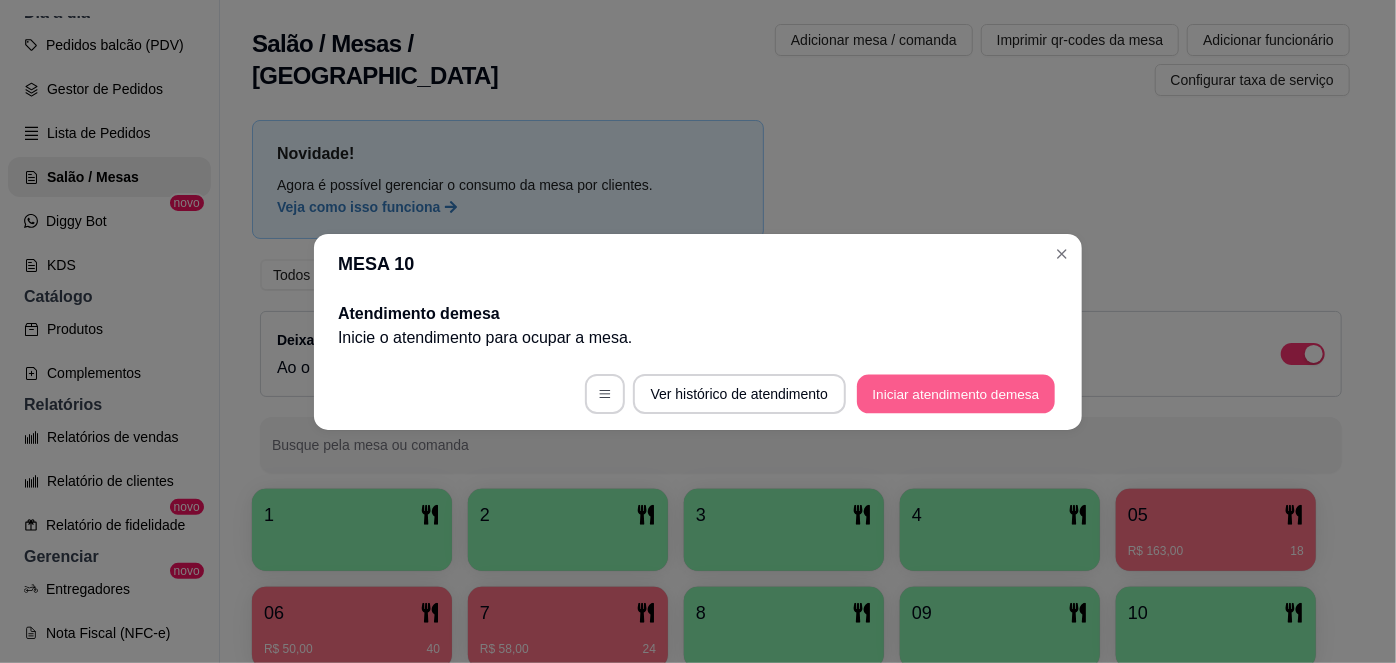 click on "Iniciar atendimento de  mesa" at bounding box center (956, 393) 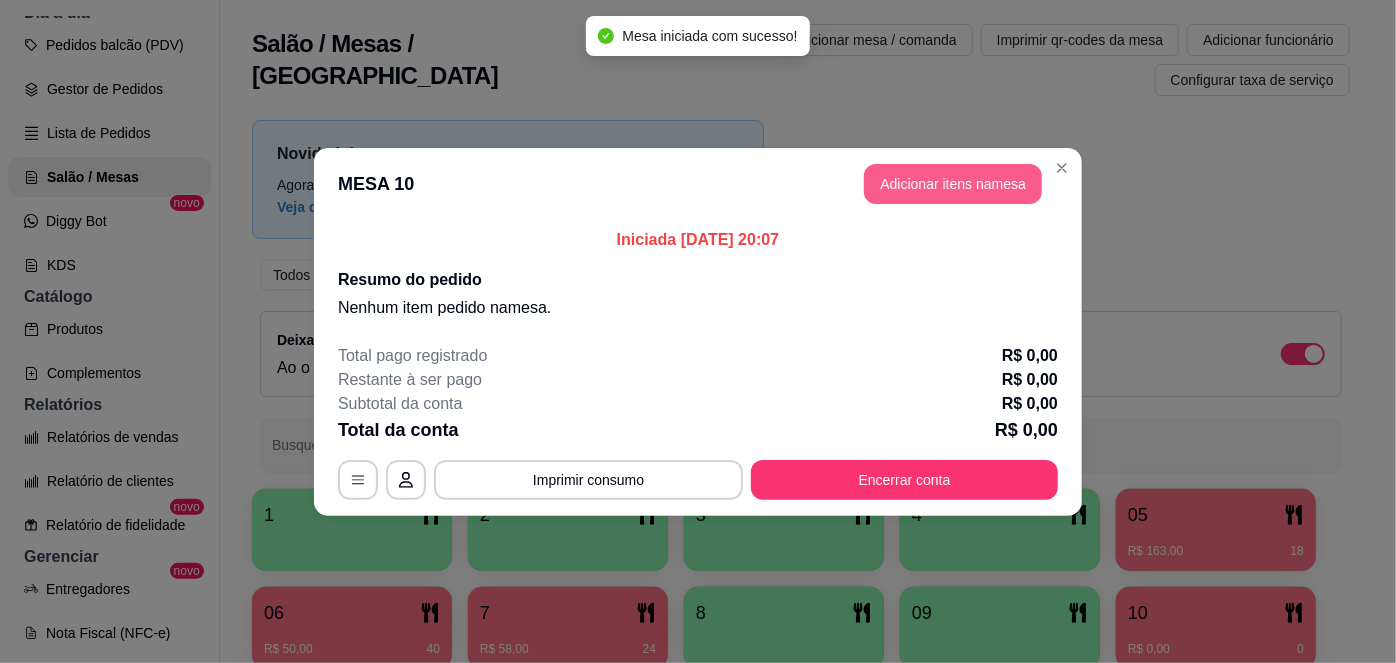 click on "Adicionar itens na  mesa" at bounding box center [953, 184] 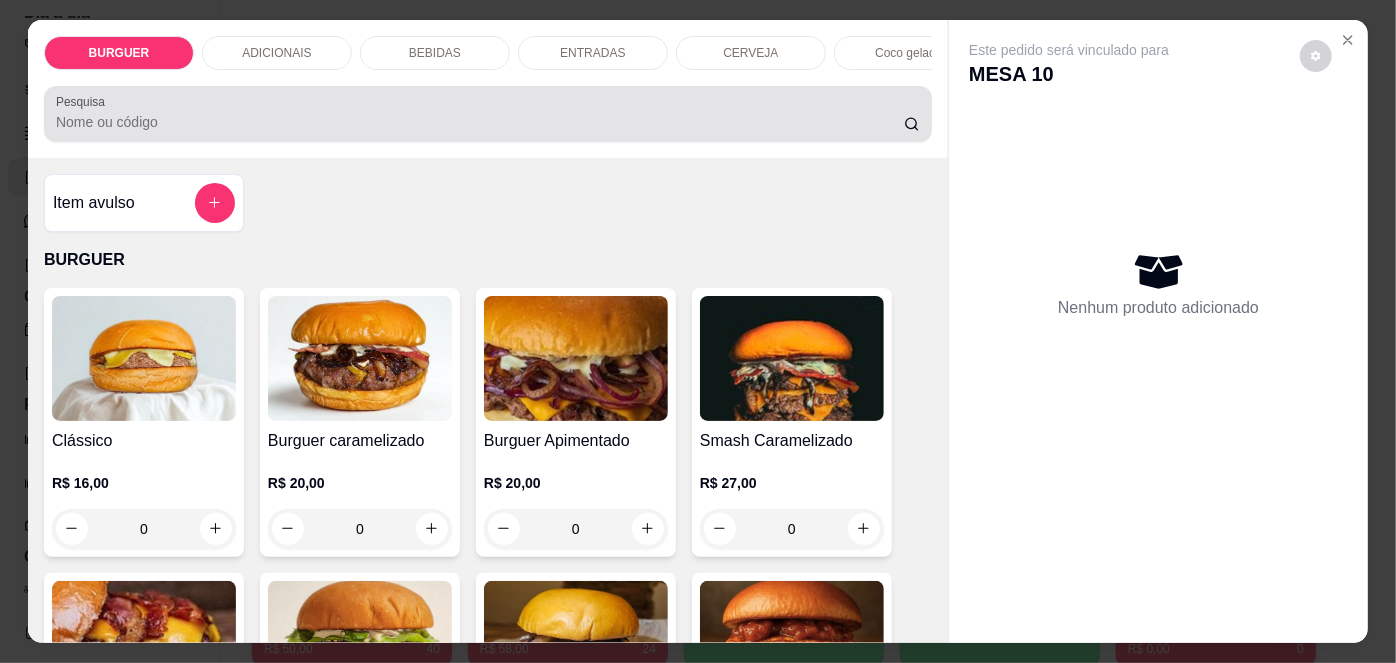 click on "Pesquisa" at bounding box center [488, 114] 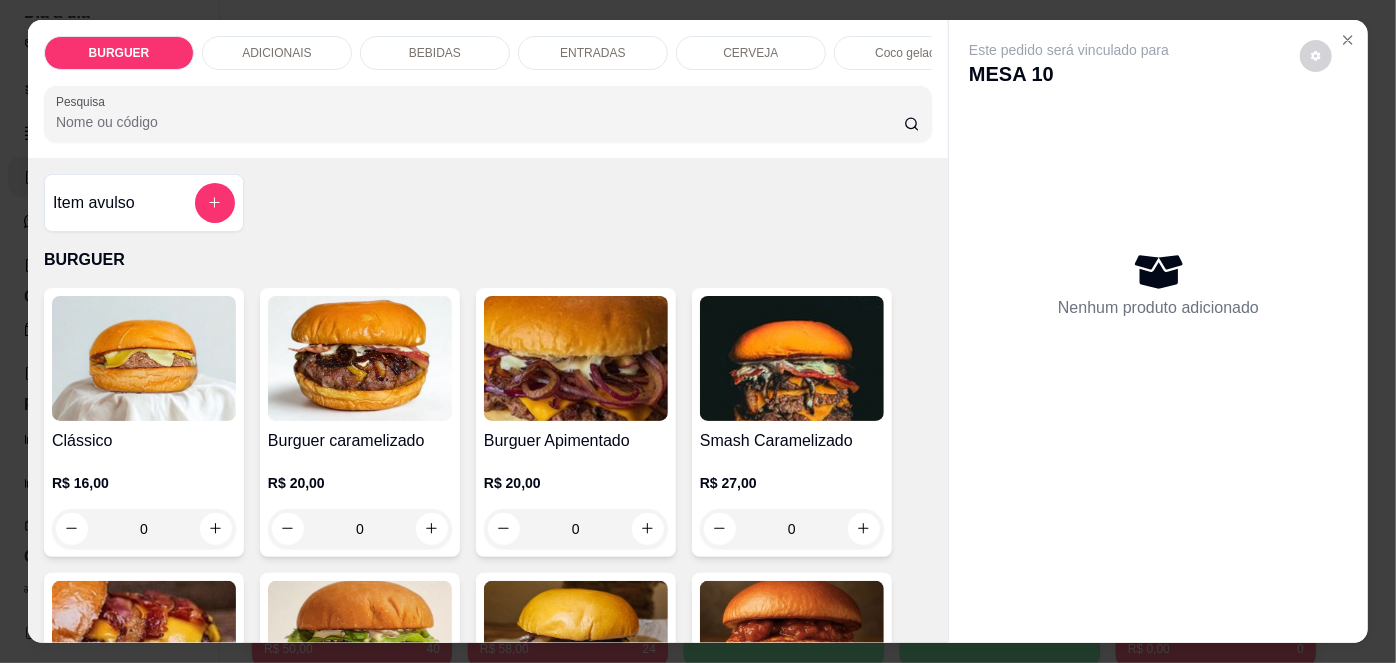 click on "Burguer caramelizado" at bounding box center [360, 441] 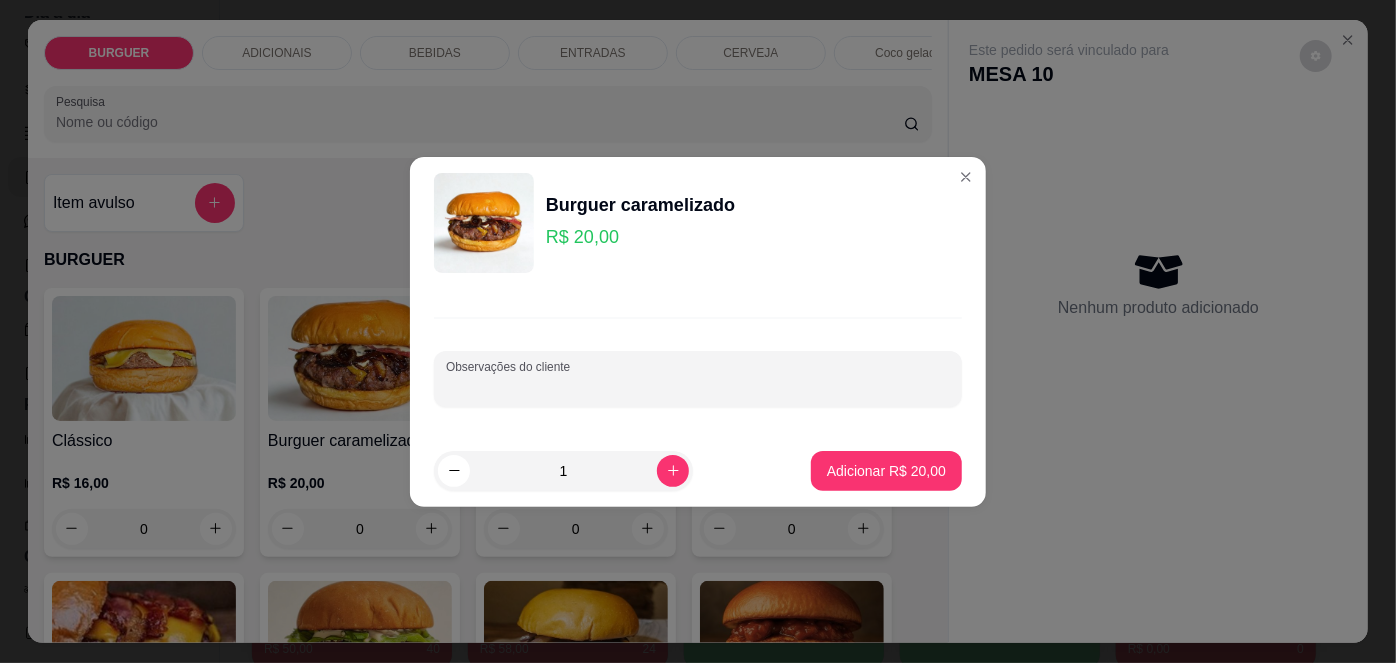 click on "Observações do cliente" at bounding box center [698, 387] 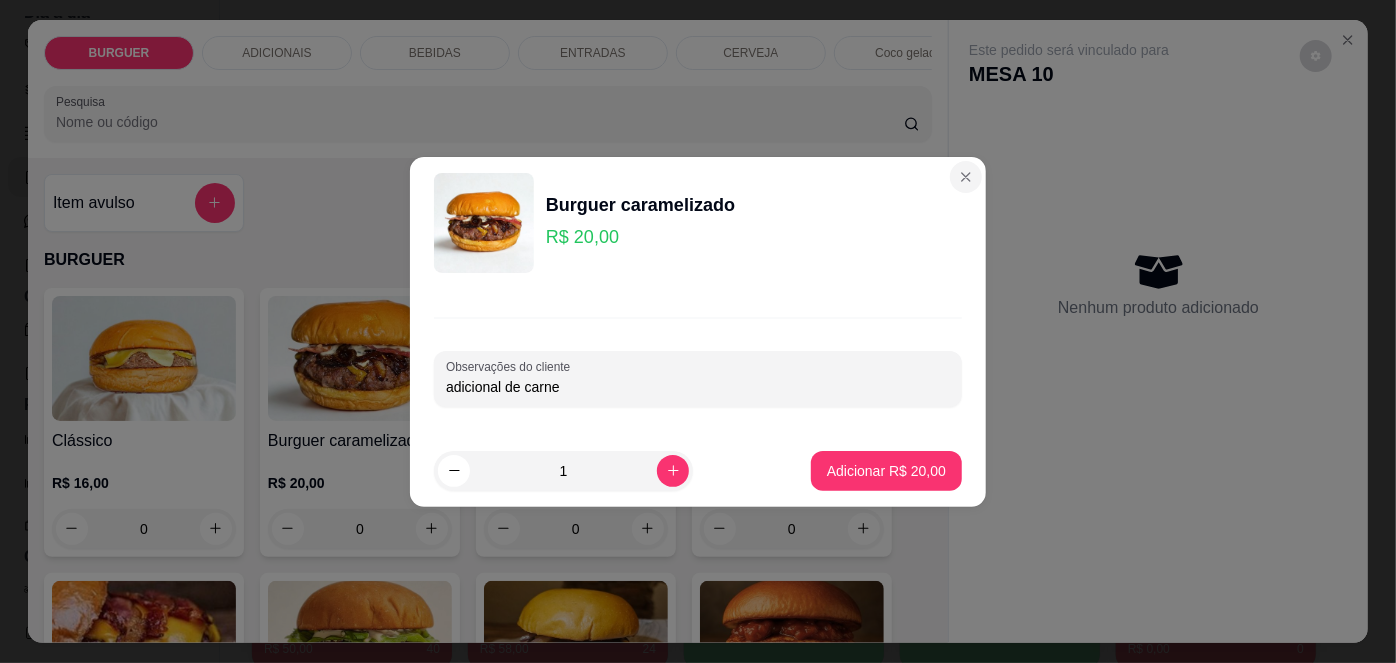 type on "adicional de carne" 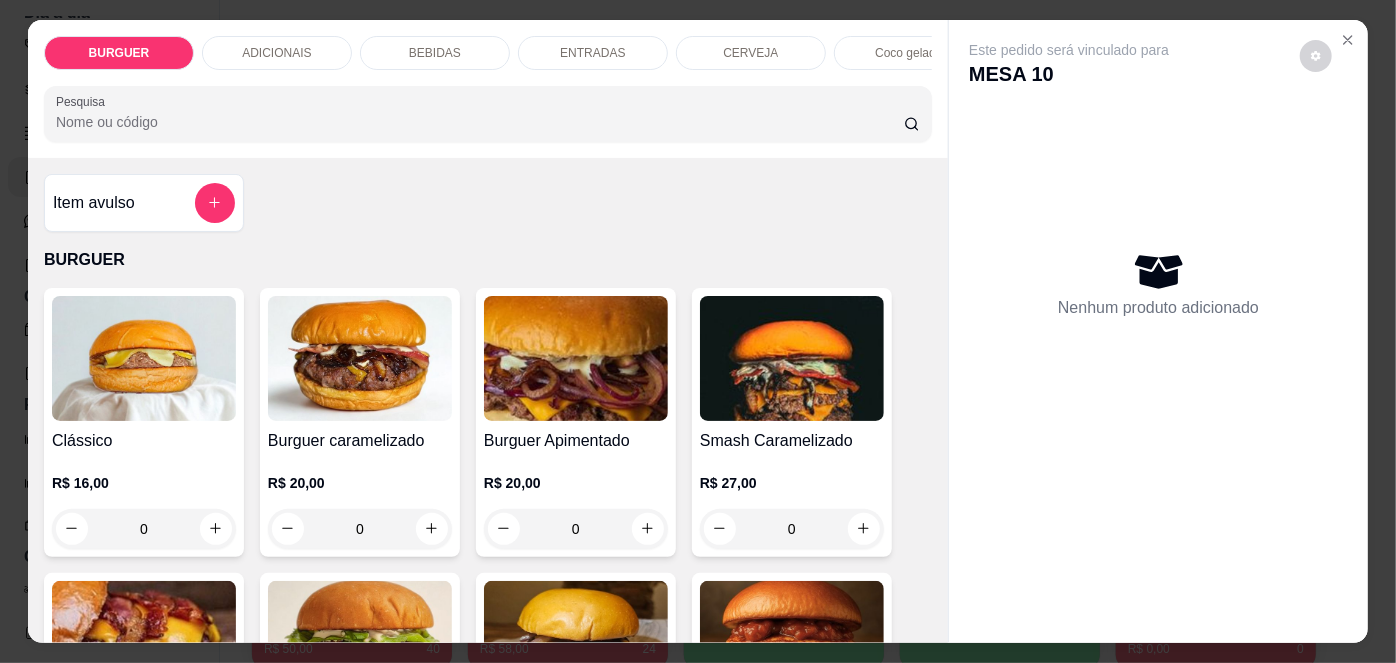 click on "R$ 20,00 0" at bounding box center (360, 501) 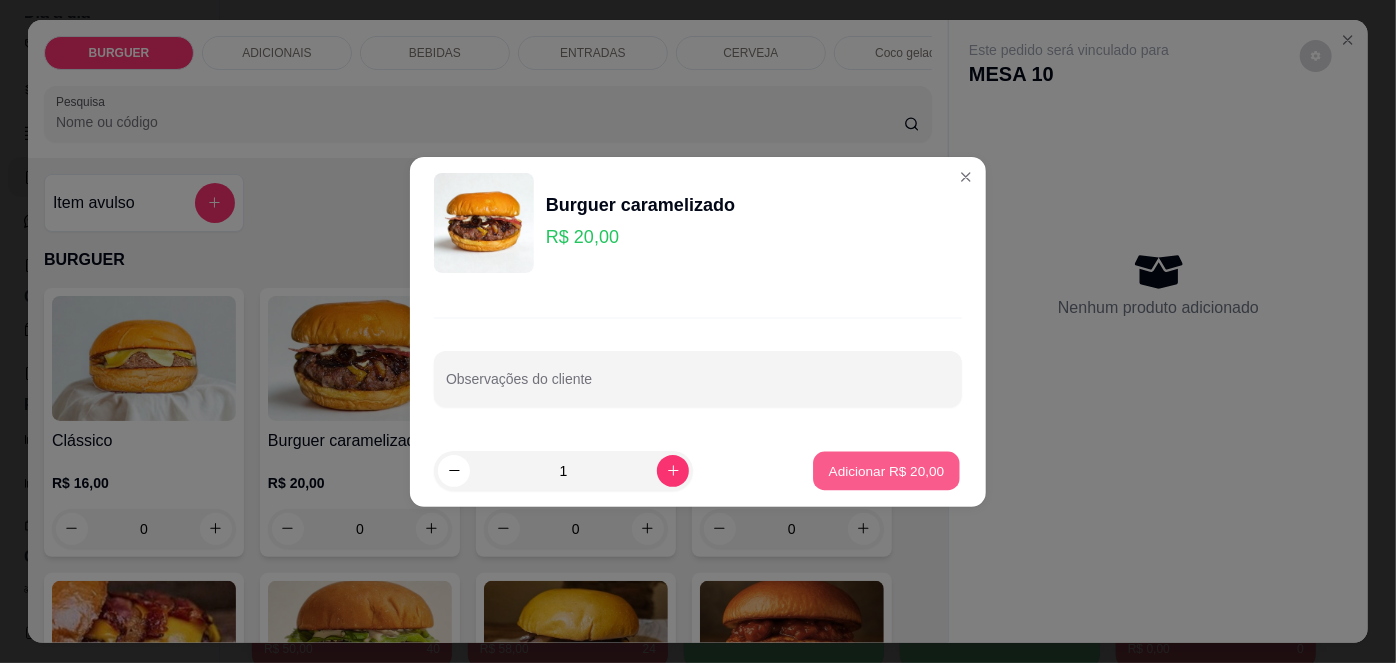 click on "Adicionar   R$ 20,00" at bounding box center (887, 470) 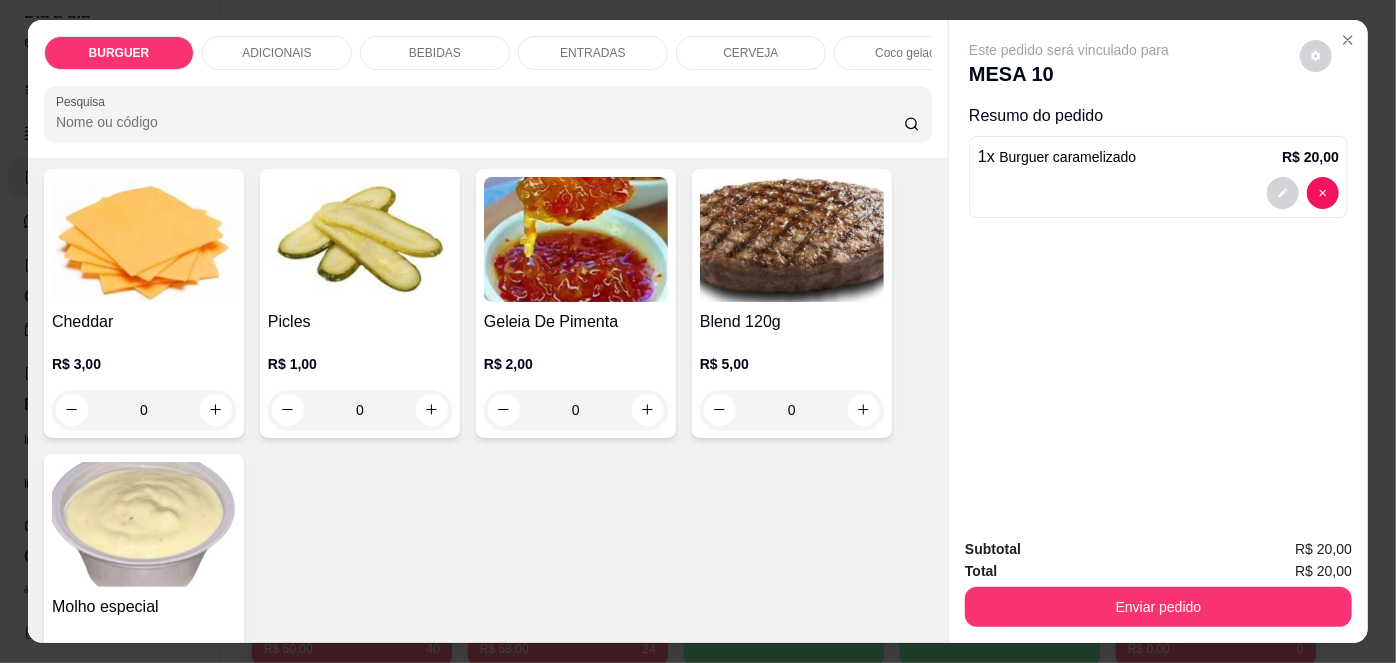scroll, scrollTop: 1018, scrollLeft: 0, axis: vertical 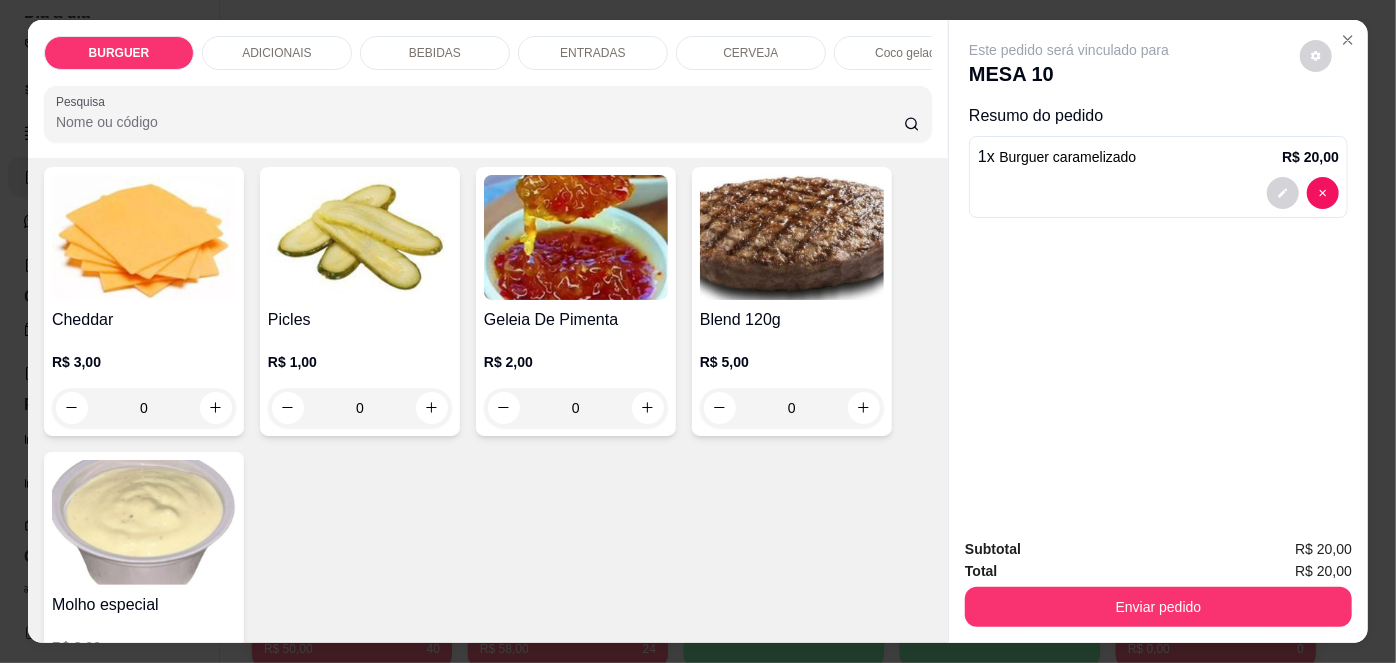 click on "R$ 5,00 0" at bounding box center [792, 380] 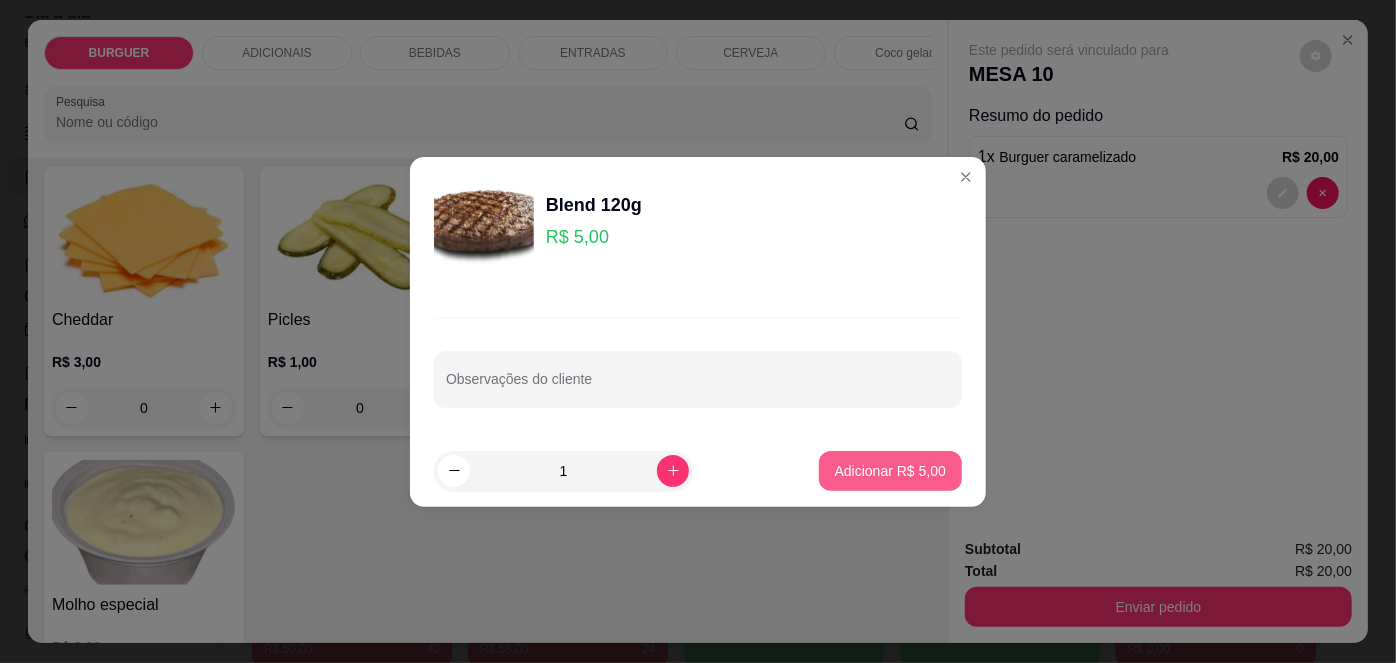 click on "Adicionar   R$ 5,00" at bounding box center (890, 471) 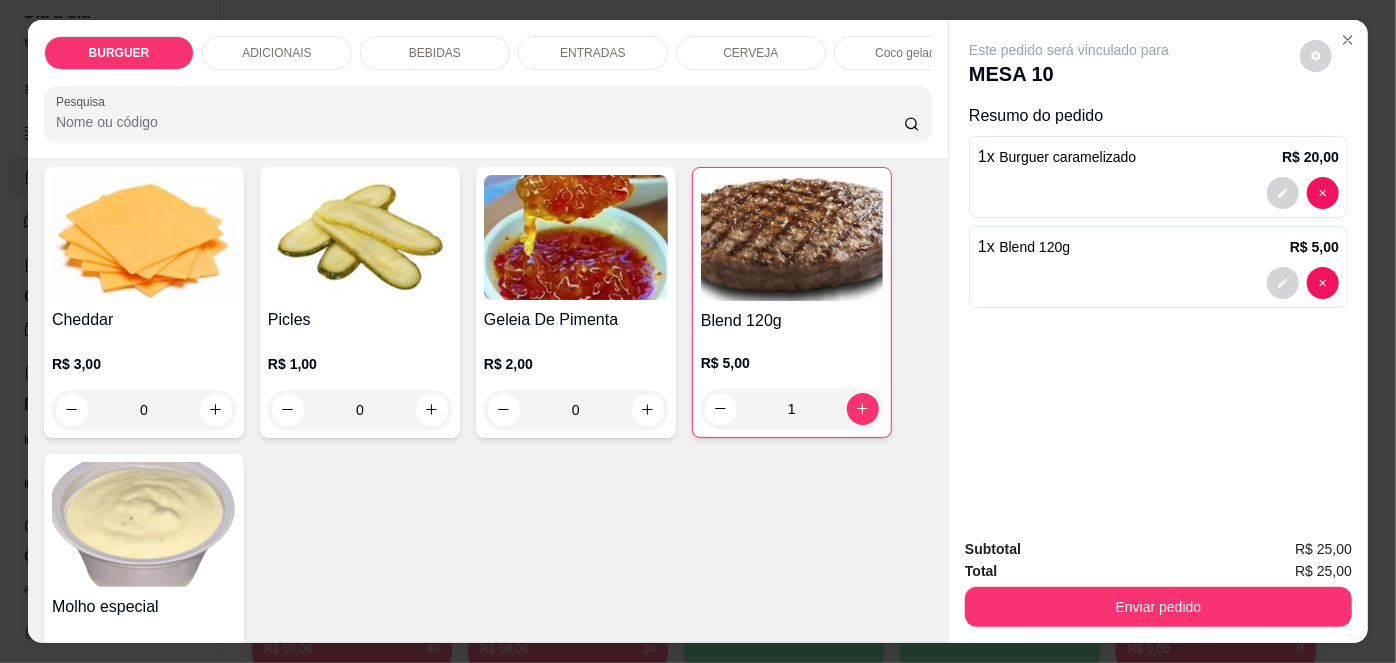 scroll, scrollTop: 981, scrollLeft: 0, axis: vertical 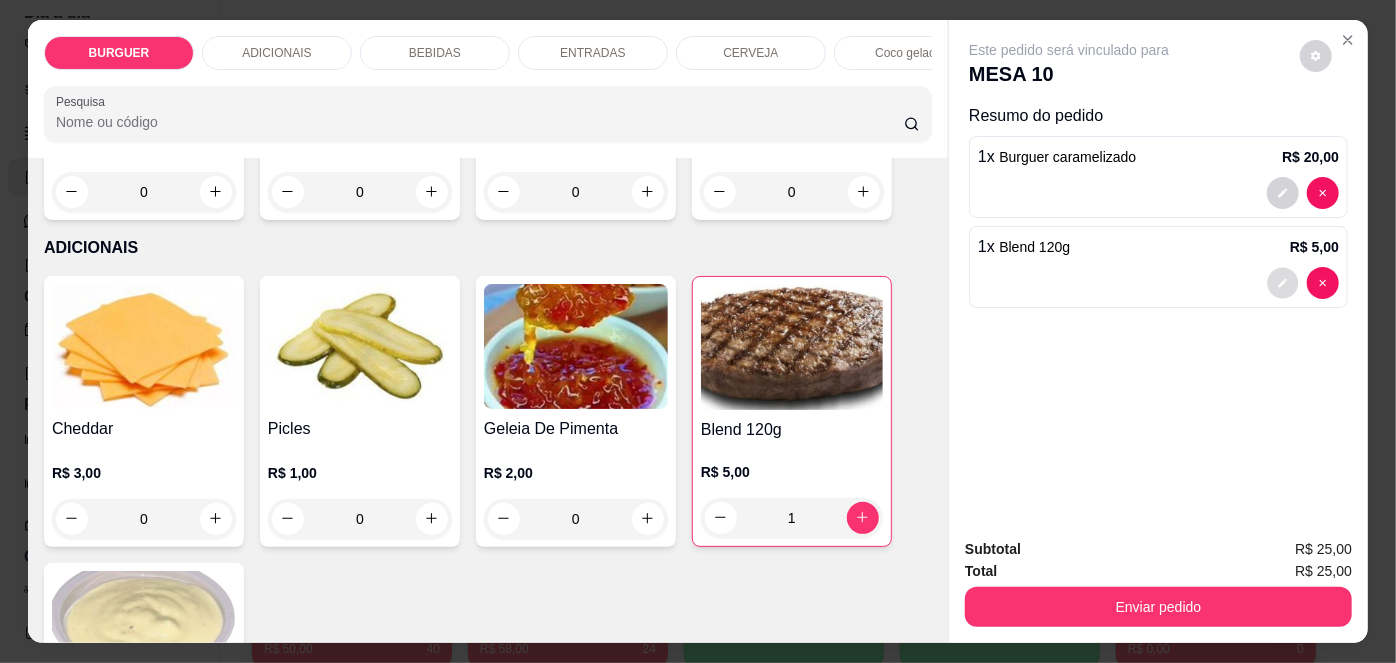 click at bounding box center (1283, 282) 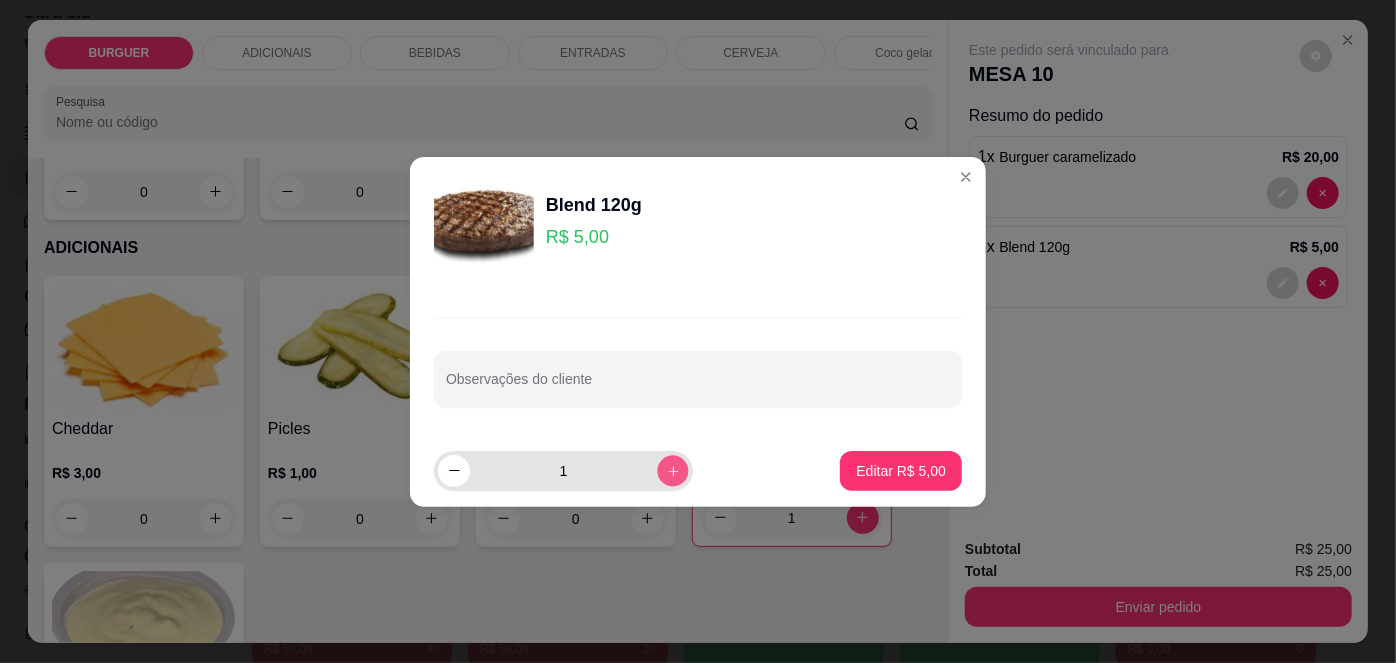 click 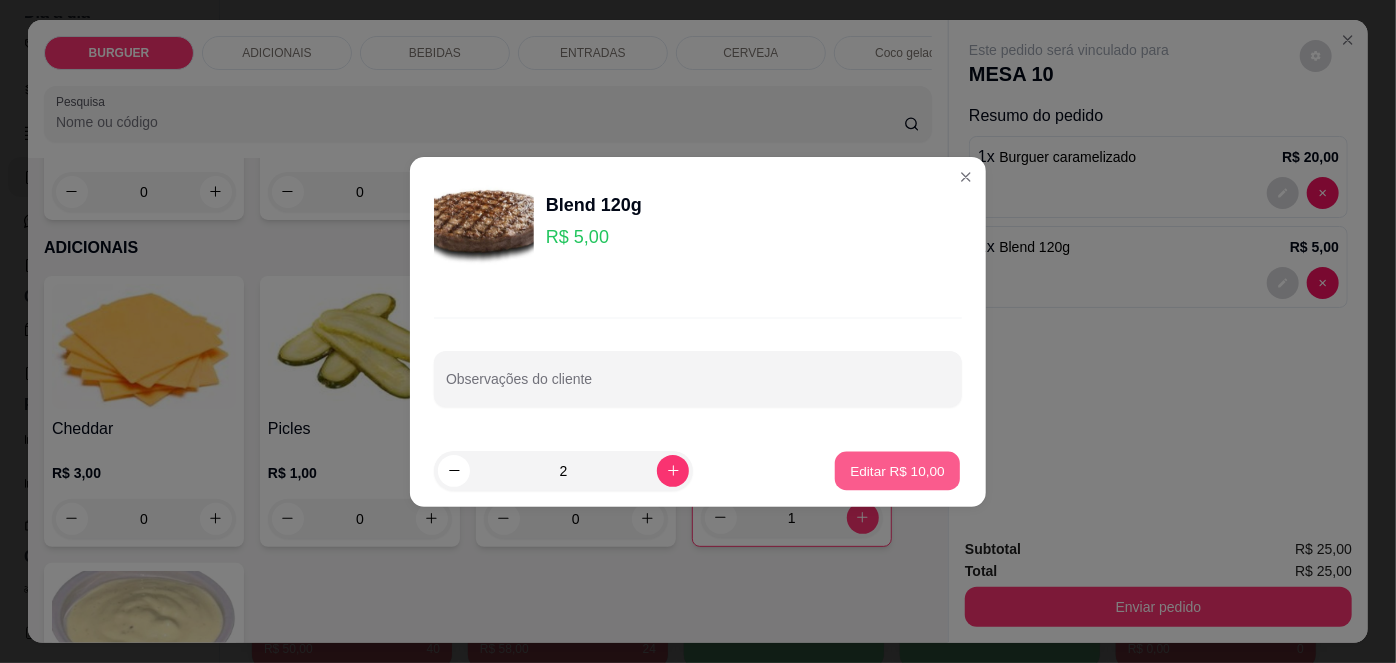 click on "Editar   R$ 10,00" at bounding box center (897, 470) 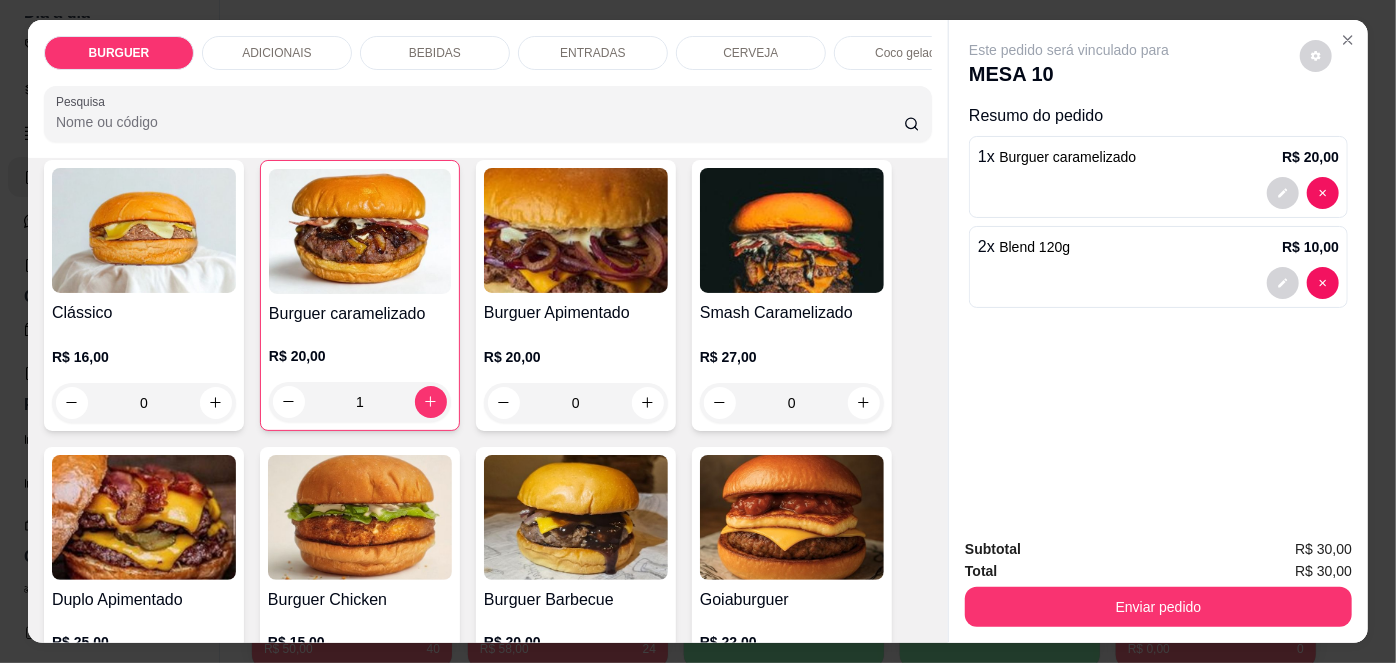 scroll, scrollTop: 0, scrollLeft: 0, axis: both 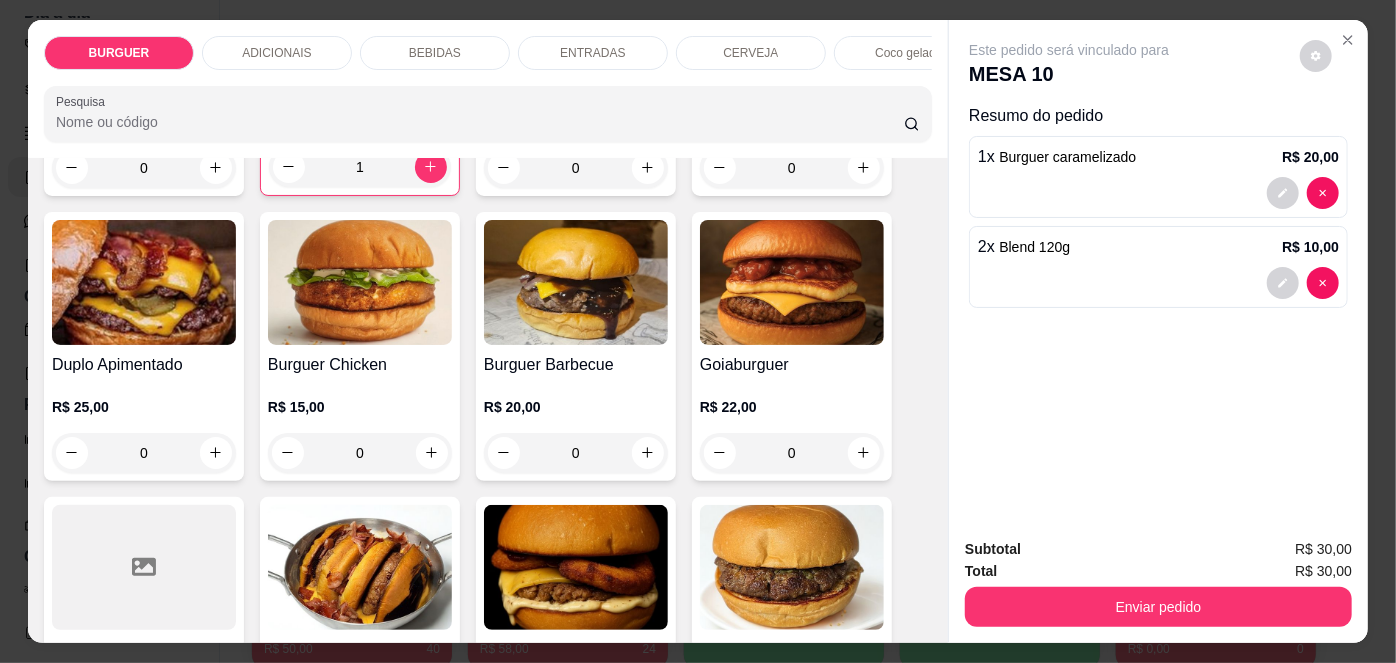 click on "R$ 25,00 0" at bounding box center [144, 425] 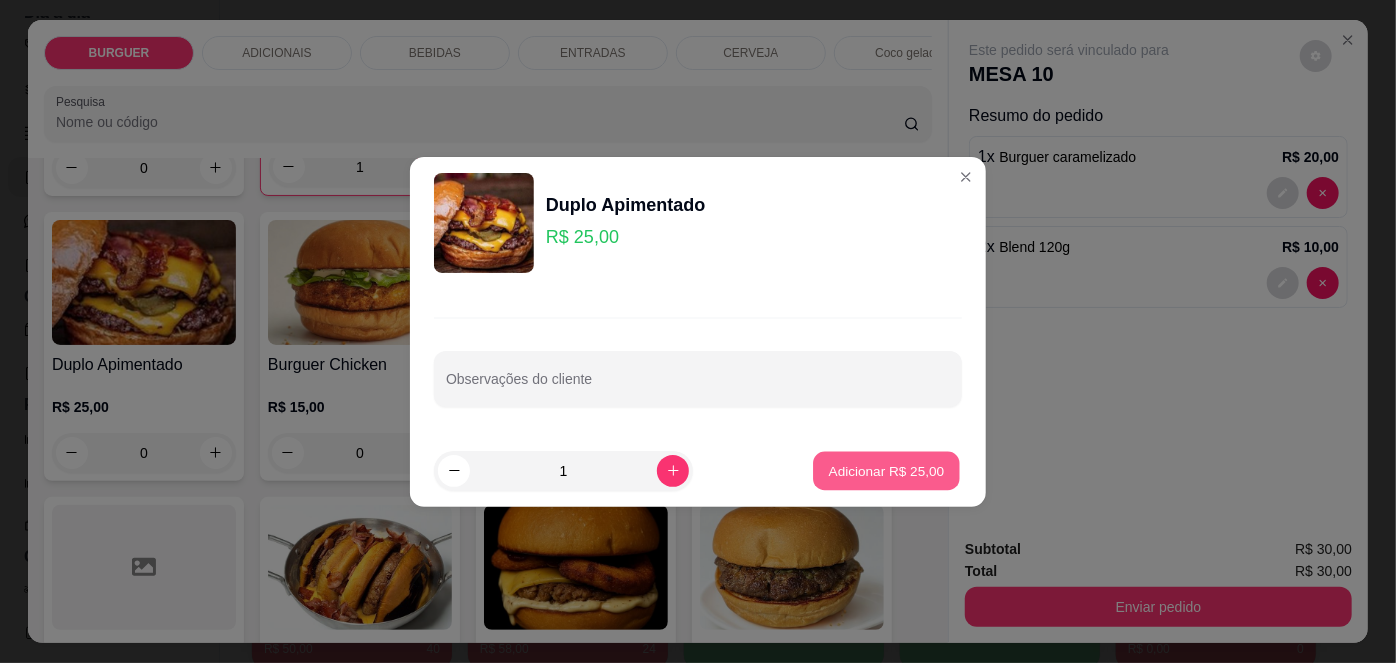 click on "Adicionar   R$ 25,00" at bounding box center [886, 470] 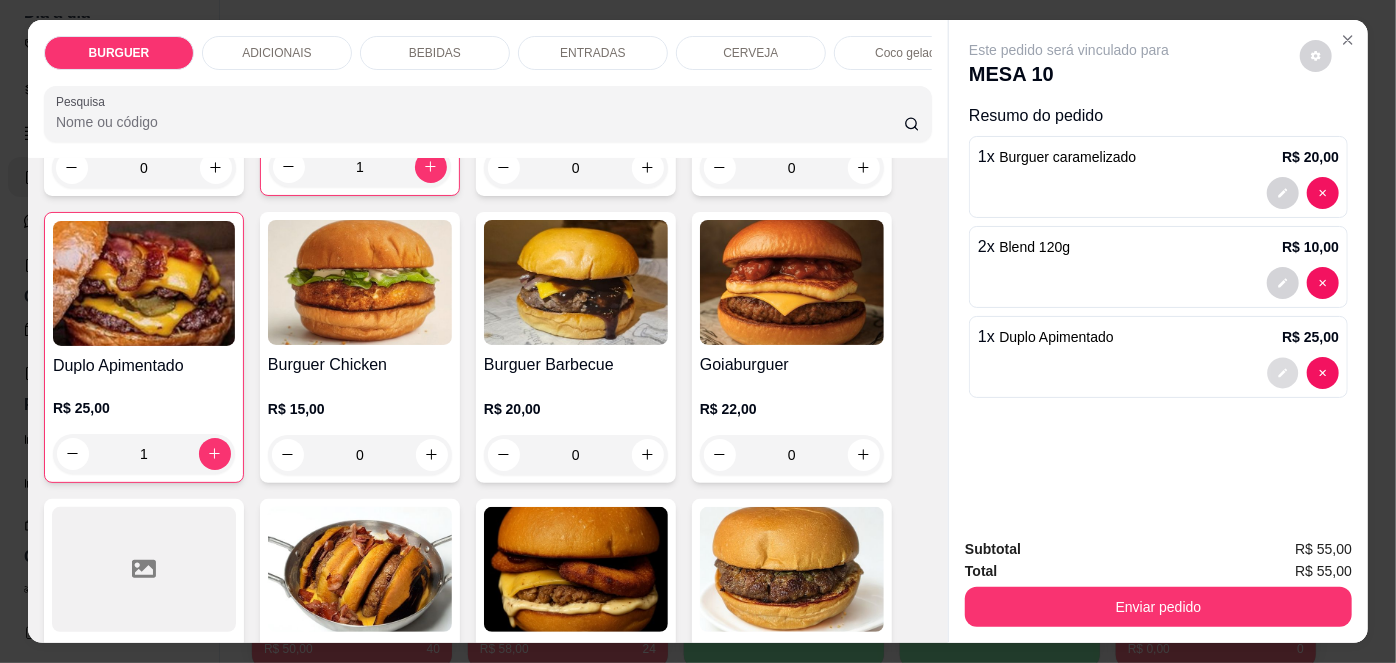 click at bounding box center (1283, 372) 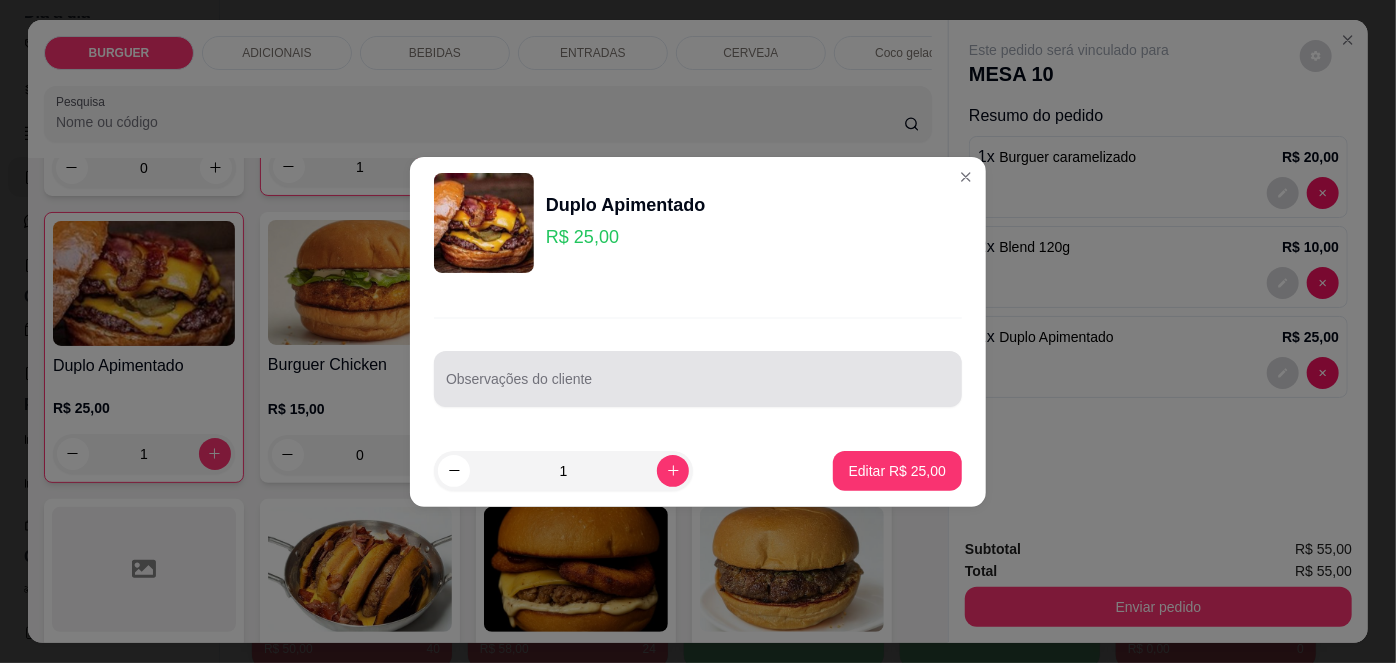 click at bounding box center [698, 379] 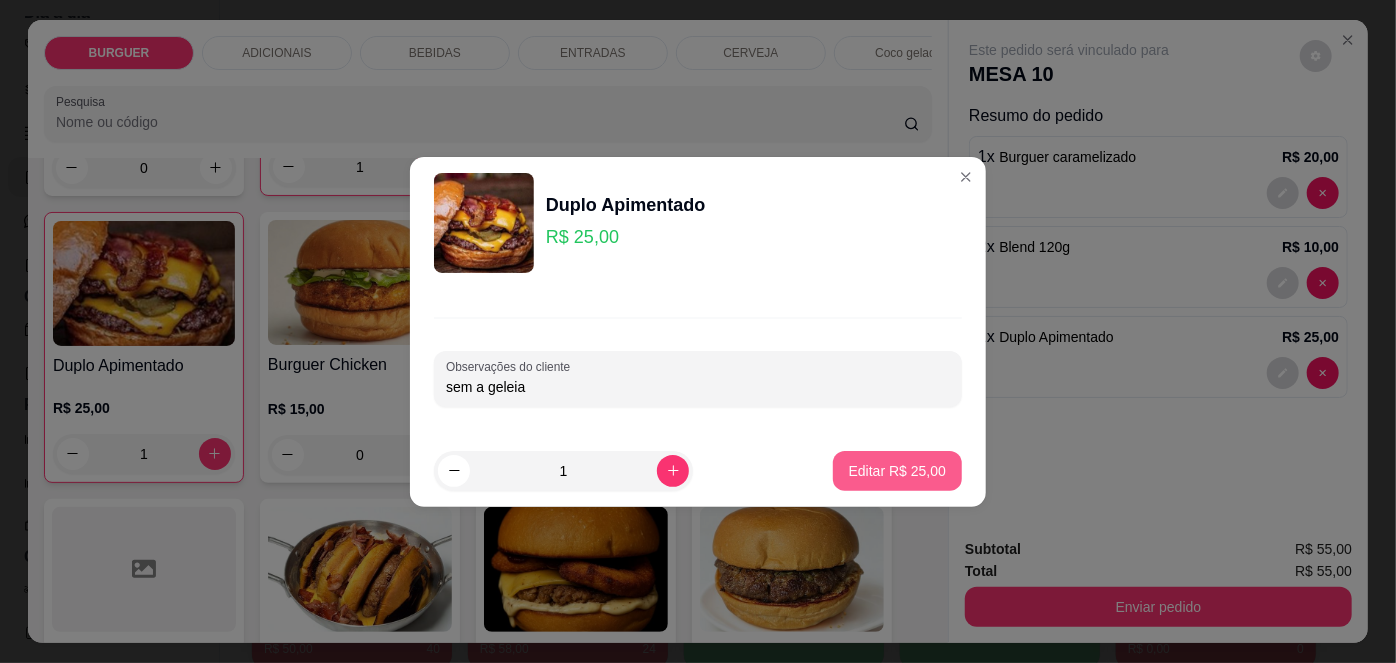type on "sem a geleia" 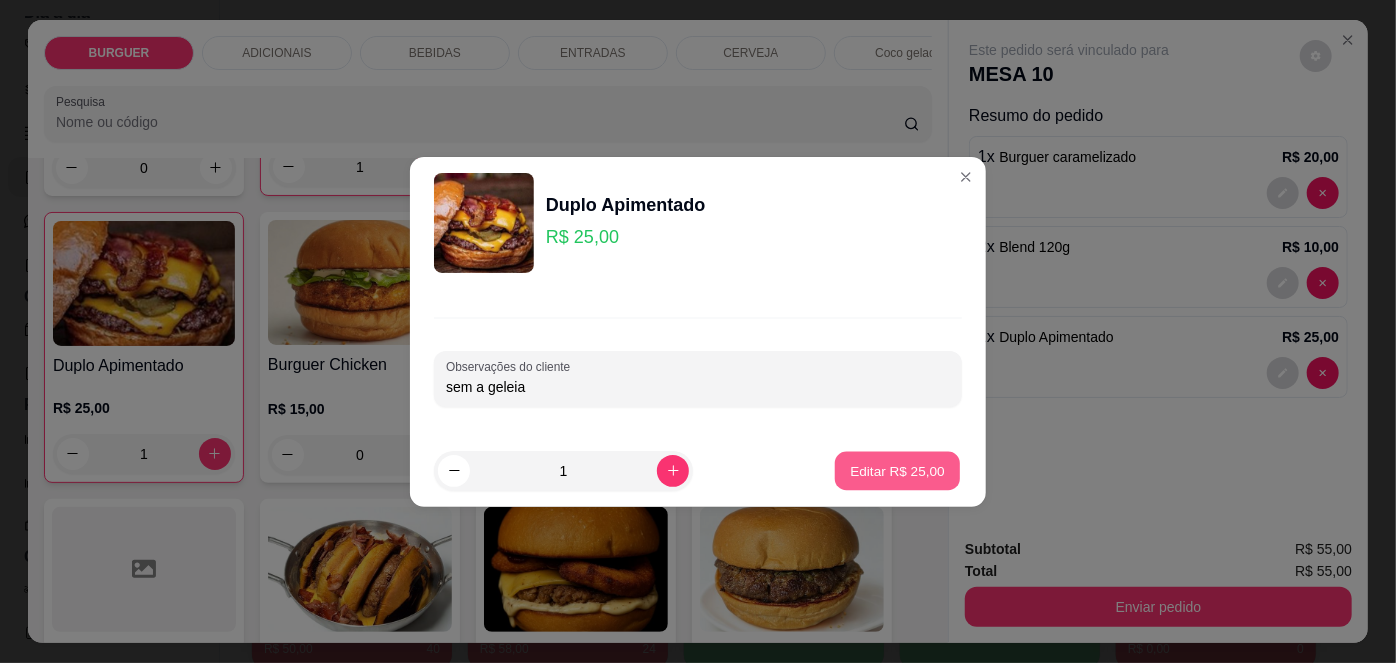 click on "Editar   R$ 25,00" at bounding box center (897, 470) 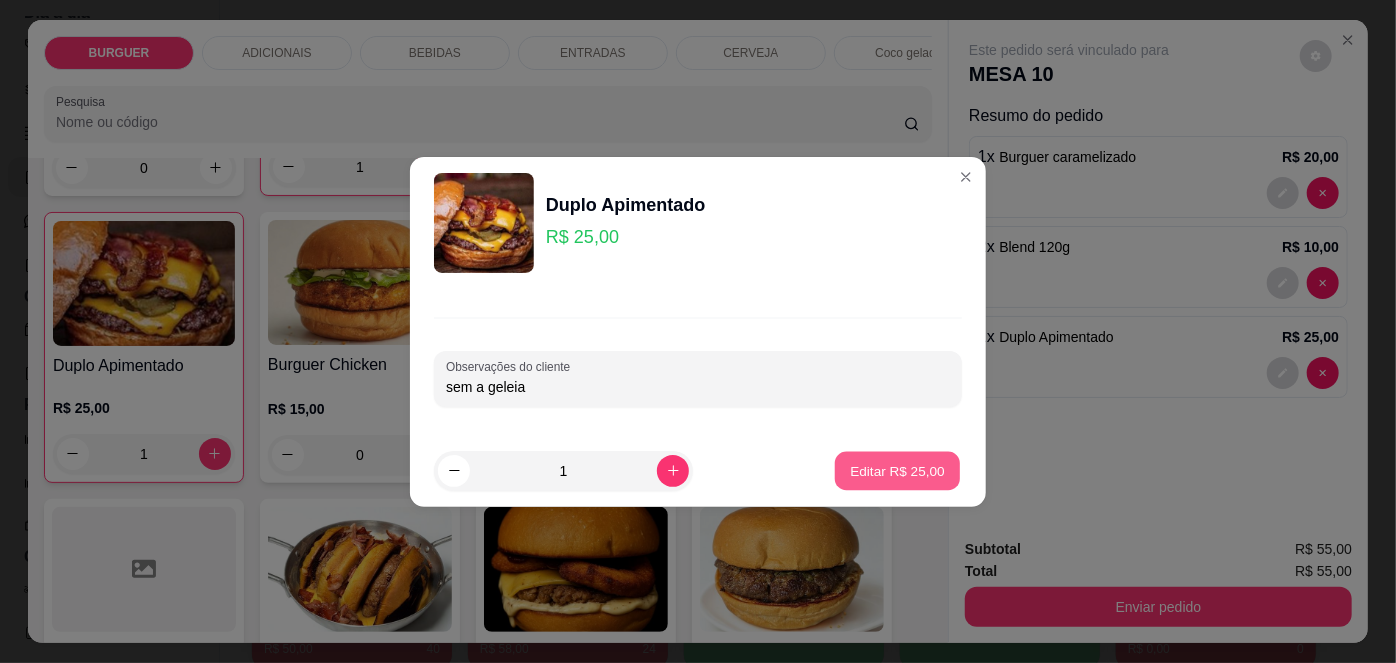type on "0" 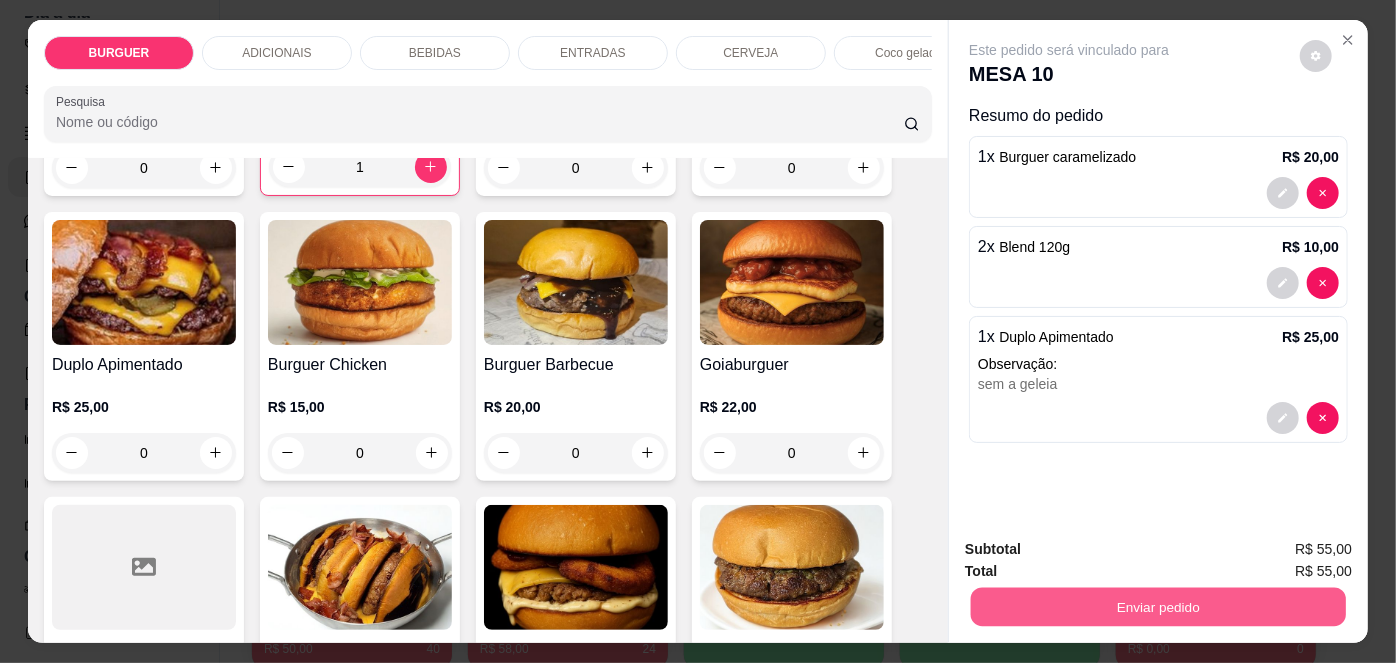 click on "Enviar pedido" at bounding box center (1158, 607) 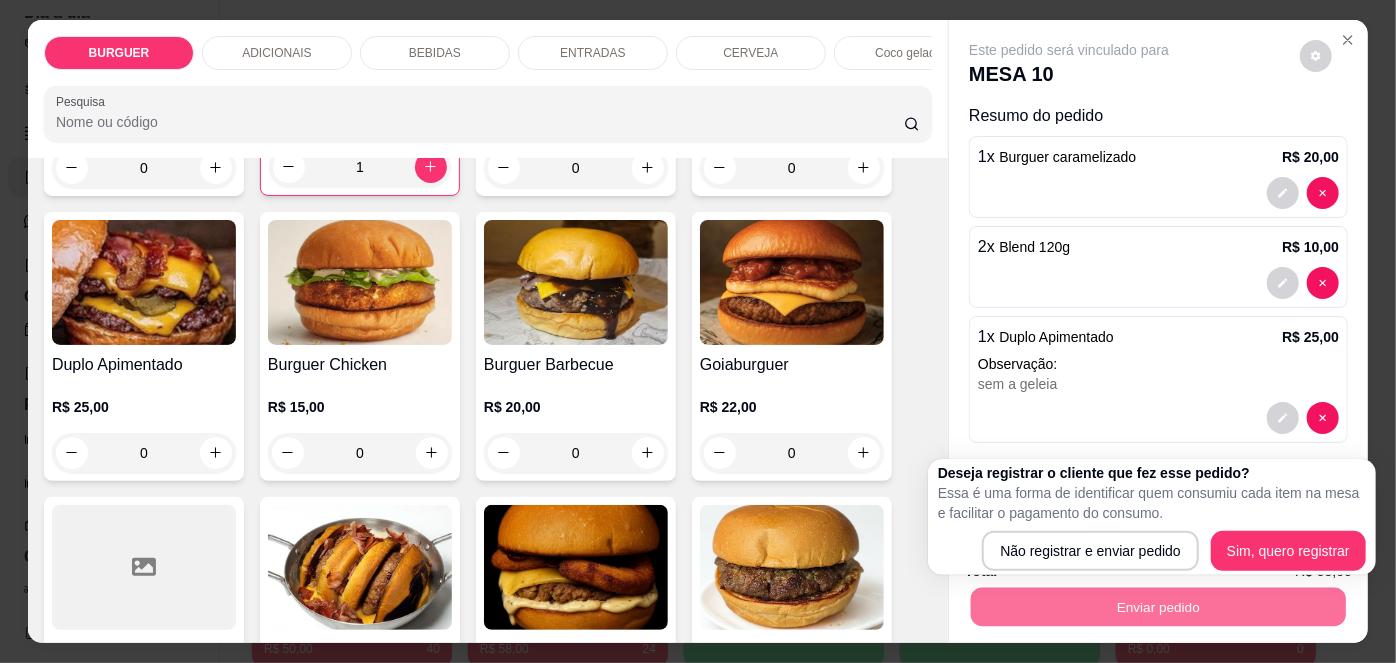 click on "Resumo do pedido 1 x   Burguer caramelizado R$ 20,00 2 x   Blend 120g  R$ 10,00 1 x   Duplo Apimentado R$ 25,00 Observação:  sem a geleia" at bounding box center (1158, 277) 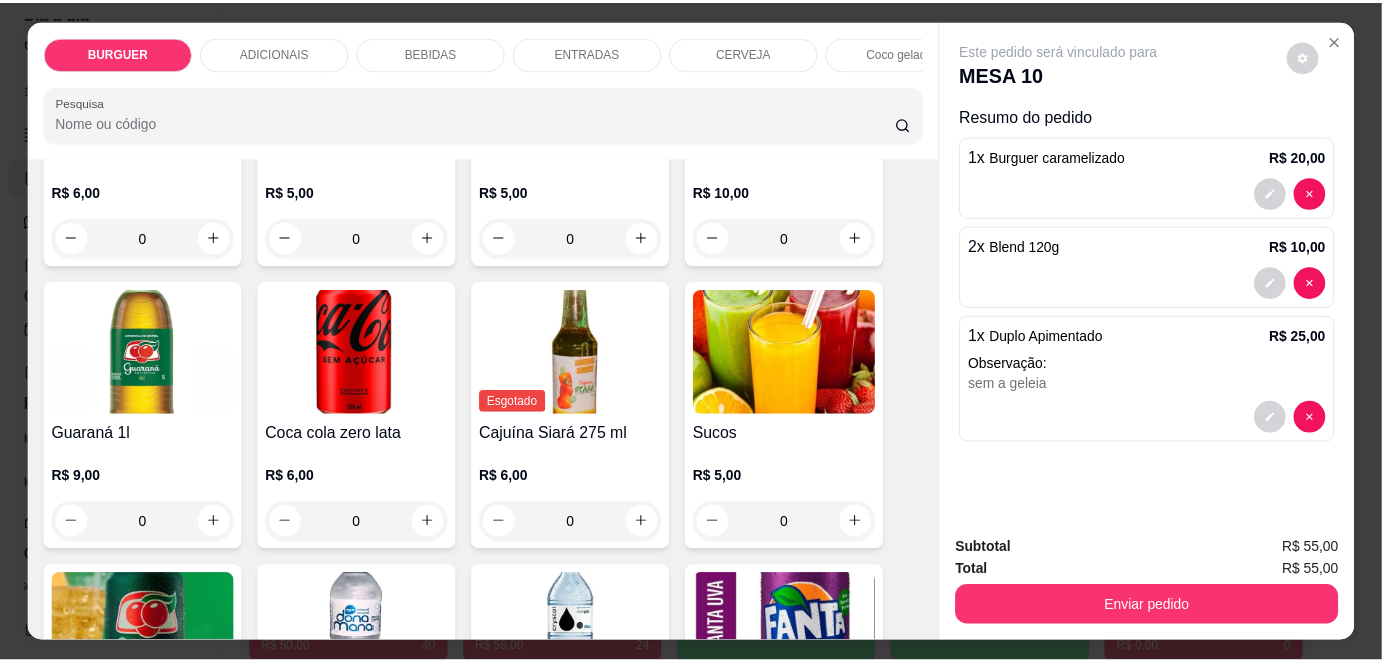 scroll, scrollTop: 1818, scrollLeft: 0, axis: vertical 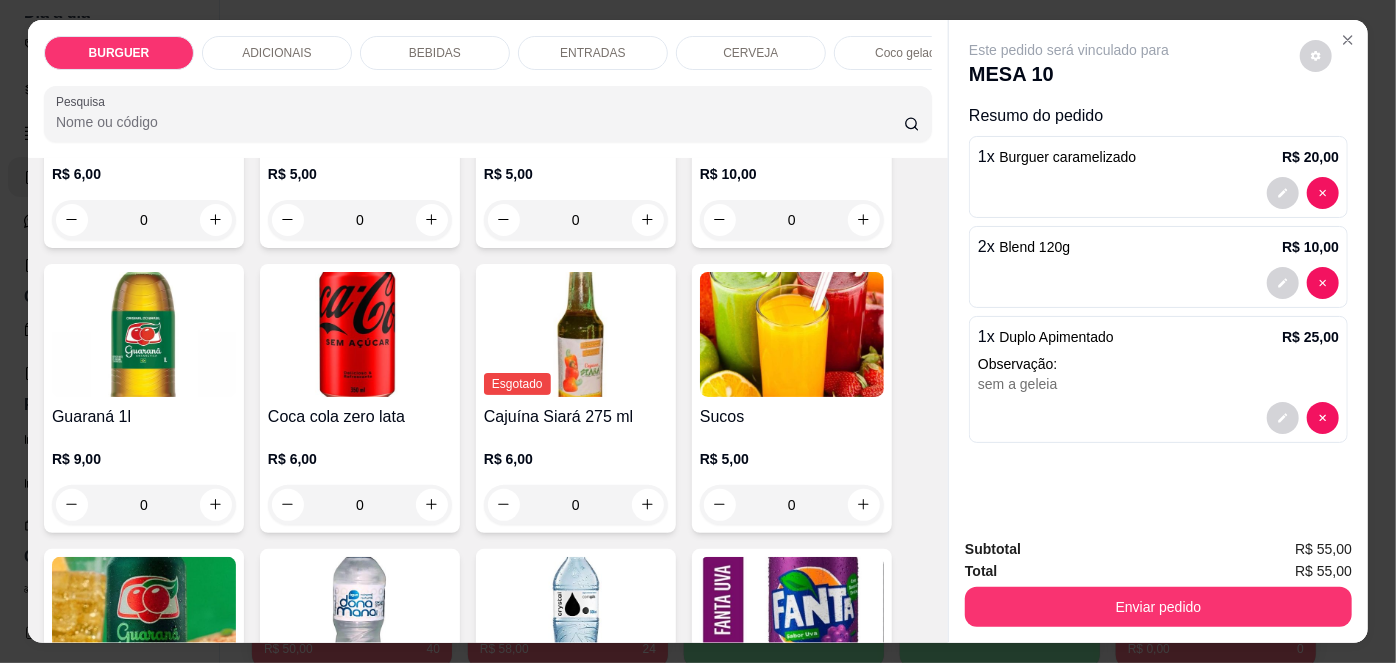 click on "Coca cola zero lata    R$ 6,00 0" at bounding box center [360, 398] 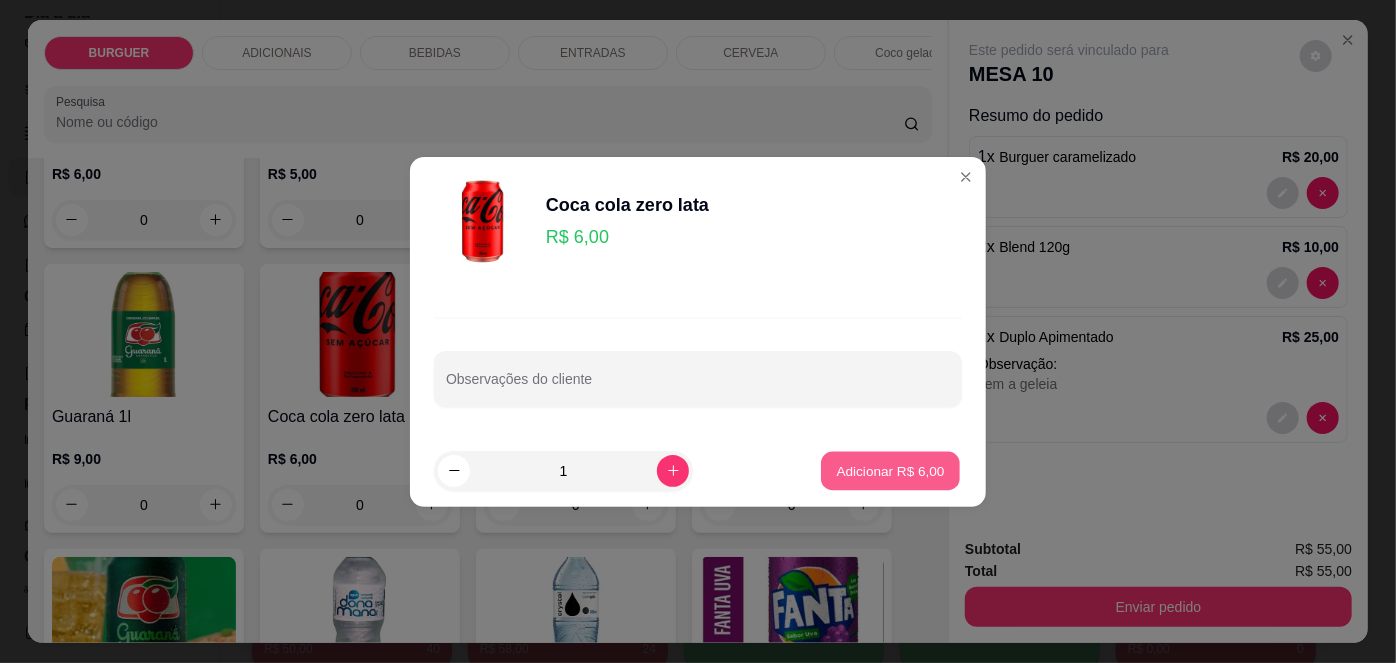 click on "Adicionar   R$ 6,00" at bounding box center [890, 470] 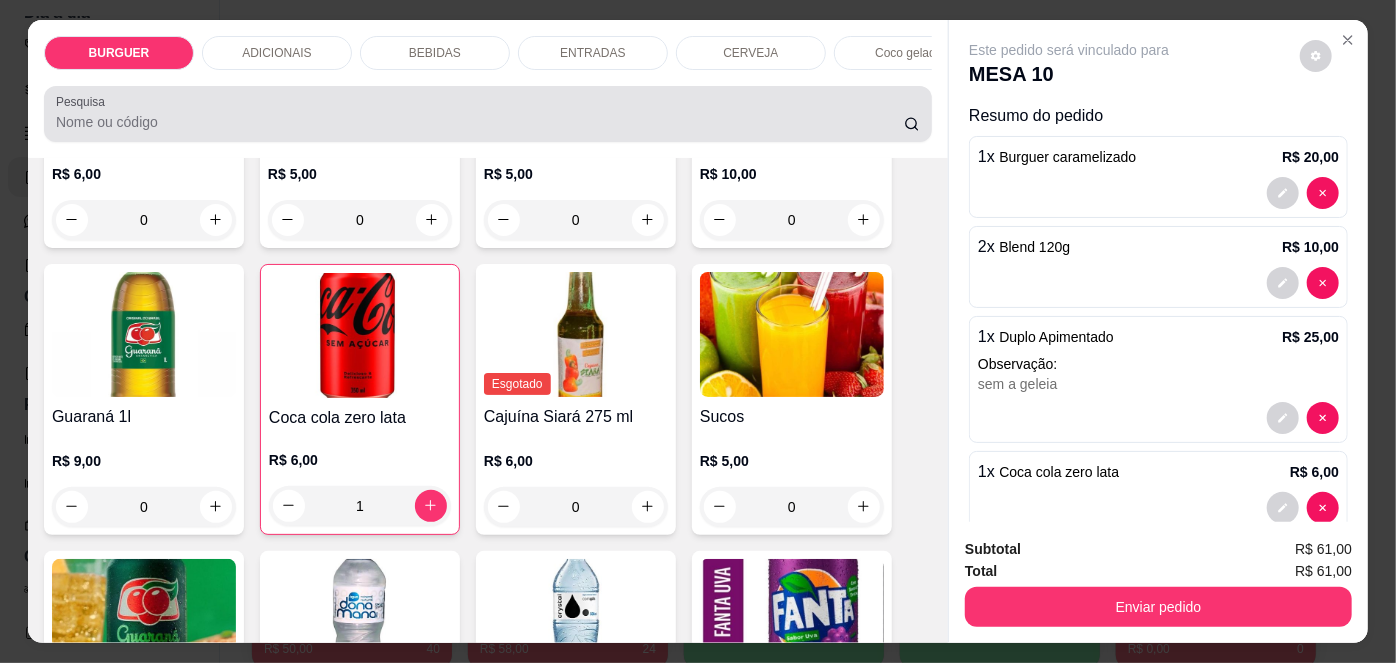click at bounding box center [488, 114] 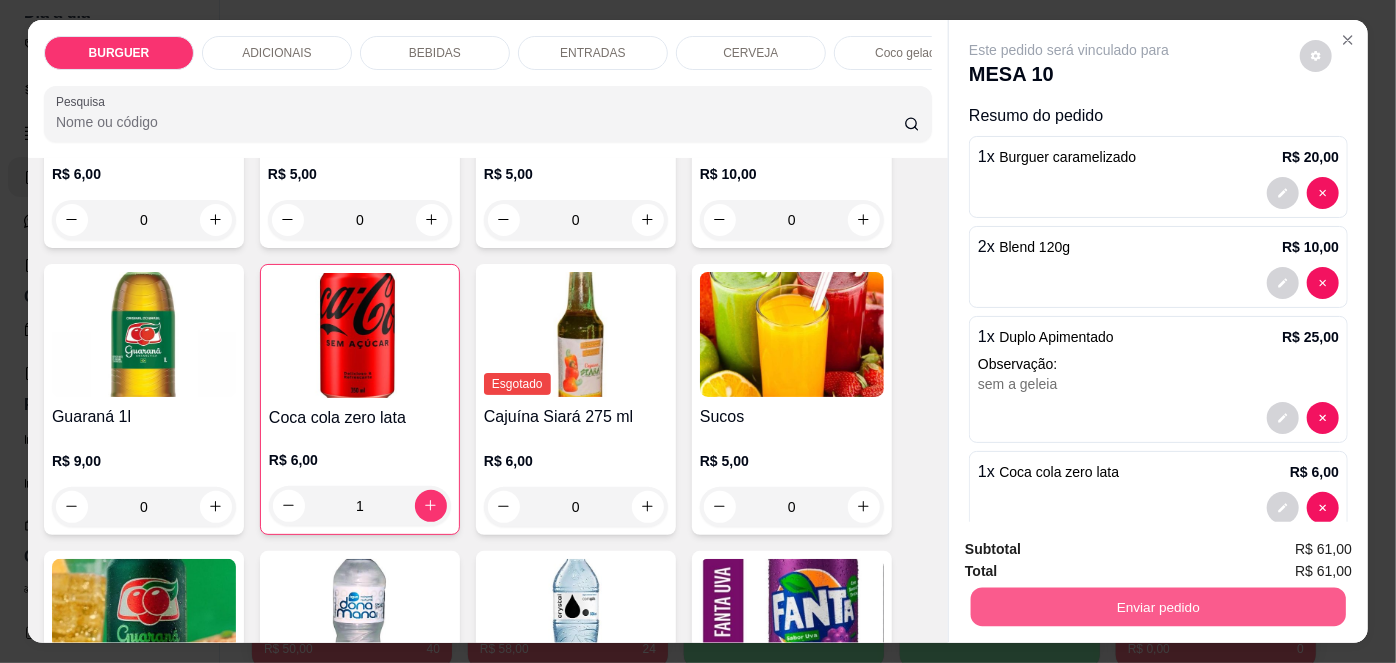 click on "Enviar pedido" at bounding box center [1158, 607] 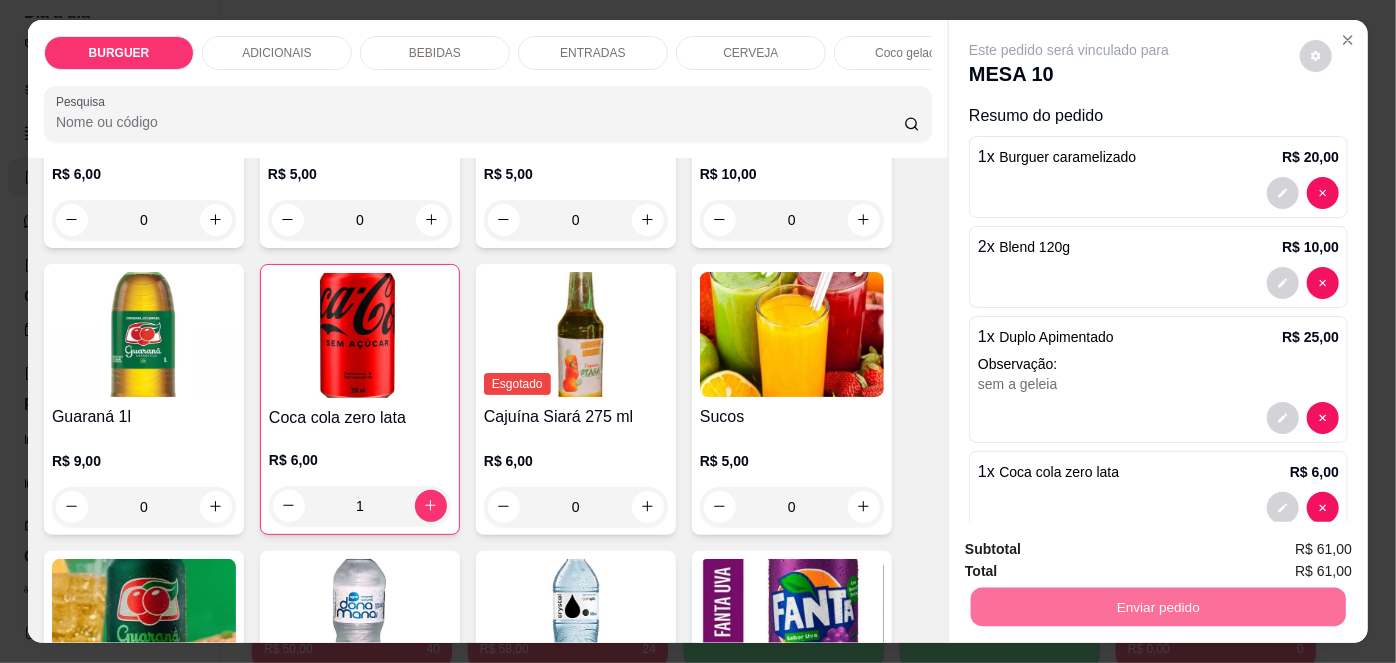 click on "Não registrar e enviar pedido" at bounding box center (1093, 551) 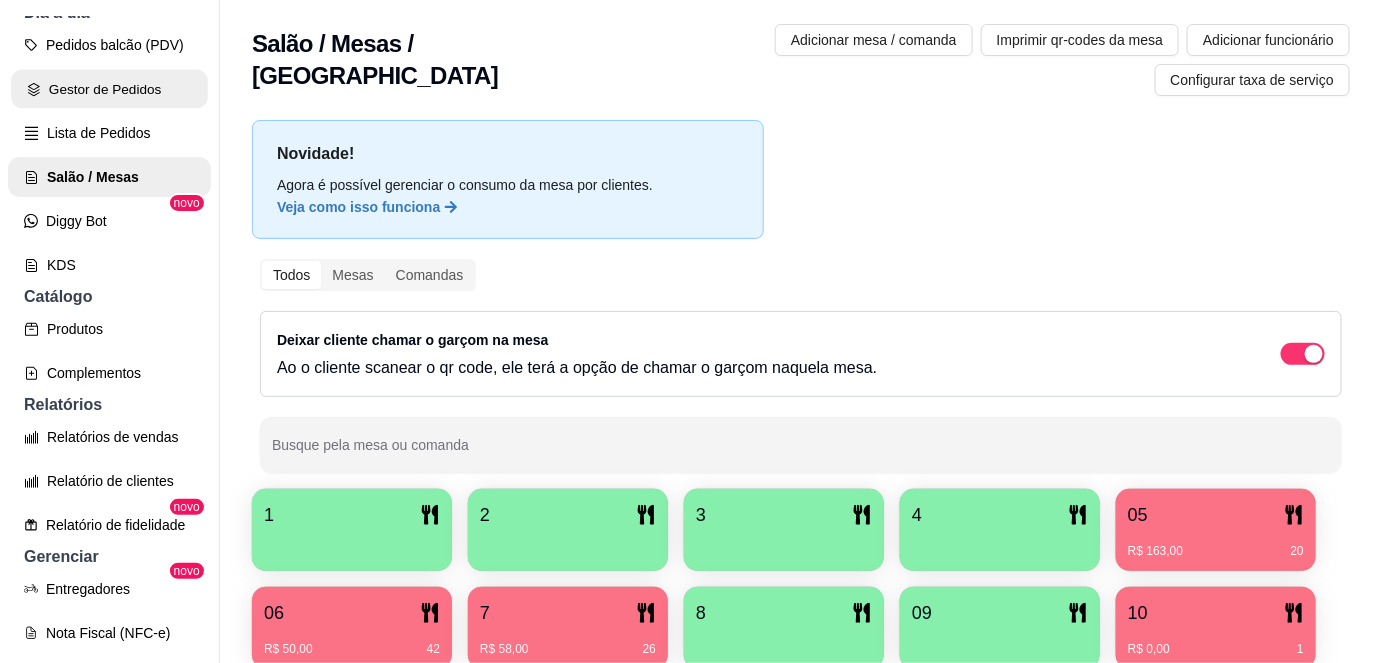 click on "Gestor de Pedidos" at bounding box center (109, 89) 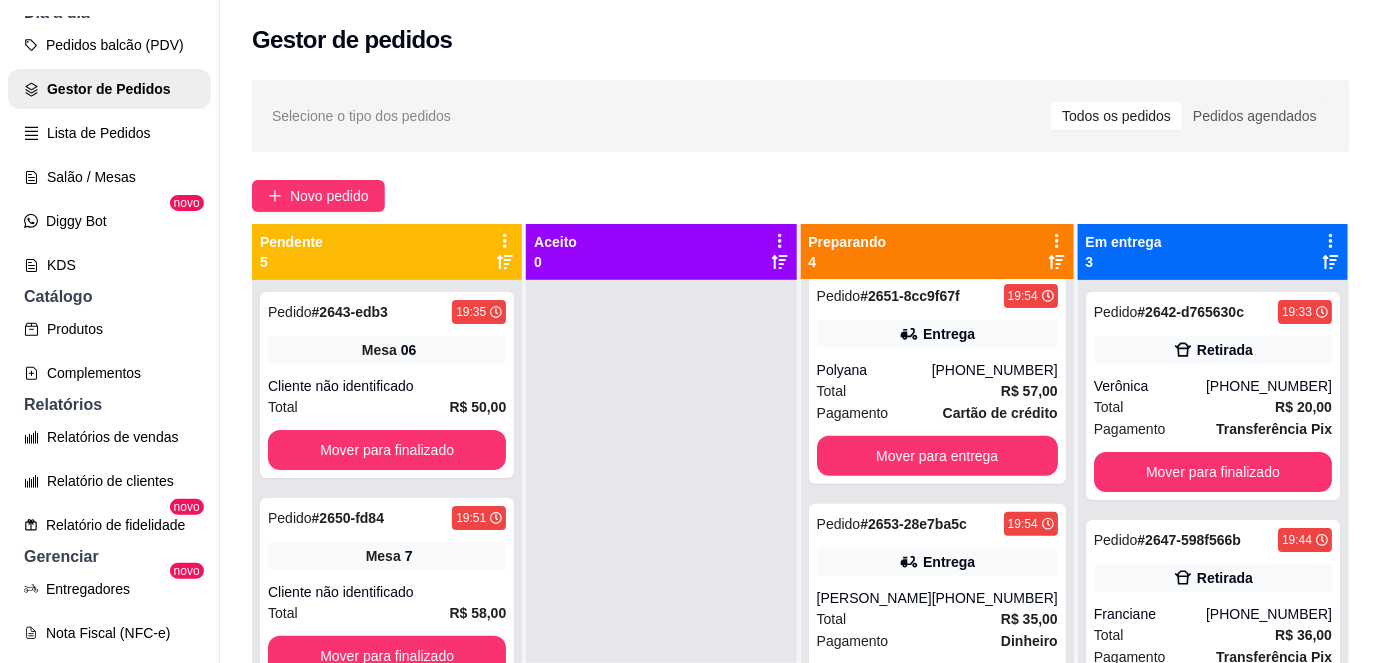scroll, scrollTop: 269, scrollLeft: 0, axis: vertical 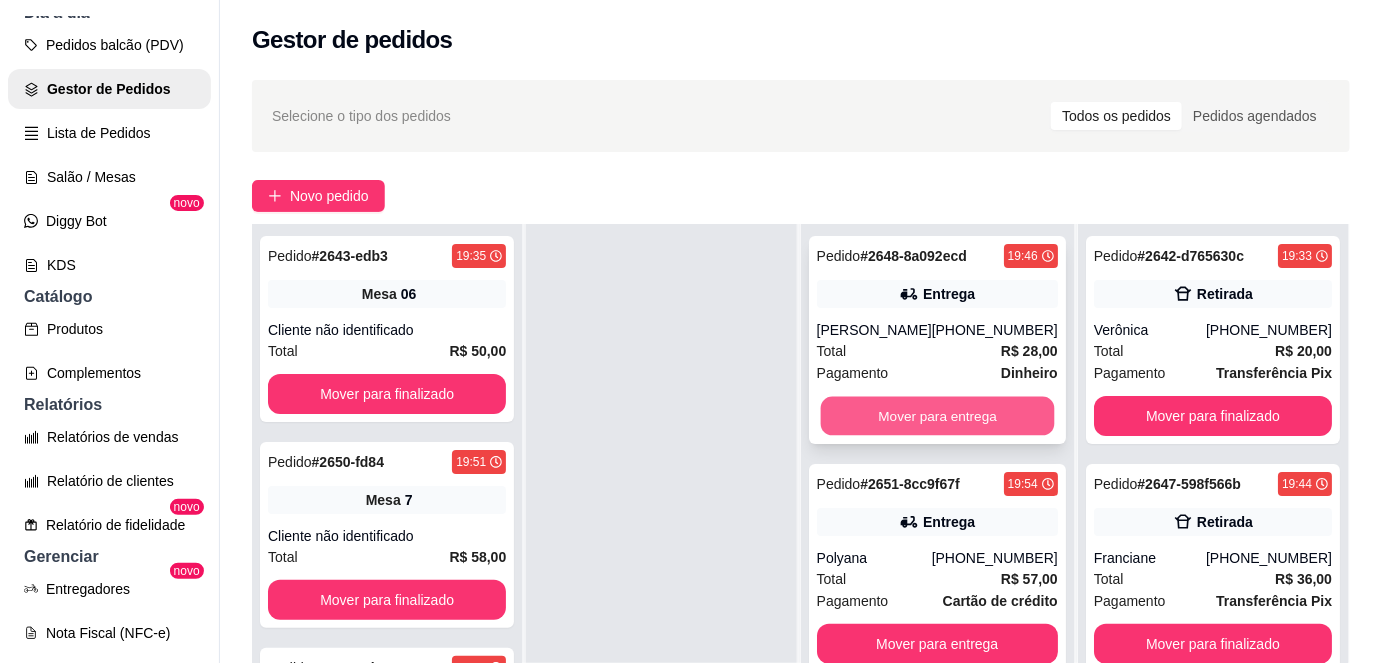 click on "Mover para entrega" at bounding box center [937, 416] 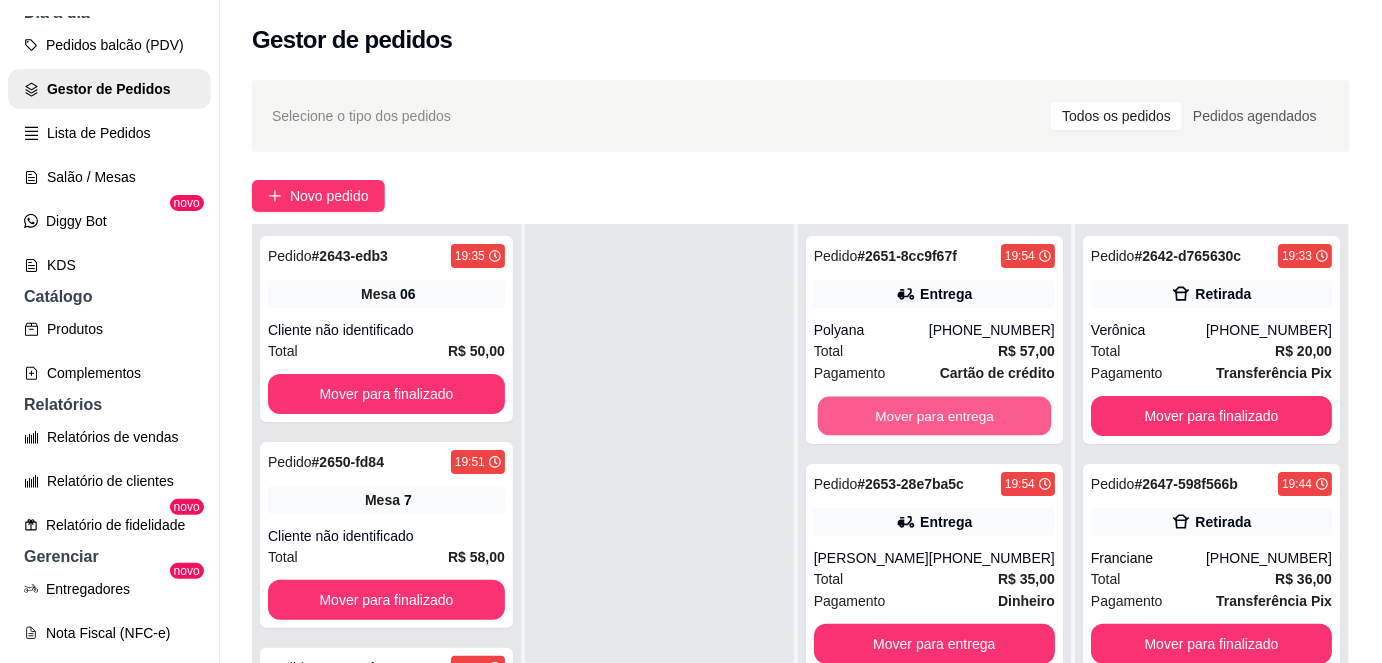 click on "Mover para entrega" at bounding box center (934, 416) 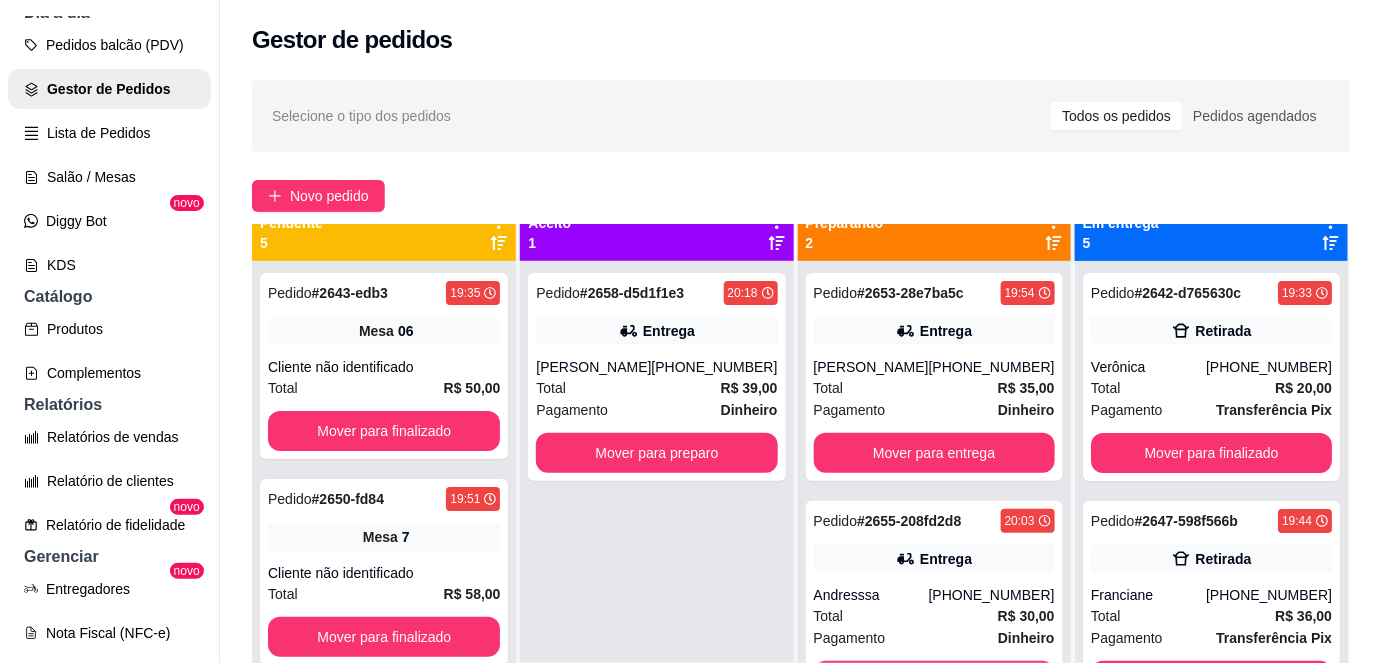 scroll, scrollTop: 4, scrollLeft: 0, axis: vertical 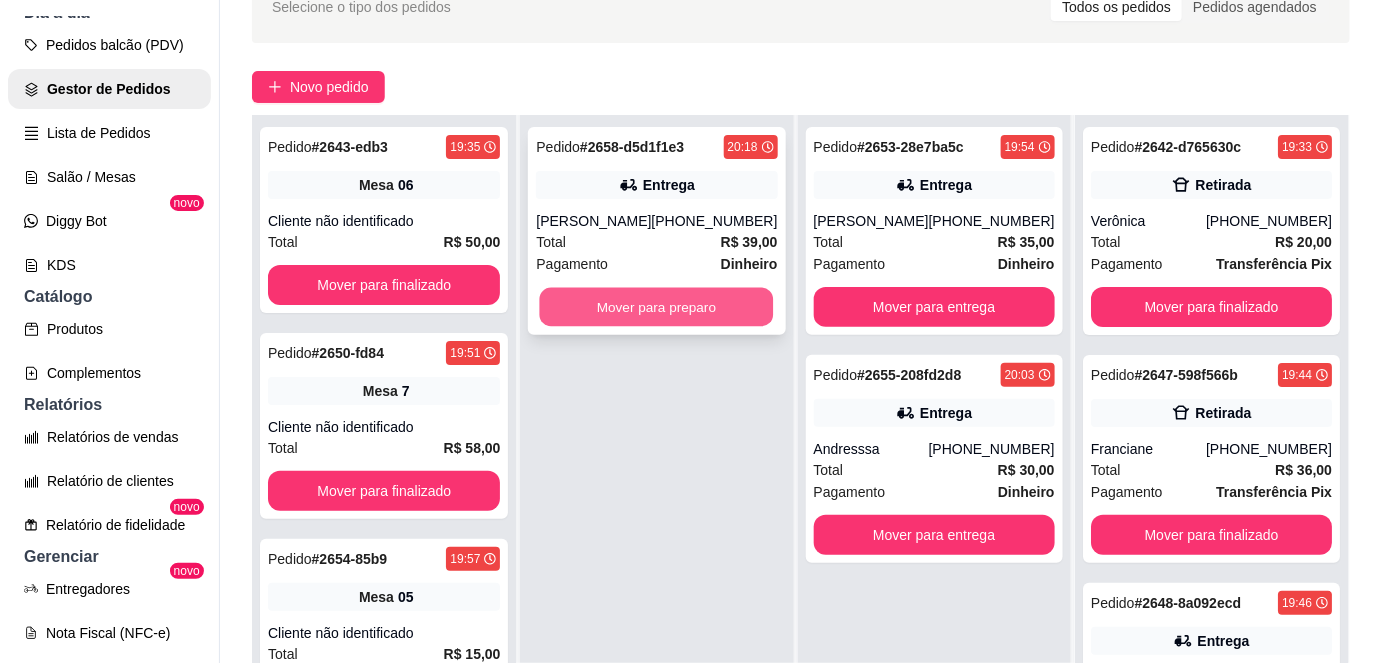 click on "Mover para preparo" at bounding box center (657, 307) 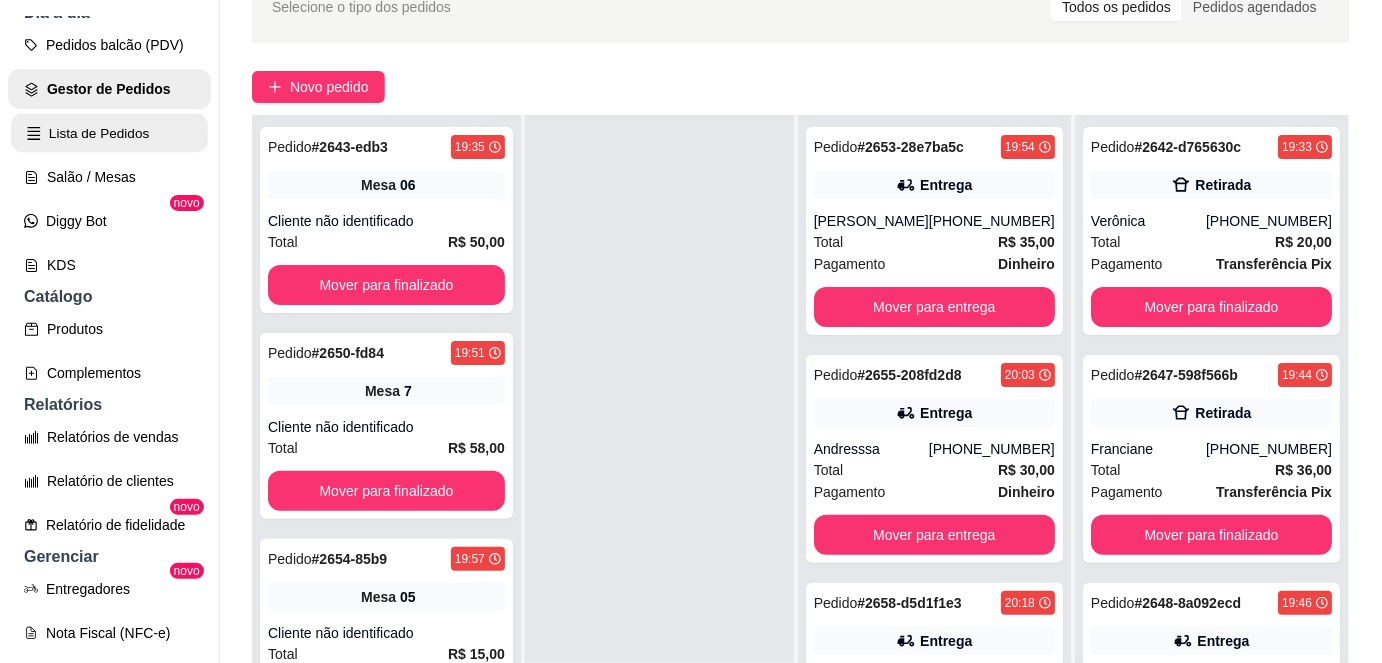 click on "Lista de Pedidos" at bounding box center [109, 133] 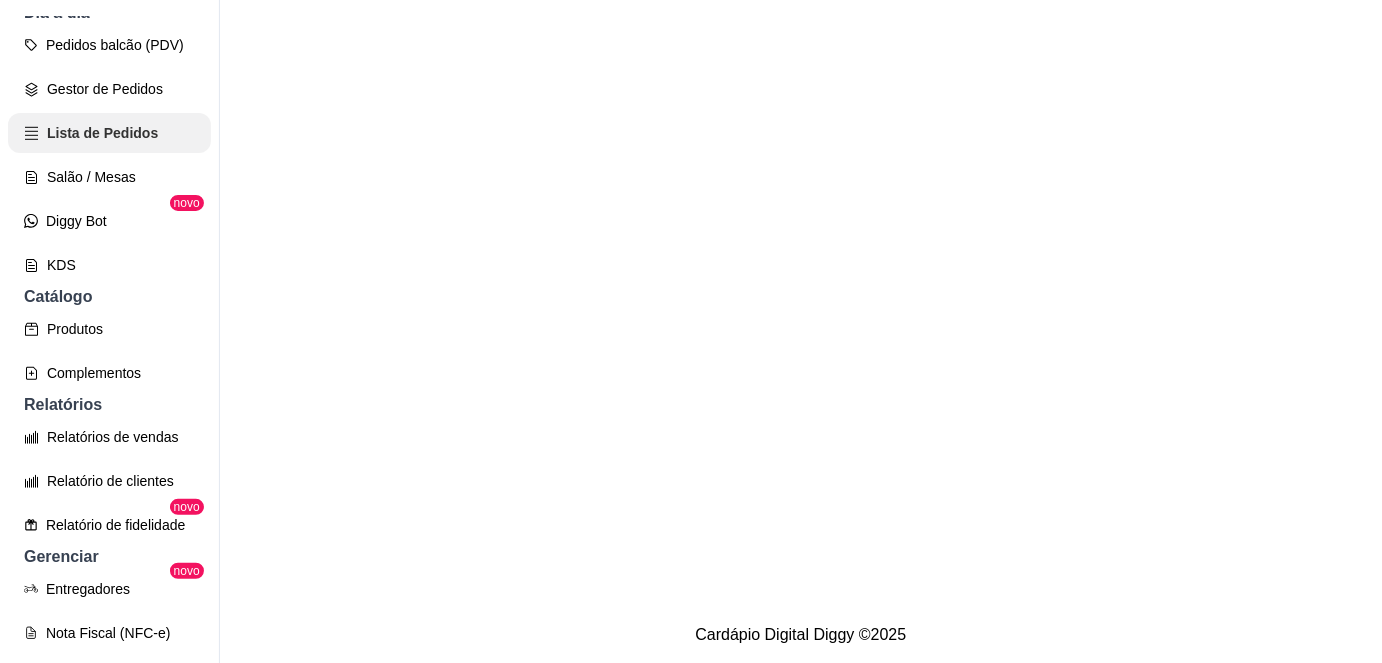 scroll, scrollTop: 0, scrollLeft: 0, axis: both 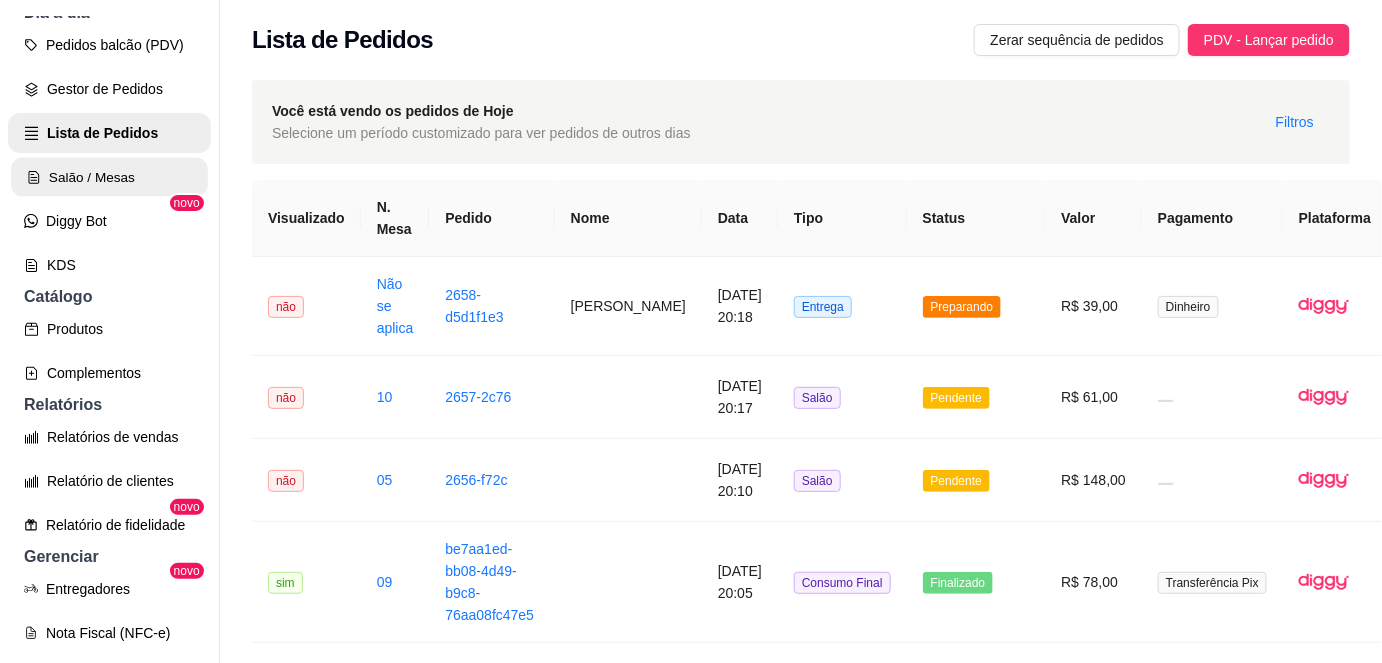 click on "Salão / Mesas" at bounding box center [109, 177] 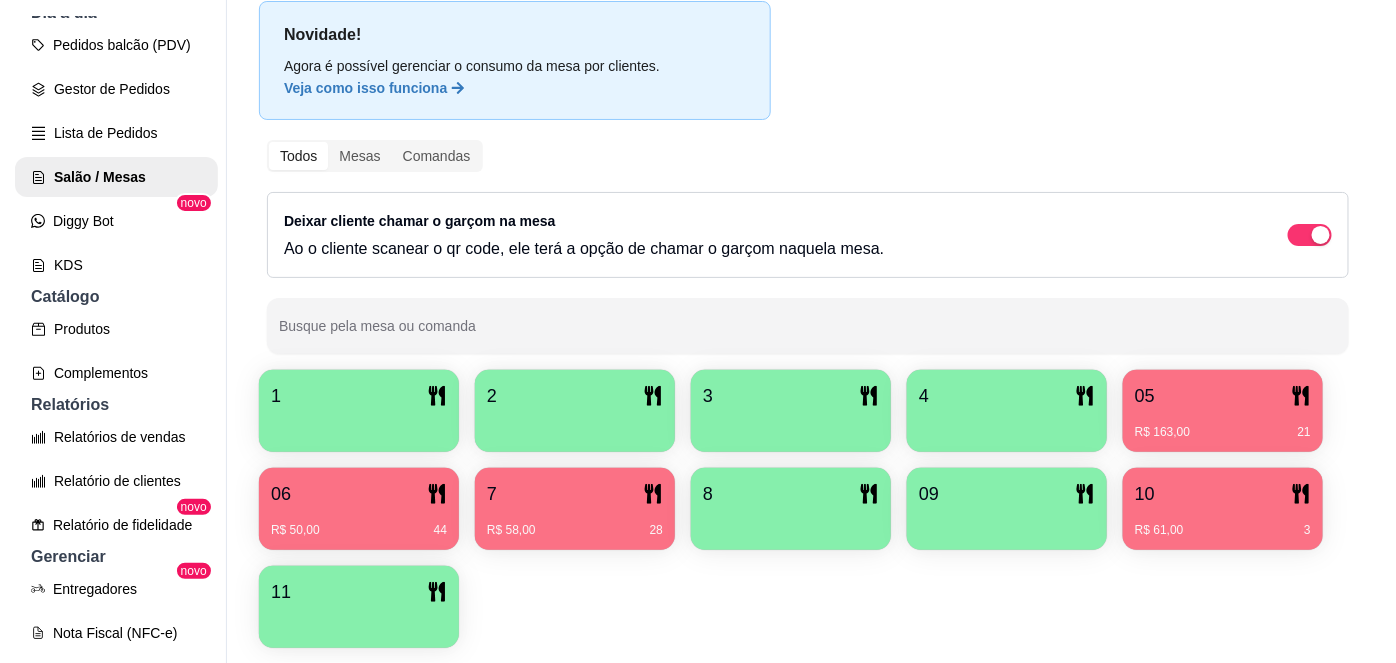scroll, scrollTop: 156, scrollLeft: 0, axis: vertical 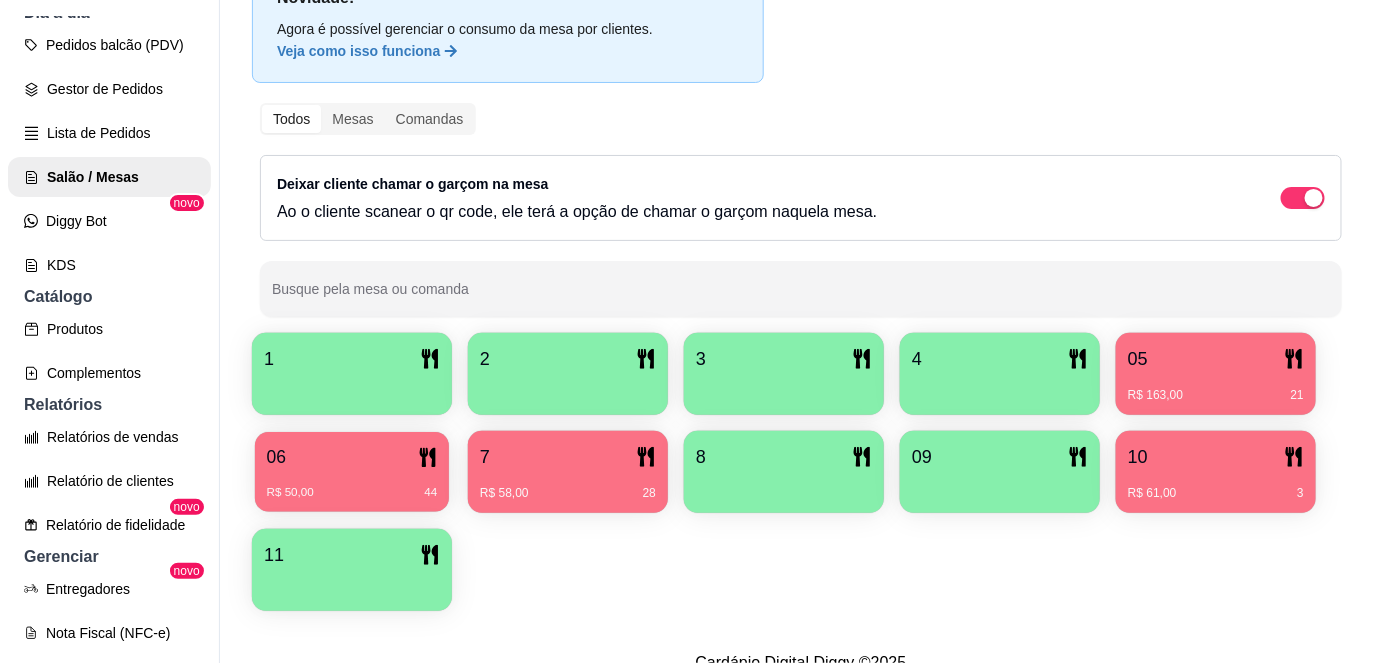 click on "06" at bounding box center [352, 457] 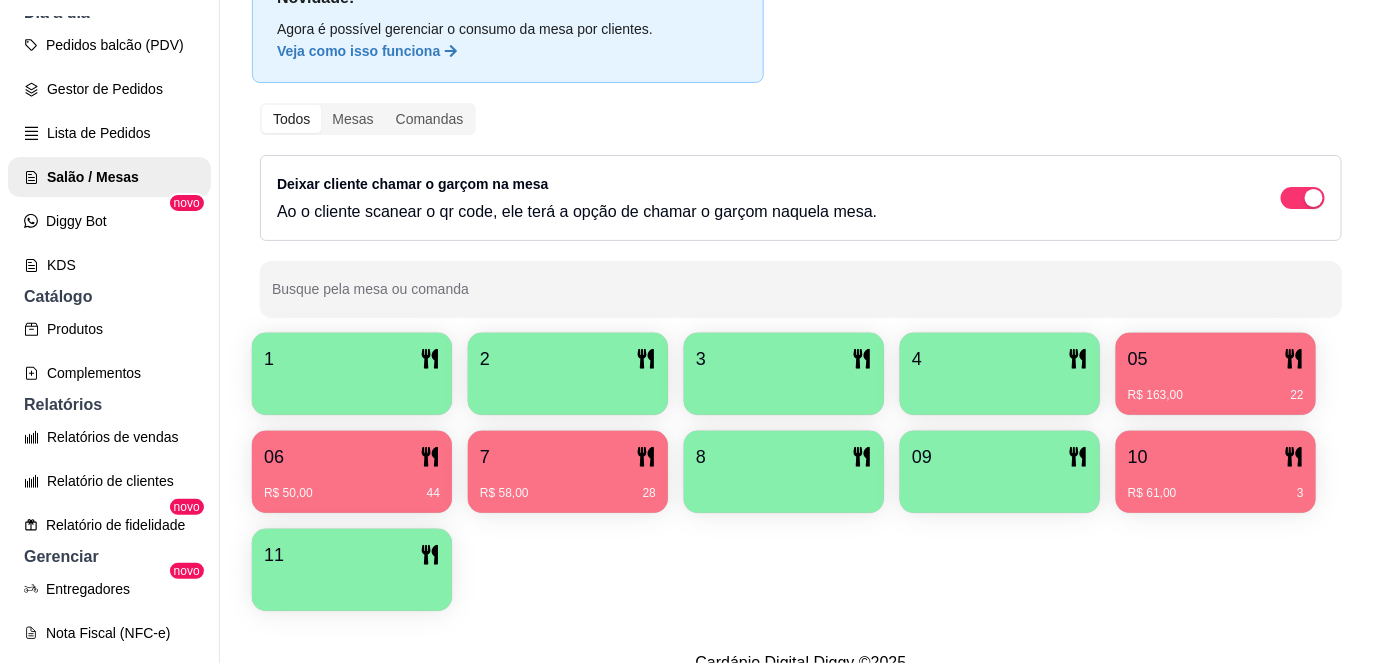 click on "7" at bounding box center (568, 457) 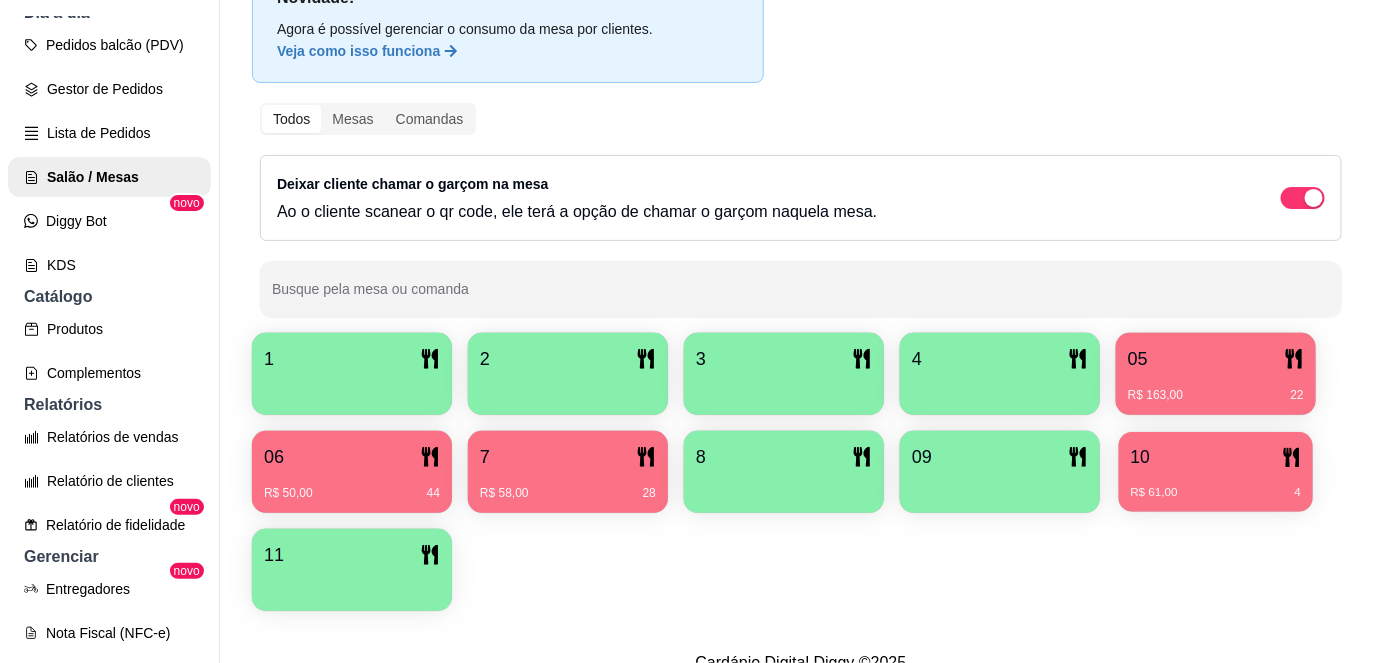 click on "10" at bounding box center [1216, 457] 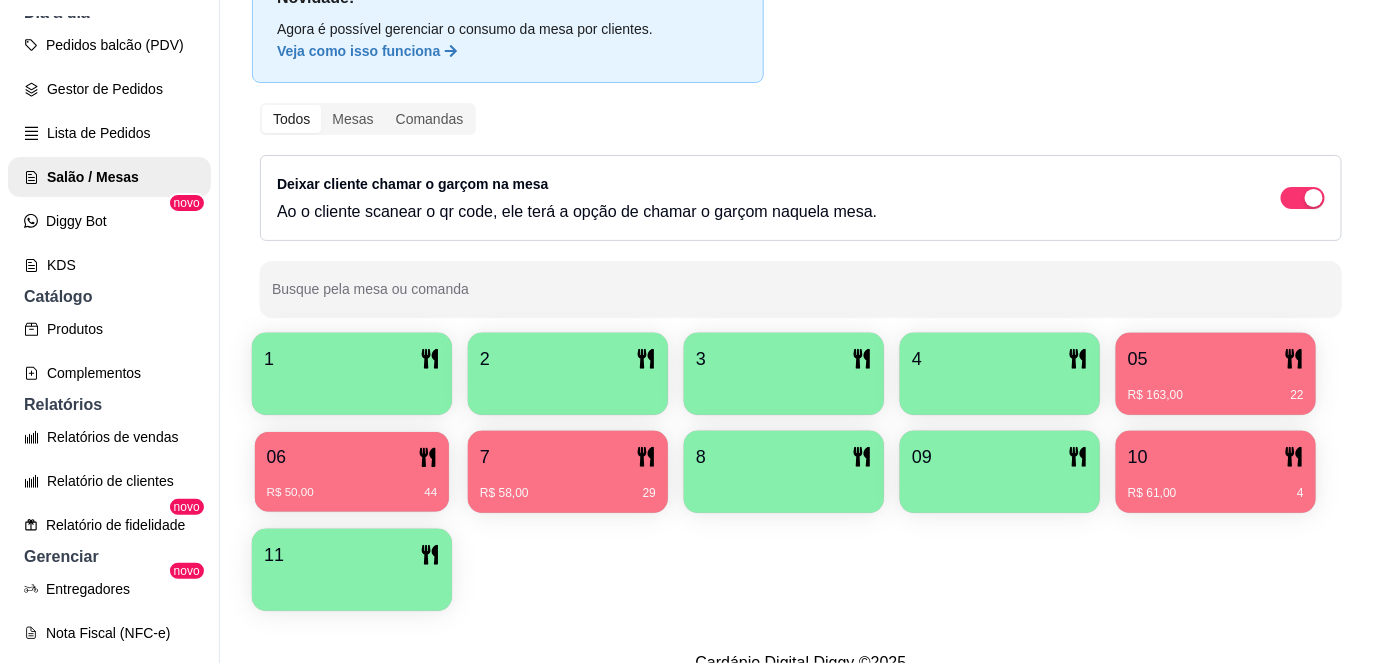 click on "06 R$ 50,00 44" at bounding box center (352, 472) 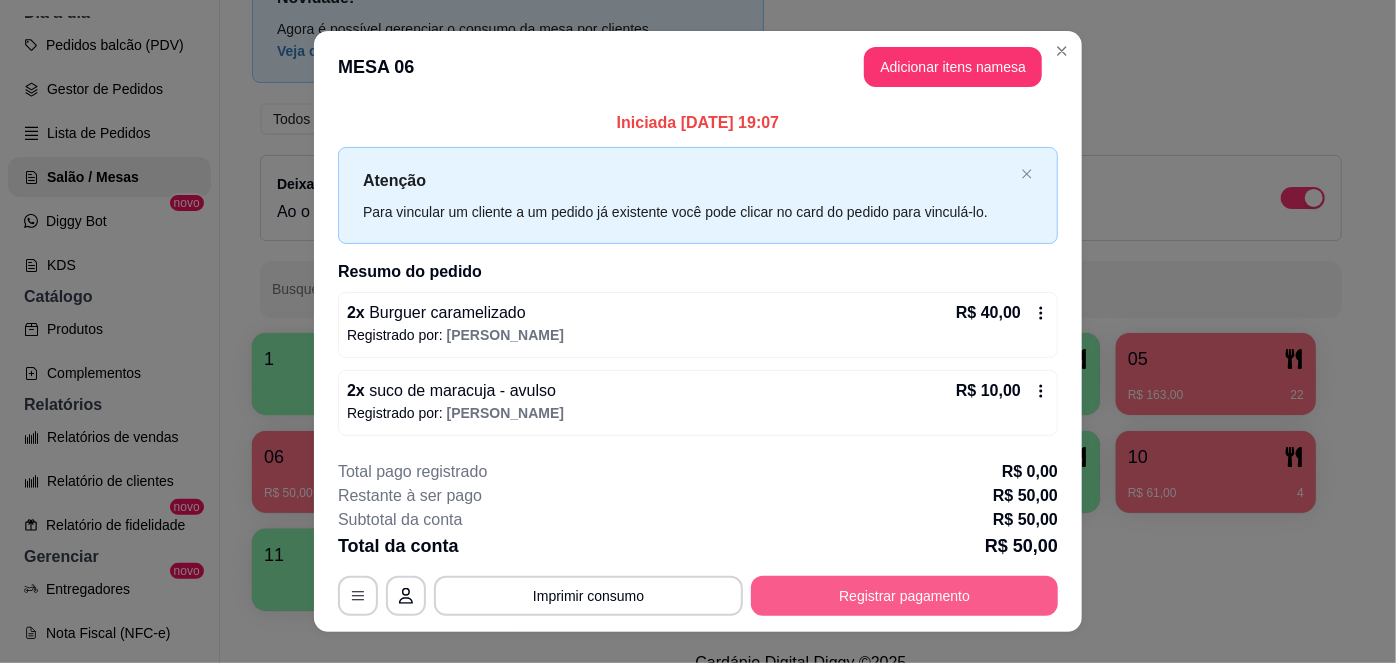 click on "Registrar pagamento" at bounding box center (904, 596) 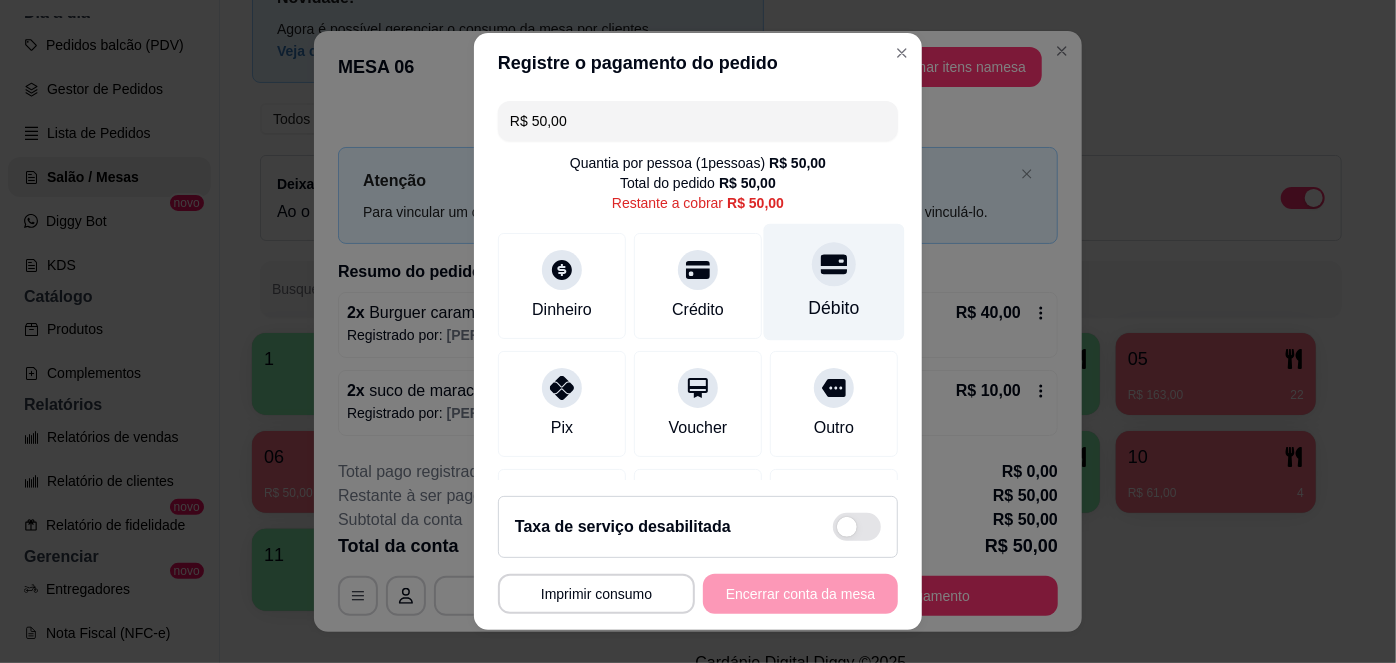 click on "Débito" at bounding box center (834, 308) 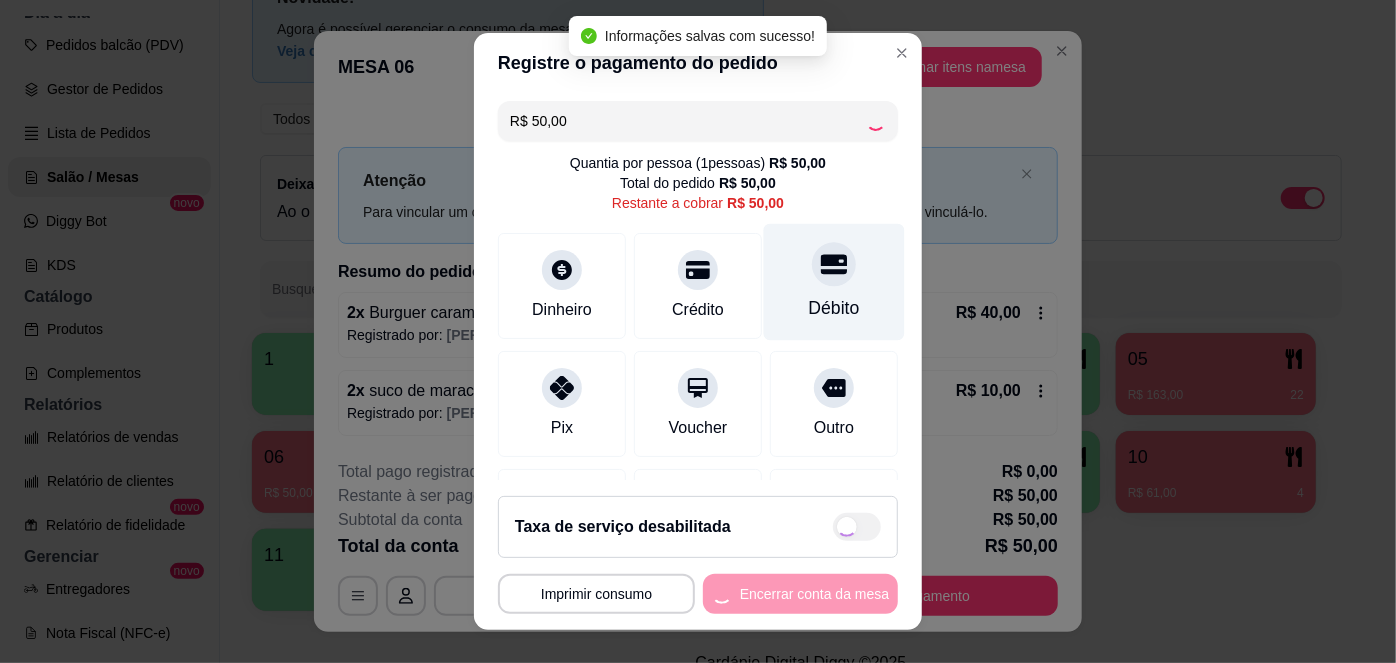 type on "R$ 0,00" 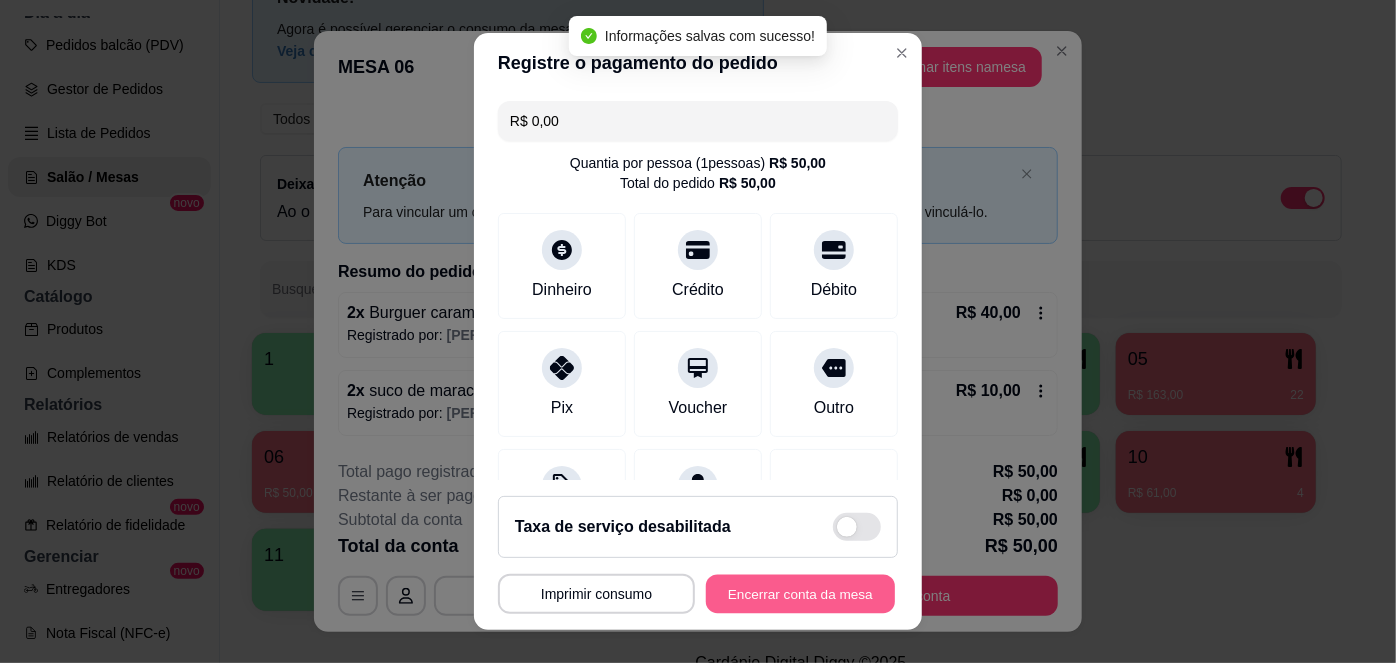click on "Encerrar conta da mesa" at bounding box center (800, 593) 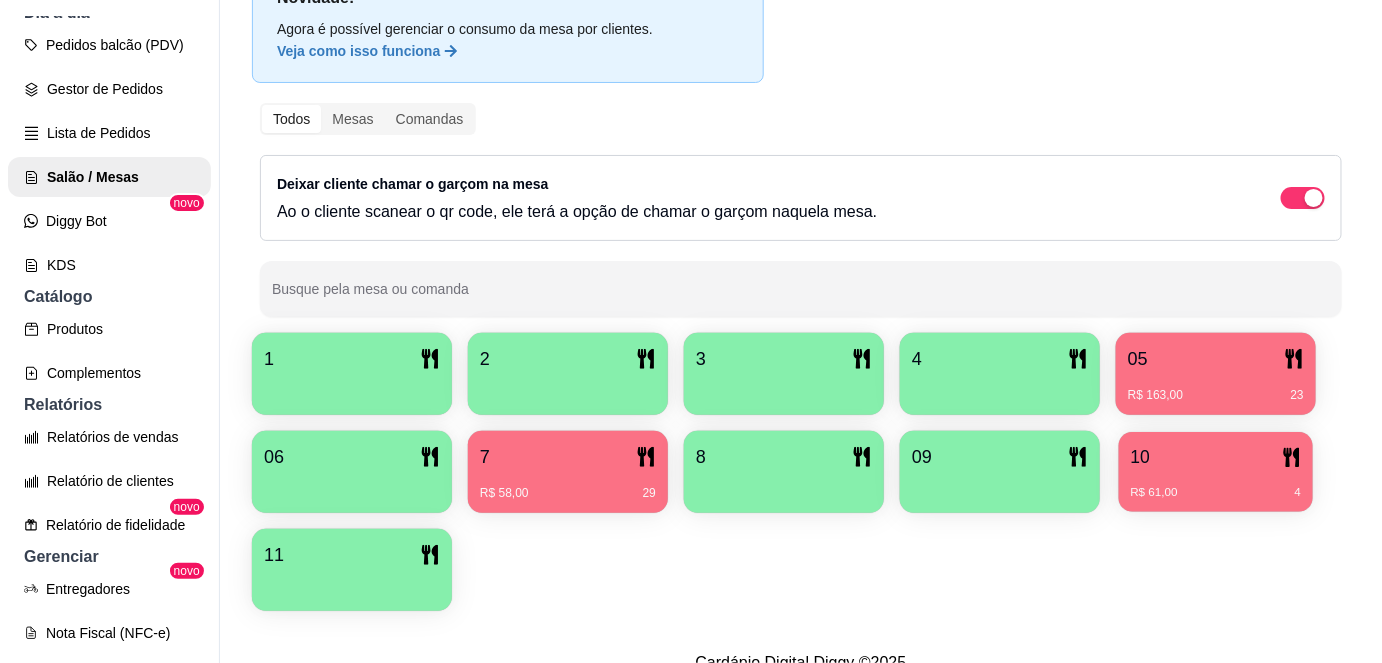 click on "10" at bounding box center (1216, 457) 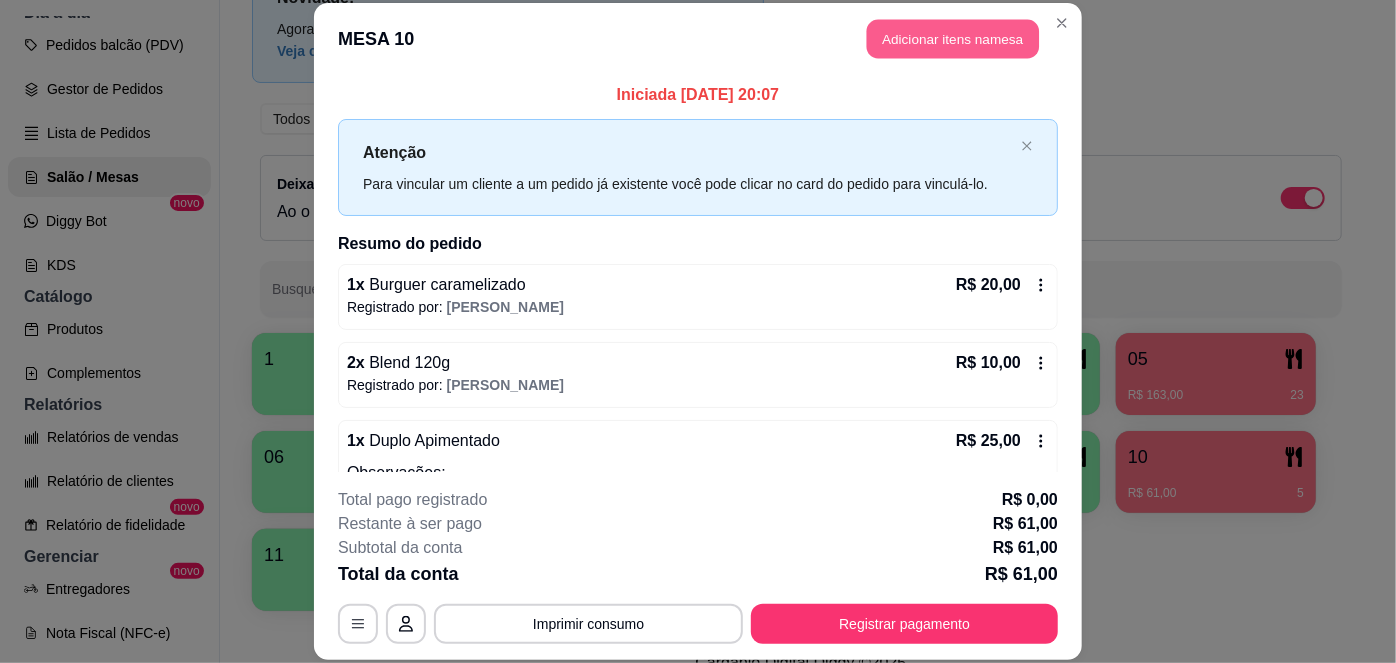 click on "Adicionar itens na  mesa" at bounding box center (953, 39) 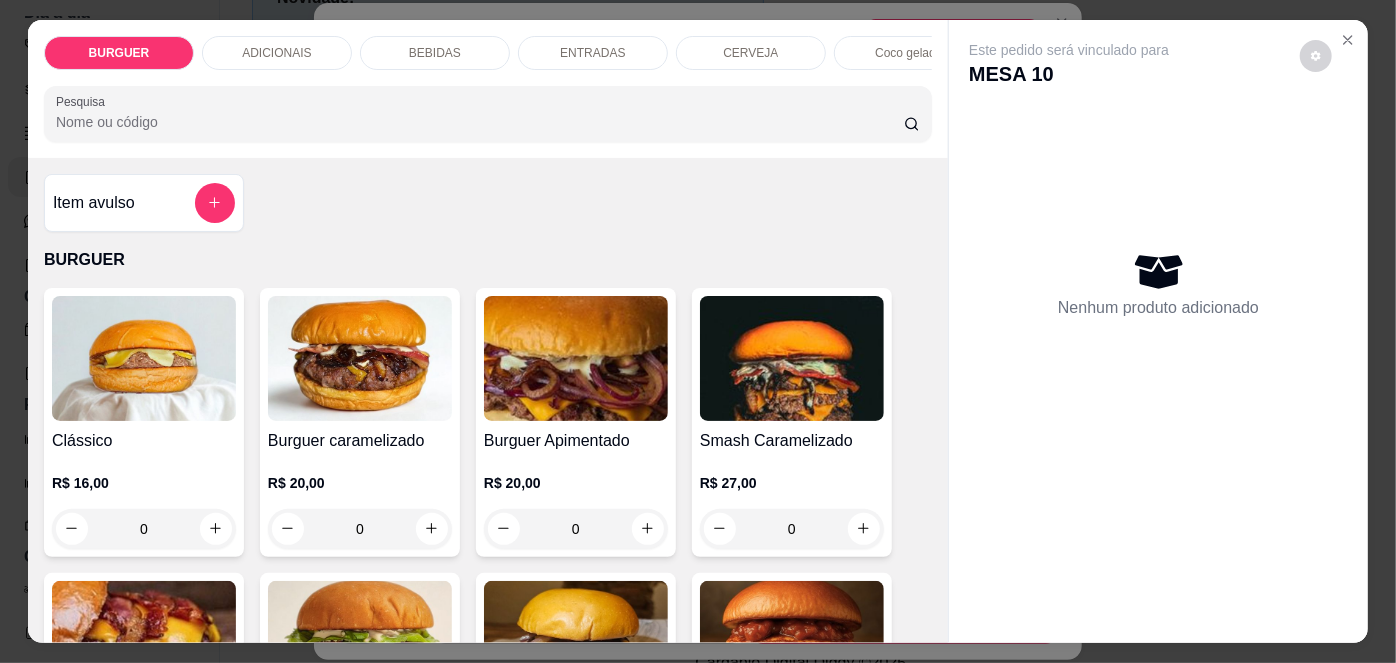 click on "Pesquisa" at bounding box center [480, 122] 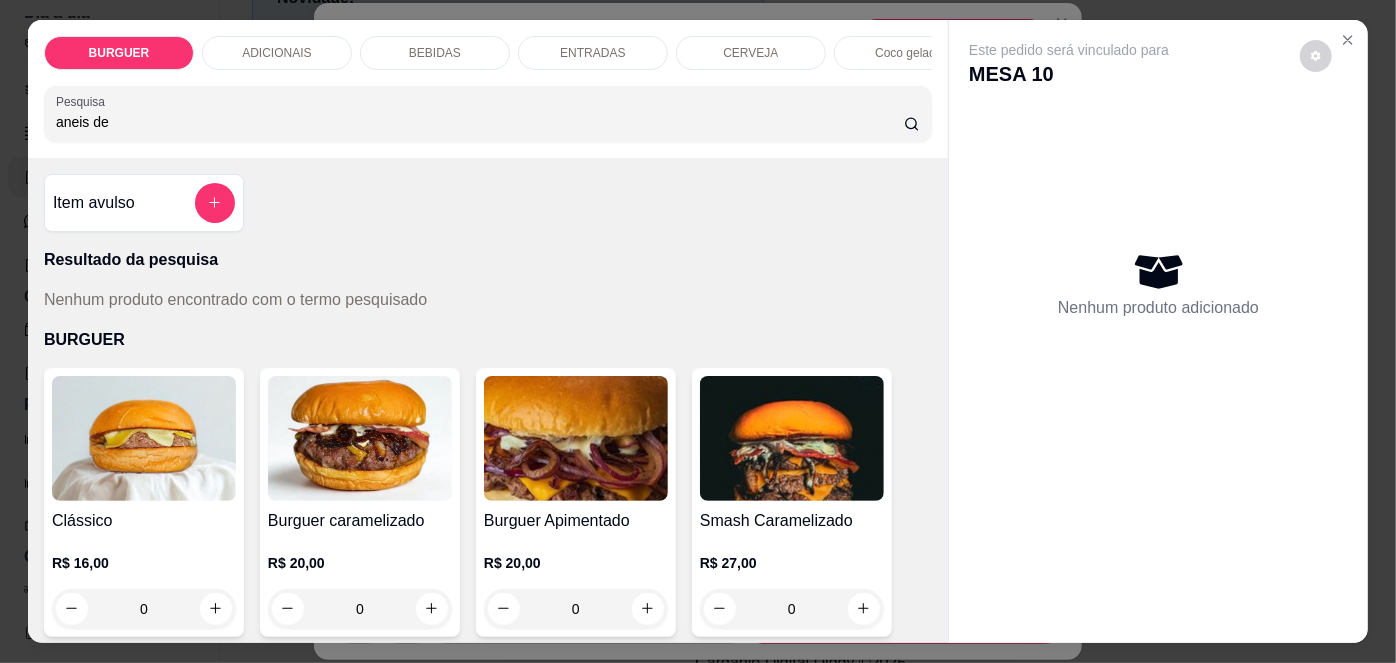 type on "aneis de" 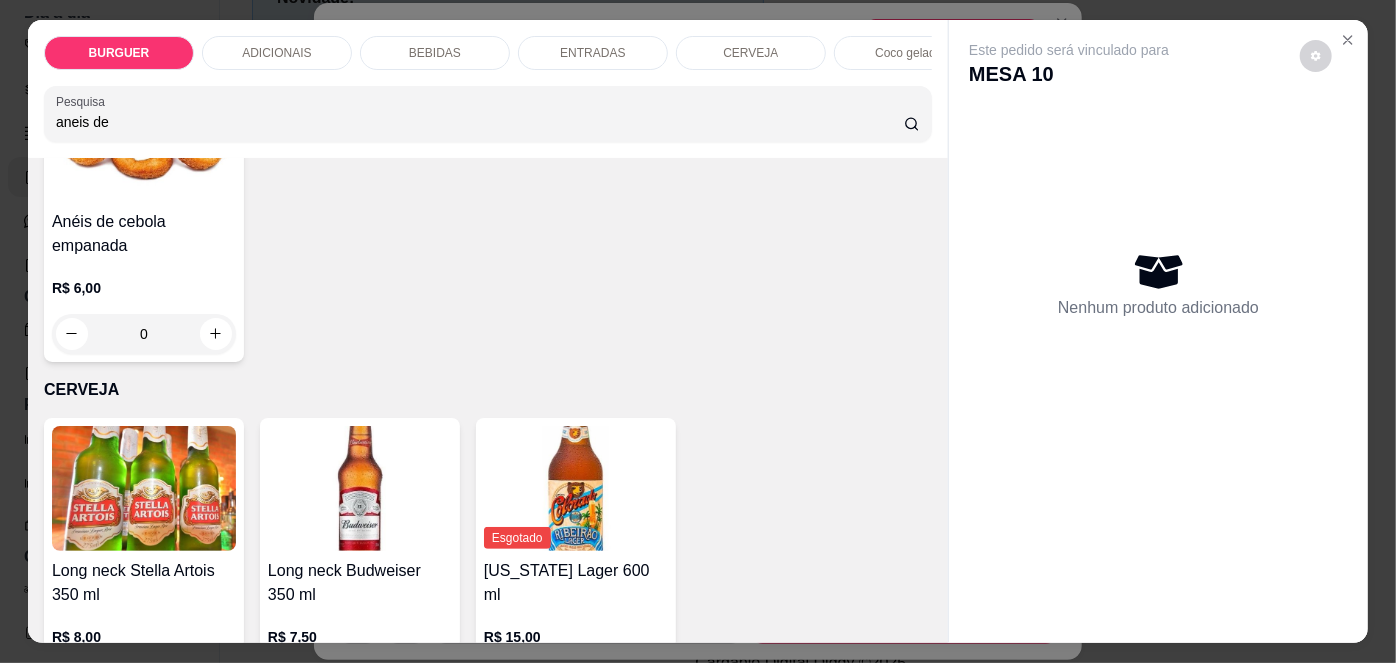 scroll, scrollTop: 2962, scrollLeft: 0, axis: vertical 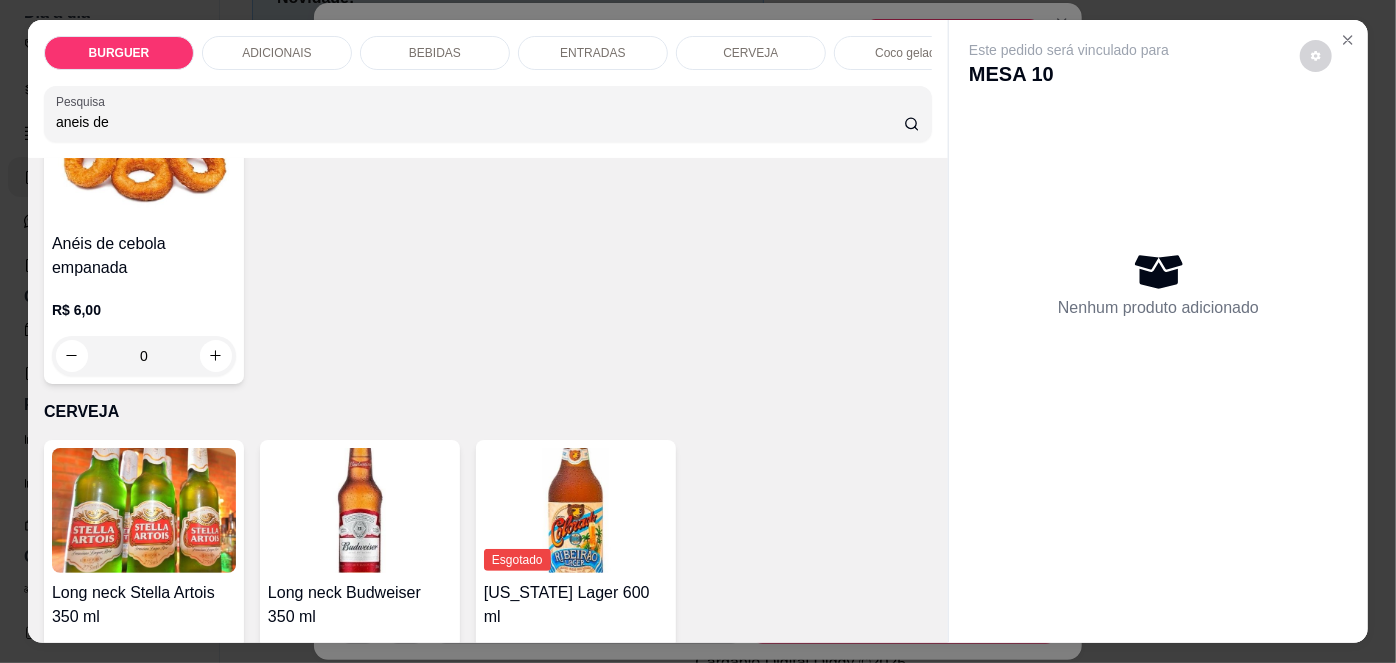 click on "Anéis de cebola empanada" at bounding box center [144, 256] 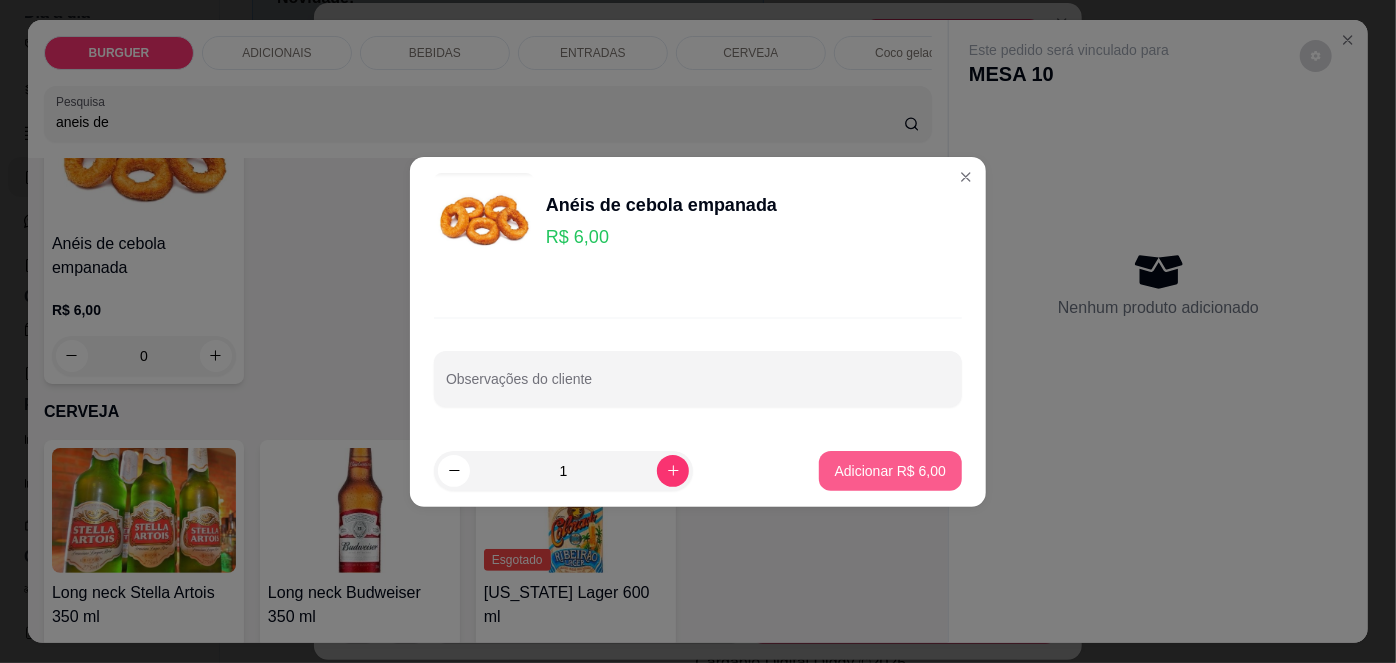 click on "Adicionar   R$ 6,00" at bounding box center (890, 471) 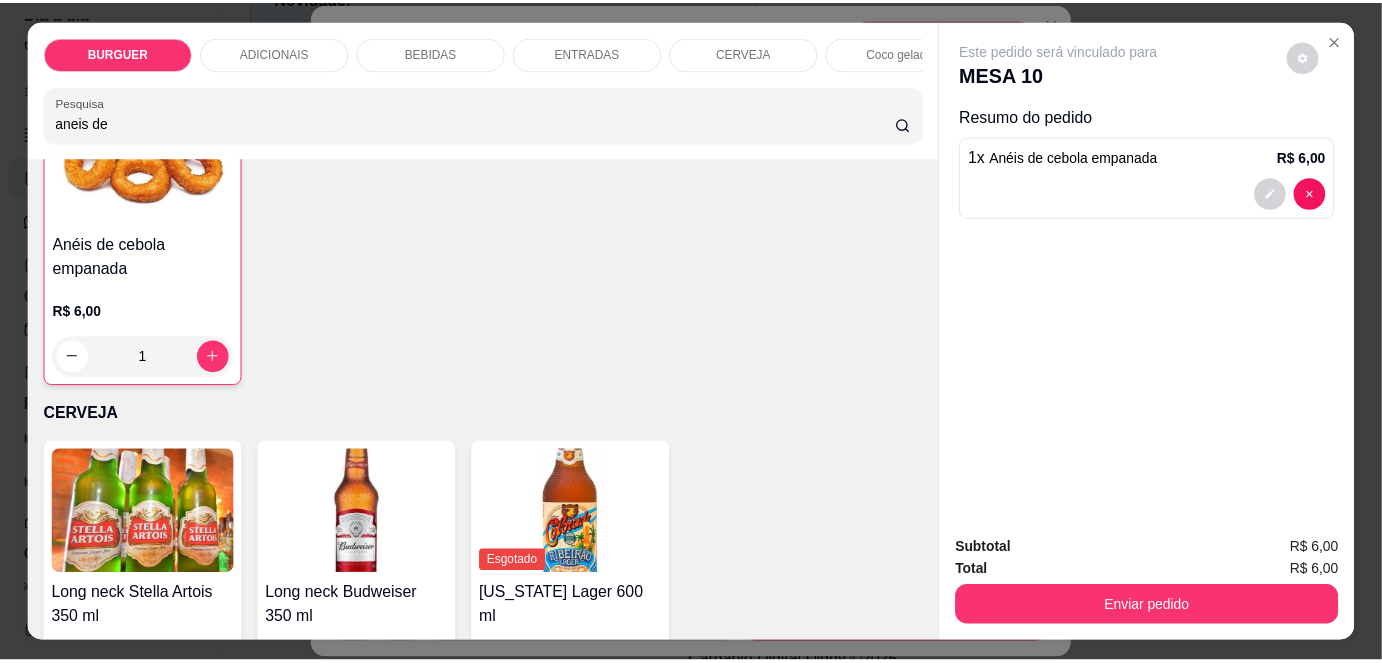 scroll, scrollTop: 2963, scrollLeft: 0, axis: vertical 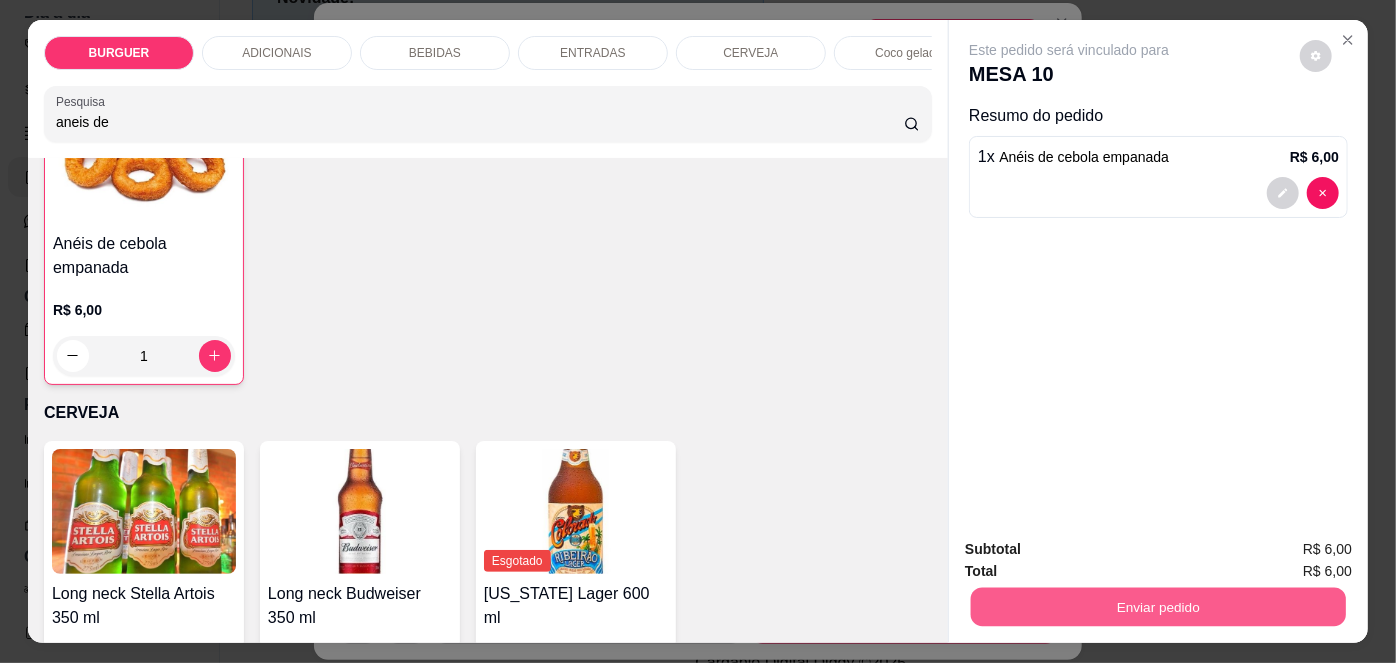 click on "Enviar pedido" at bounding box center (1158, 607) 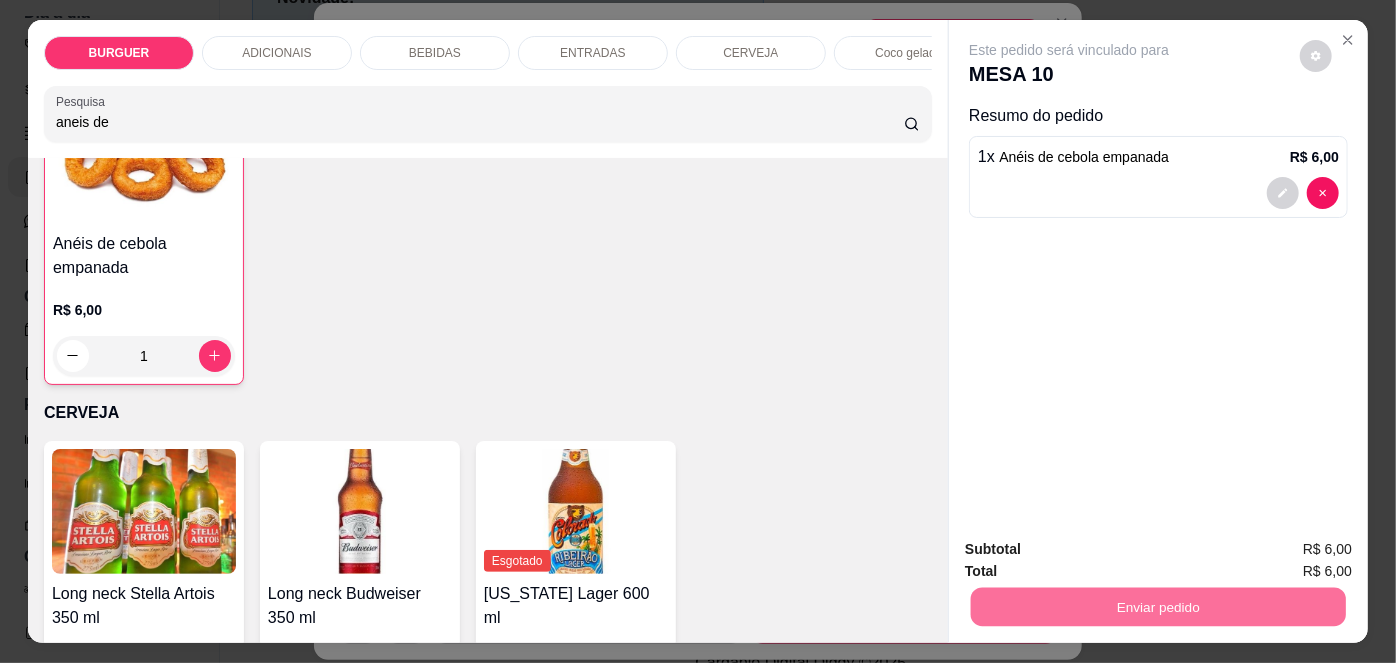 click on "Não registrar e enviar pedido" at bounding box center [1093, 551] 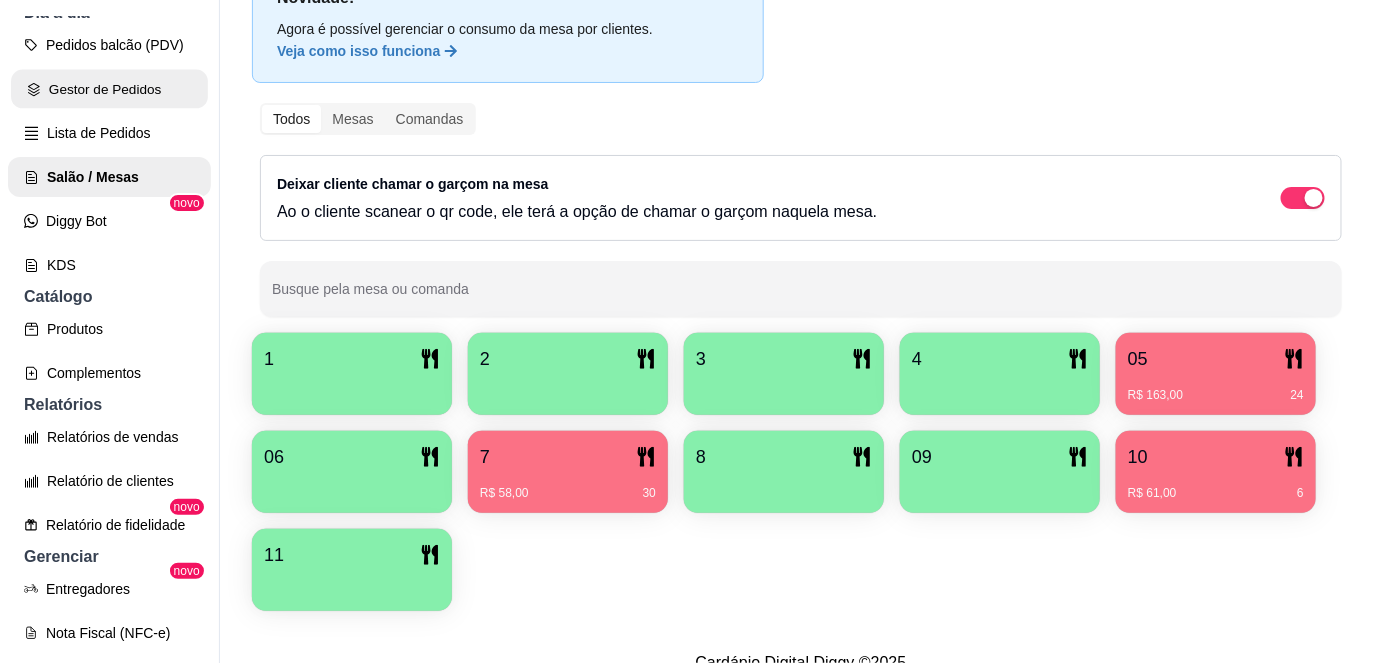 click on "Gestor de Pedidos" at bounding box center [109, 89] 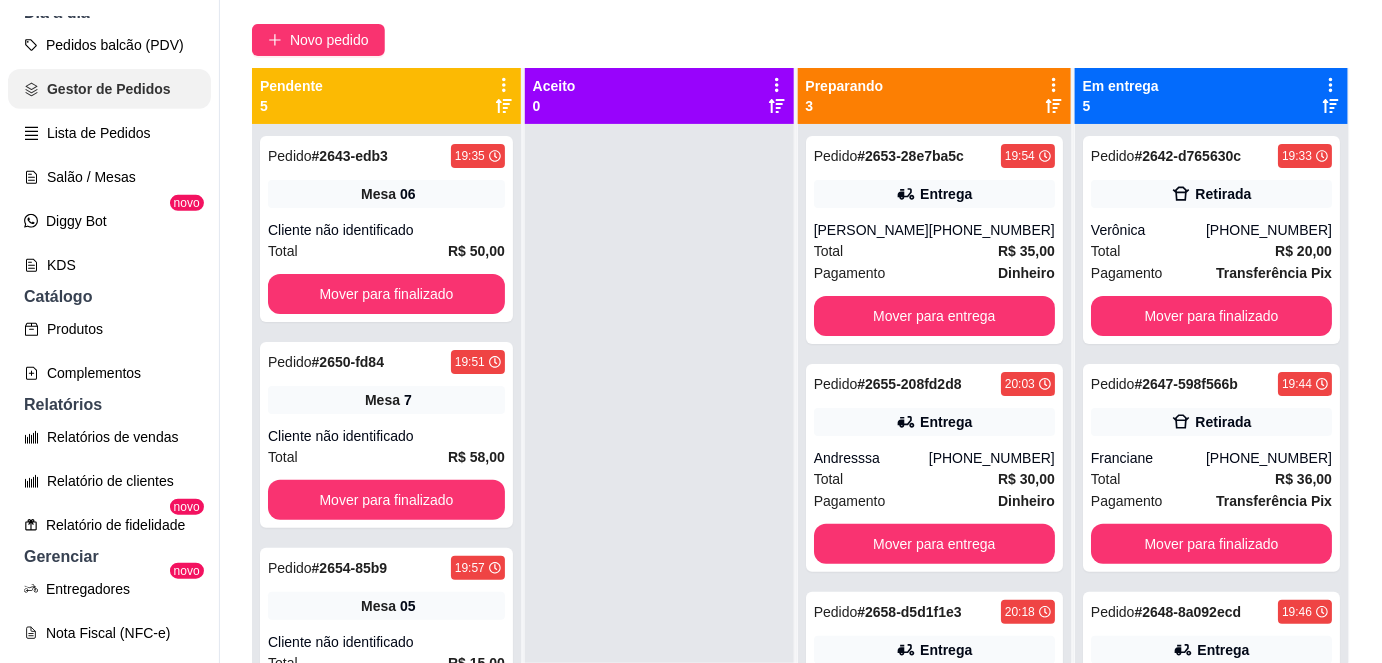 scroll, scrollTop: 0, scrollLeft: 0, axis: both 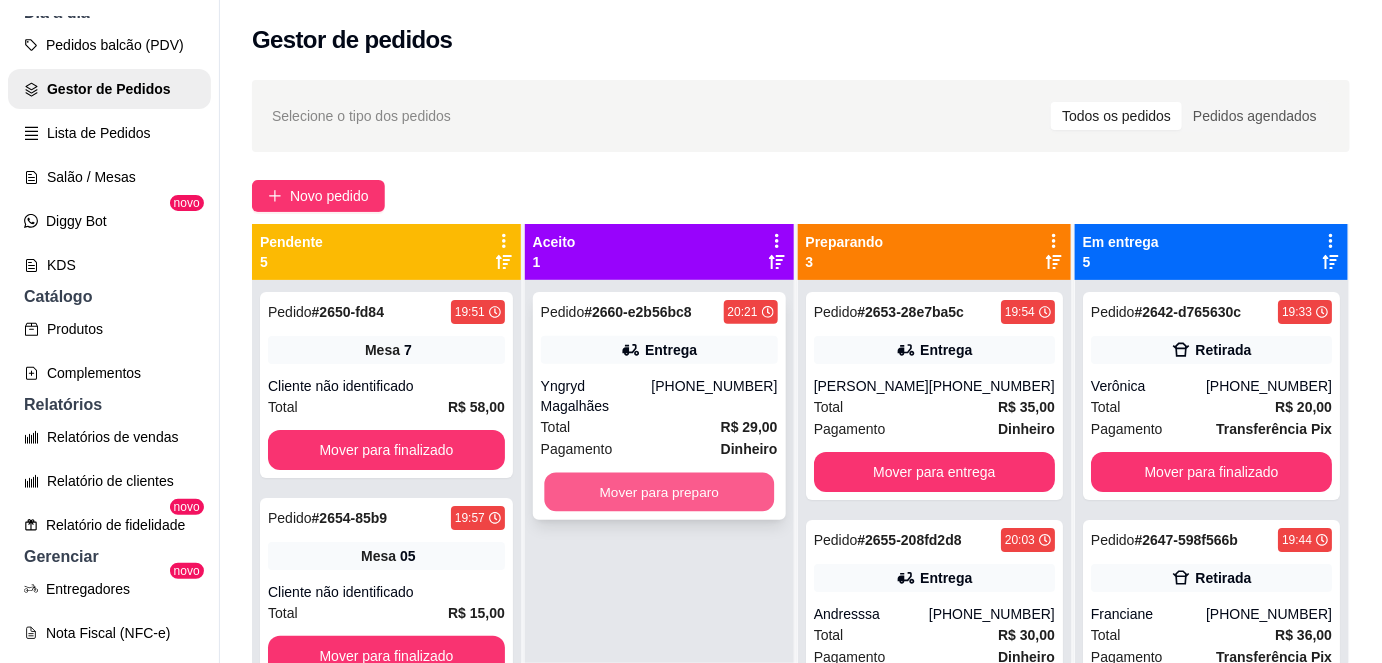 click on "Mover para preparo" at bounding box center [659, 492] 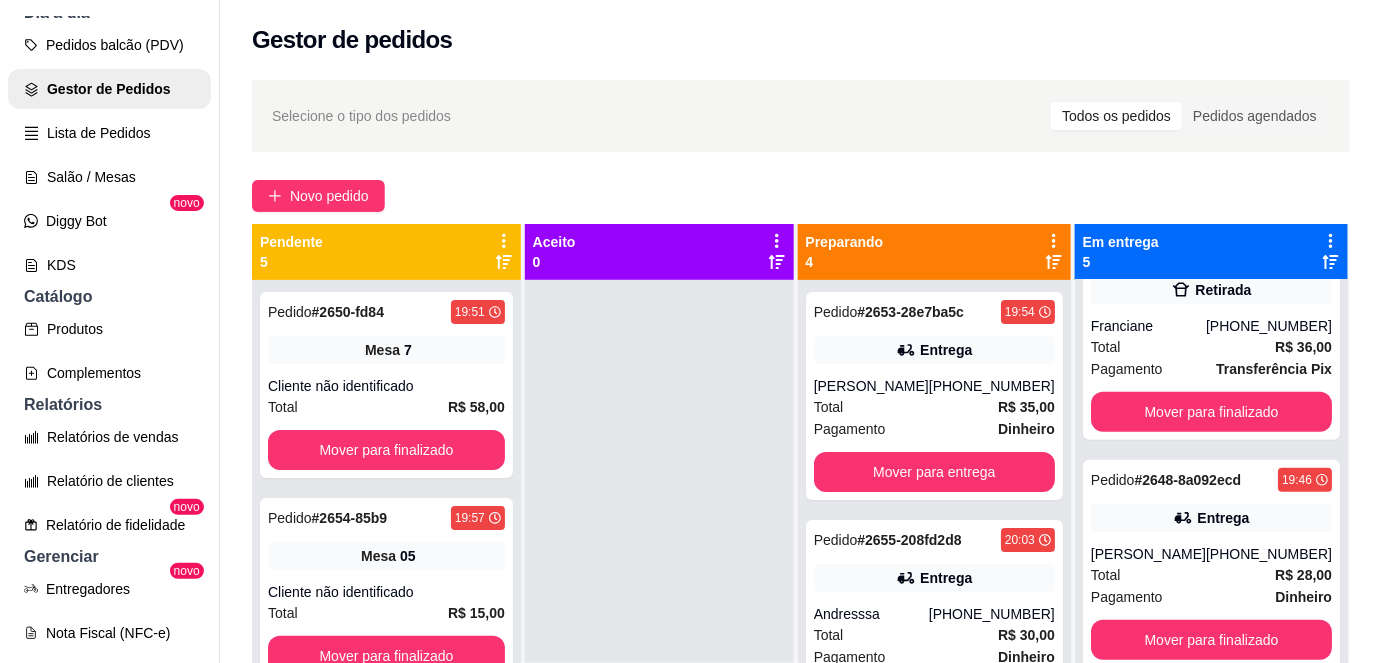 scroll, scrollTop: 0, scrollLeft: 0, axis: both 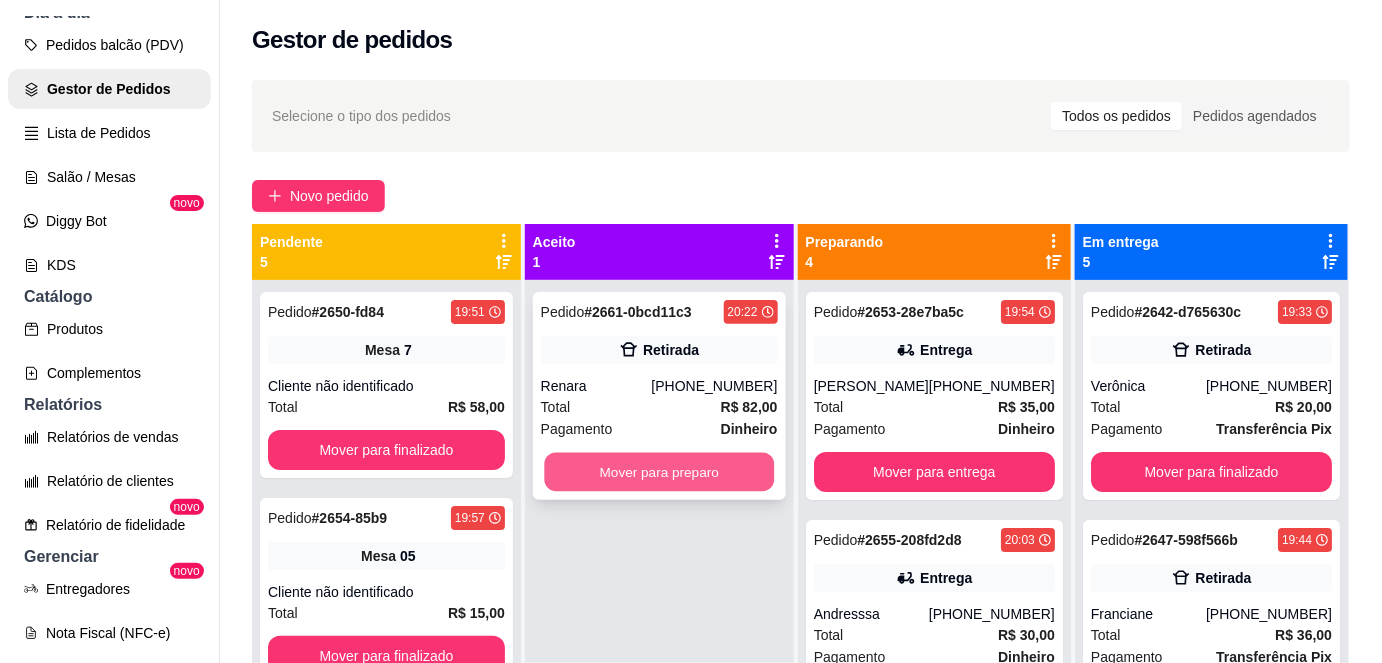 click on "Mover para preparo" at bounding box center [659, 472] 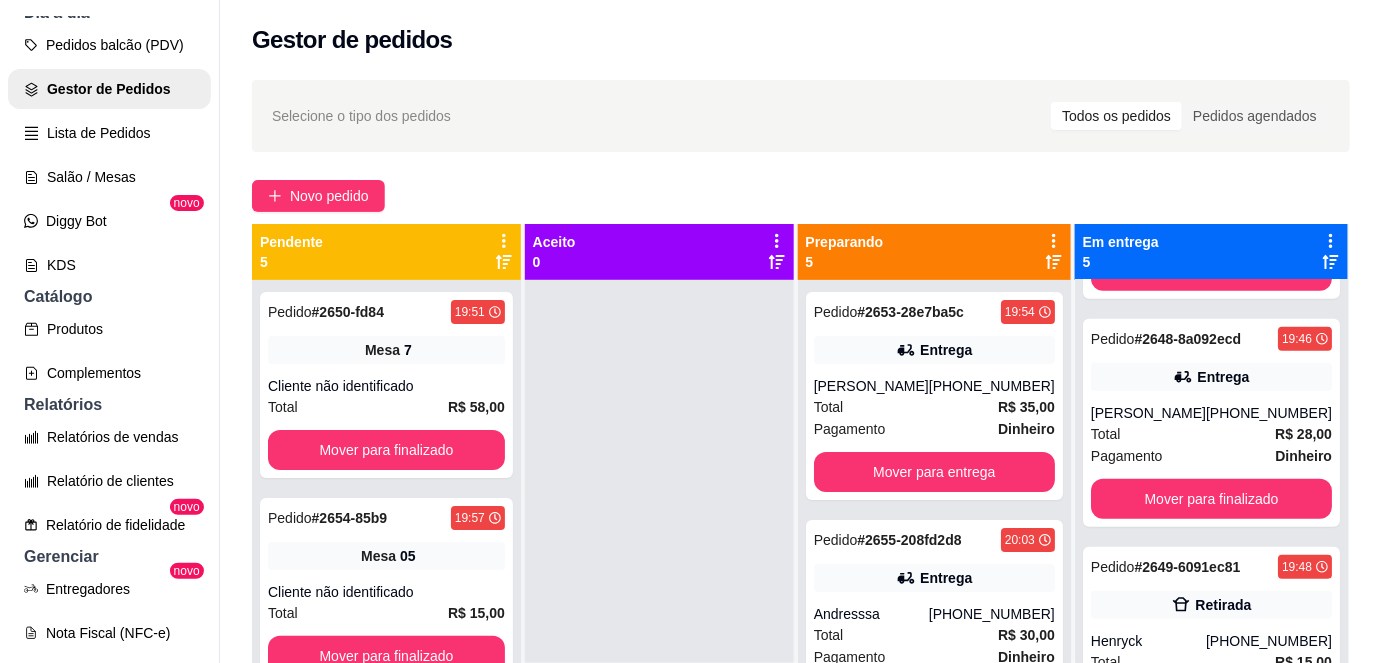 scroll, scrollTop: 432, scrollLeft: 0, axis: vertical 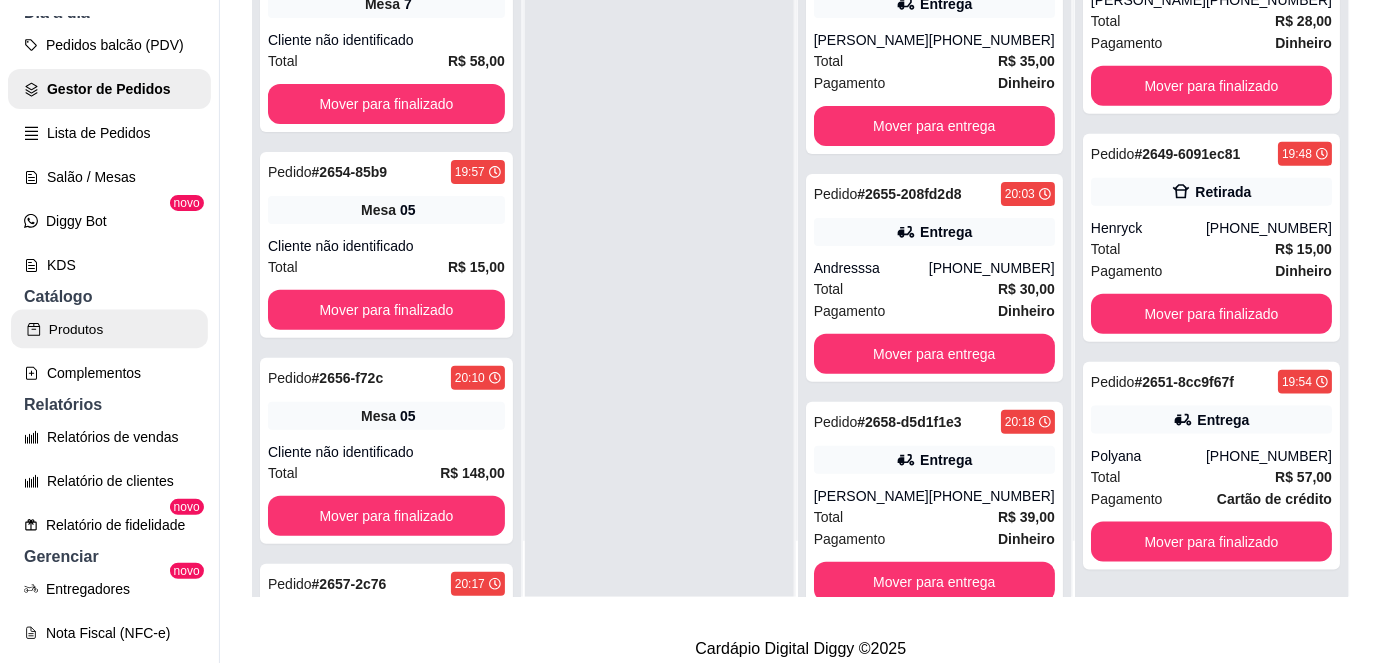 click on "Produtos" at bounding box center (109, 329) 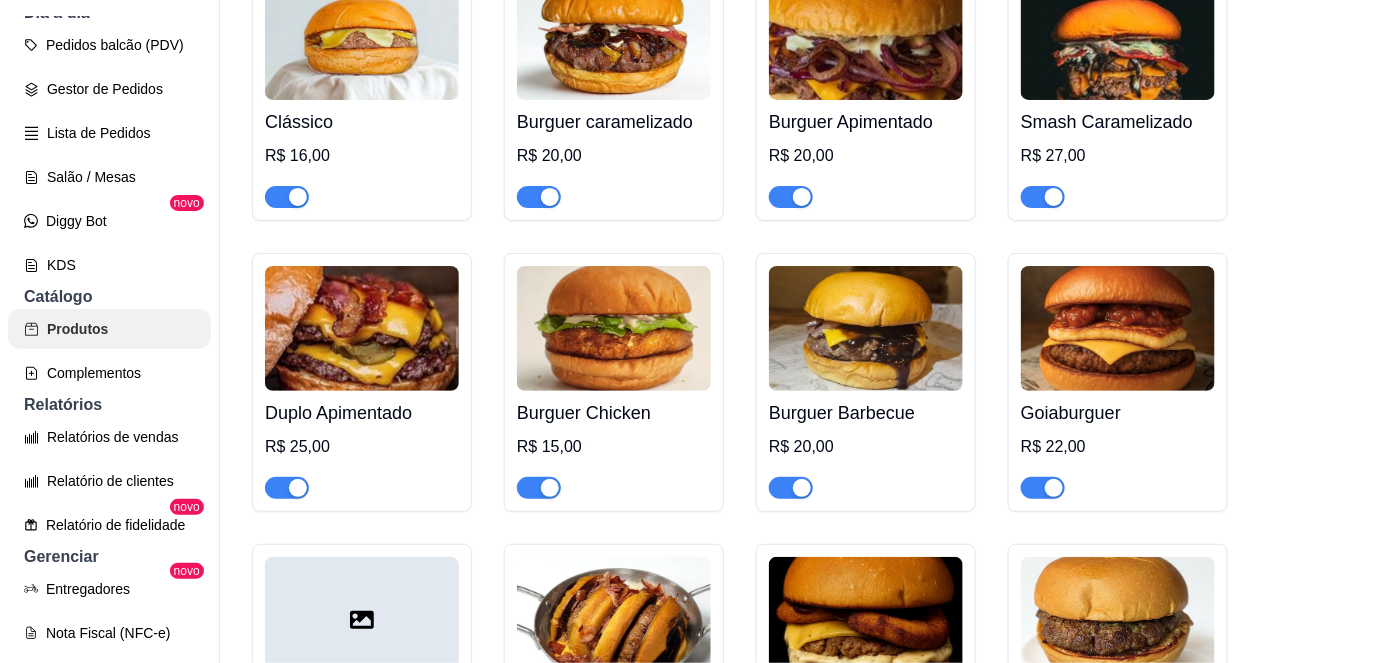 scroll, scrollTop: 0, scrollLeft: 0, axis: both 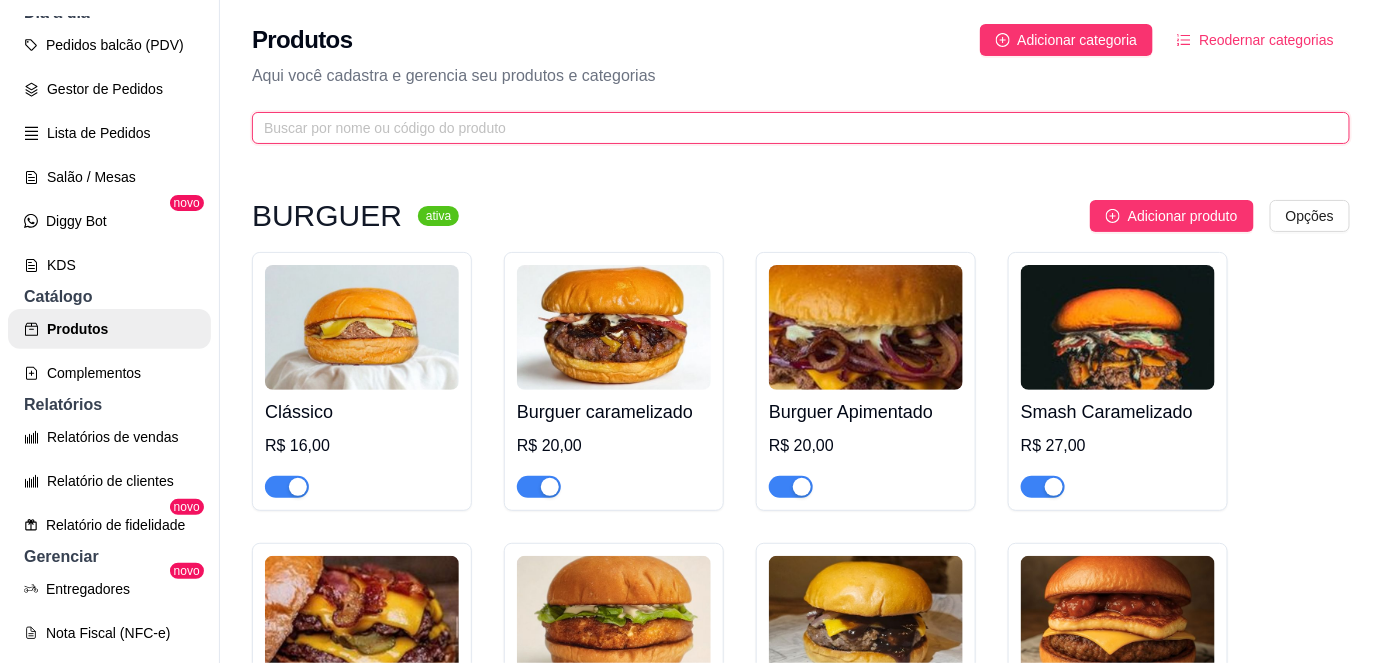 click at bounding box center [793, 128] 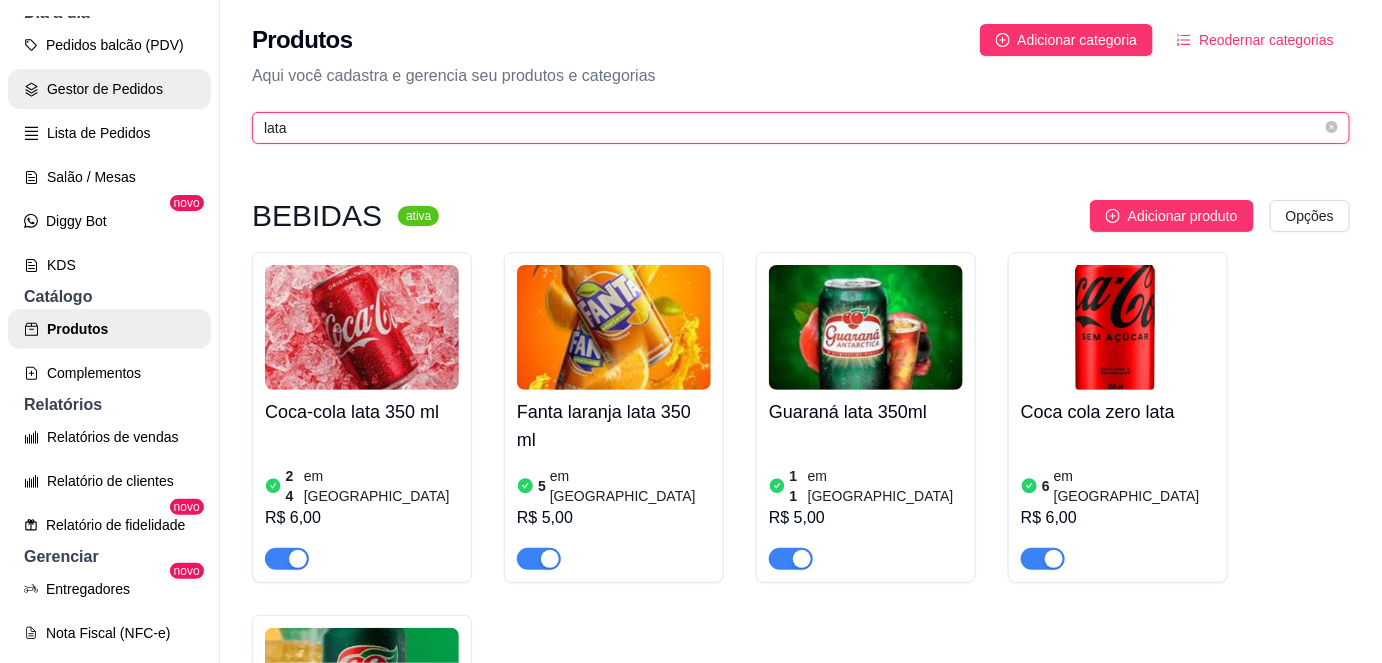 type on "lata" 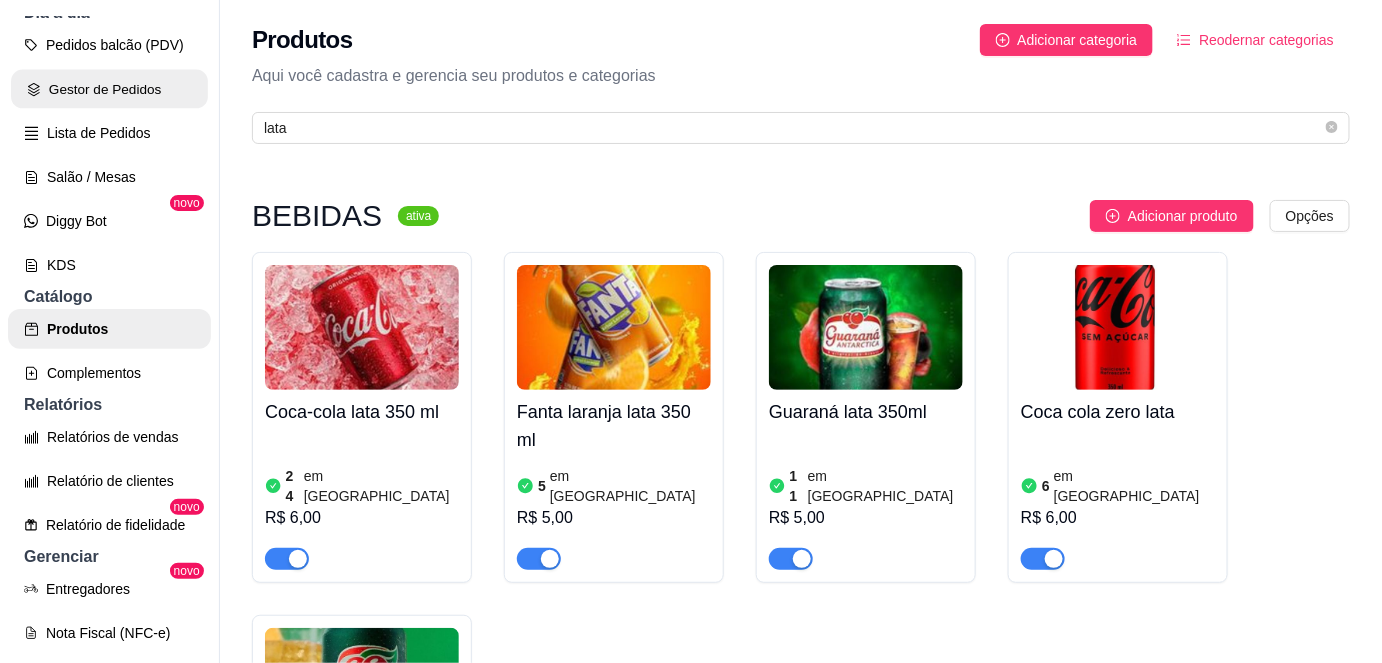 click on "Gestor de Pedidos" at bounding box center (109, 89) 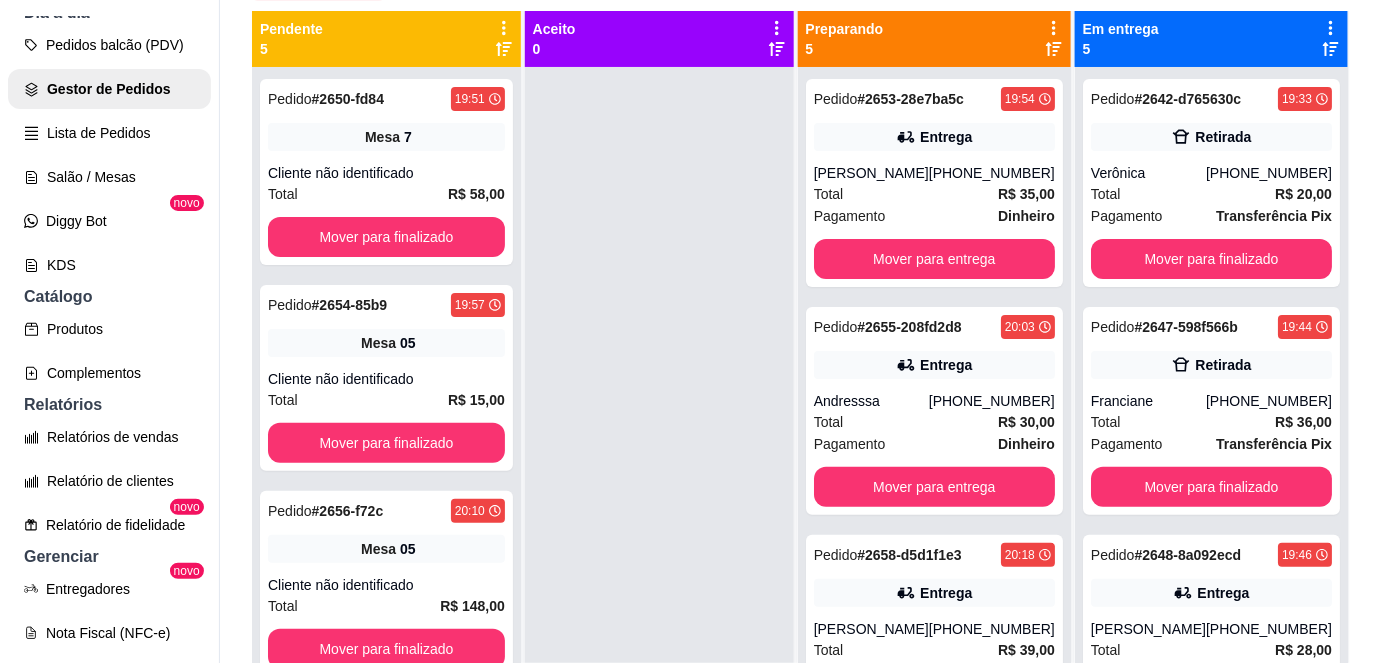 scroll, scrollTop: 214, scrollLeft: 0, axis: vertical 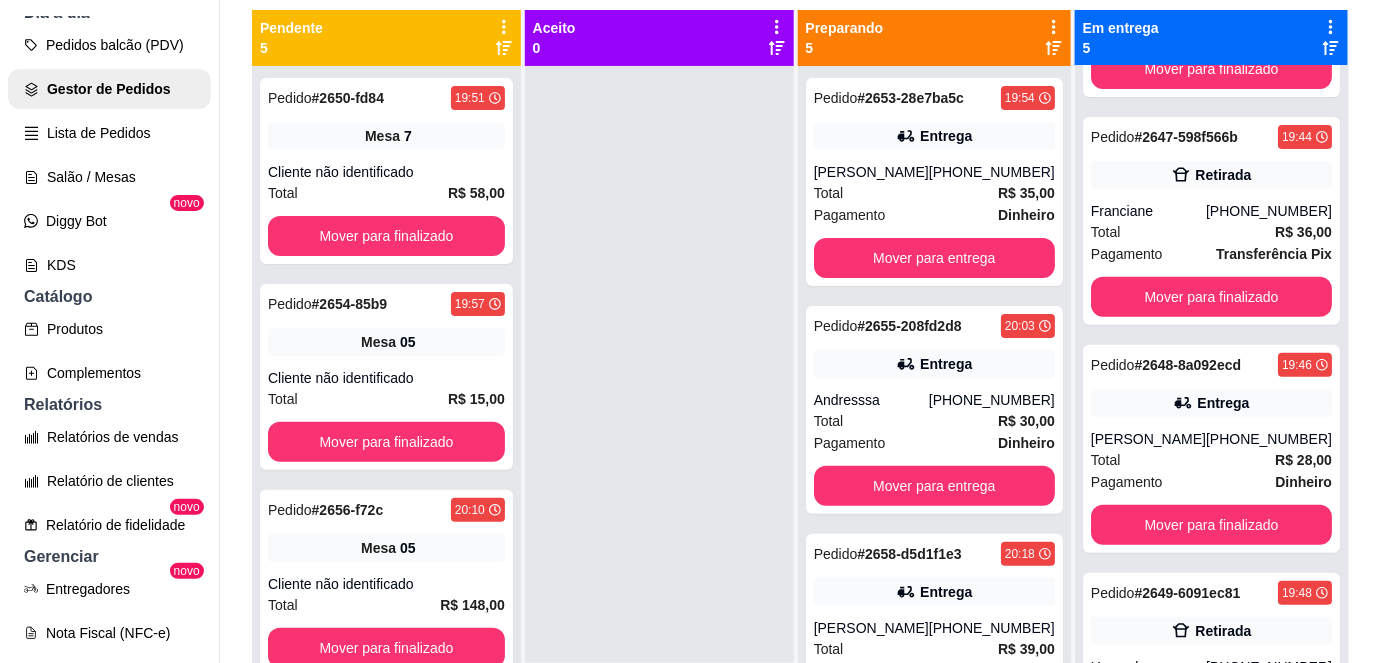 click on "Pedido  # 2642-d765630c 19:33 Retirada Verônica  [PHONE_NUMBER] Total R$ 20,00 Pagamento Transferência Pix Mover para finalizado Pedido  # 2647-598f566b 19:44 Retirada Franciane  [PHONE_NUMBER] Total R$ 36,00 Pagamento Transferência Pix Mover para finalizado Pedido  # 2648-8a092ecd 19:46 Entrega [PERSON_NAME] [PHONE_NUMBER] Total R$ 28,00 Pagamento Dinheiro Mover para finalizado Pedido  # 2649-6091ec81 19:48 Retirada Henryck [PHONE_NUMBER] Total R$ 15,00 Pagamento Dinheiro Mover para finalizado Pedido  # 2651-8cc9f67f 19:54 Entrega Polyana  [PHONE_NUMBER] Total R$ 57,00 Pagamento Cartão de crédito Mover para finalizado" at bounding box center [1211, 397] 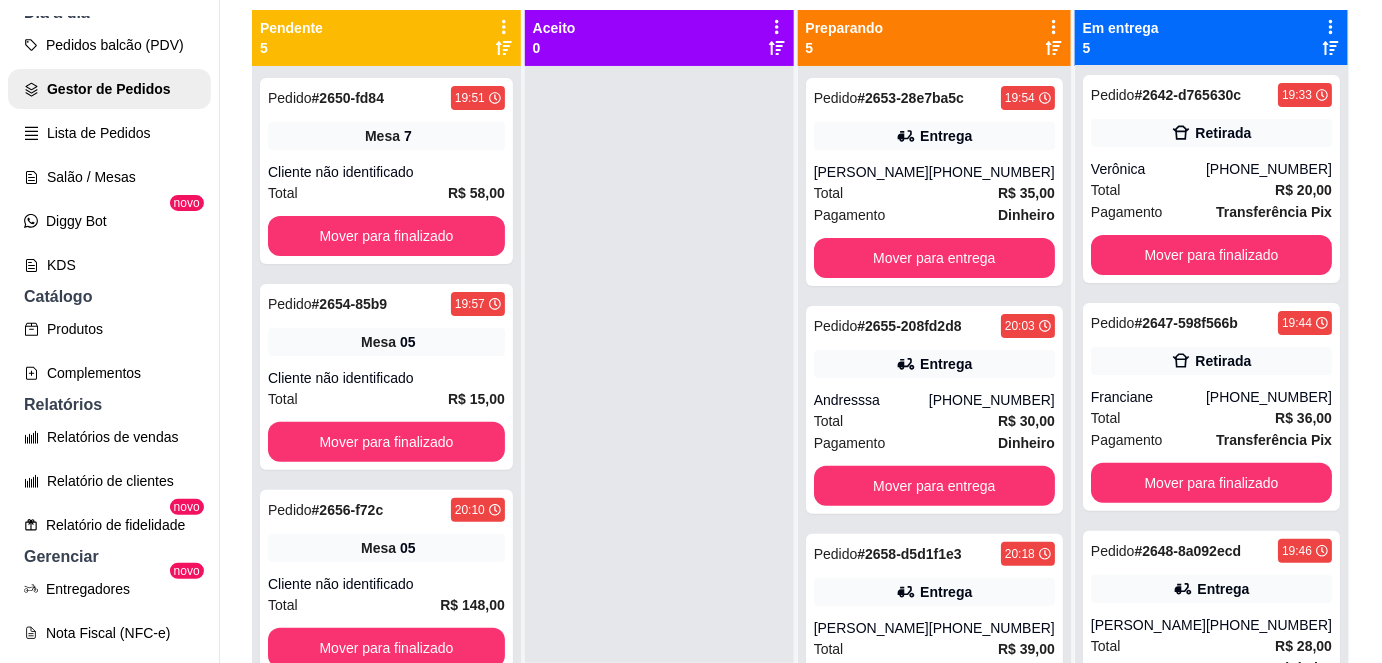 scroll, scrollTop: 0, scrollLeft: 0, axis: both 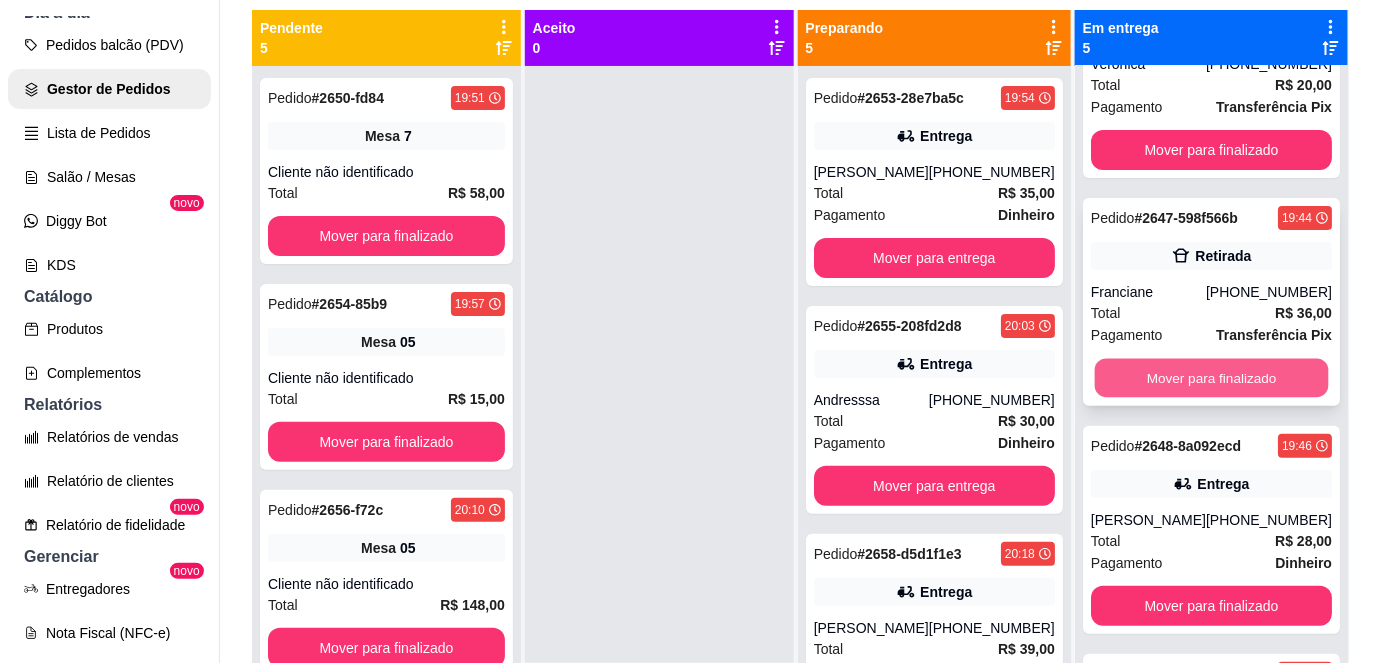 click on "Mover para finalizado" at bounding box center (1211, 378) 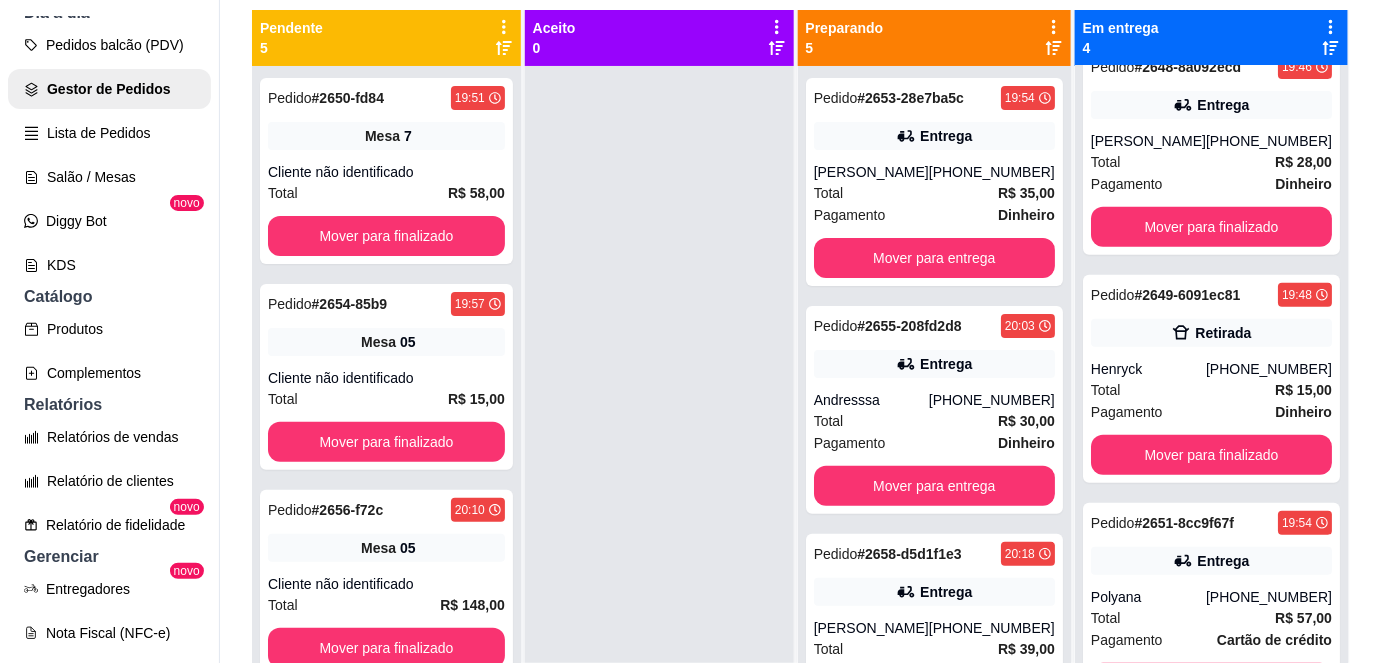 scroll, scrollTop: 269, scrollLeft: 0, axis: vertical 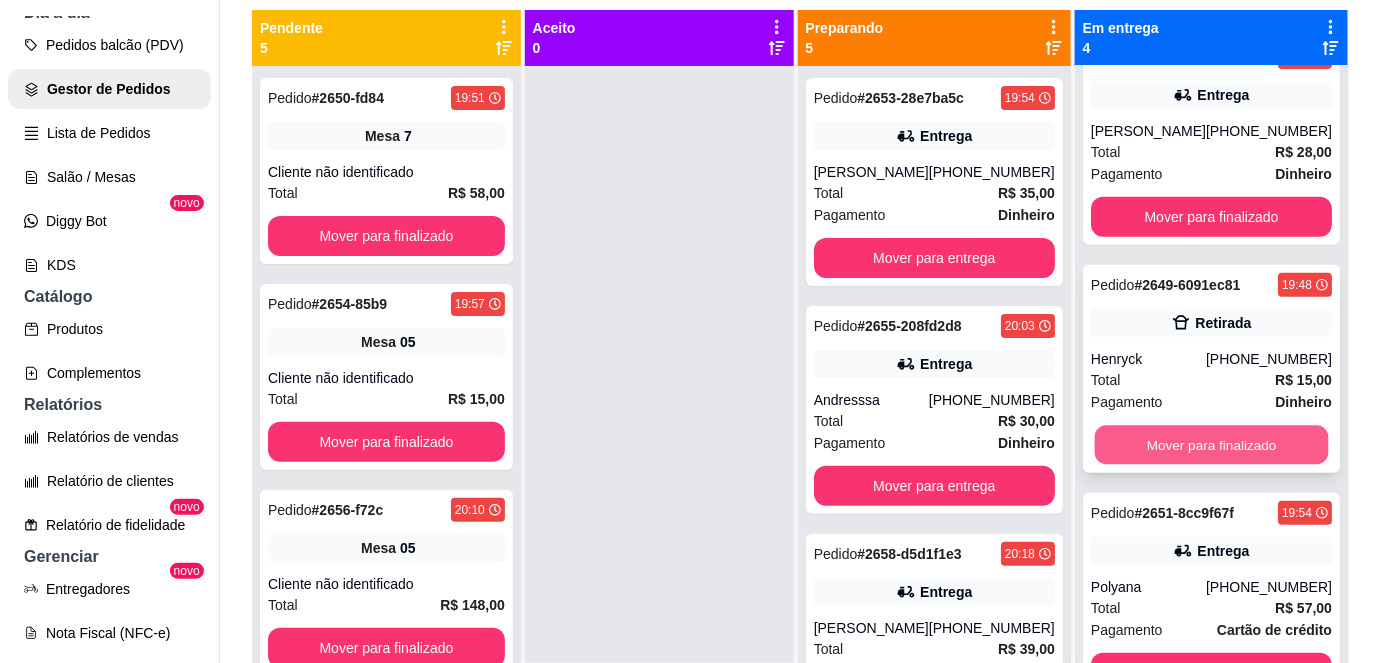 click on "Mover para finalizado" at bounding box center (1211, 445) 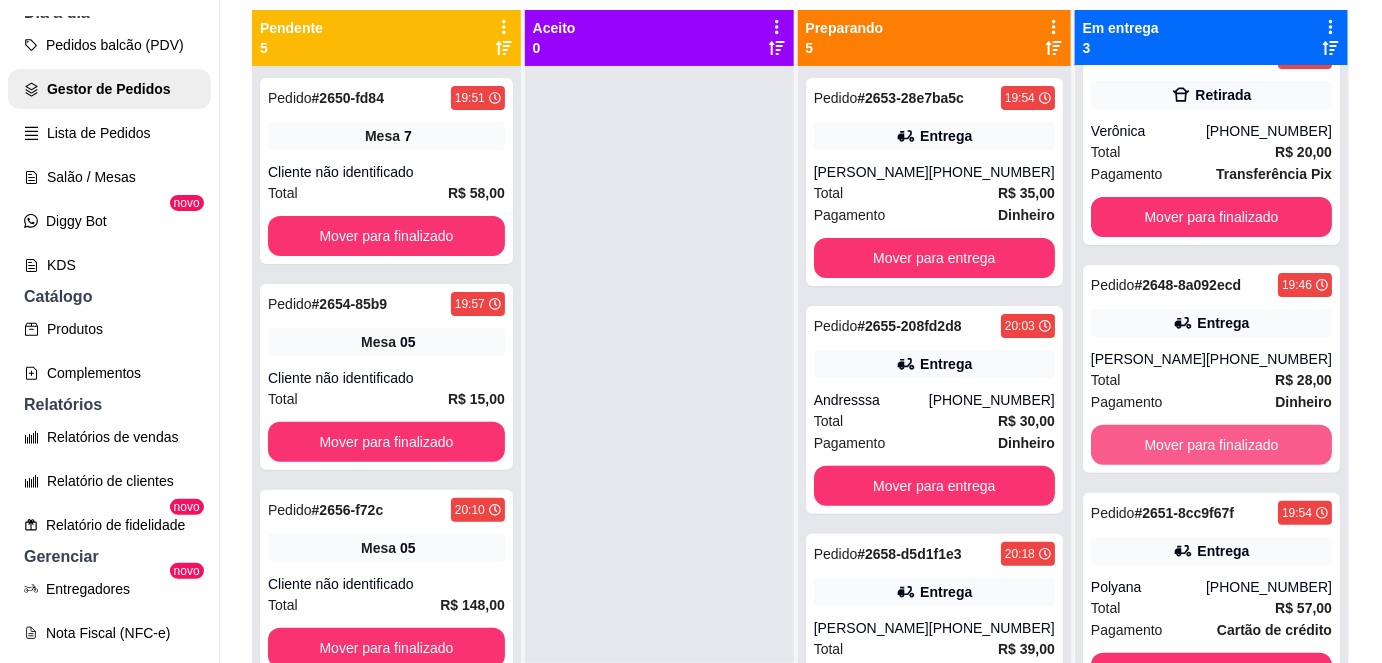 scroll, scrollTop: 40, scrollLeft: 0, axis: vertical 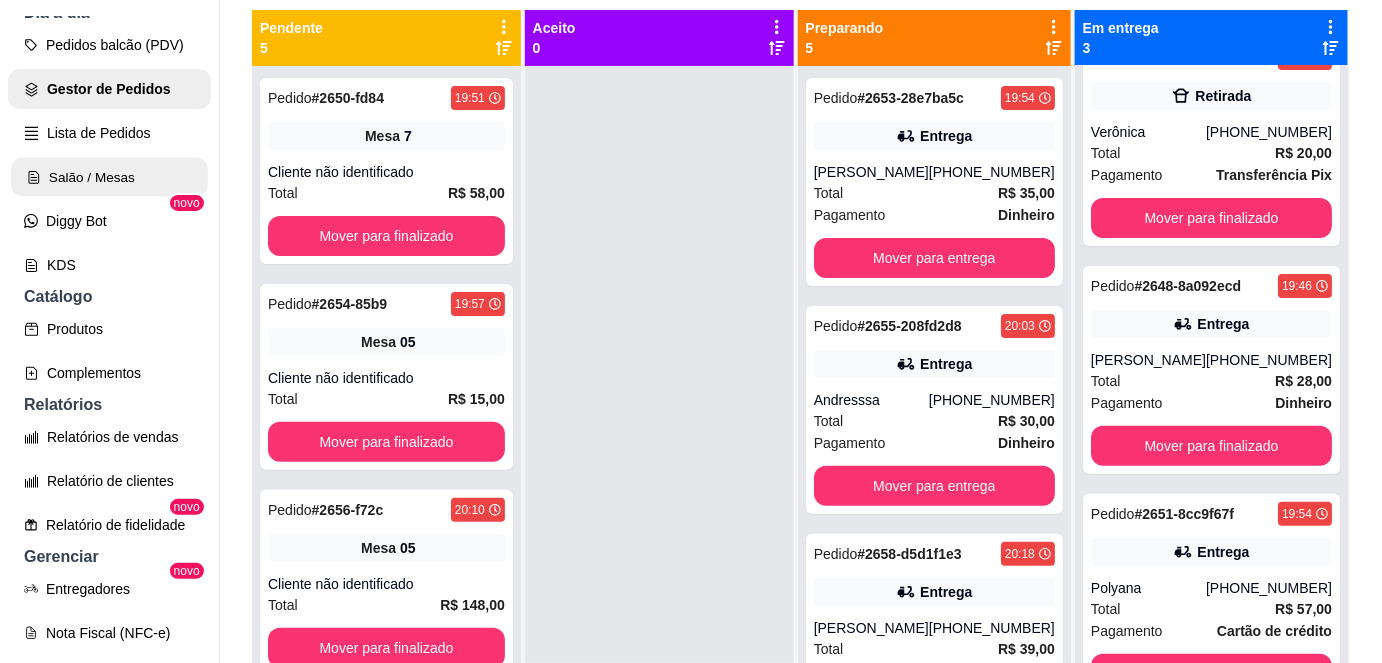 click on "Salão / Mesas" at bounding box center [109, 177] 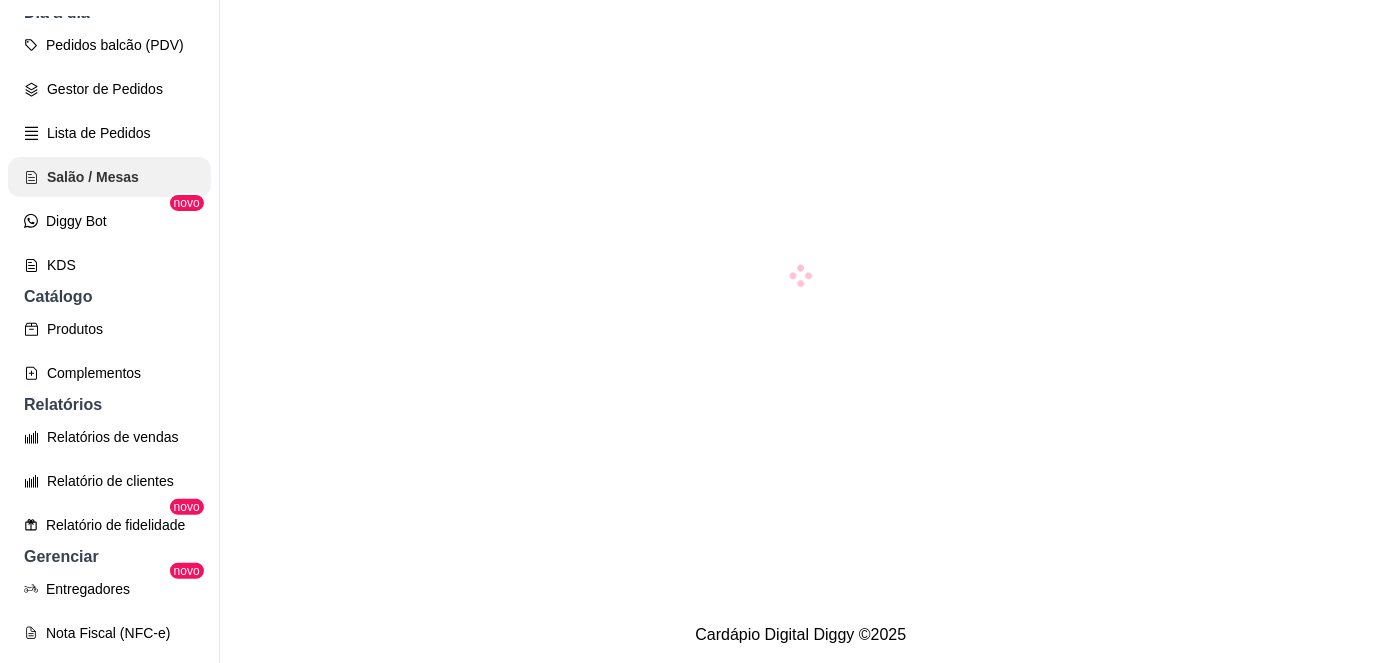 scroll, scrollTop: 0, scrollLeft: 0, axis: both 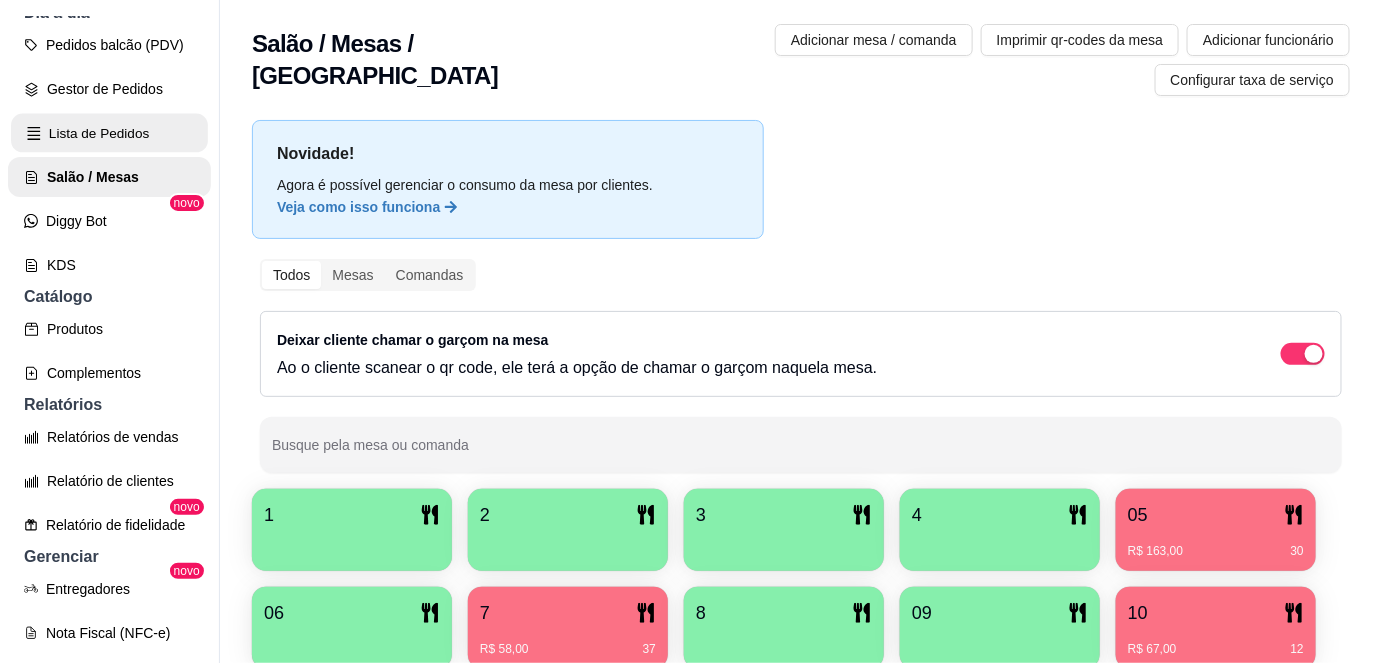 click on "Lista de Pedidos" at bounding box center (109, 133) 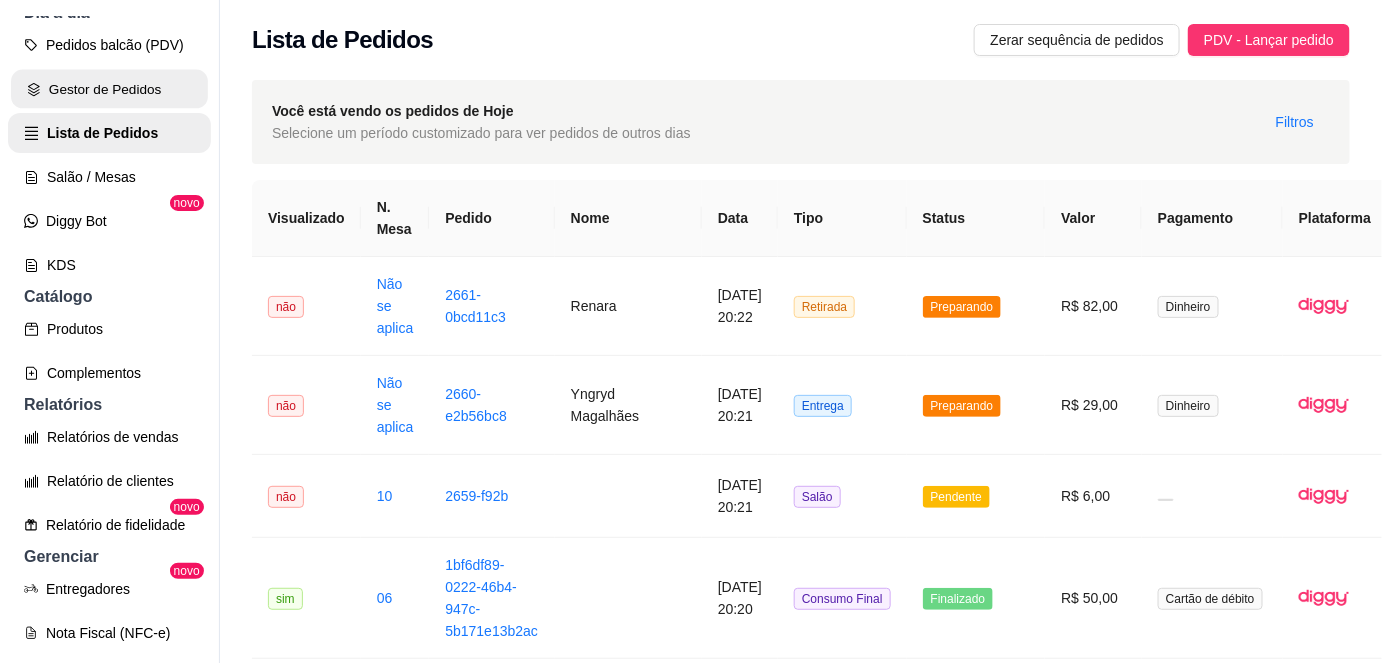 click on "Gestor de Pedidos" at bounding box center (109, 89) 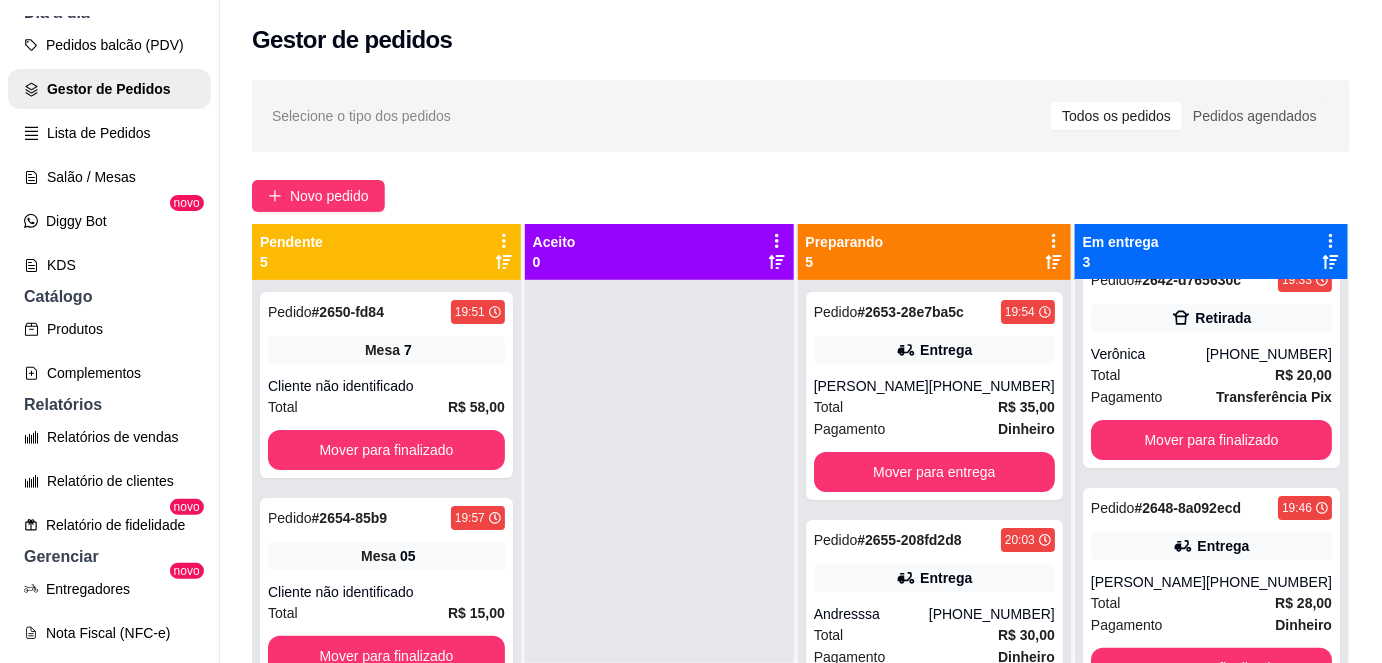 scroll, scrollTop: 40, scrollLeft: 0, axis: vertical 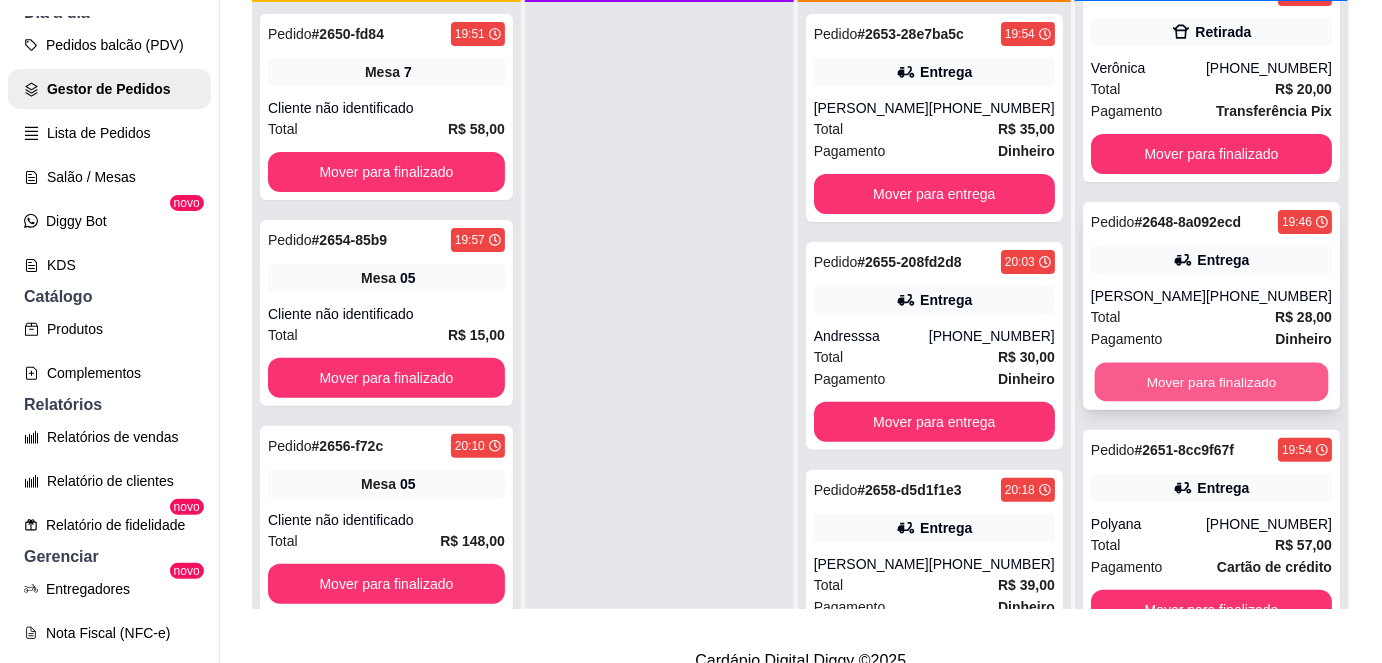 click on "Mover para finalizado" at bounding box center [1211, 382] 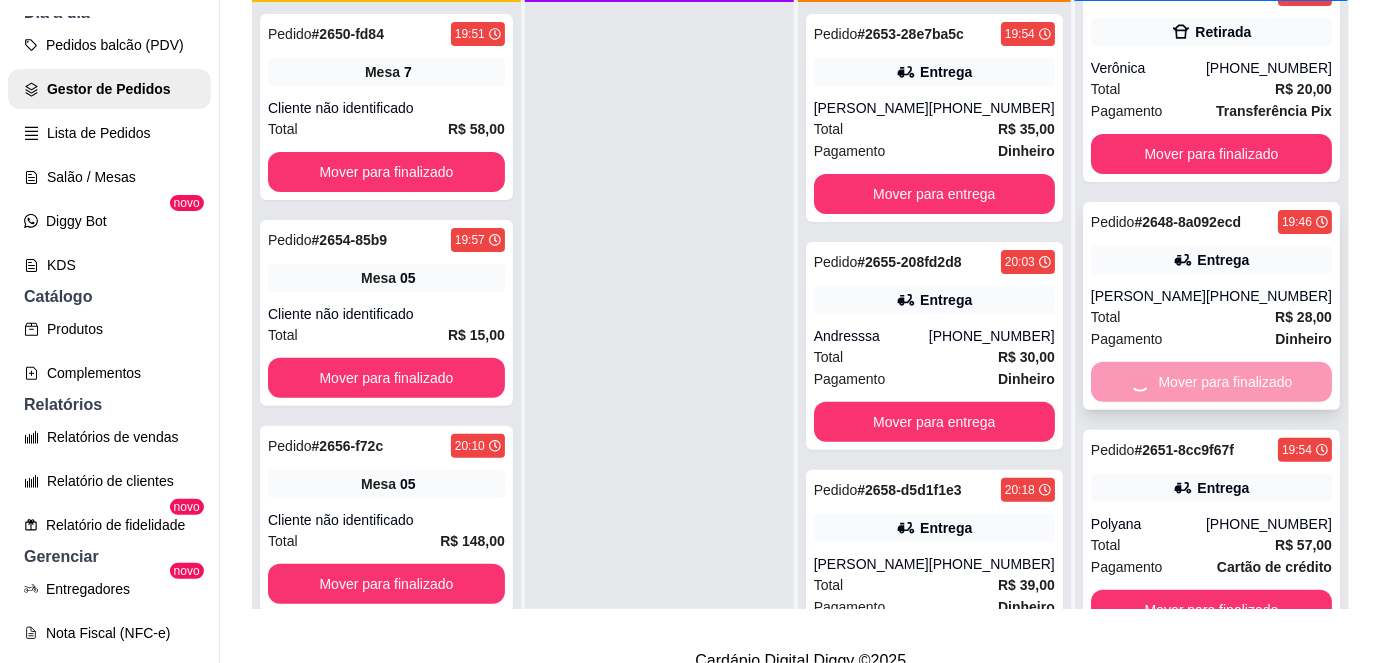 scroll, scrollTop: 0, scrollLeft: 0, axis: both 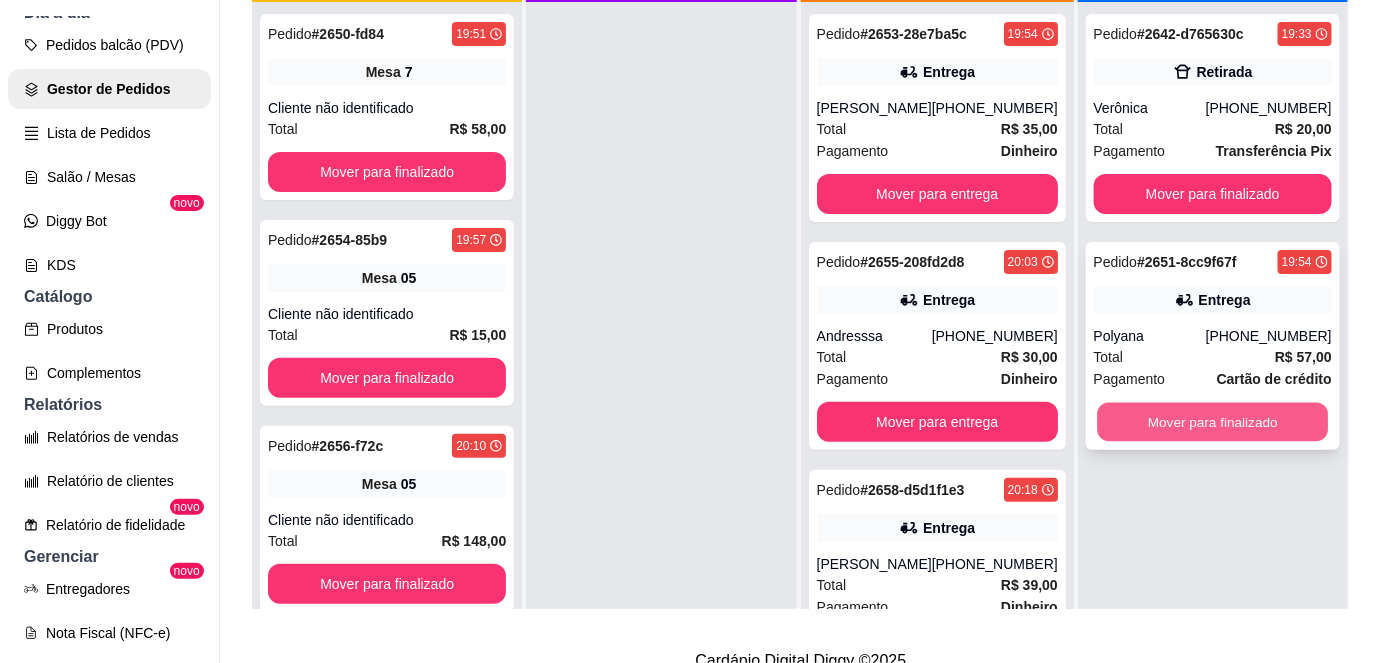 click on "Mover para finalizado" at bounding box center [1212, 422] 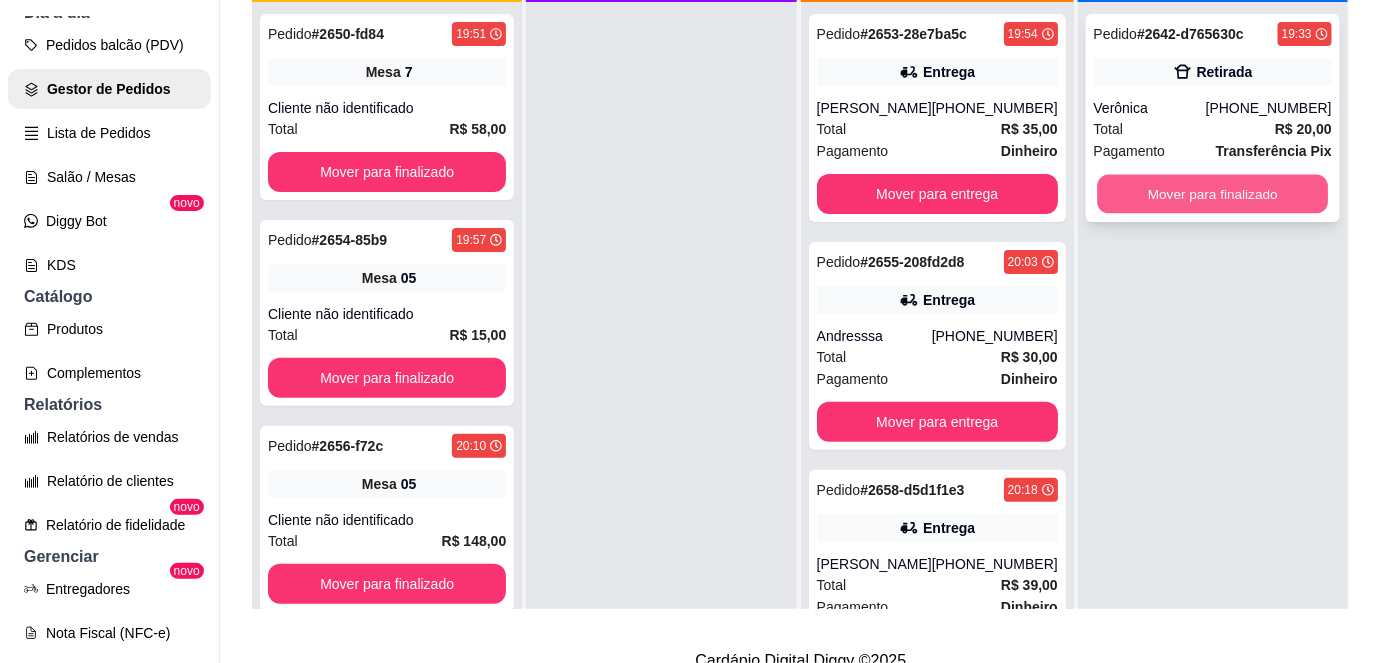 click on "Mover para finalizado" at bounding box center [1212, 194] 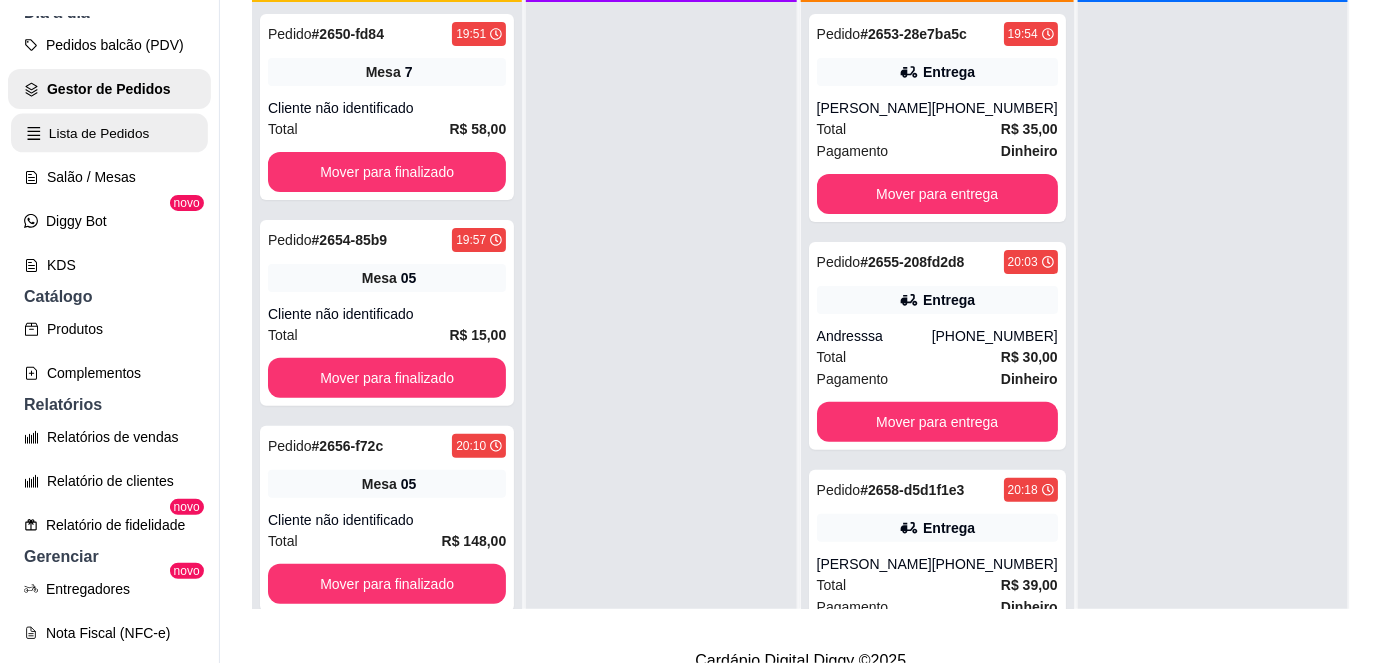 click on "Lista de Pedidos" at bounding box center [109, 133] 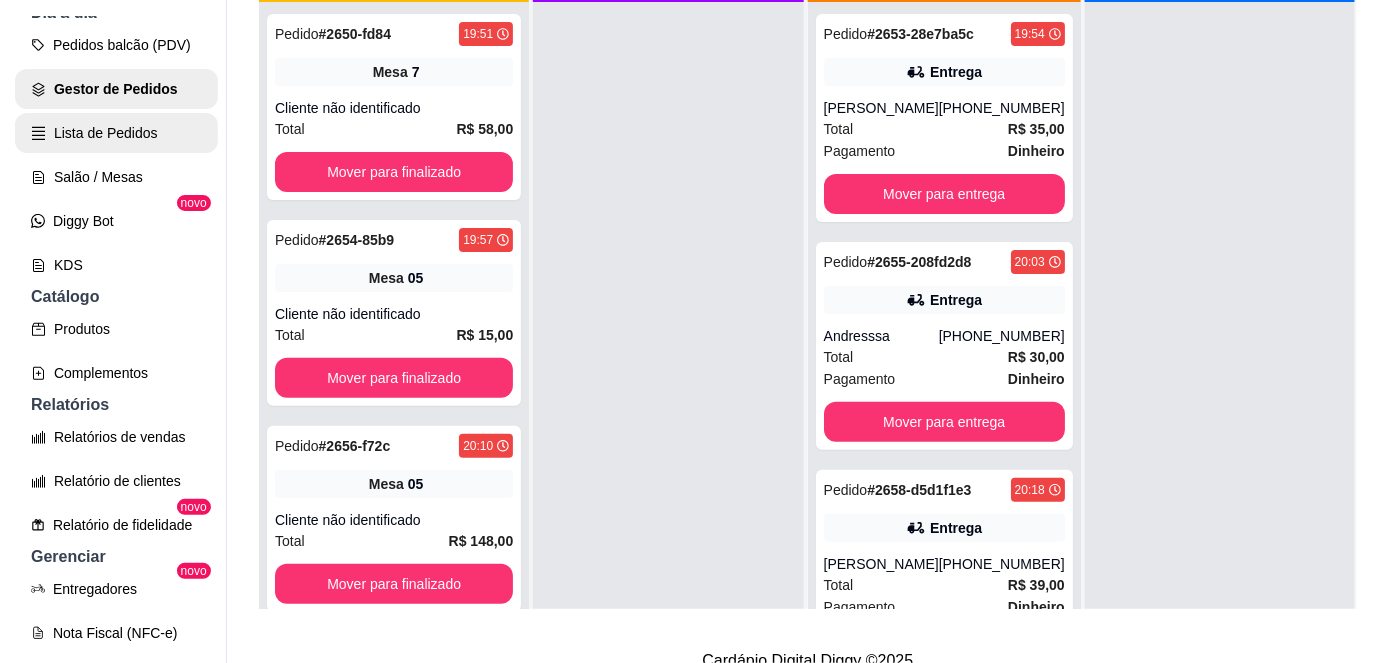 scroll, scrollTop: 0, scrollLeft: 0, axis: both 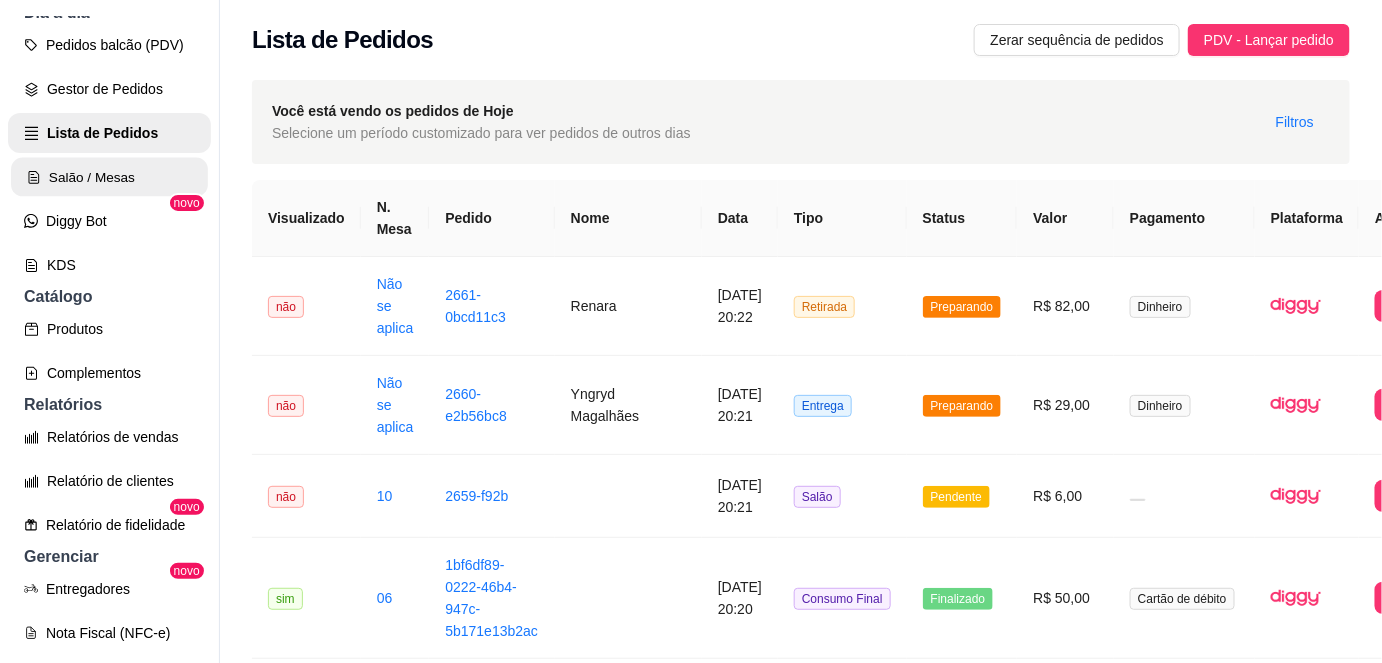 click on "Salão / Mesas" at bounding box center (109, 177) 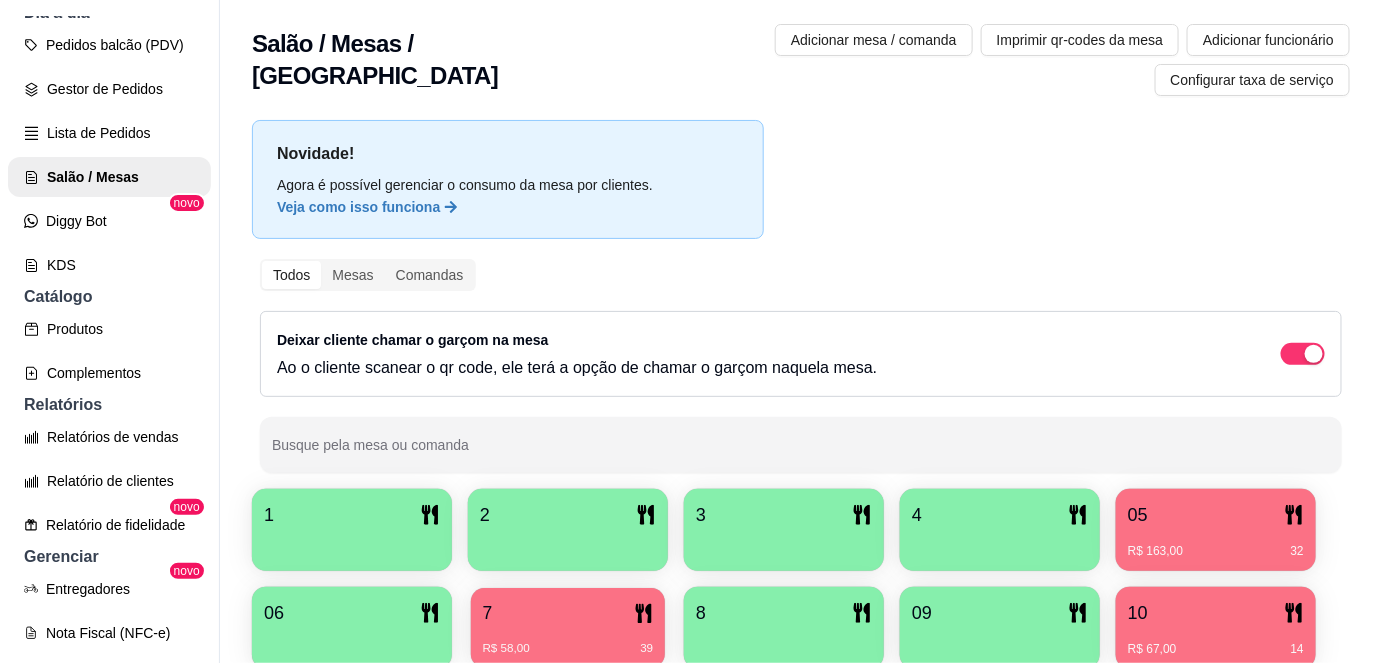click on "R$ 58,00 39" at bounding box center [568, 641] 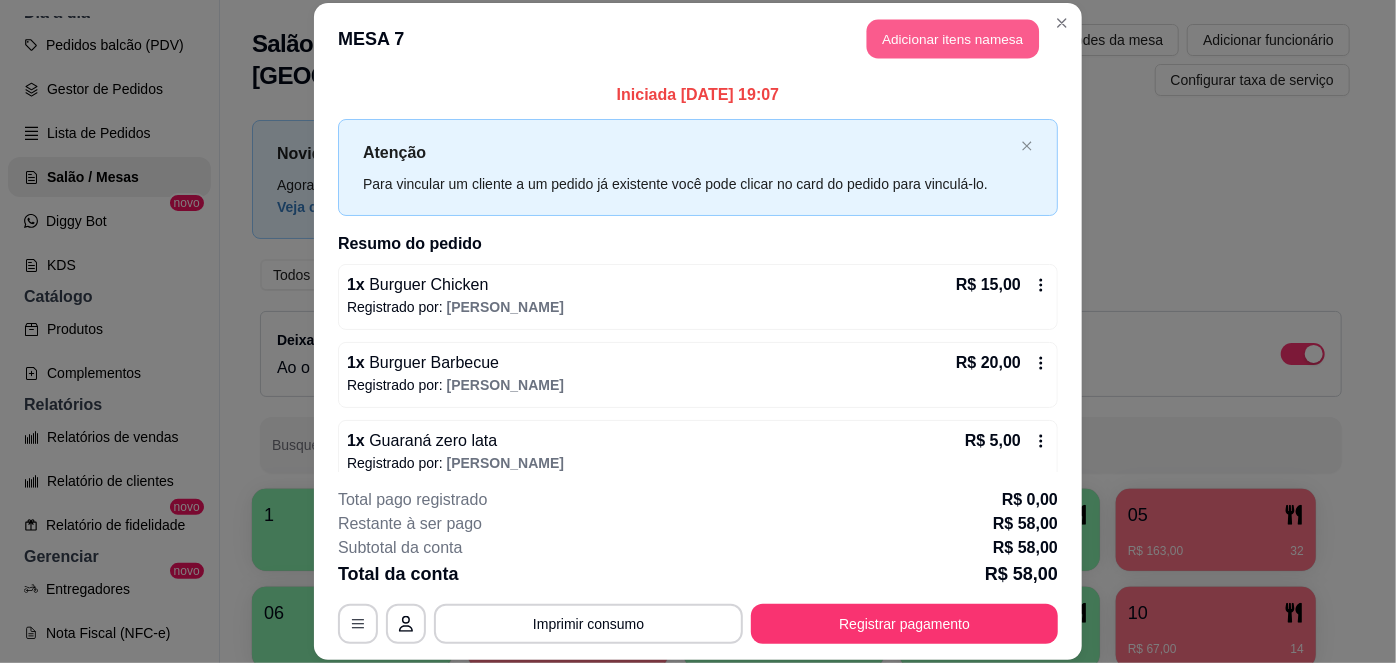 click on "Adicionar itens na  mesa" at bounding box center [953, 39] 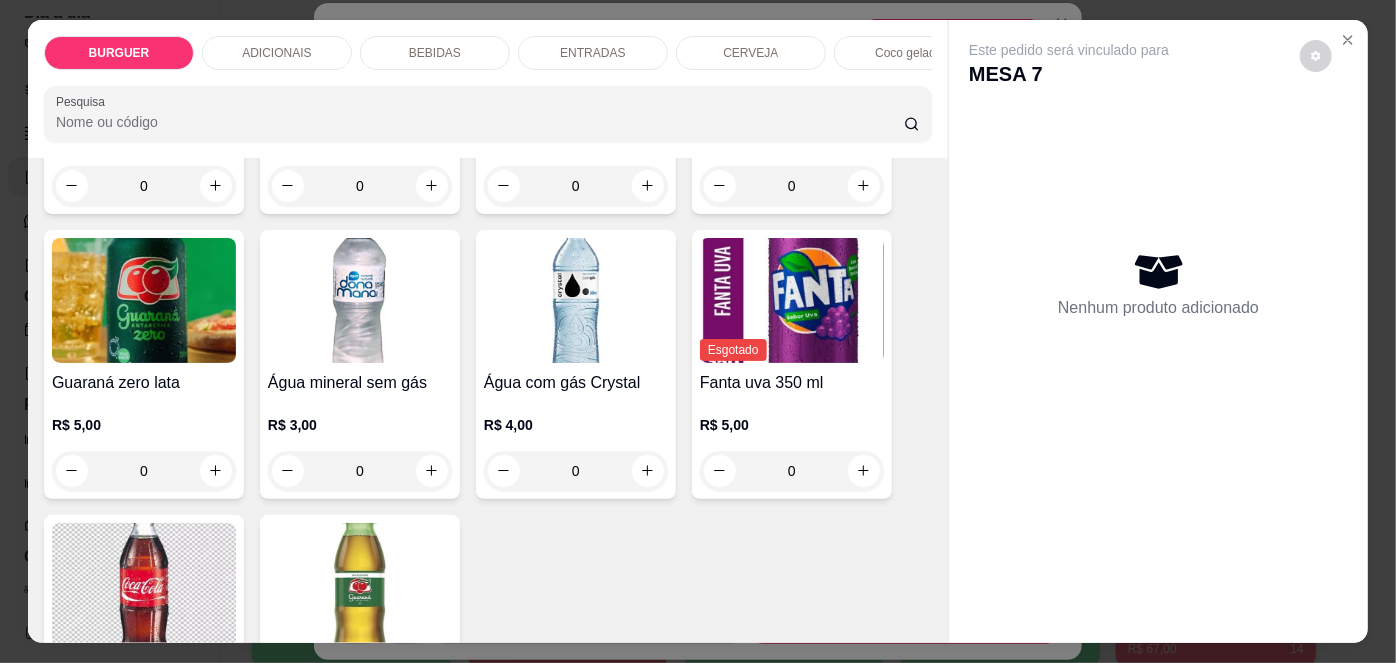 scroll, scrollTop: 2132, scrollLeft: 0, axis: vertical 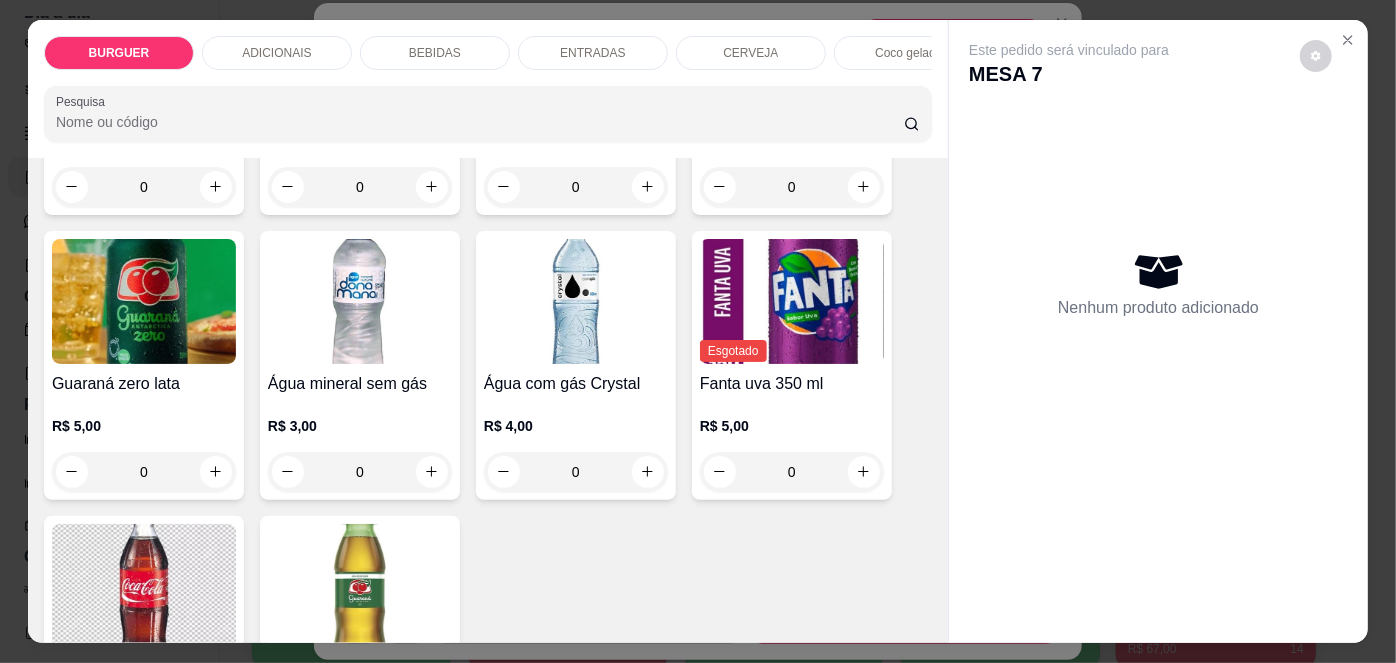 click on "Água com gás Crystal    R$ 4,00 0" at bounding box center (576, 365) 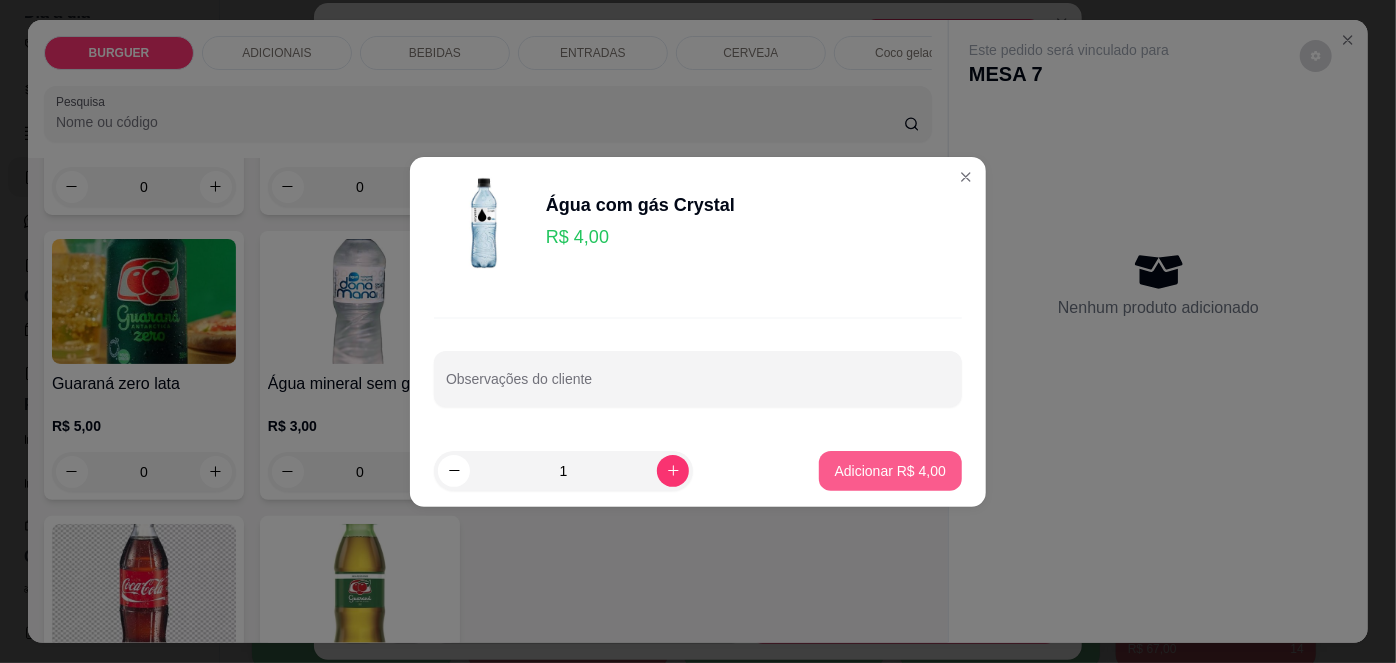 click on "Adicionar   R$ 4,00" at bounding box center (890, 471) 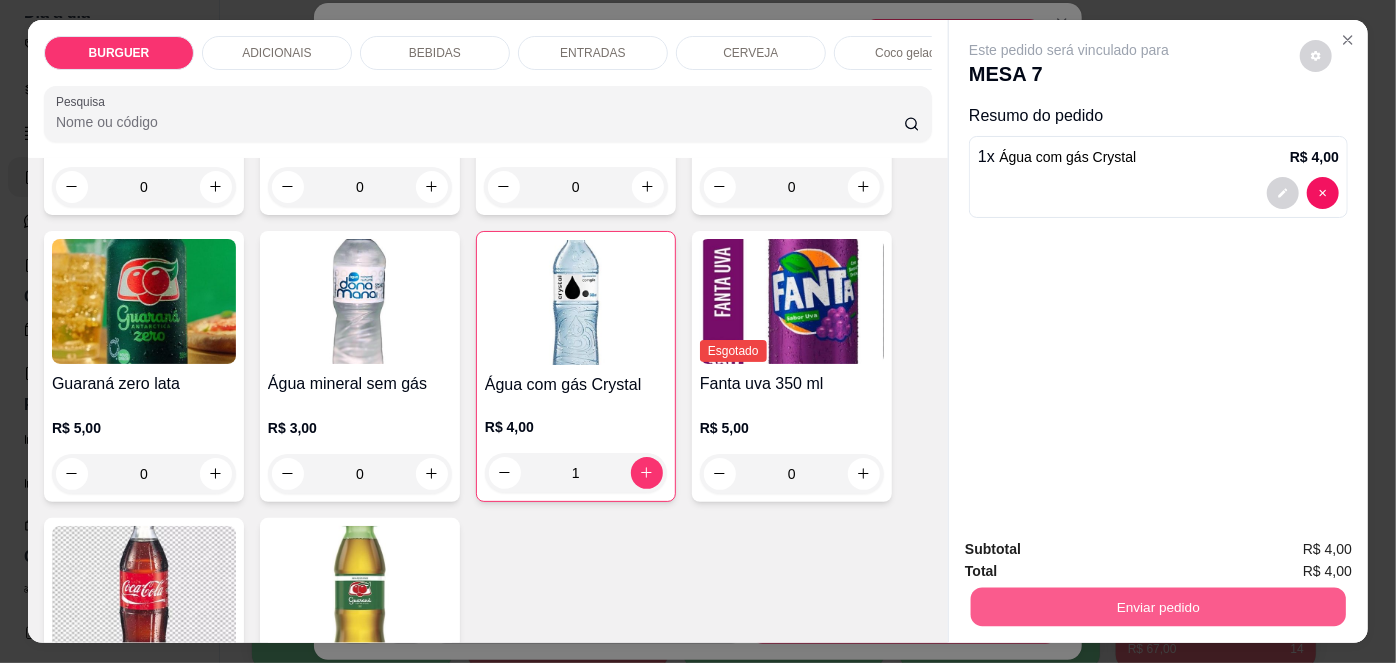 click on "Enviar pedido" at bounding box center (1158, 607) 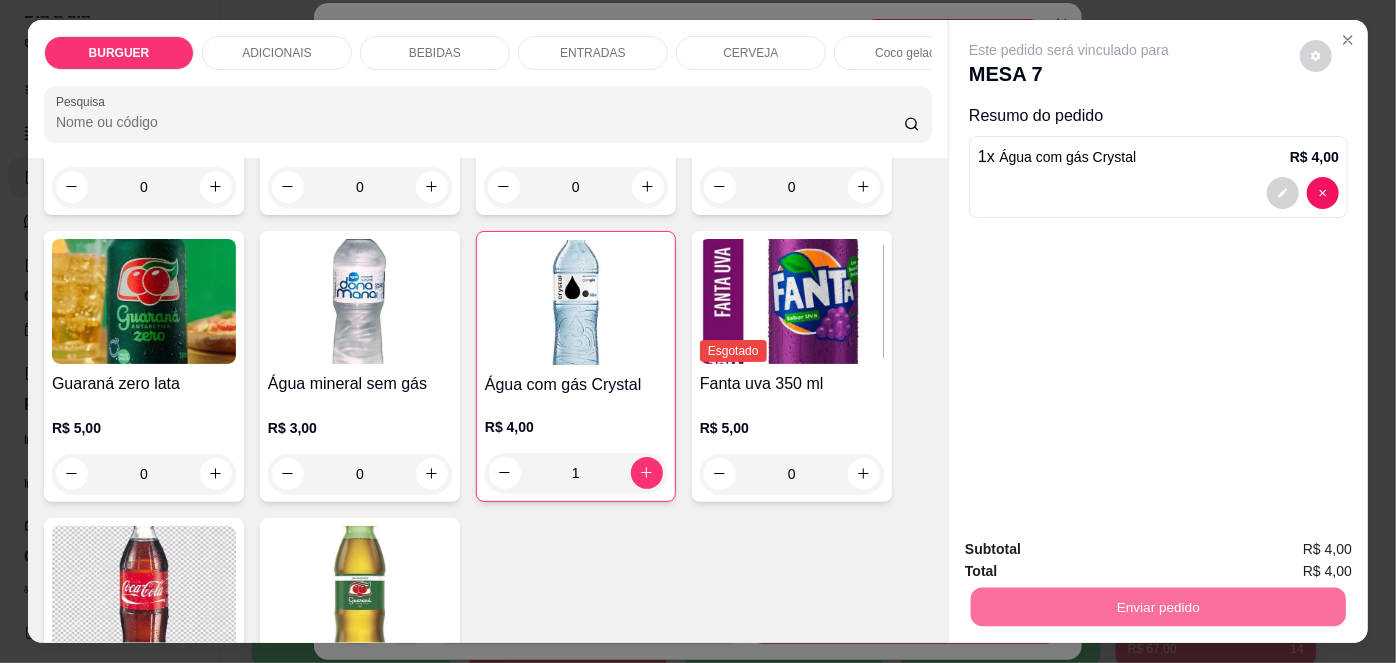 click on "Não registrar e enviar pedido" at bounding box center [1093, 552] 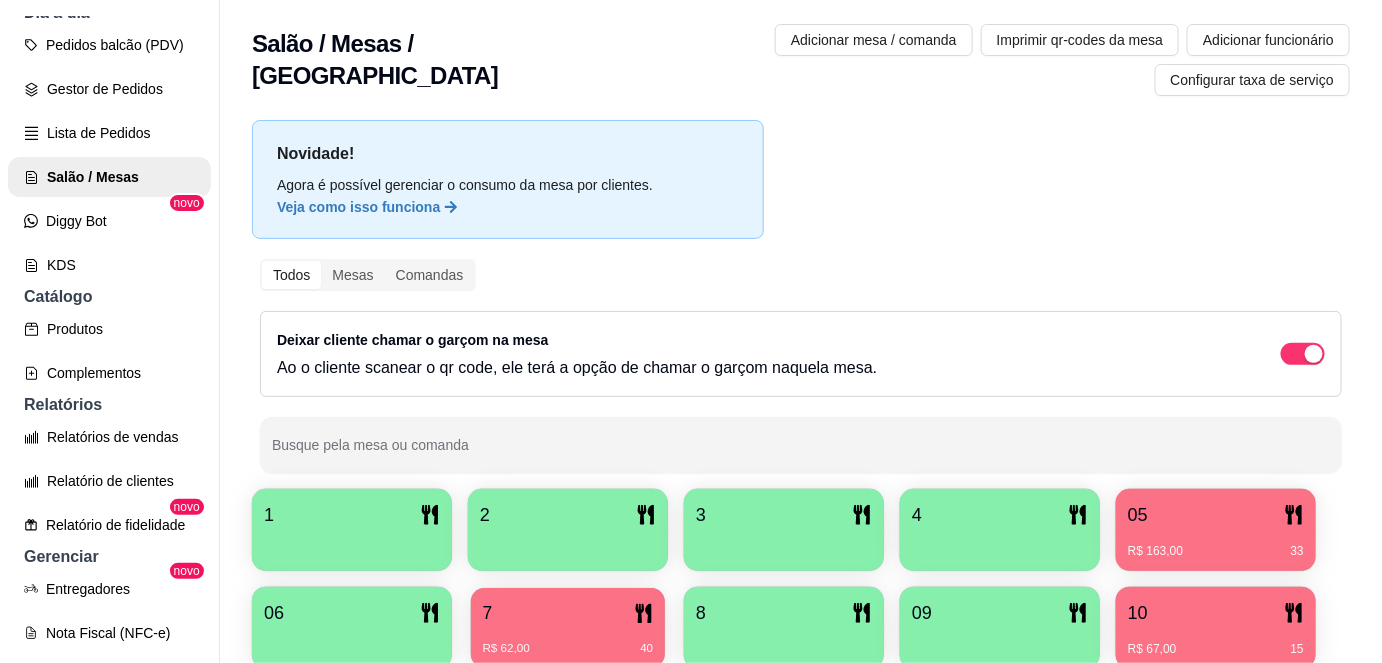 click on "7" at bounding box center [568, 613] 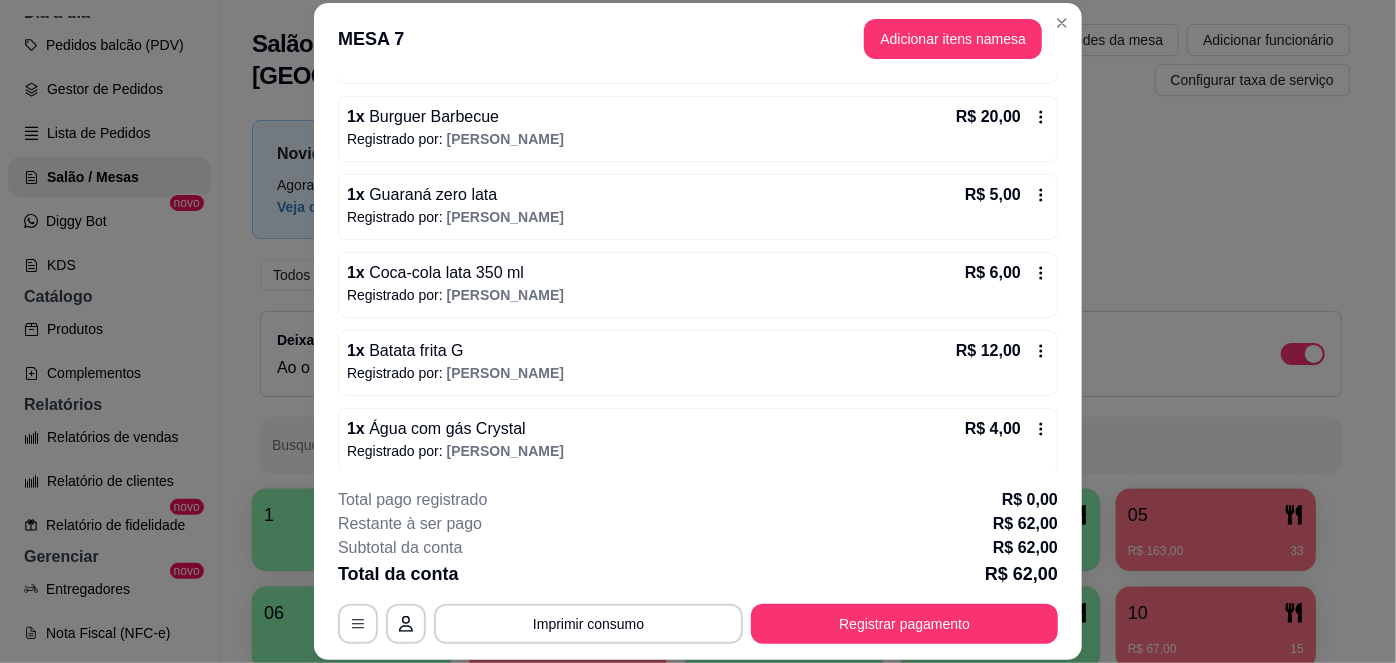 scroll, scrollTop: 252, scrollLeft: 0, axis: vertical 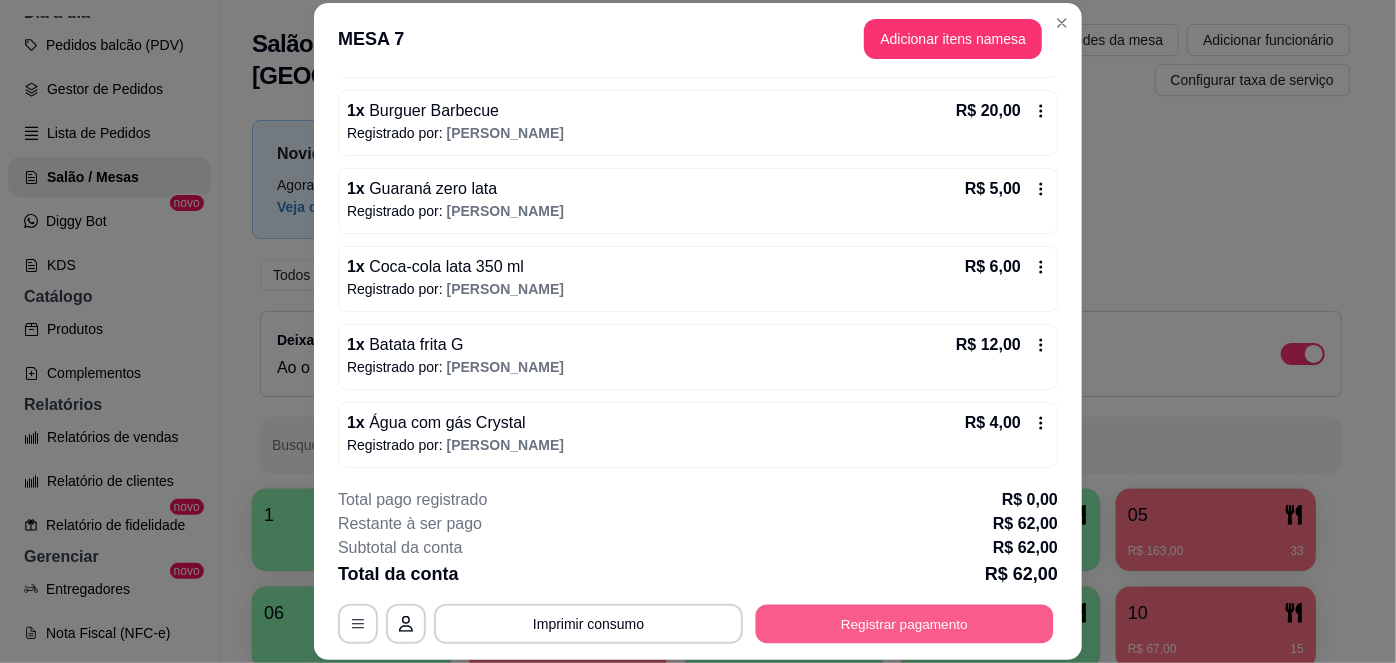 click on "Registrar pagamento" at bounding box center [905, 623] 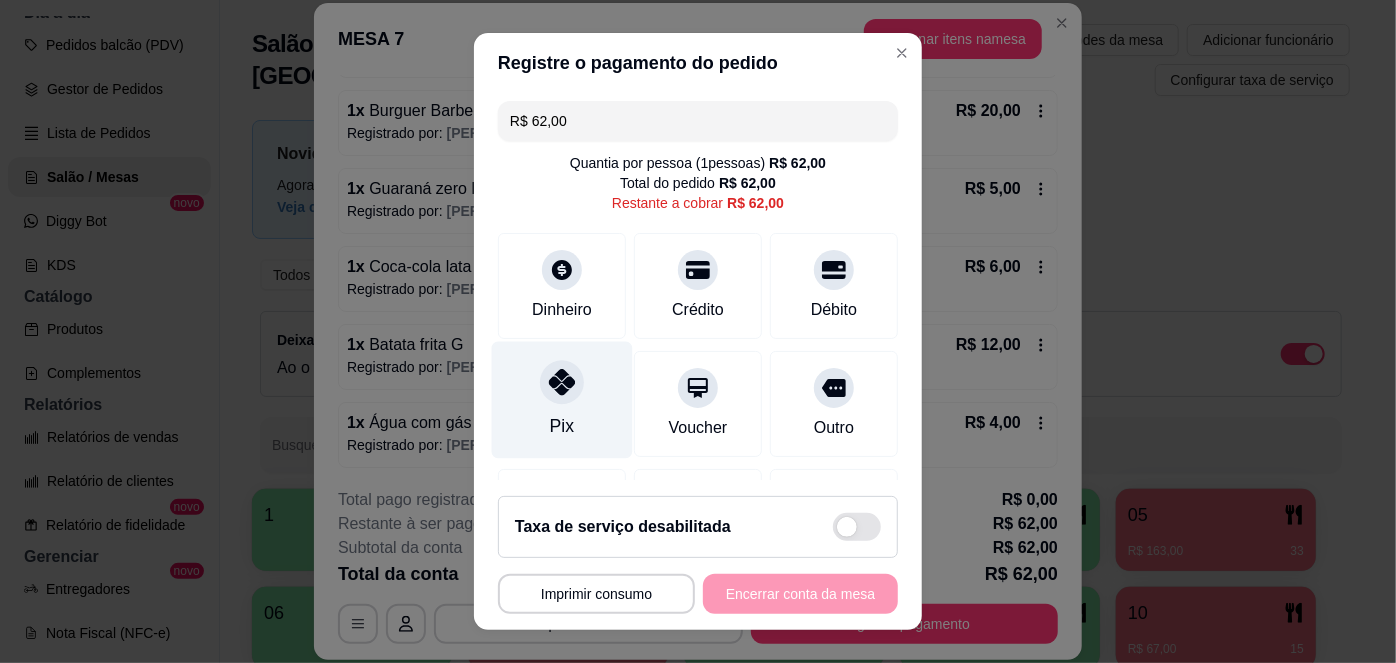 click at bounding box center [562, 383] 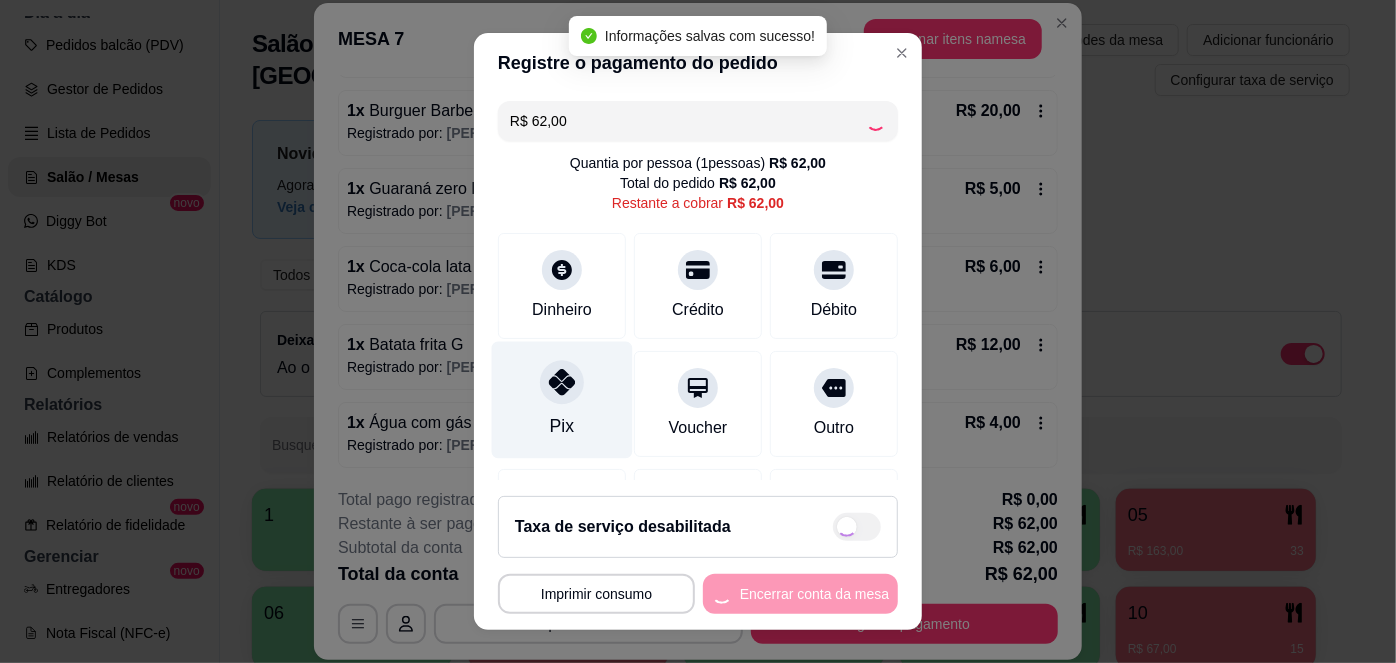 type on "R$ 0,00" 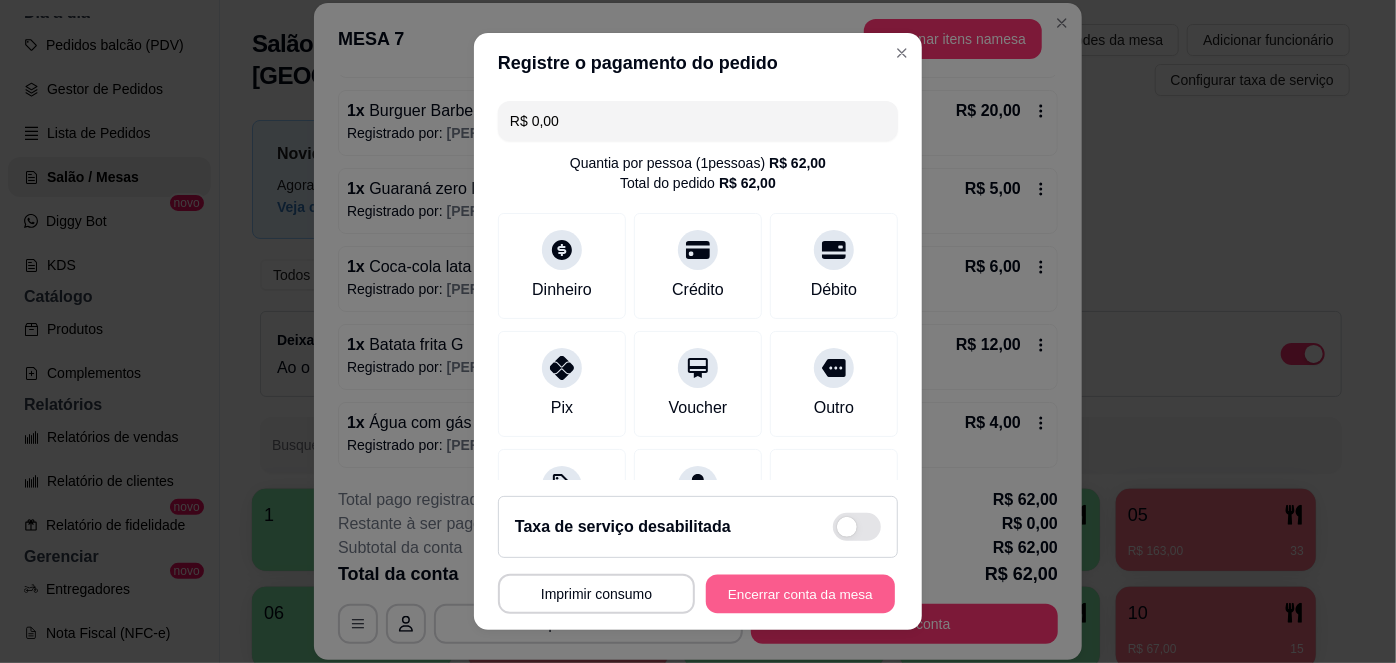 click on "Encerrar conta da mesa" at bounding box center [800, 593] 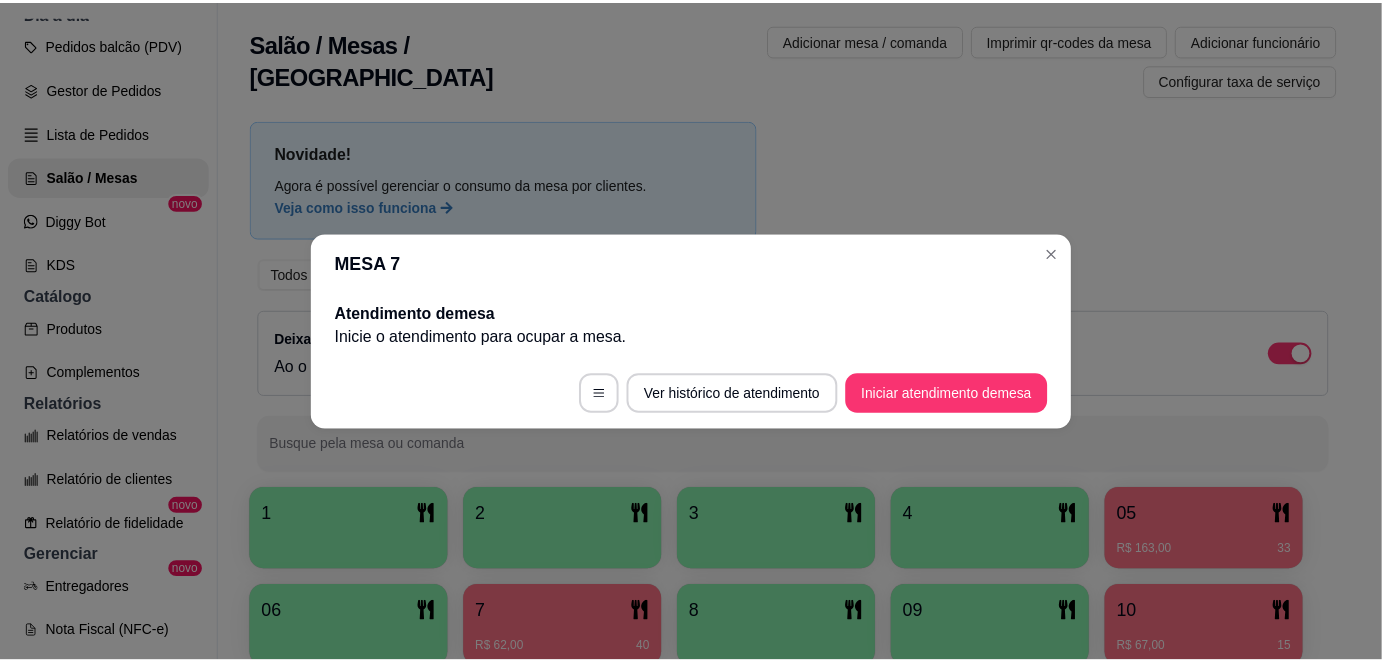scroll, scrollTop: 0, scrollLeft: 0, axis: both 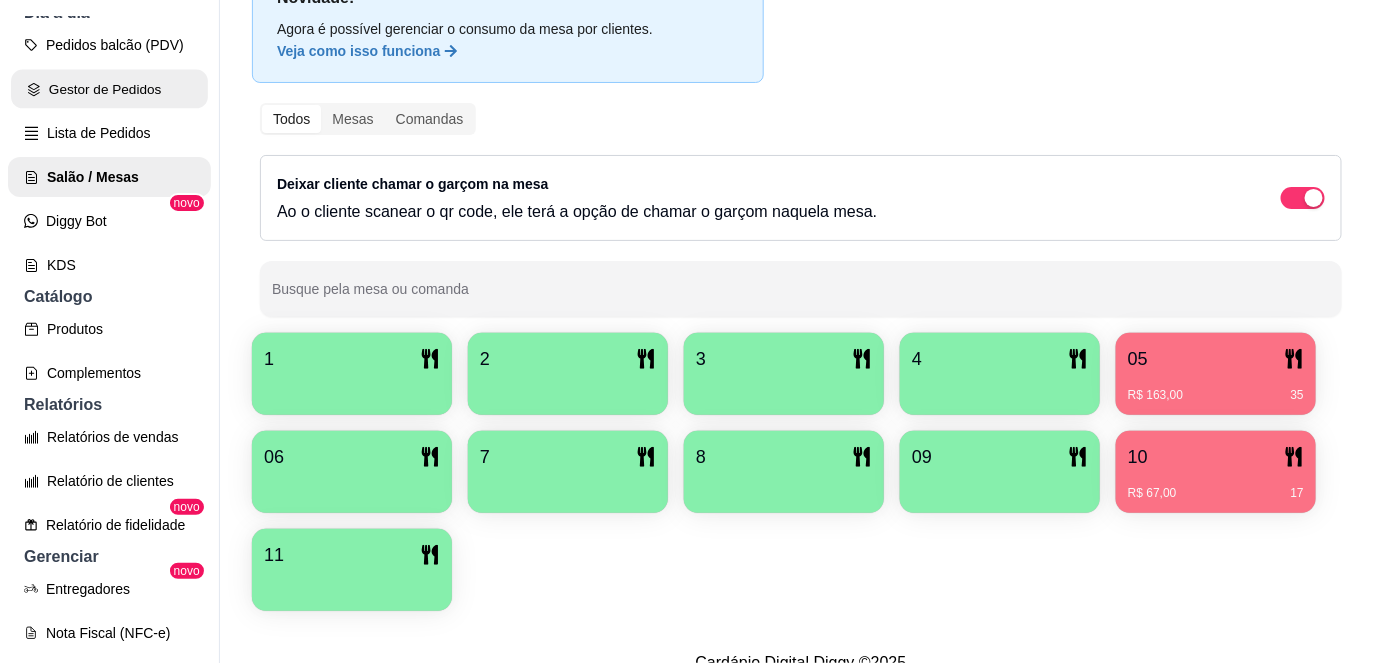 click on "Gestor de Pedidos" at bounding box center (109, 89) 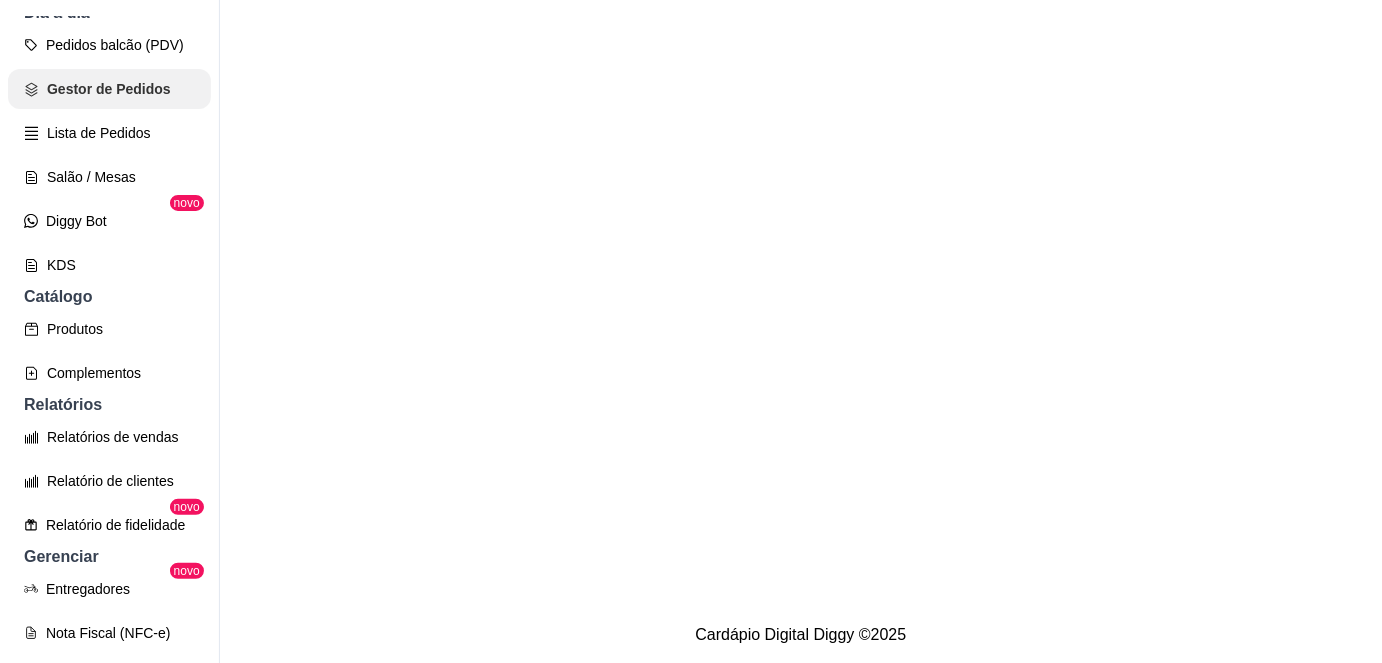 scroll, scrollTop: 0, scrollLeft: 0, axis: both 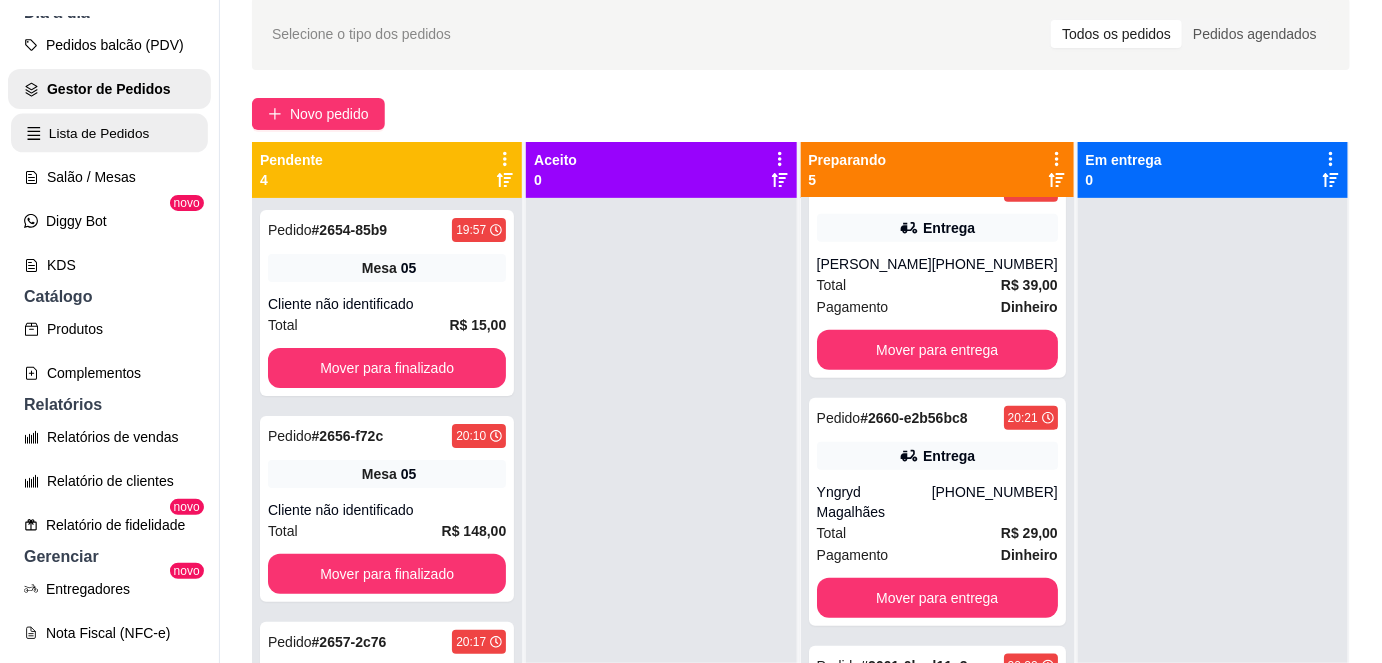 click on "Lista de Pedidos" at bounding box center (109, 133) 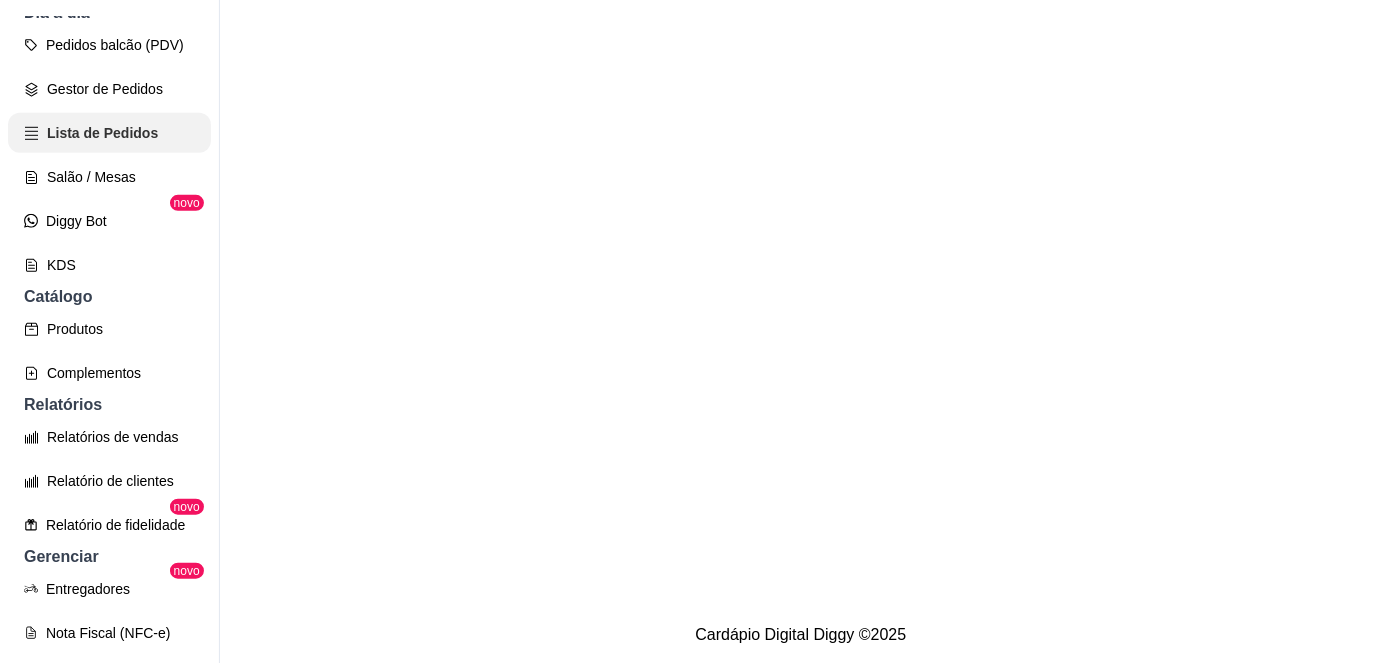 scroll, scrollTop: 0, scrollLeft: 0, axis: both 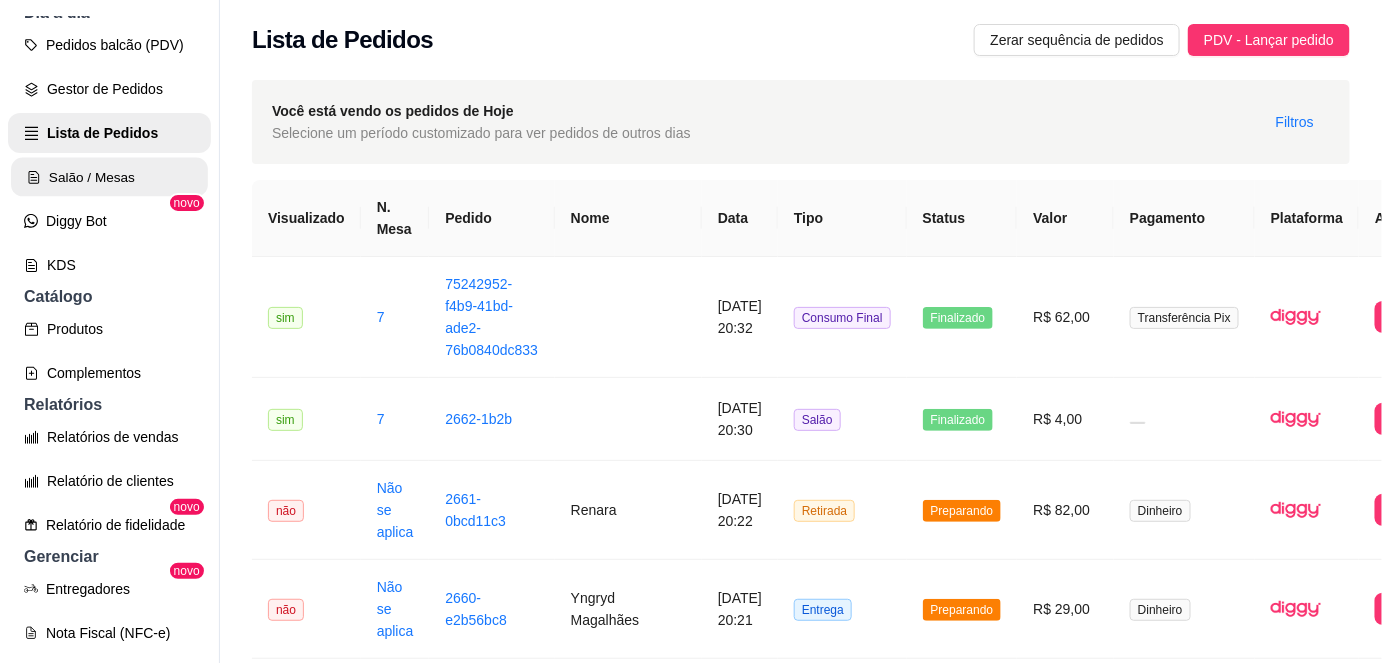 click on "Salão / Mesas" at bounding box center [109, 177] 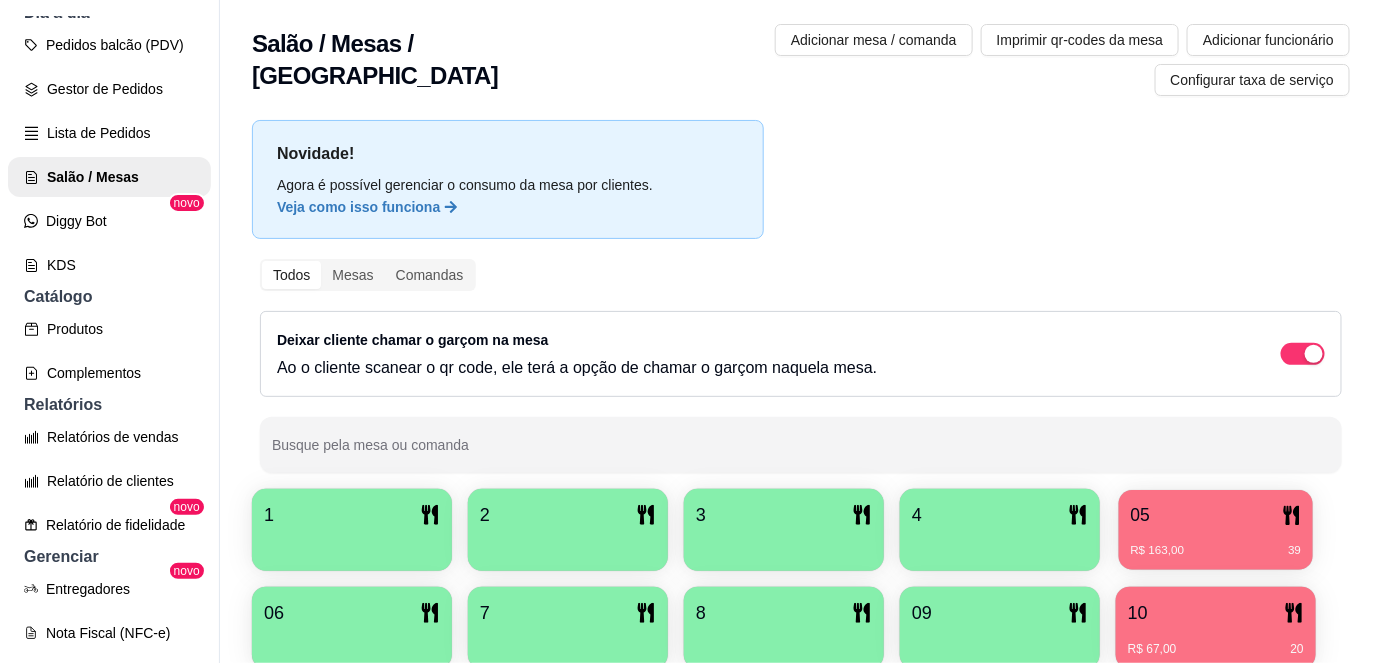 click on "R$ 163,00" at bounding box center [1158, 551] 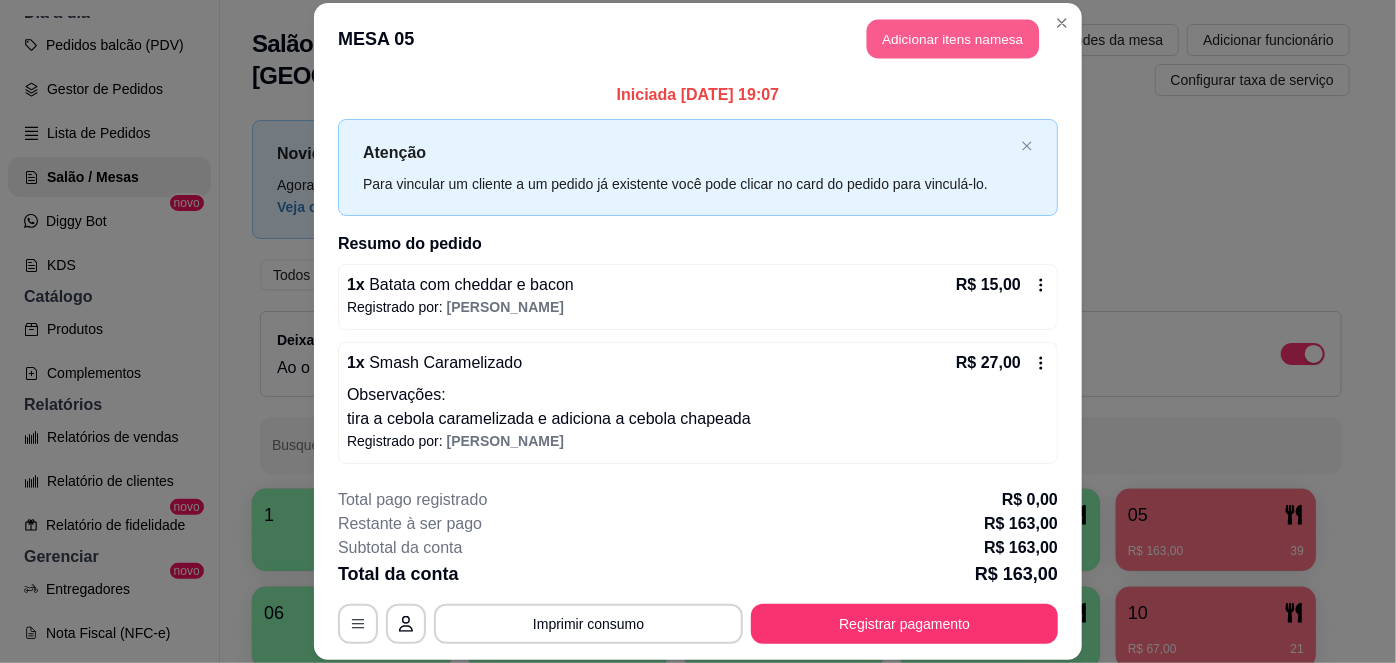 click on "Adicionar itens na  mesa" at bounding box center [953, 39] 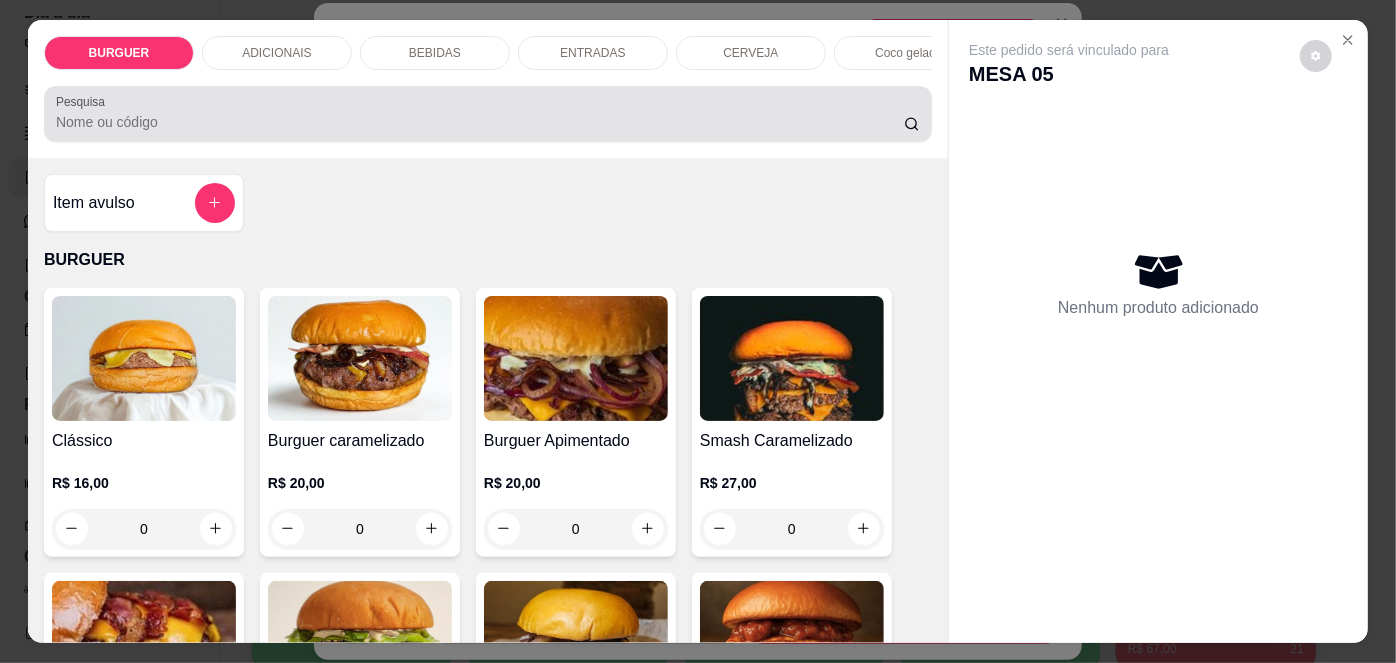 click at bounding box center [488, 114] 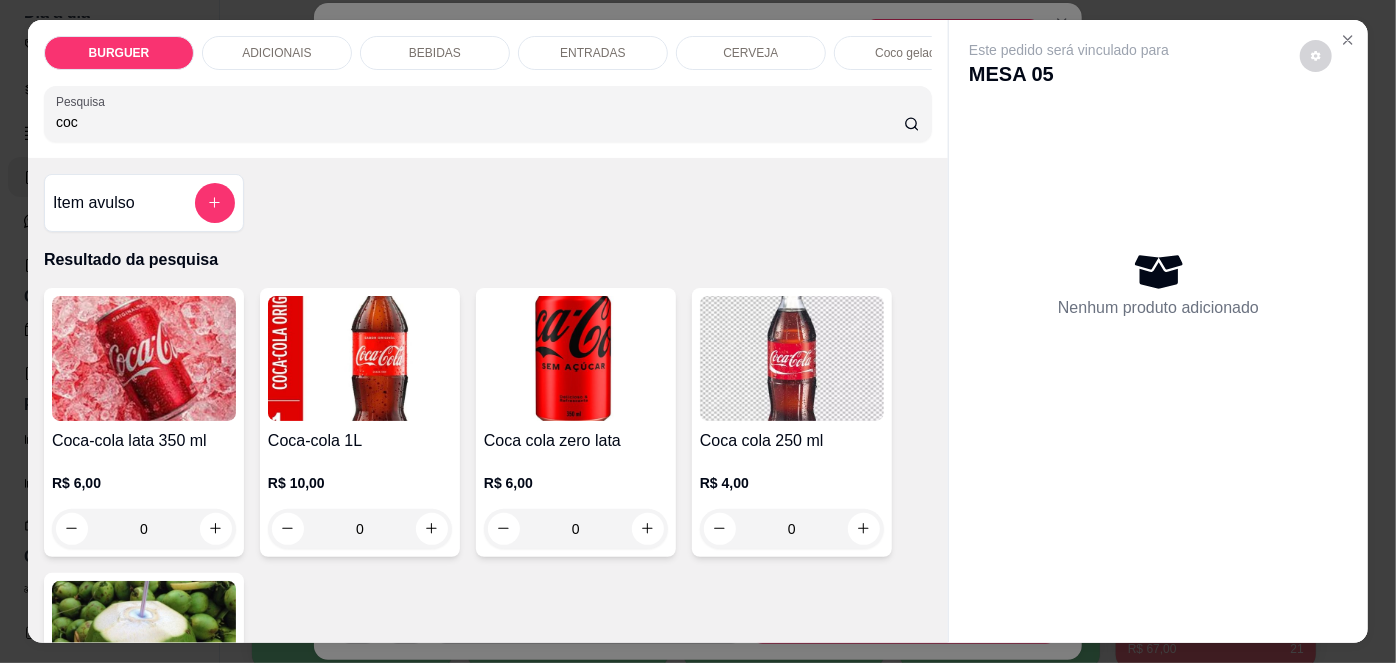 type on "coc" 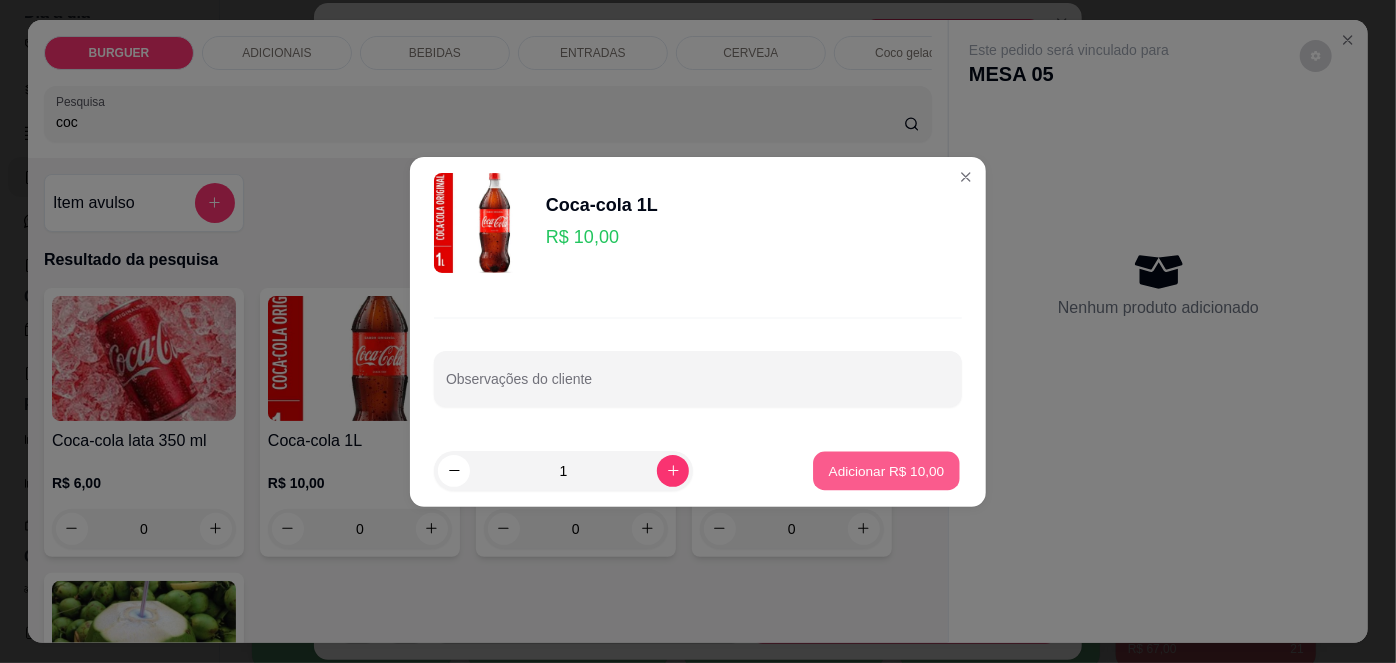 click on "Adicionar   R$ 10,00" at bounding box center [887, 470] 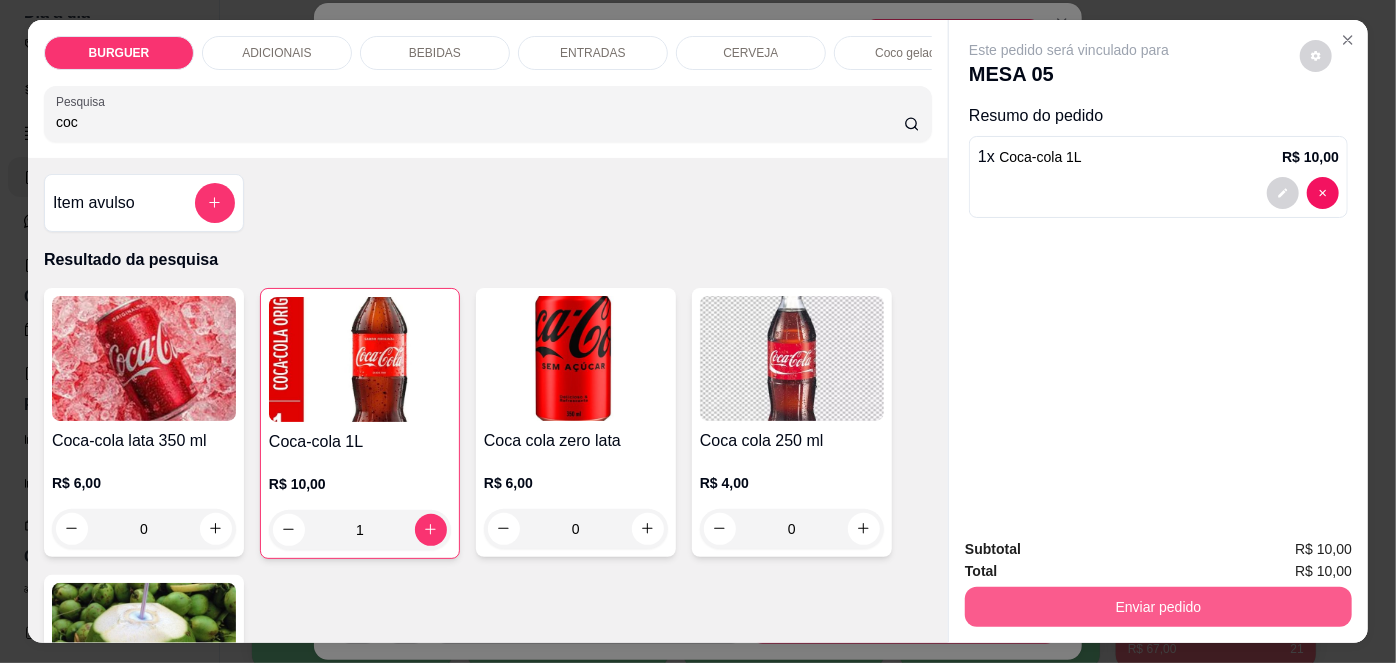 click on "Enviar pedido" at bounding box center (1158, 607) 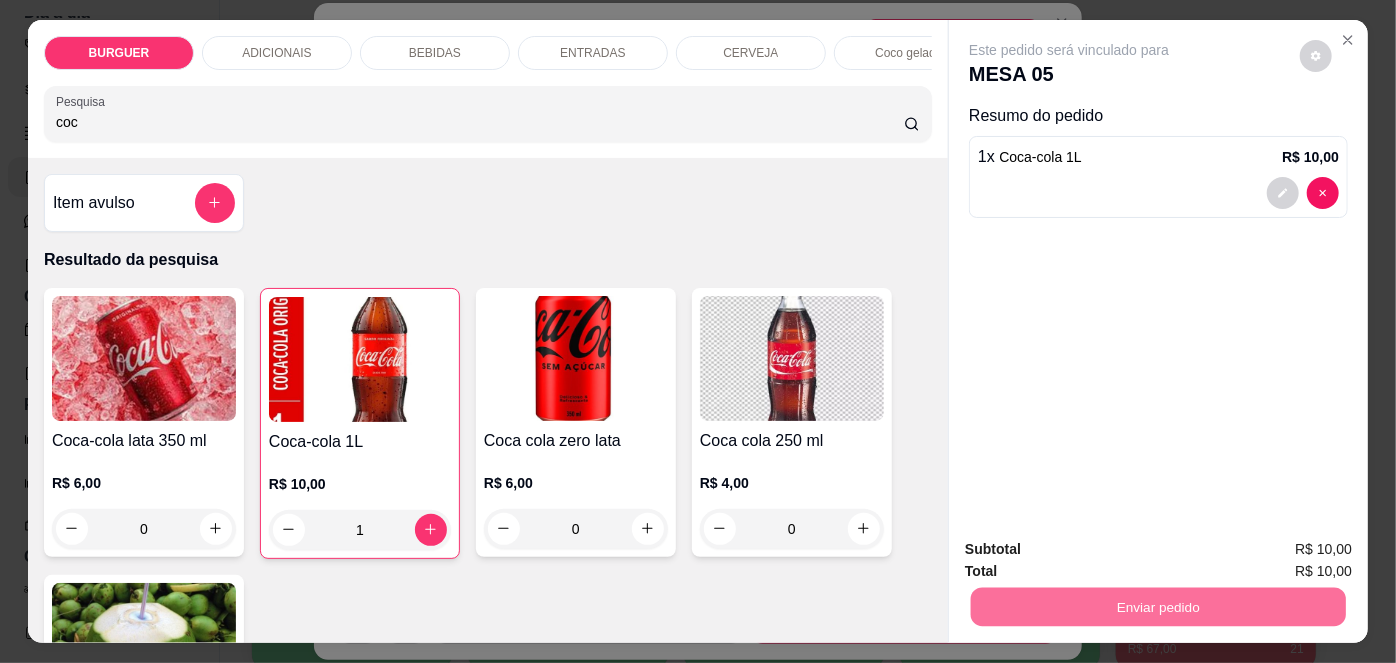 click on "Não registrar e enviar pedido" at bounding box center (1093, 552) 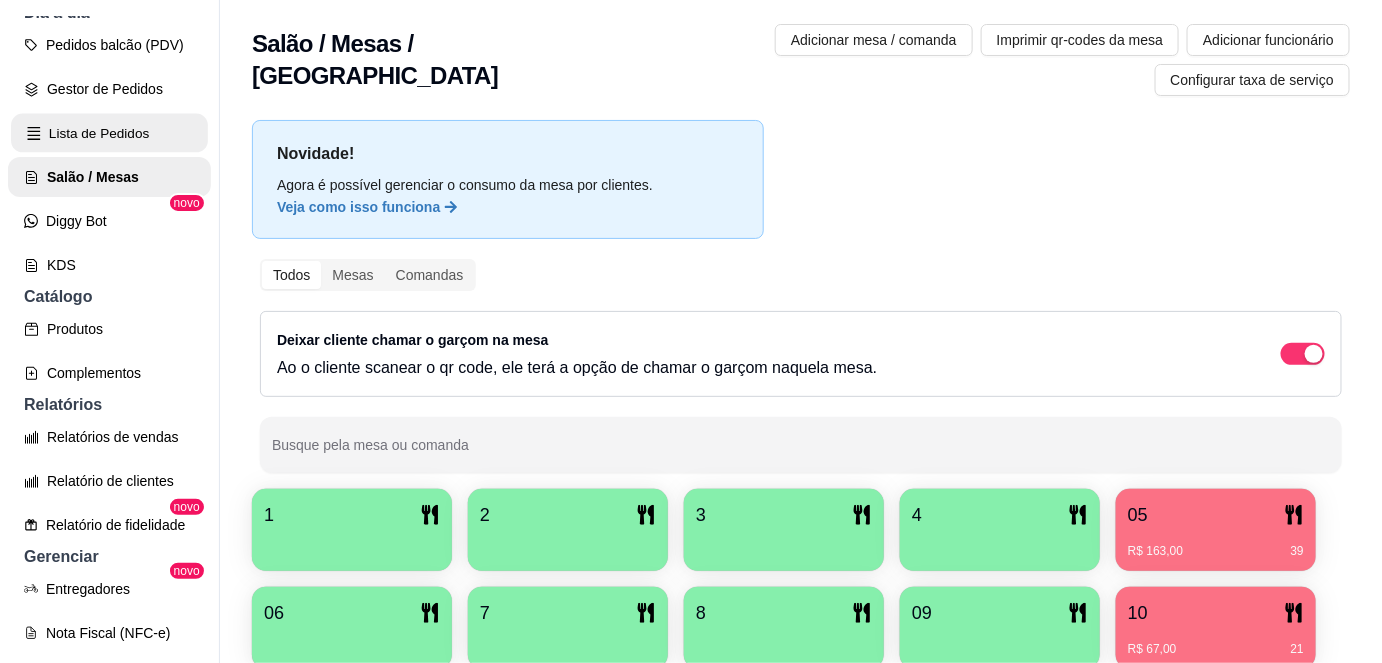 click on "Lista de Pedidos" at bounding box center [109, 133] 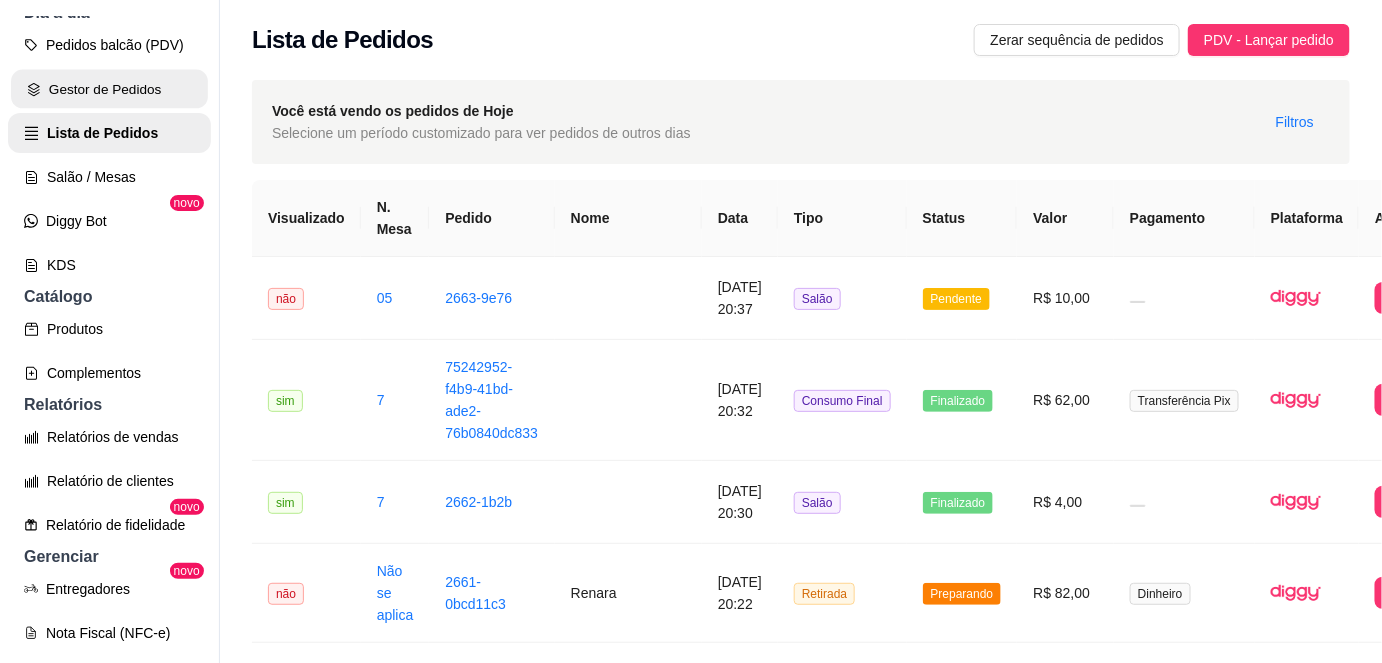 click on "Gestor de Pedidos" at bounding box center [109, 89] 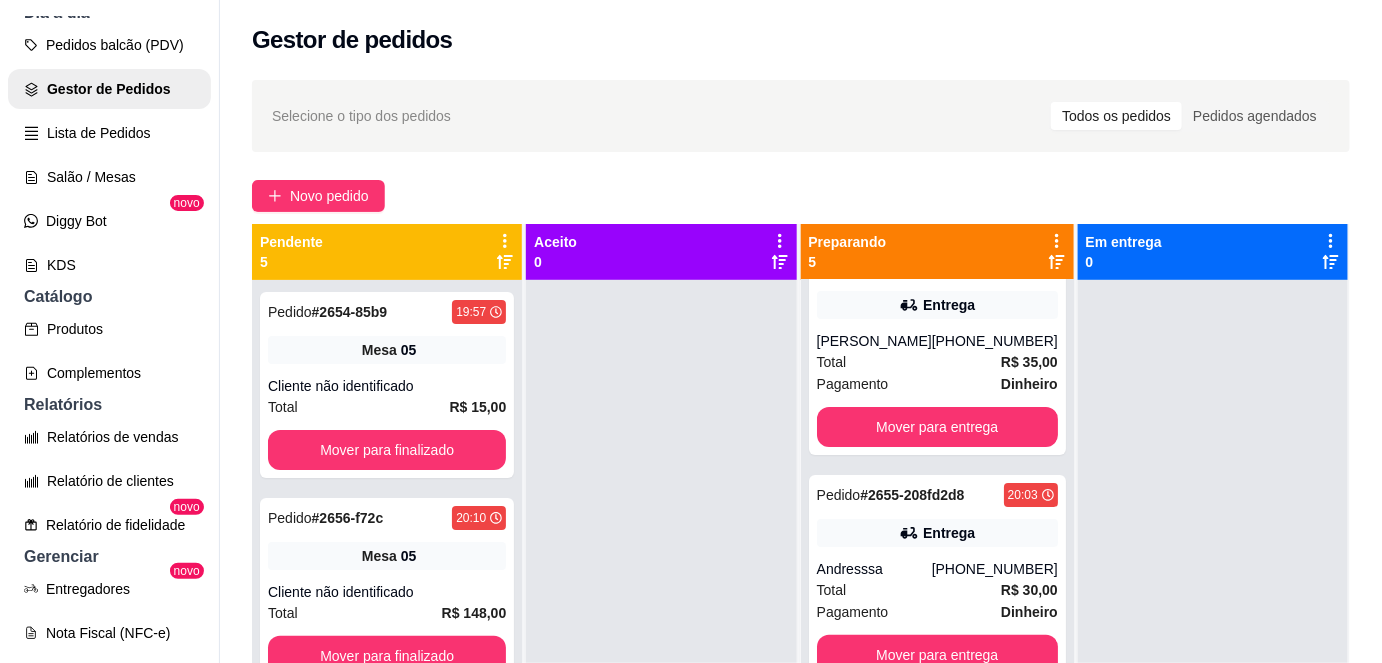scroll, scrollTop: 62, scrollLeft: 0, axis: vertical 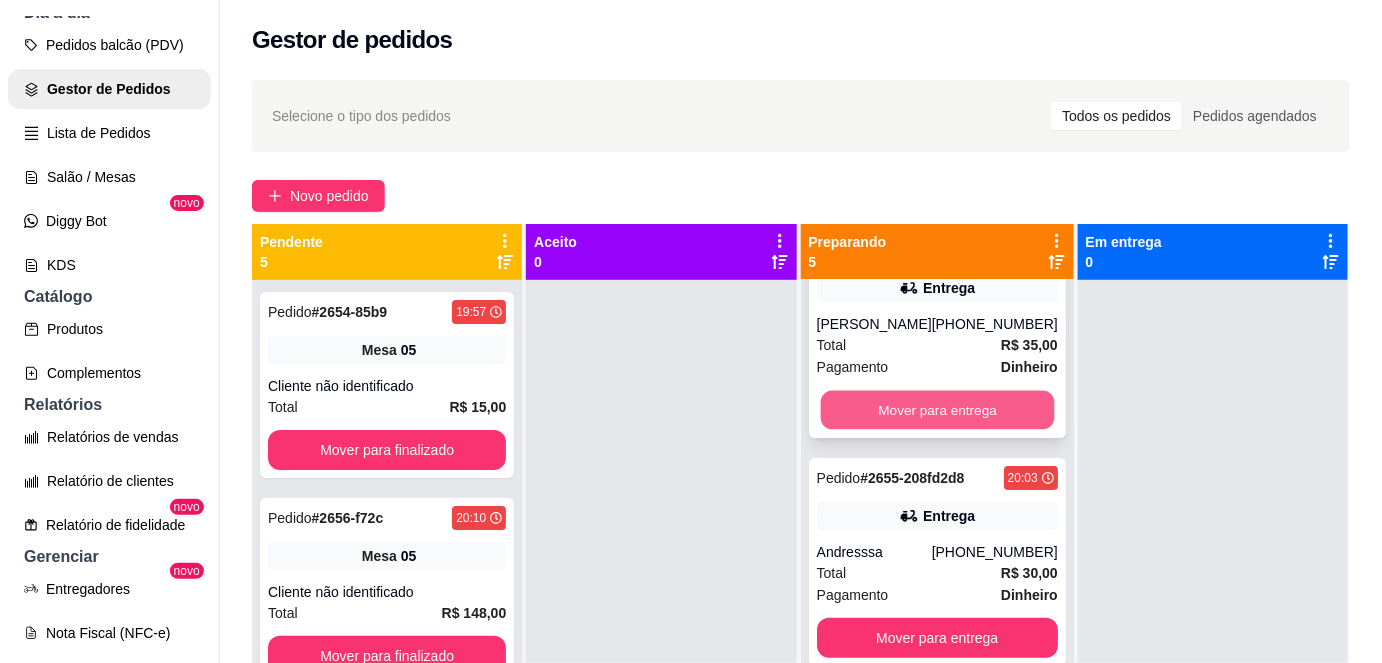 click on "Mover para entrega" at bounding box center [937, 410] 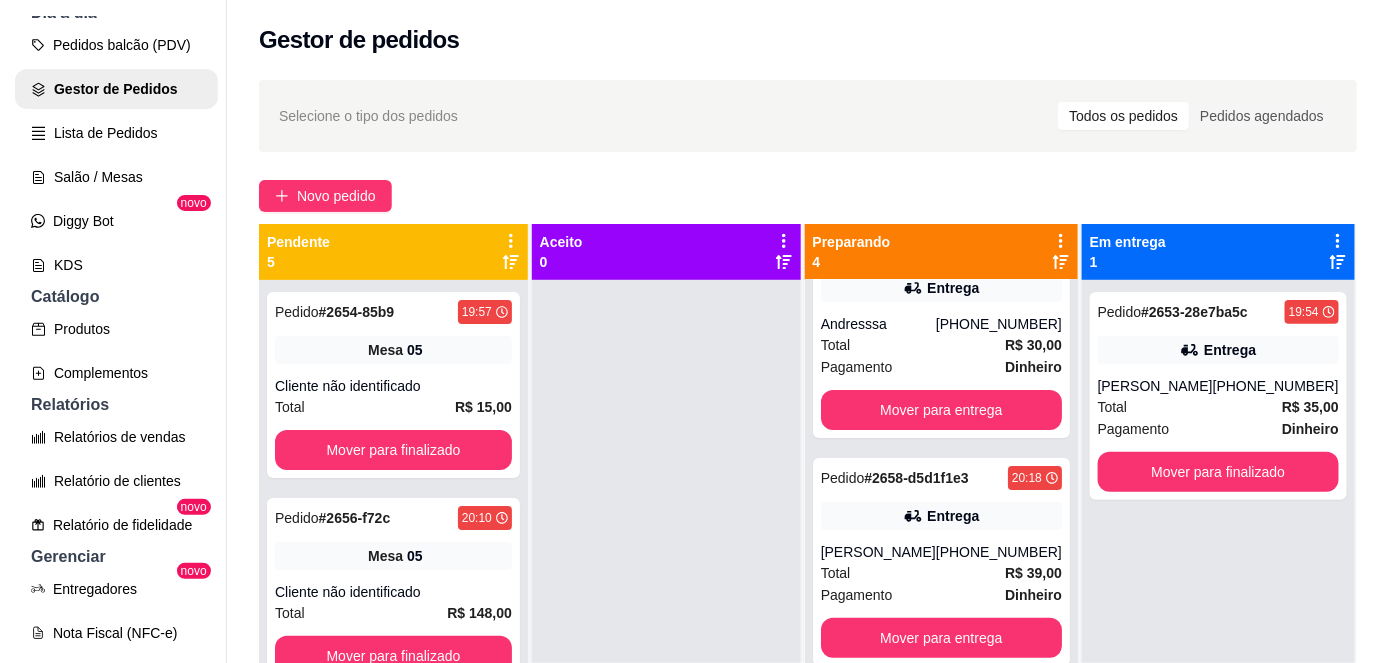 scroll, scrollTop: 0, scrollLeft: 0, axis: both 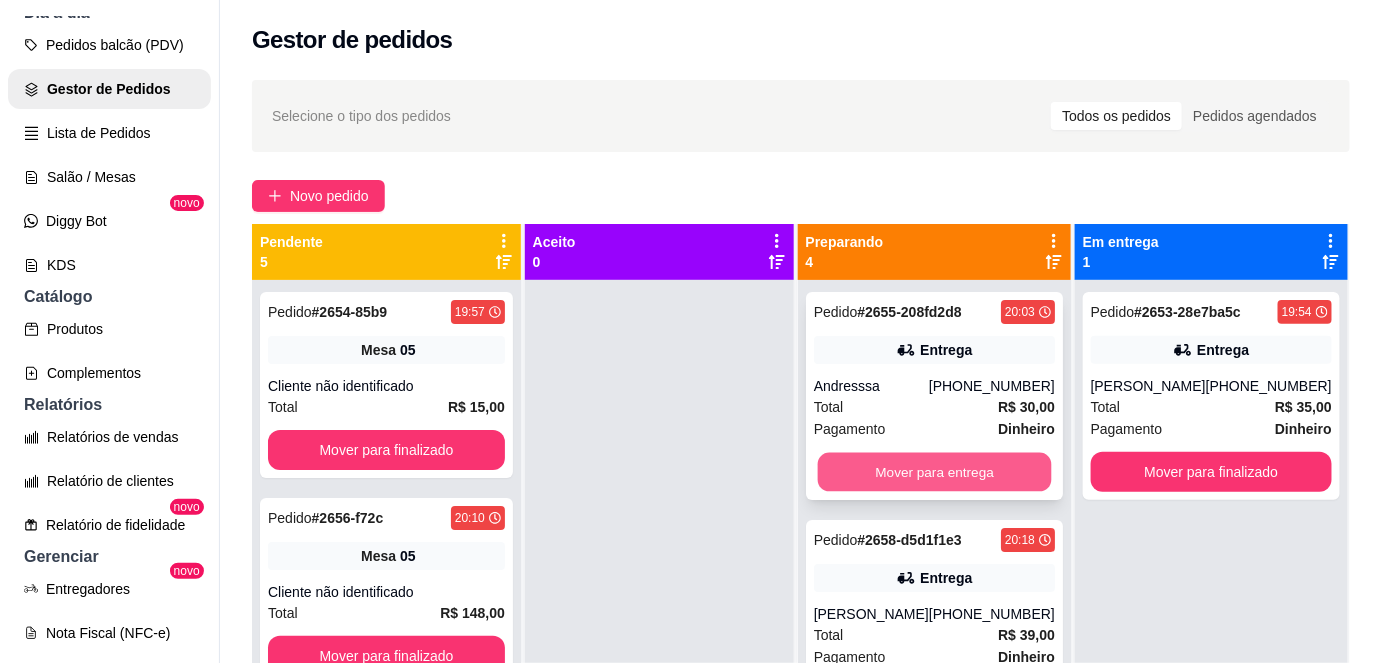 click on "Mover para entrega" at bounding box center [934, 472] 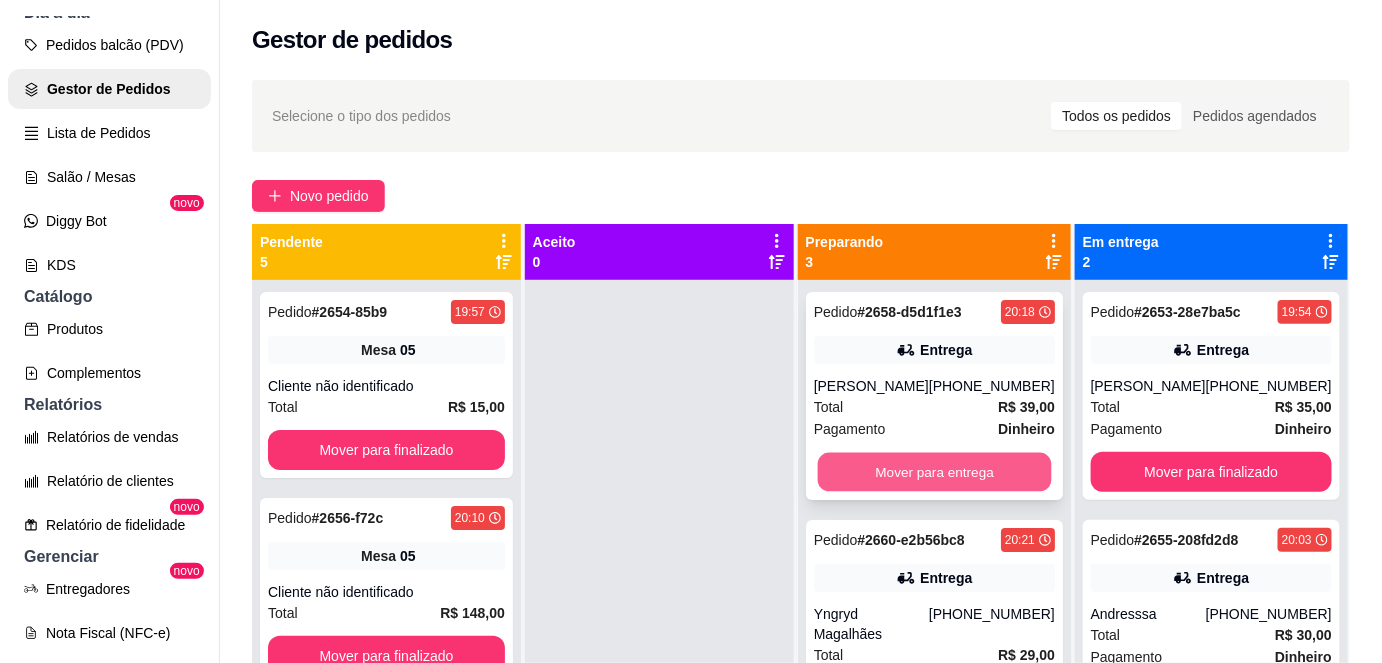 click on "Mover para entrega" at bounding box center [934, 472] 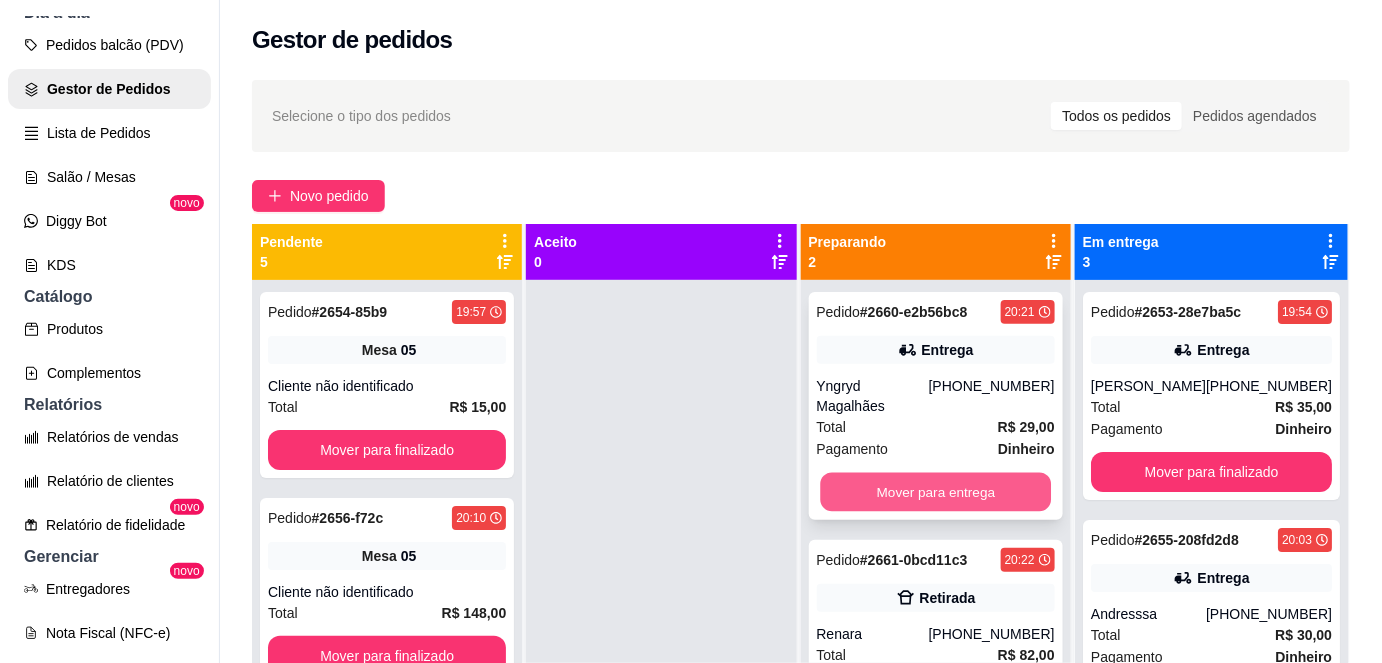 click on "Mover para entrega" at bounding box center (935, 492) 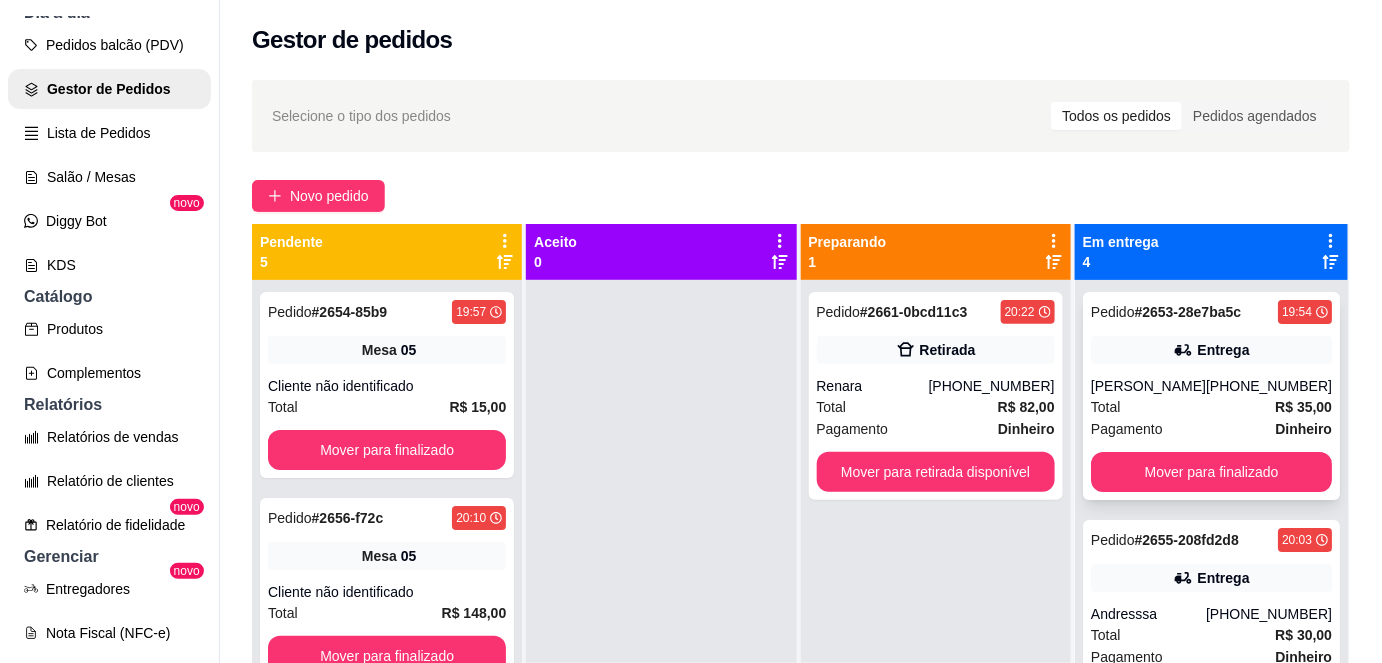 click on "Entrega" at bounding box center [1211, 350] 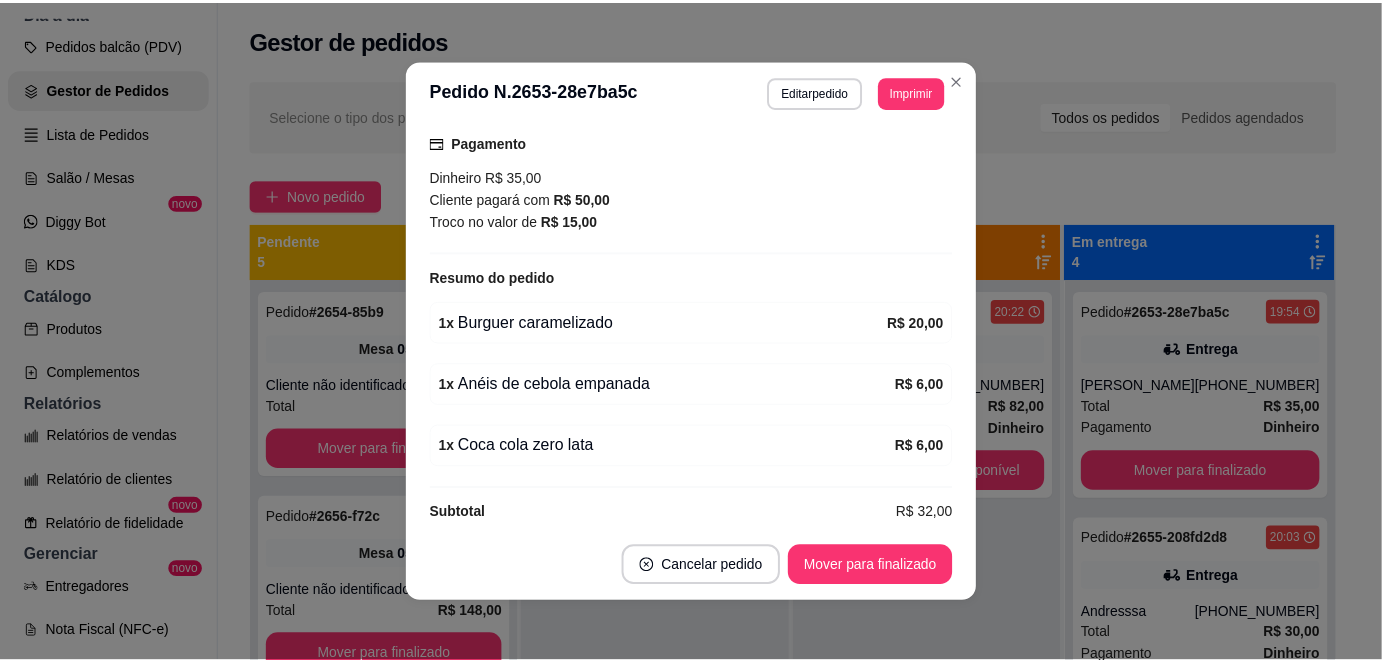 scroll, scrollTop: 573, scrollLeft: 0, axis: vertical 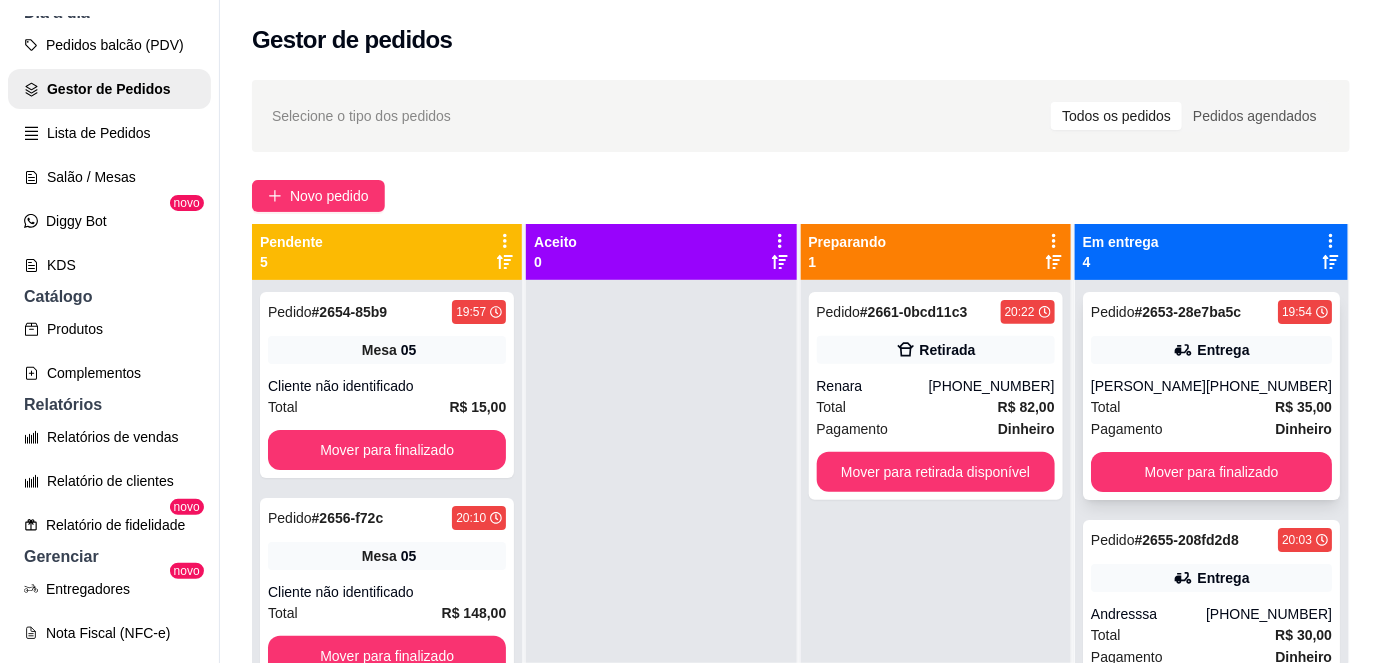 click on "[PHONE_NUMBER]" at bounding box center [1269, 386] 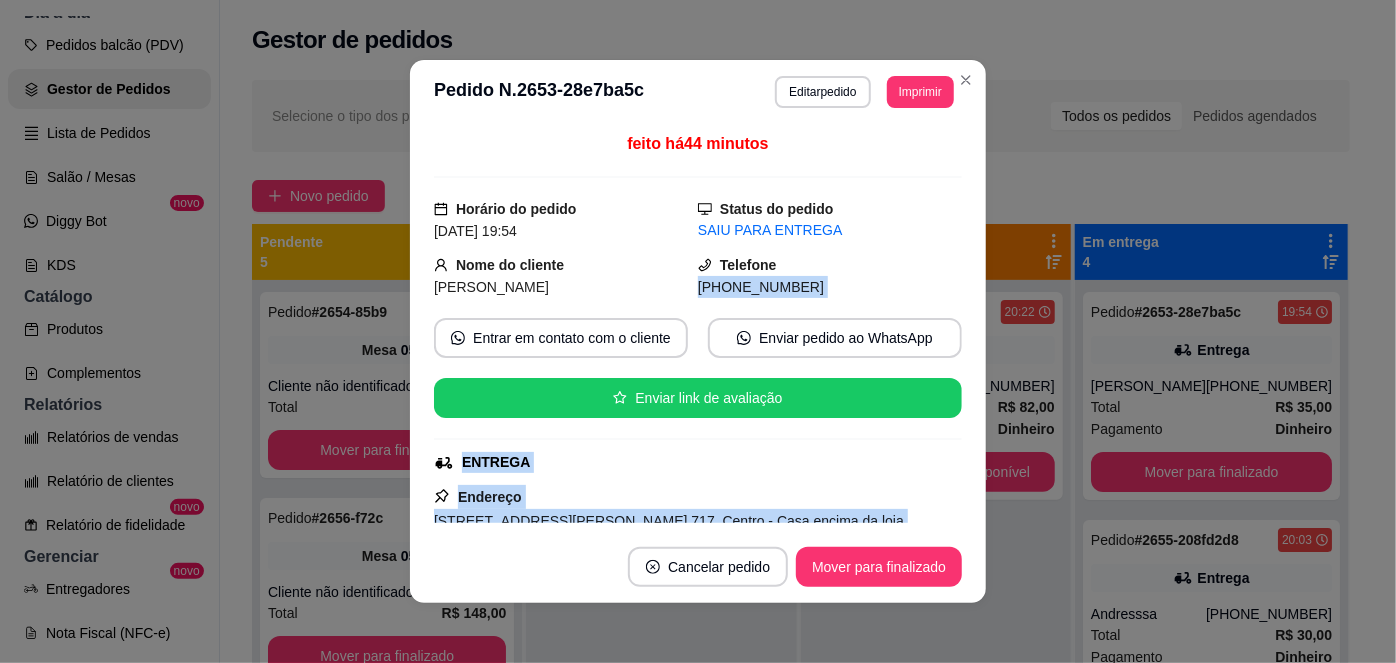 drag, startPoint x: 956, startPoint y: 262, endPoint x: 962, endPoint y: 543, distance: 281.06406 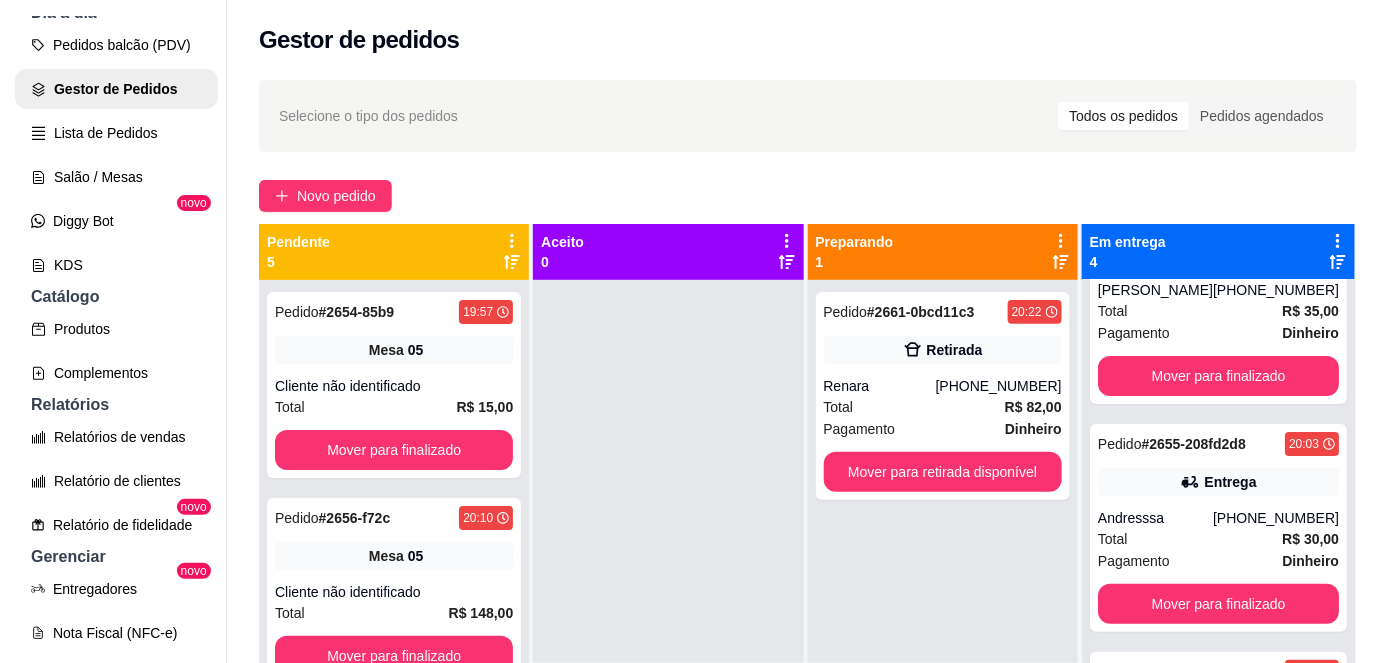 scroll, scrollTop: 112, scrollLeft: 0, axis: vertical 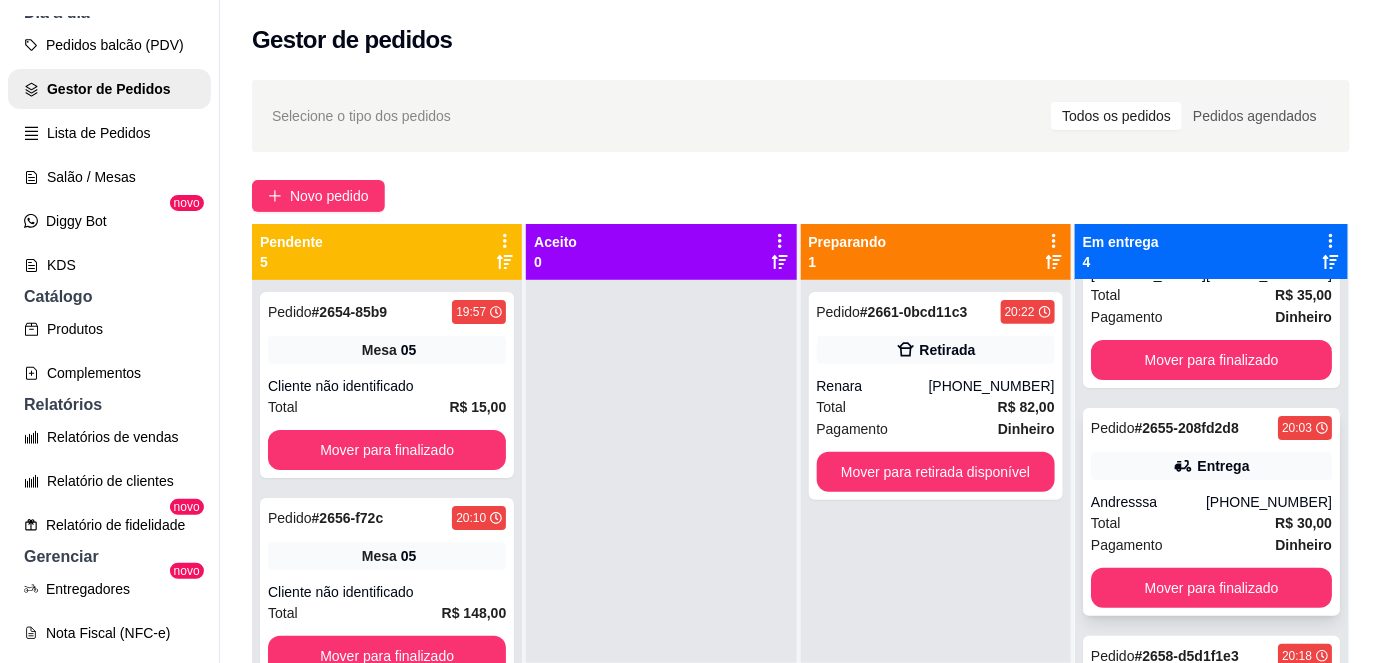 click on "[PHONE_NUMBER]" at bounding box center [1269, 502] 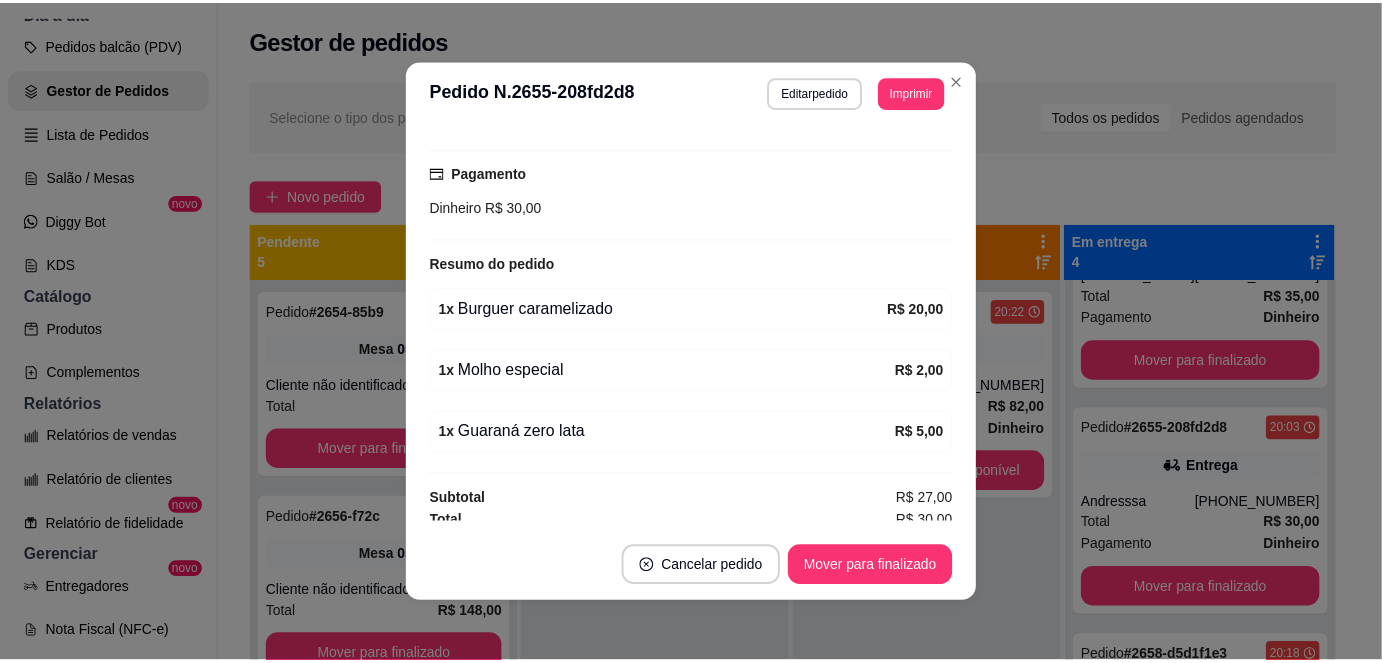 scroll, scrollTop: 528, scrollLeft: 0, axis: vertical 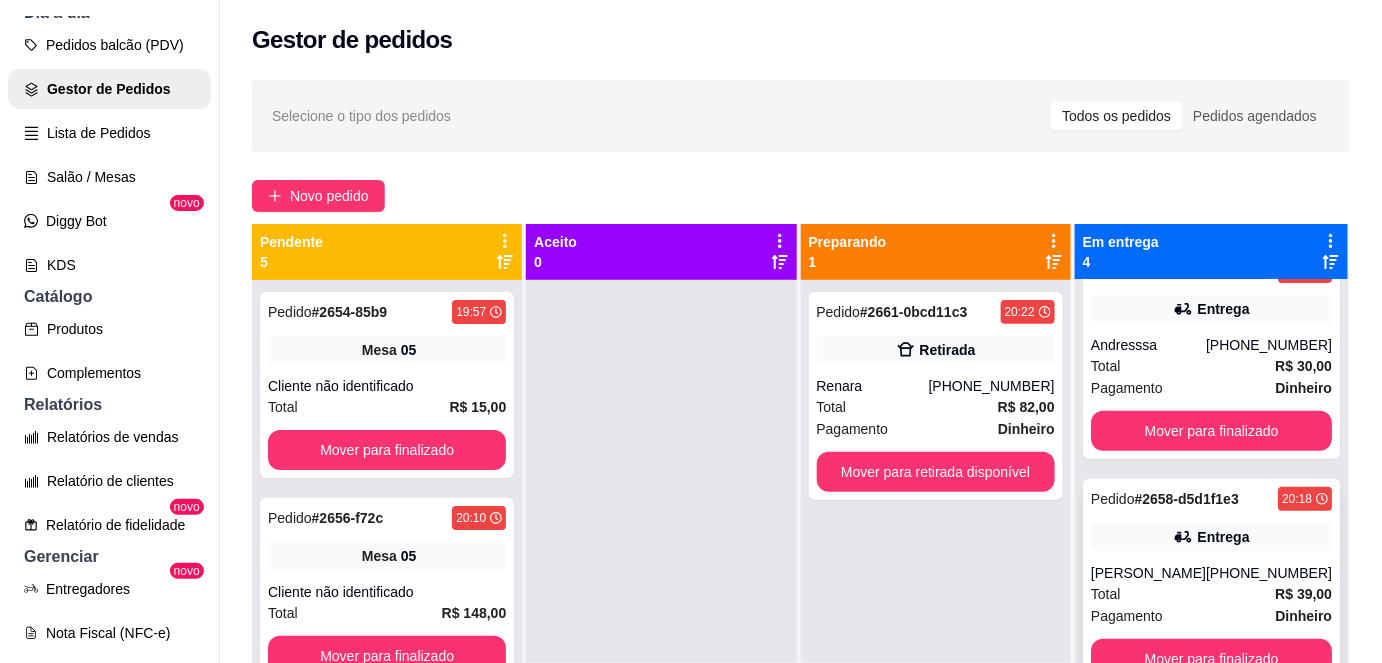 click on "R$ 39,00" at bounding box center (1303, 594) 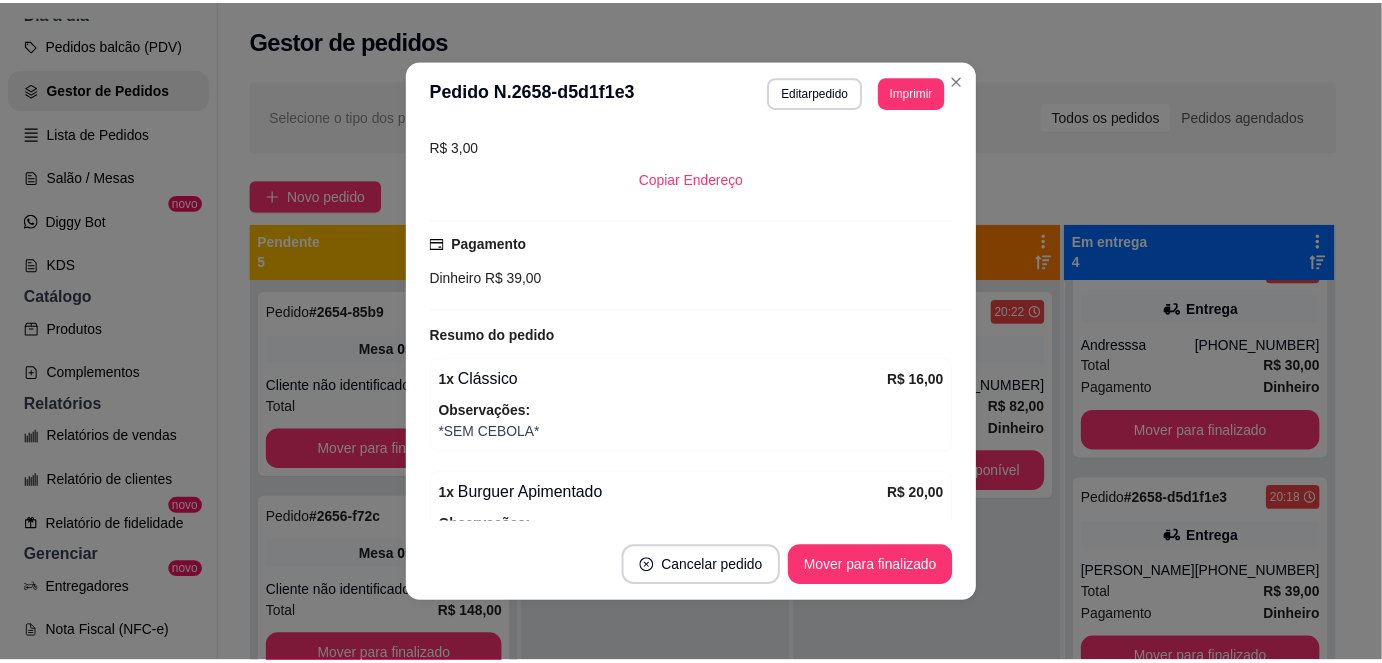 scroll, scrollTop: 571, scrollLeft: 0, axis: vertical 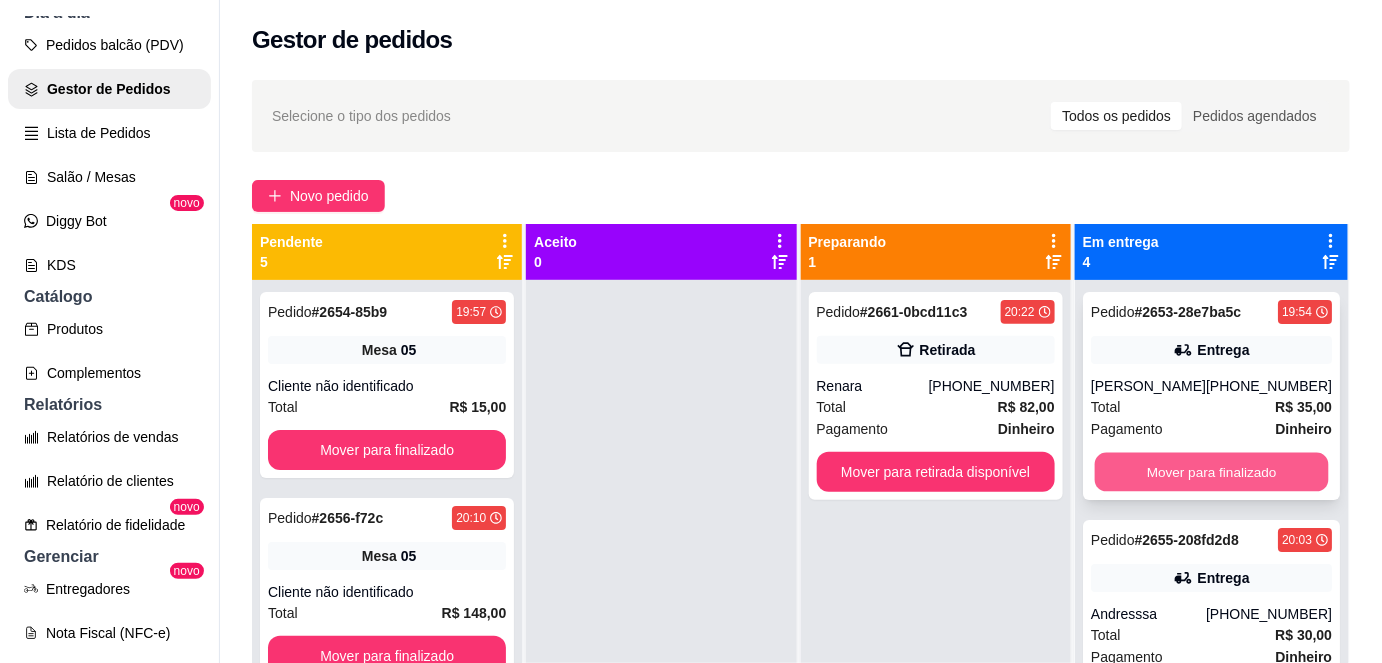 click on "Mover para finalizado" at bounding box center [1211, 472] 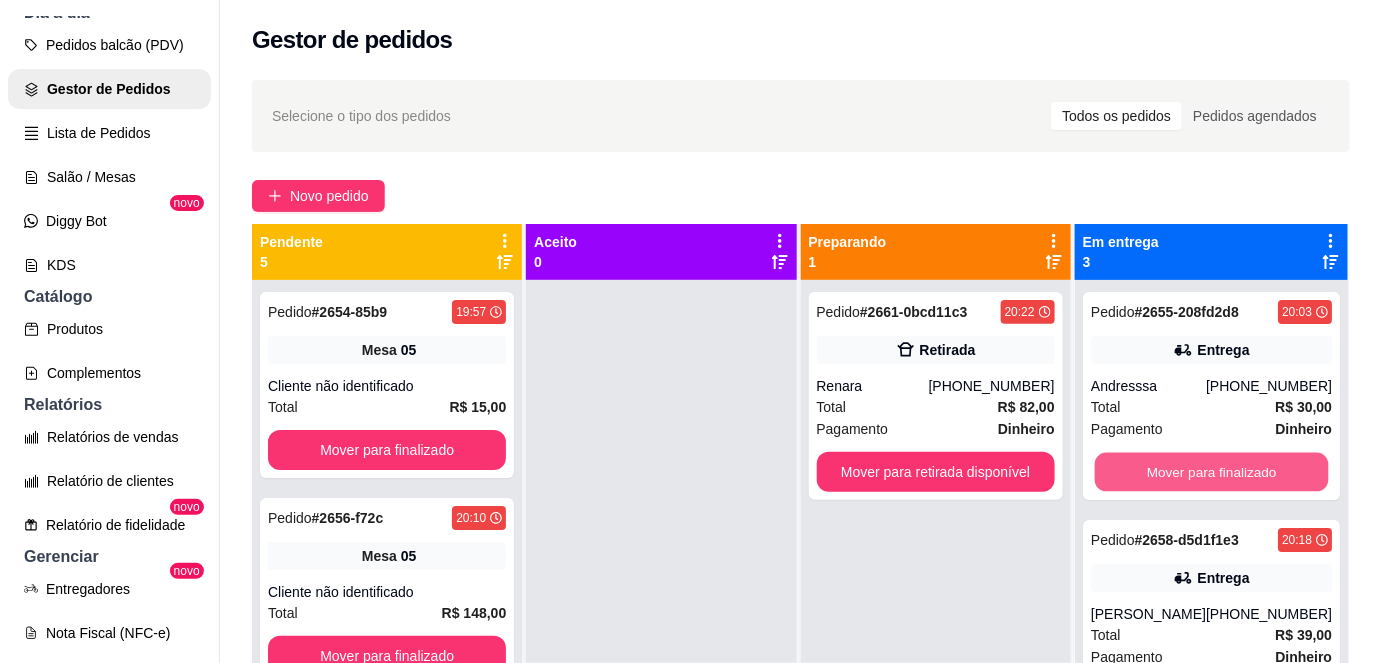 click on "Mover para finalizado" at bounding box center [1211, 472] 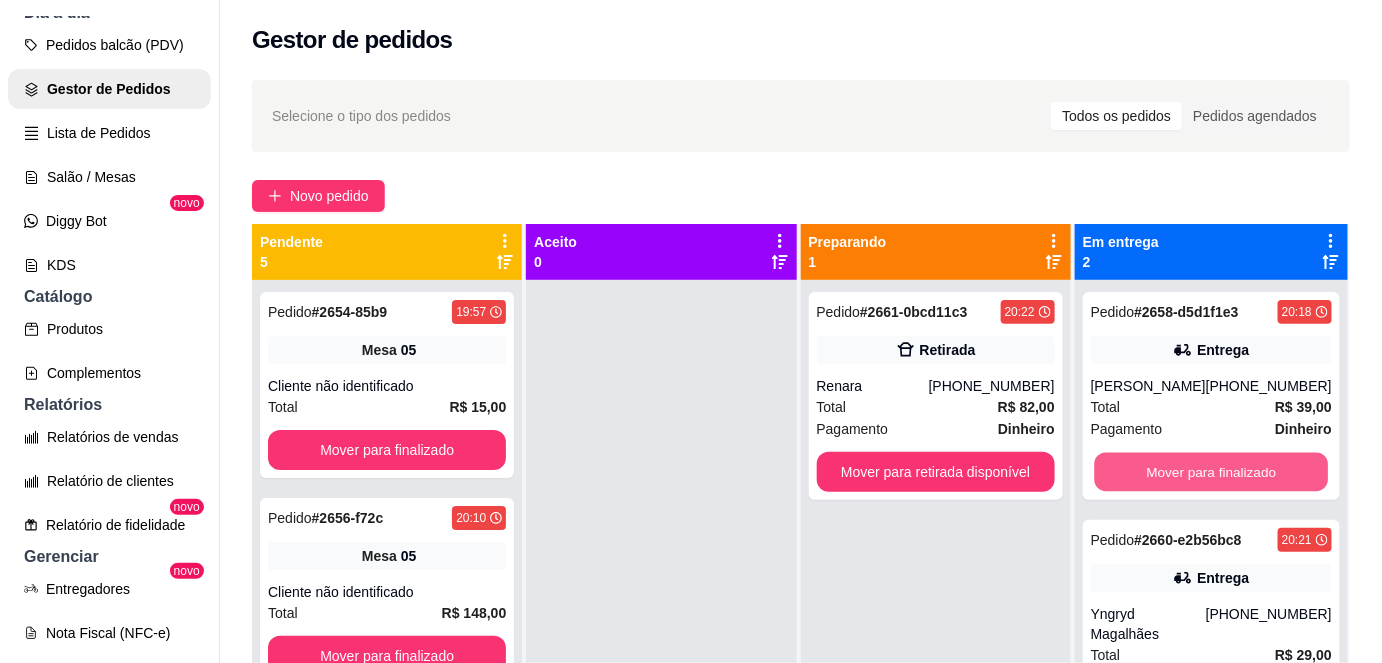 click on "Mover para finalizado" at bounding box center [1211, 472] 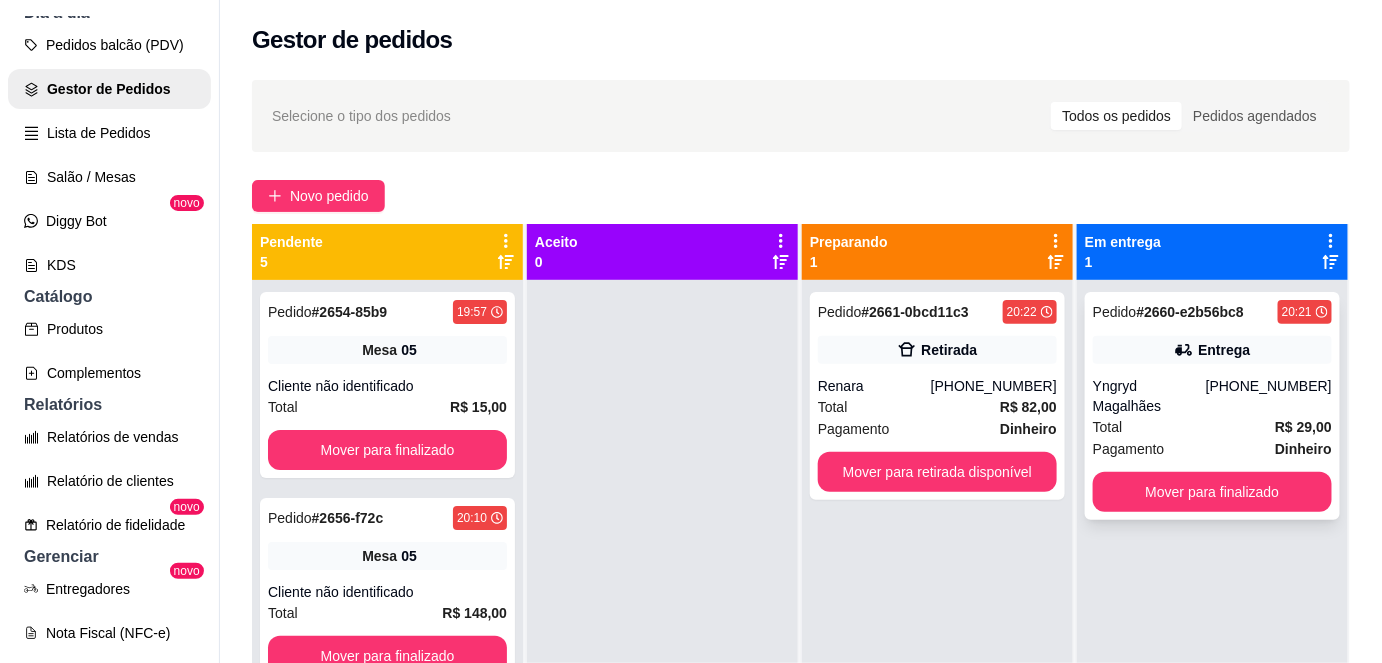 click on "Pagamento Dinheiro" at bounding box center (1212, 449) 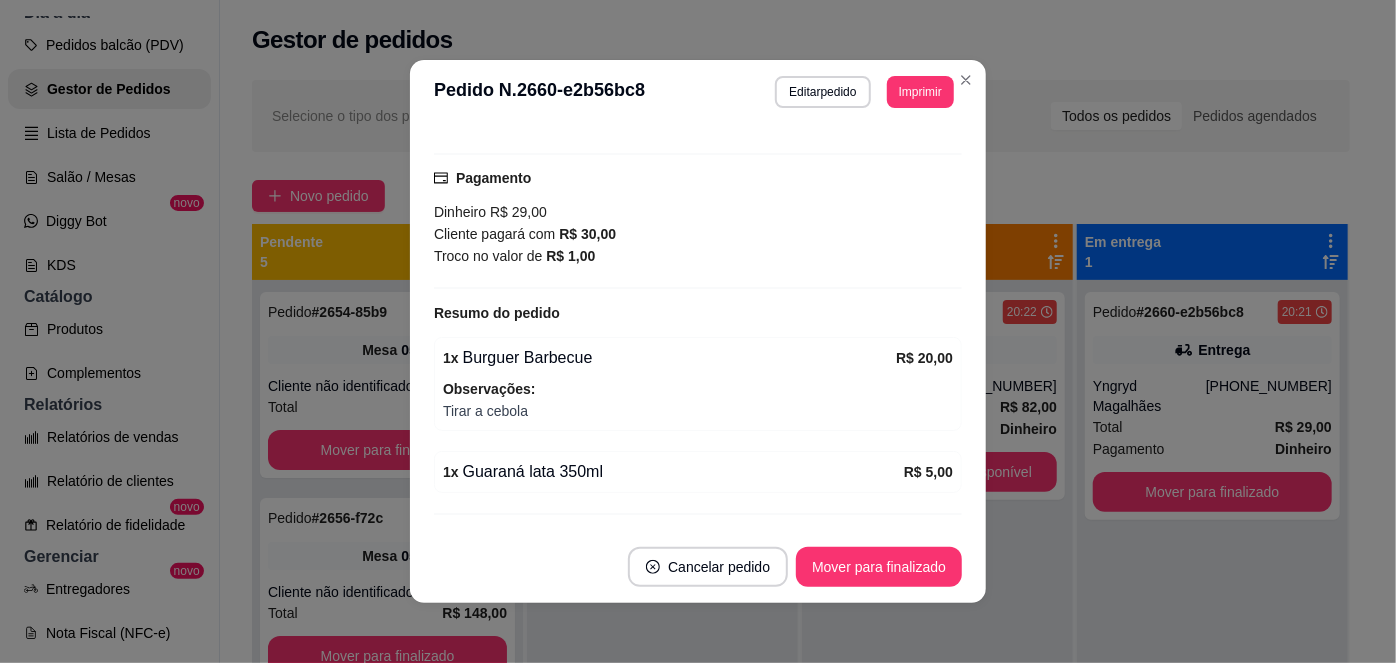scroll, scrollTop: 539, scrollLeft: 0, axis: vertical 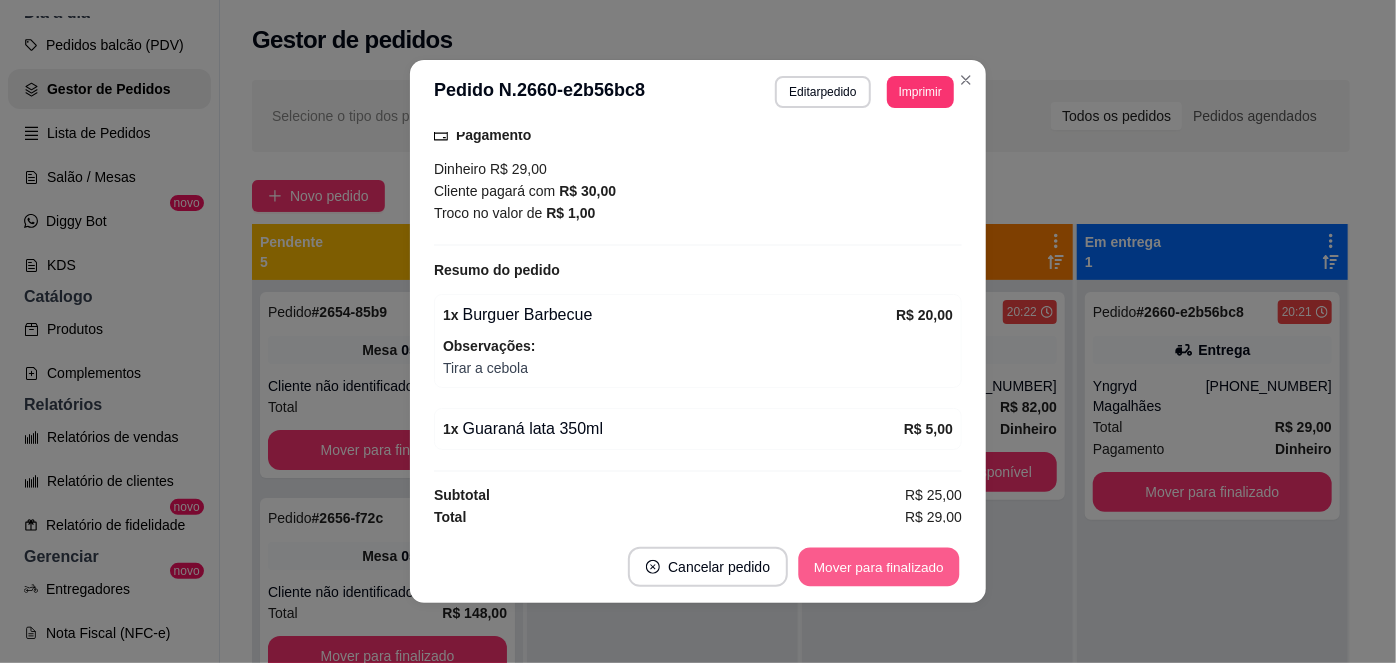 click on "Mover para finalizado" at bounding box center [879, 567] 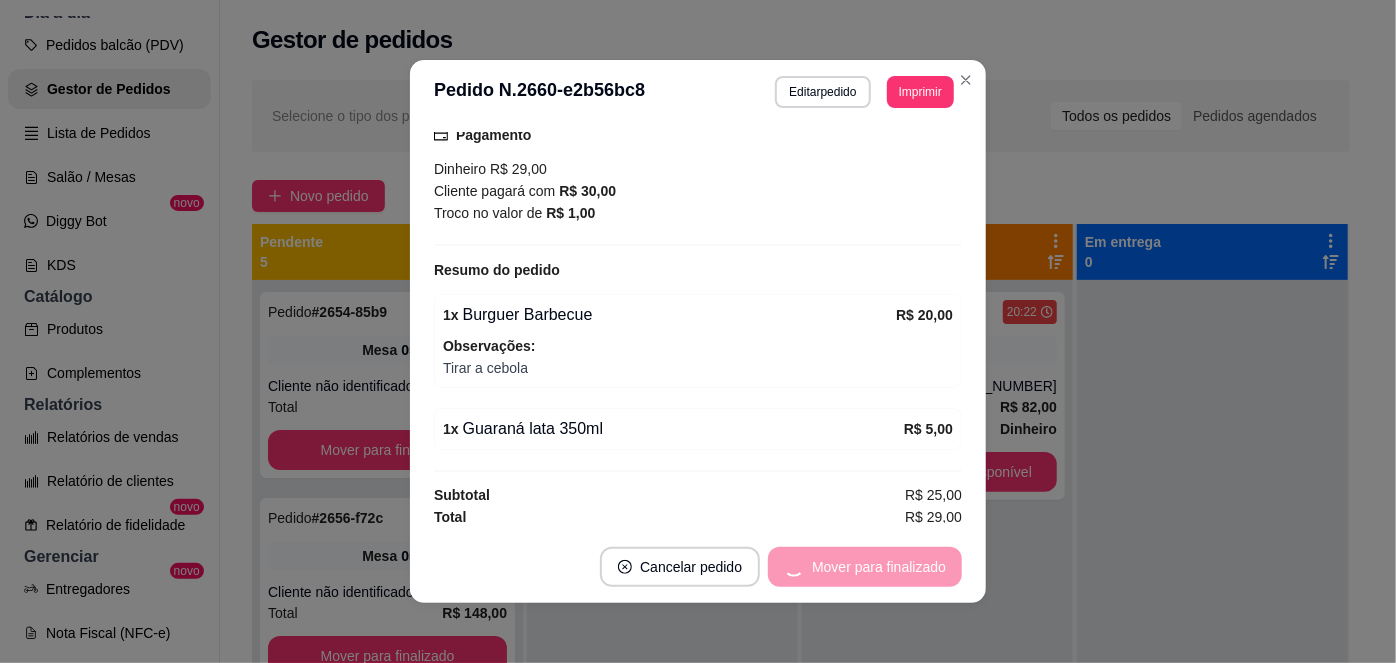 scroll, scrollTop: 494, scrollLeft: 0, axis: vertical 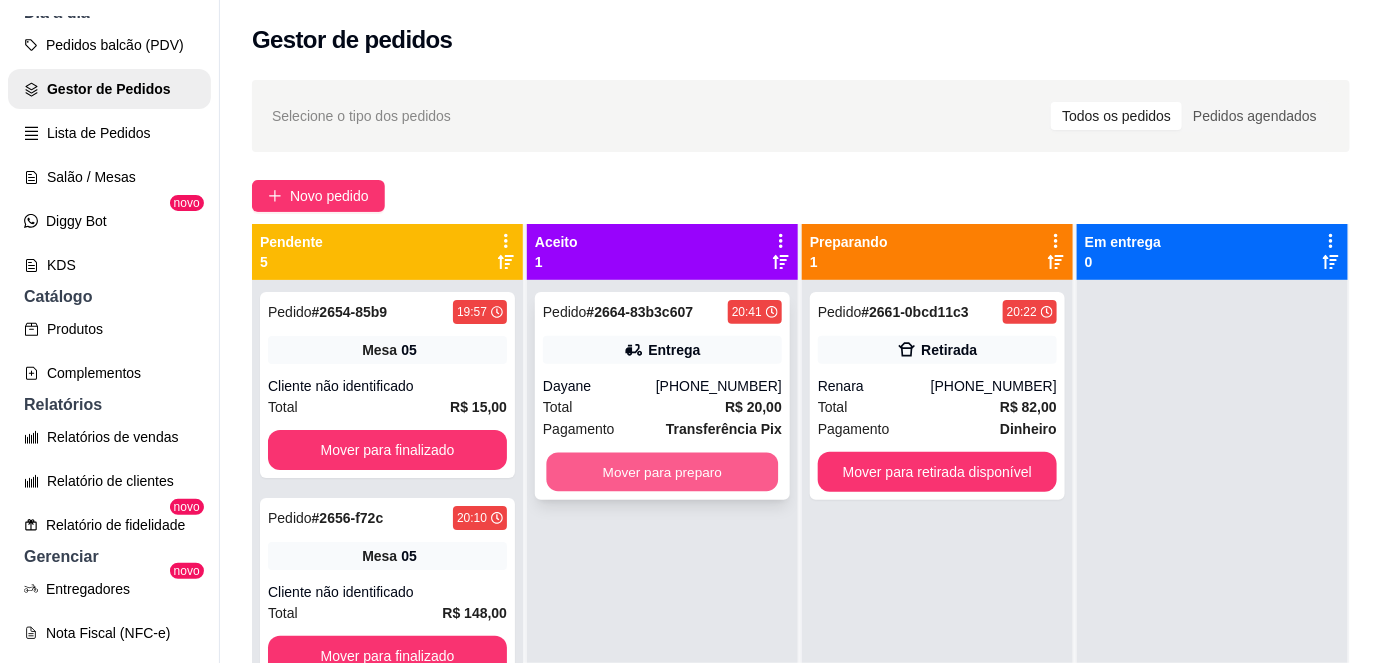 click on "Mover para preparo" at bounding box center (663, 472) 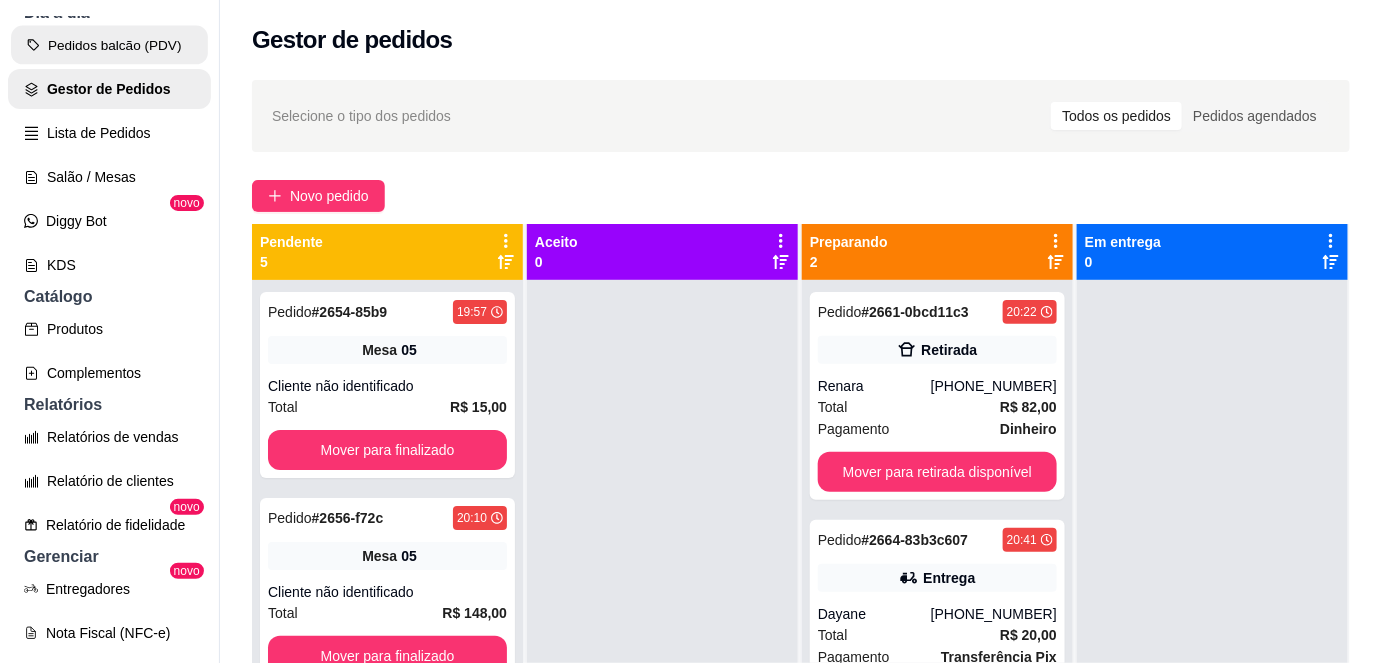 click on "Pedidos balcão (PDV)" at bounding box center [109, 45] 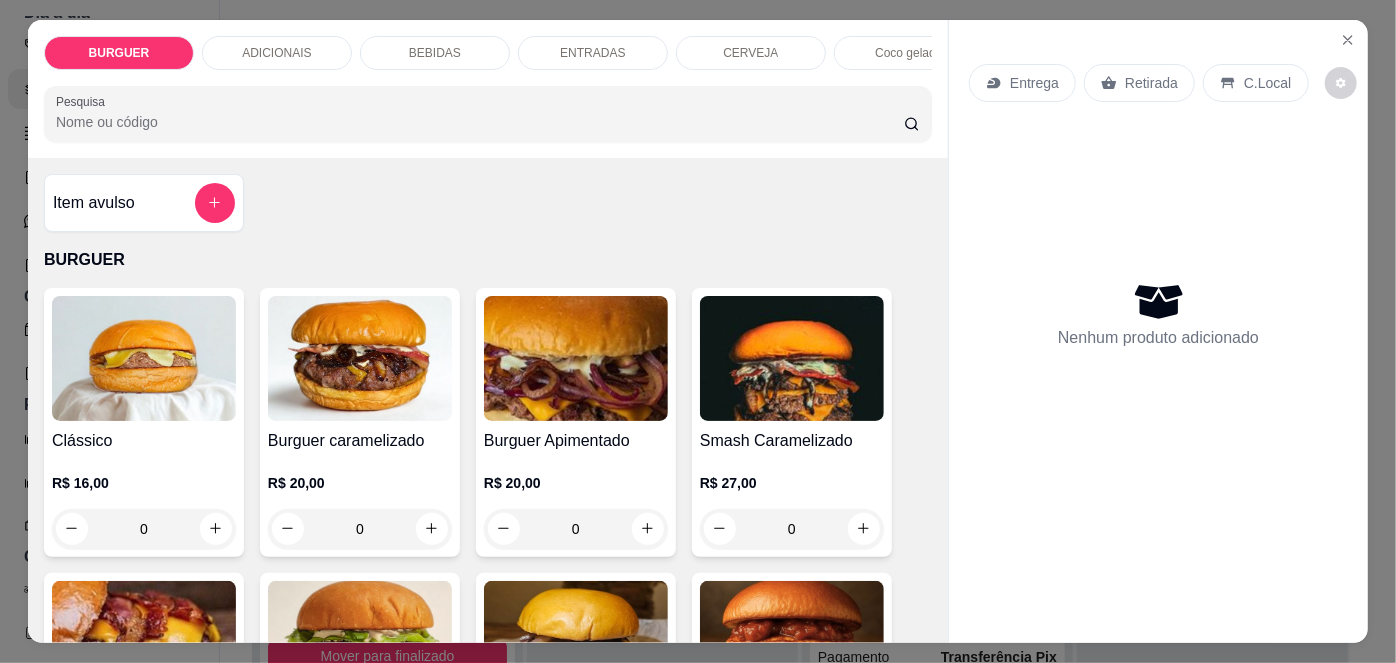 click on "Pesquisa" at bounding box center [480, 122] 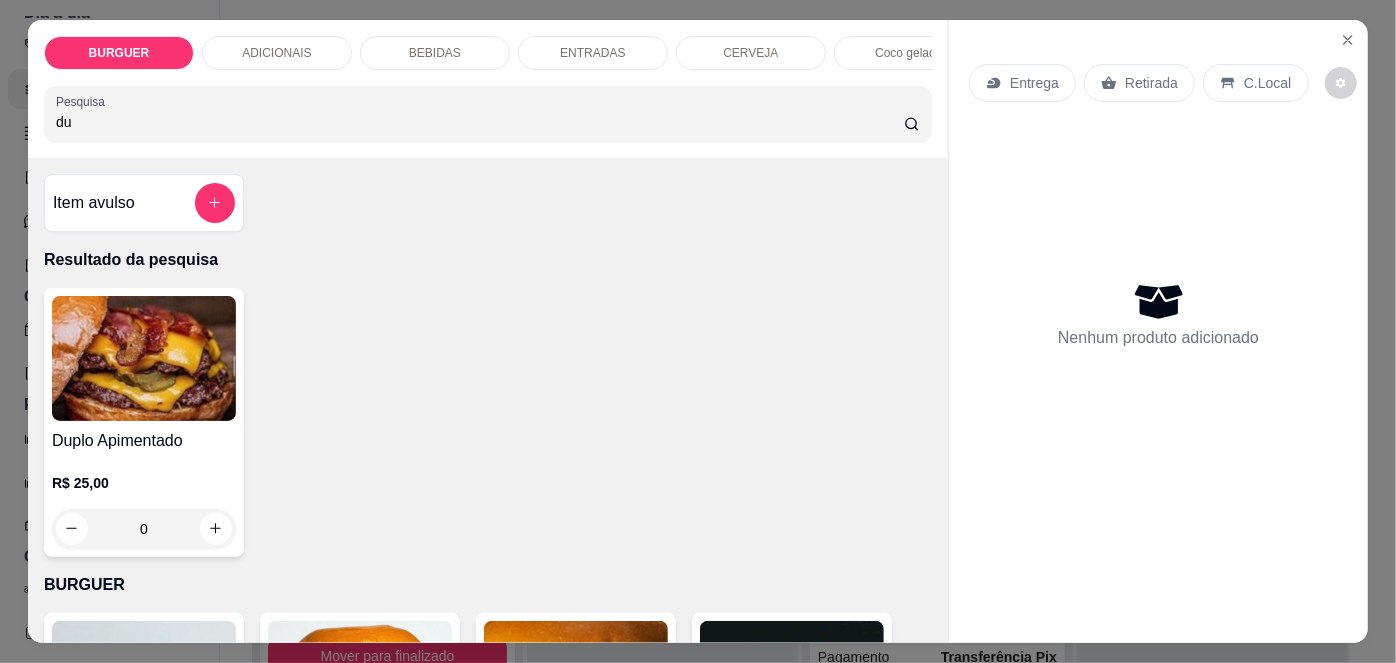 type on "d" 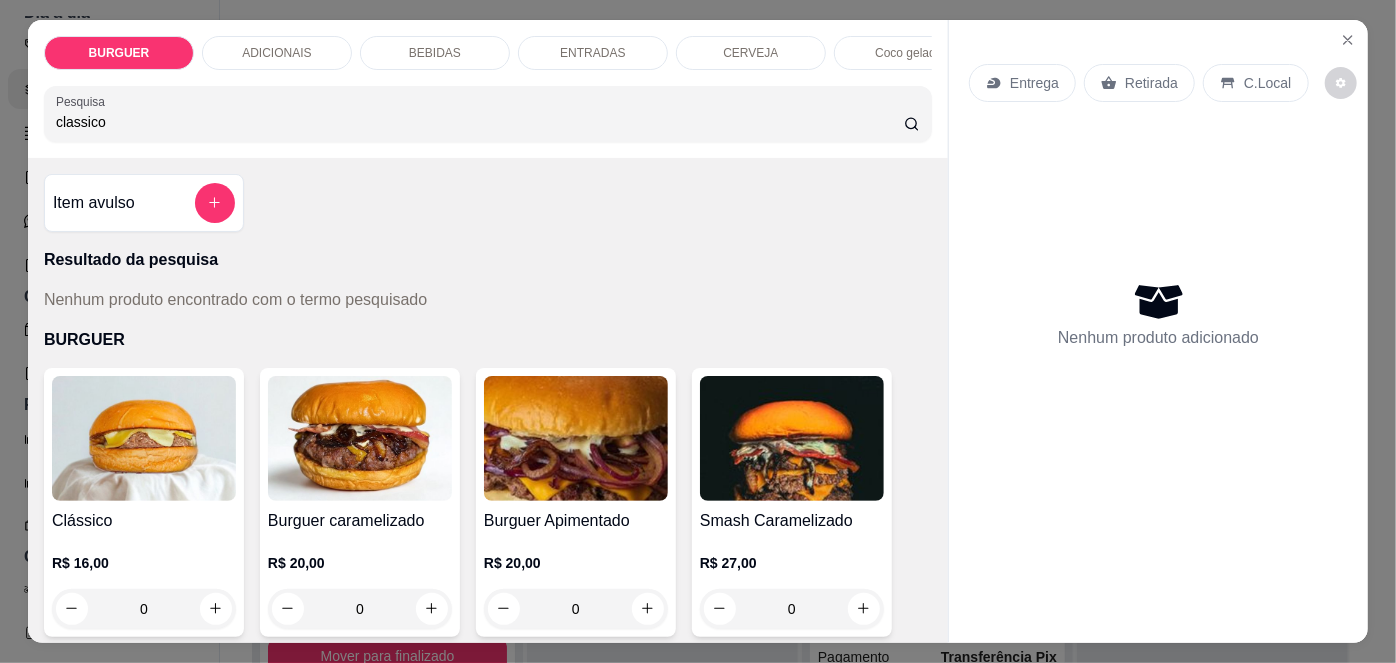 type on "classico" 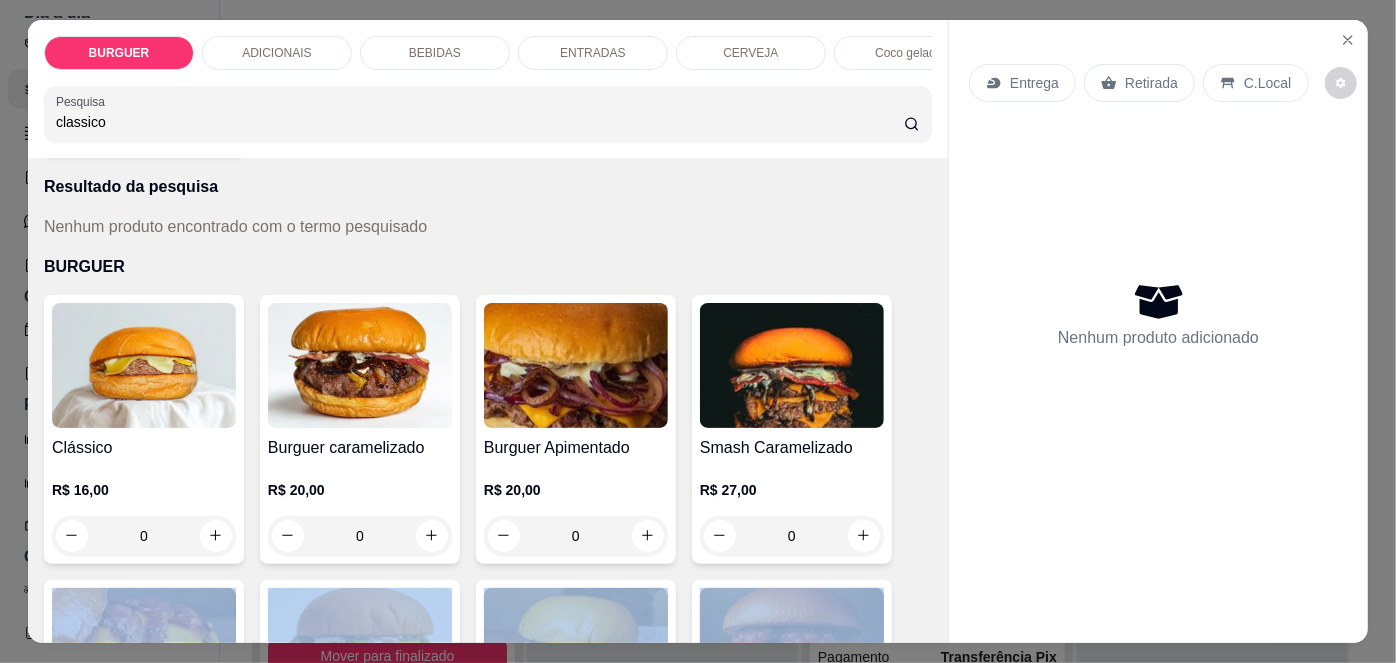 drag, startPoint x: 926, startPoint y: 619, endPoint x: 933, endPoint y: 628, distance: 11.401754 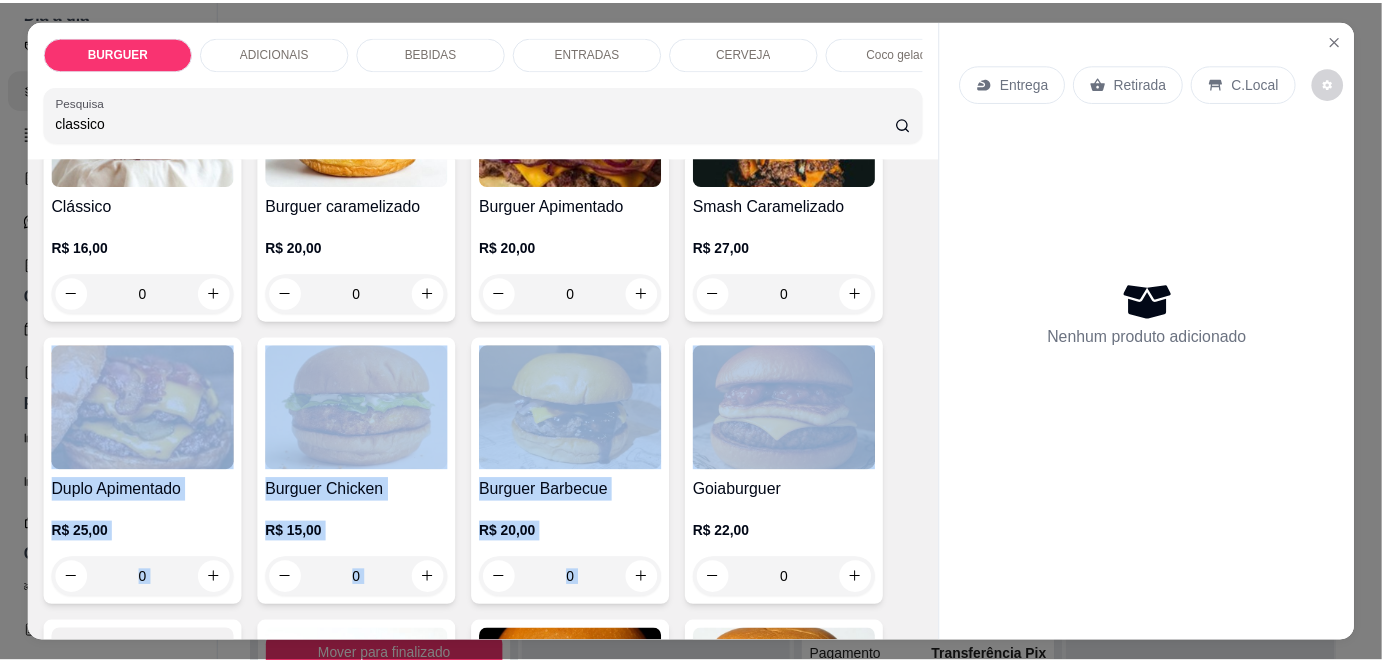 scroll, scrollTop: 349, scrollLeft: 0, axis: vertical 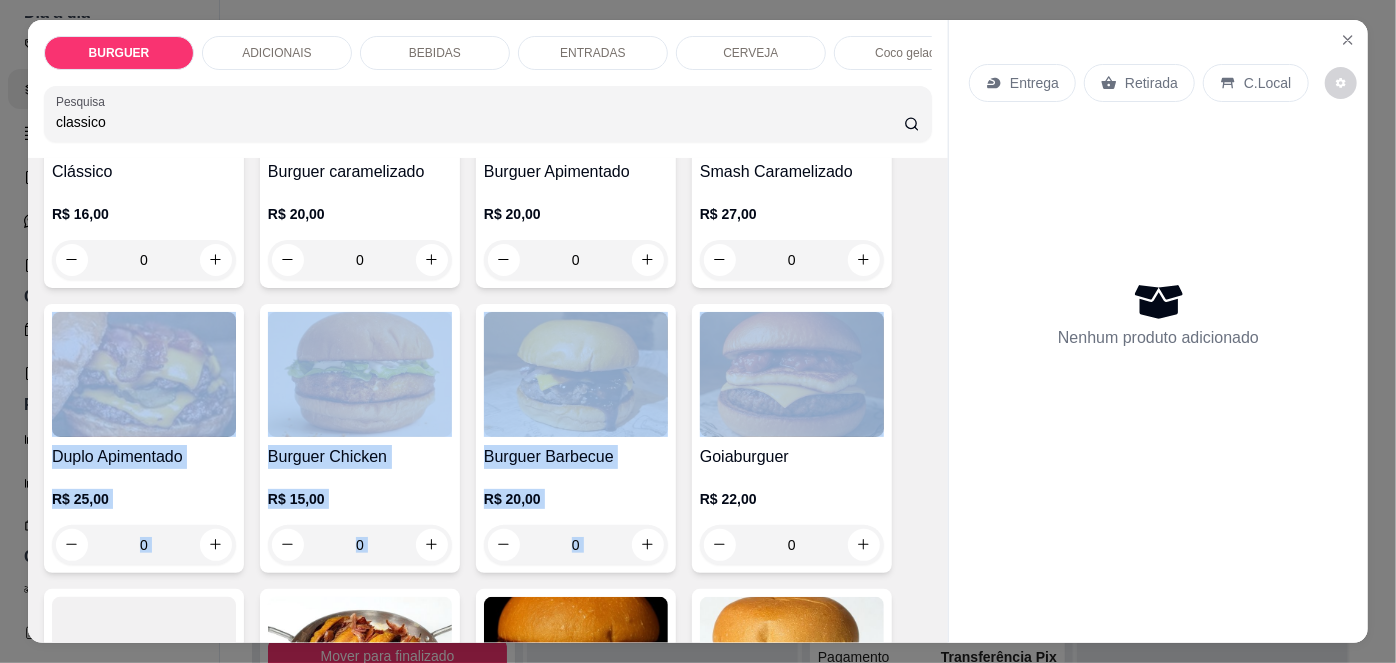 click on "Burguer Barbecue   R$ 20,00 0" at bounding box center [576, 438] 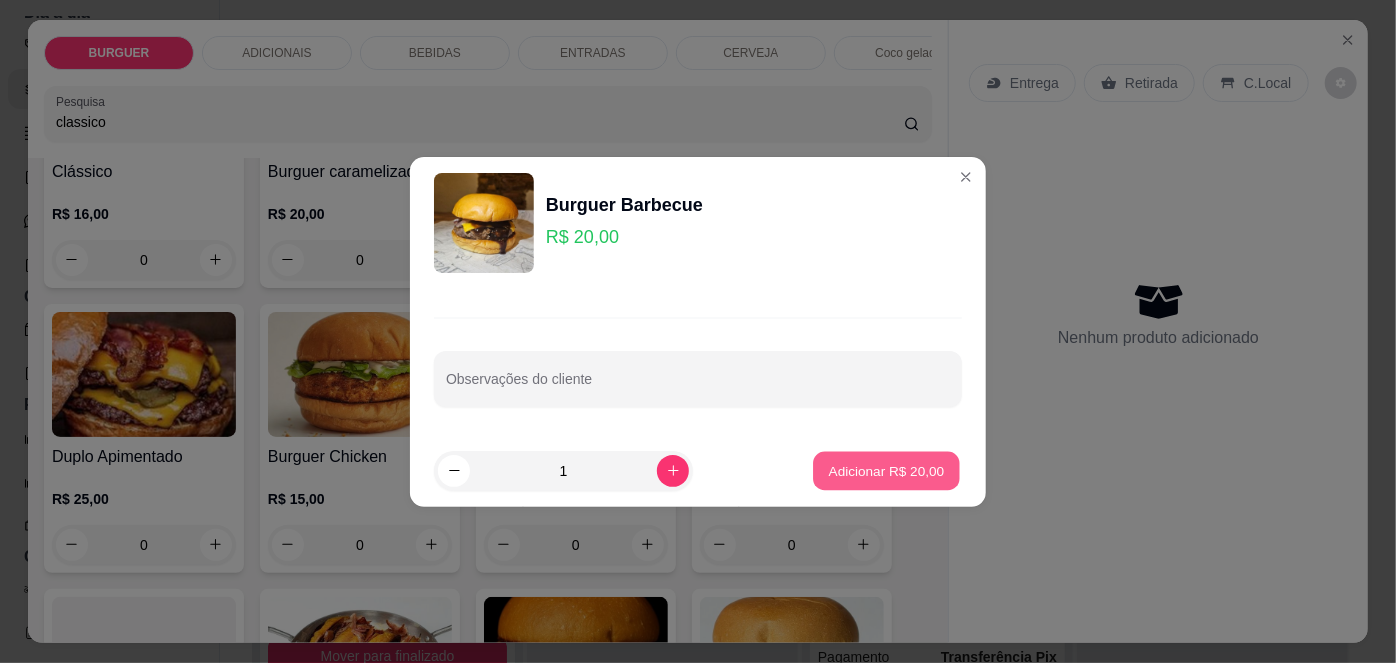 click on "Adicionar   R$ 20,00" at bounding box center (887, 470) 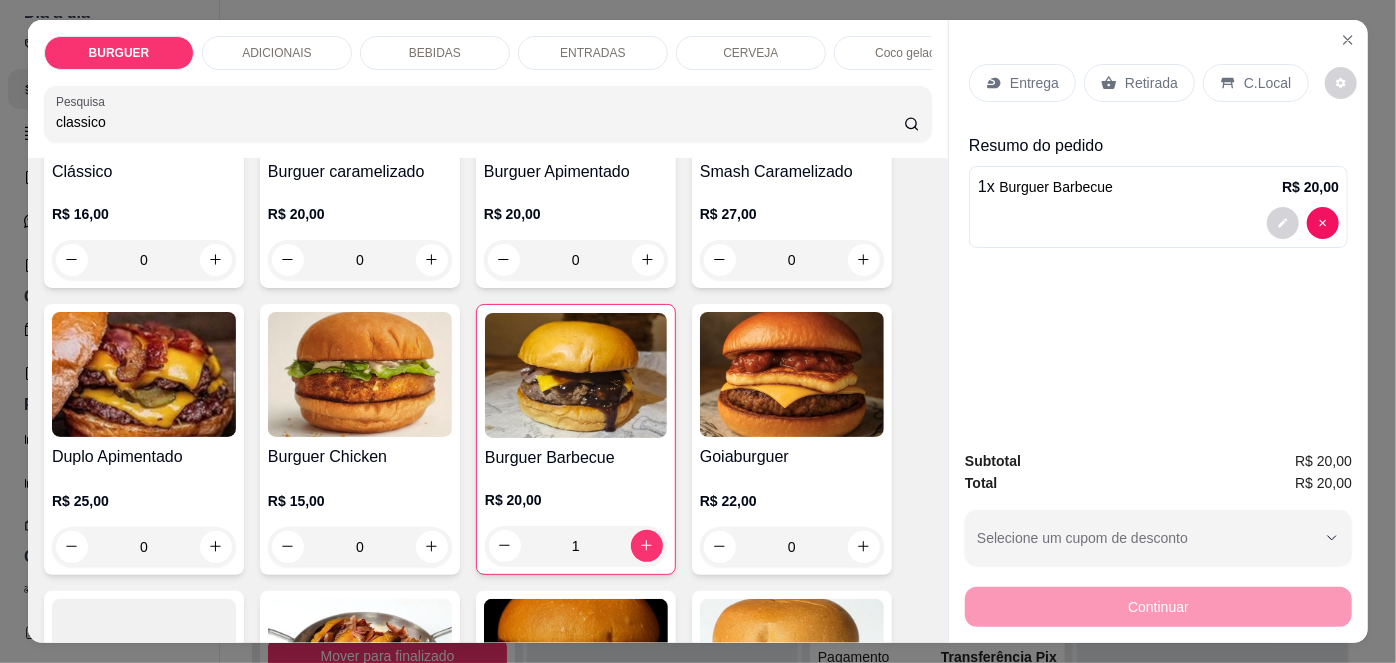 click on "Retirada" at bounding box center [1151, 83] 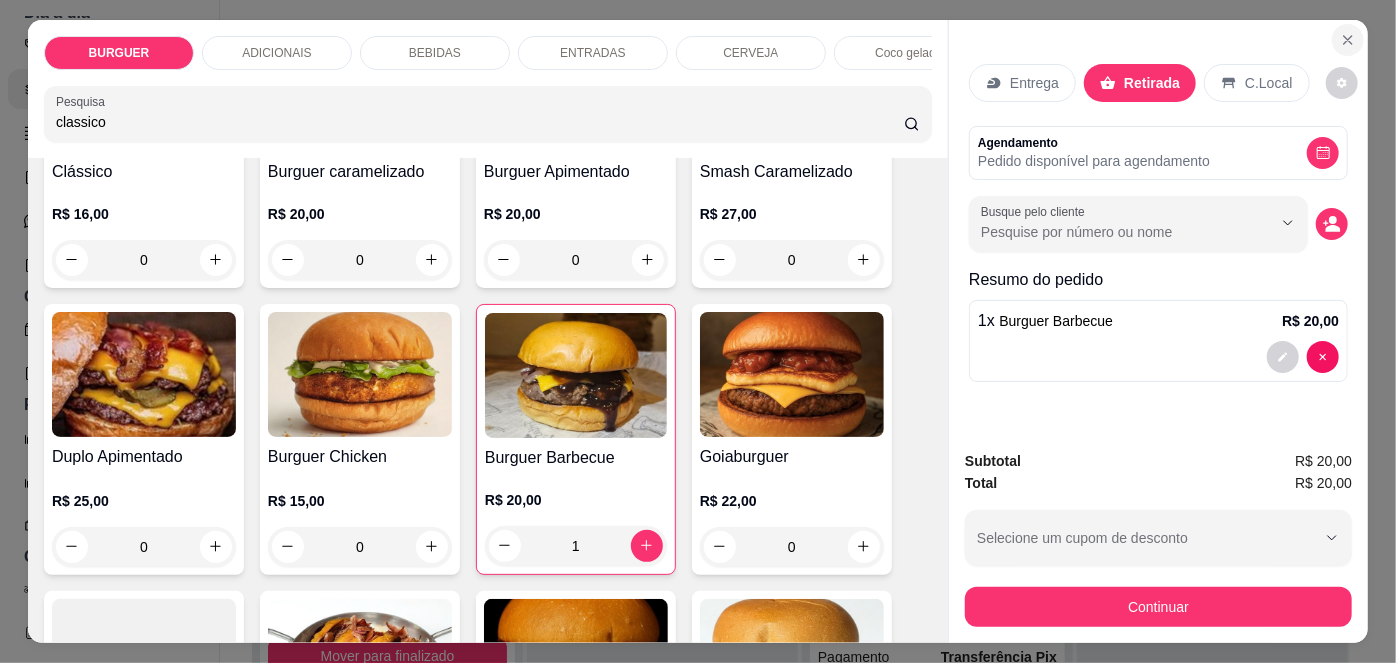 click 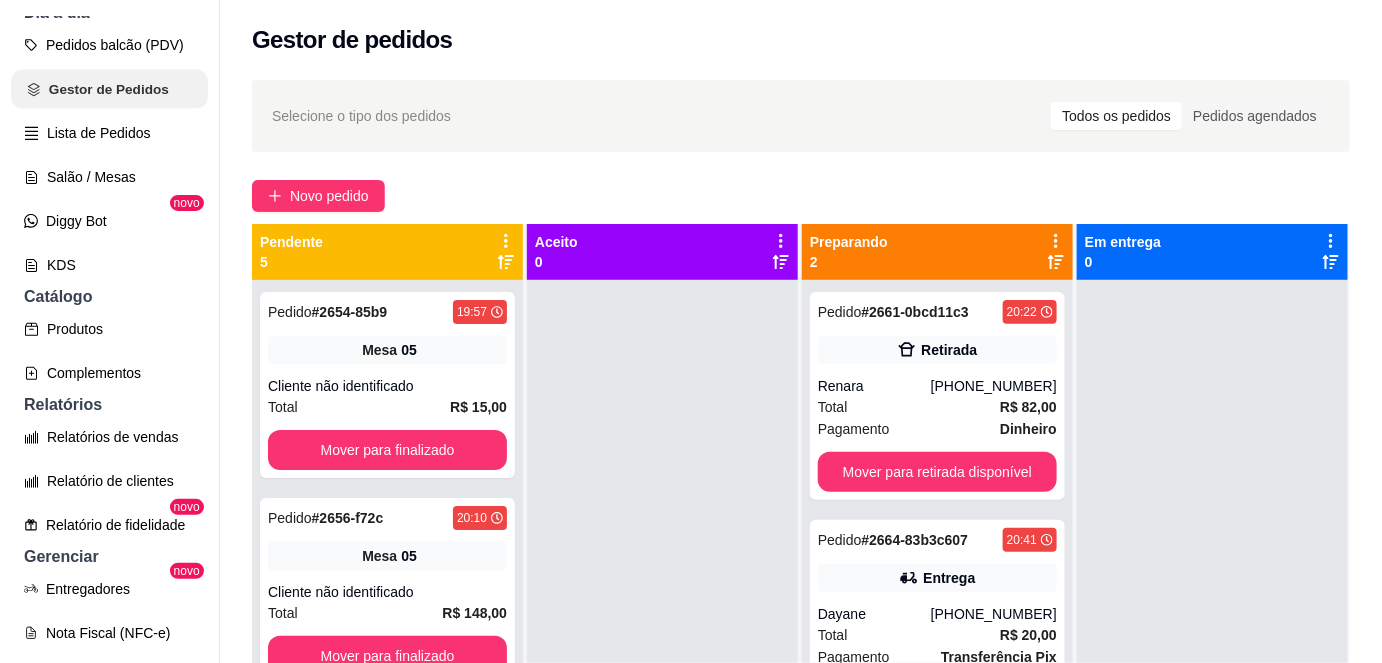 click on "Gestor de Pedidos" at bounding box center [109, 89] 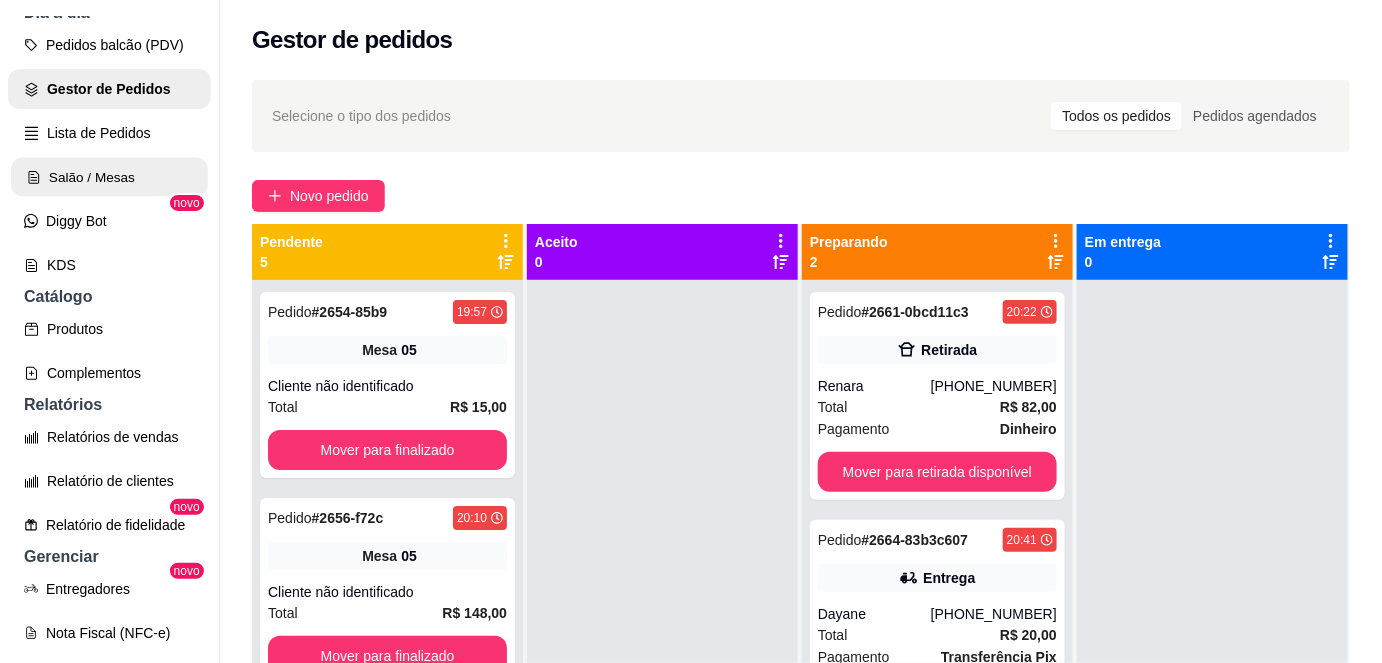 click on "Salão / Mesas" at bounding box center [109, 177] 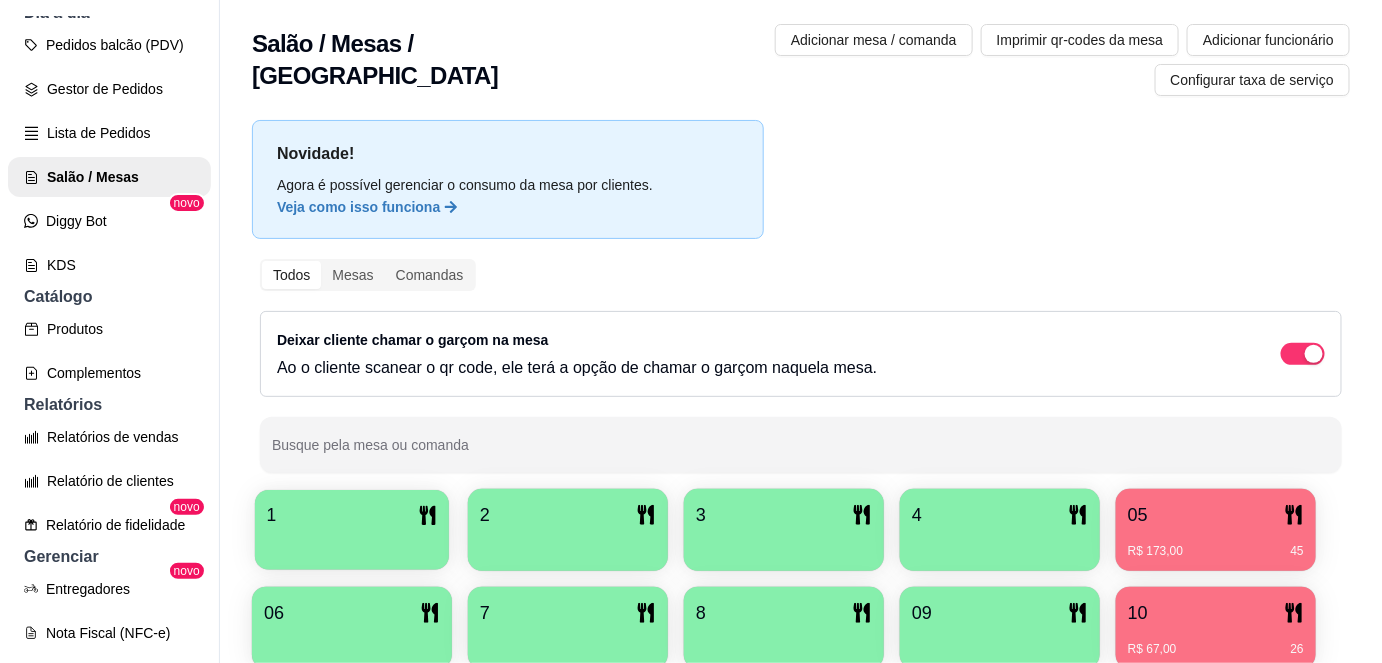 click at bounding box center (352, 543) 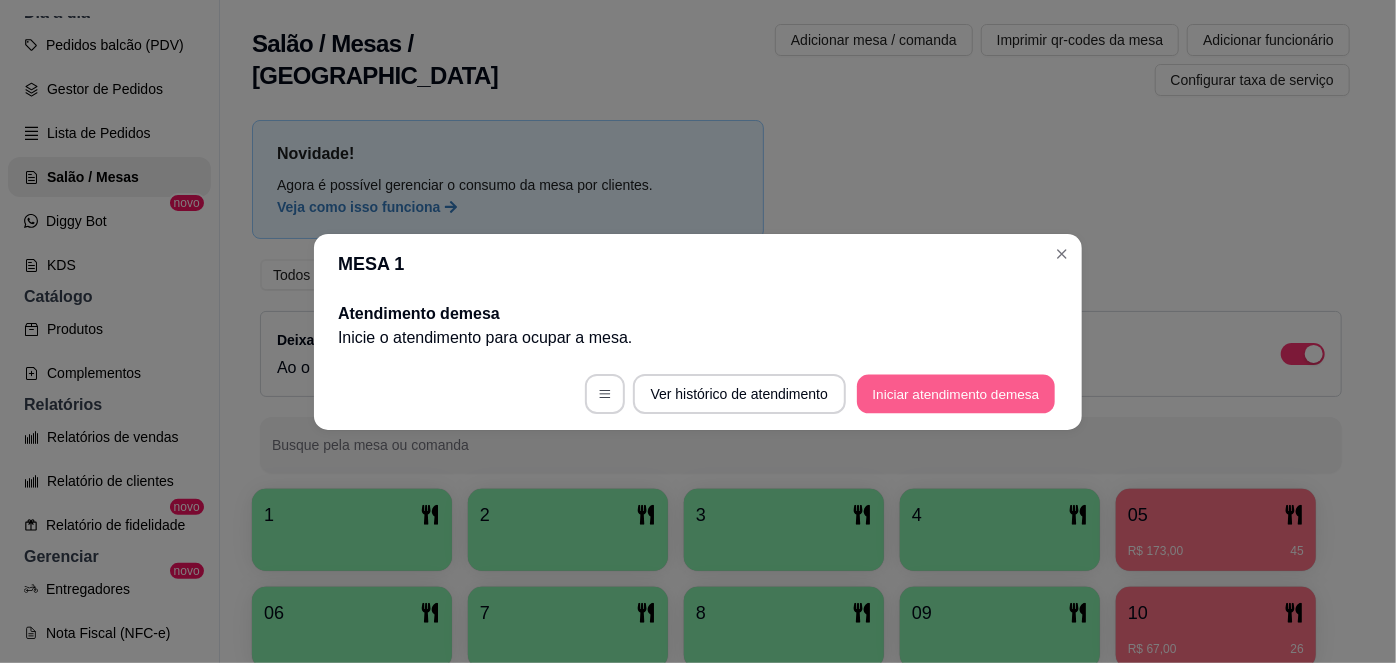 click on "Iniciar atendimento de  mesa" at bounding box center [956, 393] 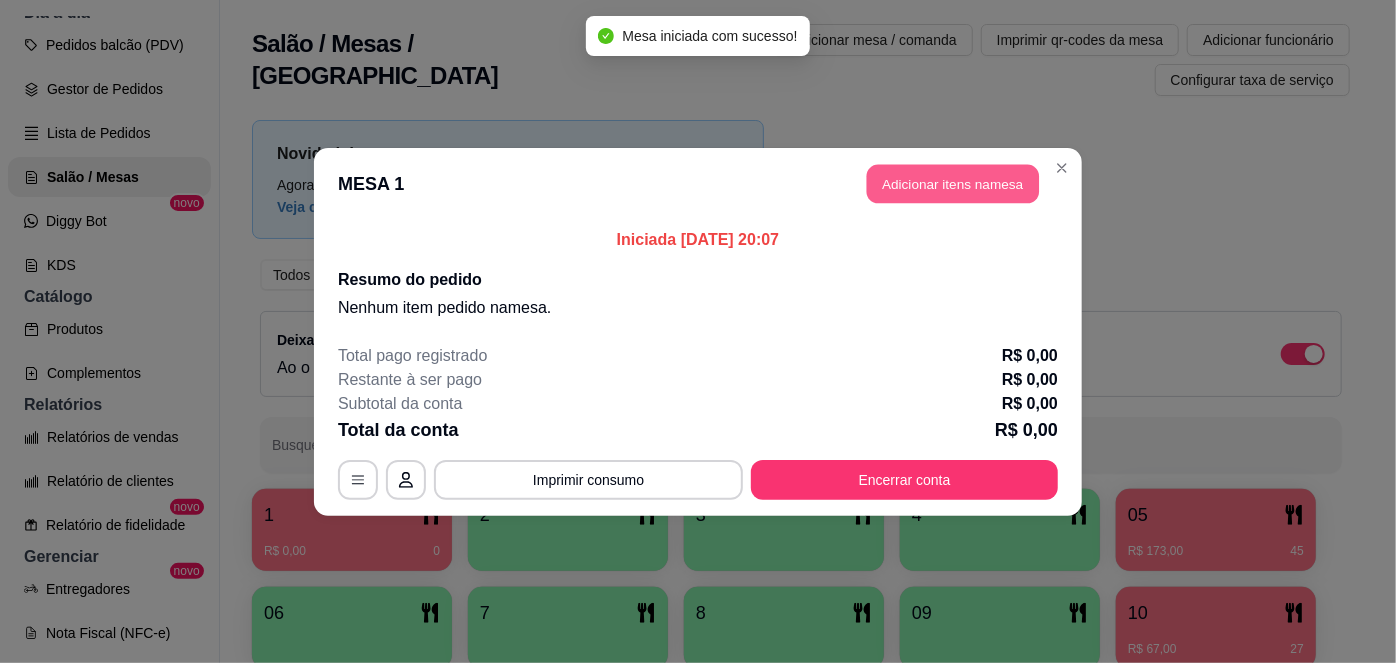 click on "Adicionar itens na  mesa" at bounding box center [953, 183] 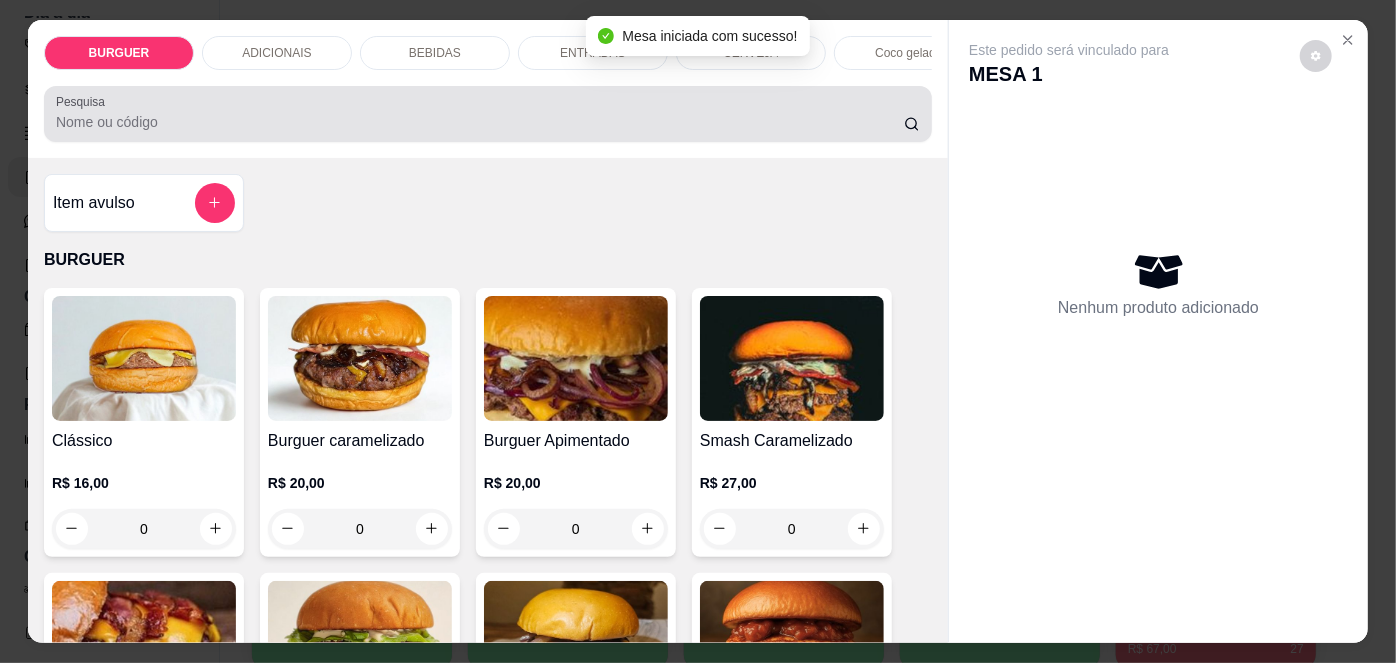 click at bounding box center (488, 114) 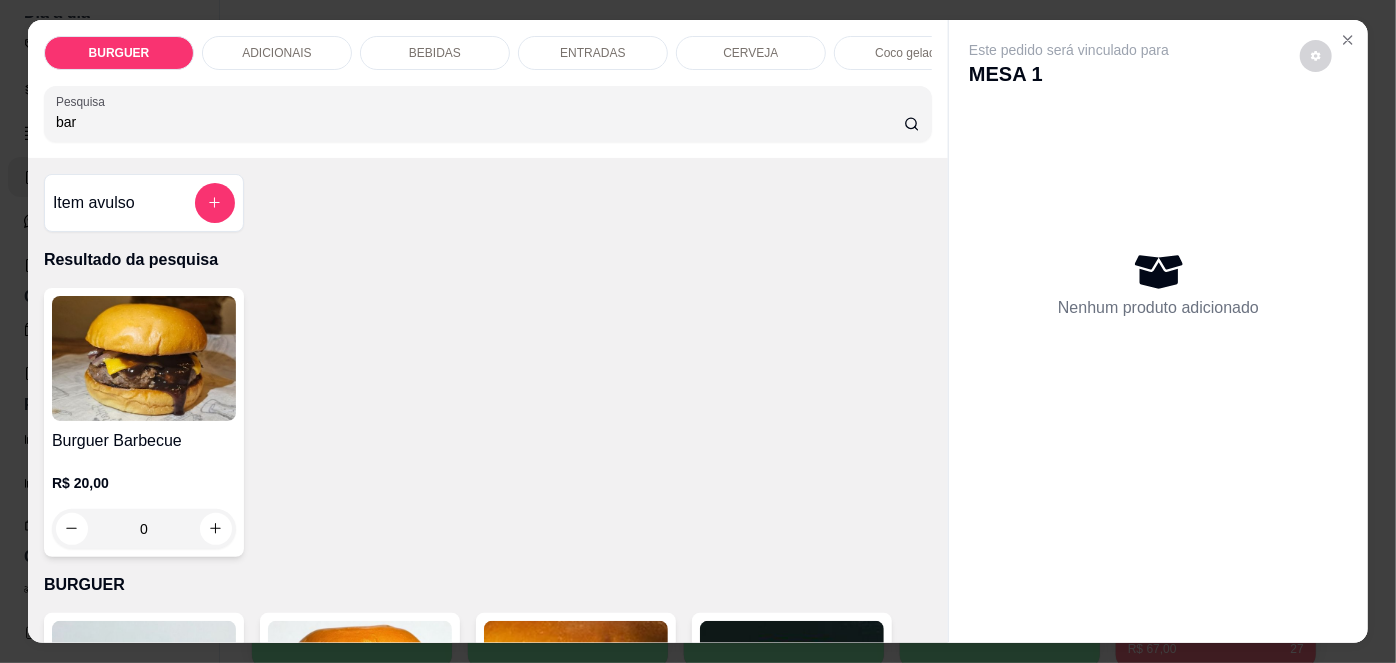 type on "bar" 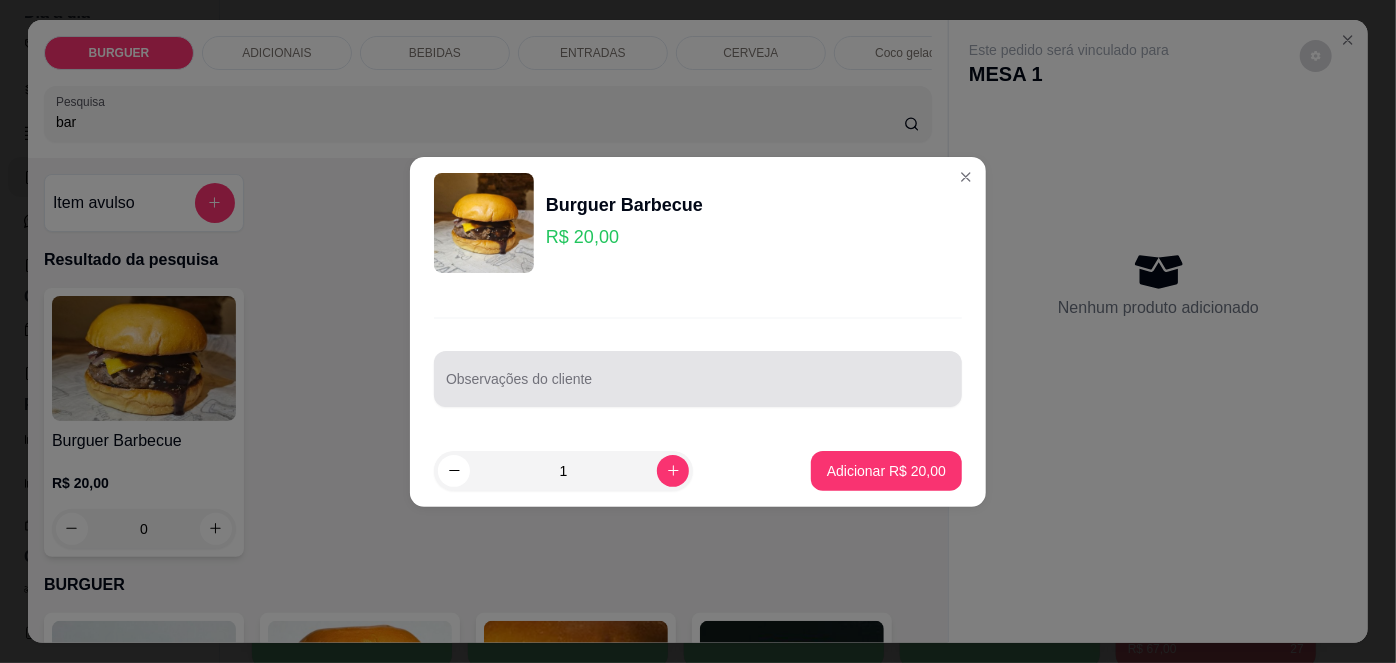 click at bounding box center [698, 379] 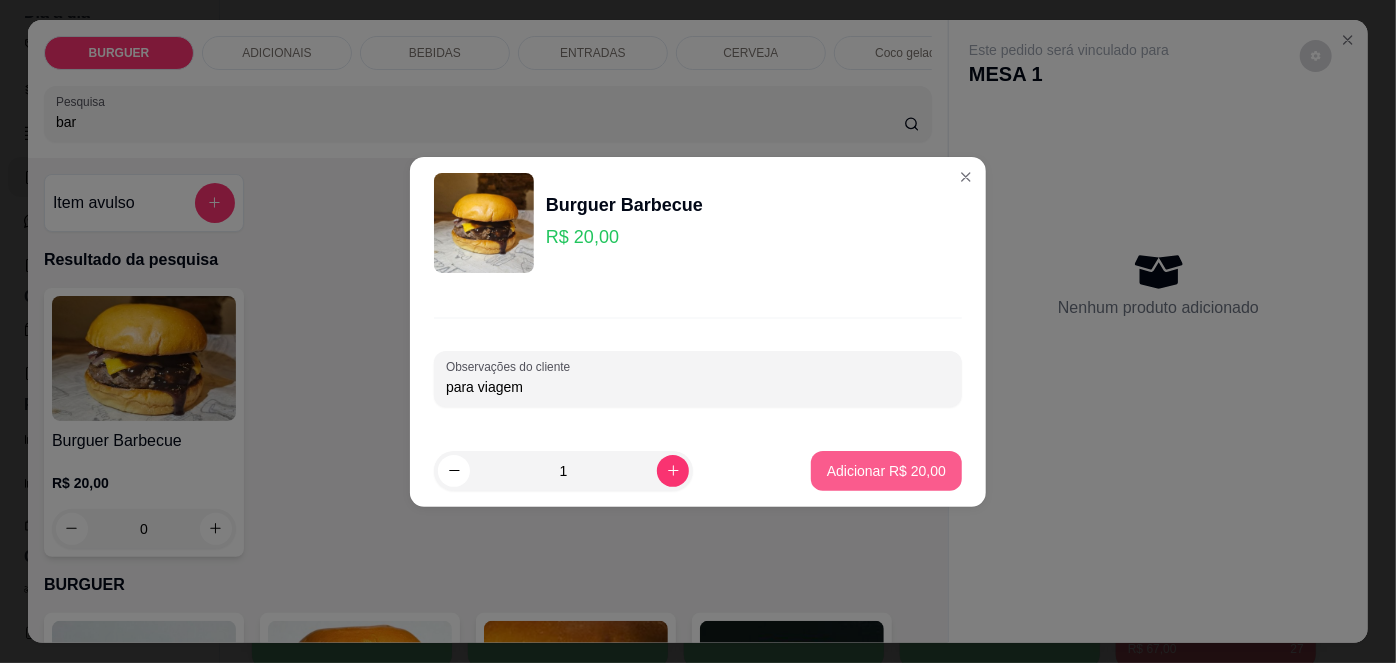 type on "para viagem" 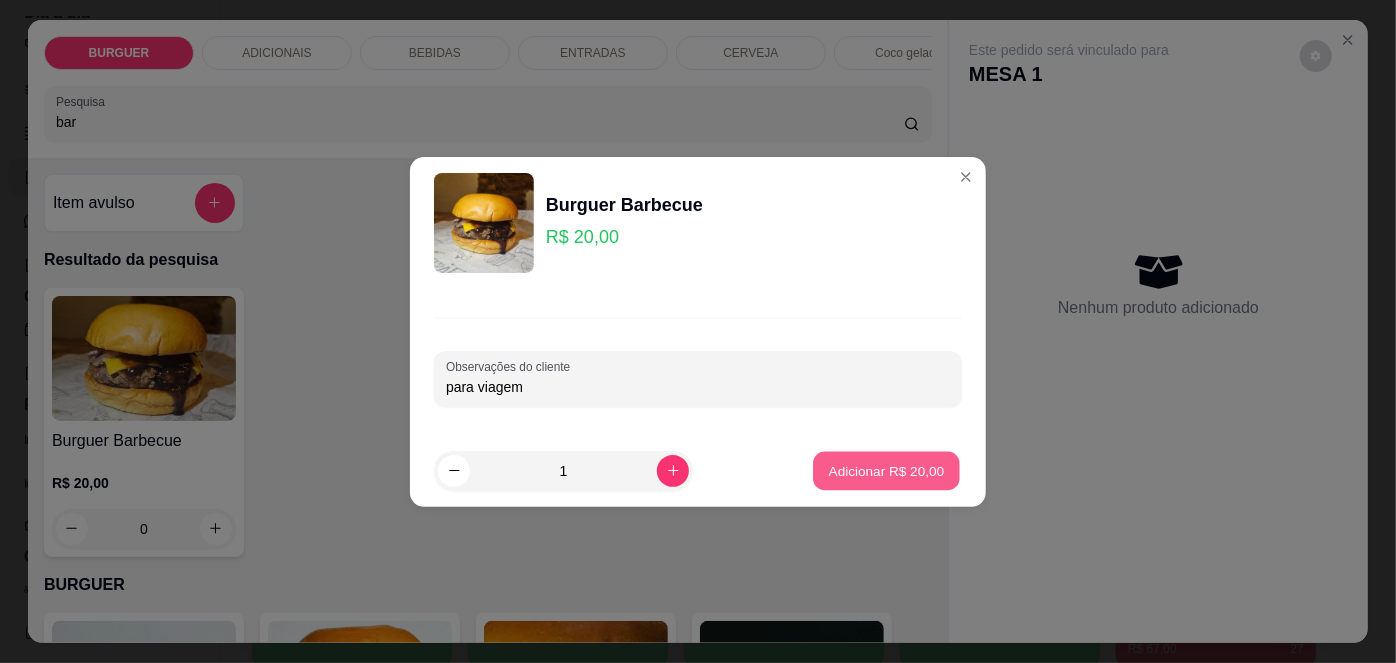 click on "Adicionar   R$ 20,00" at bounding box center [887, 470] 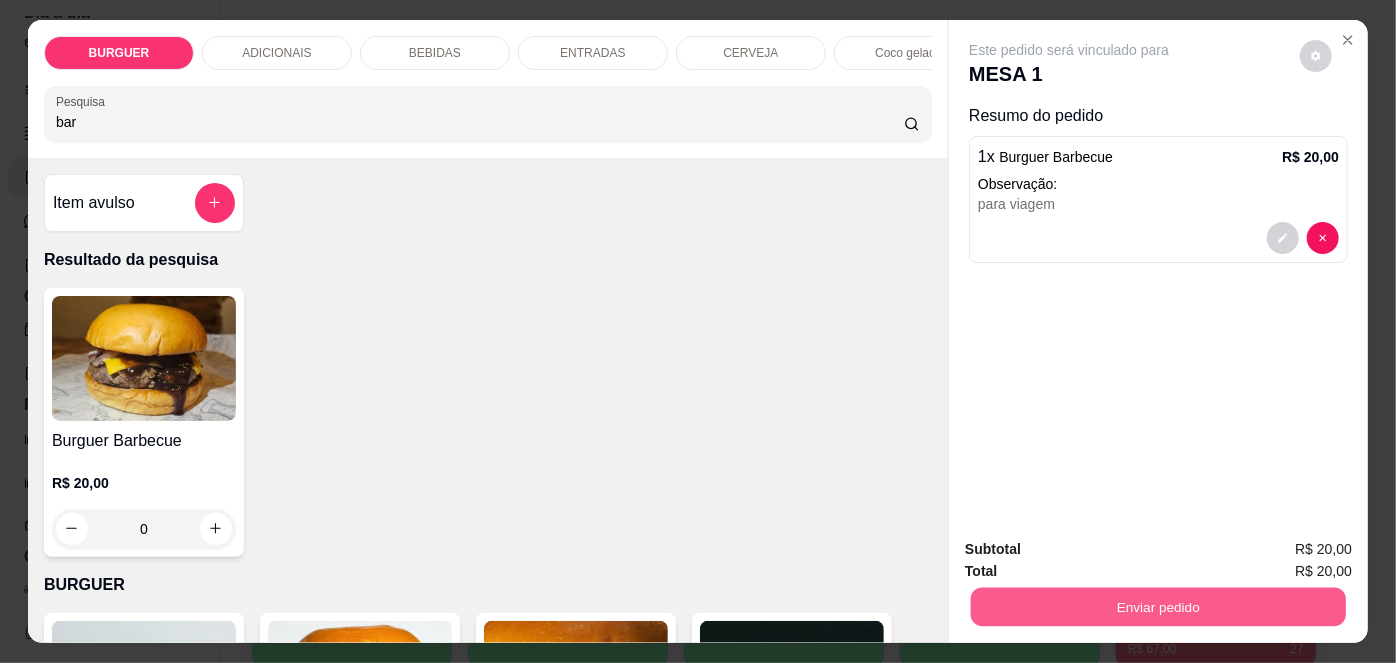click on "Enviar pedido" at bounding box center [1158, 607] 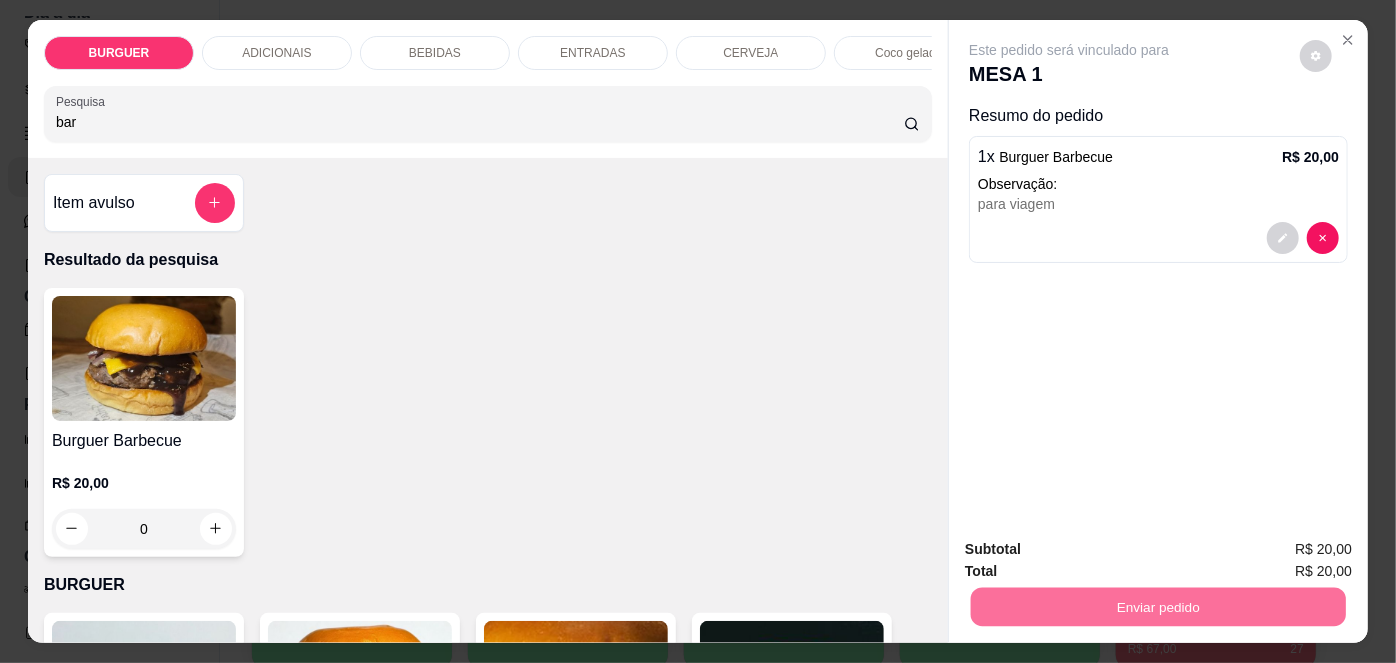 click on "Não registrar e enviar pedido" at bounding box center (1093, 551) 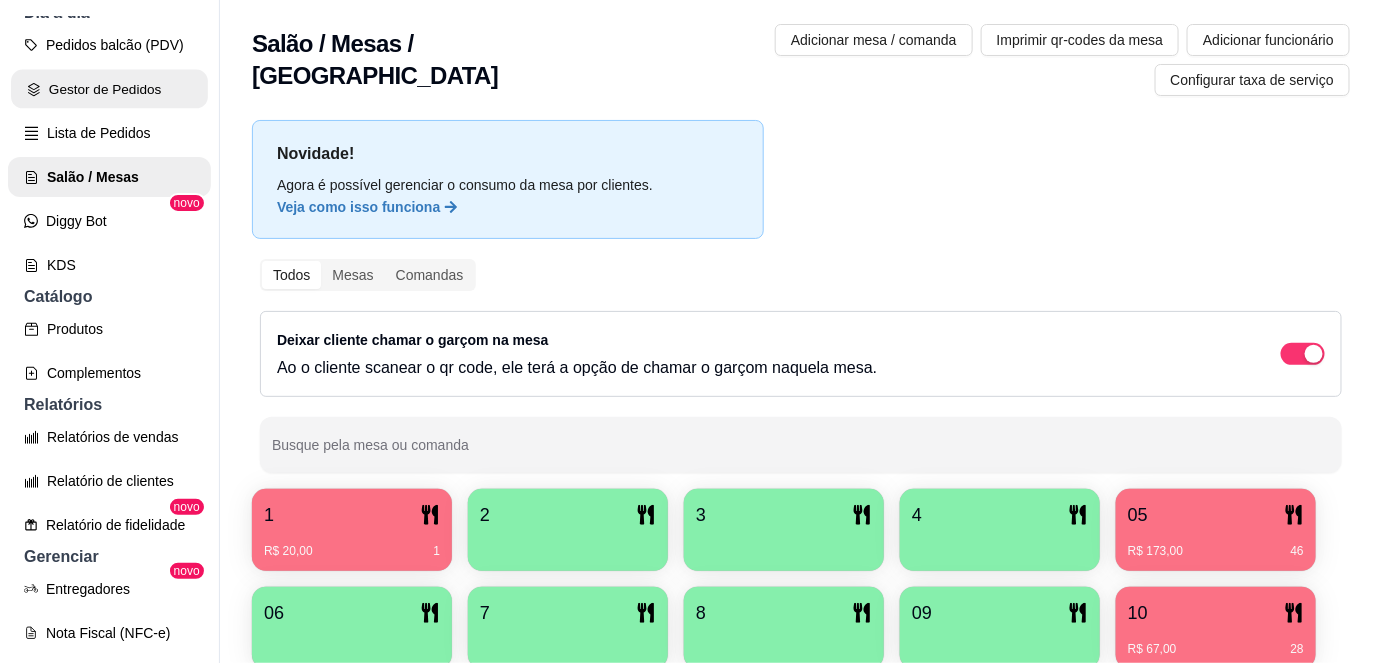 click on "Gestor de Pedidos" at bounding box center [109, 89] 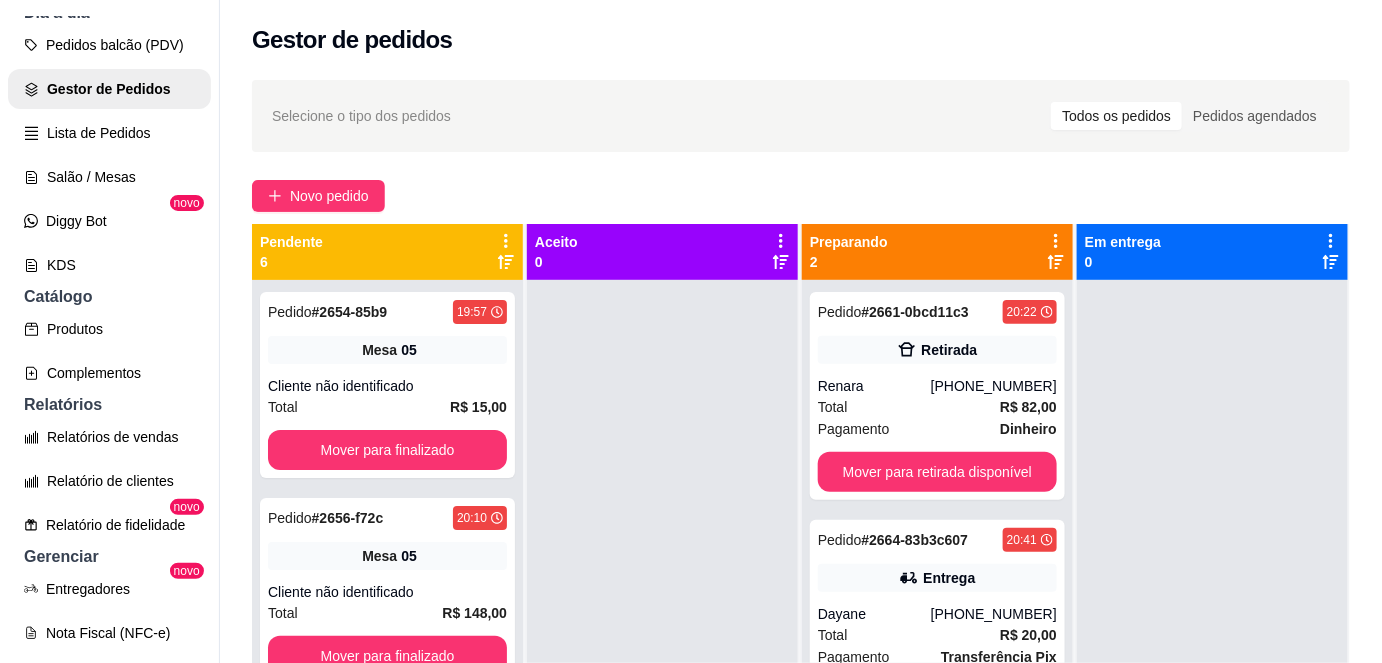 scroll, scrollTop: 56, scrollLeft: 0, axis: vertical 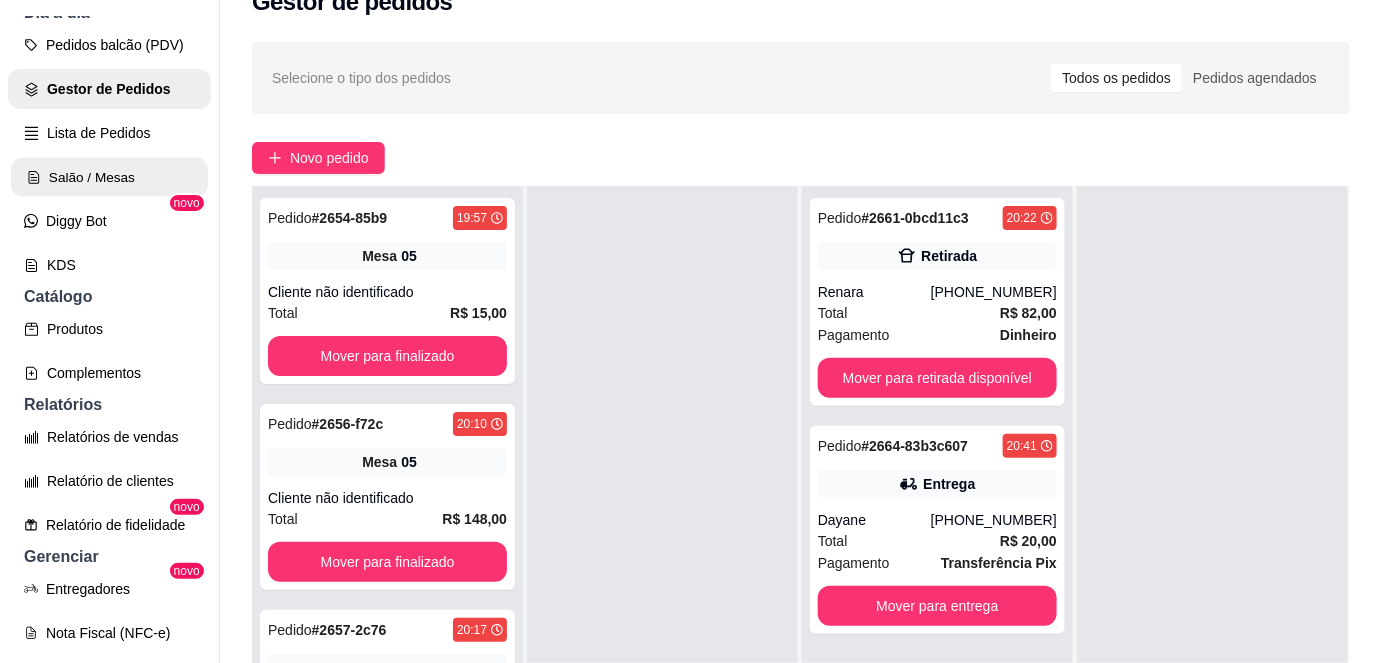 click on "Salão / Mesas" at bounding box center (109, 177) 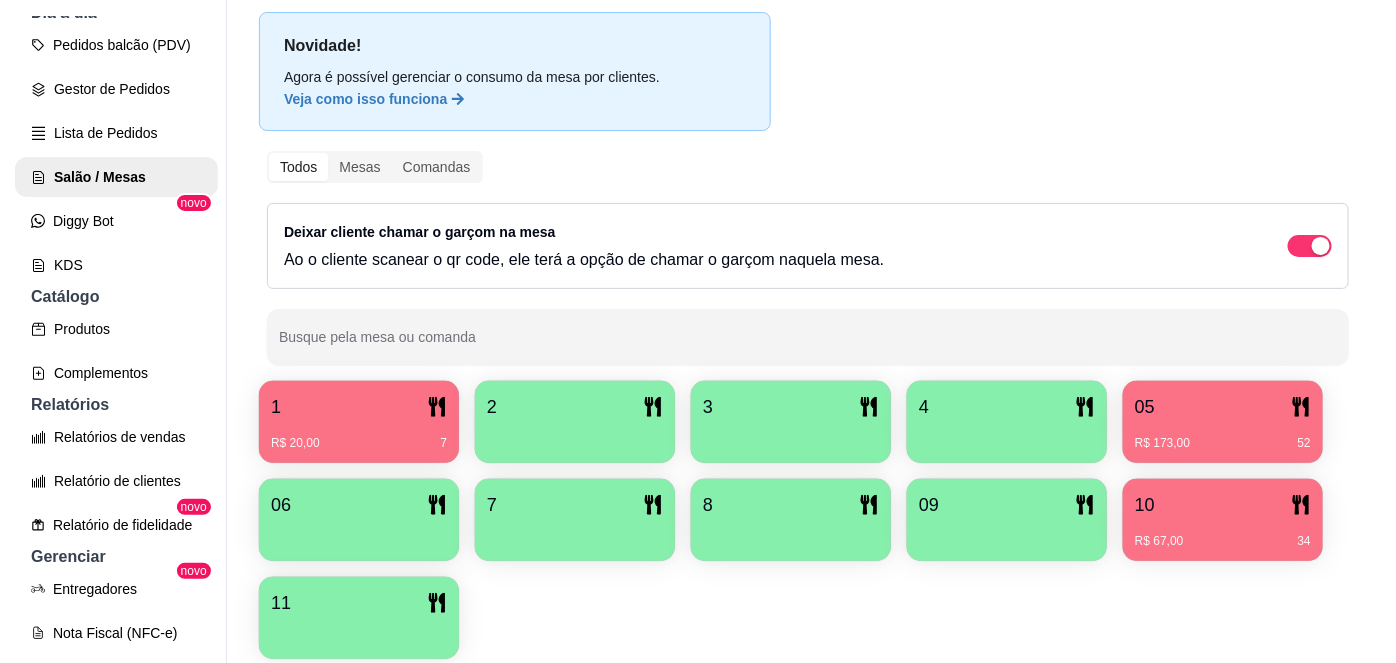 scroll, scrollTop: 106, scrollLeft: 0, axis: vertical 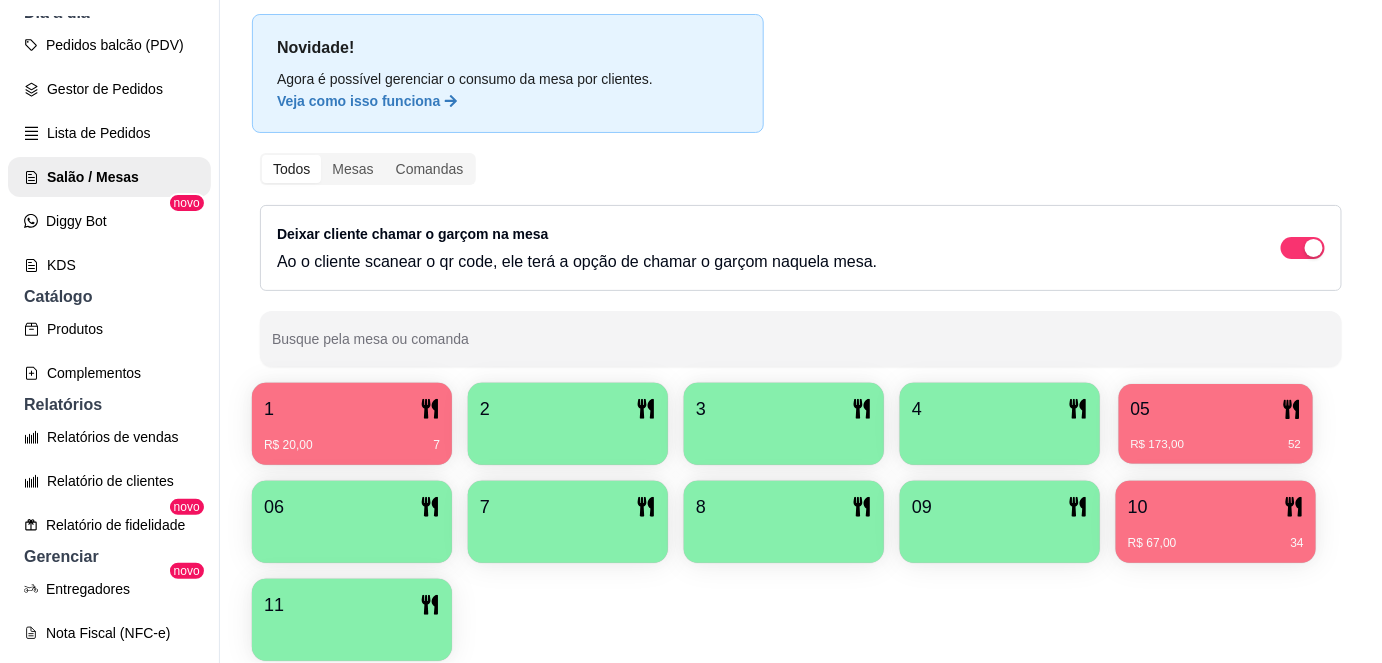 click on "R$ 173,00 52" at bounding box center [1216, 437] 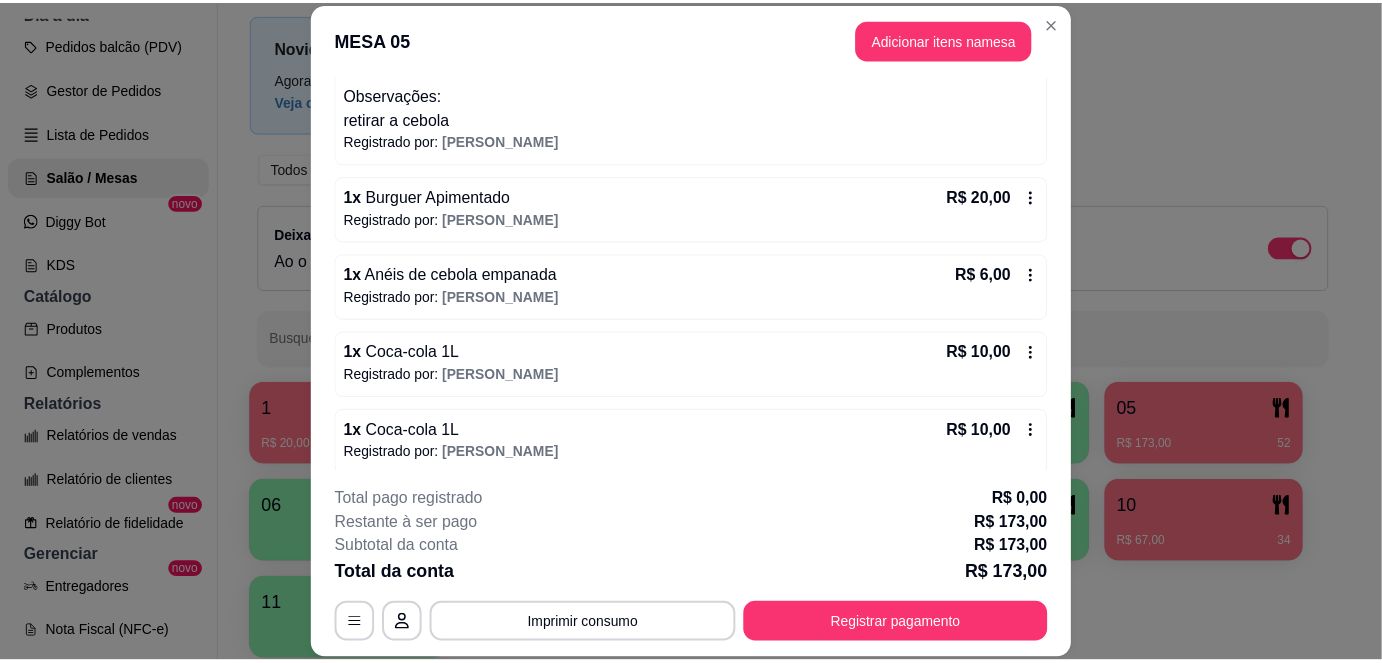 scroll, scrollTop: 674, scrollLeft: 0, axis: vertical 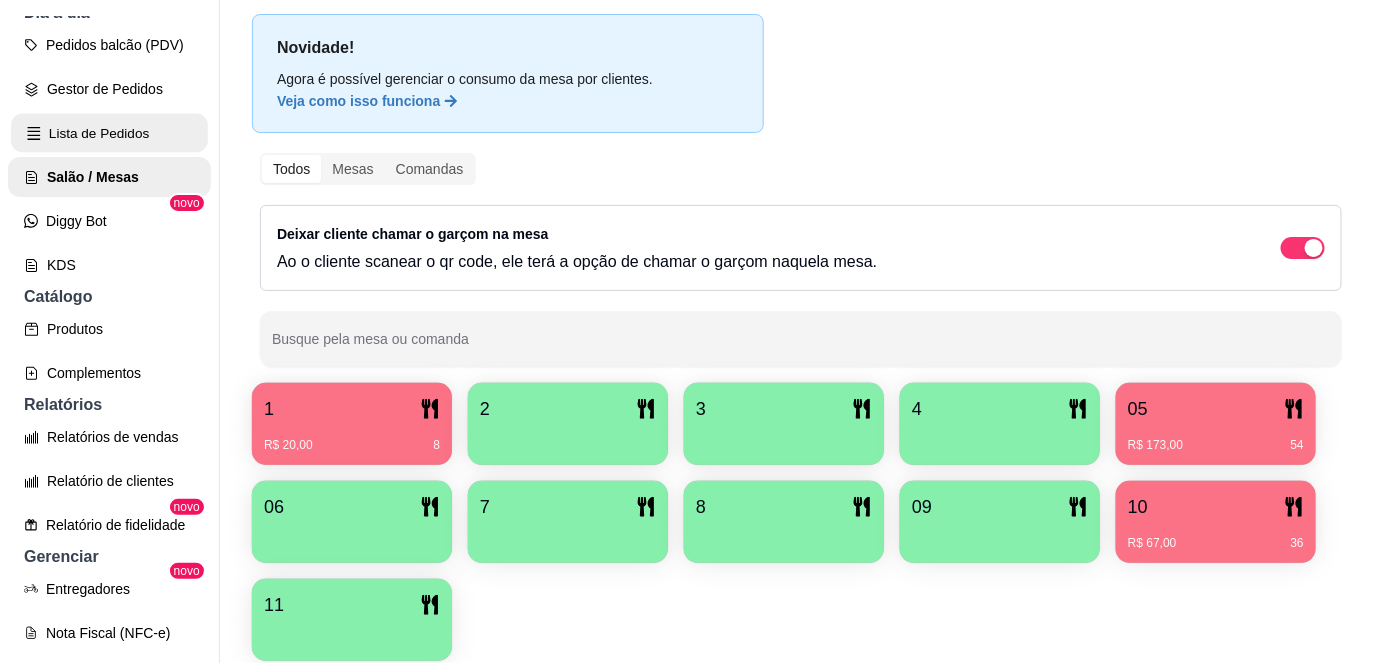 click on "Lista de Pedidos" at bounding box center [109, 133] 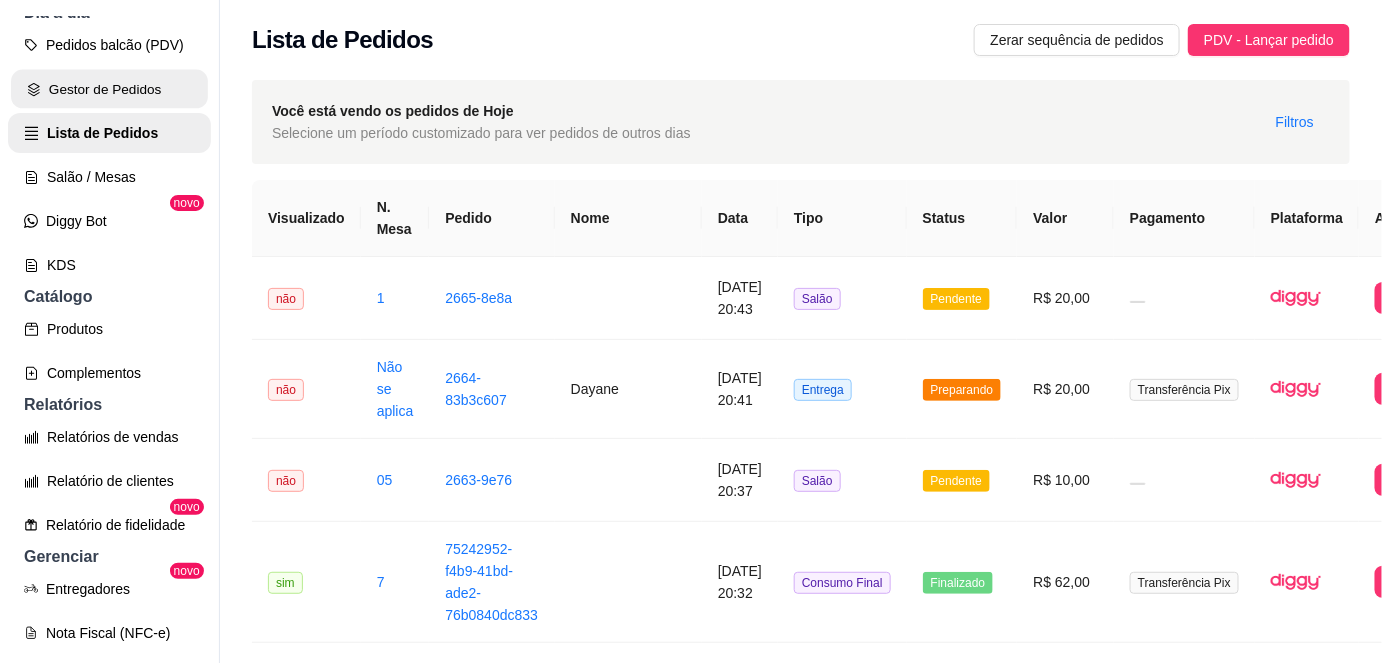 click on "Gestor de Pedidos" at bounding box center (109, 89) 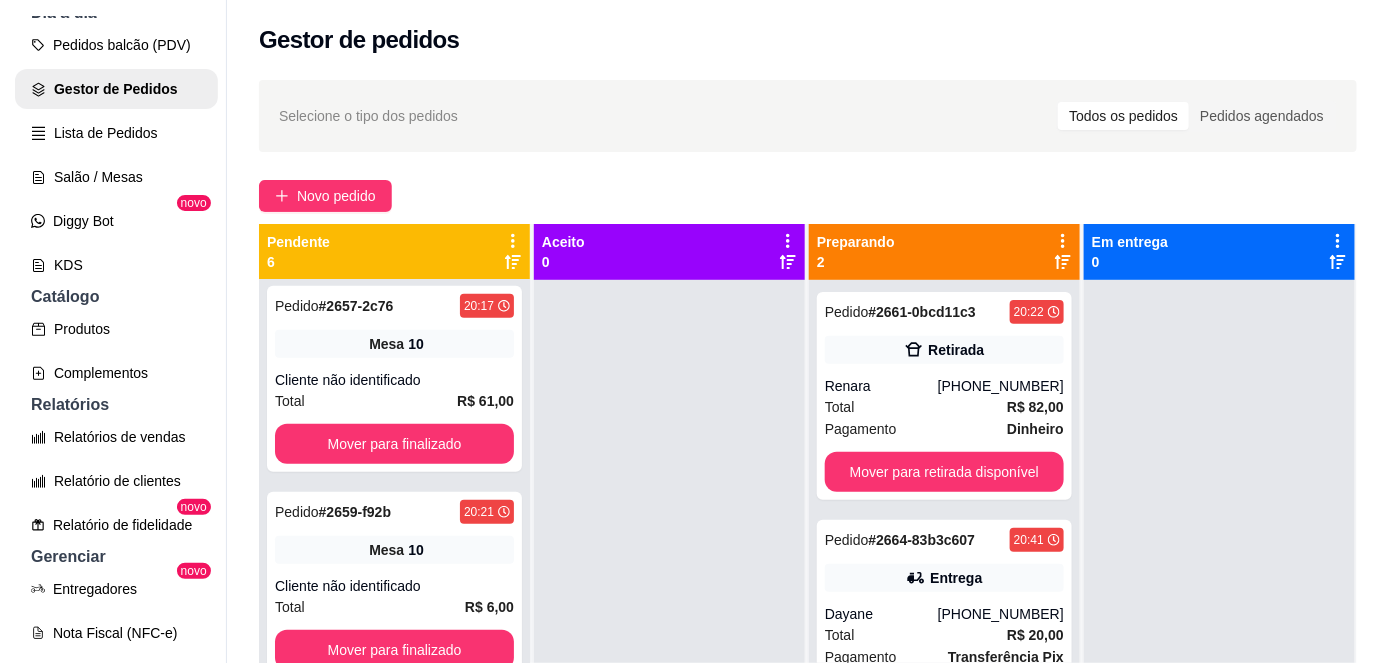 scroll, scrollTop: 0, scrollLeft: 0, axis: both 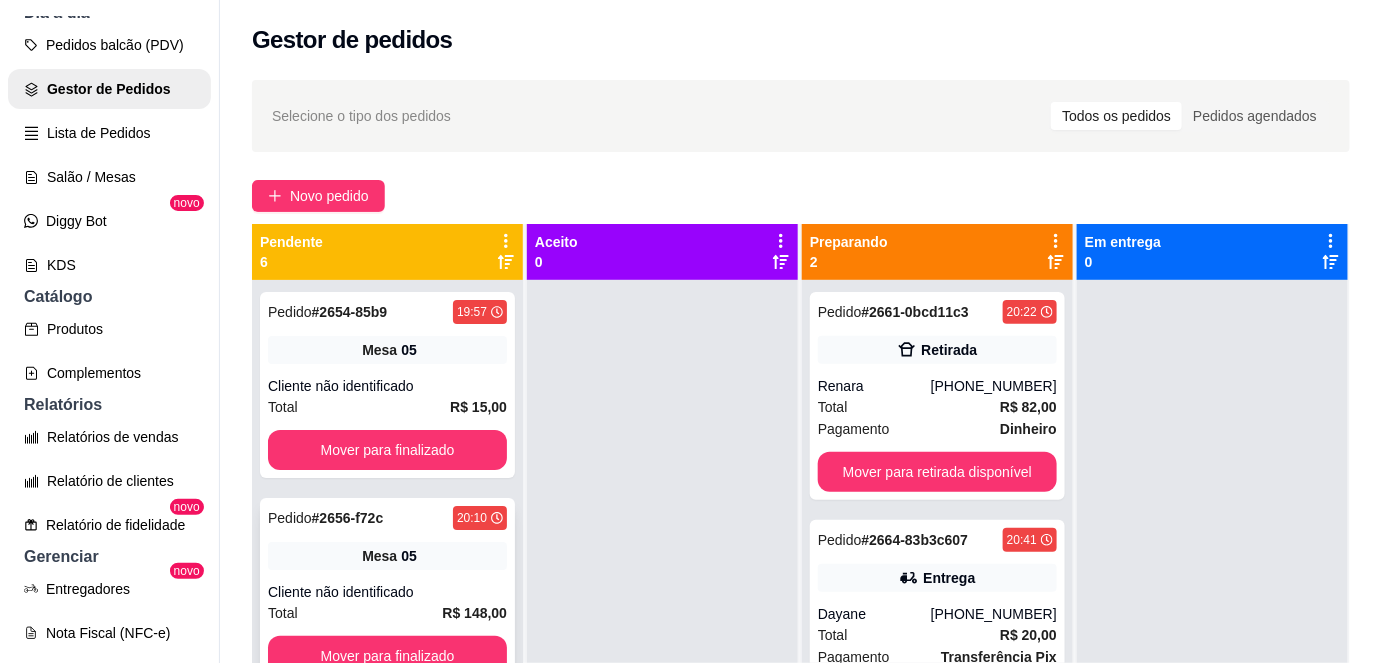 click on "Cliente não identificado" at bounding box center [387, 592] 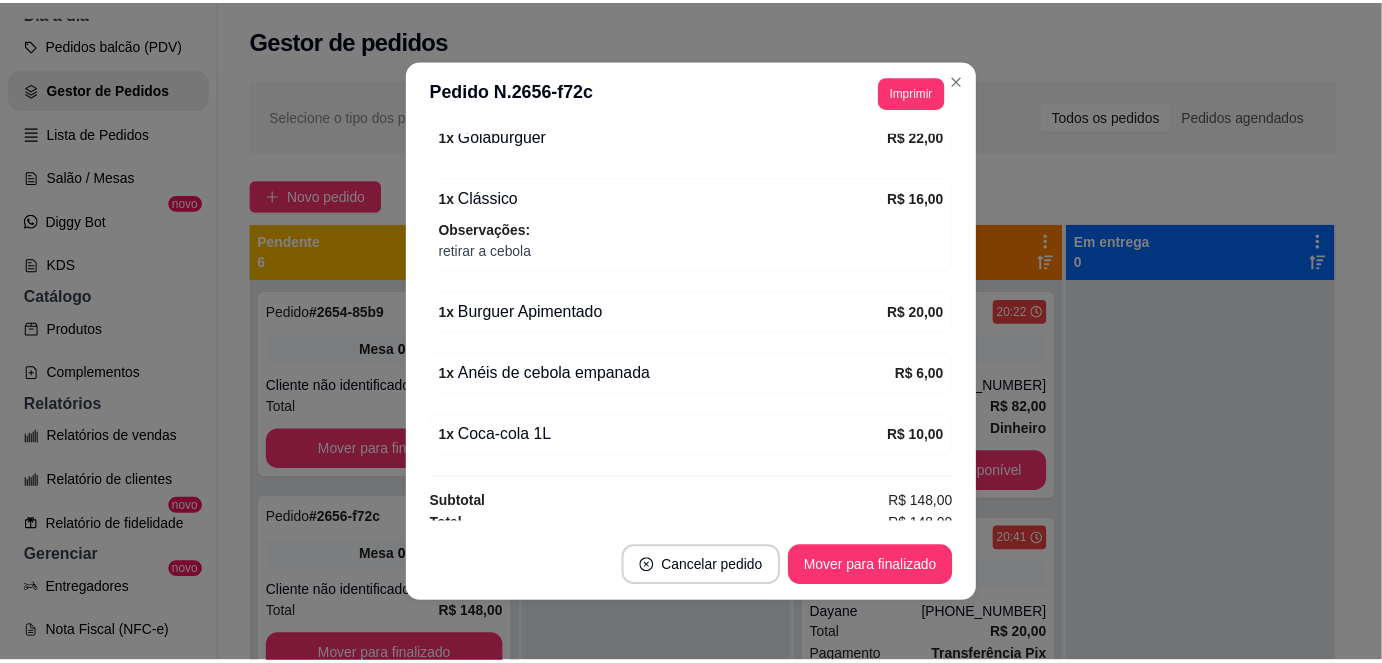 scroll, scrollTop: 549, scrollLeft: 0, axis: vertical 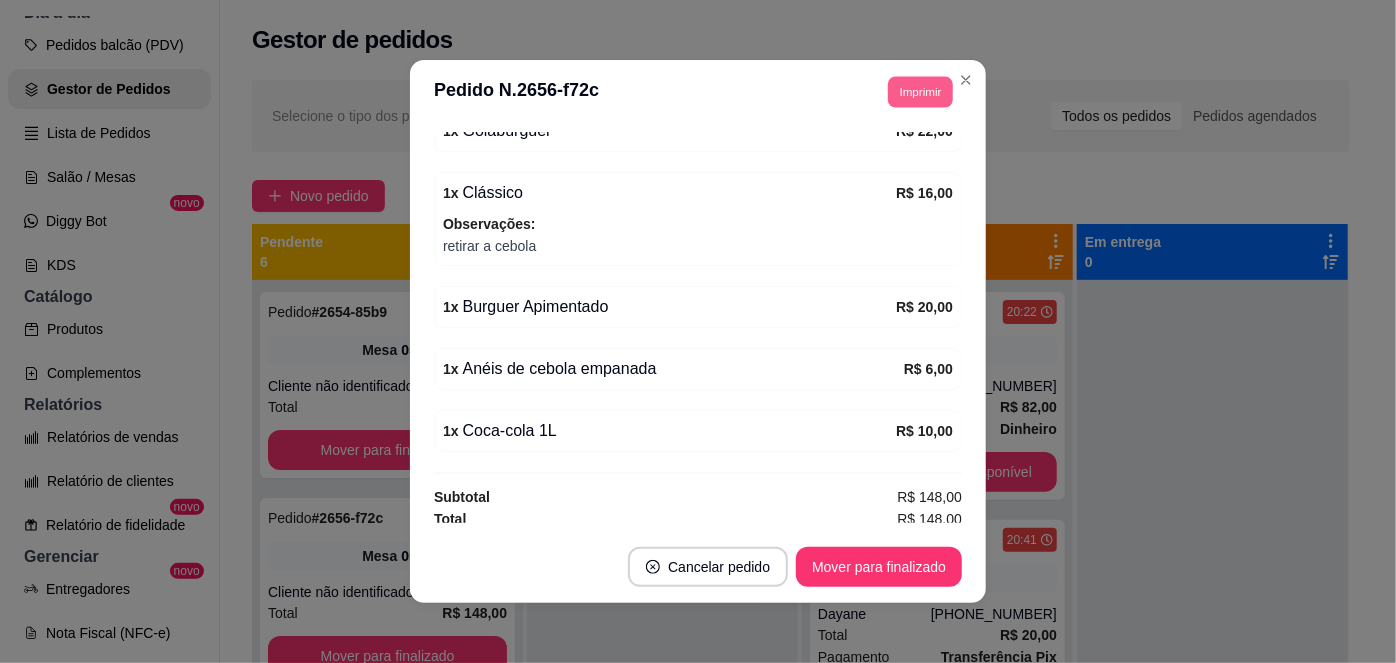 click on "Imprimir" at bounding box center (920, 91) 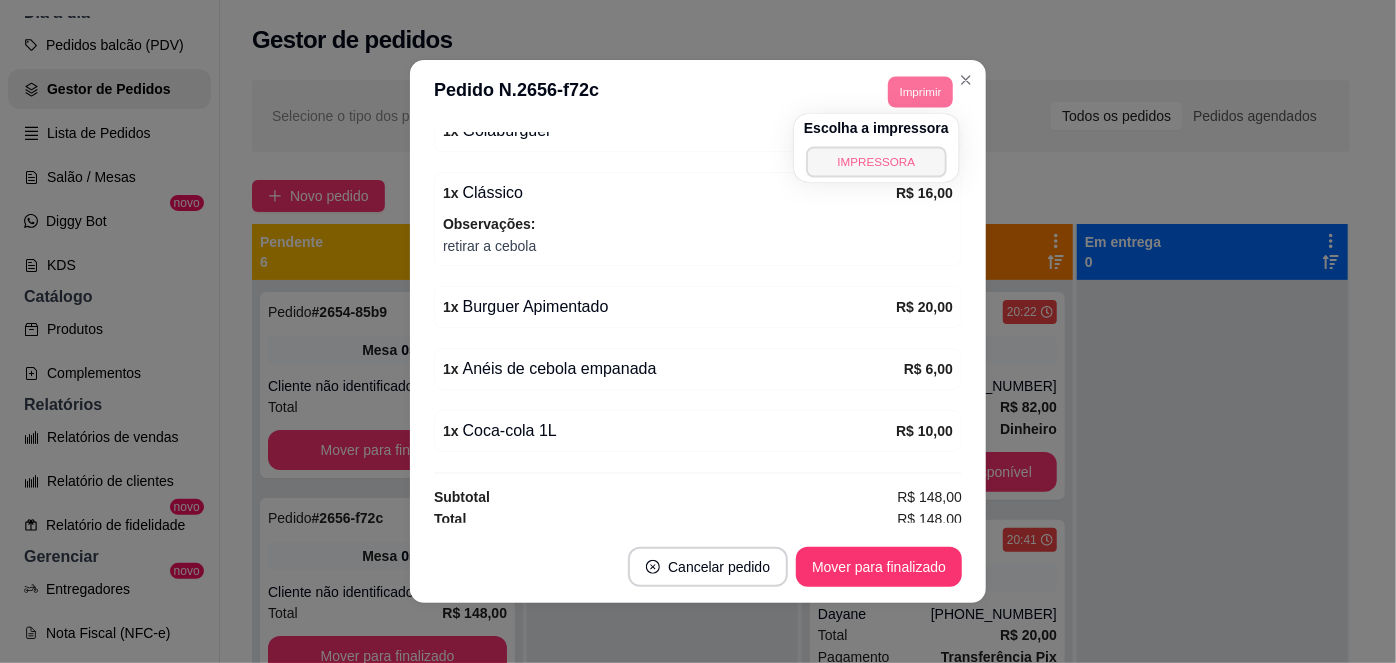 click on "IMPRESSORA" at bounding box center [876, 161] 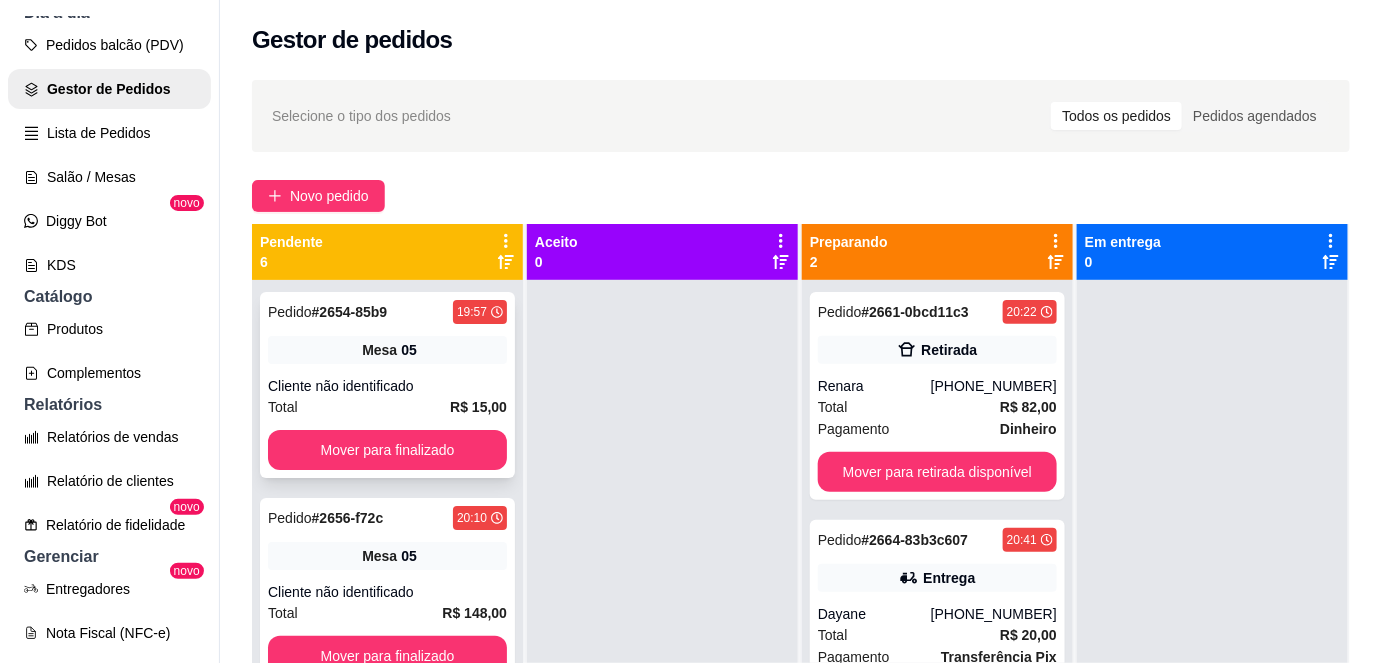 click on "Pedido  # 2654-85b9 19:57 Mesa 05 Cliente não identificado Total R$ 15,00 Mover para finalizado" at bounding box center (387, 385) 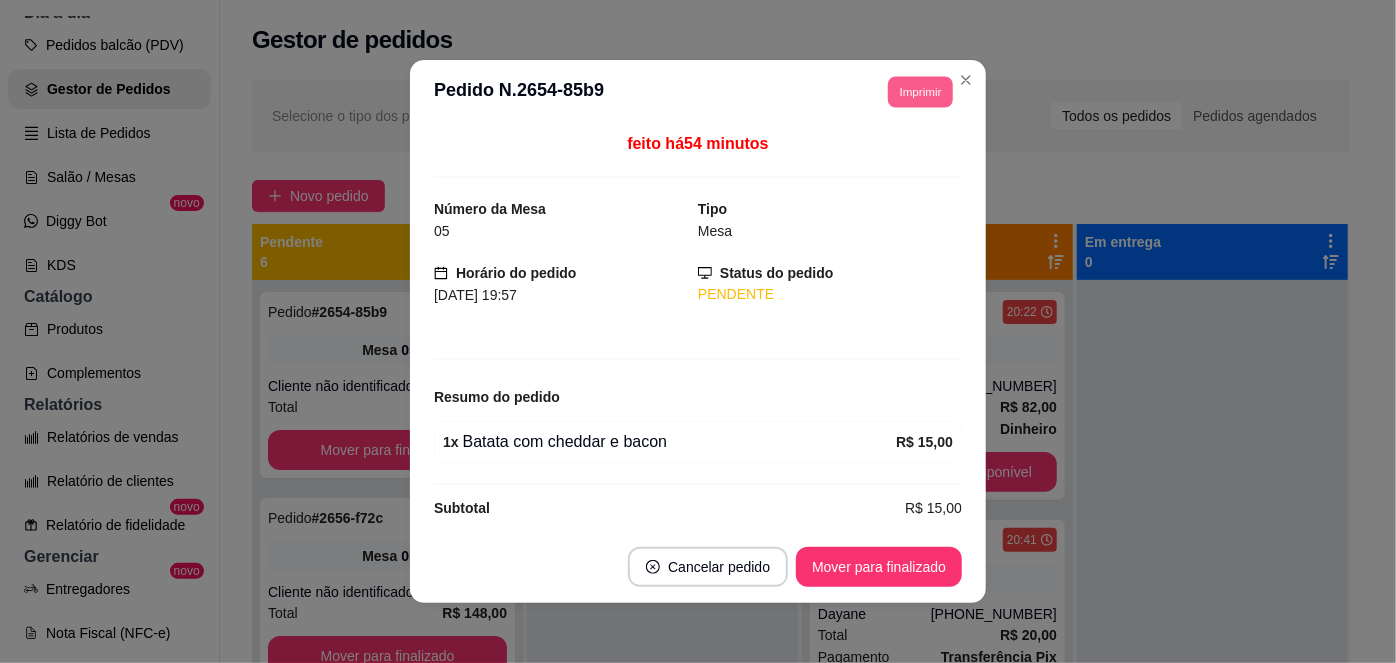 click on "Imprimir" at bounding box center [920, 91] 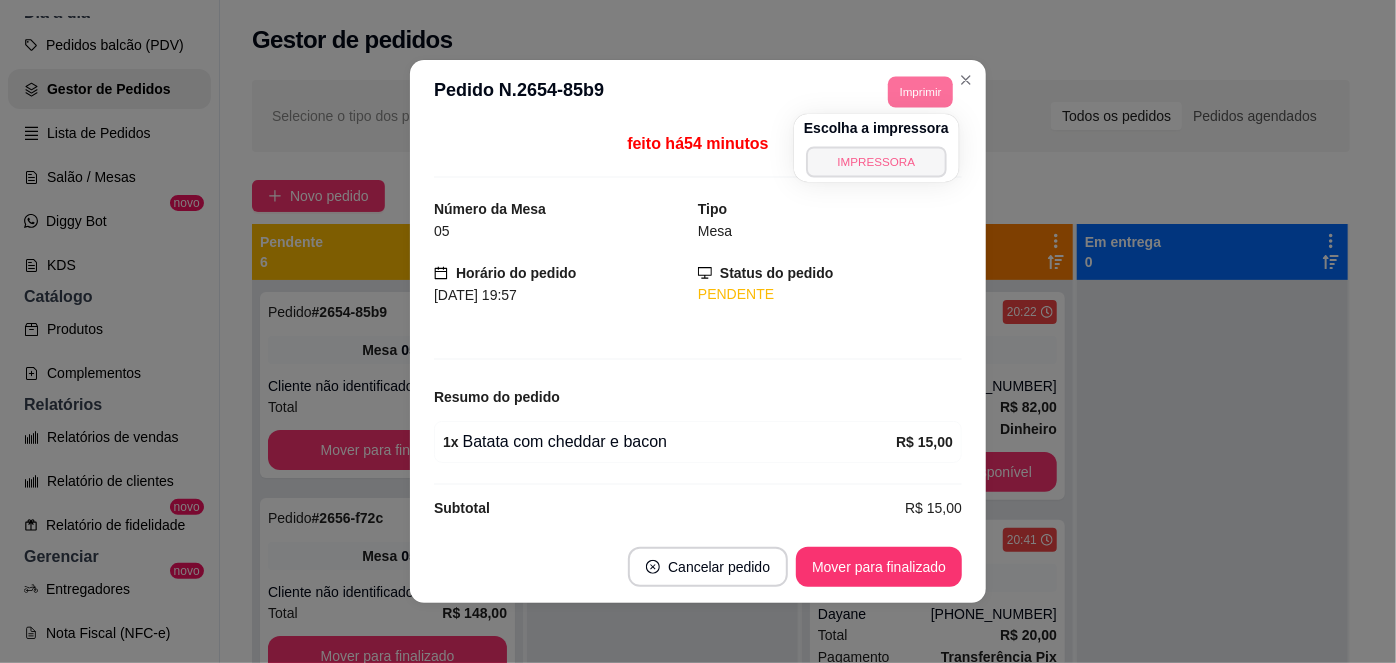 click on "IMPRESSORA" at bounding box center [876, 161] 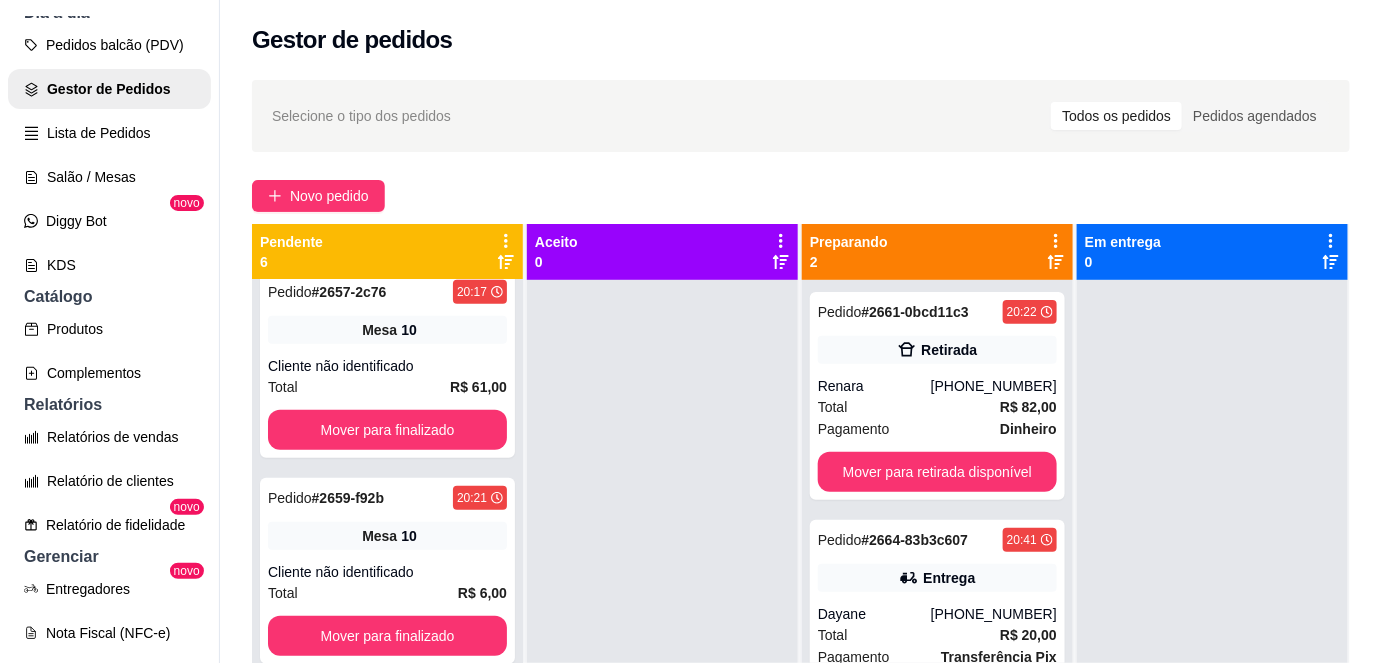 scroll, scrollTop: 440, scrollLeft: 0, axis: vertical 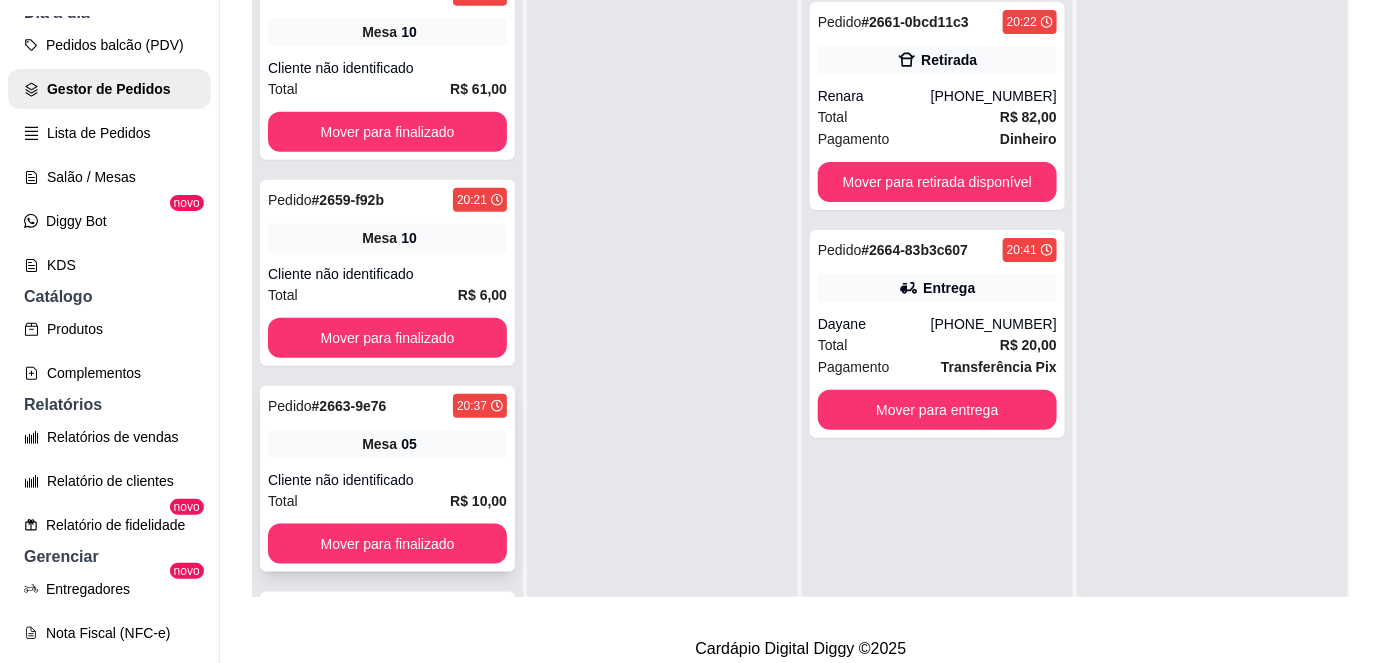 click on "Mesa 05" at bounding box center [387, 444] 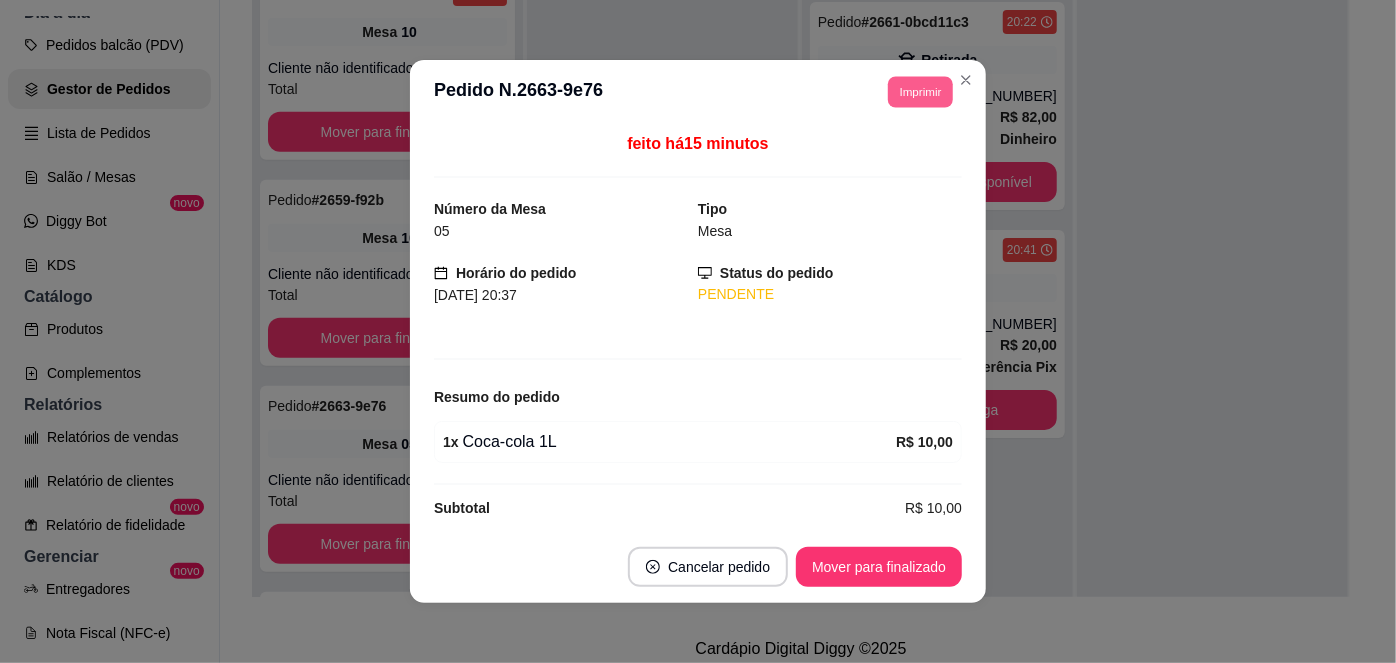 click on "Imprimir" at bounding box center (920, 91) 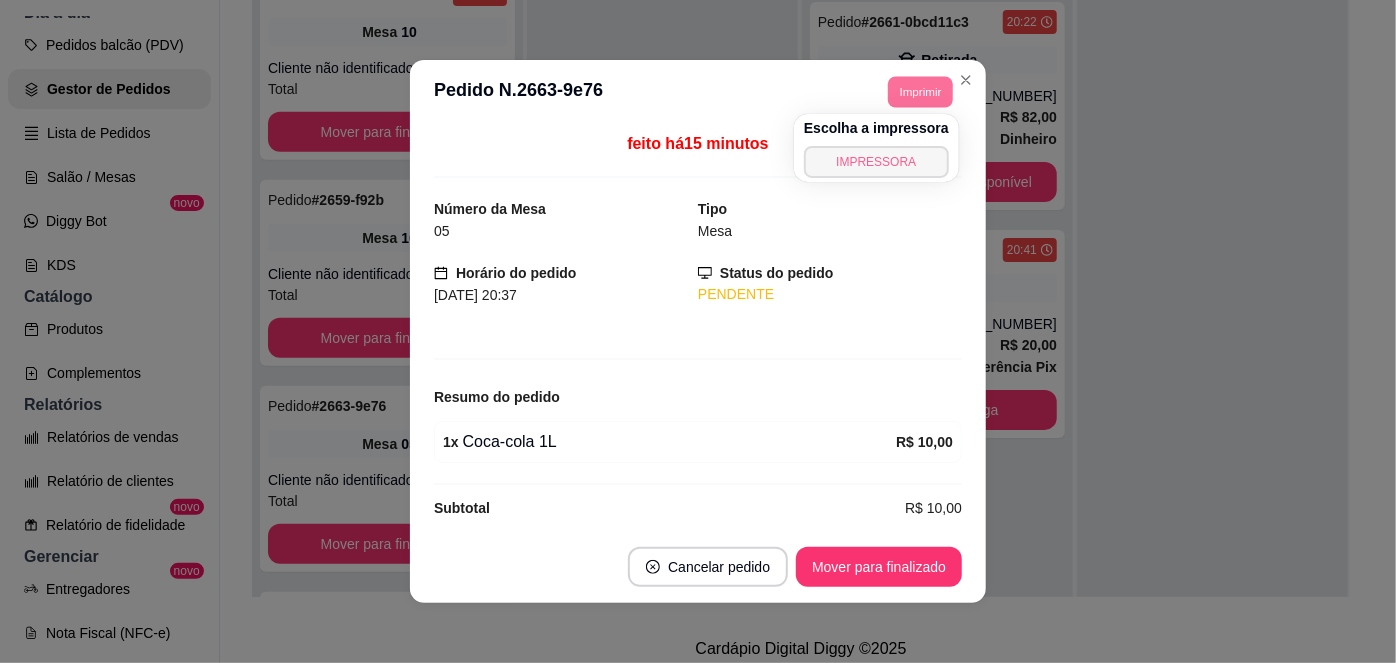 click on "IMPRESSORA" at bounding box center [876, 162] 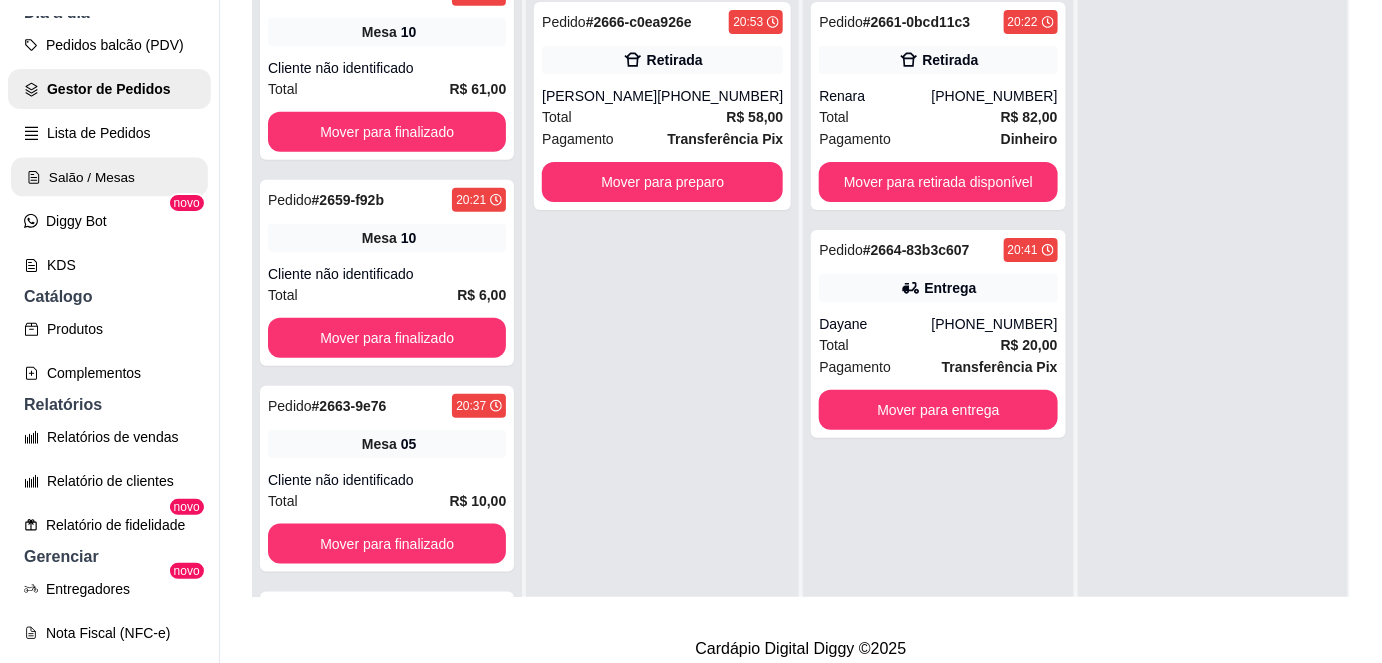 click on "Salão / Mesas" at bounding box center (109, 177) 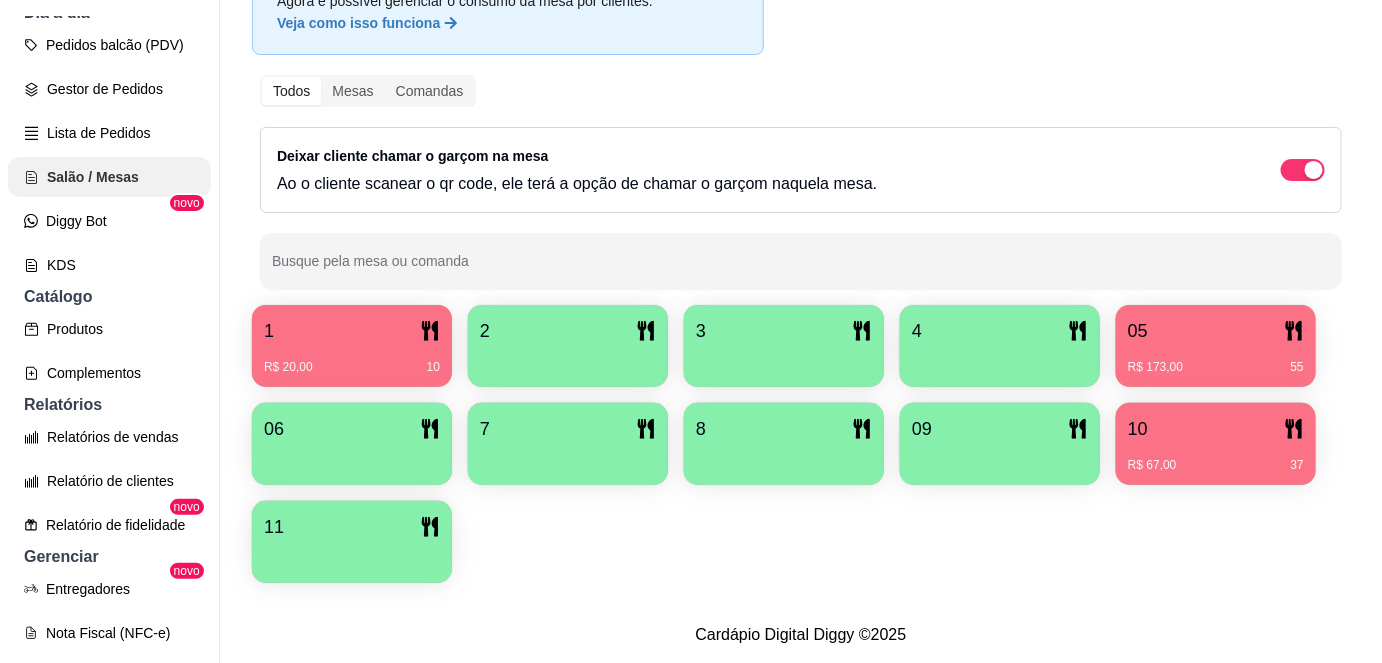 scroll, scrollTop: 0, scrollLeft: 0, axis: both 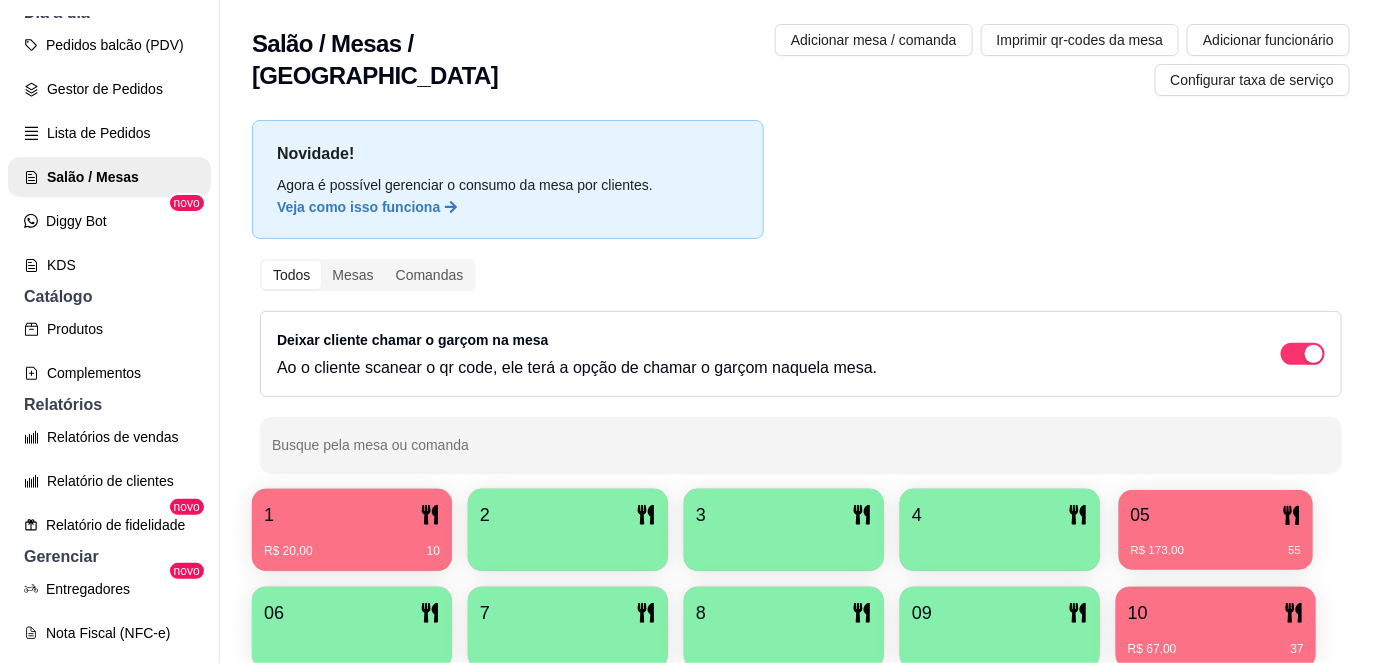 click on "05 R$ 173,00 55" at bounding box center [1216, 530] 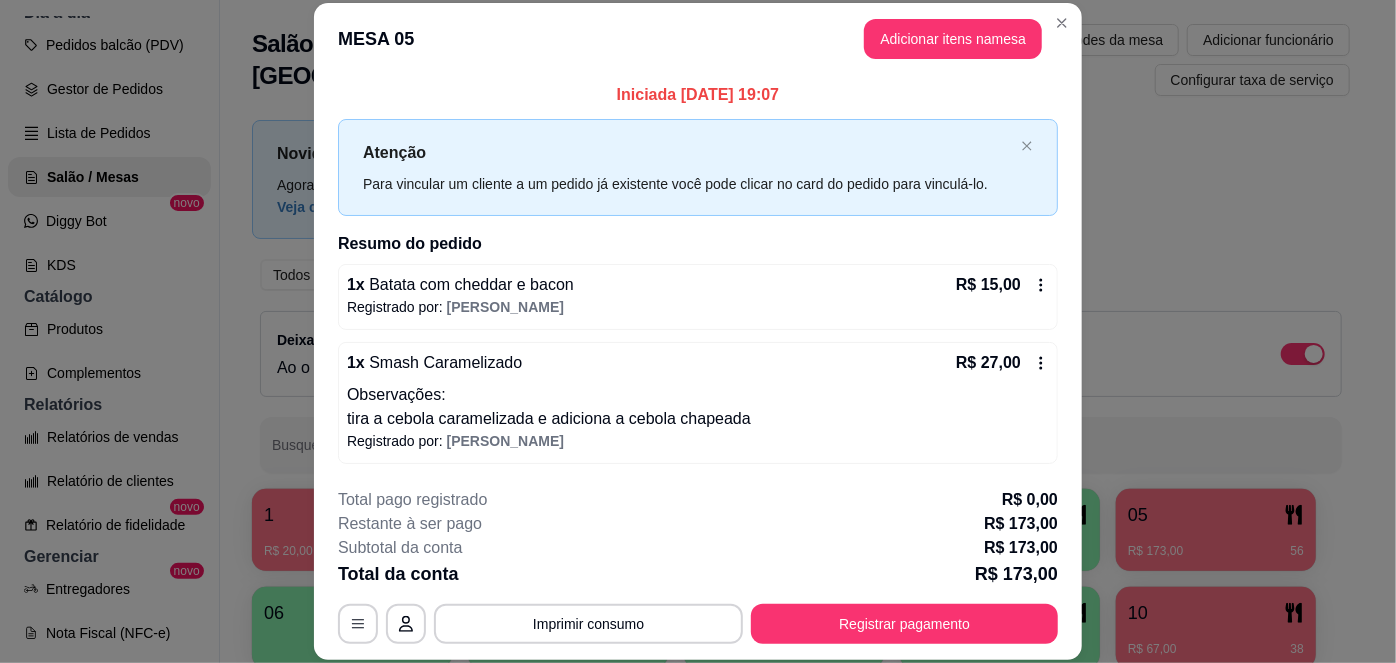 click on "**********" at bounding box center (698, 566) 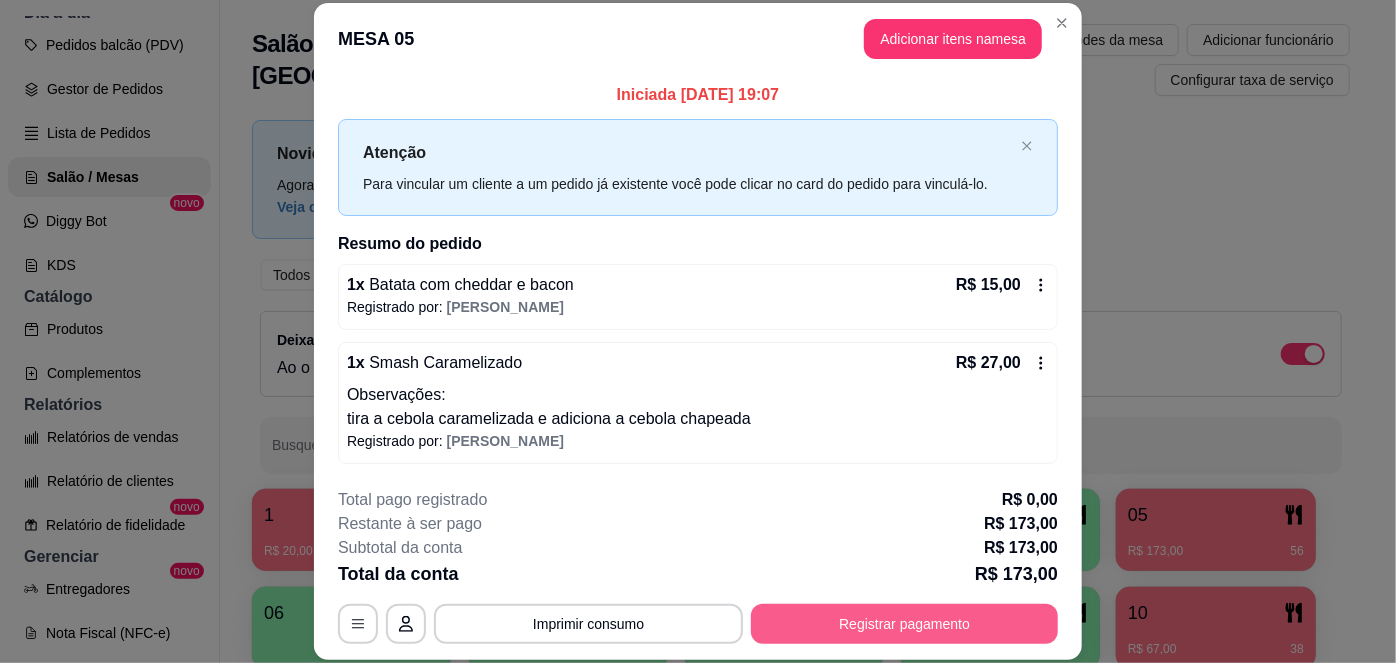 click on "Registrar pagamento" at bounding box center [904, 624] 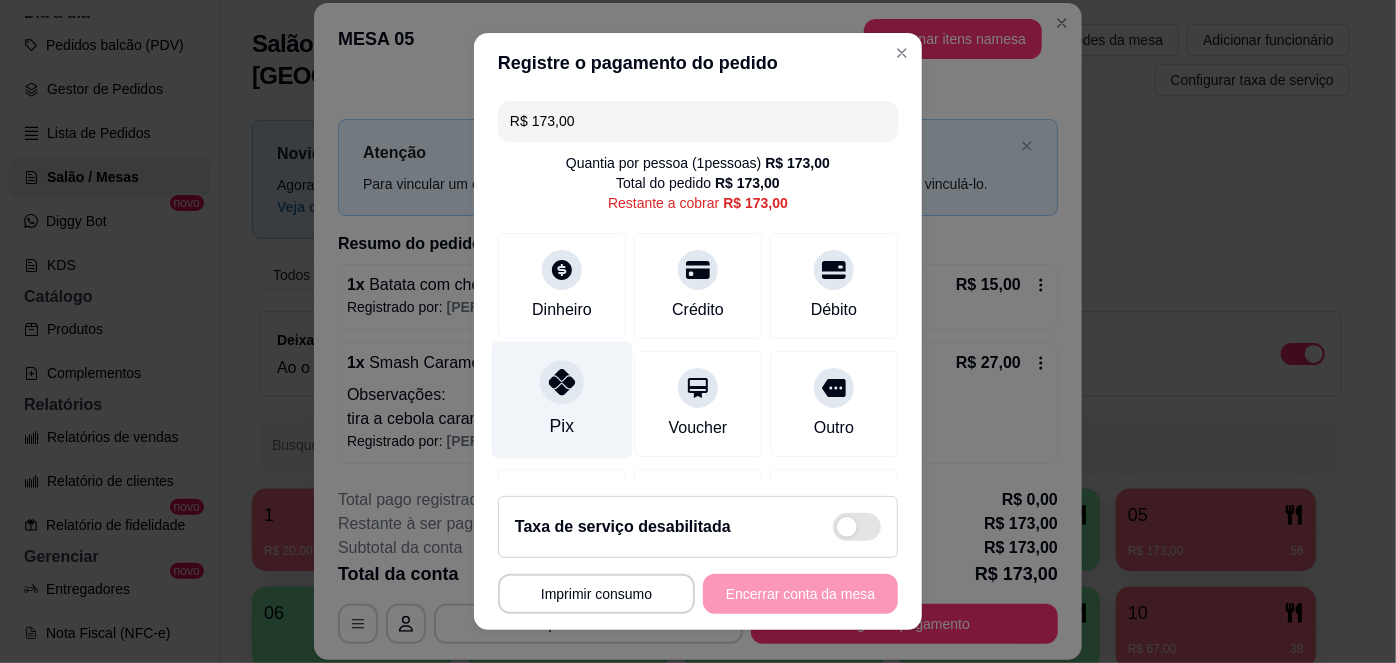 click on "Pix" at bounding box center [562, 426] 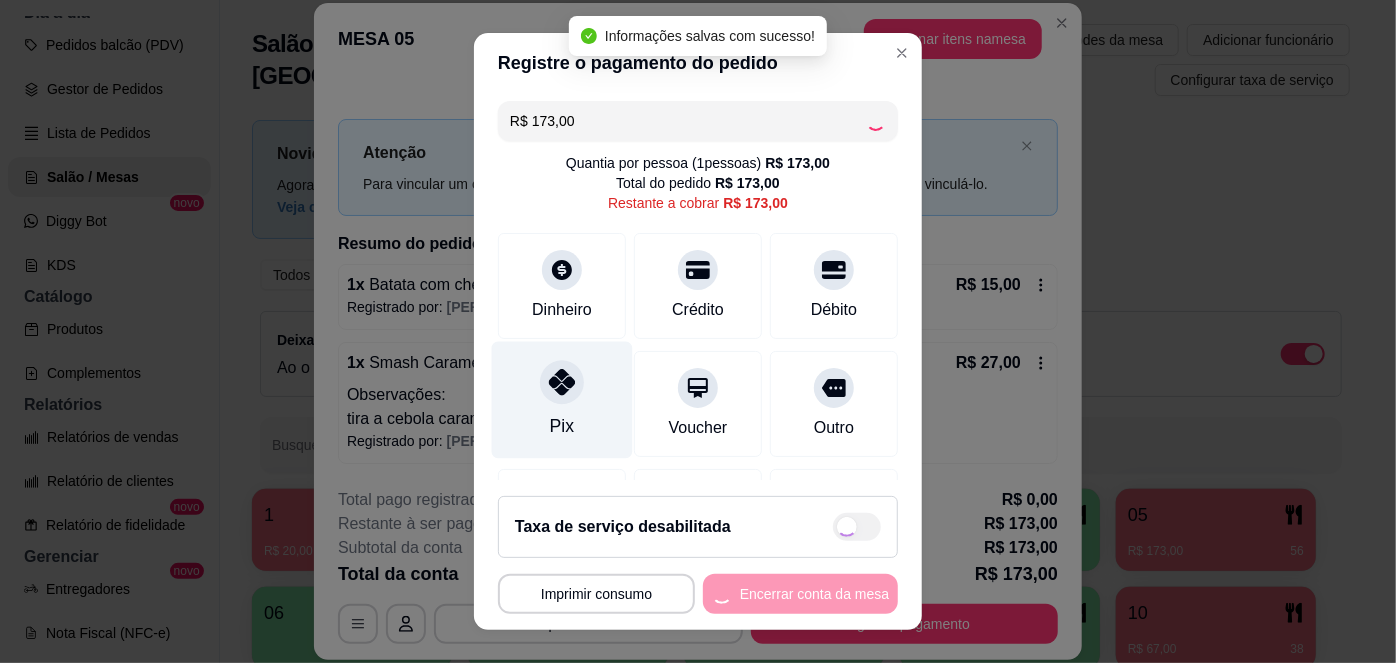 type on "R$ 0,00" 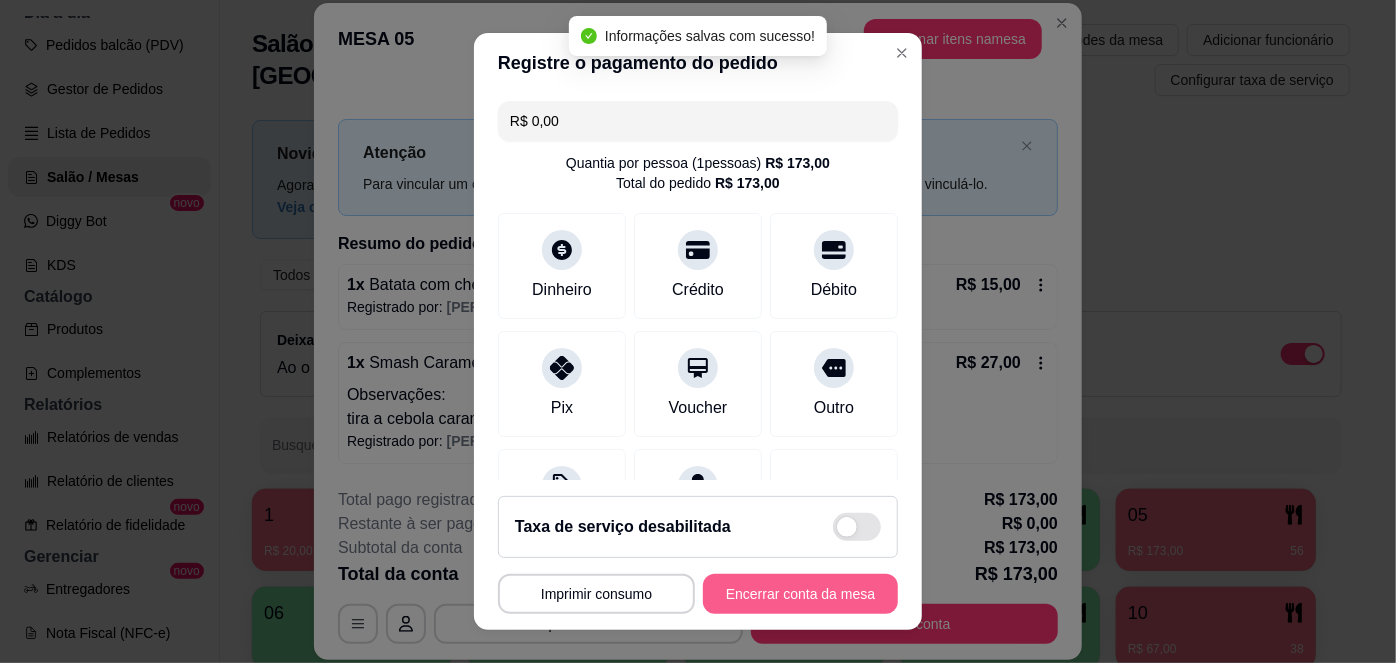 click on "Encerrar conta da mesa" at bounding box center [800, 594] 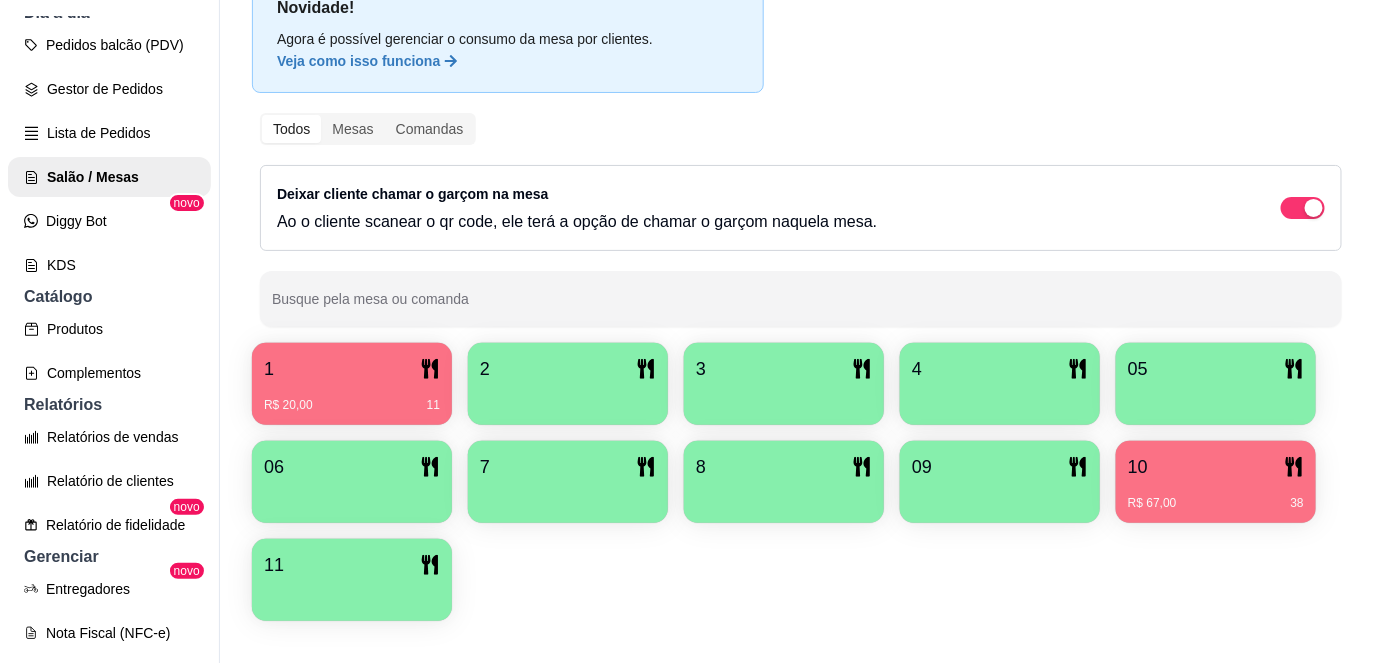 scroll, scrollTop: 156, scrollLeft: 0, axis: vertical 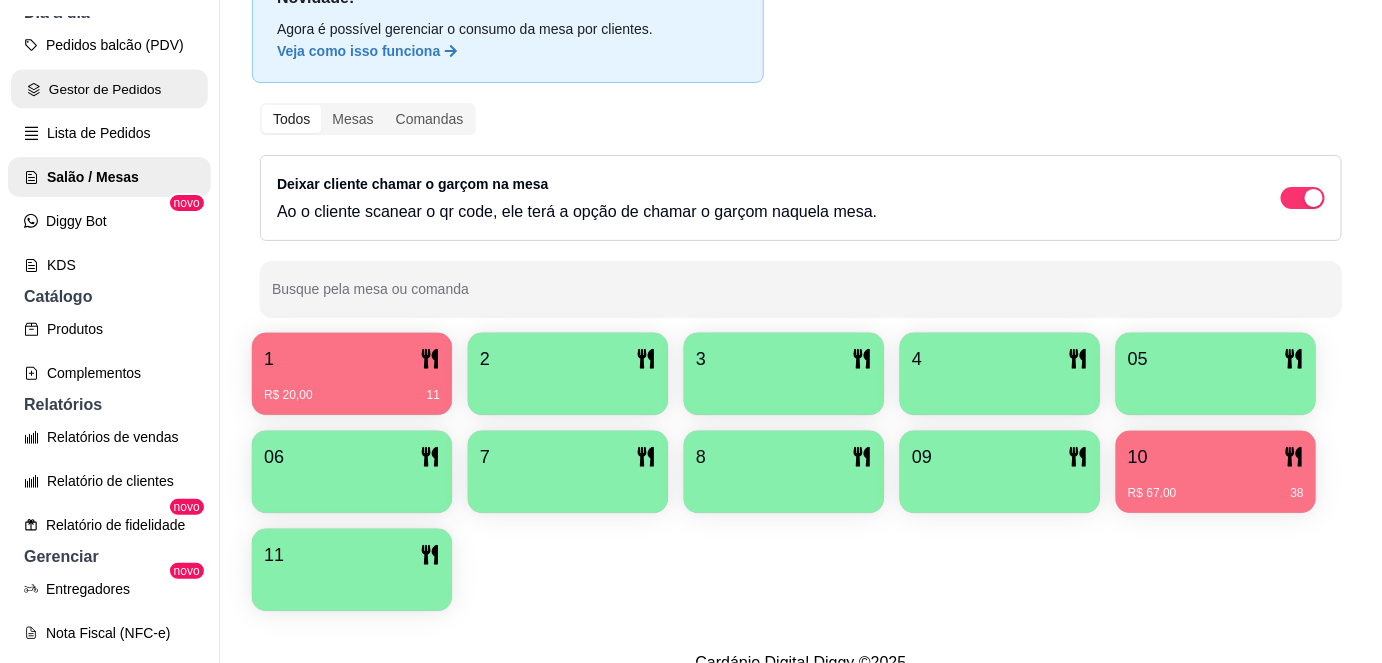 click on "Gestor de Pedidos" at bounding box center [109, 89] 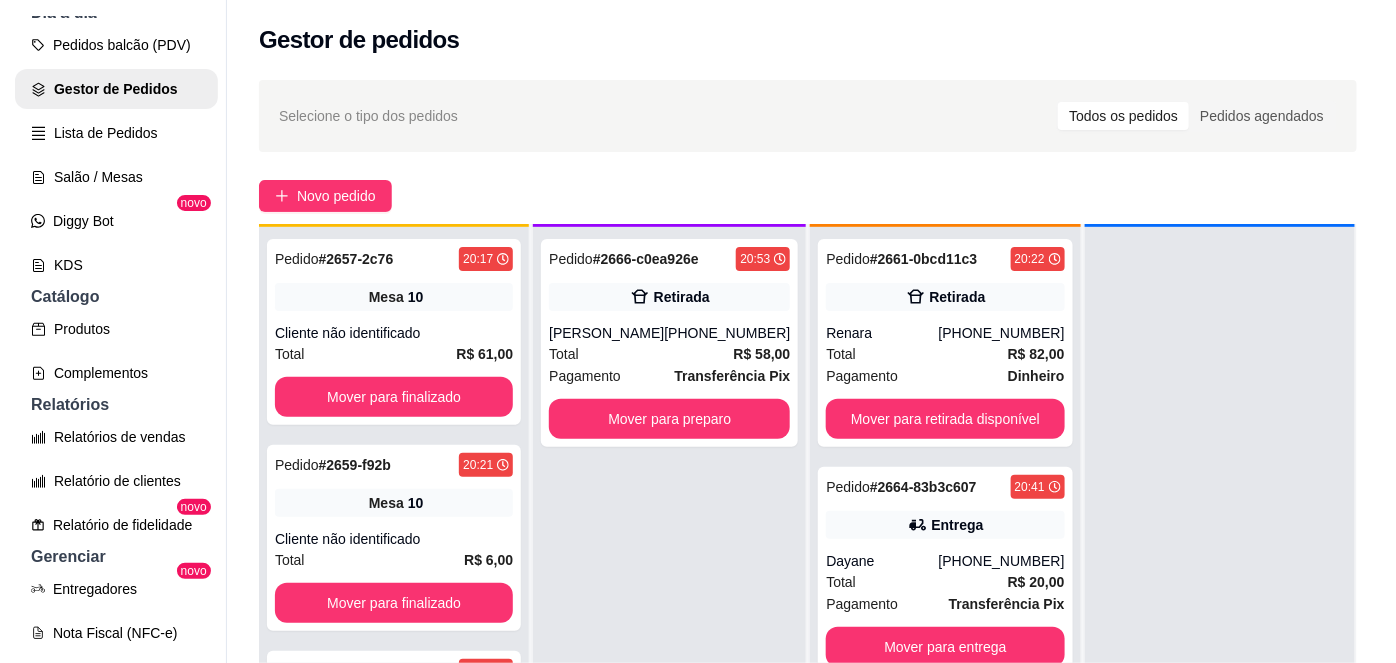 scroll, scrollTop: 56, scrollLeft: 0, axis: vertical 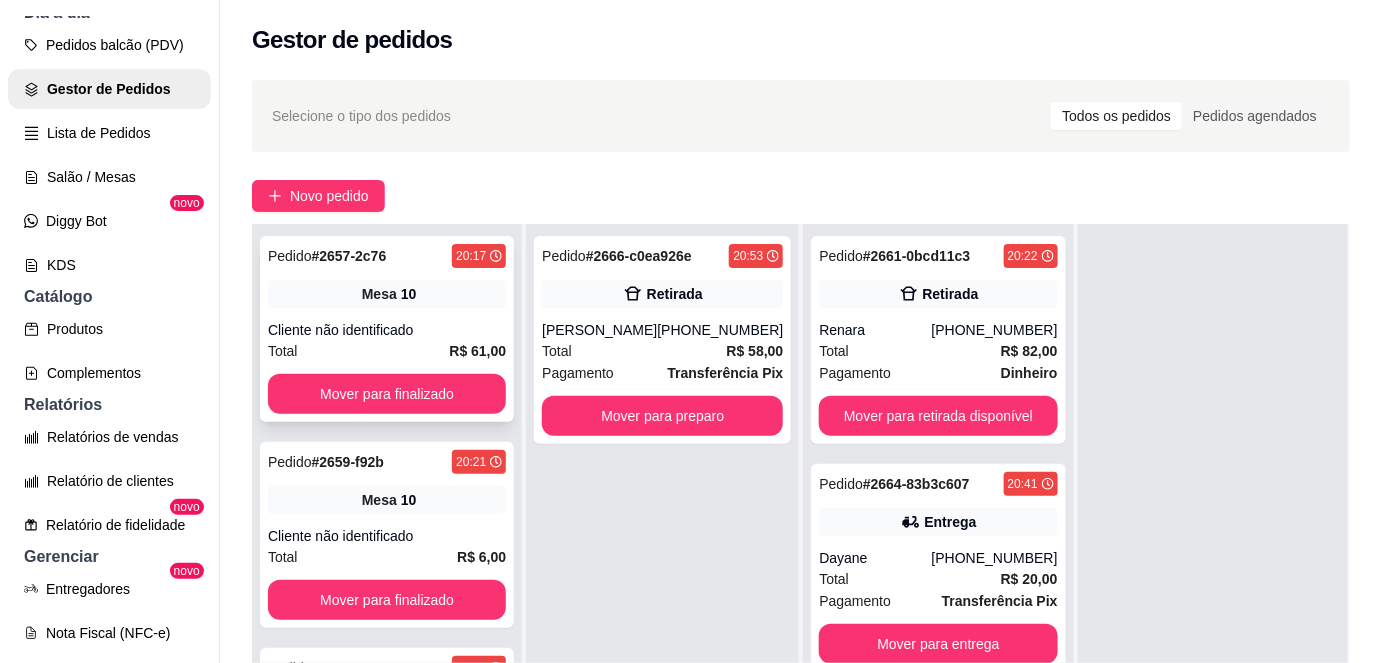 click on "Cliente não identificado" at bounding box center (387, 330) 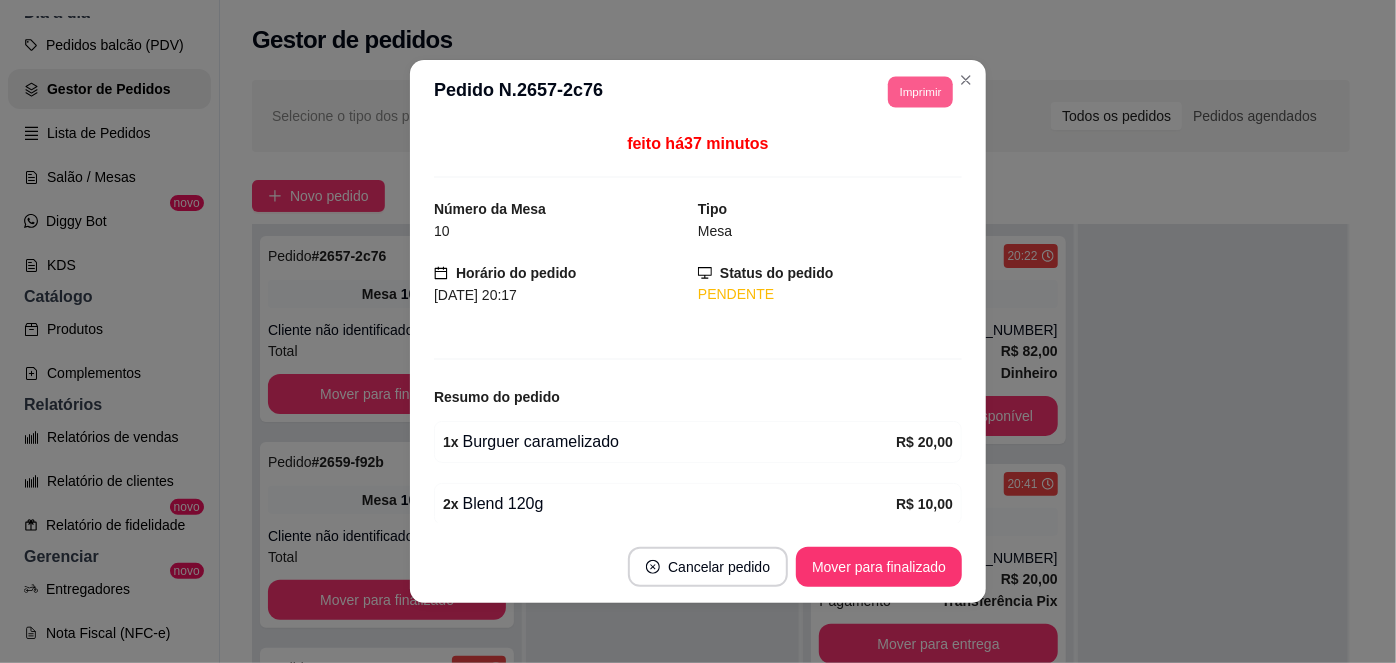 click on "Imprimir" at bounding box center (920, 91) 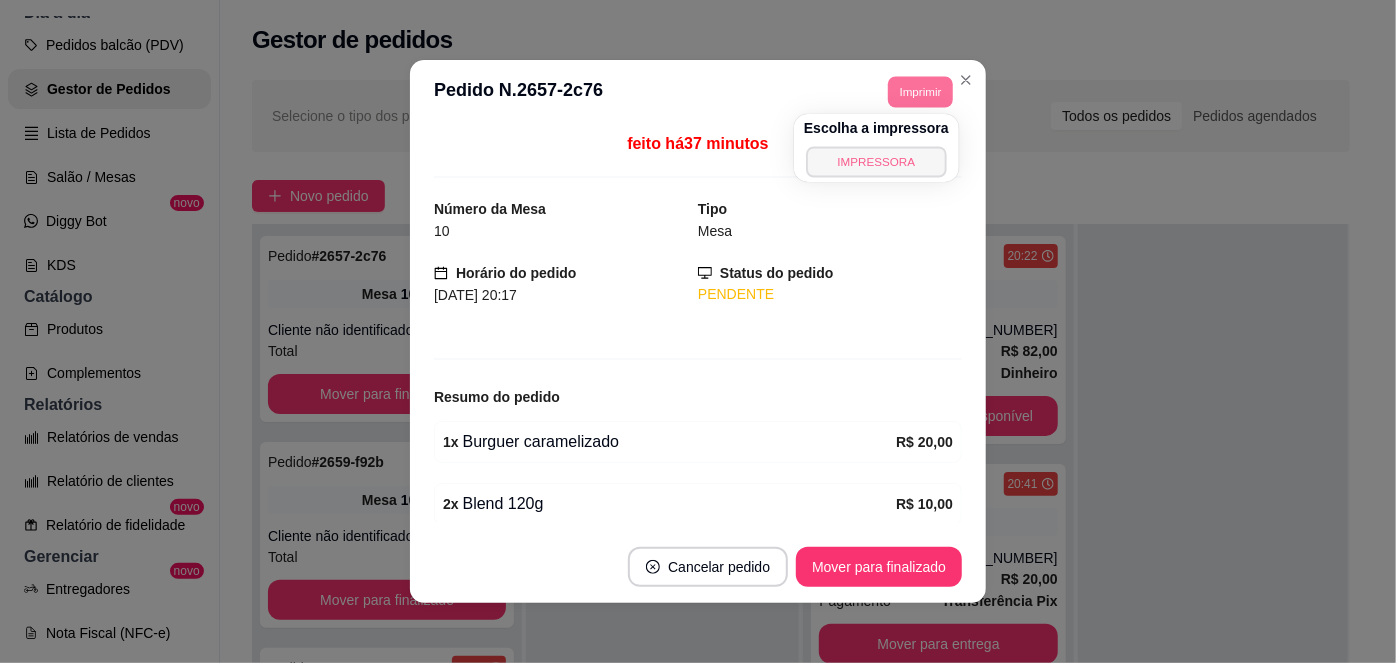 click on "IMPRESSORA" at bounding box center (876, 161) 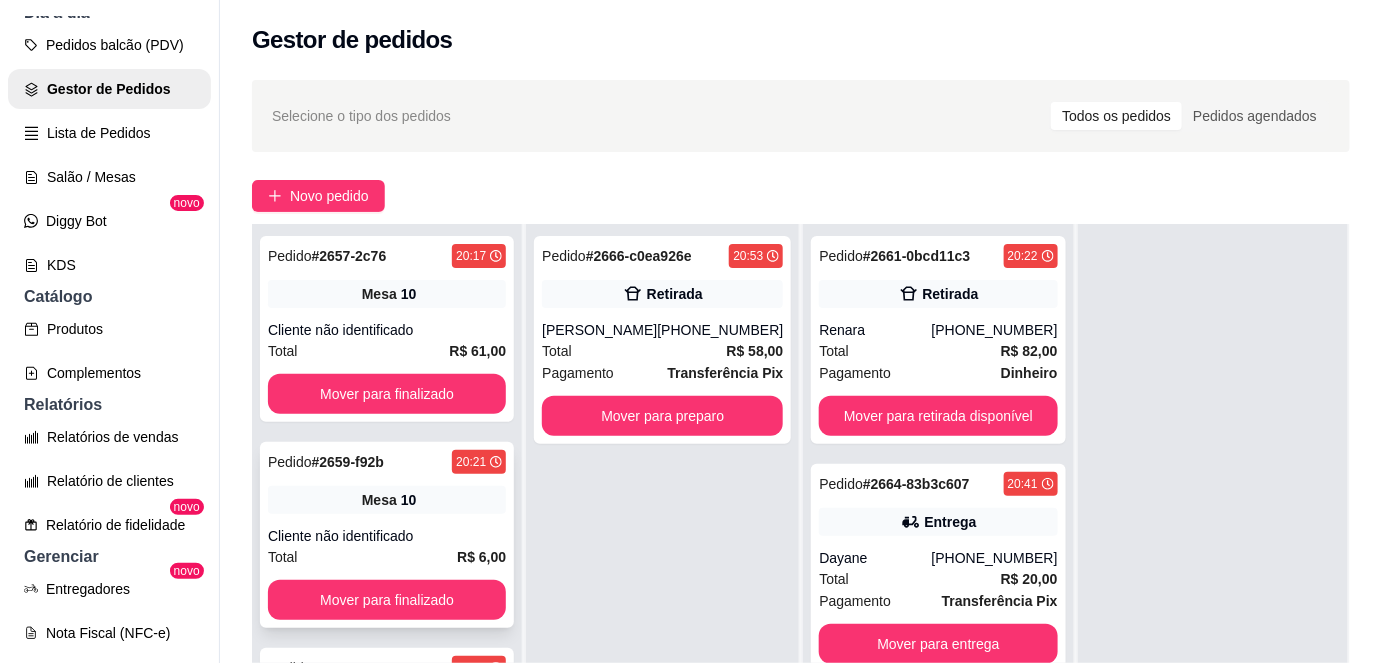 click on "Cliente não identificado" at bounding box center [387, 536] 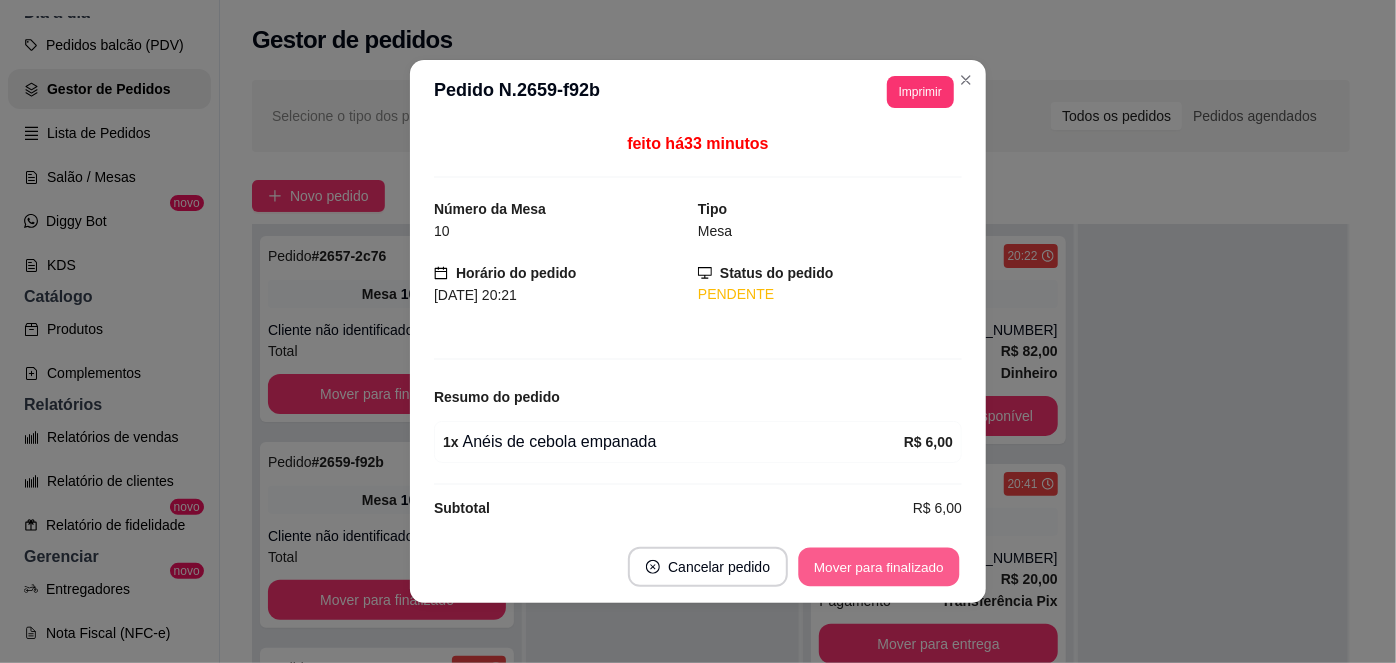 click on "Mover para finalizado" at bounding box center [879, 567] 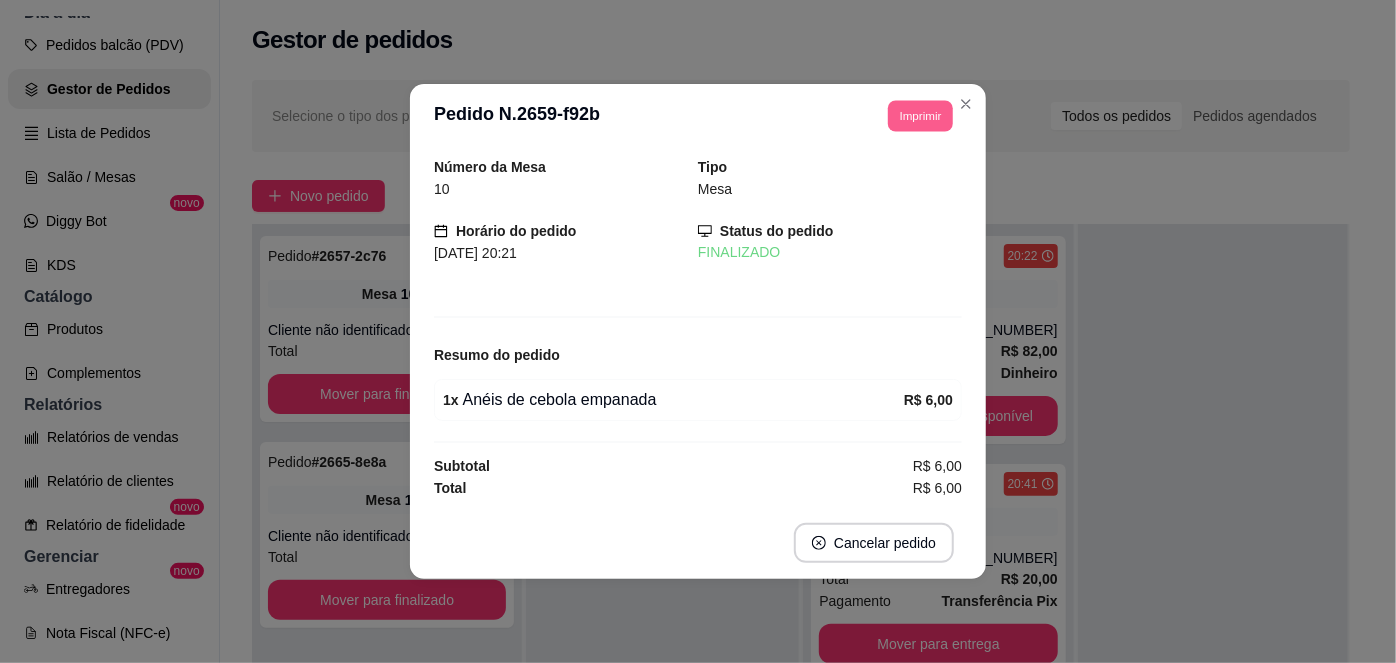 click on "Imprimir" at bounding box center [920, 115] 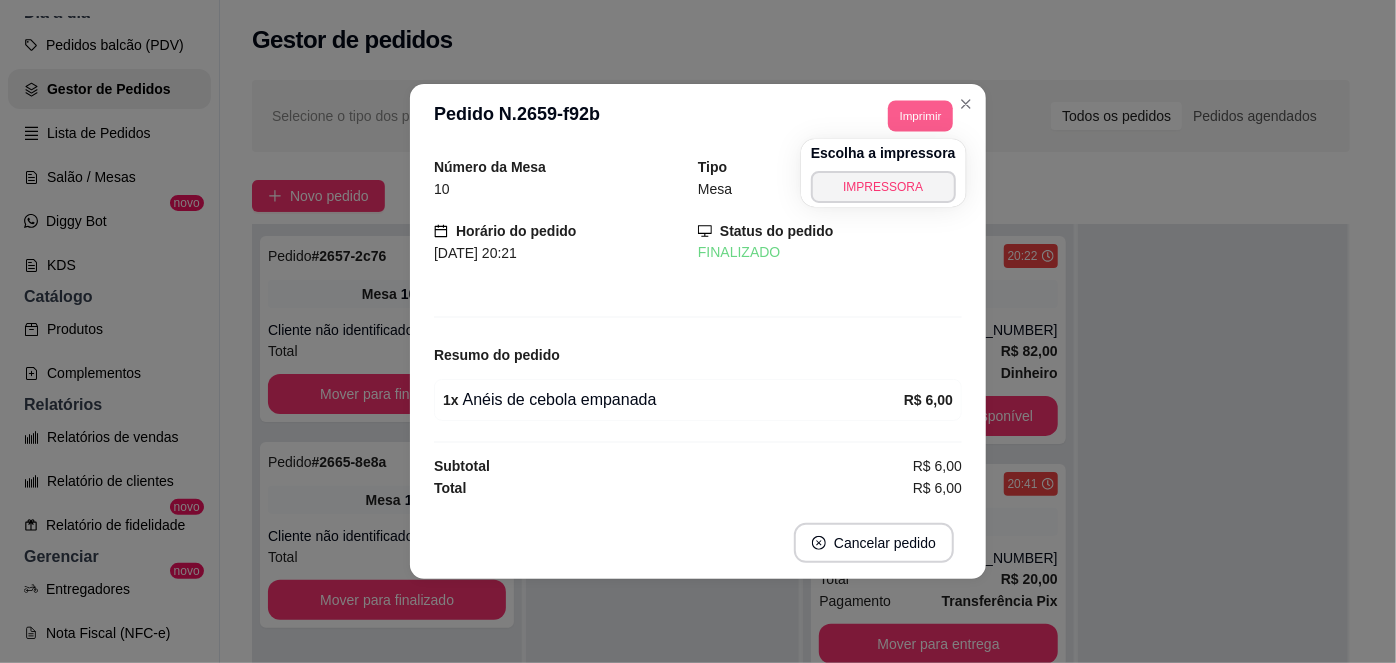 click on "Imprimir" at bounding box center (920, 115) 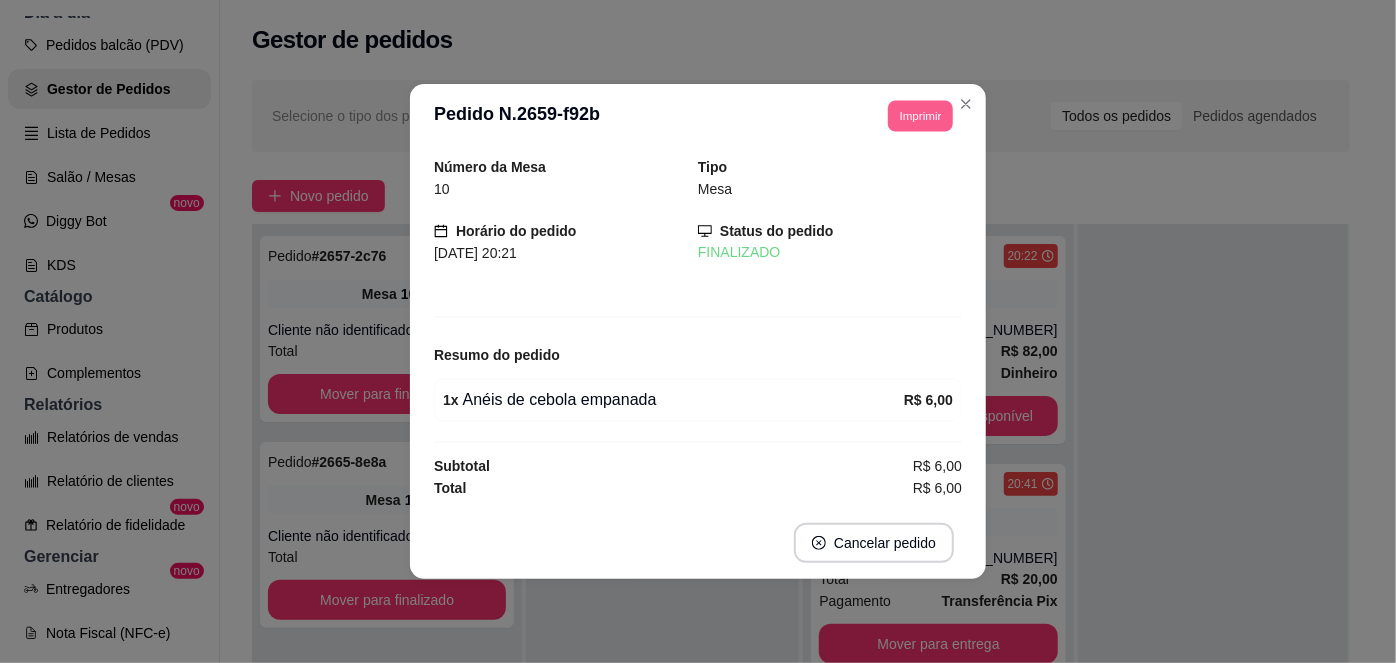 click on "Imprimir" at bounding box center [920, 115] 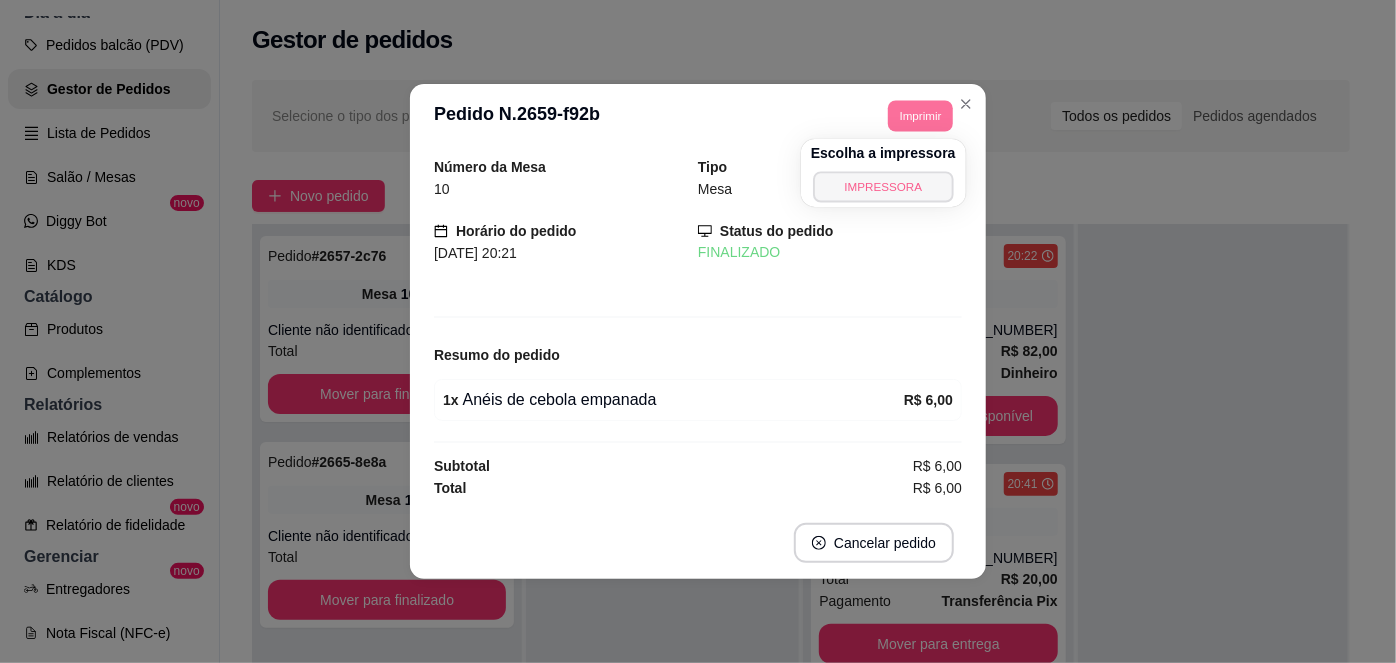 click on "IMPRESSORA" at bounding box center [883, 186] 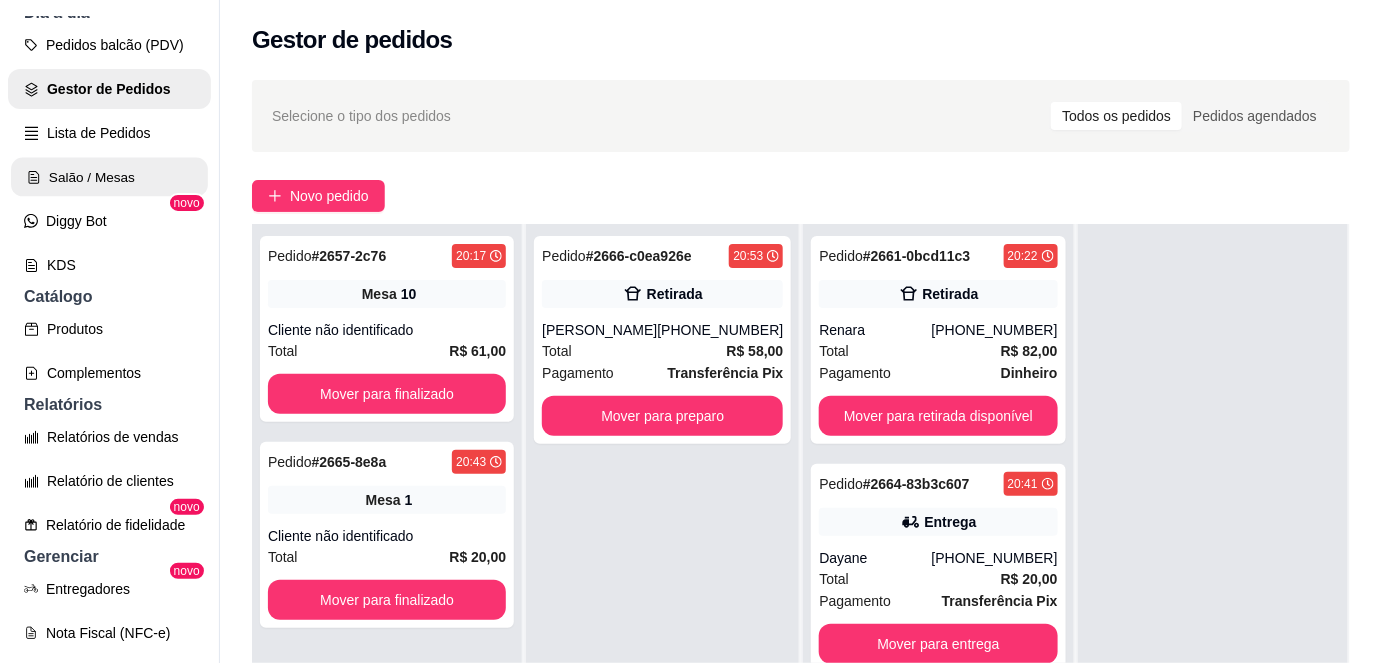 click on "Salão / Mesas" at bounding box center [109, 177] 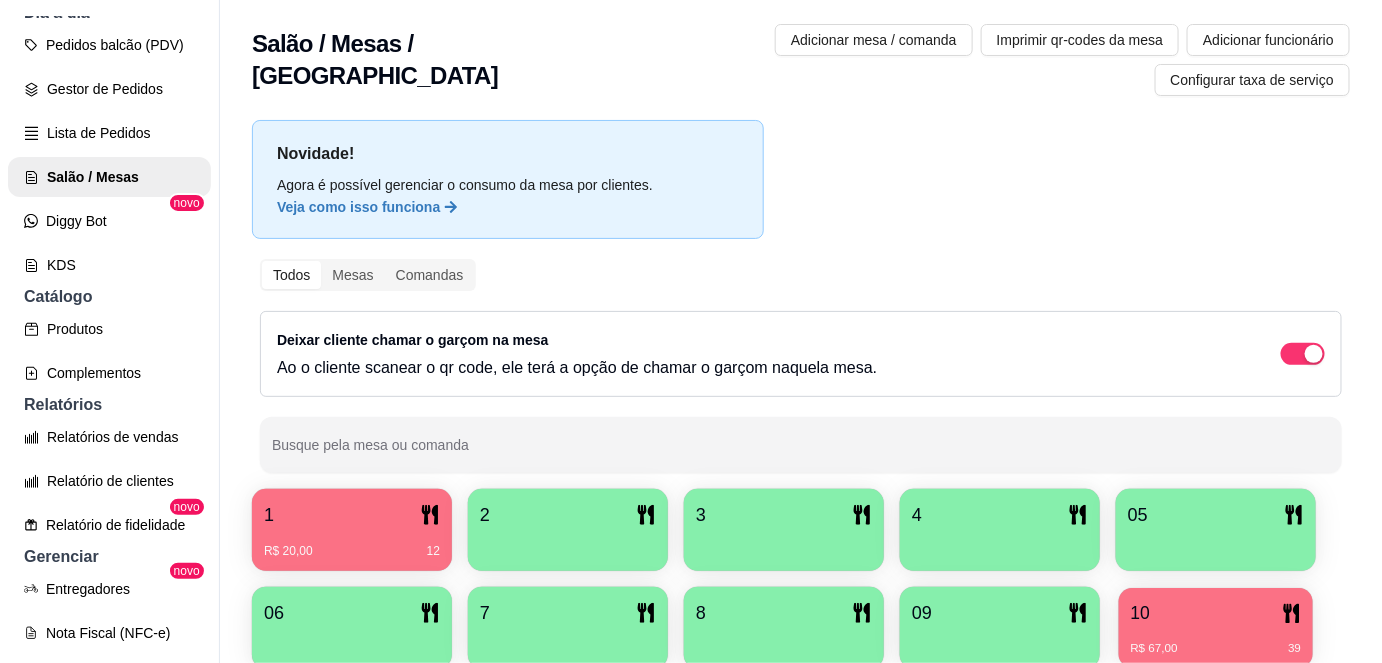click on "R$ 67,00 39" at bounding box center (1216, 641) 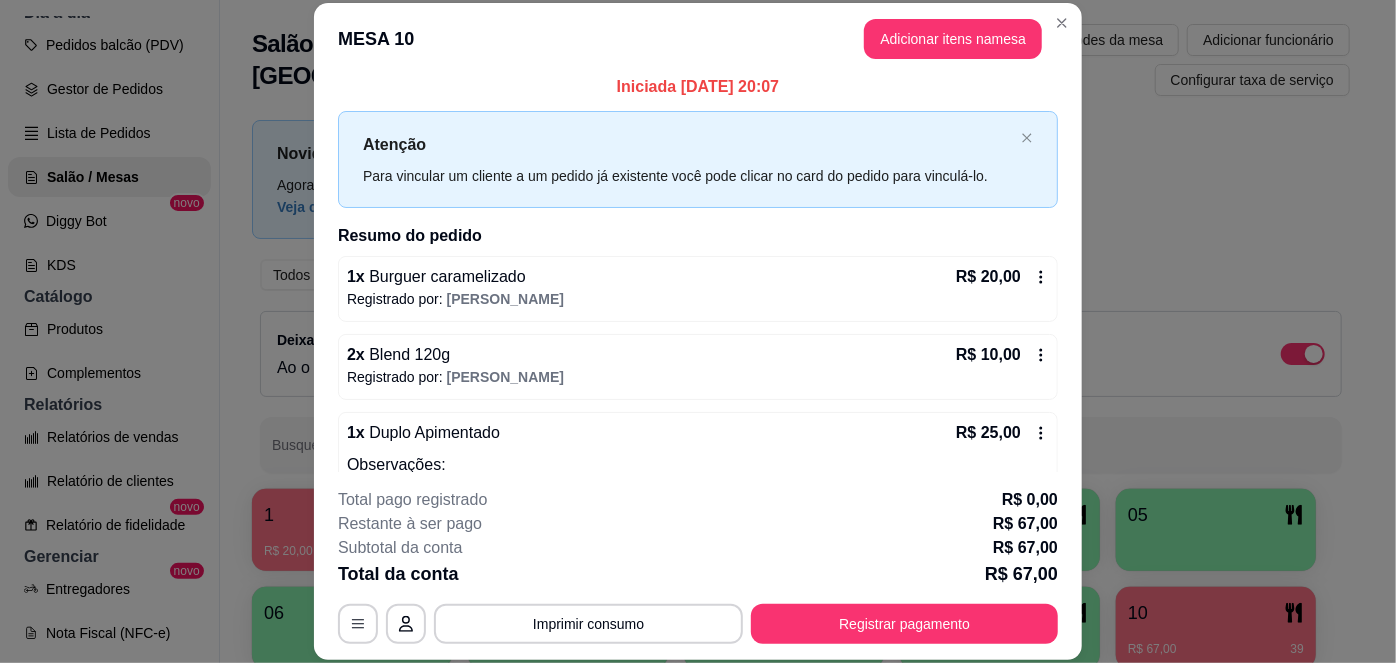 scroll, scrollTop: 6, scrollLeft: 0, axis: vertical 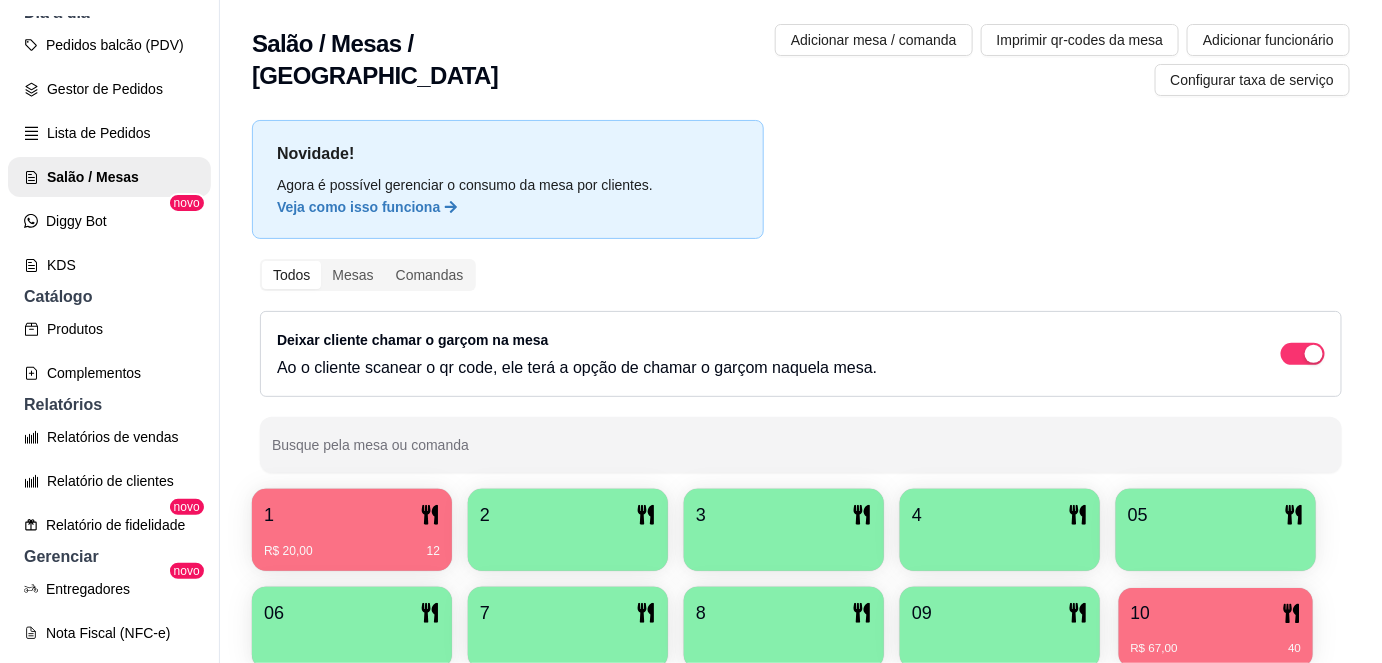 click on "10" at bounding box center [1216, 613] 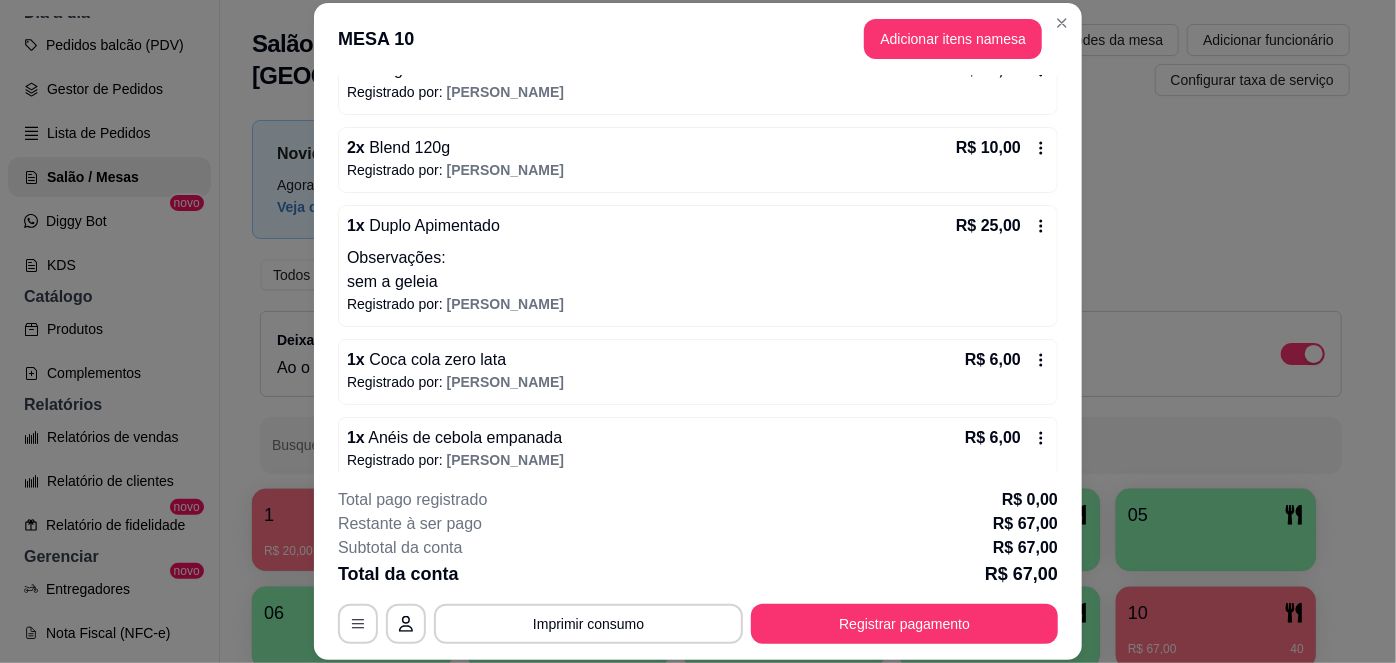 scroll, scrollTop: 218, scrollLeft: 0, axis: vertical 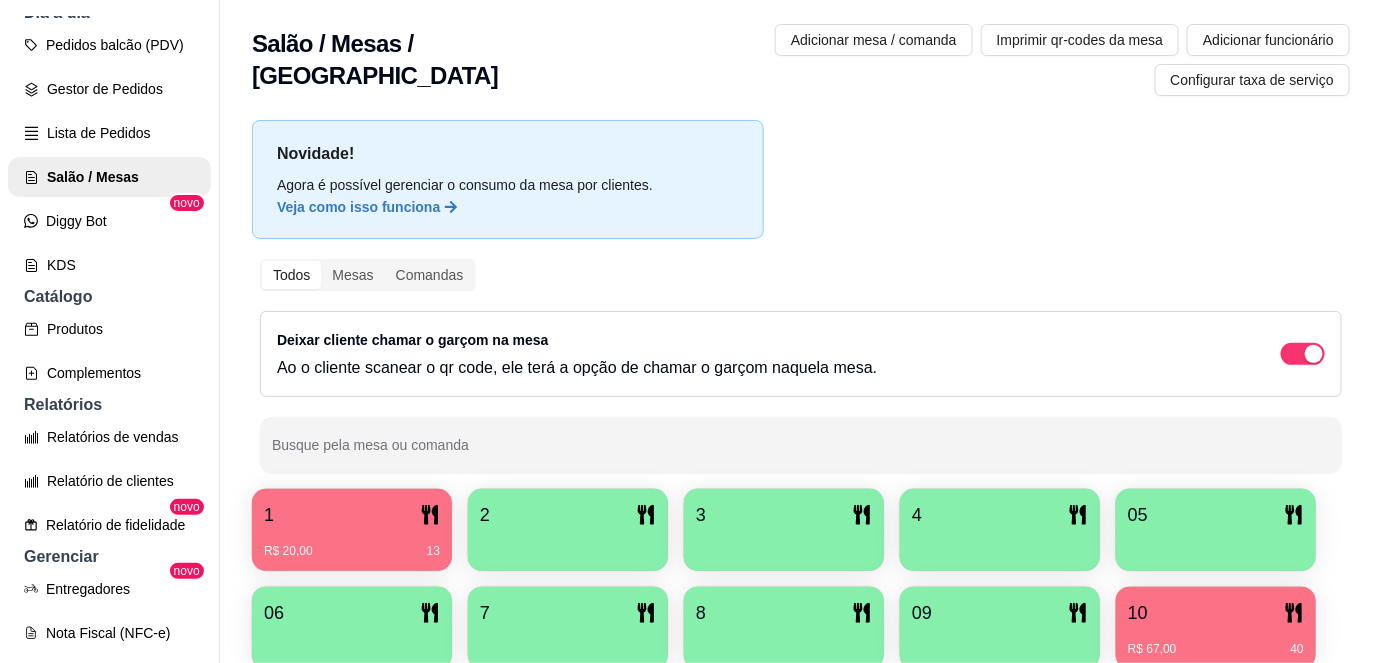 click on "10" at bounding box center (1216, 613) 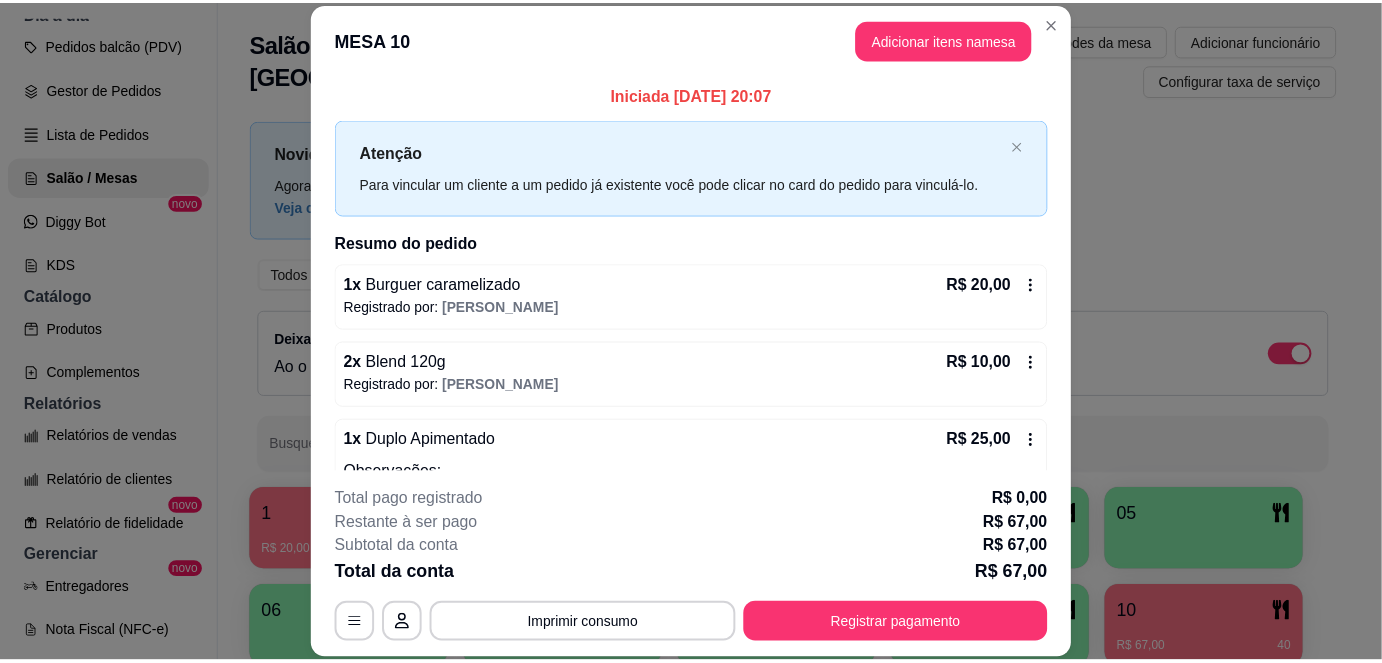 scroll, scrollTop: 231, scrollLeft: 0, axis: vertical 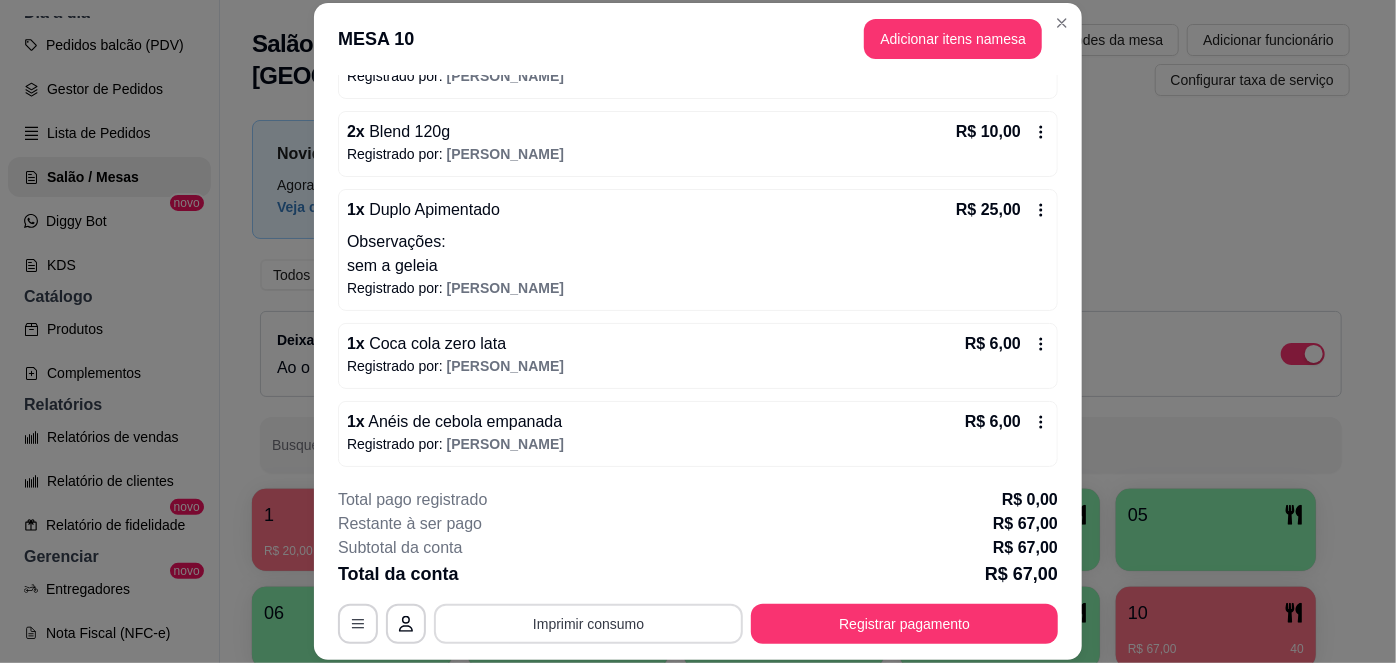 click on "Imprimir consumo" at bounding box center (588, 624) 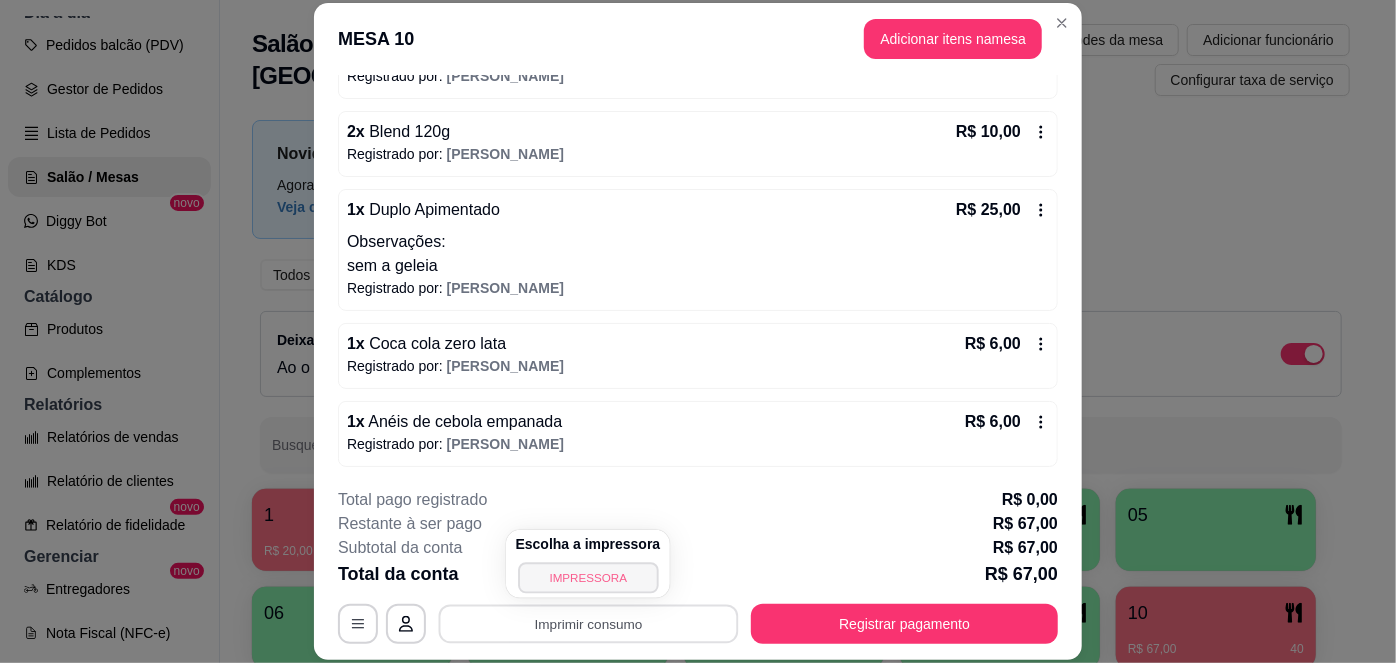 click on "IMPRESSORA" at bounding box center (588, 577) 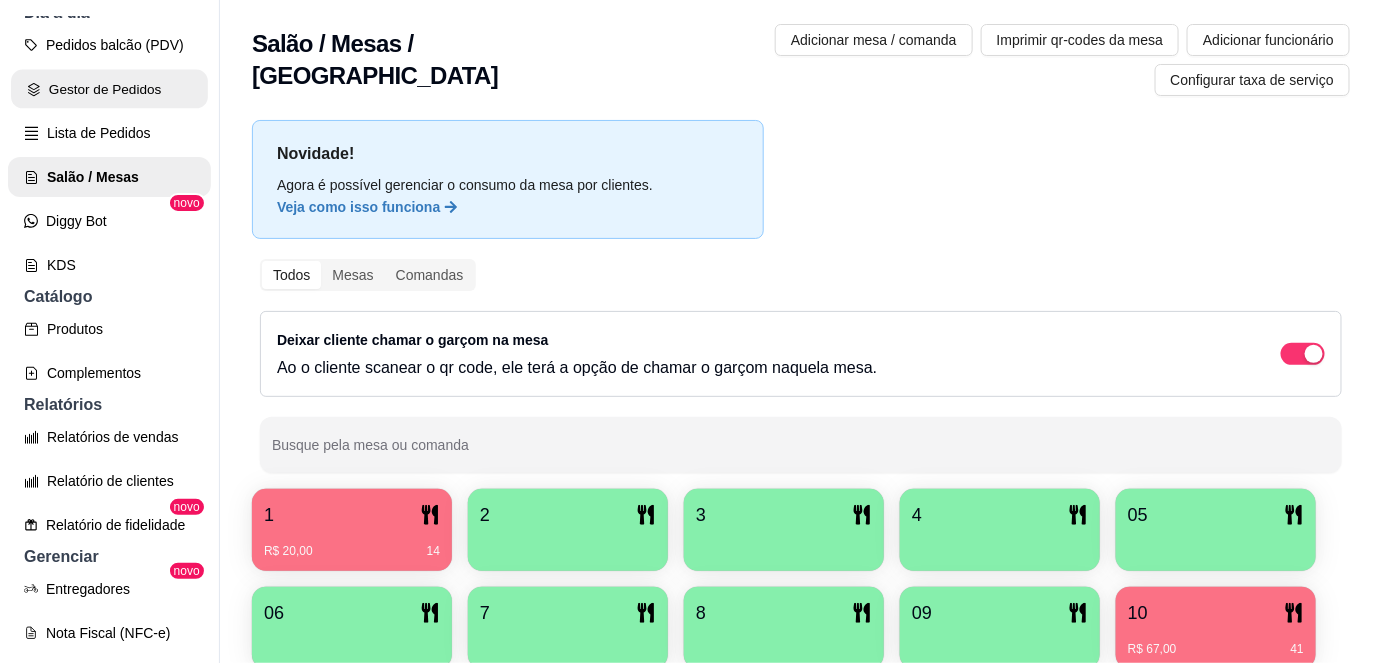click on "Gestor de Pedidos" at bounding box center [109, 89] 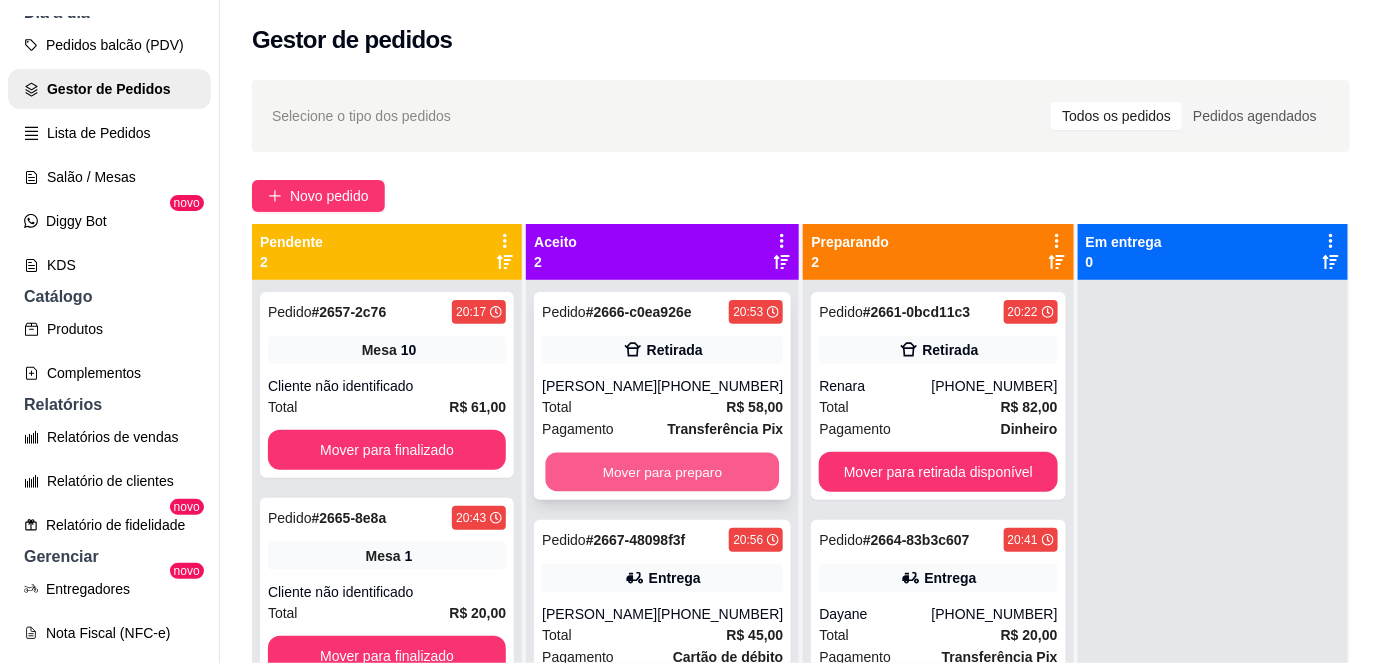 click on "Mover para preparo" at bounding box center (663, 472) 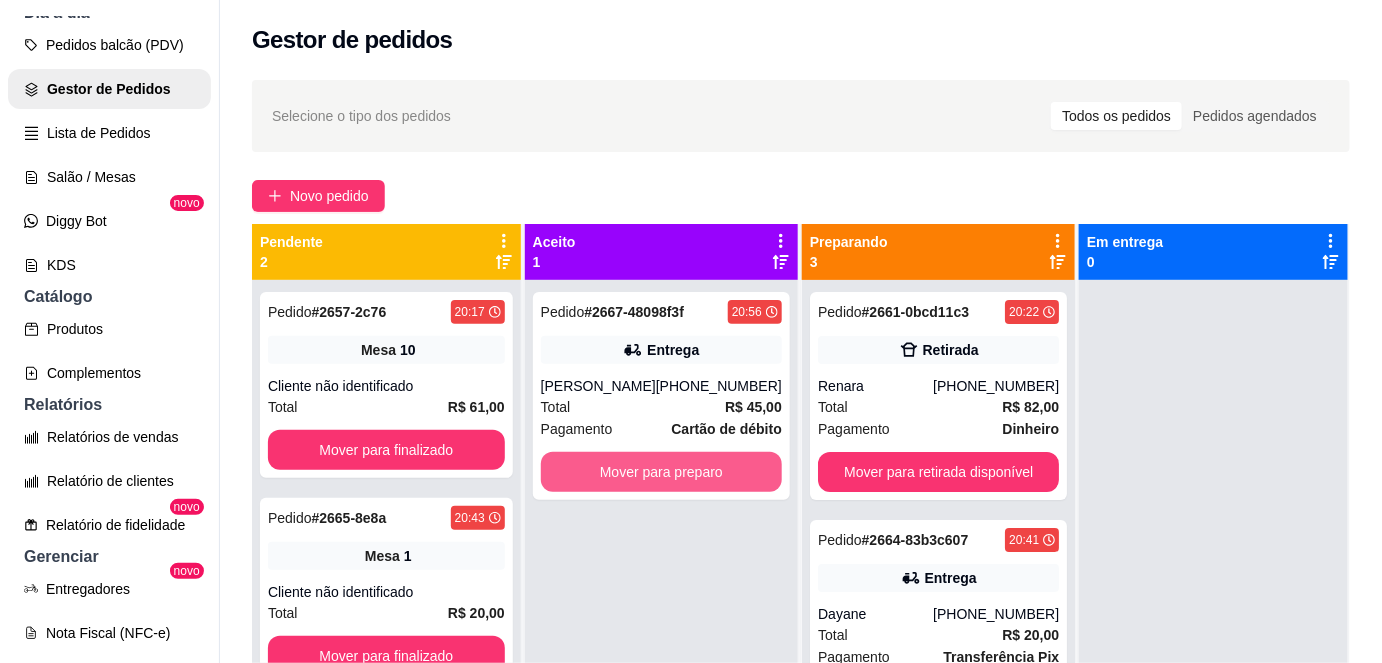 click on "Mover para preparo" at bounding box center (661, 472) 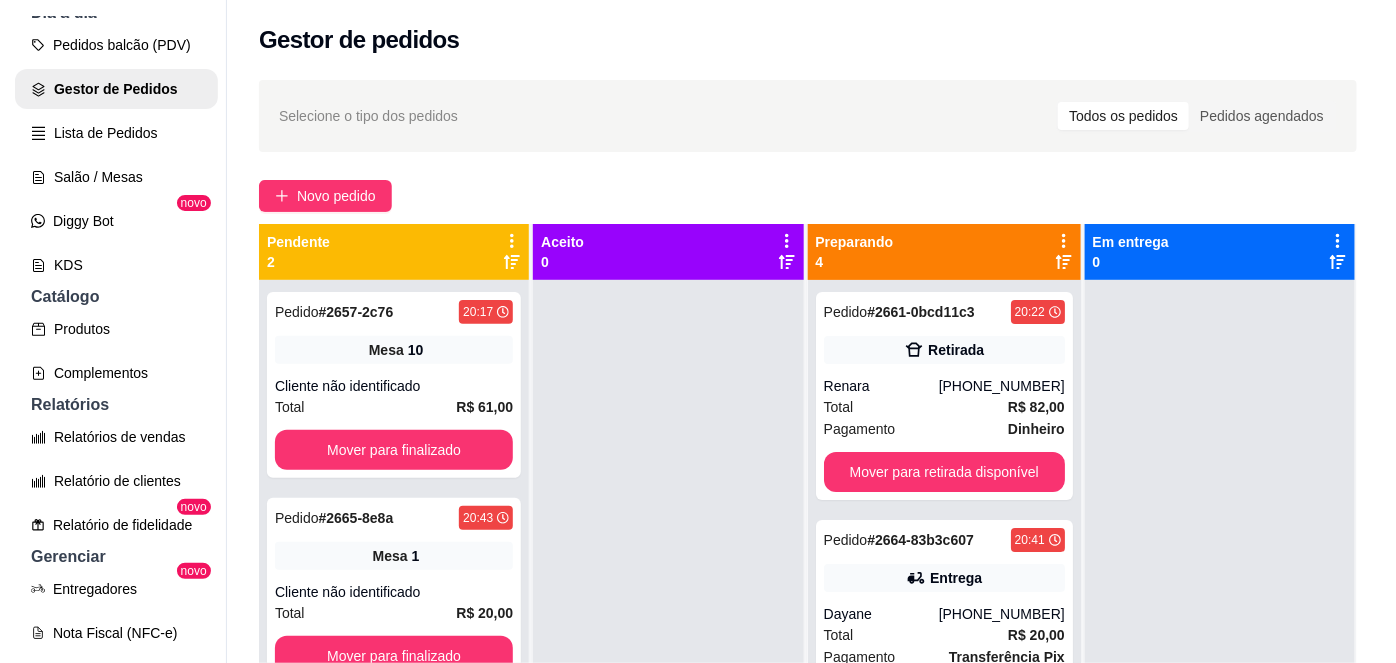 scroll, scrollTop: 56, scrollLeft: 0, axis: vertical 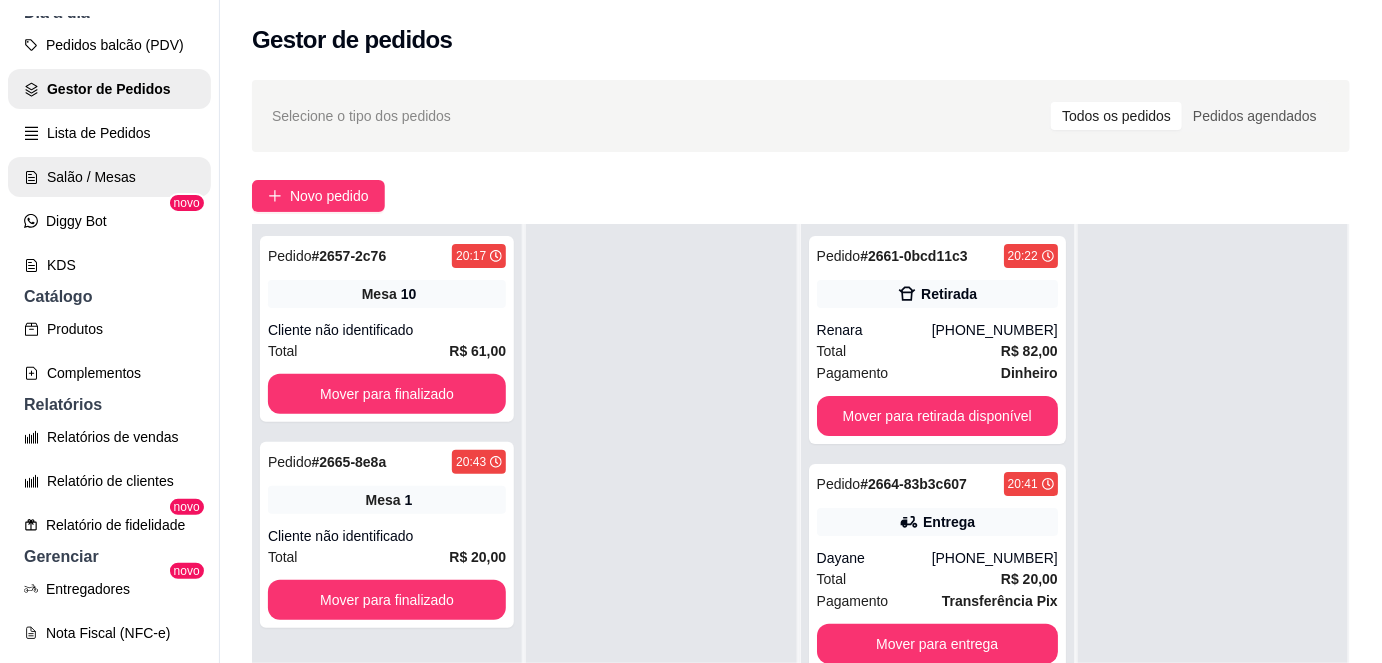drag, startPoint x: 84, startPoint y: 133, endPoint x: 112, endPoint y: 204, distance: 76.321686 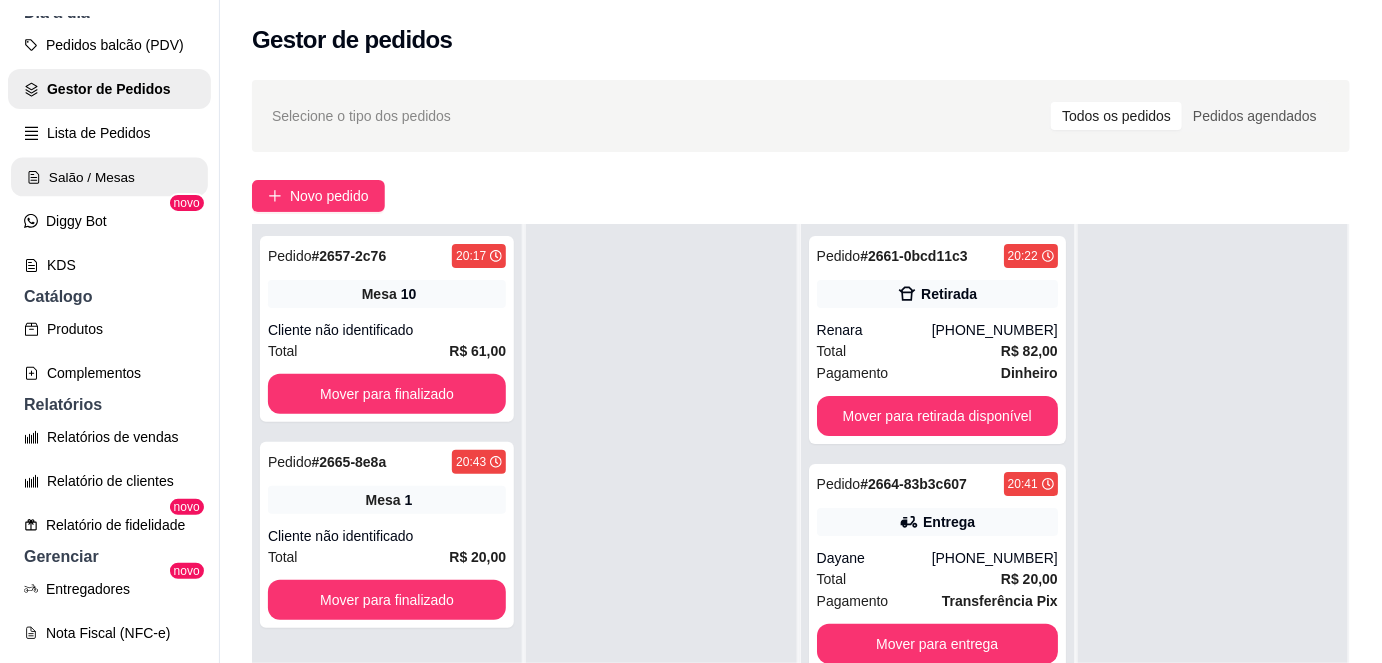 click on "Salão / Mesas" at bounding box center [109, 177] 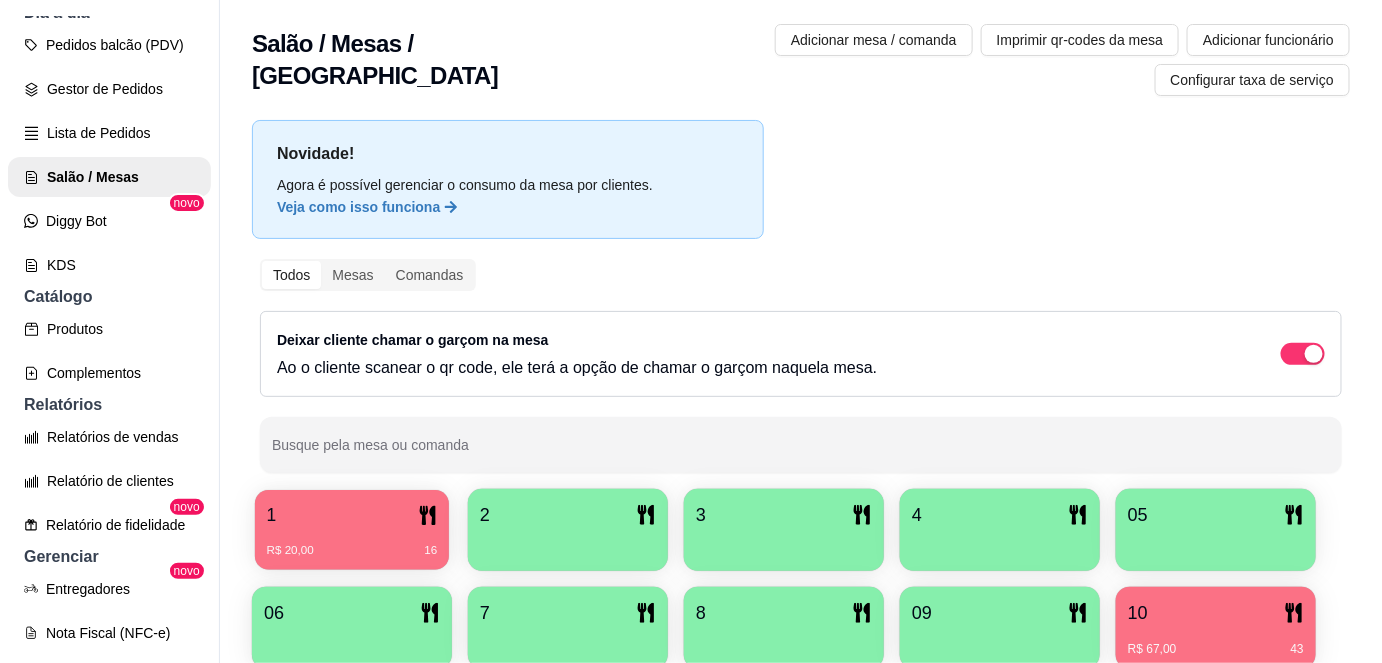 click on "R$ 20,00 16" at bounding box center (352, 543) 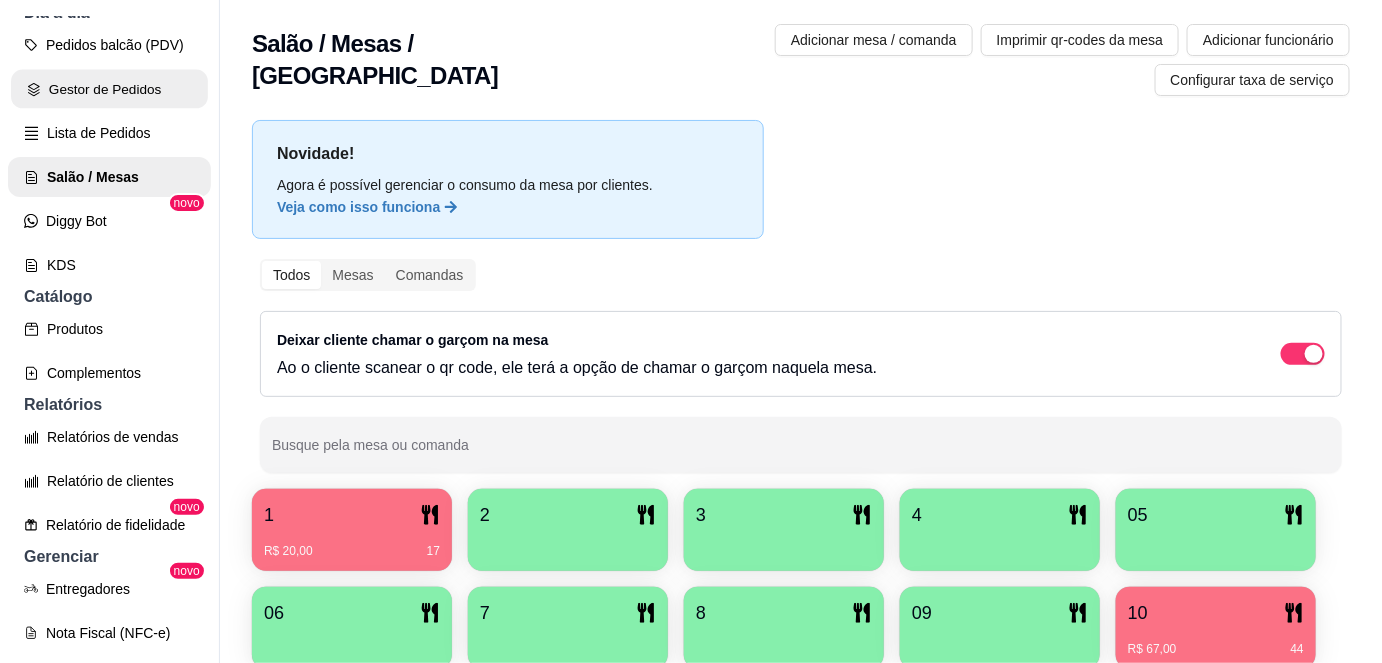 click on "Gestor de Pedidos" at bounding box center [109, 89] 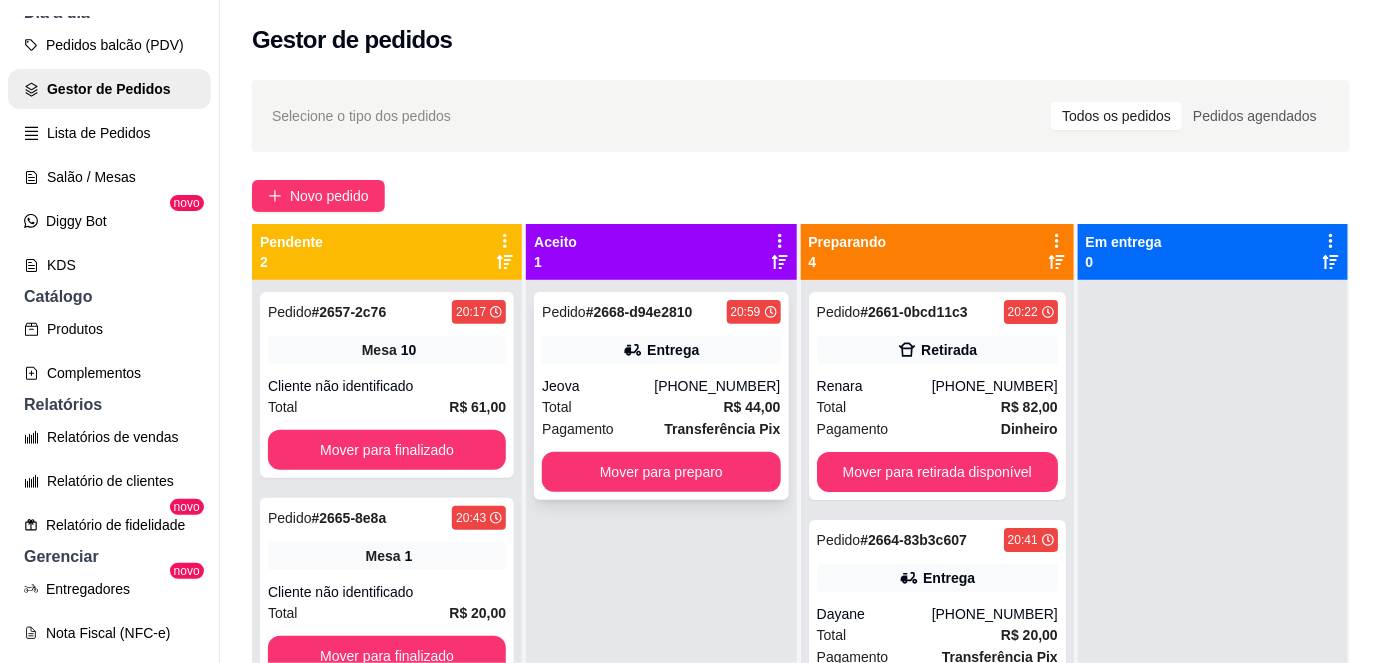 click on "[PHONE_NUMBER]" at bounding box center (718, 386) 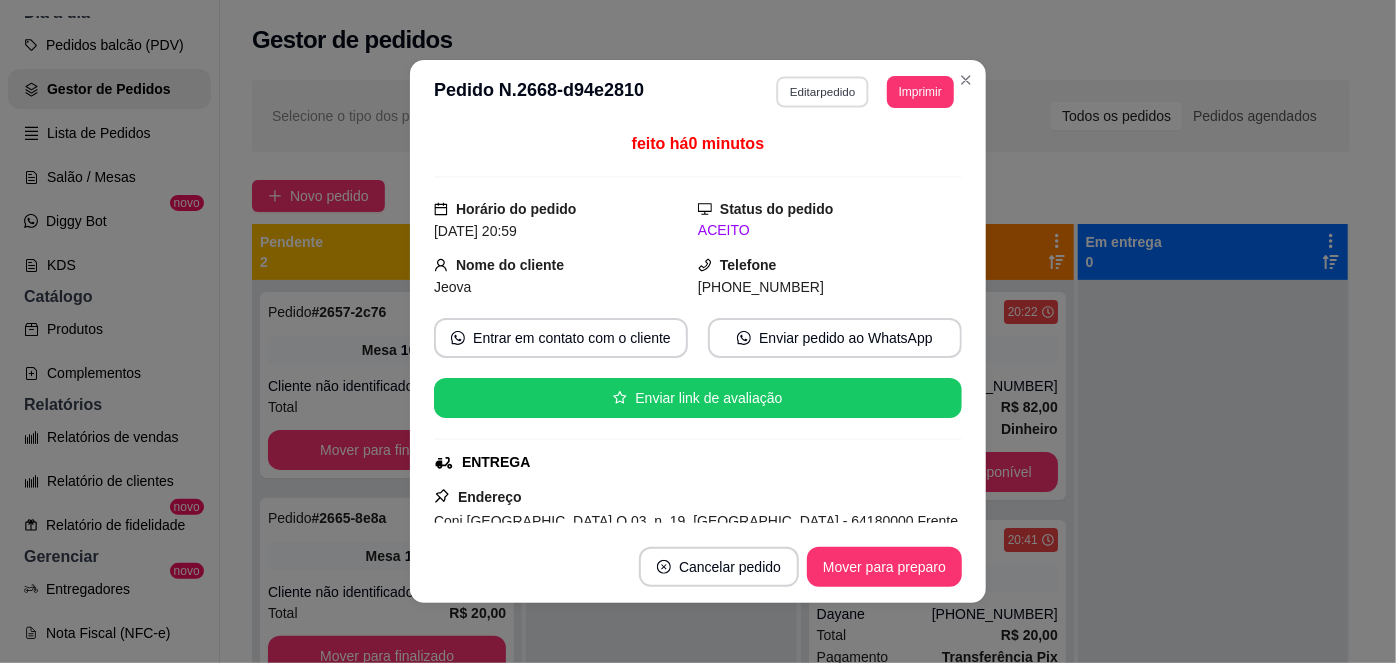 click on "Editar  pedido" at bounding box center [823, 91] 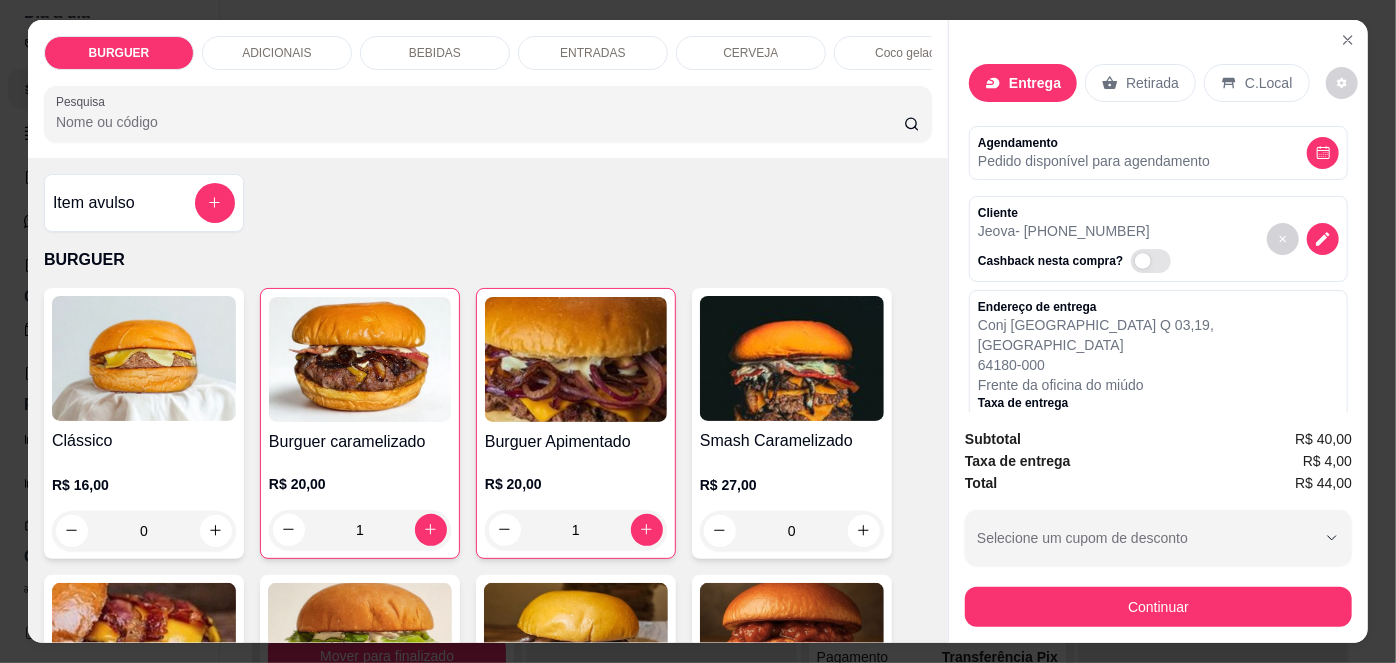 click on "Pesquisa" at bounding box center (480, 122) 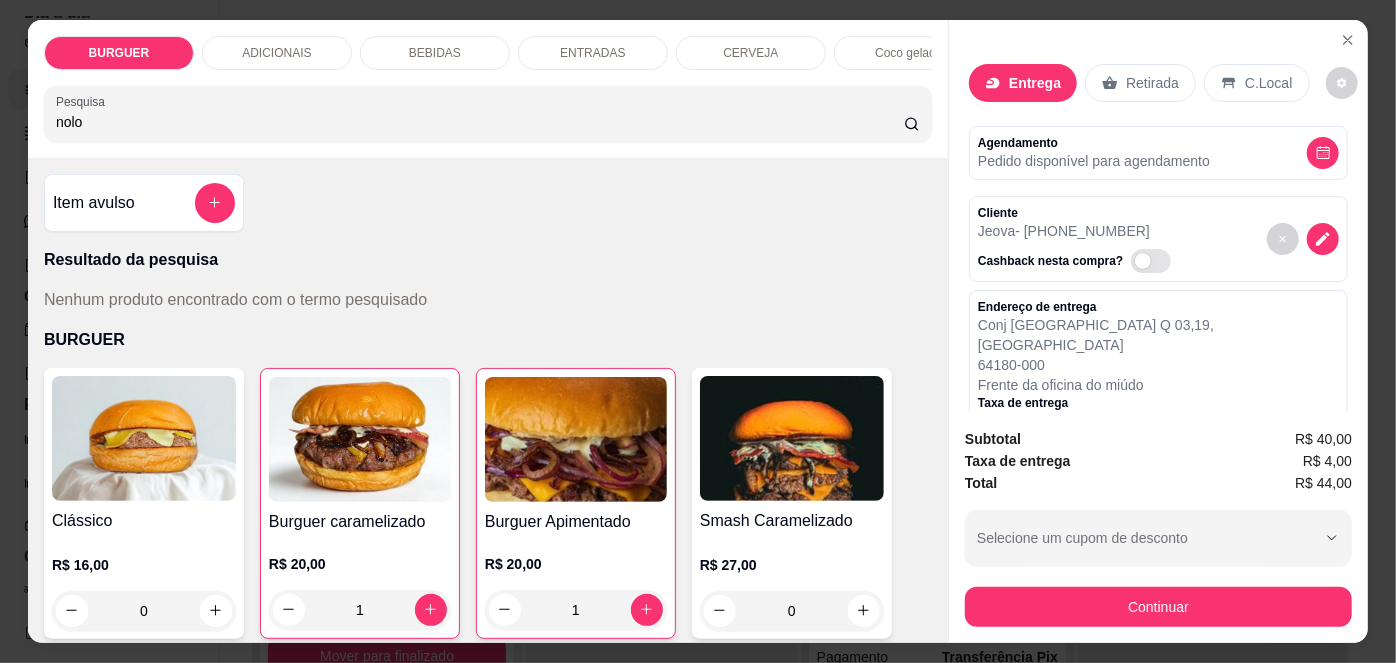 type on "nolo" 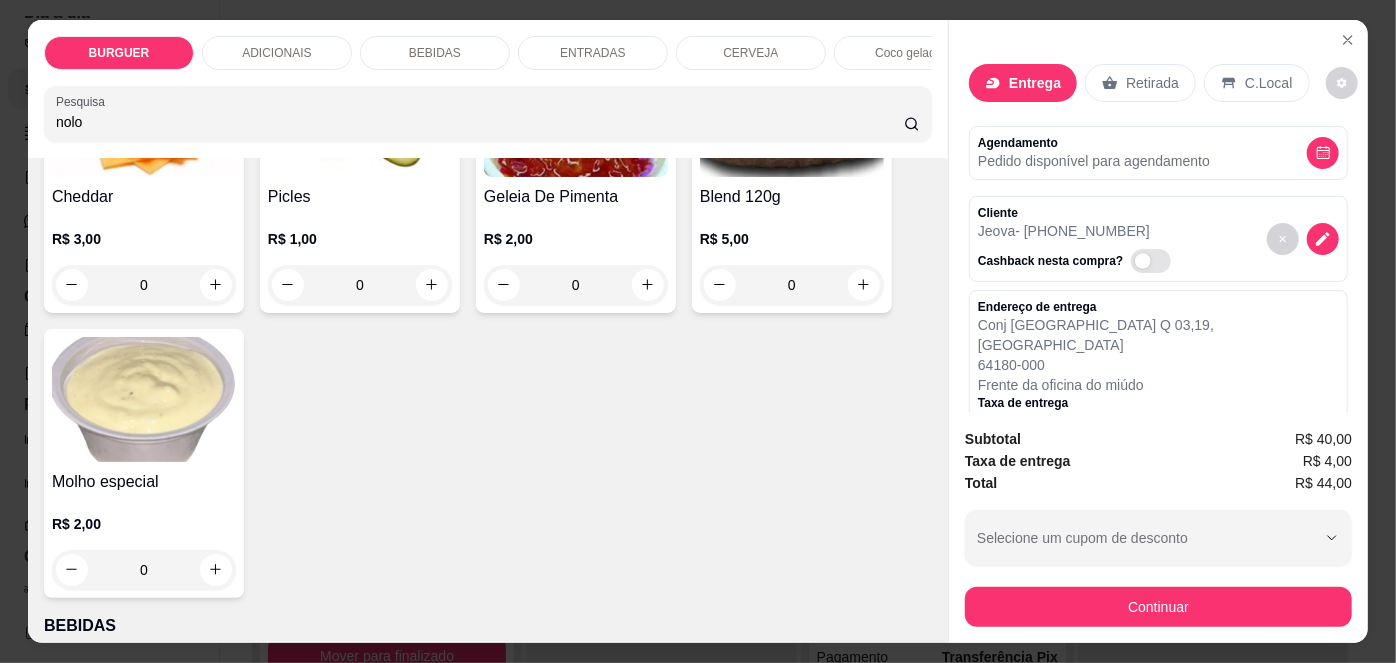 scroll, scrollTop: 1213, scrollLeft: 0, axis: vertical 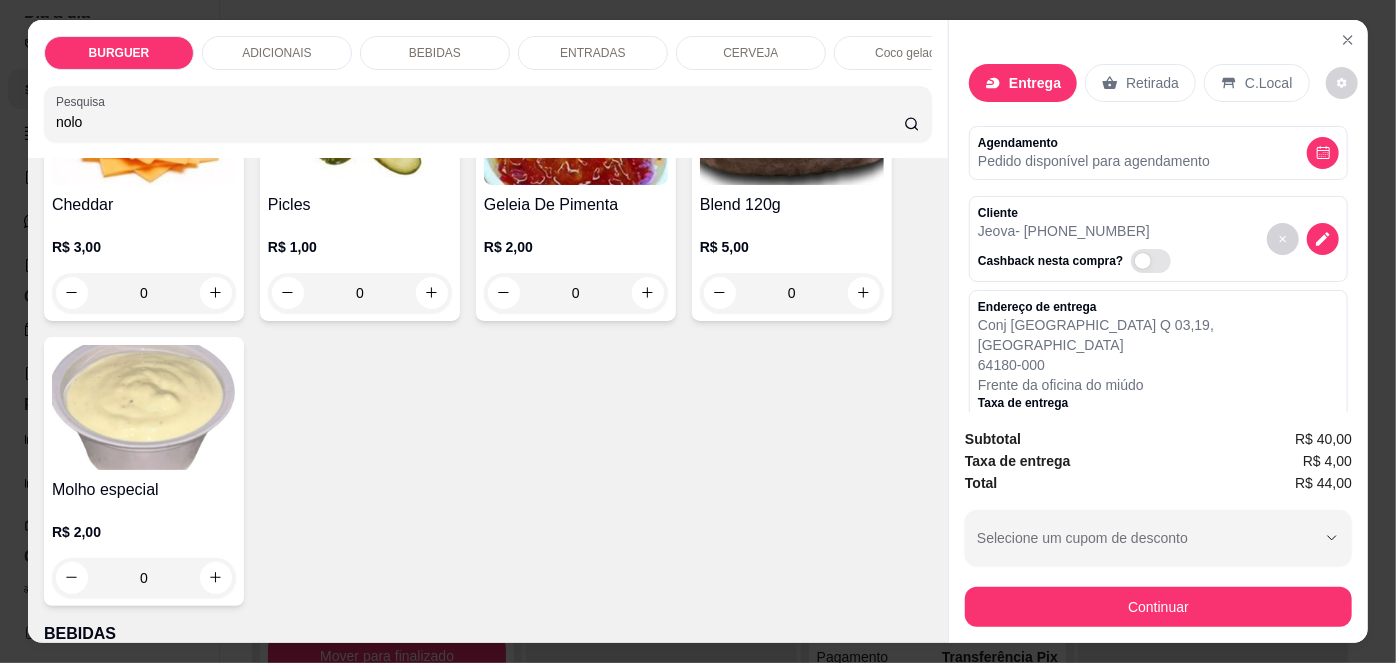 click on "Molho especial" at bounding box center (144, 490) 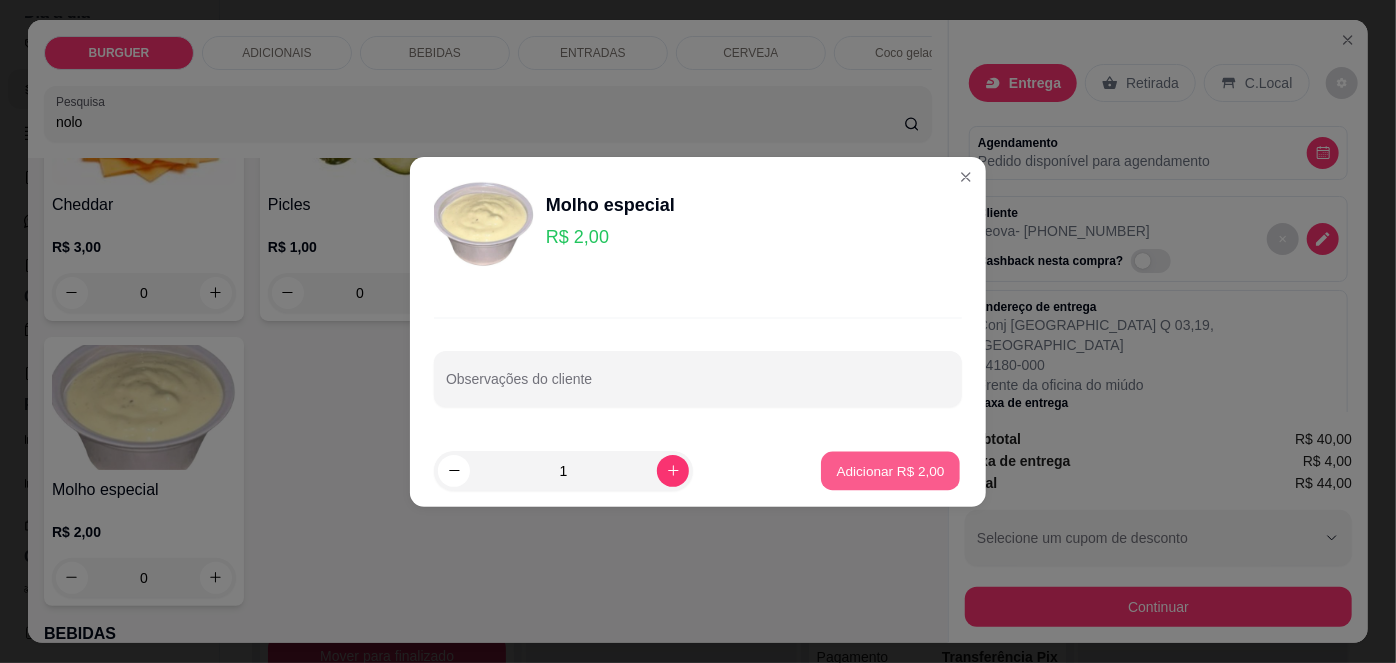 click on "Adicionar   R$ 2,00" at bounding box center (890, 470) 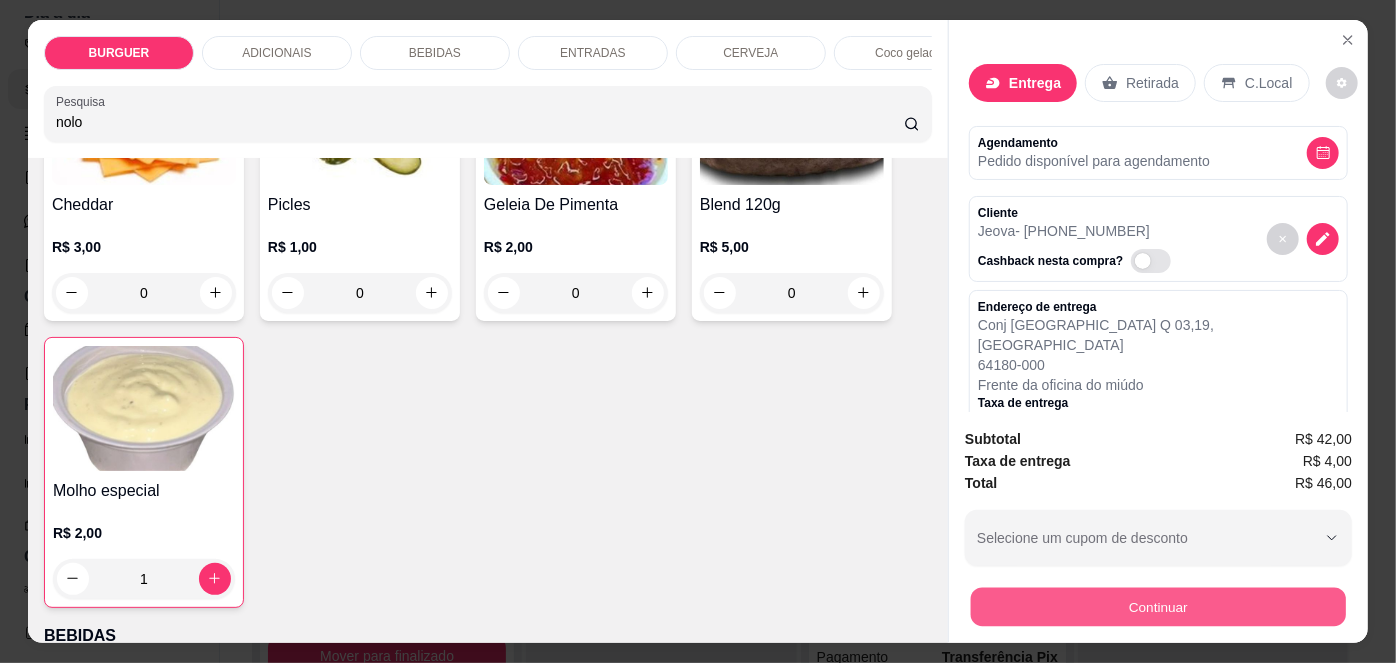 click on "Continuar" at bounding box center (1158, 607) 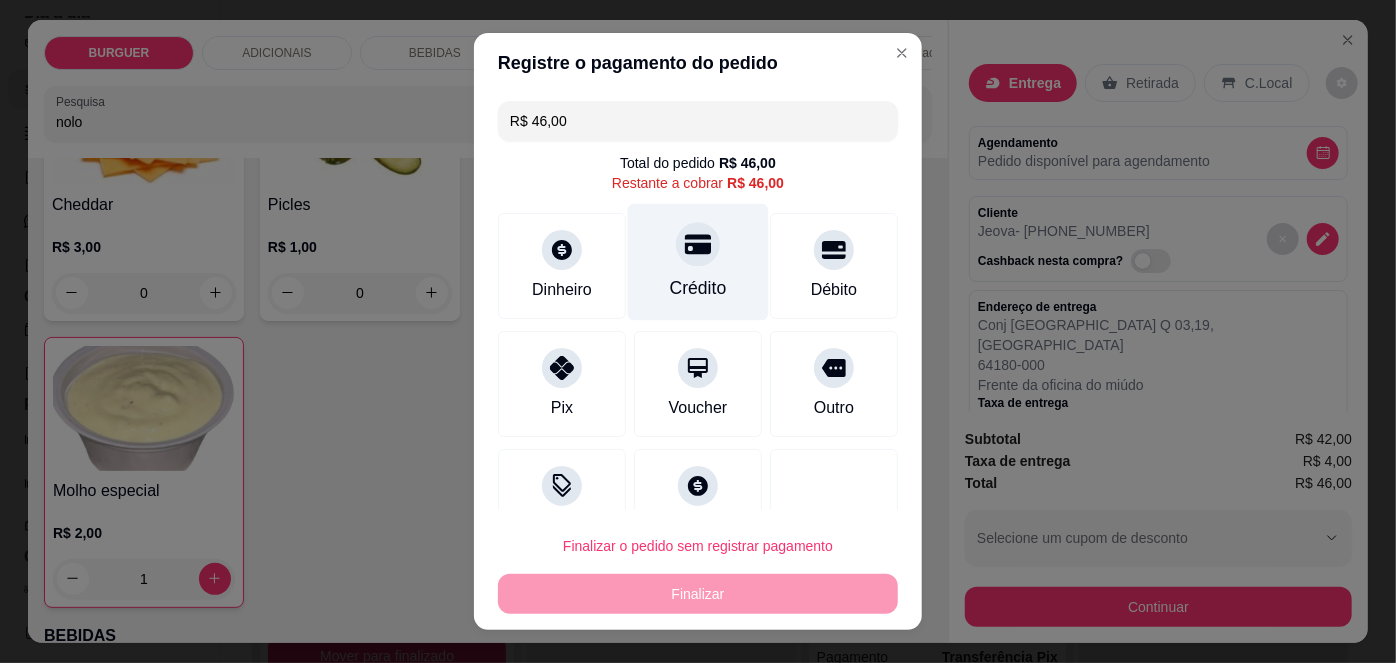 click 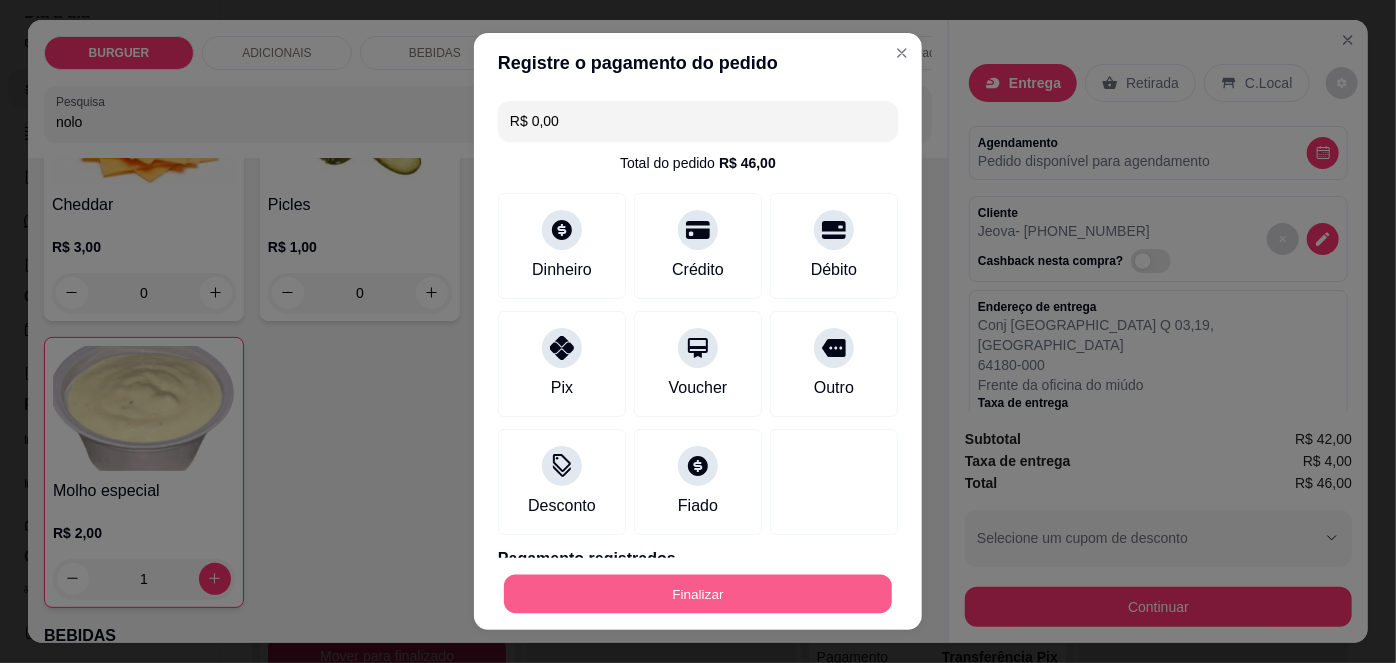 click on "Finalizar" at bounding box center (698, 593) 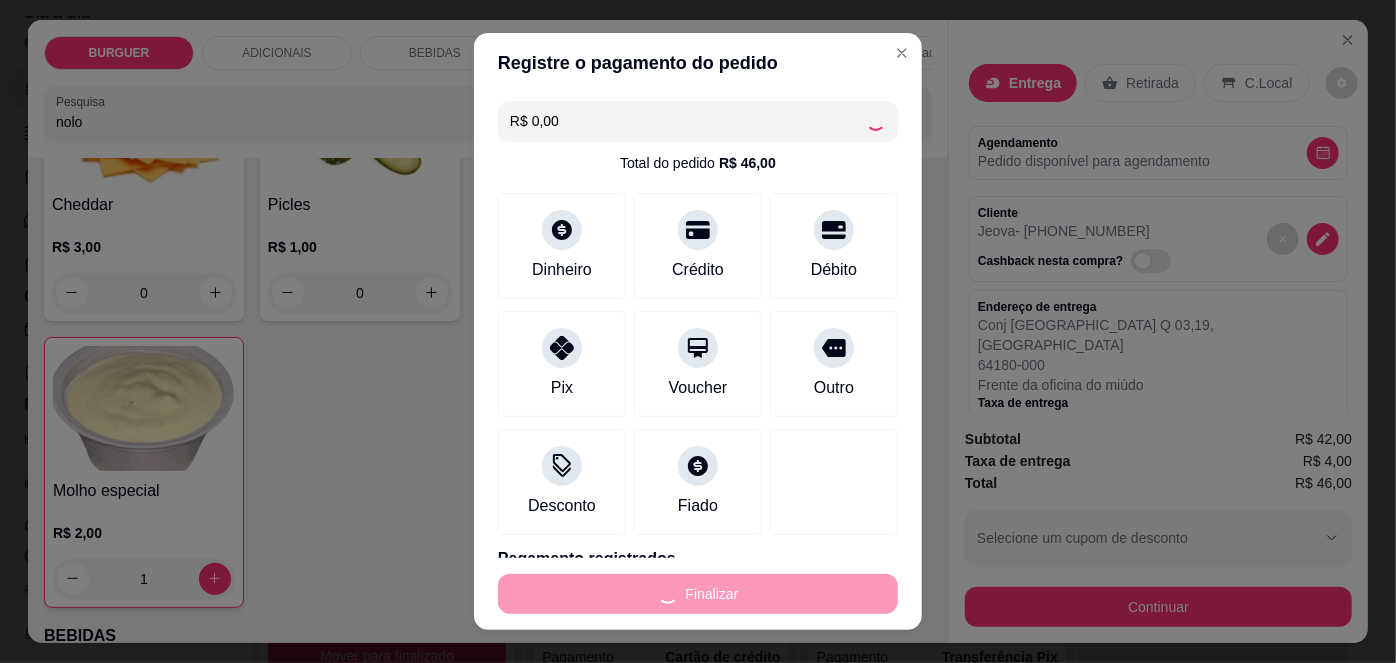 type on "0" 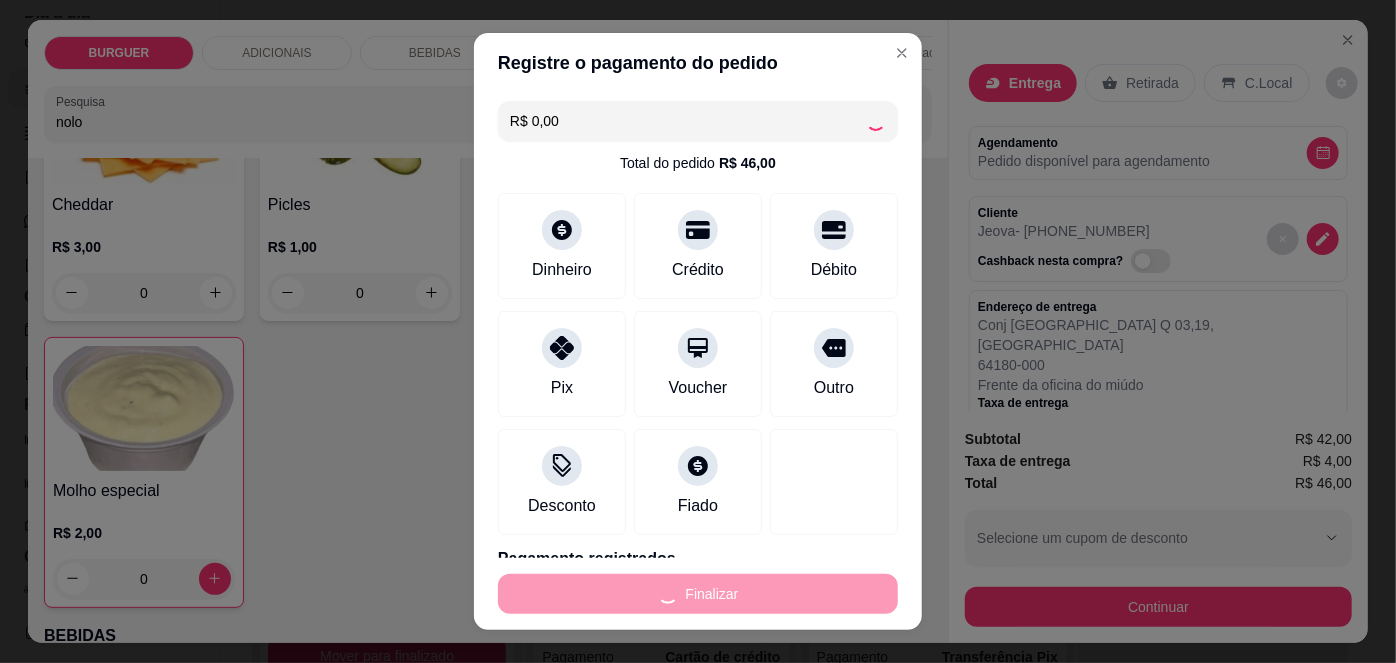 type on "-R$ 46,00" 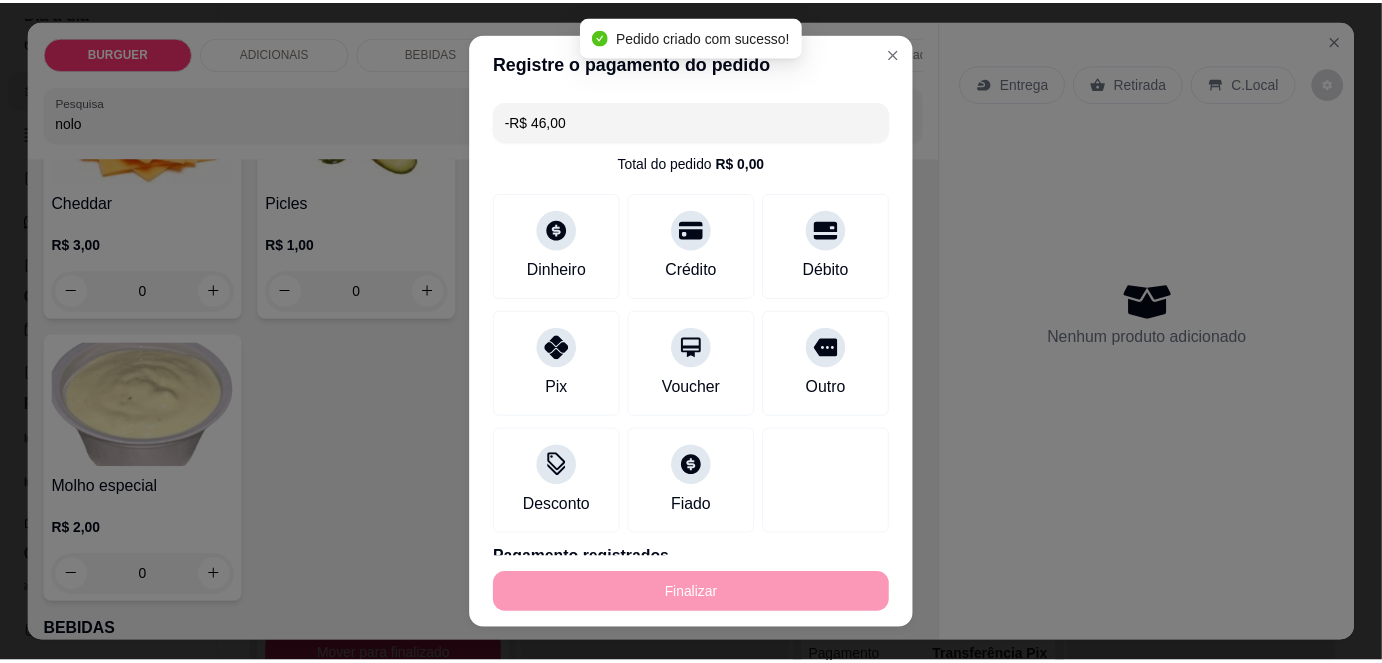 scroll, scrollTop: 1211, scrollLeft: 0, axis: vertical 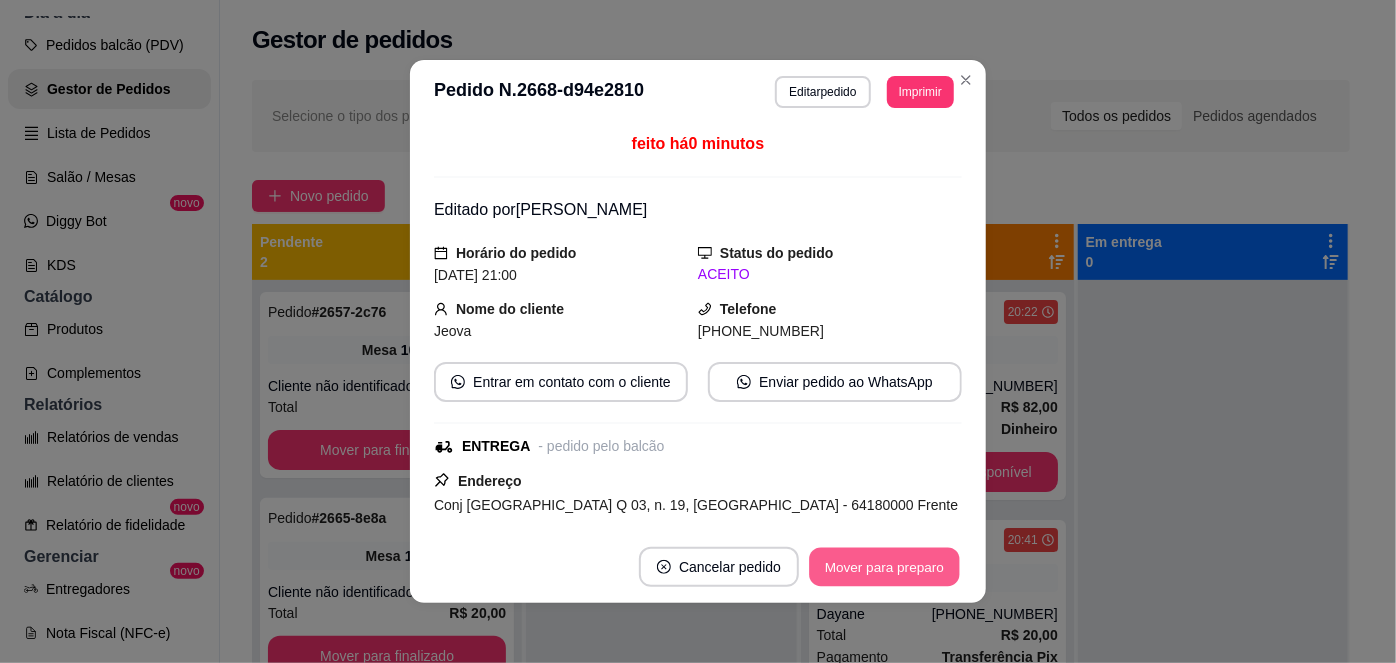 click on "Mover para preparo" at bounding box center [884, 567] 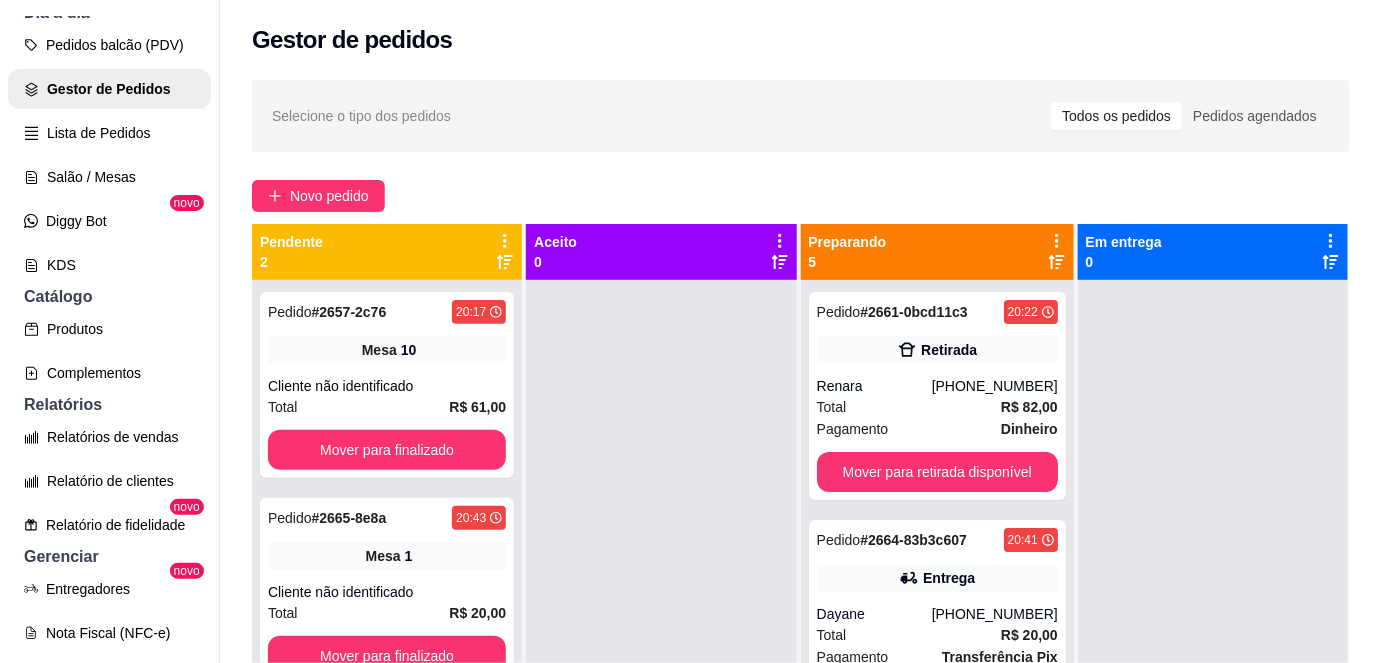 scroll, scrollTop: 32, scrollLeft: 0, axis: vertical 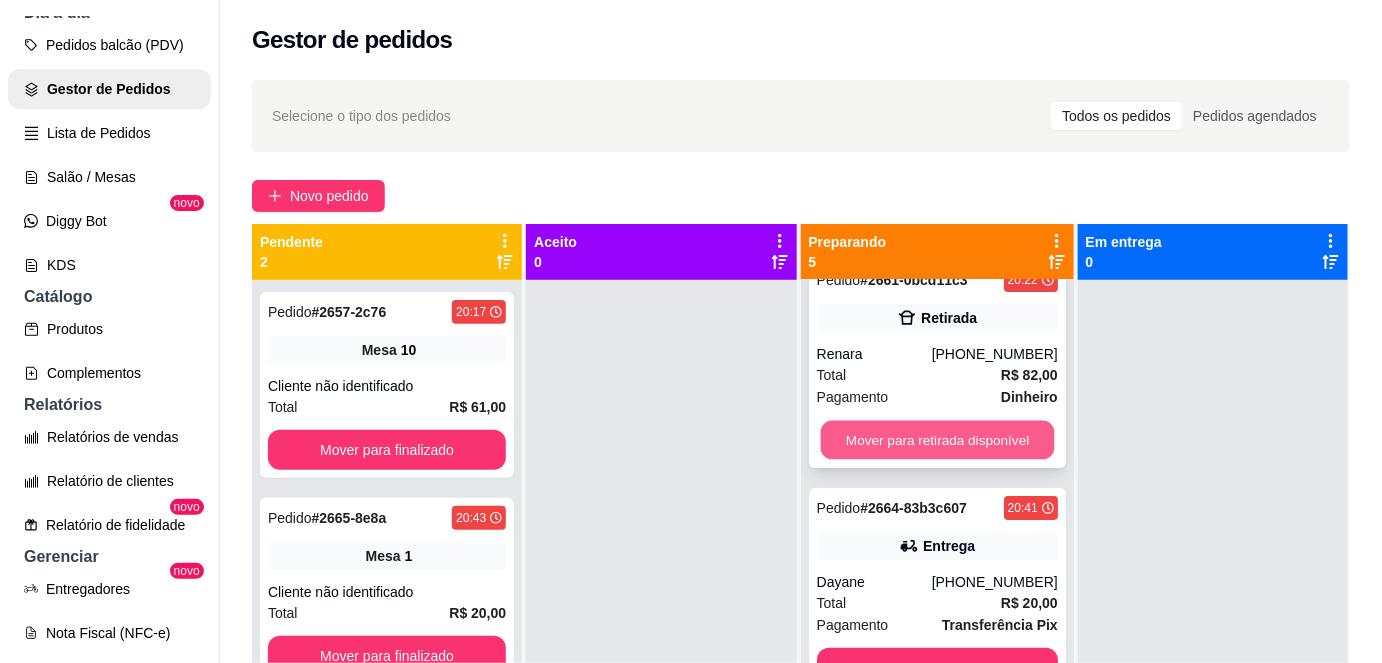 click on "Mover para retirada disponível" at bounding box center (937, 440) 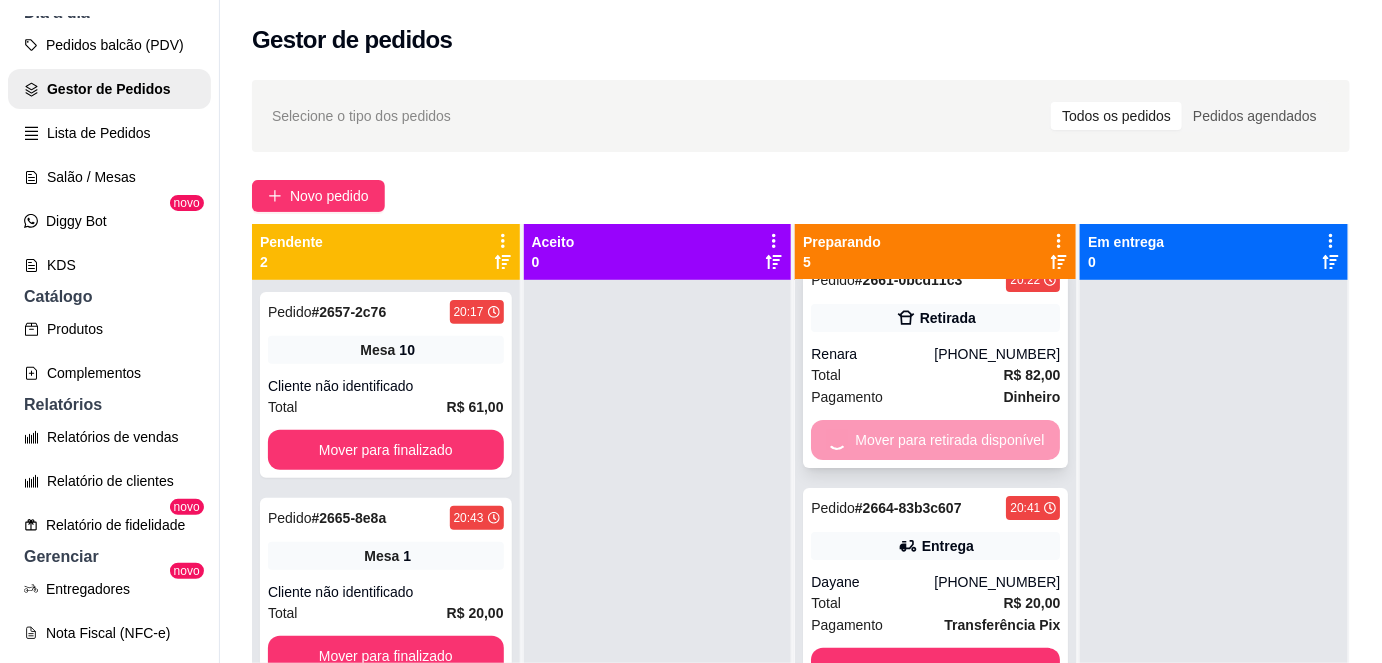 scroll, scrollTop: 0, scrollLeft: 0, axis: both 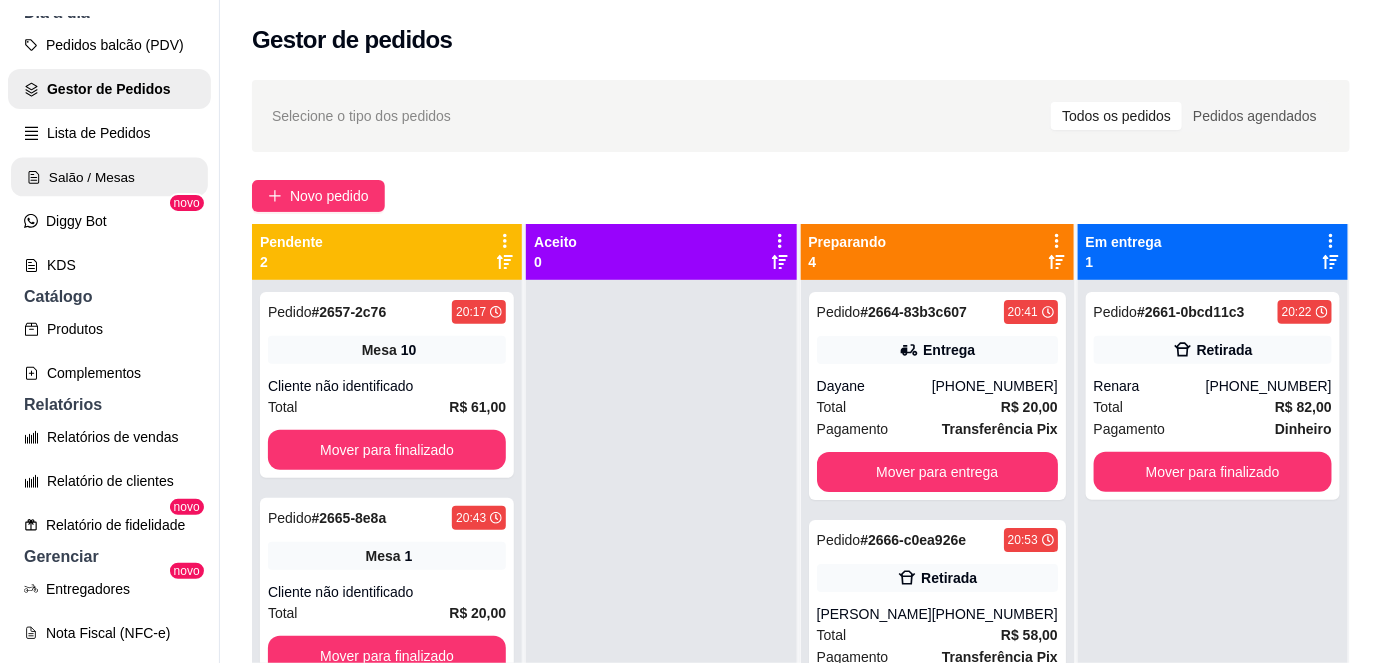 click on "Salão / Mesas" at bounding box center [109, 177] 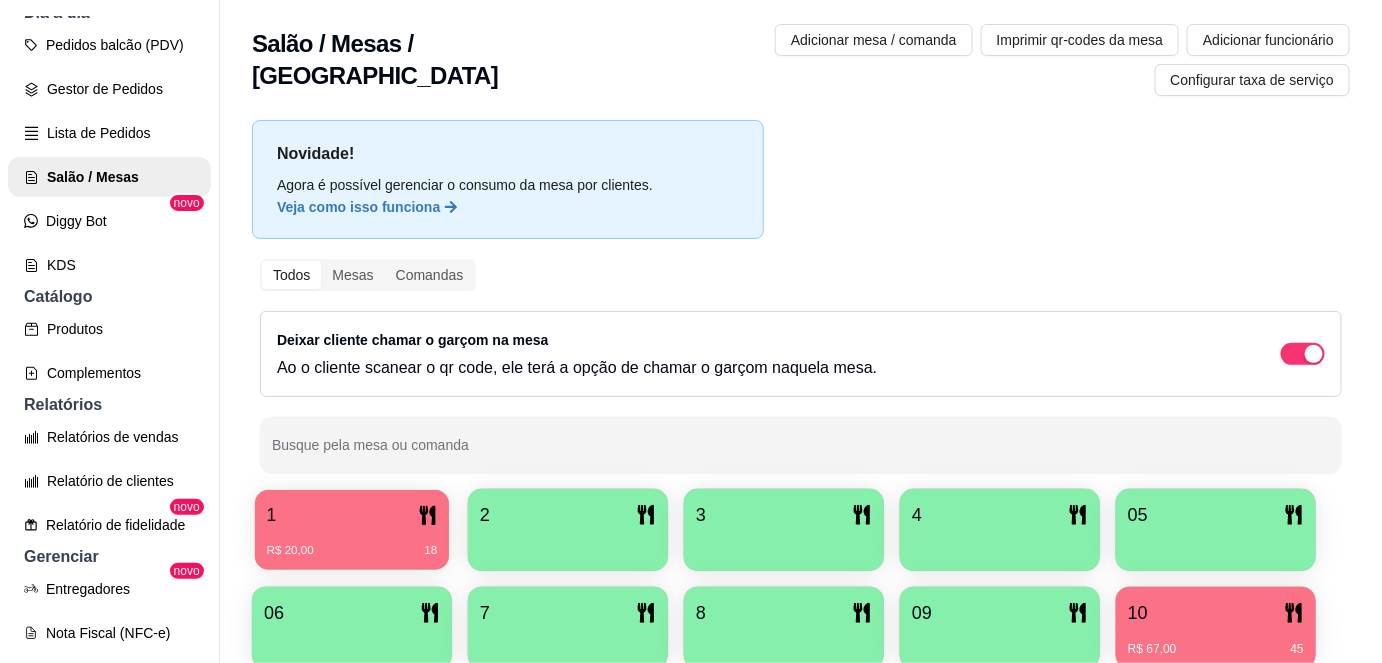 click on "R$ 20,00 18" at bounding box center (352, 551) 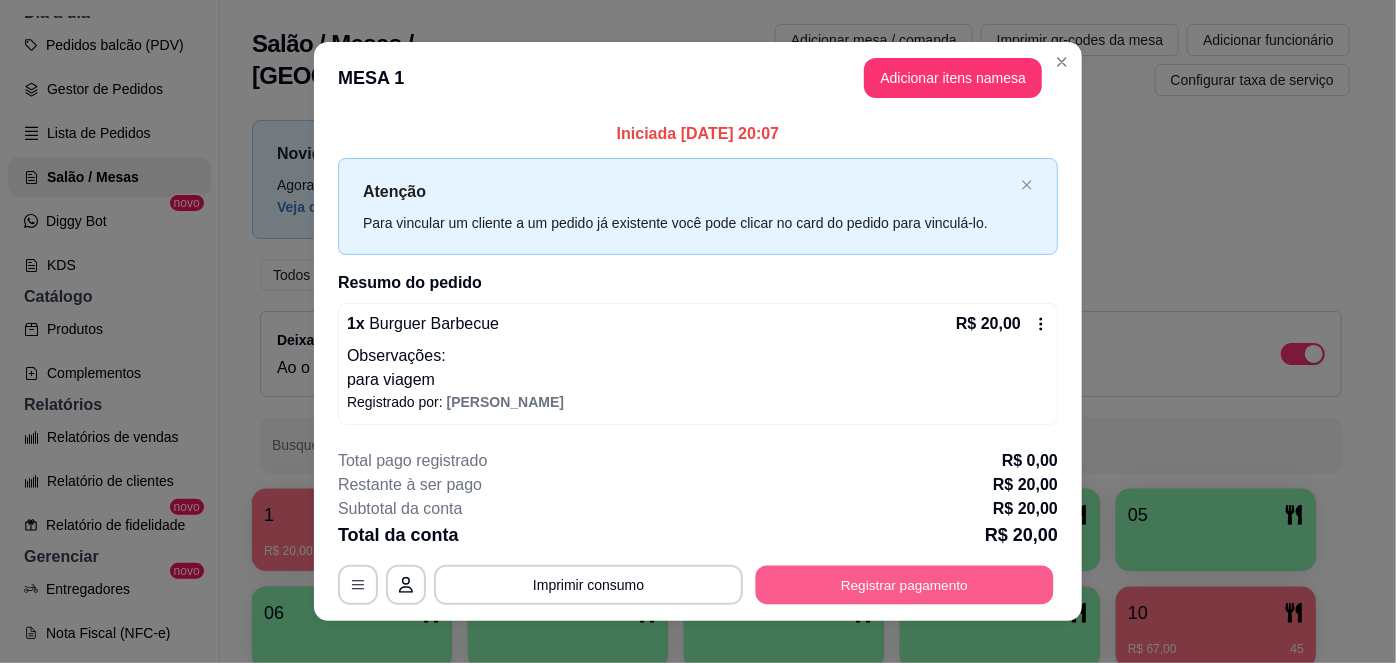 click on "Registrar pagamento" at bounding box center [905, 585] 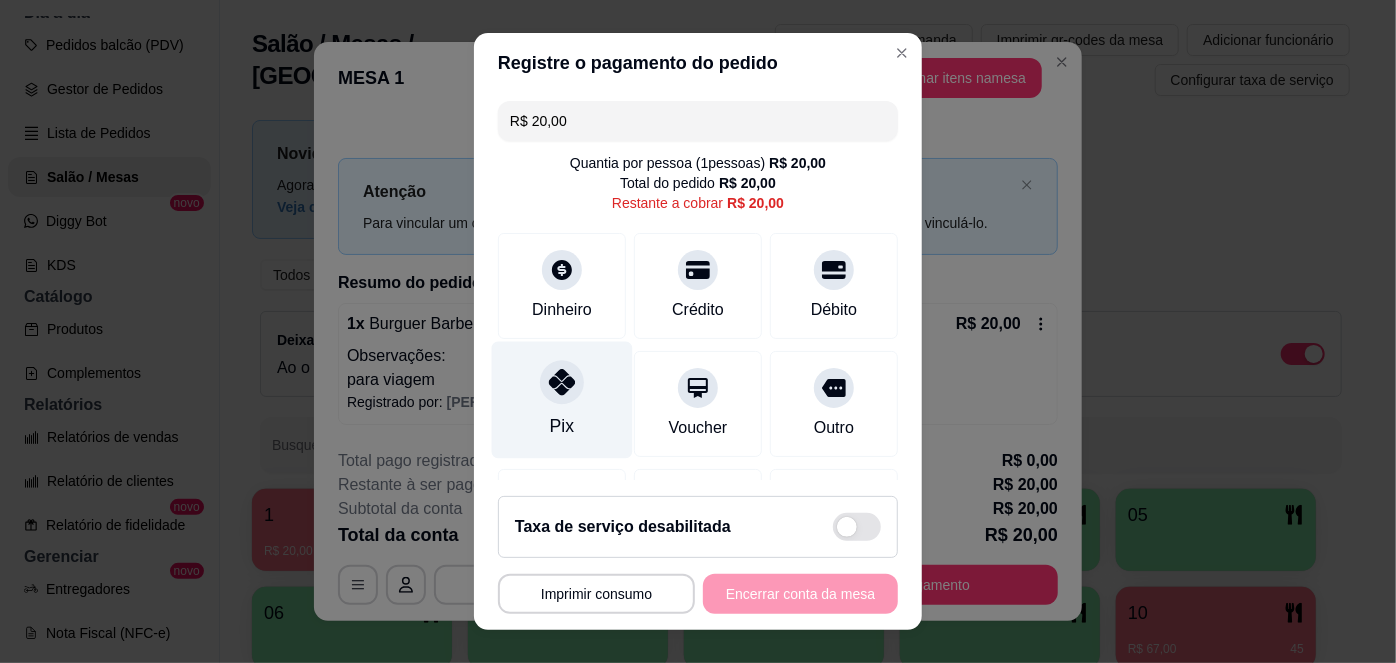 click on "Pix" at bounding box center [562, 400] 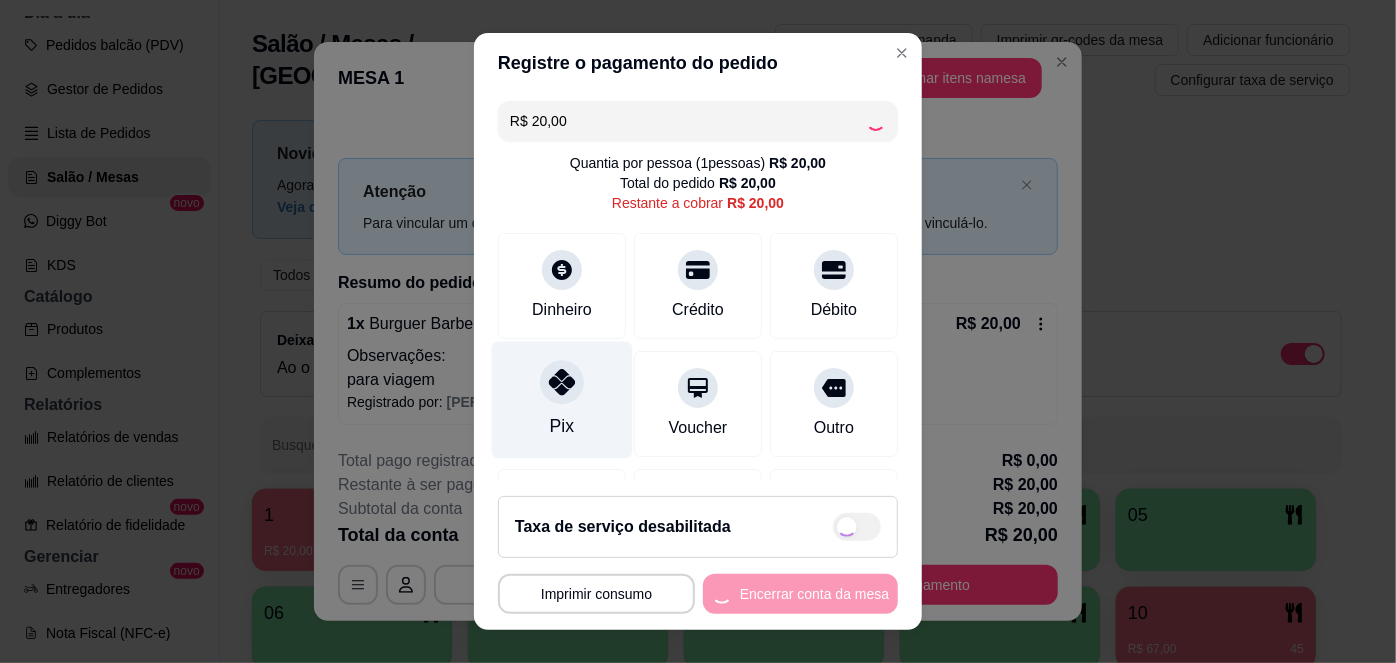 type on "R$ 0,00" 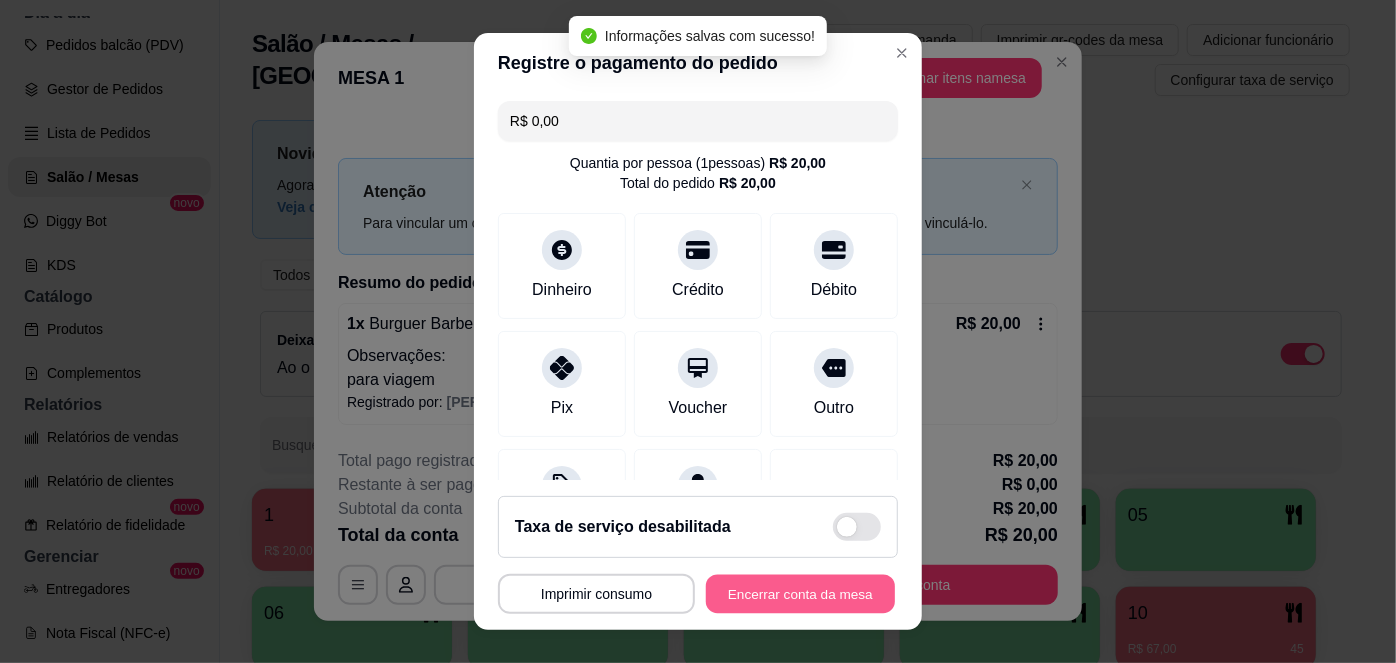 click on "Encerrar conta da mesa" at bounding box center (800, 593) 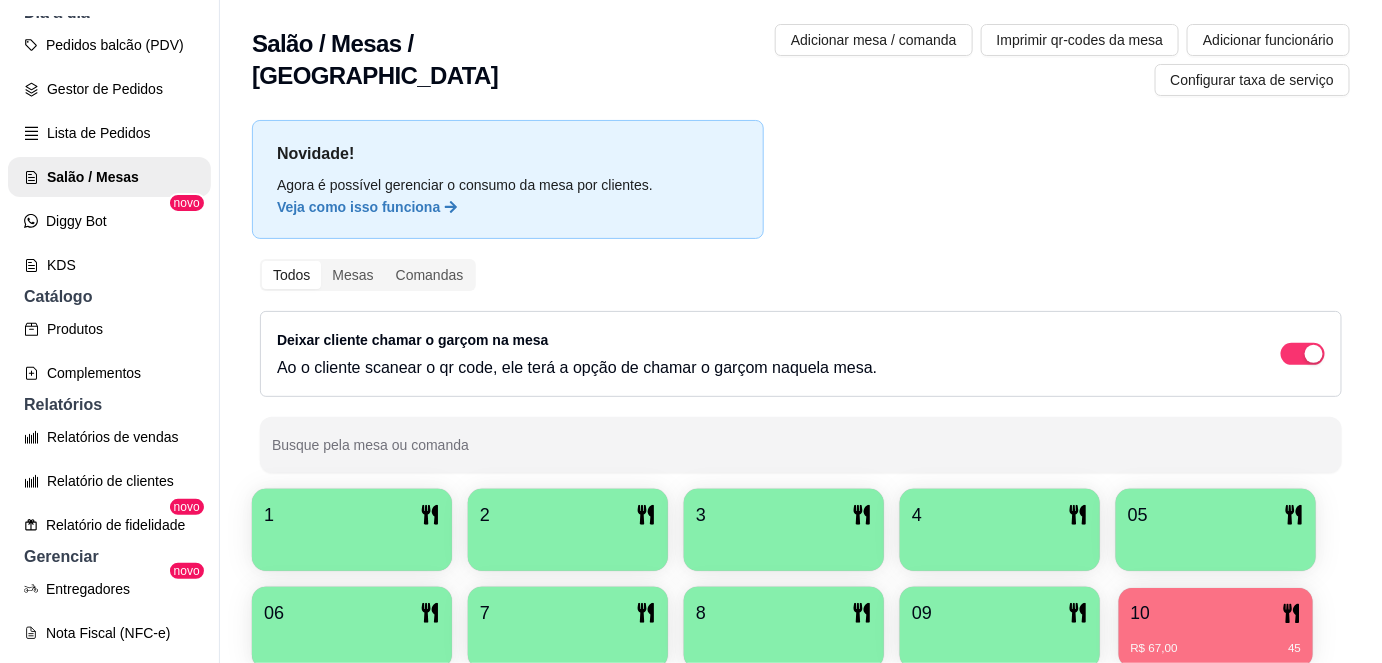 click on "R$ 67,00" at bounding box center (1154, 649) 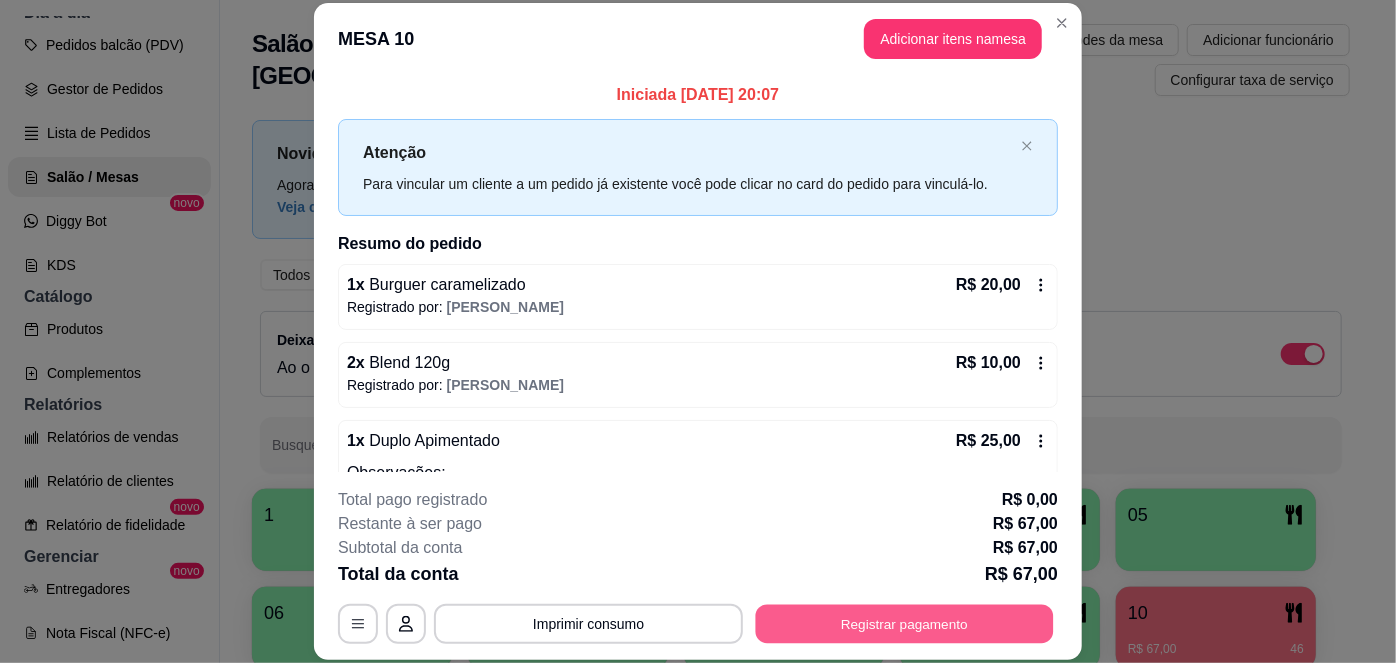 click on "Registrar pagamento" at bounding box center [905, 623] 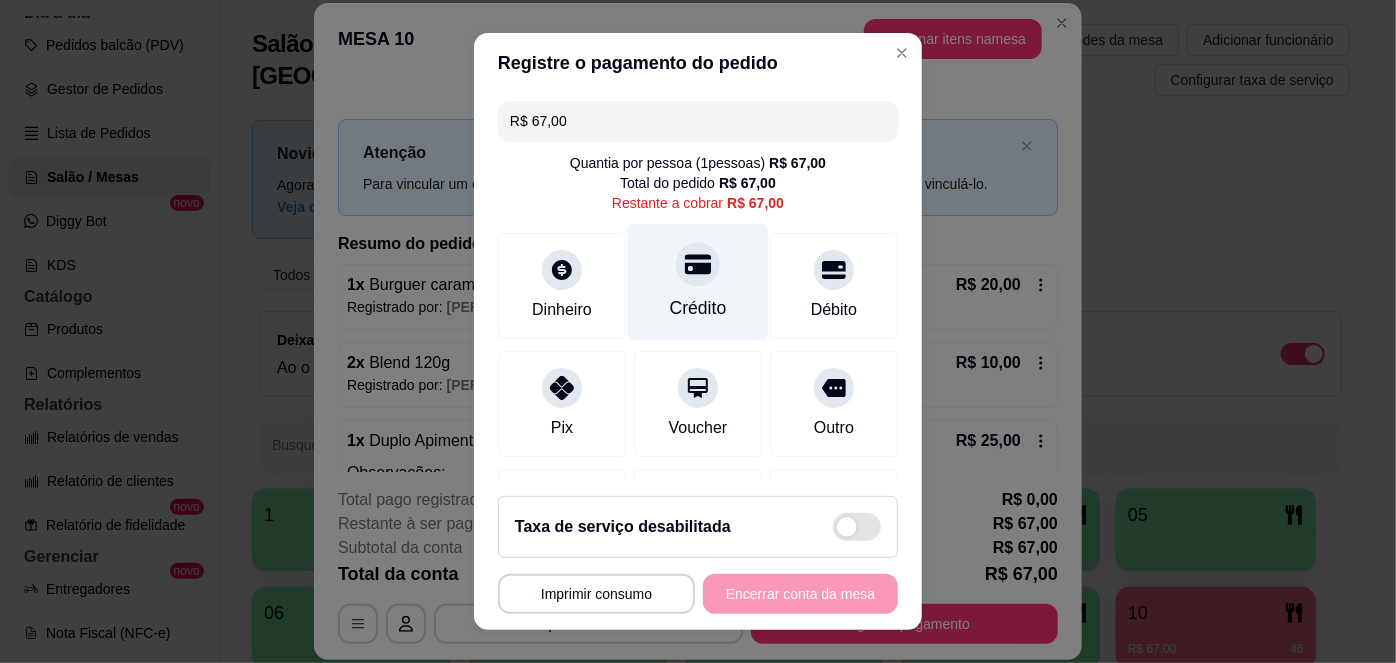 click at bounding box center (698, 265) 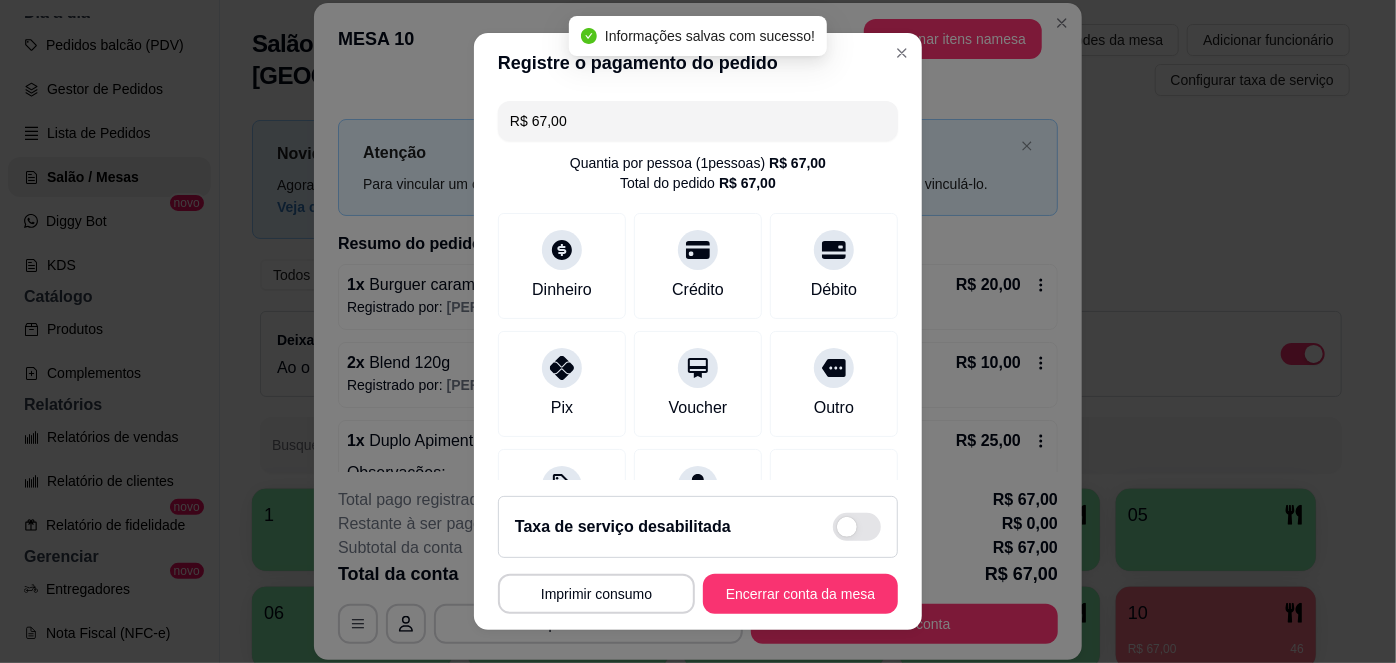 type on "R$ 0,00" 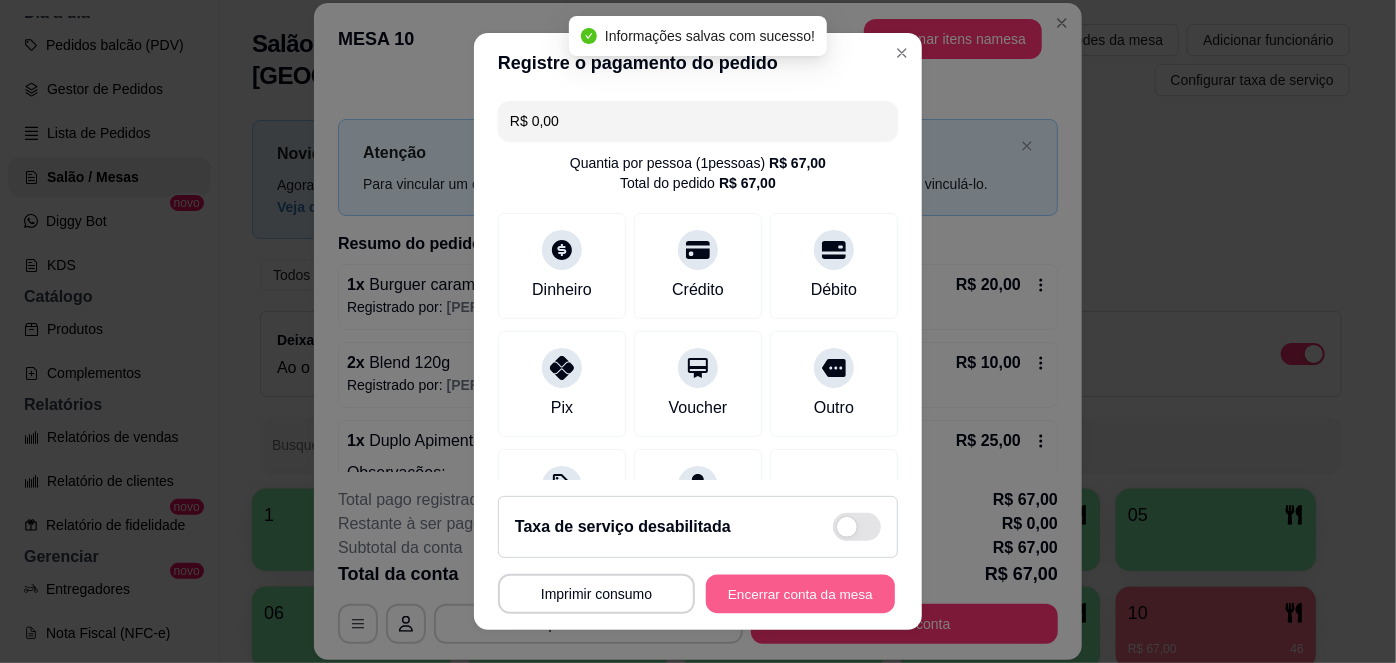 click on "Encerrar conta da mesa" at bounding box center [800, 593] 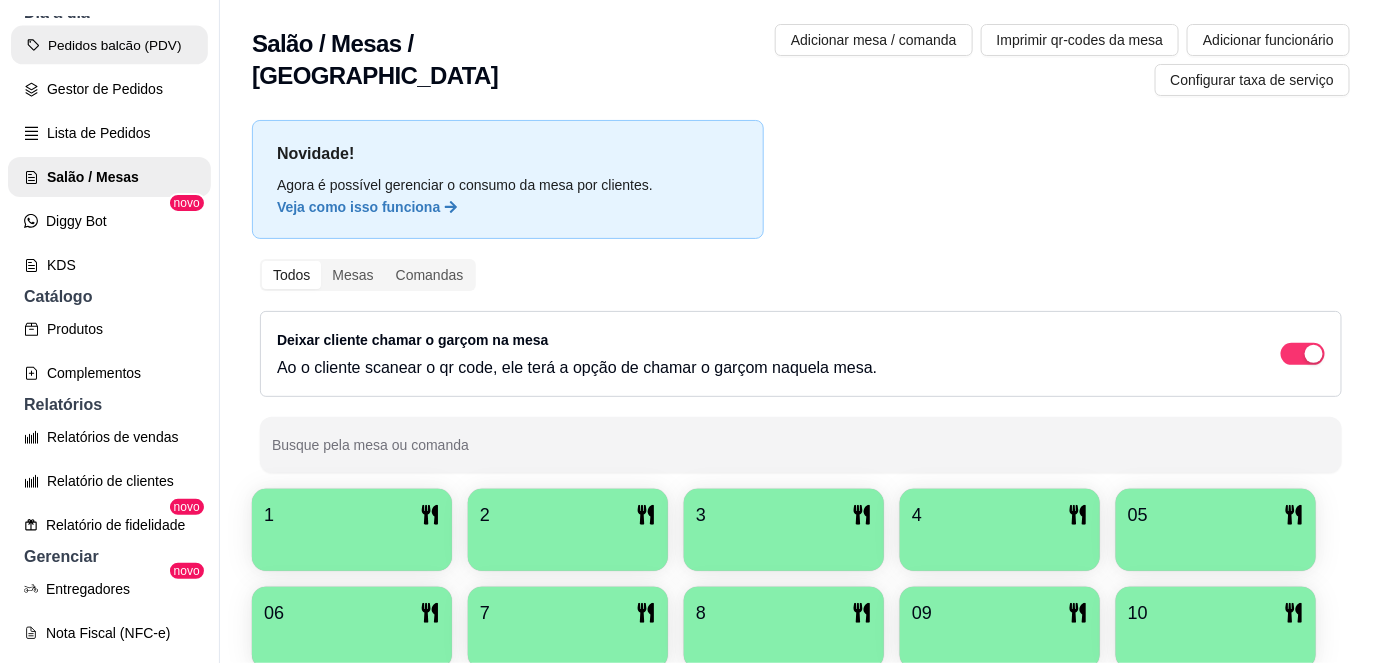 click on "Pedidos balcão (PDV)" at bounding box center (109, 45) 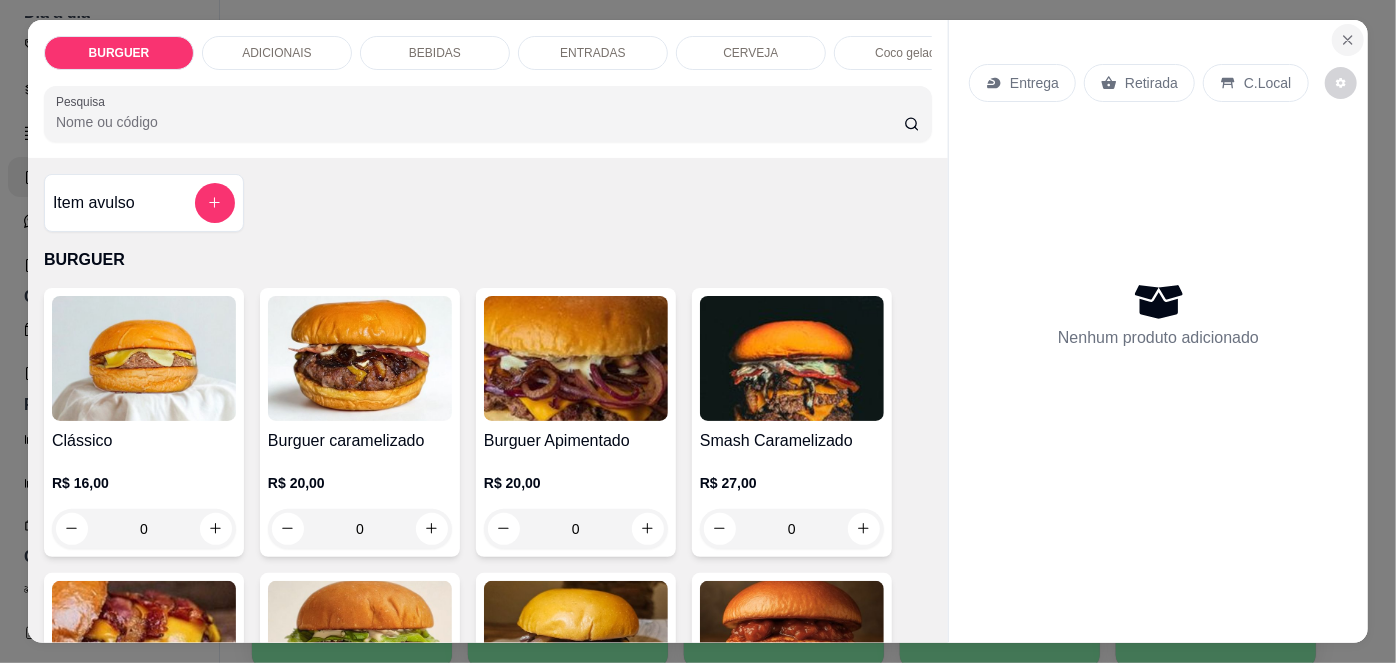 click 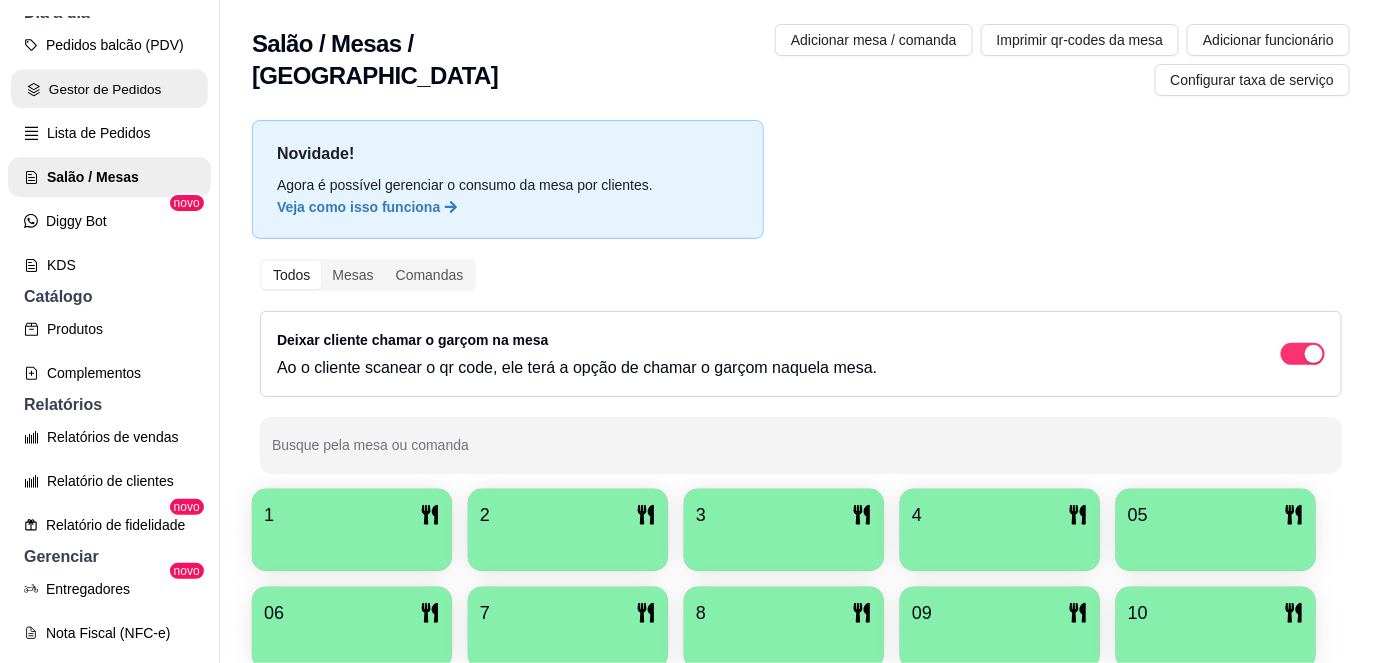 click on "Gestor de Pedidos" at bounding box center (109, 89) 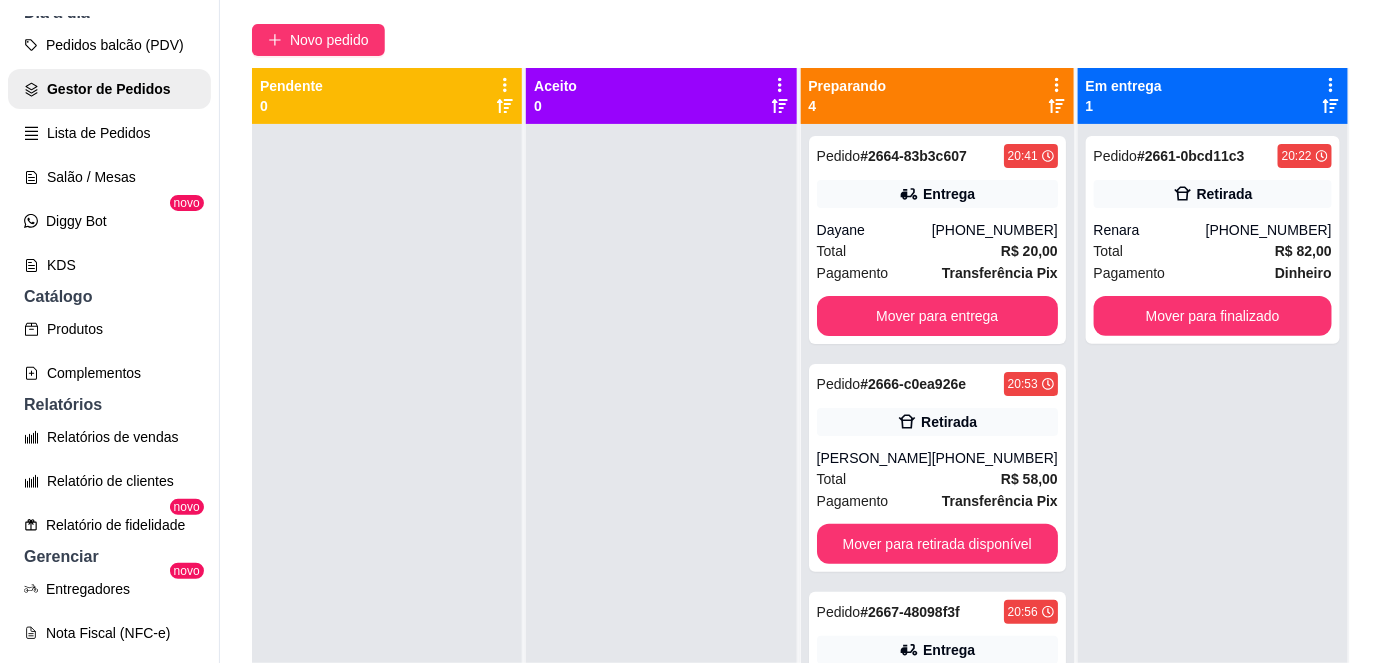 scroll, scrollTop: 157, scrollLeft: 0, axis: vertical 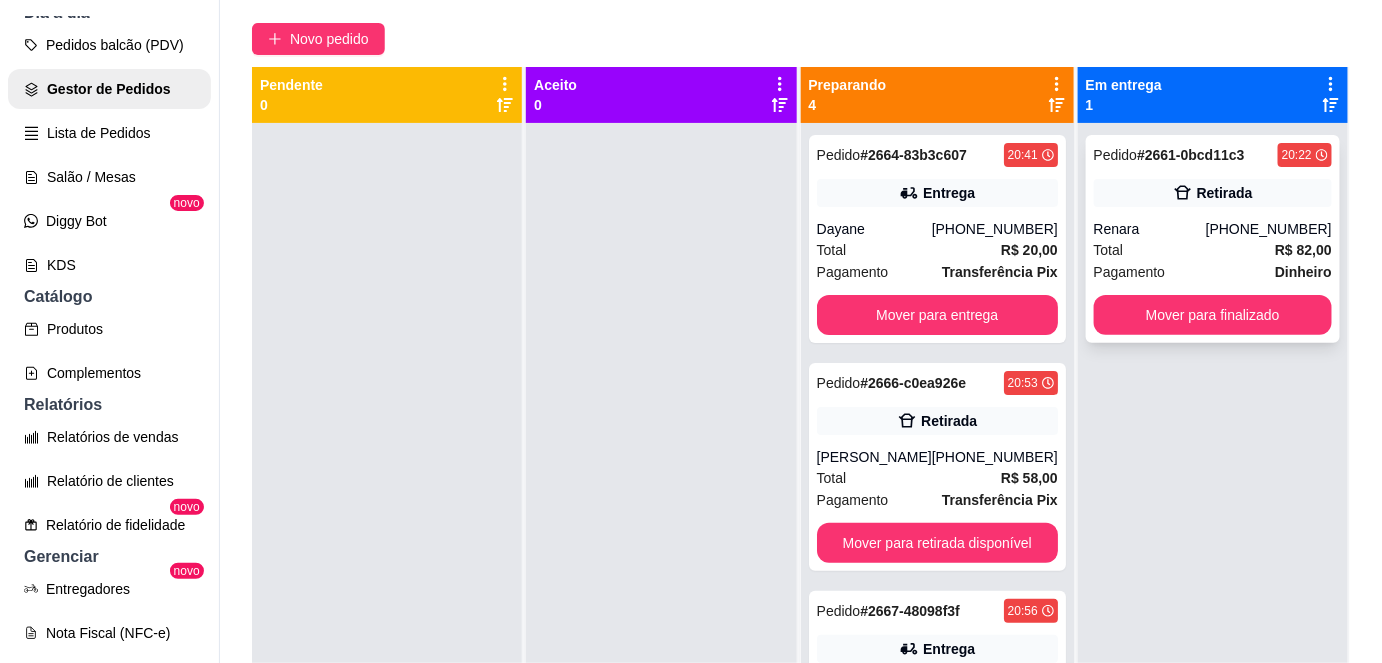 click on "[PHONE_NUMBER]" at bounding box center (1269, 229) 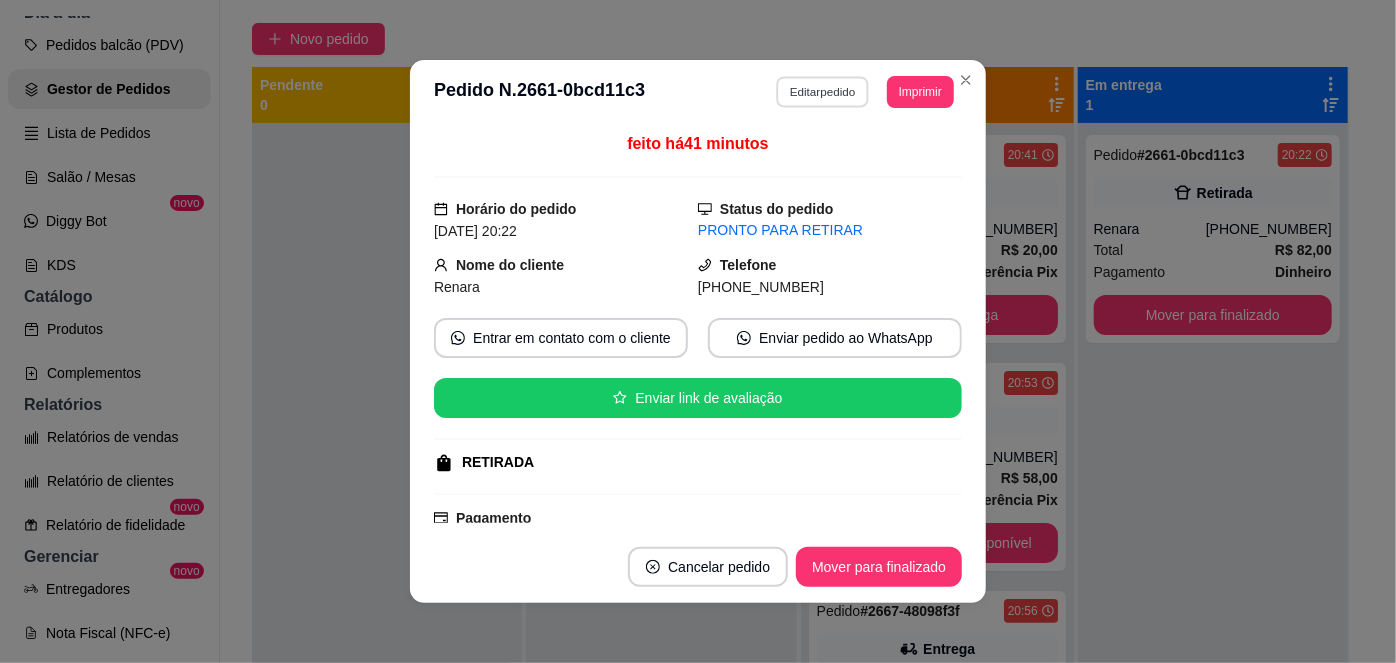 click on "Editar  pedido" at bounding box center [823, 91] 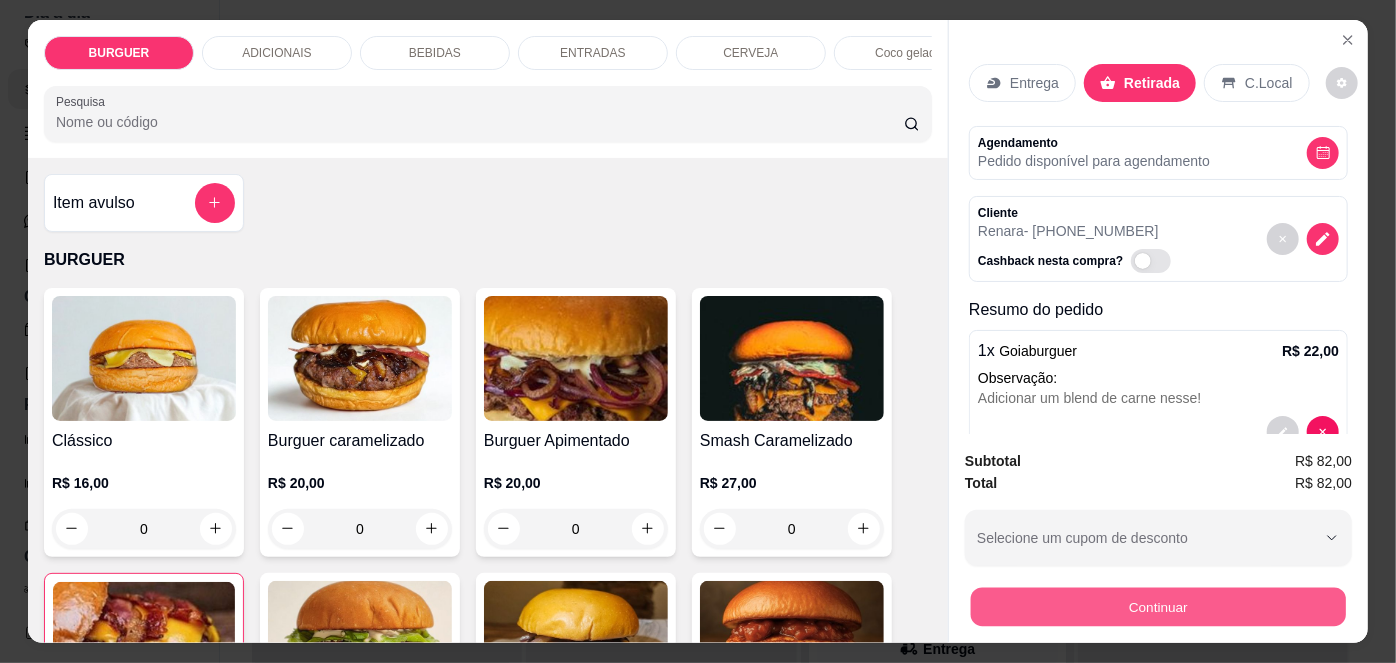 click on "Continuar" at bounding box center [1158, 607] 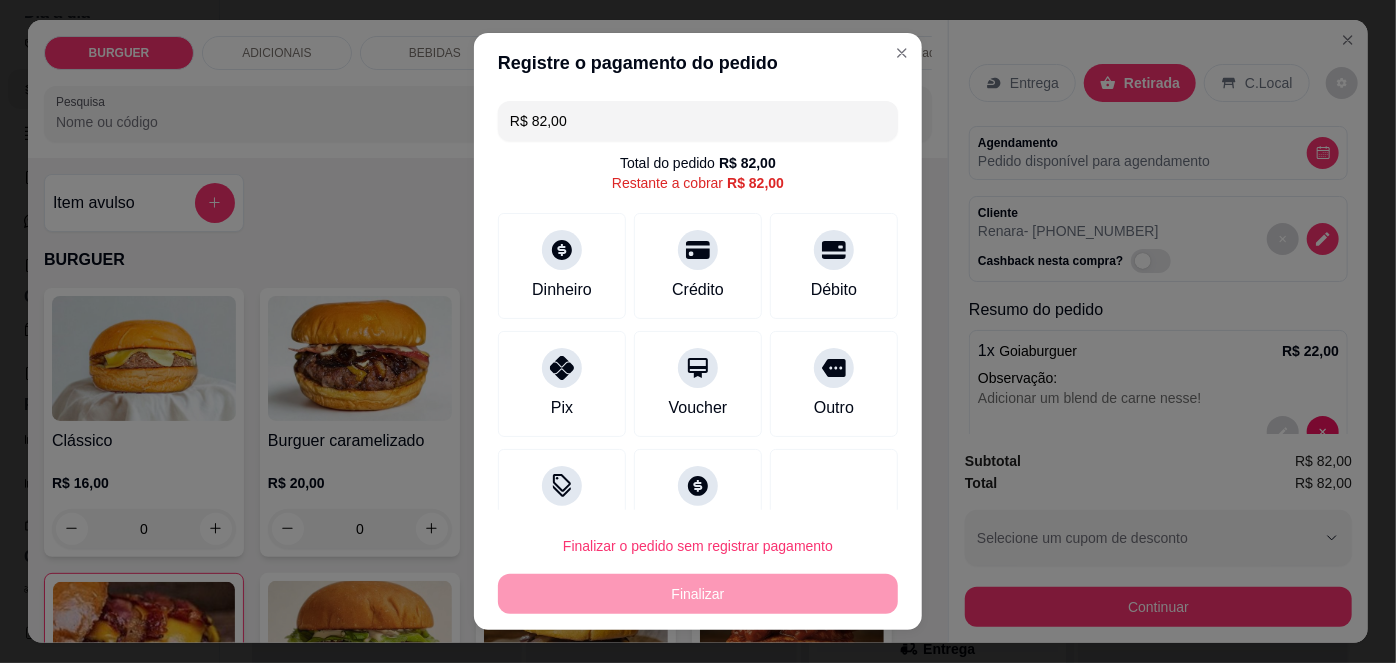 click on "R$ 82,00" at bounding box center (698, 121) 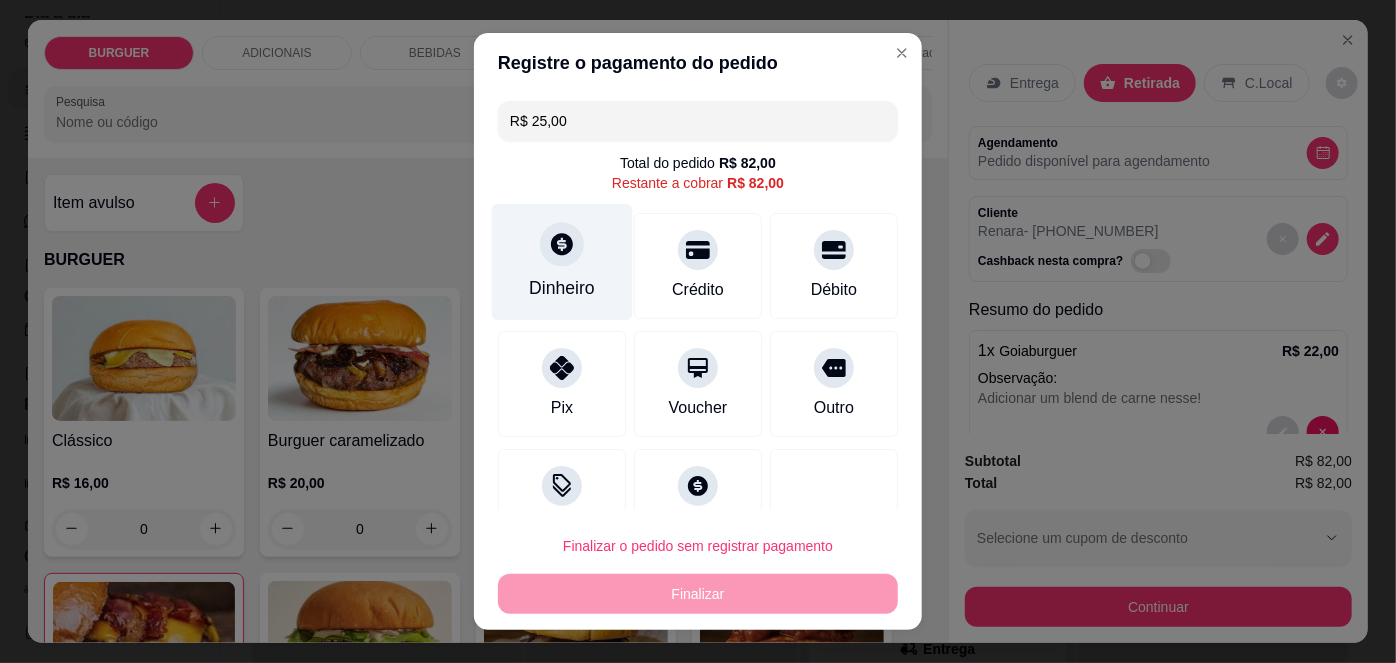 click at bounding box center [562, 245] 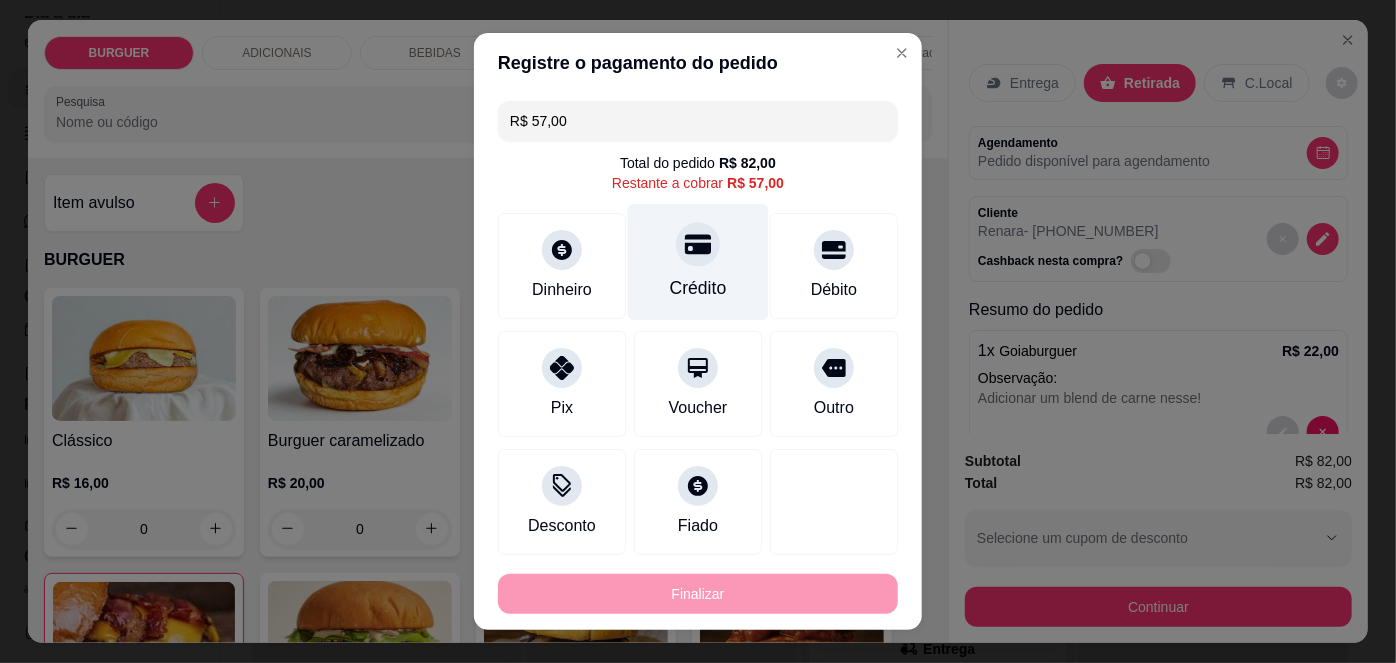 click on "Crédito" at bounding box center (698, 262) 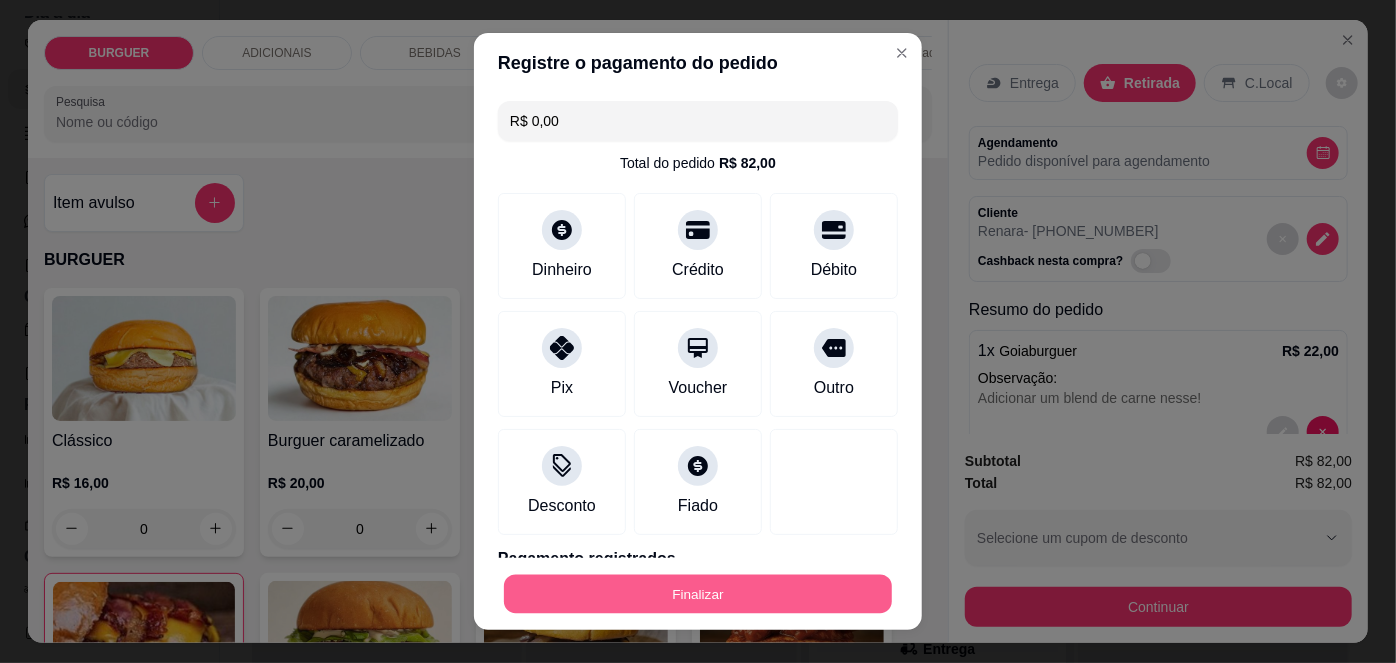 click on "Finalizar" at bounding box center [698, 593] 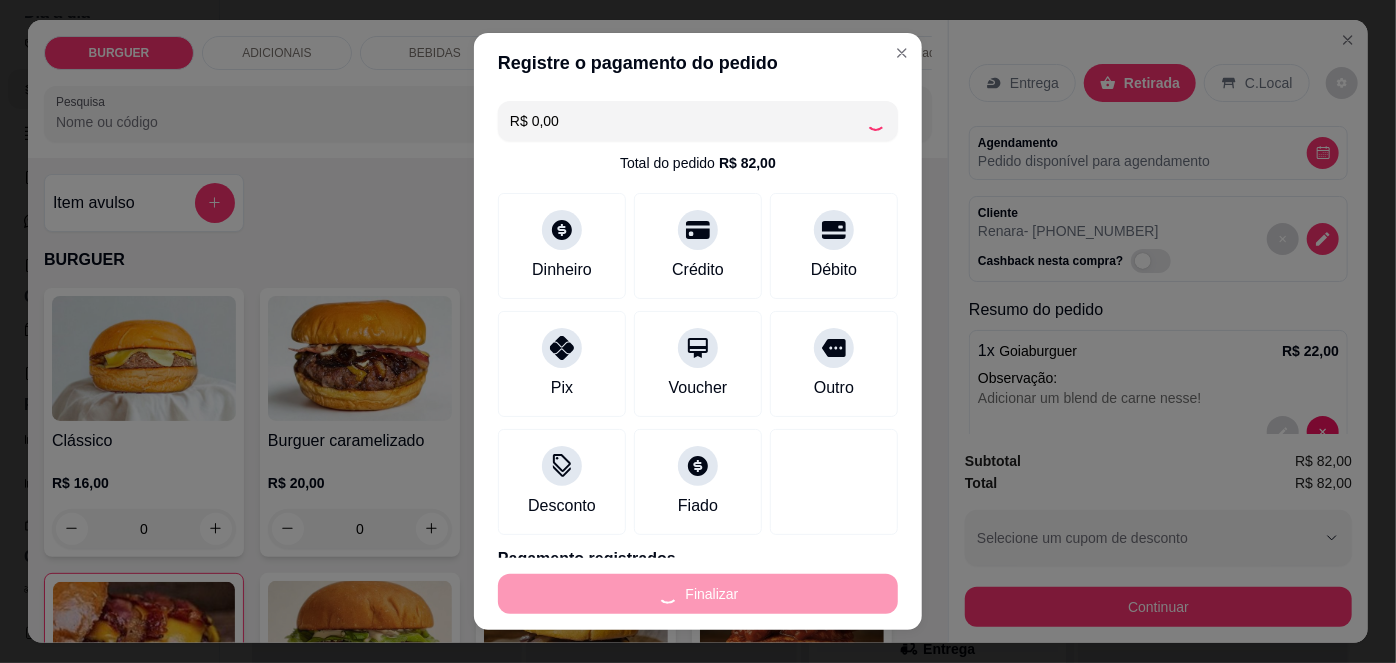 type on "0" 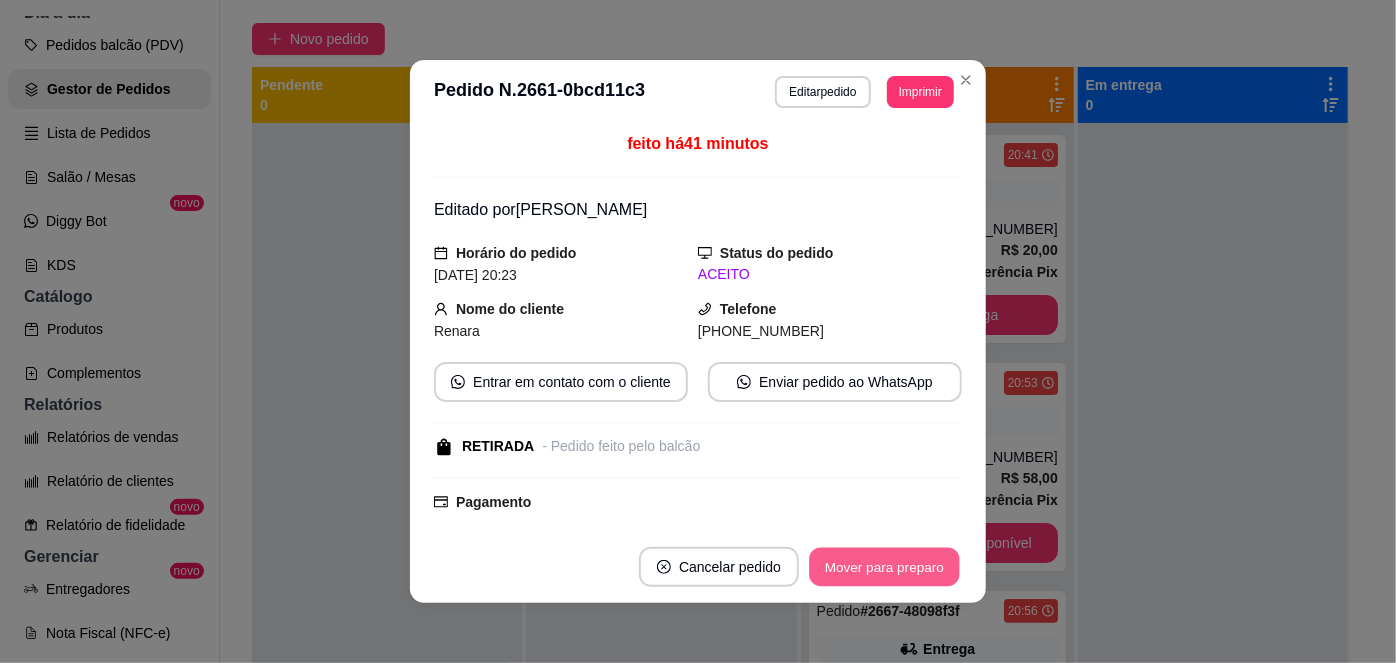 click on "Mover para preparo" at bounding box center [884, 567] 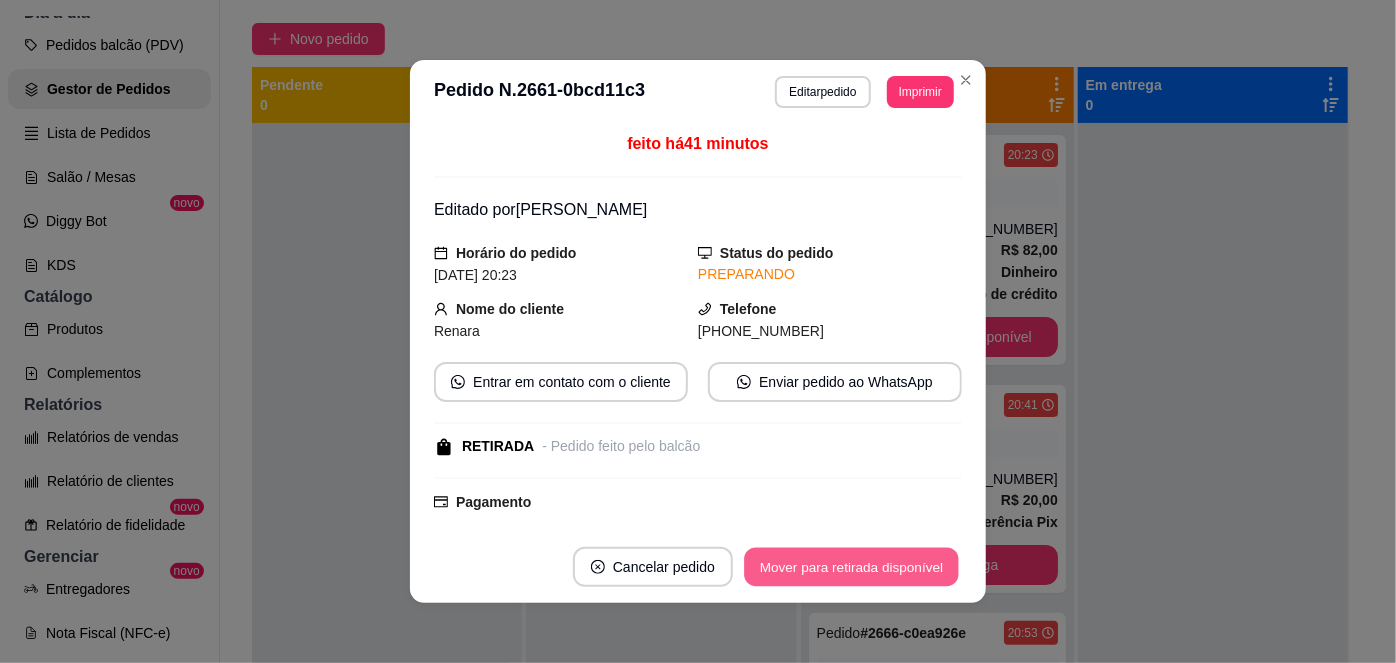 click on "Mover para retirada disponível" at bounding box center (851, 567) 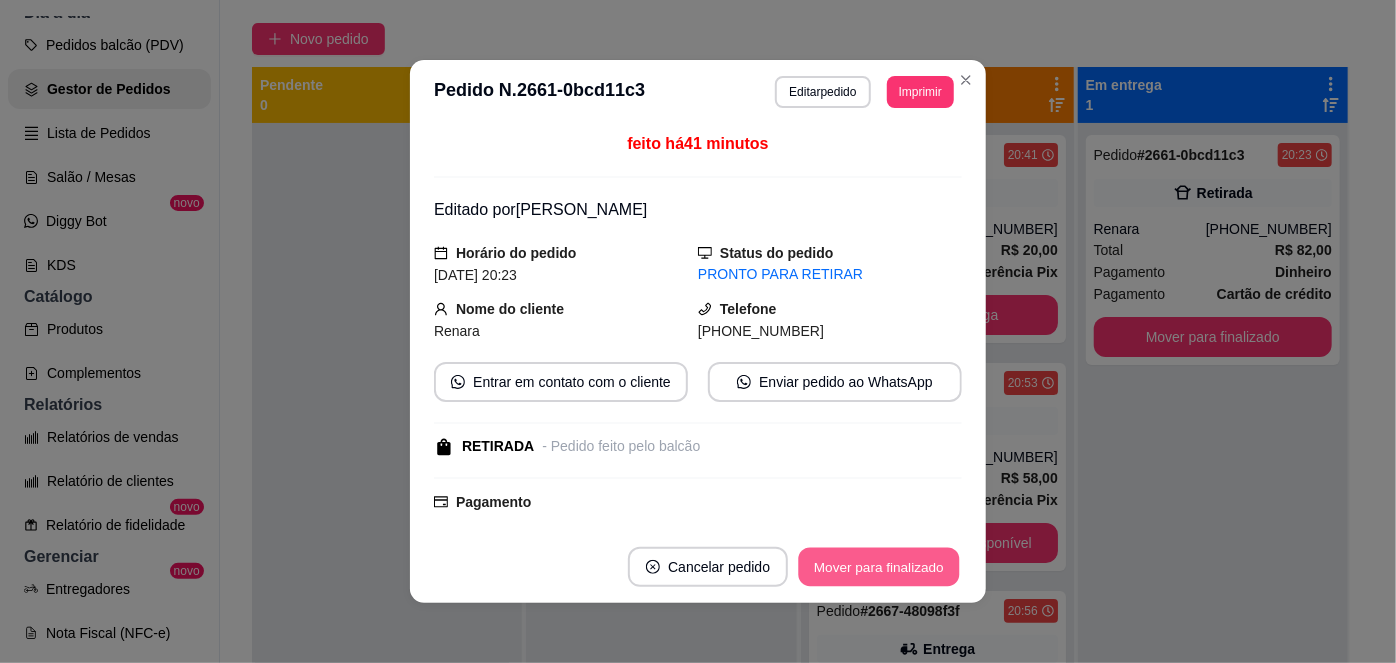 click on "Mover para finalizado" at bounding box center [879, 567] 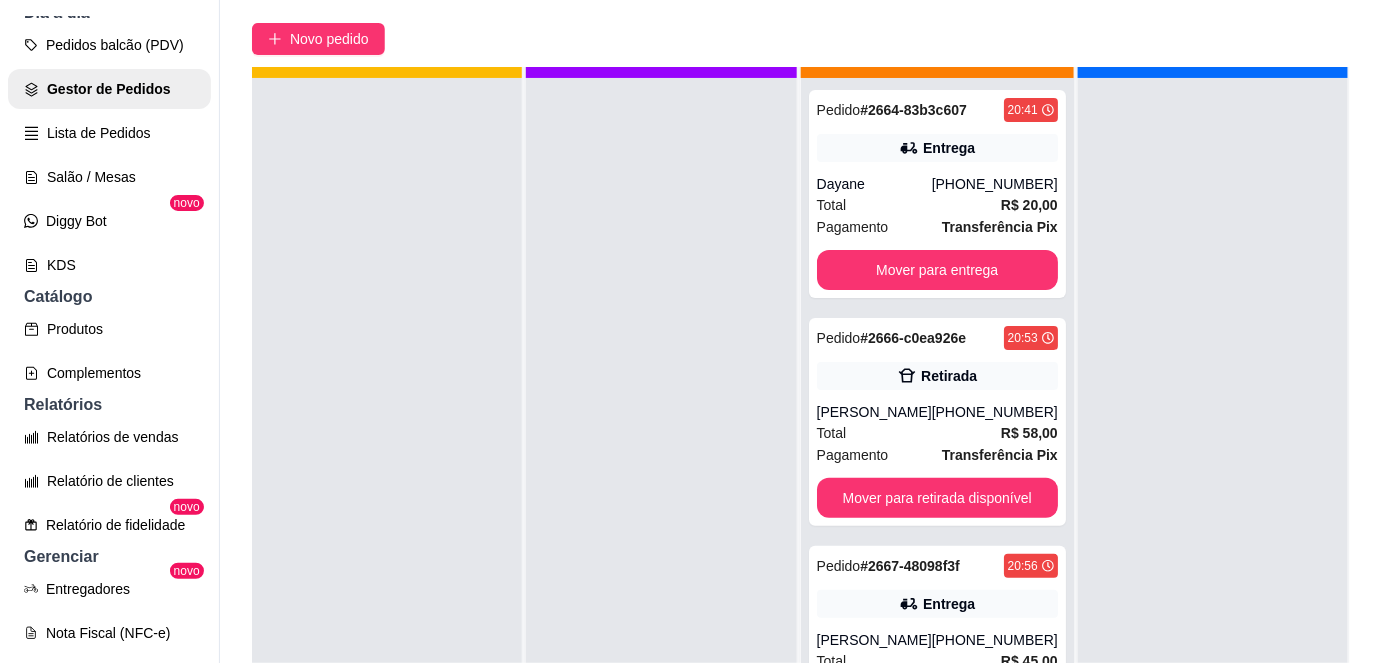 scroll, scrollTop: 56, scrollLeft: 0, axis: vertical 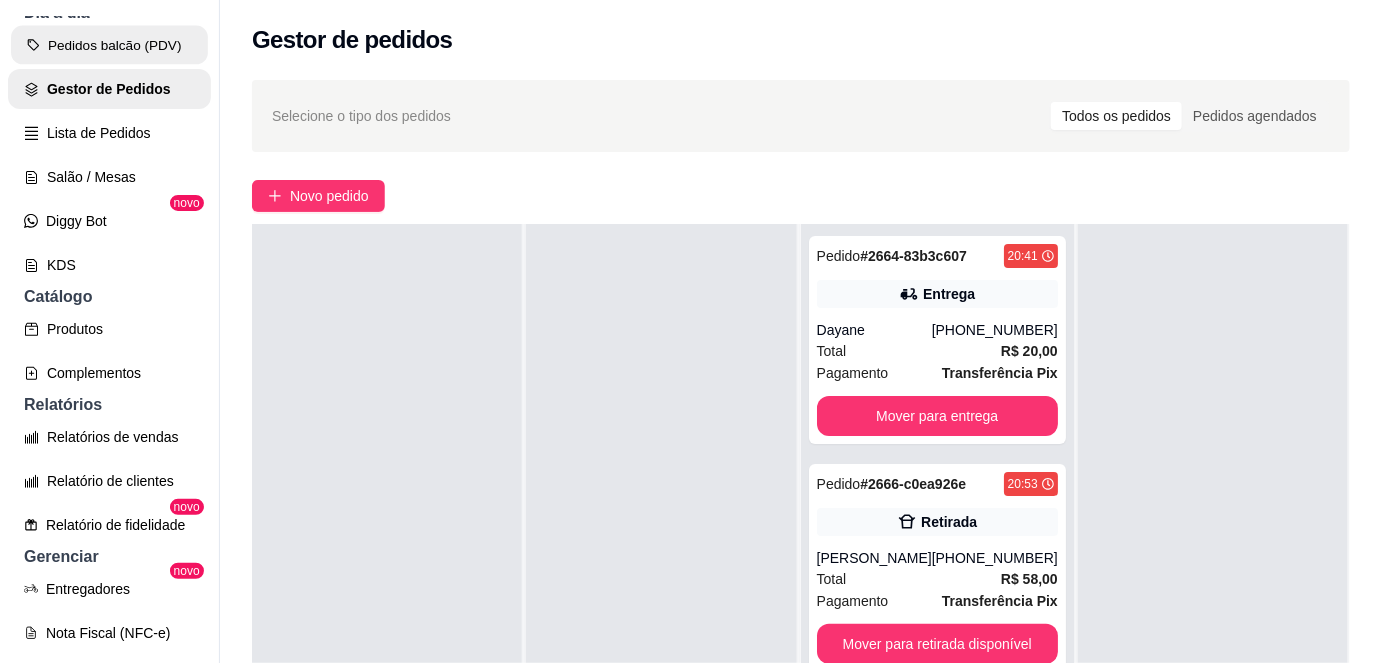 click on "Pedidos balcão (PDV)" at bounding box center [109, 45] 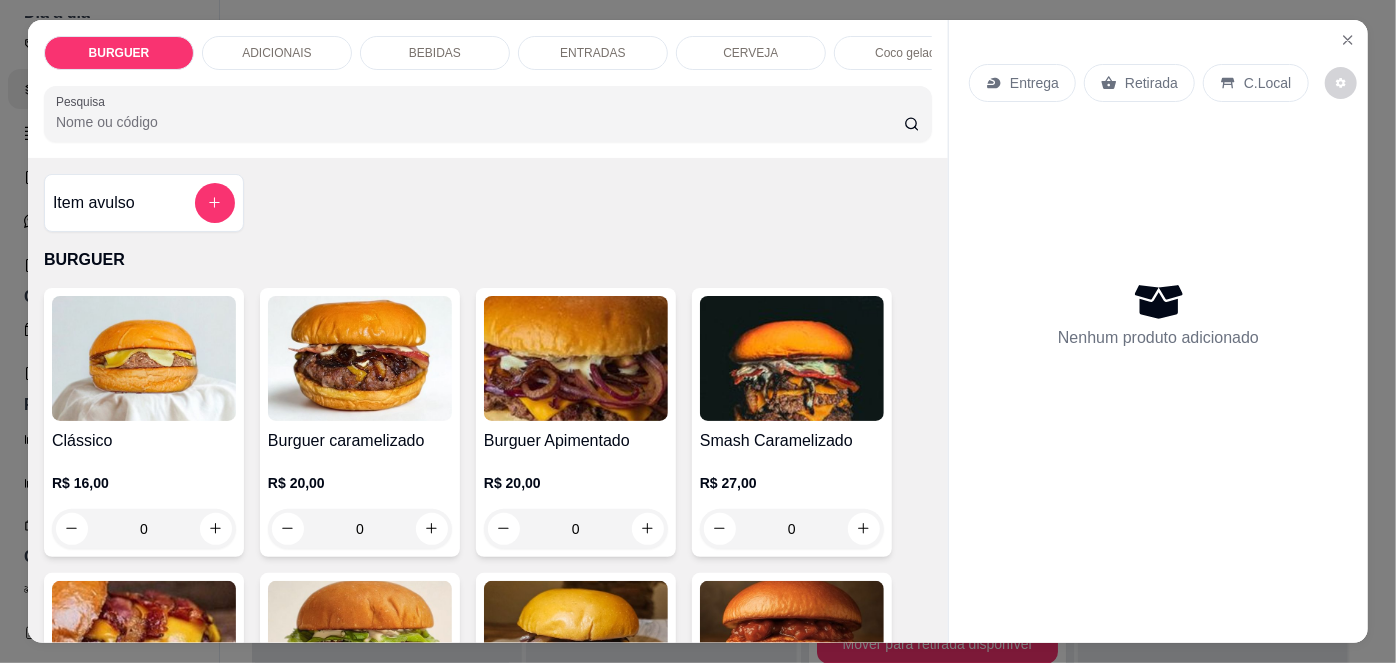 click on "Burguer Apimentado" at bounding box center [576, 441] 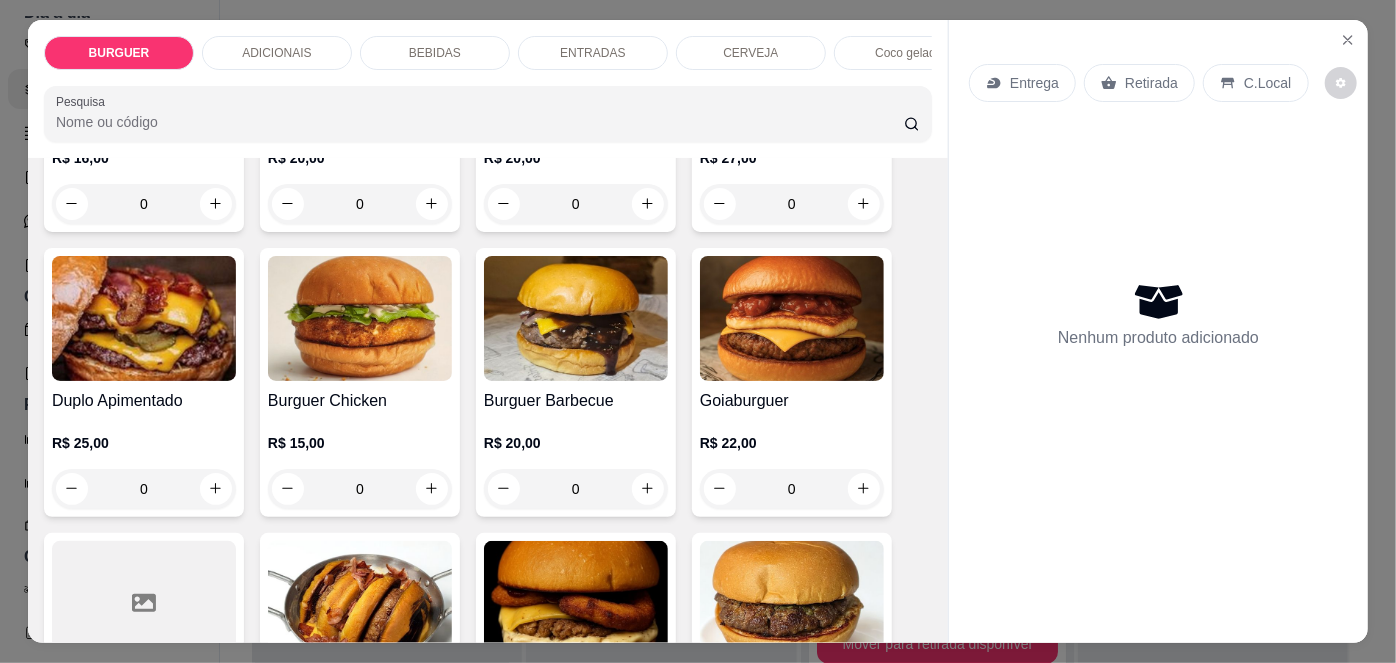 scroll, scrollTop: 327, scrollLeft: 0, axis: vertical 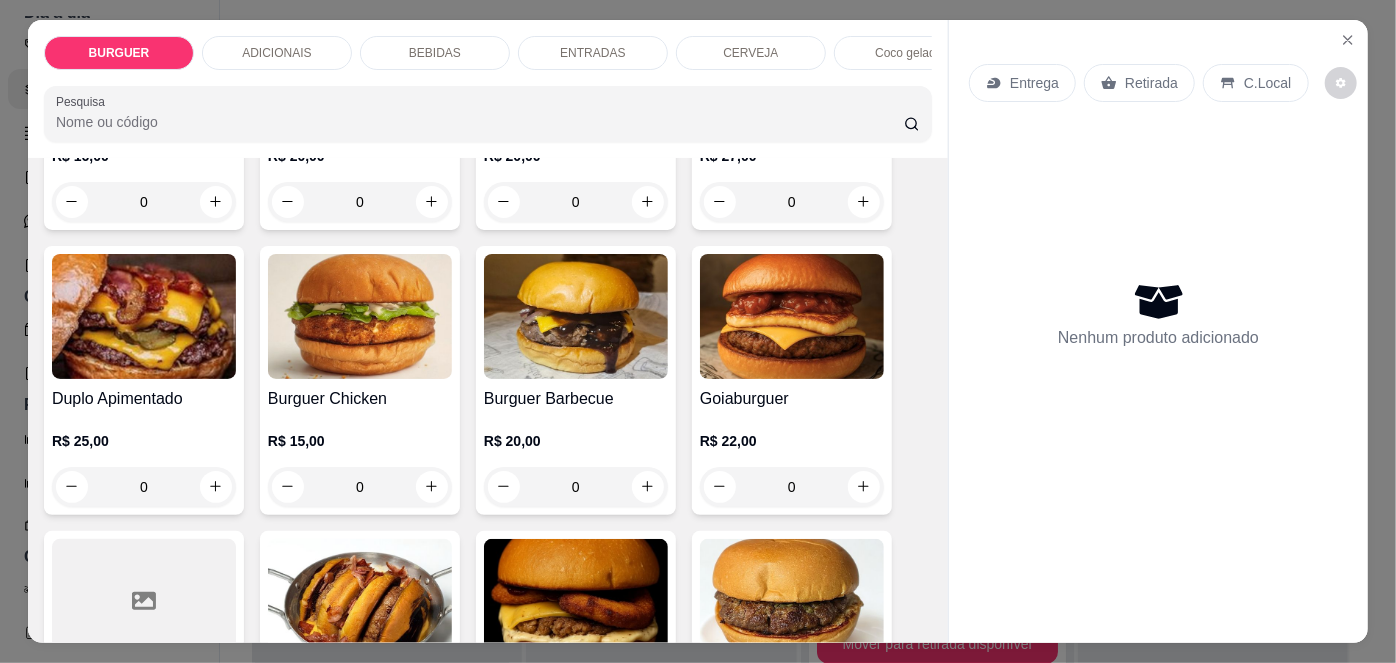 click on "Duplo Apimentado   R$ 25,00 0" at bounding box center (144, 380) 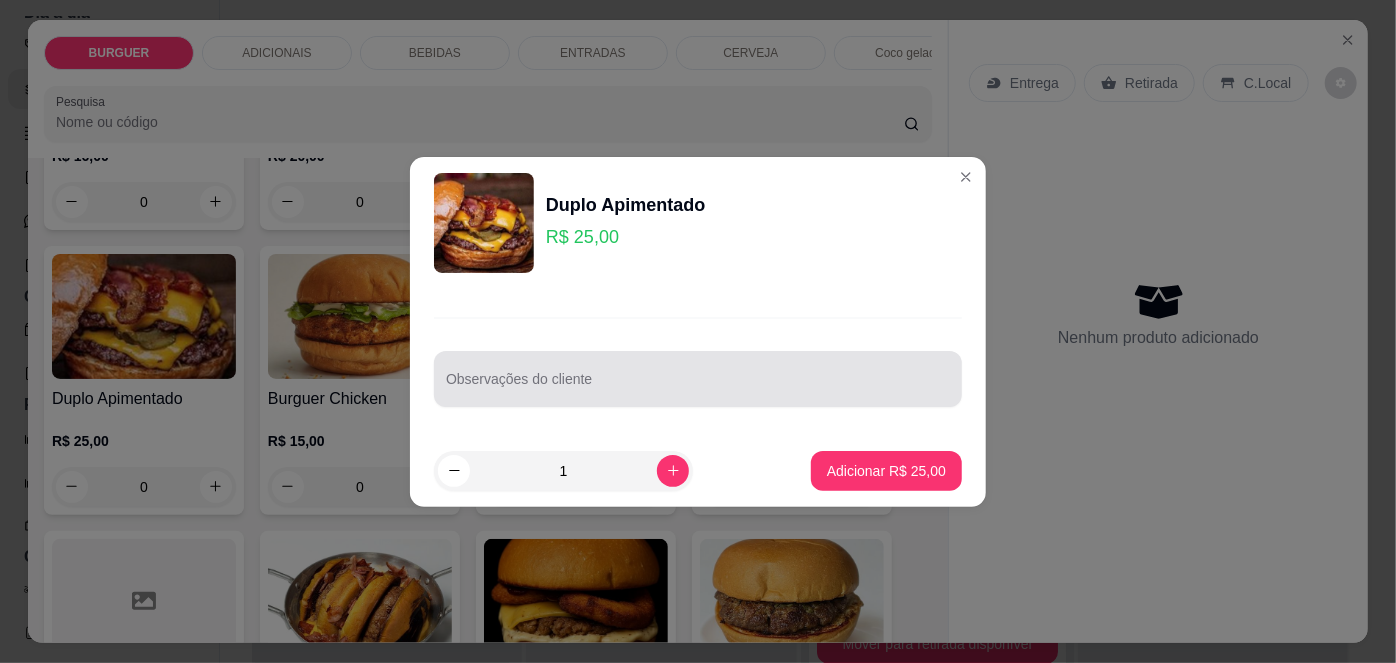 click at bounding box center [698, 379] 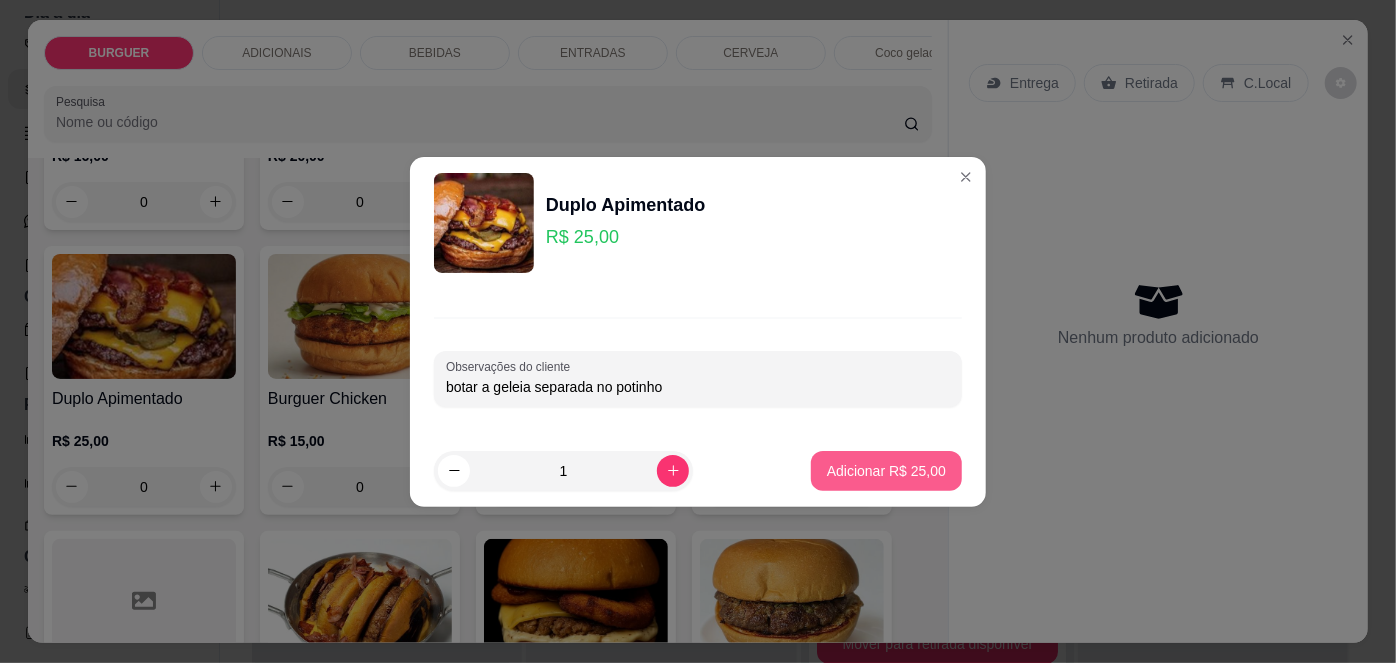 type on "botar a geleia separada no potinho" 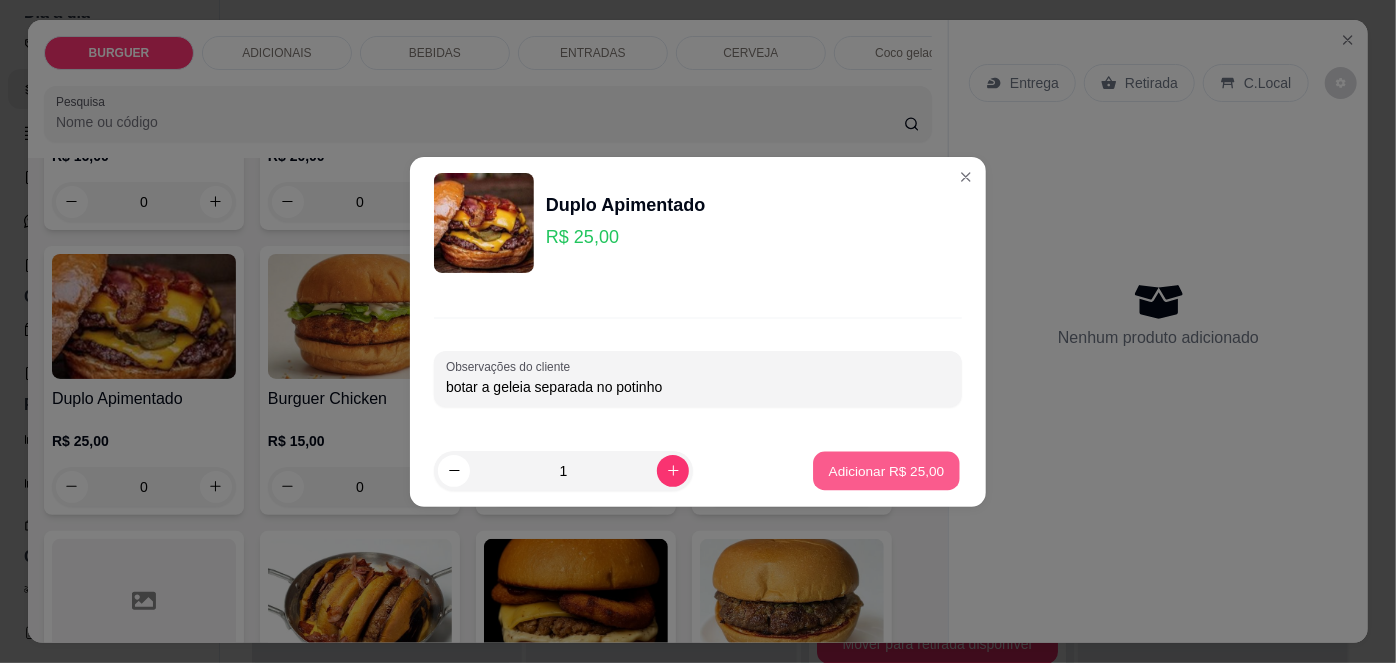 click on "Adicionar   R$ 25,00" at bounding box center (886, 470) 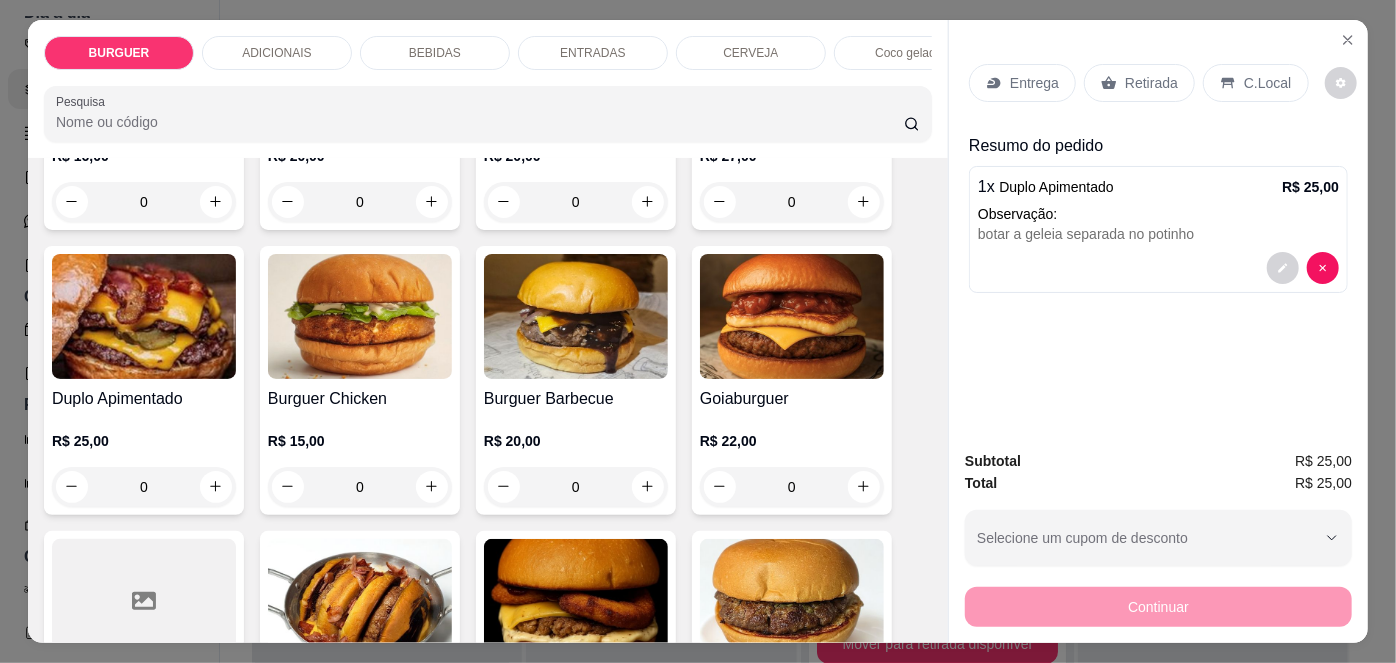 click on "Duplo Apimentado" at bounding box center [144, 399] 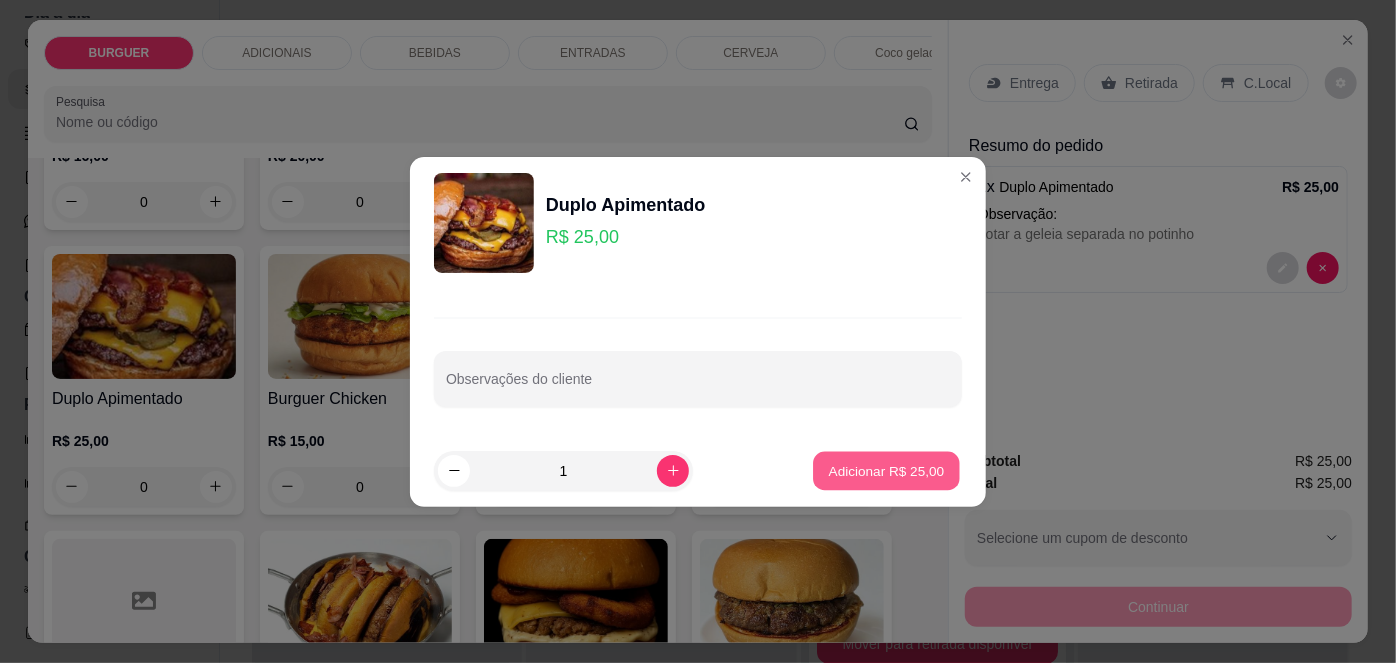 click on "Adicionar   R$ 25,00" at bounding box center (887, 470) 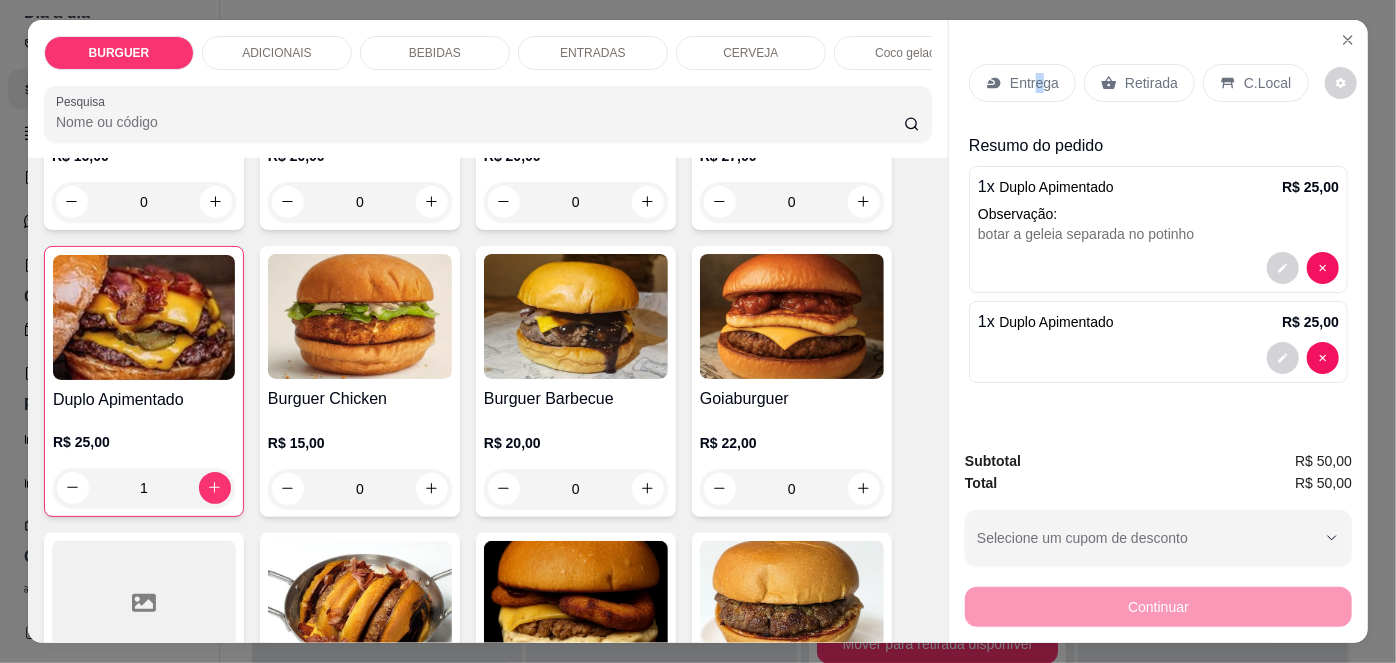 click on "Entrega Retirada C.Local" at bounding box center [1158, 83] 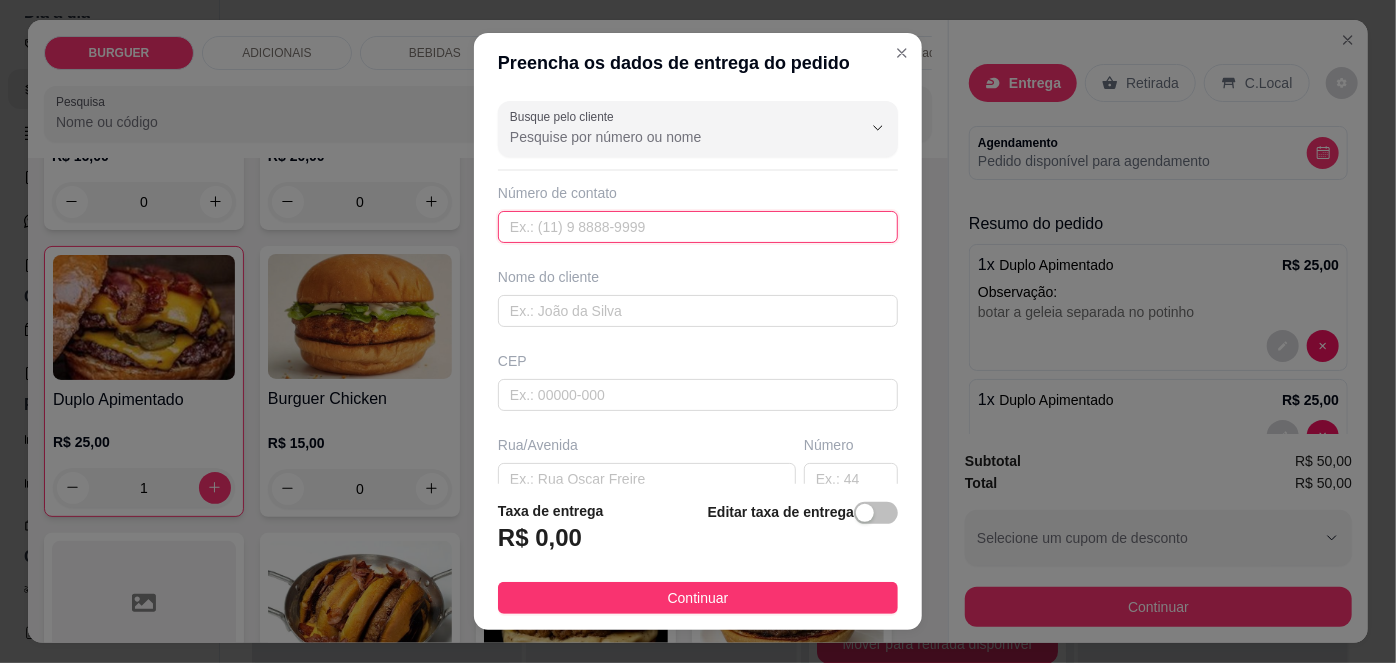click at bounding box center (698, 227) 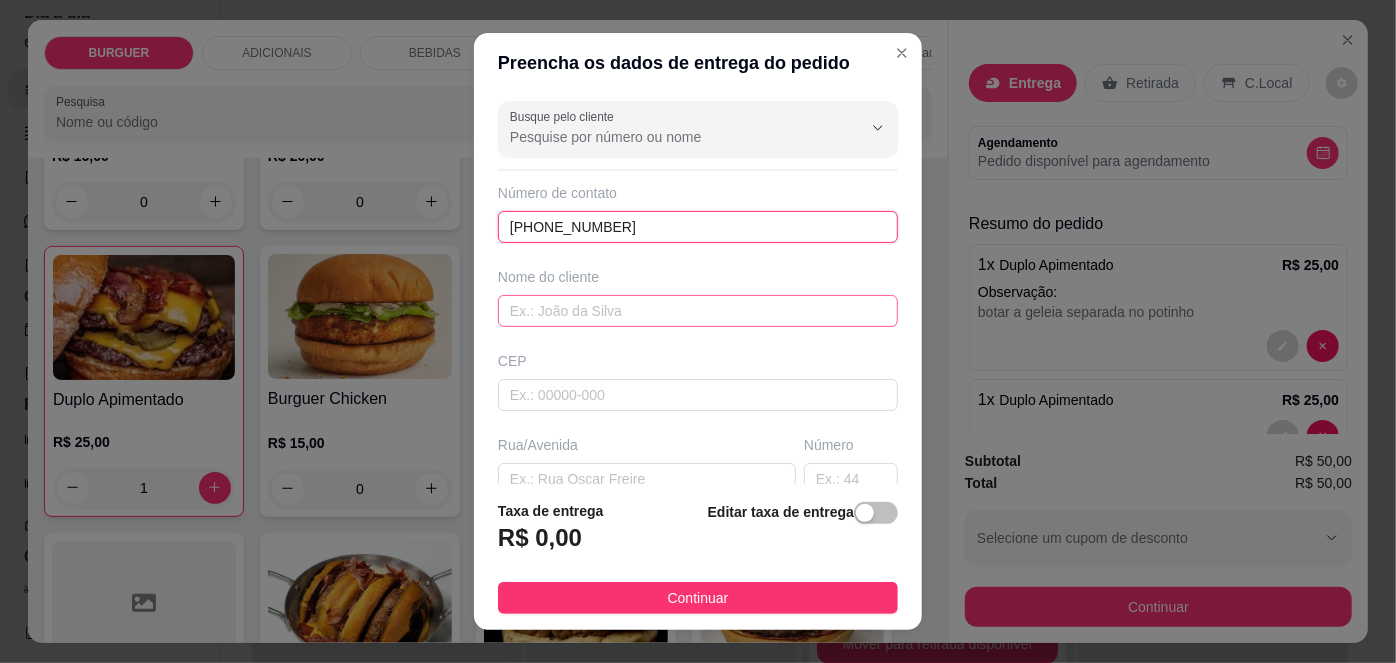 type on "[PHONE_NUMBER]" 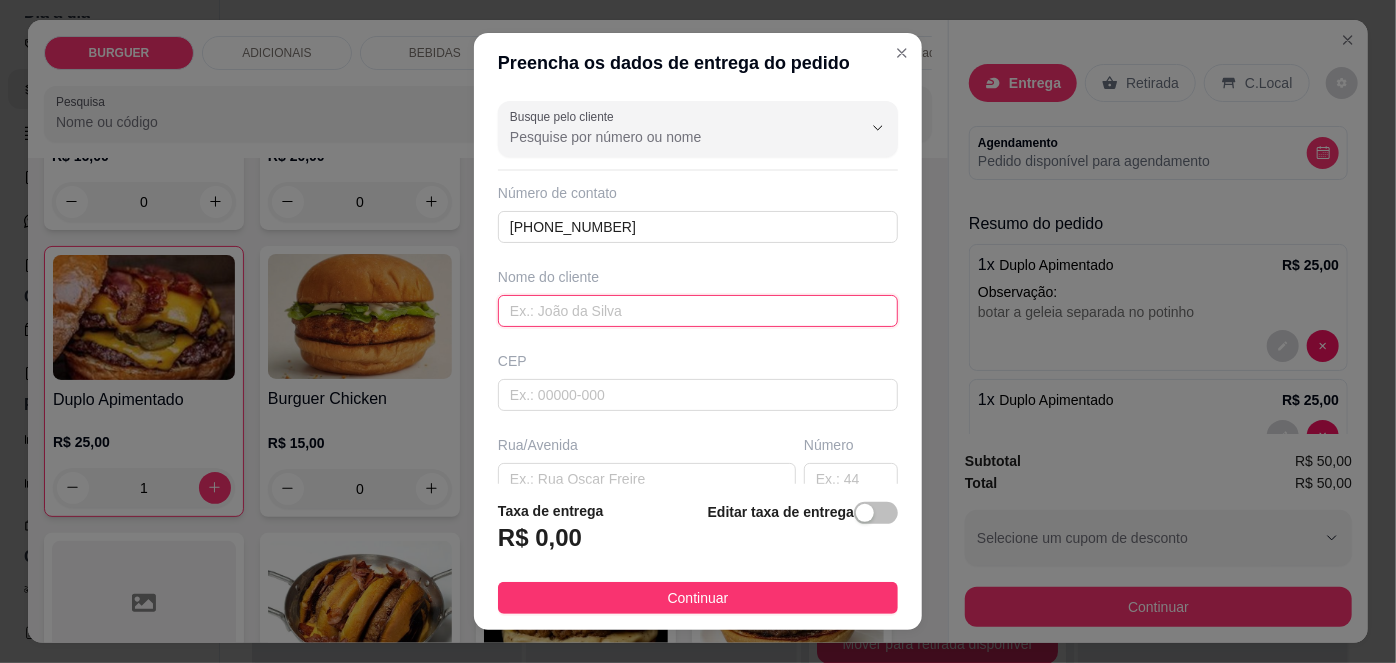 click at bounding box center [698, 311] 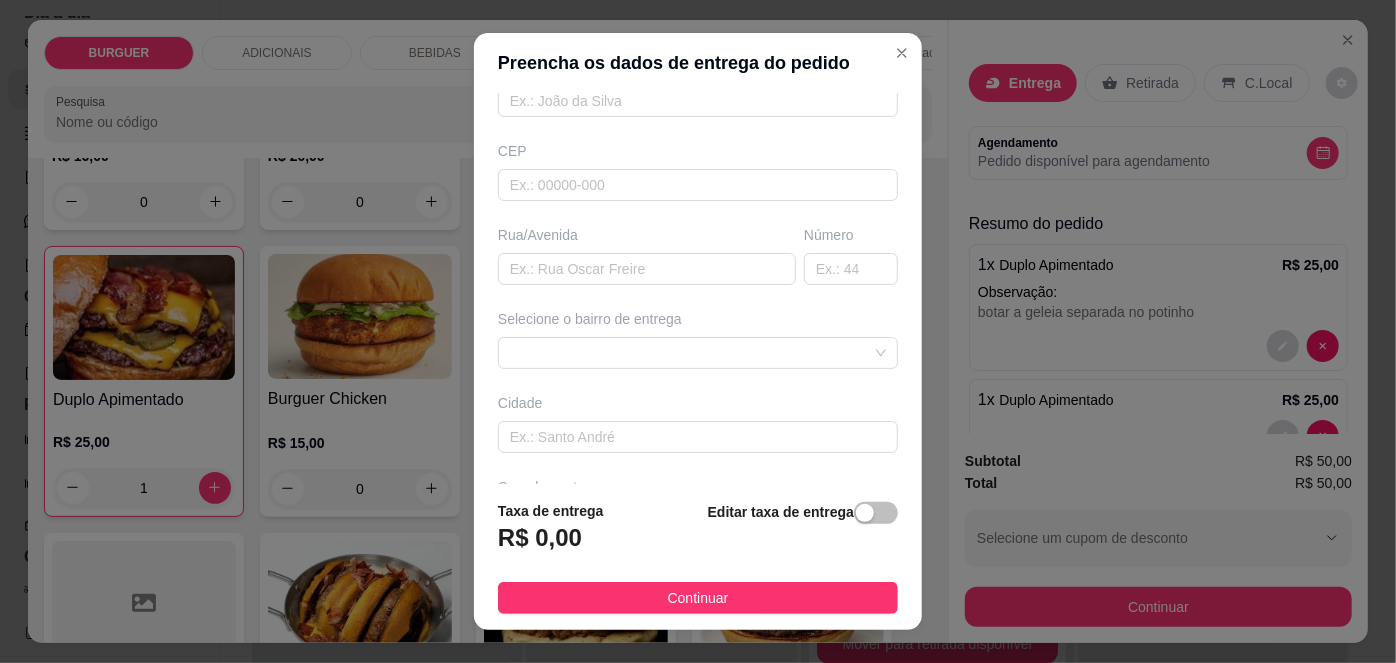 scroll, scrollTop: 212, scrollLeft: 0, axis: vertical 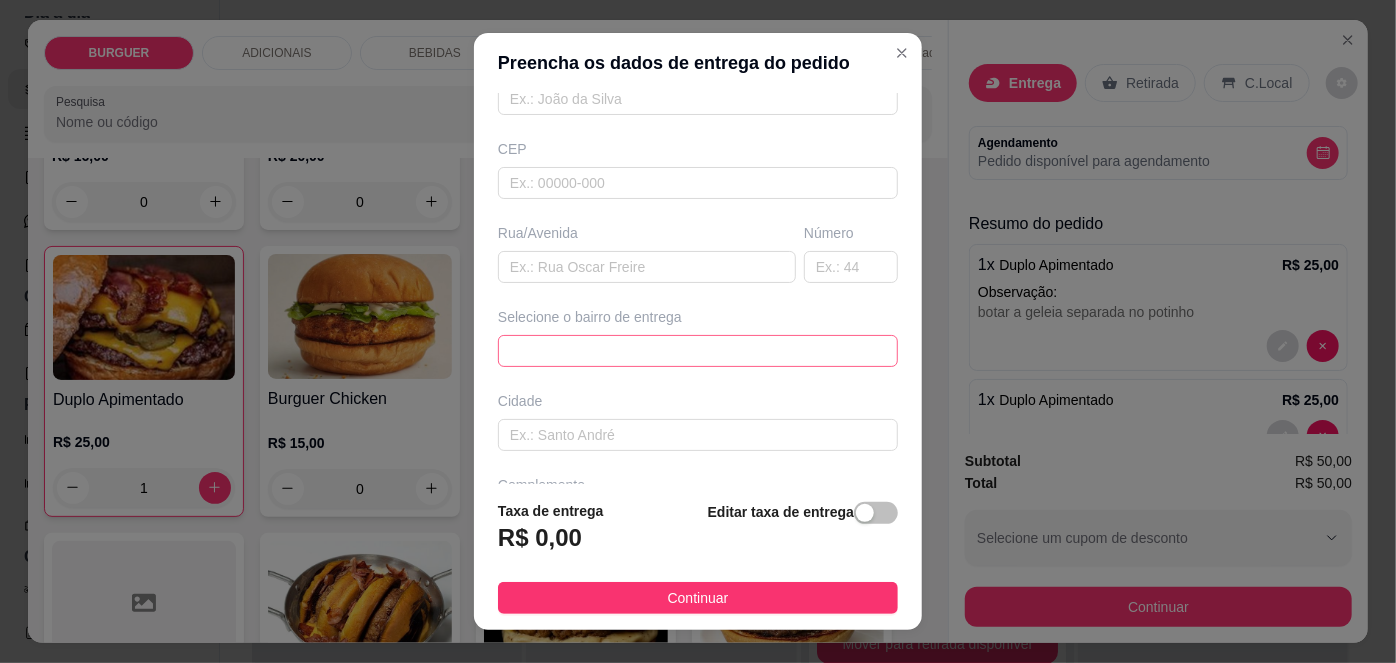 click on "67d0a9f2ac621123795caa57 67d0aa4c10a7c36e1d729bd0 [PERSON_NAME] - ESPERANTINA -  R$ 5,00 Chapadinha sul - ESPERANTINA -  R$ 3,00 [GEOGRAPHIC_DATA] - [GEOGRAPHIC_DATA] -  R$ 3,00 Centro - Esperantina -  R$ 3,00 Bezerrão - Esperantina -  R$ 4,00 [GEOGRAPHIC_DATA]  - [GEOGRAPHIC_DATA]  -  R$ 5,00 Bela vista - Batalha  -  R$ 5,00 [GEOGRAPHIC_DATA]  - [GEOGRAPHIC_DATA]  -  R$ 4,00 Varjota - Esperantina  -  R$ 6,00 Novo milênio - Esperantina -  R$ 4,00" at bounding box center (698, 351) 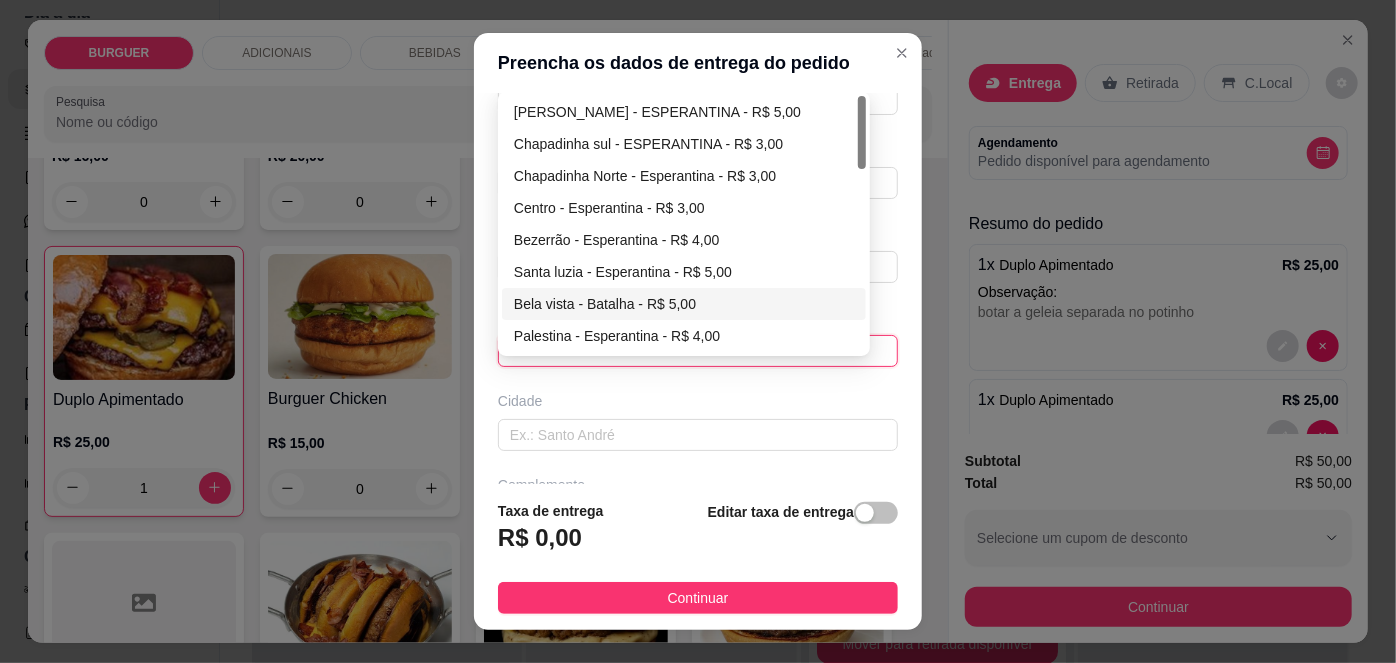 click on "Bela vista - Batalha  -  R$ 5,00" at bounding box center (684, 304) 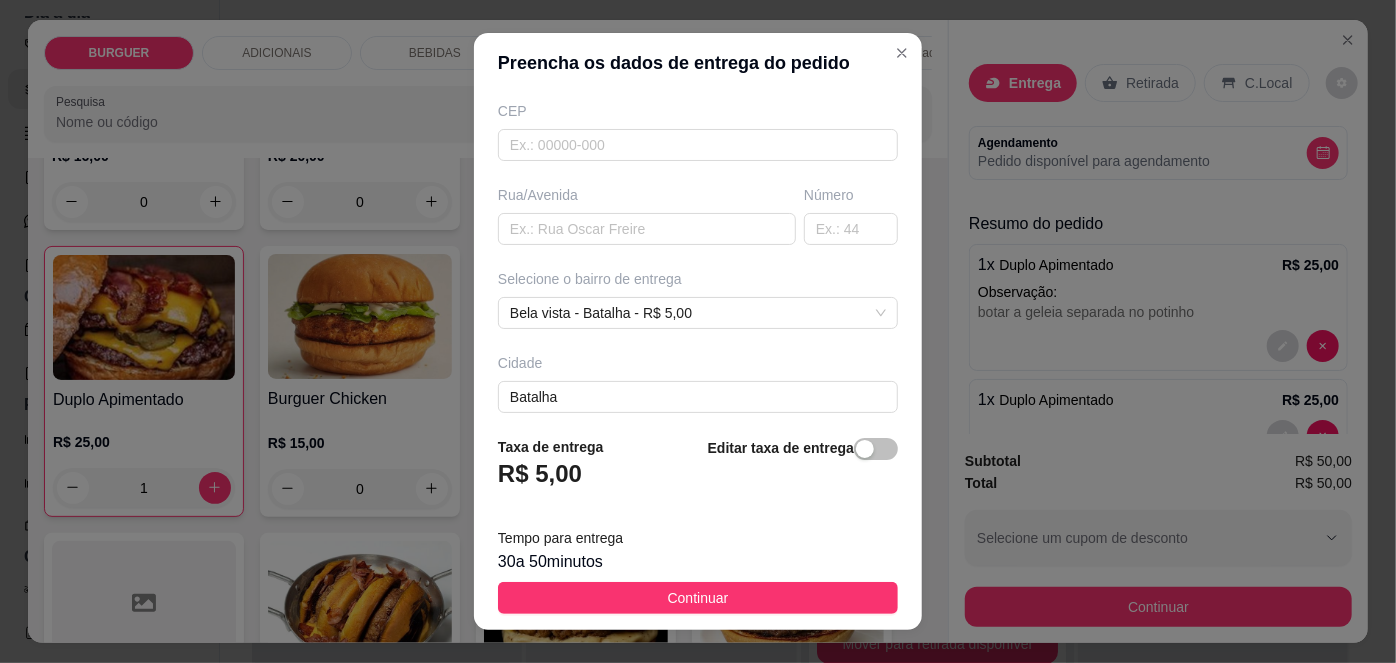 scroll, scrollTop: 232, scrollLeft: 0, axis: vertical 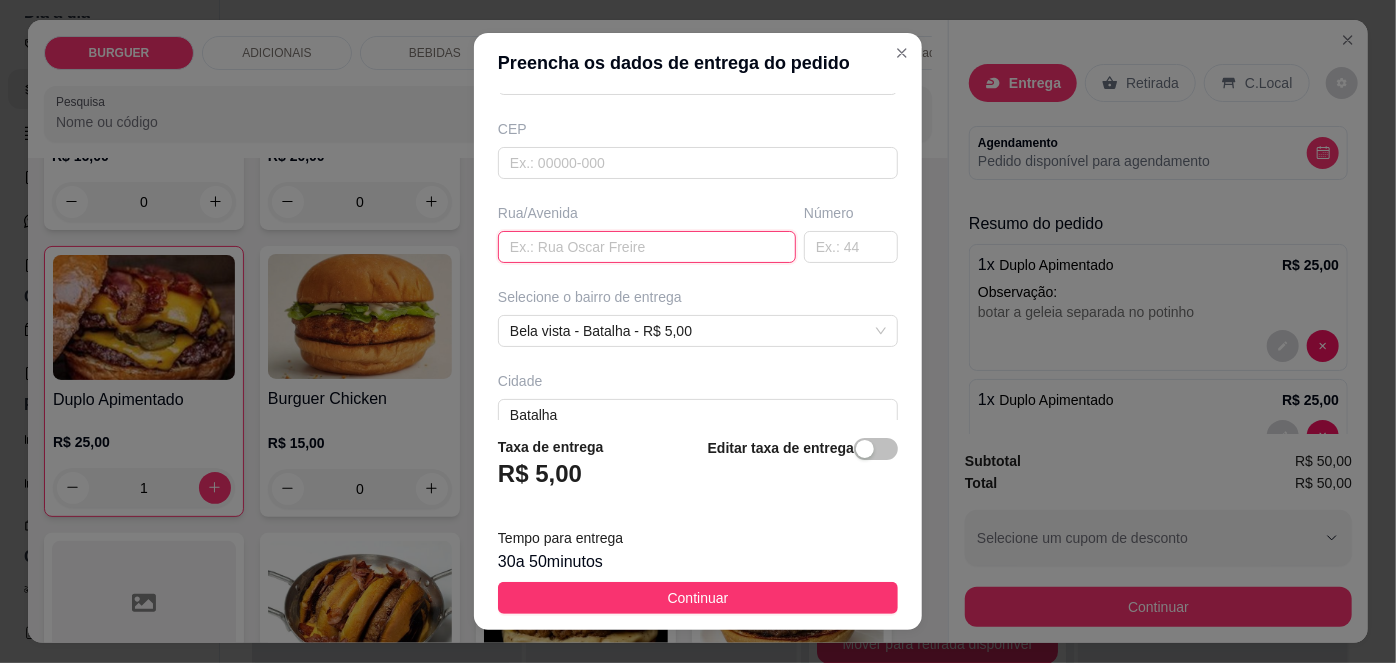 click at bounding box center (647, 247) 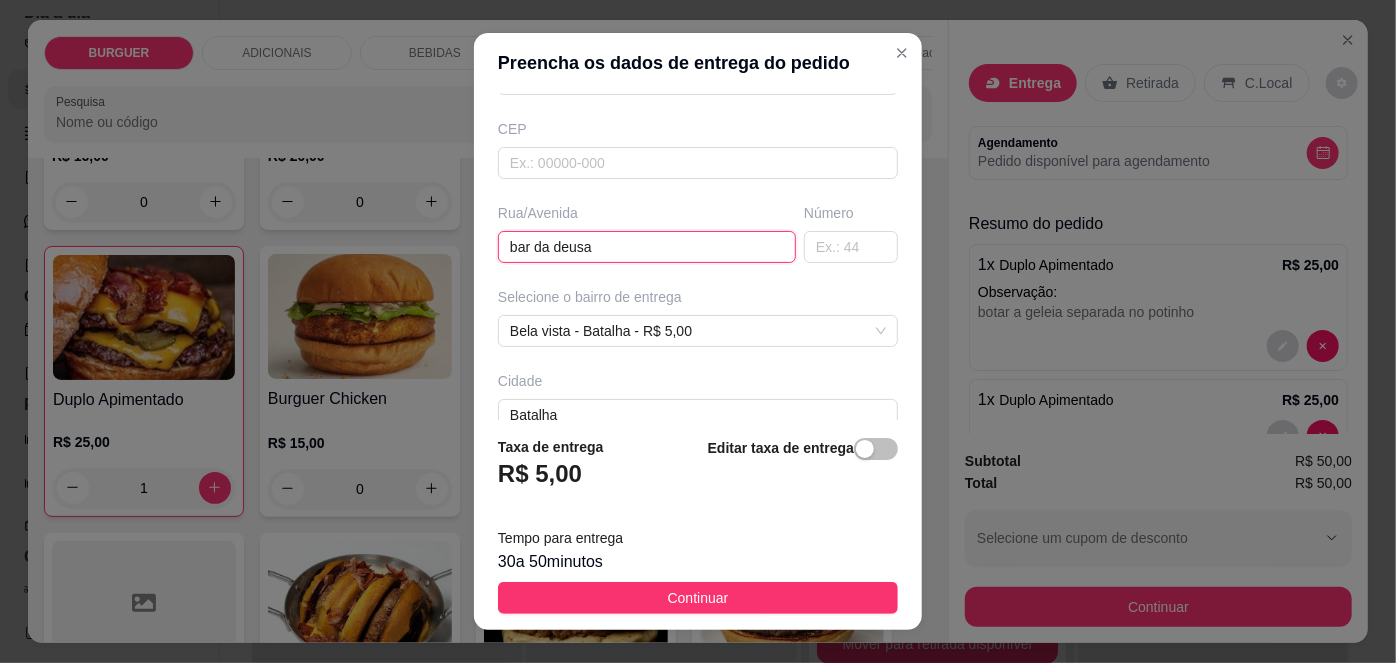 type on "bar da deusa" 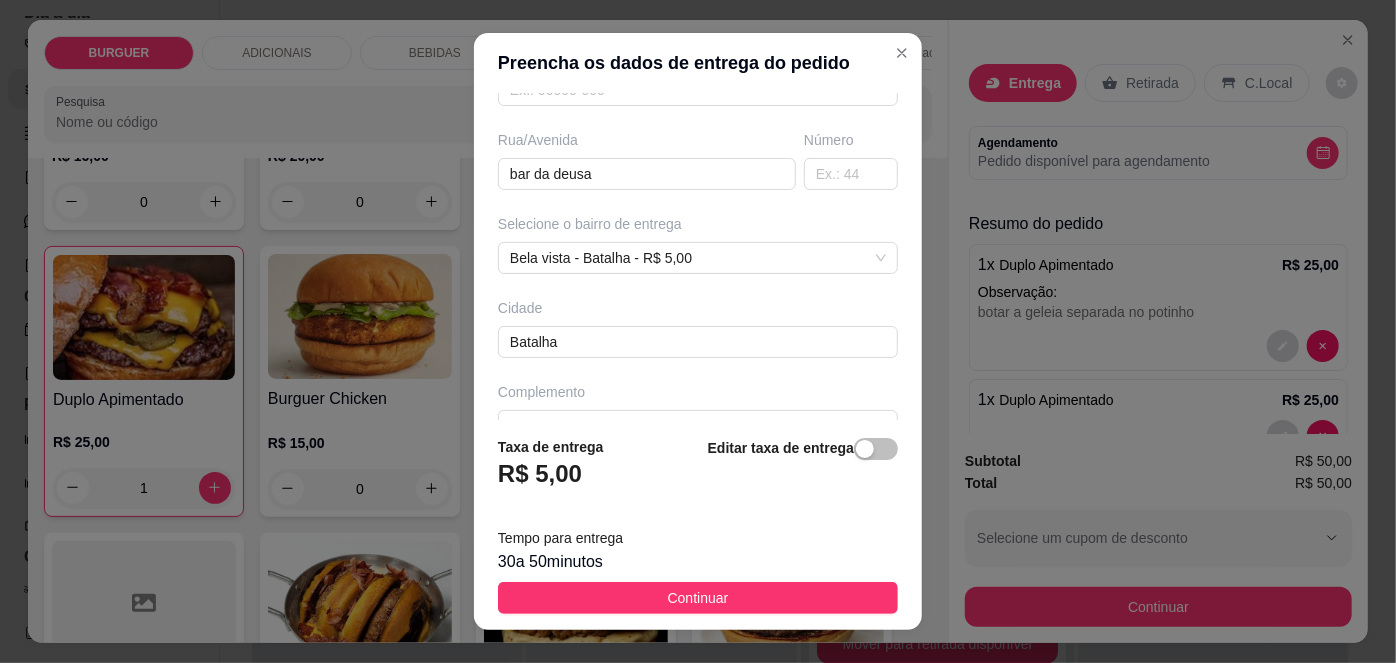 scroll, scrollTop: 343, scrollLeft: 0, axis: vertical 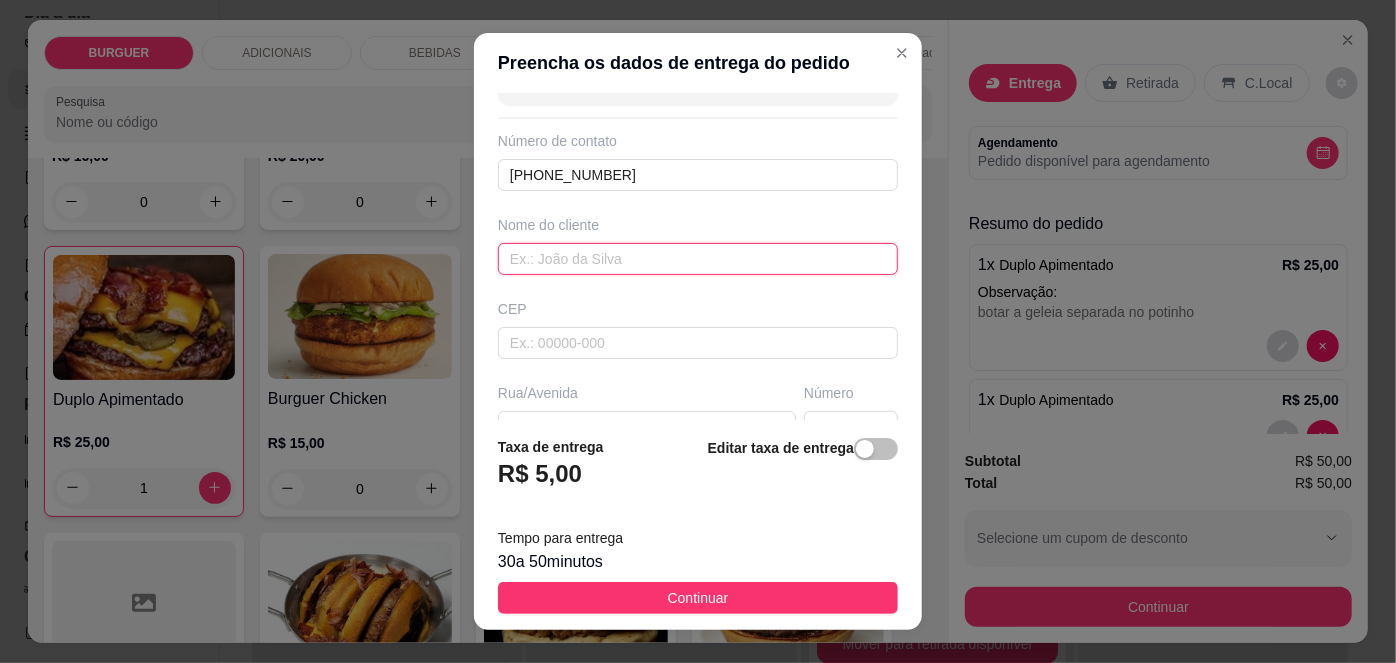 click at bounding box center (698, 259) 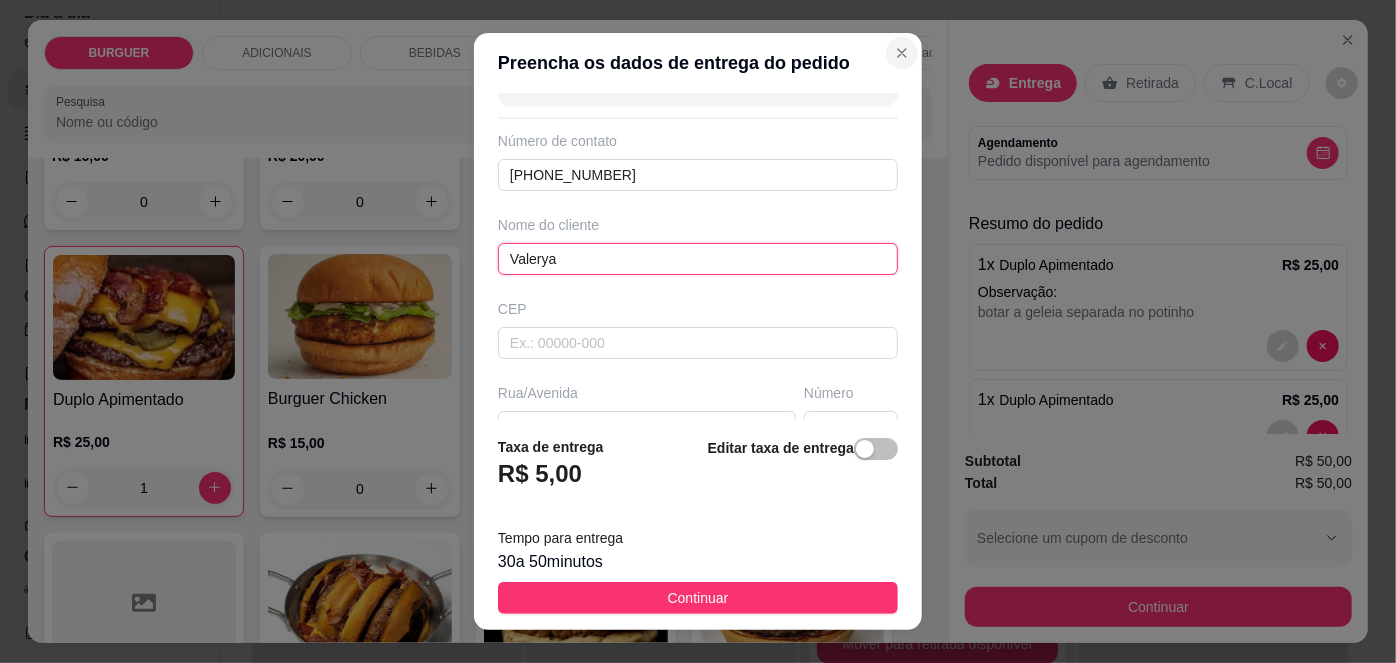 type on "Valerya" 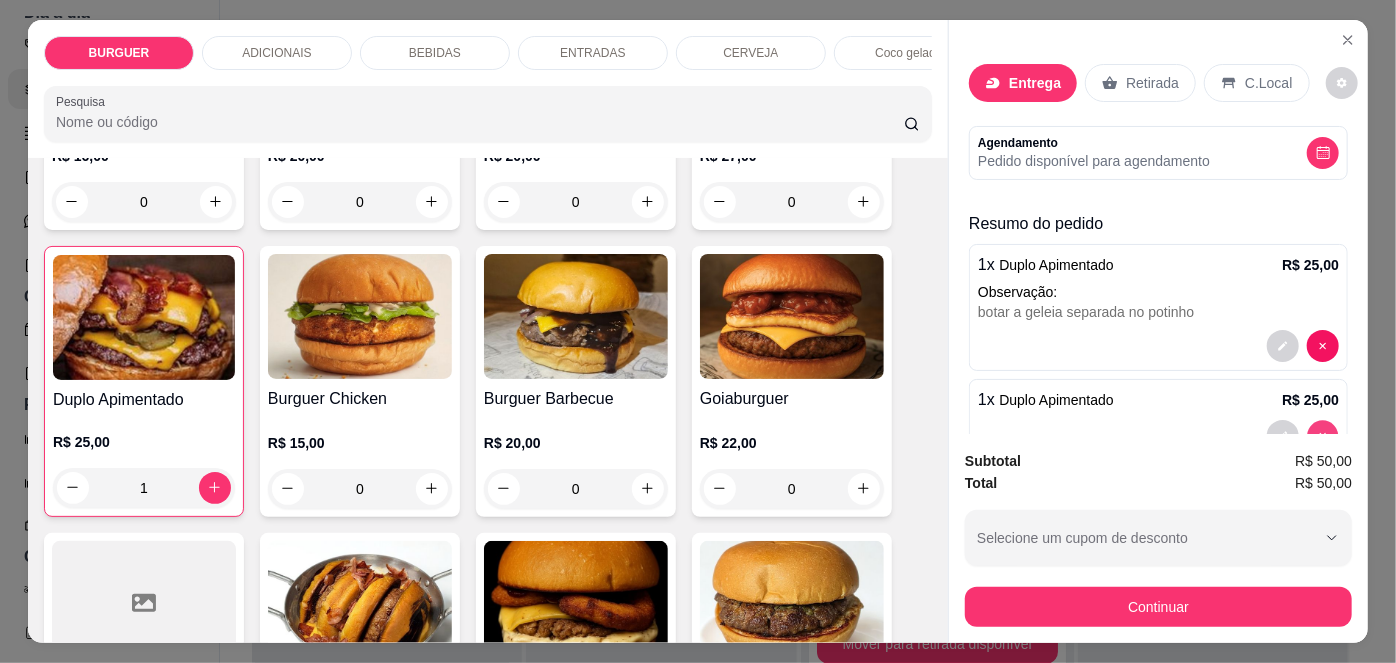 type on "0" 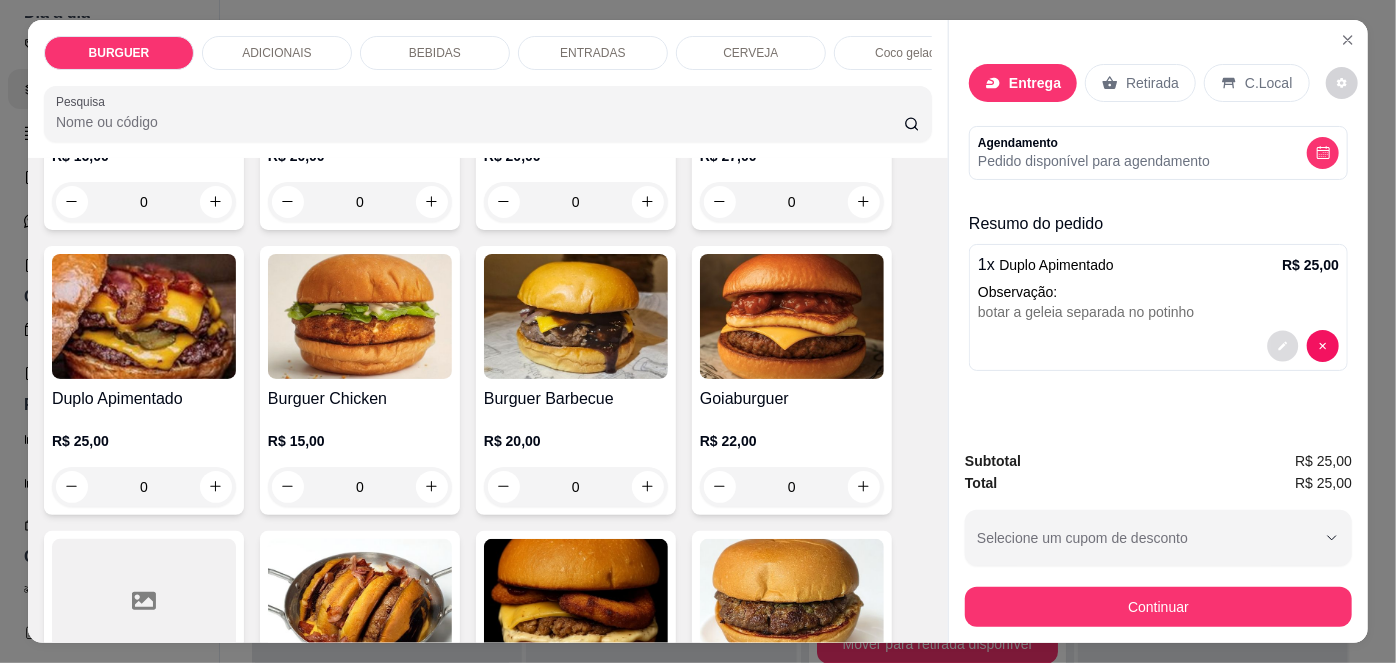 click at bounding box center (1283, 345) 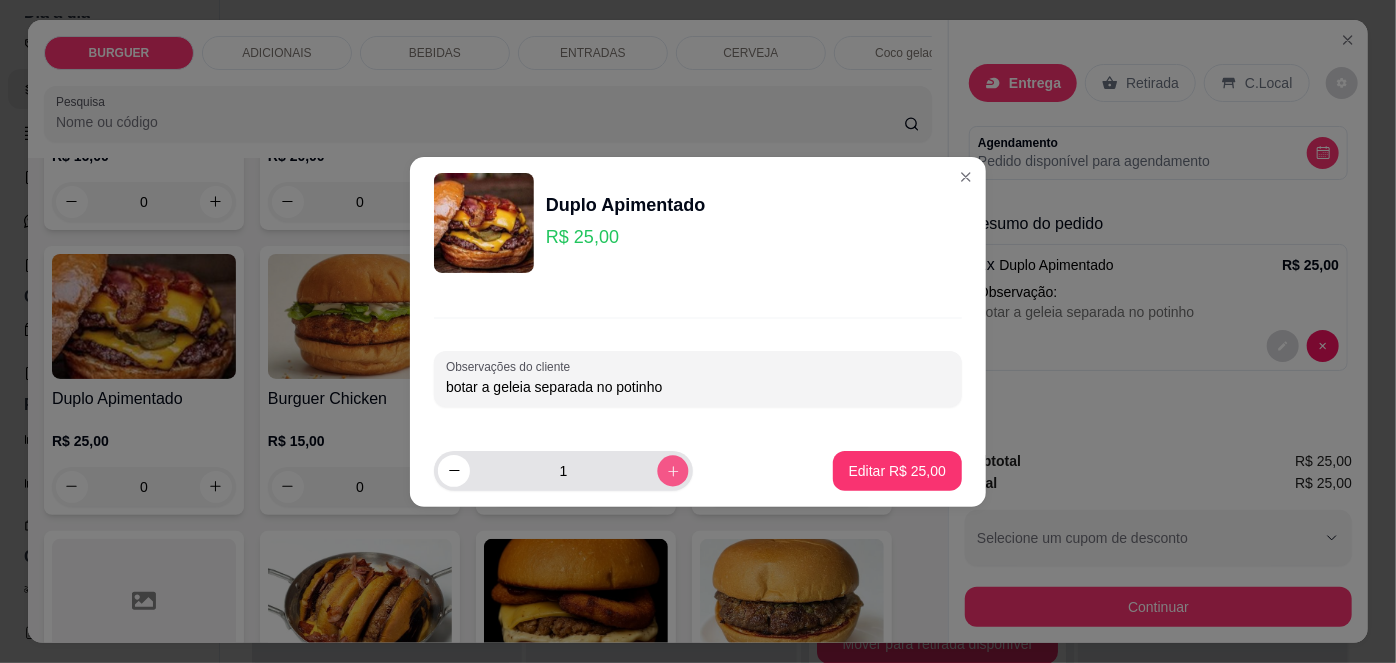 click 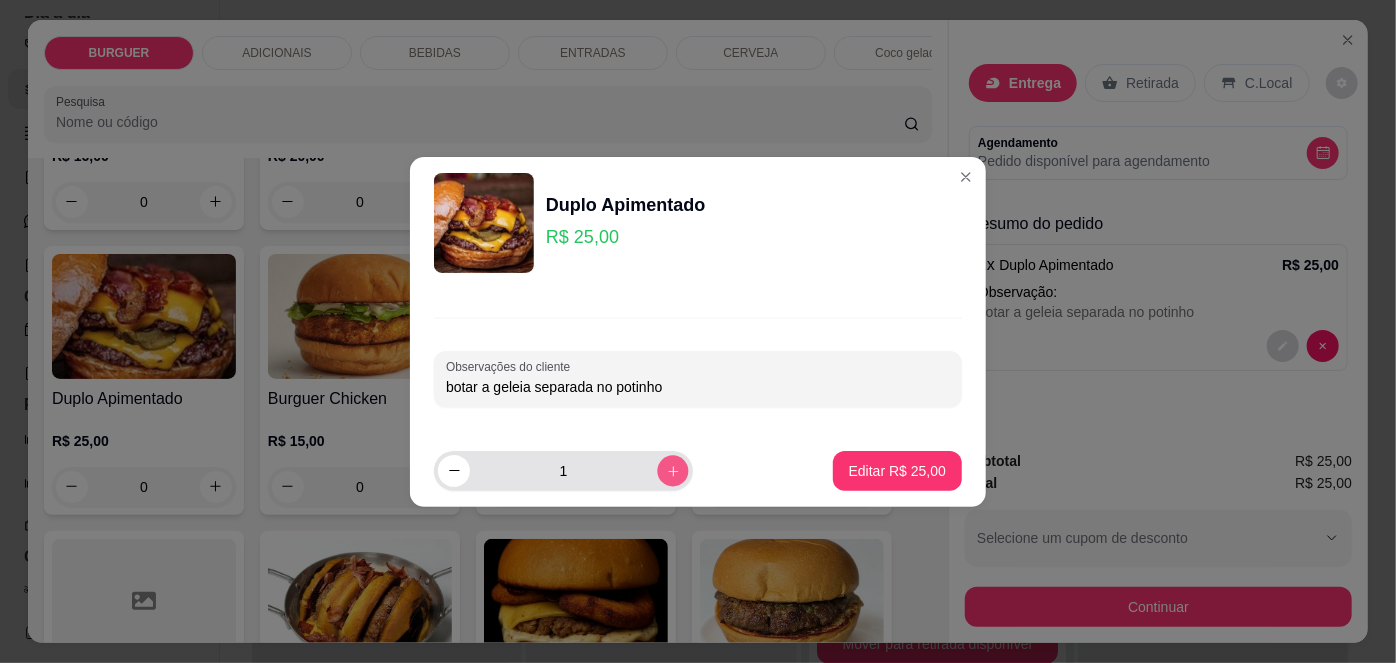 type on "2" 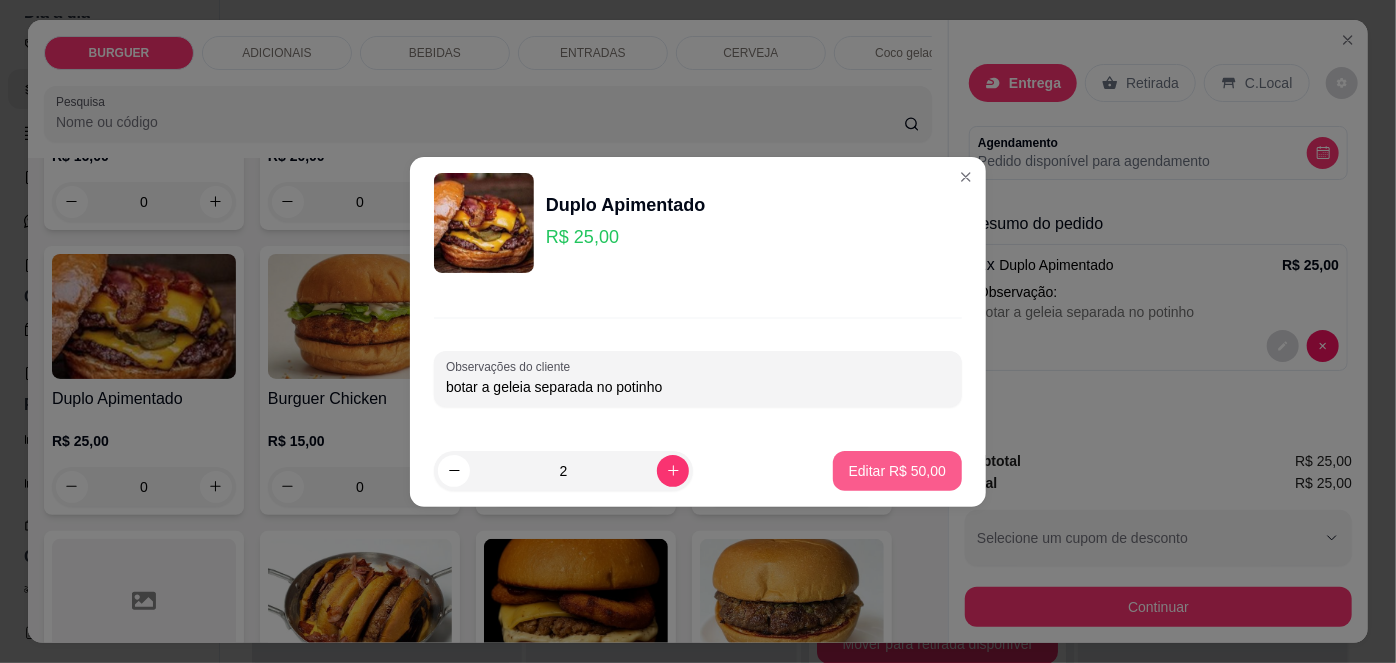 click on "Editar   R$ 50,00" at bounding box center [897, 471] 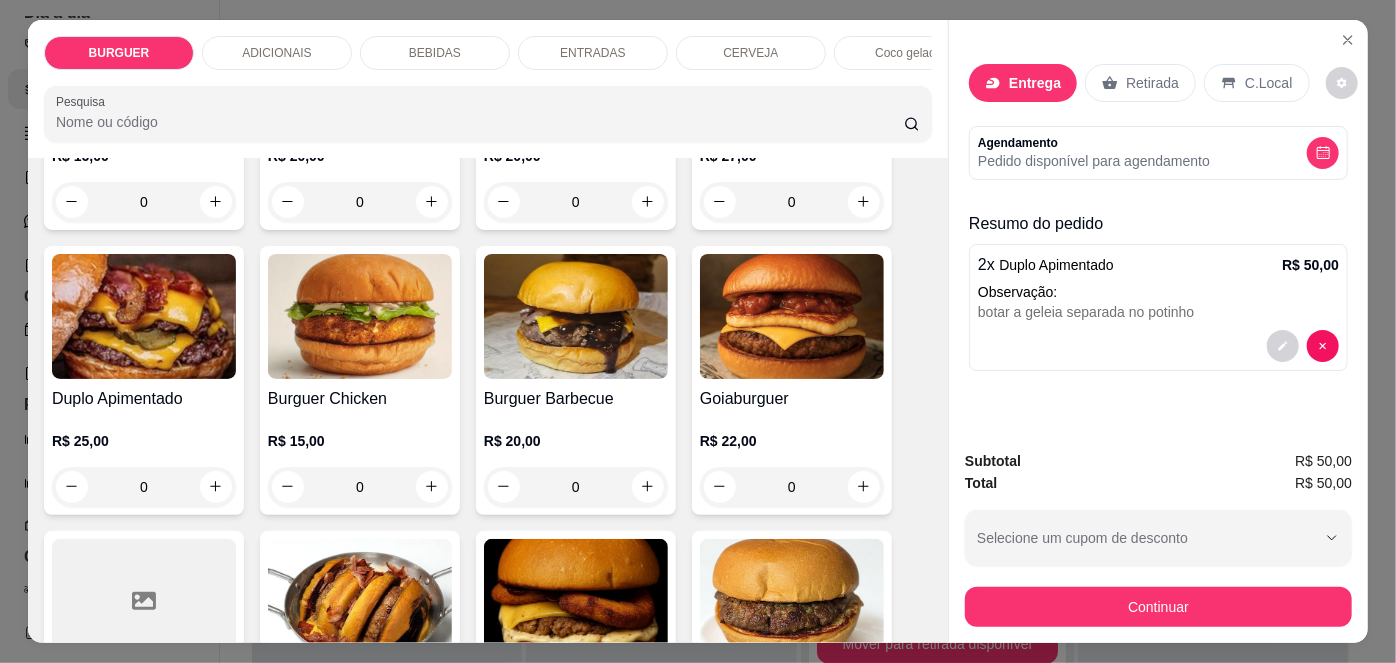 click on "Pesquisa" at bounding box center (480, 122) 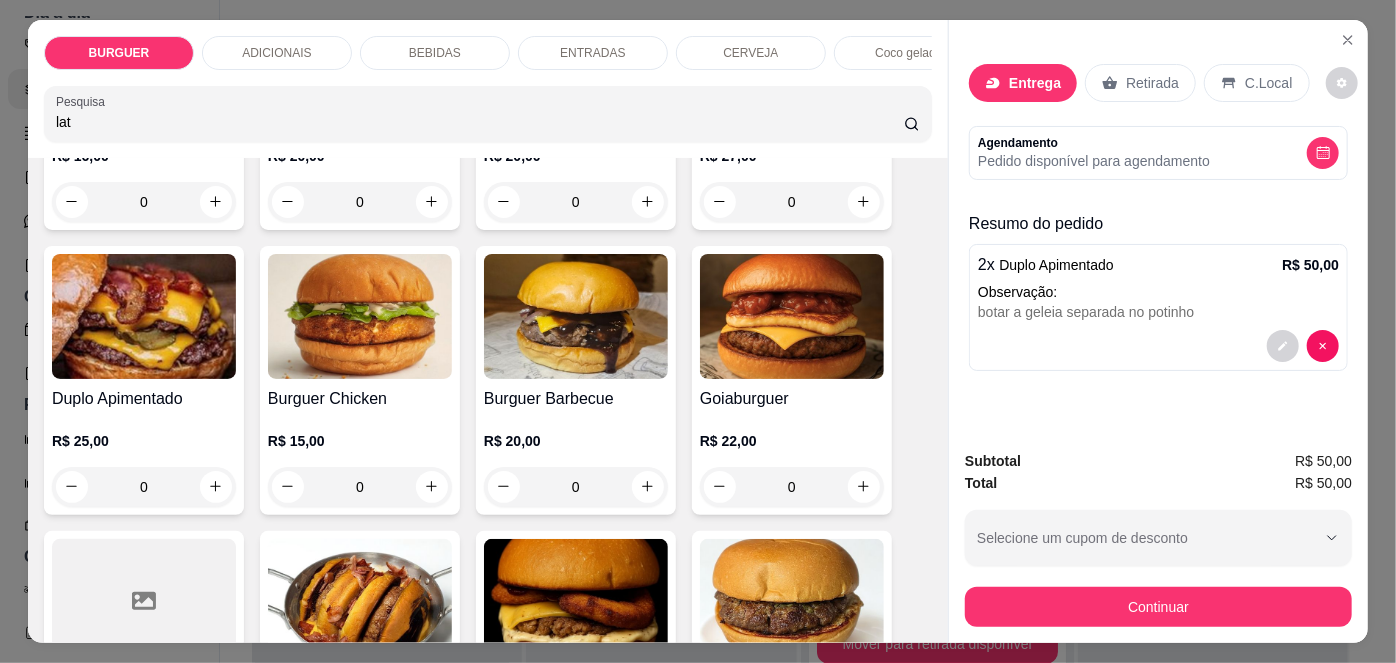scroll, scrollTop: 937, scrollLeft: 0, axis: vertical 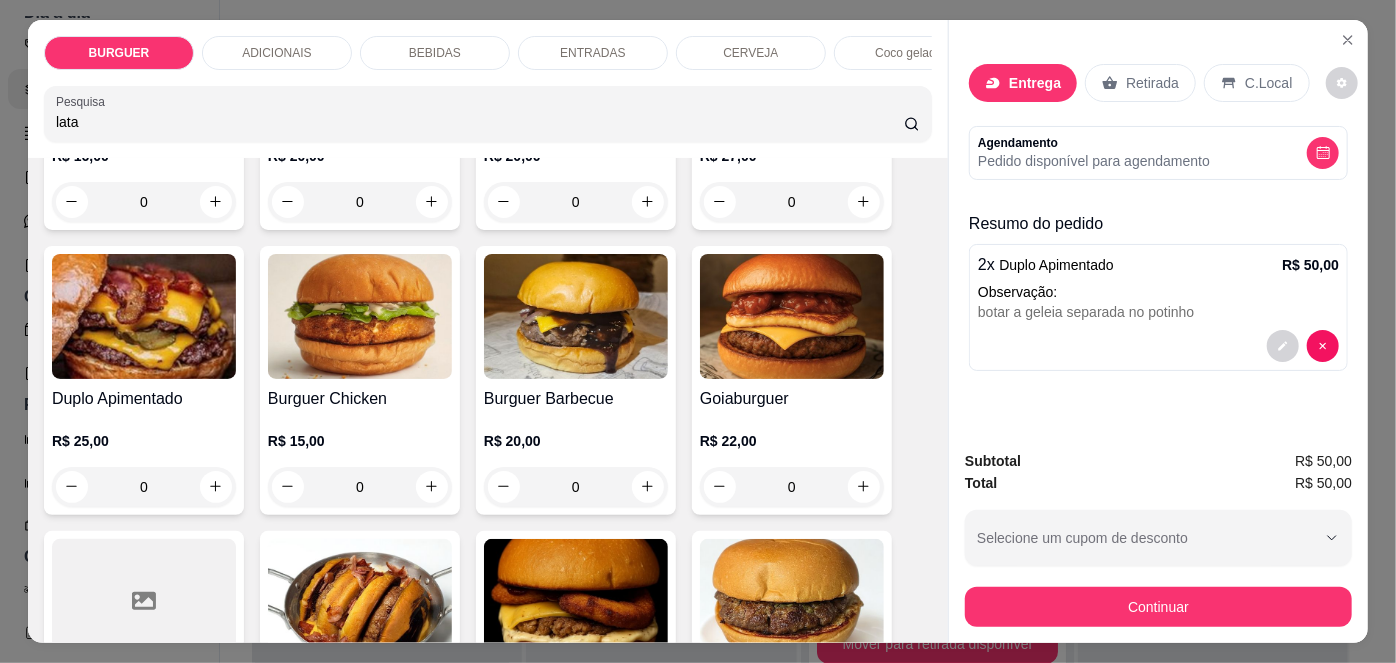 type on "lata" 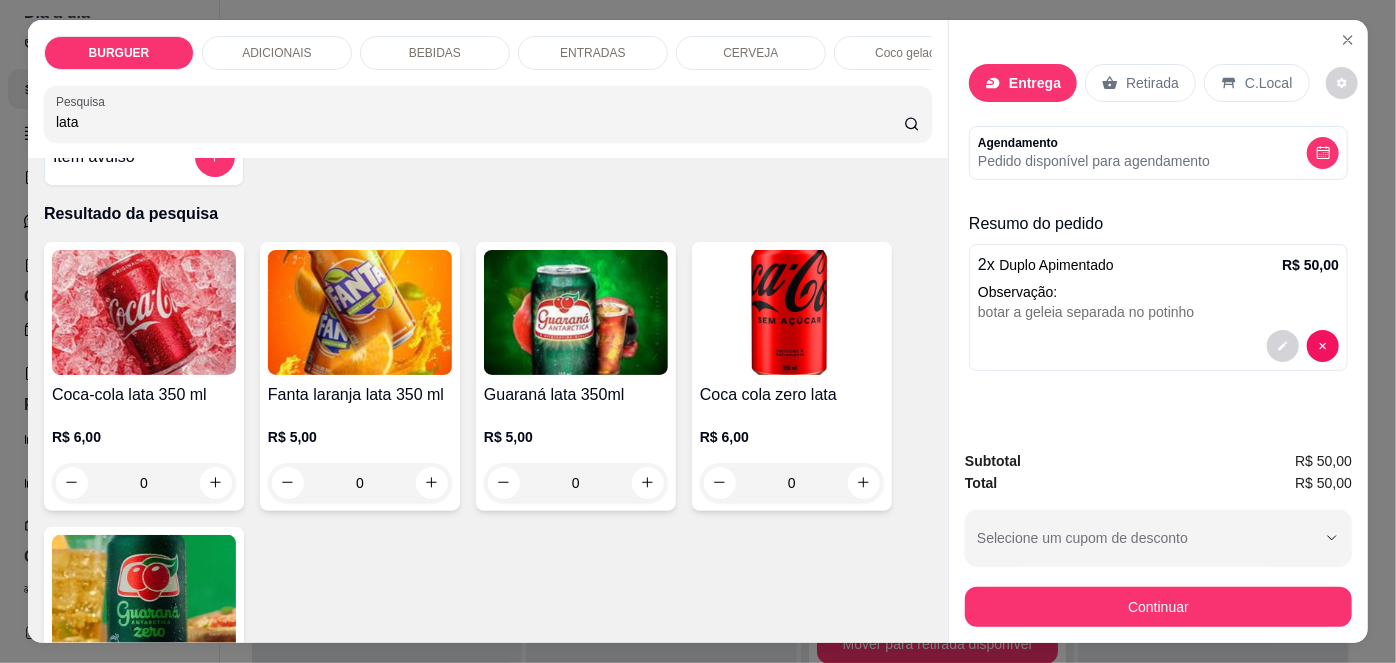 scroll, scrollTop: 0, scrollLeft: 0, axis: both 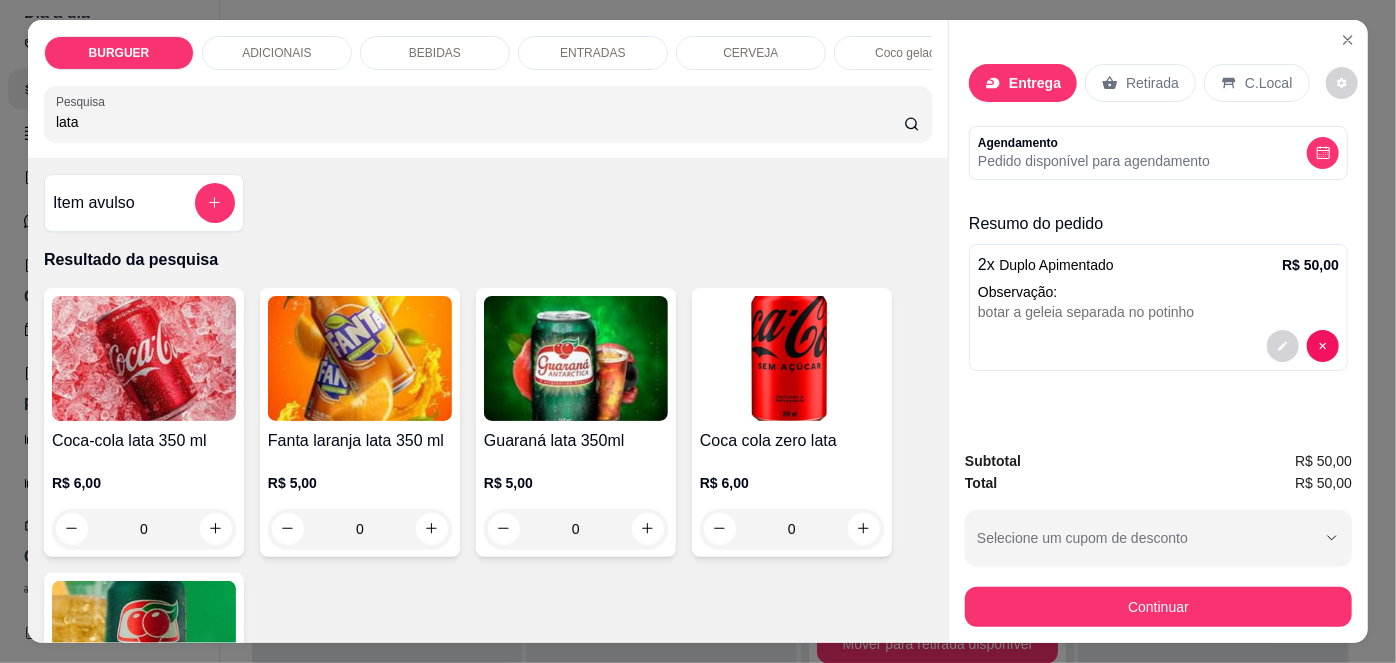 click on "R$ 5,00 0" at bounding box center (360, 501) 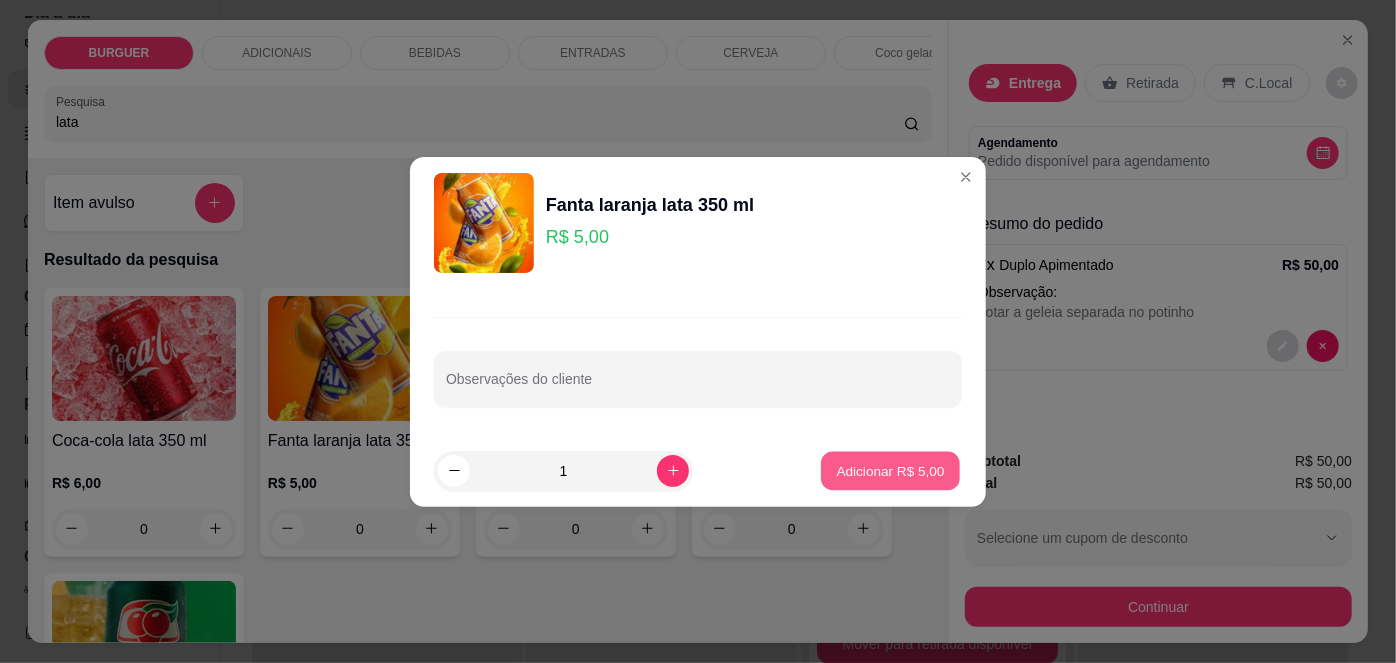 click on "Adicionar   R$ 5,00" at bounding box center [890, 470] 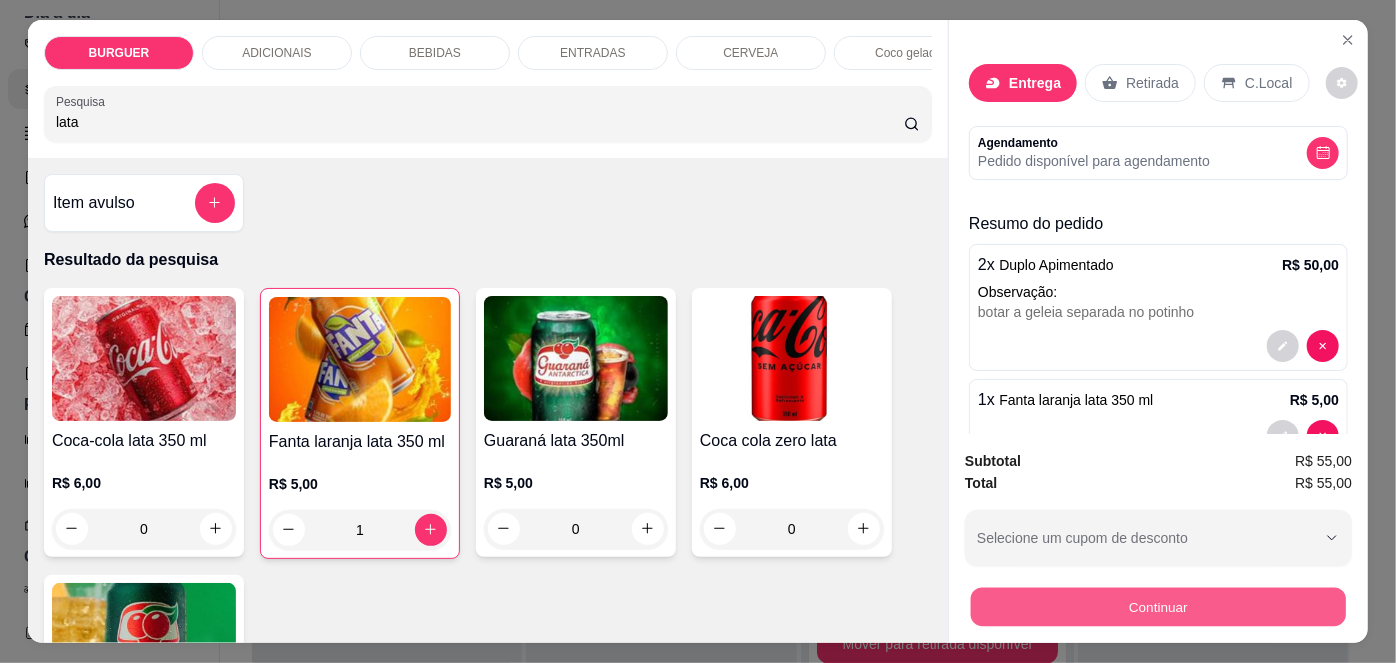 click on "Continuar" at bounding box center [1158, 607] 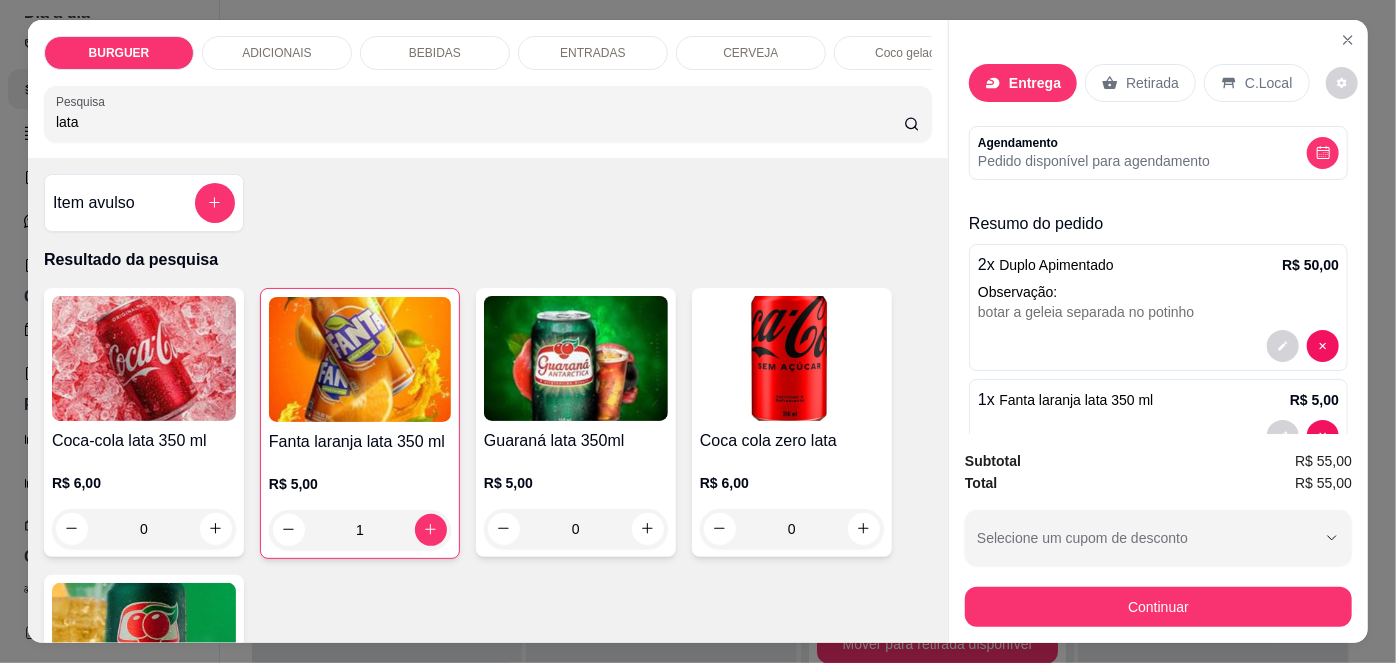scroll, scrollTop: 52, scrollLeft: 0, axis: vertical 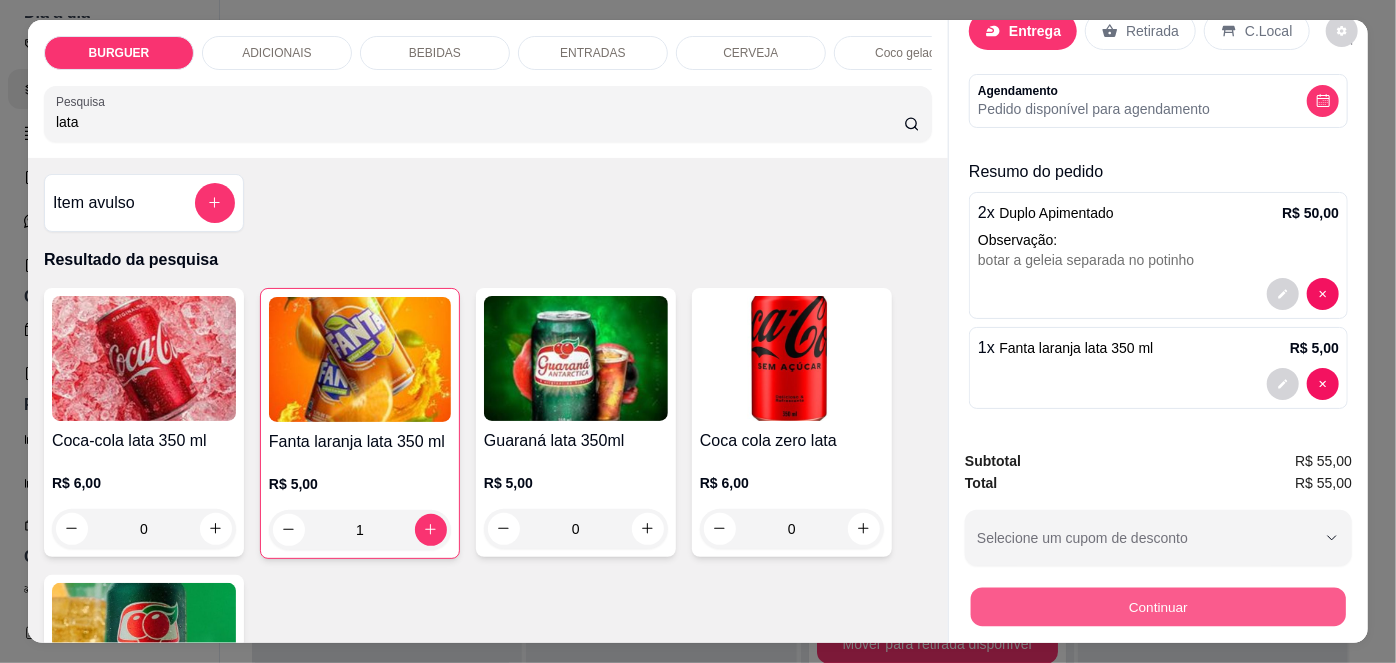 click on "Continuar" at bounding box center [1158, 607] 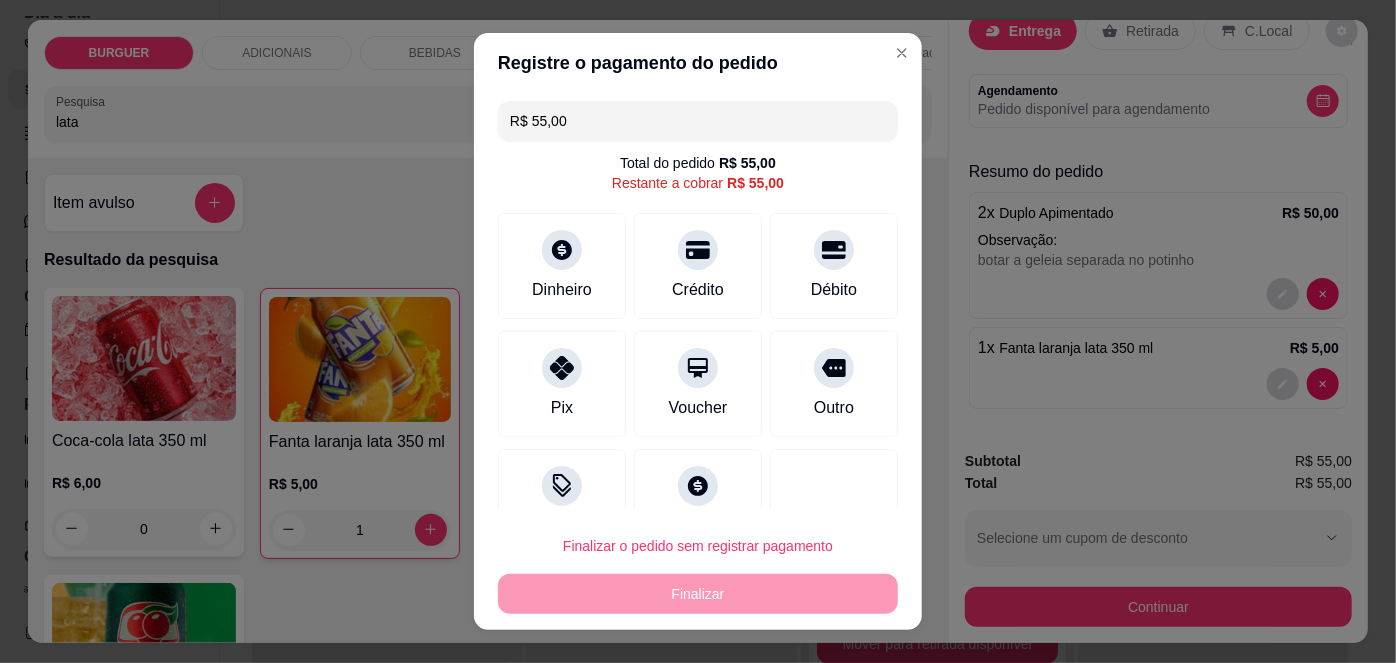 scroll, scrollTop: 51, scrollLeft: 0, axis: vertical 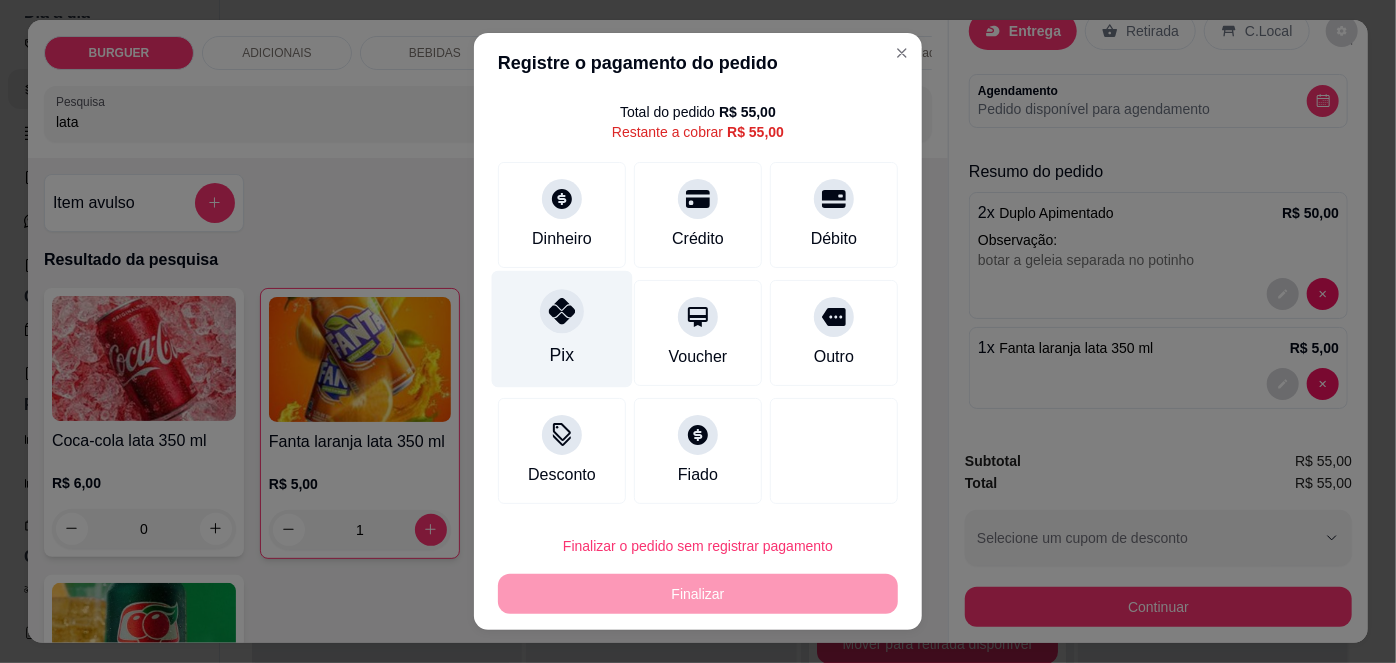 click on "Pix" at bounding box center [562, 355] 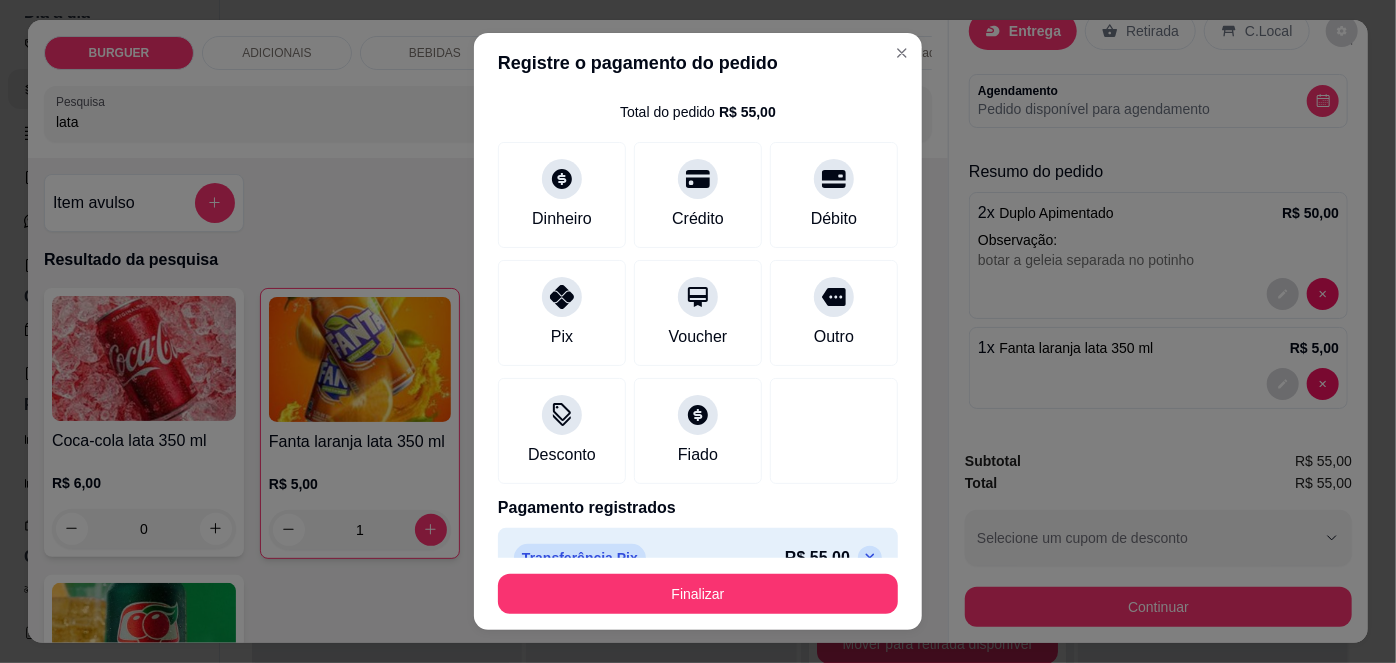 click at bounding box center [870, 558] 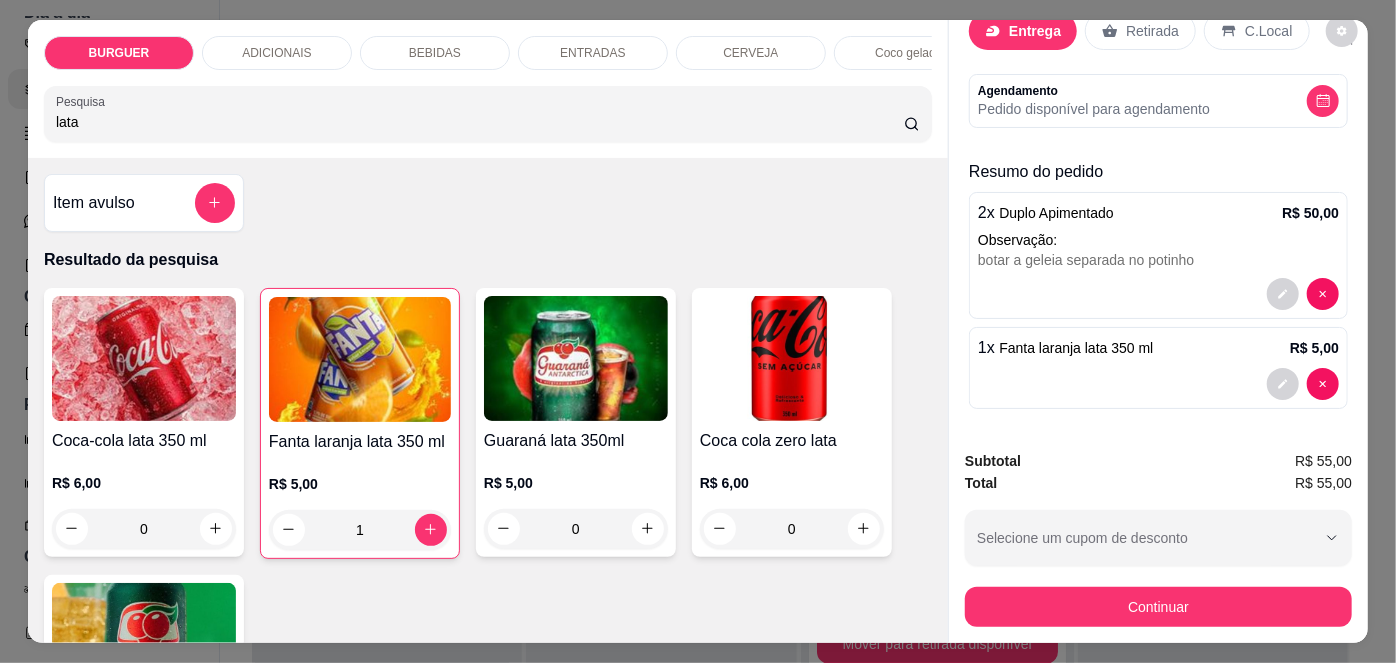 click on "Entrega" at bounding box center [1035, 31] 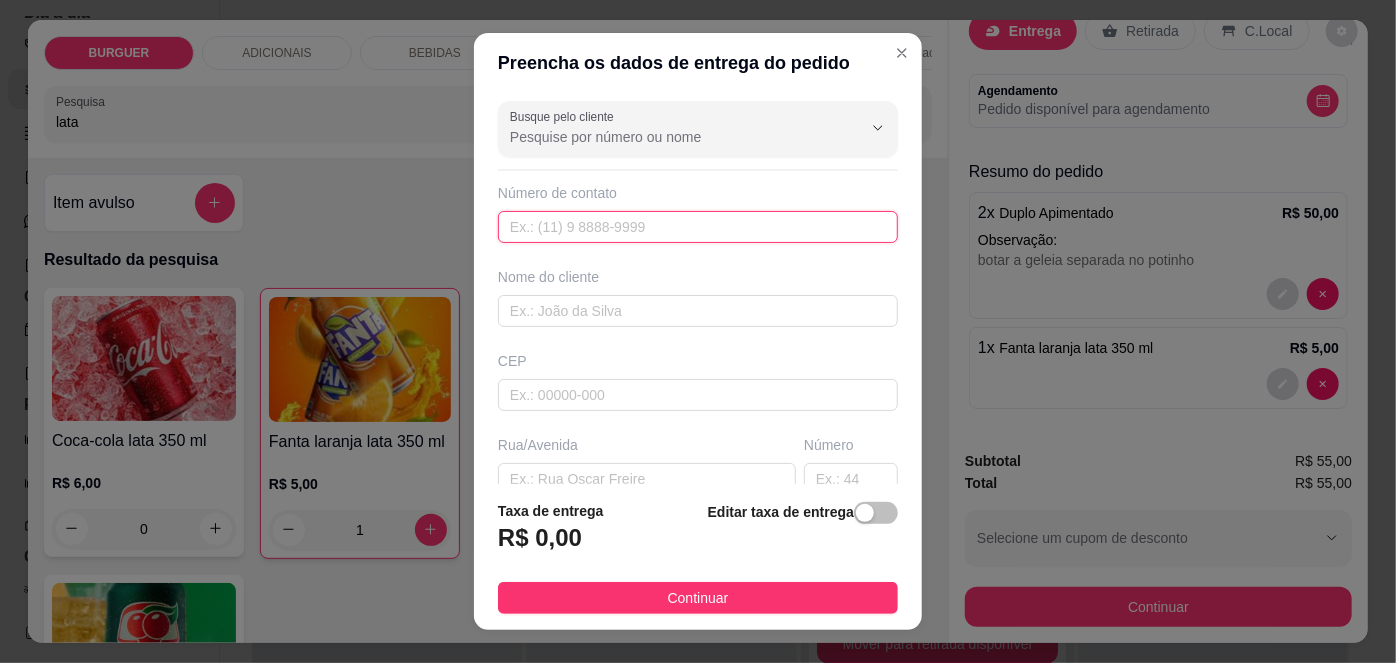 click at bounding box center [698, 227] 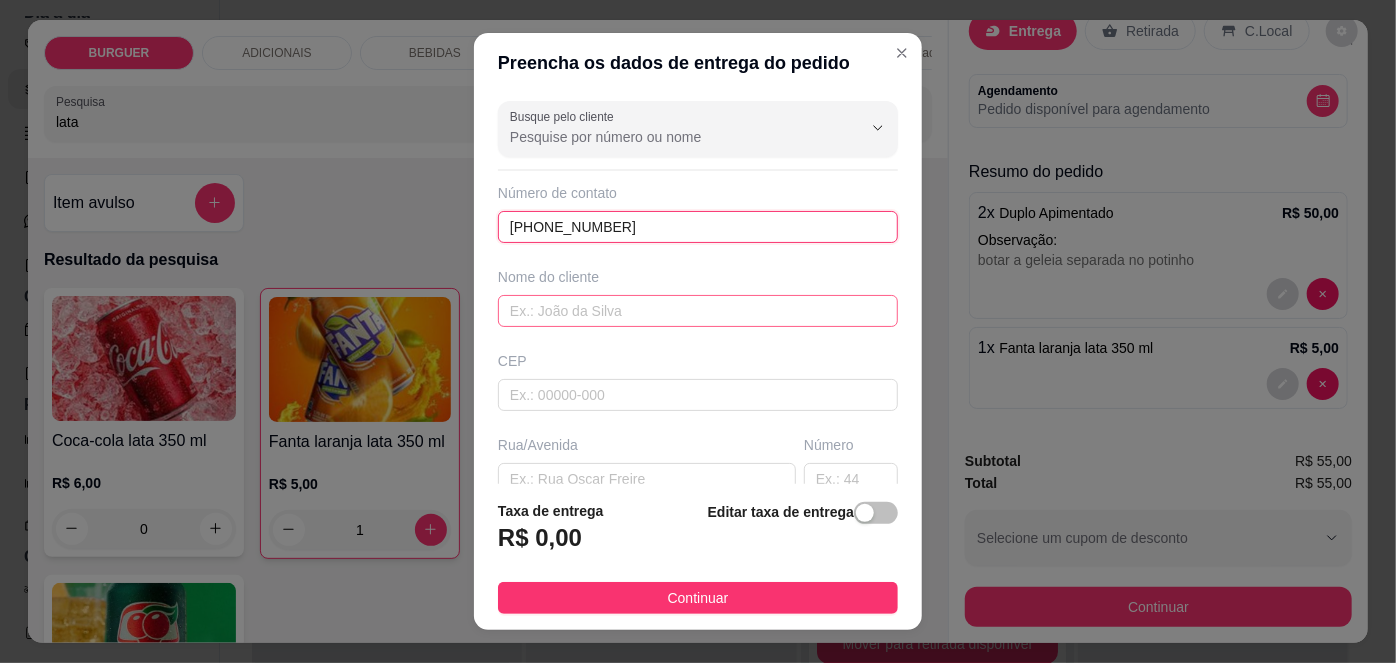 type on "[PHONE_NUMBER]" 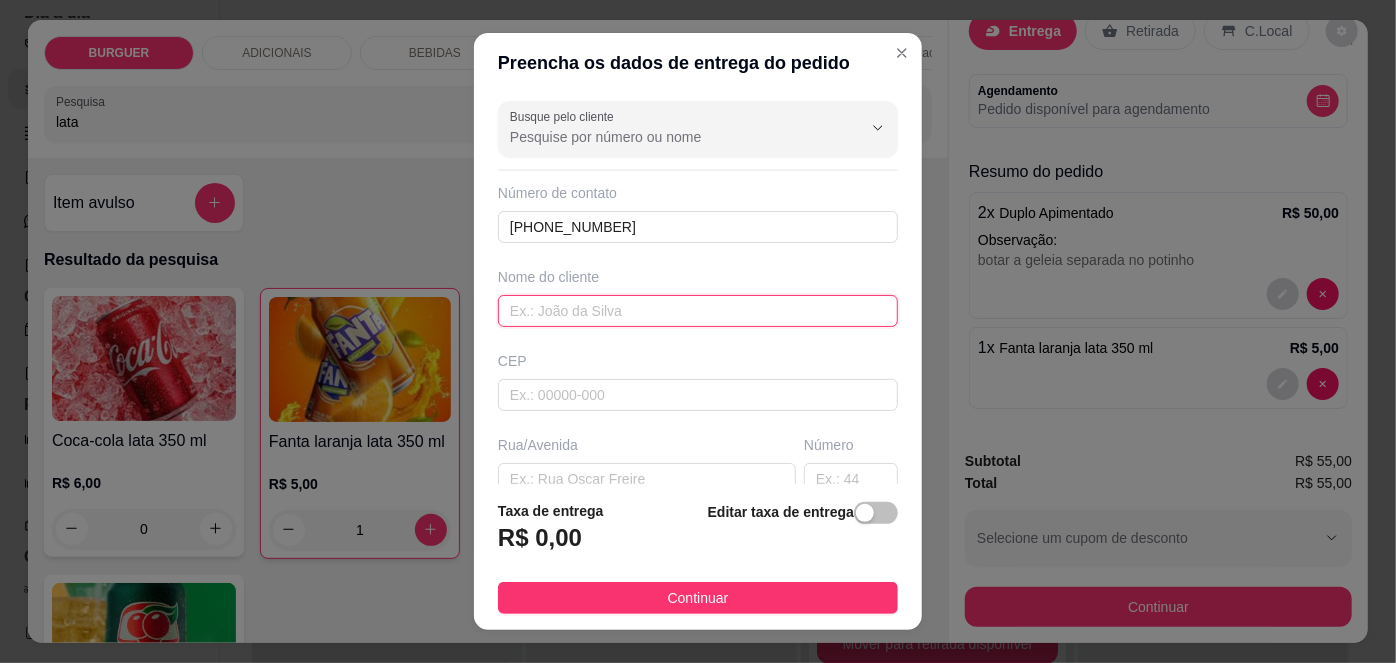 click at bounding box center [698, 311] 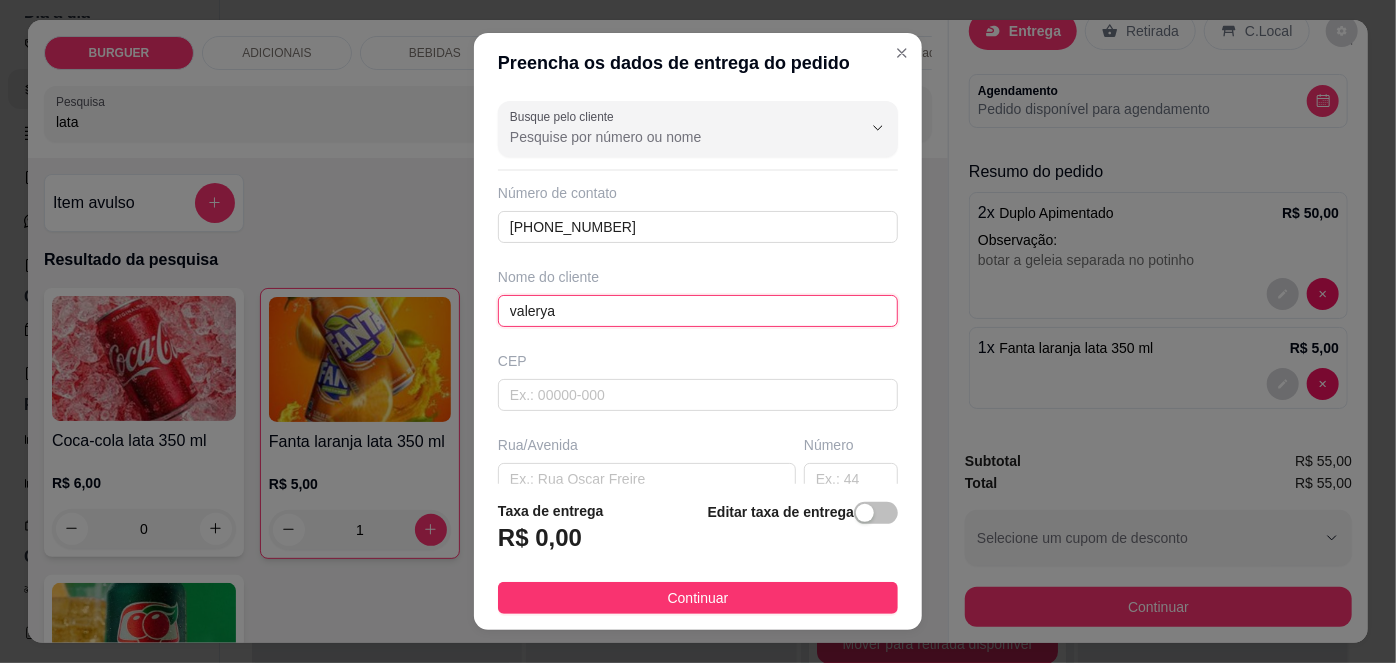 type on "valerya" 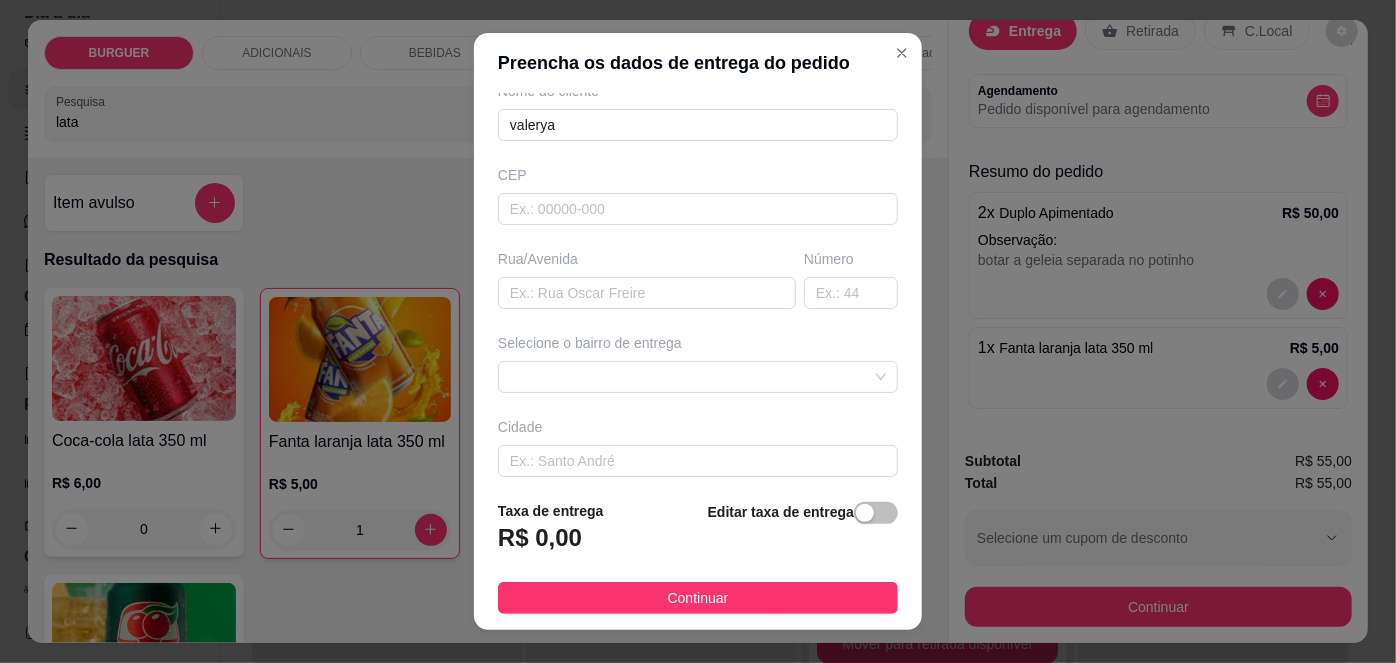 scroll, scrollTop: 193, scrollLeft: 0, axis: vertical 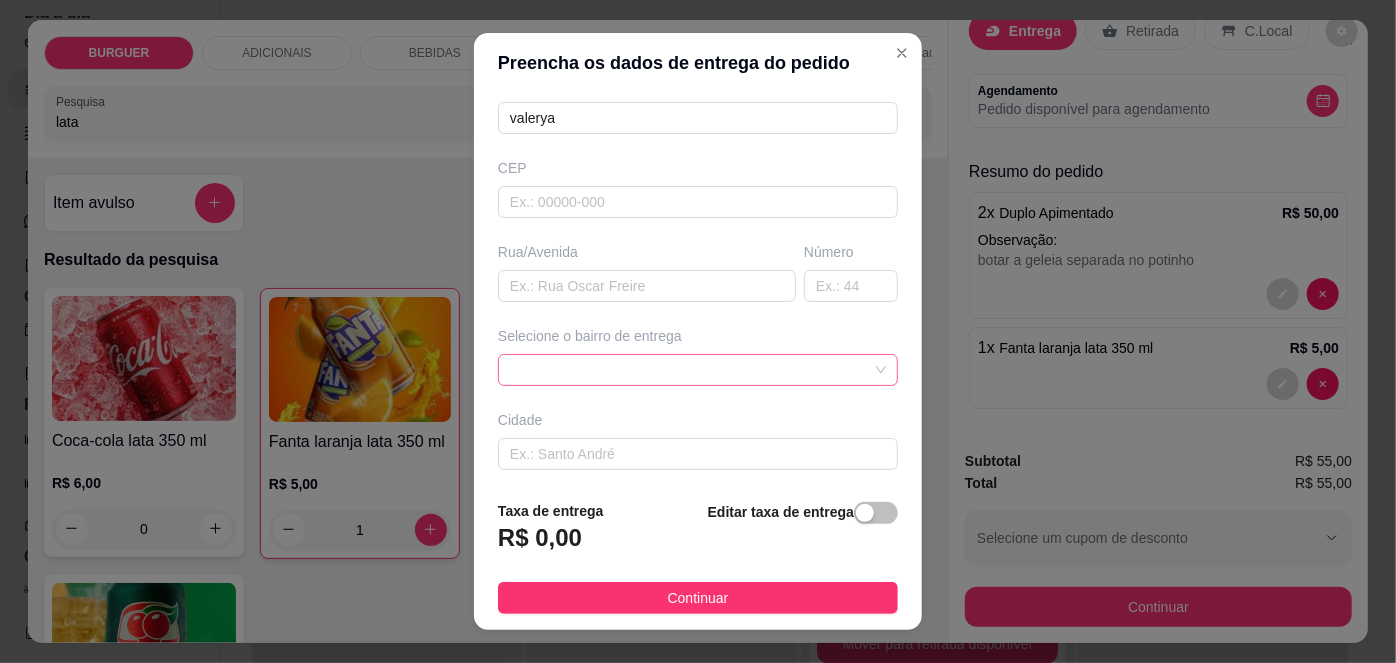 drag, startPoint x: 818, startPoint y: 345, endPoint x: 818, endPoint y: 363, distance: 18 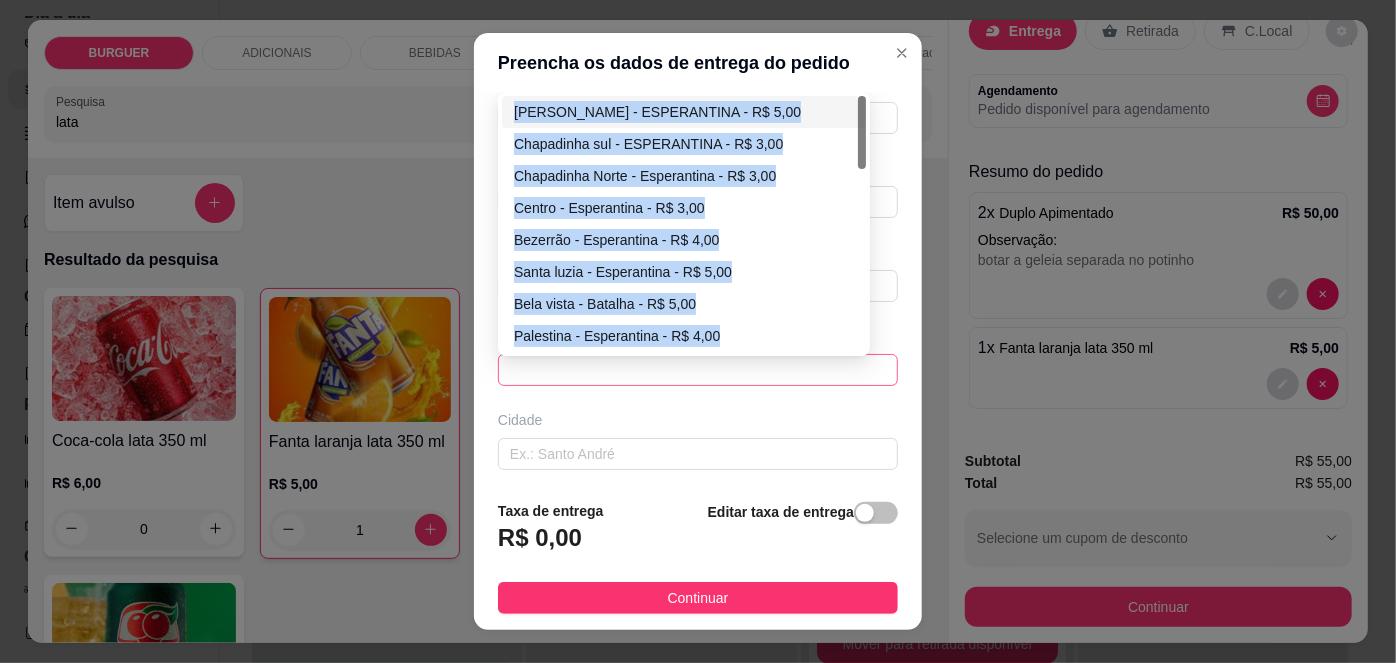 click at bounding box center (698, 370) 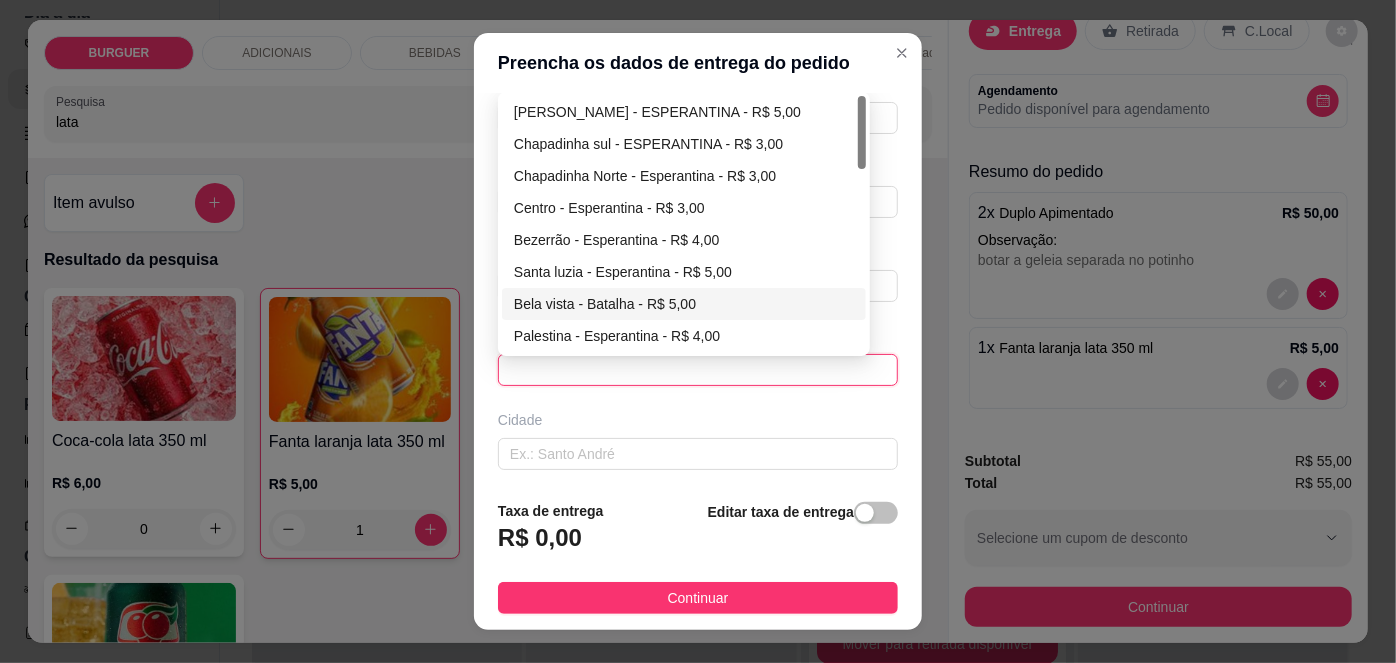 click on "Bela vista - Batalha  -  R$ 5,00" at bounding box center [684, 304] 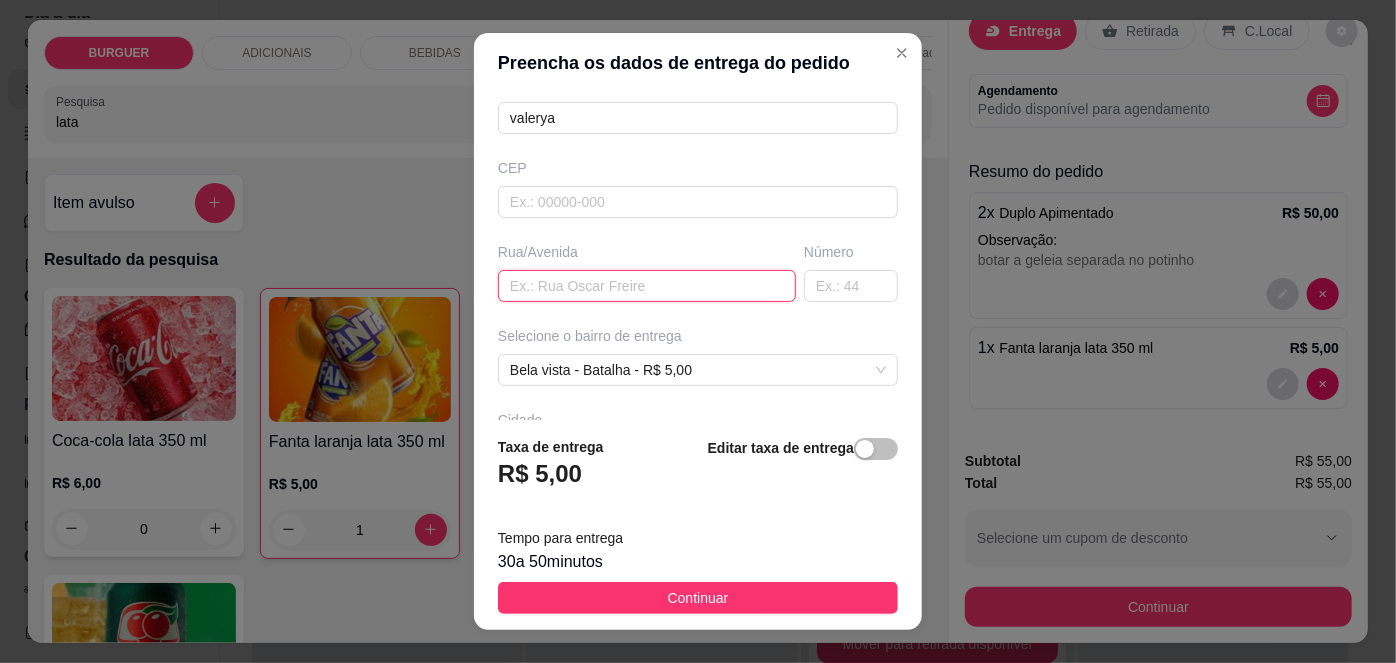 click at bounding box center [647, 286] 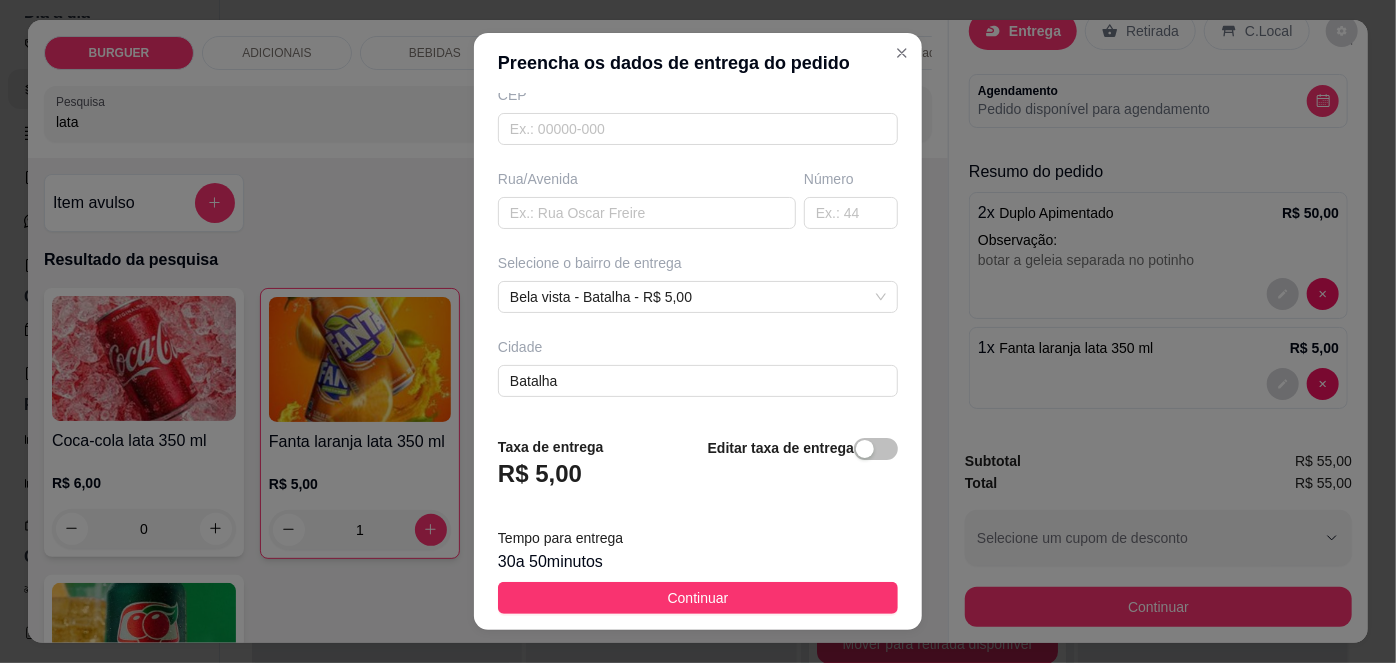 scroll, scrollTop: 343, scrollLeft: 0, axis: vertical 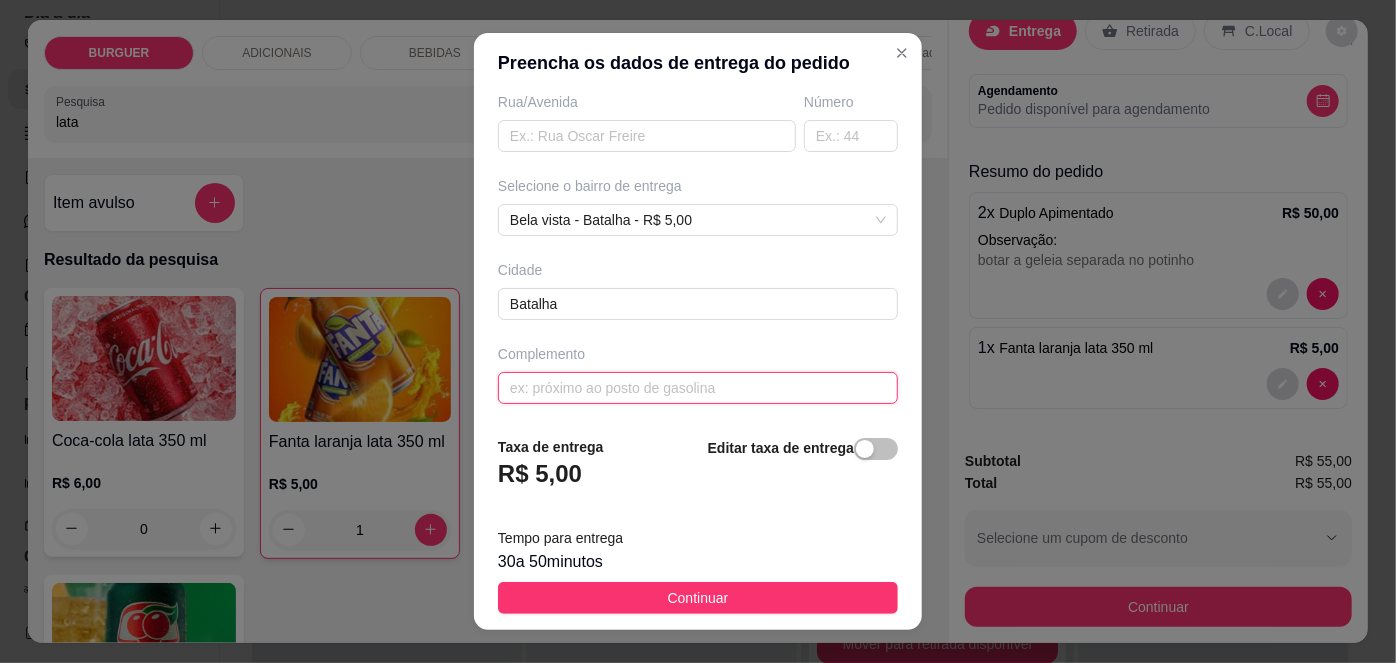click at bounding box center [698, 388] 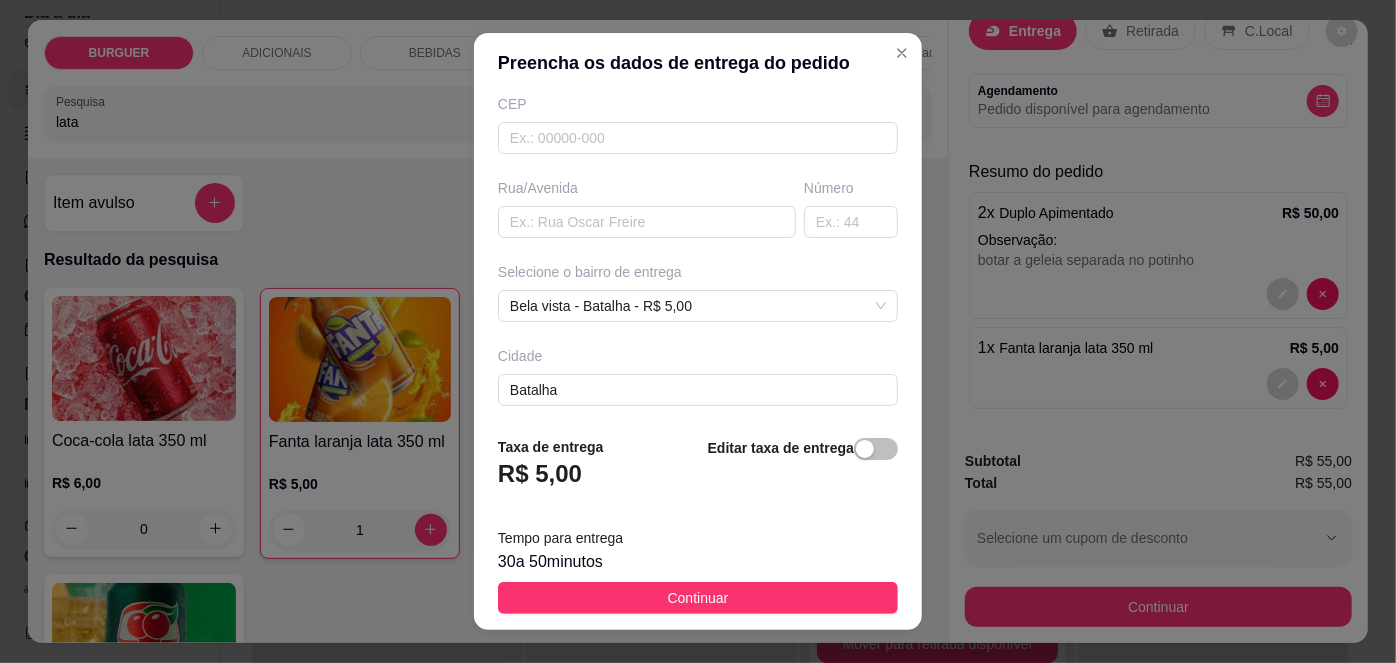 scroll, scrollTop: 343, scrollLeft: 0, axis: vertical 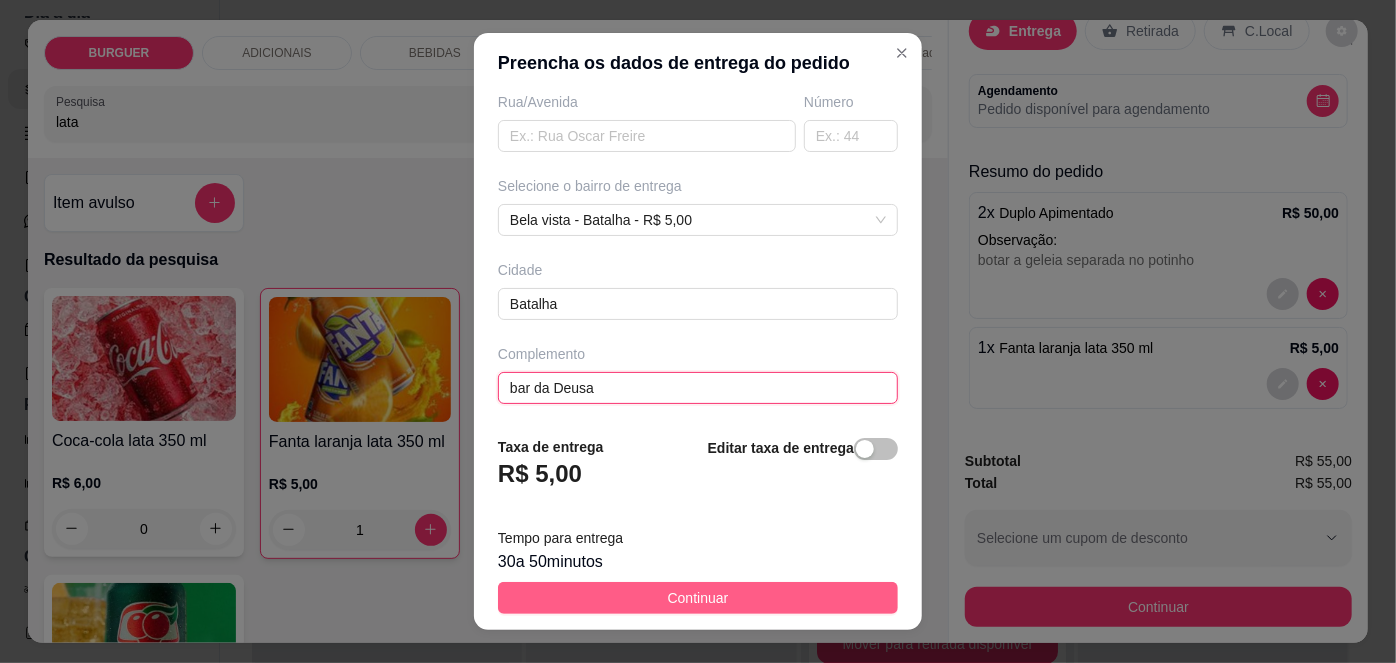 type on "bar da Deusa" 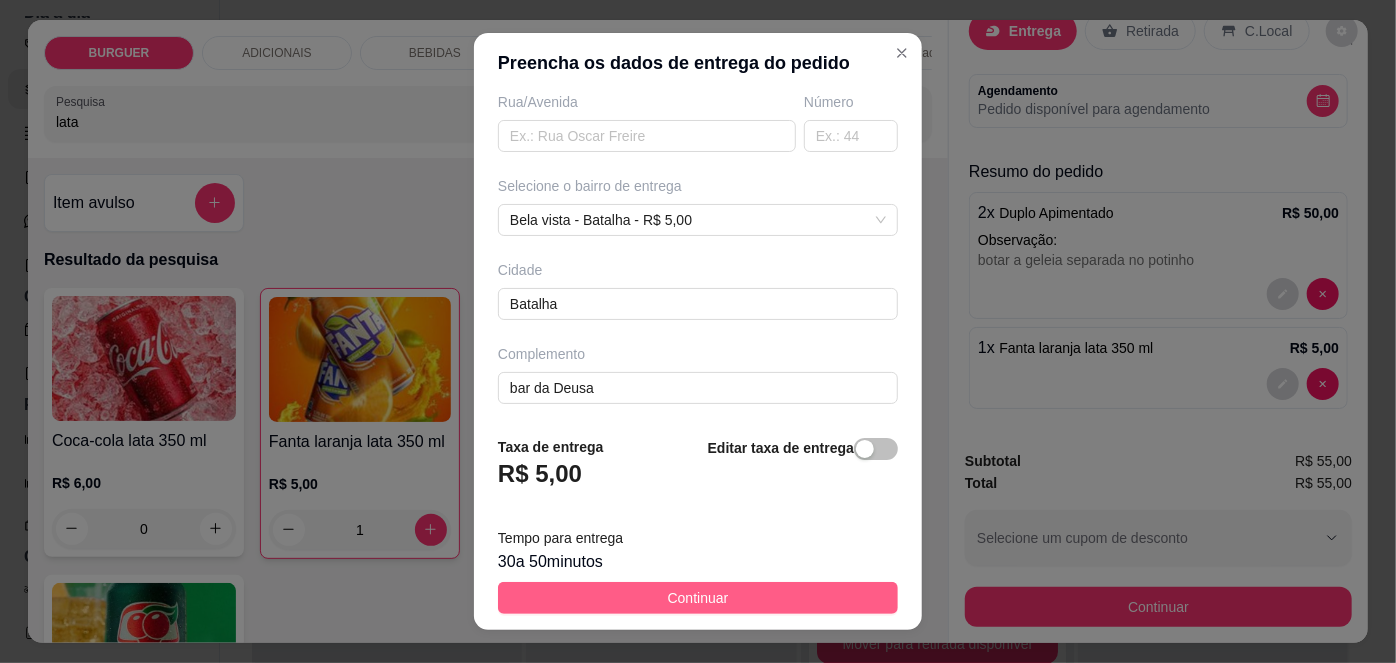 click on "Continuar" at bounding box center [698, 598] 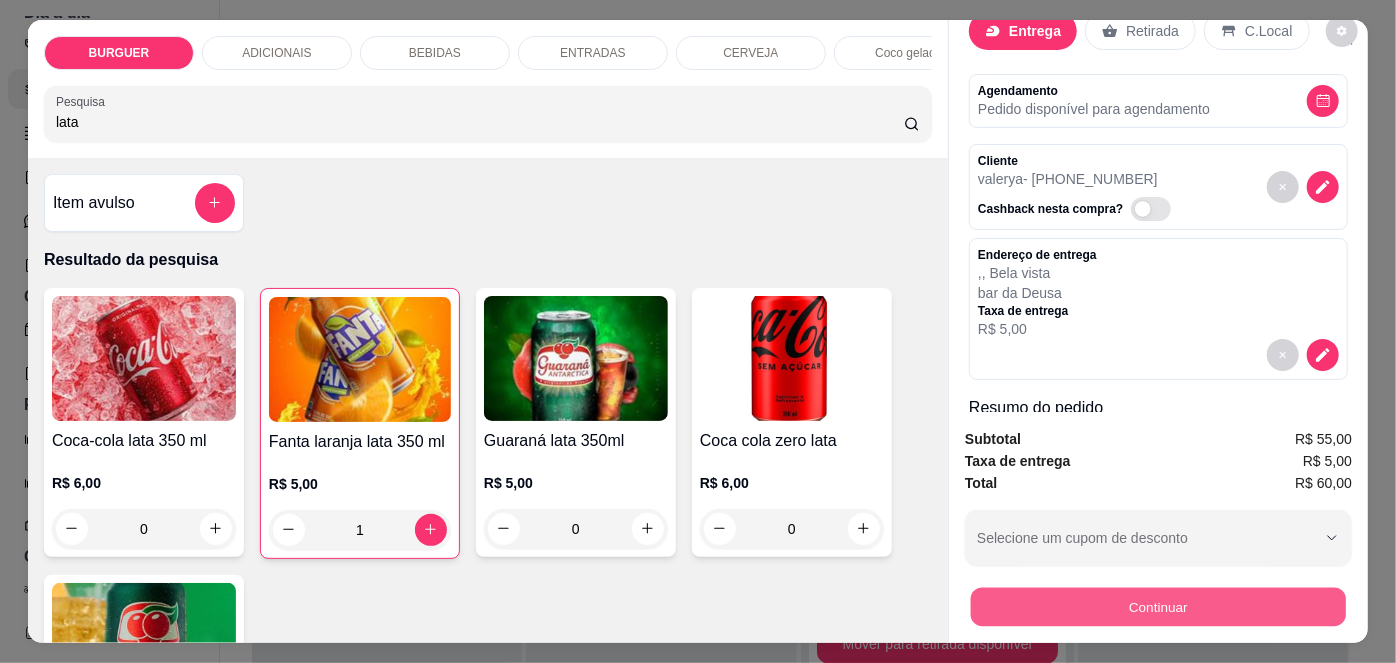 click on "Continuar" at bounding box center (1158, 607) 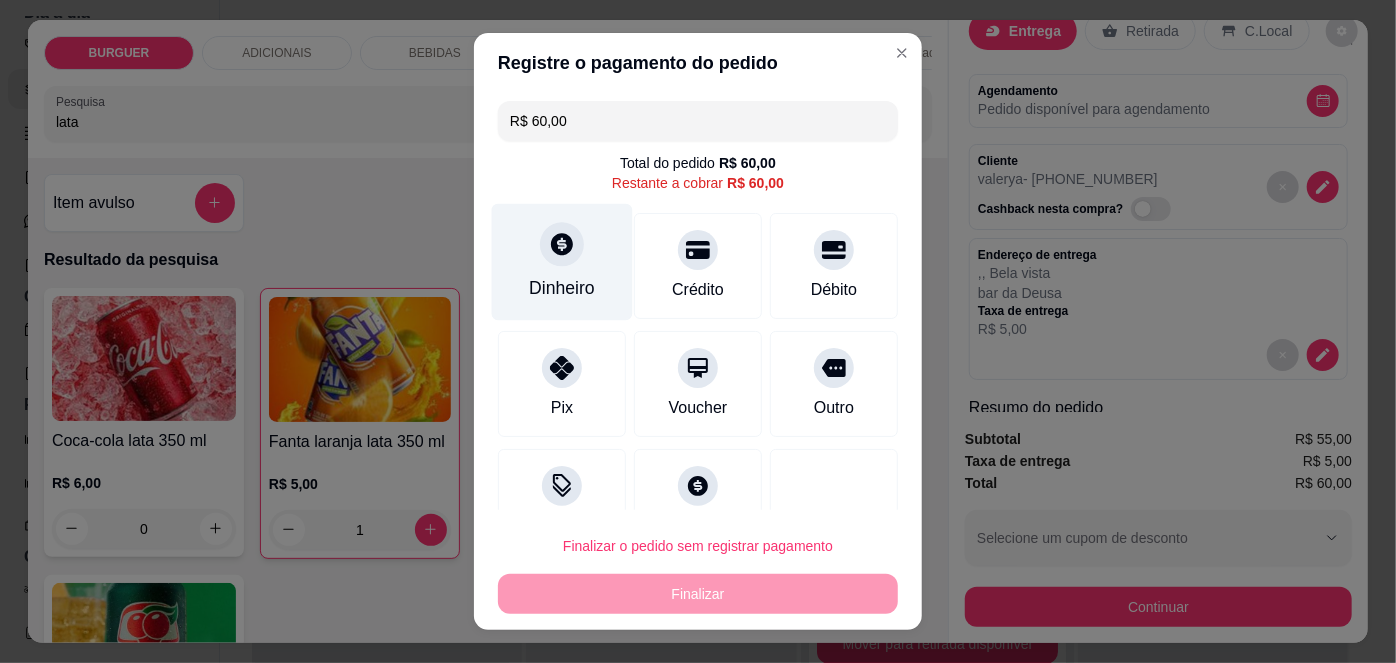 click on "Dinheiro" at bounding box center [562, 262] 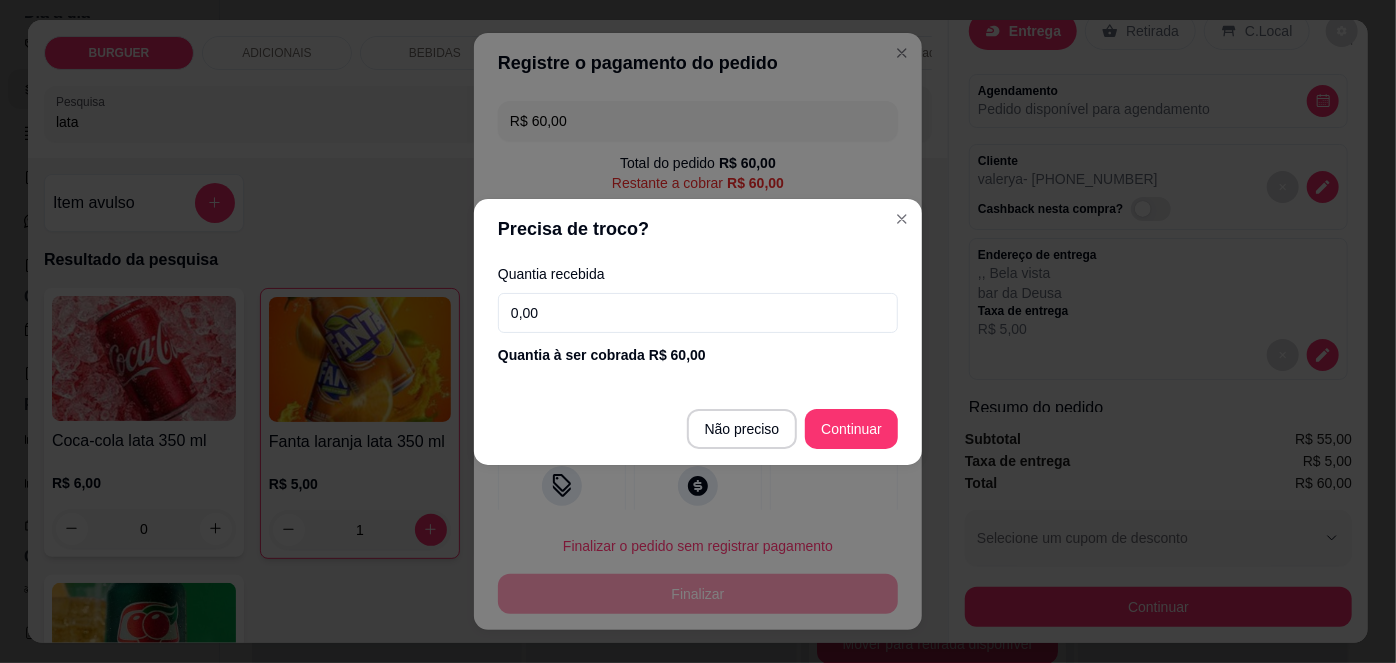 click on "0,00" at bounding box center [698, 313] 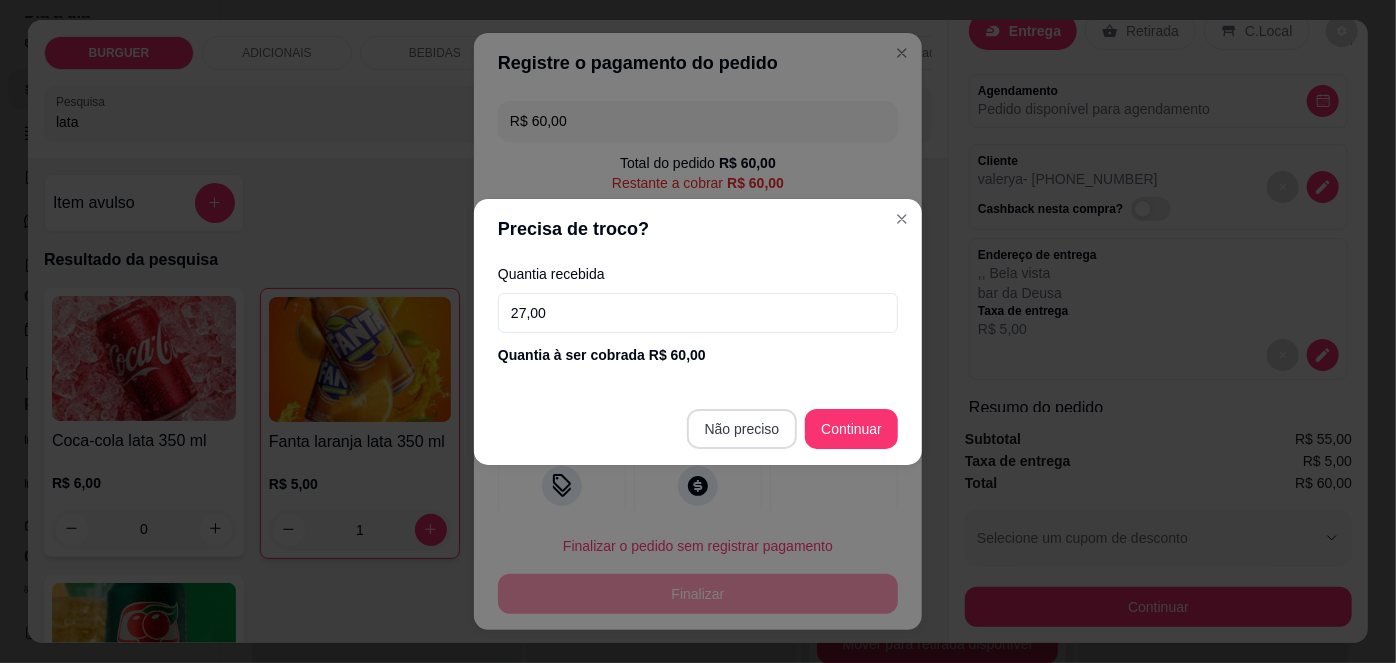 type on "27,00" 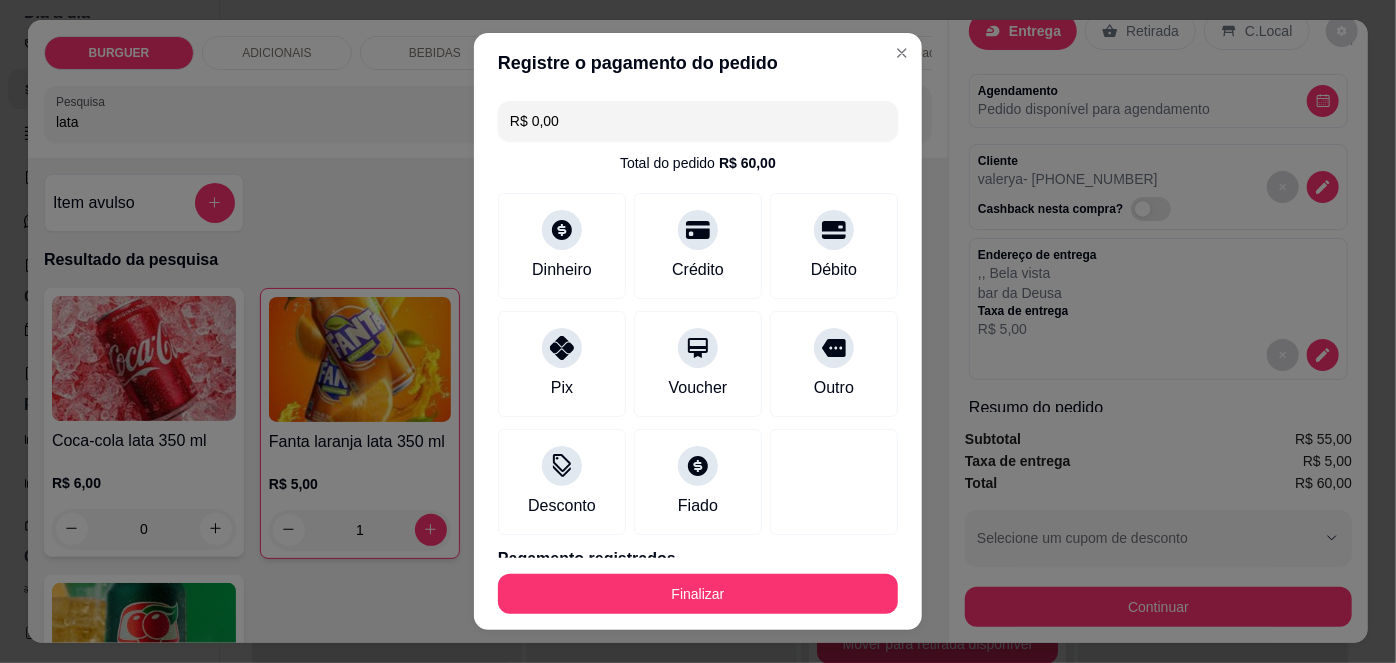 scroll, scrollTop: 88, scrollLeft: 0, axis: vertical 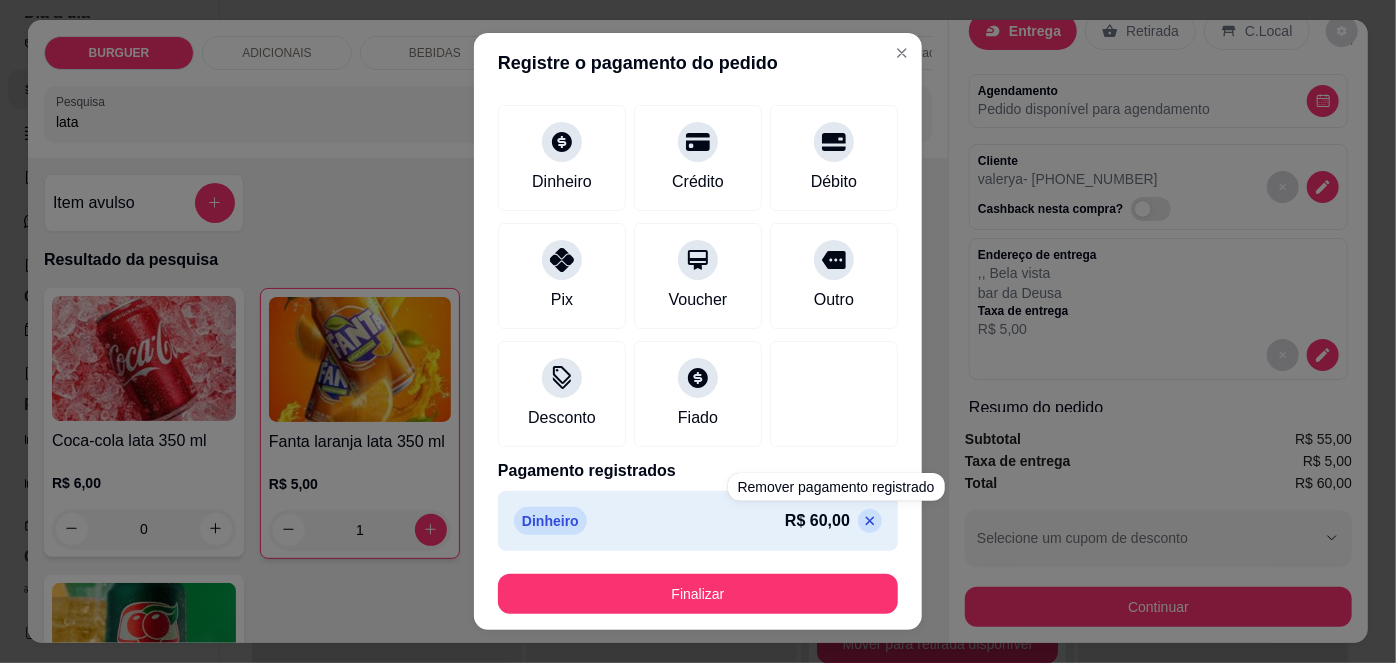 click 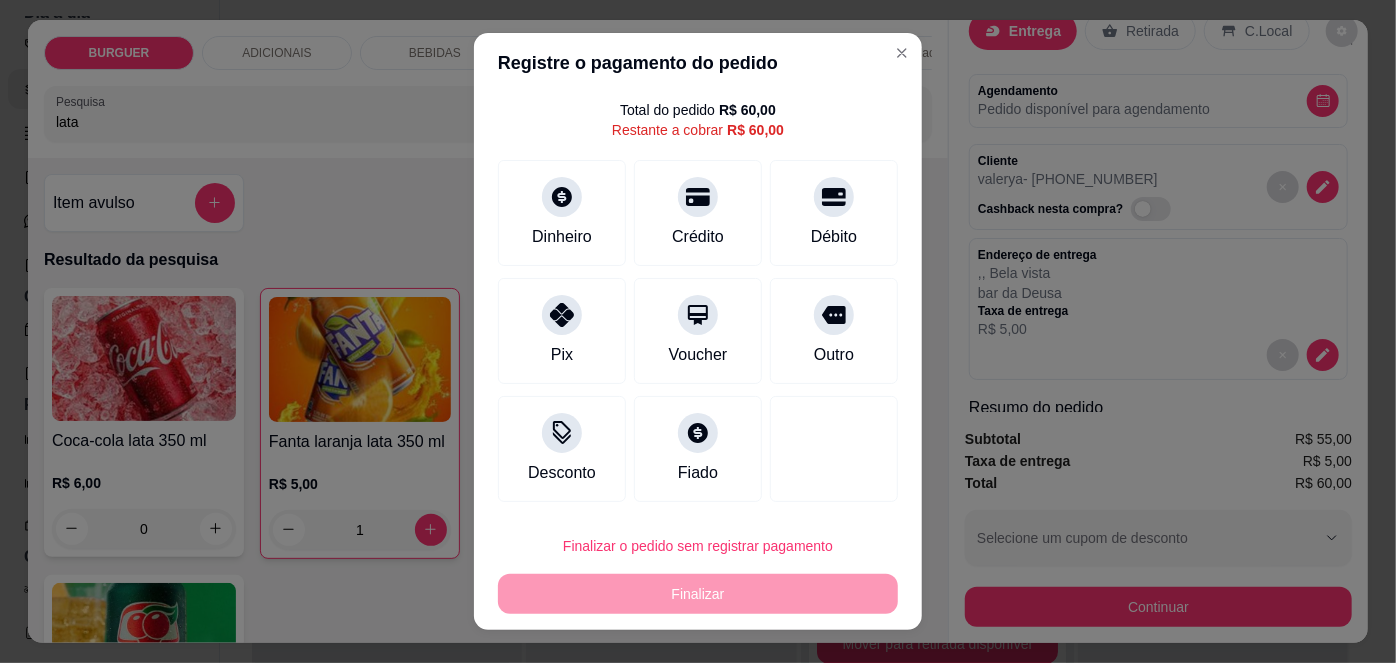 scroll, scrollTop: 51, scrollLeft: 0, axis: vertical 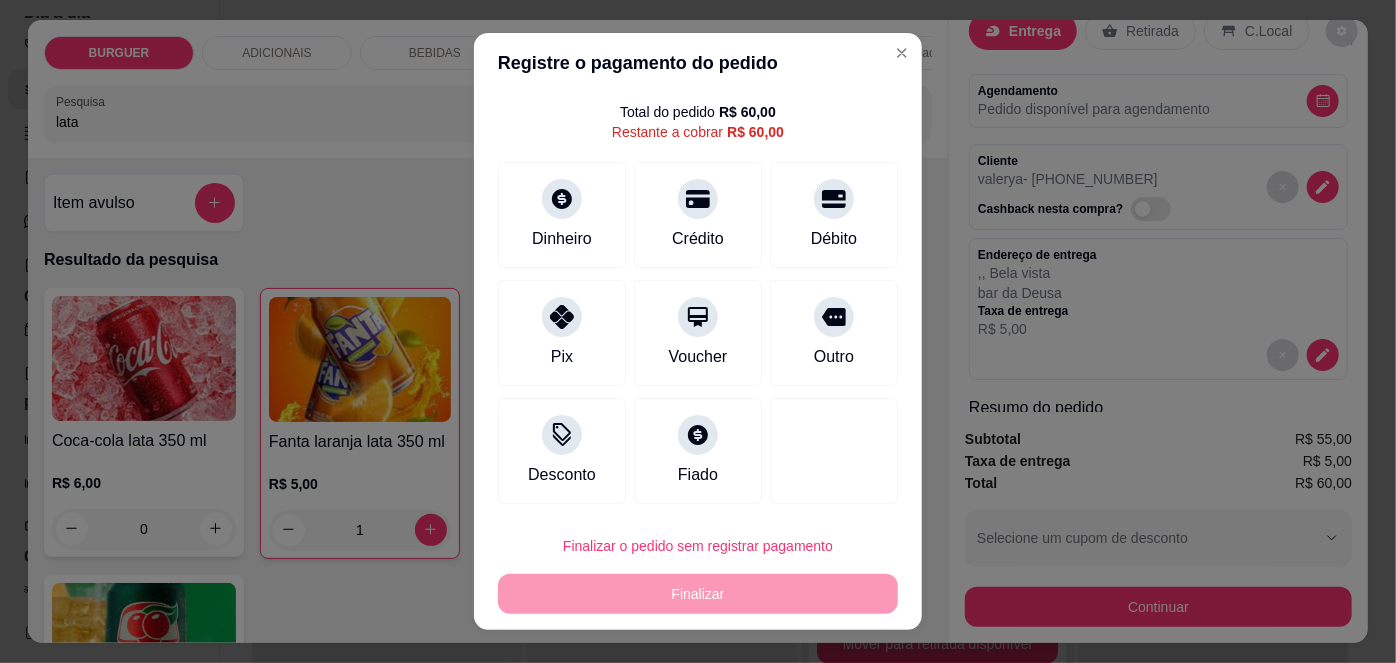 click on "R$ 60,00 Total do pedido   R$ 60,00 Restante a cobrar   R$ 60,00 Dinheiro Crédito Débito Pix Voucher Outro Desconto Fiado" at bounding box center [698, 301] 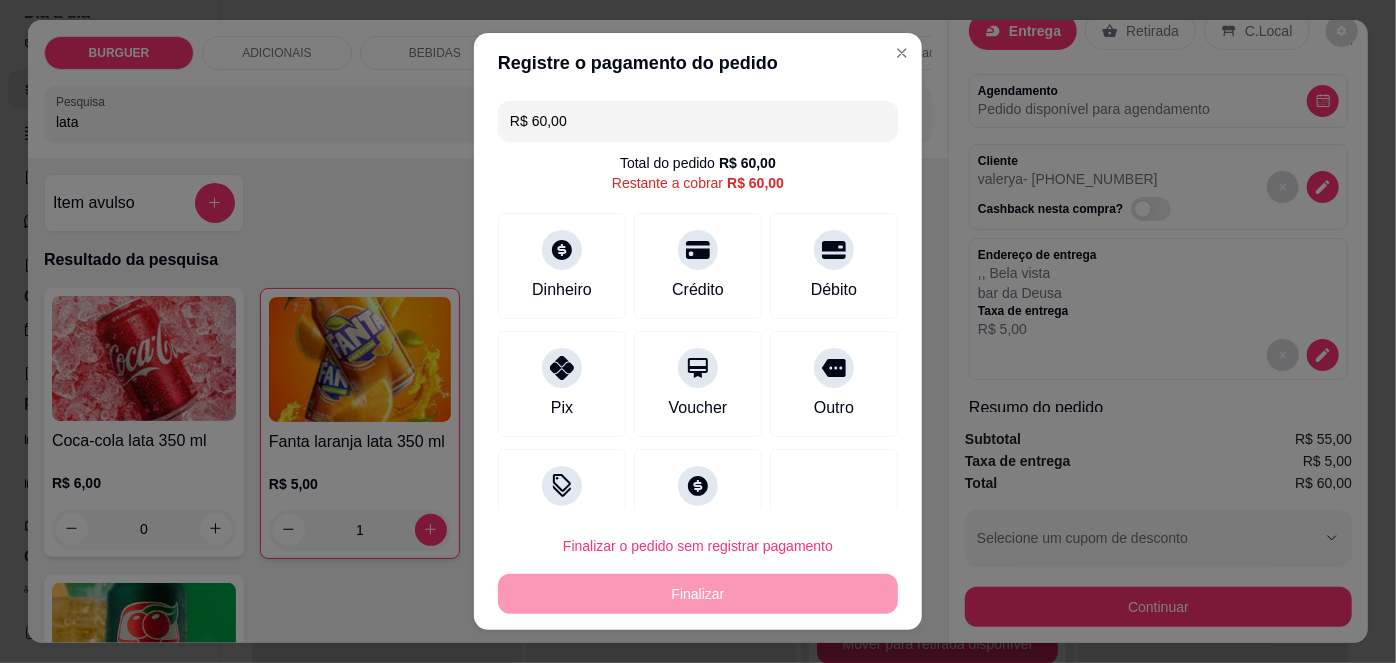click on "R$ 60,00" at bounding box center (698, 121) 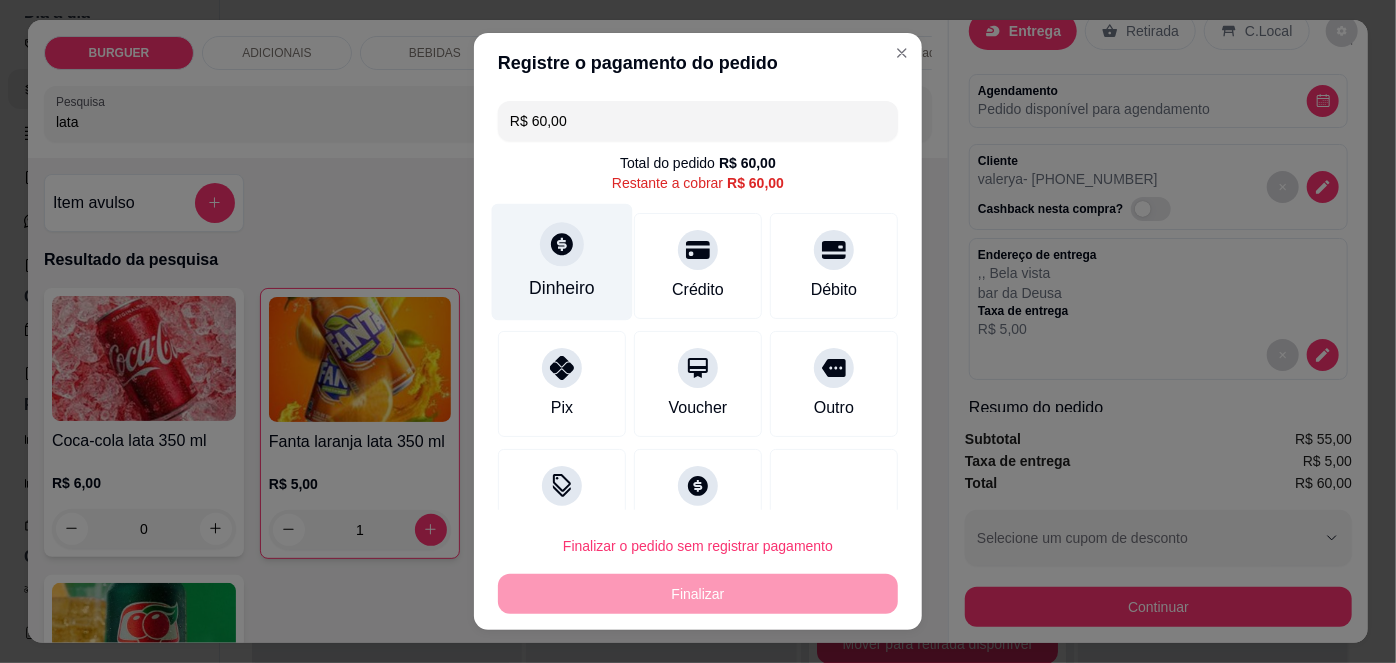 click on "Dinheiro" at bounding box center [562, 262] 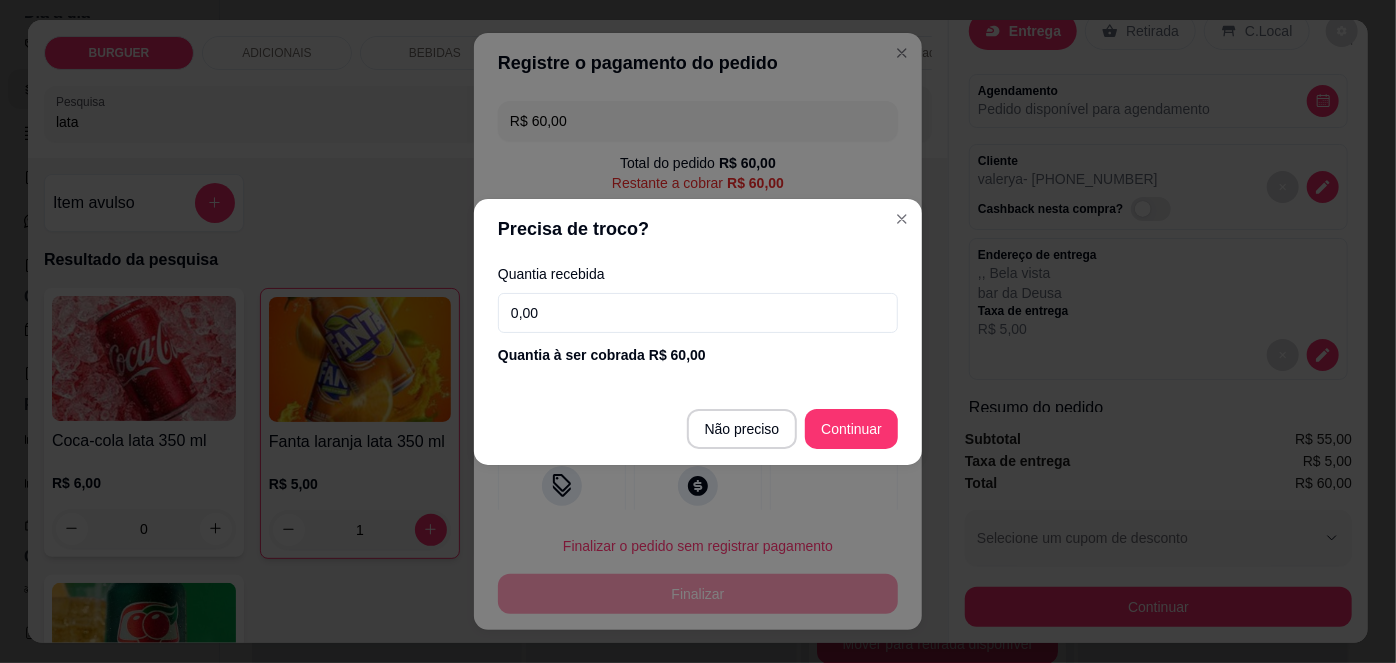 click on "0,00" at bounding box center (698, 313) 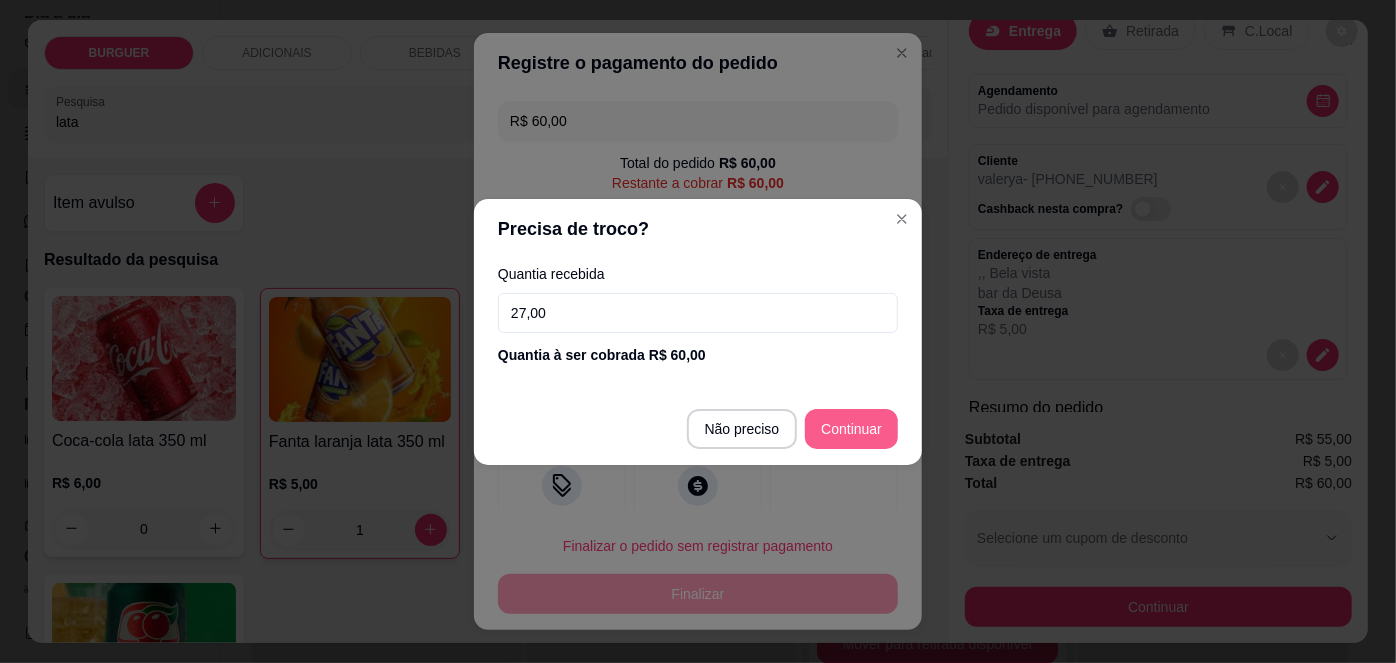 type on "27,00" 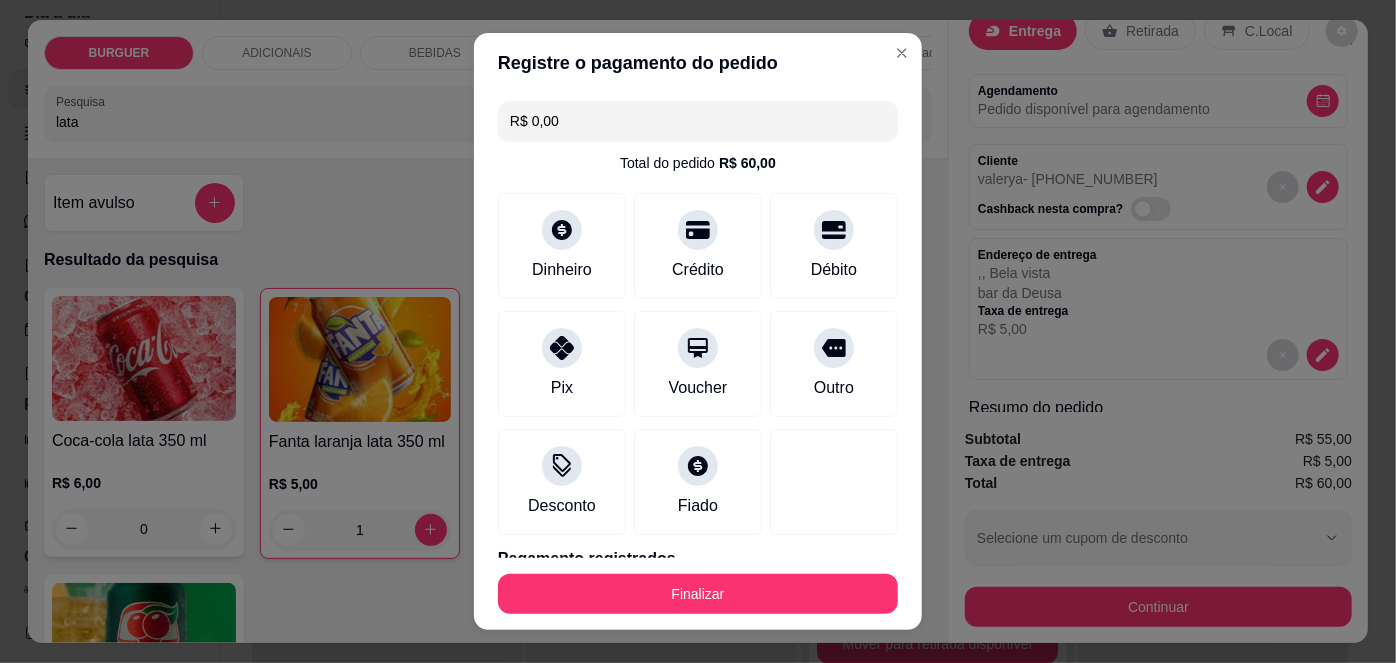 drag, startPoint x: 885, startPoint y: 393, endPoint x: 900, endPoint y: 401, distance: 17 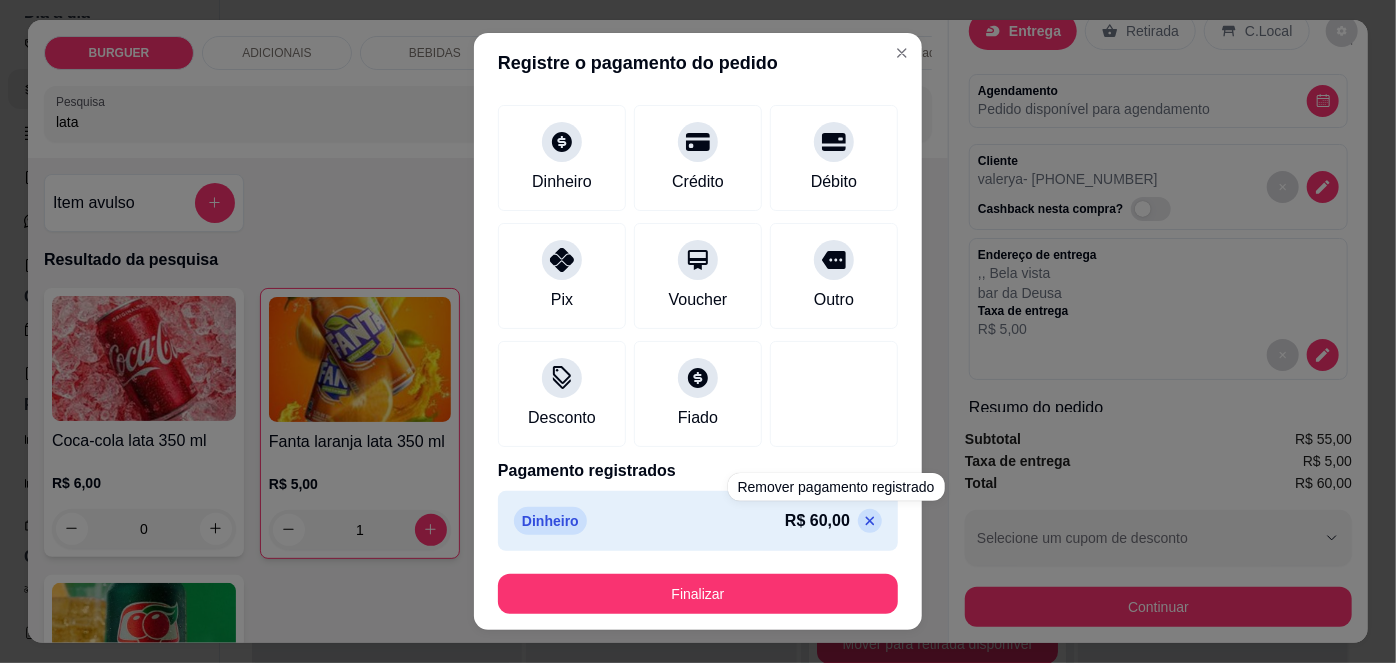 click 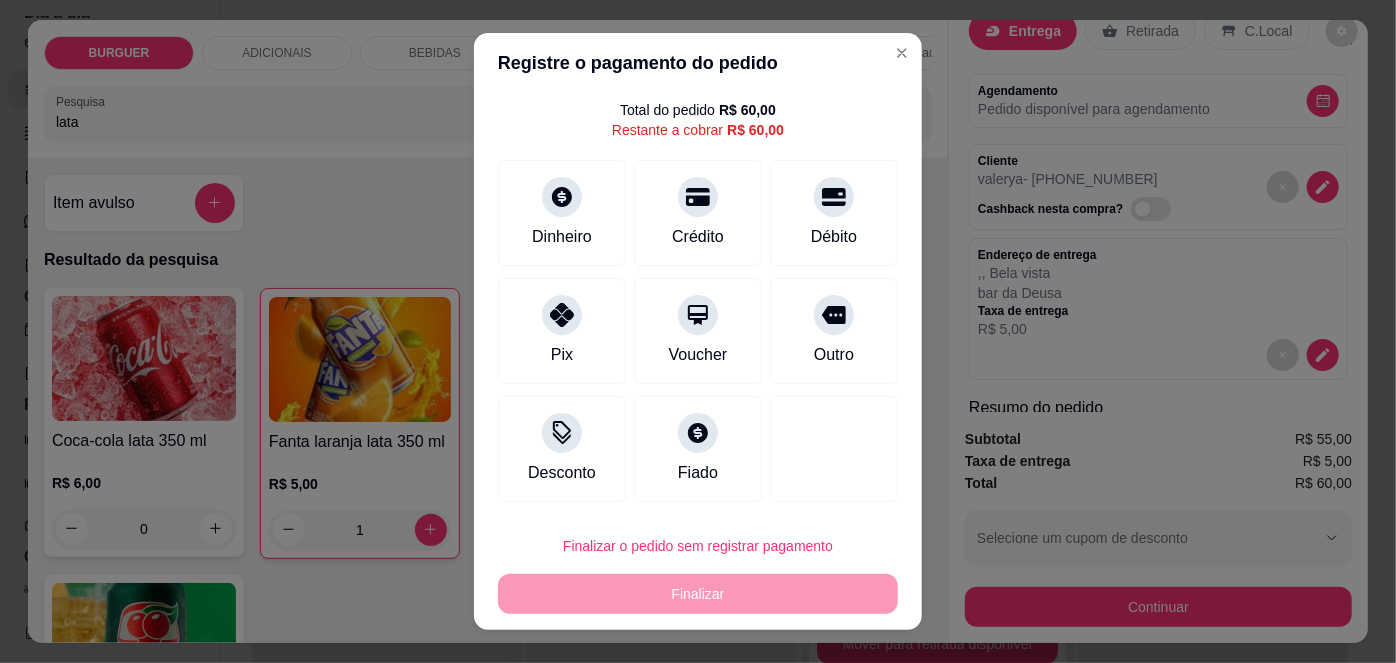 scroll, scrollTop: 51, scrollLeft: 0, axis: vertical 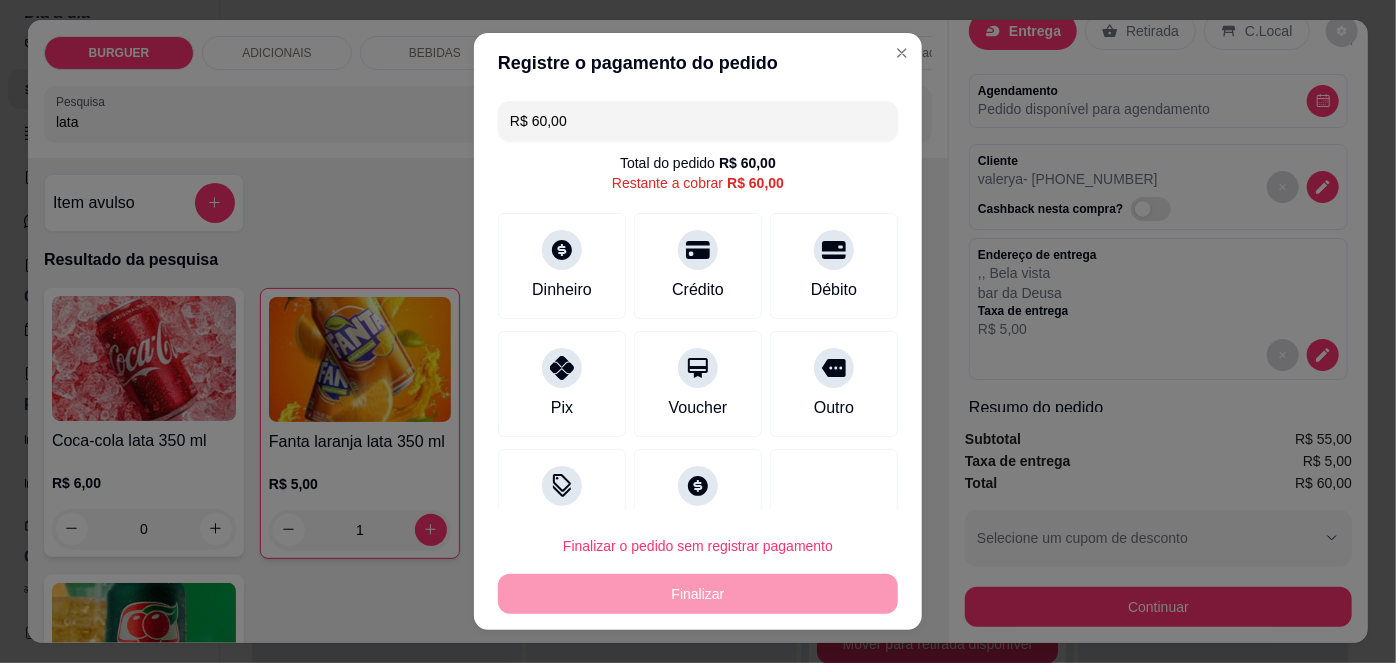 click on "R$ 60,00" at bounding box center [698, 121] 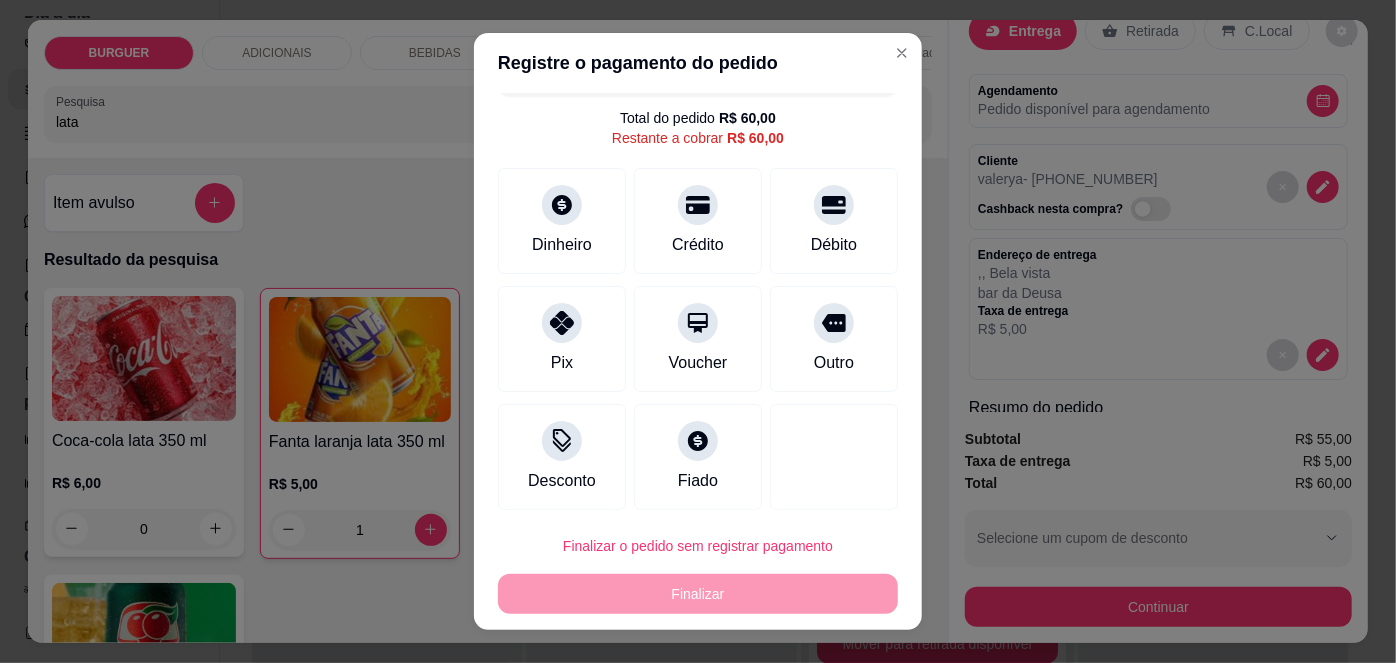 scroll, scrollTop: 51, scrollLeft: 0, axis: vertical 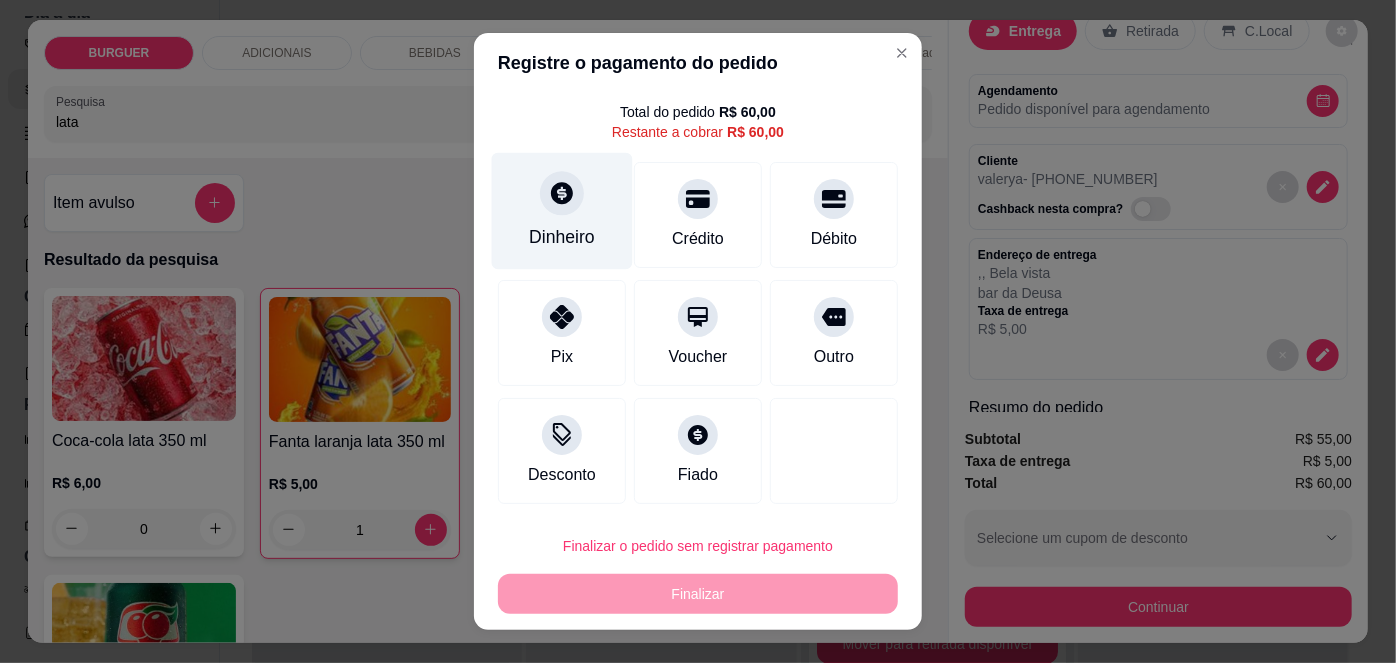 click on "Dinheiro" at bounding box center (562, 211) 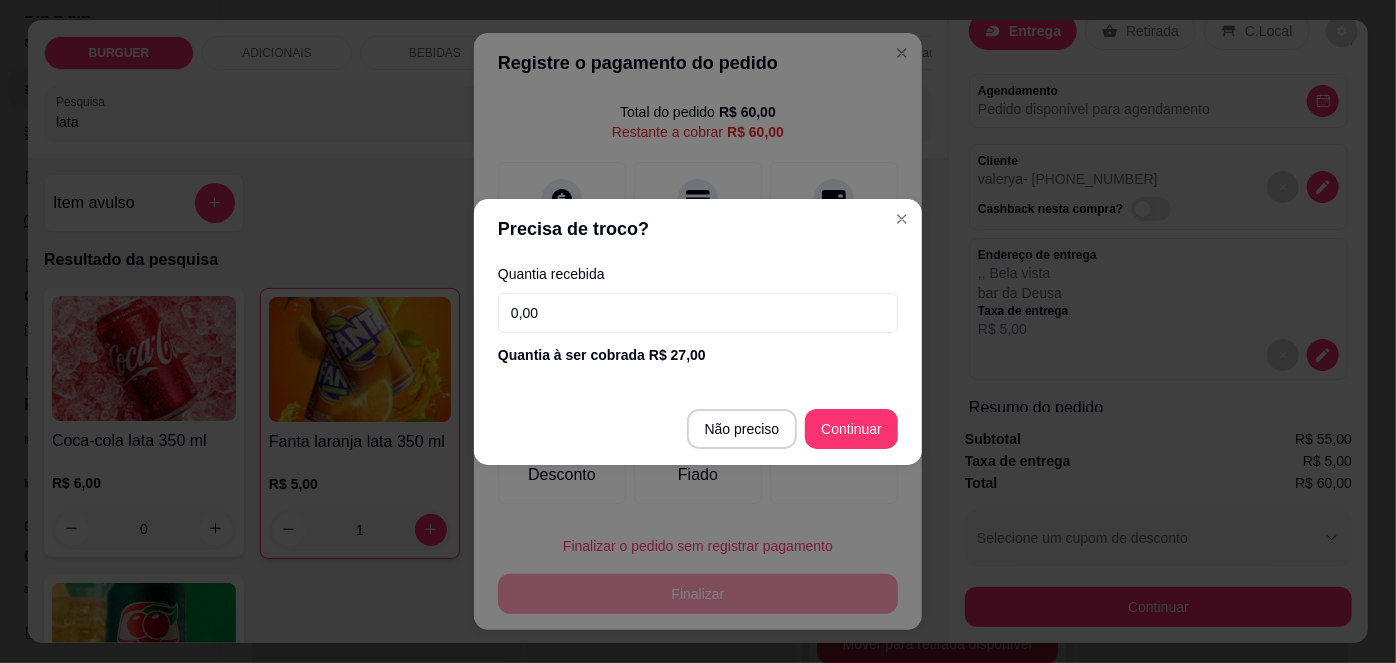click on "0,00" at bounding box center [698, 313] 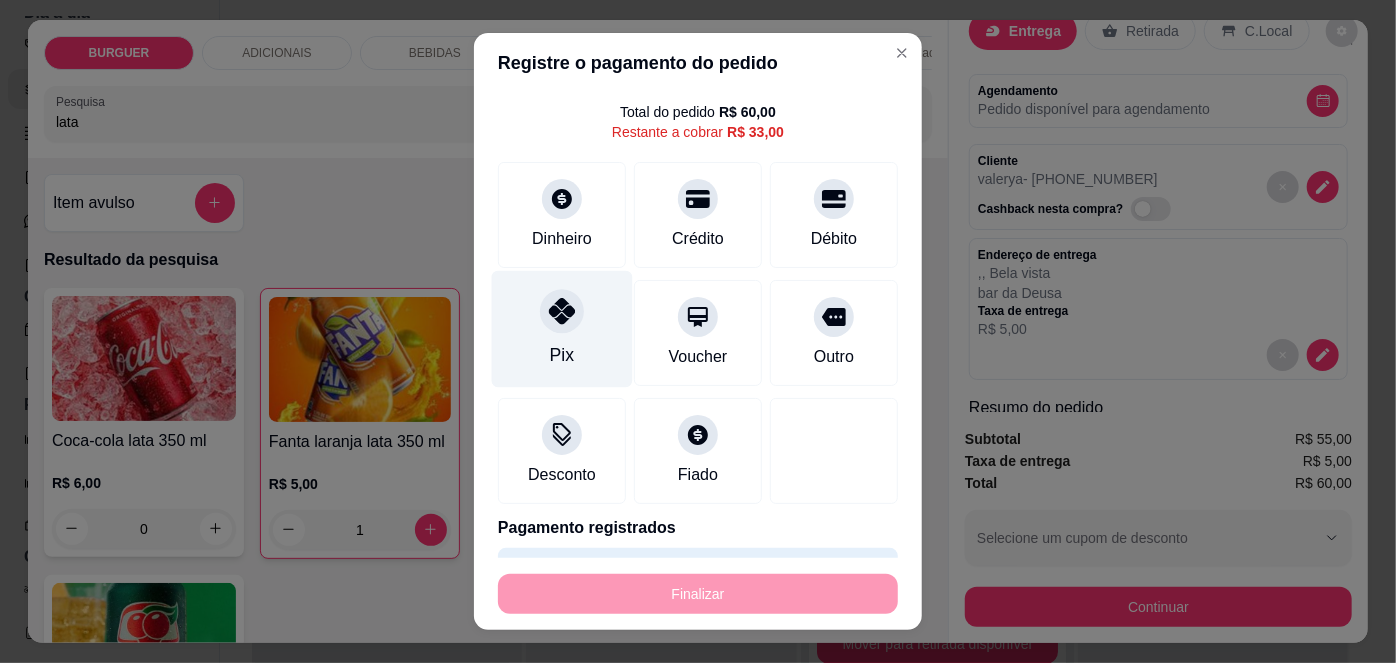 click on "Pix" at bounding box center [562, 355] 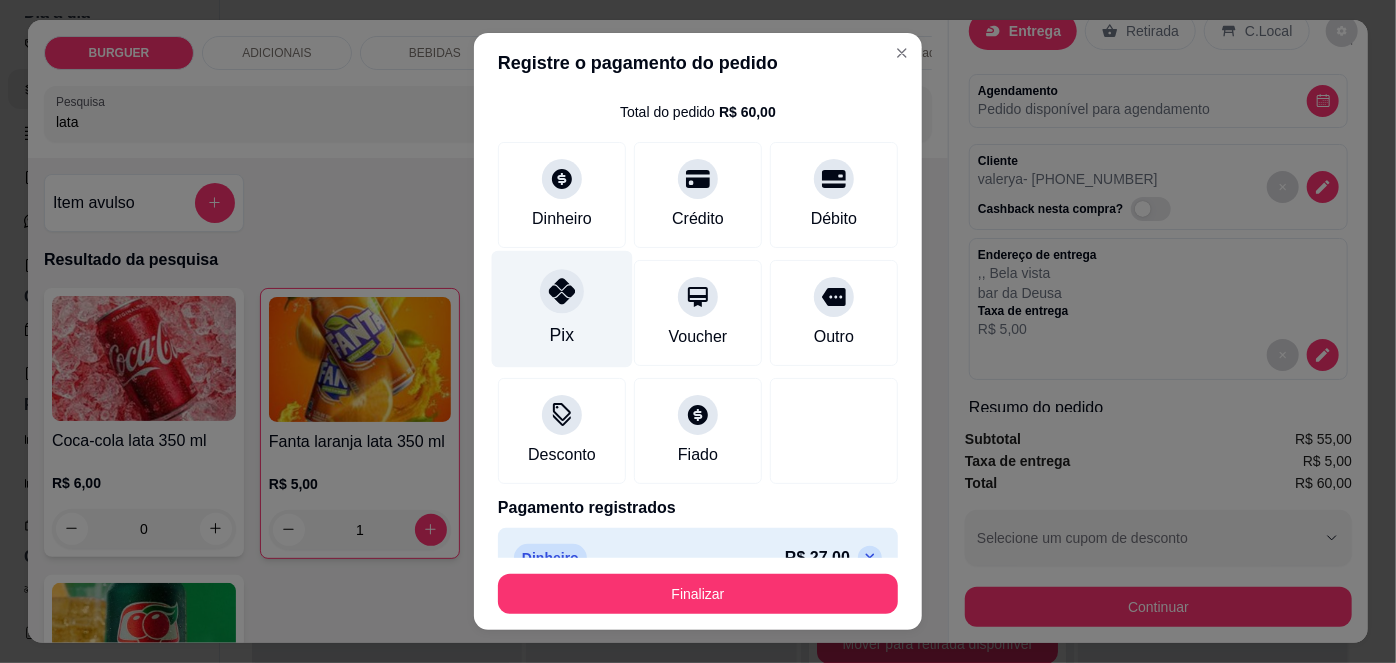 type on "R$ 0,00" 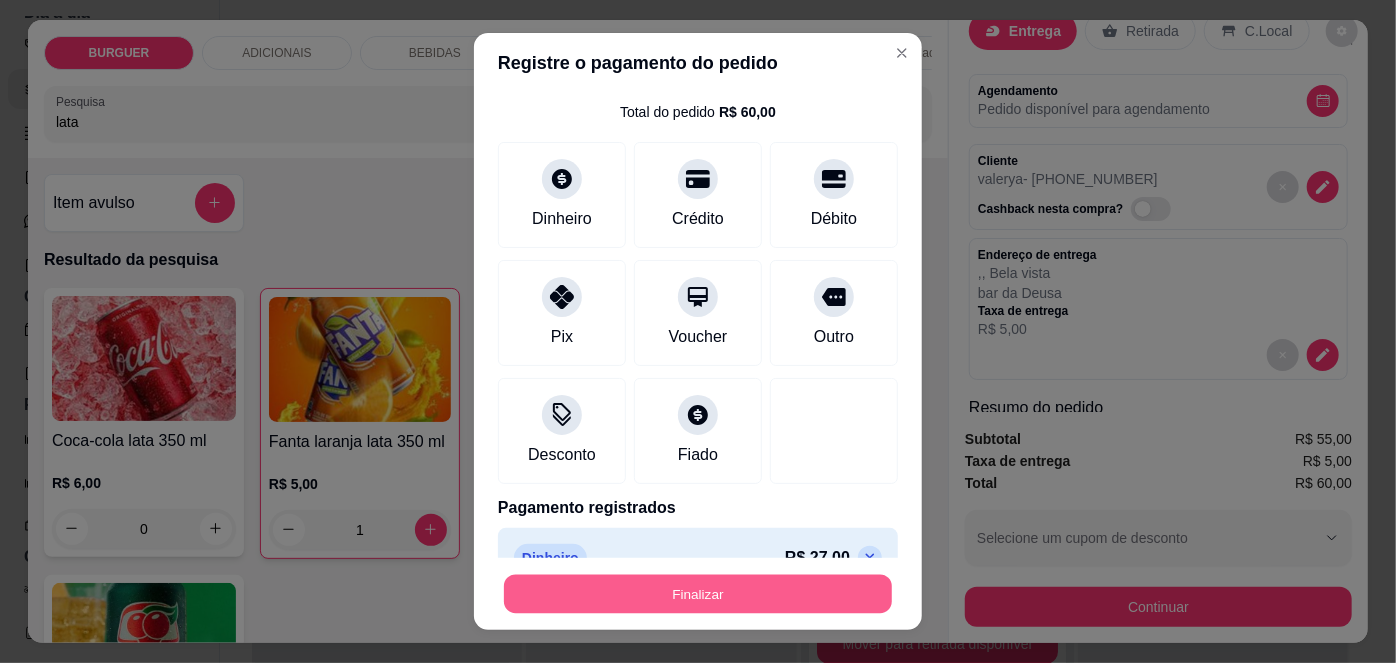 click on "Finalizar" at bounding box center [698, 593] 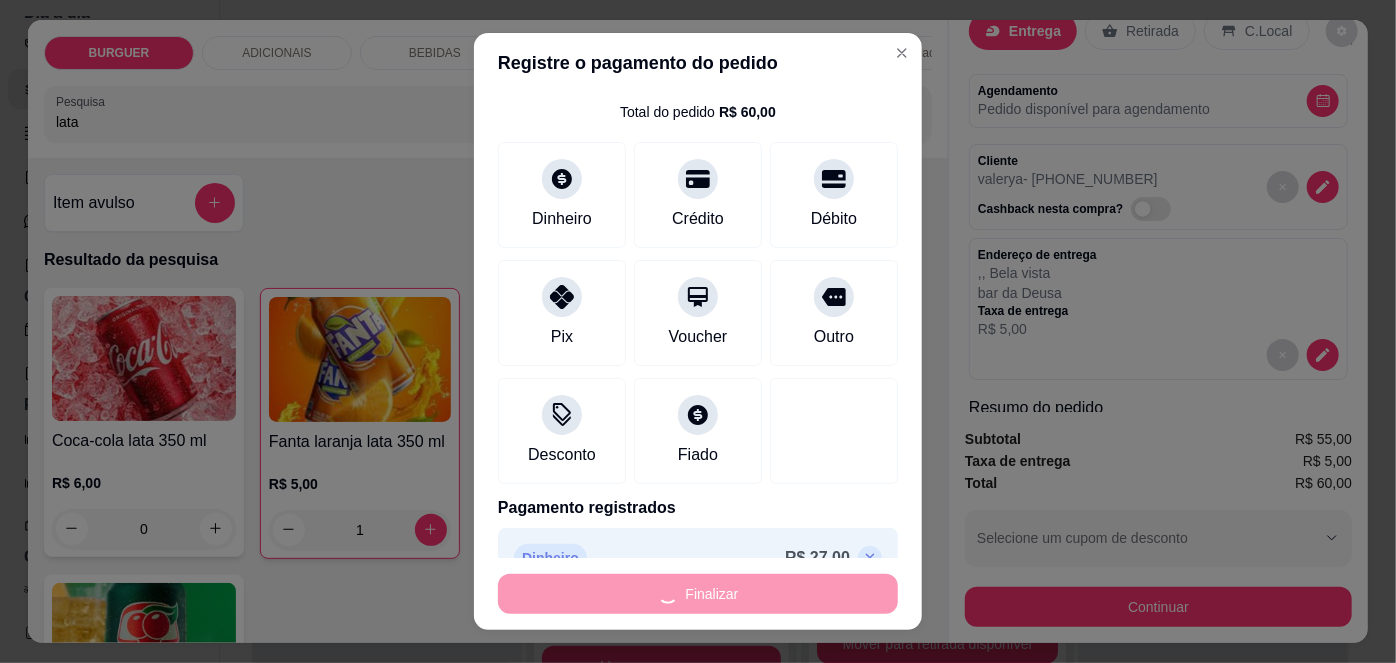 type on "0" 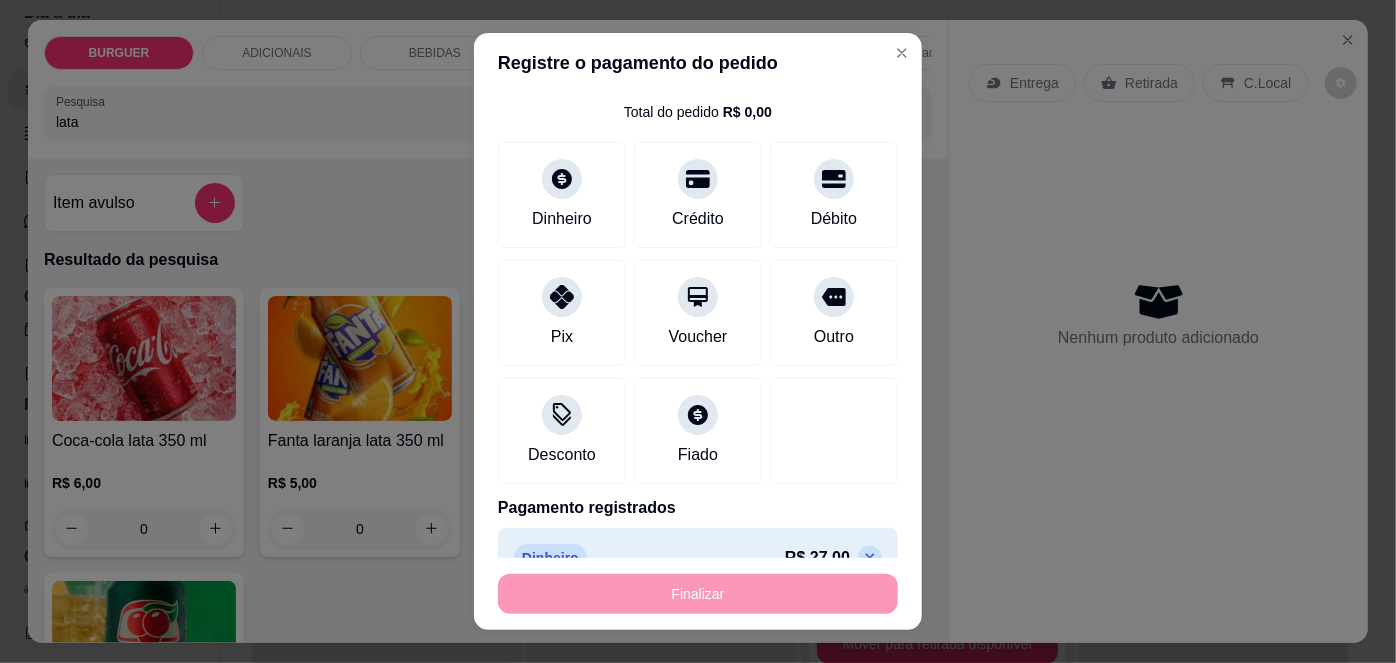 type on "-R$ 60,00" 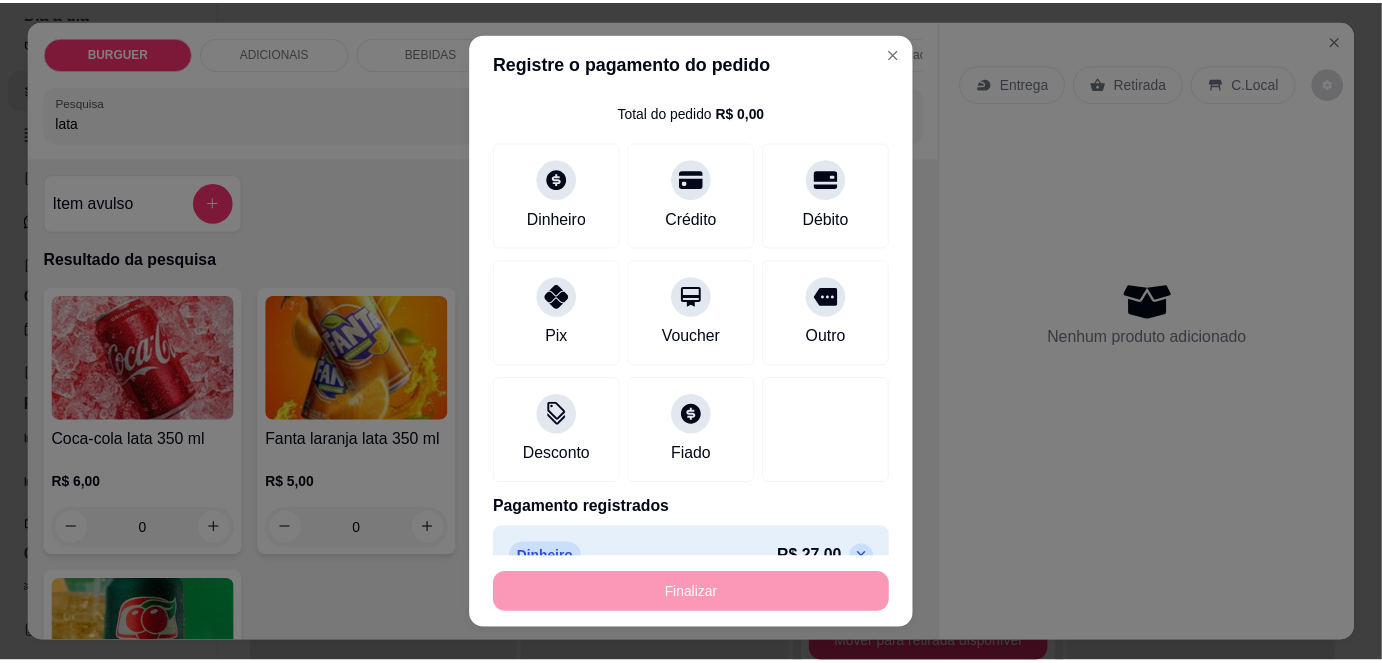 scroll, scrollTop: 0, scrollLeft: 0, axis: both 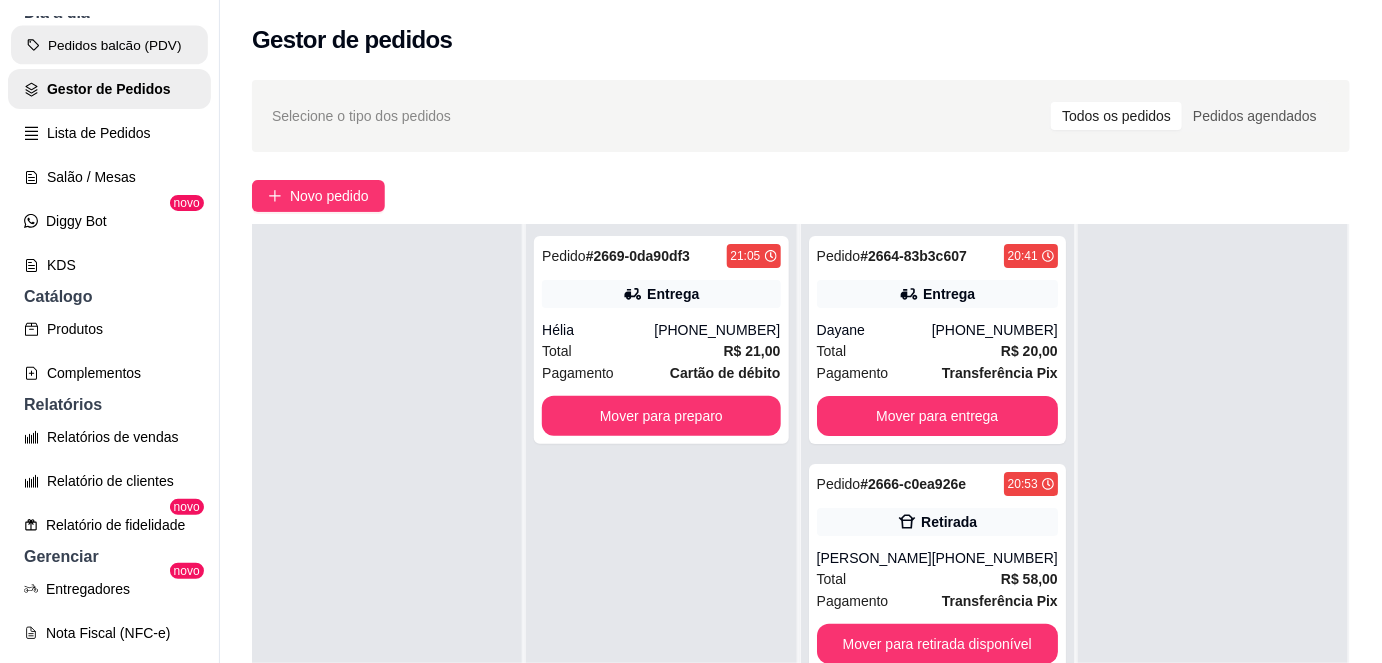 click on "Pedidos balcão (PDV)" at bounding box center [109, 45] 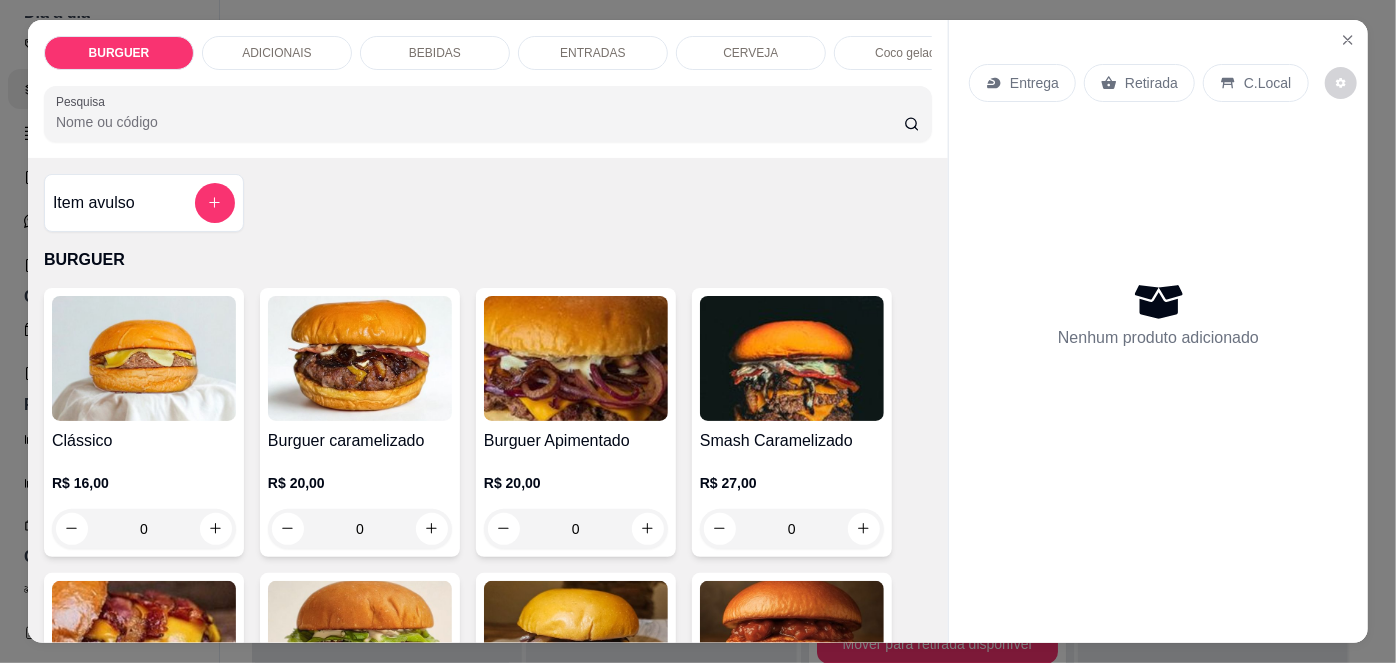 click on "R$ 20,00 0" at bounding box center (360, 501) 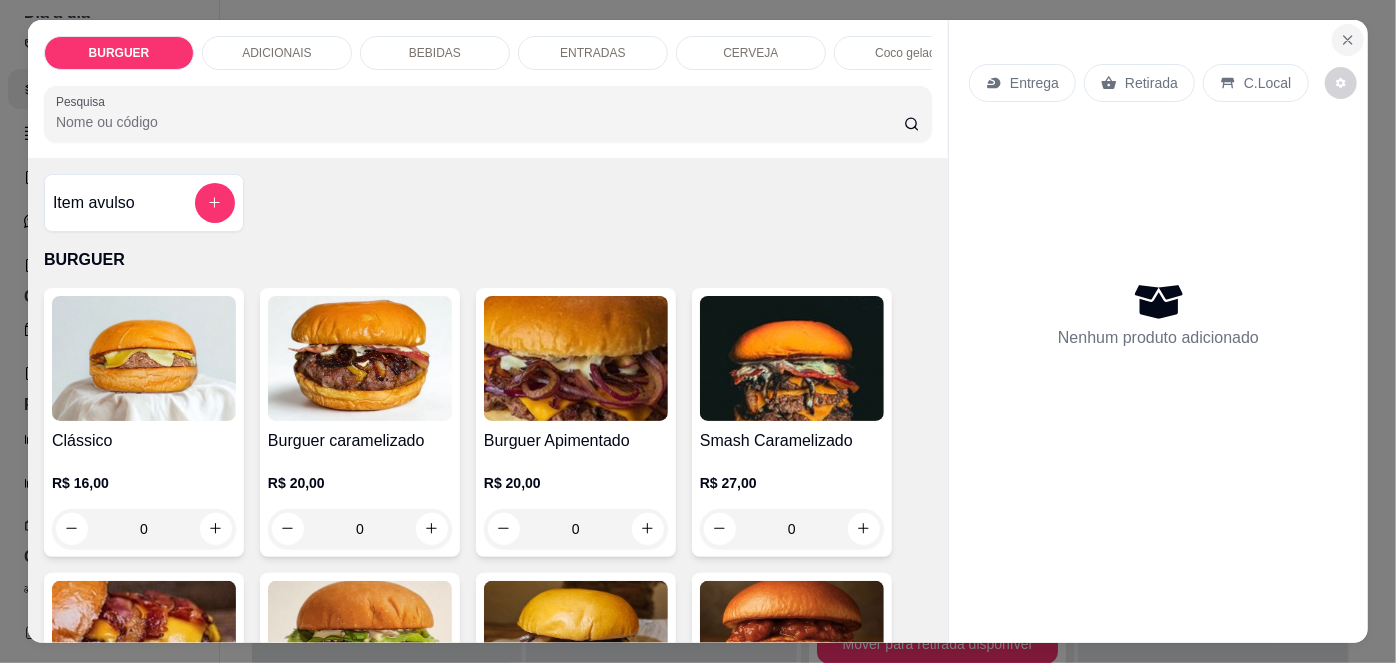 click at bounding box center [1348, 40] 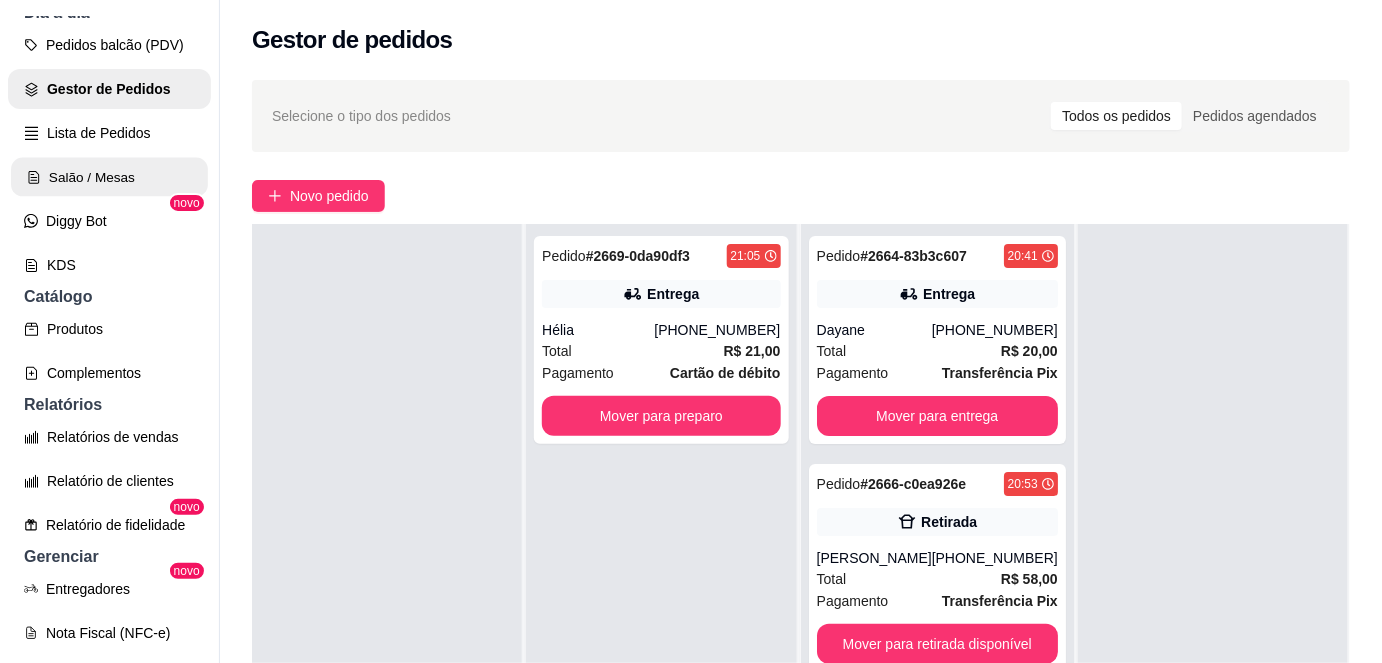 click on "Salão / Mesas" at bounding box center [109, 177] 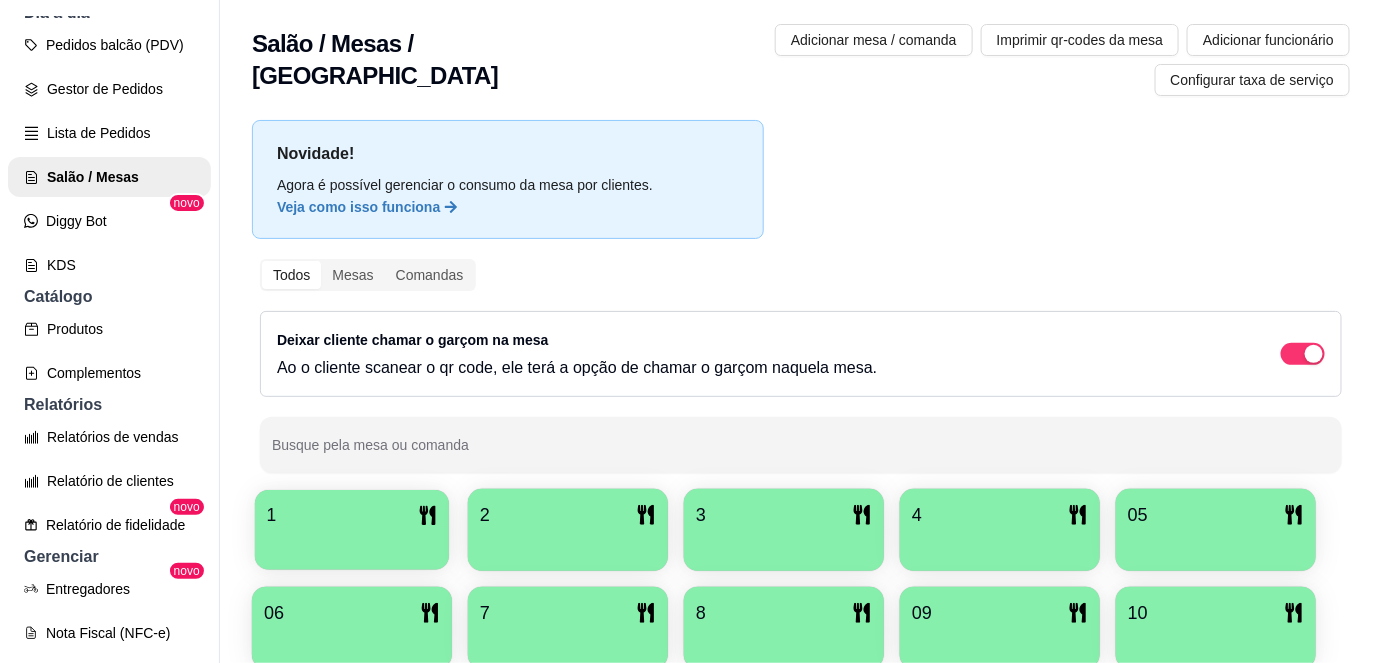 click on "1" at bounding box center (352, 530) 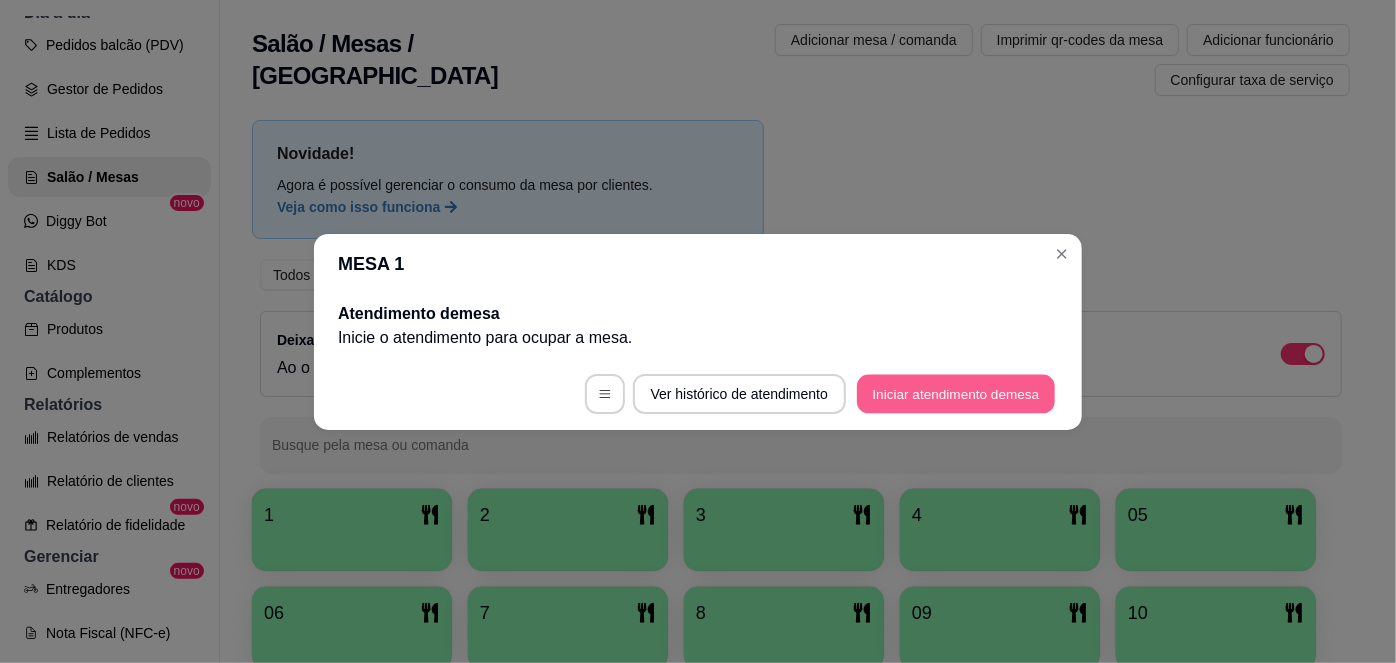 click on "Iniciar atendimento de  mesa" at bounding box center (956, 393) 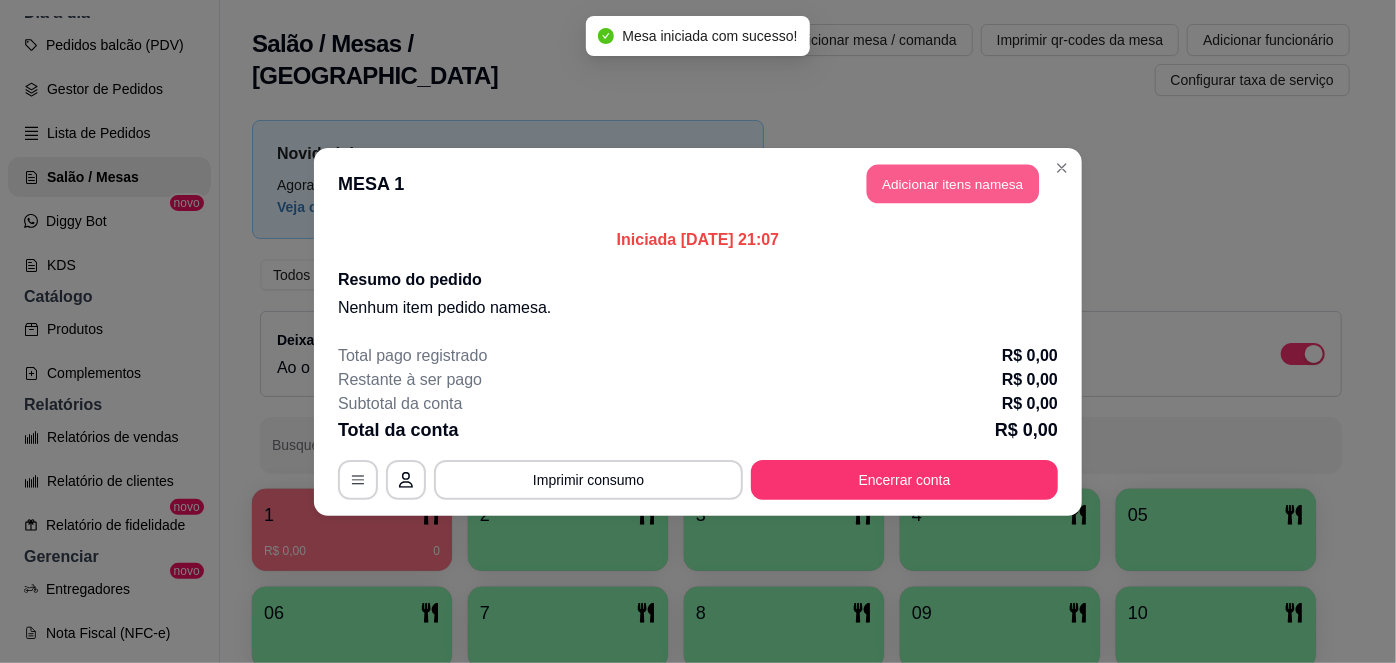 click on "Adicionar itens na  mesa" at bounding box center [953, 183] 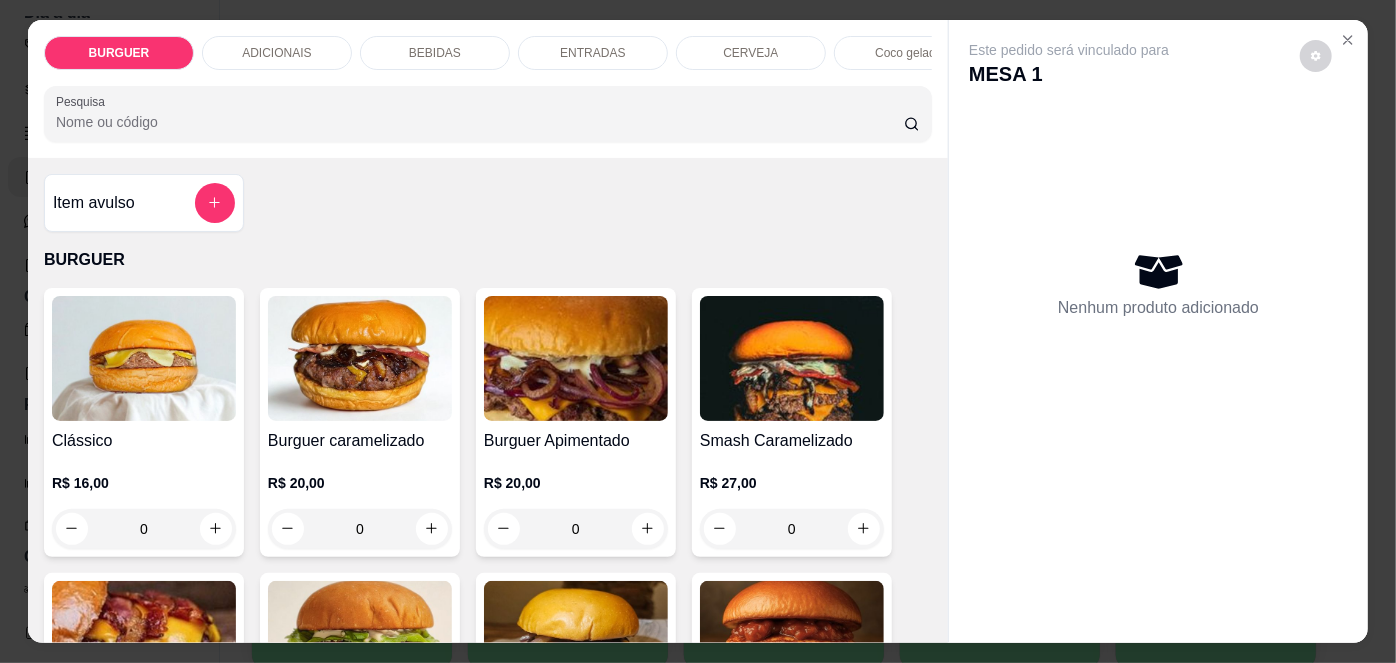 click at bounding box center (360, 358) 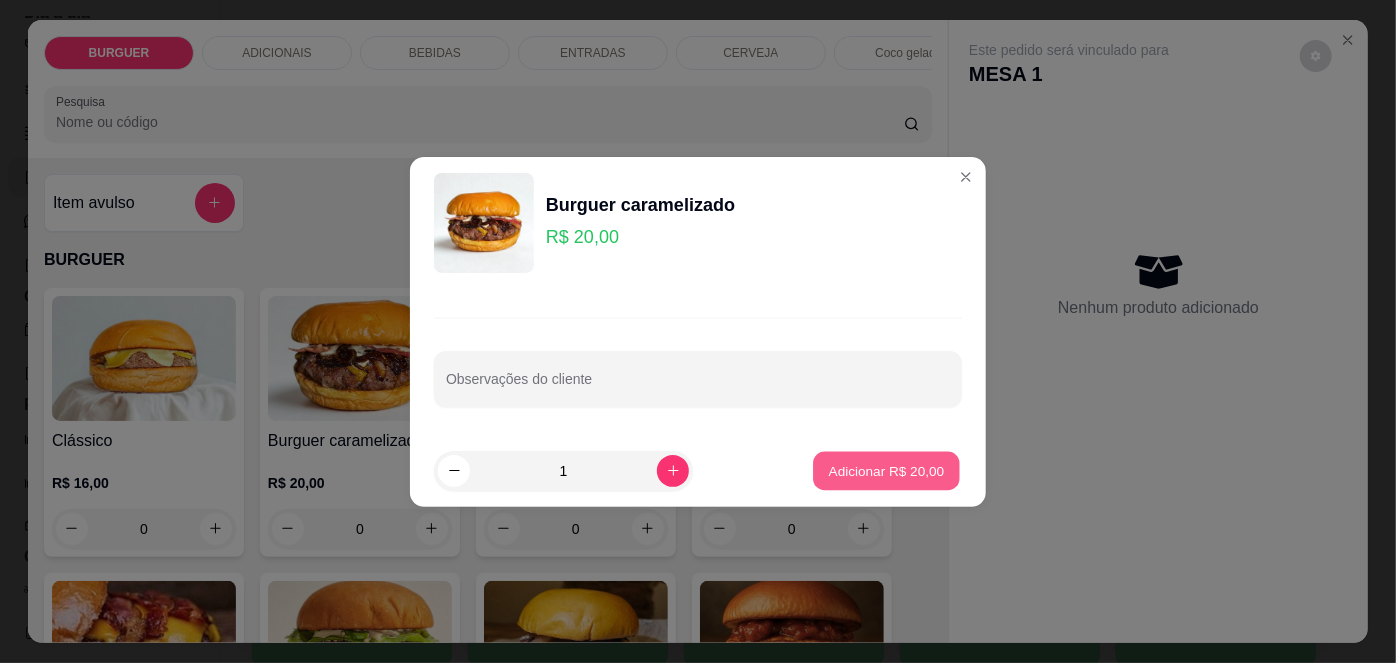 click on "Adicionar   R$ 20,00" at bounding box center (887, 470) 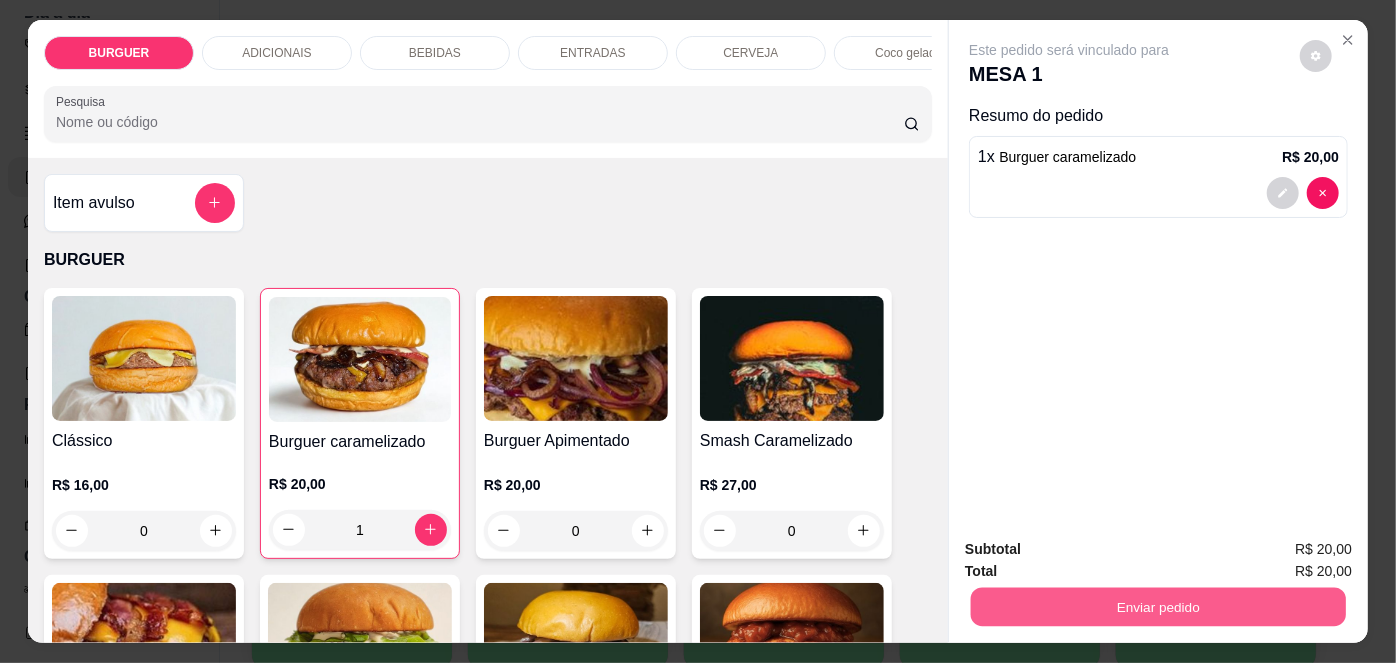 click on "Enviar pedido" at bounding box center (1158, 607) 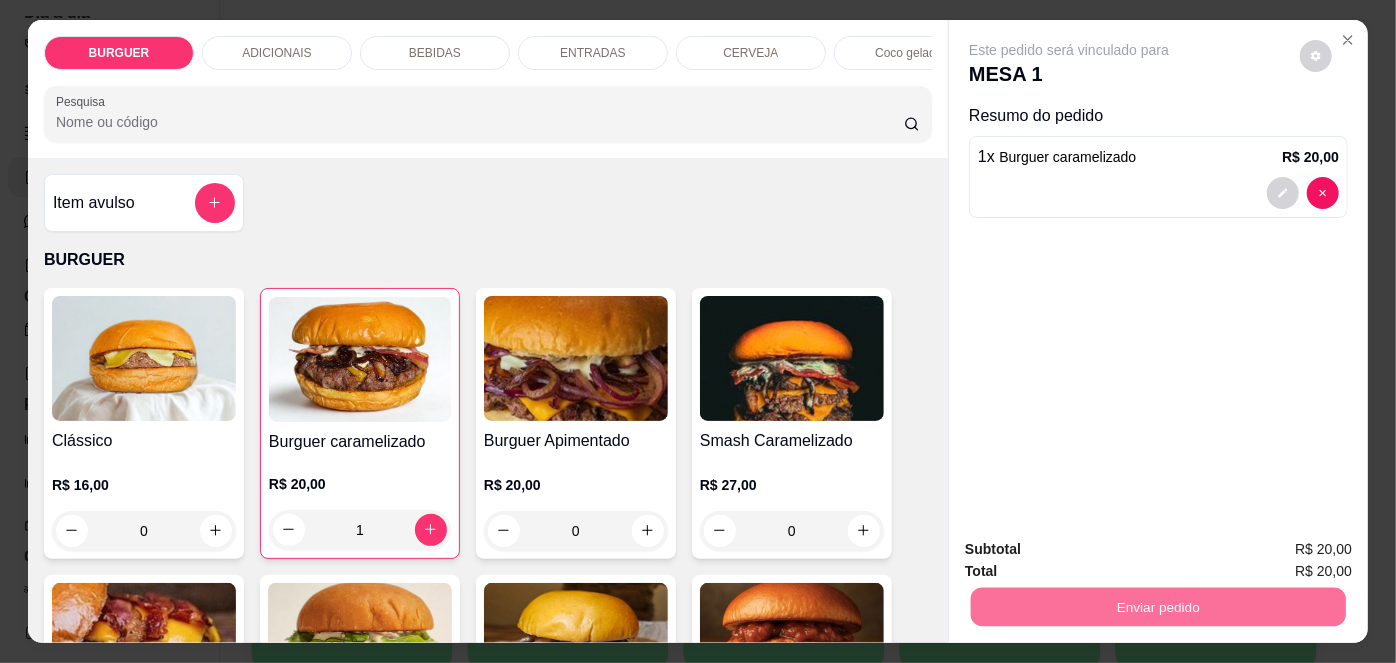 click on "Não registrar e enviar pedido" at bounding box center [1093, 551] 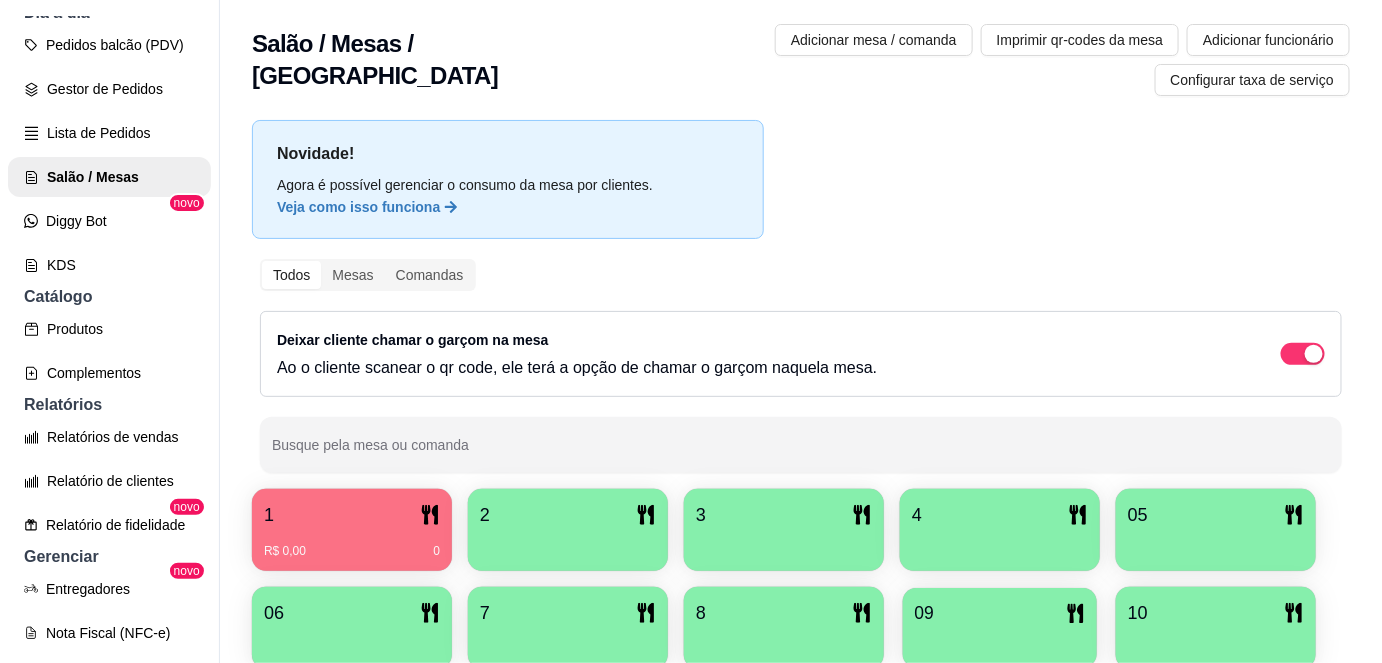 click on "09" at bounding box center (1000, 613) 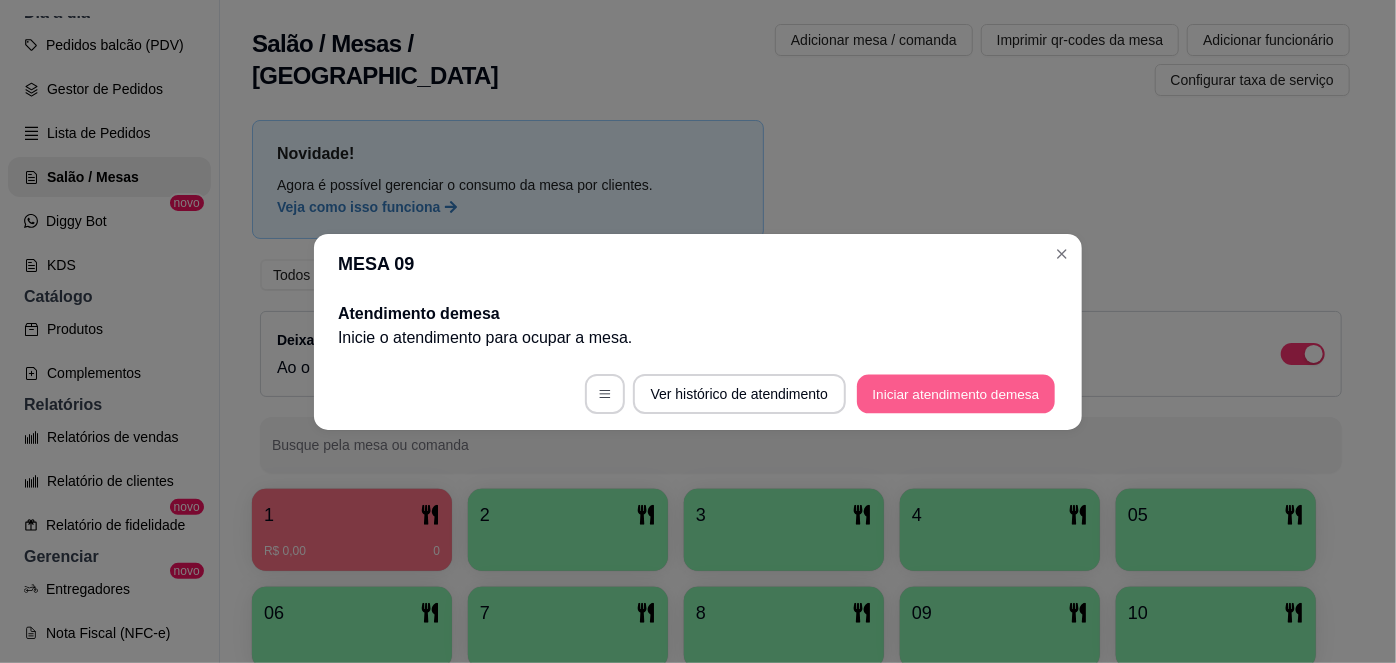 click on "Iniciar atendimento de  mesa" at bounding box center (956, 393) 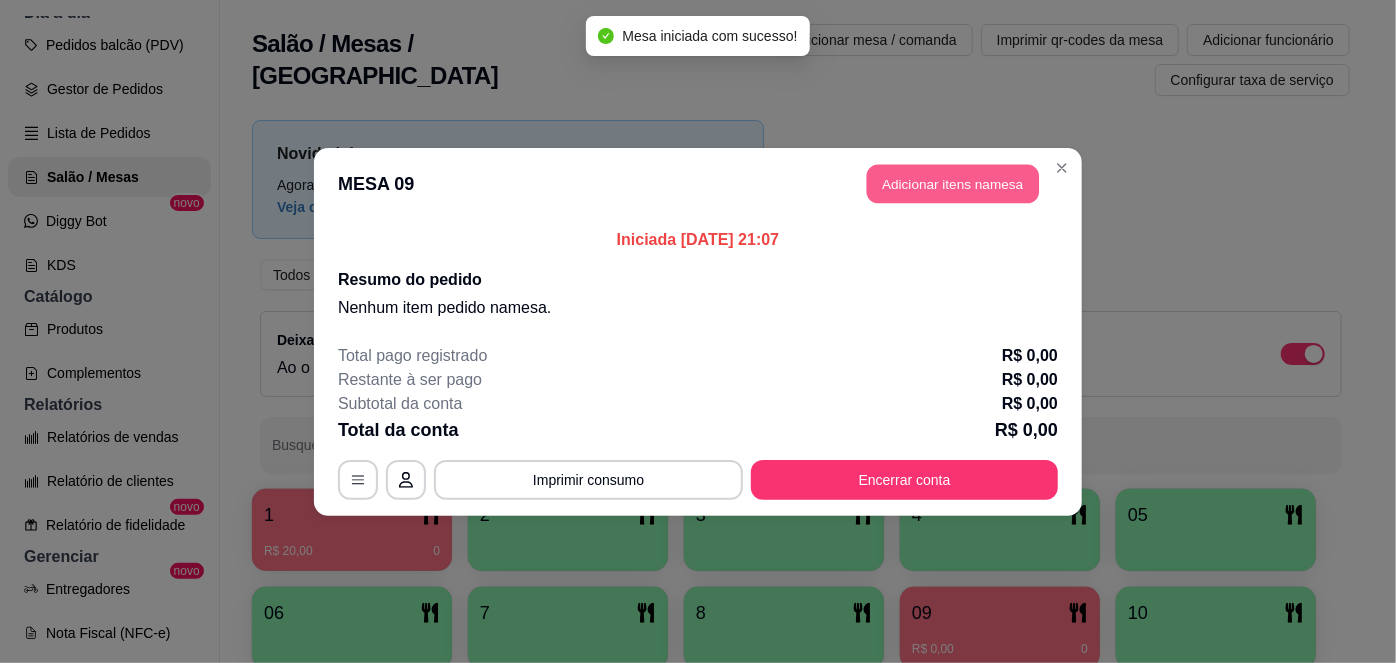 click on "Adicionar itens na  mesa" at bounding box center [953, 183] 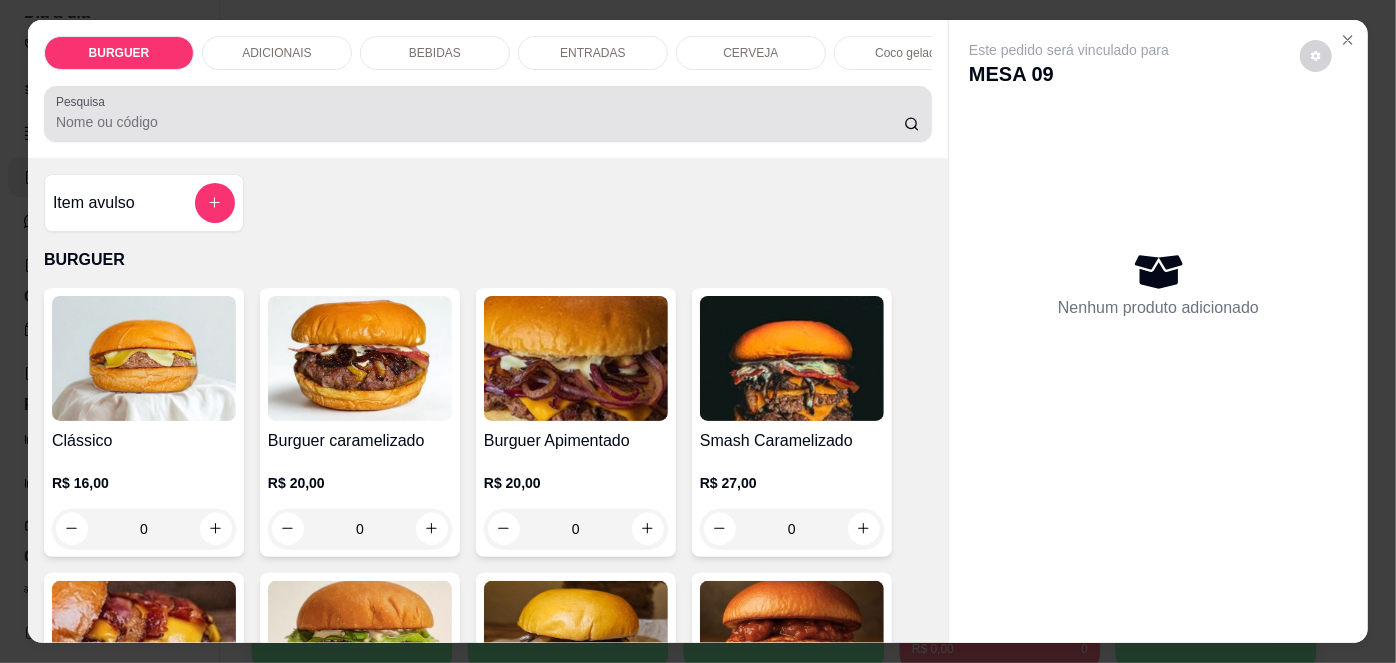click at bounding box center (488, 114) 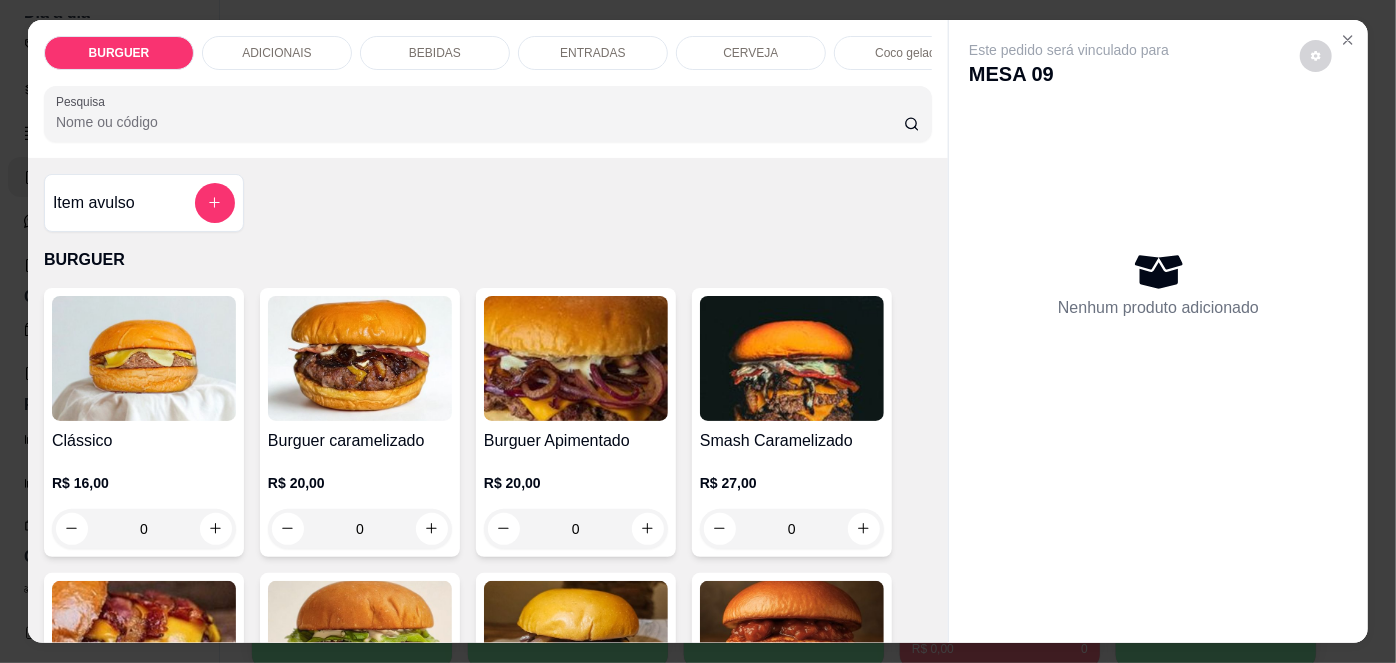 click at bounding box center [144, 643] 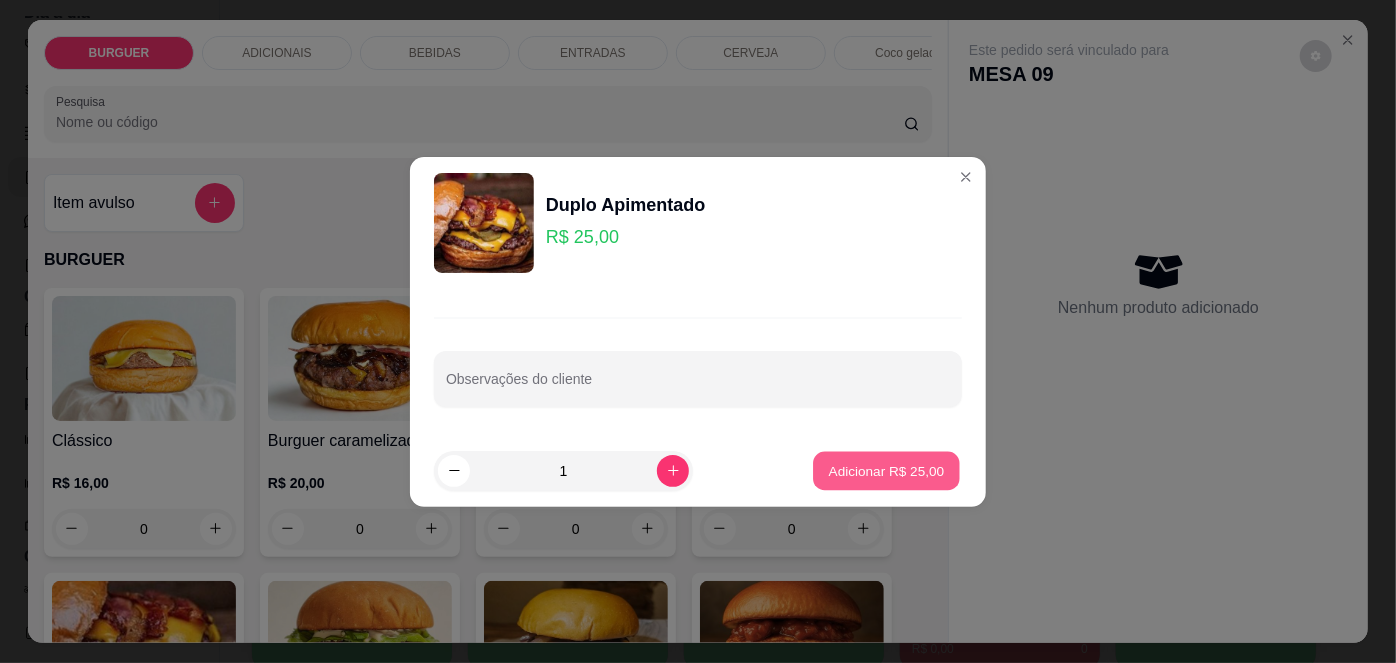 click on "Adicionar   R$ 25,00" at bounding box center [886, 470] 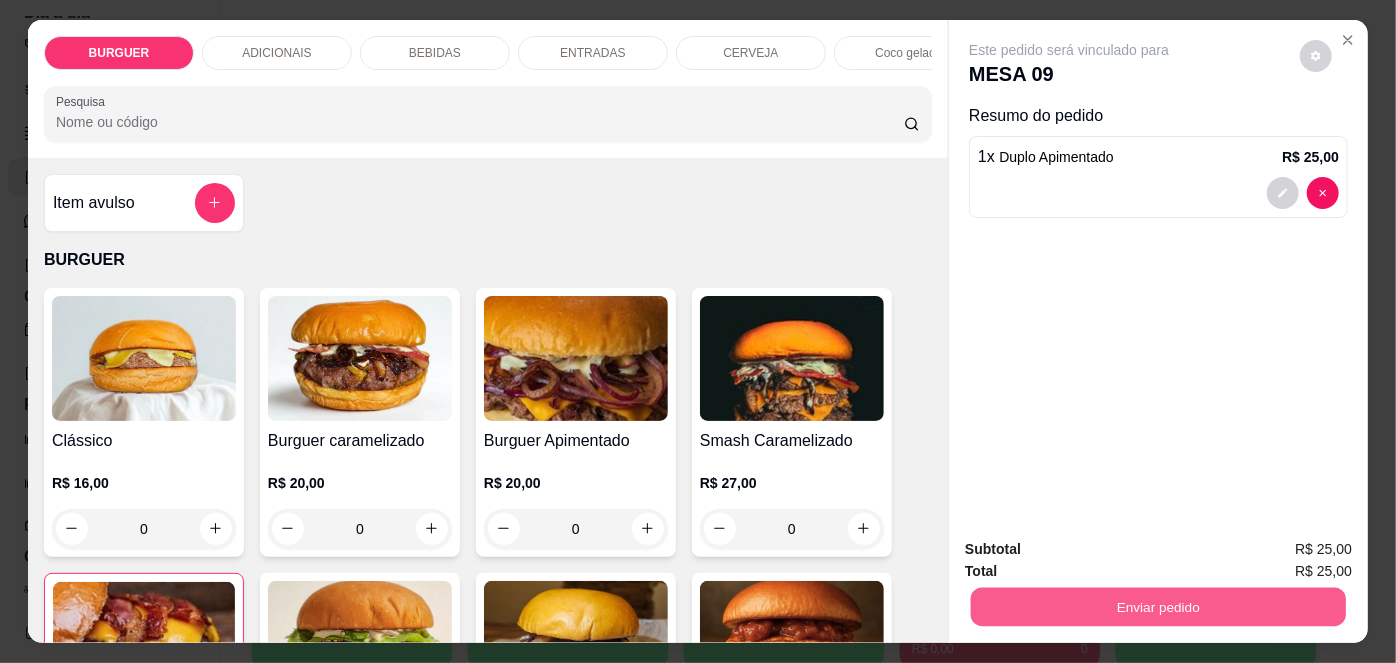click on "Enviar pedido" at bounding box center (1158, 607) 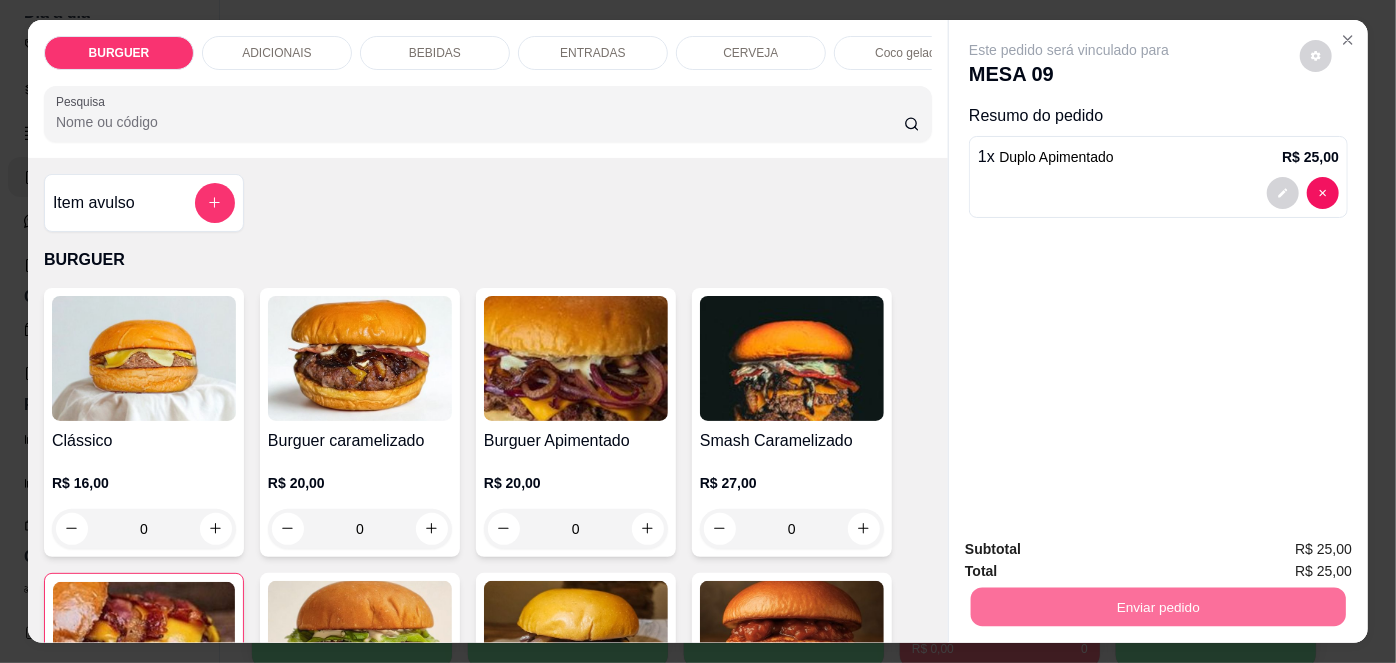 click on "Não registrar e enviar pedido" at bounding box center (1093, 551) 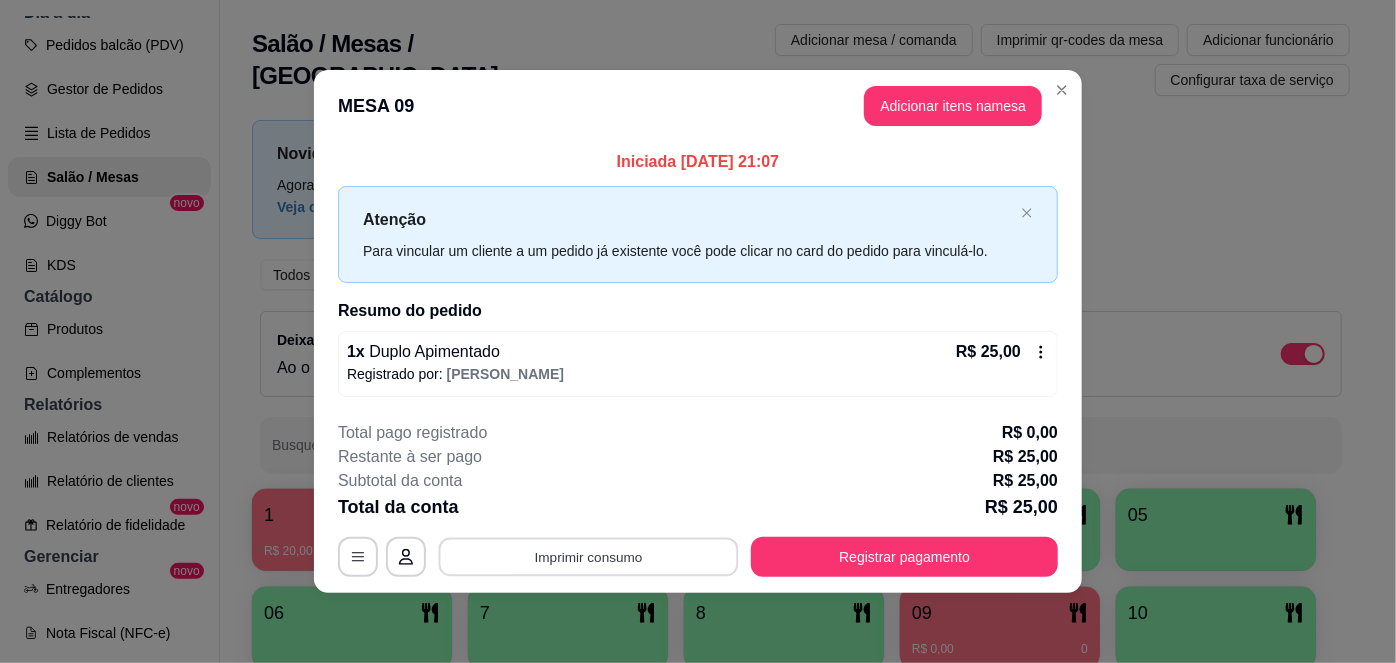 click on "Imprimir consumo" at bounding box center (589, 557) 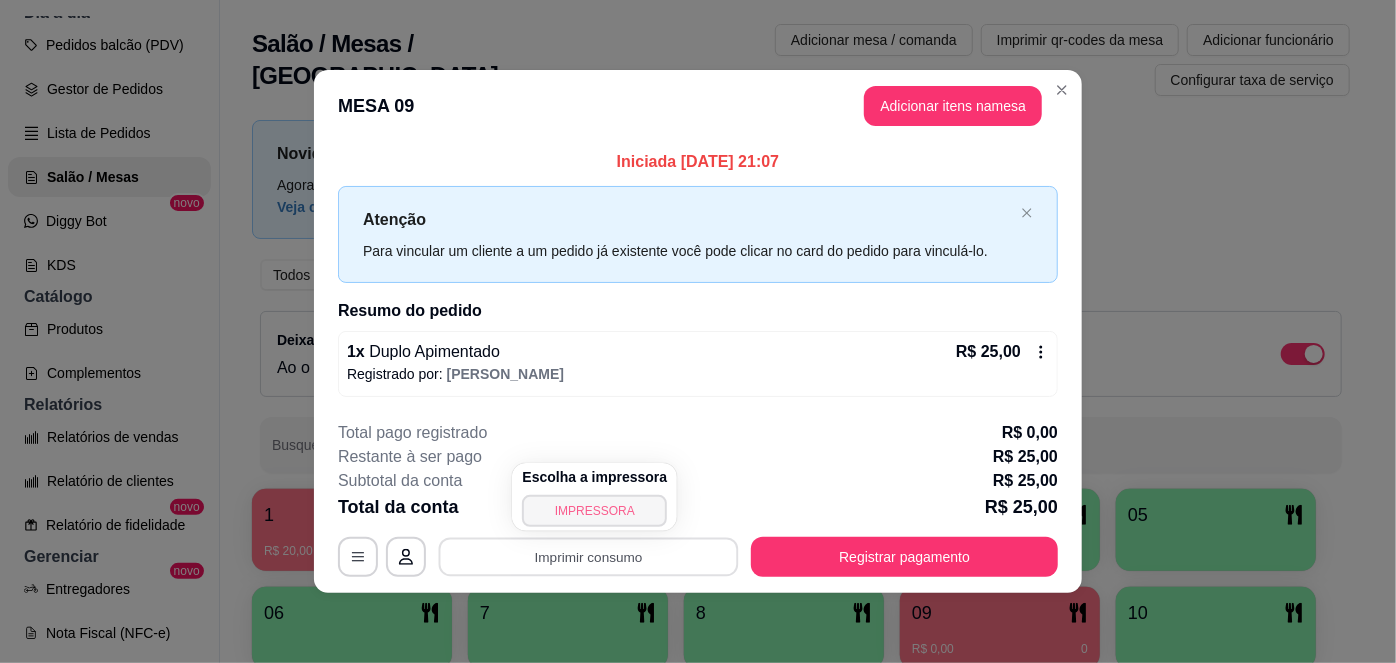 click on "IMPRESSORA" at bounding box center (594, 511) 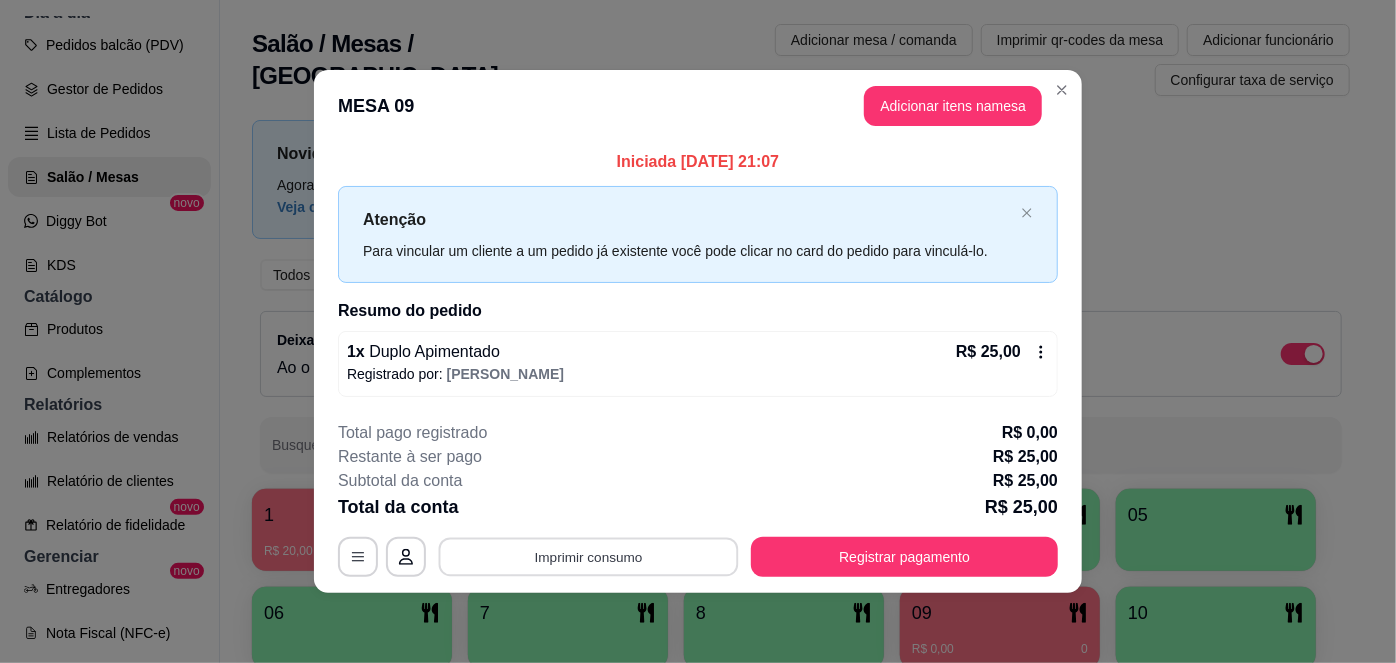 click on "Imprimir consumo" at bounding box center (589, 557) 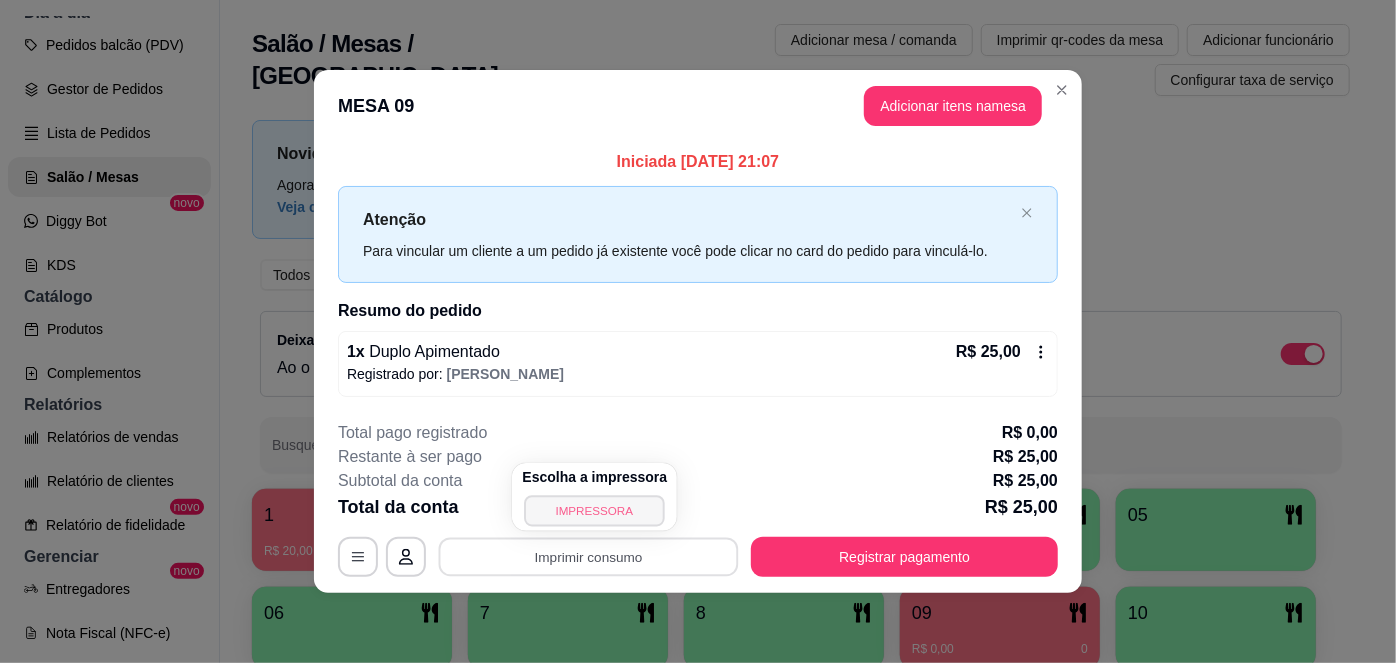 click on "IMPRESSORA" at bounding box center [595, 510] 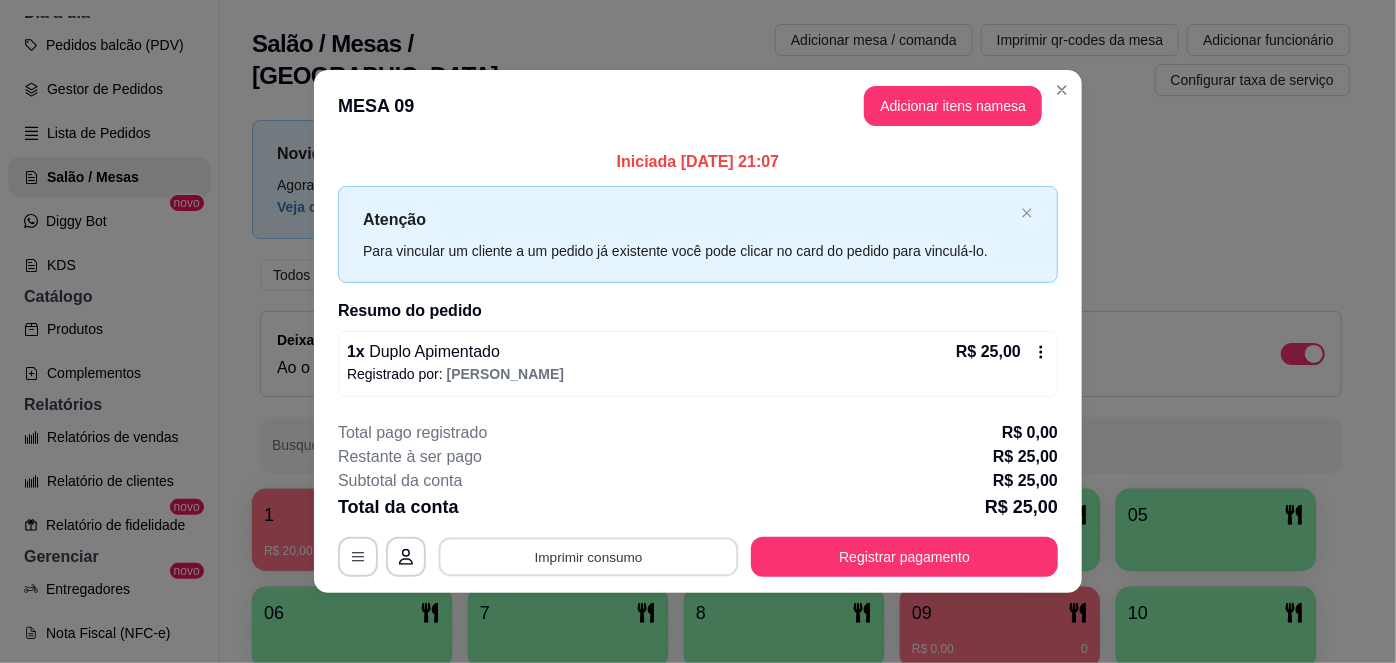click on "Imprimir consumo" at bounding box center [589, 557] 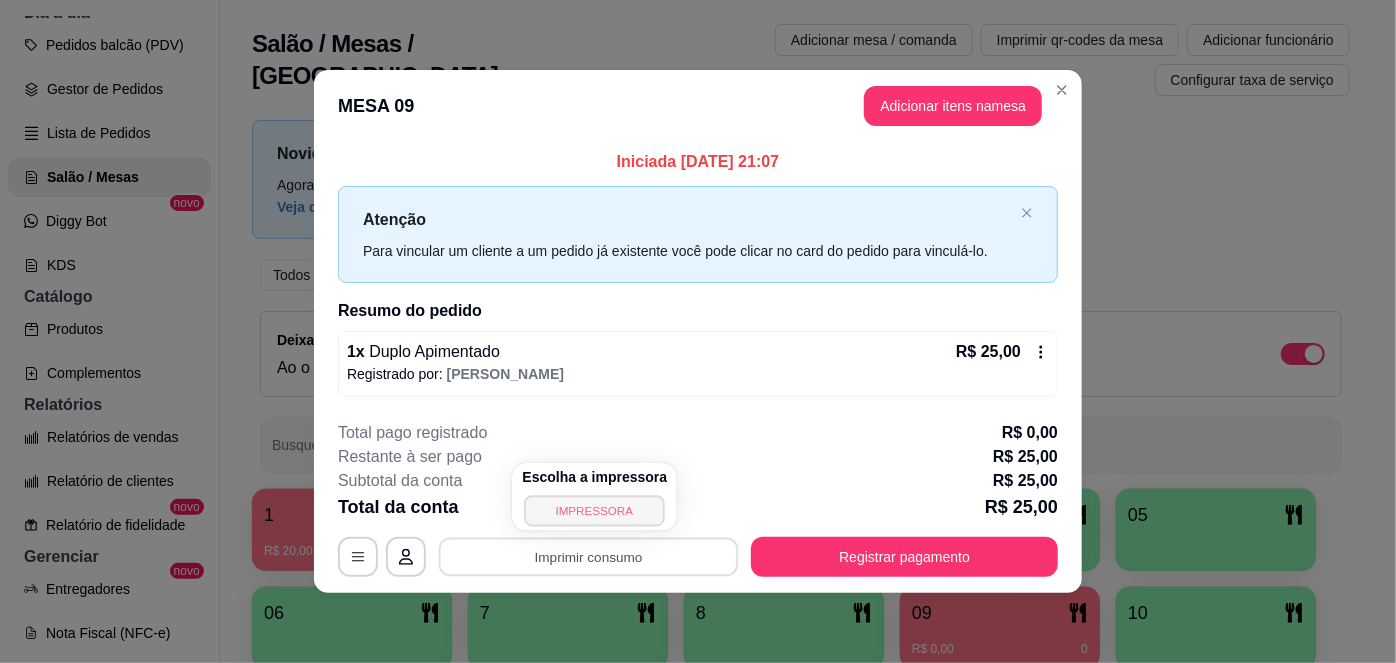 click on "IMPRESSORA" at bounding box center [595, 510] 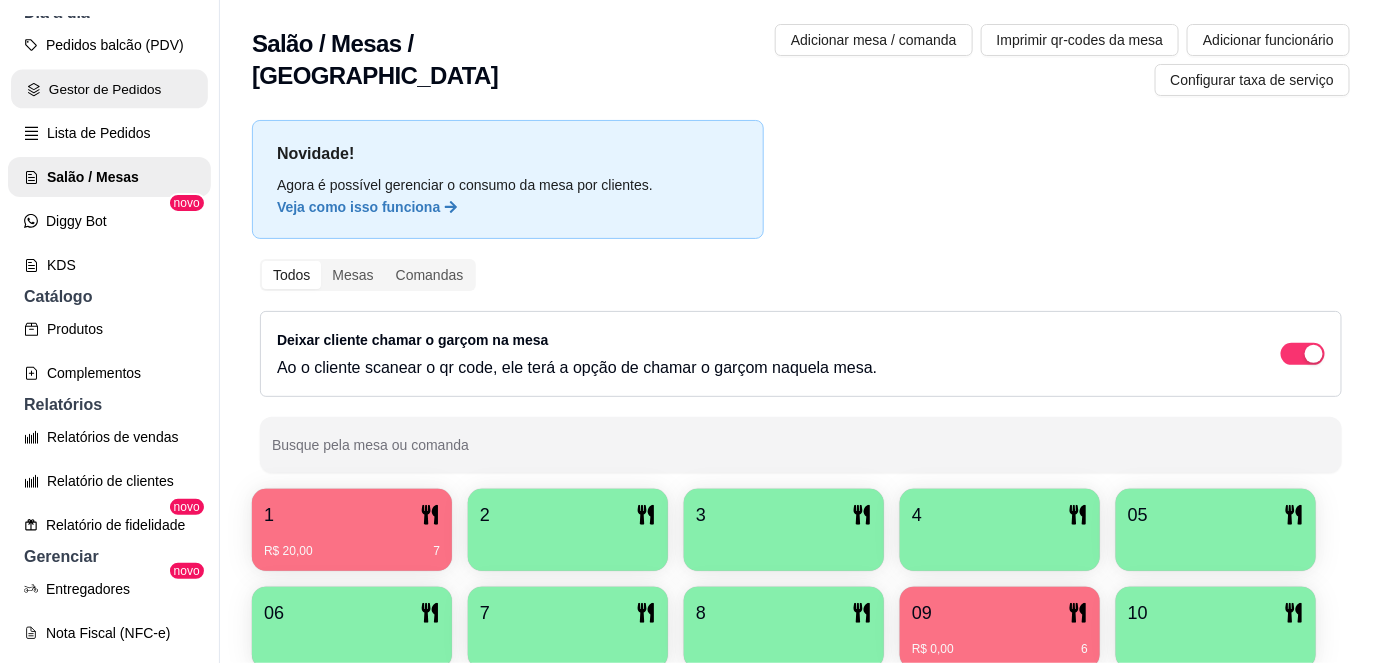 click on "Gestor de Pedidos" at bounding box center (109, 89) 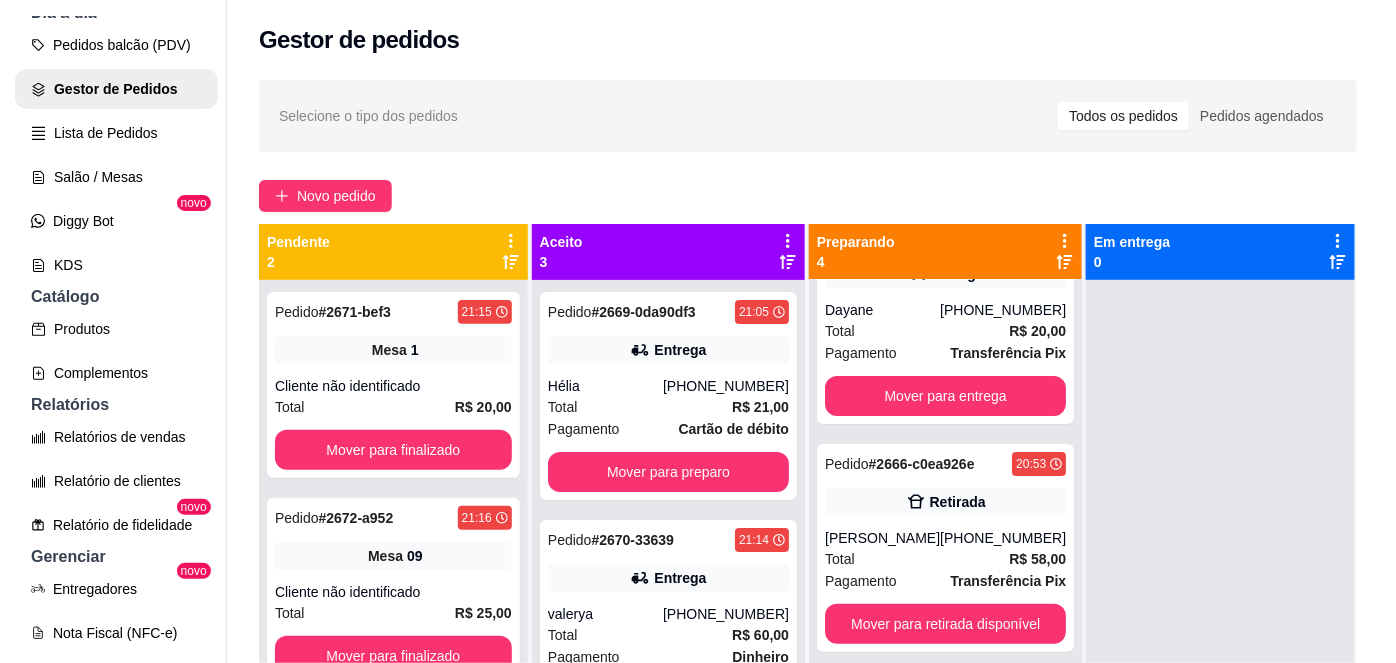 scroll, scrollTop: 67, scrollLeft: 0, axis: vertical 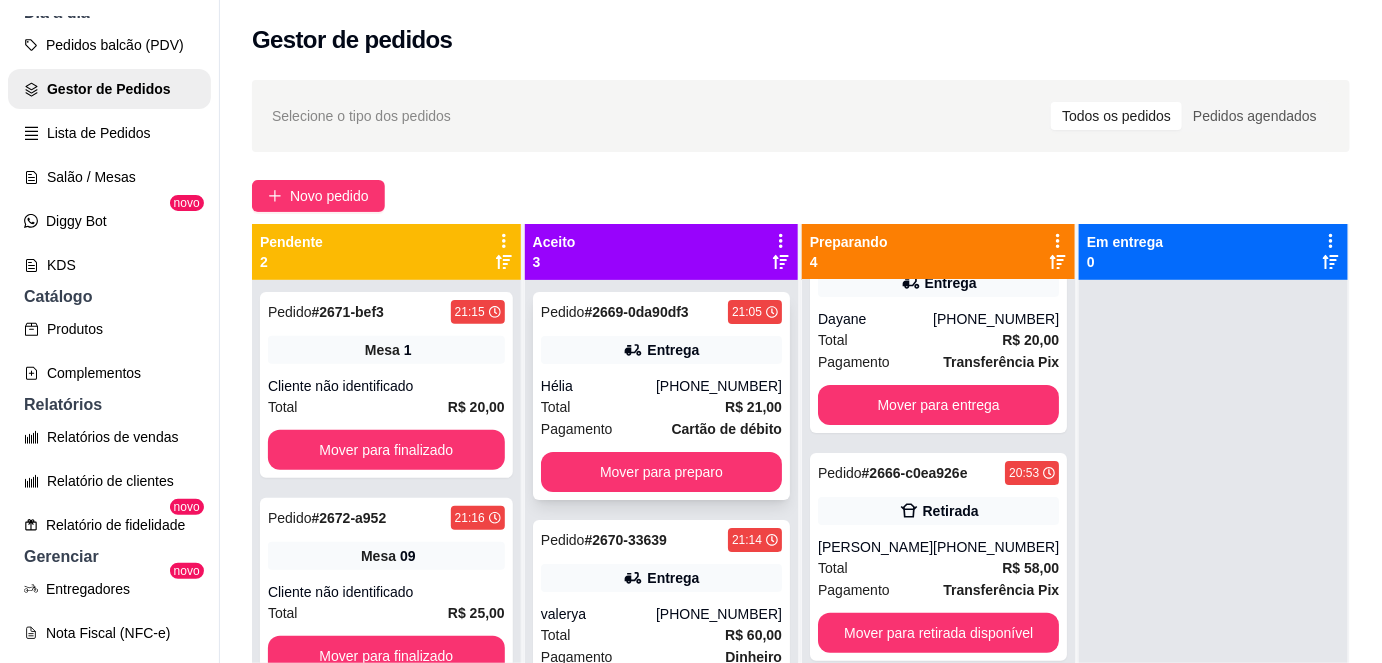 click on "[PHONE_NUMBER]" at bounding box center (719, 386) 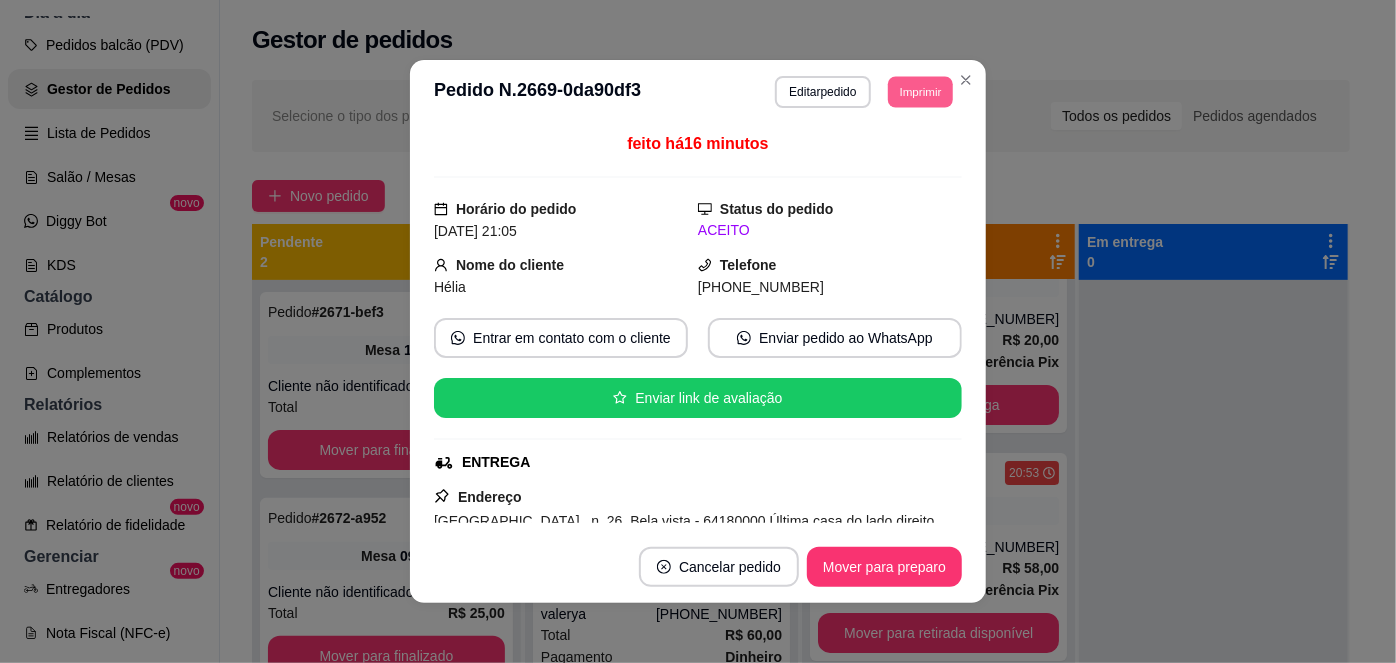 click on "Imprimir" at bounding box center [920, 91] 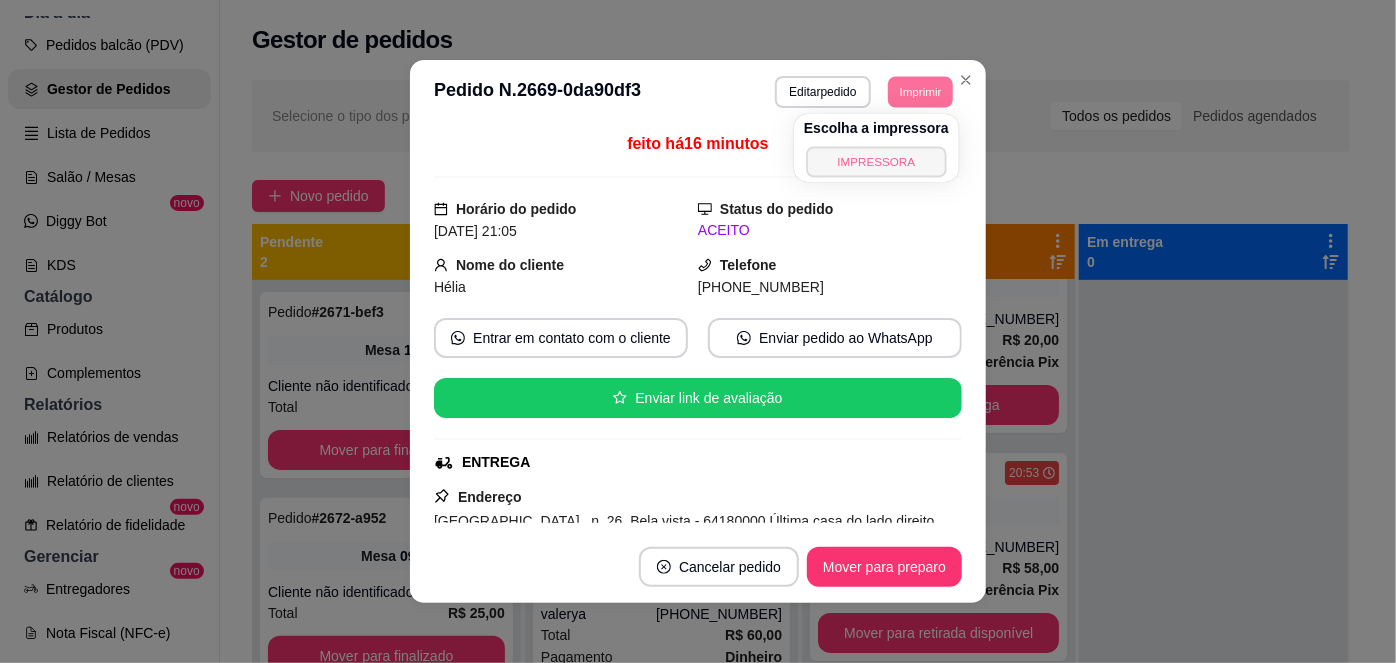 click on "IMPRESSORA" at bounding box center (876, 161) 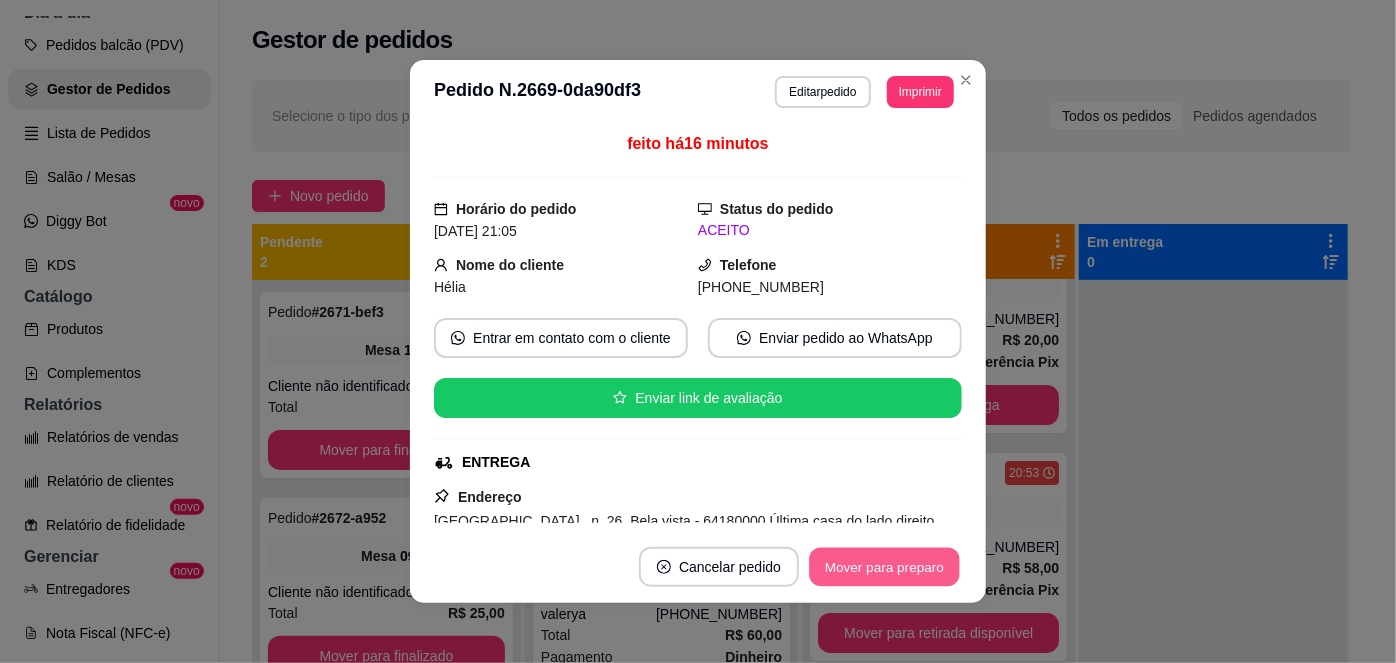 click on "Mover para preparo" at bounding box center (884, 567) 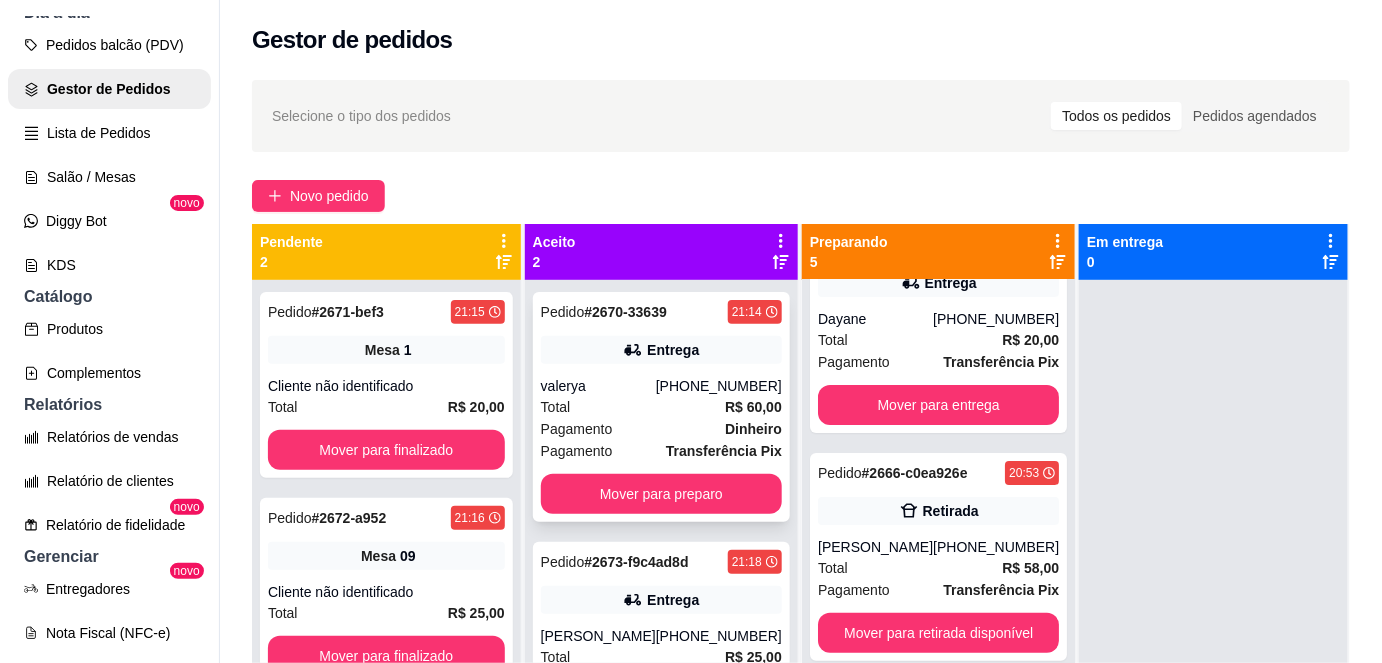 click on "R$ 60,00" at bounding box center [753, 407] 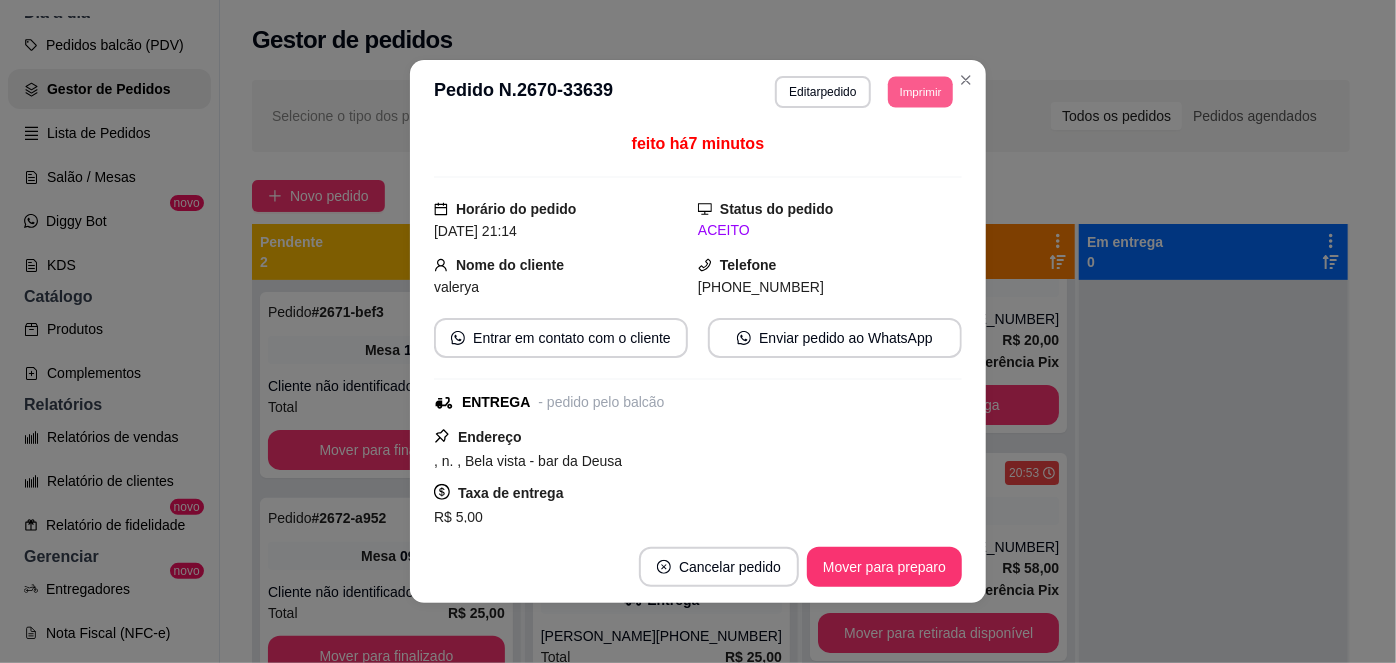 click on "Imprimir" at bounding box center [920, 91] 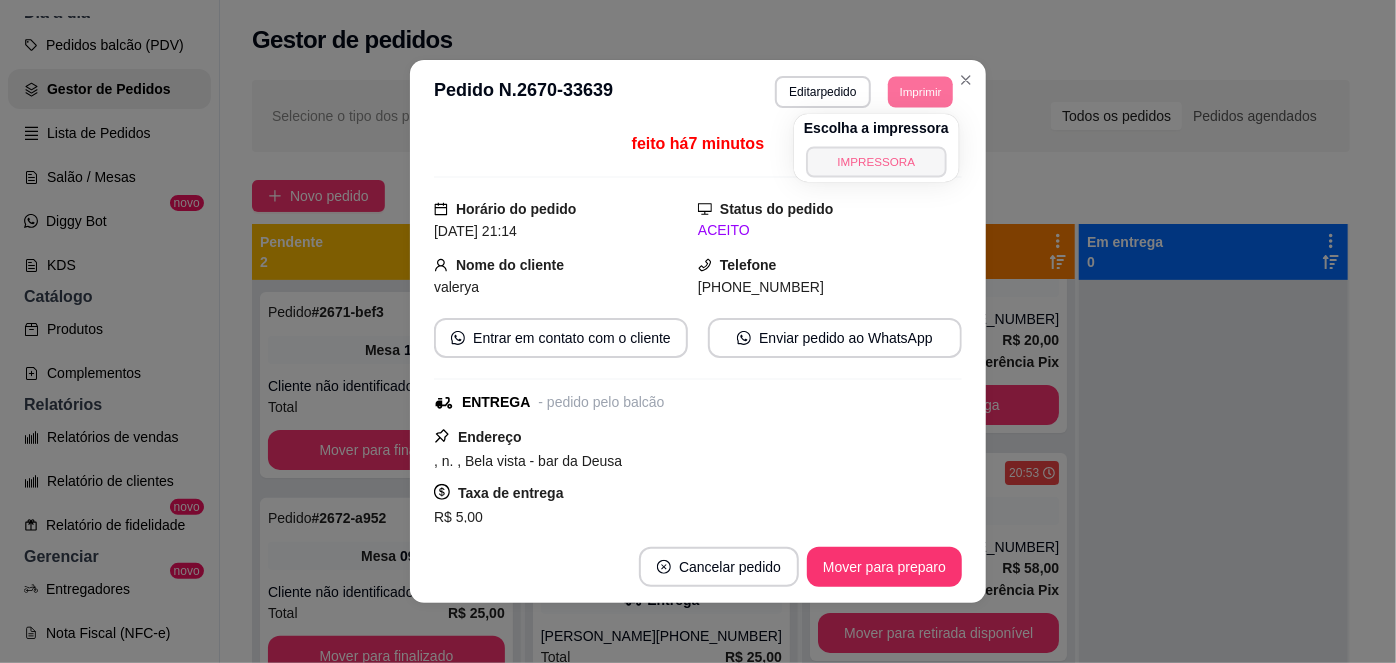 click on "IMPRESSORA" at bounding box center (876, 161) 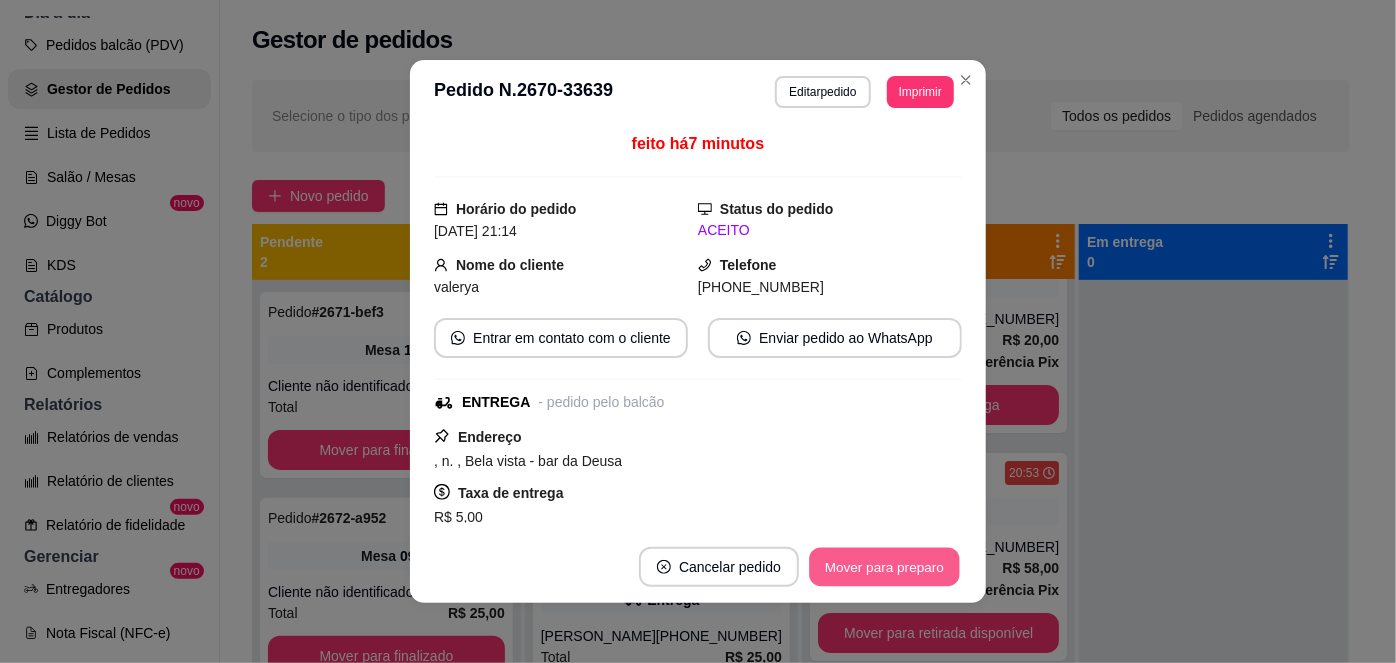 click on "Mover para preparo" at bounding box center (884, 567) 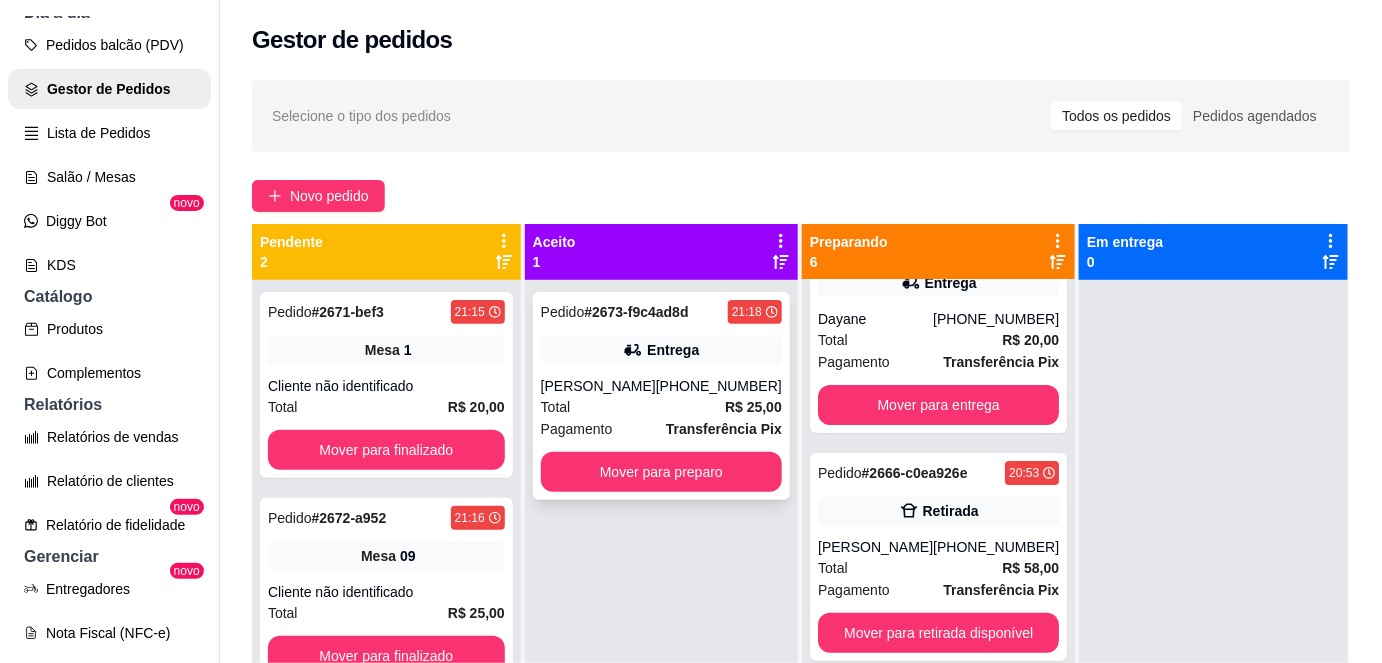 click on "Entrega" at bounding box center (673, 350) 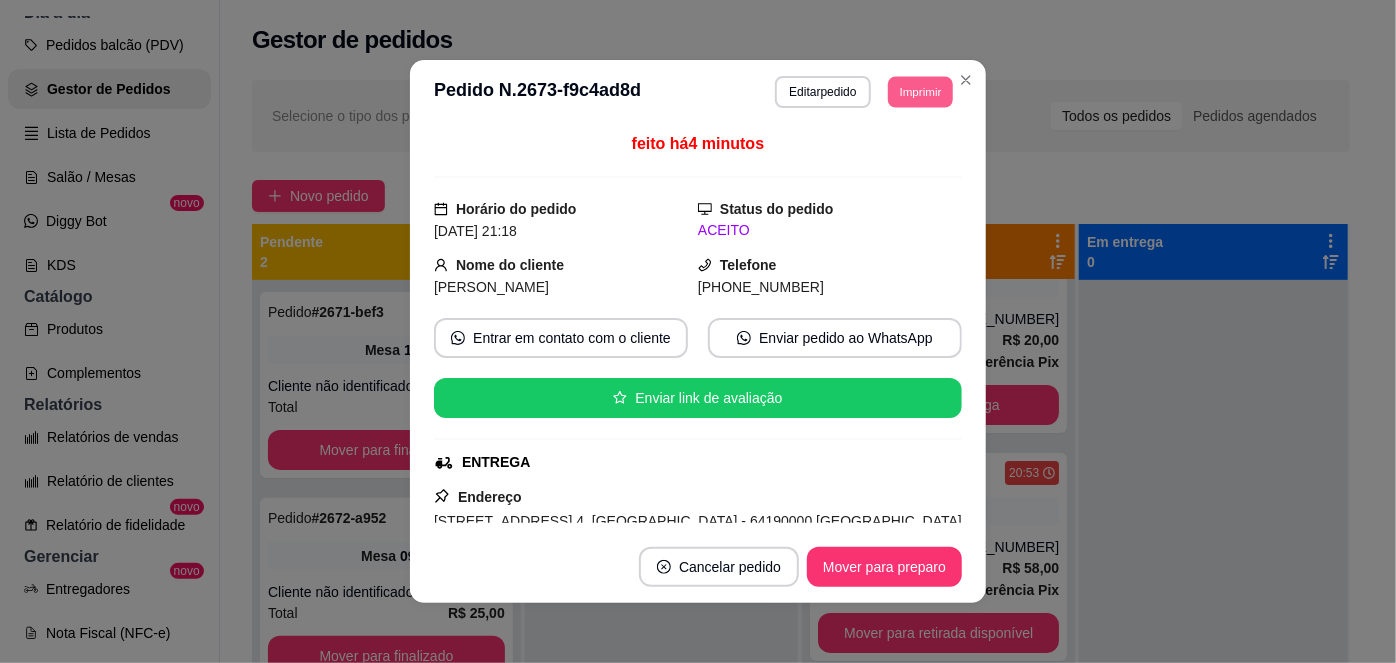 click on "Imprimir" at bounding box center [920, 91] 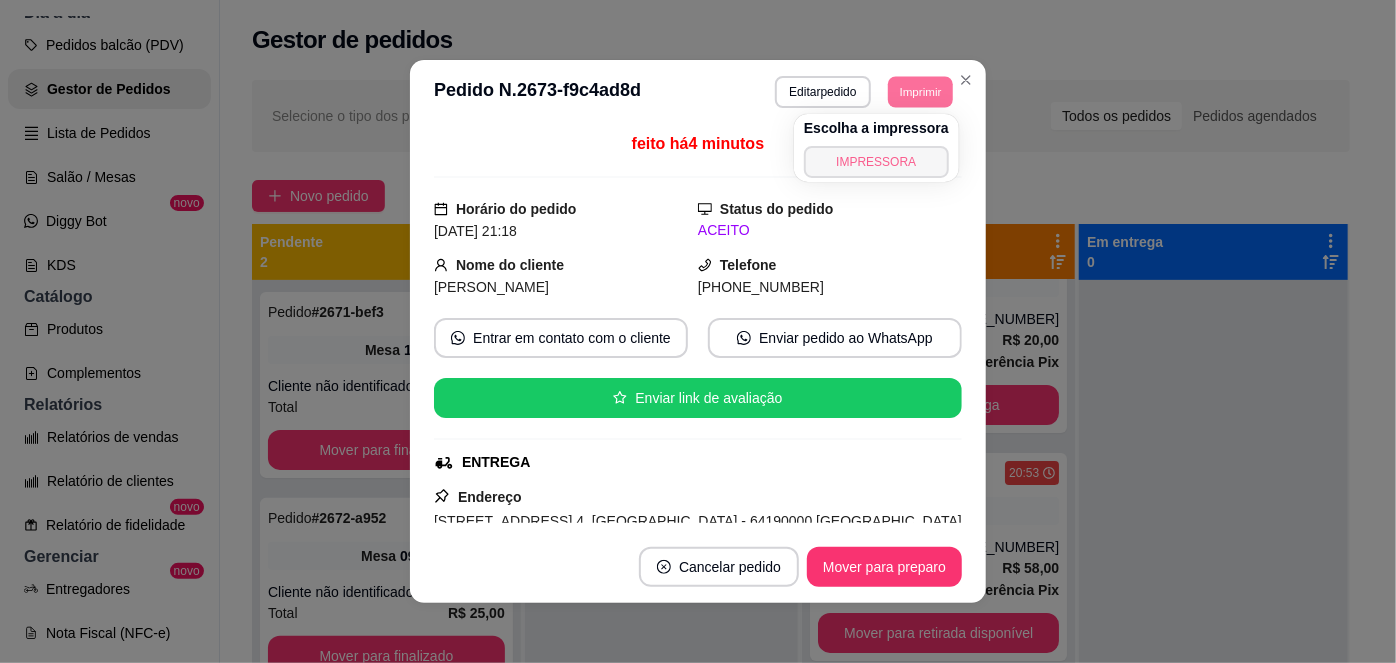 click on "IMPRESSORA" at bounding box center [876, 162] 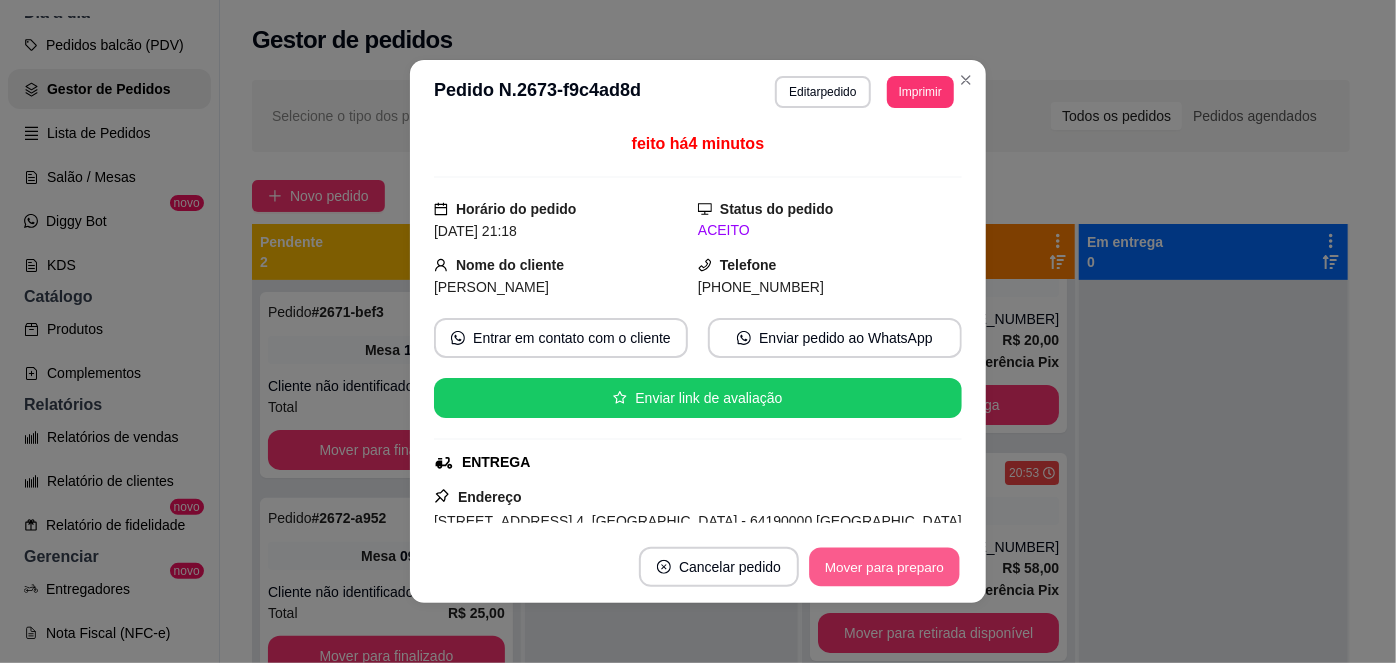 click on "Mover para preparo" at bounding box center (884, 567) 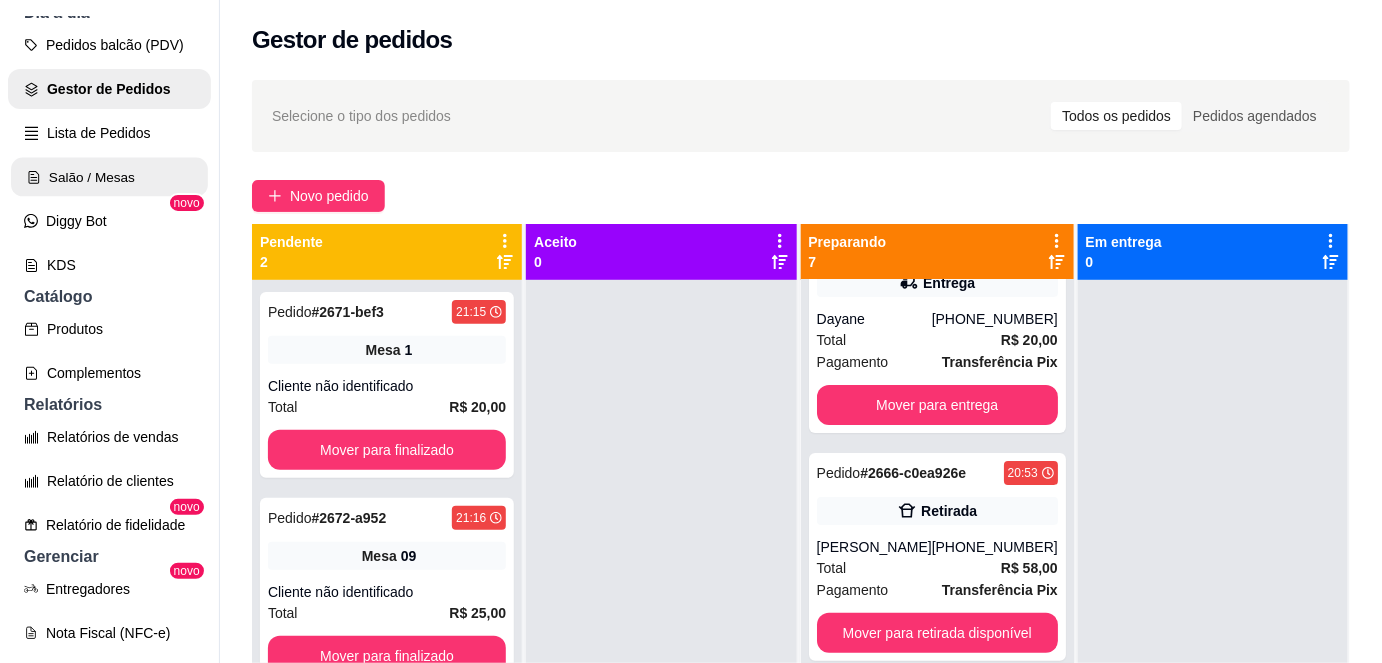 click on "Salão / Mesas" at bounding box center [109, 177] 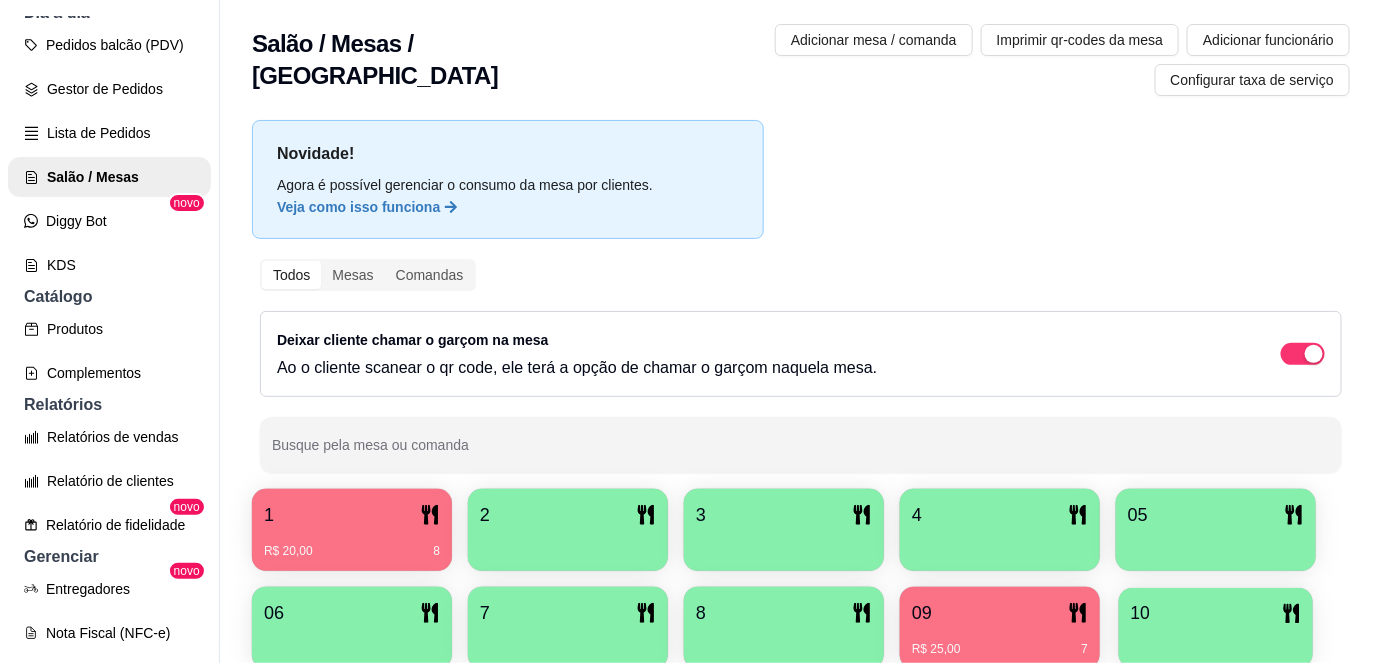 click on "10" at bounding box center (1216, 628) 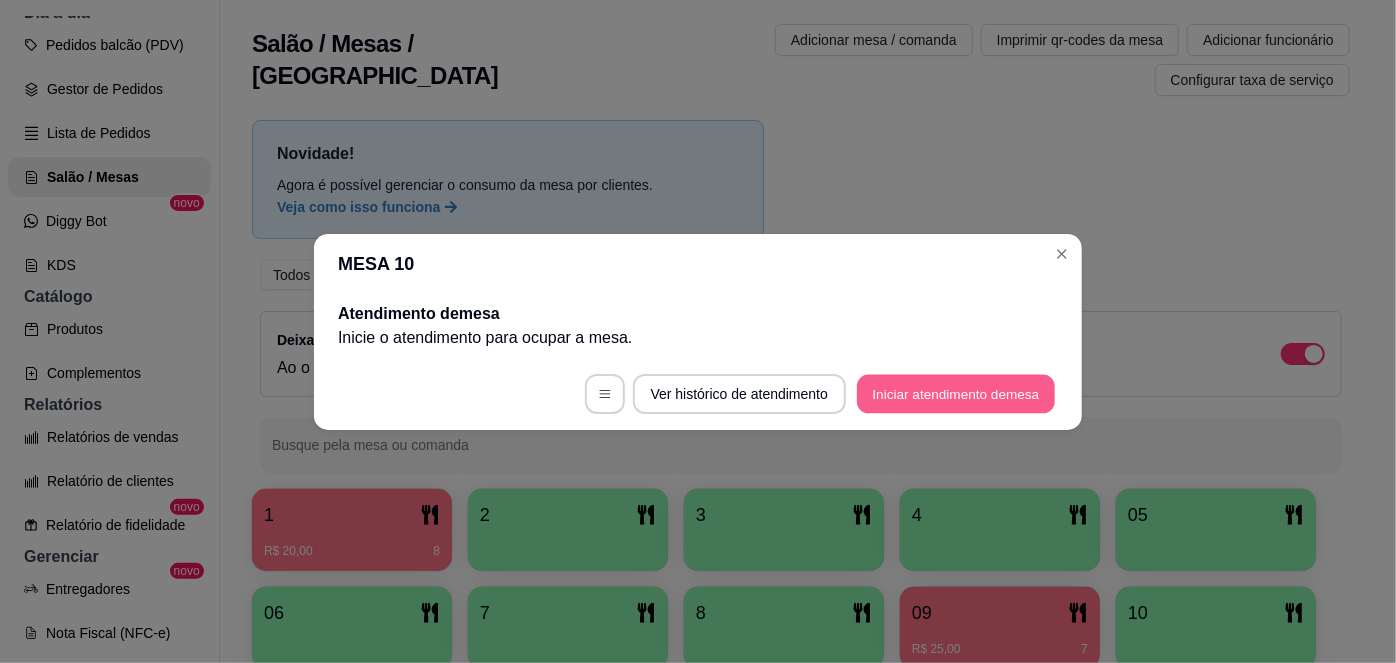 click on "Iniciar atendimento de  mesa" at bounding box center (956, 393) 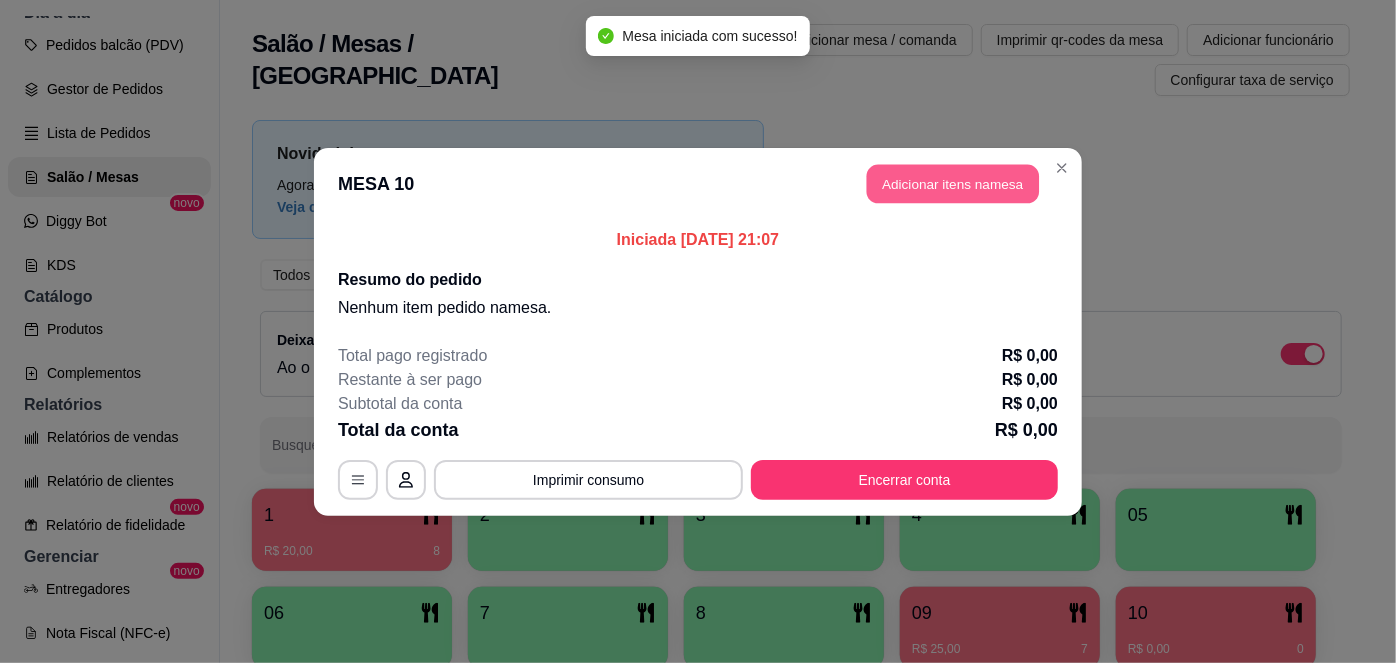 click on "Adicionar itens na  mesa" at bounding box center (953, 183) 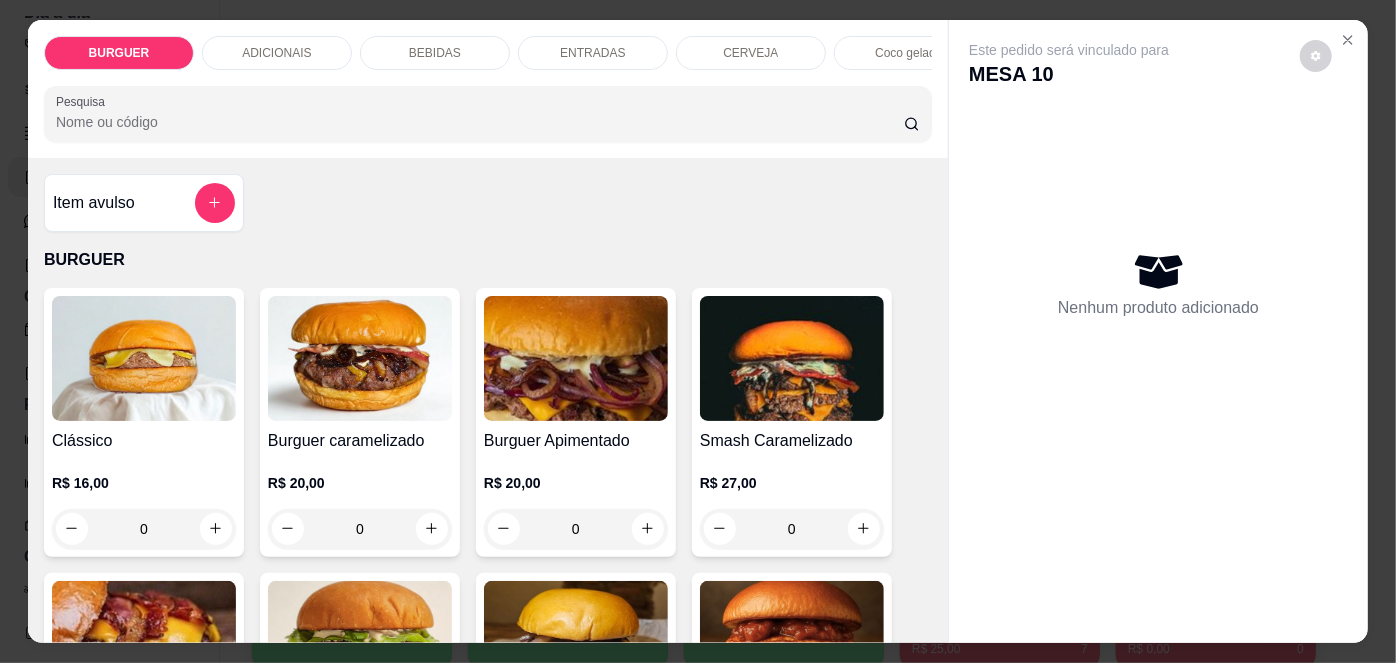 click on "R$ 16,00 0" at bounding box center [144, 501] 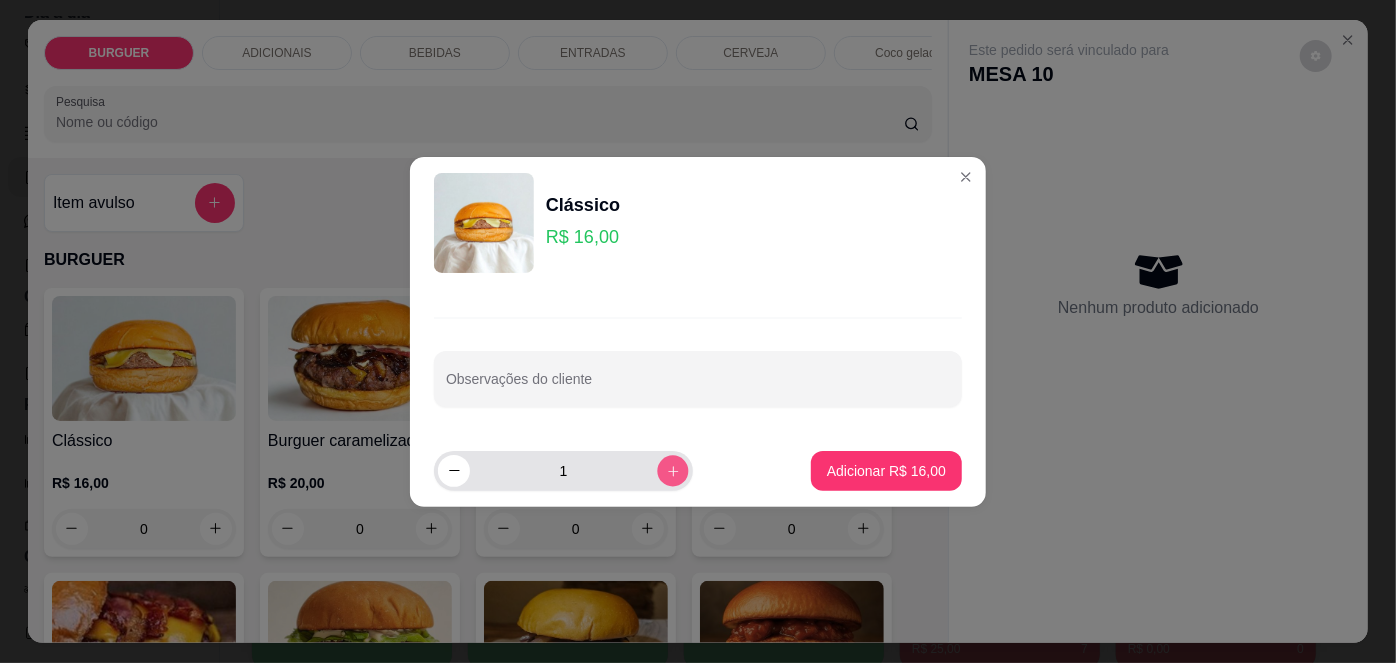 click 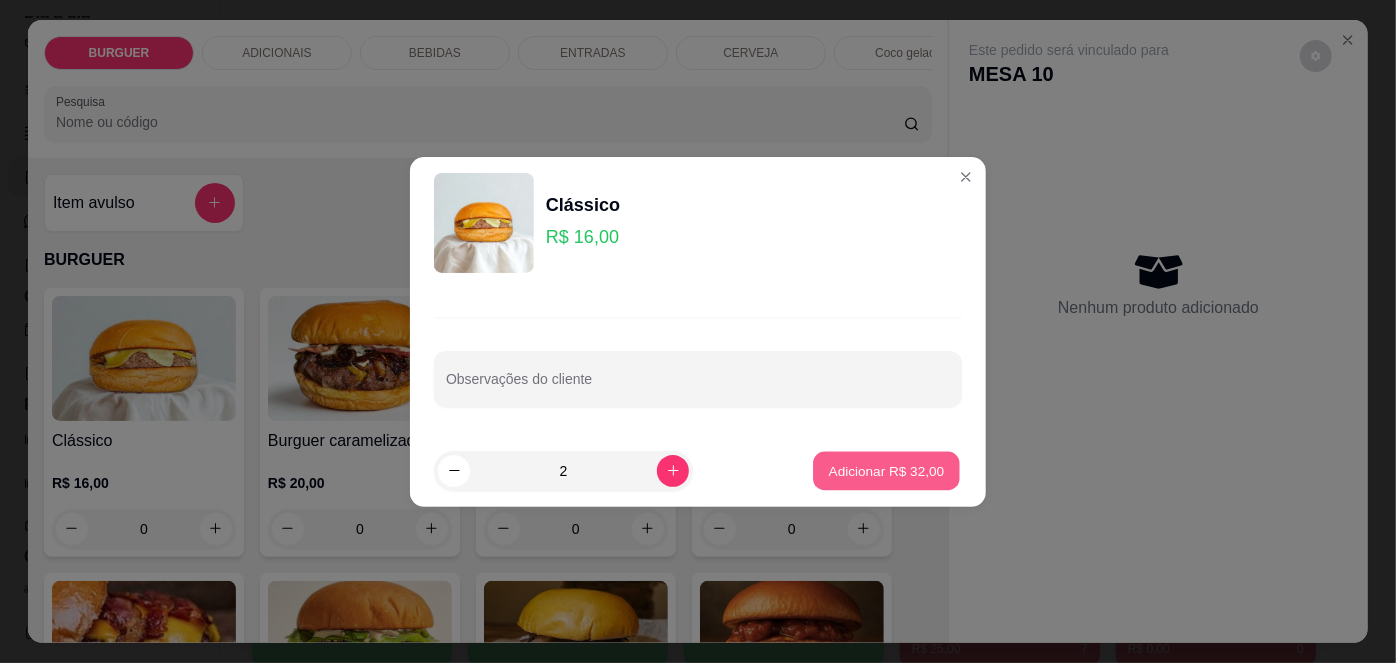 click on "Adicionar   R$ 32,00" at bounding box center (887, 470) 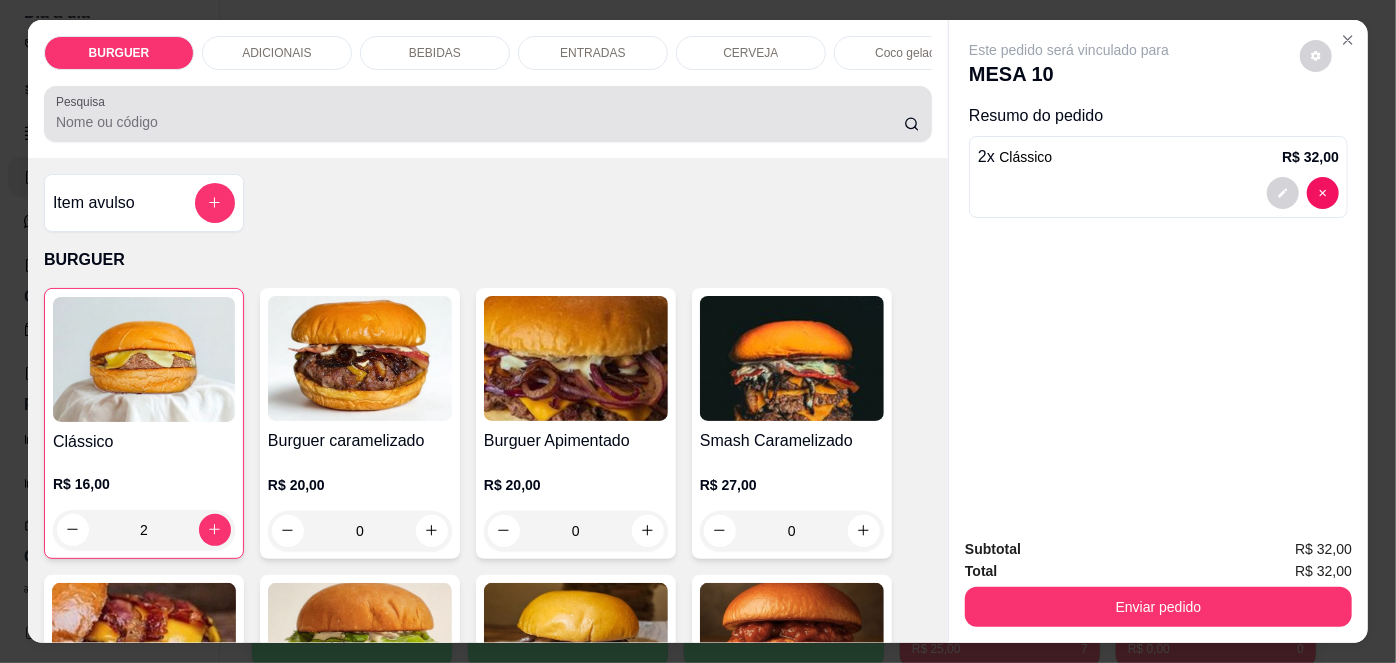 click on "Pesquisa" at bounding box center [488, 114] 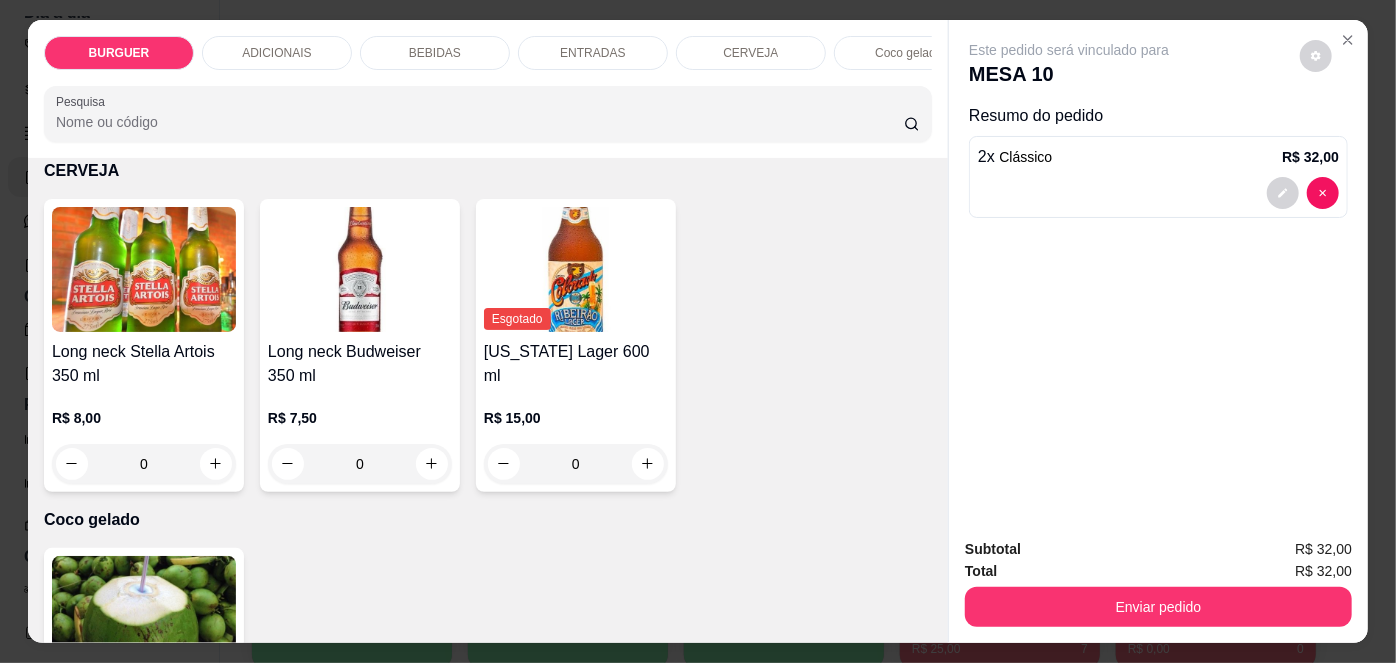 scroll, scrollTop: 3159, scrollLeft: 0, axis: vertical 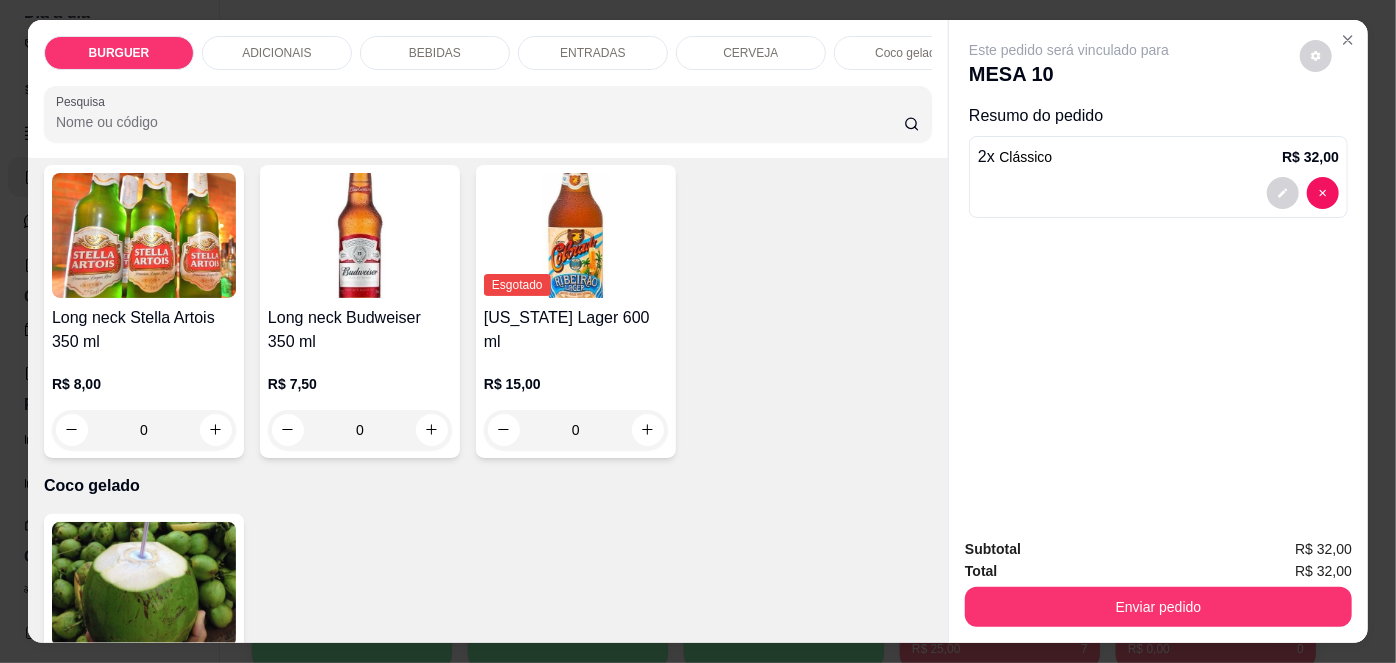click on "Long neck Budweiser 350 ml" at bounding box center (360, 330) 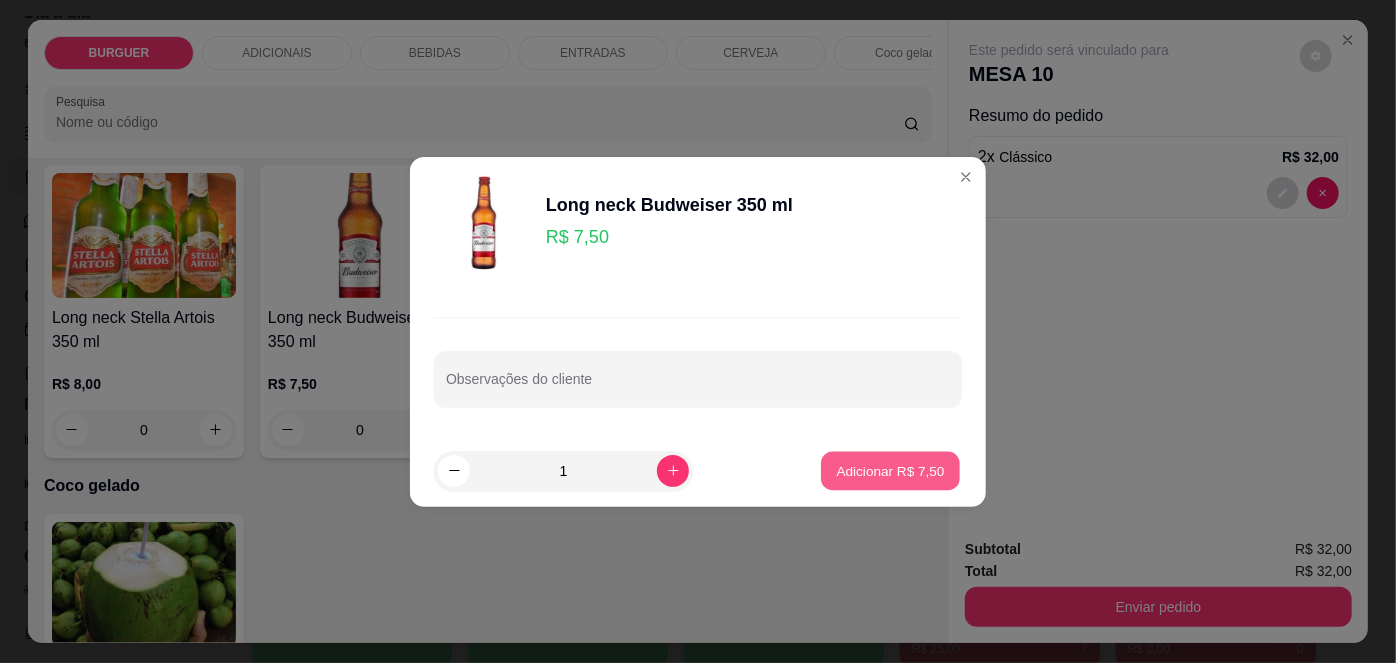 click on "Adicionar   R$ 7,50" at bounding box center [890, 470] 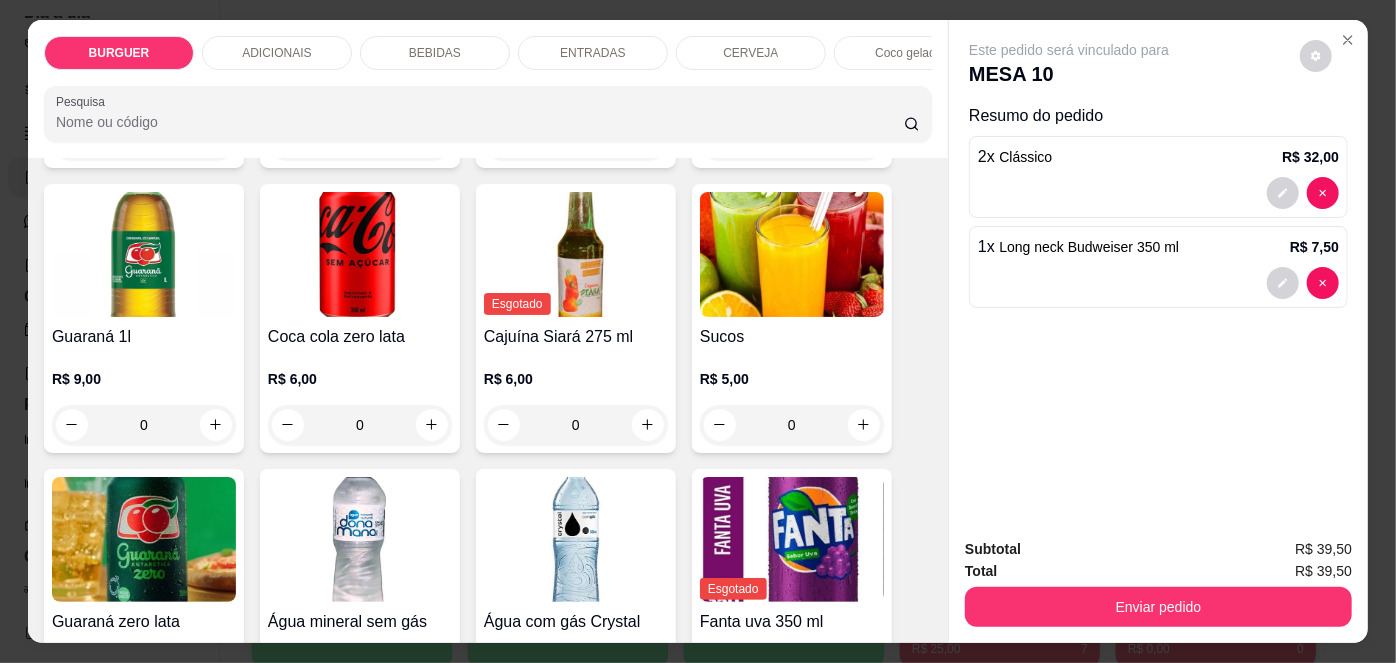 scroll, scrollTop: 1483, scrollLeft: 0, axis: vertical 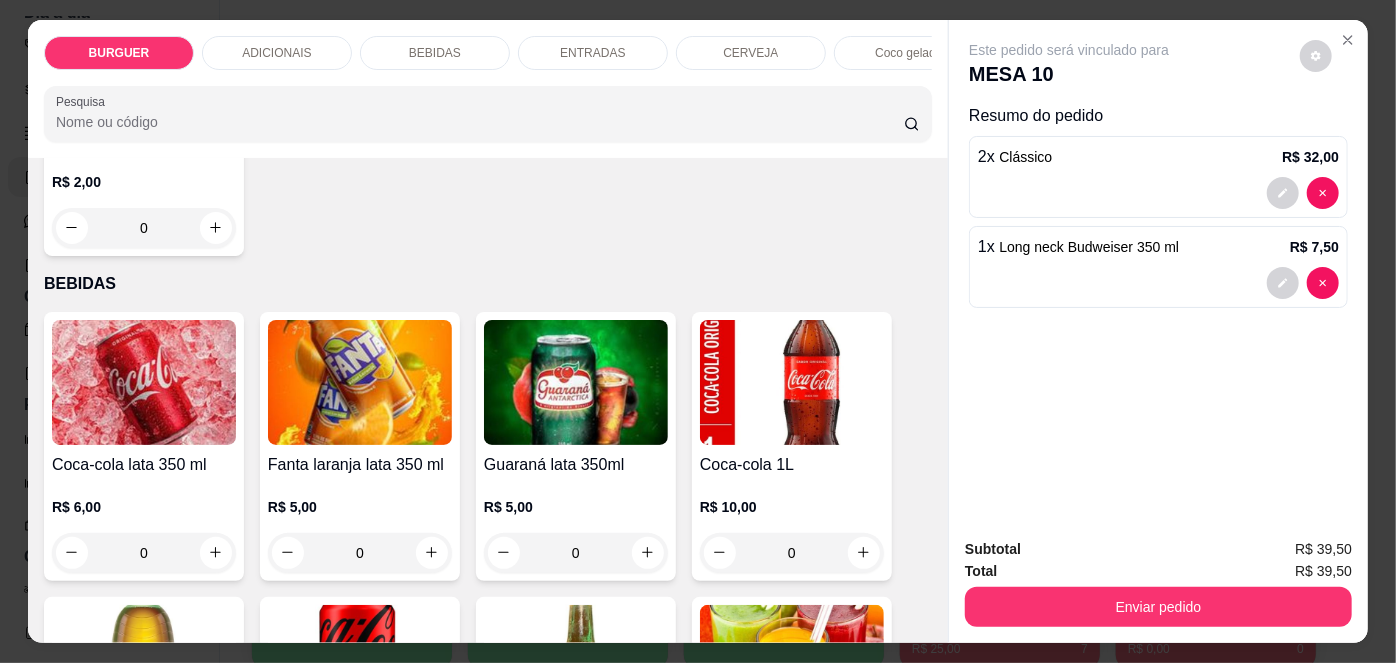 click at bounding box center [144, 382] 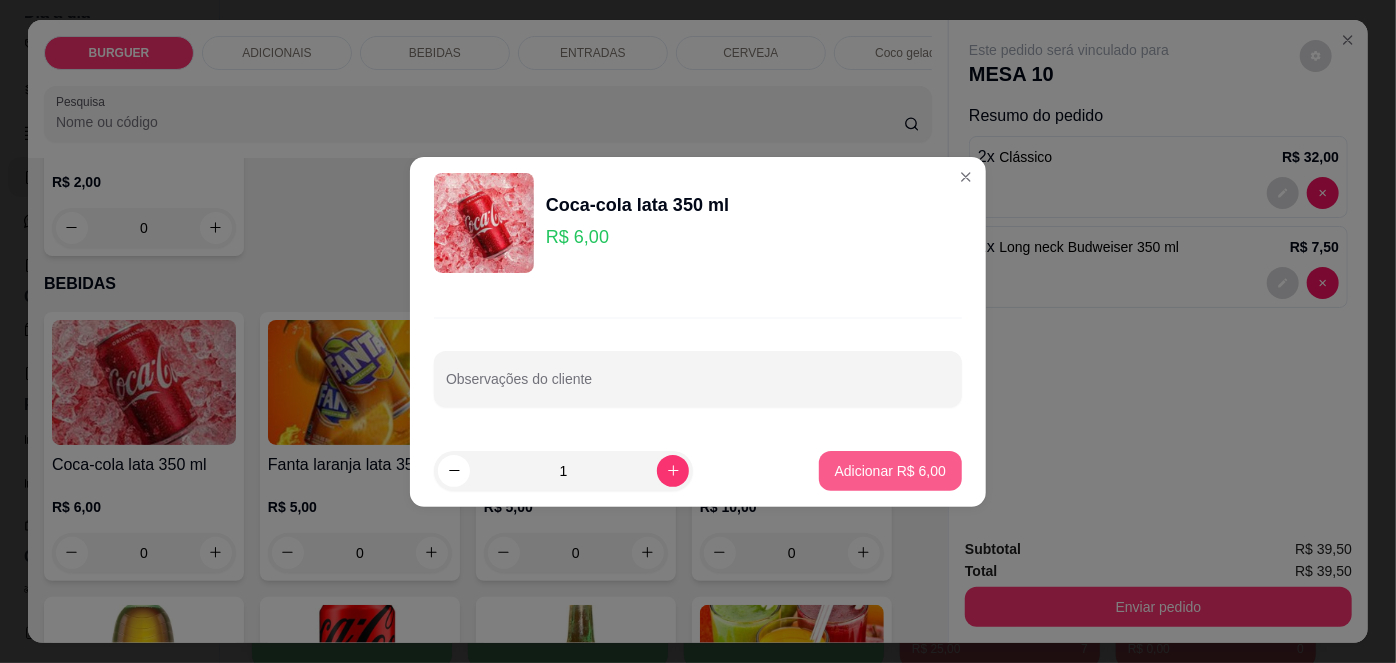 click on "Adicionar   R$ 6,00" at bounding box center [890, 471] 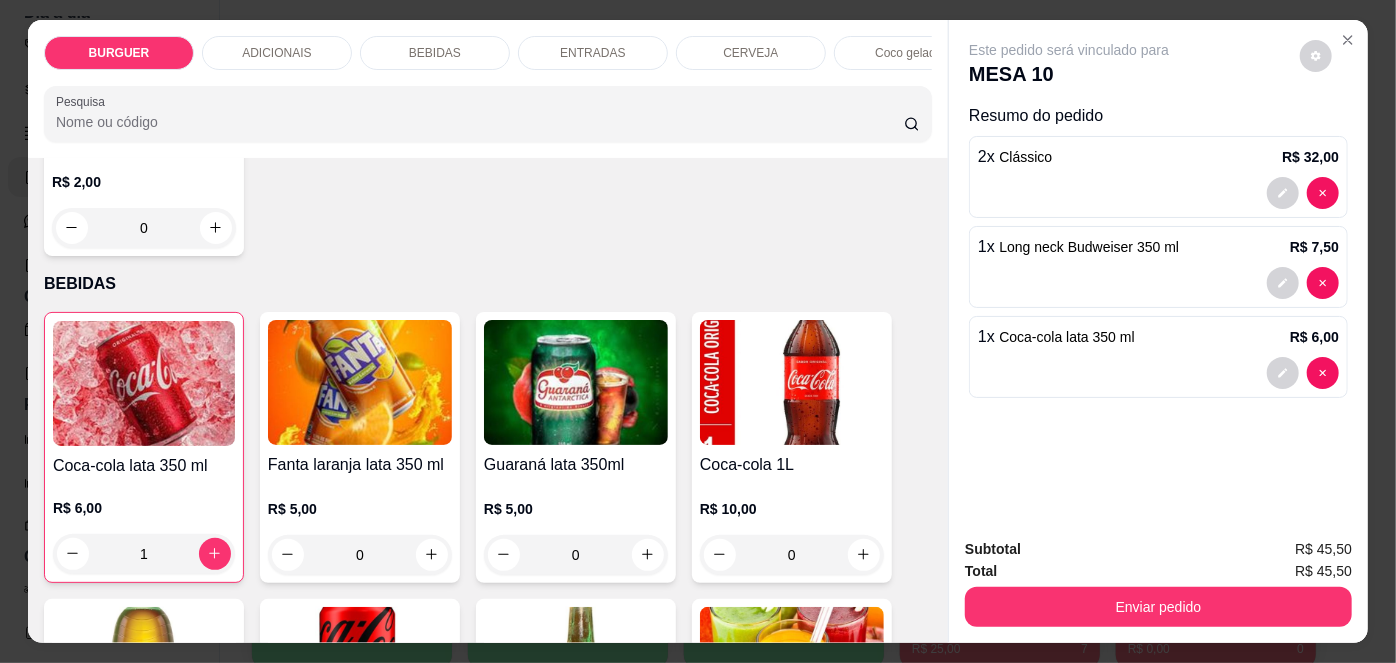 click on "Guaraná lata 350ml" at bounding box center [576, 465] 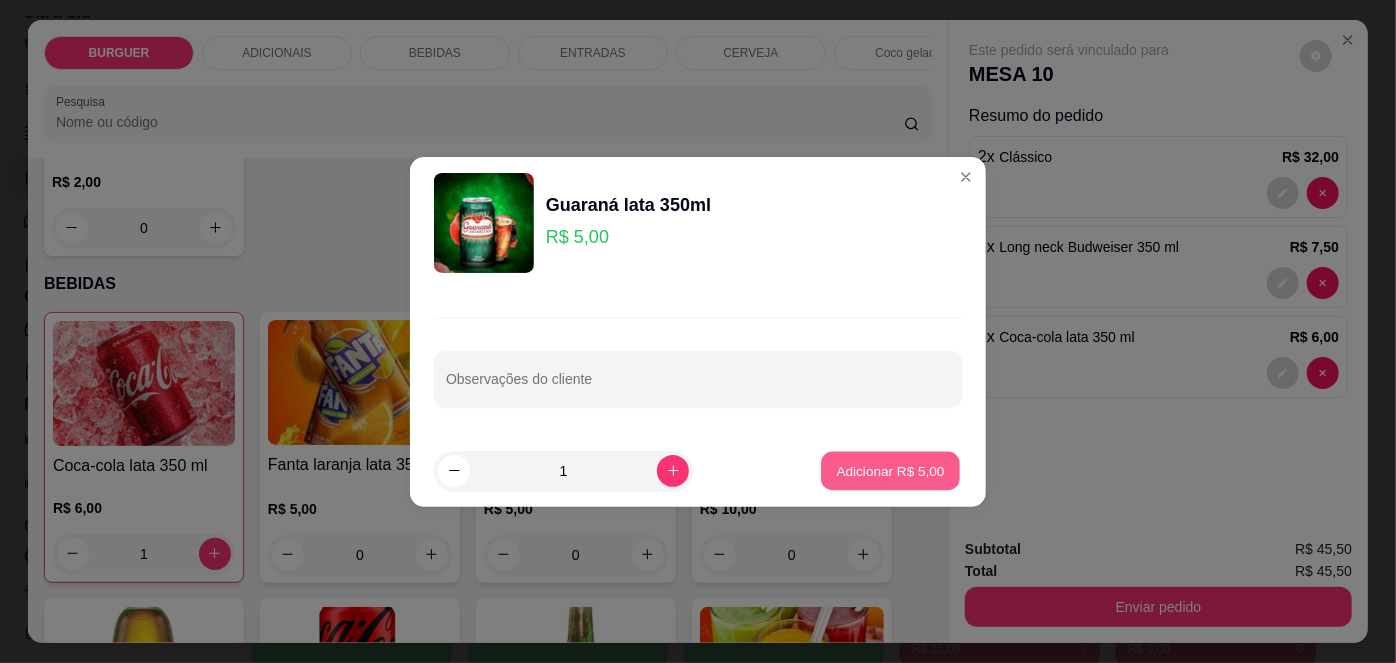 click on "Adicionar   R$ 5,00" at bounding box center (890, 470) 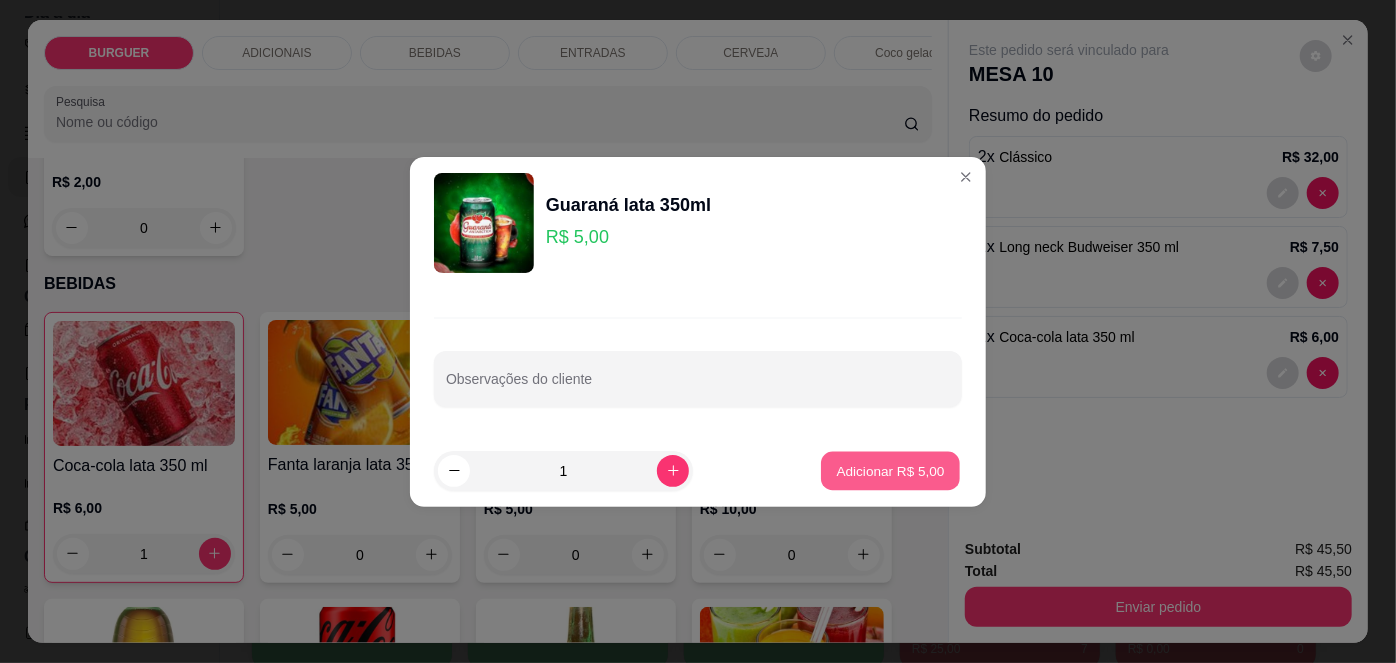 type 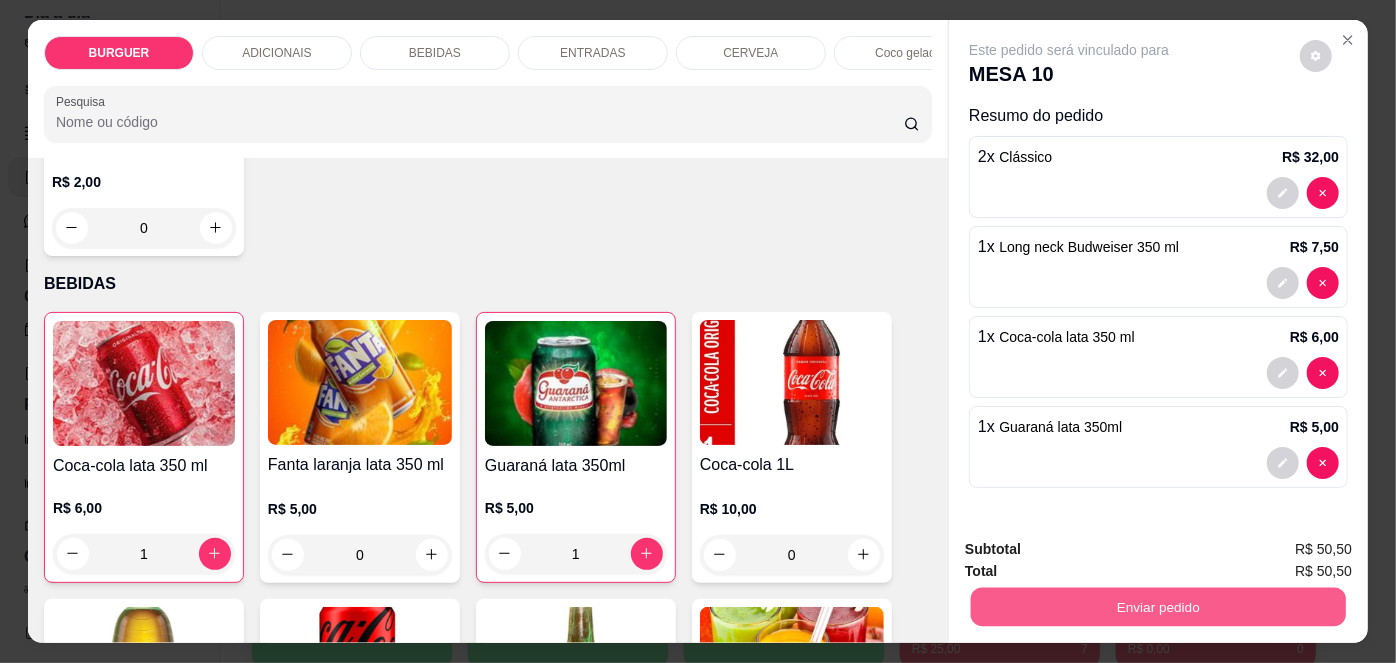 click on "Enviar pedido" at bounding box center (1158, 607) 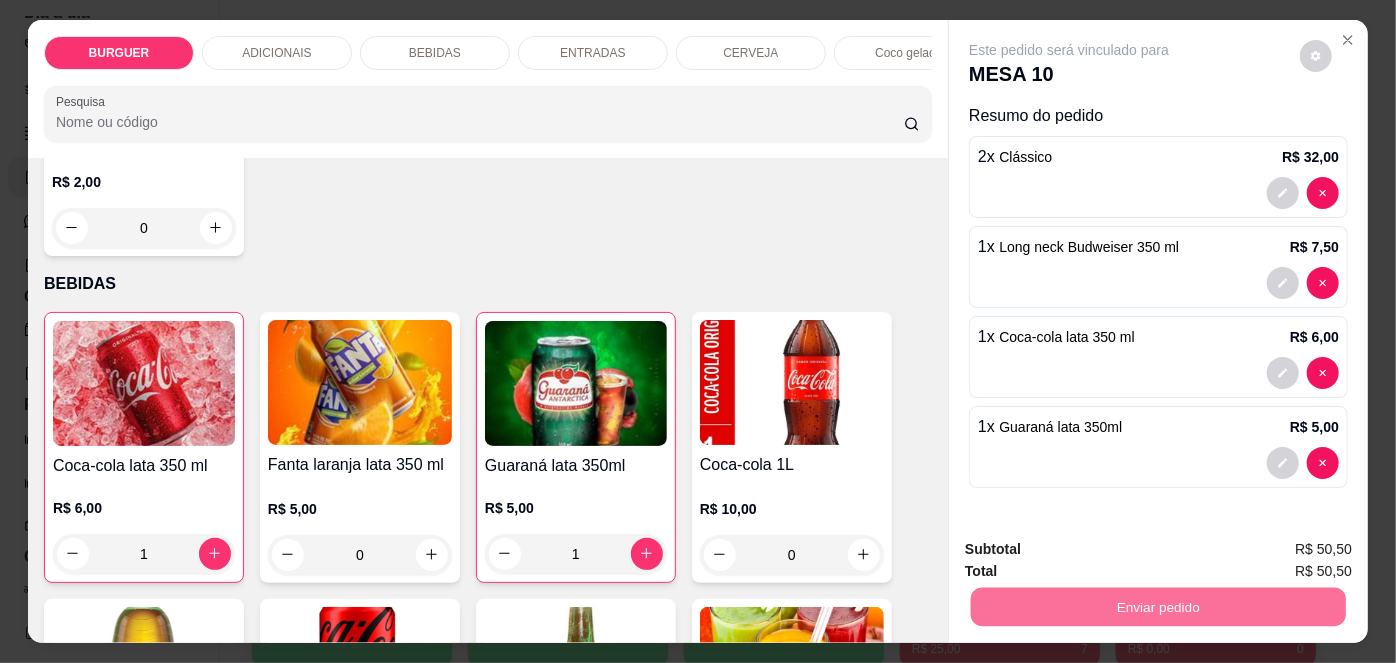 click on "Não registrar e enviar pedido" at bounding box center (1093, 552) 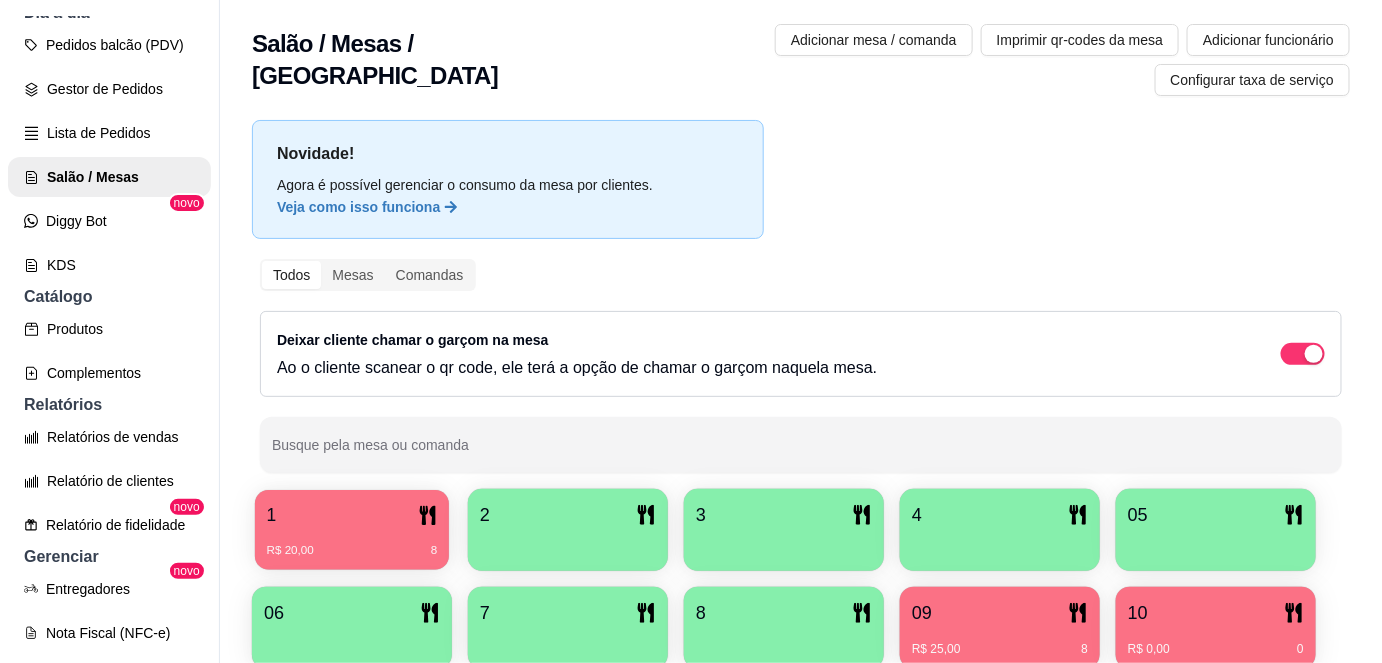 click on "1" at bounding box center (352, 515) 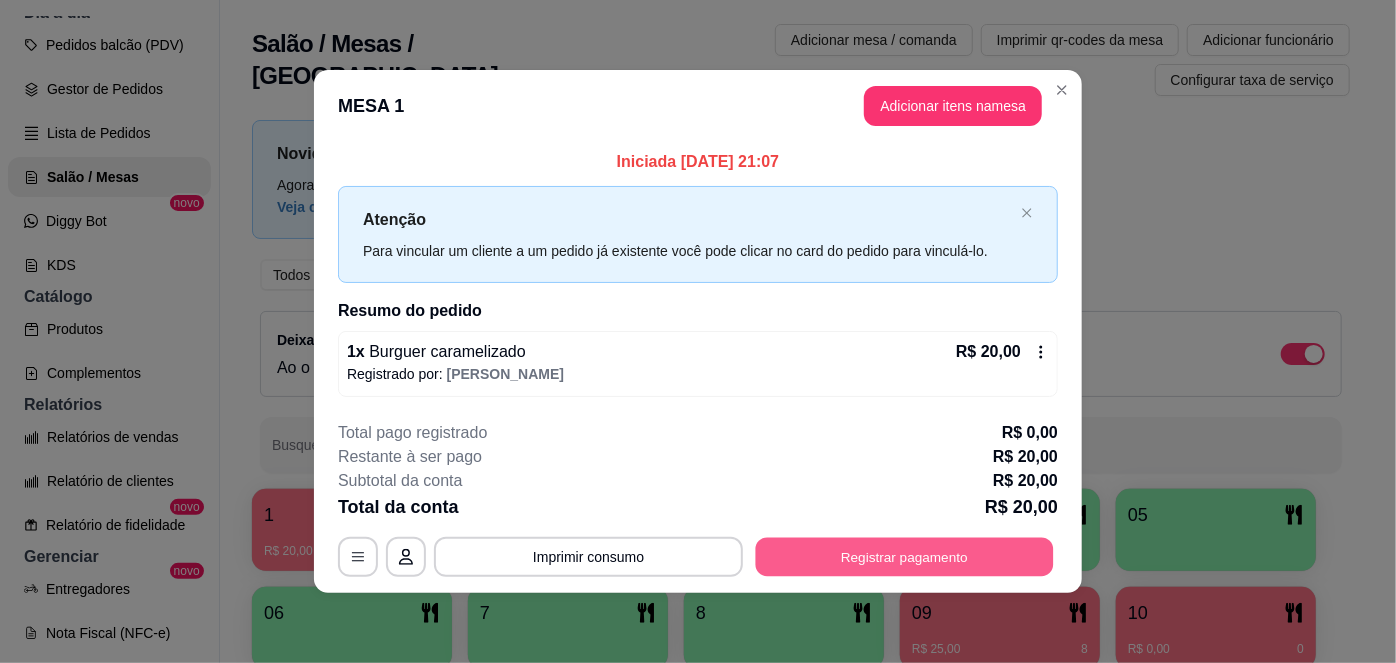 click on "Registrar pagamento" at bounding box center (905, 557) 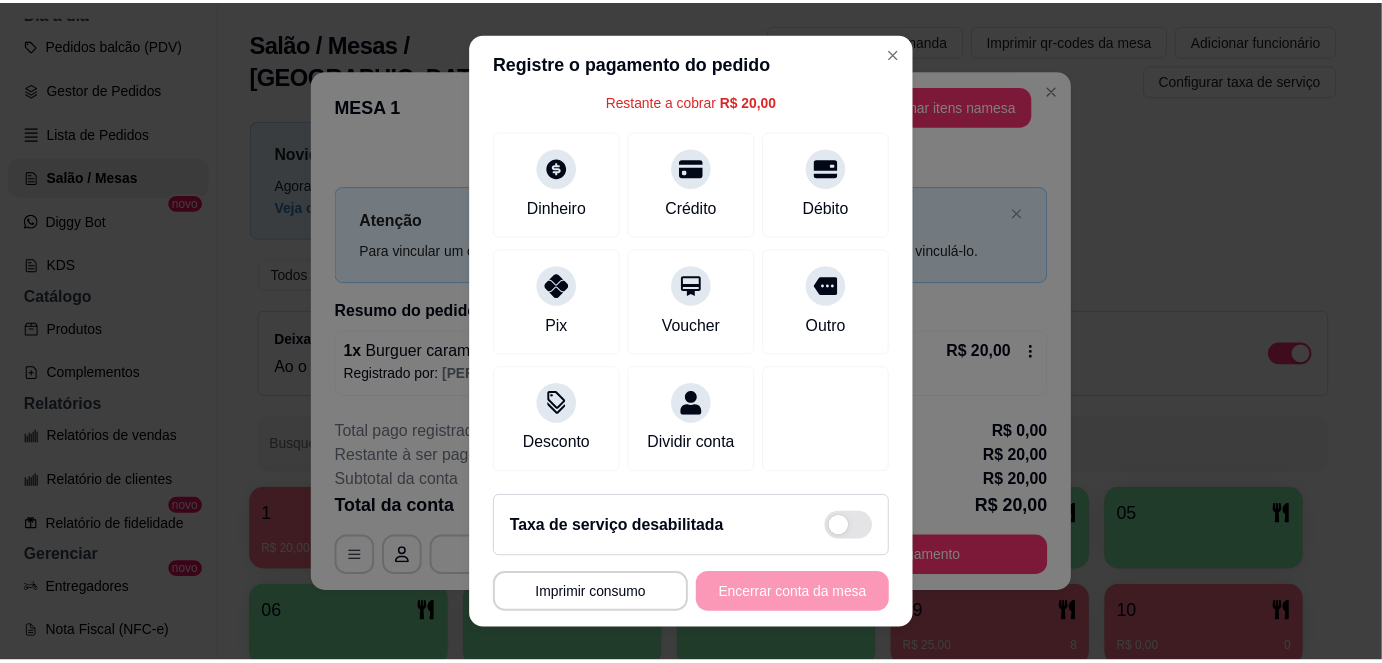 scroll, scrollTop: 125, scrollLeft: 0, axis: vertical 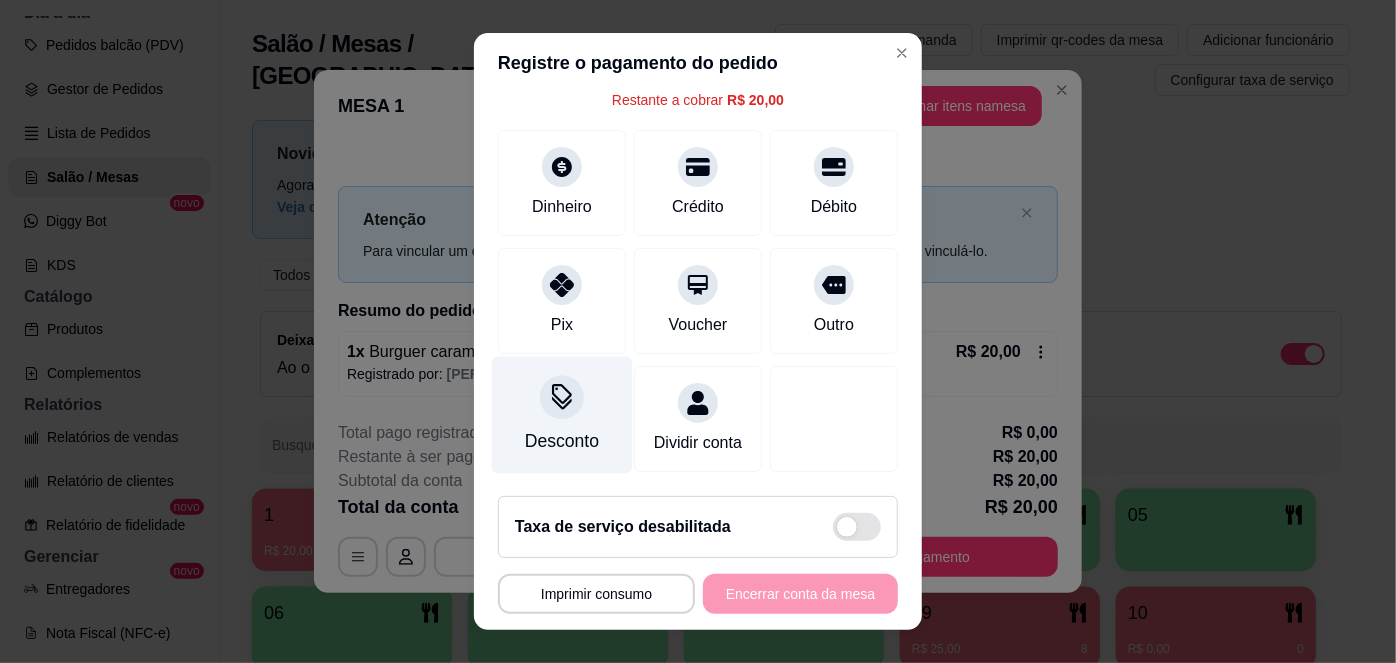 click on "Desconto" at bounding box center [562, 441] 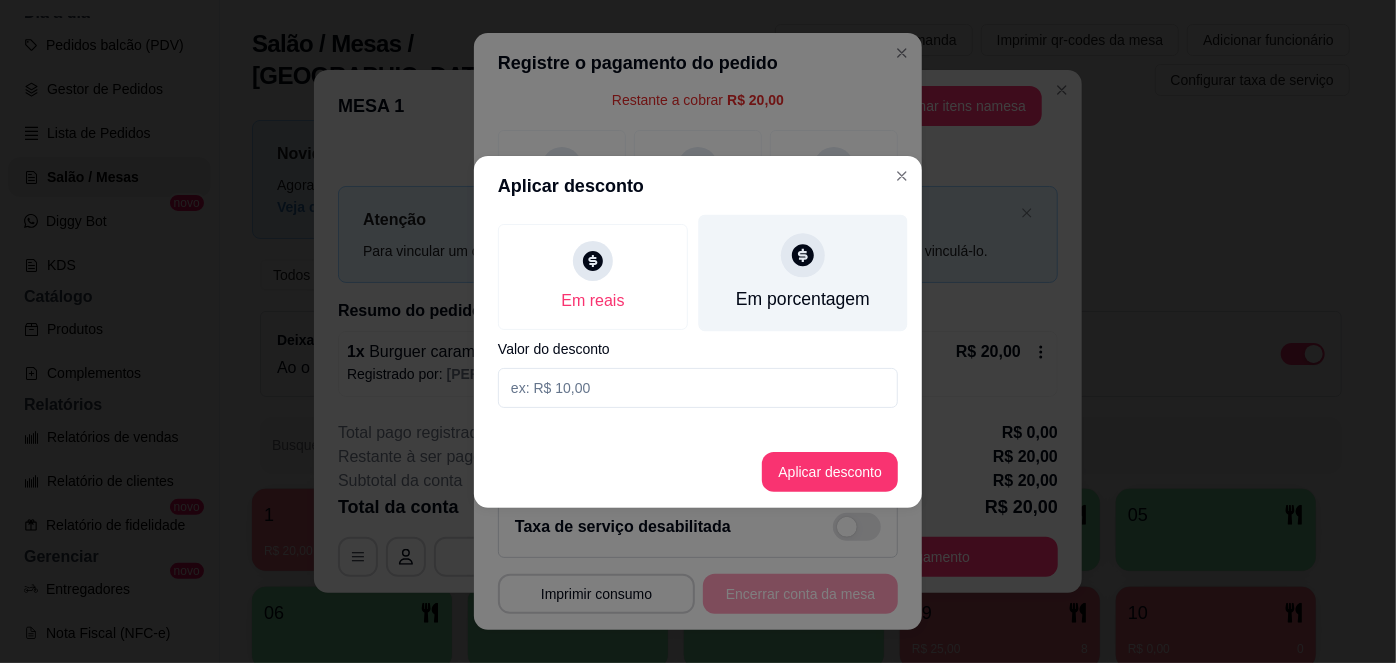 click 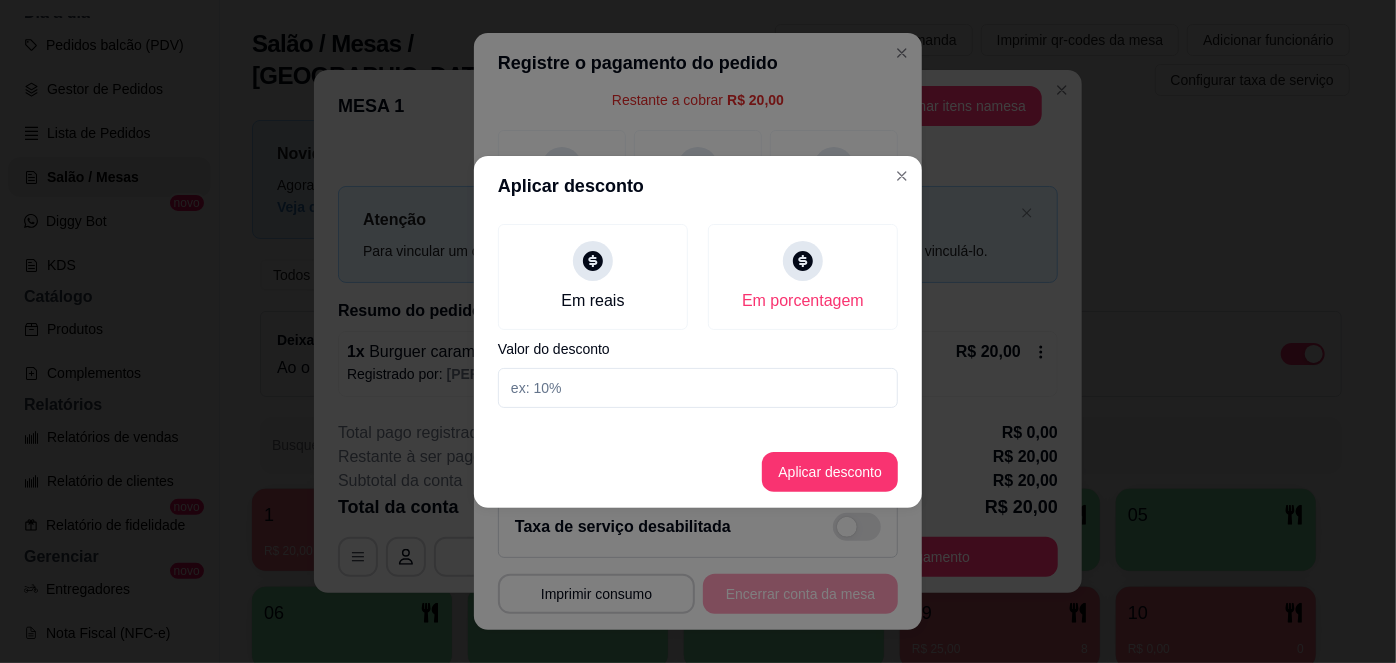 click at bounding box center (698, 388) 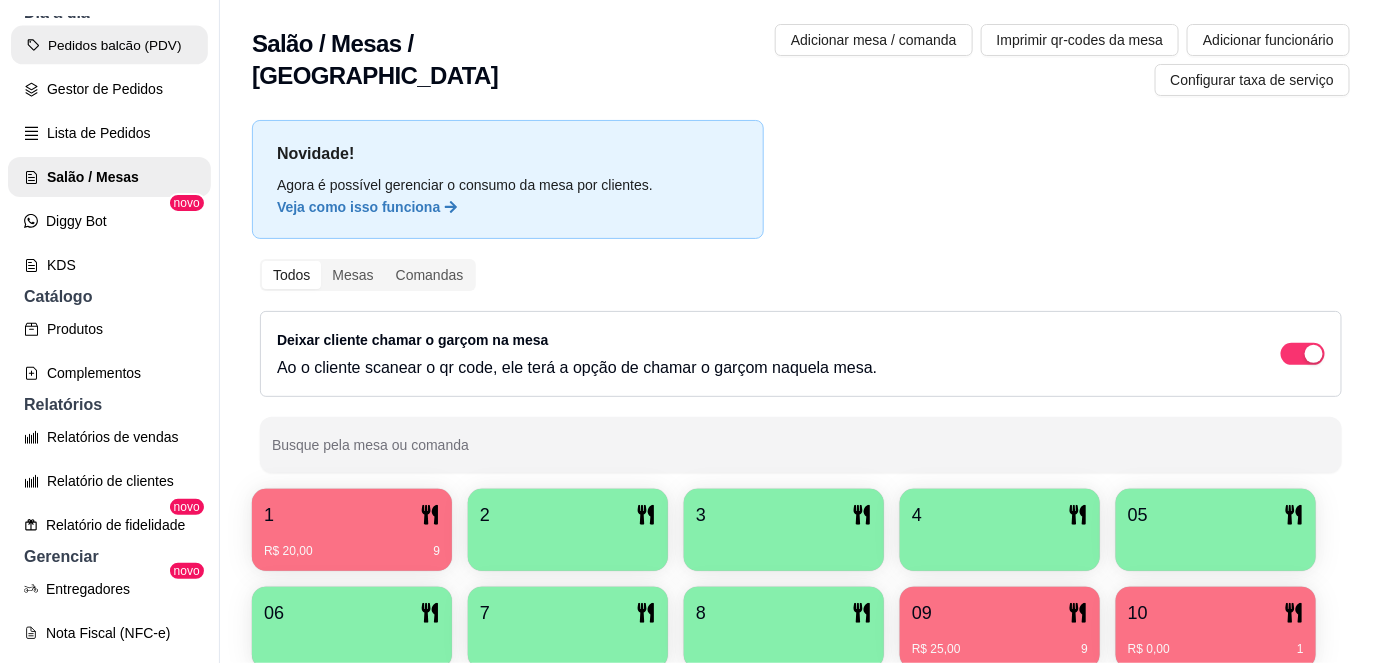 click on "Pedidos balcão (PDV)" at bounding box center [109, 45] 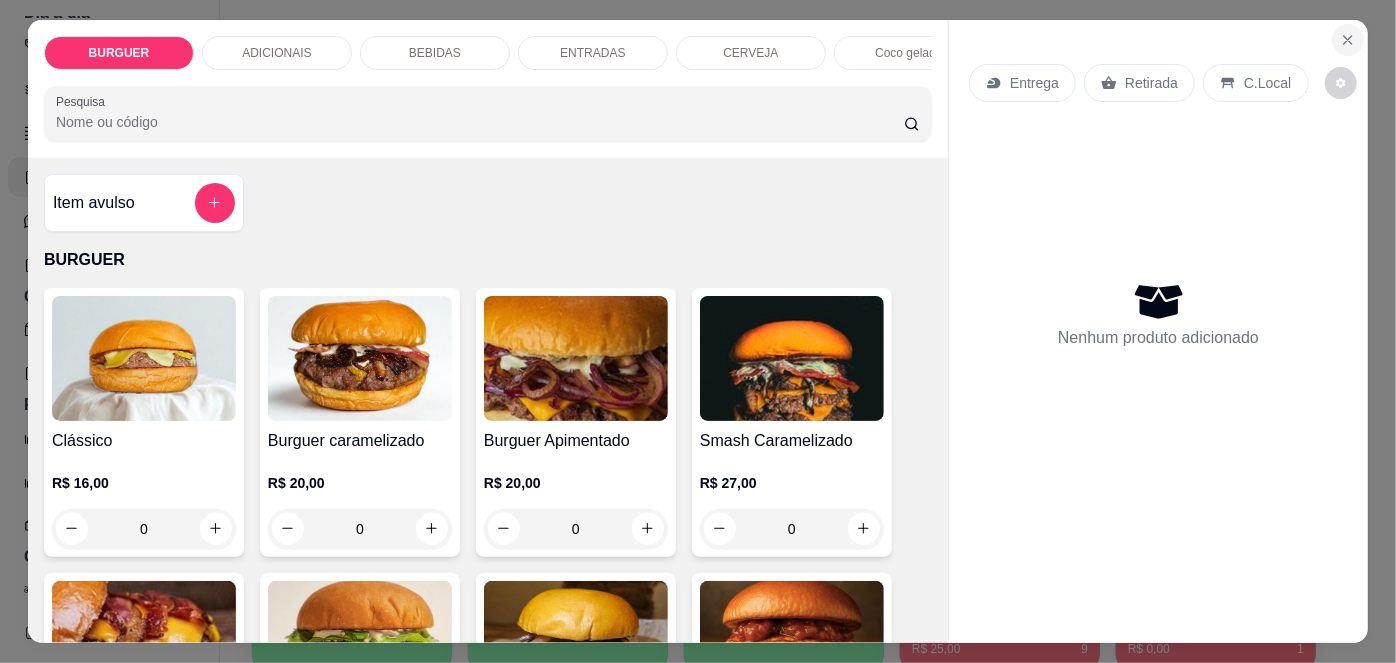 click 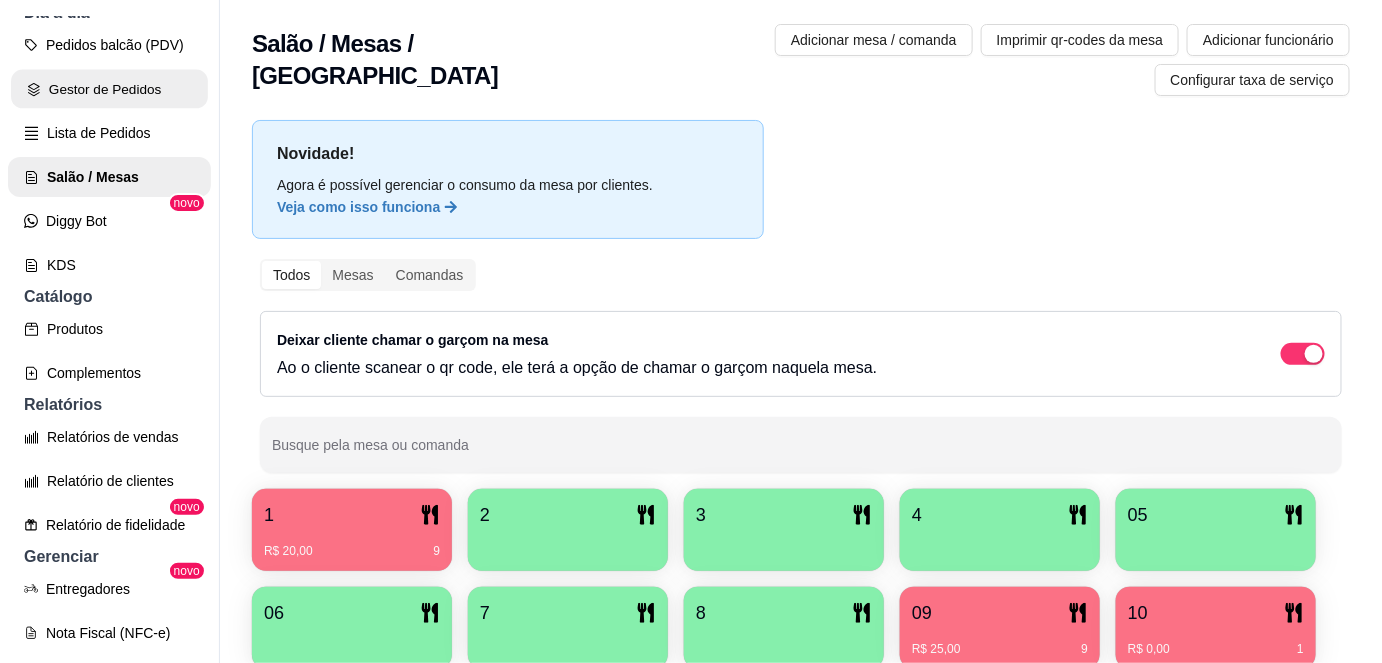 click on "Gestor de Pedidos" at bounding box center [109, 89] 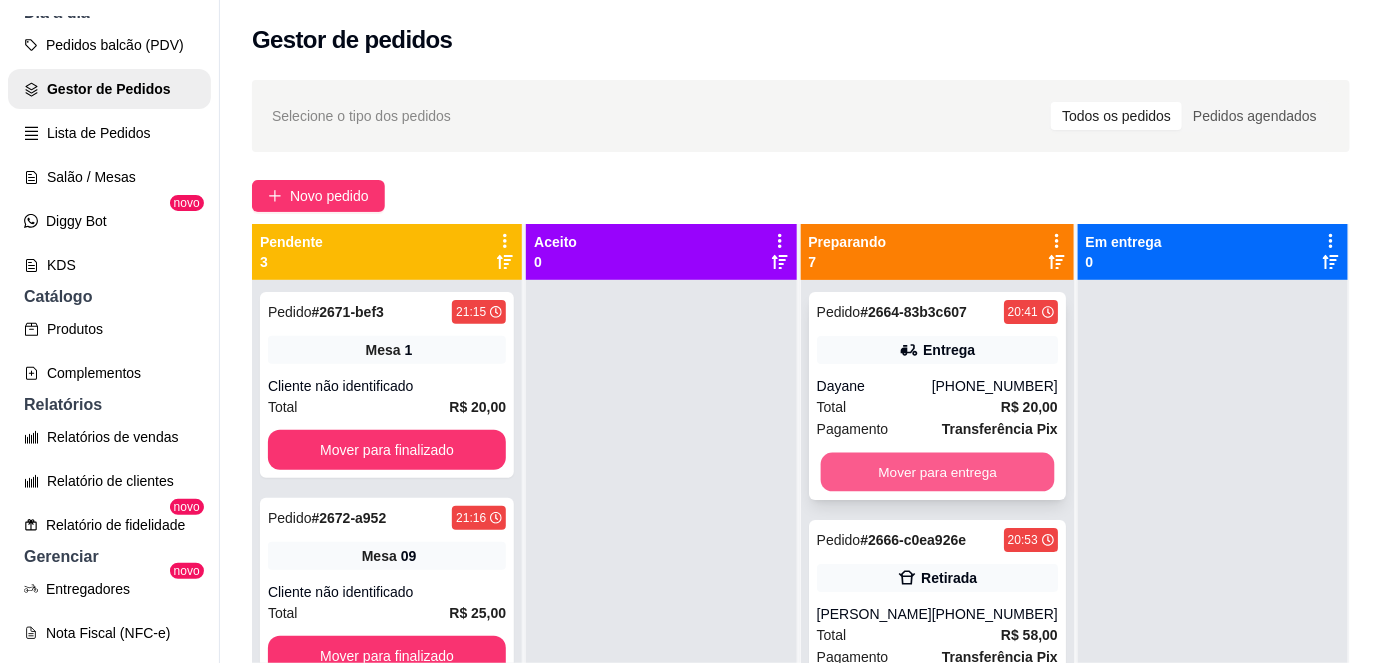 click on "Mover para entrega" at bounding box center (937, 472) 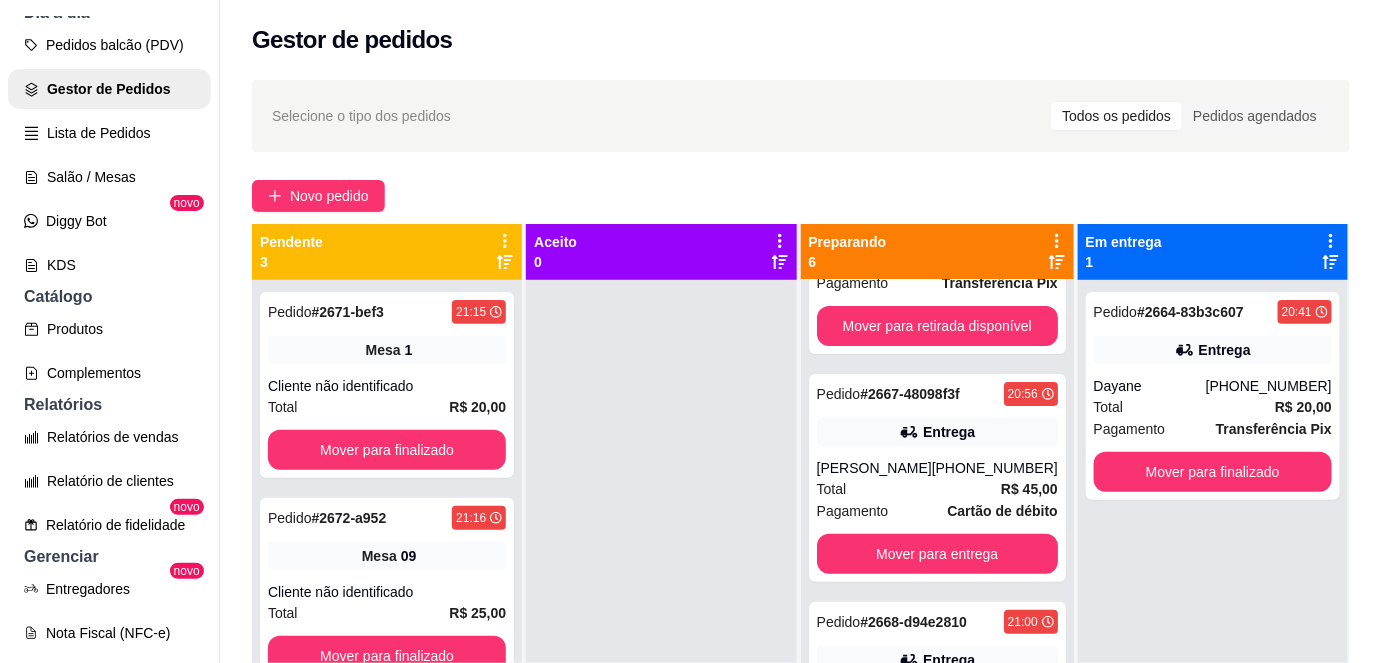 scroll, scrollTop: 149, scrollLeft: 0, axis: vertical 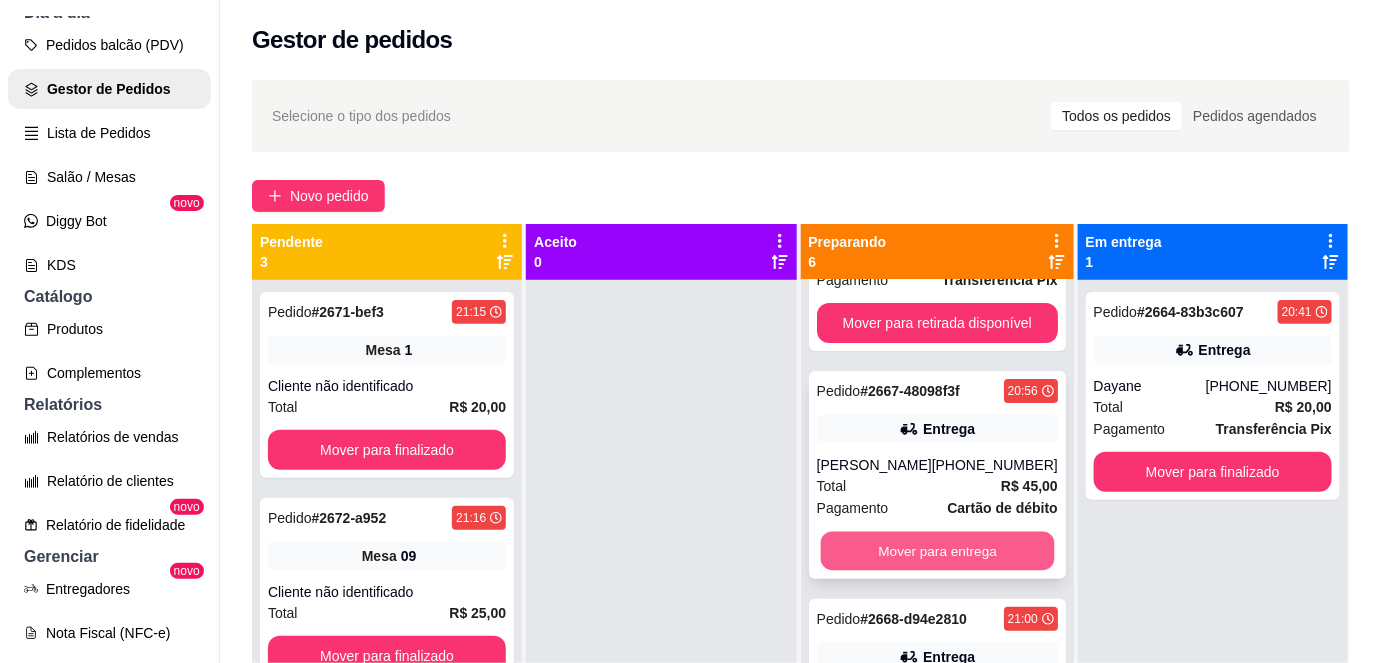 click on "Mover para entrega" at bounding box center [937, 551] 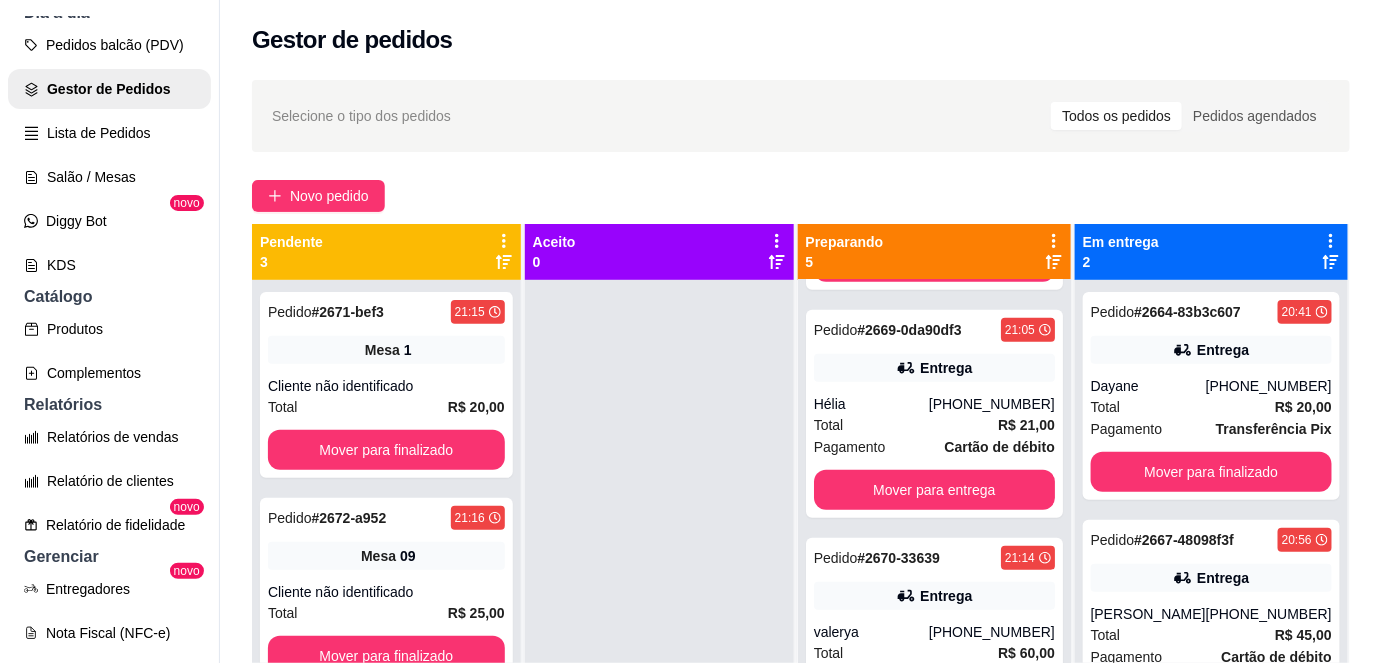 scroll, scrollTop: 483, scrollLeft: 0, axis: vertical 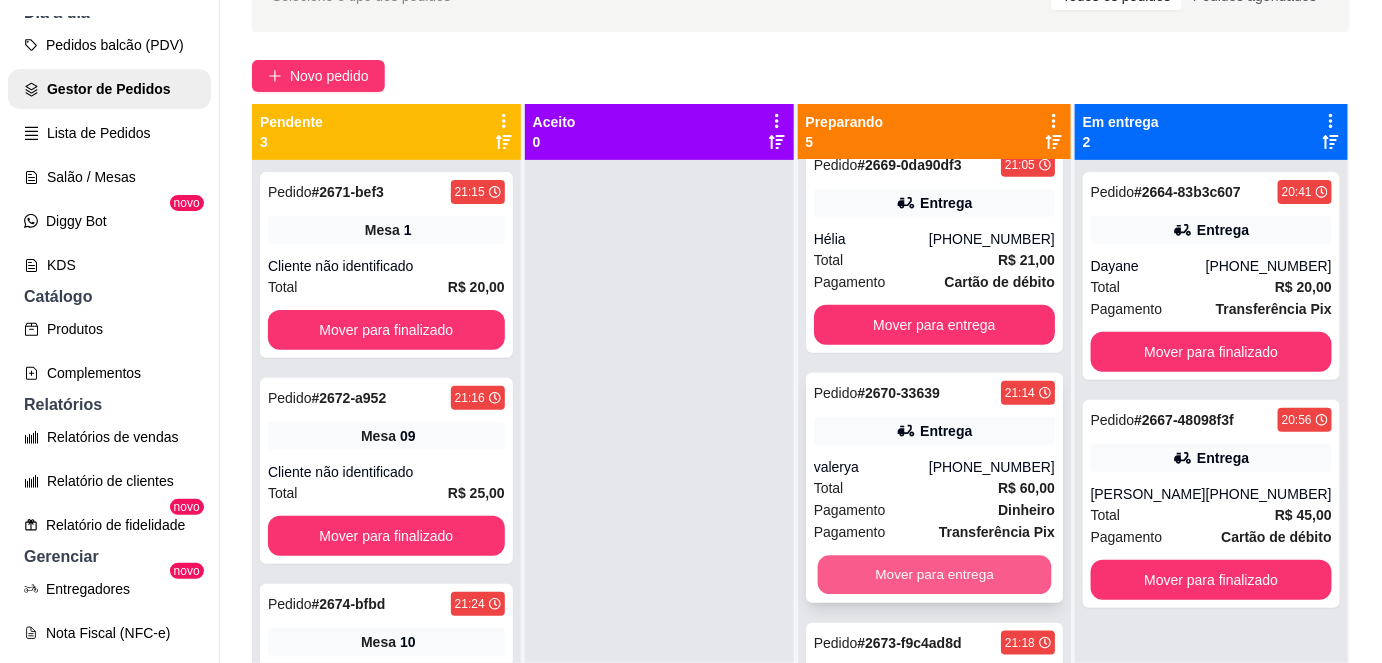 click on "Mover para entrega" at bounding box center [934, 575] 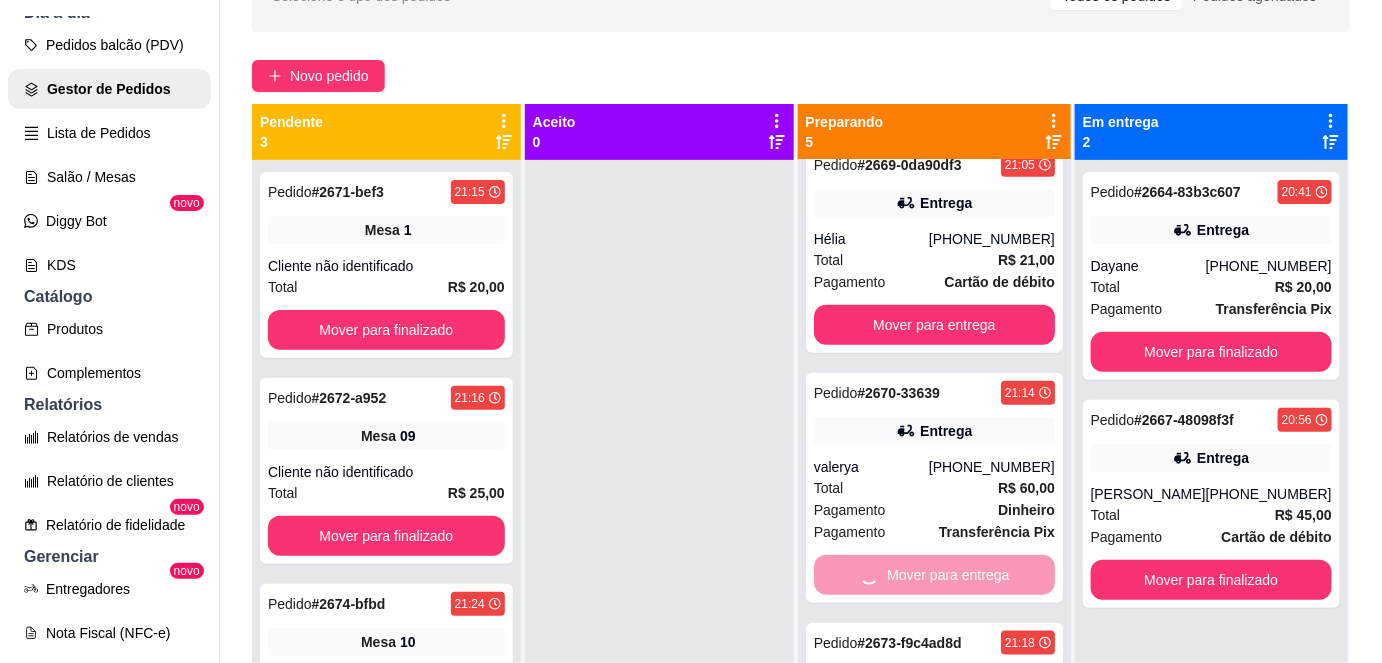 scroll, scrollTop: 269, scrollLeft: 0, axis: vertical 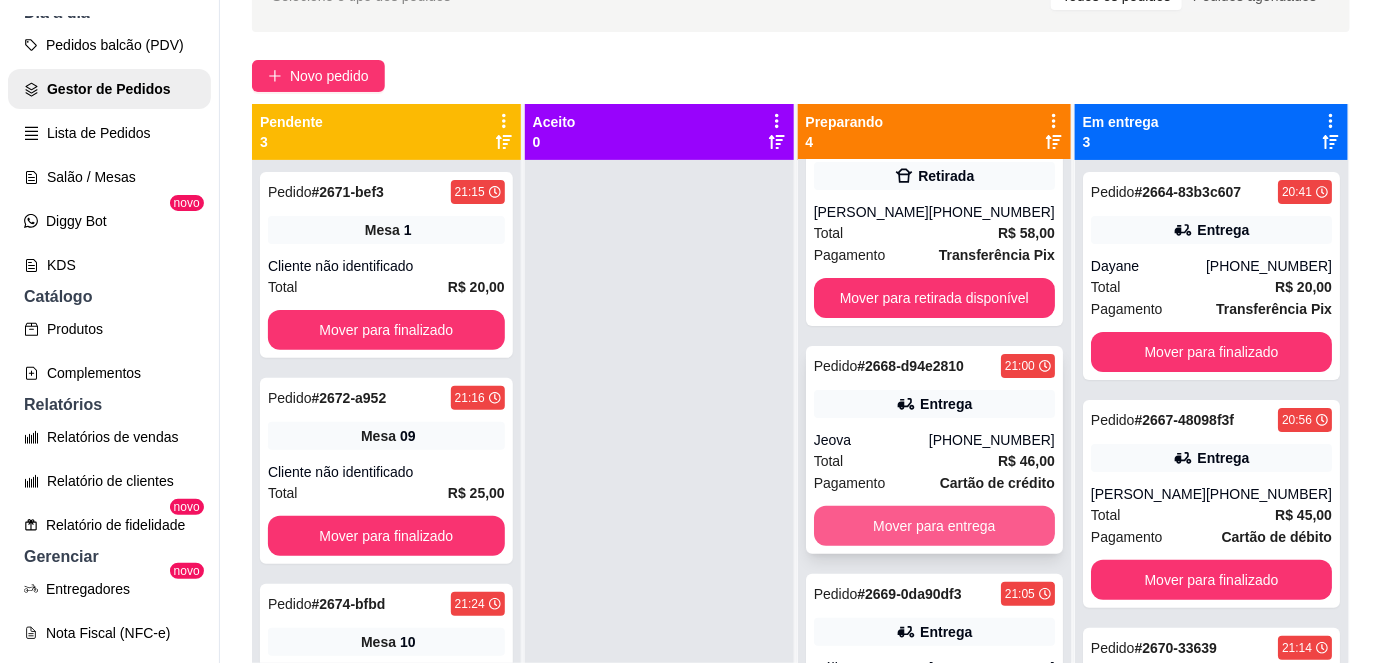 click on "Mover para entrega" at bounding box center (934, 526) 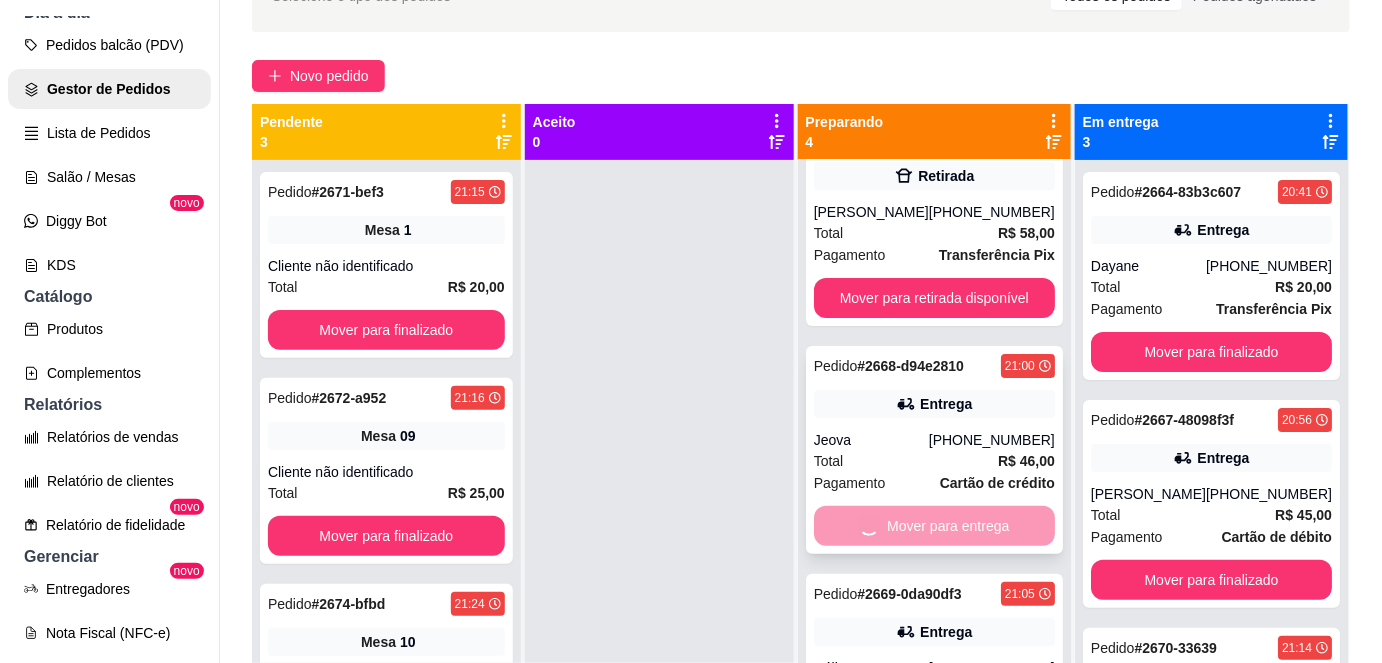 scroll, scrollTop: 40, scrollLeft: 0, axis: vertical 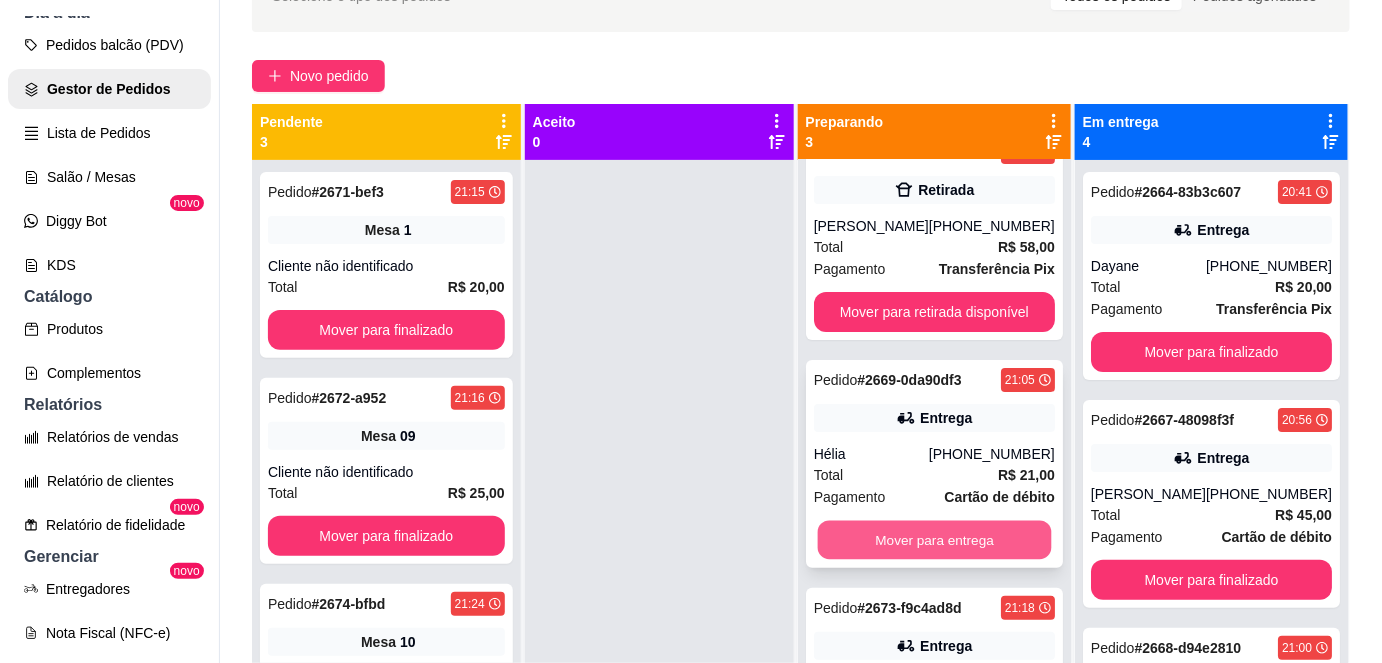 click on "Mover para entrega" at bounding box center (934, 540) 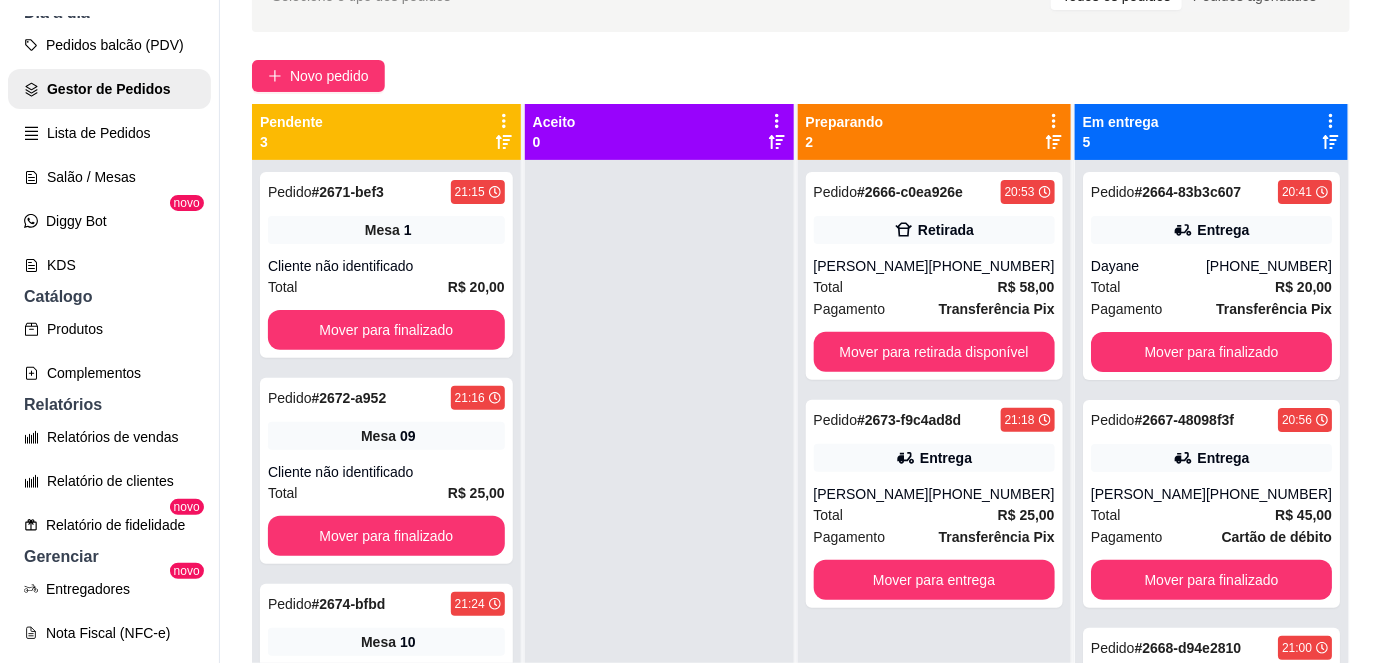 scroll, scrollTop: 0, scrollLeft: 0, axis: both 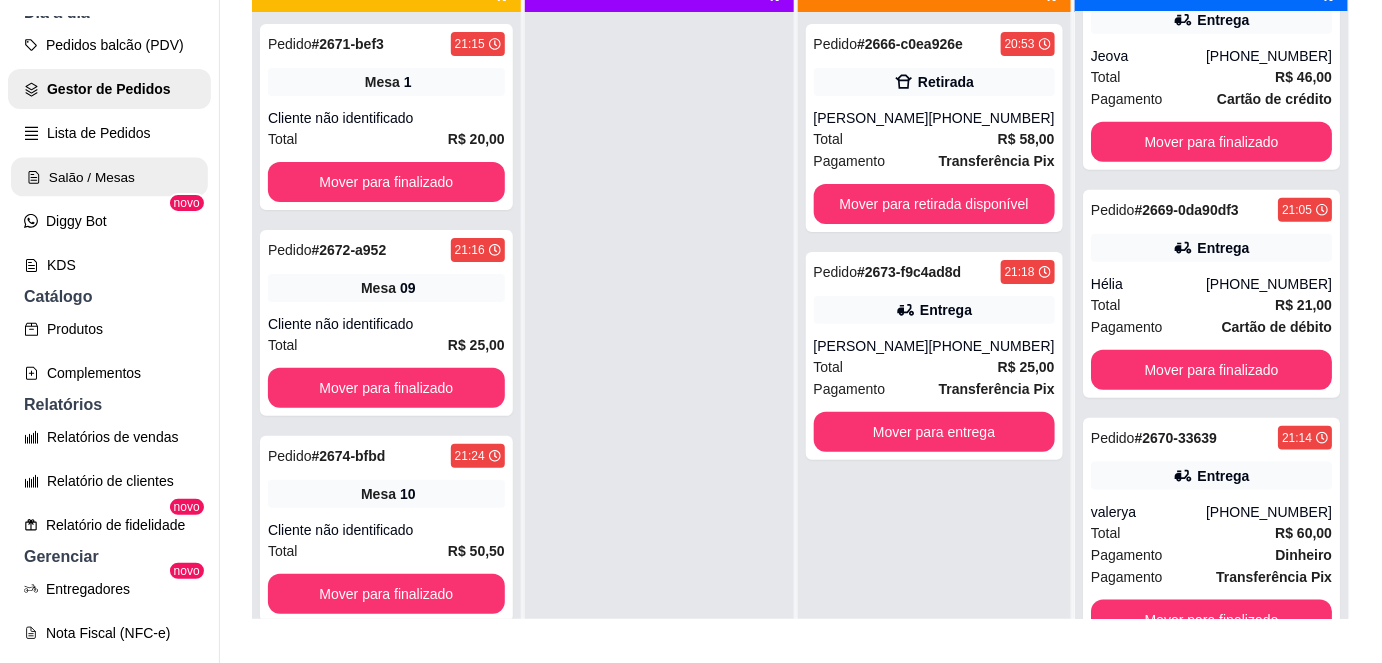 click on "Salão / Mesas" at bounding box center (109, 177) 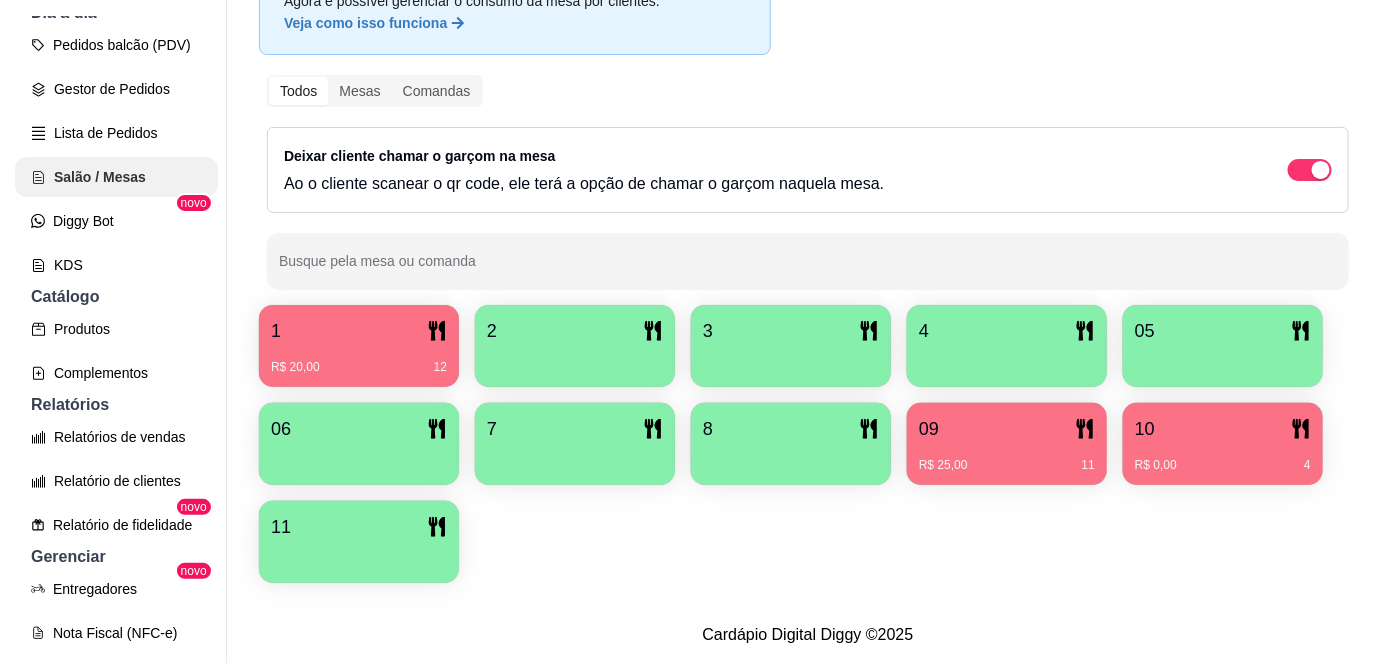 scroll, scrollTop: 0, scrollLeft: 0, axis: both 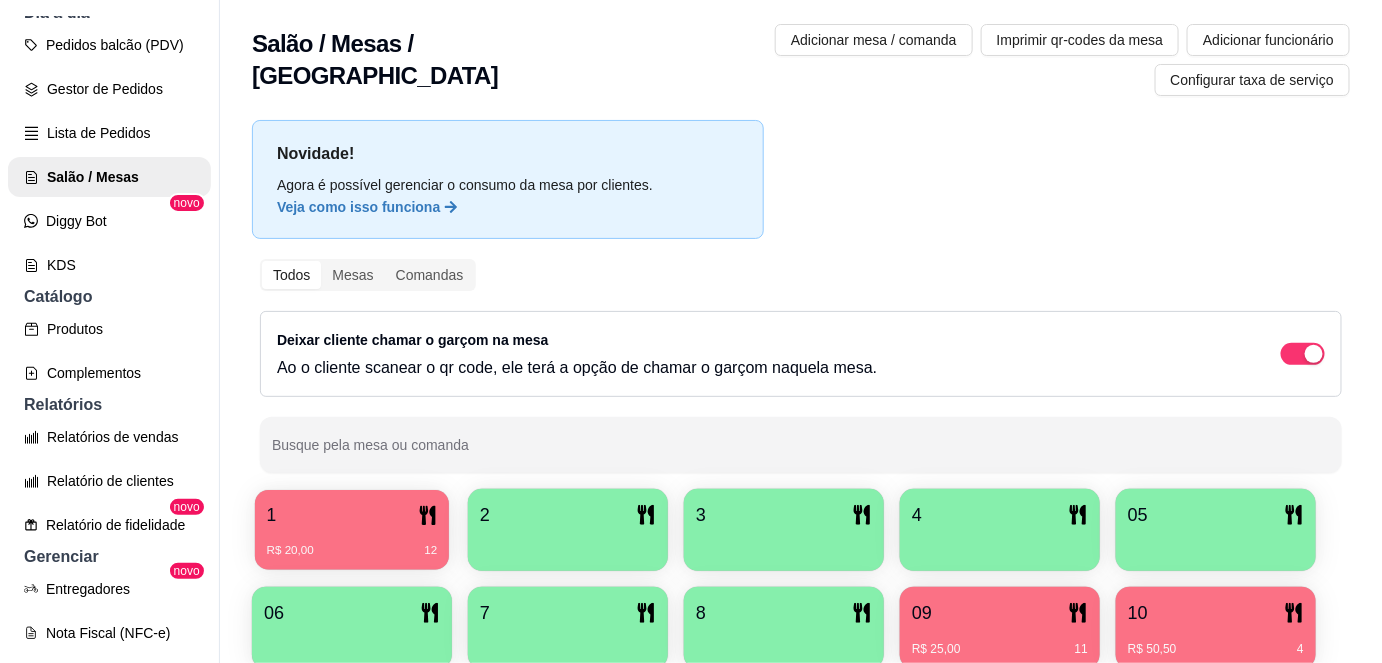 click on "R$ 20,00 12" at bounding box center (352, 543) 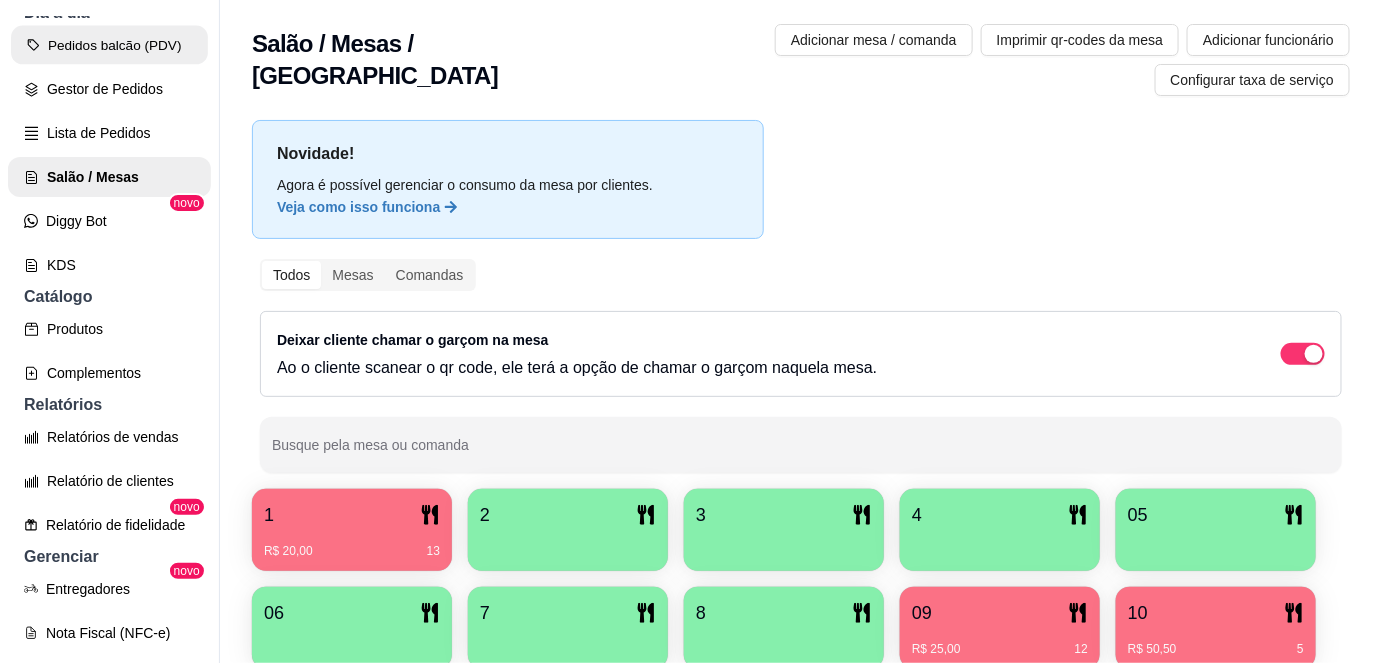 click on "Pedidos balcão (PDV)" at bounding box center (109, 45) 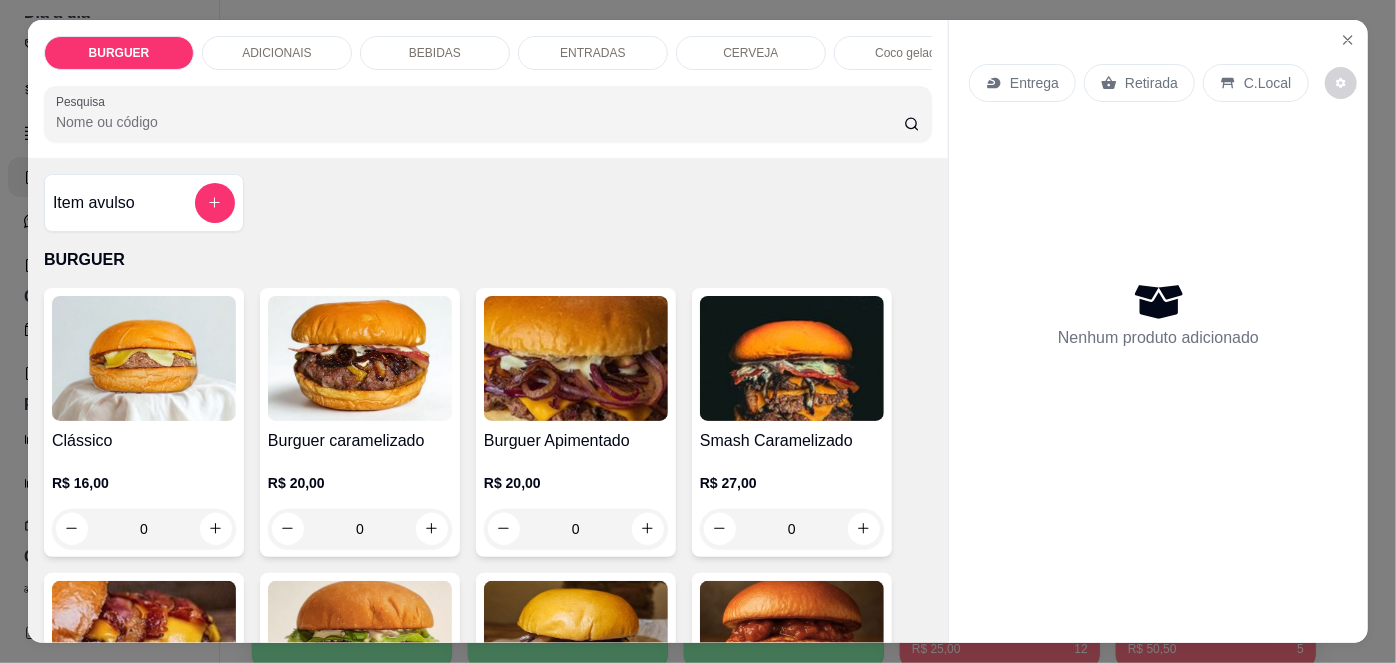 click on "Burguer caramelizado" at bounding box center [360, 441] 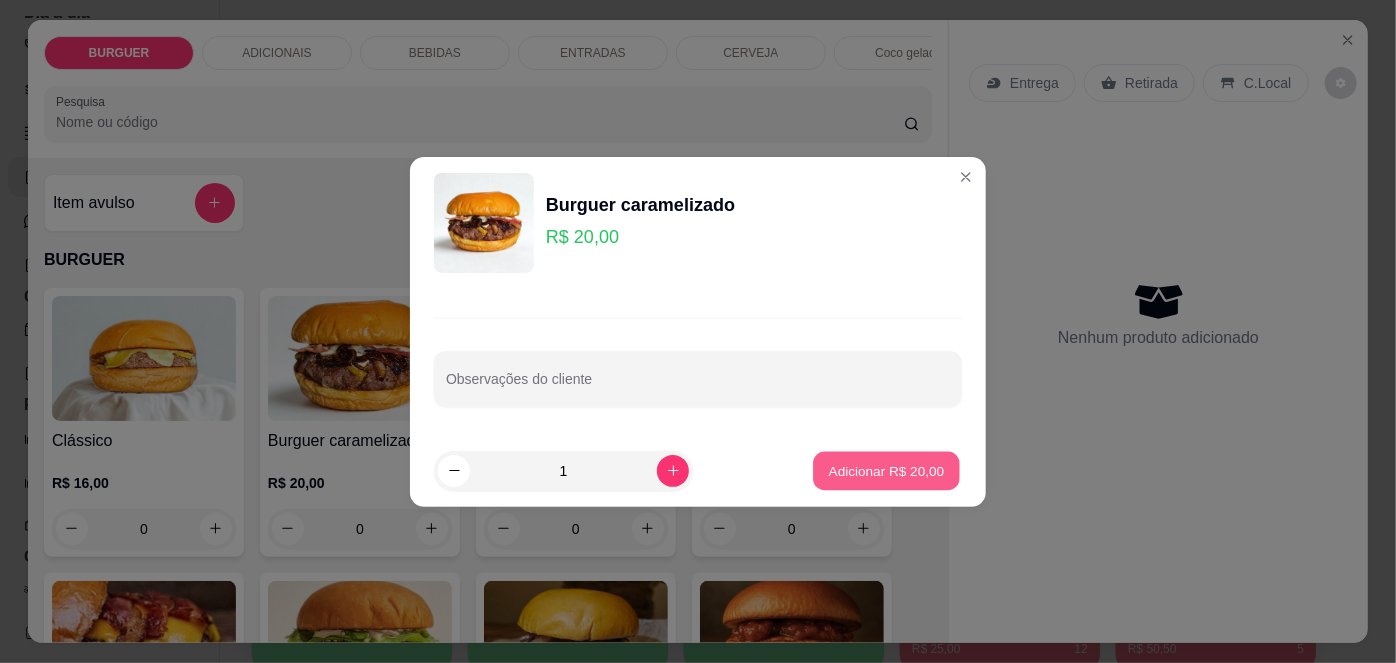 click on "Adicionar   R$ 20,00" at bounding box center [887, 470] 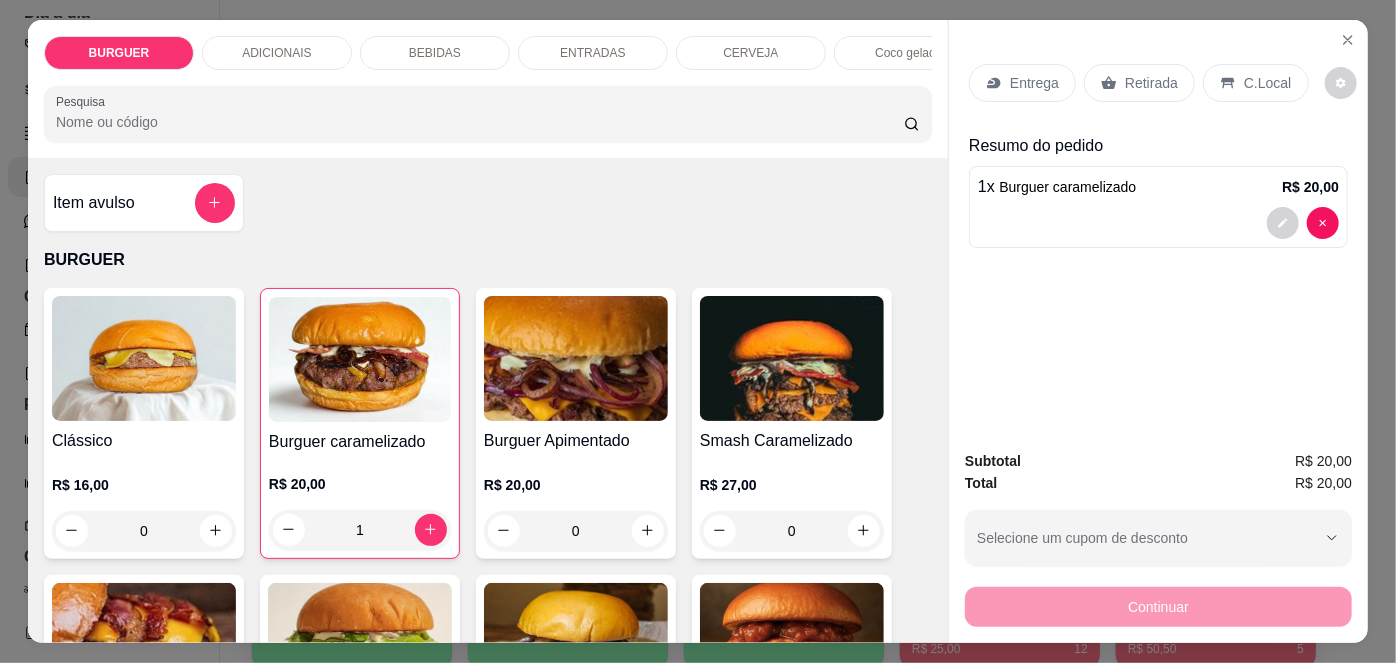 click on "Retirada" at bounding box center (1151, 83) 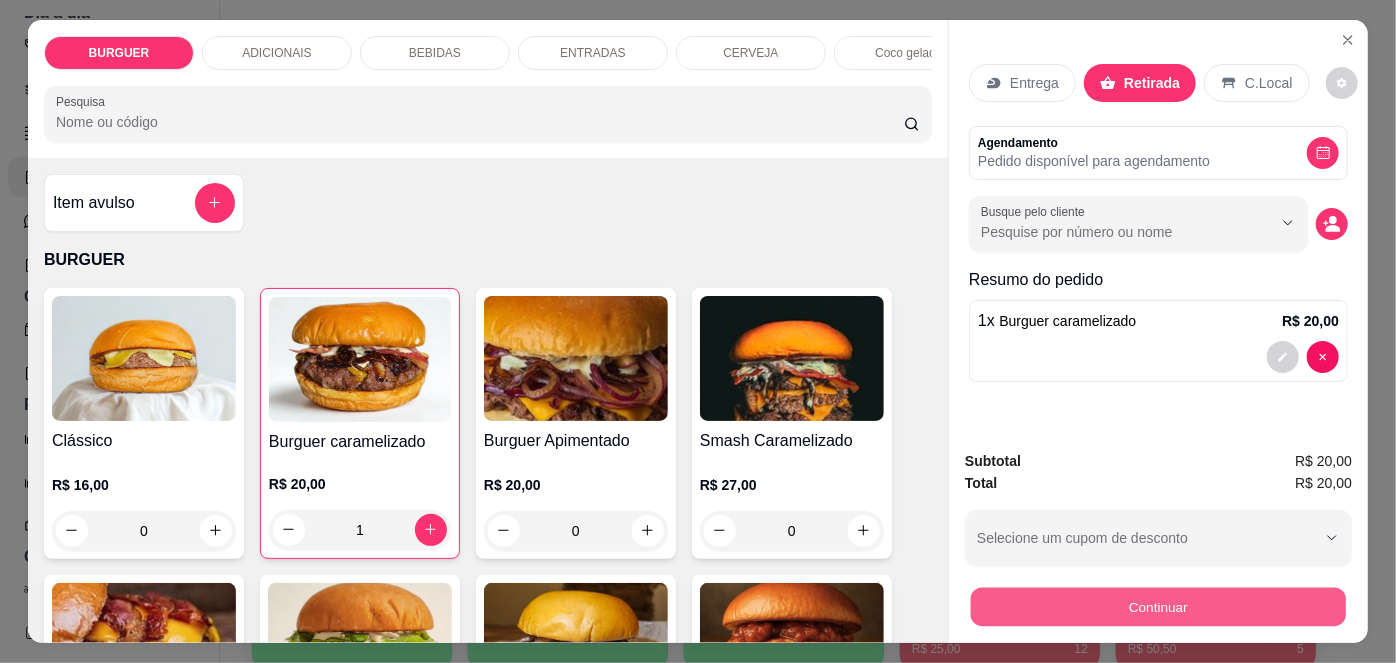 click on "Continuar" at bounding box center (1158, 607) 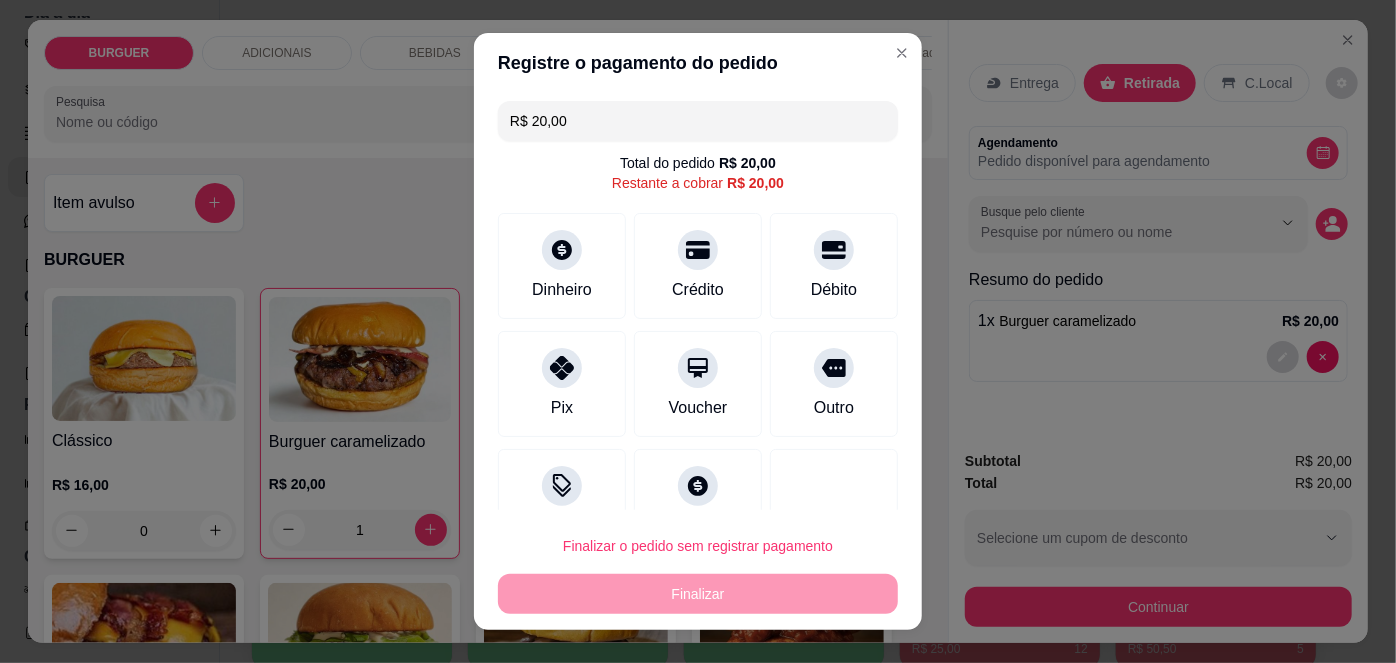 scroll, scrollTop: 51, scrollLeft: 0, axis: vertical 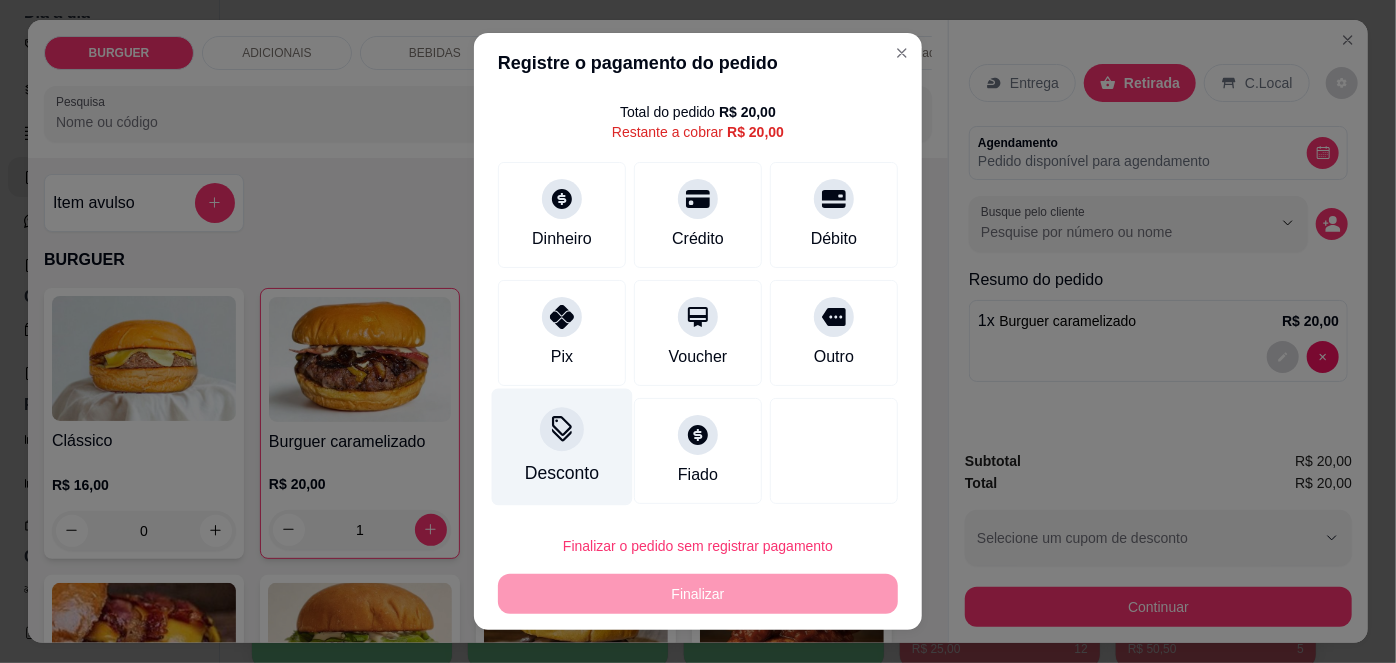 click at bounding box center [562, 430] 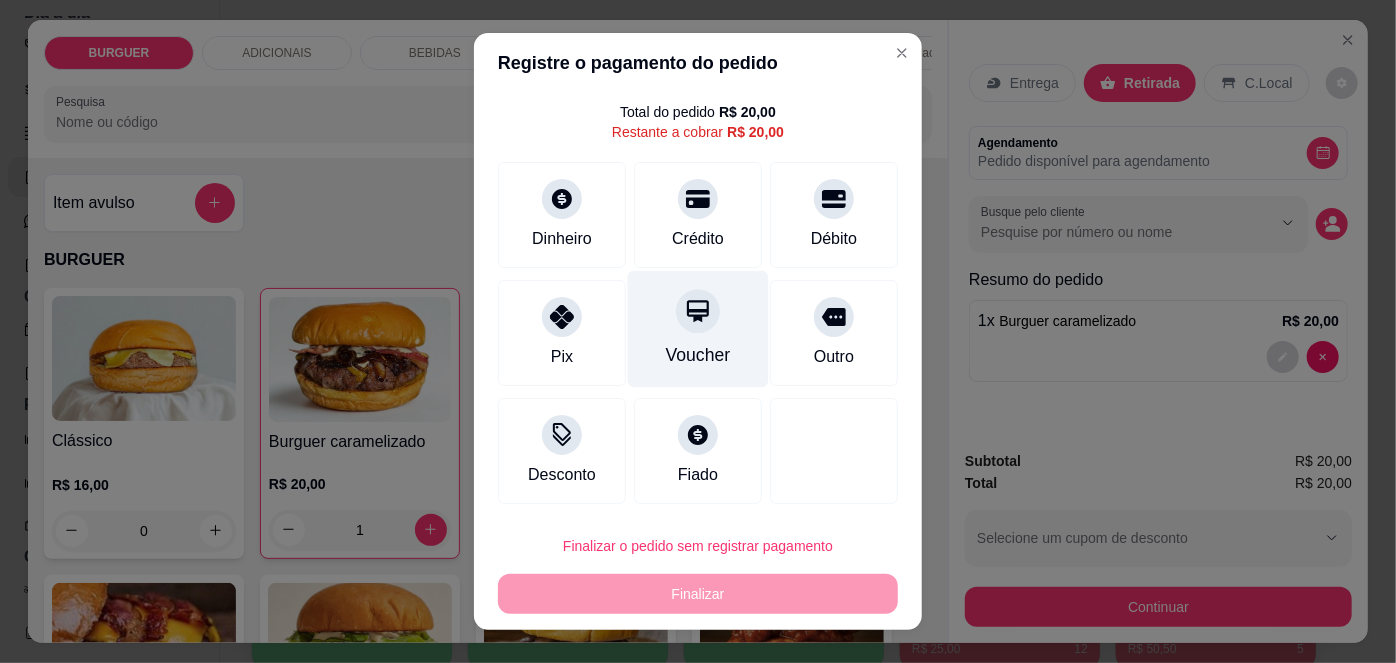 click on "Voucher" at bounding box center [698, 329] 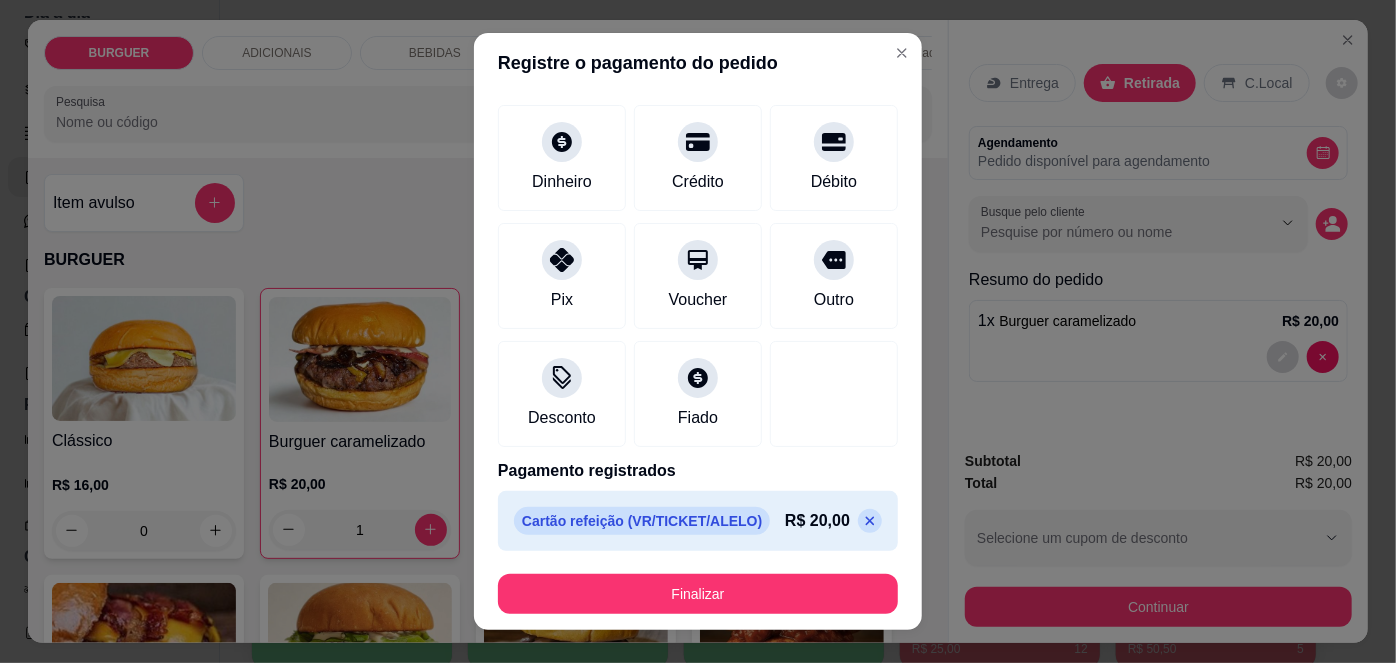 scroll, scrollTop: 51, scrollLeft: 0, axis: vertical 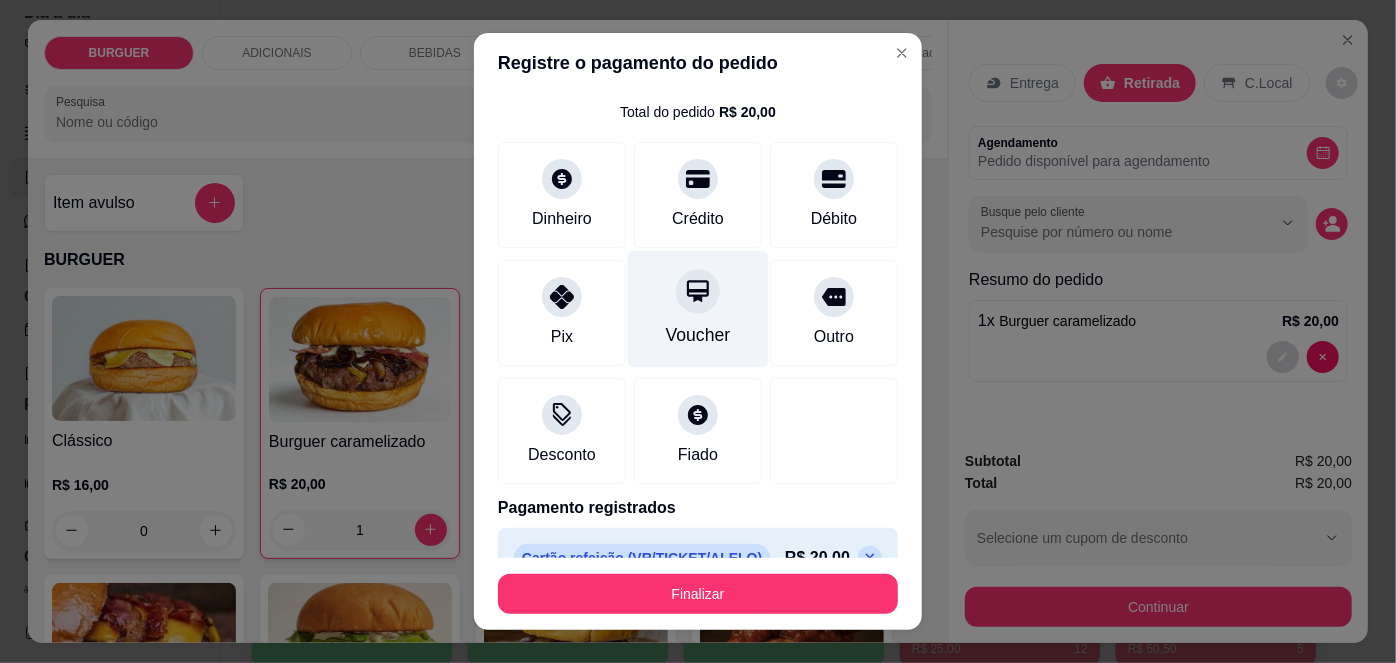 click on "Voucher" at bounding box center (698, 335) 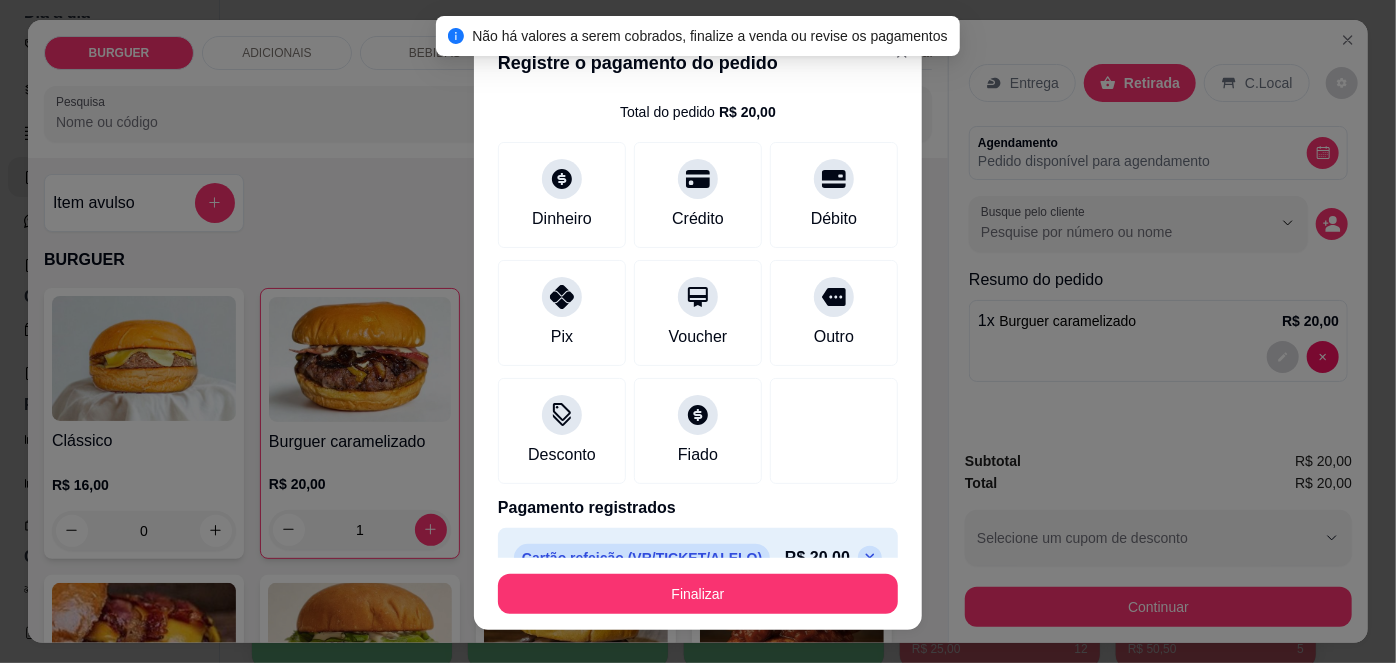 scroll, scrollTop: 88, scrollLeft: 0, axis: vertical 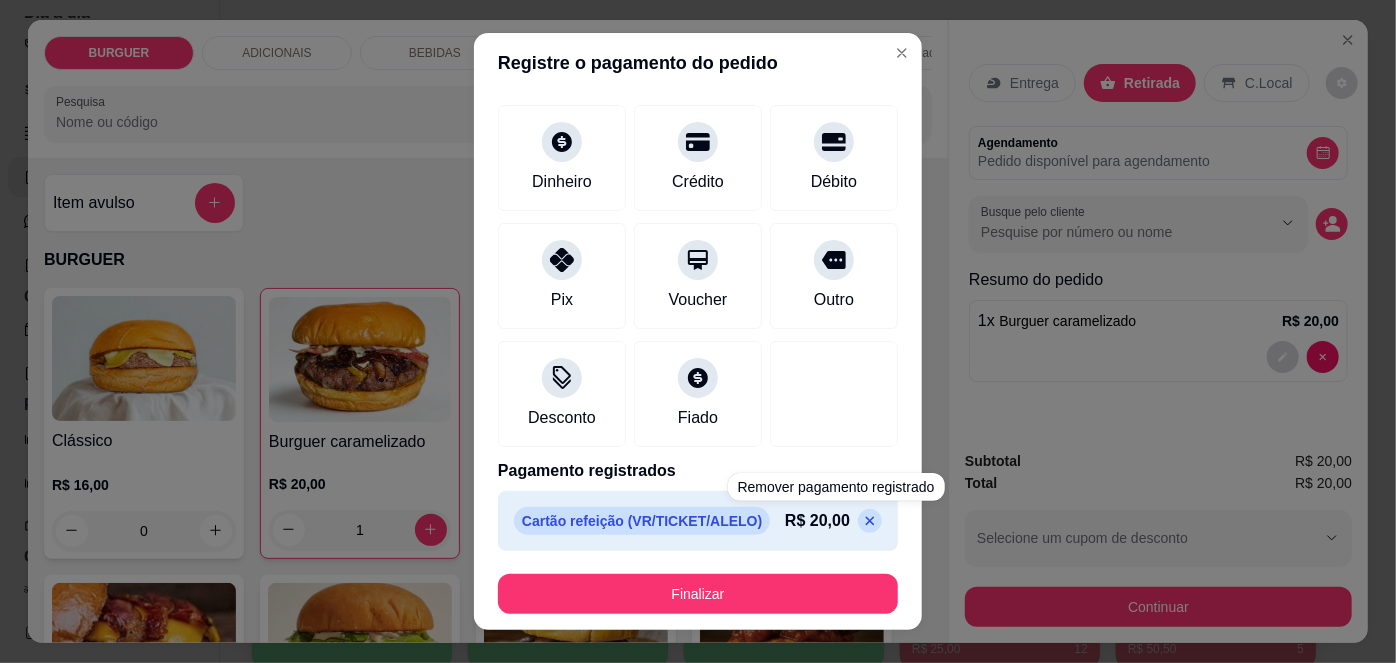 click 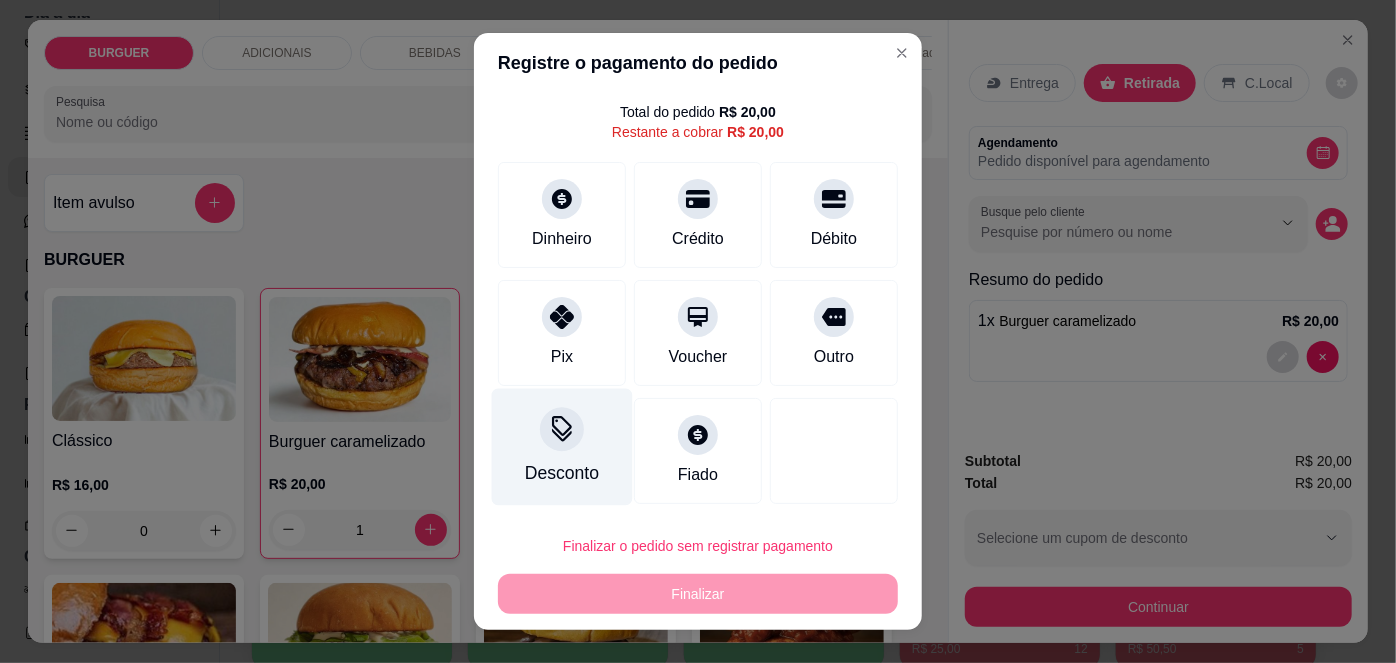 click at bounding box center (562, 430) 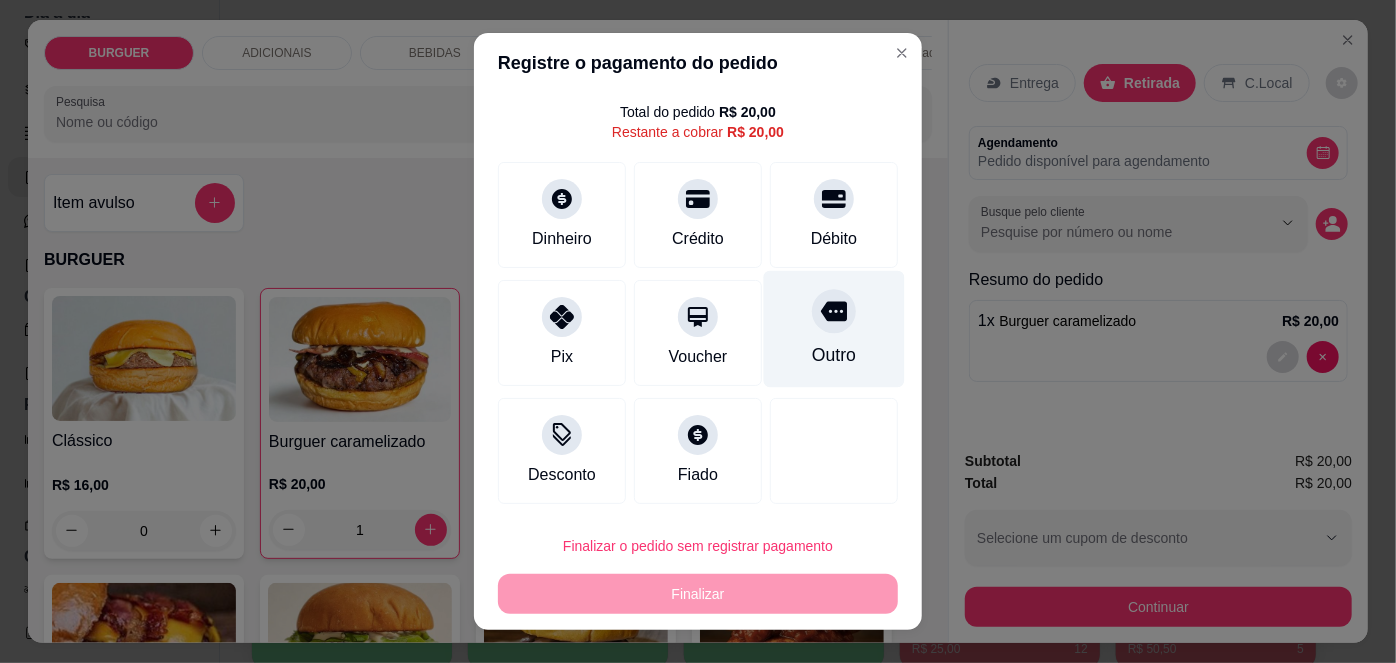 click 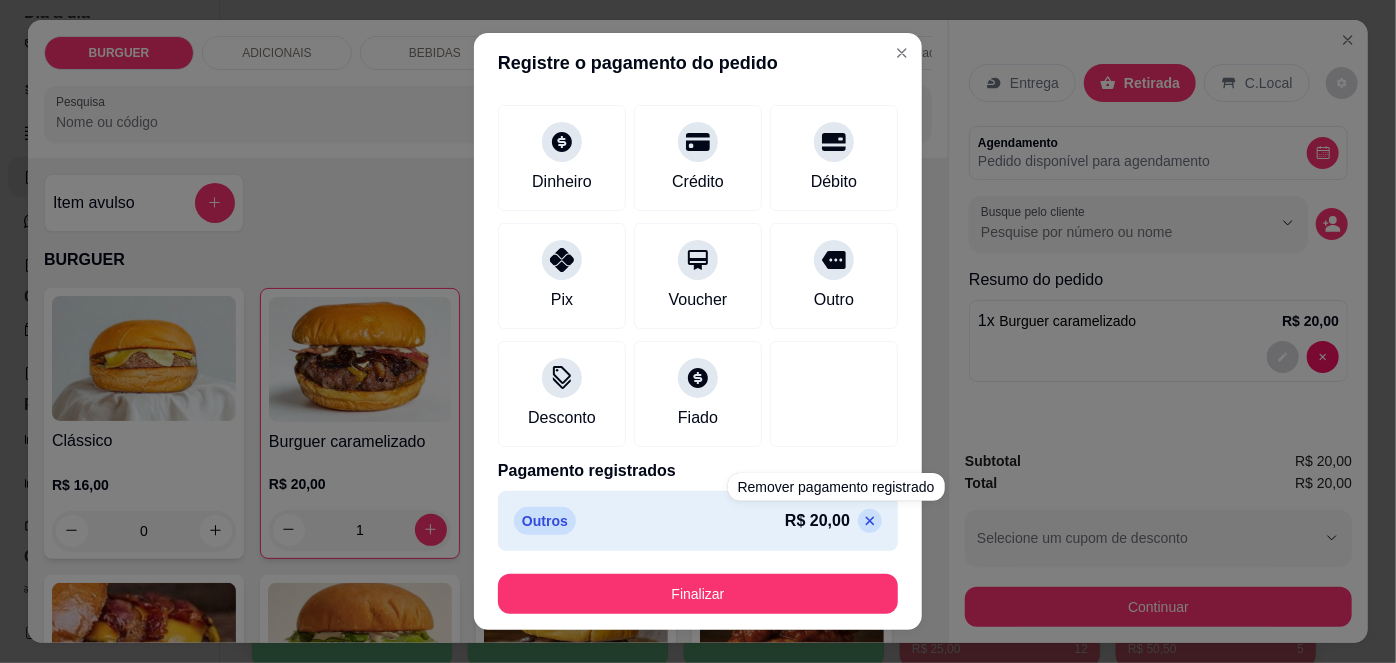 click 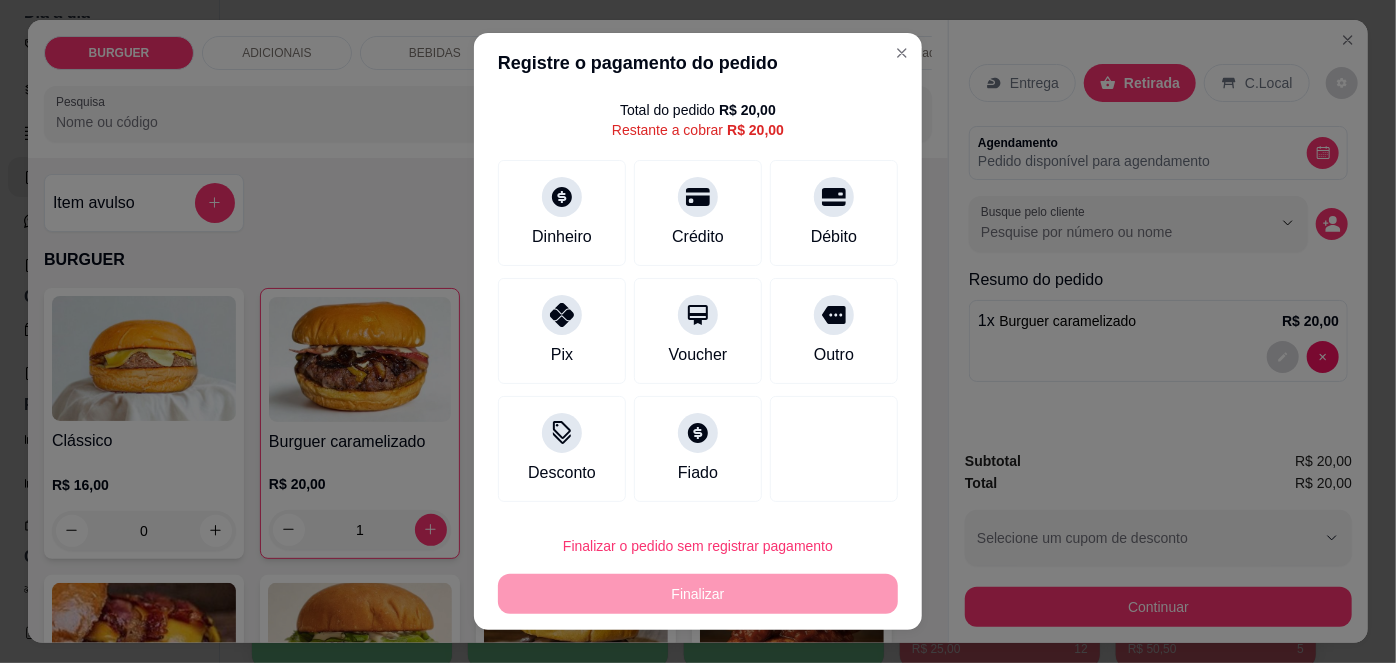 scroll, scrollTop: 51, scrollLeft: 0, axis: vertical 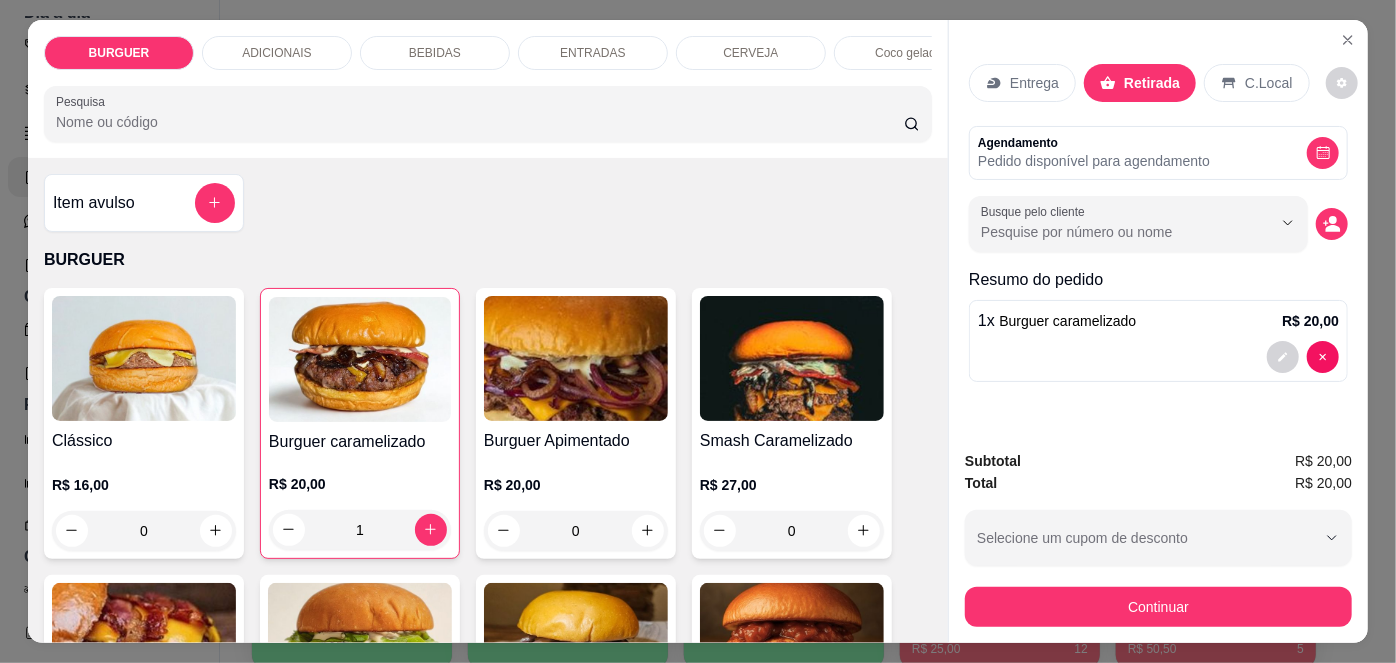 click on "C.Local" at bounding box center (1268, 83) 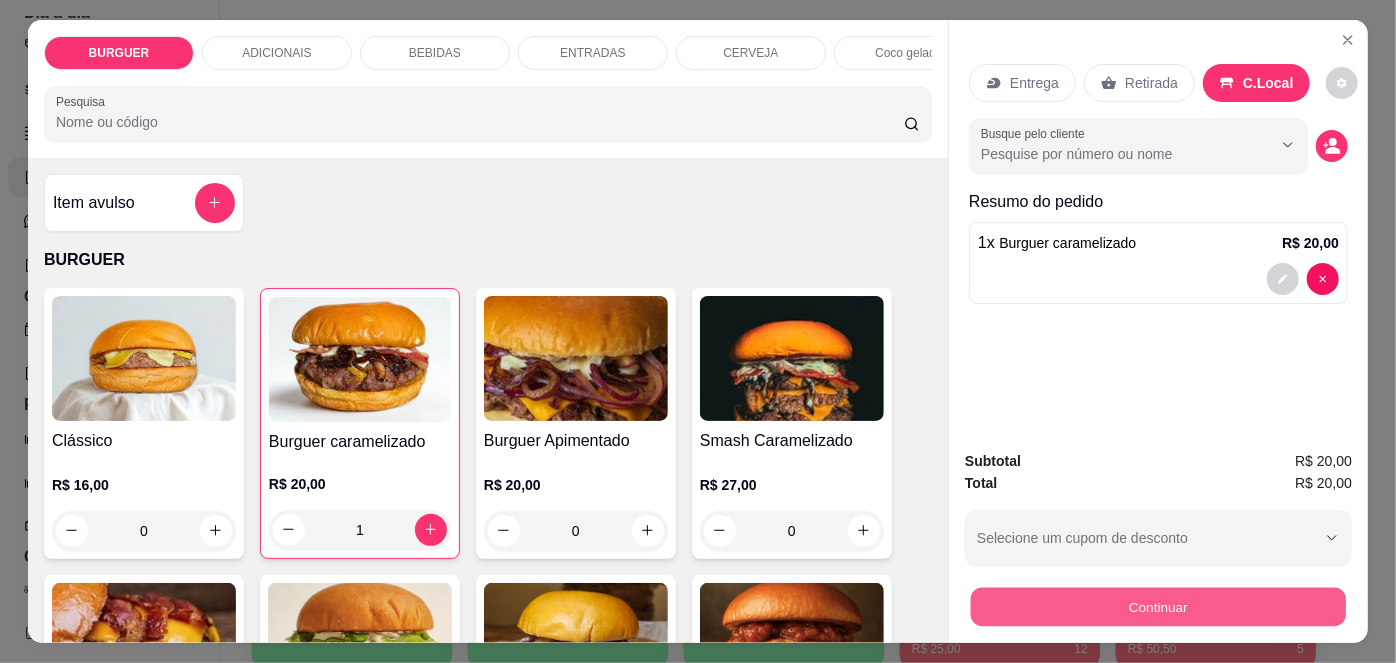 click on "Continuar" at bounding box center [1158, 607] 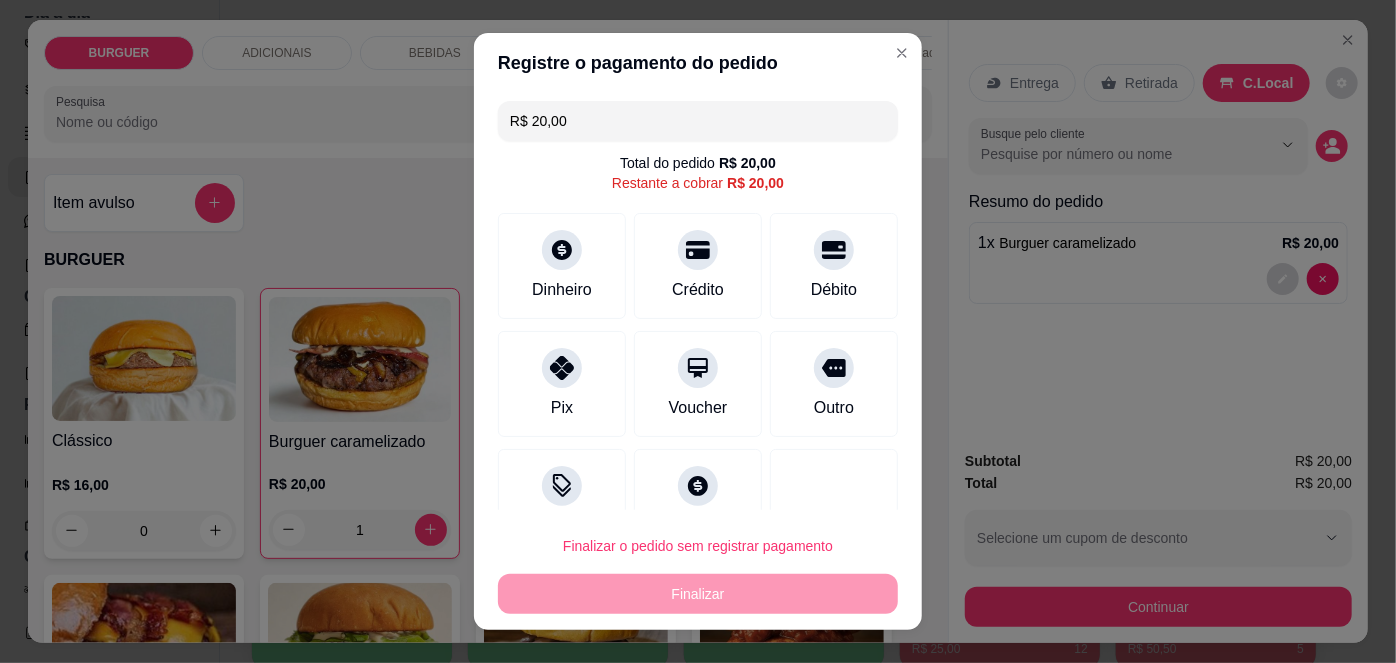 scroll, scrollTop: 51, scrollLeft: 0, axis: vertical 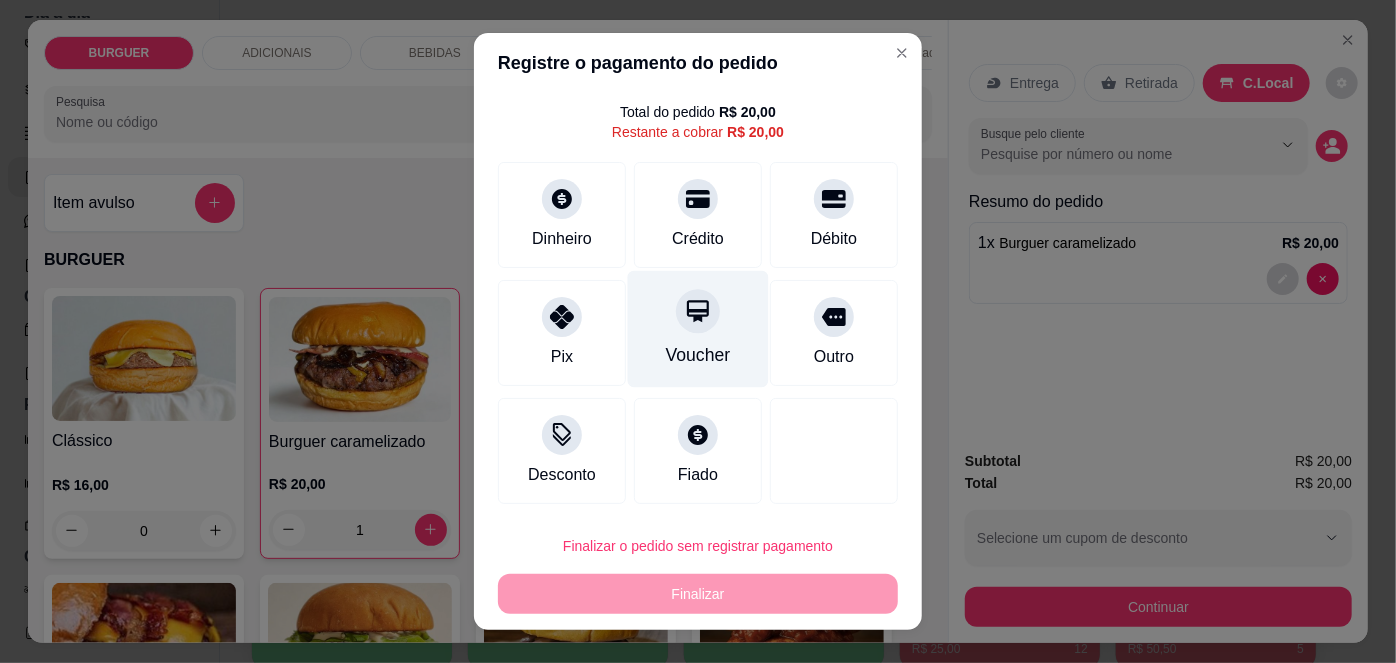 click on "Voucher" at bounding box center [698, 329] 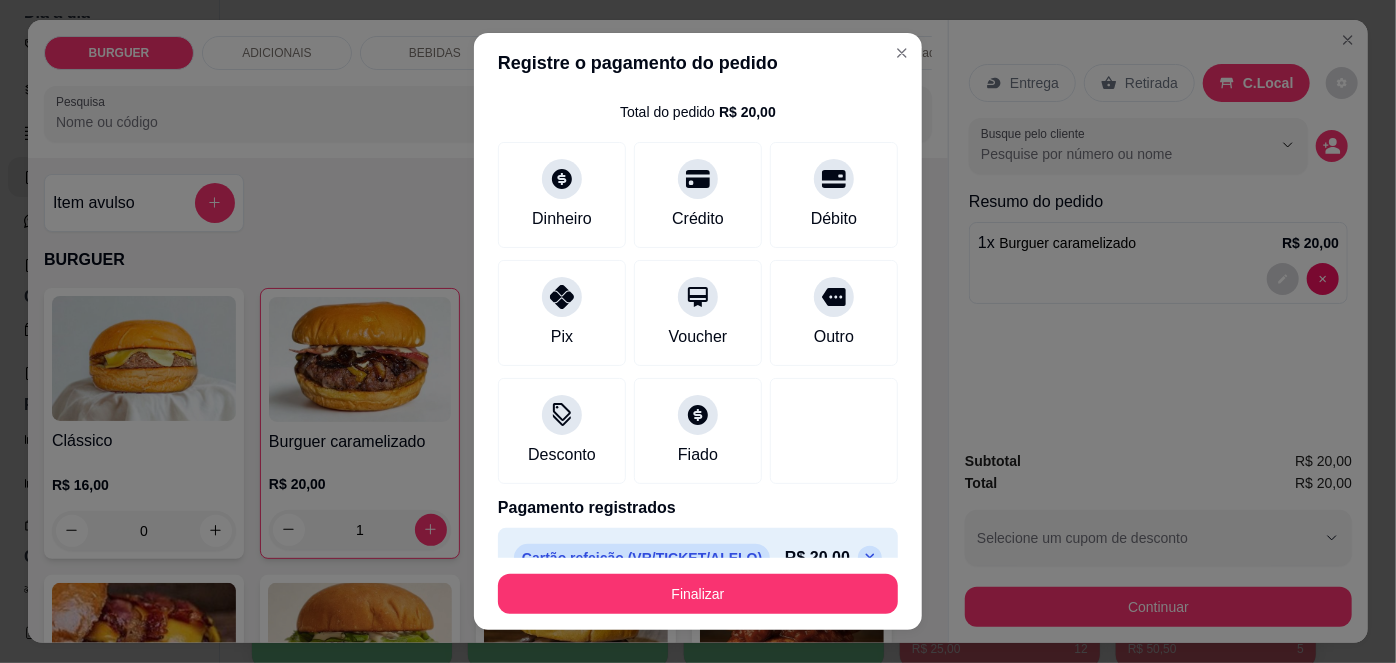 scroll, scrollTop: 88, scrollLeft: 0, axis: vertical 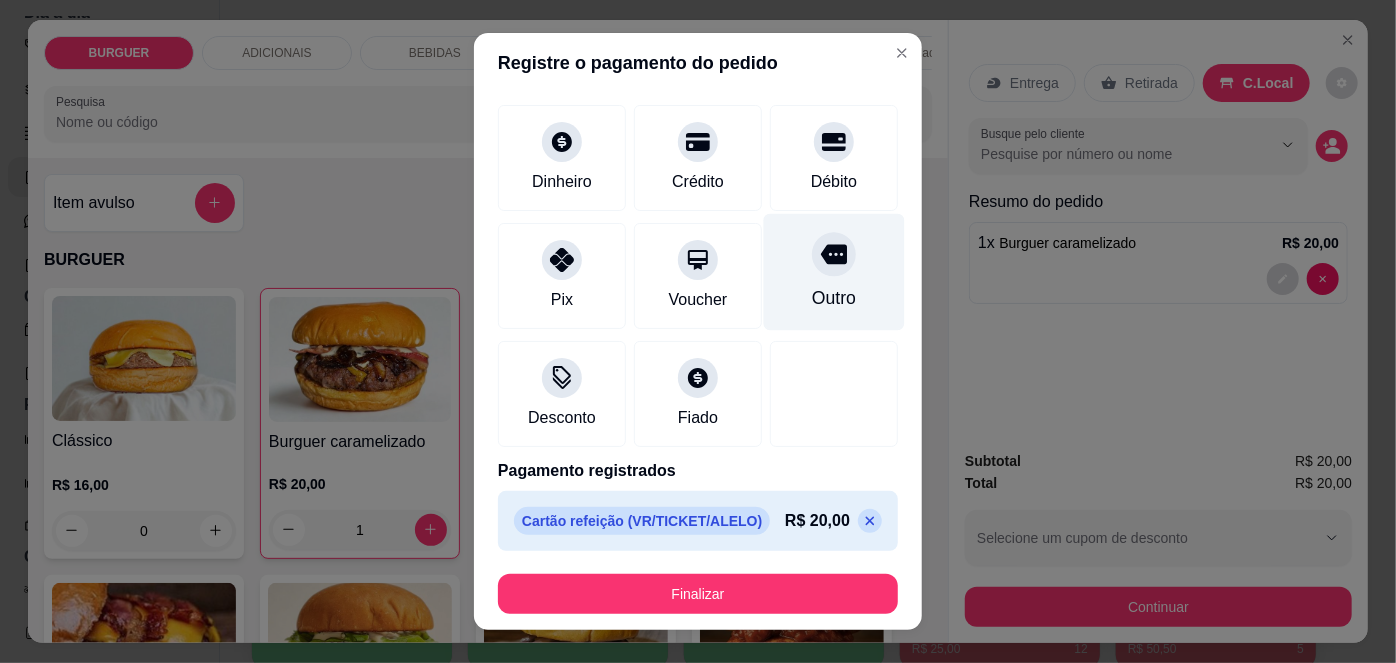 click 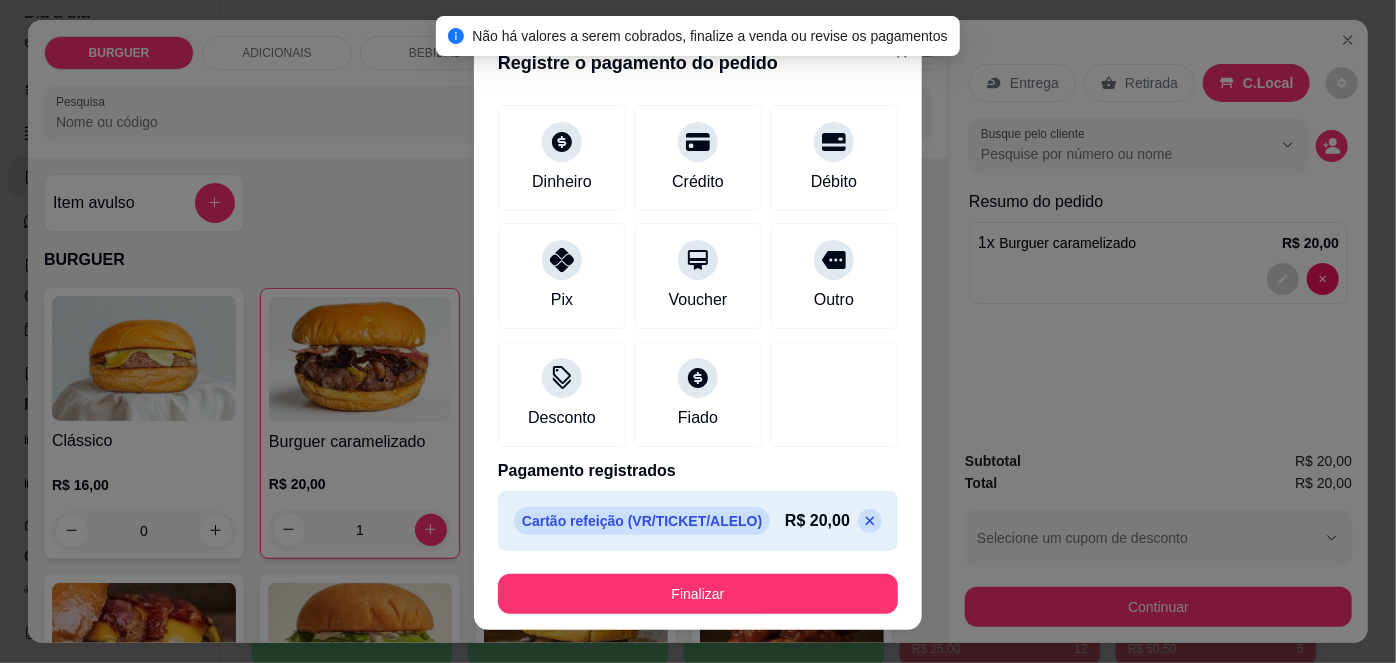 click 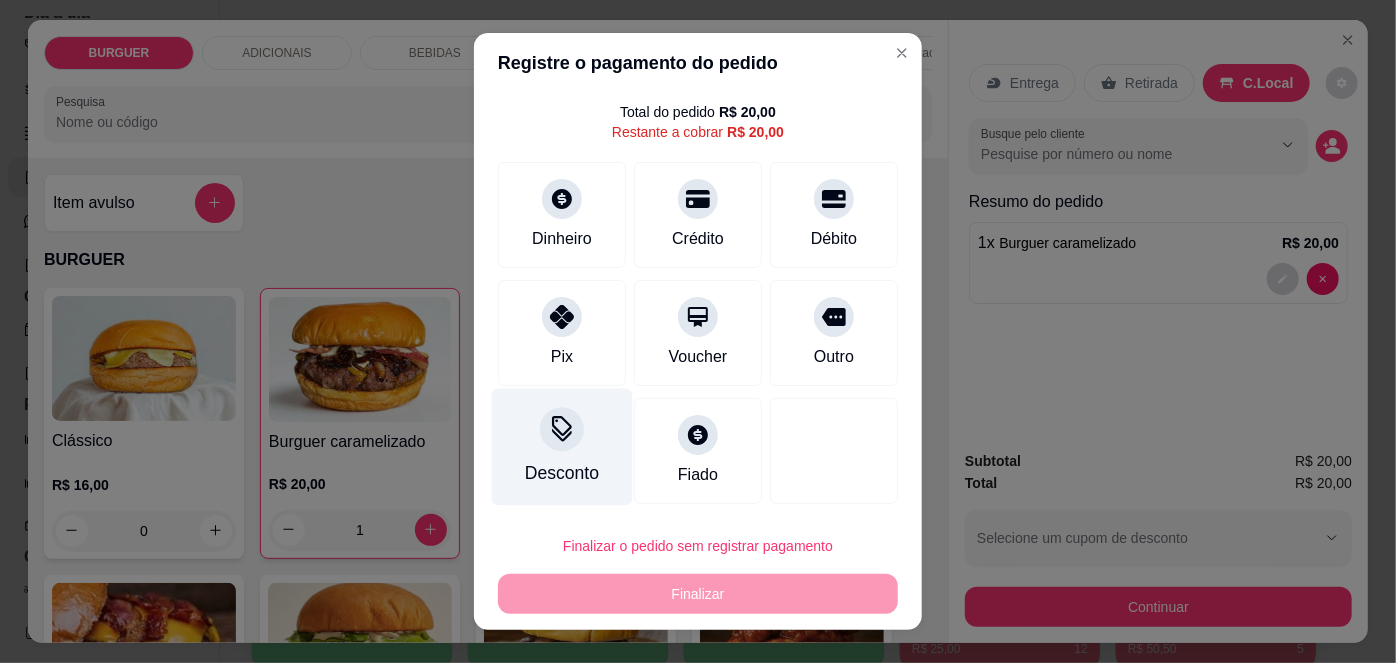 click on "Desconto" at bounding box center [562, 473] 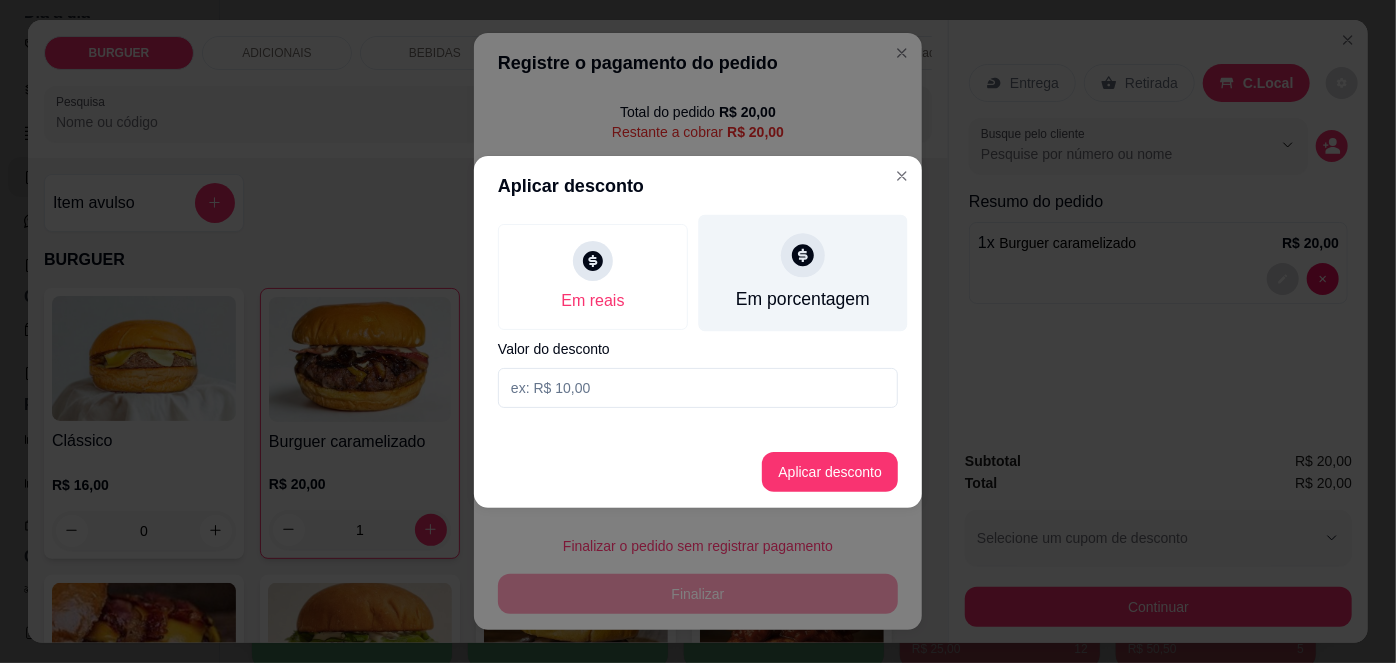 click on "Em porcentagem" at bounding box center [803, 272] 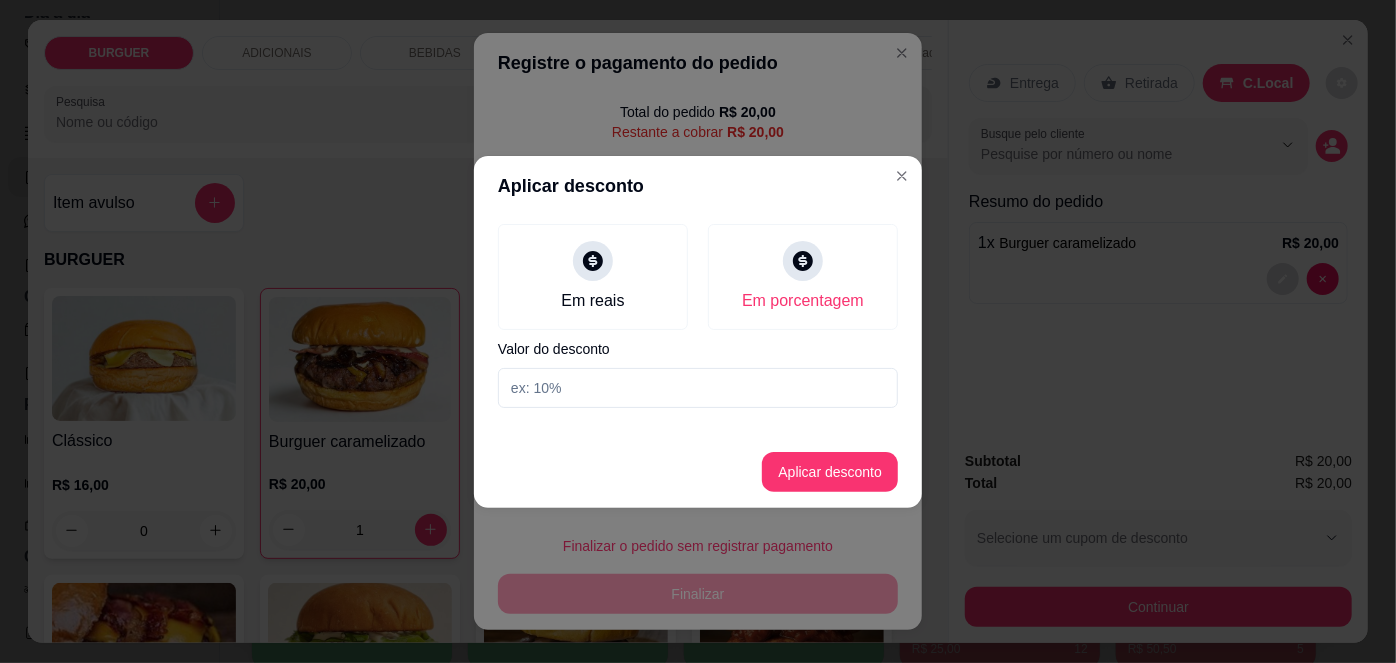 click at bounding box center (698, 388) 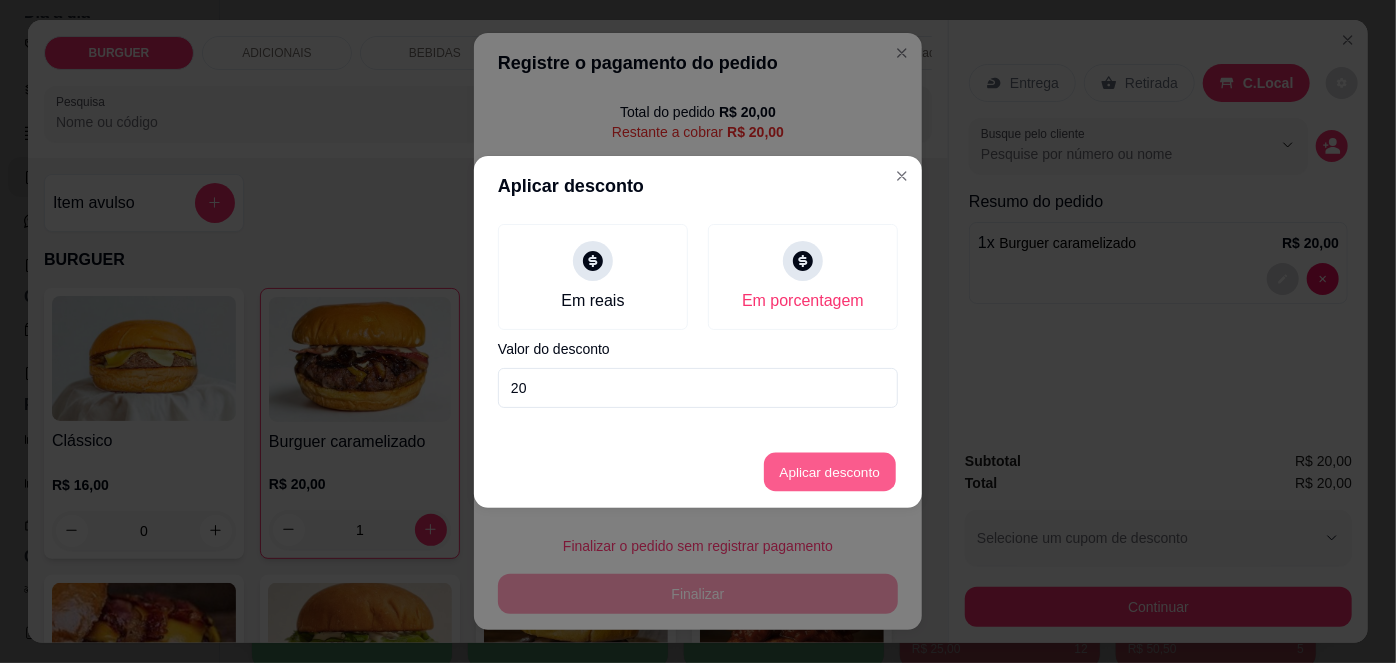 click on "Aplicar desconto" at bounding box center (830, 471) 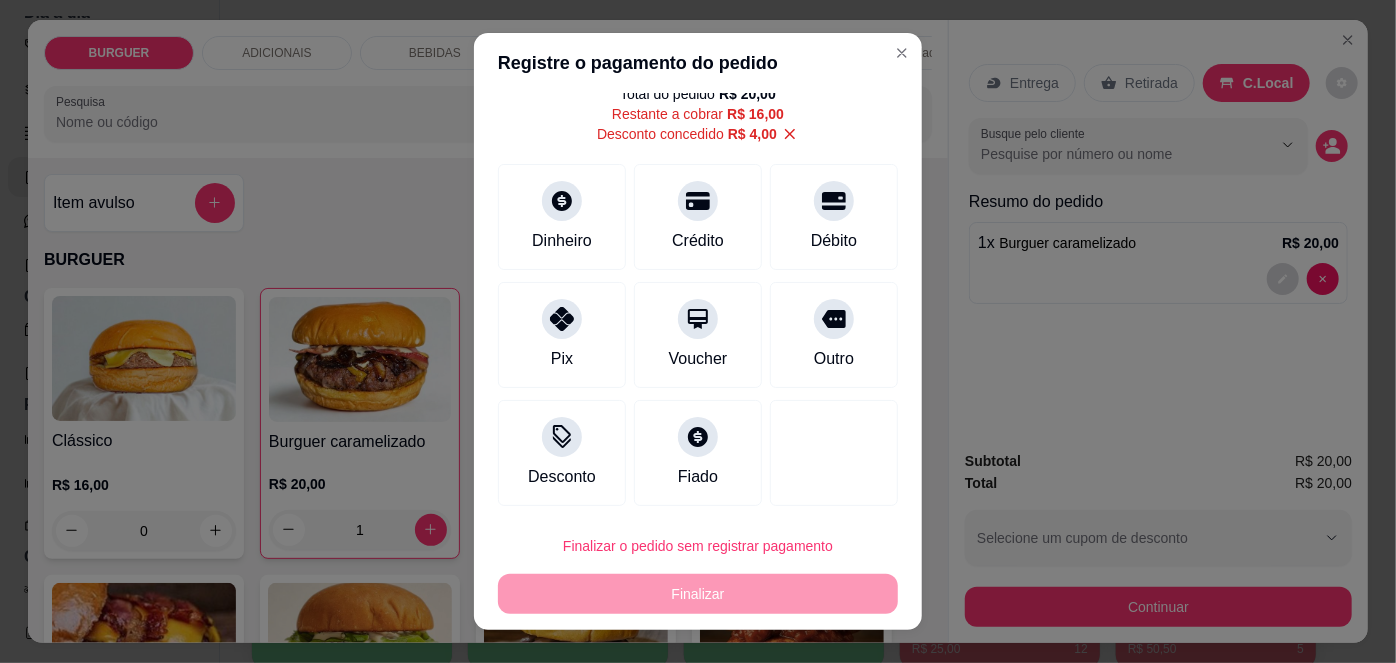 scroll, scrollTop: 72, scrollLeft: 0, axis: vertical 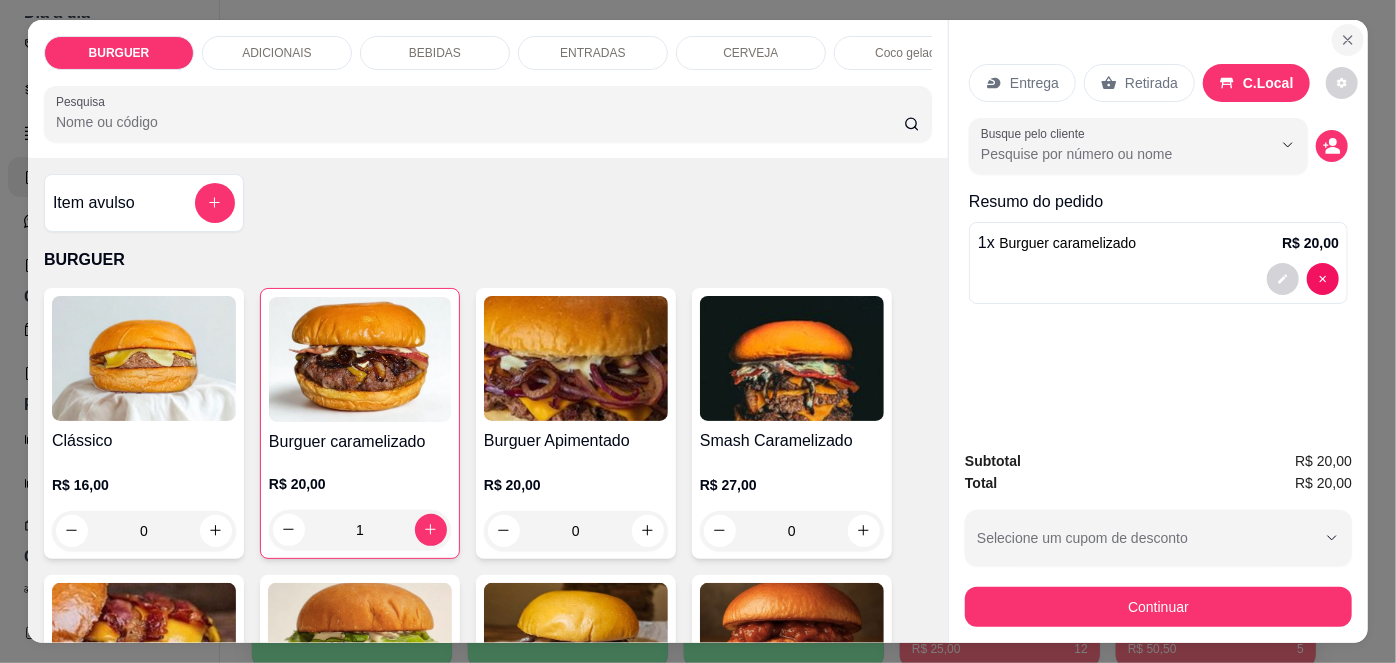 click 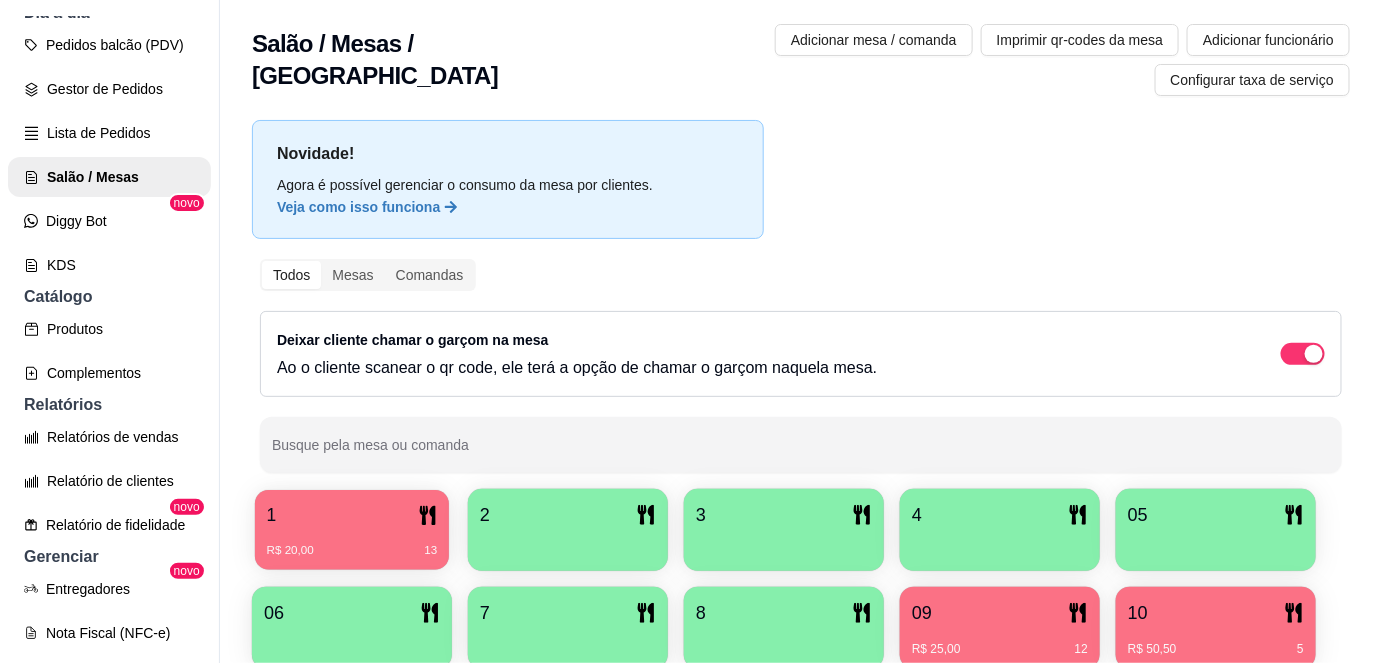 click on "R$ 20,00 13" at bounding box center [352, 551] 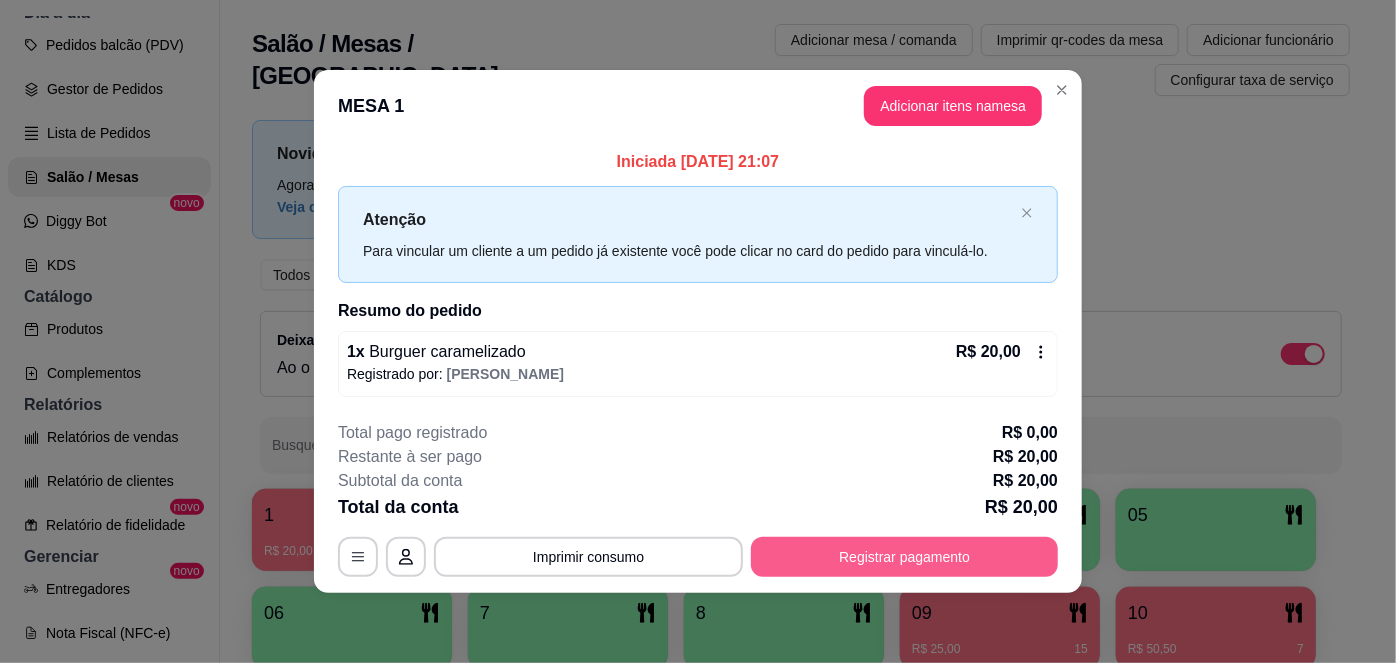 drag, startPoint x: 872, startPoint y: 584, endPoint x: 876, endPoint y: 561, distance: 23.345236 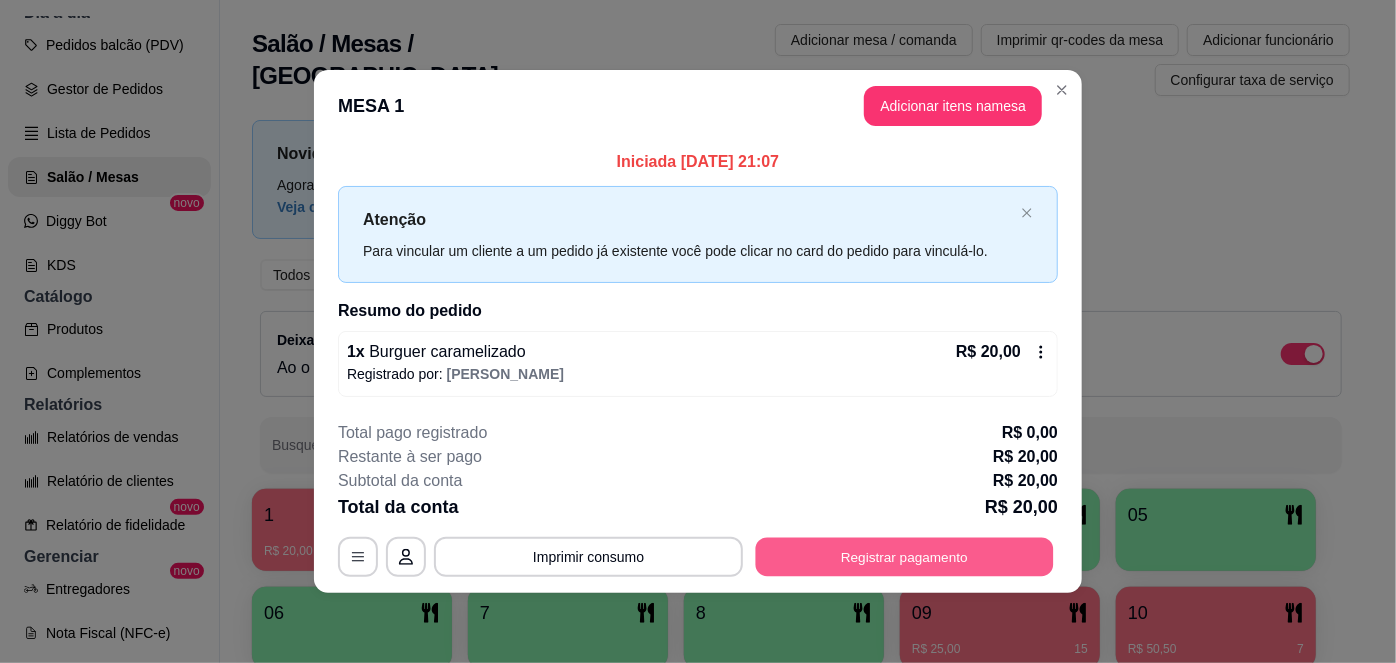 click on "Registrar pagamento" at bounding box center (905, 557) 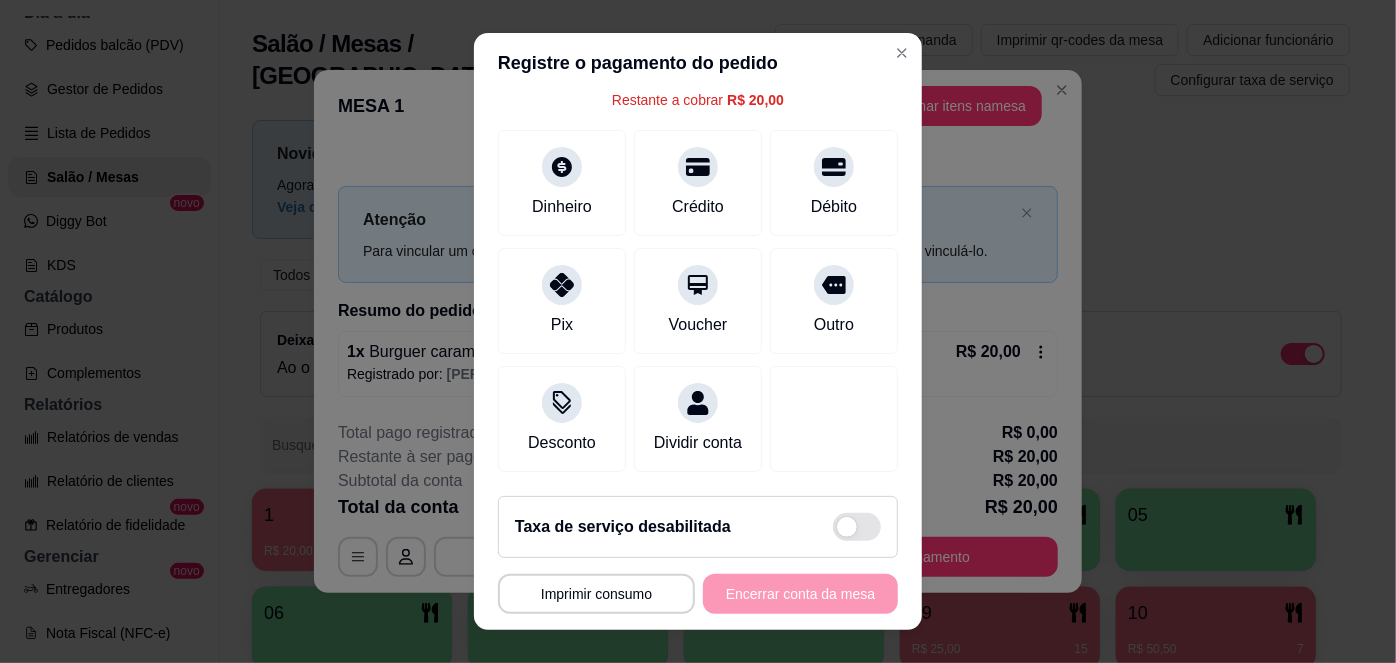 scroll, scrollTop: 117, scrollLeft: 0, axis: vertical 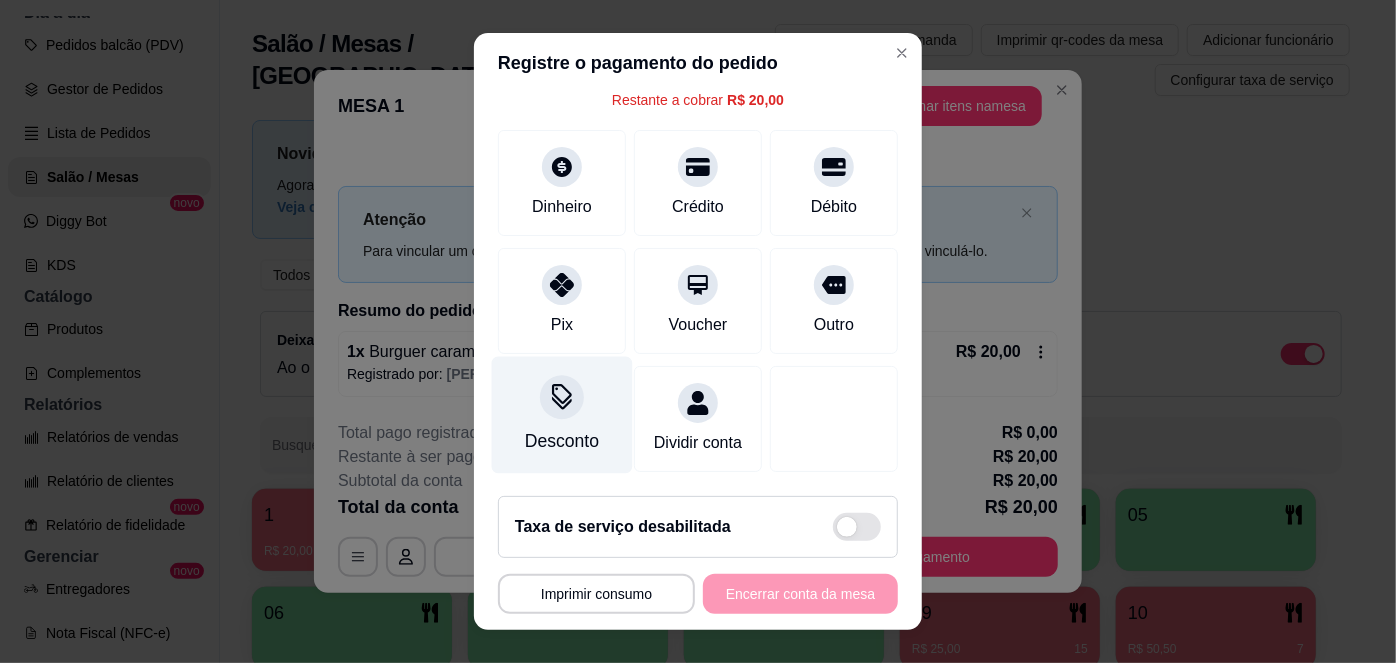 click 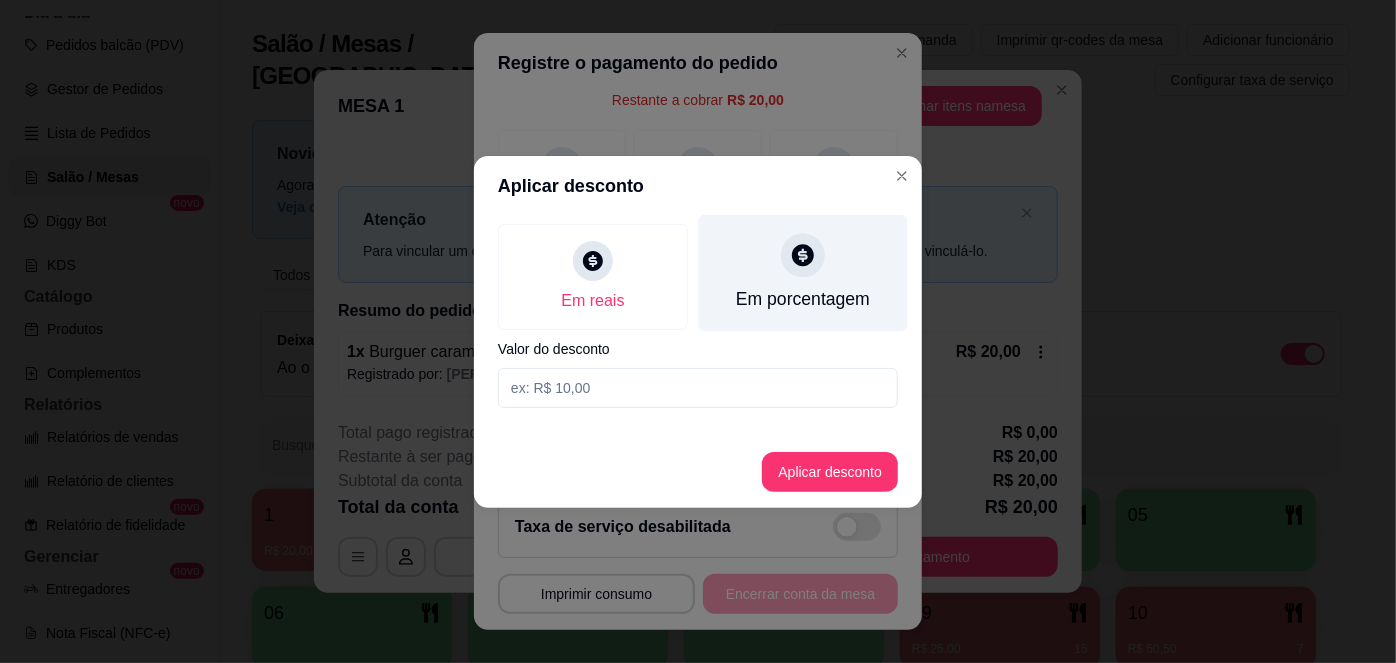 click on "Em porcentagem" at bounding box center (803, 272) 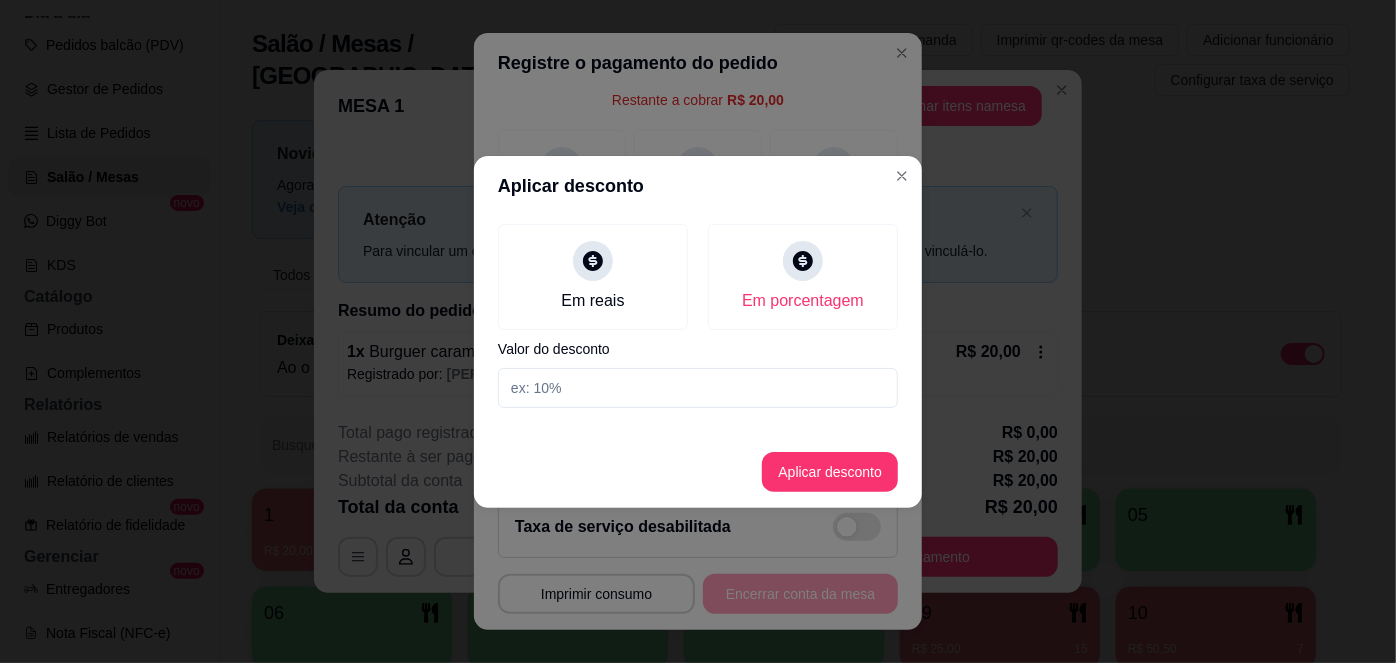click at bounding box center (698, 388) 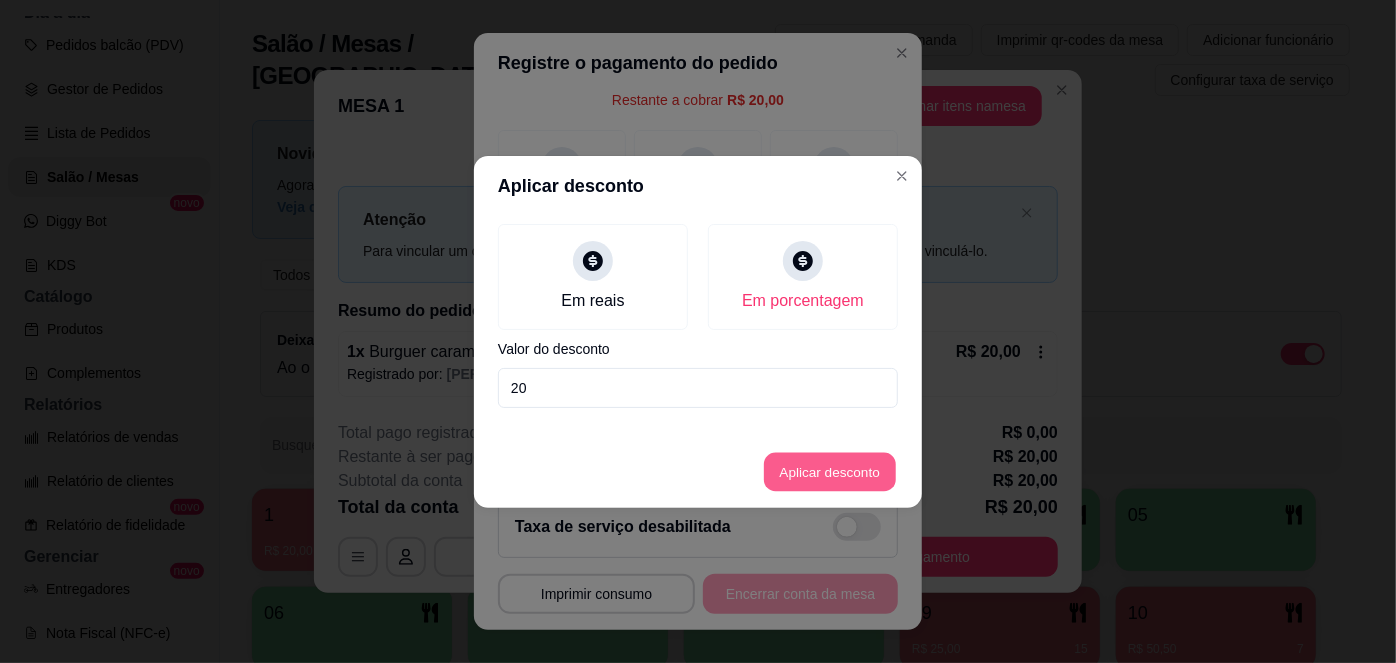 click on "Aplicar desconto" at bounding box center [830, 471] 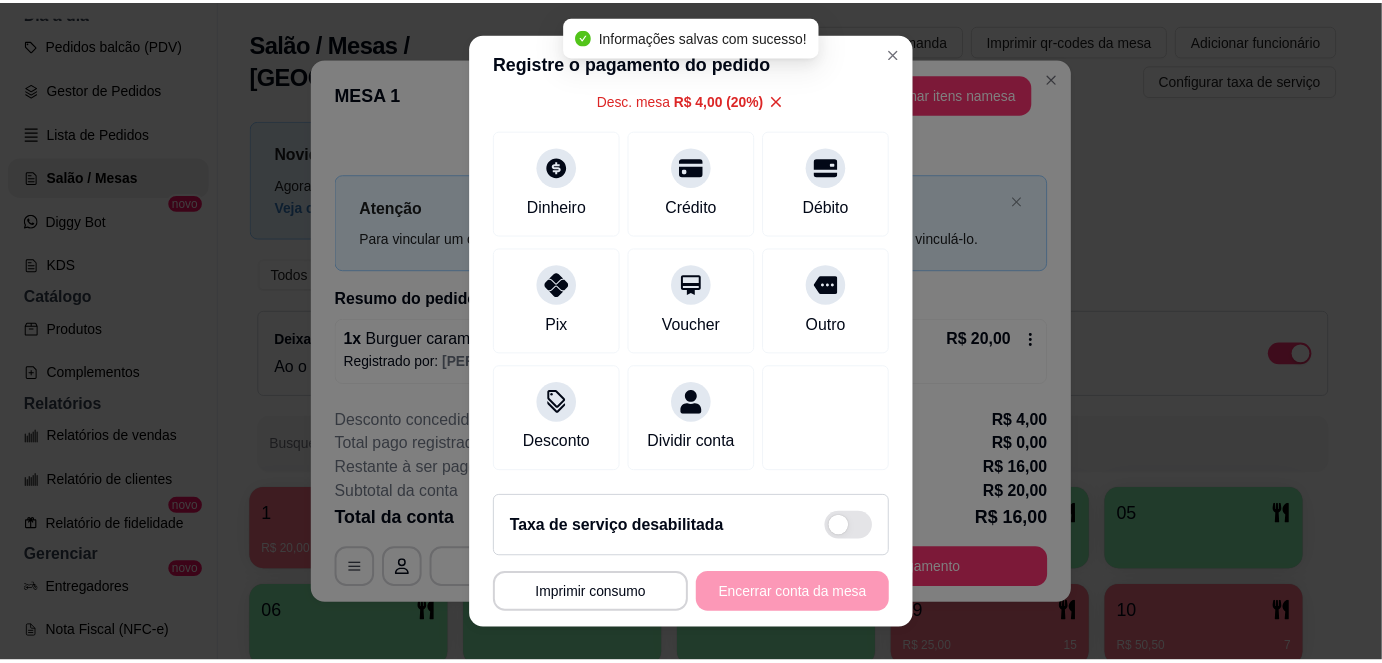 scroll, scrollTop: 0, scrollLeft: 0, axis: both 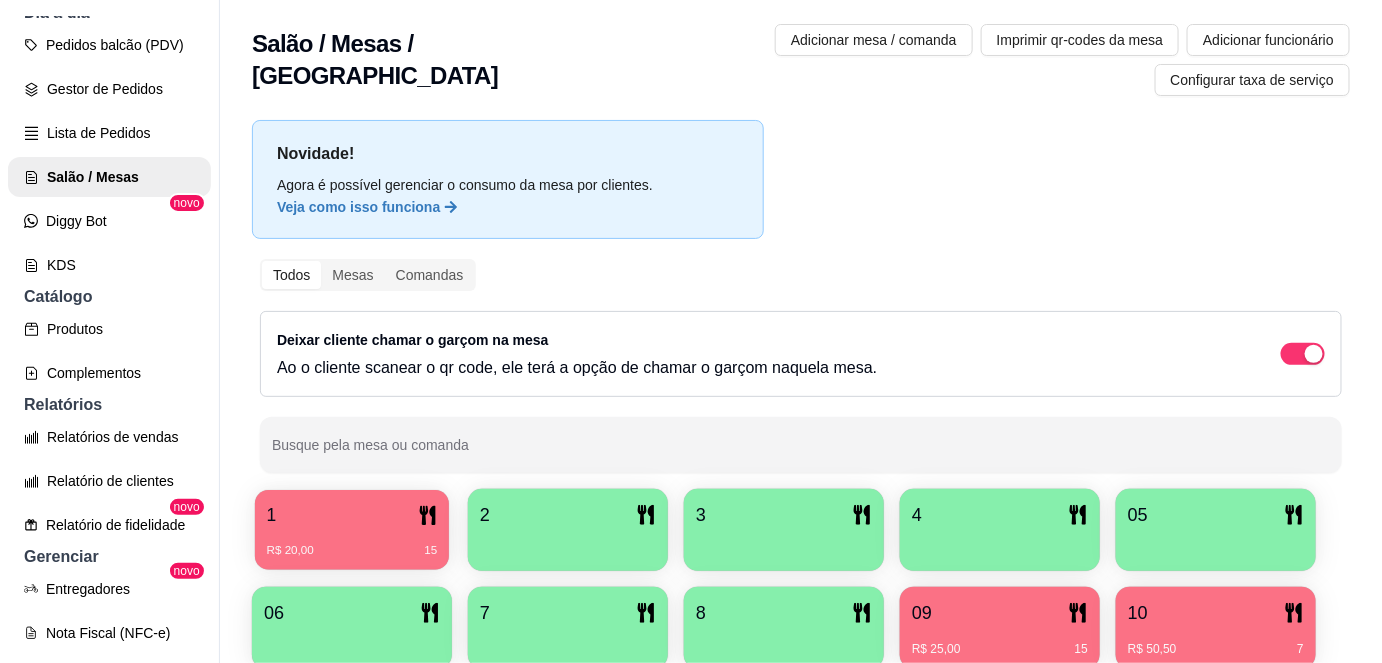 click on "R$ 20,00 15" at bounding box center [352, 543] 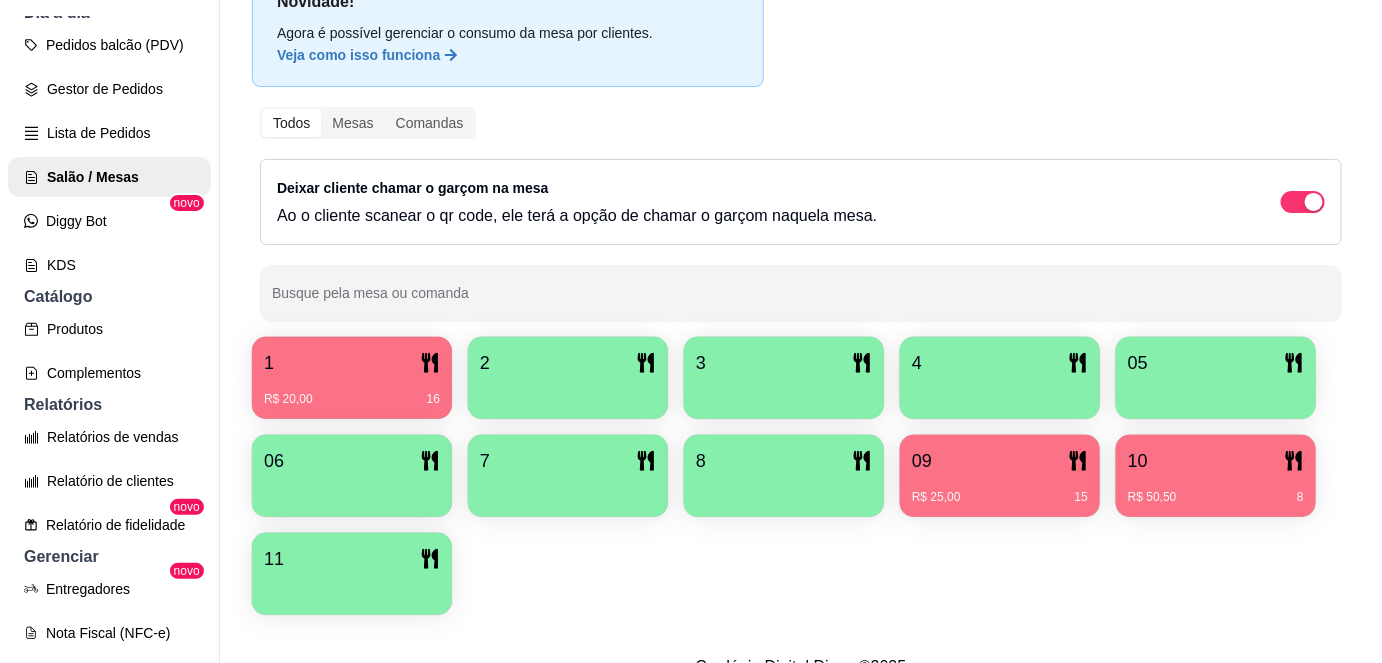 scroll, scrollTop: 156, scrollLeft: 0, axis: vertical 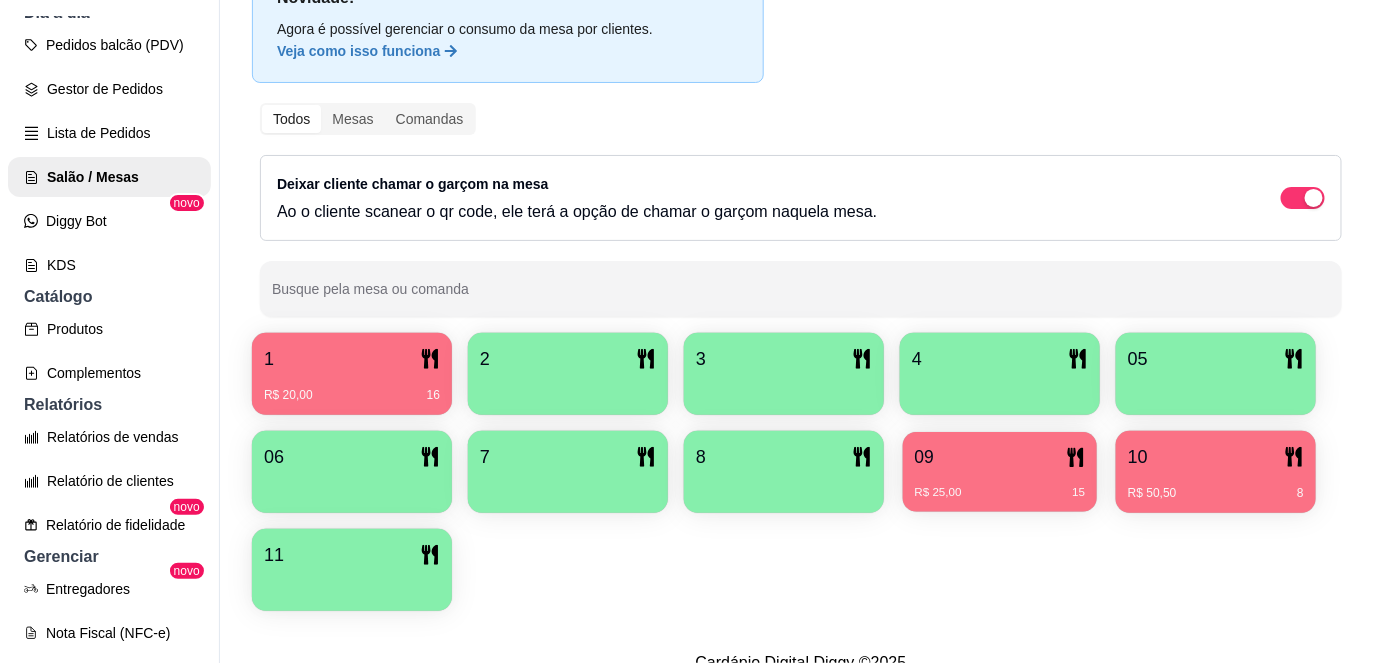 click on "09" at bounding box center [1000, 457] 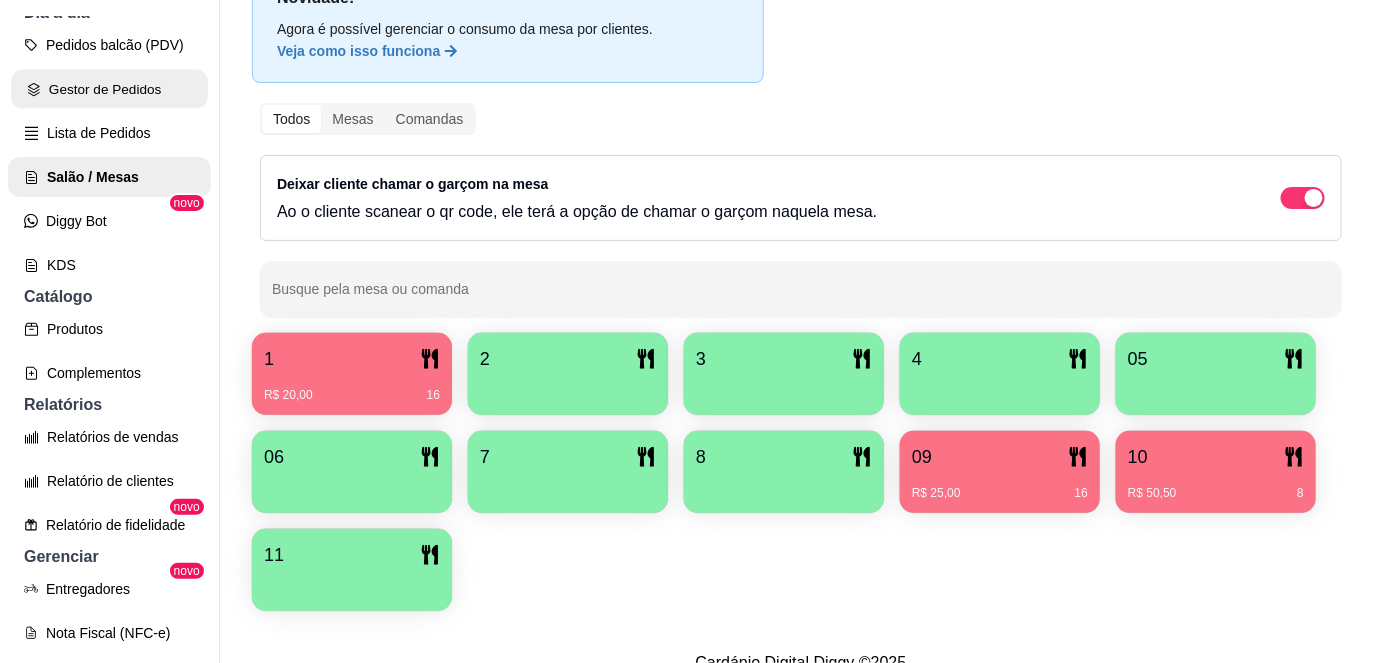 click on "Gestor de Pedidos" at bounding box center (109, 89) 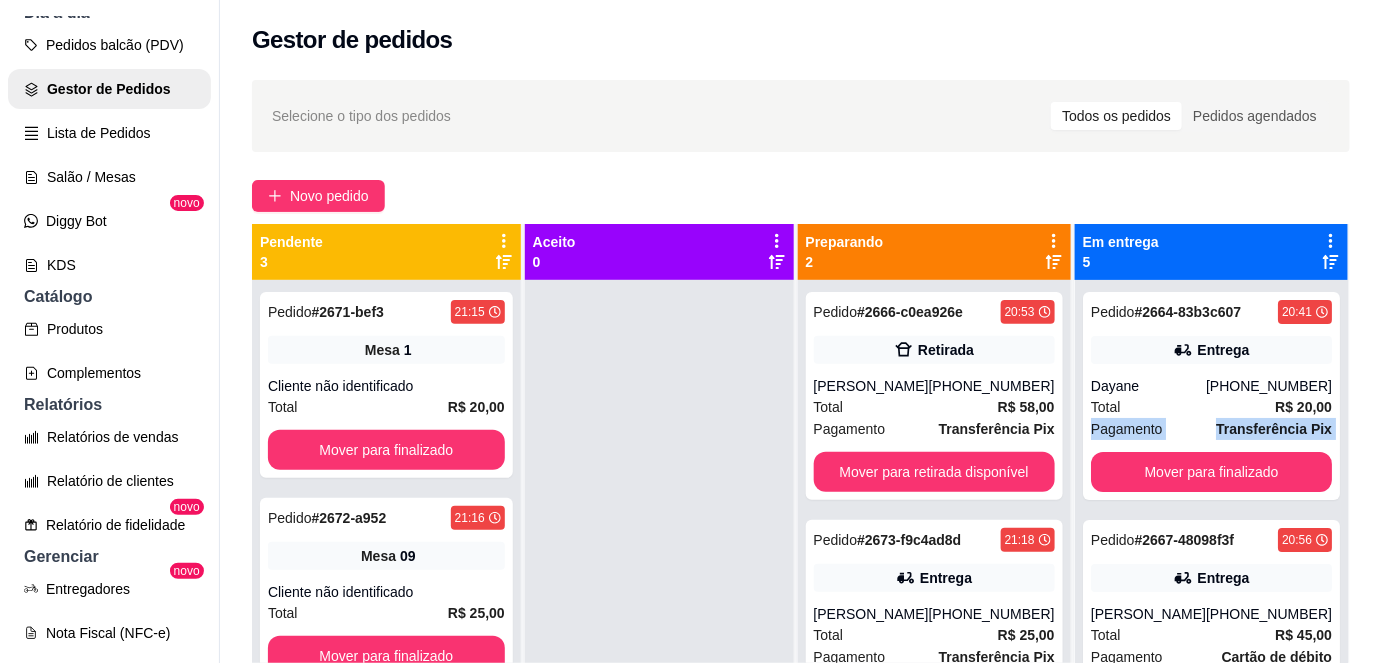 drag, startPoint x: 1305, startPoint y: 414, endPoint x: 1304, endPoint y: 468, distance: 54.00926 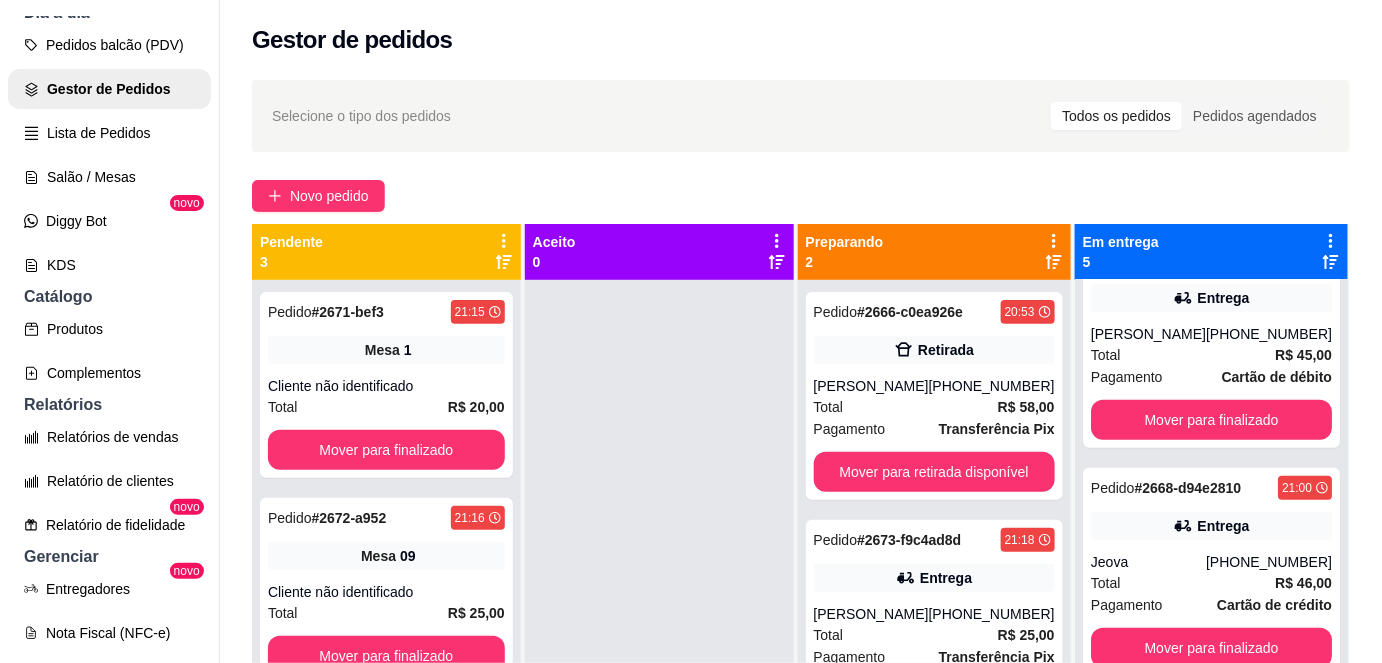 scroll, scrollTop: 277, scrollLeft: 0, axis: vertical 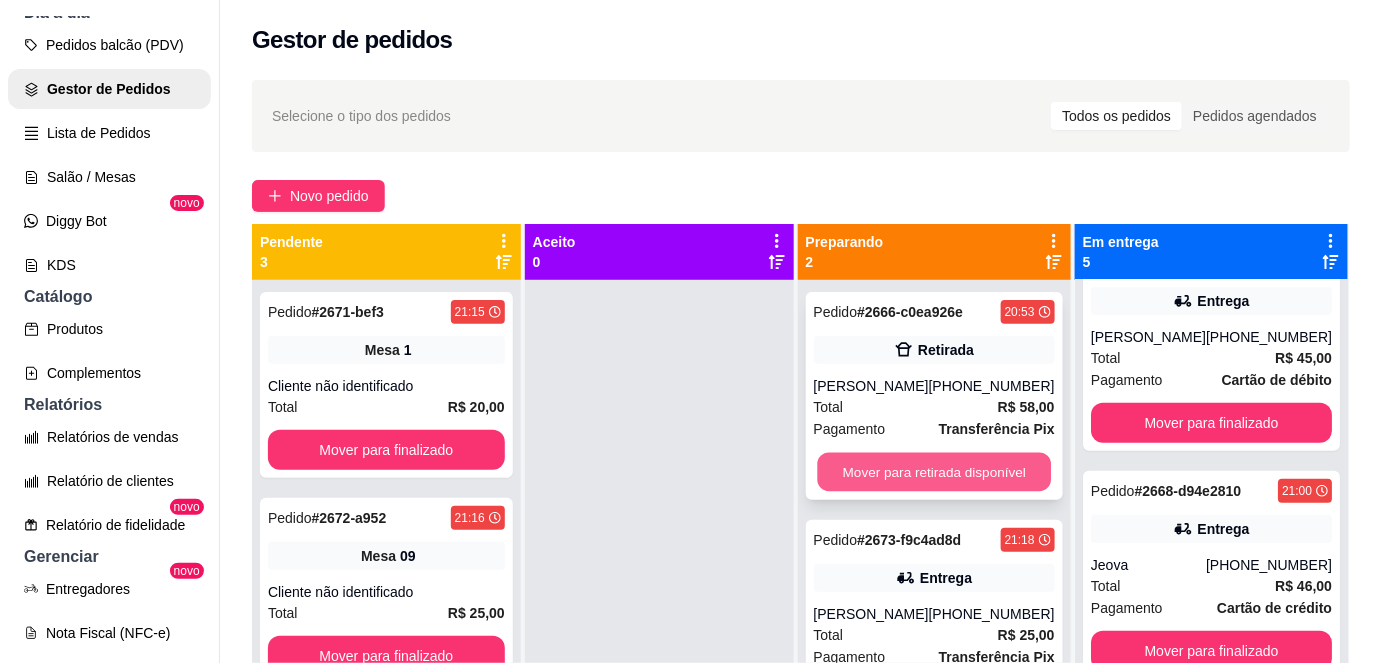 click on "Mover para retirada disponível" at bounding box center [934, 472] 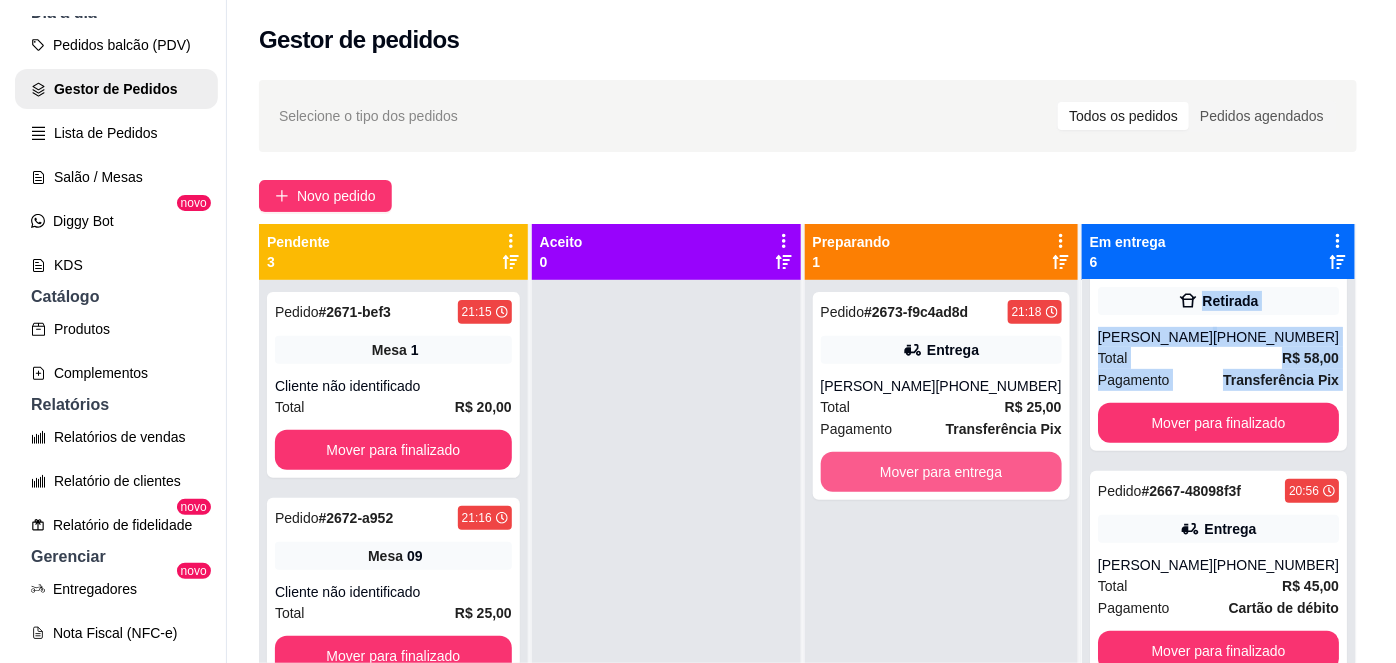 scroll, scrollTop: 505, scrollLeft: 0, axis: vertical 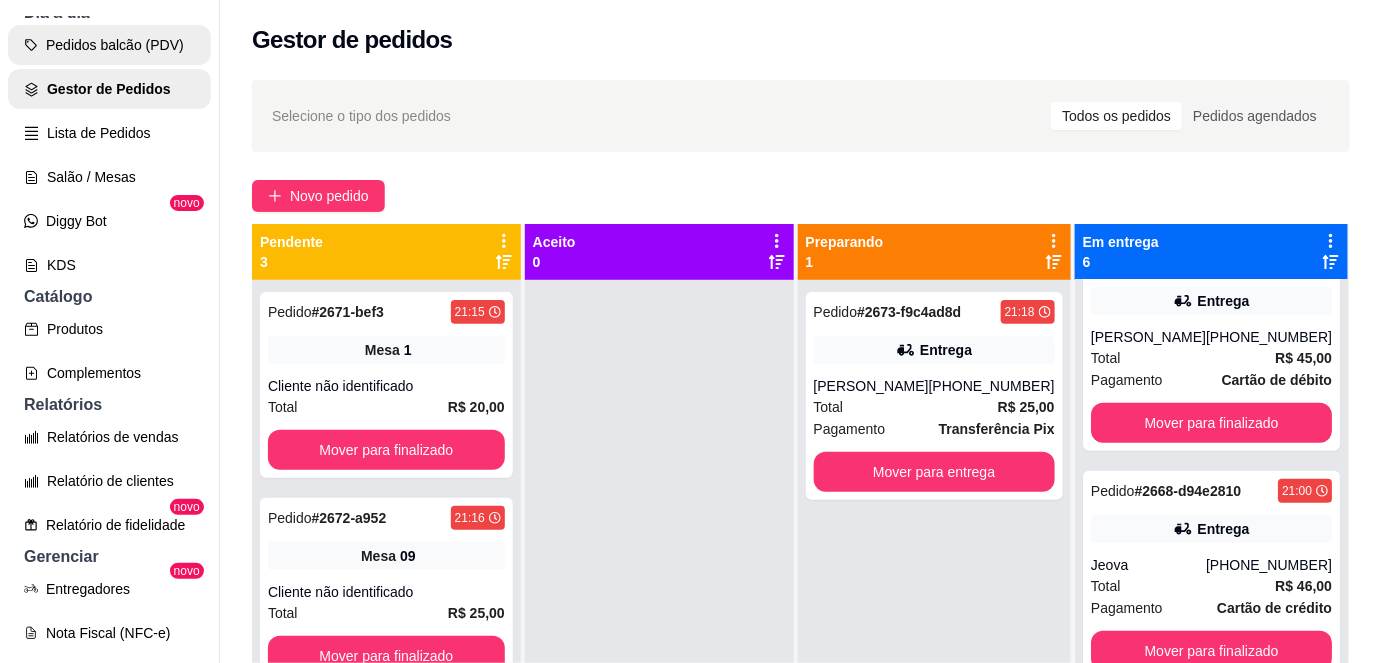 click on "Pedidos balcão (PDV)" at bounding box center (109, 45) 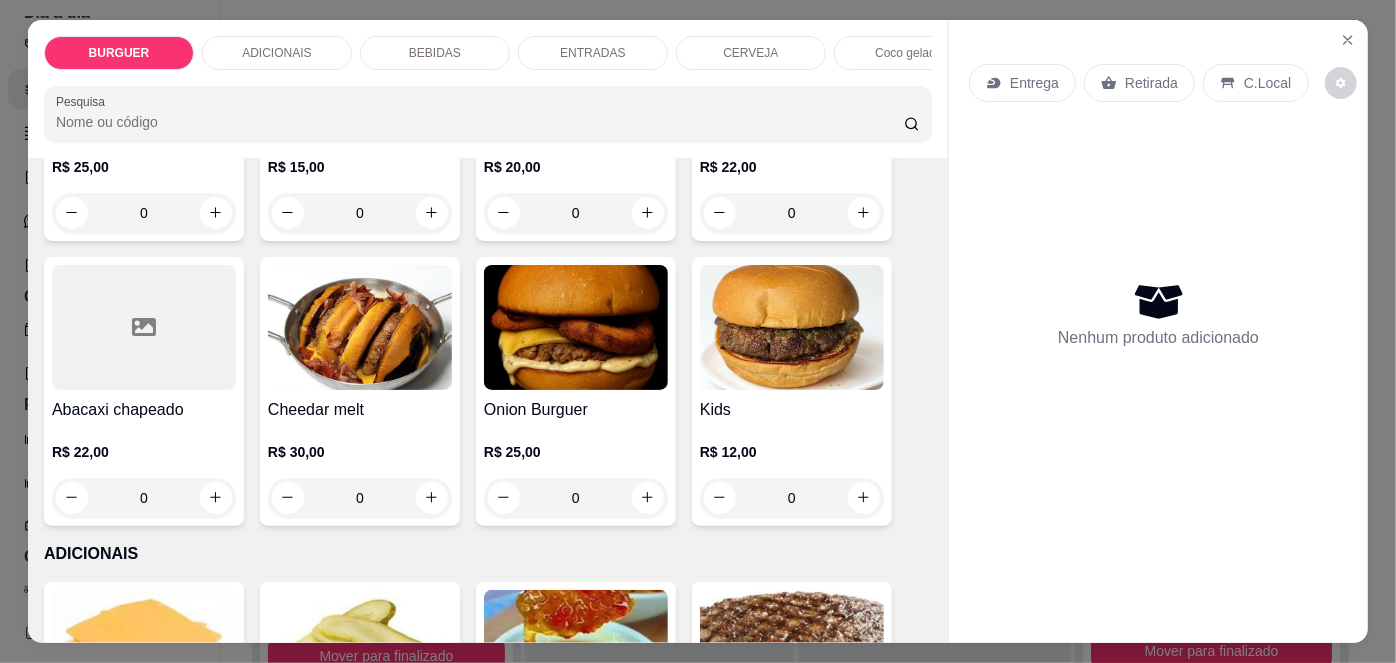 scroll, scrollTop: 608, scrollLeft: 0, axis: vertical 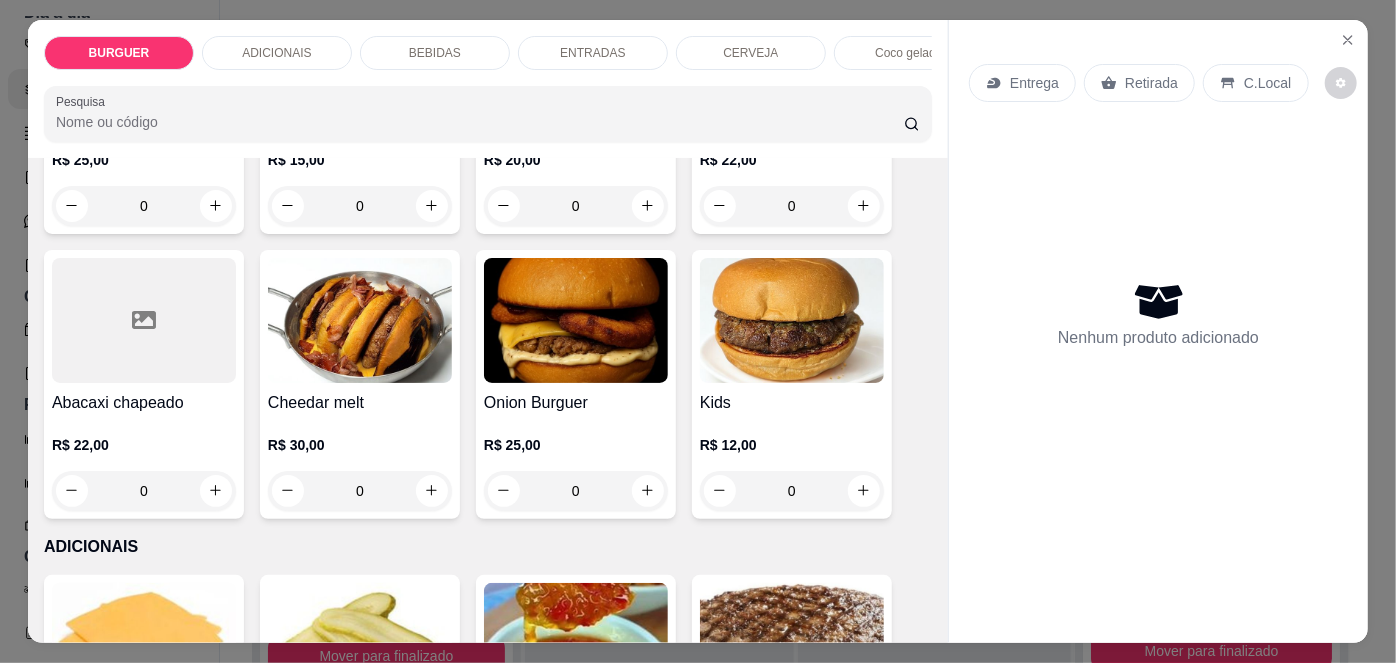 click on "R$ 25,00" at bounding box center [576, 445] 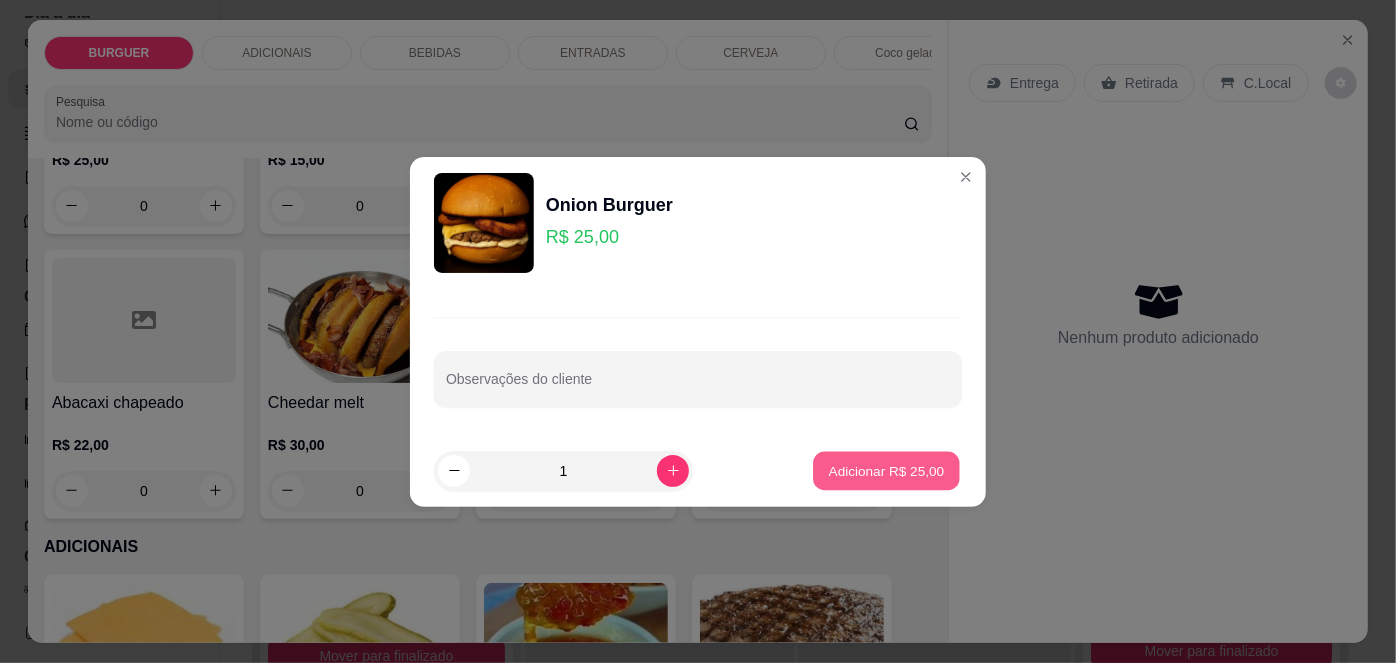 click on "Adicionar   R$ 25,00" at bounding box center [887, 470] 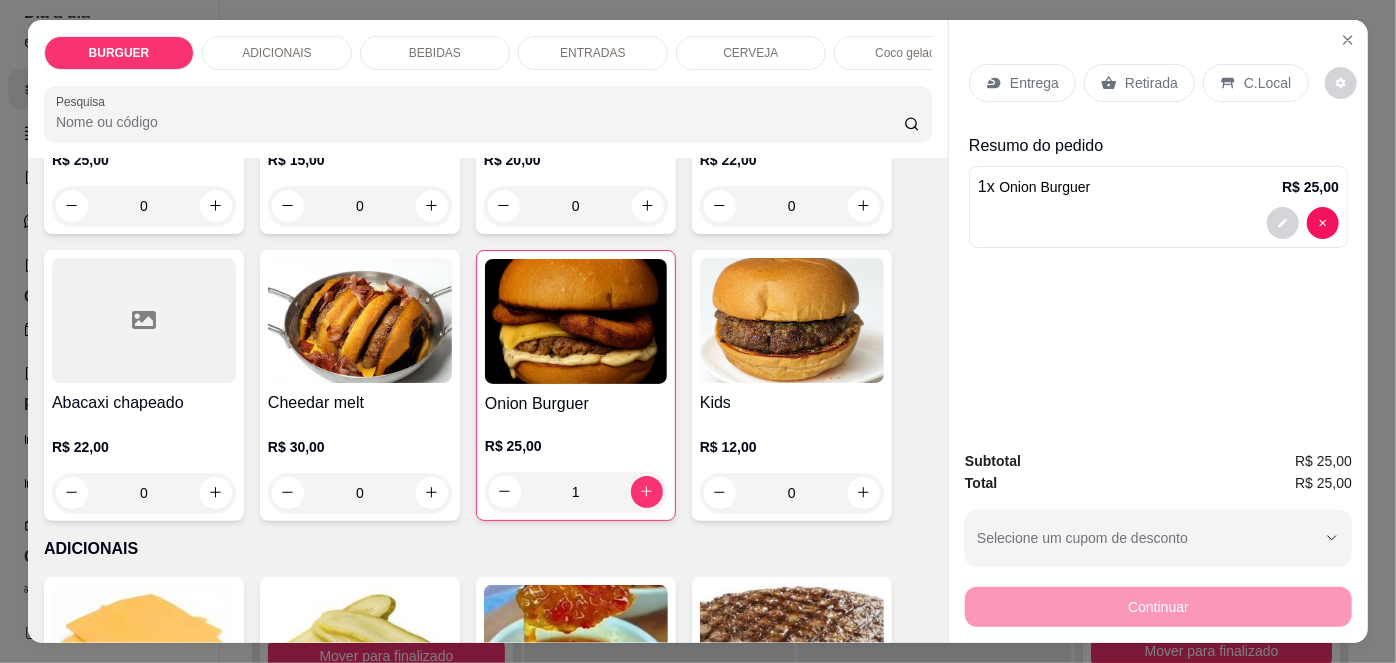 click on "Entrega" at bounding box center (1022, 83) 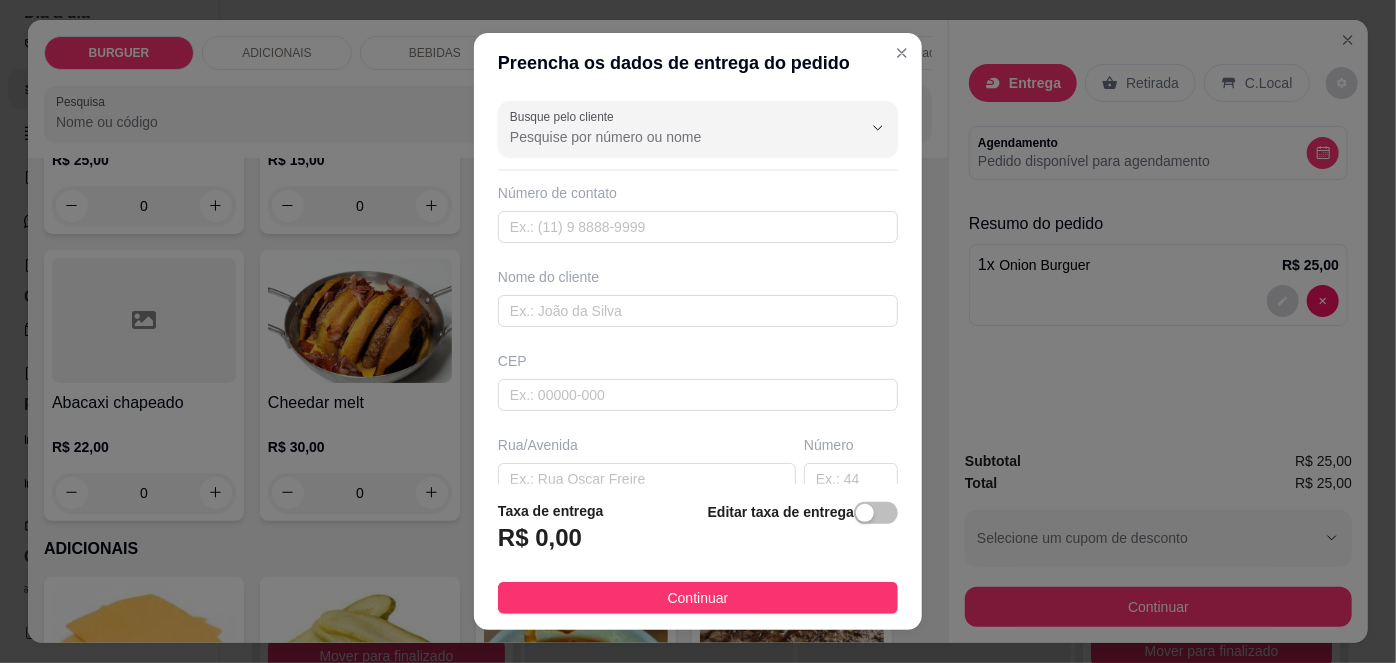 click on "Nome do cliente" at bounding box center (698, 297) 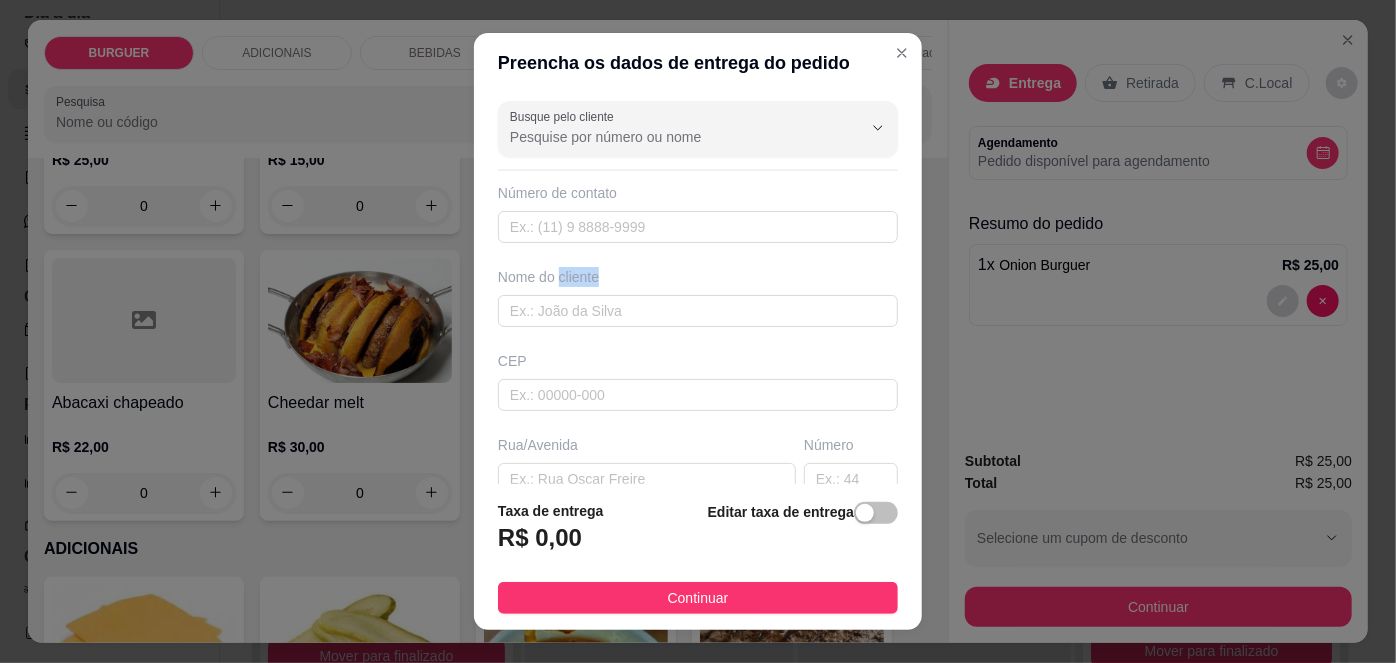 click on "Nome do cliente" at bounding box center (698, 297) 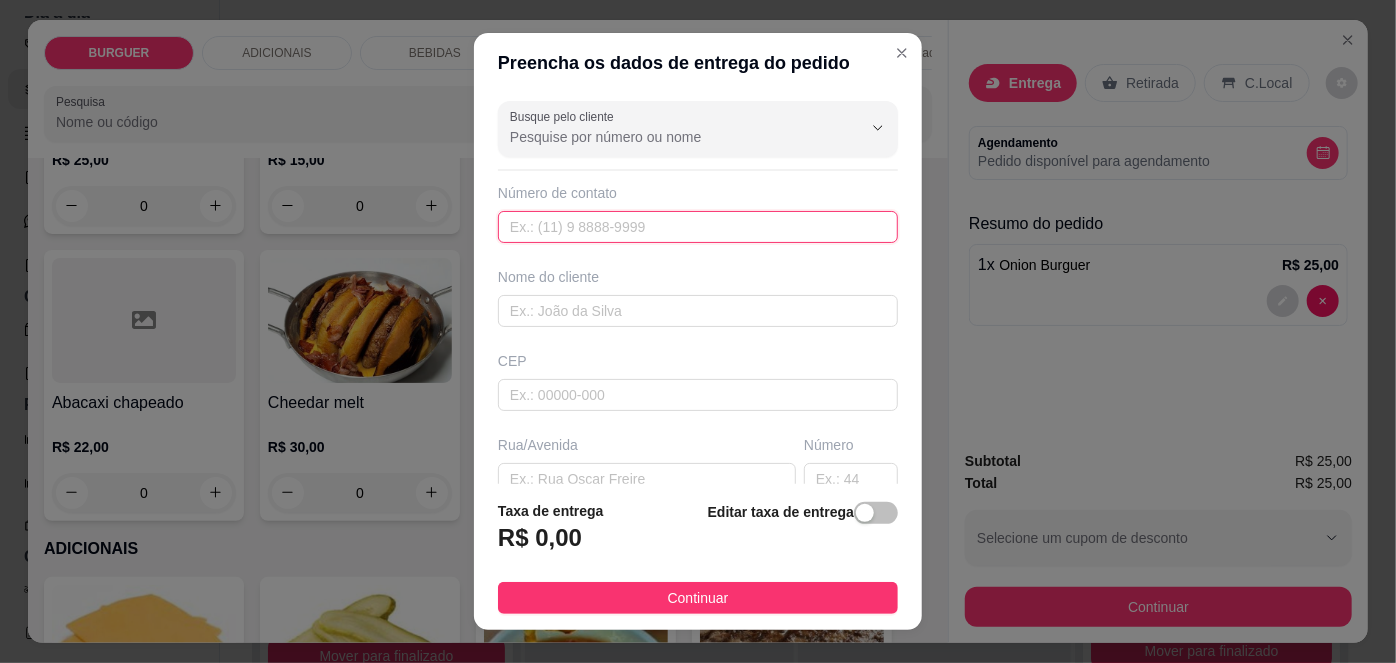 click at bounding box center [698, 227] 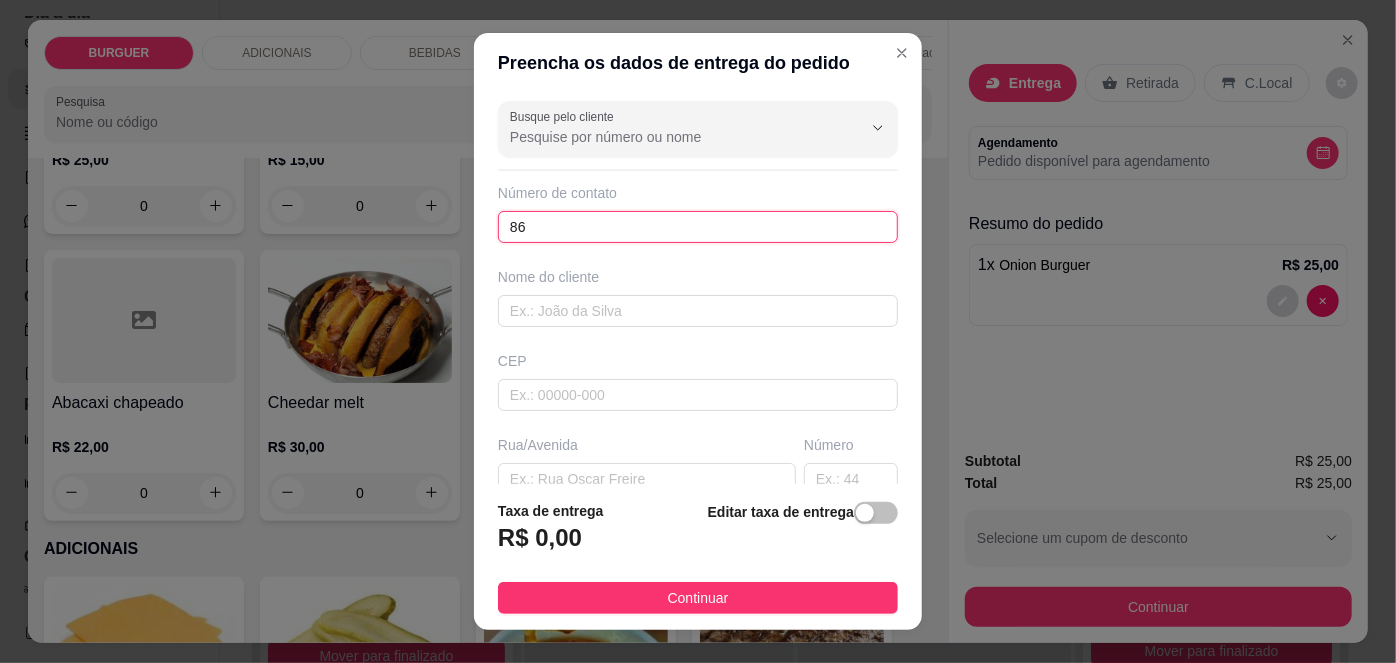 paste on "[PHONE_NUMBER]" 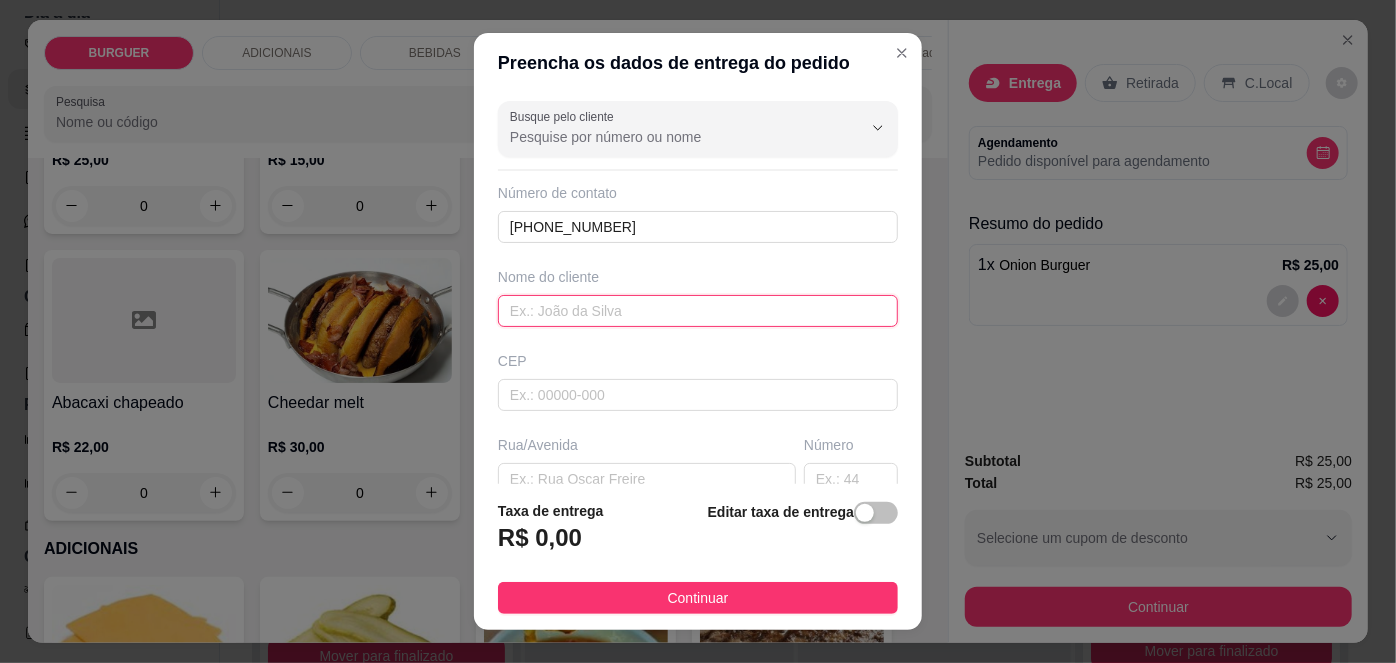 click at bounding box center (698, 311) 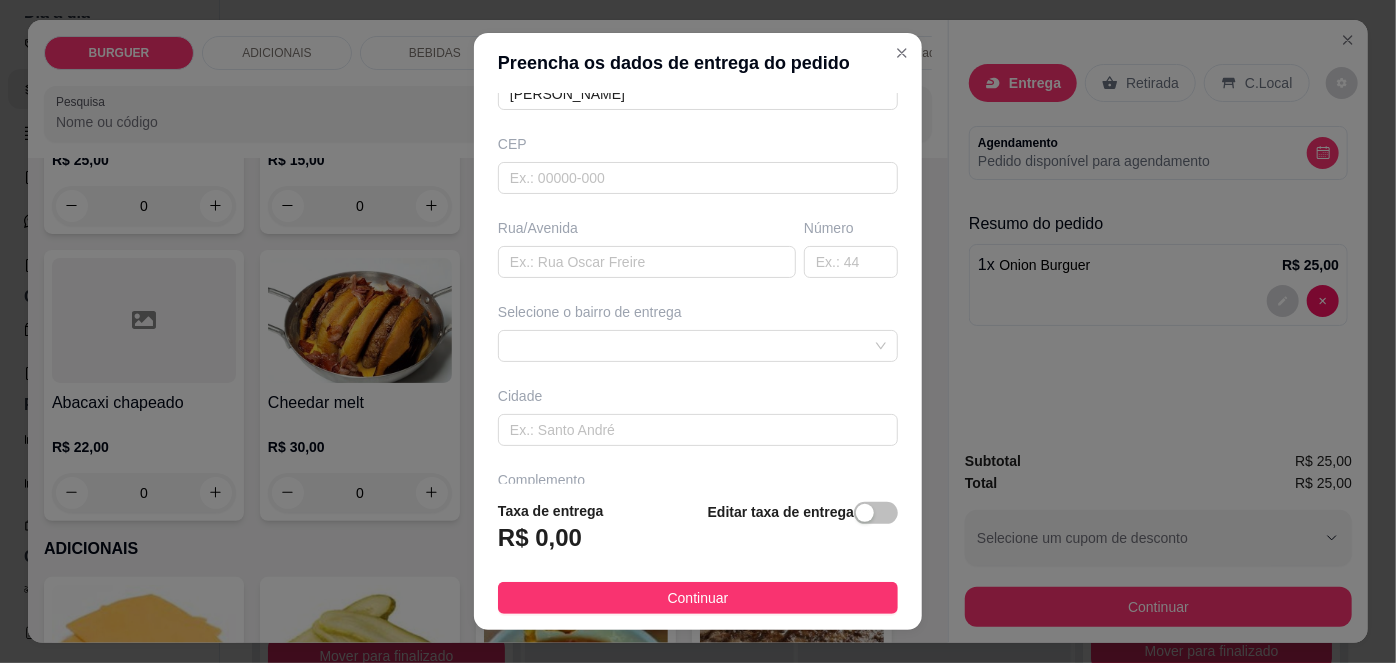 scroll, scrollTop: 234, scrollLeft: 0, axis: vertical 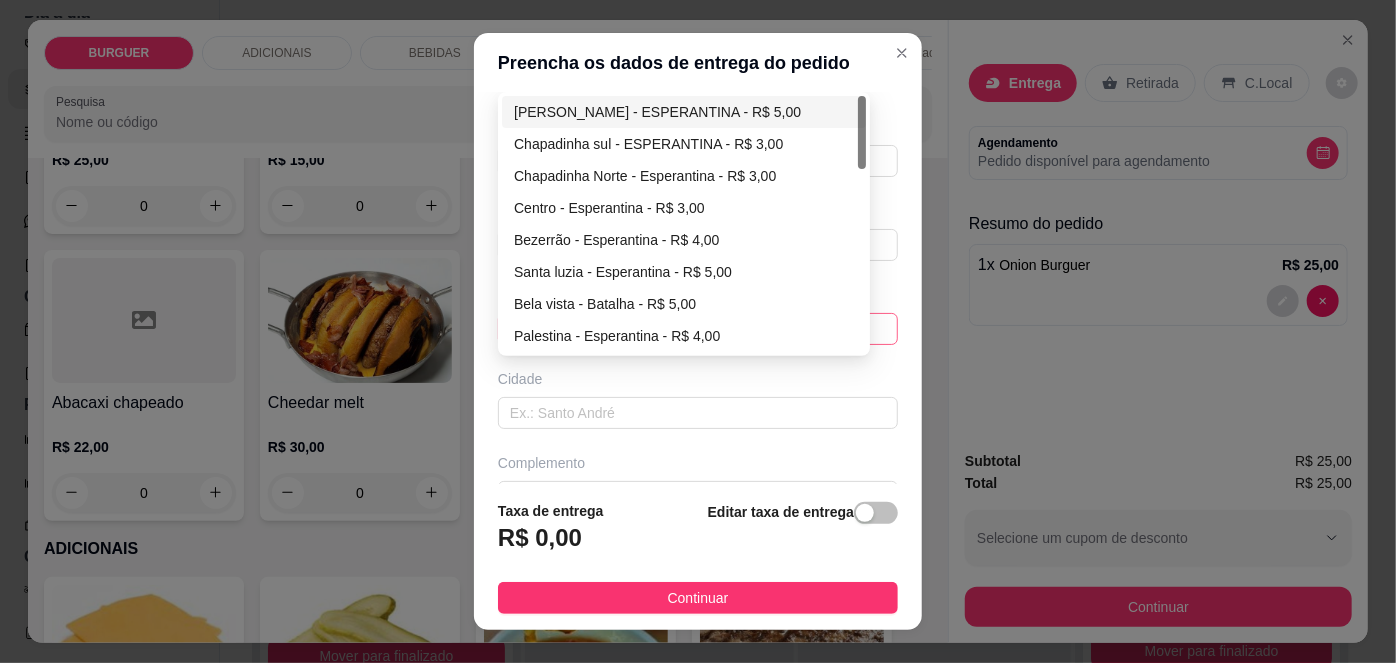 click on "67d0a9f2ac621123795caa57 67d0aa4c10a7c36e1d729bd0 [PERSON_NAME] - ESPERANTINA -  R$ 5,00 Chapadinha sul - ESPERANTINA -  R$ 3,00 [GEOGRAPHIC_DATA] - [GEOGRAPHIC_DATA] -  R$ 3,00 Centro - Esperantina -  R$ 3,00 Bezerrão - Esperantina -  R$ 4,00 [GEOGRAPHIC_DATA]  - [GEOGRAPHIC_DATA]  -  R$ 5,00 Bela vista - Batalha  -  R$ 5,00 [GEOGRAPHIC_DATA]  - [GEOGRAPHIC_DATA]  -  R$ 4,00 Varjota - Esperantina  -  R$ 6,00 Novo milênio - Esperantina -  R$ 4,00" at bounding box center (698, 329) 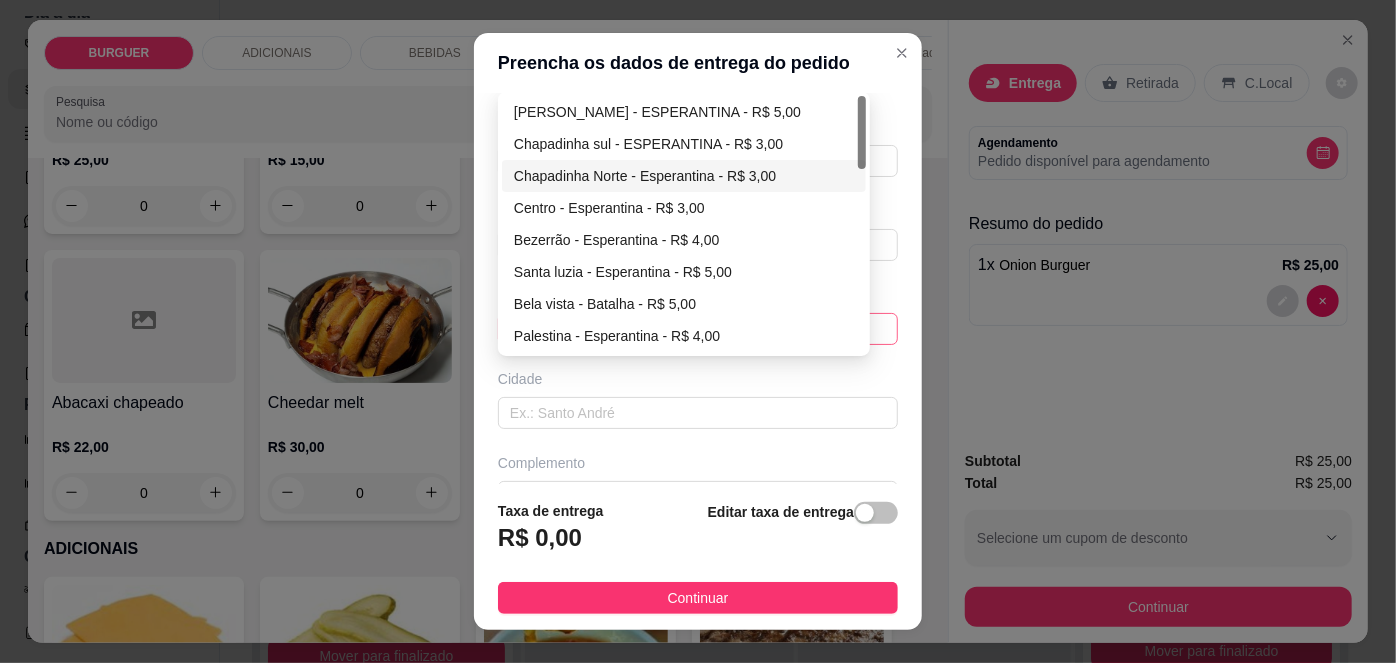 click at bounding box center (862, 132) 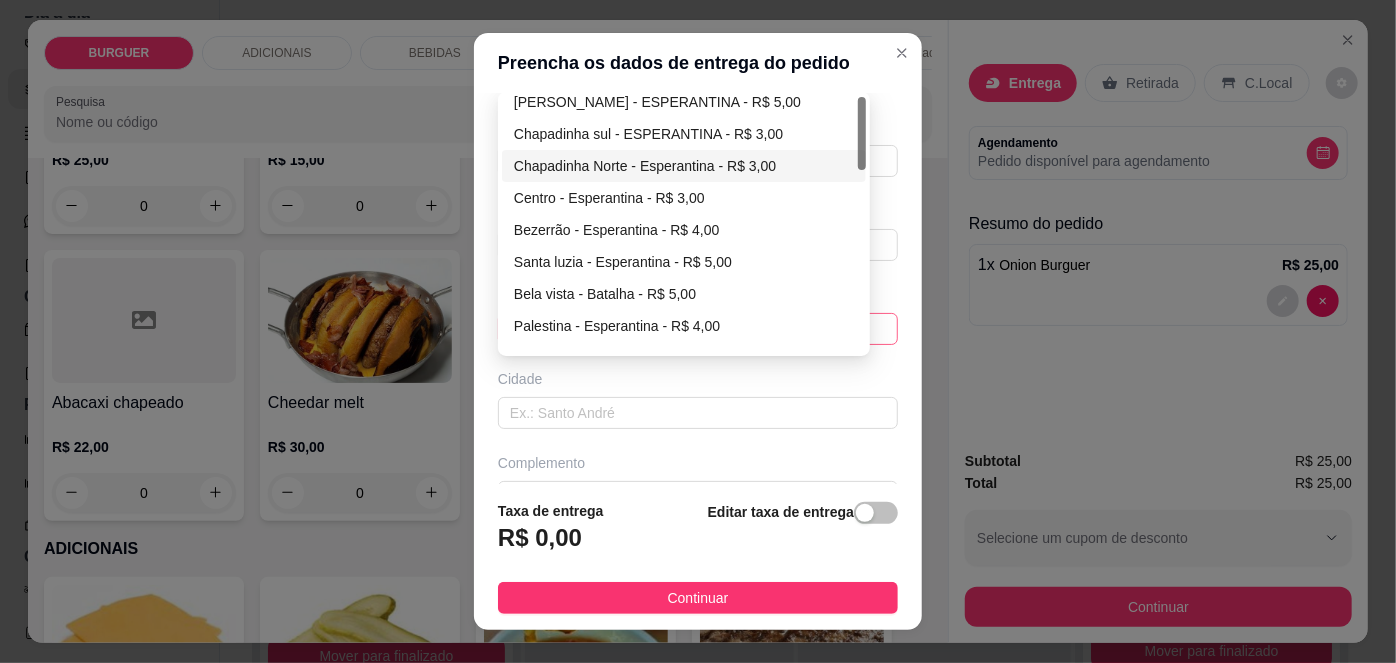 scroll, scrollTop: 0, scrollLeft: 0, axis: both 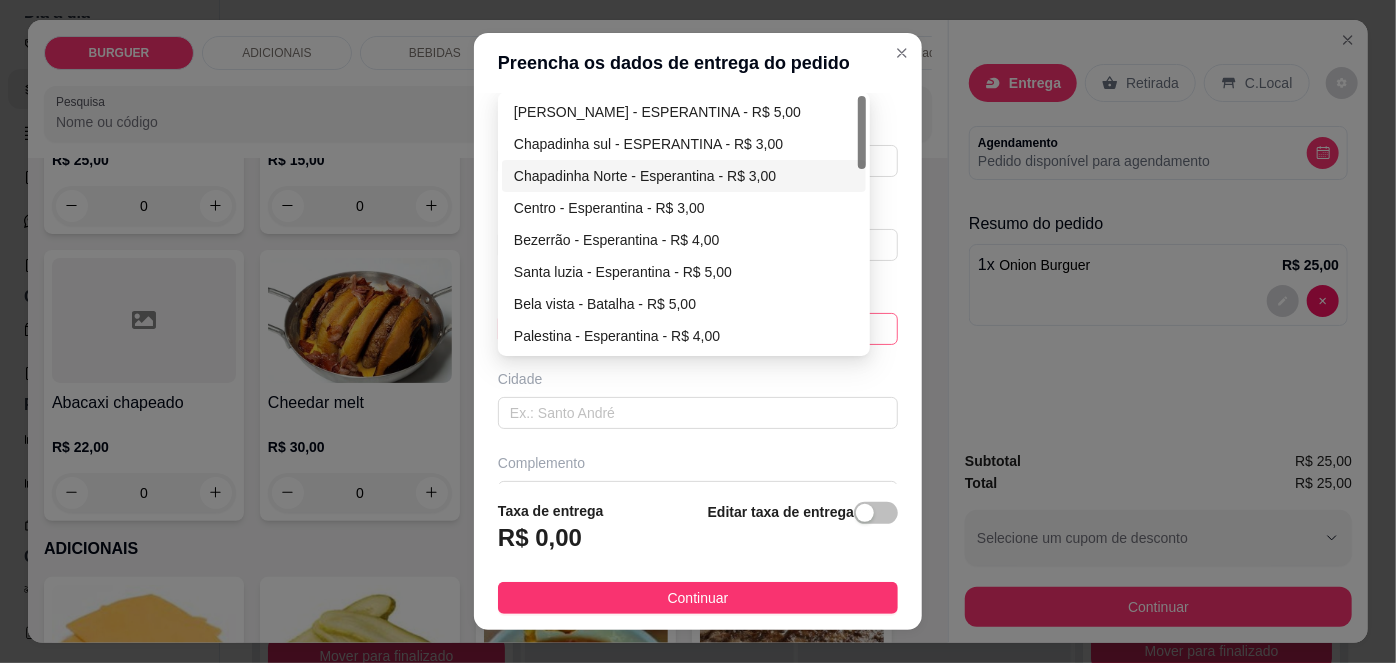 drag, startPoint x: 858, startPoint y: 144, endPoint x: 834, endPoint y: 129, distance: 28.301943 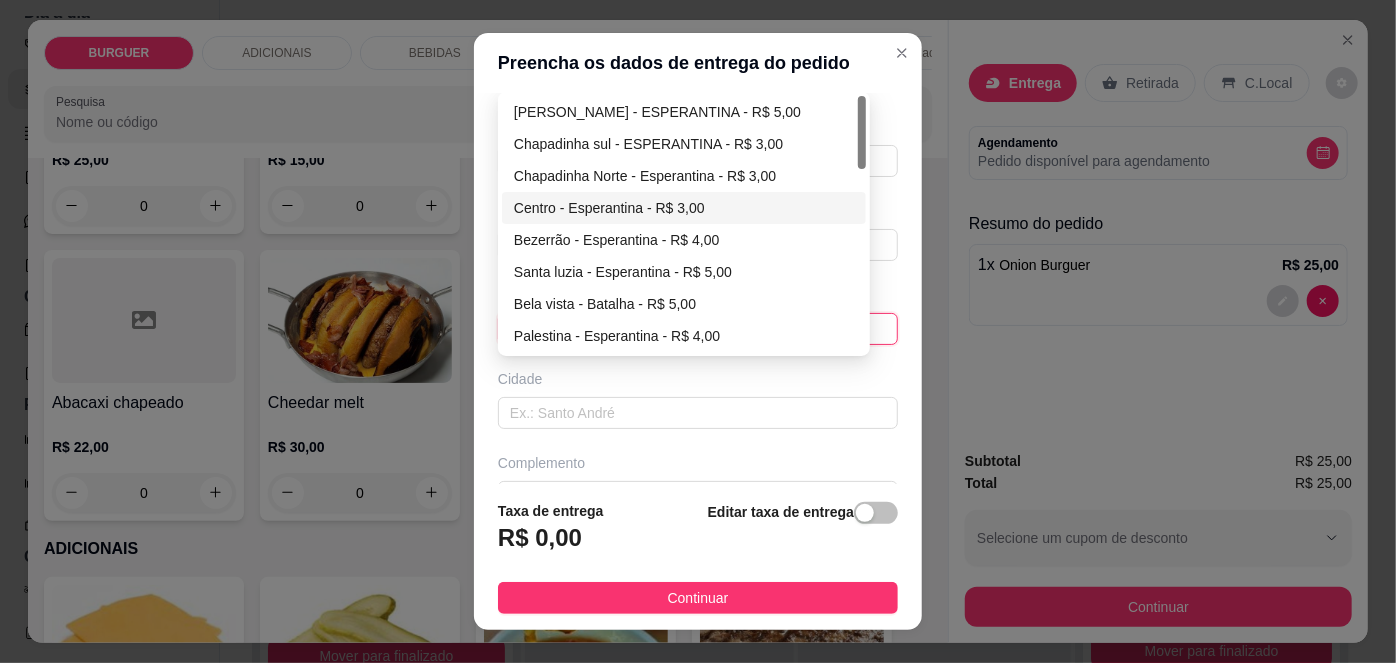 click on "Centro - Esperantina -  R$ 3,00" at bounding box center [684, 208] 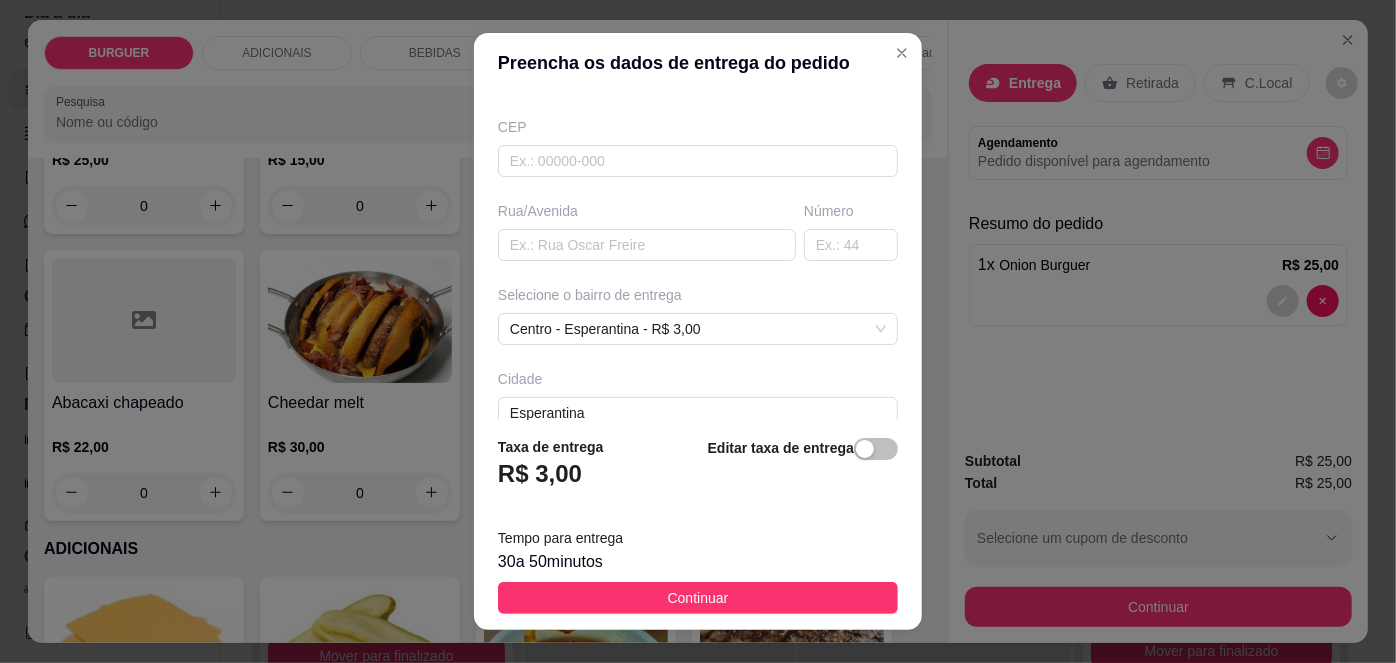 scroll, scrollTop: 343, scrollLeft: 0, axis: vertical 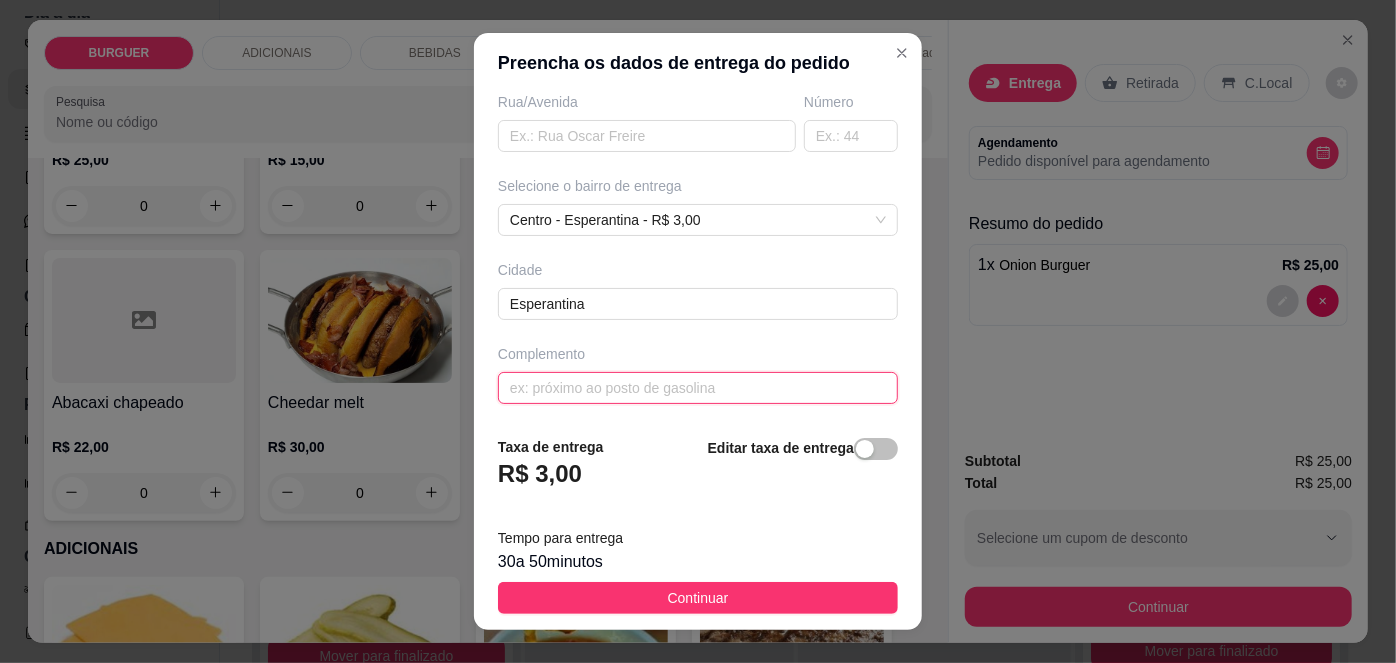 click at bounding box center [698, 388] 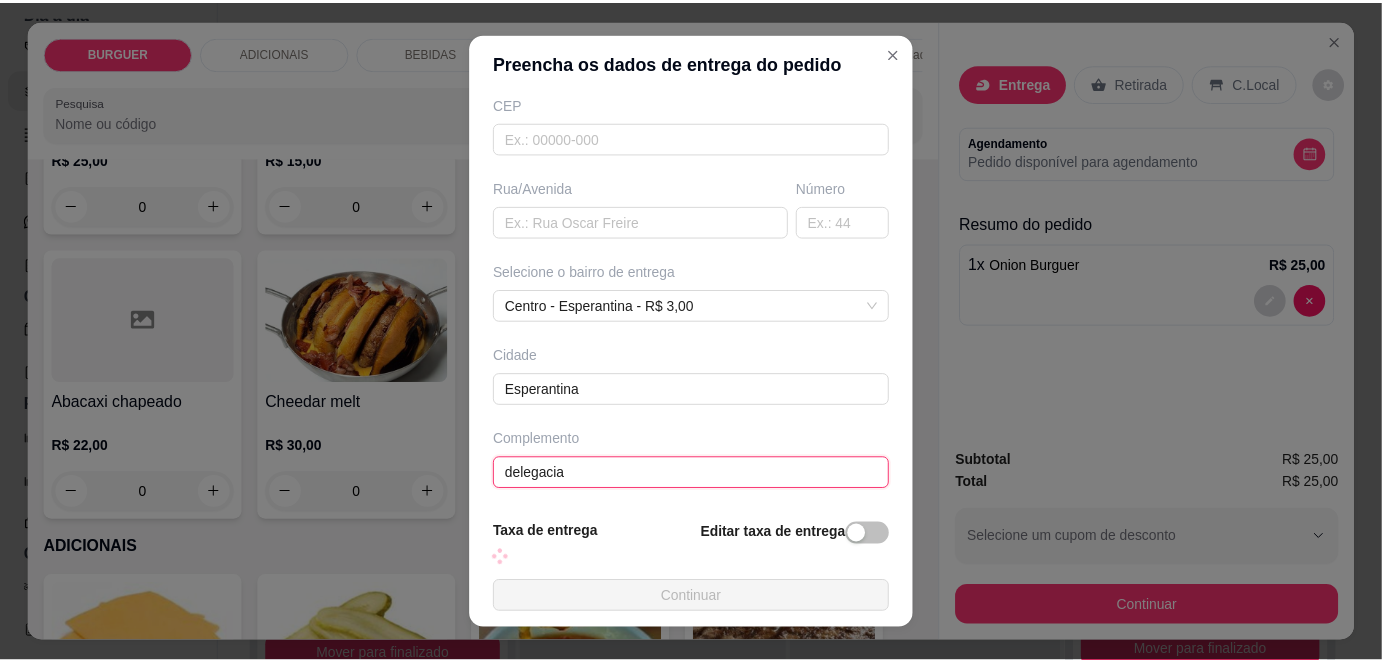 scroll, scrollTop: 343, scrollLeft: 0, axis: vertical 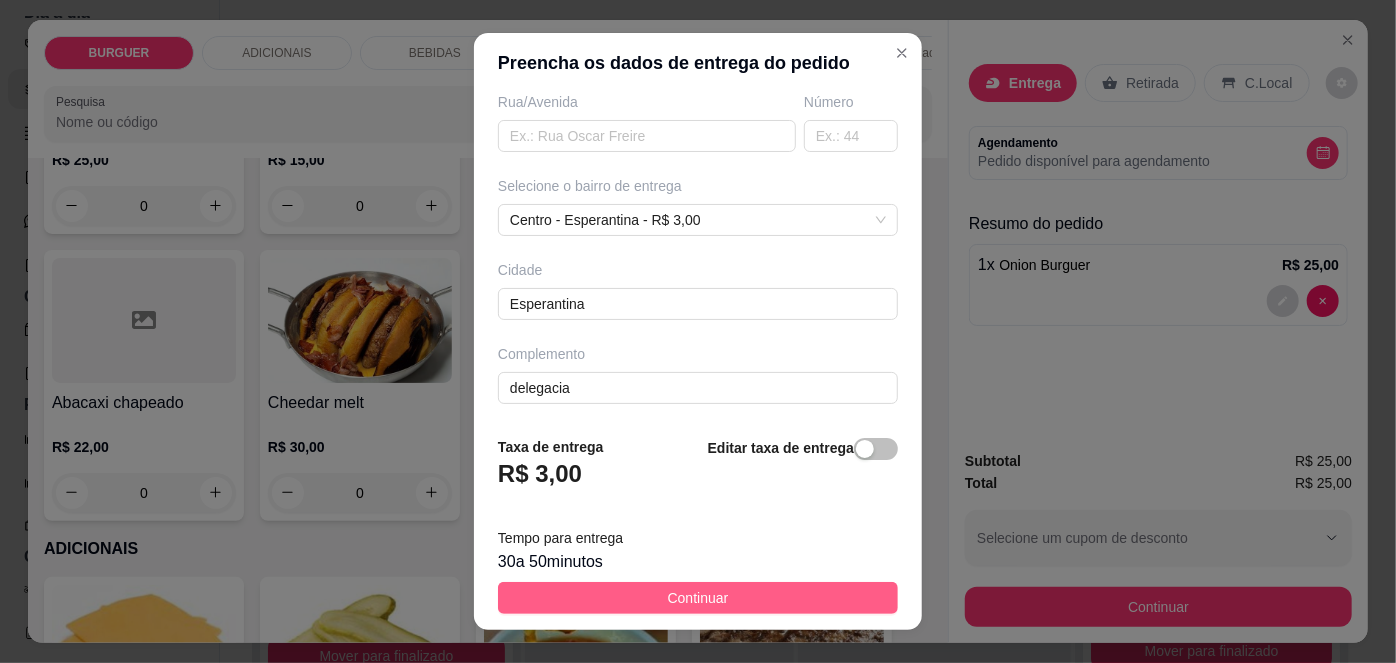 click on "Continuar" at bounding box center [698, 598] 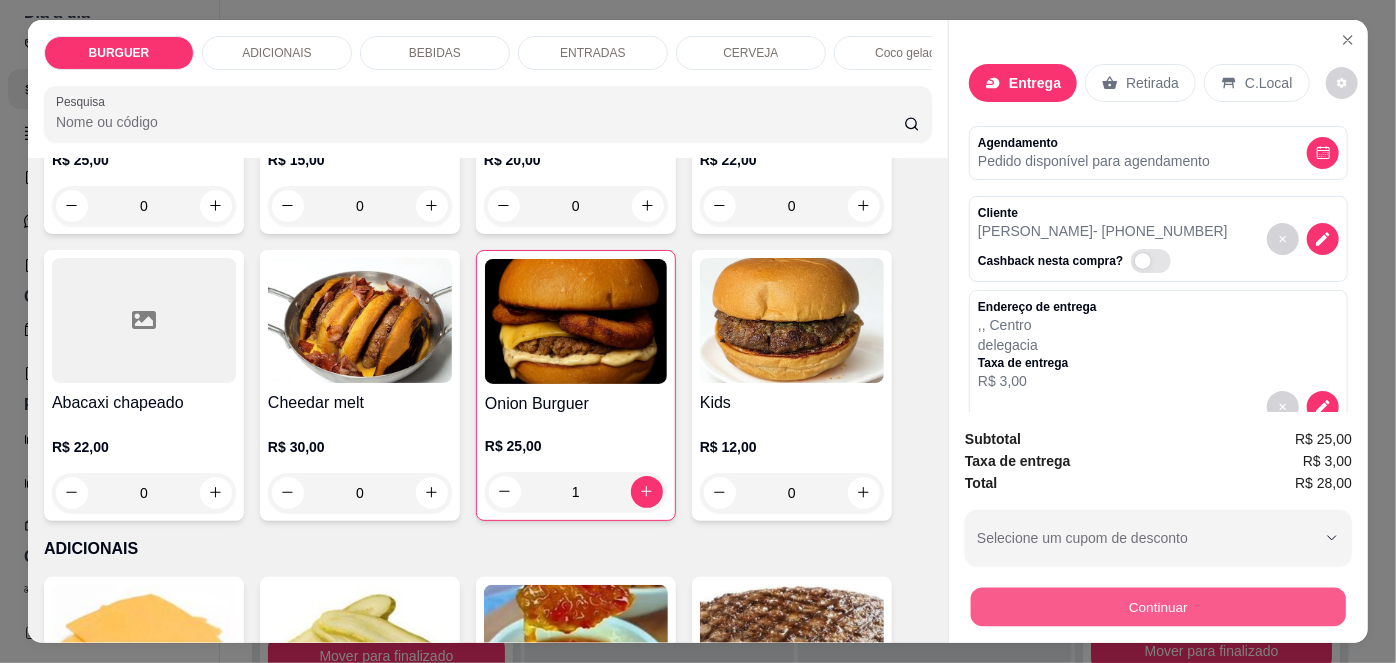 click on "Continuar" at bounding box center (1158, 607) 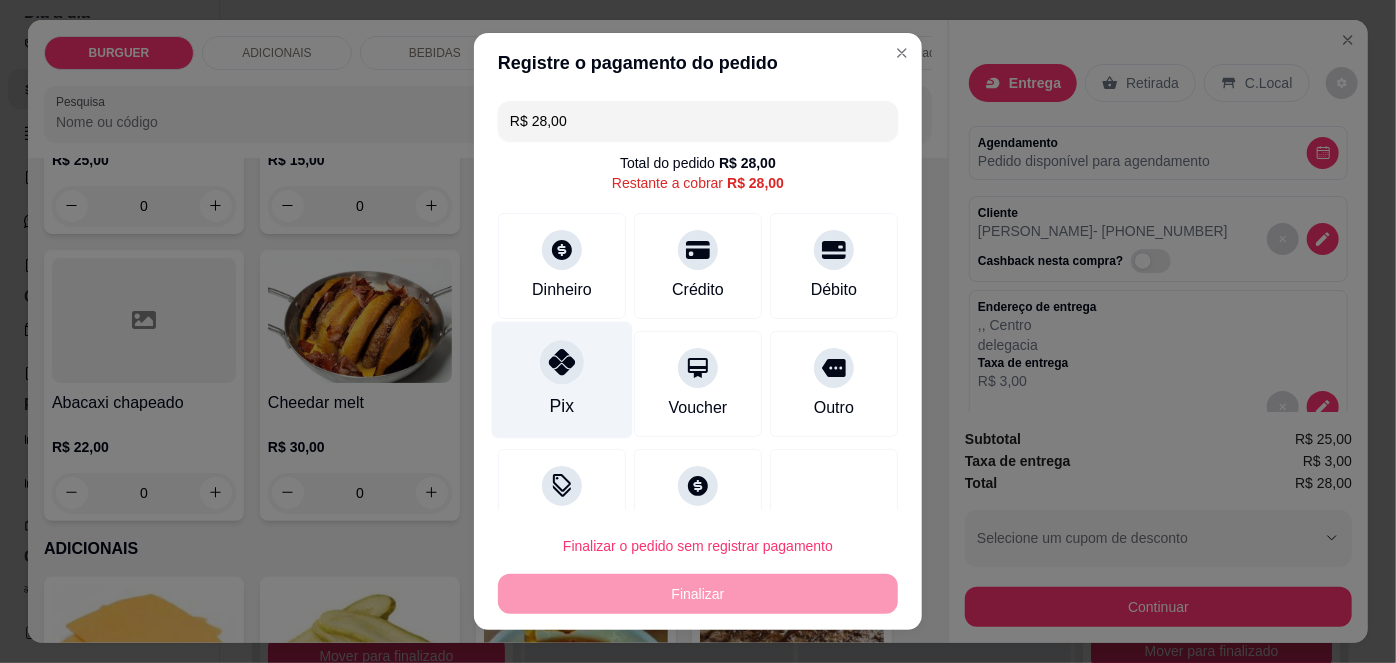 click on "Pix" at bounding box center [562, 406] 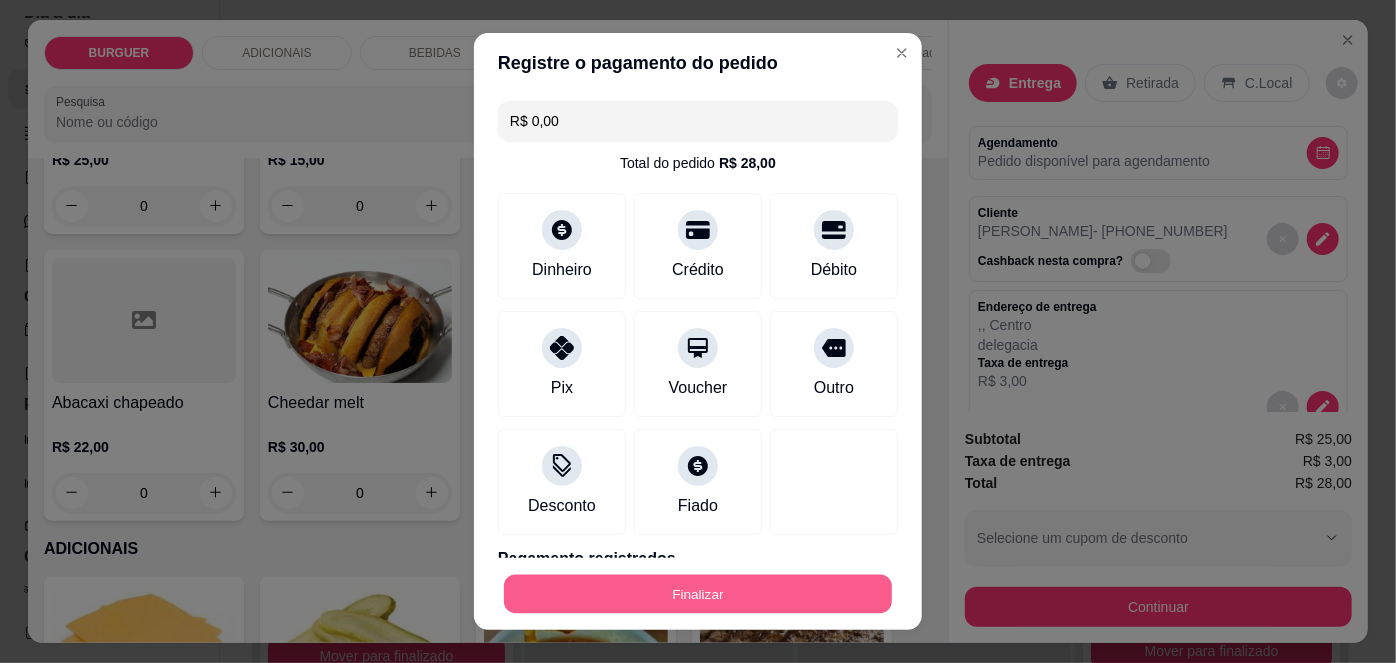 click on "Finalizar" at bounding box center (698, 593) 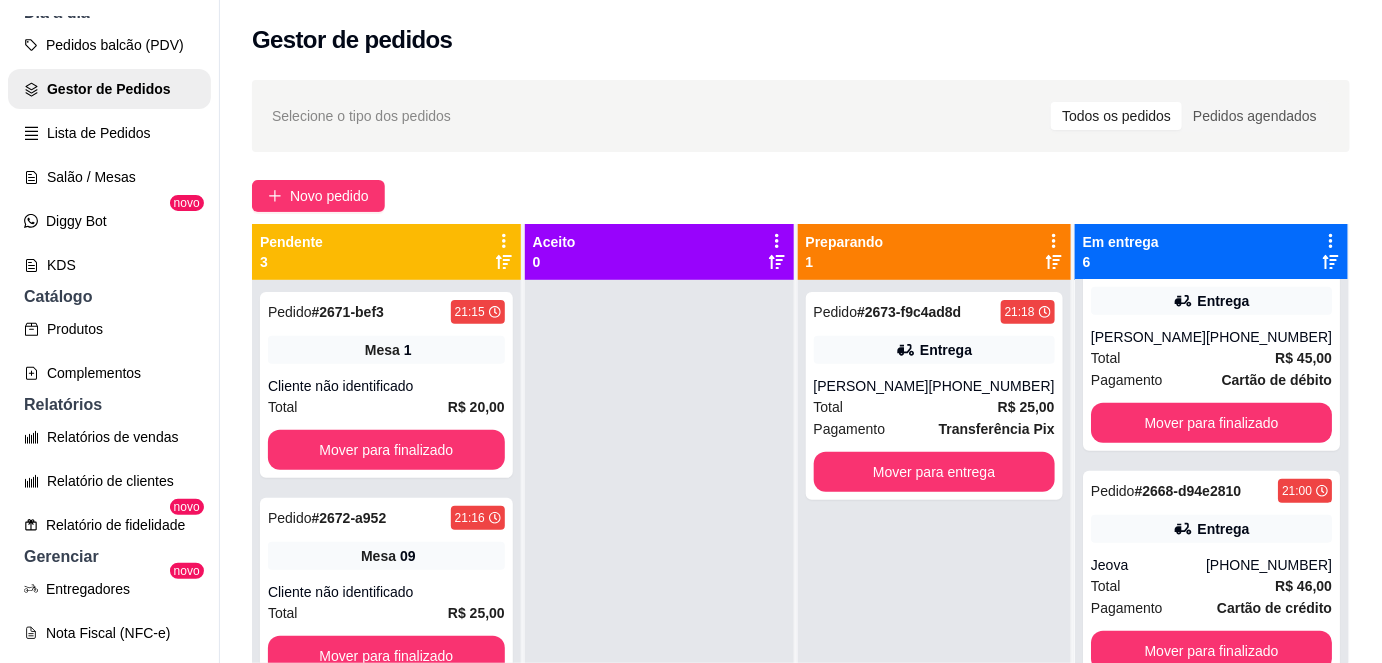 scroll, scrollTop: 56, scrollLeft: 0, axis: vertical 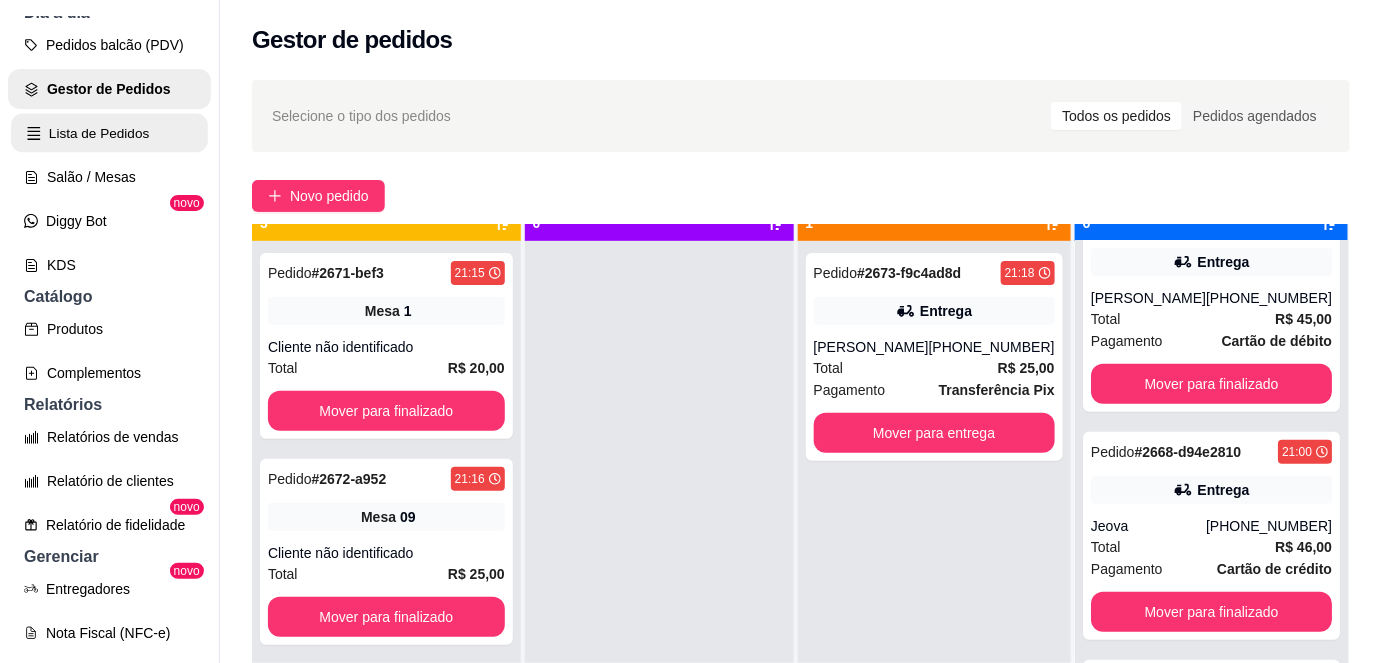 click on "Lista de Pedidos" at bounding box center (109, 133) 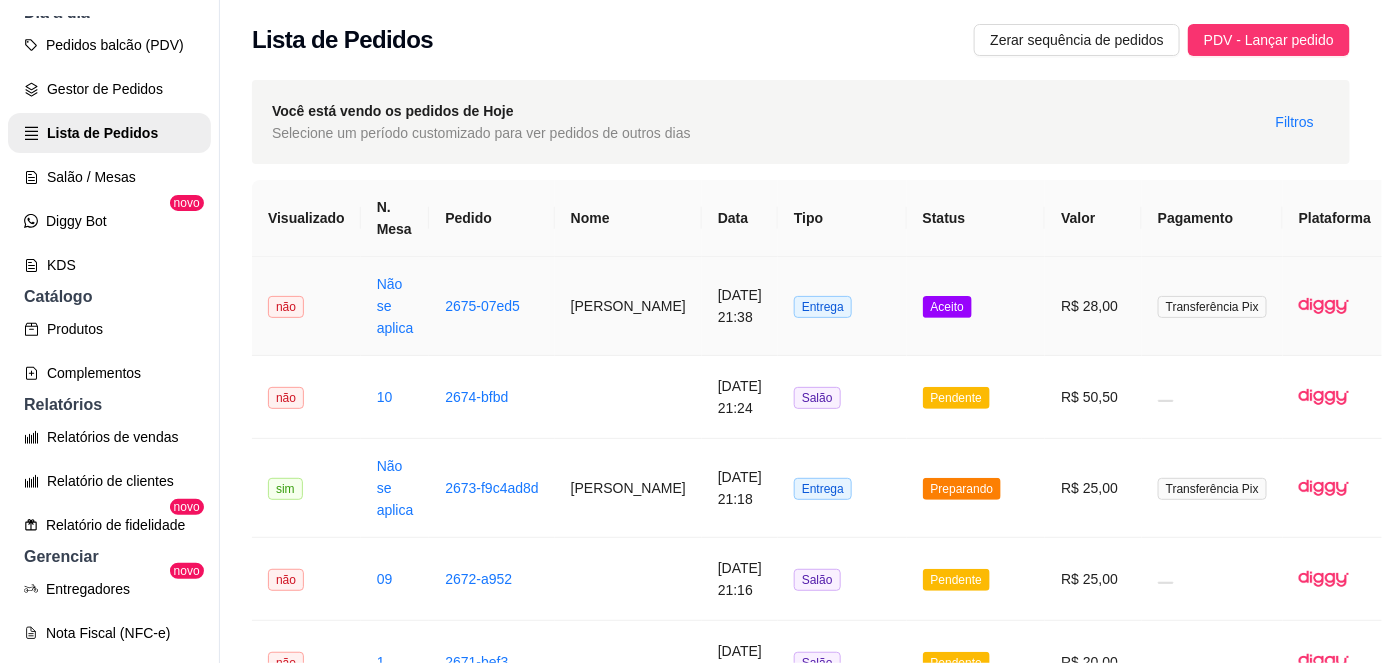 click on "Aceito" at bounding box center [947, 307] 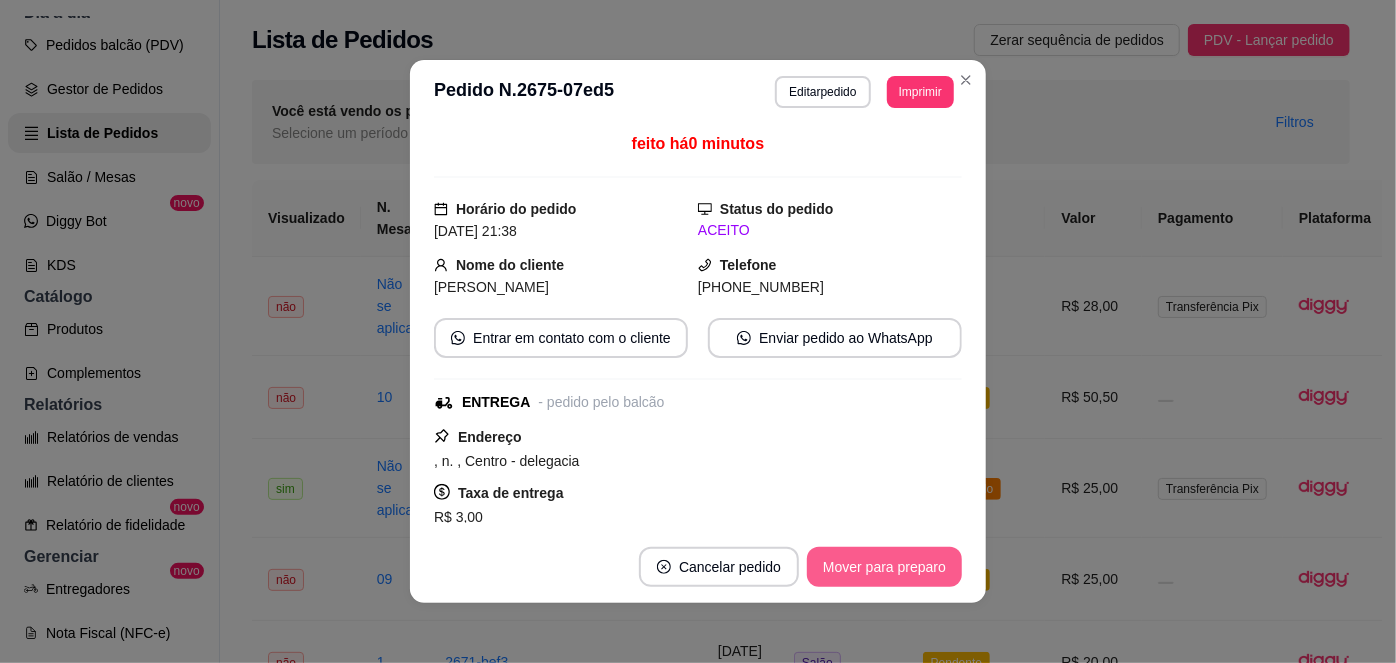 click on "Mover para preparo" at bounding box center (884, 567) 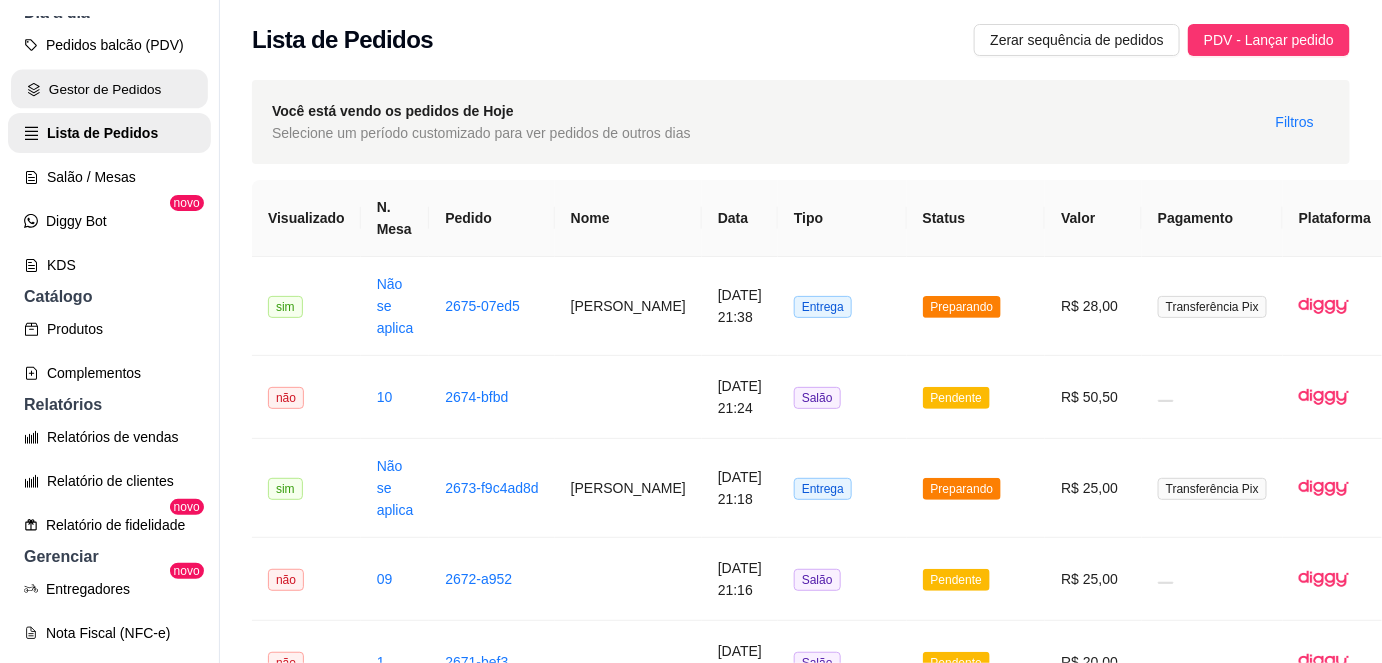click on "Gestor de Pedidos" at bounding box center (109, 89) 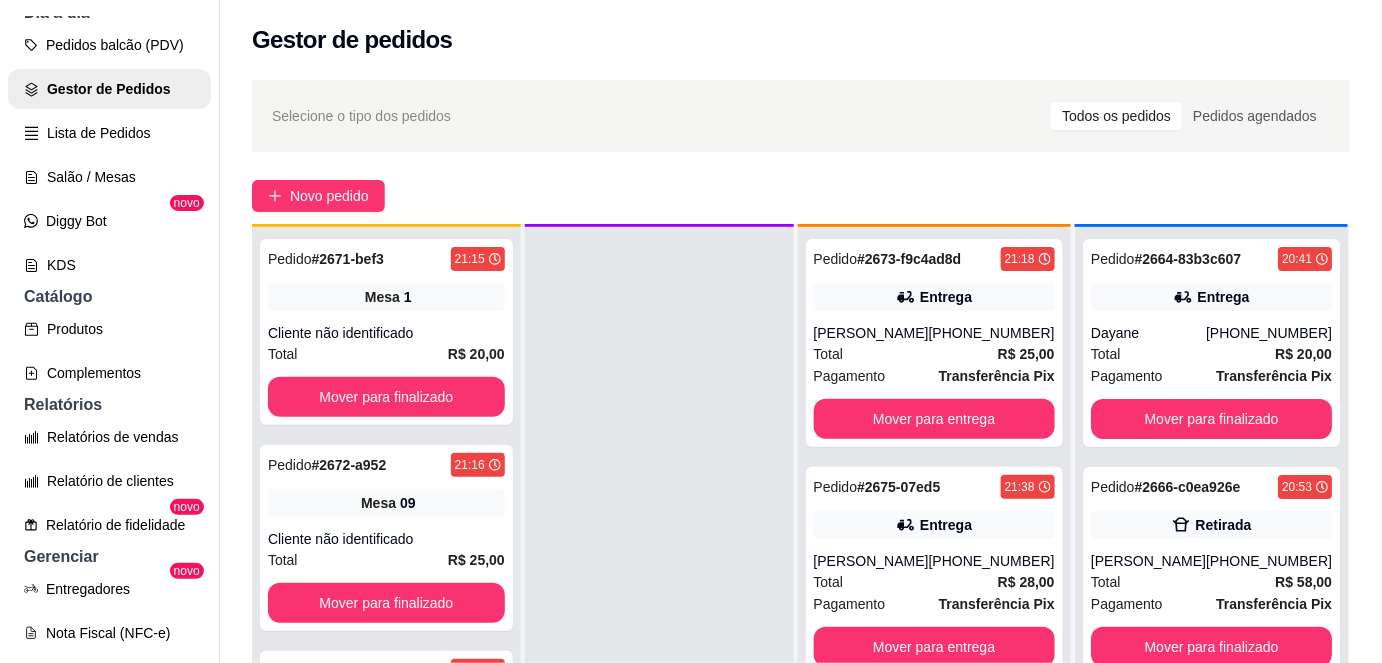 scroll, scrollTop: 56, scrollLeft: 0, axis: vertical 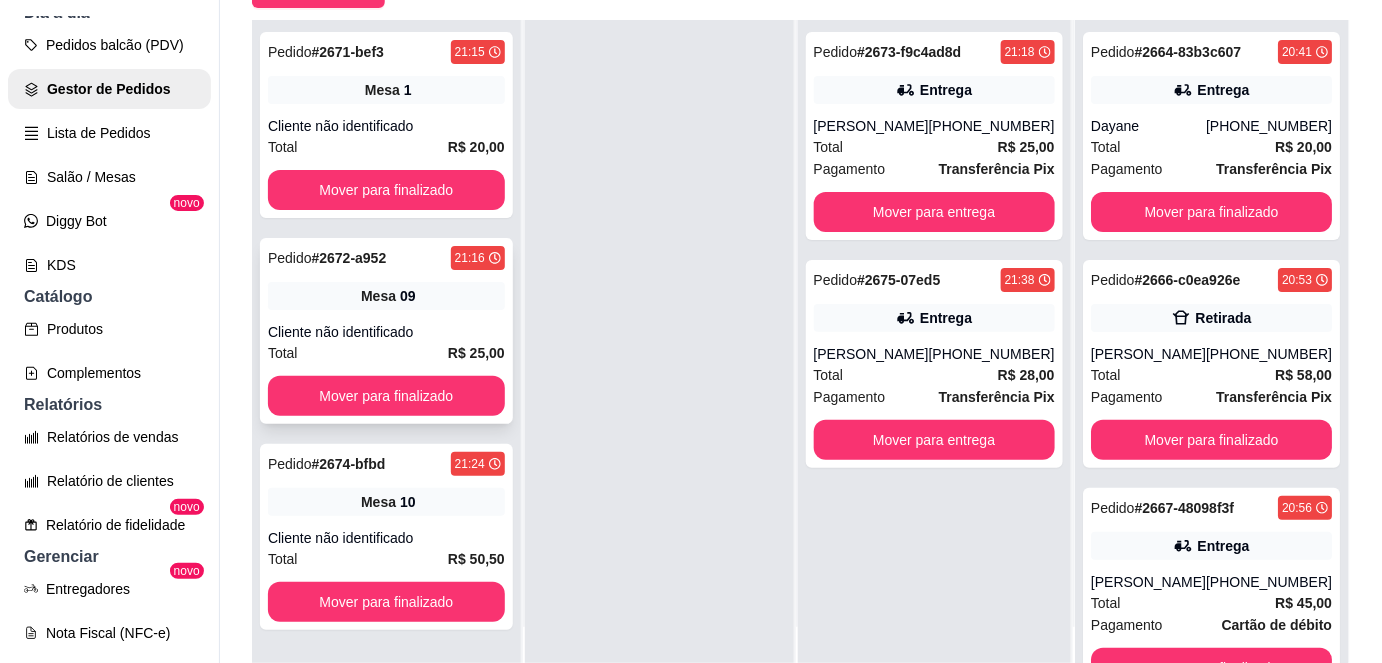 click on "Cliente não identificado" at bounding box center (386, 332) 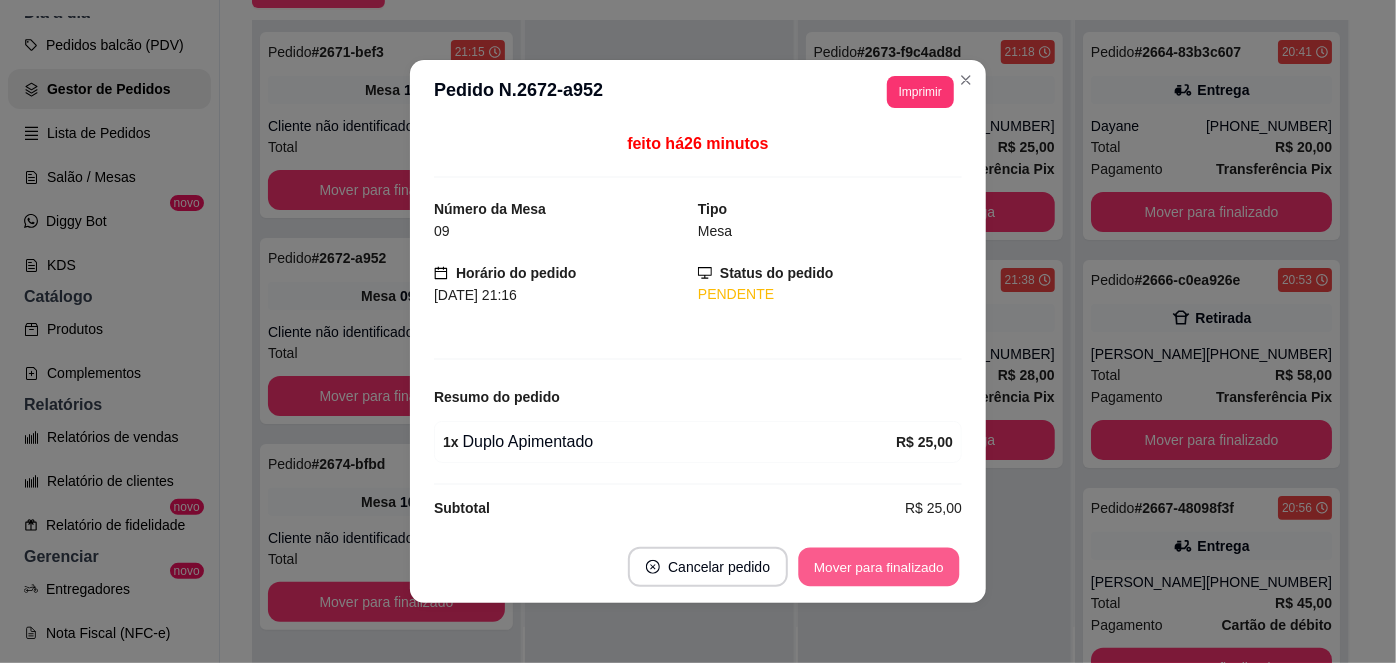 click on "Mover para finalizado" at bounding box center [879, 567] 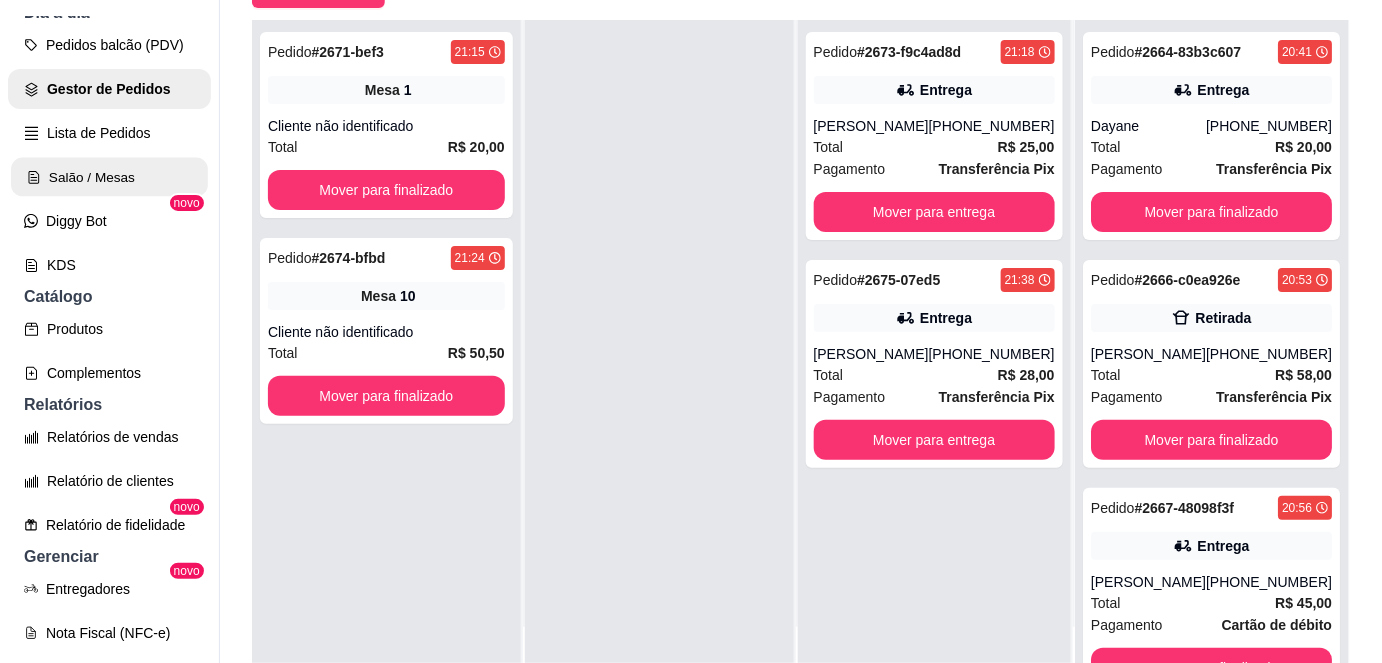 click on "Salão / Mesas" at bounding box center [109, 177] 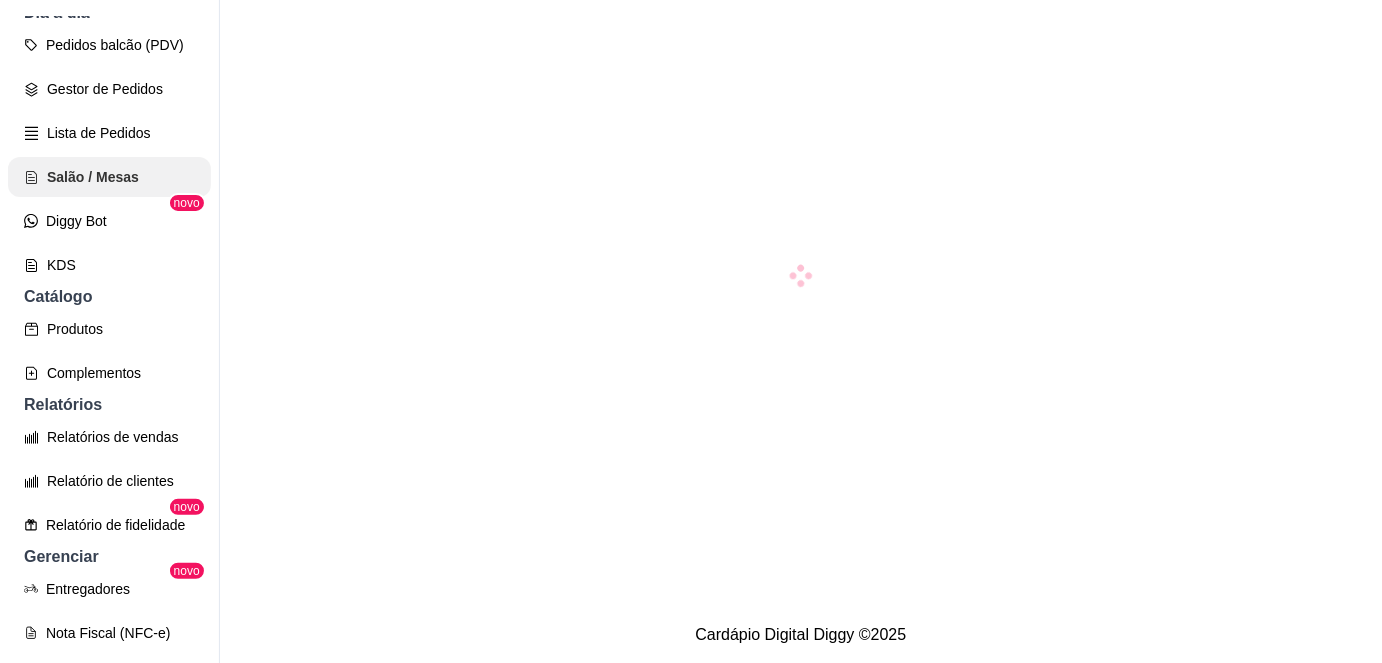 scroll, scrollTop: 0, scrollLeft: 0, axis: both 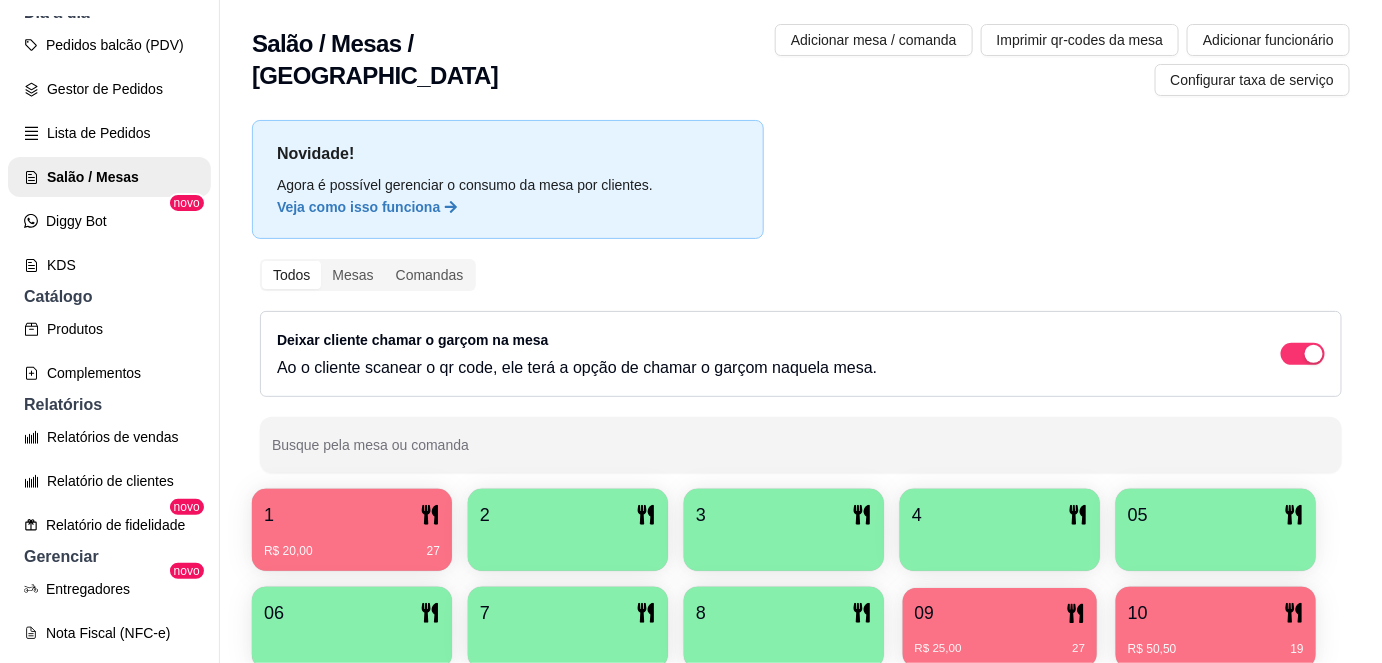 click on "09" at bounding box center [1000, 613] 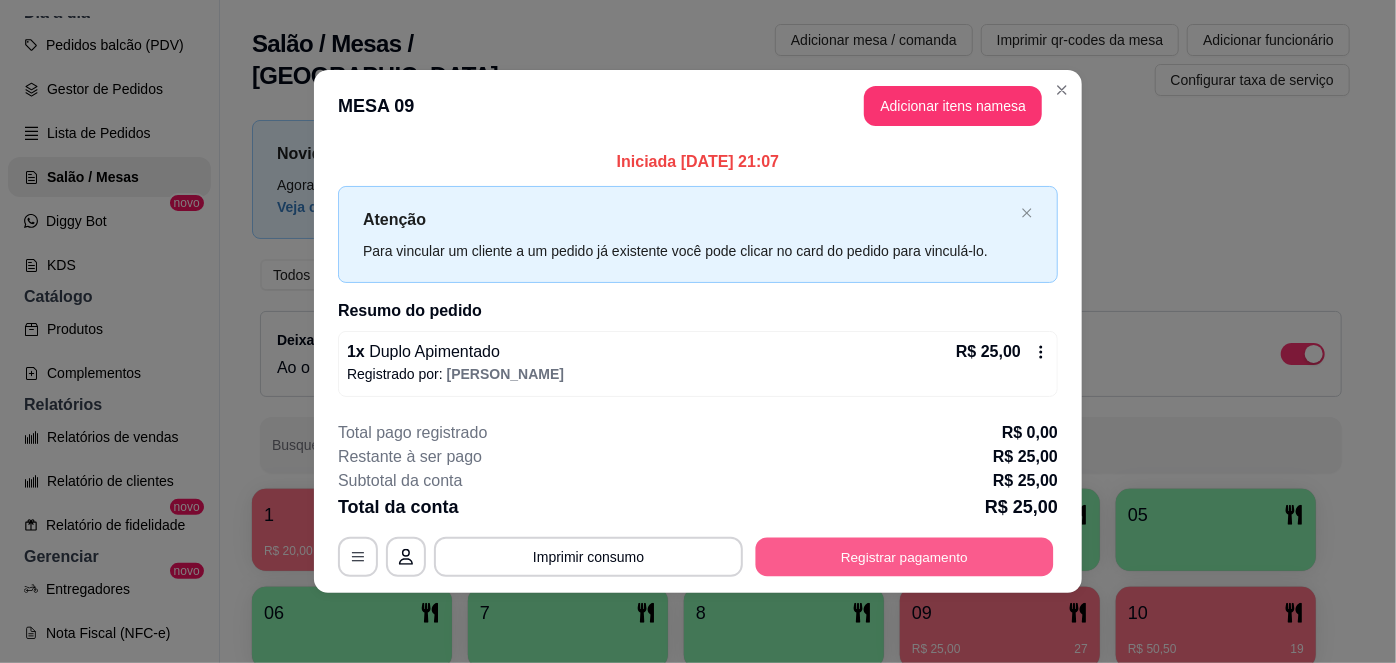 click on "Registrar pagamento" at bounding box center (905, 557) 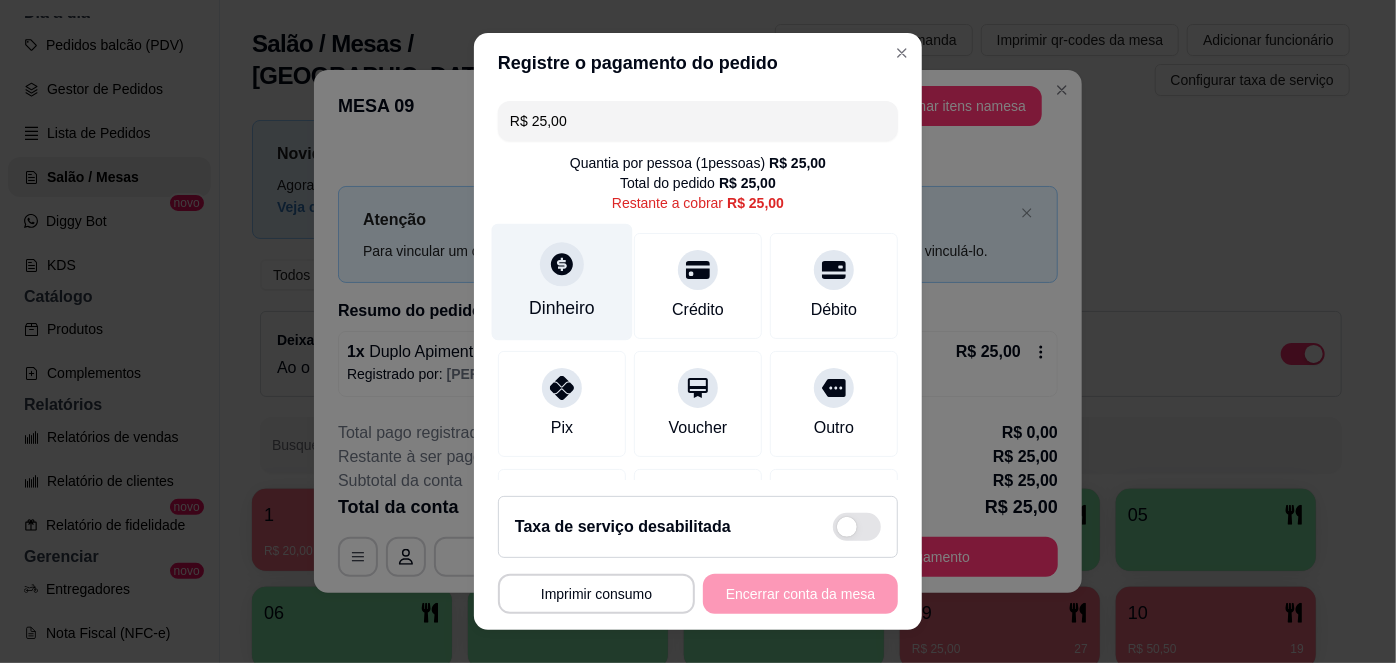 click 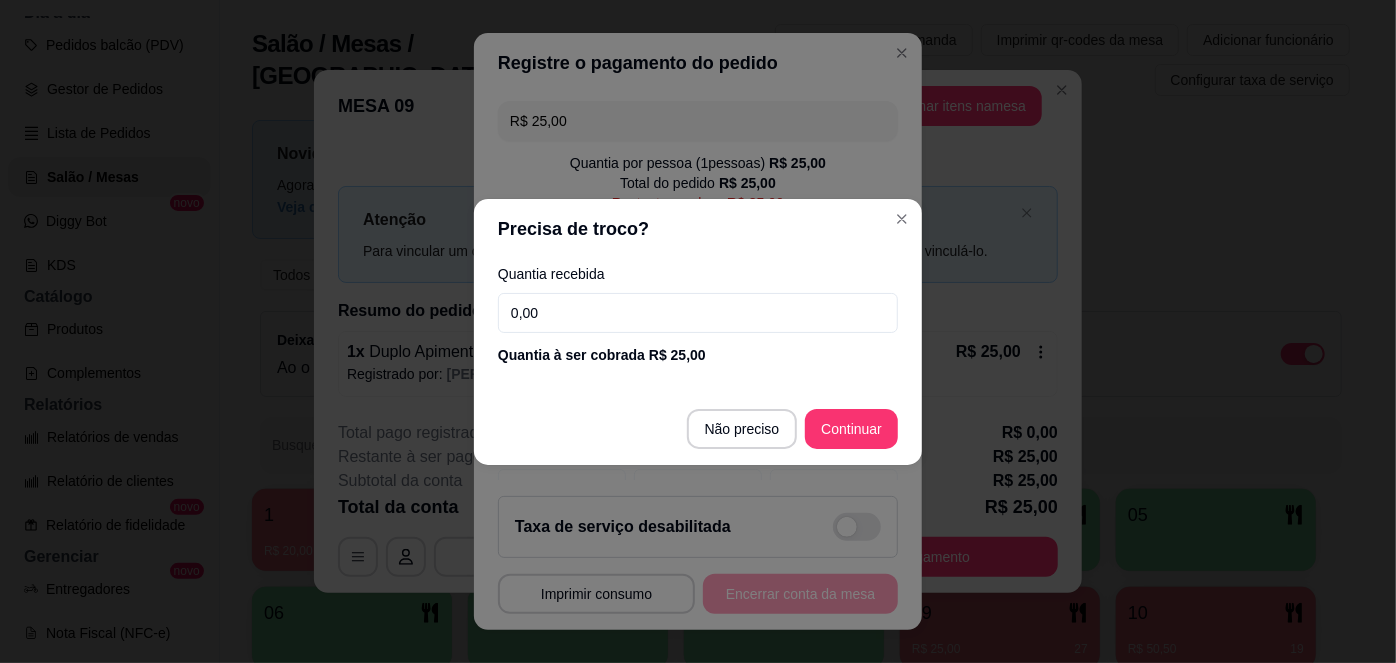 click on "Quantia recebida 0,00 Quantia à ser cobrada   R$ 25,00" at bounding box center [698, 316] 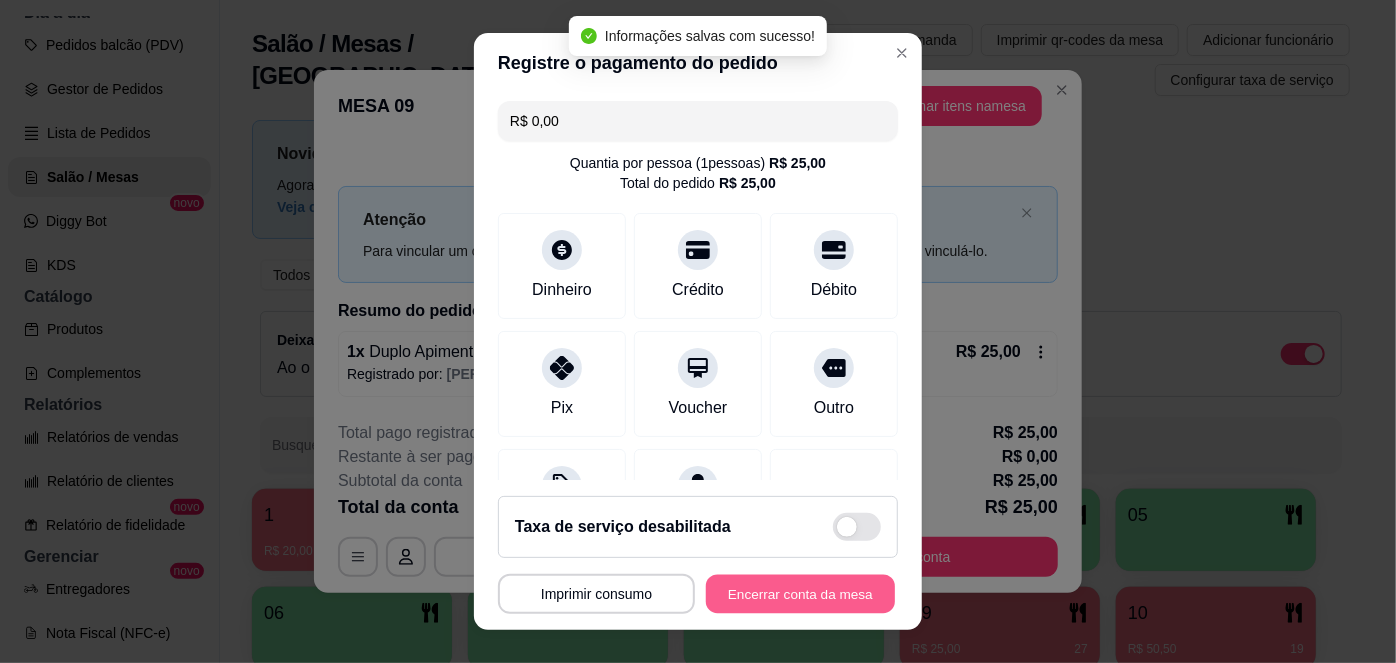 click on "Encerrar conta da mesa" at bounding box center (800, 593) 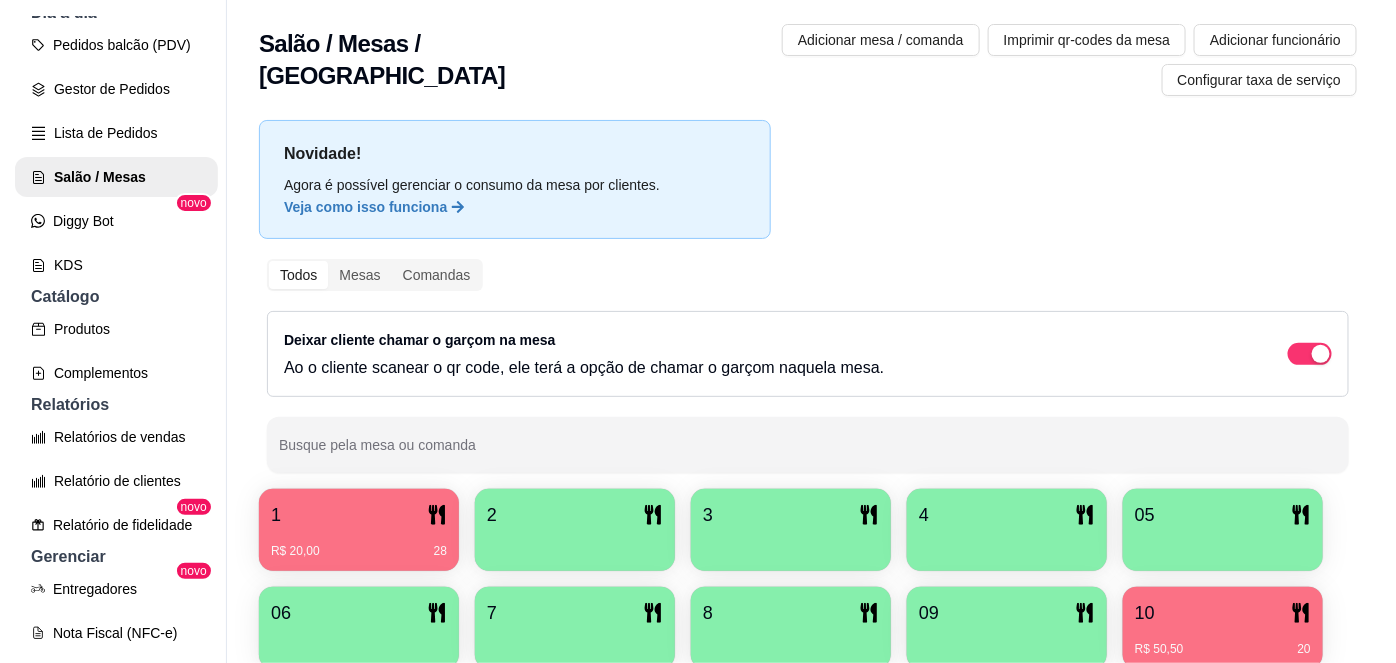scroll, scrollTop: 156, scrollLeft: 0, axis: vertical 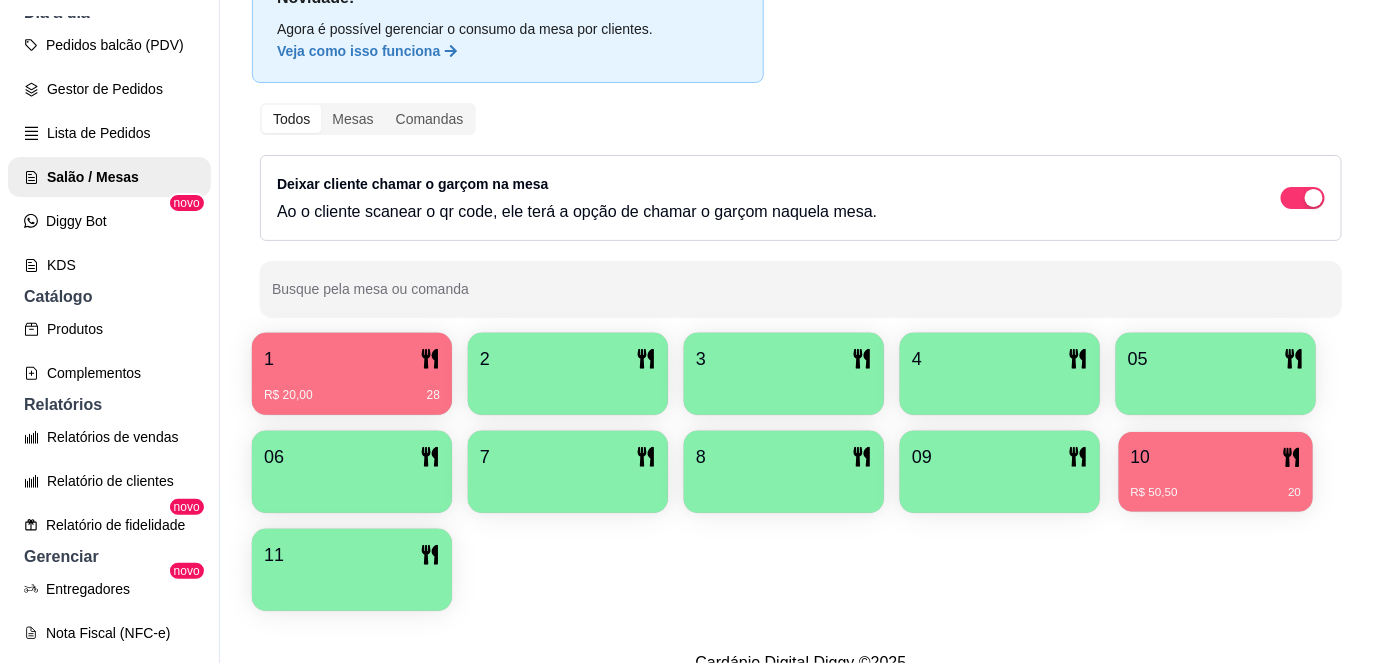 click on "R$ 50,50 20" at bounding box center (1216, 493) 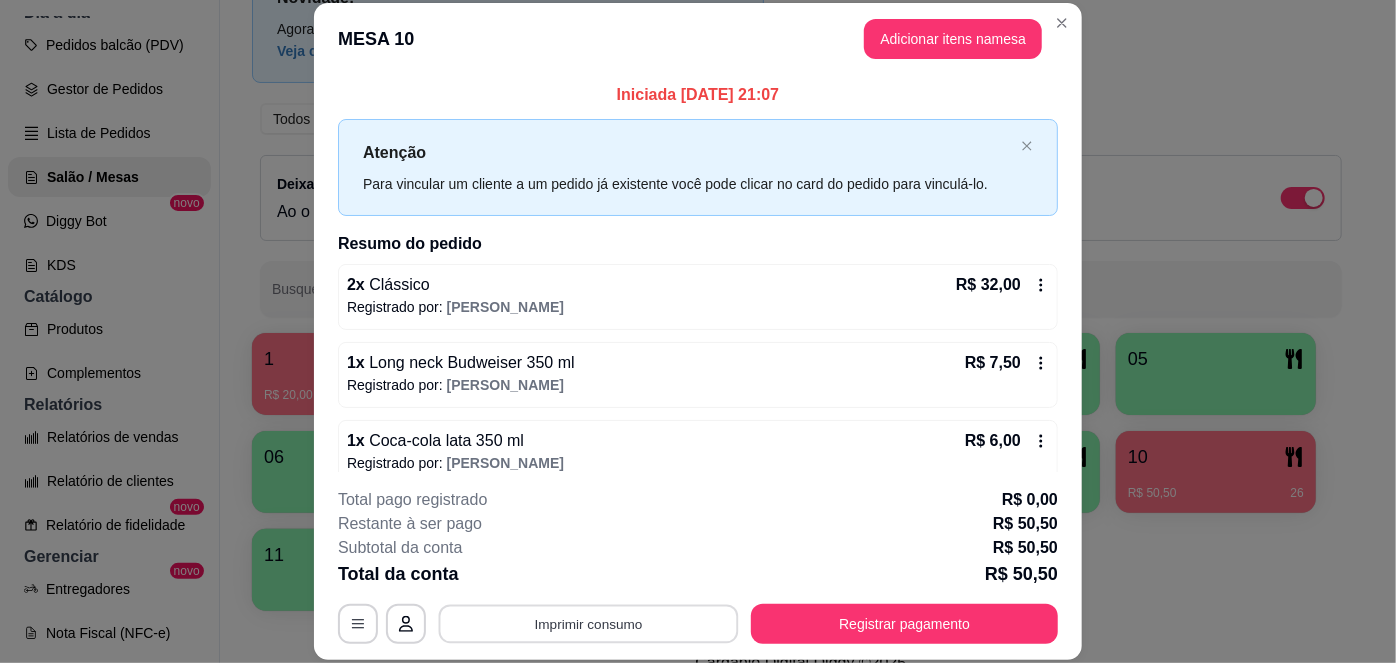 click on "Imprimir consumo" at bounding box center [589, 623] 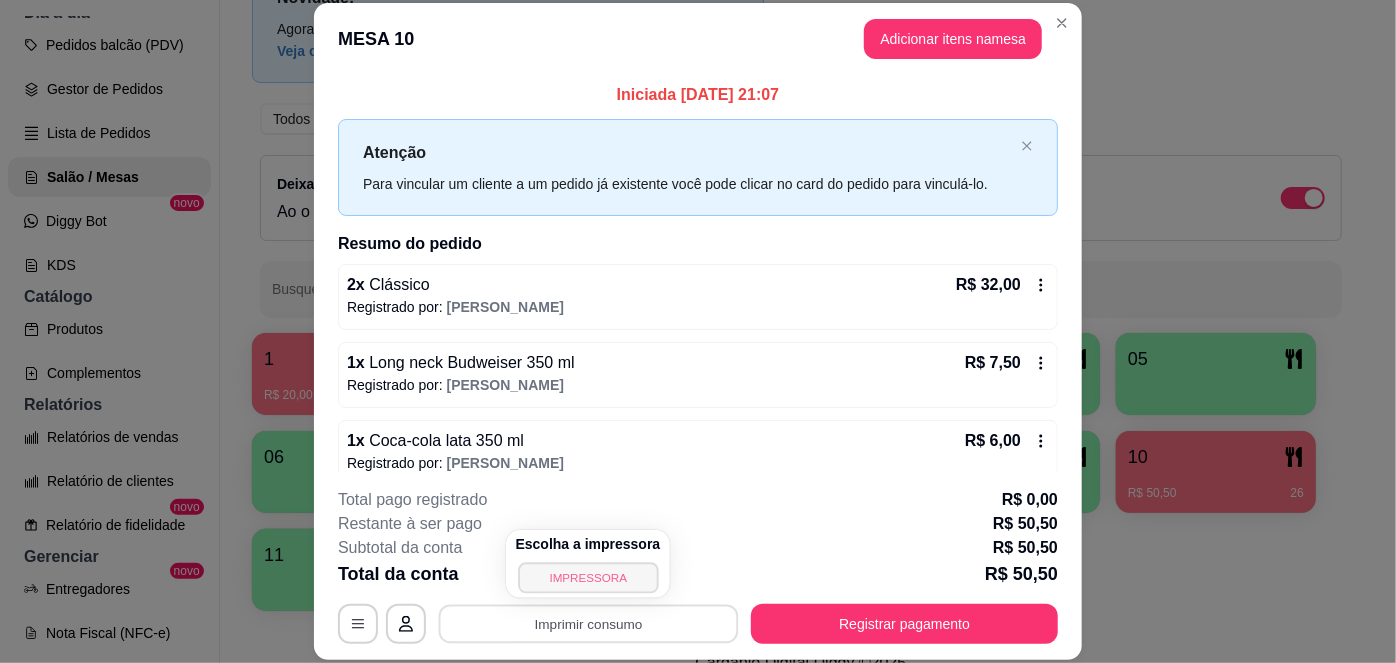 click on "IMPRESSORA" at bounding box center [588, 577] 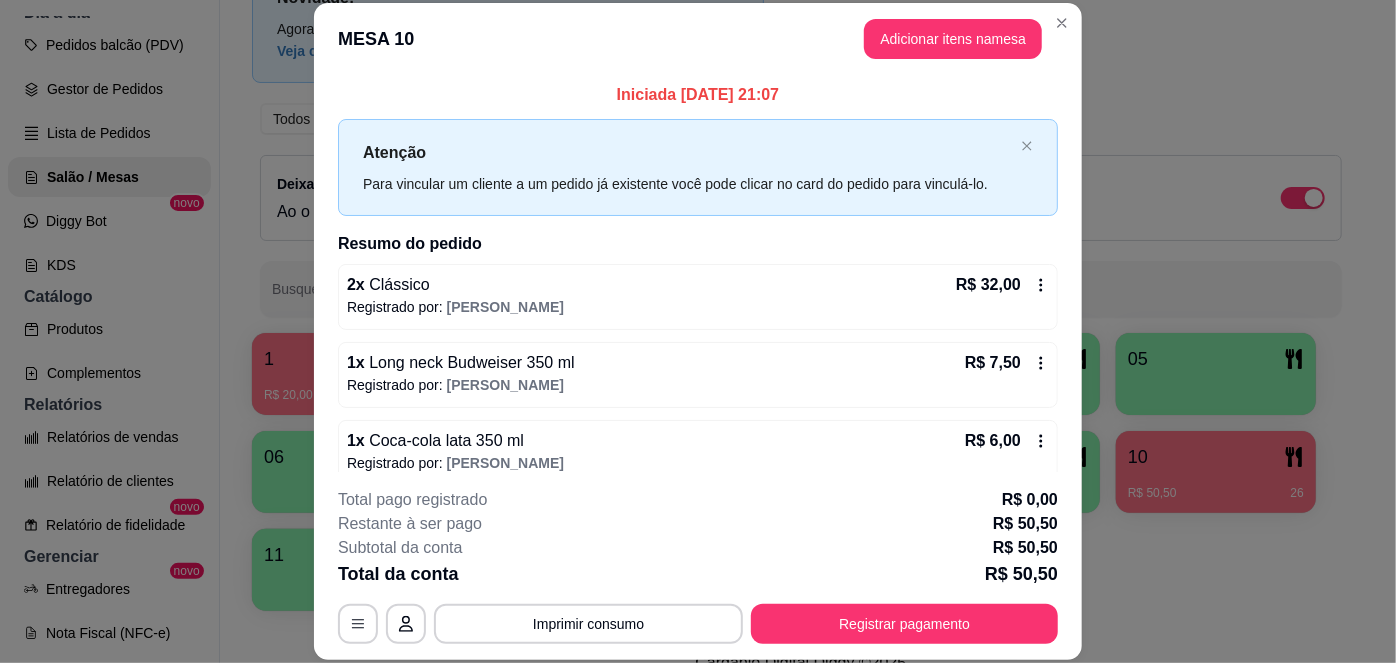 scroll, scrollTop: 97, scrollLeft: 0, axis: vertical 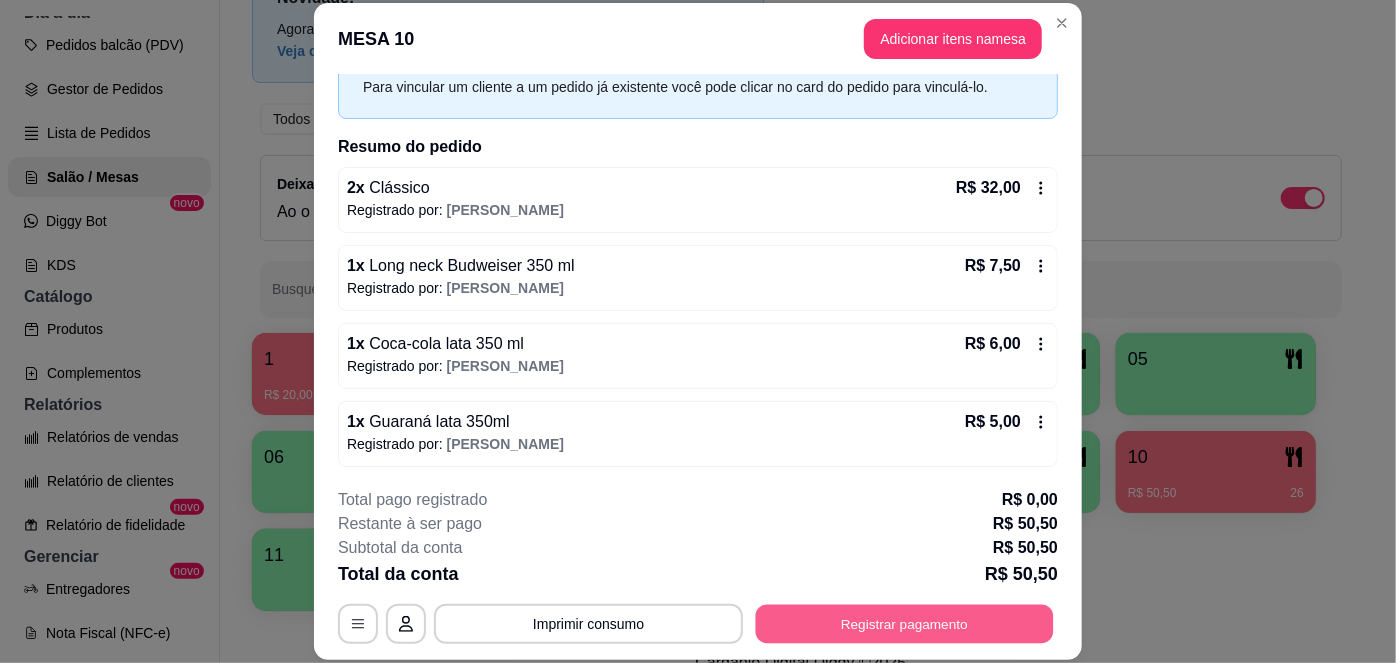 click on "Registrar pagamento" at bounding box center (905, 623) 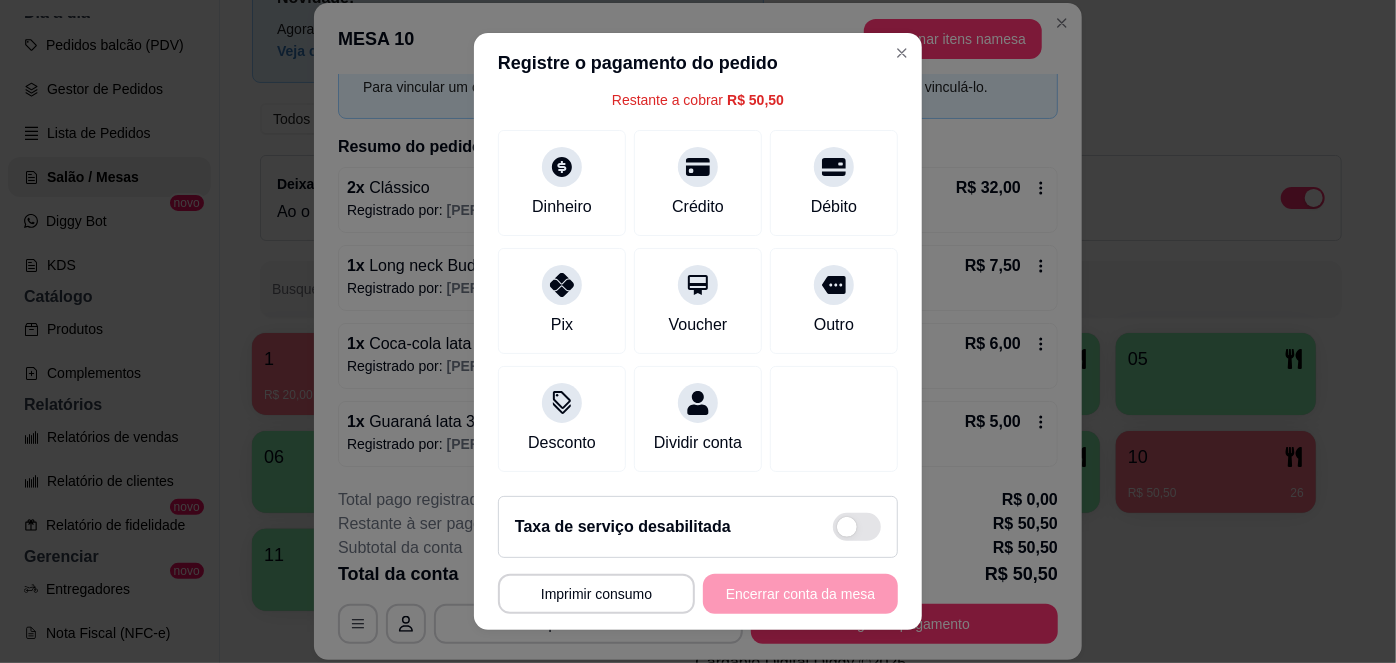 scroll, scrollTop: 125, scrollLeft: 0, axis: vertical 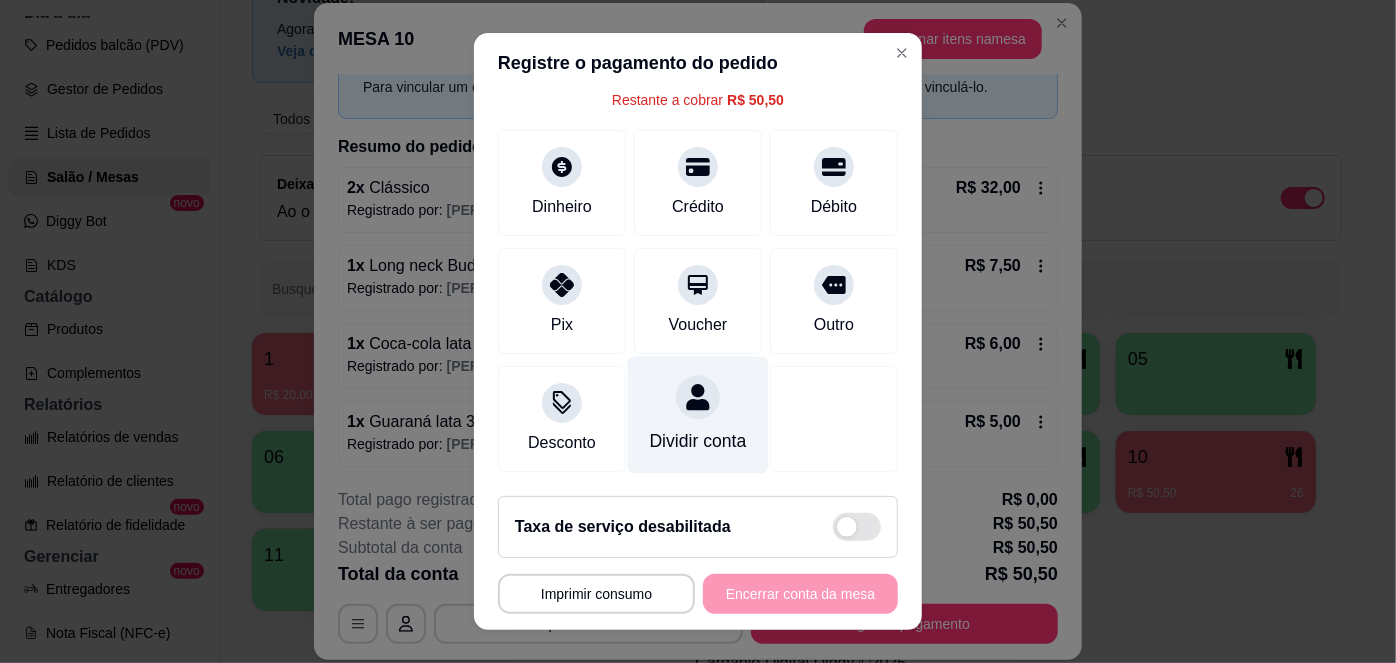 click on "Dividir conta" at bounding box center (698, 441) 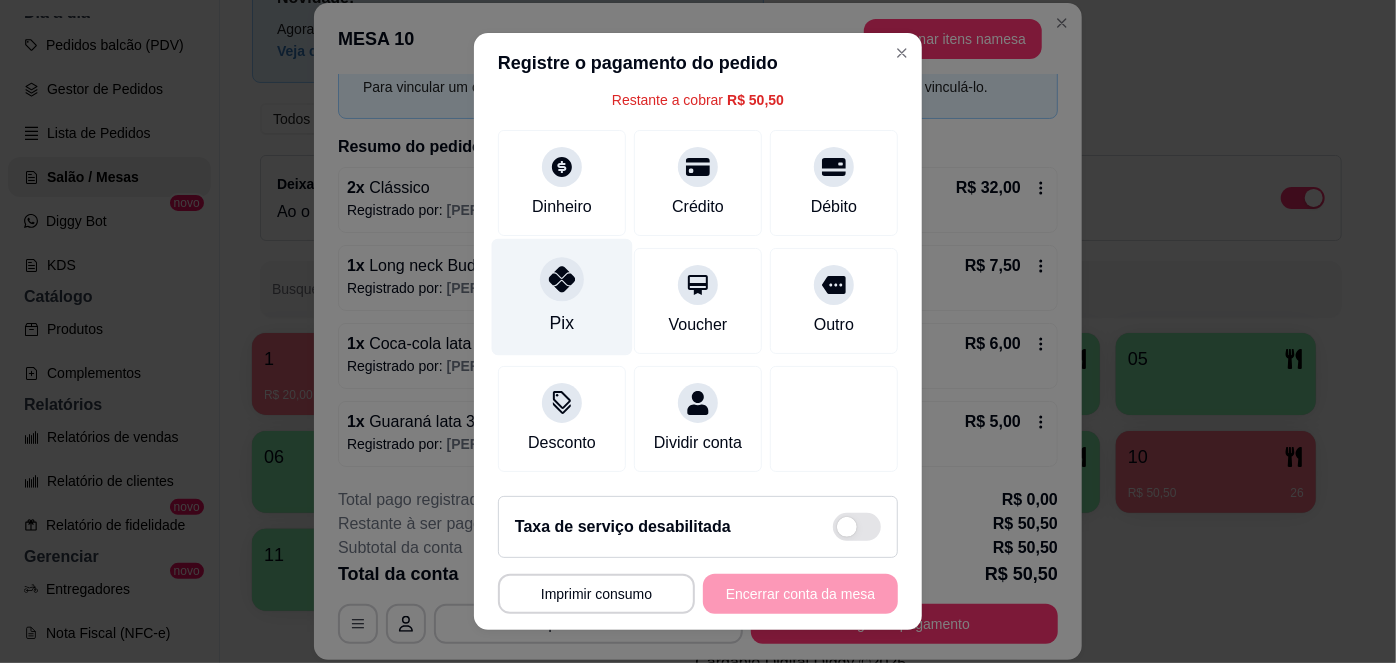 click at bounding box center (562, 280) 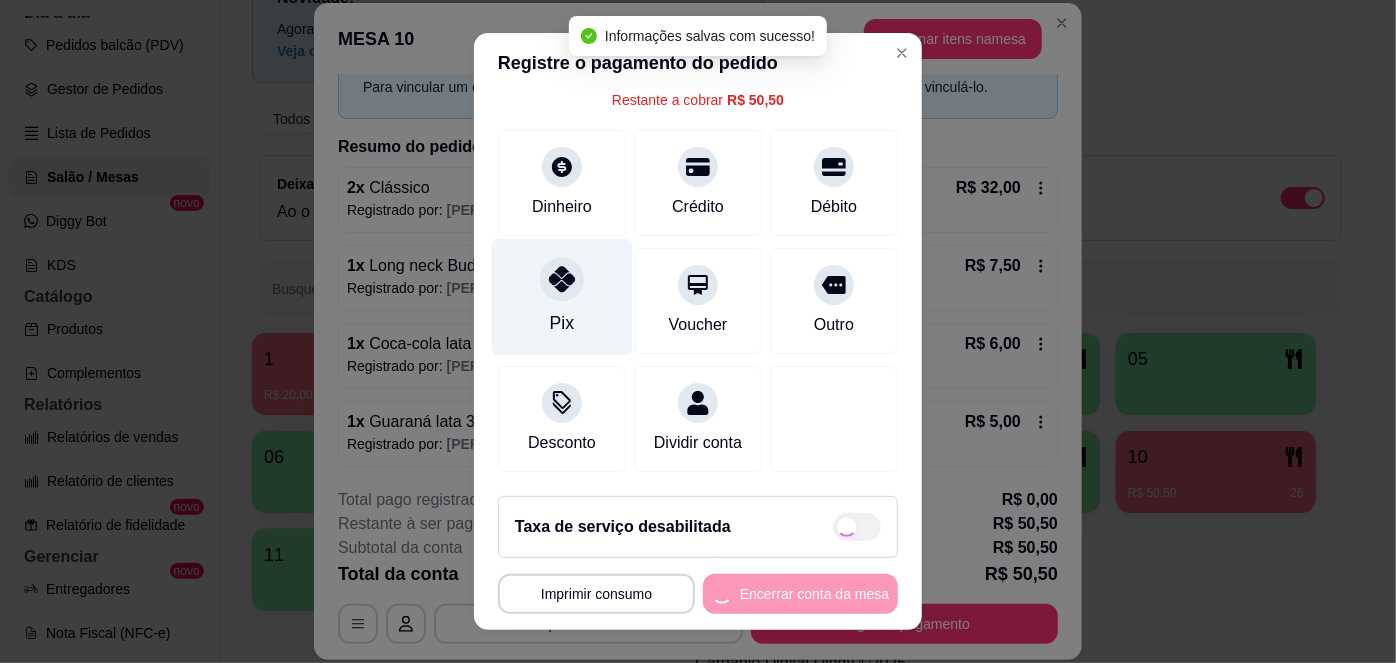 scroll, scrollTop: 104, scrollLeft: 0, axis: vertical 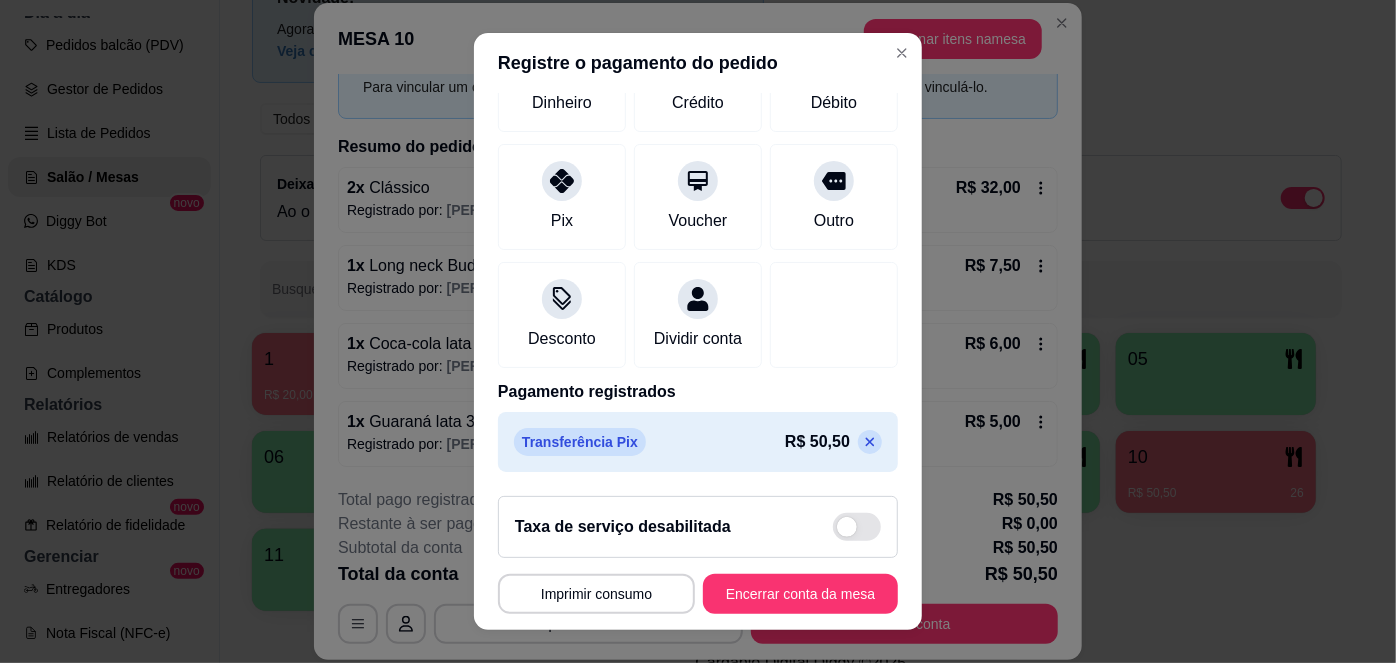 click 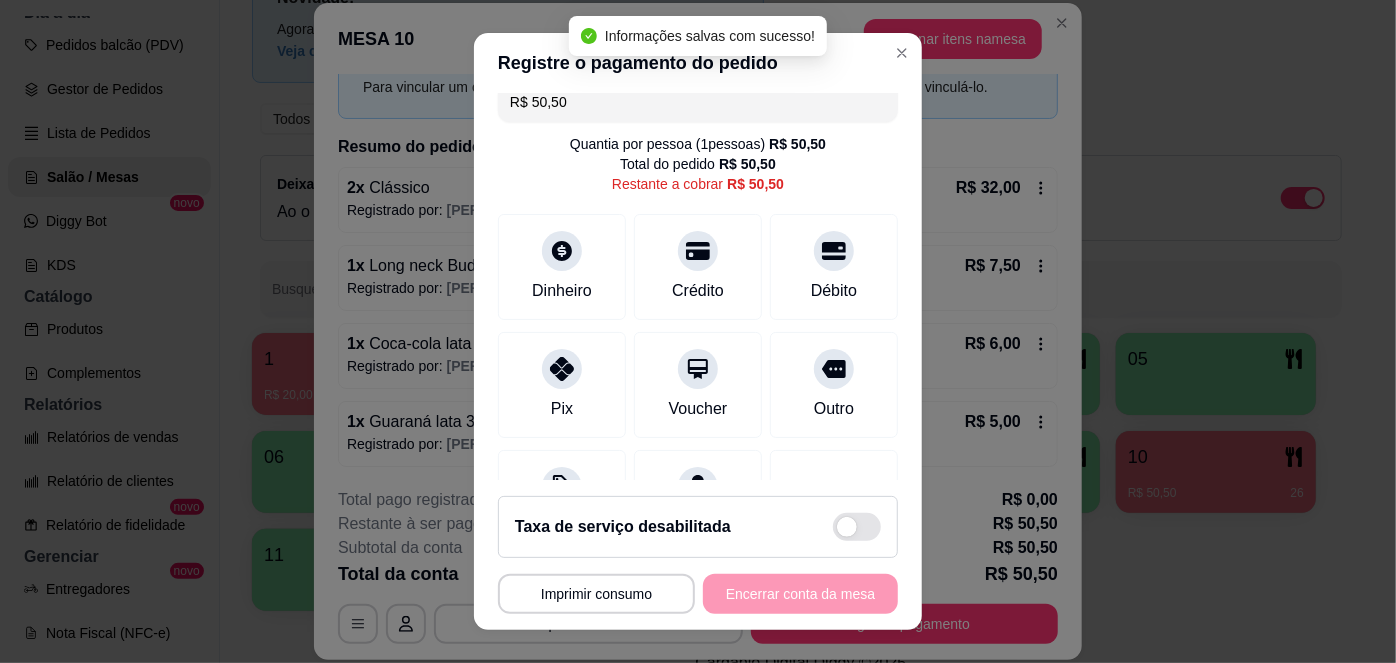 scroll, scrollTop: 0, scrollLeft: 0, axis: both 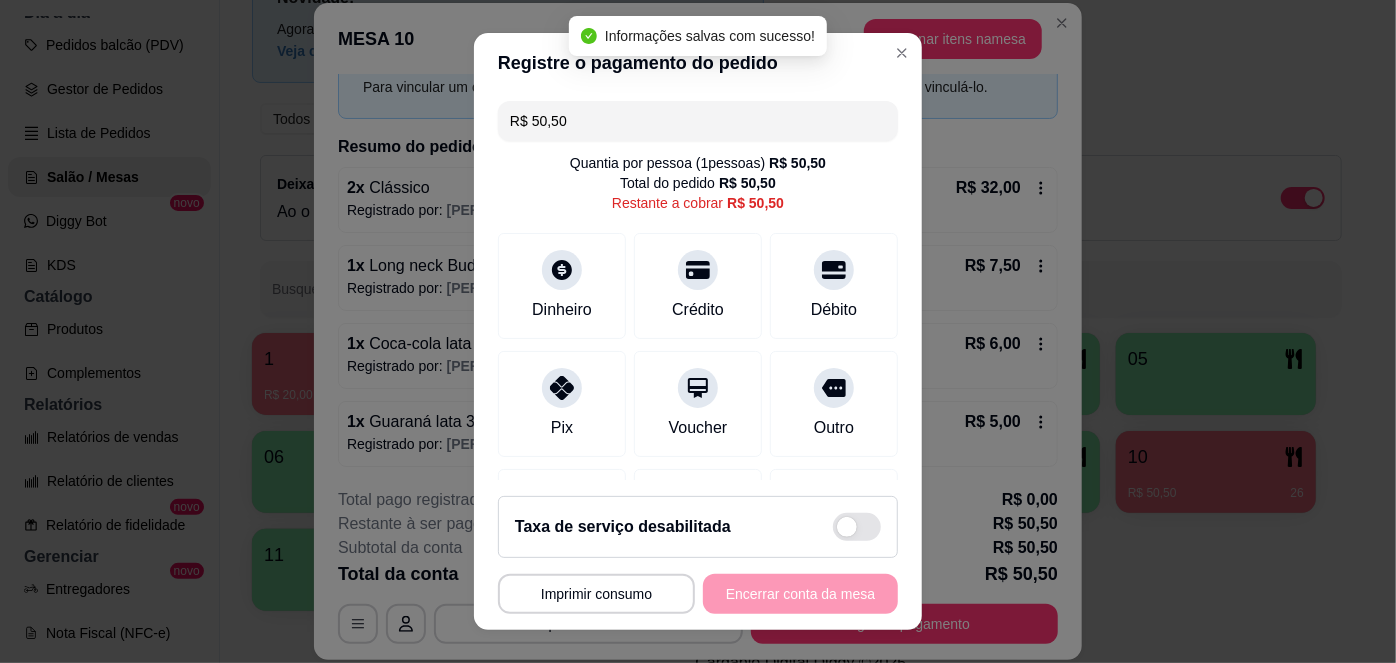 click on "R$ 50,50" at bounding box center (698, 121) 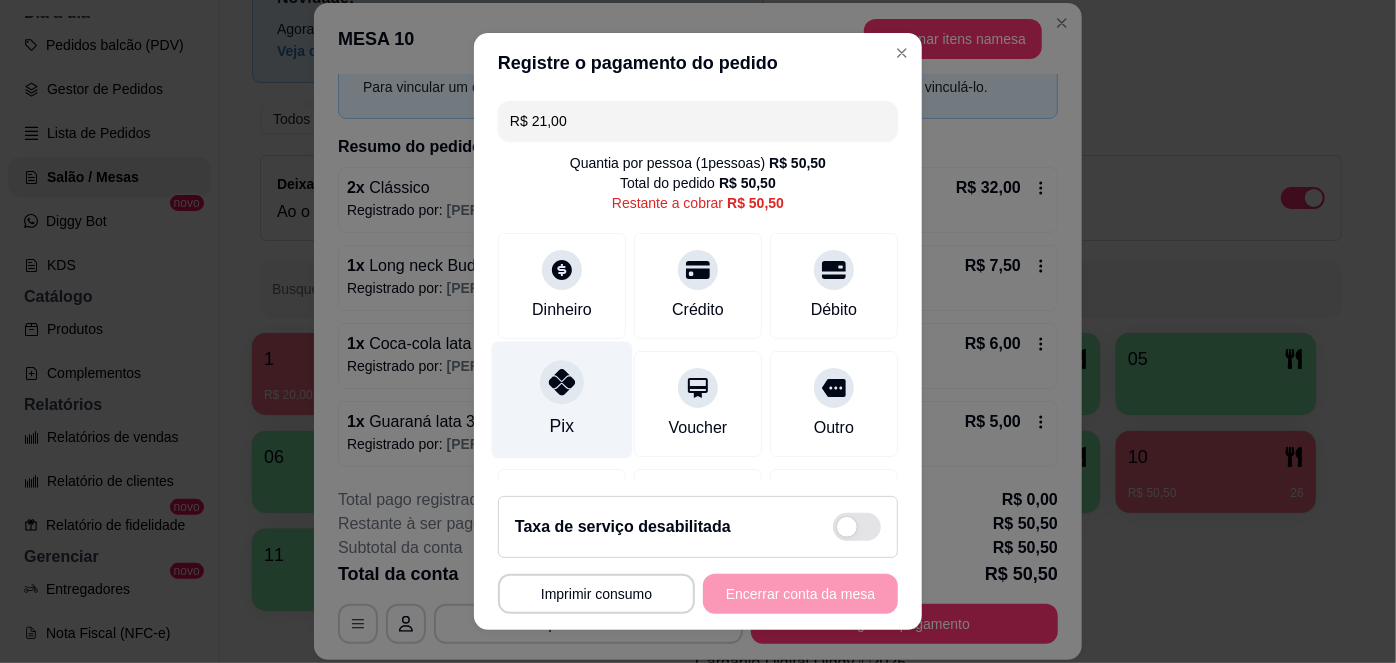 click 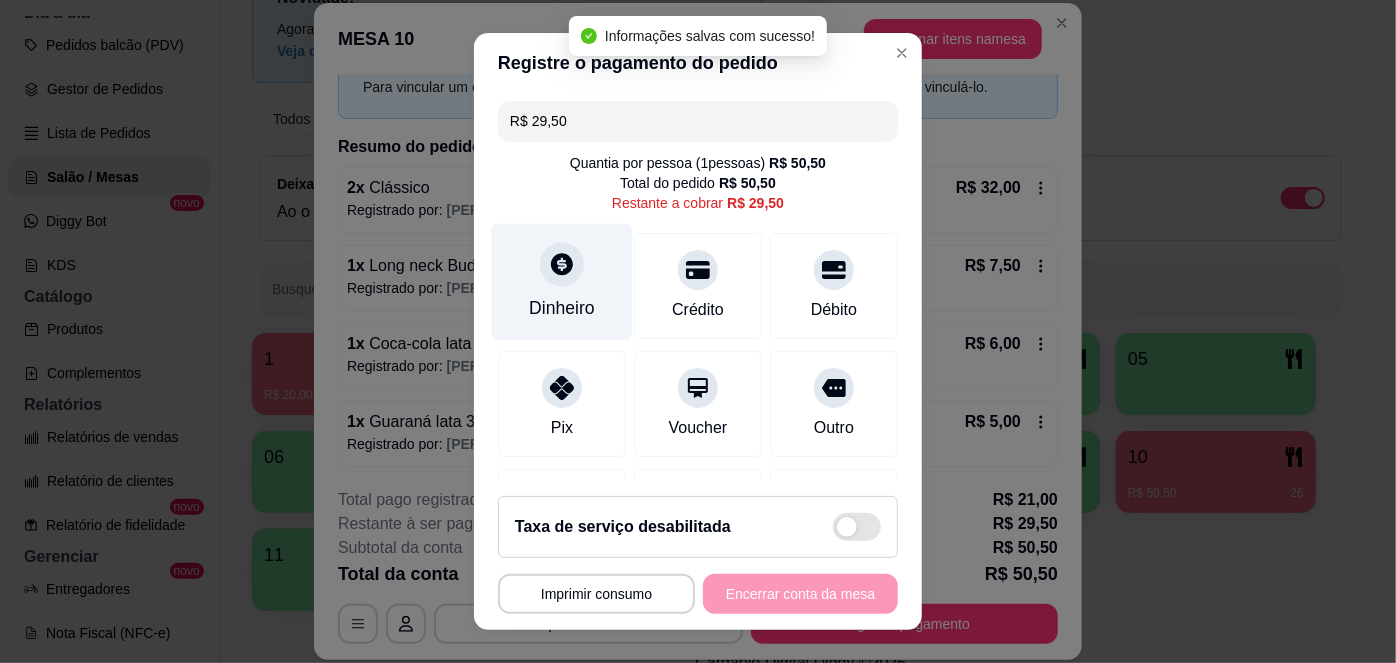 click on "Dinheiro" at bounding box center [562, 282] 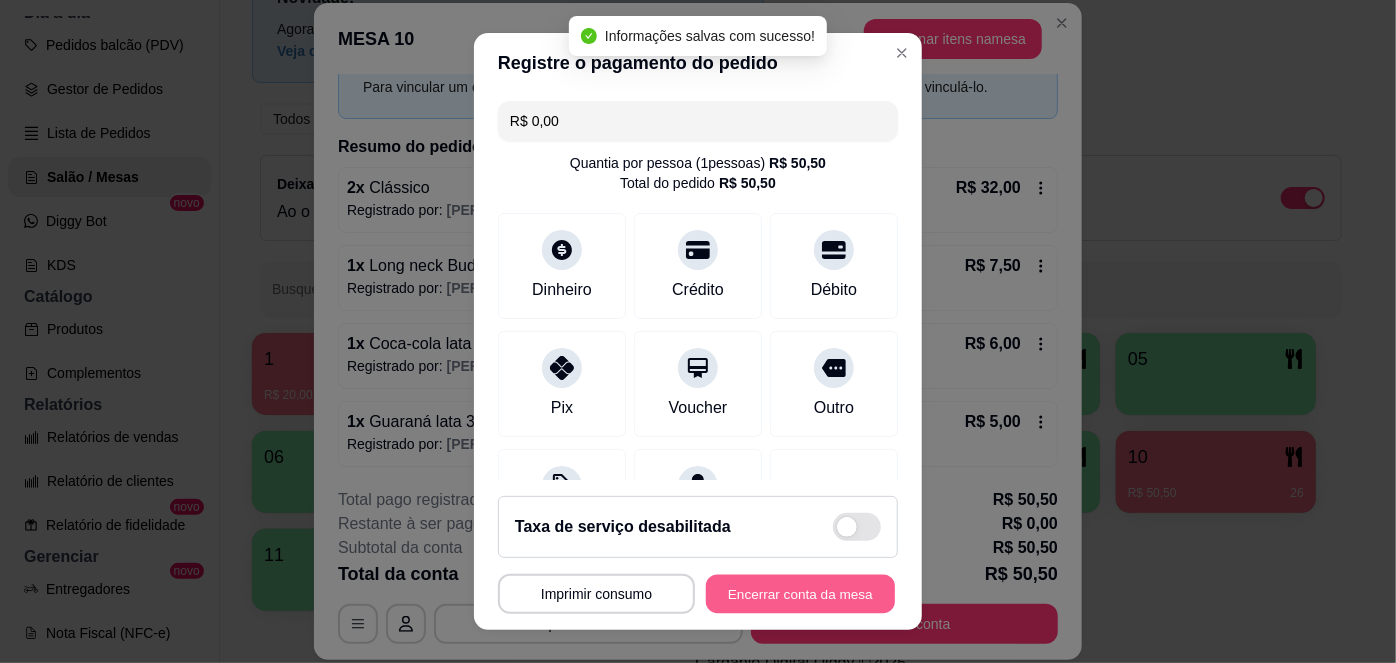 click on "Encerrar conta da mesa" at bounding box center (800, 593) 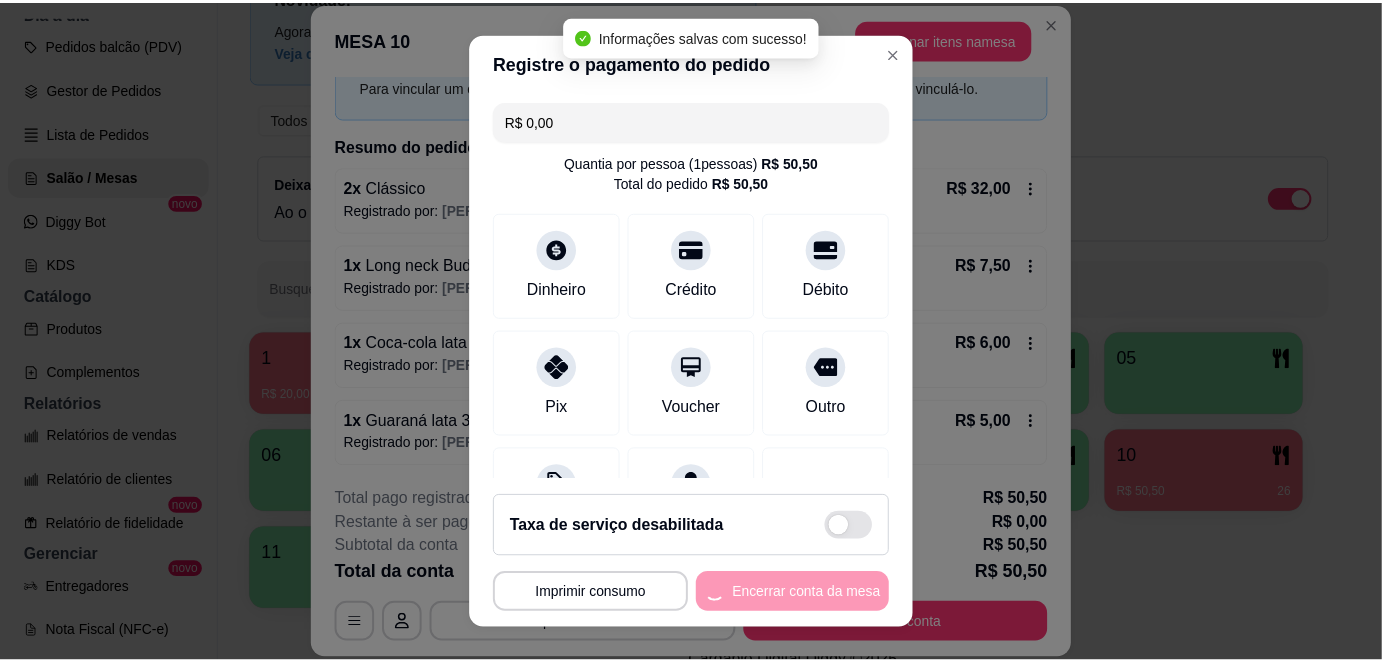 scroll, scrollTop: 0, scrollLeft: 0, axis: both 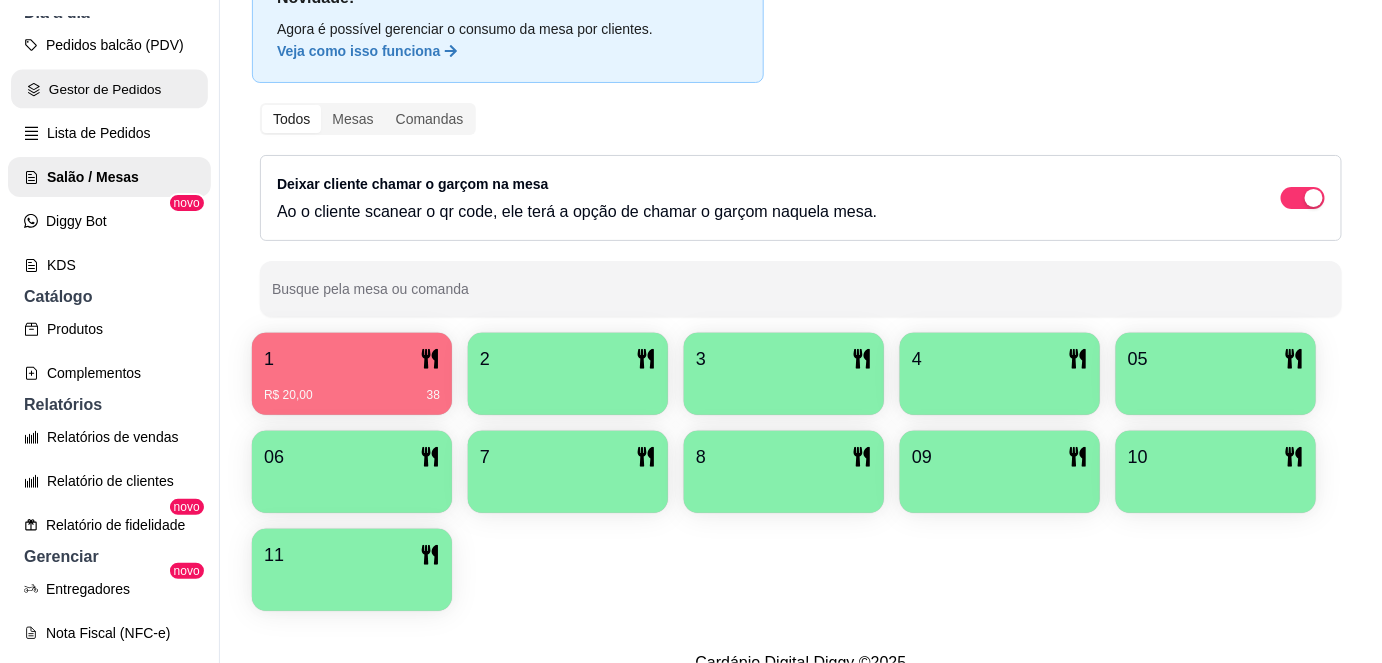 click on "Gestor de Pedidos" at bounding box center [109, 89] 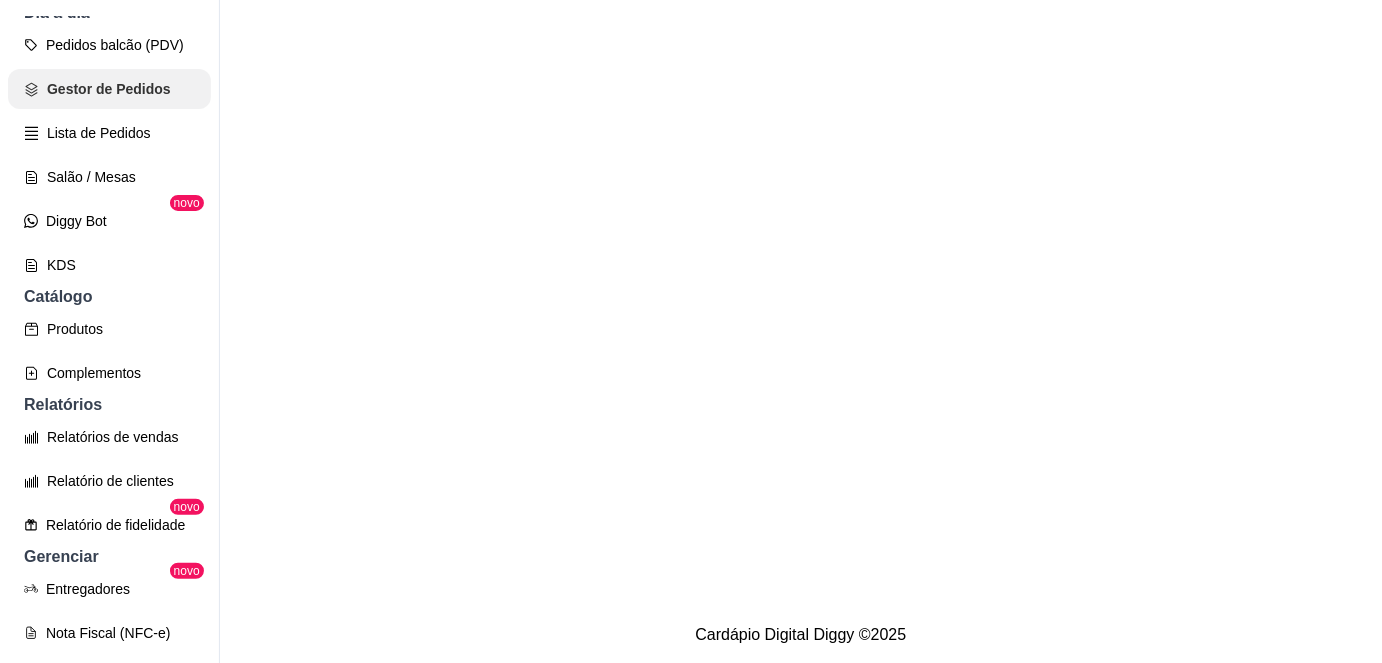 scroll, scrollTop: 0, scrollLeft: 0, axis: both 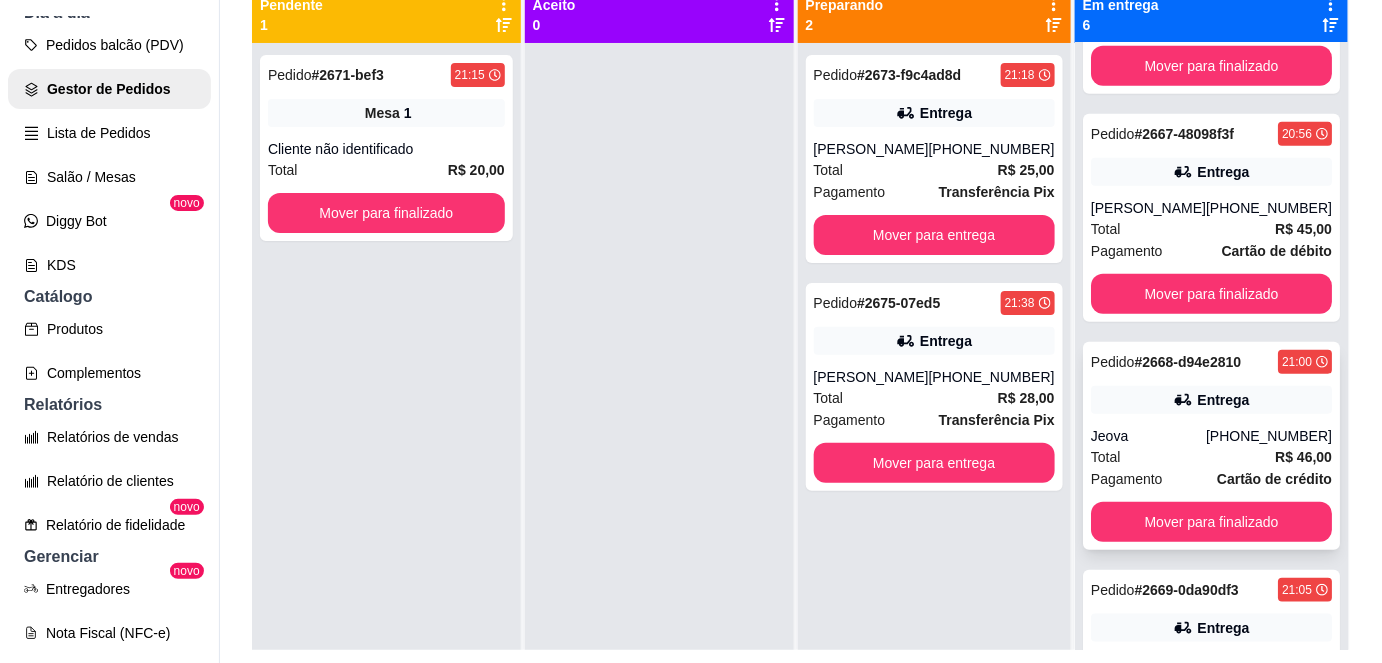 click on "Jeova" at bounding box center (1148, 436) 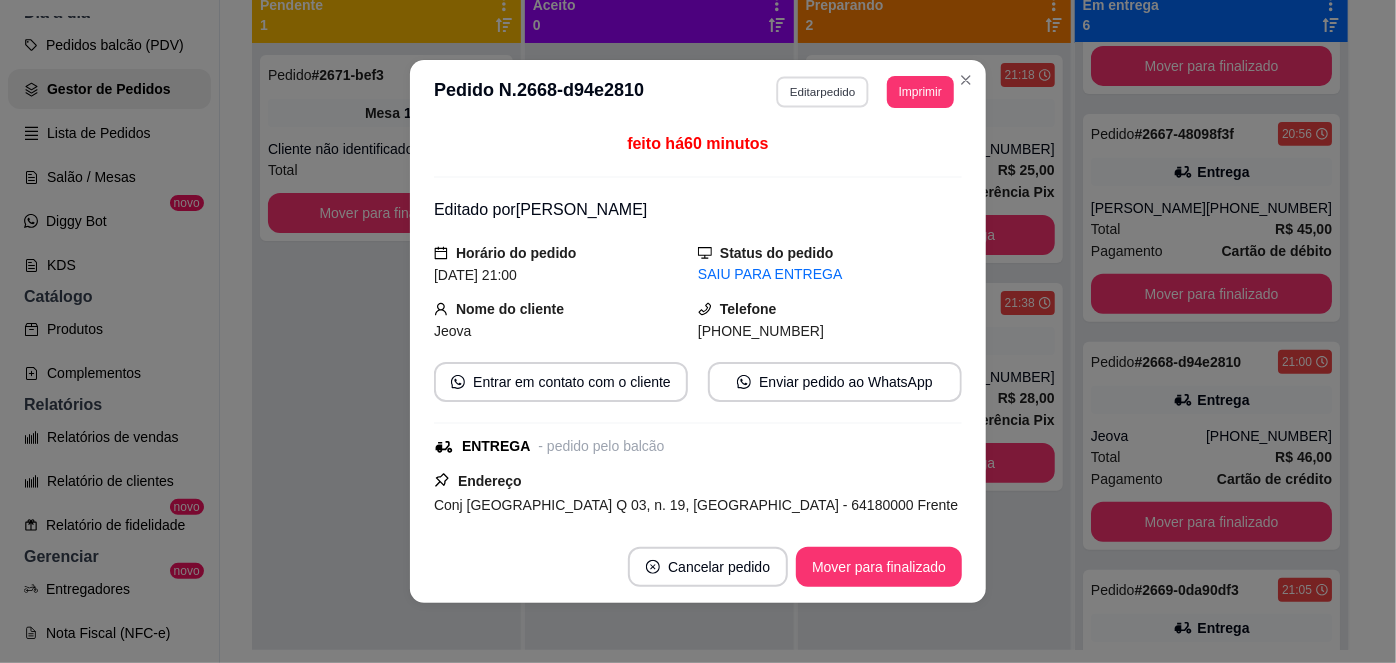 click on "Editar  pedido" at bounding box center [823, 91] 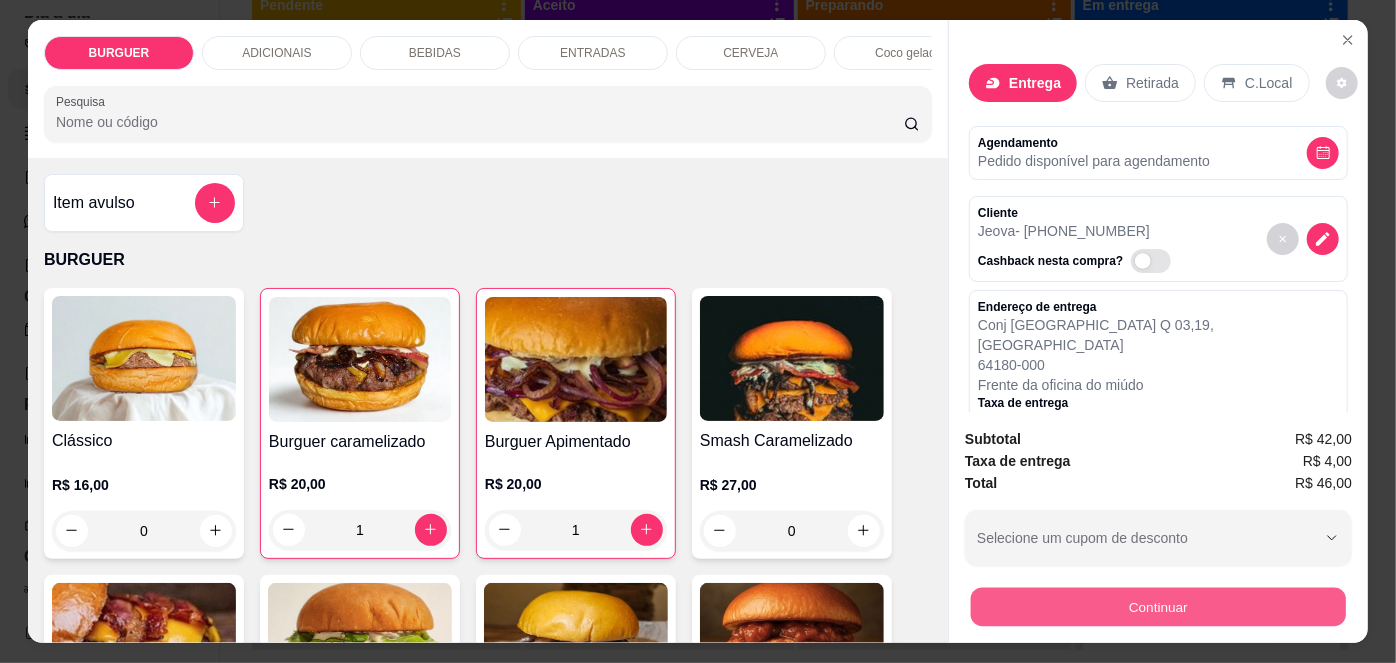 click on "Continuar" at bounding box center (1158, 607) 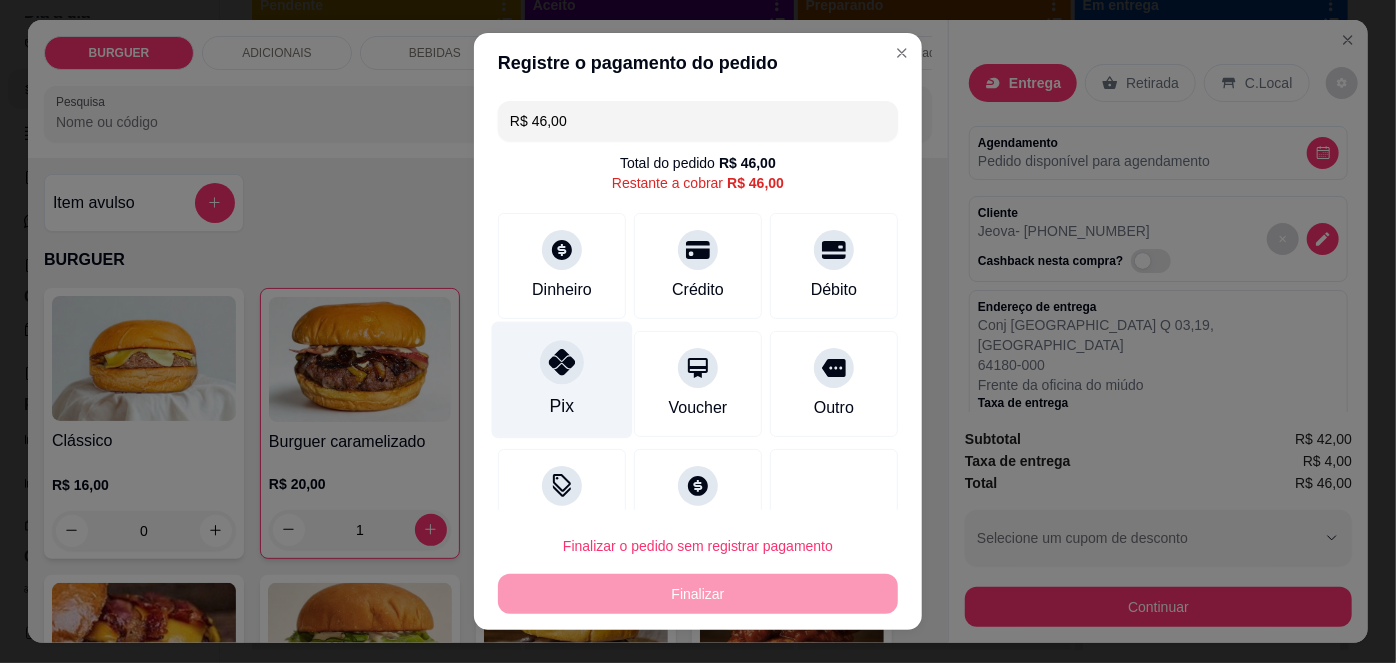 click at bounding box center (562, 363) 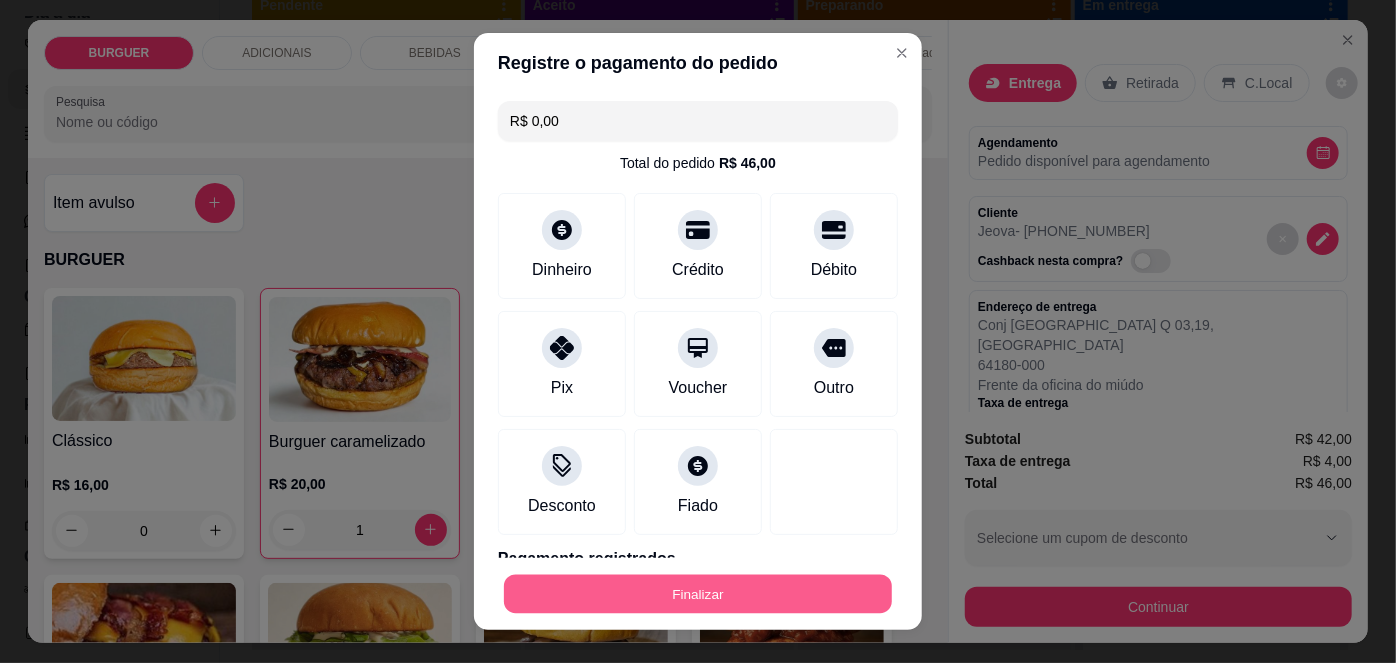 click on "Finalizar" at bounding box center (698, 593) 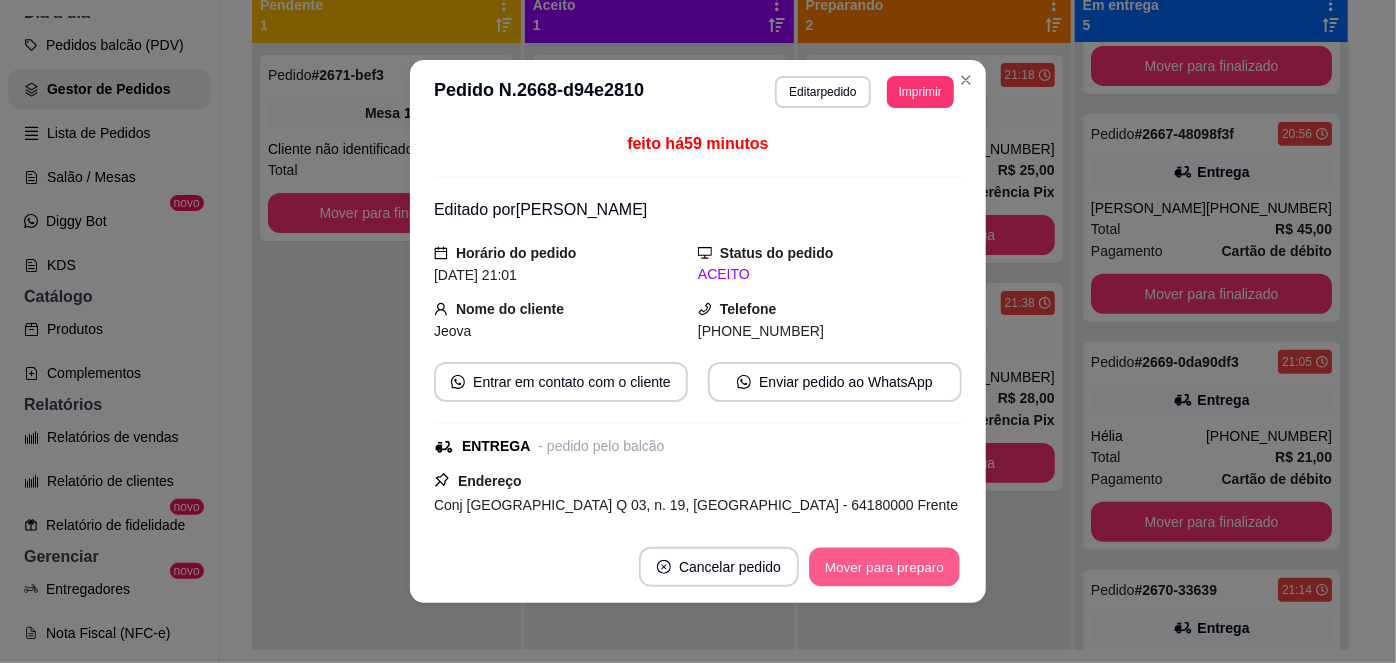 click on "Mover para preparo" at bounding box center (884, 567) 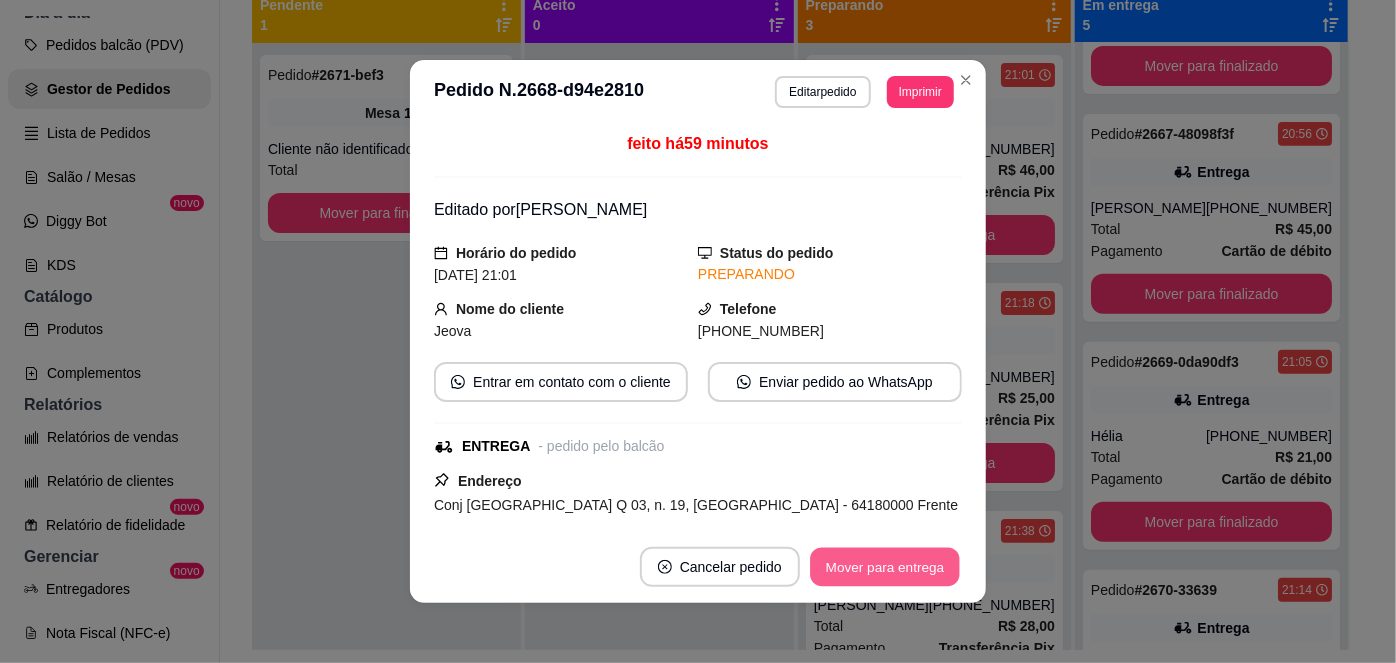 click on "Mover para entrega" at bounding box center (885, 567) 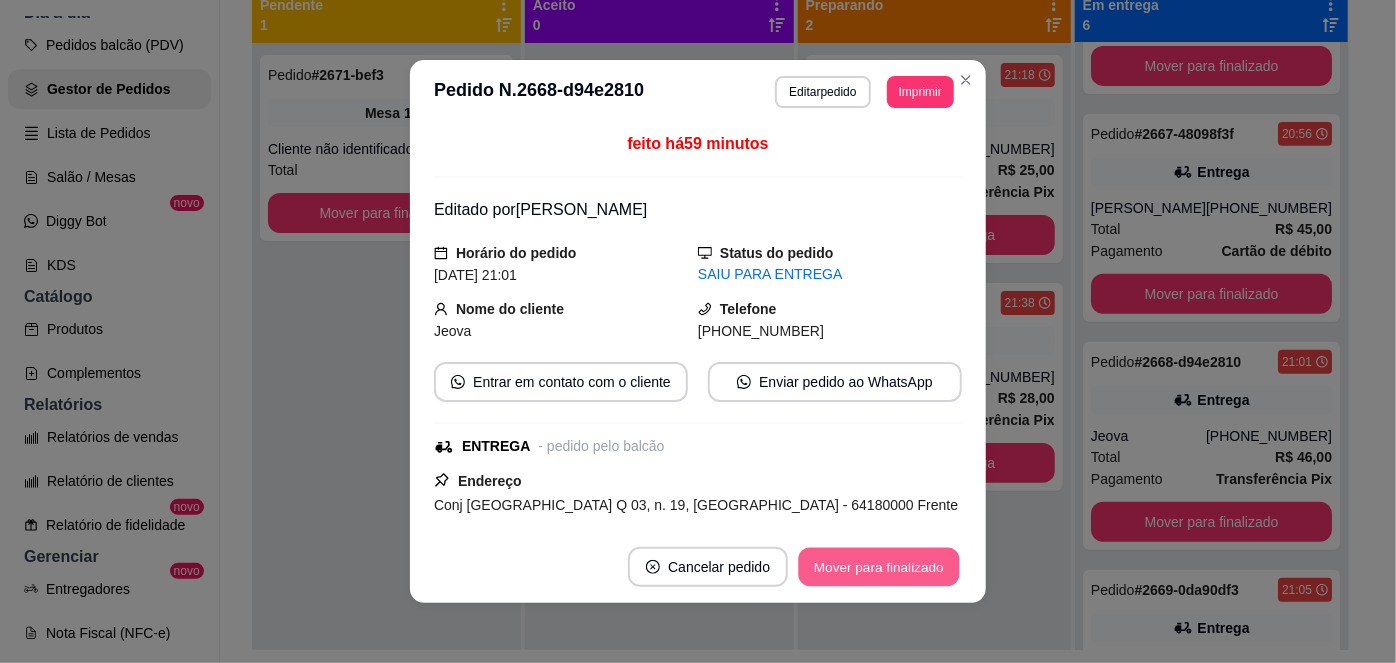 click on "Mover para finalizado" at bounding box center (879, 567) 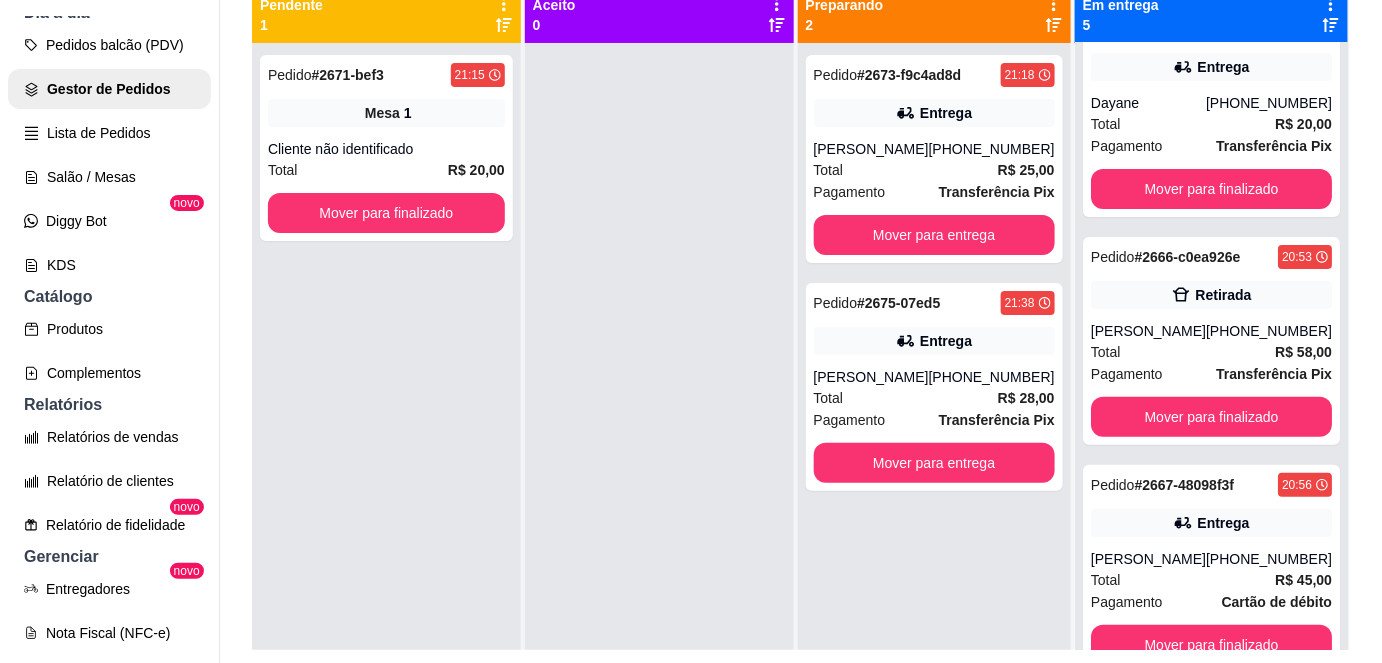 scroll, scrollTop: 0, scrollLeft: 0, axis: both 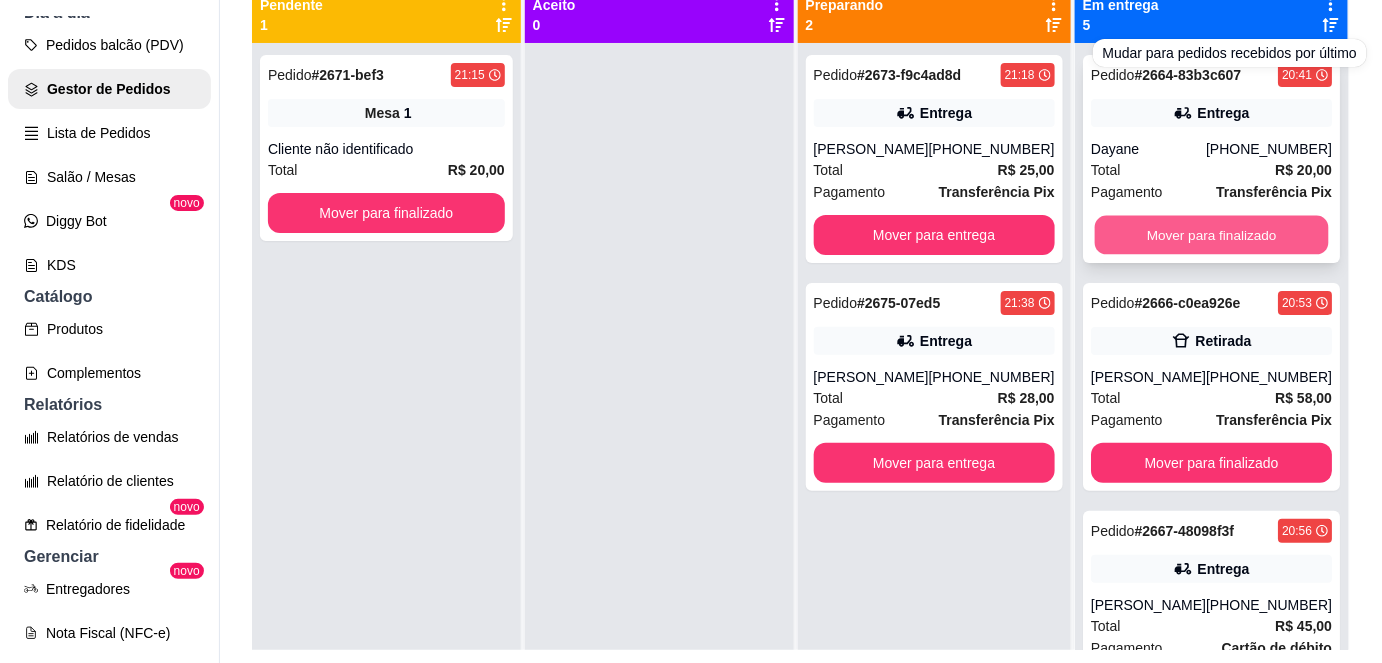 click on "Mover para finalizado" at bounding box center (1211, 235) 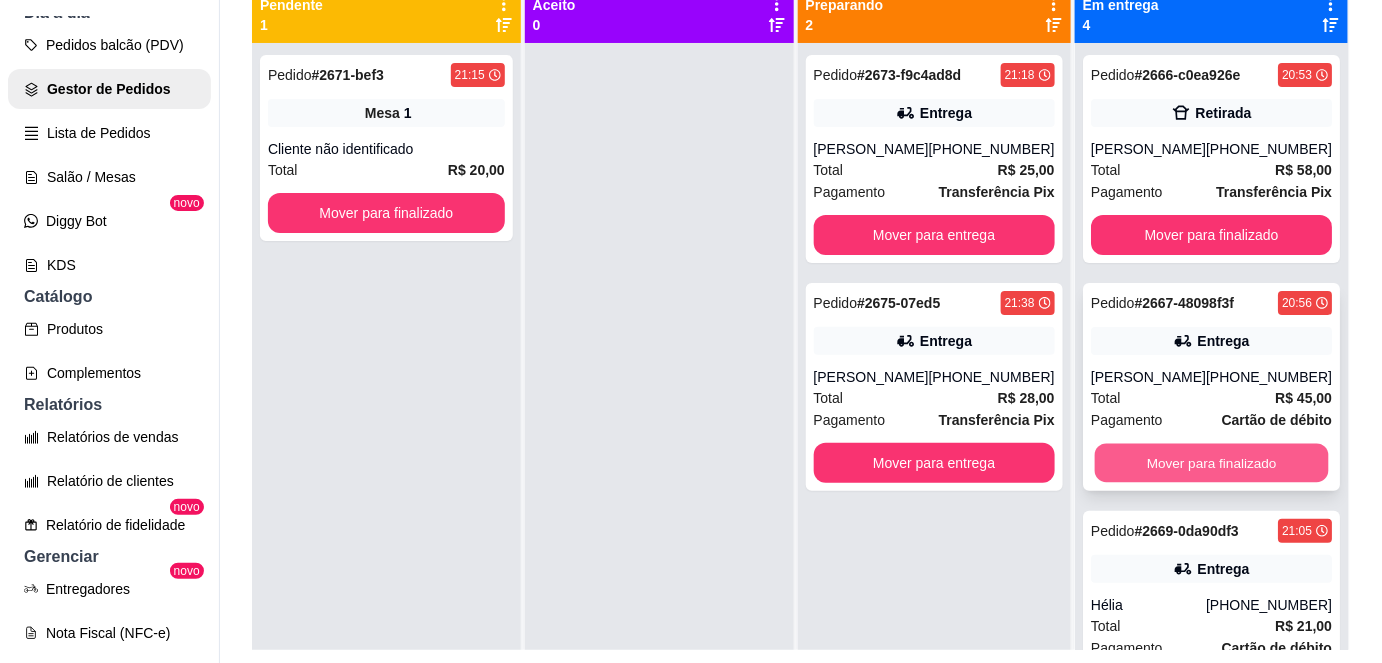 click on "Mover para finalizado" at bounding box center (1211, 463) 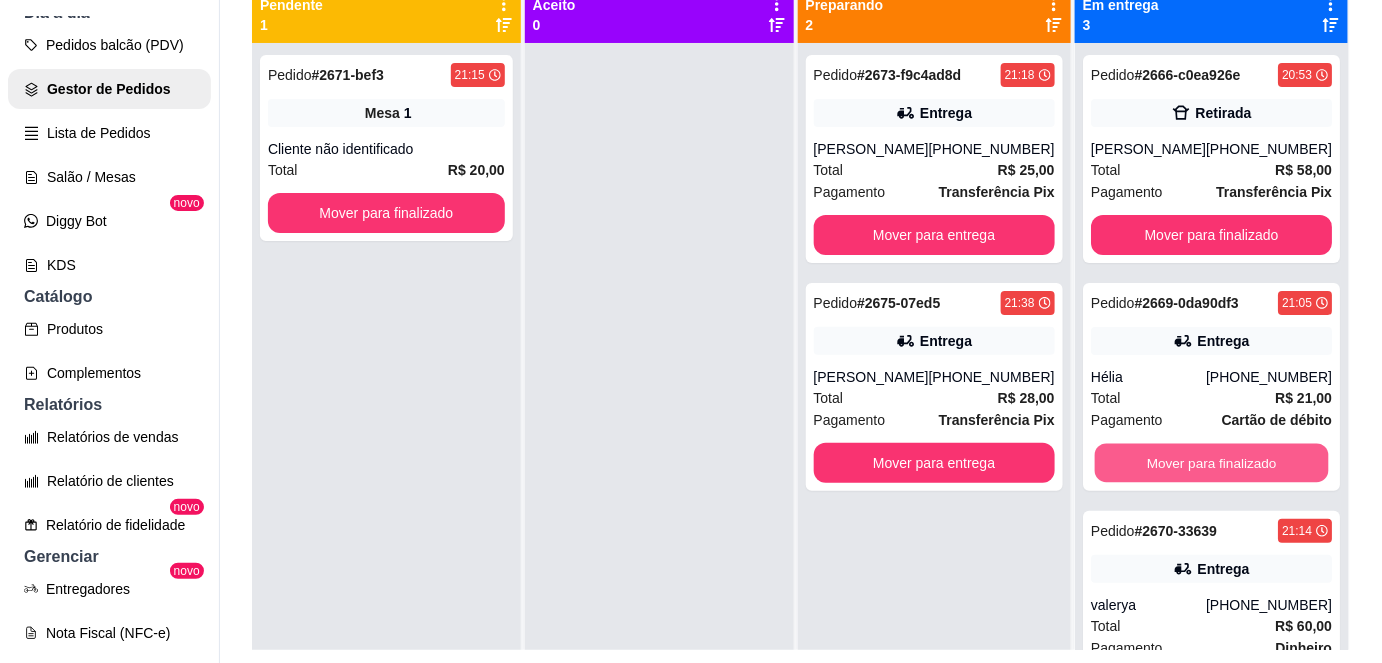 click on "Mover para finalizado" at bounding box center [1211, 463] 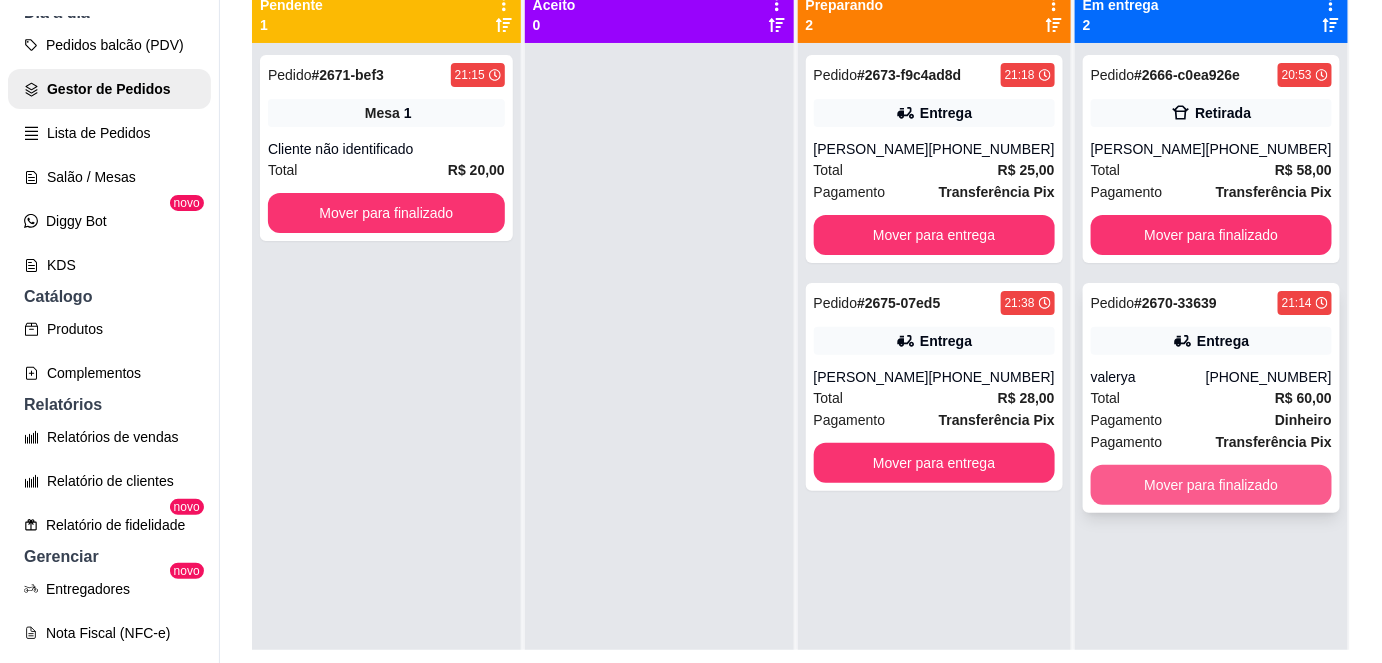 click on "Mover para finalizado" at bounding box center [1211, 485] 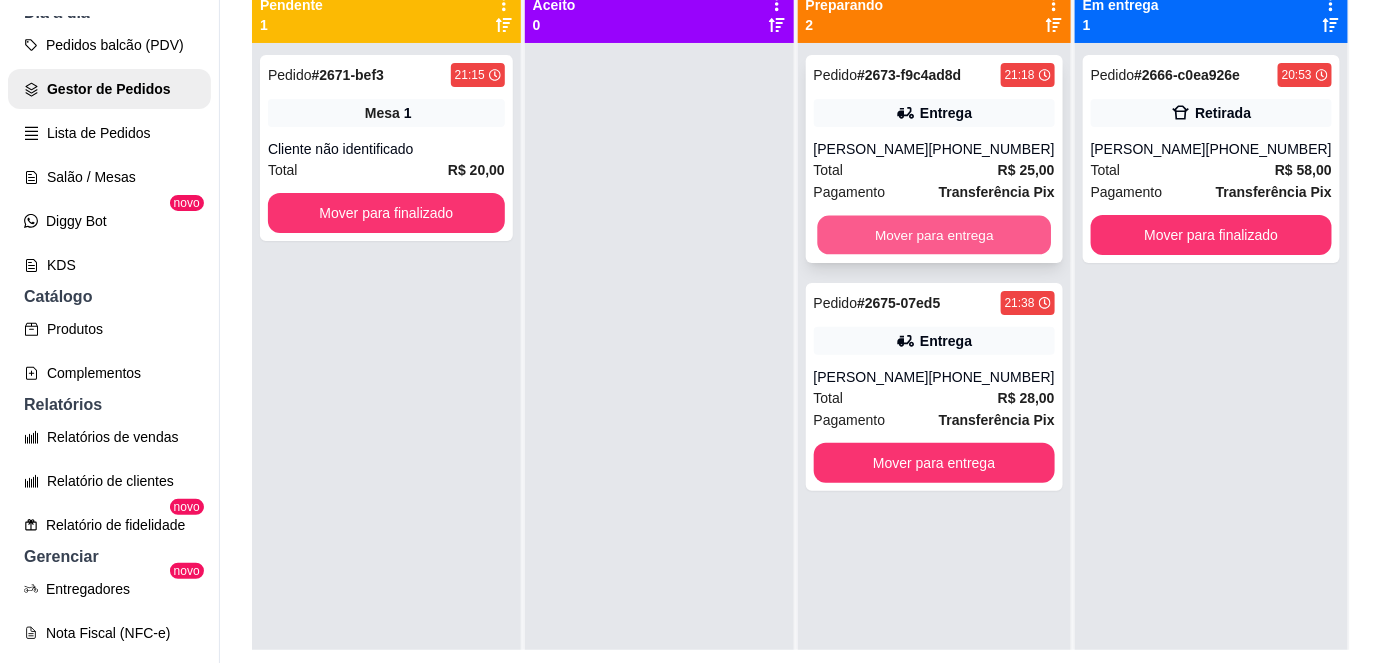click on "Mover para entrega" at bounding box center [934, 235] 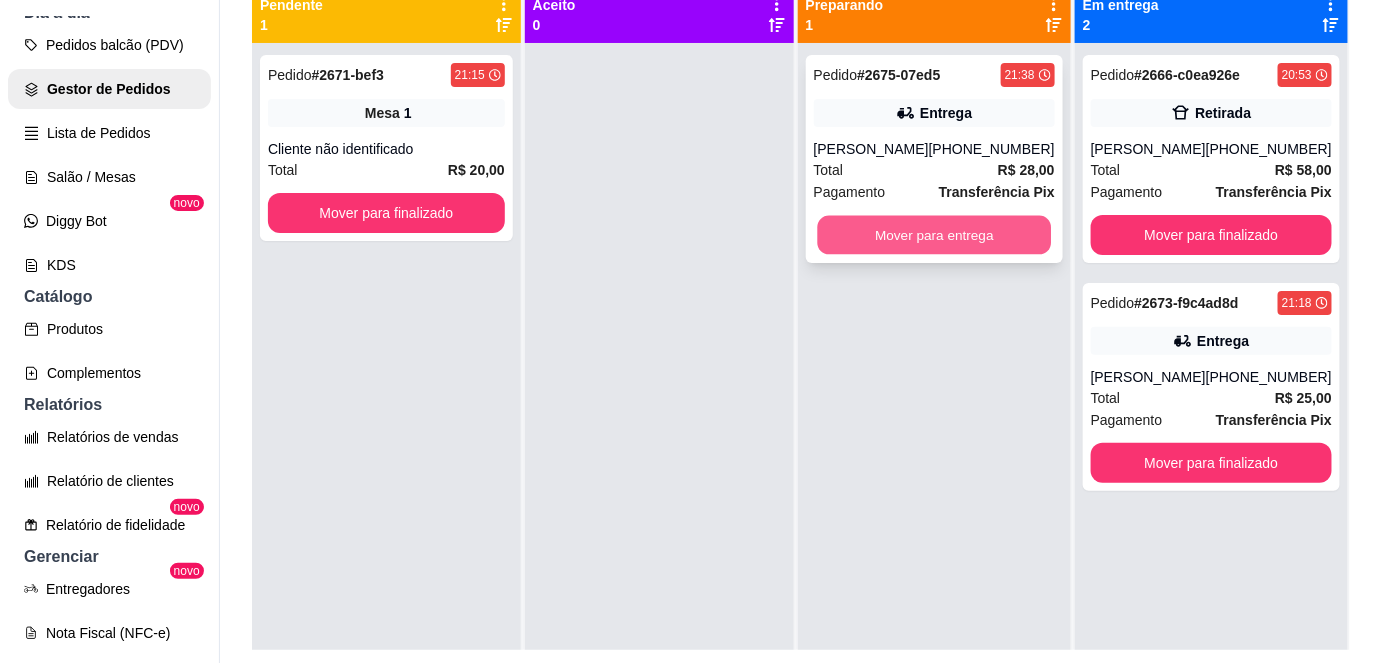 click on "Mover para entrega" at bounding box center [934, 235] 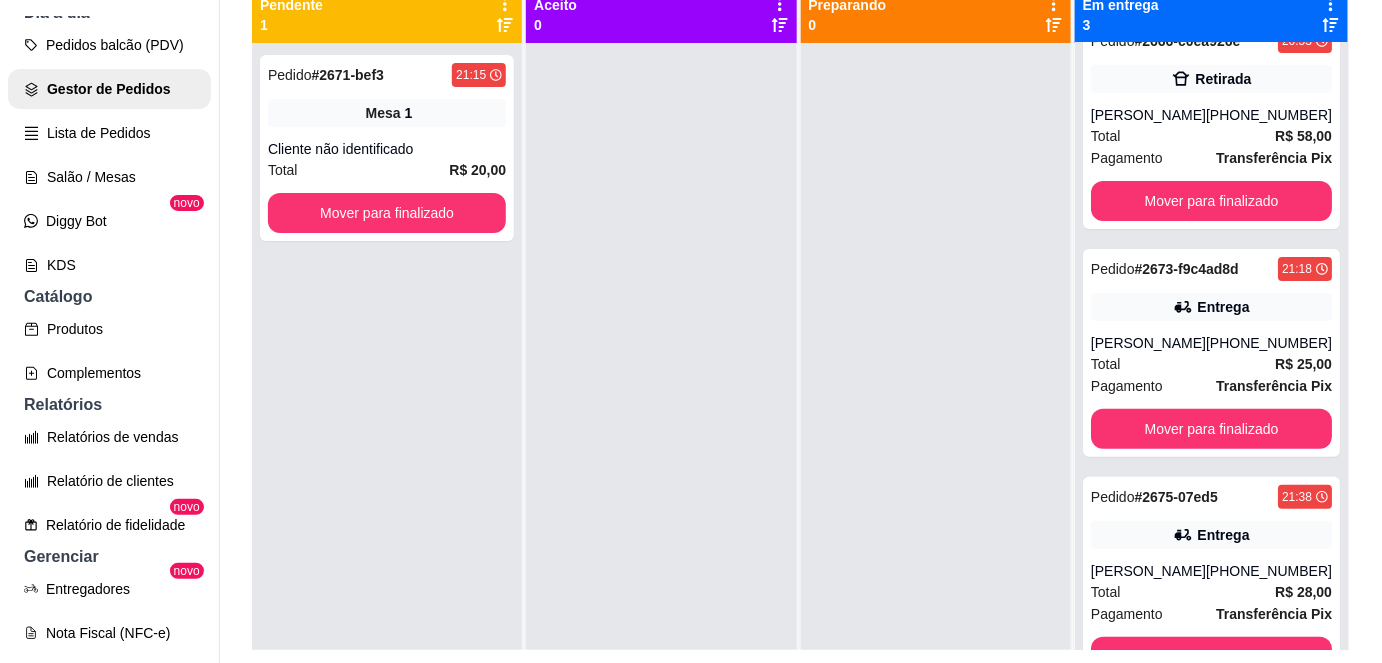 scroll, scrollTop: 40, scrollLeft: 0, axis: vertical 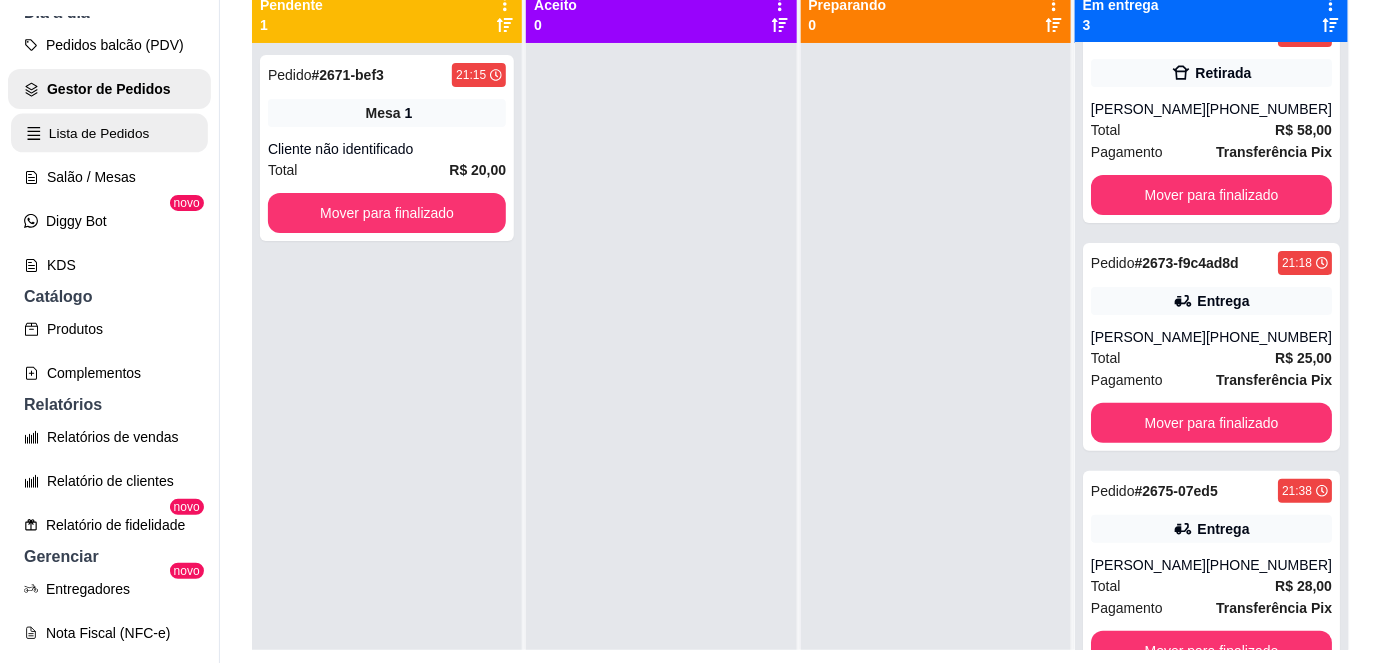 click on "Lista de Pedidos" at bounding box center (109, 133) 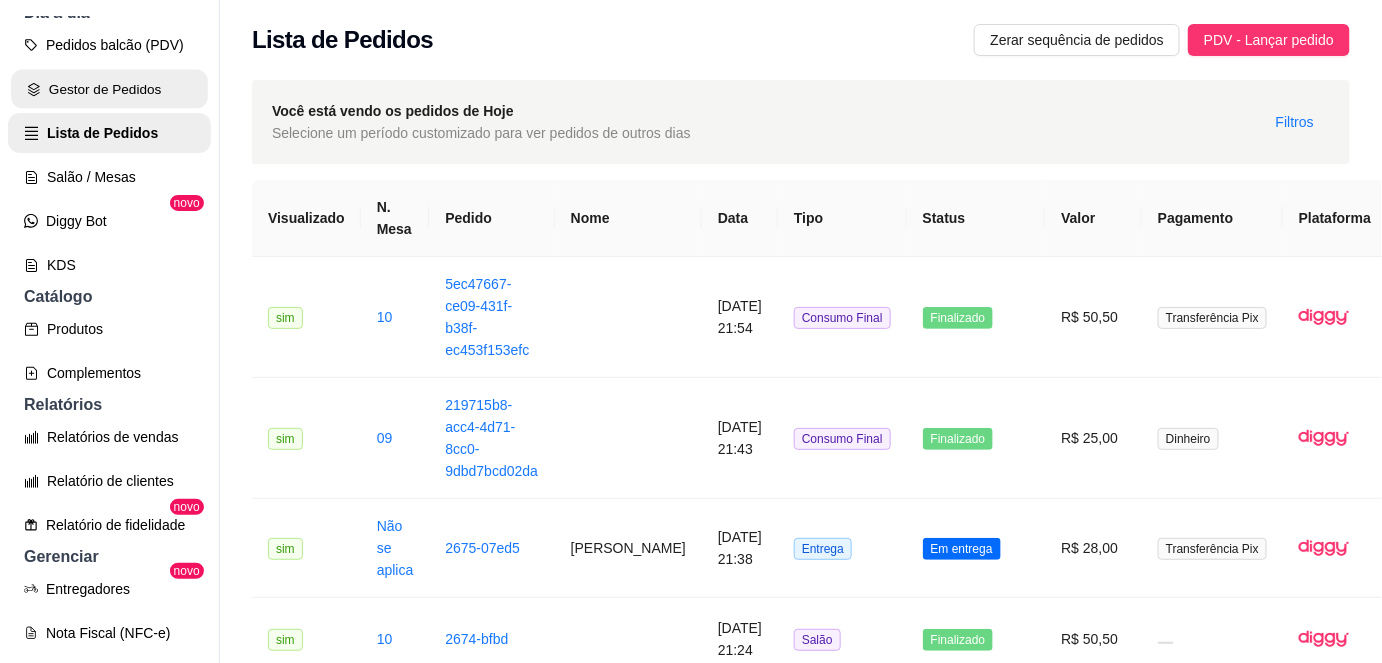 click on "Gestor de Pedidos" at bounding box center (109, 89) 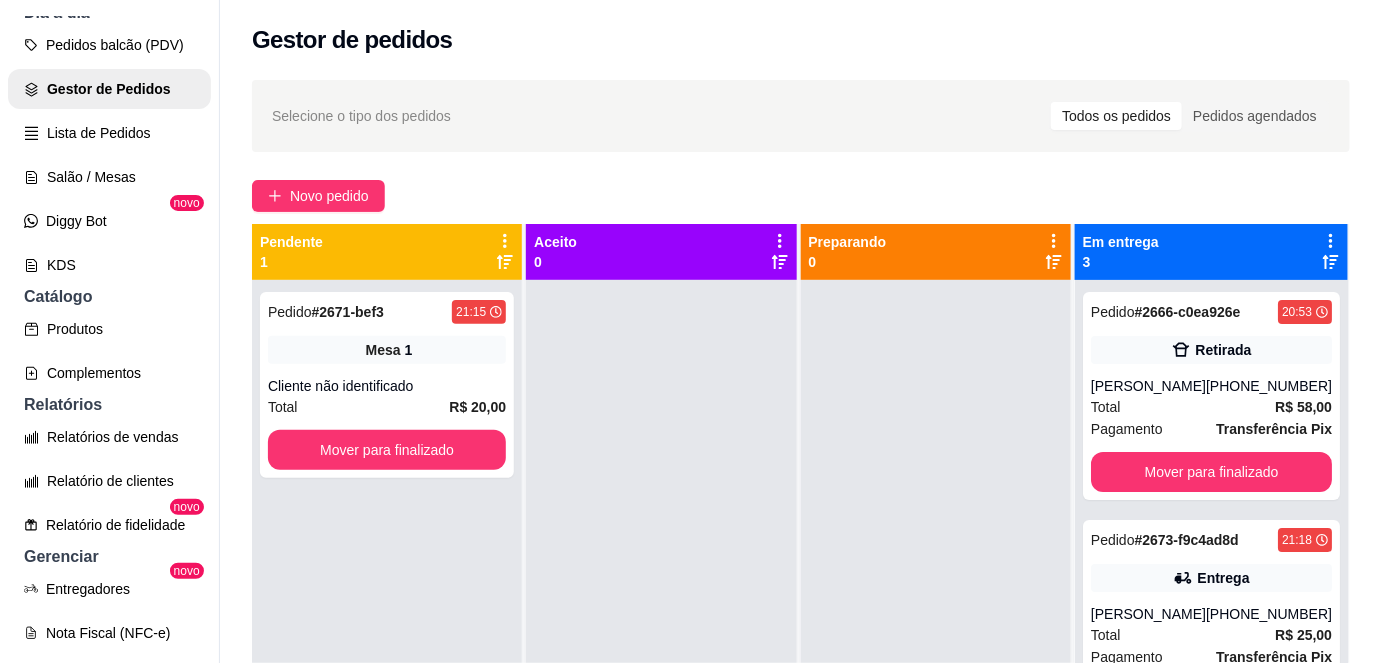 scroll, scrollTop: 40, scrollLeft: 0, axis: vertical 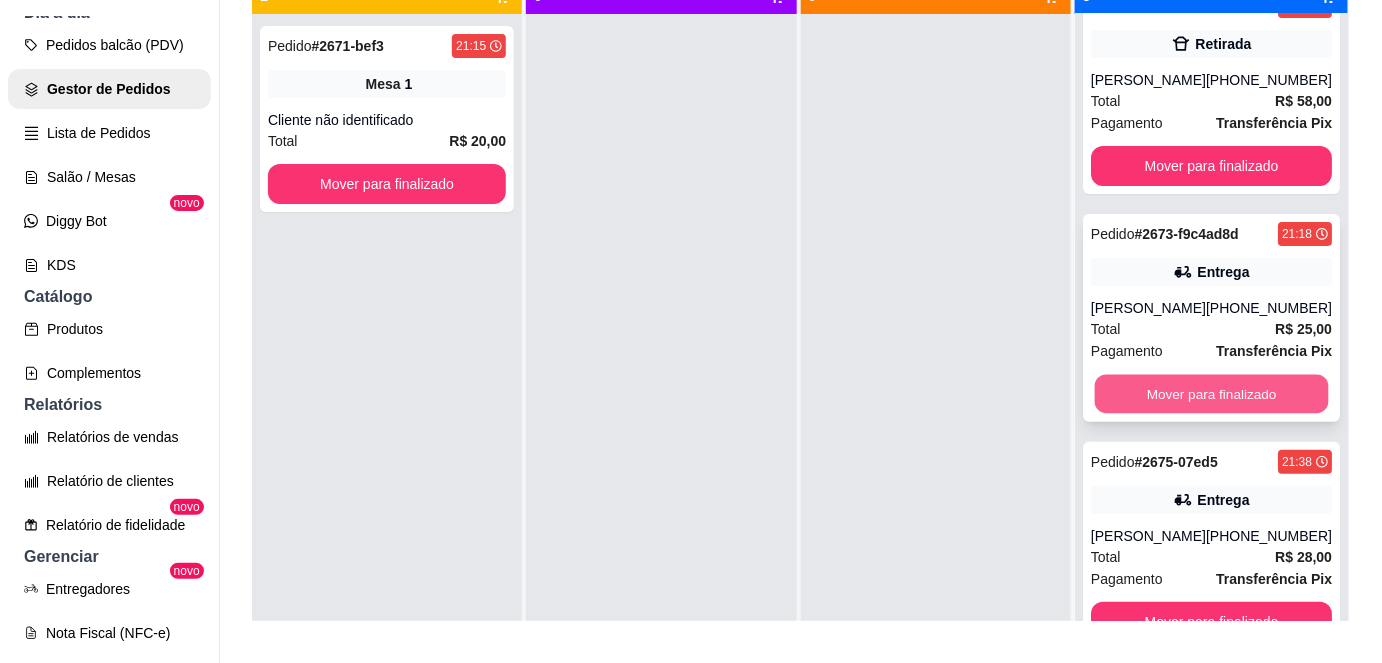 click on "Mover para finalizado" at bounding box center [1211, 394] 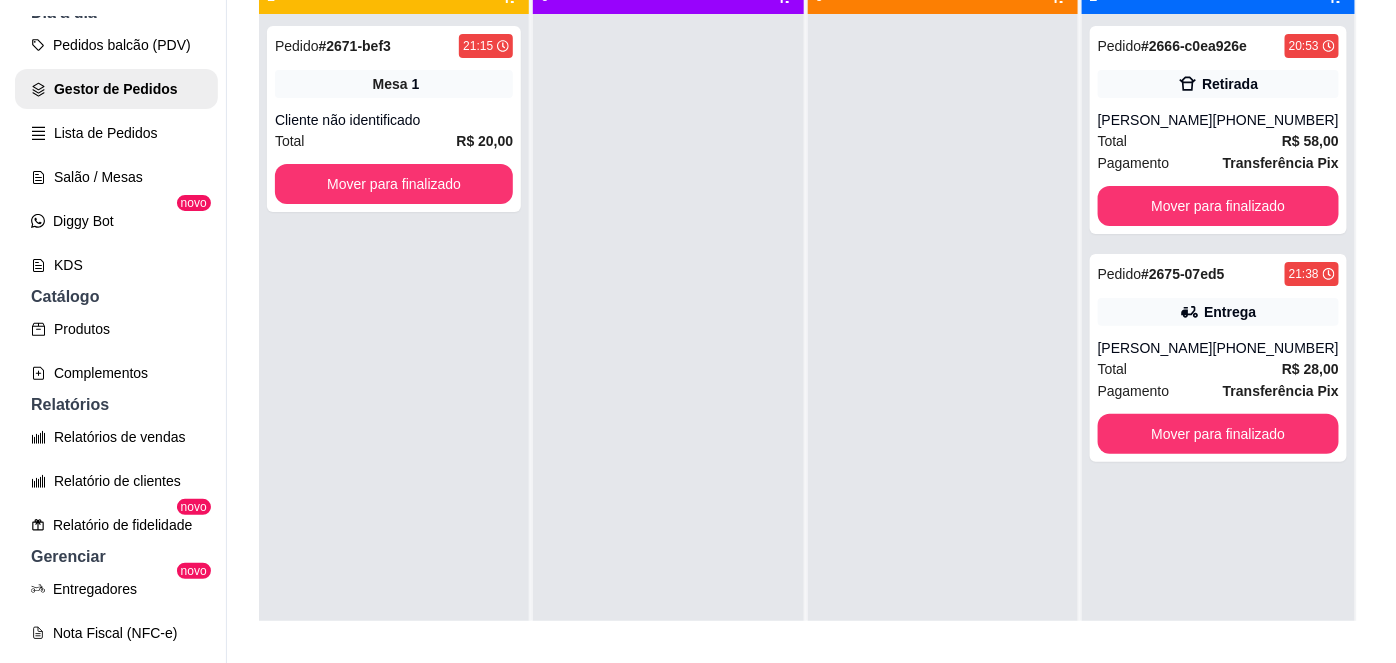 scroll, scrollTop: 0, scrollLeft: 0, axis: both 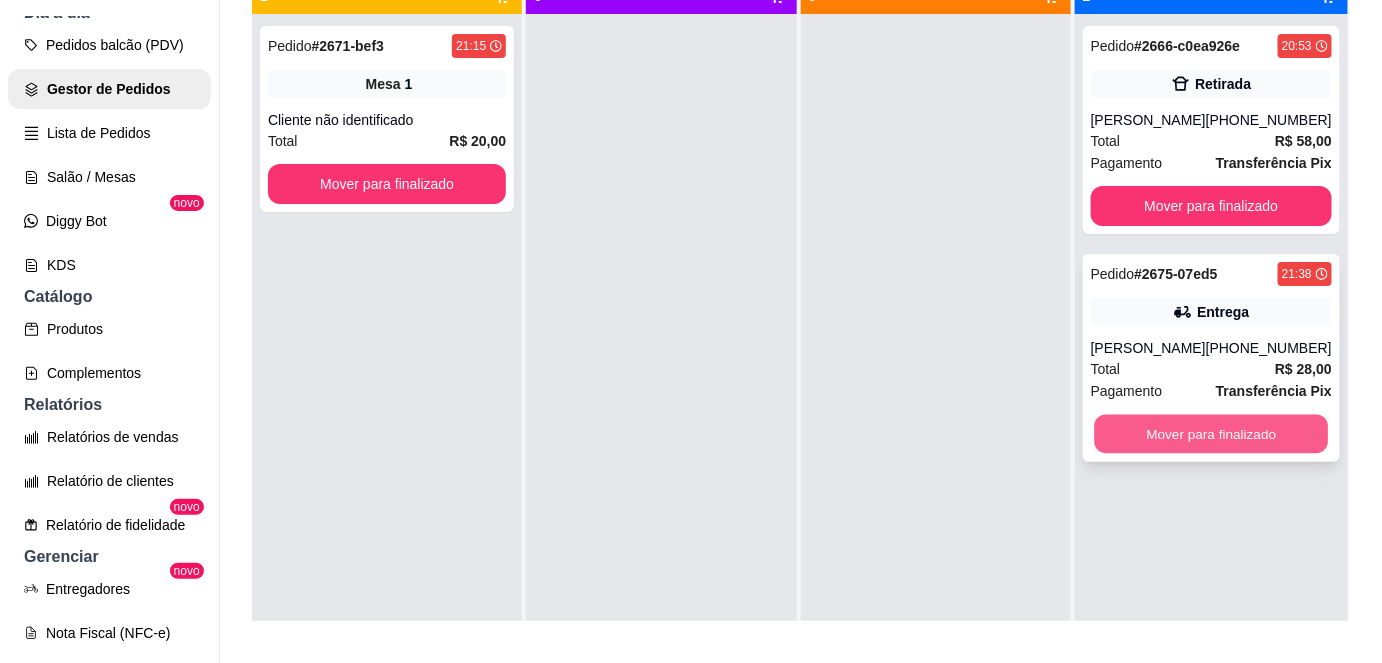 click on "Mover para finalizado" at bounding box center [1211, 434] 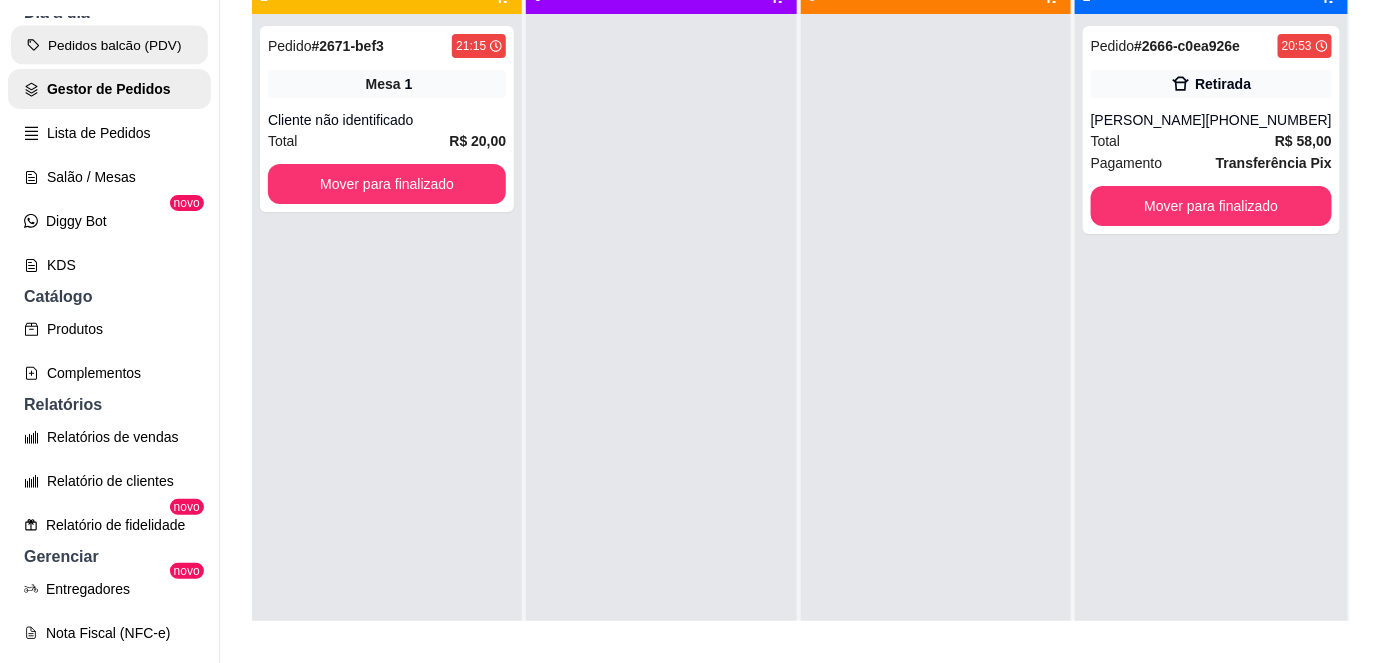 click on "Pedidos balcão (PDV)" at bounding box center (109, 45) 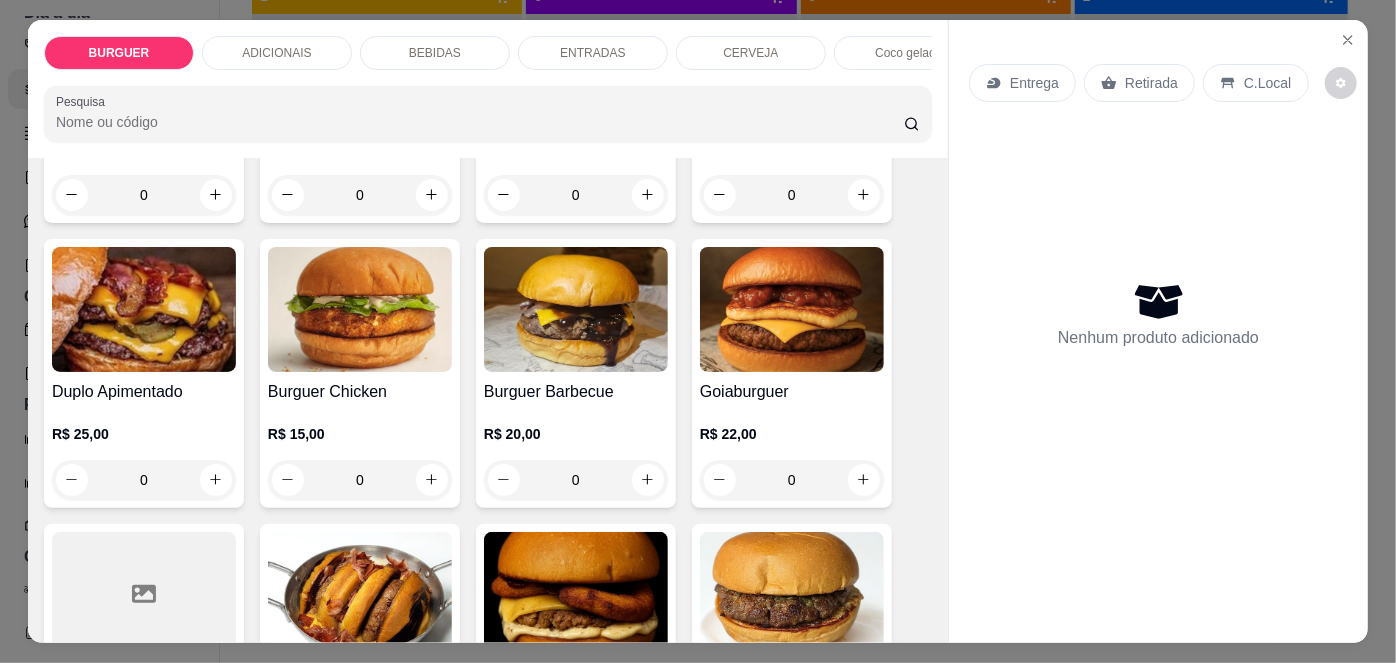 scroll, scrollTop: 349, scrollLeft: 0, axis: vertical 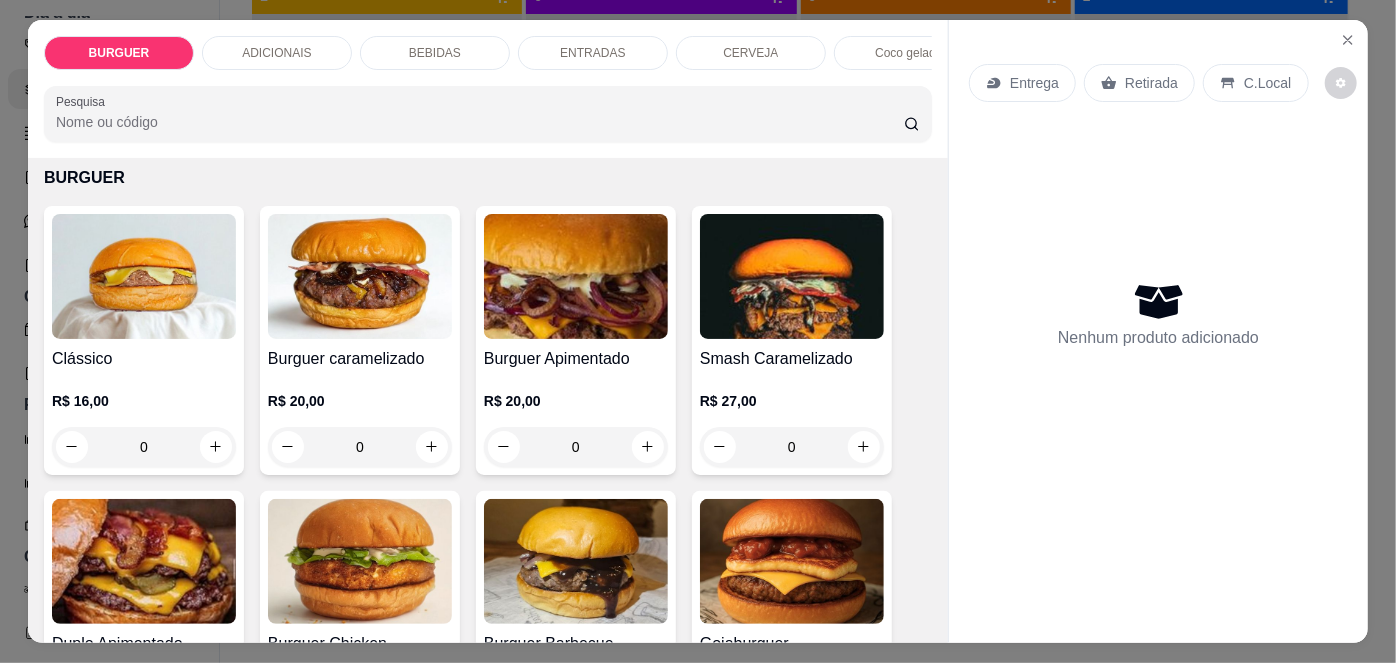 click on "Smash Caramelizado" at bounding box center (792, 359) 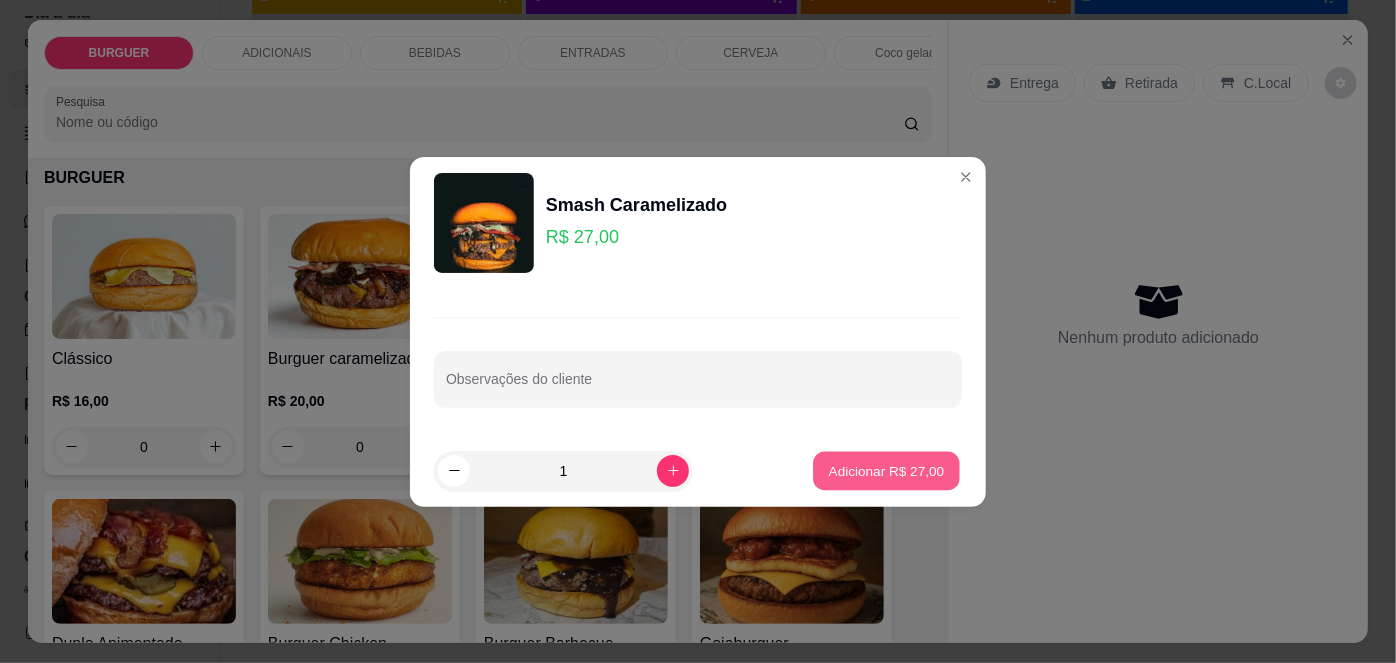 click on "Adicionar   R$ 27,00" at bounding box center (887, 470) 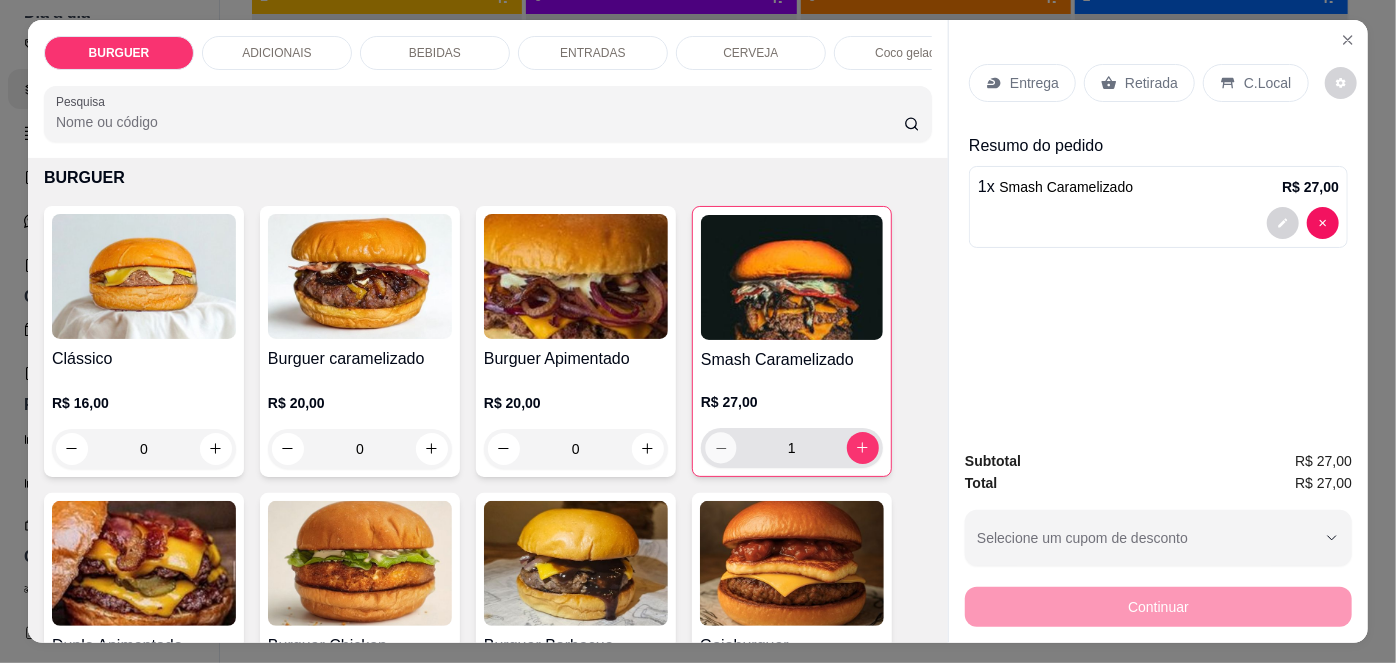 click at bounding box center [720, 447] 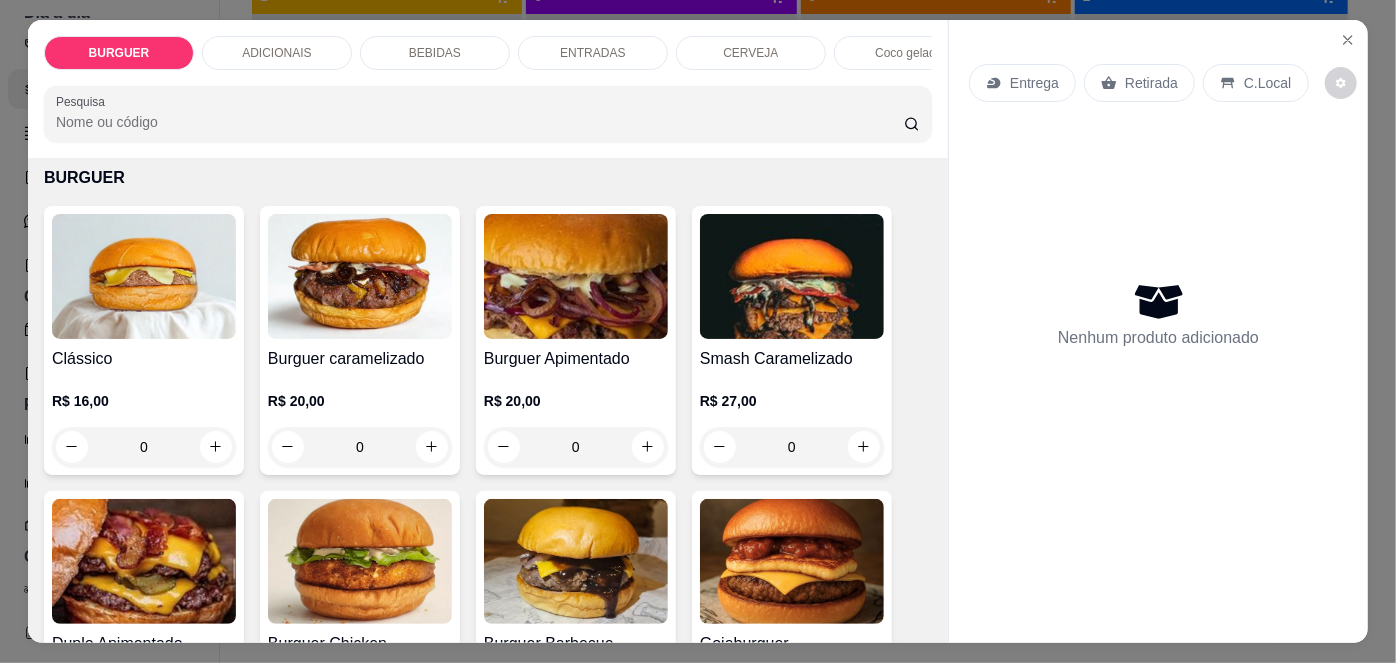 click on "Burguer caramelizado   R$ 20,00 0" at bounding box center [360, 340] 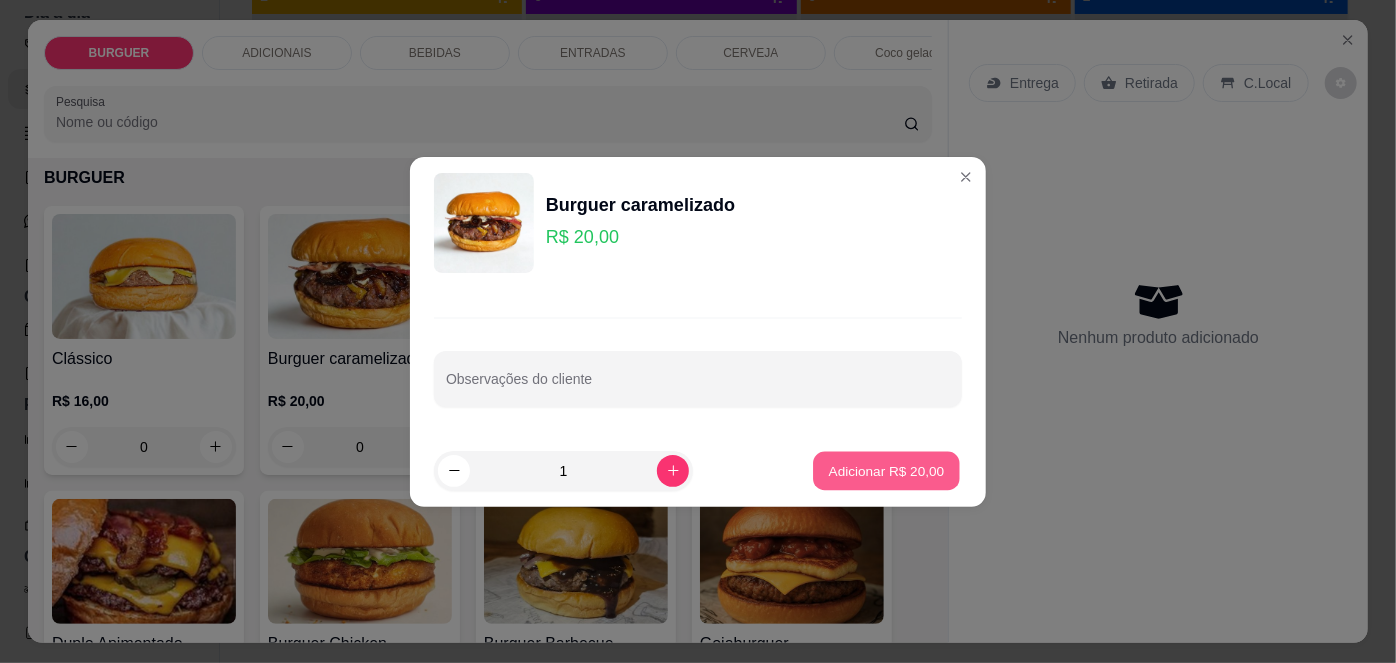 click on "Adicionar   R$ 20,00" at bounding box center (887, 470) 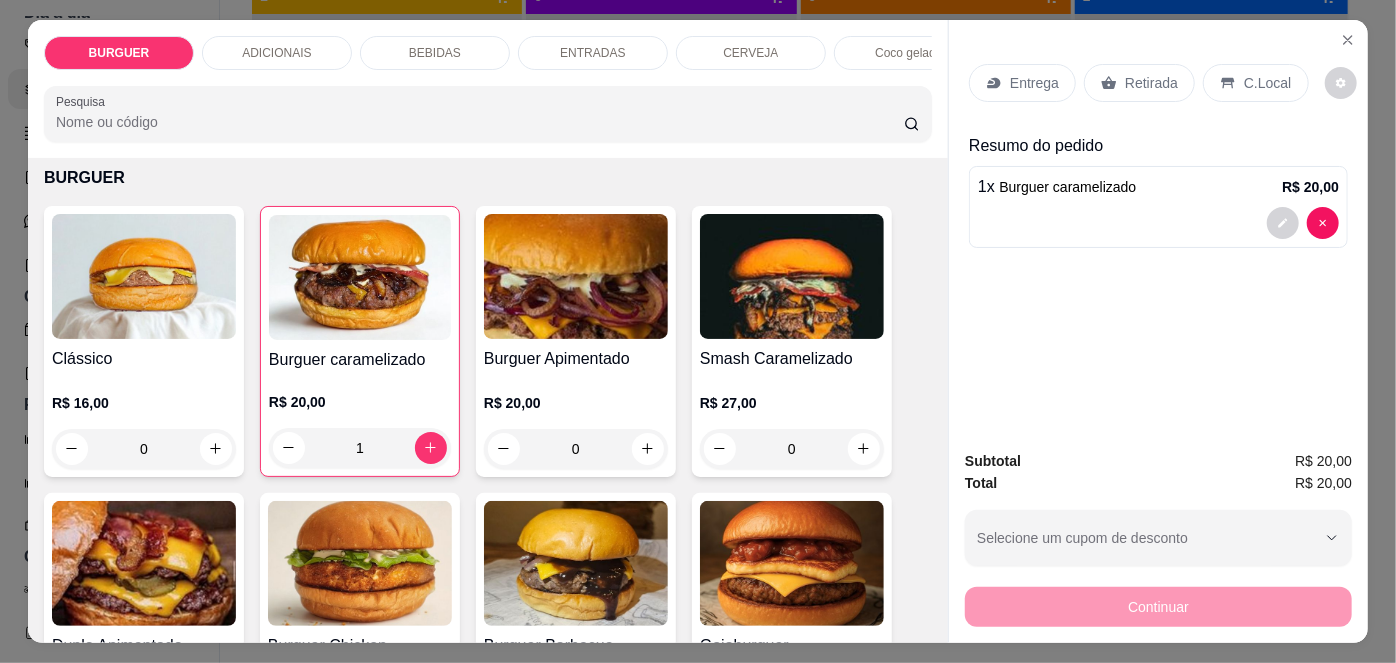 click on "Retirada" at bounding box center [1151, 83] 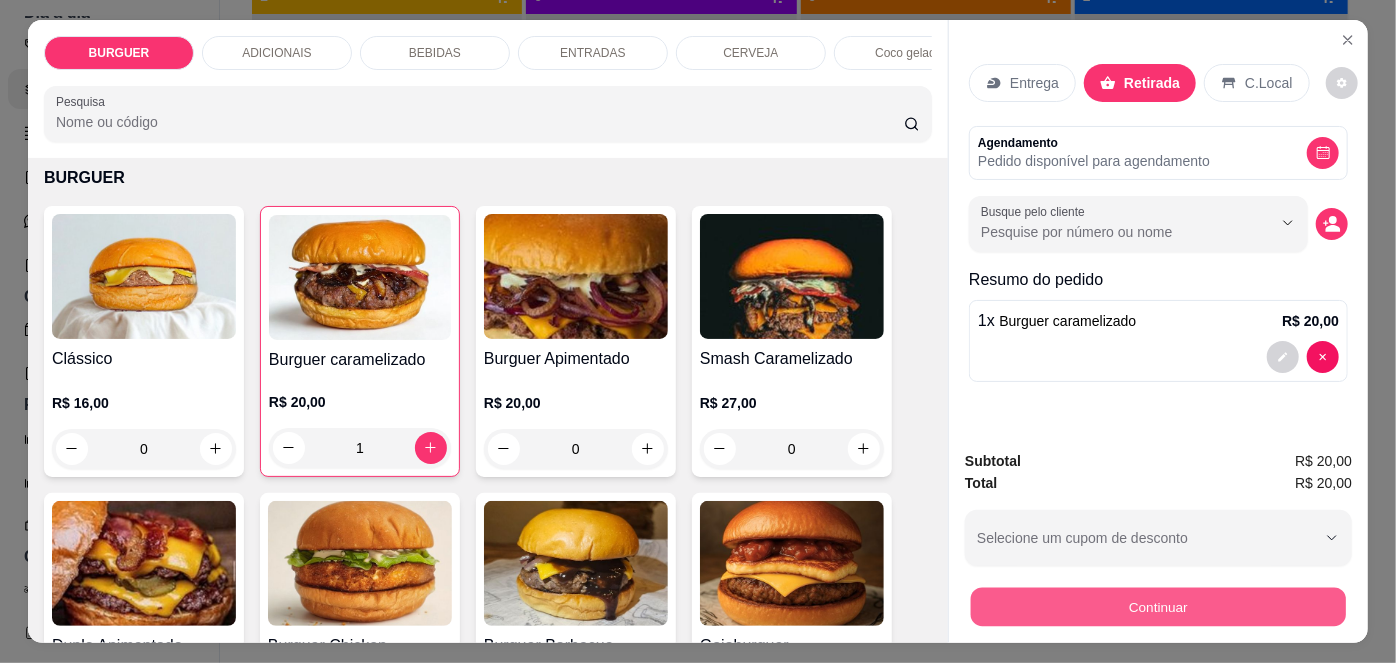 click on "Continuar" at bounding box center [1158, 607] 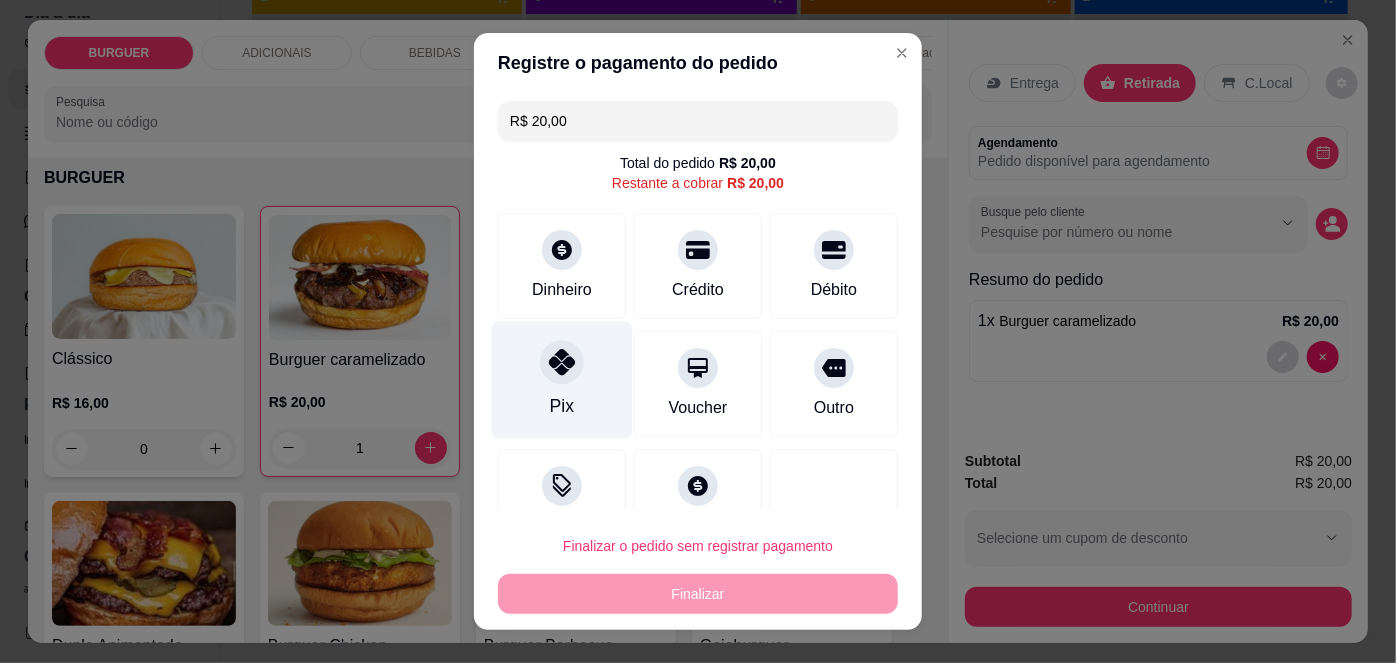 click 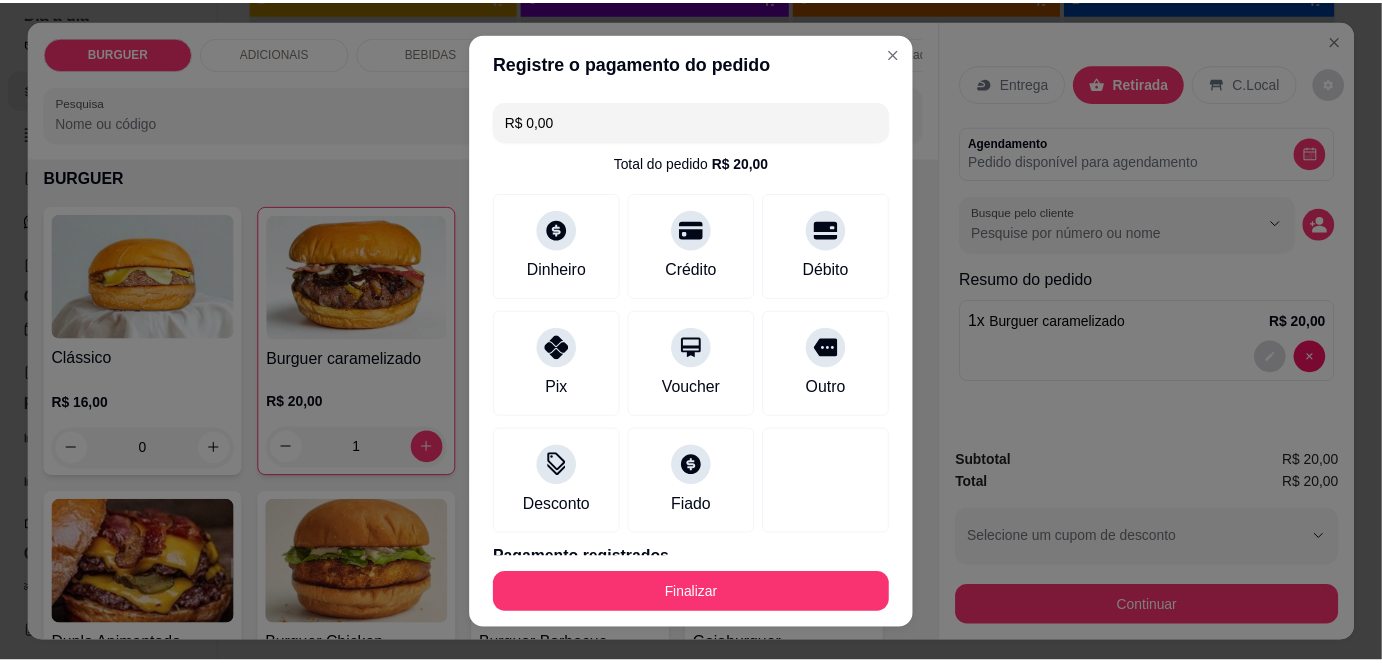 scroll, scrollTop: 88, scrollLeft: 0, axis: vertical 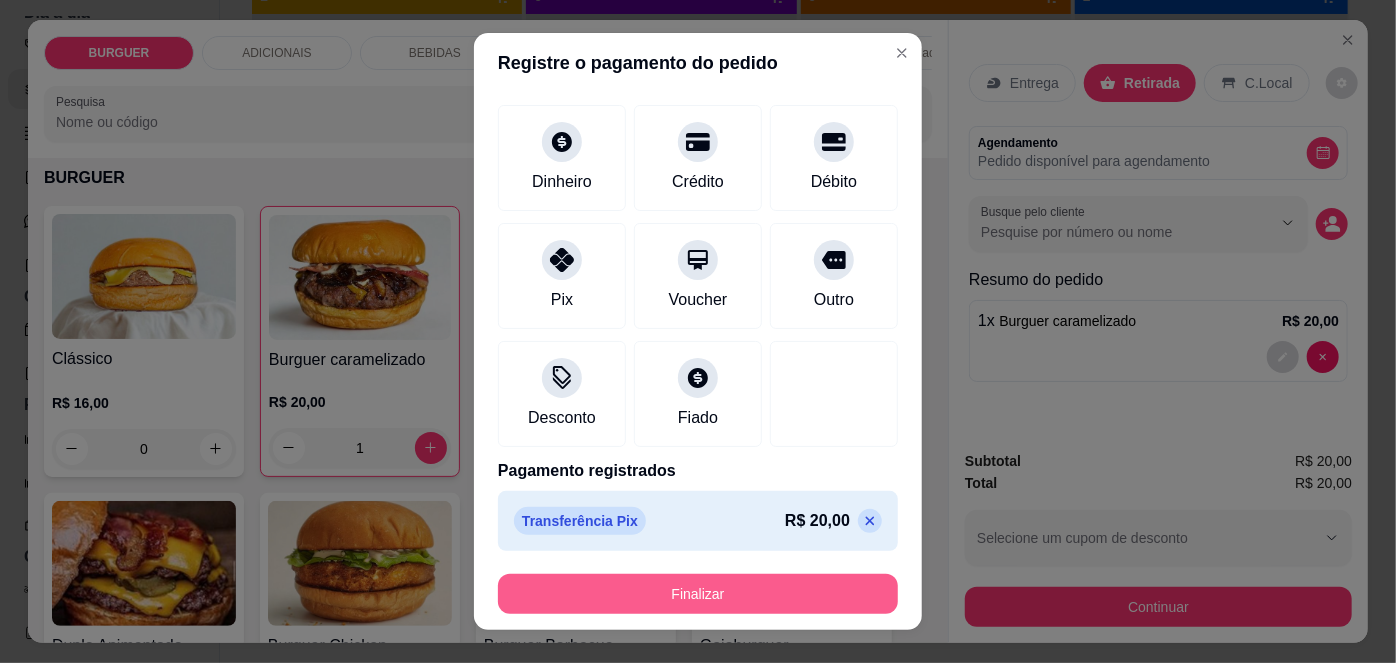 click on "Finalizar" at bounding box center (698, 594) 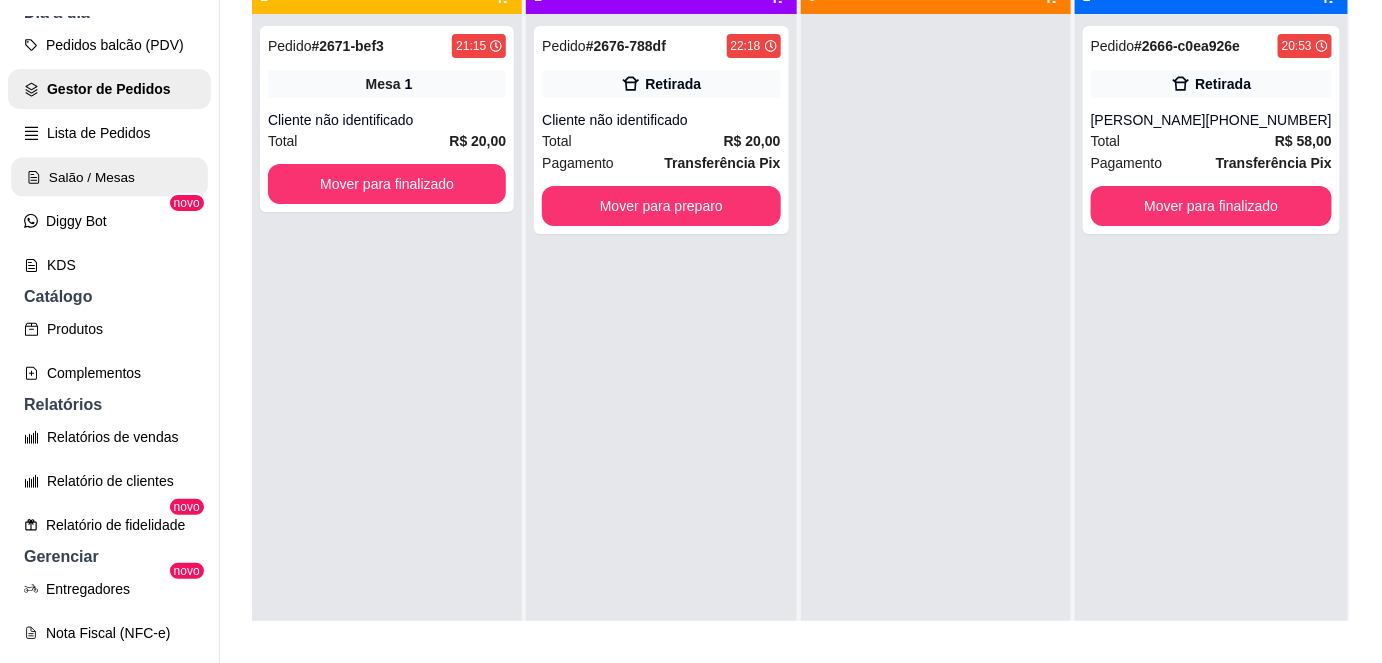 click on "Salão / Mesas" at bounding box center [109, 177] 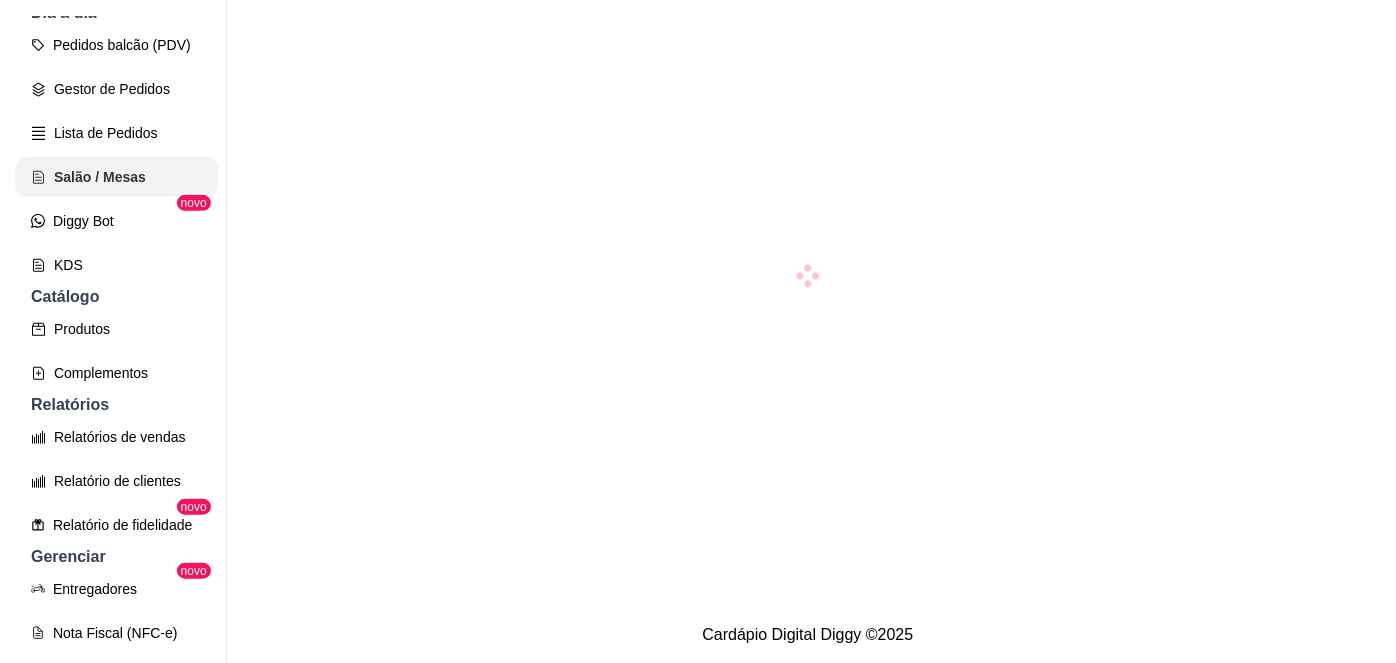 scroll, scrollTop: 0, scrollLeft: 0, axis: both 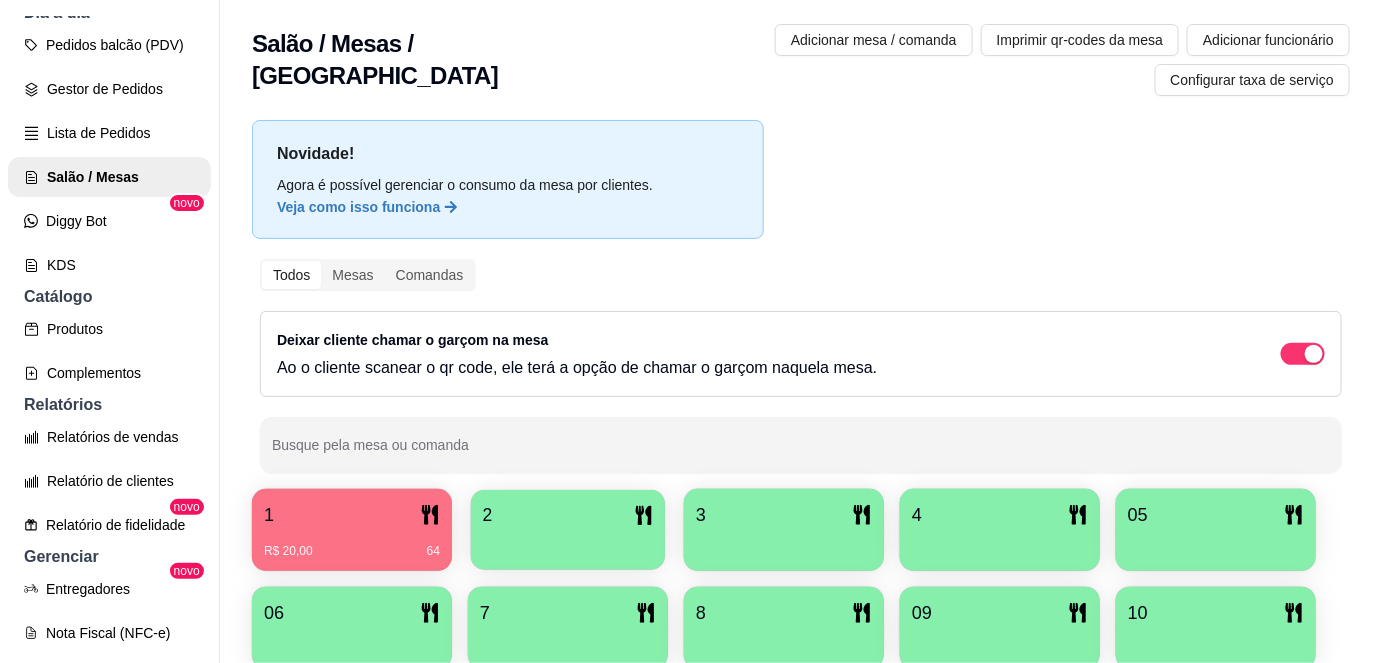 click on "2" at bounding box center [568, 515] 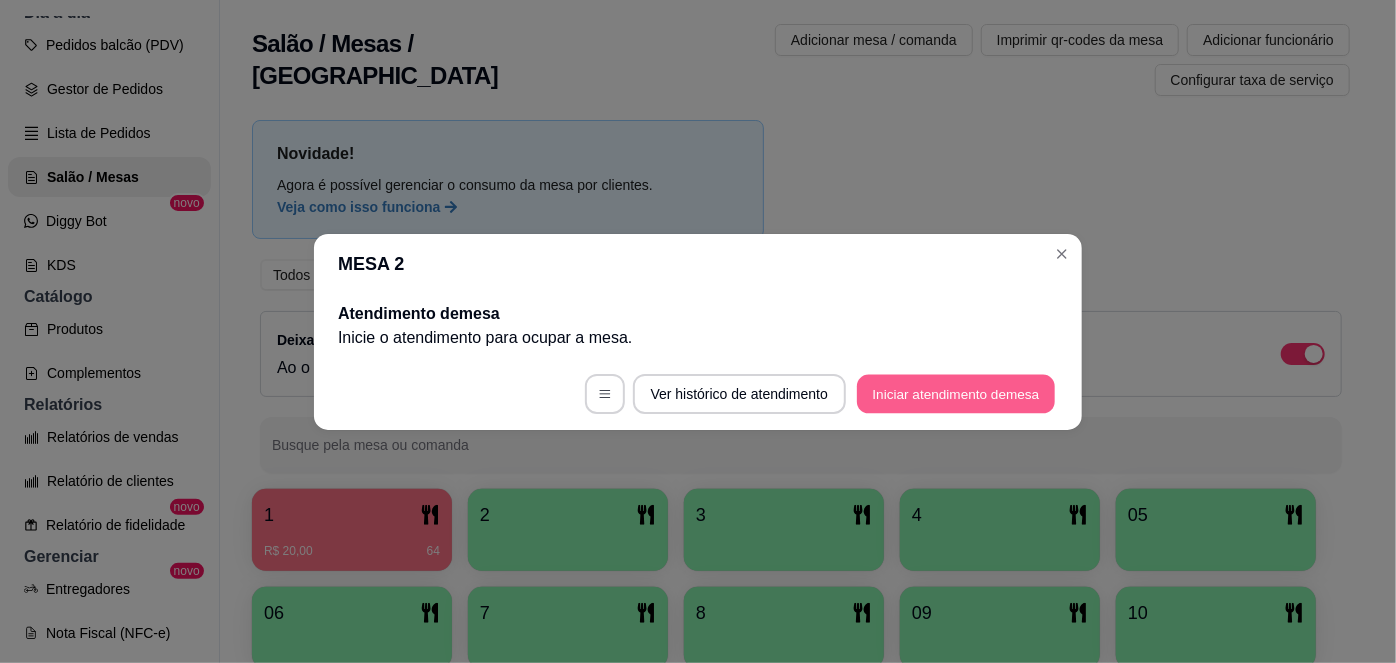 click on "Iniciar atendimento de  mesa" at bounding box center (956, 393) 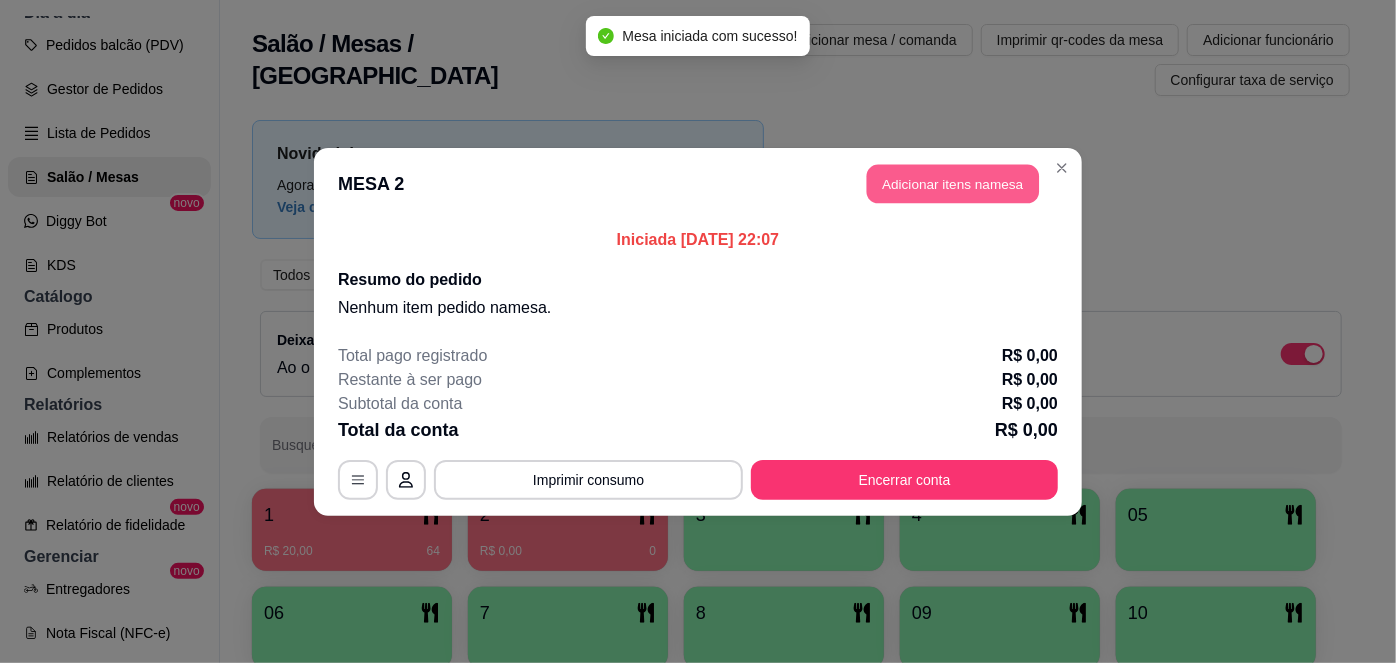 click on "Adicionar itens na  mesa" at bounding box center [953, 183] 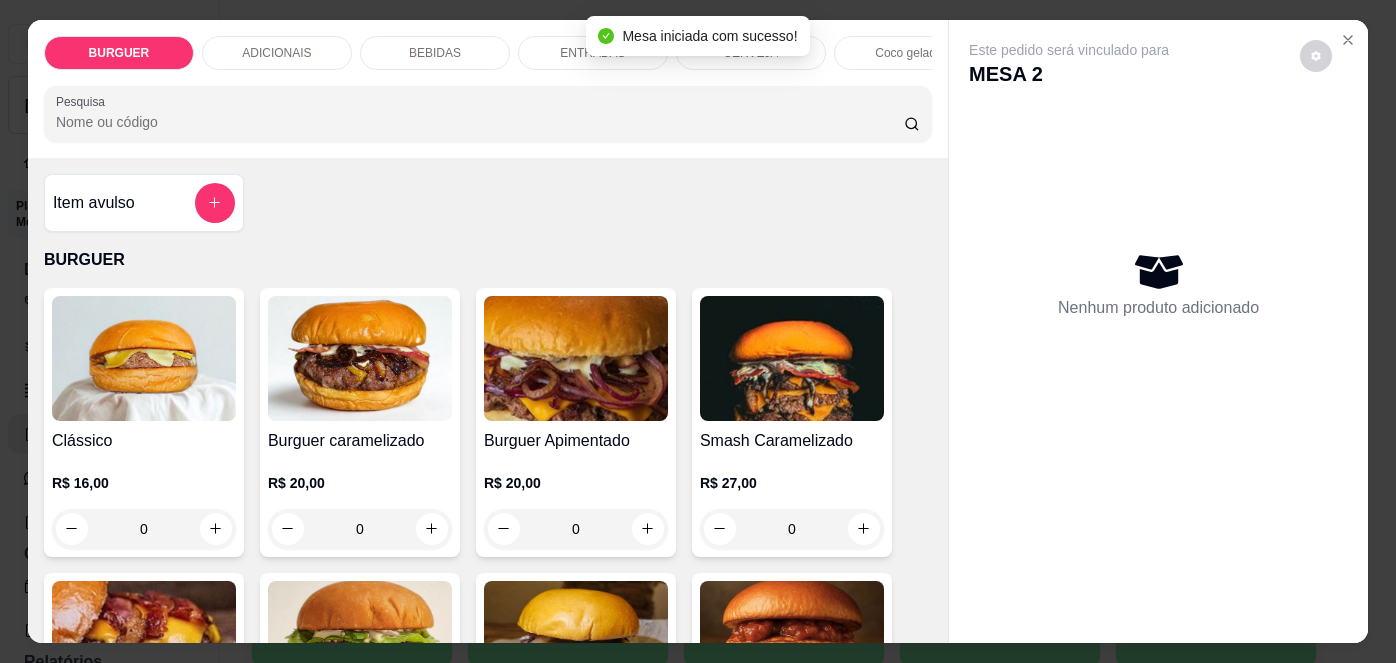 scroll, scrollTop: 0, scrollLeft: 0, axis: both 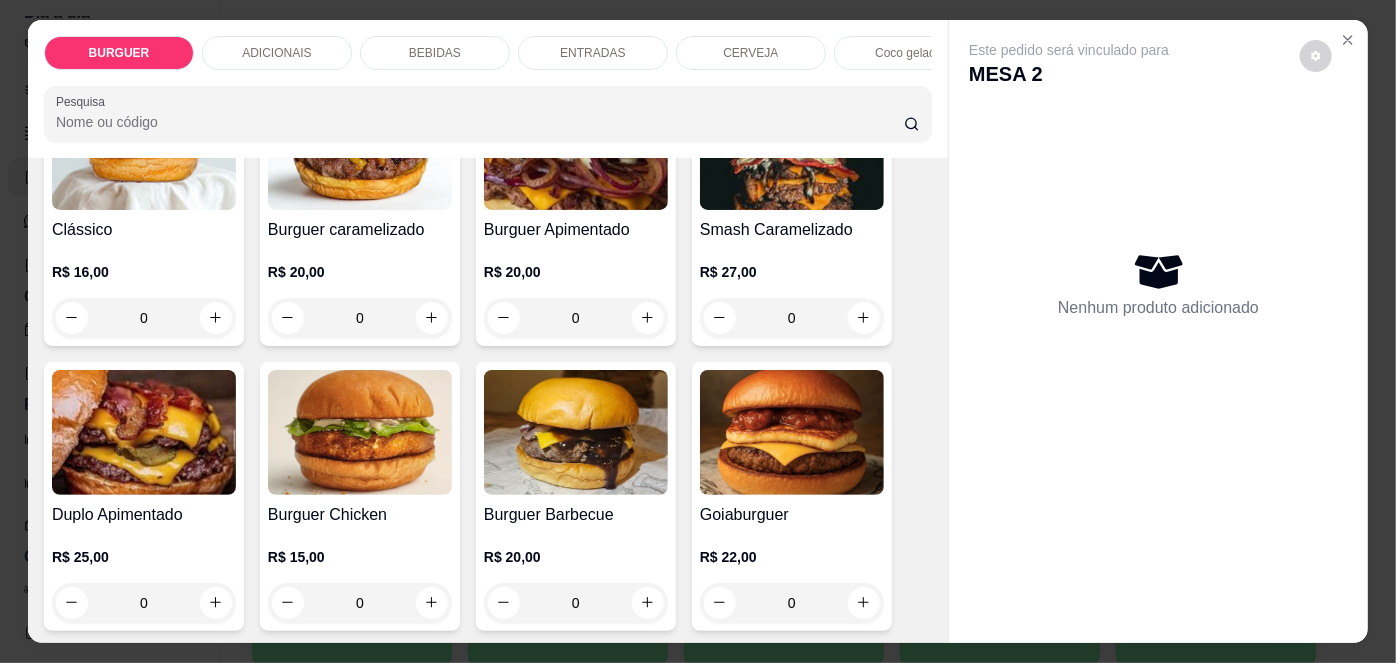 click on "R$ 20,00 0" at bounding box center [576, 290] 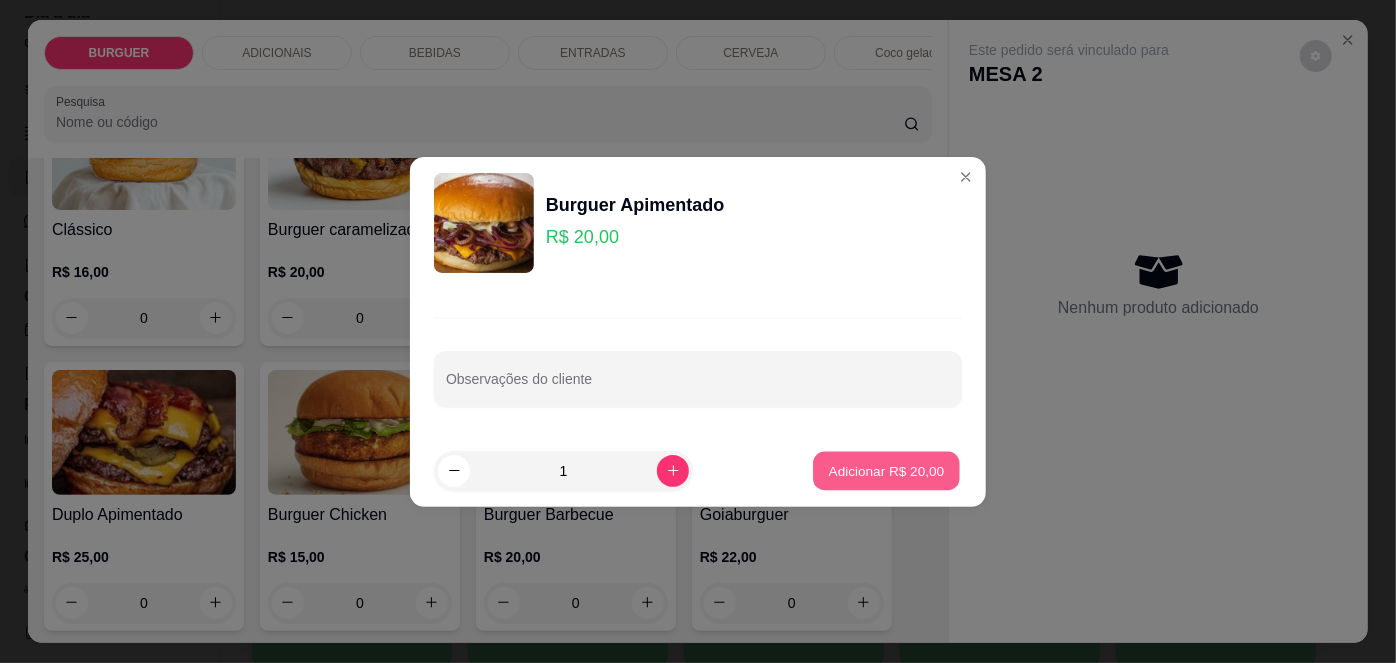 click on "Adicionar   R$ 20,00" at bounding box center (887, 470) 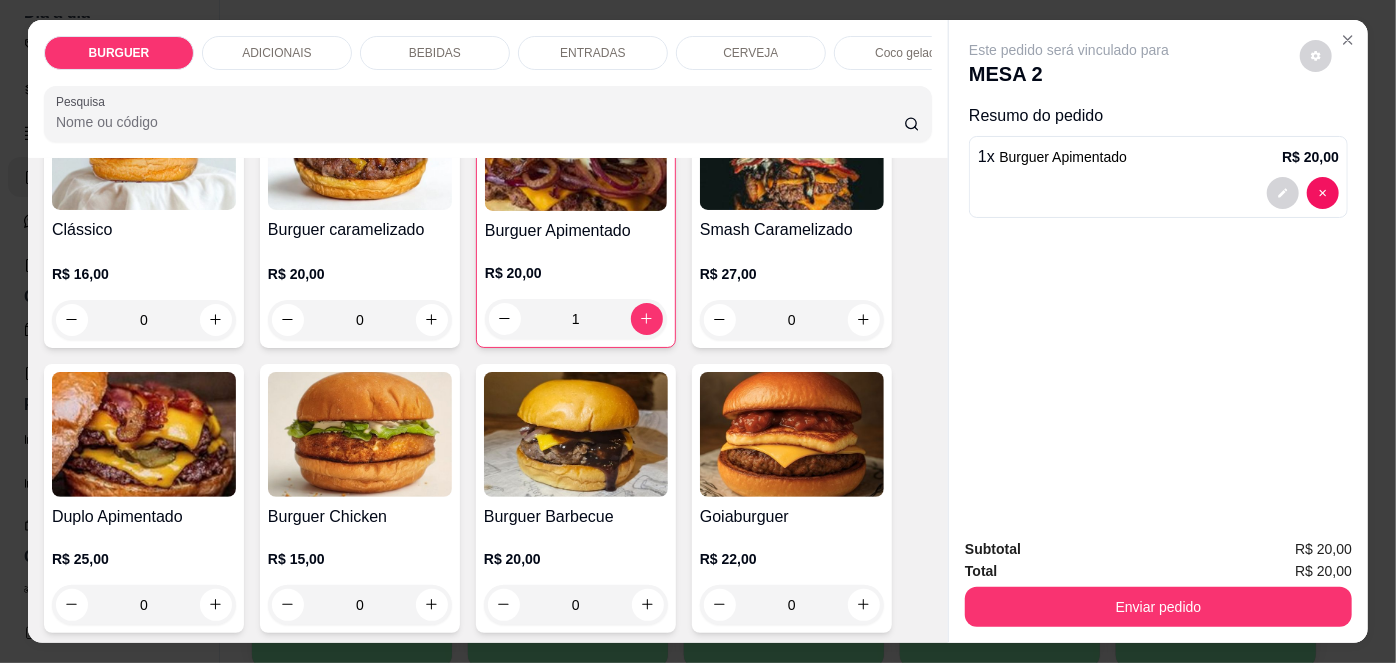 click on "Pesquisa" at bounding box center (480, 122) 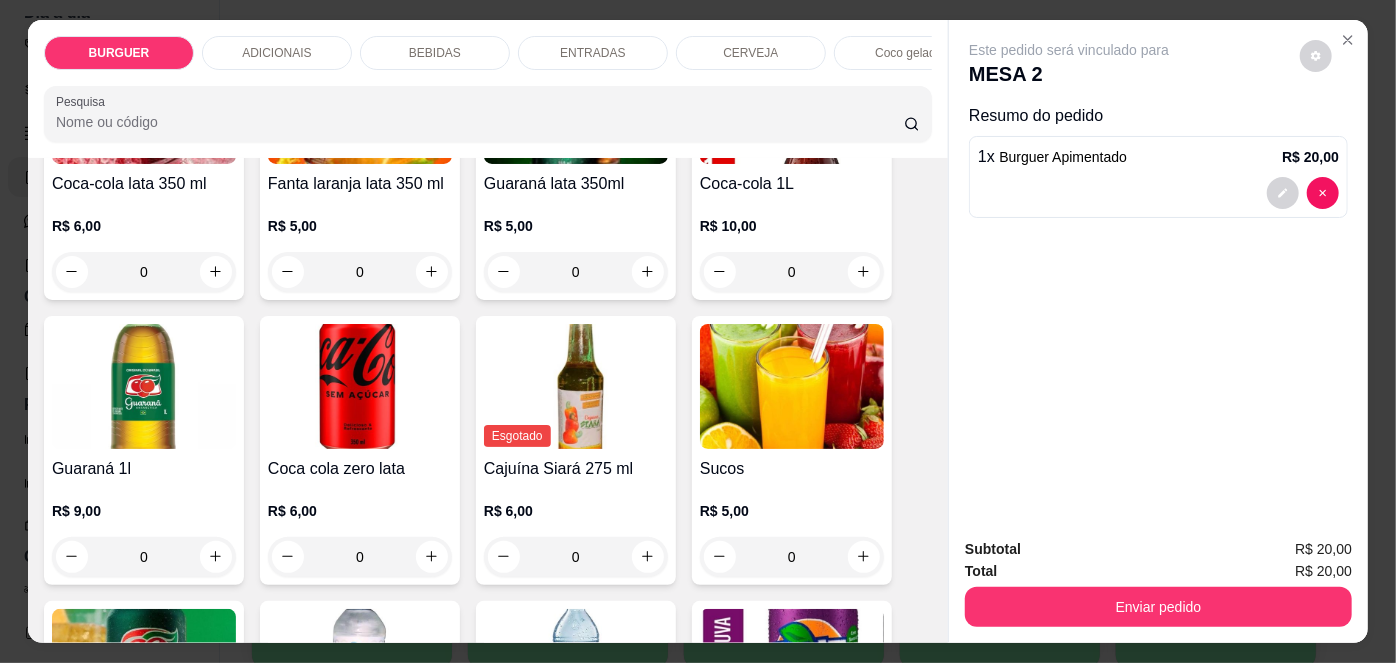 scroll, scrollTop: 1750, scrollLeft: 0, axis: vertical 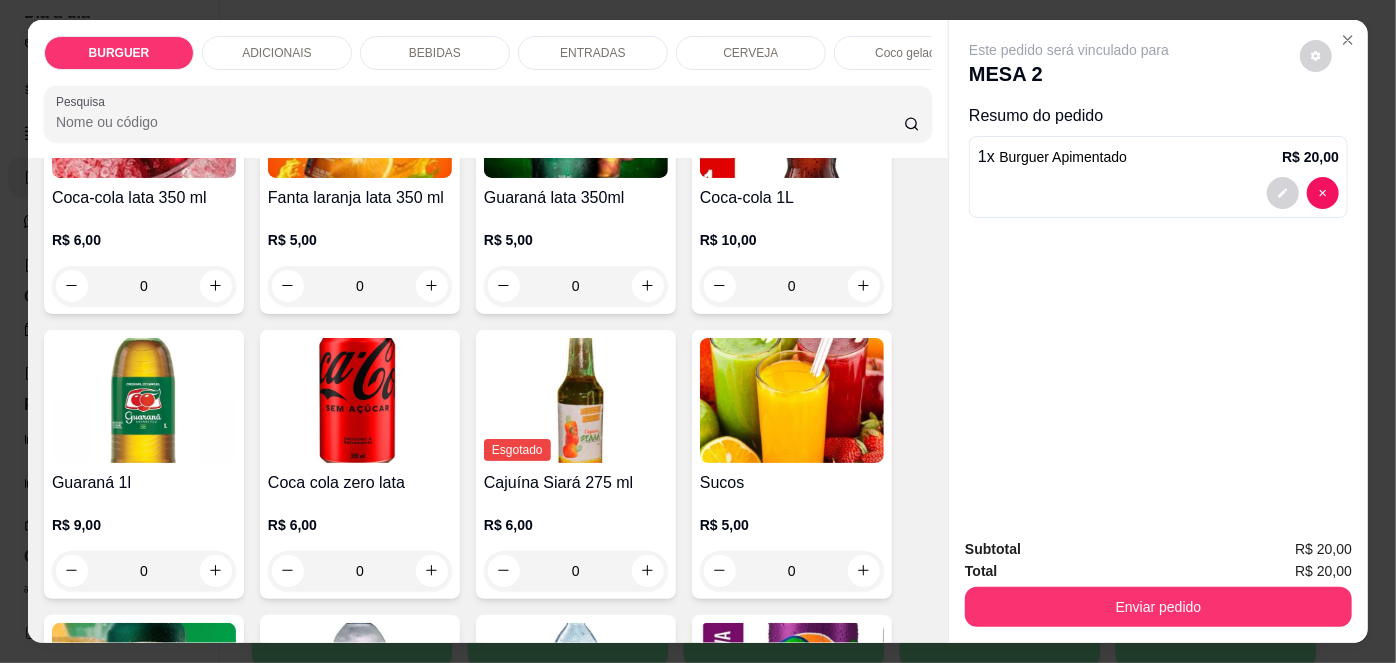 click on "Coca cola zero lata" at bounding box center (360, 483) 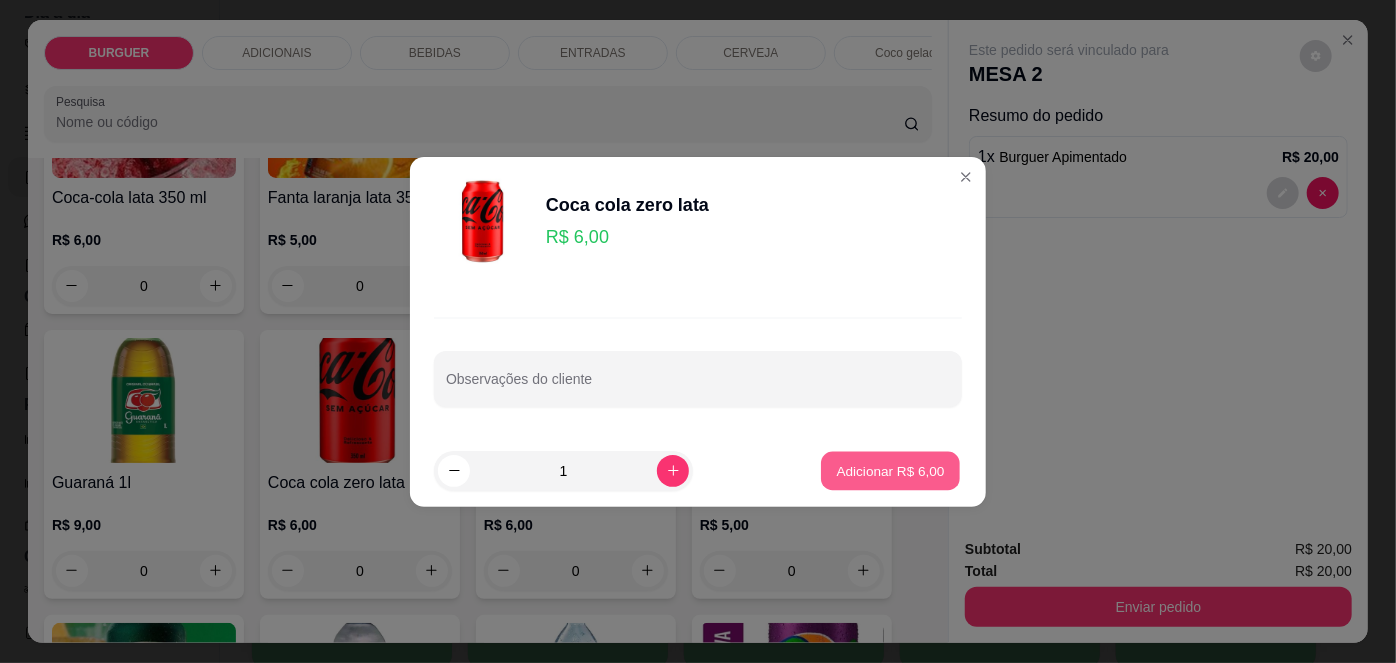 click on "Adicionar   R$ 6,00" at bounding box center [890, 470] 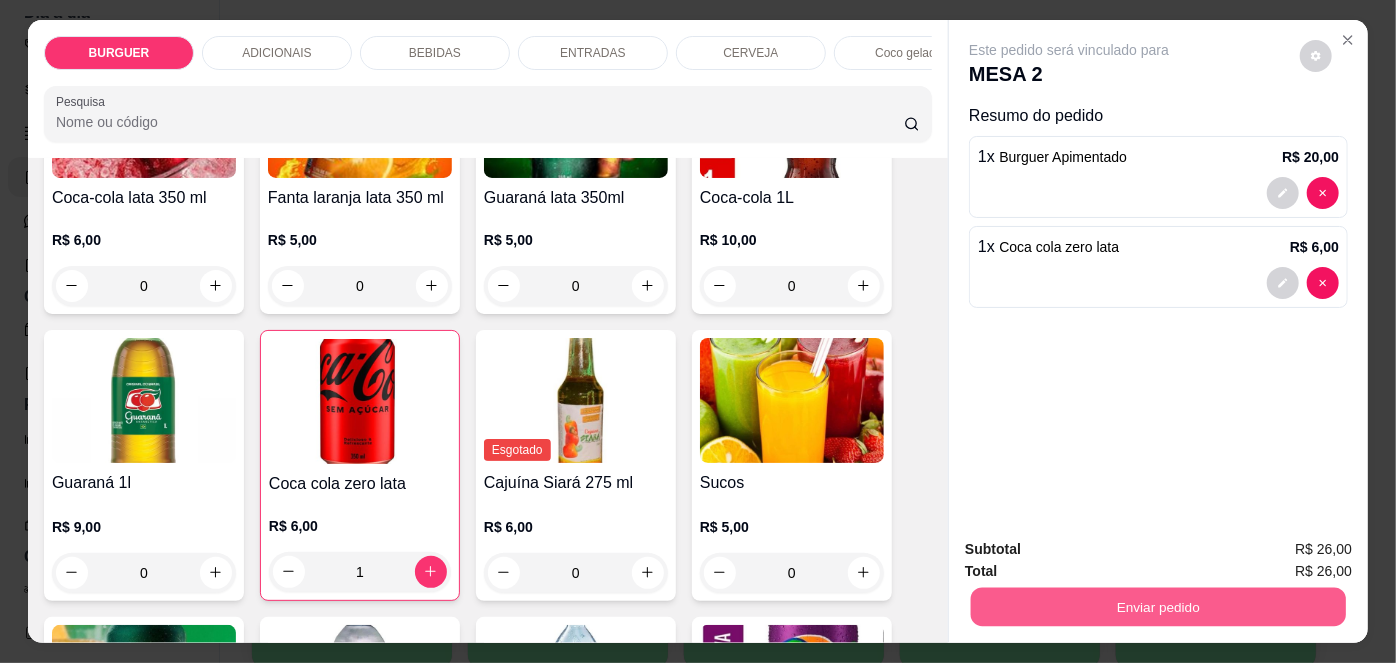 click on "Enviar pedido" at bounding box center [1158, 607] 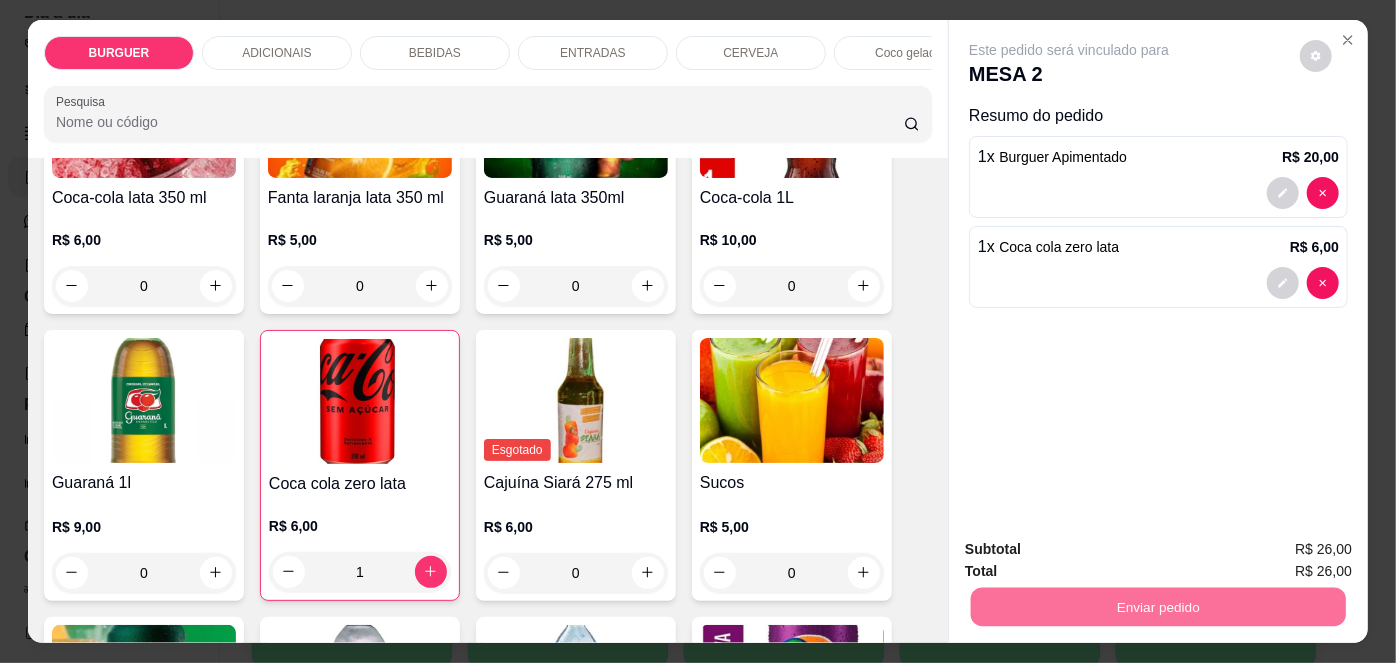 click on "Não registrar e enviar pedido" at bounding box center [1093, 551] 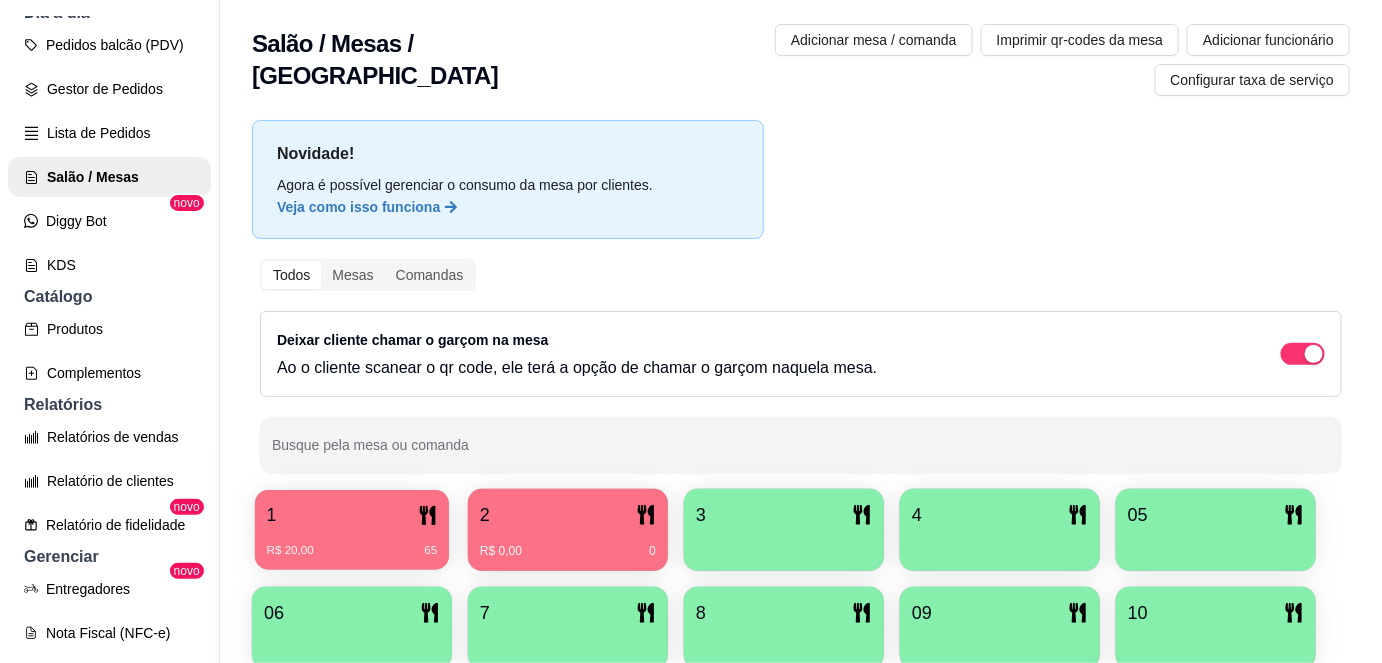 click on "1" at bounding box center [352, 515] 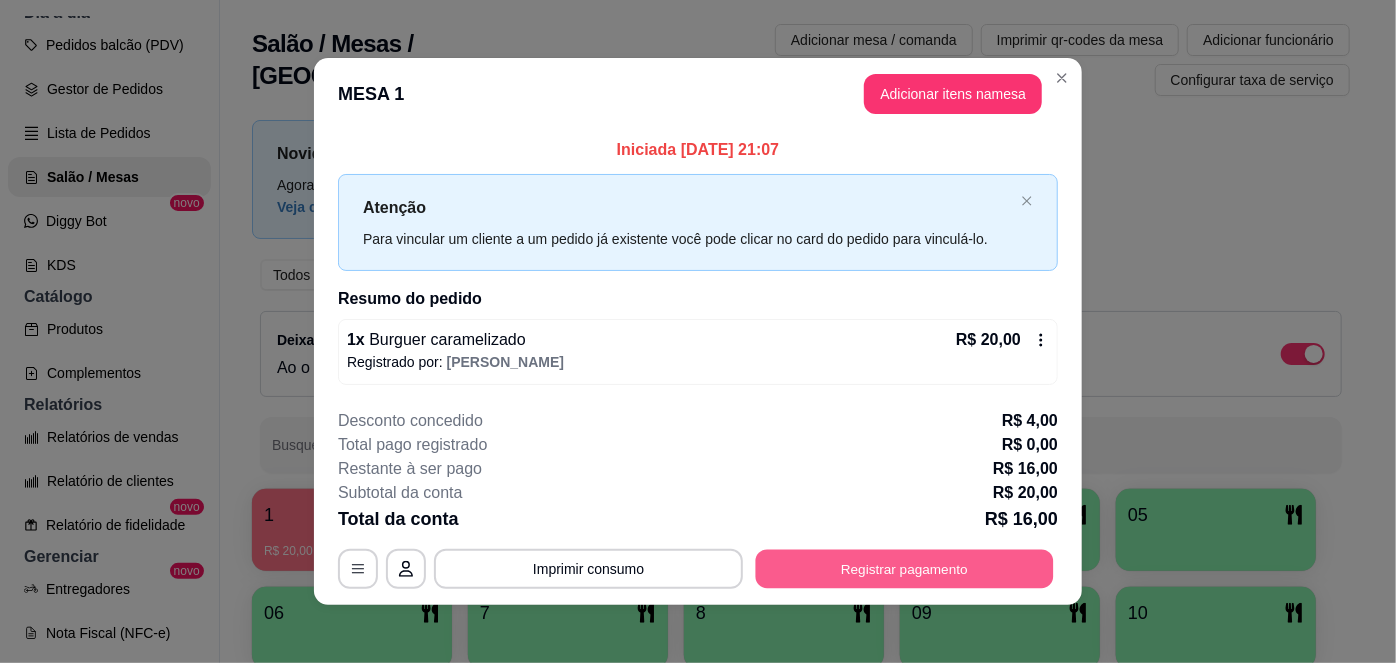 click on "Registrar pagamento" at bounding box center [905, 569] 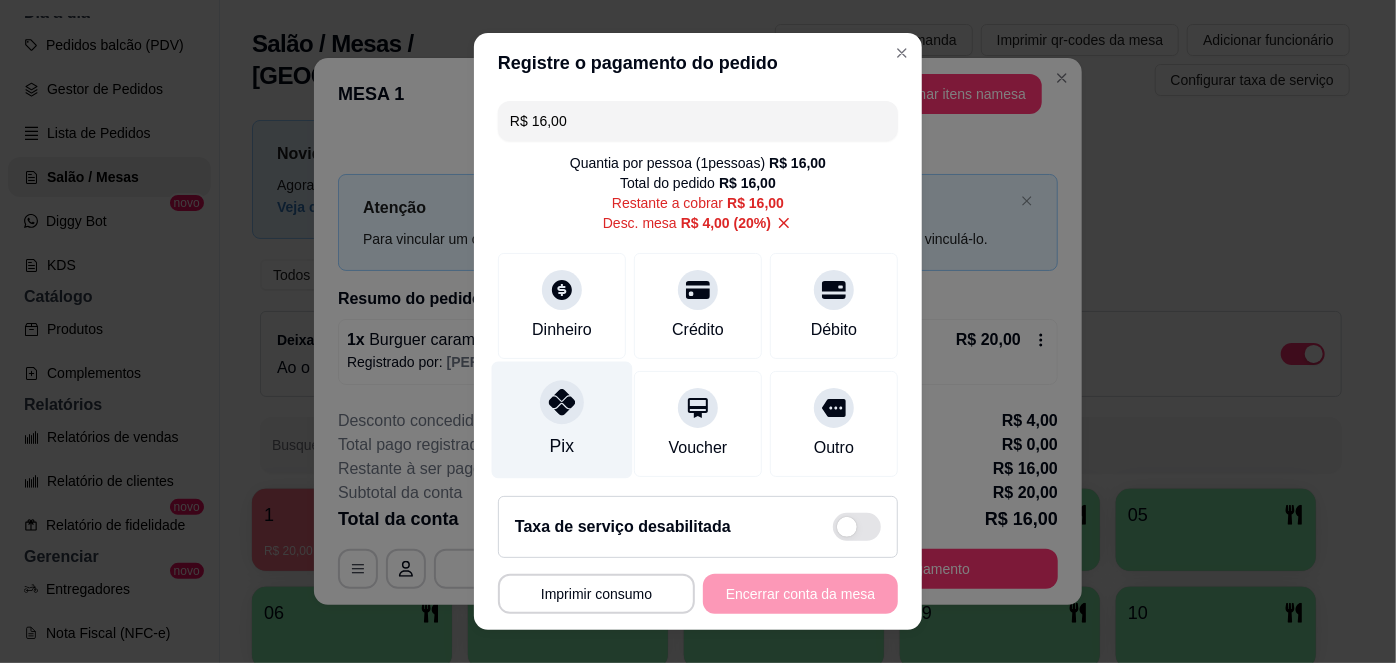 click 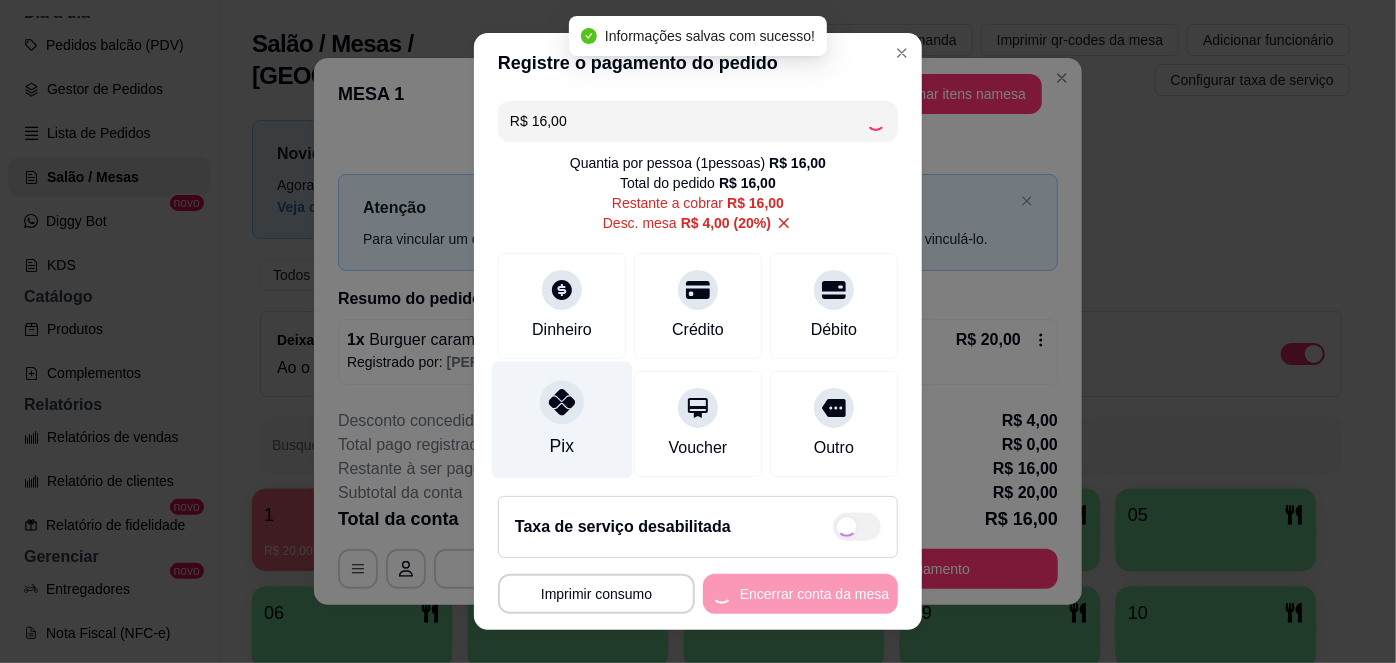 type on "R$ 0,00" 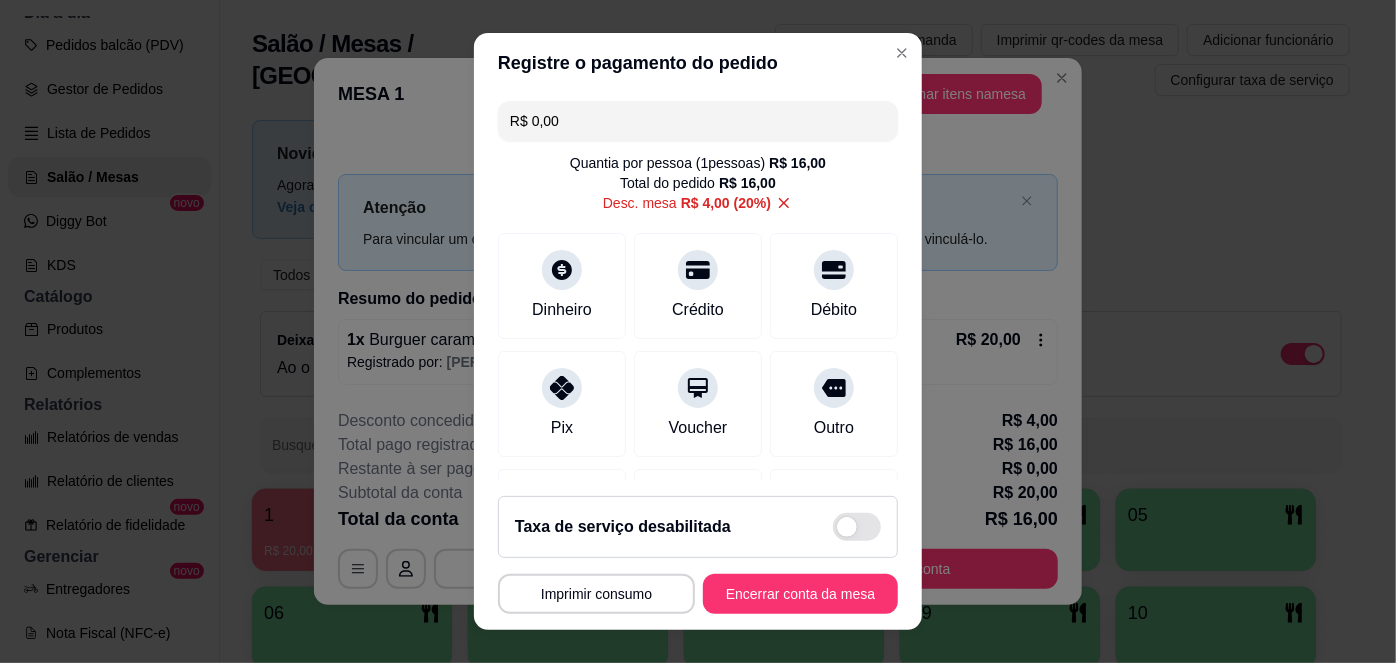 click on "**********" at bounding box center (698, 555) 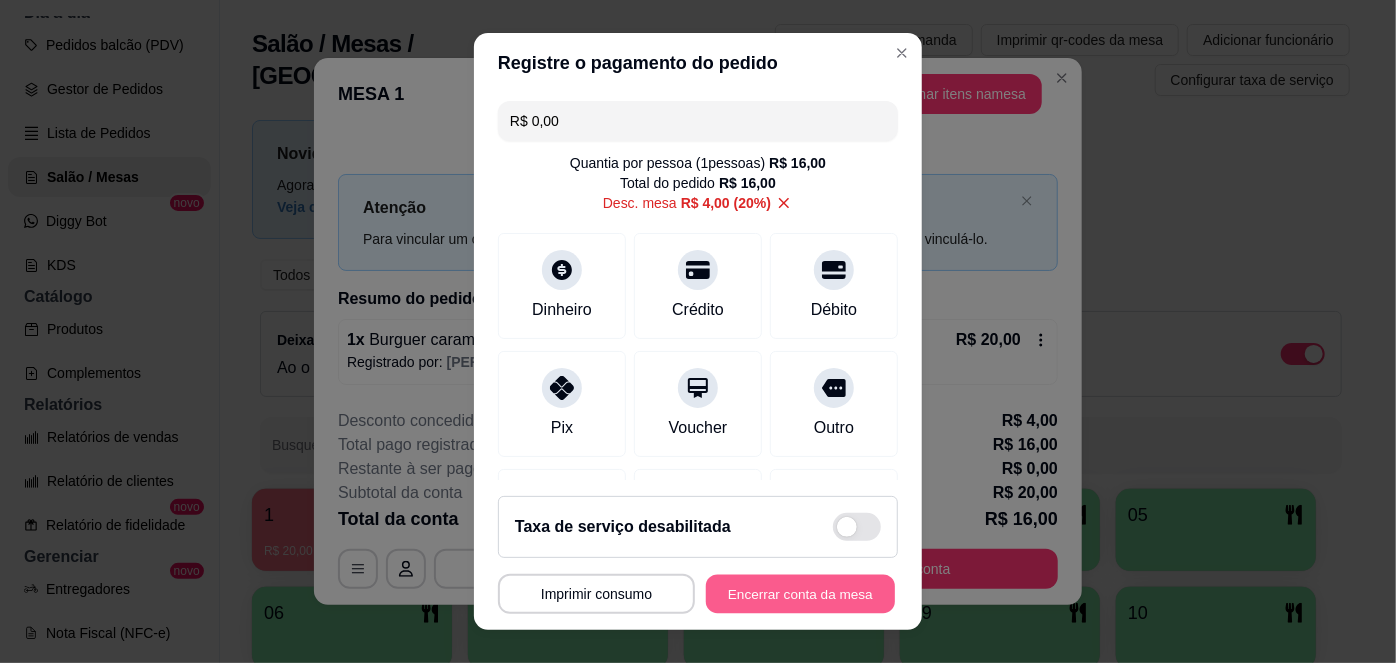 click on "Encerrar conta da mesa" at bounding box center [800, 593] 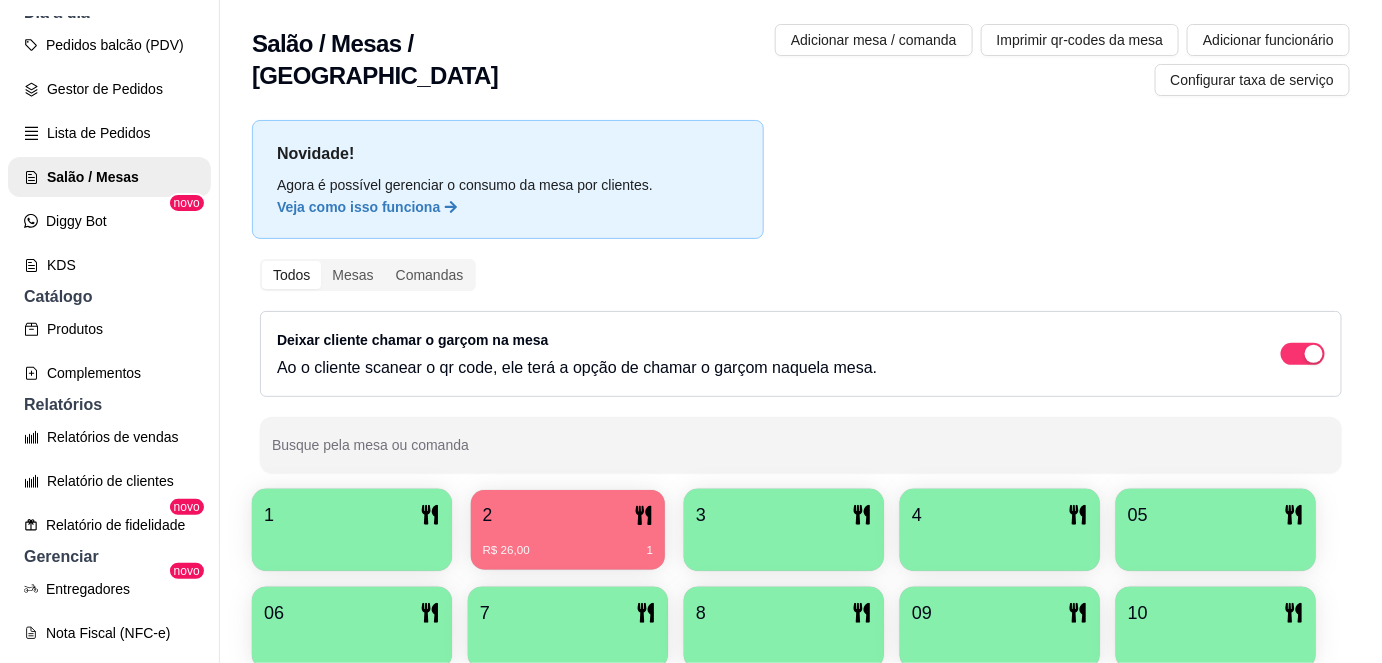 click on "2" at bounding box center (568, 515) 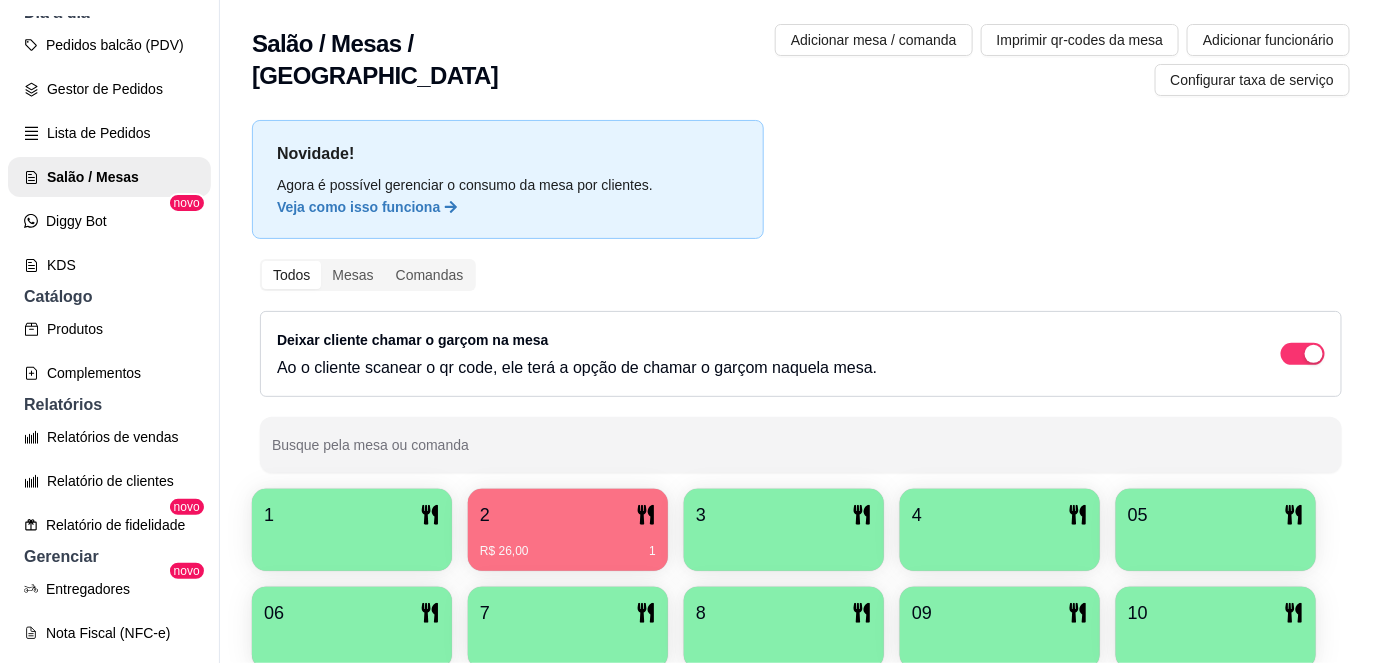 click on "1" at bounding box center [352, 515] 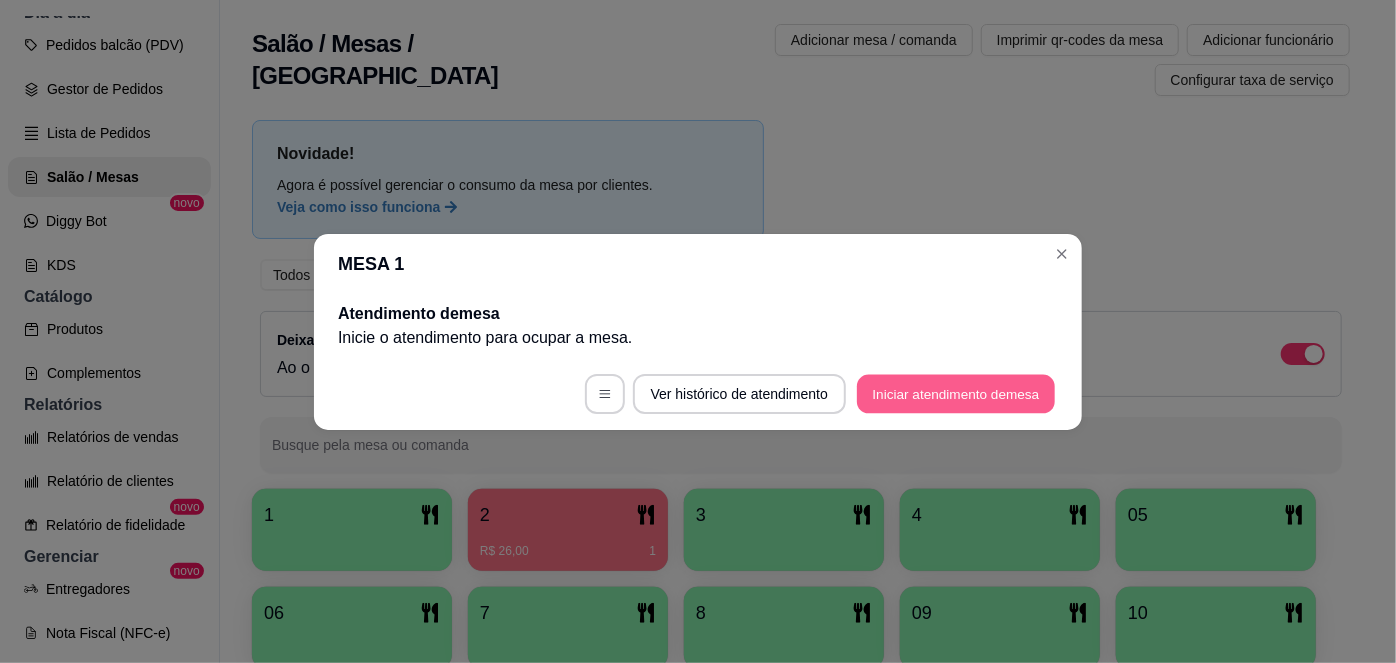 click on "Iniciar atendimento de  mesa" at bounding box center (956, 393) 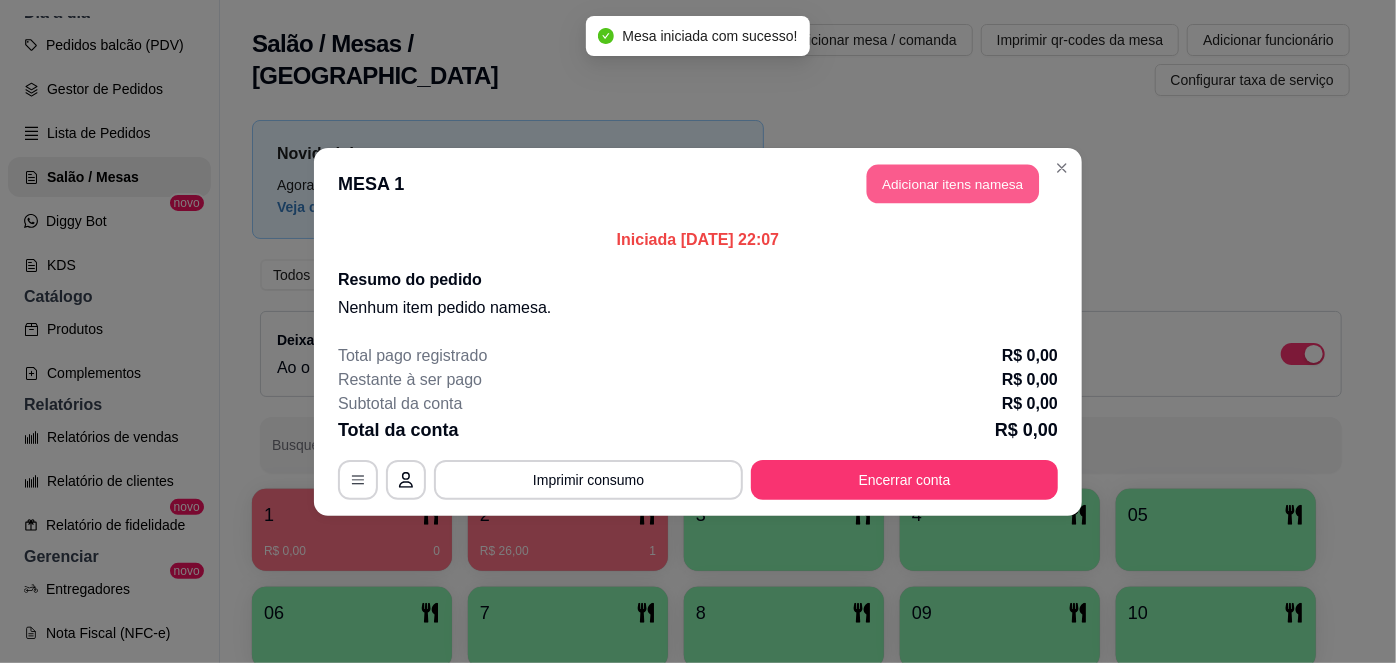click on "Adicionar itens na  mesa" at bounding box center [953, 183] 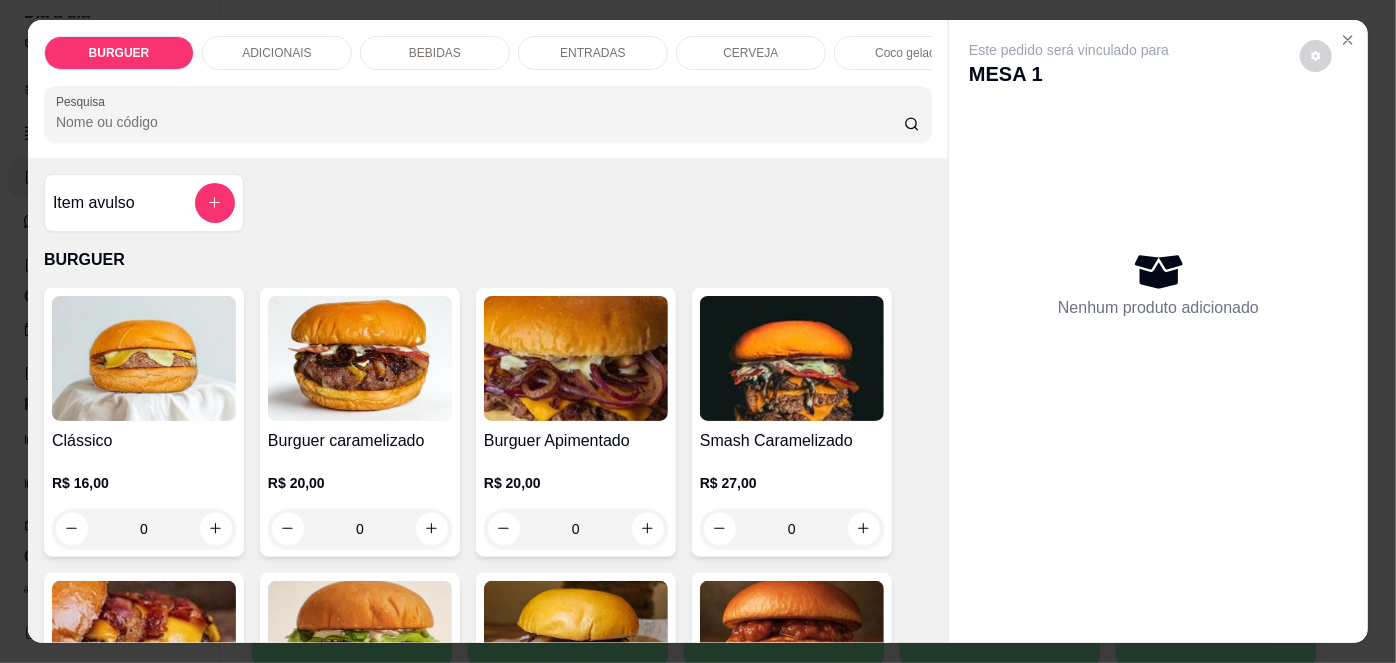 click on "R$ 20,00 0" at bounding box center (360, 501) 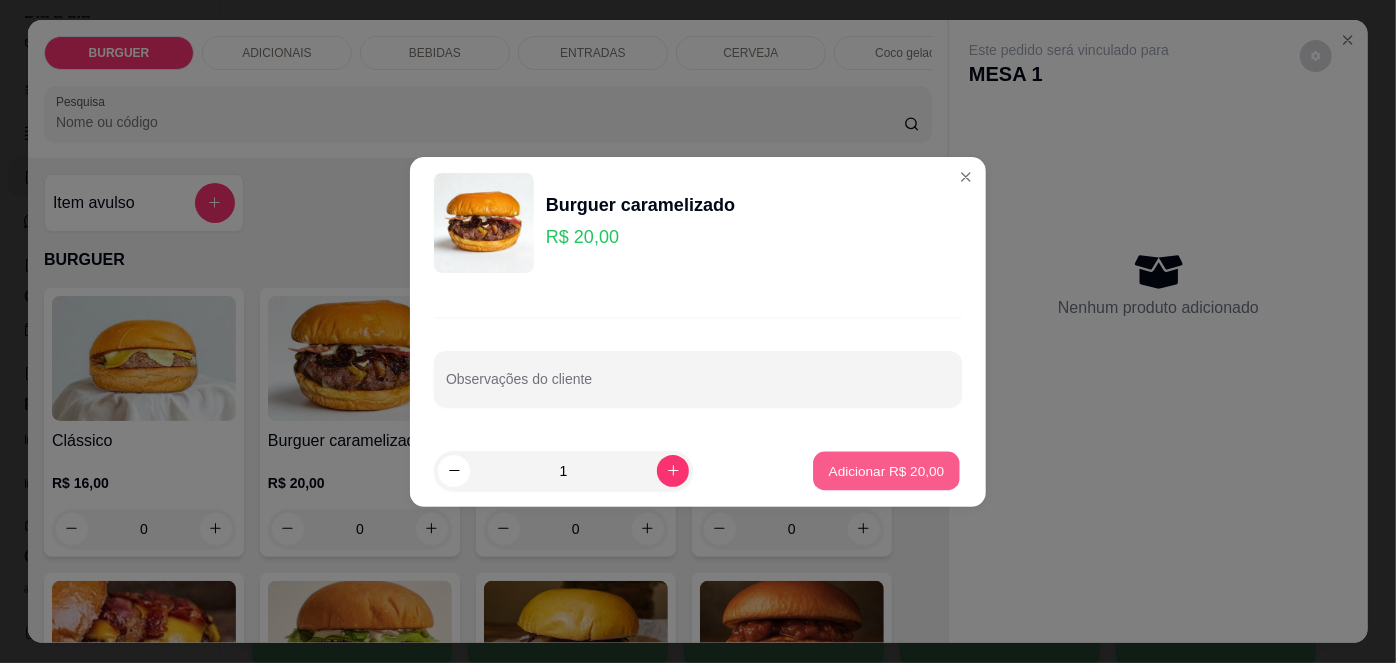 click on "Adicionar   R$ 20,00" at bounding box center [887, 470] 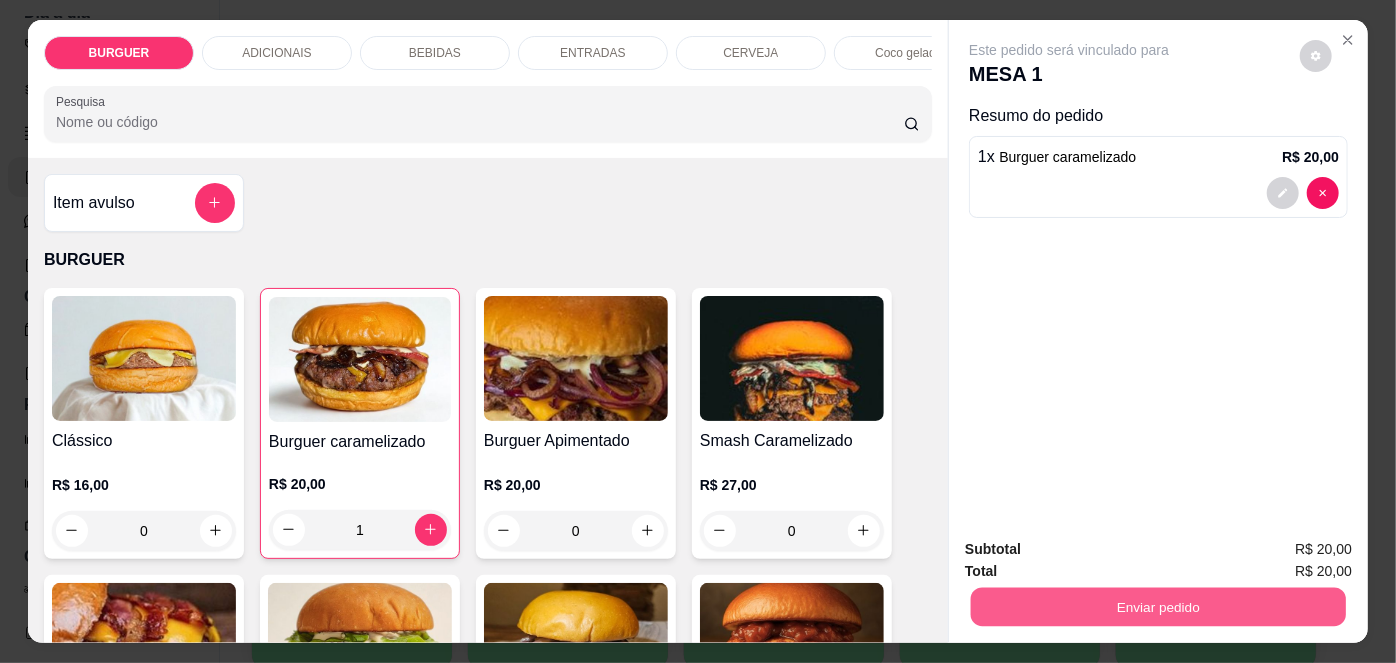 click on "Enviar pedido" at bounding box center [1158, 607] 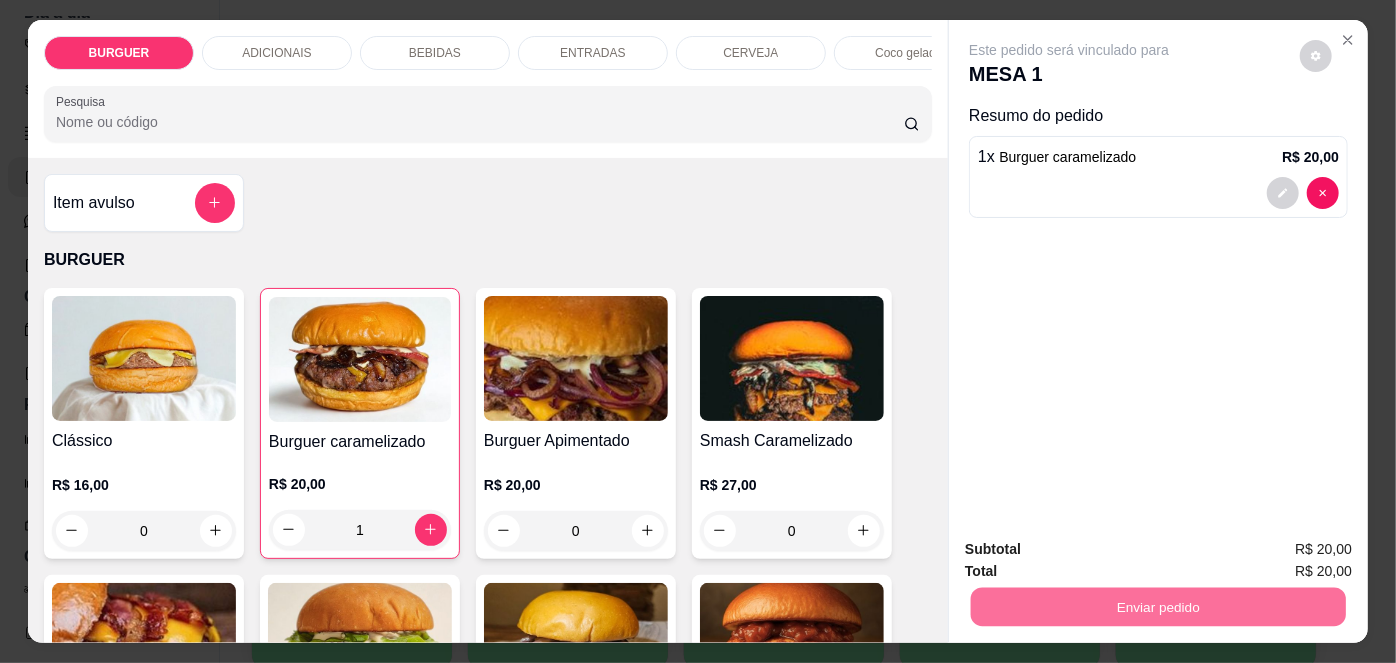 click on "Não registrar e enviar pedido" at bounding box center (1093, 551) 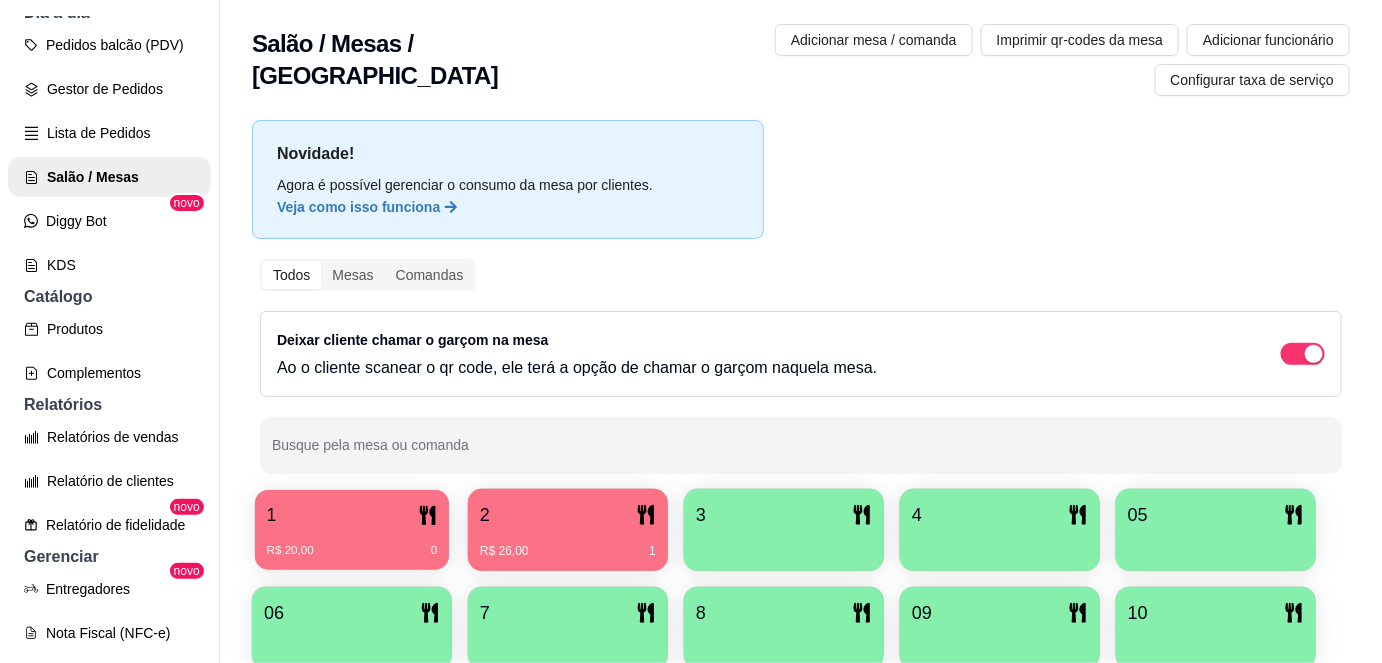 click on "R$ 20,00" at bounding box center (290, 551) 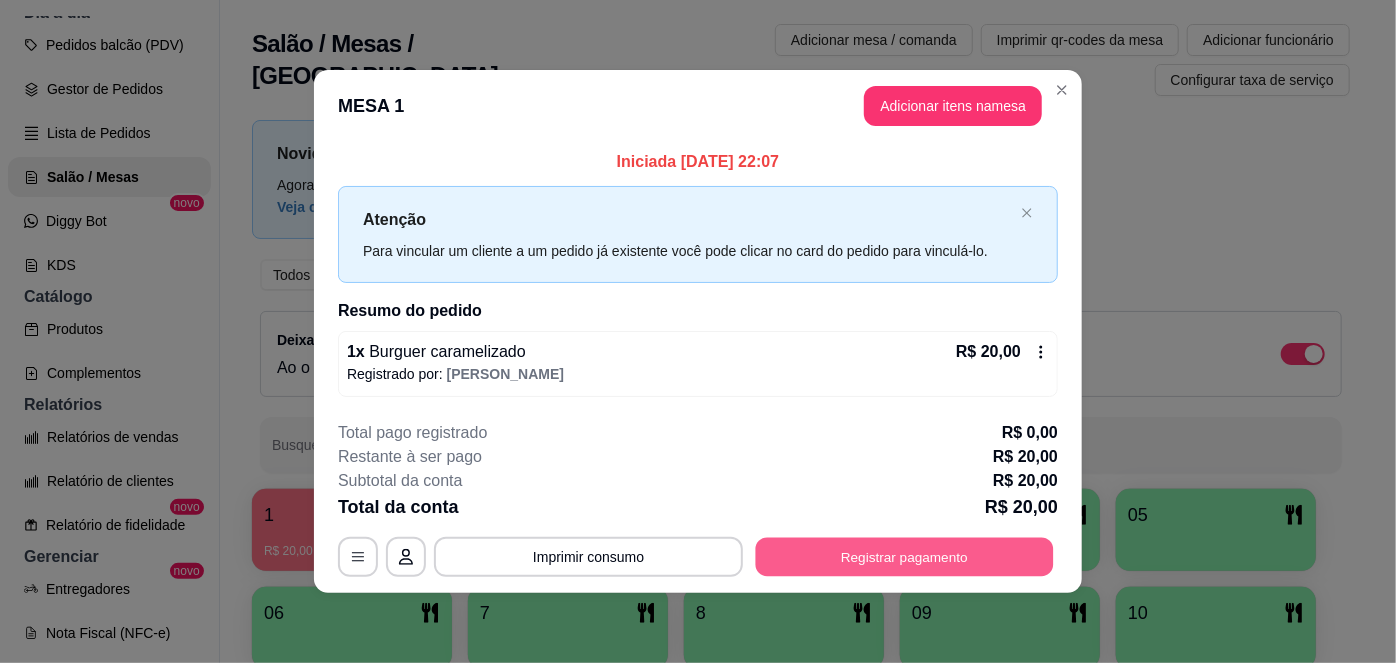 click on "Registrar pagamento" at bounding box center [905, 557] 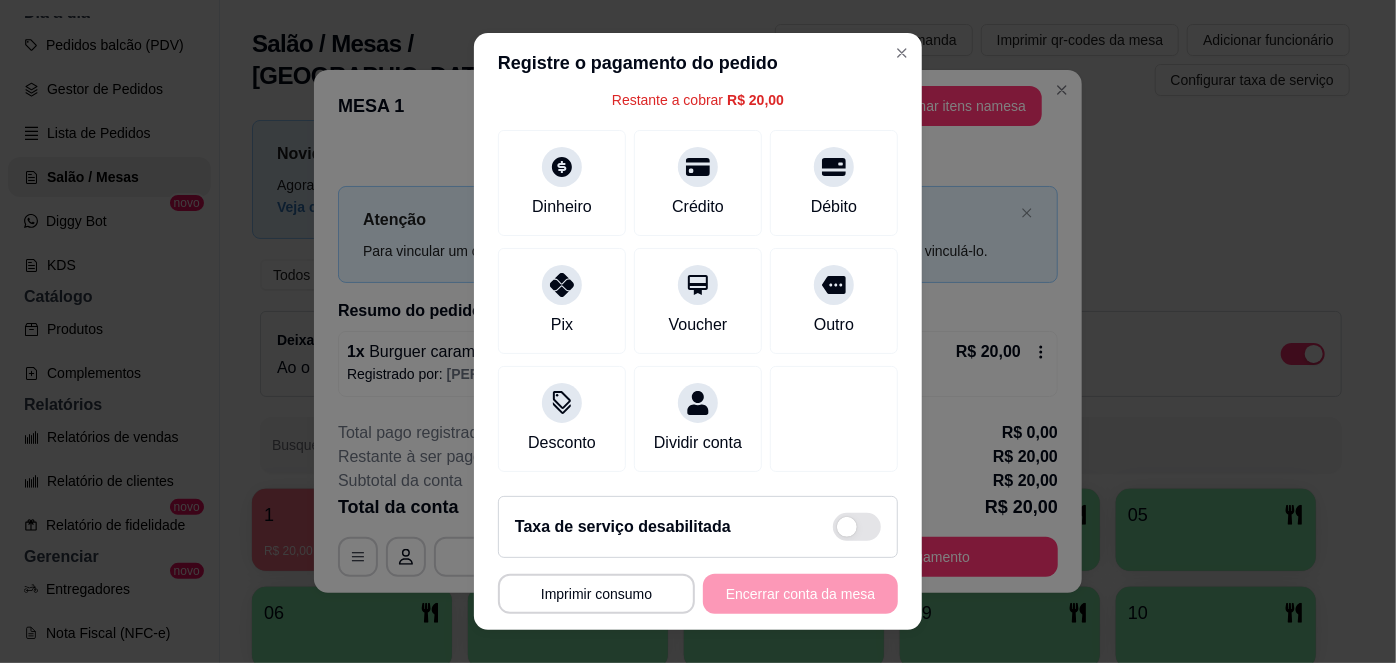 scroll, scrollTop: 125, scrollLeft: 0, axis: vertical 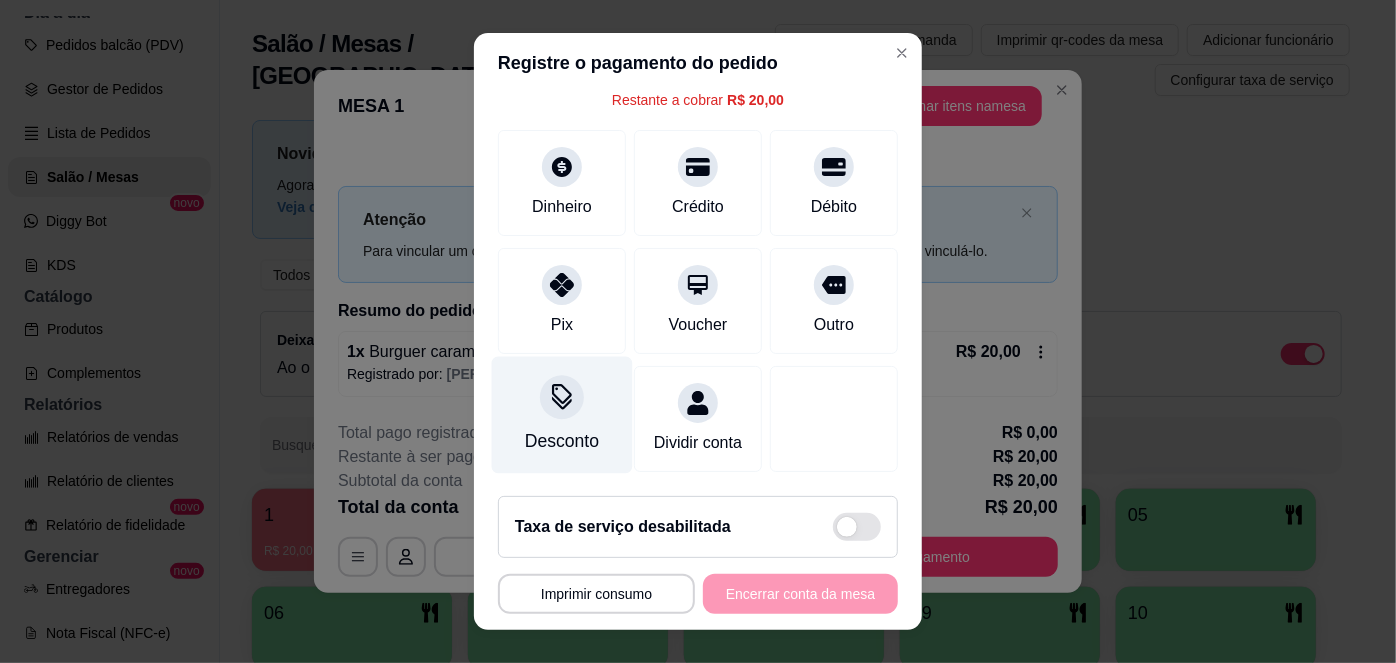 click at bounding box center (562, 398) 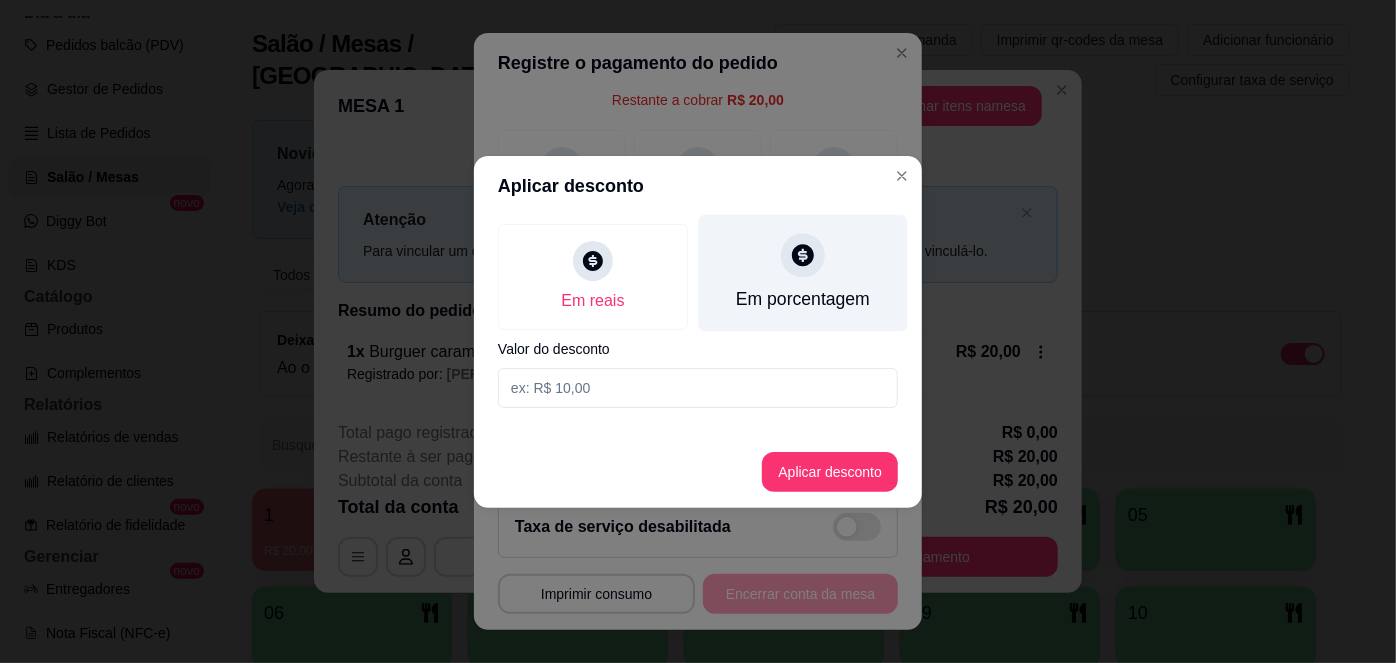 click on "Em porcentagem" at bounding box center (803, 299) 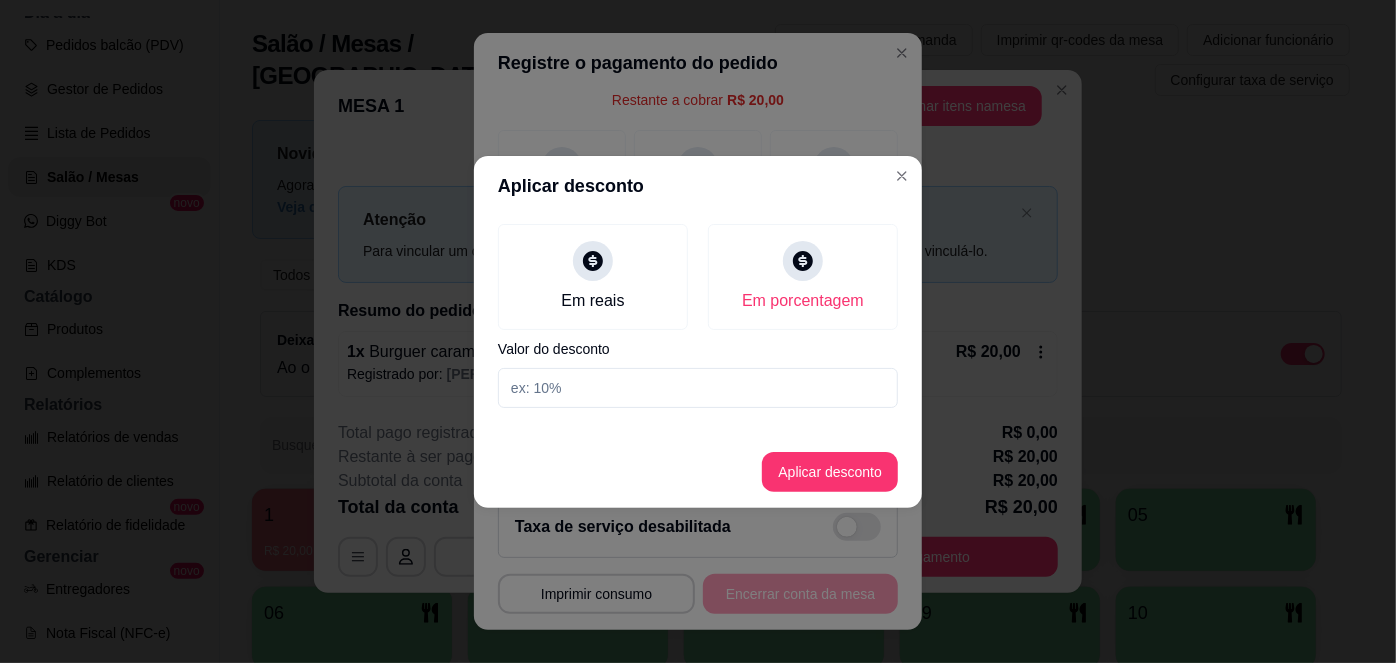 click at bounding box center (698, 388) 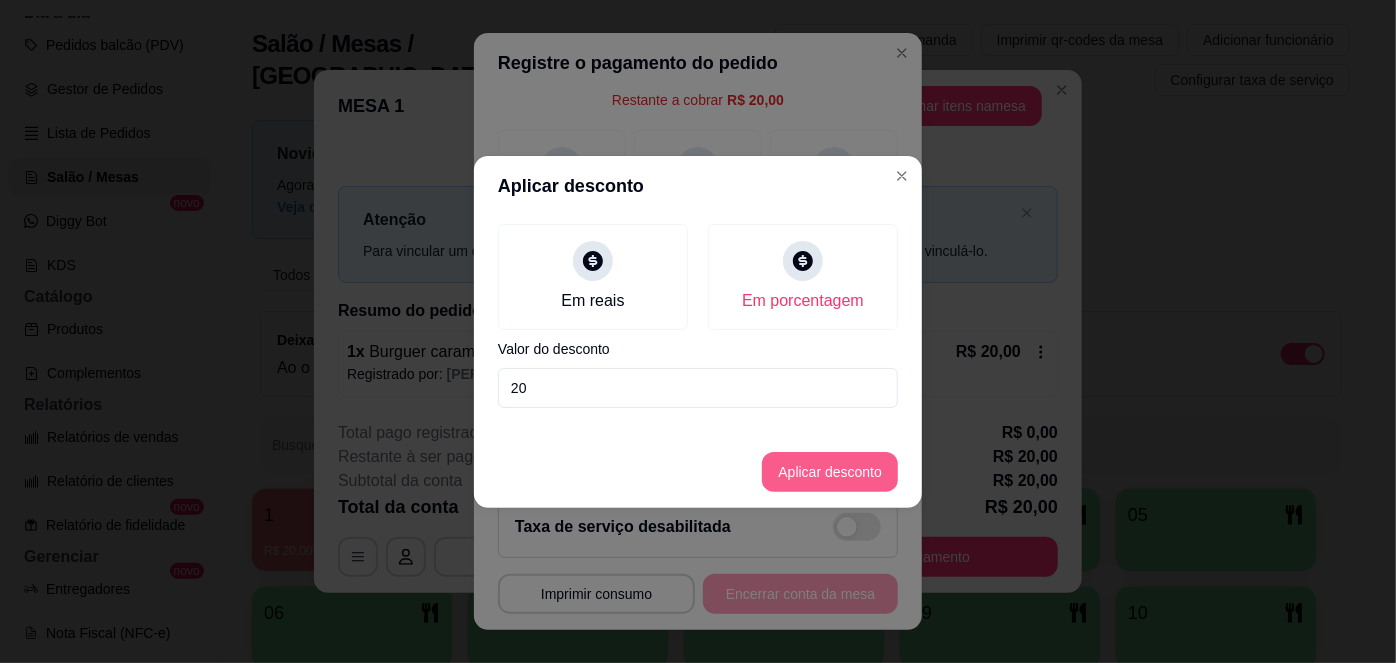 type on "20" 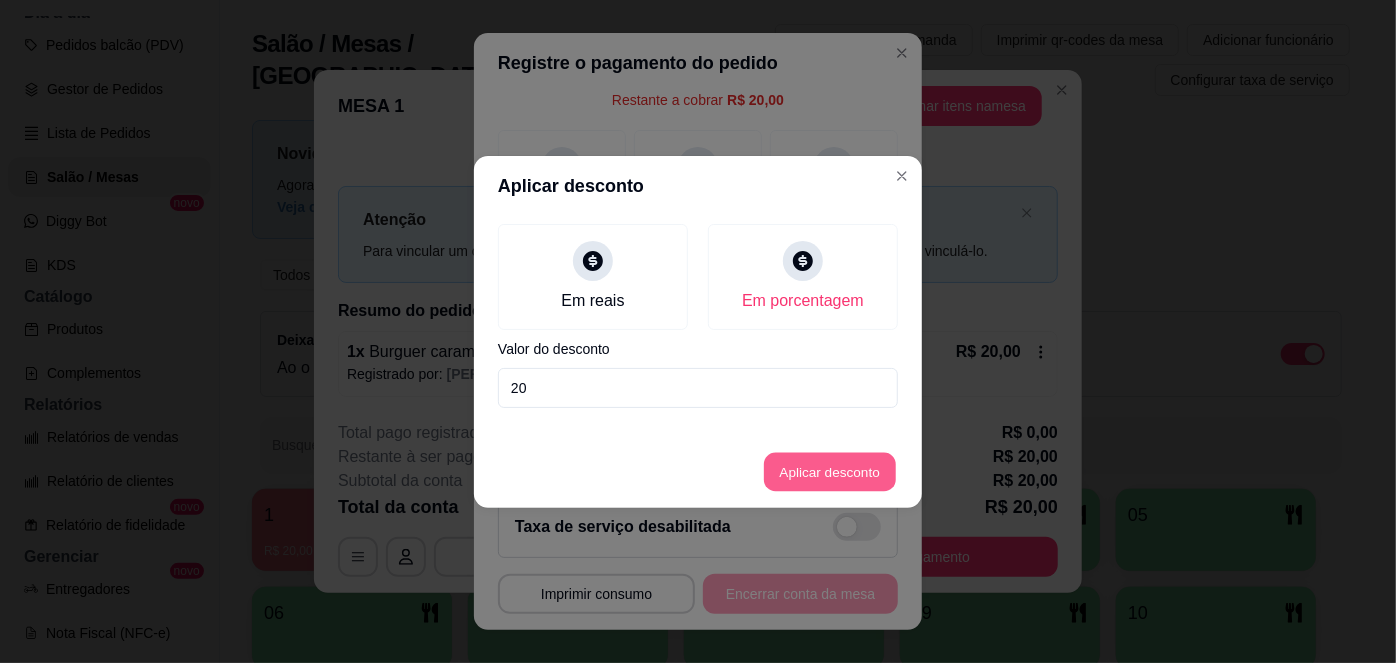 click on "Aplicar desconto" at bounding box center [830, 471] 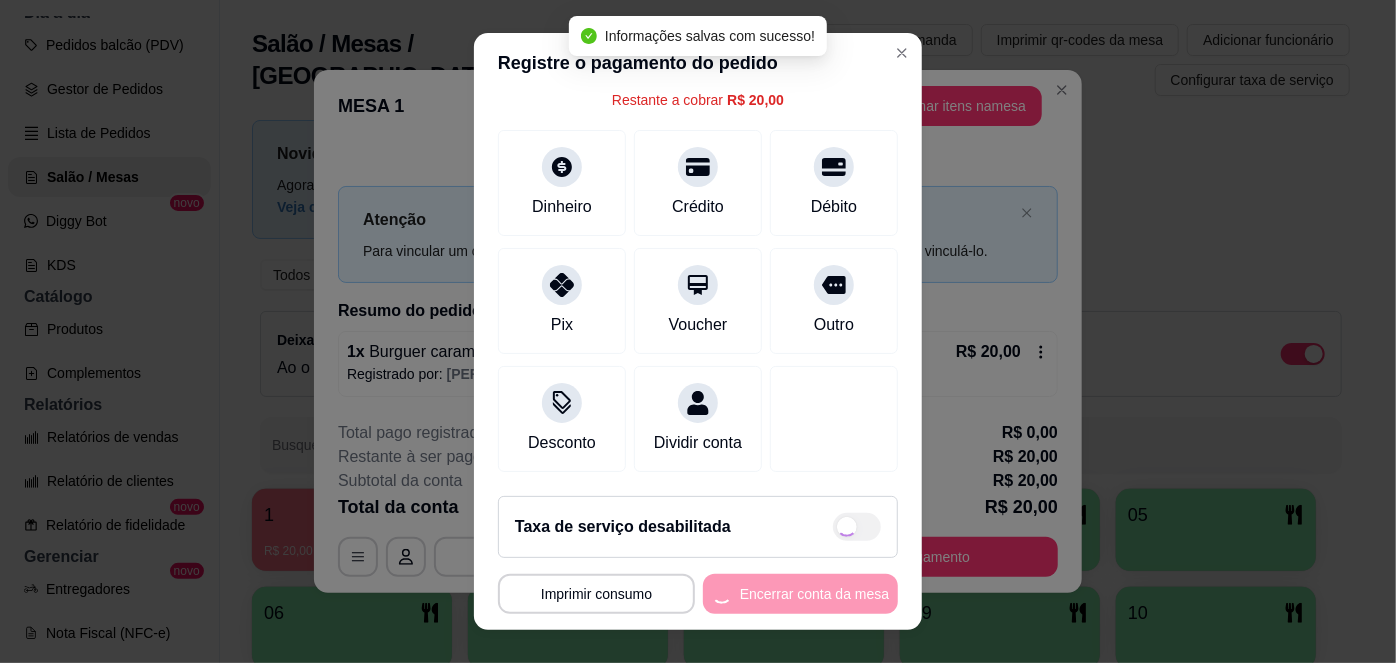 scroll, scrollTop: 144, scrollLeft: 0, axis: vertical 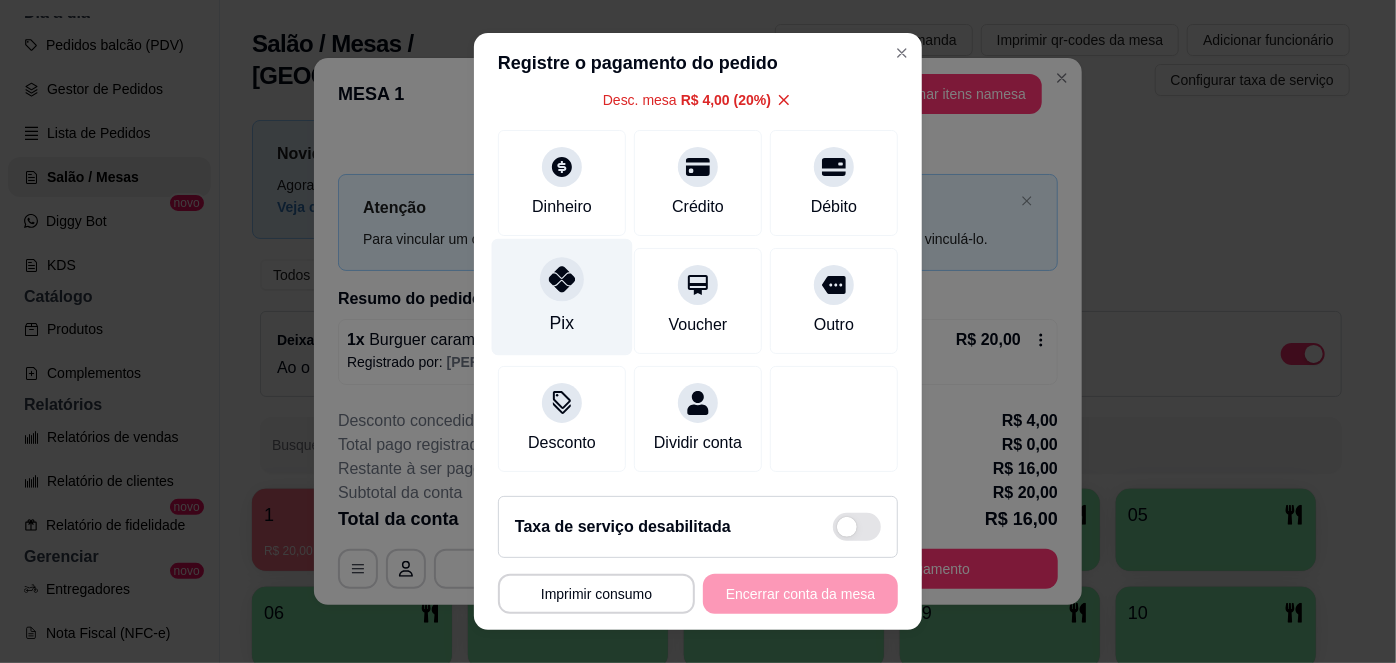 click on "Pix" at bounding box center (562, 323) 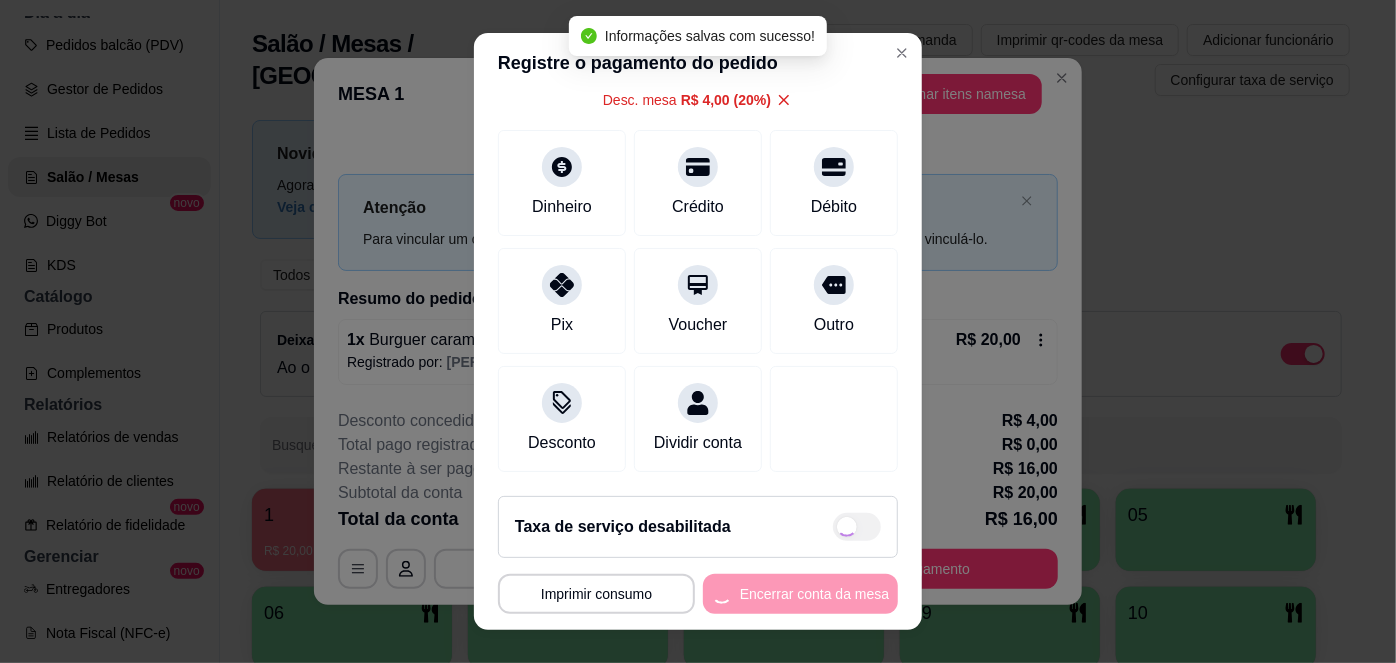 type on "R$ 0,00" 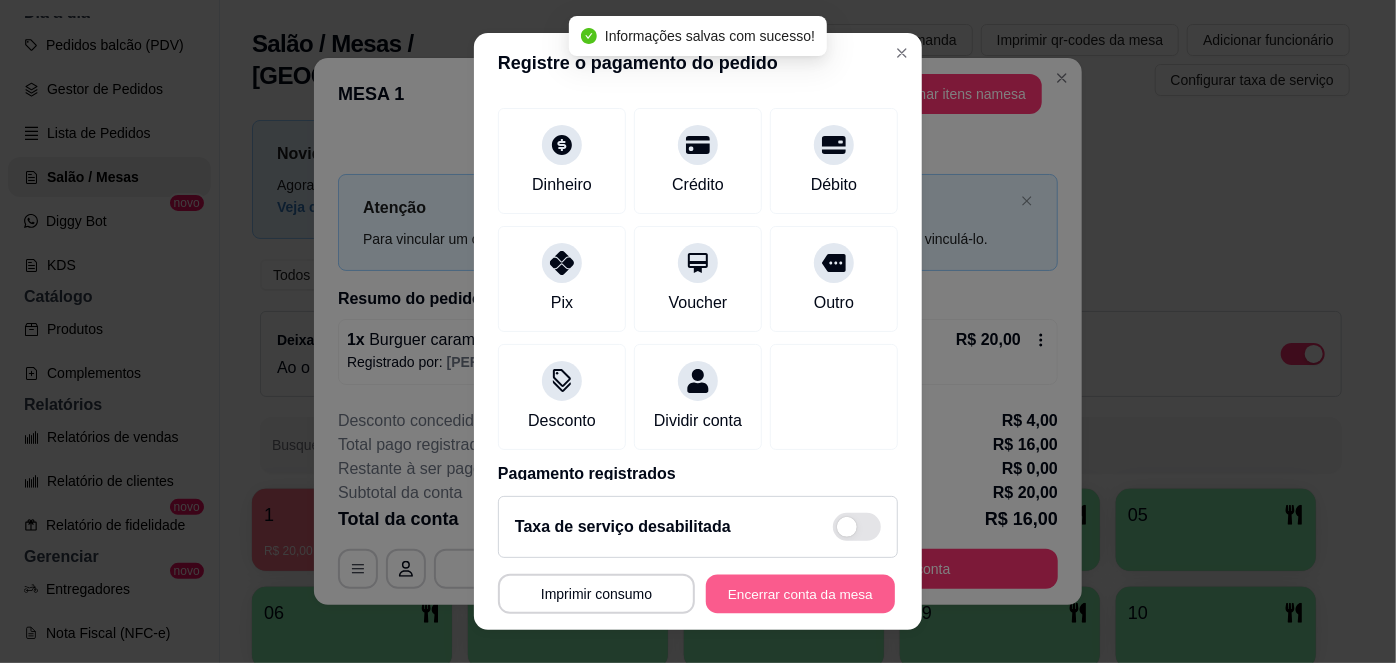 click on "Encerrar conta da mesa" at bounding box center [800, 593] 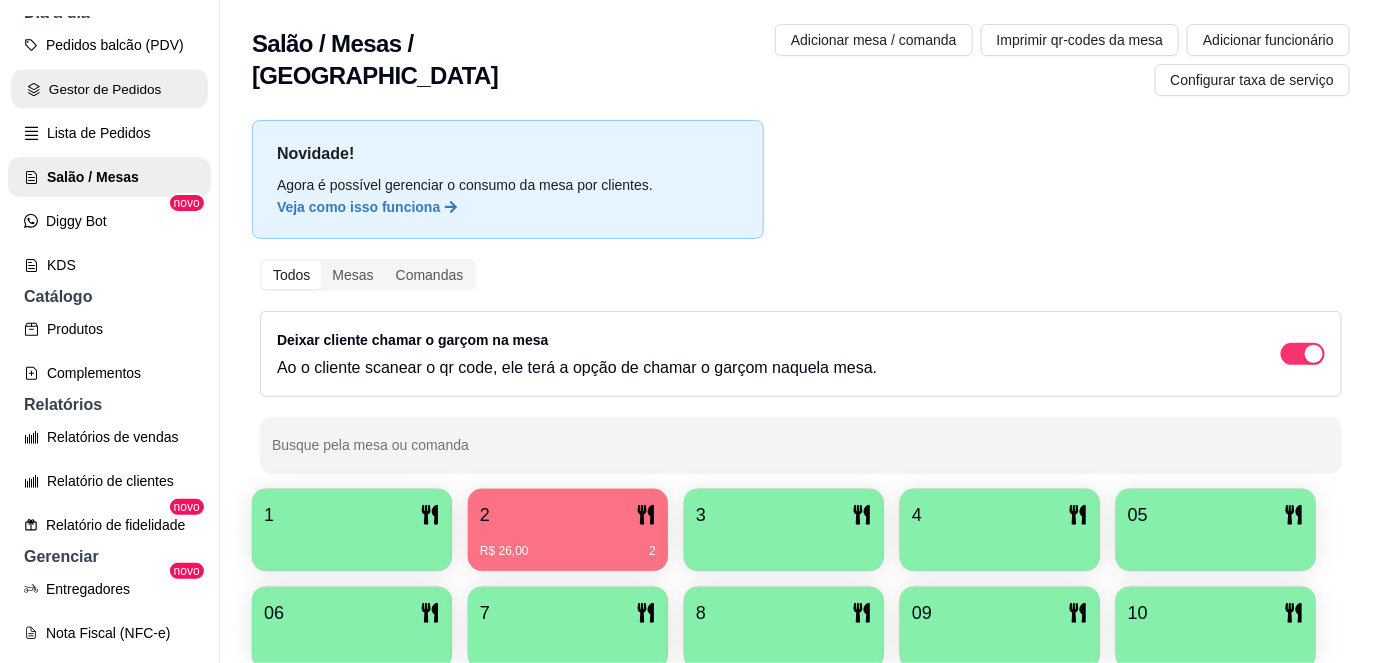 click on "Gestor de Pedidos" at bounding box center (109, 89) 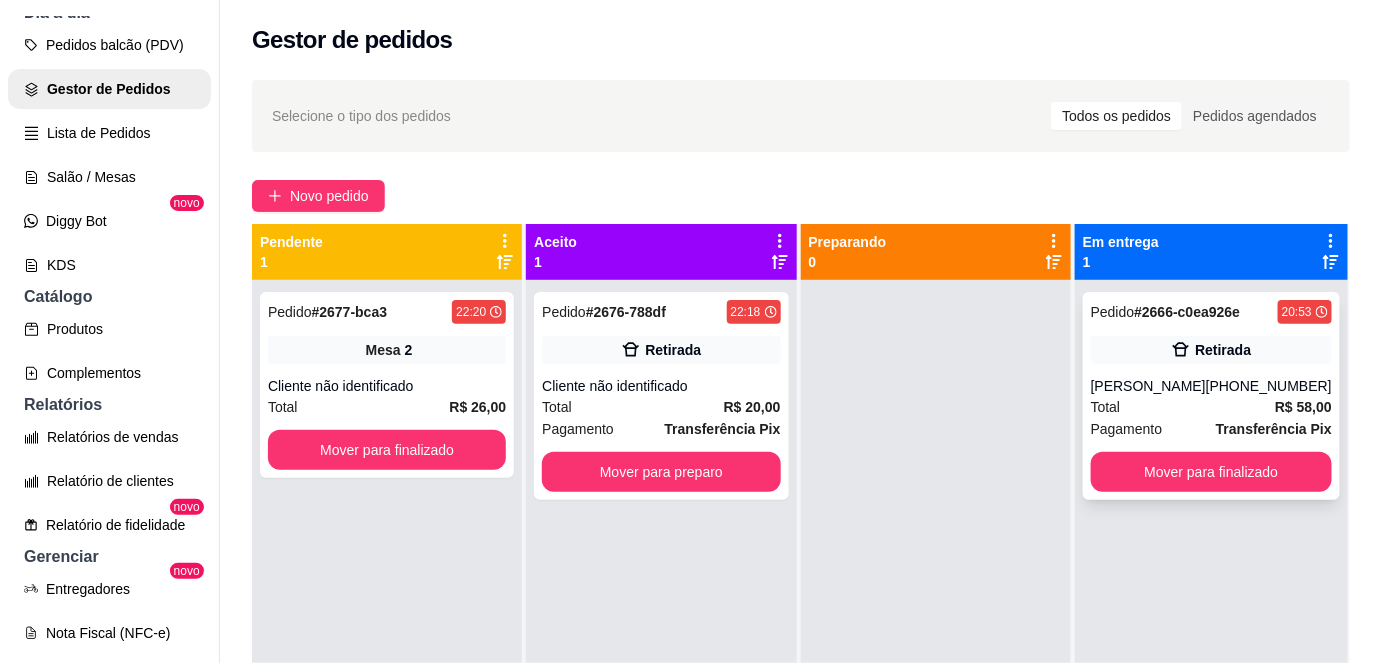click on "Pagamento Transferência Pix" at bounding box center (1211, 429) 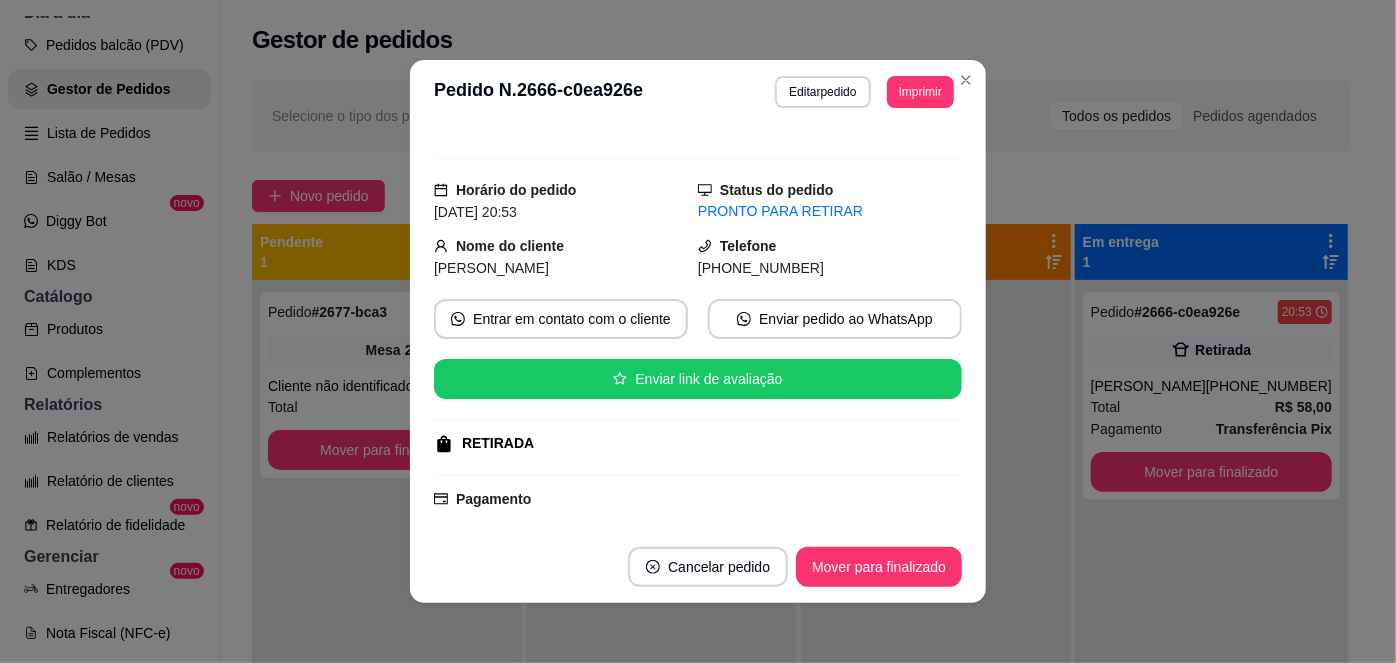 scroll, scrollTop: 0, scrollLeft: 0, axis: both 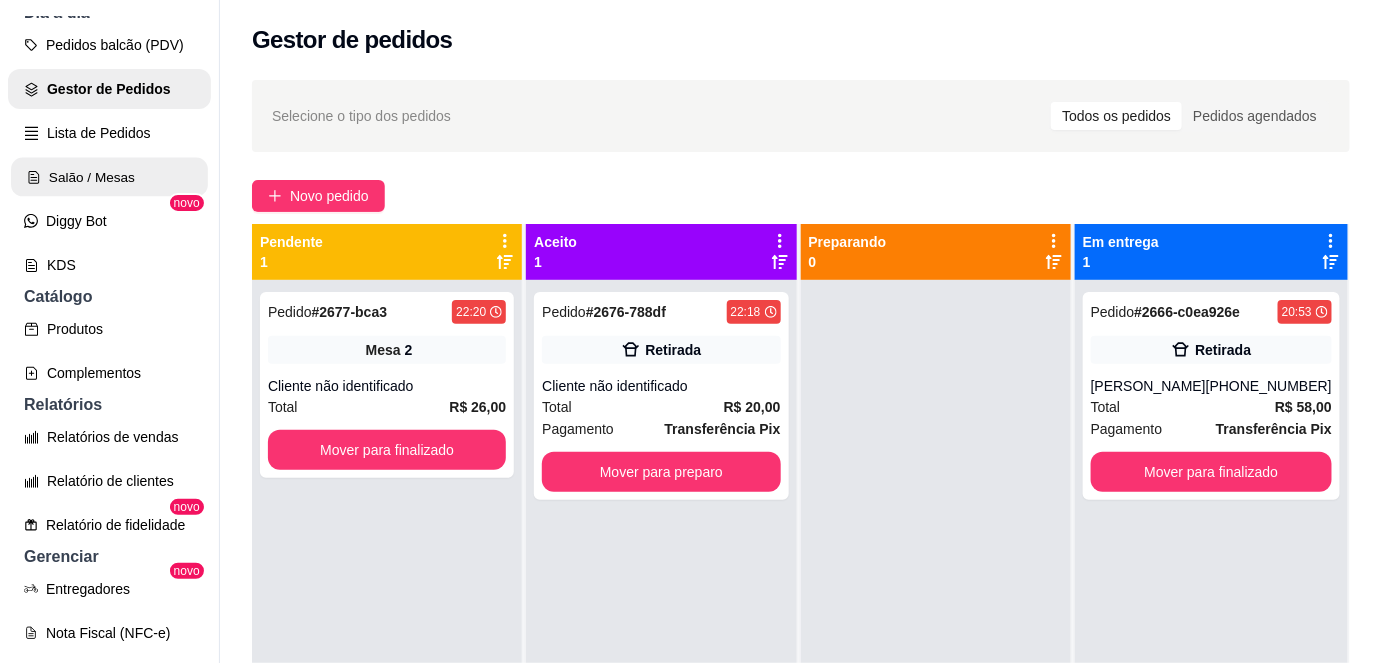 click on "Salão / Mesas" at bounding box center [109, 177] 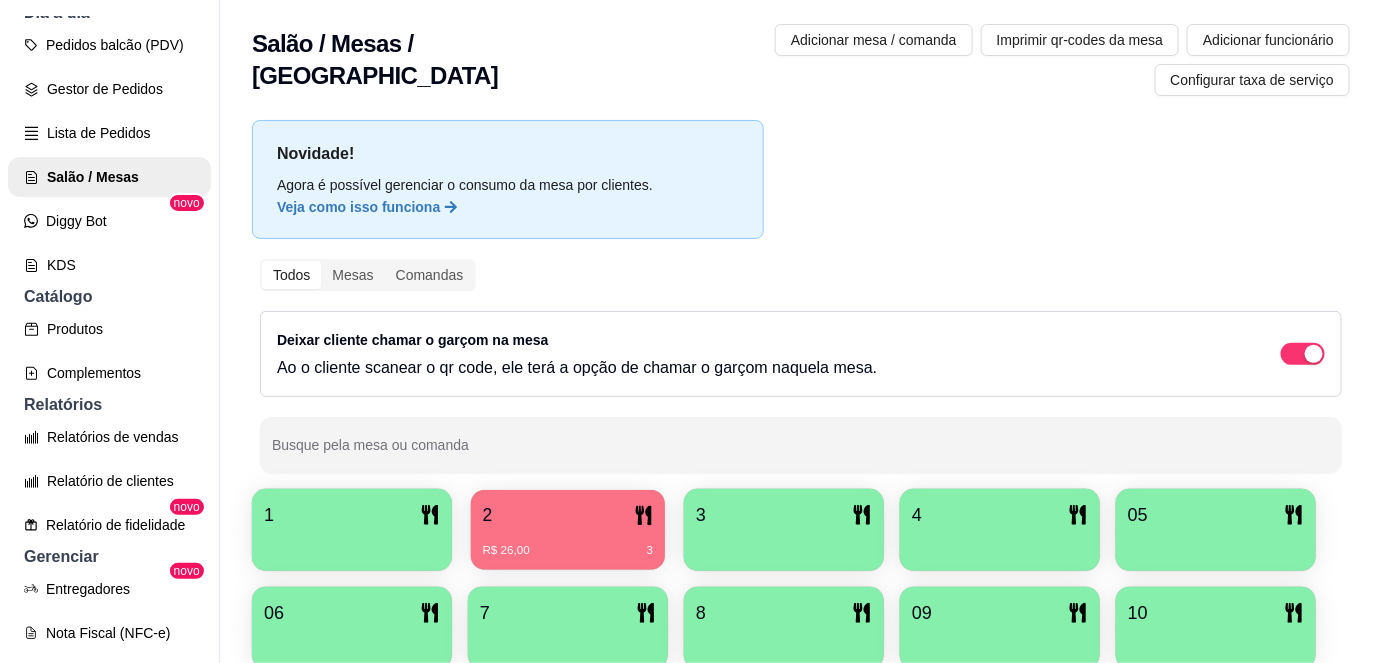 click on "2" at bounding box center [568, 515] 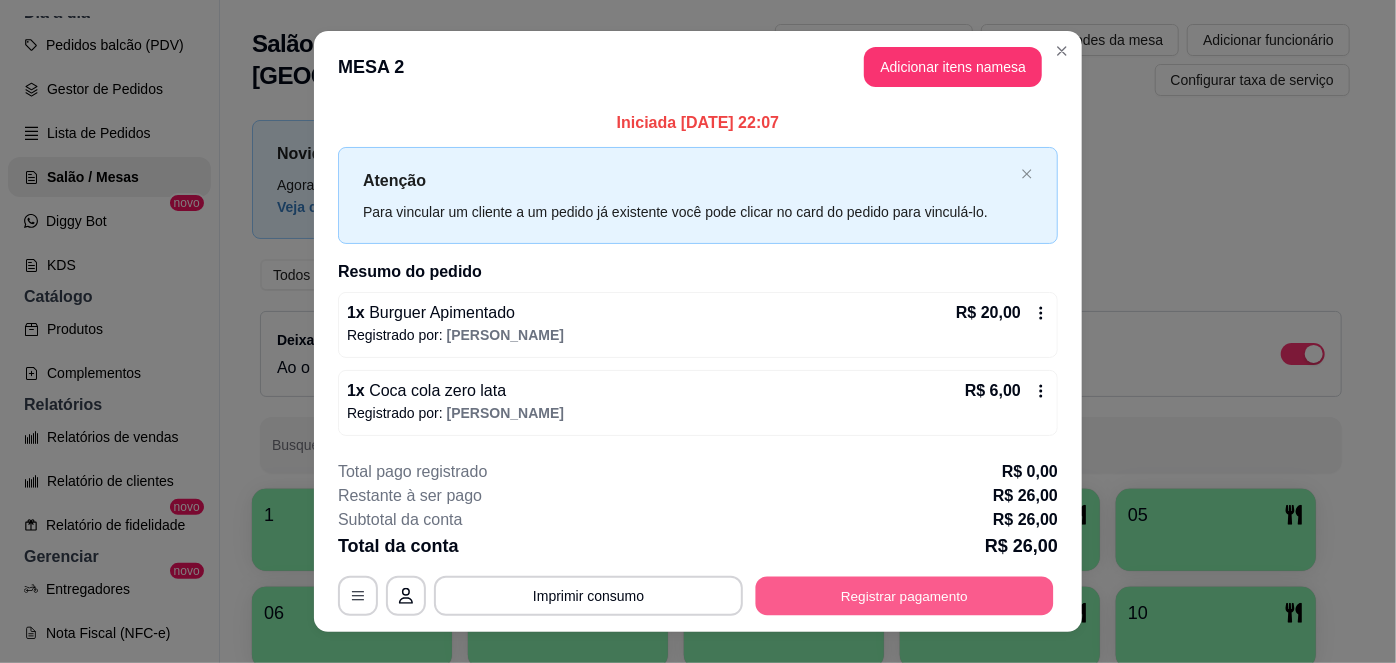 click on "Registrar pagamento" at bounding box center [905, 596] 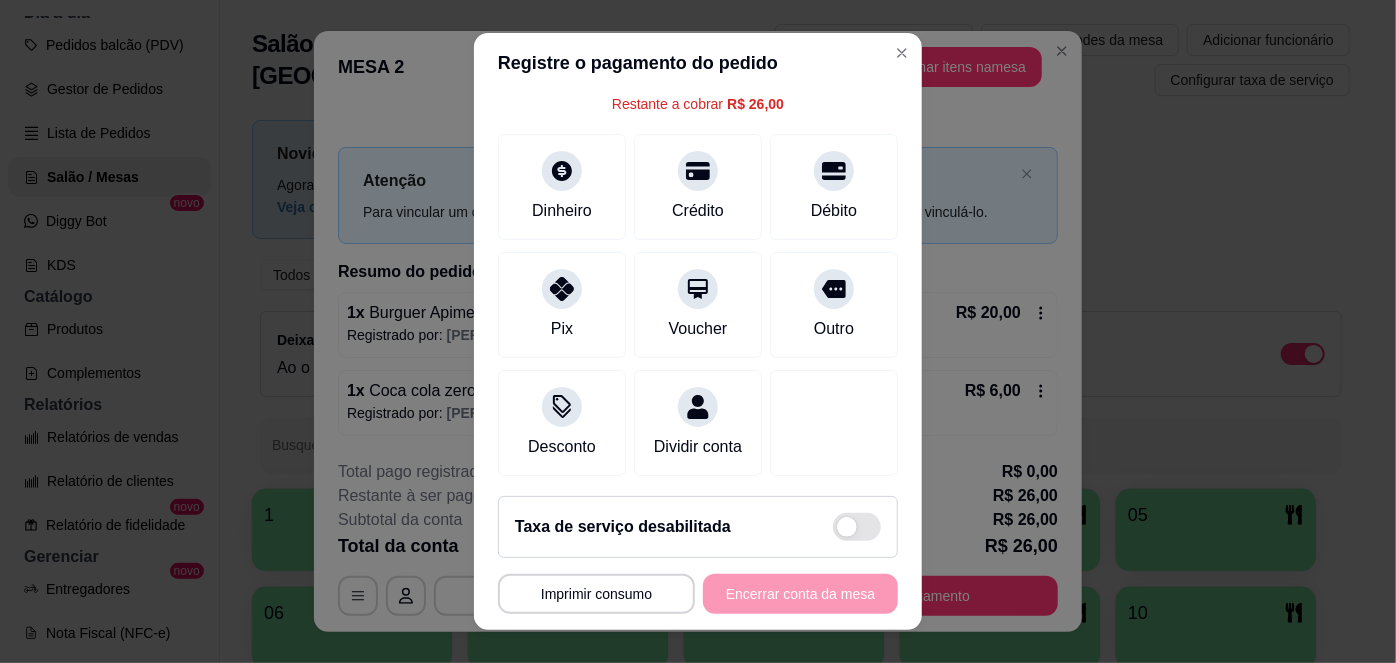scroll, scrollTop: 125, scrollLeft: 0, axis: vertical 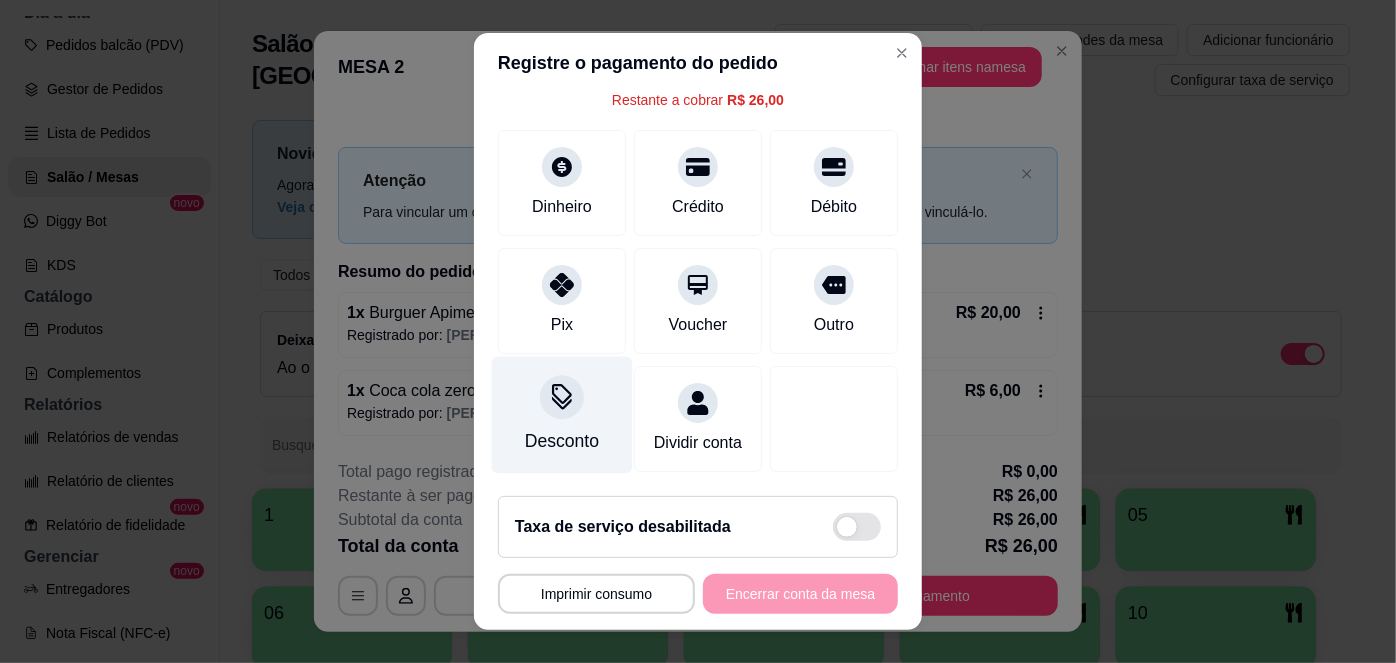 click 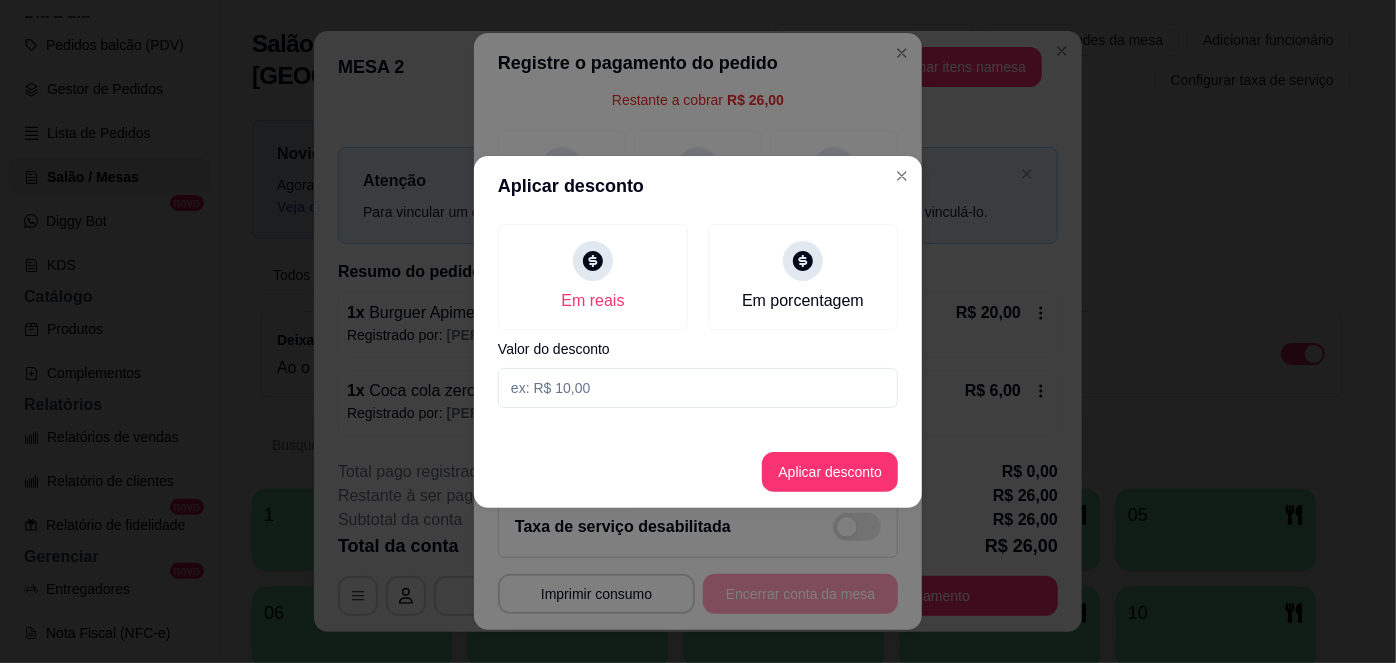 click at bounding box center [698, 388] 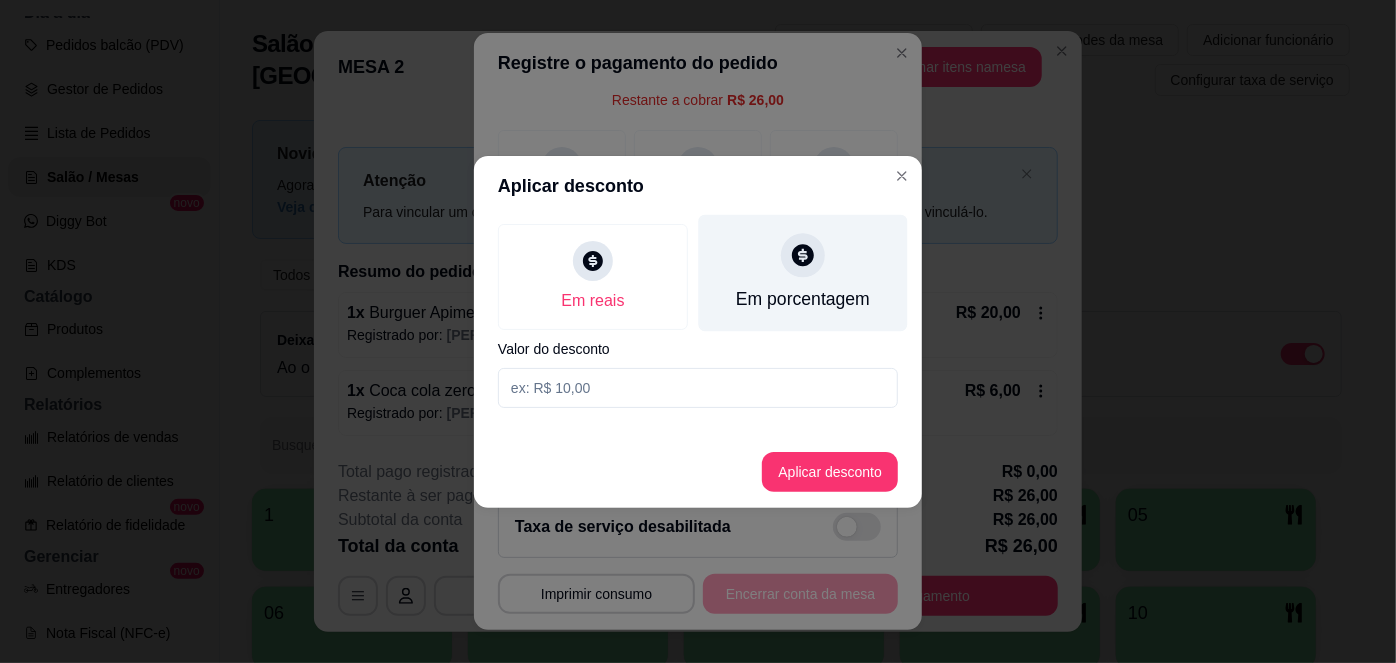 click at bounding box center [803, 255] 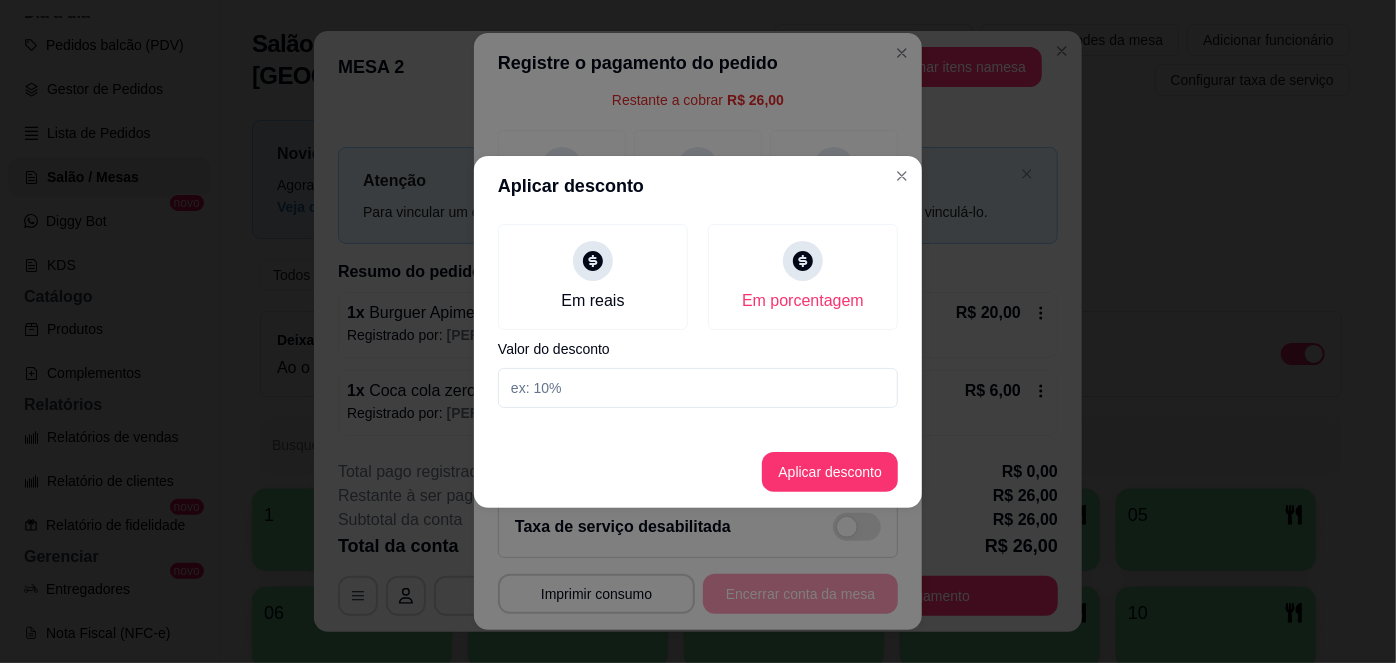 click at bounding box center (698, 388) 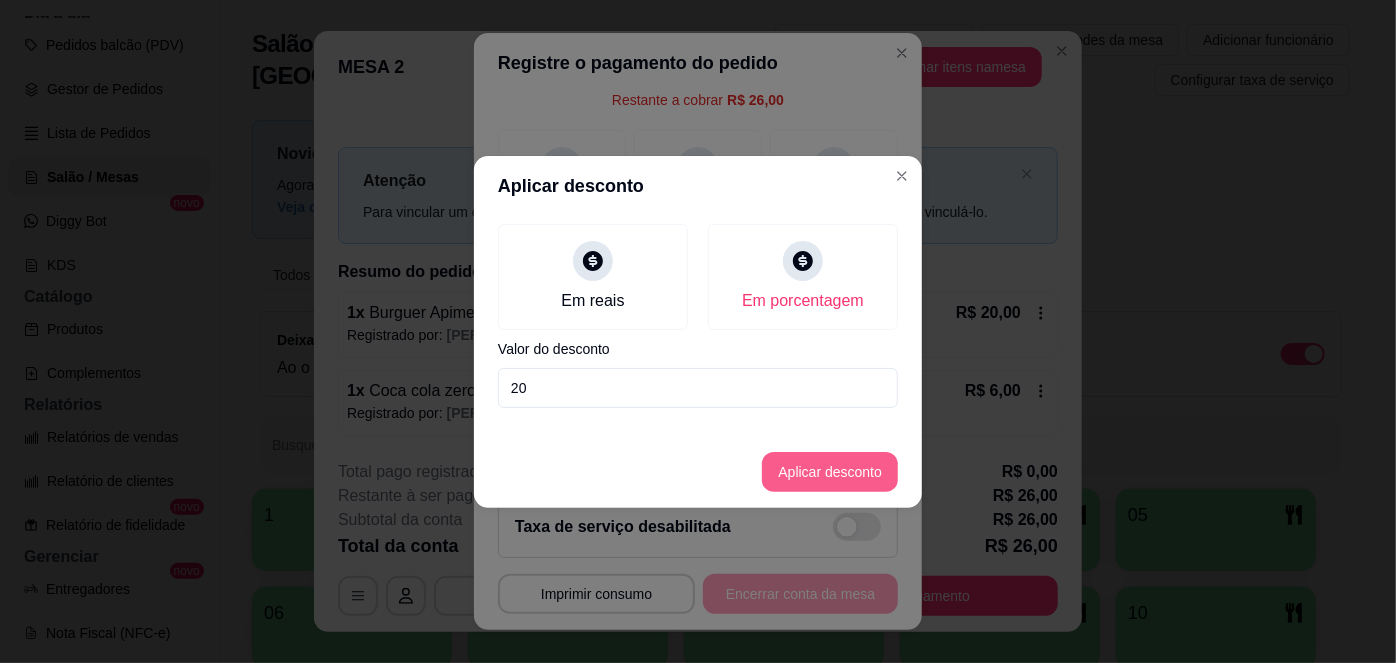 type on "20" 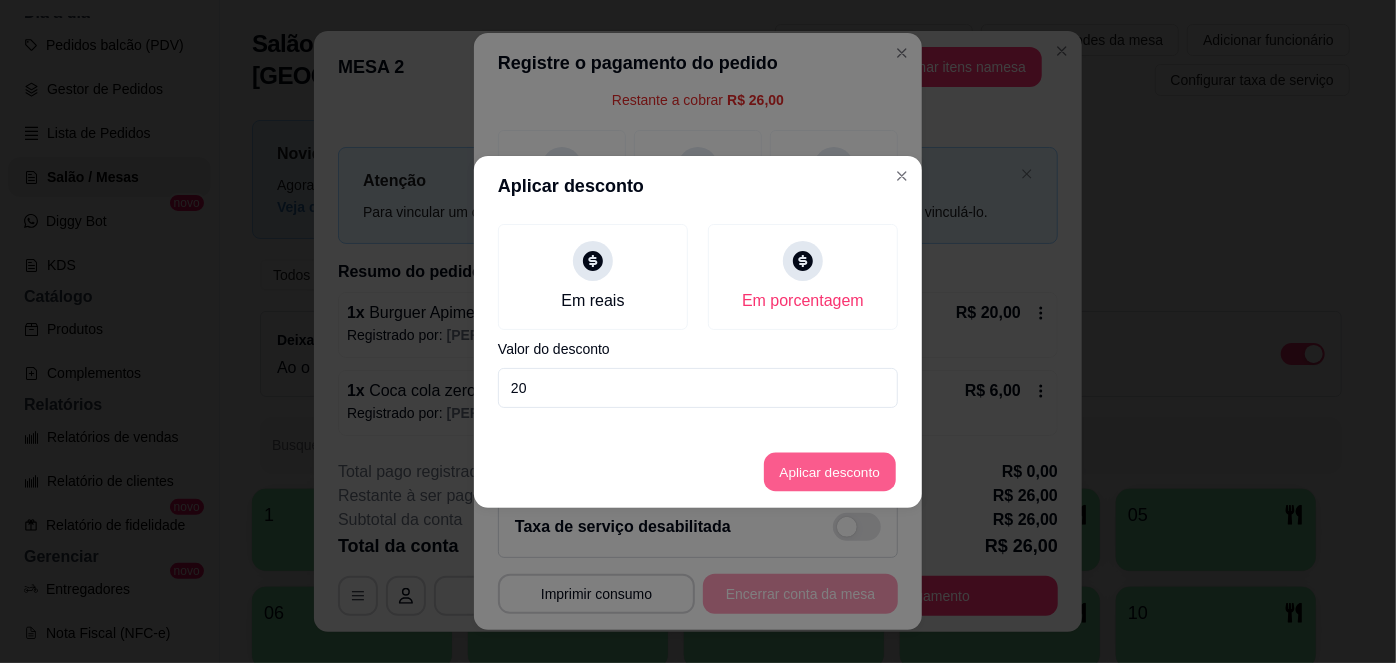 click on "Aplicar desconto" at bounding box center (830, 471) 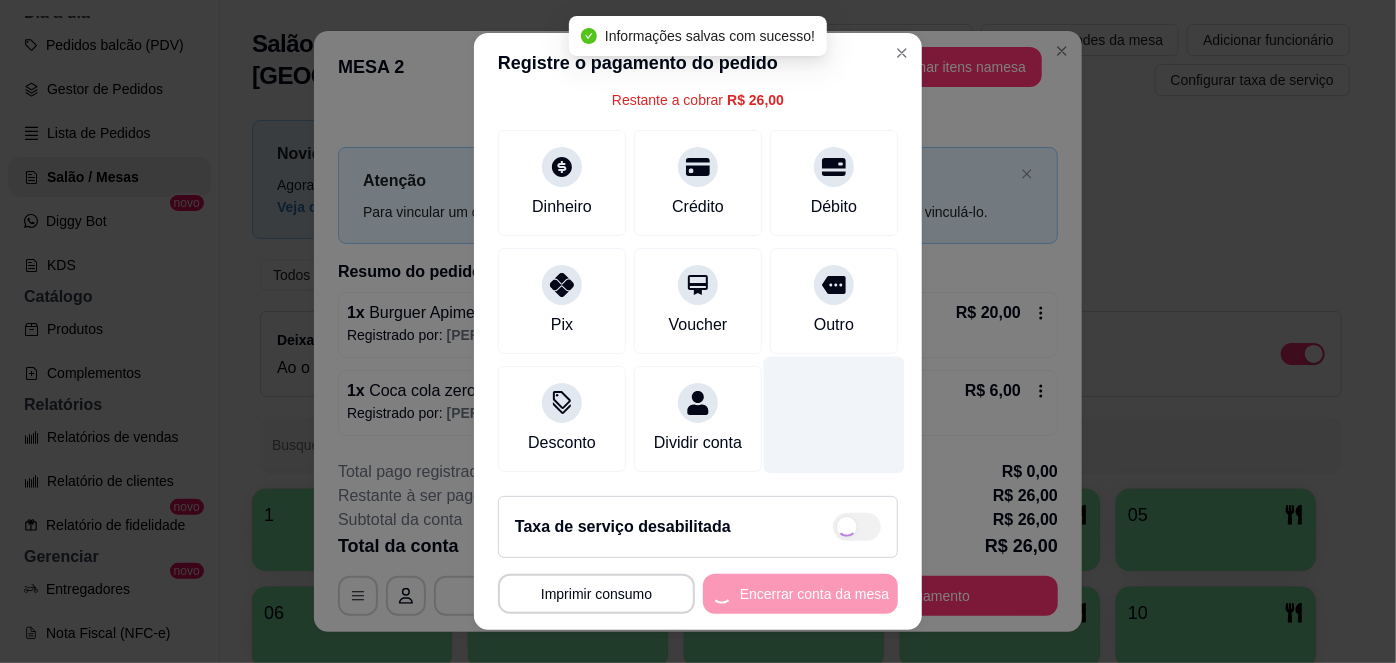 type on "R$ 20,80" 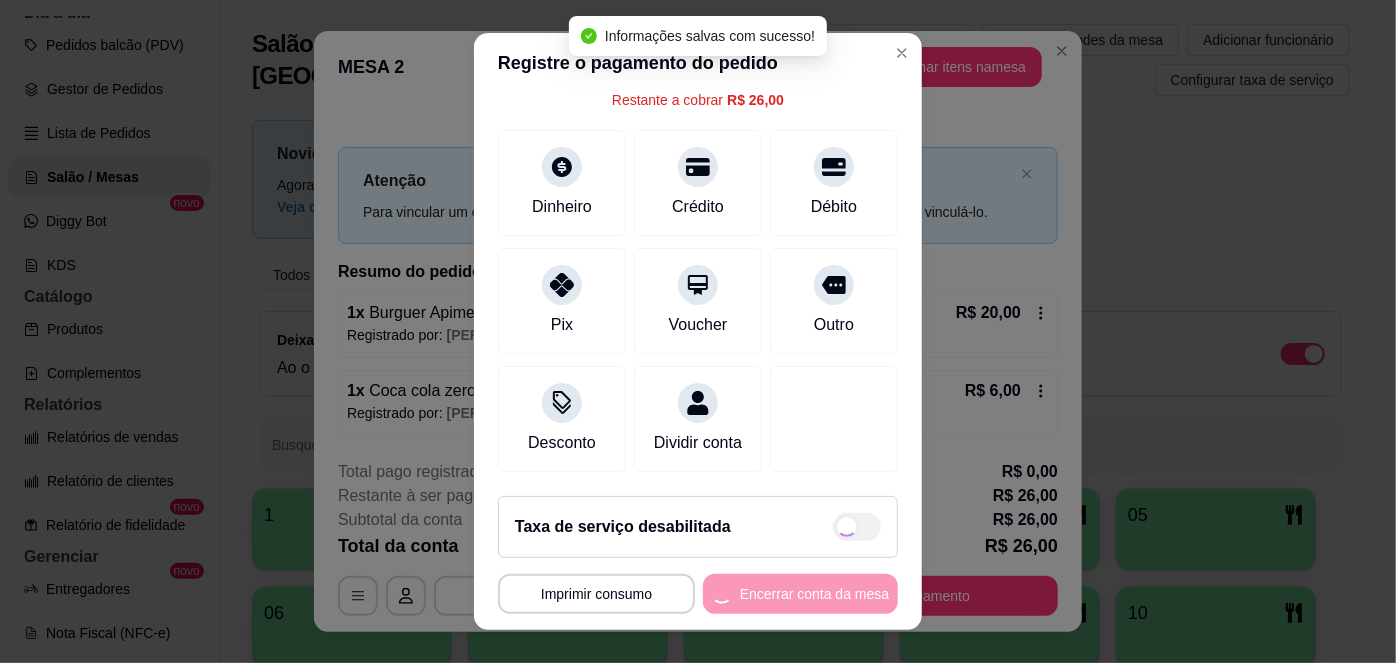 scroll, scrollTop: 144, scrollLeft: 0, axis: vertical 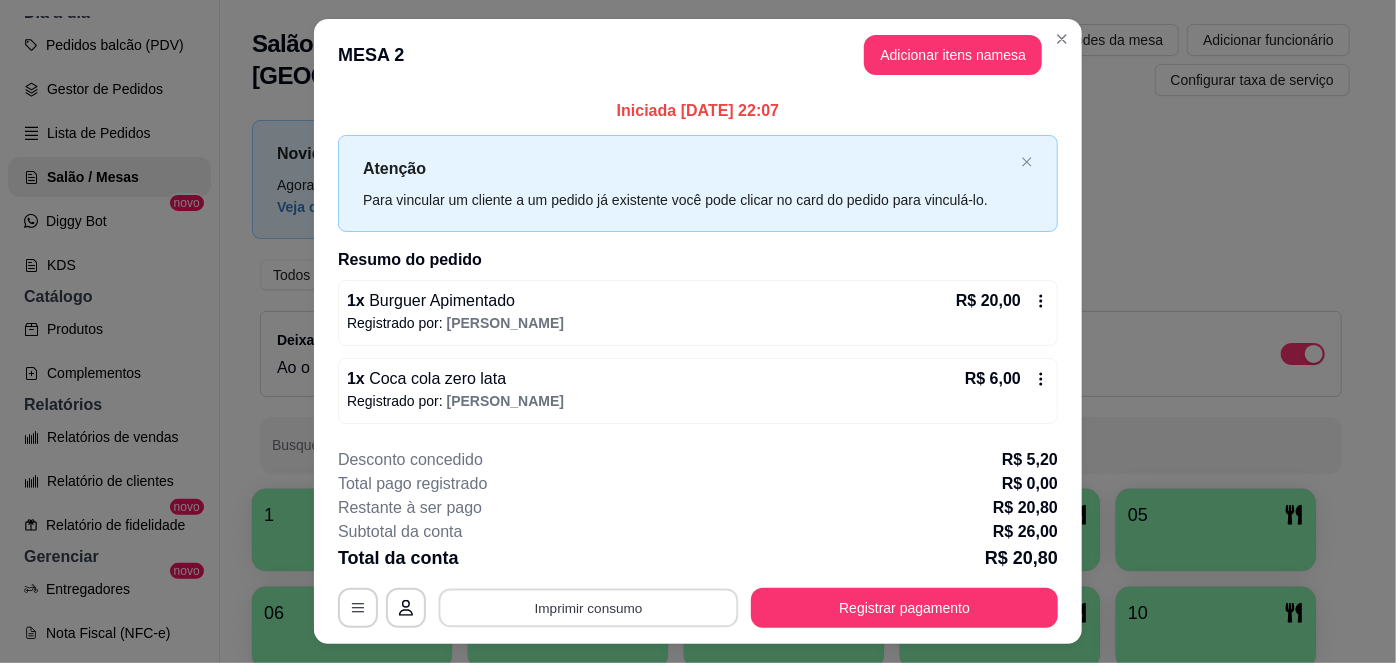 click on "Imprimir consumo" at bounding box center (589, 608) 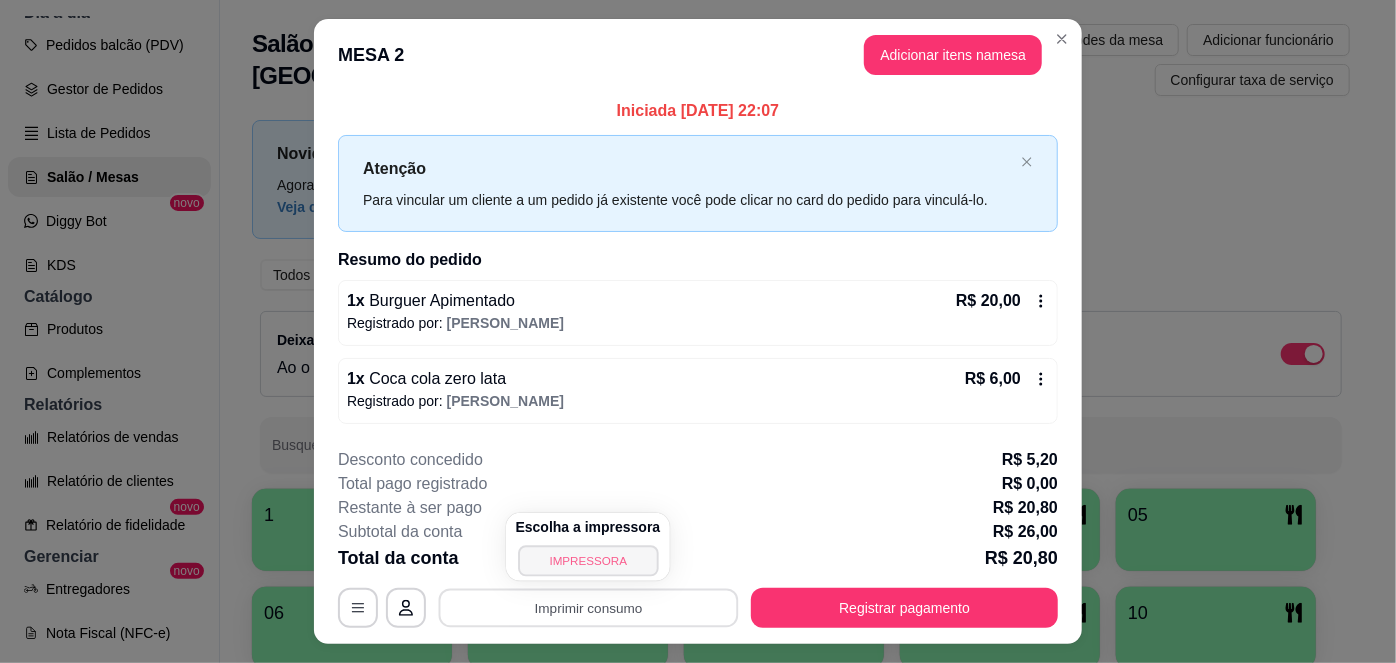 click on "IMPRESSORA" at bounding box center [588, 560] 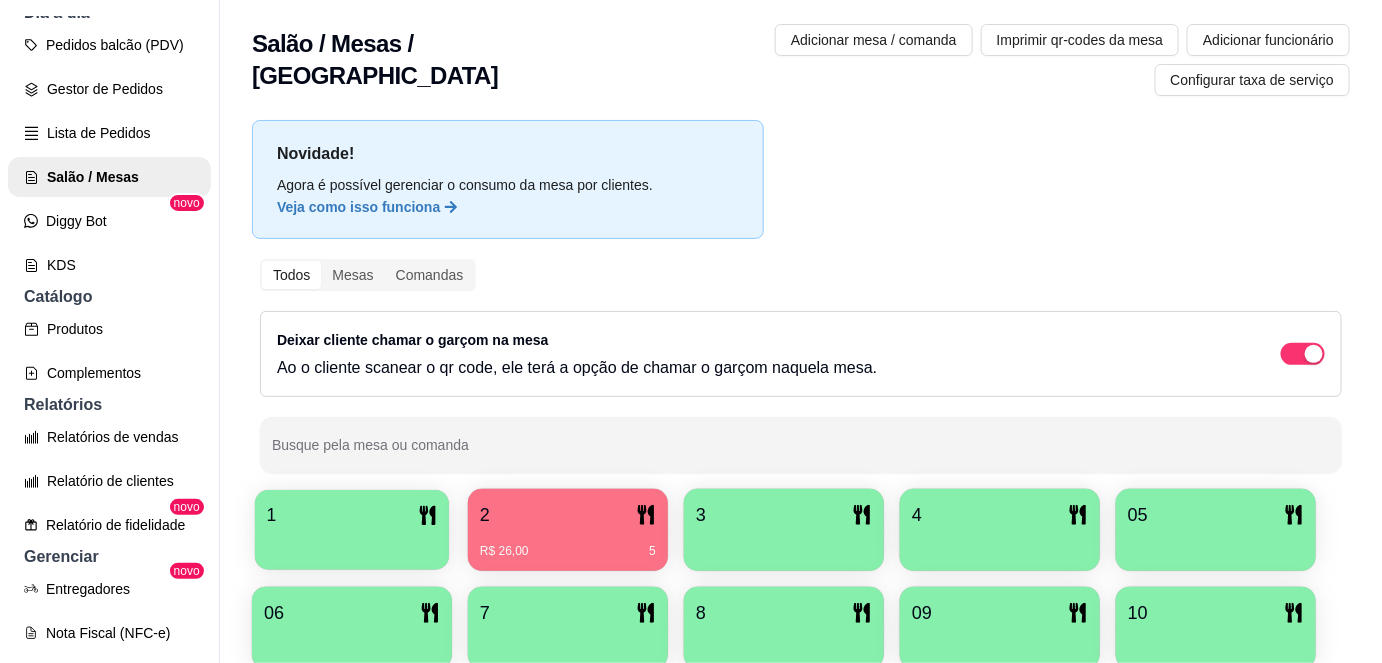 click on "1" at bounding box center [352, 515] 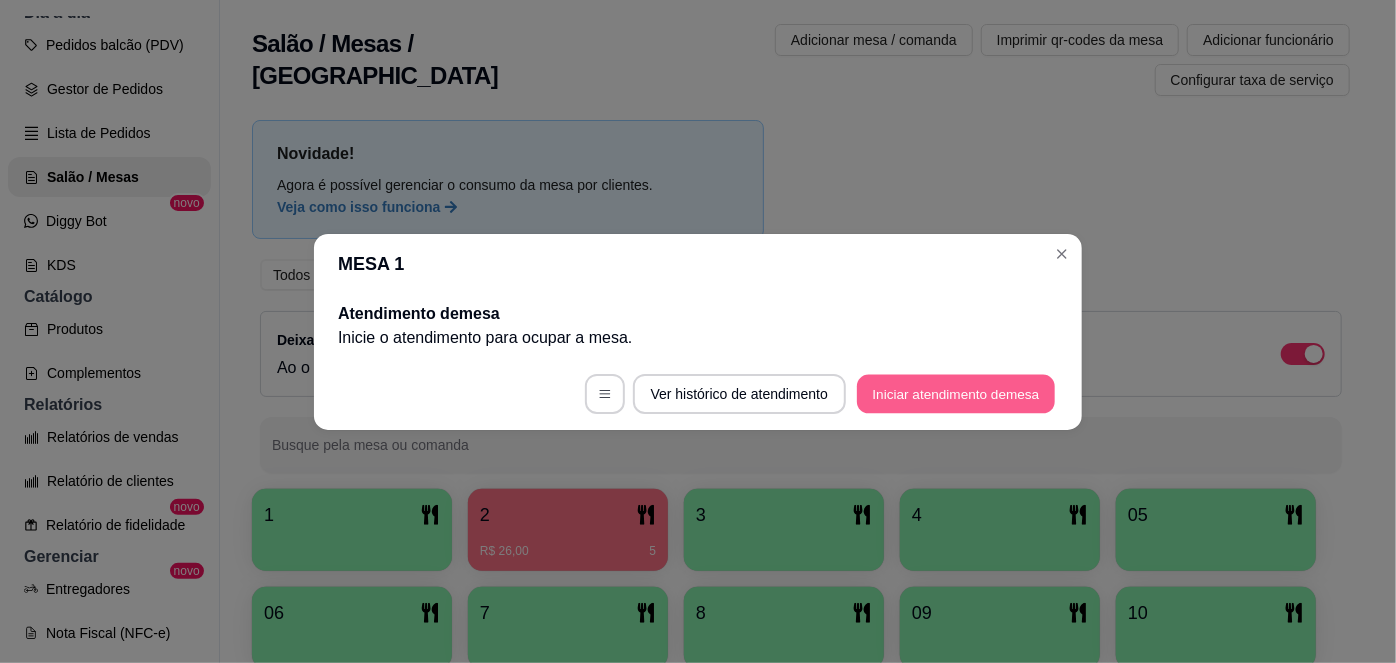 click on "Iniciar atendimento de  mesa" at bounding box center [956, 393] 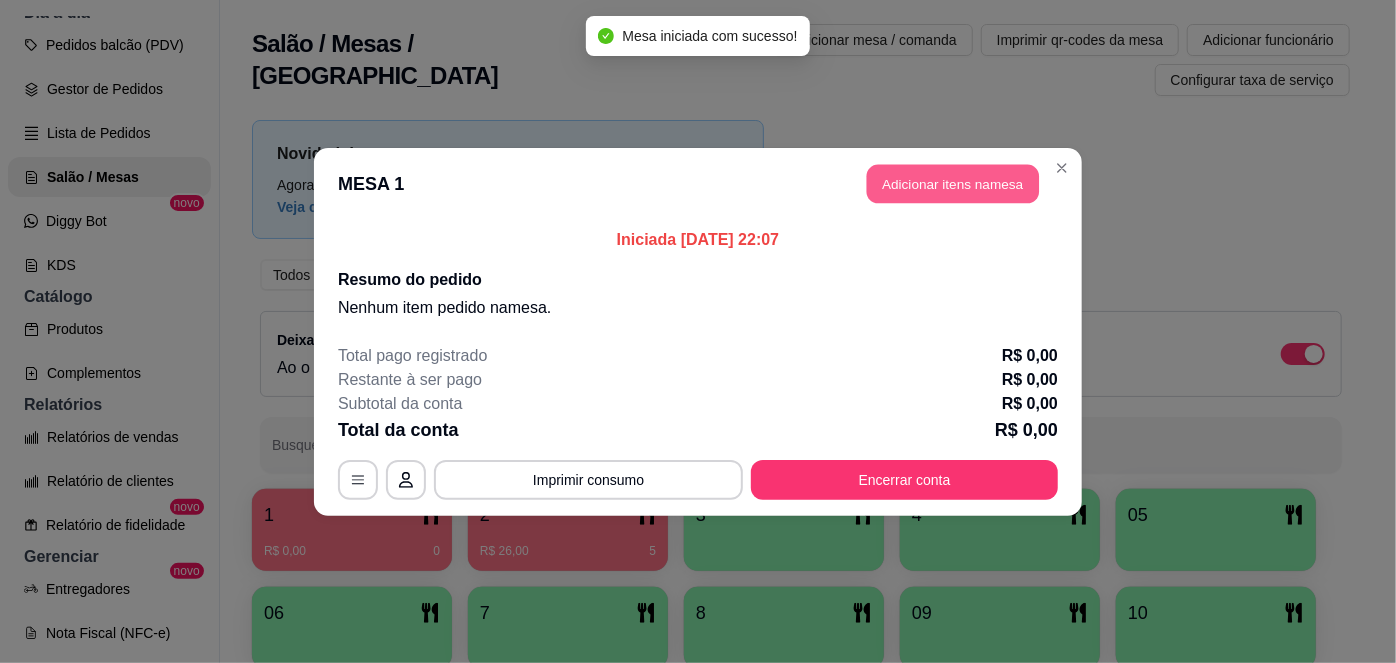 click on "Adicionar itens na  mesa" at bounding box center [953, 183] 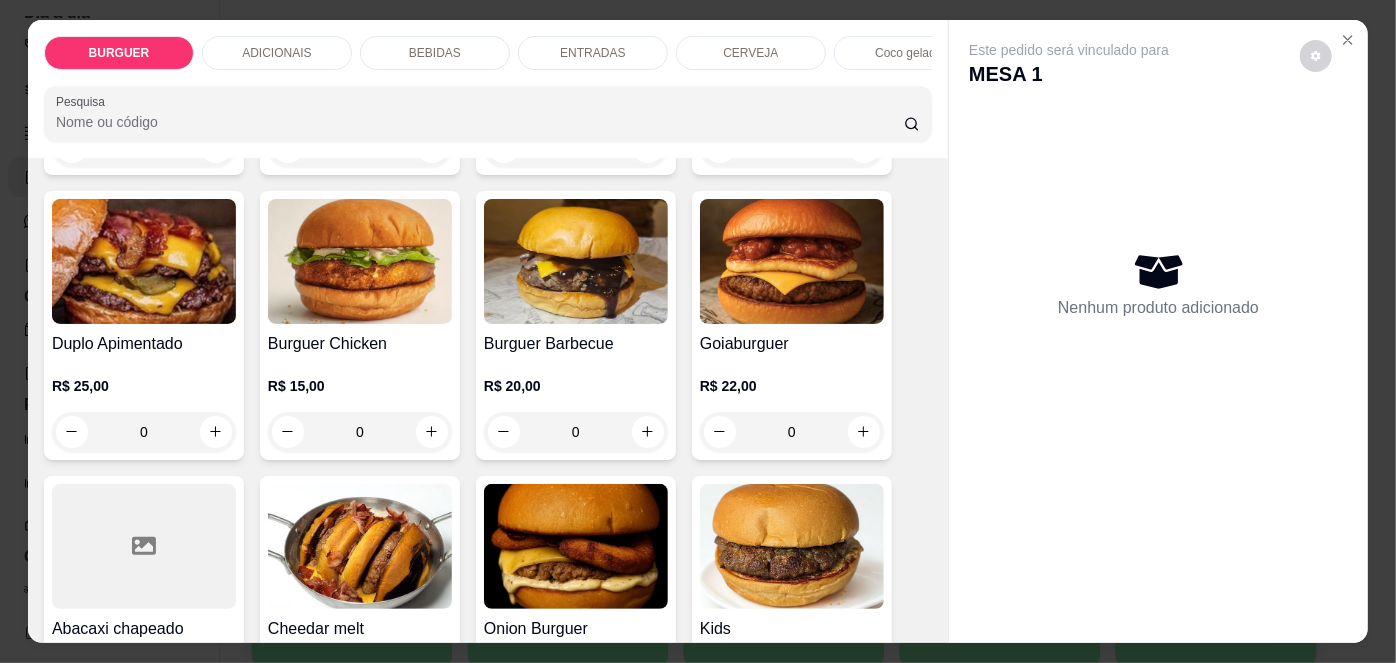 scroll, scrollTop: 389, scrollLeft: 0, axis: vertical 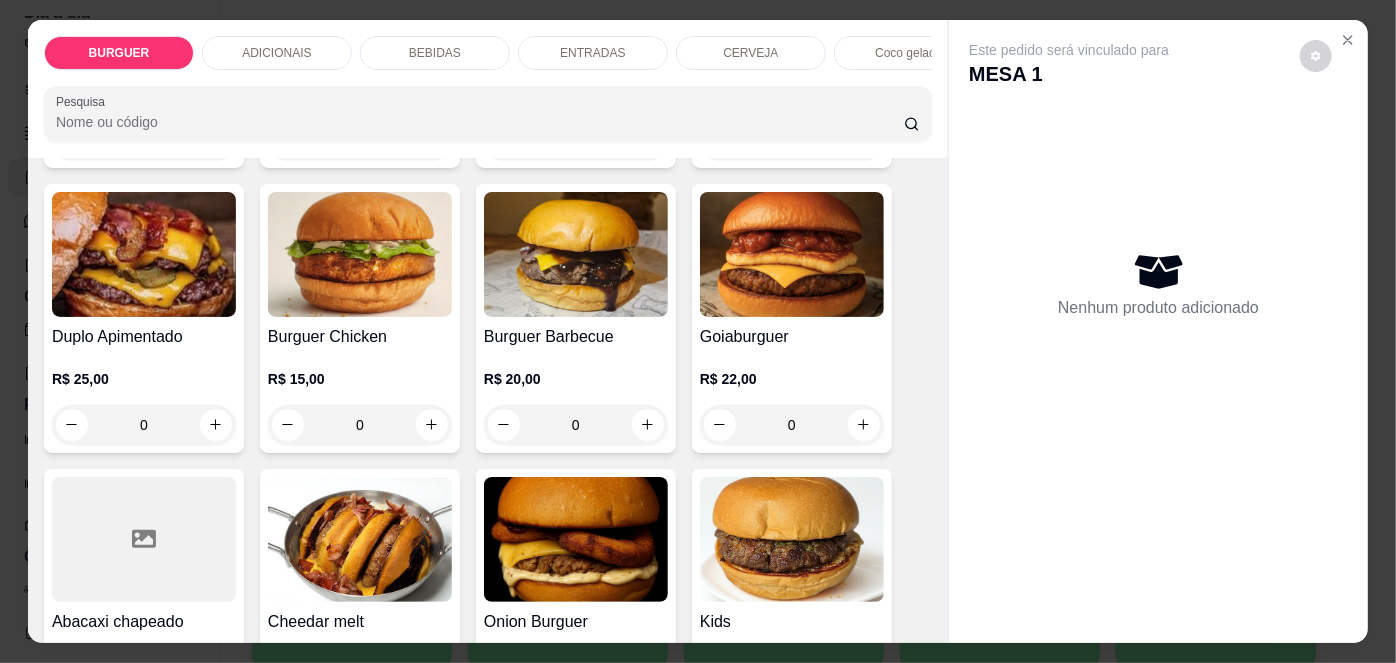 click at bounding box center (144, 254) 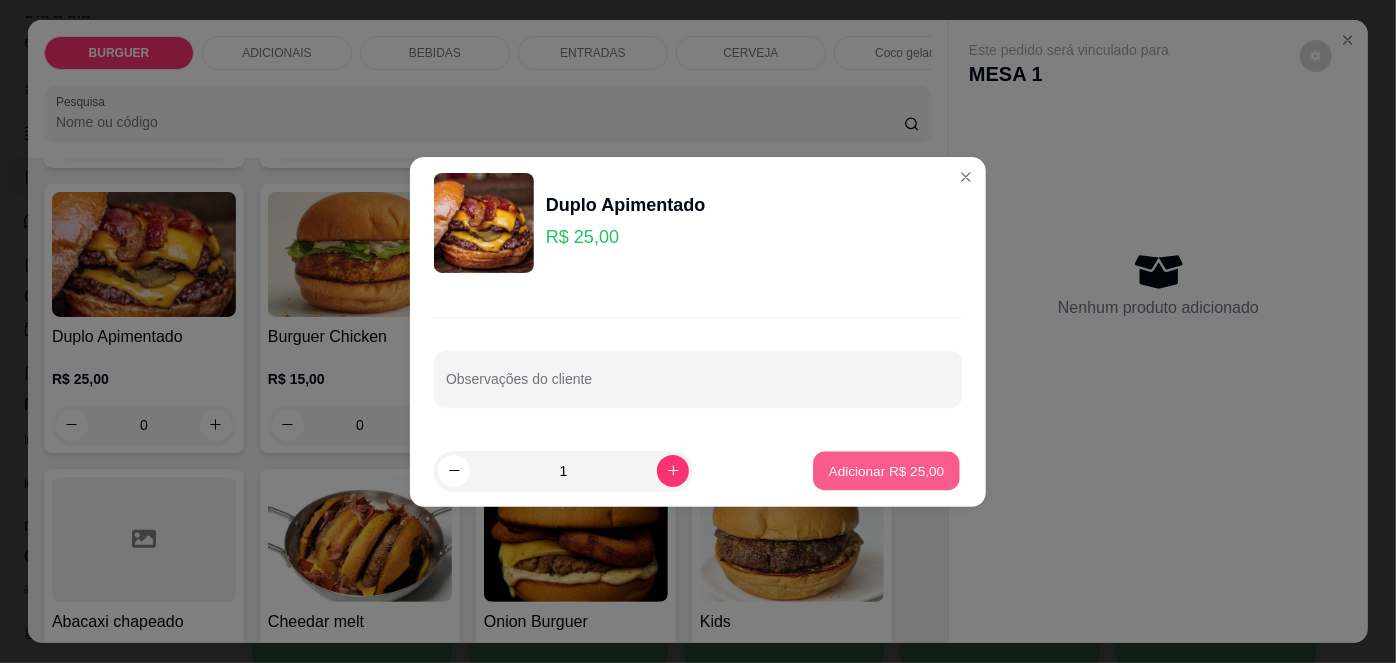 click on "Adicionar   R$ 25,00" at bounding box center [887, 470] 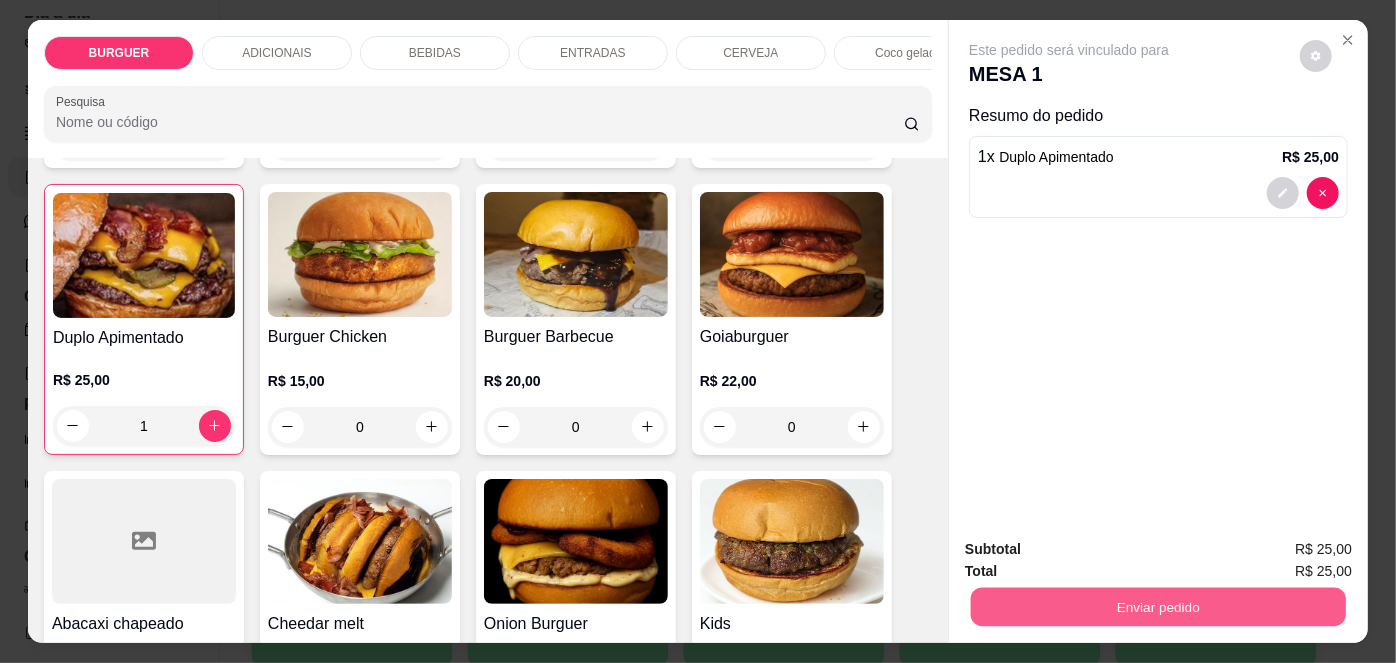 click on "Enviar pedido" at bounding box center (1158, 607) 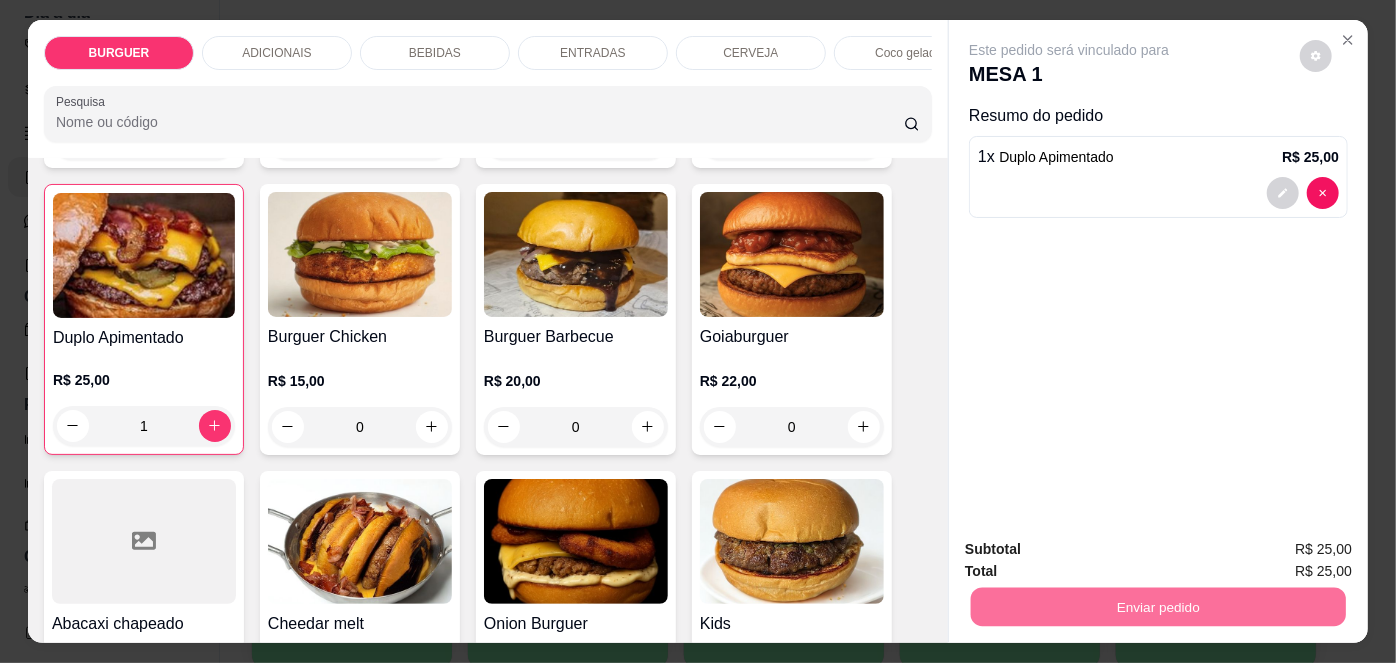 click on "Não registrar e enviar pedido" at bounding box center [1093, 551] 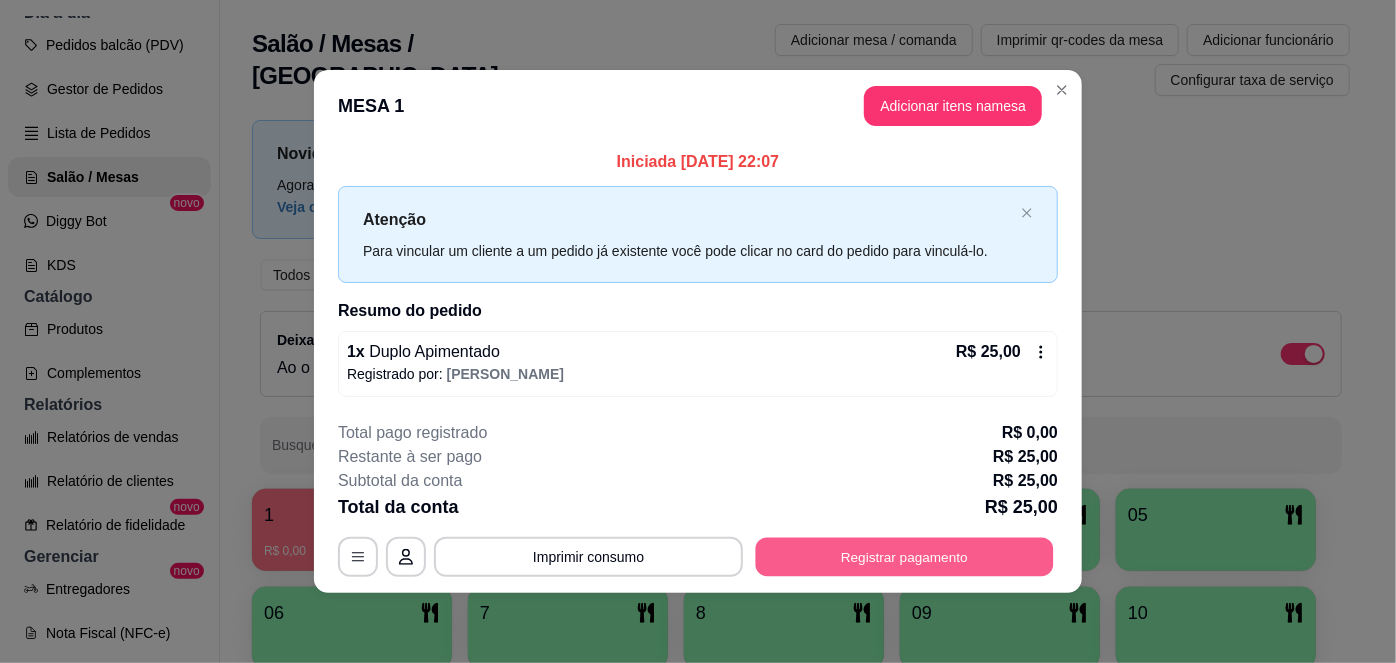 click on "Registrar pagamento" at bounding box center (905, 557) 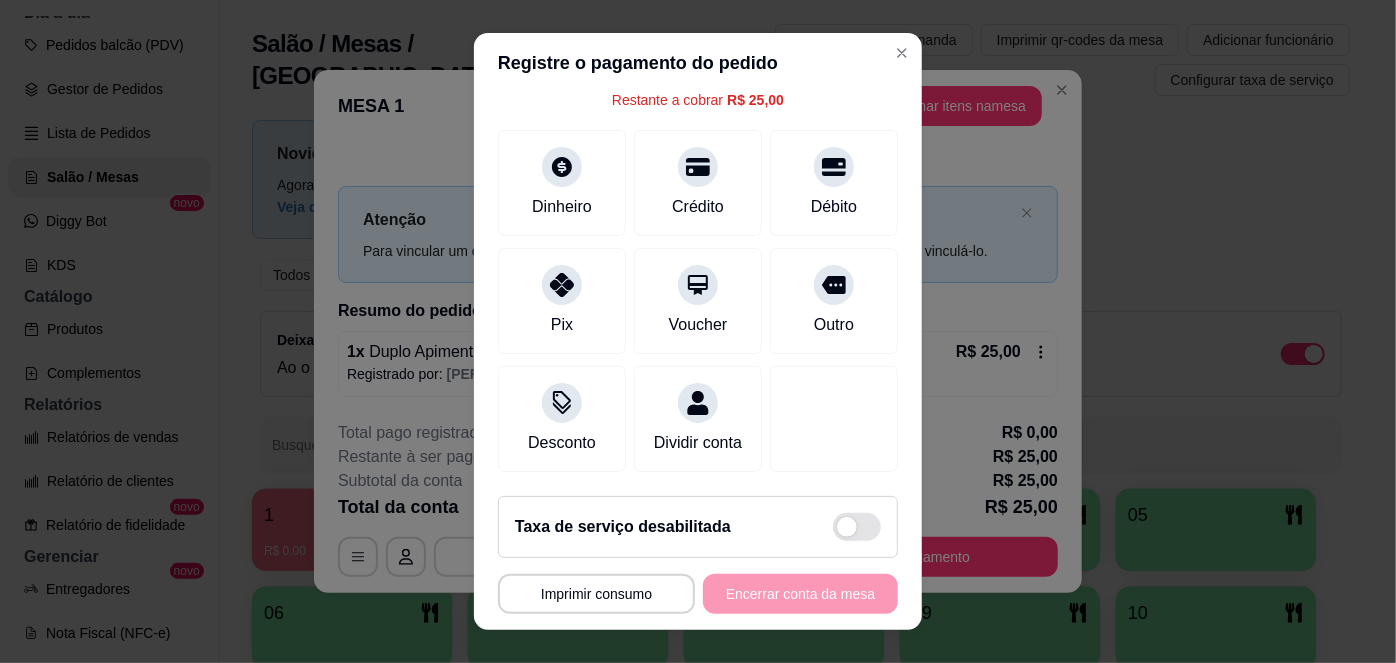 scroll, scrollTop: 125, scrollLeft: 0, axis: vertical 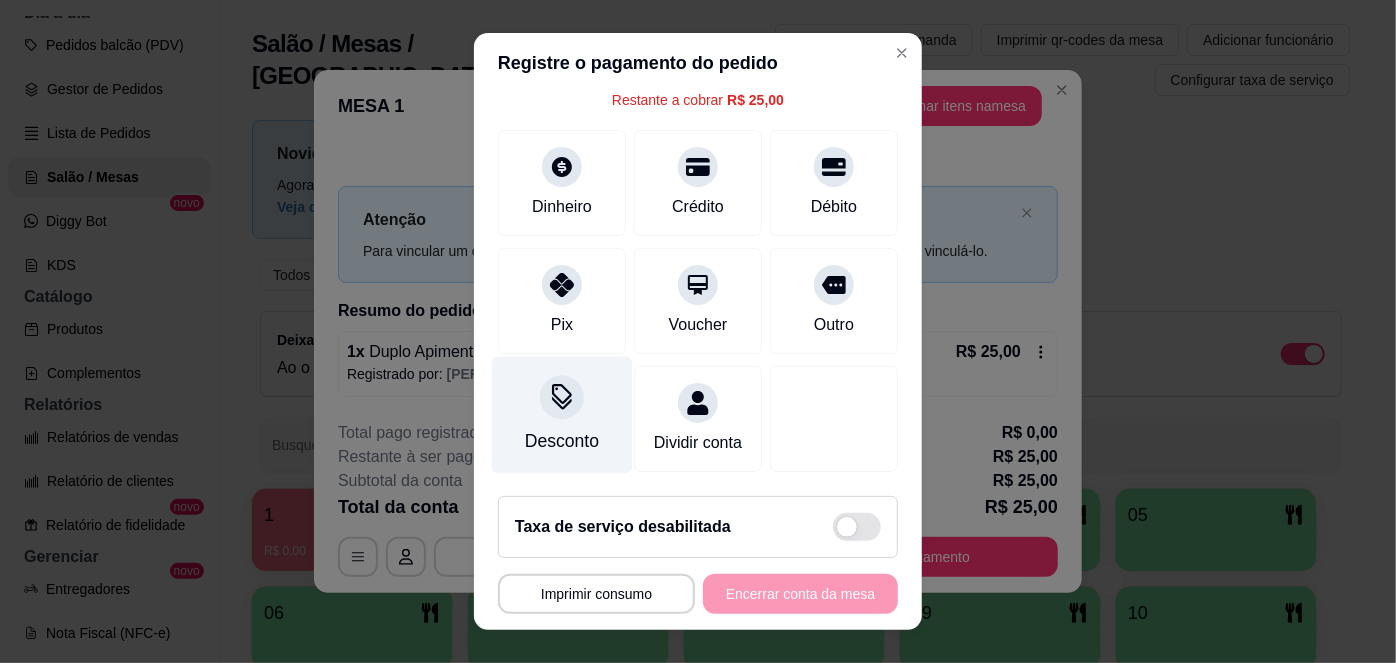 click on "Desconto" at bounding box center (562, 415) 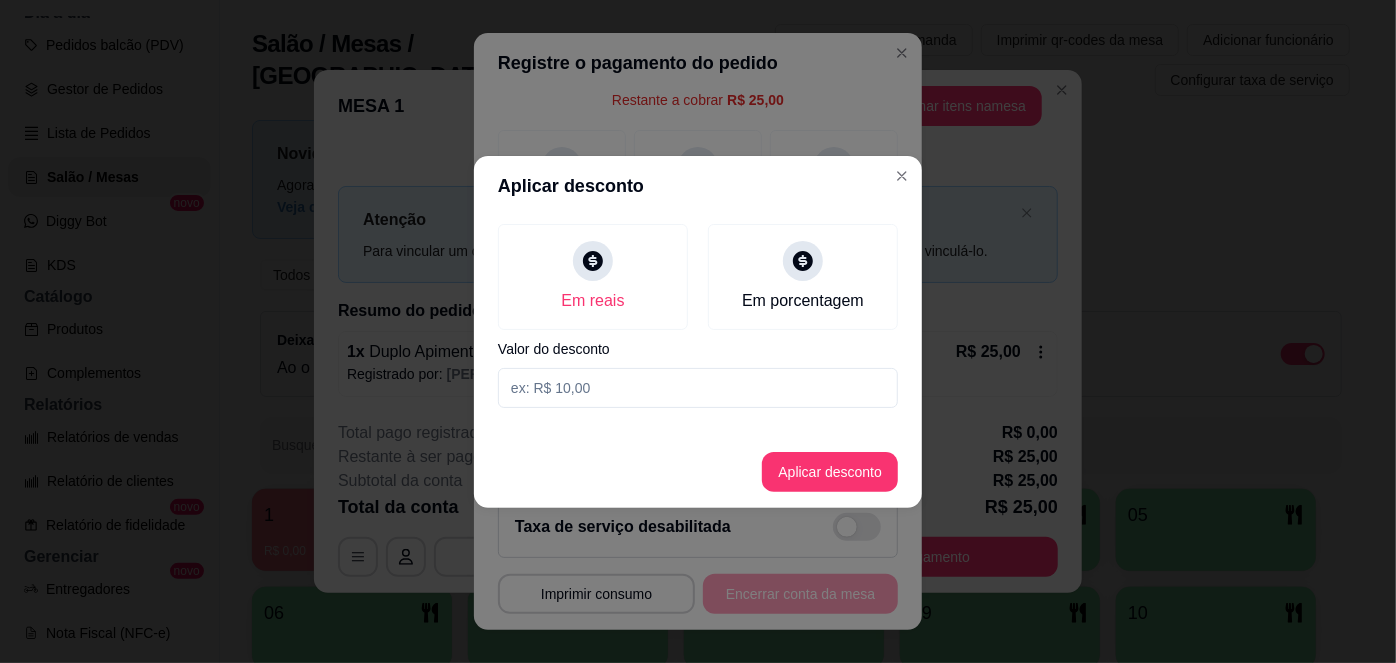 click at bounding box center [698, 388] 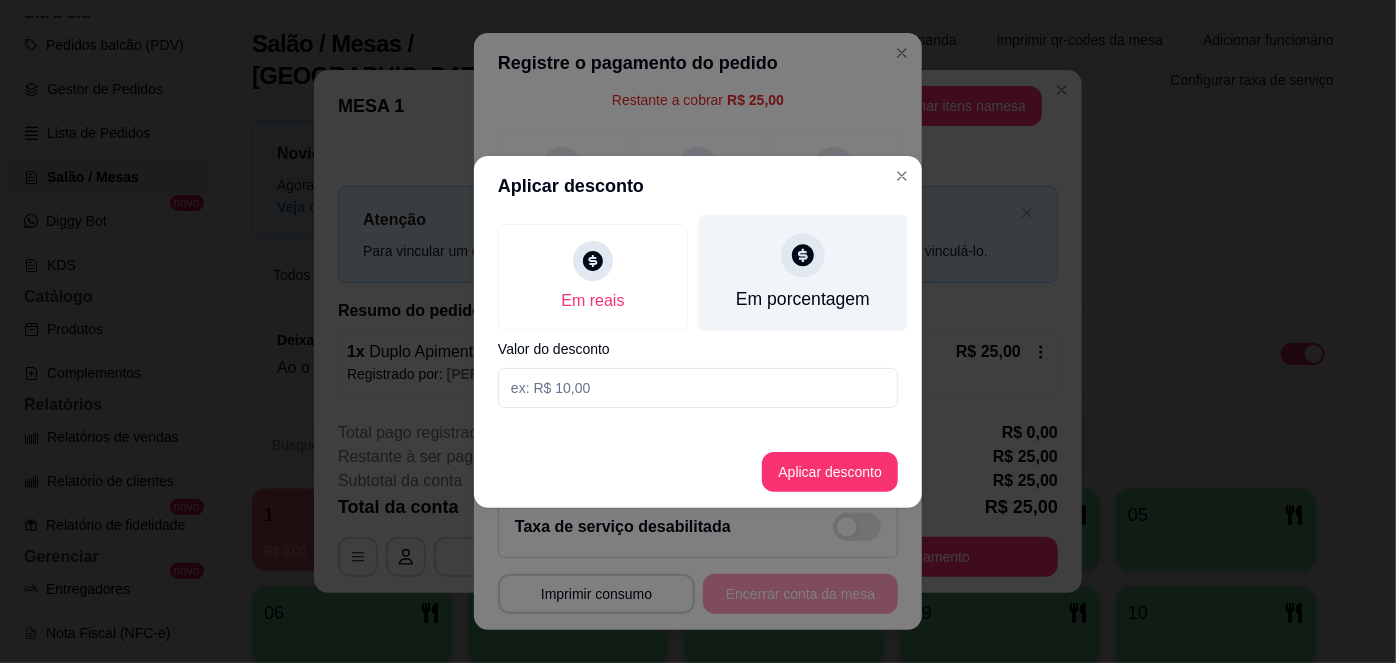 click on "Em porcentagem" at bounding box center [803, 299] 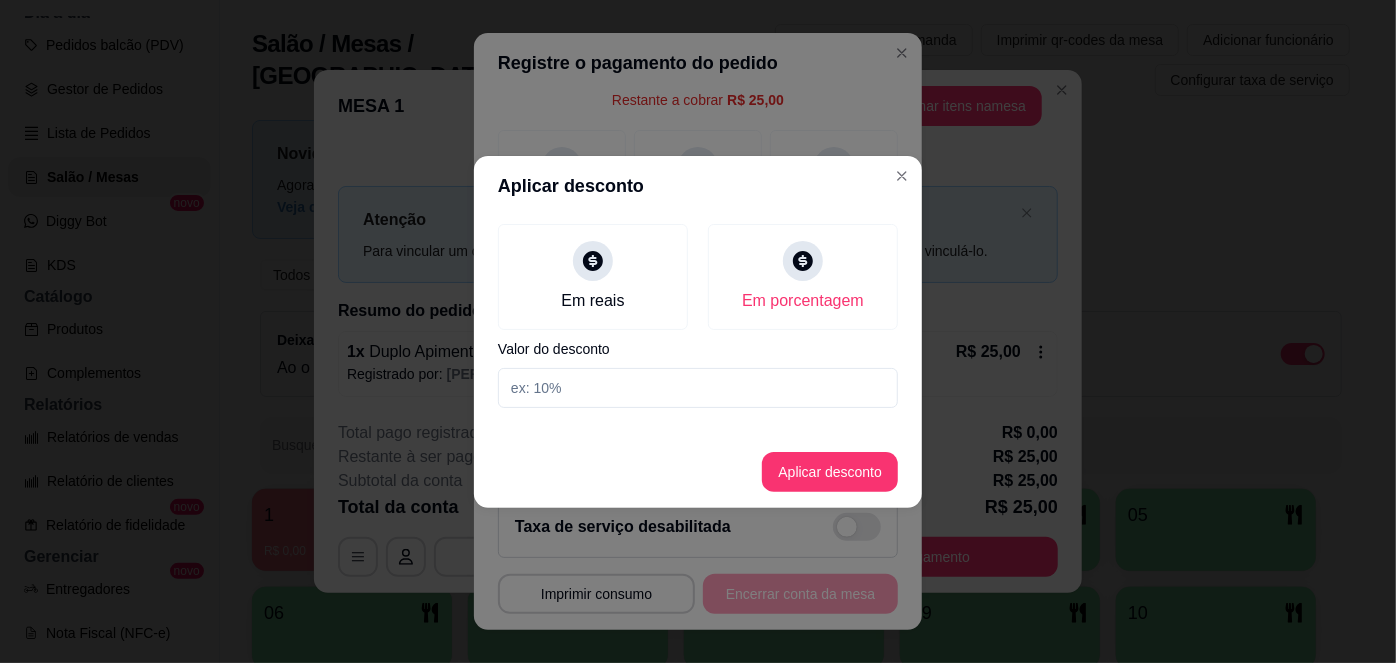 click at bounding box center (698, 388) 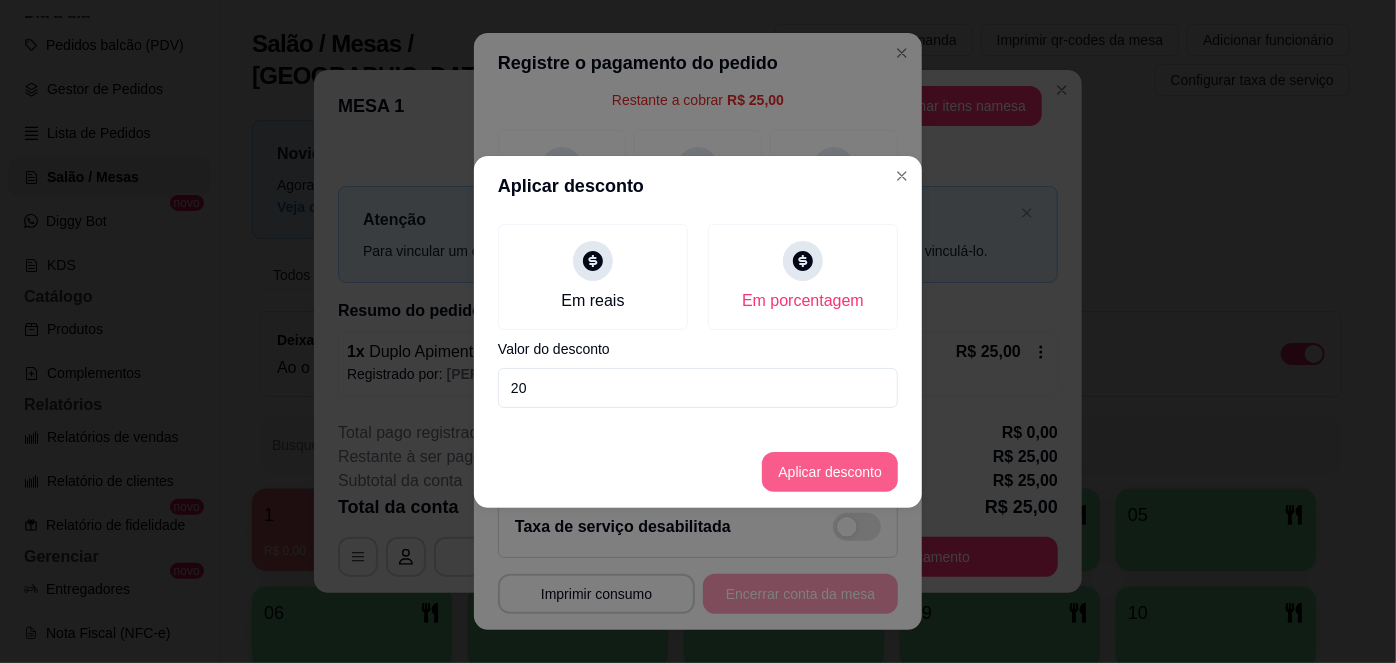 type on "20" 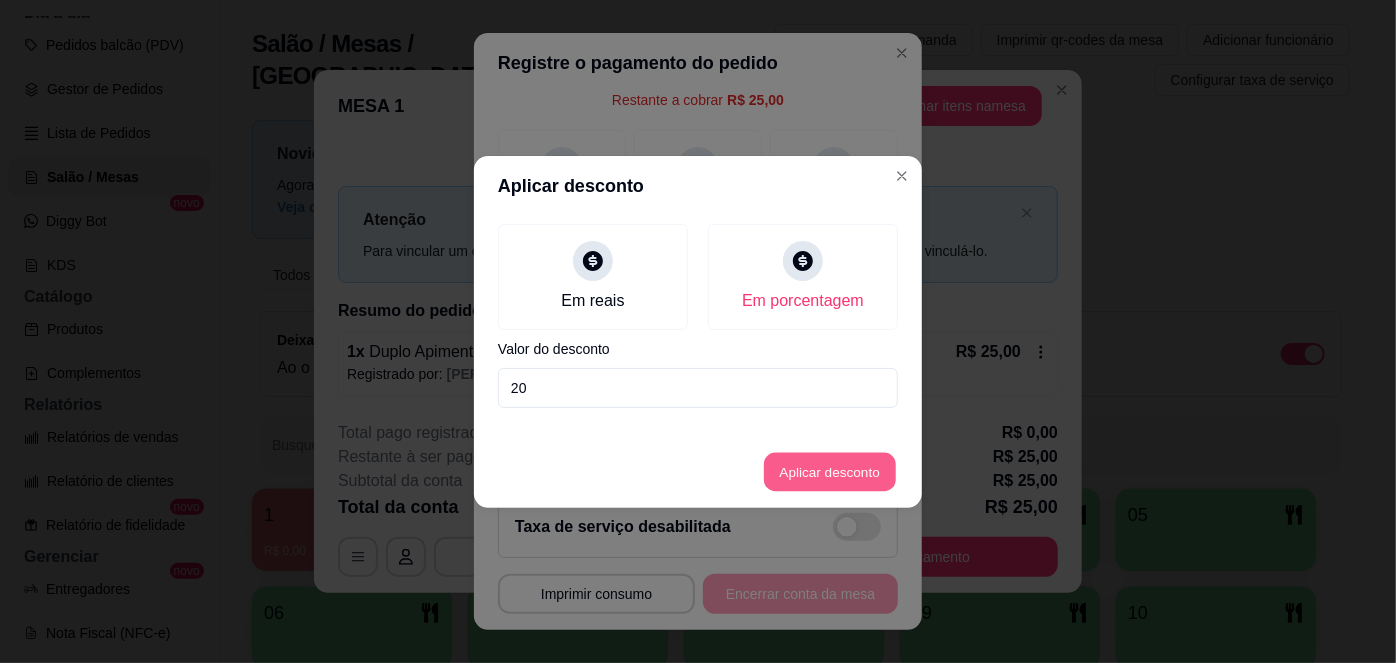 click on "Aplicar desconto" at bounding box center (830, 471) 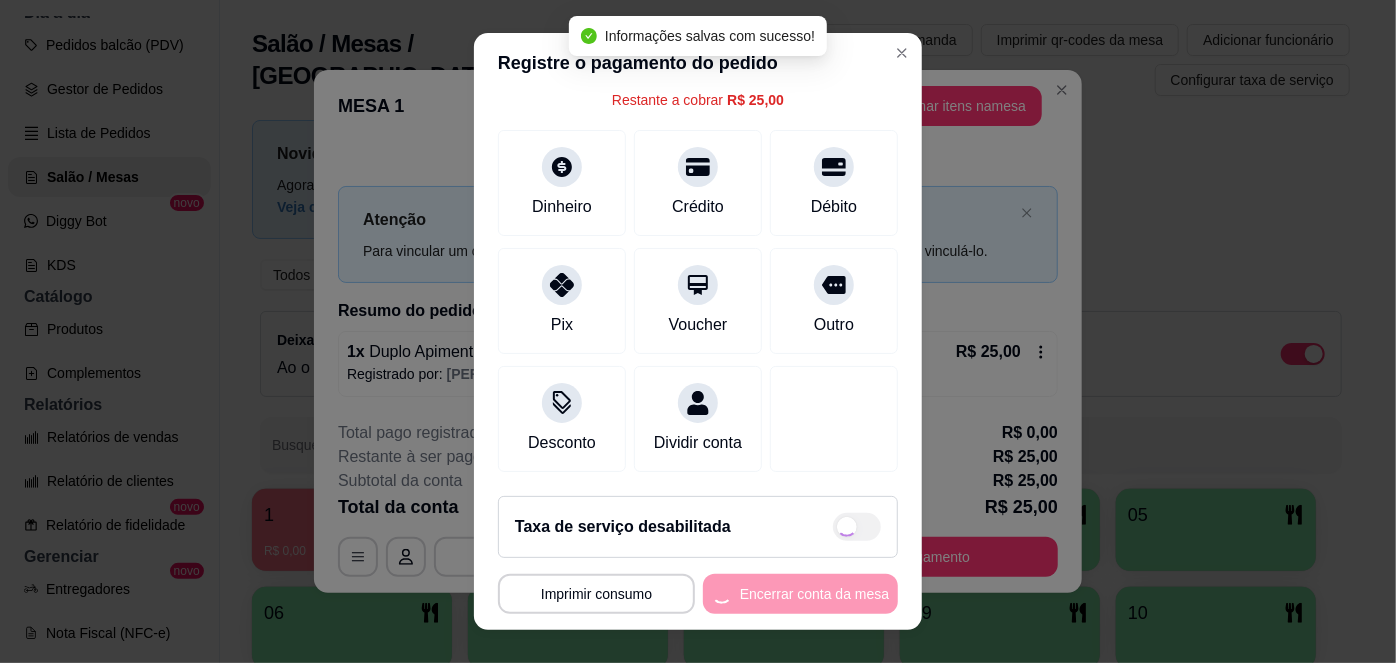 type on "R$ 20,00" 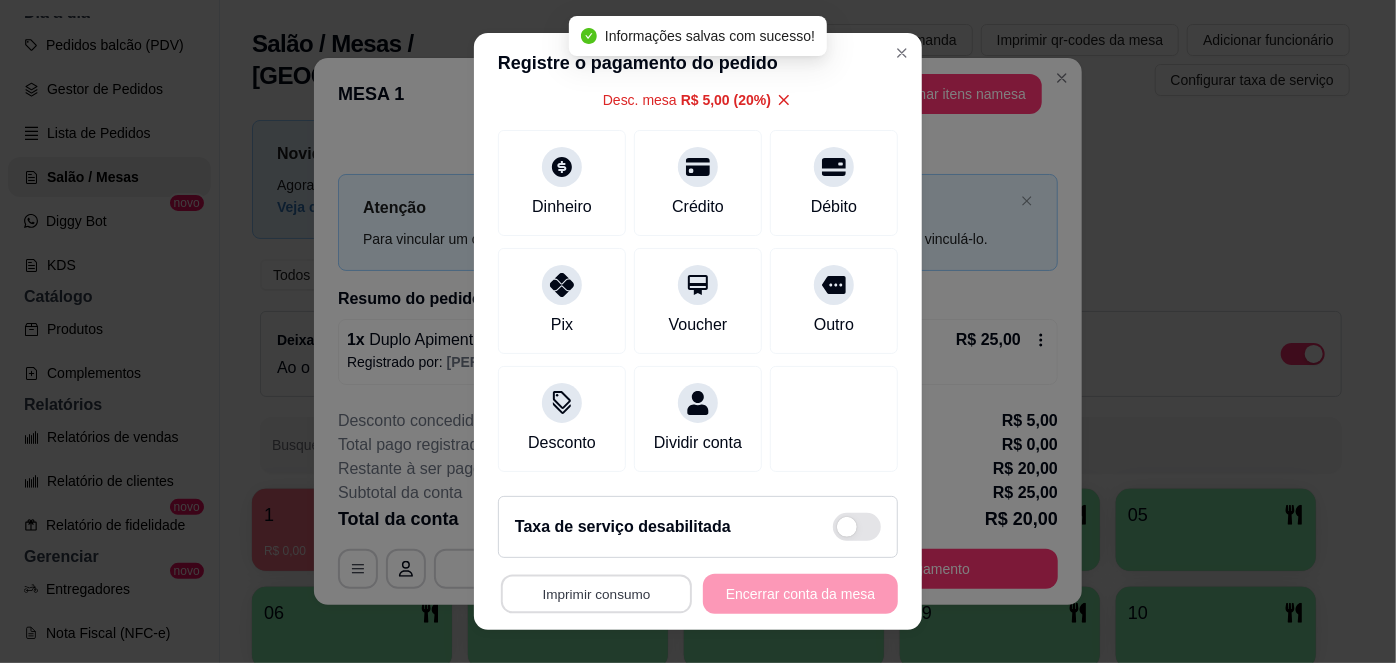 click on "Imprimir consumo" at bounding box center (596, 593) 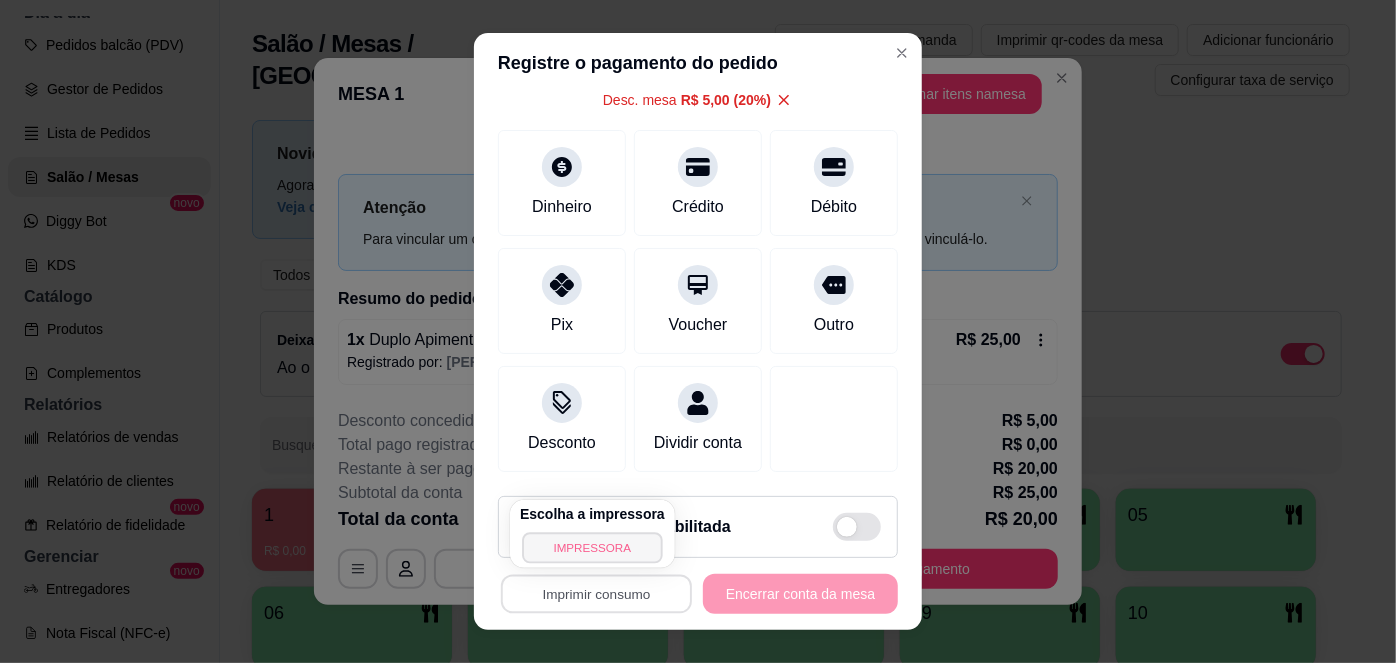 click on "IMPRESSORA" at bounding box center (592, 547) 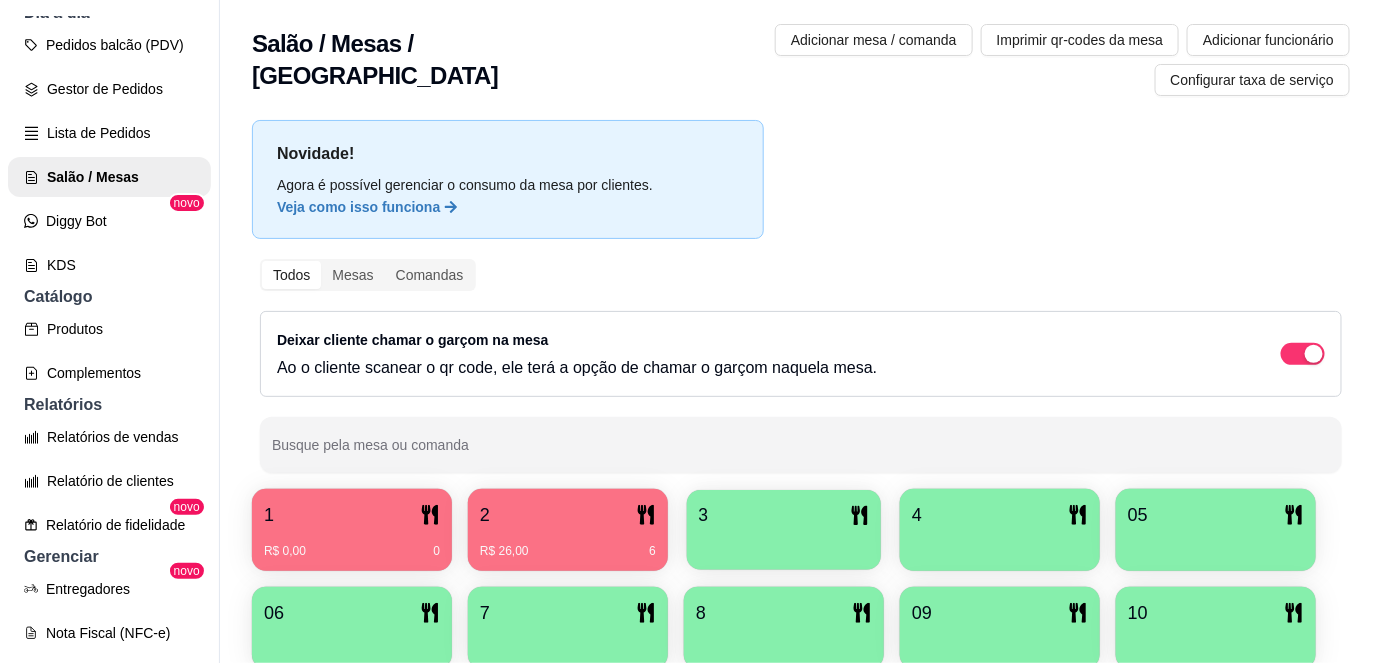 click on "3" at bounding box center [784, 515] 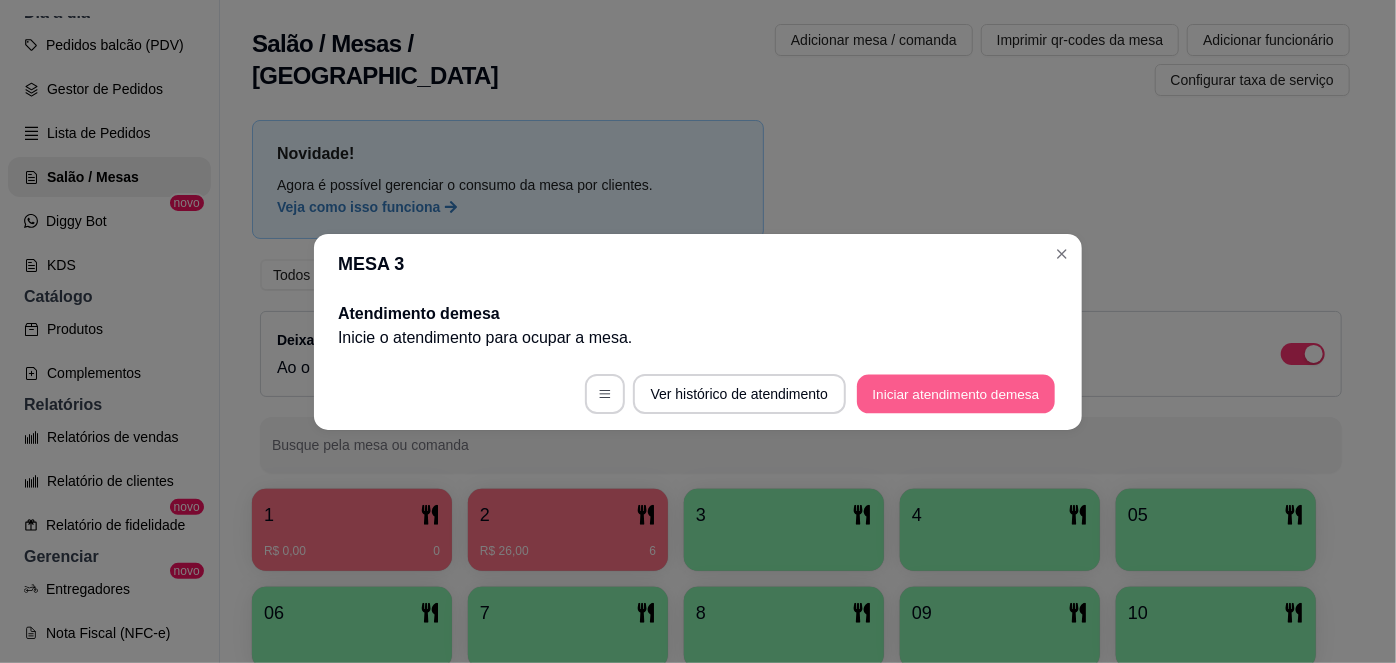 click on "Iniciar atendimento de  mesa" at bounding box center [956, 393] 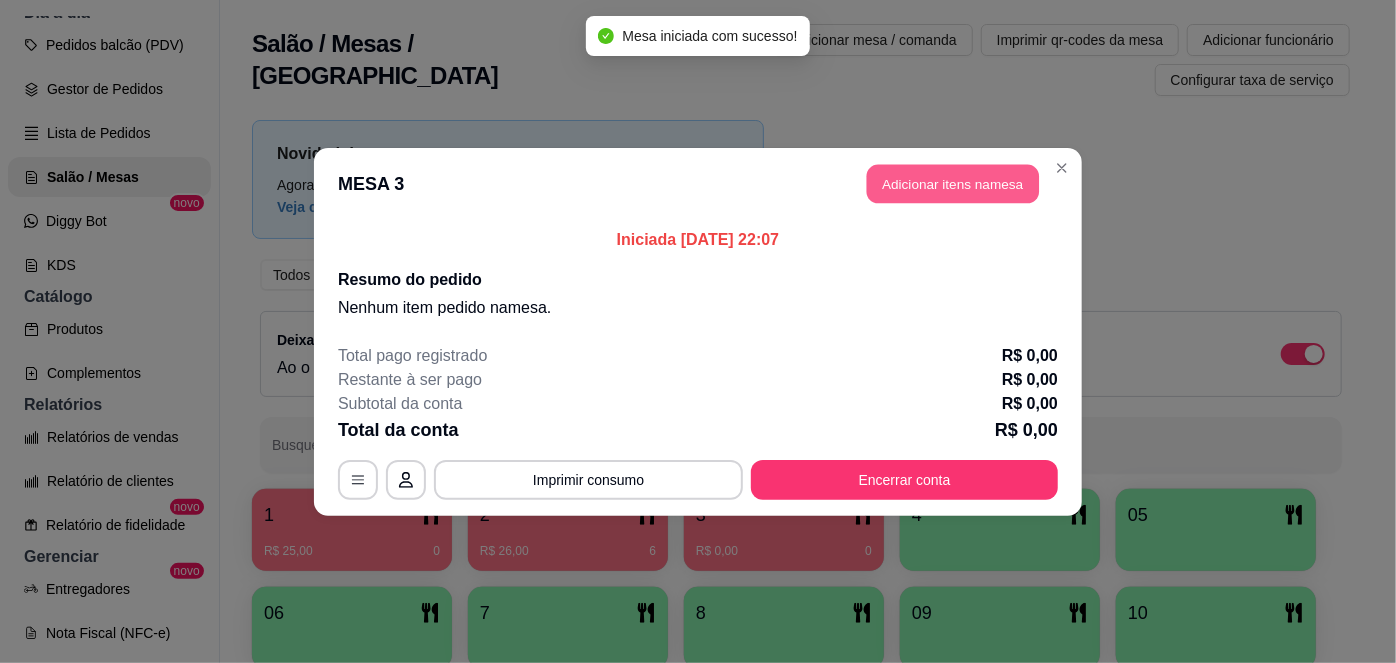 click on "Adicionar itens na  mesa" at bounding box center (953, 183) 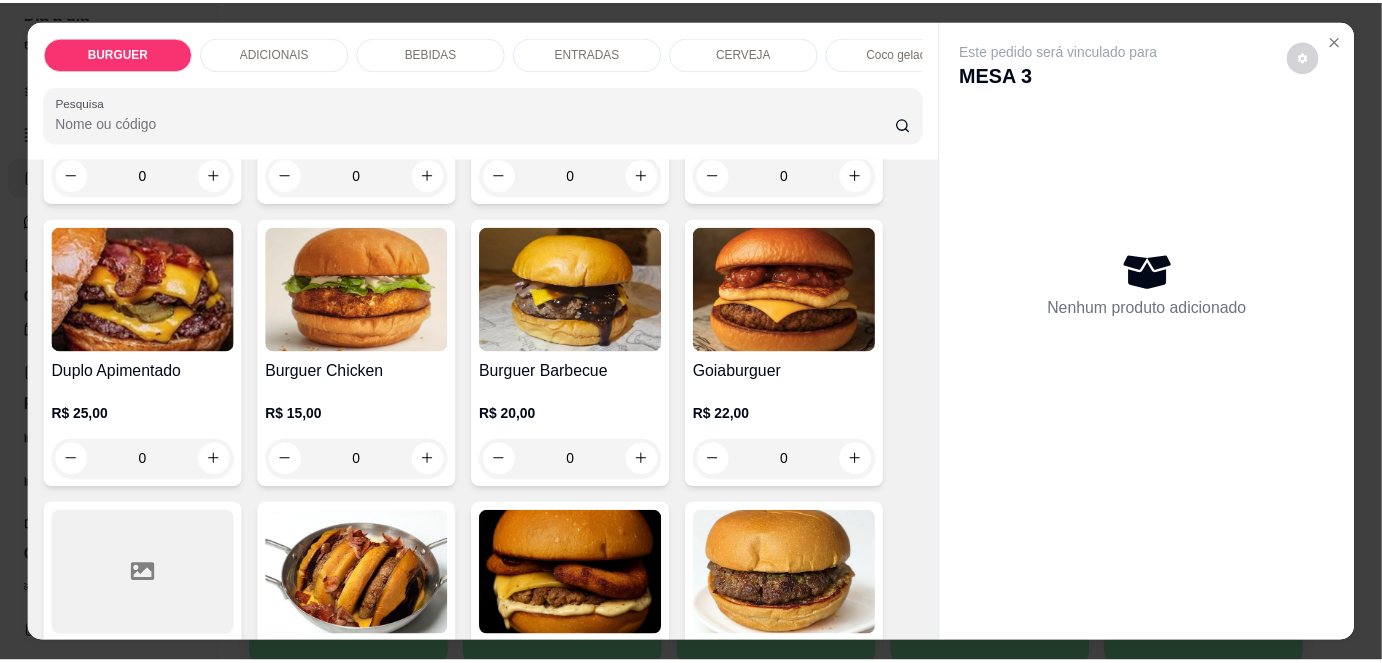 scroll, scrollTop: 362, scrollLeft: 0, axis: vertical 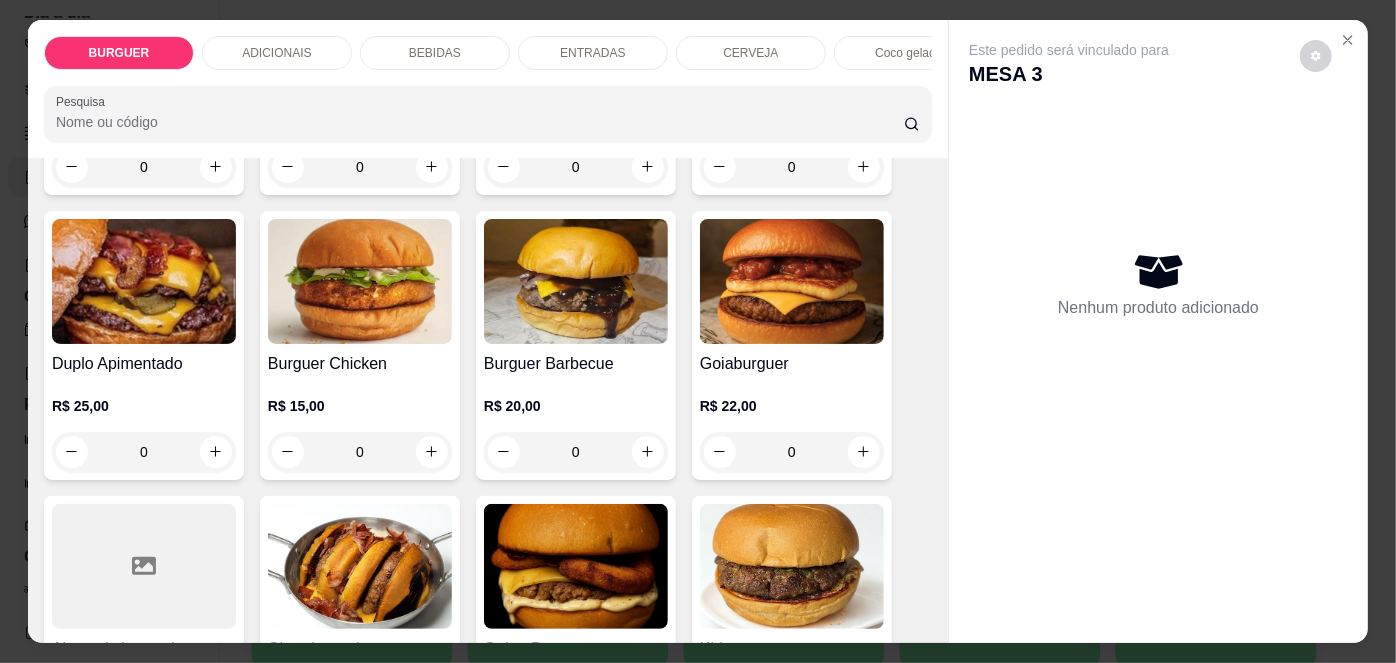 click on "Burguer Barbecue" at bounding box center [576, 364] 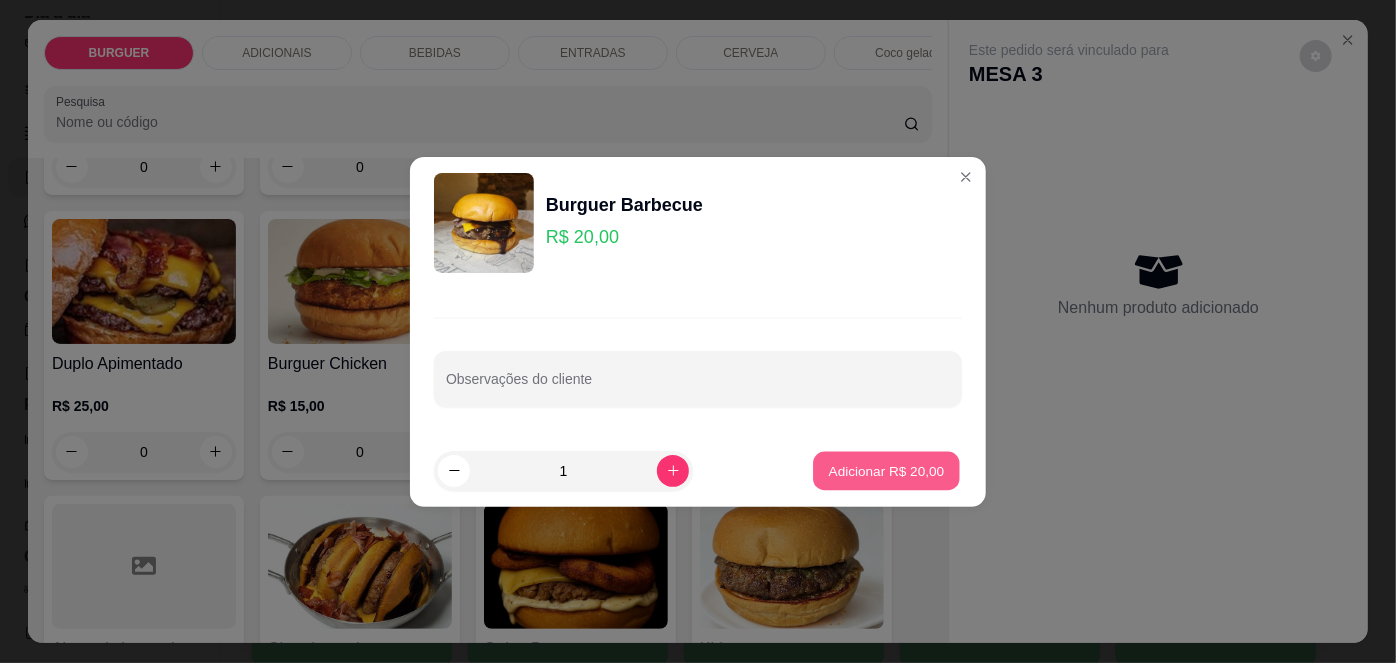 click on "Adicionar   R$ 20,00" at bounding box center [887, 470] 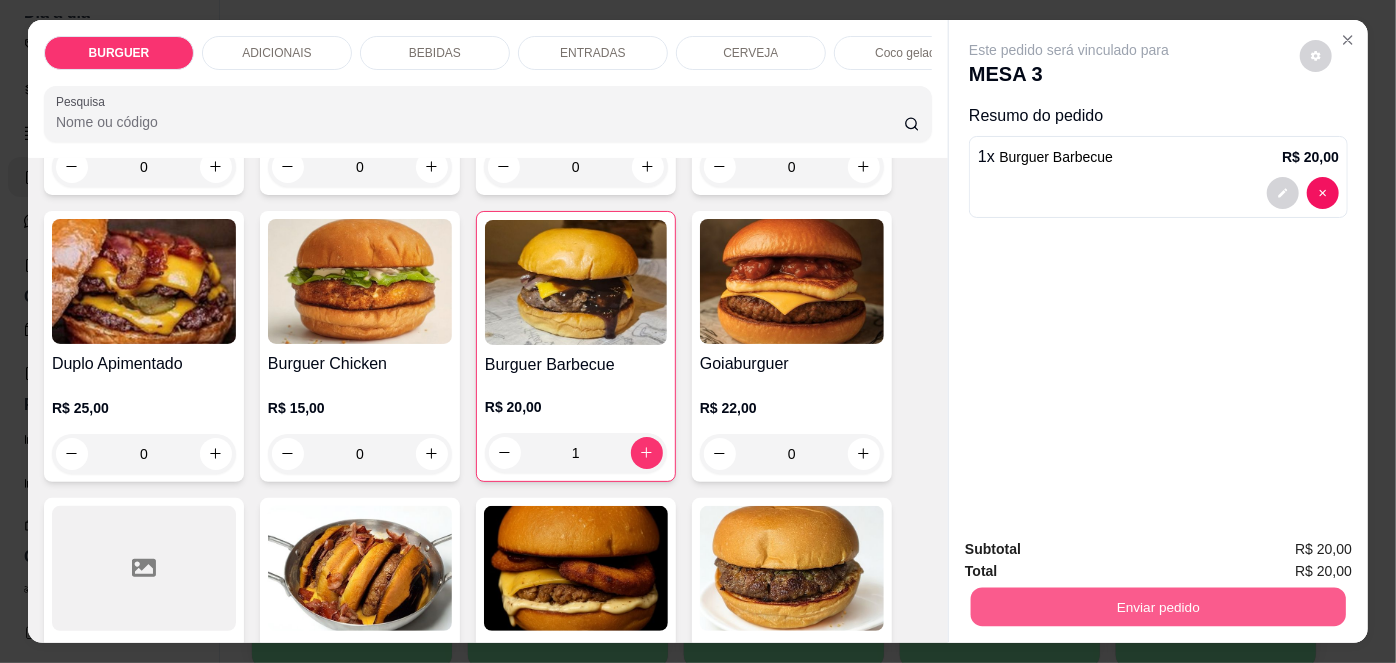 click on "Enviar pedido" at bounding box center [1158, 607] 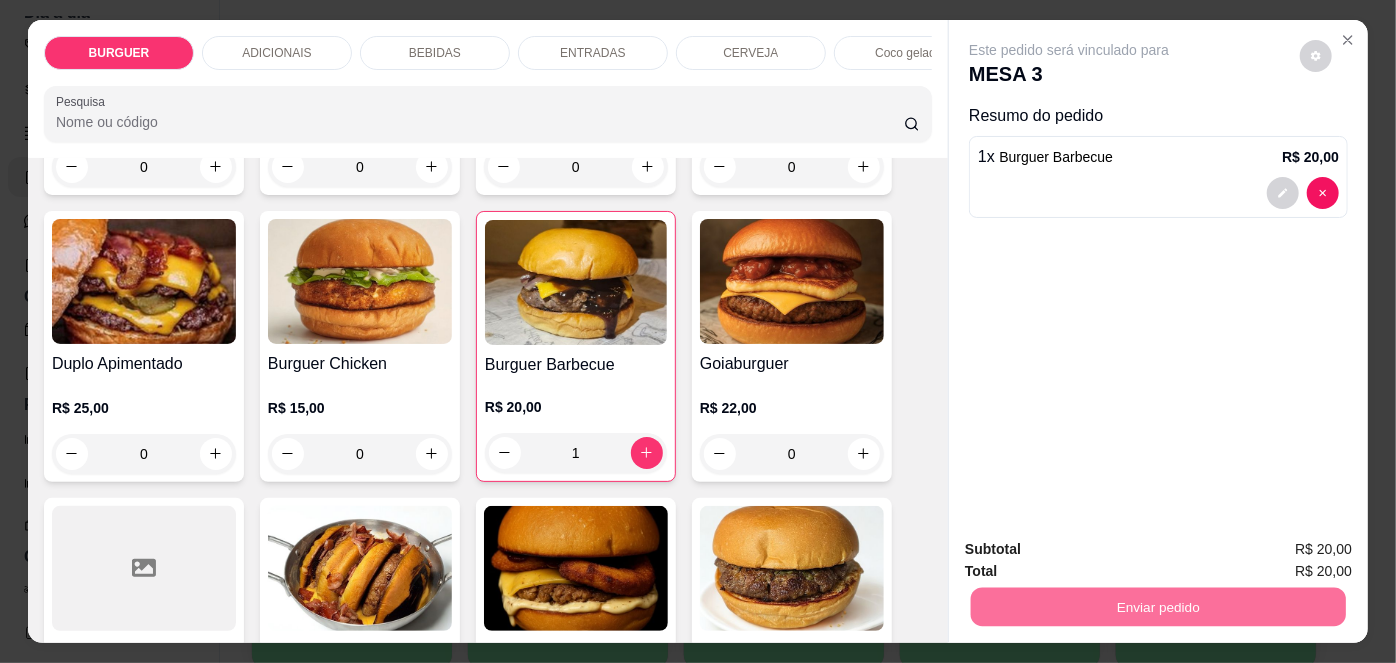 click on "Não registrar e enviar pedido" at bounding box center [1093, 551] 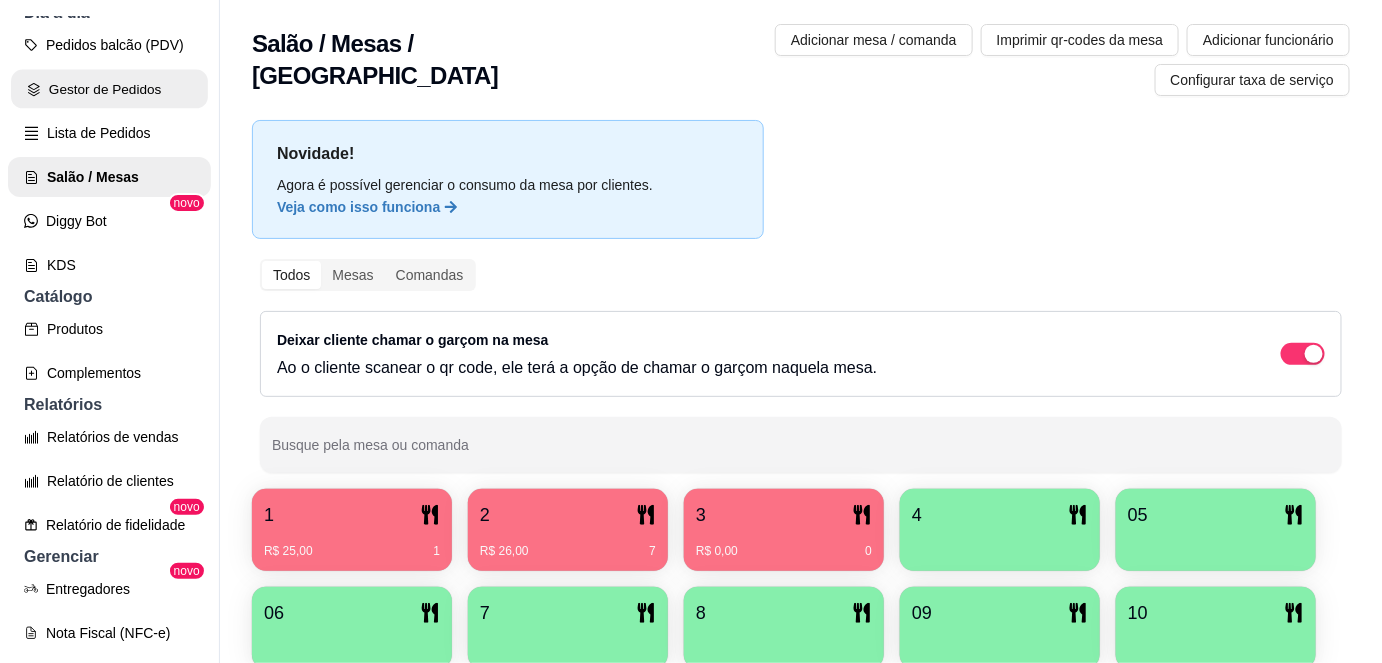 click on "Gestor de Pedidos" at bounding box center (109, 89) 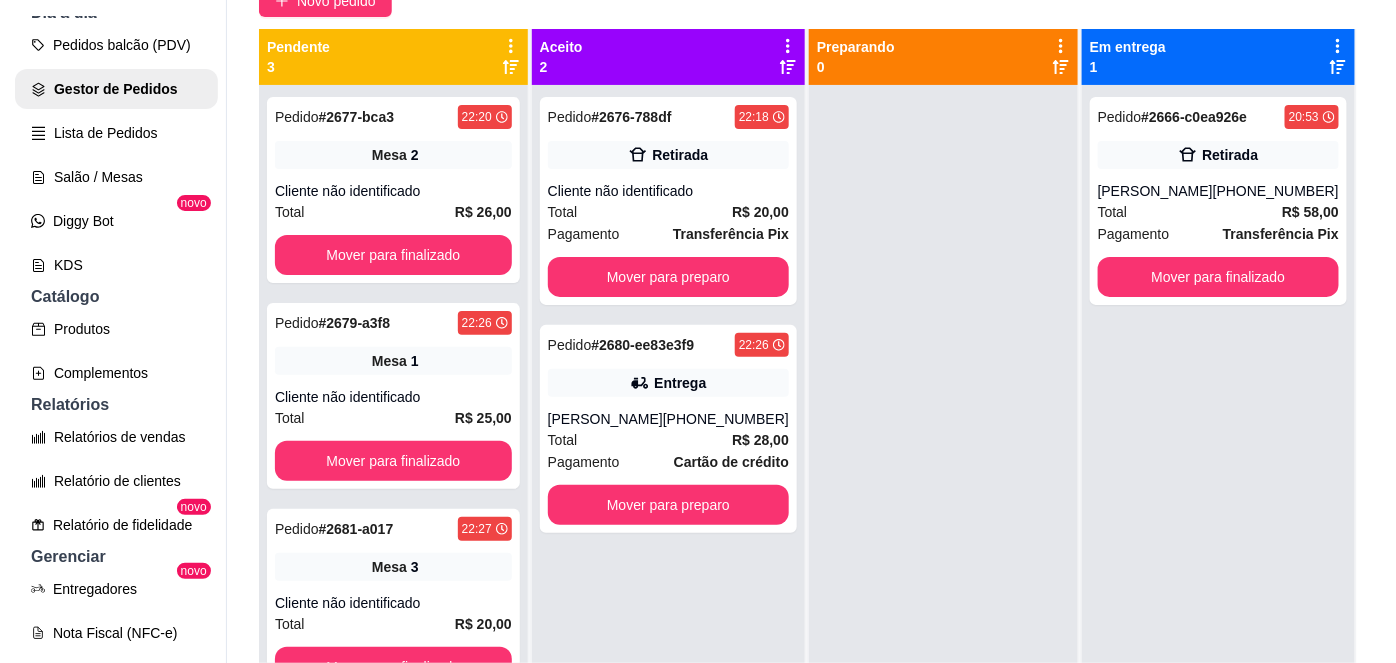 scroll, scrollTop: 199, scrollLeft: 0, axis: vertical 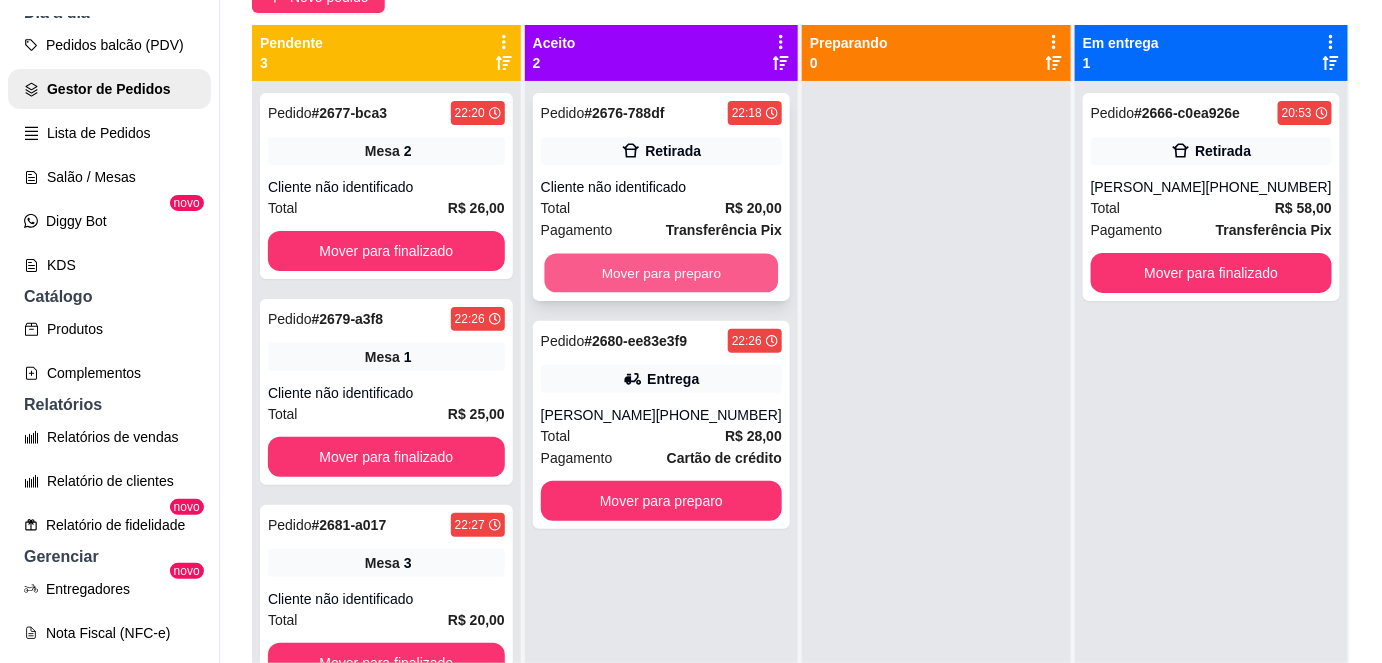 click on "Mover para preparo" at bounding box center [661, 273] 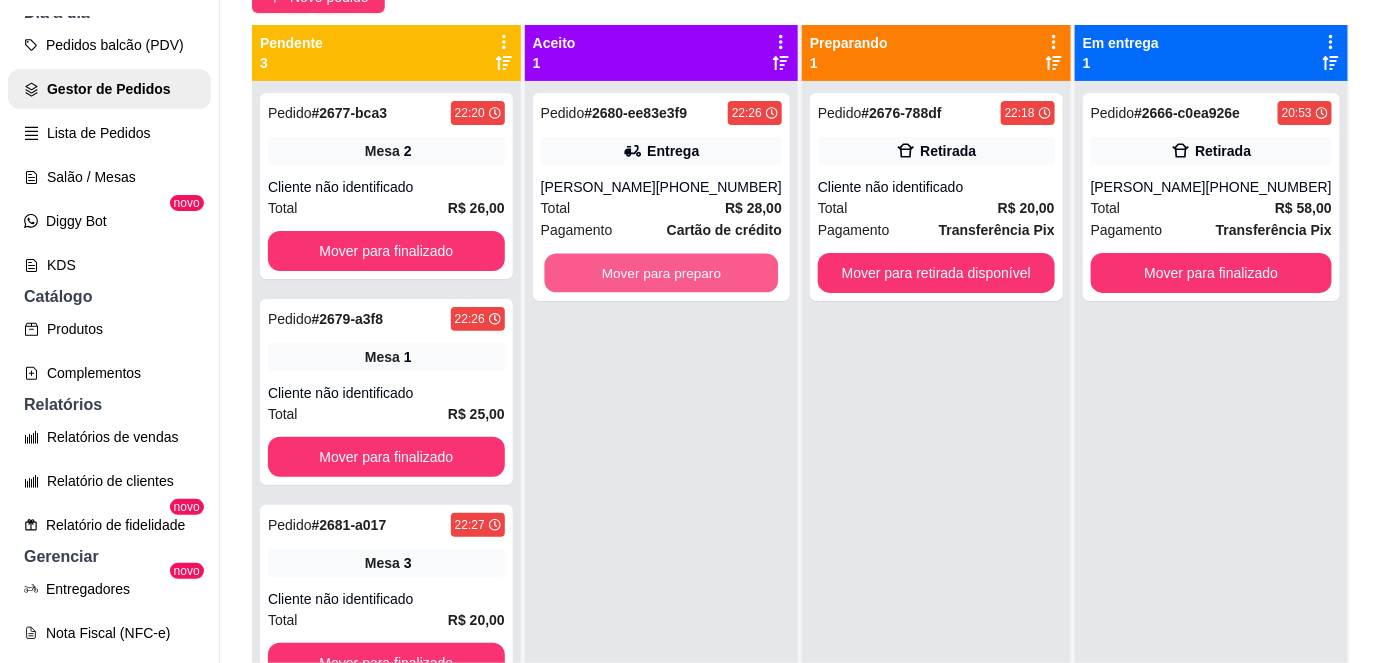 click on "Mover para preparo" at bounding box center [661, 273] 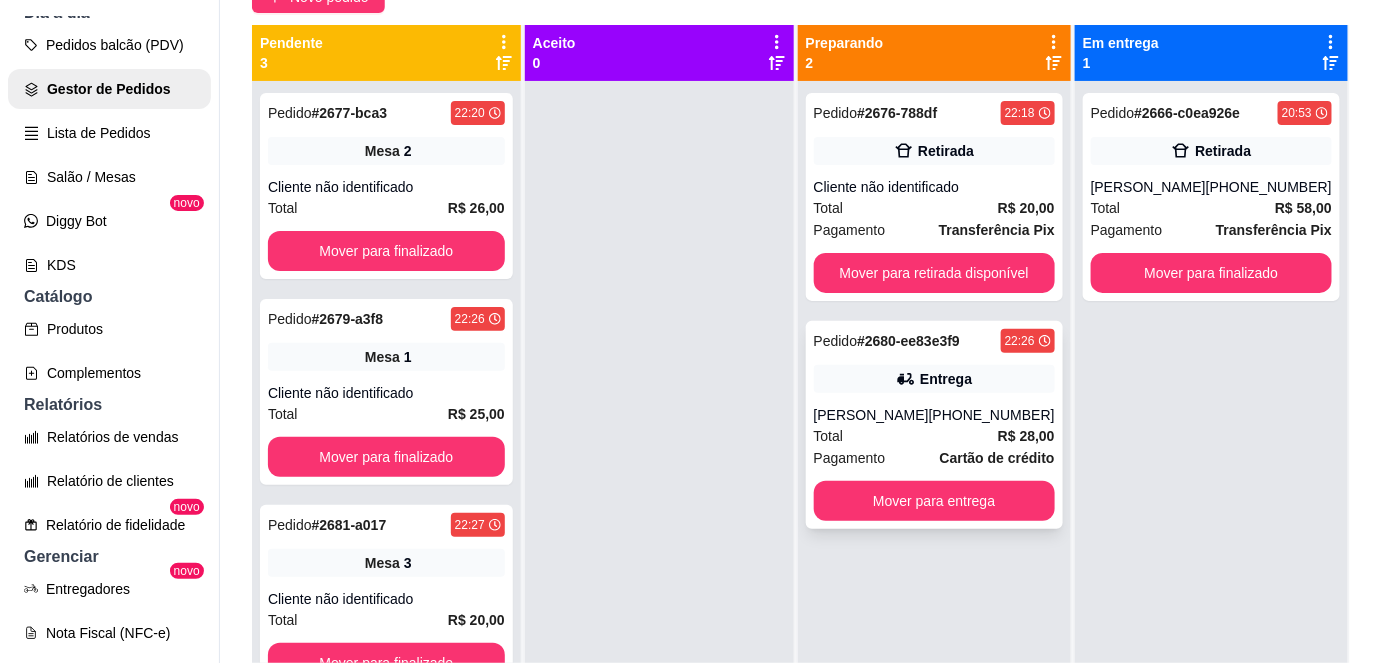 click on "(86) 99999-9960" at bounding box center (992, 415) 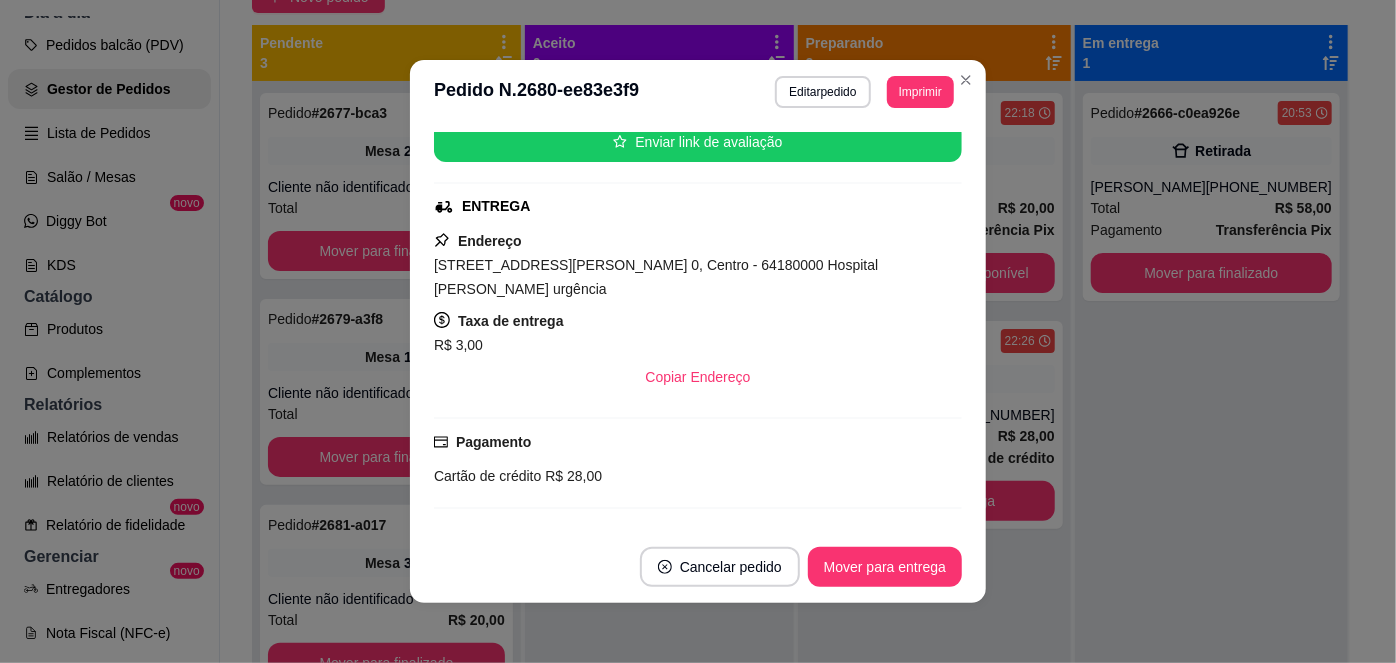 scroll, scrollTop: 258, scrollLeft: 0, axis: vertical 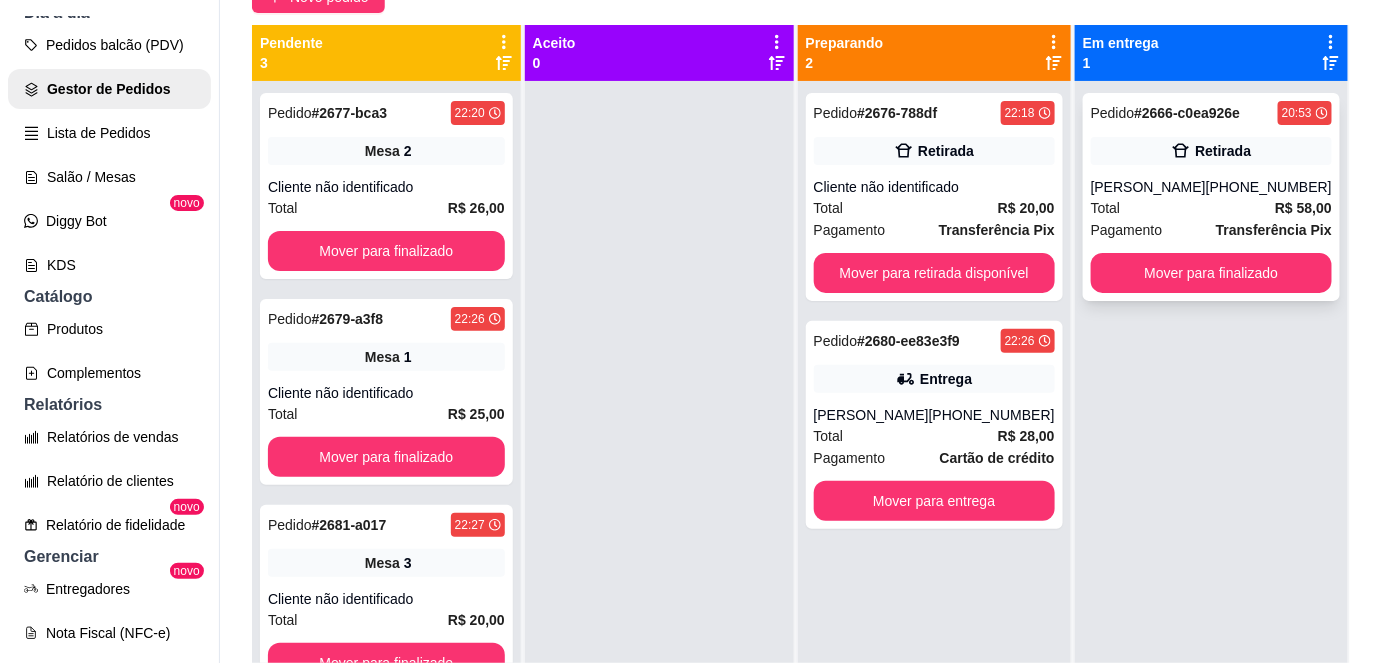 click on "[PERSON_NAME]" at bounding box center [1148, 187] 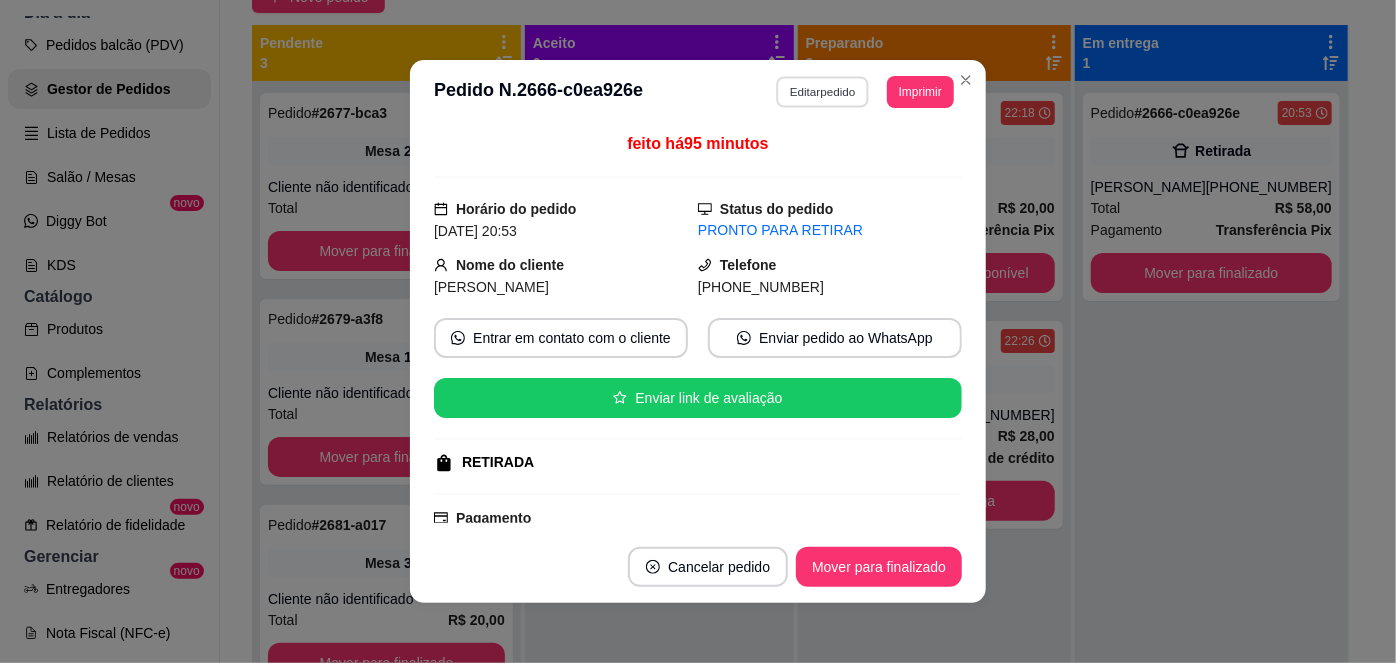 click on "Editar  pedido" at bounding box center (823, 91) 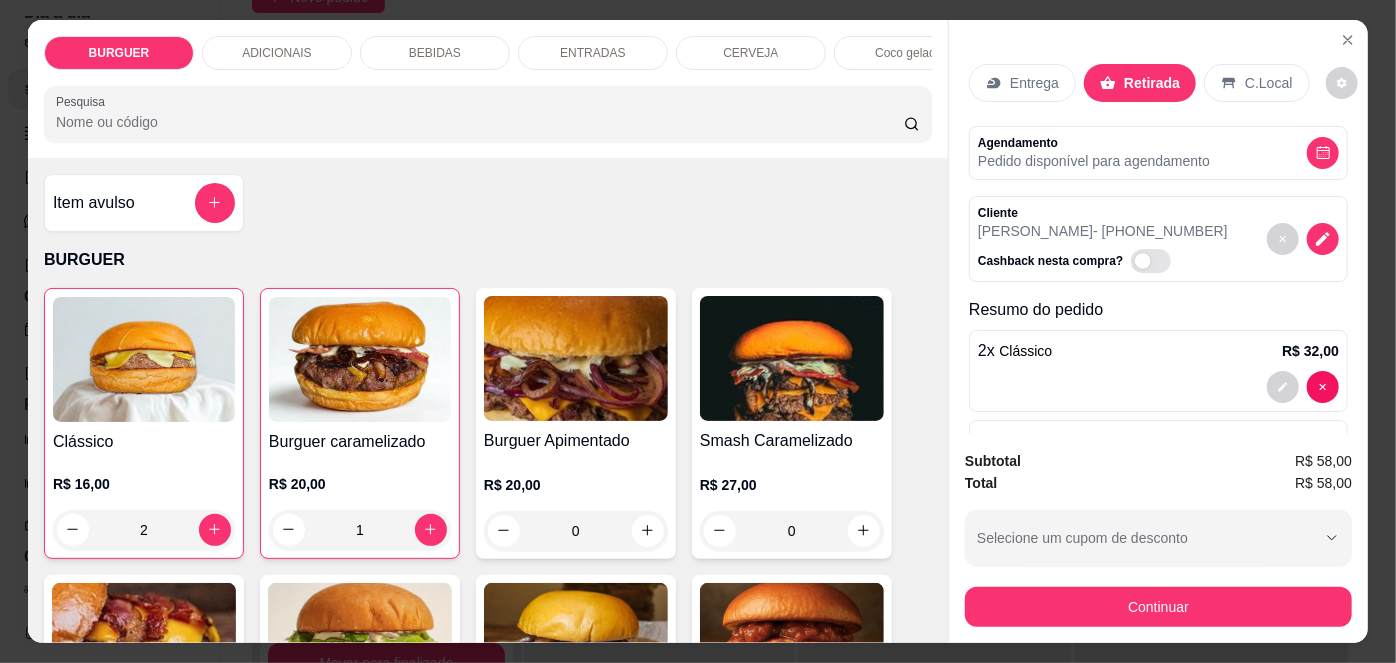 click on "Entrega" at bounding box center (1034, 83) 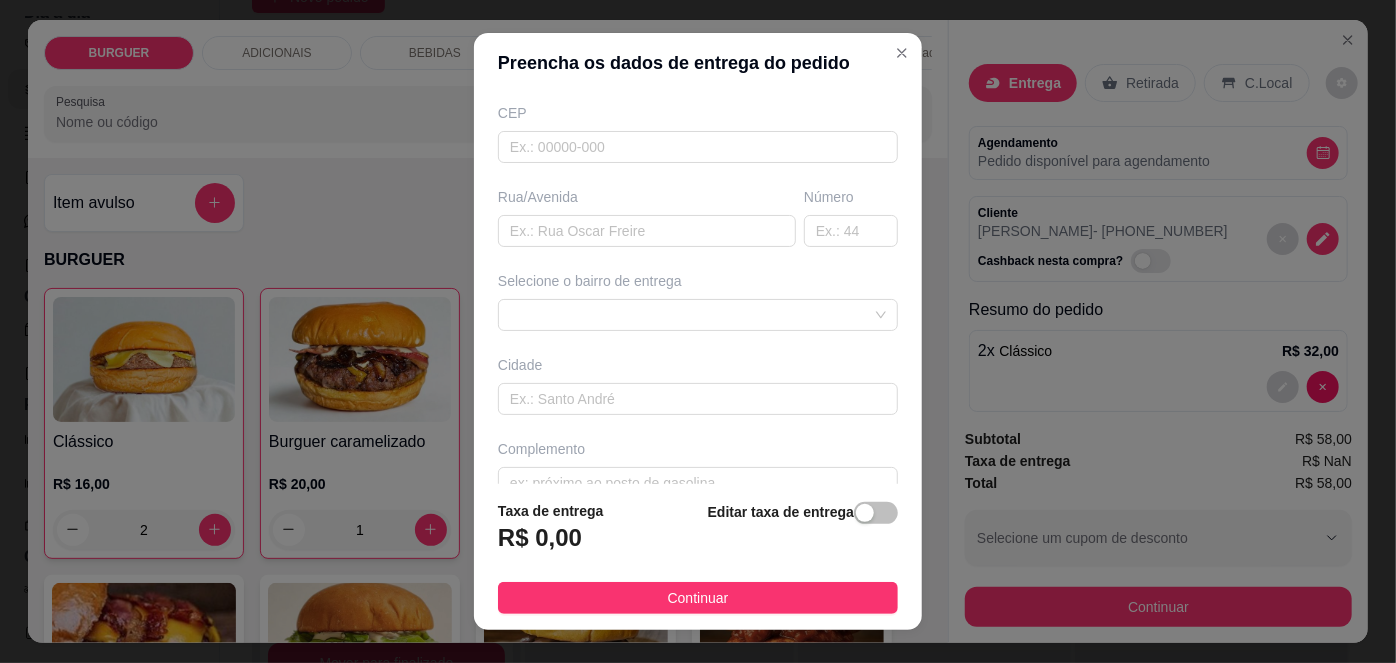 scroll, scrollTop: 246, scrollLeft: 0, axis: vertical 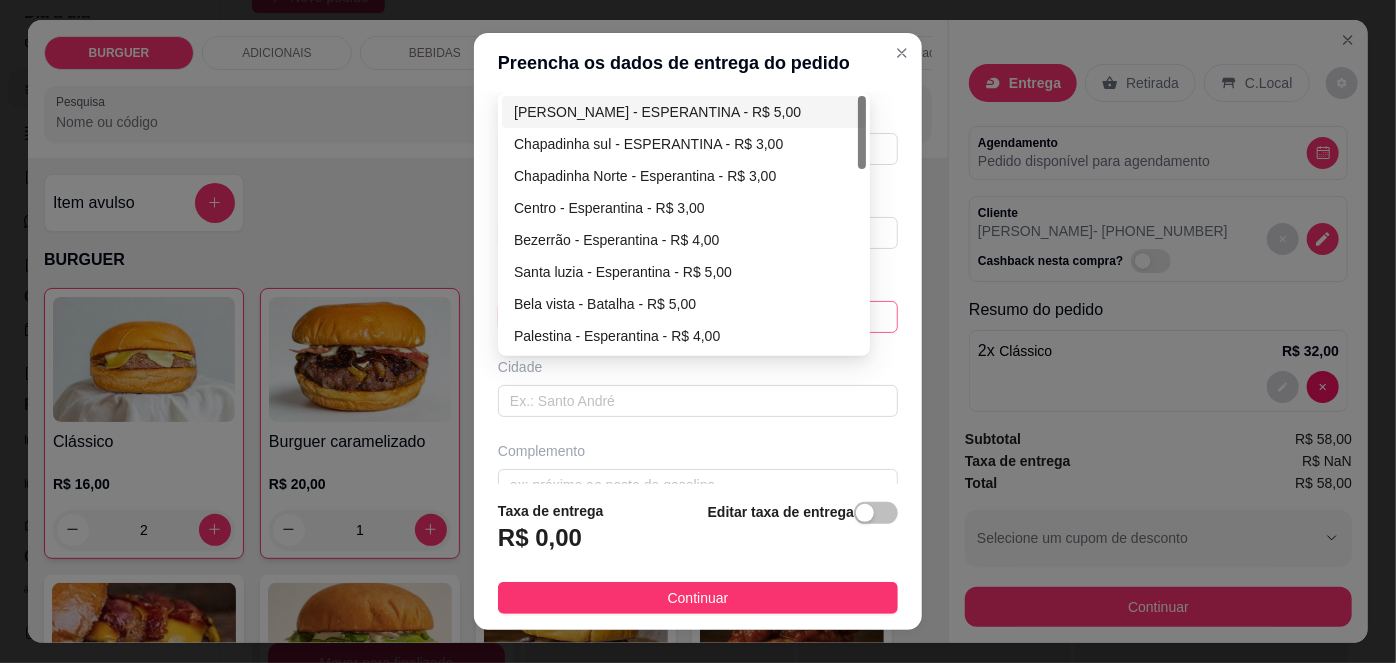 click on "67d0a9f2ac621123795caa57 67d0aa4c10a7c36e1d729bd0 [PERSON_NAME] - ESPERANTINA -  R$ 5,00 Chapadinha sul - ESPERANTINA -  R$ 3,00 [GEOGRAPHIC_DATA] - [GEOGRAPHIC_DATA] -  R$ 3,00 Centro - Esperantina -  R$ 3,00 Bezerrão - Esperantina -  R$ 4,00 [GEOGRAPHIC_DATA]  - [GEOGRAPHIC_DATA]  -  R$ 5,00 Bela vista - Batalha  -  R$ 5,00 [GEOGRAPHIC_DATA]  - [GEOGRAPHIC_DATA]  -  R$ 4,00 Varjota - Esperantina  -  R$ 6,00 Novo milênio - Esperantina -  R$ 4,00" at bounding box center [698, 317] 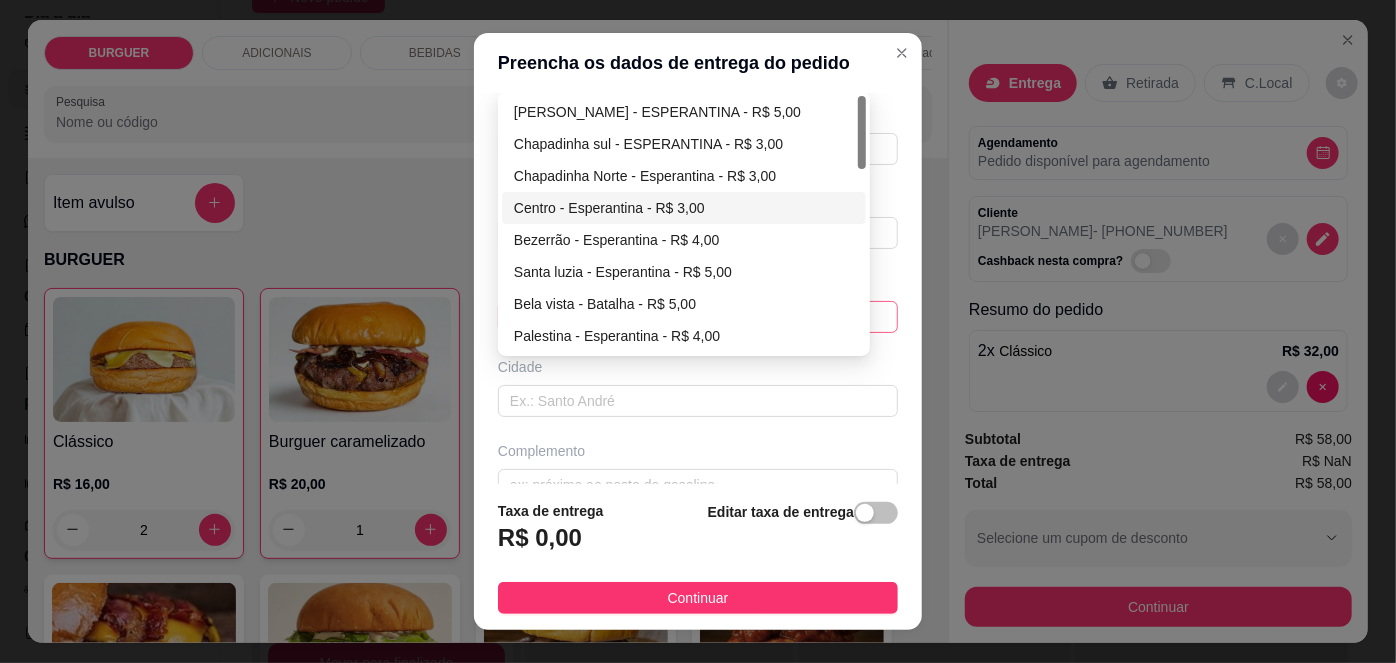 scroll, scrollTop: 30, scrollLeft: 0, axis: vertical 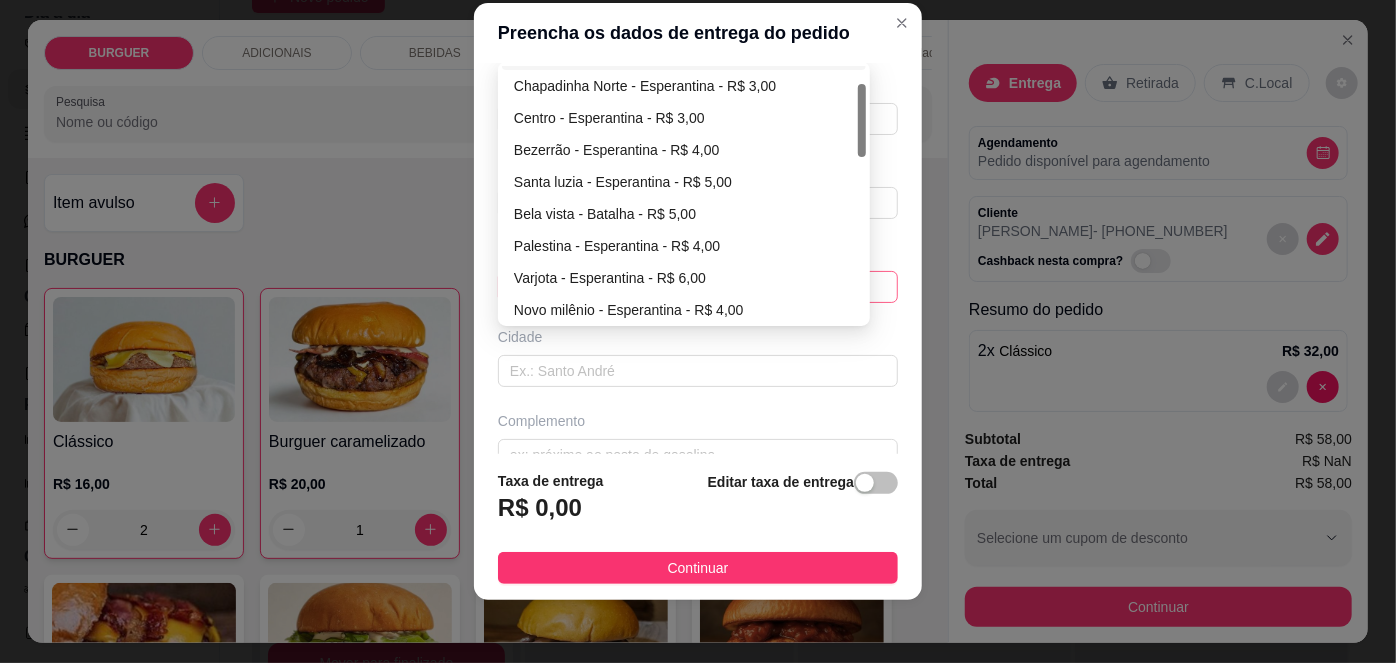 drag, startPoint x: 858, startPoint y: 96, endPoint x: 860, endPoint y: 113, distance: 17.117243 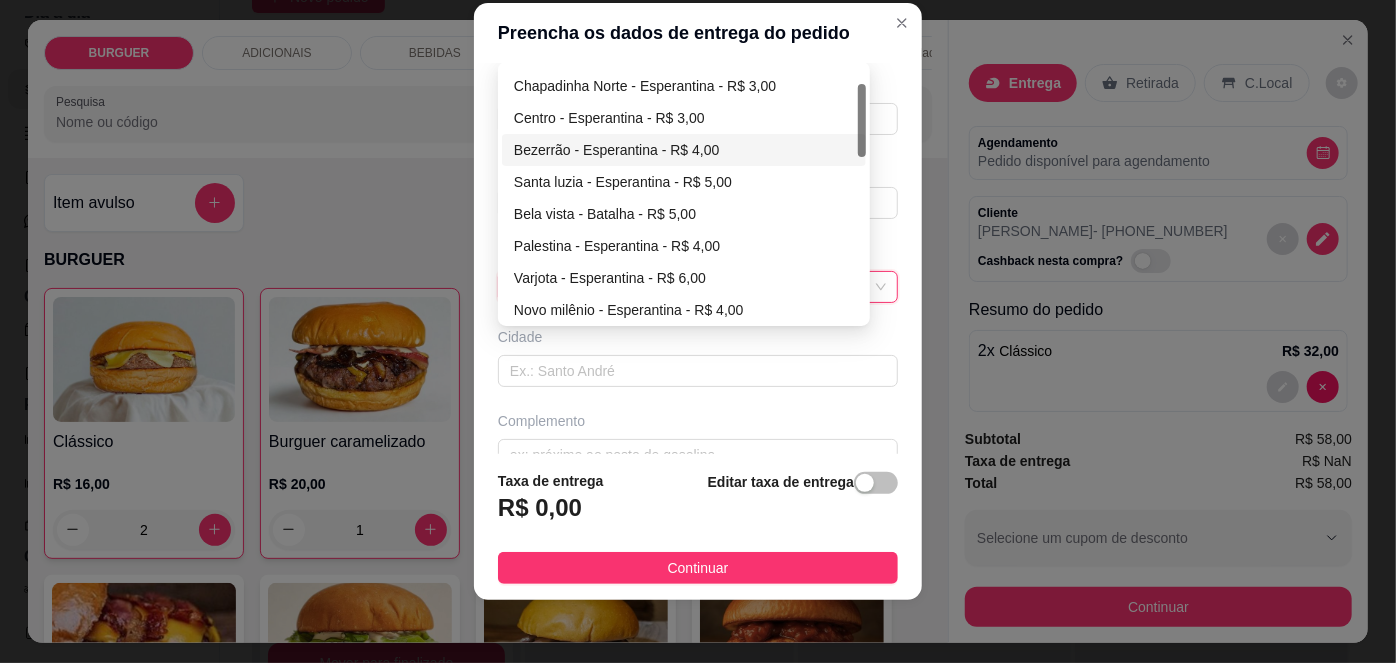 click on "Bezerrão - Esperantina -  R$ 4,00" at bounding box center (684, 150) 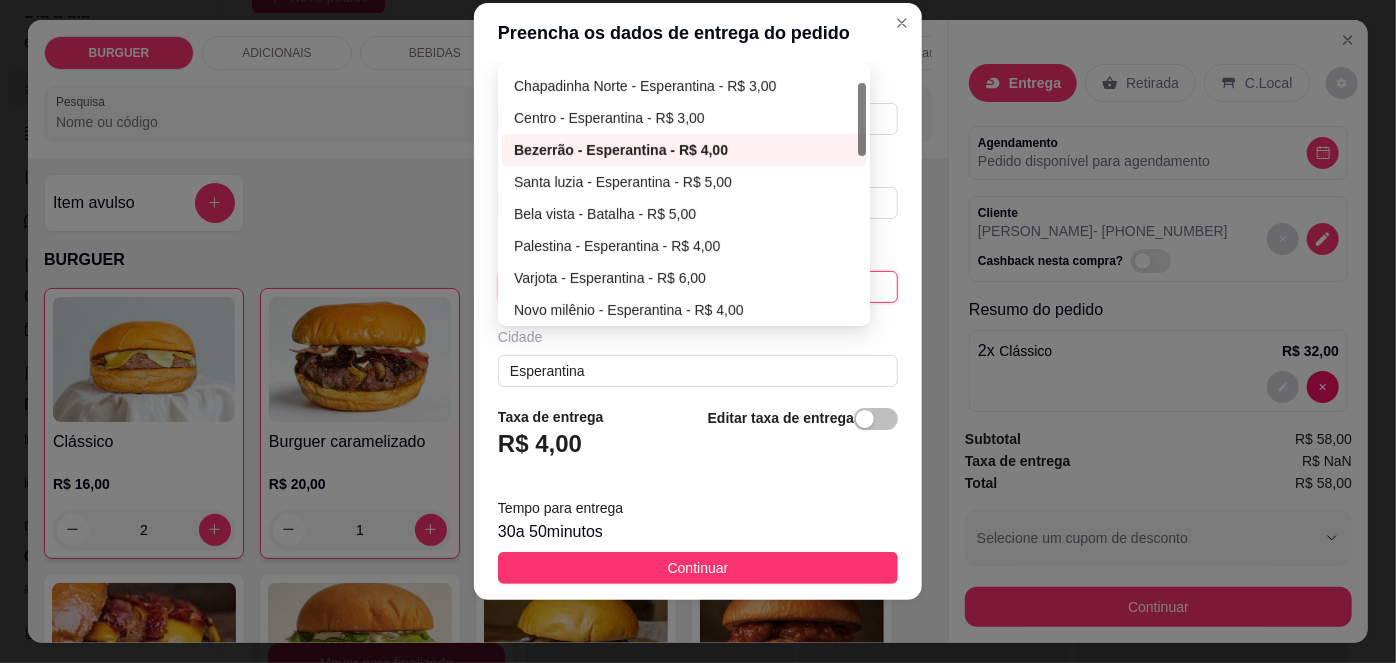 click on "Bezerrão - Esperantina -  R$ 4,00 67d0aaaf10a7c36e1d729bd6 67d0aadf10a7c36e1d729bd9 67d0ab4c10a7c36e1d729bdc Chapadinha sul - ESPERANTINA -  R$ 3,00 Chapadinha Norte - Esperantina -  R$ 3,00 Centro - Esperantina -  R$ 3,00 Bezerrão - Esperantina -  R$ 4,00 Santa luzia  - Esperantina  -  R$ 5,00 Bela vista - Batalha  -  R$ 5,00 Palestina  - Esperantina  -  R$ 4,00 Varjota - Esperantina  -  R$ 6,00 Novo milênio - Esperantina -  R$ 4,00 Multirão - Esperantina  -  R$ 4,00" at bounding box center [698, 287] 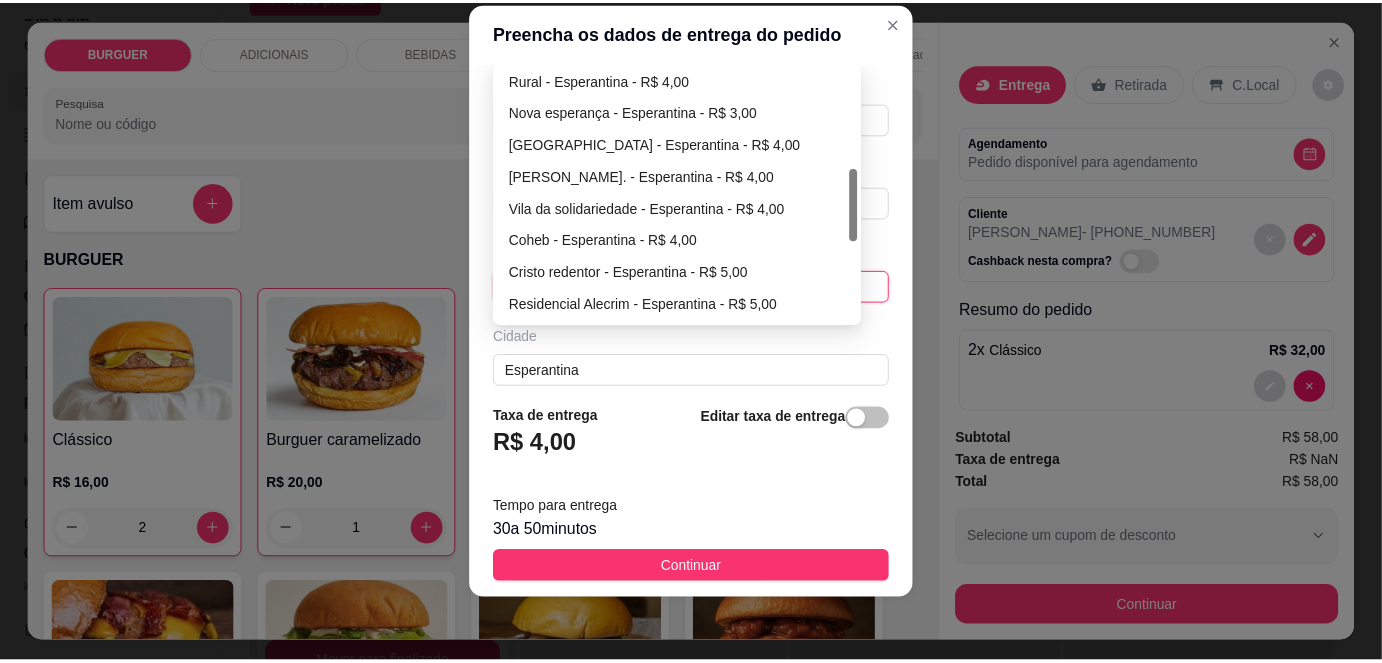 scroll, scrollTop: 357, scrollLeft: 0, axis: vertical 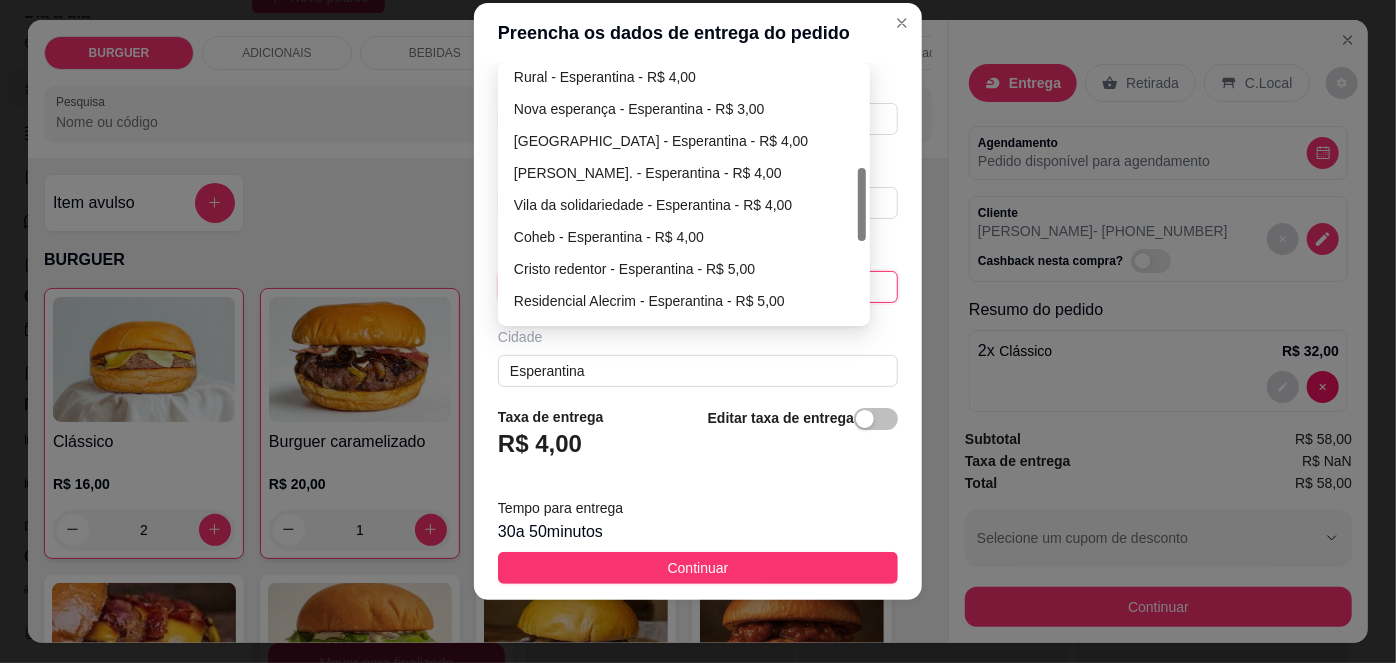 drag, startPoint x: 858, startPoint y: 111, endPoint x: 837, endPoint y: 196, distance: 87.555695 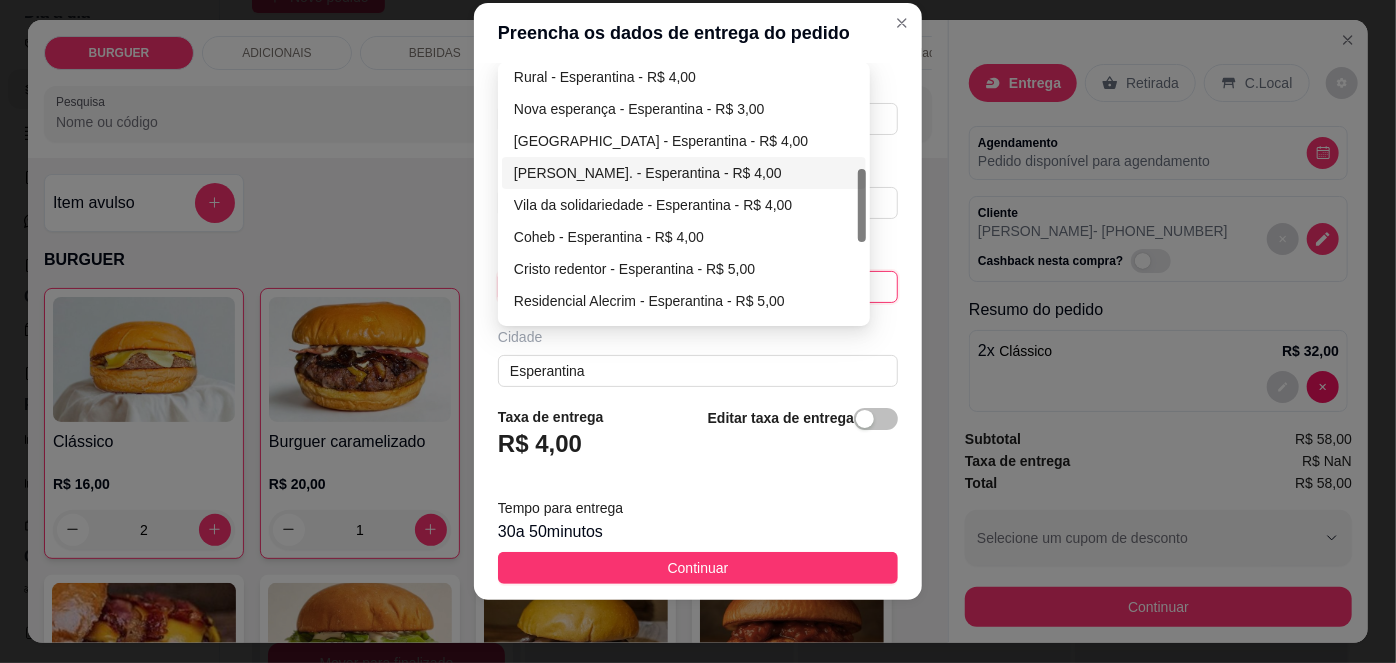 click on "[PERSON_NAME]. - Esperantina  -  R$ 4,00" at bounding box center (684, 173) 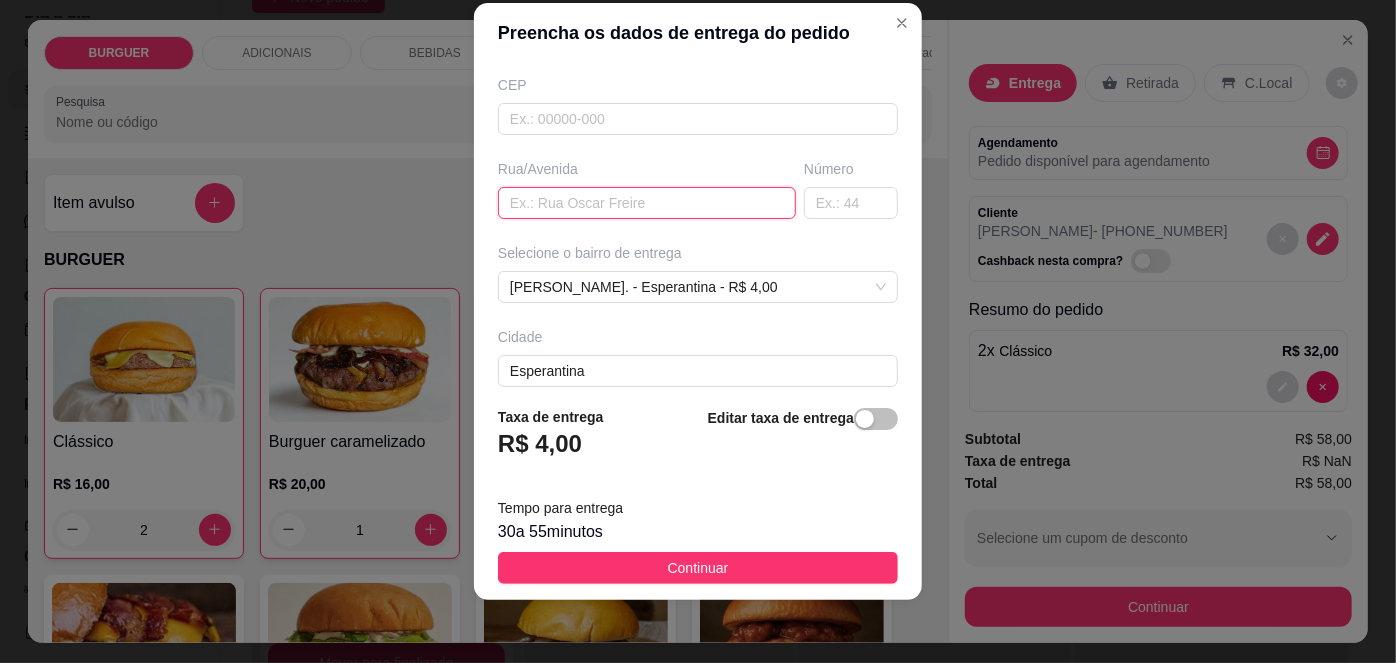 click at bounding box center [647, 203] 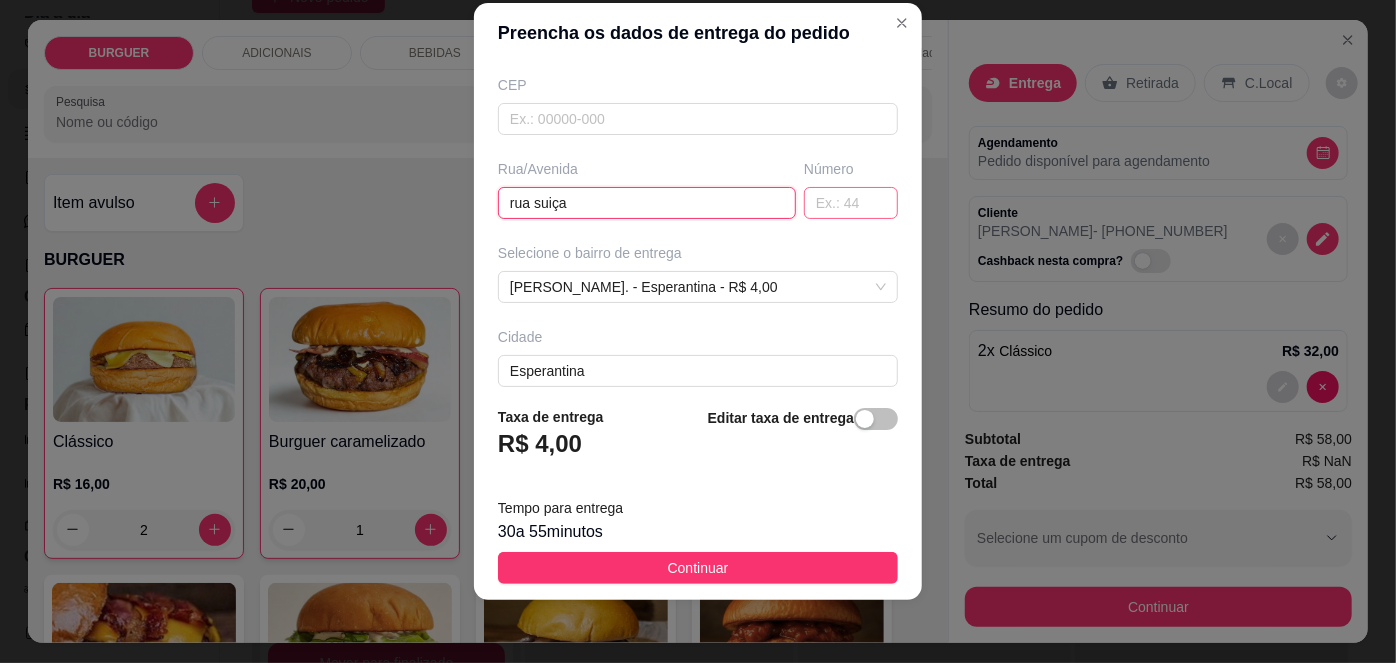type on "rua suiça" 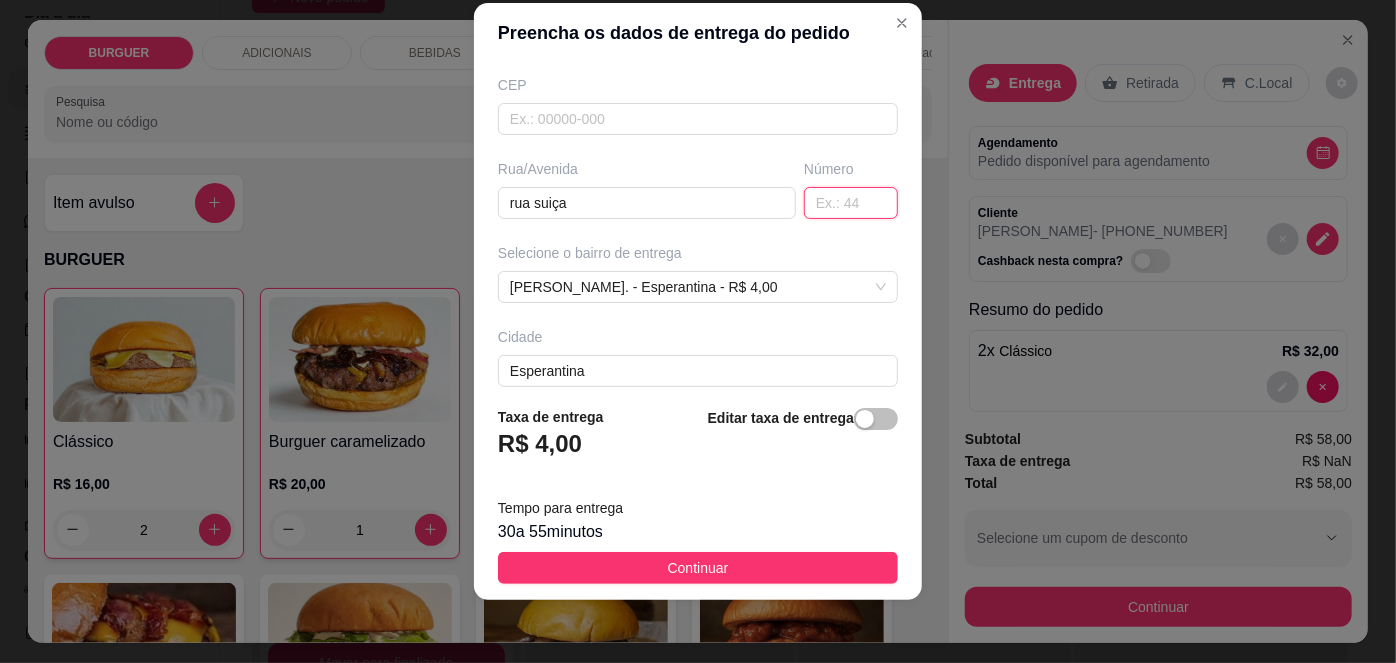 click at bounding box center [851, 203] 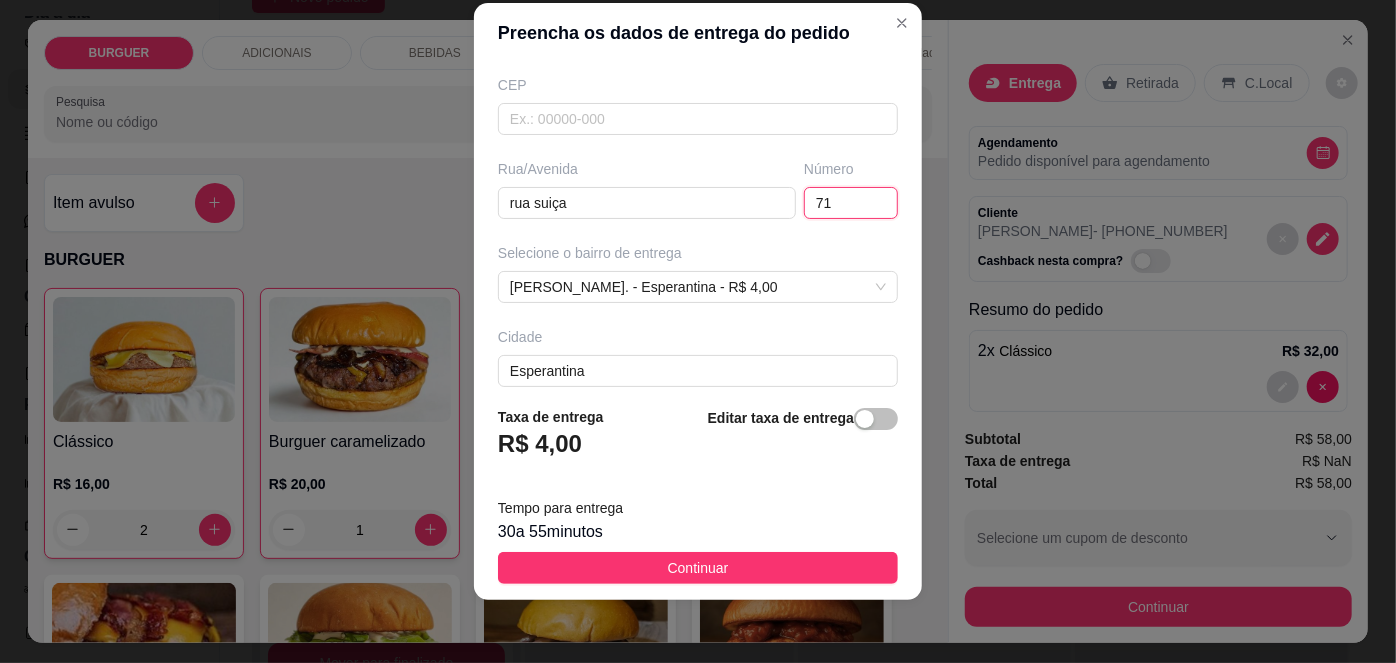type on "71" 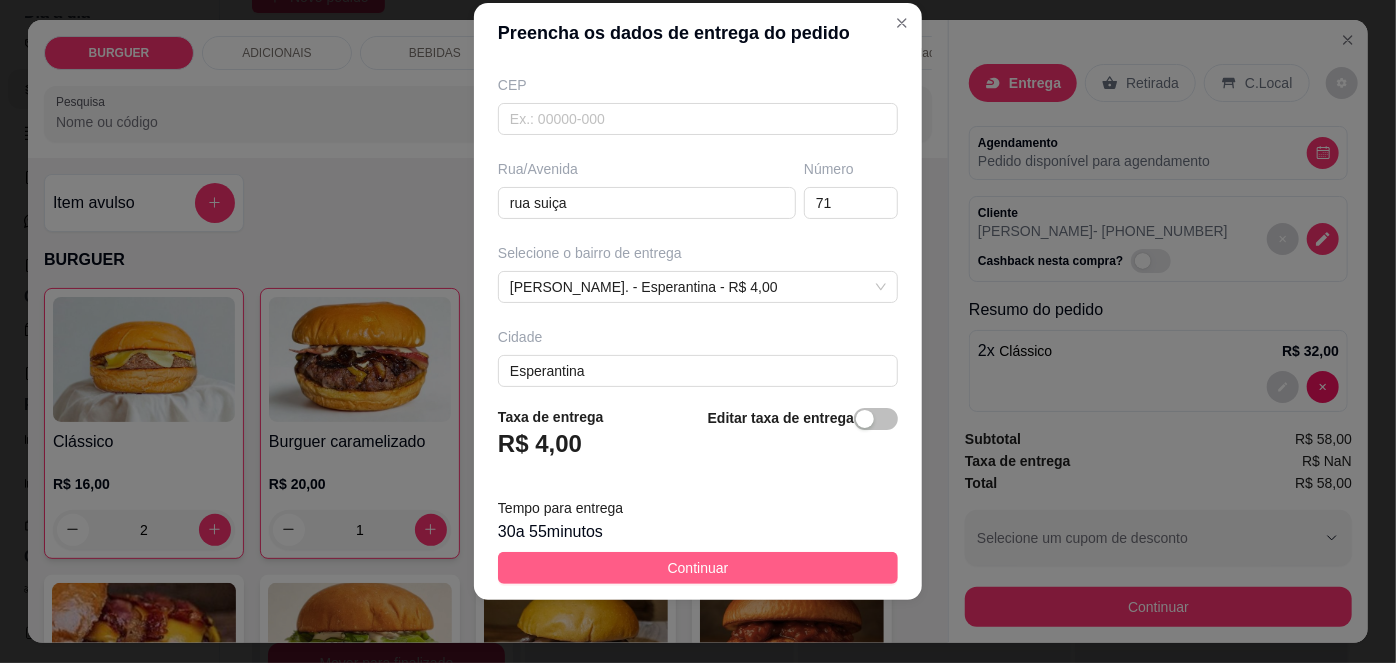 click on "Continuar" at bounding box center [698, 568] 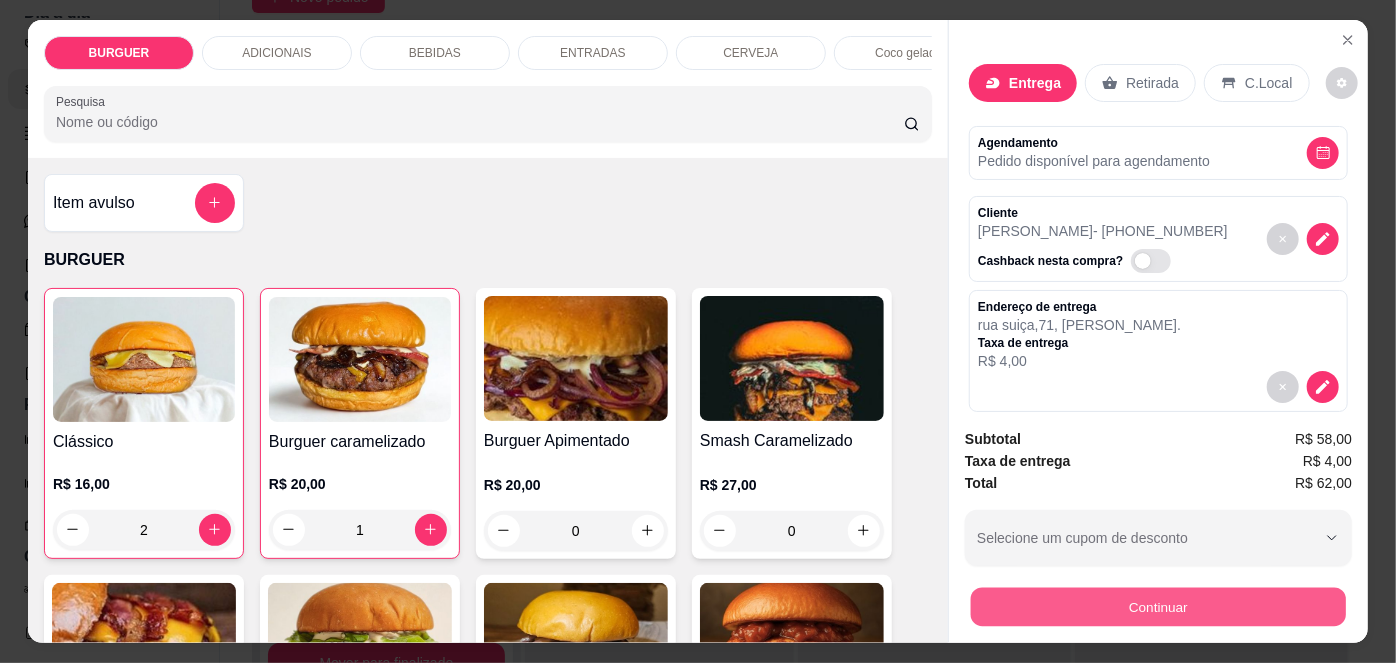 click on "Continuar" at bounding box center (1158, 607) 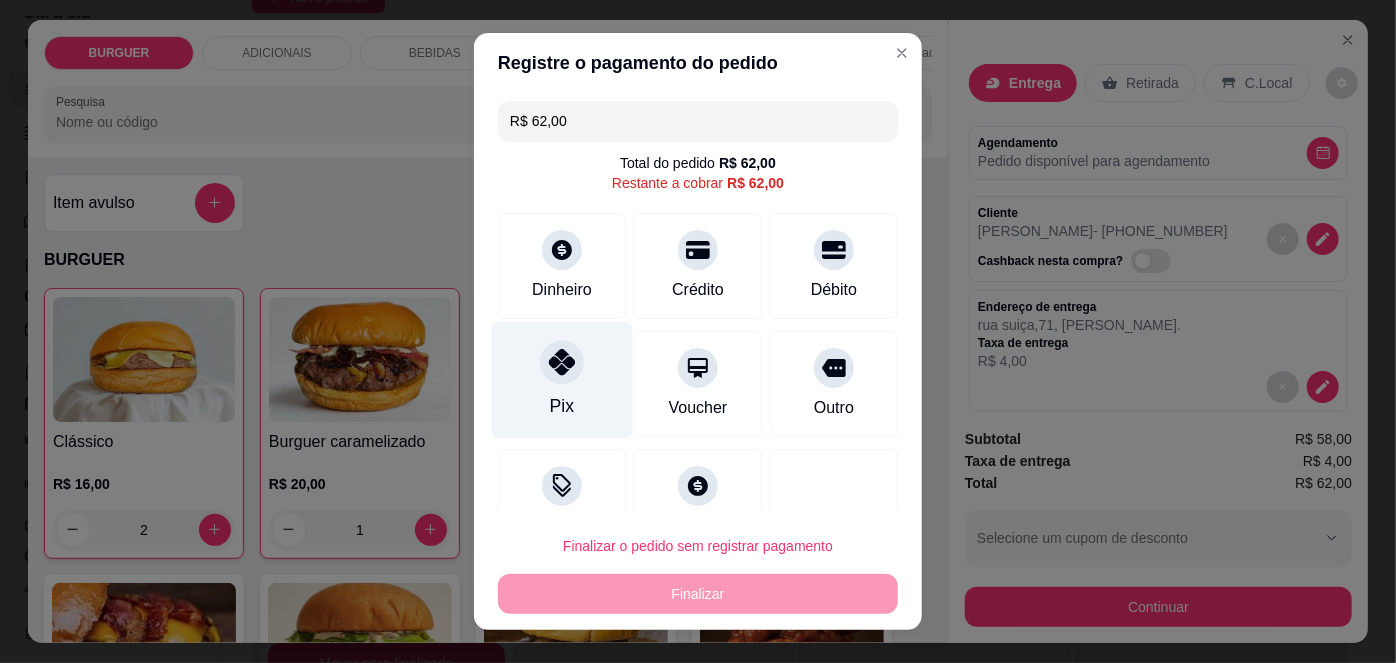 click at bounding box center [562, 363] 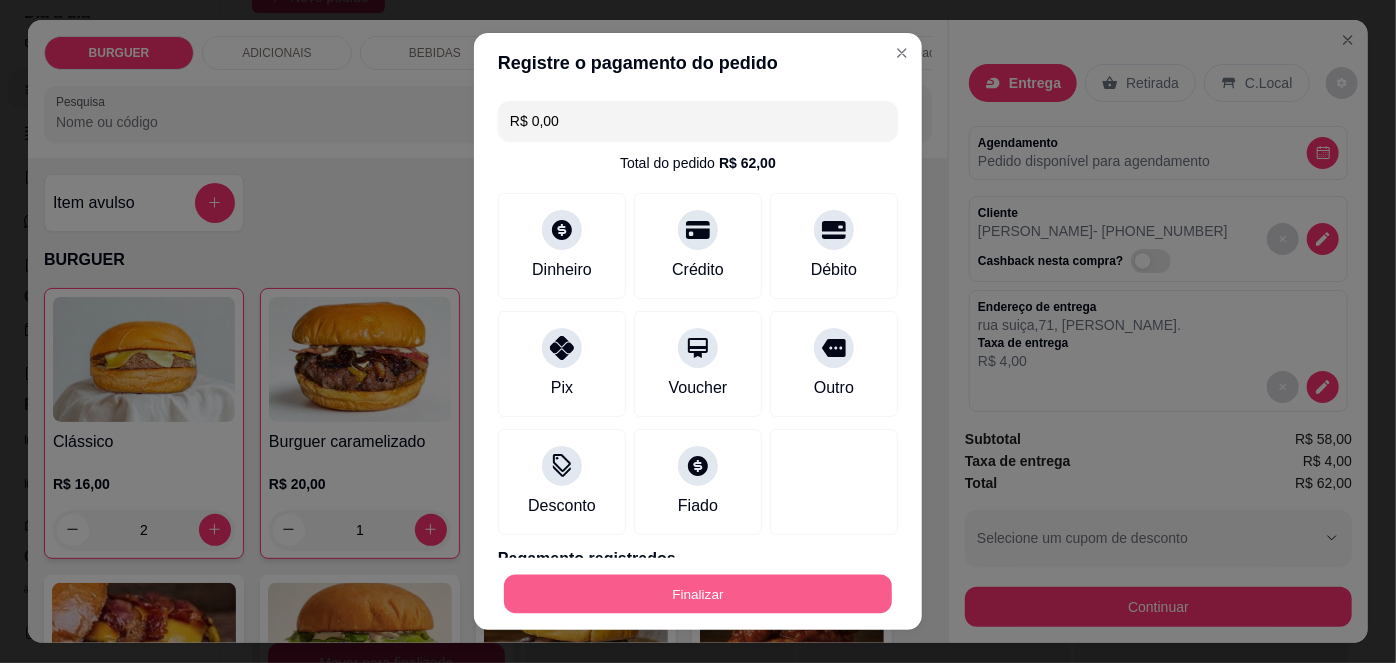 click on "Finalizar" at bounding box center (698, 593) 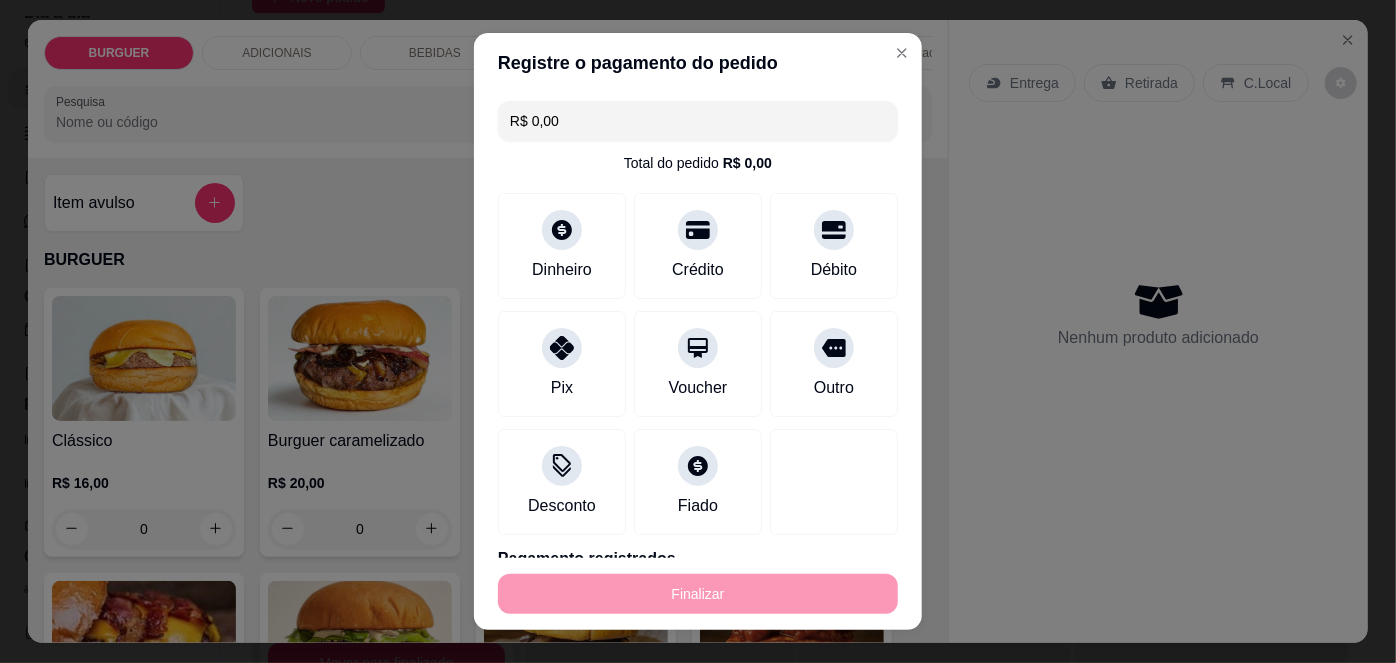 type on "0" 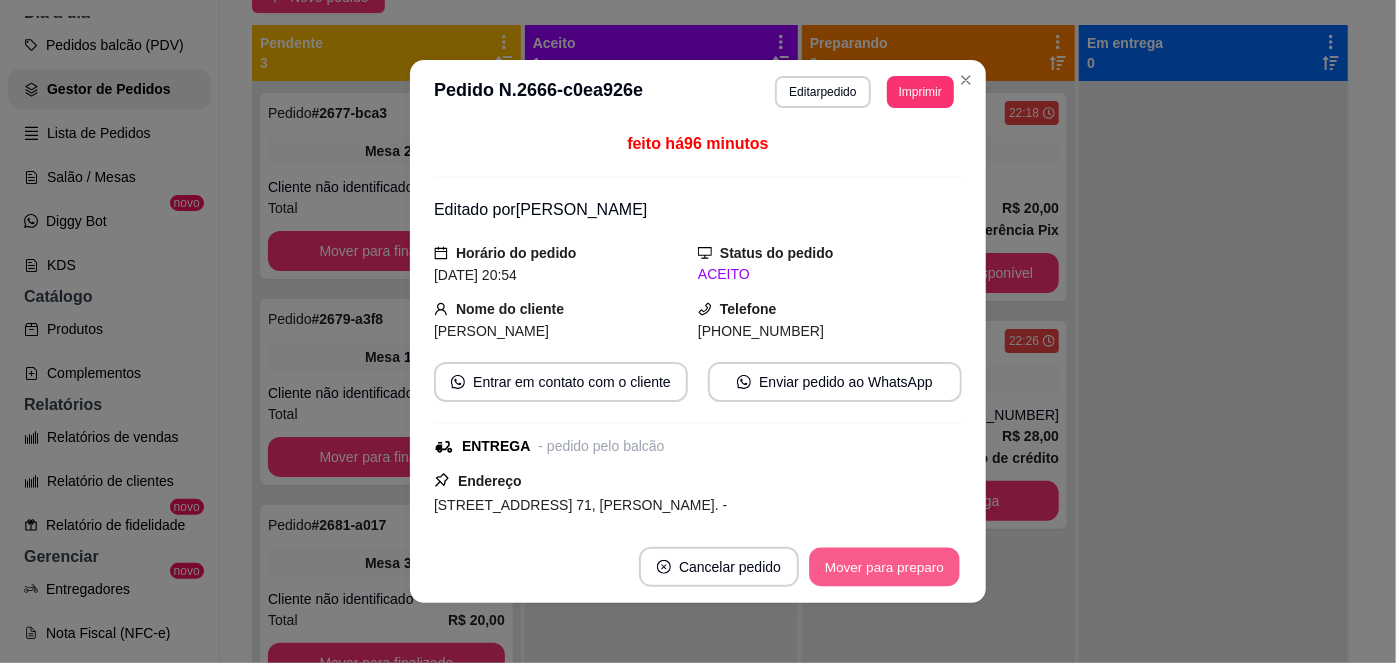 click on "Mover para preparo" at bounding box center (884, 567) 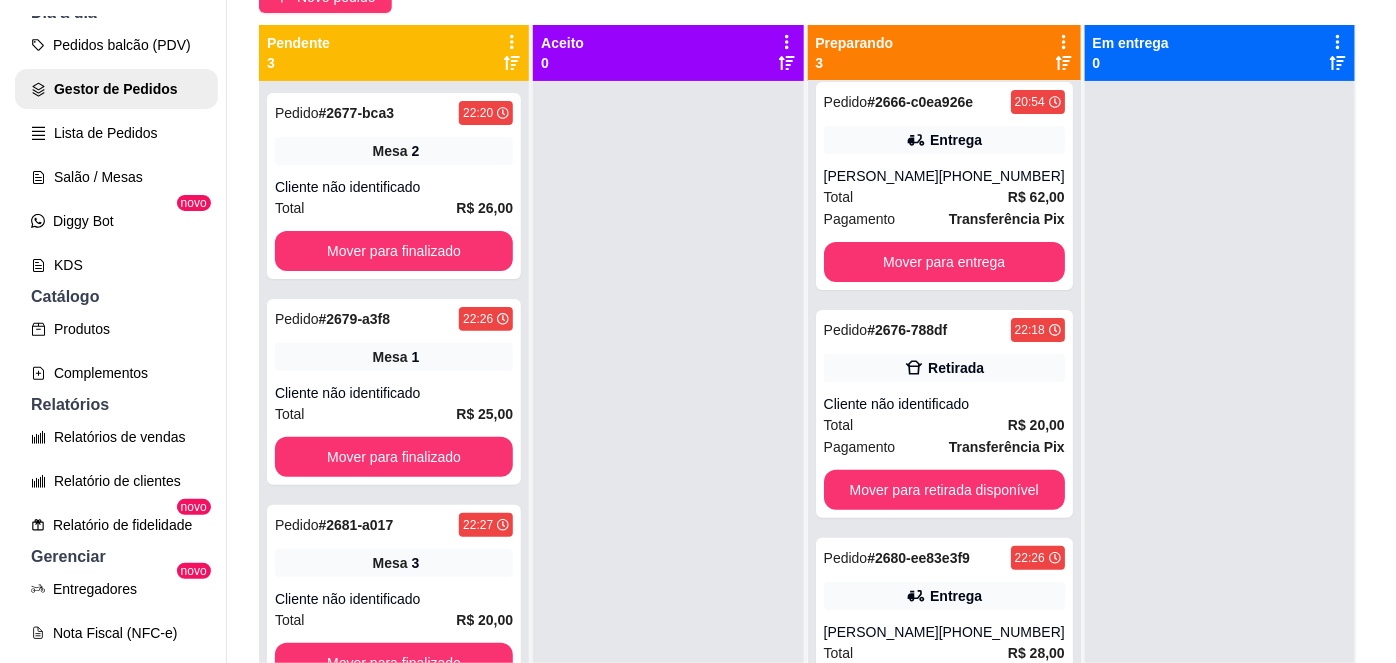scroll, scrollTop: 10, scrollLeft: 0, axis: vertical 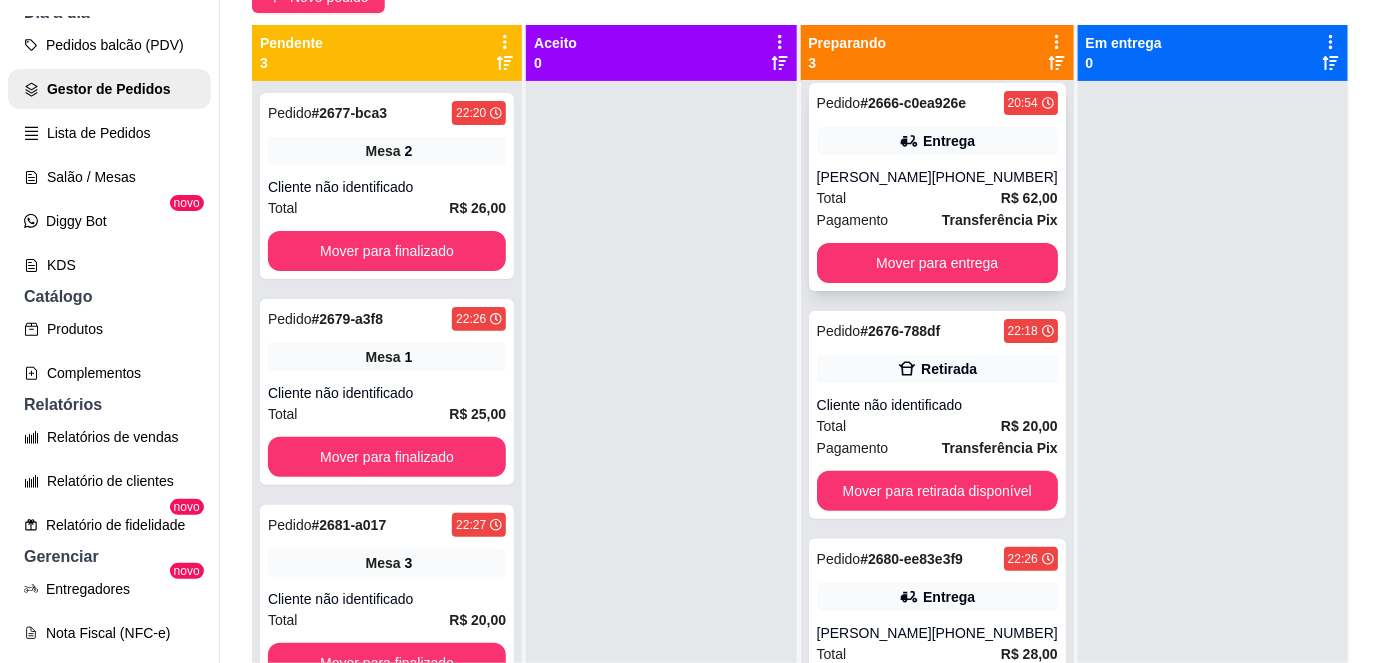 click on "[PHONE_NUMBER]" at bounding box center [995, 177] 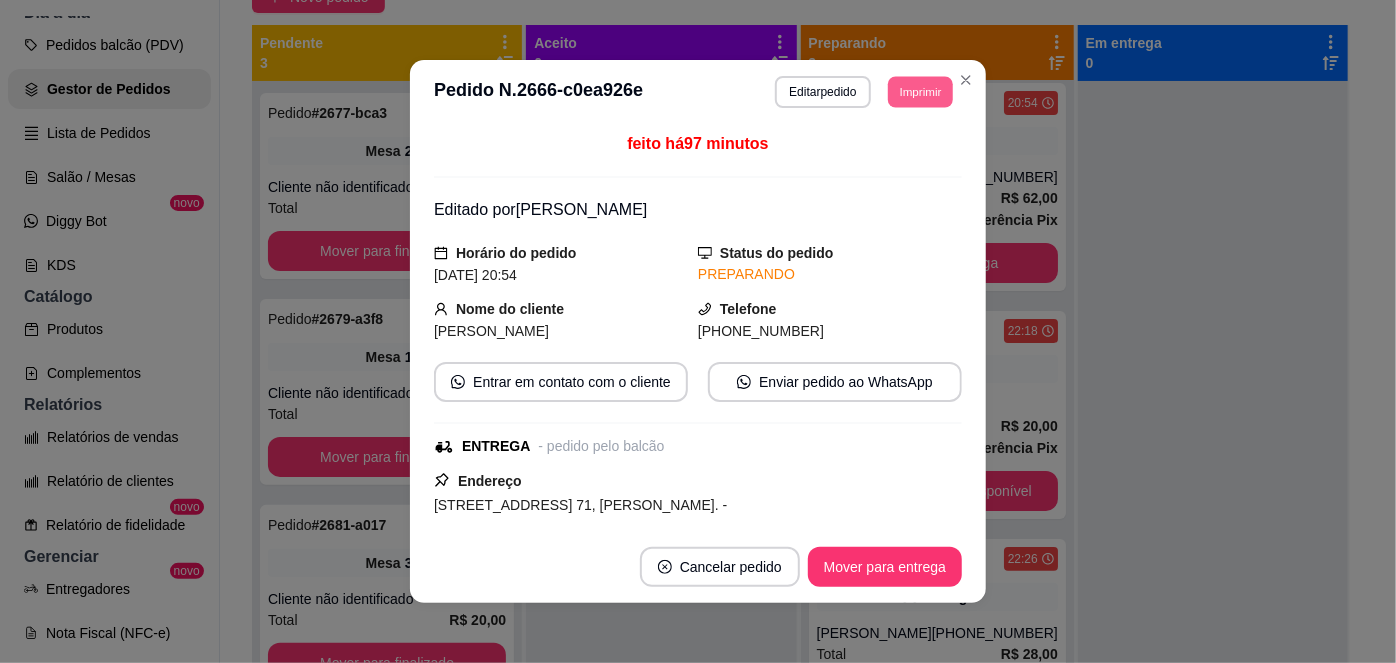 click on "Imprimir" at bounding box center [920, 91] 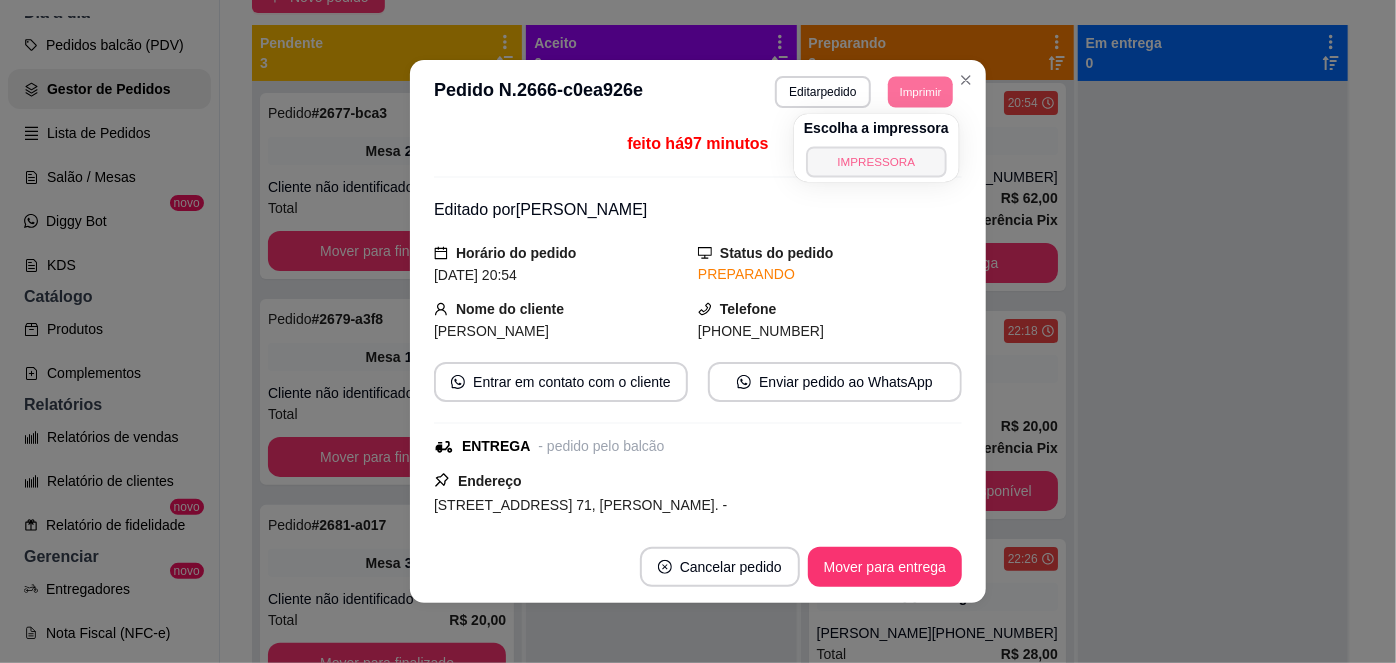 click on "IMPRESSORA" at bounding box center [876, 161] 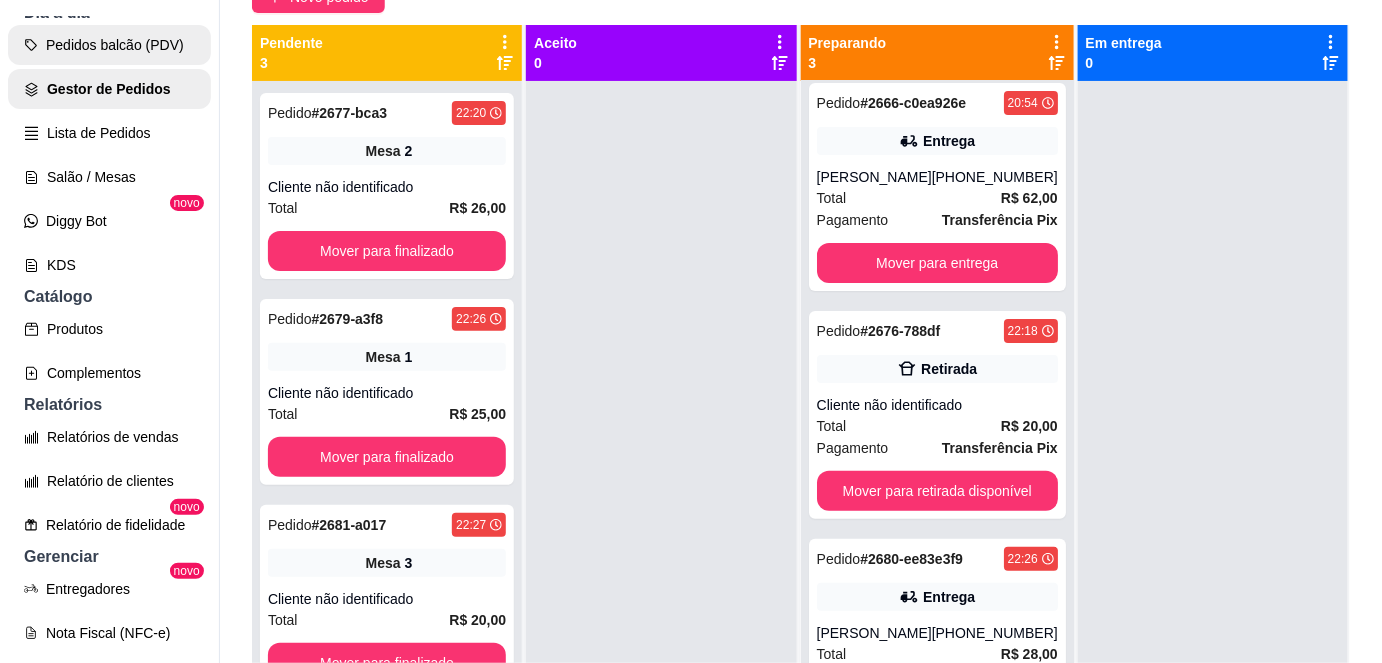 click on "Pedidos balcão (PDV)" at bounding box center [109, 45] 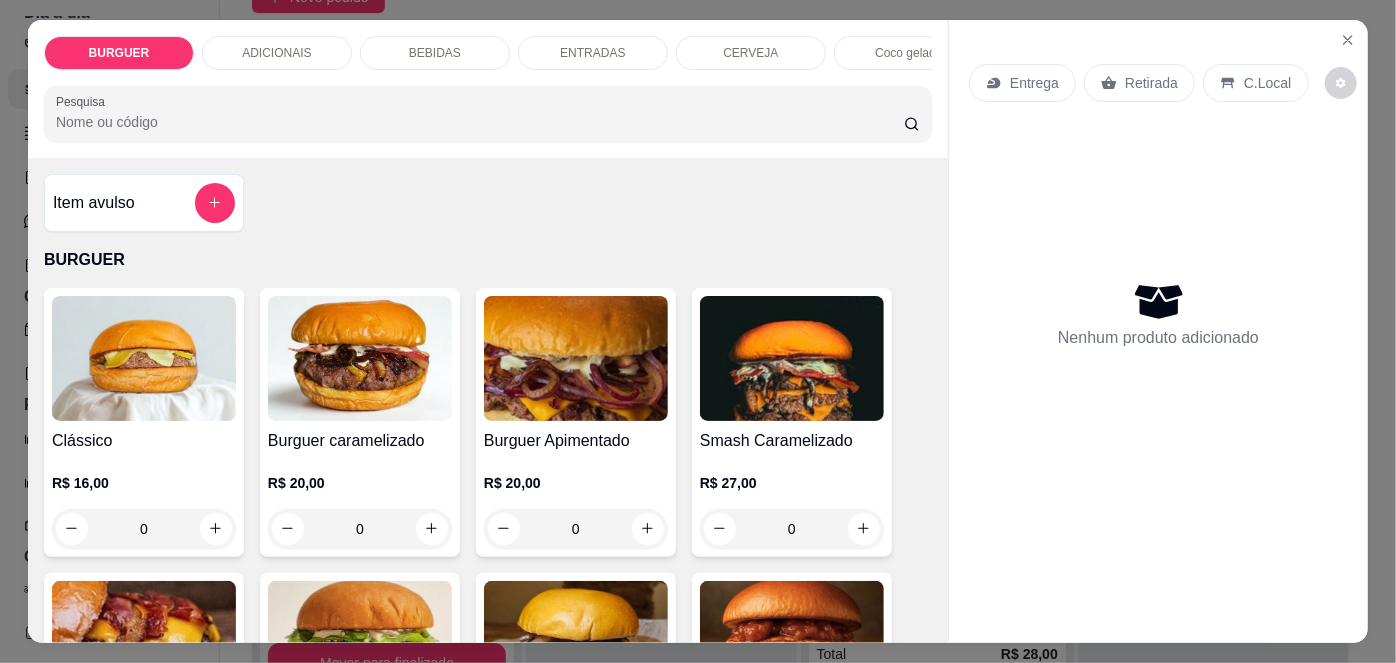 click at bounding box center [360, 358] 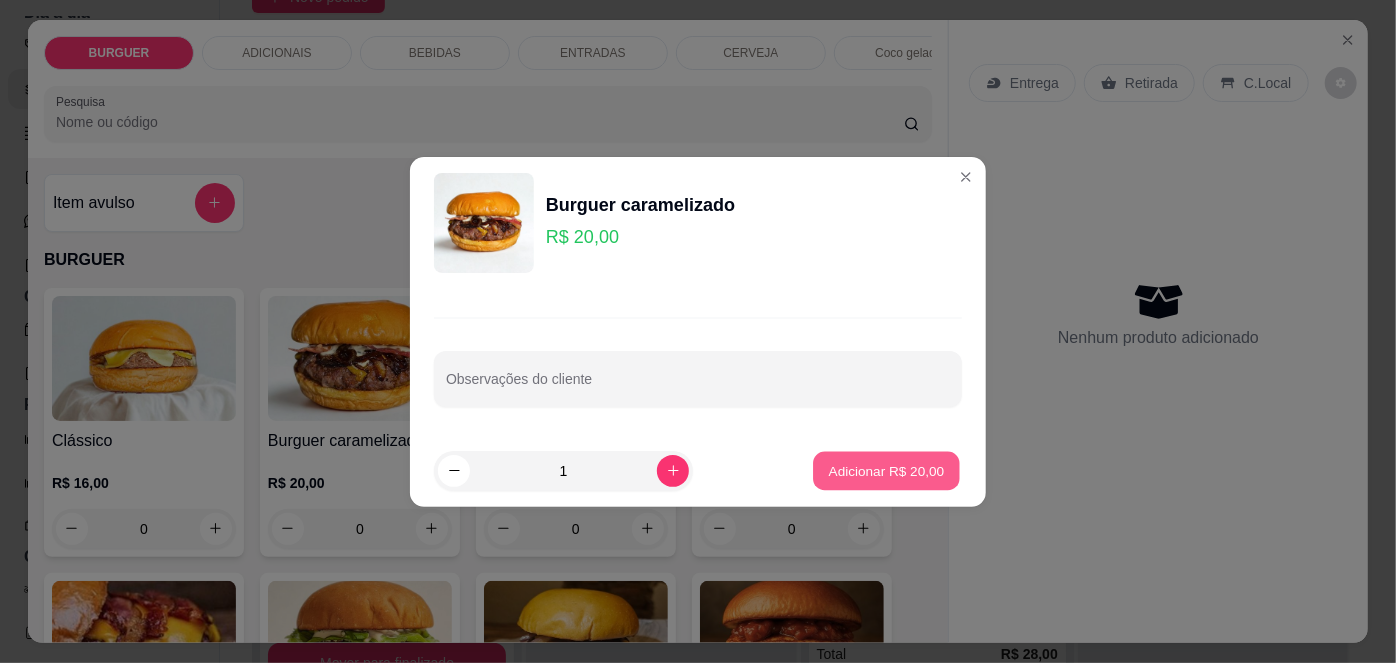 click on "Adicionar   R$ 20,00" at bounding box center [887, 470] 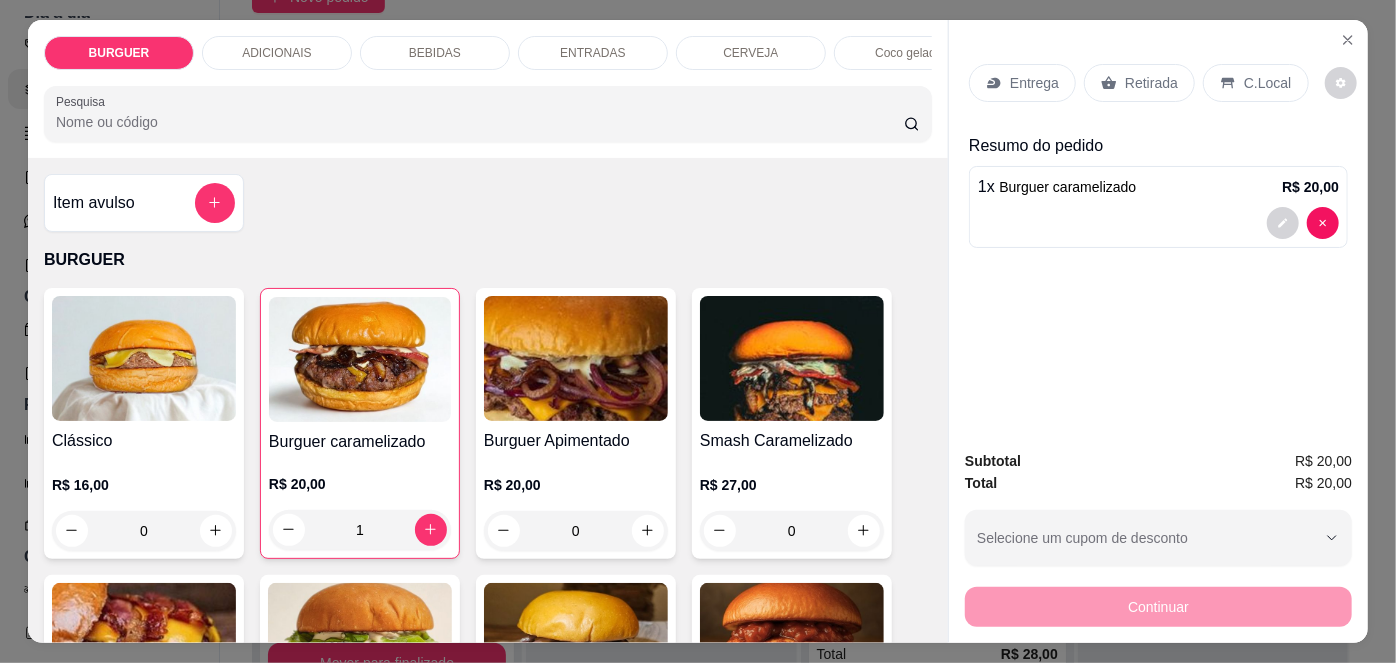 click on "Retirada" at bounding box center [1151, 83] 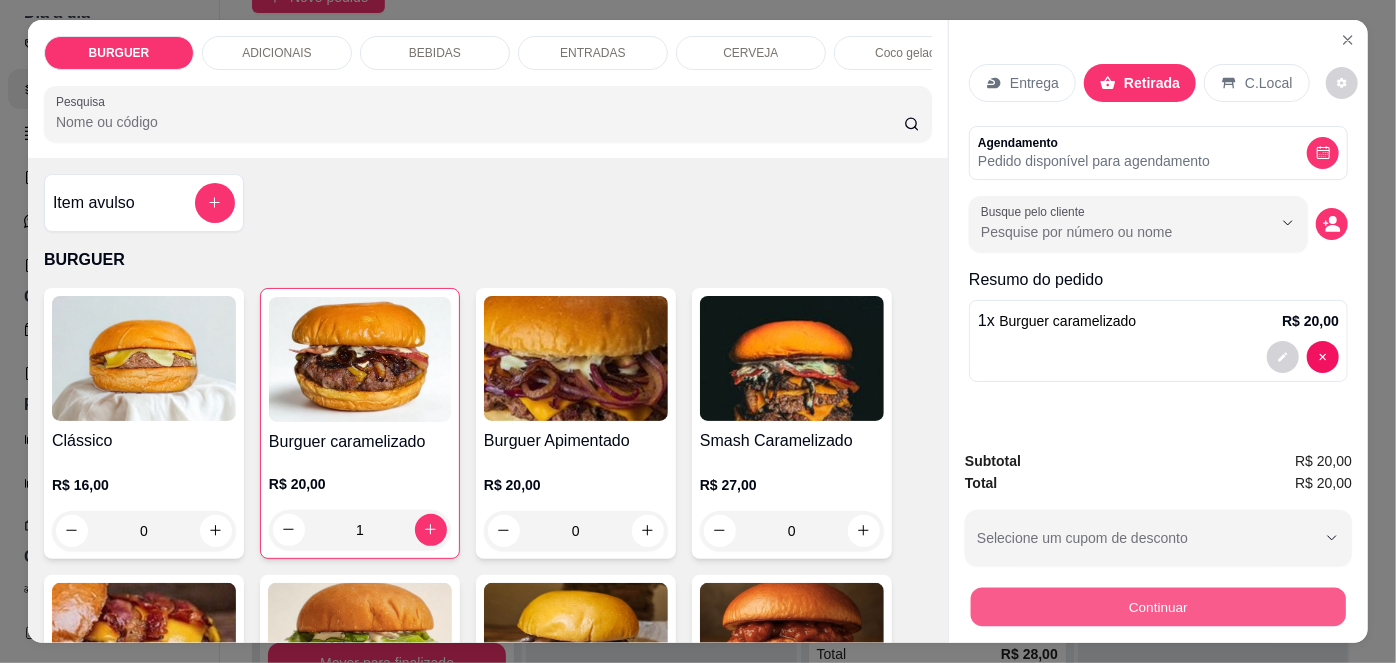 click on "Continuar" at bounding box center (1158, 607) 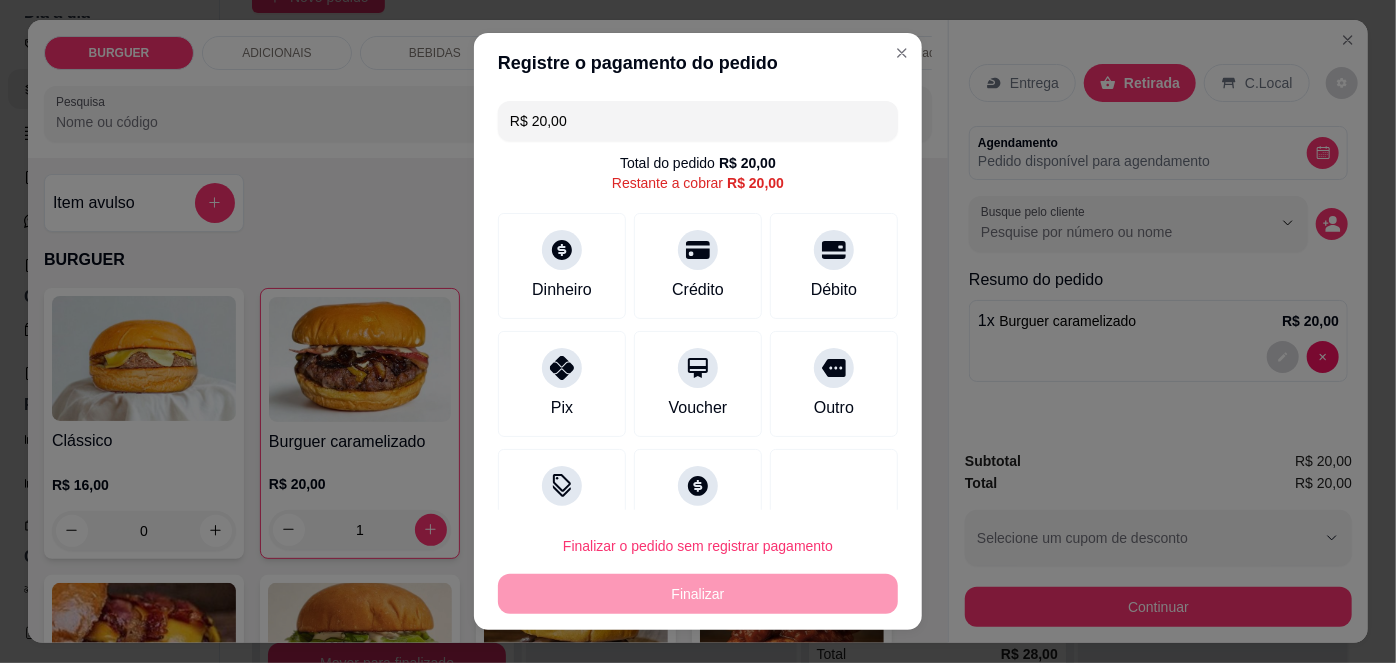 scroll, scrollTop: 51, scrollLeft: 0, axis: vertical 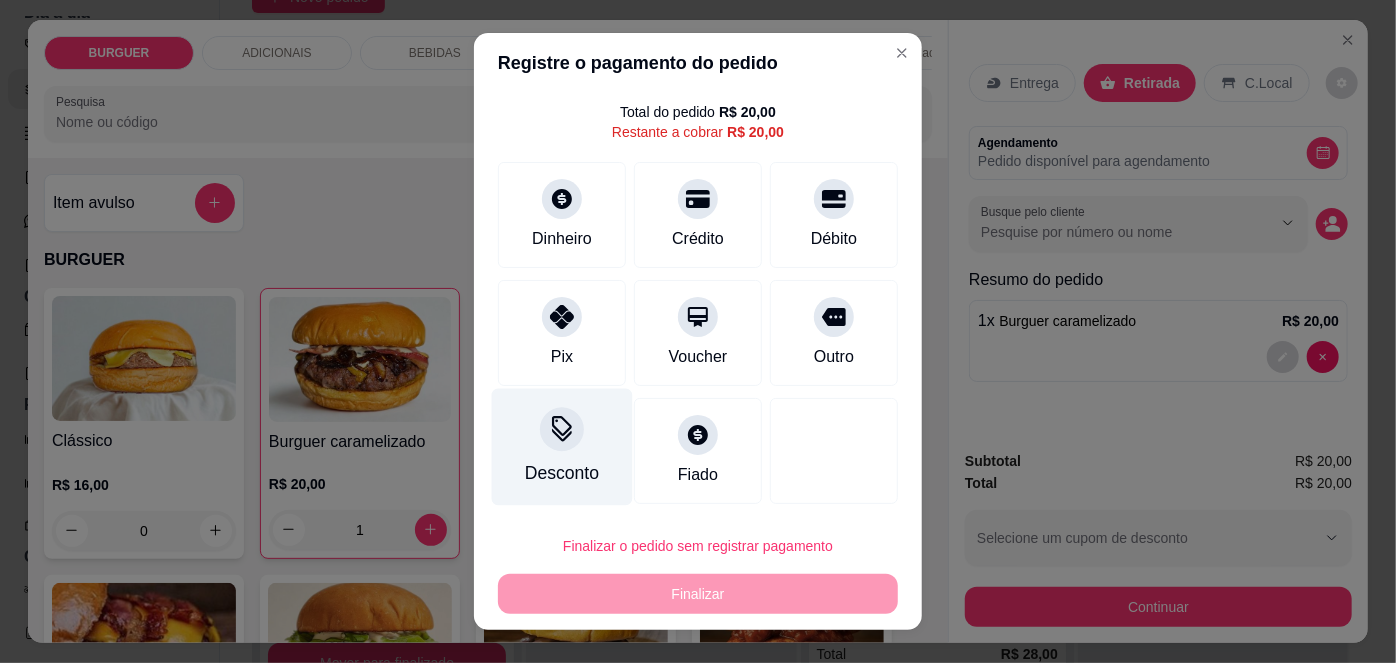 click on "Desconto" at bounding box center [562, 447] 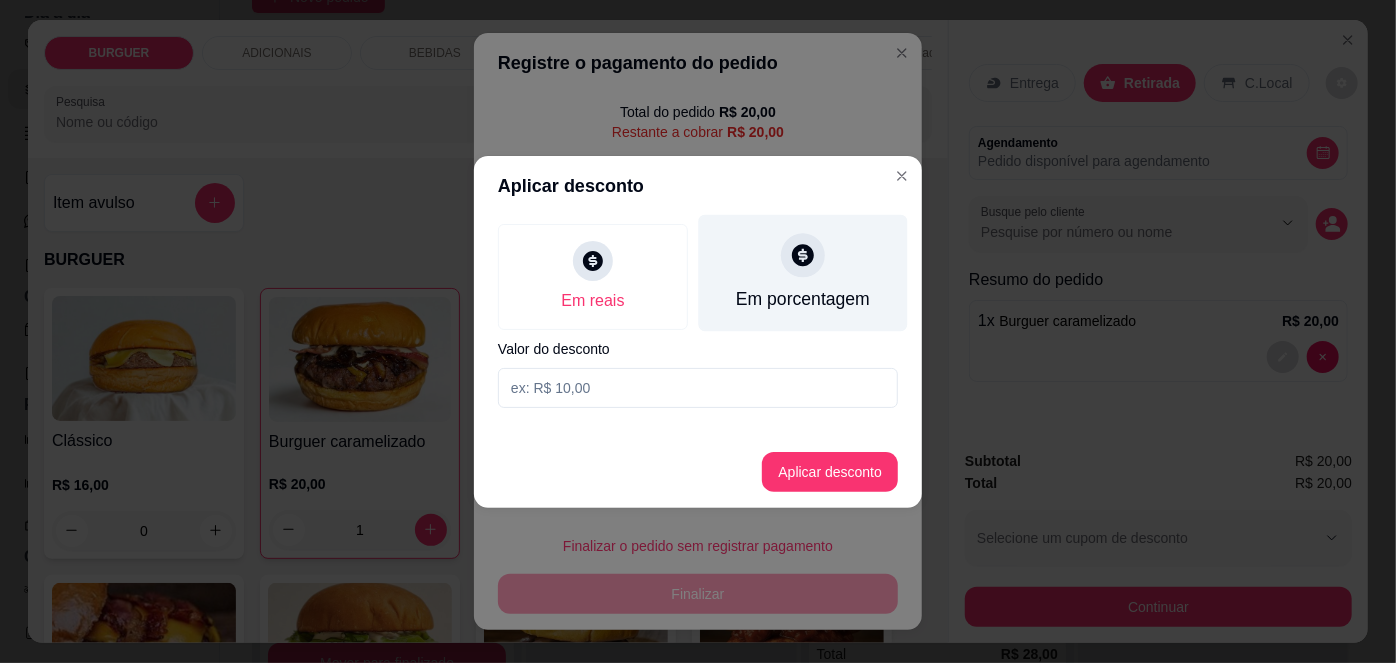click on "Em porcentagem" at bounding box center [803, 299] 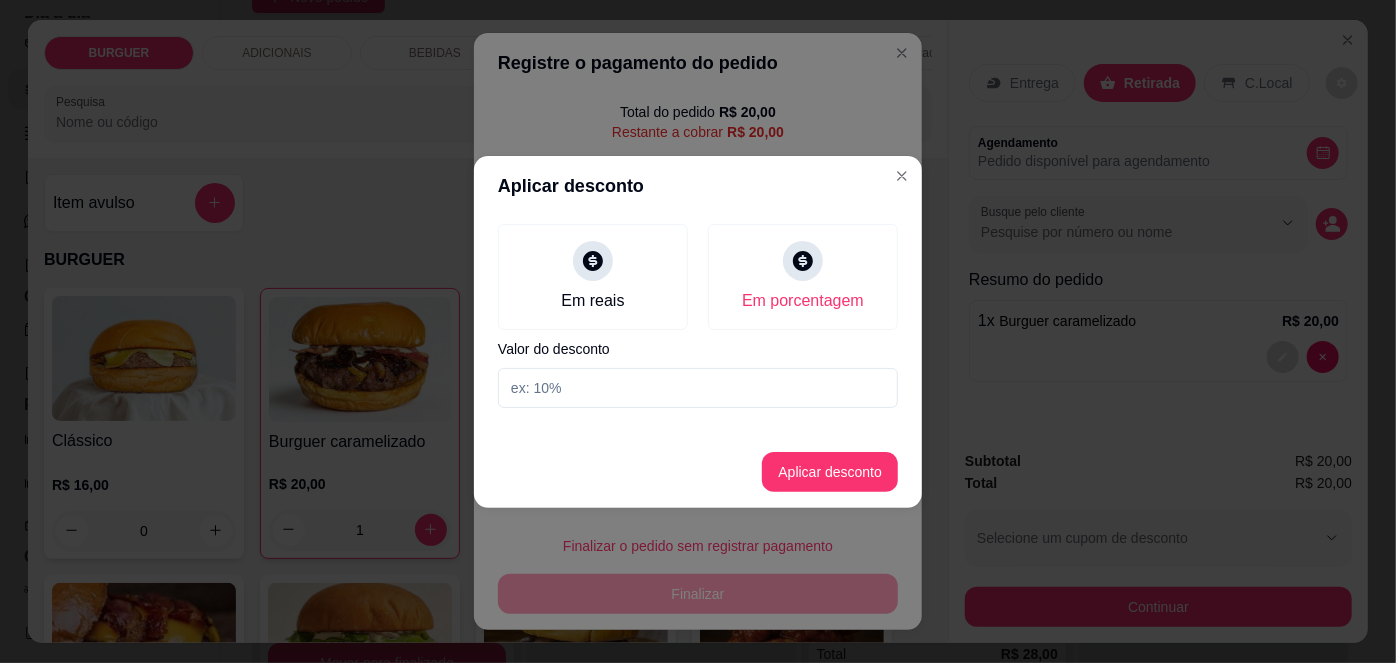 click at bounding box center (698, 388) 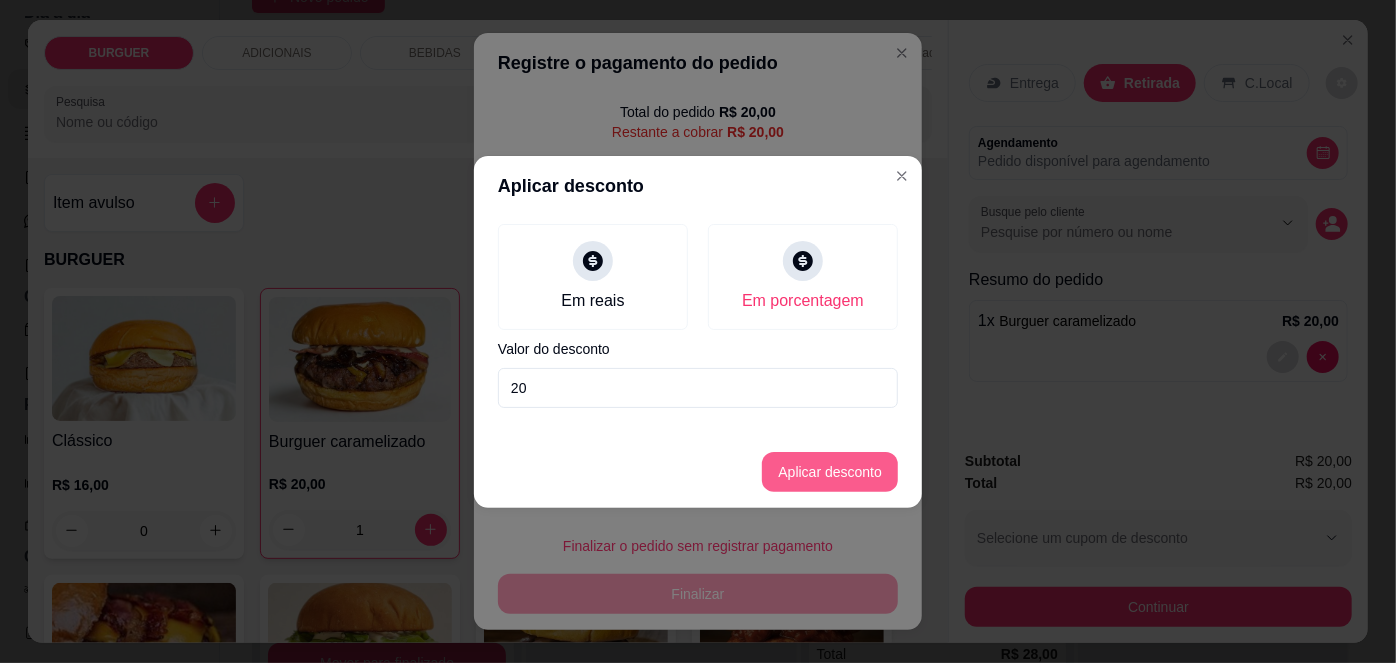 type on "20" 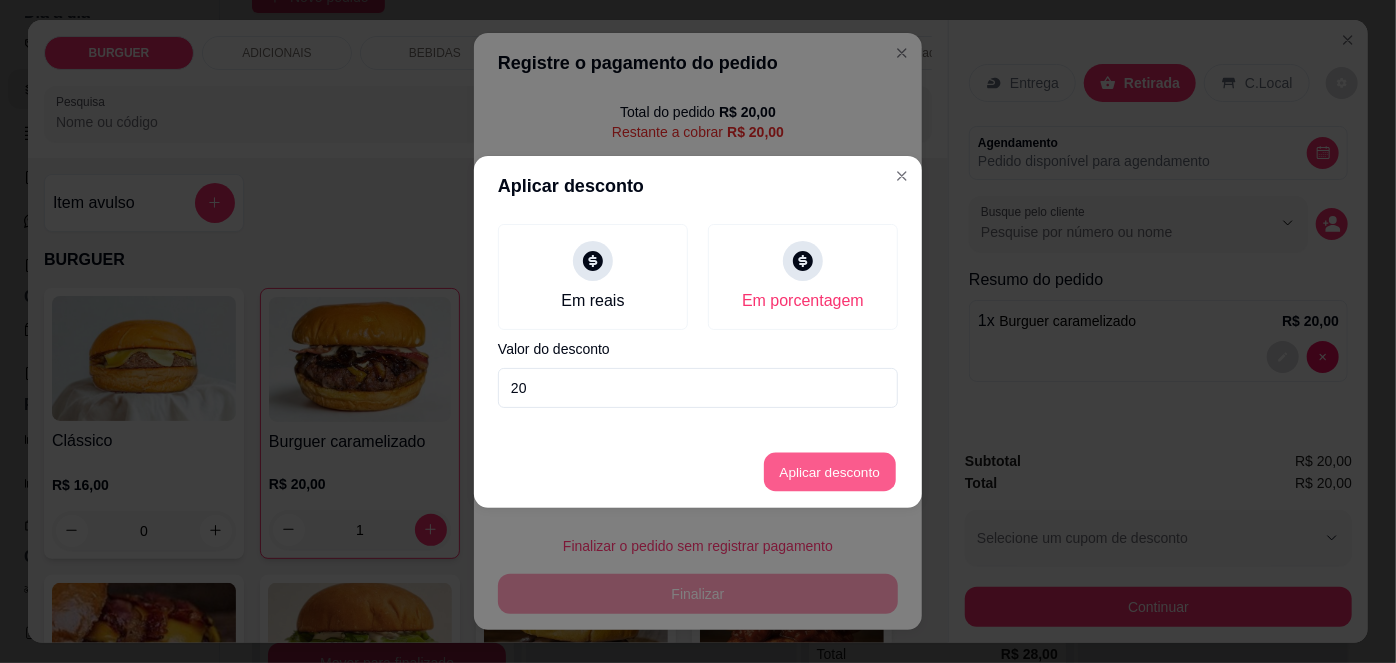 click on "Aplicar desconto" at bounding box center (830, 471) 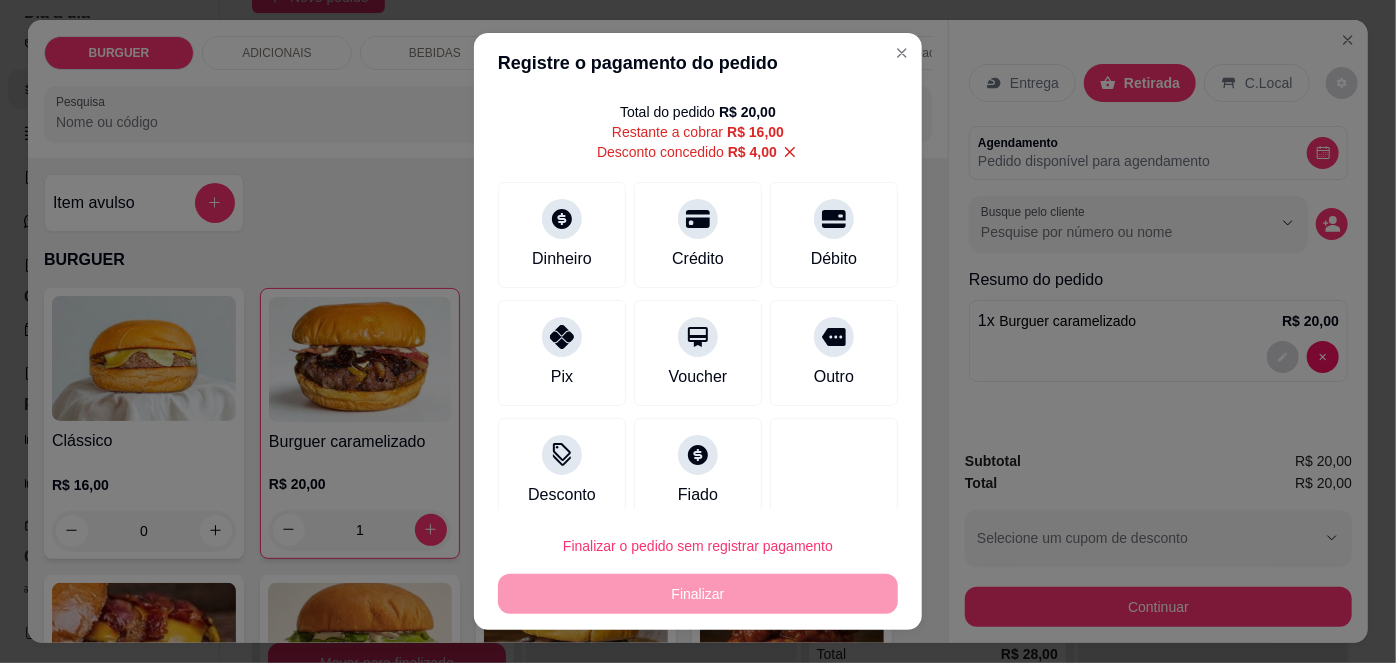 scroll, scrollTop: 72, scrollLeft: 0, axis: vertical 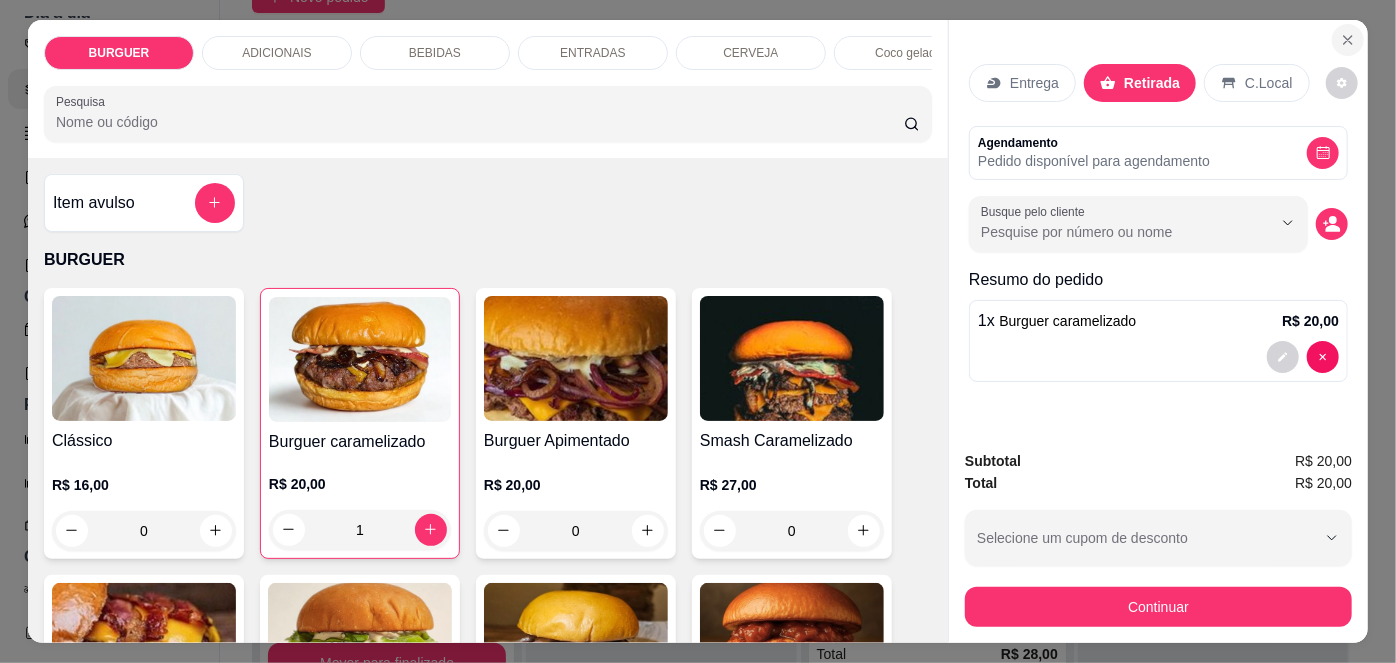 click 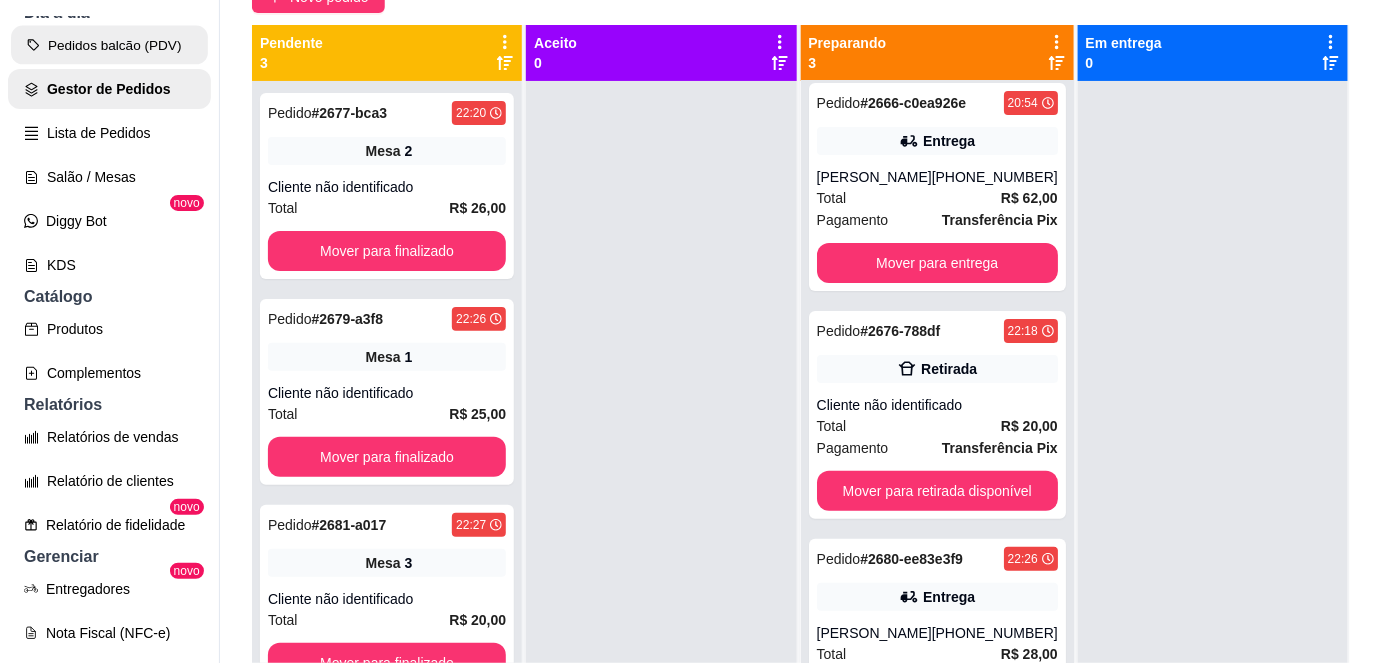 click on "Pedidos balcão (PDV)" at bounding box center (109, 45) 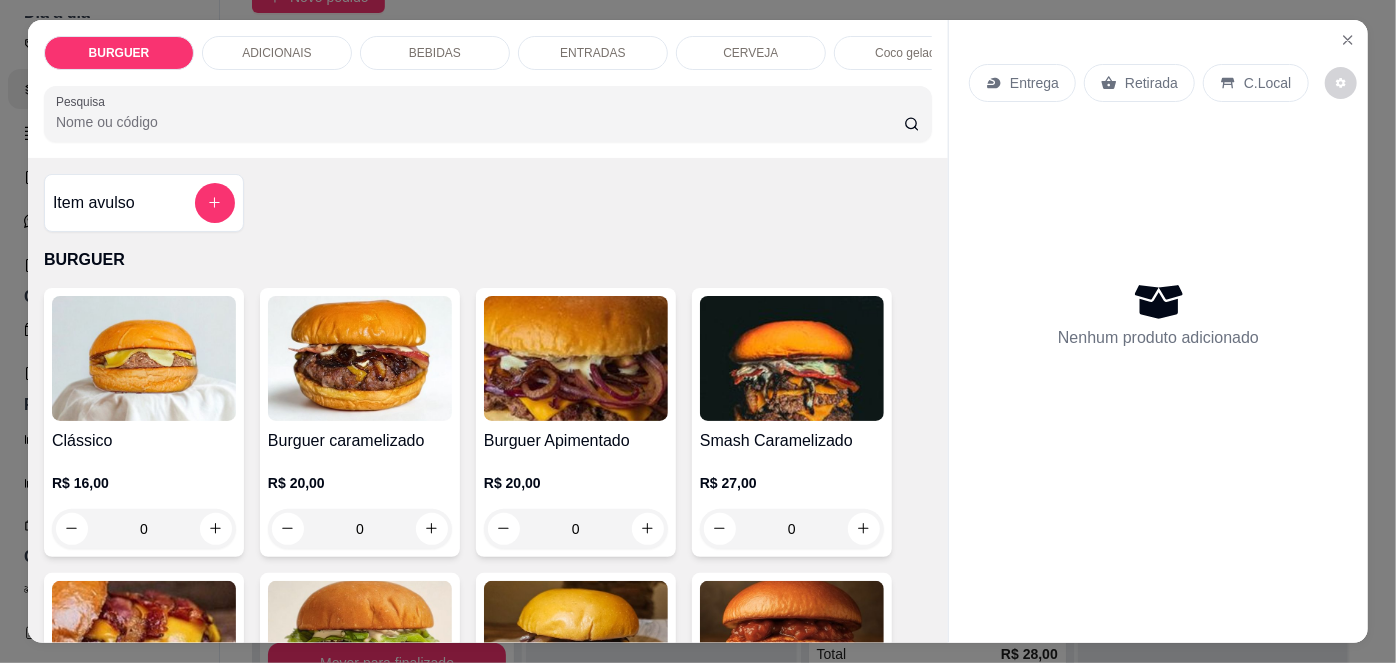 click at bounding box center [360, 358] 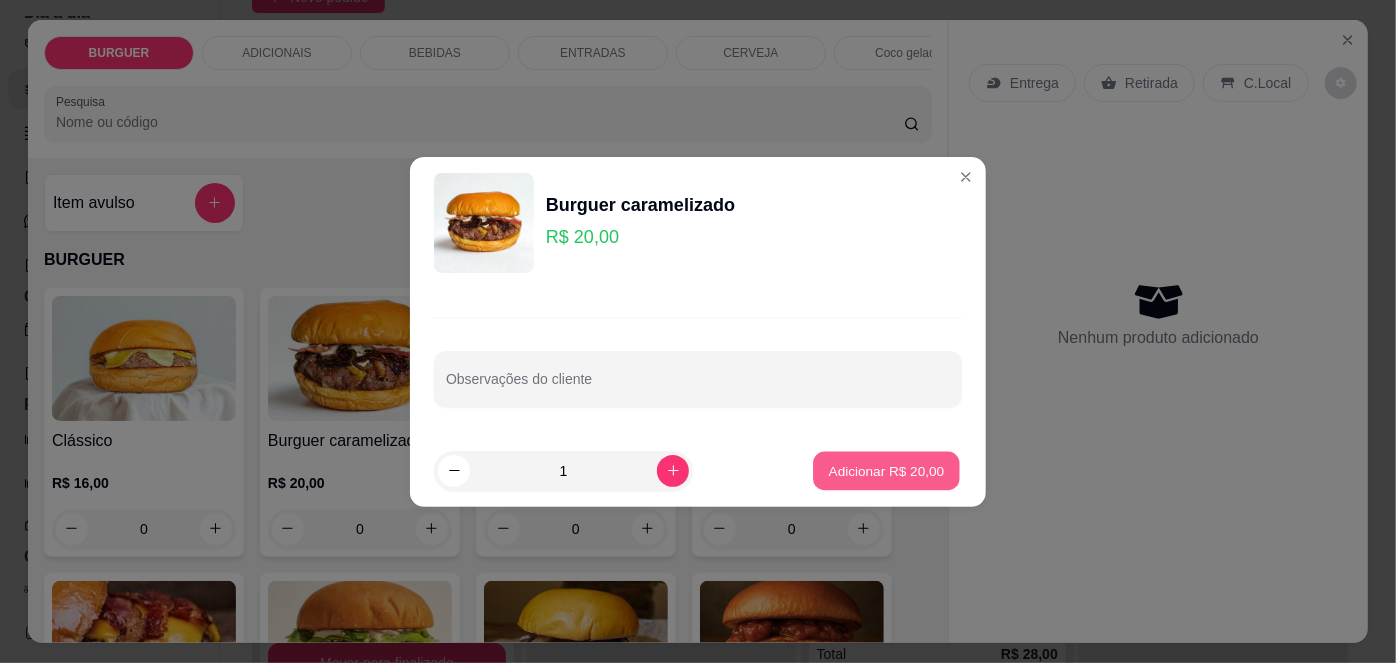 click on "Adicionar   R$ 20,00" at bounding box center [887, 470] 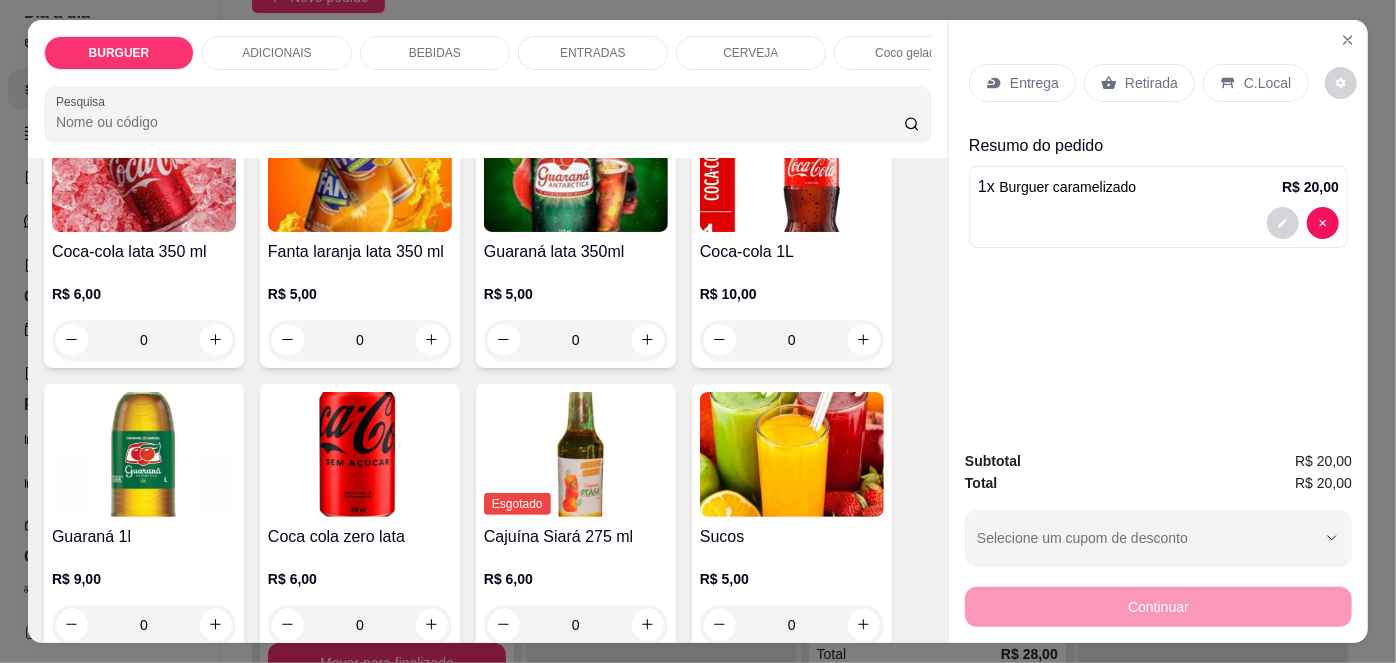 scroll, scrollTop: 1722, scrollLeft: 0, axis: vertical 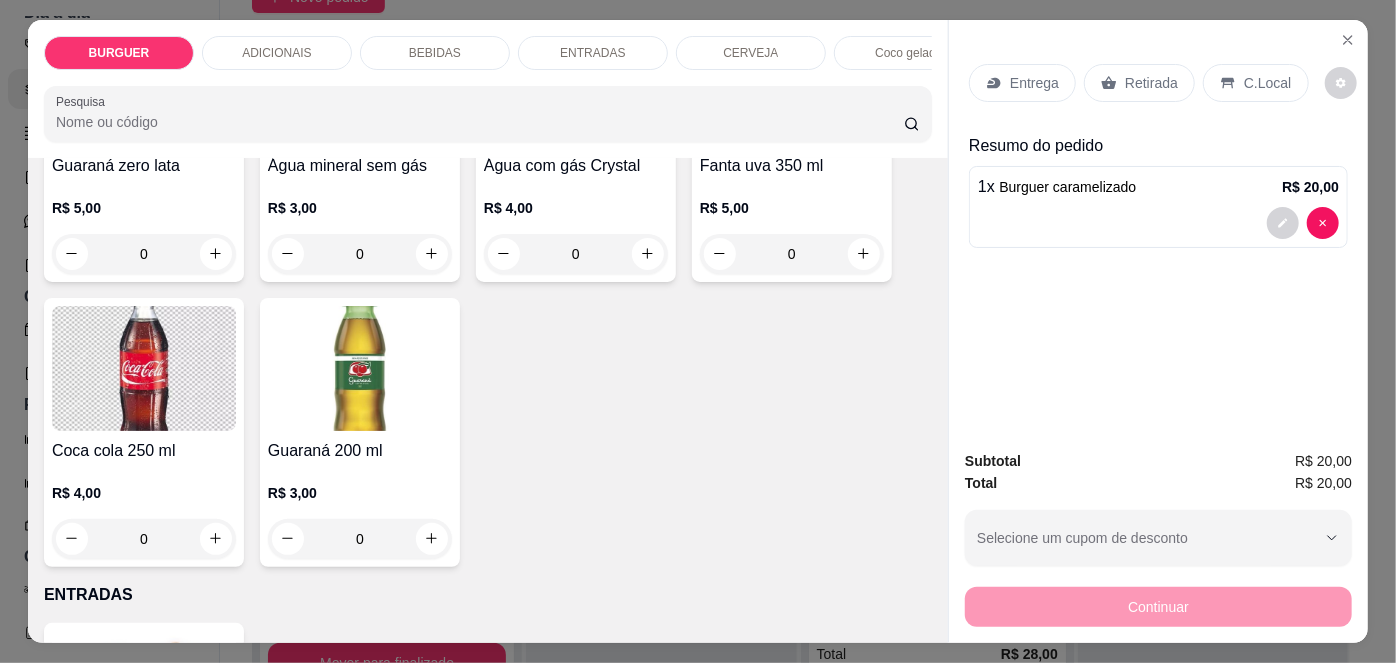 click on "Guaraná 200 ml" at bounding box center [360, 451] 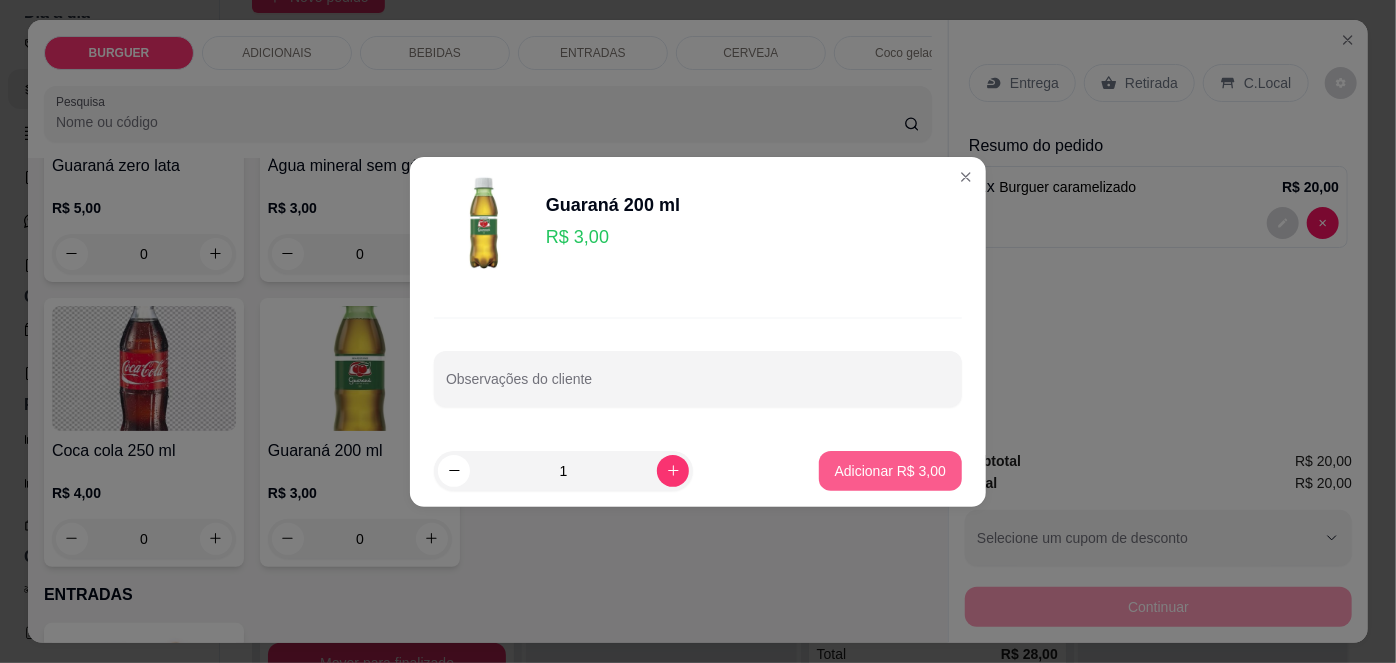 click on "Adicionar   R$ 3,00" at bounding box center [890, 471] 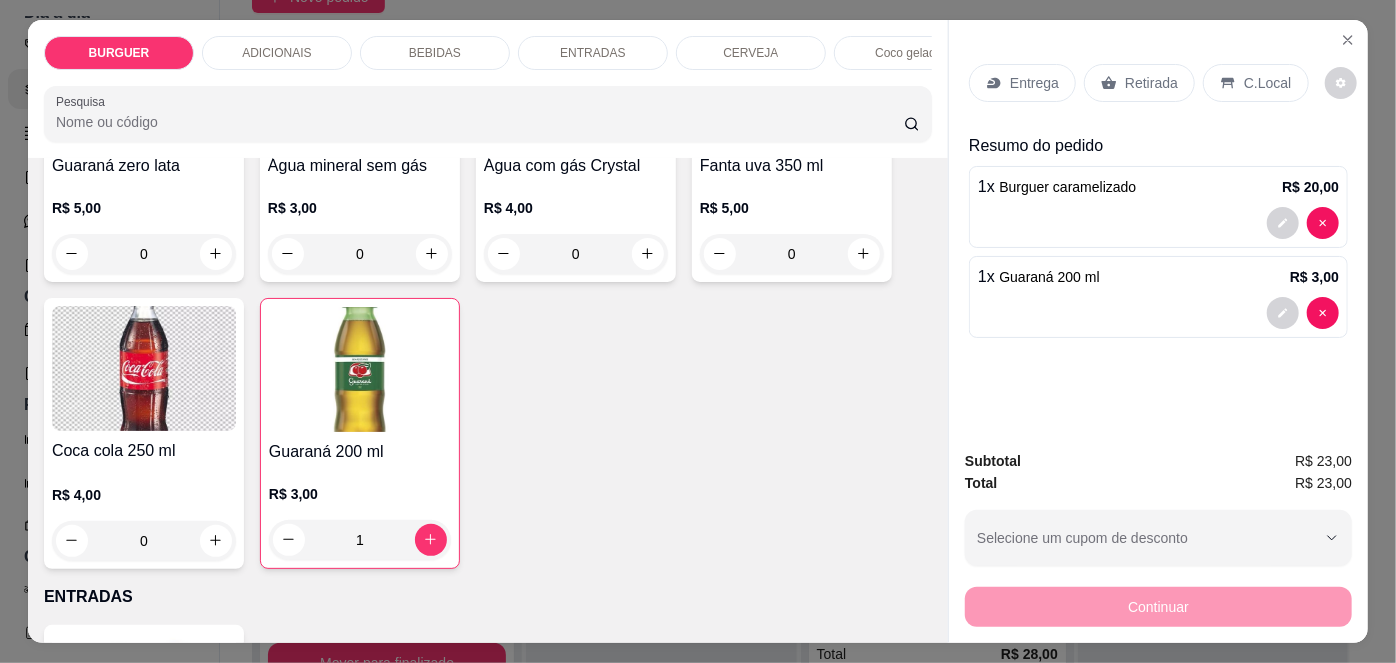 click on "Retirada" at bounding box center (1139, 83) 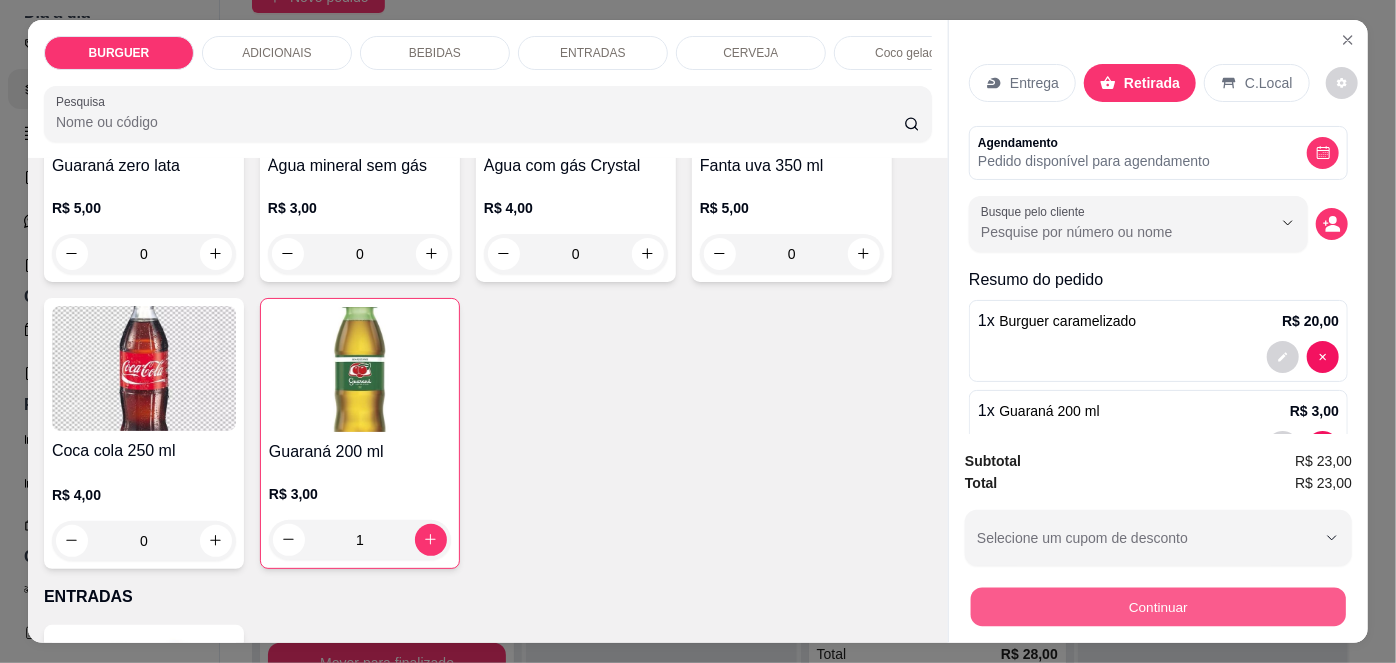click on "Continuar" at bounding box center (1158, 607) 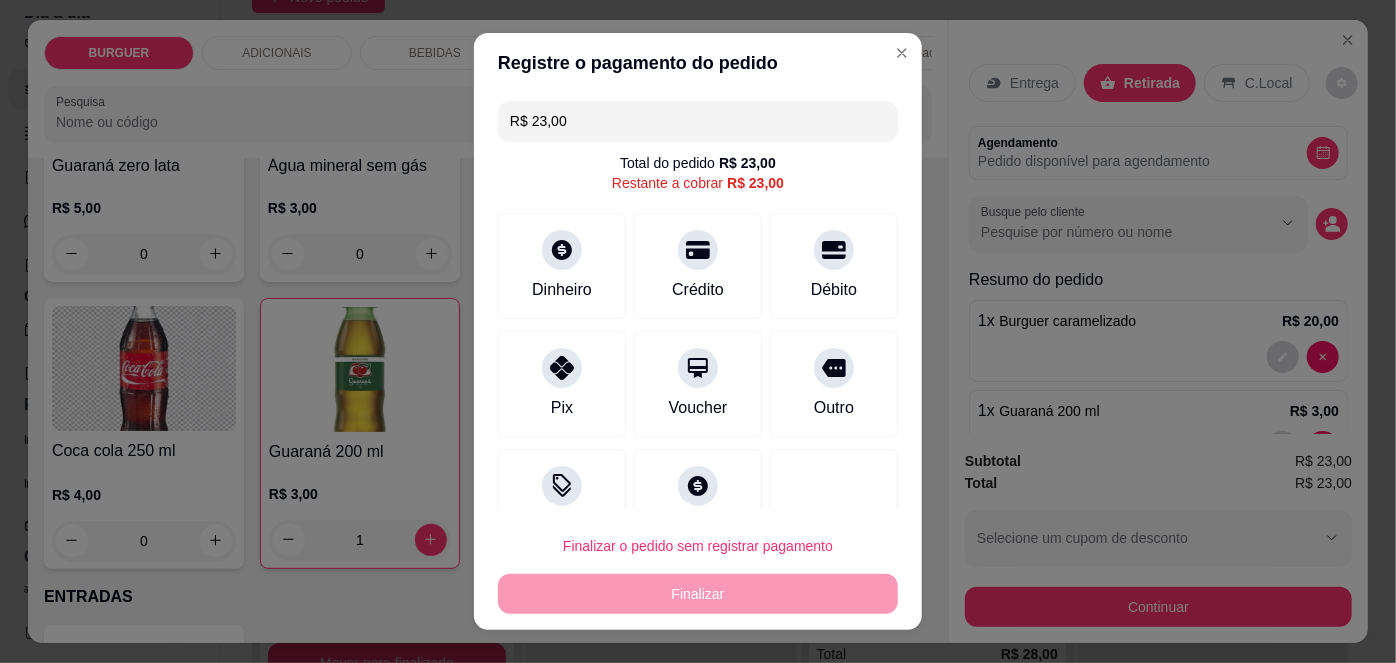 scroll, scrollTop: 51, scrollLeft: 0, axis: vertical 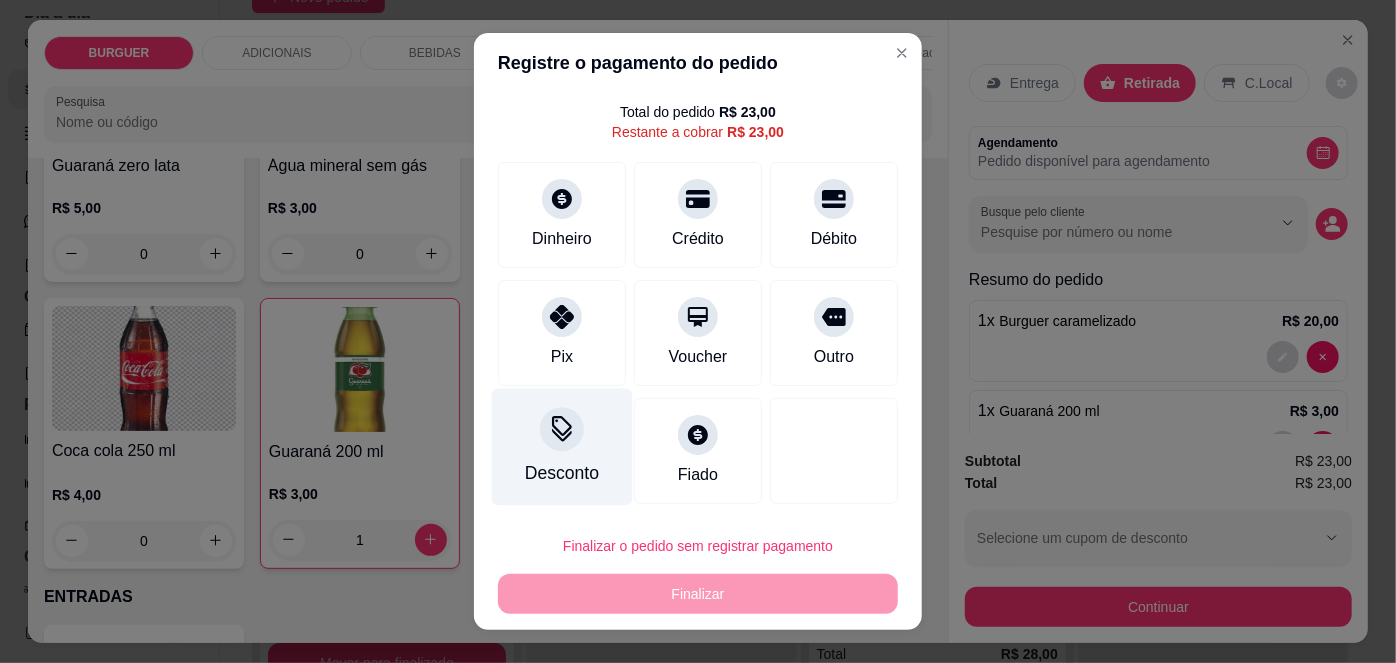 click on "Desconto" at bounding box center [562, 447] 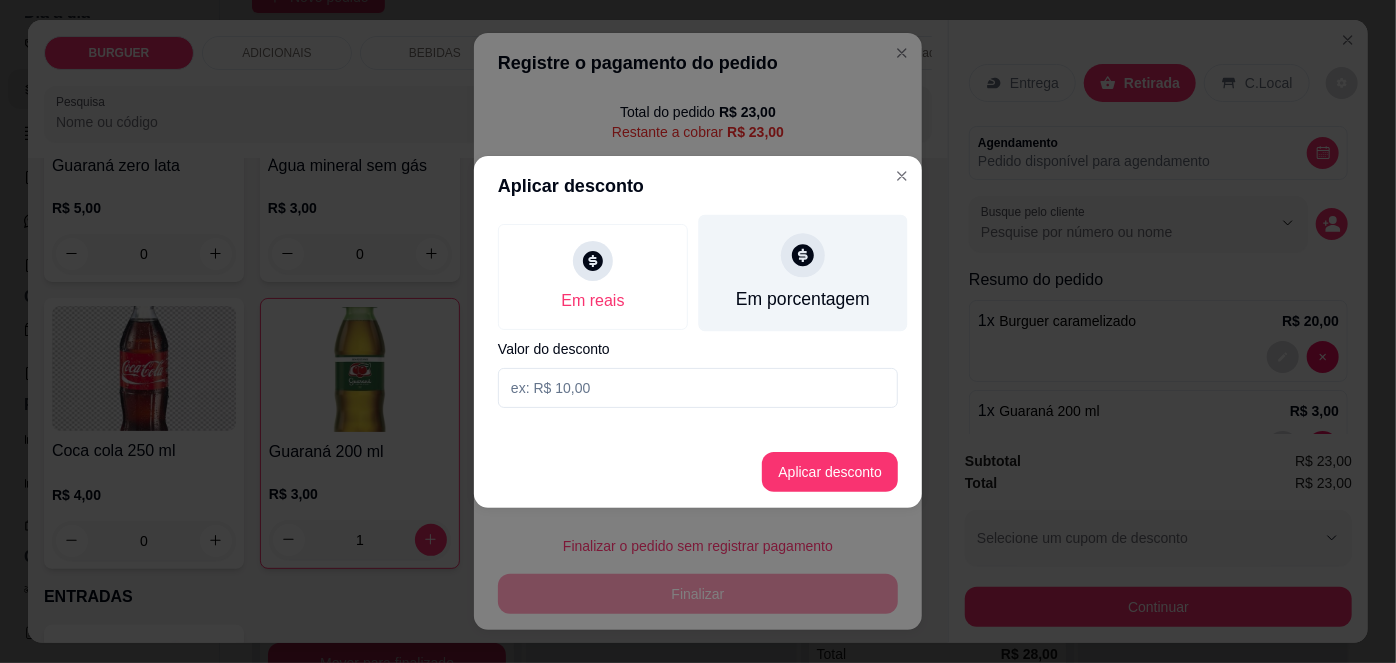 click on "Em porcentagem" at bounding box center (803, 299) 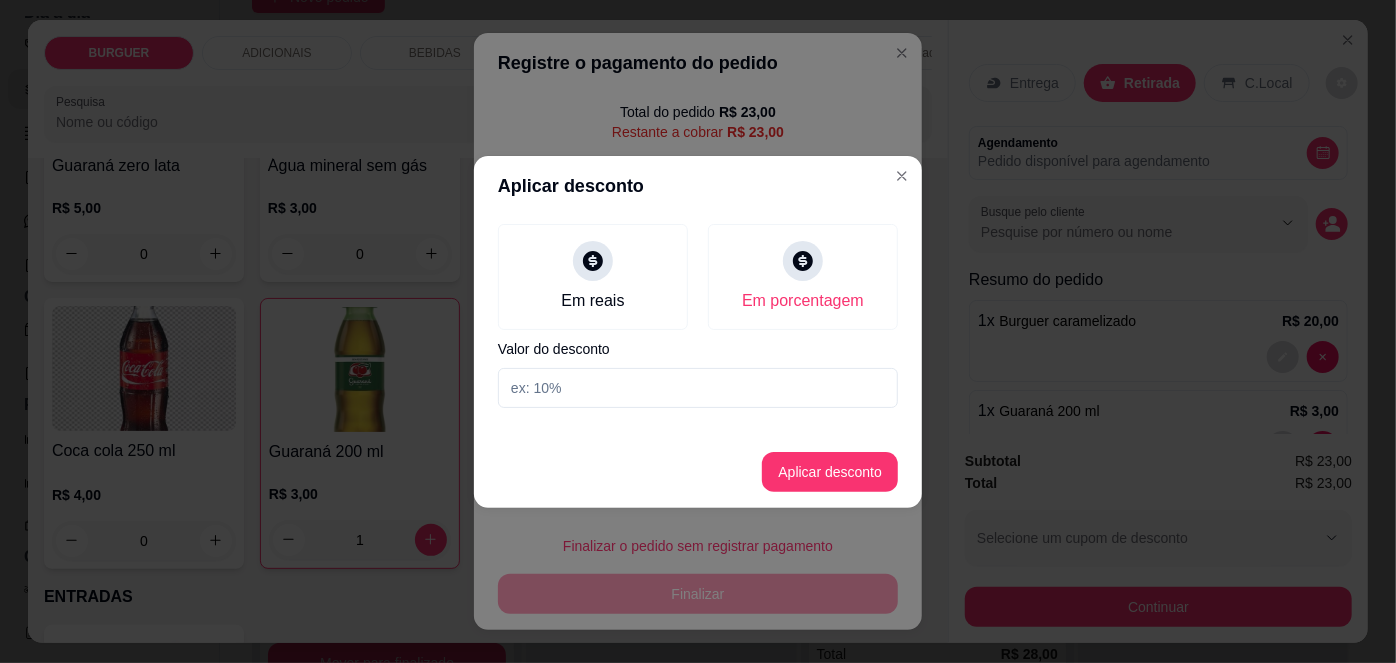click at bounding box center [698, 388] 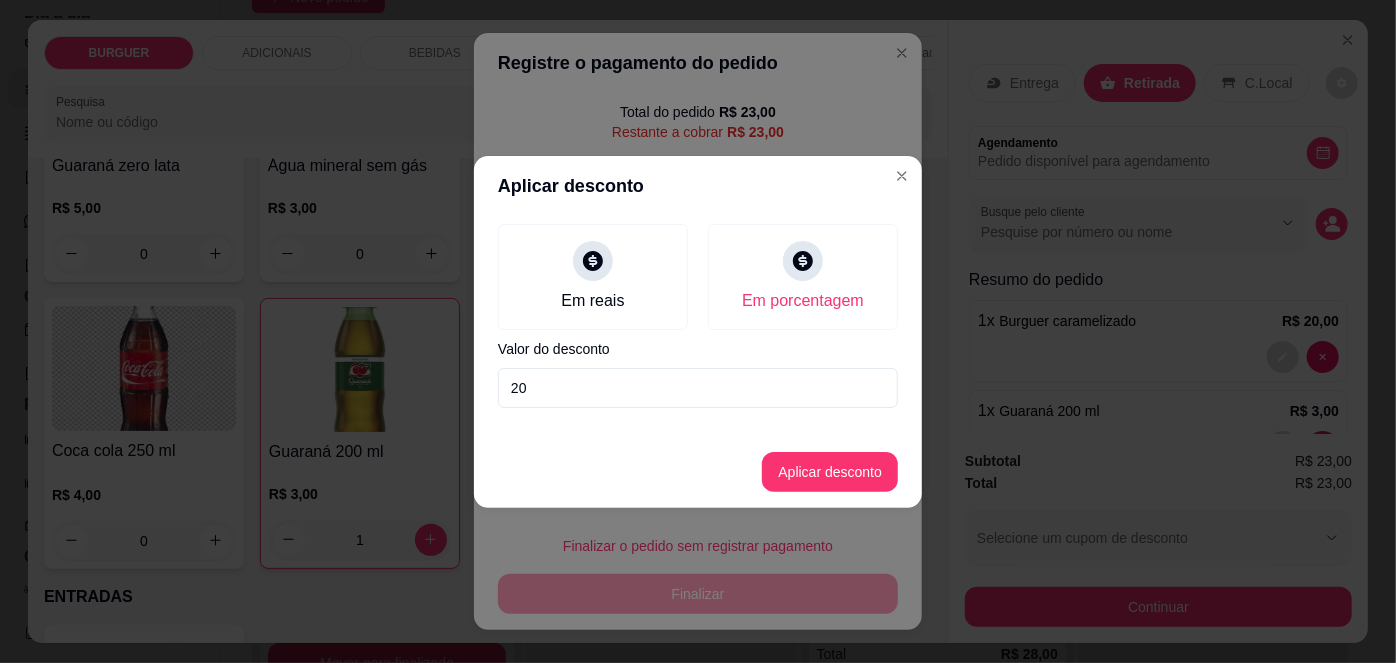type on "20" 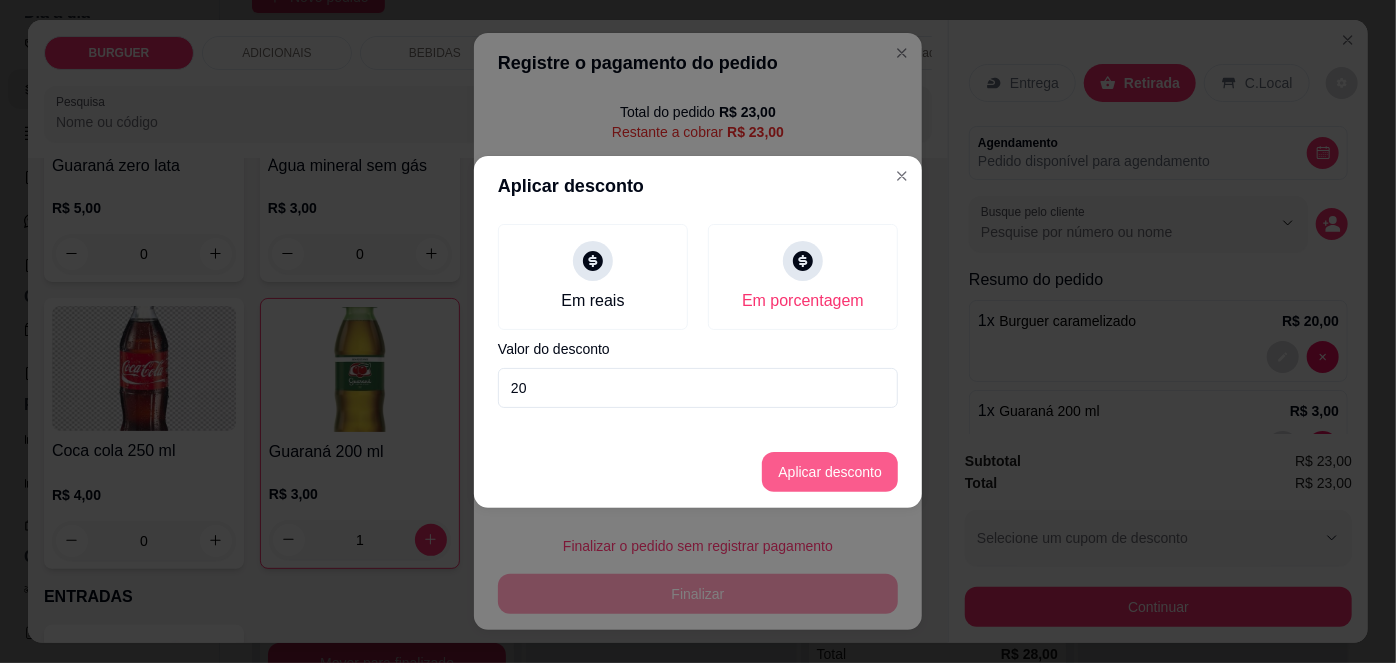 drag, startPoint x: 794, startPoint y: 450, endPoint x: 801, endPoint y: 469, distance: 20.248457 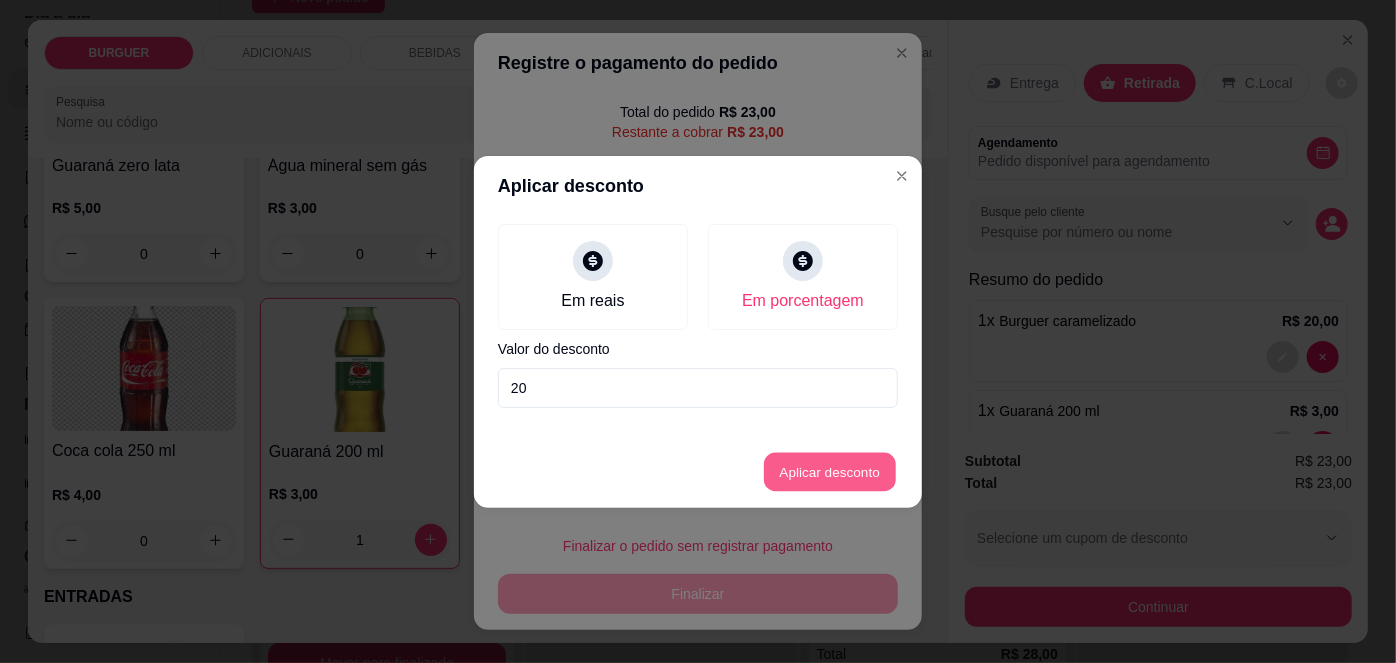 click on "Aplicar desconto" at bounding box center [830, 471] 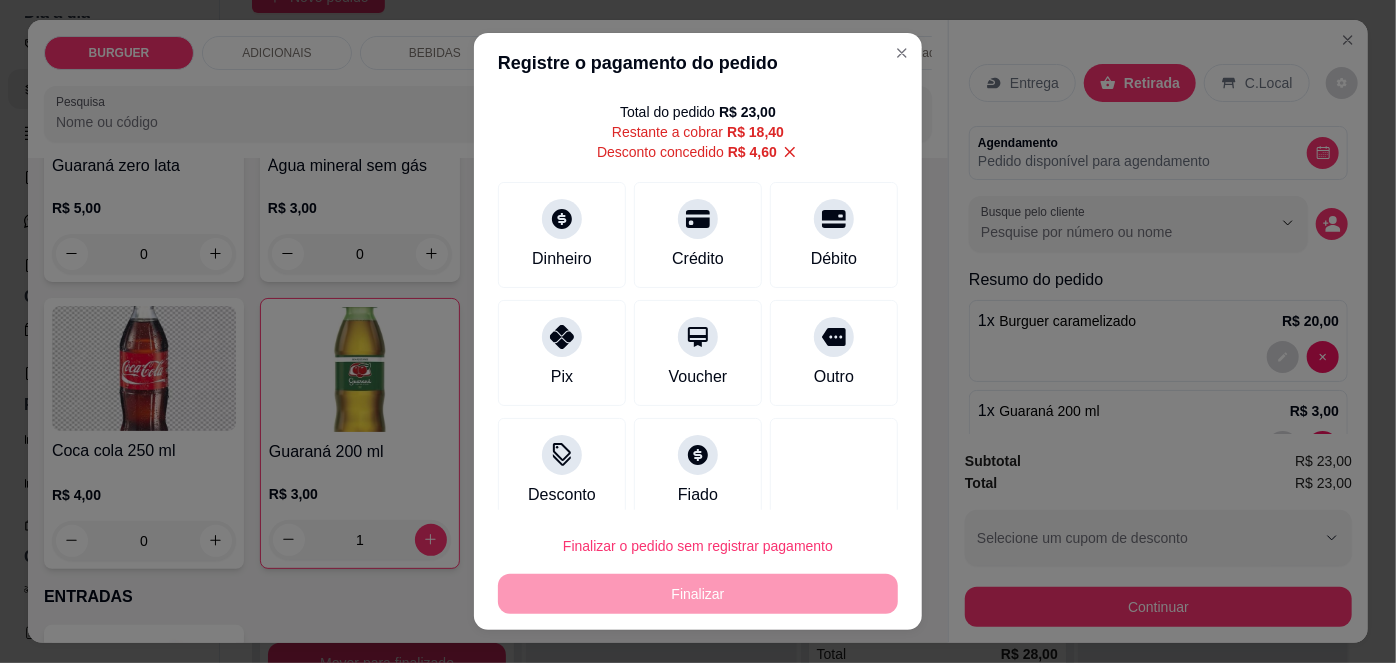 scroll, scrollTop: 72, scrollLeft: 0, axis: vertical 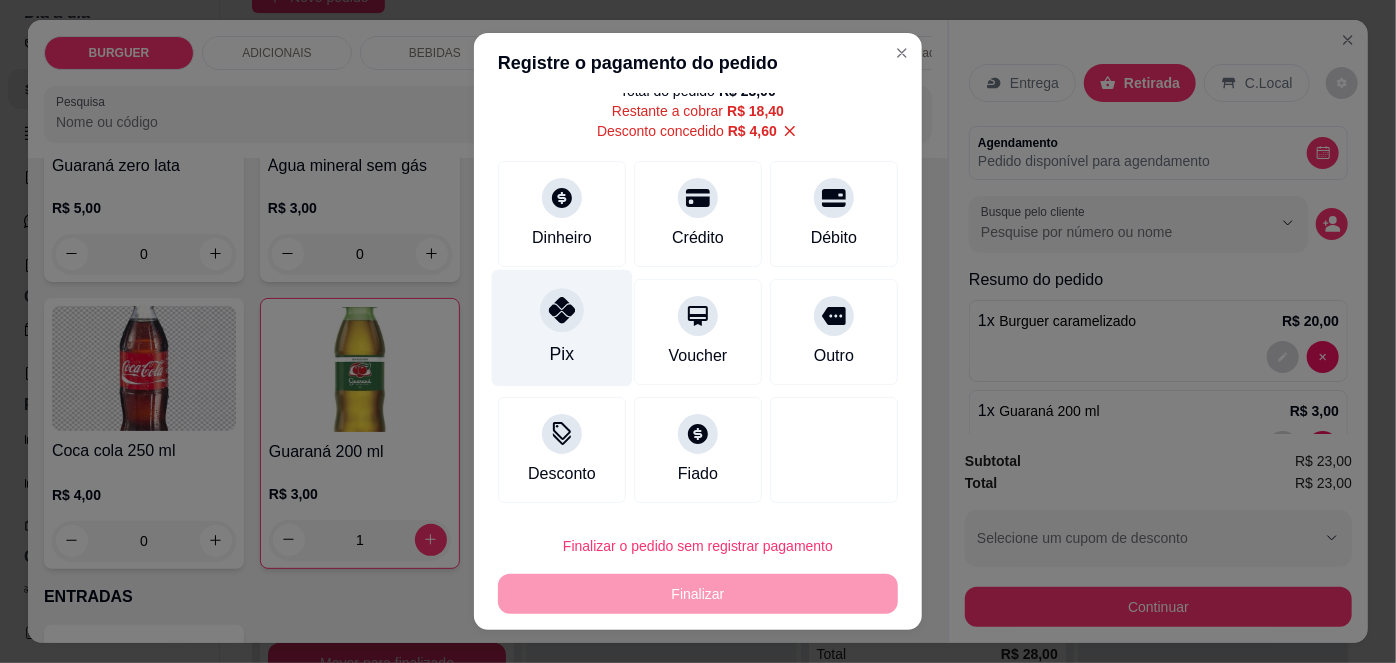 click on "Pix" at bounding box center [562, 328] 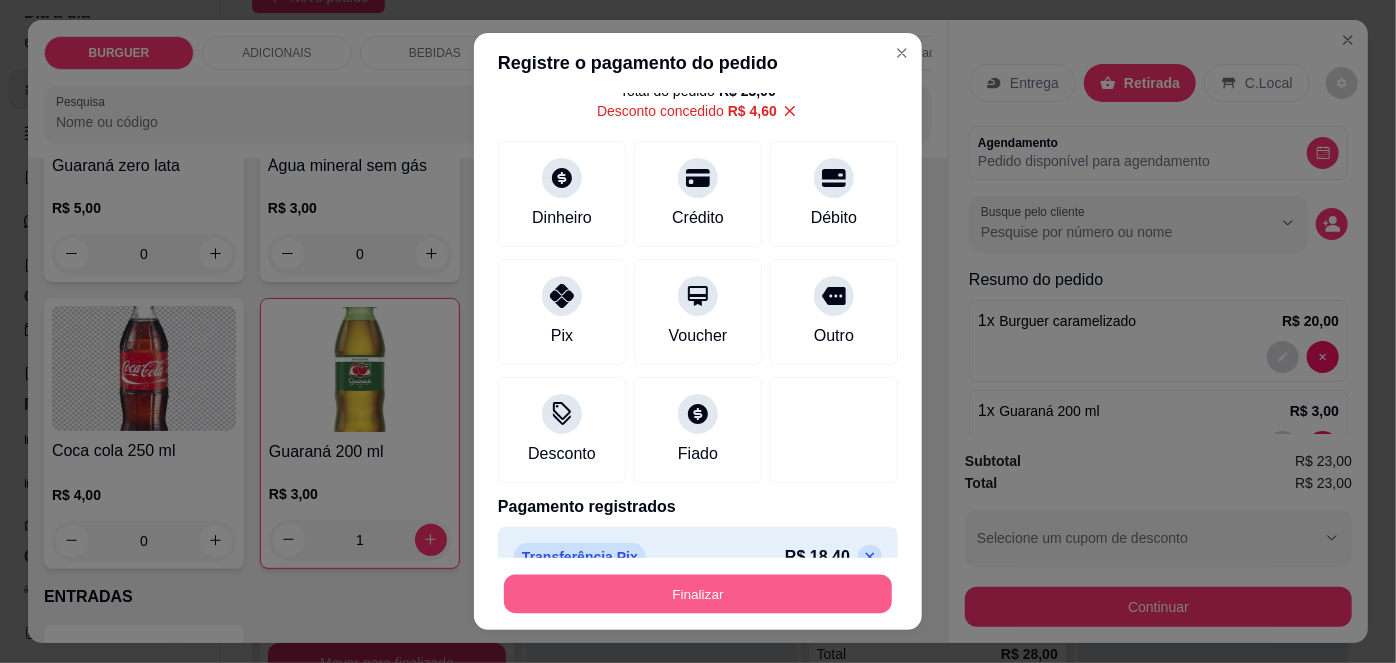 click on "Finalizar" at bounding box center (698, 593) 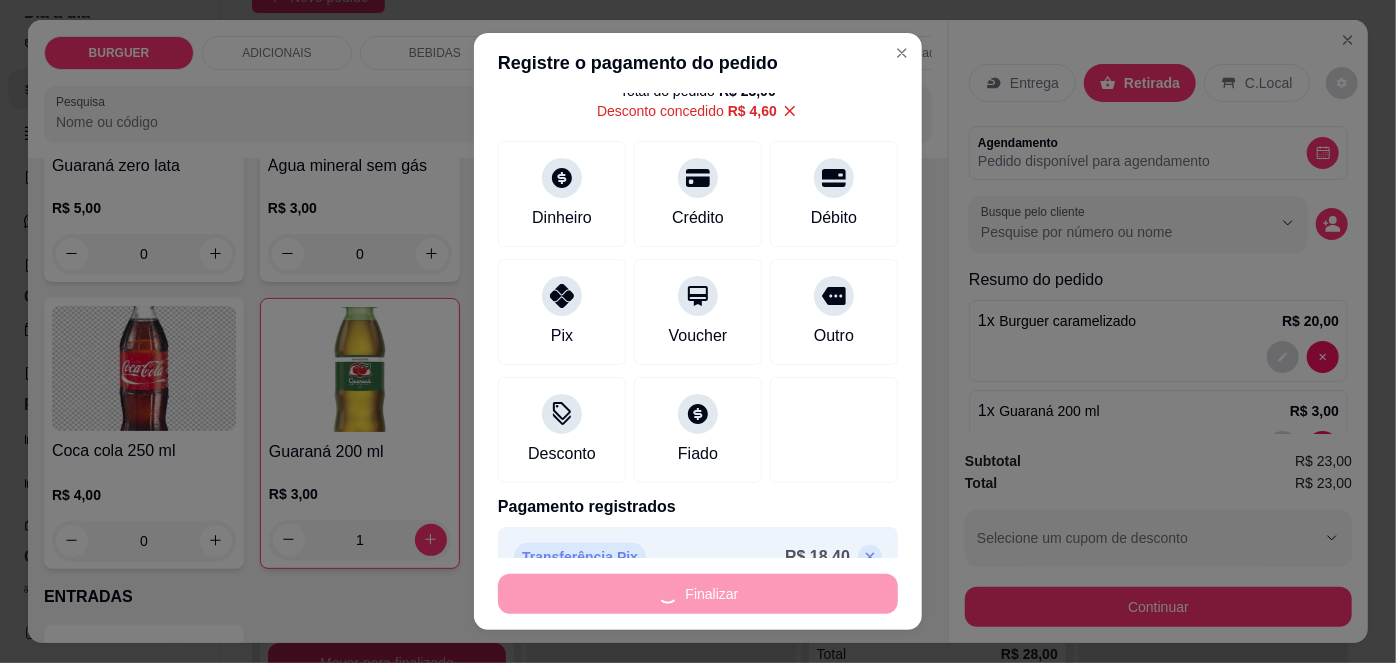 type on "0" 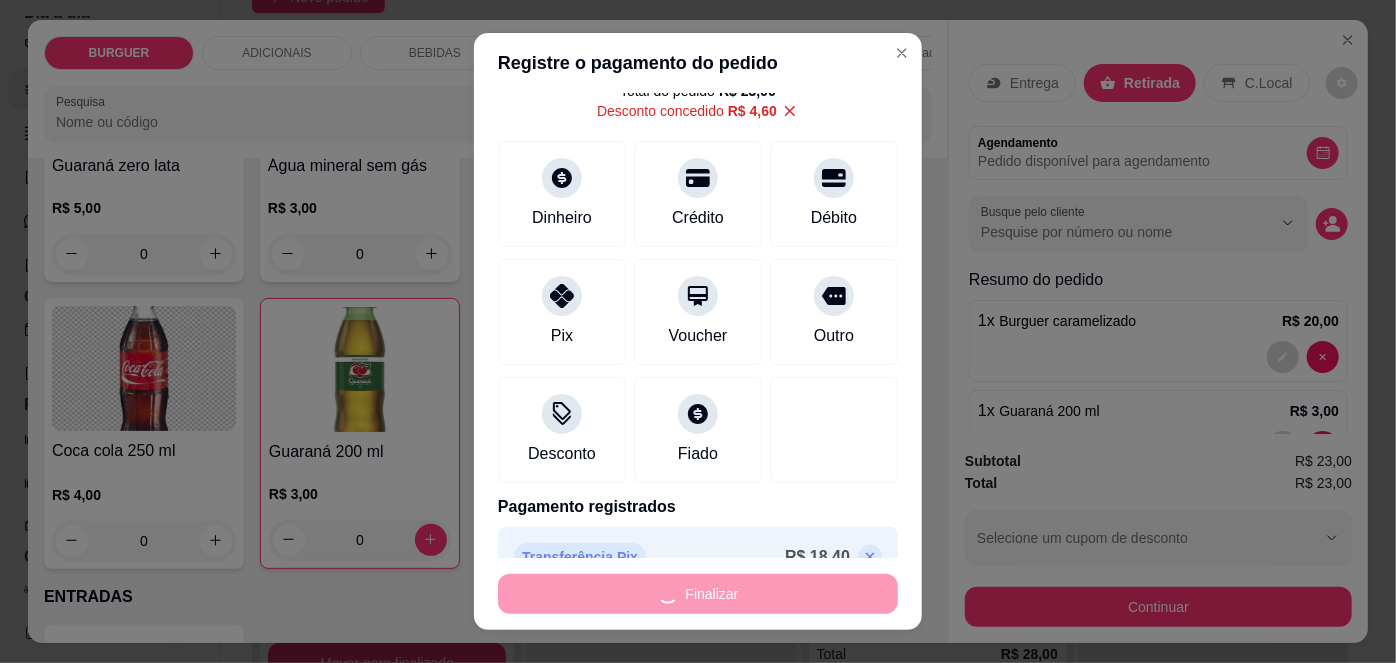 type on "-R$ 23,00" 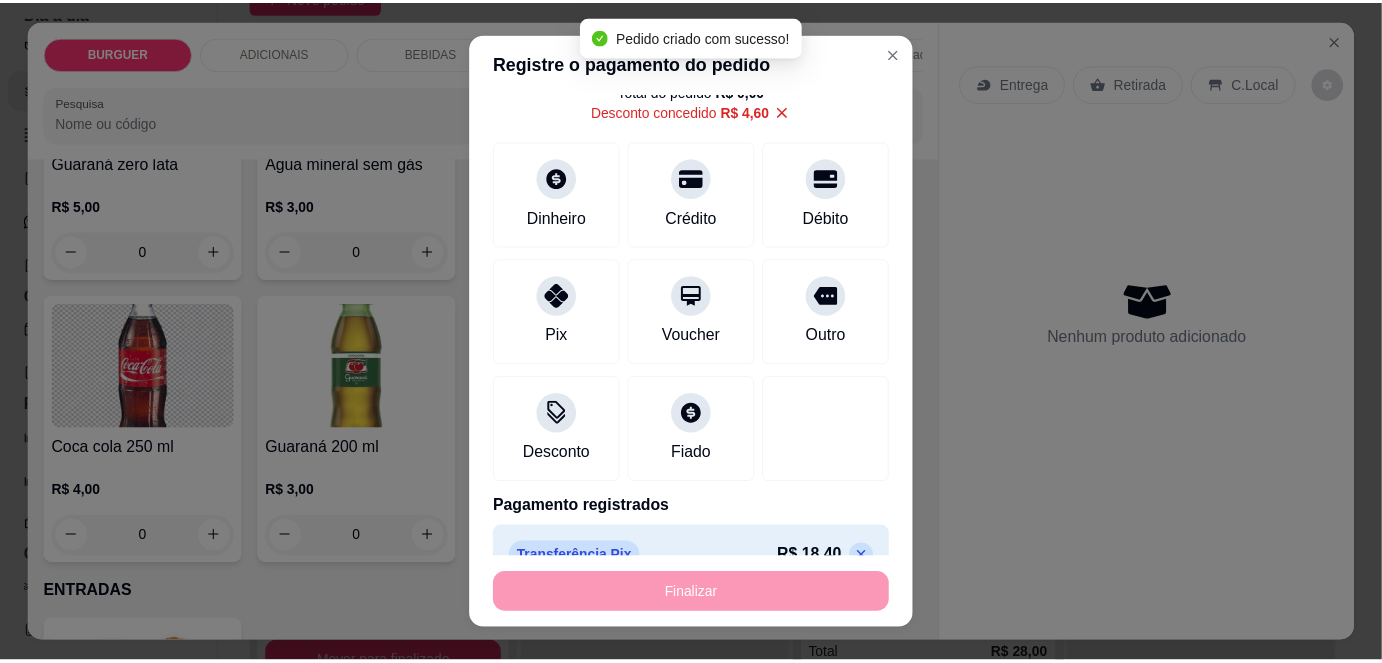 scroll, scrollTop: 2350, scrollLeft: 0, axis: vertical 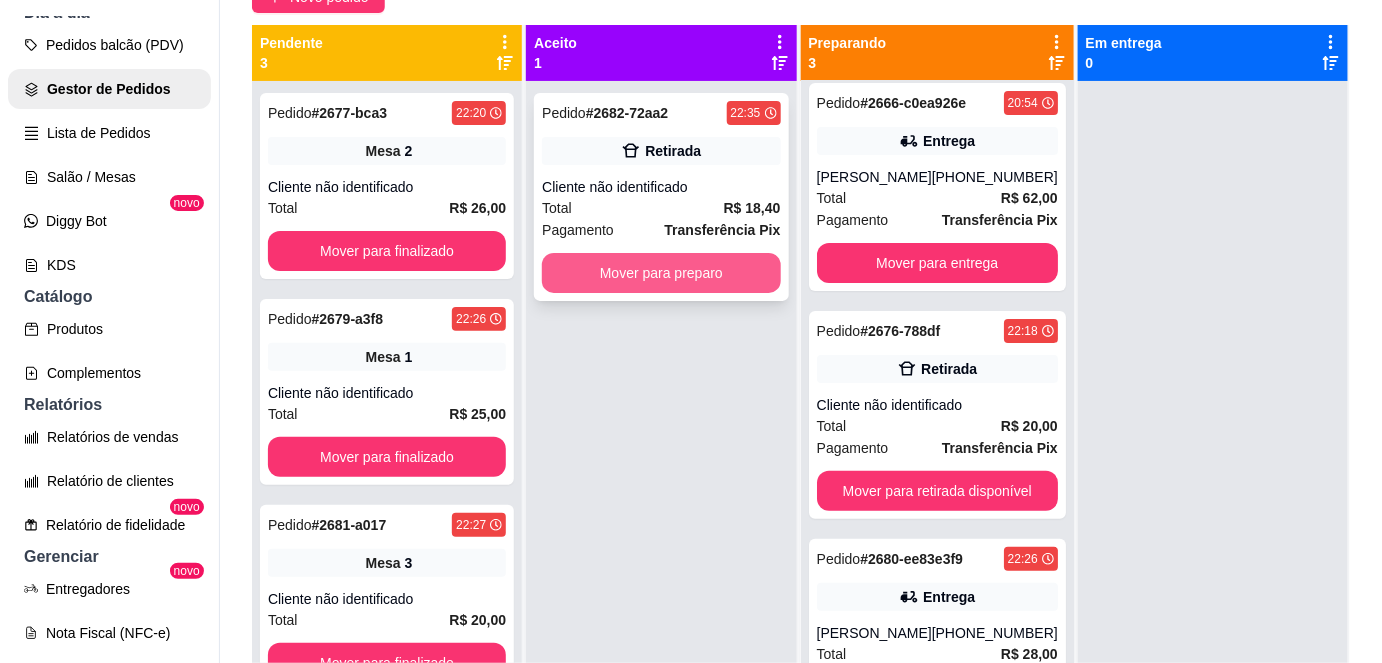 click on "Mover para preparo" at bounding box center [661, 273] 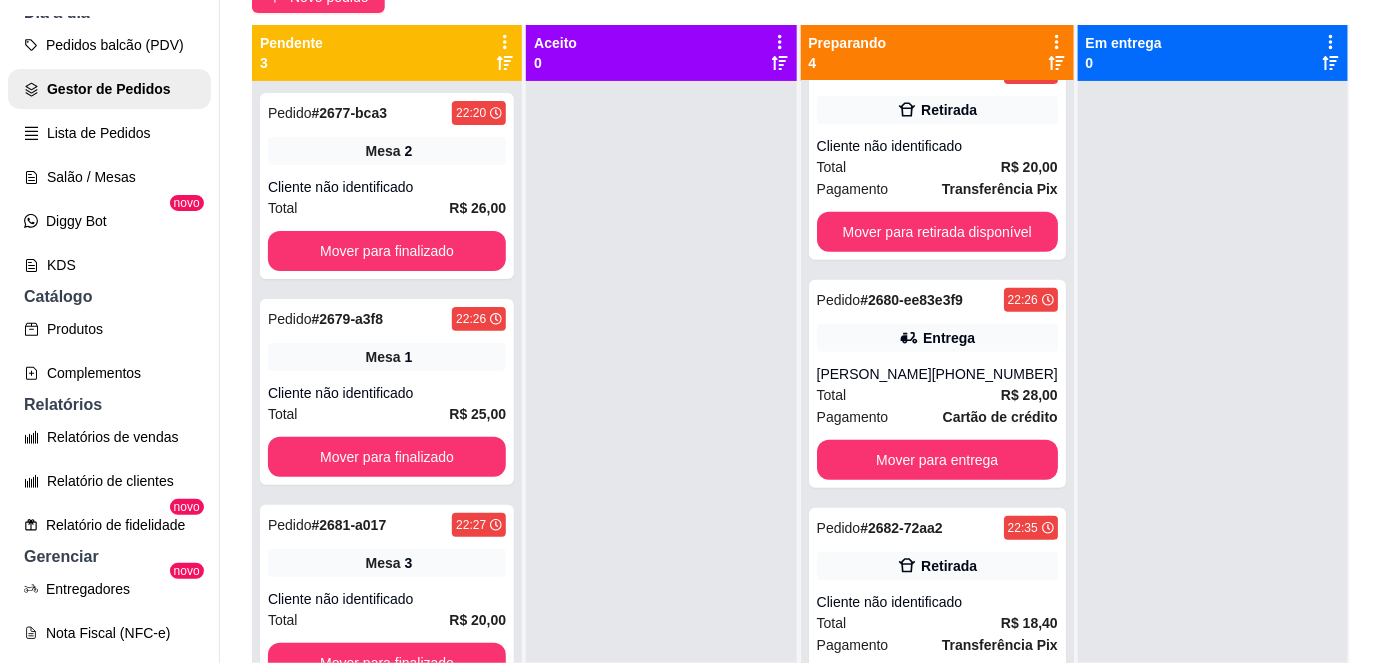 scroll, scrollTop: 288, scrollLeft: 0, axis: vertical 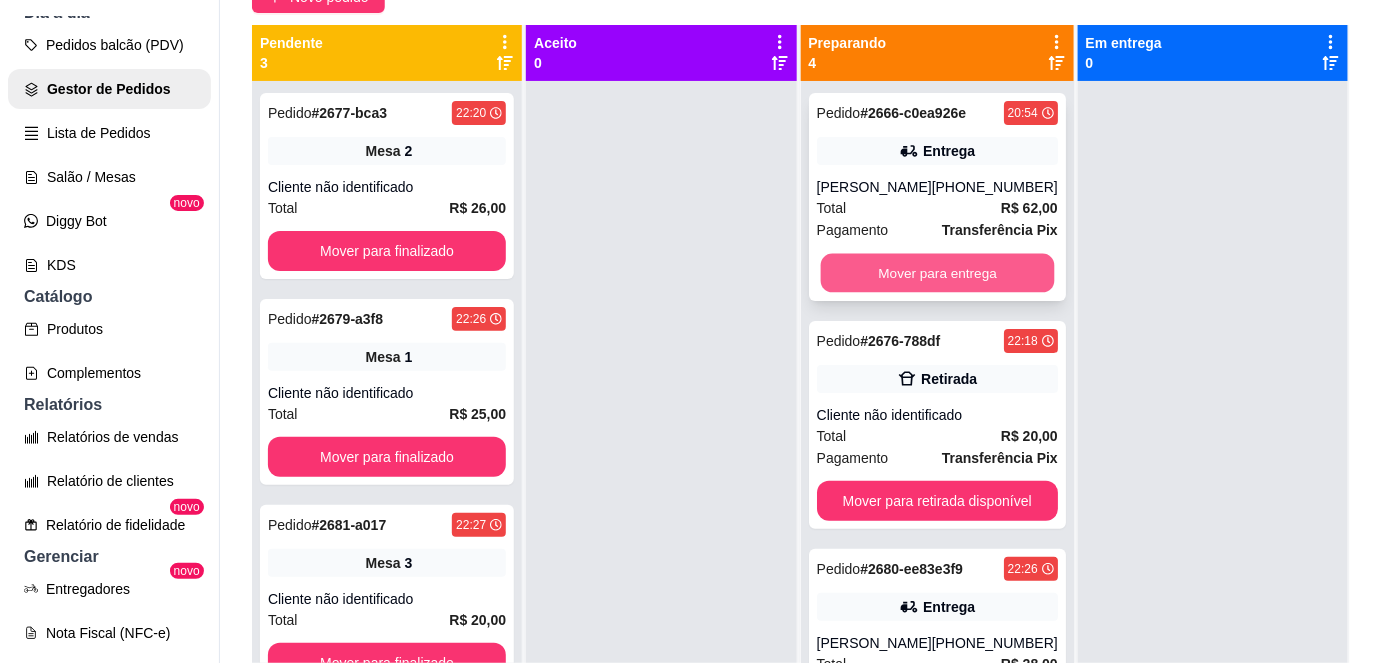 click on "Mover para entrega" at bounding box center (937, 273) 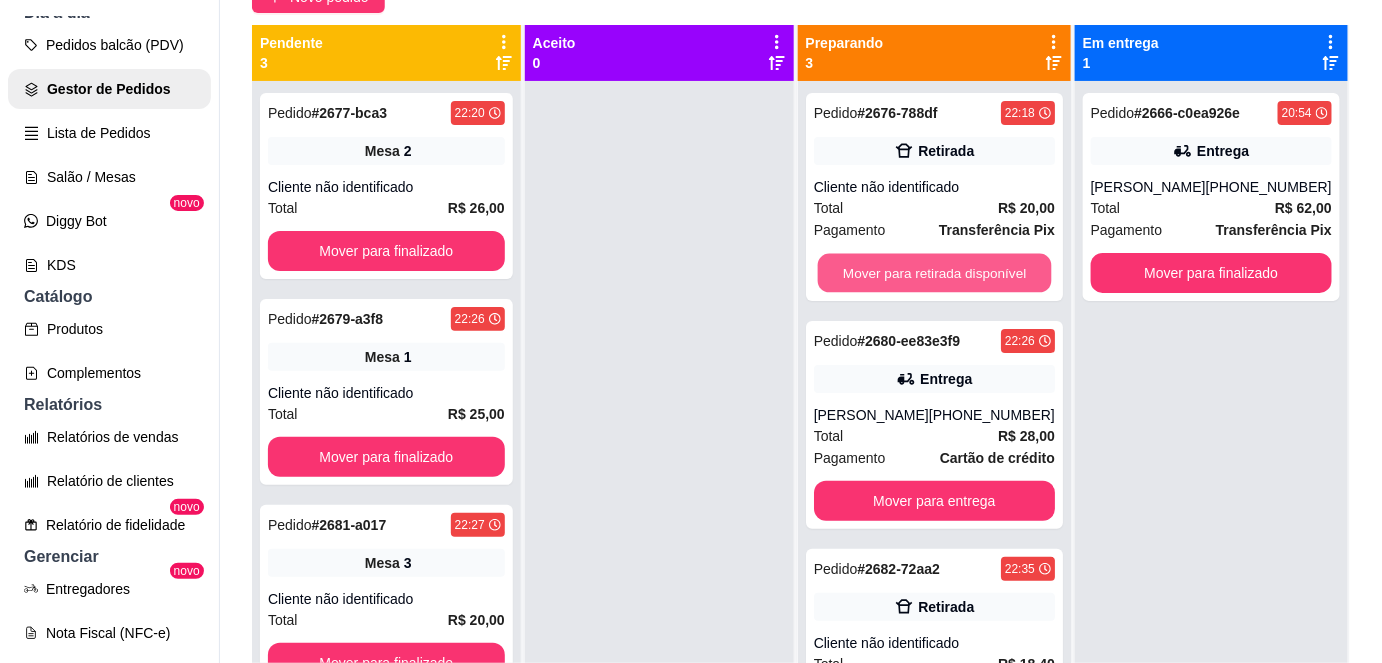 click on "Mover para retirada disponível" at bounding box center (934, 273) 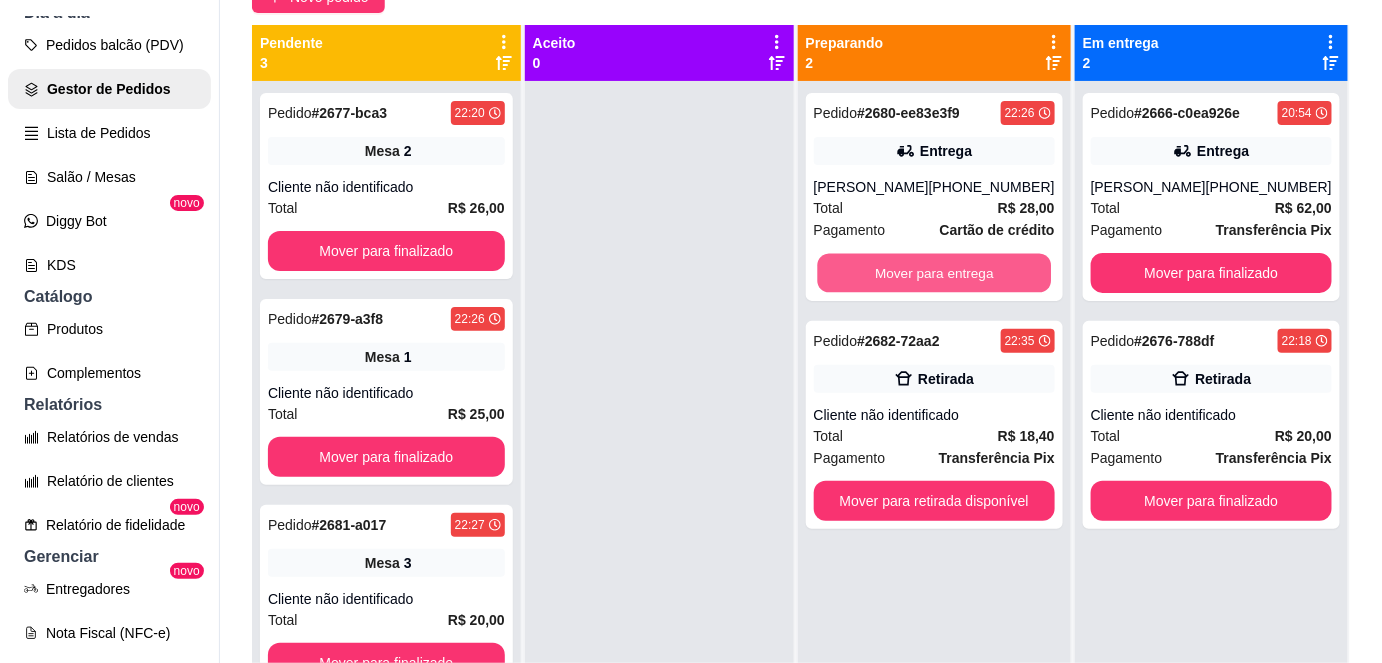 click on "Mover para entrega" at bounding box center [934, 273] 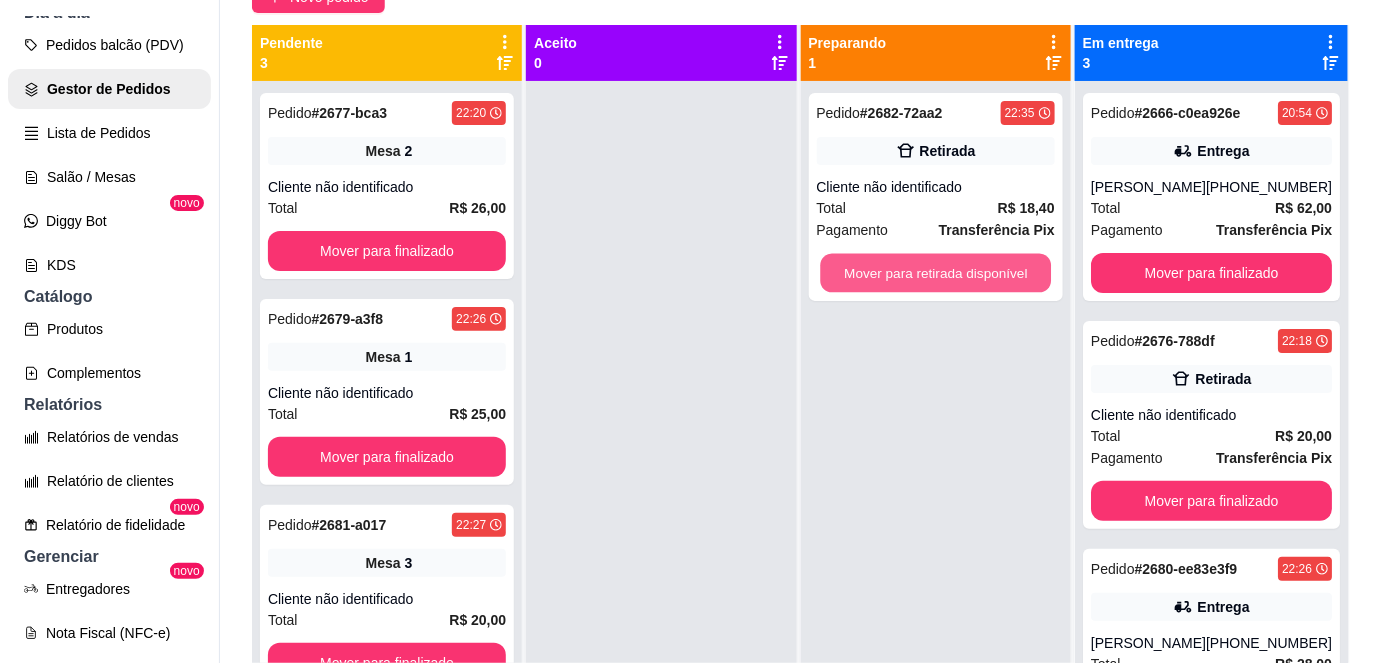 click on "Mover para retirada disponível" at bounding box center (935, 273) 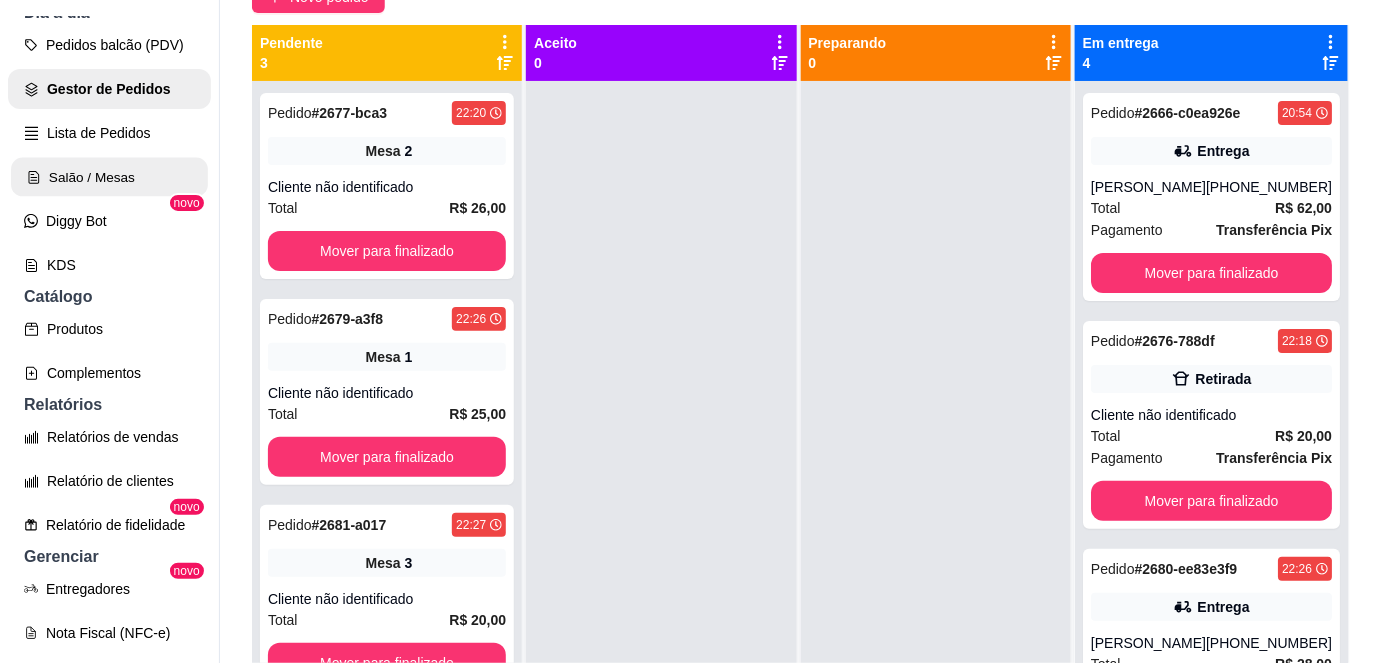 click on "Salão / Mesas" at bounding box center [109, 177] 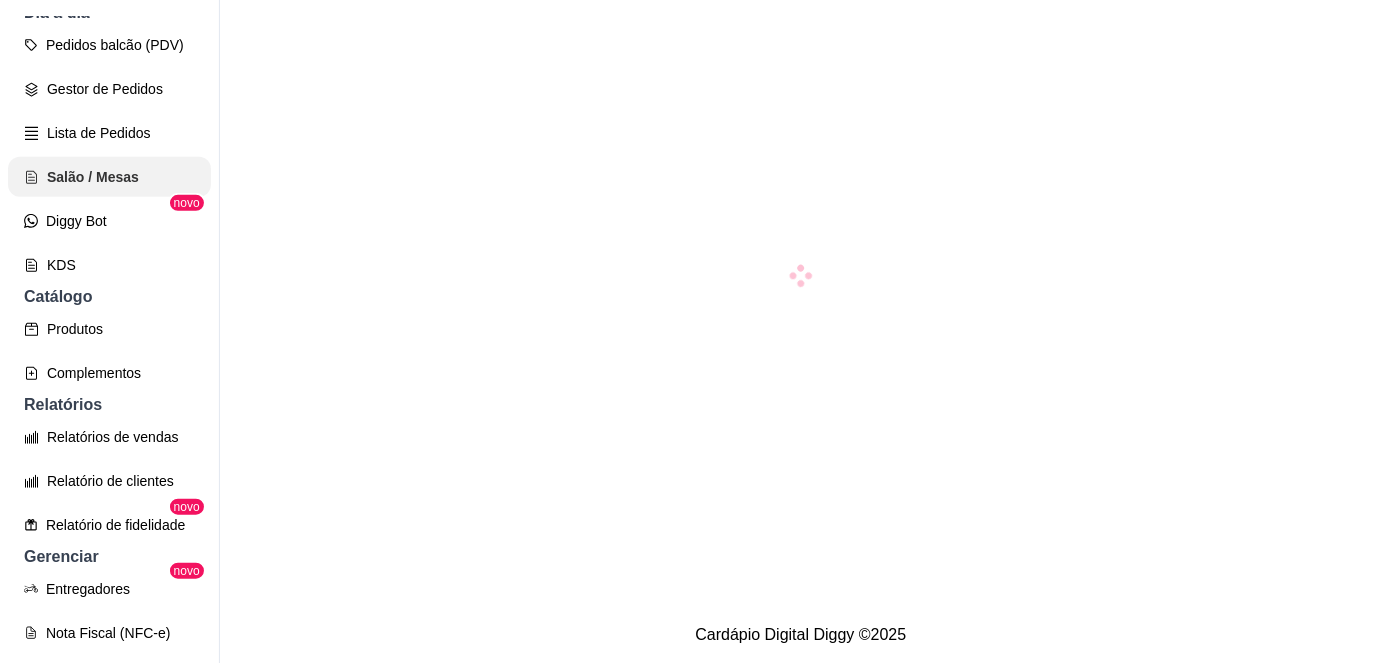 scroll, scrollTop: 0, scrollLeft: 0, axis: both 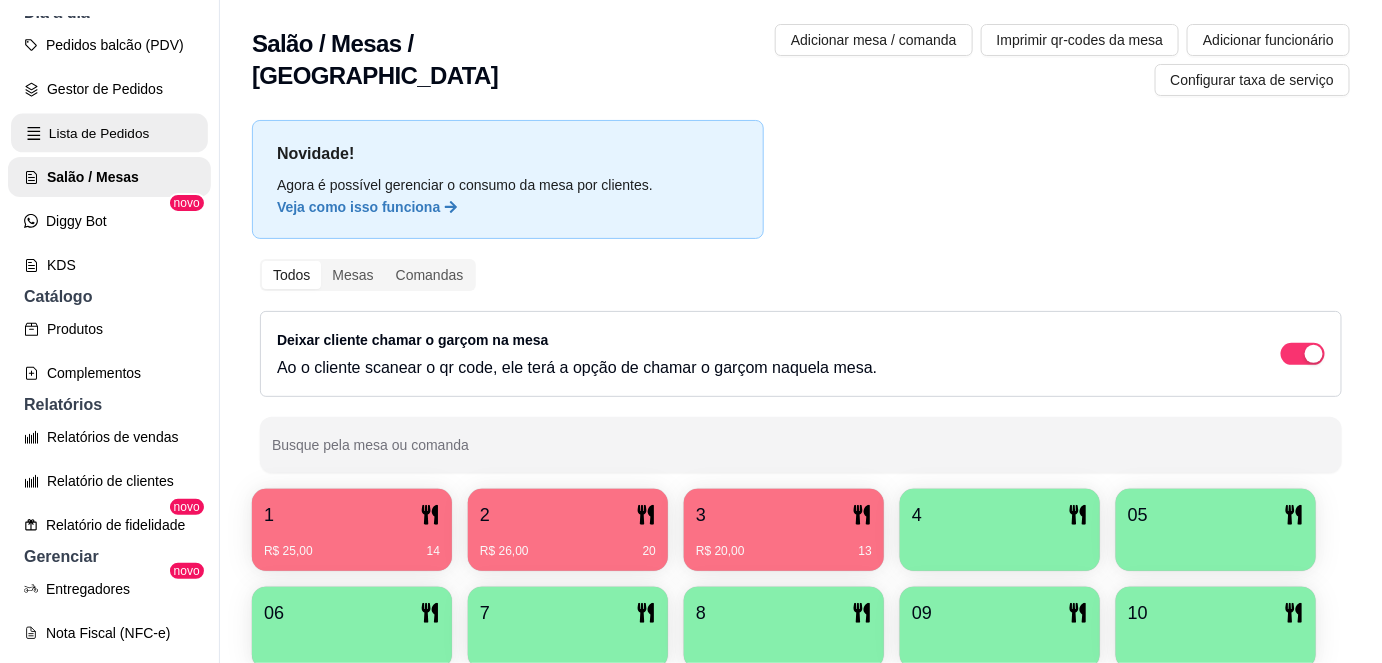 click on "Lista de Pedidos" at bounding box center [109, 133] 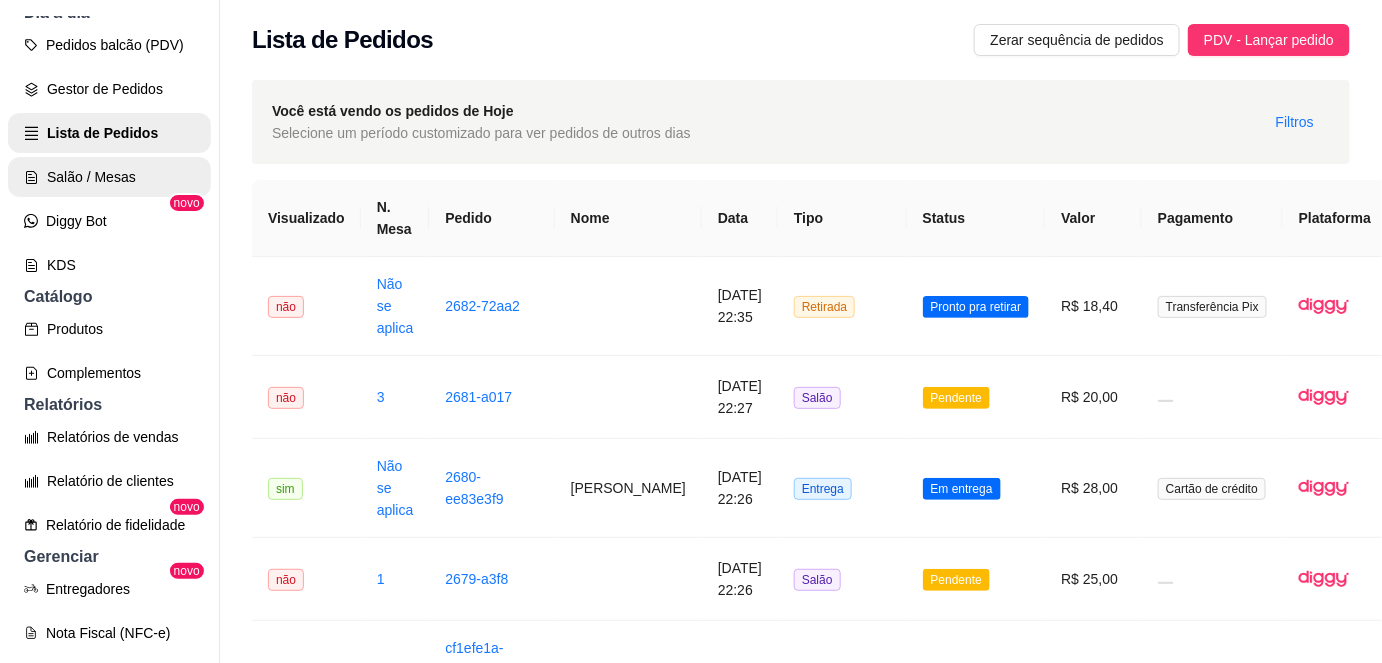 click on "Salão / Mesas" at bounding box center [109, 177] 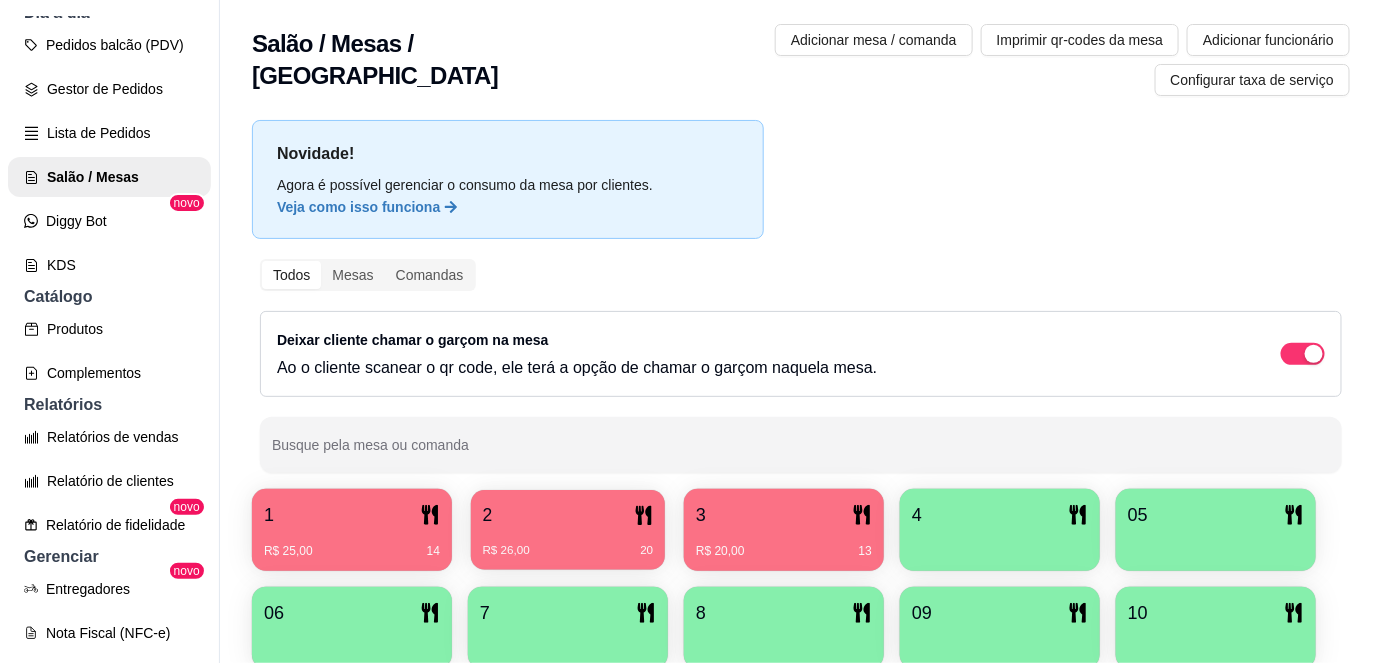 click on "2" at bounding box center (568, 515) 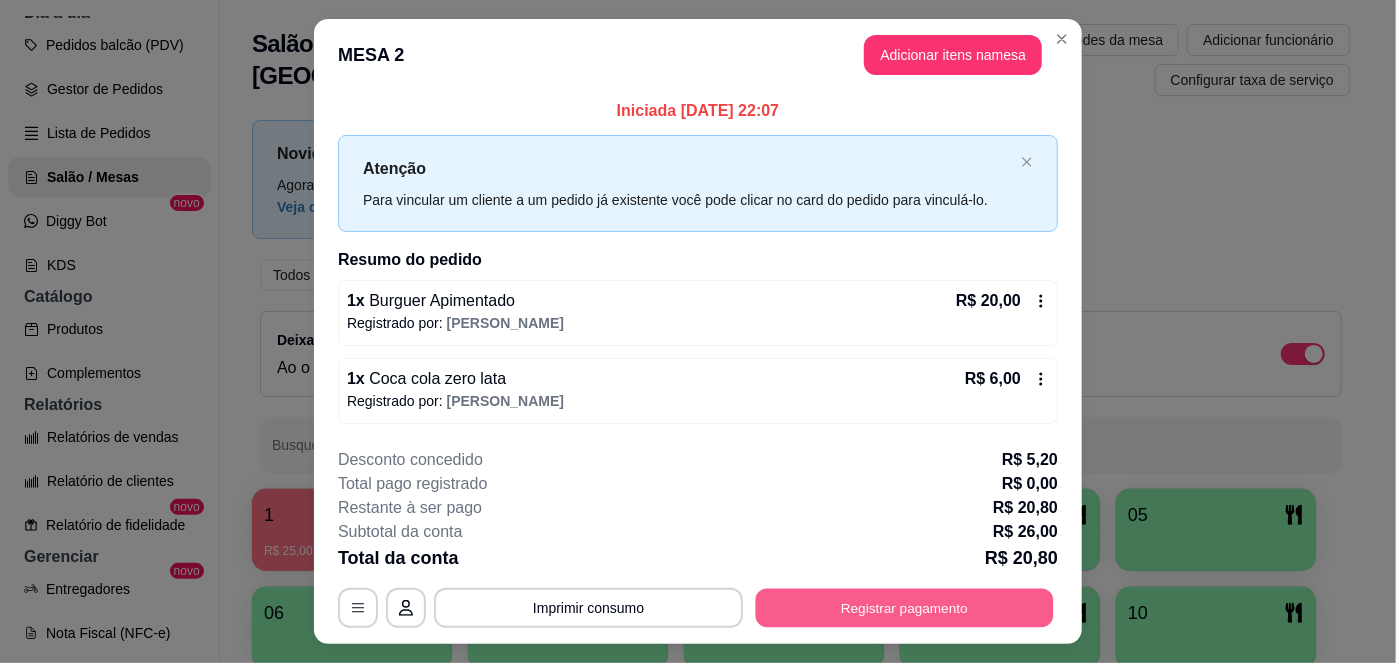 click on "Registrar pagamento" at bounding box center [905, 608] 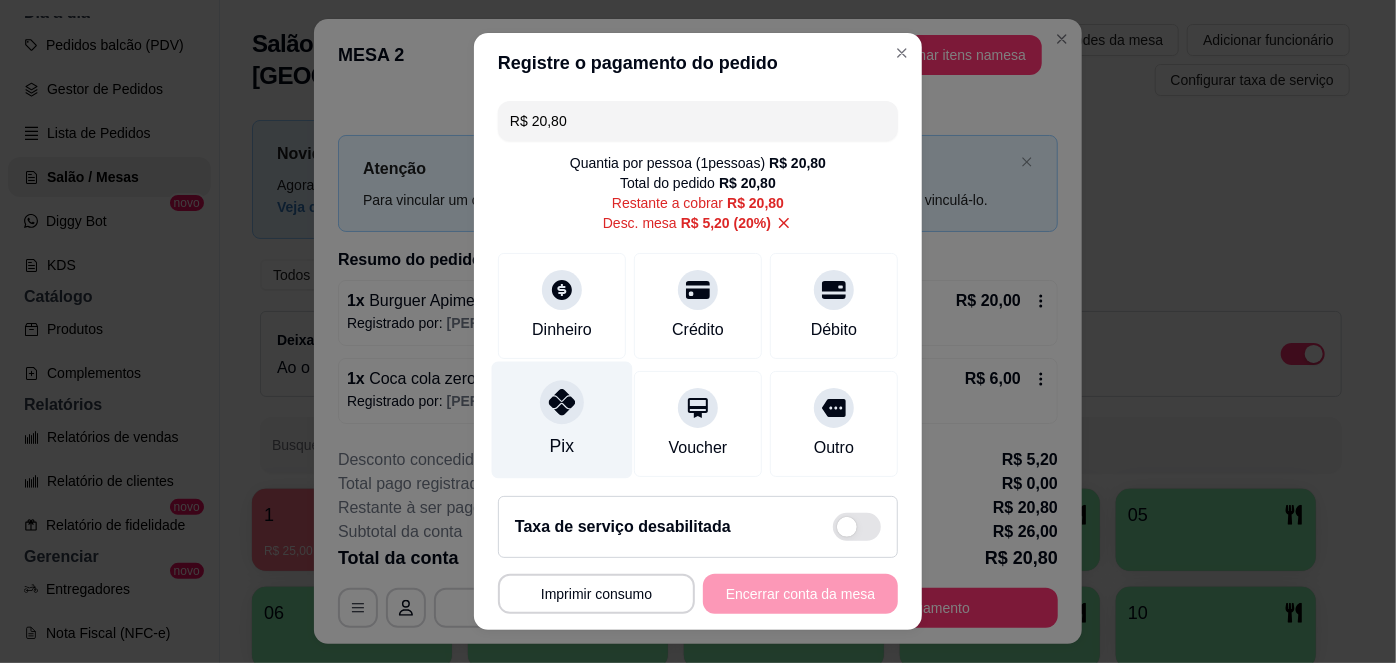 click at bounding box center [562, 403] 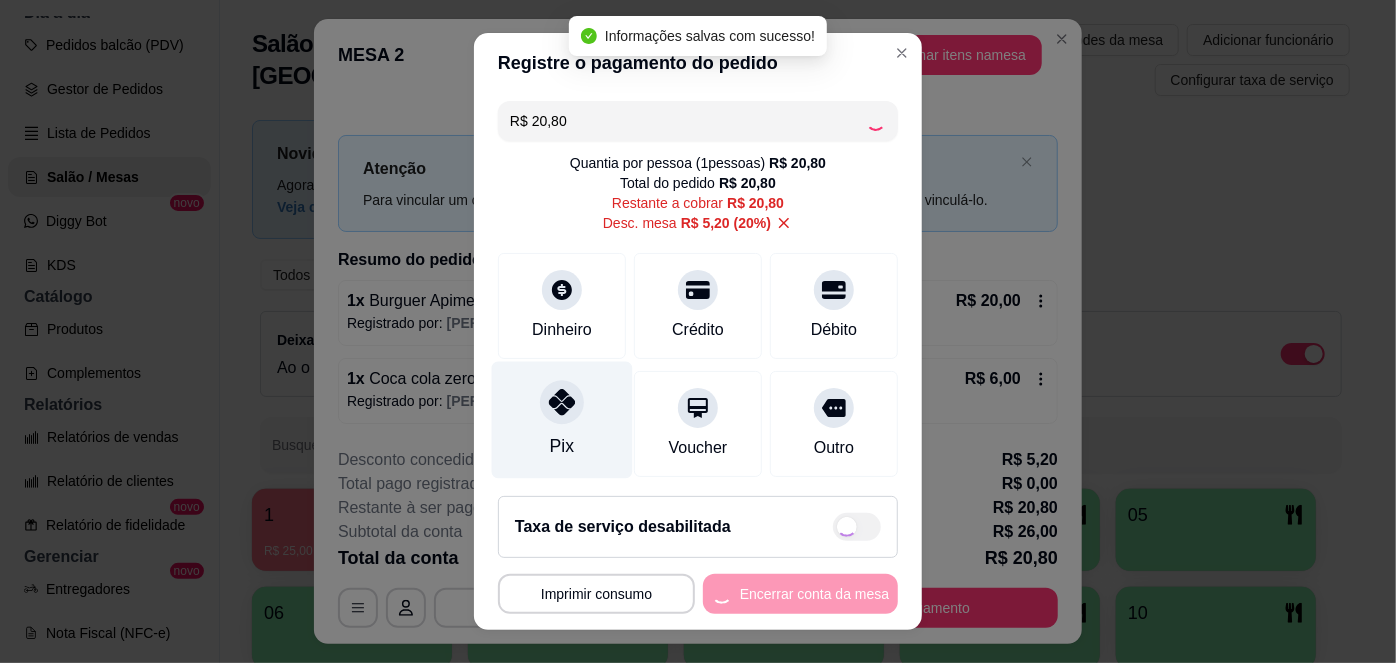 type on "R$ 0,00" 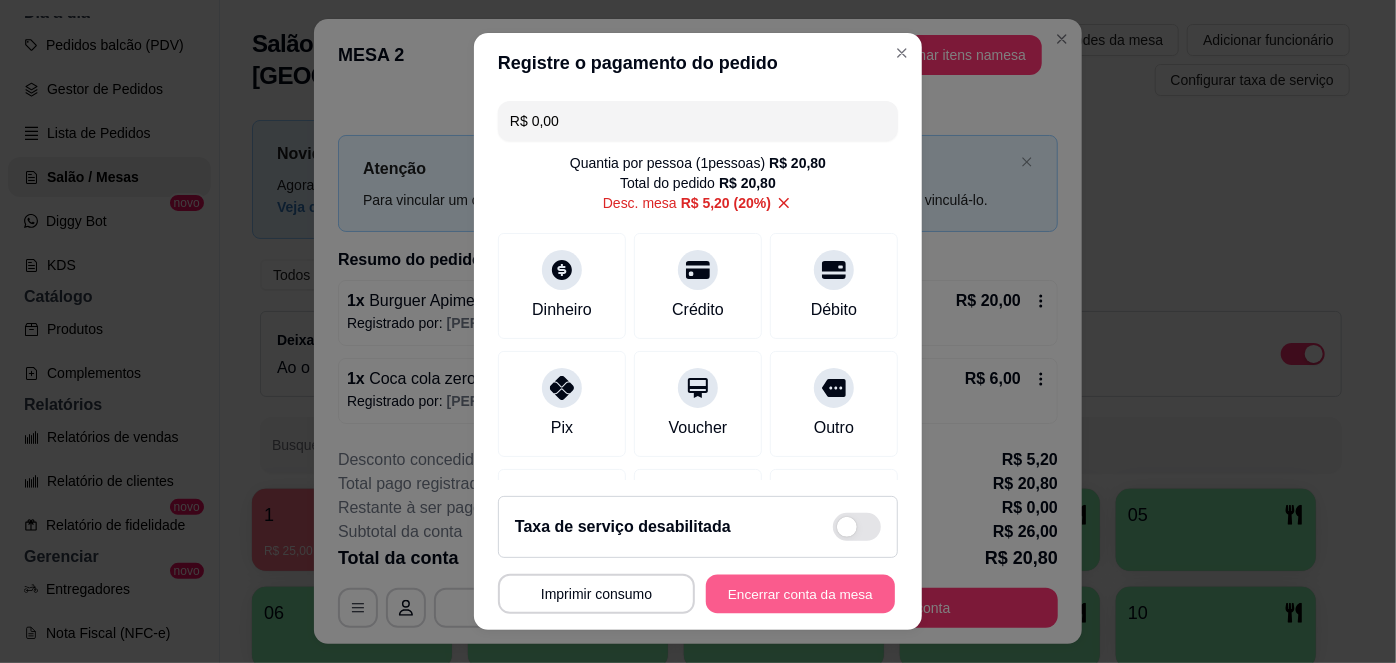 click on "Encerrar conta da mesa" at bounding box center (800, 593) 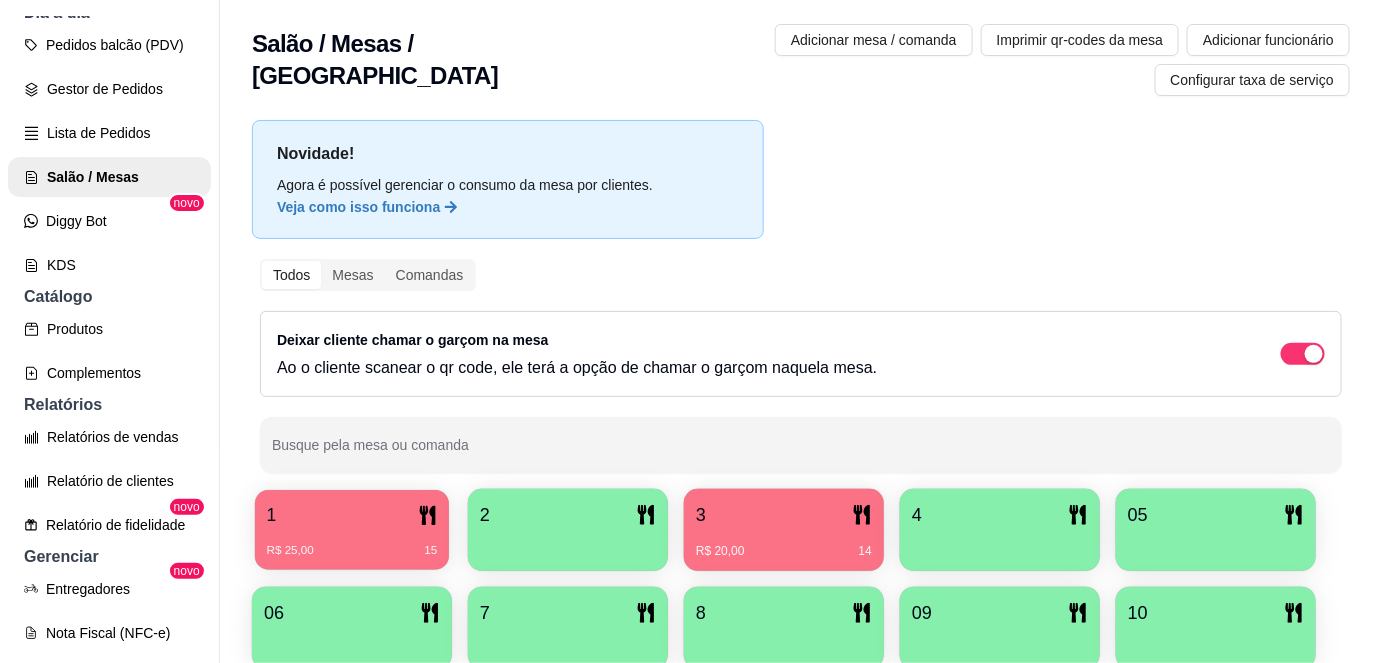 click on "R$ 25,00 15" at bounding box center [352, 543] 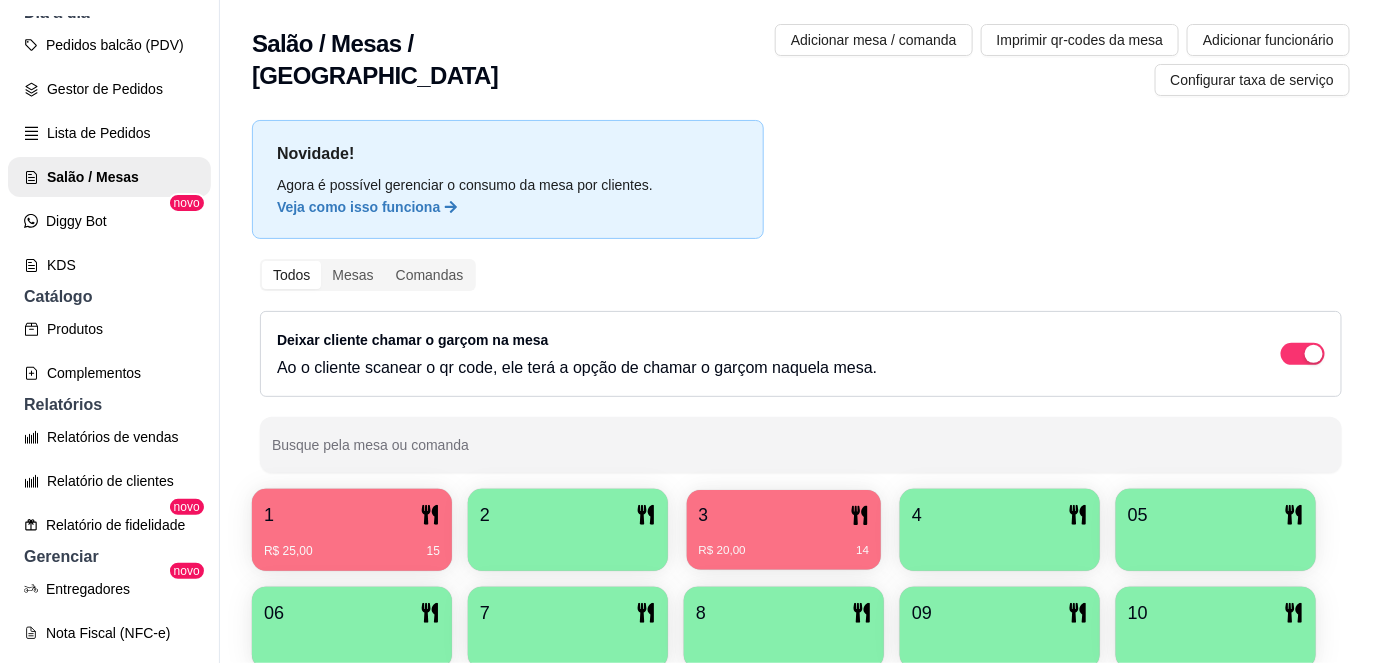 click on "3" at bounding box center (784, 515) 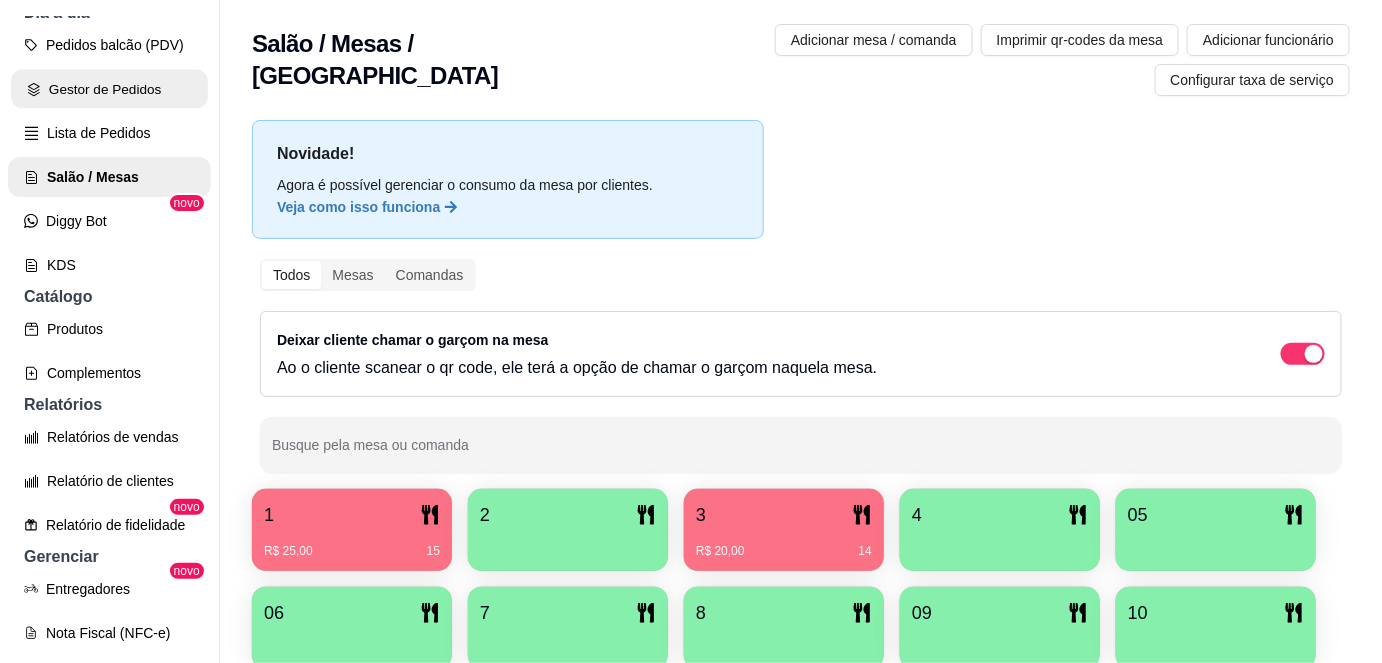 click on "Gestor de Pedidos" at bounding box center (109, 89) 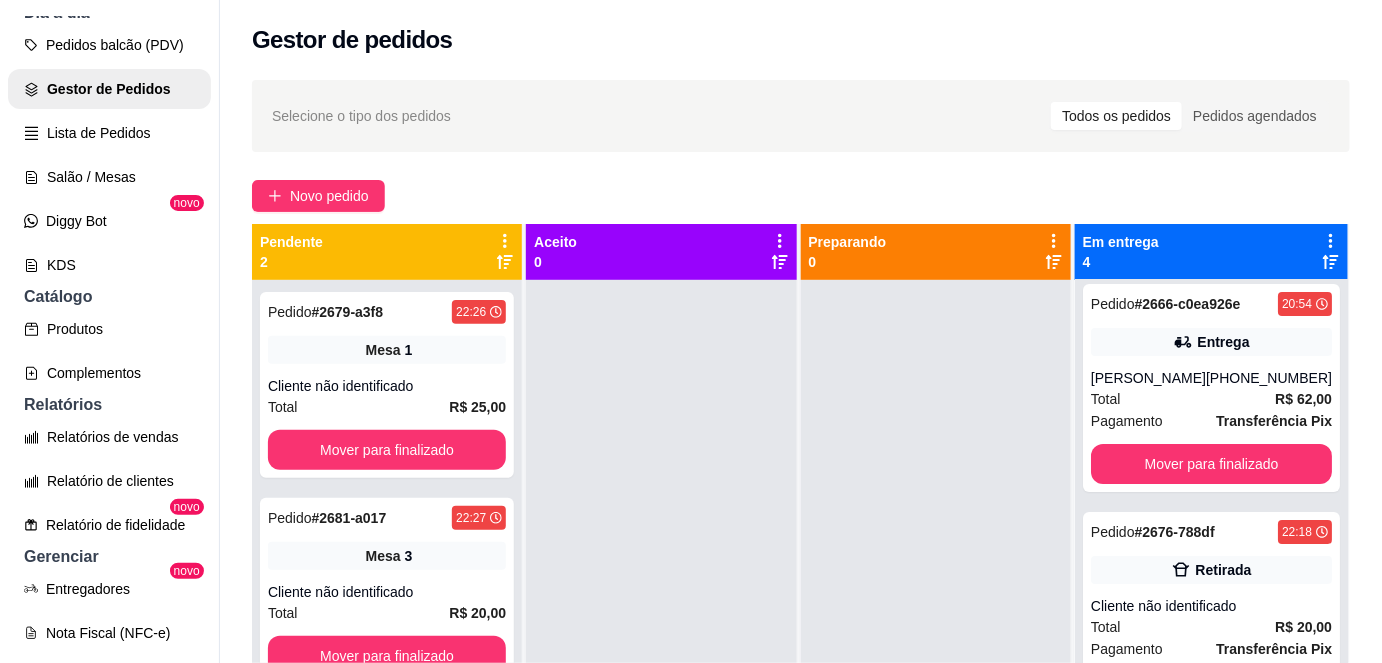 scroll, scrollTop: 0, scrollLeft: 0, axis: both 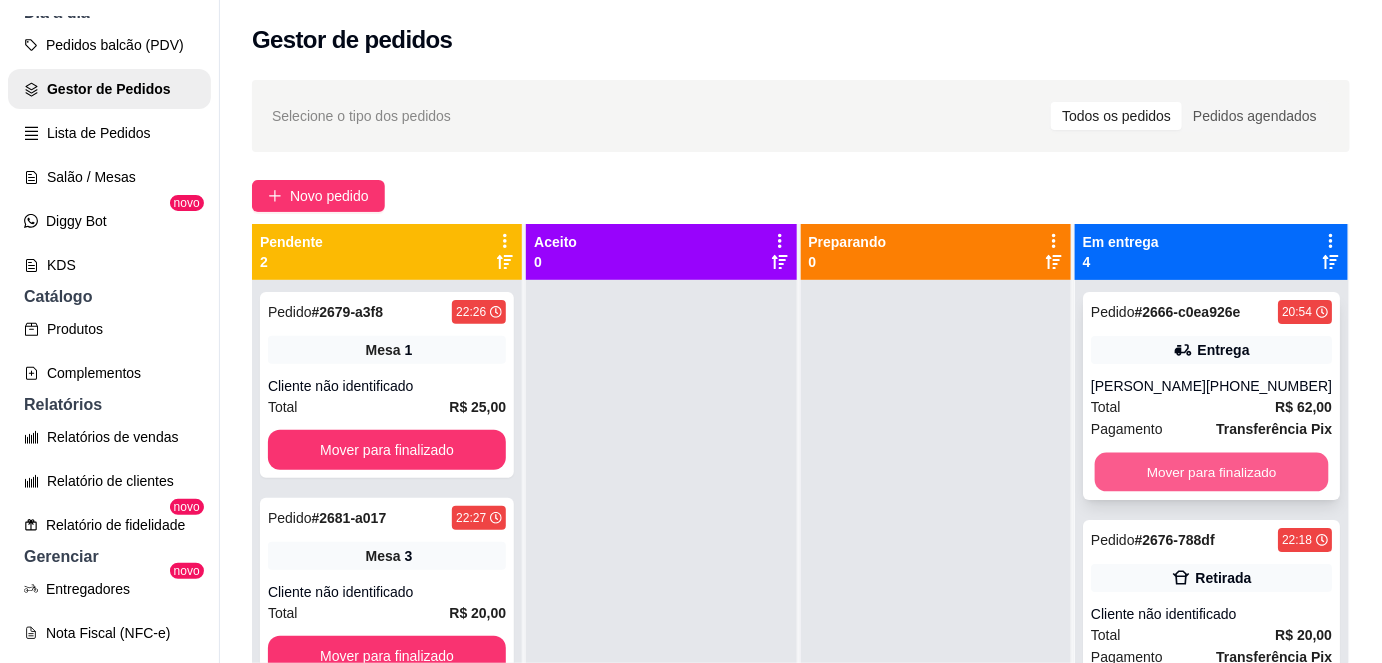 click on "Mover para finalizado" at bounding box center (1211, 472) 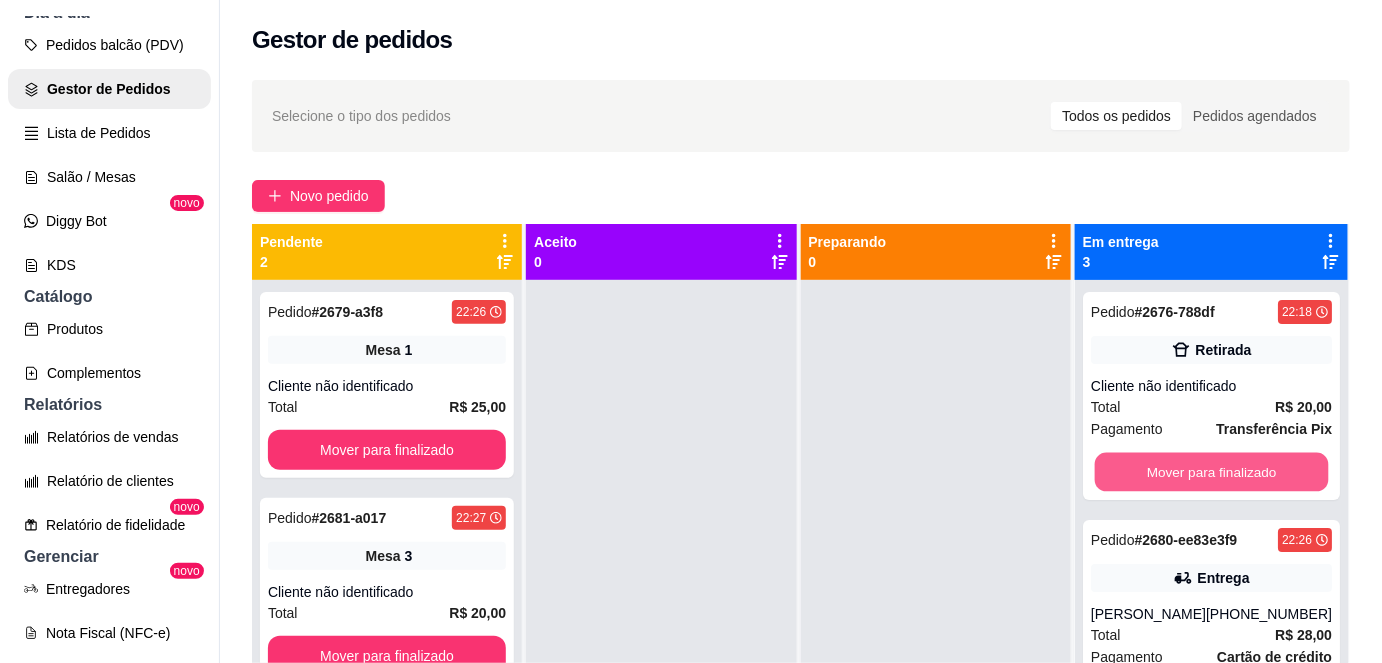 click on "Mover para finalizado" at bounding box center (1211, 472) 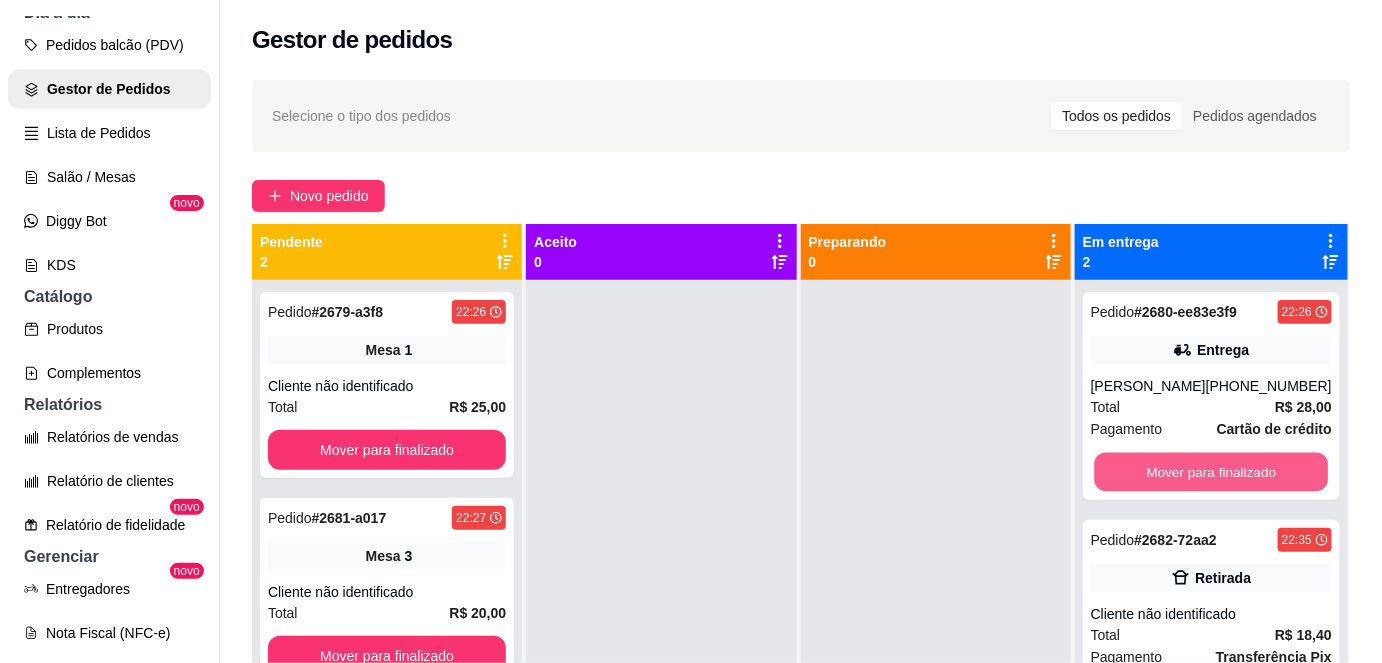click on "Mover para finalizado" at bounding box center (1211, 472) 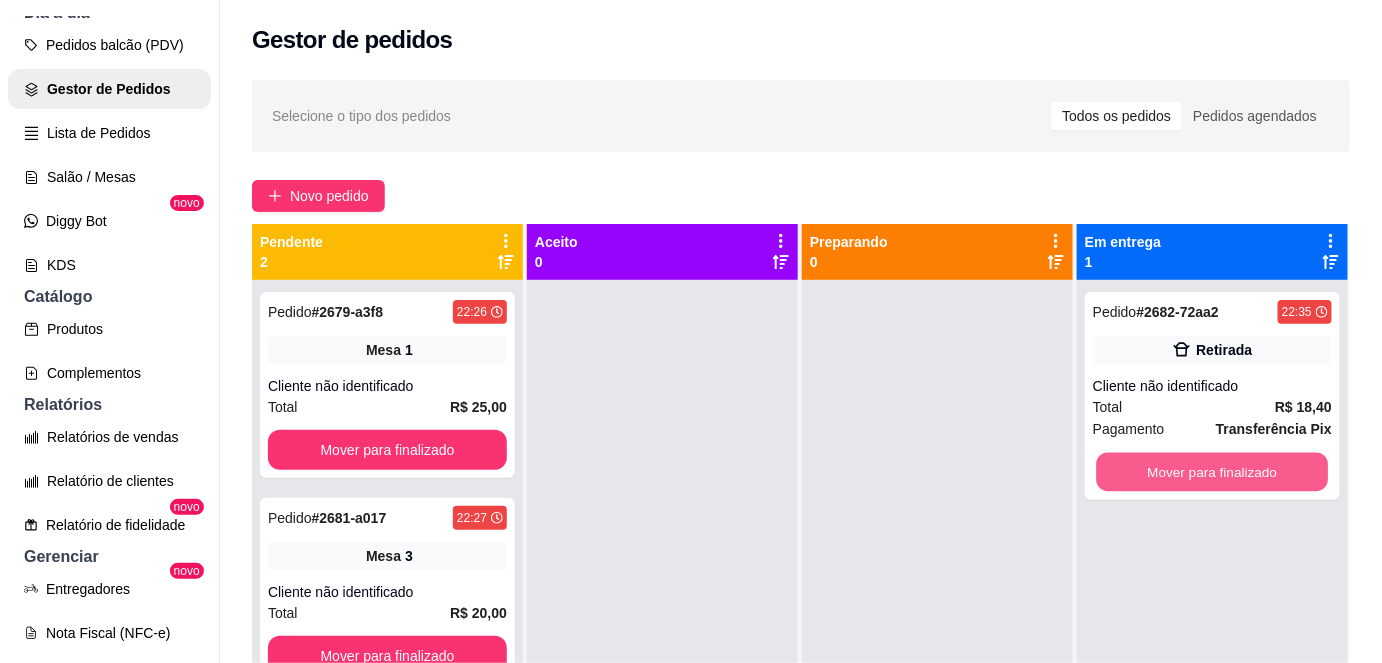 click on "Mover para finalizado" at bounding box center [1213, 472] 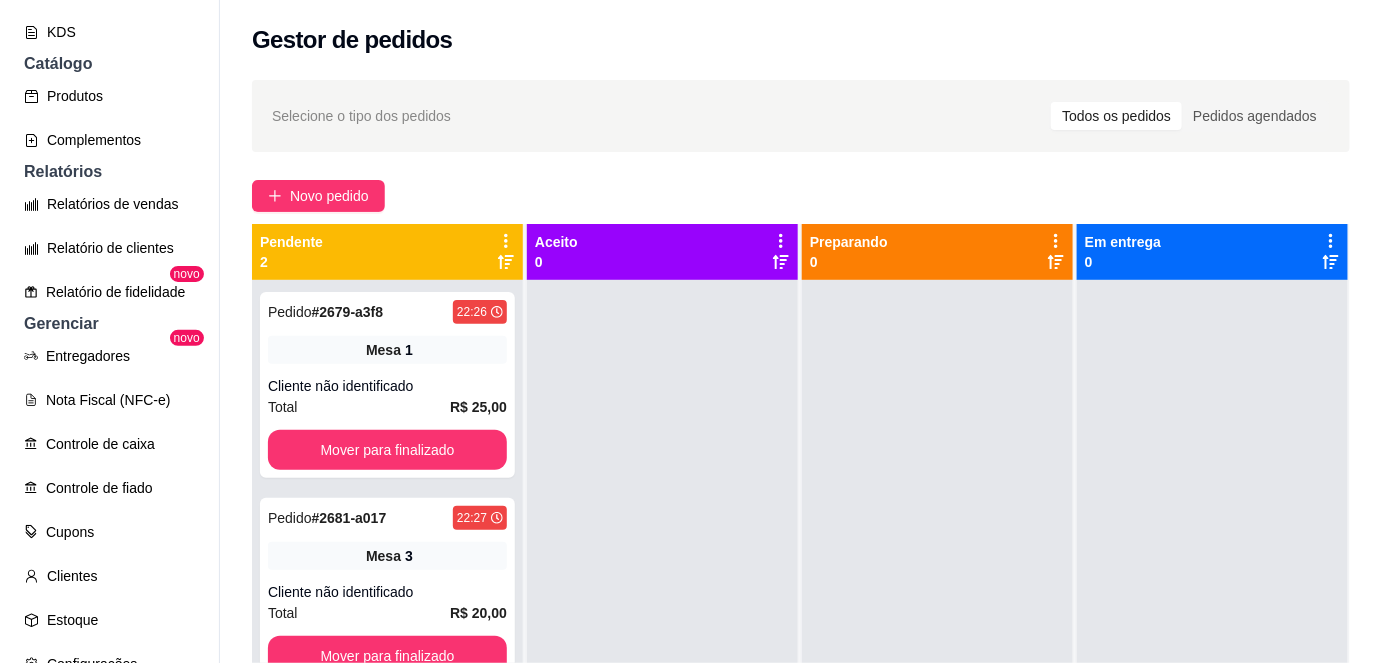 scroll, scrollTop: 506, scrollLeft: 0, axis: vertical 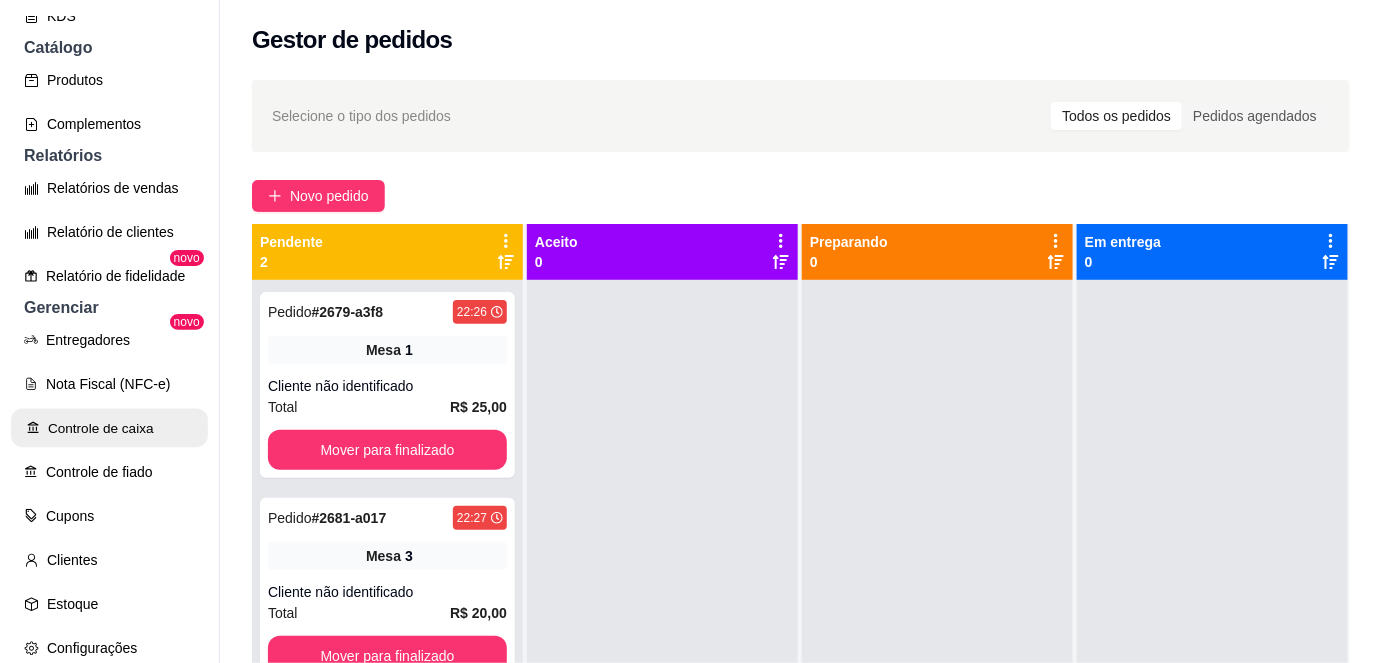 click on "Controle de caixa" at bounding box center (109, 428) 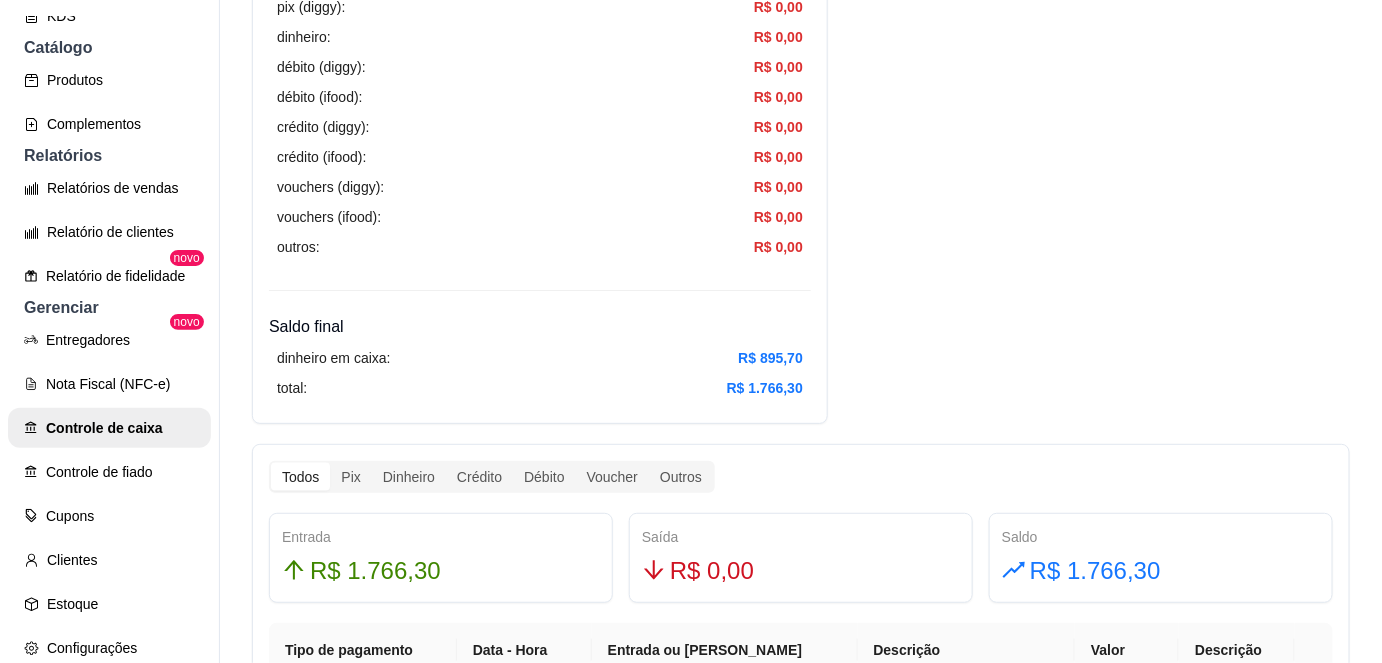 scroll, scrollTop: 760, scrollLeft: 0, axis: vertical 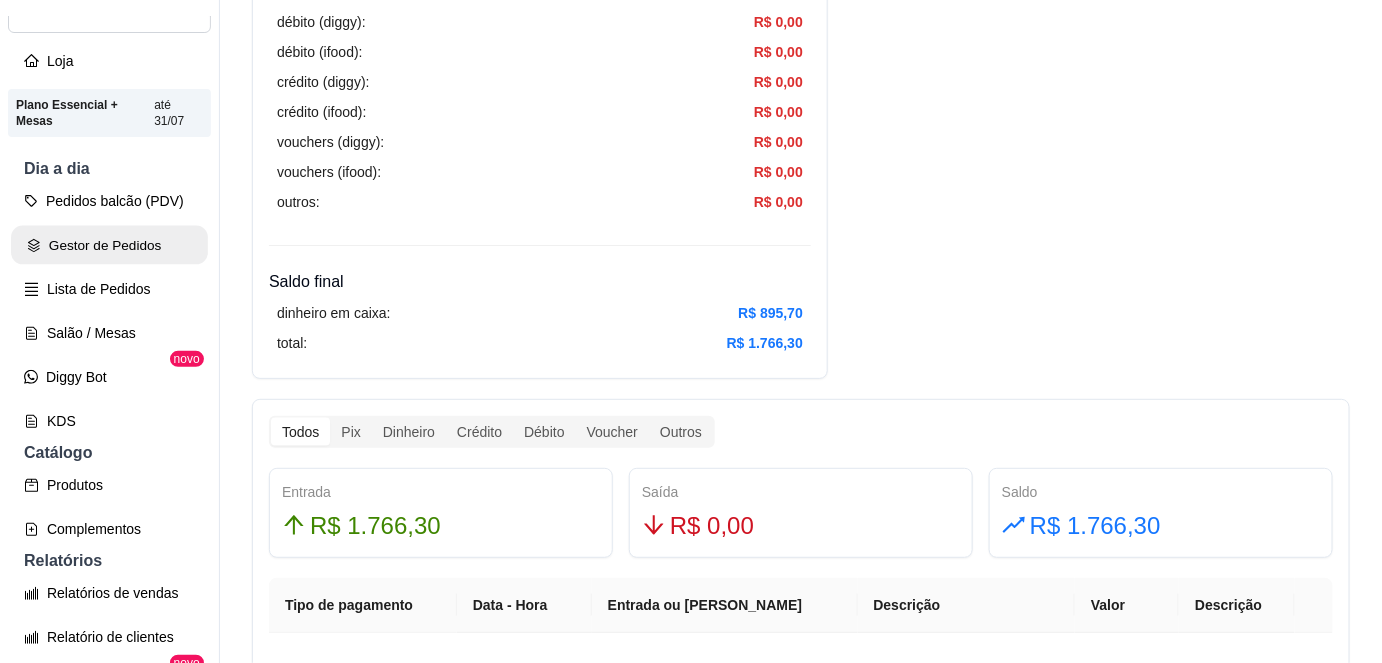 click on "Gestor de Pedidos" at bounding box center (109, 245) 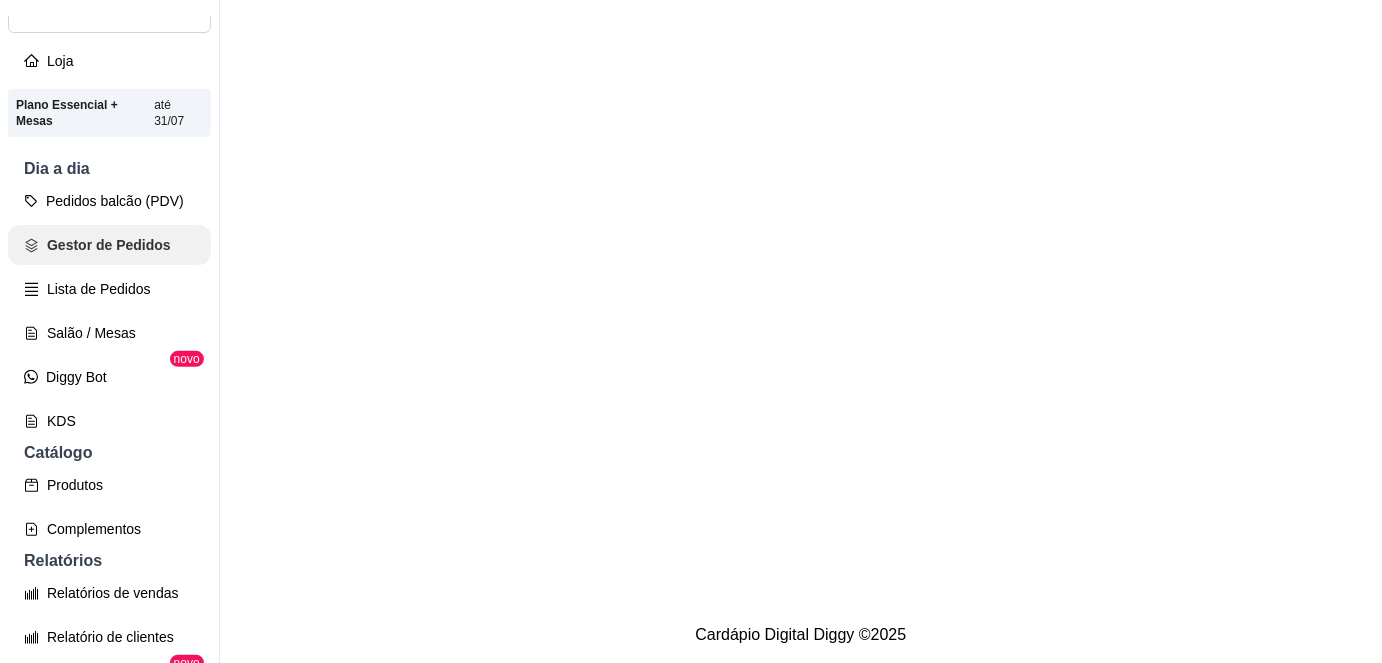 scroll, scrollTop: 0, scrollLeft: 0, axis: both 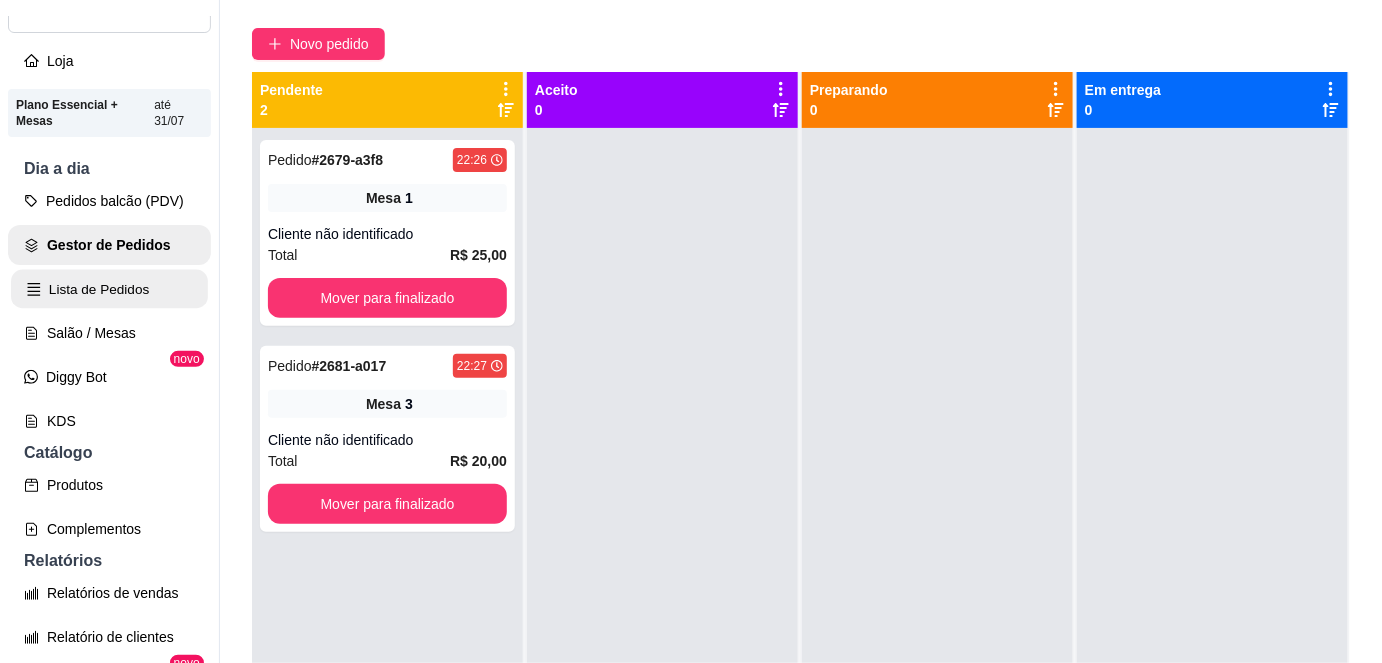 click on "Lista de Pedidos" at bounding box center [109, 289] 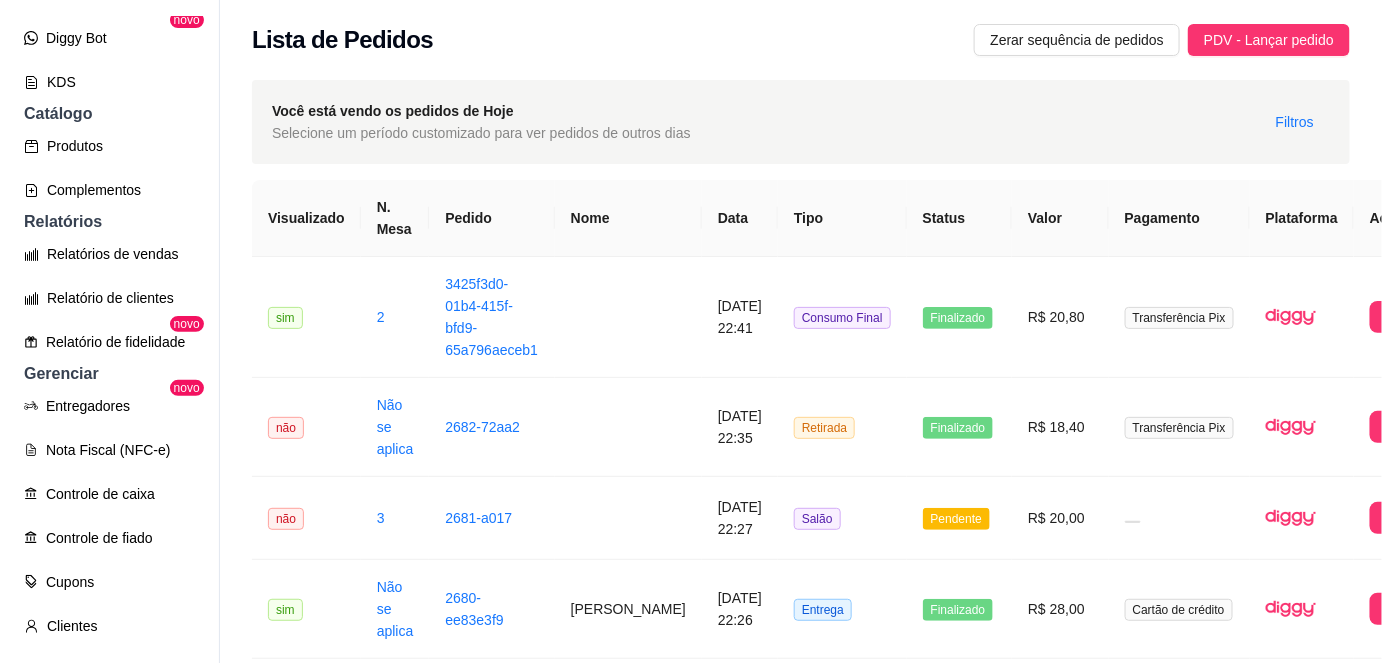 scroll, scrollTop: 461, scrollLeft: 0, axis: vertical 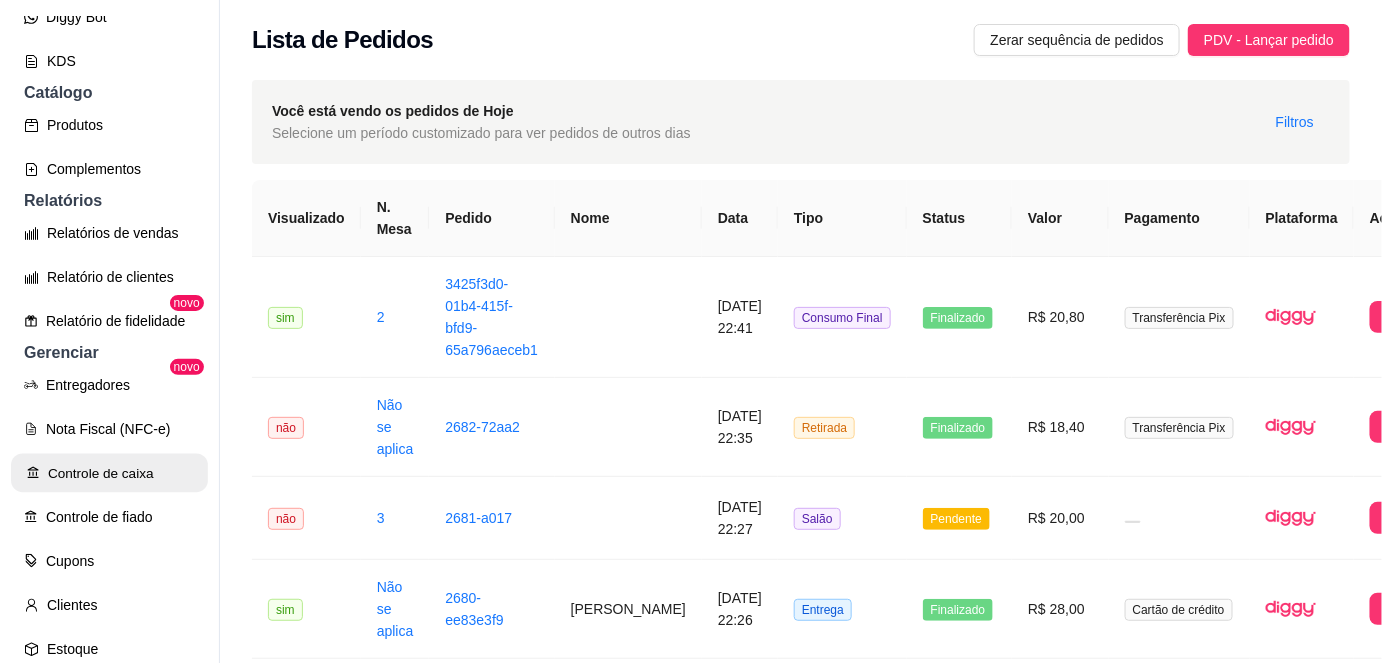 click on "Controle de caixa" at bounding box center (109, 473) 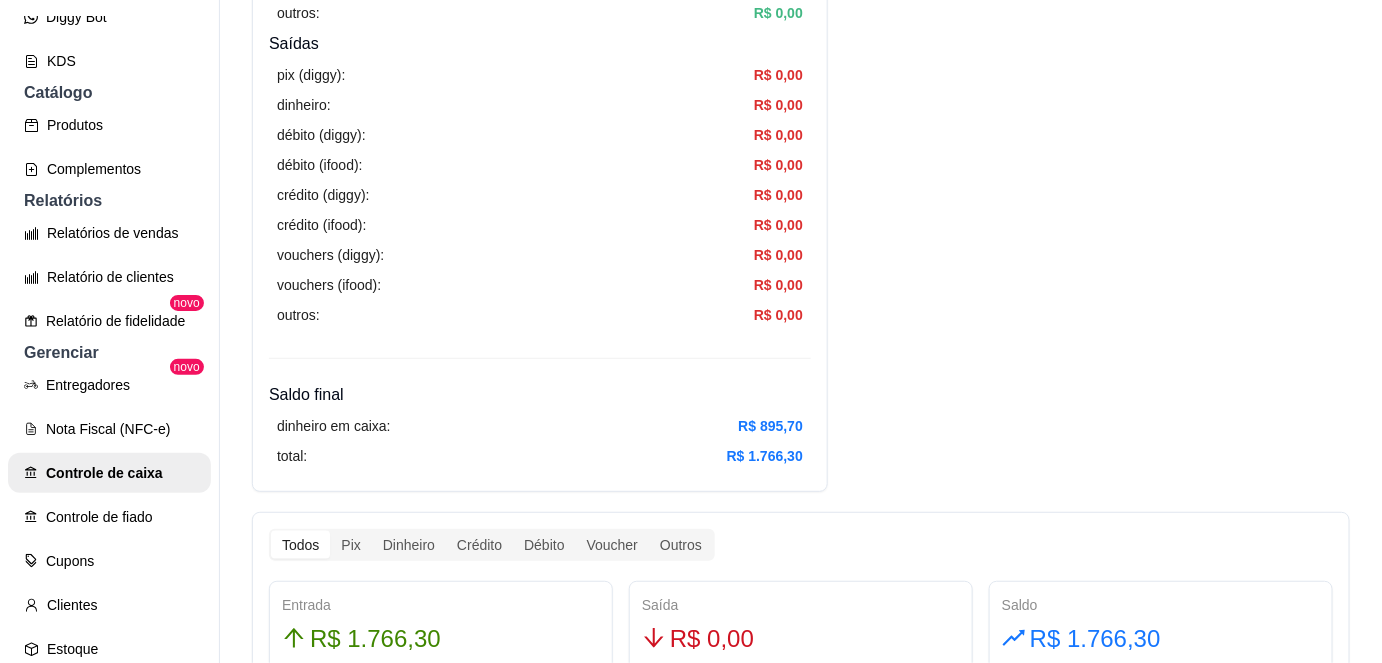 scroll, scrollTop: 669, scrollLeft: 0, axis: vertical 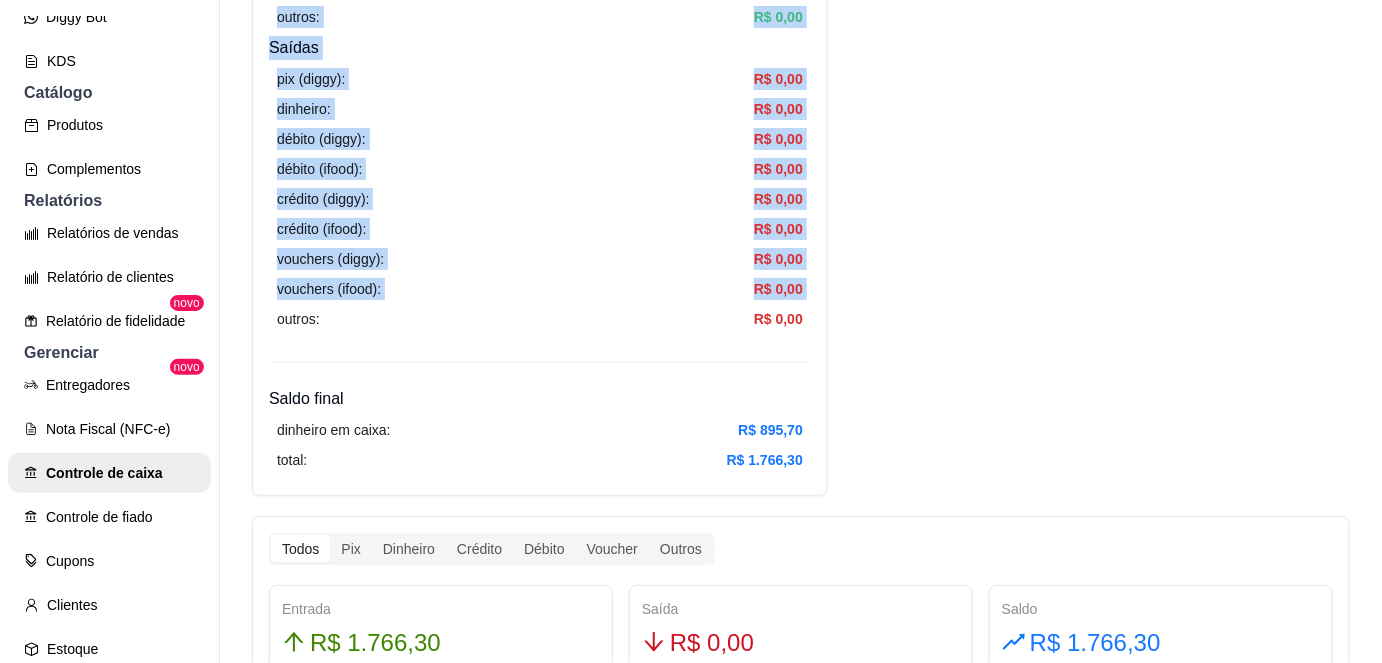 drag, startPoint x: 197, startPoint y: 432, endPoint x: 224, endPoint y: 316, distance: 119.1008 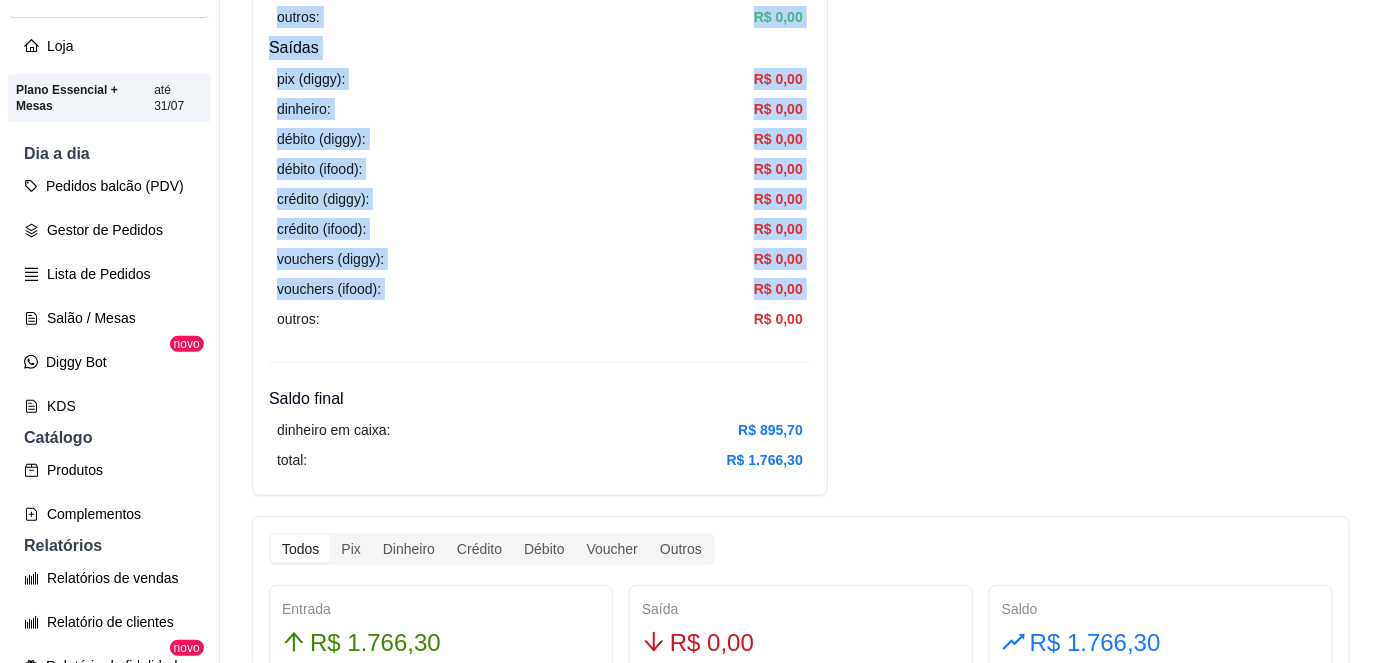 scroll, scrollTop: 100, scrollLeft: 0, axis: vertical 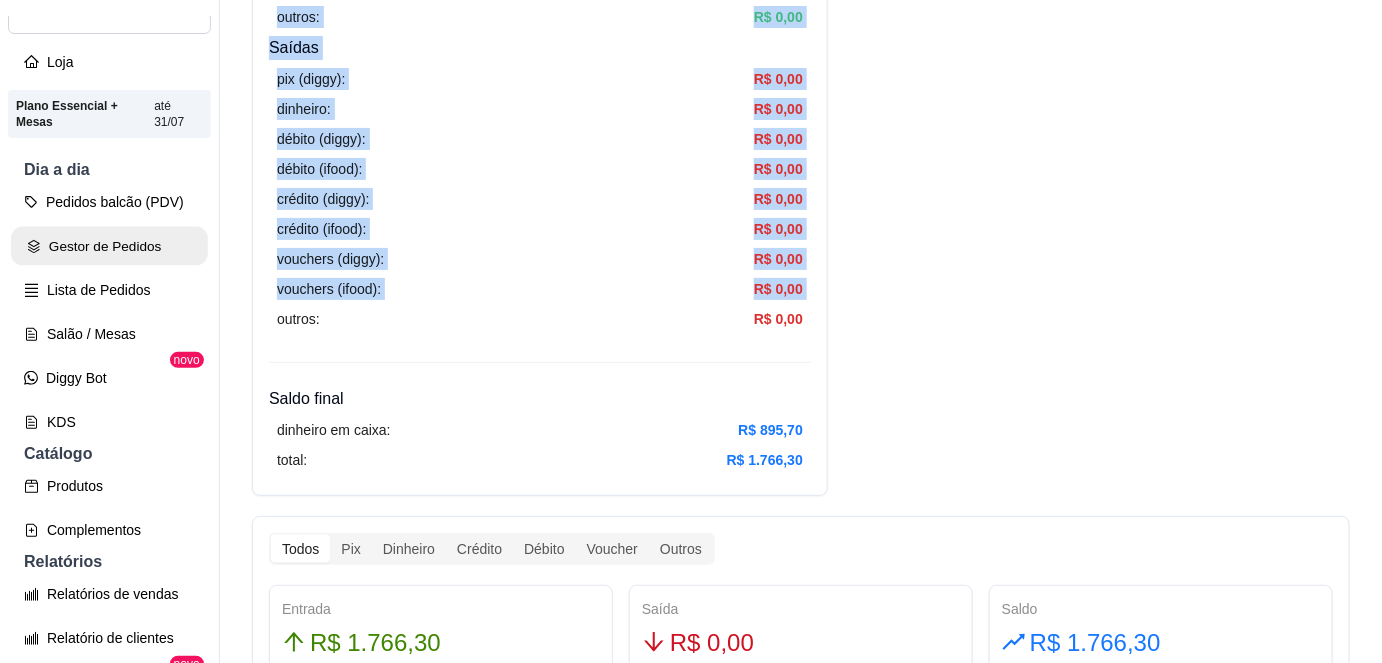 click on "Gestor de Pedidos" at bounding box center [109, 246] 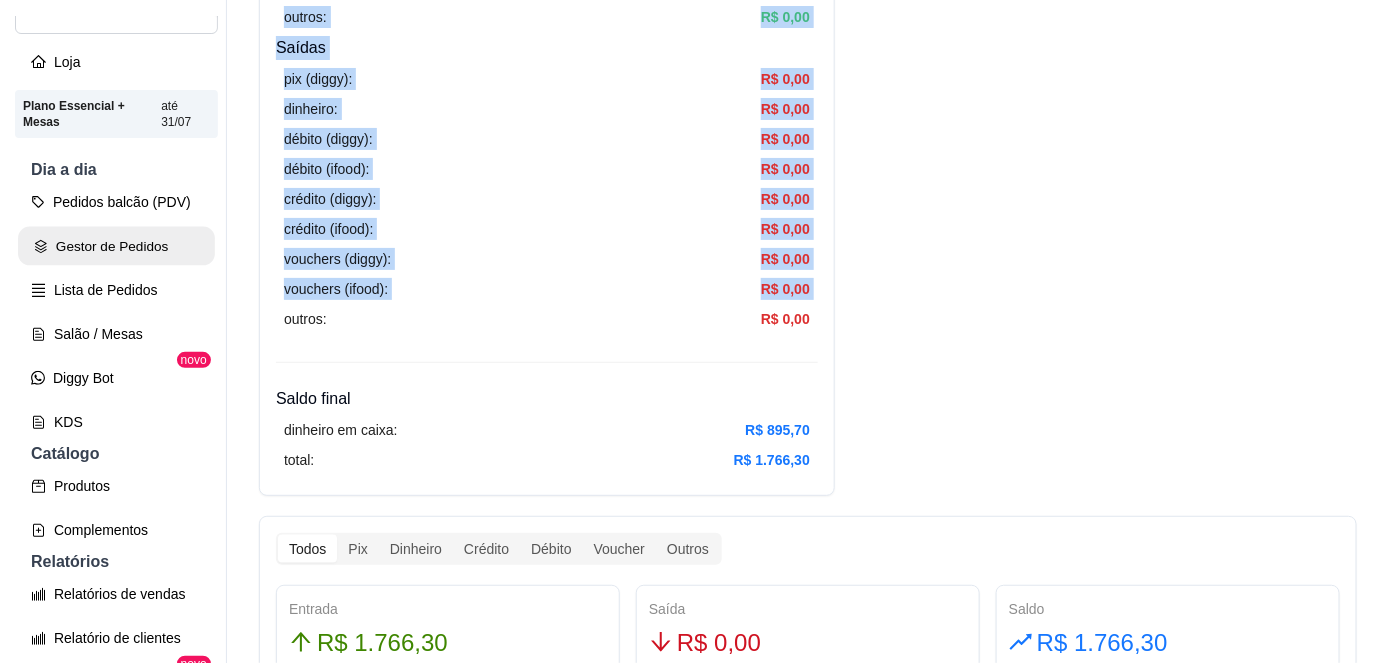 scroll, scrollTop: 0, scrollLeft: 0, axis: both 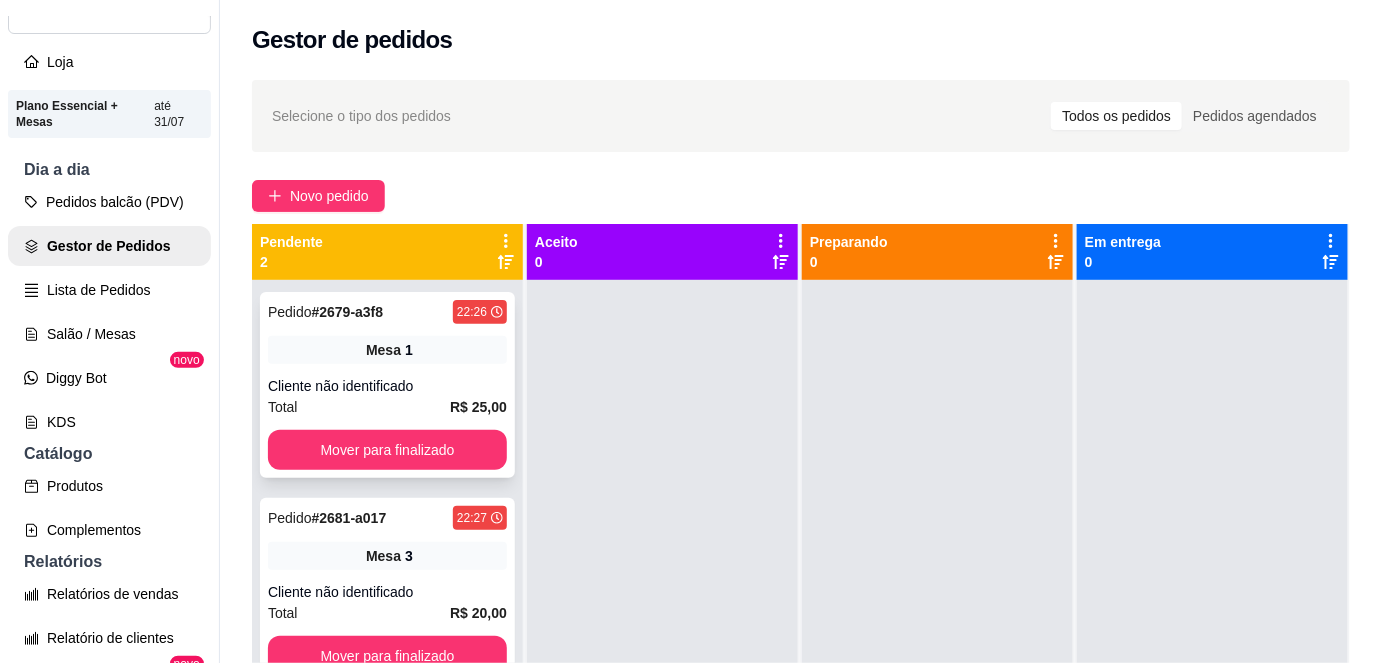 click on "Pedido  # 2679-a3f8 22:26 Mesa 1 Cliente não identificado Total R$ 25,00 Mover para finalizado" at bounding box center (387, 385) 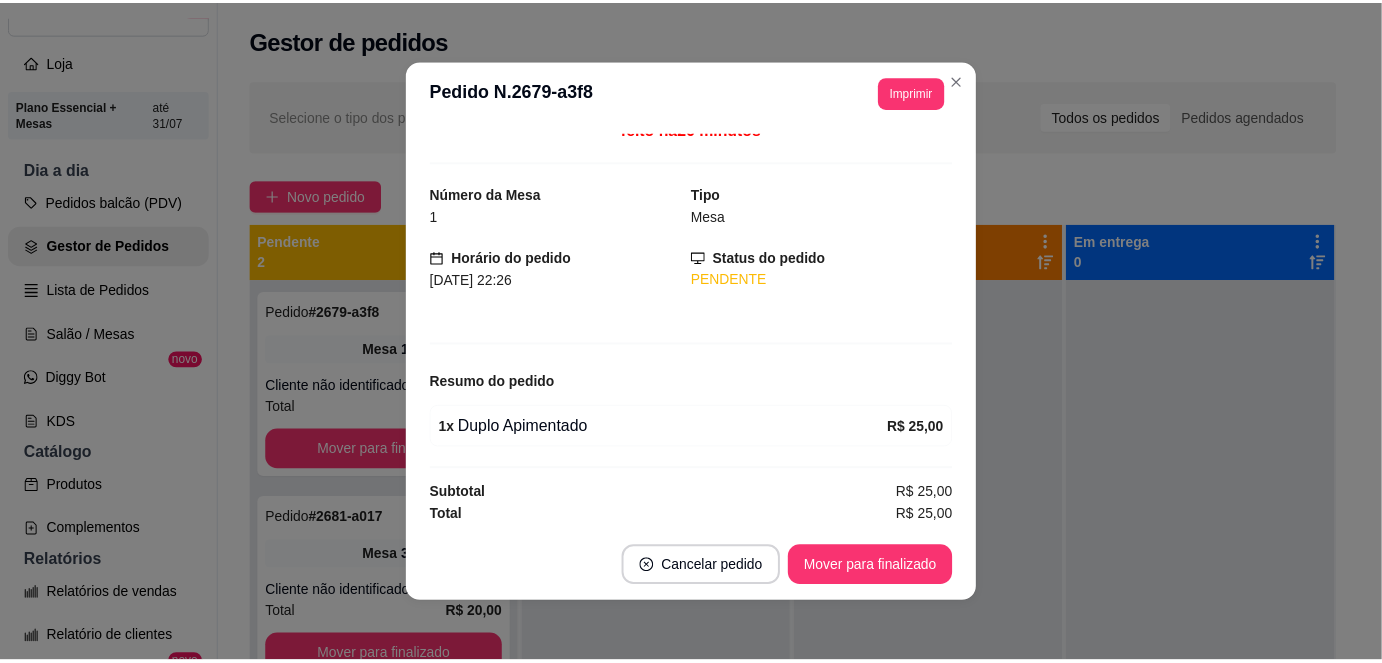 scroll, scrollTop: 0, scrollLeft: 0, axis: both 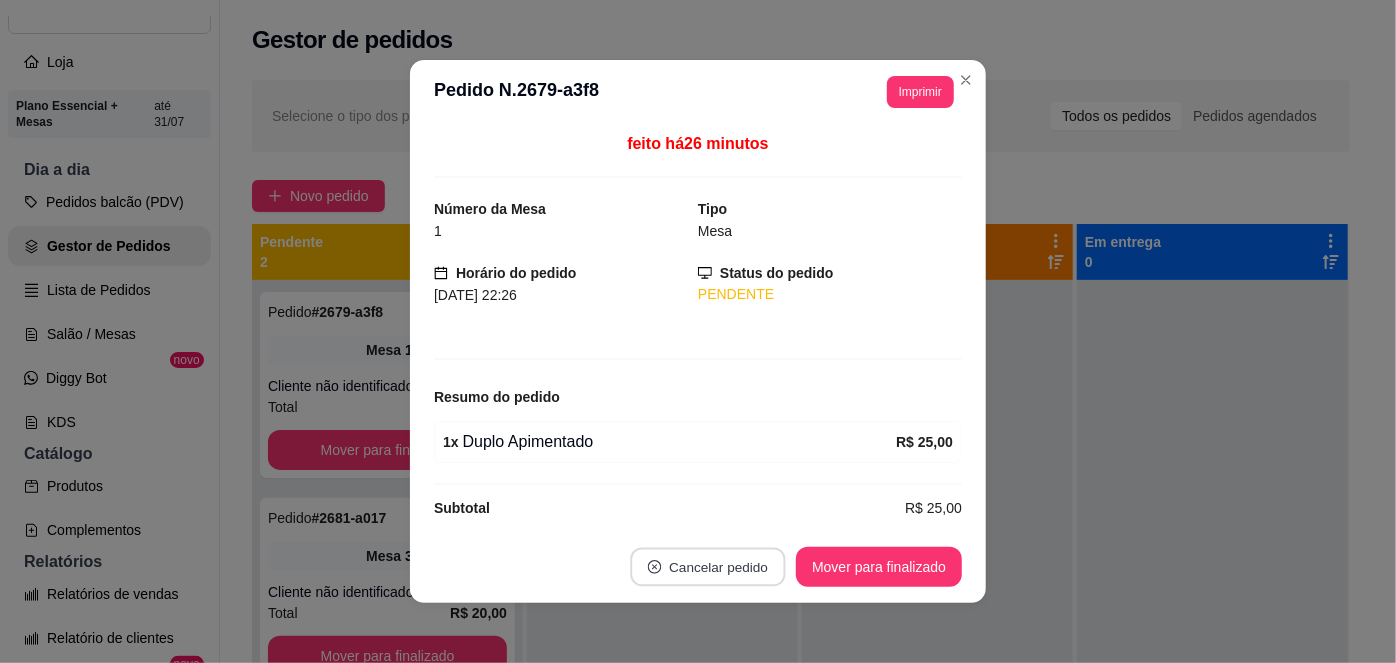 click on "Cancelar pedido" at bounding box center [708, 567] 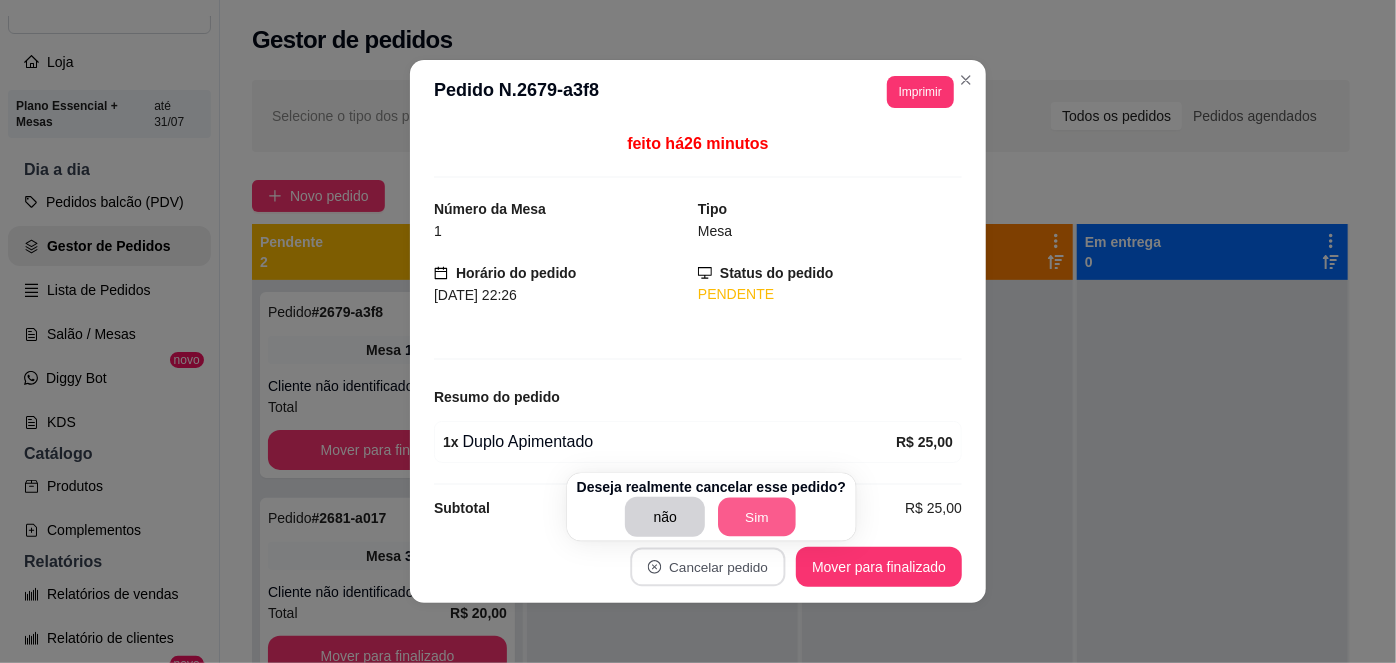 click on "Sim" at bounding box center (758, 517) 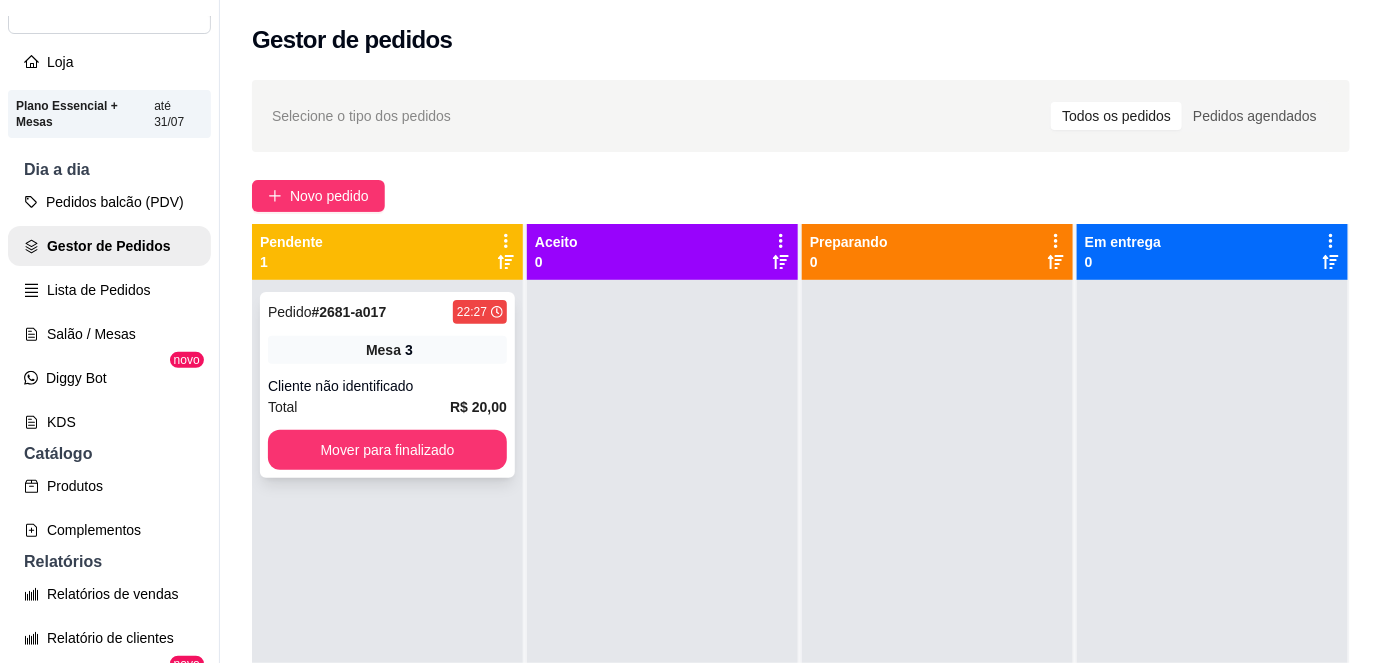 click on "Pedido  # 2681-a017 22:27 Mesa 3 Cliente não identificado Total R$ 20,00 Mover para finalizado" at bounding box center [387, 385] 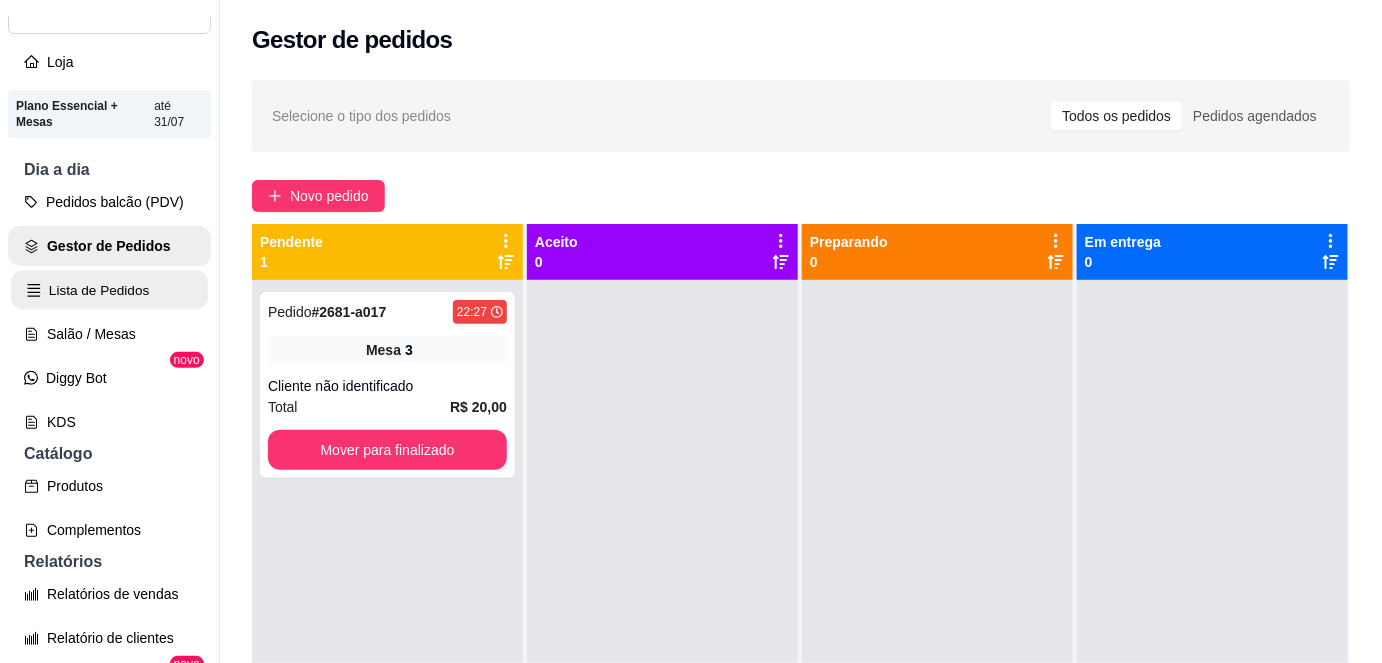 click on "Lista de Pedidos" at bounding box center (109, 290) 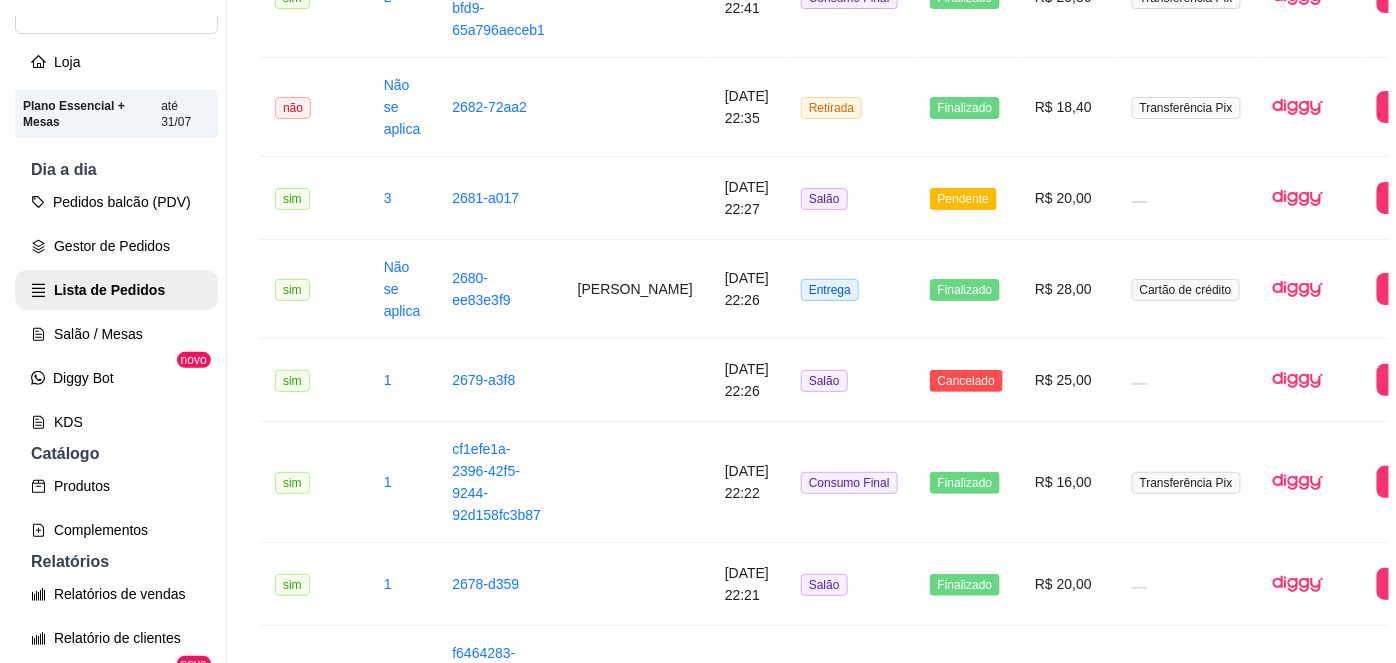 scroll, scrollTop: 317, scrollLeft: 0, axis: vertical 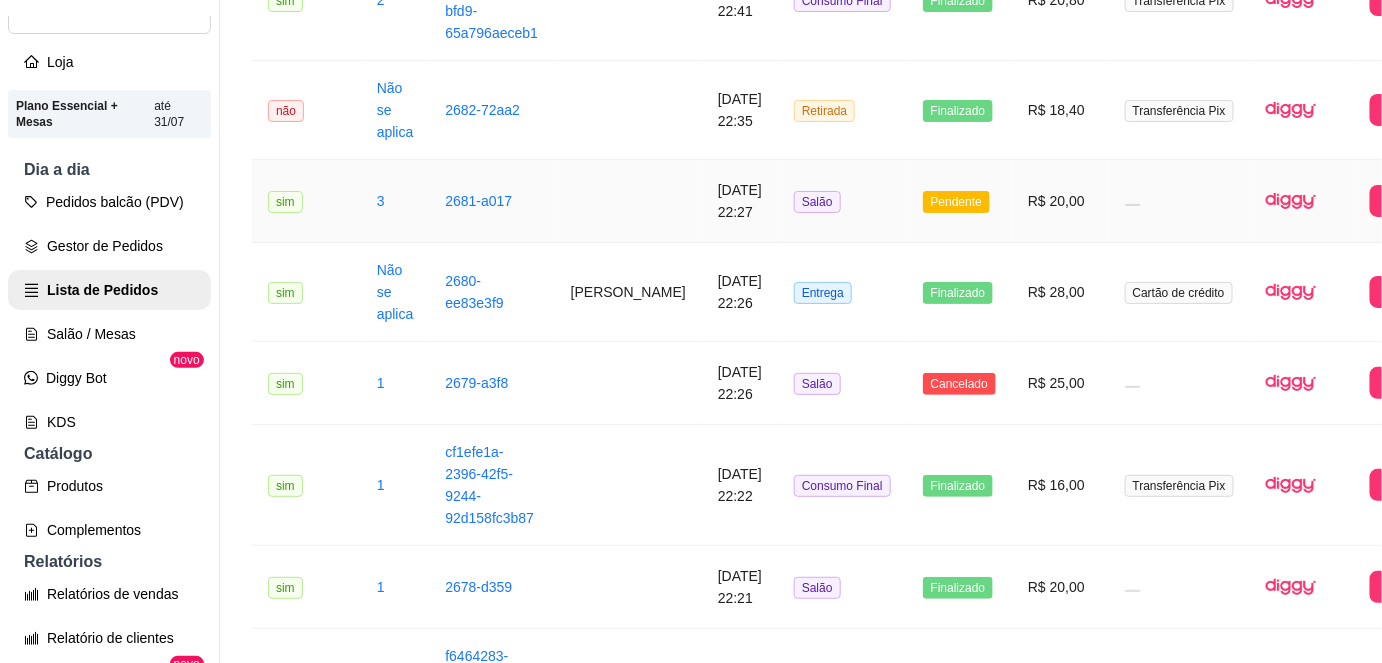 click on "Pendente" at bounding box center (956, 202) 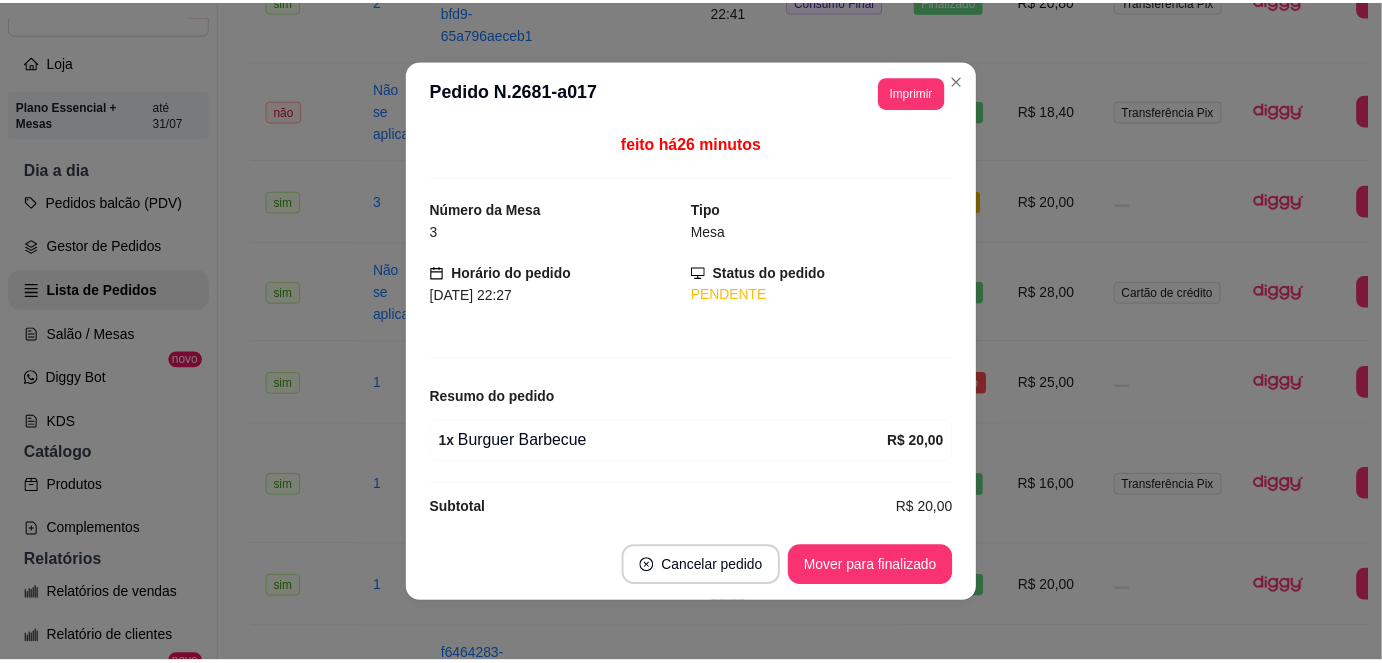 scroll, scrollTop: 15, scrollLeft: 0, axis: vertical 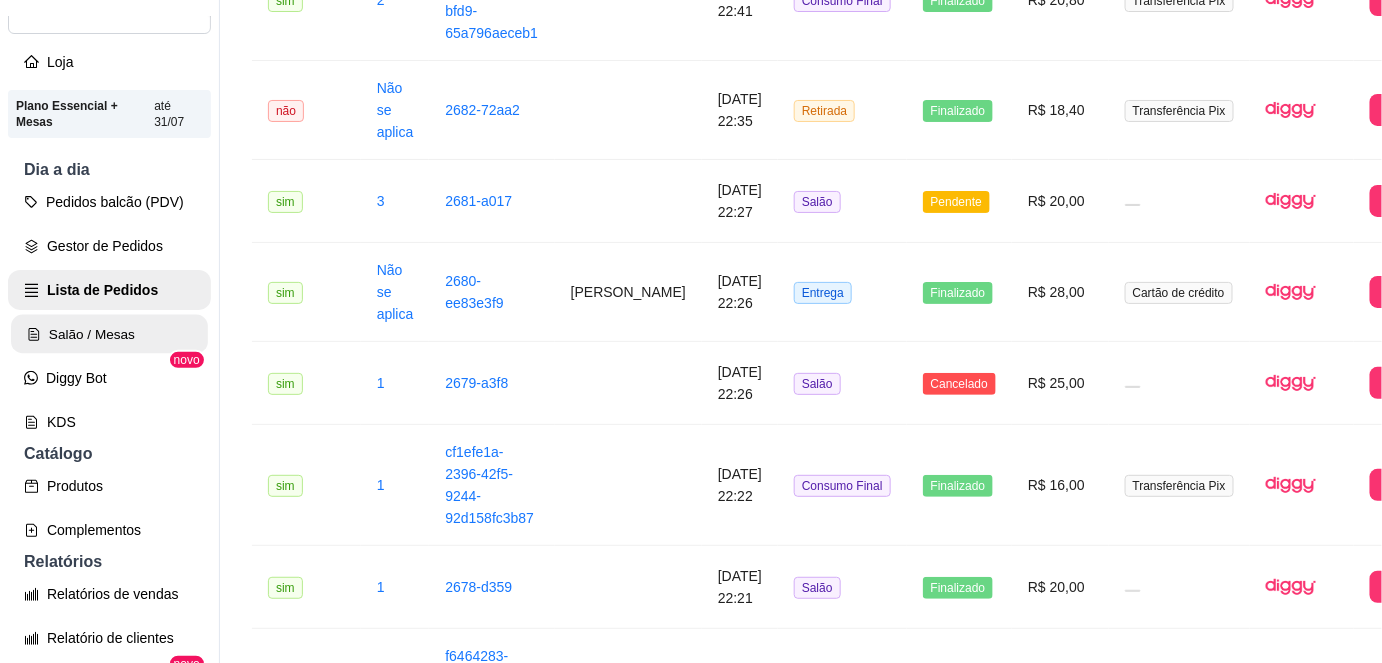 click on "Salão / Mesas" at bounding box center (109, 334) 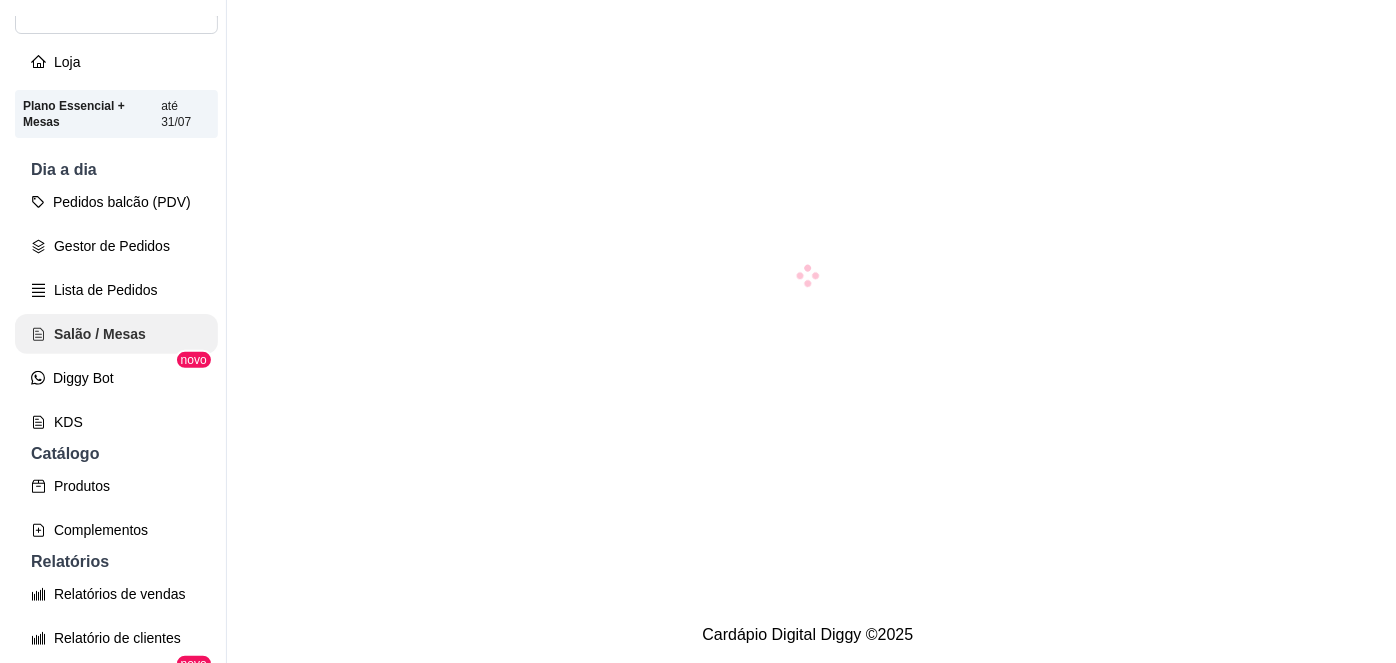 scroll, scrollTop: 0, scrollLeft: 0, axis: both 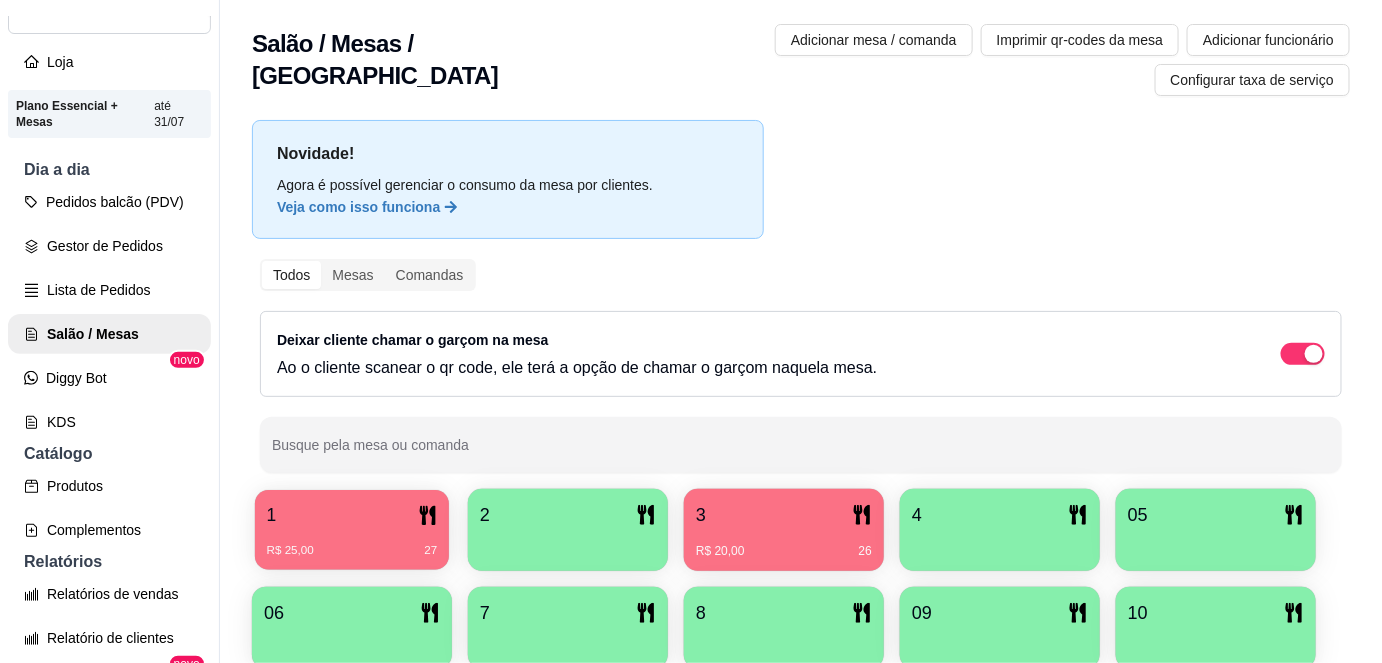 click on "R$ 25,00 27" at bounding box center [352, 543] 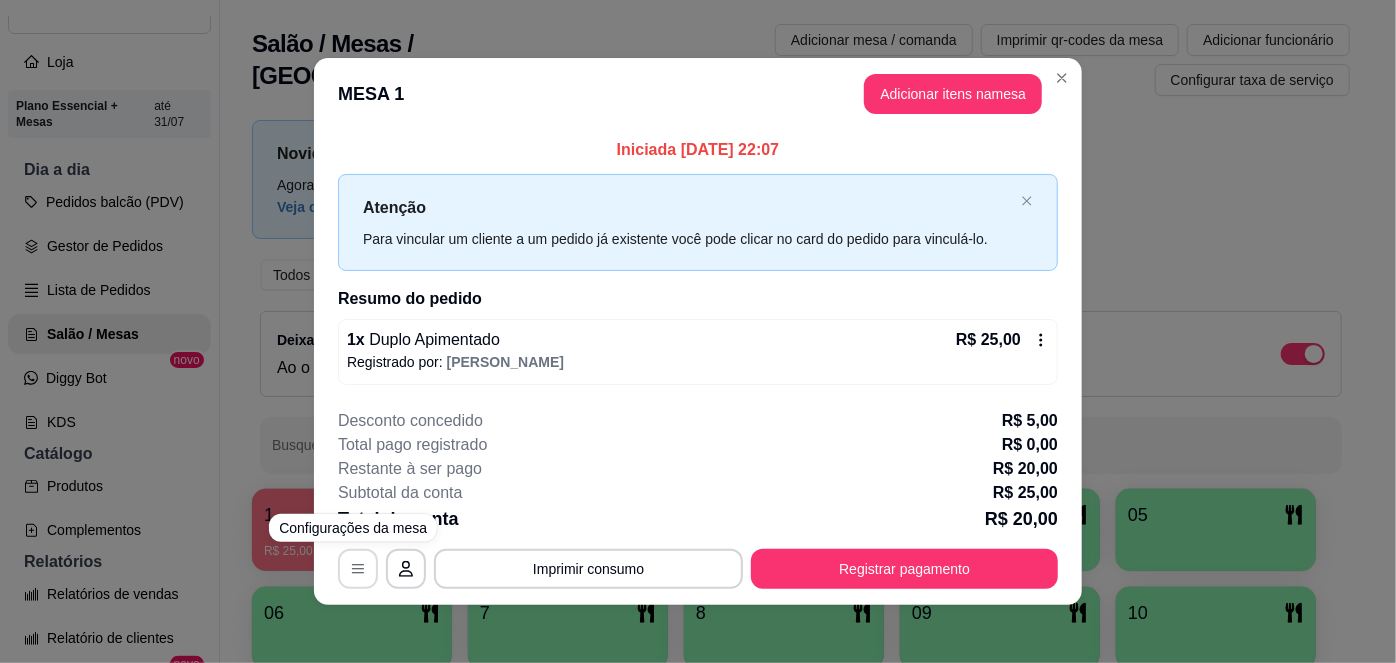 click 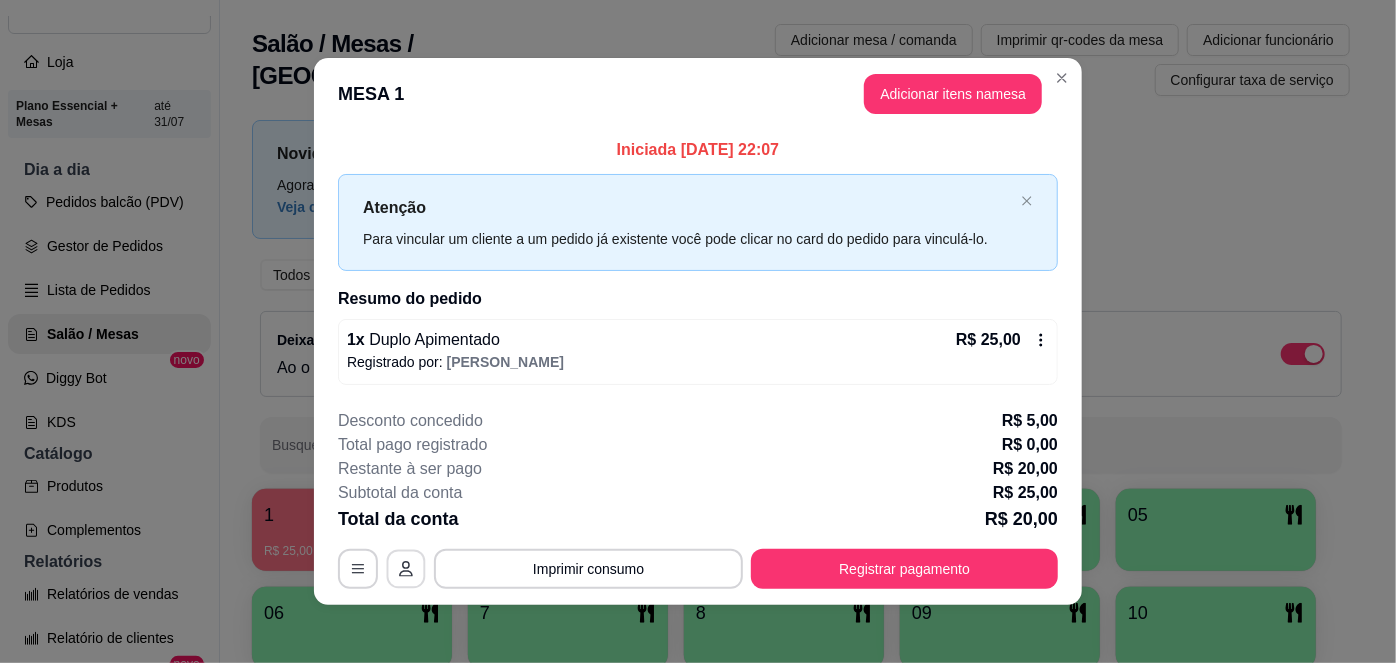 click 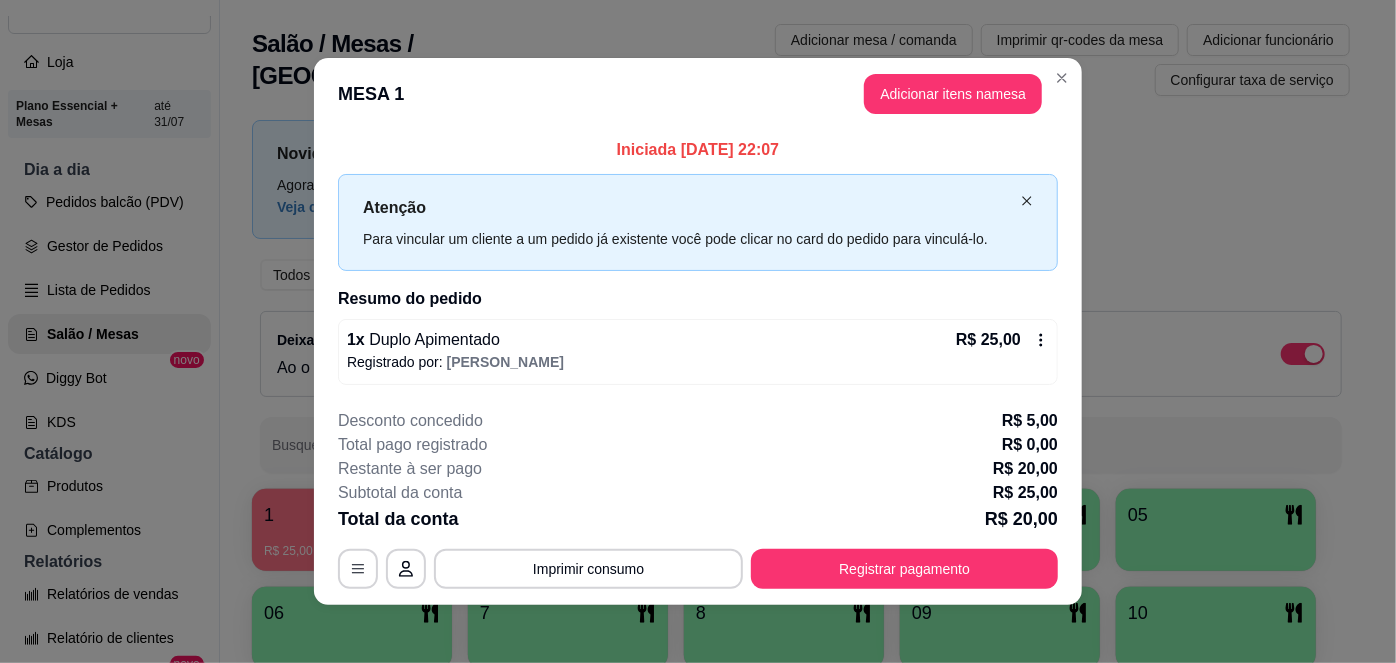 click 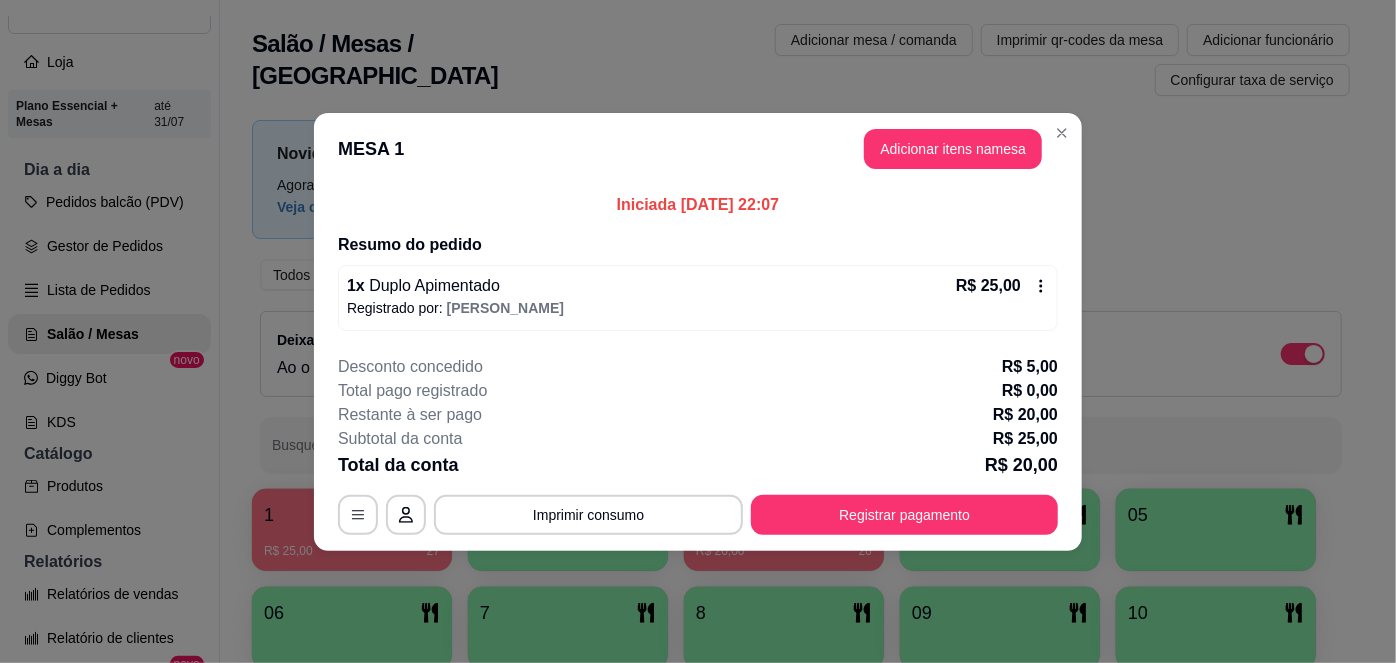 click 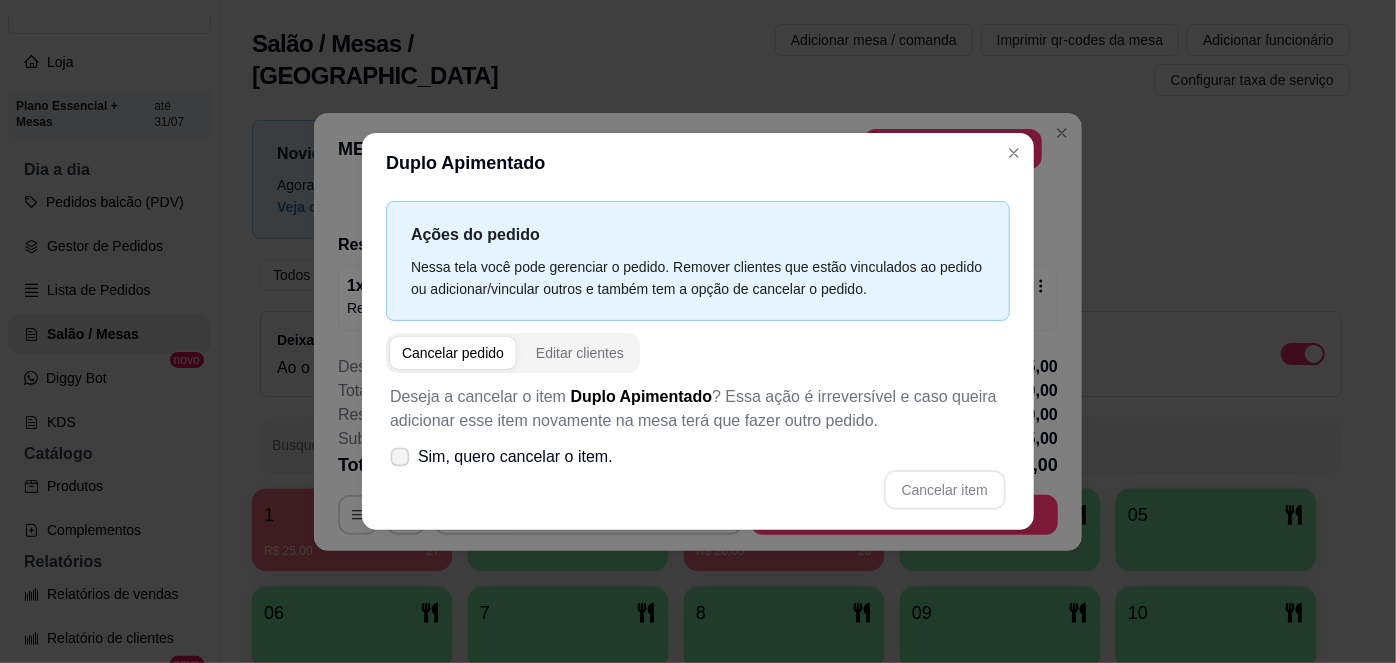click 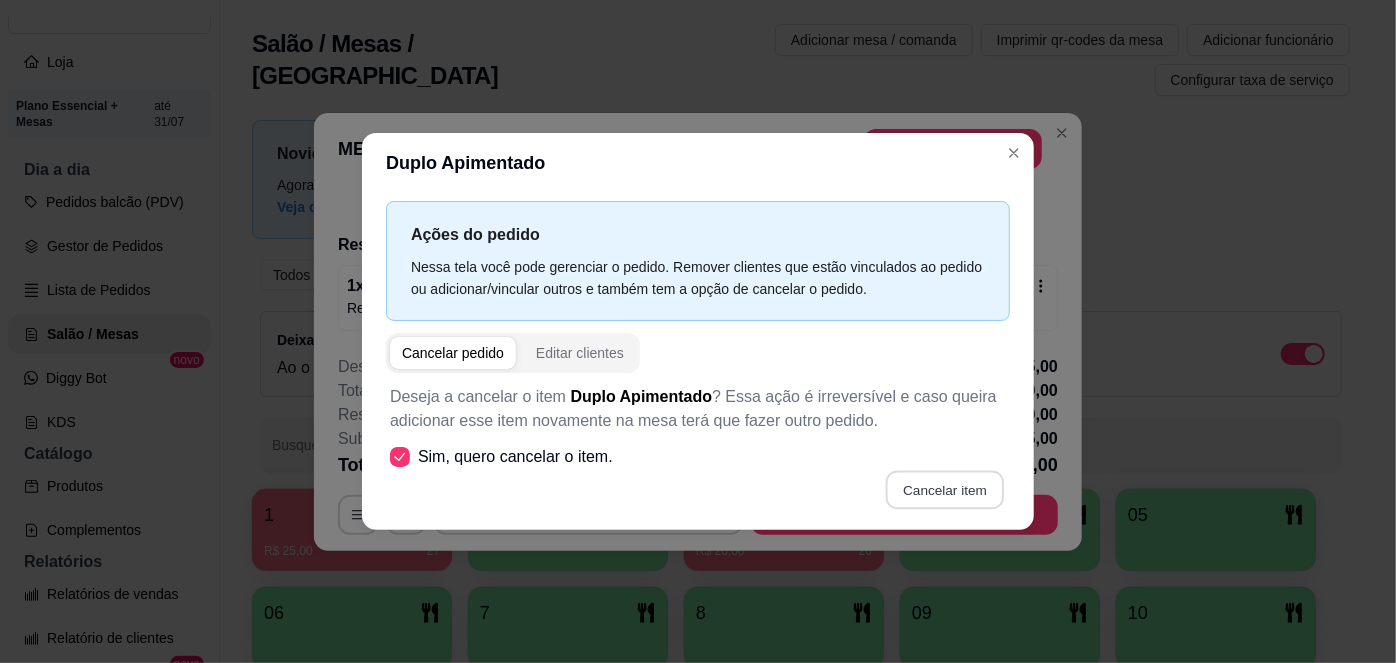 click on "Cancelar item" at bounding box center [944, 489] 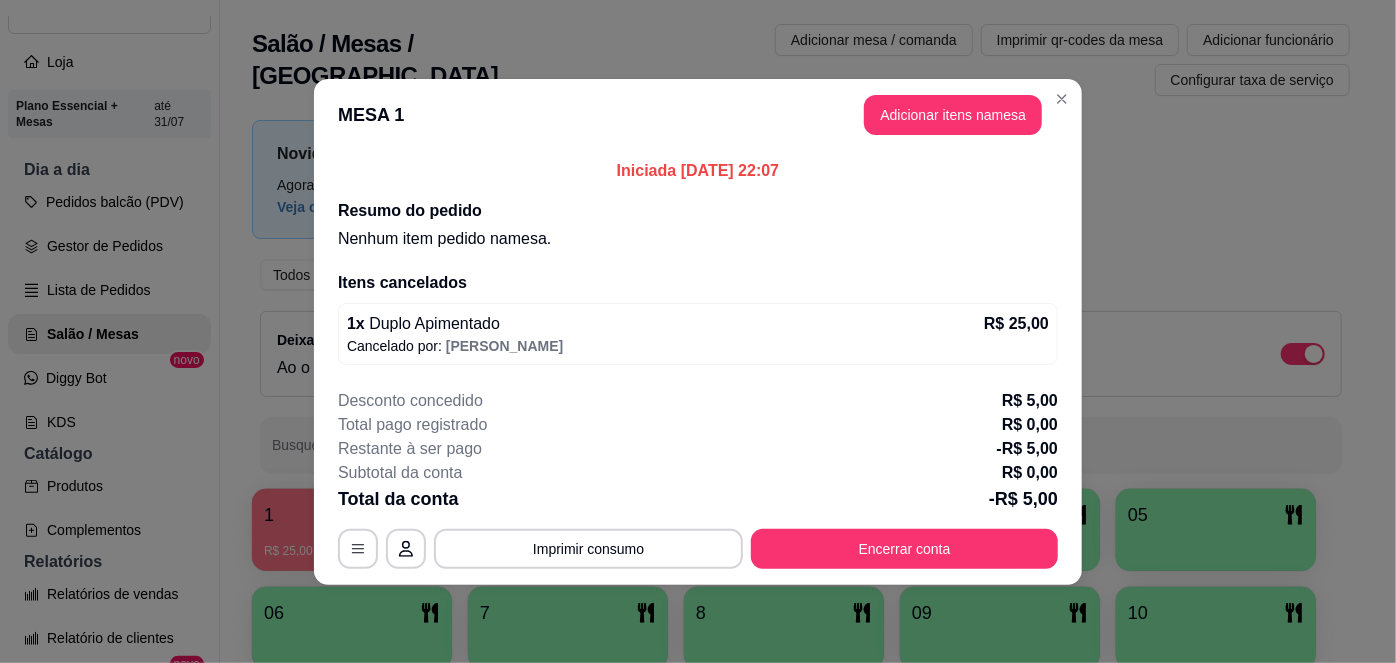 click on "Desconto concedido R$ 5,00 Total pago registrado R$ 0,00 Restante à ser pago -R$ 5,00 Subtotal da conta R$ 0,00 Total da conta -R$ 5,00 MESA  1 Tempo de permanência:   28  minutos Cod. Segurança:   3290 Qtd. de Pedidos:   1 Clientes da mesa:   ** CONSUMO ** ** TOTAL ** Subtotal 0,00 Total 0,00 Imprimir consumo Encerrar conta" at bounding box center (698, 479) 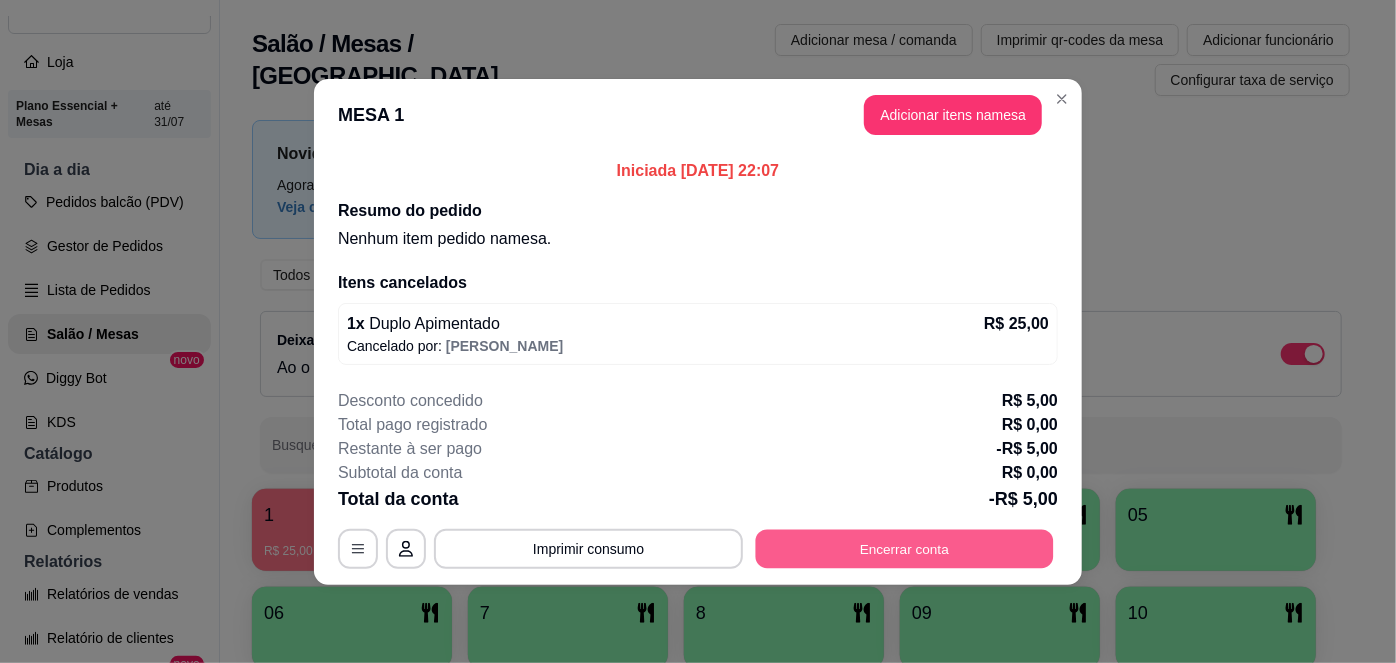 click on "Encerrar conta" at bounding box center [905, 548] 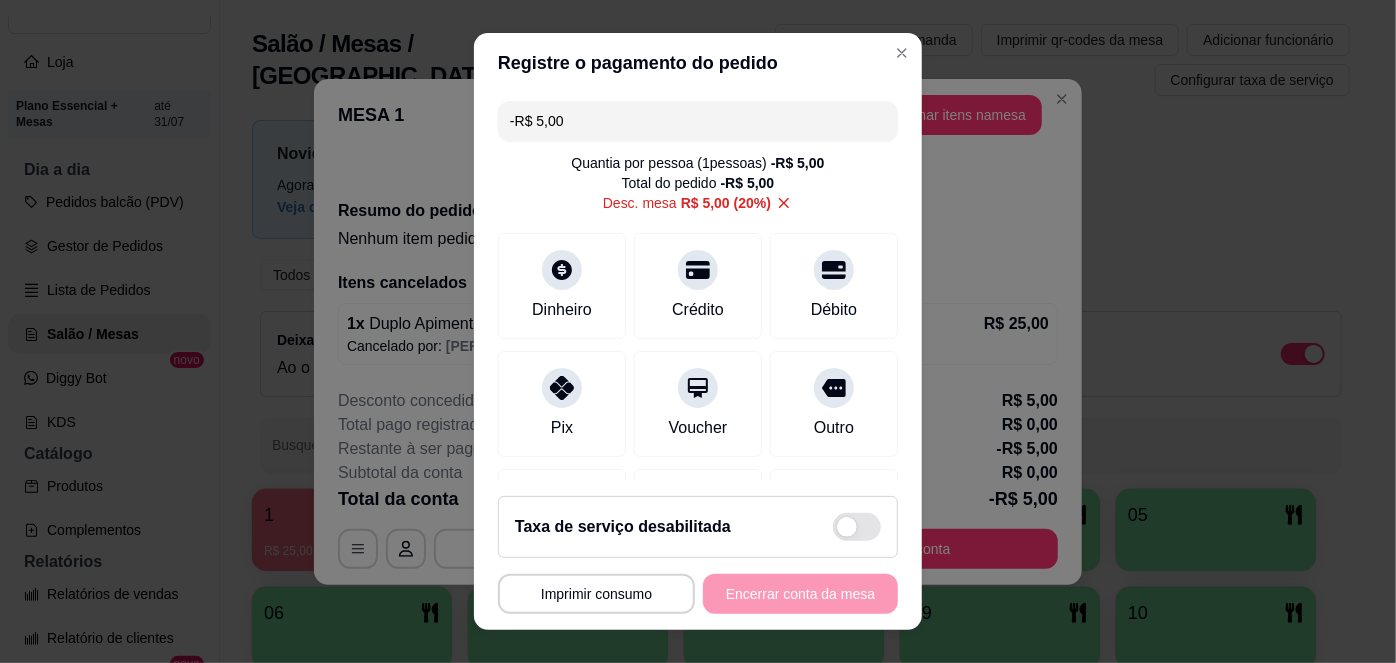 scroll, scrollTop: 125, scrollLeft: 0, axis: vertical 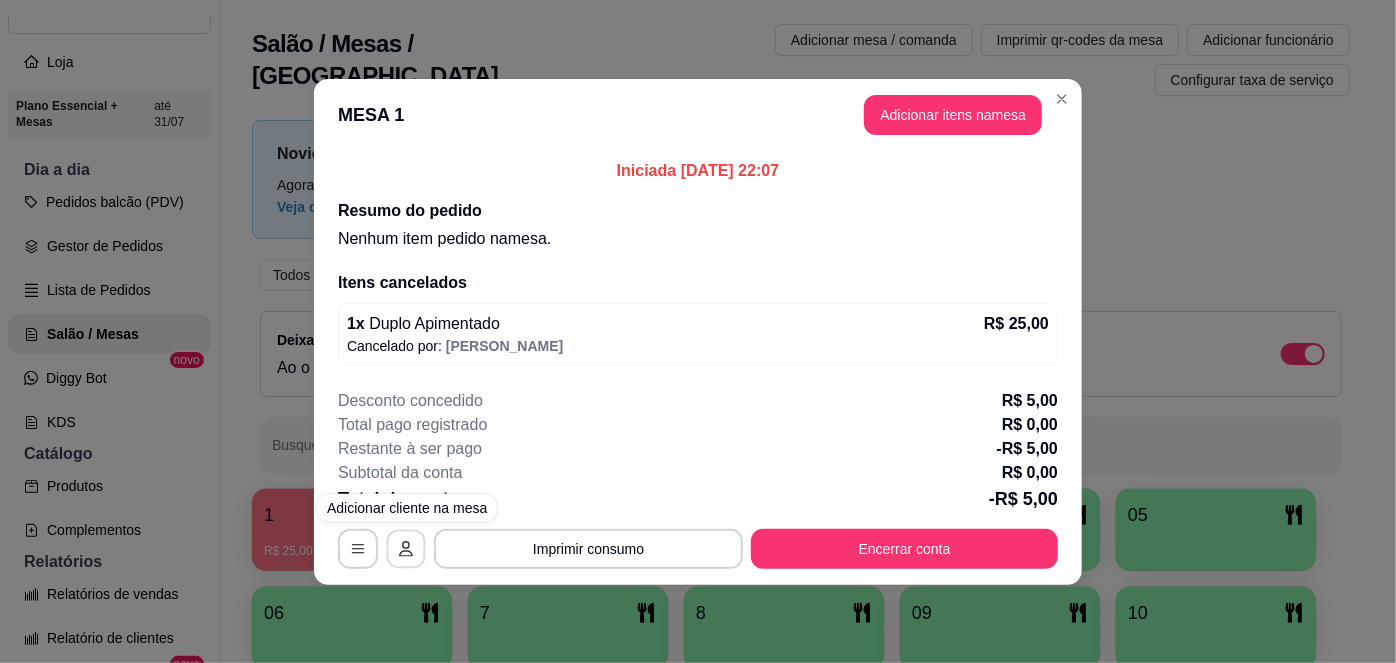 click at bounding box center [406, 548] 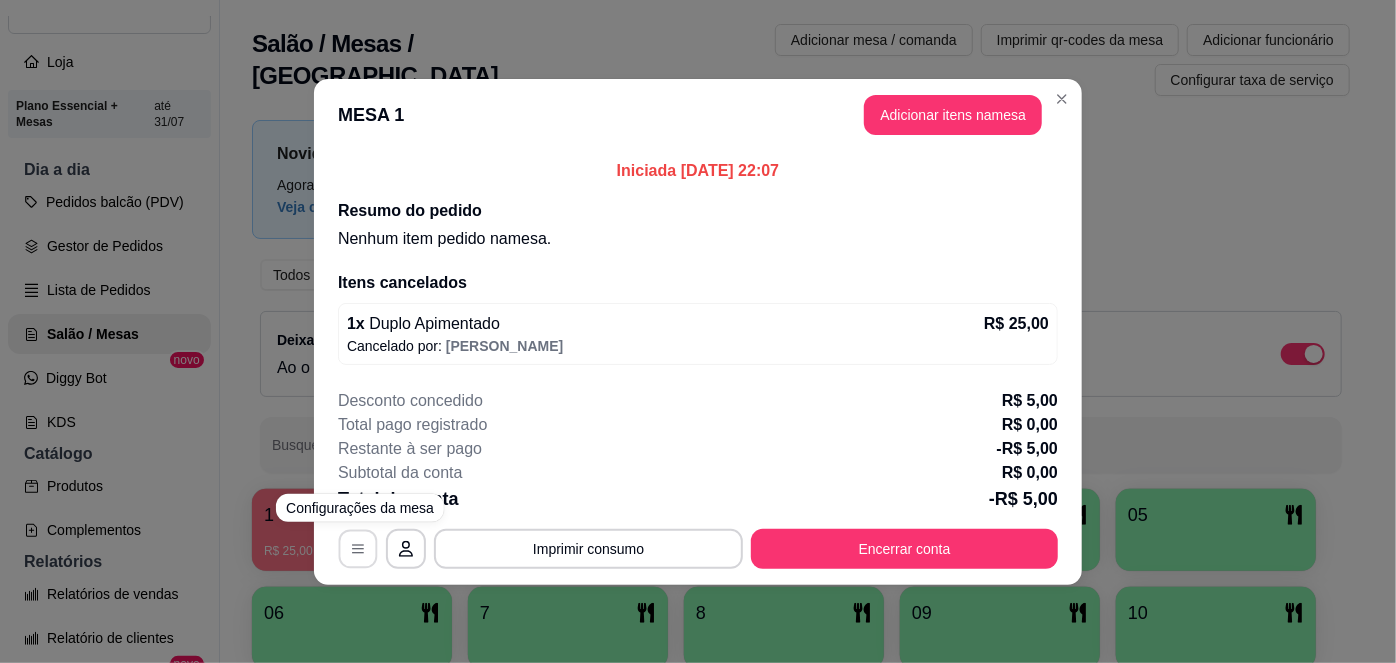 click at bounding box center (358, 548) 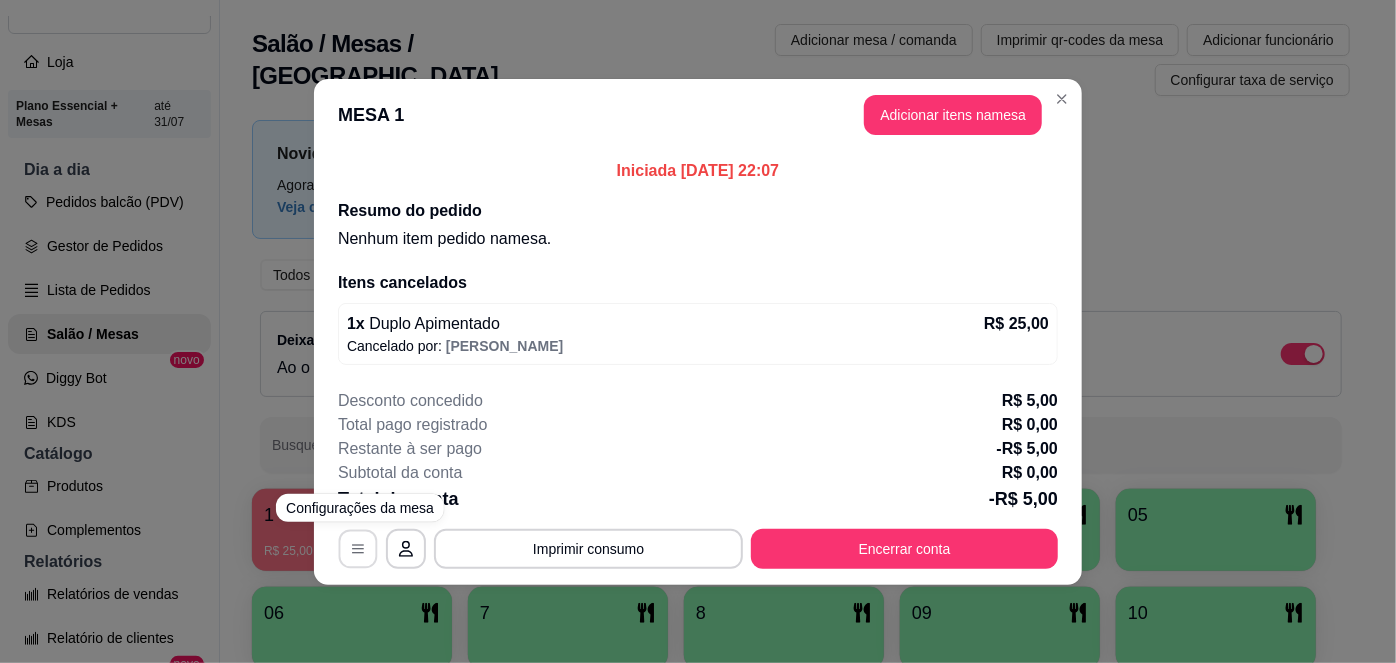 click 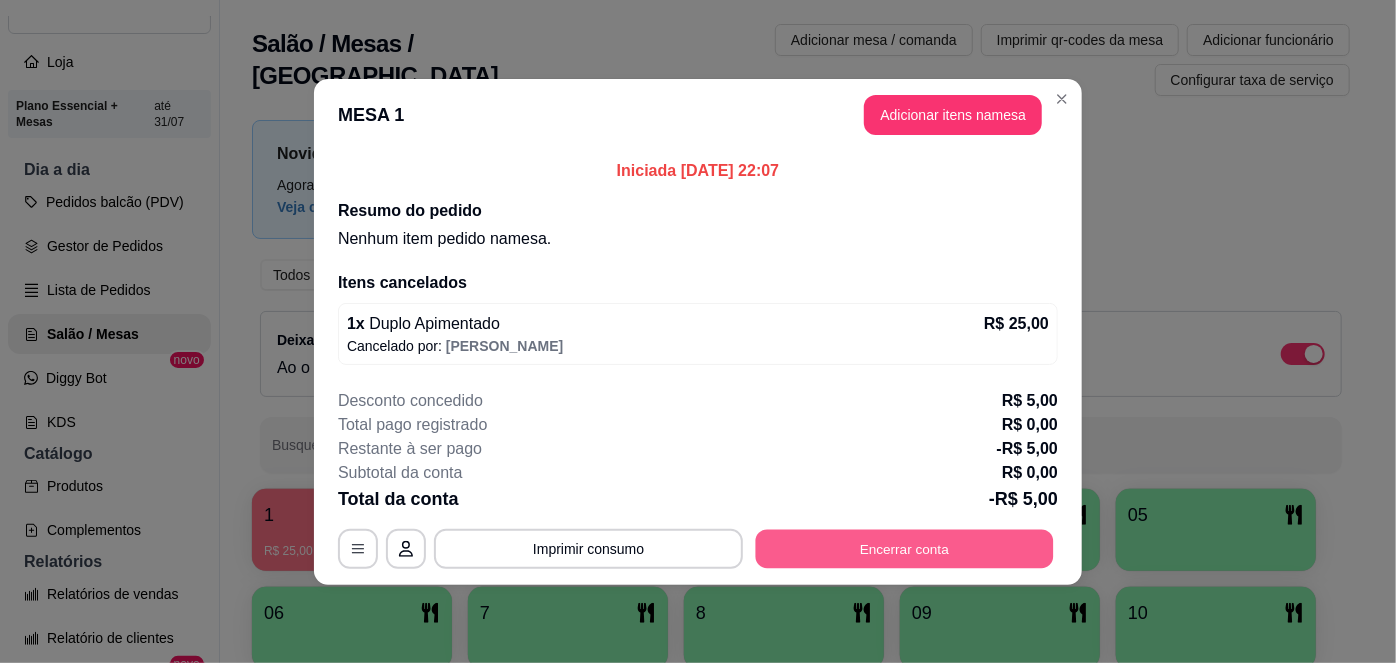 click on "Encerrar conta" at bounding box center (905, 548) 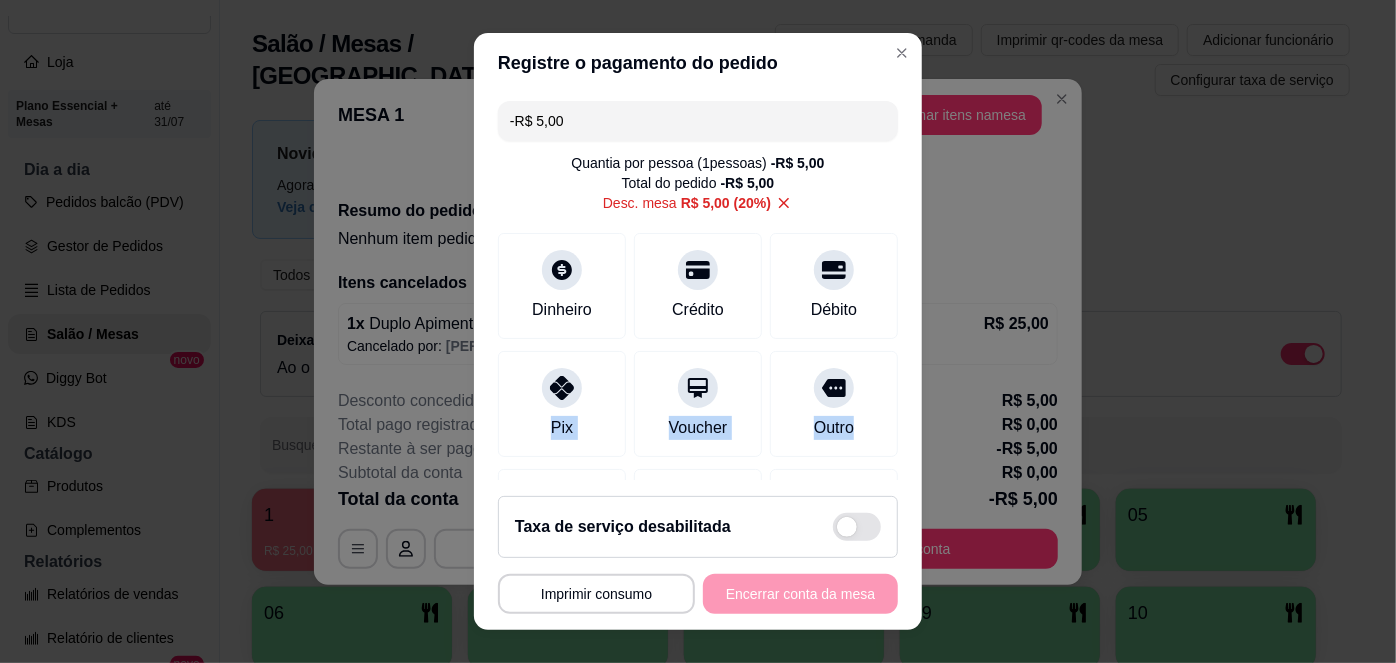 drag, startPoint x: 886, startPoint y: 324, endPoint x: 902, endPoint y: 451, distance: 128.0039 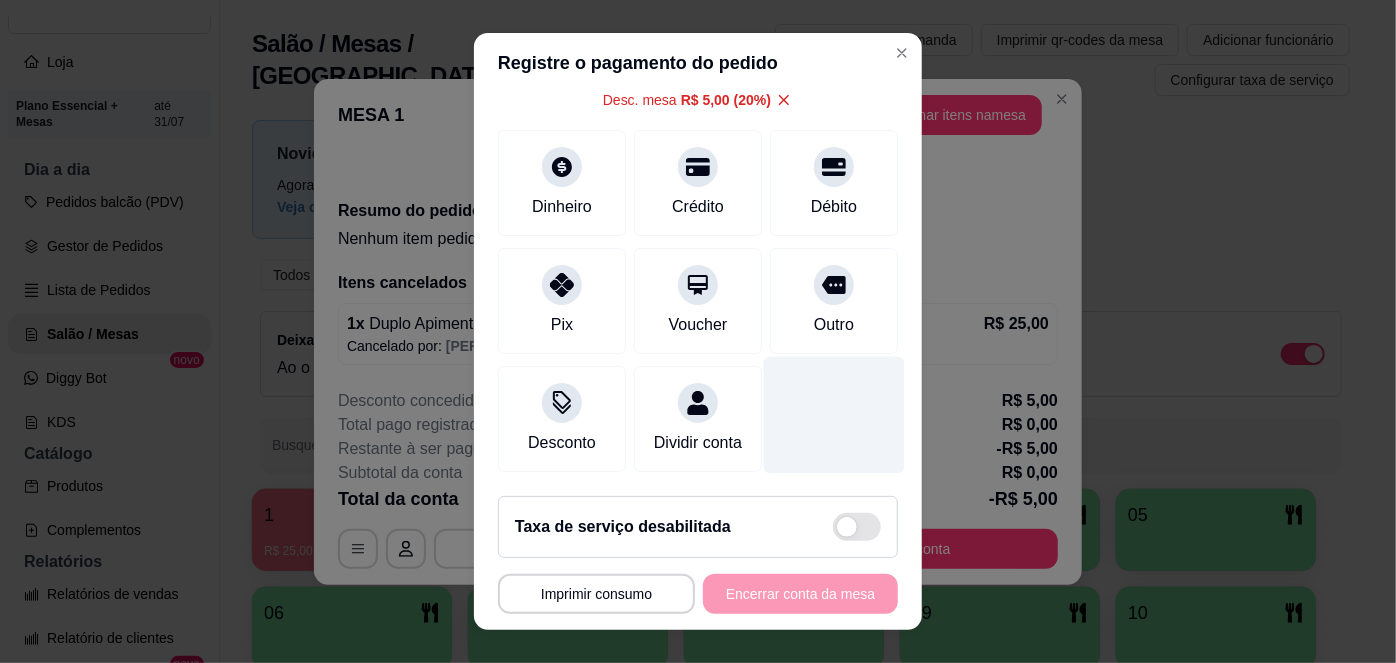 click at bounding box center [834, 415] 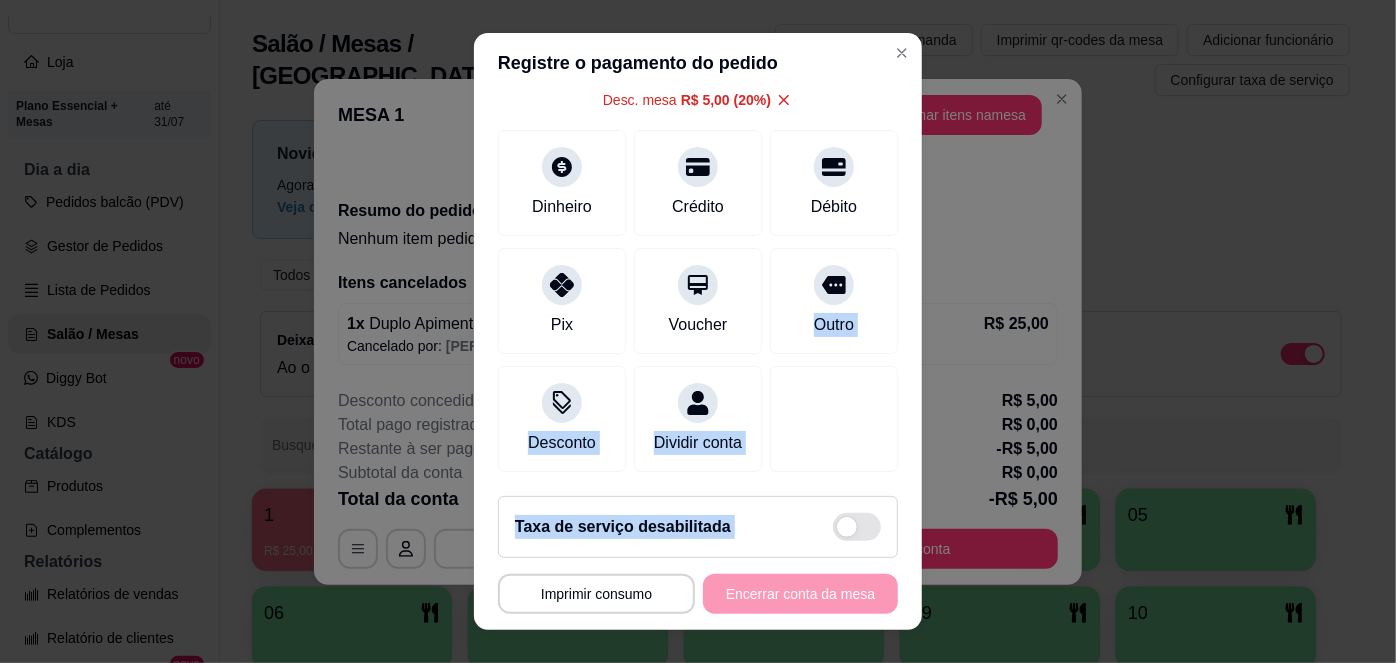 drag, startPoint x: 824, startPoint y: 603, endPoint x: 888, endPoint y: 240, distance: 368.5987 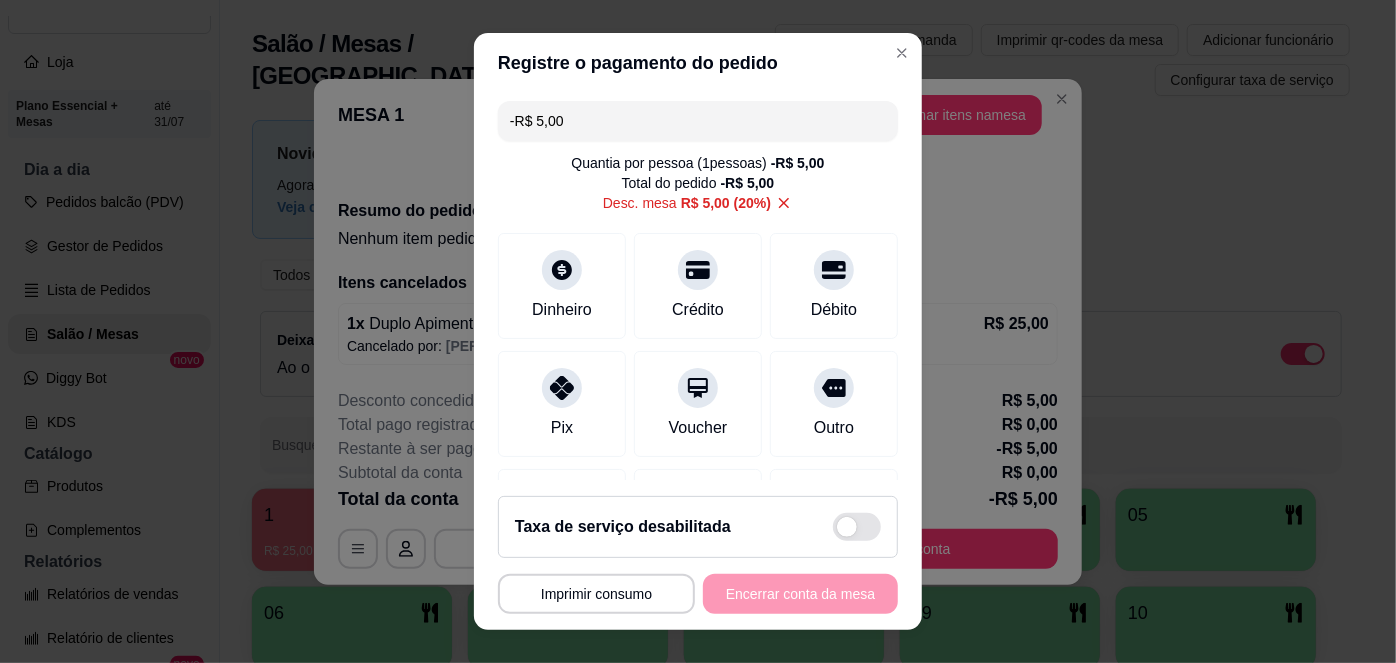 click 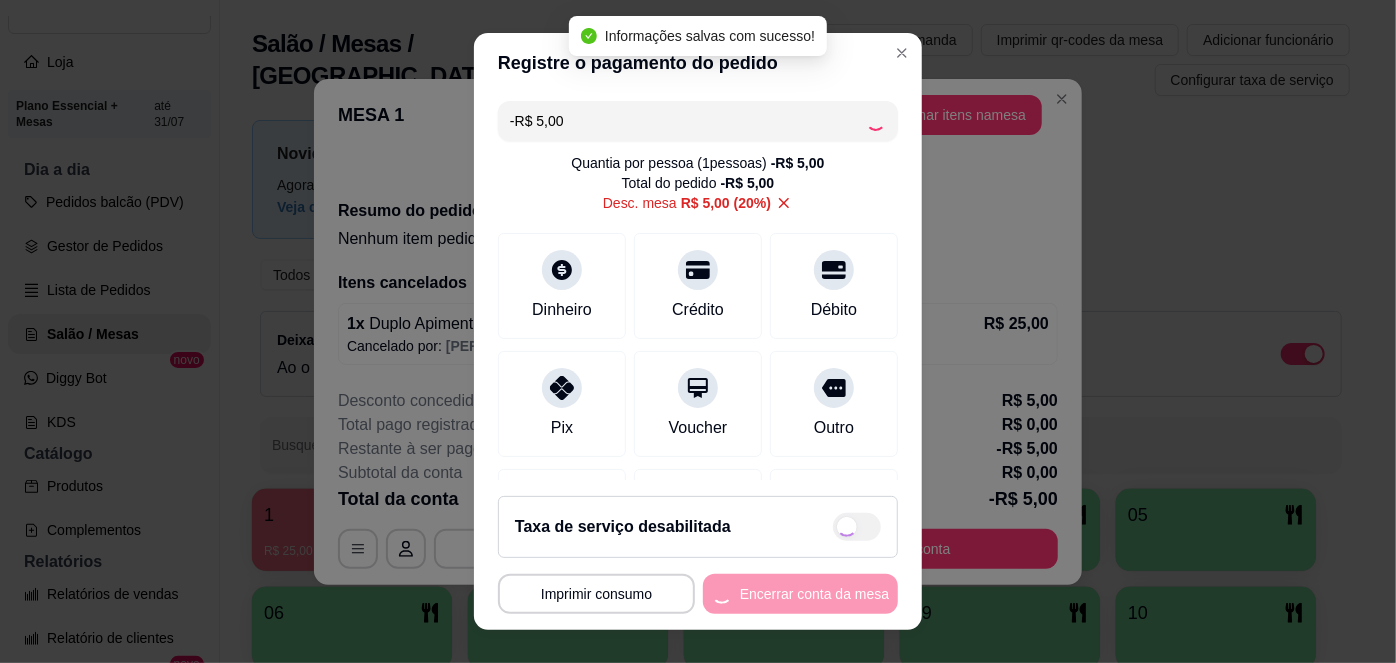 type on "R$ 0,00" 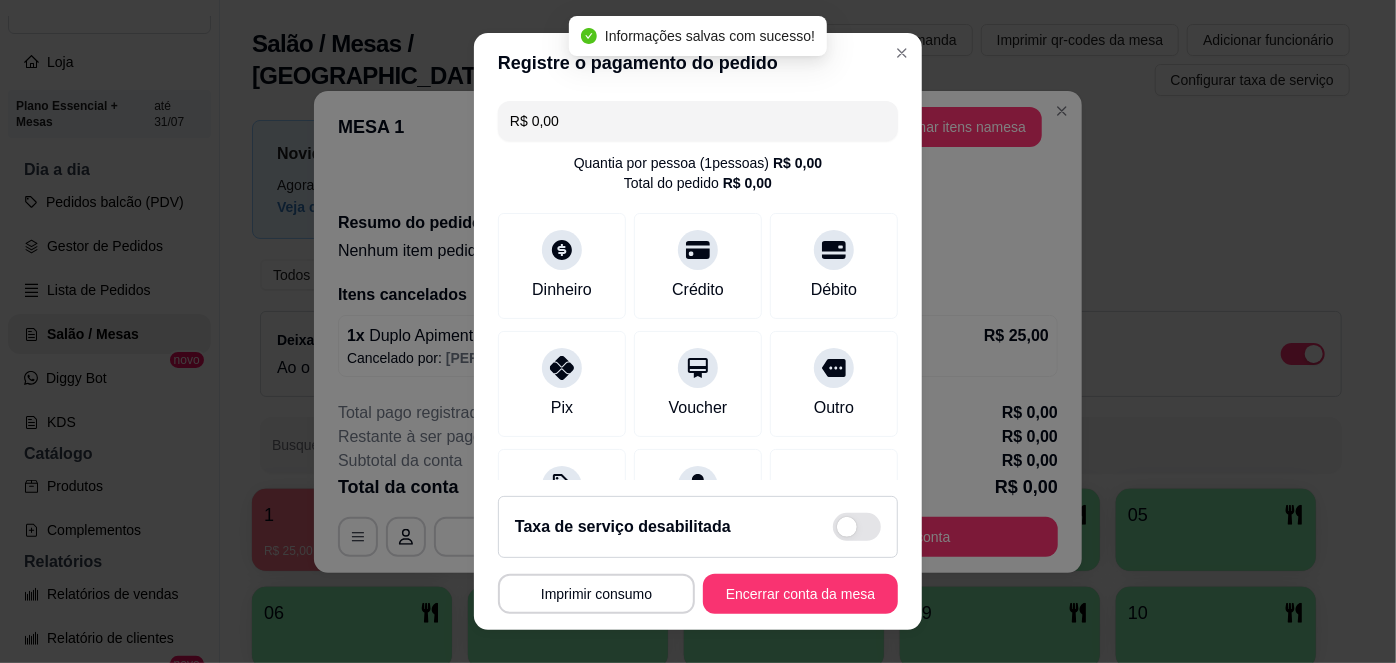 scroll, scrollTop: 104, scrollLeft: 0, axis: vertical 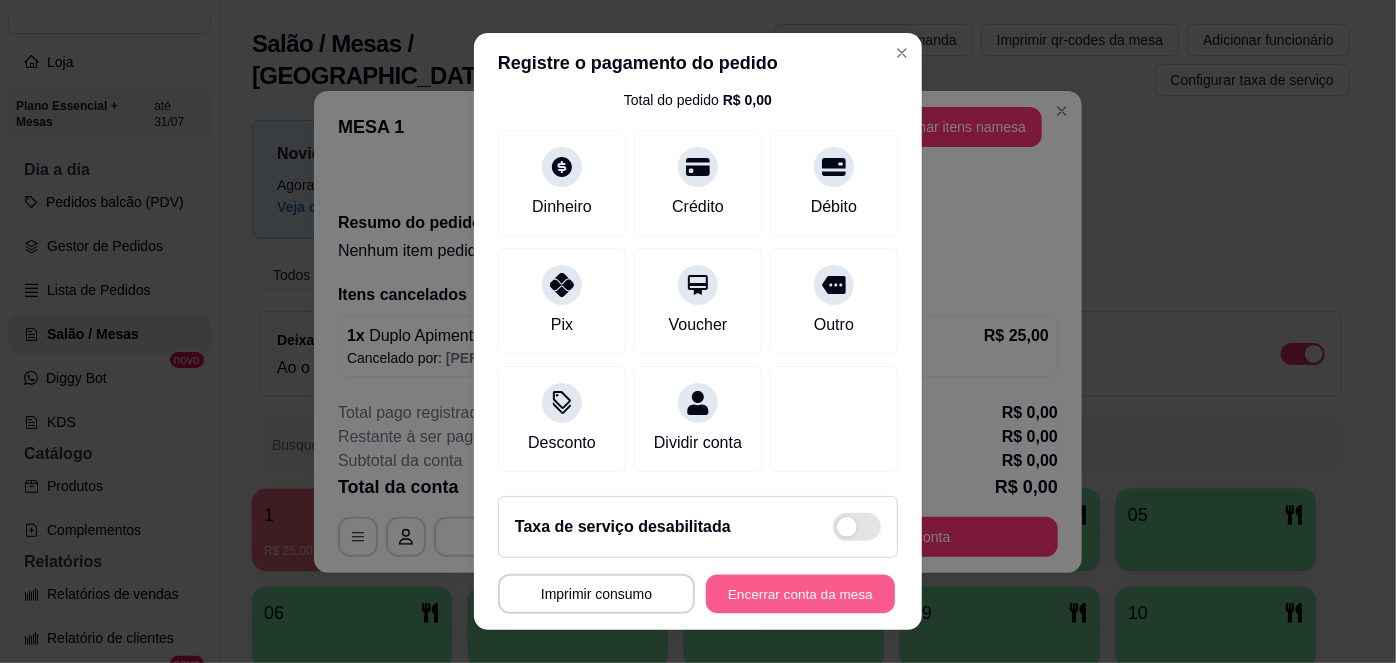 click on "Encerrar conta da mesa" at bounding box center (800, 593) 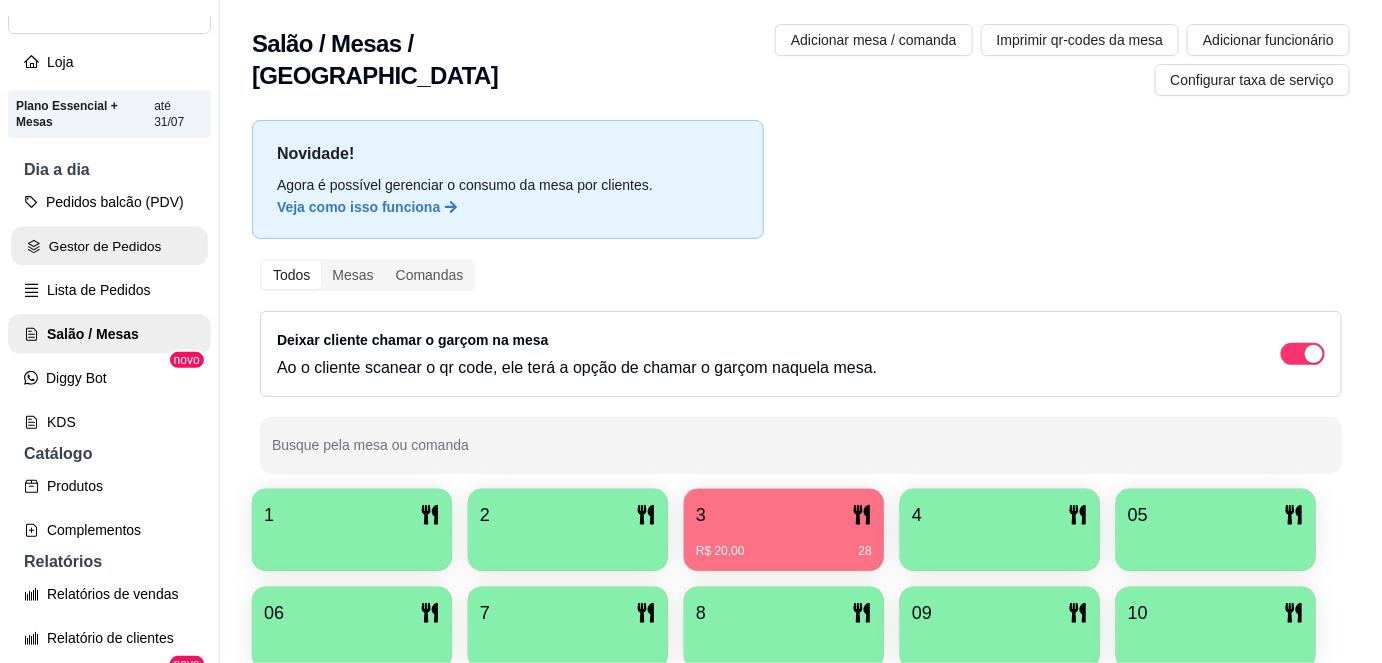 click on "Gestor de Pedidos" at bounding box center (109, 246) 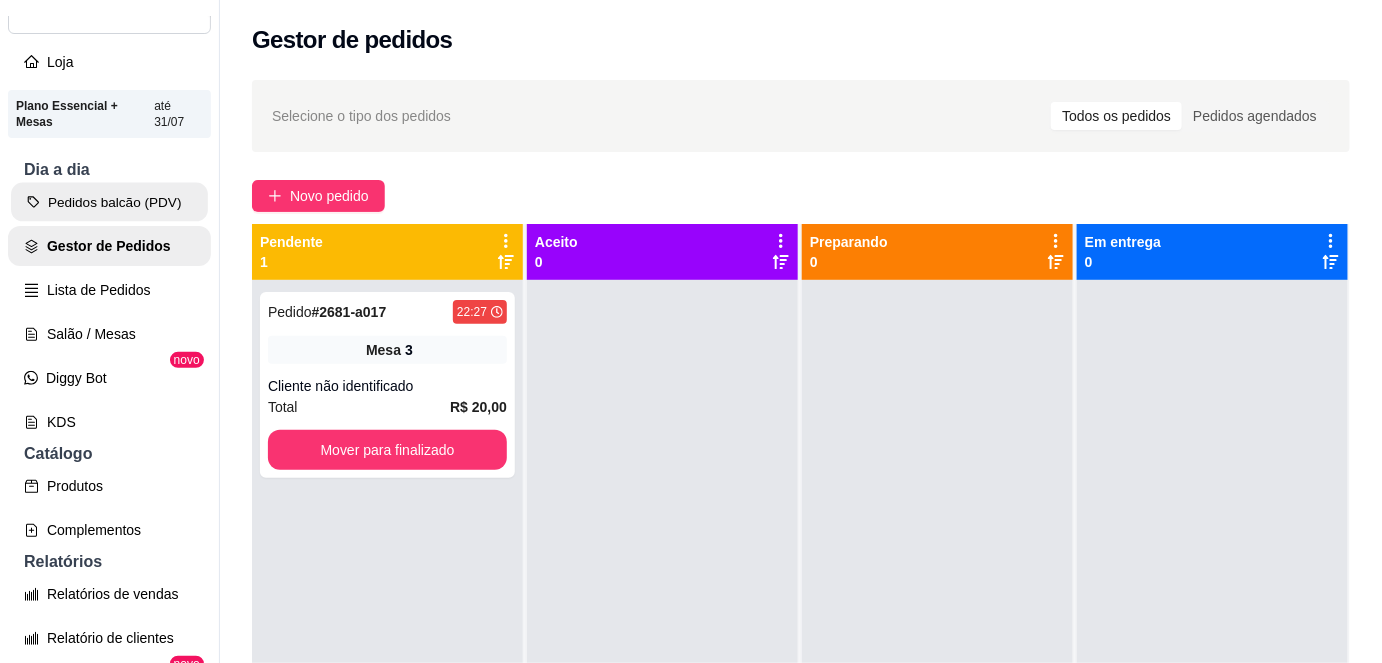 click on "Pedidos balcão (PDV)" at bounding box center [109, 202] 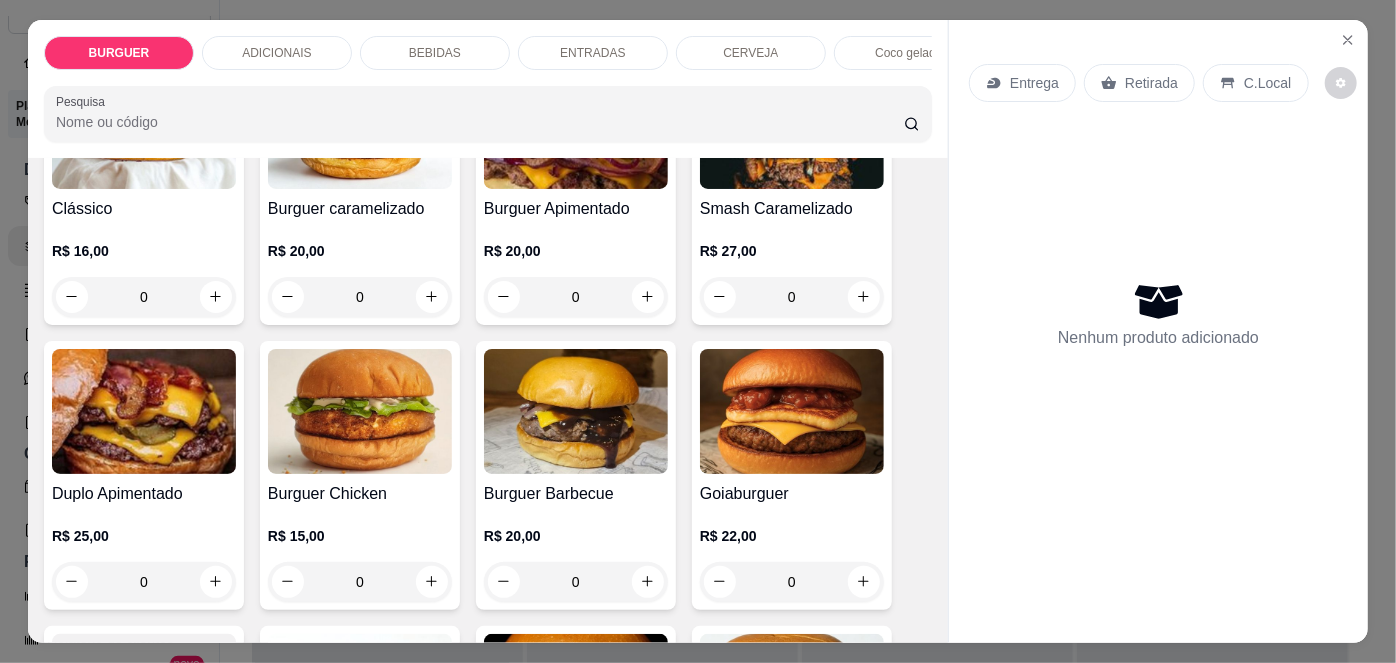 scroll, scrollTop: 225, scrollLeft: 0, axis: vertical 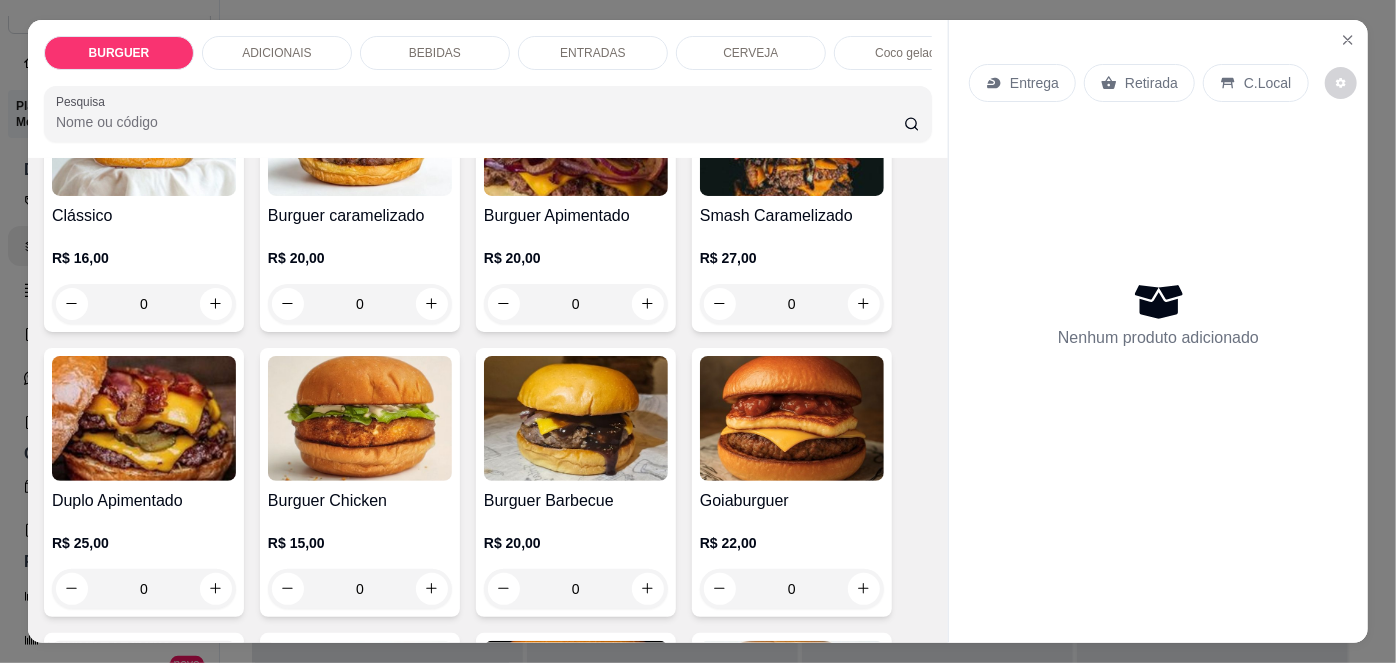 click on "R$ 25,00 0" at bounding box center [144, 561] 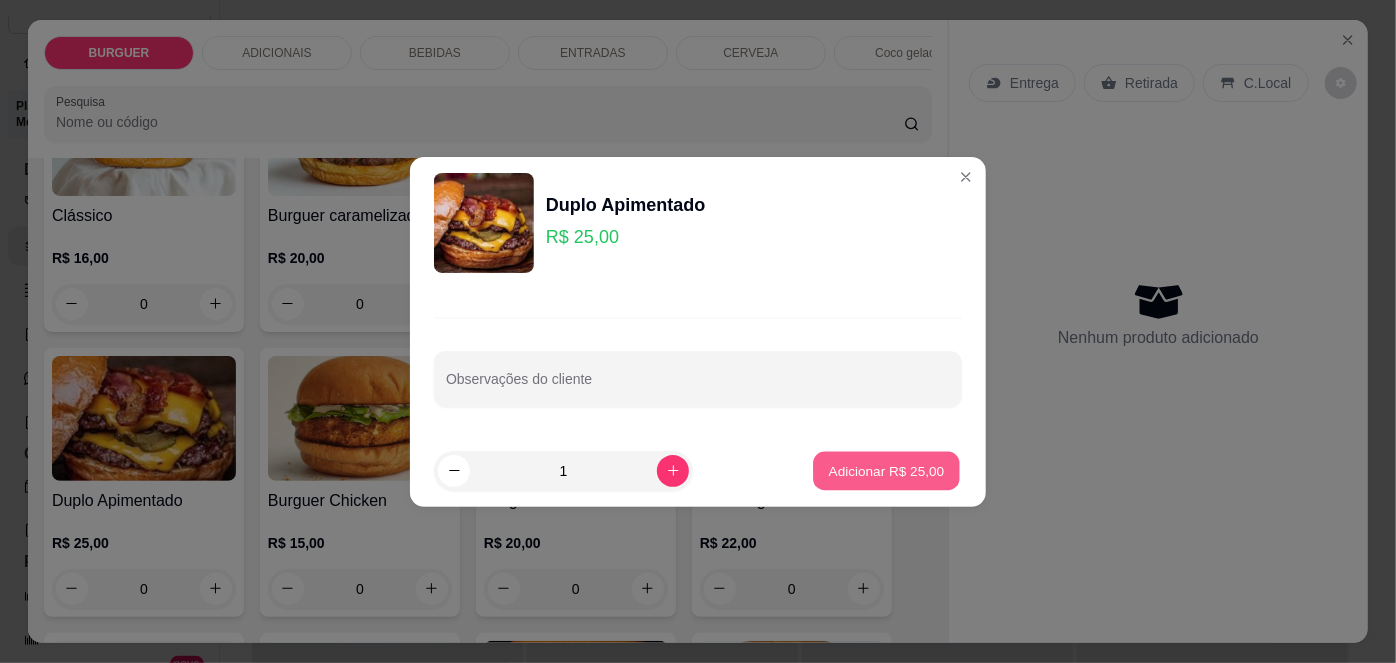 click on "Adicionar   R$ 25,00" at bounding box center (887, 470) 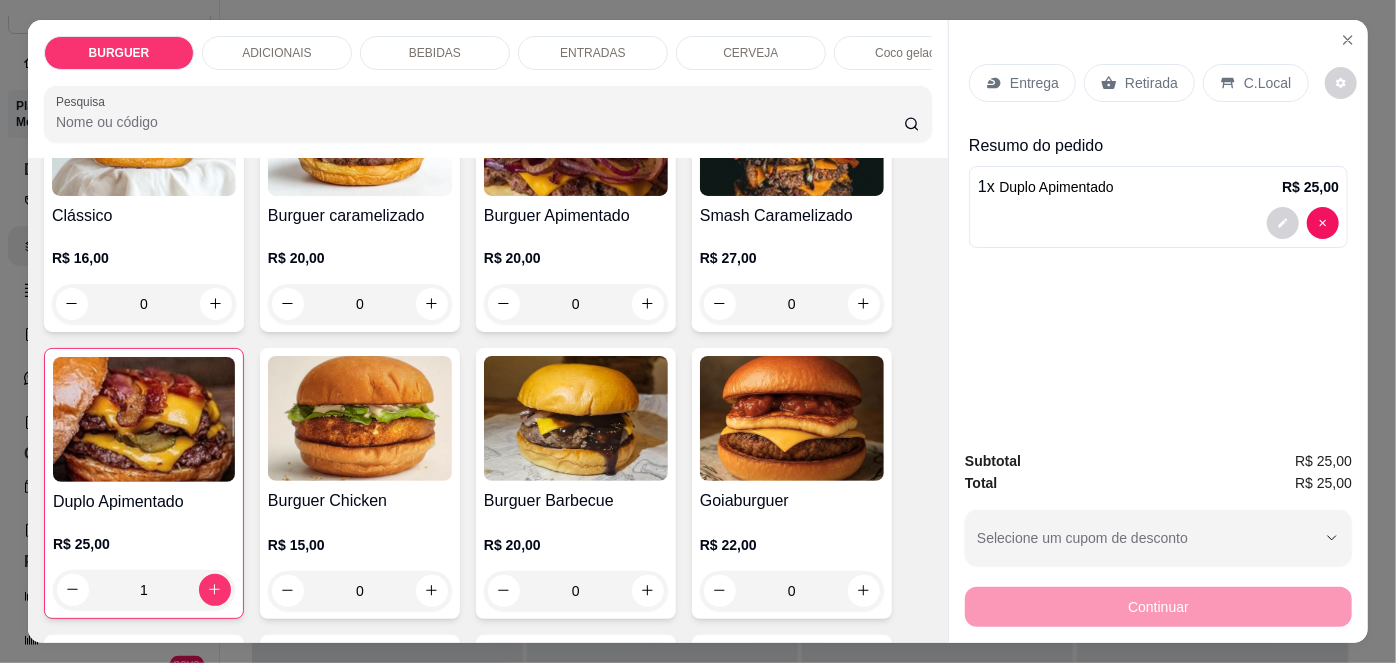 click on "Retirada" at bounding box center [1151, 83] 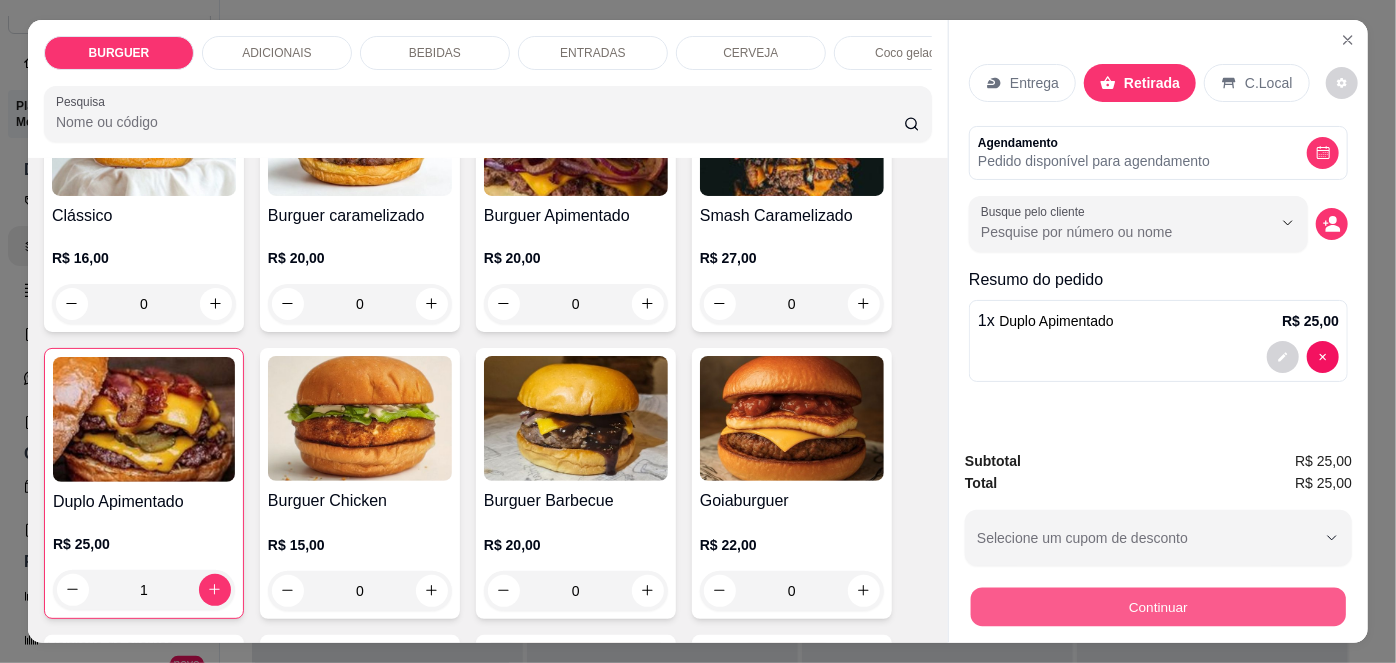 click on "Continuar" at bounding box center (1158, 607) 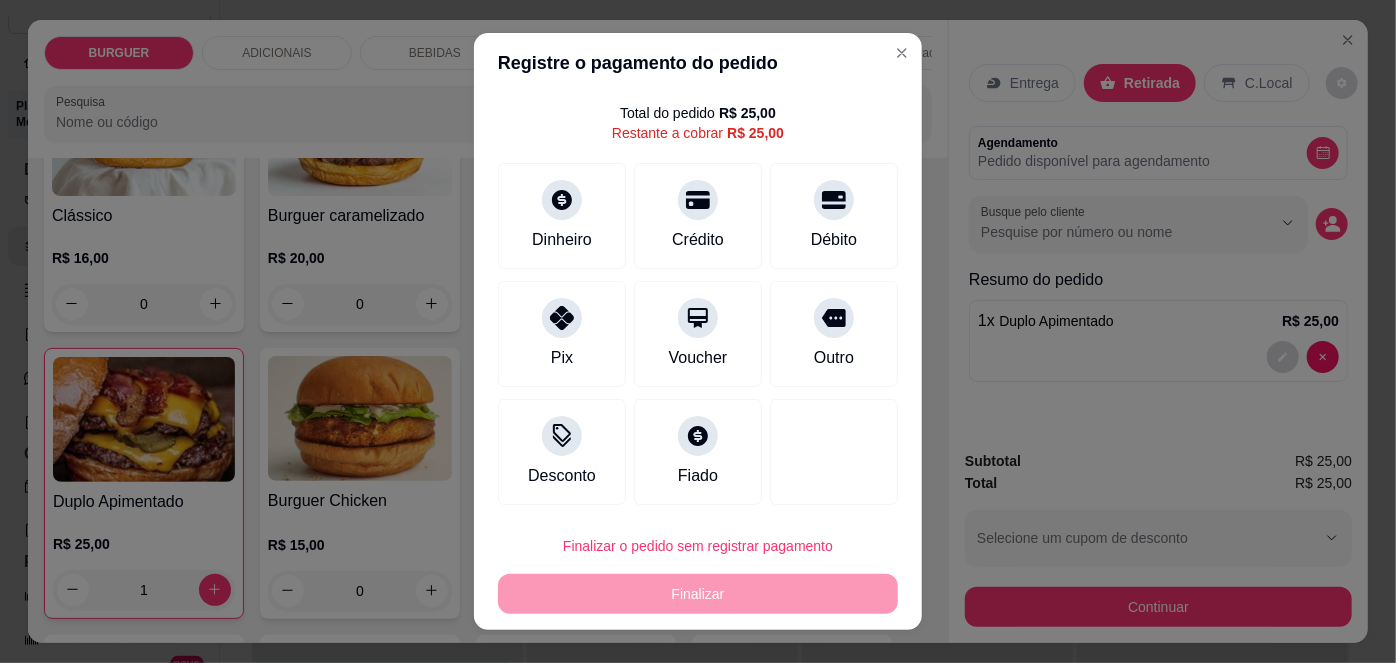 scroll, scrollTop: 51, scrollLeft: 0, axis: vertical 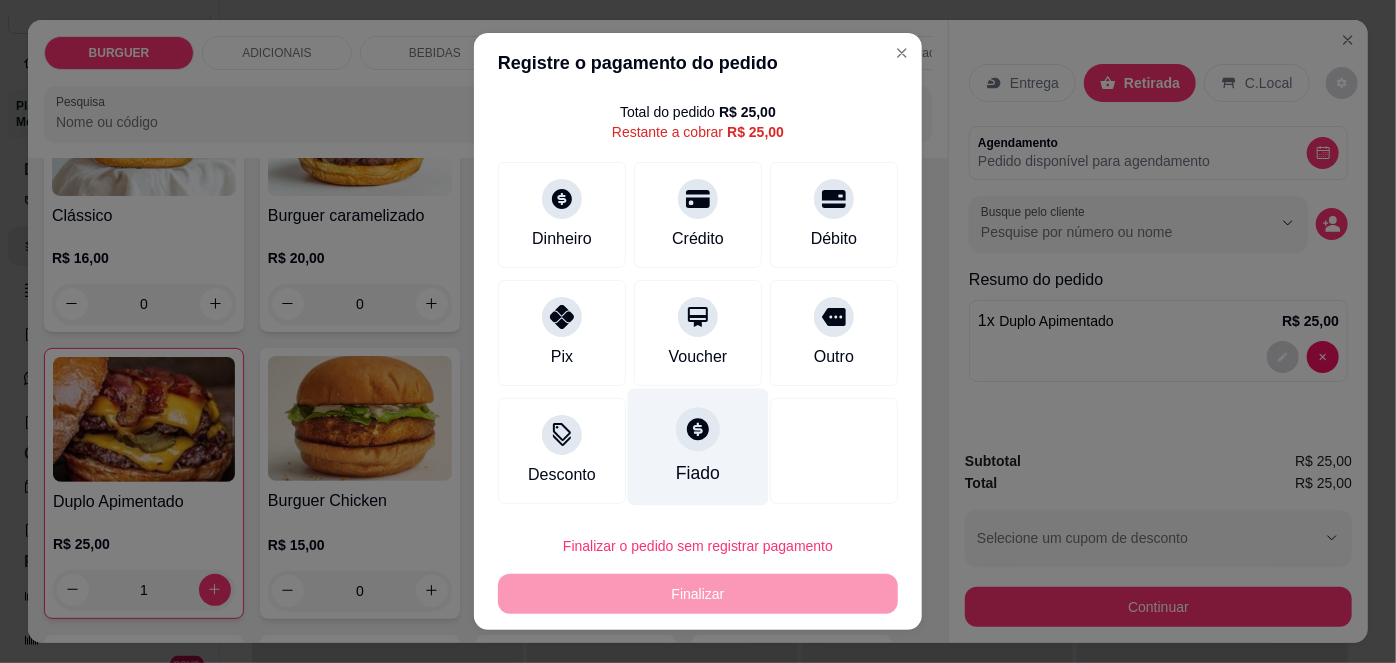 click 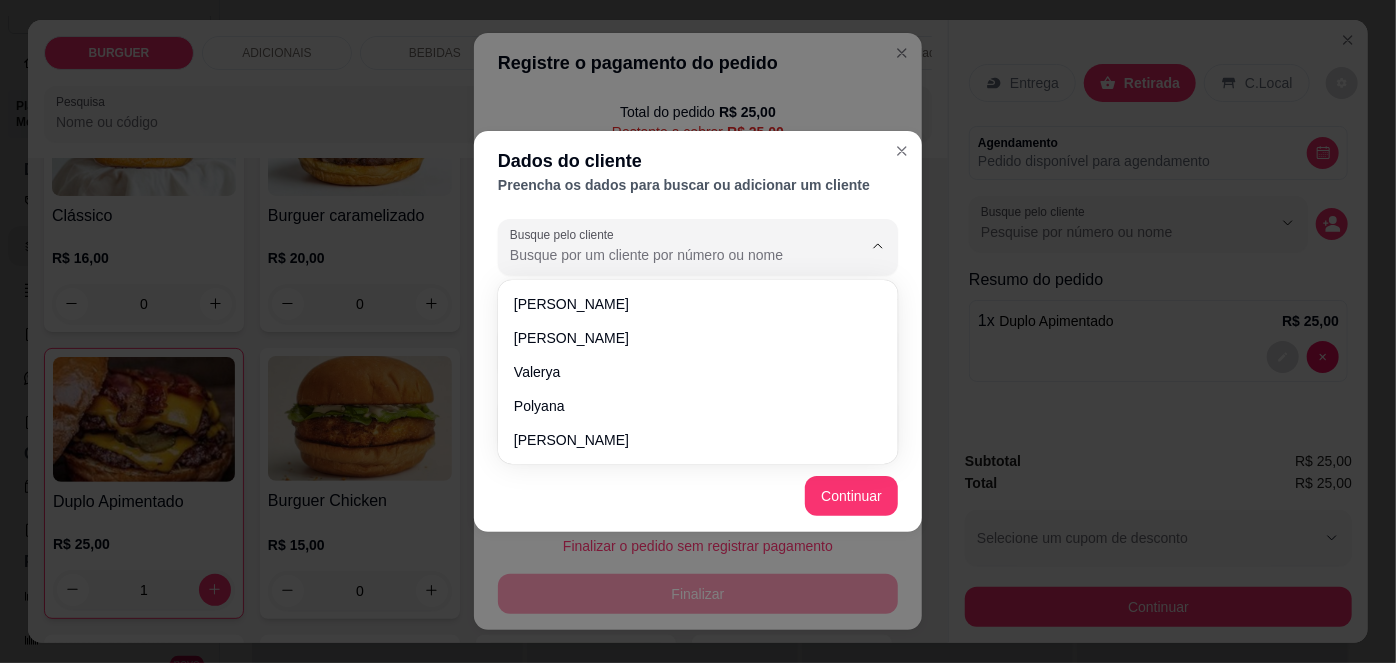 click on "Busque pelo cliente" at bounding box center (670, 255) 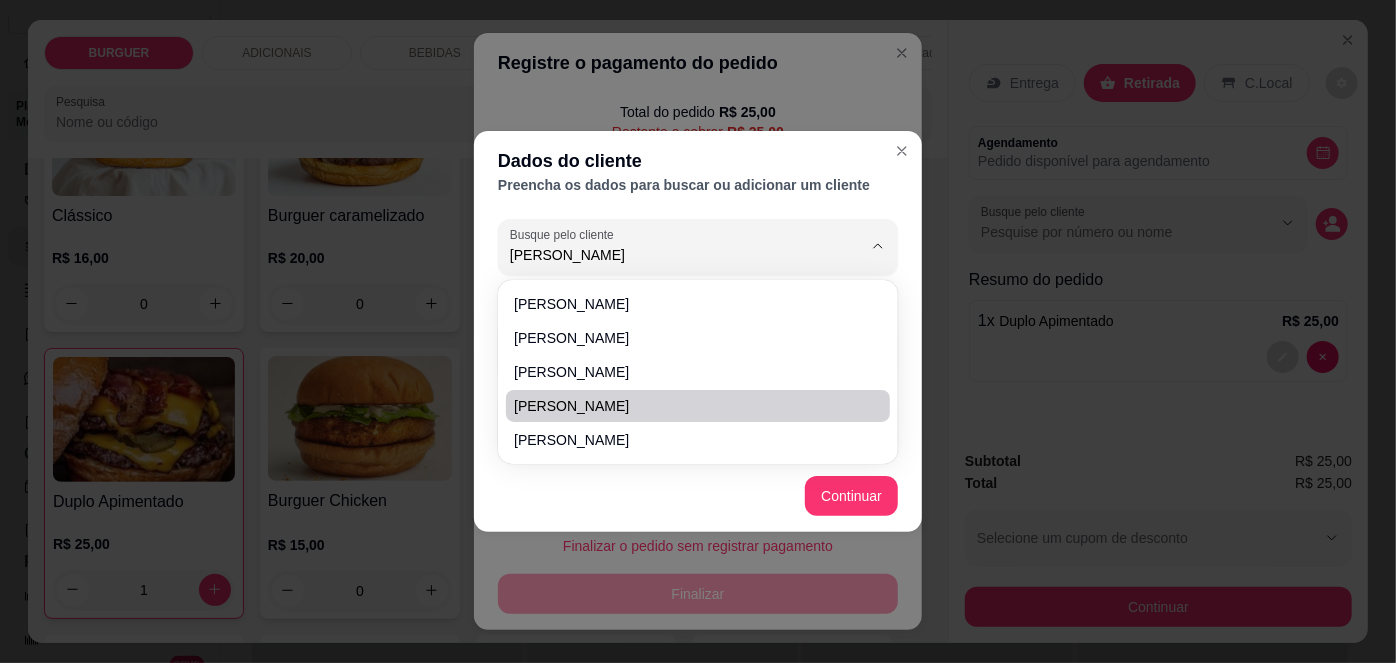 click on "[PERSON_NAME]" at bounding box center [688, 406] 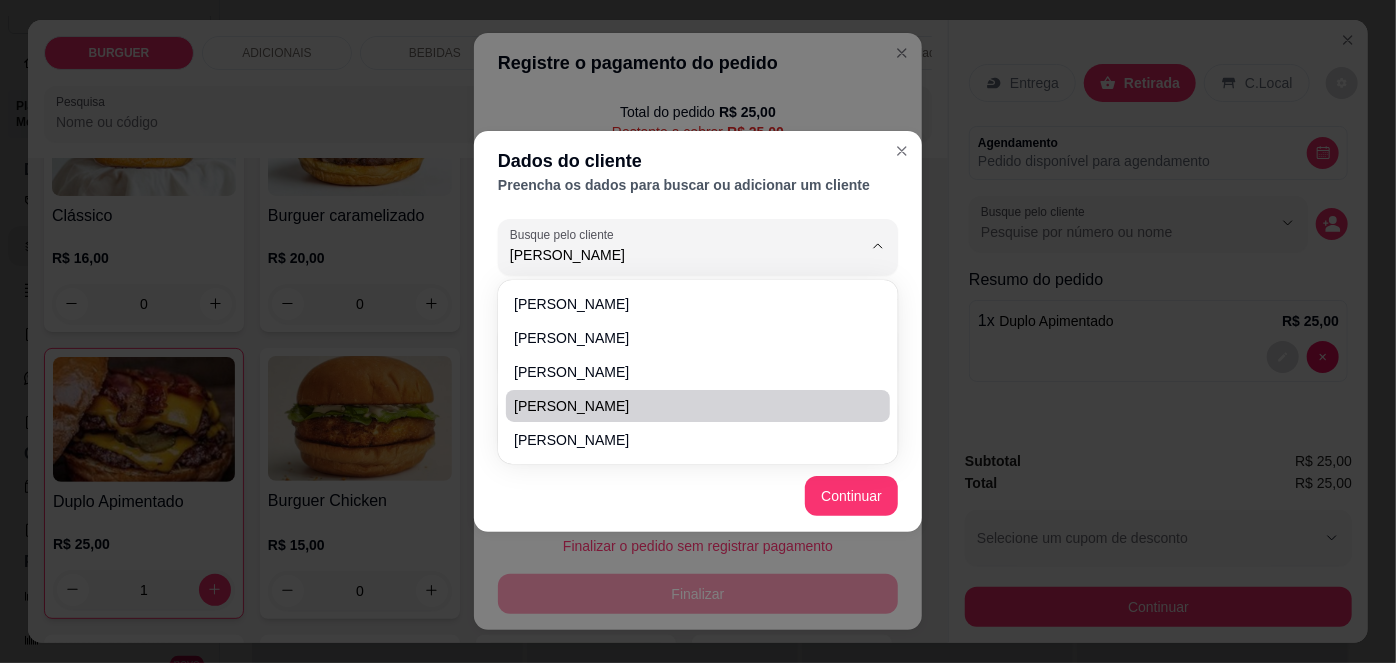 type on "[PERSON_NAME]" 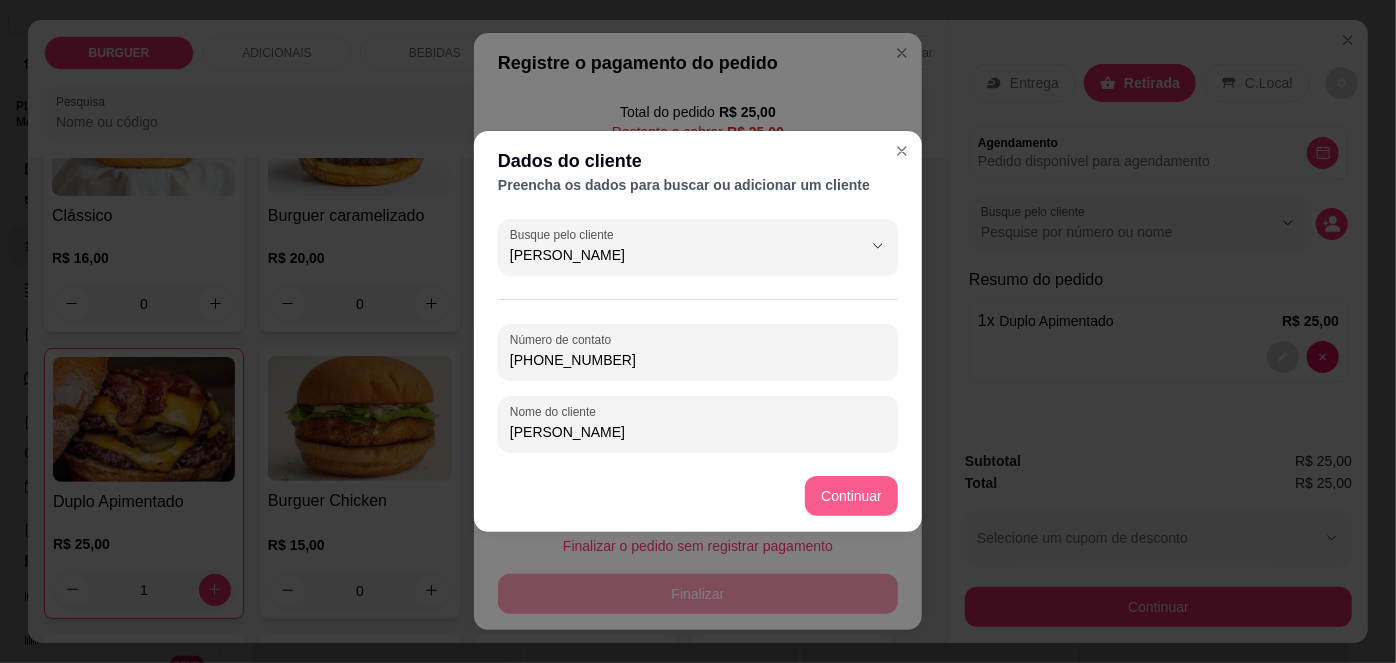 type on "[PERSON_NAME]" 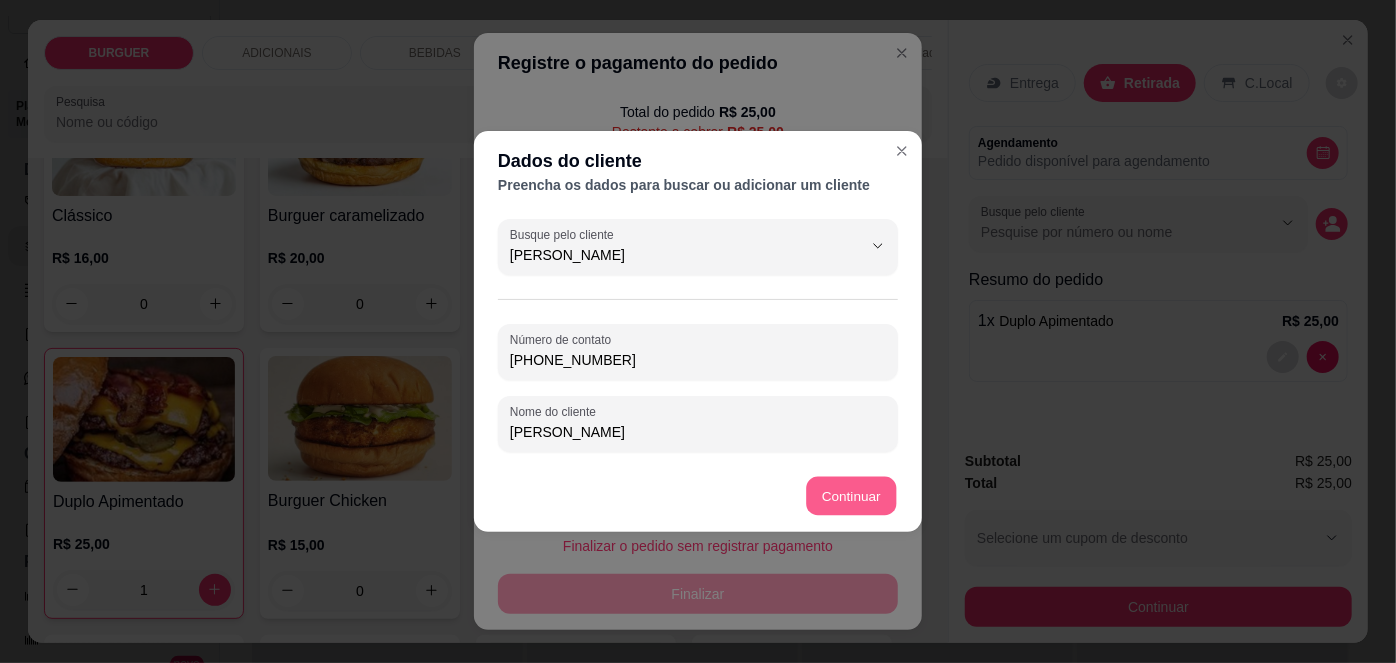 type on "R$ 0,00" 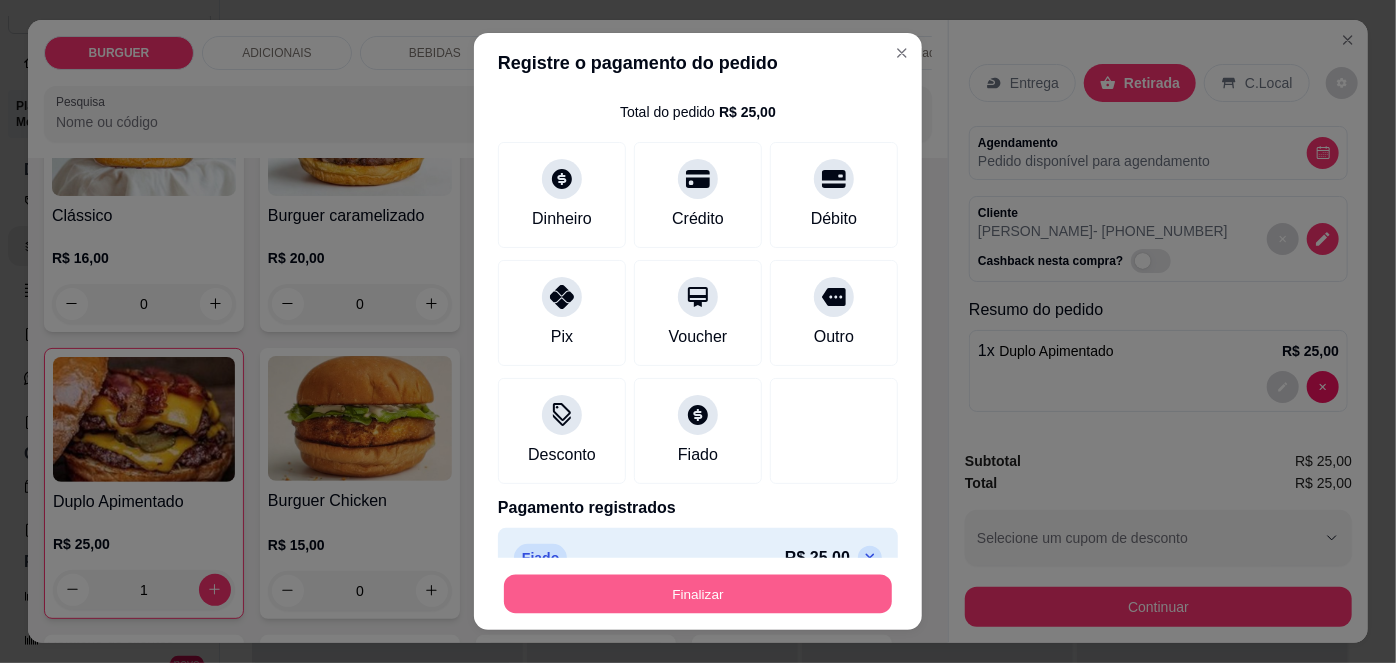 click on "Finalizar" at bounding box center [698, 593] 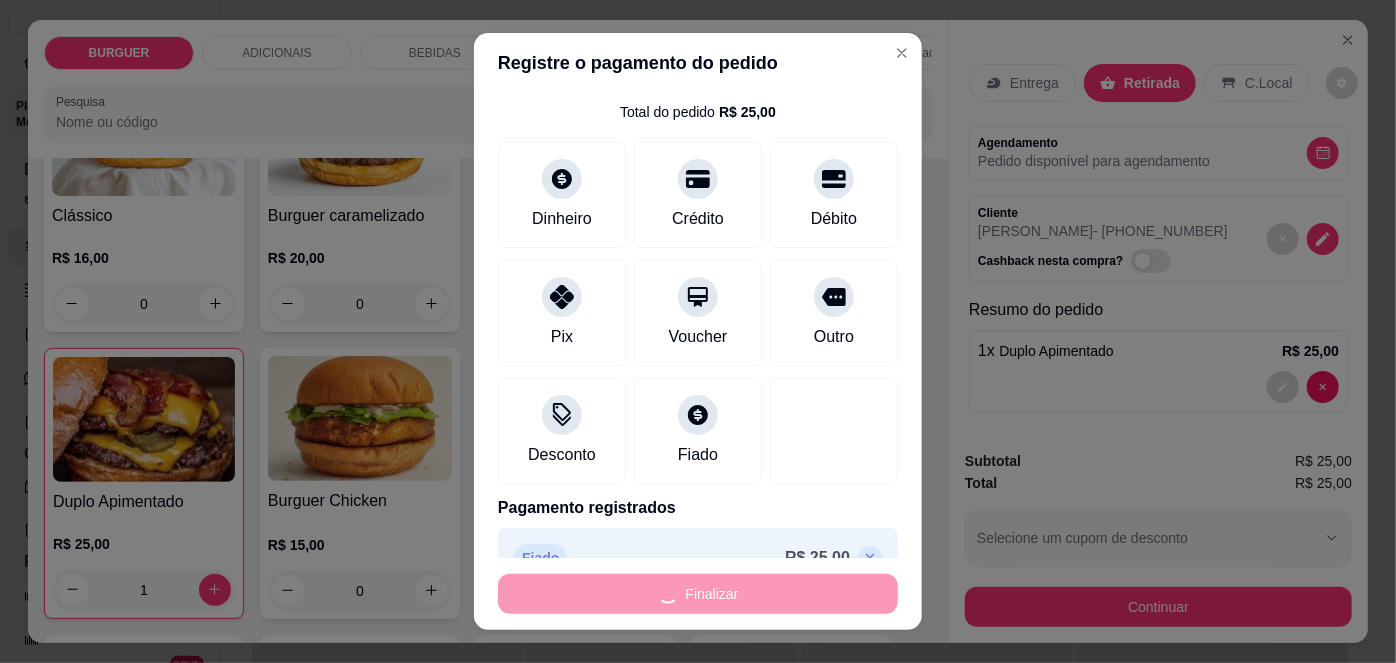 type on "0" 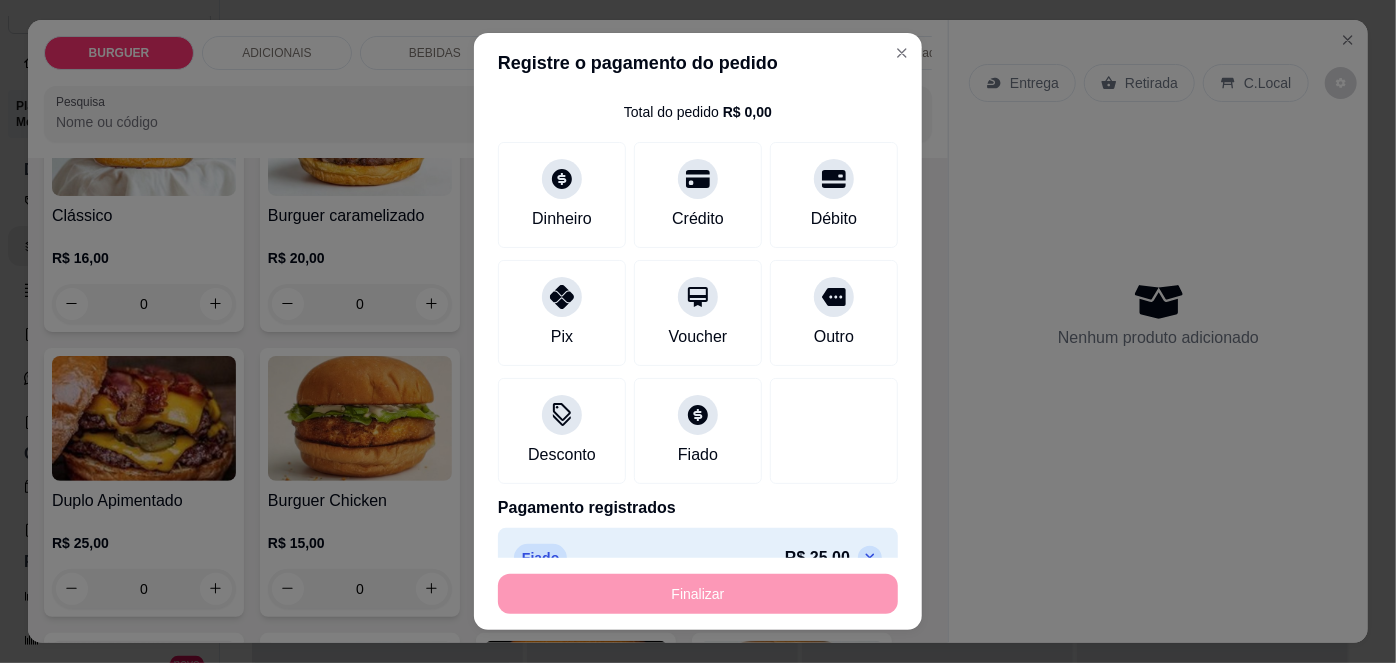 type on "-R$ 25,00" 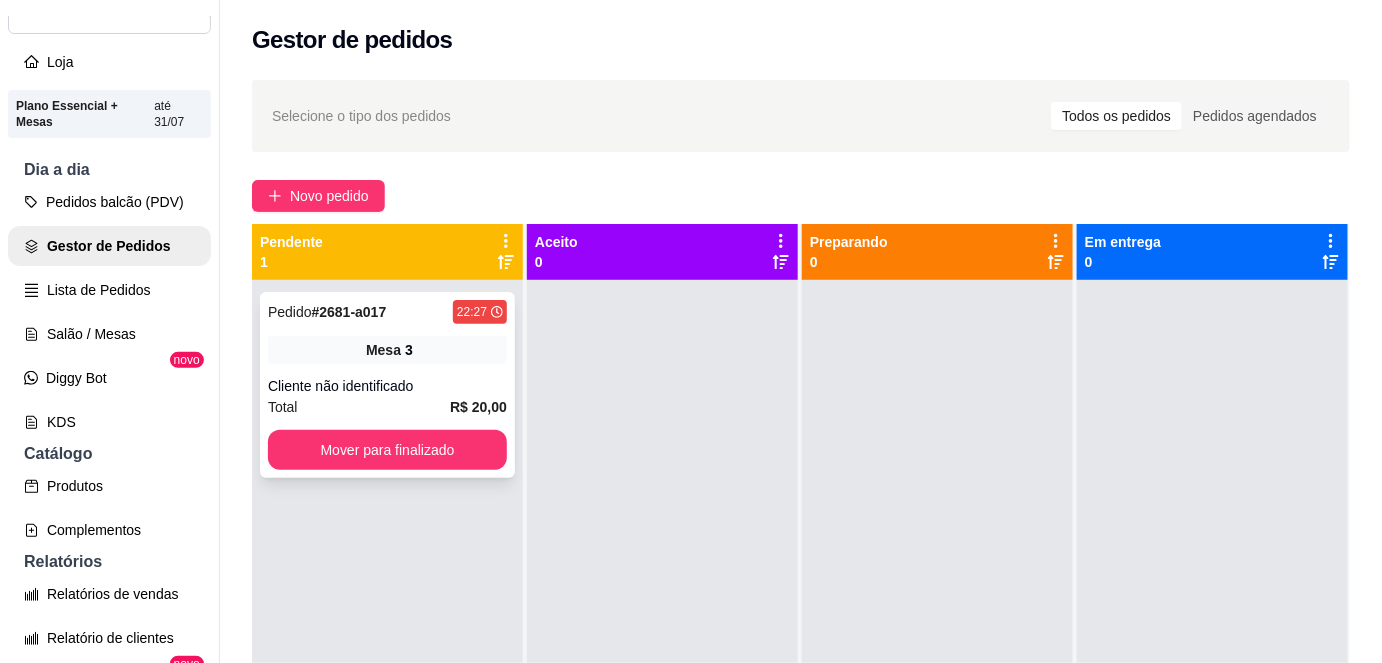 click on "Mesa" at bounding box center (383, 350) 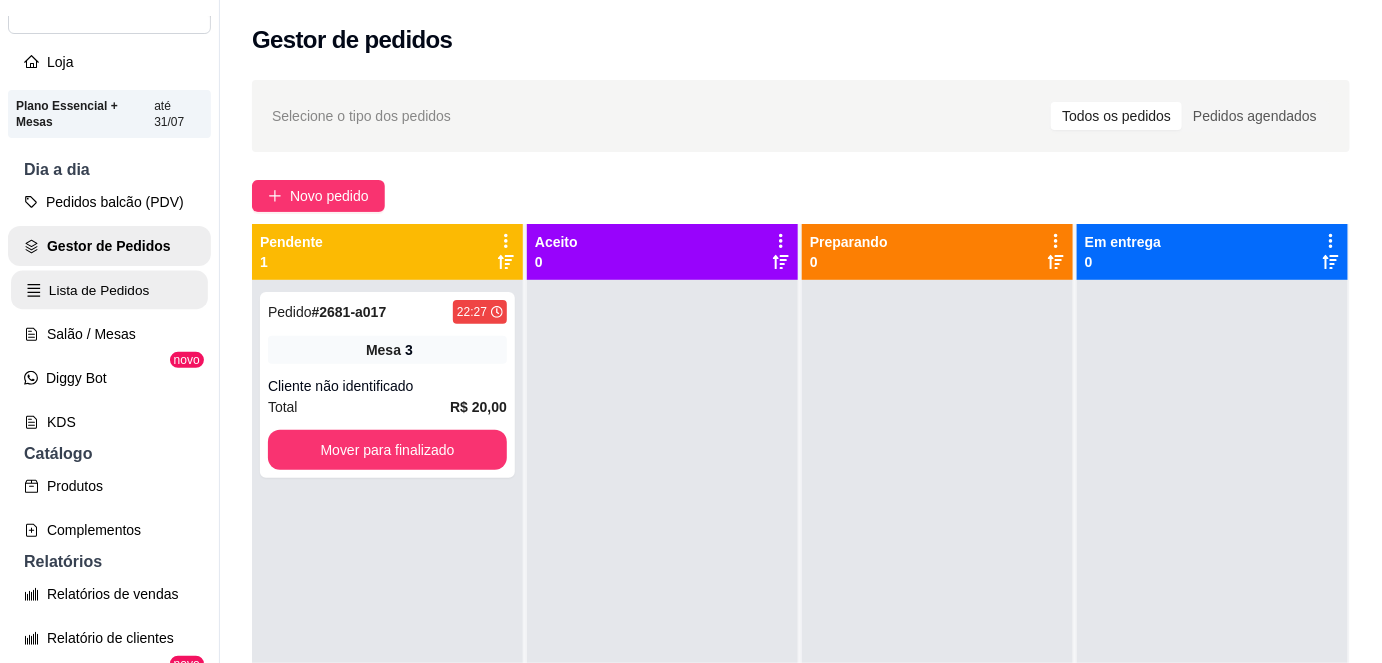 click on "Lista de Pedidos" at bounding box center (109, 290) 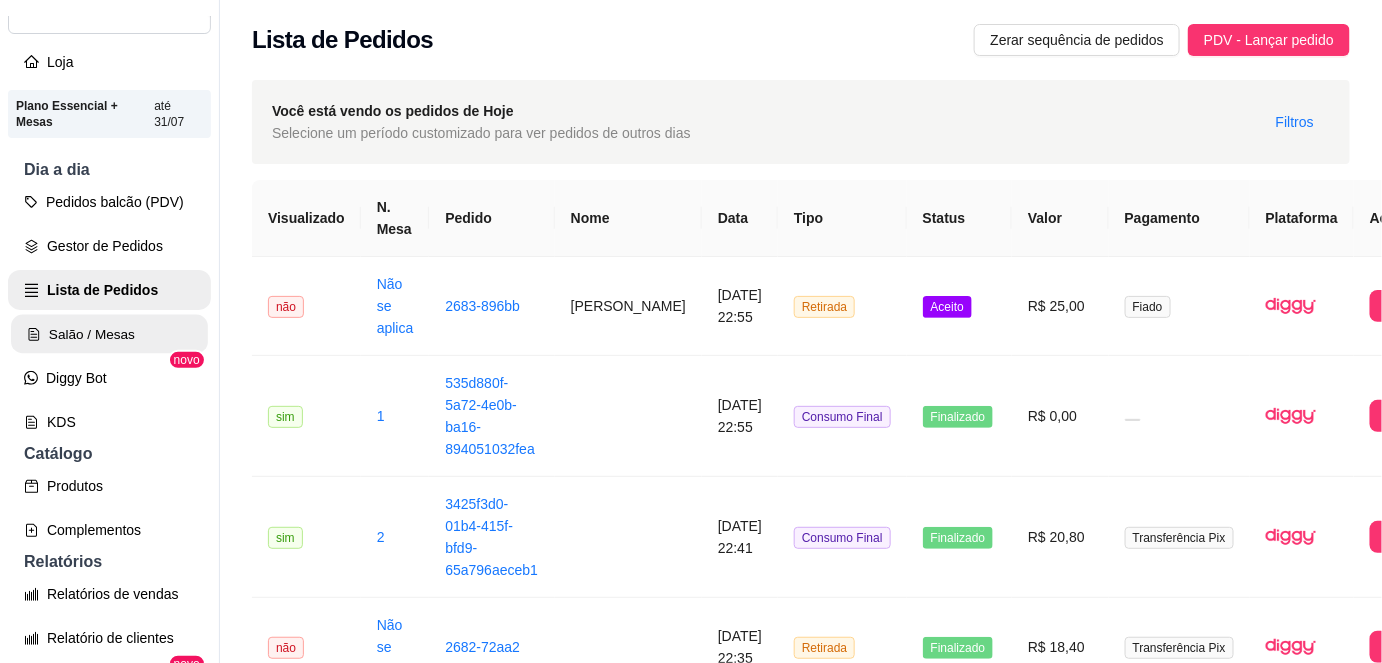 click on "Salão / Mesas" at bounding box center [109, 334] 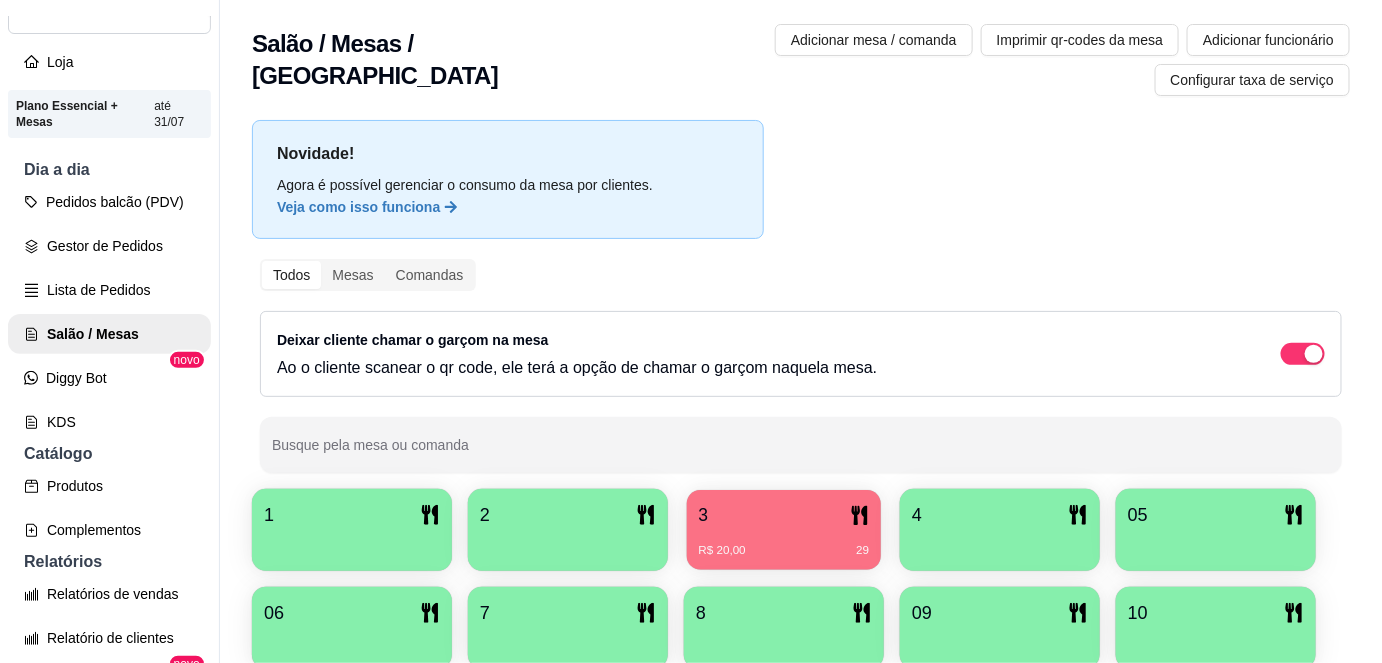 click on "R$ 20,00 29" at bounding box center [784, 551] 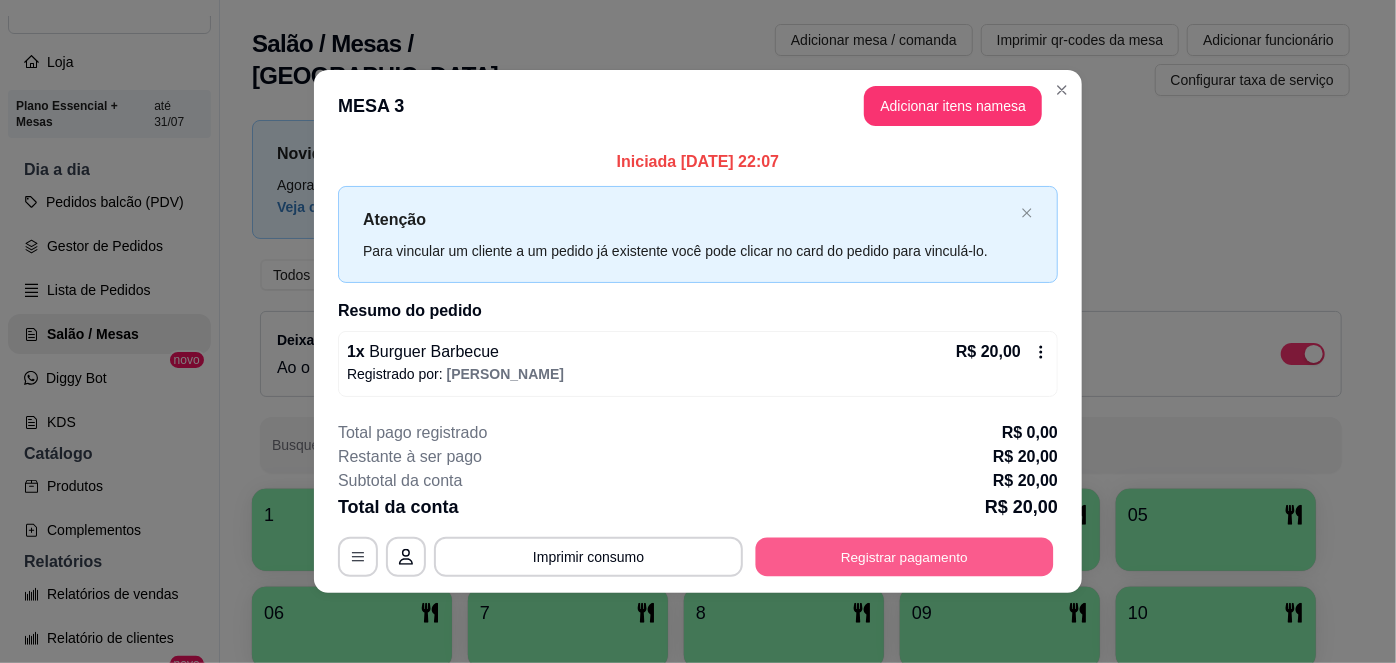 click on "Registrar pagamento" at bounding box center (905, 557) 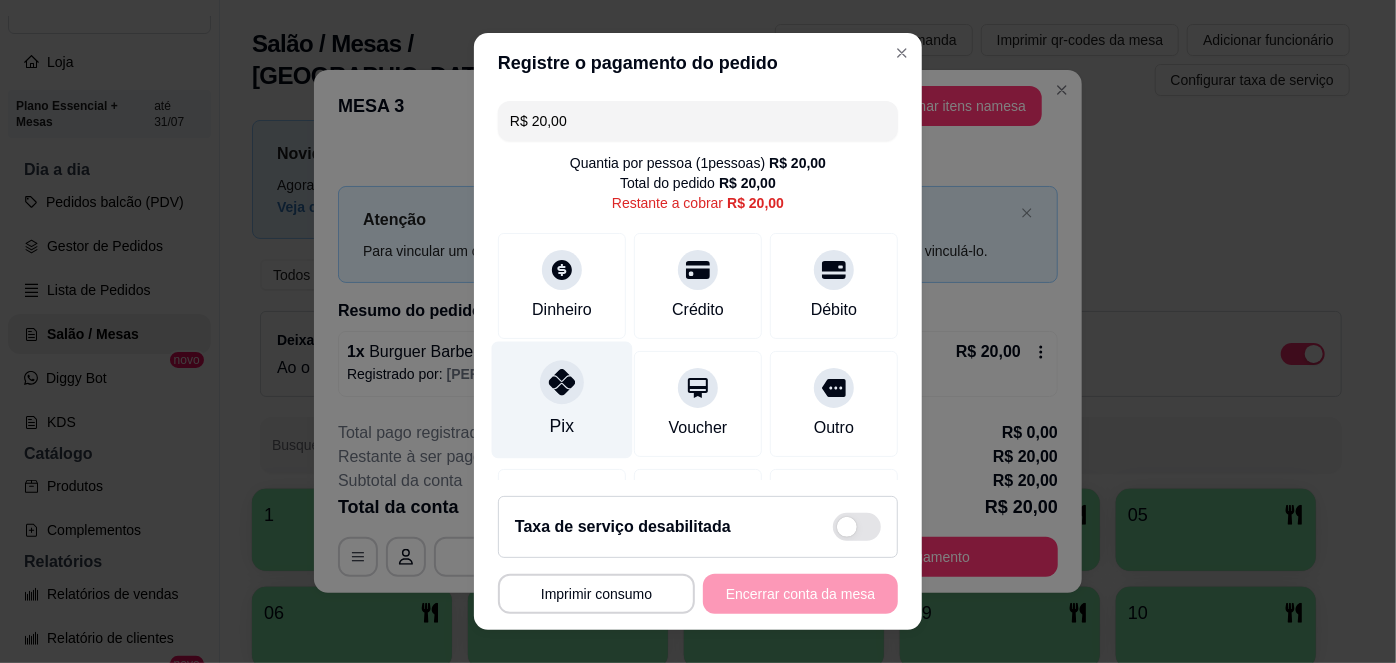 click on "Pix" at bounding box center (562, 426) 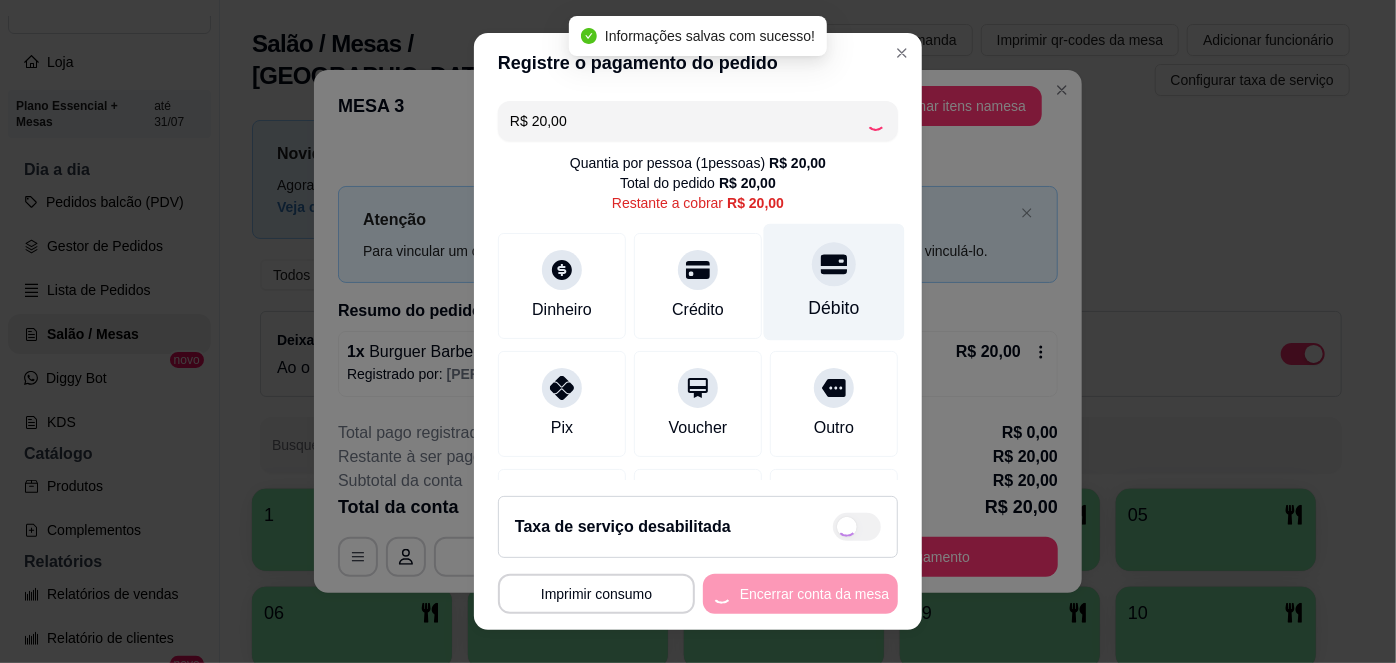 type on "R$ 0,00" 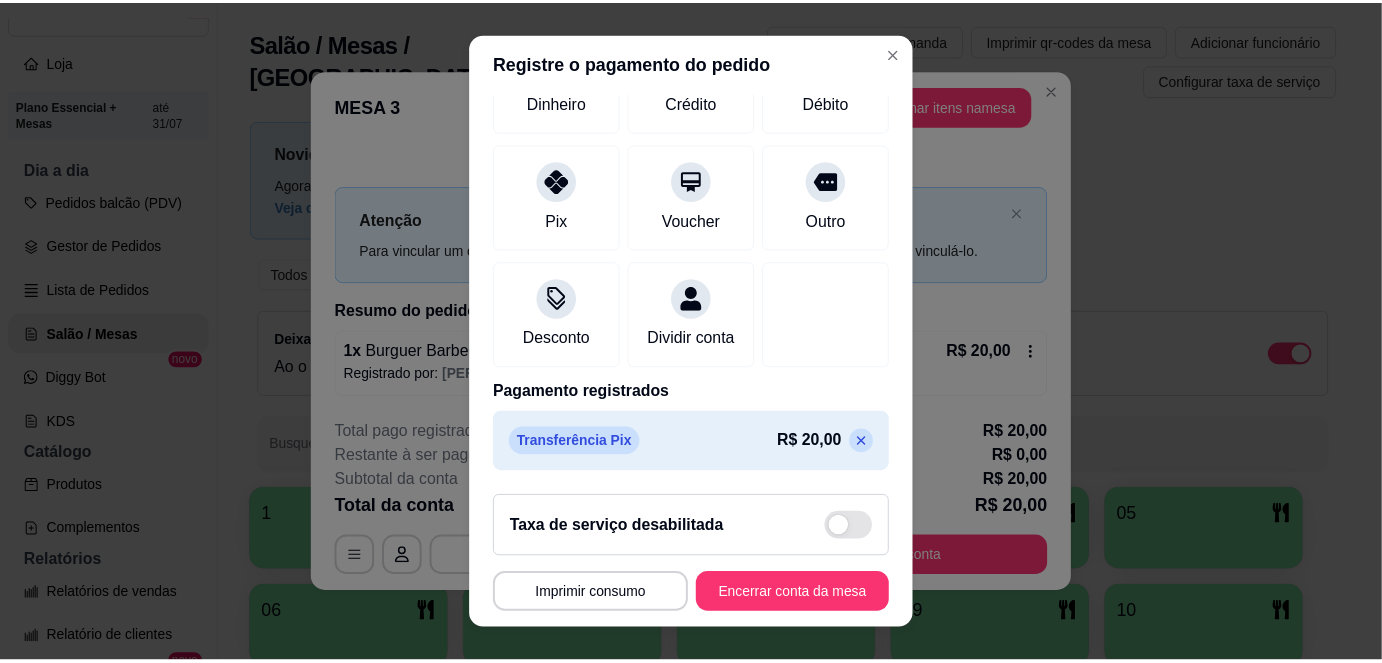 scroll, scrollTop: 208, scrollLeft: 0, axis: vertical 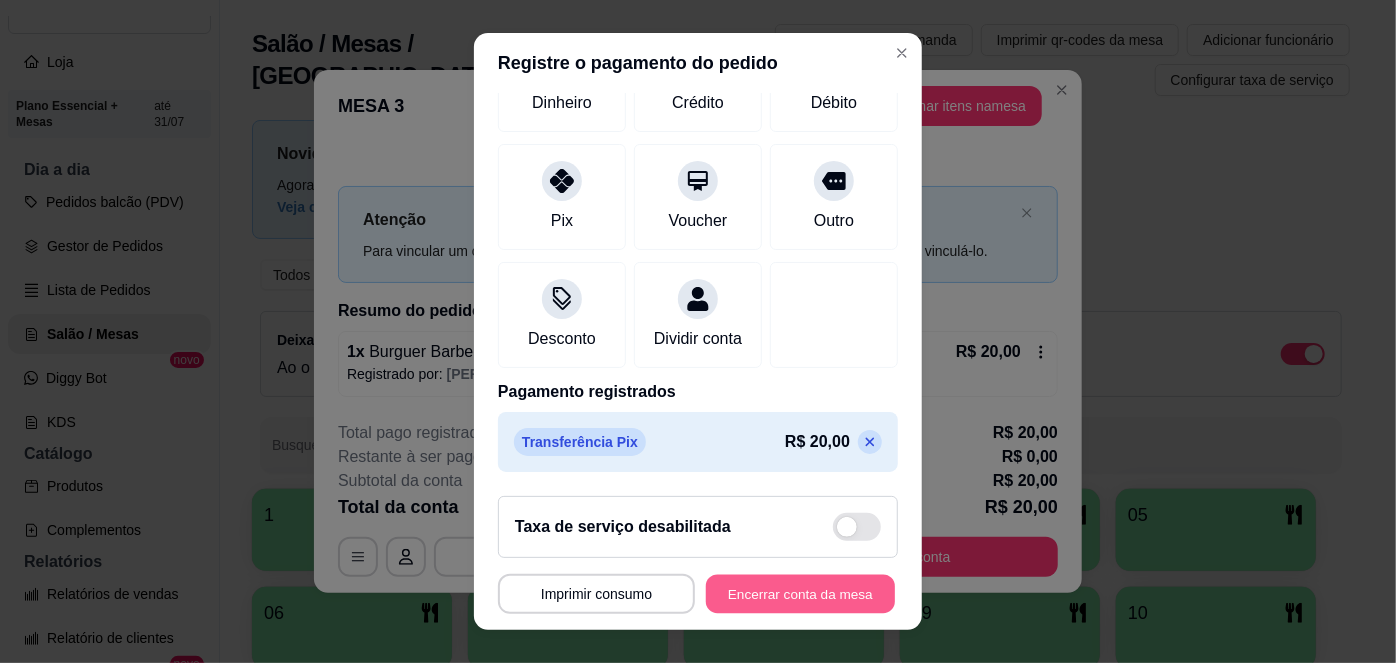 click on "Encerrar conta da mesa" at bounding box center [800, 593] 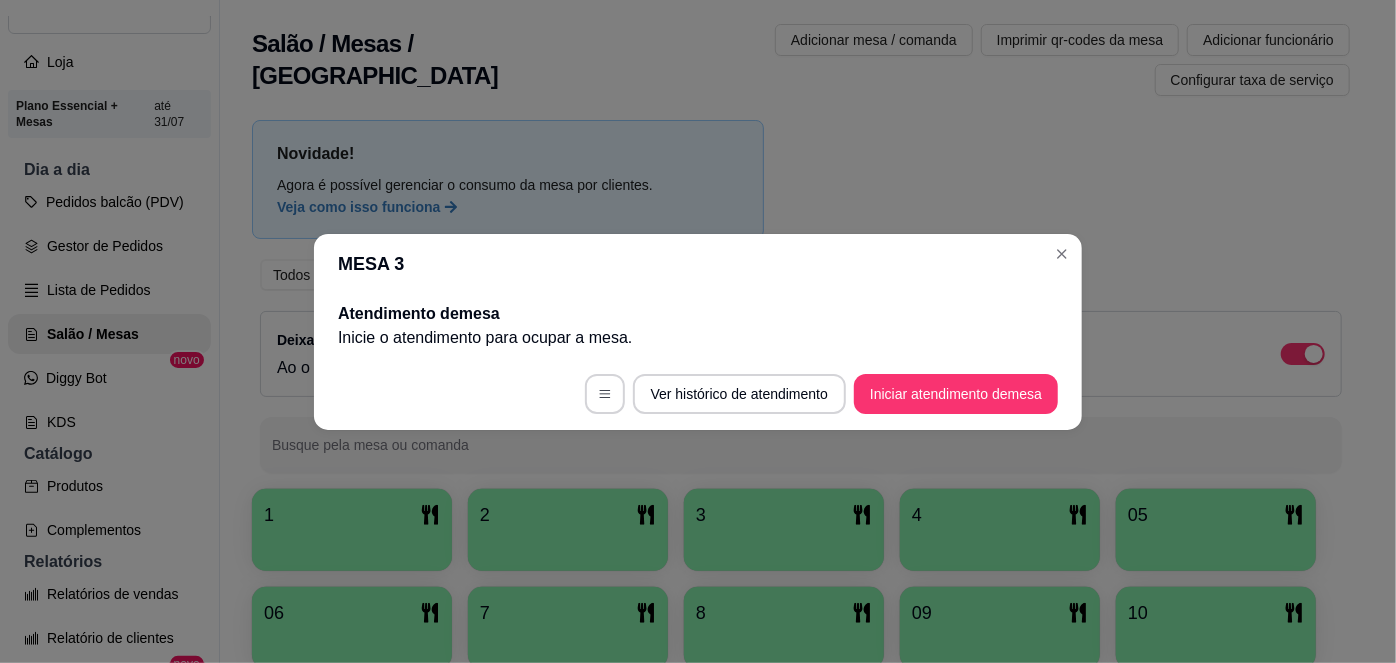 click on "MESA 3" at bounding box center (698, 264) 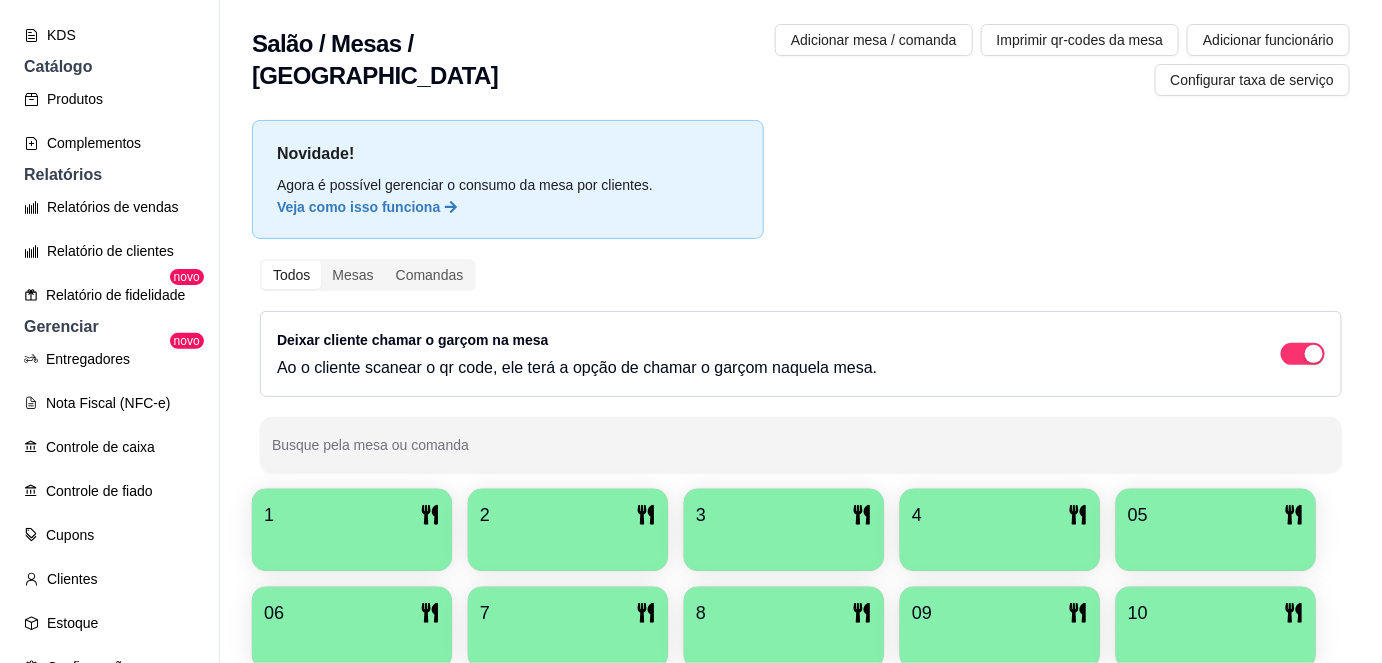 scroll, scrollTop: 495, scrollLeft: 0, axis: vertical 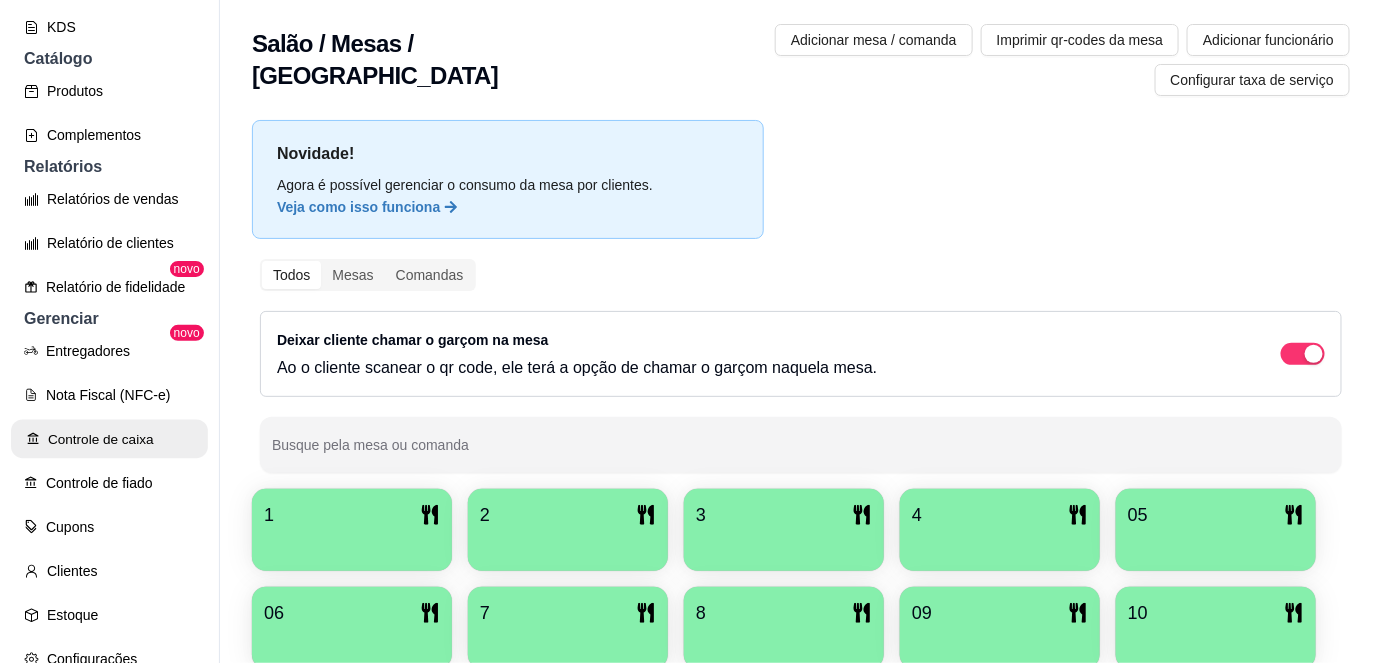 click on "Controle de caixa" at bounding box center [109, 439] 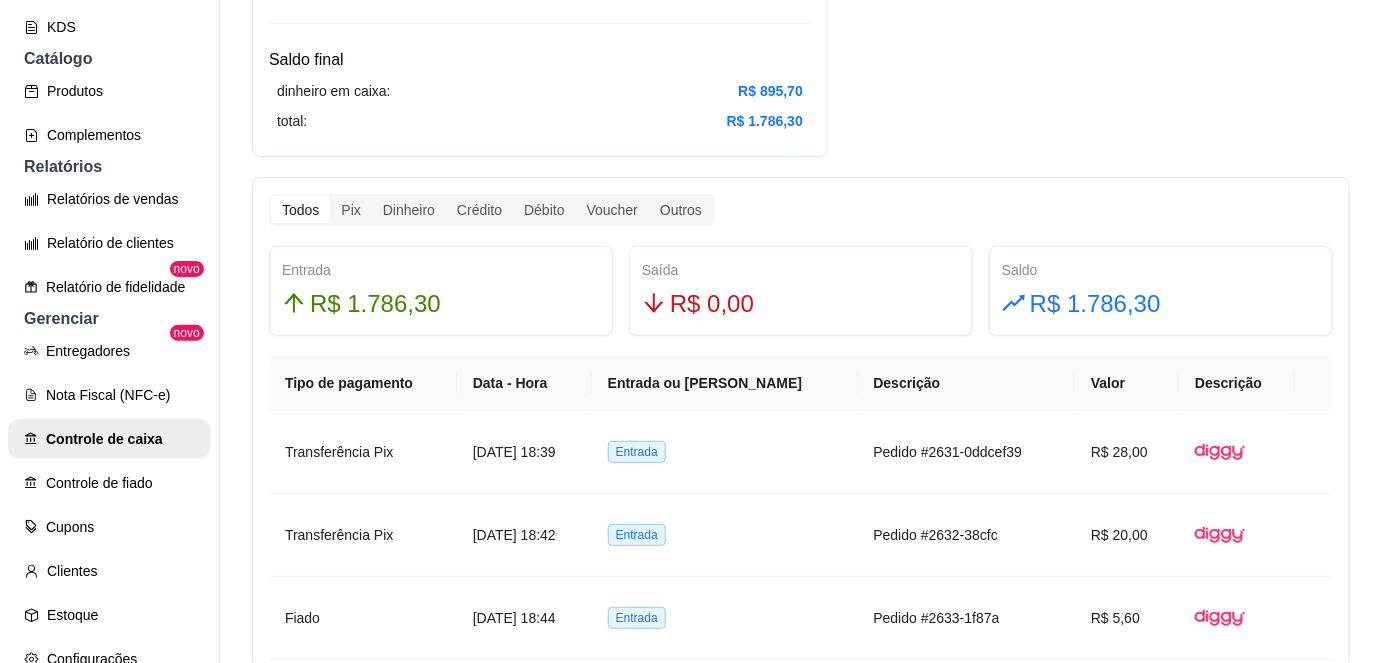 scroll, scrollTop: 978, scrollLeft: 0, axis: vertical 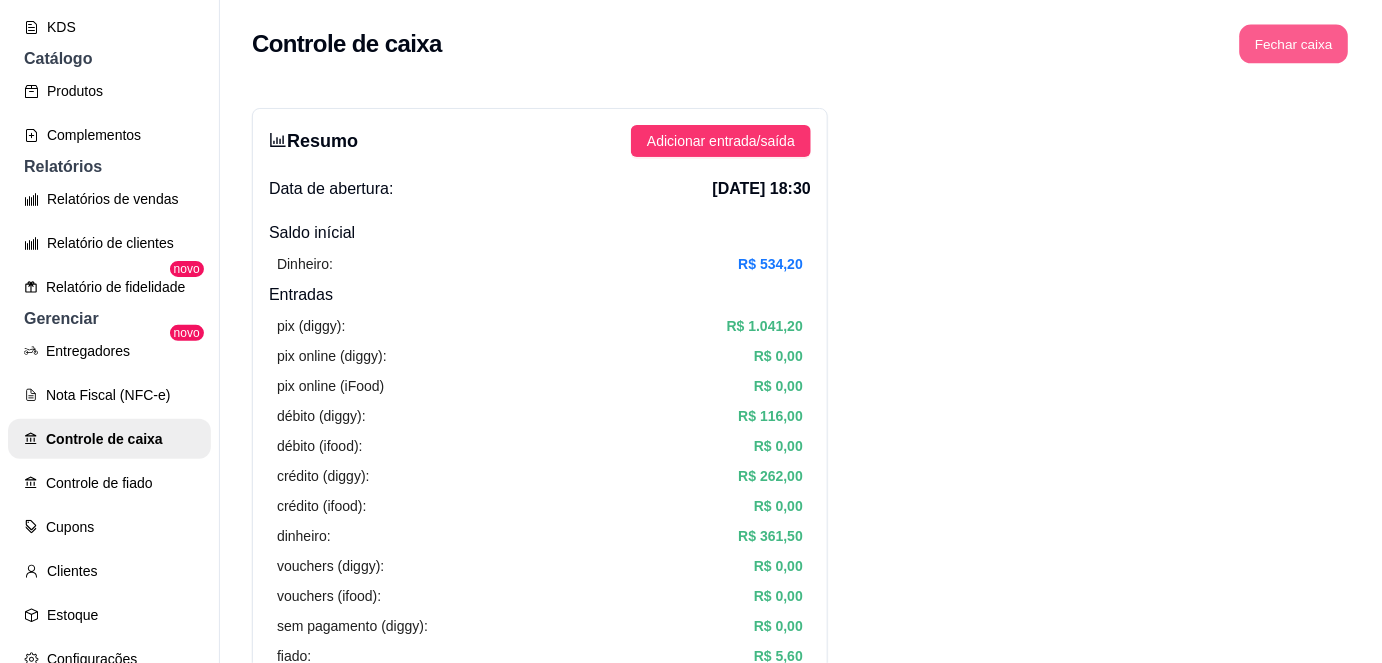 click on "Fechar caixa" at bounding box center [1294, 44] 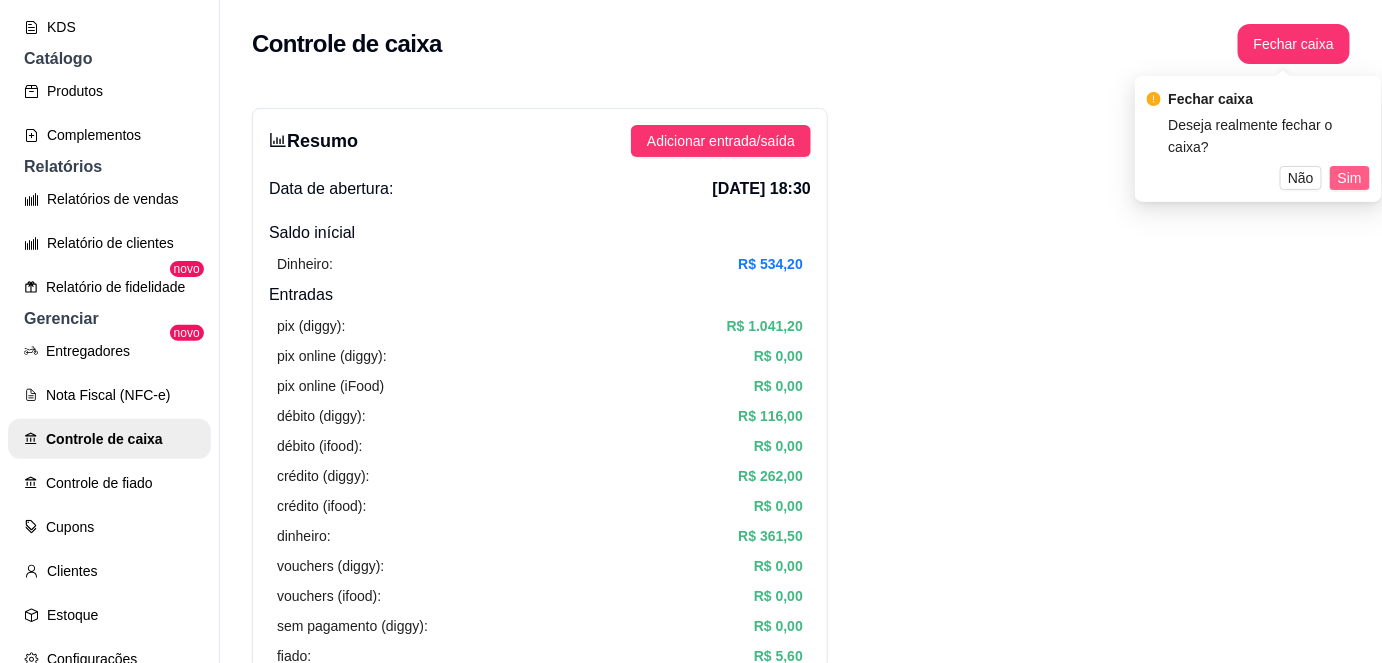 click on "Sim" at bounding box center (1350, 178) 